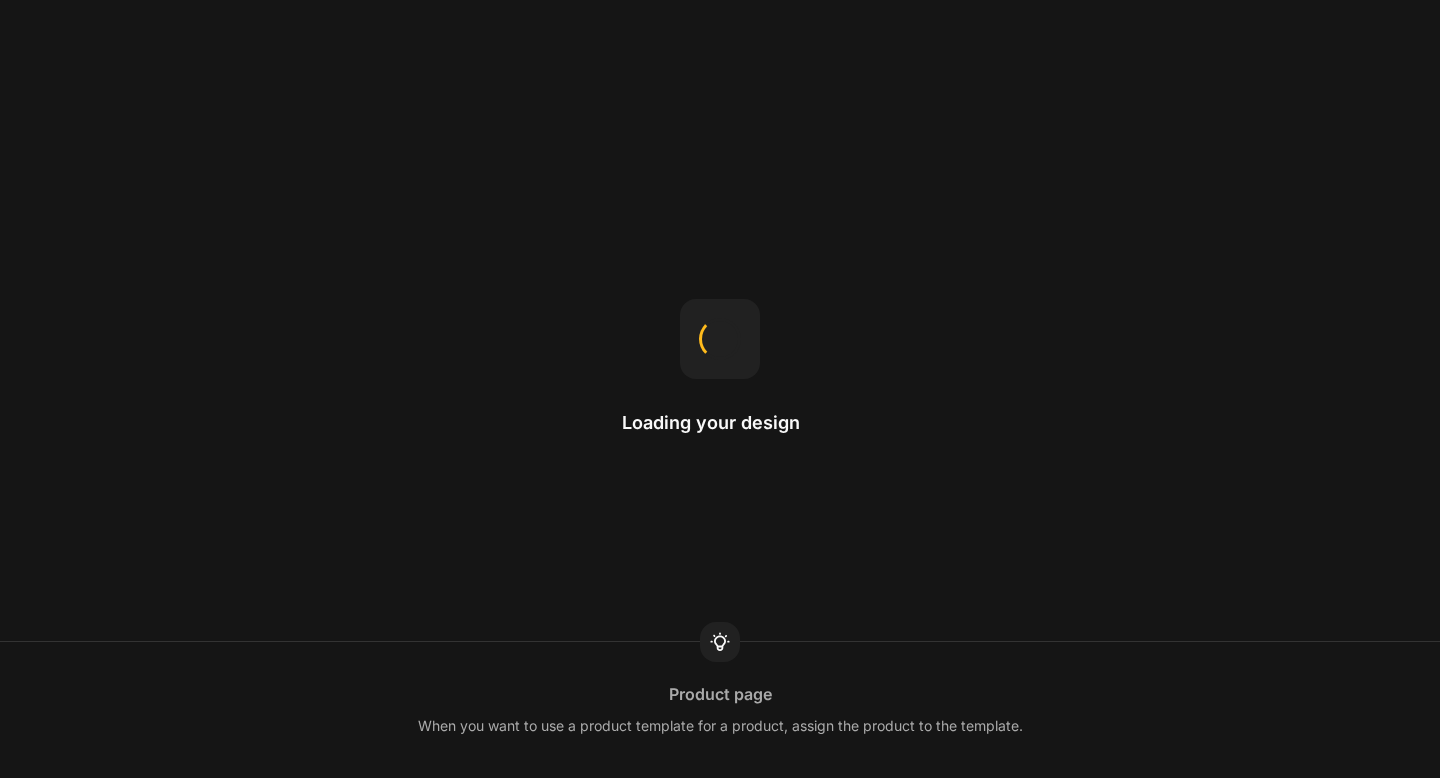 scroll, scrollTop: 0, scrollLeft: 0, axis: both 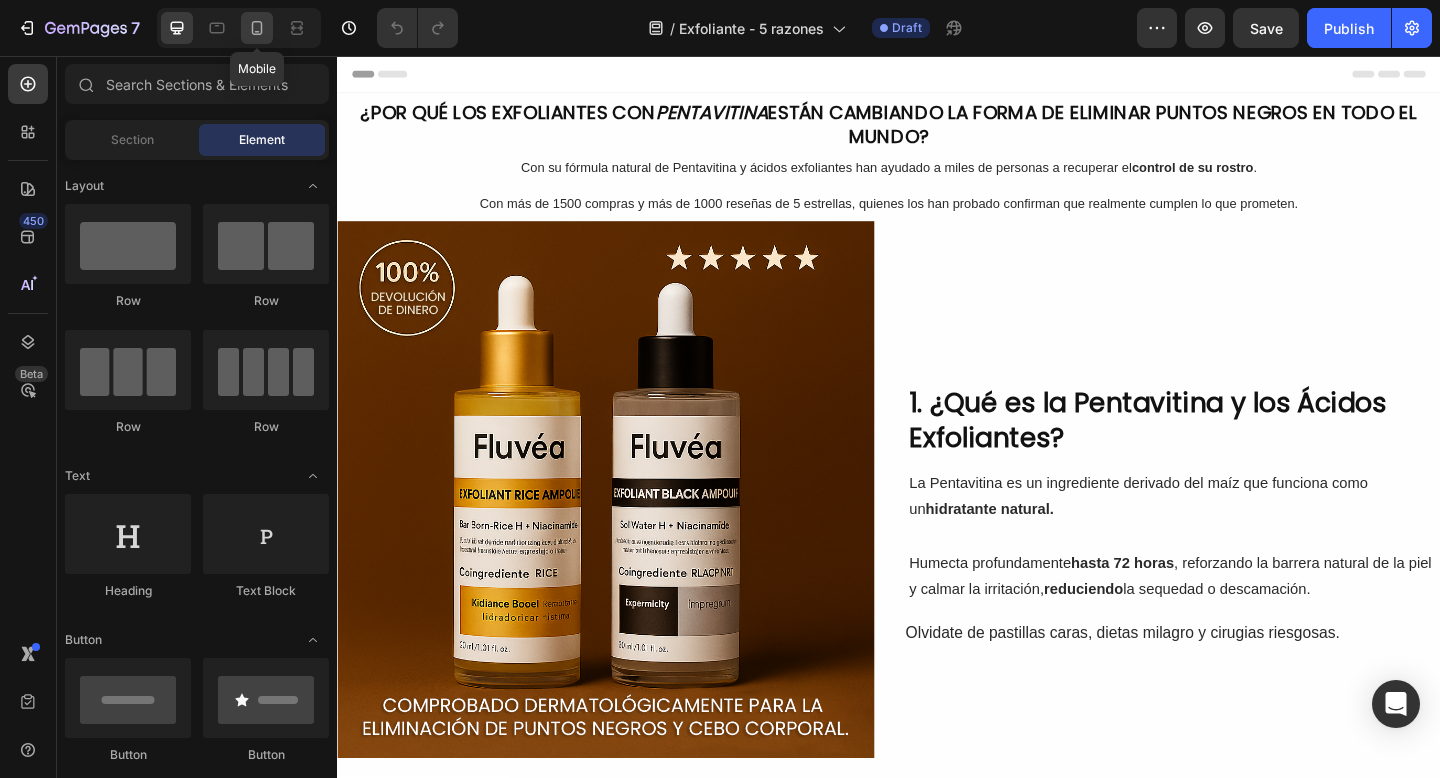 click 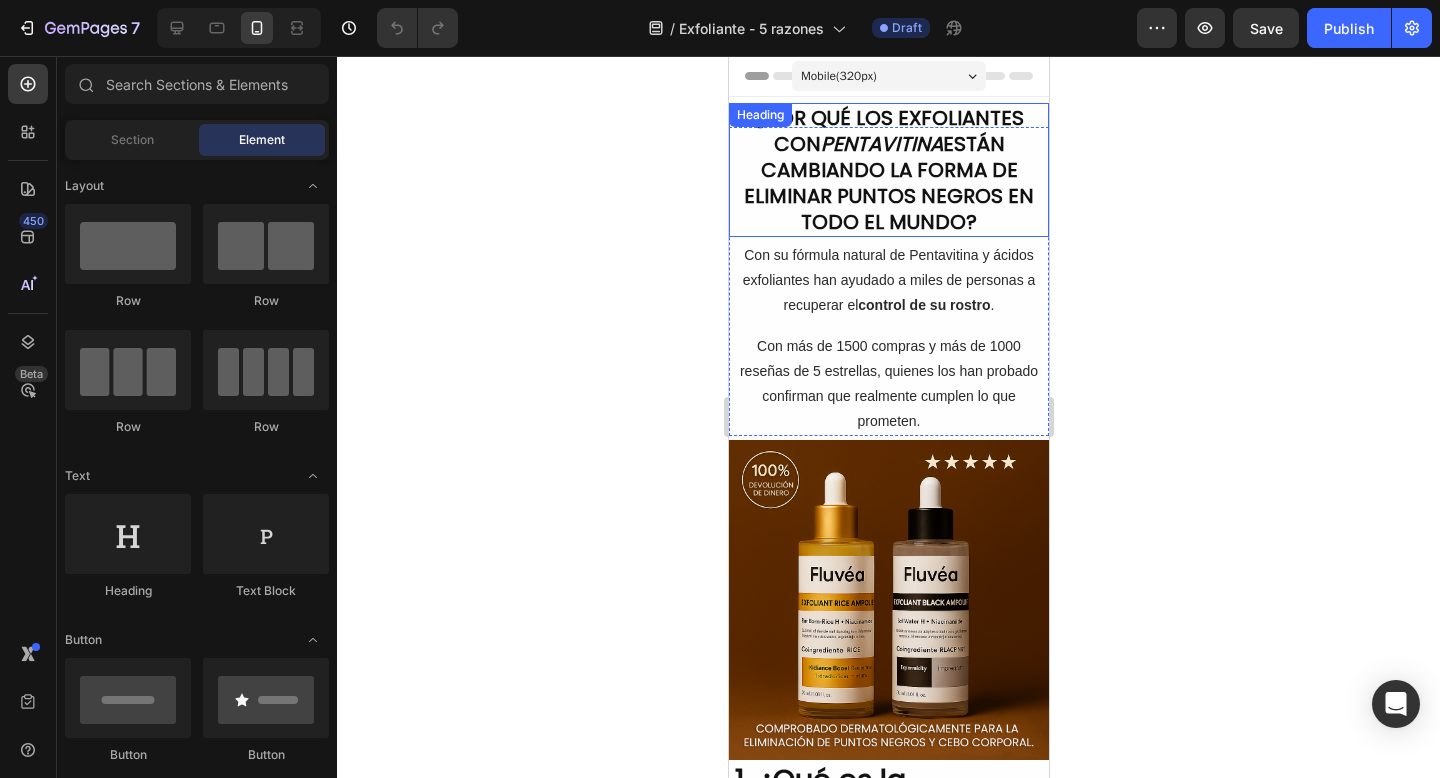 click on "¿POR QUÉ LOS EXFOLIANTES CON  PENTAVITINA  ESTÁN CAMBIANDO LA FORMA DE ELIMINAR PUNTOS NEGROS EN TODO EL MUNDO?" at bounding box center [888, 170] 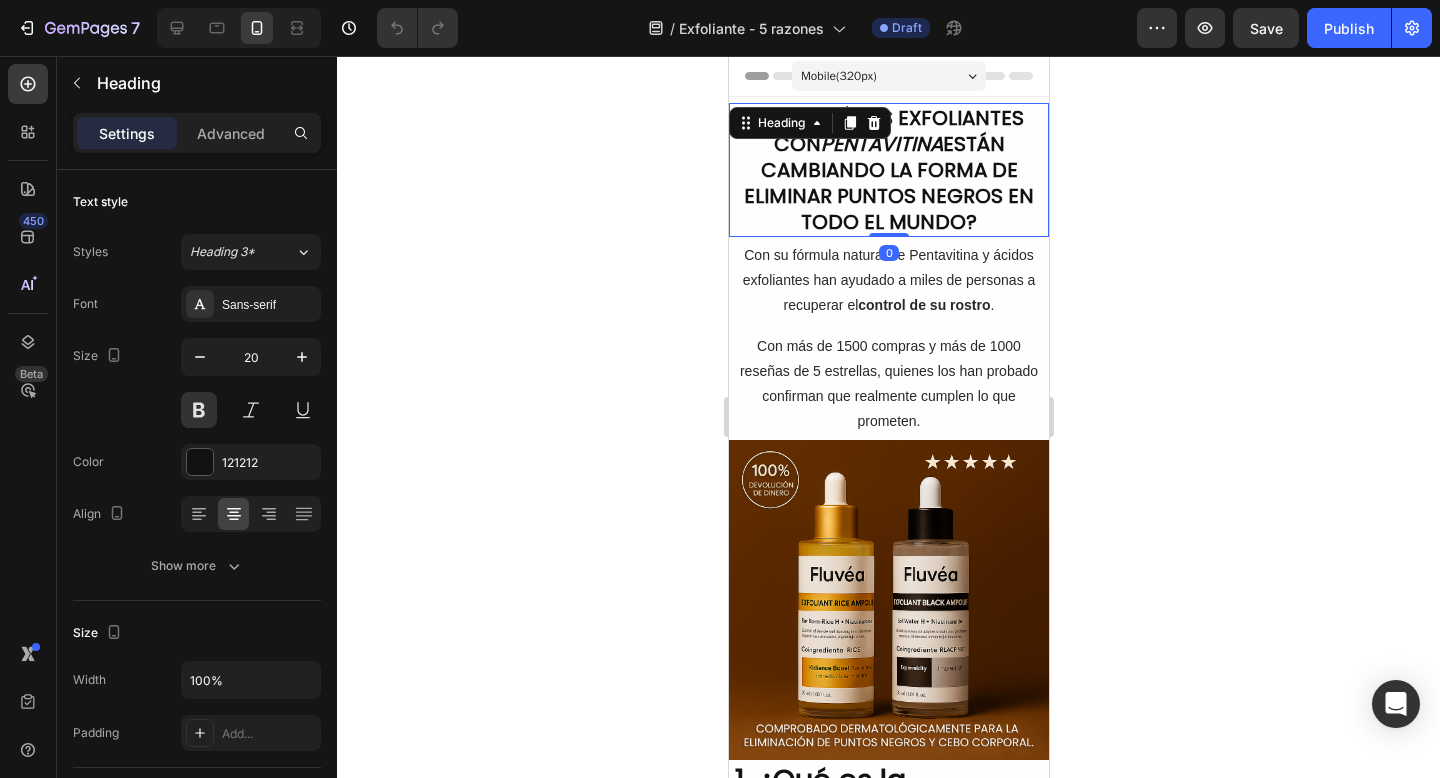 click on "¿POR QUÉ LOS EXFOLIANTES CON  PENTAVITINA  ESTÁN CAMBIANDO LA FORMA DE ELIMINAR PUNTOS NEGROS EN TODO EL MUNDO?" at bounding box center (888, 170) 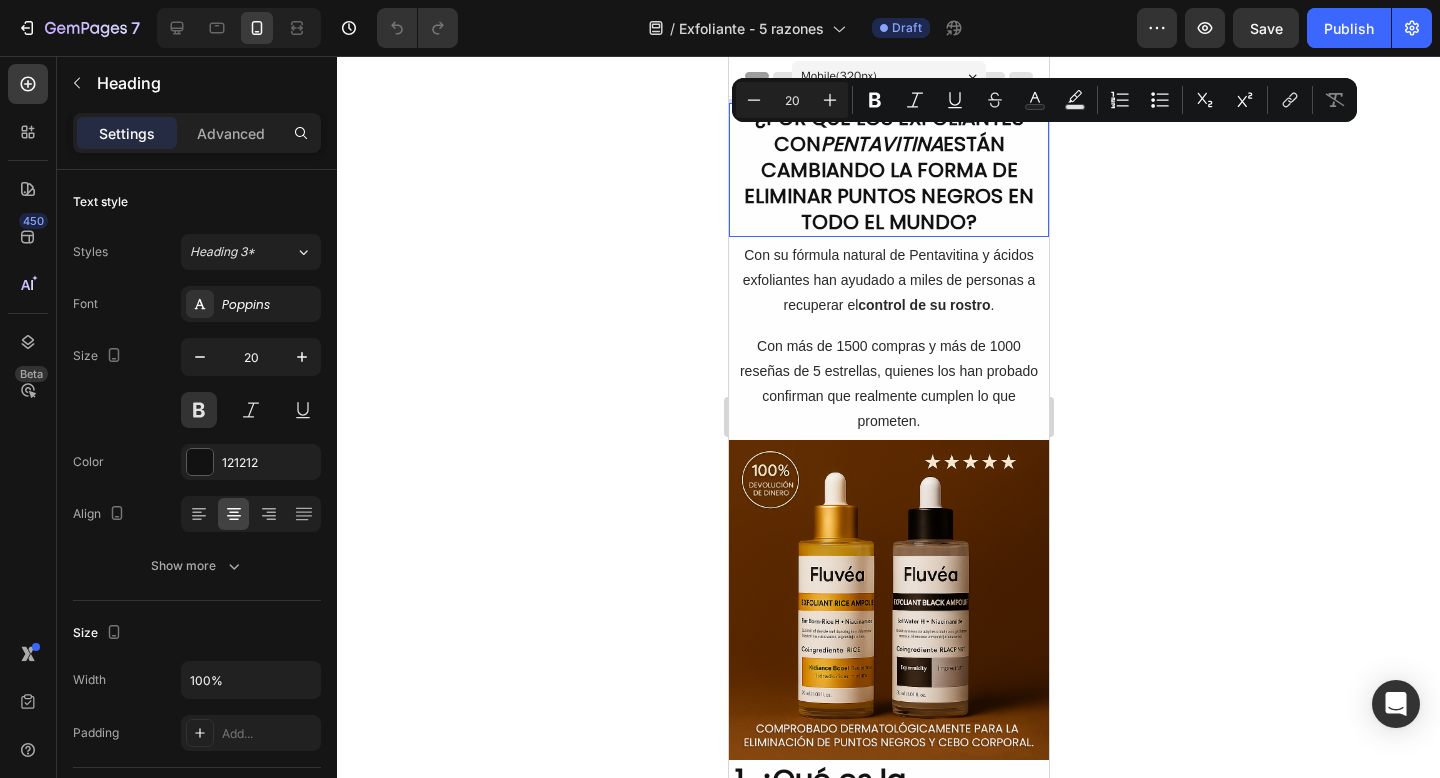 click on "¿POR QUÉ LOS EXFOLIANTES CON  PENTAVITINA  ESTÁN CAMBIANDO LA FORMA DE ELIMINAR PUNTOS NEGROS EN TODO EL MUNDO?" at bounding box center [888, 170] 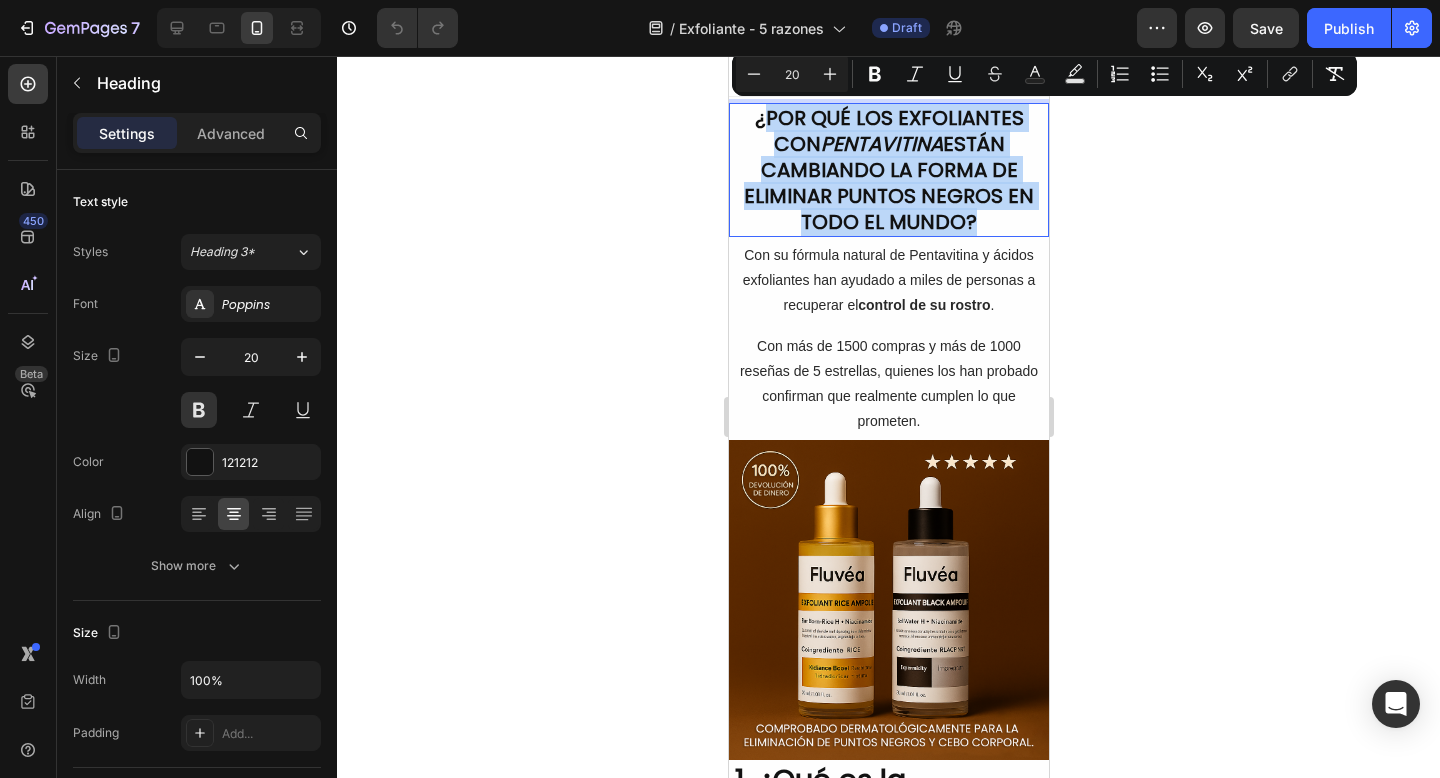 drag, startPoint x: 1016, startPoint y: 191, endPoint x: 743, endPoint y: 126, distance: 280.63144 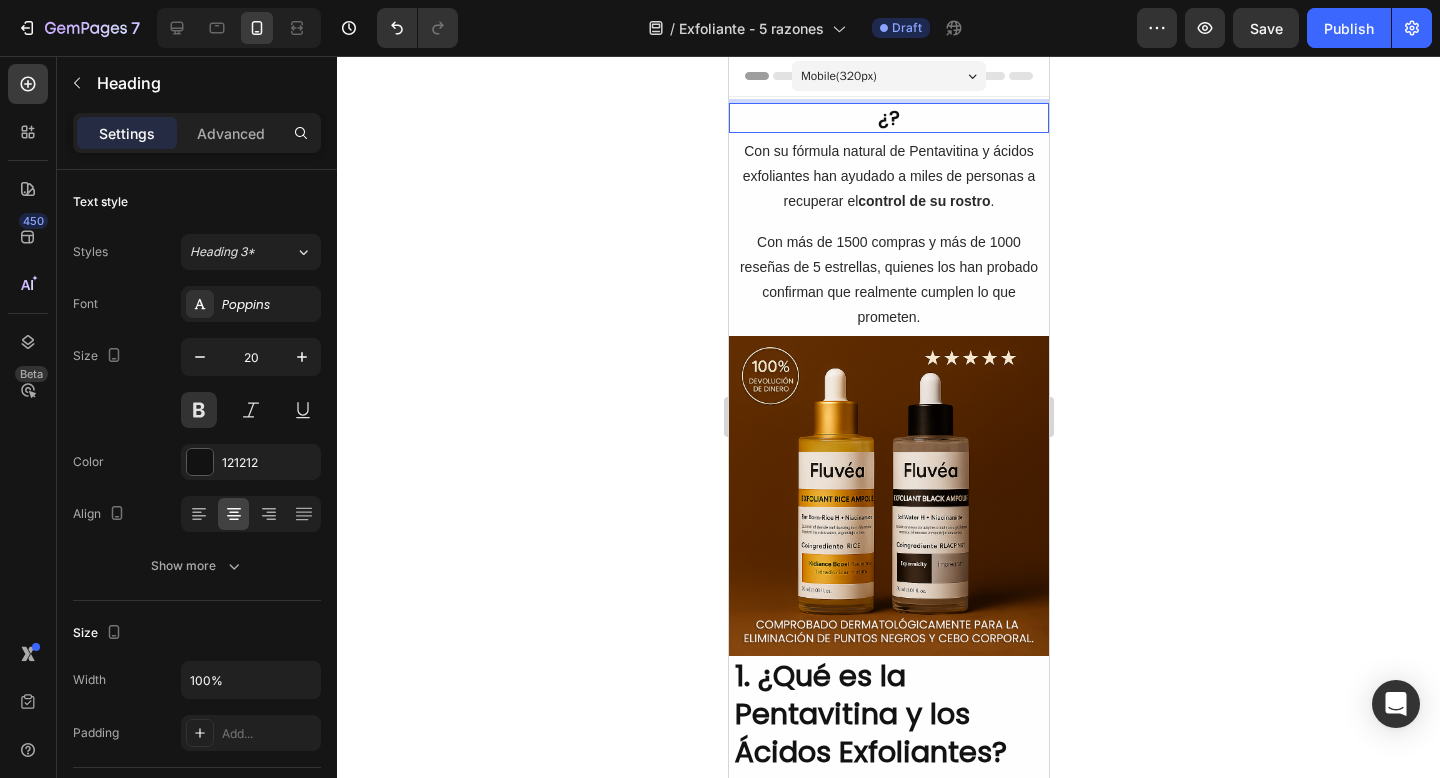 click on "¿?" at bounding box center (888, 118) 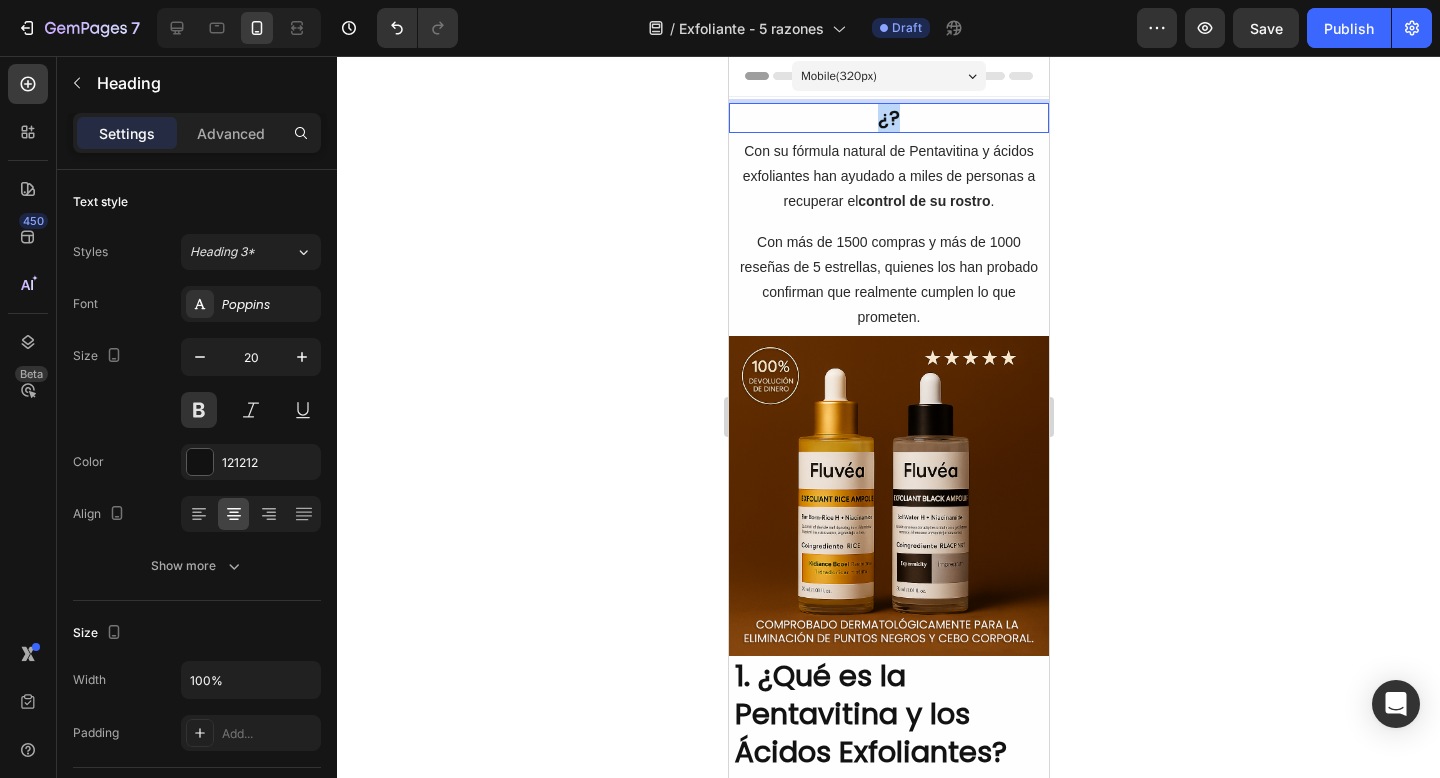 drag, startPoint x: 898, startPoint y: 123, endPoint x: 863, endPoint y: 121, distance: 35.057095 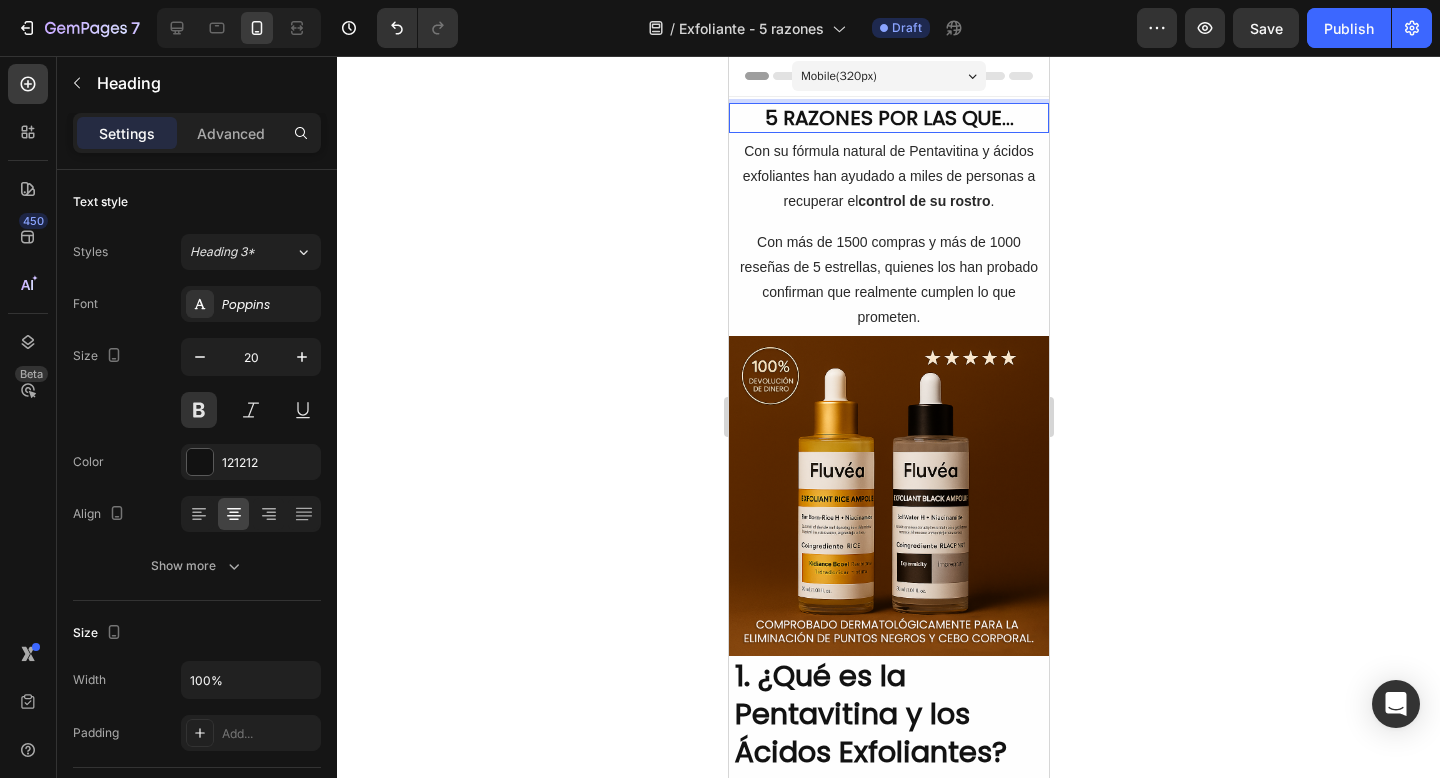 click 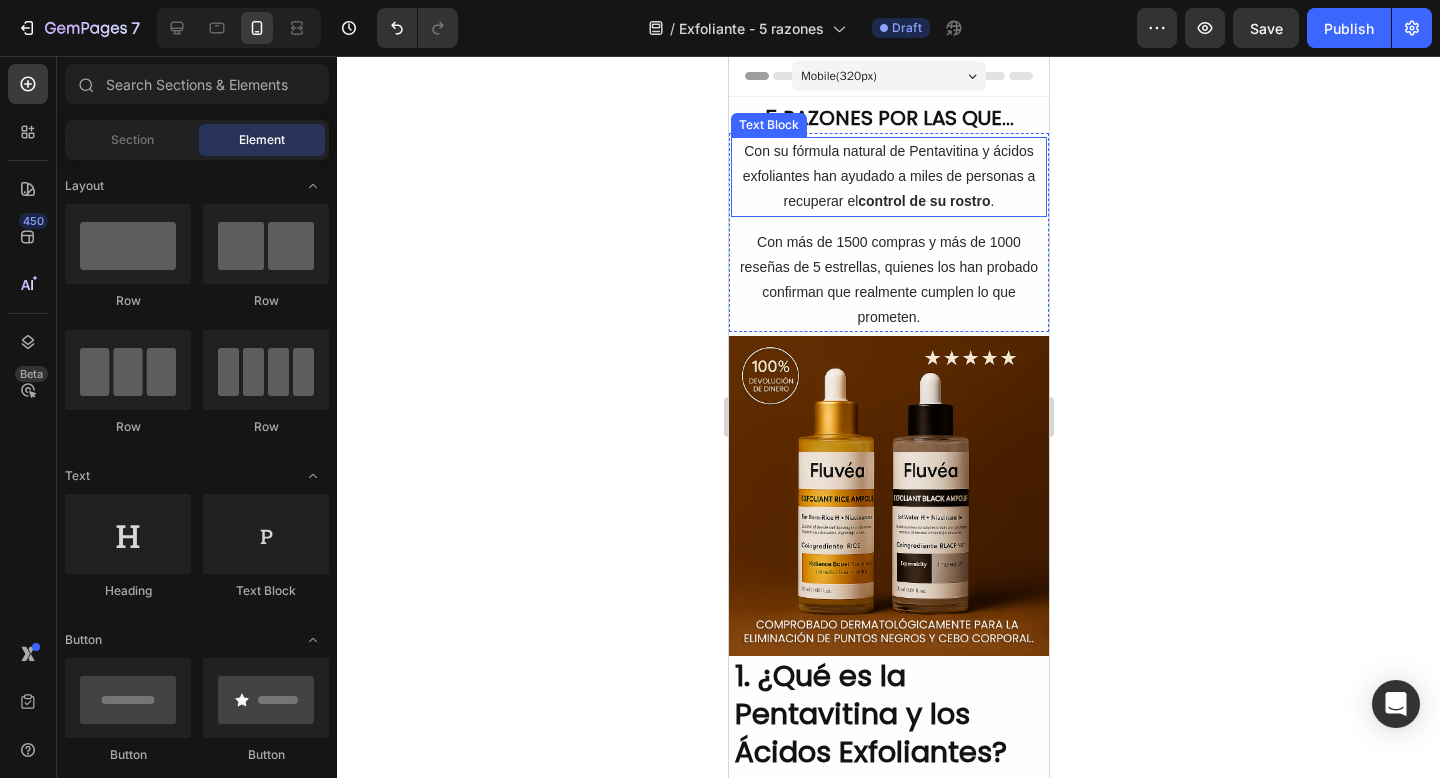 click on "Con su fórmula natural de Pentavitina y ácidos exfoliantes han ayudado a miles de personas a recuperar el  control de su rostro ." at bounding box center [888, 177] 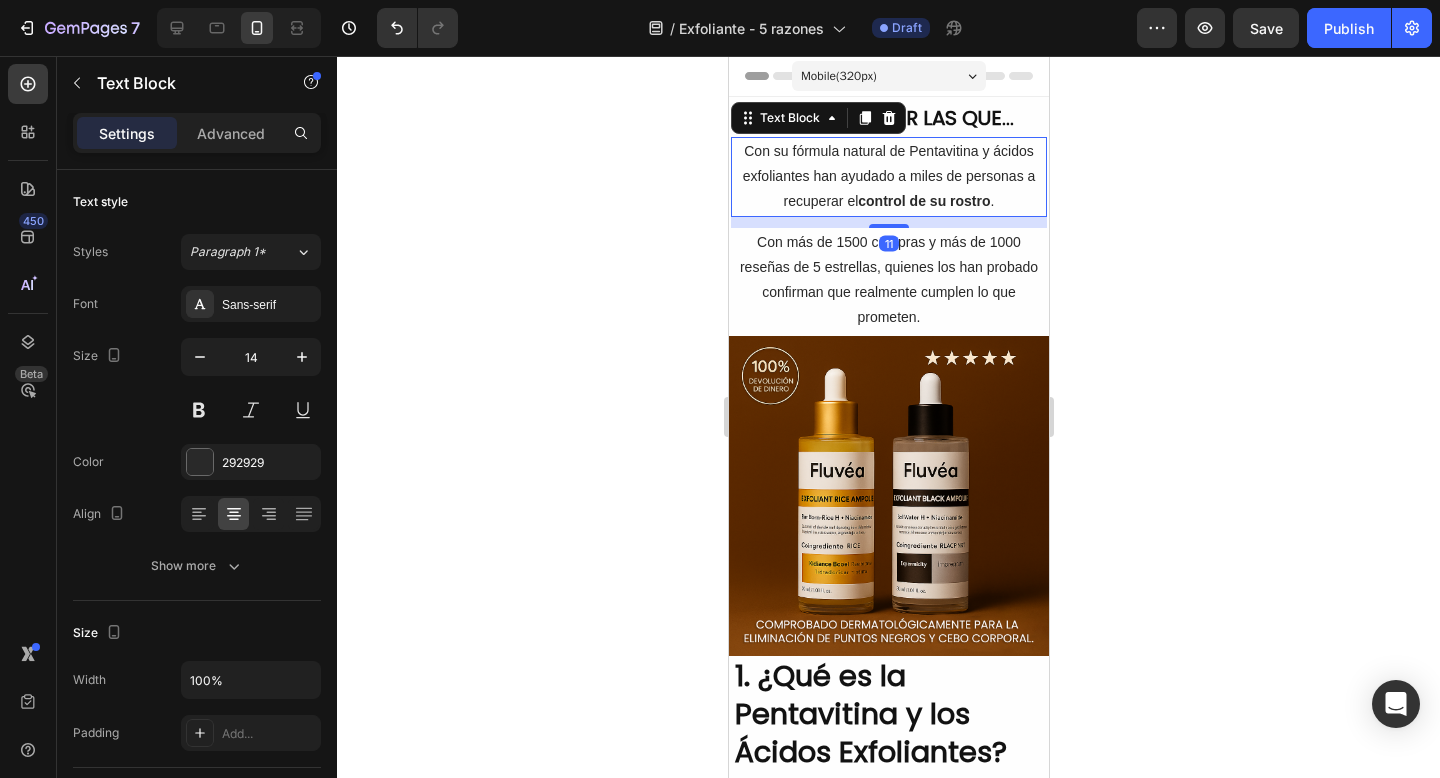 click on "Con su fórmula natural de Pentavitina y ácidos exfoliantes han ayudado a miles de personas a recuperar el  control de su rostro ." at bounding box center [888, 177] 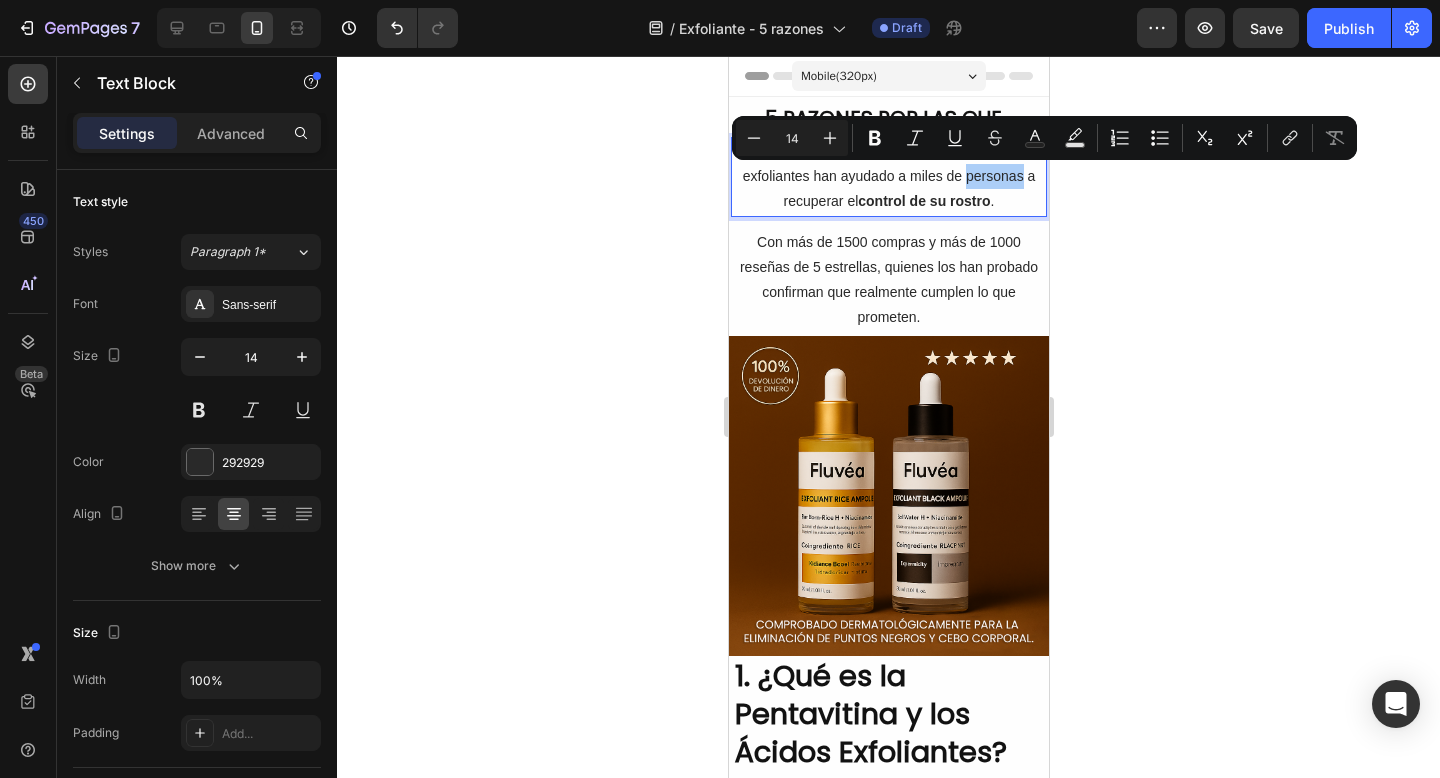 click 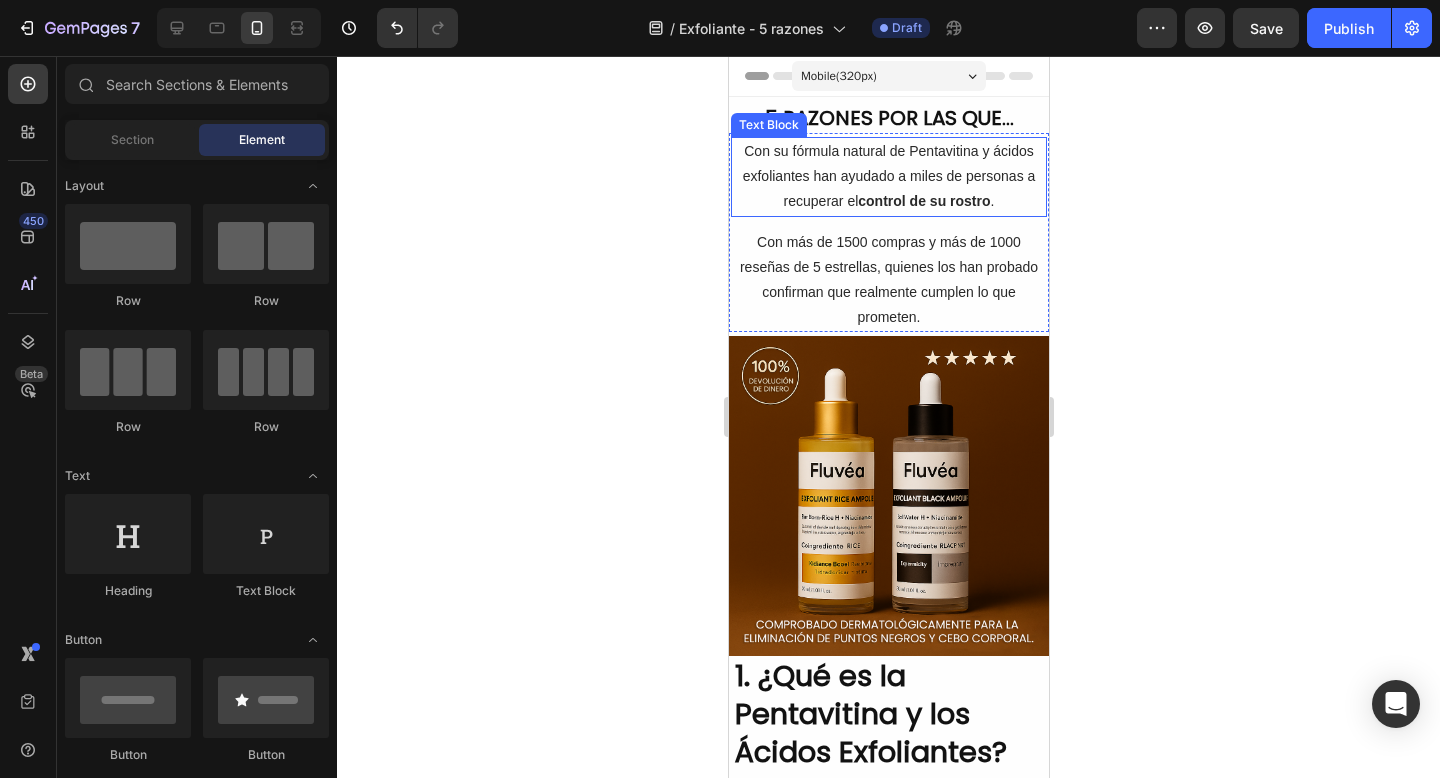 click on "Con su fórmula natural de Pentavitina y ácidos exfoliantes han ayudado a miles de personas a recuperar el  control de su rostro ." at bounding box center [888, 177] 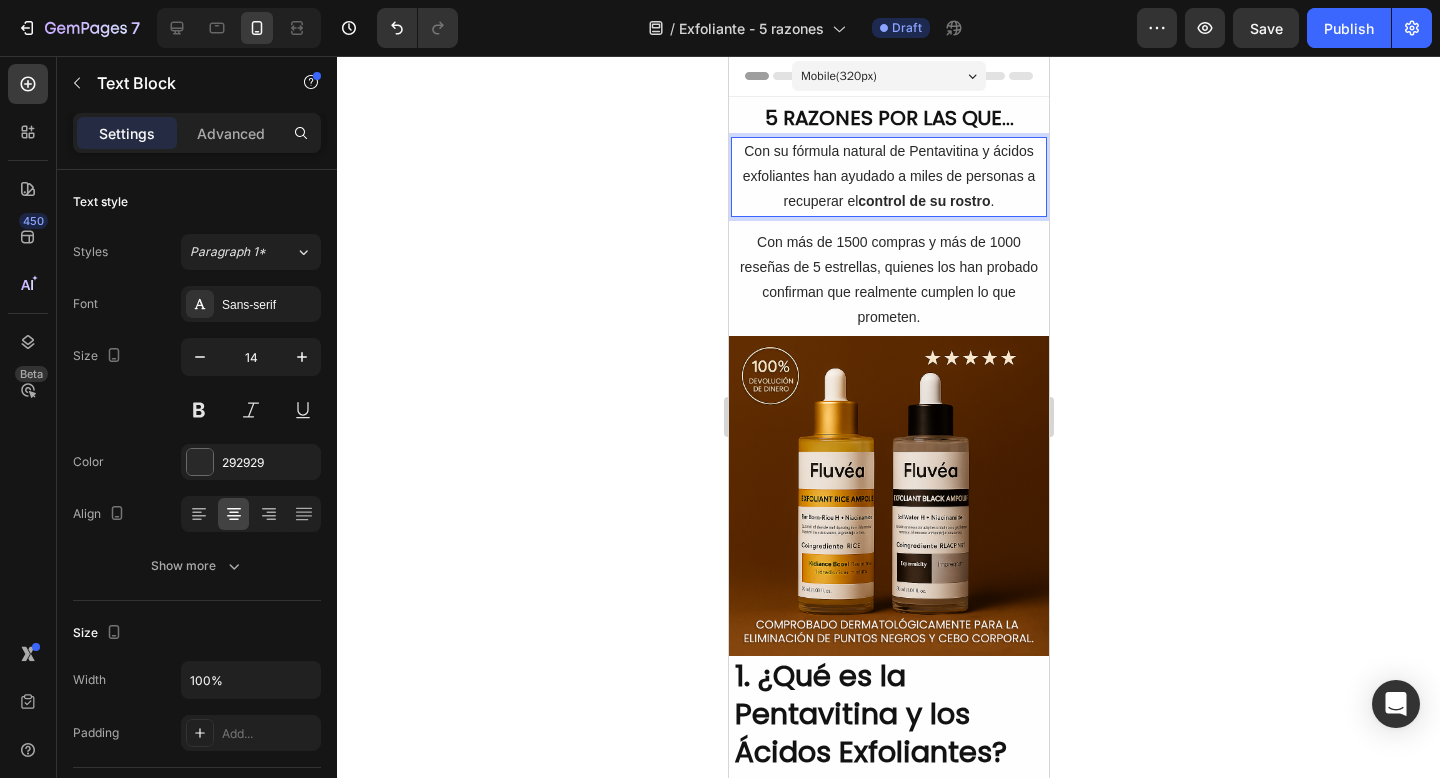 click on "Con su fórmula natural de Pentavitina y ácidos exfoliantes han ayudado a miles de personas a recuperar el  control de su rostro ." at bounding box center [888, 177] 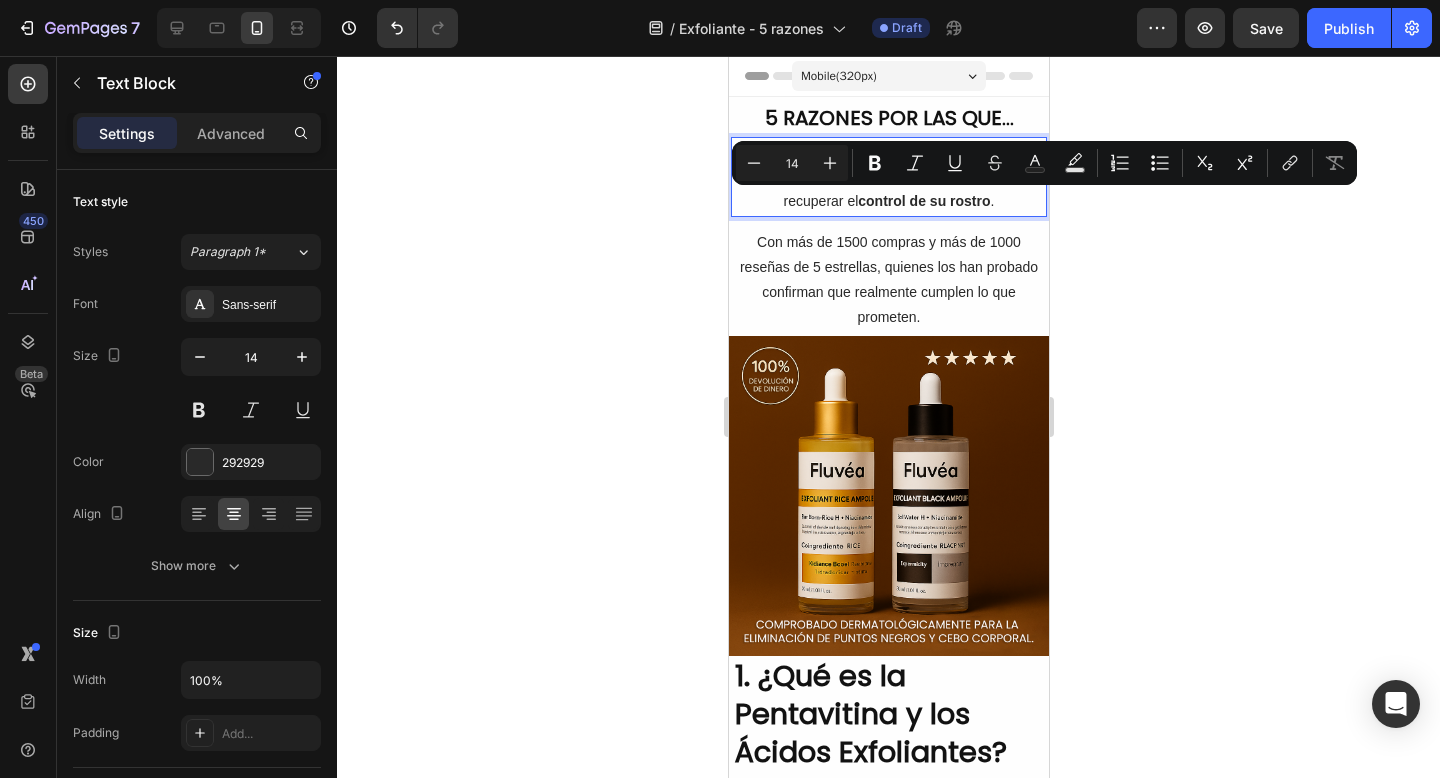 click on "Con su fórmula natural de Pentavitina y ácidos exfoliantes han ayudado a miles de personas a recuperar el  control de su rostro ." at bounding box center (888, 177) 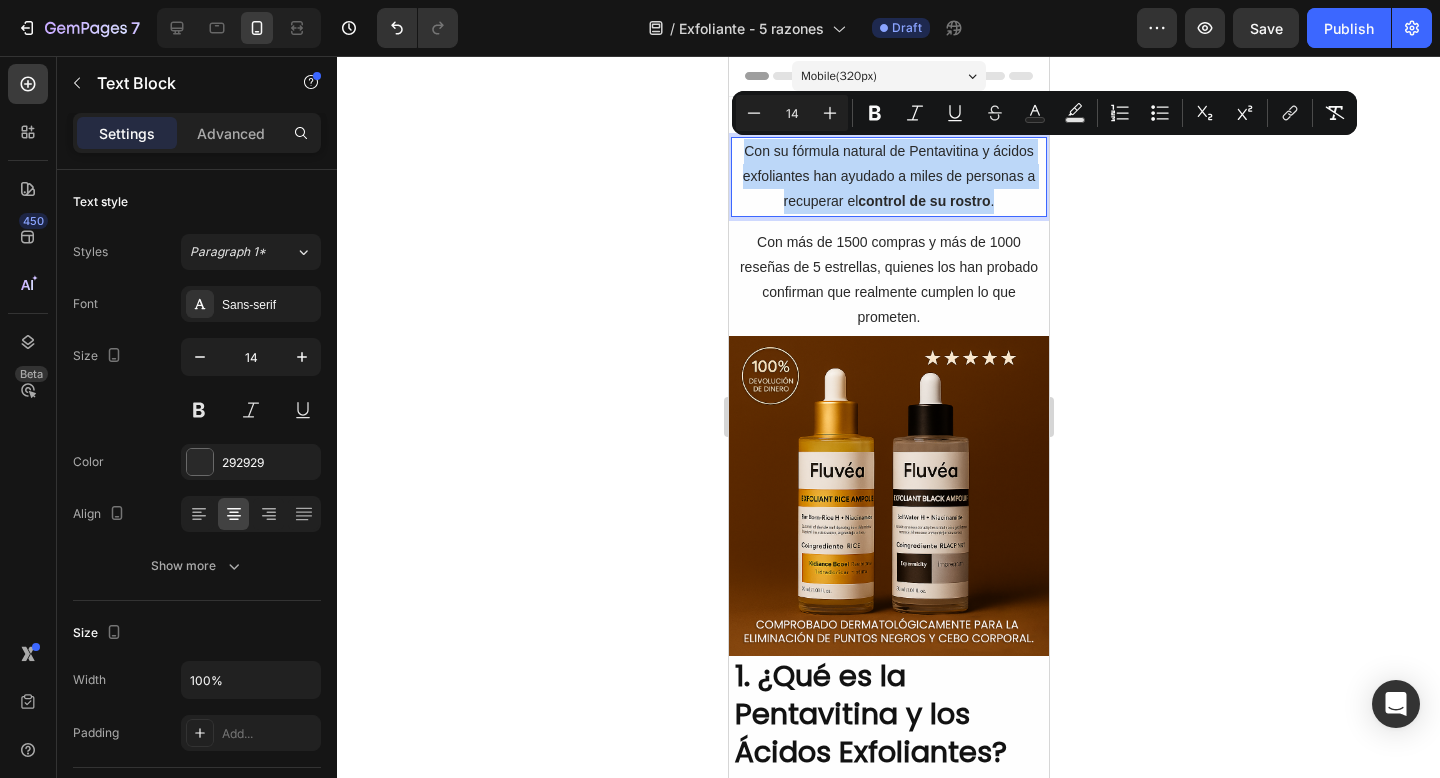 drag, startPoint x: 996, startPoint y: 205, endPoint x: 735, endPoint y: 155, distance: 265.74612 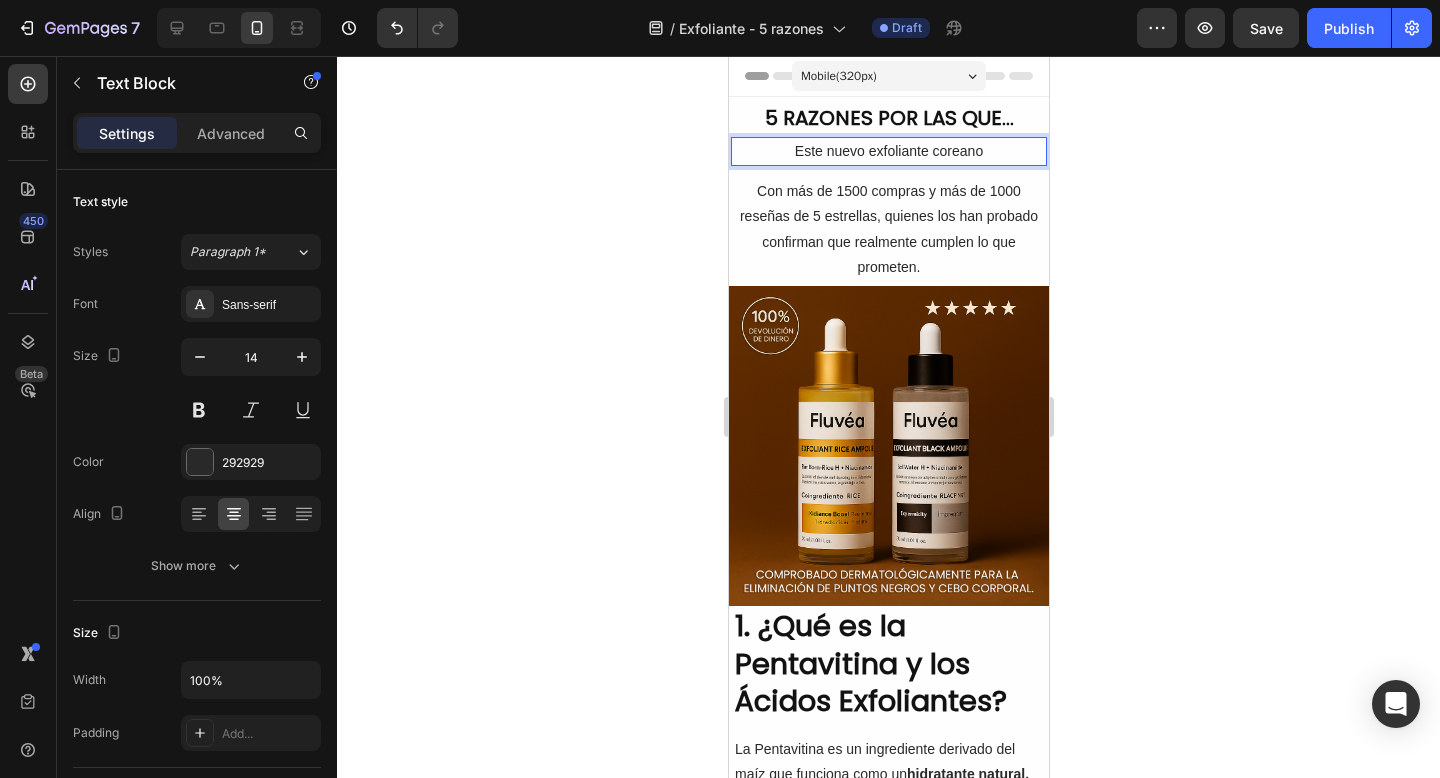 click on "Este nuevo exfoliante coreano" at bounding box center [888, 151] 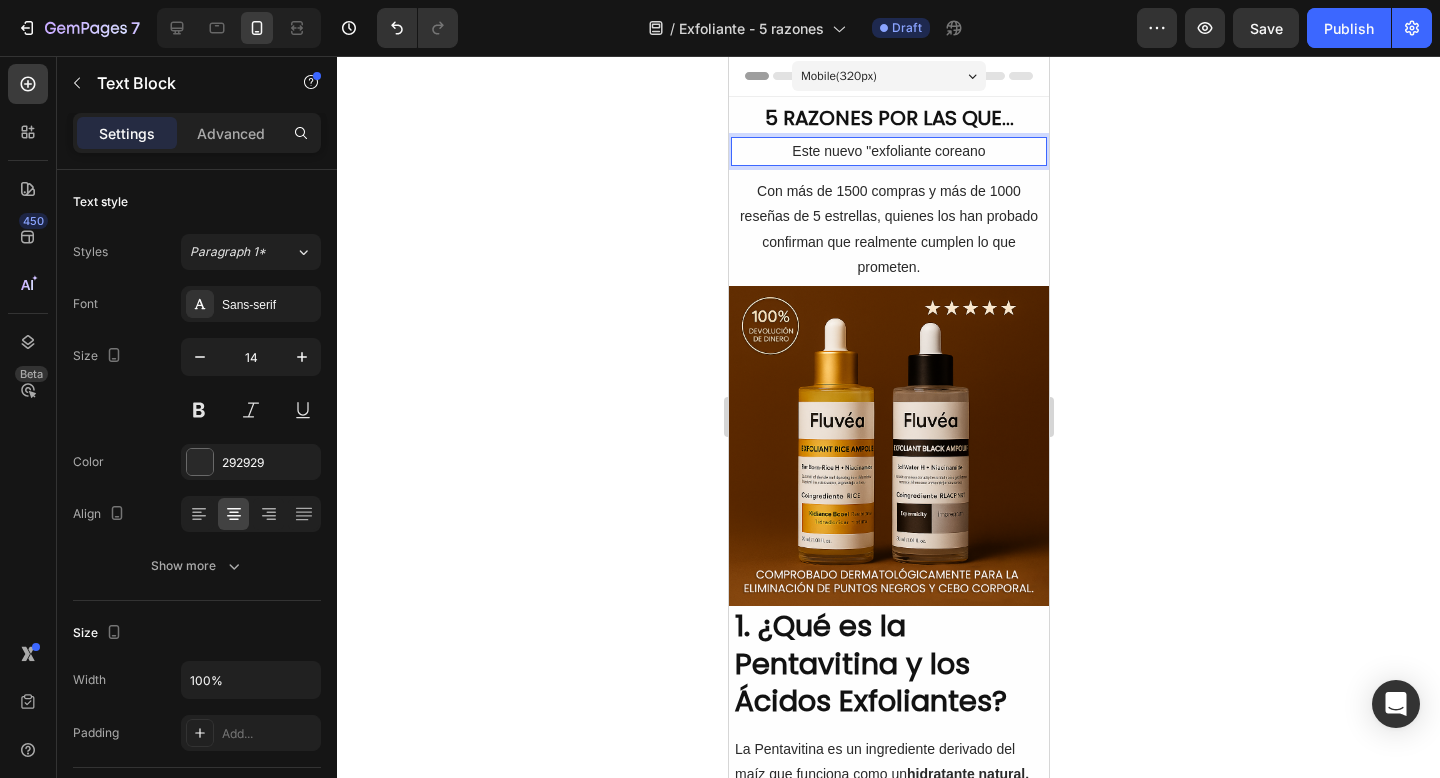 click on "Este nuevo "exfoliante coreano" at bounding box center [888, 151] 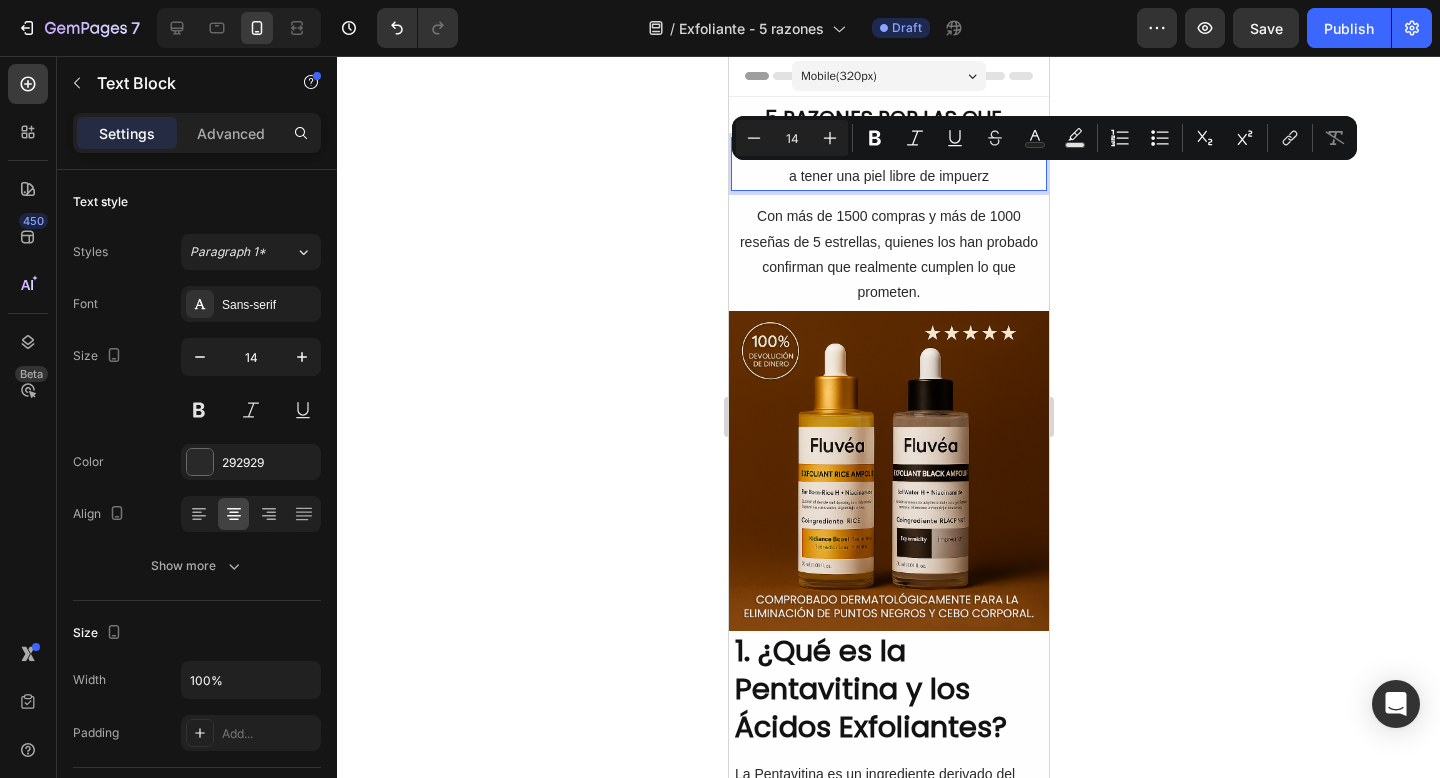 drag, startPoint x: 1001, startPoint y: 182, endPoint x: 940, endPoint y: 185, distance: 61.073727 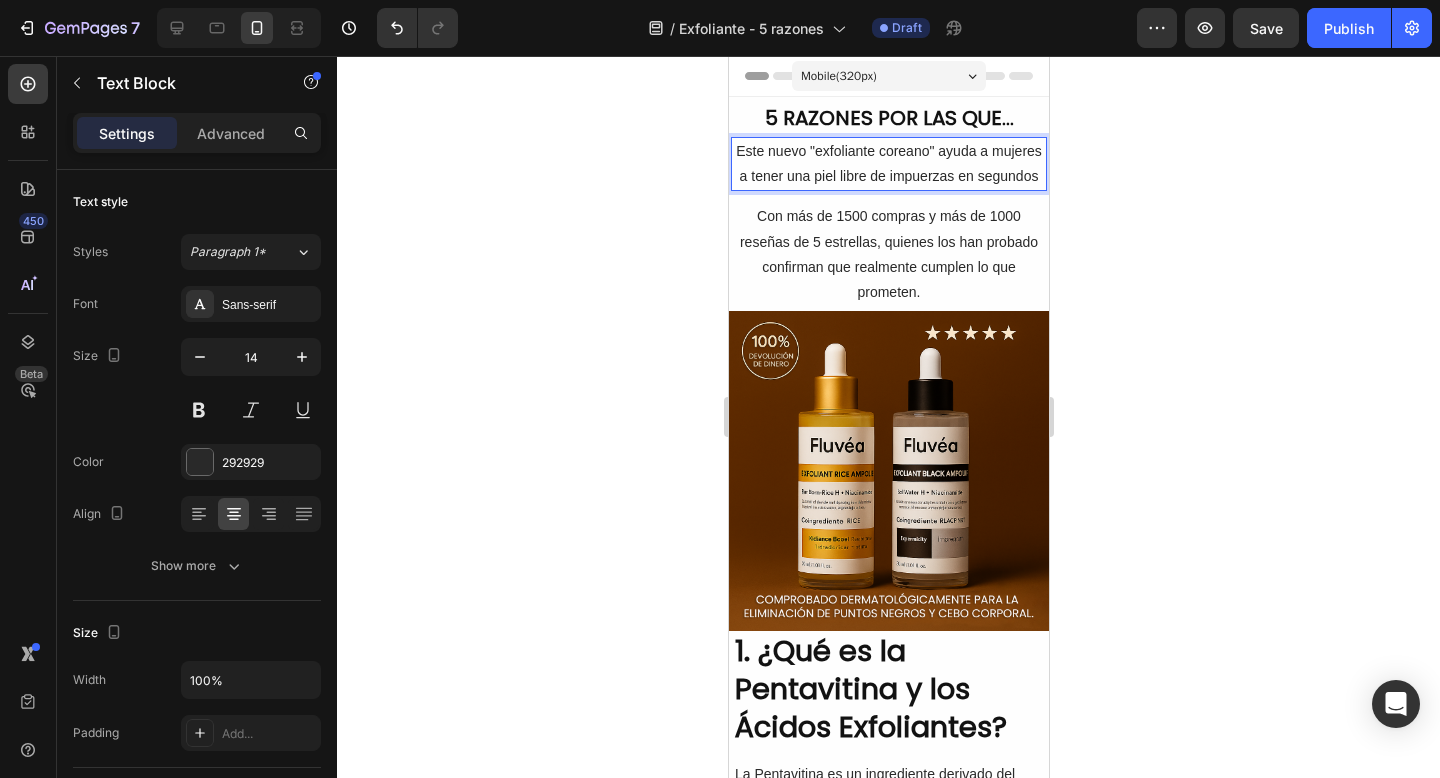 click on "Este nuevo "exfoliante coreano" ayuda a mujeres a tener una piel libre de impuerzas en segundos" at bounding box center [888, 164] 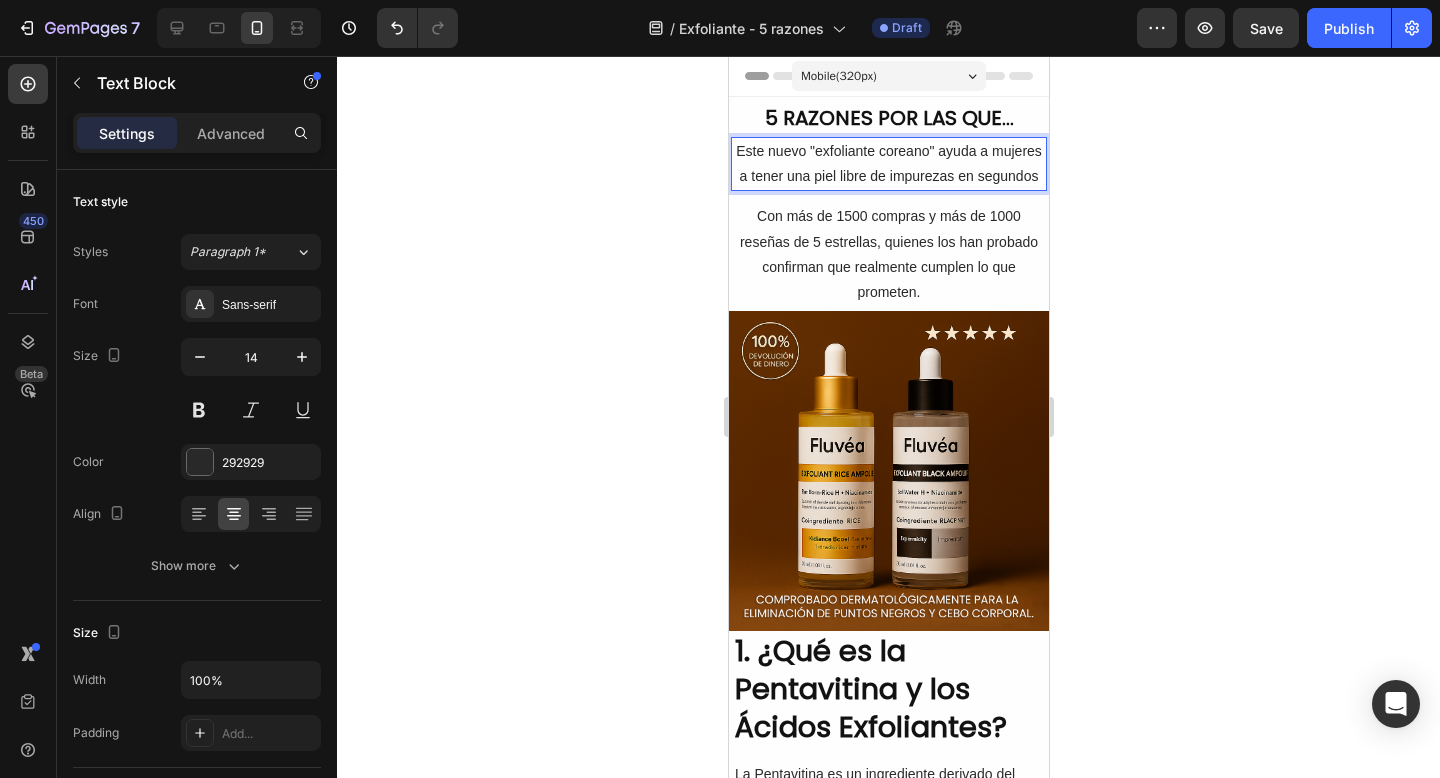 click on "Este nuevo "exfoliante coreano" ayuda a mujeres a tener una piel libre de impurezas en segundos" at bounding box center [888, 164] 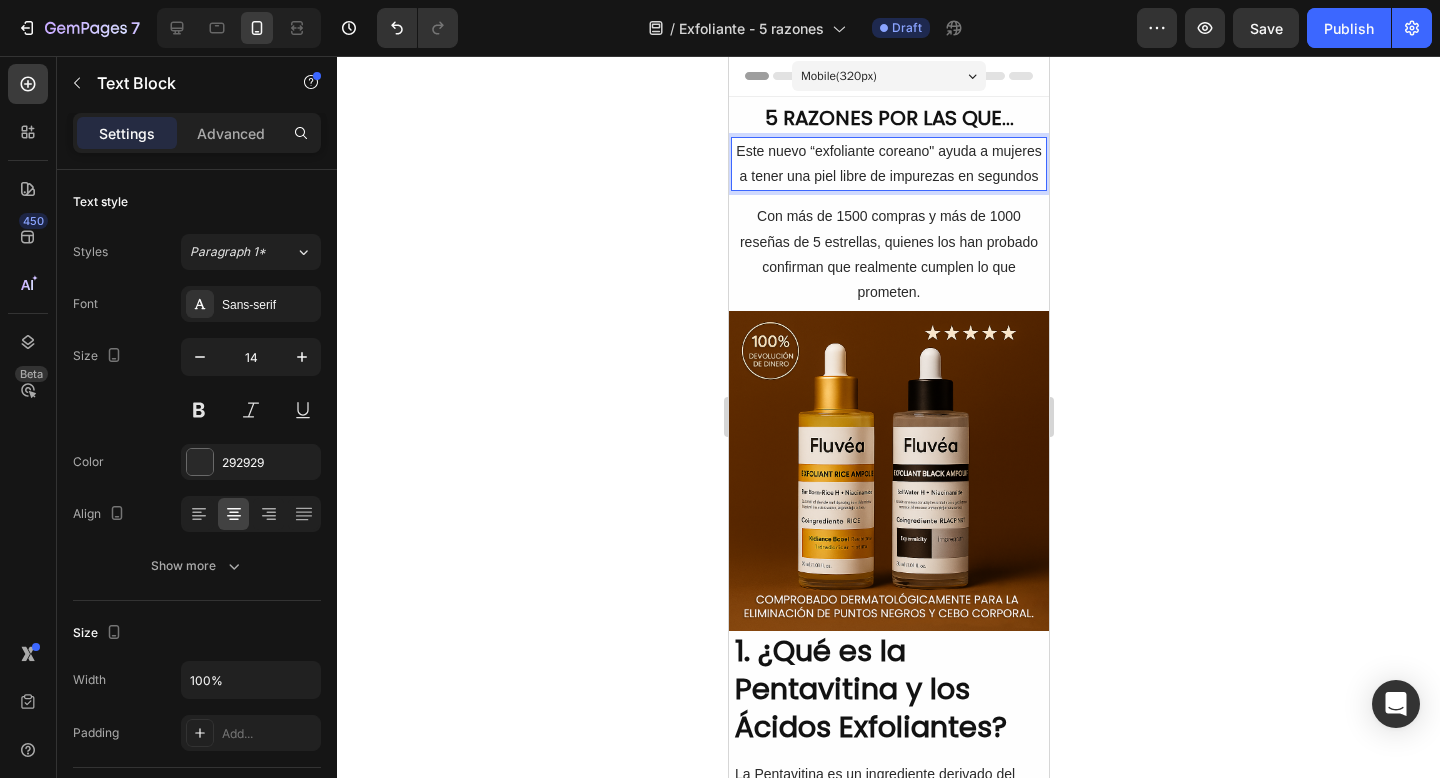 click on "Este nuevo “exfoliante coreano" ayuda a mujeres a tener una piel libre de impurezas en segundos" at bounding box center (888, 164) 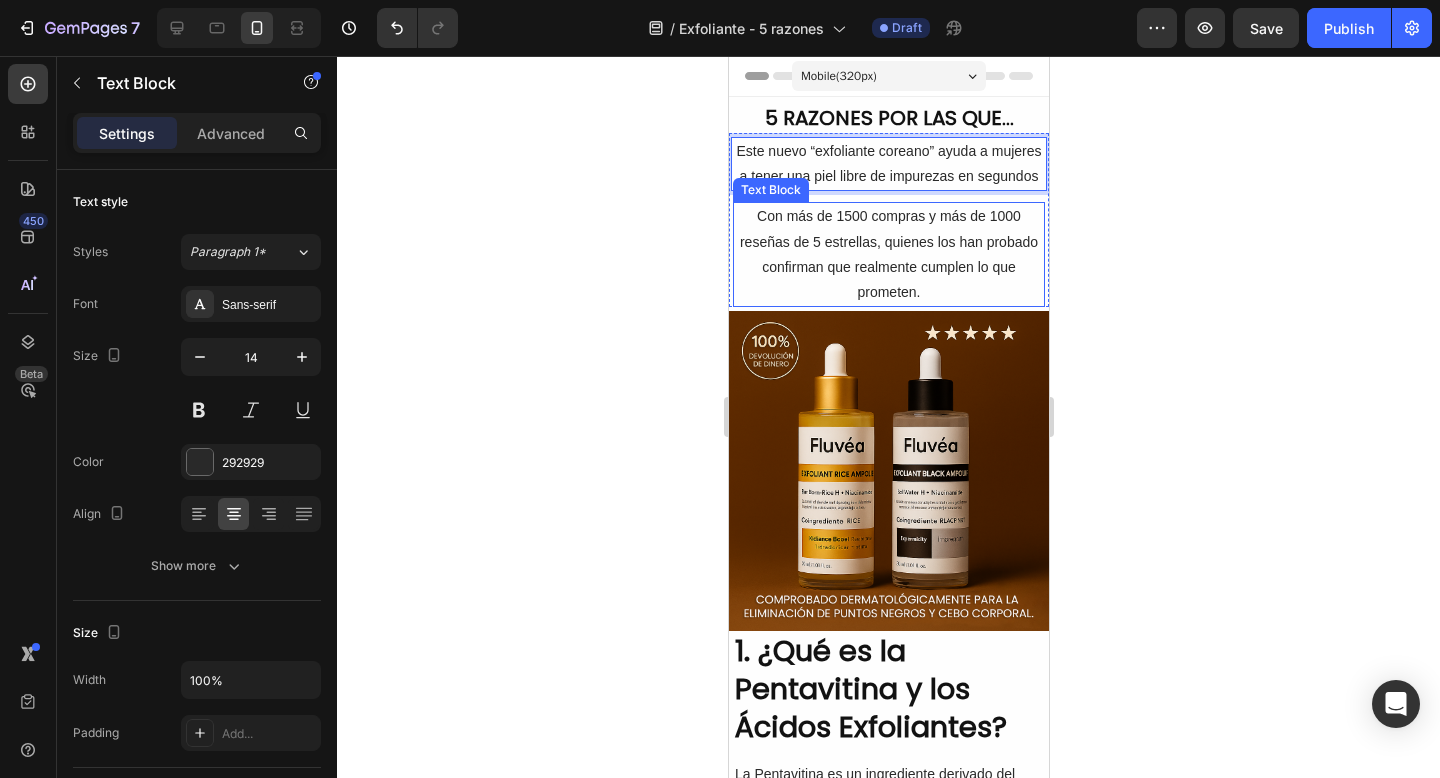 click 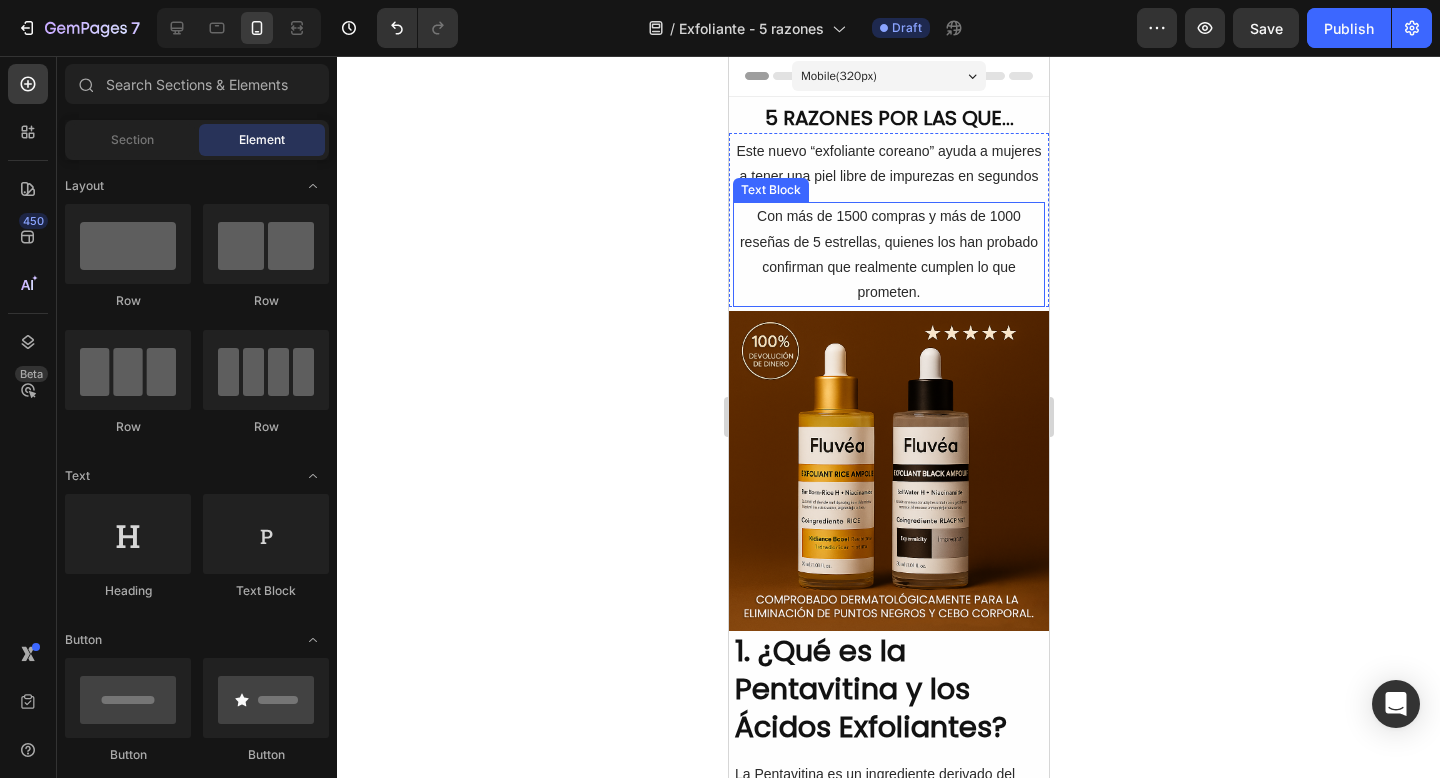 click 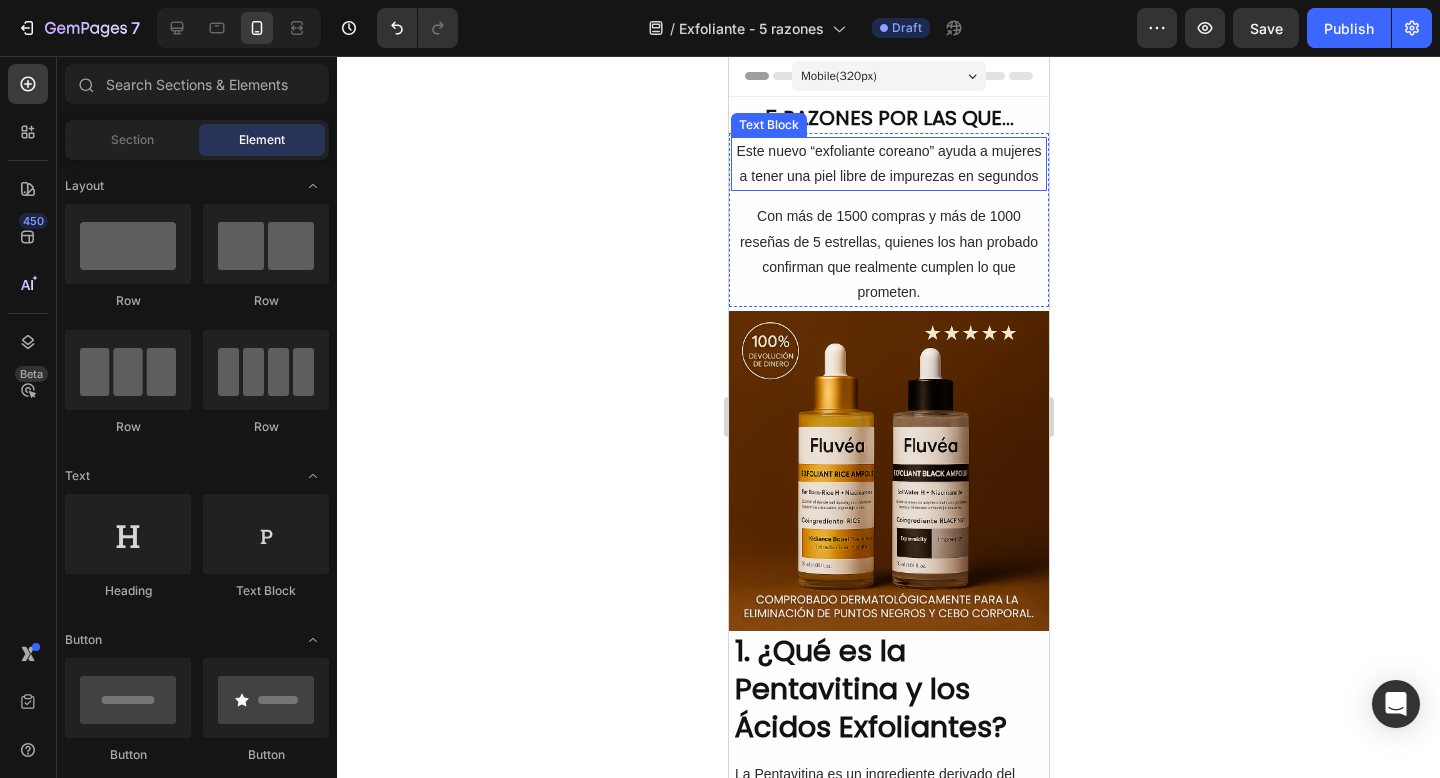 click on "Este nuevo “exfoliante coreano” ayuda a mujeres a tener una piel libre de impurezas en segundos" at bounding box center [888, 164] 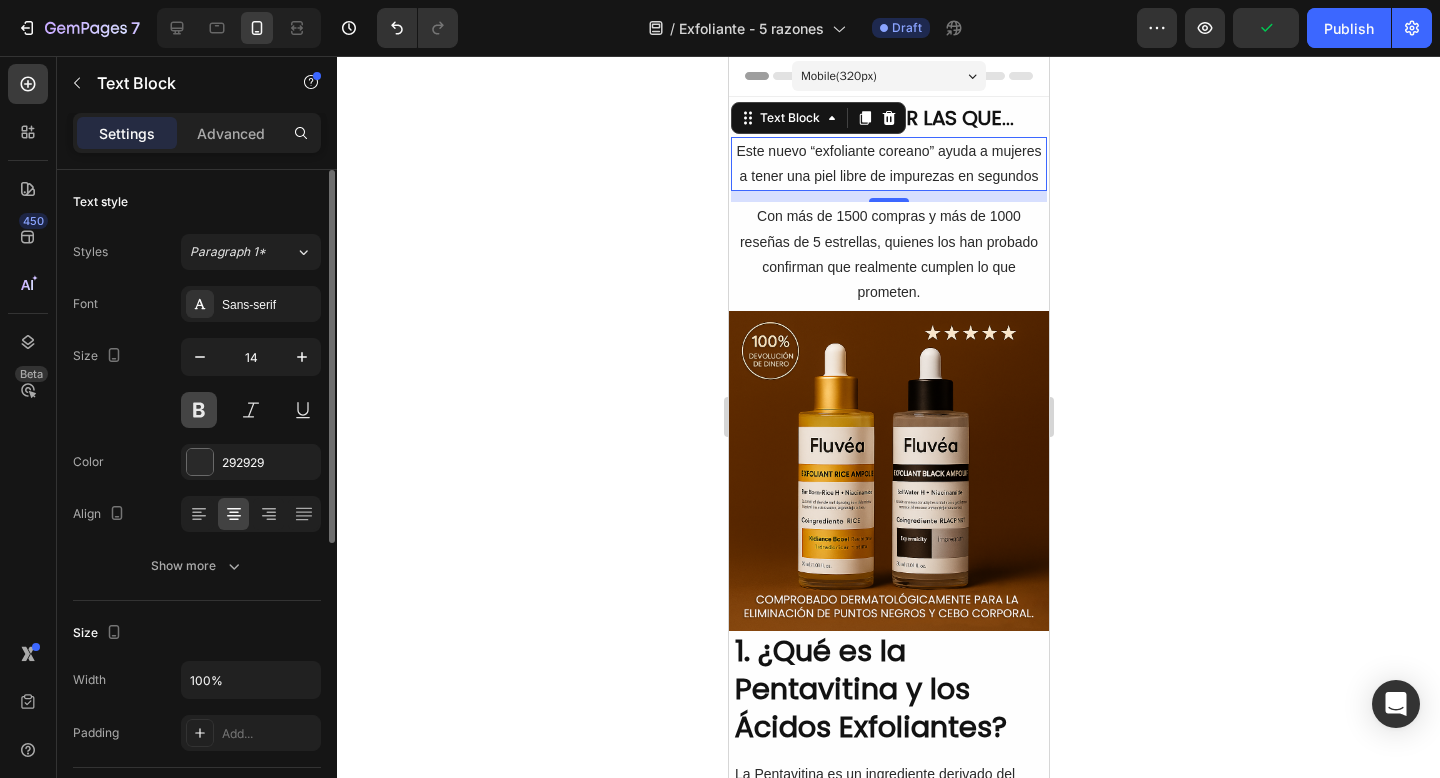 click at bounding box center (199, 410) 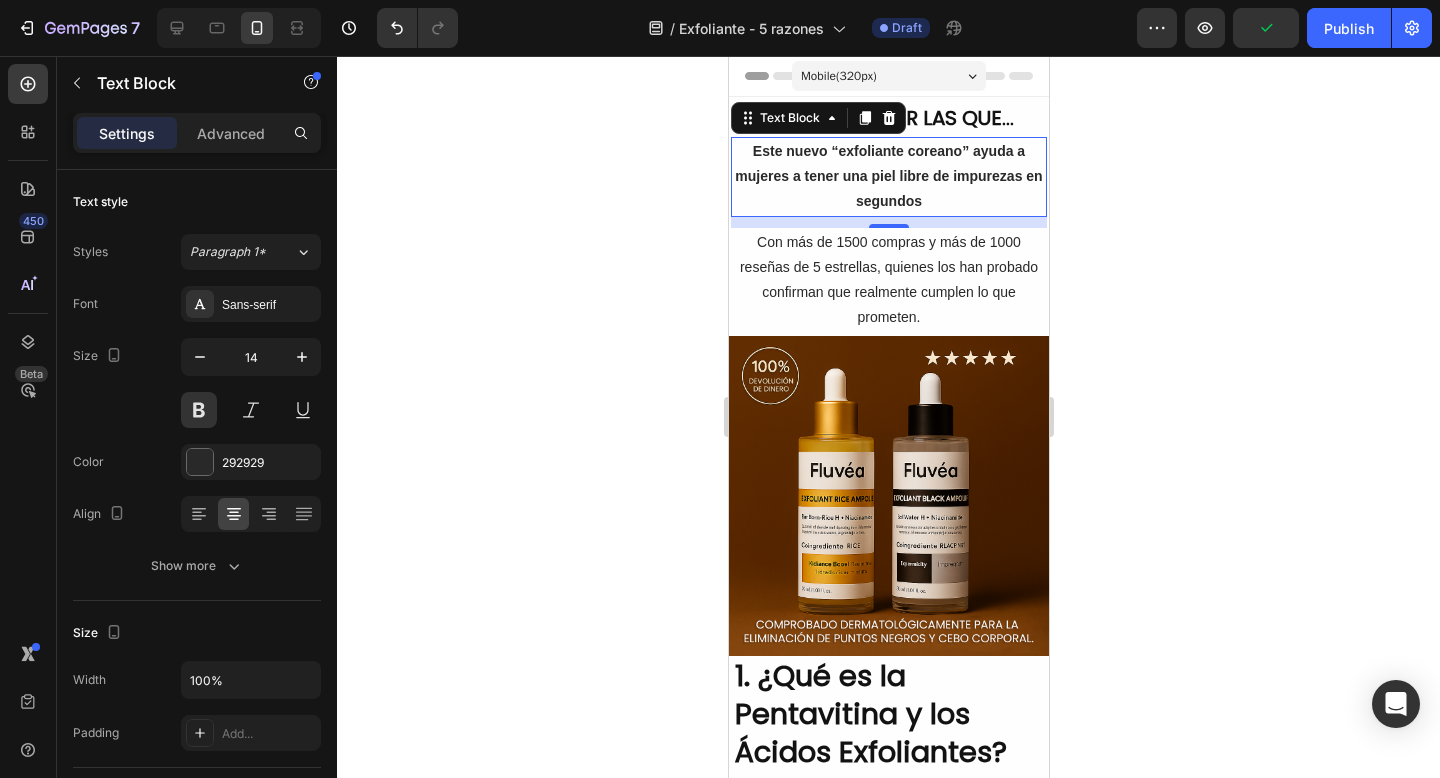 click 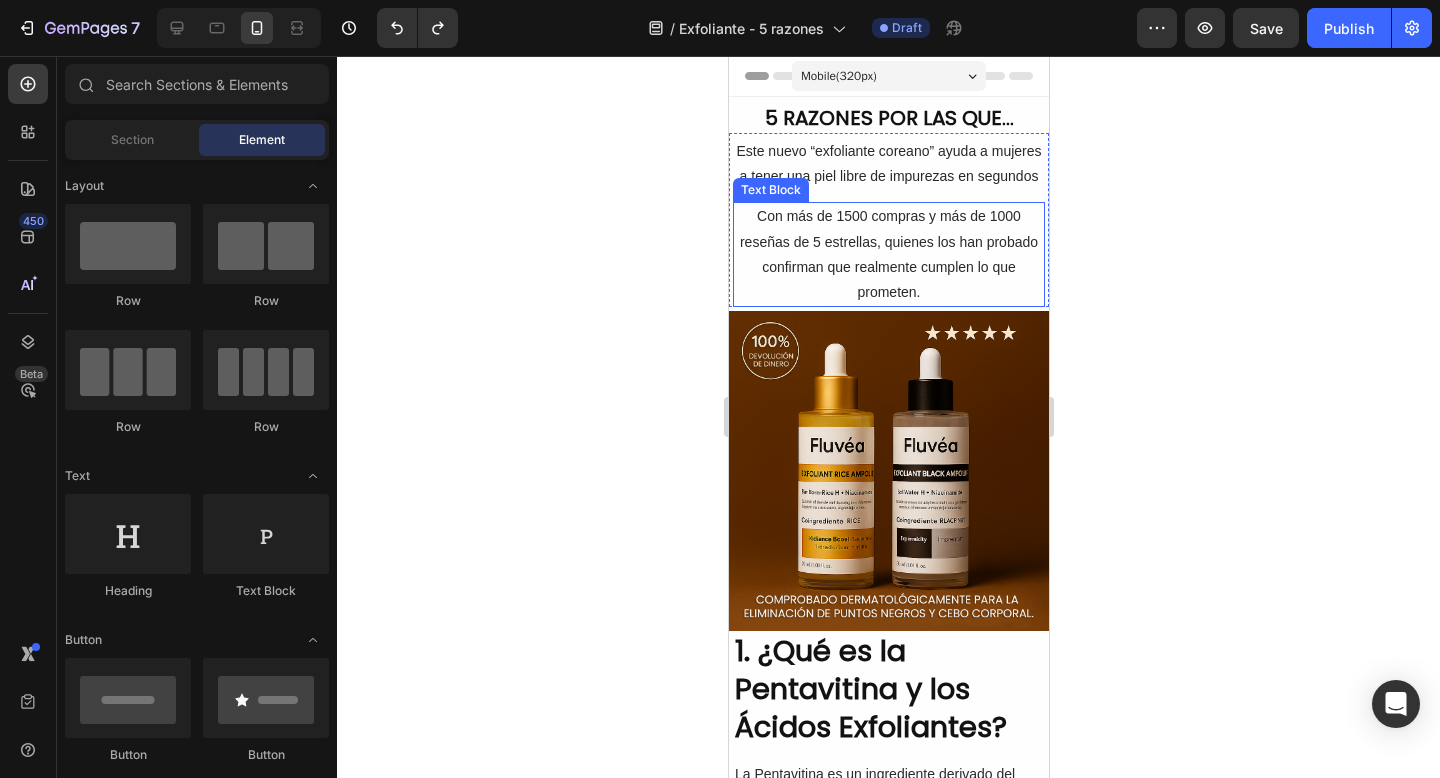 click on "Con más de 1500 compras y más de 1000 reseñas de 5 estrellas, quienes los han probado confirman que realmente cumplen lo que prometen." at bounding box center [888, 254] 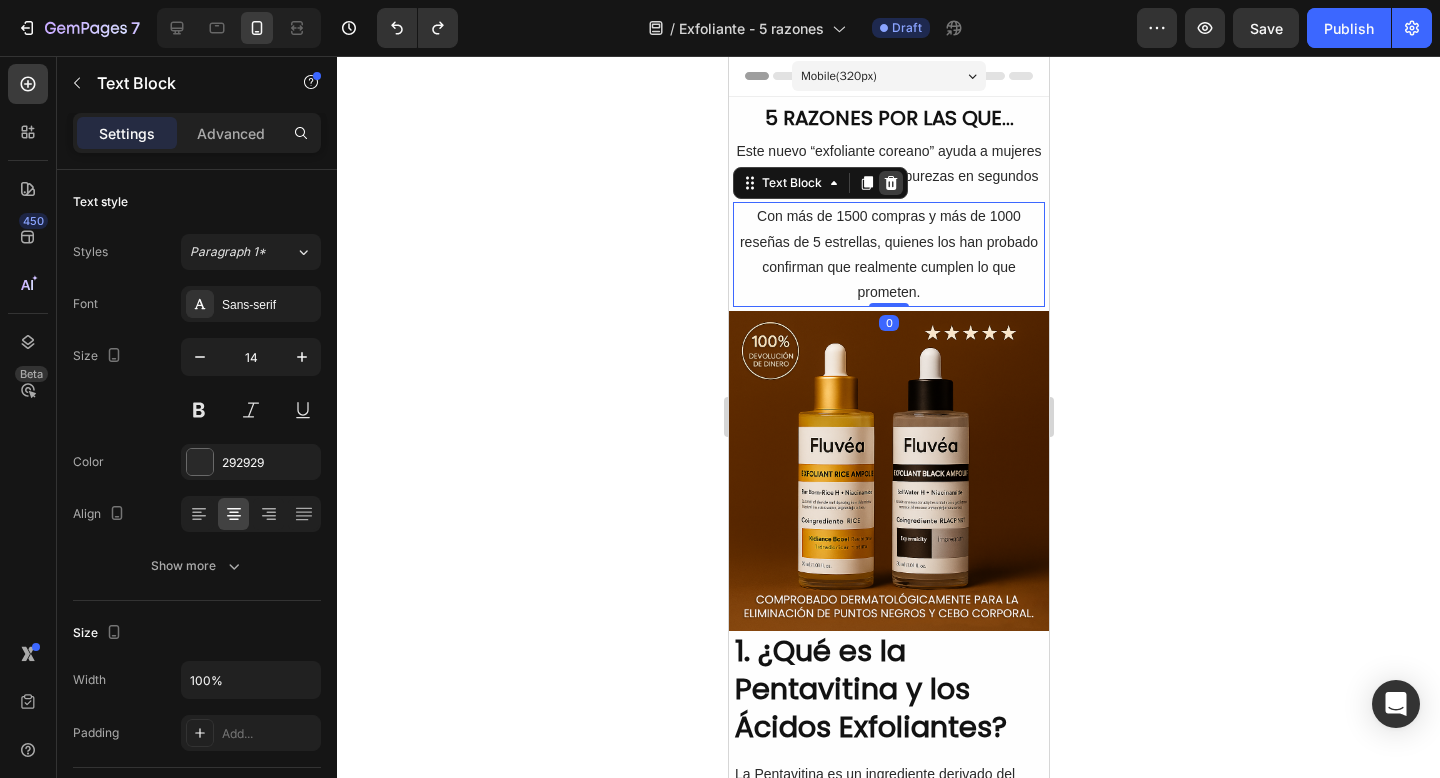 click 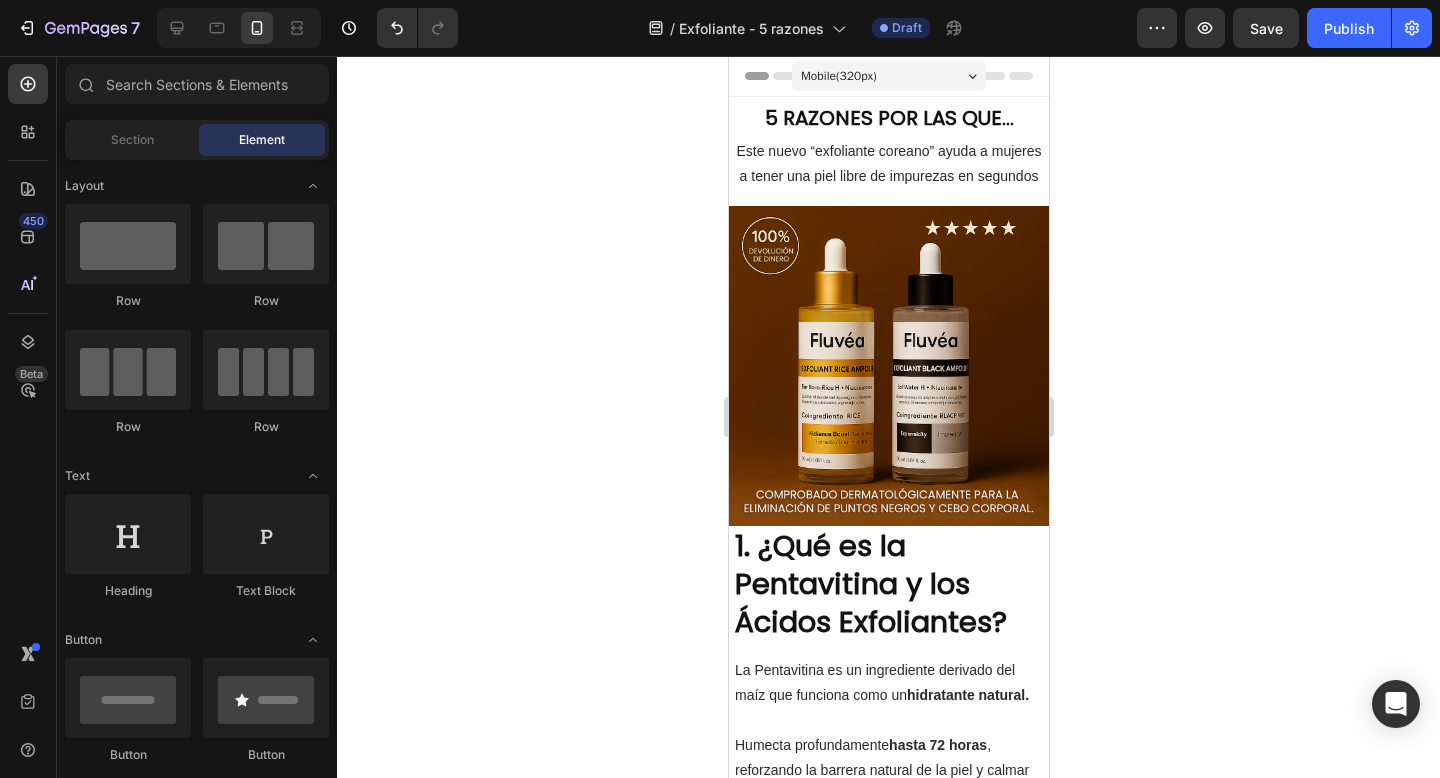 click 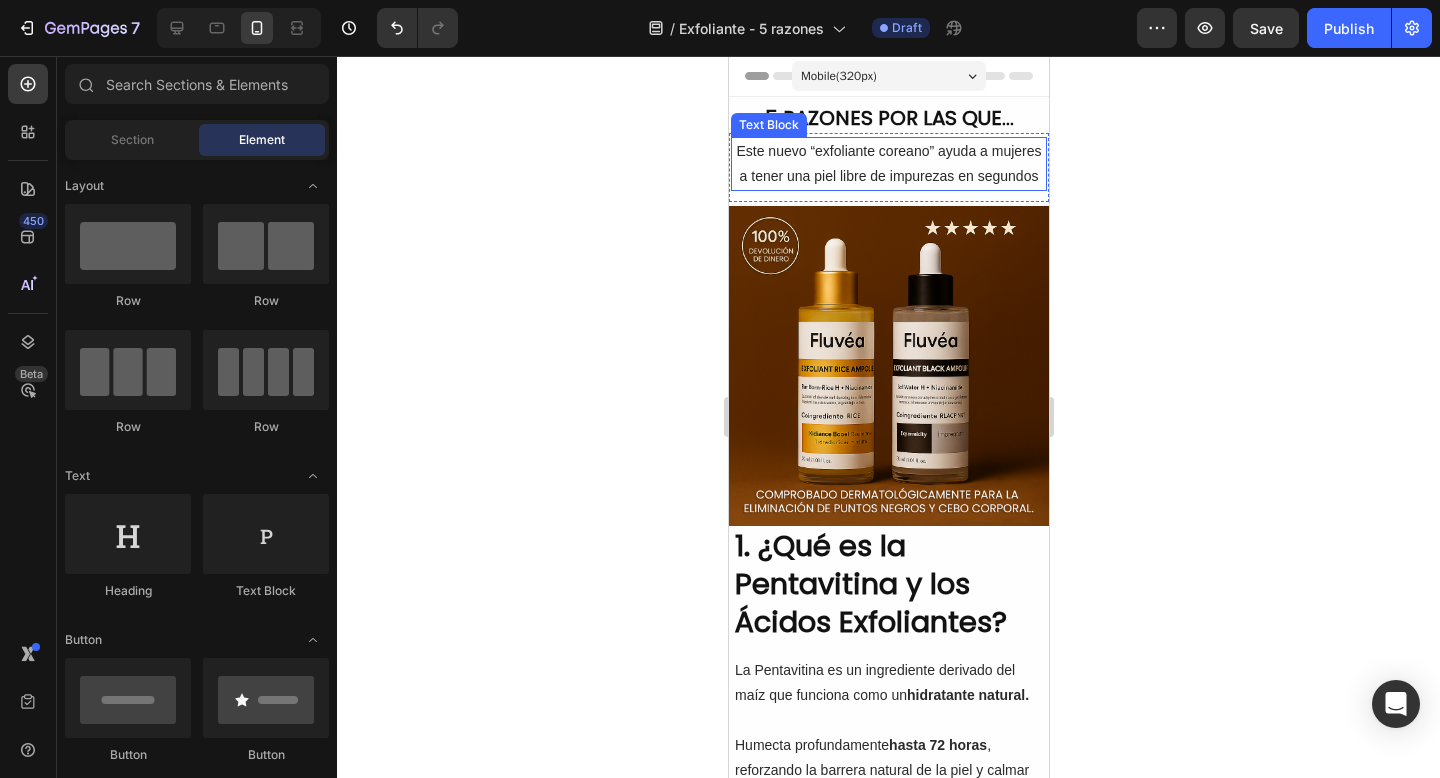 click on "Este nuevo “exfoliante coreano” ayuda a mujeres a tener una piel libre de impurezas en segundos" at bounding box center (888, 164) 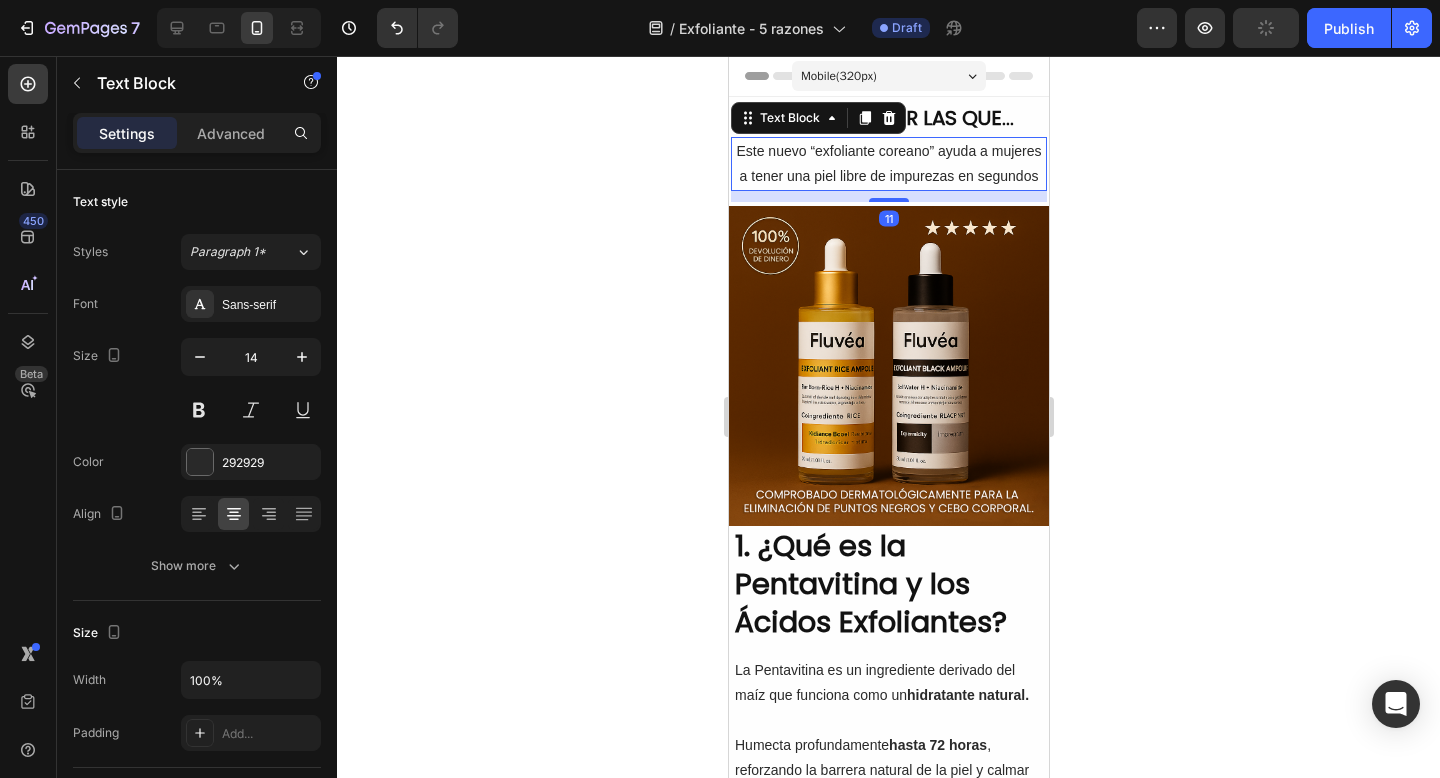 click 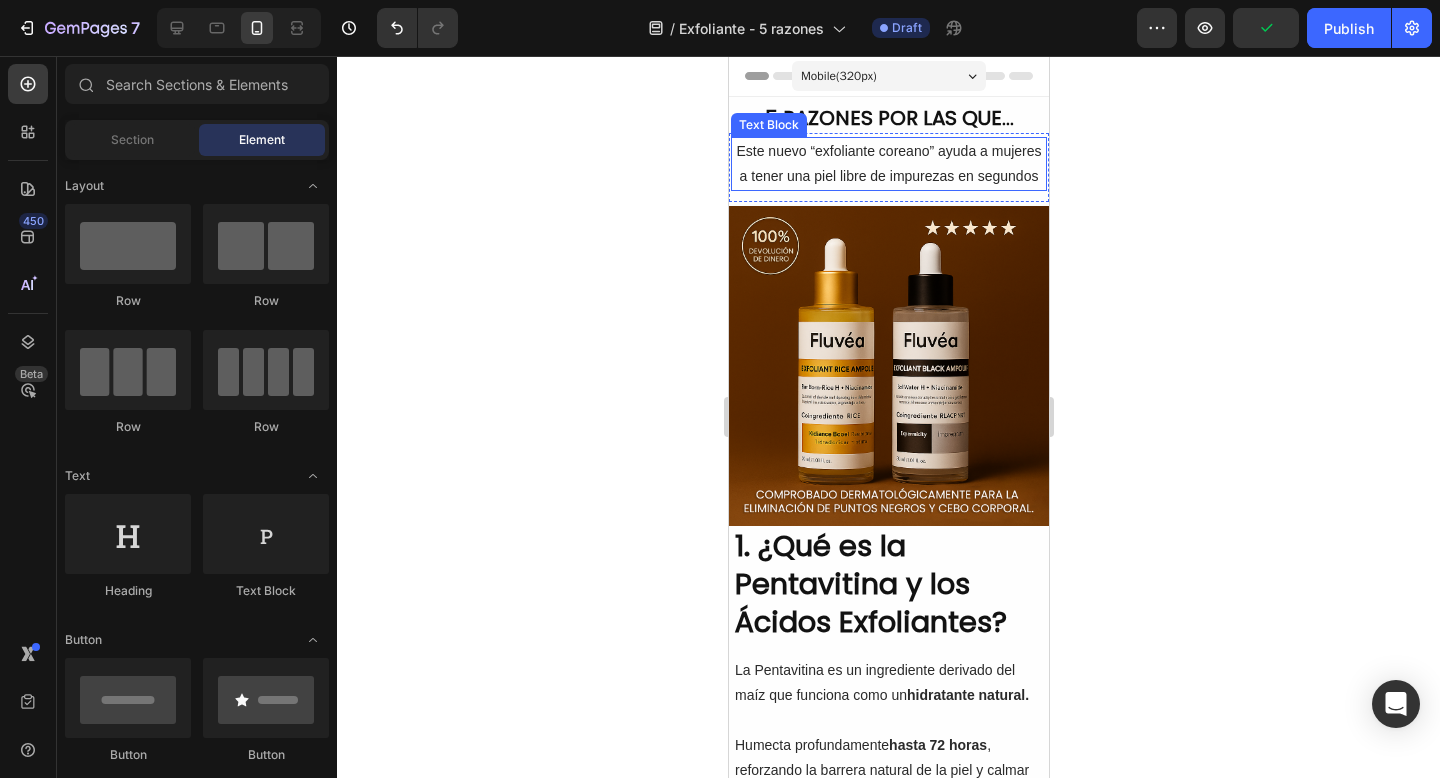 click on "Este nuevo “exfoliante coreano” ayuda a mujeres a tener una piel libre de impurezas en segundos" at bounding box center [888, 164] 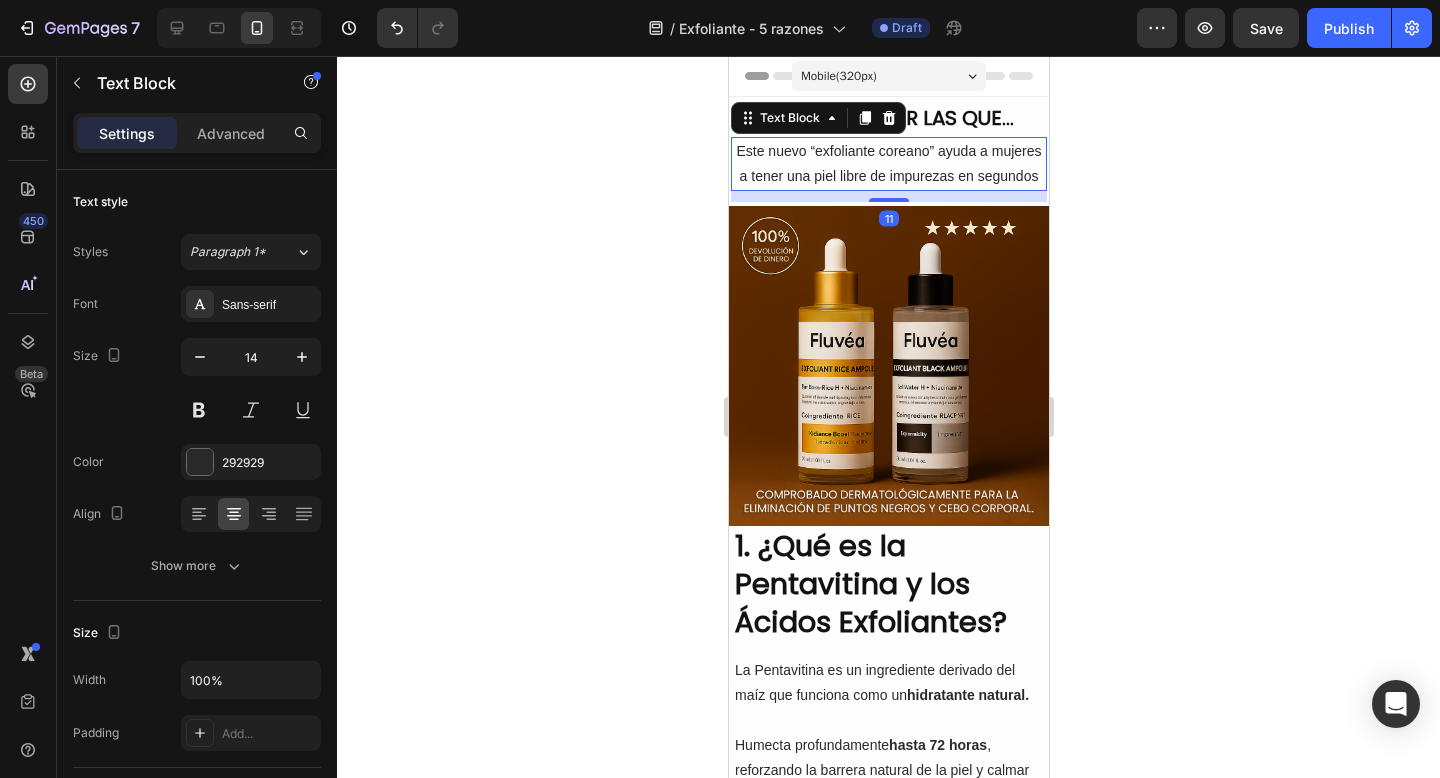 click 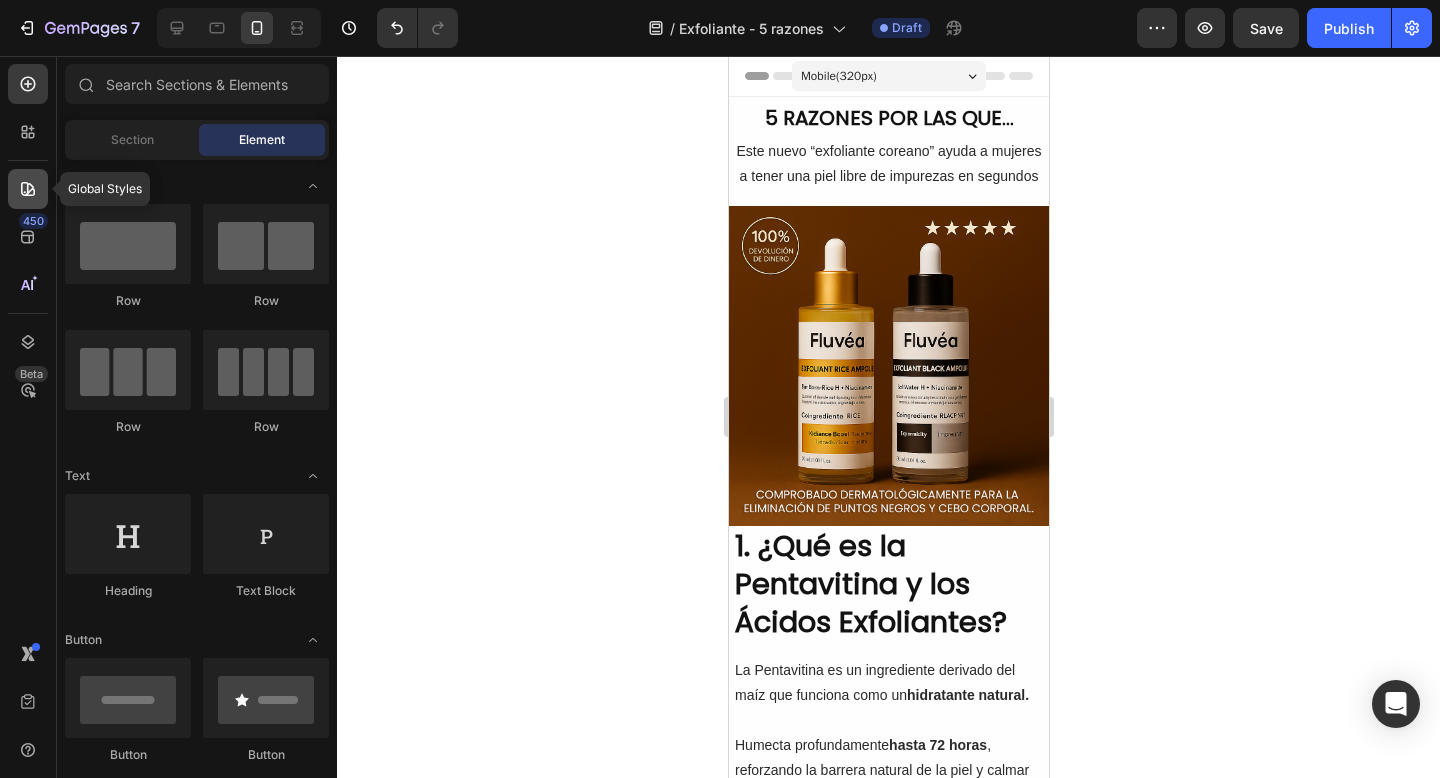 click 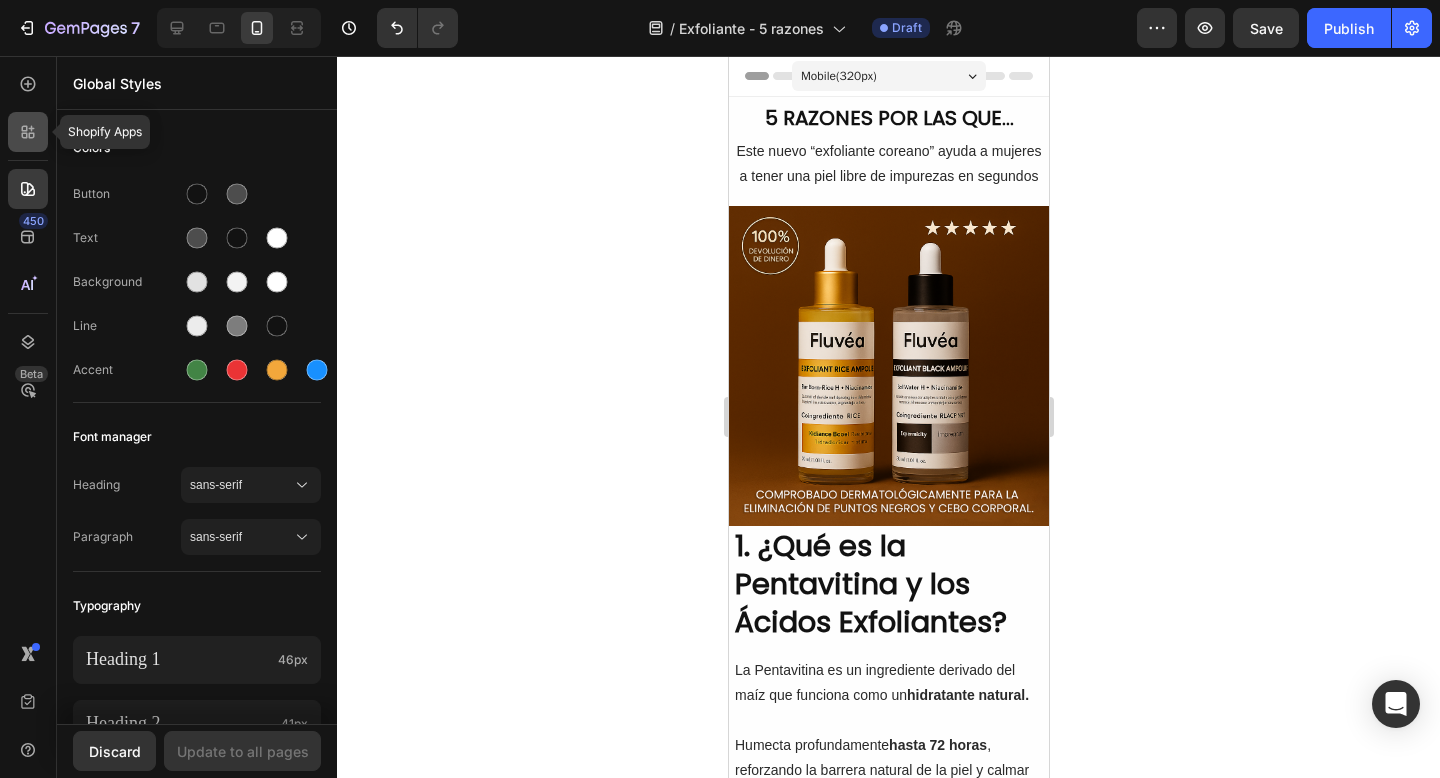 click 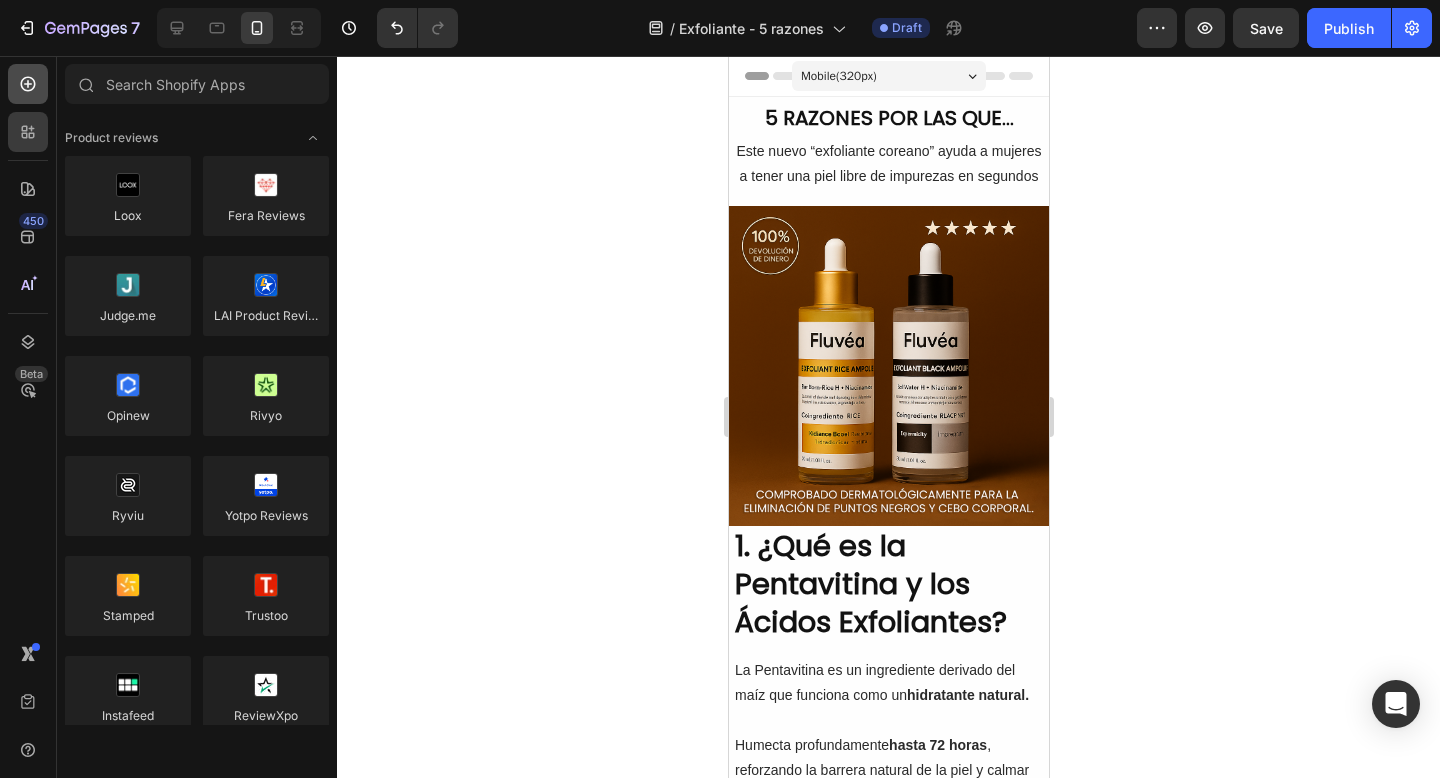 click 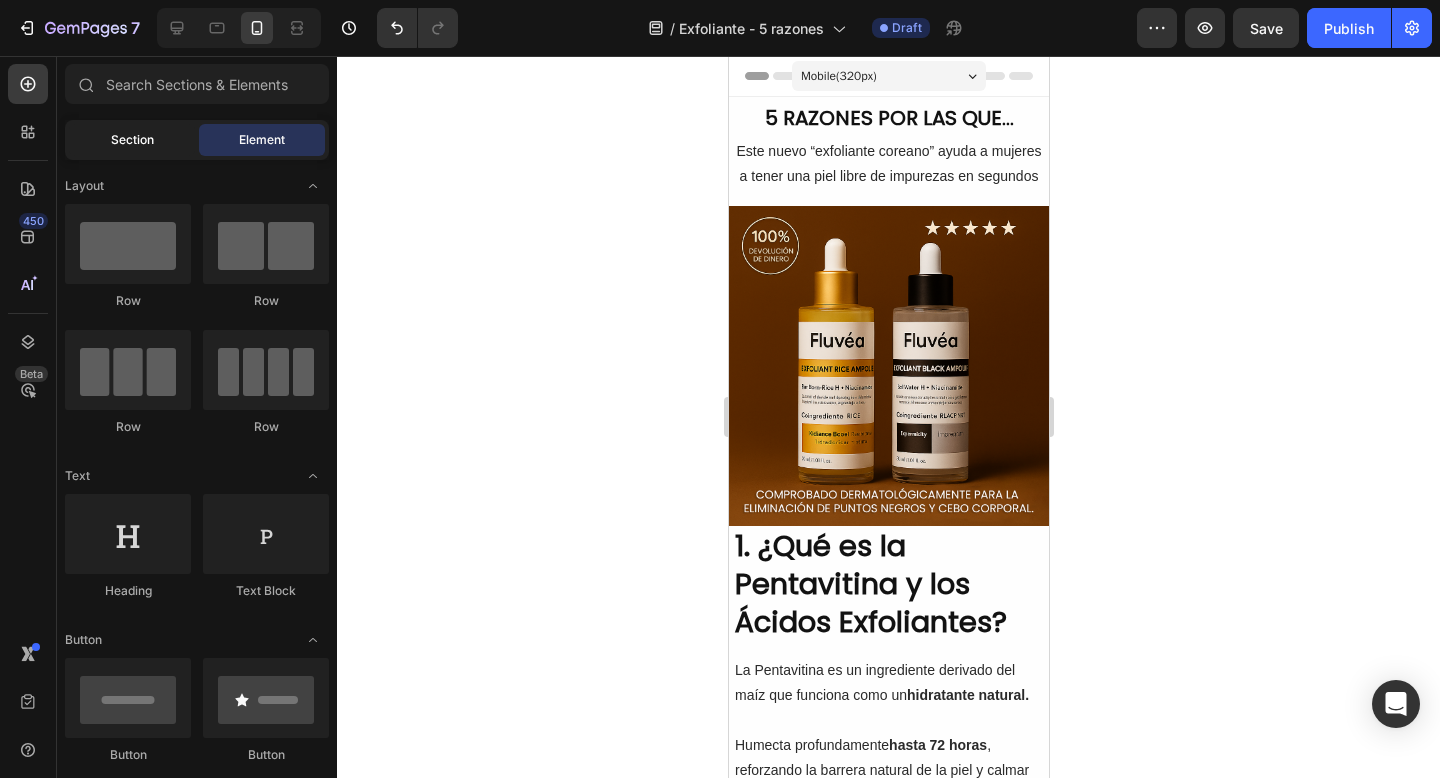click on "Section" 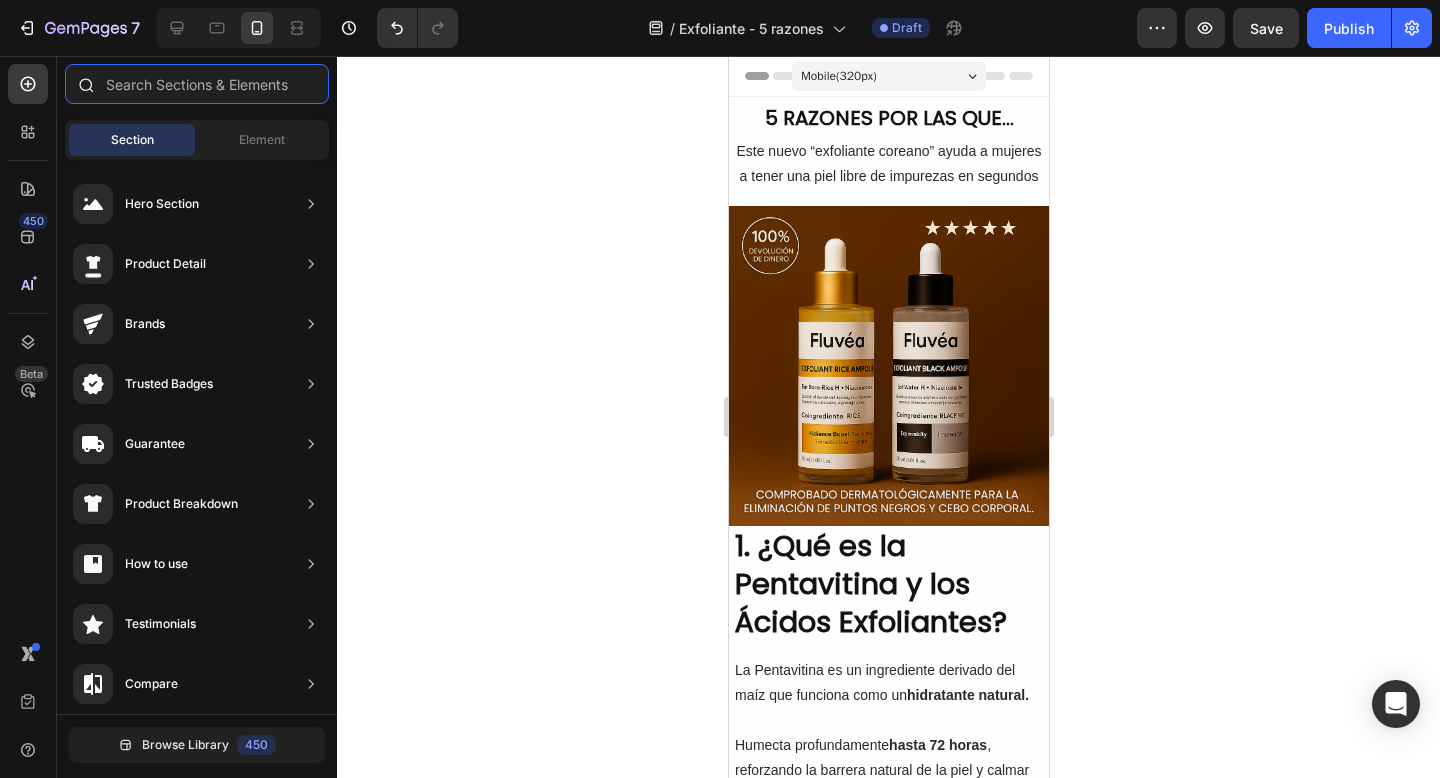 click at bounding box center [197, 84] 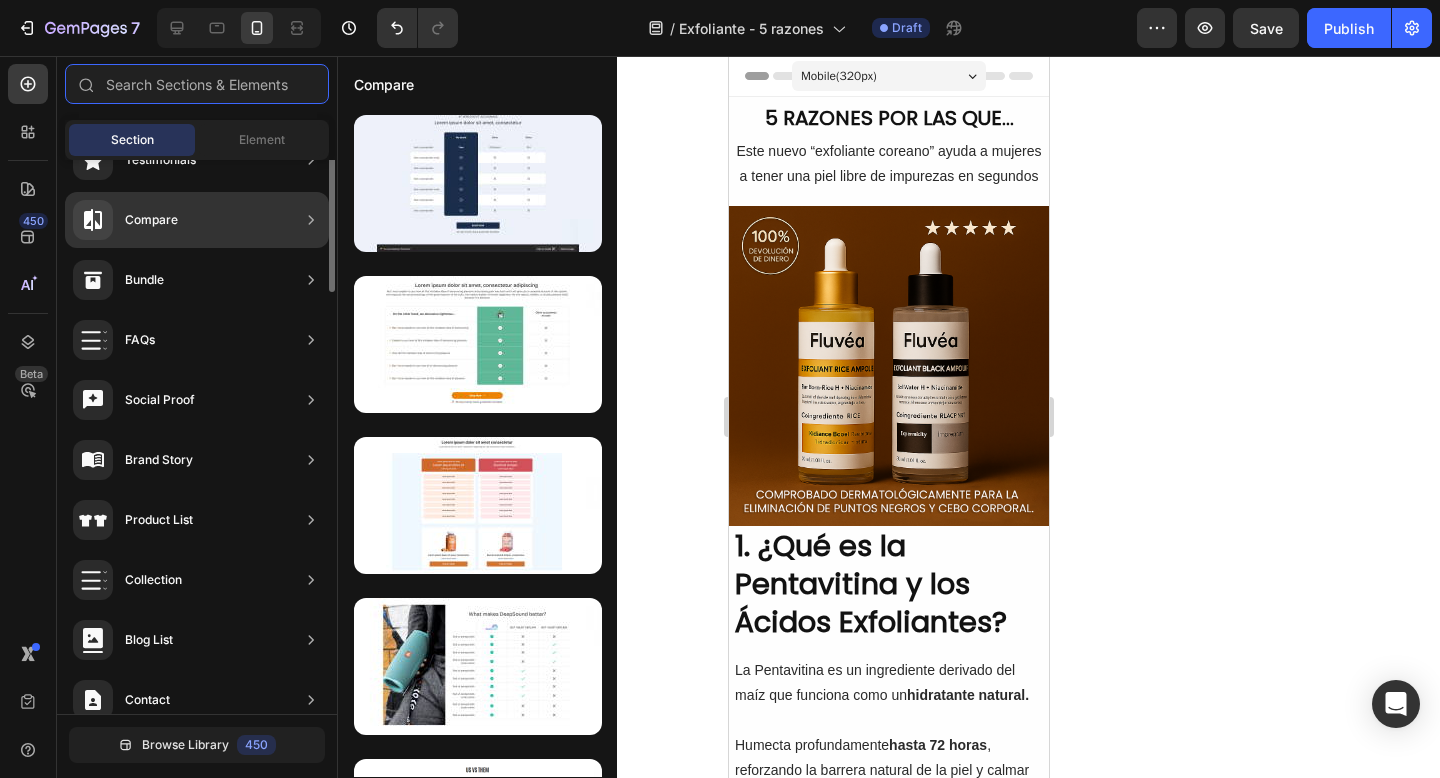 scroll, scrollTop: 606, scrollLeft: 0, axis: vertical 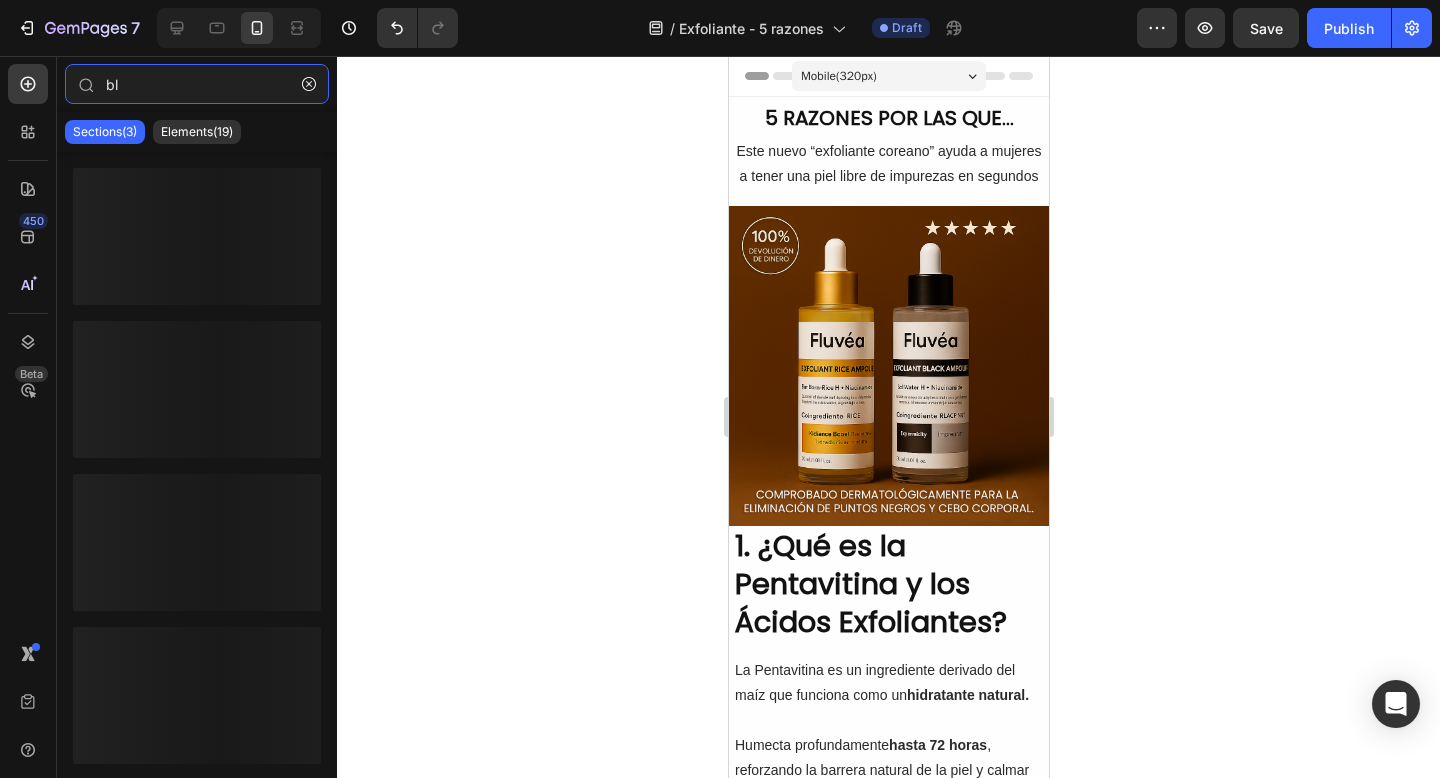 type on "b" 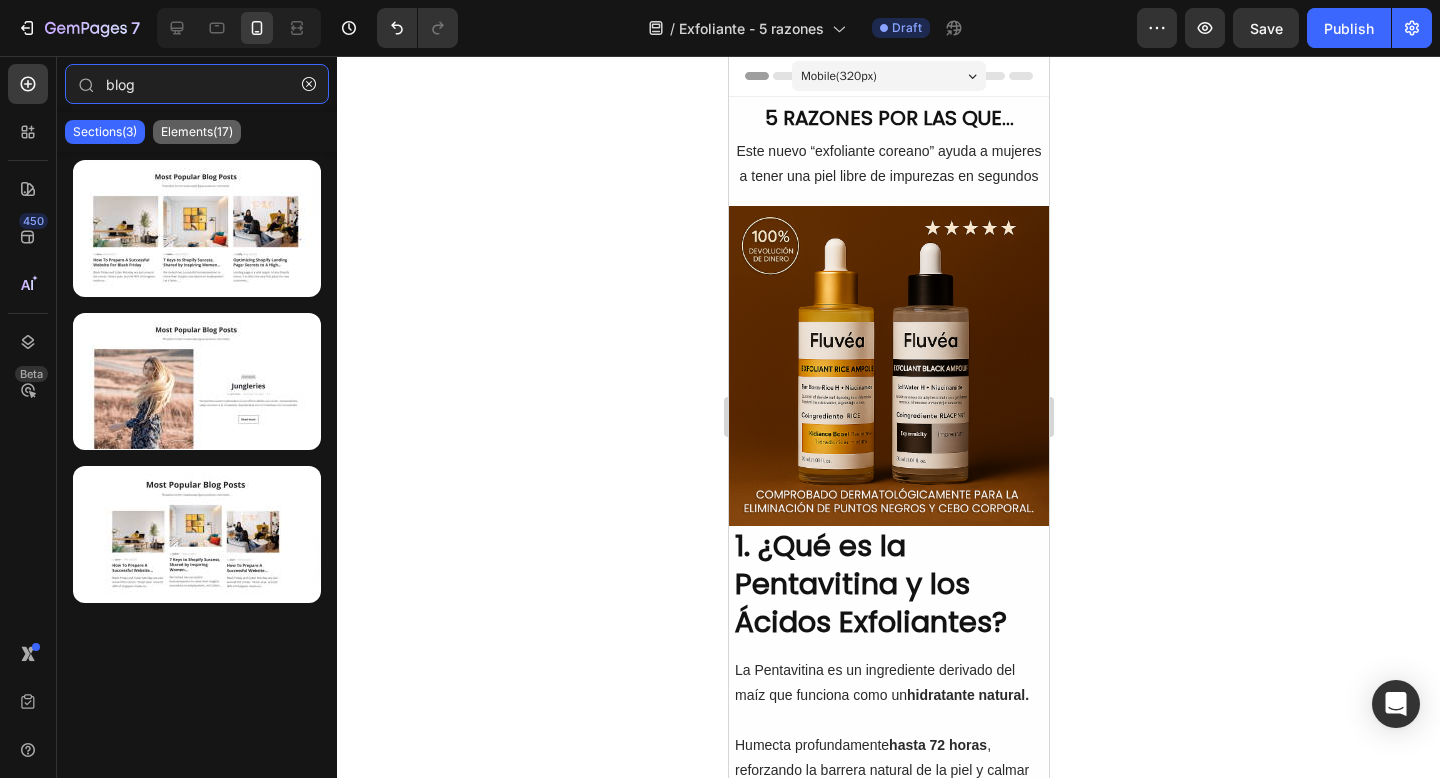 type on "blog" 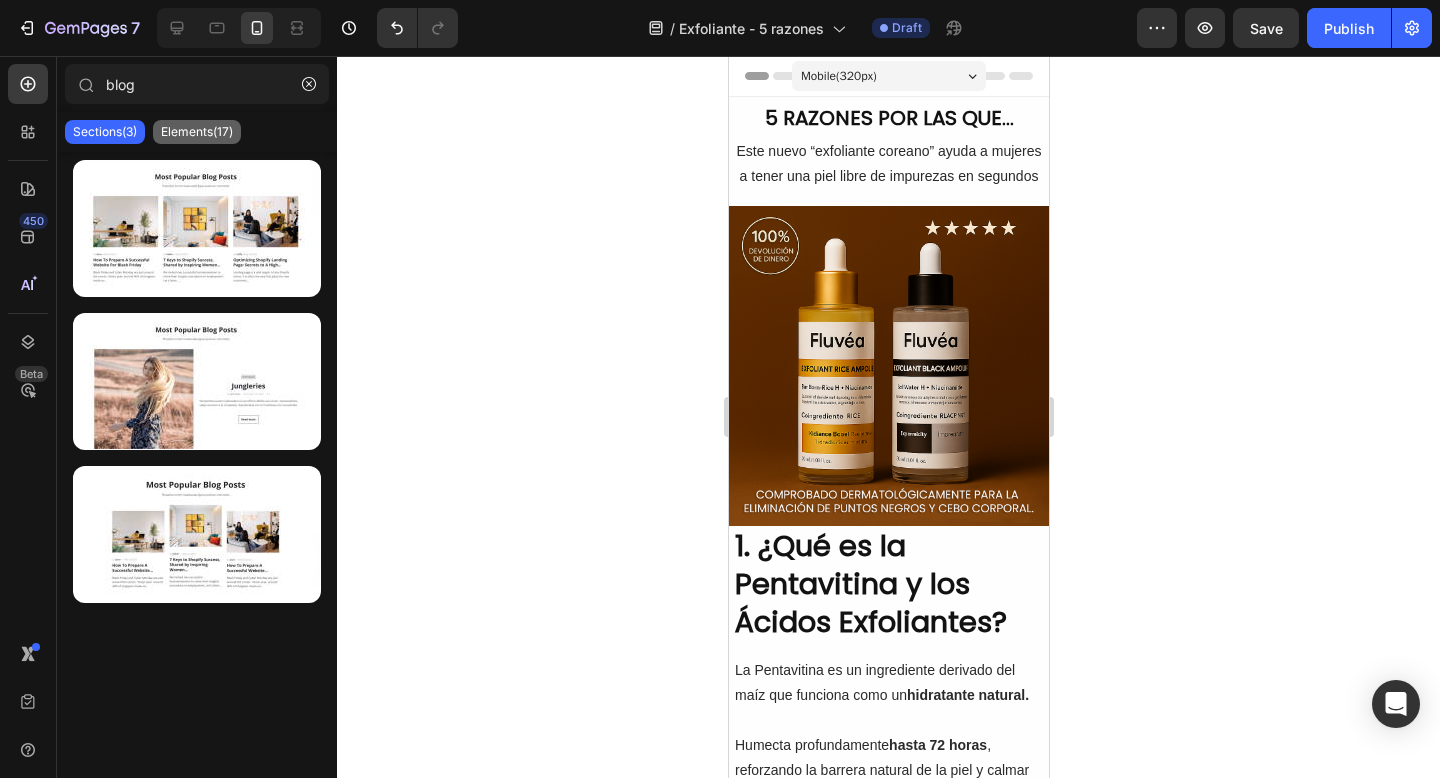 click on "Elements(17)" 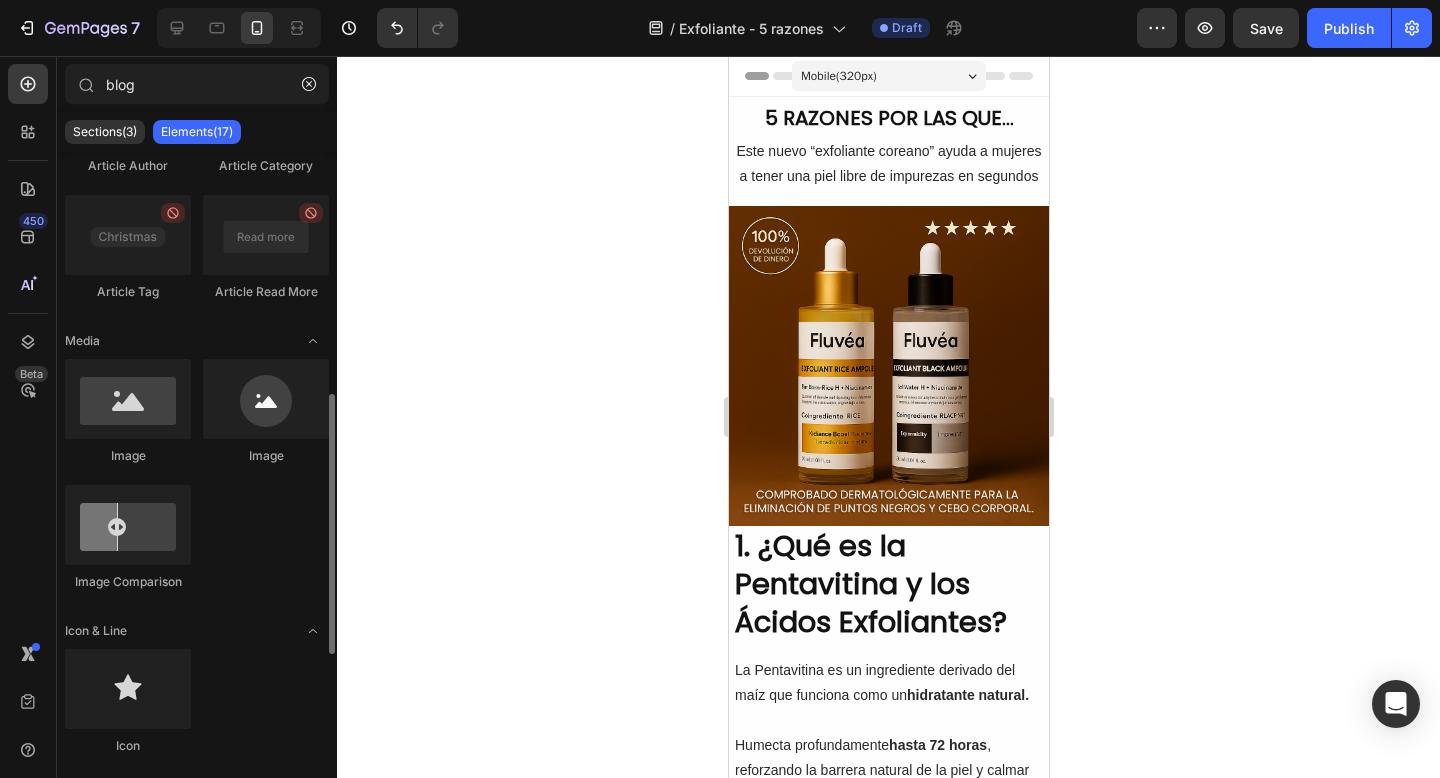 scroll, scrollTop: 524, scrollLeft: 0, axis: vertical 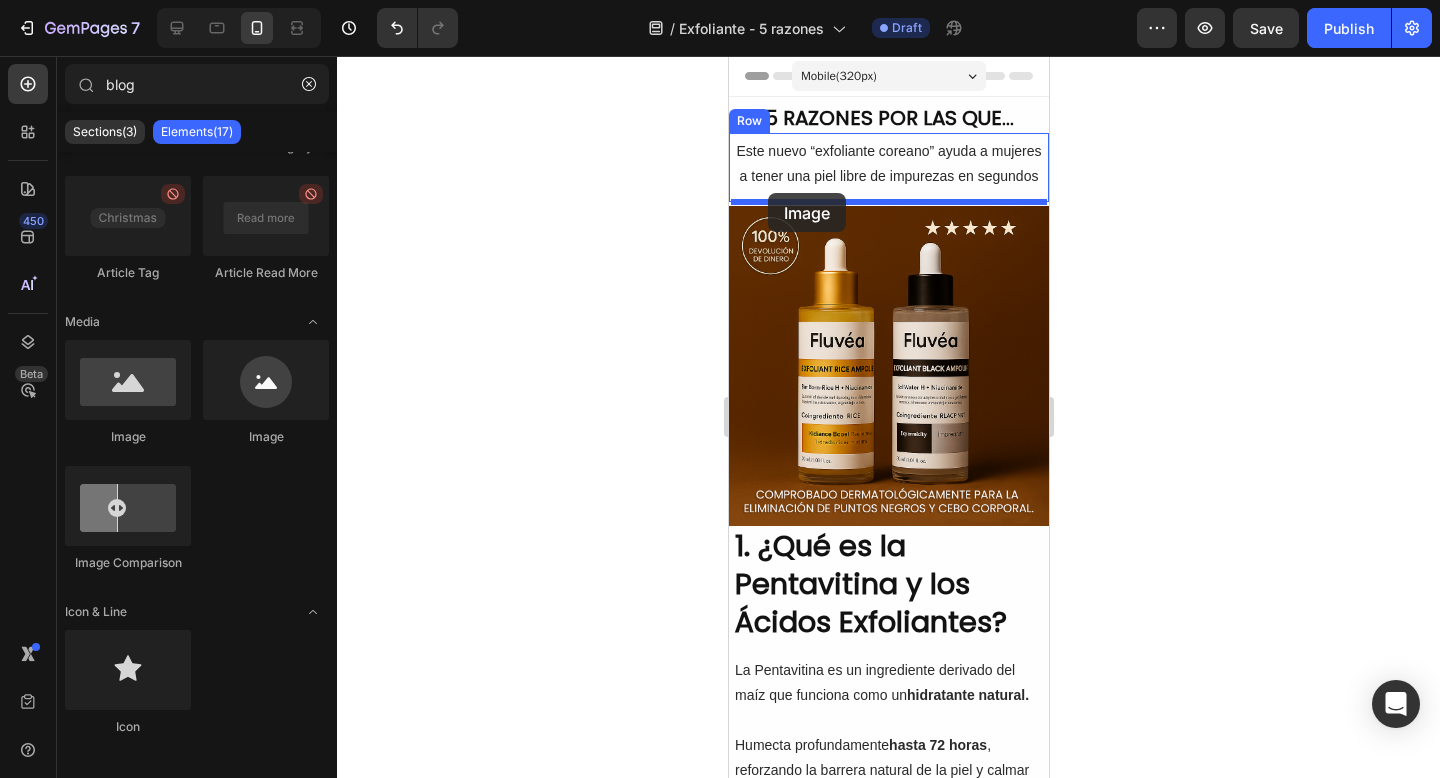 drag, startPoint x: 967, startPoint y: 453, endPoint x: 766, endPoint y: 193, distance: 328.63507 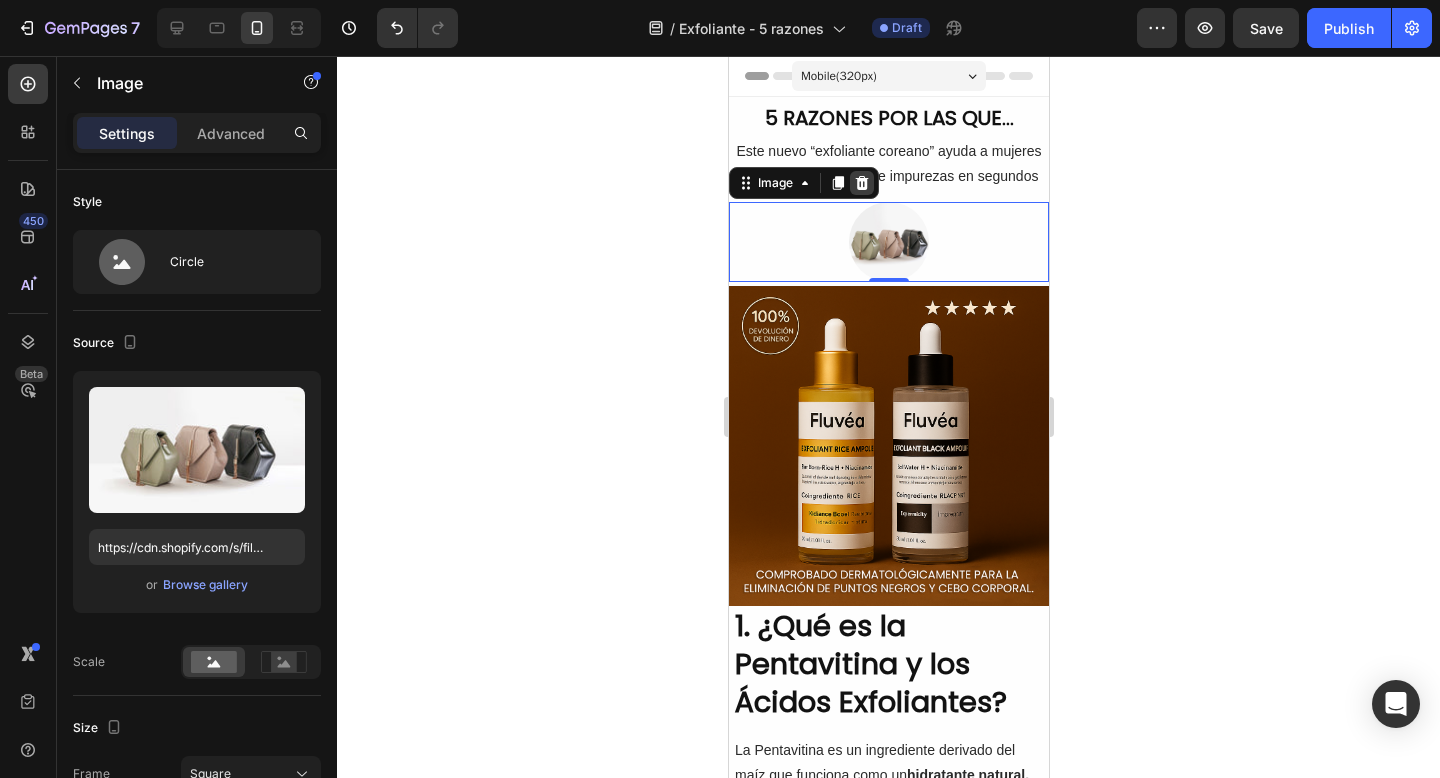 click 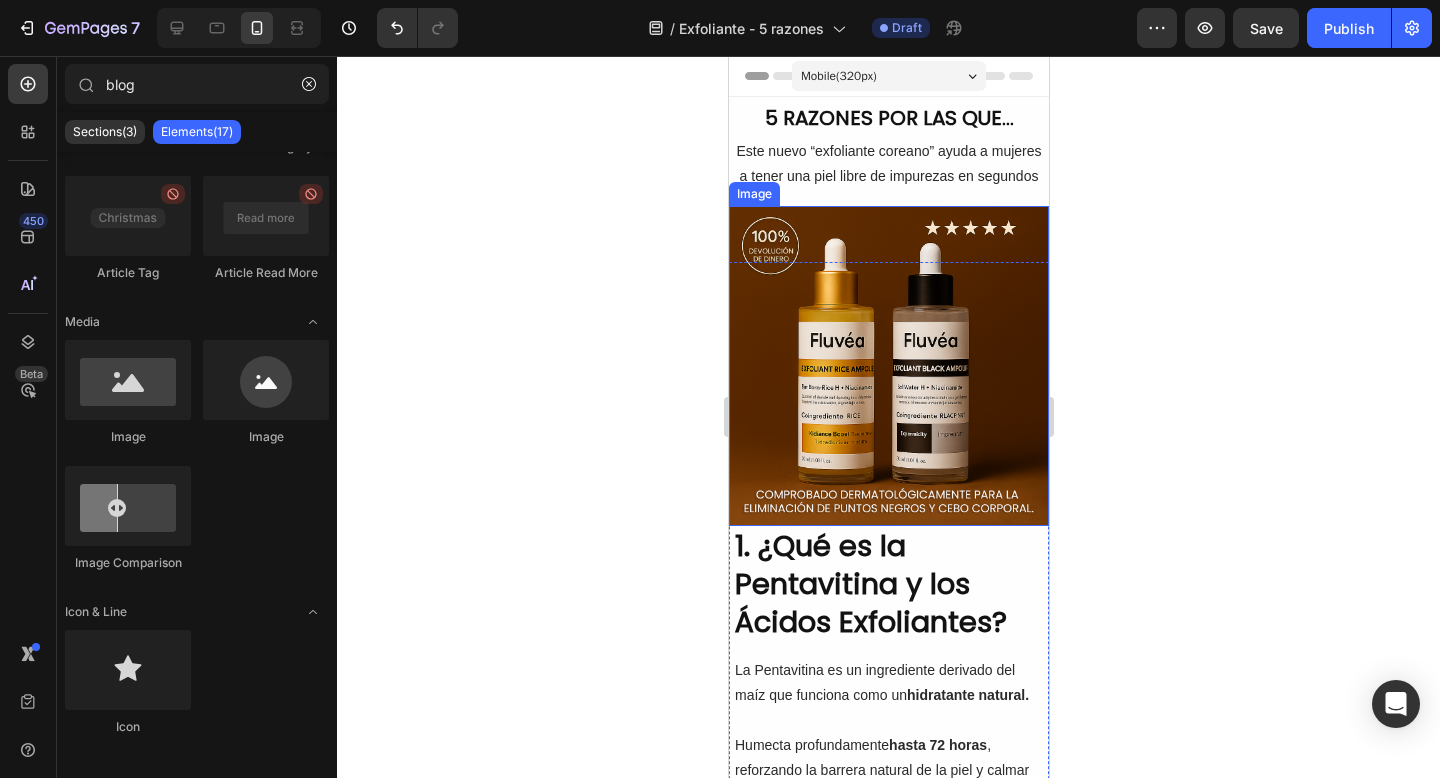 click at bounding box center [888, 366] 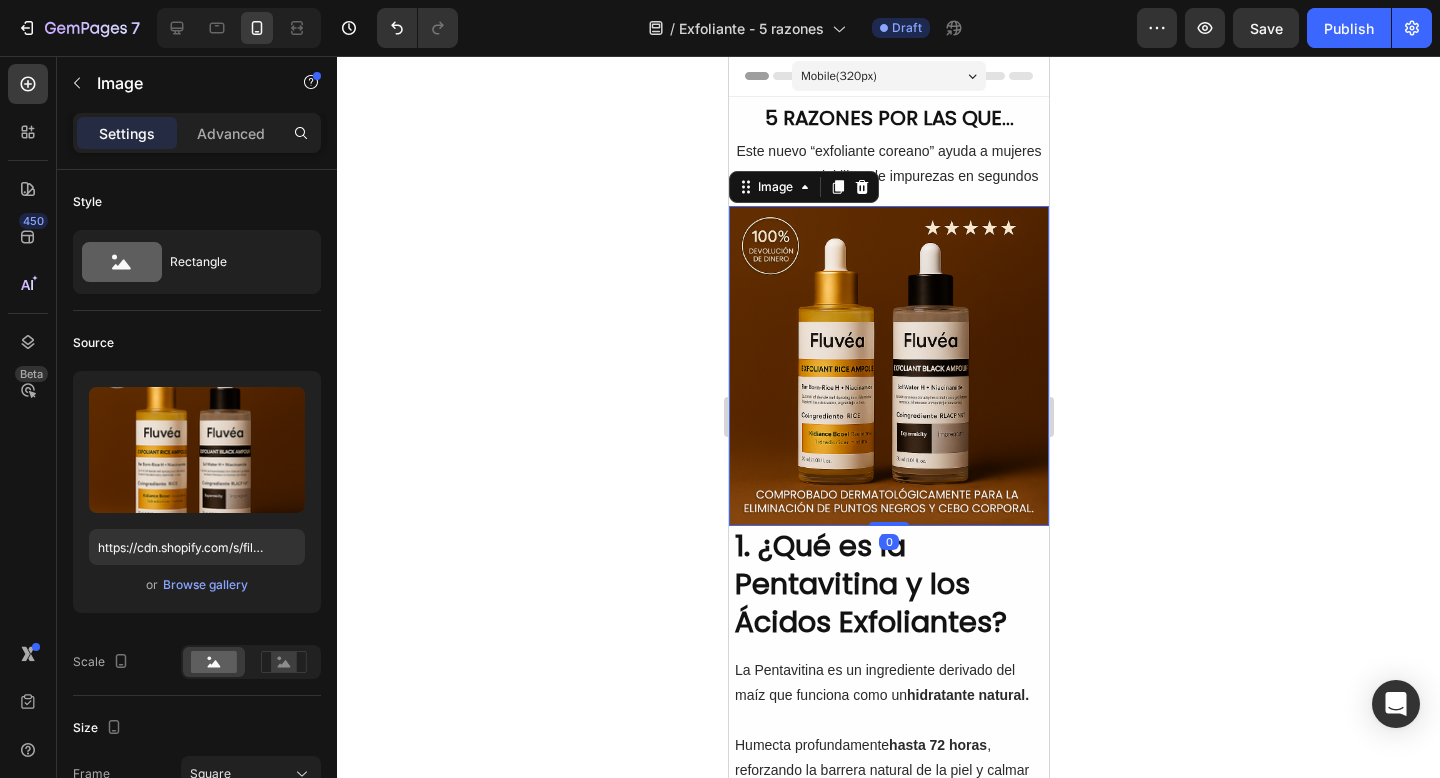 click 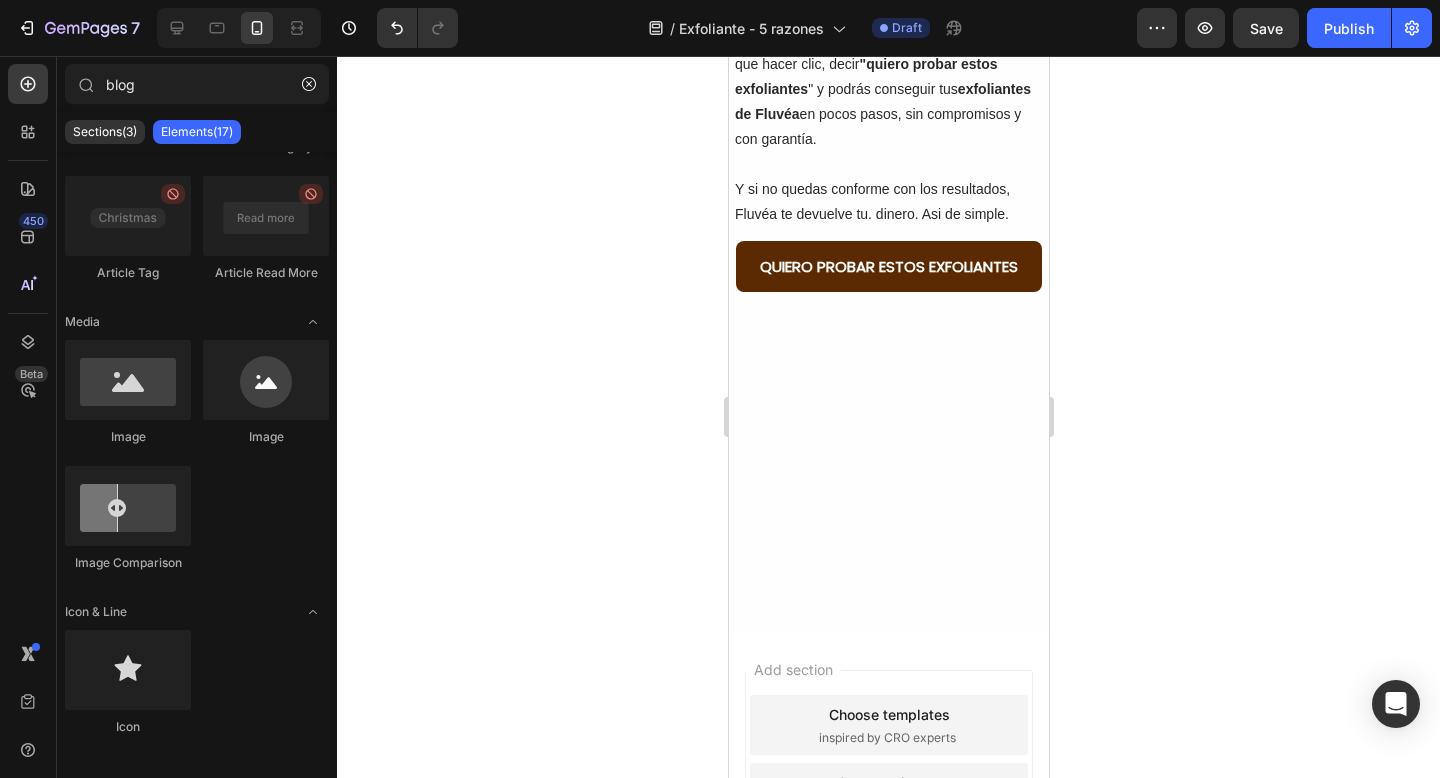 scroll, scrollTop: 5566, scrollLeft: 0, axis: vertical 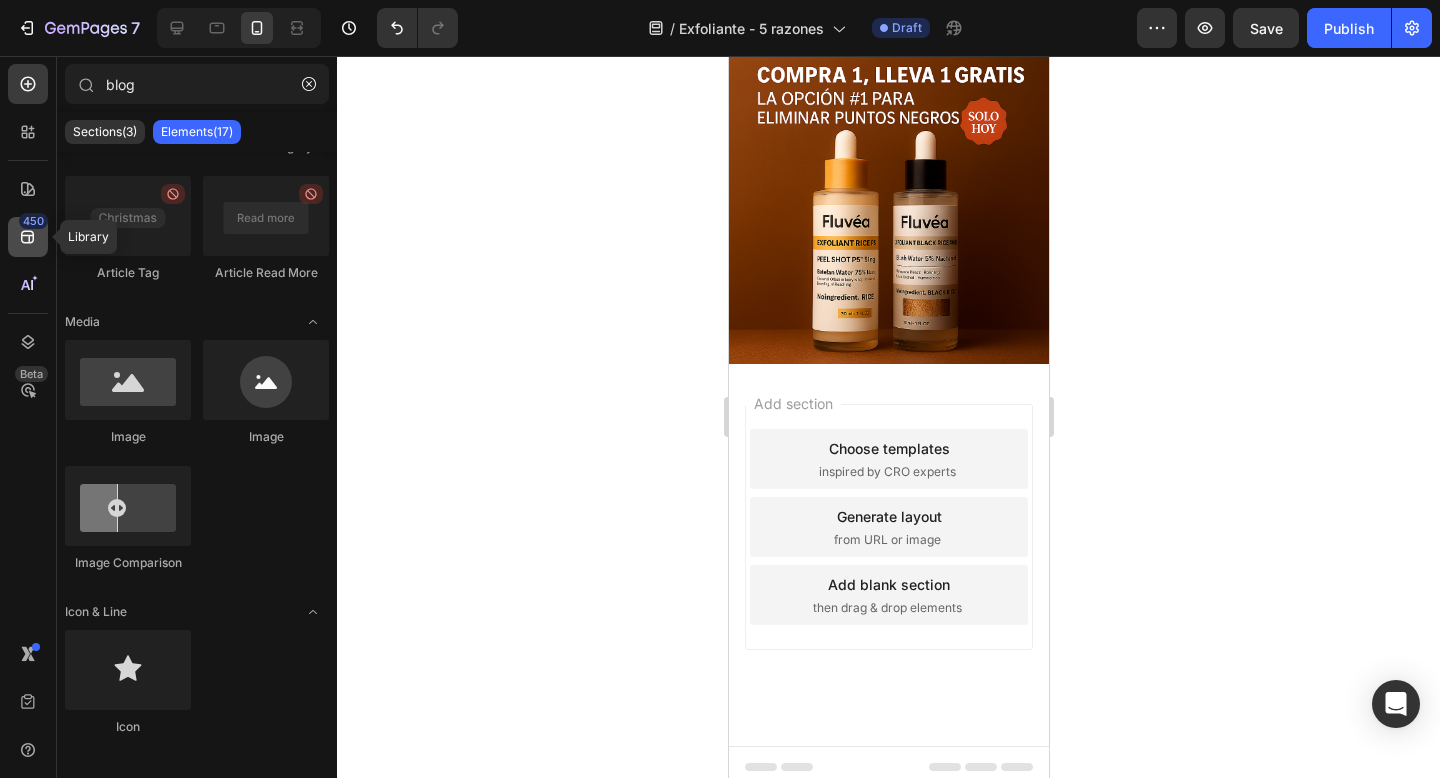 click on "450" 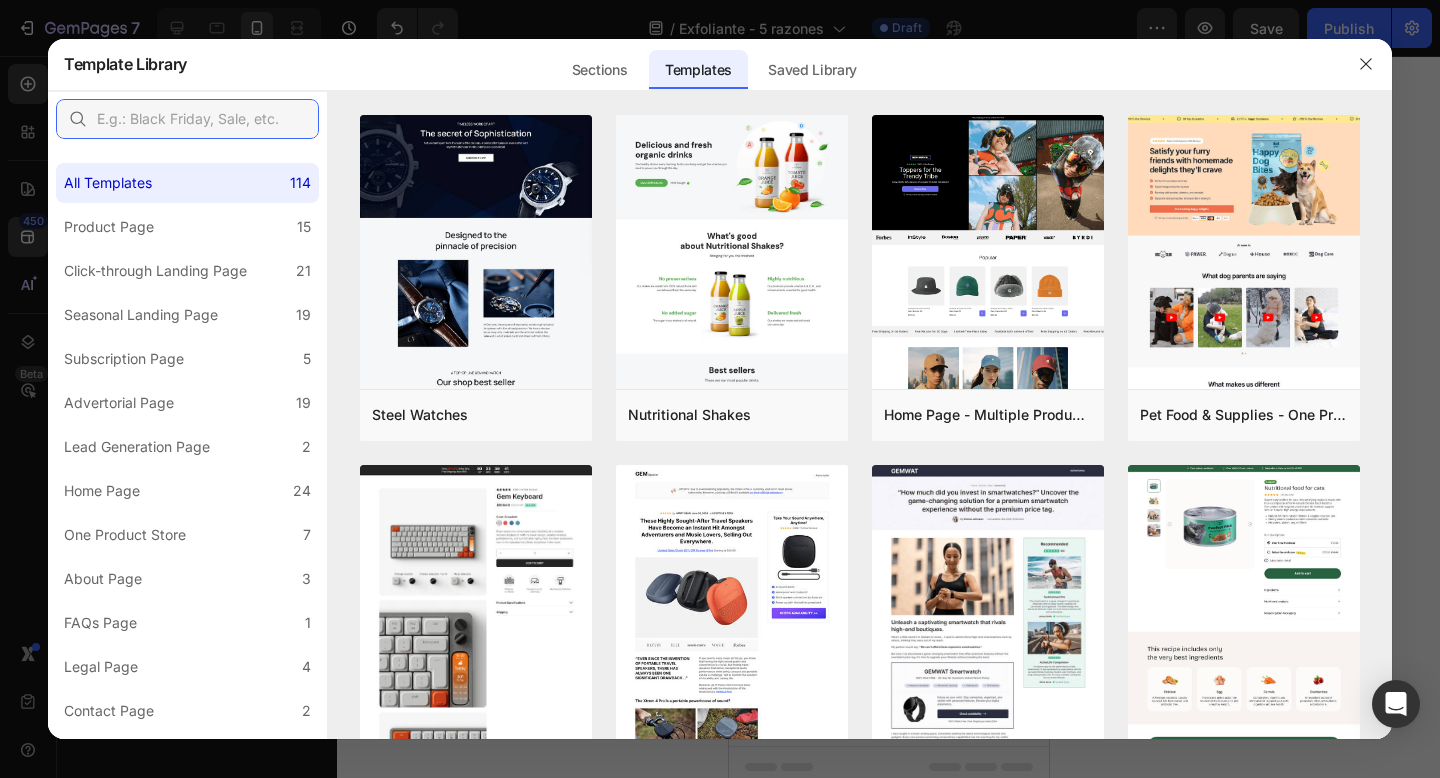 click at bounding box center [187, 119] 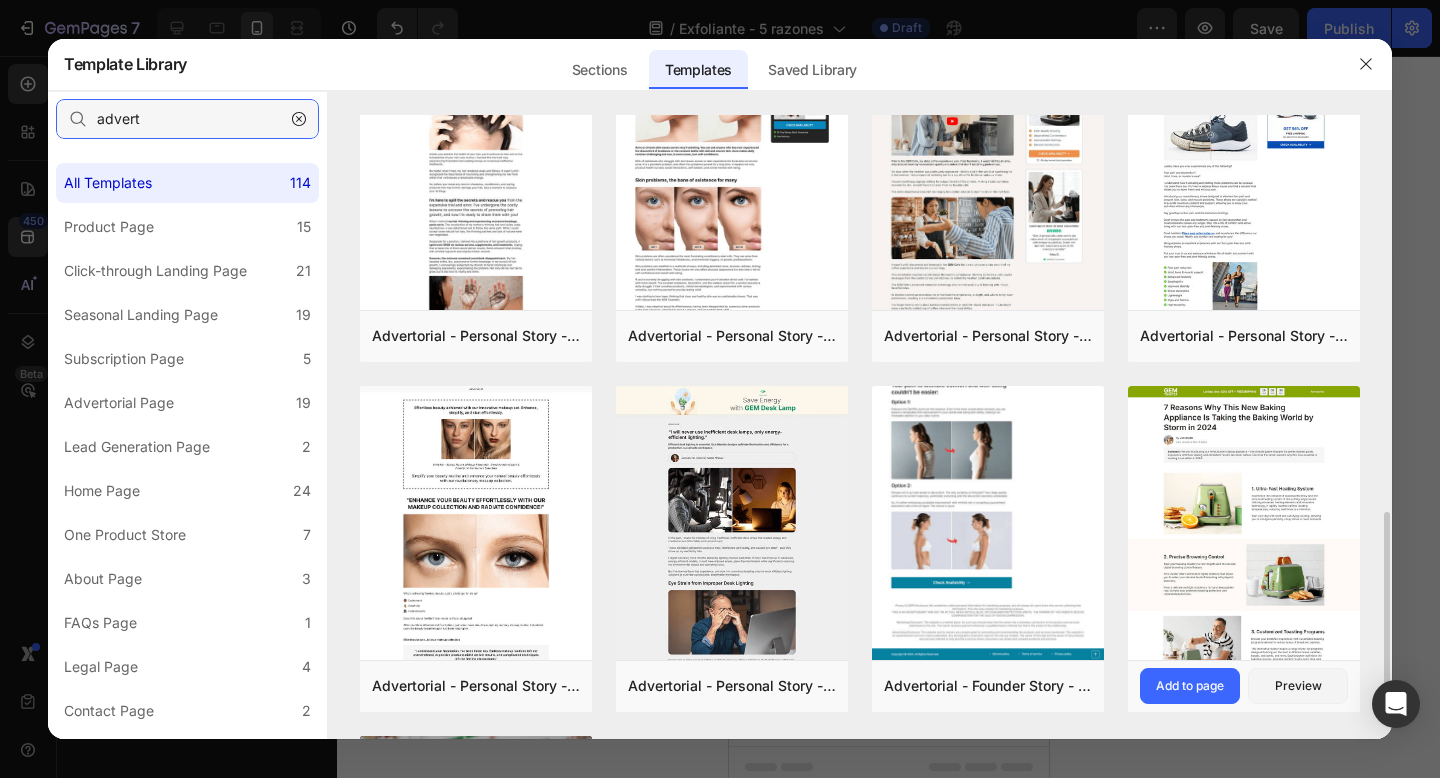 scroll, scrollTop: 1120, scrollLeft: 0, axis: vertical 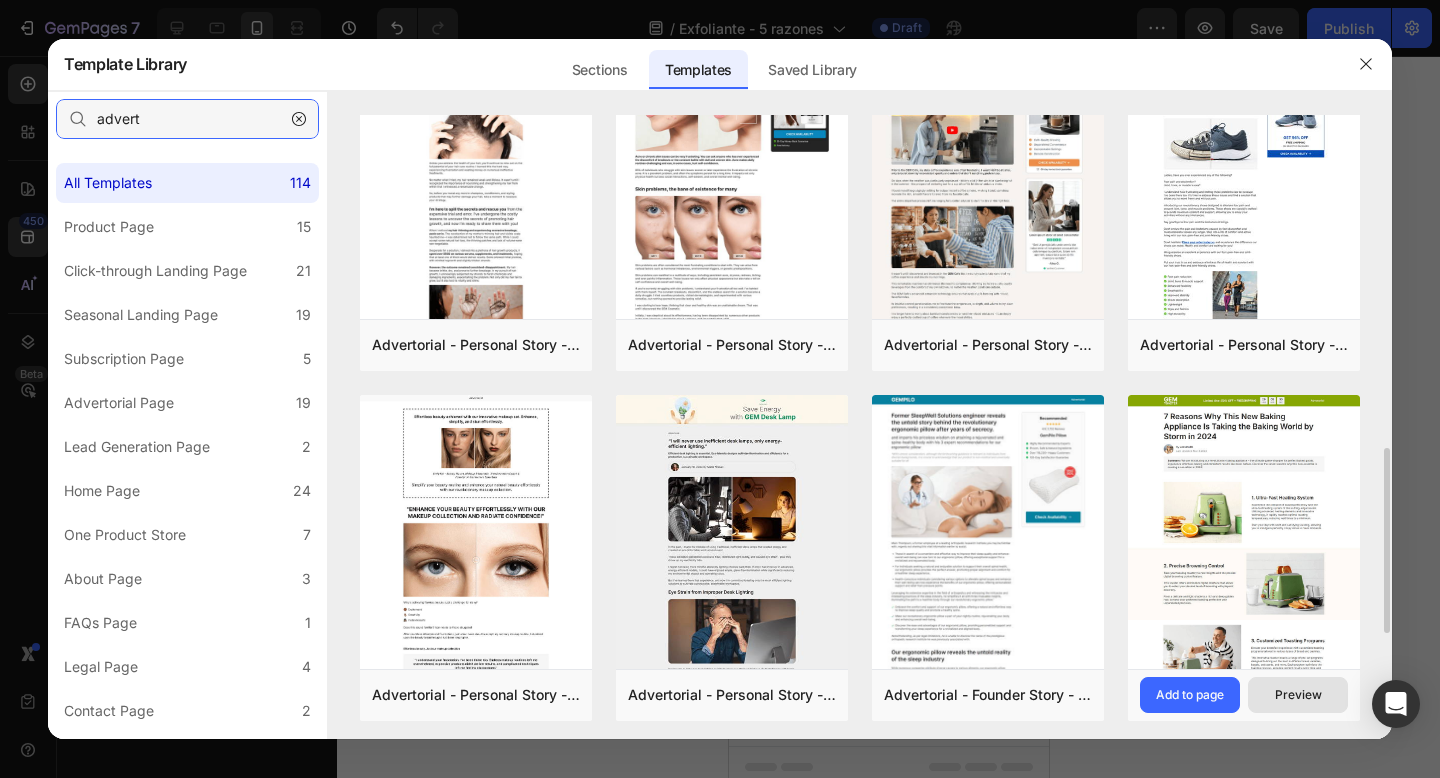 type on "advert" 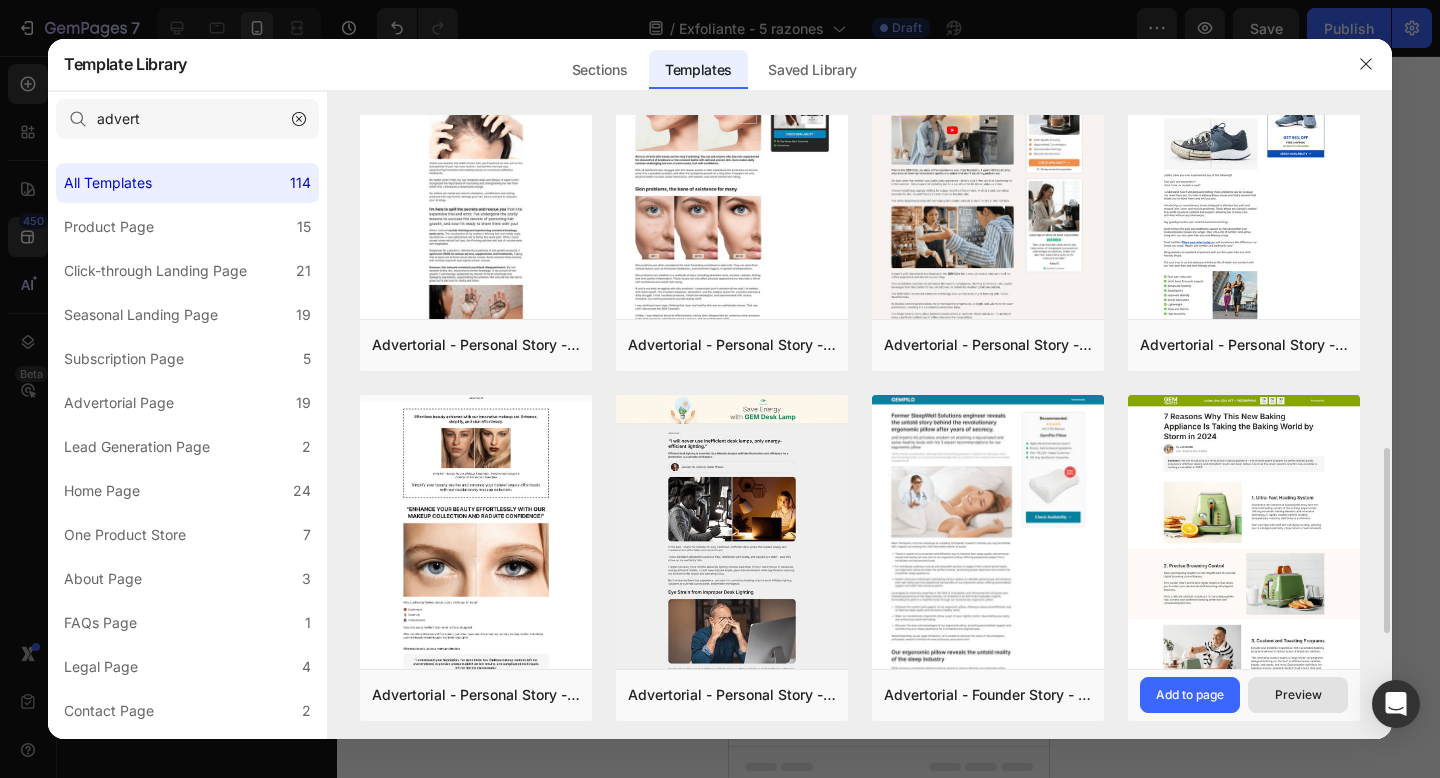 click on "Preview" at bounding box center [1298, 695] 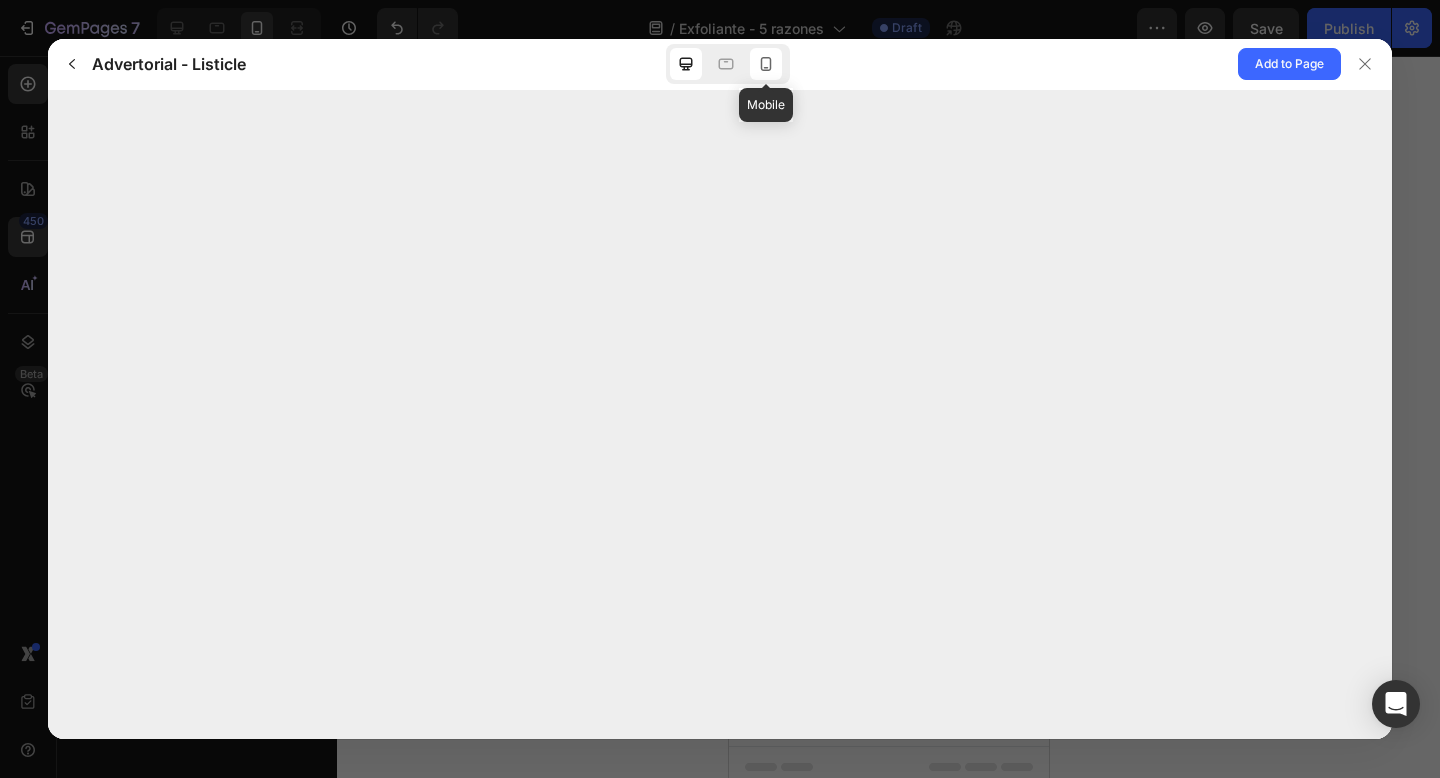 click 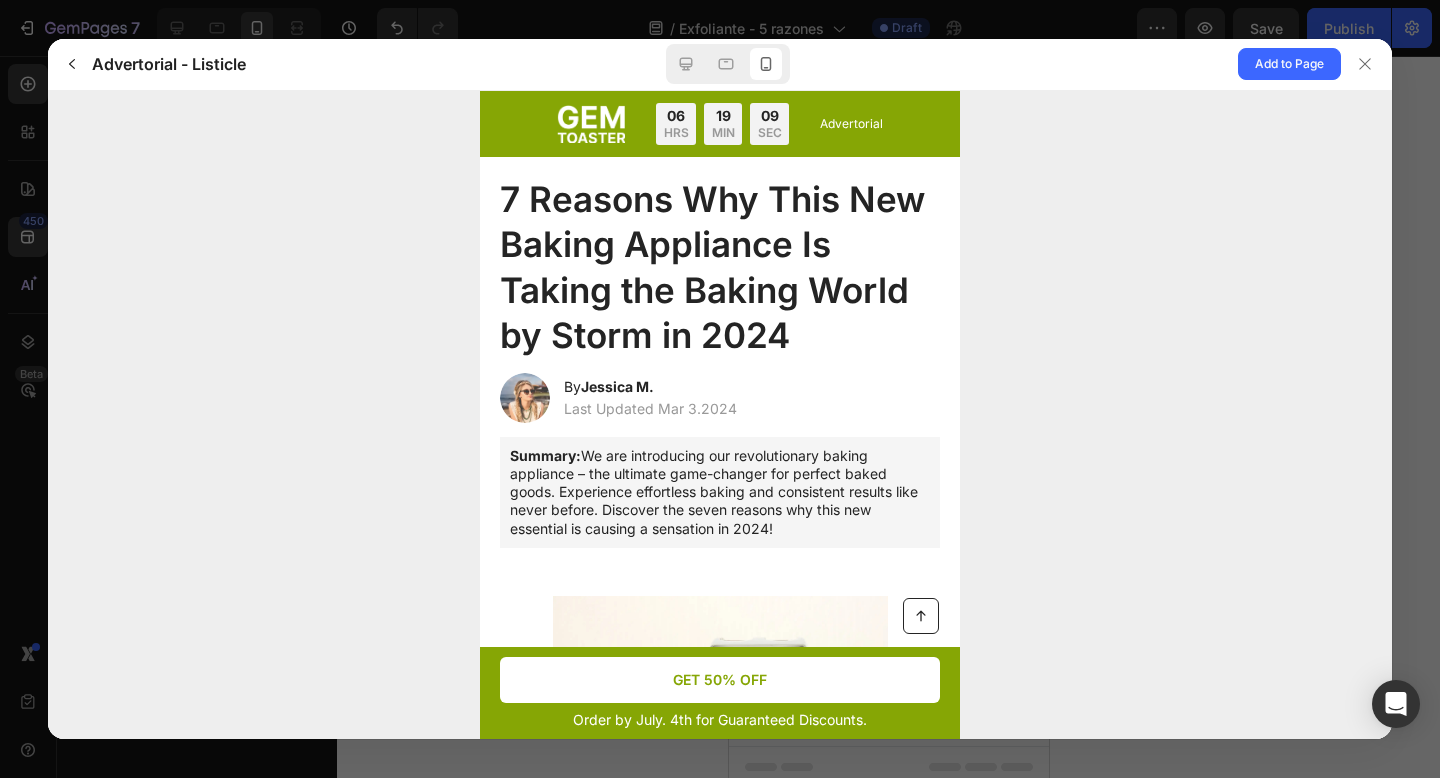 scroll, scrollTop: 0, scrollLeft: 0, axis: both 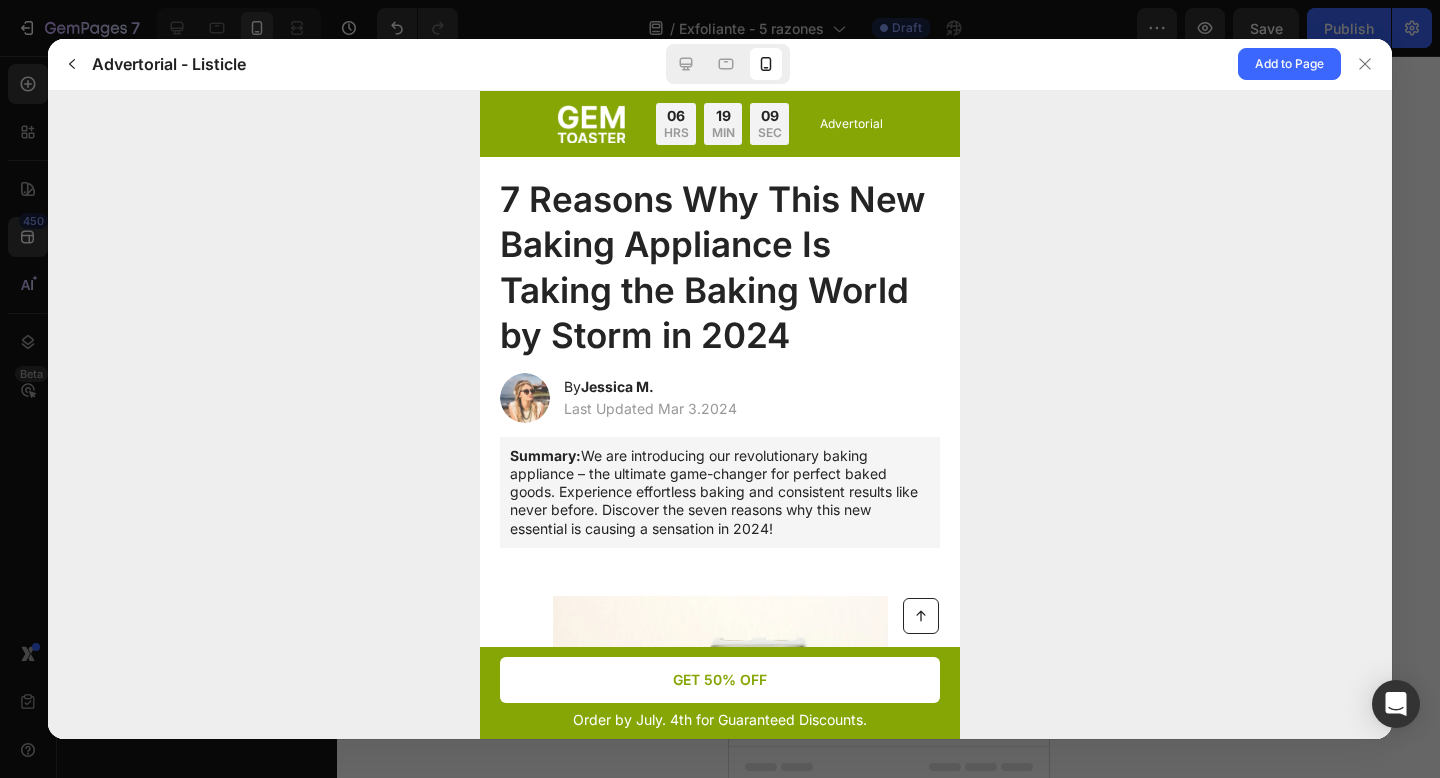 click at bounding box center [525, 397] 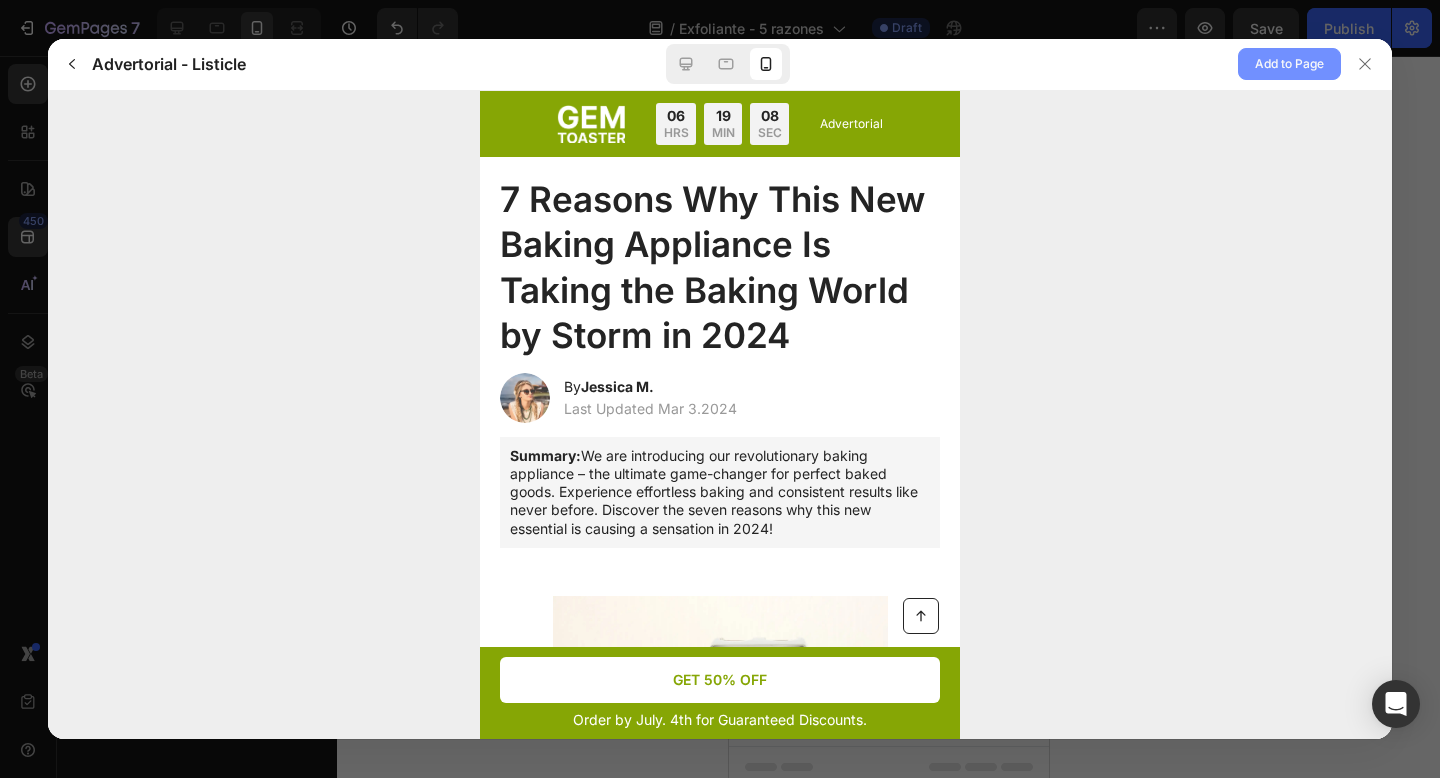 click on "Add to Page" at bounding box center (1289, 64) 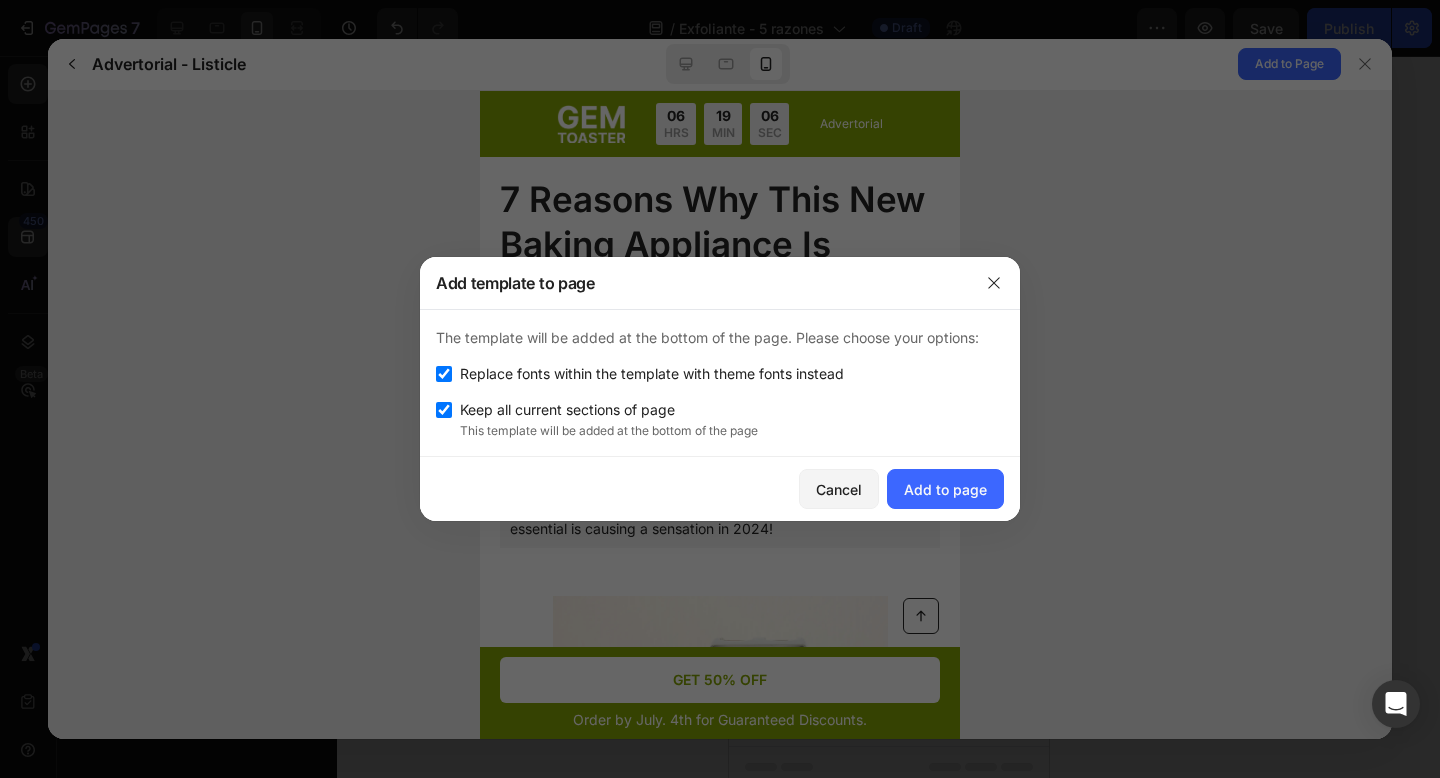 click on "Replace fonts within the template with theme fonts instead" at bounding box center [652, 374] 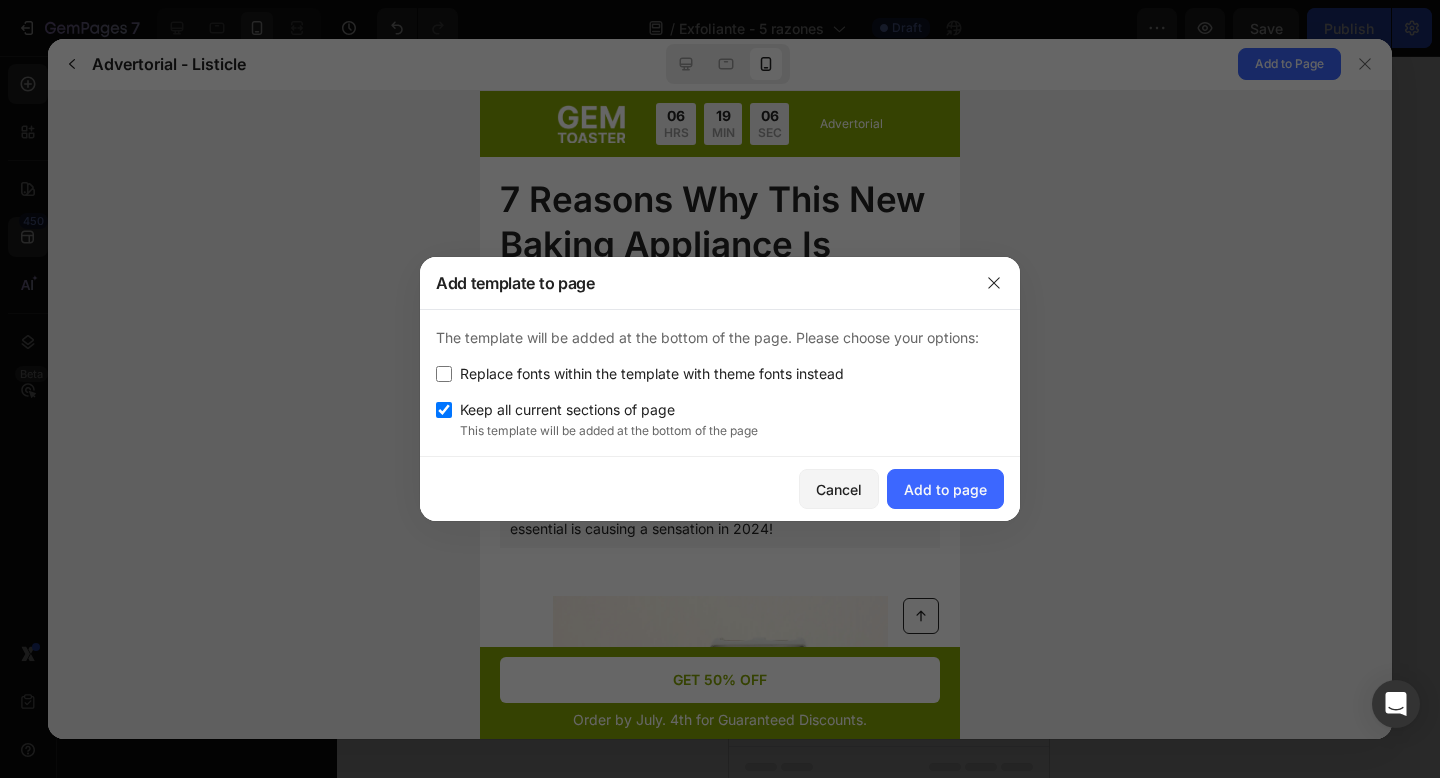 checkbox on "false" 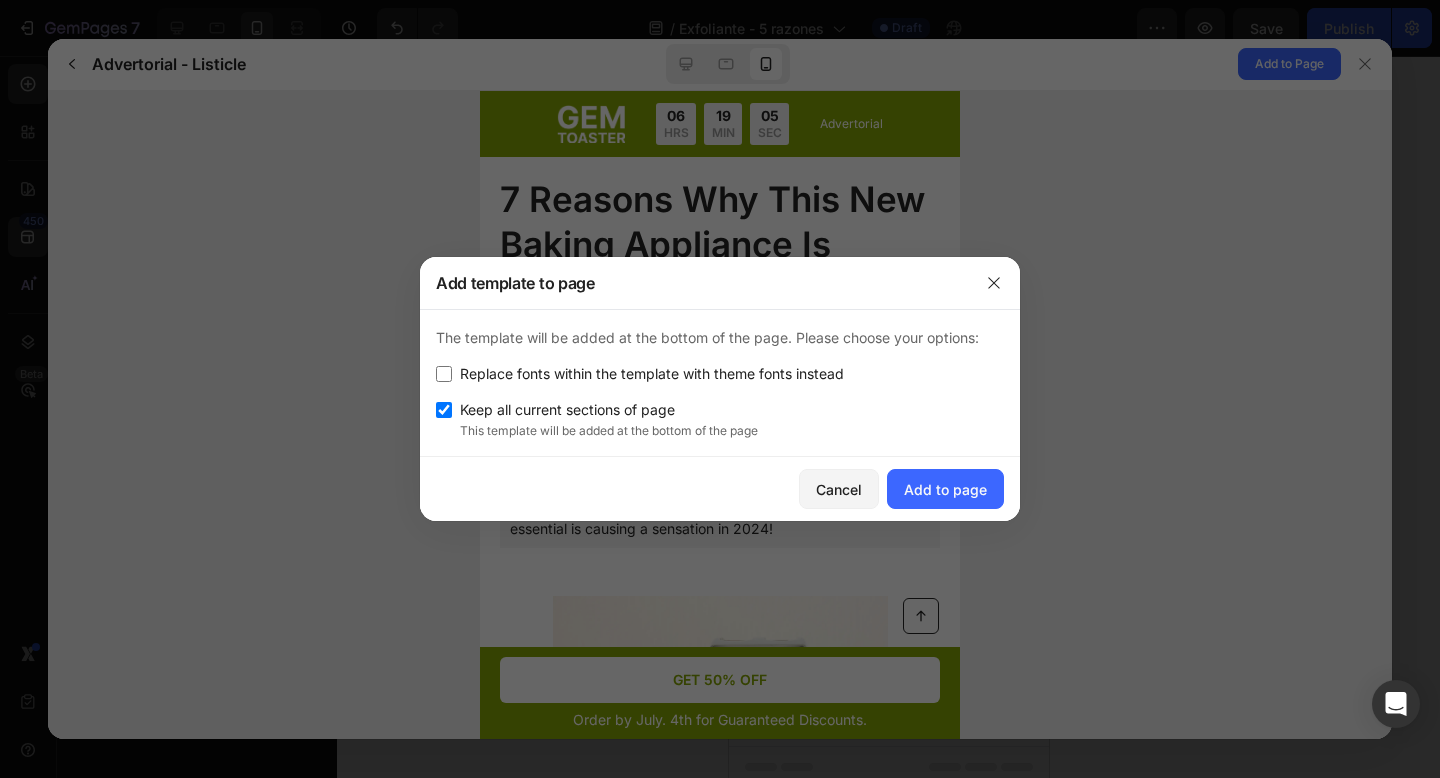 click on "Keep all current sections of page" at bounding box center [567, 410] 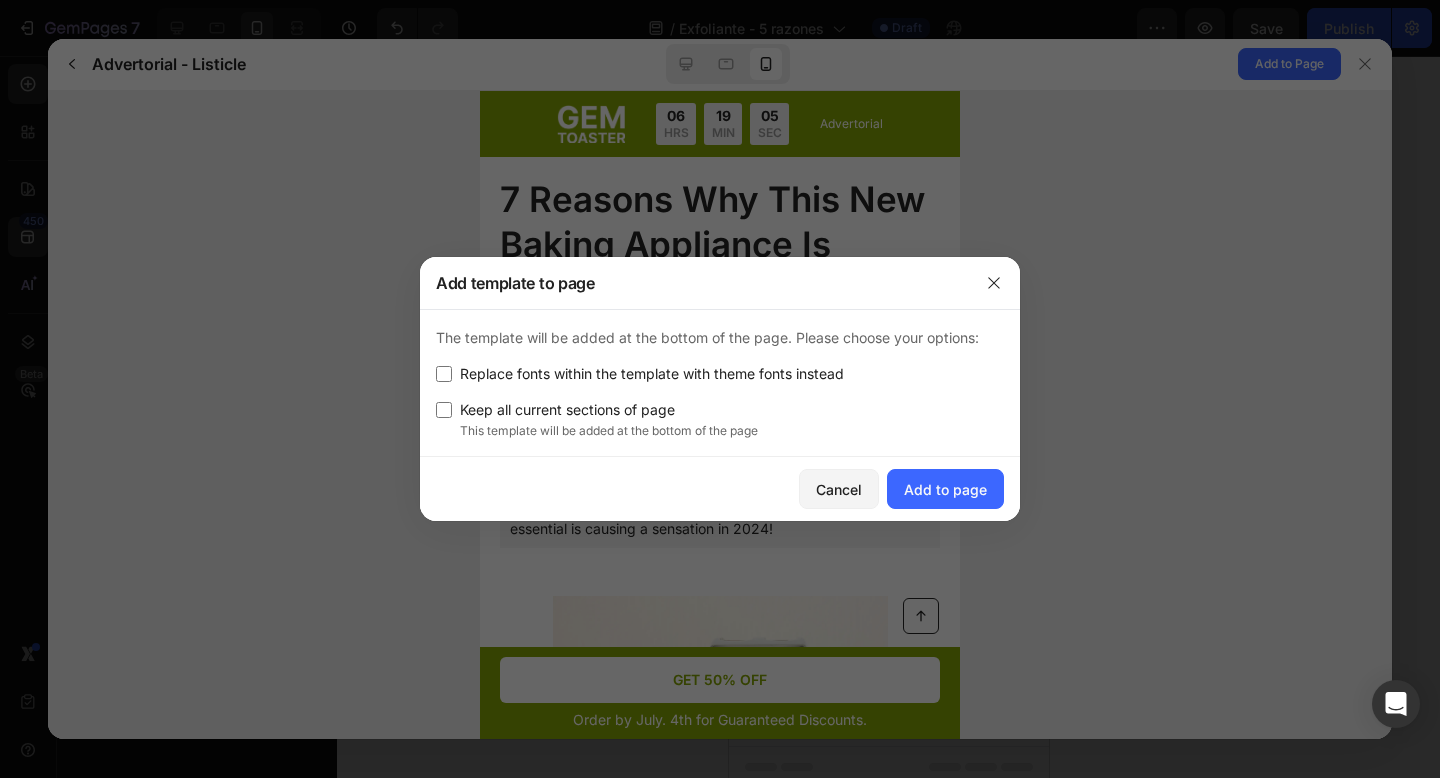 checkbox on "false" 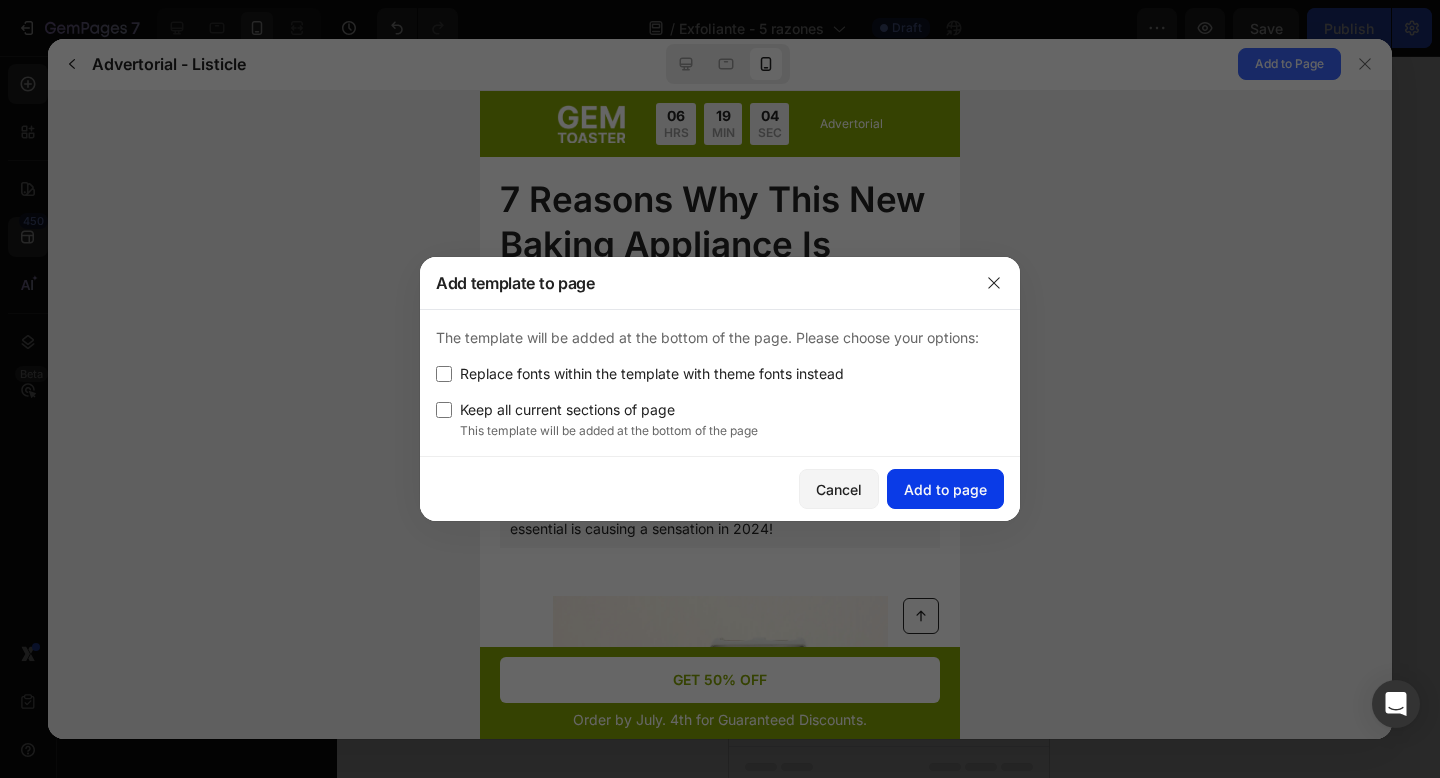 click on "Add to page" at bounding box center [945, 489] 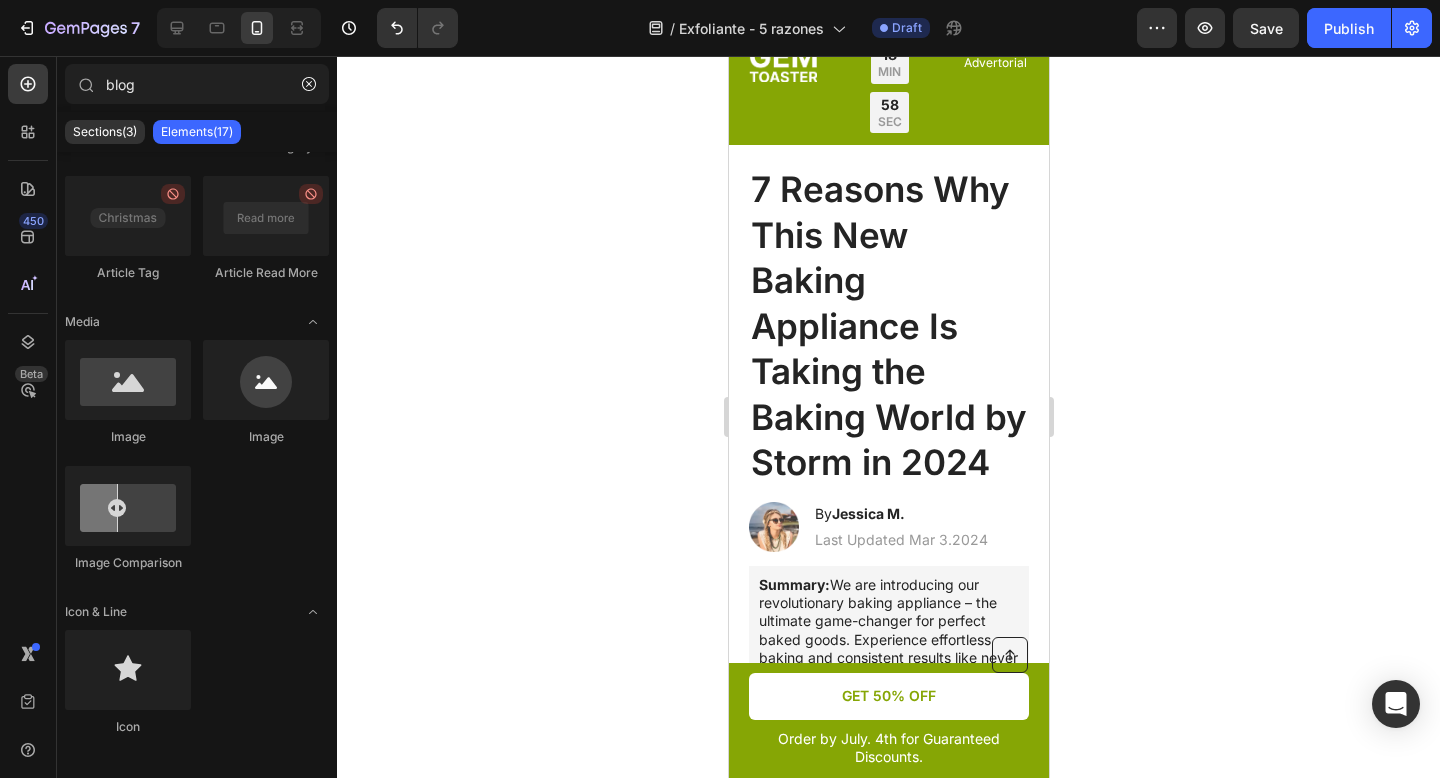scroll, scrollTop: 139, scrollLeft: 0, axis: vertical 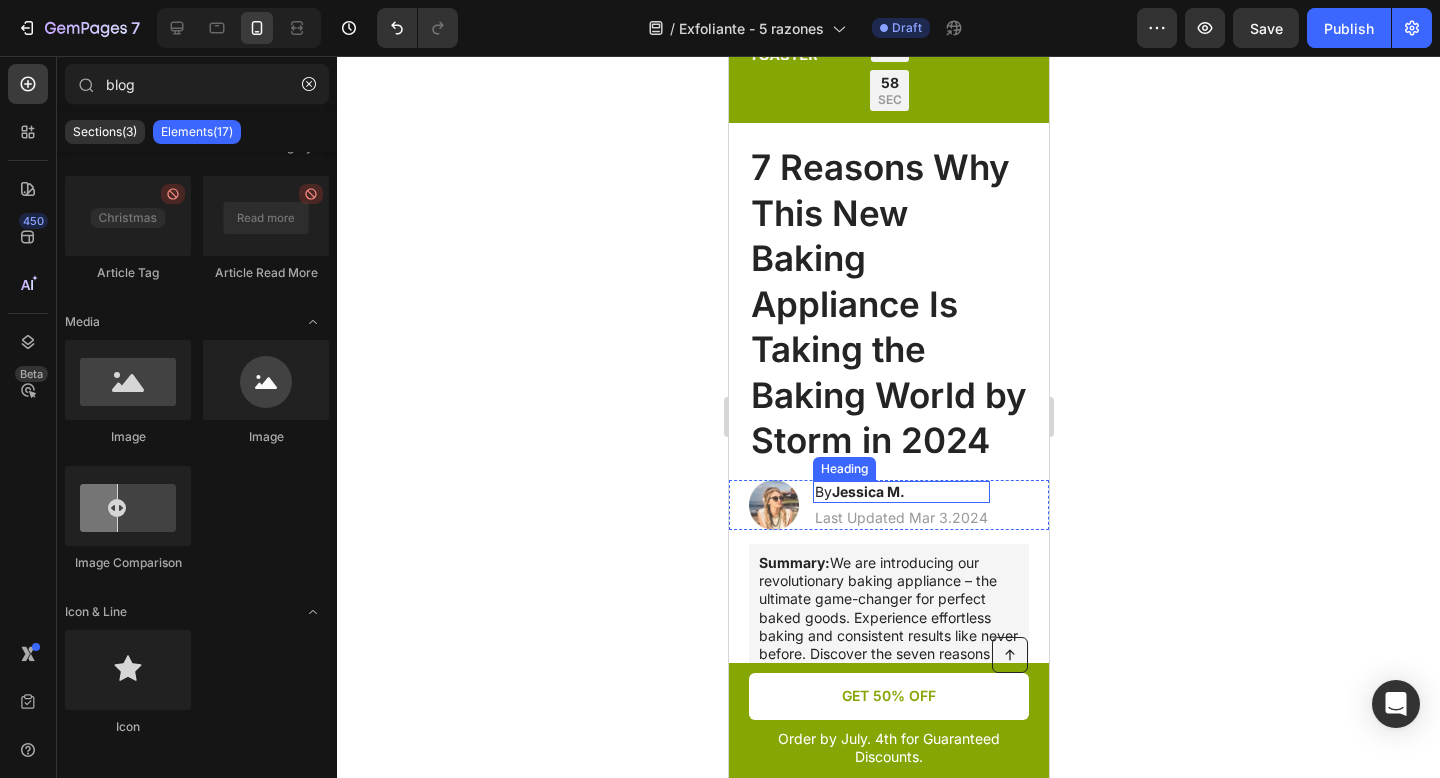 click on "Jessica M." at bounding box center (867, 491) 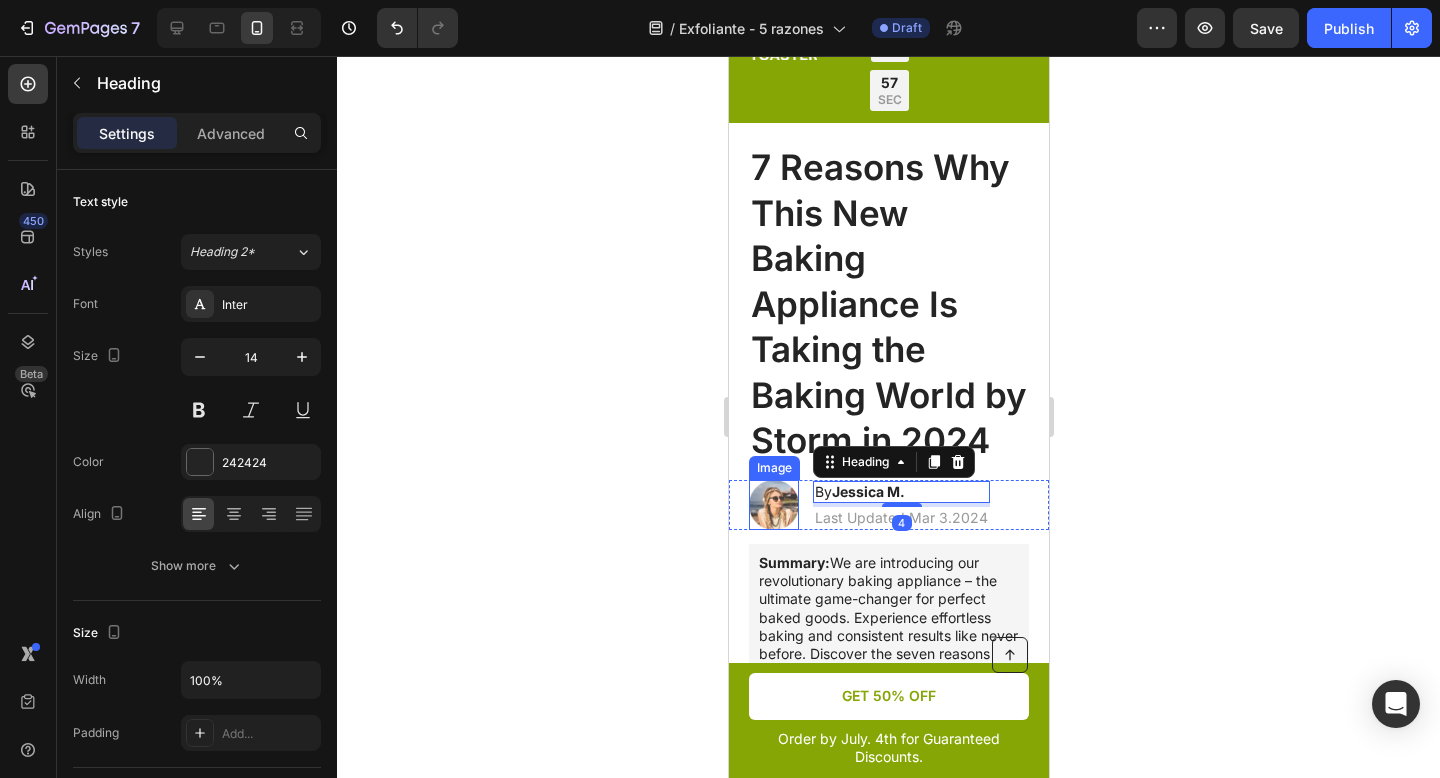 click at bounding box center [773, 505] 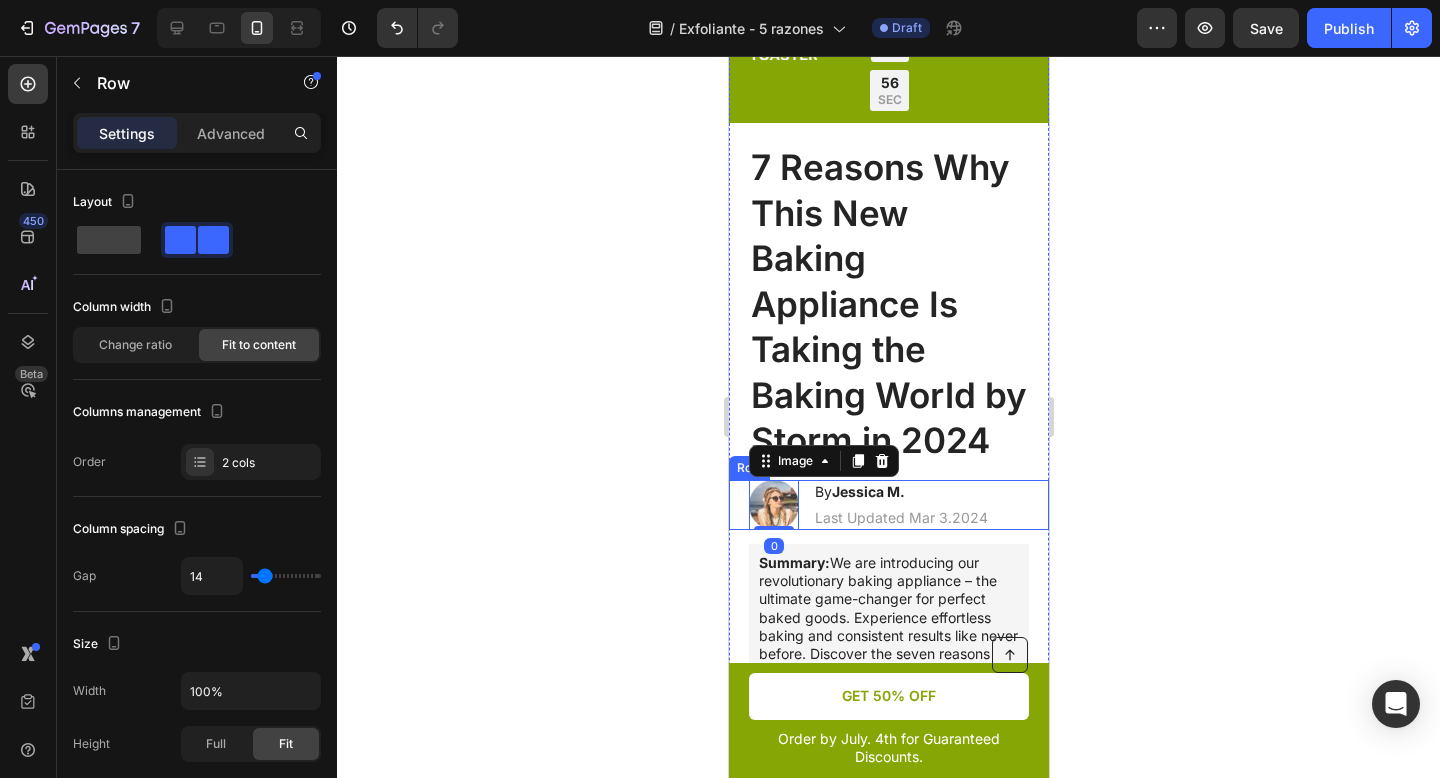 click on "Image Limited time: 50% OFF + FREESHIPPING Text Block 06 HRS 18 MIN 56 SEC Countdown Timer Row Advertorial Text Block Row Row 7 Reasons Why This New Baking Appliance Is Taking the Baking World by Storm in 2024 Heading Image   0 By  Jessica M. Heading Last Updated Mar 3.2024 Text Block Row Summary:  We are introducing our revolutionary baking appliance – the ultimate game-changer for perfect baked goods. Experience effortless baking and consistent results like never before. Discover the seven reasons why this new essential is causing a sensation in 2024! Text Block Image 1. Ultra-Fast Heating System Heading Experience the pinnacle of toasting efficiency with the ultra-fast heating system of this cutting-edge toaster. Utilizing advanced heating elements and innovative technology, it rapidly reaches optimal toasting temperatures, reducing wait times to a minimum. Start your day with swift and satisfying toasting, allowing you to indulge in perfectly crispy slices in mere moments. Text Block Row Heading Image" at bounding box center (888, 1483) 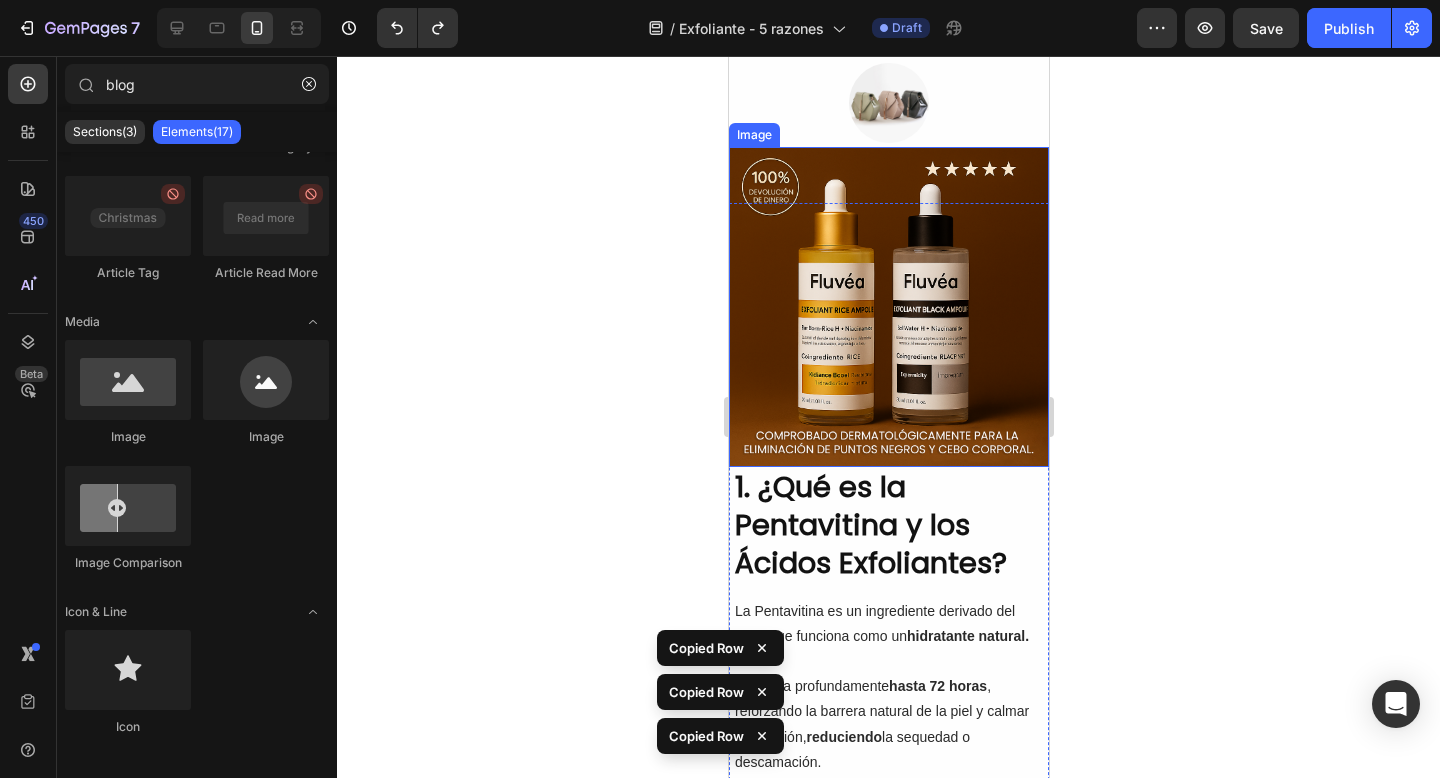 scroll, scrollTop: 0, scrollLeft: 0, axis: both 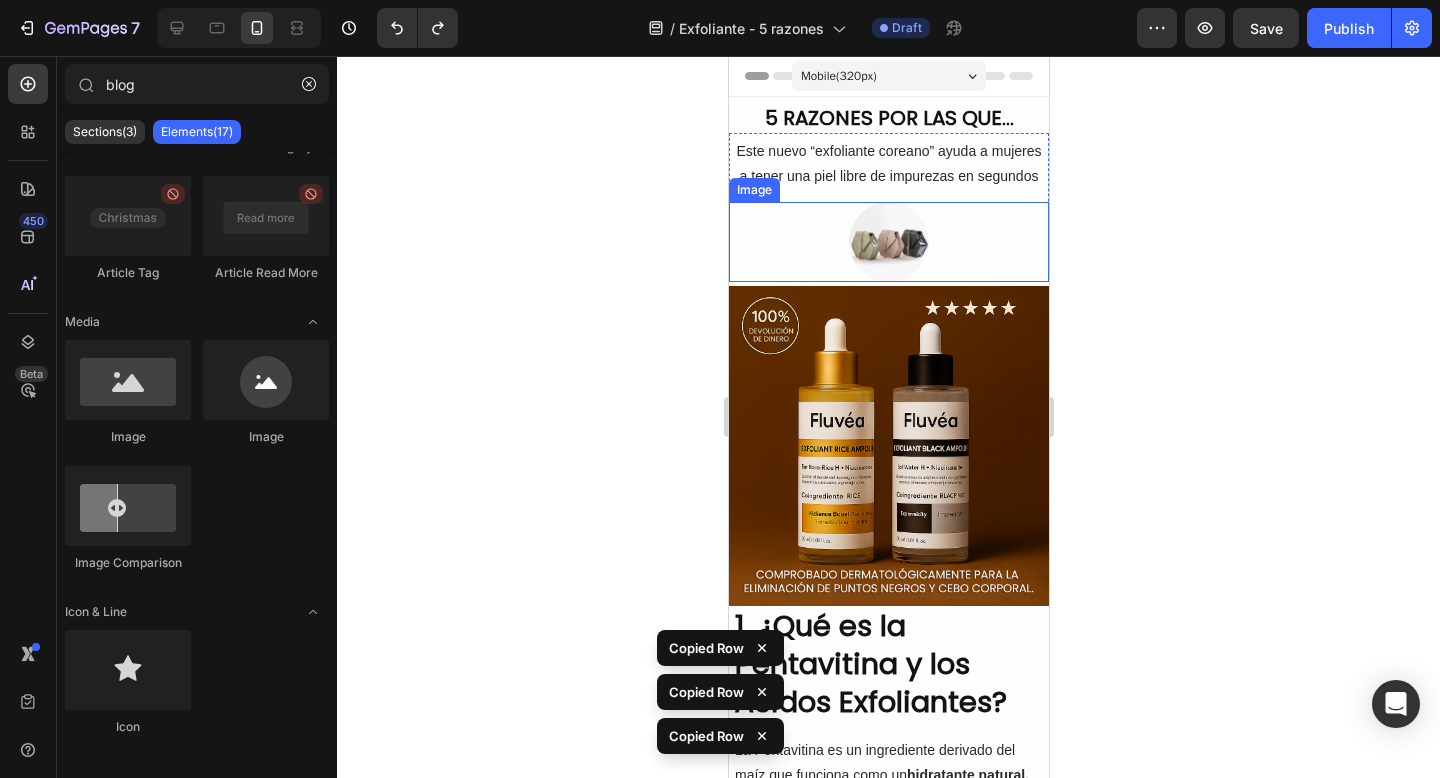 click at bounding box center (888, 242) 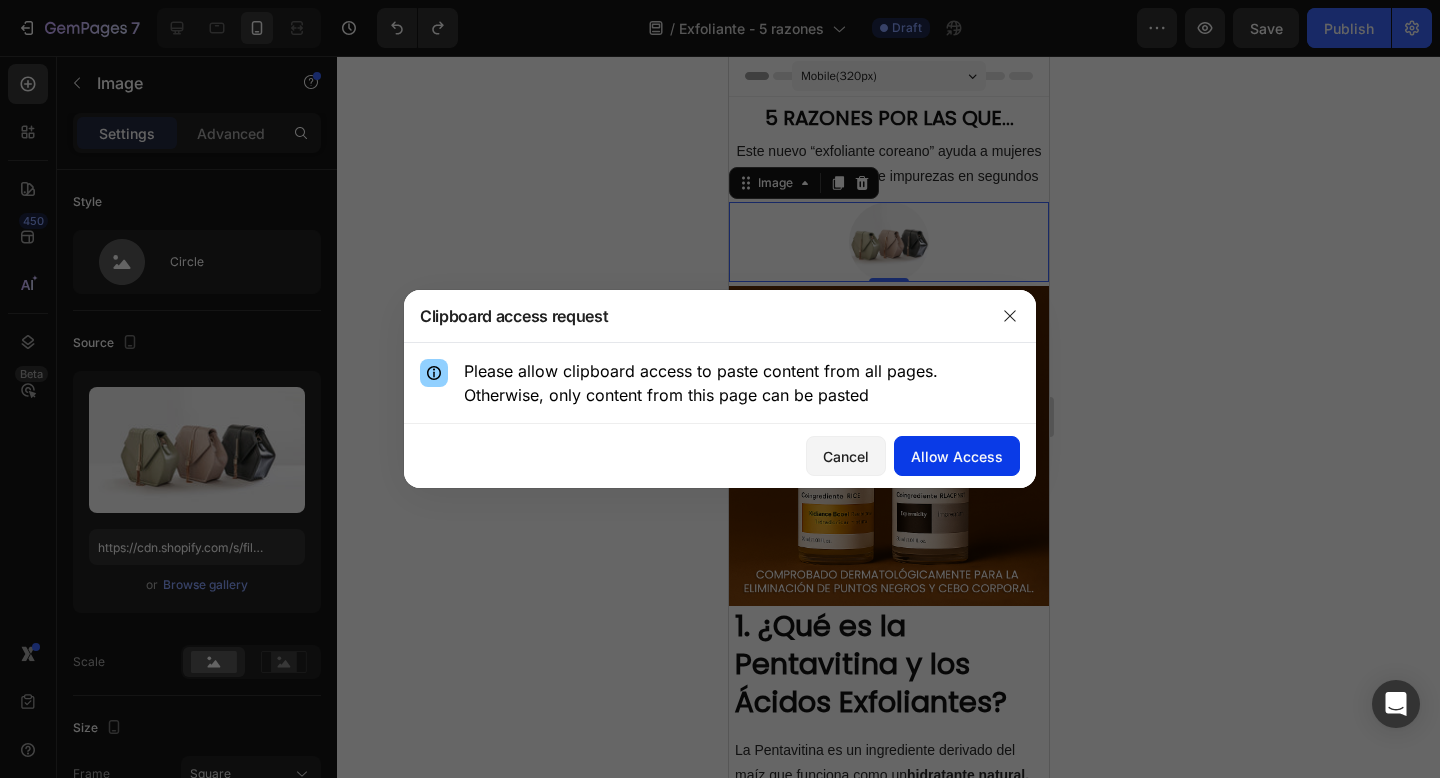 click on "Allow Access" at bounding box center [957, 456] 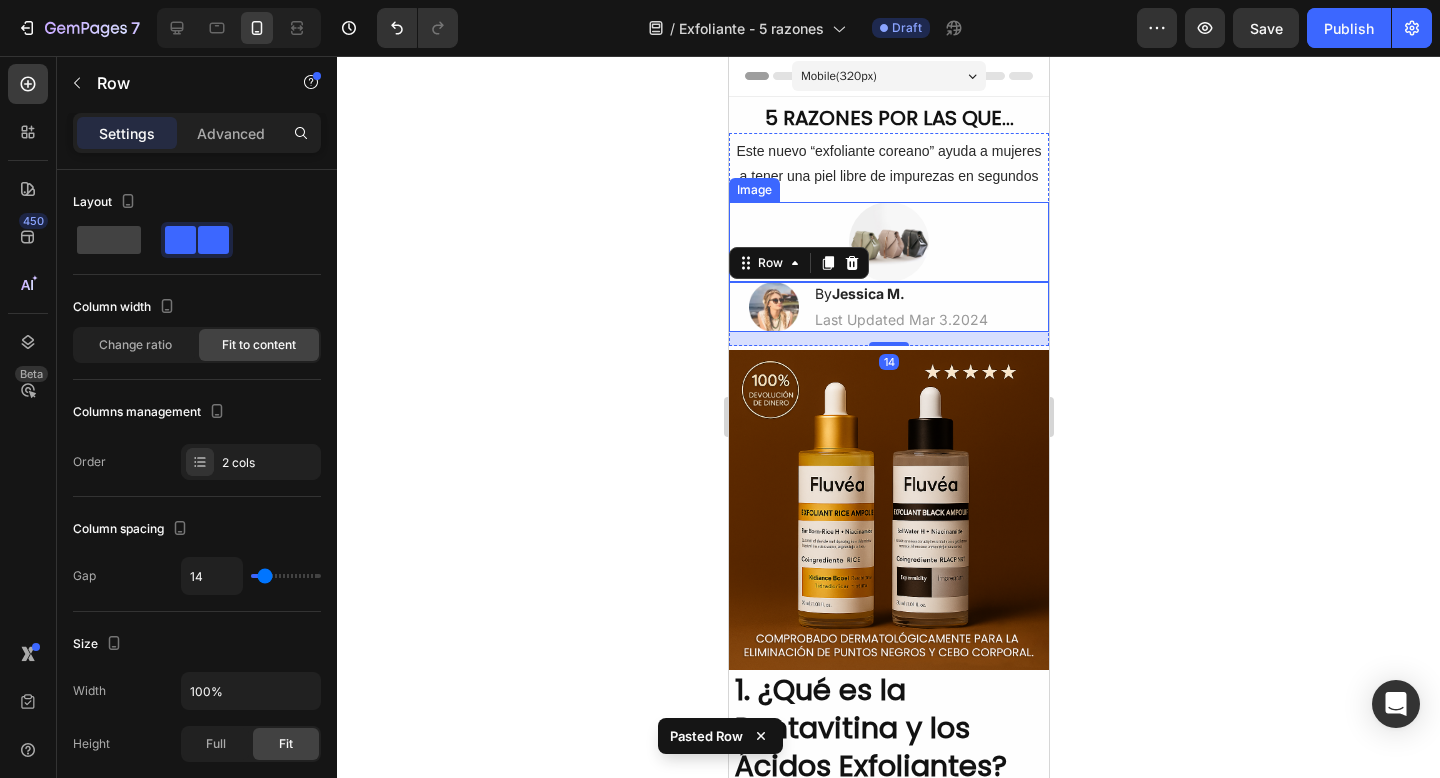 click at bounding box center [888, 242] 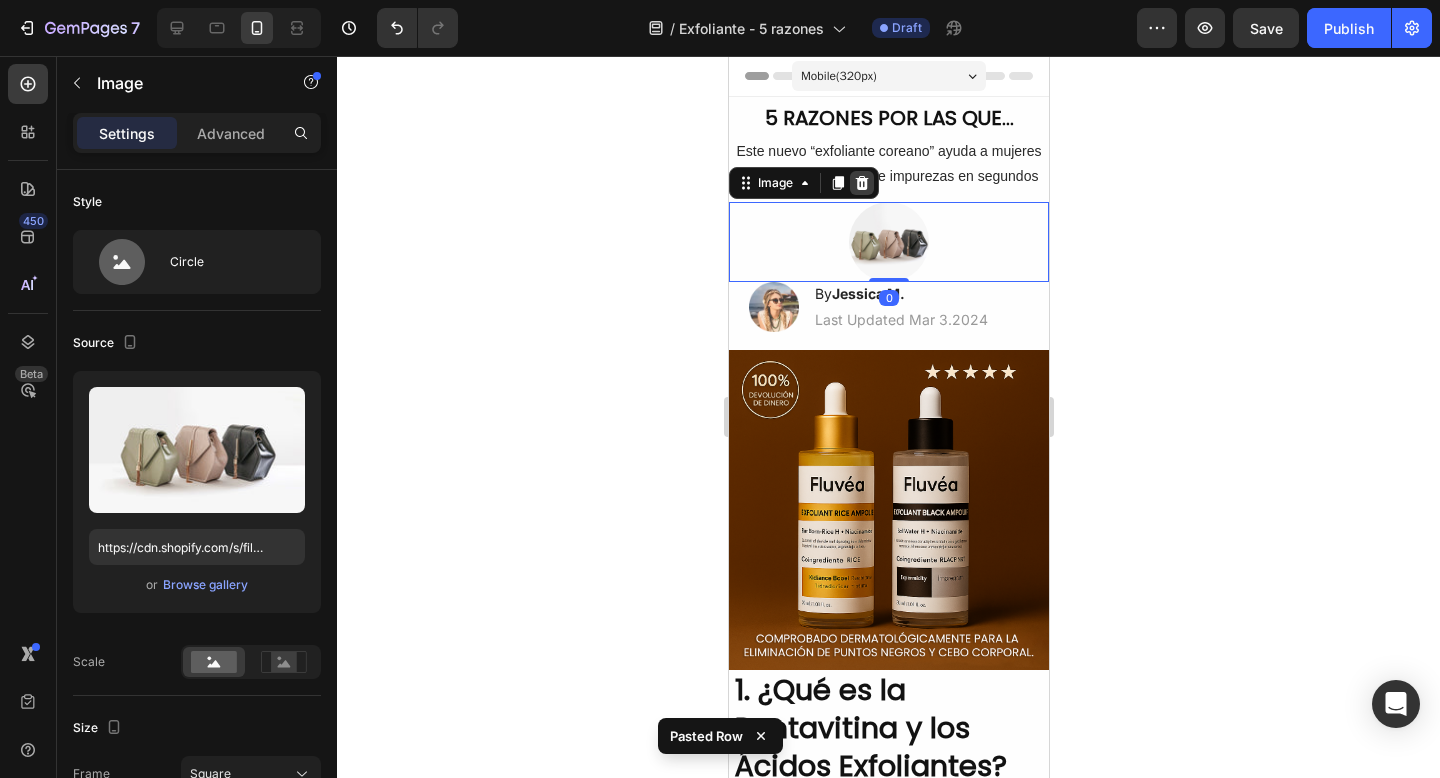 click 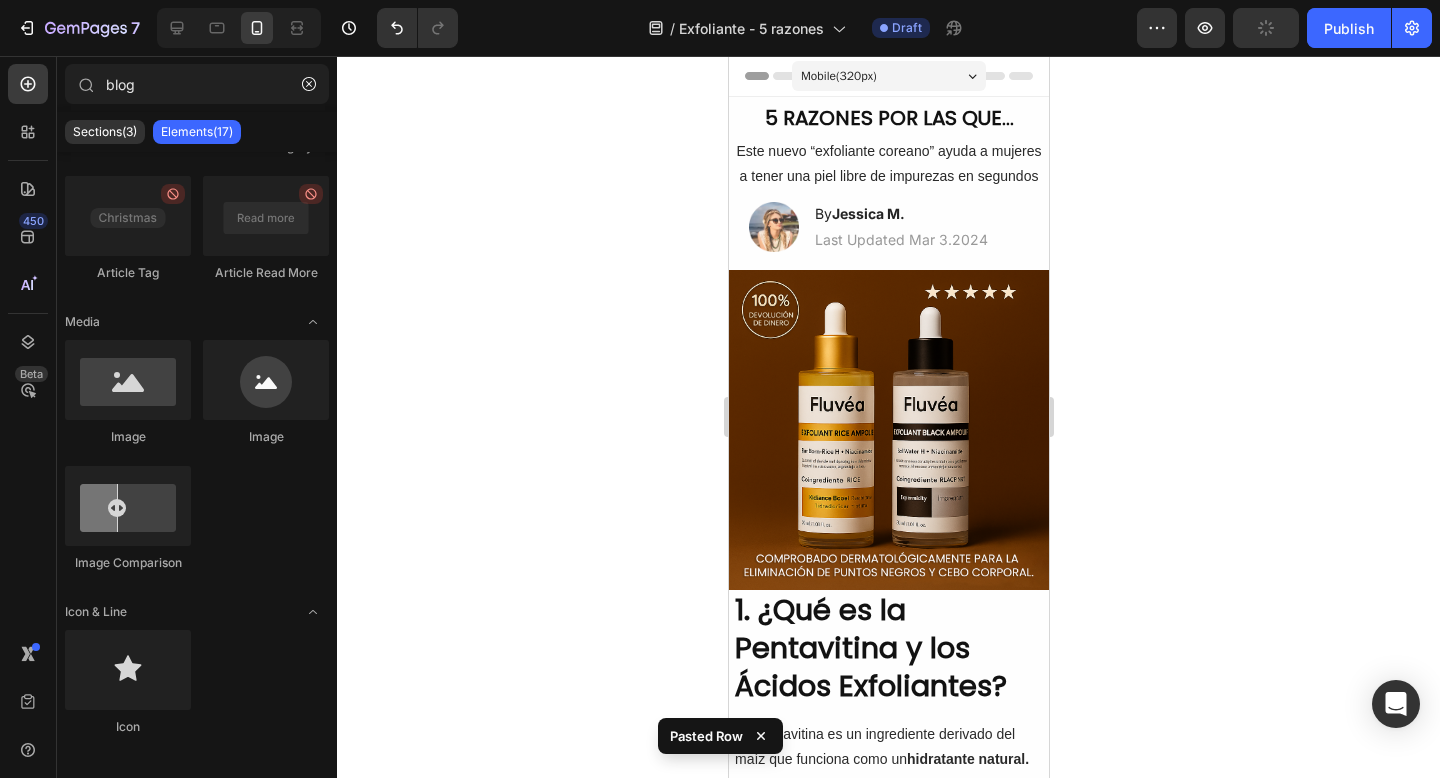 click 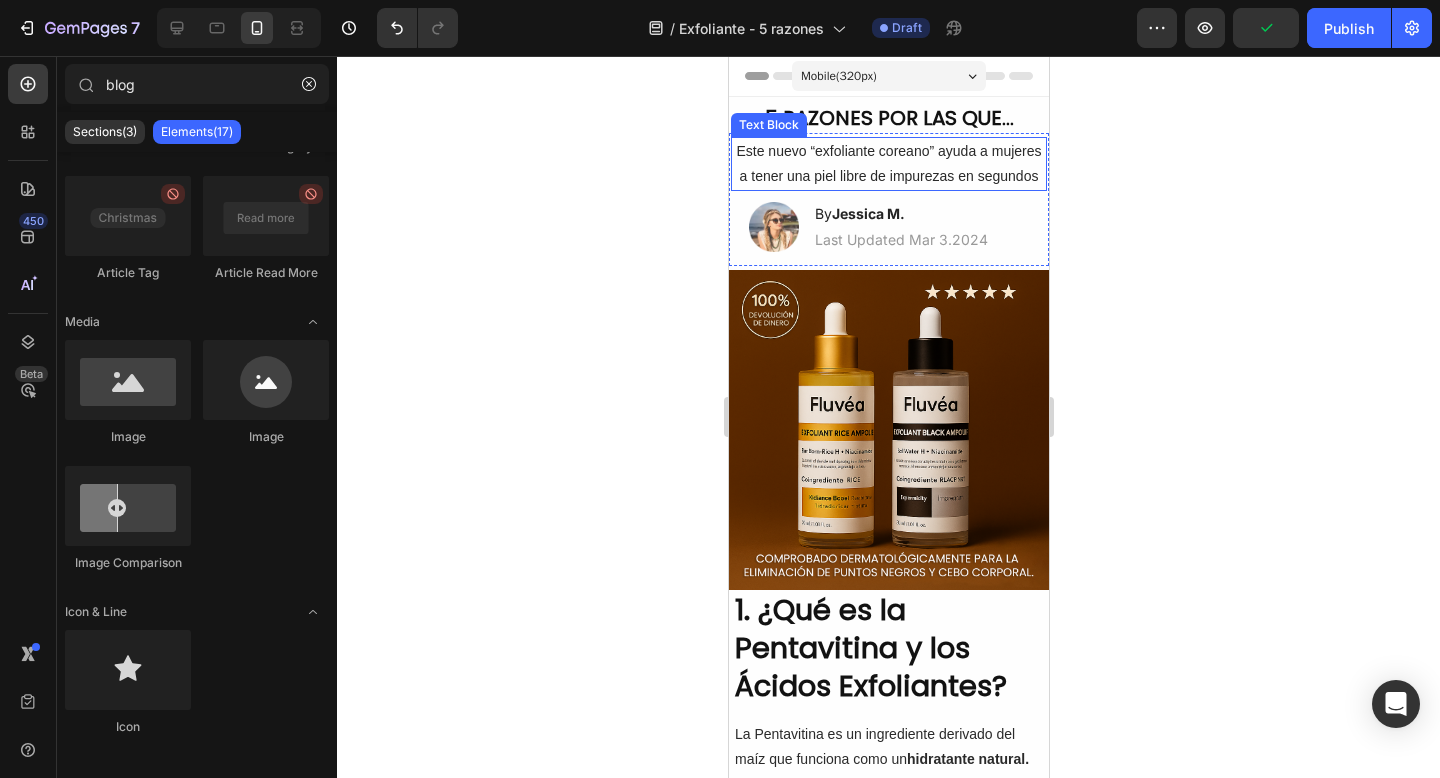 click on "Este nuevo “exfoliante coreano” ayuda a mujeres a tener una piel libre de impurezas en segundos" at bounding box center [888, 164] 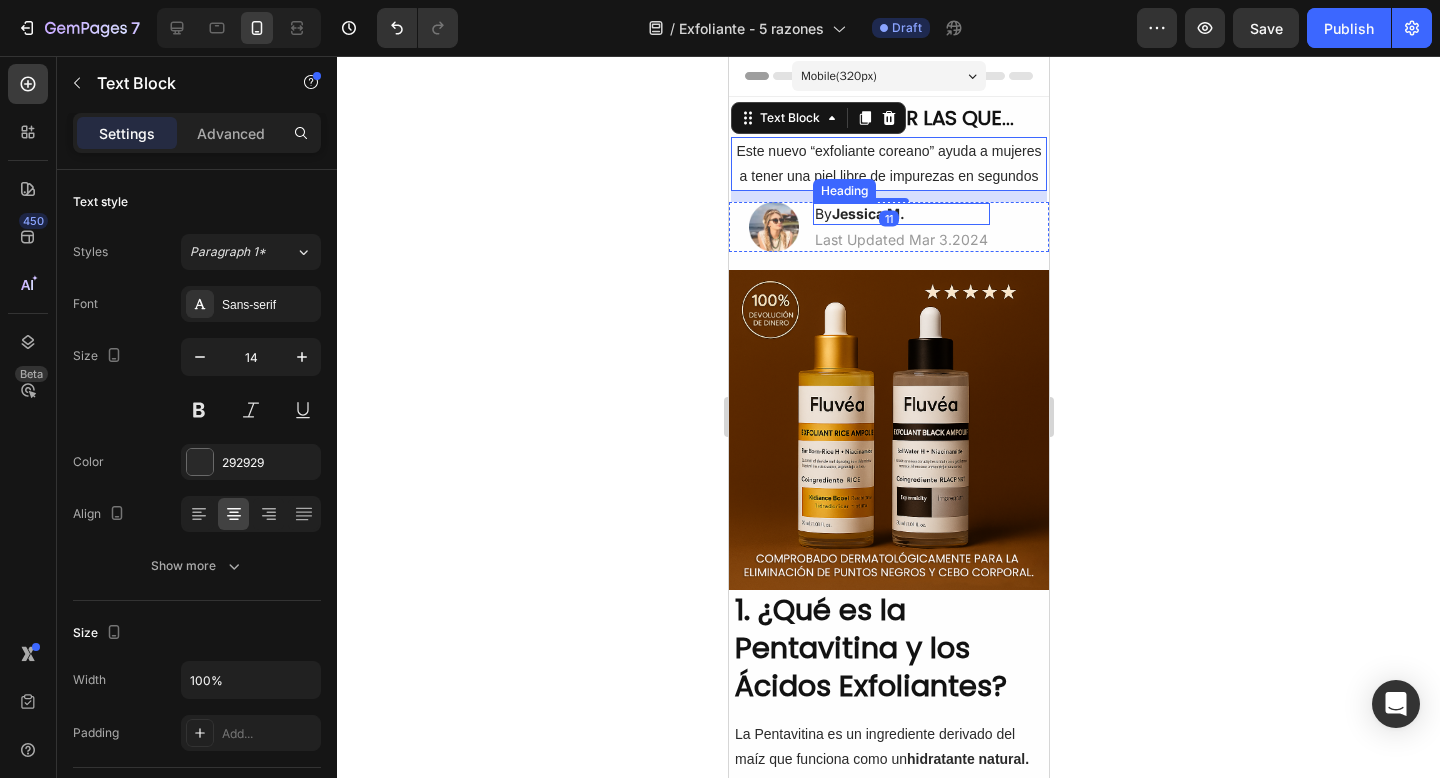click on "5 RAZONES POR LAS QUE... Heading Este nuevo “exfoliante coreano” ayuda a mujeres a tener una piel libre de impurezas en segundos Text Block   11 Image By  Jessica M. Heading Last Updated Mar 3.2024 Text Block Row Row Row Section 1" at bounding box center [888, 196] 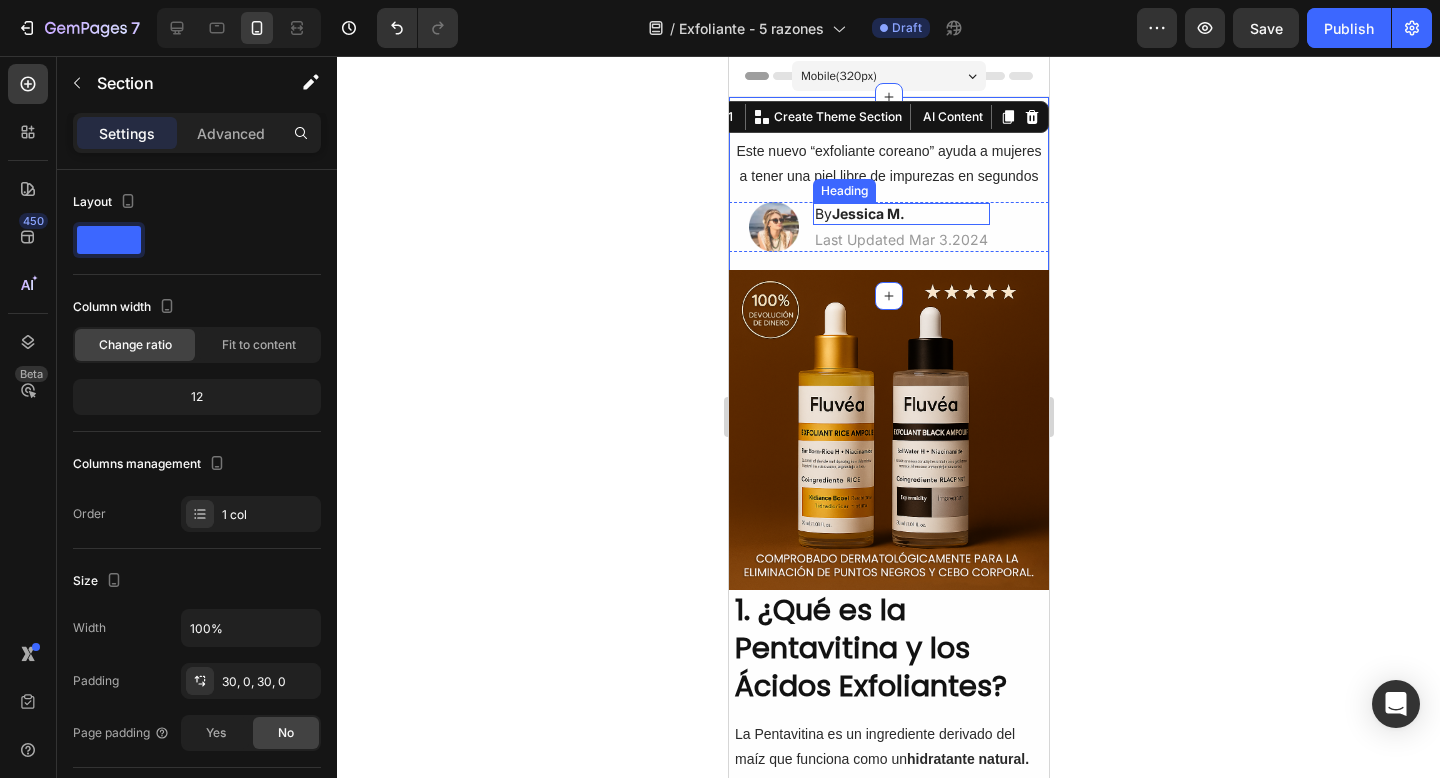 click on "Jessica M." at bounding box center [867, 213] 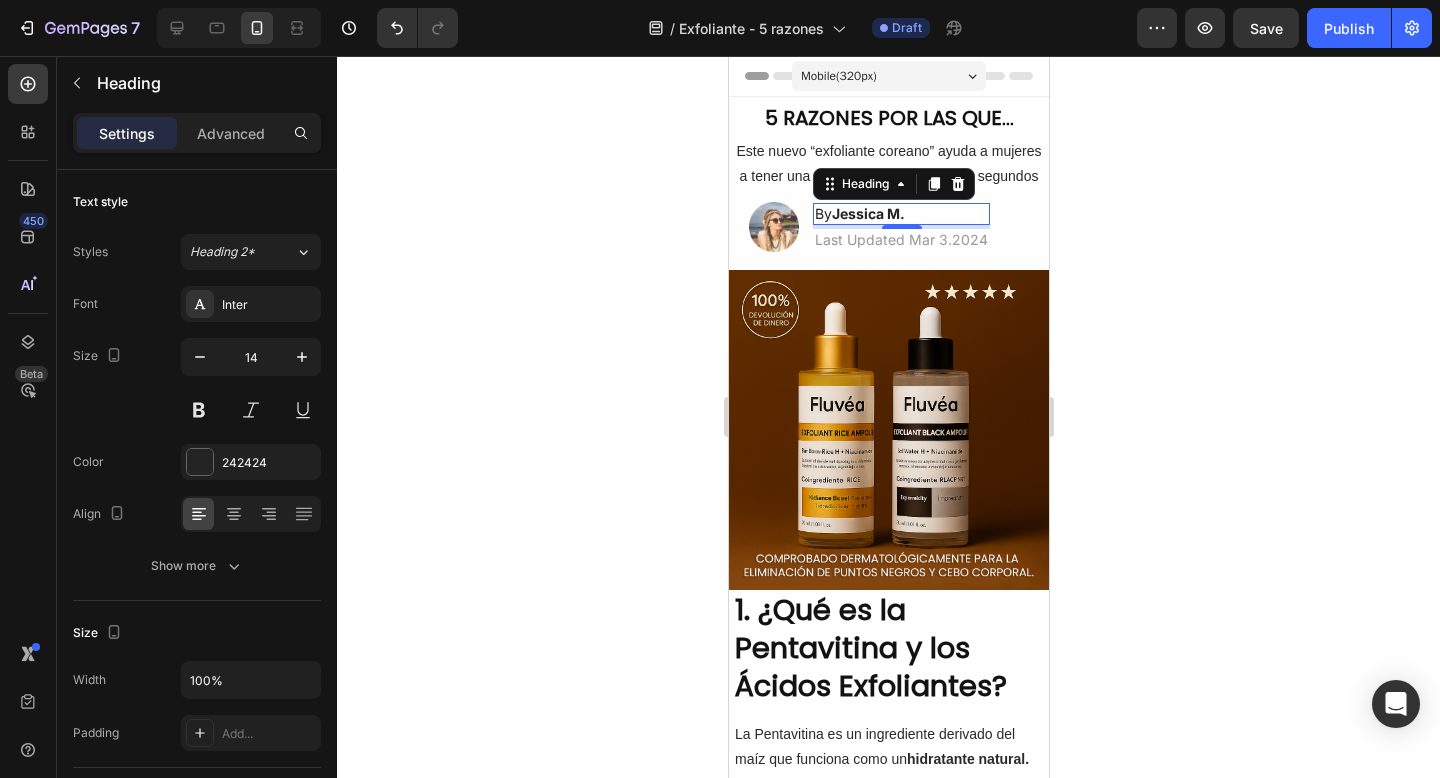 click on "By  Jessica M." at bounding box center (900, 214) 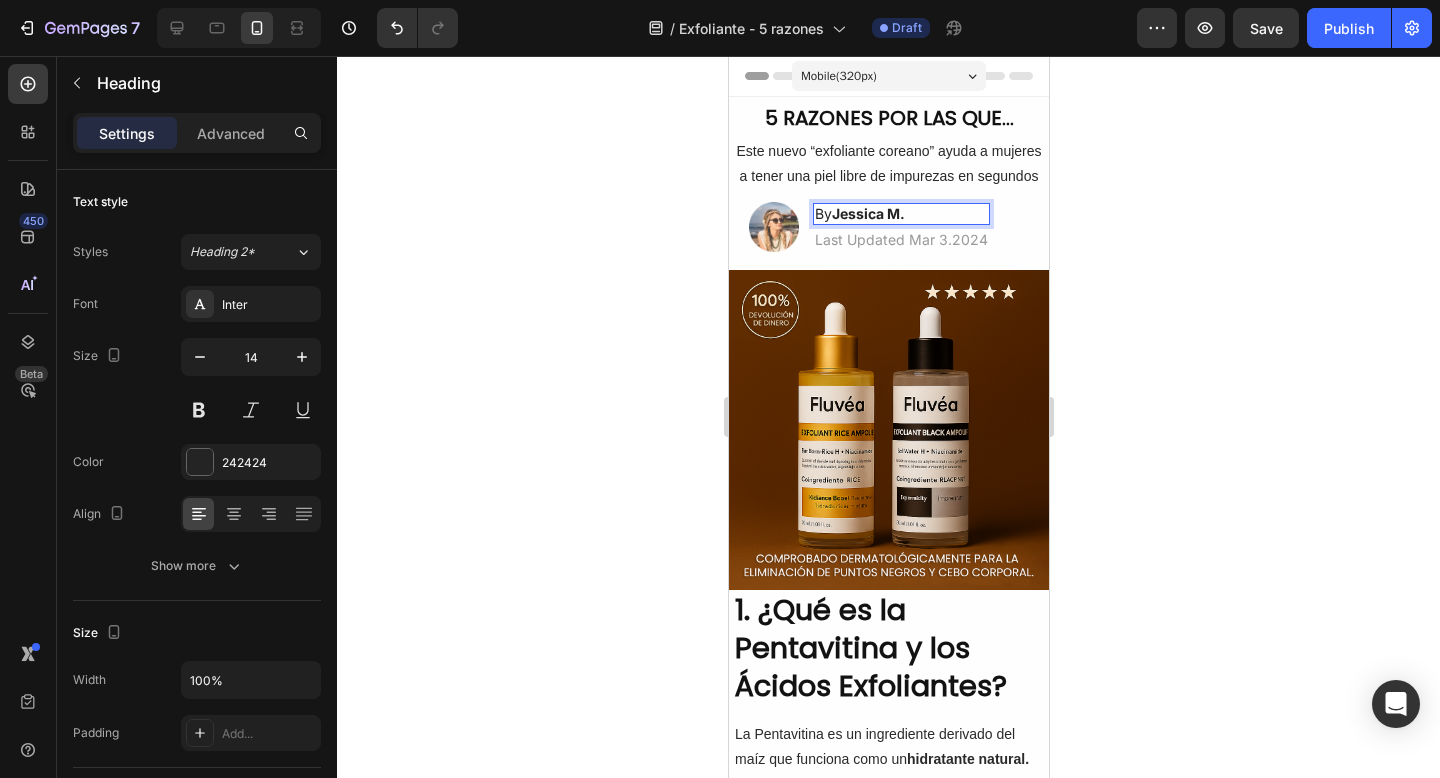 click on "By  Jessica M." at bounding box center (900, 214) 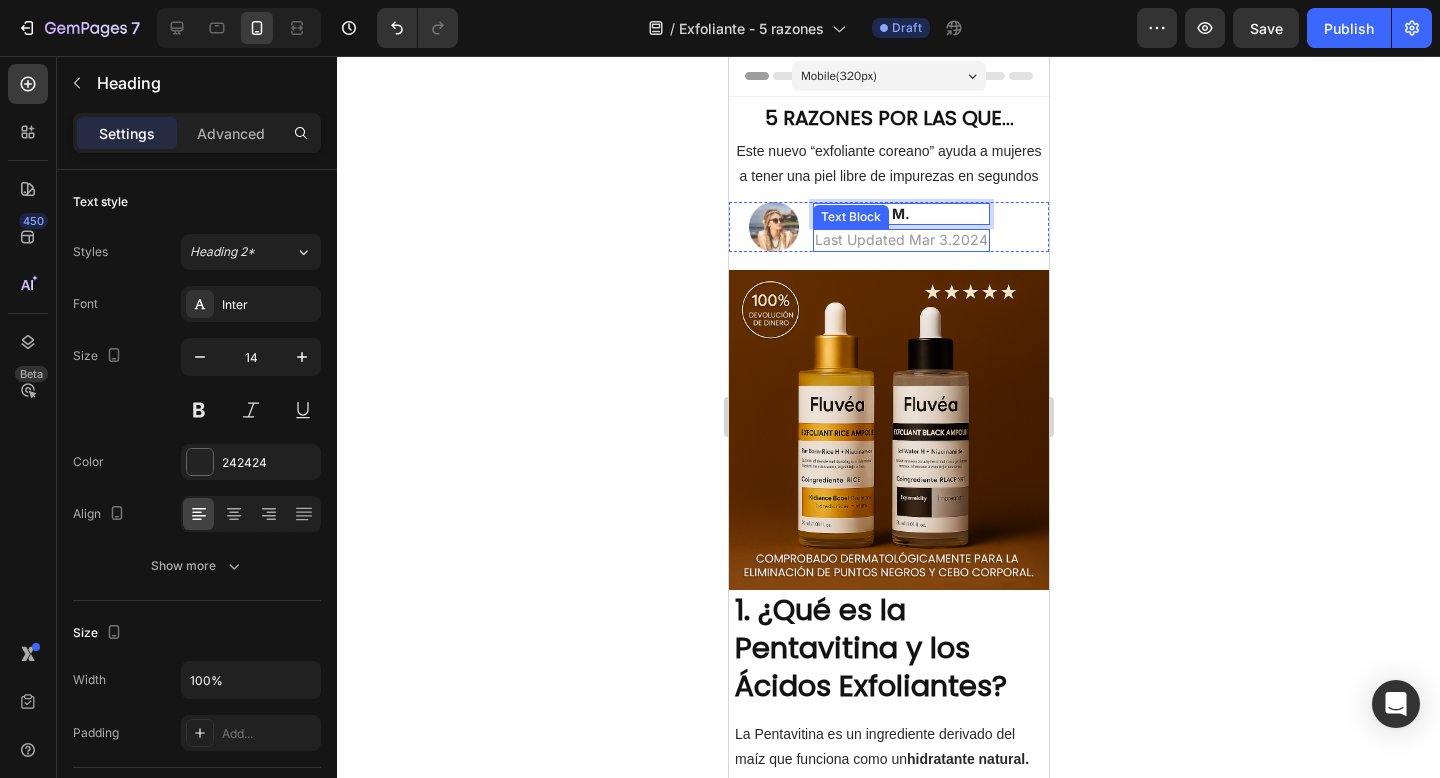 click on "Last Updated Mar 3.2024" at bounding box center [900, 240] 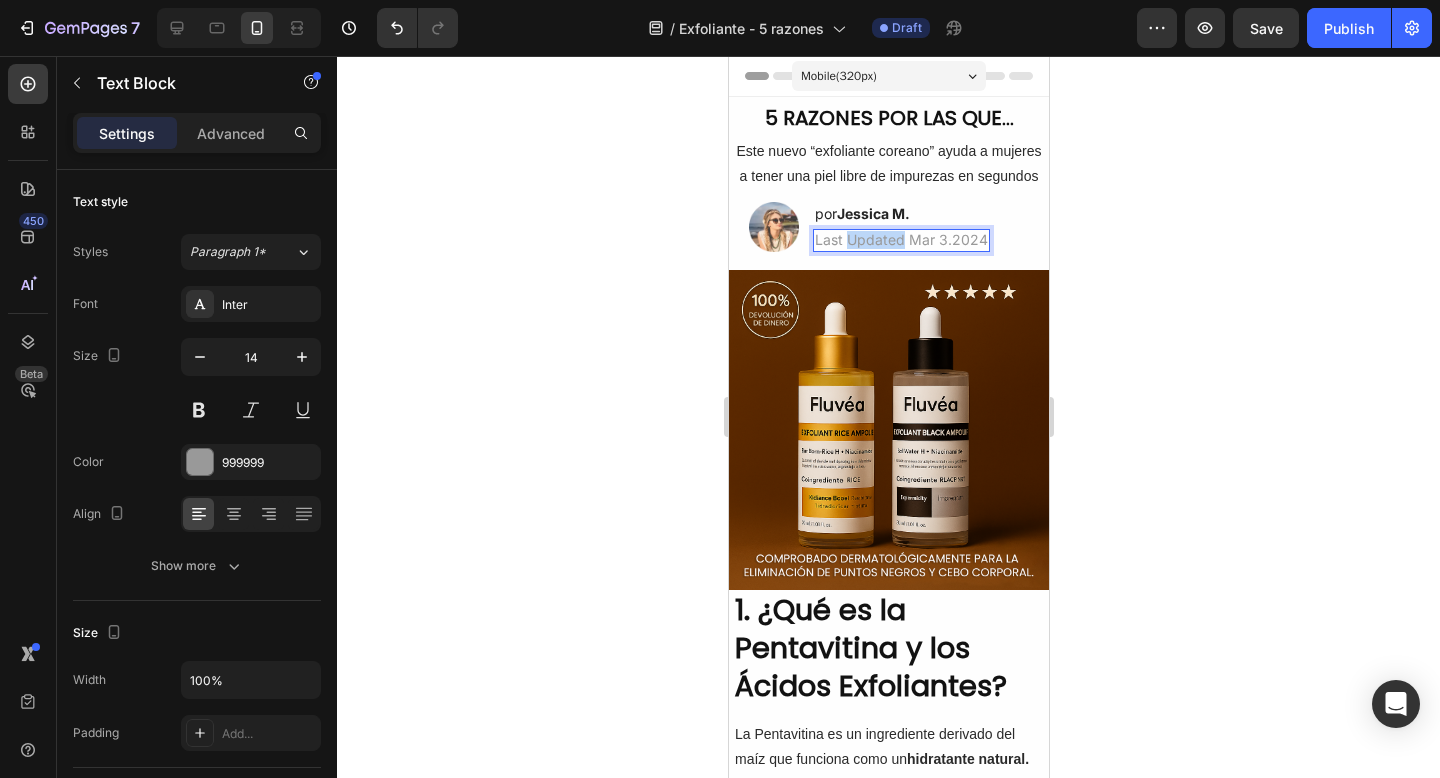 click on "Last Updated Mar 3.2024" at bounding box center [900, 240] 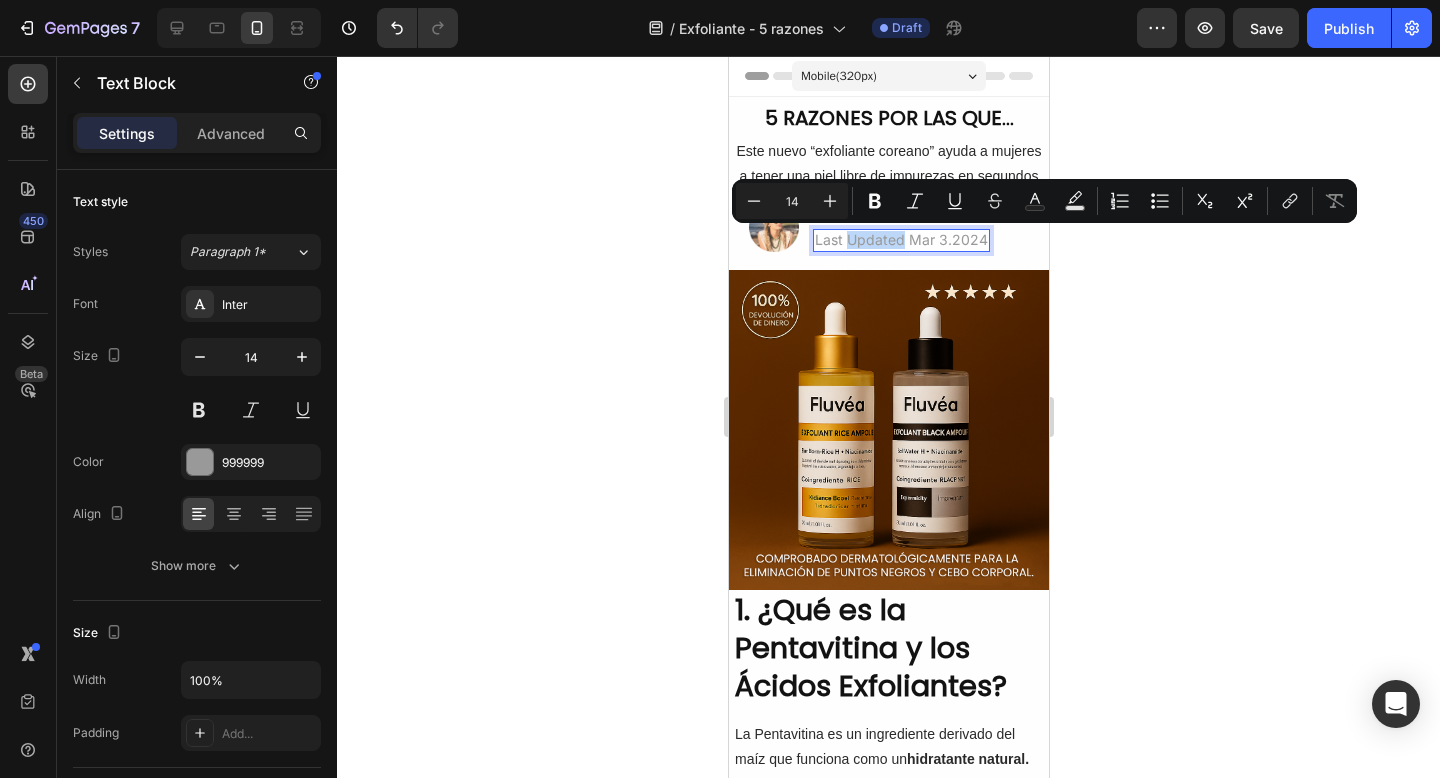click on "Last Updated Mar 3.2024" at bounding box center (900, 240) 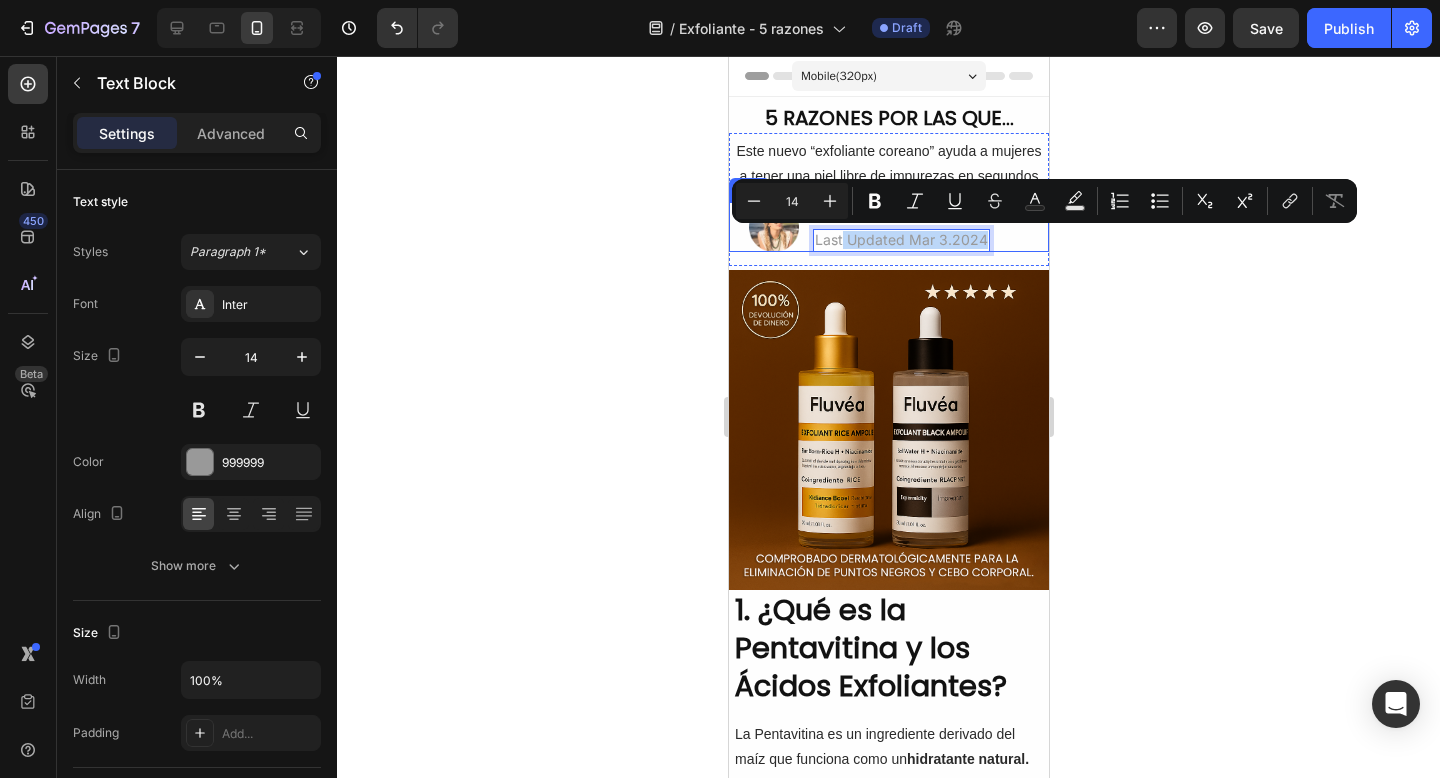 drag, startPoint x: 840, startPoint y: 242, endPoint x: 972, endPoint y: 251, distance: 132.30646 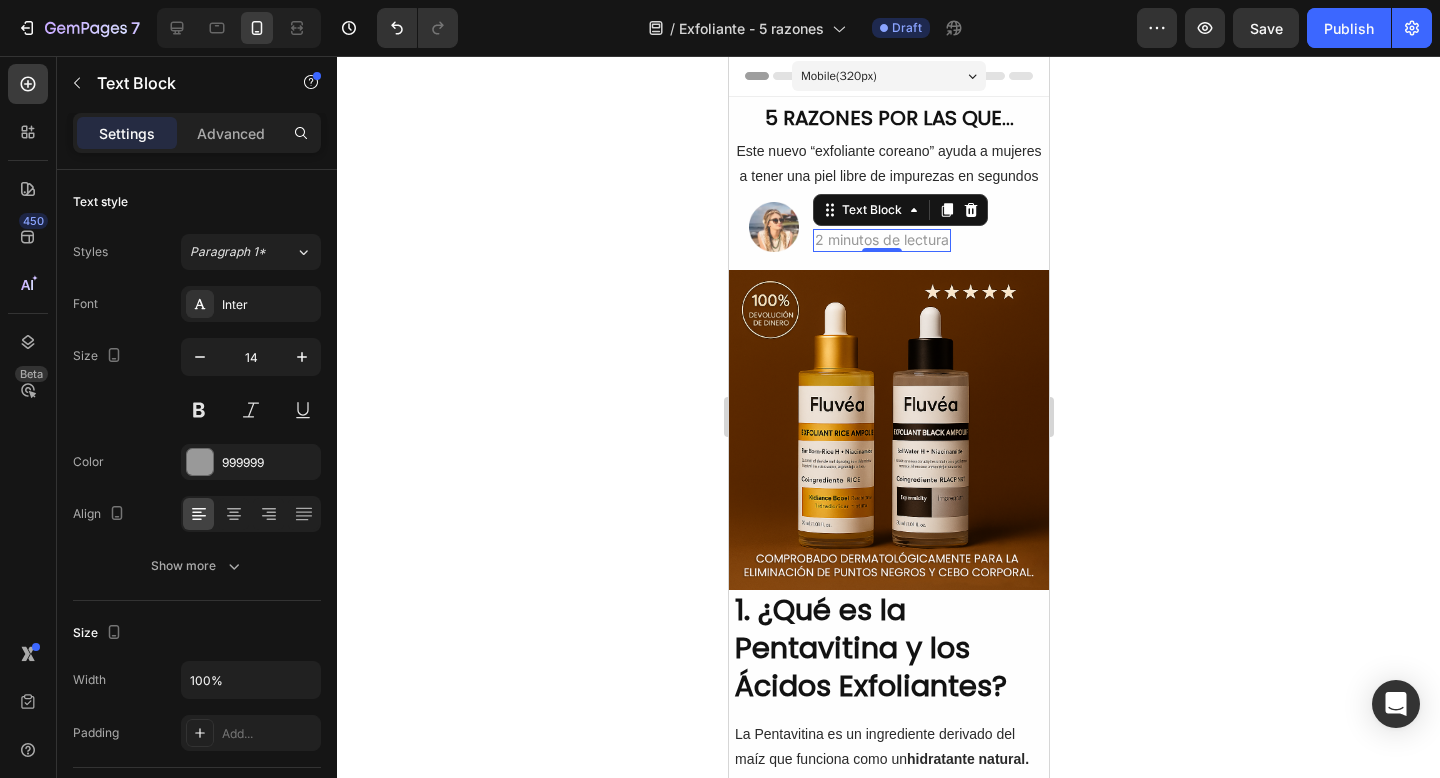 click 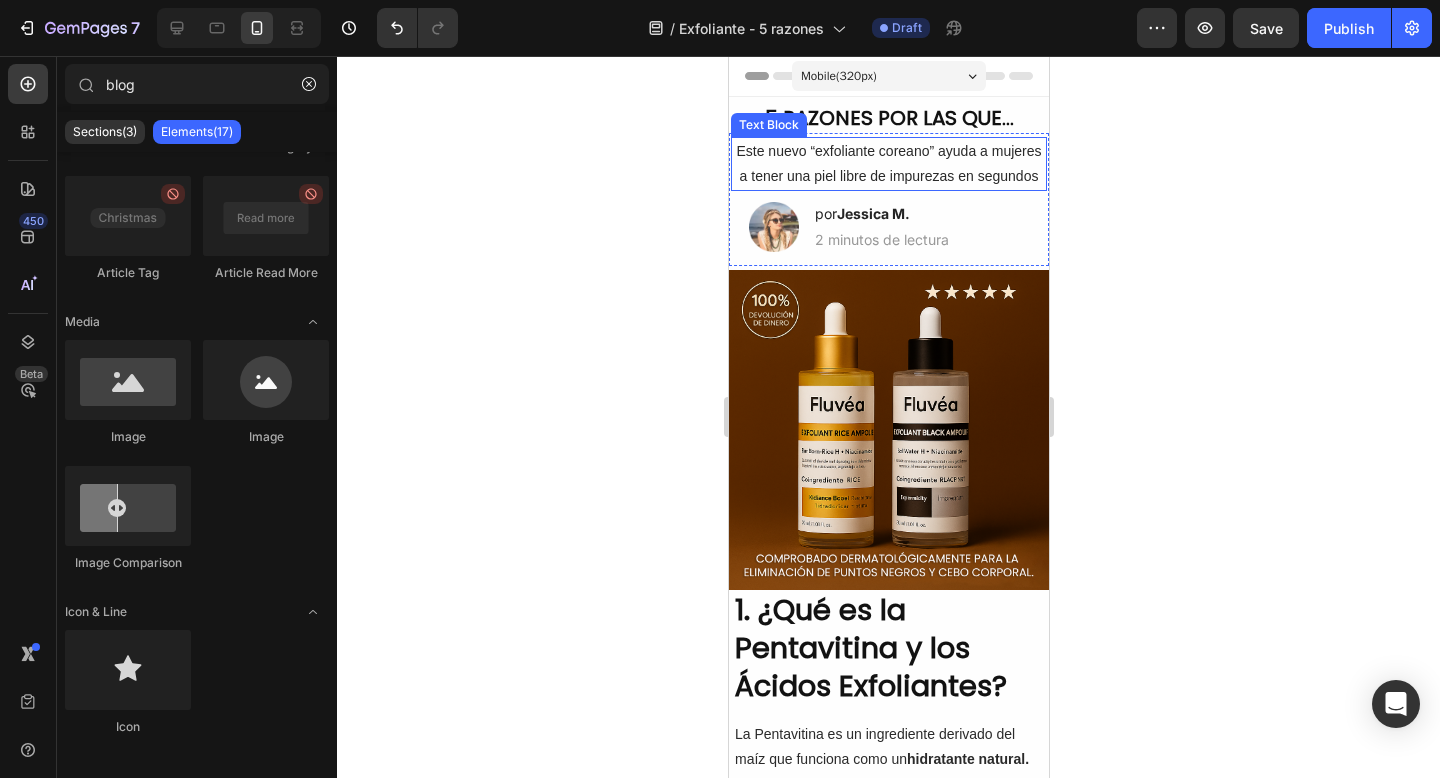 click on "Este nuevo “exfoliante coreano” ayuda a mujeres a tener una piel libre de impurezas en segundos" at bounding box center (888, 164) 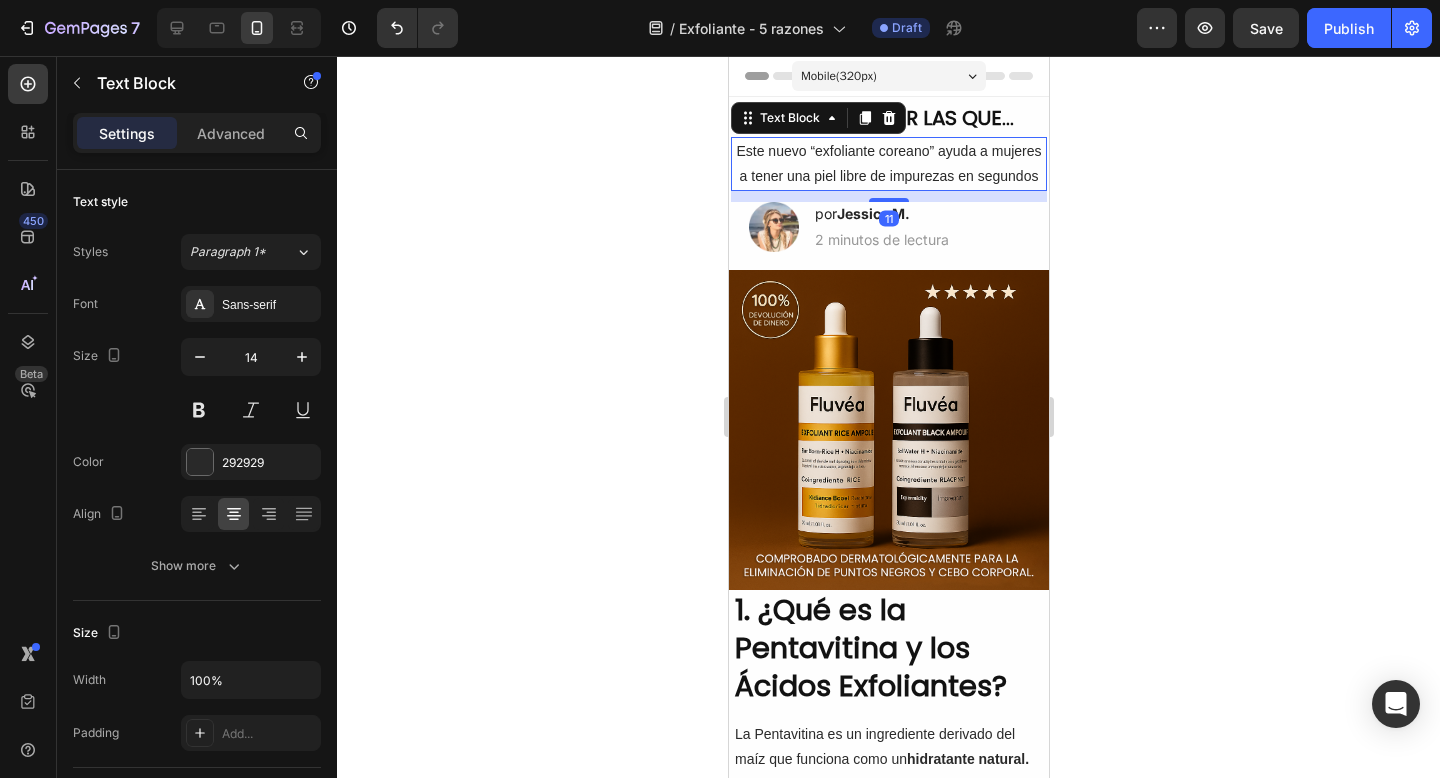click on "Este nuevo “exfoliante coreano” ayuda a mujeres a tener una piel libre de impurezas en segundos" at bounding box center [888, 164] 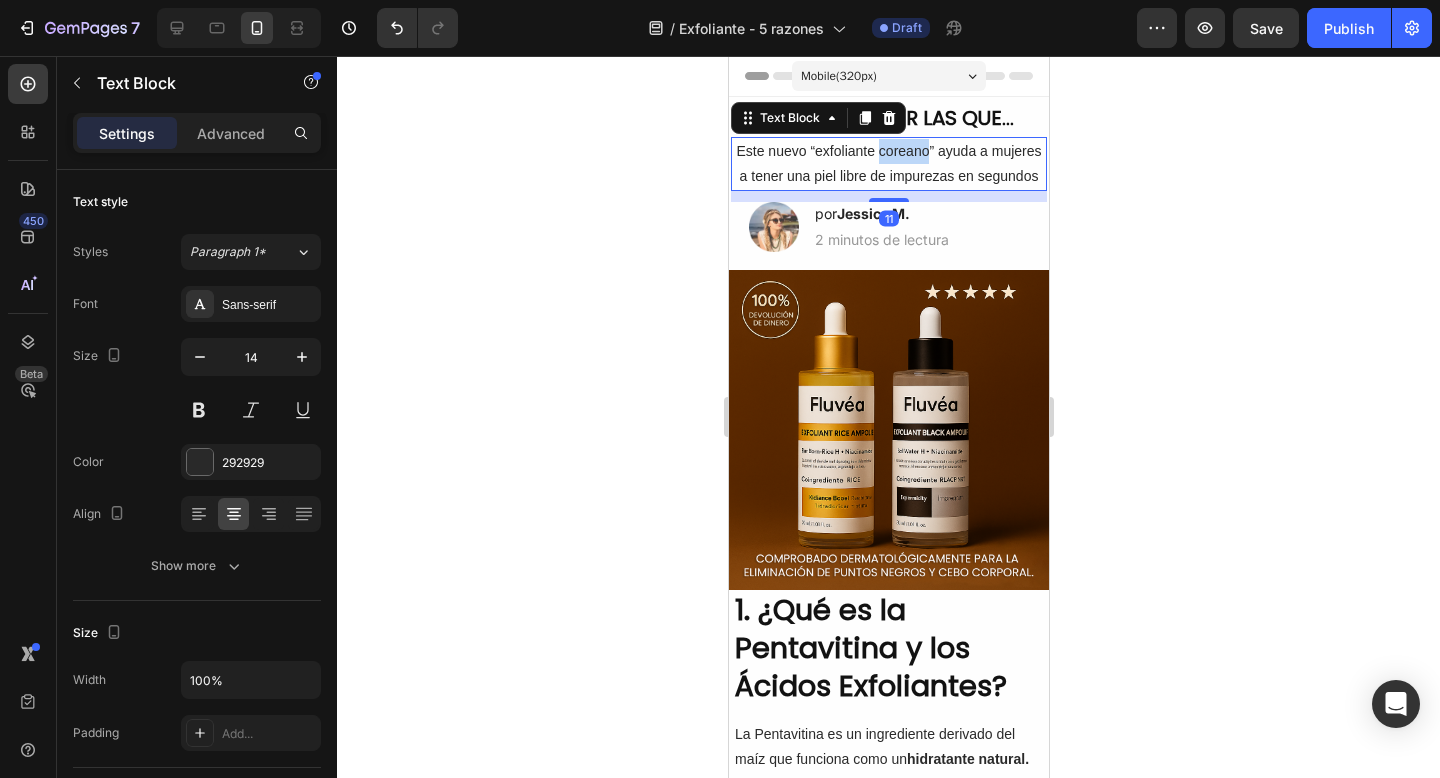 click on "Este nuevo “exfoliante coreano” ayuda a mujeres a tener una piel libre de impurezas en segundos" at bounding box center (888, 164) 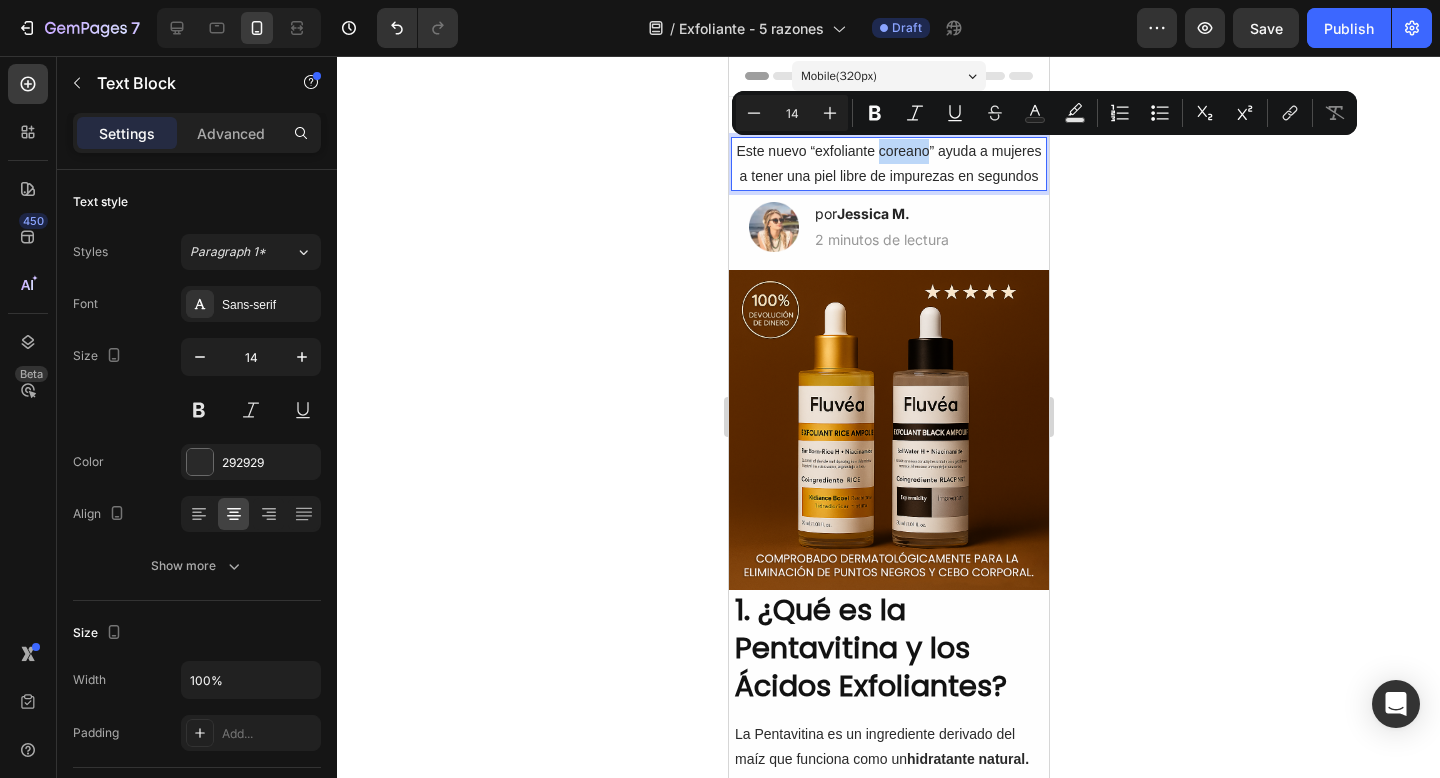 click on "Este nuevo “exfoliante coreano” ayuda a mujeres a tener una piel libre de impurezas en segundos" at bounding box center (888, 164) 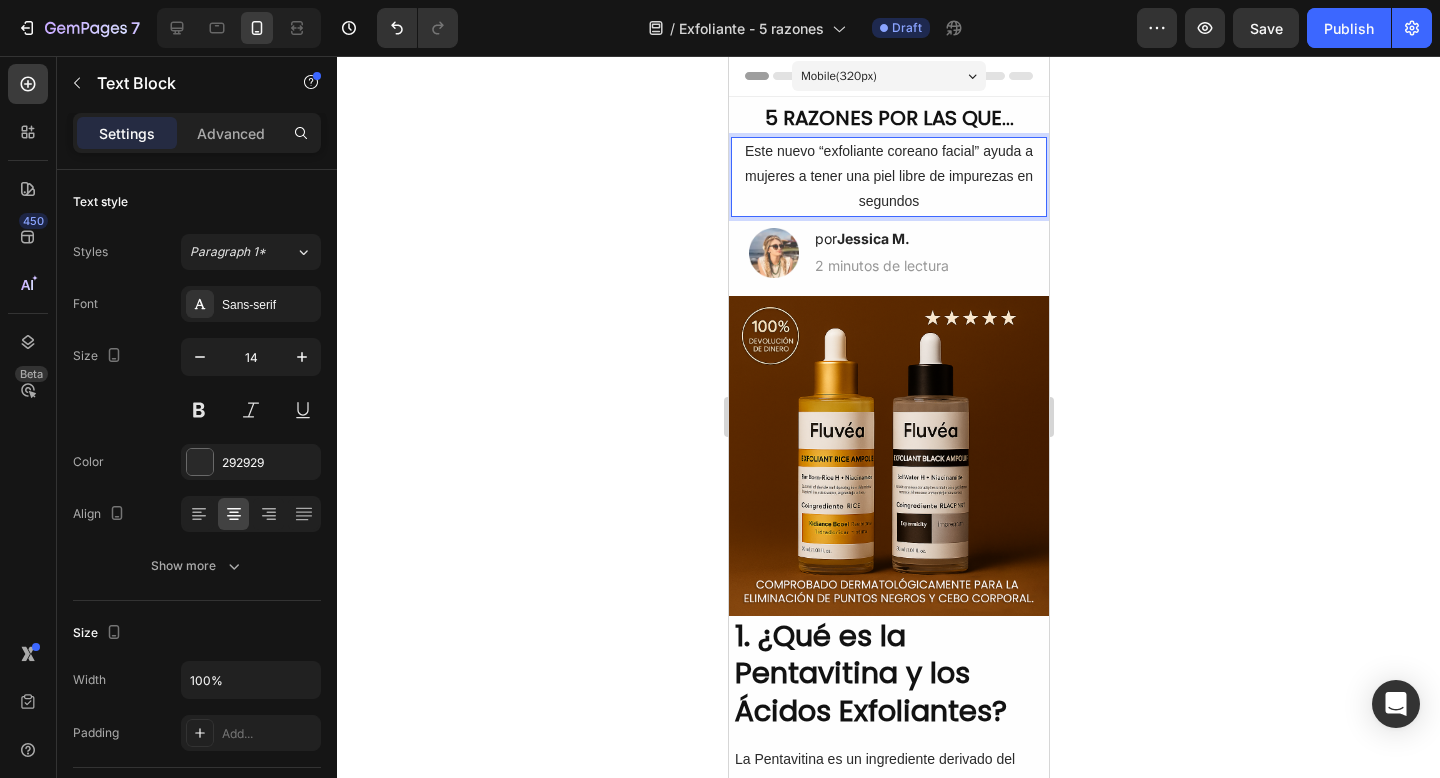 click 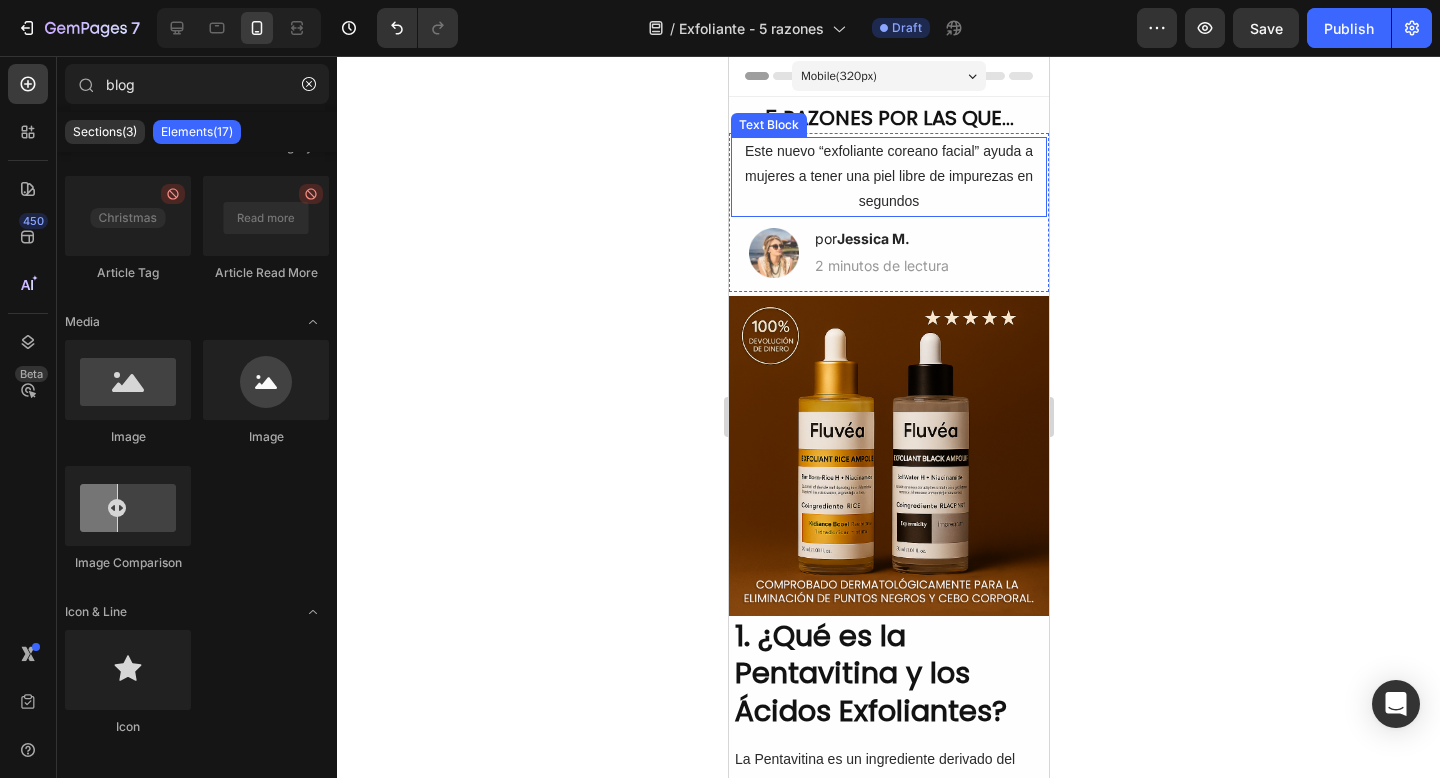 click on "Este nuevo “exfoliante coreano facial” ayuda a mujeres a tener una piel libre de impurezas en segundos" at bounding box center [888, 177] 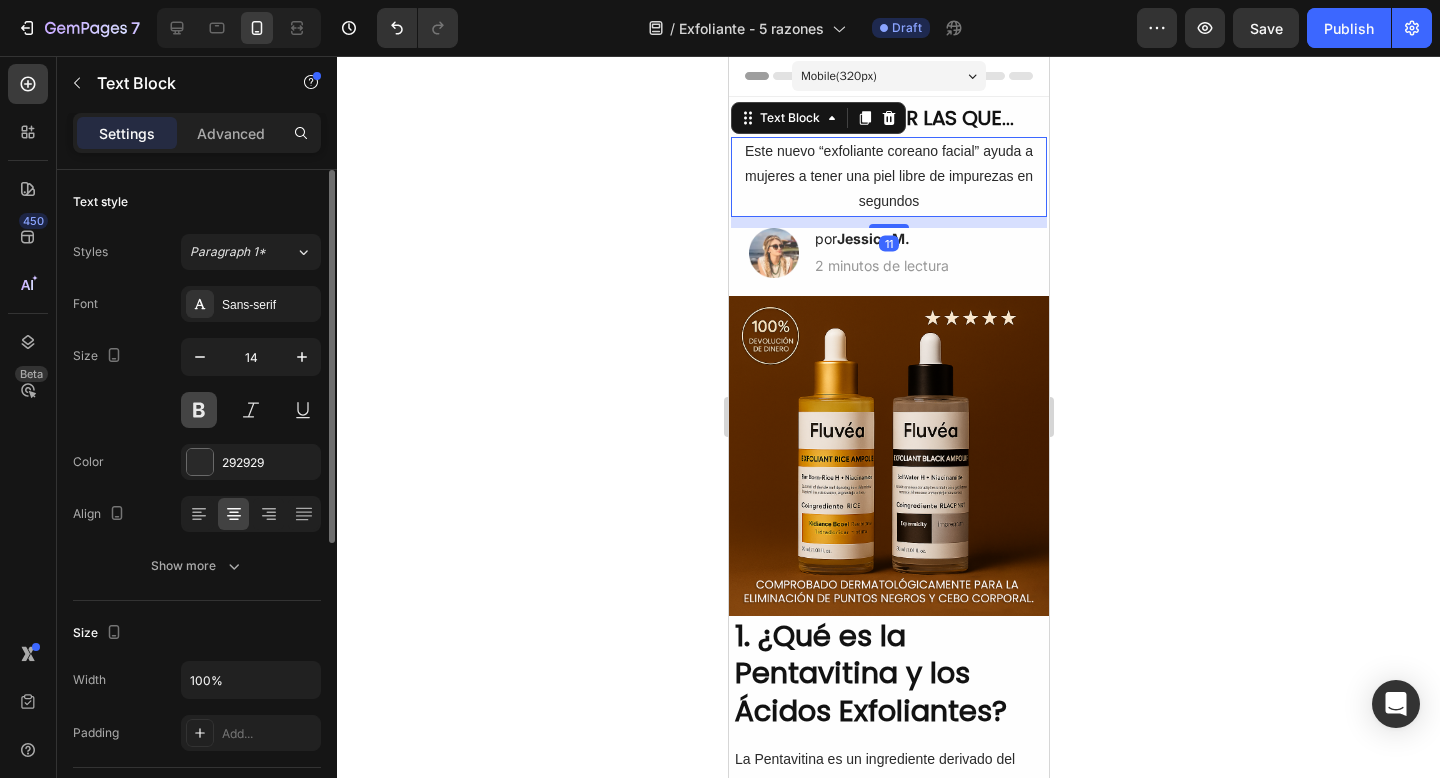 click at bounding box center [199, 410] 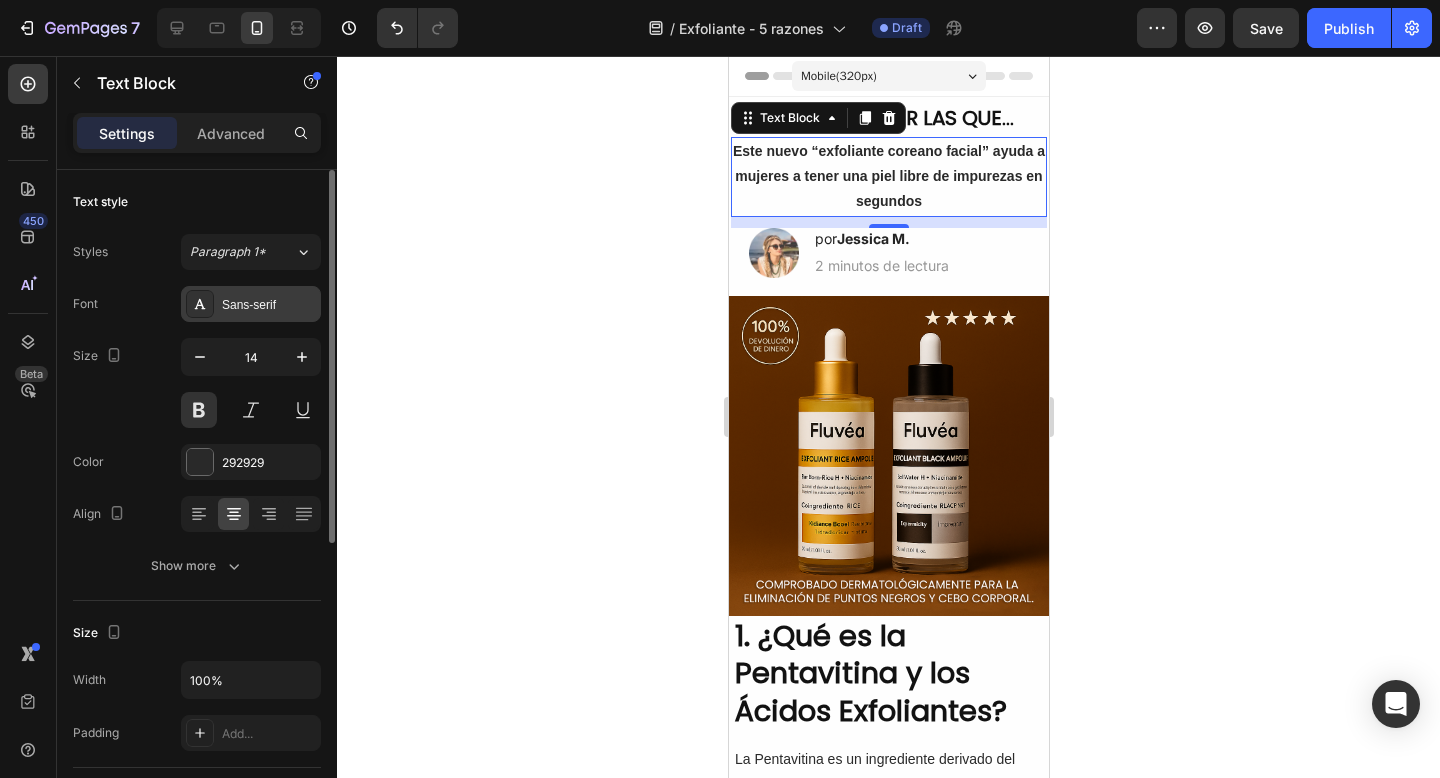 click on "Sans-serif" at bounding box center (269, 305) 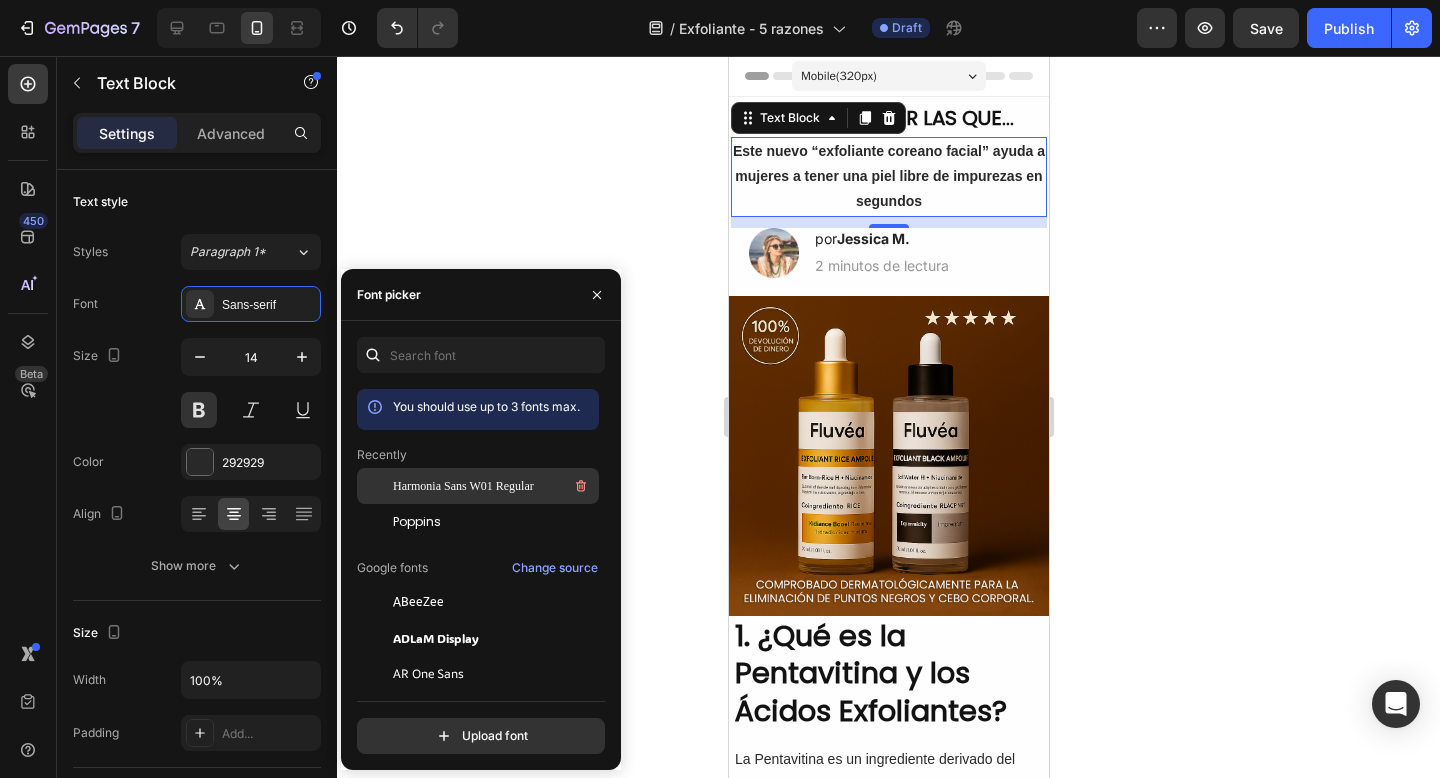 click on "Harmonia Sans W01 Regular" at bounding box center (494, 486) 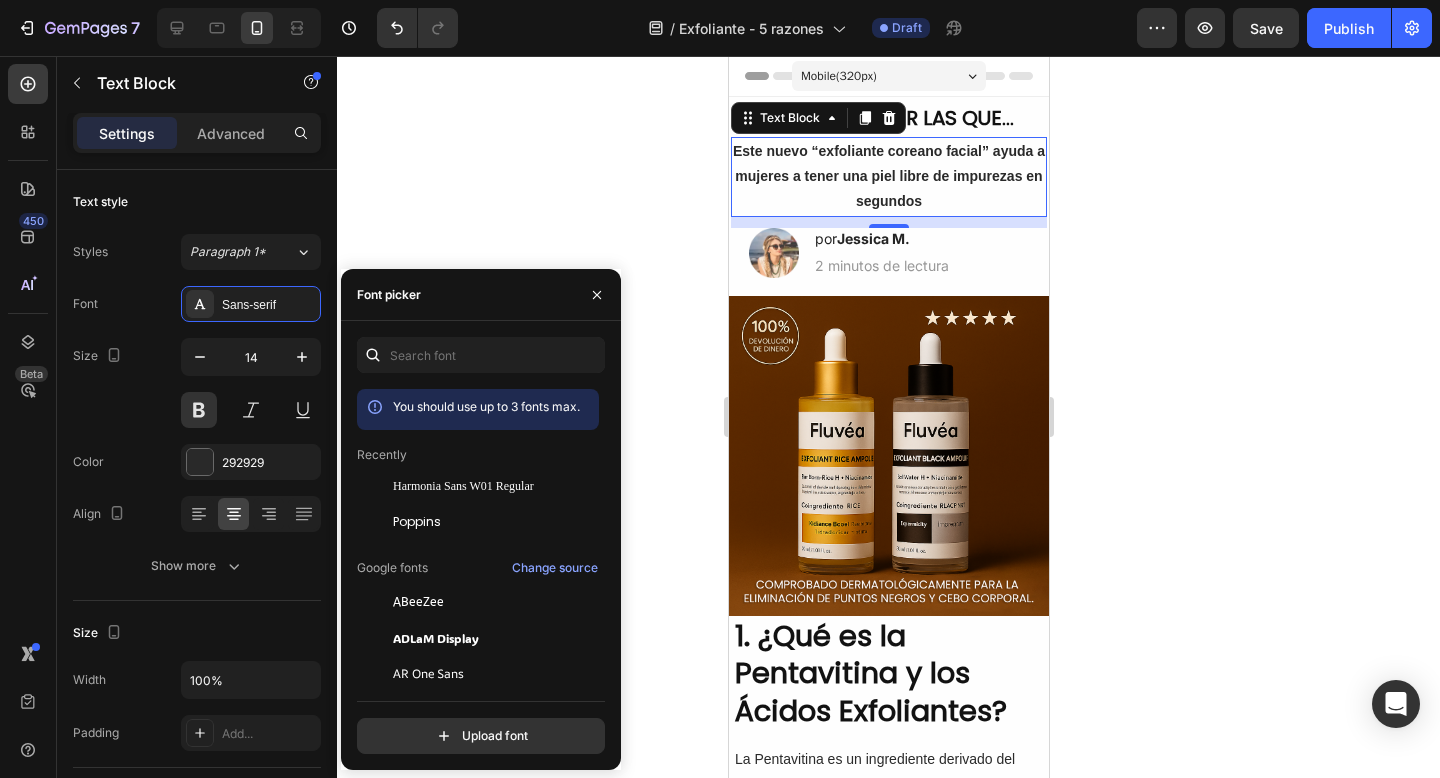 click 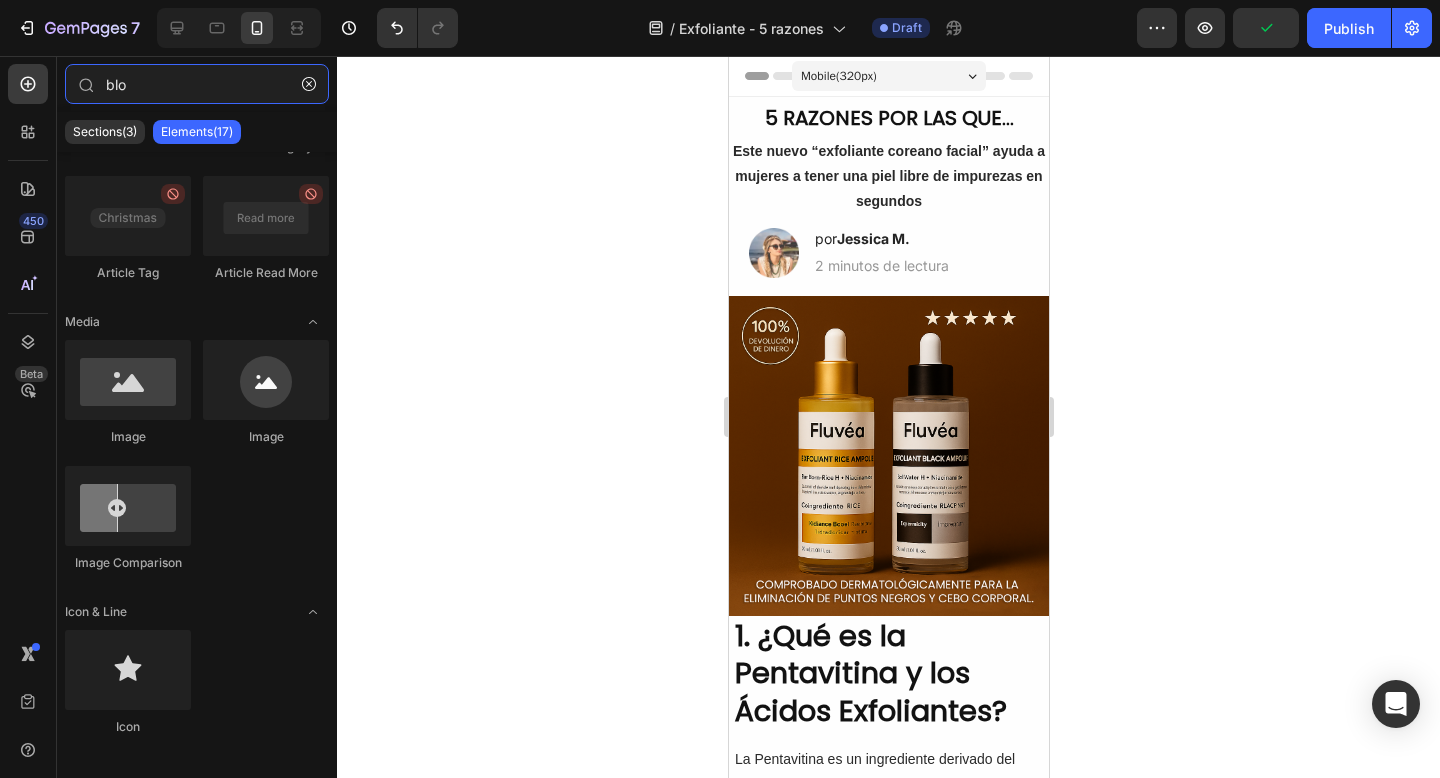 scroll, scrollTop: 0, scrollLeft: 0, axis: both 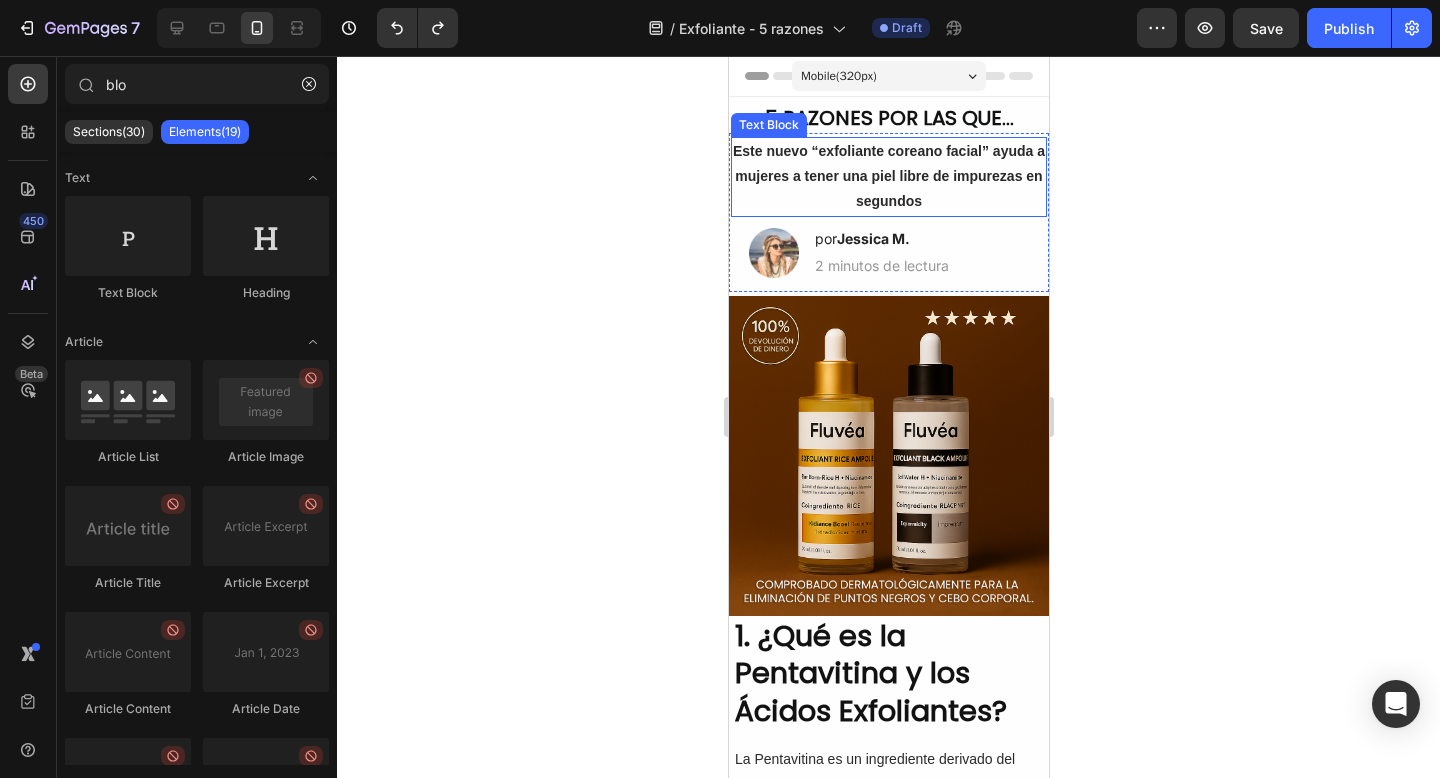 click 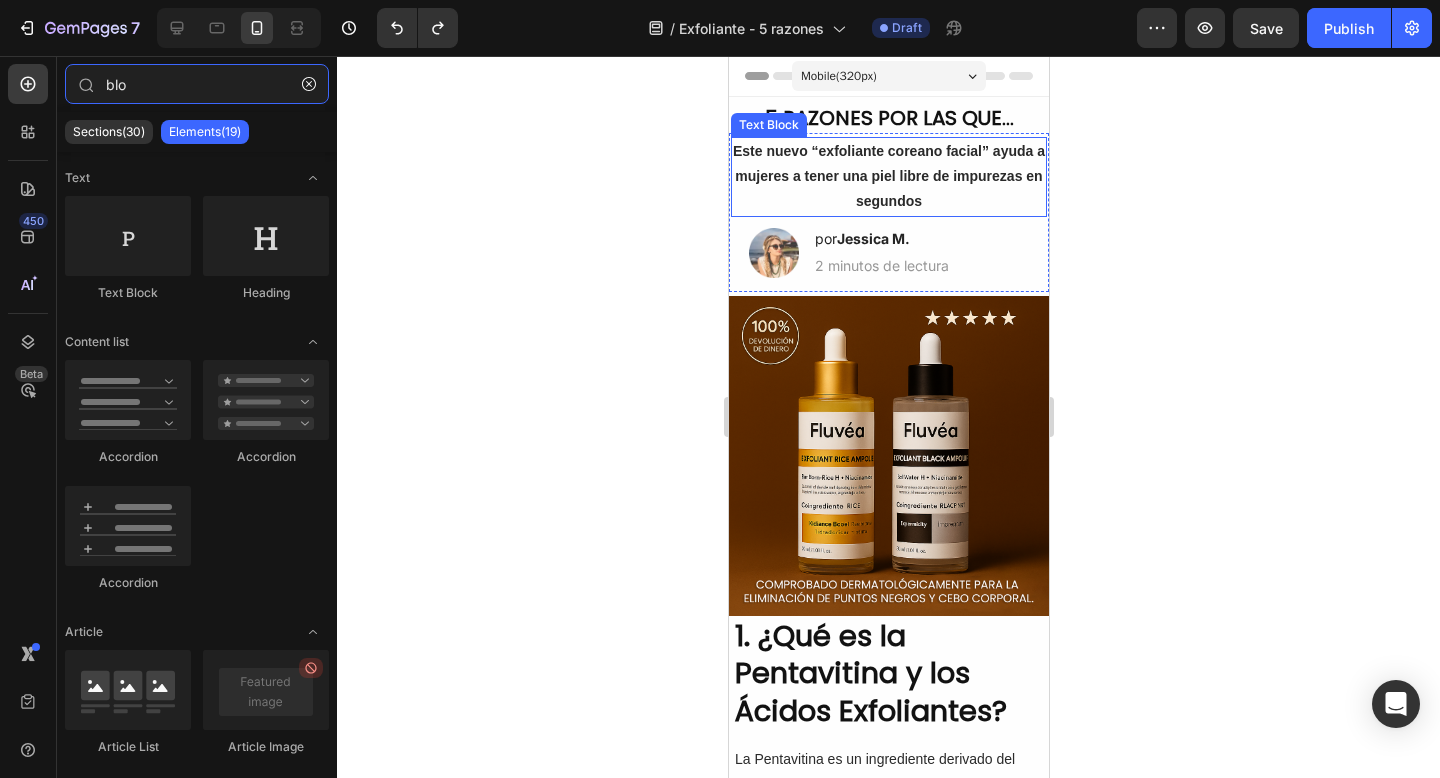type on "bl" 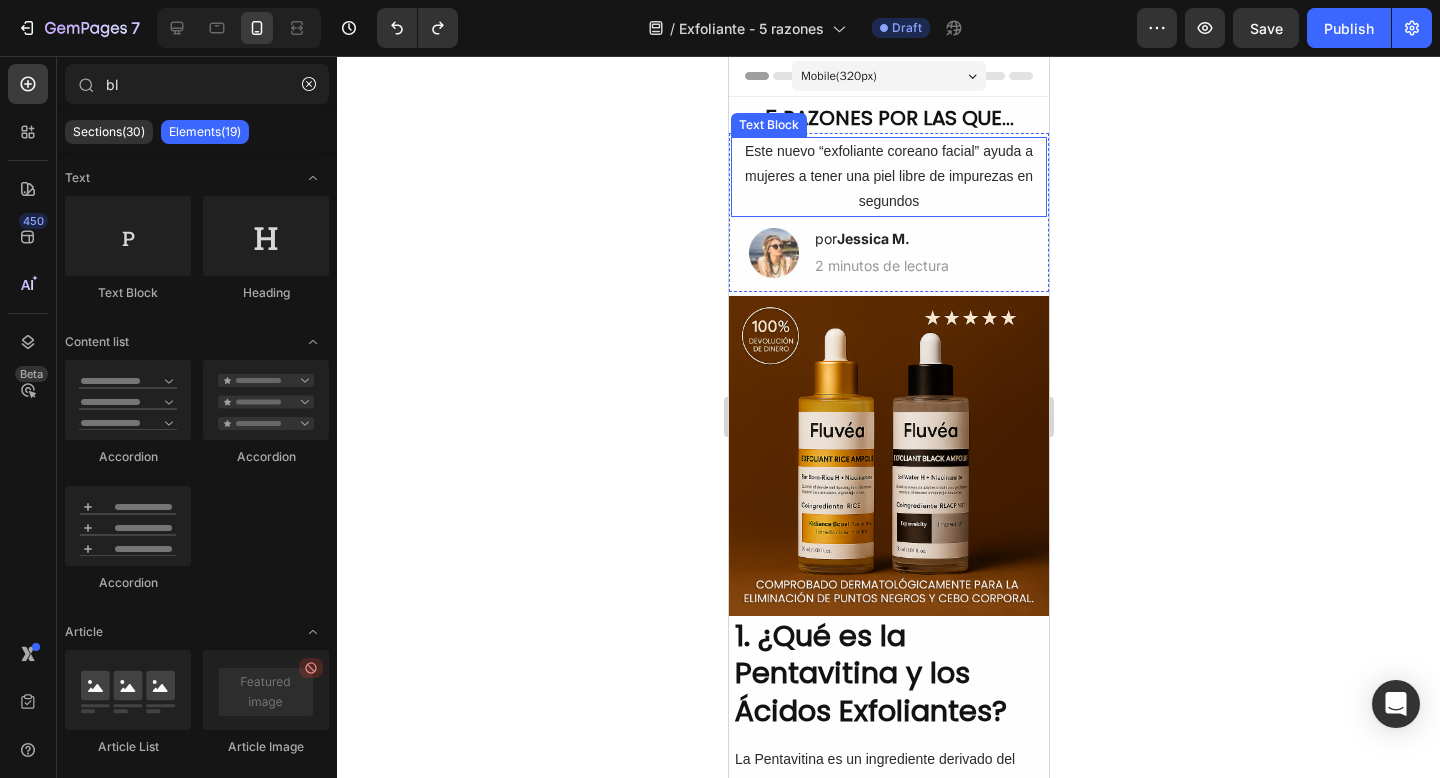 click on "Este nuevo “exfoliante coreano facial” ayuda a mujeres a tener una piel libre de impurezas en segundos" at bounding box center (888, 177) 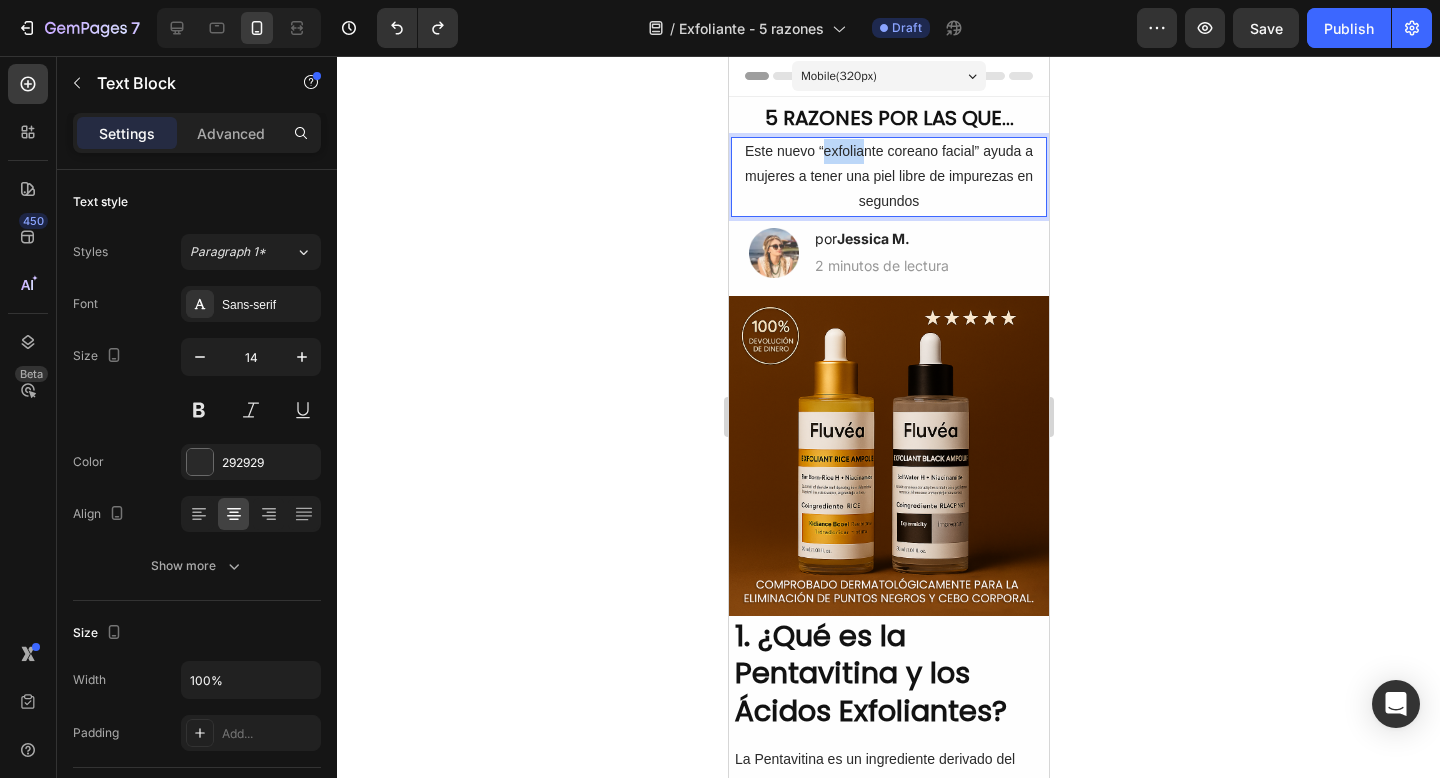 drag, startPoint x: 823, startPoint y: 154, endPoint x: 865, endPoint y: 157, distance: 42.107006 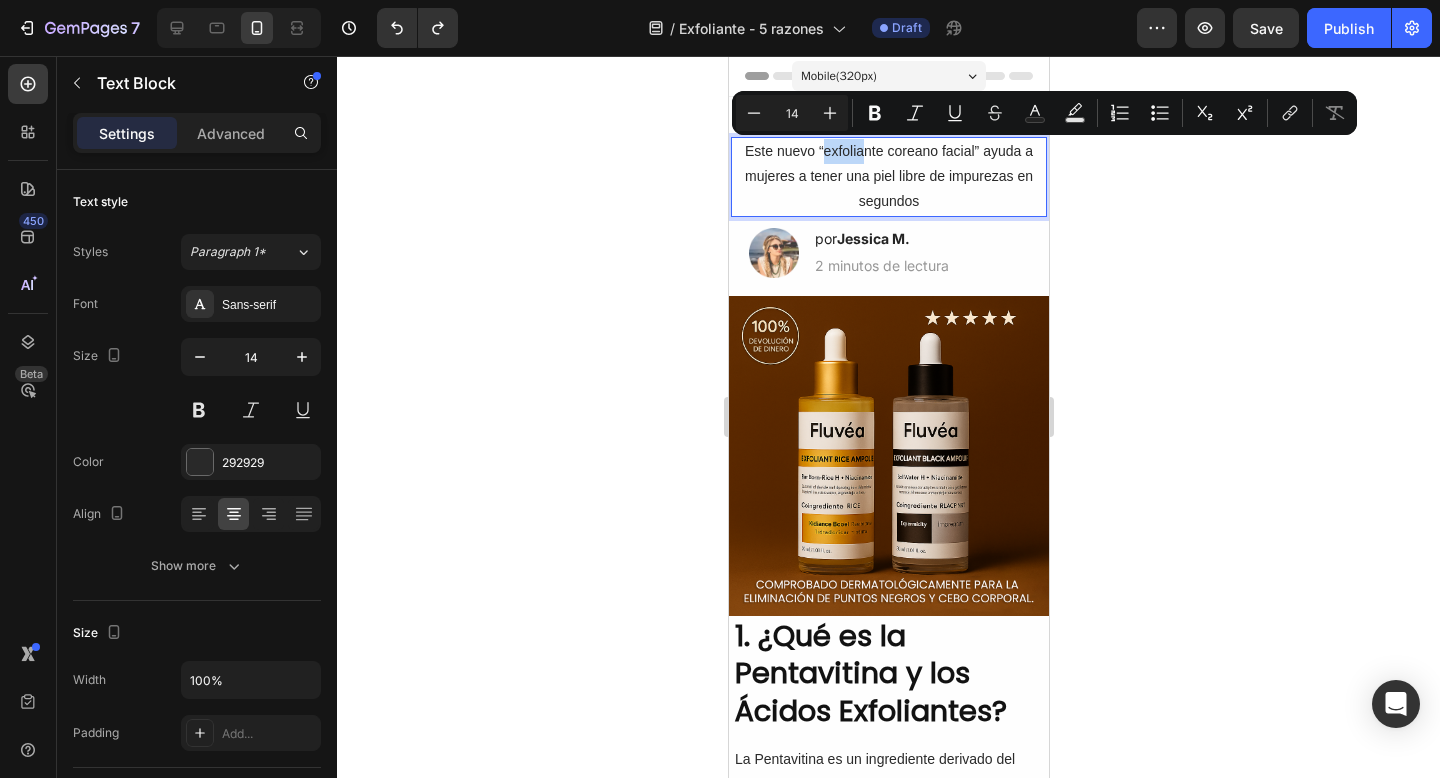click on "Este nuevo “exfoliante coreano facial” ayuda a mujeres a tener una piel libre de impurezas en segundos" at bounding box center [888, 177] 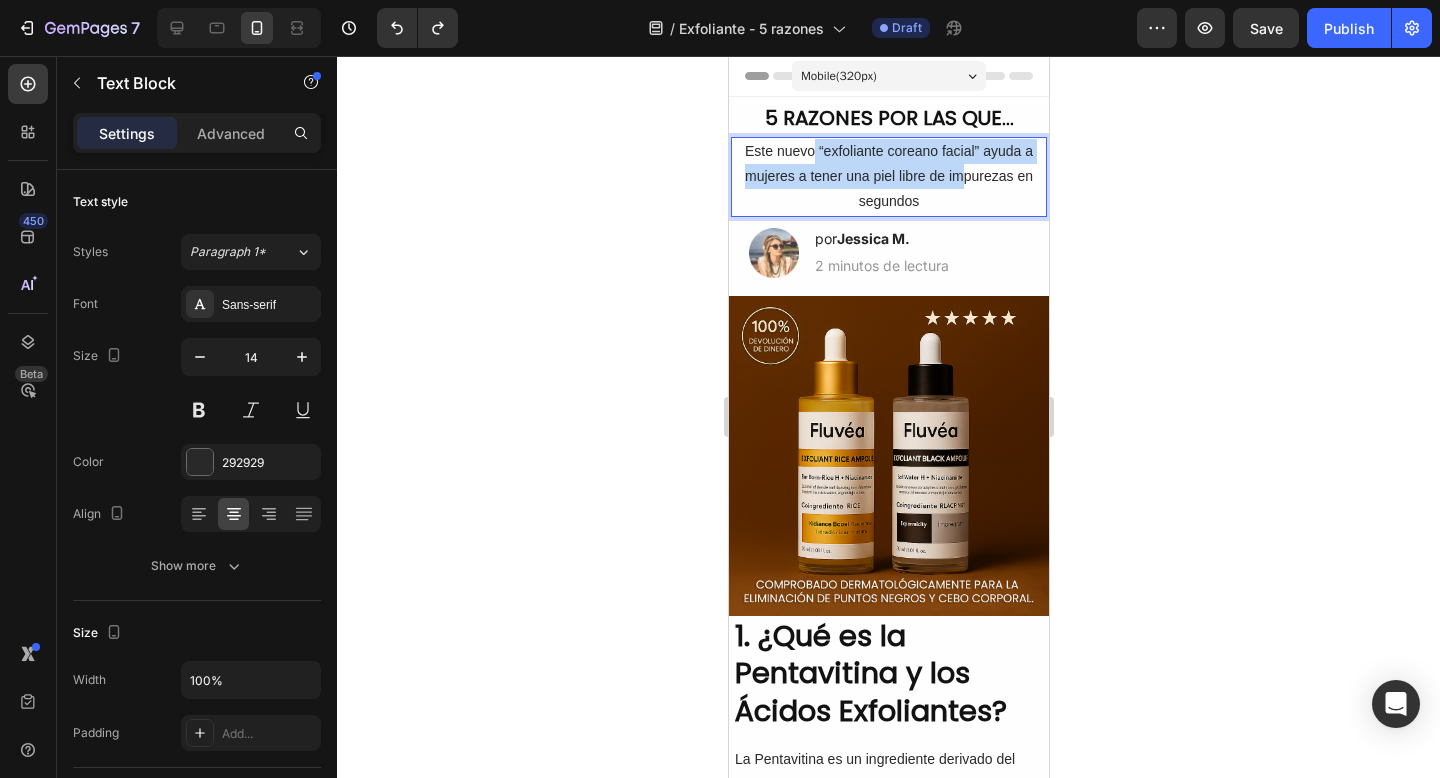 drag, startPoint x: 815, startPoint y: 149, endPoint x: 964, endPoint y: 167, distance: 150.08331 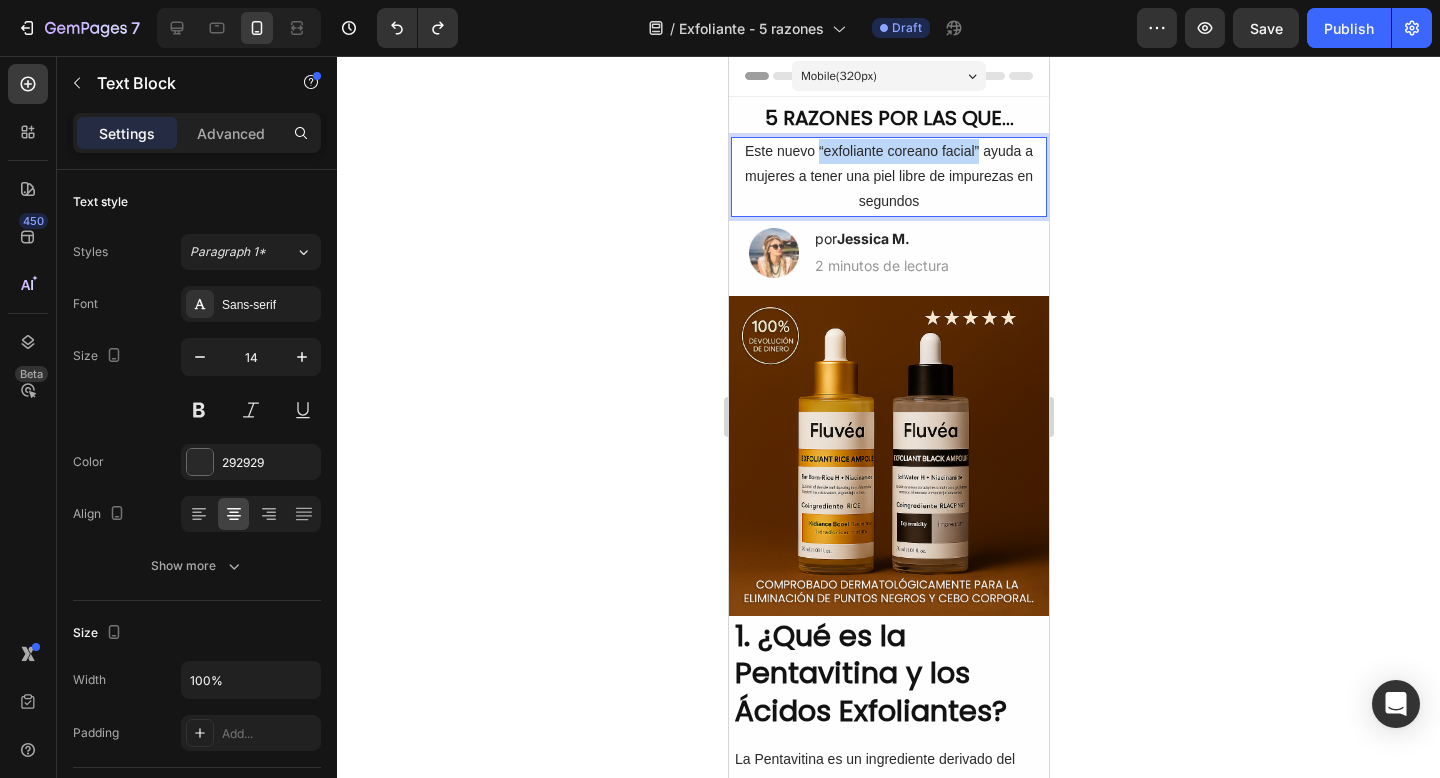 drag, startPoint x: 977, startPoint y: 154, endPoint x: 819, endPoint y: 155, distance: 158.00316 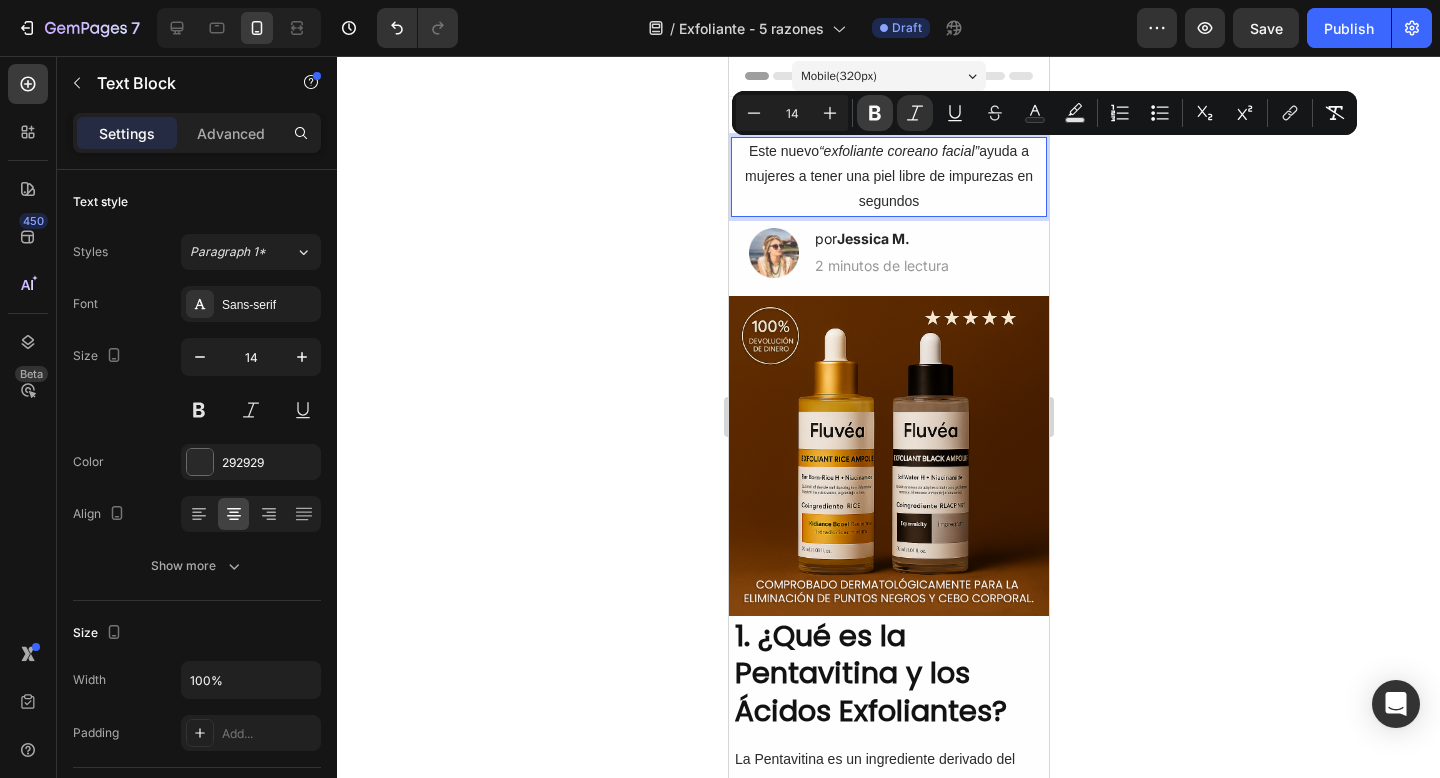 click 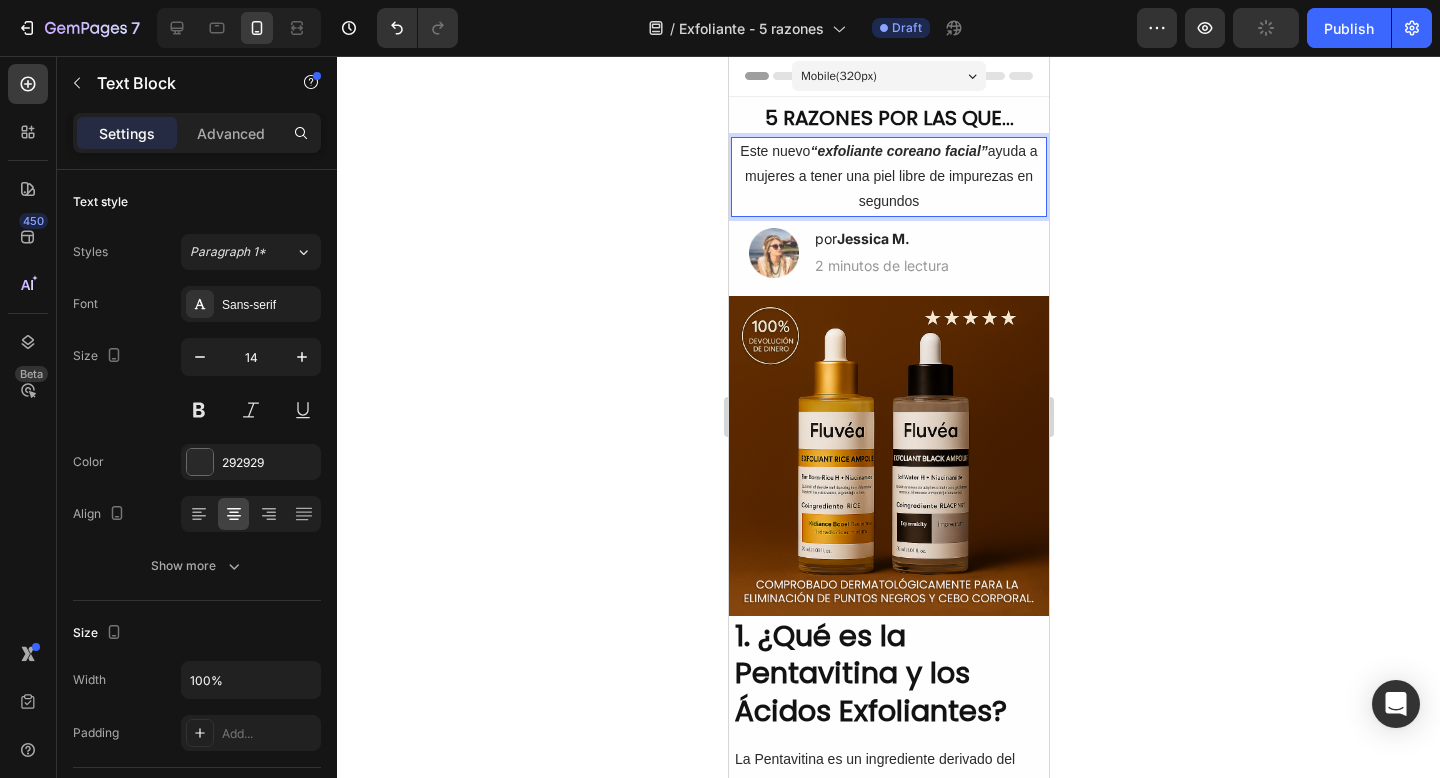click 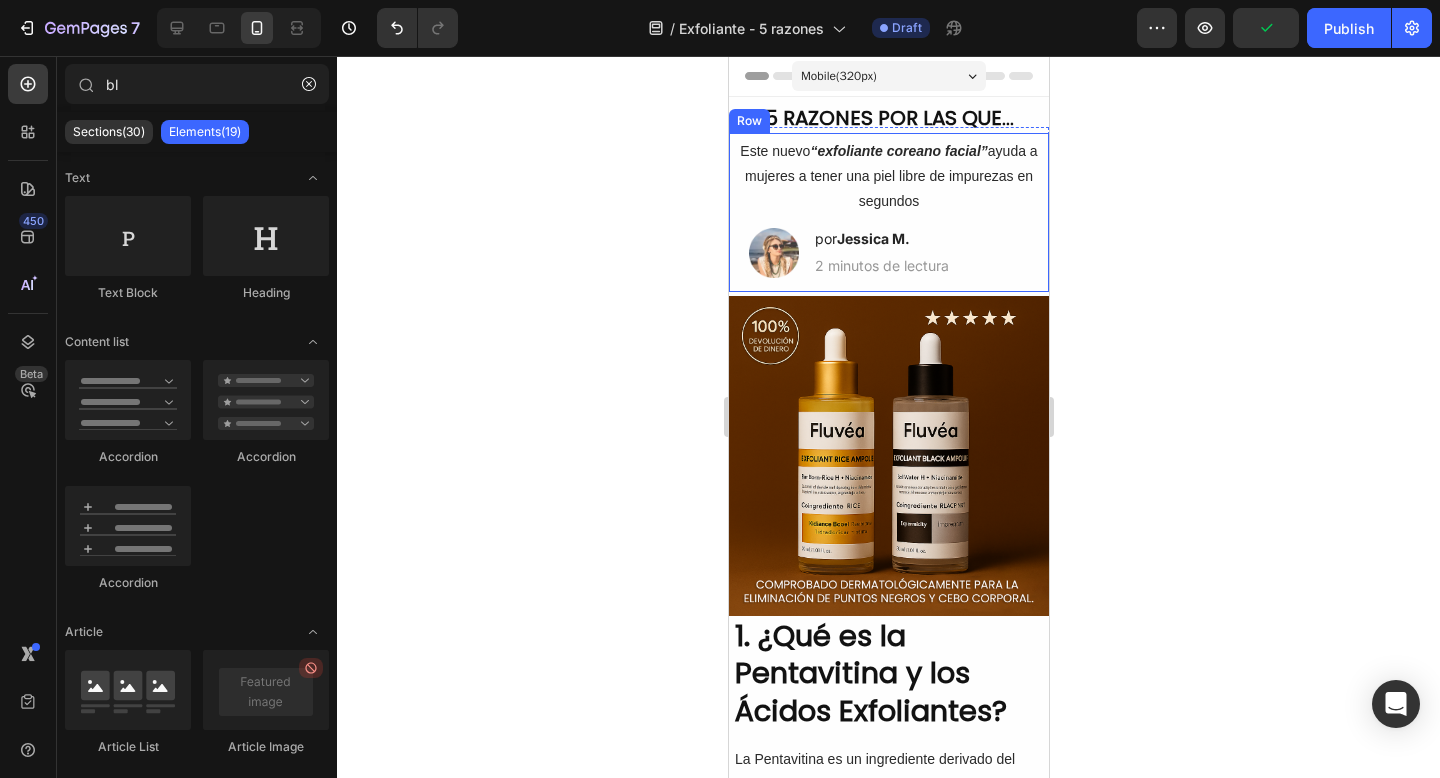 click on "Este nuevo  “exfoliante coreano facial”  ayuda a mujeres a tener una piel libre de impurezas en segundos" at bounding box center (888, 177) 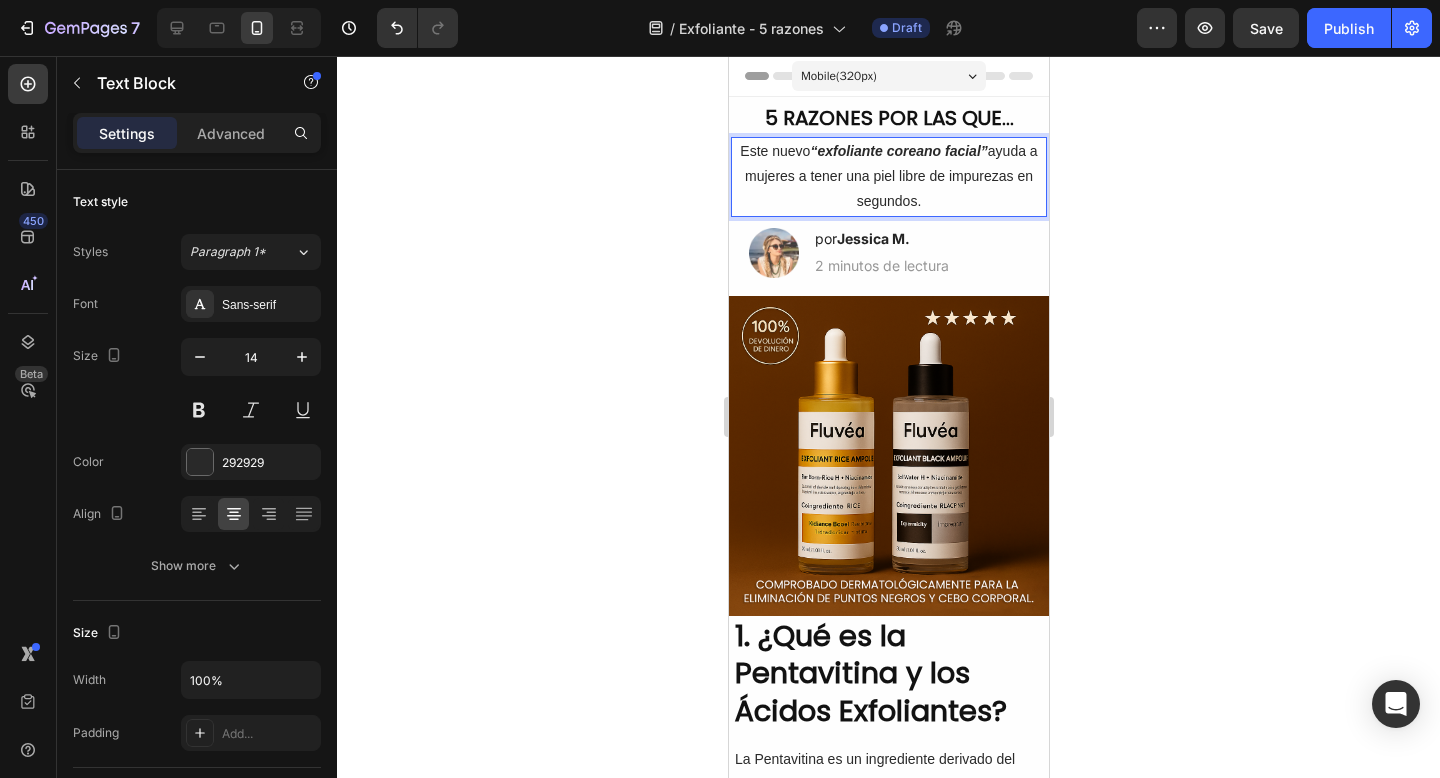 click 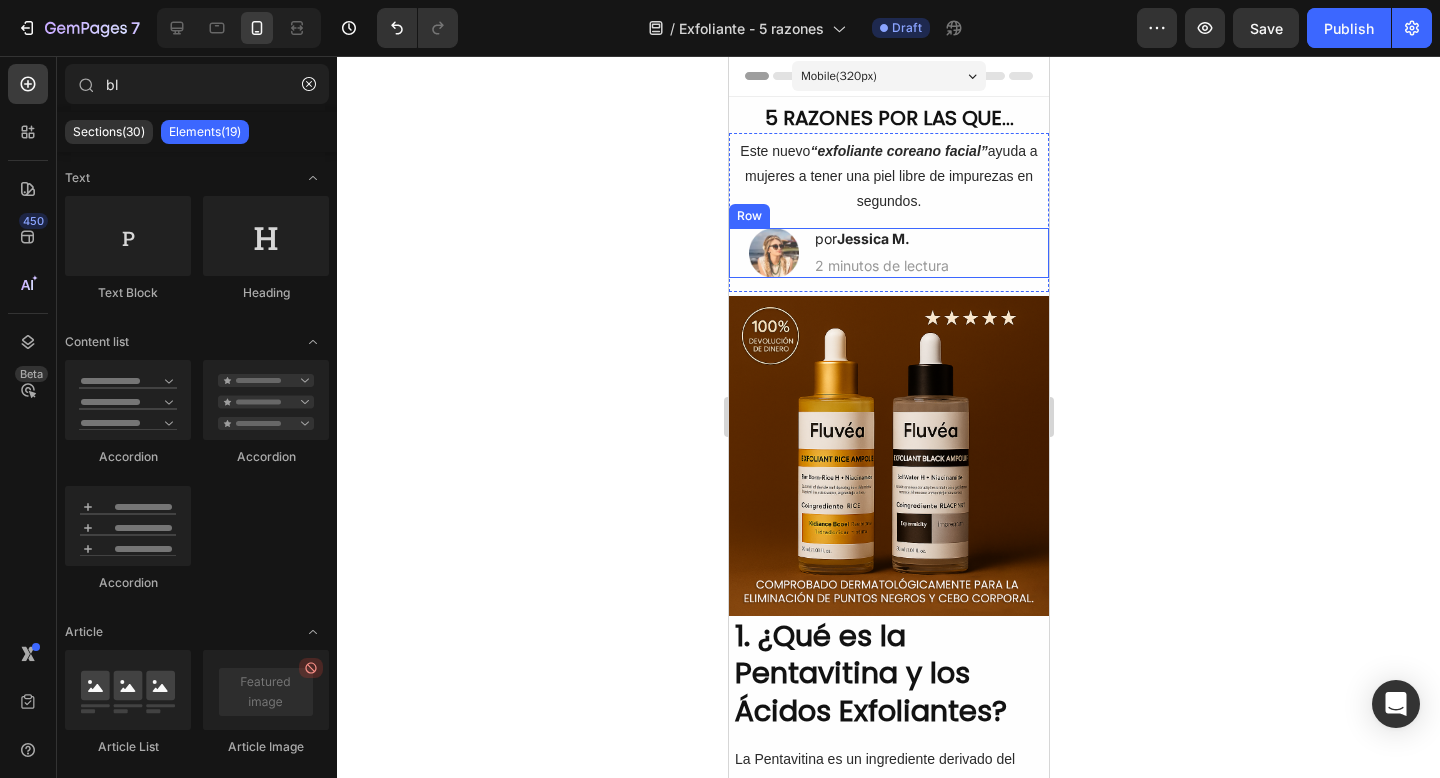 scroll, scrollTop: 1, scrollLeft: 0, axis: vertical 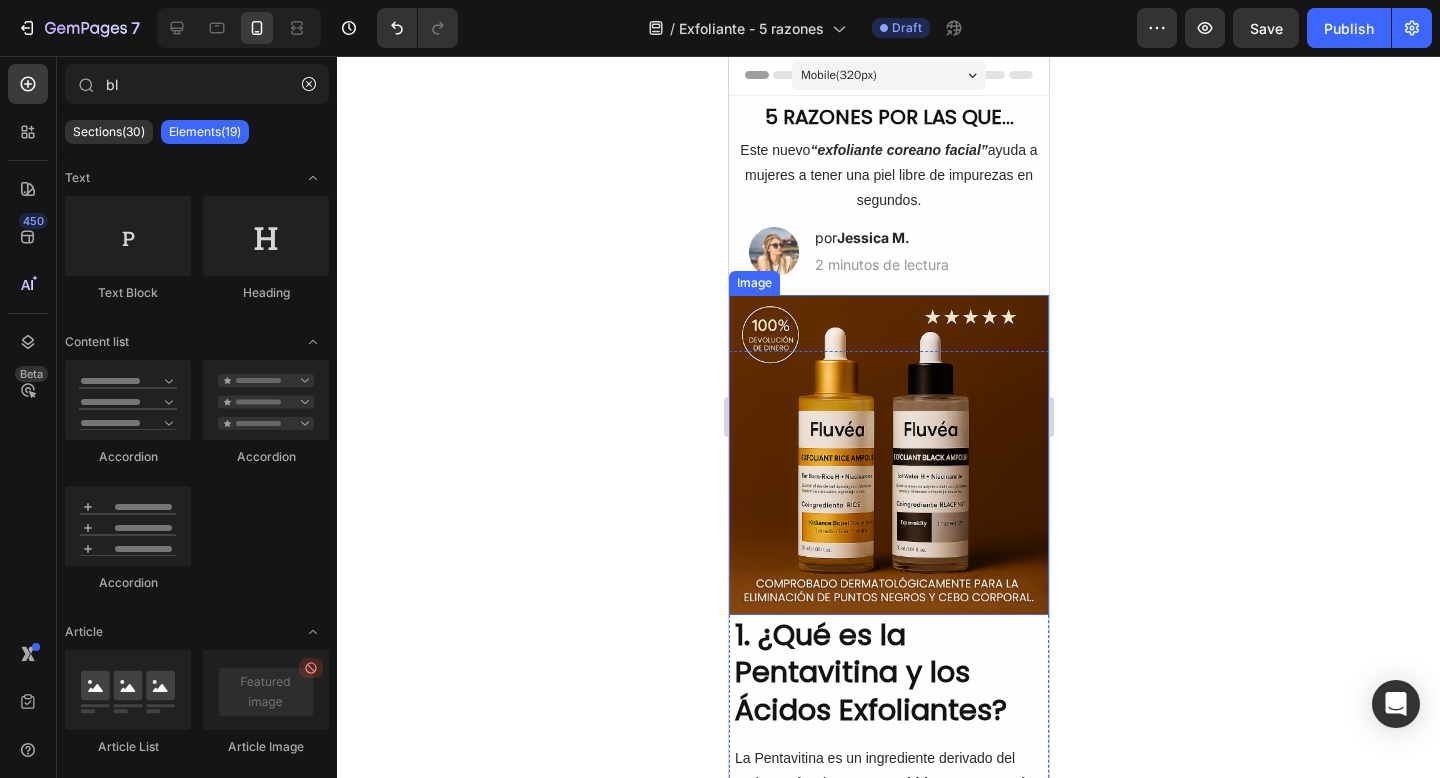 click at bounding box center [888, 455] 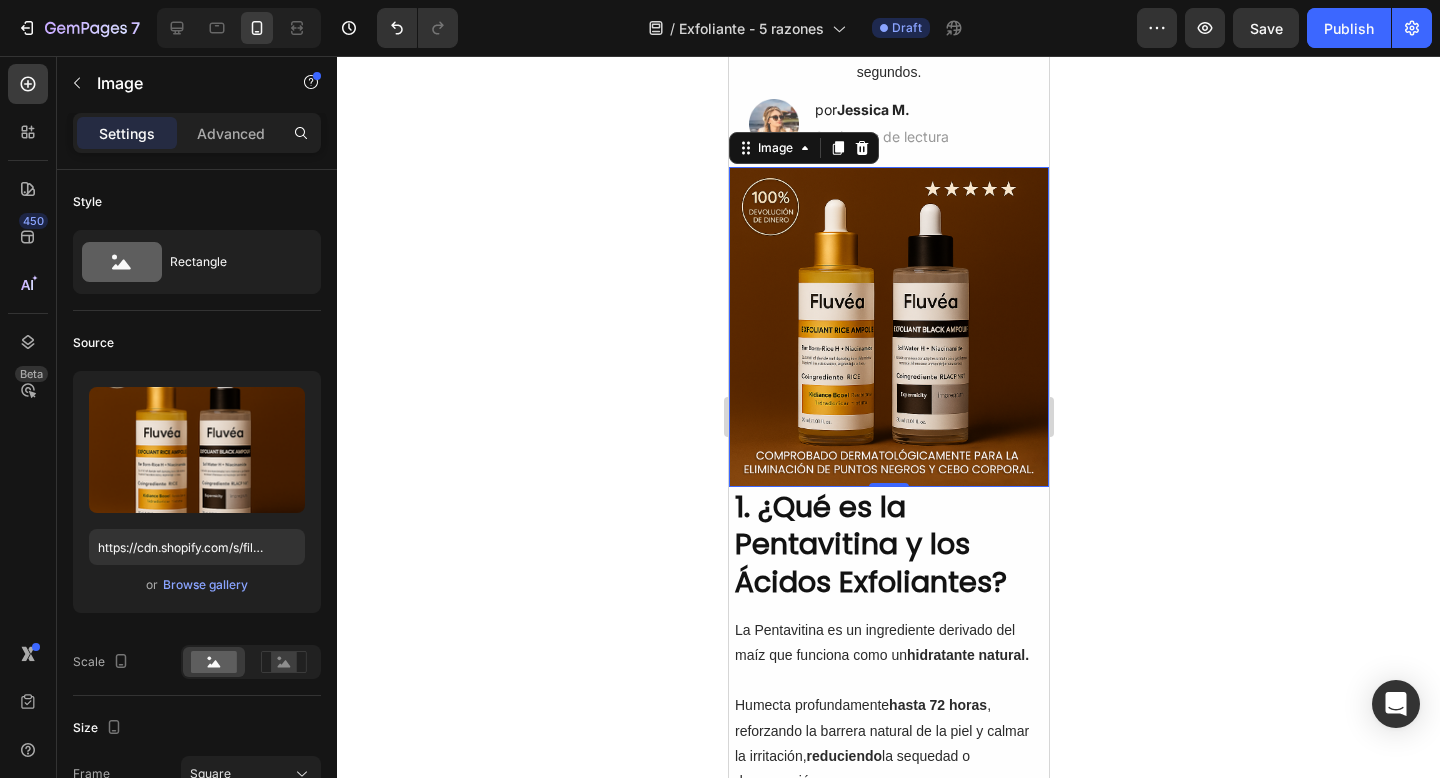 scroll, scrollTop: 274, scrollLeft: 0, axis: vertical 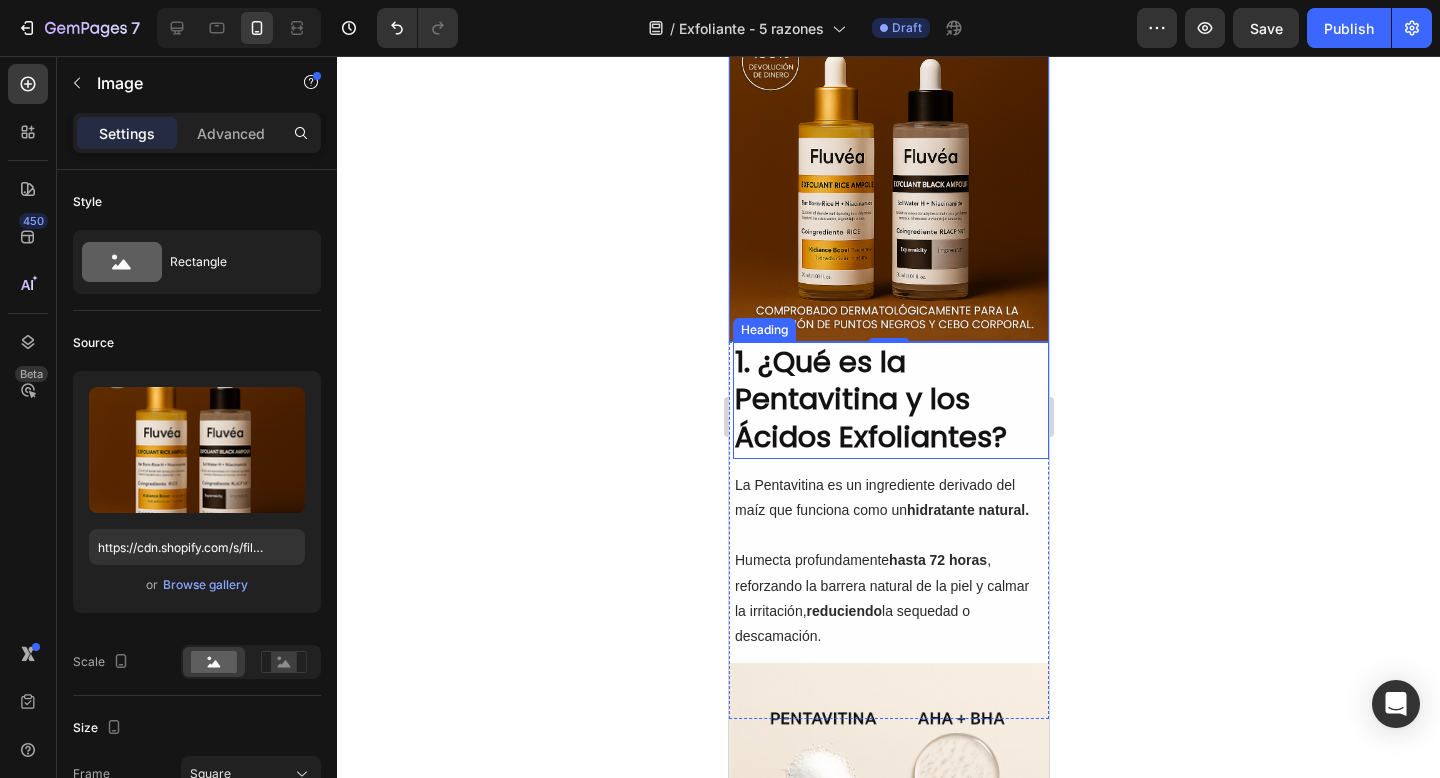 click on "1. ¿Qué es la Pentavitina y los Ácidos Exfoliantes?" at bounding box center (890, 400) 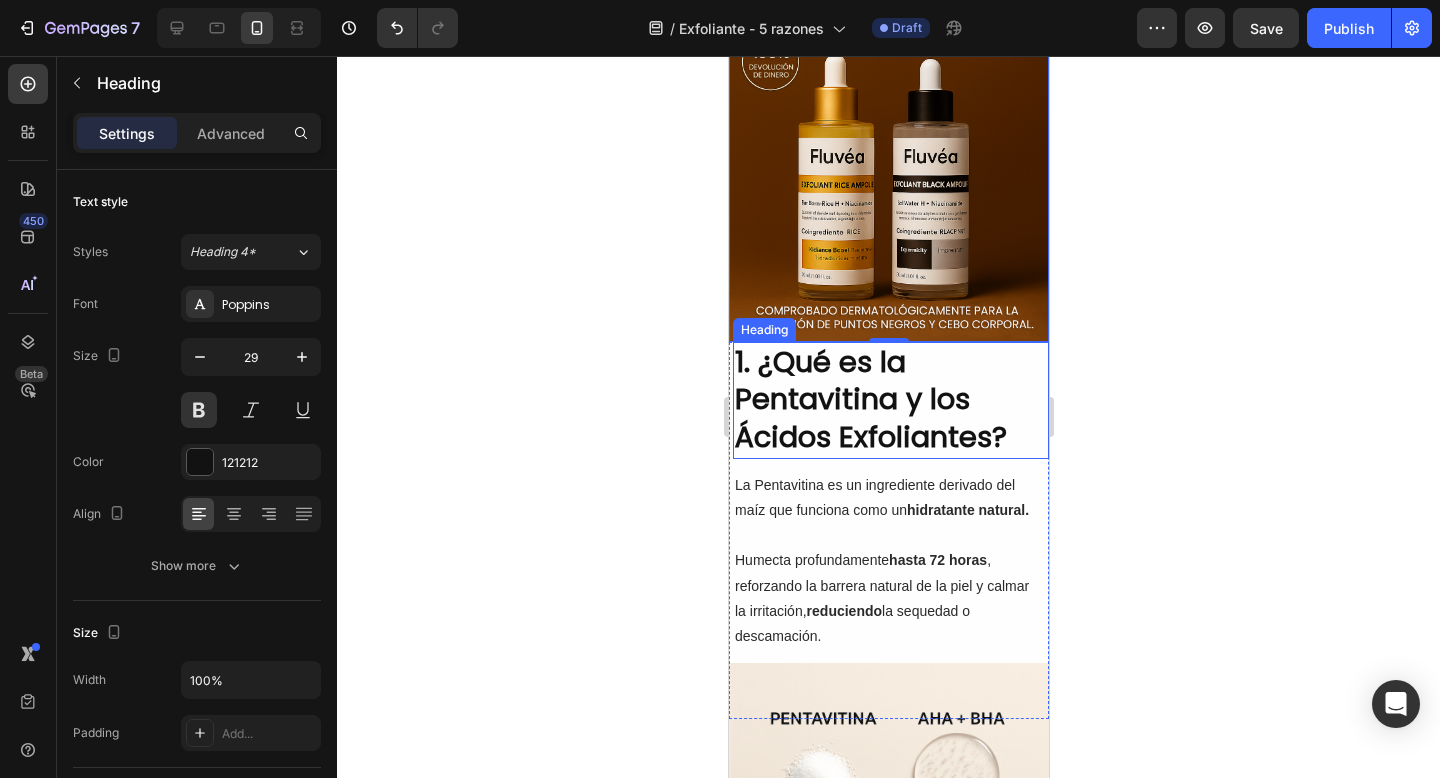 click on "1. ¿Qué es la Pentavitina y los Ácidos Exfoliantes?" at bounding box center [890, 400] 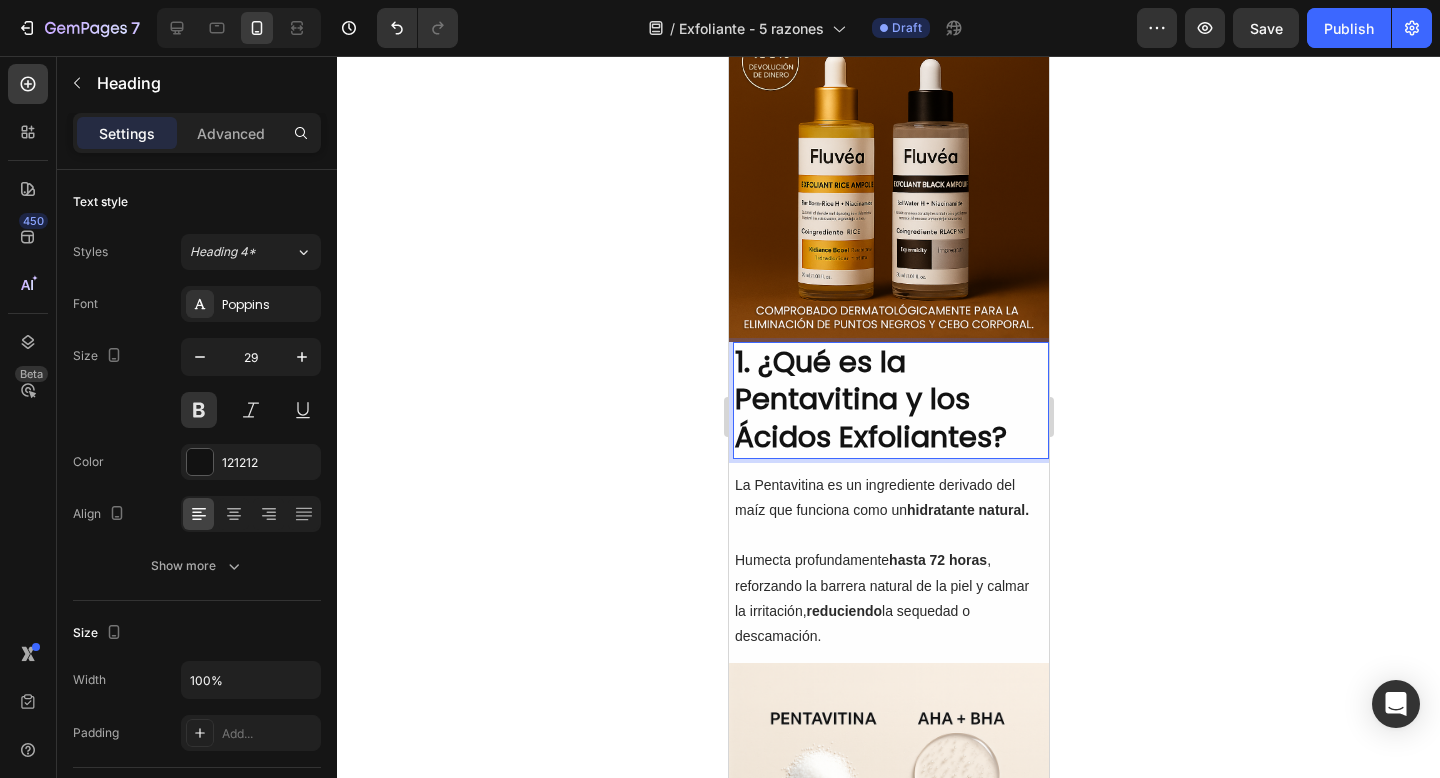 click on "1. ¿Qué es la Pentavitina y los Ácidos Exfoliantes?" at bounding box center (890, 400) 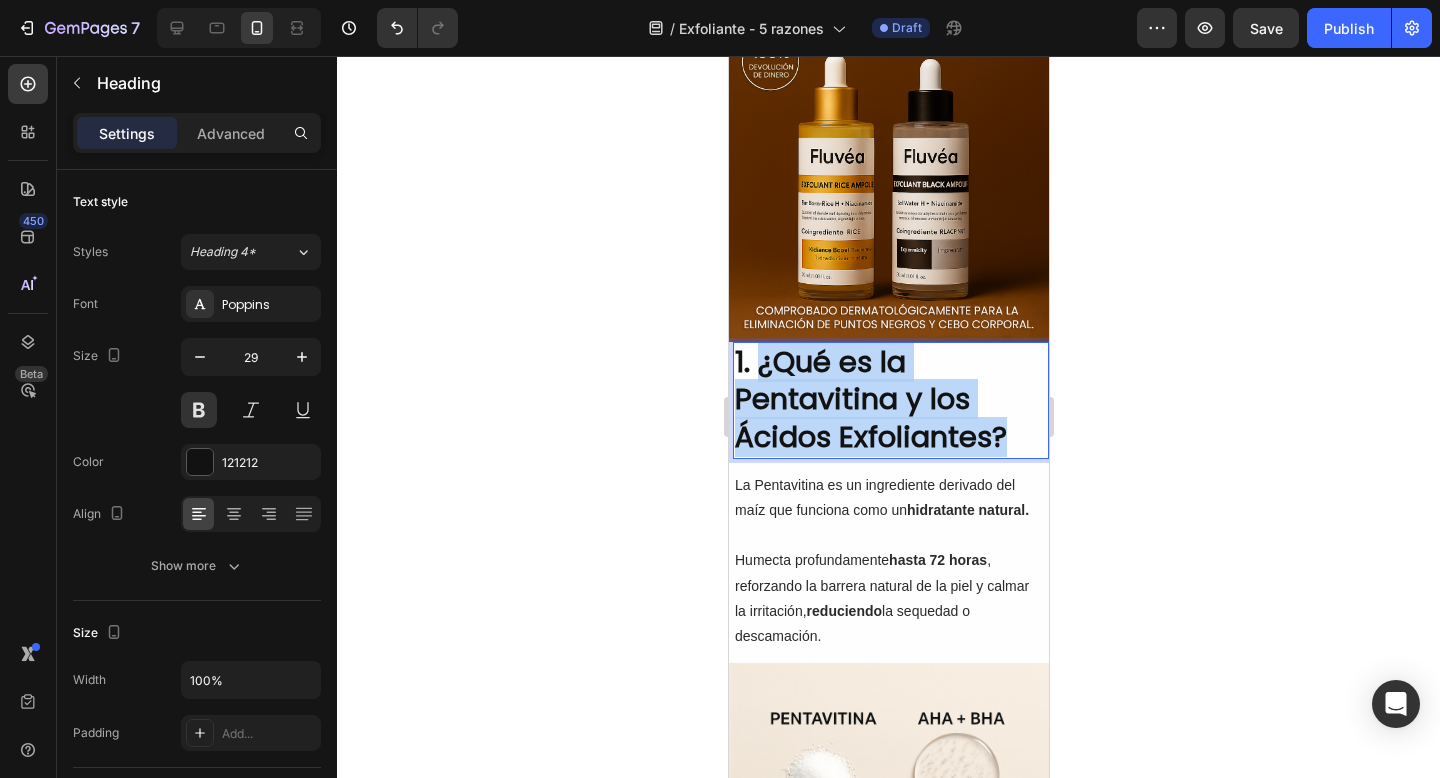 drag, startPoint x: 1013, startPoint y: 437, endPoint x: 760, endPoint y: 371, distance: 261.467 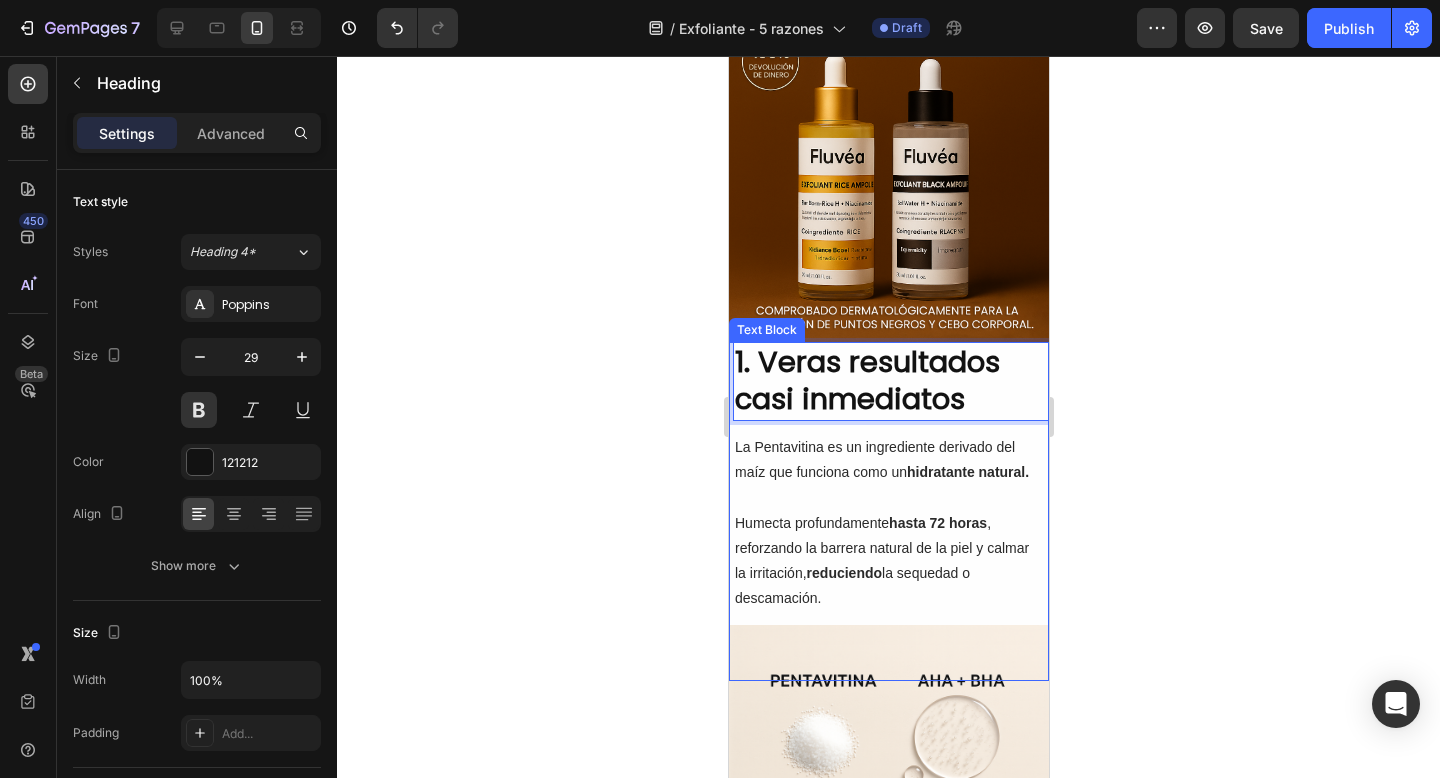 click on "La Pentavitina es un ingrediente derivado del maíz que funciona como un  hidratante natural." at bounding box center (888, 460) 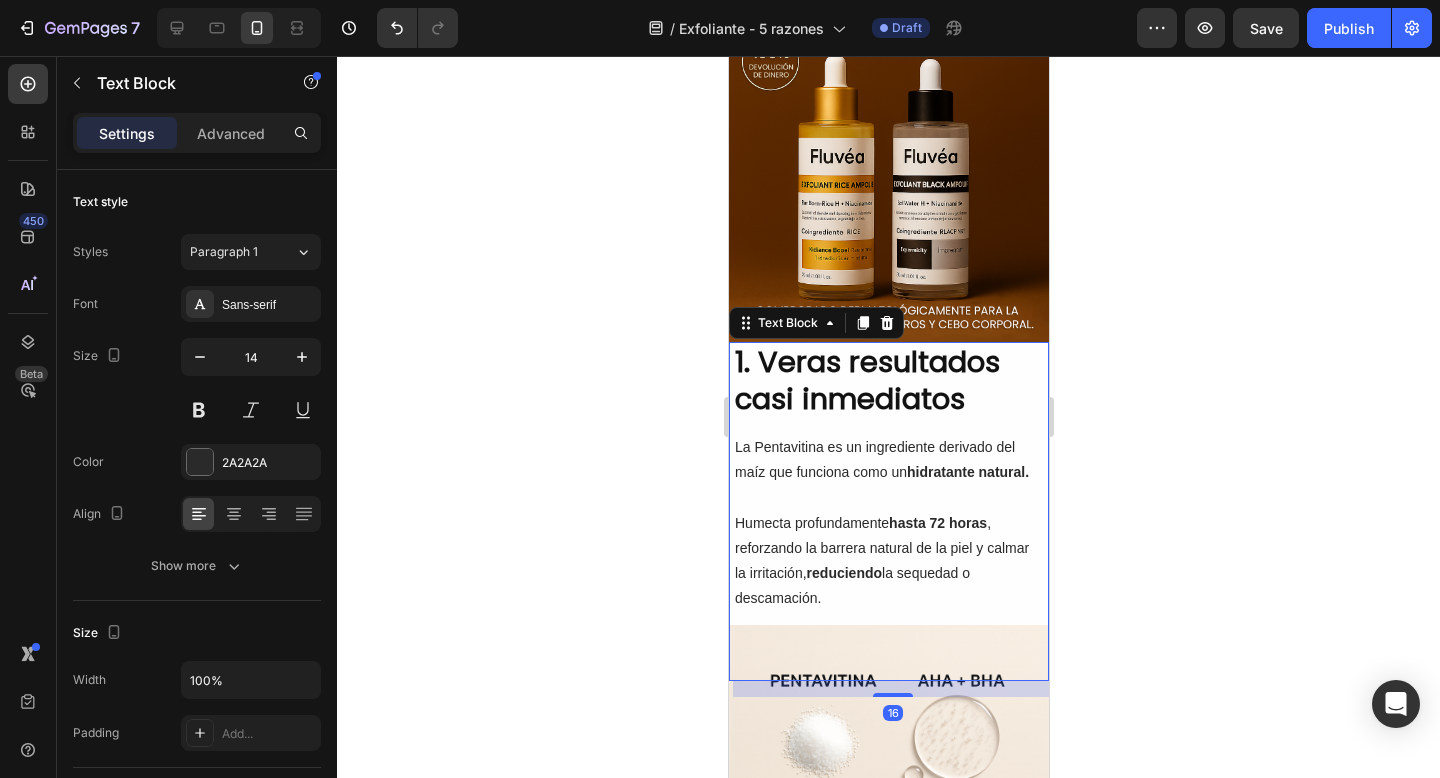 click on "Humecta profundamente  hasta 72 horas , reforzando la barrera natural de la piel y calmar la irritación,  reduciendo  la sequedad o descamación." at bounding box center (888, 561) 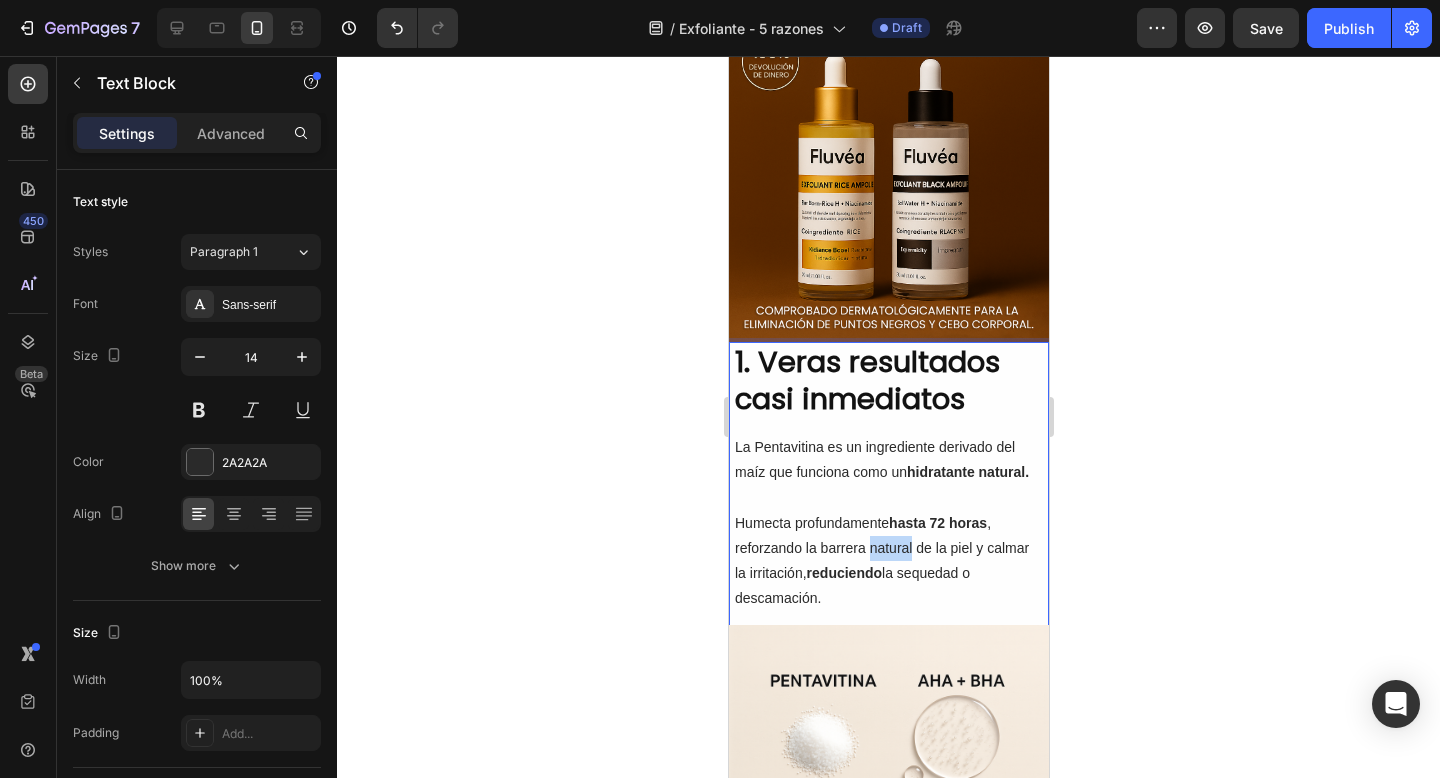 click on "Humecta profundamente  hasta 72 horas , reforzando la barrera natural de la piel y calmar la irritación,  reduciendo  la sequedad o descamación." at bounding box center (888, 561) 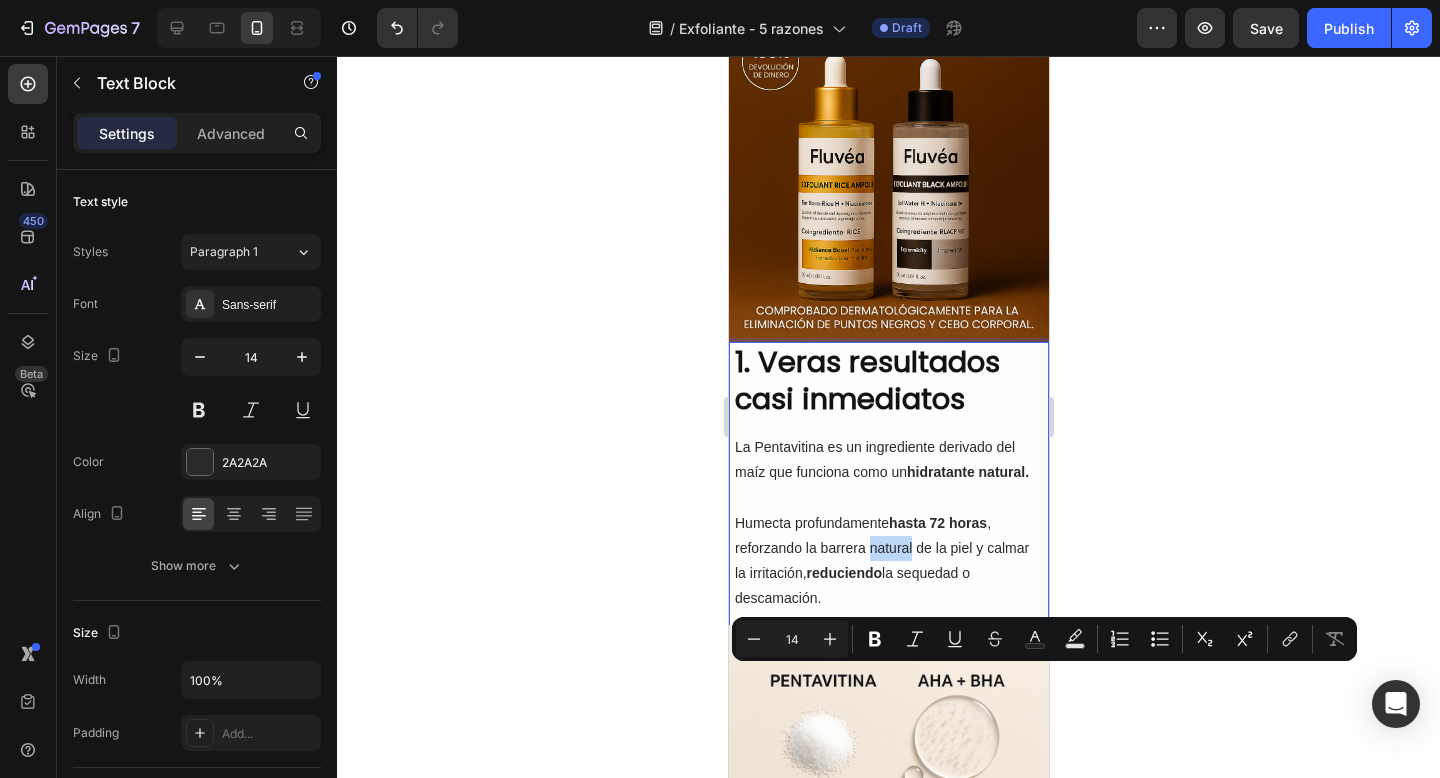 scroll, scrollTop: 0, scrollLeft: 0, axis: both 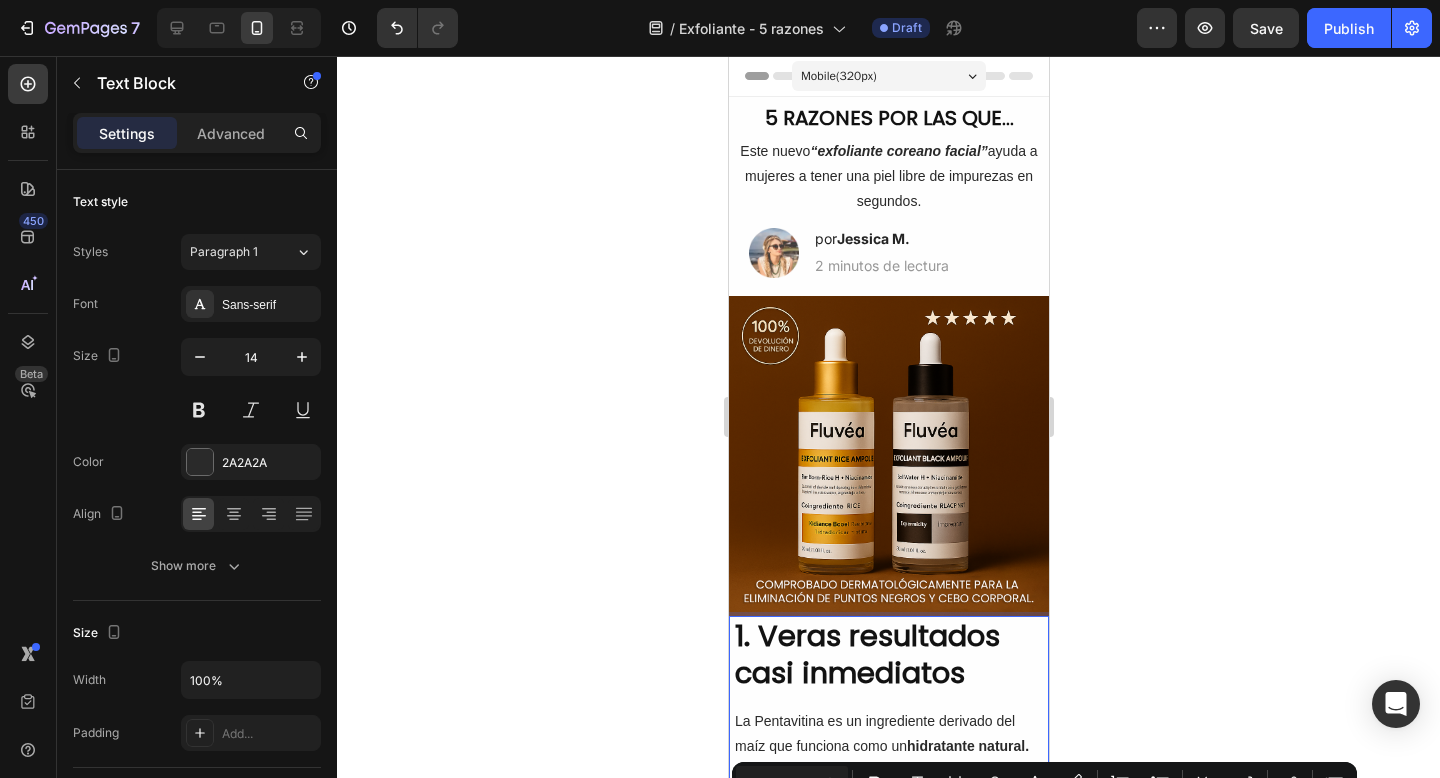 click 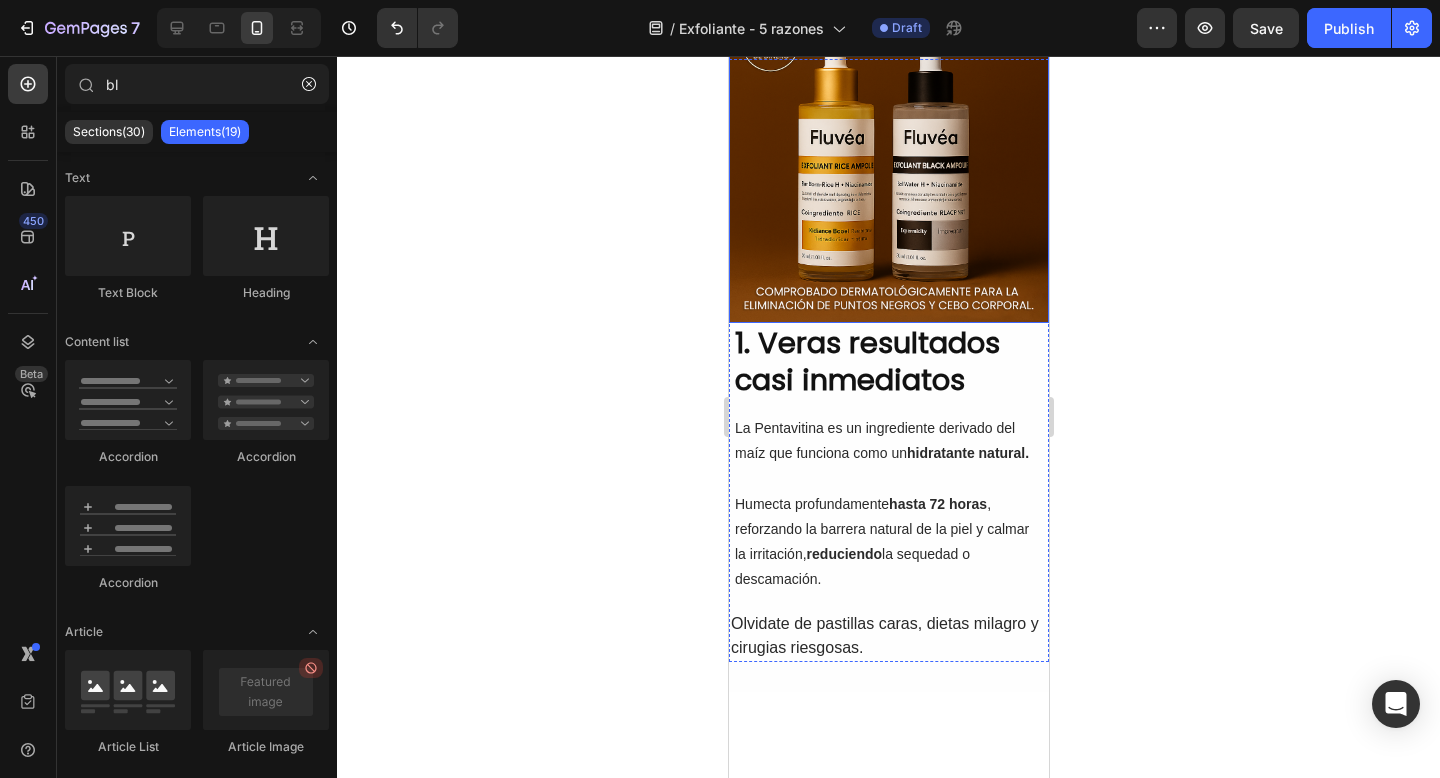 scroll, scrollTop: 560, scrollLeft: 0, axis: vertical 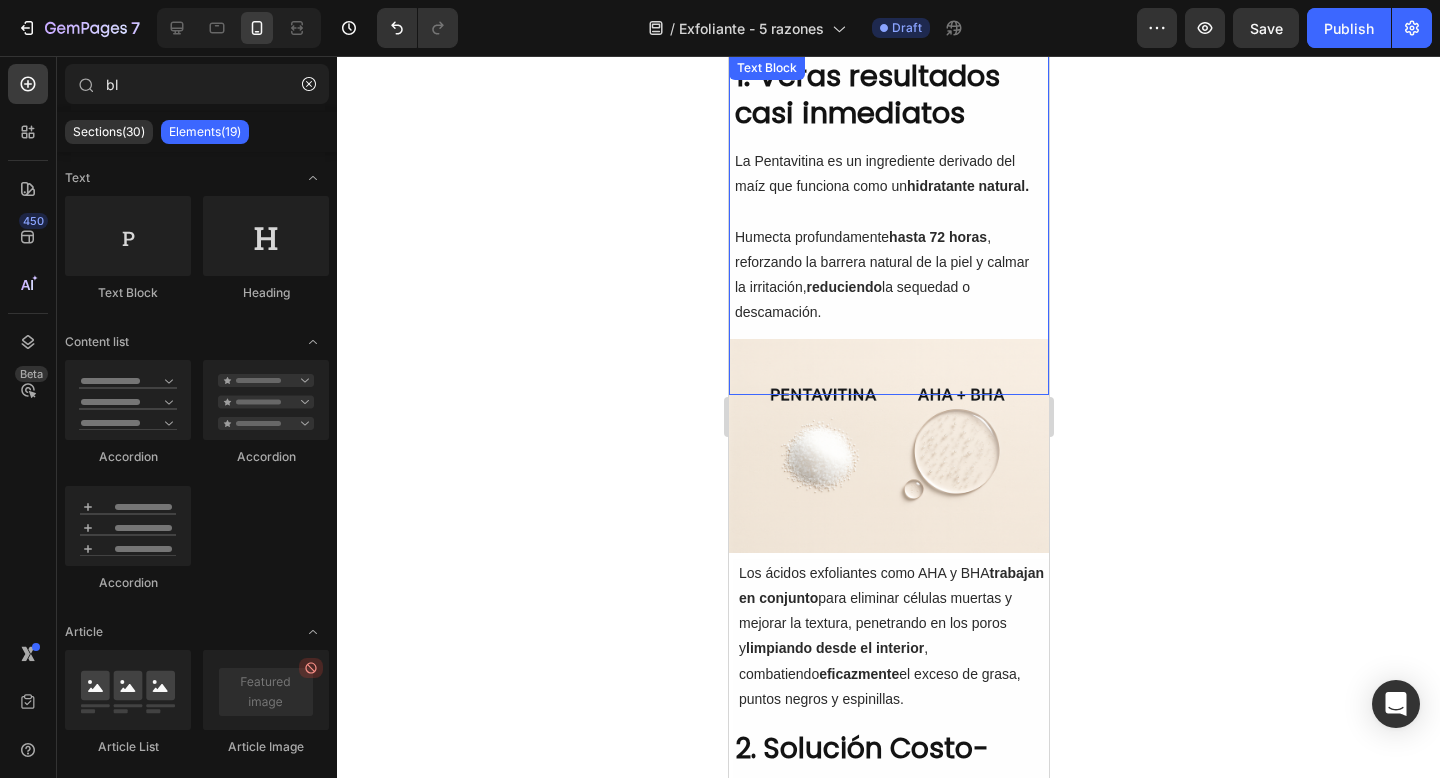 click on "Humecta profundamente  hasta 72 horas , reforzando la barrera natural de la piel y calmar la irritación,  reduciendo  la sequedad o descamación." at bounding box center [888, 275] 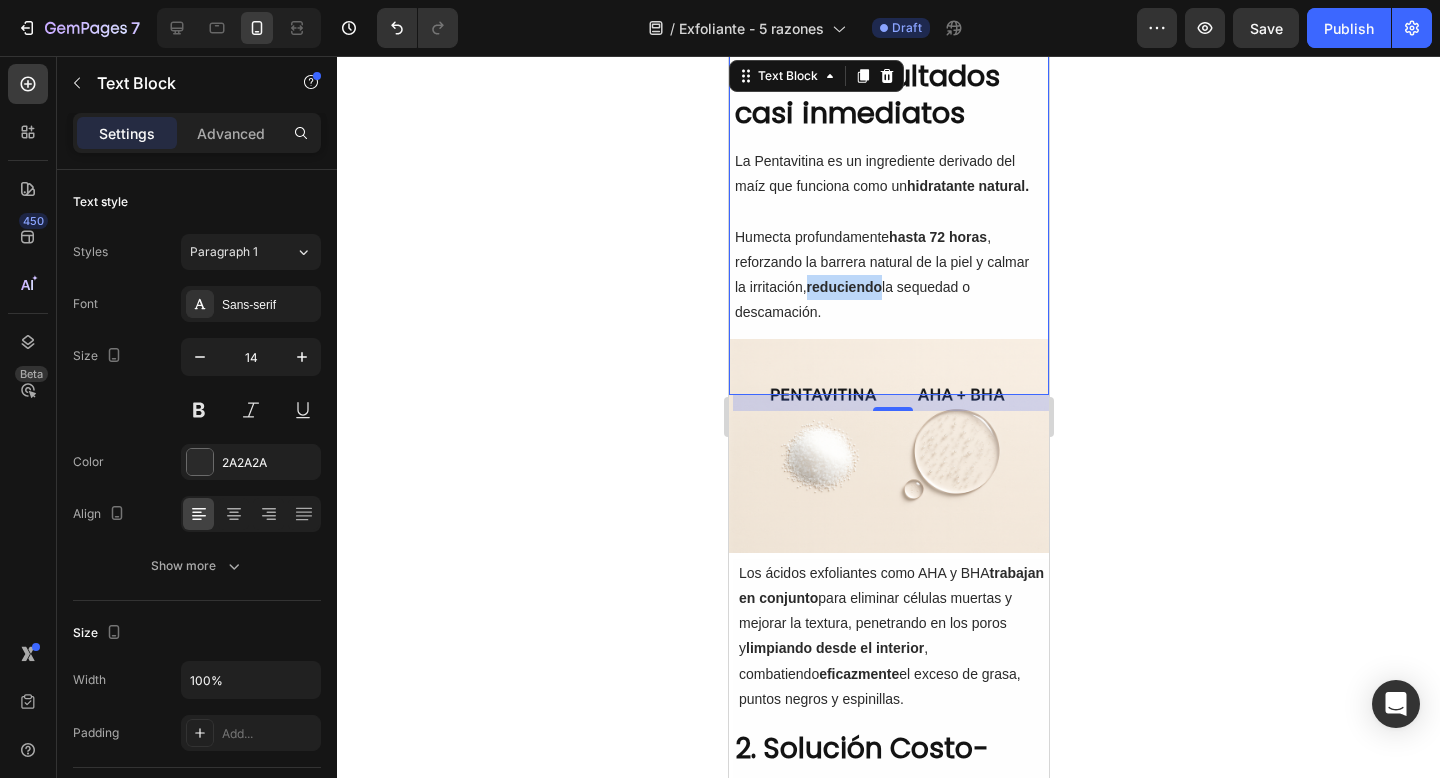 click on "reduciendo" at bounding box center (843, 287) 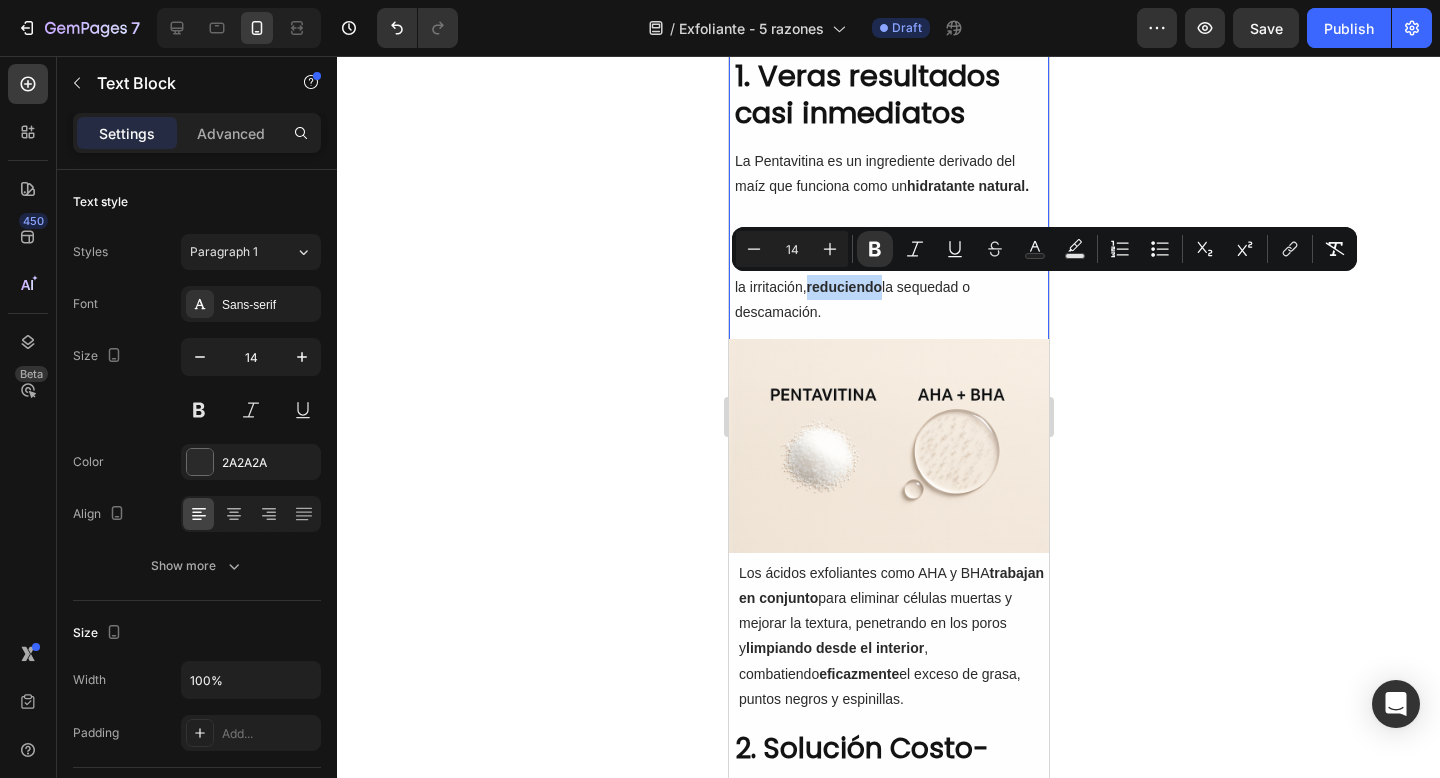 click on "Parafrasear Basic Cerrar" at bounding box center (728, 56) 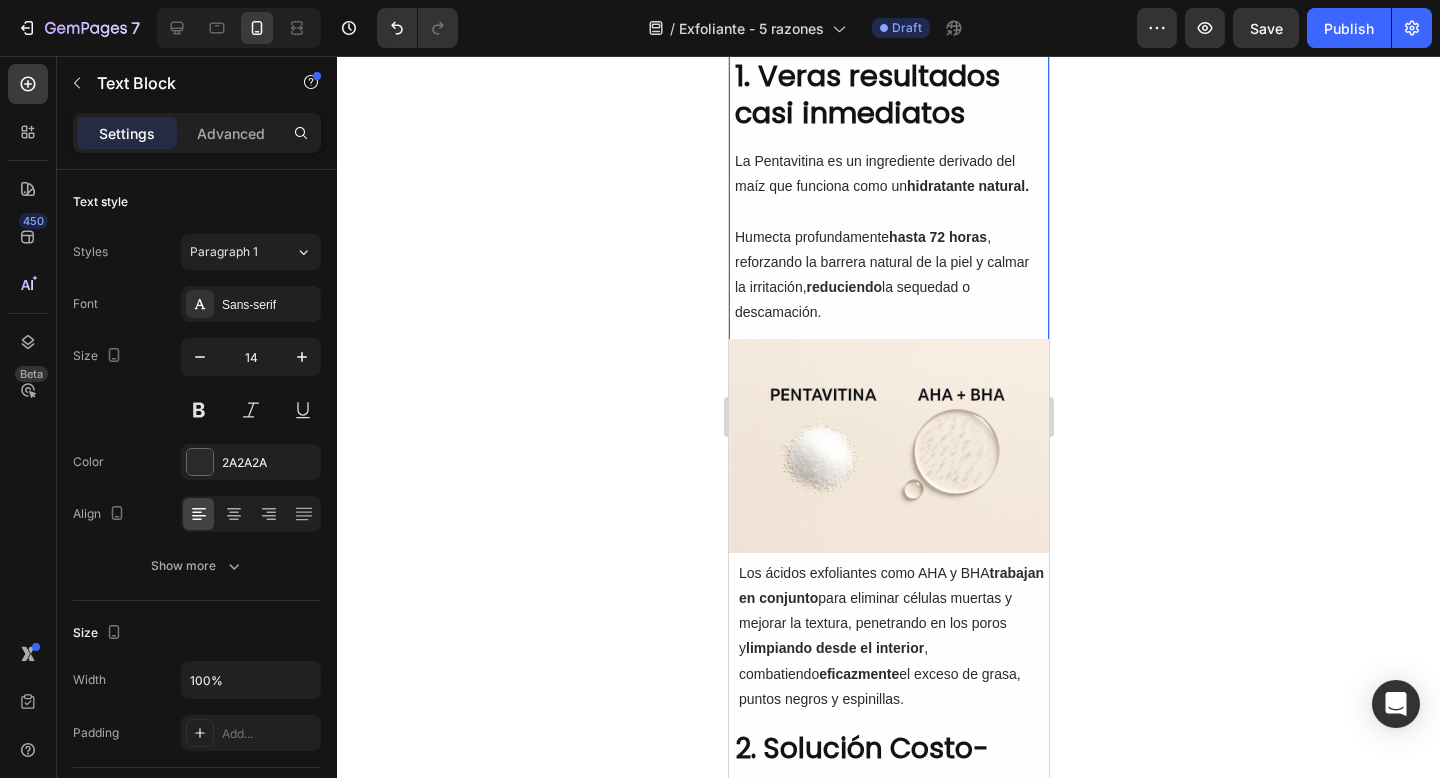 drag, startPoint x: 839, startPoint y: 321, endPoint x: 683, endPoint y: 156, distance: 227.07048 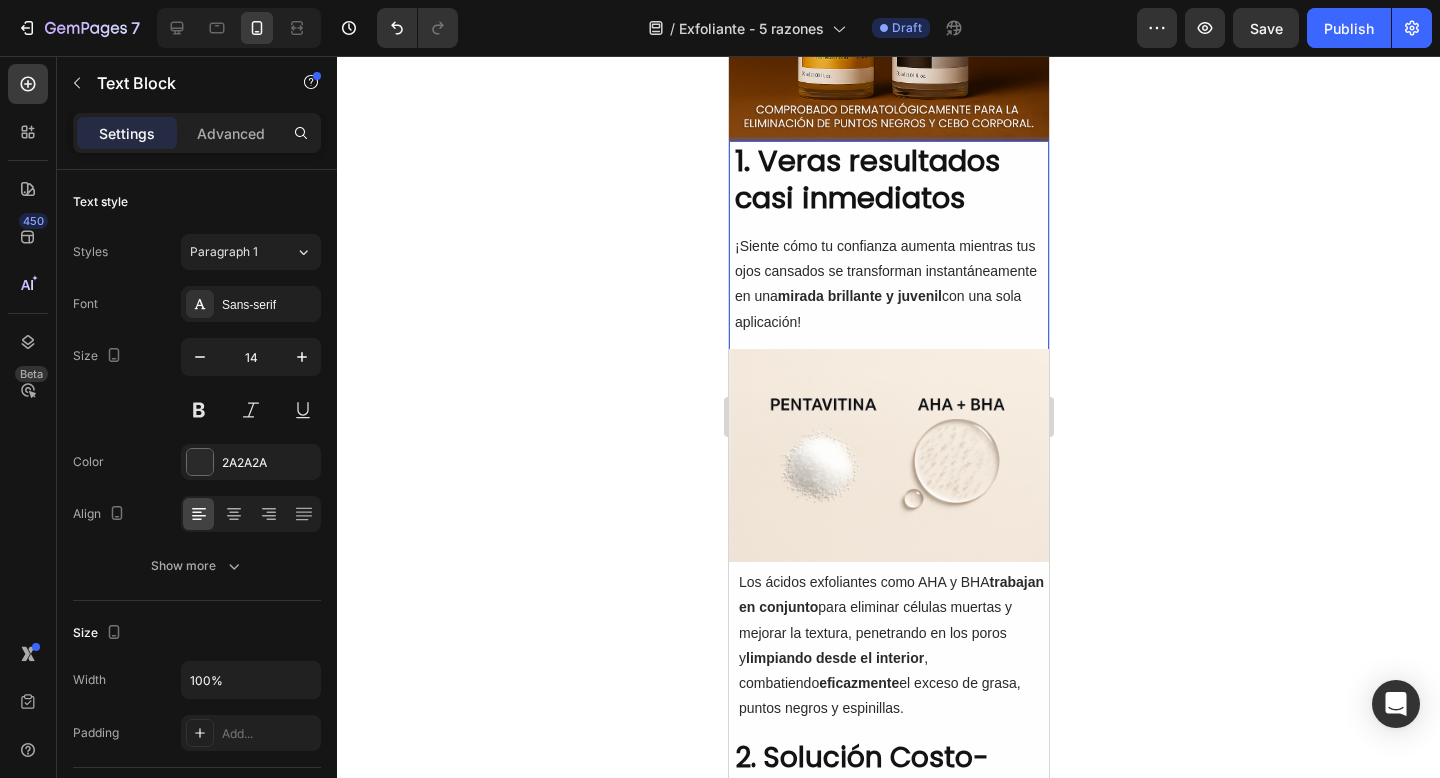 scroll, scrollTop: 454, scrollLeft: 0, axis: vertical 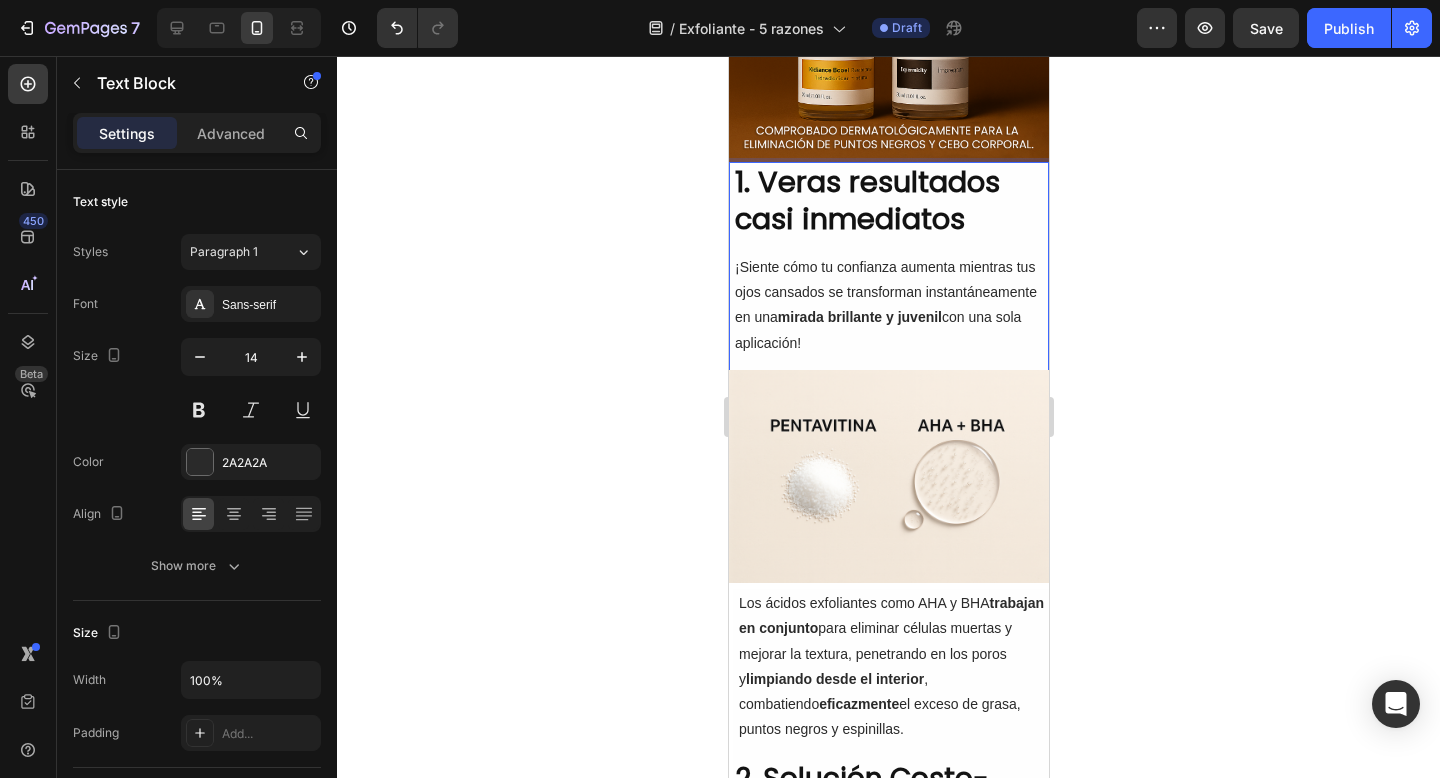 click on "¡Siente cómo tu confianza aumenta mientras tus ojos cansados se transforman instantáneamente en una  mirada brillante y juvenil  con una sola aplicación!" at bounding box center (888, 305) 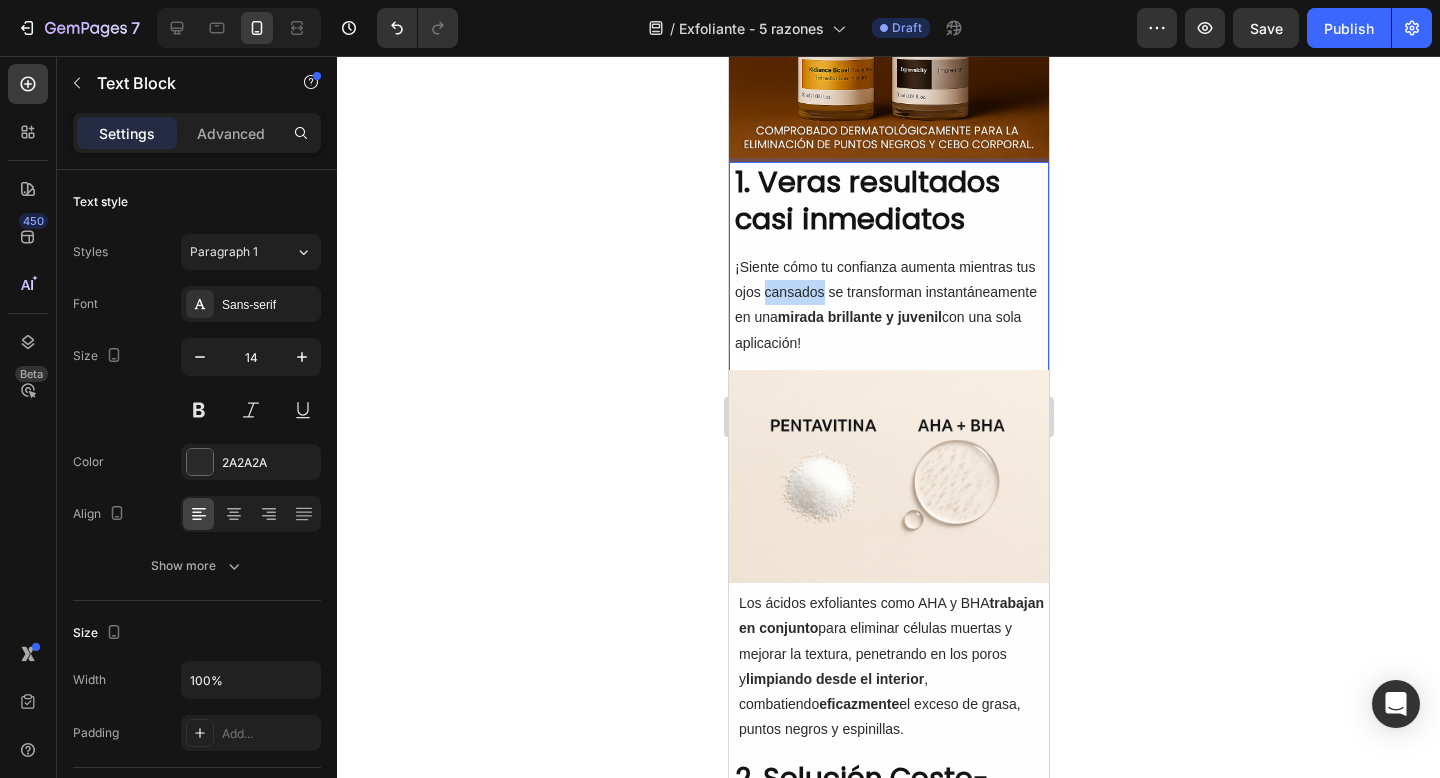 click on "¡Siente cómo tu confianza aumenta mientras tus ojos cansados se transforman instantáneamente en una  mirada brillante y juvenil  con una sola aplicación!" at bounding box center (888, 305) 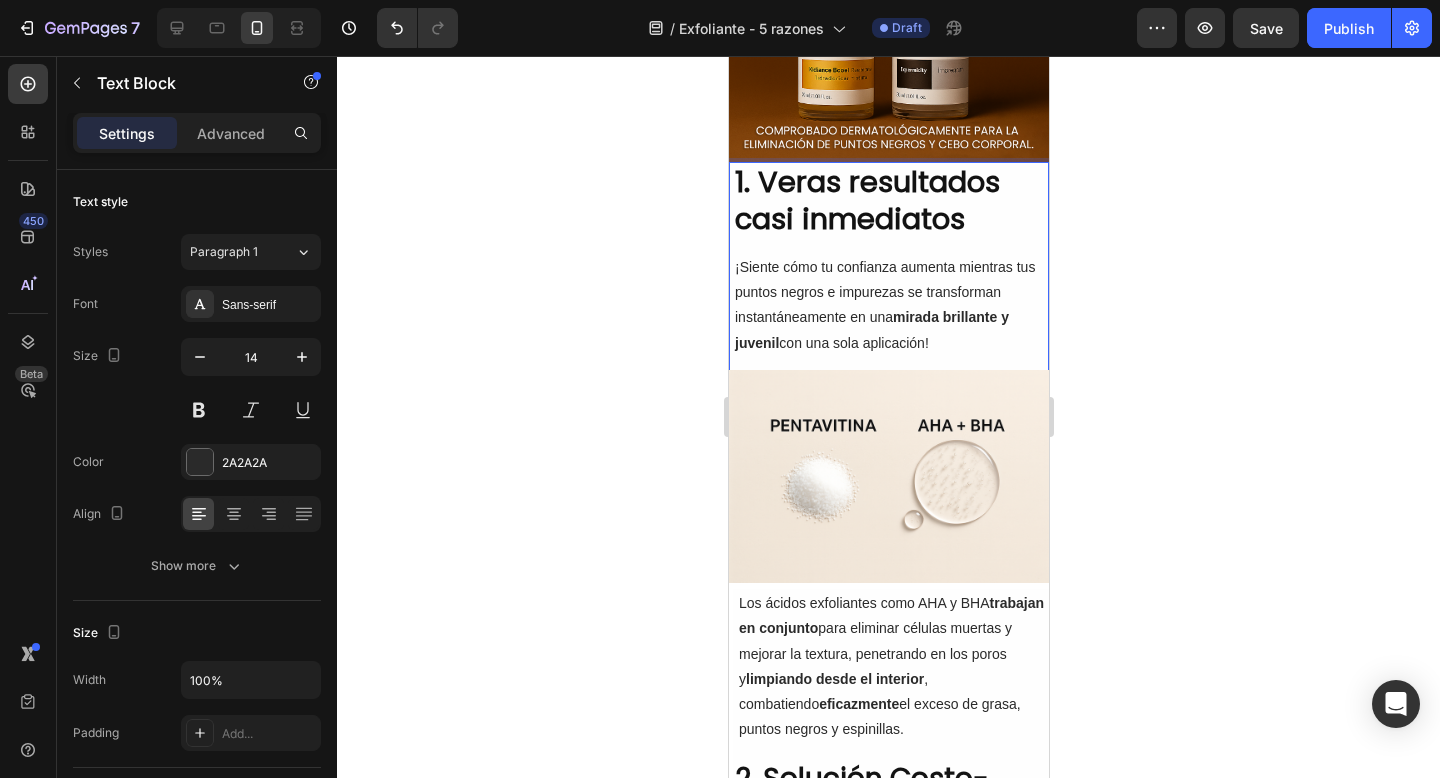click on "¡Siente cómo tu confianza aumenta mientras tus puntos negros e impurezas se transforman instantáneamente en una  mirada brillante y juvenil  con una sola aplicación!" at bounding box center (888, 305) 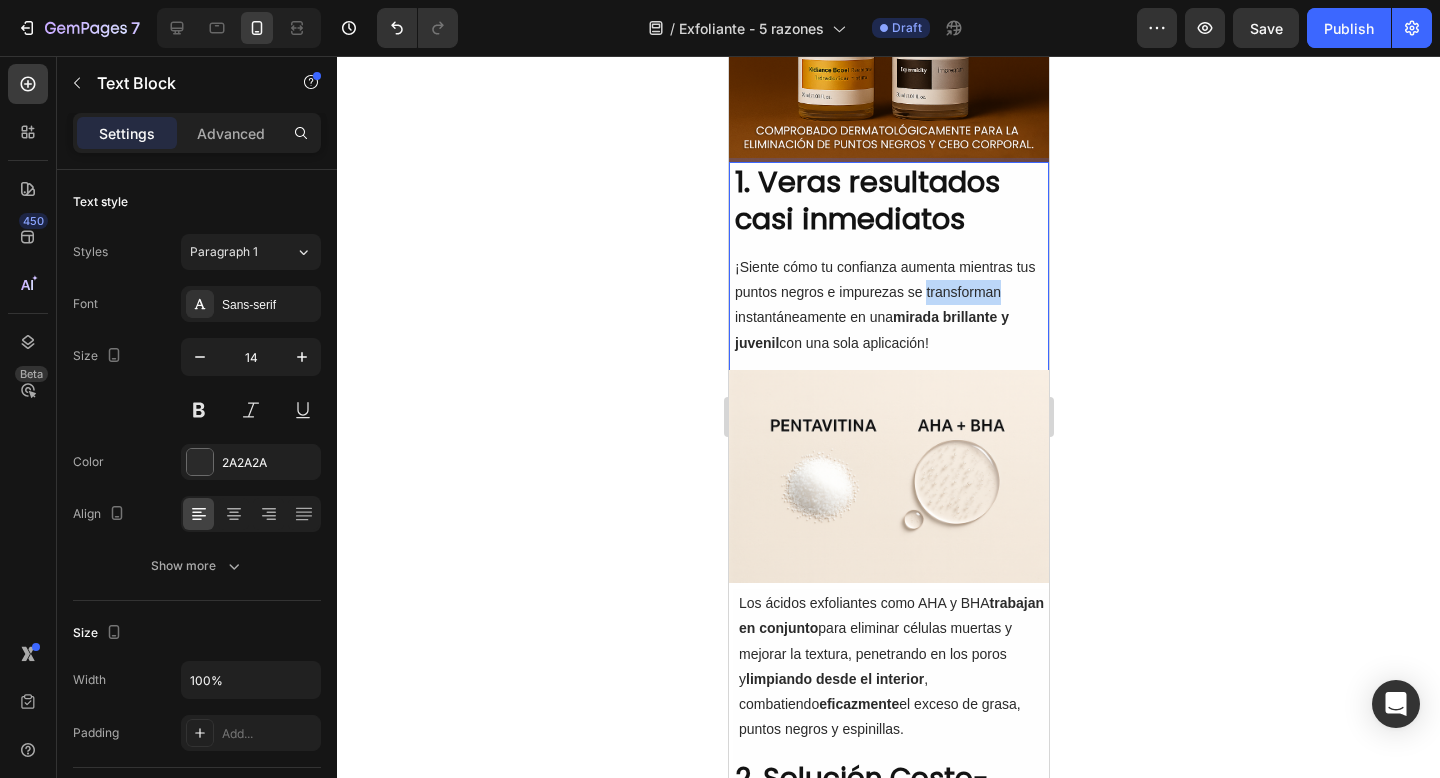 click on "¡Siente cómo tu confianza aumenta mientras tus puntos negros e impurezas se transforman instantáneamente en una  mirada brillante y juvenil  con una sola aplicación!" at bounding box center (888, 305) 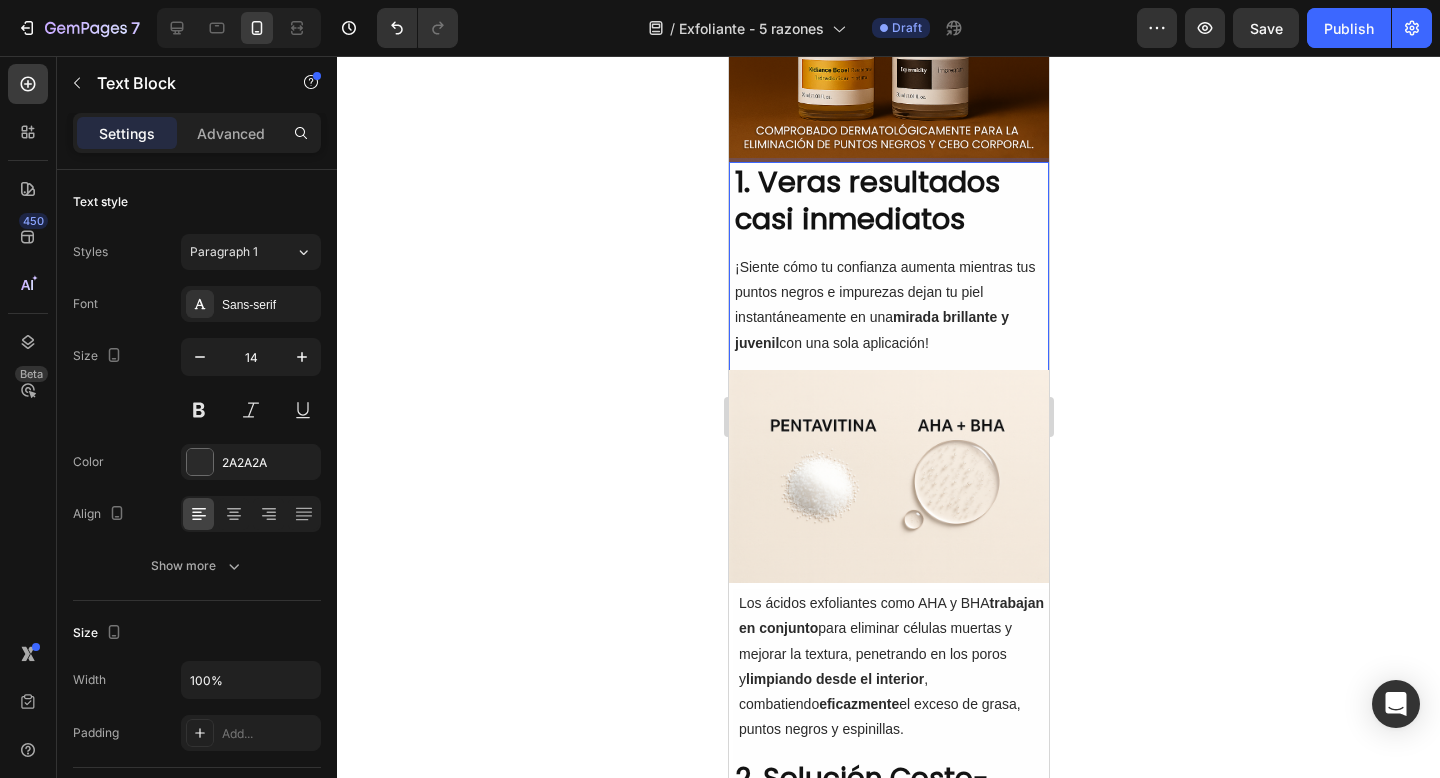 click on "¡Siente cómo tu confianza aumenta mientras tus puntos negros e impurezas dejan tu piel instantáneamente en una  mirada brillante y juvenil  con una sola aplicación!" at bounding box center (888, 305) 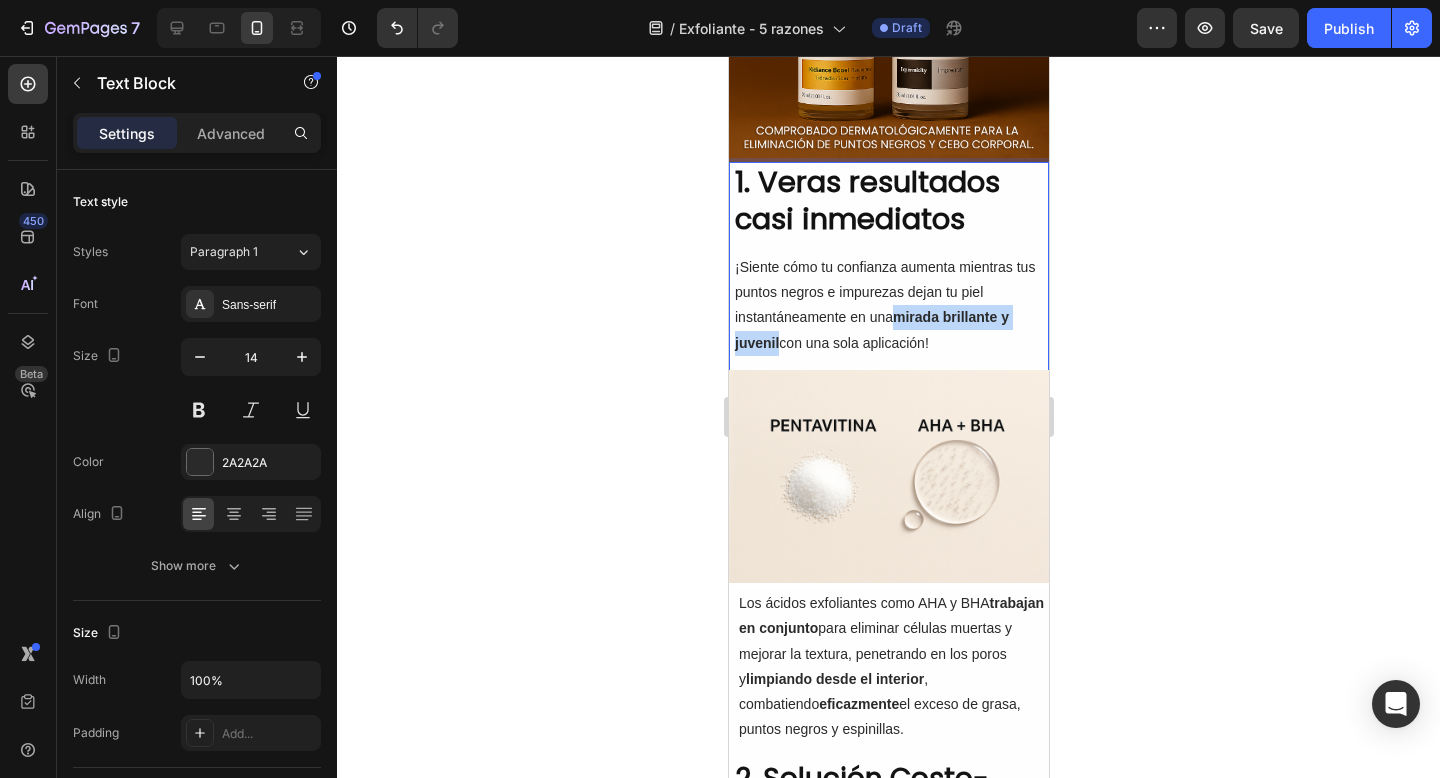 drag, startPoint x: 899, startPoint y: 320, endPoint x: 778, endPoint y: 342, distance: 122.98374 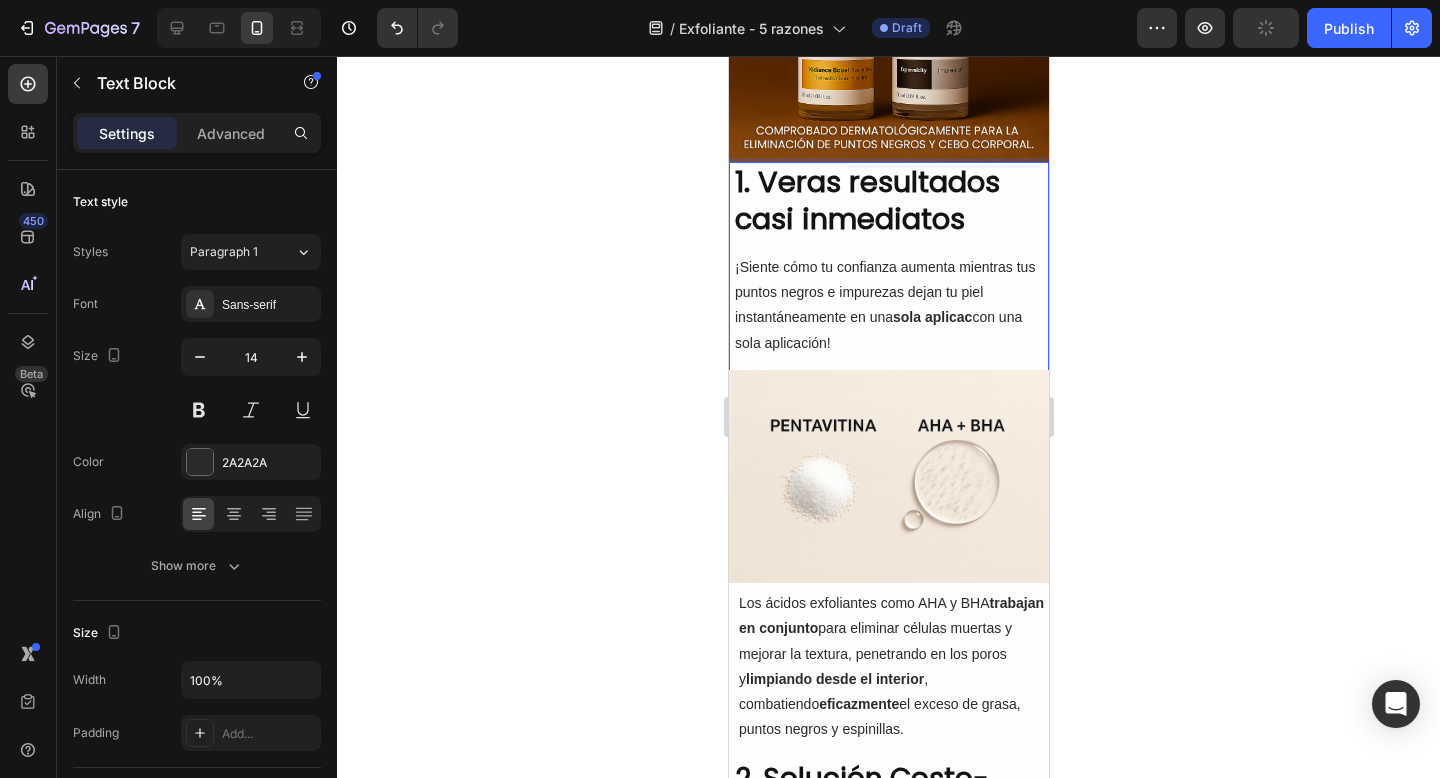 type 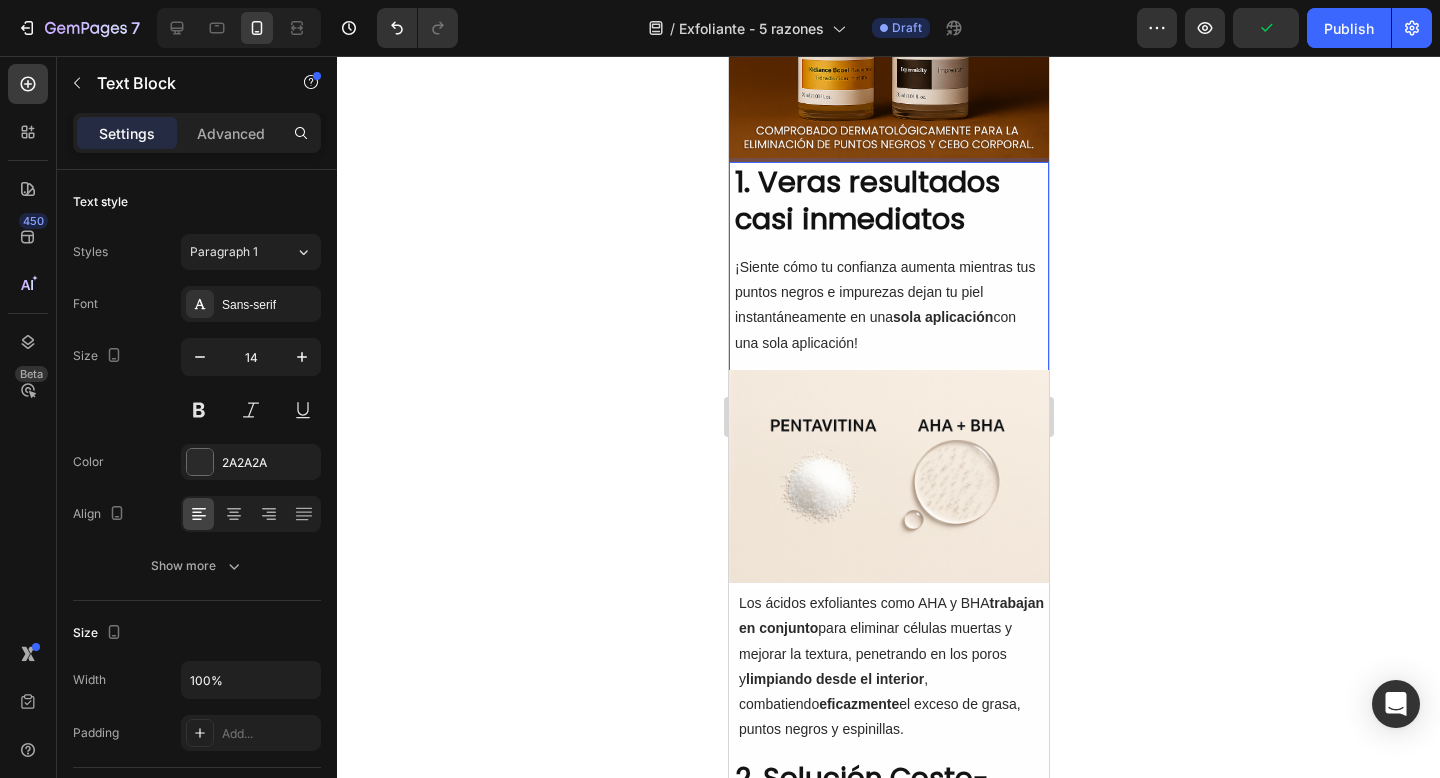 click on "¡Siente cómo tu confianza aumenta mientras tus puntos negros e impurezas dejan tu piel instantáneamente en una  sola aplicación  con una sola aplicación!" at bounding box center [888, 305] 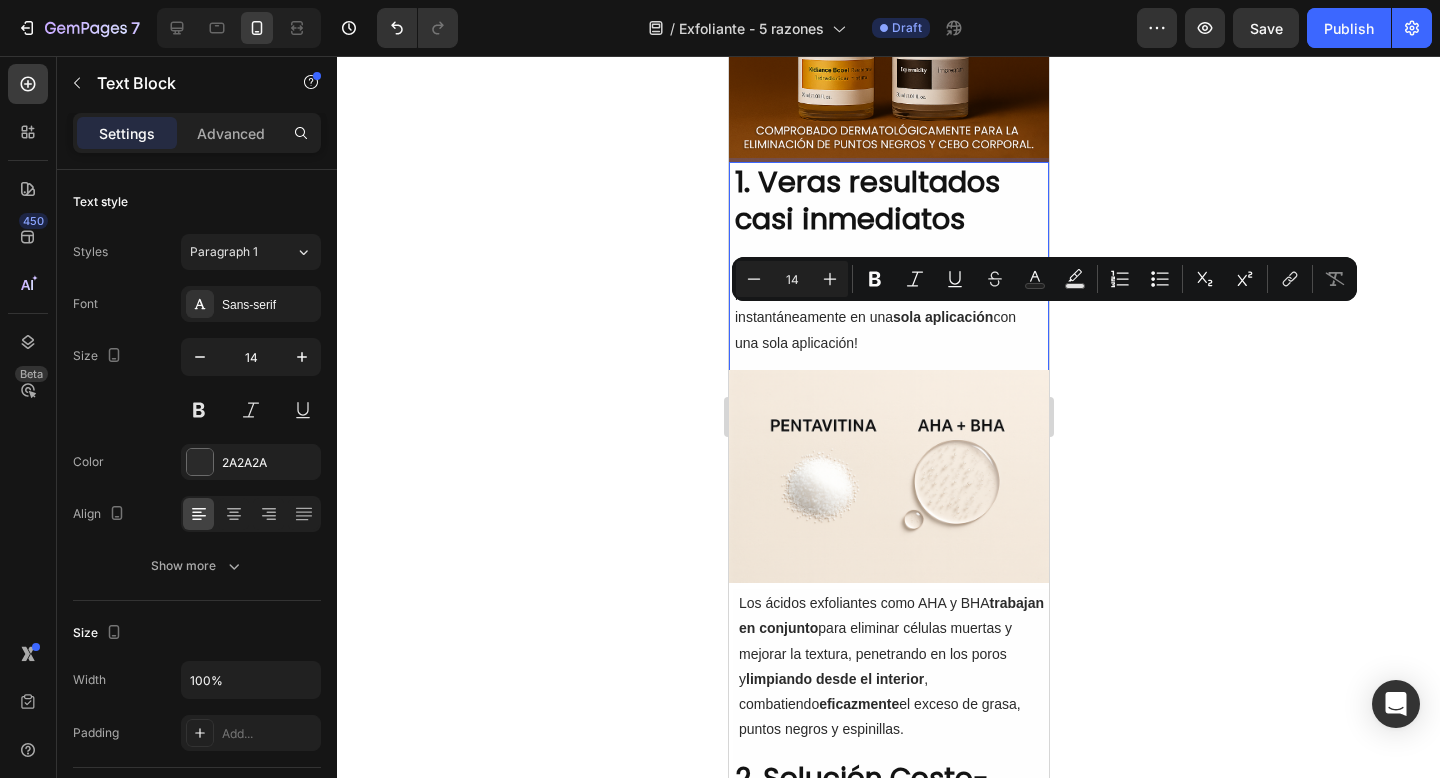 drag, startPoint x: 873, startPoint y: 345, endPoint x: 1003, endPoint y: 325, distance: 131.52946 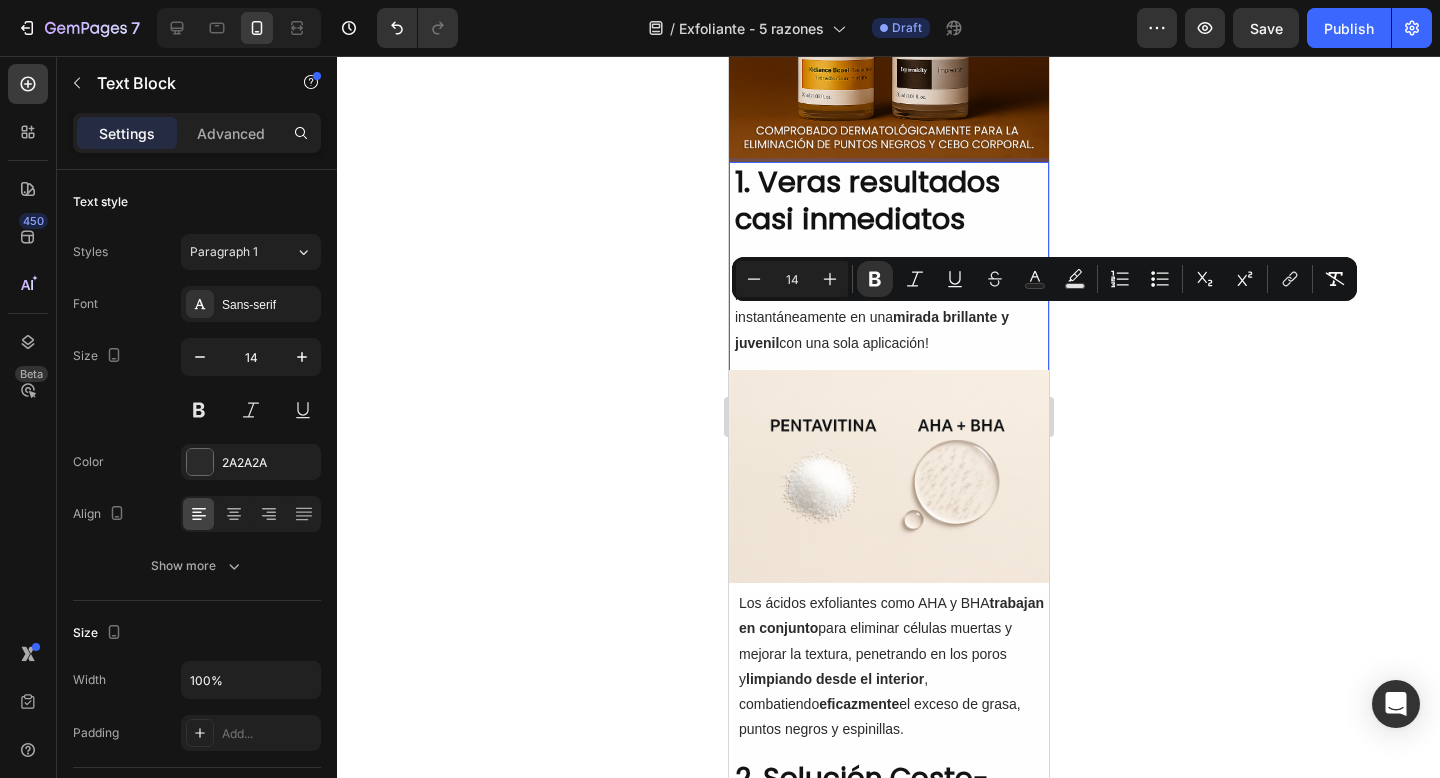 click 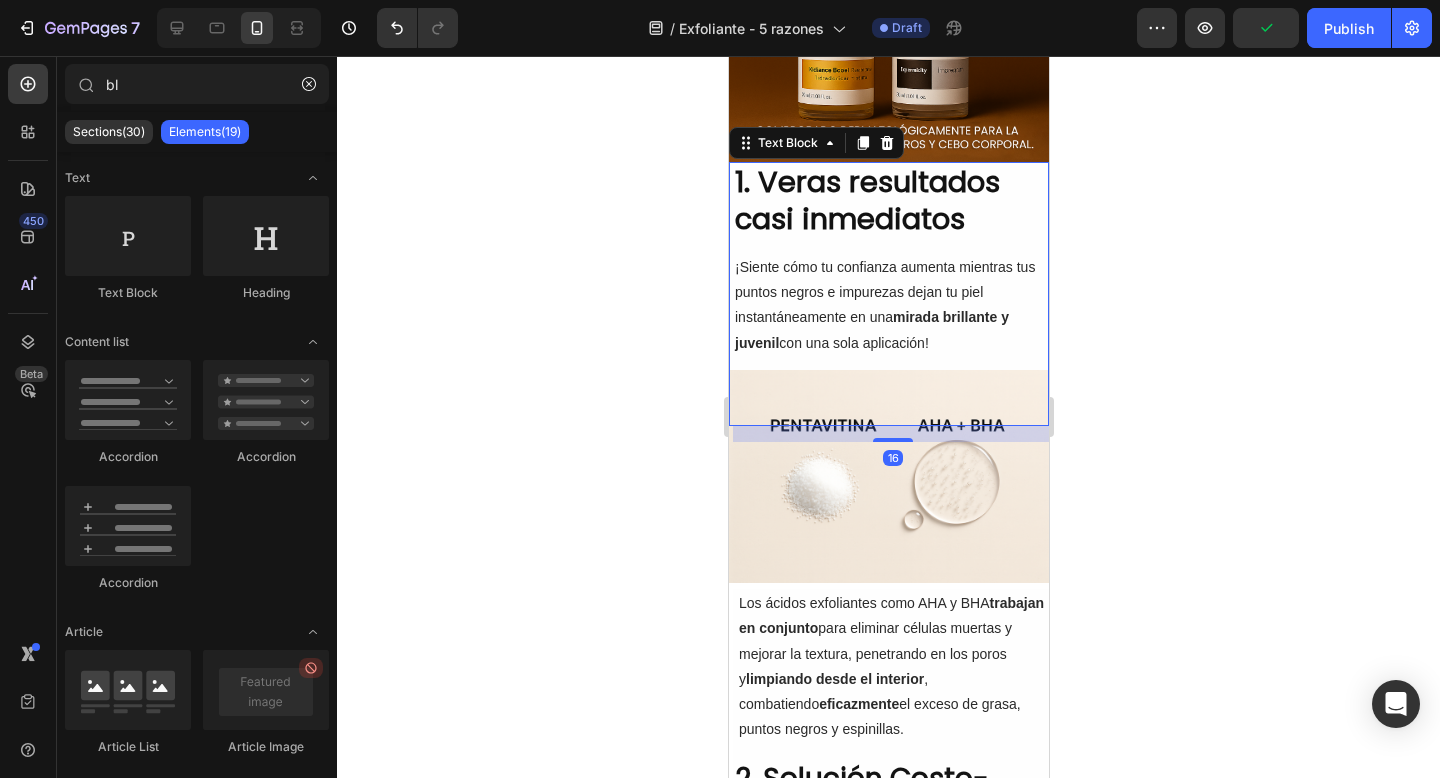 click on "¡Siente cómo tu confianza aumenta mientras tus puntos negros e impurezas dejan tu piel instantáneamente en una  mirada brillante y juvenil  con una sola aplicación!" at bounding box center [888, 305] 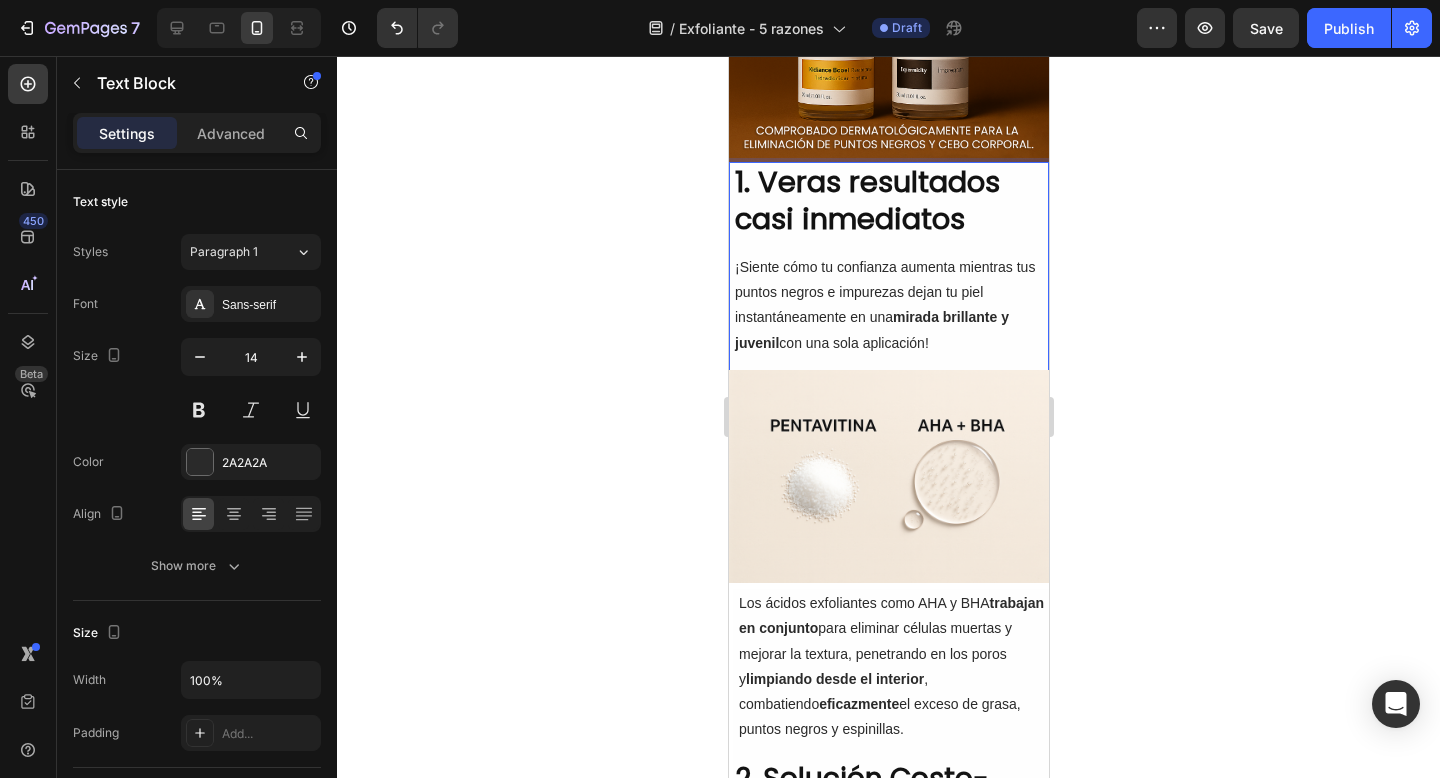 click on "¡Siente cómo tu confianza aumenta mientras tus puntos negros e impurezas dejan tu piel instantáneamente en una  mirada brillante y juvenil  con una sola aplicación!" at bounding box center [888, 305] 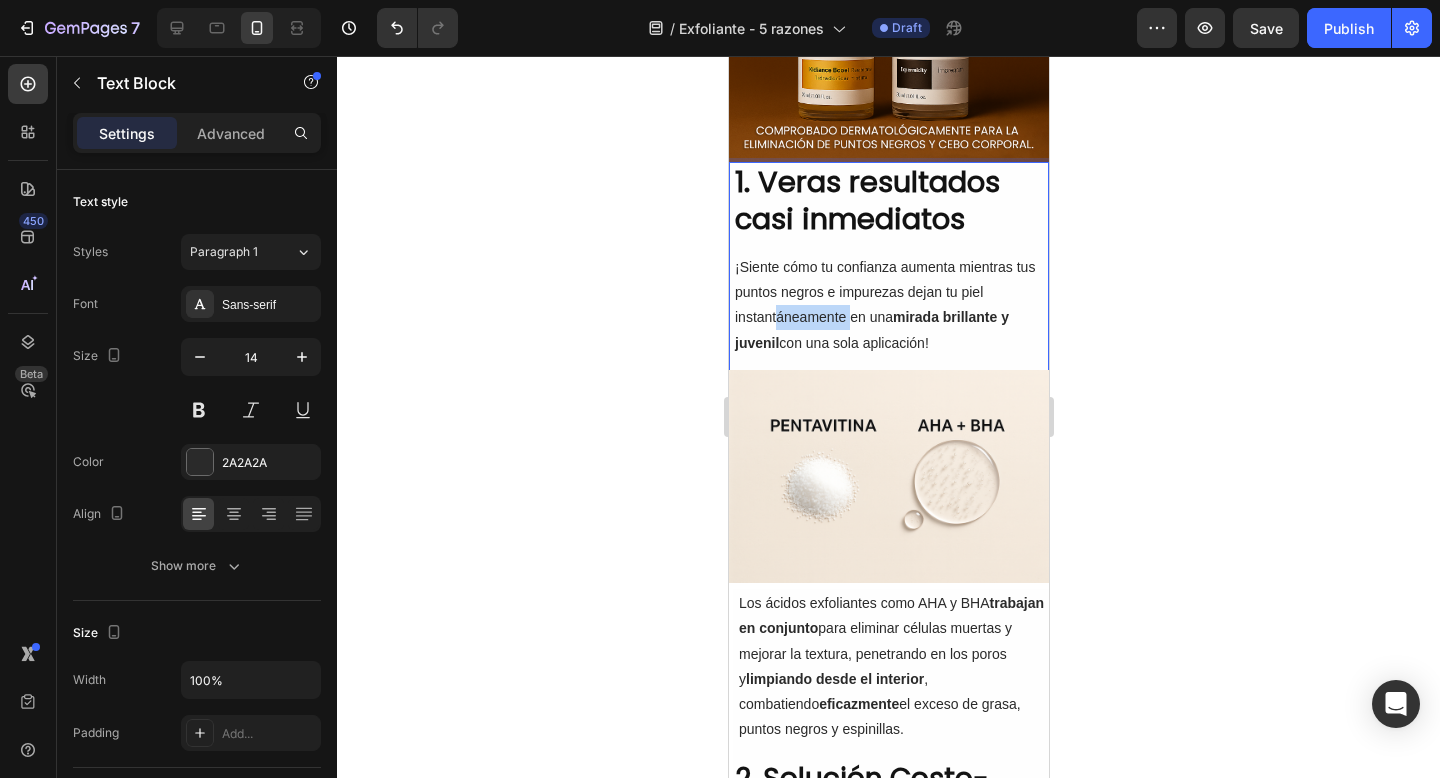 drag, startPoint x: 850, startPoint y: 319, endPoint x: 778, endPoint y: 317, distance: 72.02777 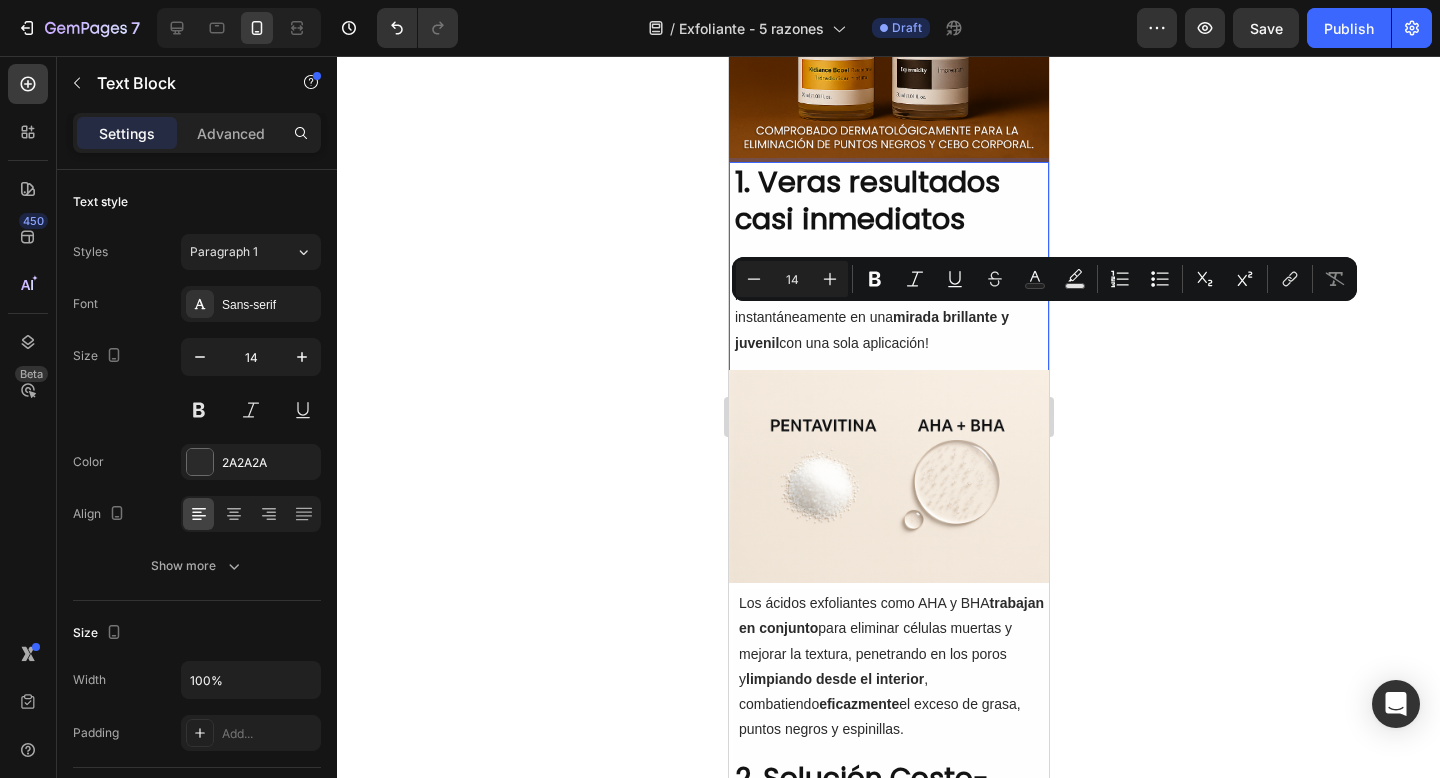 click on "¡Siente cómo tu confianza aumenta mientras tus puntos negros e impurezas dejan tu piel instantáneamente en una  mirada brillante y juvenil  con una sola aplicación!" at bounding box center [888, 305] 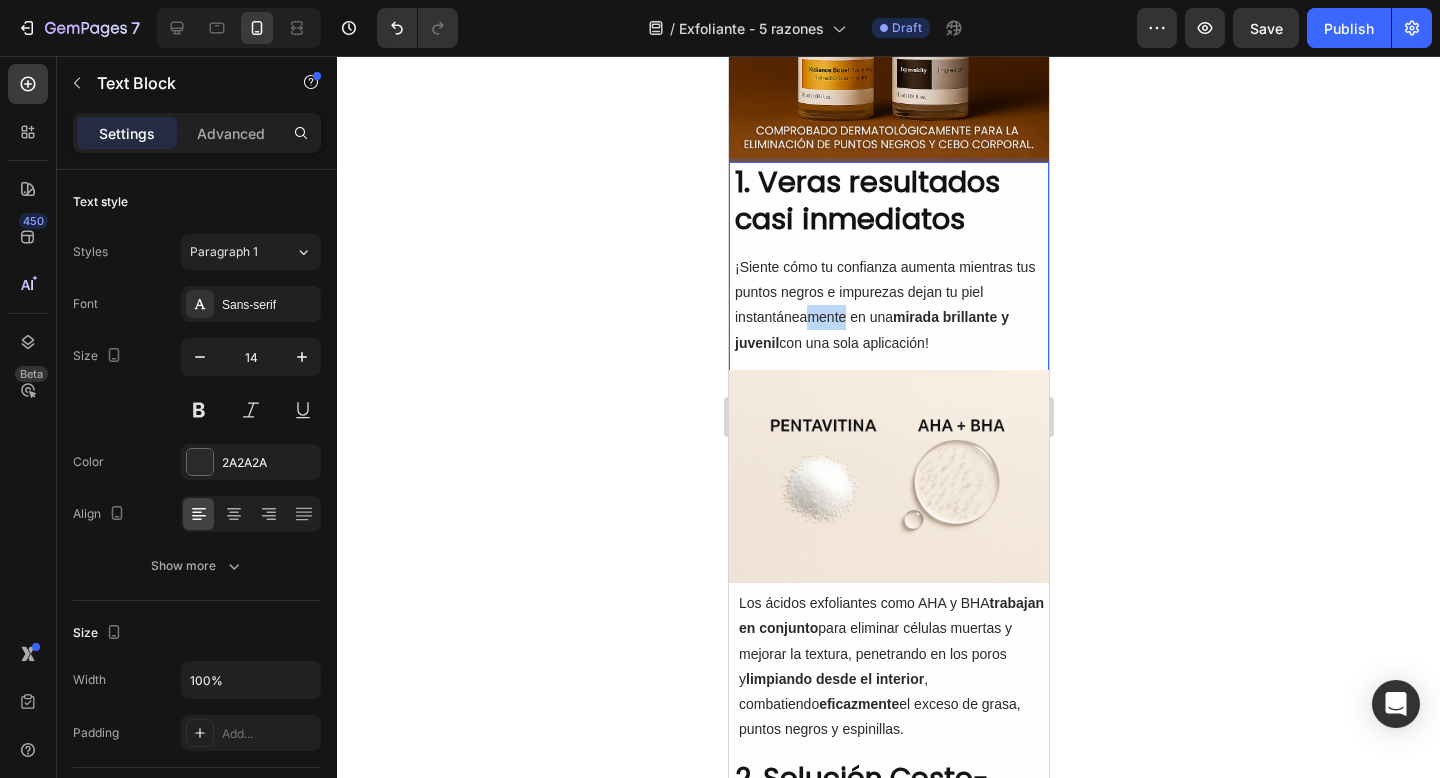 drag, startPoint x: 843, startPoint y: 318, endPoint x: 810, endPoint y: 313, distance: 33.37664 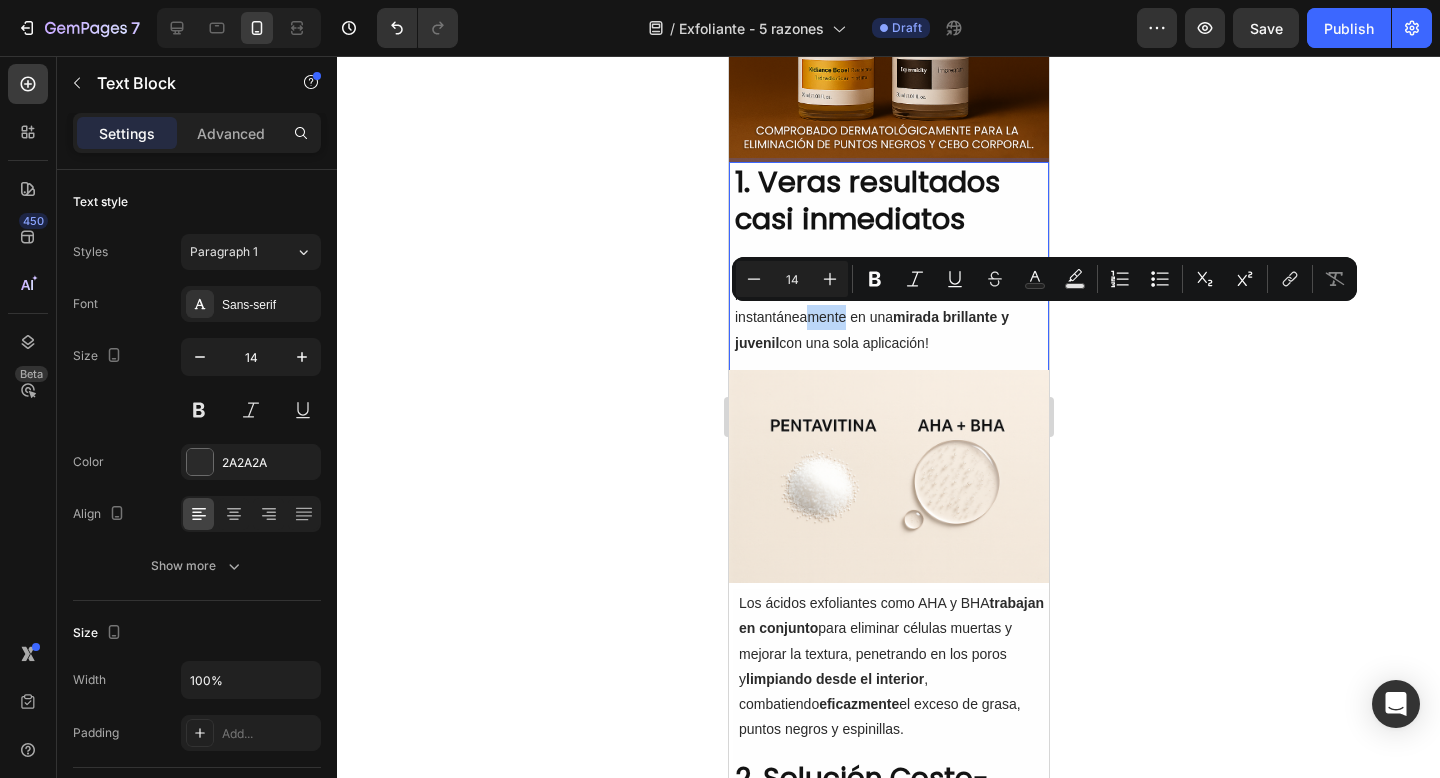 click on "1. Veras resultados casi inmediatos Heading ¡Siente cómo tu confianza aumenta mientras tus puntos negros e impurezas dejan tu piel instantáneamente en una  mirada brillante y juvenil  con una sola aplicación! Text Block   16 Olvidate de pastillas caras, dietas milagro y cirugias riesgosas. Text Block" at bounding box center (888, 294) 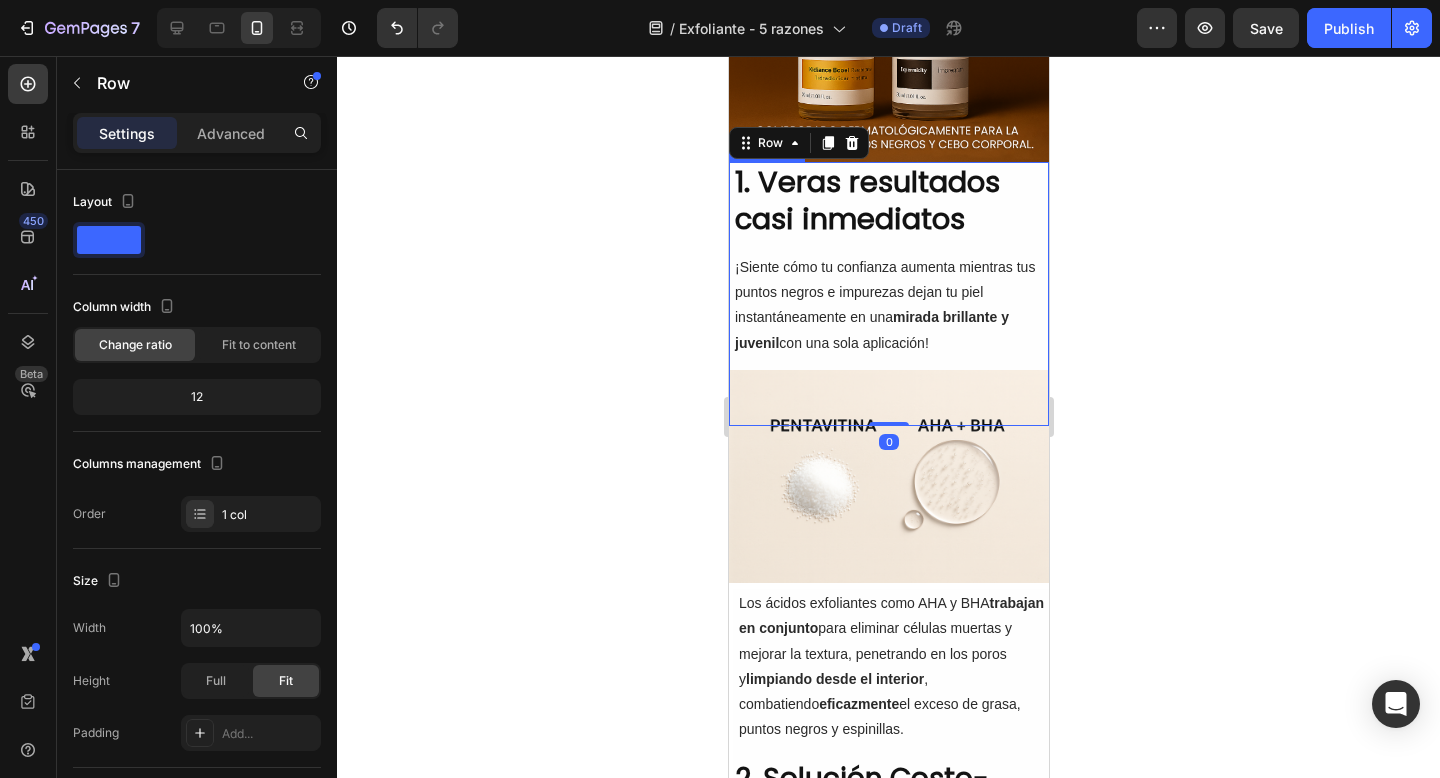 click on "¡Siente cómo tu confianza aumenta mientras tus puntos negros e impurezas dejan tu piel instantáneamente en una  mirada brillante y juvenil  con una sola aplicación!" at bounding box center (888, 305) 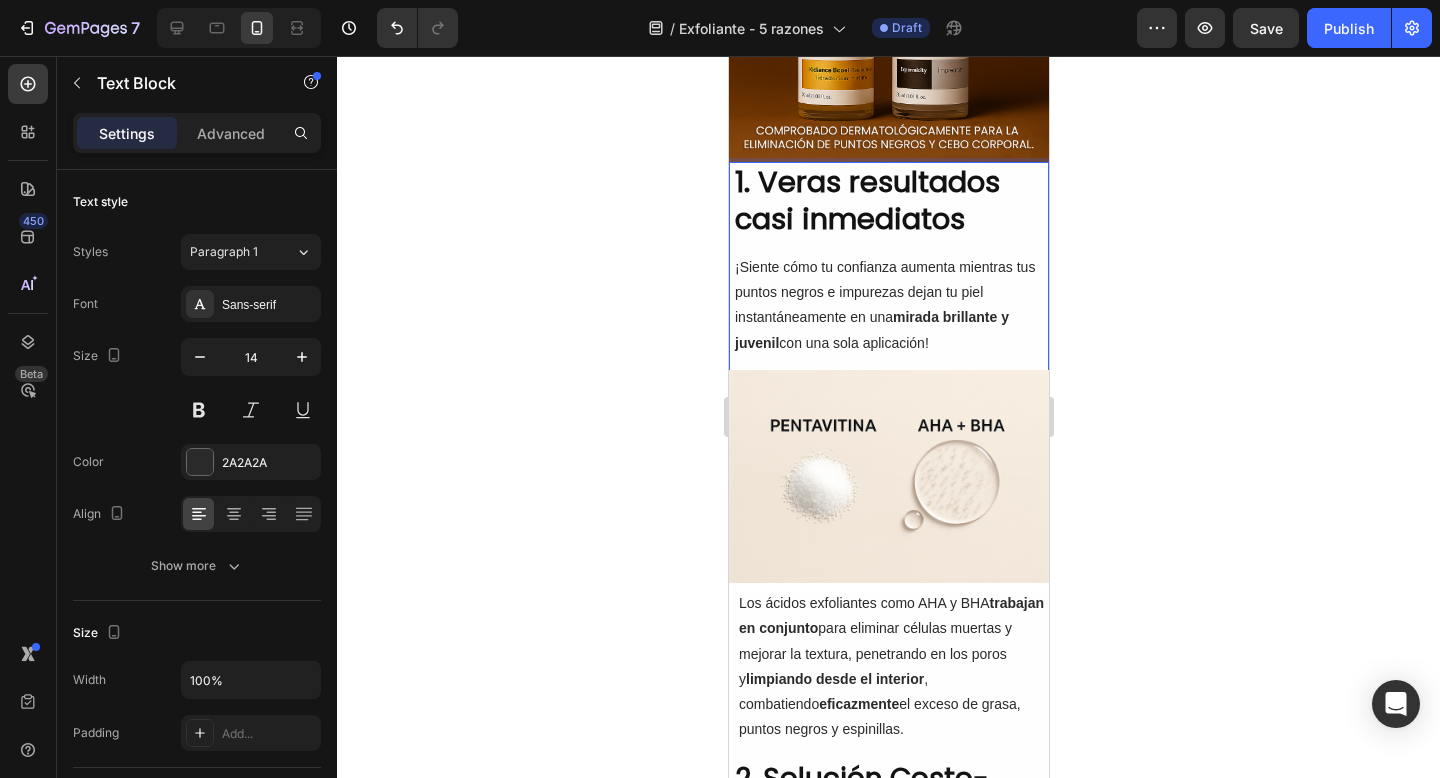 click on "¡Siente cómo tu confianza aumenta mientras tus puntos negros e impurezas dejan tu piel instantáneamente en una  mirada brillante y juvenil  con una sola aplicación!" at bounding box center (888, 305) 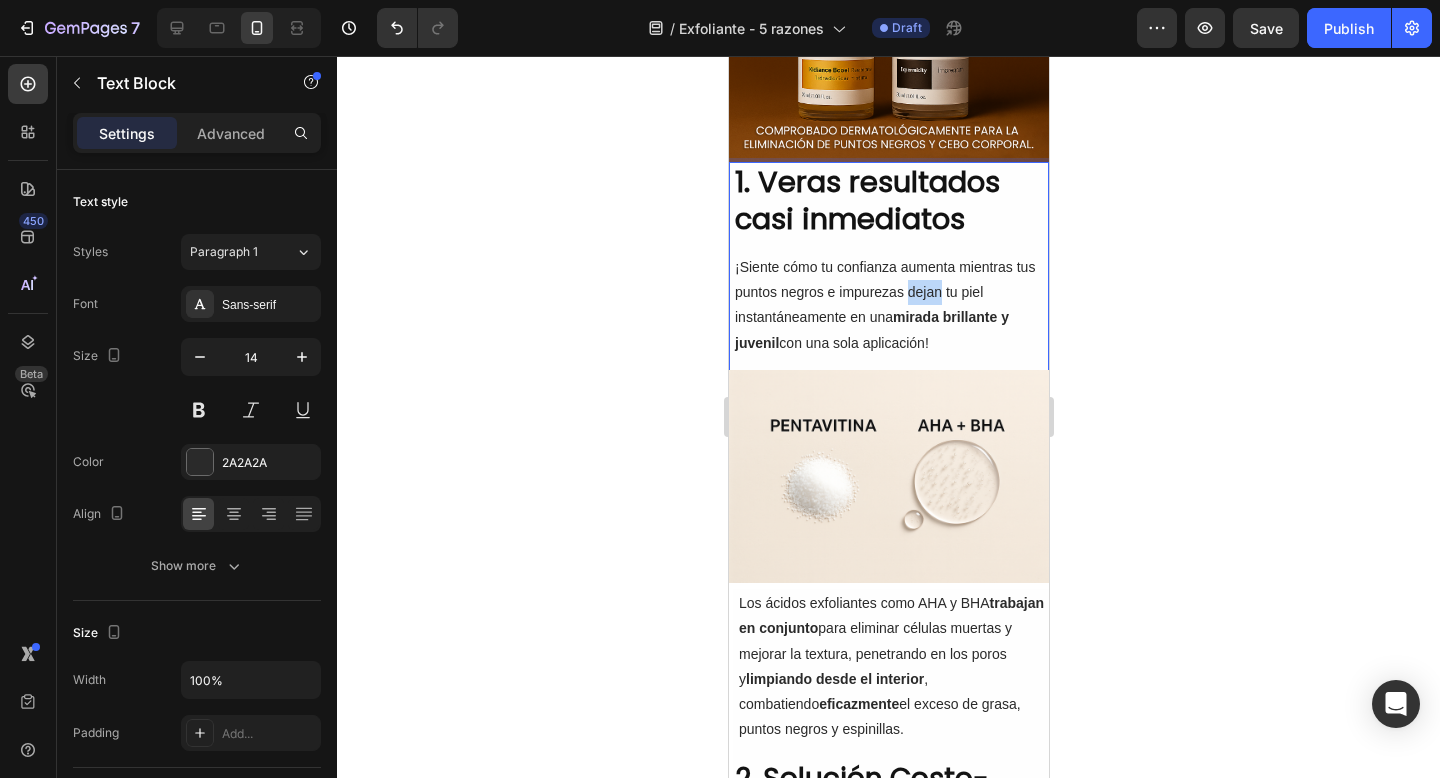 click on "¡Siente cómo tu confianza aumenta mientras tus puntos negros e impurezas dejan tu piel instantáneamente en una  mirada brillante y juvenil  con una sola aplicación!" at bounding box center [888, 305] 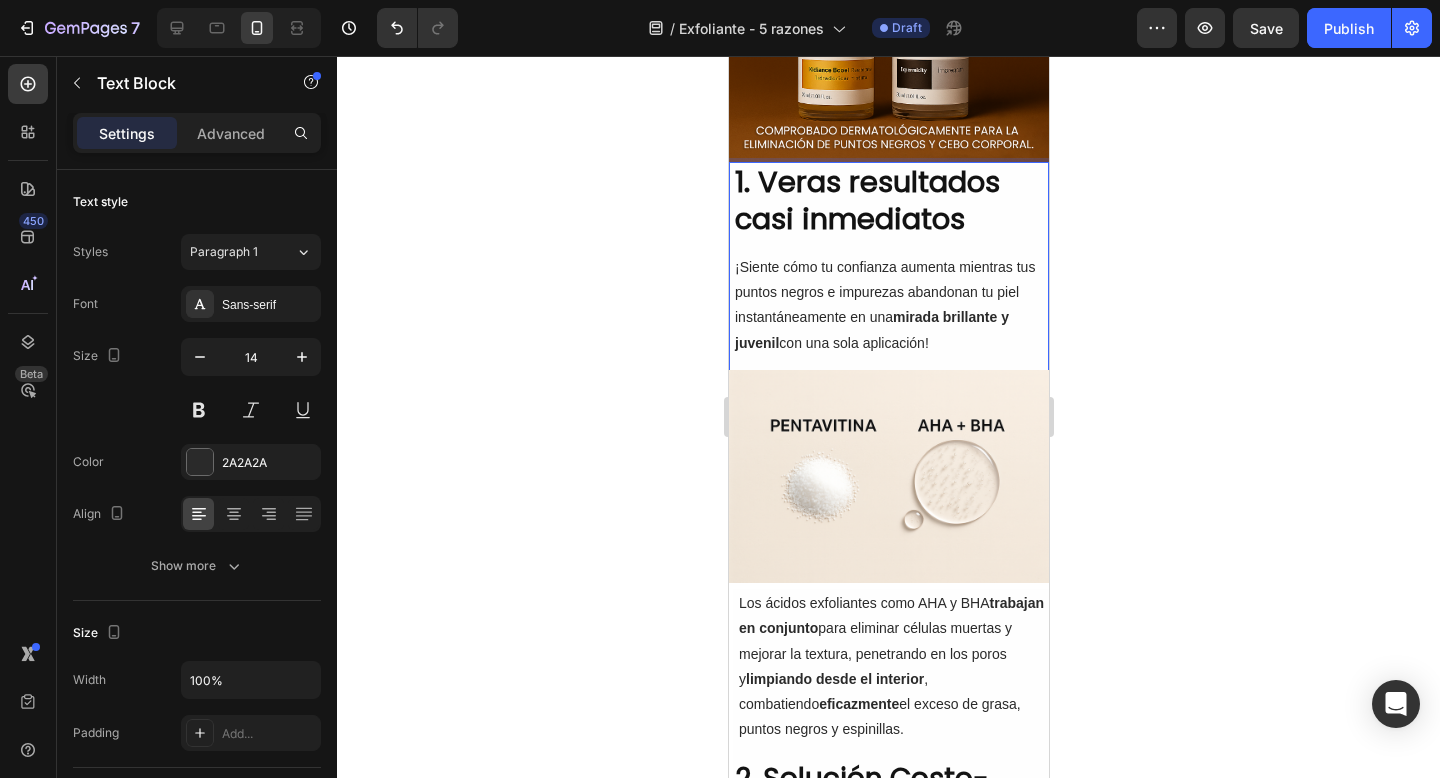 click on "¡Siente cómo tu confianza aumenta mientras tus puntos negros e impurezas abandonan tu piel instantáneamente en una  mirada brillante y juvenil  con una sola aplicación!" at bounding box center [888, 305] 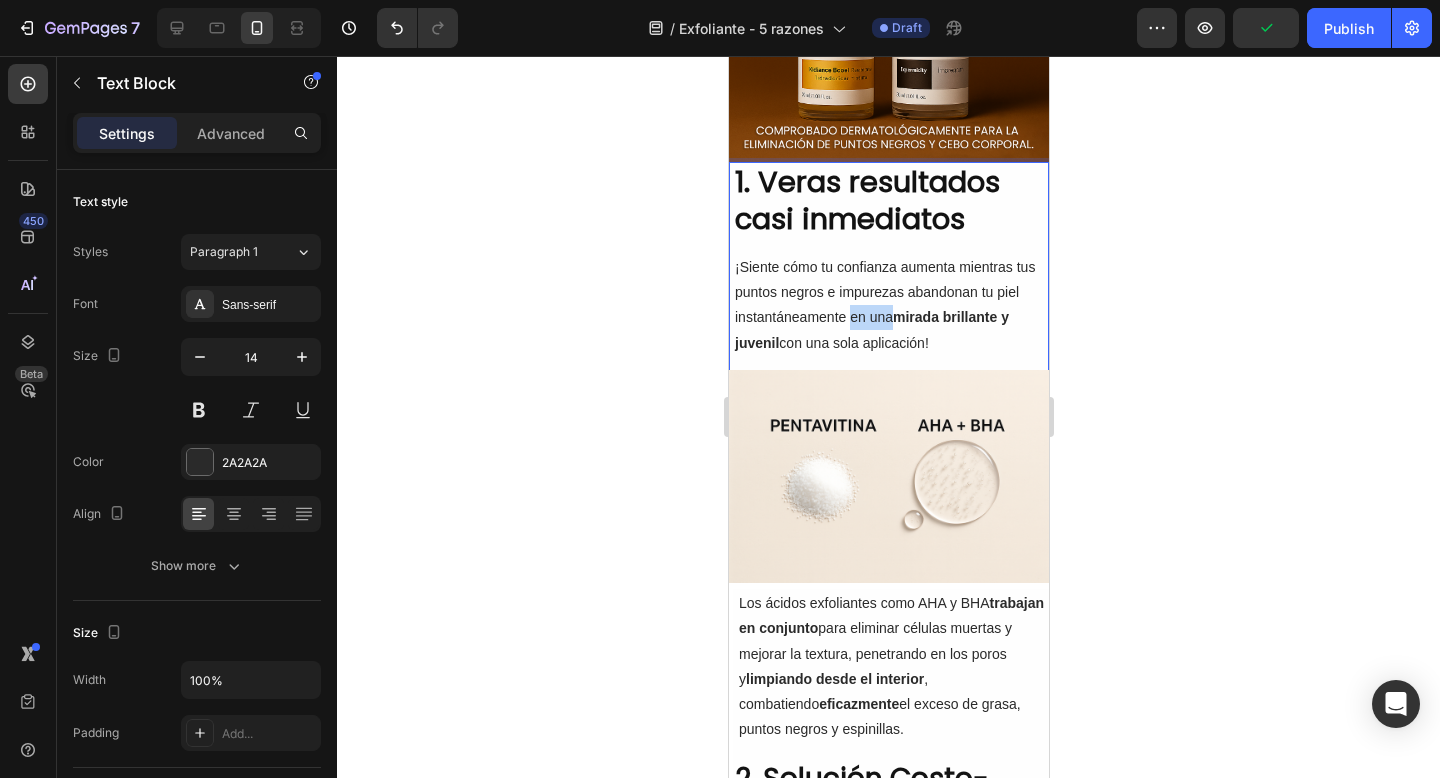 drag, startPoint x: 888, startPoint y: 316, endPoint x: 852, endPoint y: 320, distance: 36.221542 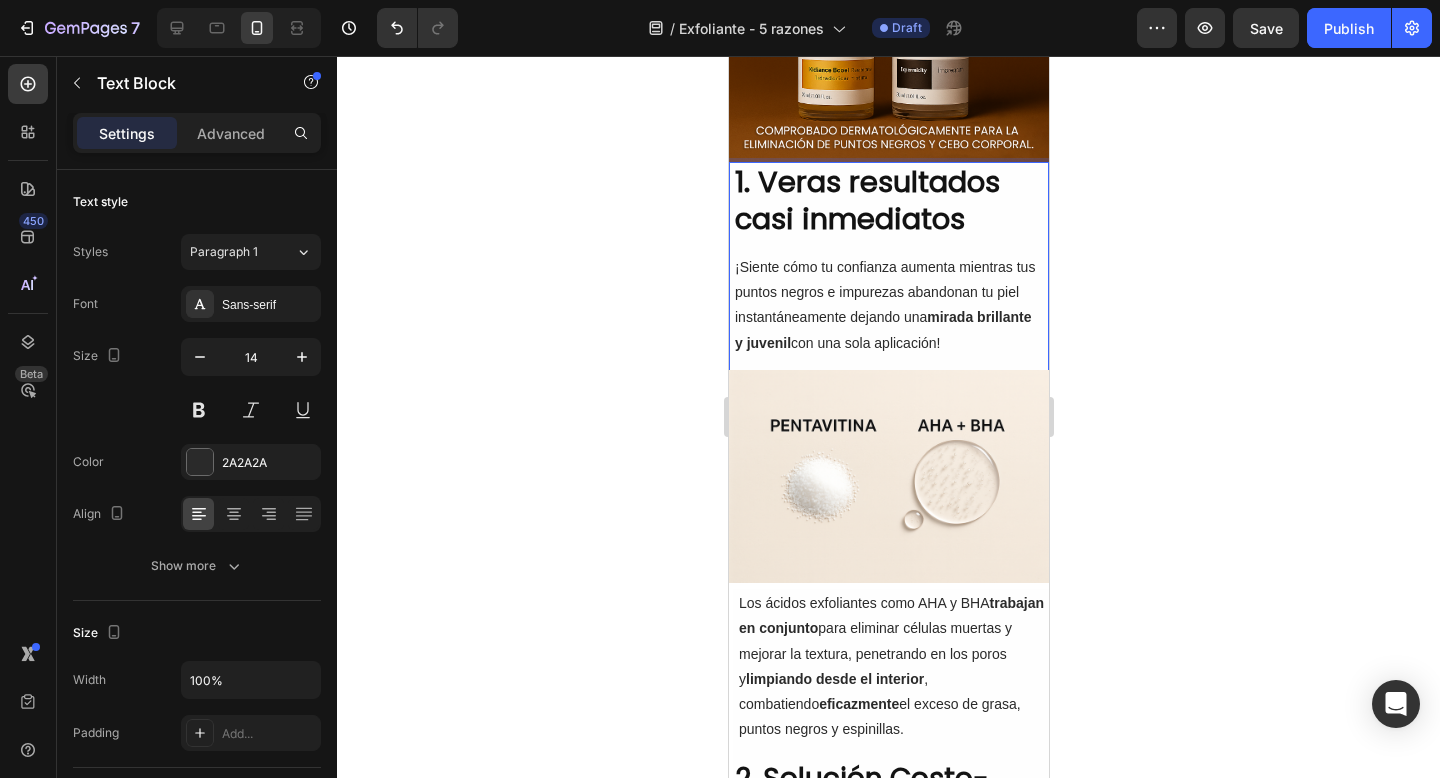 click on "mirada brillante y juvenil" at bounding box center [882, 329] 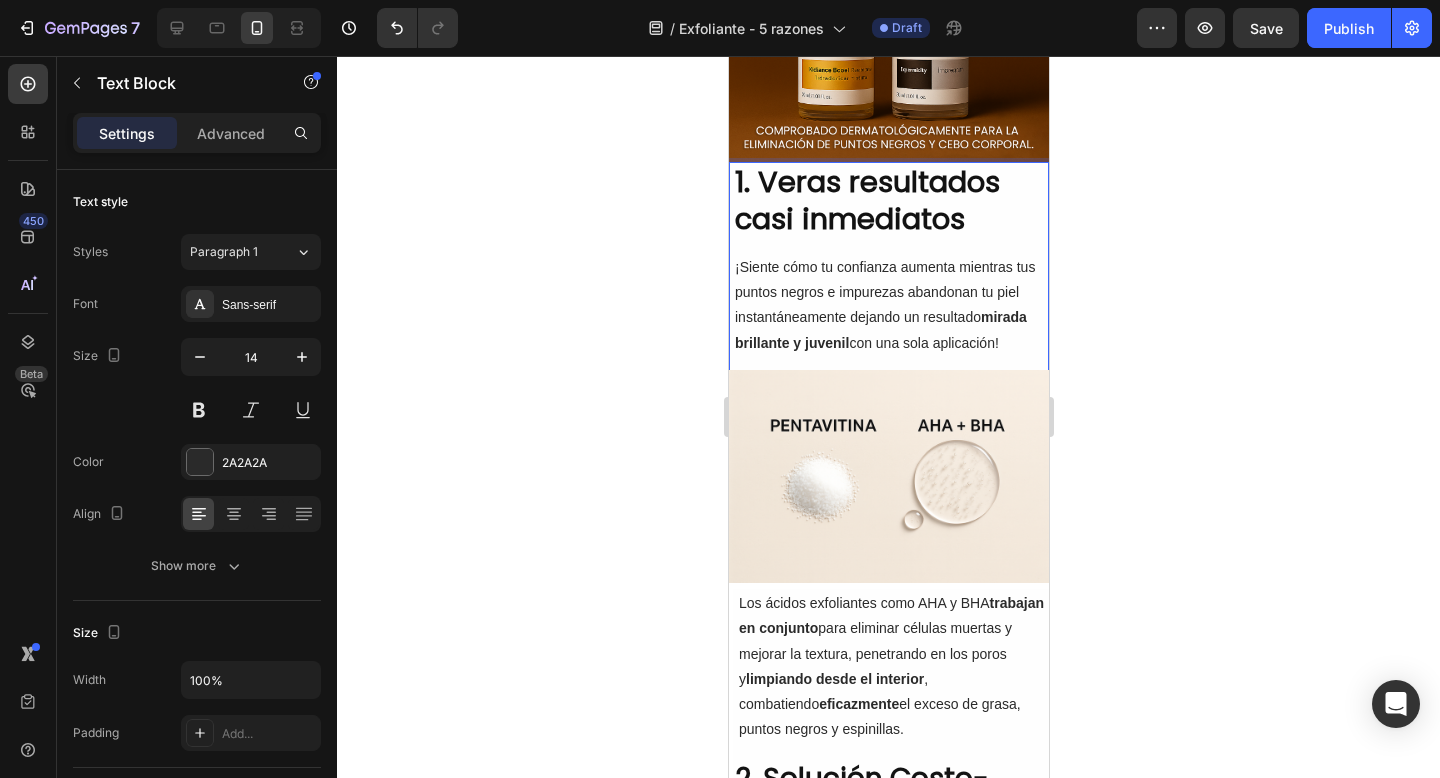 click on "mirada brillante y juvenil" at bounding box center [880, 329] 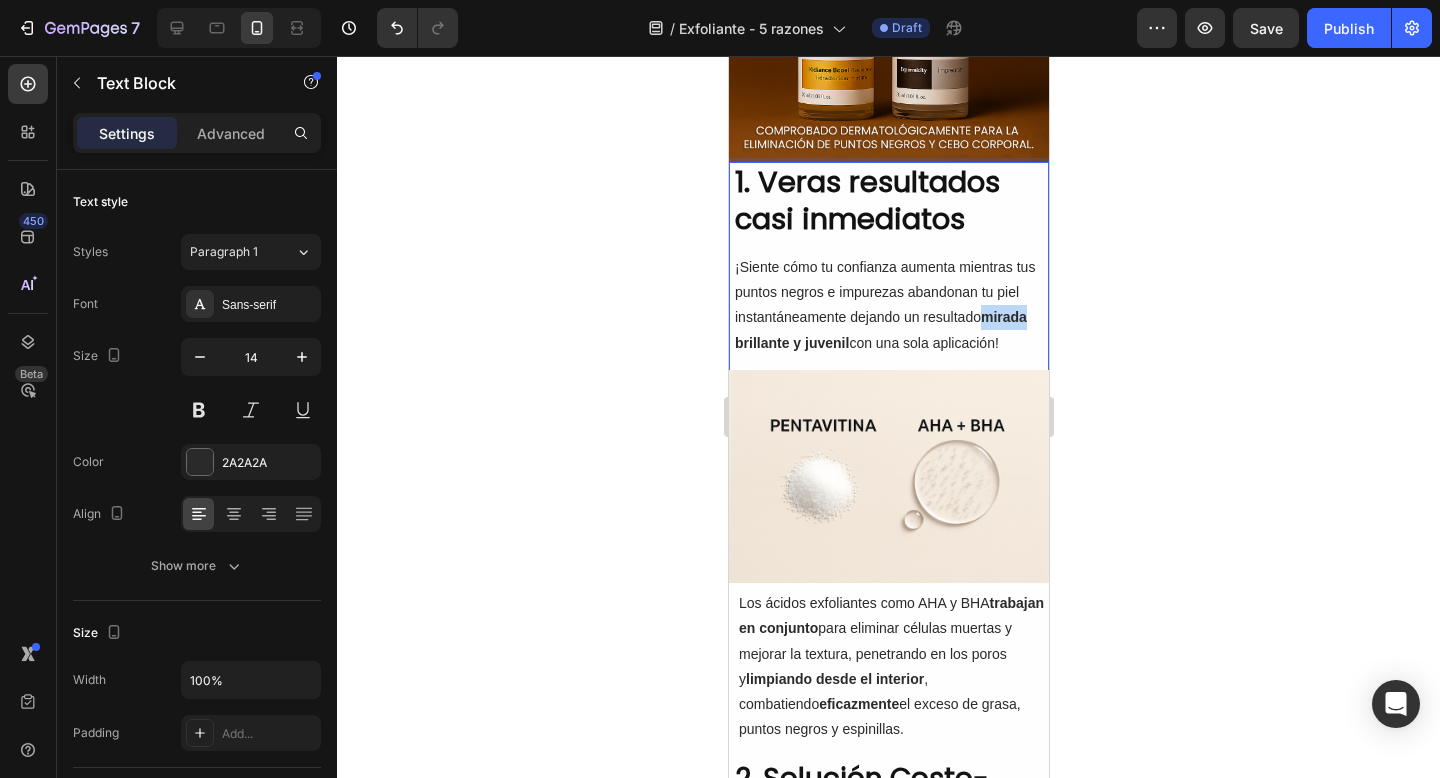 click on "mirada brillante y juvenil" at bounding box center (880, 329) 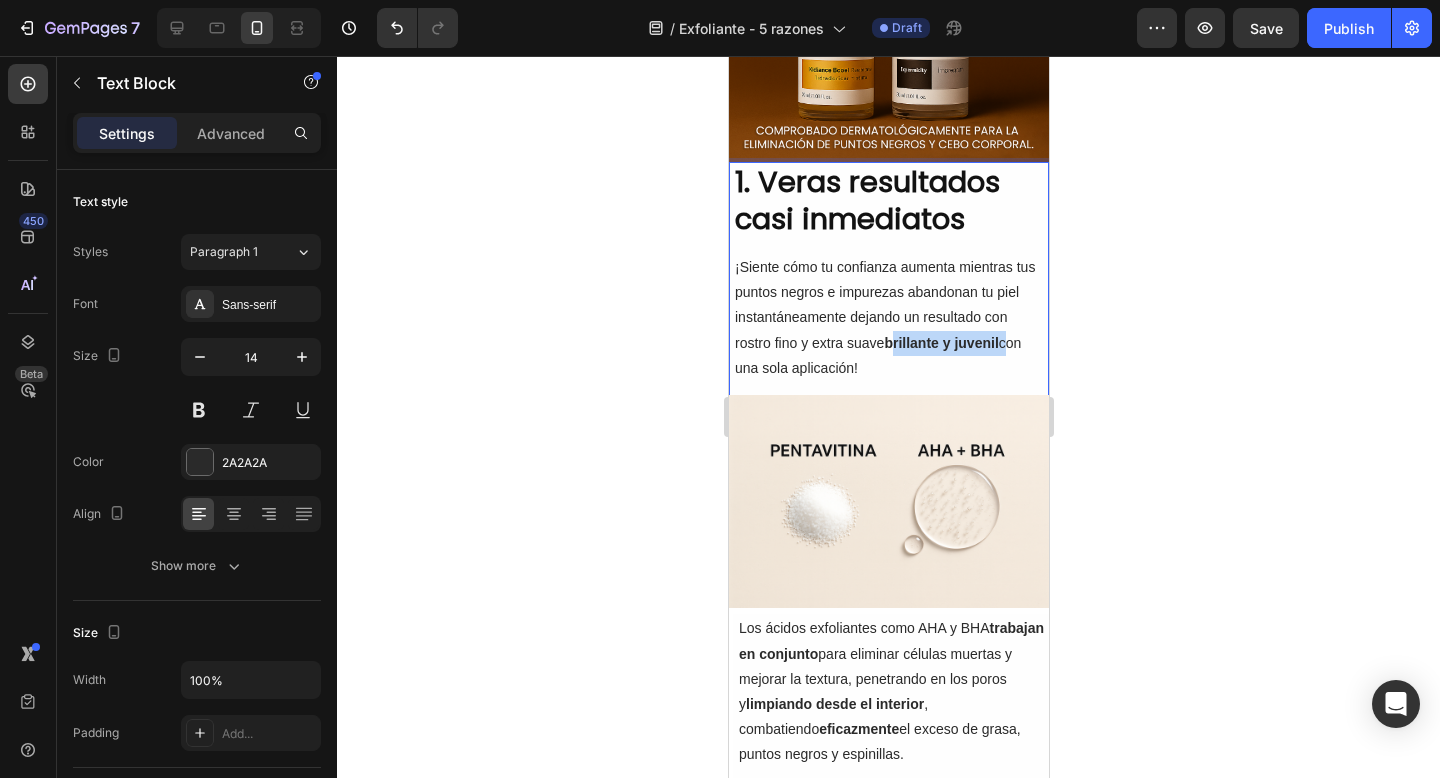 drag, startPoint x: 888, startPoint y: 342, endPoint x: 1004, endPoint y: 350, distance: 116.275536 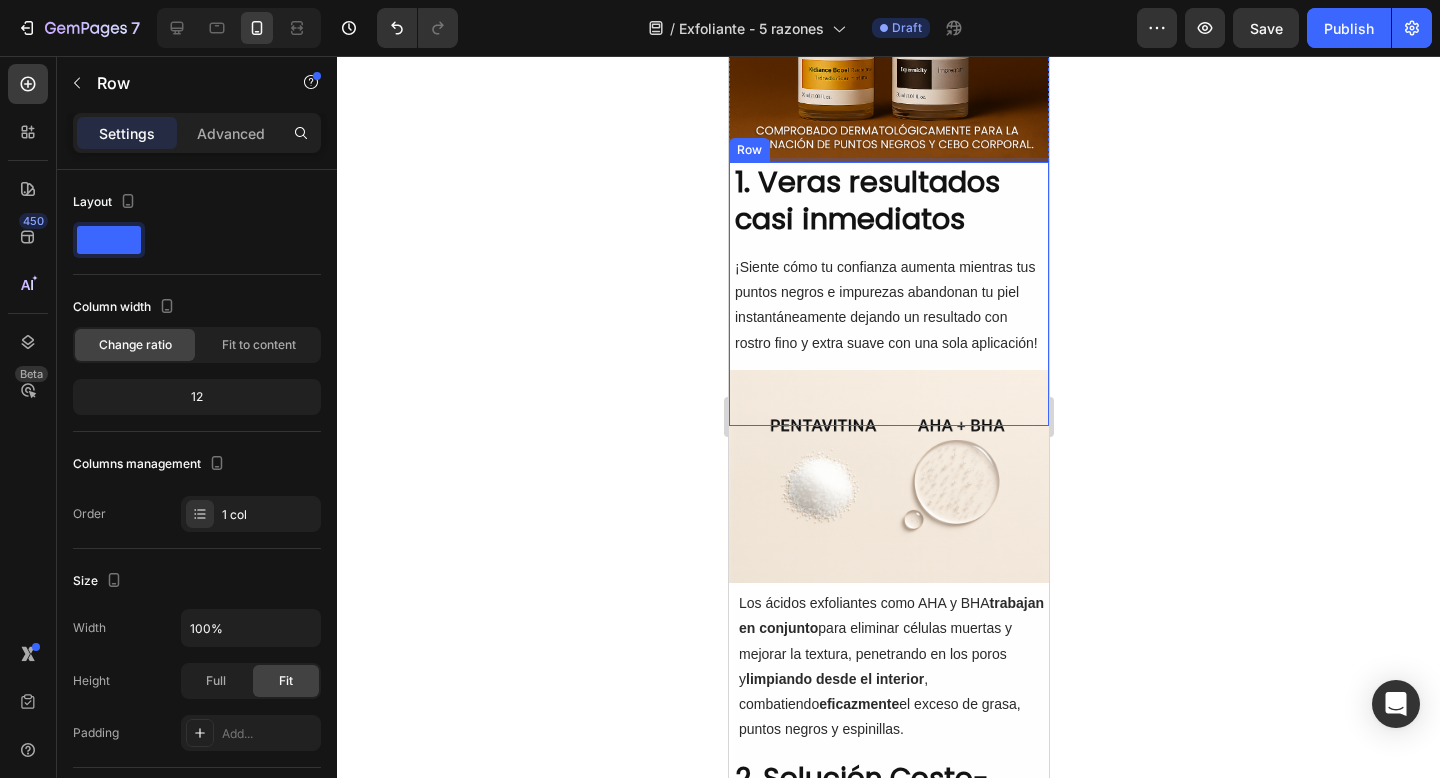 click on "1. Veras resultados casi inmediatos Heading ¡Siente cómo tu confianza aumenta mientras tus puntos negros e impurezas abandonan tu piel instantáneamente dejando un resultado con rostro fino y extra suave   con una sola aplicación! Text Block   16 Olvidate de pastillas caras, dietas milagro y cirugias riesgosas. Text Block" at bounding box center [888, 294] 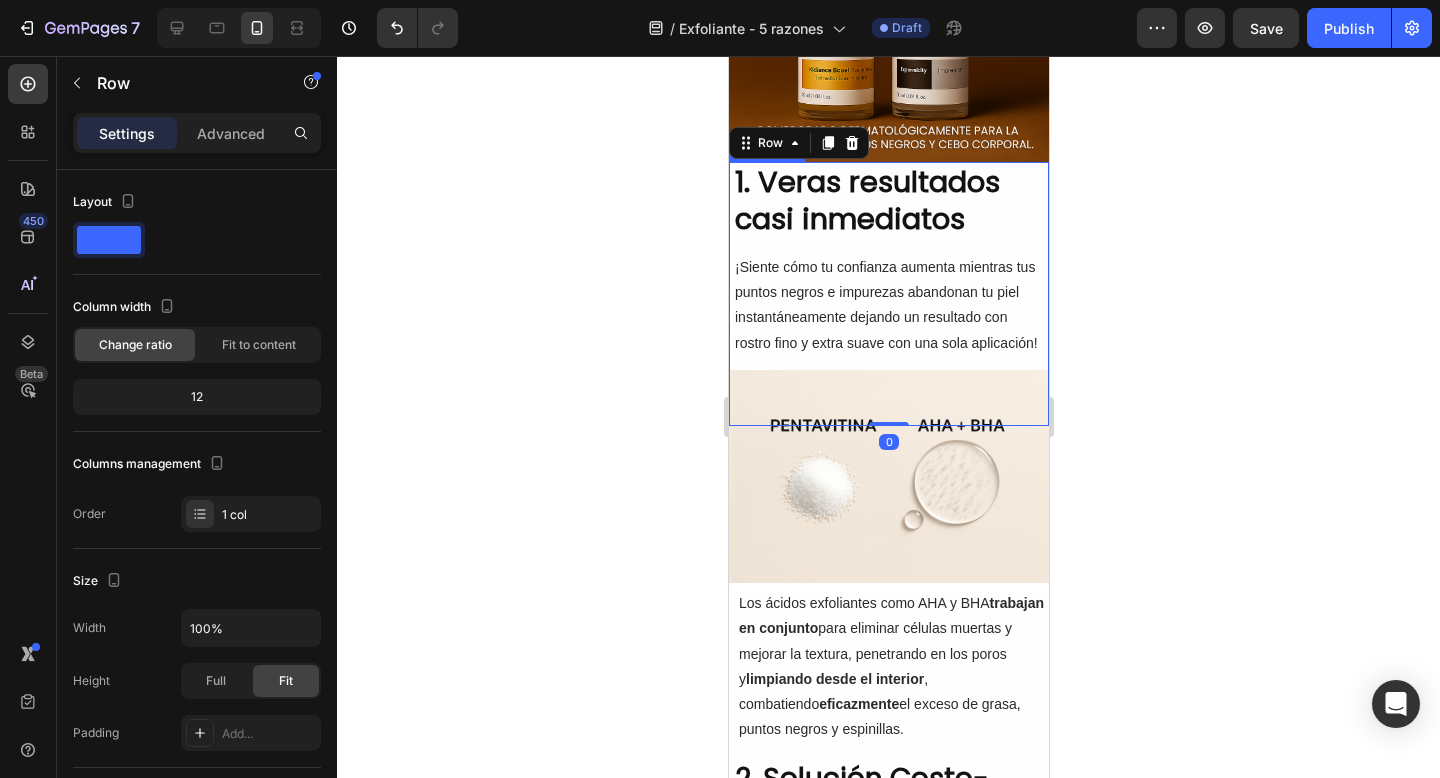 click on "¡Siente cómo tu confianza aumenta mientras tus puntos negros e impurezas abandonan tu piel instantáneamente dejando un resultado con rostro fino y extra suave   con una sola aplicación!" at bounding box center (888, 305) 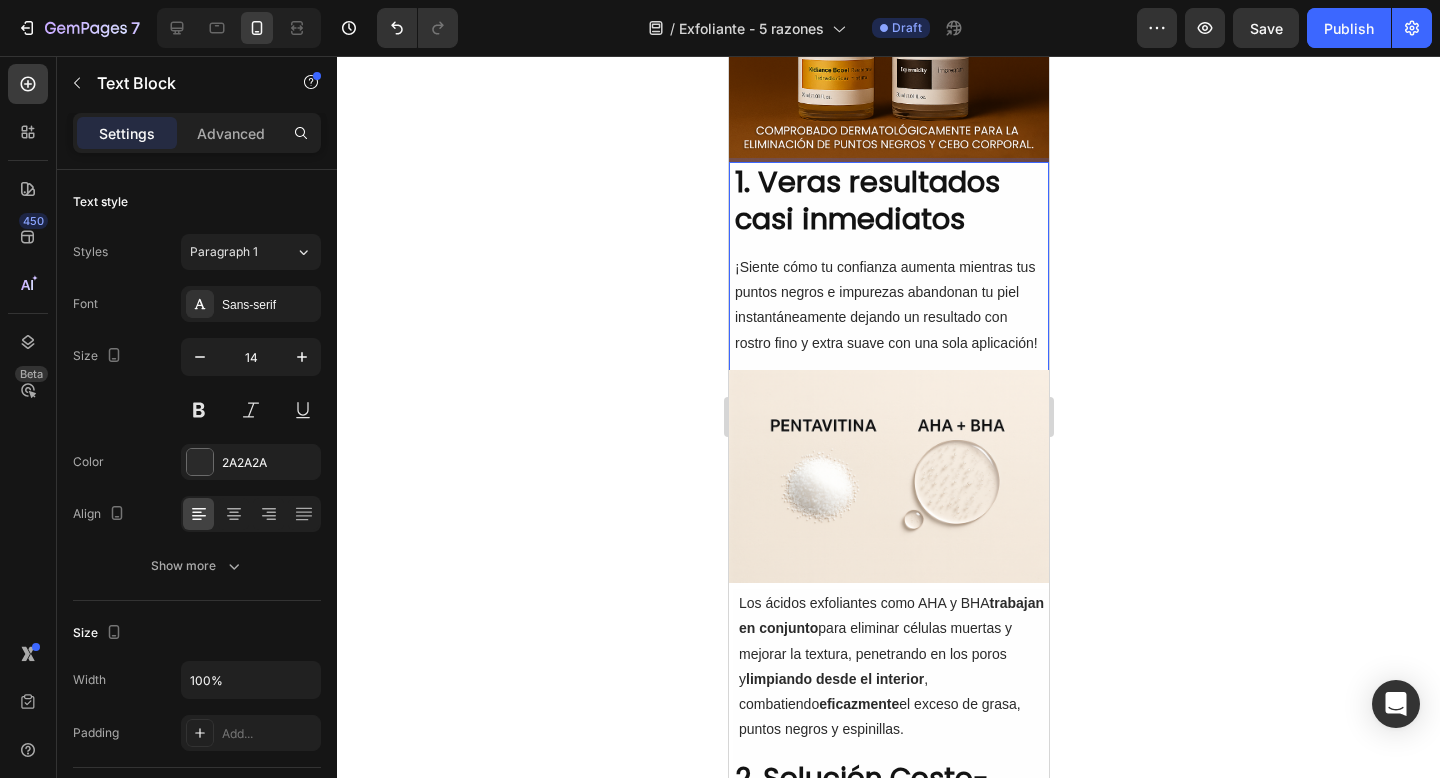click on "¡Siente cómo tu confianza aumenta mientras tus puntos negros e impurezas abandonan tu piel instantáneamente dejando un resultado con rostro fino y extra suave   con una sola aplicación!" at bounding box center [888, 305] 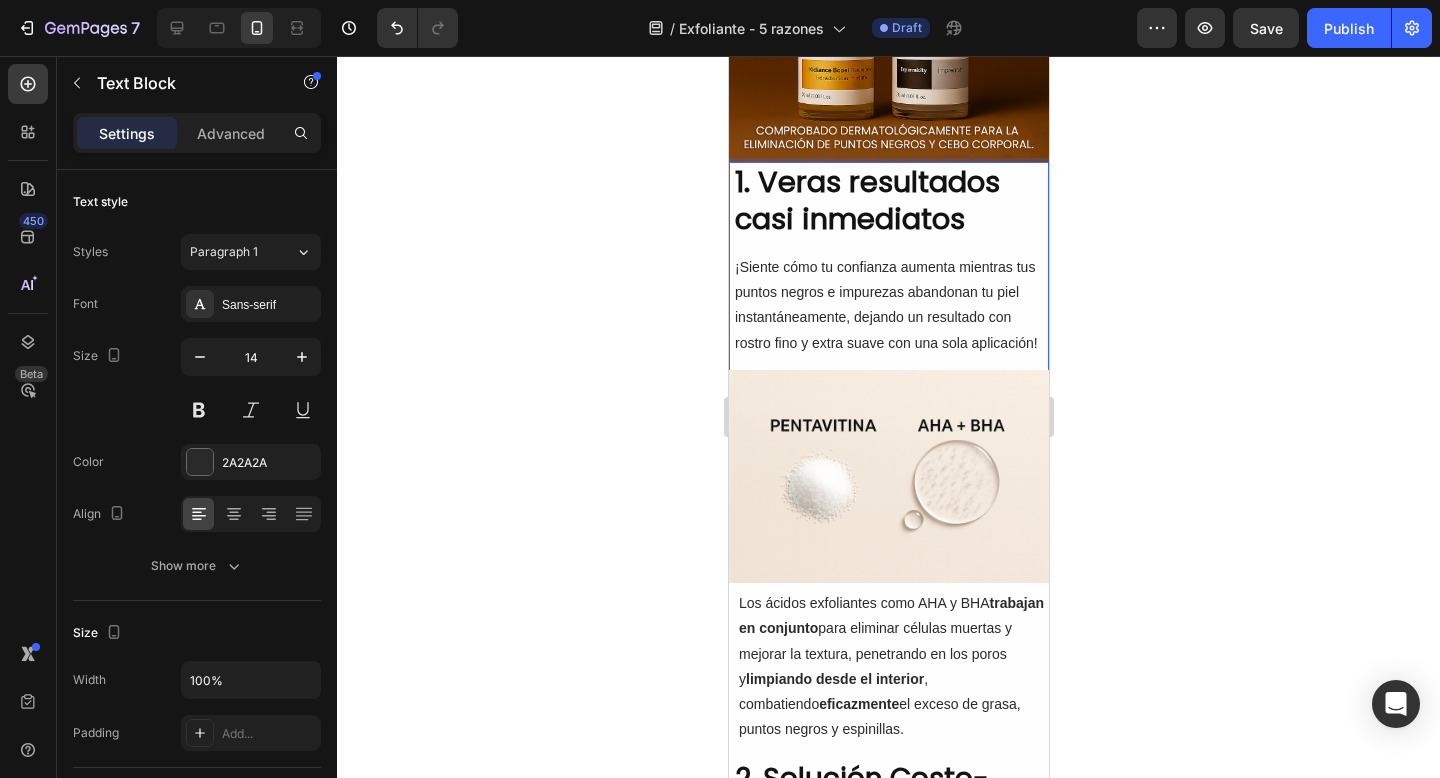 click on "¡Siente cómo tu confianza aumenta mientras tus puntos negros e impurezas abandonan tu piel instantáneamente, dejando un resultado con rostro fino y extra suave   con una sola aplicación!" at bounding box center [888, 305] 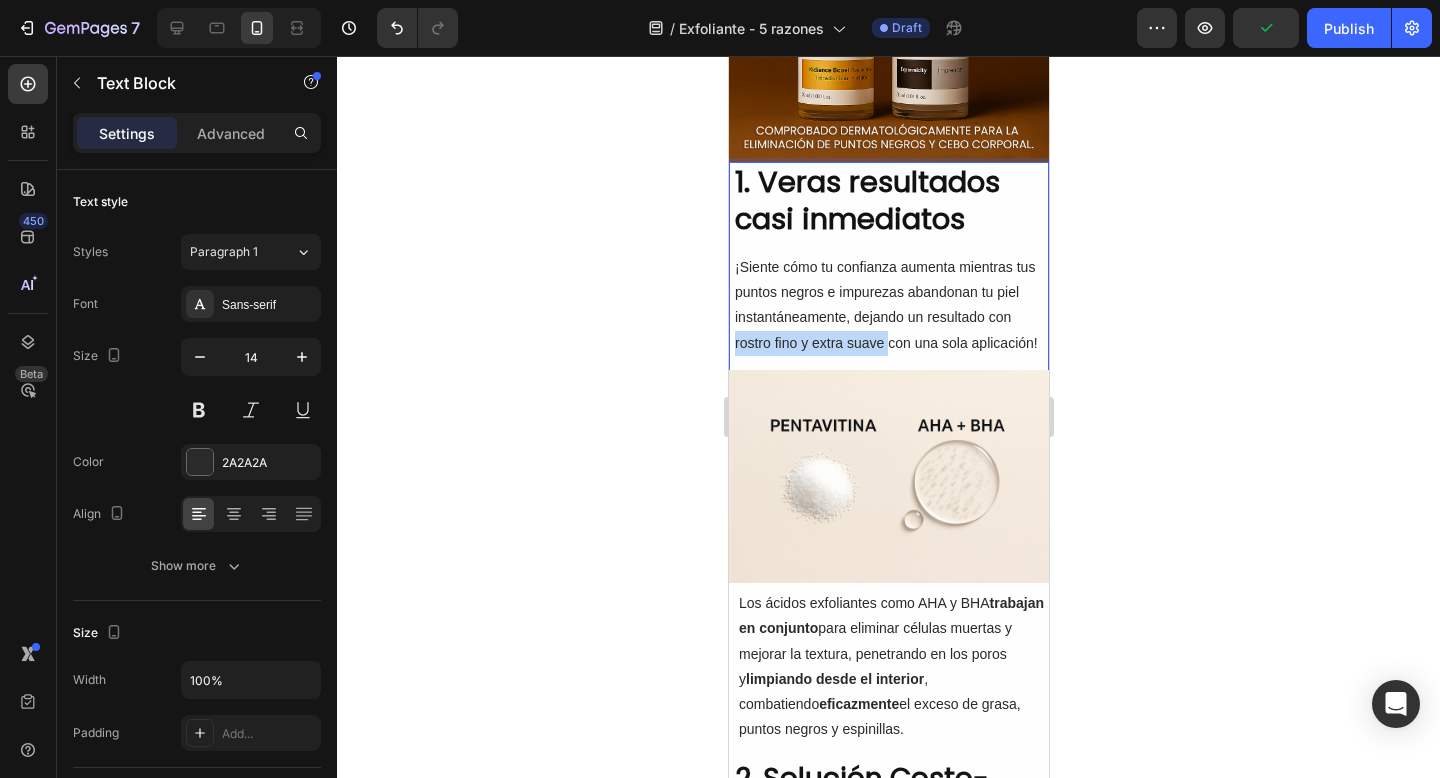 drag, startPoint x: 885, startPoint y: 343, endPoint x: 735, endPoint y: 343, distance: 150 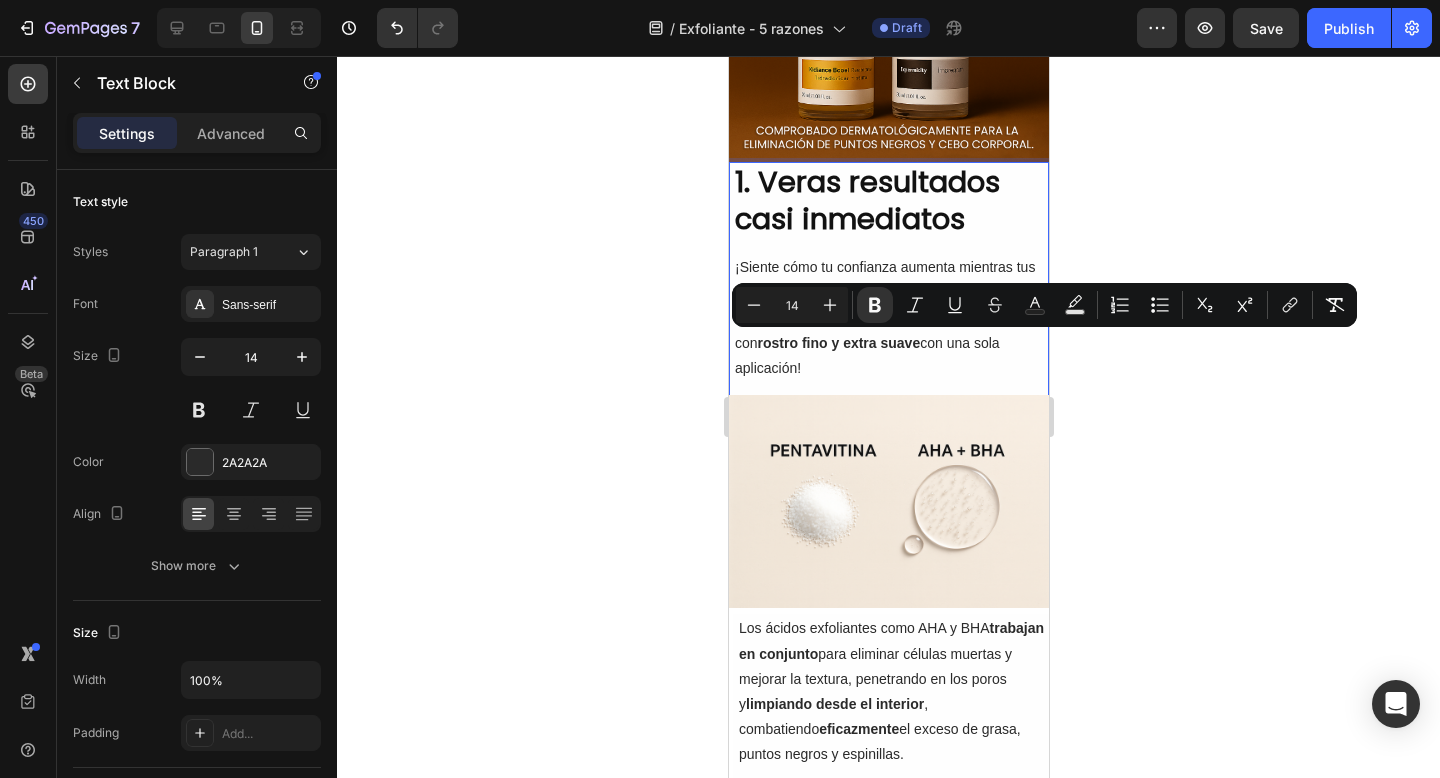 click 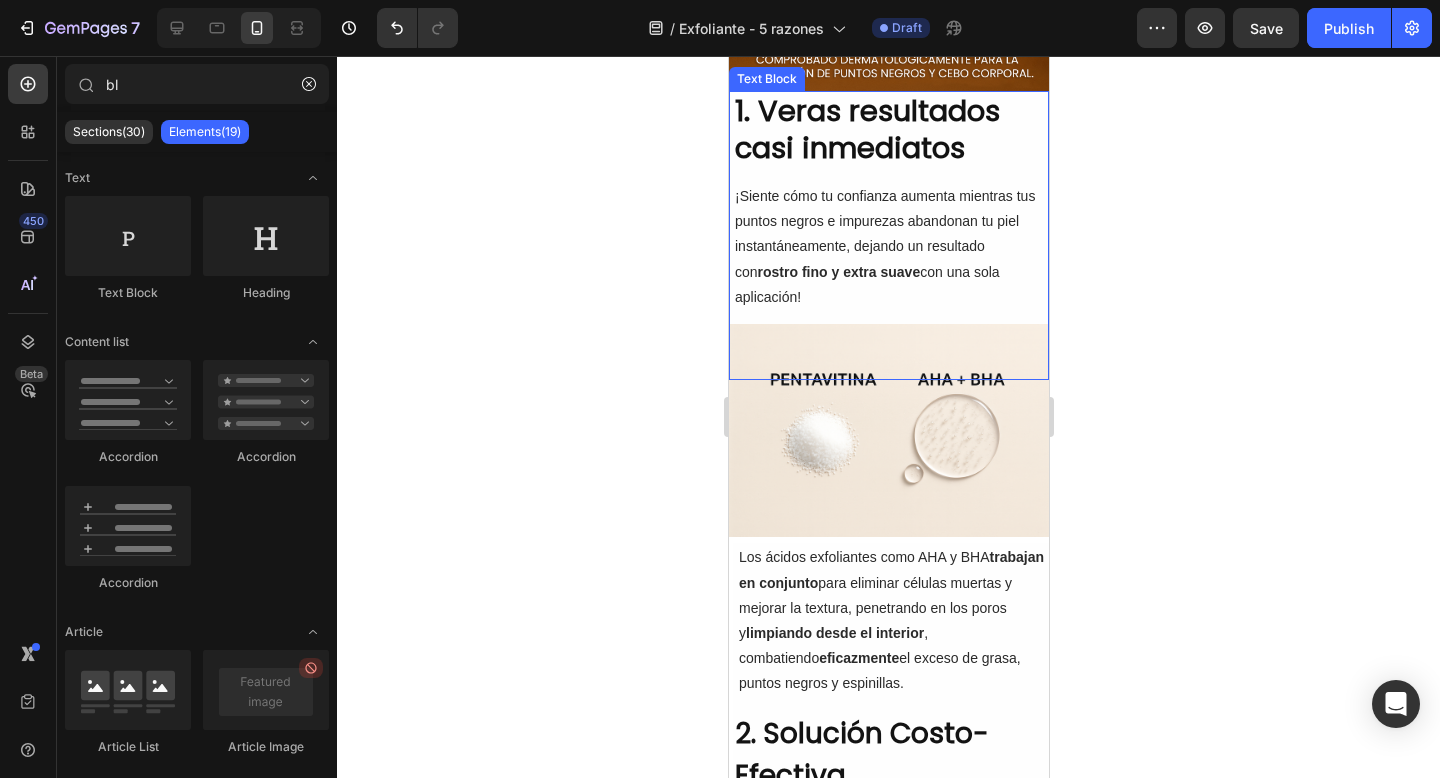 scroll, scrollTop: 538, scrollLeft: 0, axis: vertical 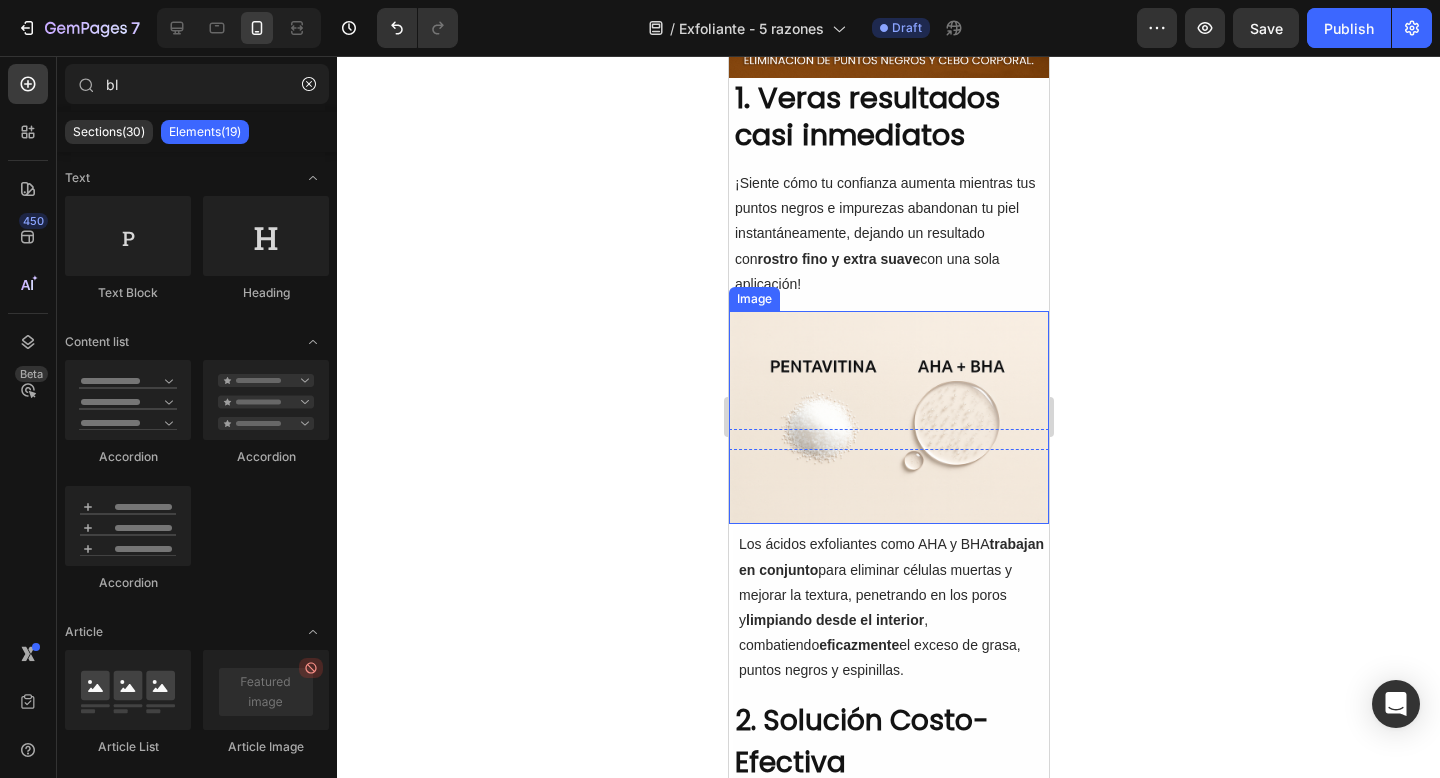 click at bounding box center [888, 417] 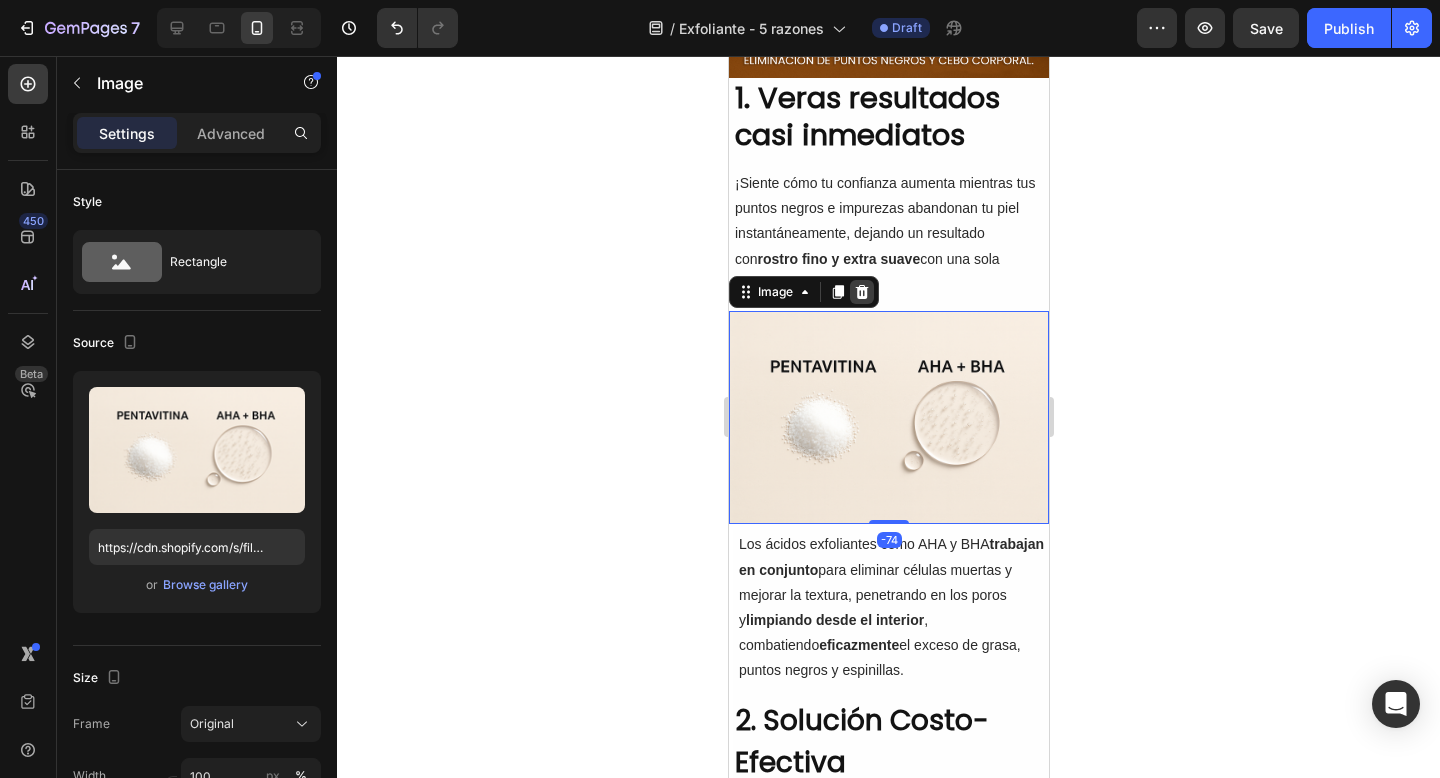 click 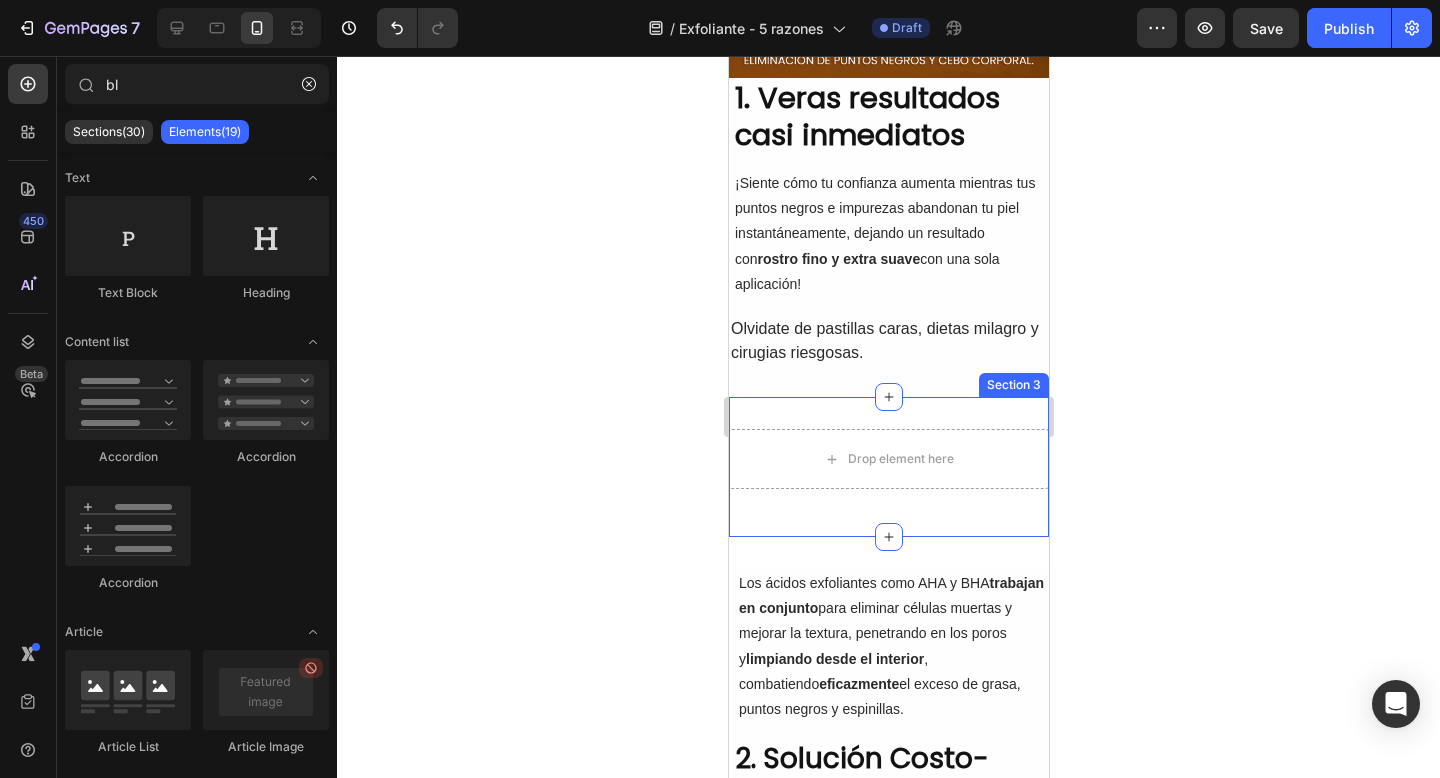 click on "Olvidate de pastillas caras, dietas milagro y cirugias riesgosas." at bounding box center [888, 341] 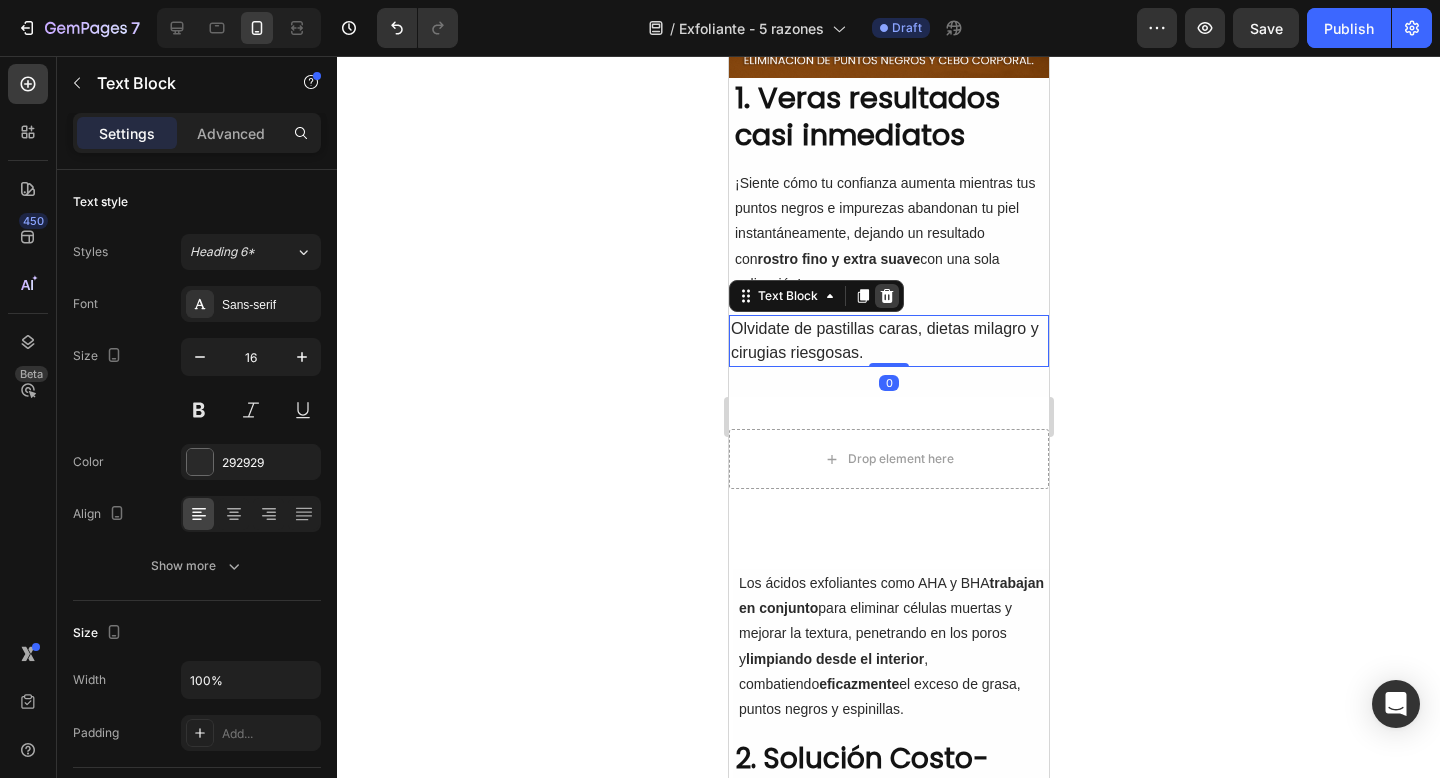 click 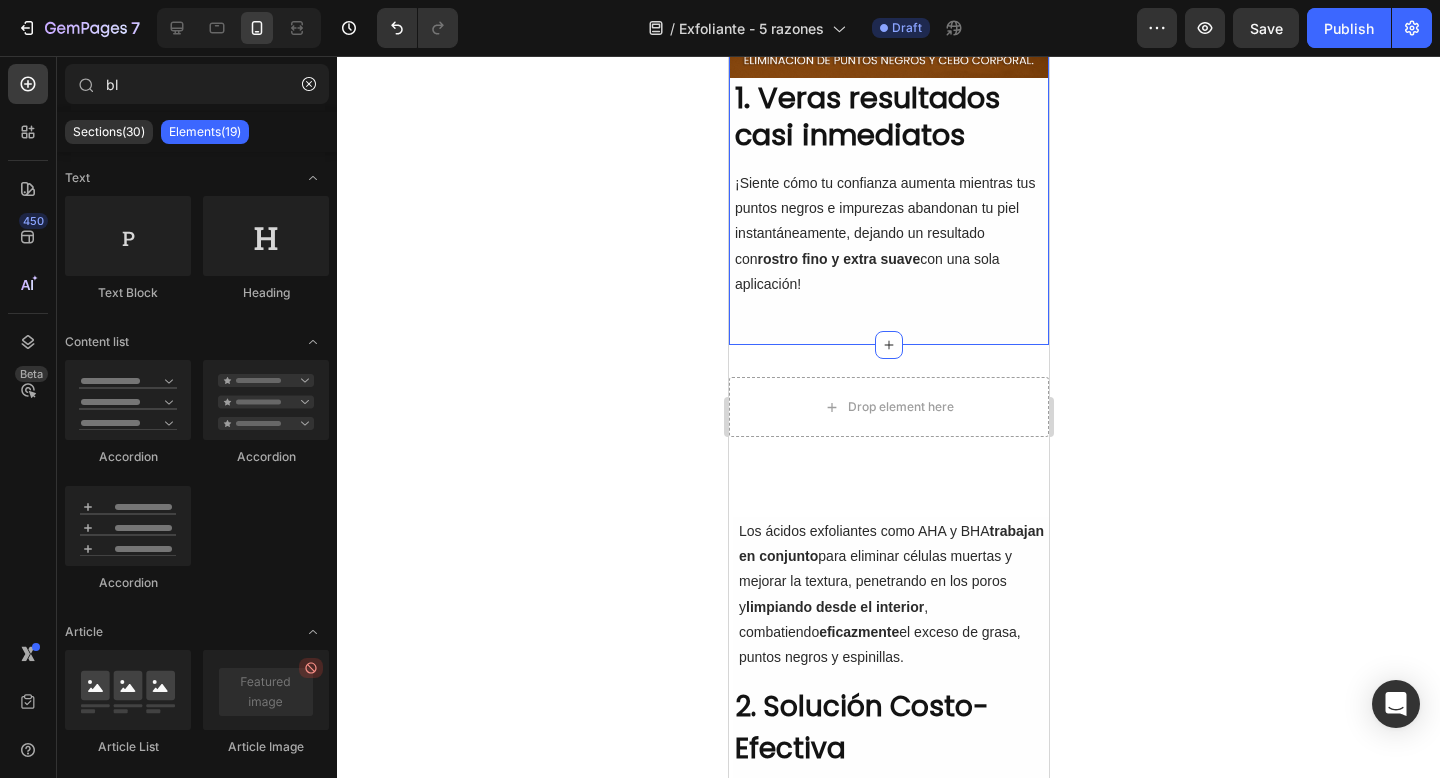 click on "Drop element here Row Section 3" at bounding box center (888, 415) 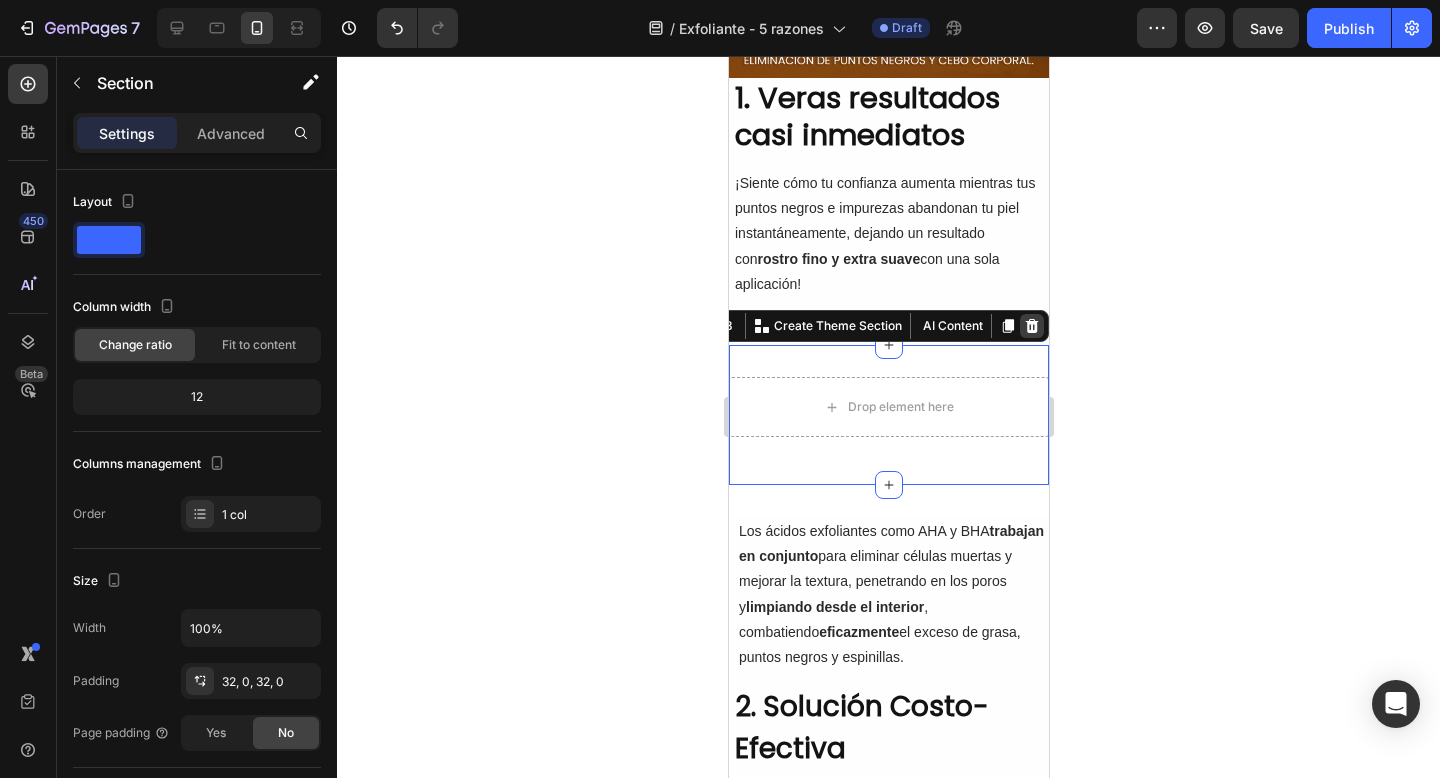click 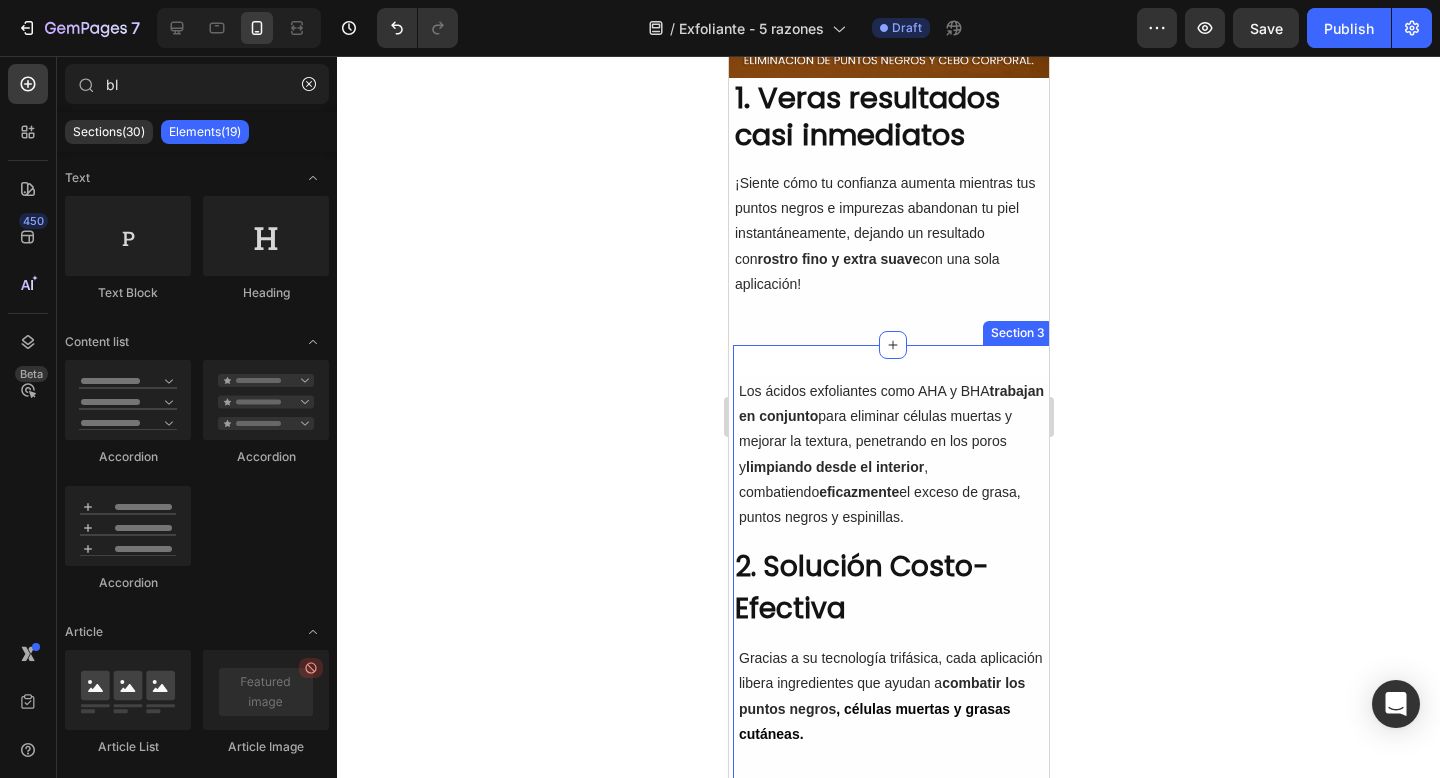 click on "Los ácidos exfoliantes como AHA y BHA  trabajan en conjunto  para eliminar células muertas y mejorar la textura, penetrando en los poros y  limpiando desde el interior , combatiendo  eficazmente  el exceso de grasa, puntos negros y espinillas. Text Block 2. Solución Costo-Efectiva Heading Gracias a su tecnología trifásica, cada aplicación libera ingredientes que ayudan a  combatir los puntos negros , células muertas y grasas cutáneas.   Convirtiéndolo en la opción más  accesible  y  económica. Text Block Image 3. ¿Cómo Ayuda a Mi Piel? Heading En su aplicación tu piel  extraerá los puntos negros  de adentro hacia afuera, dejándolo  libre de impurezas.   Entregando un rostro completamente limpio , sin imperfecciones y profundamente humectado. Text Block Image Row Row Section 3" at bounding box center [892, 758] 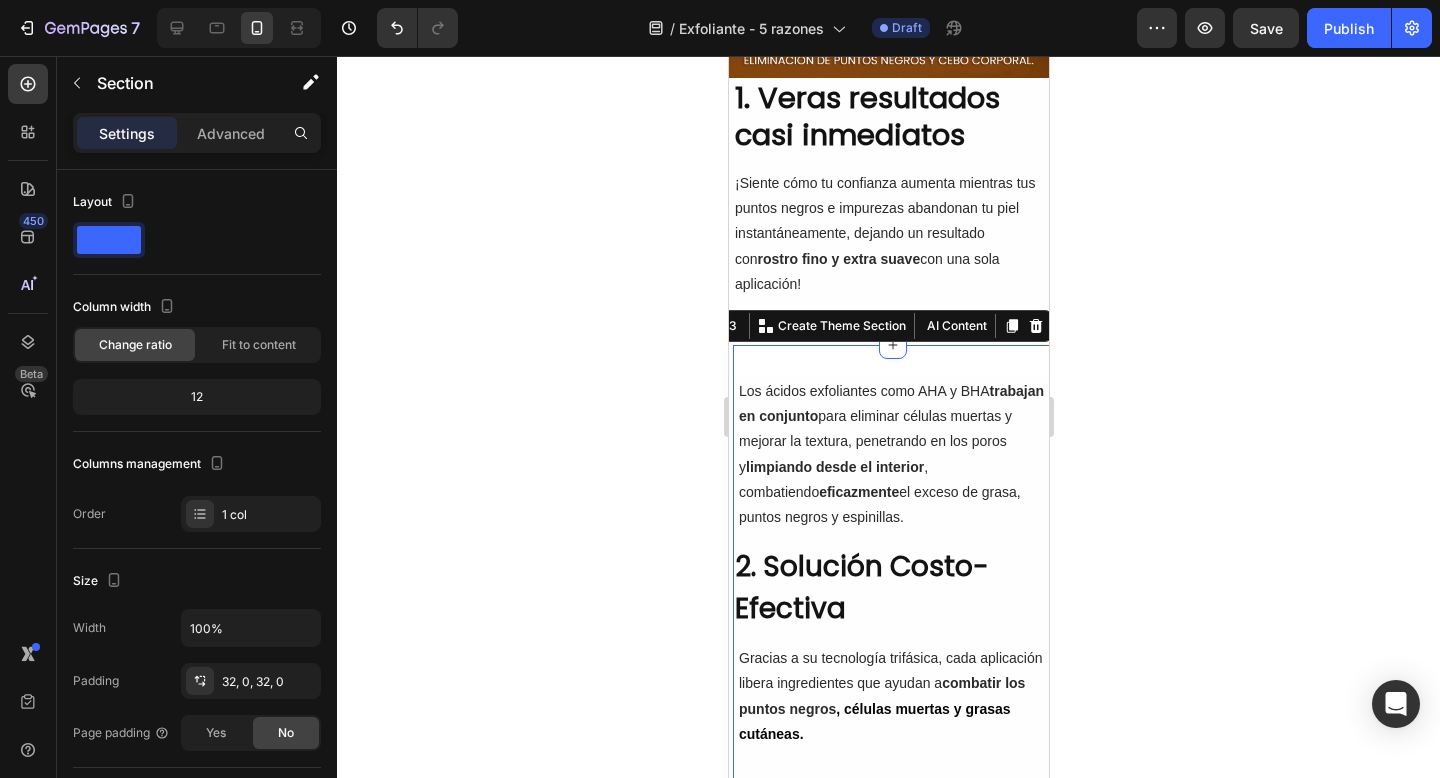 click 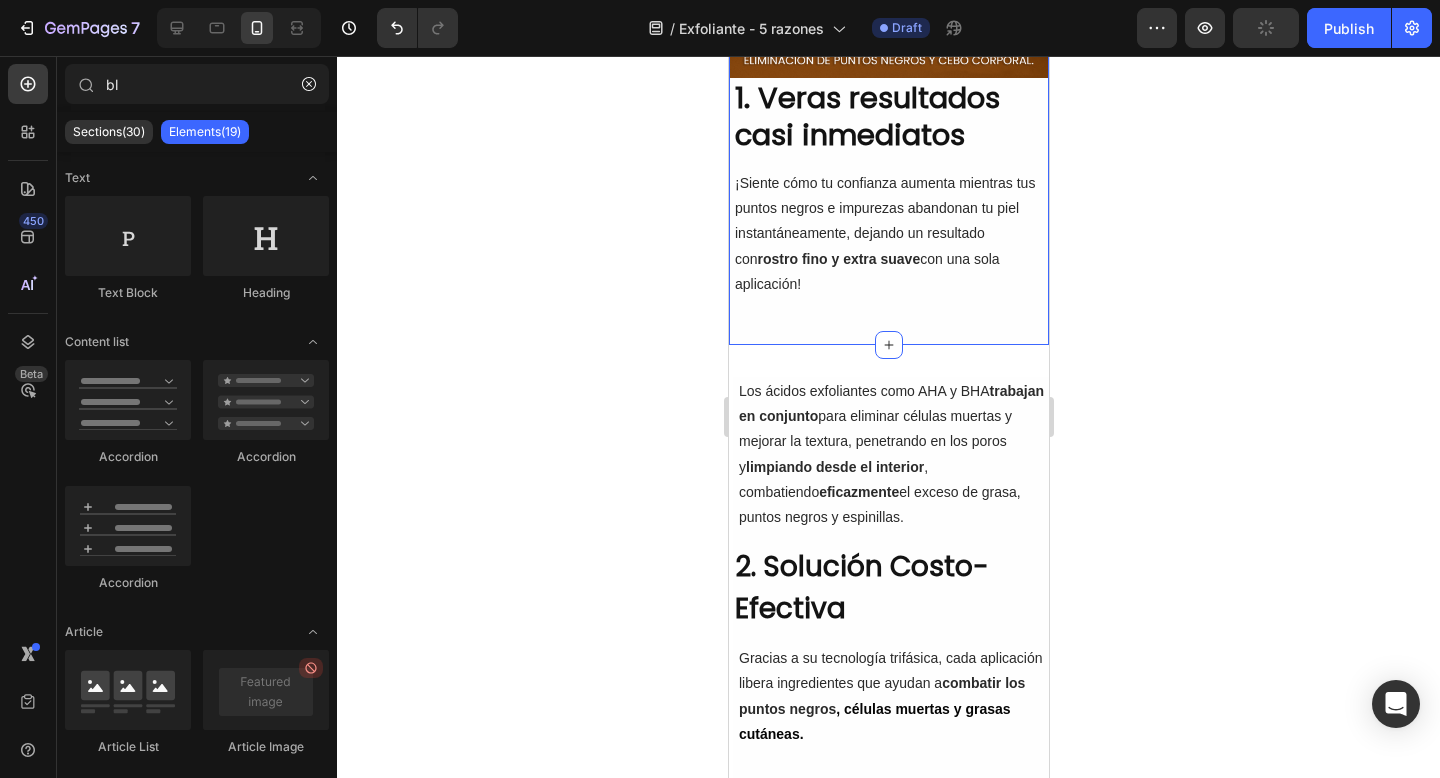click on "Image 1. Veras resultados casi inmediatos Heading ¡Siente cómo tu confianza aumenta mientras tus puntos negros e impurezas abandonan tu piel instantáneamente, dejando un resultado con  rostro fino y extra suave  con una sola aplicación! Text Block Row Row Section 2" at bounding box center [888, 64] 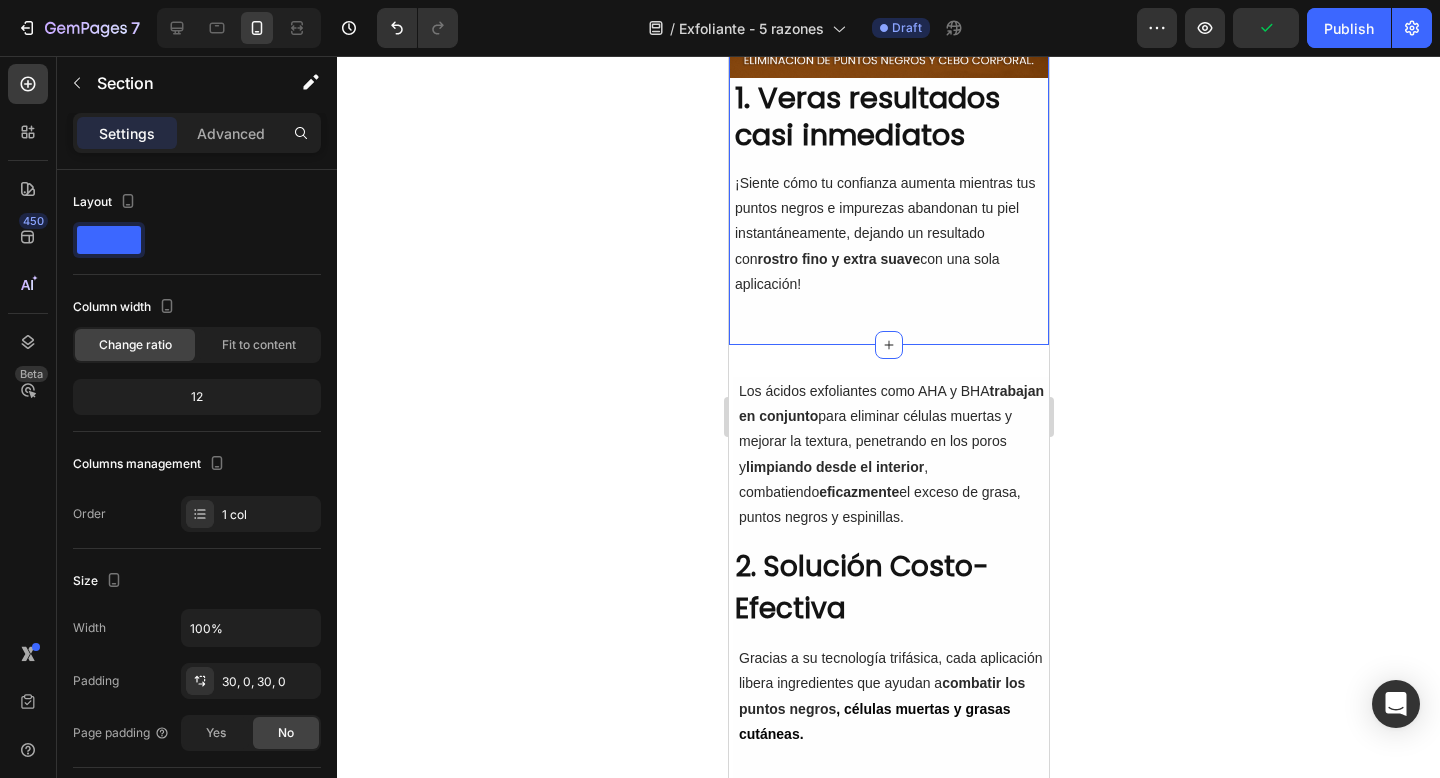 click 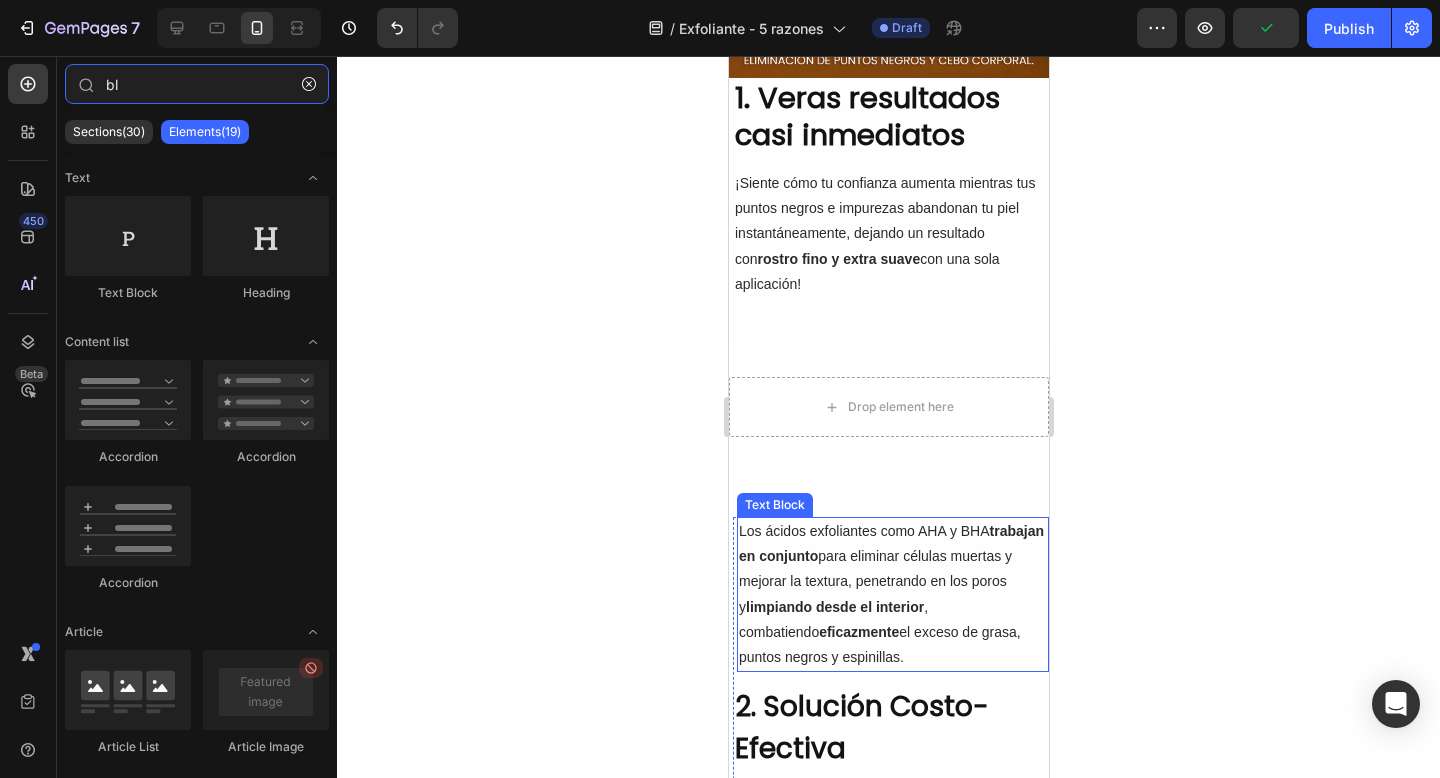 type on "b" 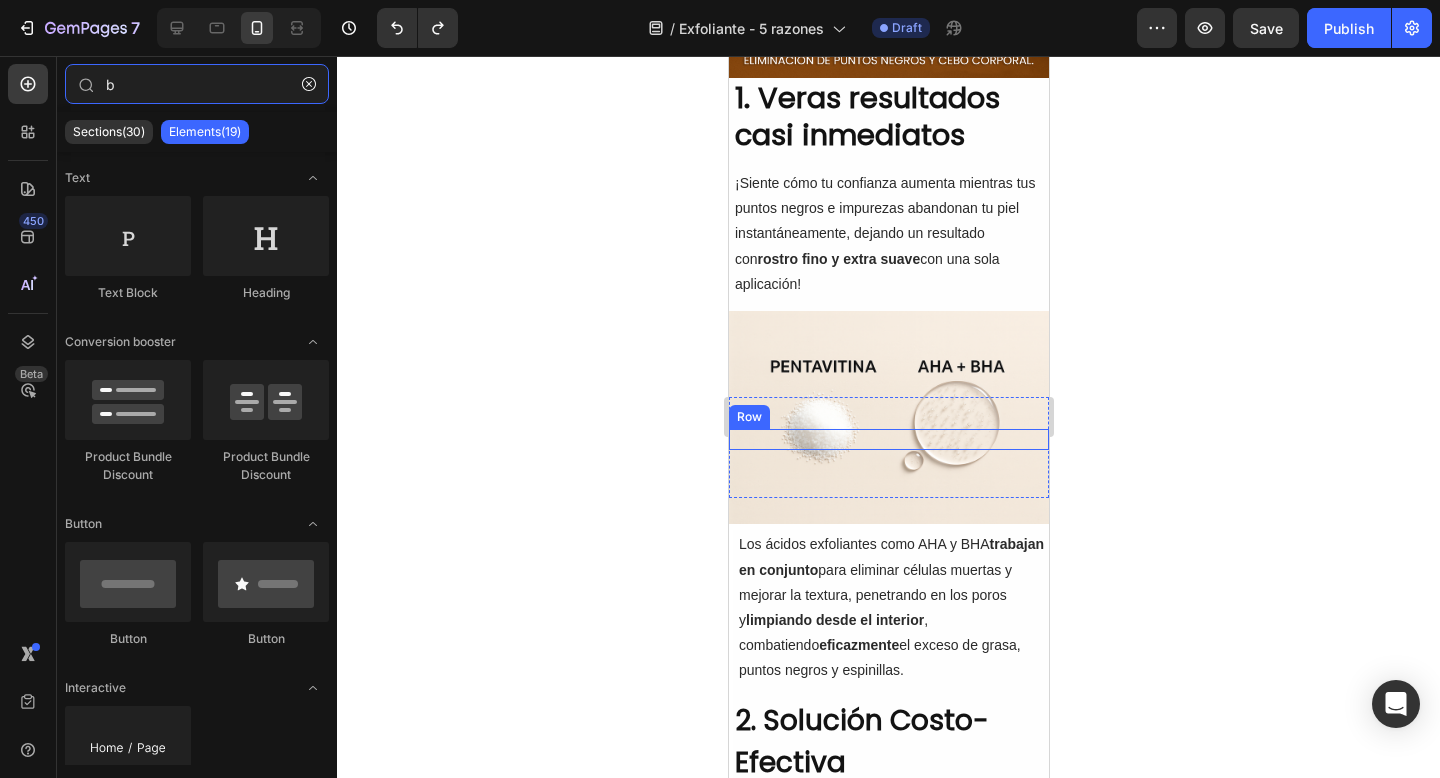type on "bl" 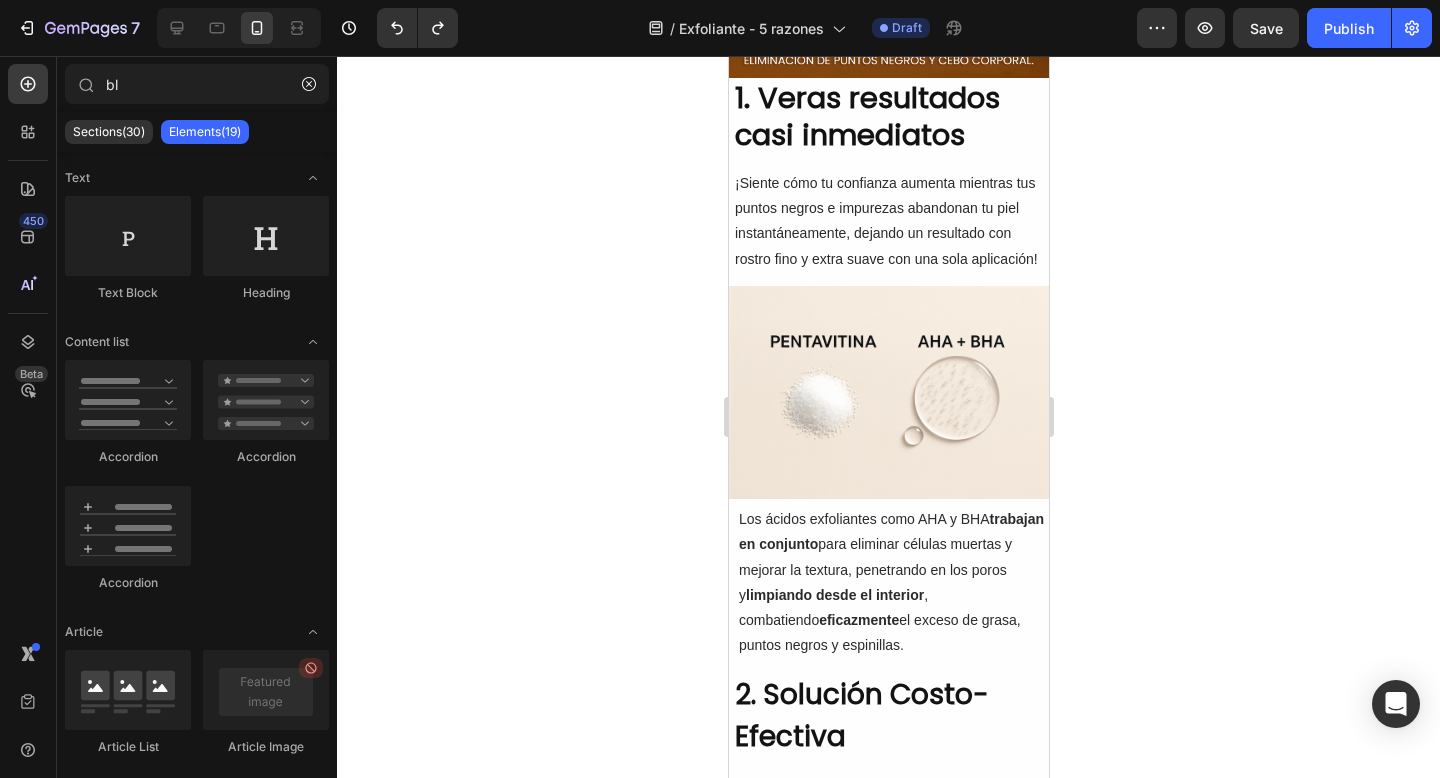 click 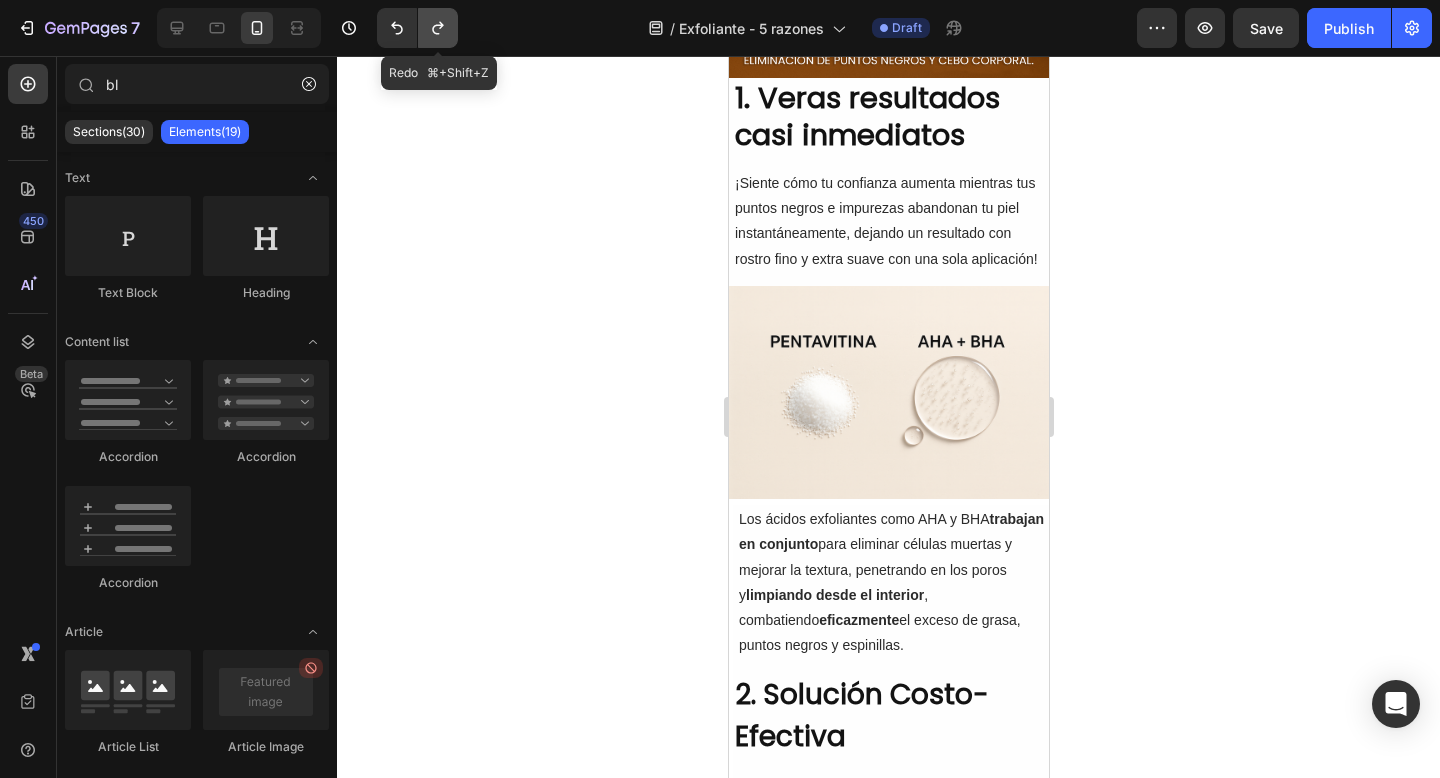 click 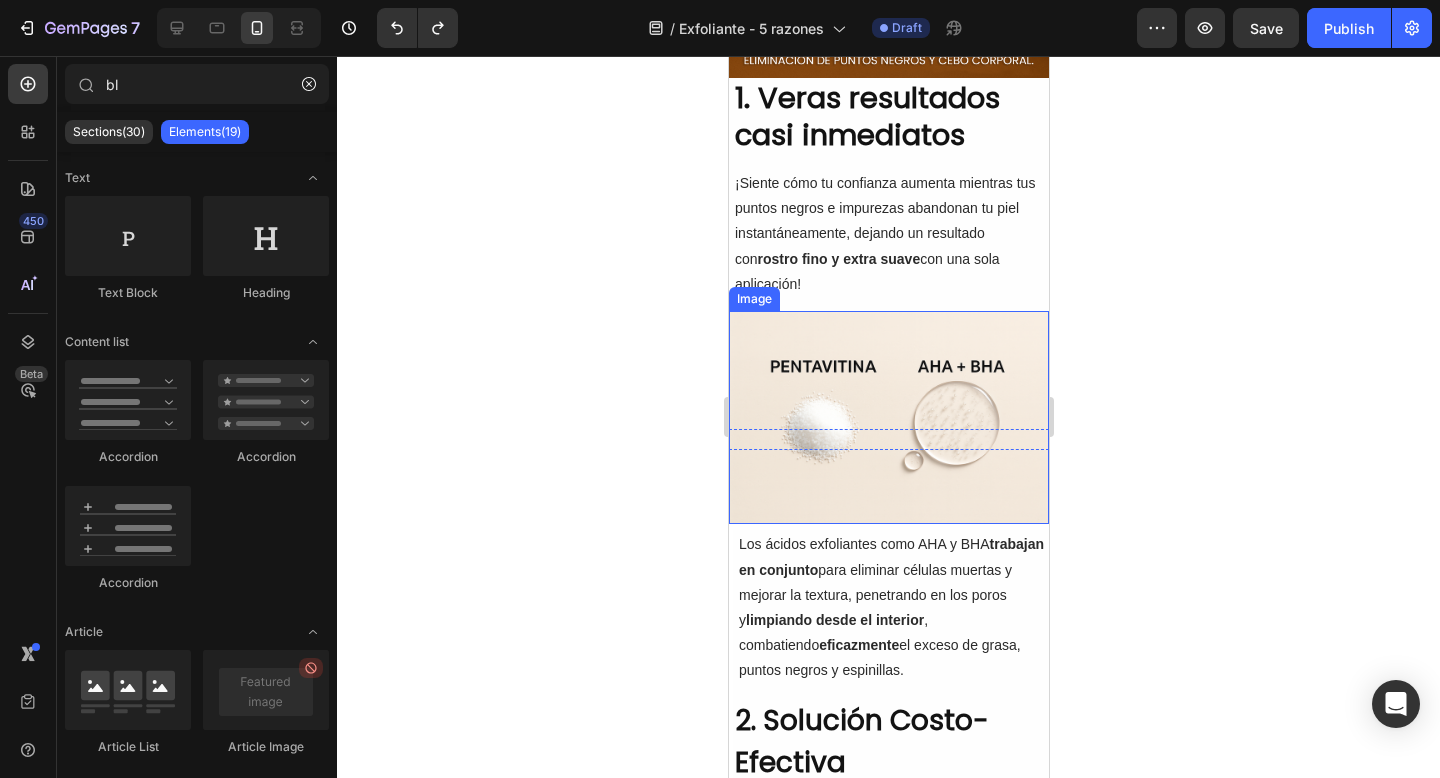 scroll, scrollTop: 527, scrollLeft: 0, axis: vertical 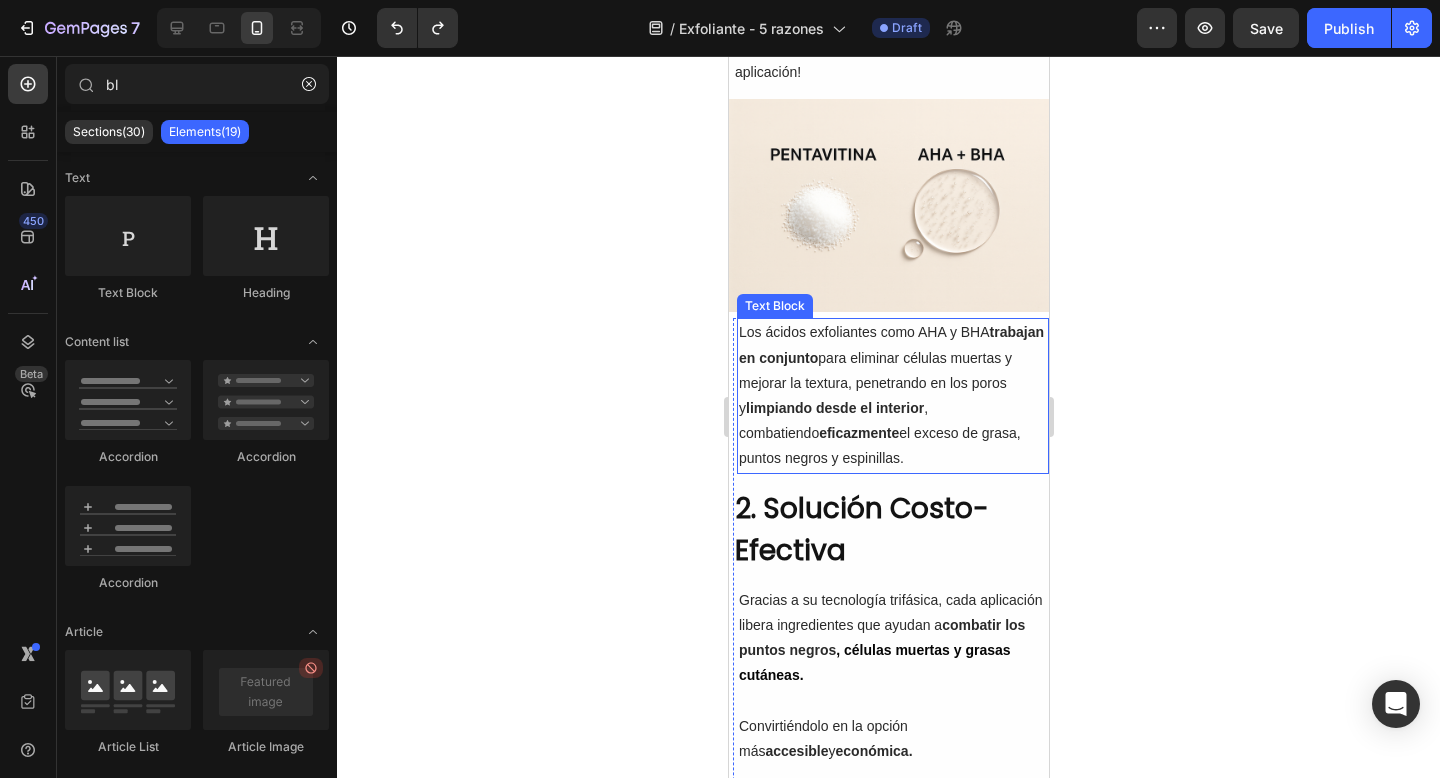 click on "limpiando desde el interior" at bounding box center (834, 408) 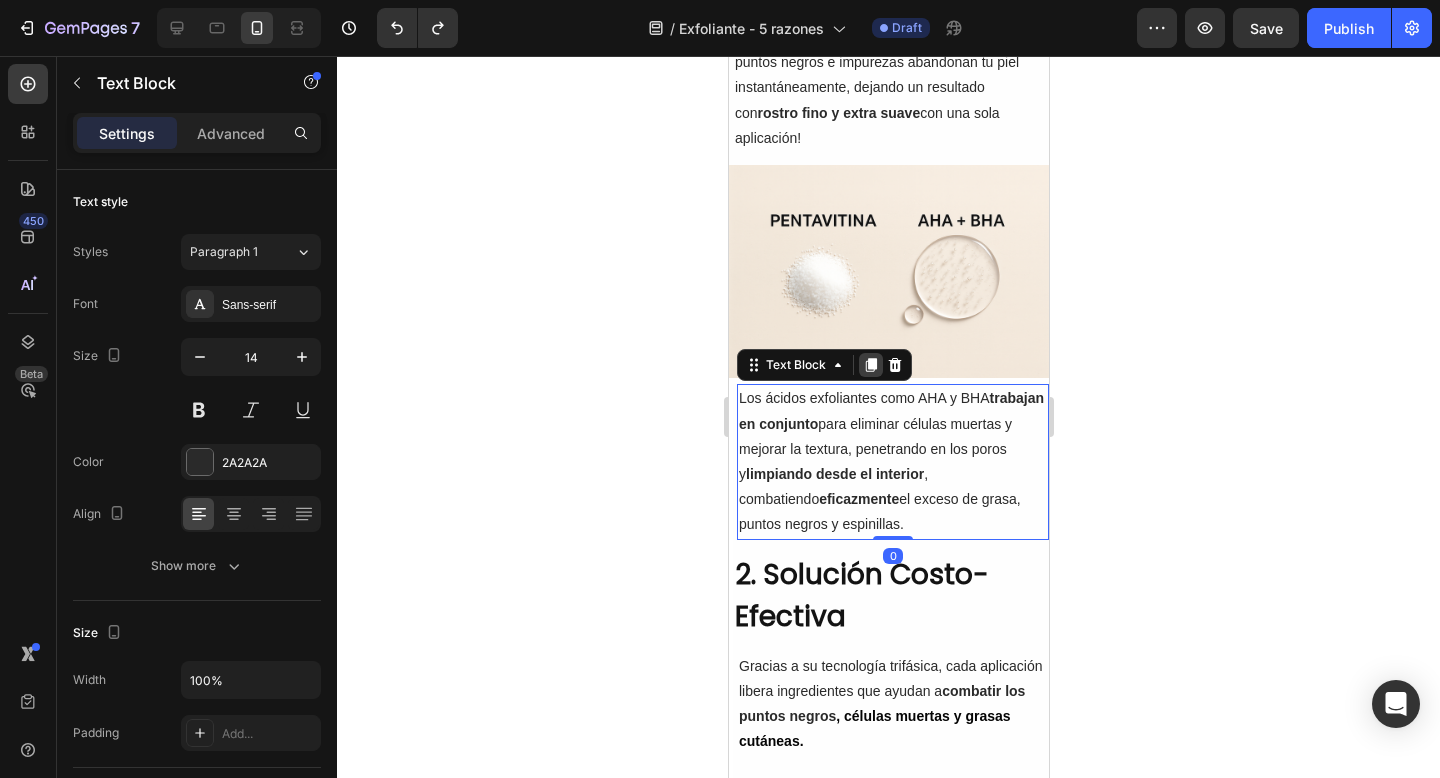 scroll, scrollTop: 620, scrollLeft: 0, axis: vertical 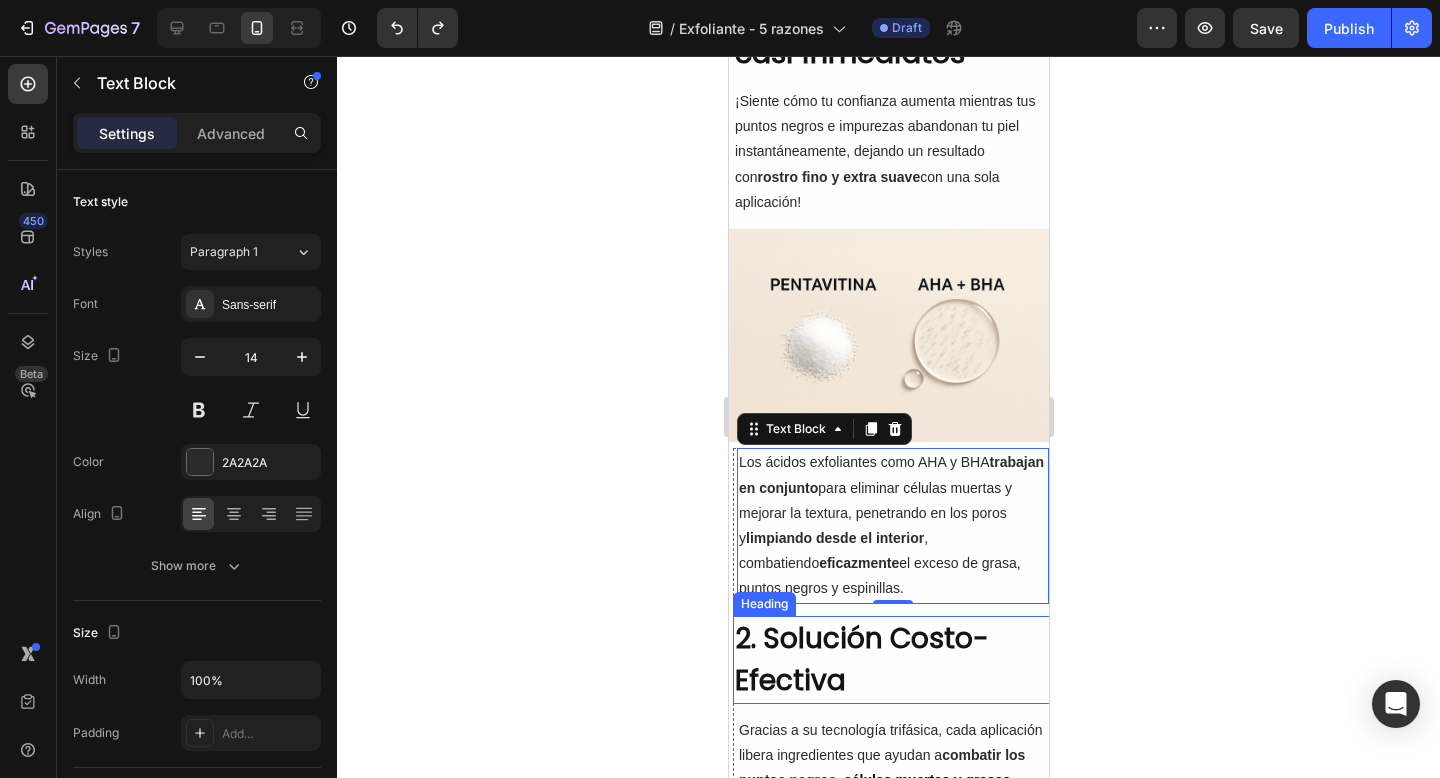 click on "2. Solución Costo-Efectiva" at bounding box center (892, 660) 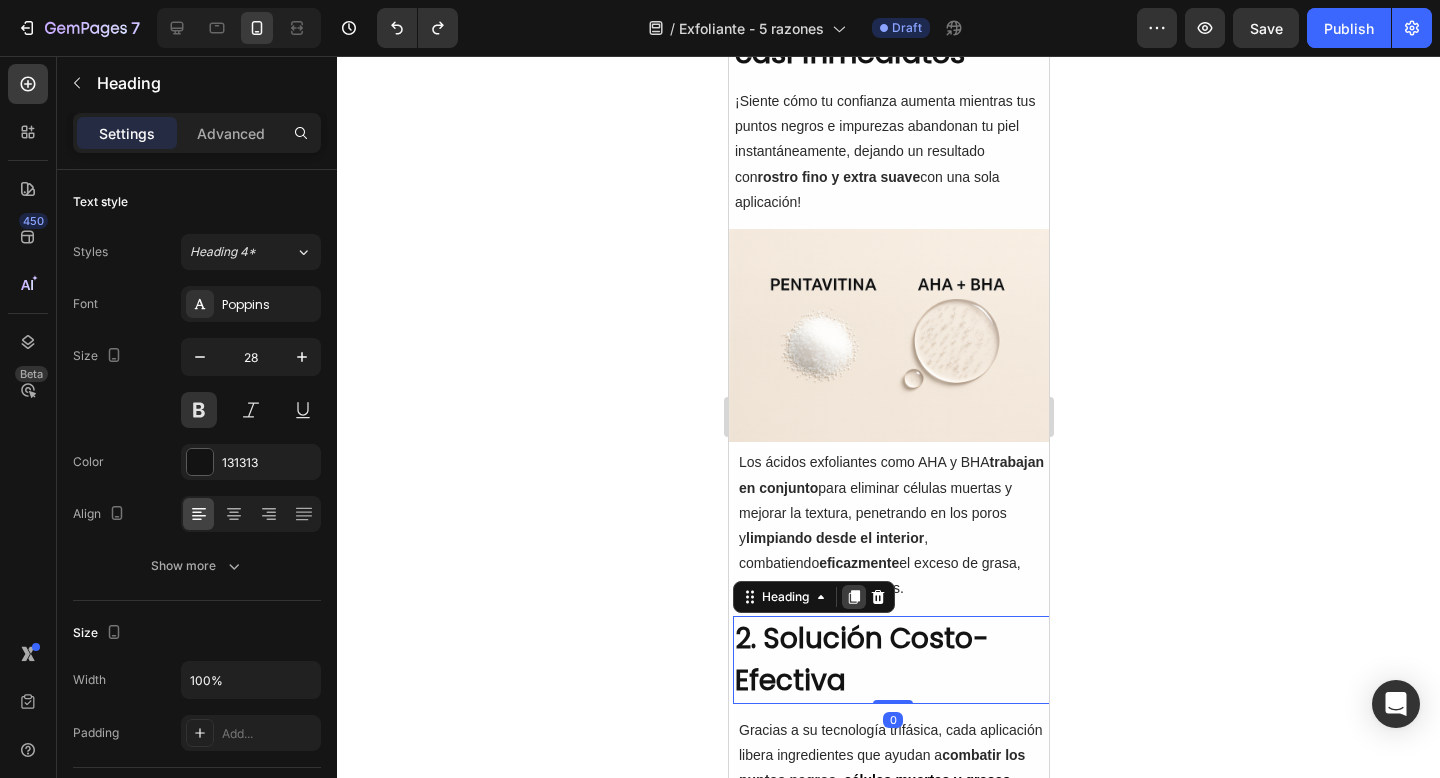 click 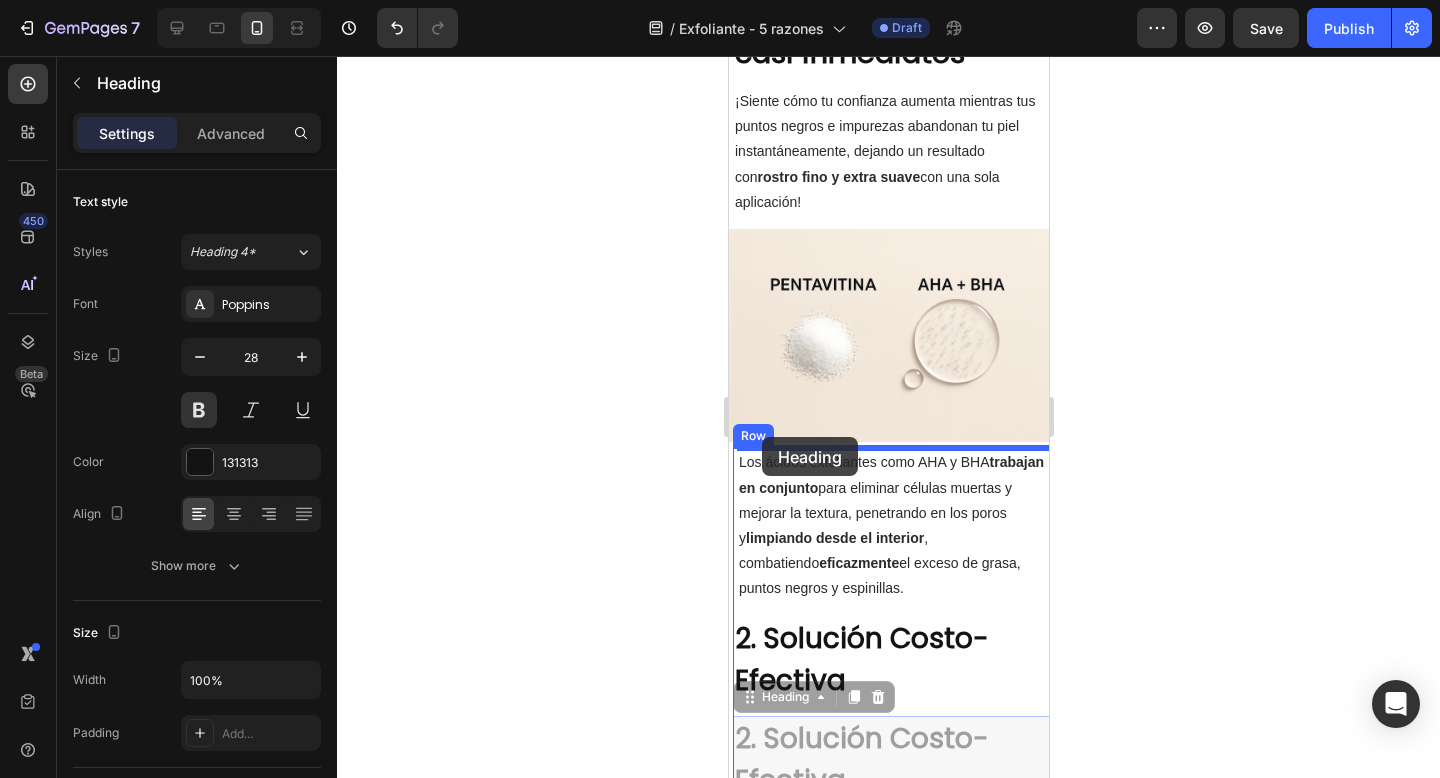 drag, startPoint x: 772, startPoint y: 706, endPoint x: 761, endPoint y: 437, distance: 269.22482 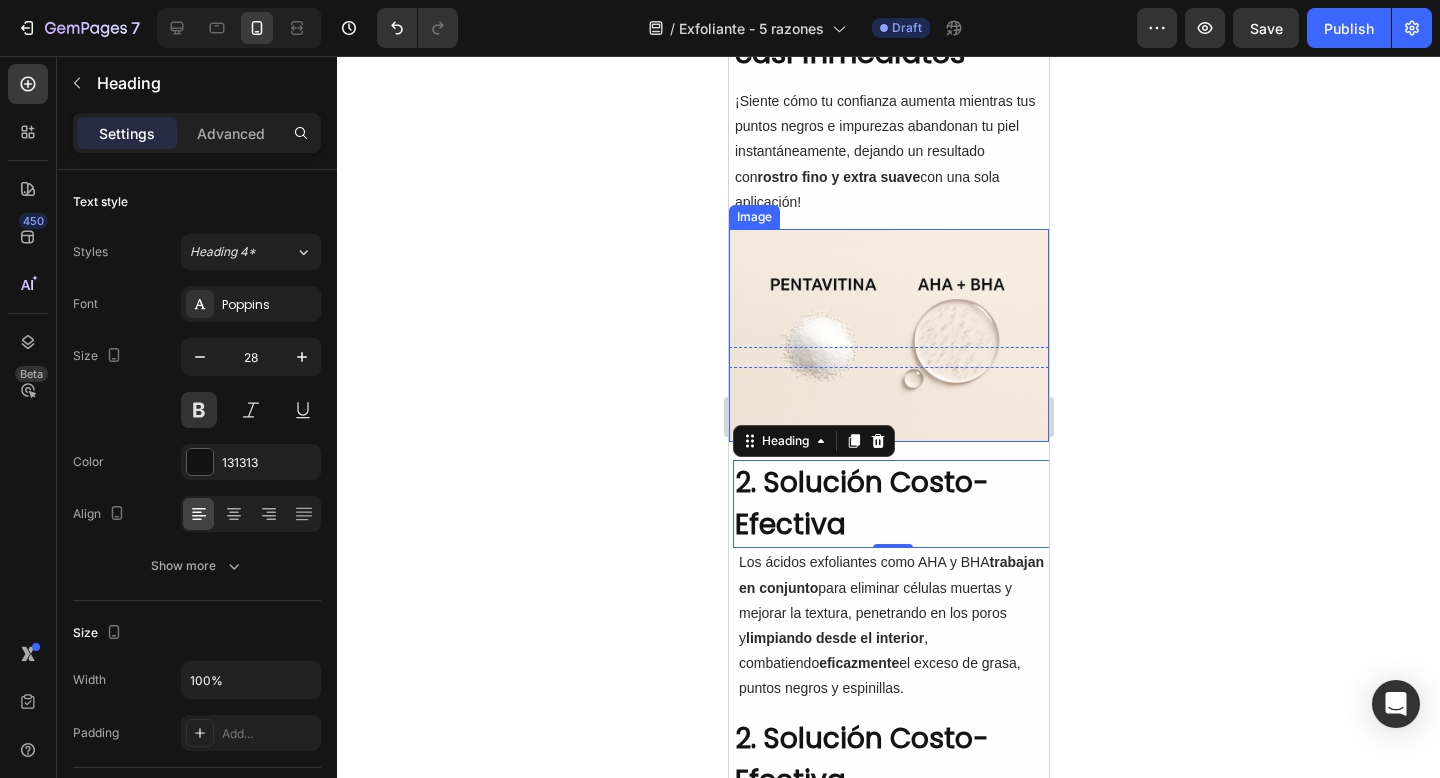 click at bounding box center [888, 335] 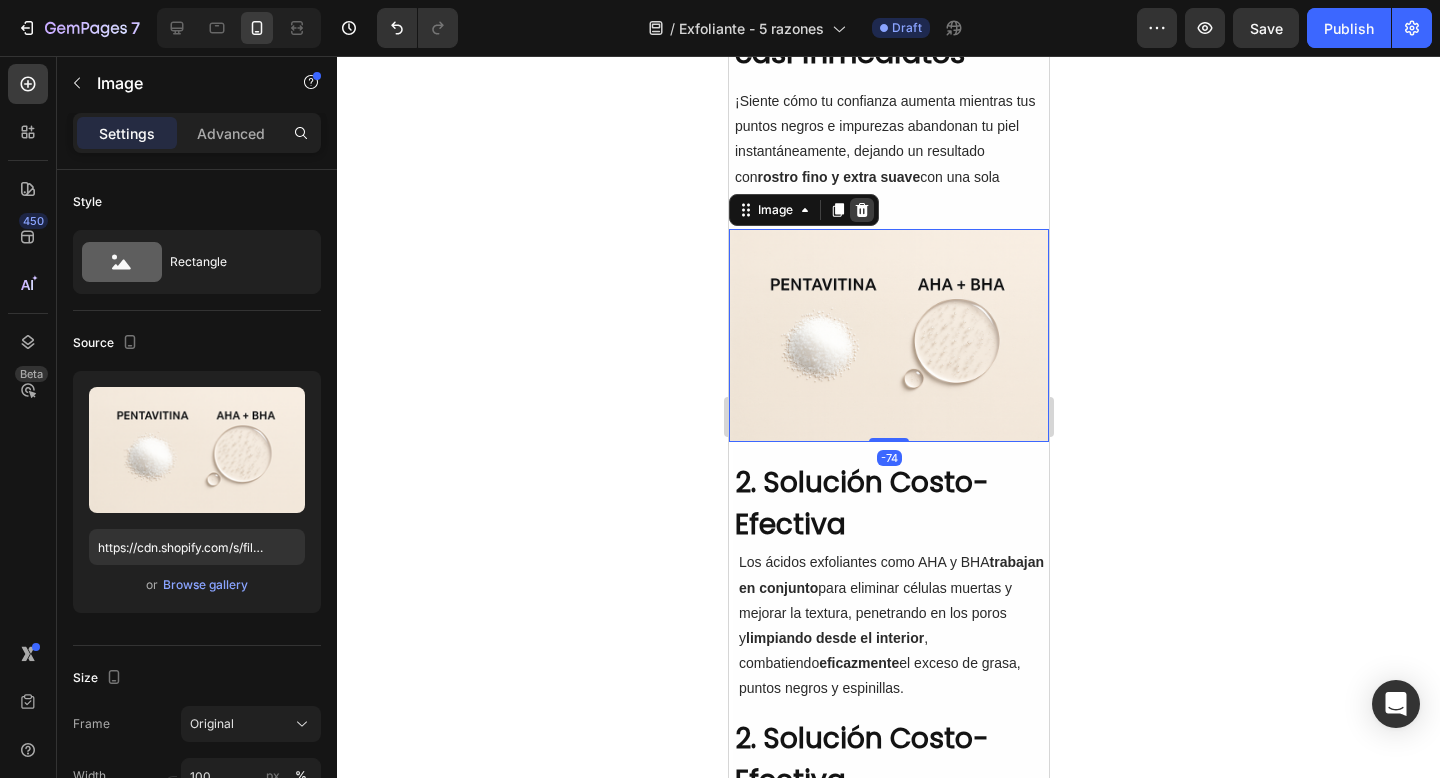 click 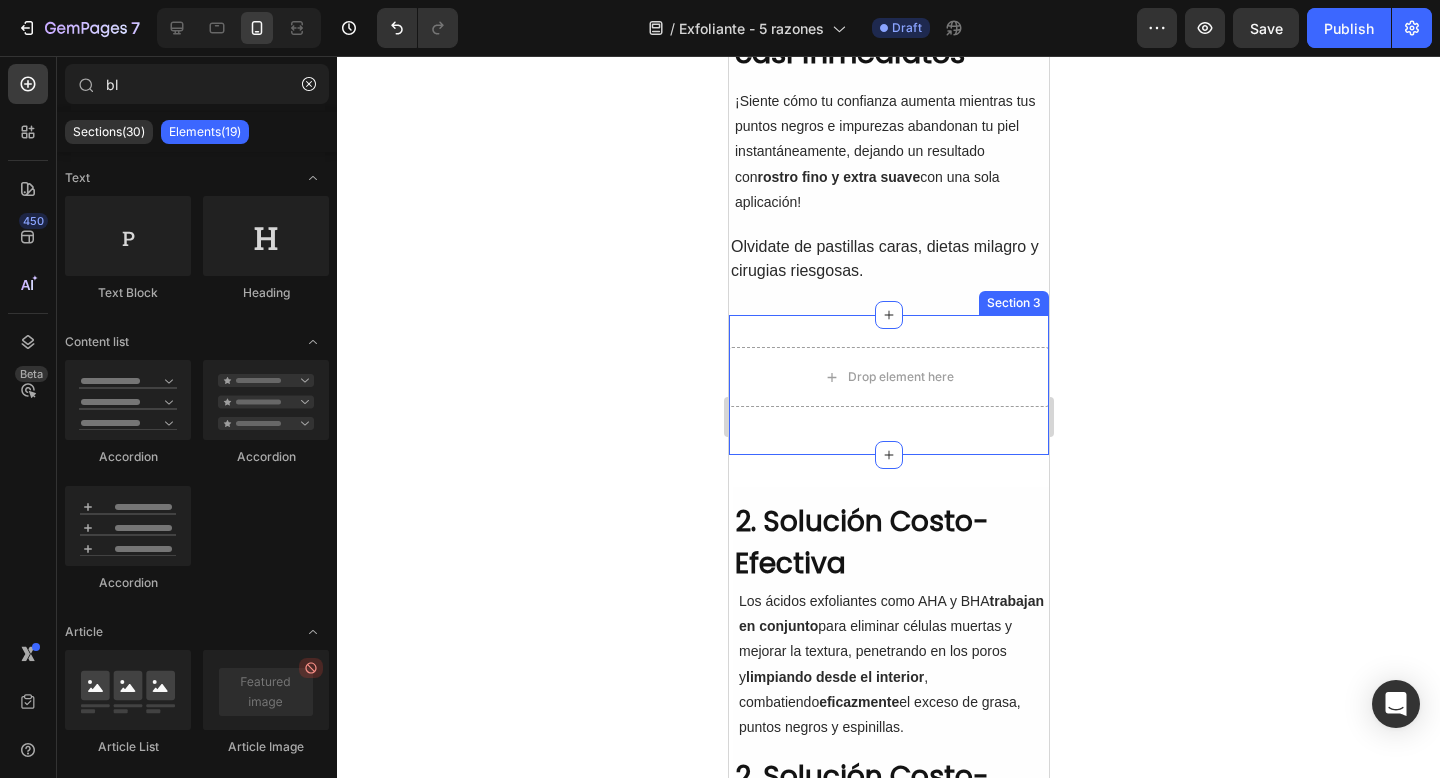 click on "Drop element here Row Section 3" at bounding box center [888, 385] 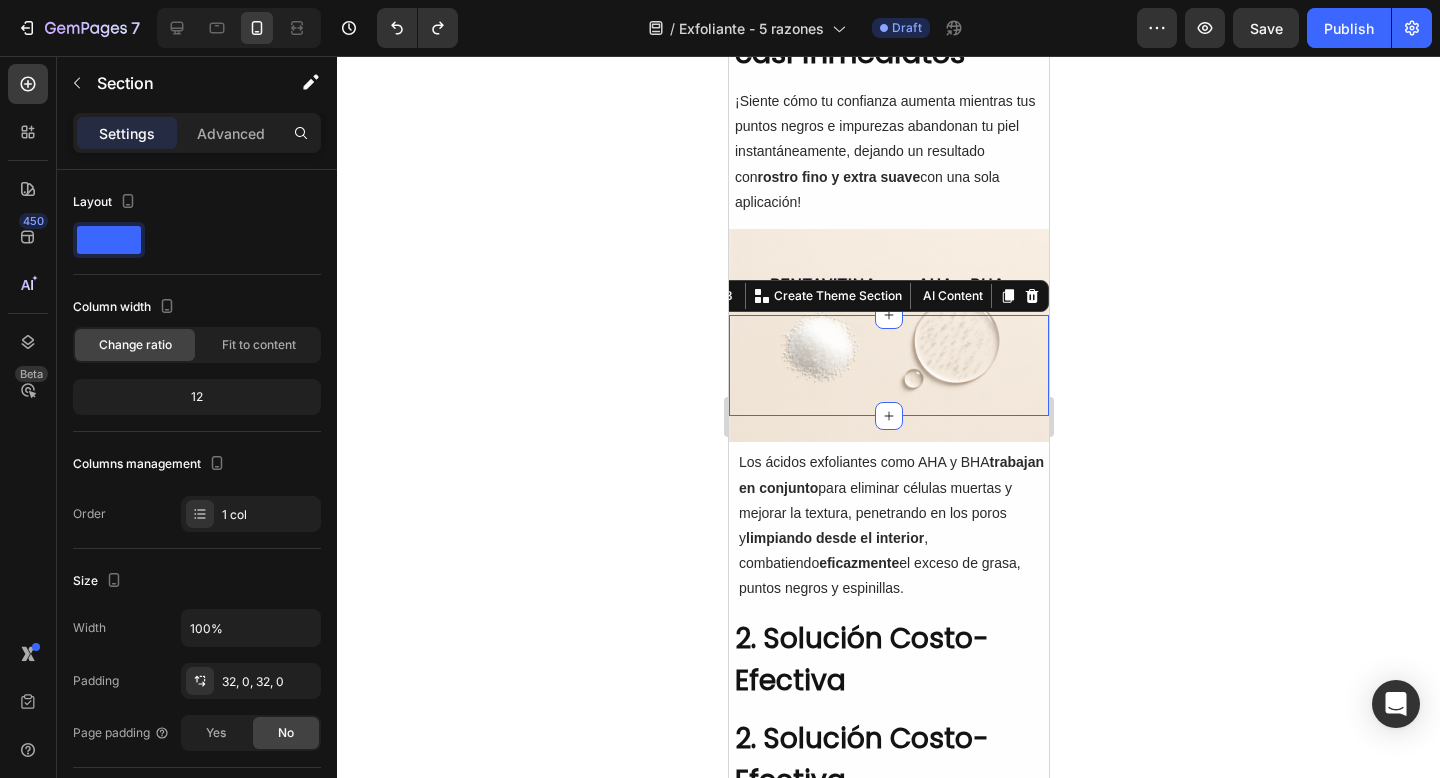 click 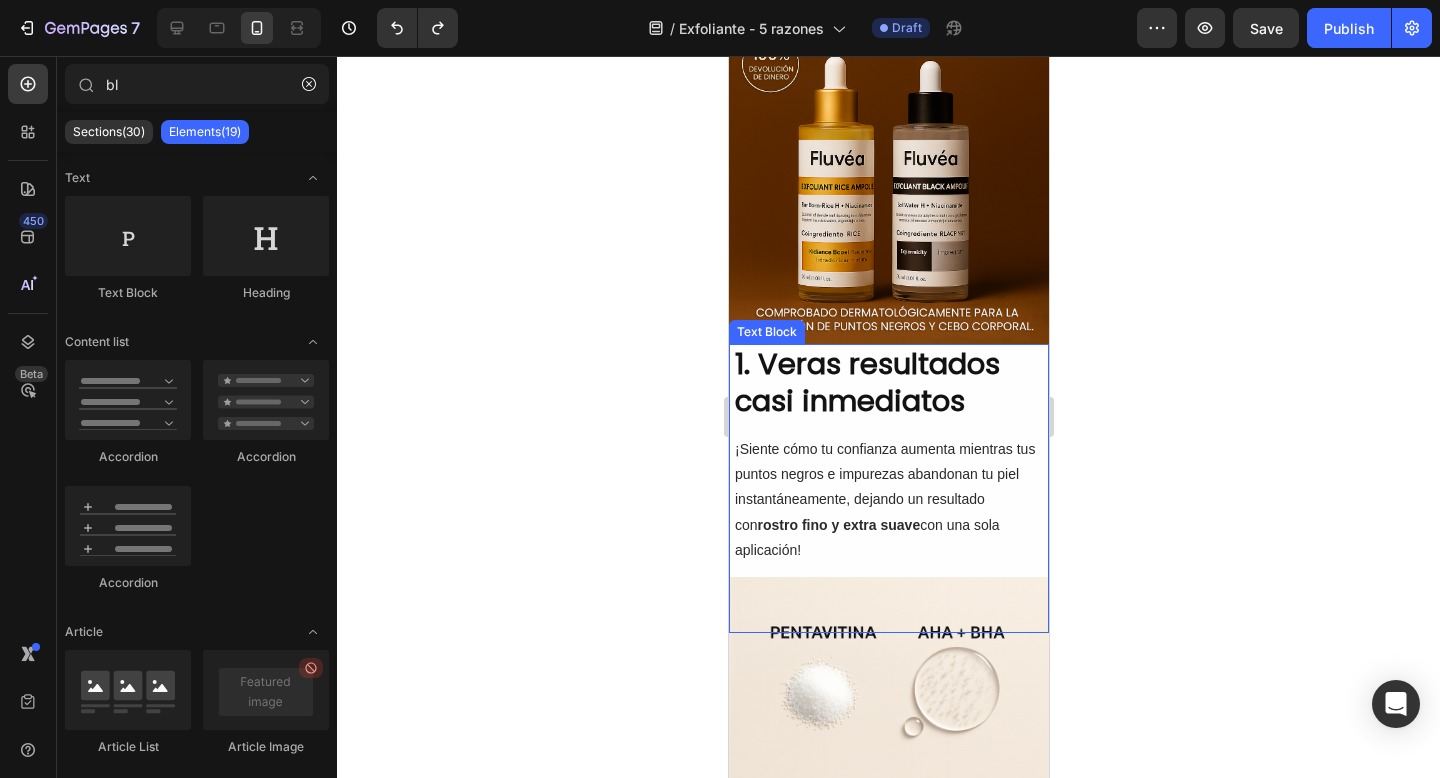 scroll, scrollTop: 101, scrollLeft: 0, axis: vertical 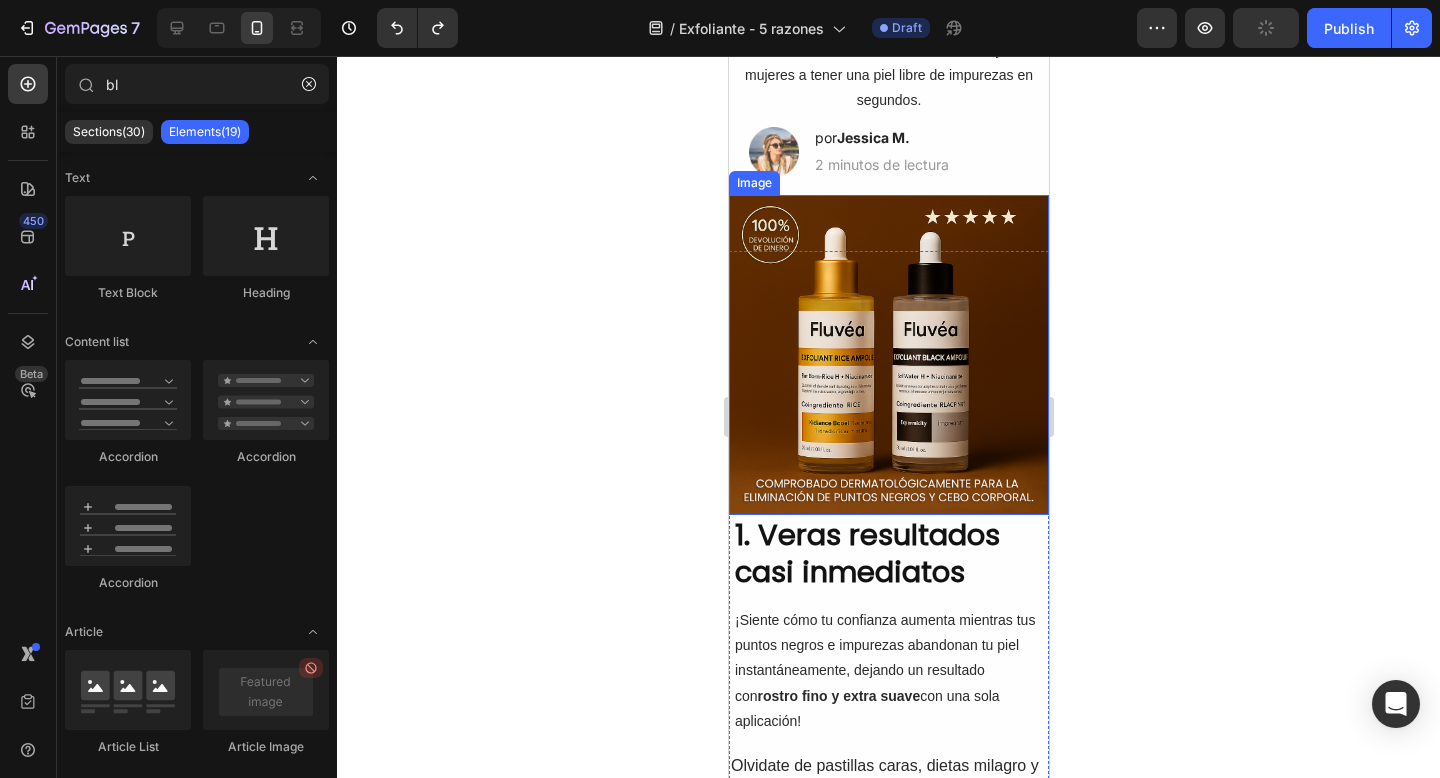 click at bounding box center (888, 355) 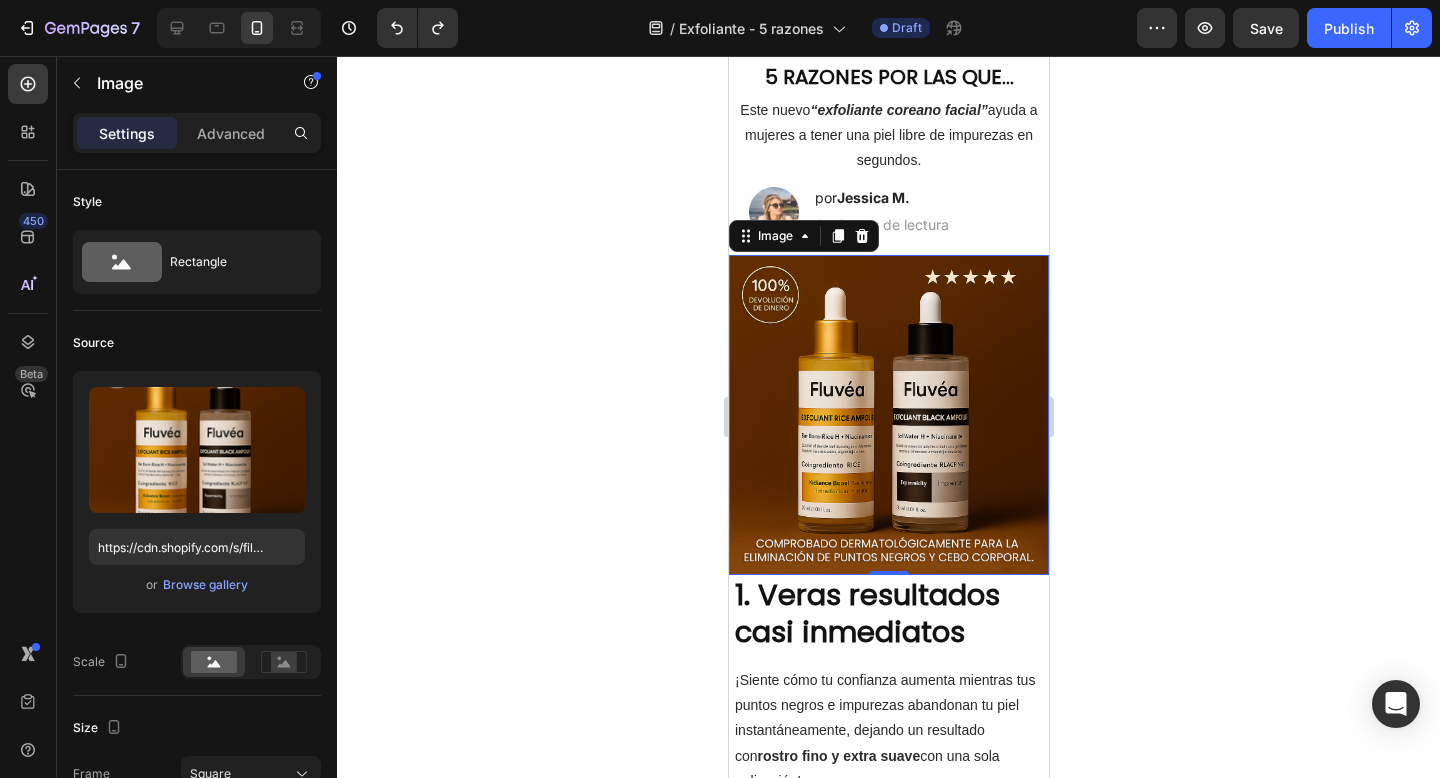 scroll, scrollTop: 0, scrollLeft: 0, axis: both 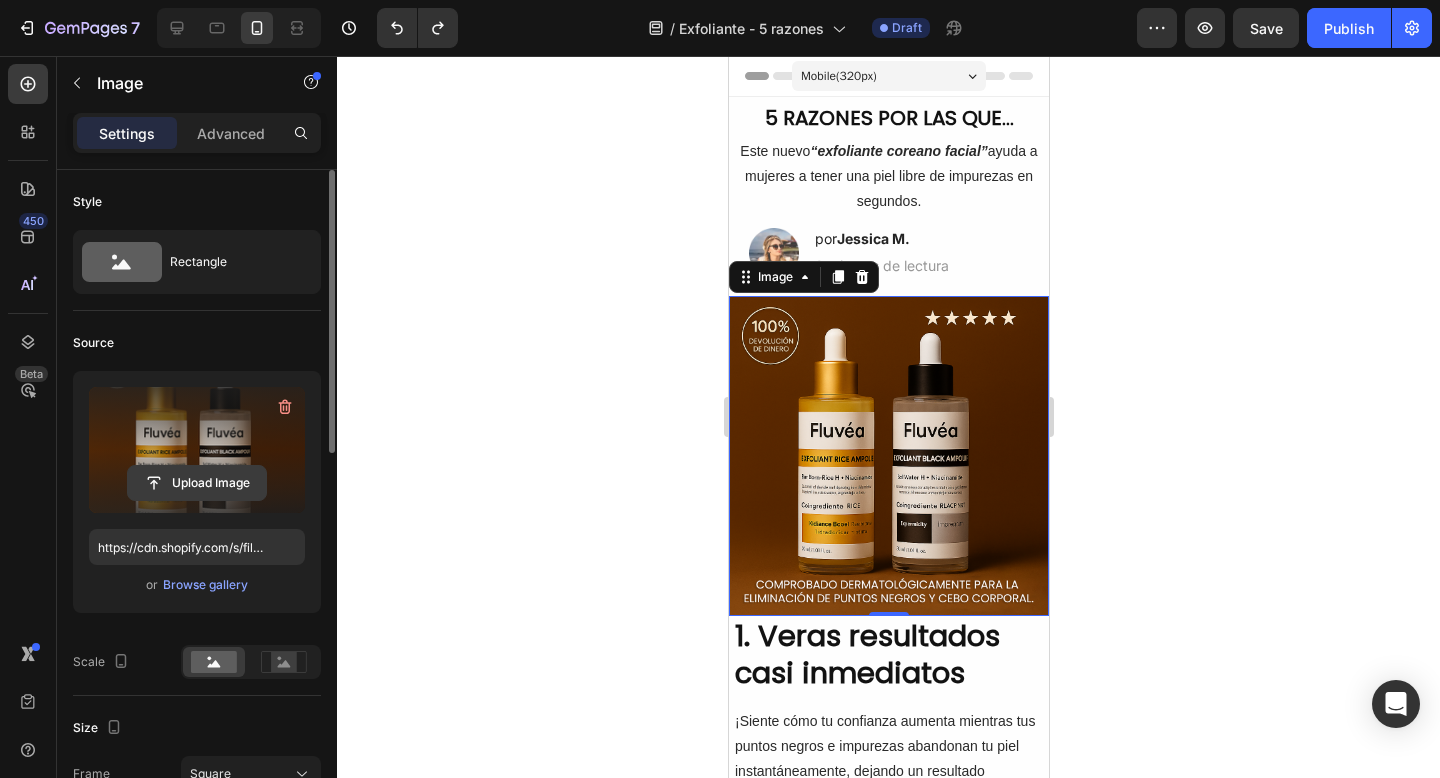 click 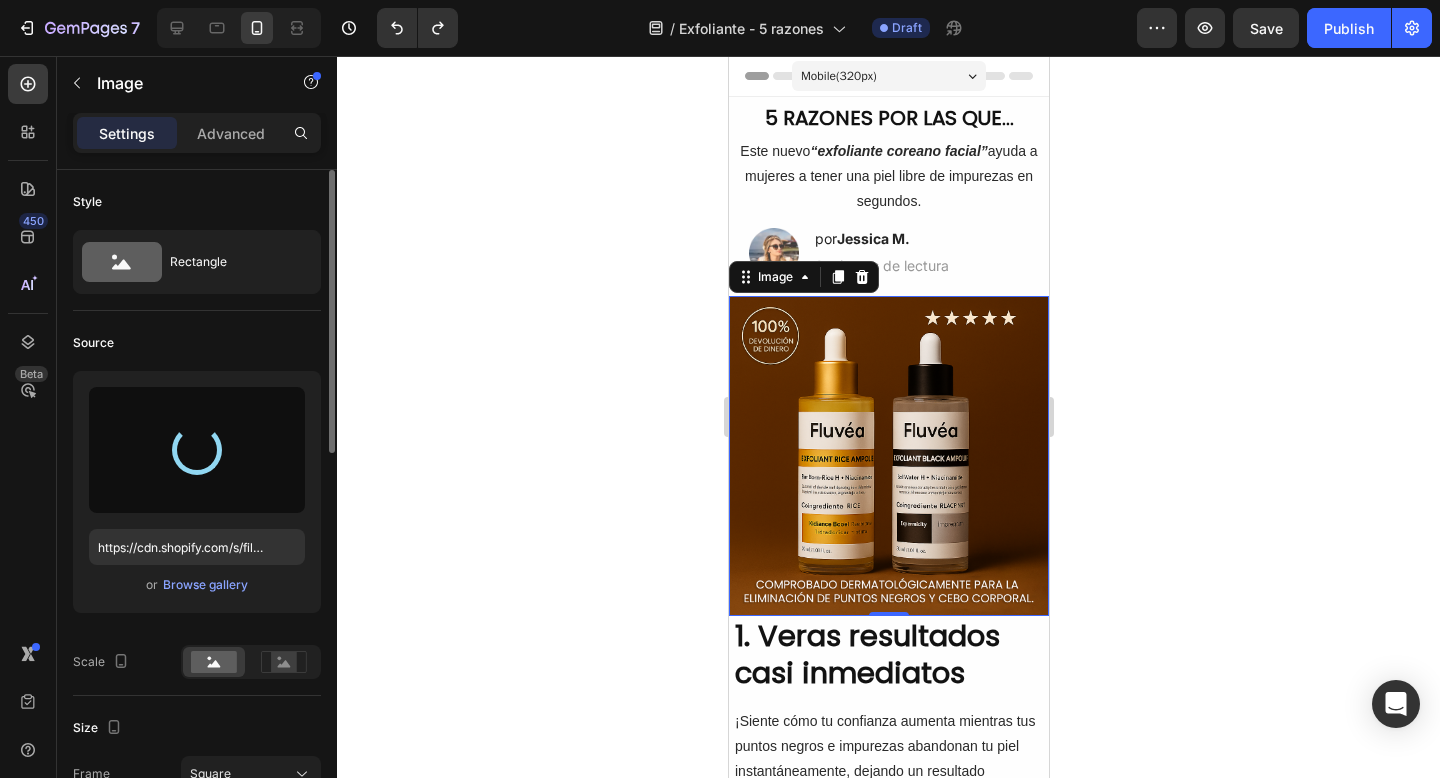 type on "https://cdn.shopify.com/s/files/1/0905/2212/4588/files/gempages_577672644518740668-2dee5afa-6f0c-42e6-8d3d-3d72cebf93e2.png" 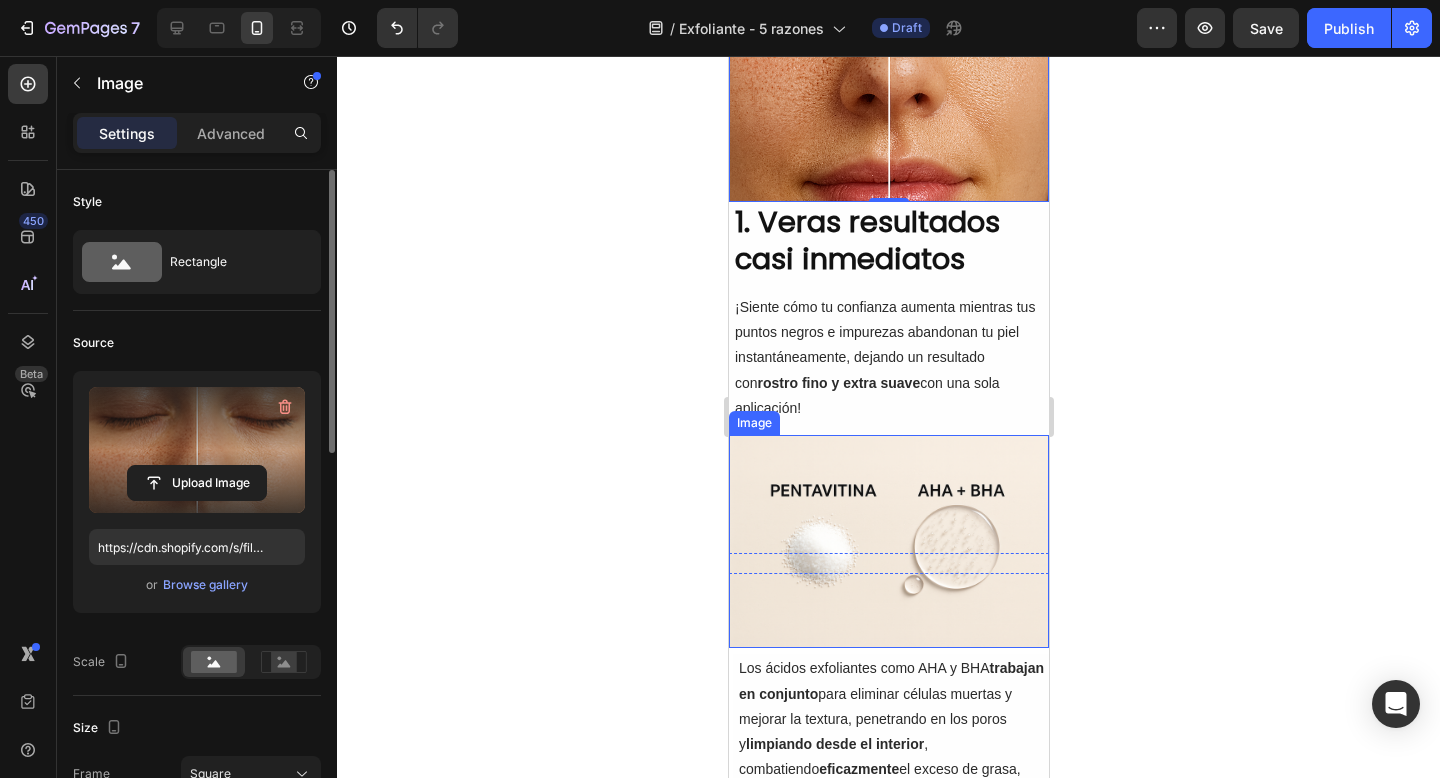 scroll, scrollTop: 417, scrollLeft: 0, axis: vertical 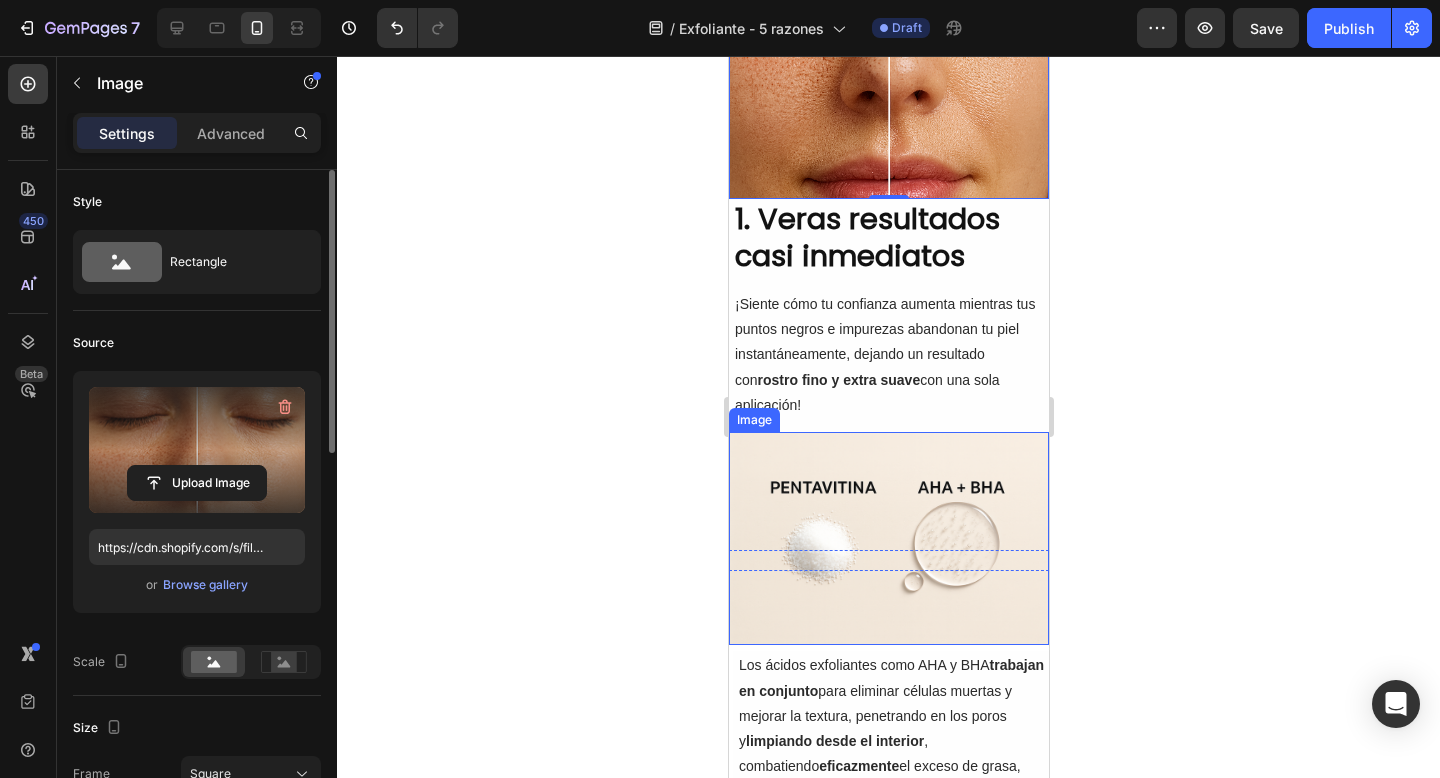 click at bounding box center [888, 538] 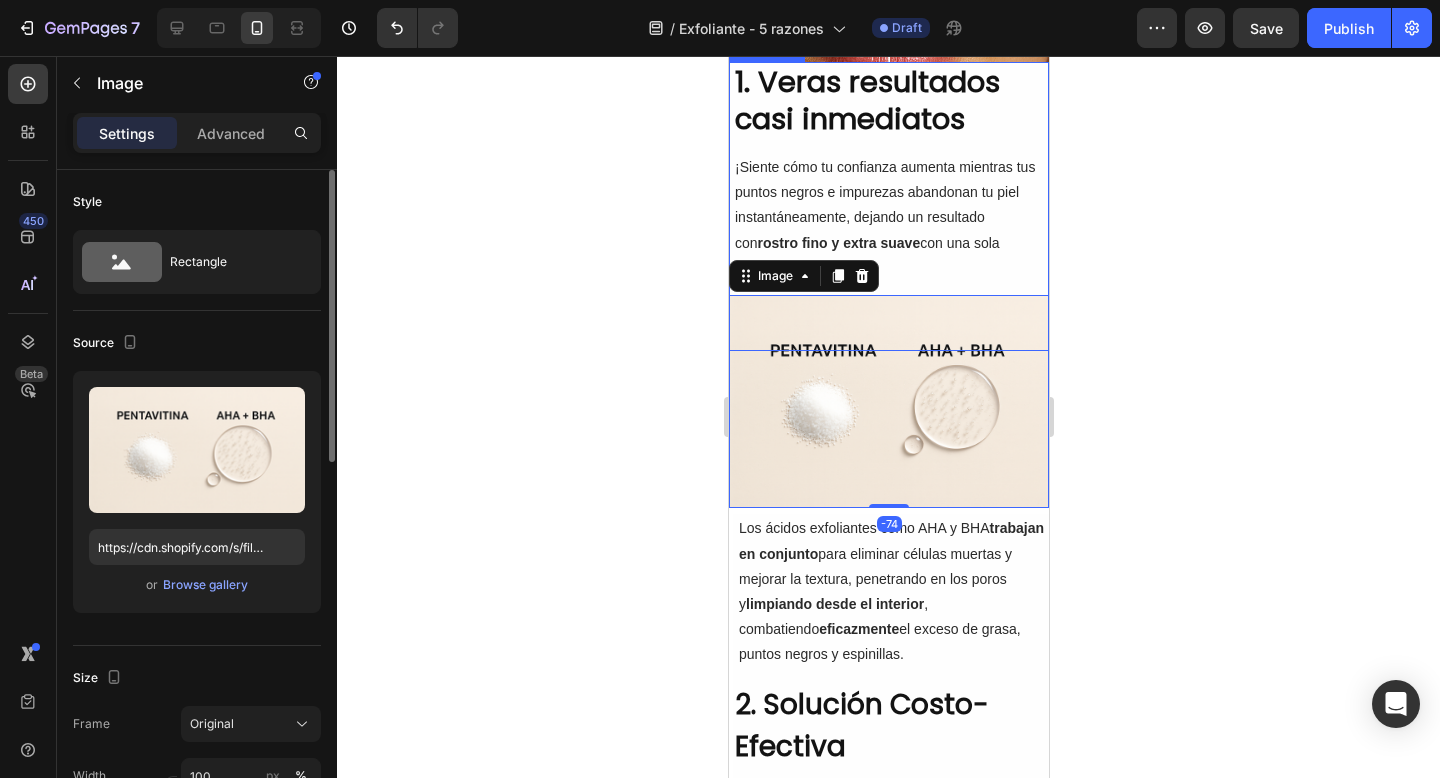 scroll, scrollTop: 556, scrollLeft: 0, axis: vertical 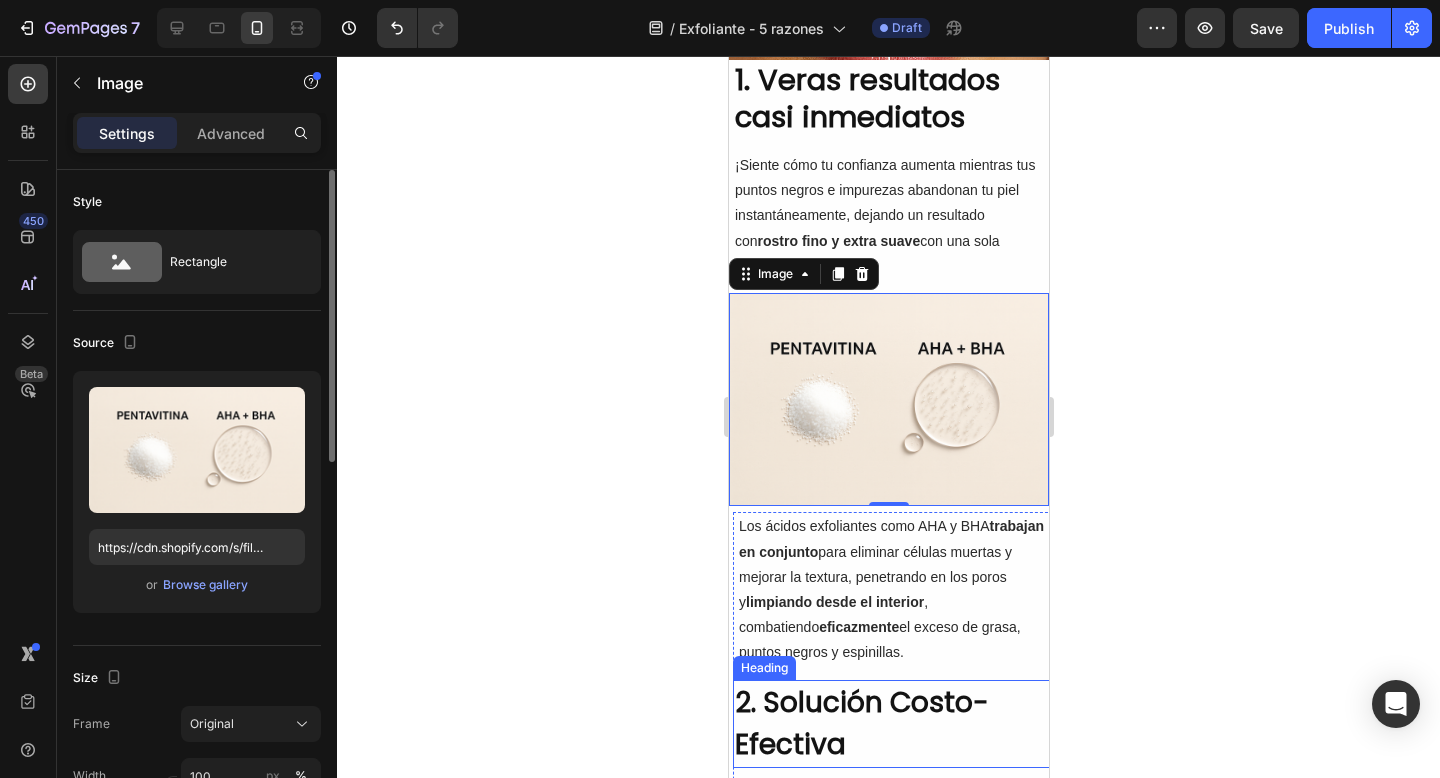 click on "2. Solución Costo-Efectiva" at bounding box center [892, 724] 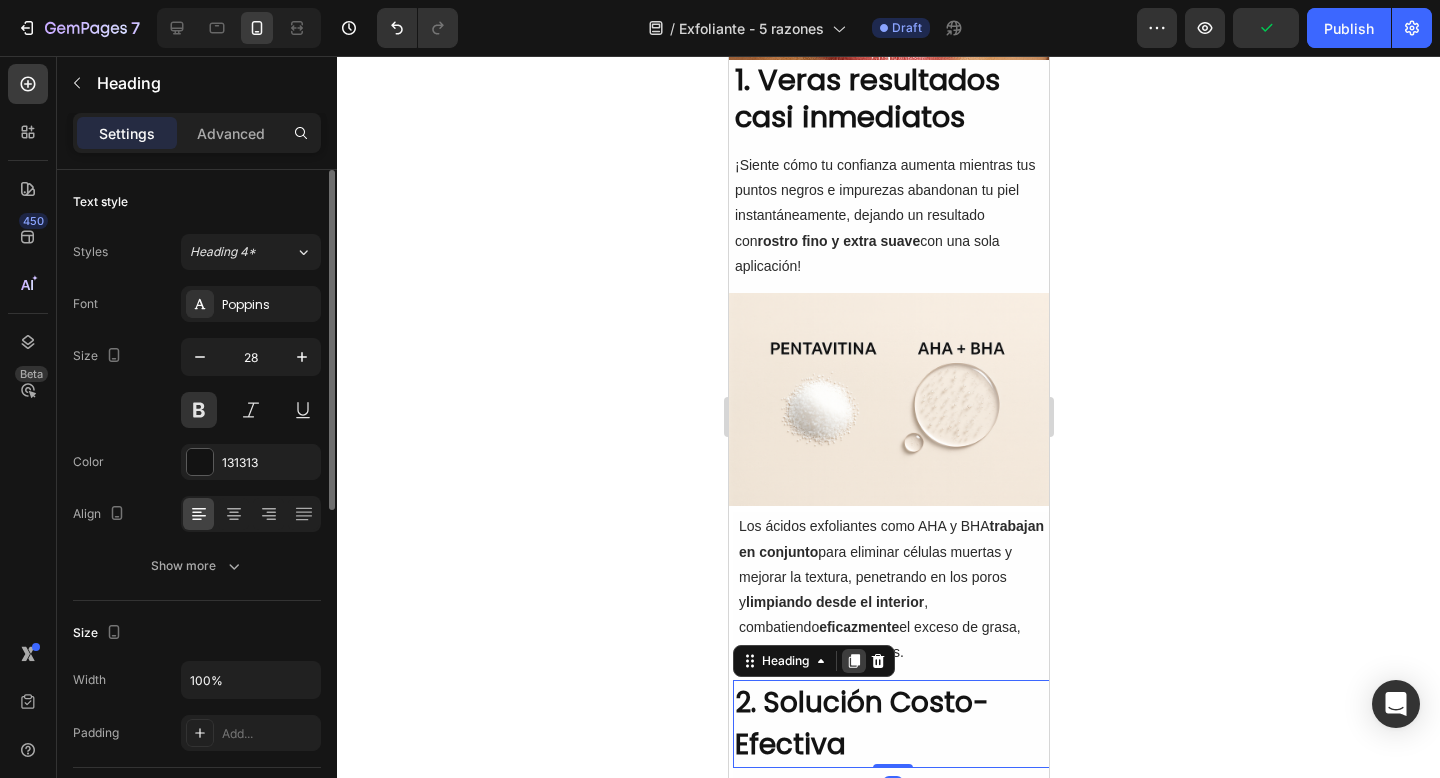click 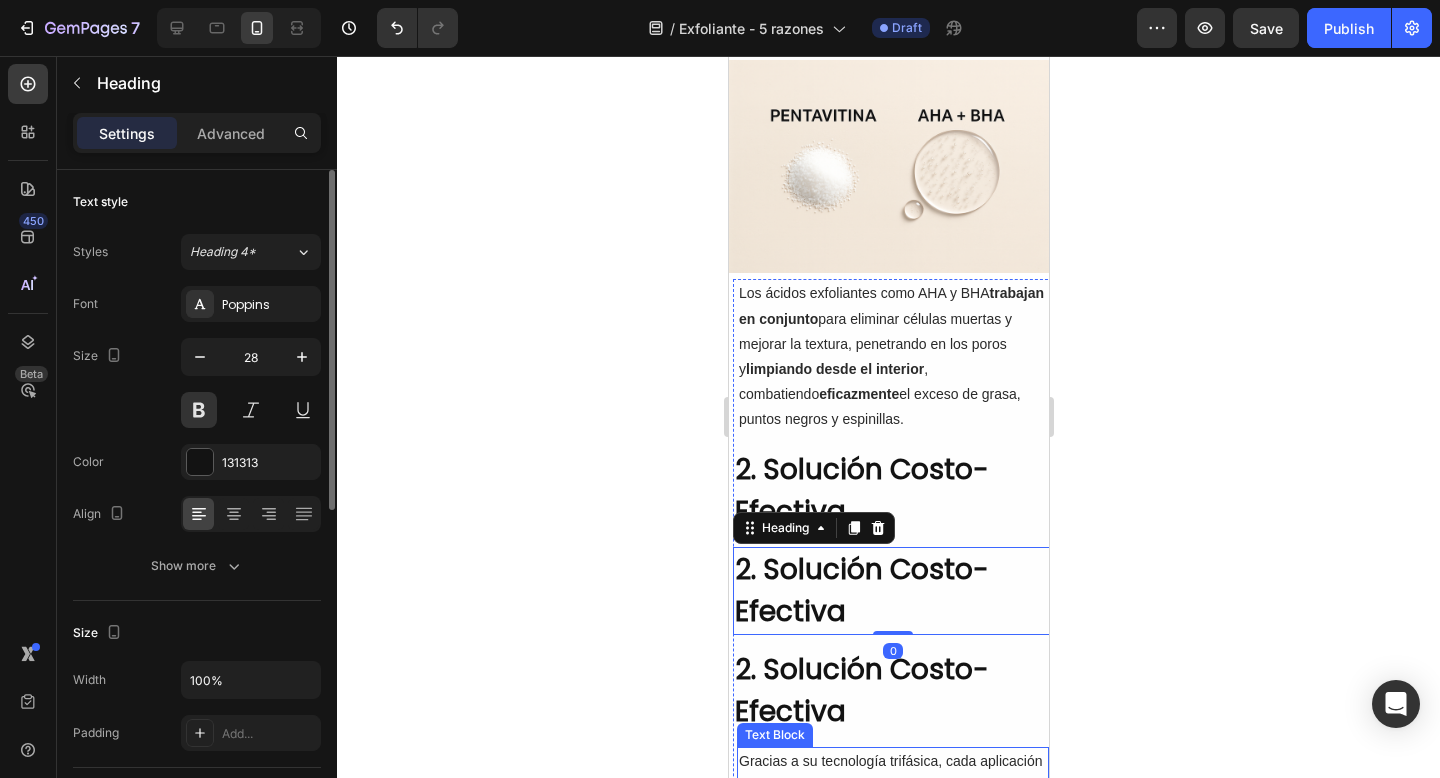 scroll, scrollTop: 778, scrollLeft: 0, axis: vertical 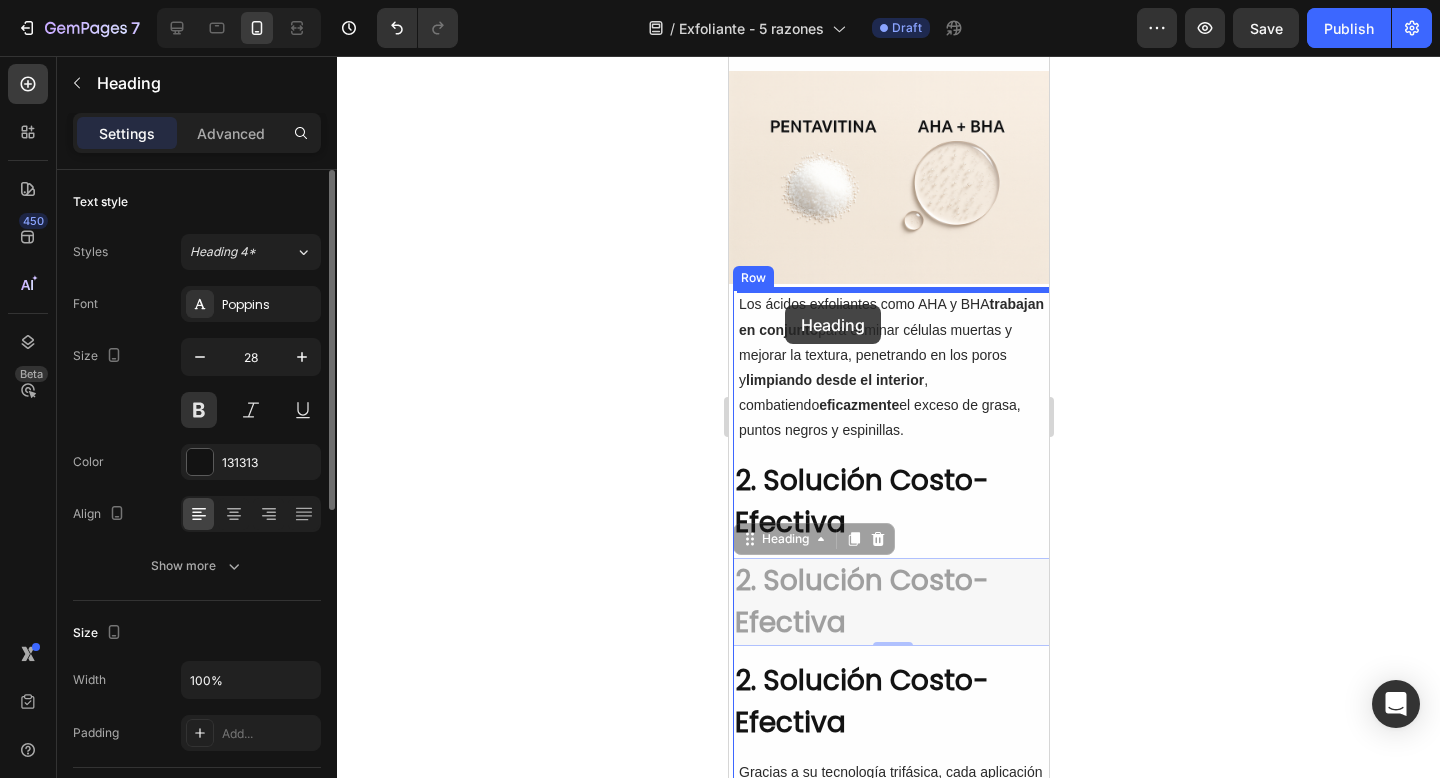 drag, startPoint x: 804, startPoint y: 541, endPoint x: 784, endPoint y: 305, distance: 236.84595 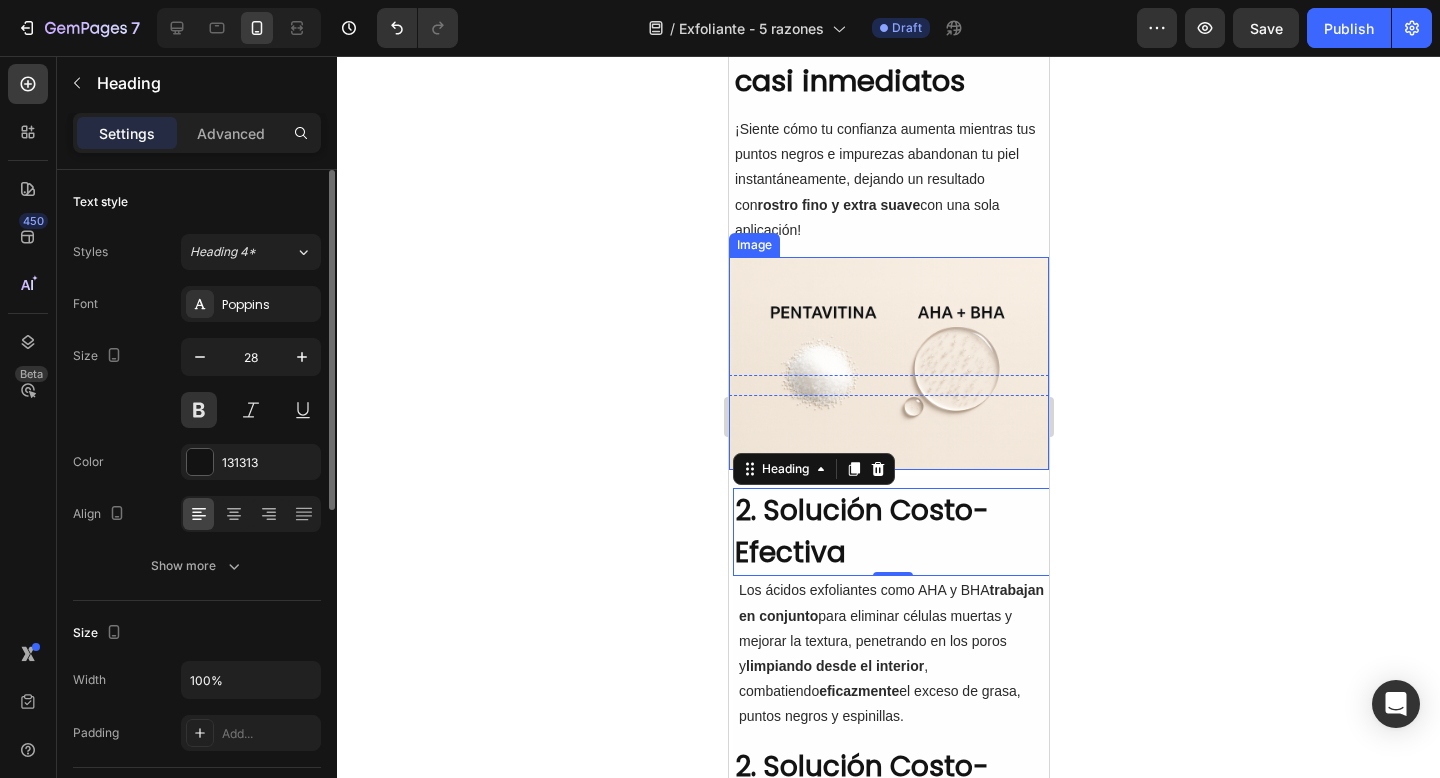 scroll, scrollTop: 569, scrollLeft: 0, axis: vertical 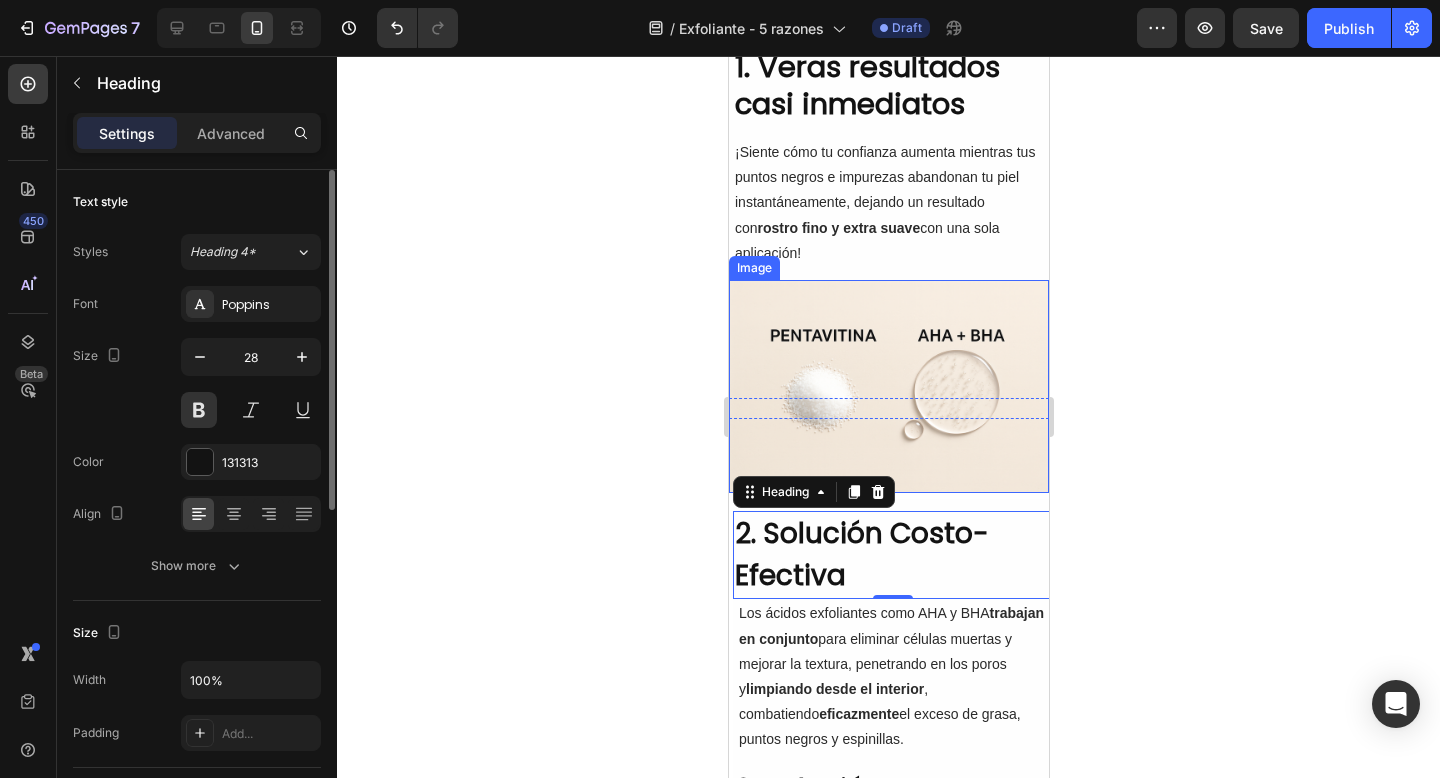 click at bounding box center (888, 386) 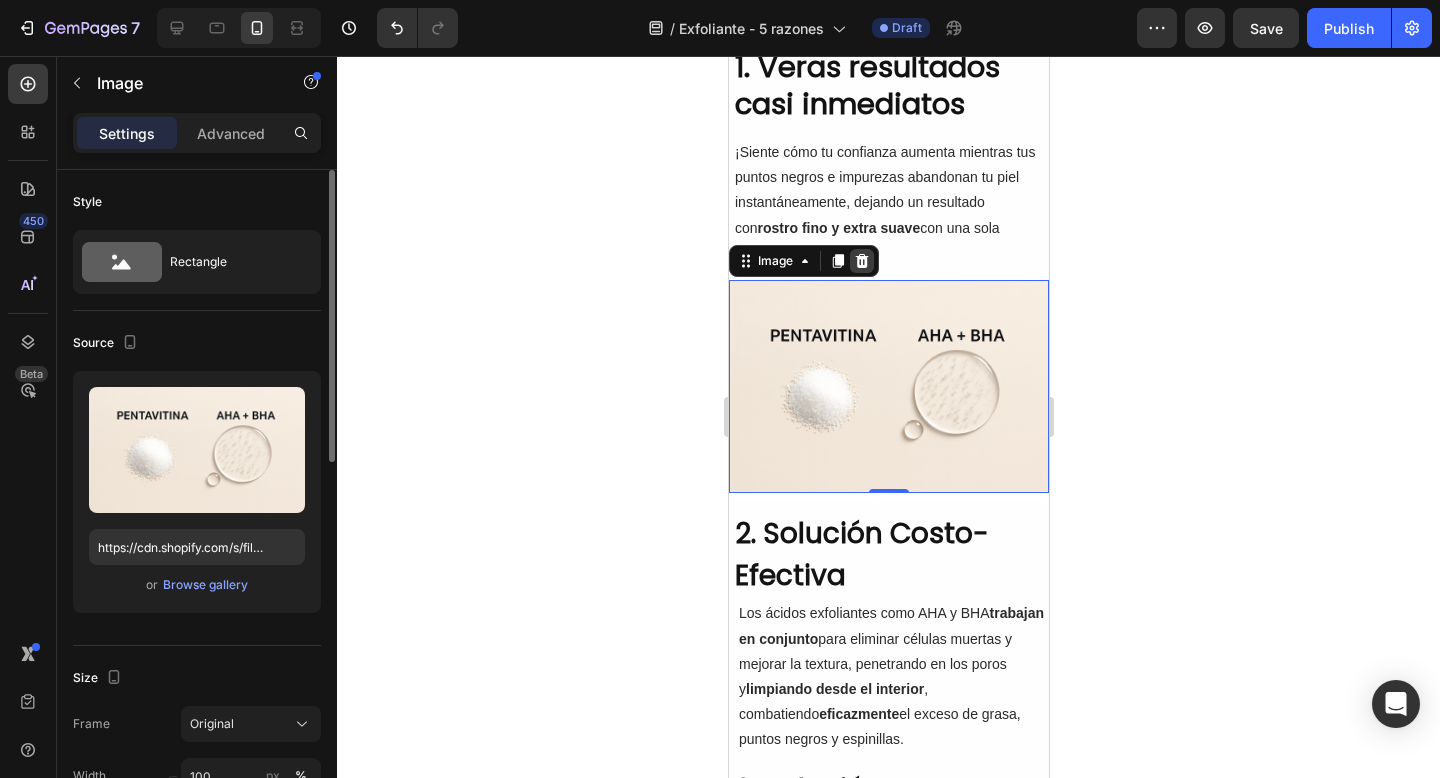 click 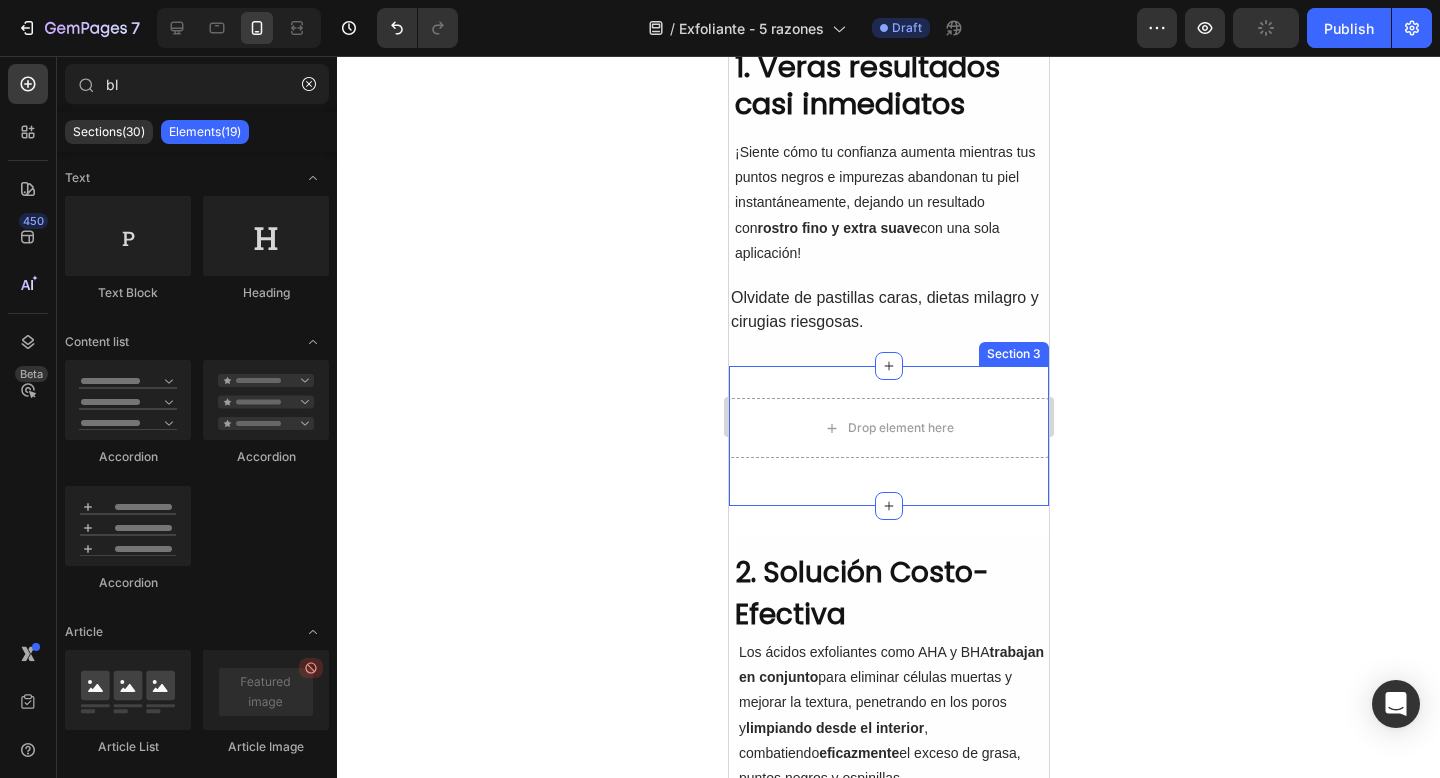 click on "Drop element here Row Section 3" at bounding box center [888, 436] 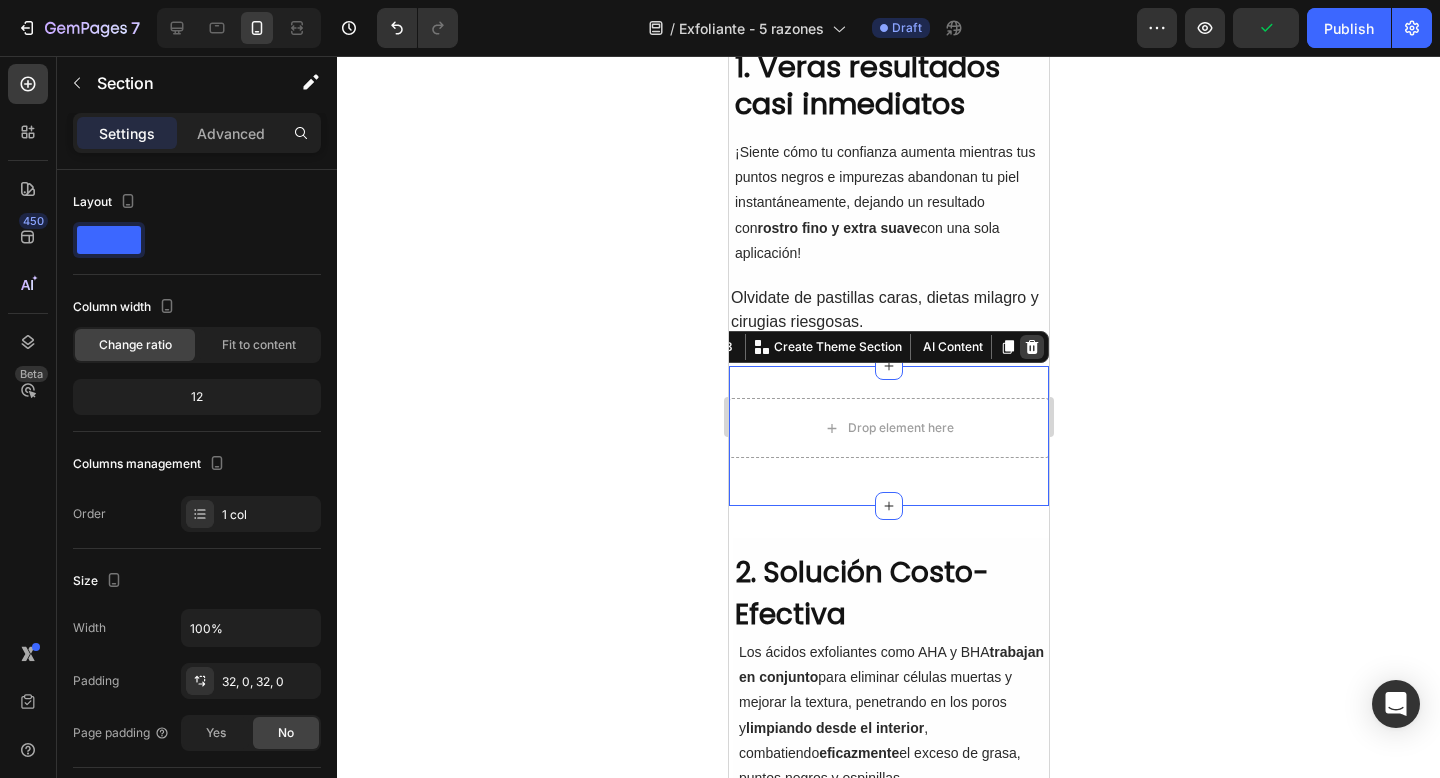 click 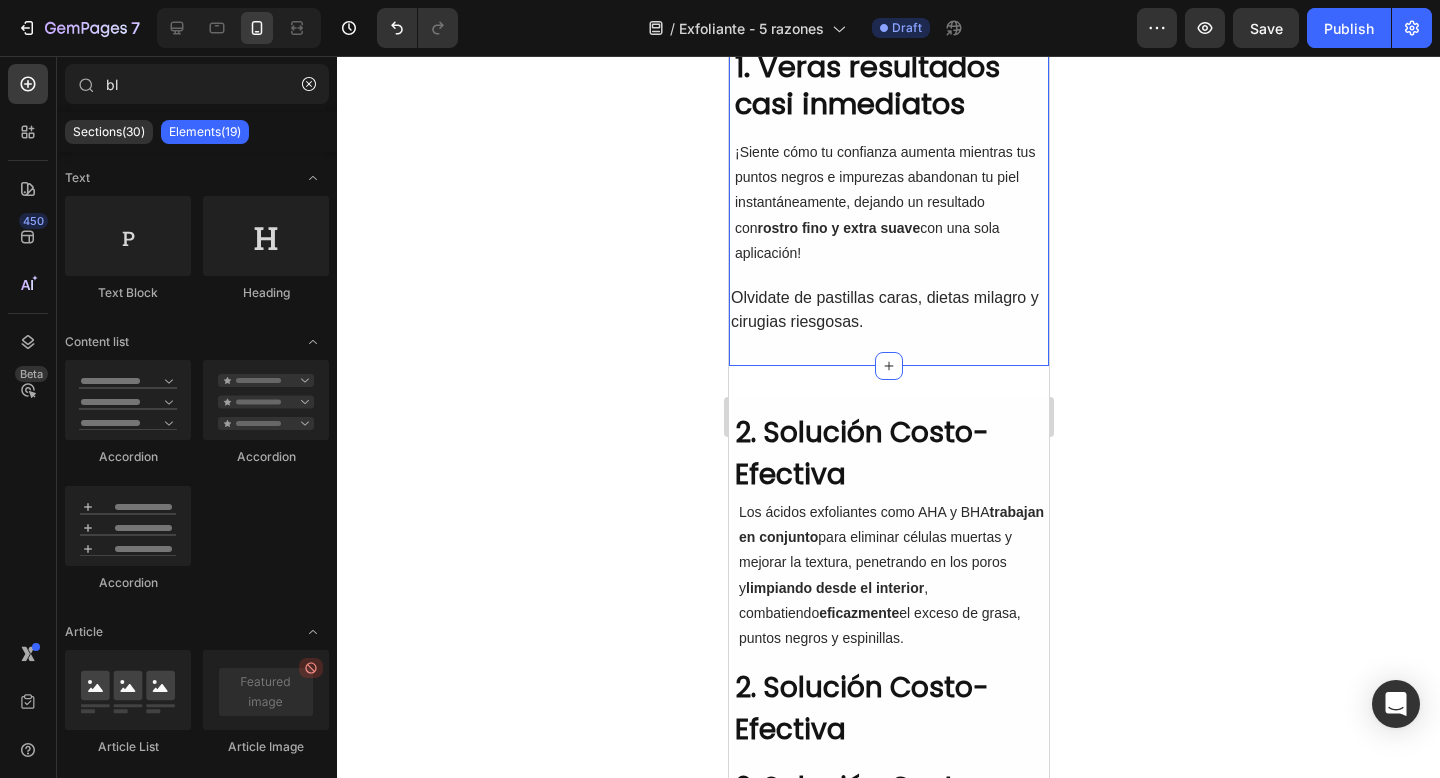 click on "Image 1. Veras resultados casi inmediatos Heading ¡Siente cómo tu confianza aumenta mientras tus puntos negros e impurezas abandonan tu piel instantáneamente, dejando un resultado con  rostro fino y extra suave  con una sola aplicación! Text Block Olvidate de pastillas caras, dietas milagro y cirugias riesgosas. Text Block Row Row Section 2" at bounding box center [888, 59] 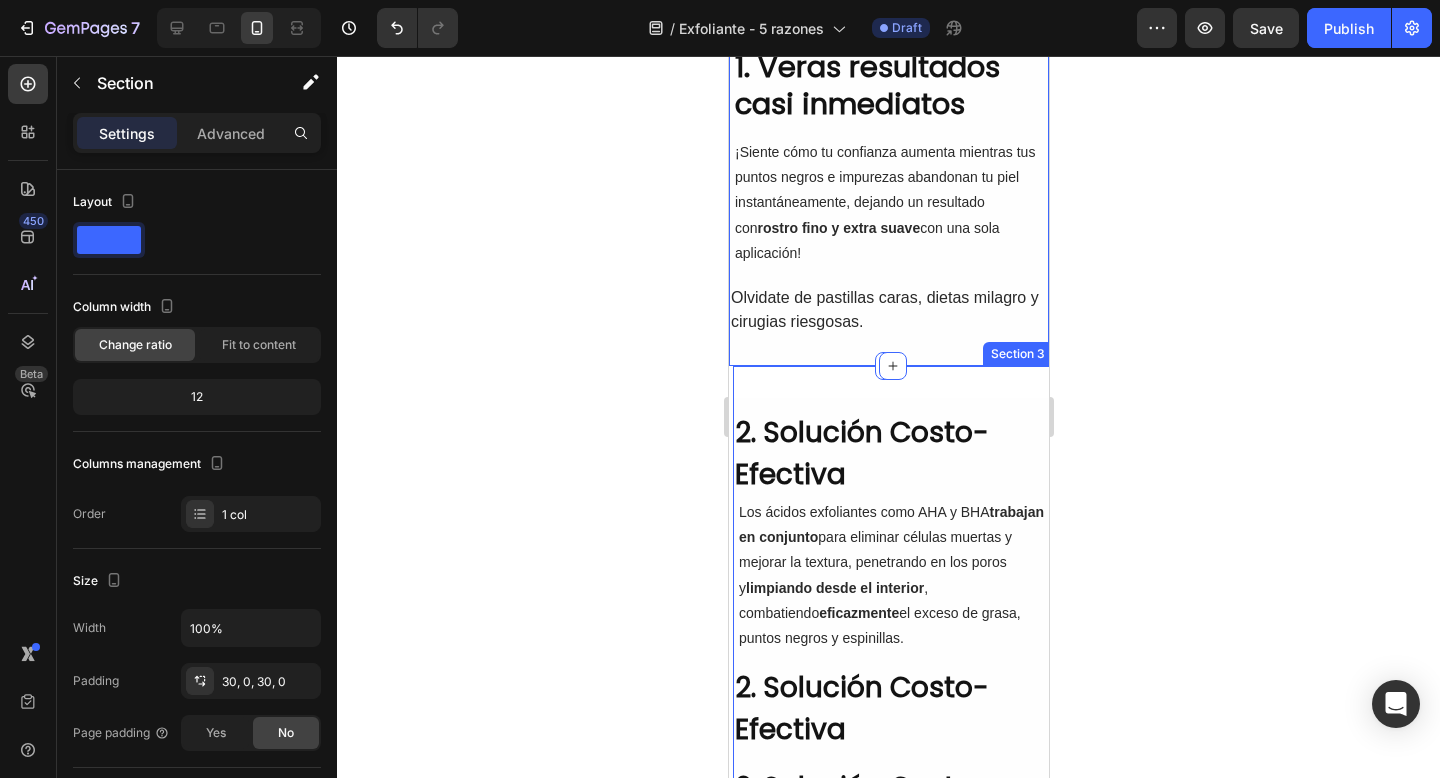 click 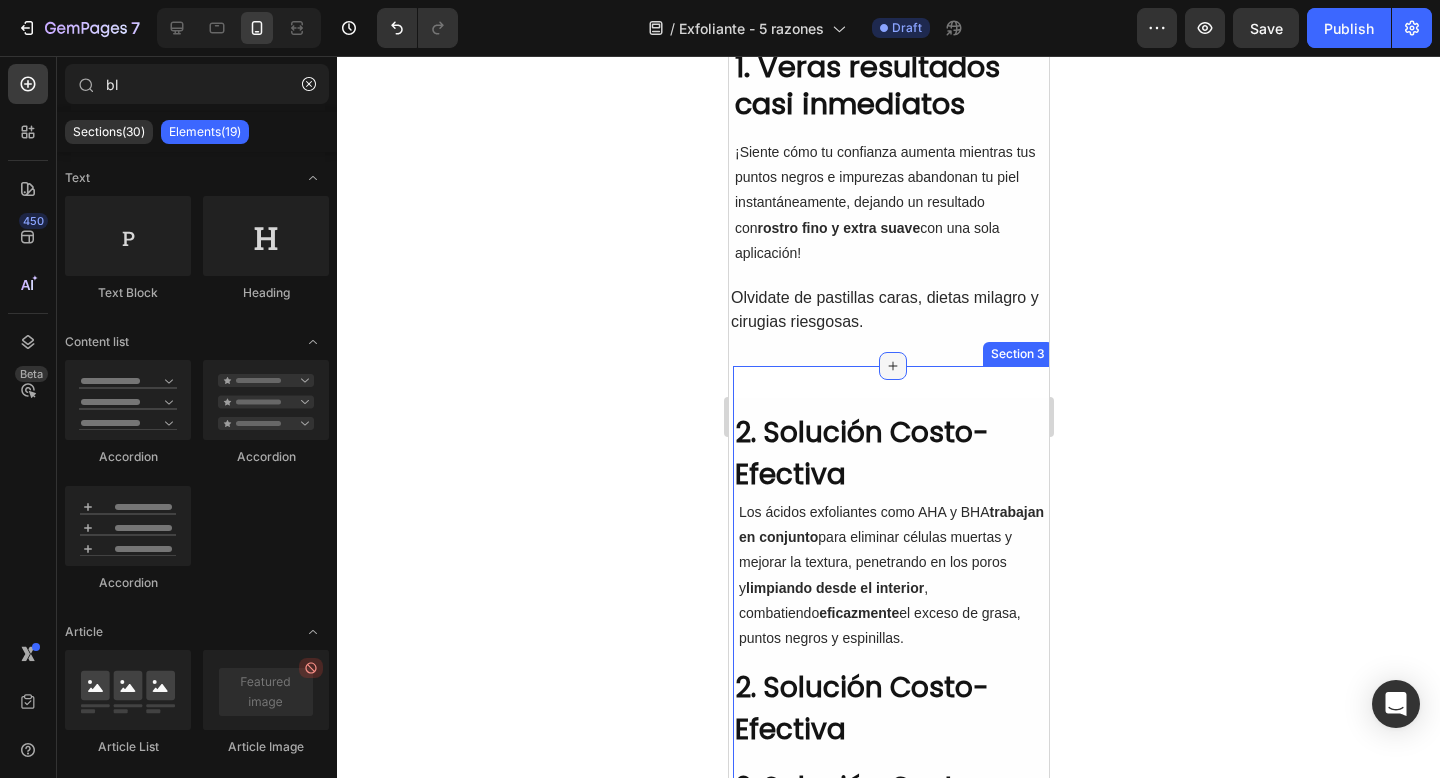 click 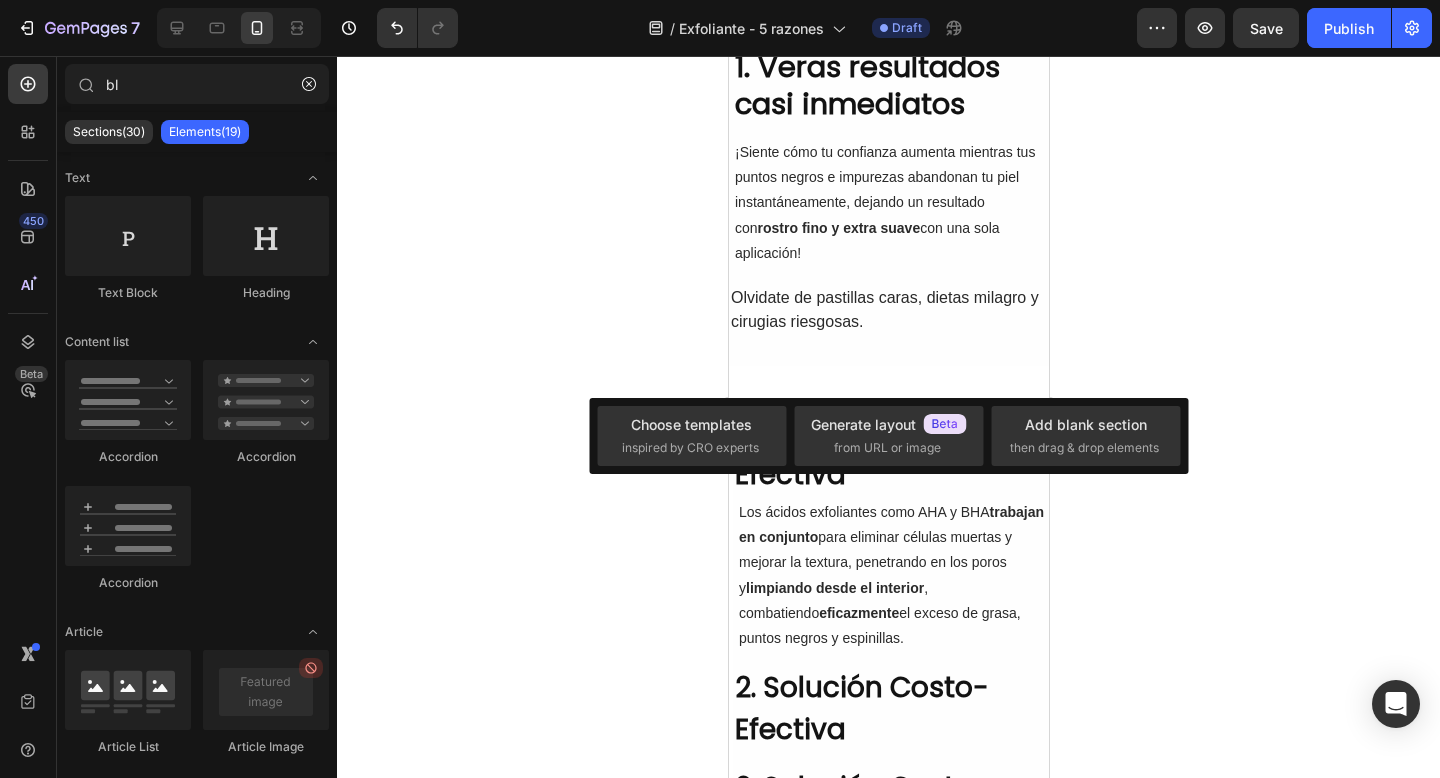click 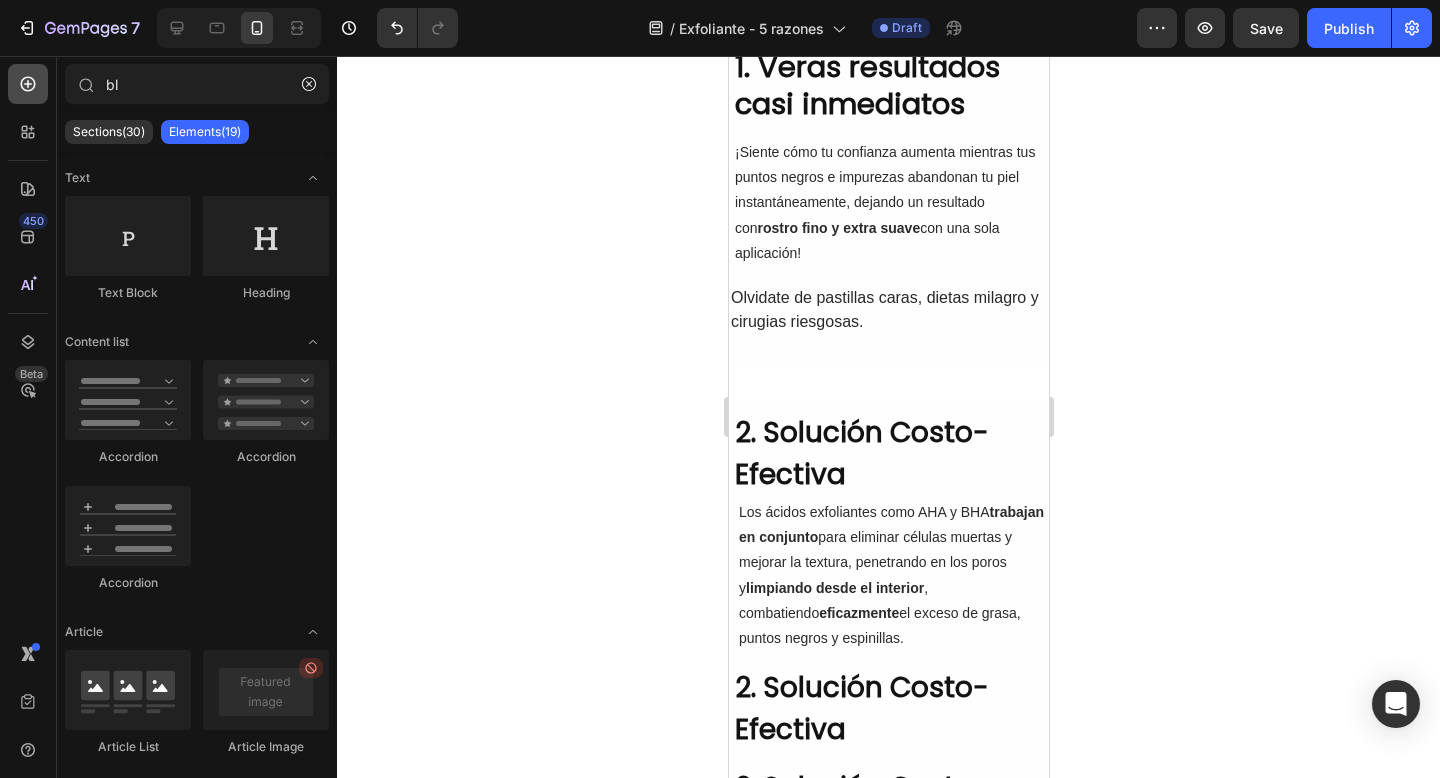 click 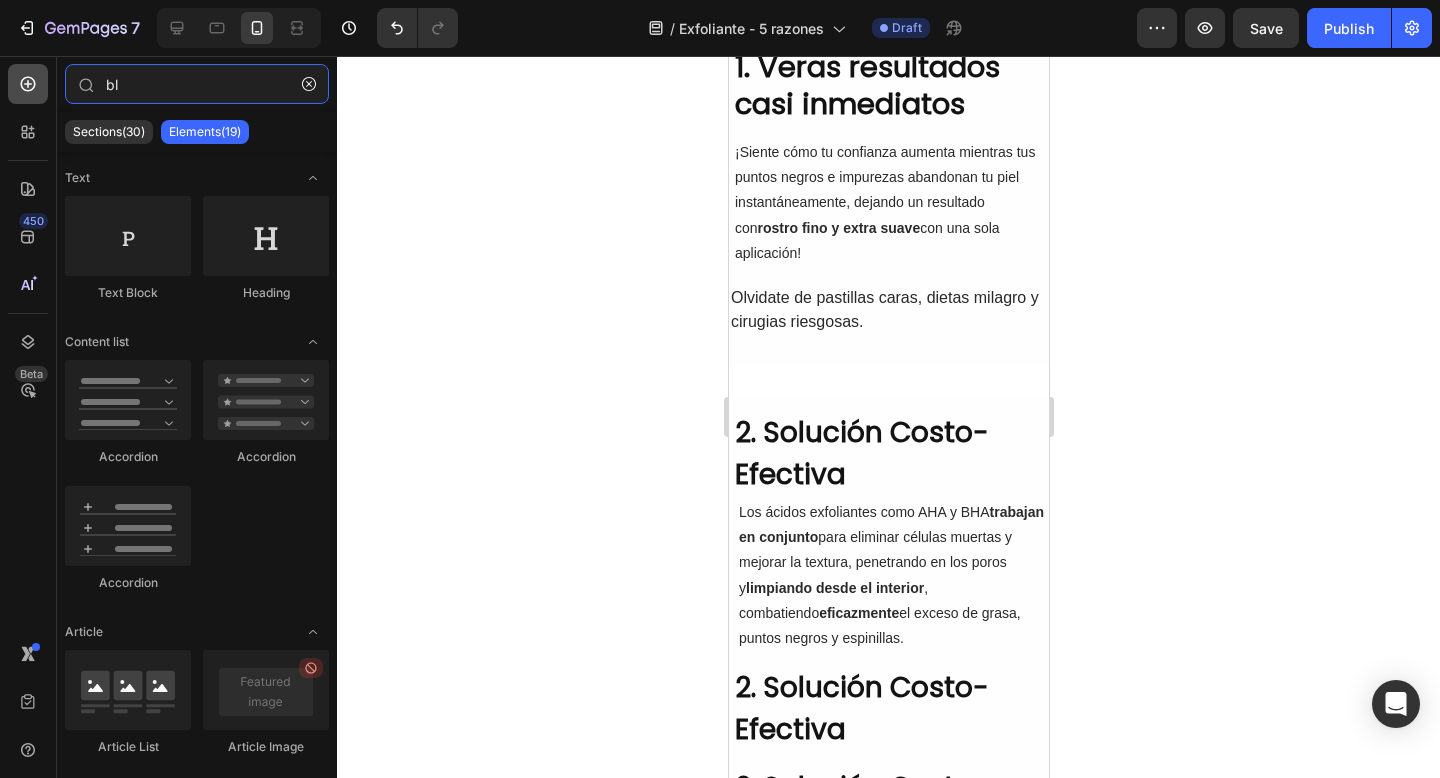 type 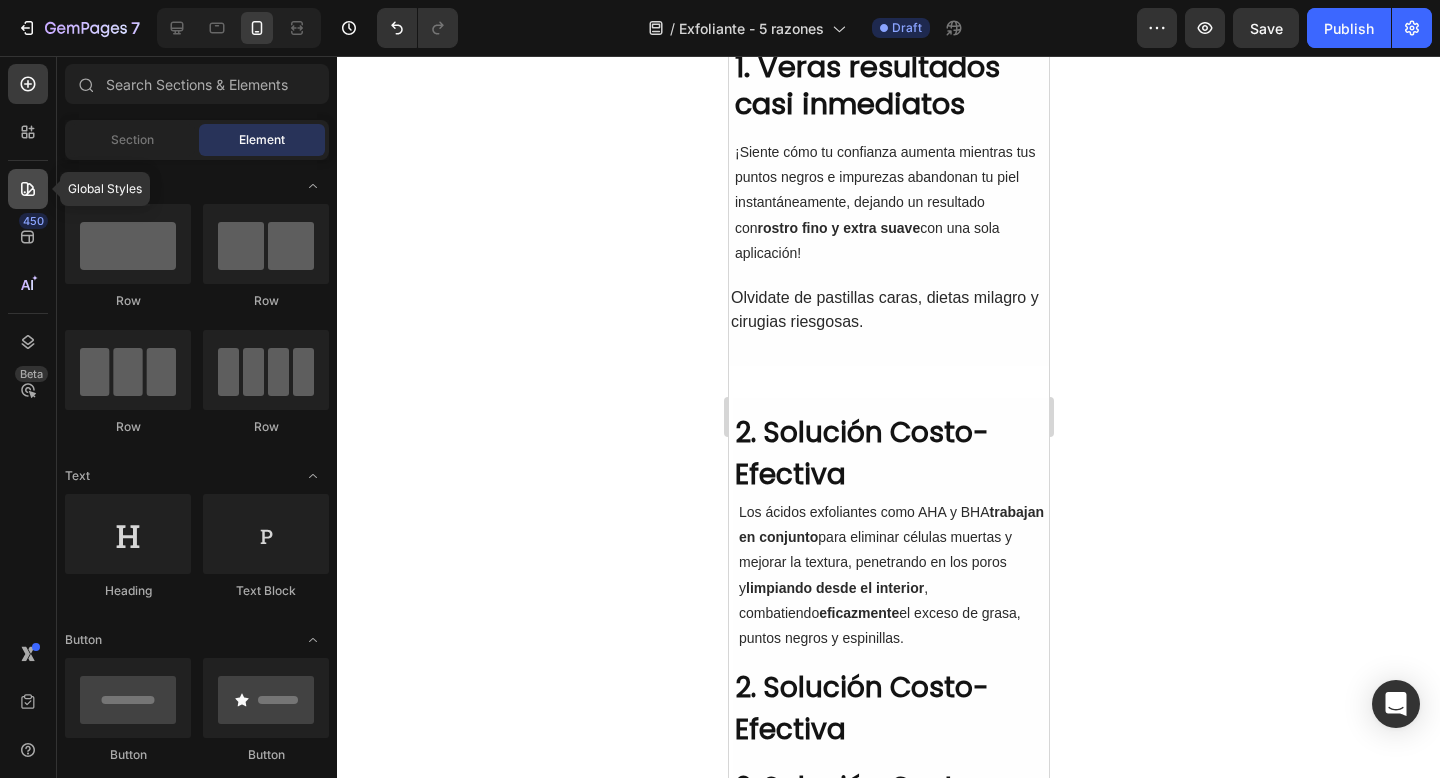 click 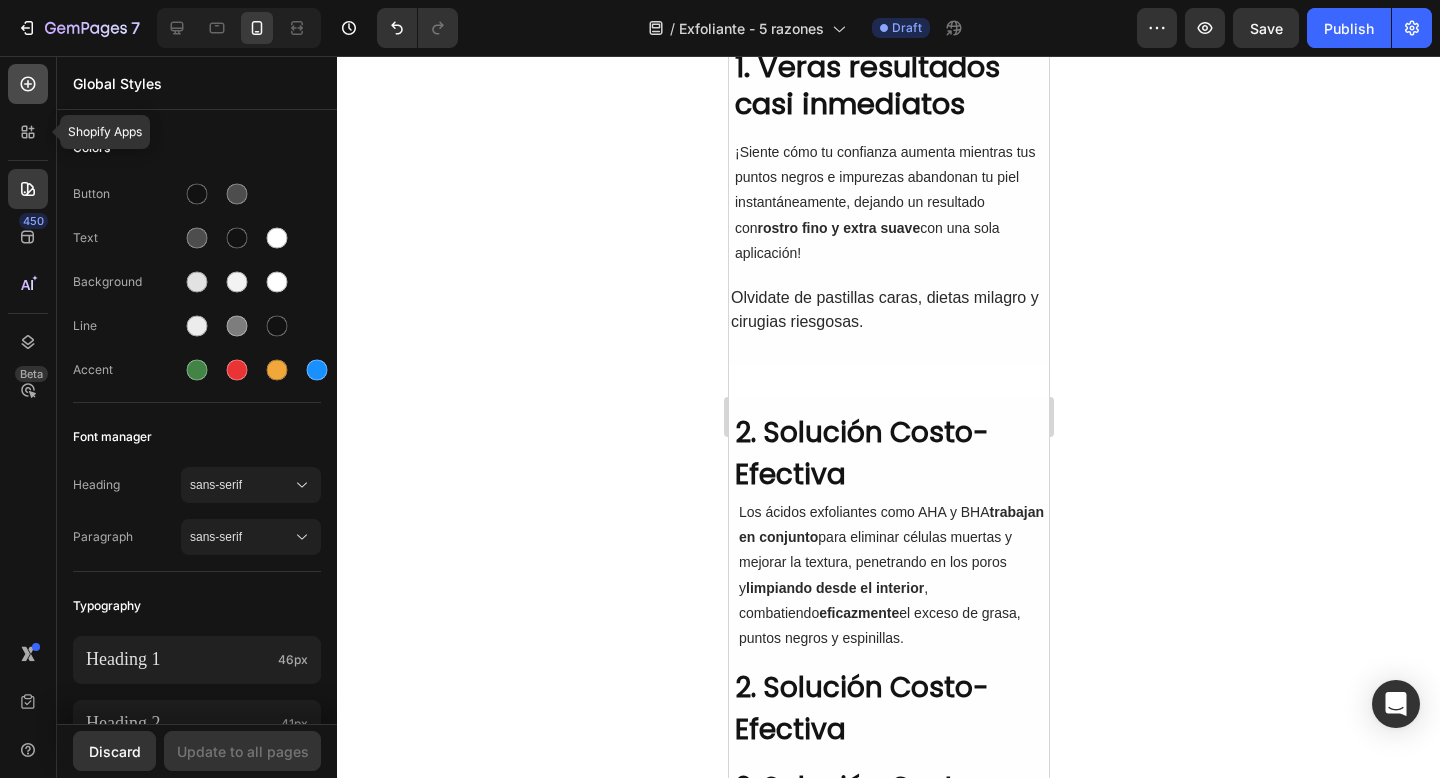 click 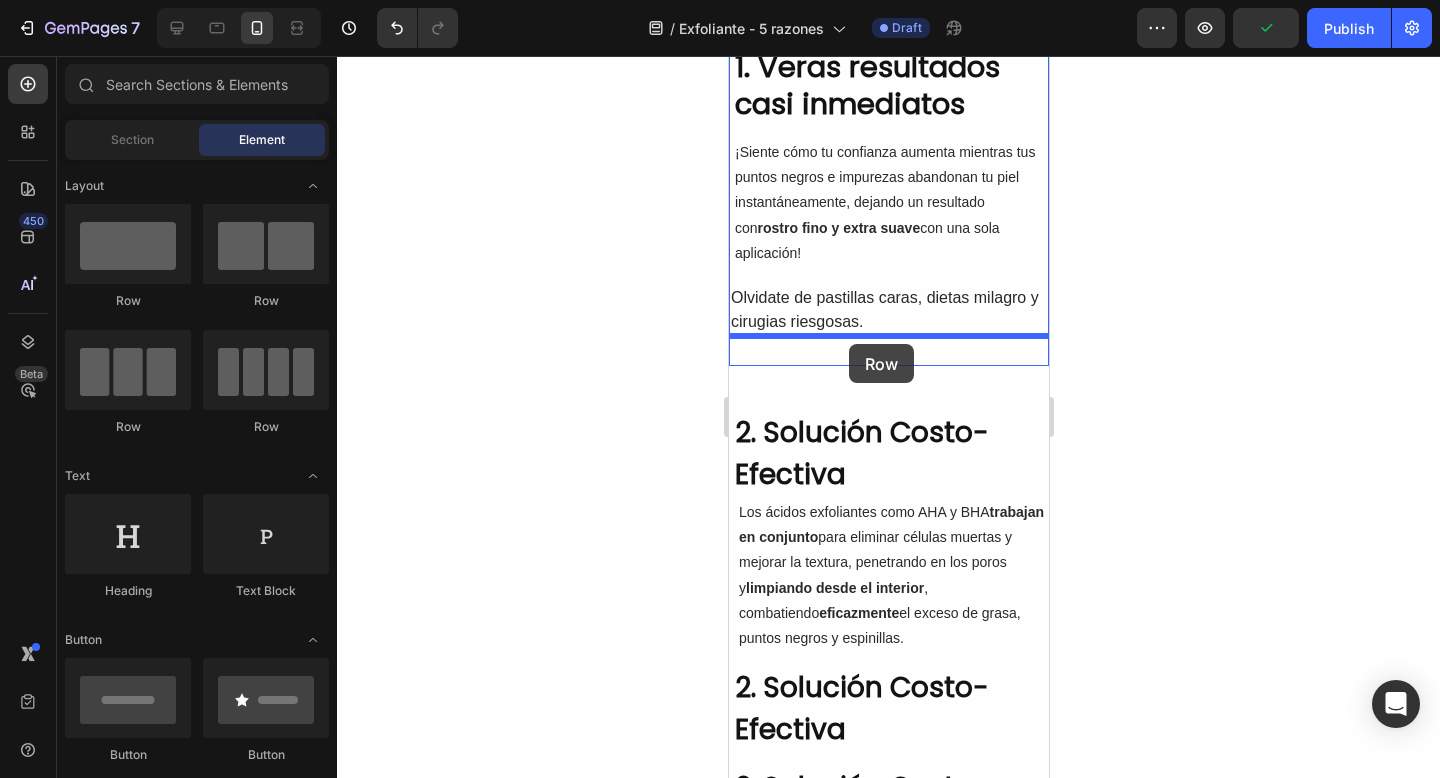 drag, startPoint x: 848, startPoint y: 315, endPoint x: 848, endPoint y: 344, distance: 29 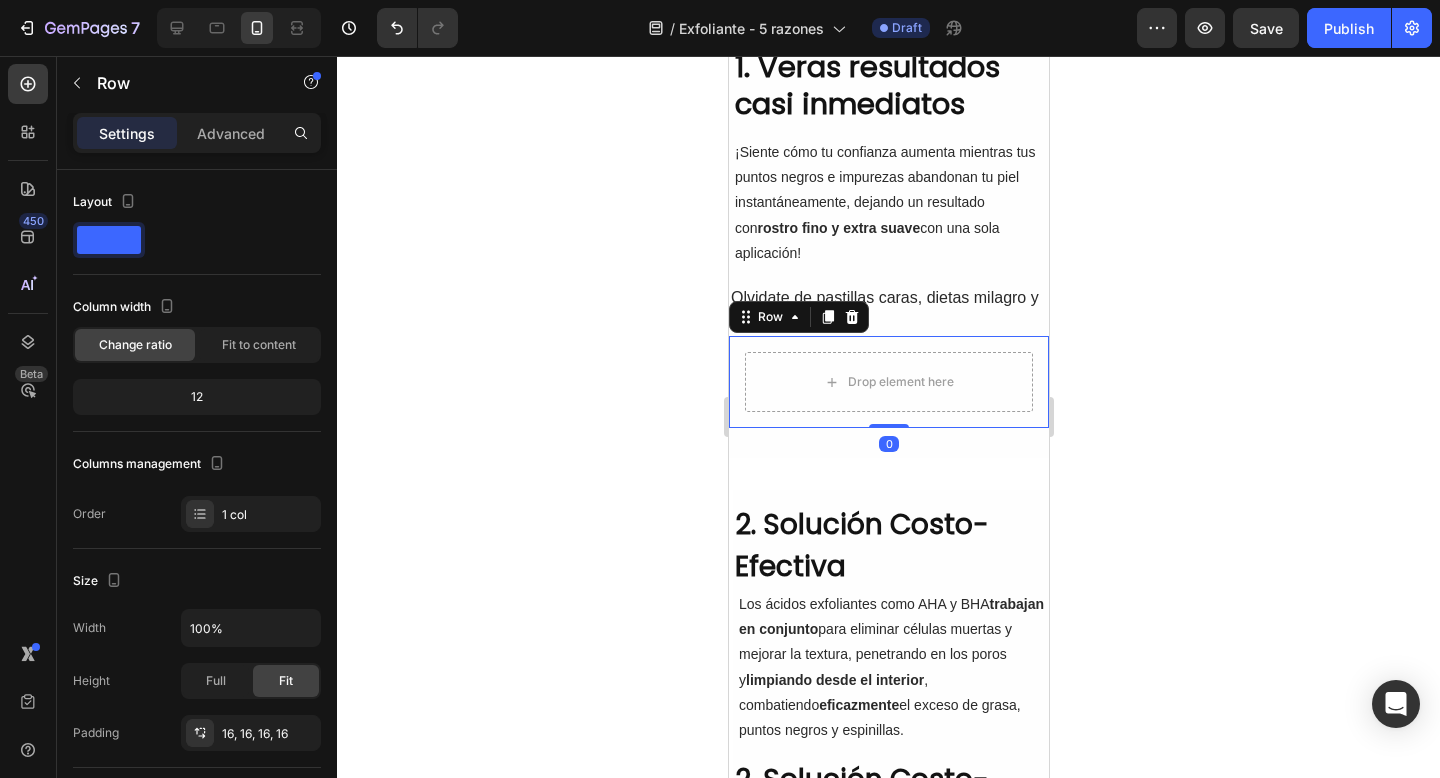 click 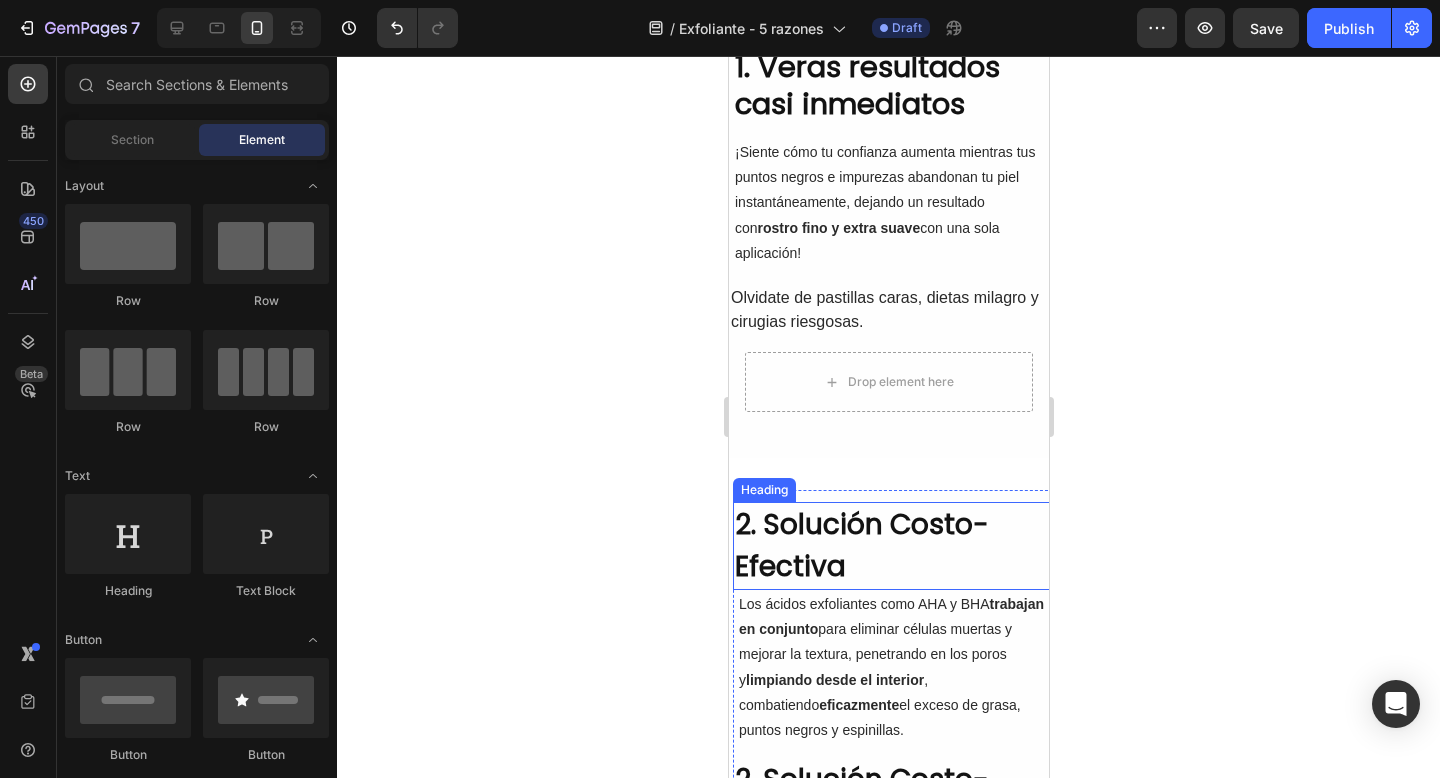 click on "2. Solución Costo-Efectiva" at bounding box center (892, 546) 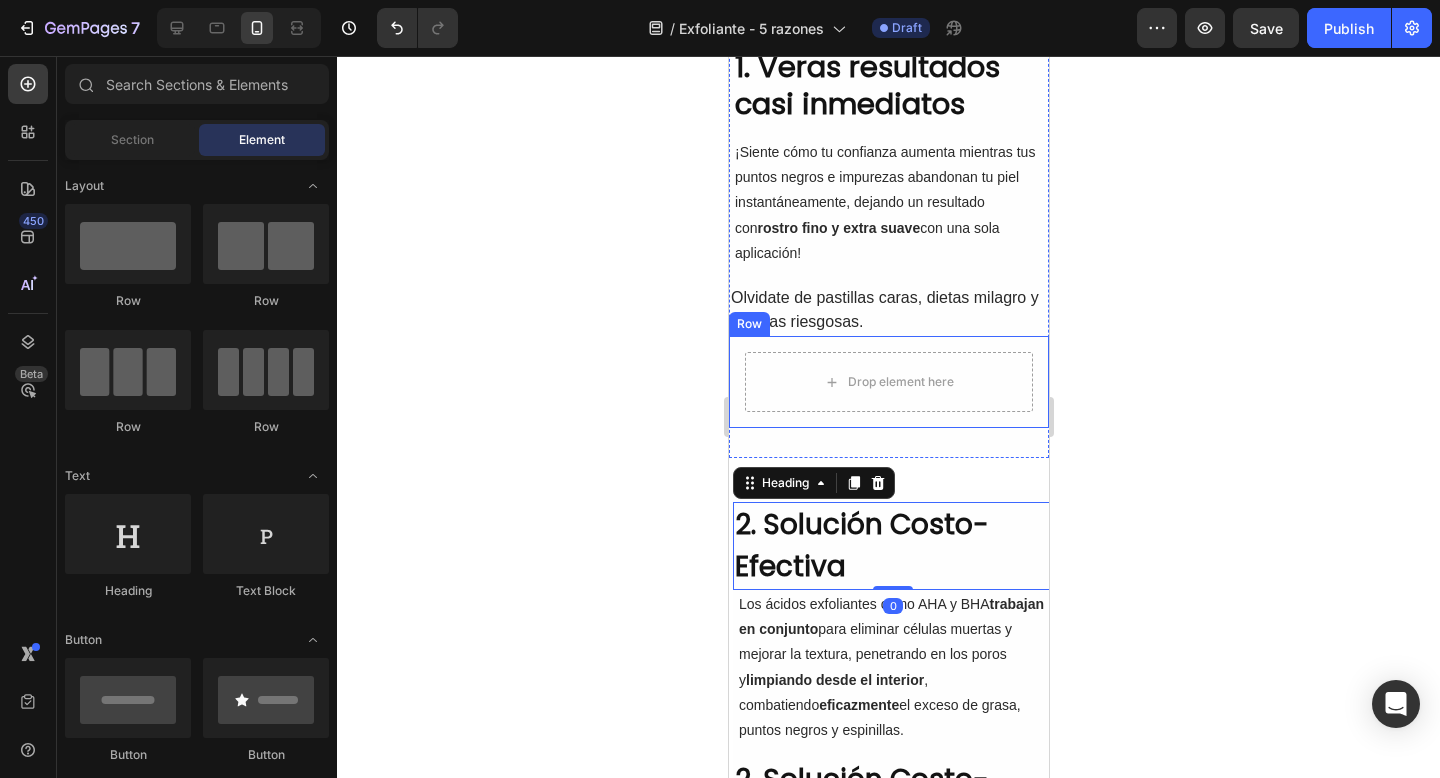 click on "Drop element here" at bounding box center (888, 382) 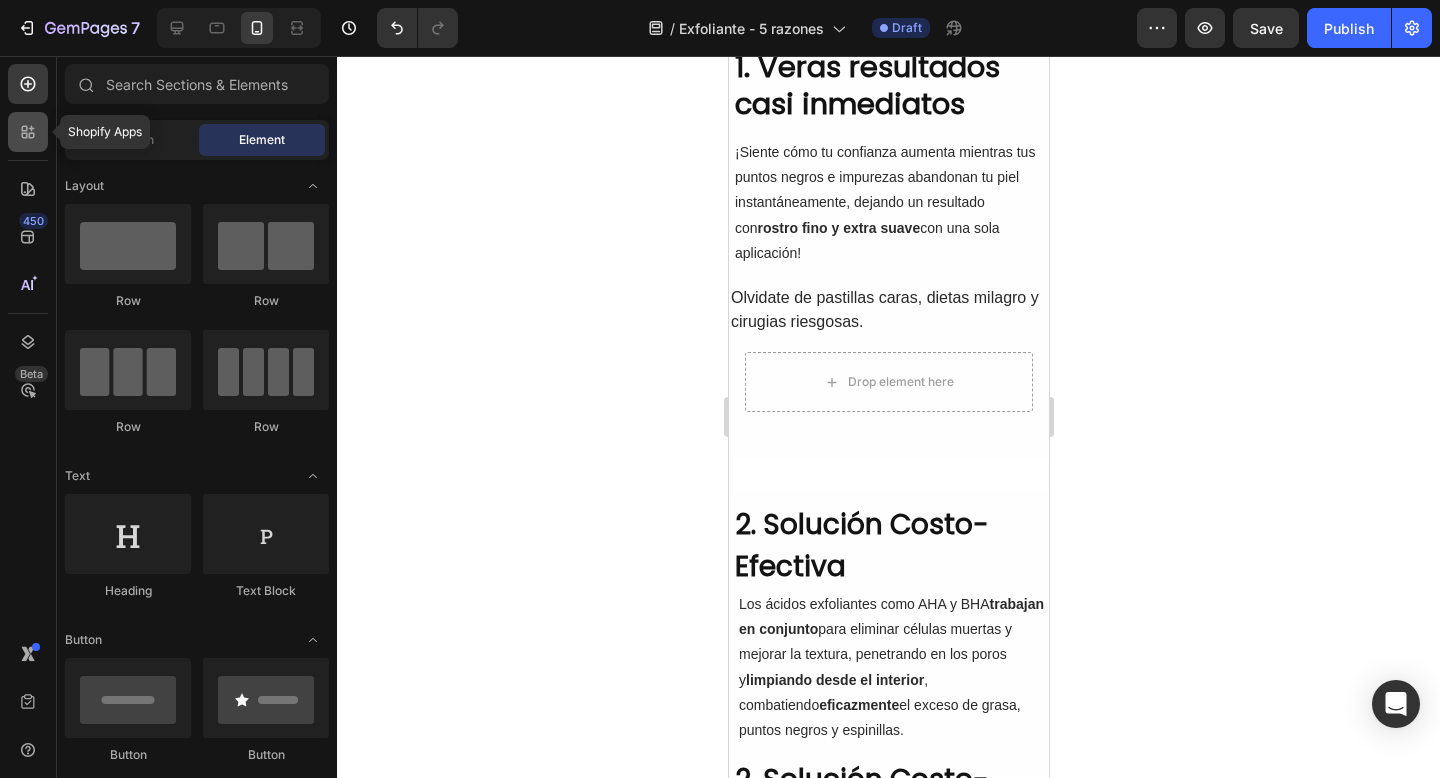 click 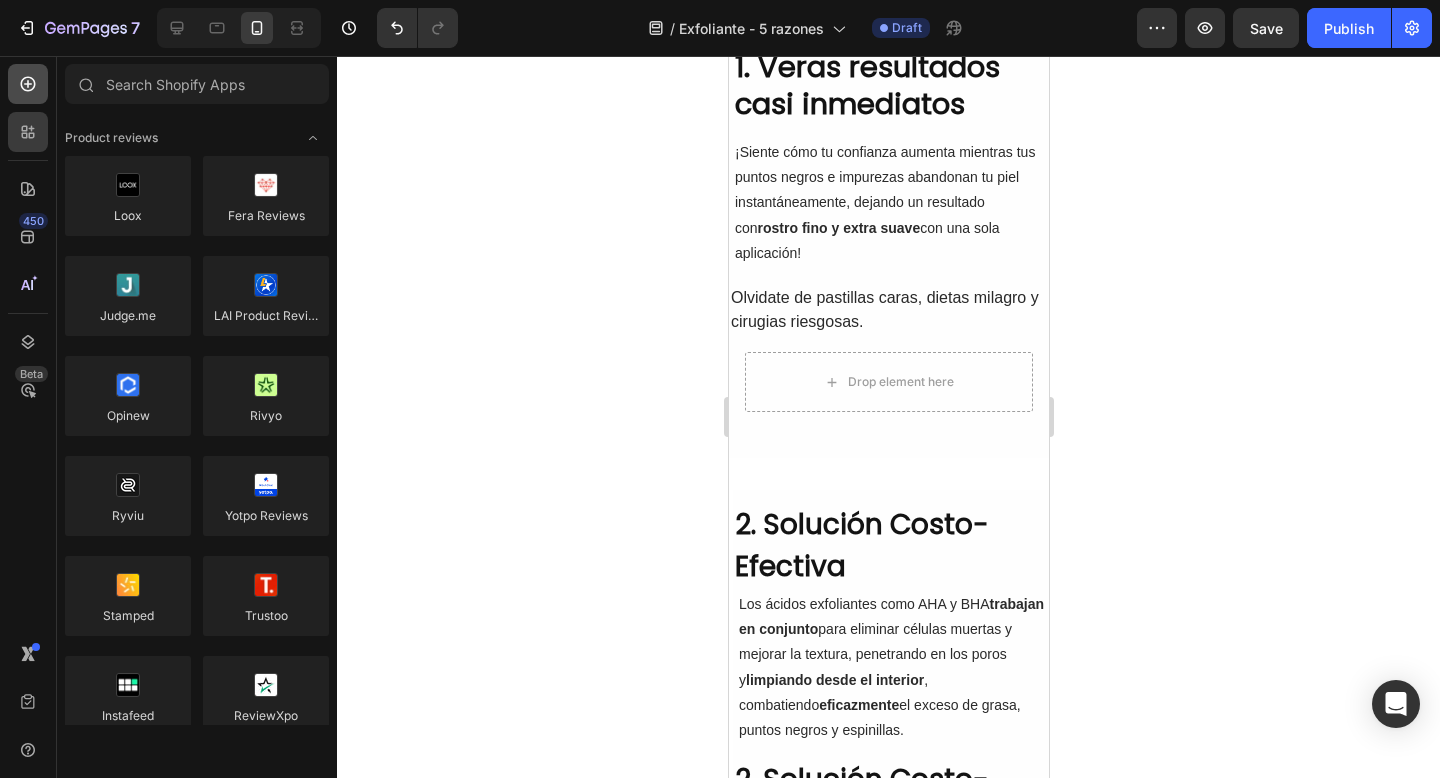 click 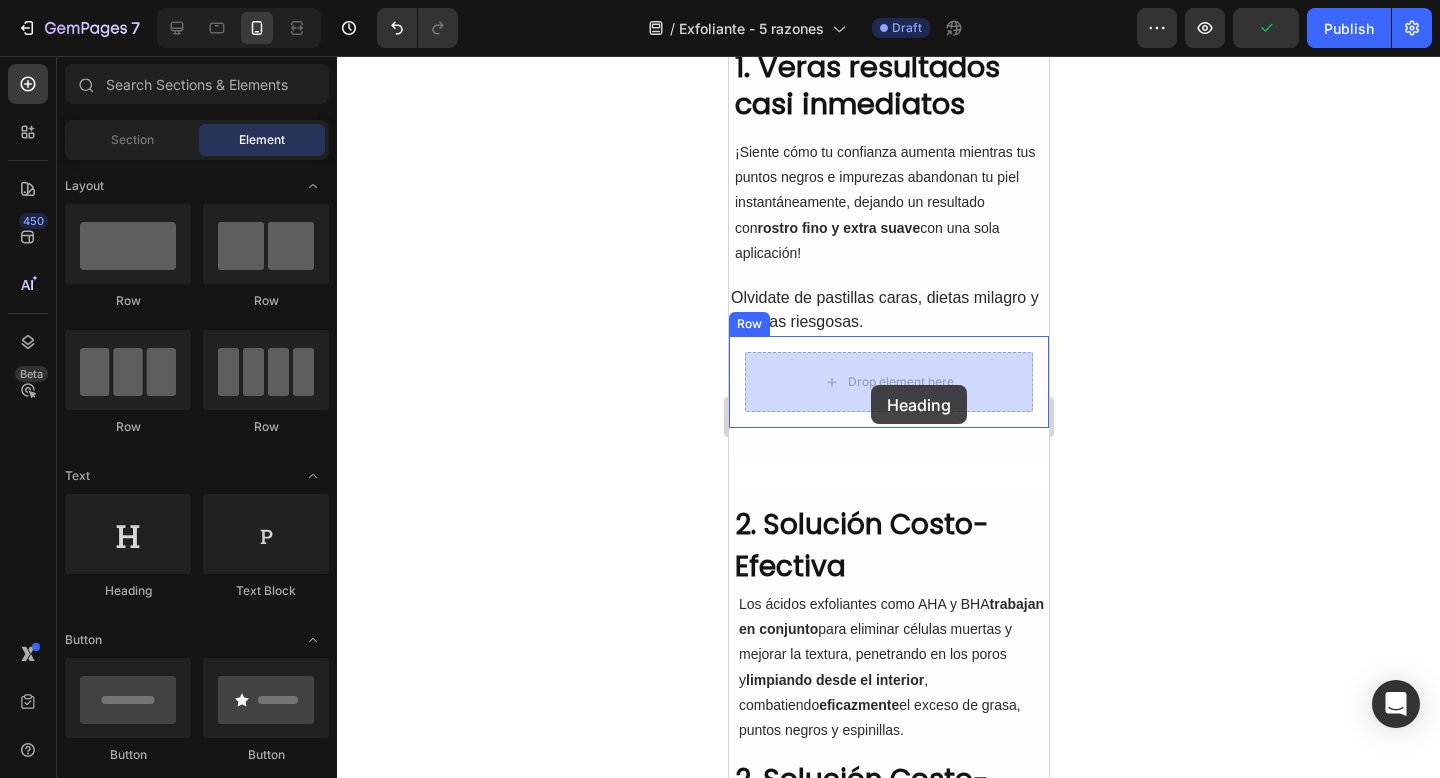 drag, startPoint x: 879, startPoint y: 606, endPoint x: 870, endPoint y: 385, distance: 221.18318 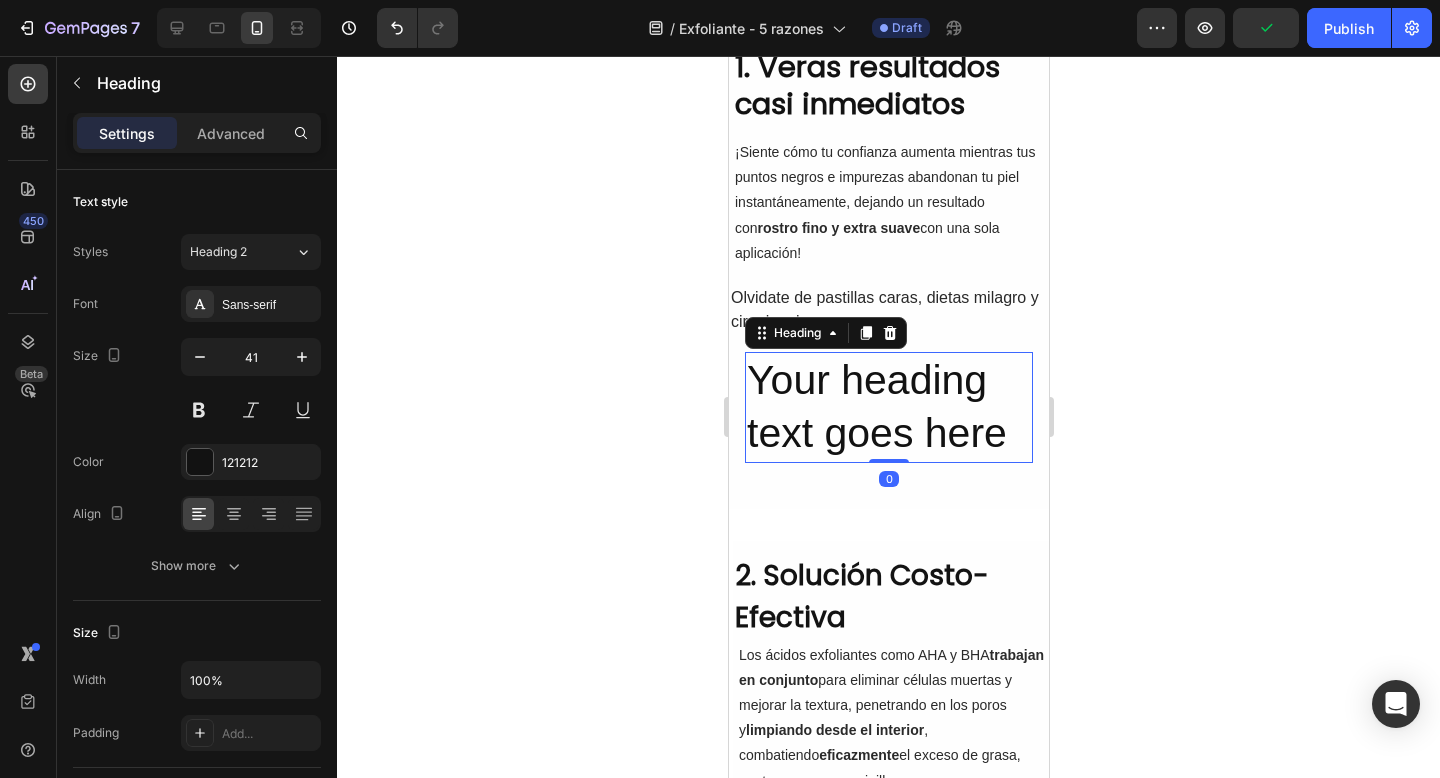 click 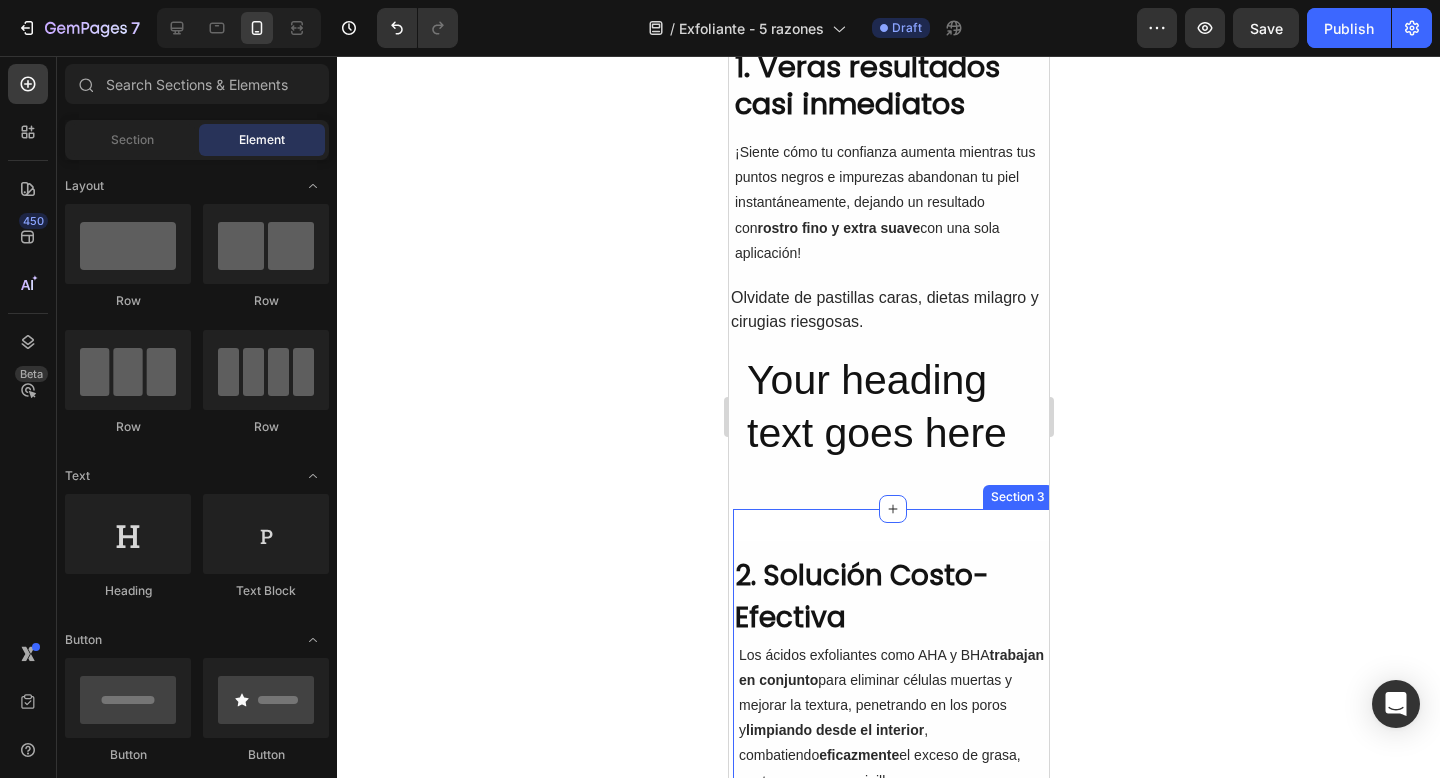 click on "Your heading text goes here" at bounding box center [888, 407] 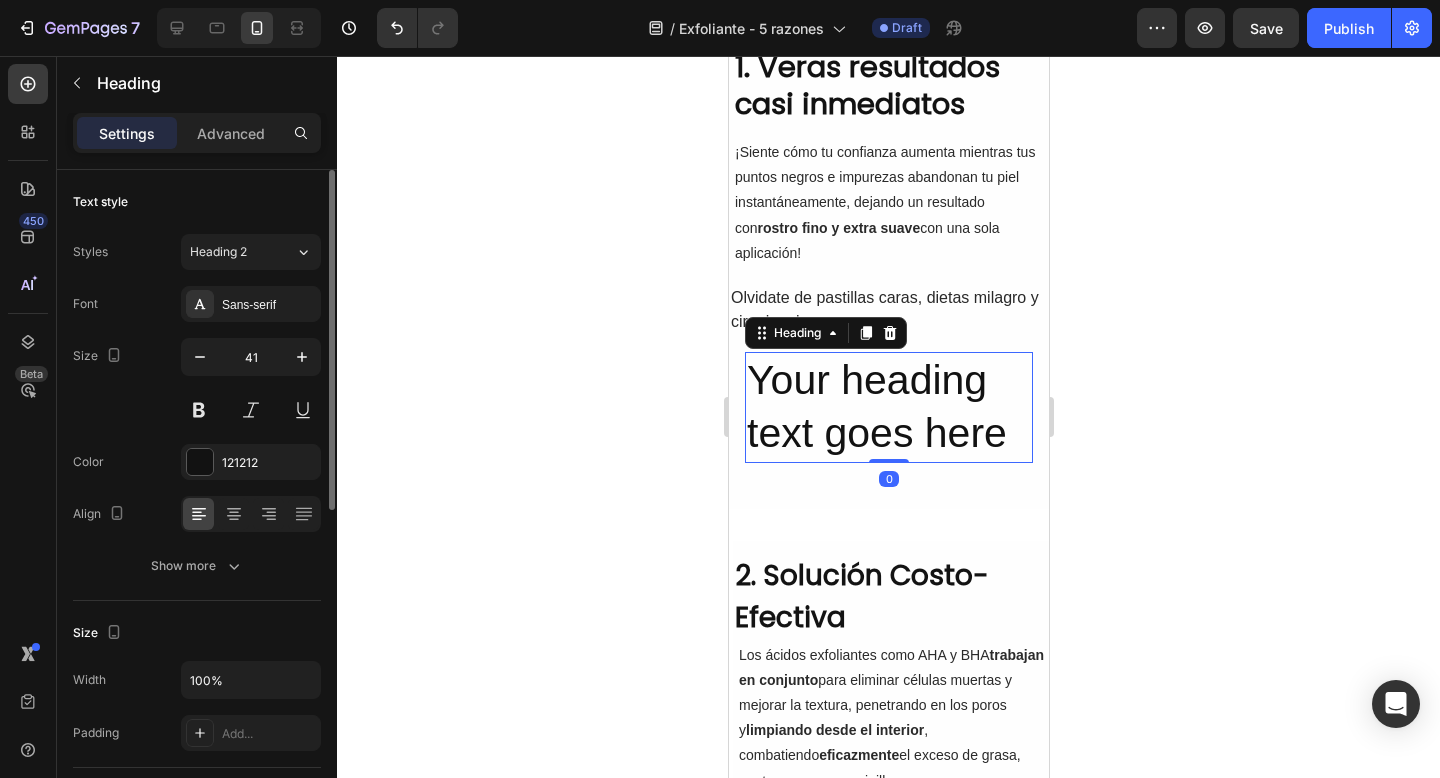 click on "Styles Heading 2 Font Sans-serif Size 41 Color 121212 Align Show more" at bounding box center [197, 409] 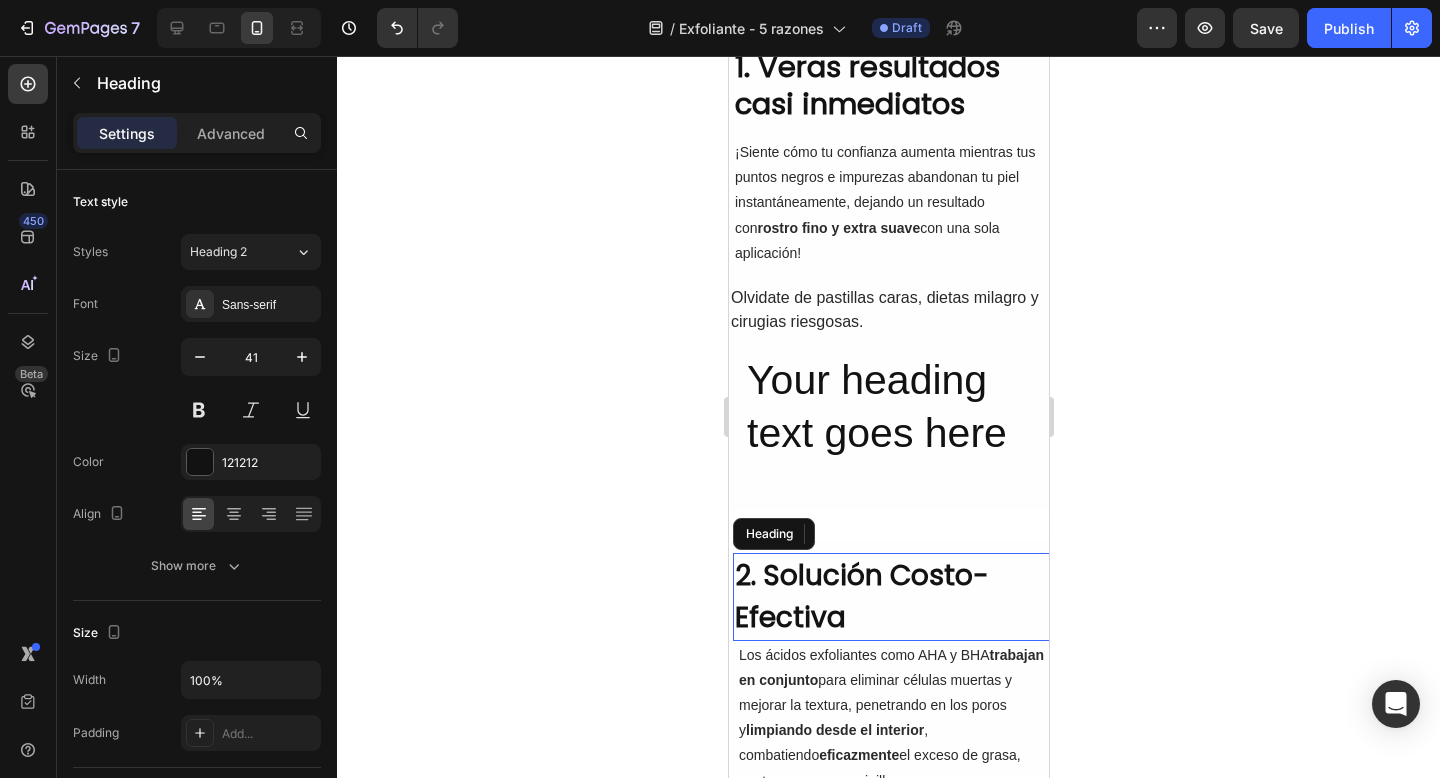 click on "2. Solución Costo-Efectiva" at bounding box center [892, 597] 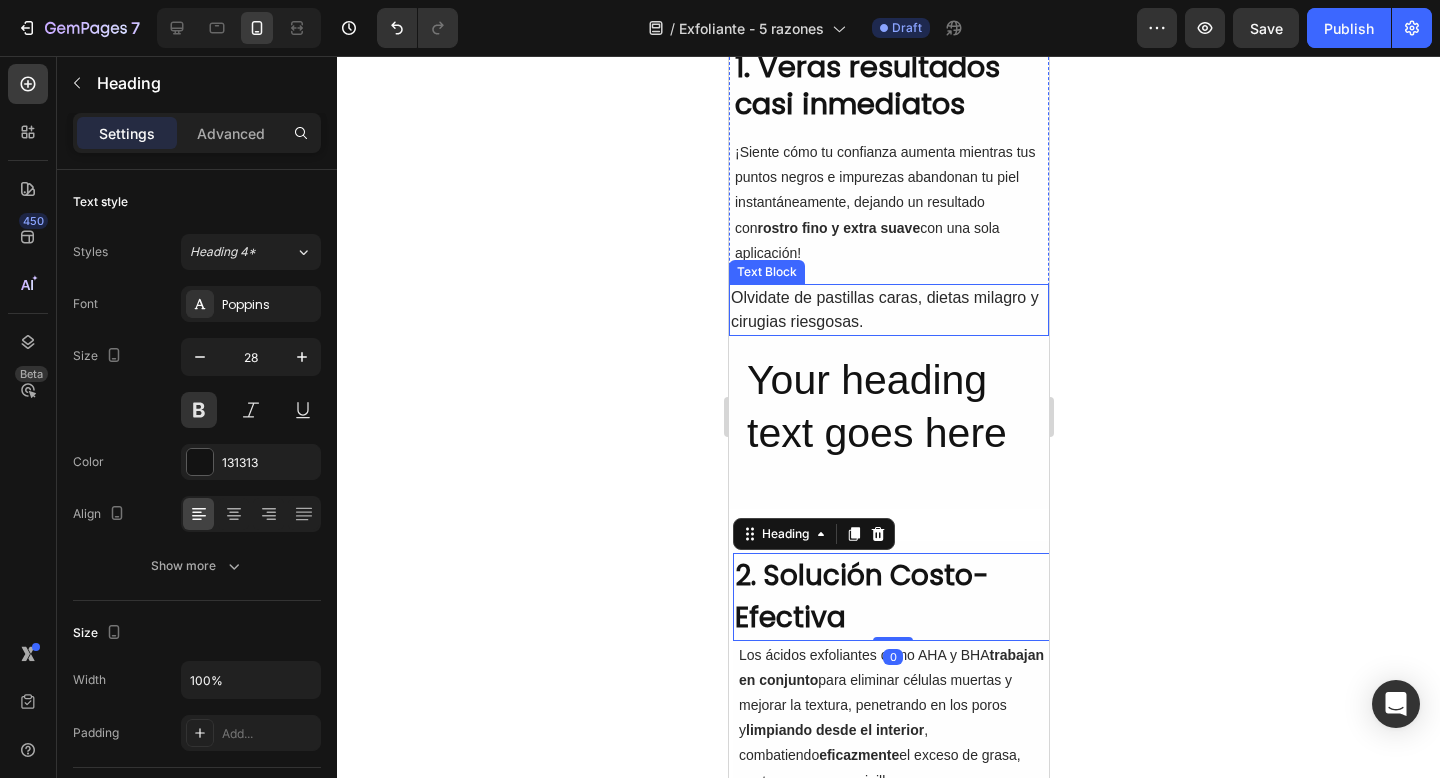 click on "Your heading text goes here" at bounding box center [888, 407] 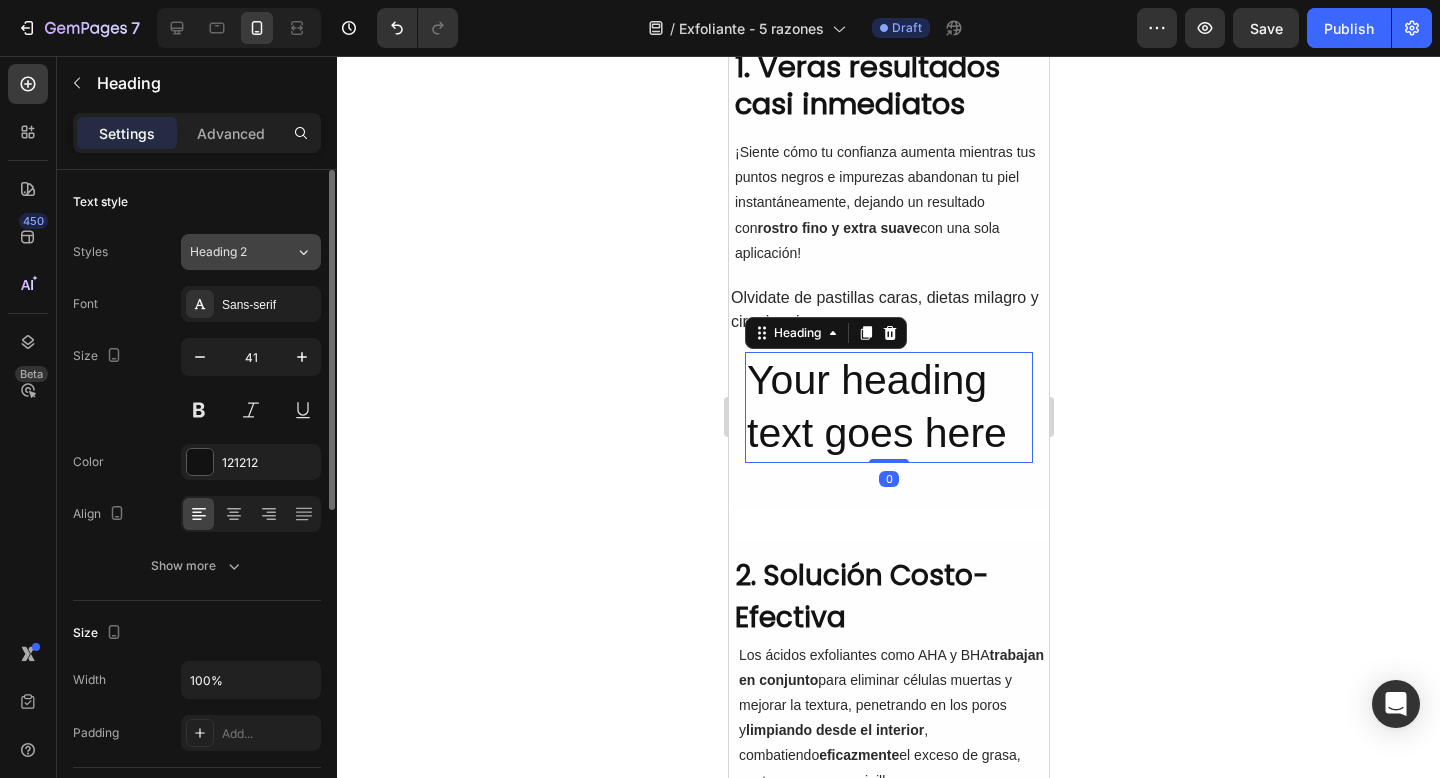 click on "Heading 2" 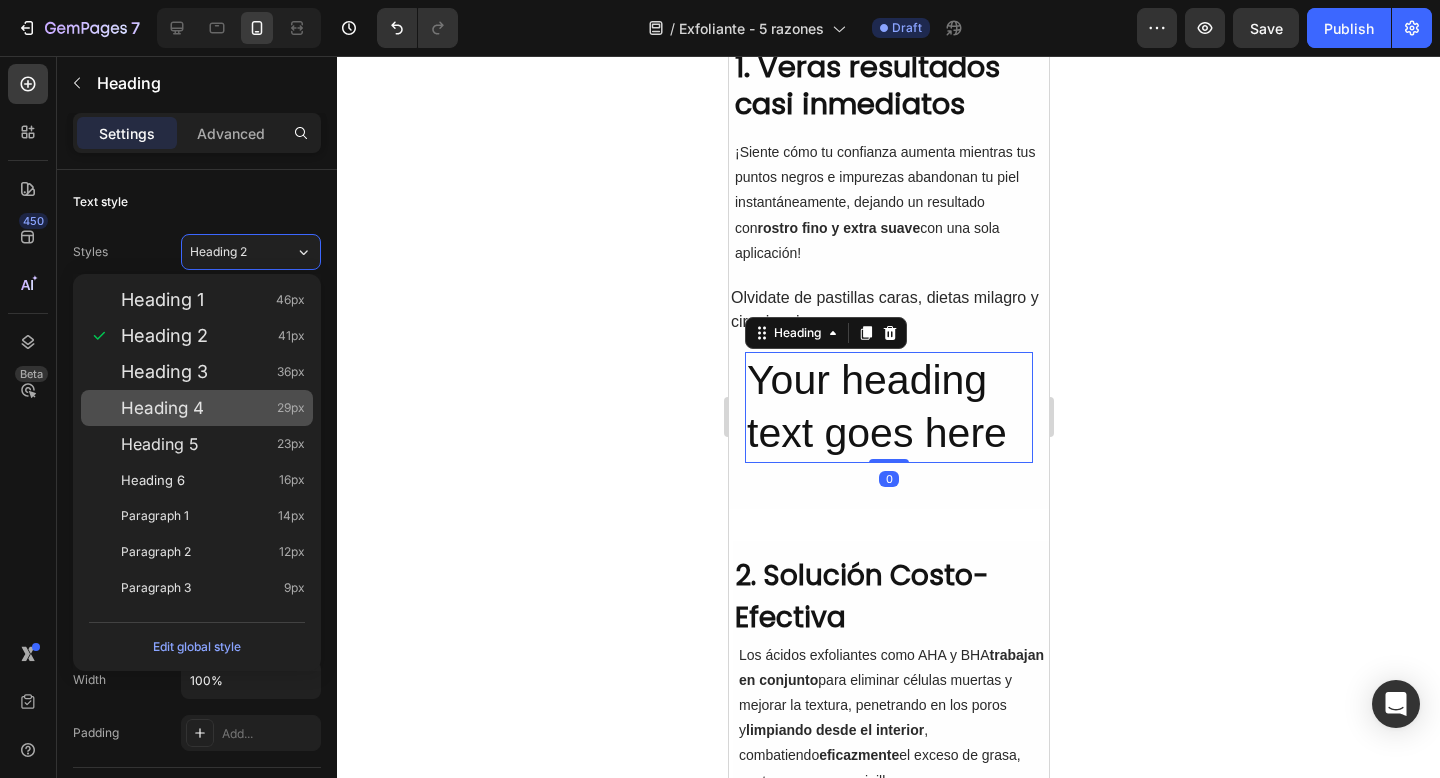 click on "Heading 4 29px" at bounding box center (213, 408) 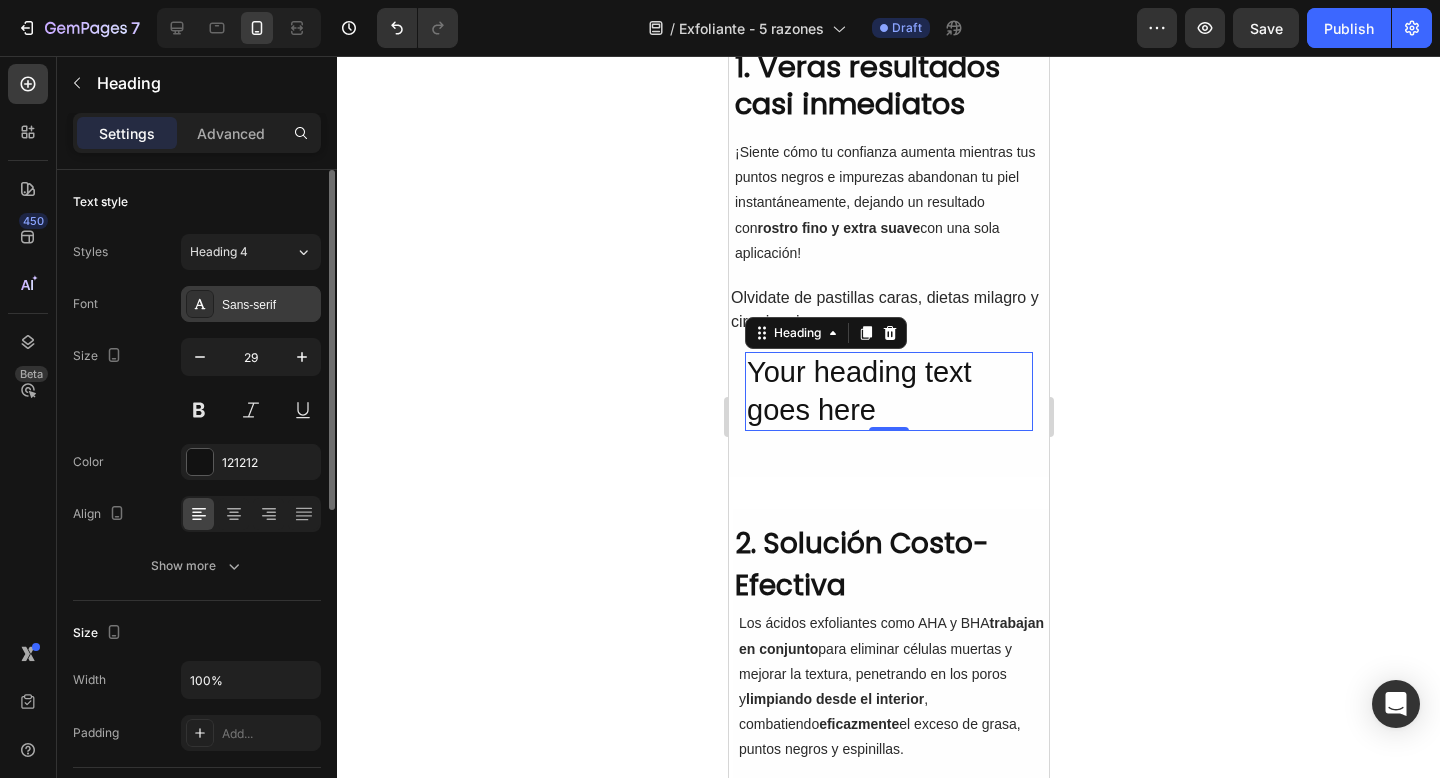 click on "Sans-serif" at bounding box center (269, 305) 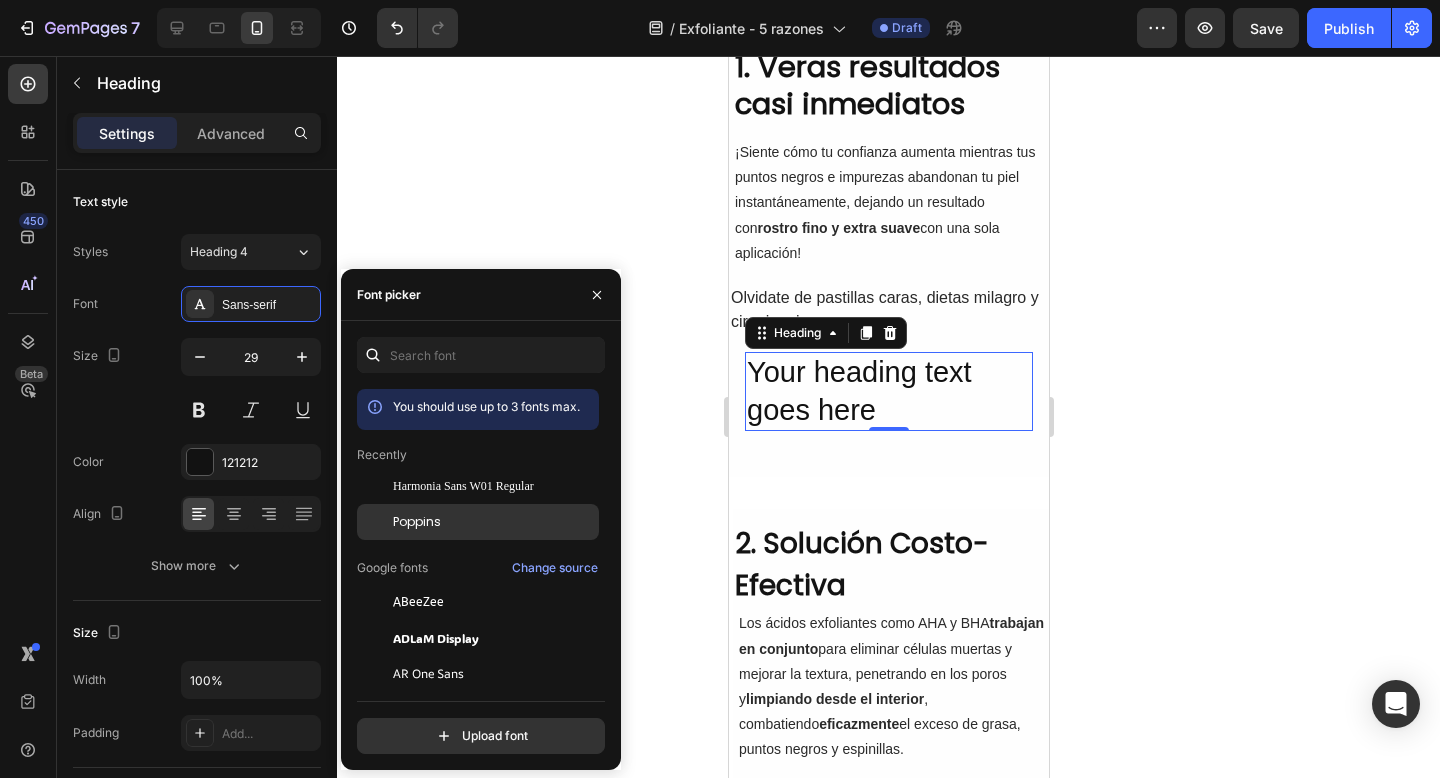 click on "Poppins" at bounding box center [494, 522] 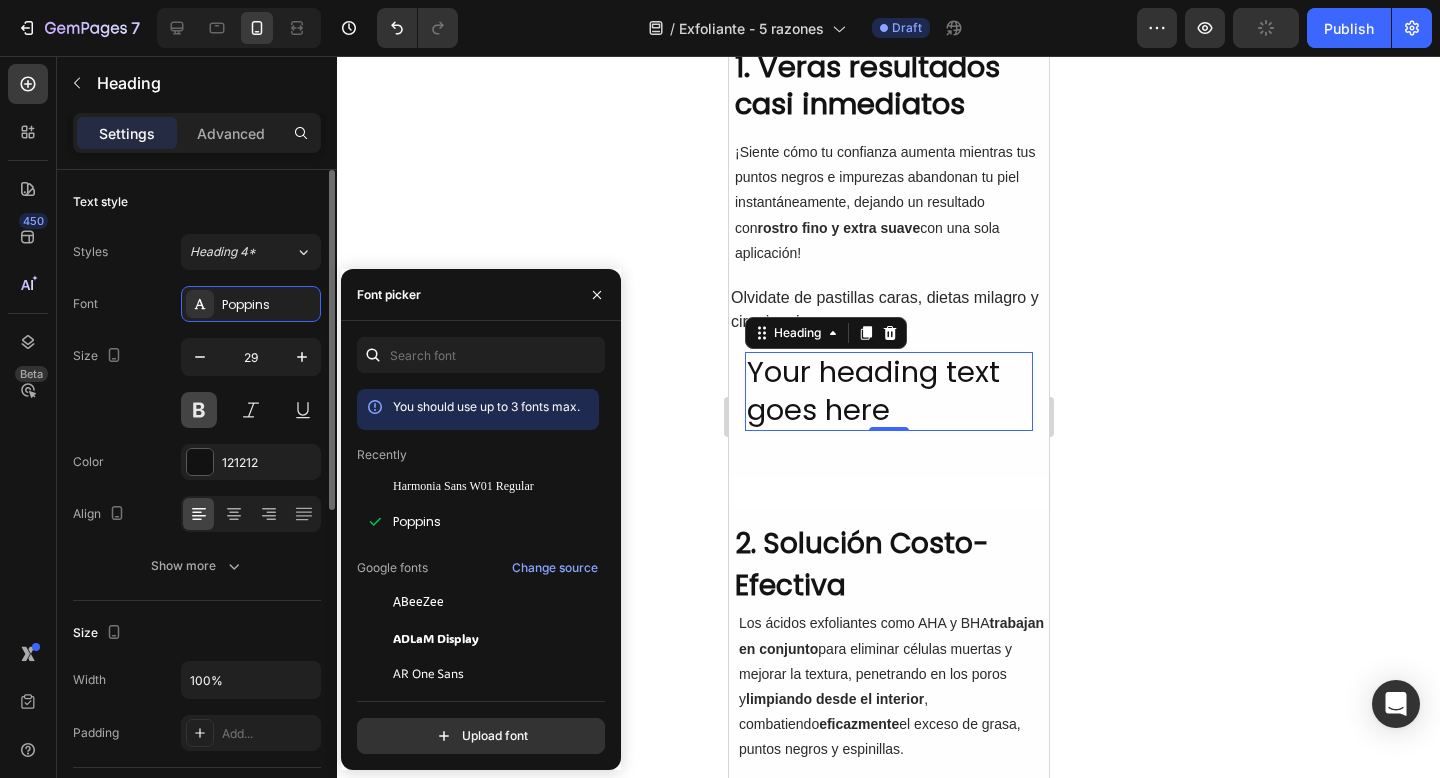 click at bounding box center [199, 410] 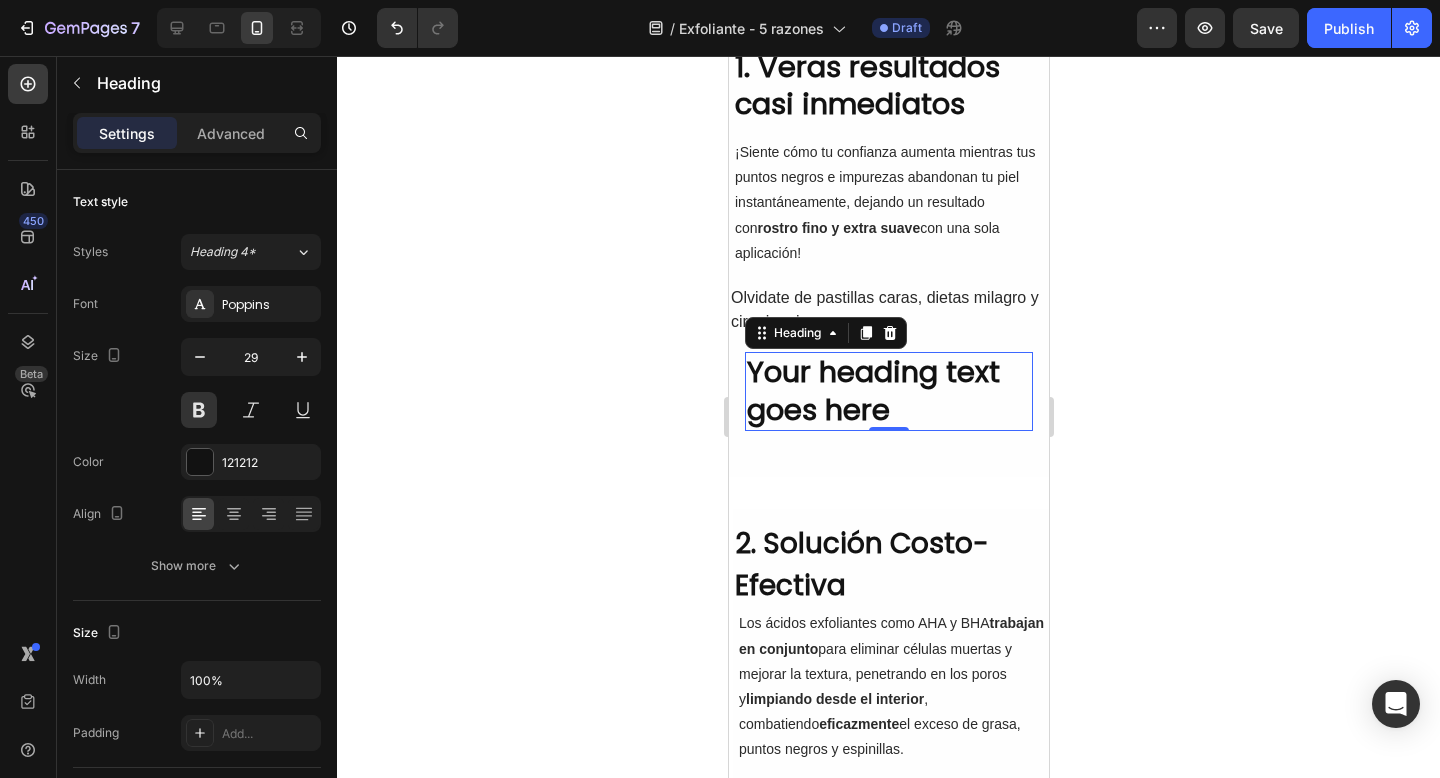 click on "Your heading text goes here" at bounding box center [888, 391] 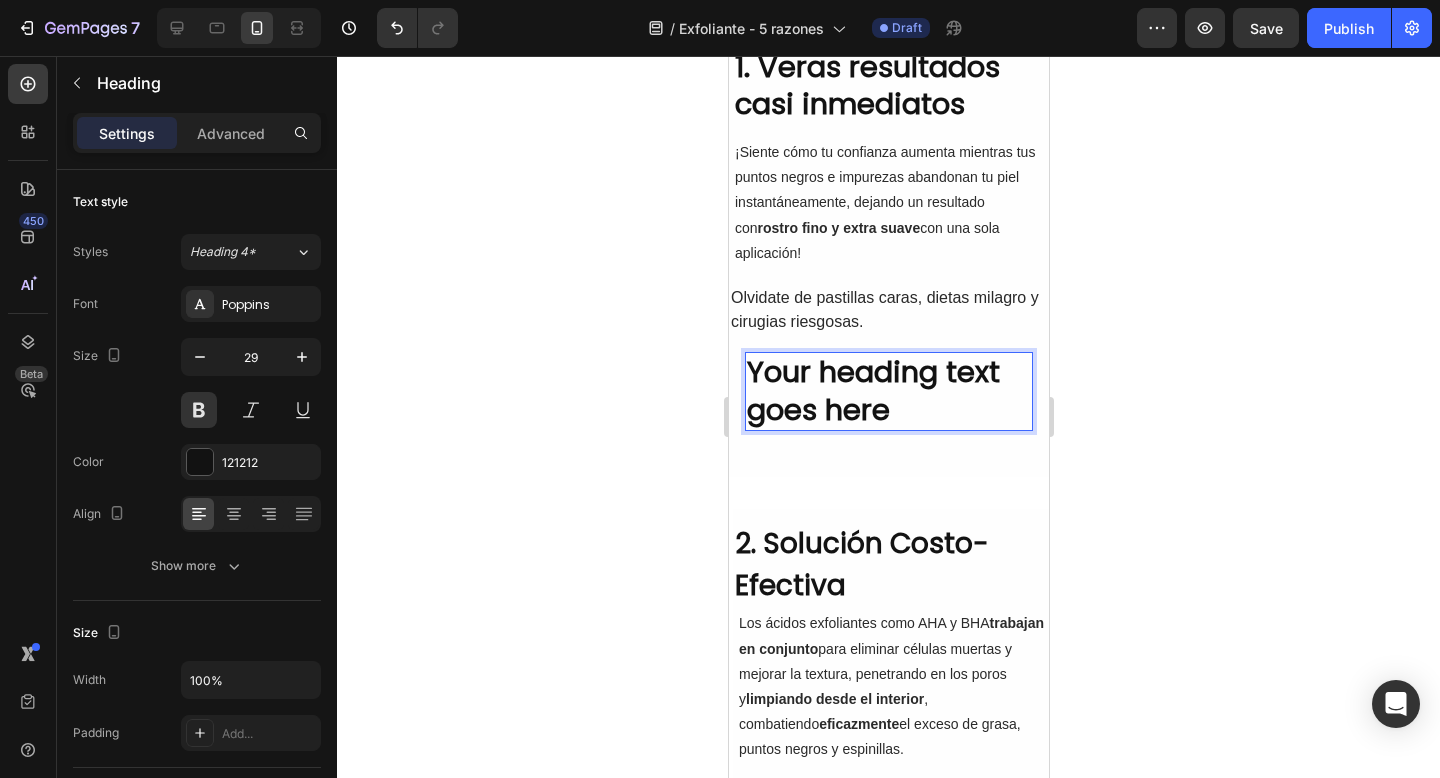 click on "Your heading text goes here" at bounding box center [888, 391] 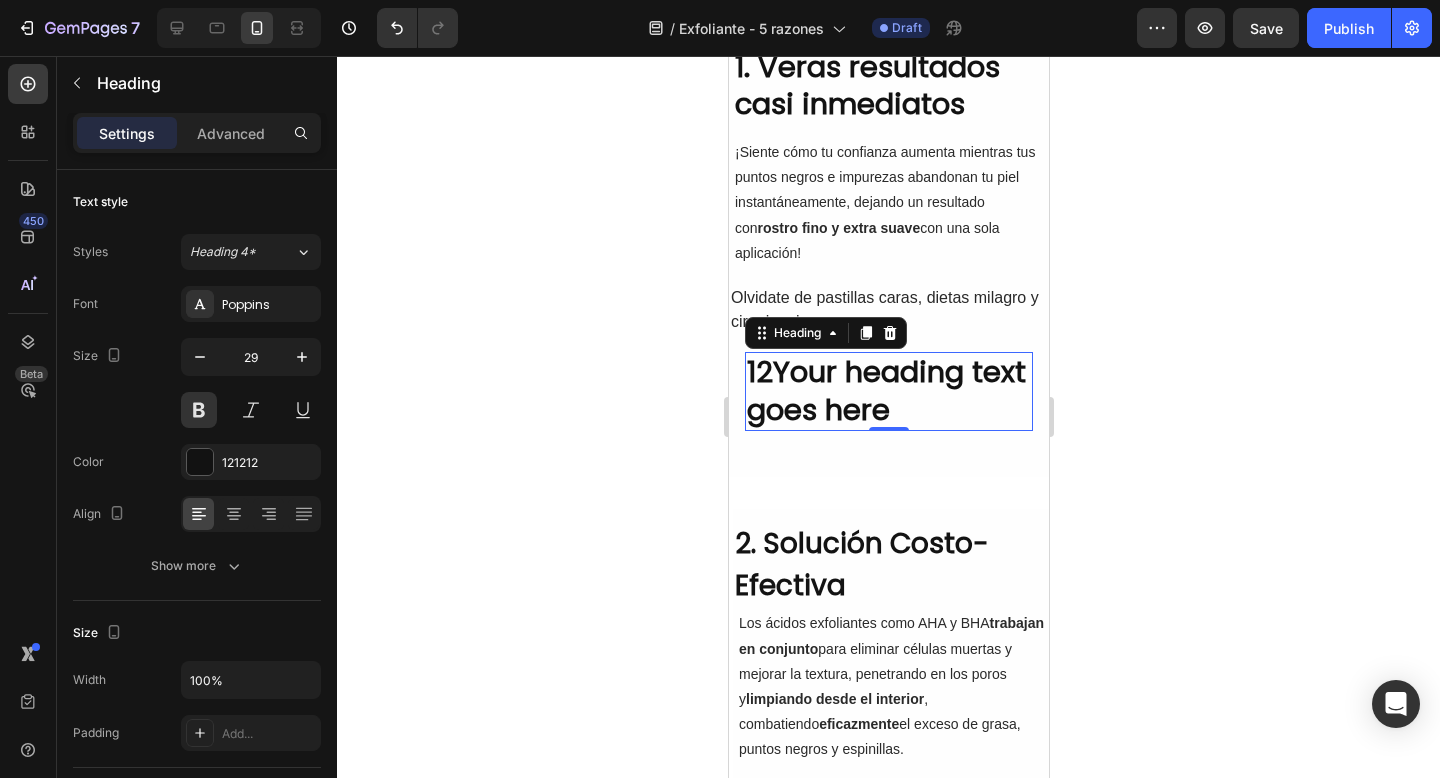 click 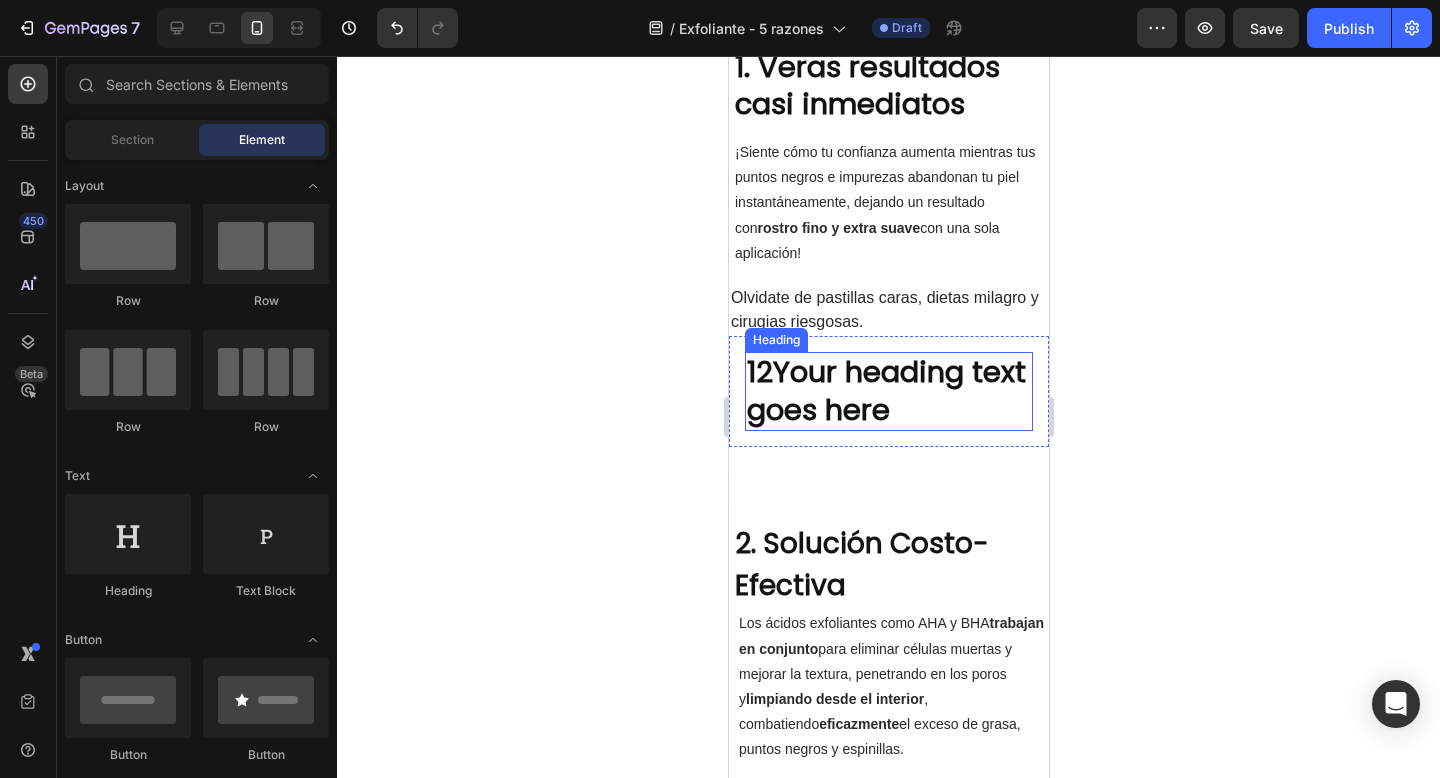 click on "12Your heading text goes here Heading Row" at bounding box center (888, 391) 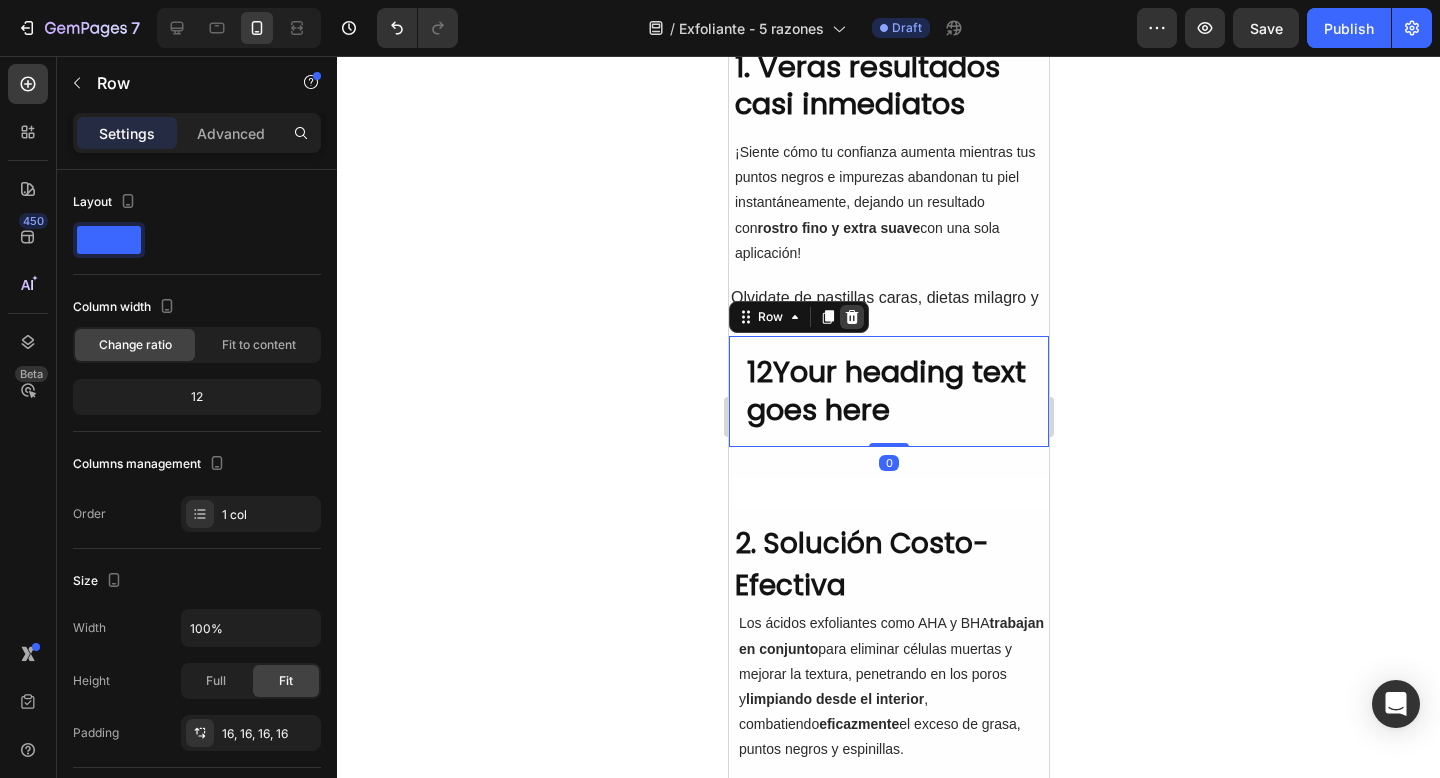 click 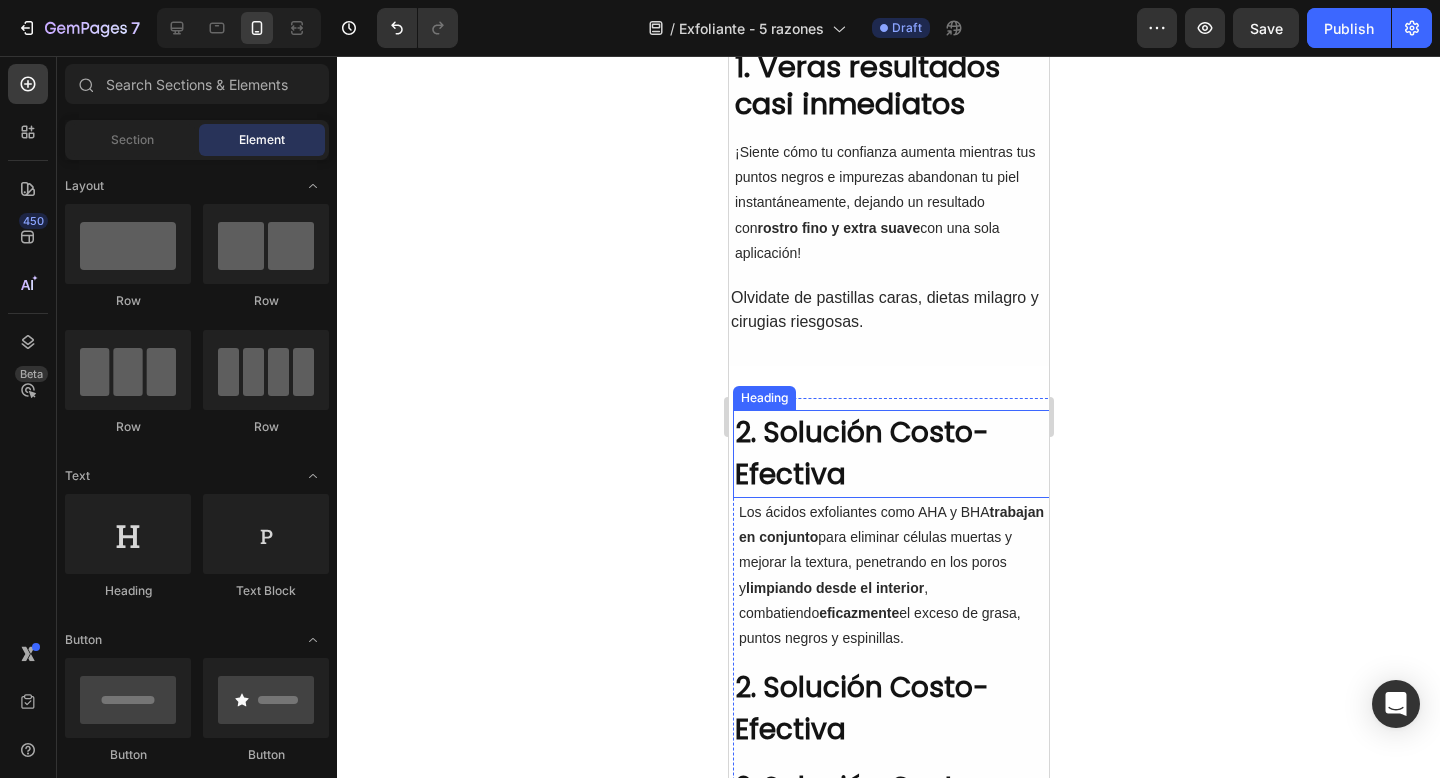 click on "2. Solución Costo-Efectiva" at bounding box center (892, 454) 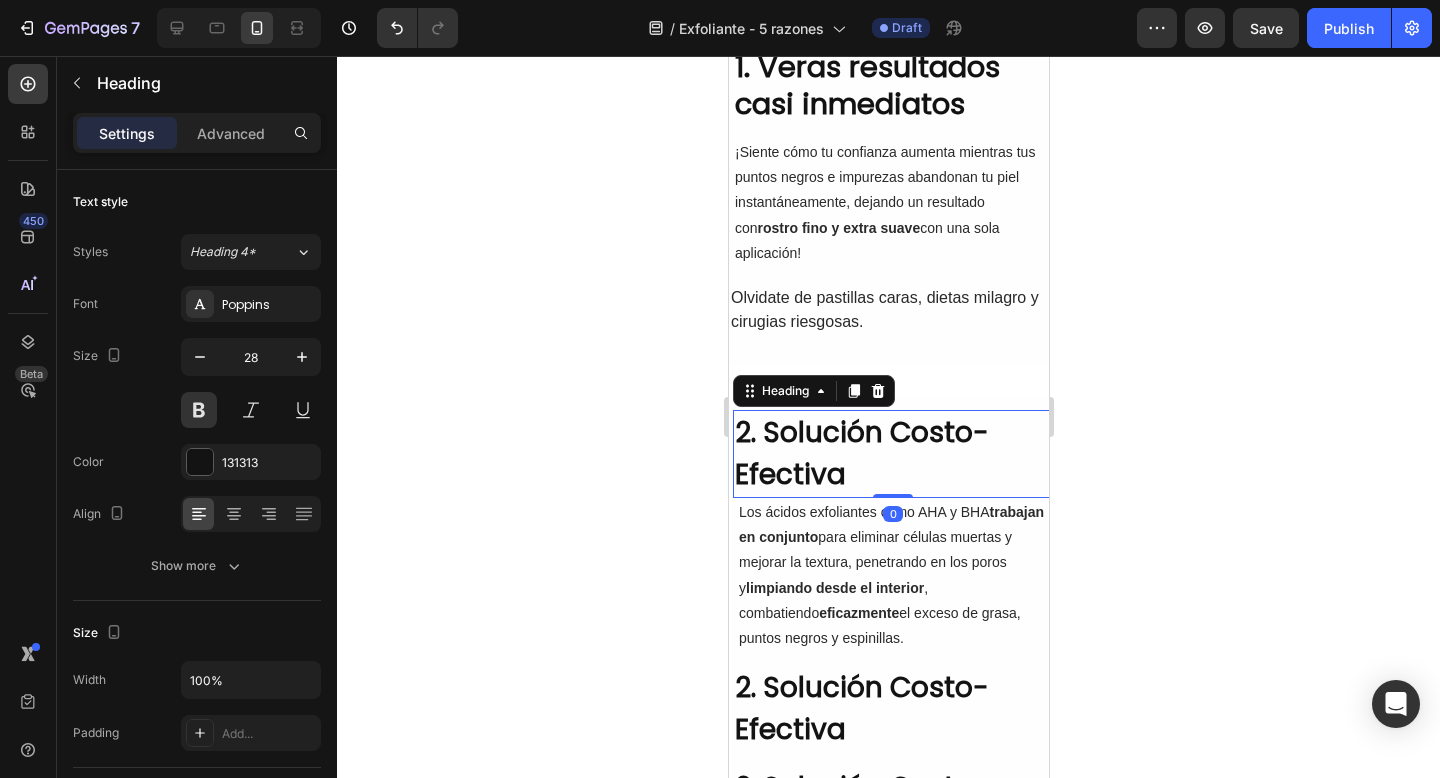 click on "2. Solución Costo-Efectiva" at bounding box center [892, 454] 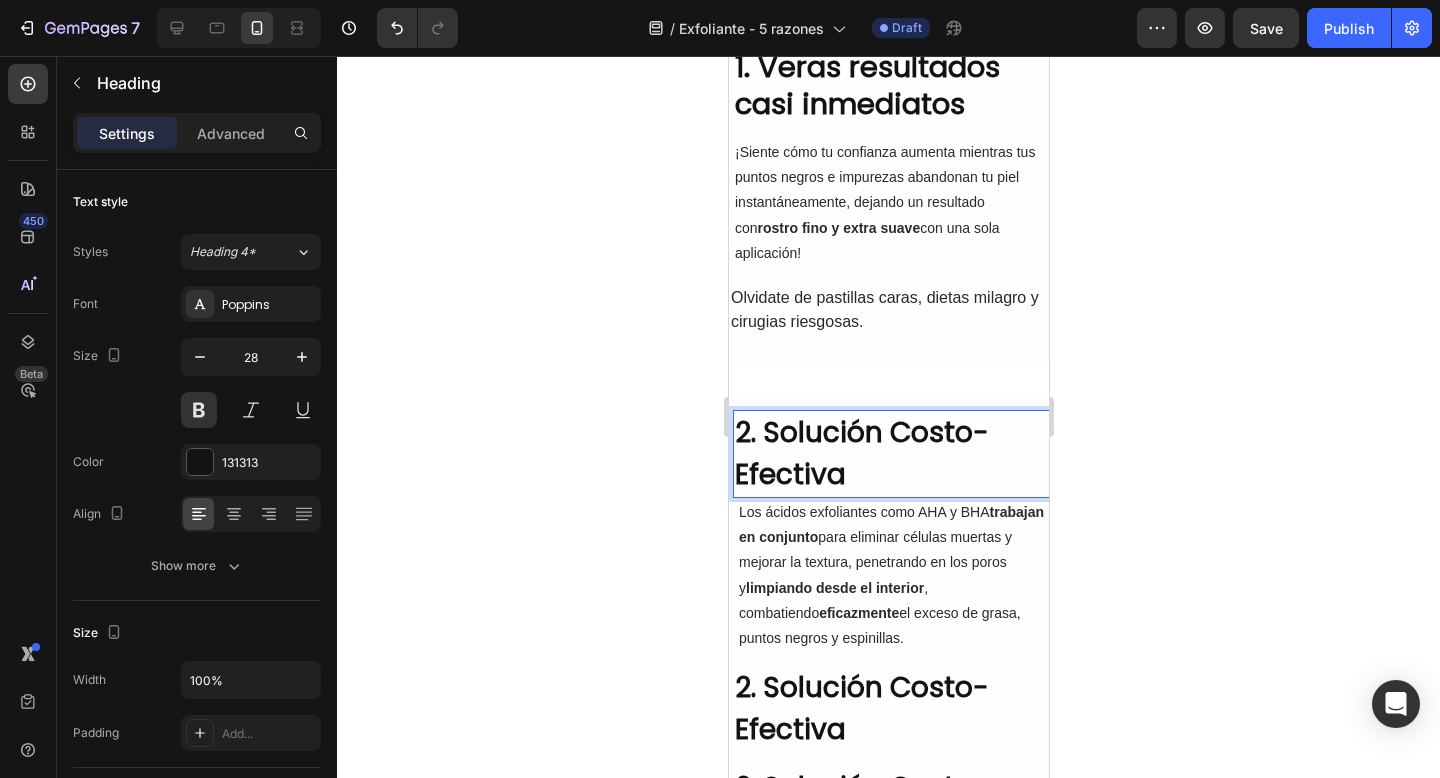 click on "2. Solución Costo-Efectiva Heading   0 Los ácidos exfoliantes como AHA y BHA  trabajan en conjunto  para eliminar células muertas y mejorar la textura, penetrando en los poros y  limpiando desde el interior , combatiendo  eficazmente  el exceso de grasa, puntos negros y espinillas. Text Block 2. Solución Costo-Efectiva Heading 2. Solución Costo-Efectiva Heading Gracias a su tecnología trifásica, cada aplicación libera ingredientes que ayudan a  combatir los puntos negros , células muertas y grasas cutáneas.   Convirtiéndolo en la opción más  accesible  y  económica. Text Block Image 3. ¿Cómo Ayuda a Mi Piel? Heading En su aplicación tu piel  extraerá los puntos negros  de adentro hacia afuera, dejándolo  libre de impurezas.   Entregando un rostro completamente limpio , sin imperfecciones y profundamente humectado. Text Block Image Row Row Section 3" at bounding box center (892, 1151) 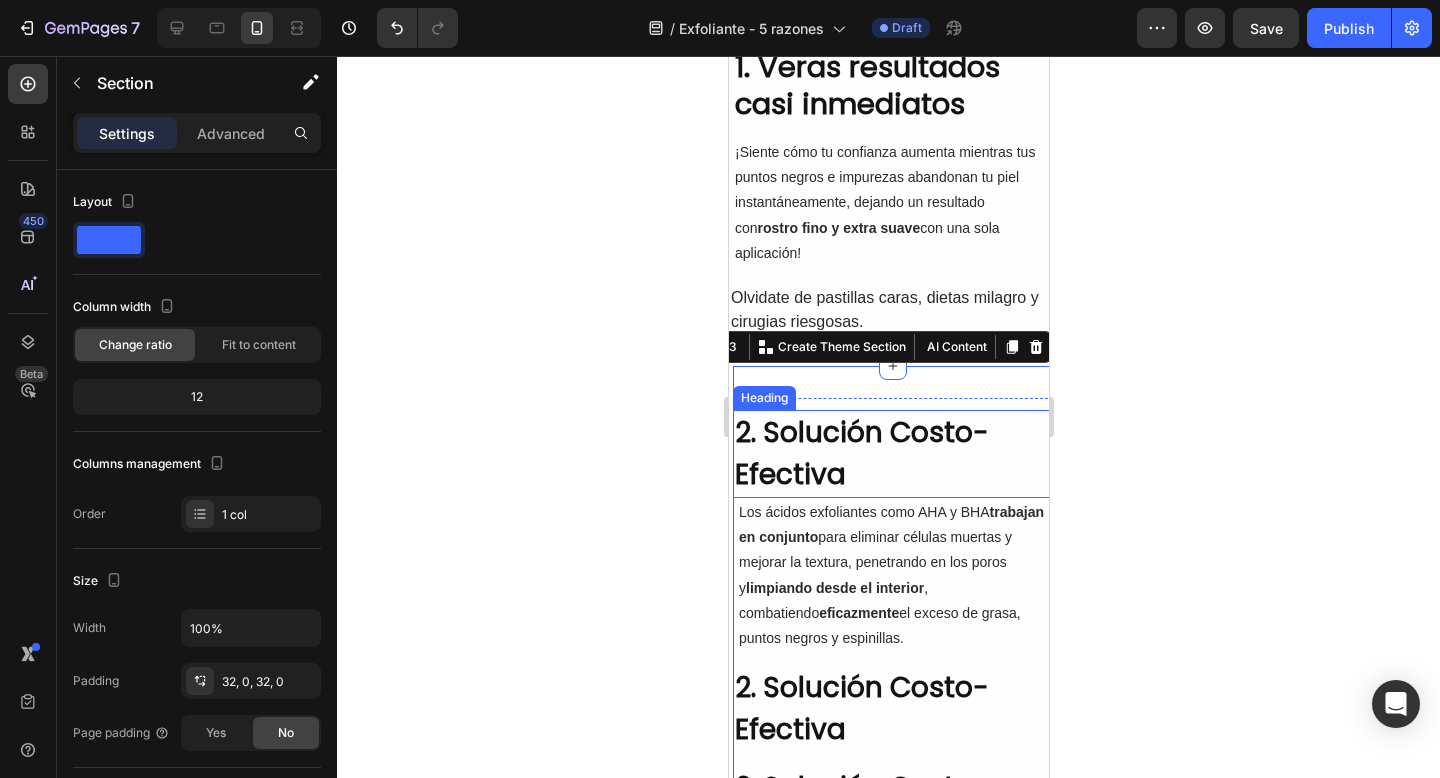 click on "2. Solución Costo-Efectiva" at bounding box center [892, 454] 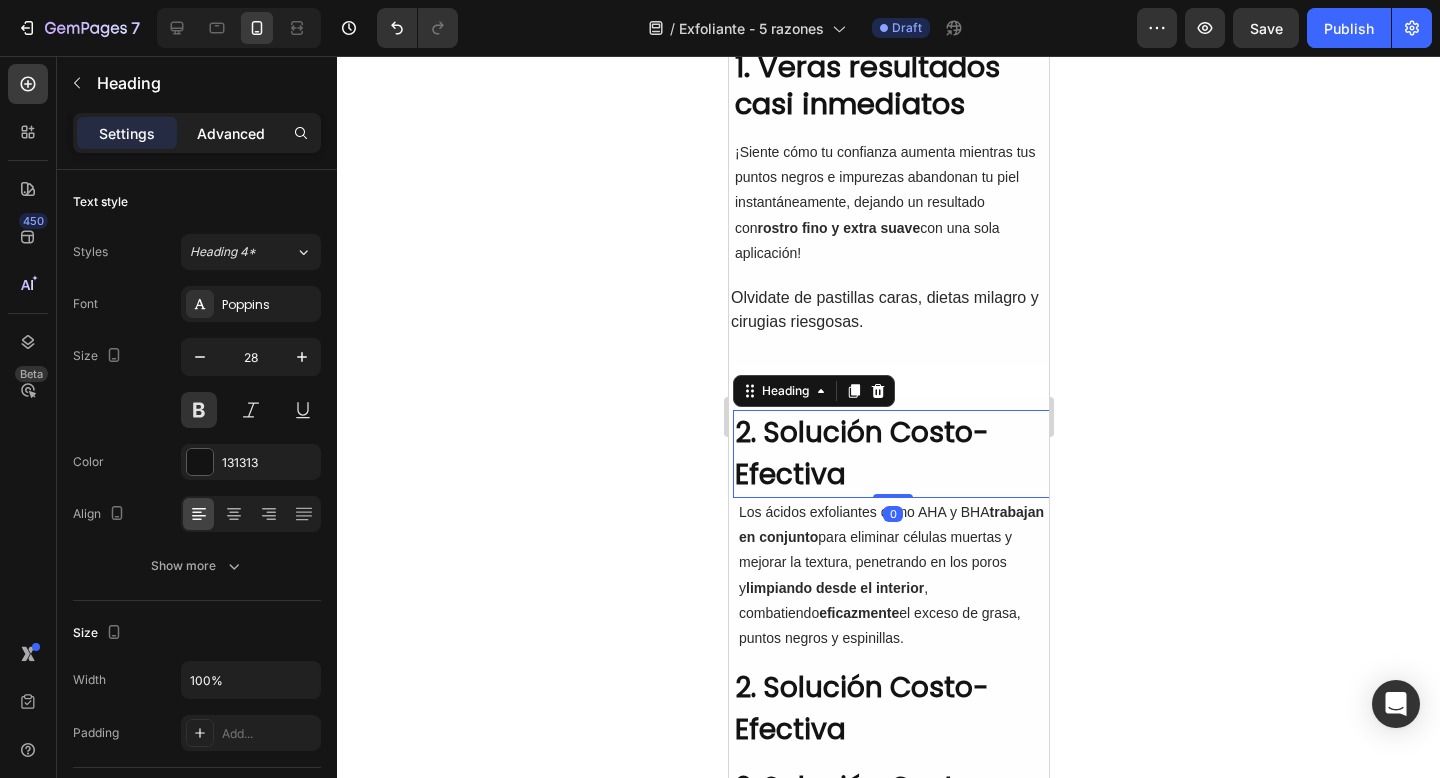 click on "Advanced" 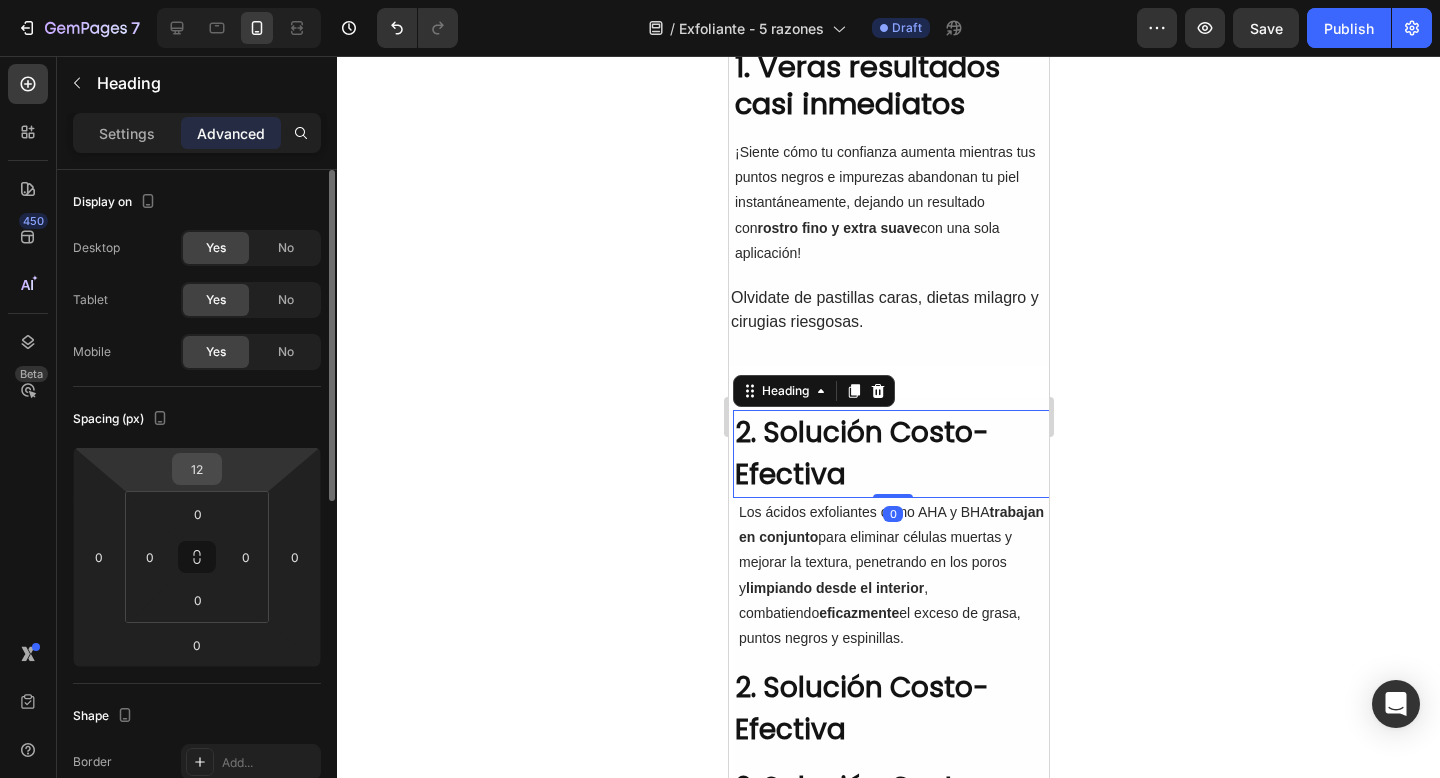 click on "12" at bounding box center (197, 469) 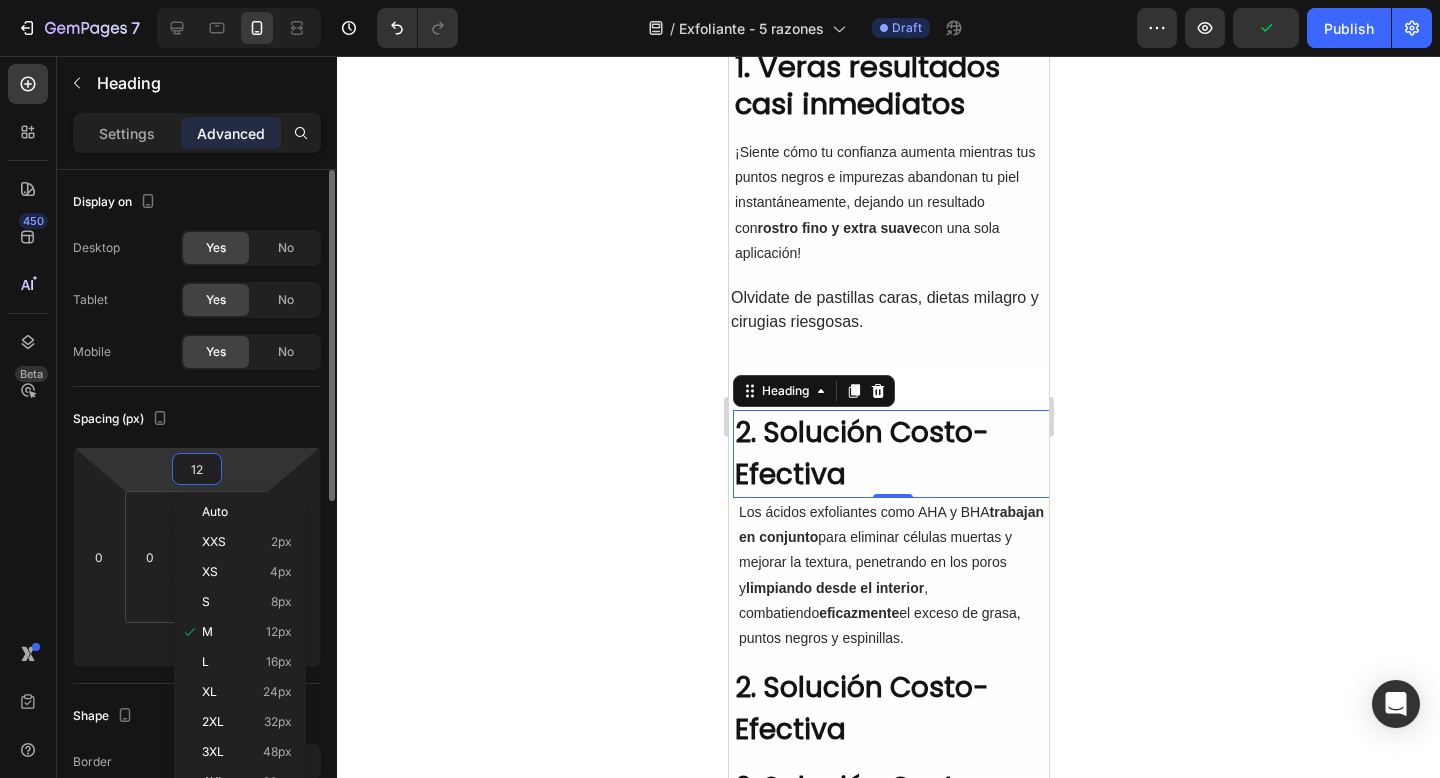 click on "7  Version history  /  Exfoliante - 5 razones Draft Preview  Publish  450 Beta Sections(30) Elements(83) Section Element Hero Section Product Detail Brands Trusted Badges Guarantee Product Breakdown How to use Testimonials Compare Bundle FAQs Social Proof Brand Story Product List Collection Blog List Contact Sticky Add to Cart Custom Footer Browse Library 450 Layout
Row
Row
Row
Row Text
Heading
Text Block Button
Button
Button Media
Image
Image" at bounding box center (720, 0) 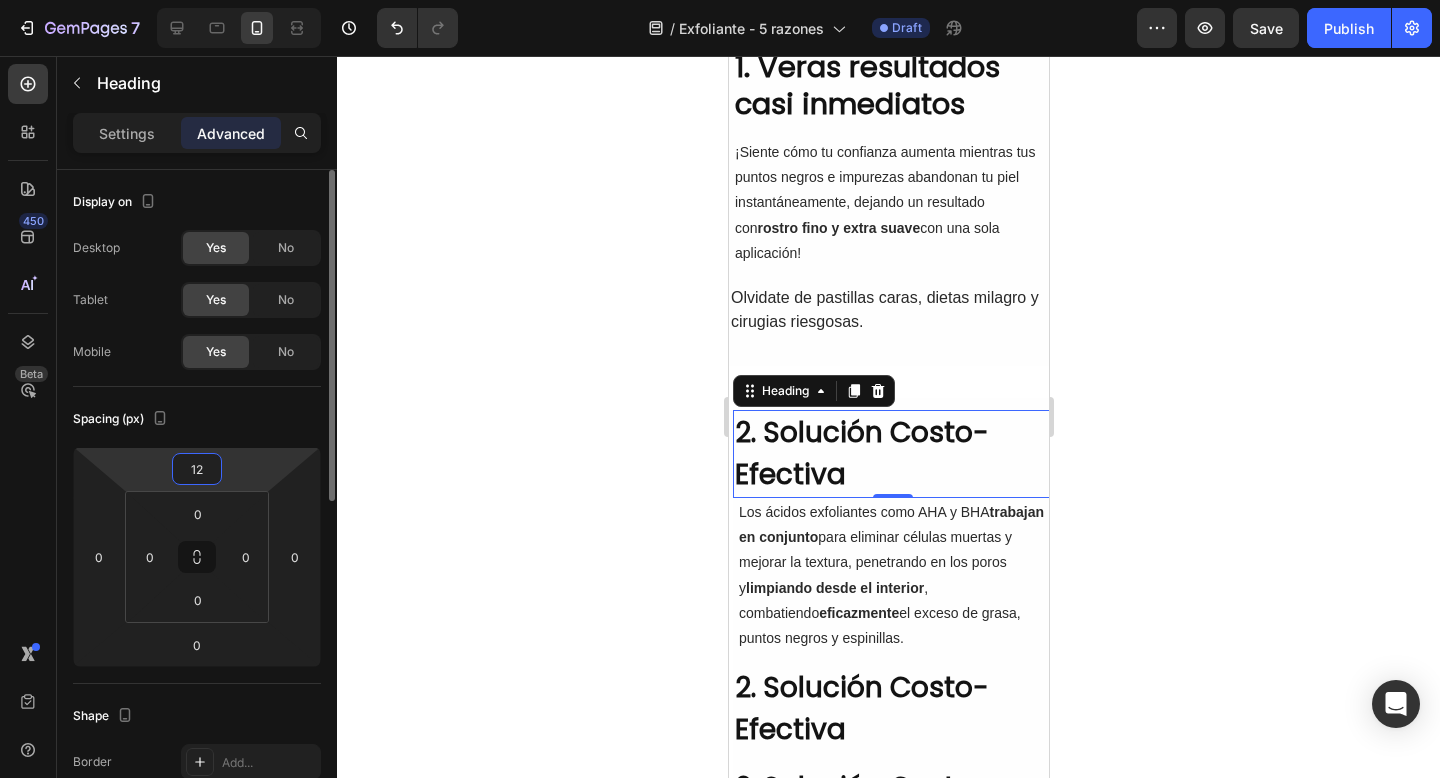 click on "12" at bounding box center [197, 469] 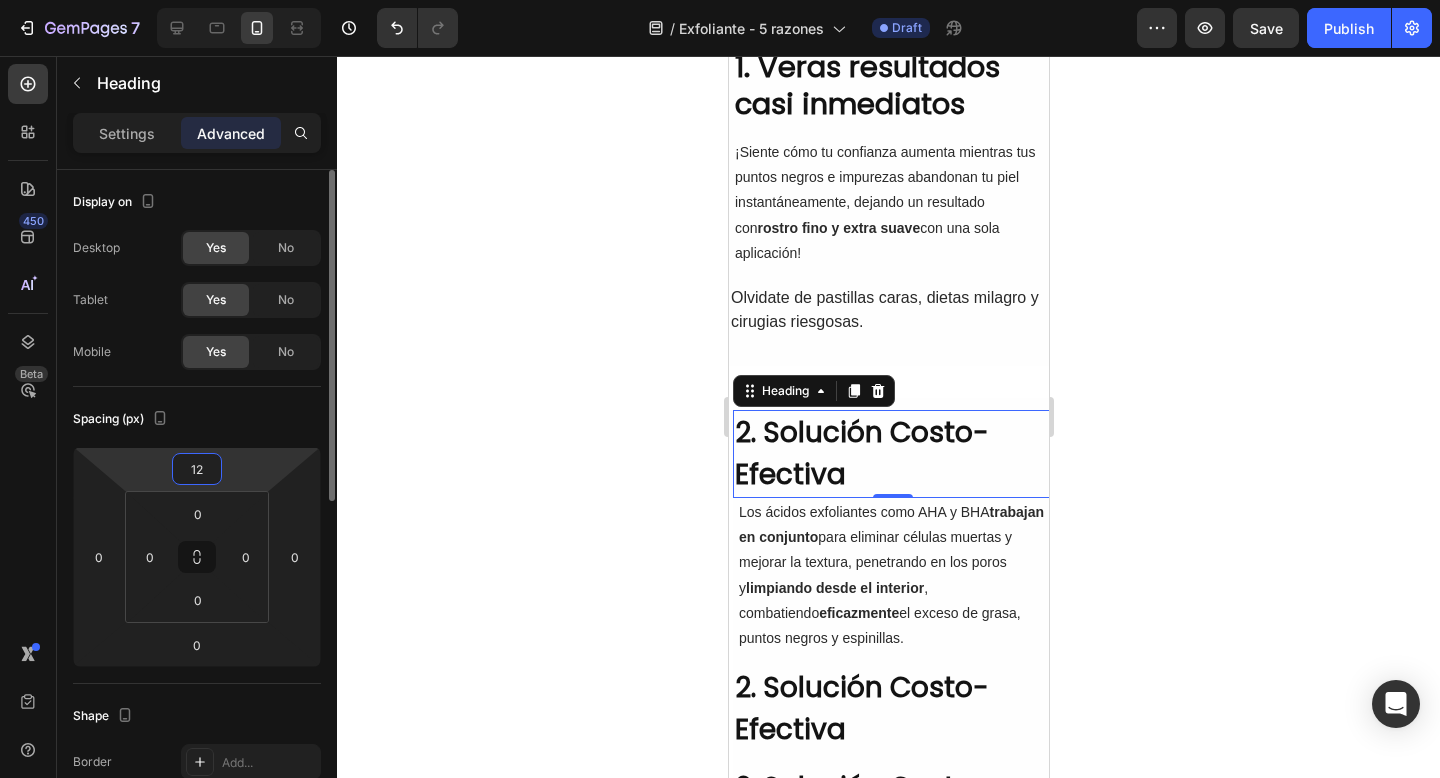 click on "7  Version history  /  Exfoliante - 5 razones Draft Preview  Save   Publish  450 Beta Sections(30) Elements(83) Section Element Hero Section Product Detail Brands Trusted Badges Guarantee Product Breakdown How to use Testimonials Compare Bundle FAQs Social Proof Brand Story Product List Collection Blog List Contact Sticky Add to Cart Custom Footer Browse Library 450 Layout
Row
Row
Row
Row Text
Heading
Text Block Button
Button
Button Media
Image
Image
Video" at bounding box center [720, 0] 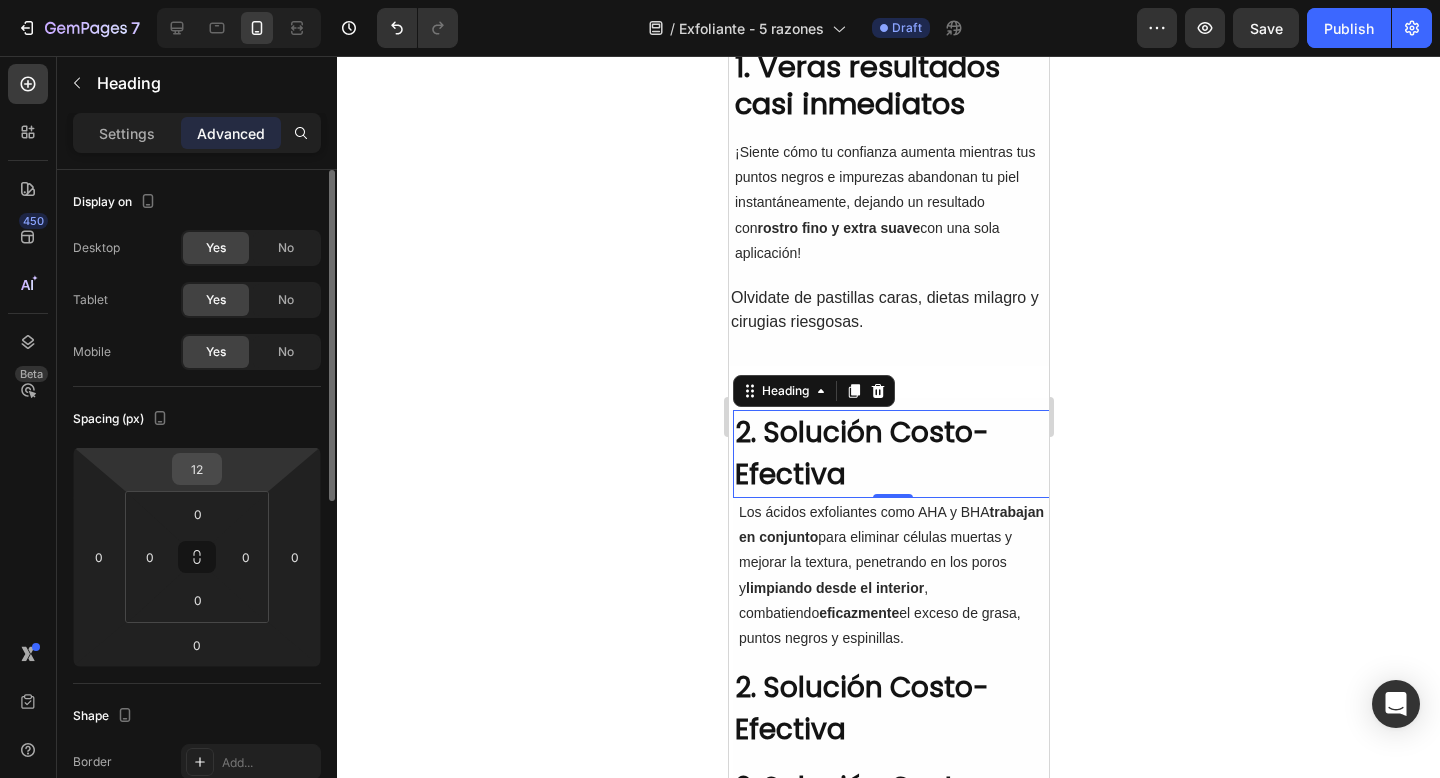 click on "12" at bounding box center (197, 469) 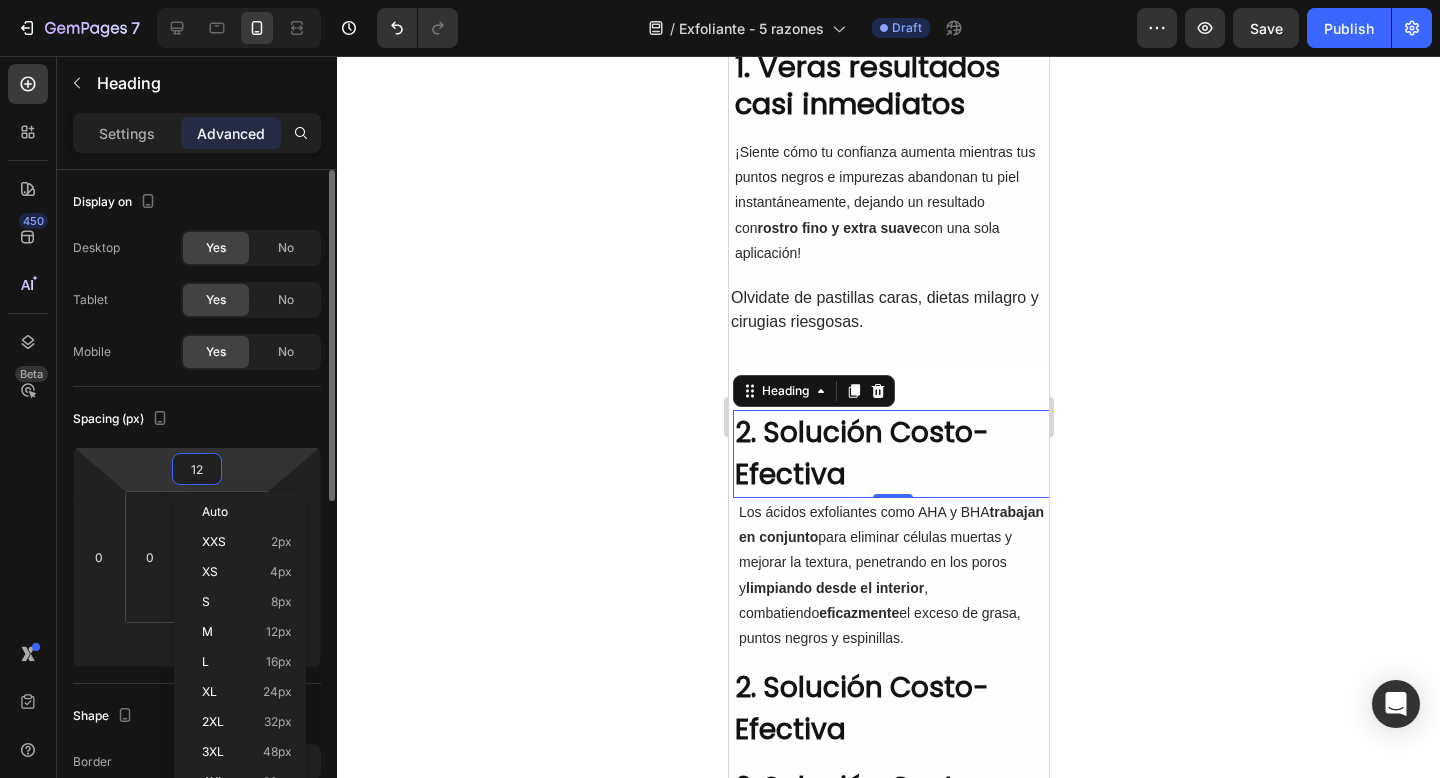 type on "1" 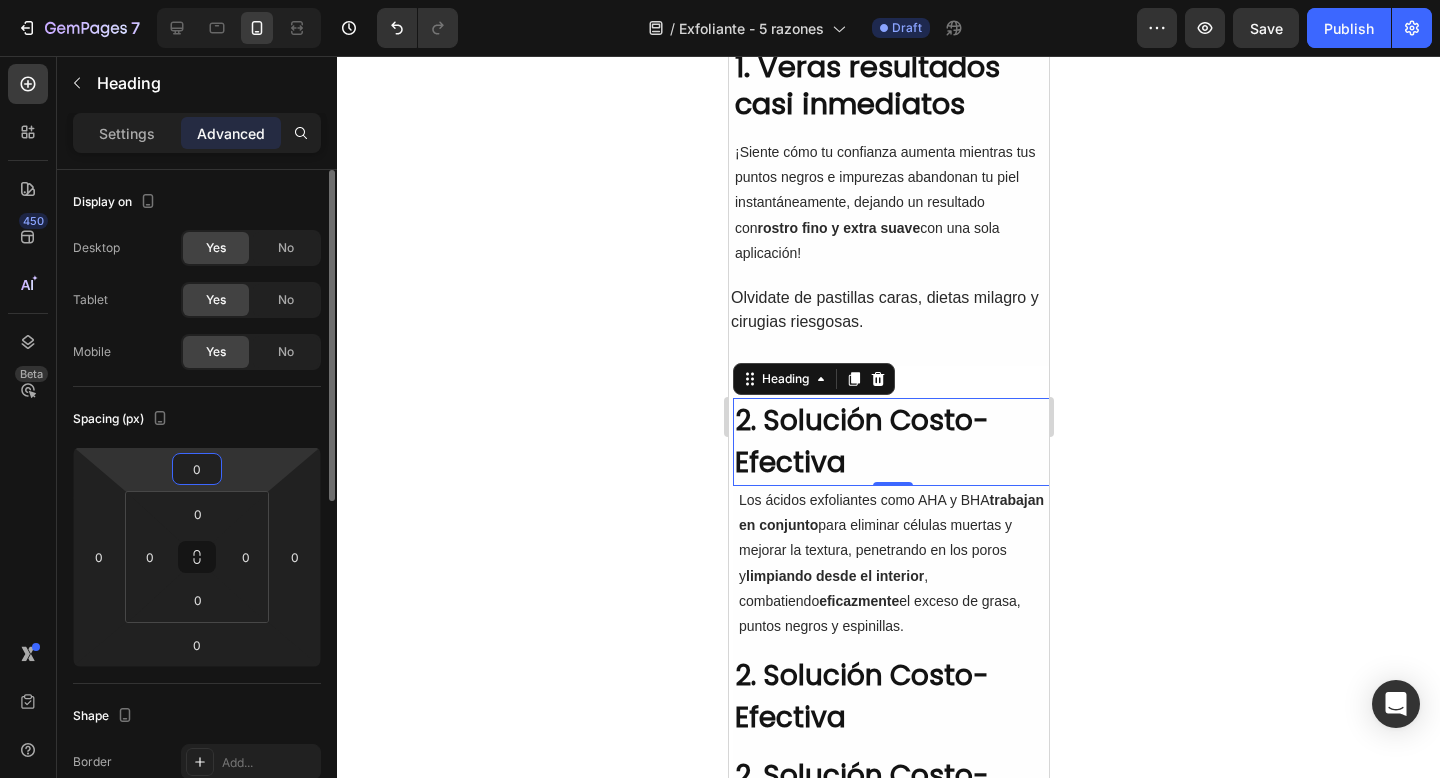 type on "0" 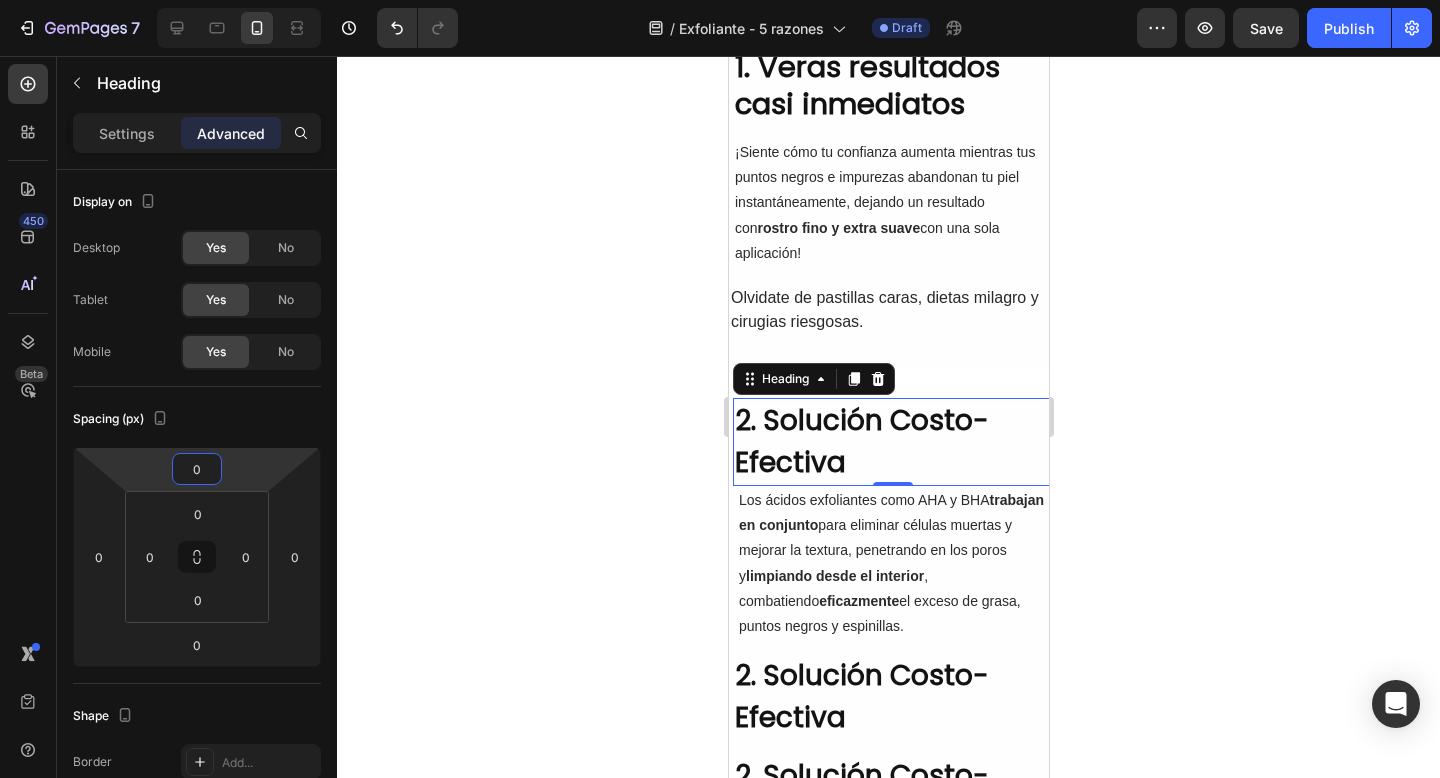 click 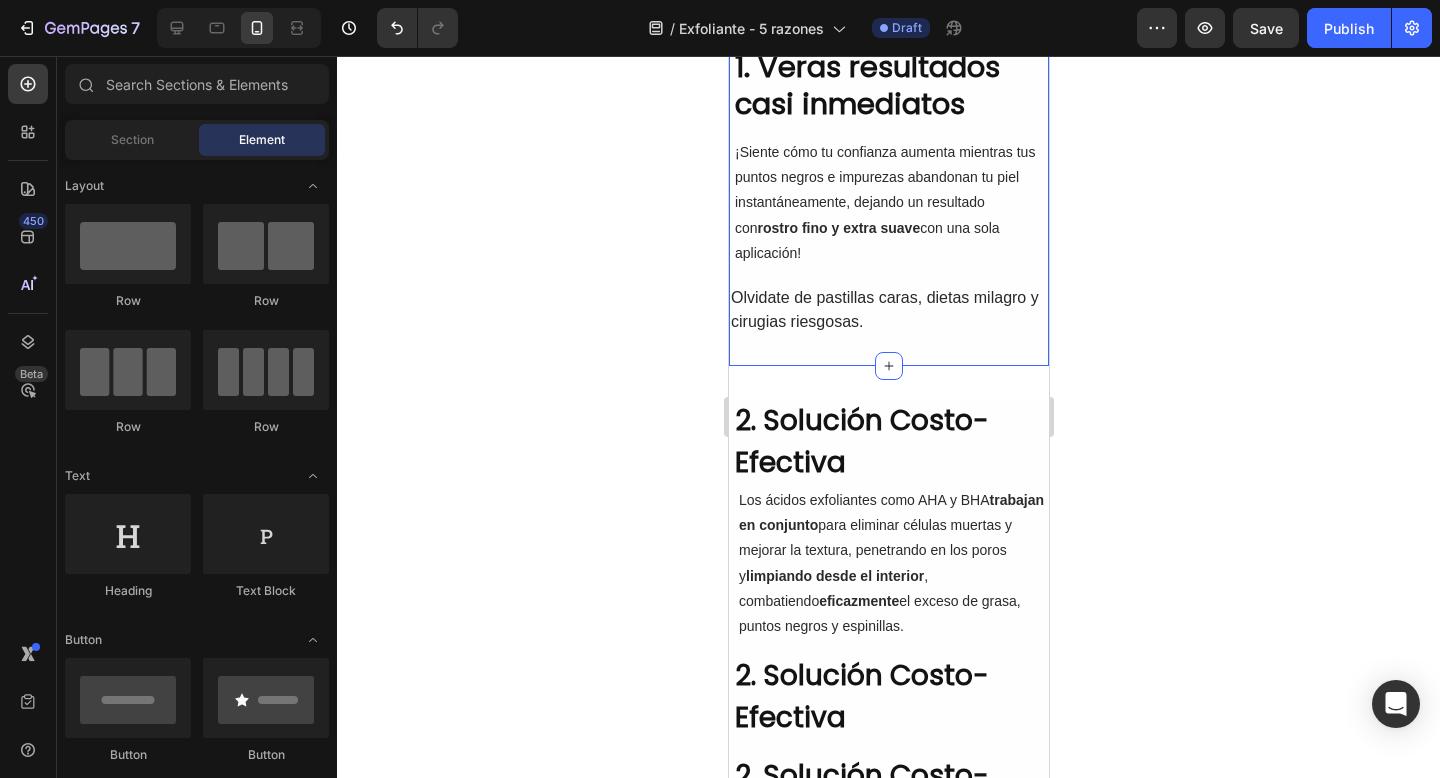click on "Image 1. Veras resultados casi inmediatos Heading ¡Siente cómo tu confianza aumenta mientras tus puntos negros e impurezas abandonan tu piel instantáneamente, dejando un resultado con  rostro fino y extra suave  con una sola aplicación! Text Block Olvidate de pastillas caras, dietas milagro y cirugias riesgosas. Text Block Row Row Section 2" at bounding box center (888, 59) 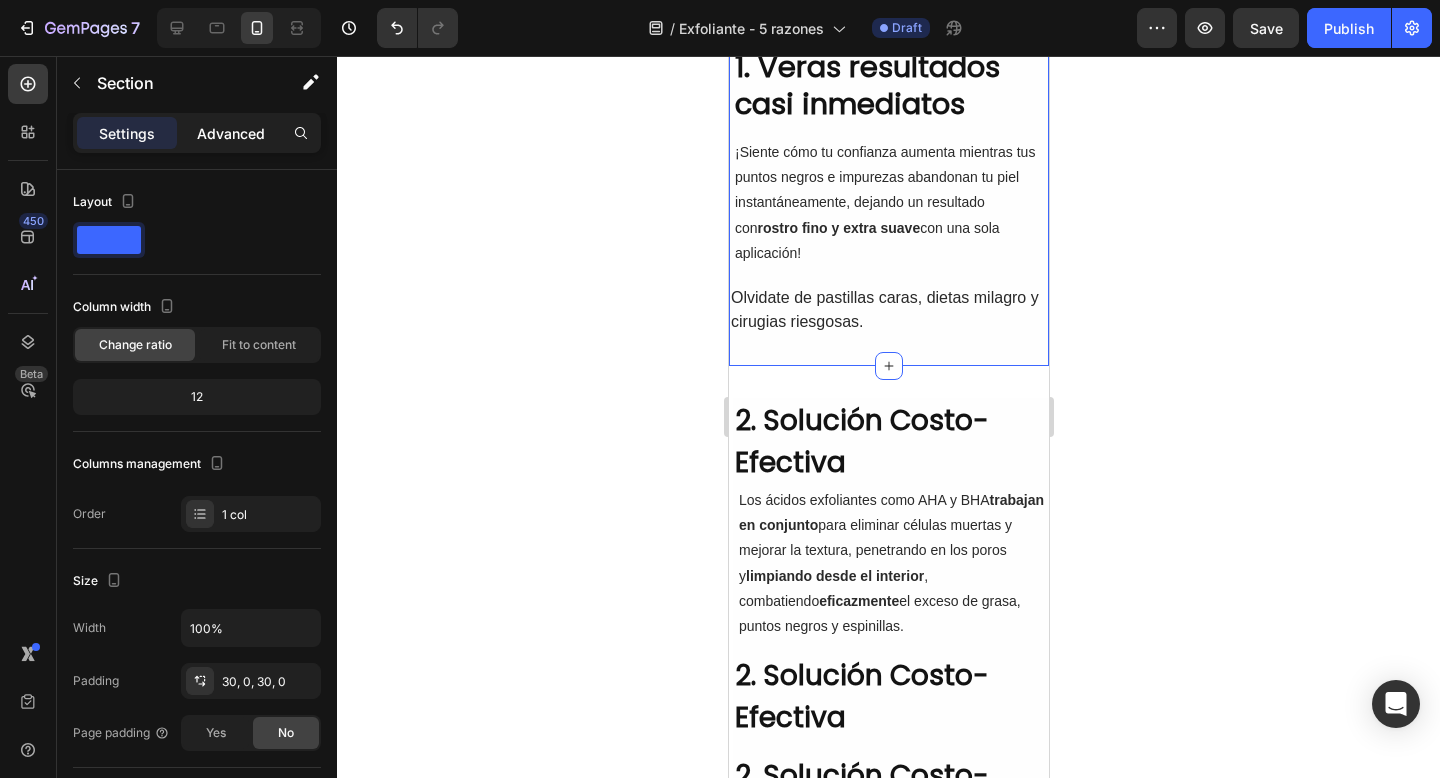 click on "Advanced" 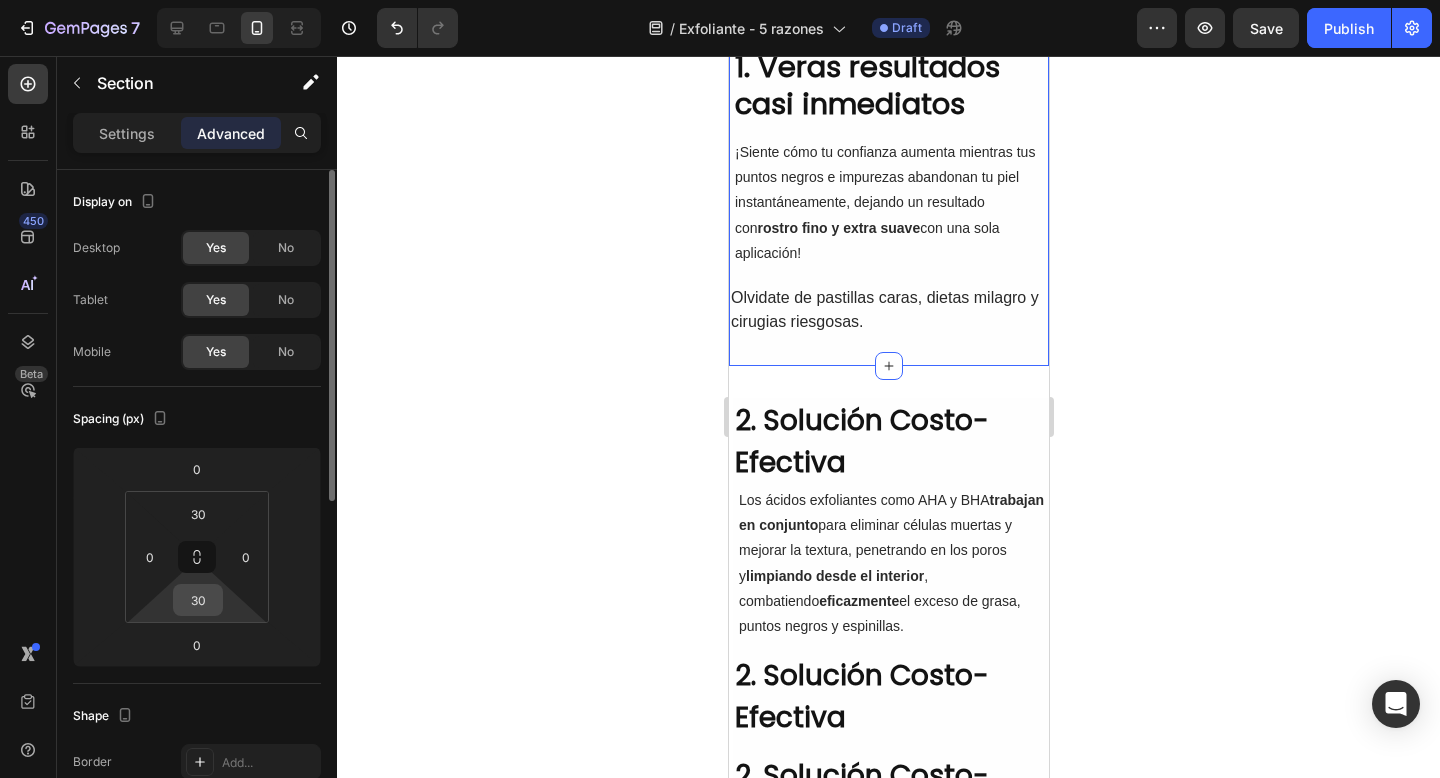 click on "30" at bounding box center (198, 600) 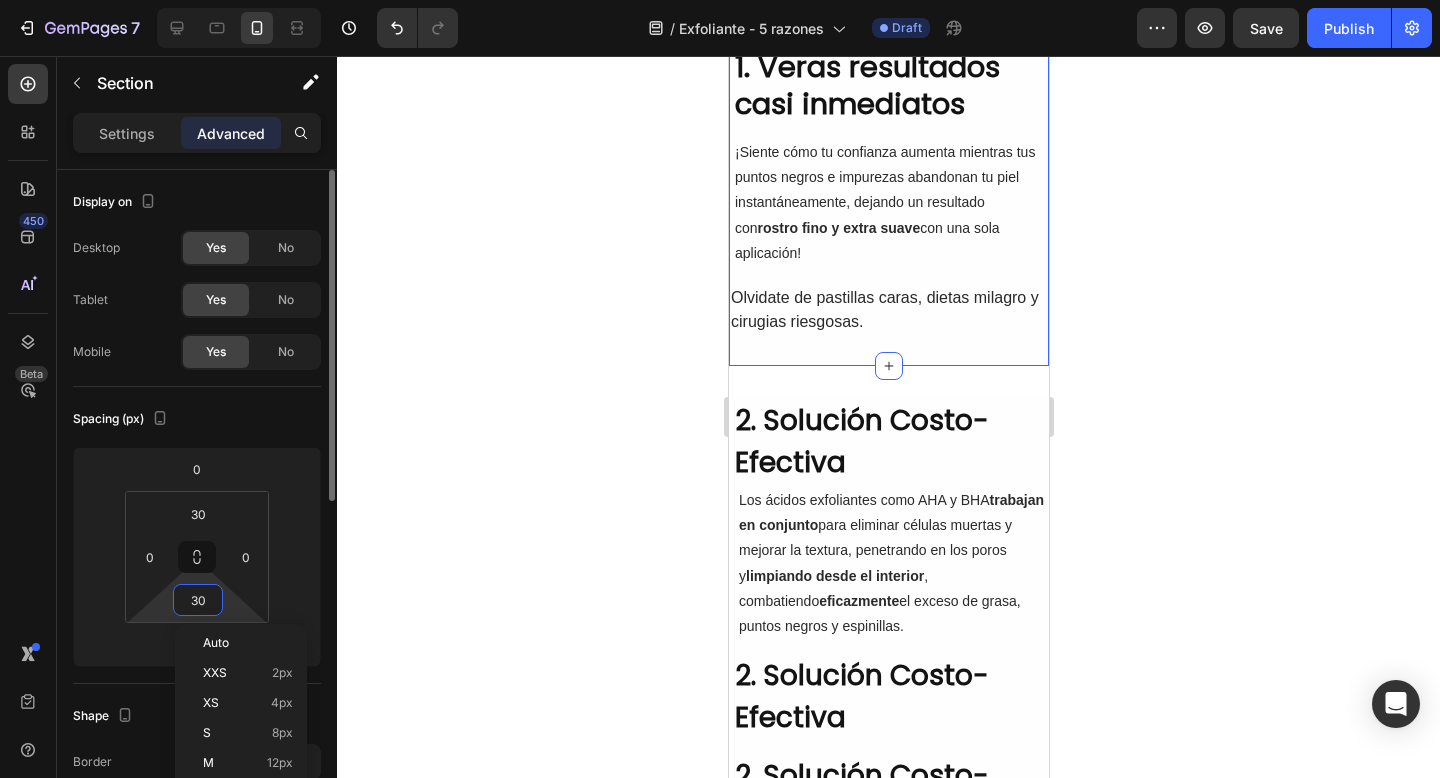 type on "0" 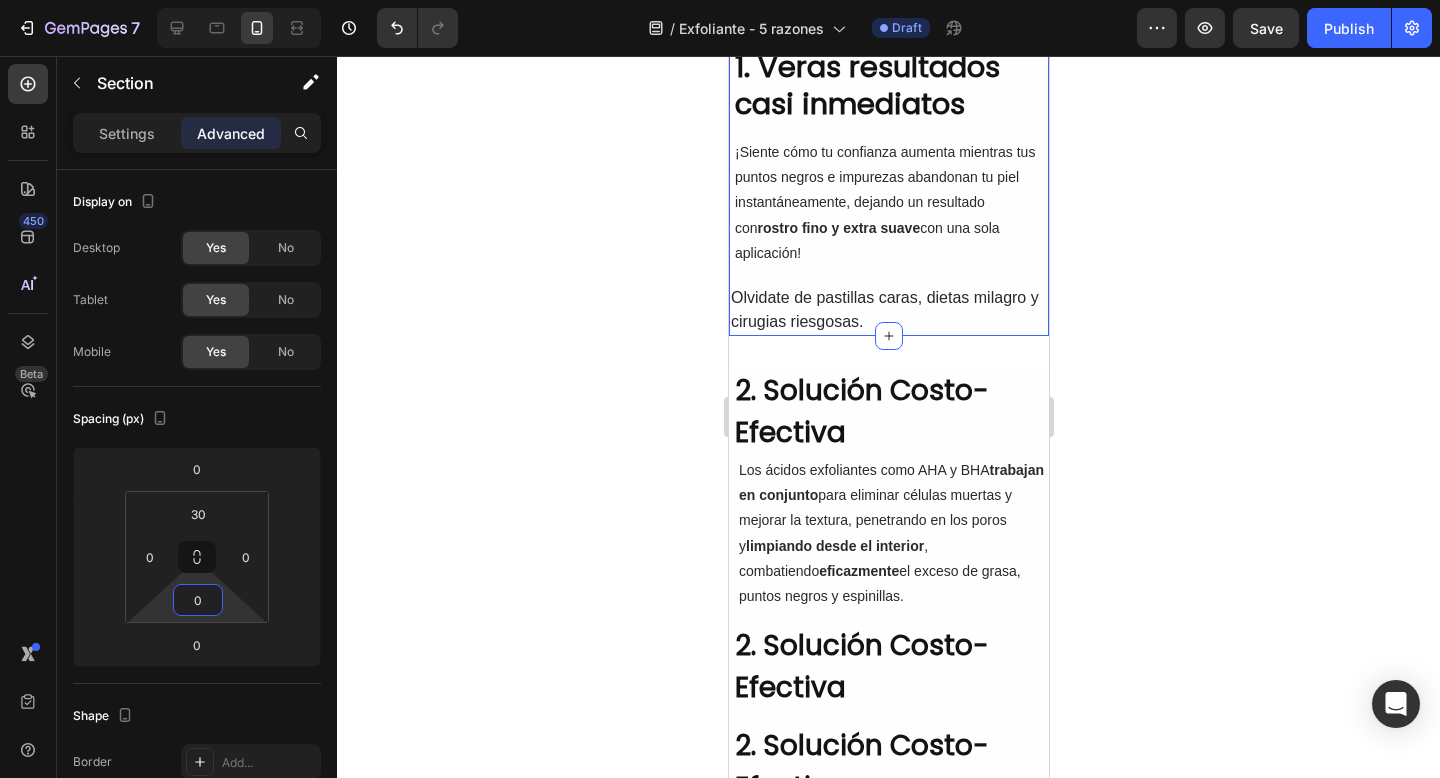 click 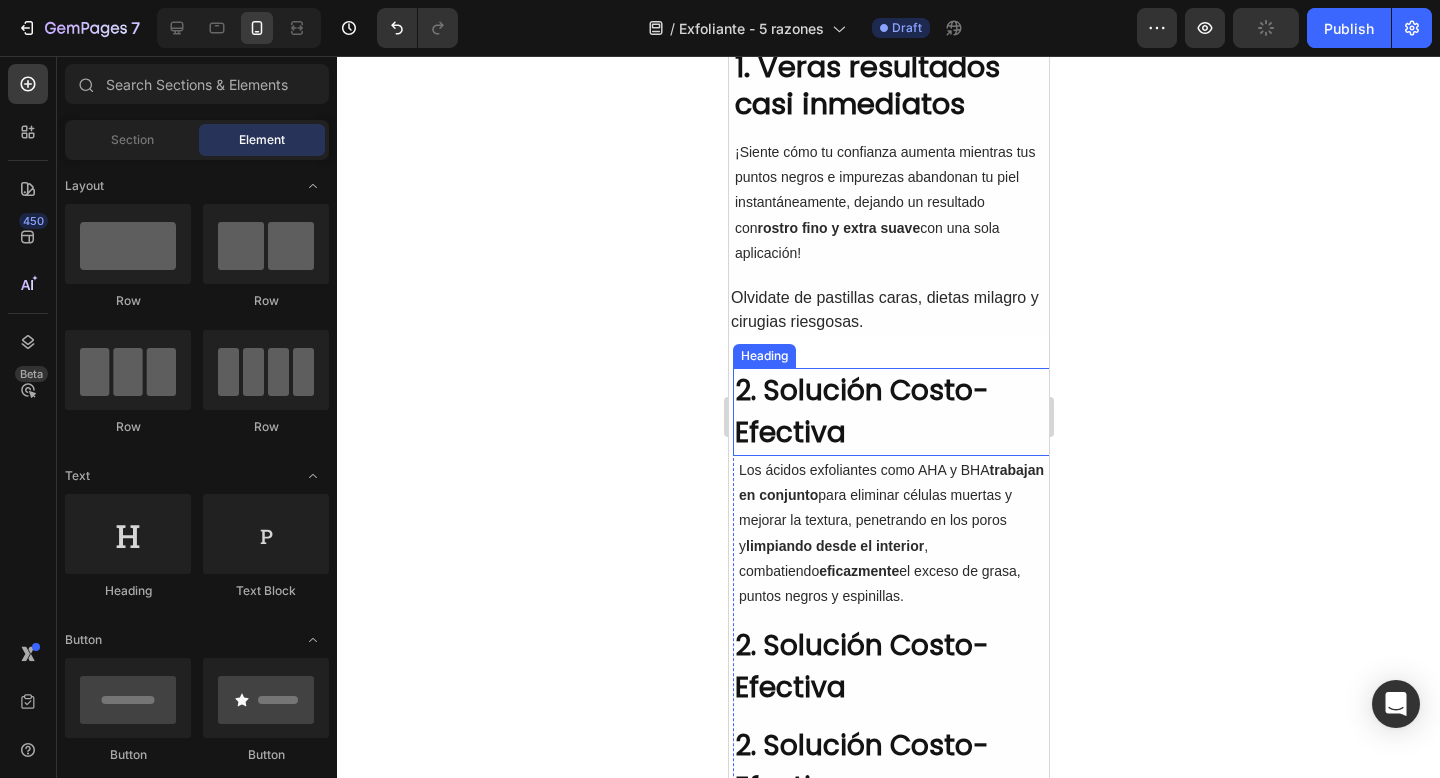 click on "2. Solución Costo-Efectiva" at bounding box center (892, 412) 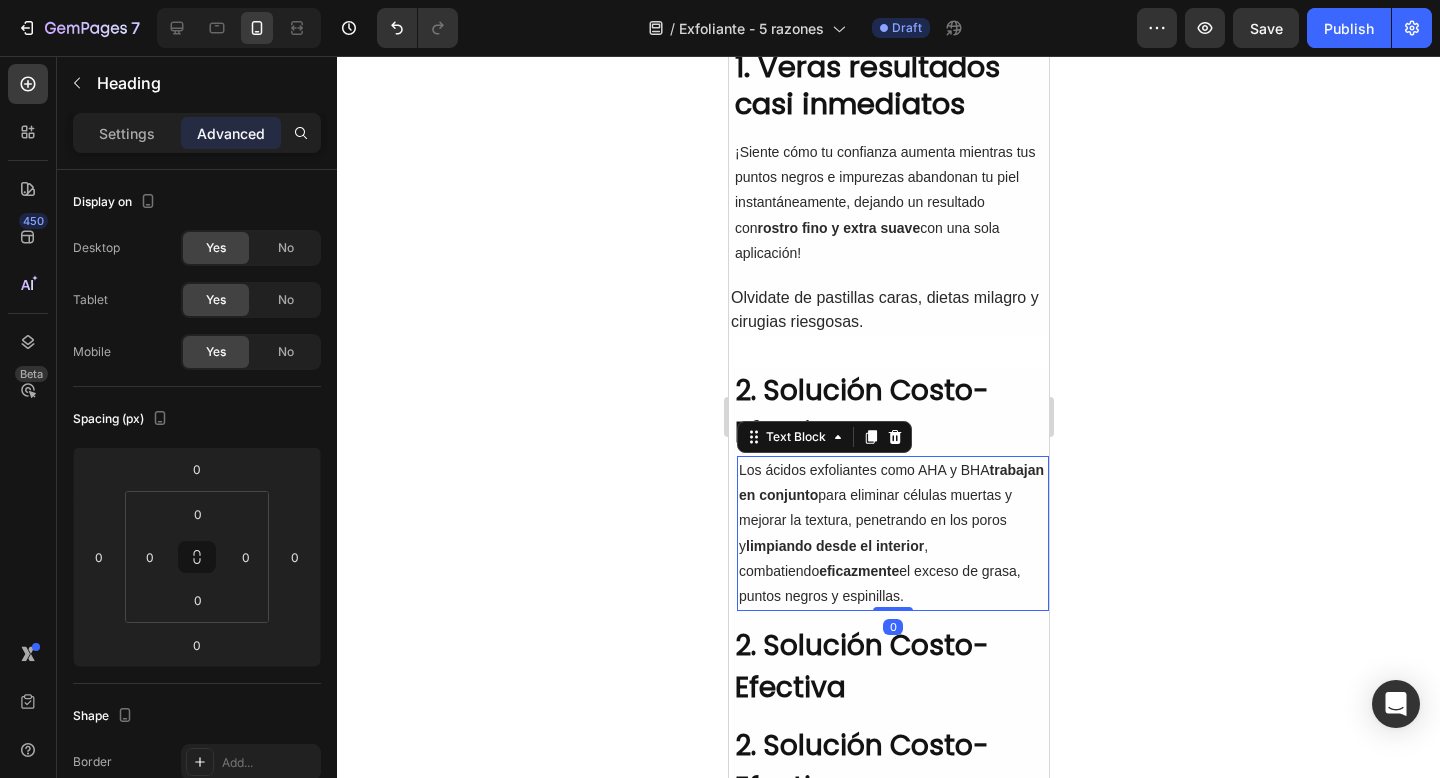 click on "Los ácidos exfoliantes como AHA y BHA  trabajan en conjunto  para eliminar células muertas y mejorar la textura, penetrando en los poros y  limpiando desde el interior , combatiendo  eficazmente  el exceso de grasa, puntos negros y espinillas." at bounding box center [892, 533] 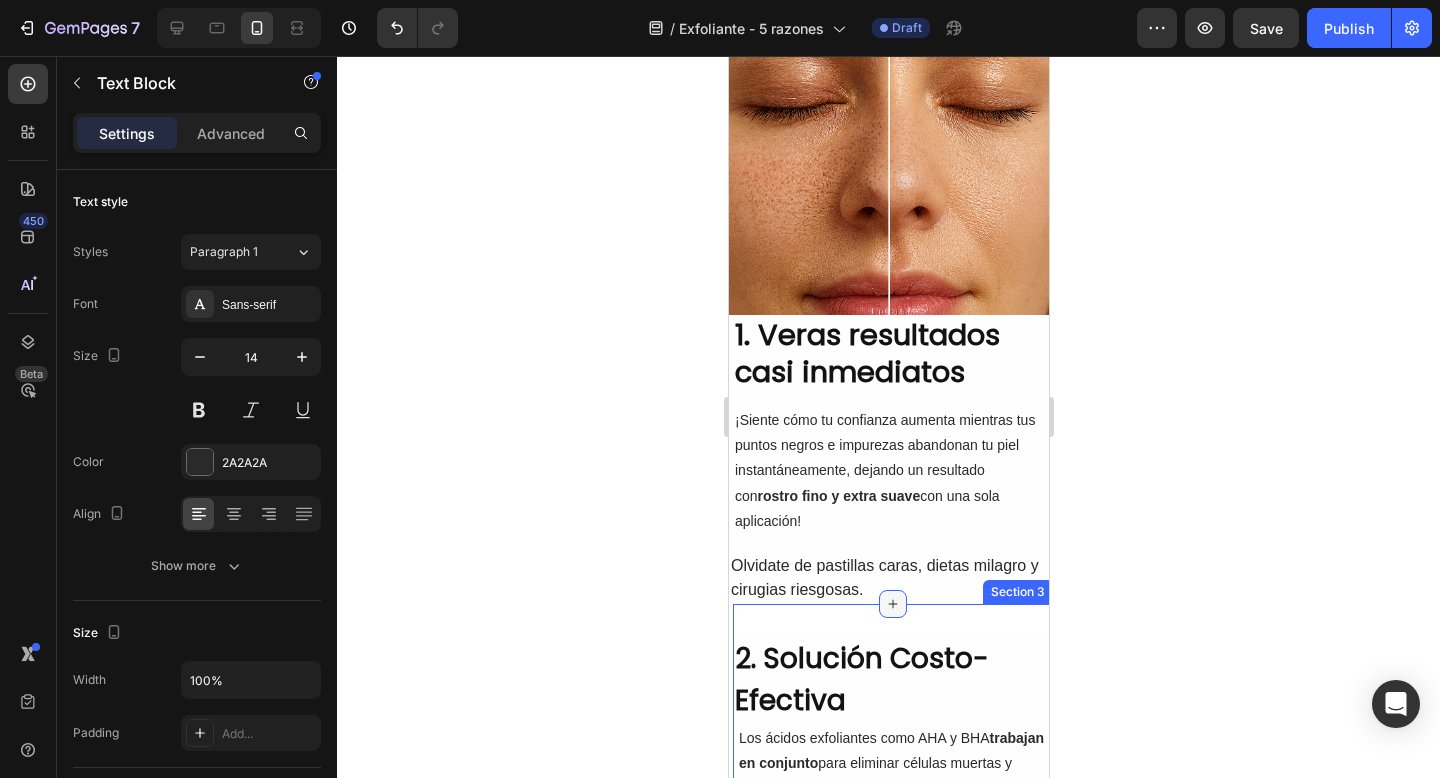 scroll, scrollTop: 154, scrollLeft: 0, axis: vertical 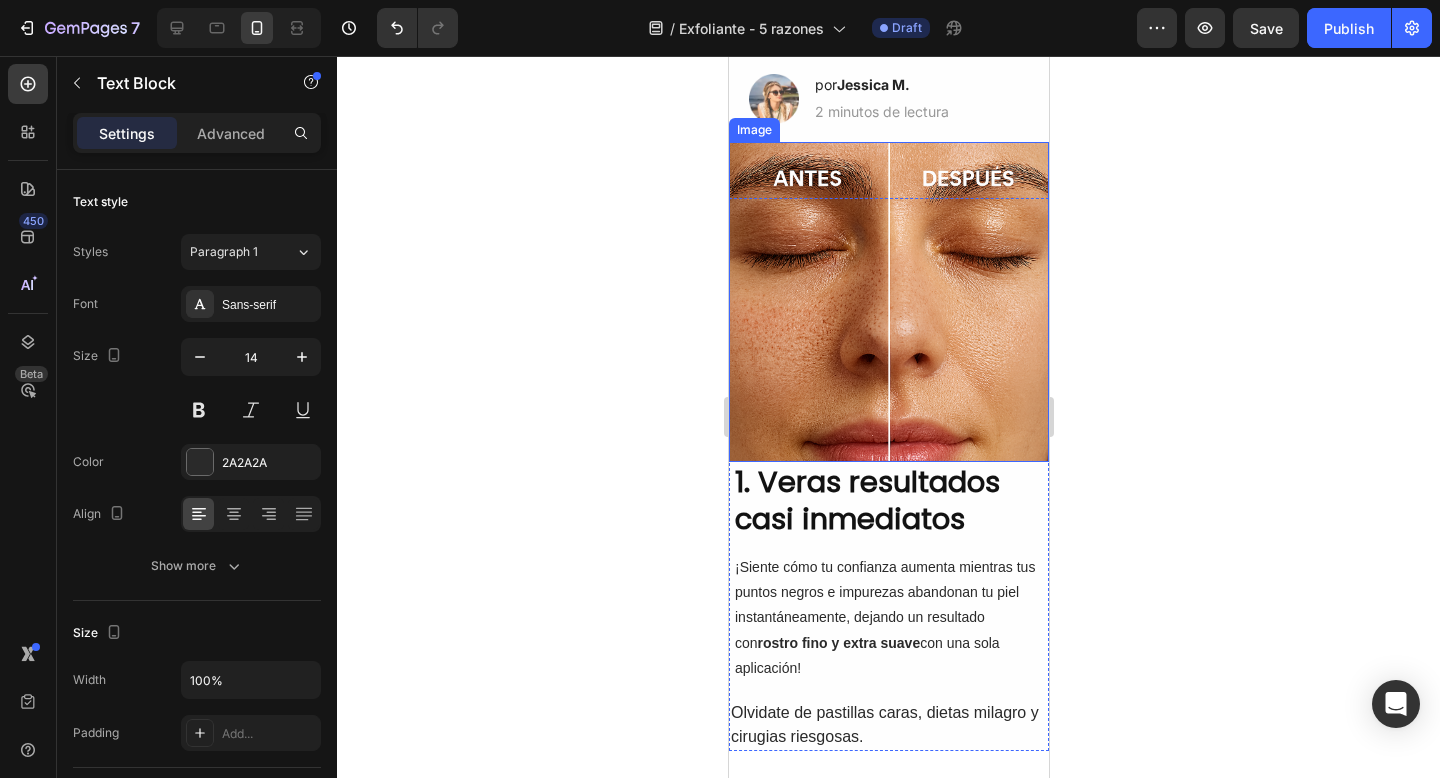 click at bounding box center (888, 302) 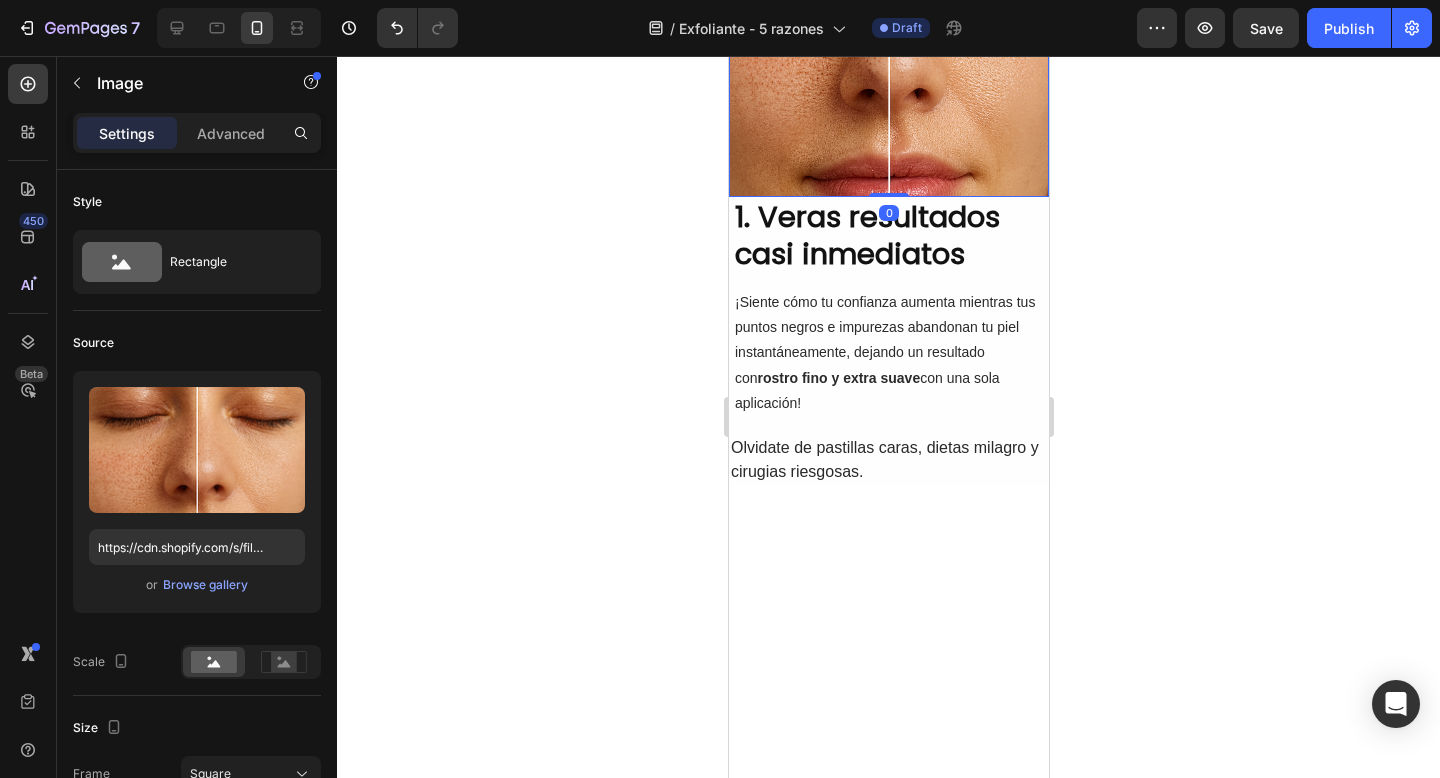 scroll, scrollTop: 53, scrollLeft: 0, axis: vertical 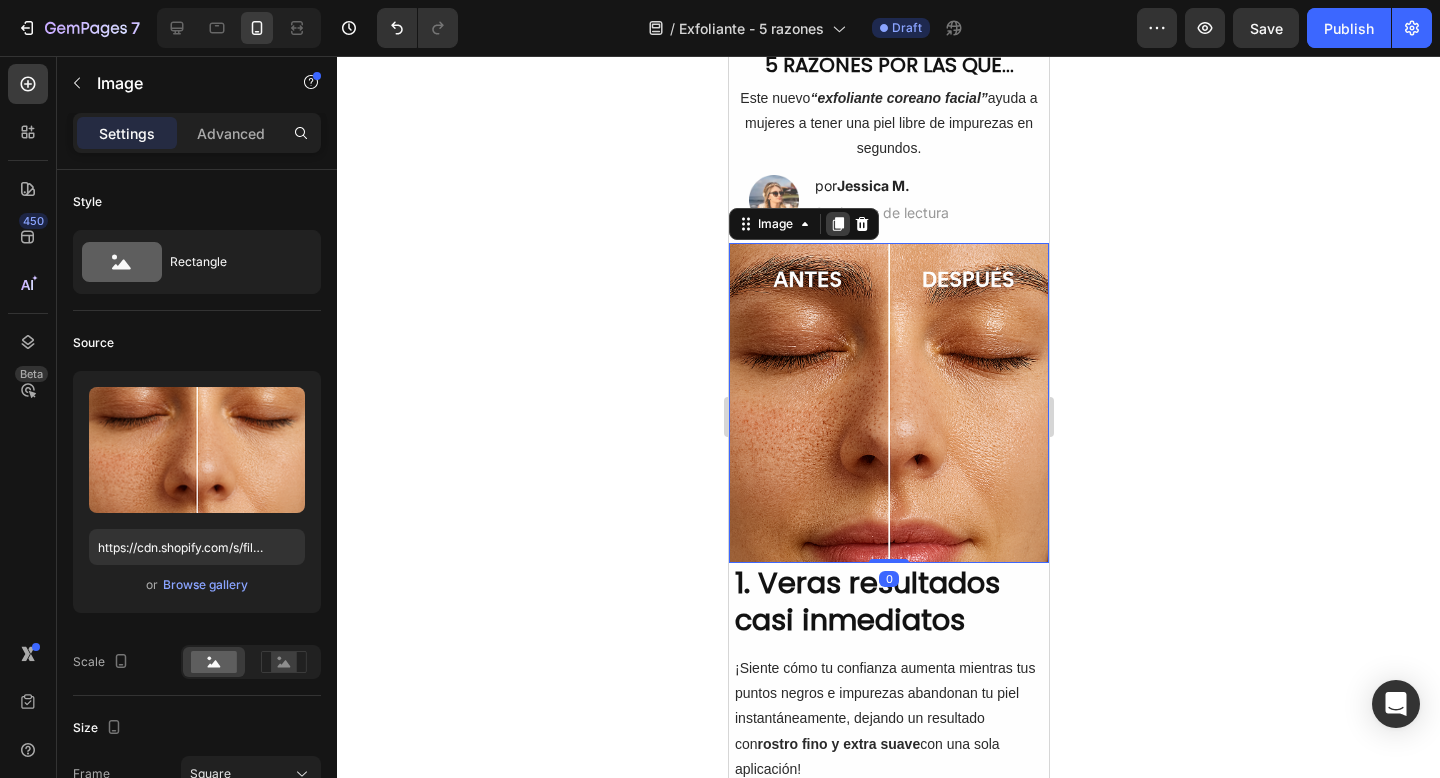 click 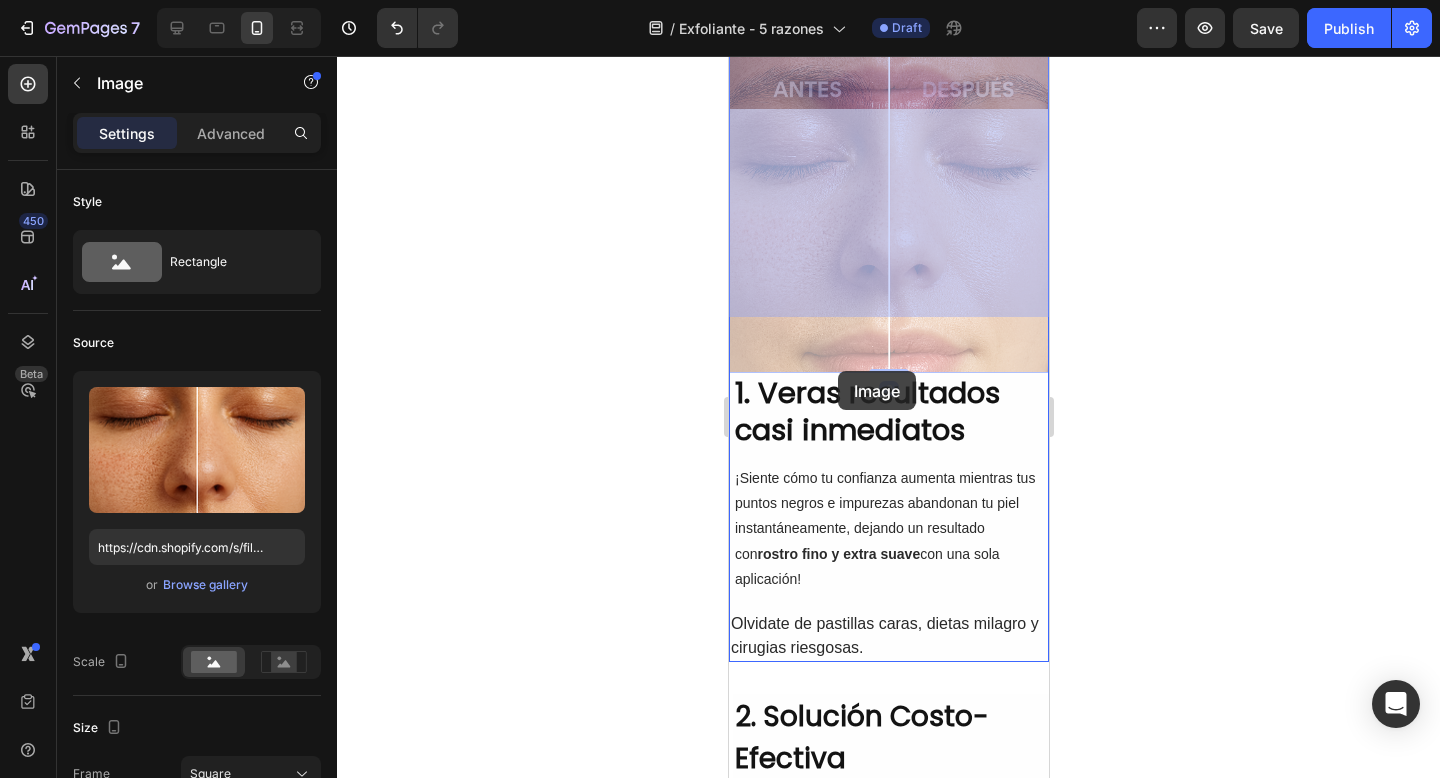 scroll, scrollTop: 709, scrollLeft: 0, axis: vertical 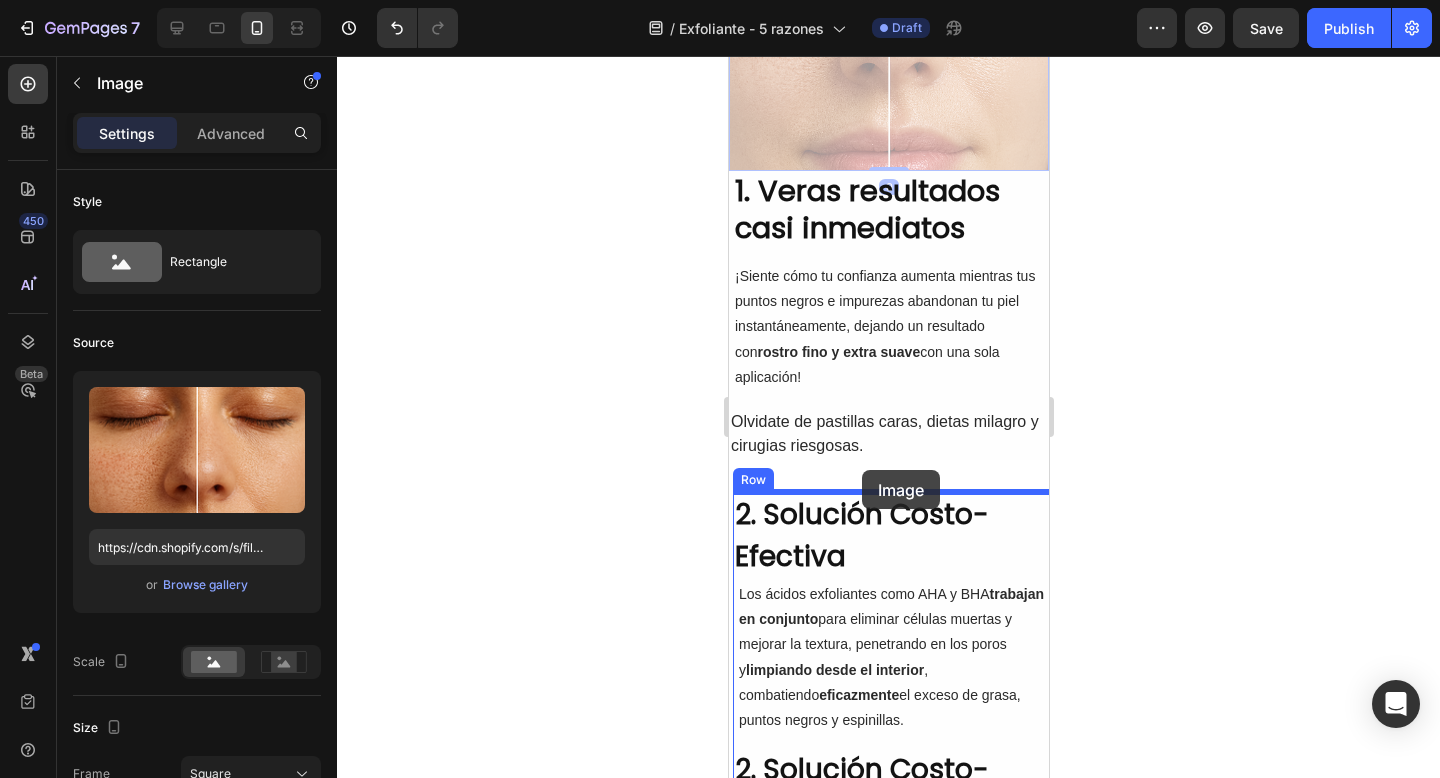 drag, startPoint x: 777, startPoint y: 148, endPoint x: 862, endPoint y: 470, distance: 333.03003 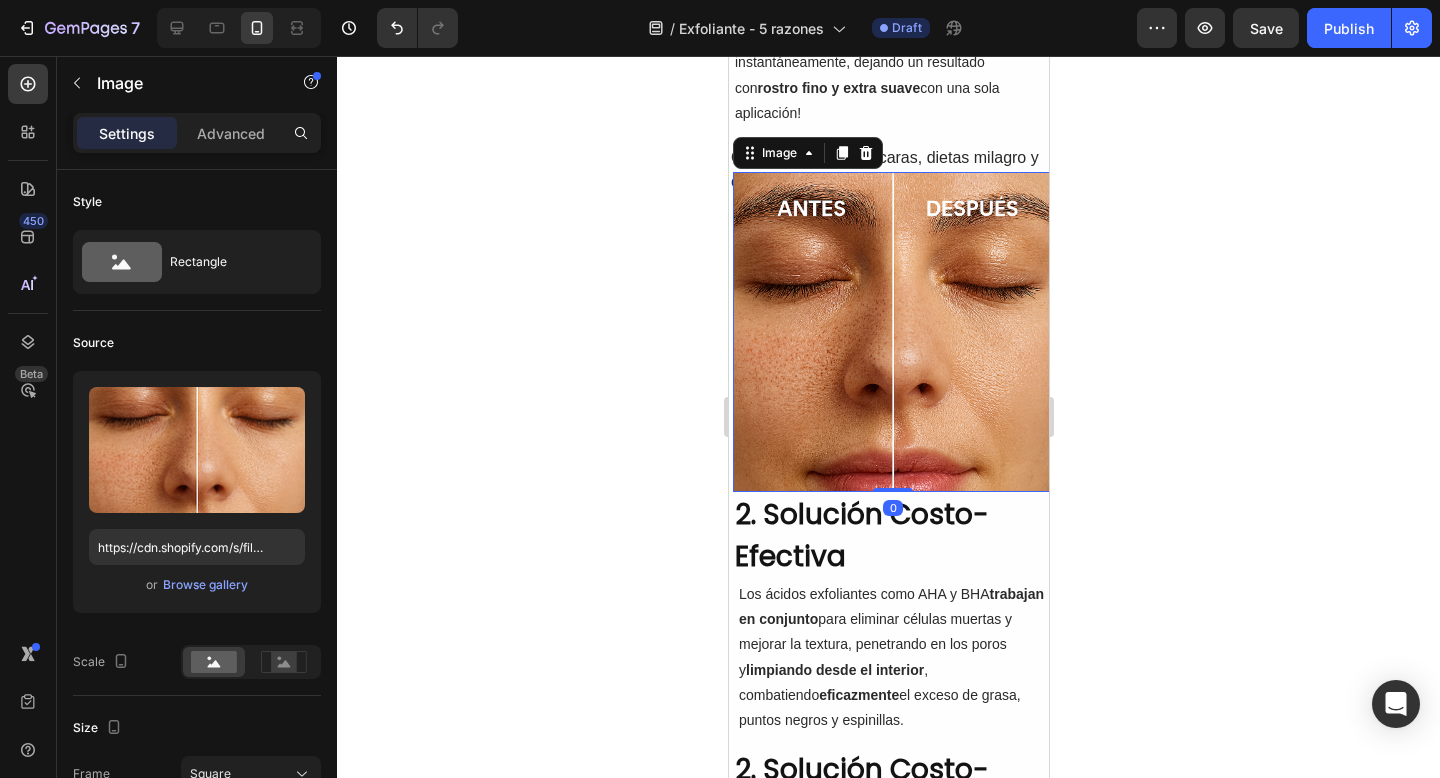 click 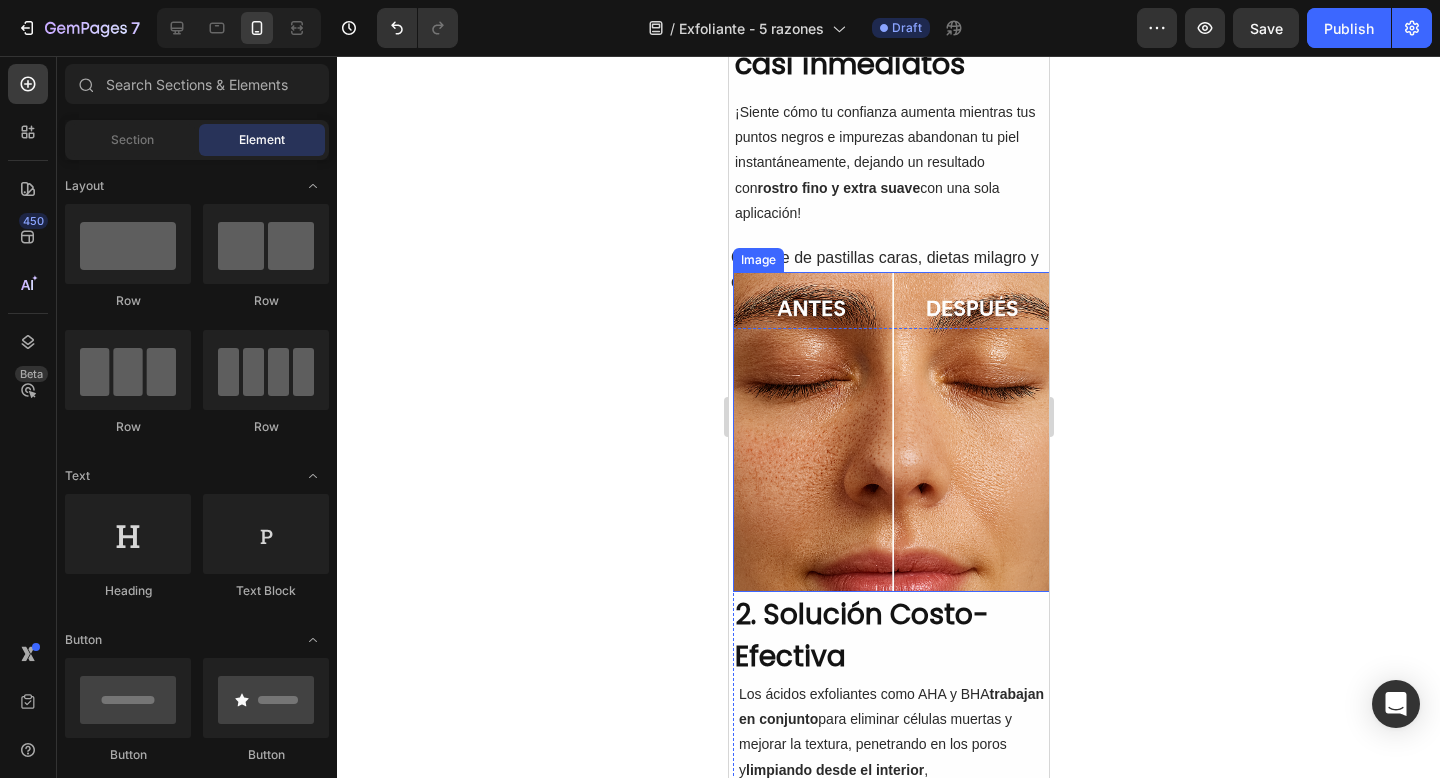 scroll, scrollTop: 408, scrollLeft: 0, axis: vertical 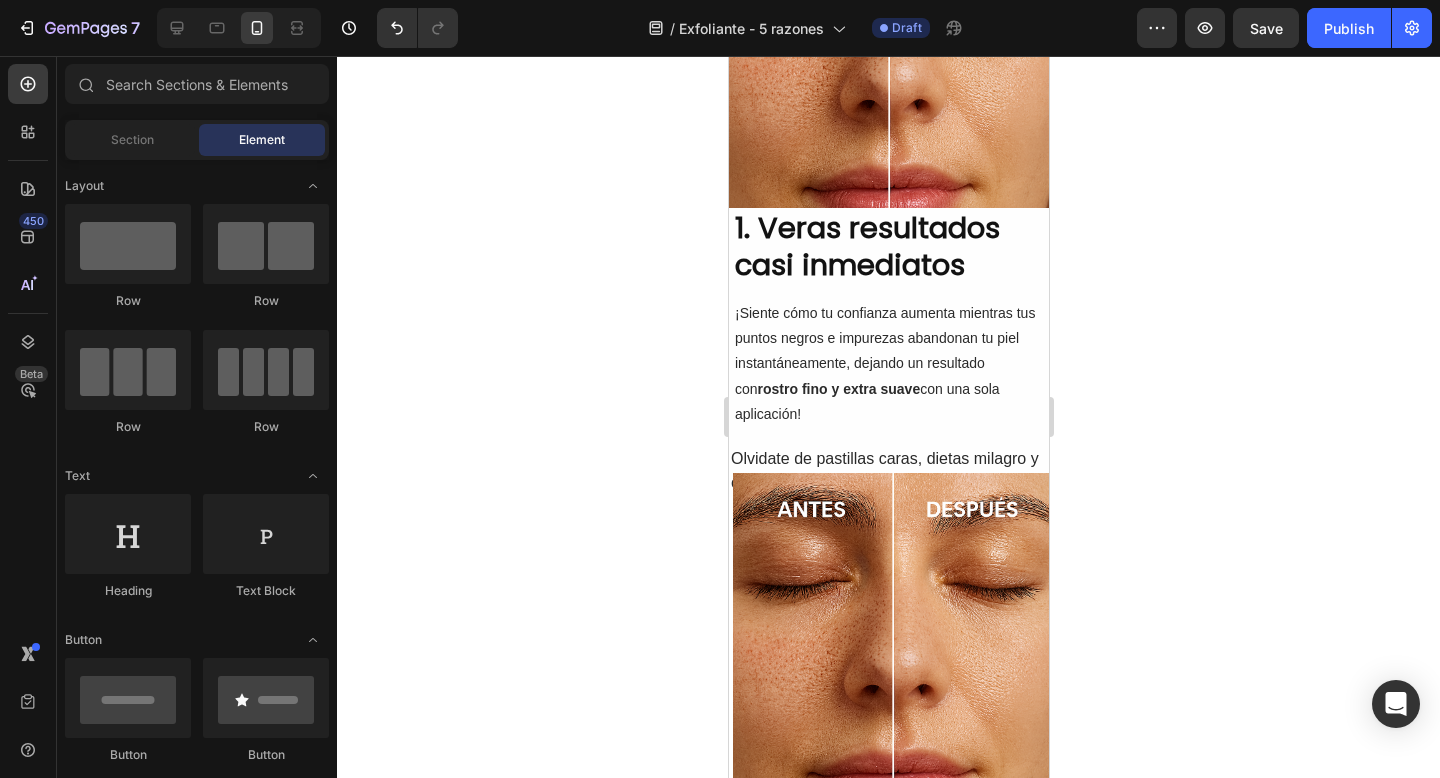 click on "¡Siente cómo tu confianza aumenta mientras tus puntos negros e impurezas abandonan tu piel instantáneamente, dejando un resultado con  rostro fino y extra suave  con una sola aplicación!" at bounding box center [888, 364] 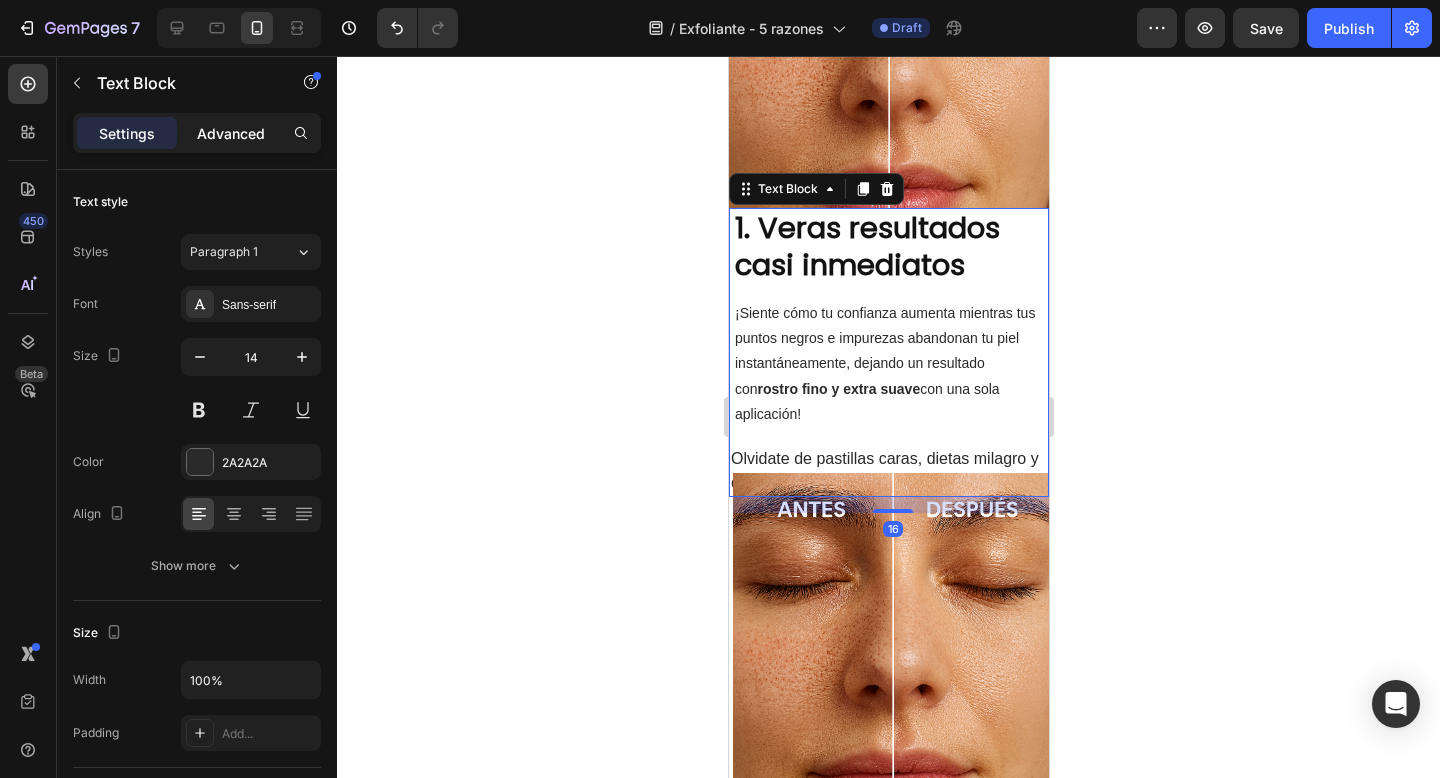 click on "Advanced" at bounding box center [231, 133] 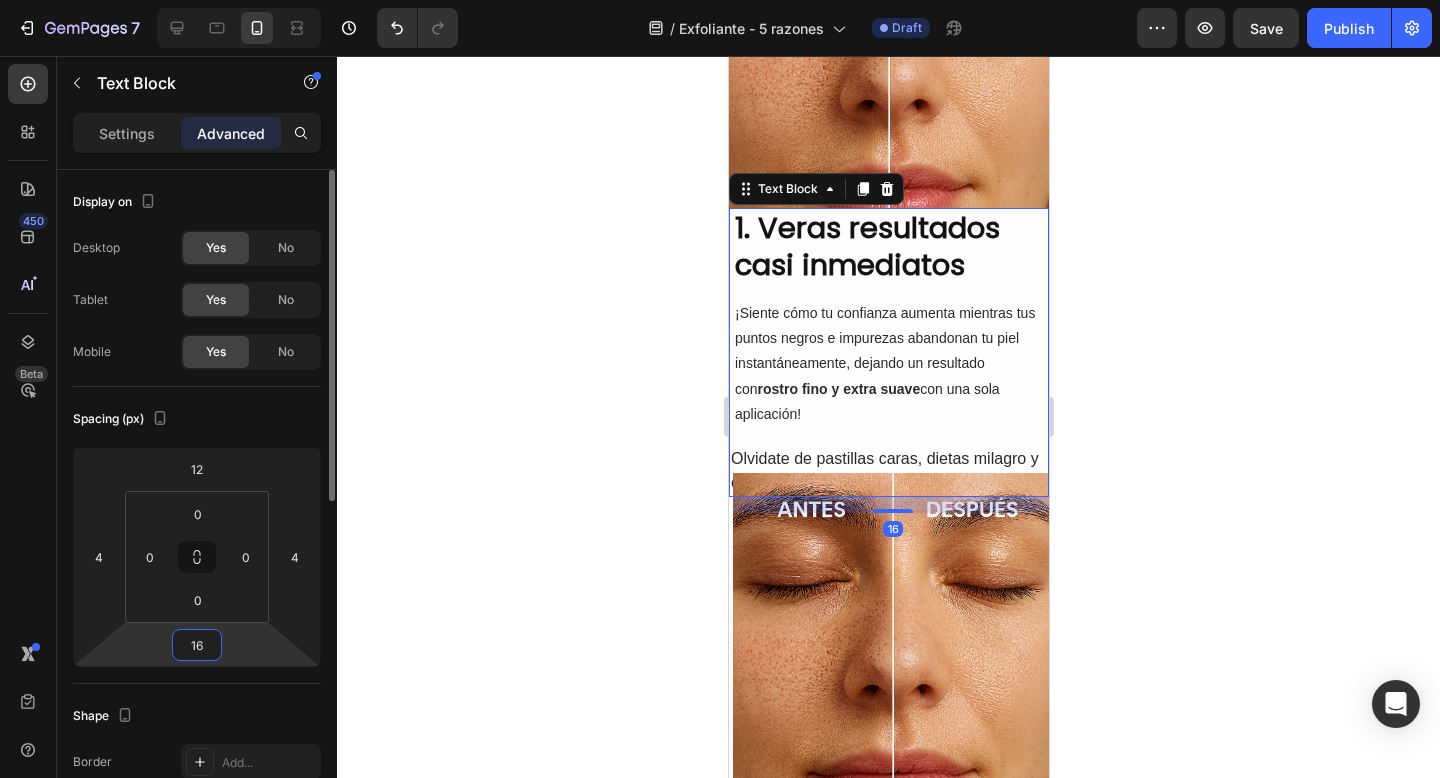 click on "16" at bounding box center (197, 645) 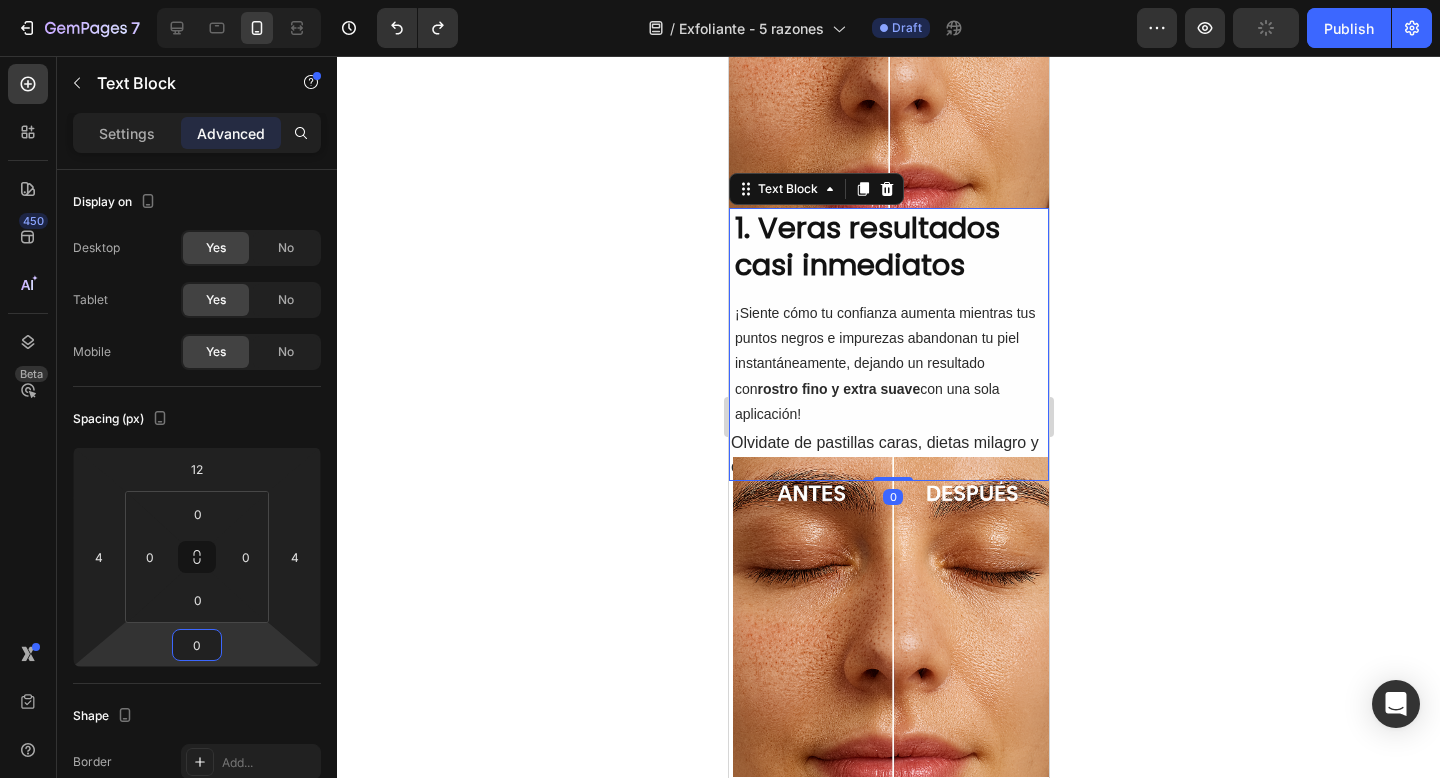 type on "16" 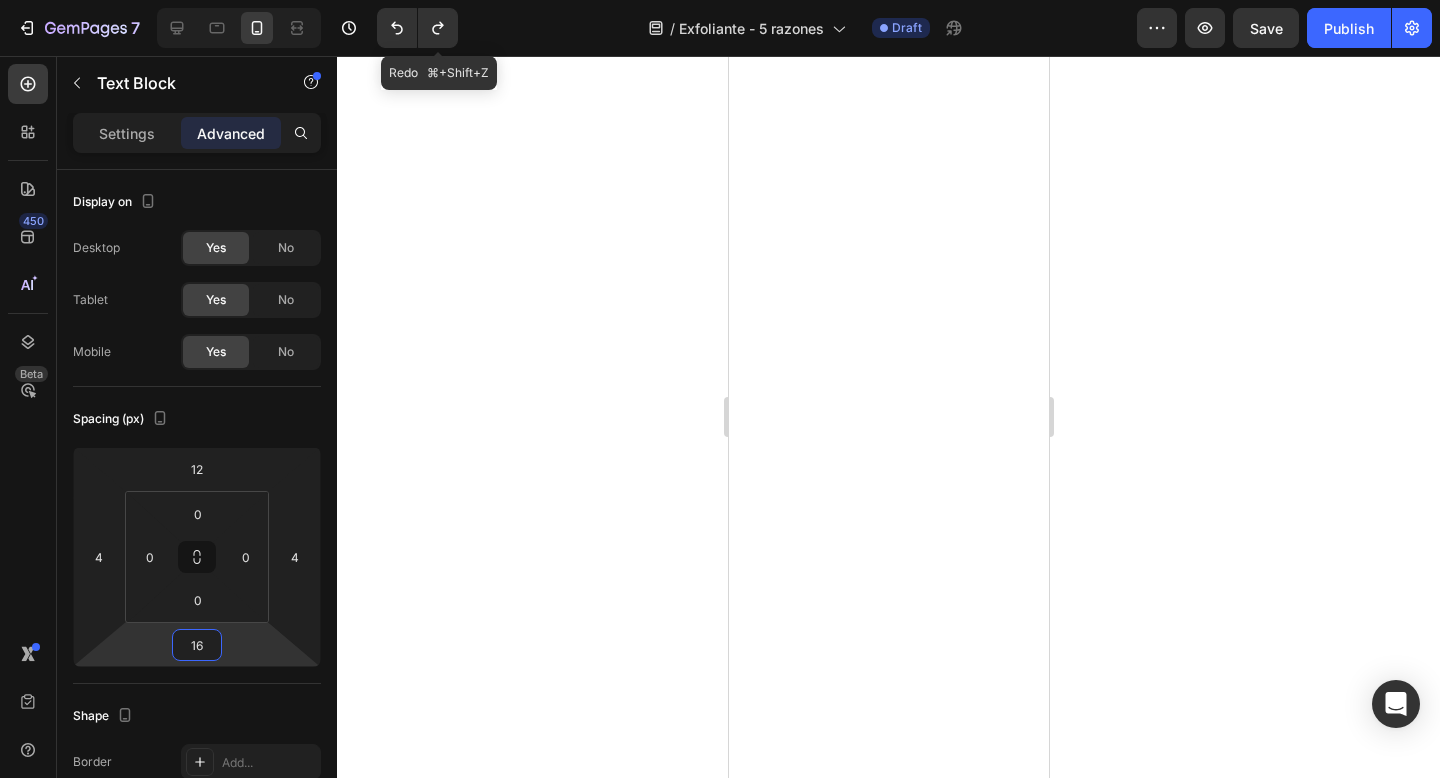 scroll, scrollTop: 0, scrollLeft: 0, axis: both 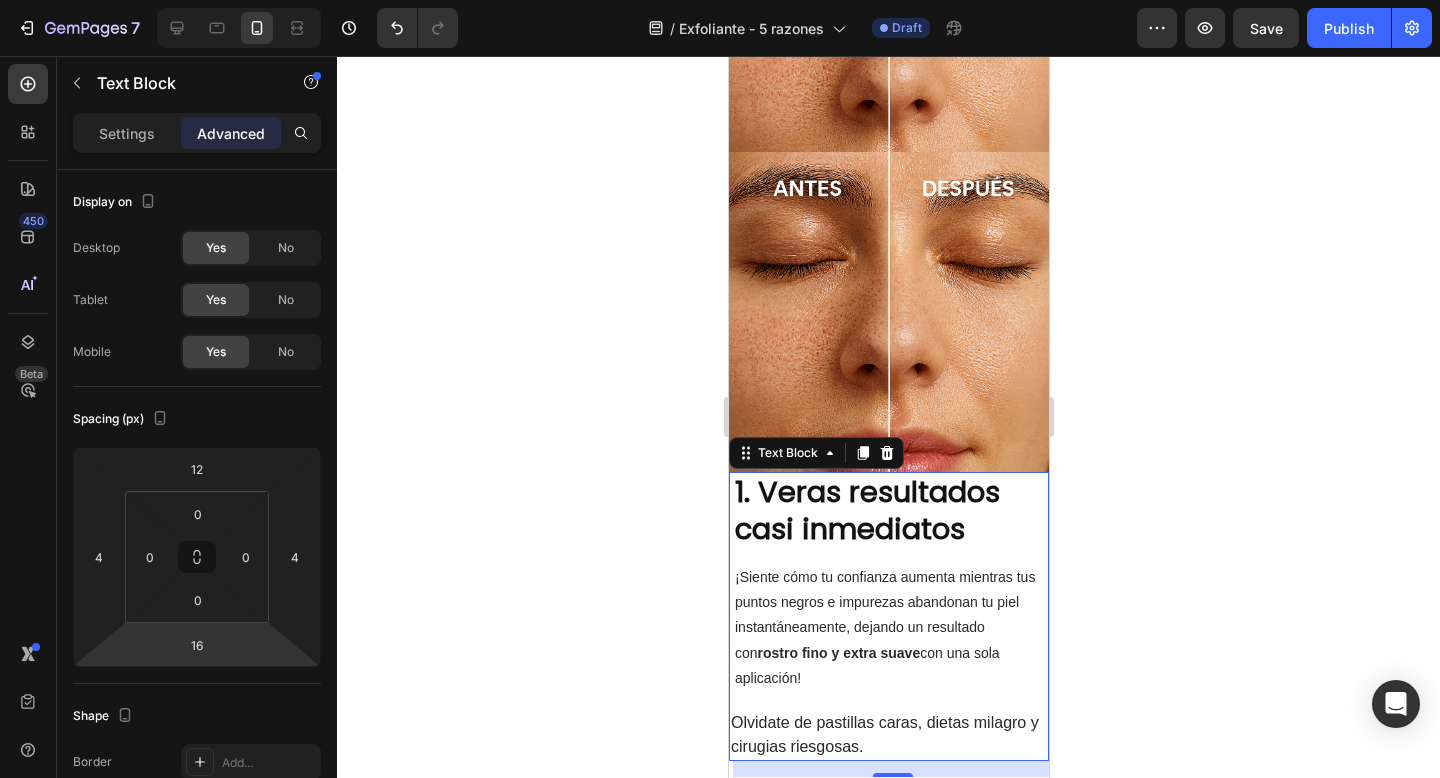 click 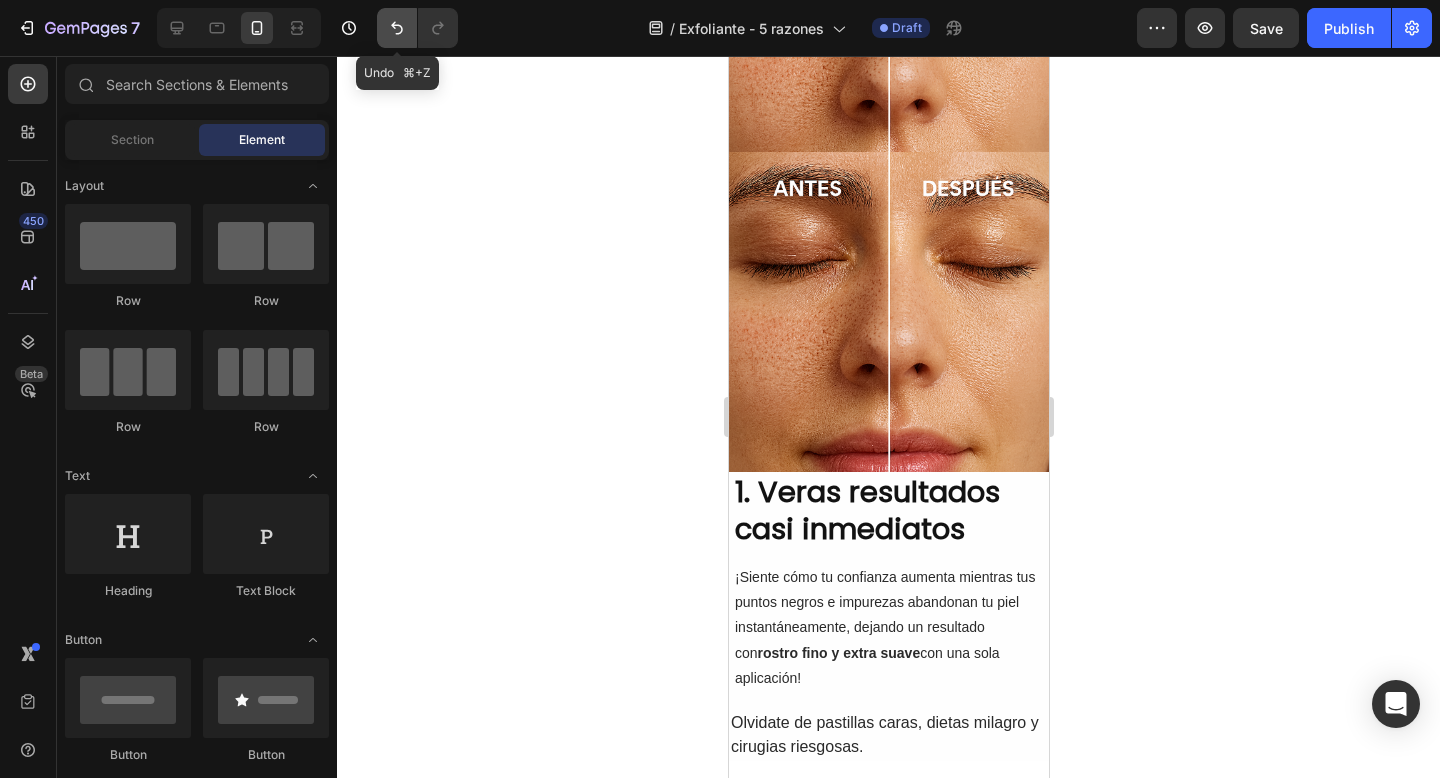 click 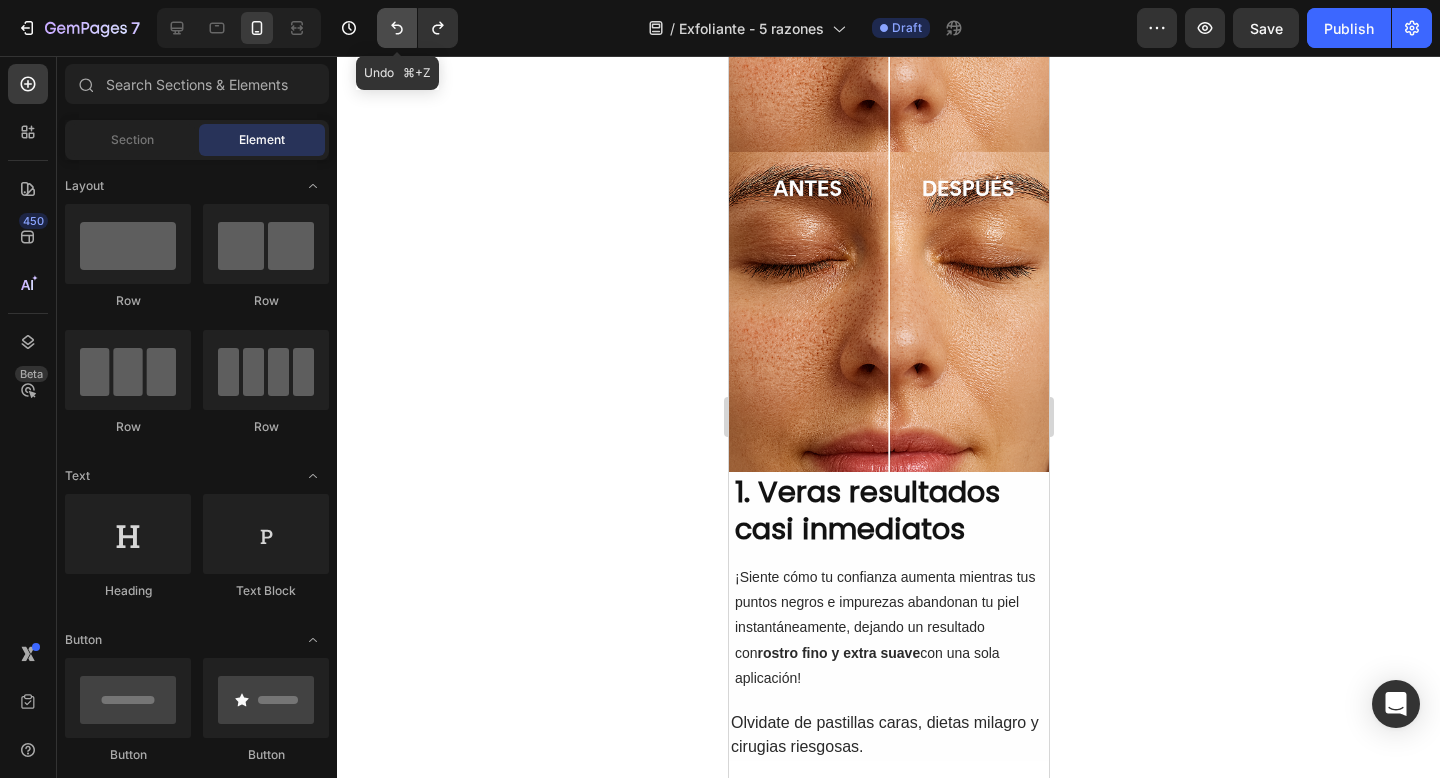 click 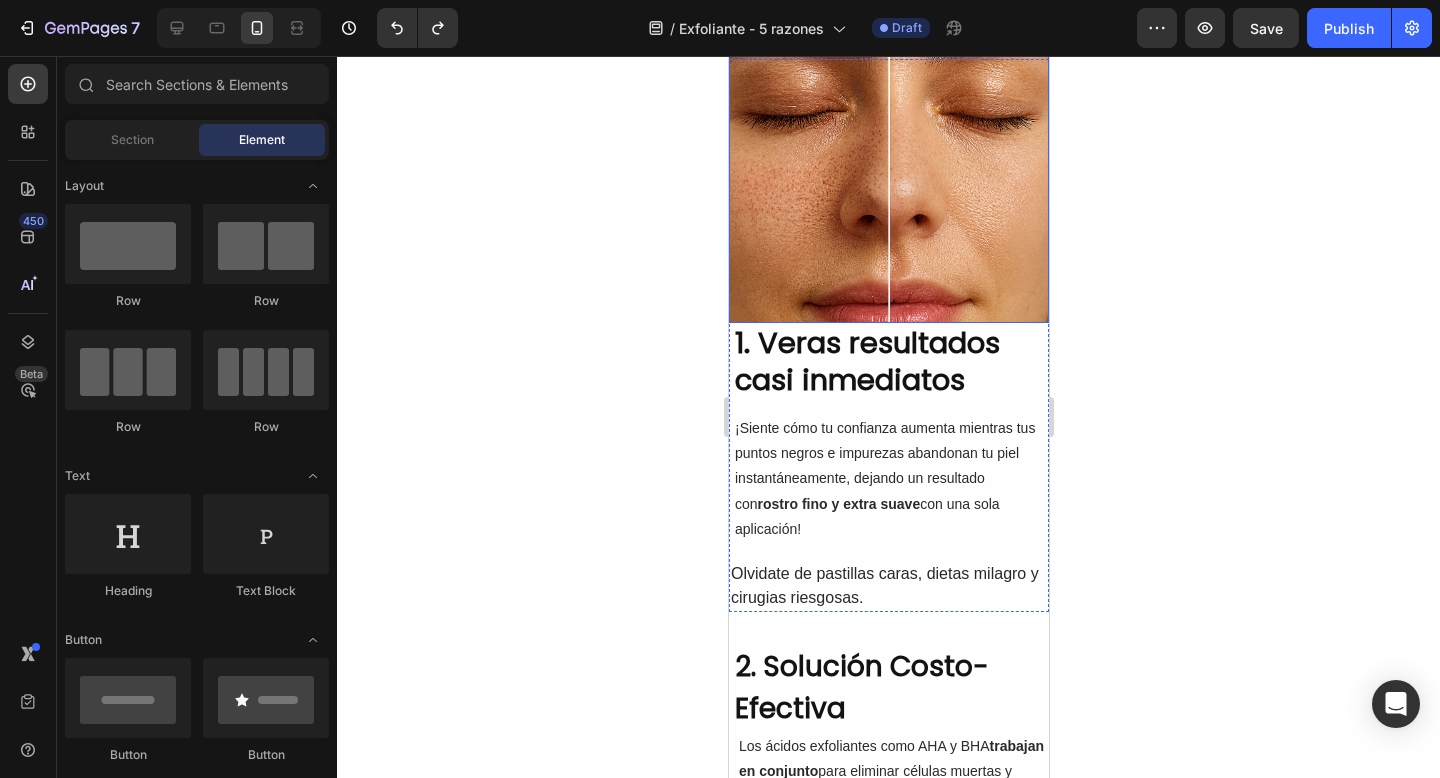 click at bounding box center [888, 163] 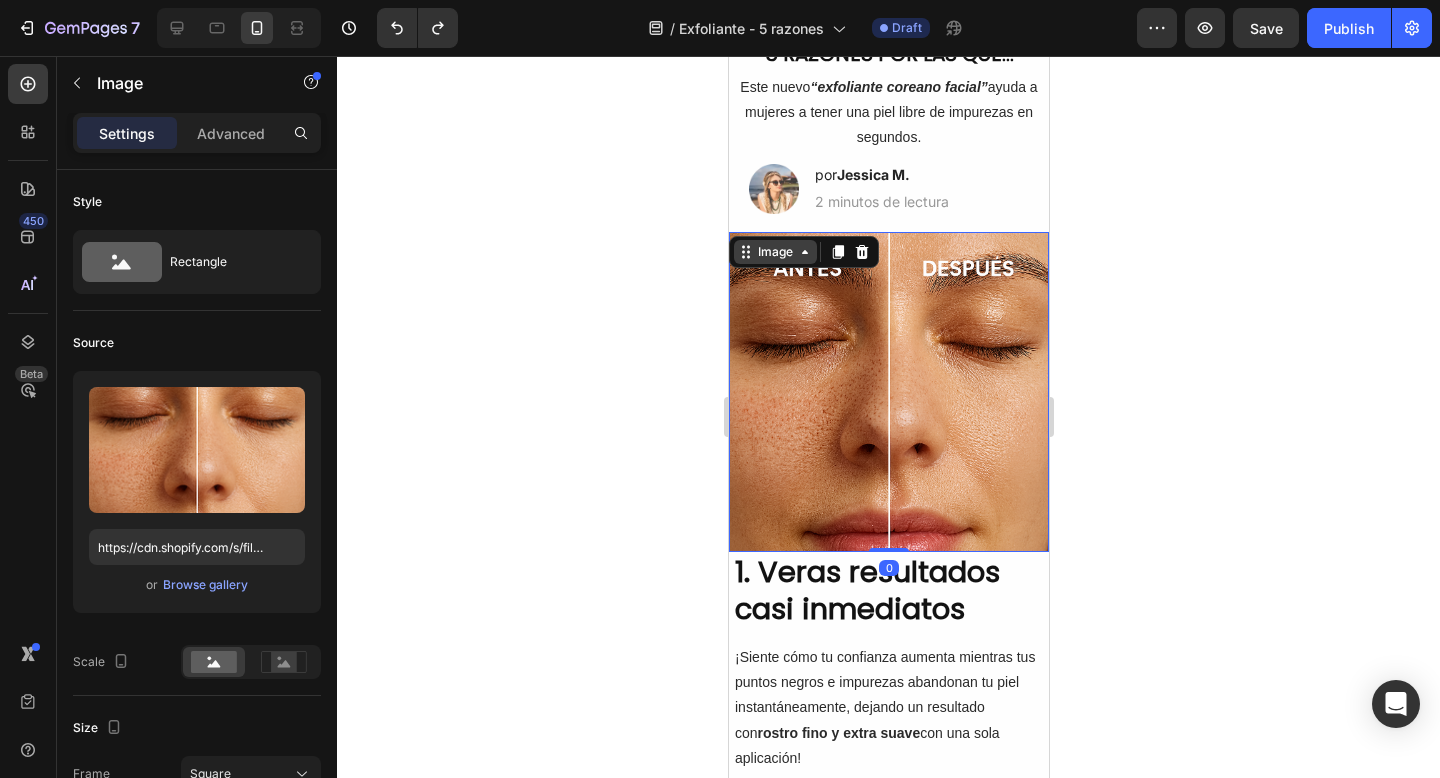scroll, scrollTop: 41, scrollLeft: 0, axis: vertical 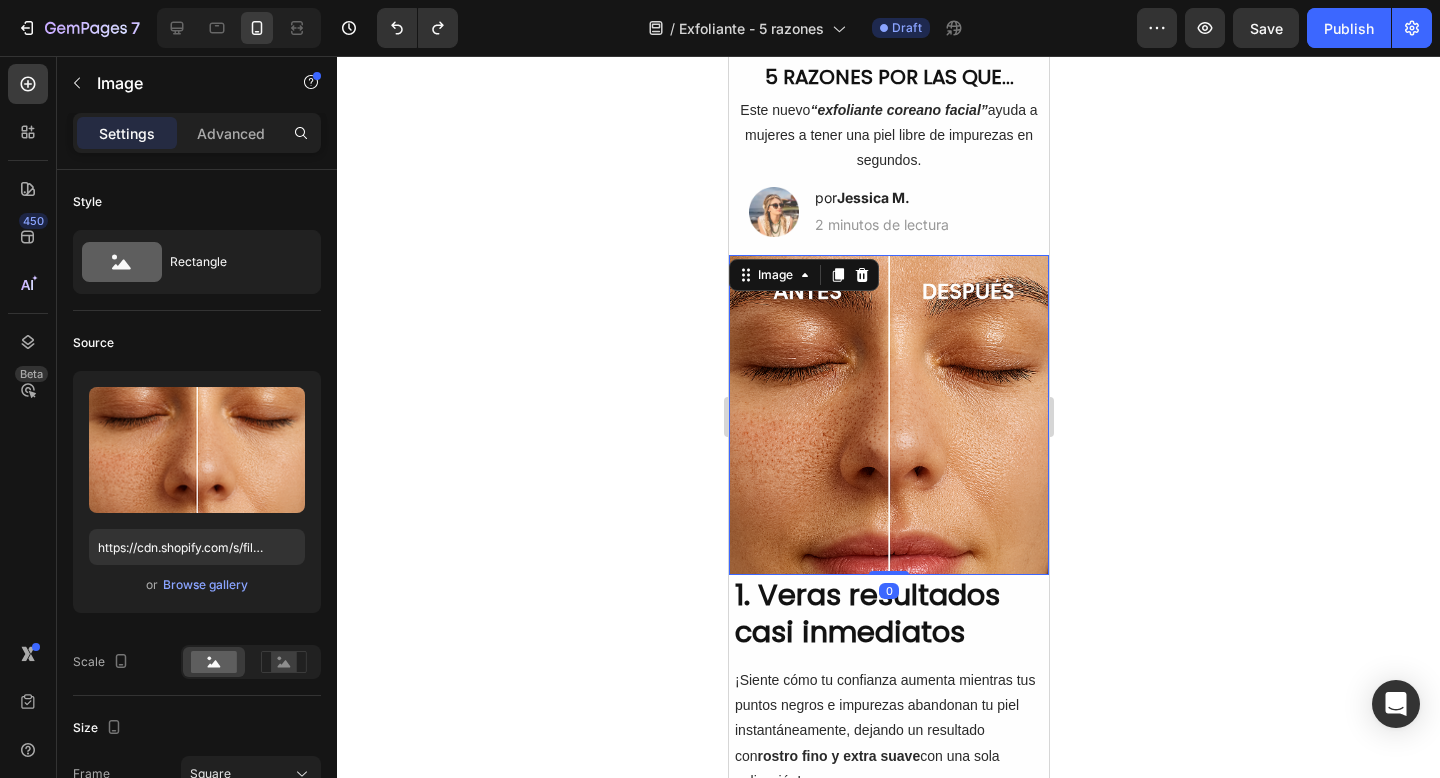 click on "Image" at bounding box center [803, 275] 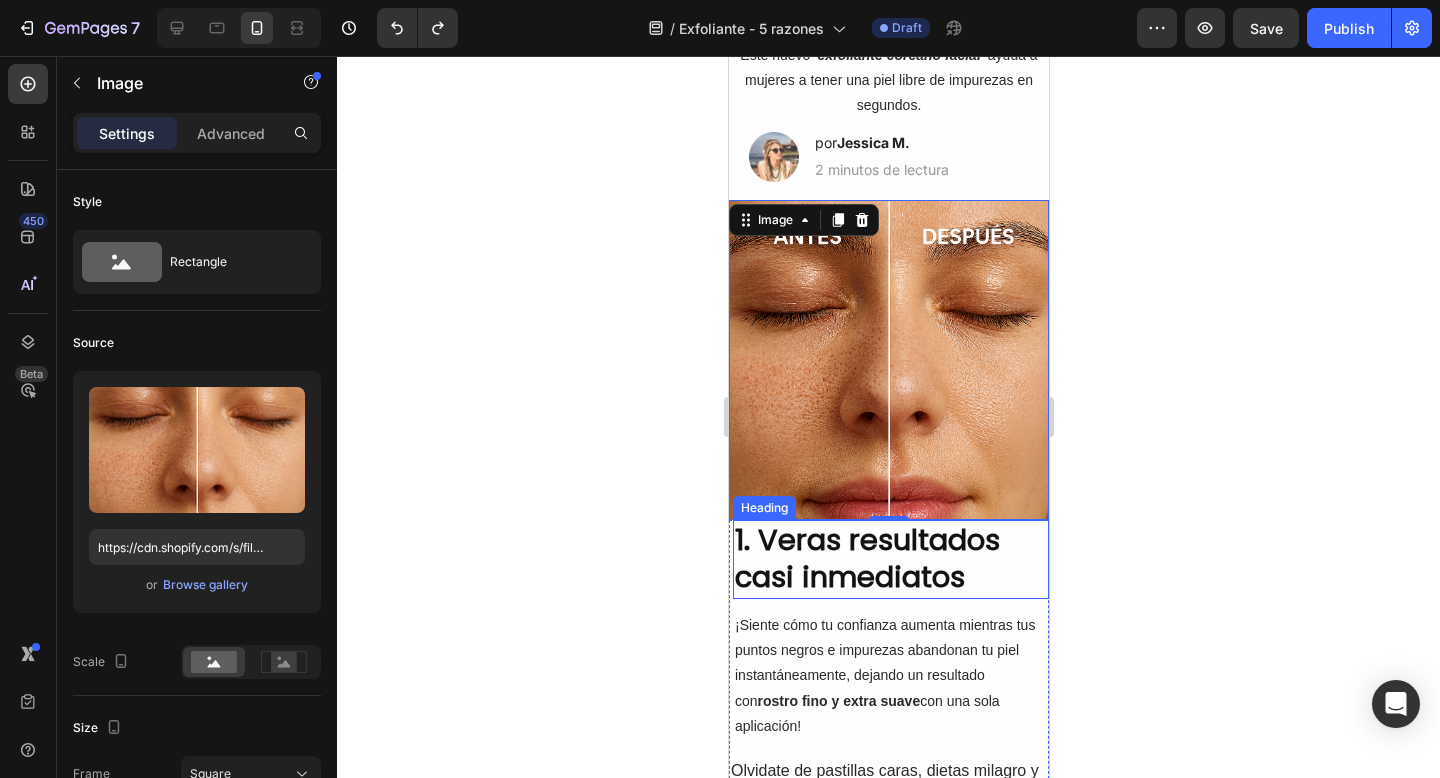 scroll, scrollTop: 159, scrollLeft: 0, axis: vertical 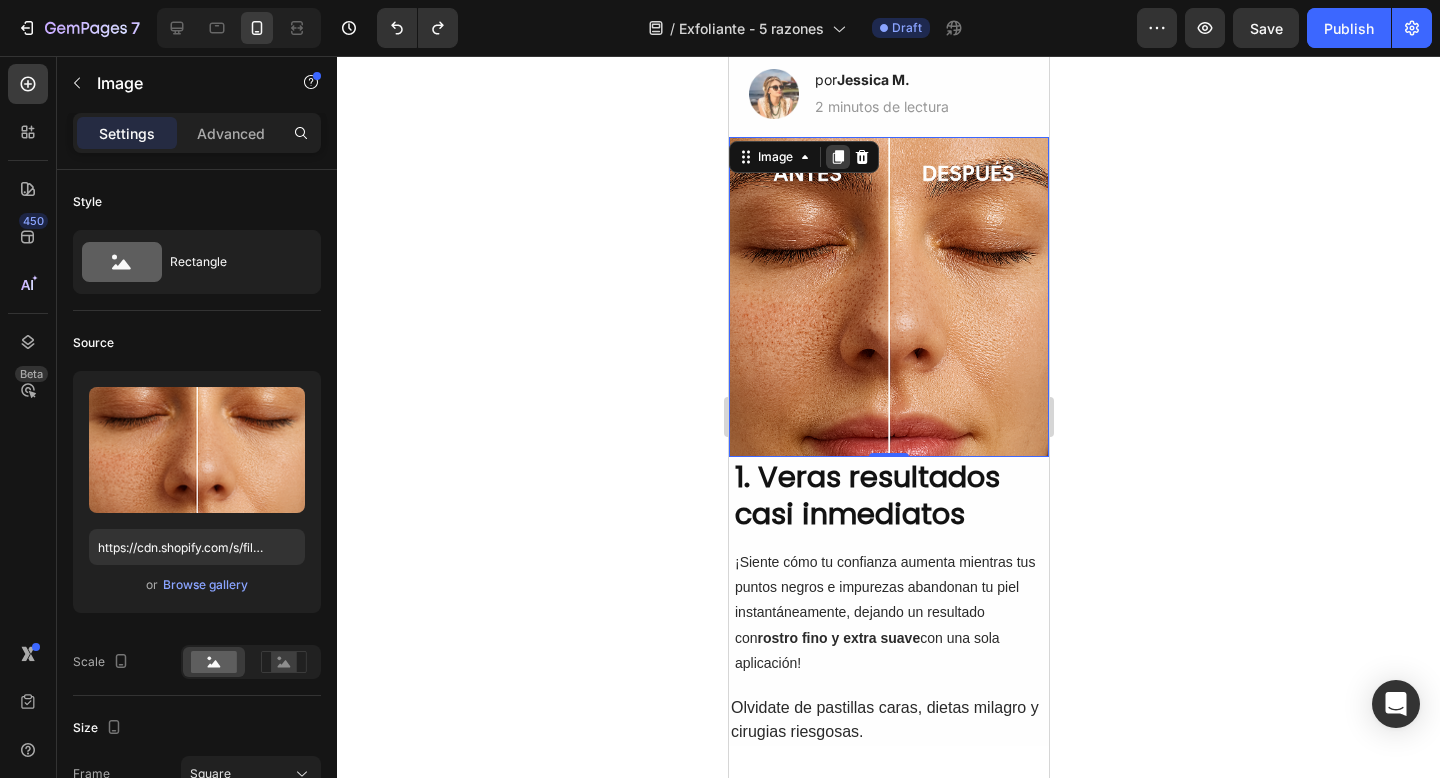 click at bounding box center [837, 157] 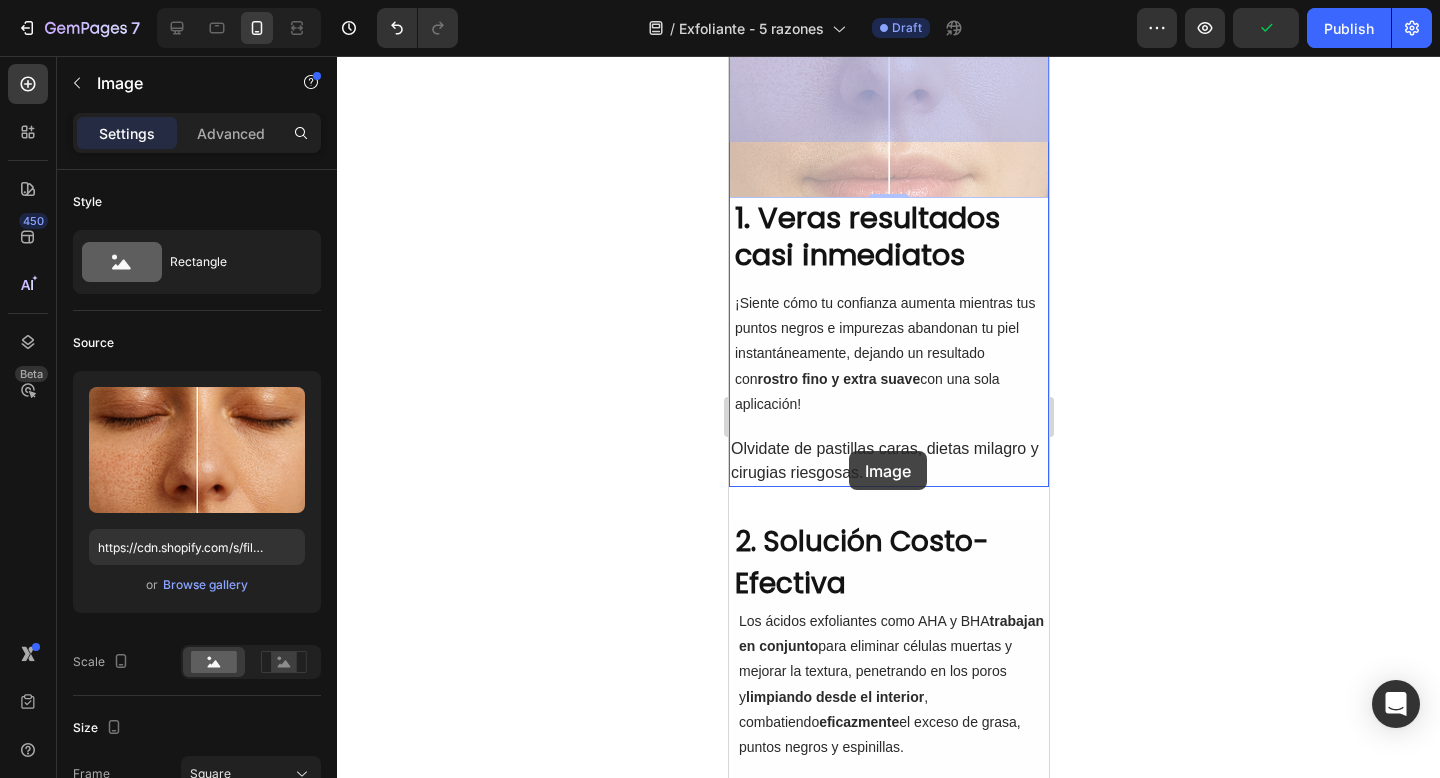 scroll, scrollTop: 793, scrollLeft: 0, axis: vertical 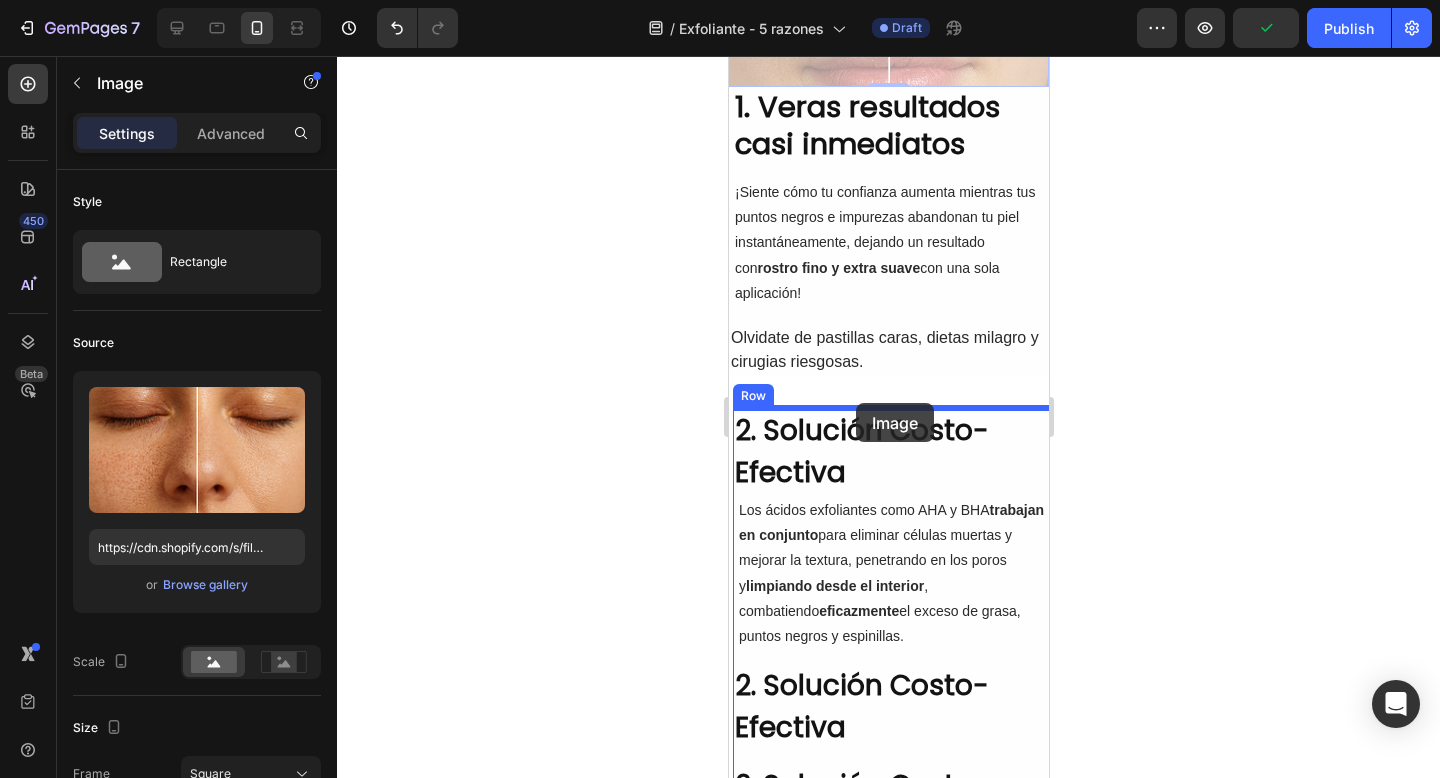 drag, startPoint x: 777, startPoint y: 191, endPoint x: 855, endPoint y: 403, distance: 225.89378 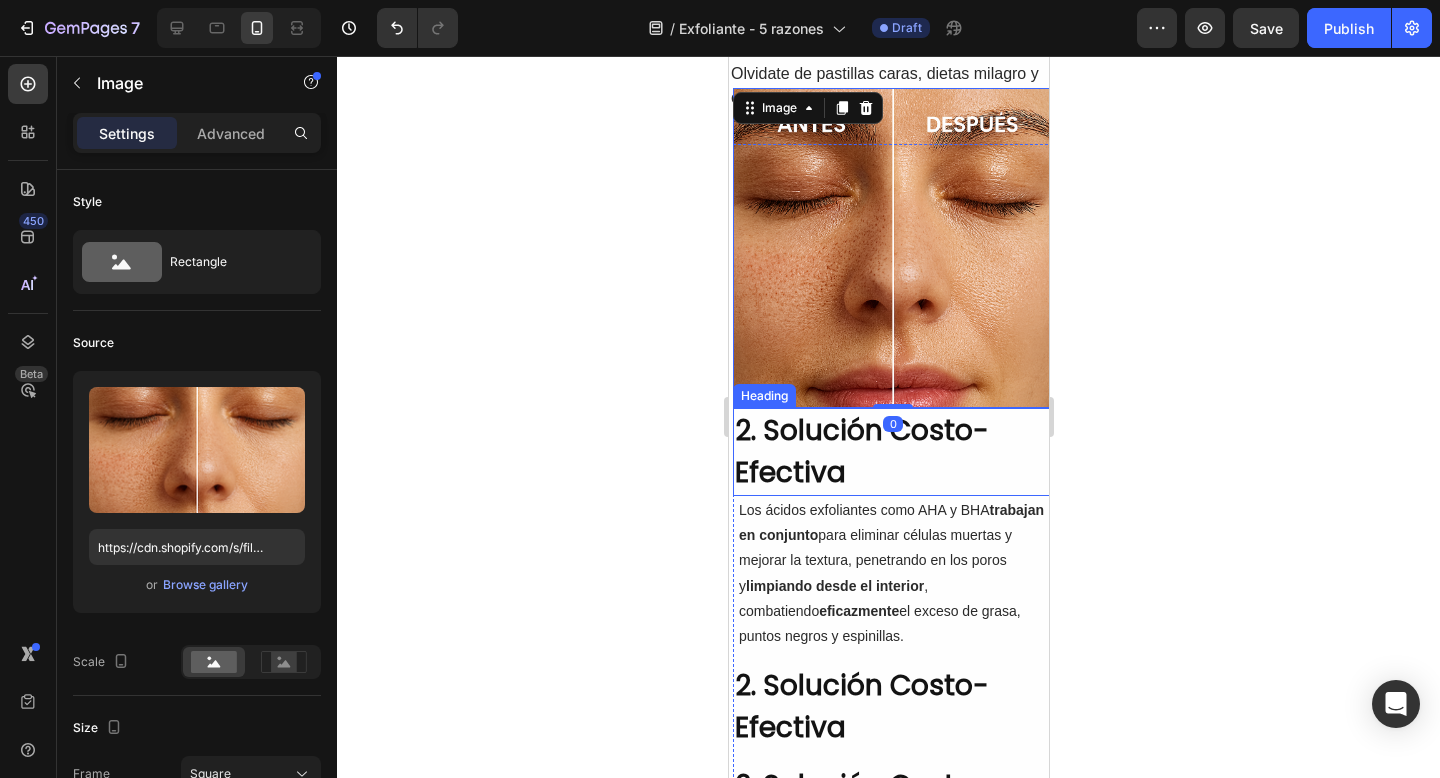 click 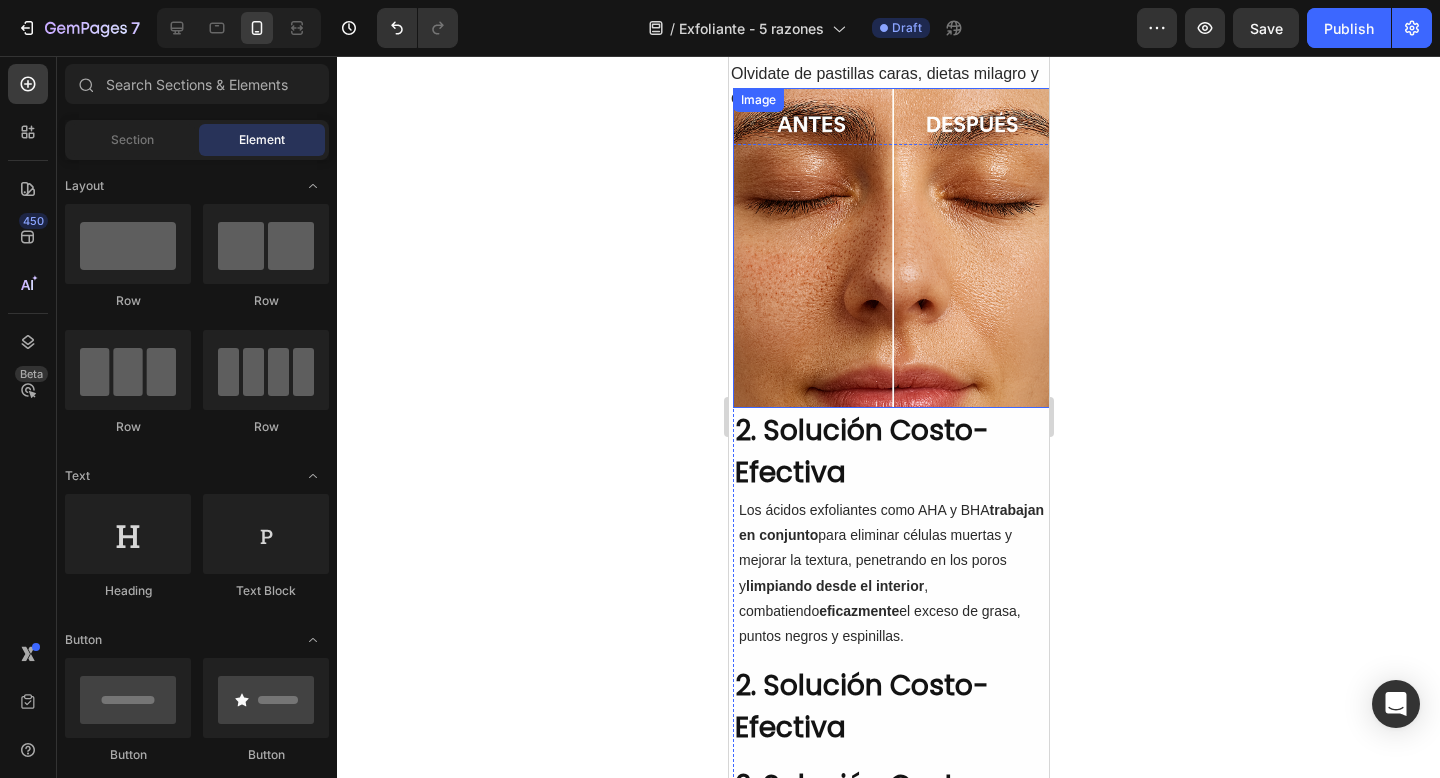 click at bounding box center (892, 248) 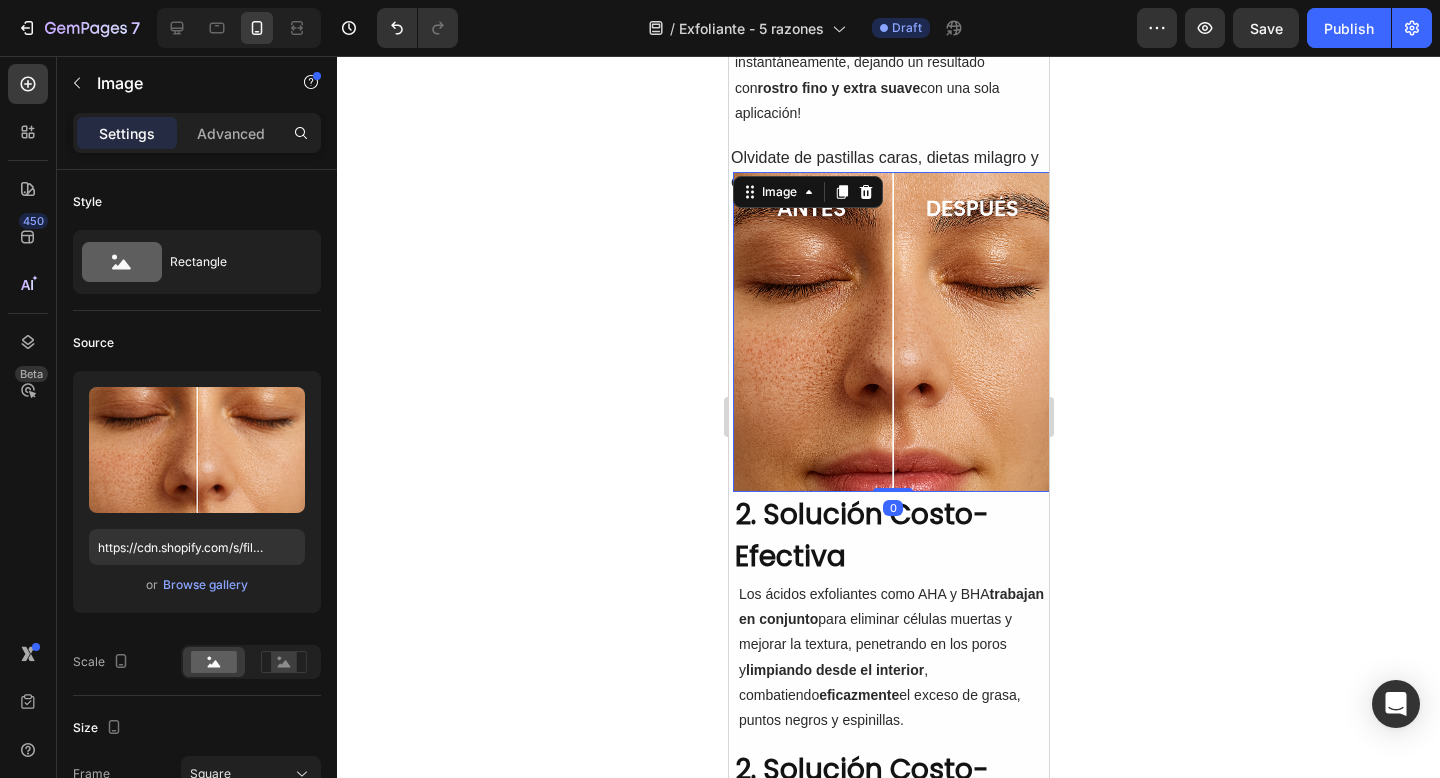 scroll, scrollTop: 570, scrollLeft: 0, axis: vertical 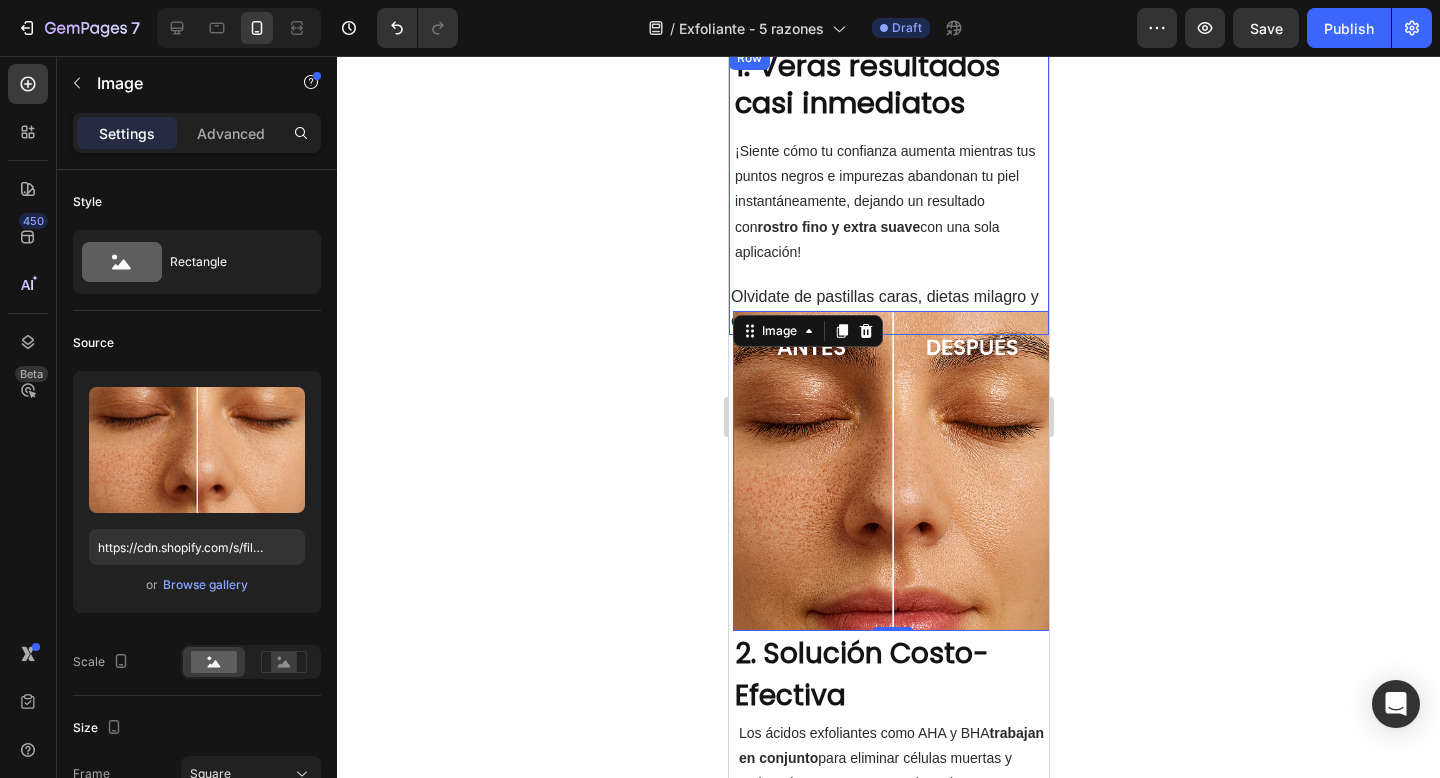 click on "1. Veras resultados casi inmediatos Heading ¡Siente cómo tu confianza aumenta mientras tus puntos negros e impurezas abandonan tu piel instantáneamente, dejando un resultado con  rostro fino y extra suave  con una sola aplicación! Text Block Olvidate de pastillas caras, dietas milagro y cirugias riesgosas. Text Block" at bounding box center [888, 190] 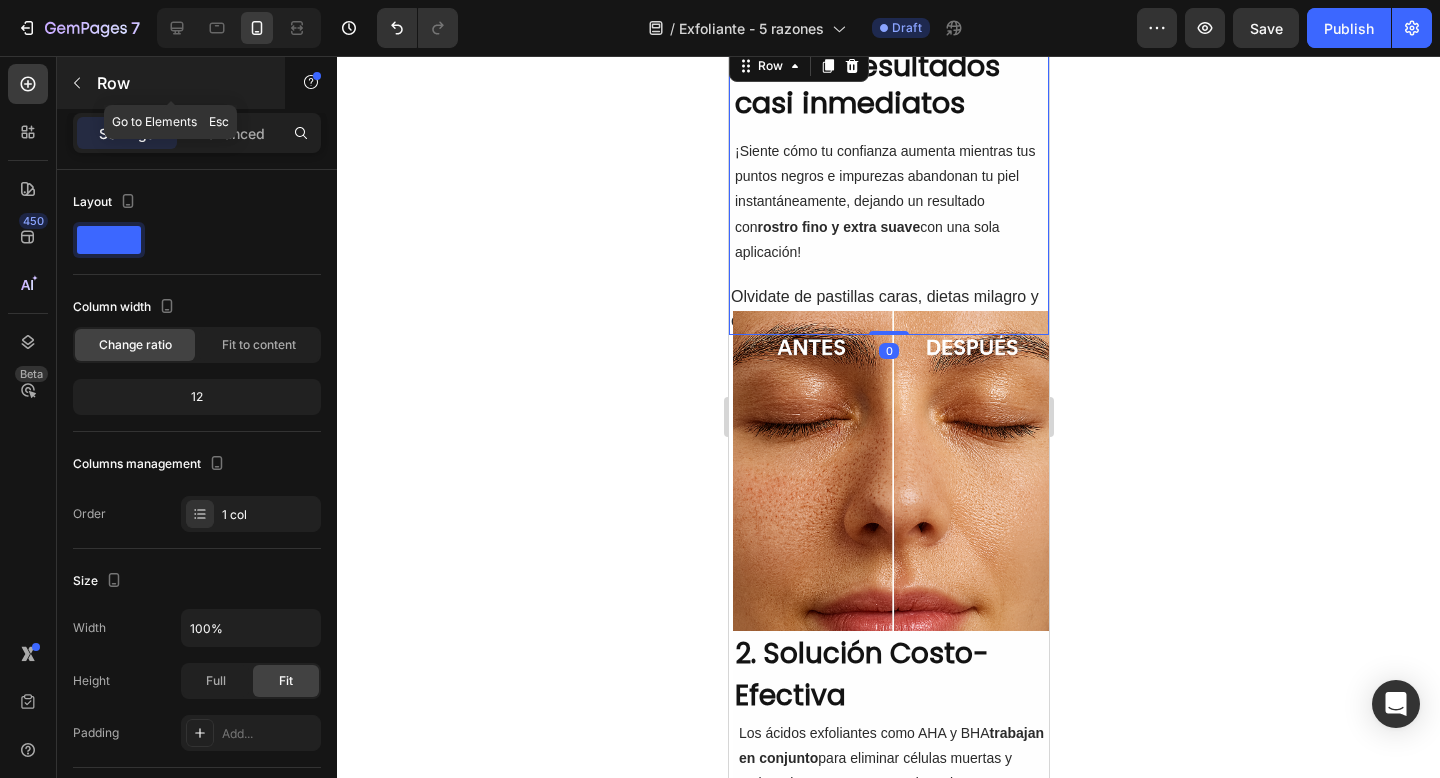 click on "Row" at bounding box center (182, 83) 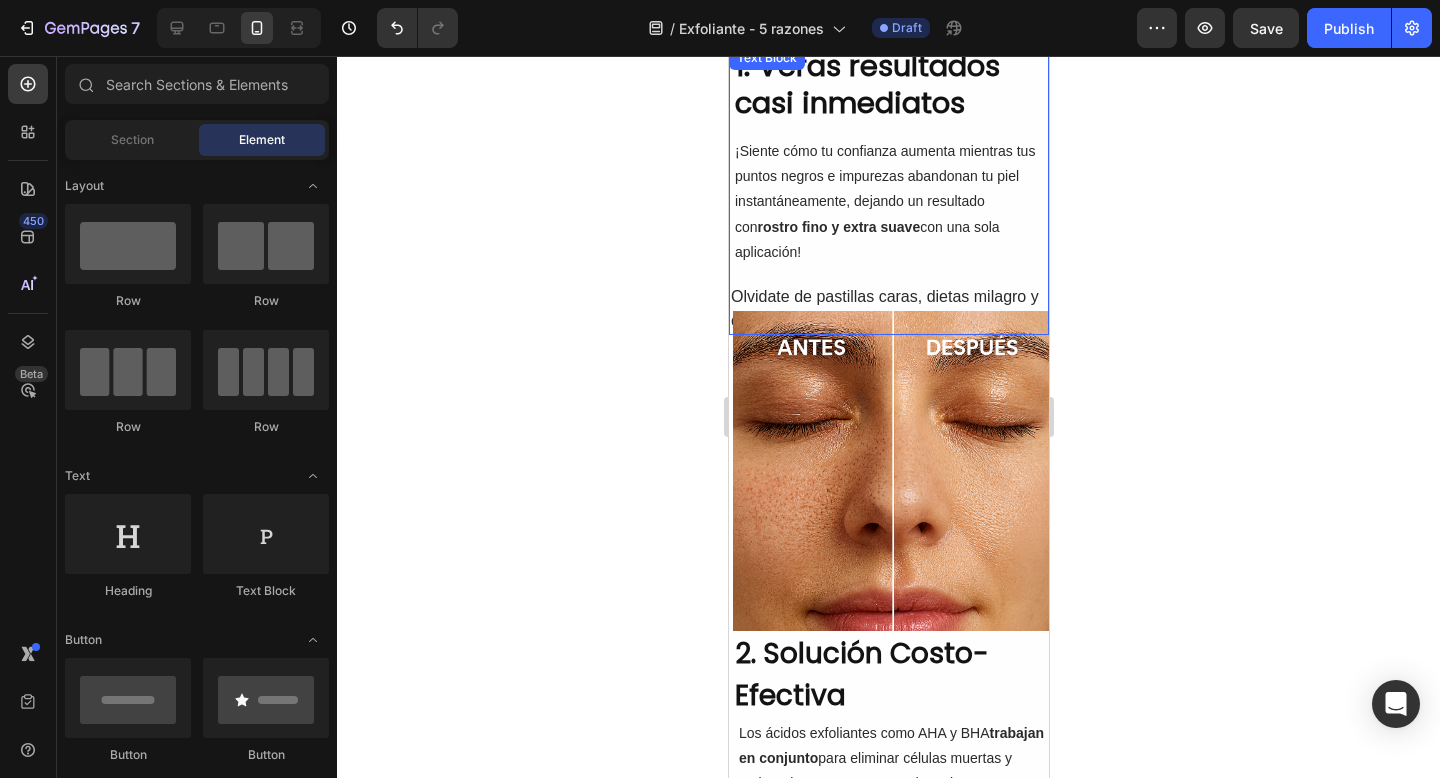 click on "¡Siente cómo tu confianza aumenta mientras tus puntos negros e impurezas abandonan tu piel instantáneamente, dejando un resultado con  rostro fino y extra suave  con una sola aplicación!" at bounding box center (888, 202) 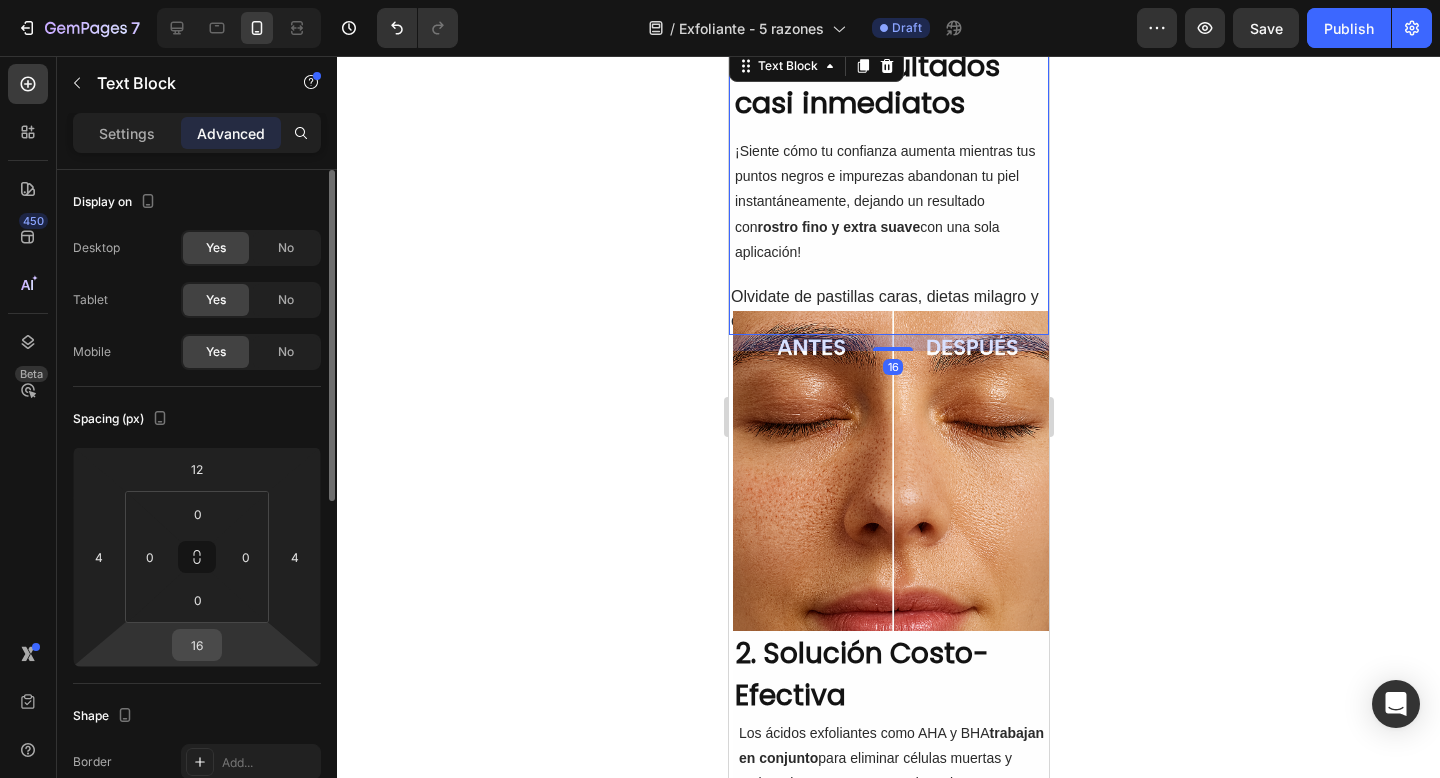 click on "16" at bounding box center (197, 645) 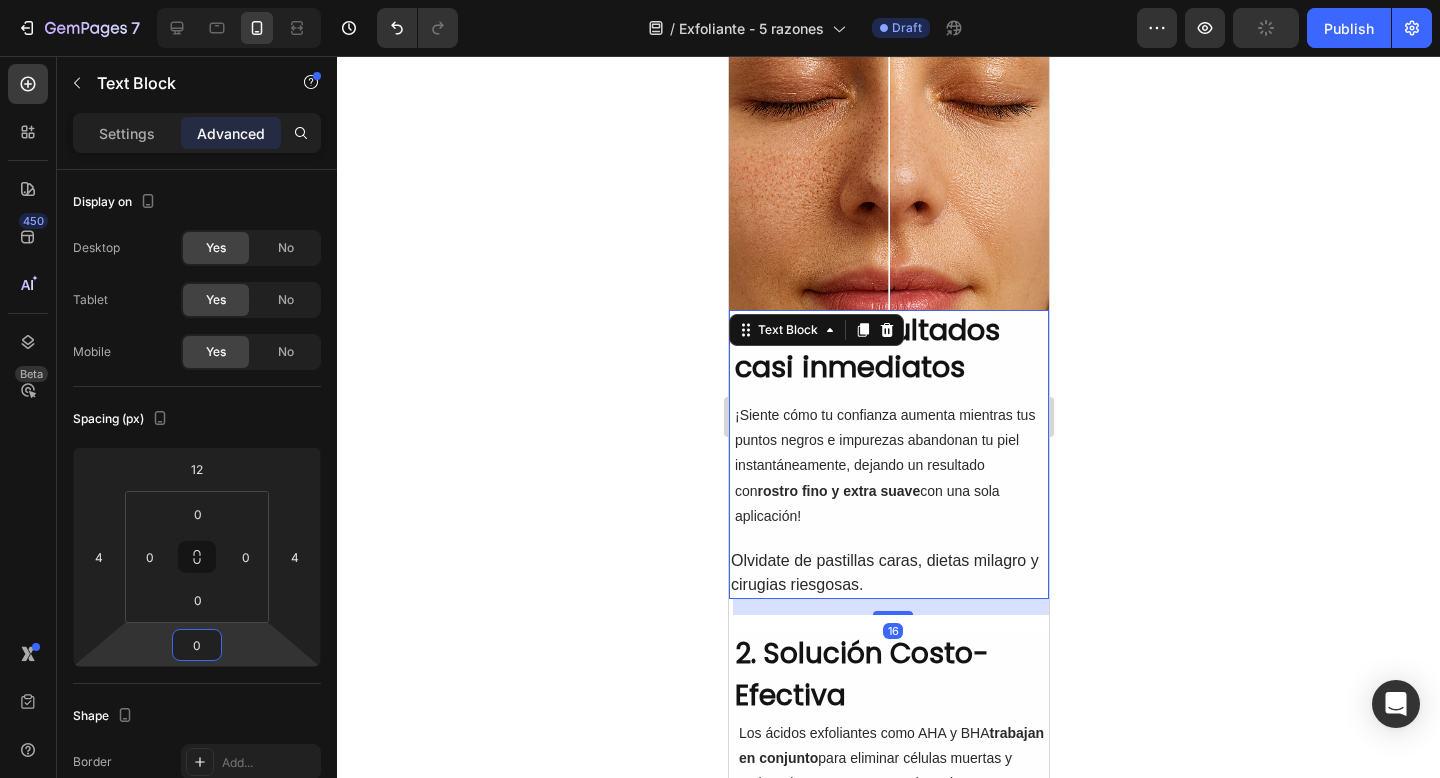 type on "16" 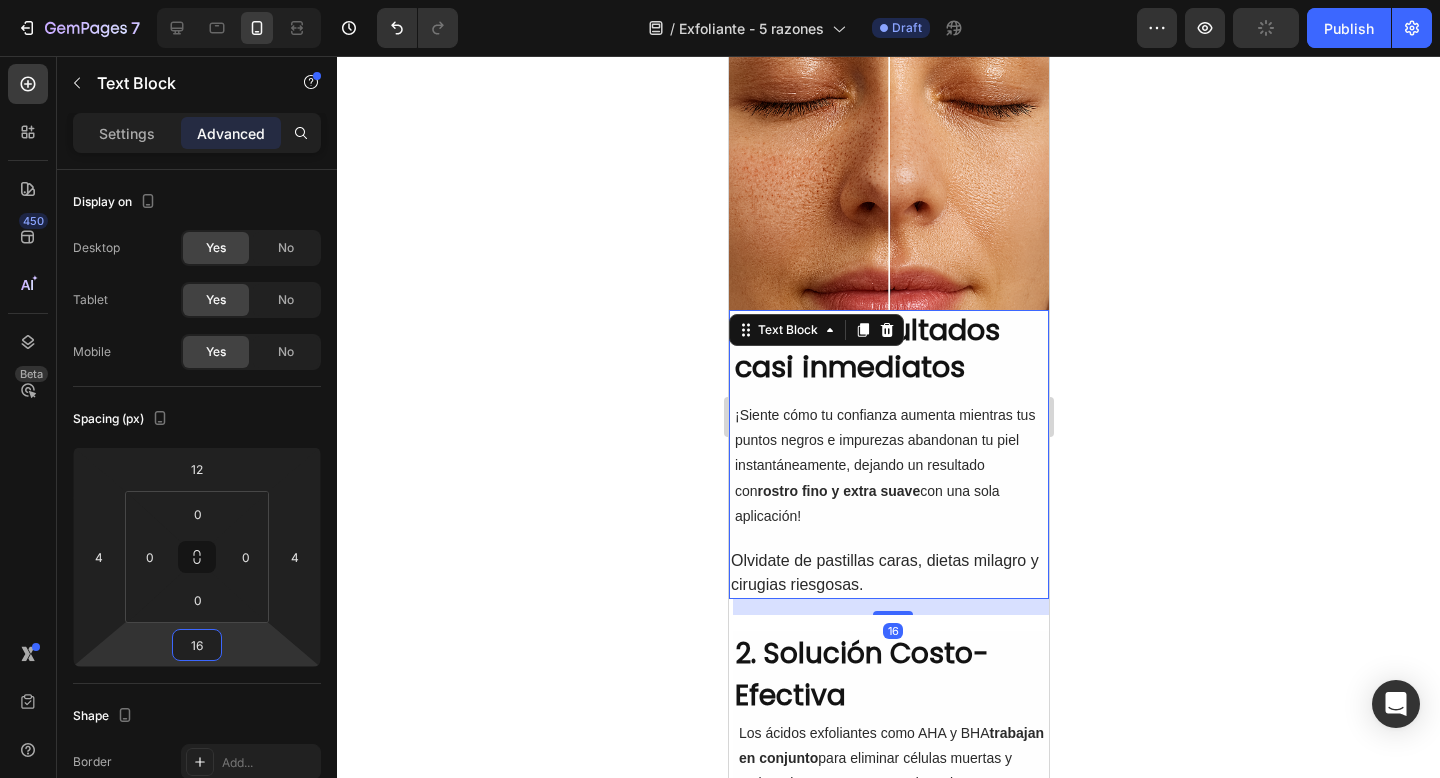 scroll, scrollTop: 834, scrollLeft: 0, axis: vertical 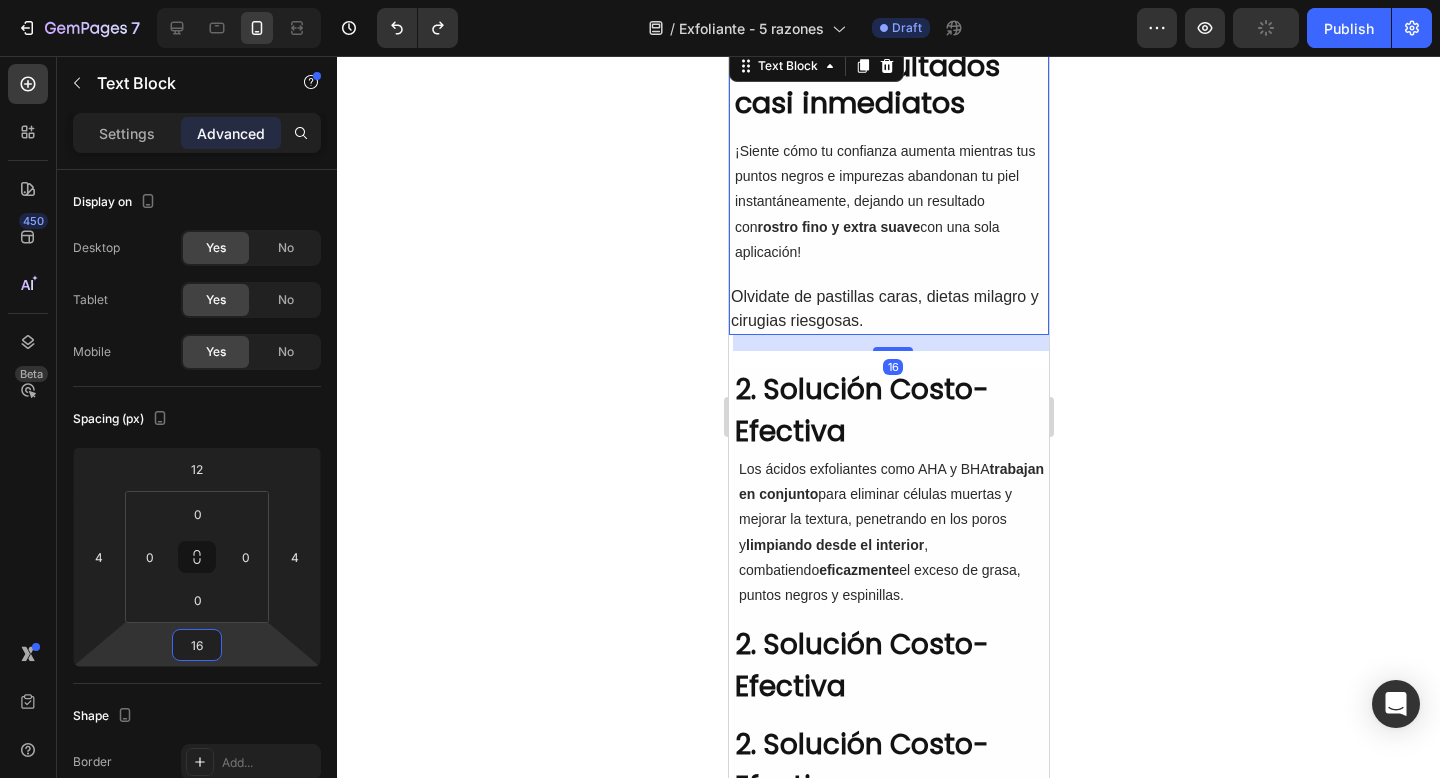 click 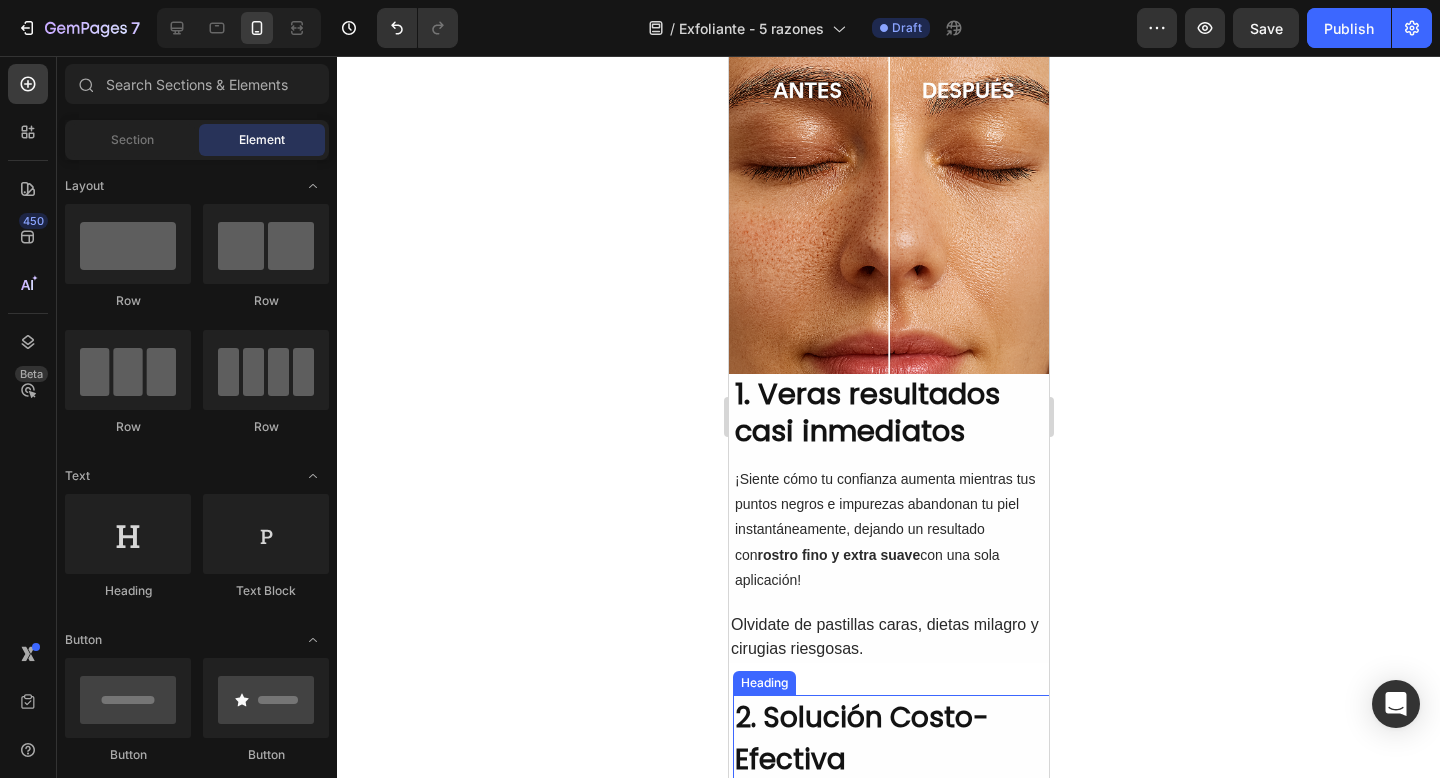 scroll, scrollTop: 439, scrollLeft: 0, axis: vertical 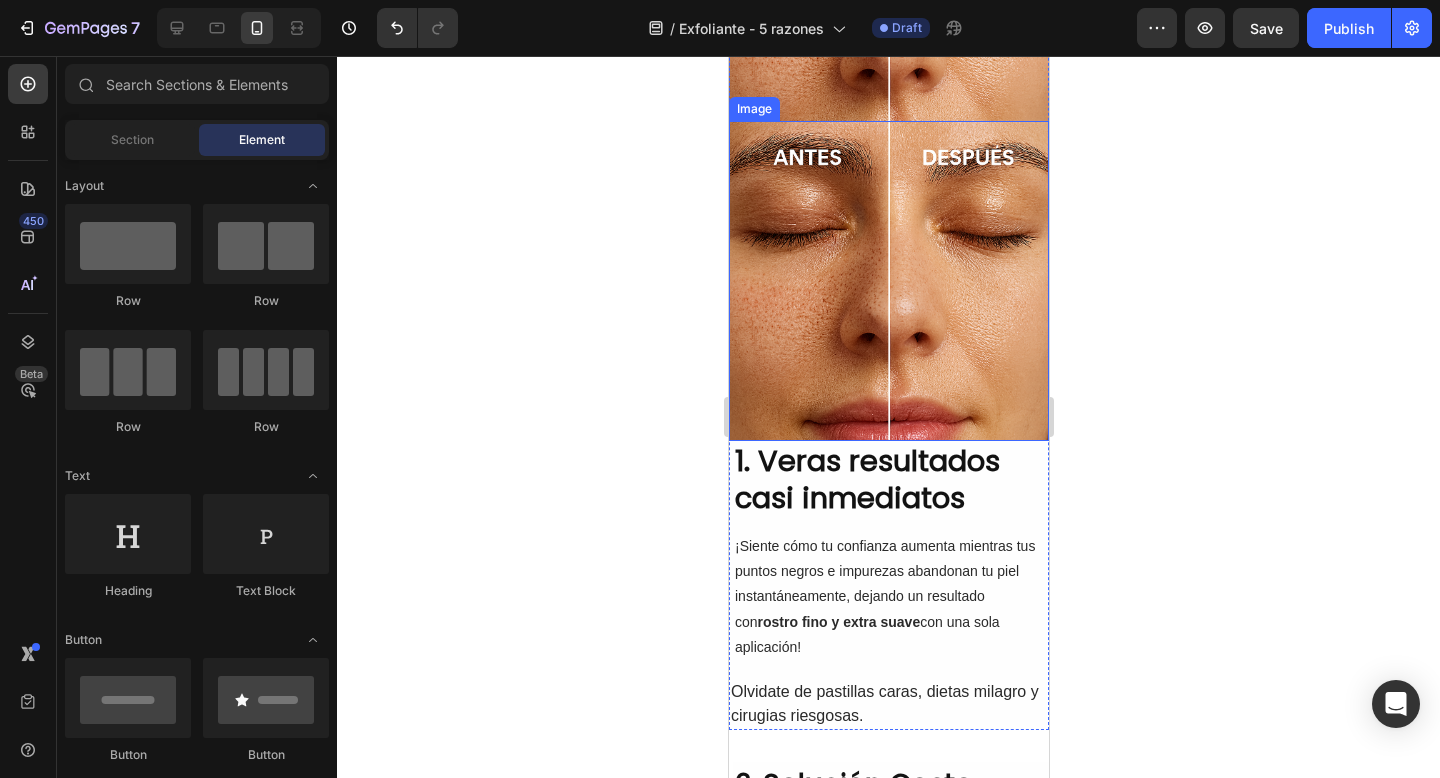 click at bounding box center (888, 281) 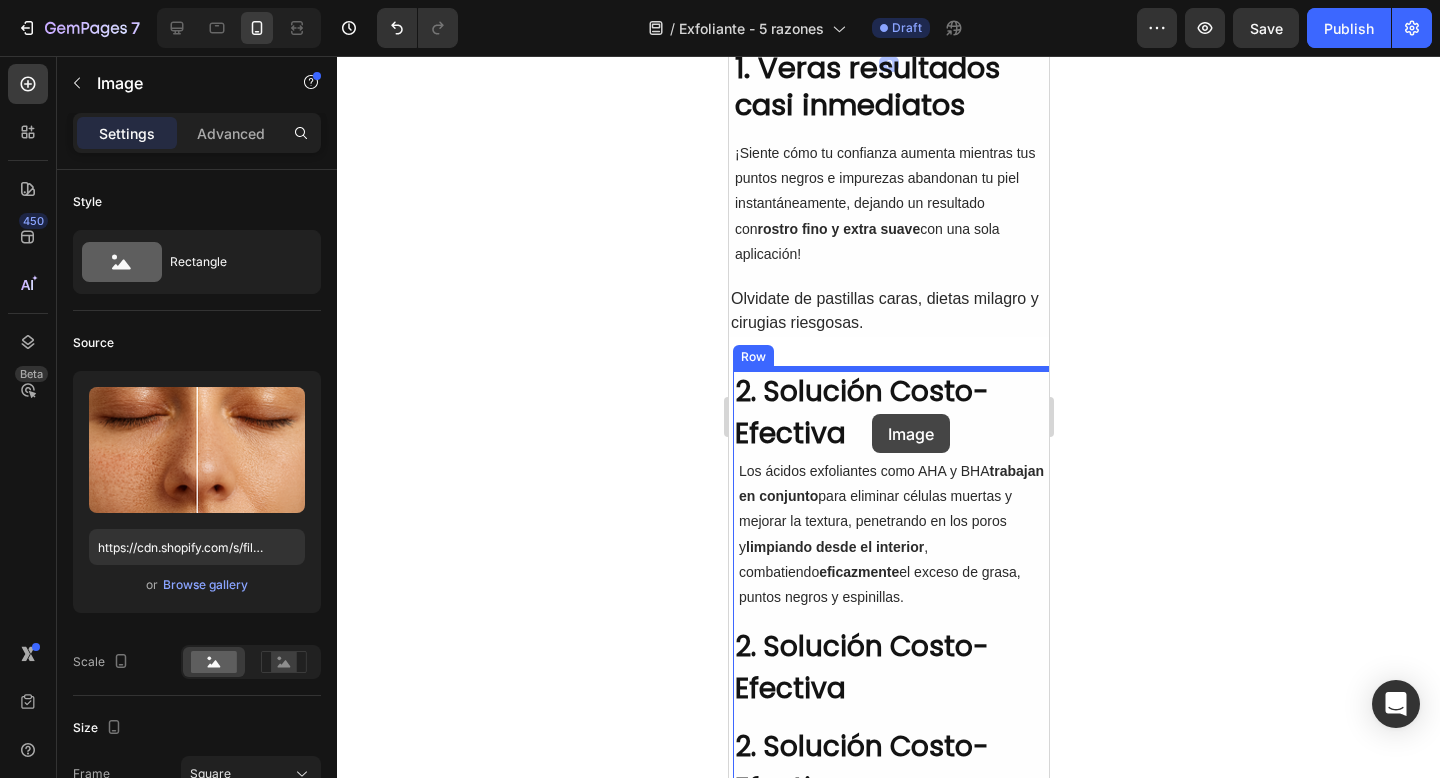scroll, scrollTop: 838, scrollLeft: 0, axis: vertical 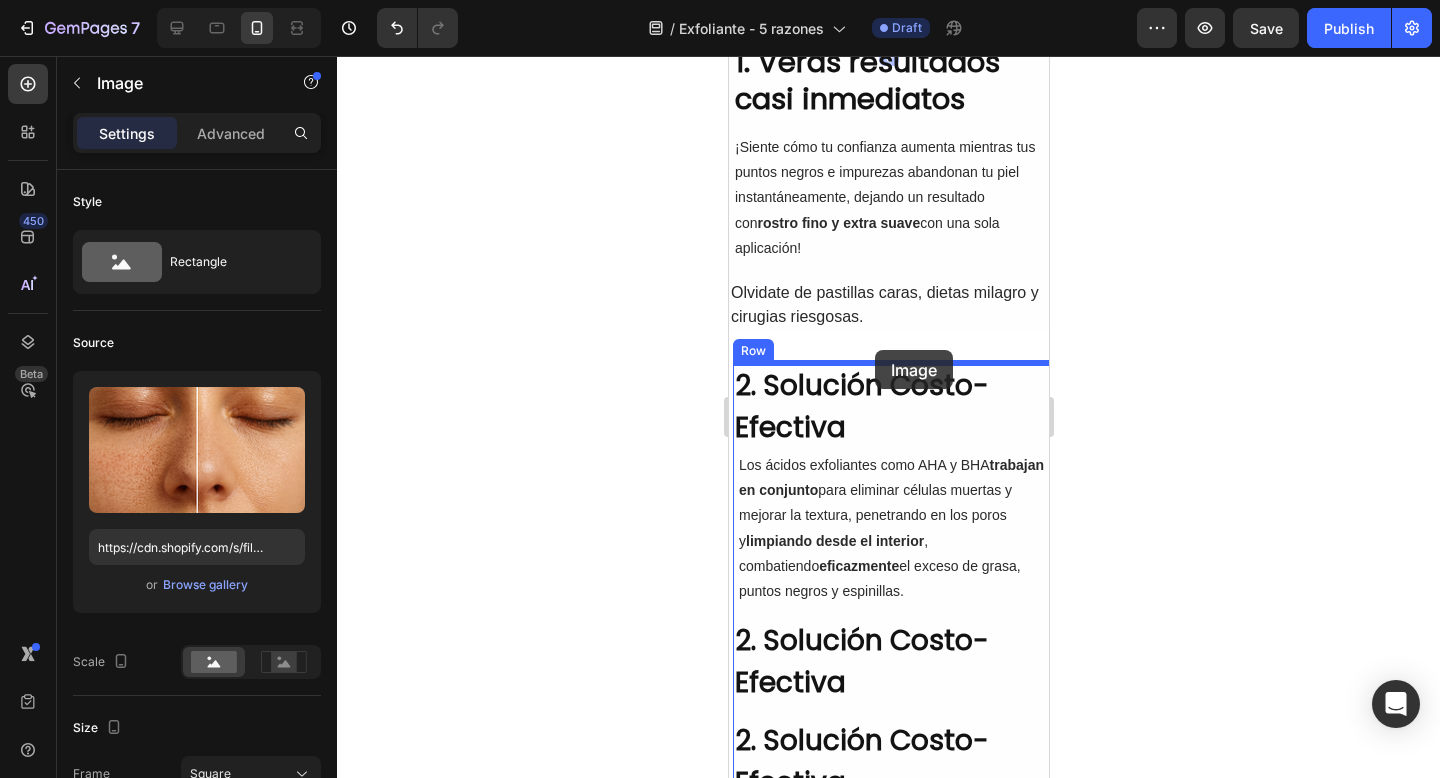 drag, startPoint x: 778, startPoint y: 142, endPoint x: 873, endPoint y: 350, distance: 228.66788 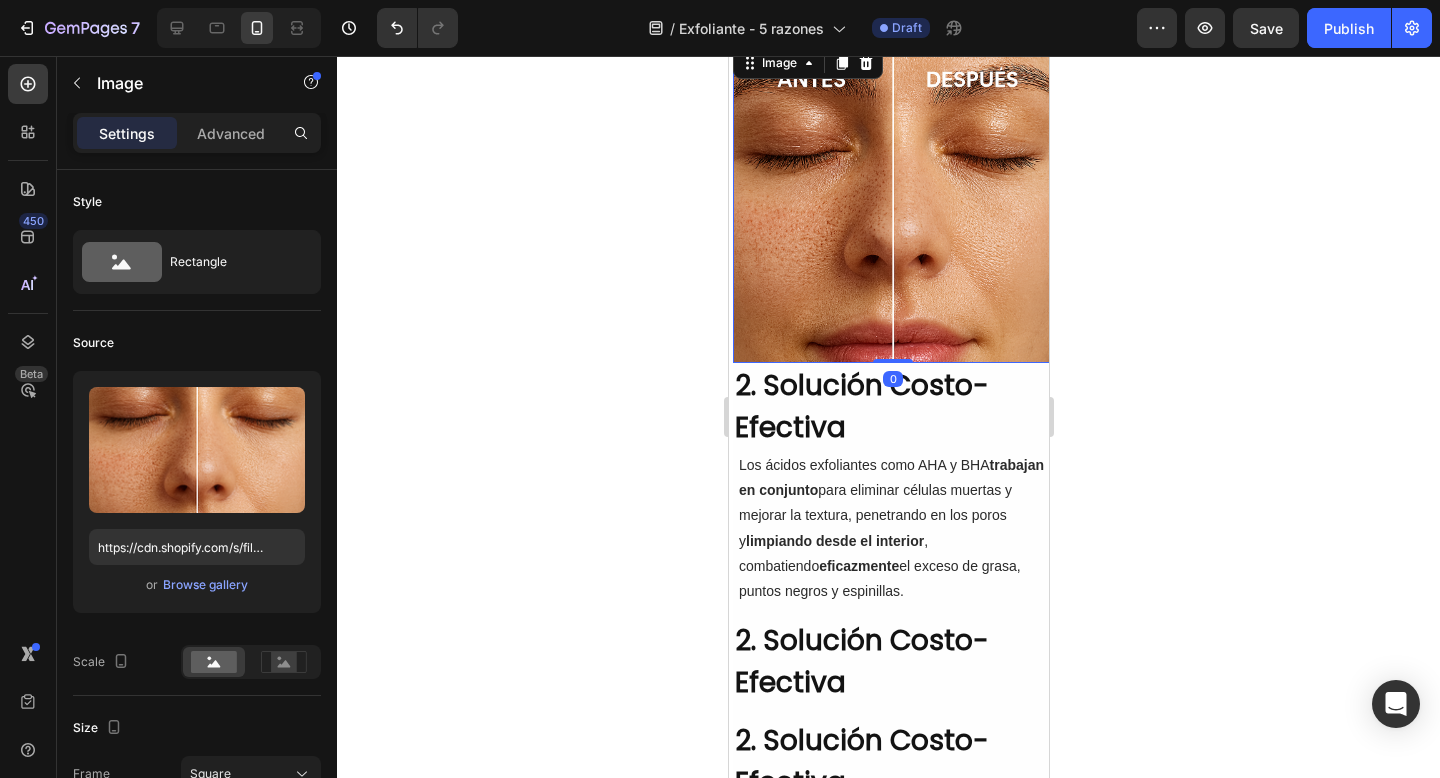click 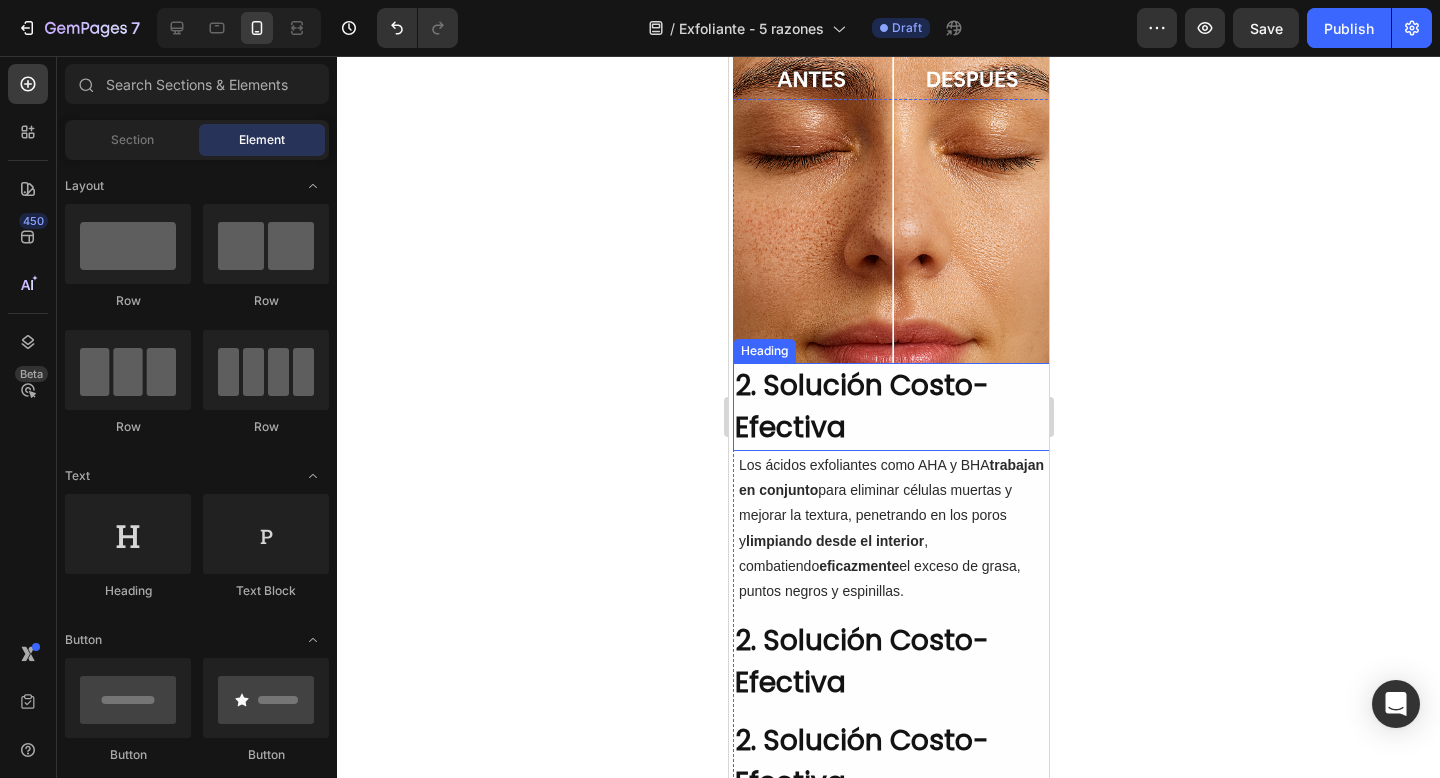 scroll, scrollTop: 561, scrollLeft: 0, axis: vertical 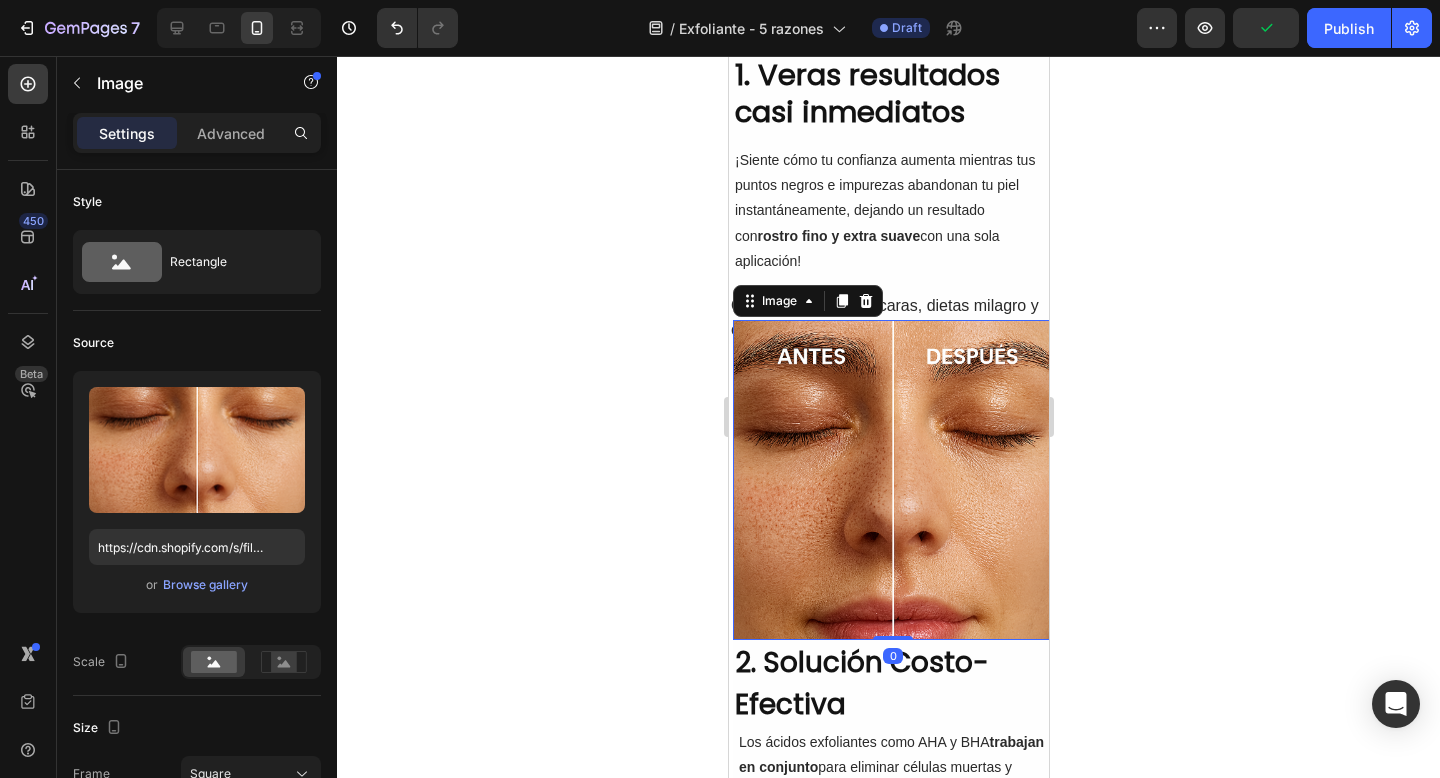 click at bounding box center [892, 480] 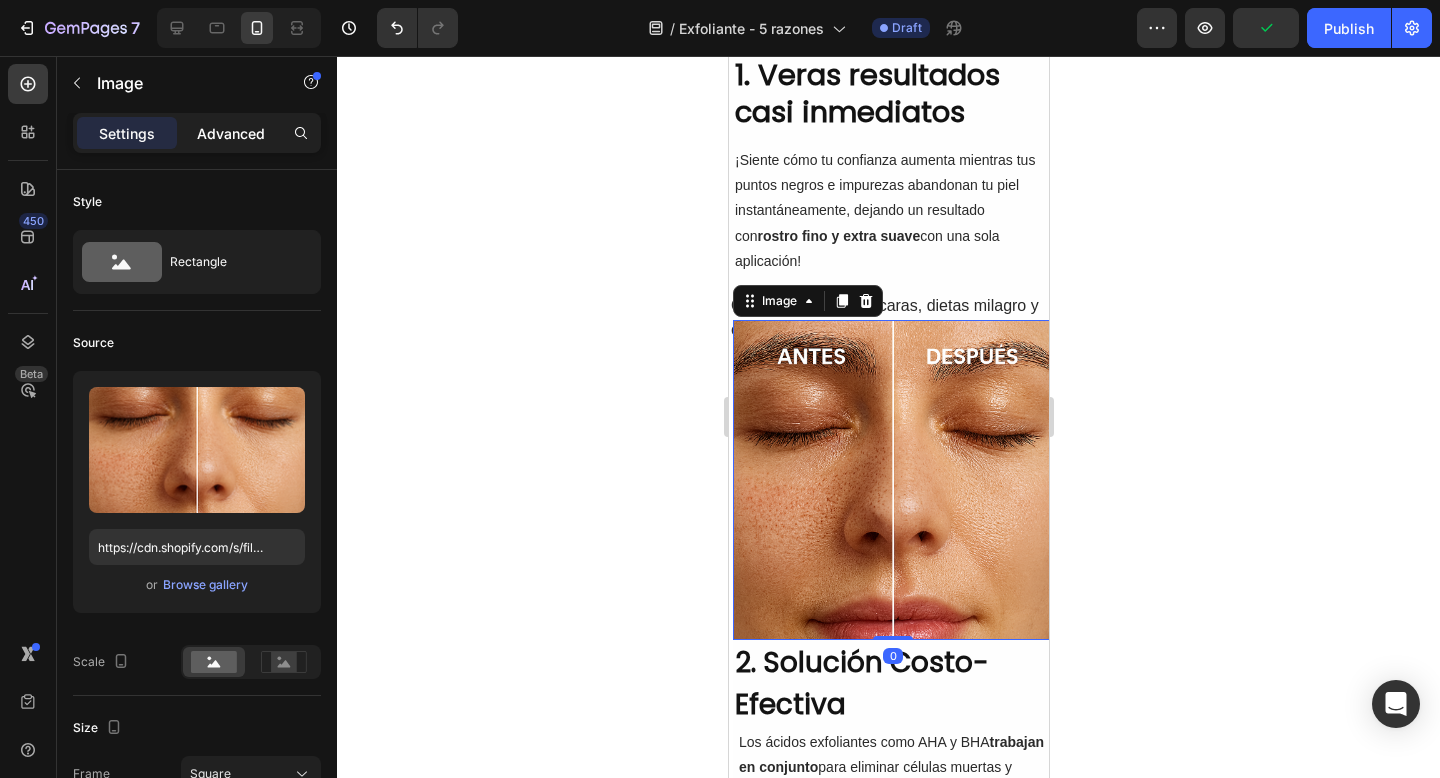 click on "Advanced" at bounding box center [231, 133] 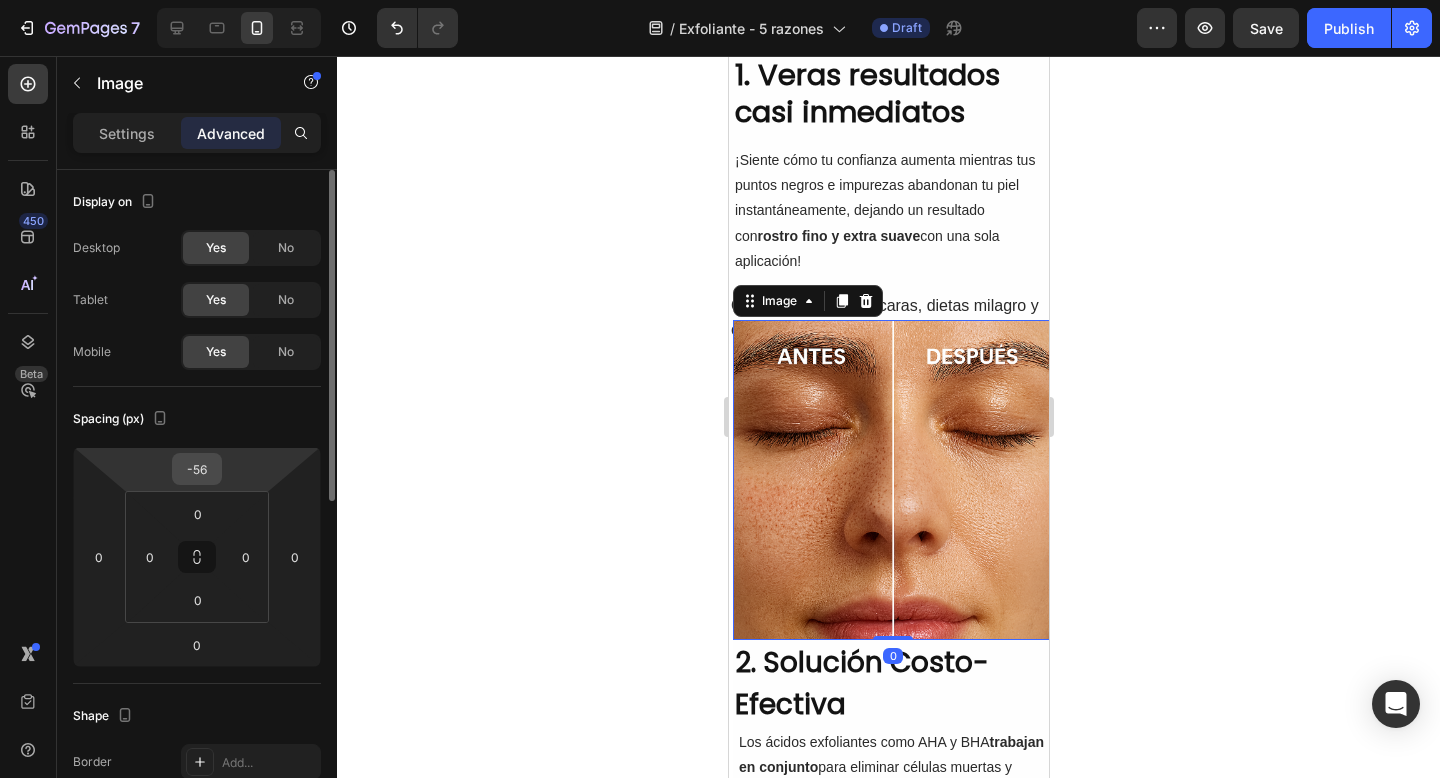 click on "-56" at bounding box center [197, 469] 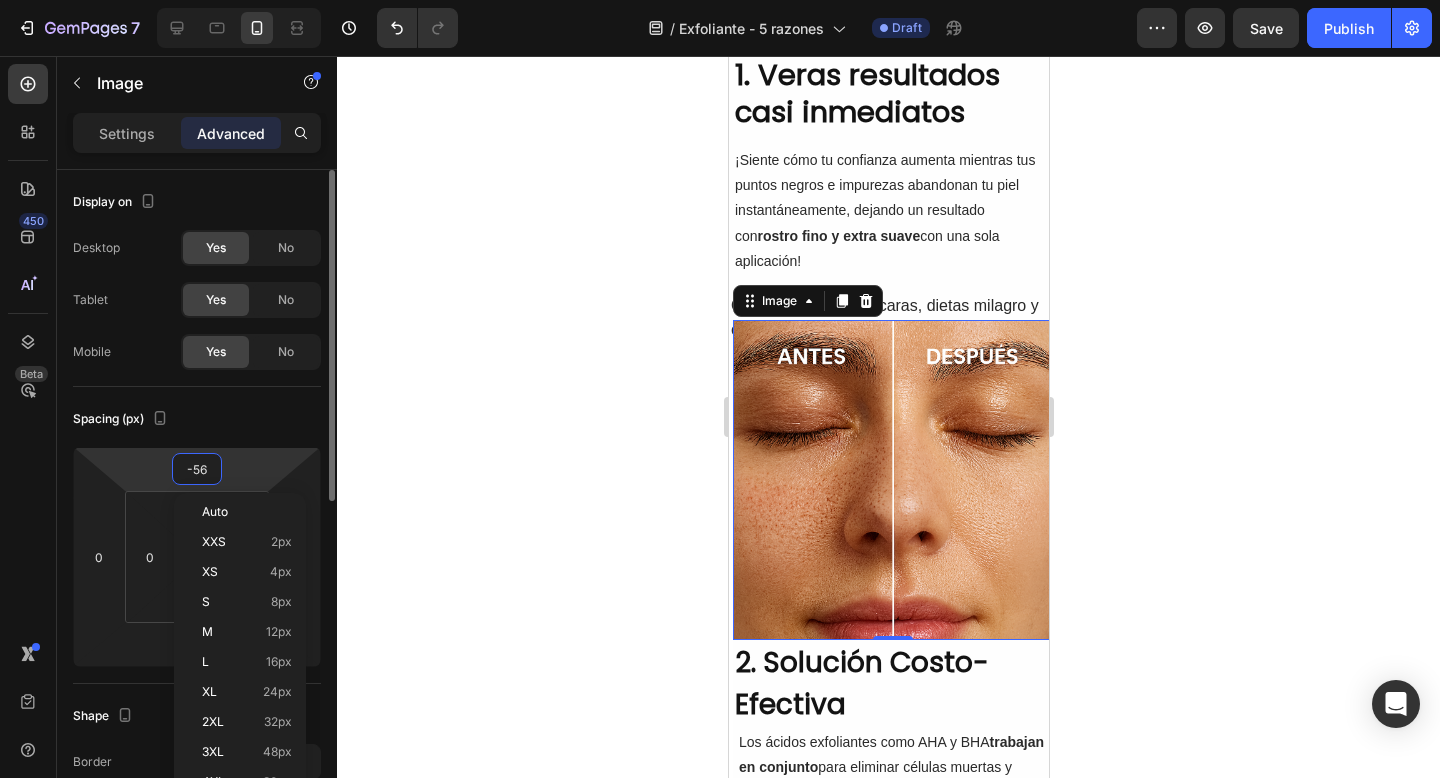 type on "0" 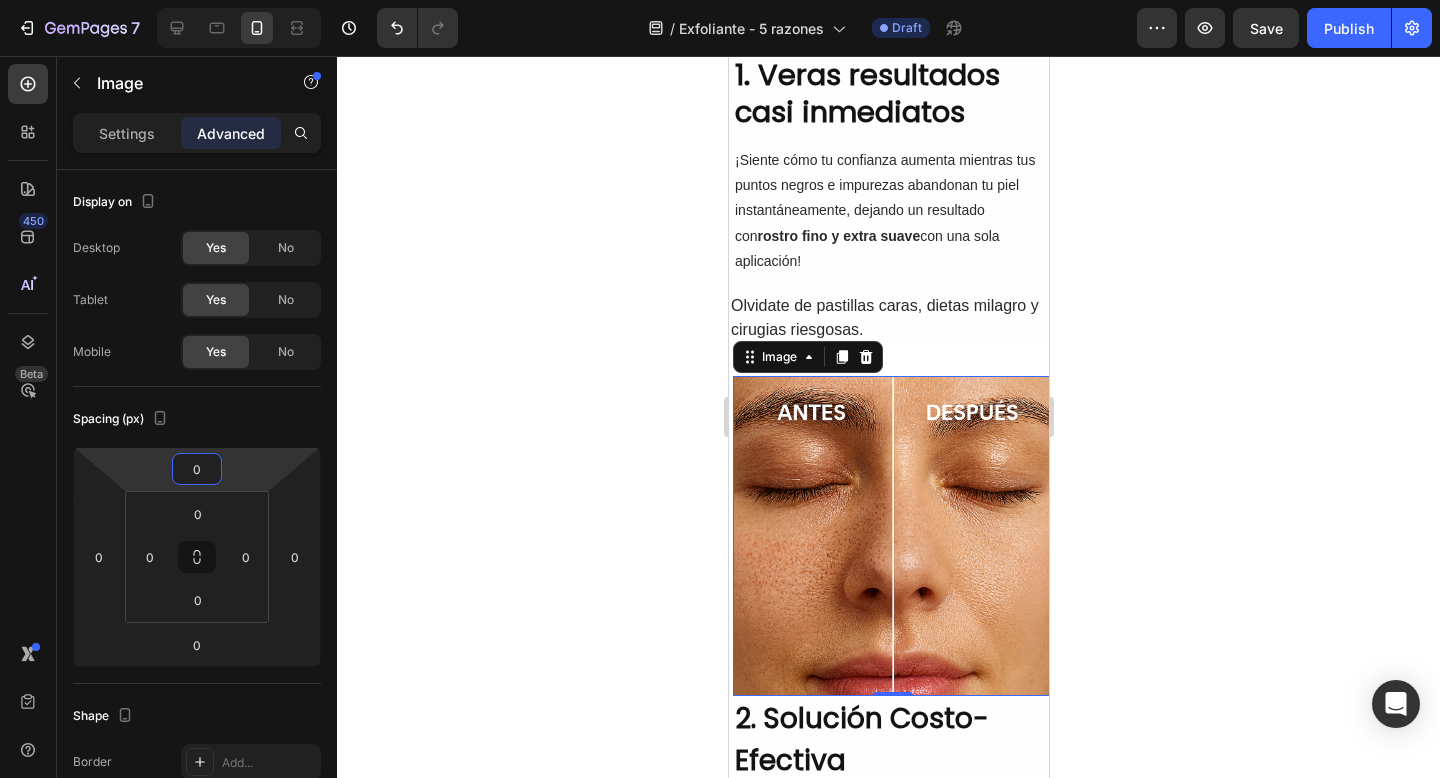 click 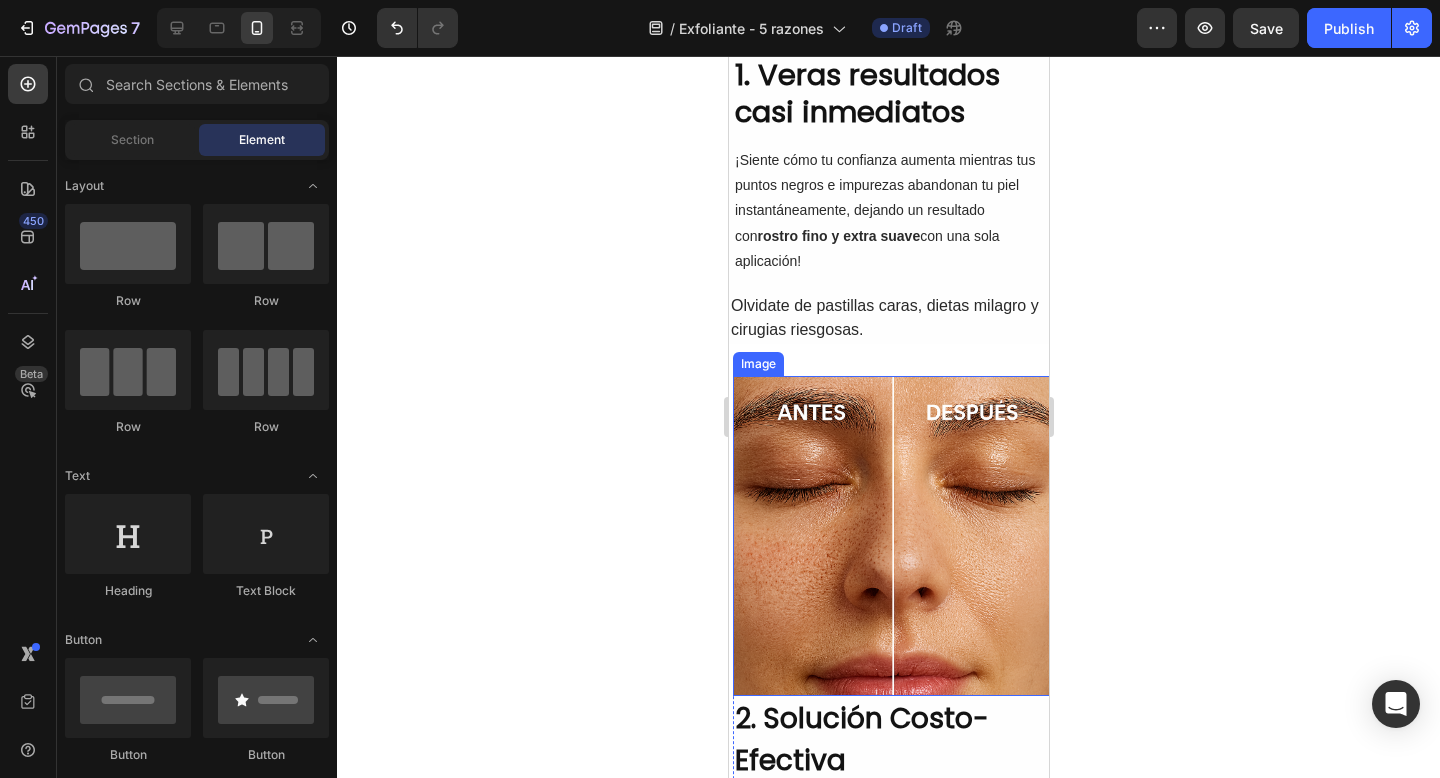 click at bounding box center [892, 536] 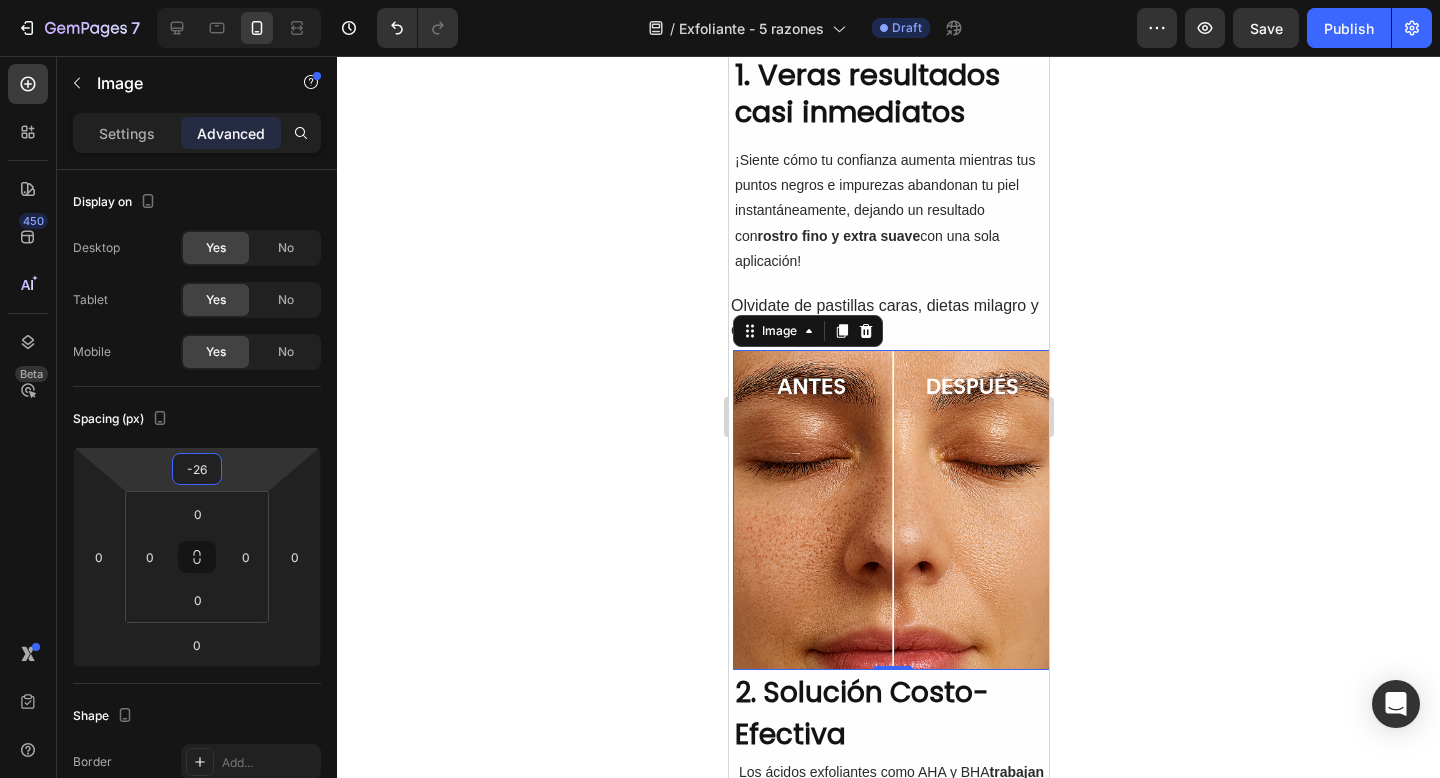 type on "-28" 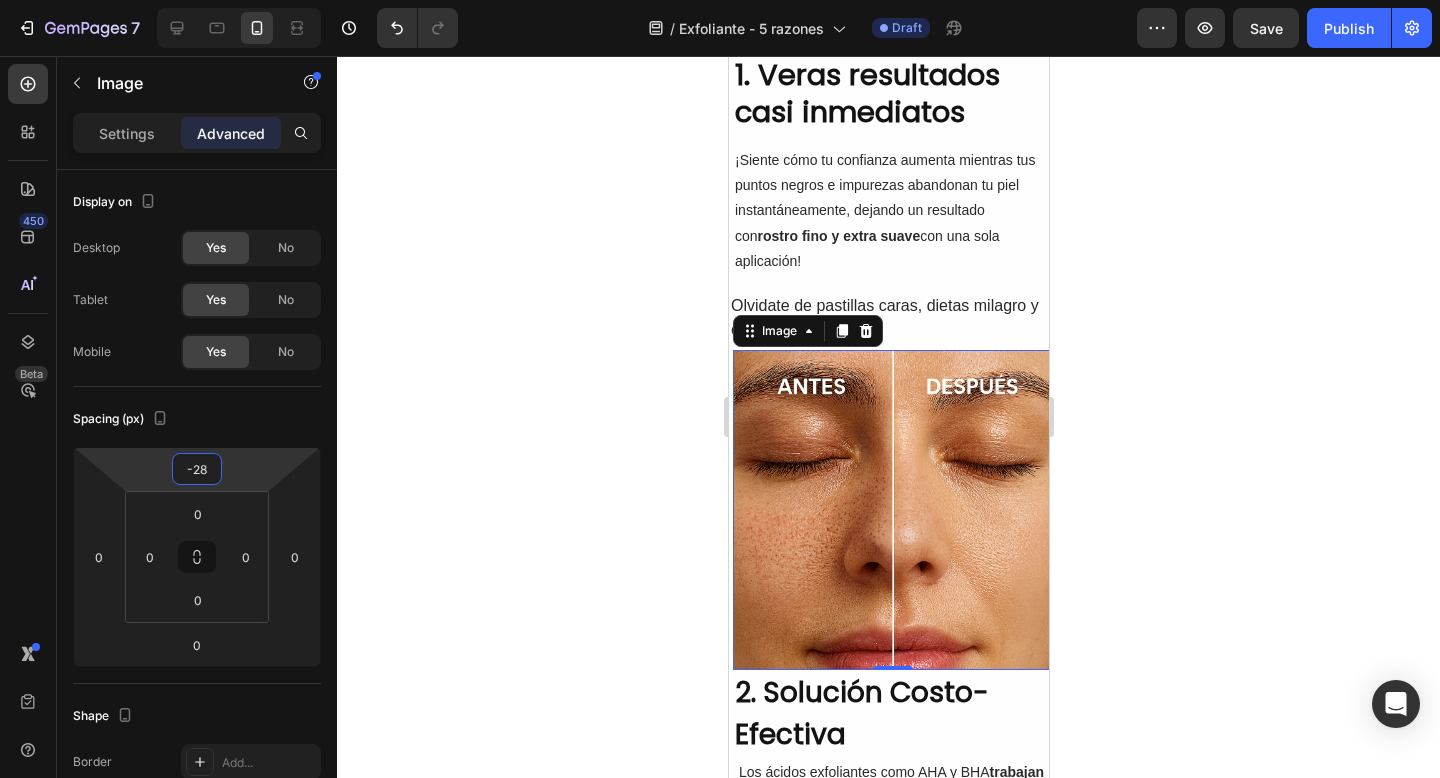 drag, startPoint x: 224, startPoint y: 472, endPoint x: 224, endPoint y: 486, distance: 14 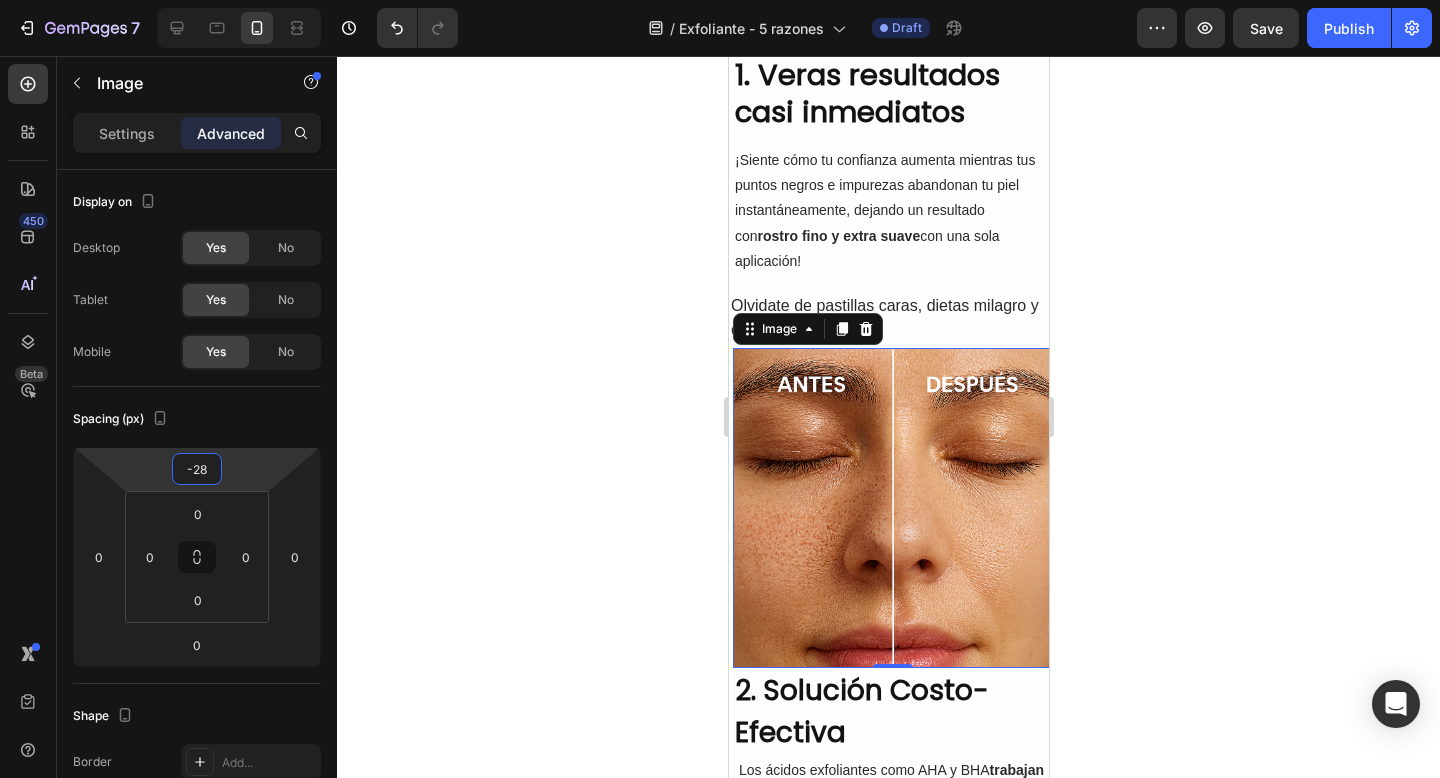 click at bounding box center (892, 508) 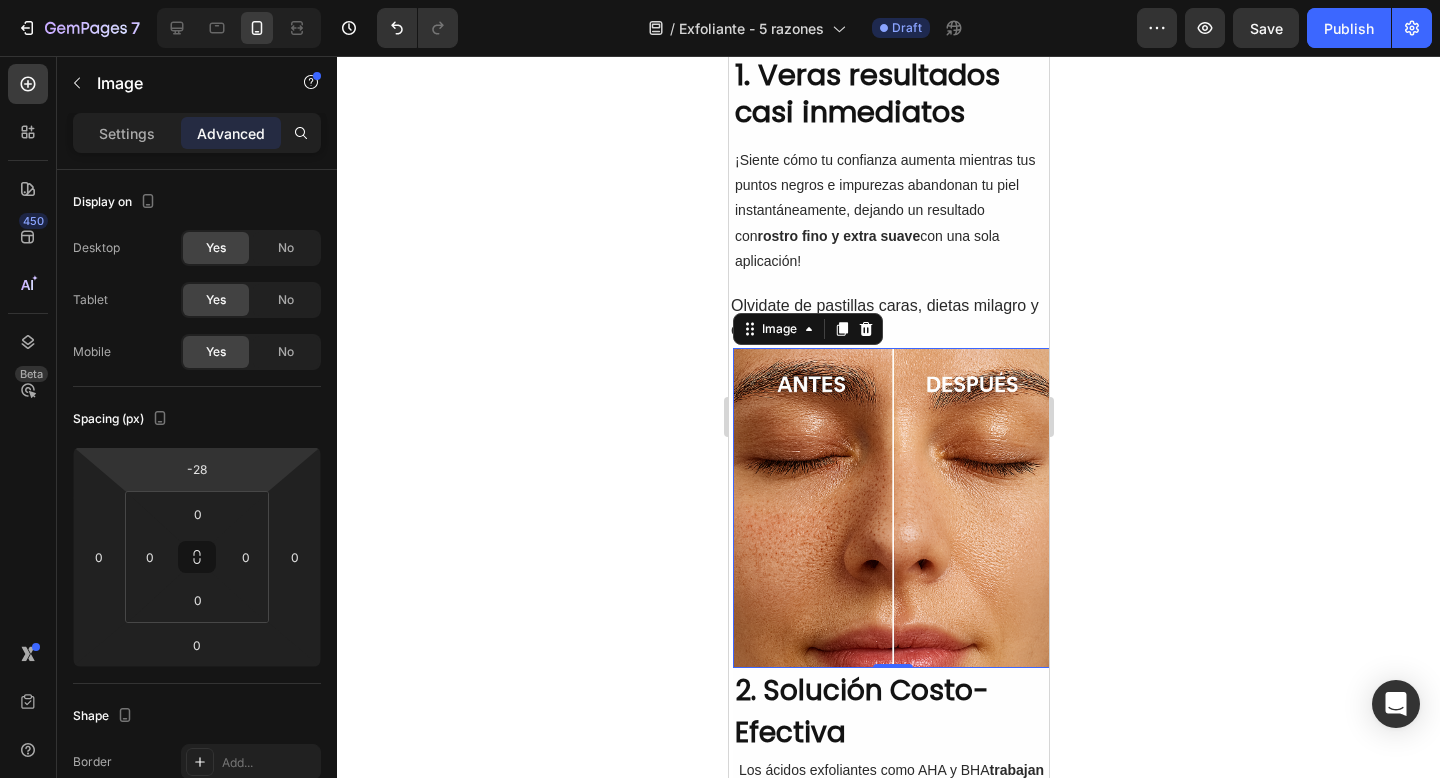 click 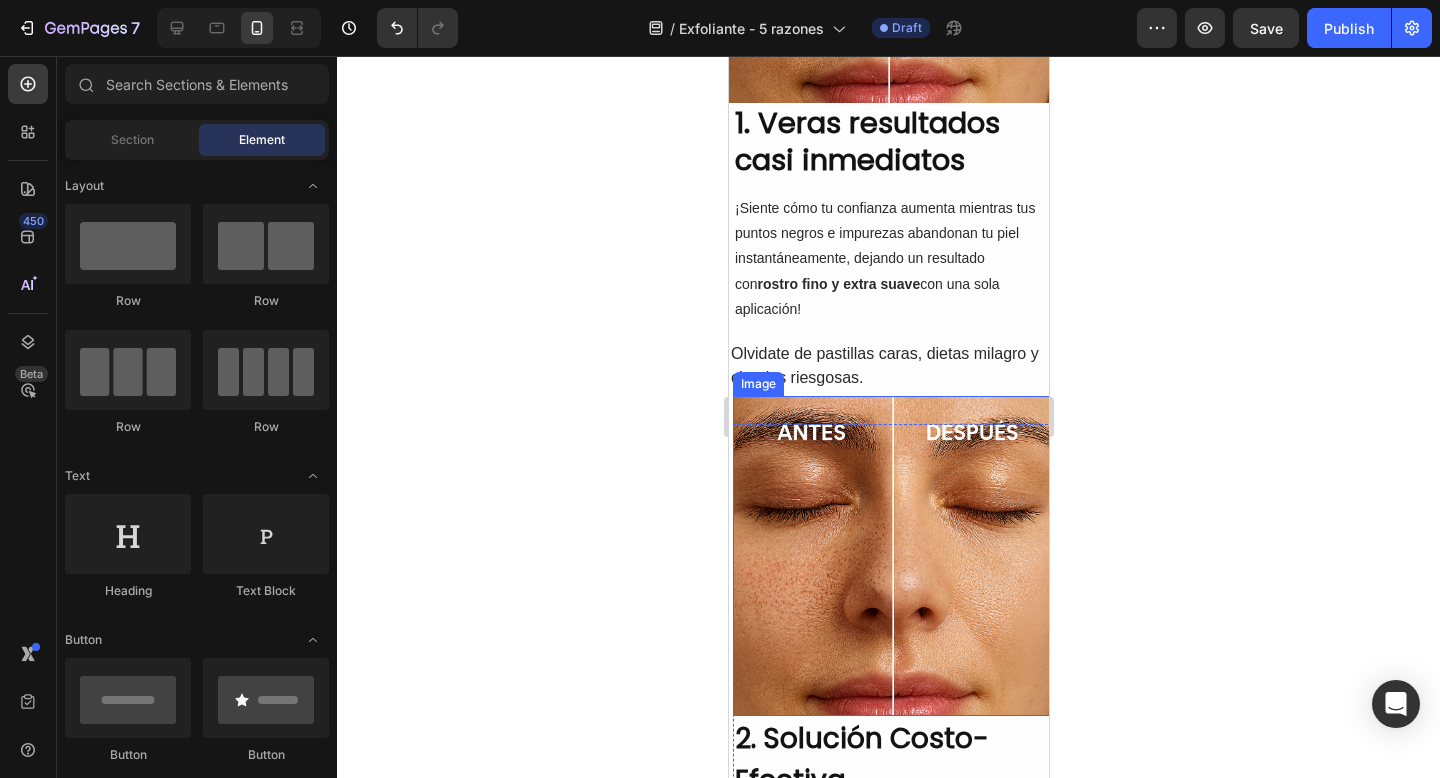 scroll, scrollTop: 590, scrollLeft: 0, axis: vertical 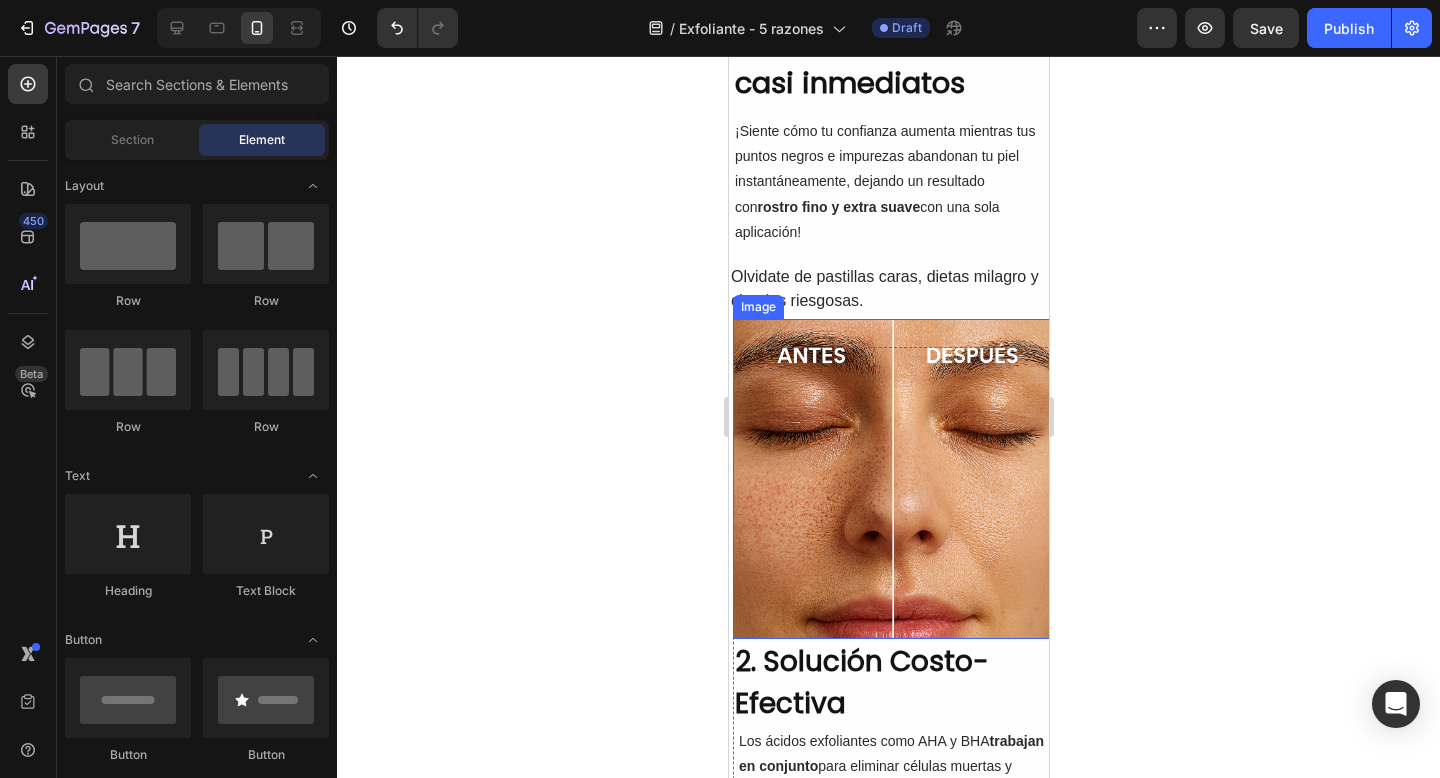 click at bounding box center [892, 479] 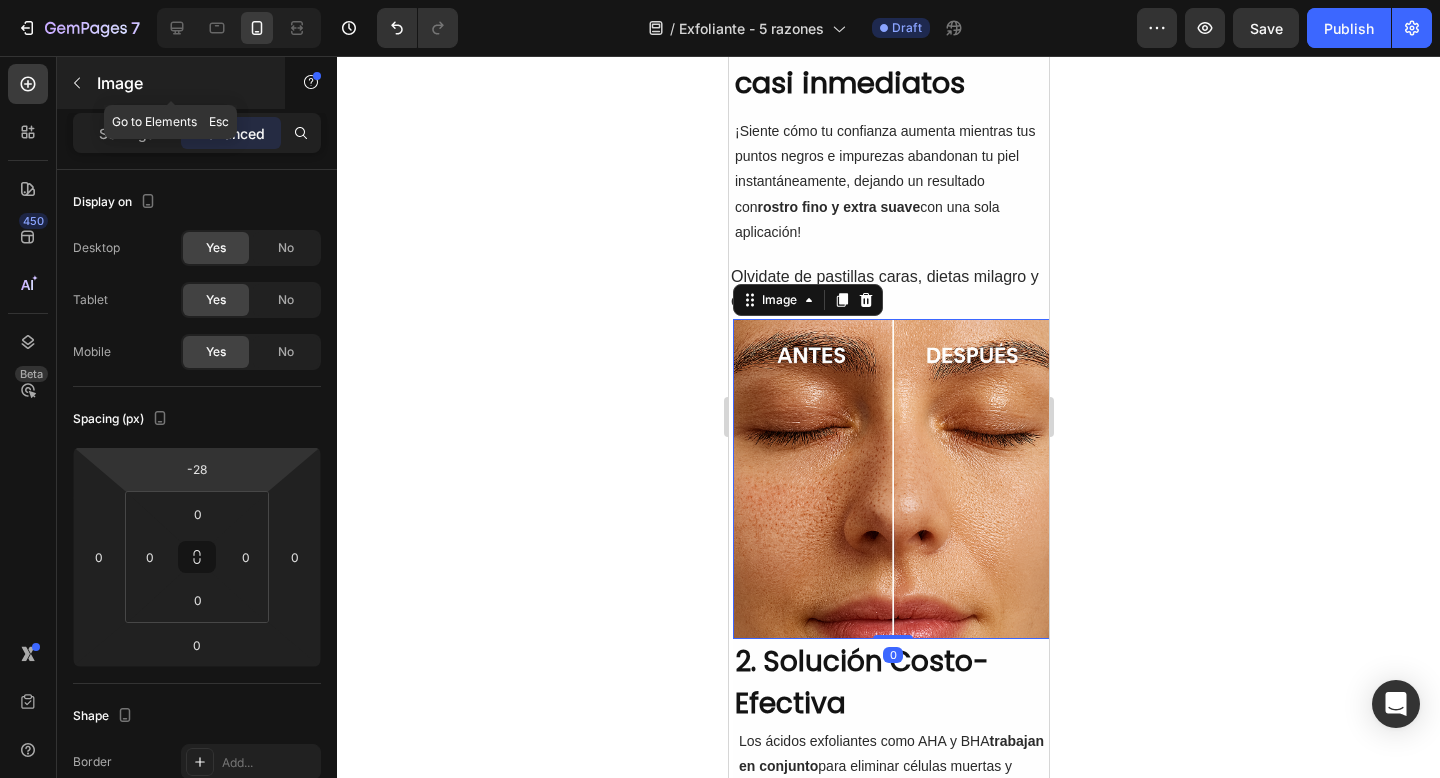 click on "Image" at bounding box center [171, 83] 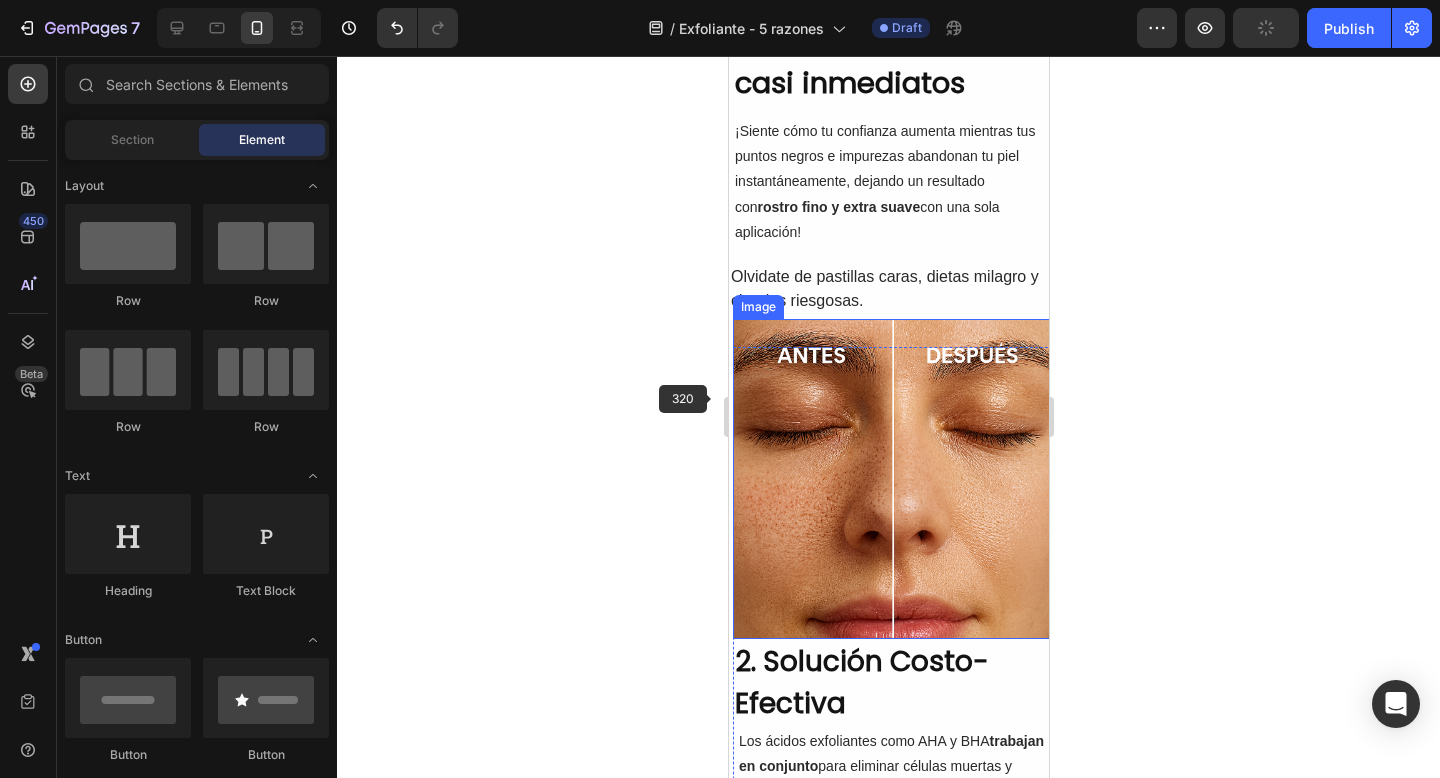 click at bounding box center [892, 479] 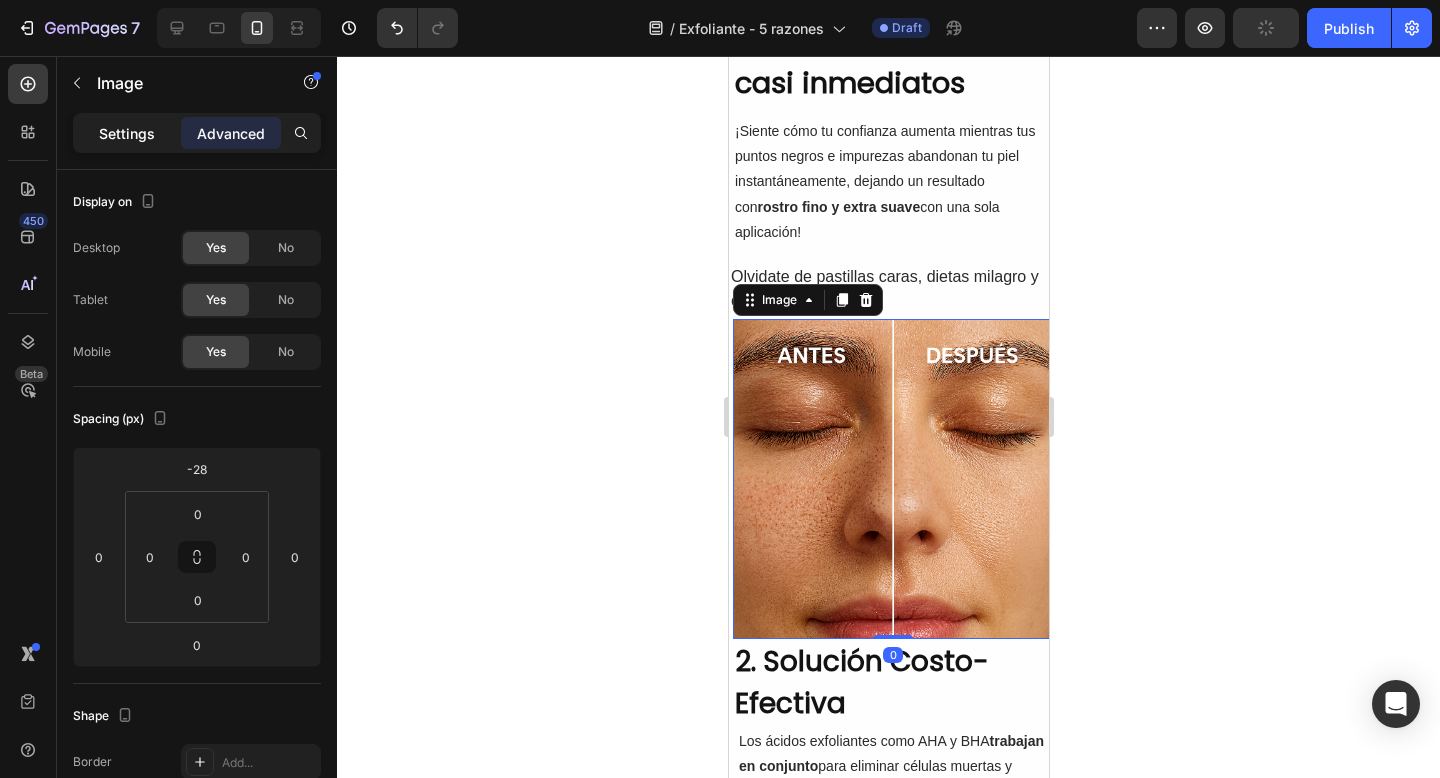 click on "Settings" at bounding box center [127, 133] 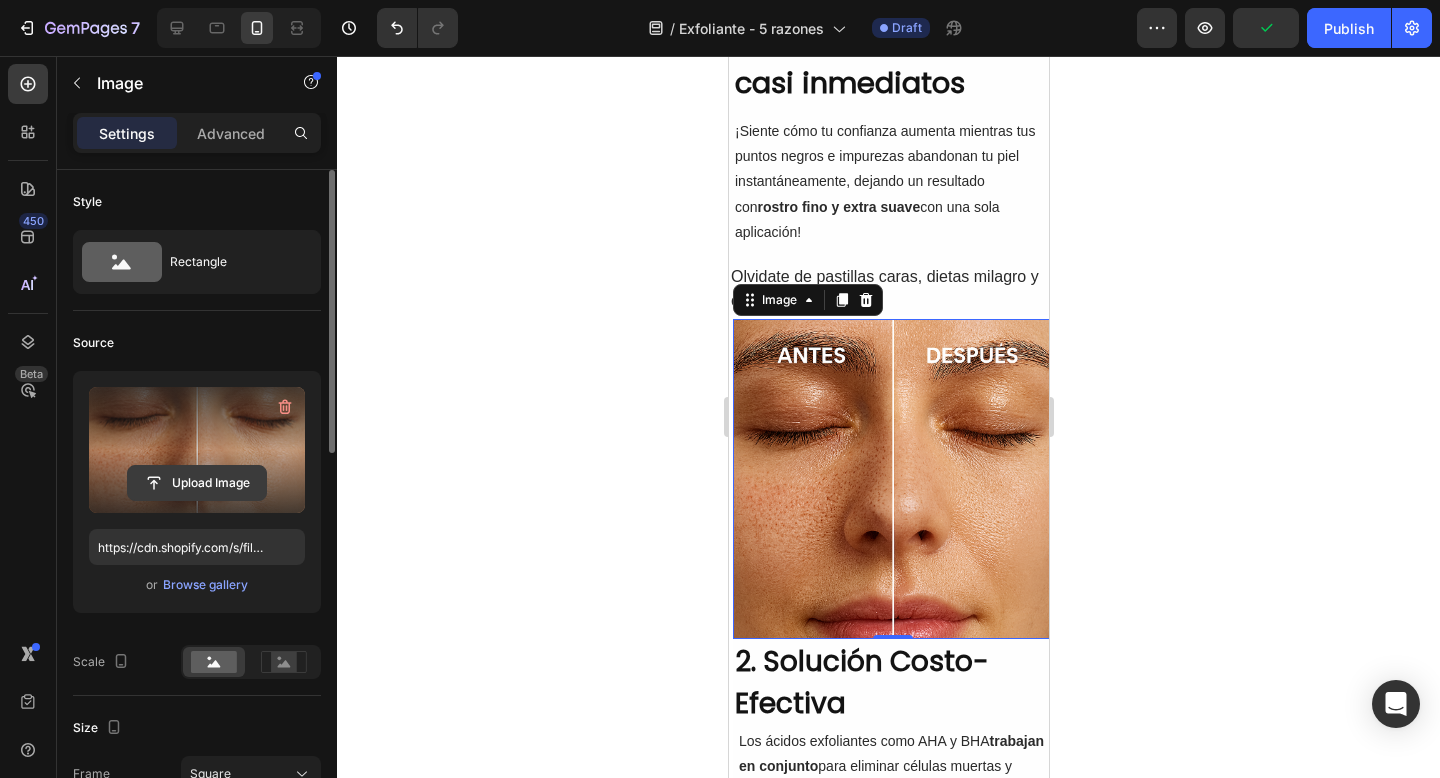 click 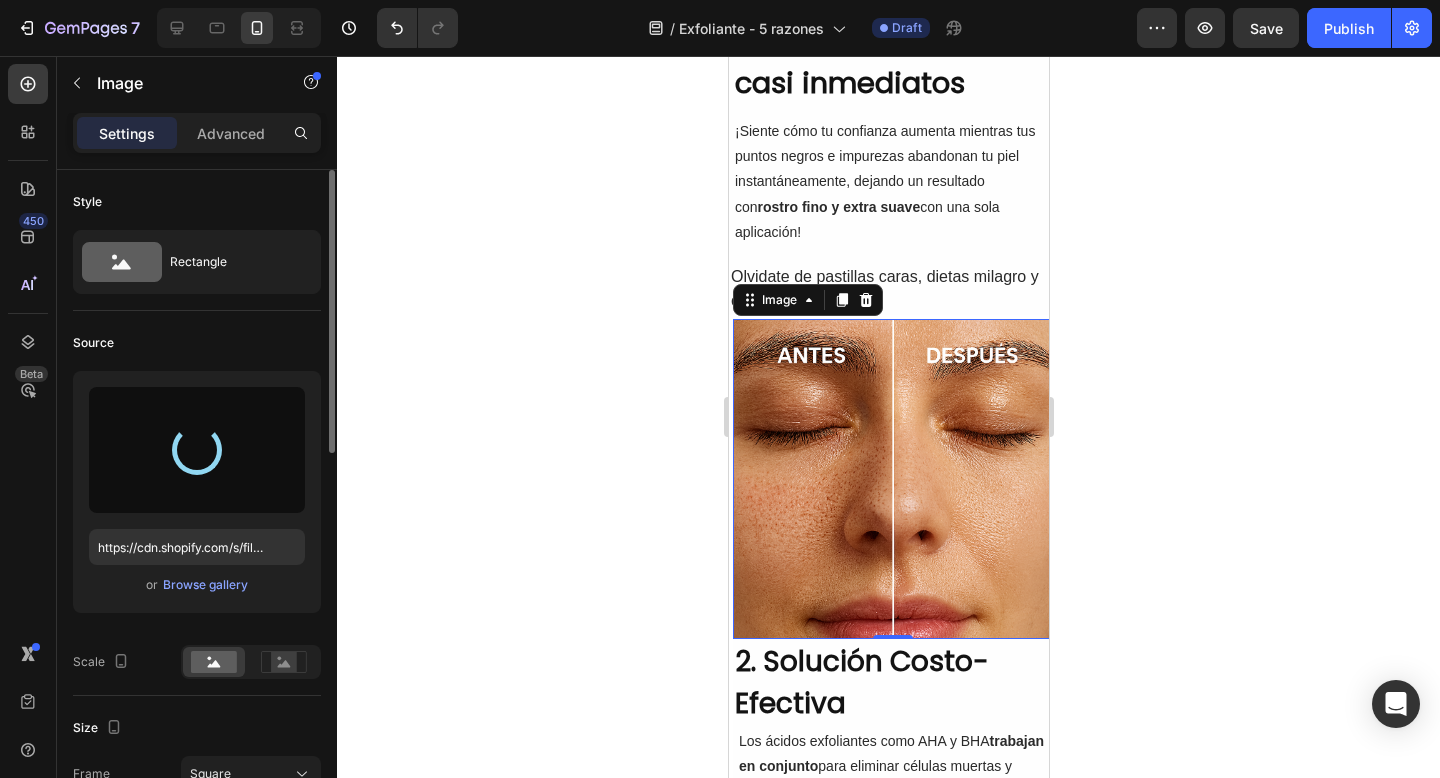 type on "https://cdn.shopify.com/s/files/1/0905/2212/4588/files/gempages_577672644518740668-3a2cce18-b07e-49f8-8bf6-c6192e2a7b1e.png" 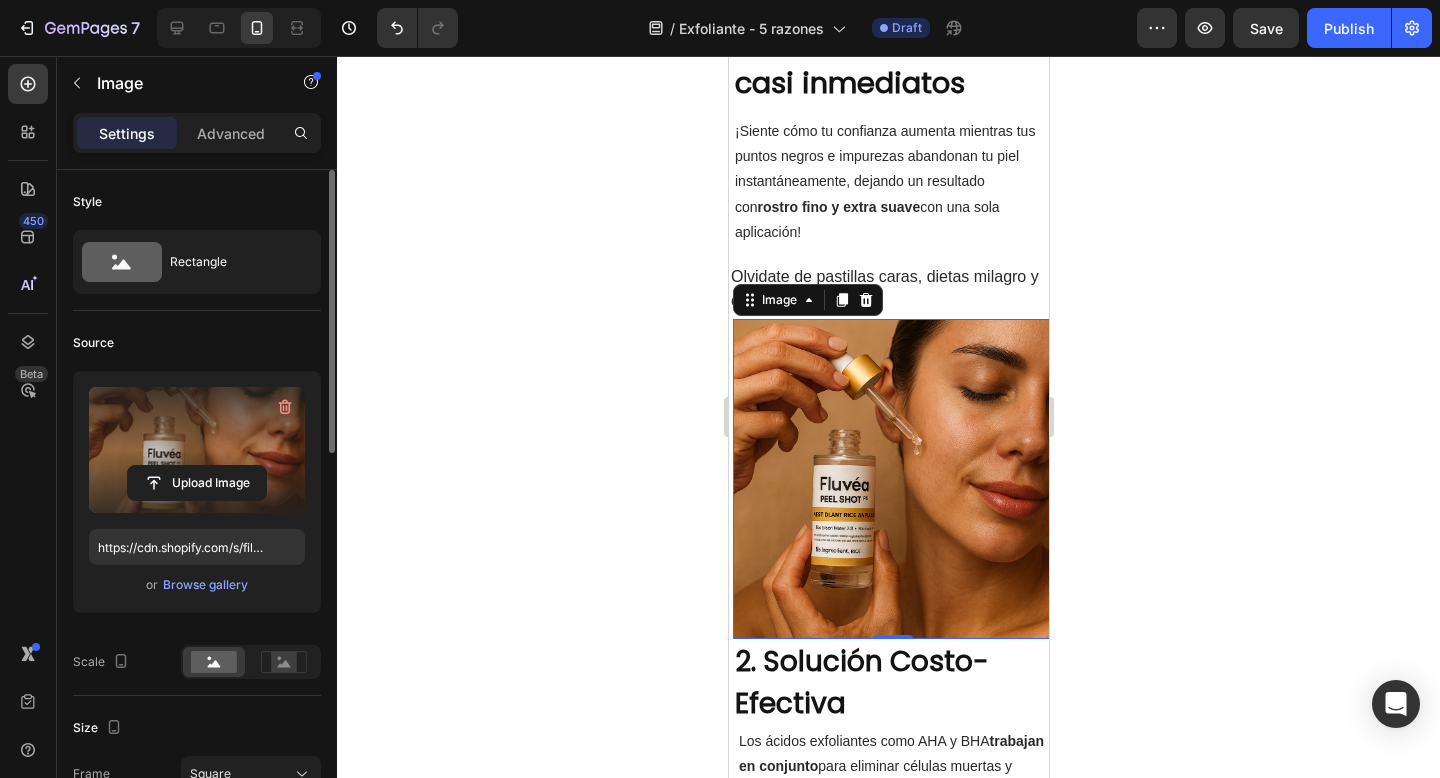 click 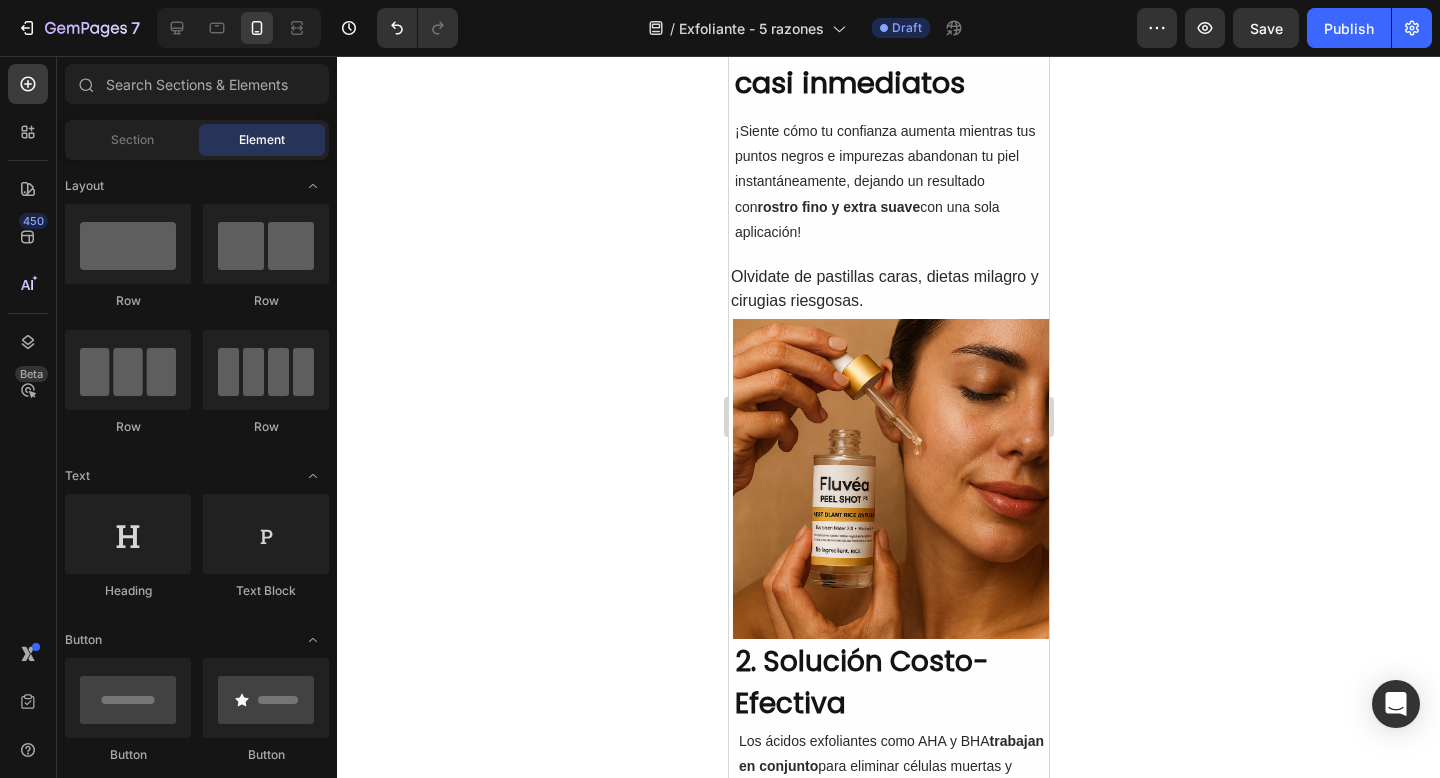 click 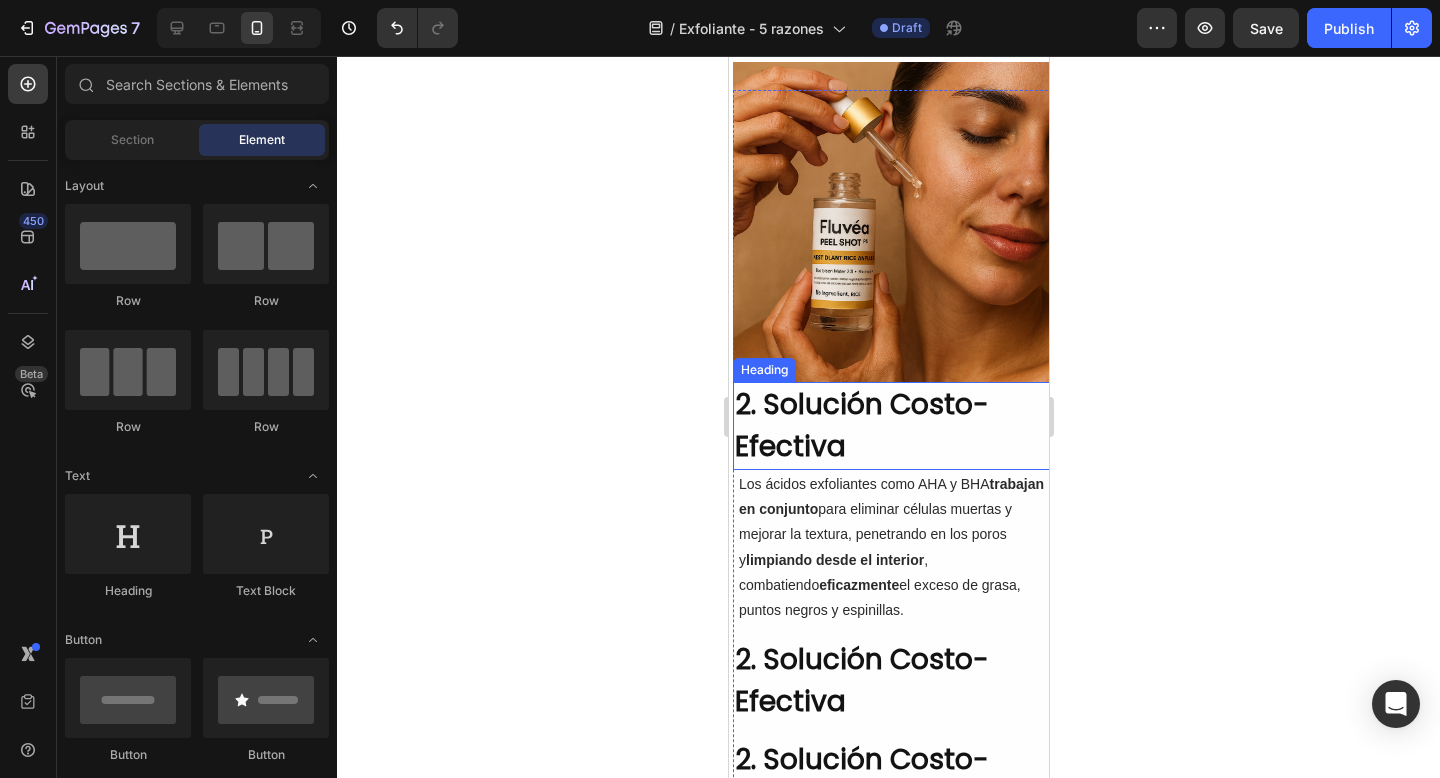 scroll, scrollTop: 852, scrollLeft: 0, axis: vertical 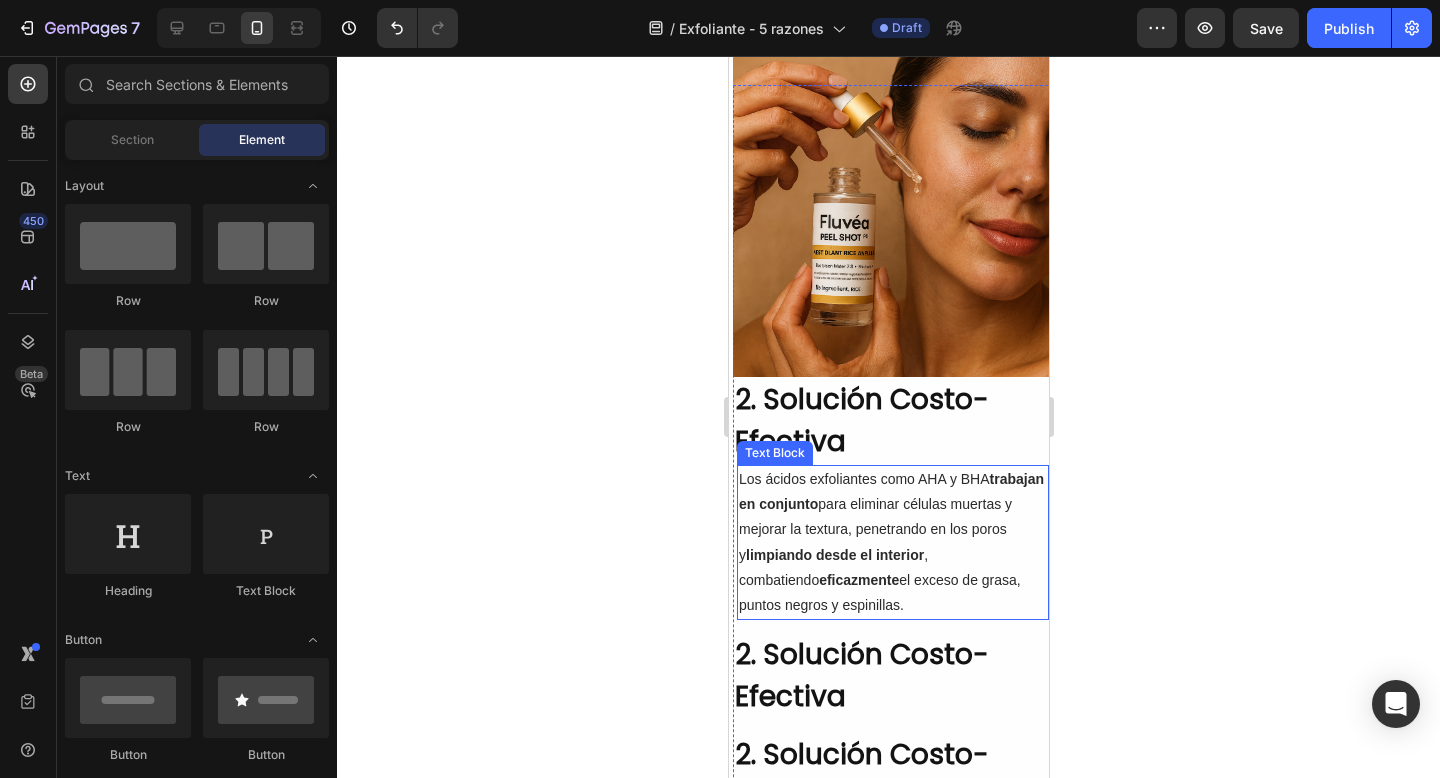 click on "2. Solución Costo-Efectiva" at bounding box center (892, 421) 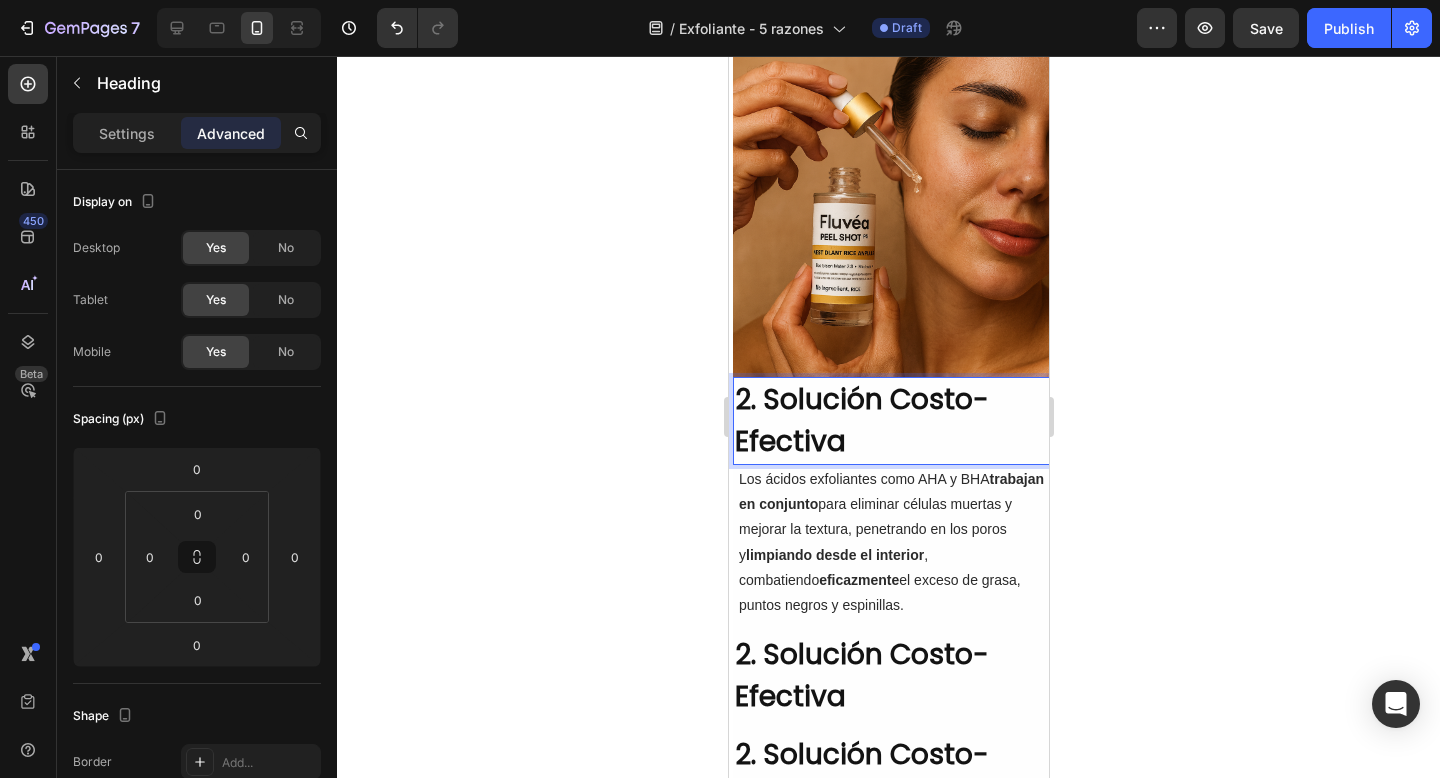 click on "2. Solución Costo-Efectiva" at bounding box center [892, 421] 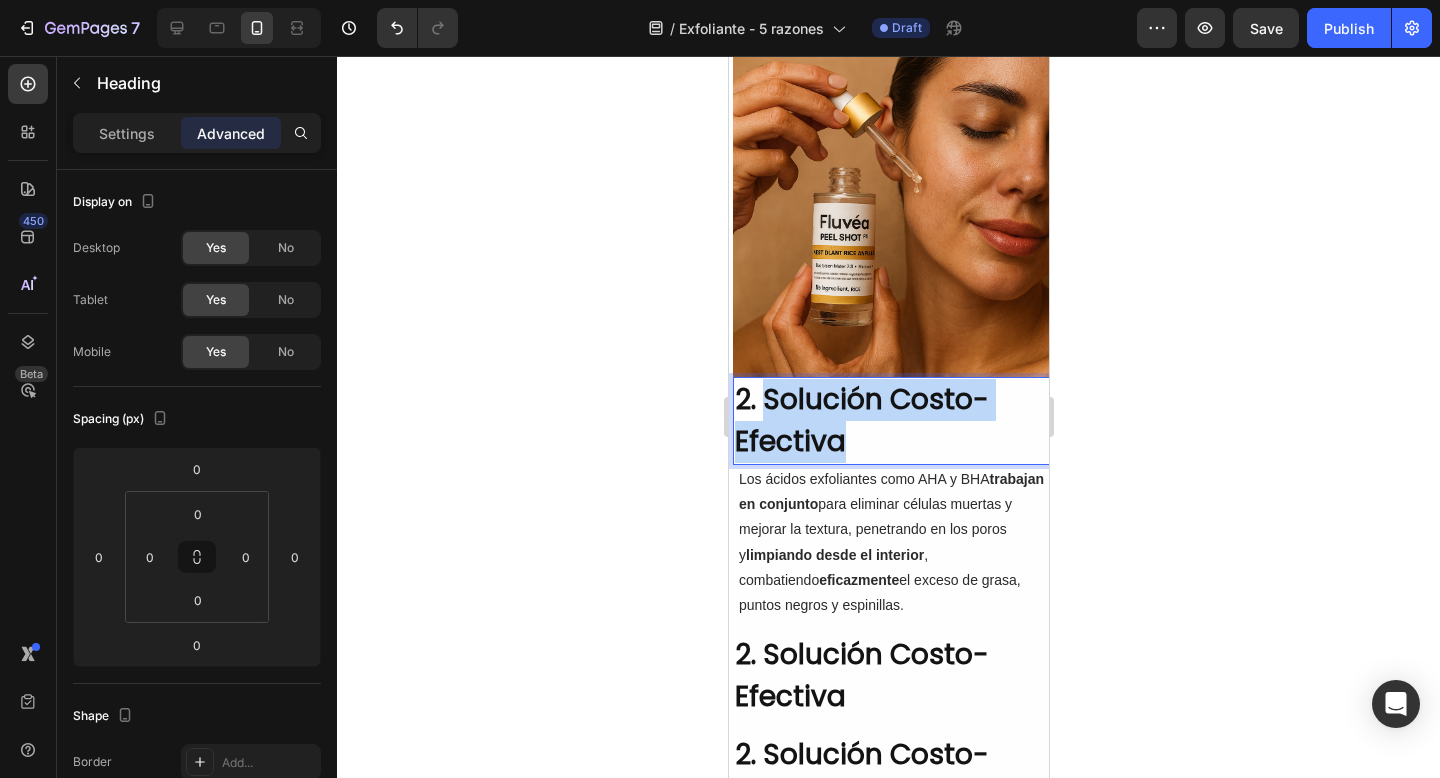 drag, startPoint x: 865, startPoint y: 444, endPoint x: 769, endPoint y: 394, distance: 108.24047 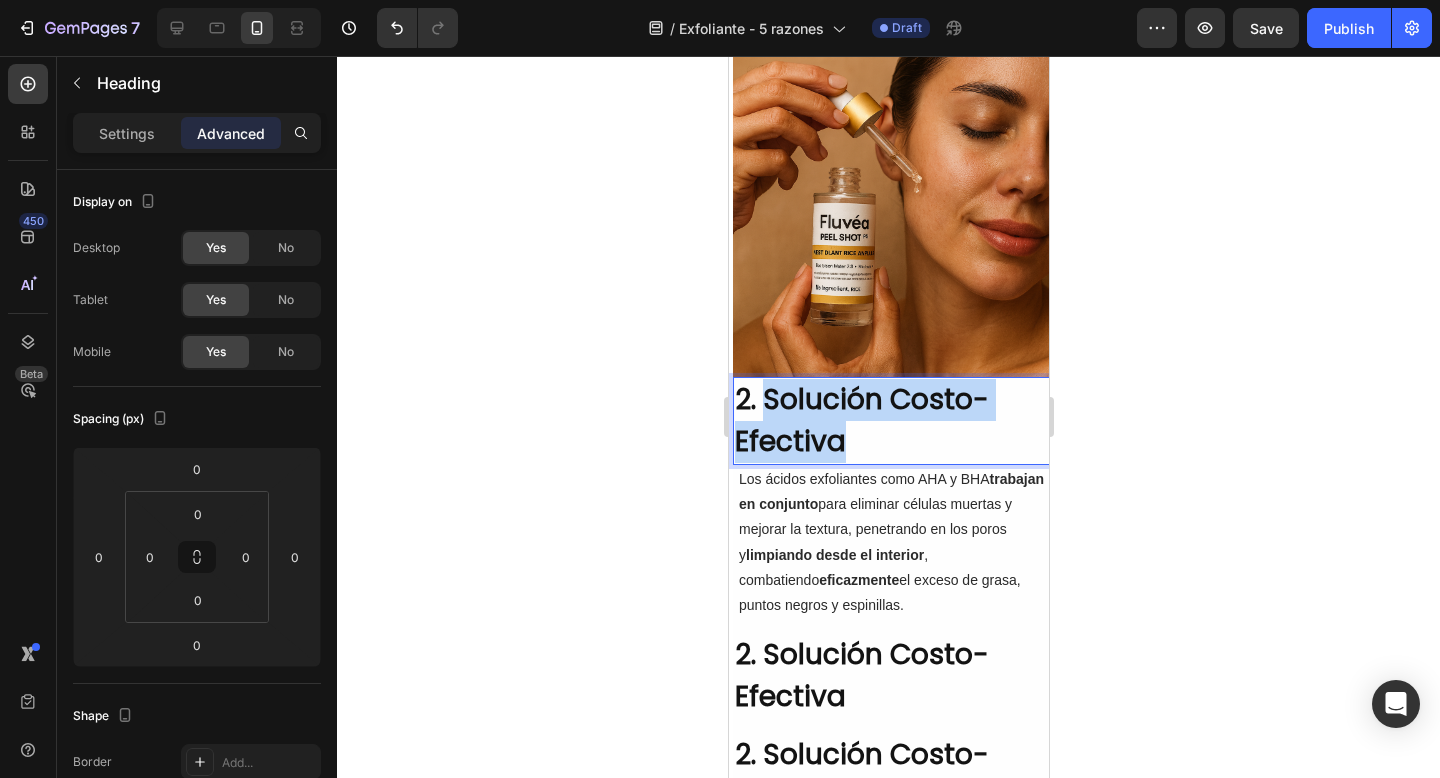 click on "2. Solución Costo-Efectiva" at bounding box center (892, 421) 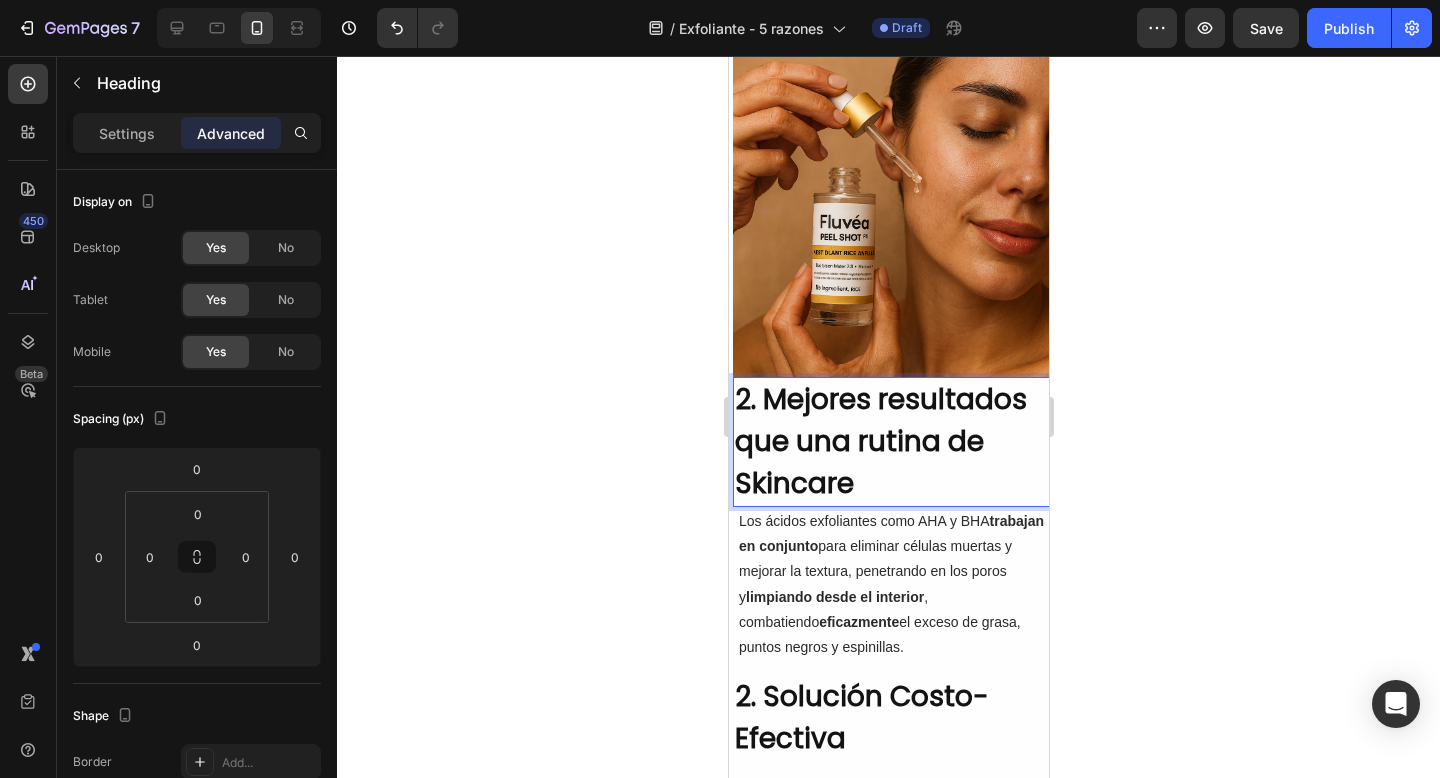 click 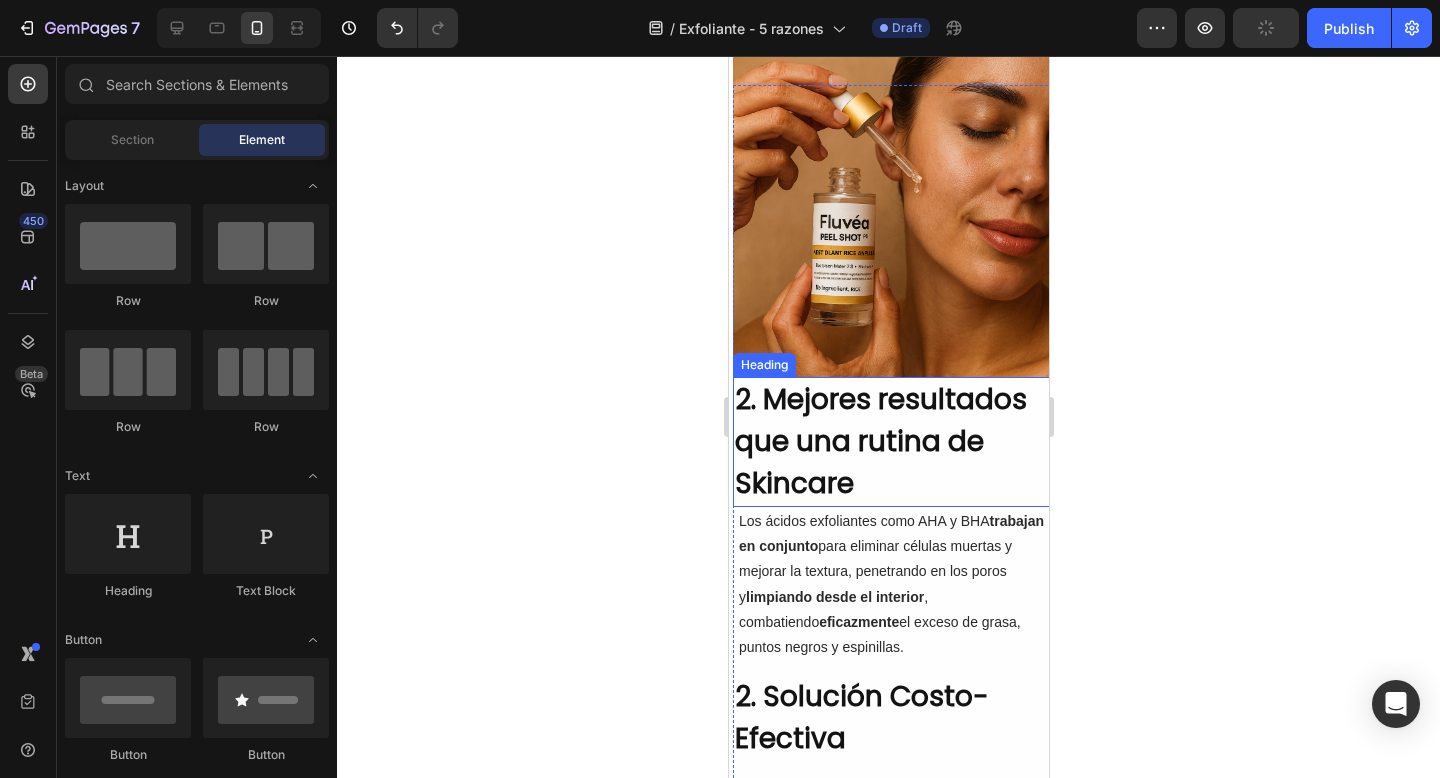 click on "2. Mejores resultados que una rutina de Skincare" at bounding box center (892, 442) 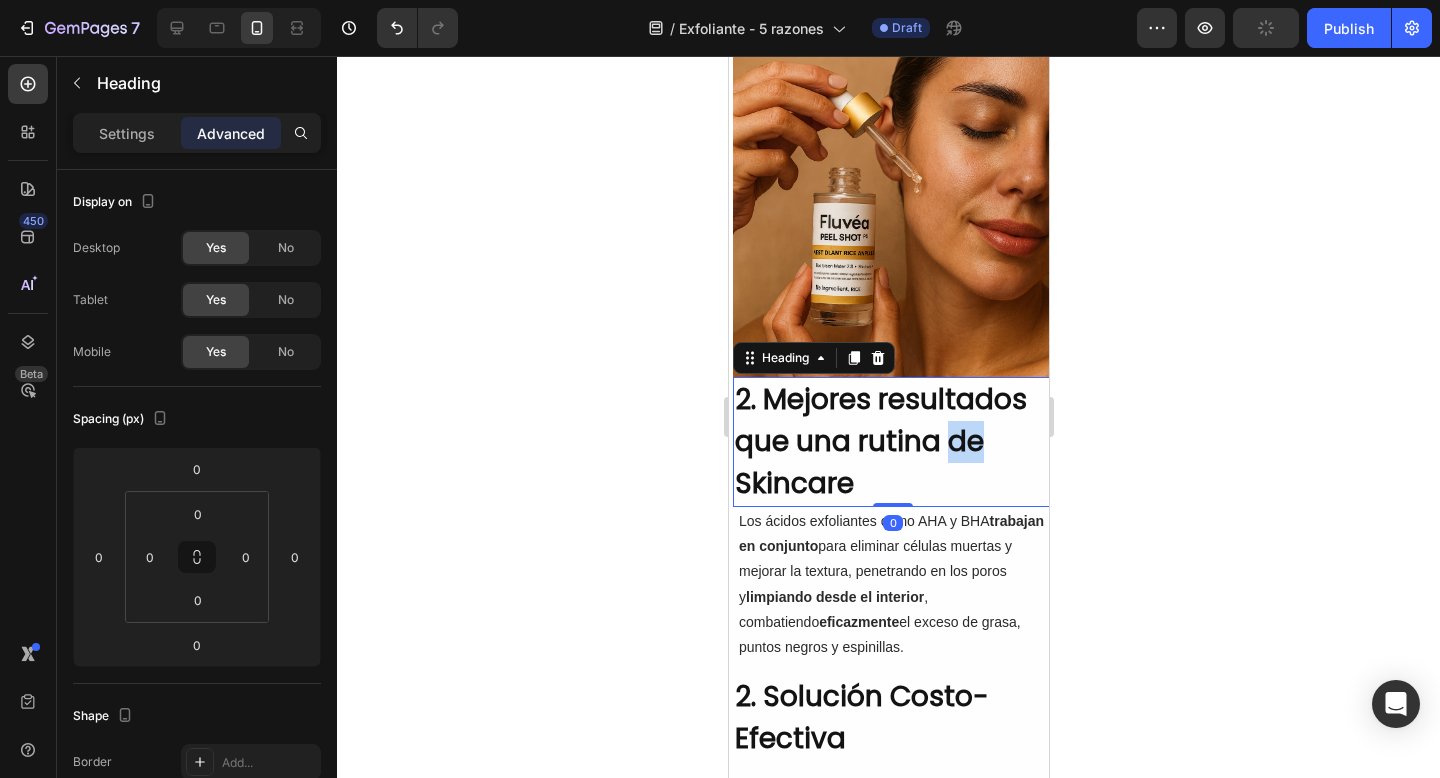 click on "2. Mejores resultados que una rutina de Skincare" at bounding box center (892, 442) 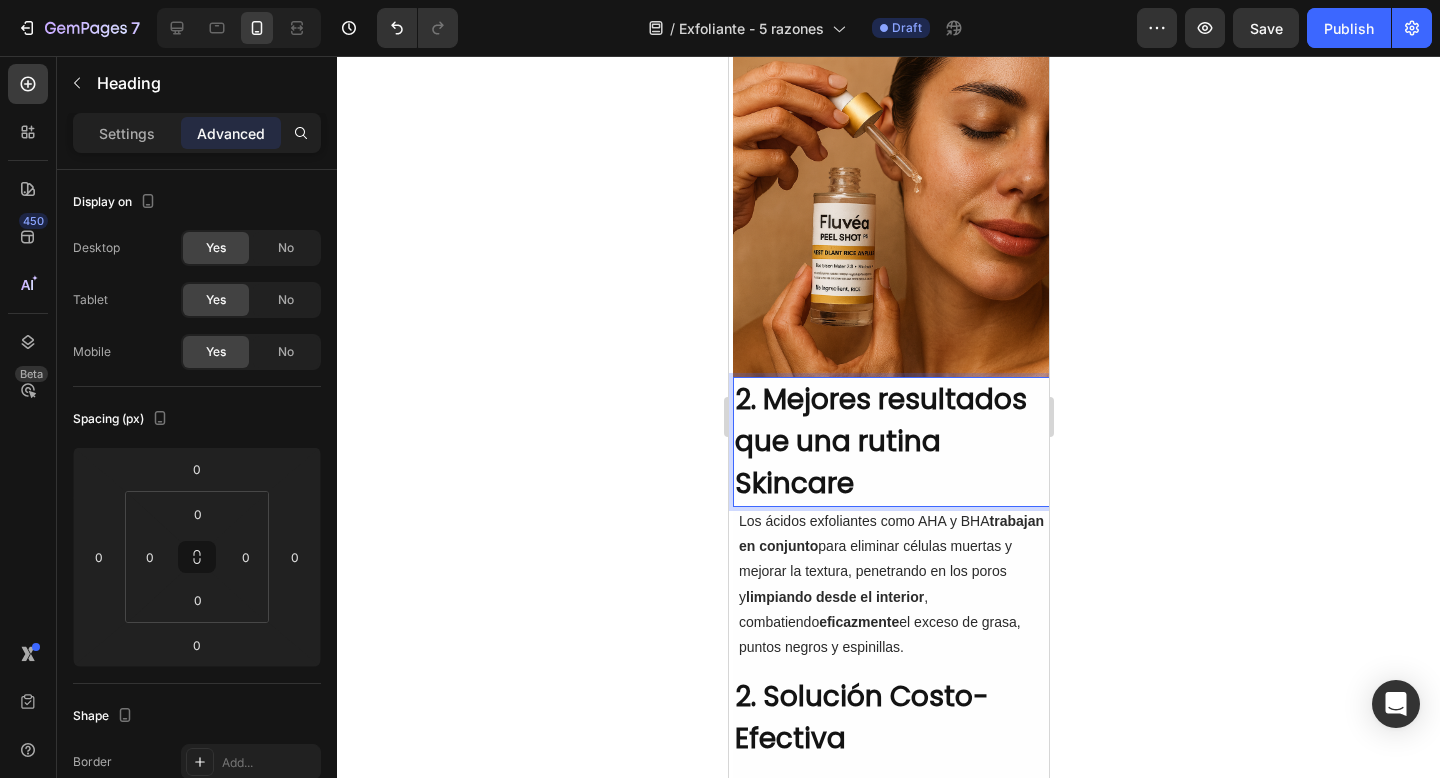 click on "2. Mejores resultados que una rutina Skincare" at bounding box center [892, 442] 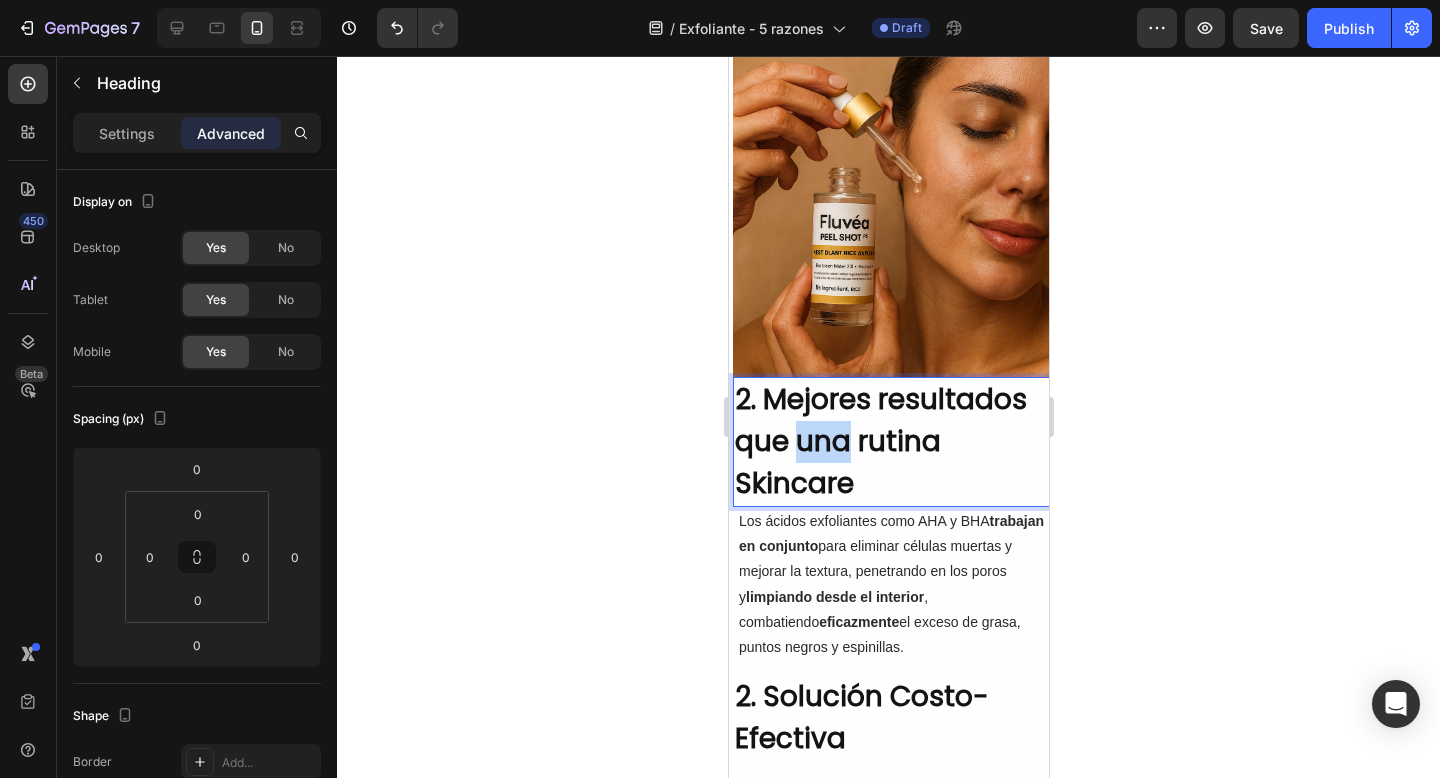 click on "2. Mejores resultados que una rutina Skincare" at bounding box center (892, 442) 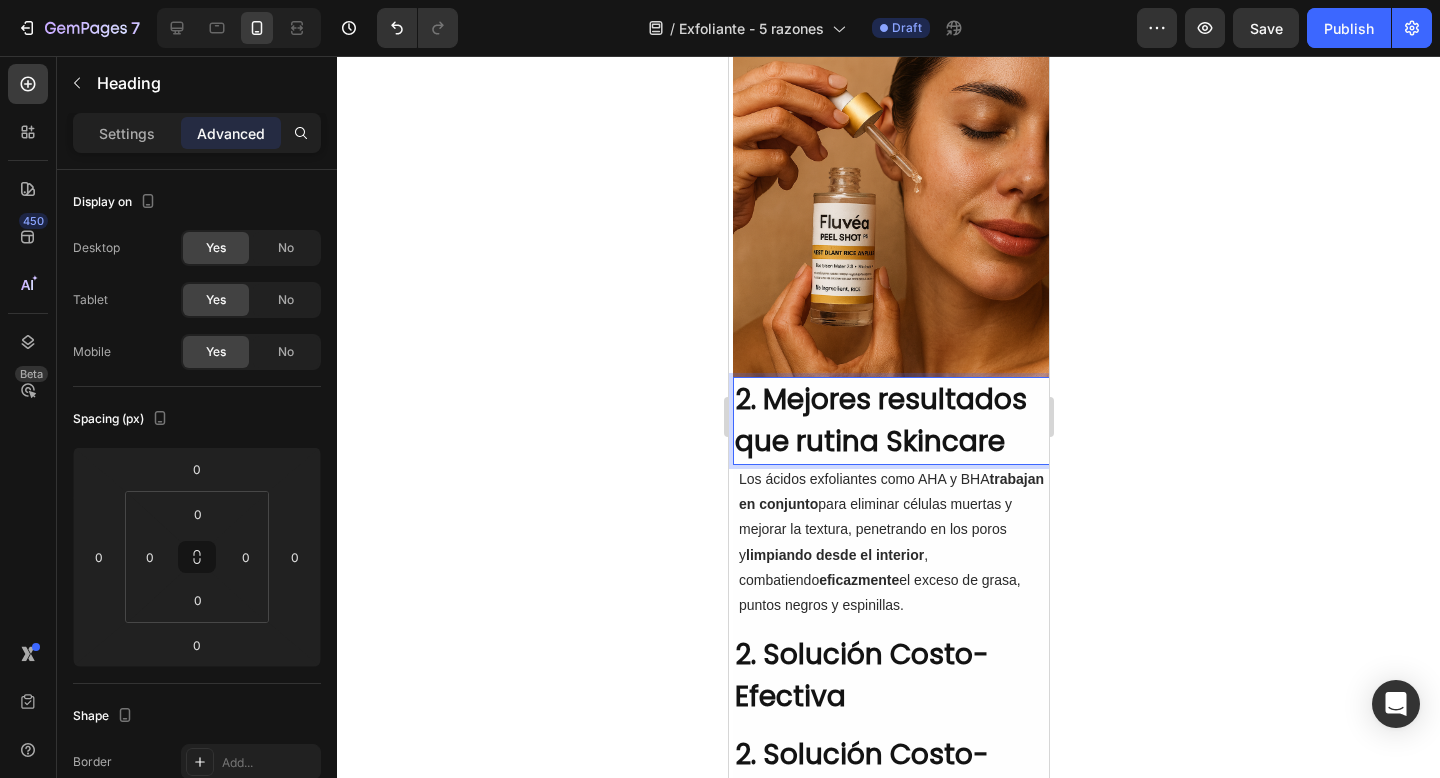 click 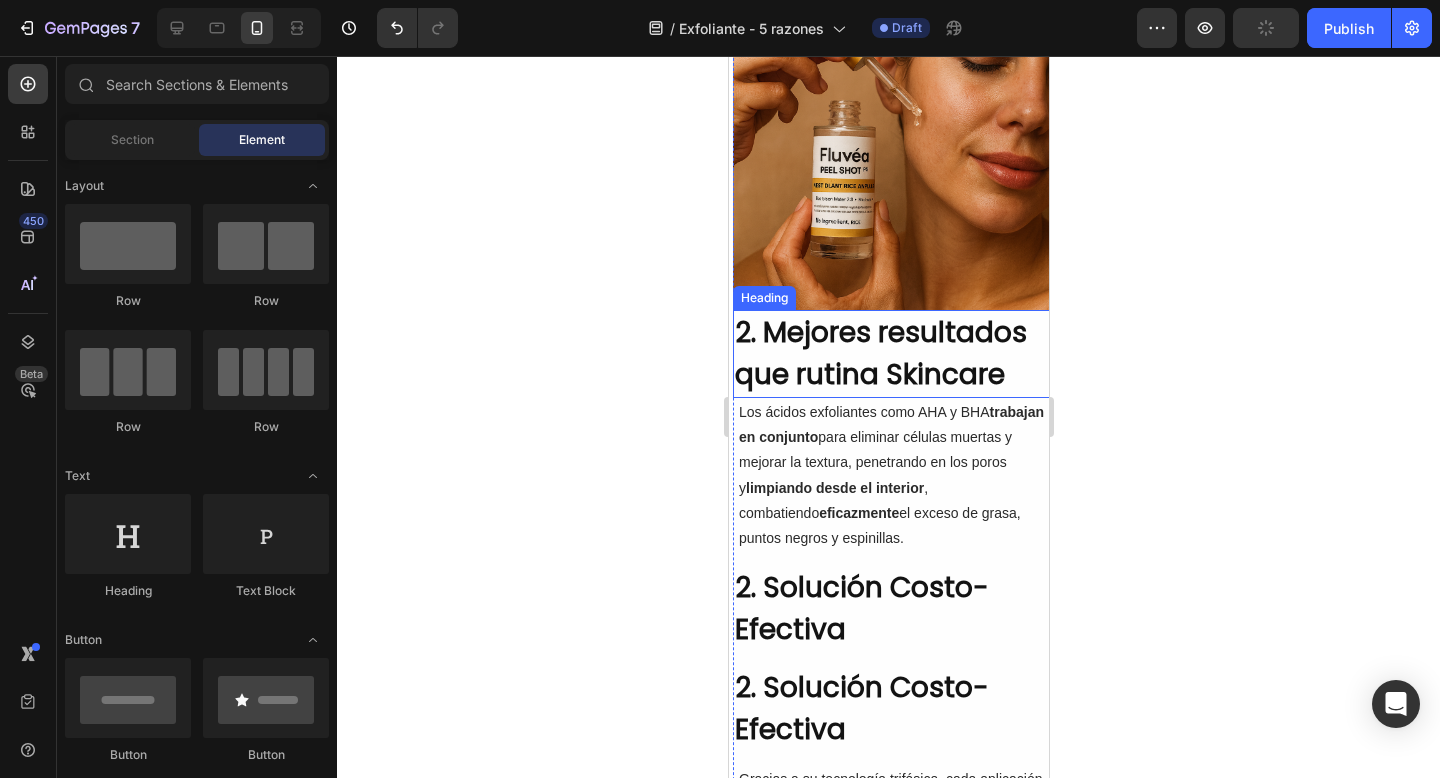 scroll, scrollTop: 924, scrollLeft: 0, axis: vertical 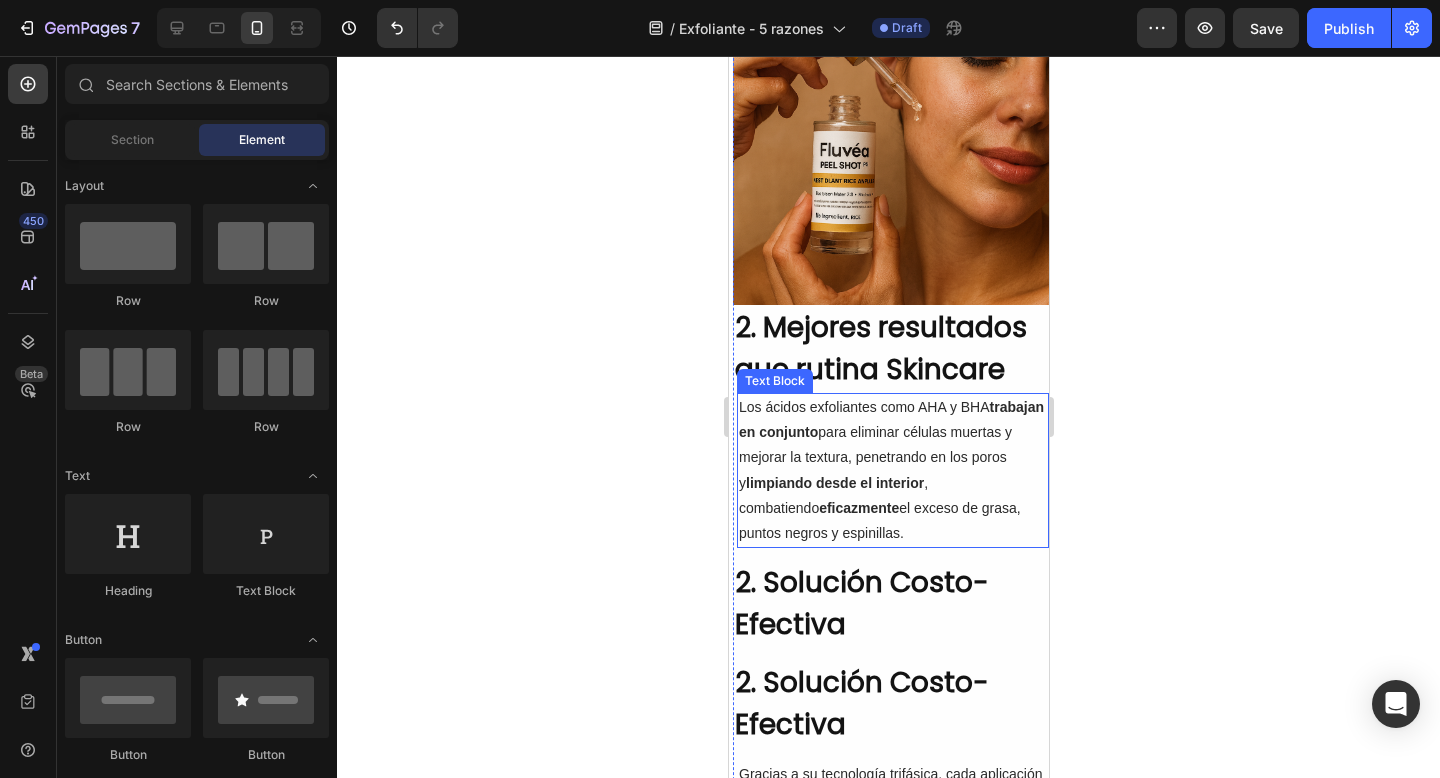 click on "limpiando desde el interior" at bounding box center [834, 483] 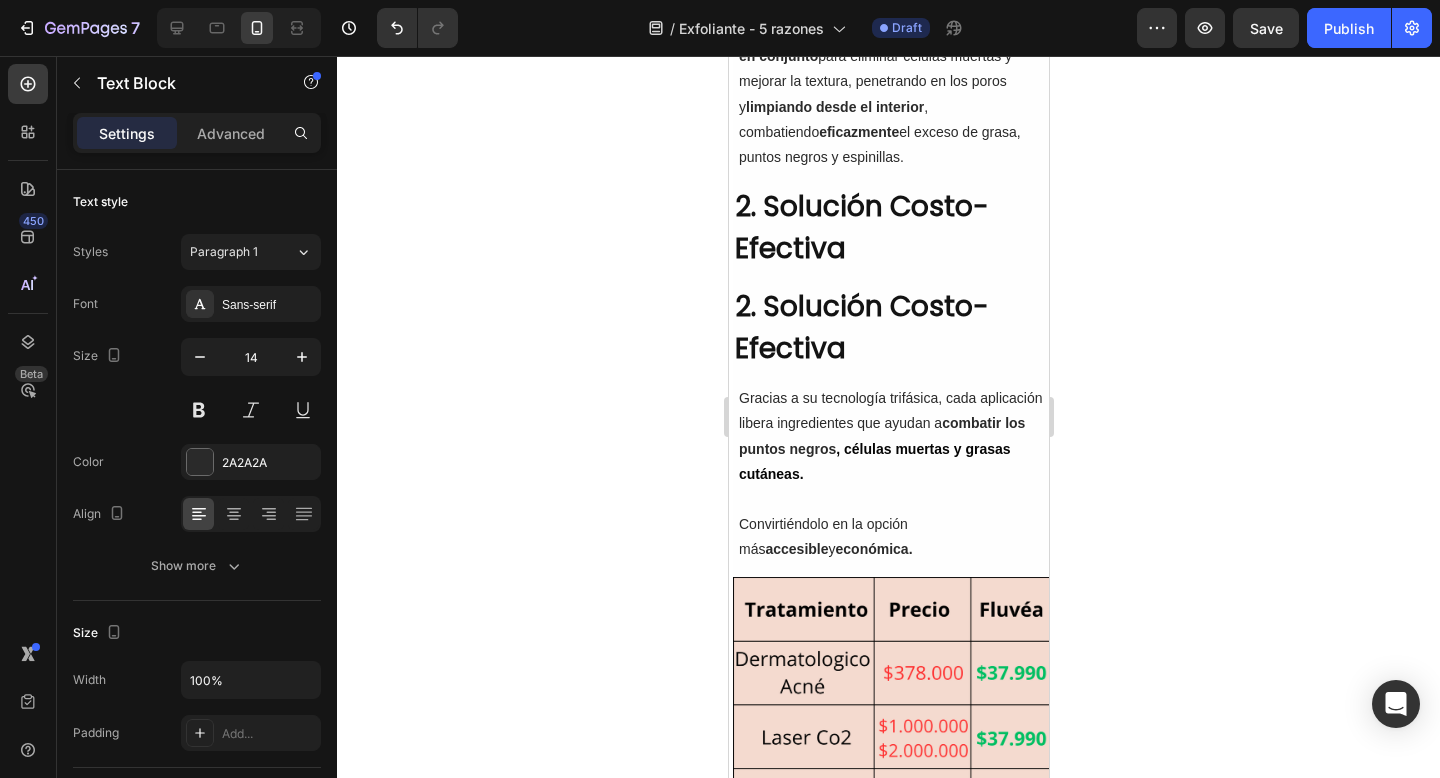 scroll, scrollTop: 1227, scrollLeft: 0, axis: vertical 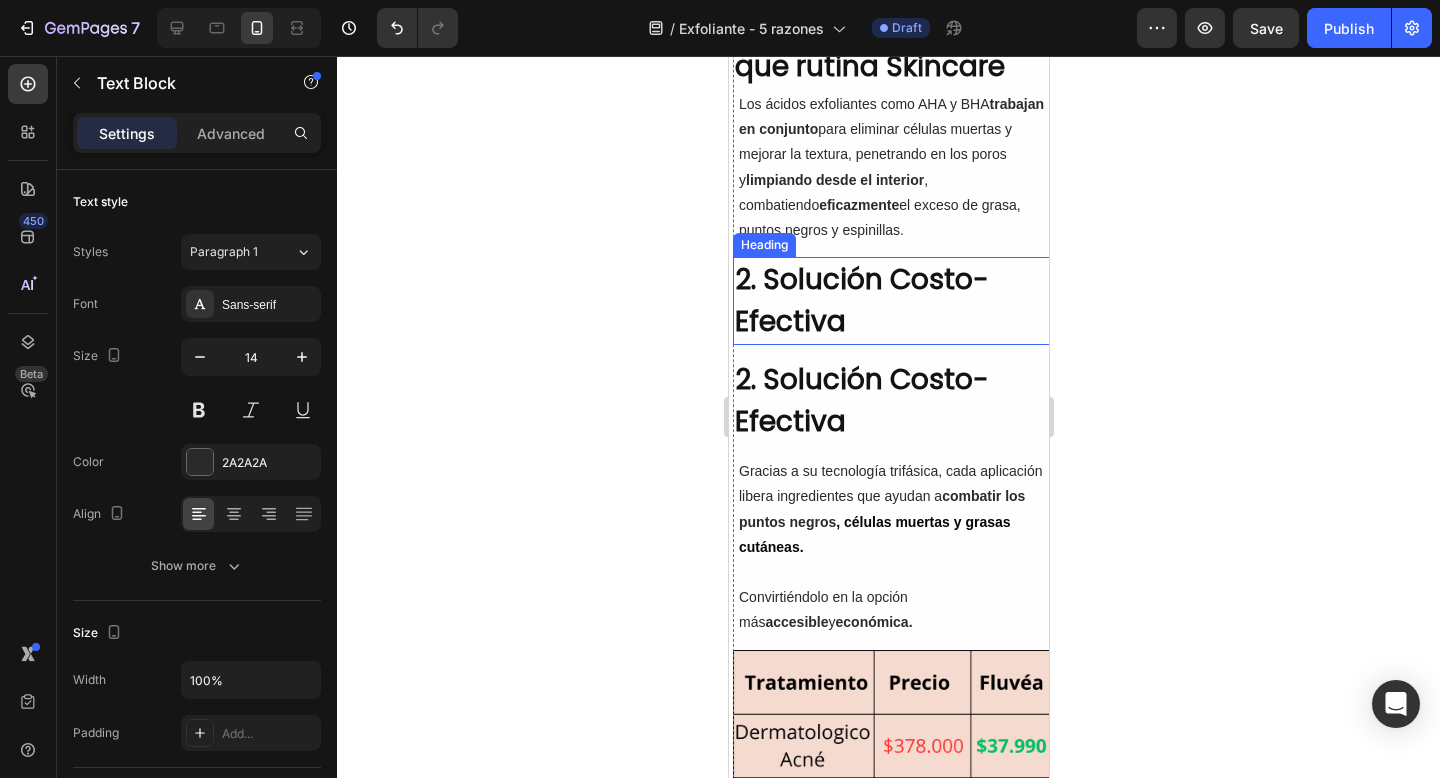 click on "2. Solución Costo-Efectiva" at bounding box center [892, 301] 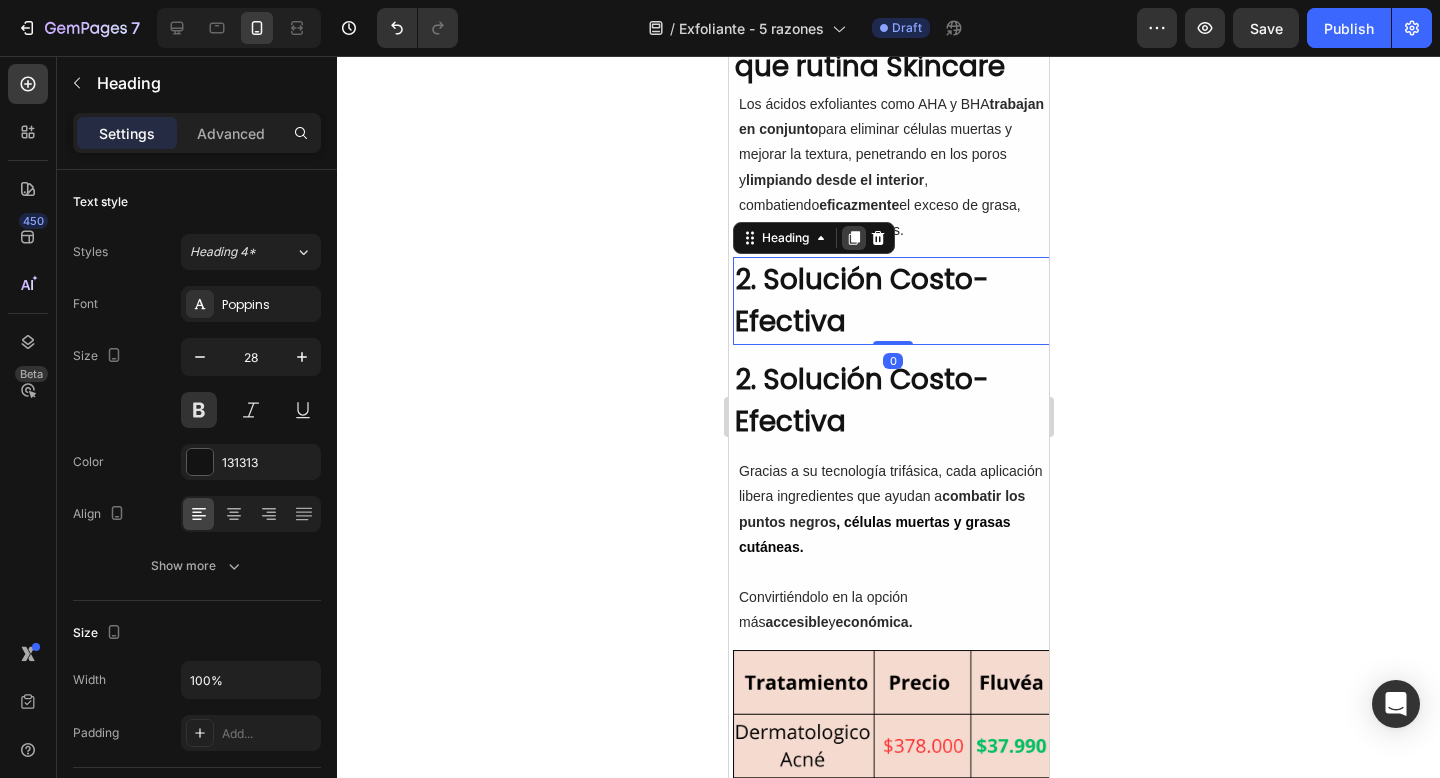 click at bounding box center [853, 238] 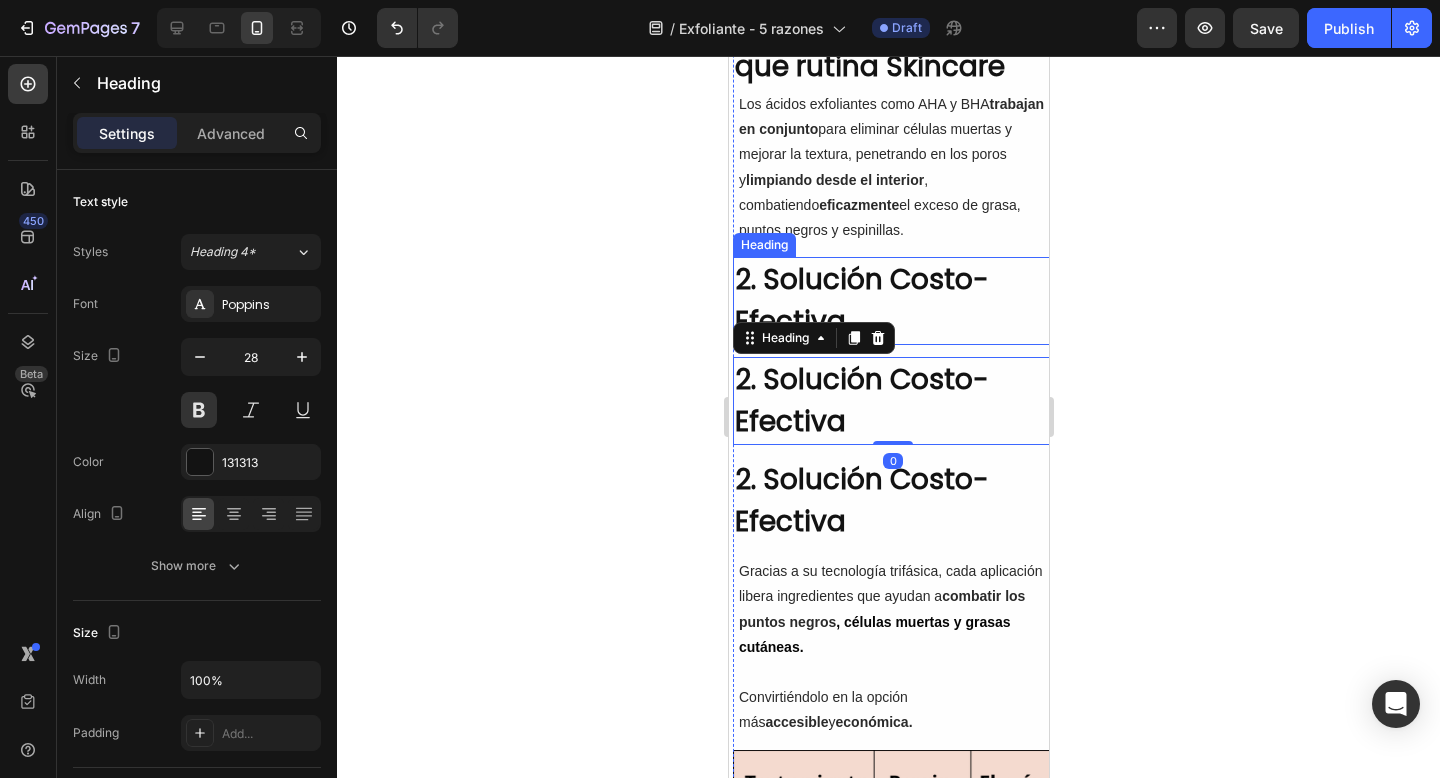 click on "2. Solución Costo-Efectiva" at bounding box center (892, 301) 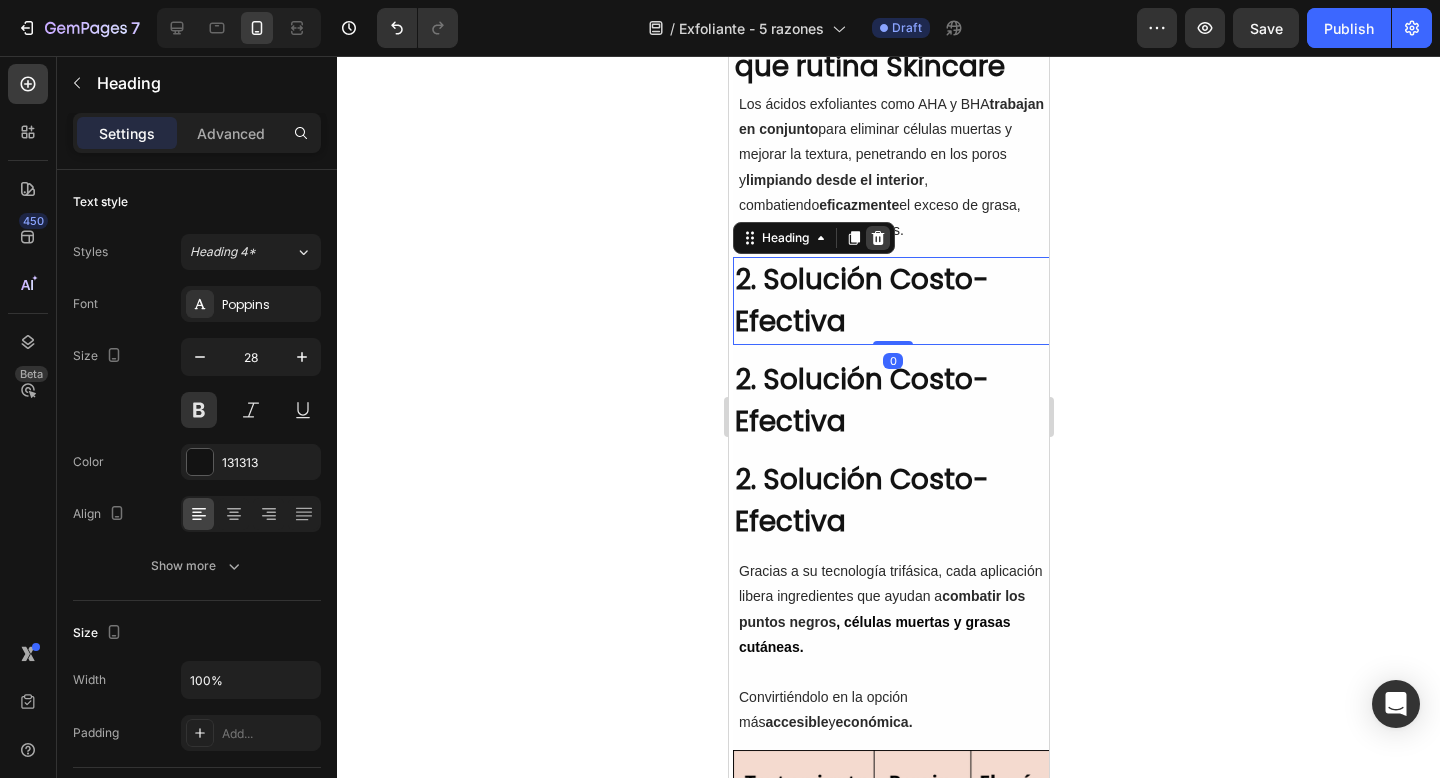 click 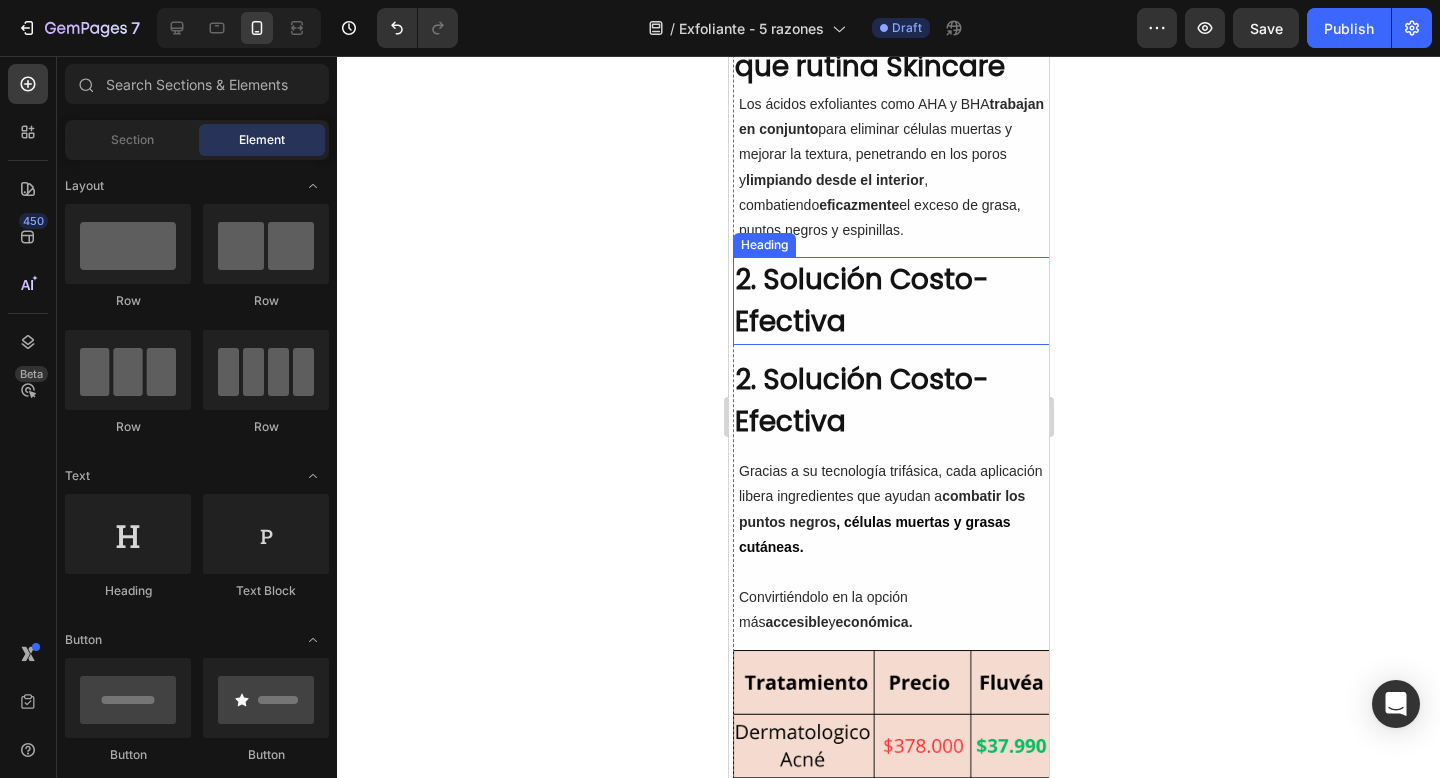 click on "2. Solución Costo-Efectiva" at bounding box center (892, 301) 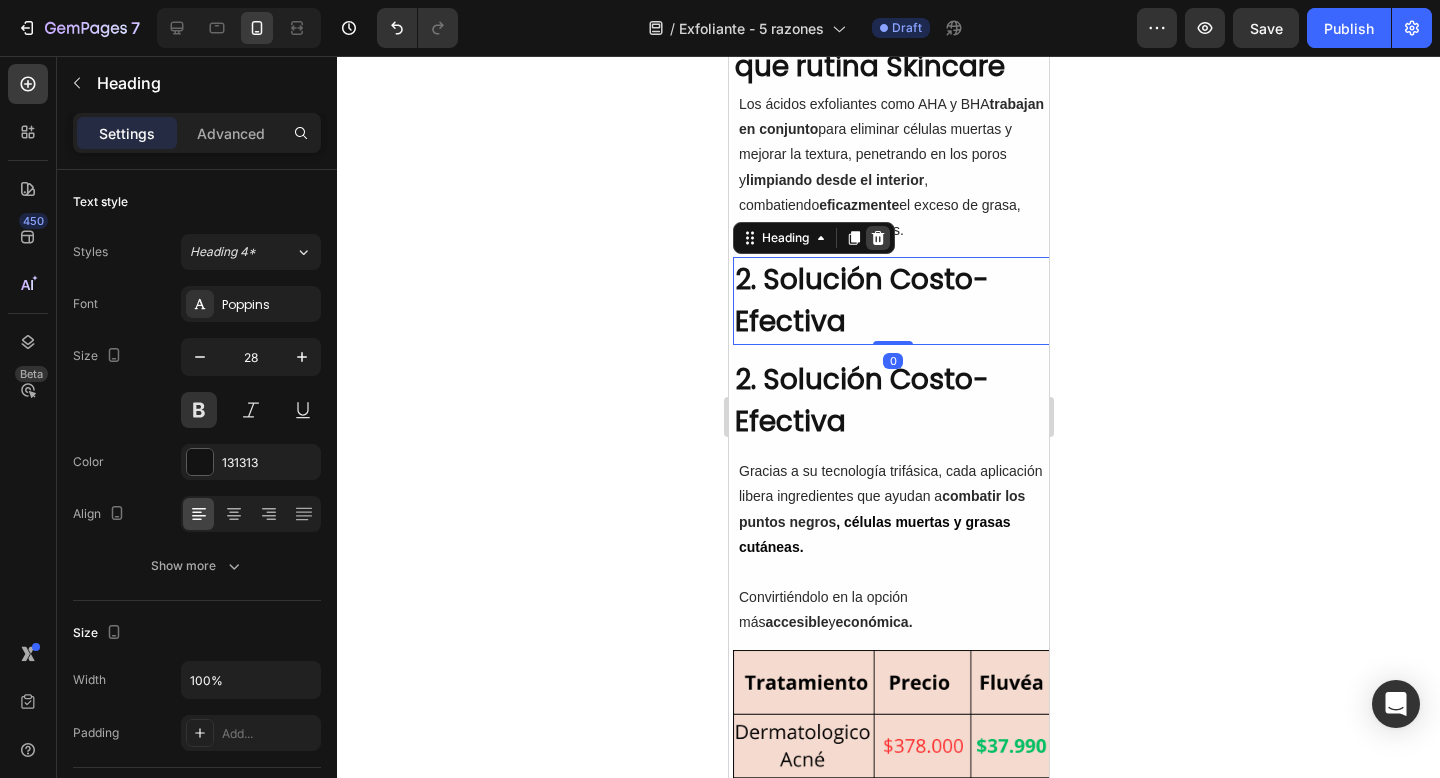 click 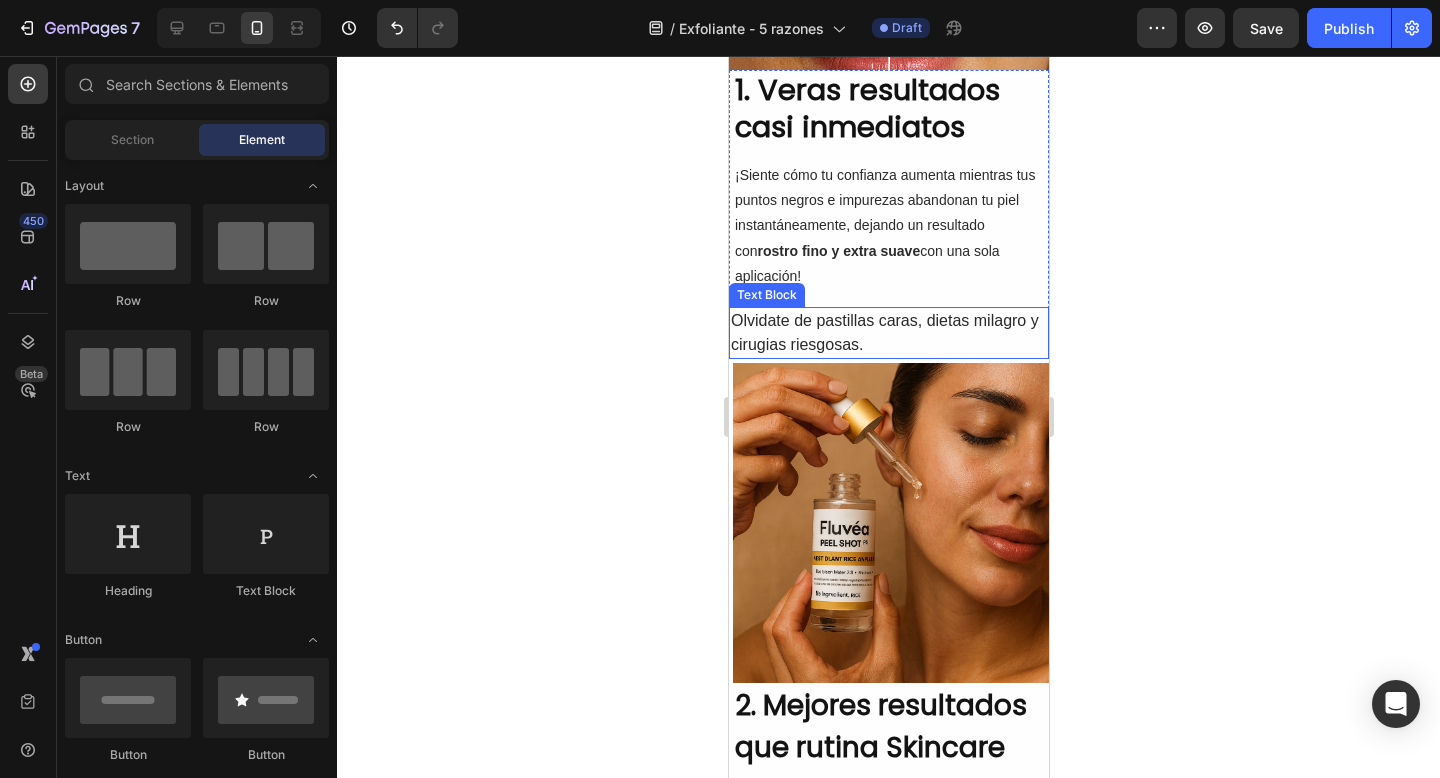scroll, scrollTop: 568, scrollLeft: 0, axis: vertical 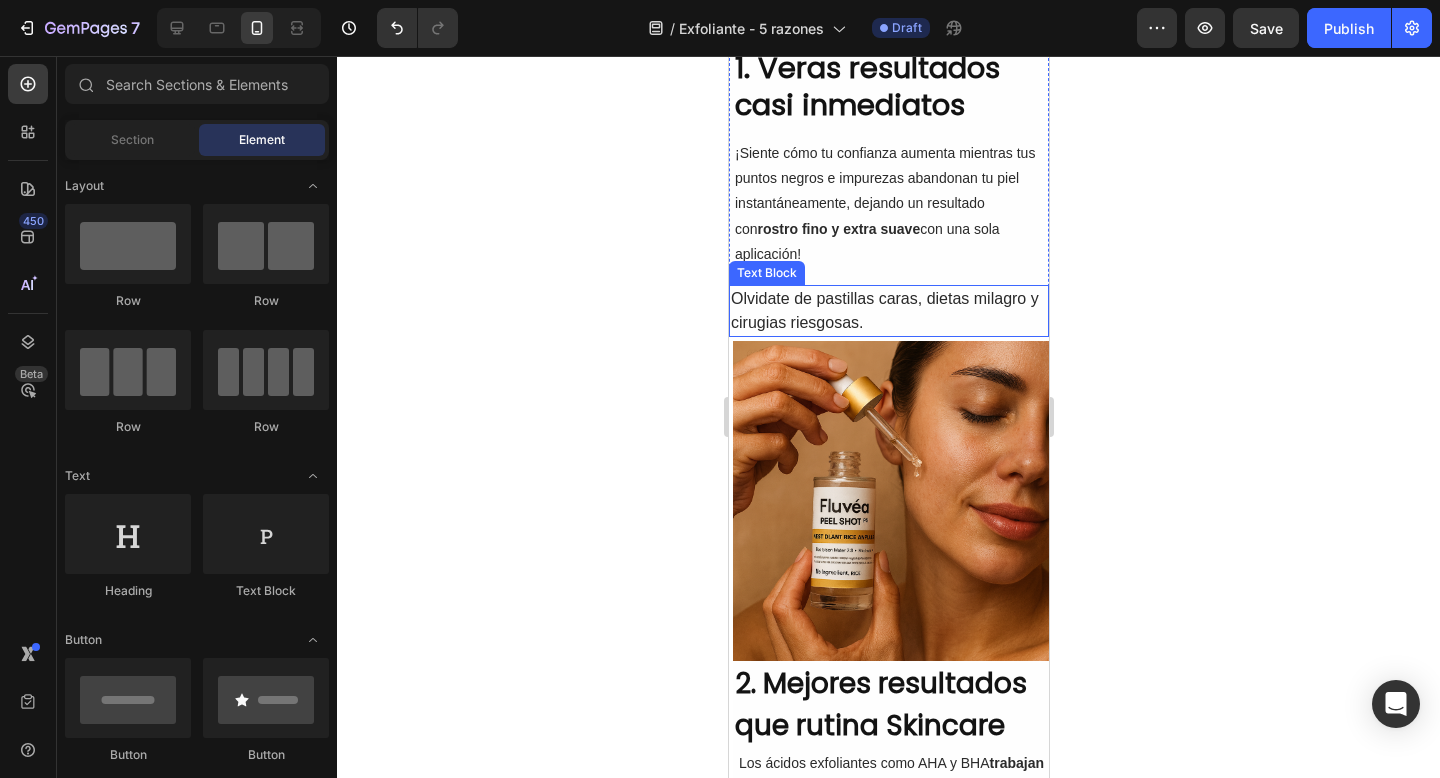 click on "Olvidate de pastillas caras, dietas milagro y cirugias riesgosas." at bounding box center (888, 311) 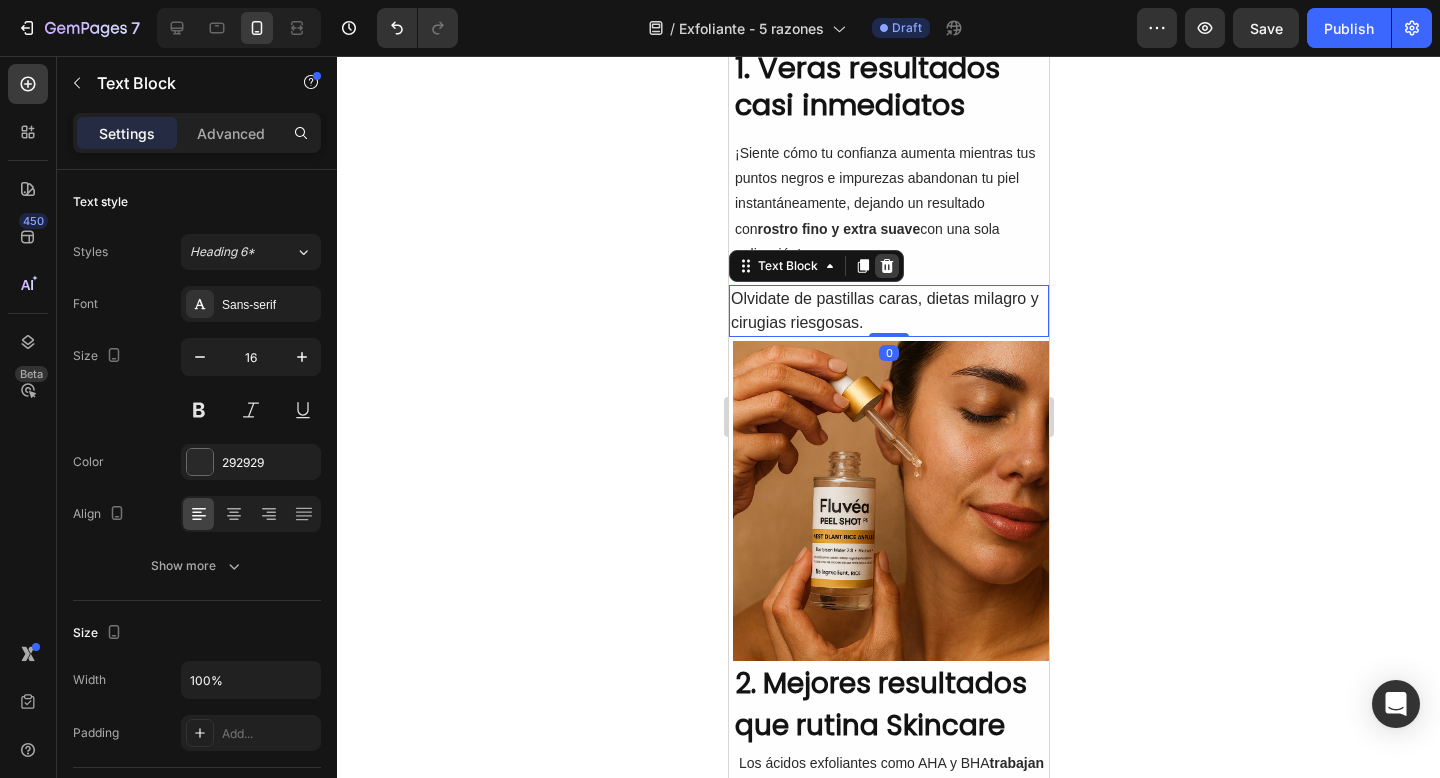 click 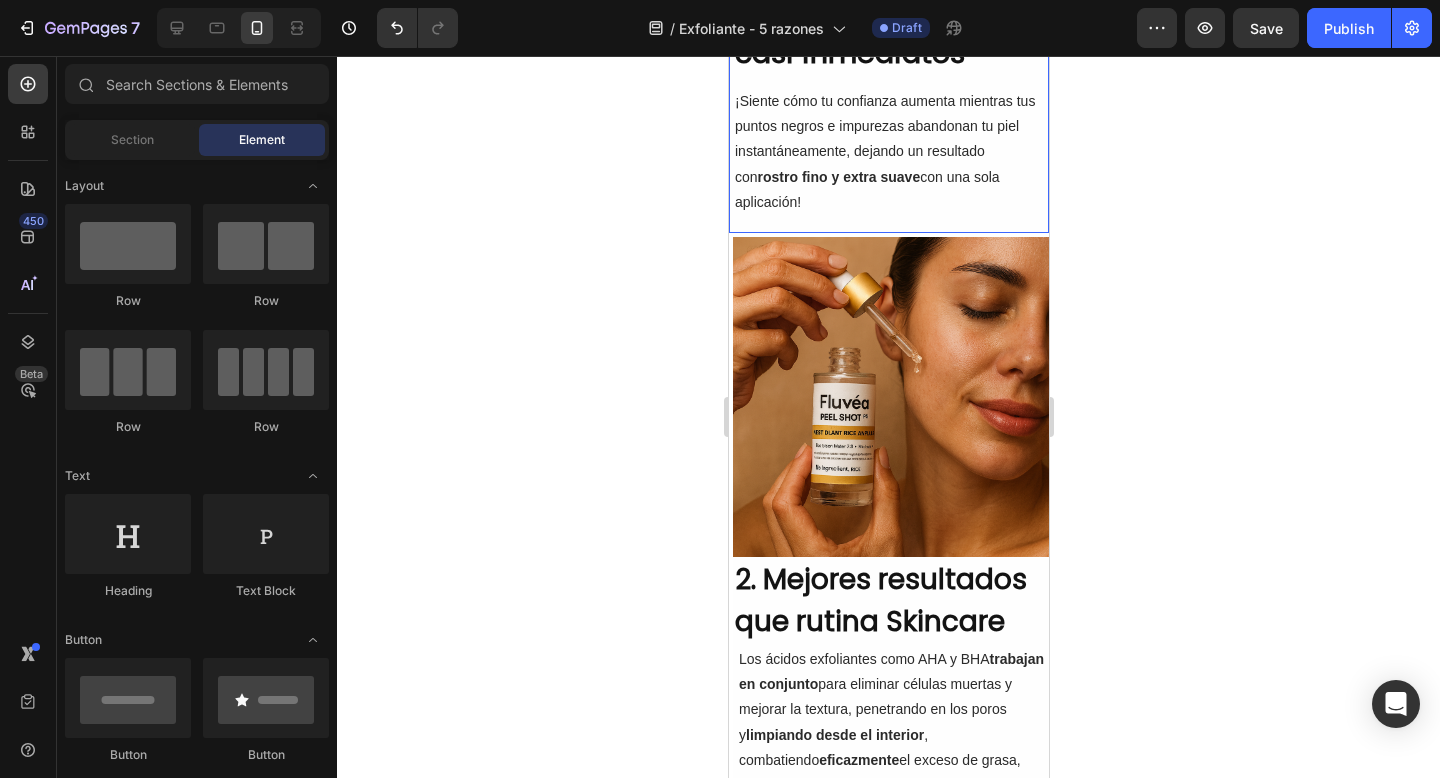 scroll, scrollTop: 978, scrollLeft: 0, axis: vertical 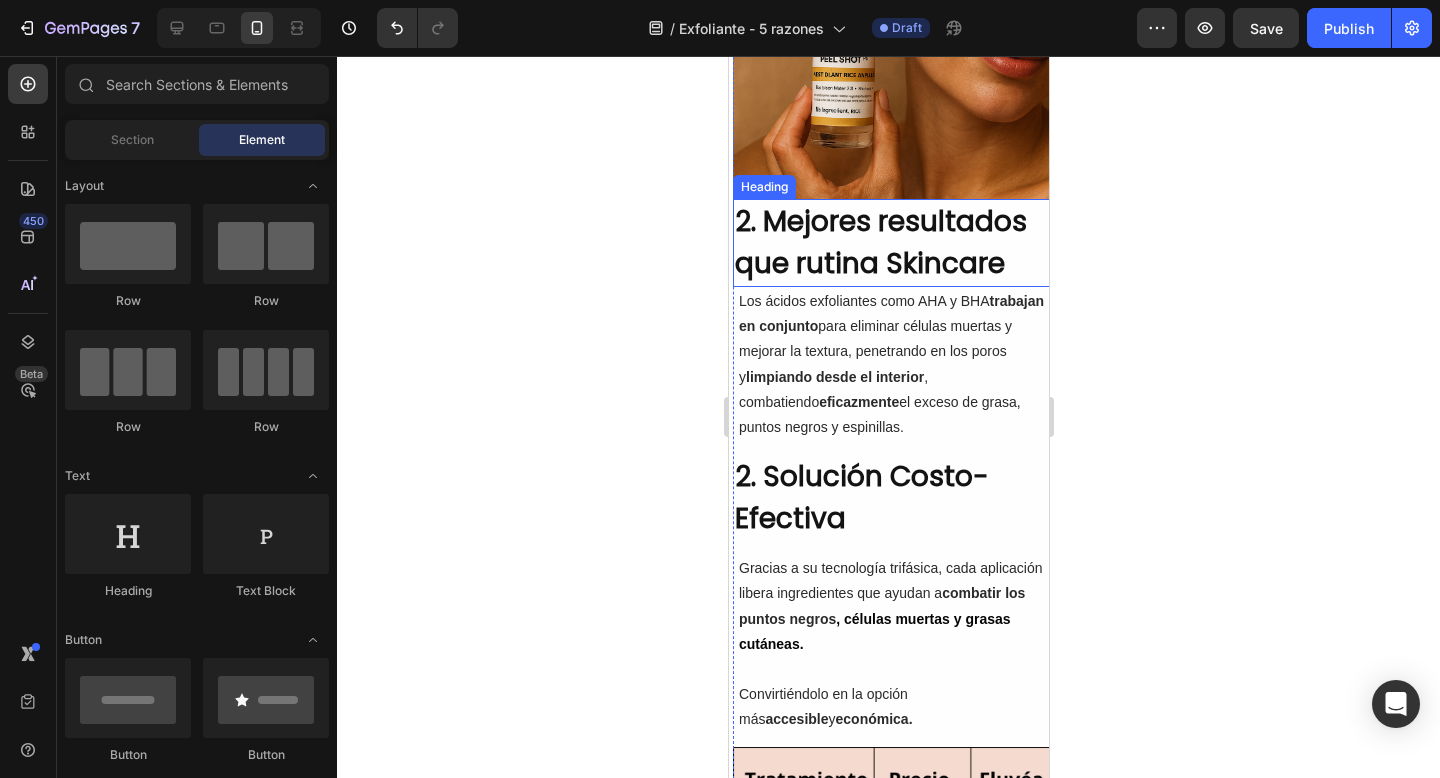 click on "2. Mejores resultados que rutina Skincare" at bounding box center [892, 243] 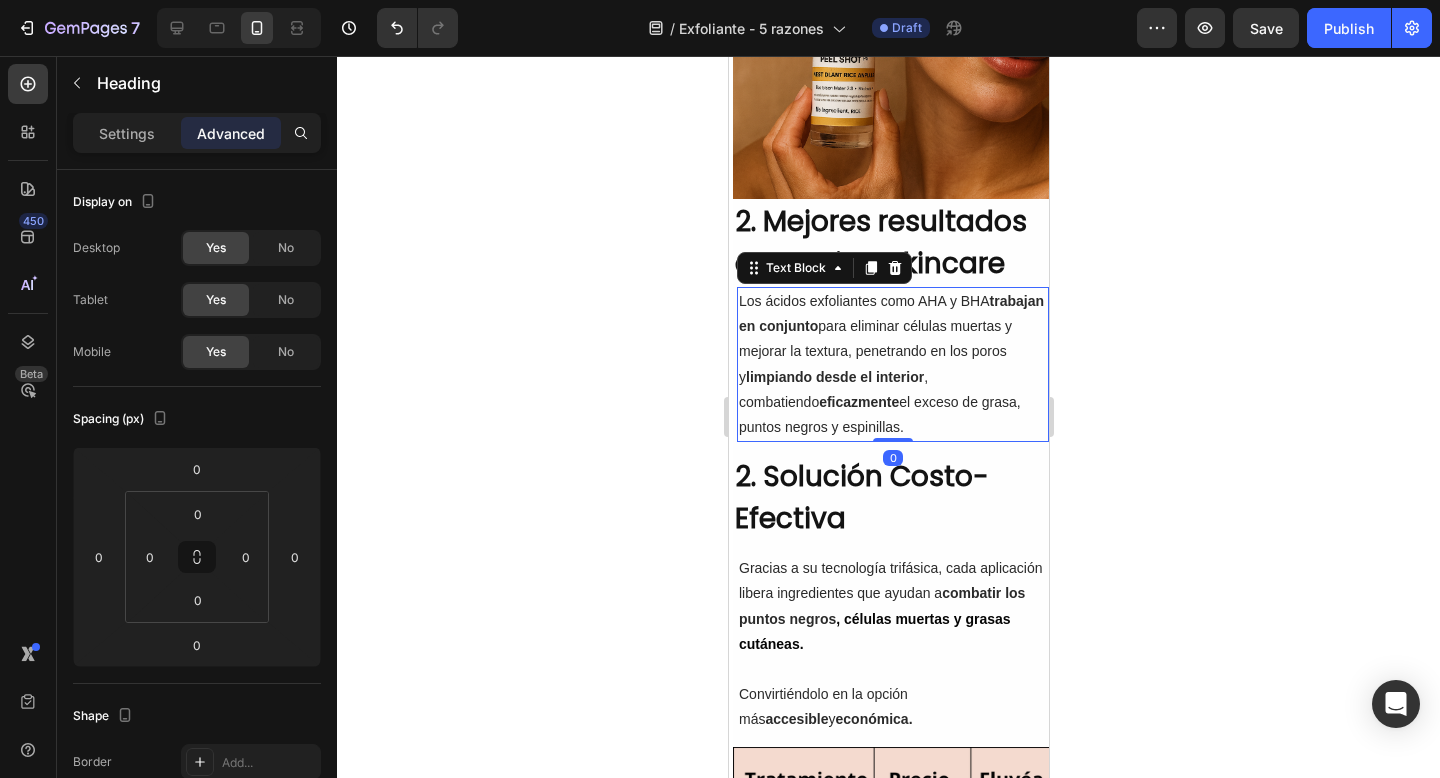 click on "Los ácidos exfoliantes como AHA y BHA  trabajan en conjunto  para eliminar células muertas y mejorar la textura, penetrando en los poros y  limpiando desde el interior , combatiendo  eficazmente  el exceso de grasa, puntos negros y espinillas." at bounding box center (892, 364) 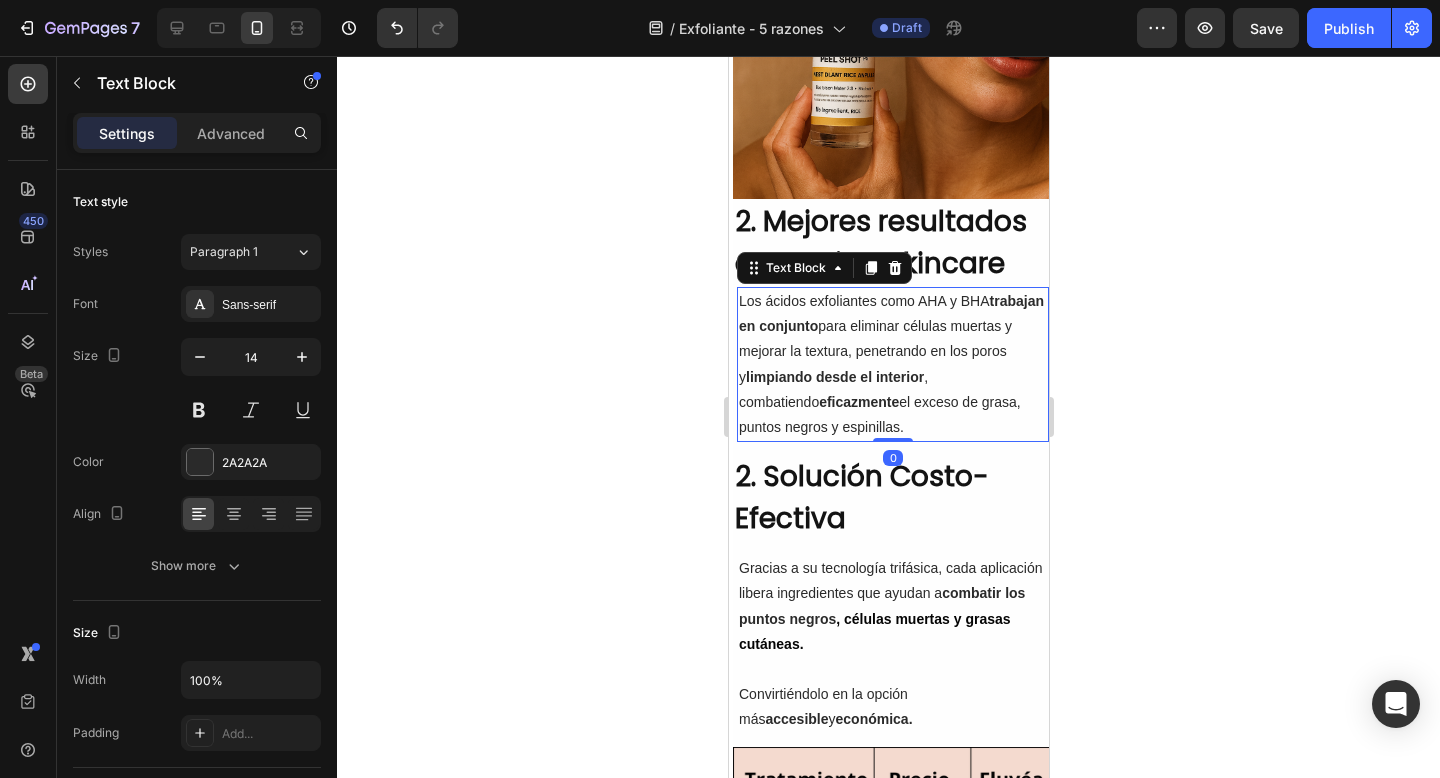 click on "limpiando desde el interior" at bounding box center (834, 377) 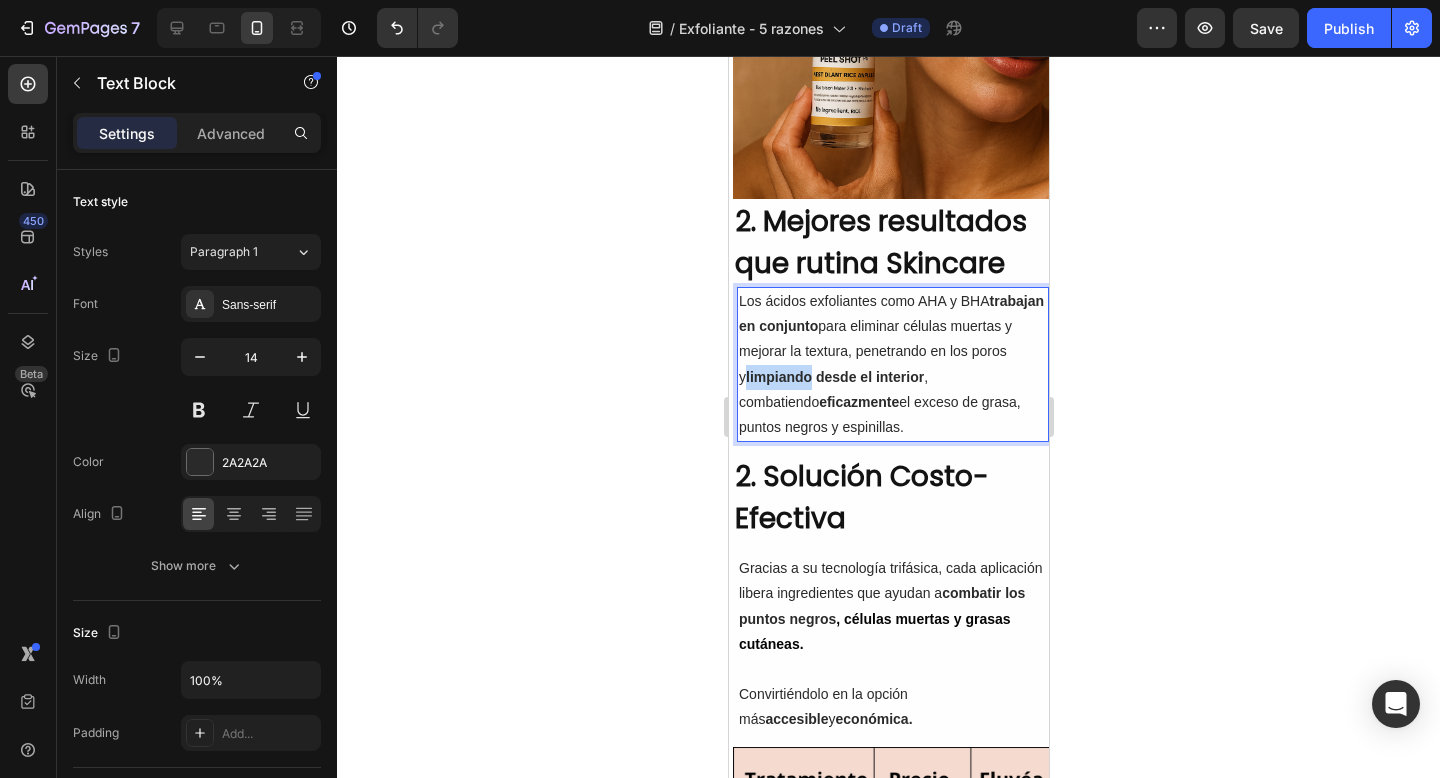 click on "limpiando desde el interior" at bounding box center (834, 377) 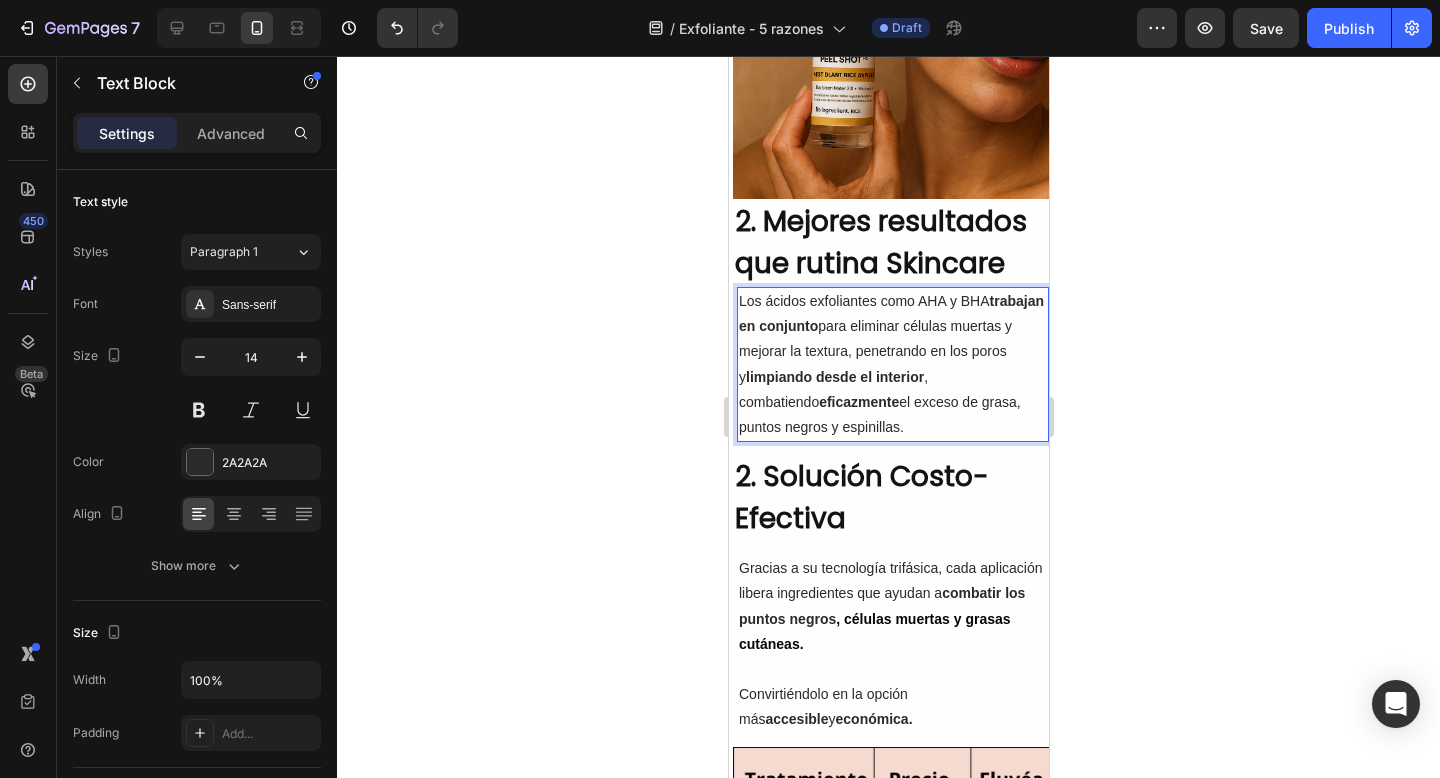 click on "Los ácidos exfoliantes como AHA y BHA  trabajan en conjunto  para eliminar células muertas y mejorar la textura, penetrando en los poros y  limpiando desde el interior , combatiendo  eficazmente  el exceso de grasa, puntos negros y espinillas." at bounding box center [892, 364] 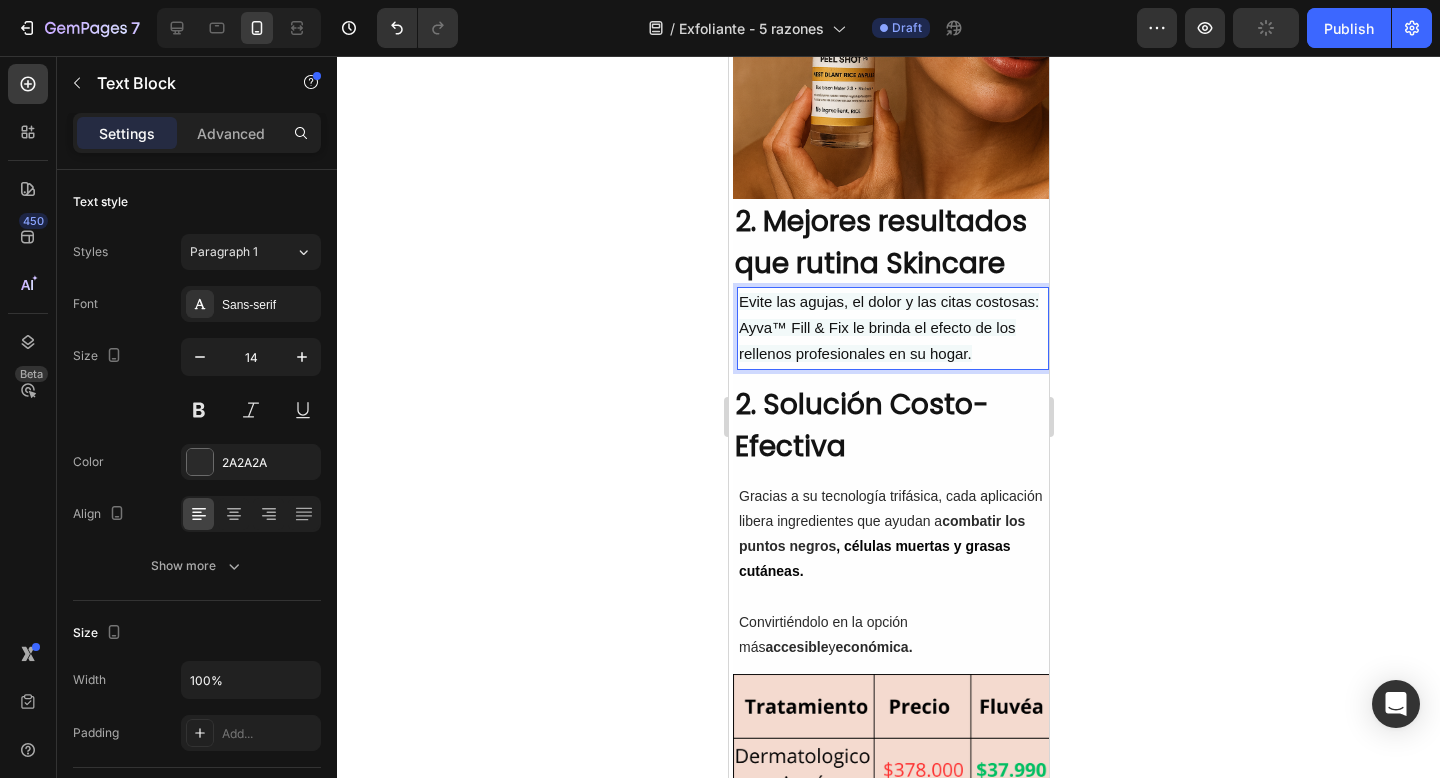 click 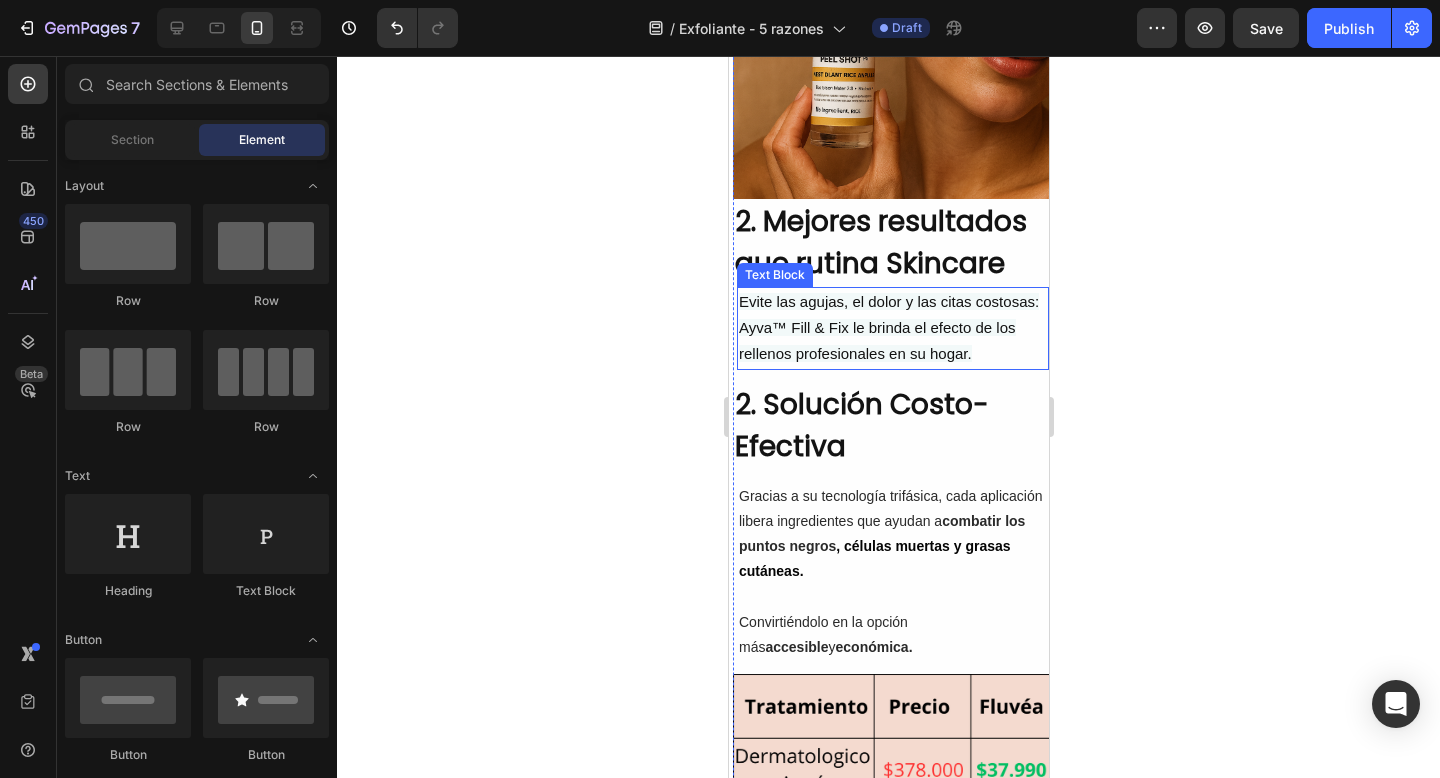 click on "Evite las agujas, el dolor y las citas costosas: Ayva™ Fill & Fix le brinda el efecto de los rellenos profesionales en su hogar." at bounding box center (888, 327) 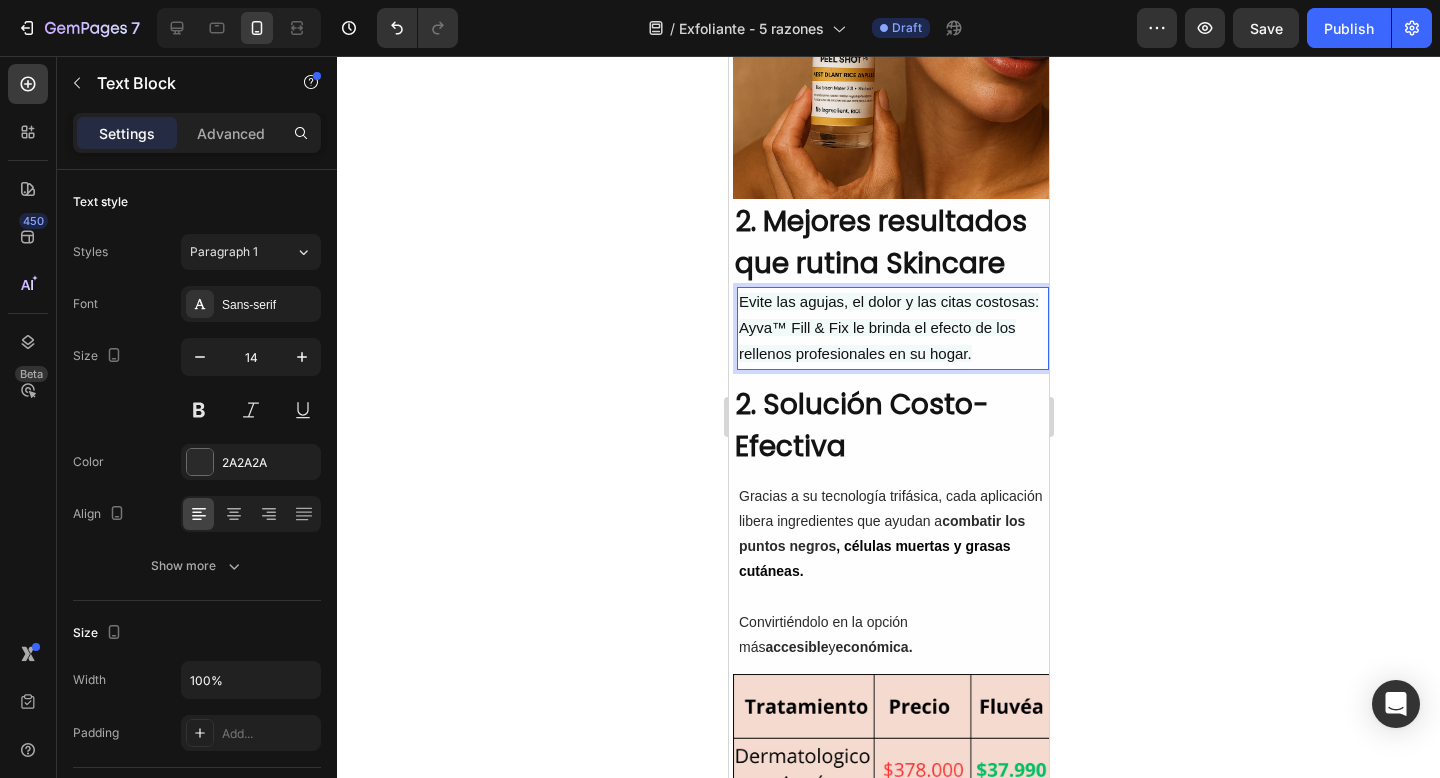 click on "Evite las agujas, el dolor y las citas costosas: Ayva™ Fill & Fix le brinda el efecto de los rellenos profesionales en su hogar." at bounding box center [888, 327] 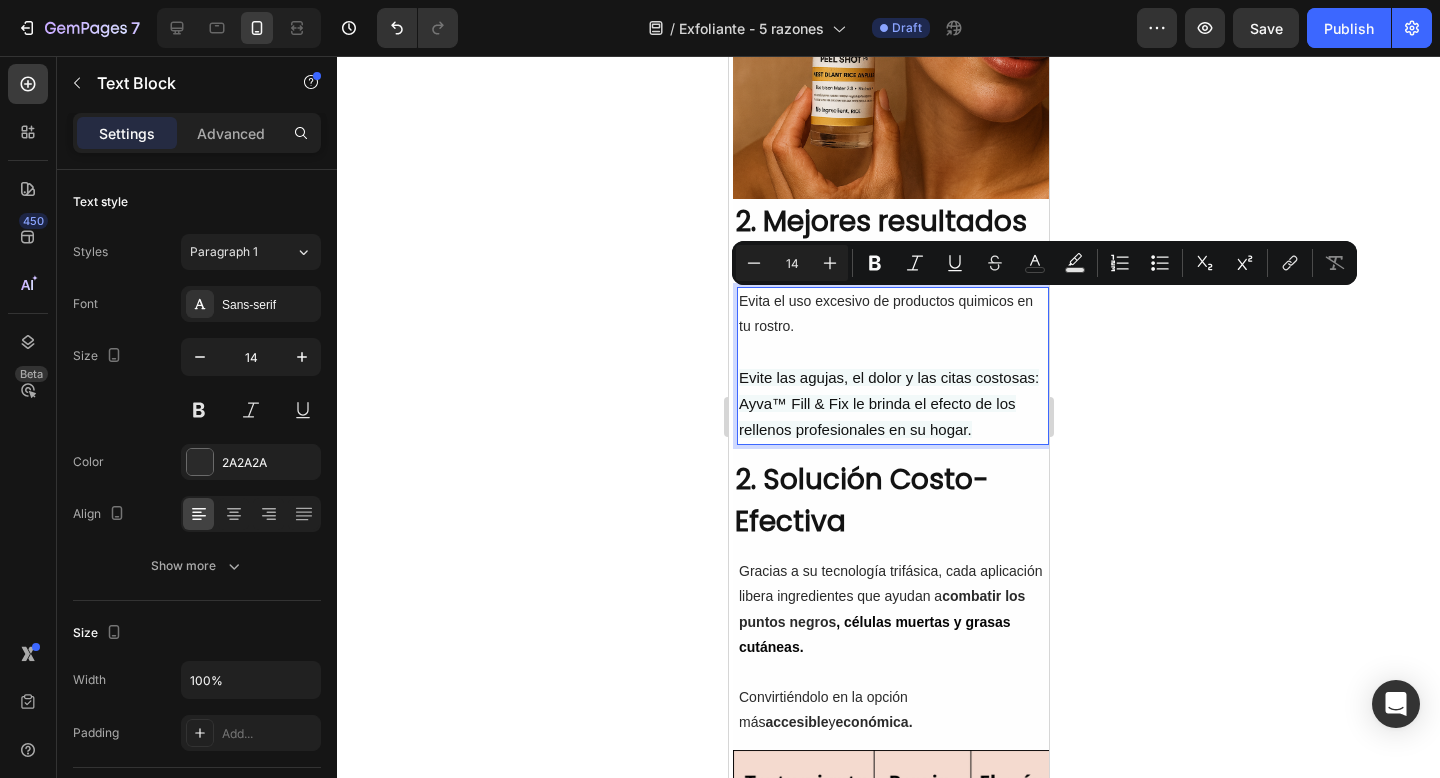 drag, startPoint x: 832, startPoint y: 329, endPoint x: 778, endPoint y: 304, distance: 59.5063 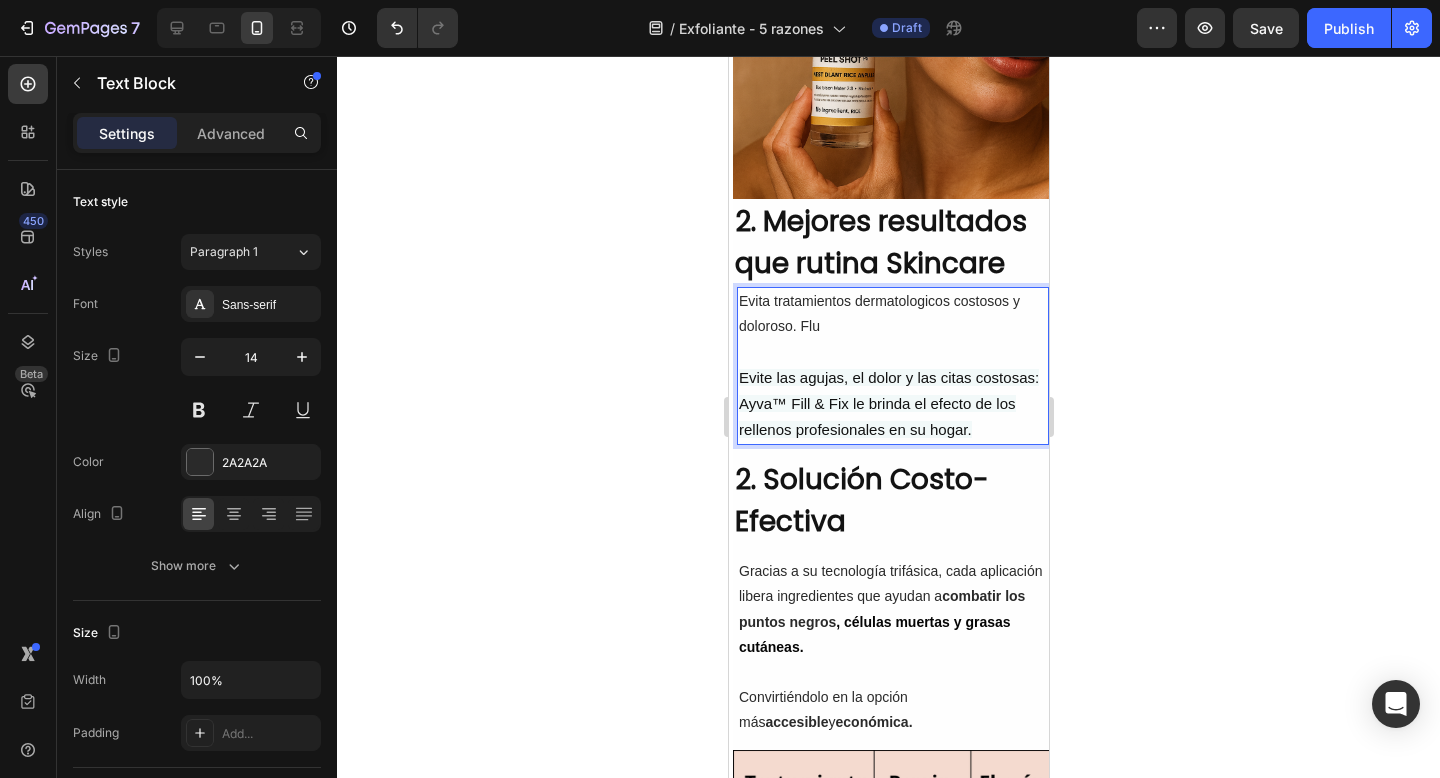type 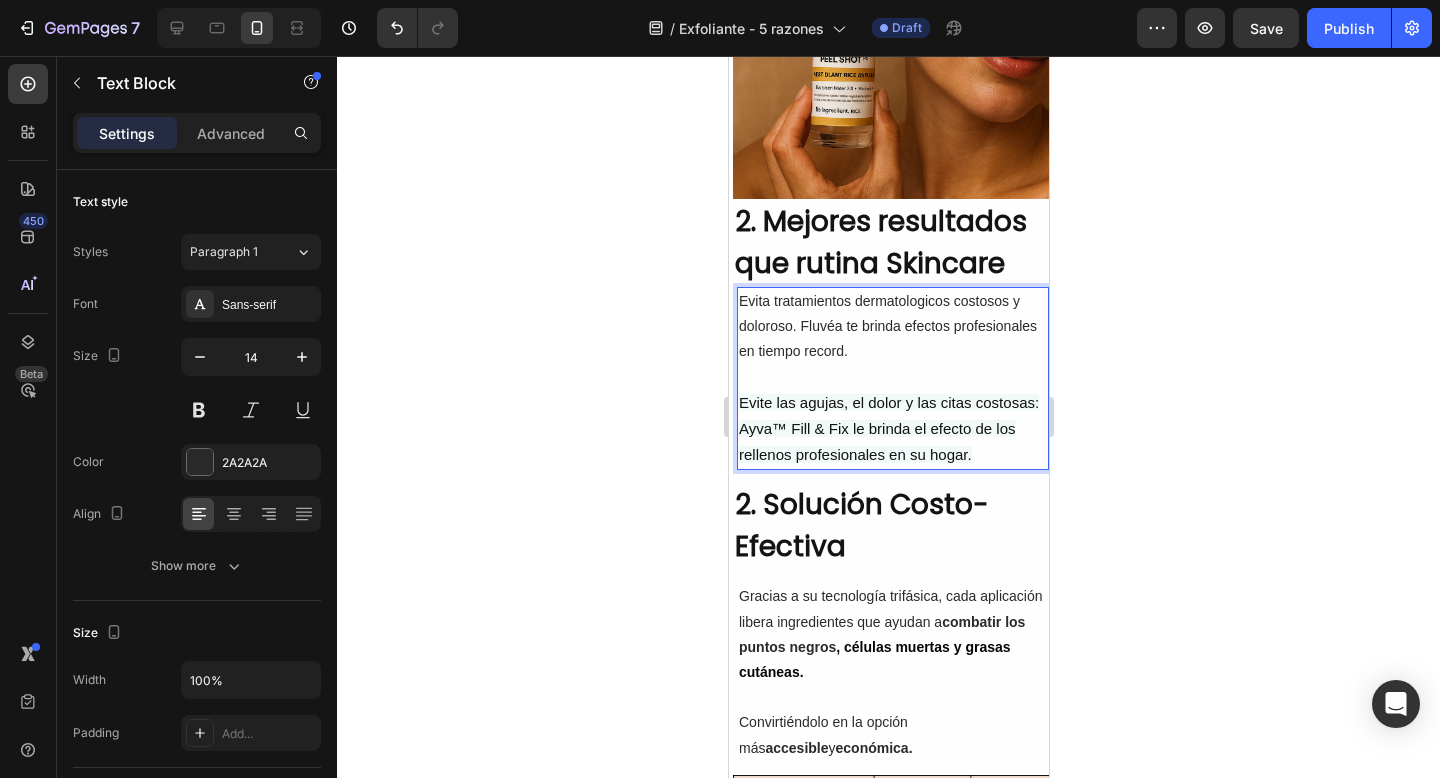 click on "Evita tratamientos dermatologicos costosos y doloroso. Fluvéa te brinda efectos profesionales en tiempo record." at bounding box center [892, 327] 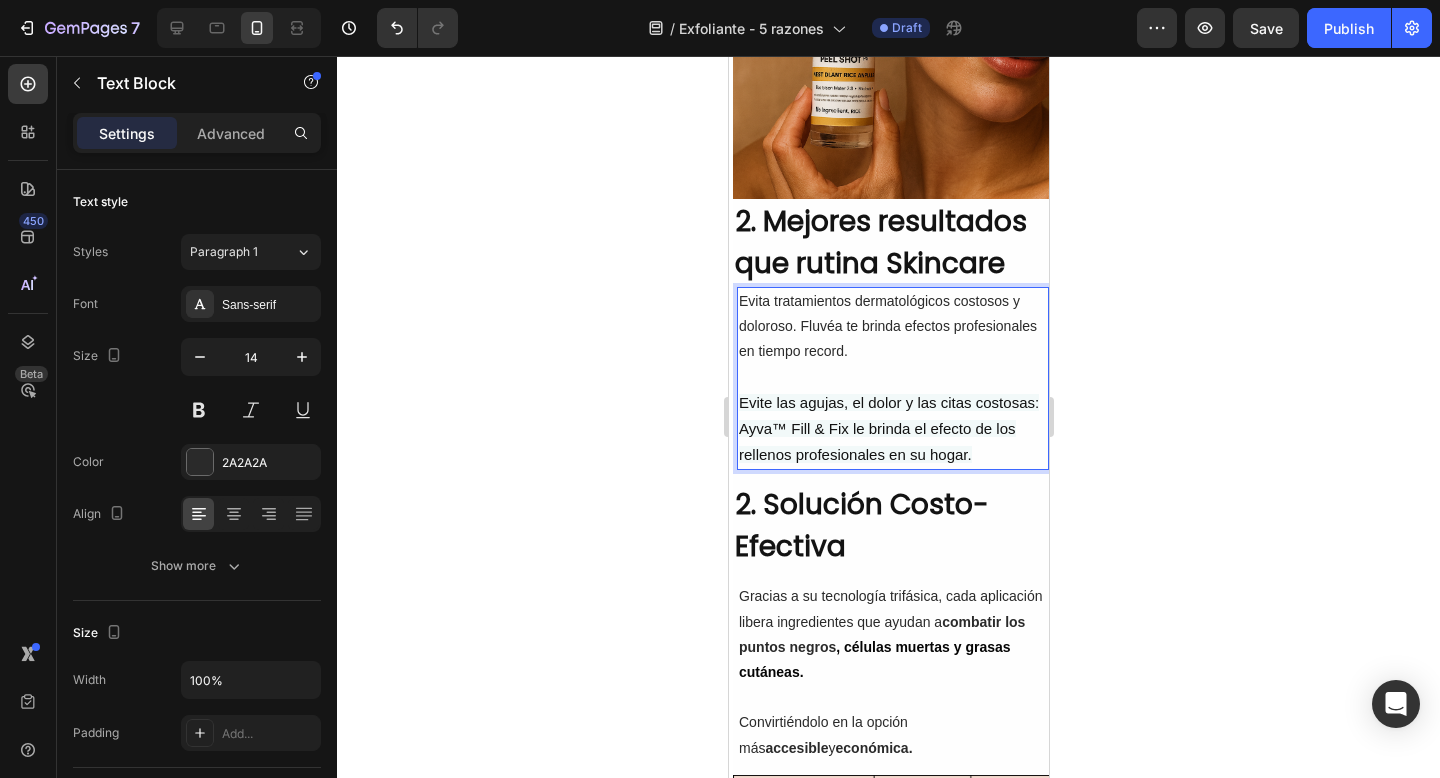 click on "Evite las agujas, el dolor y las citas costosas: Ayva™ Fill & Fix le brinda el efecto de los rellenos profesionales en su hogar." at bounding box center [888, 428] 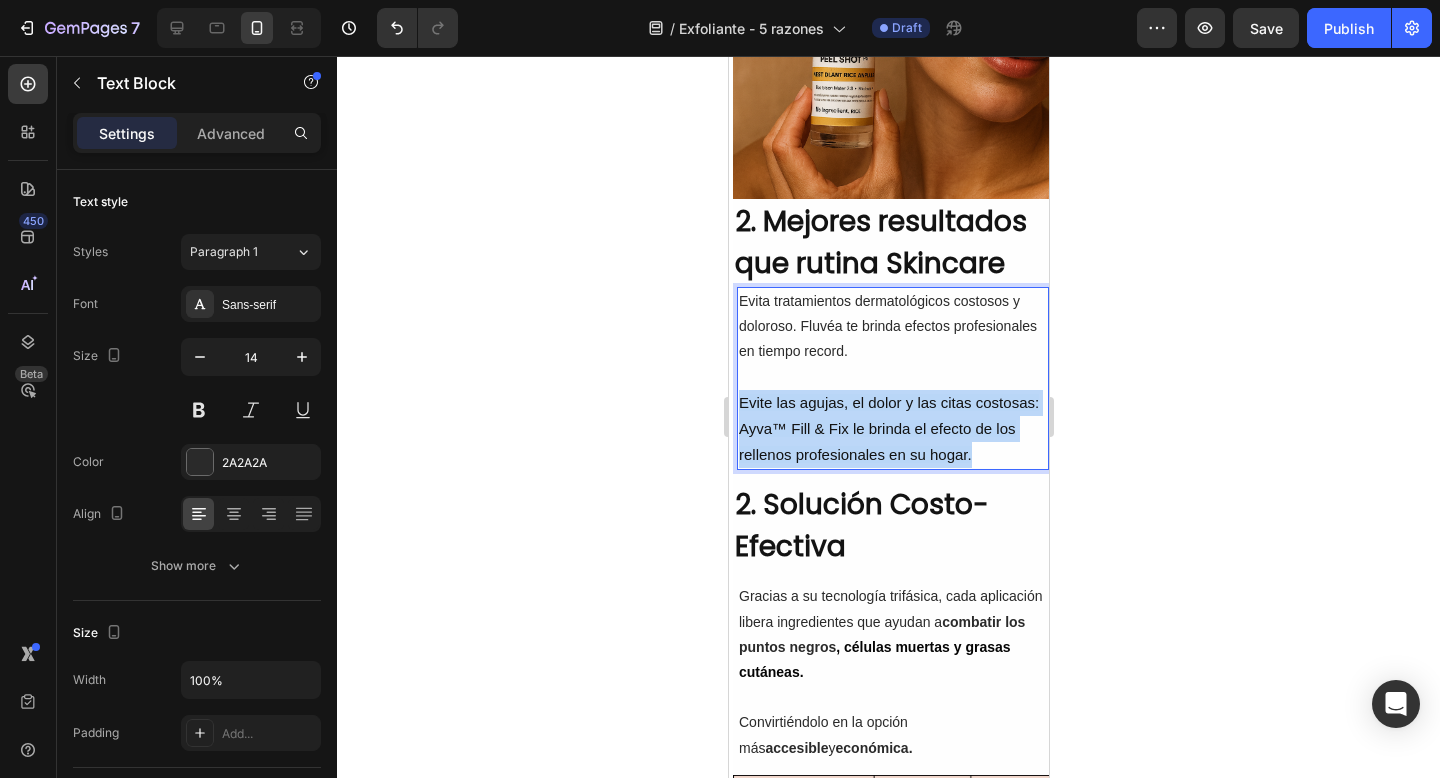 drag, startPoint x: 990, startPoint y: 456, endPoint x: 724, endPoint y: 403, distance: 271.2287 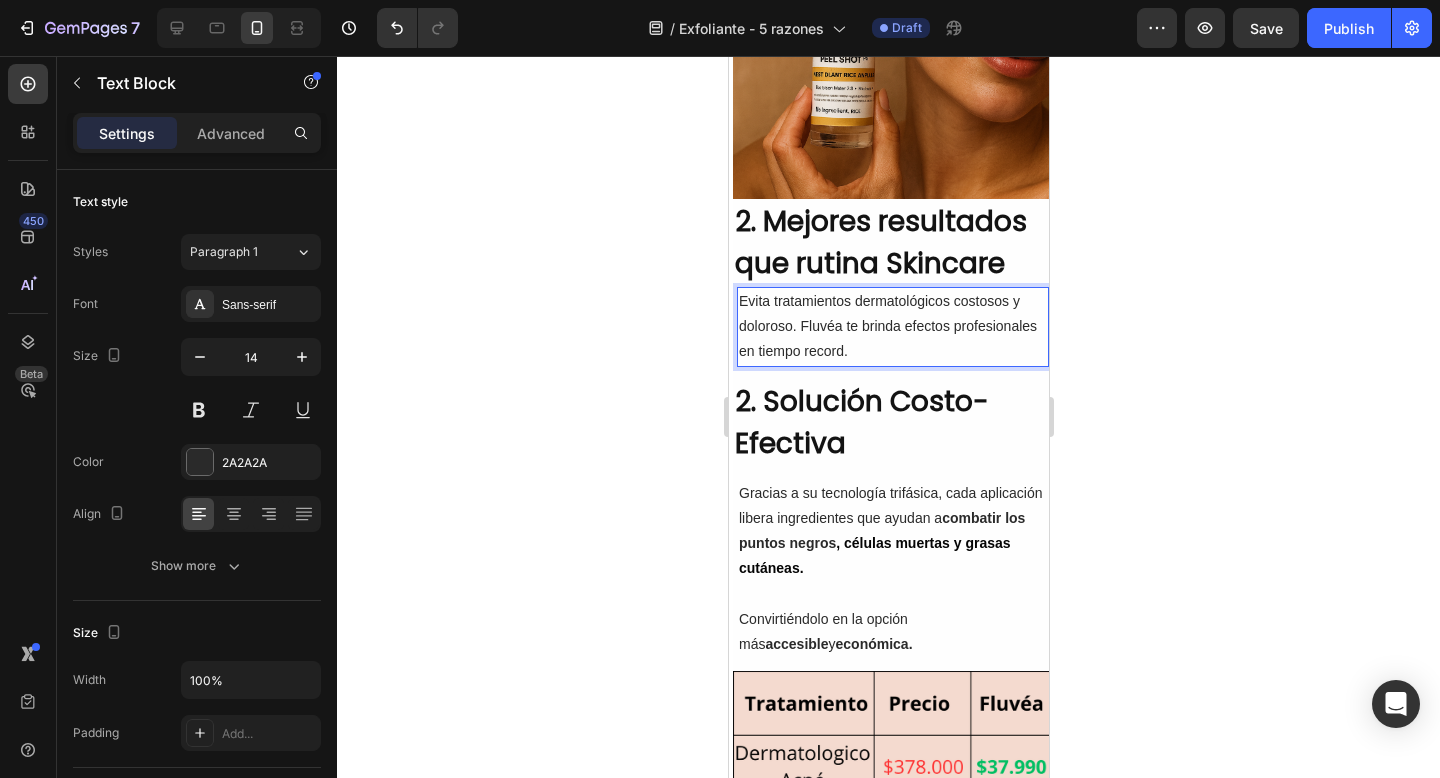 click on "Evita tratamientos dermatológicos costosos y doloroso. Fluvéa te brinda efectos profesionales en tiempo record." at bounding box center (892, 327) 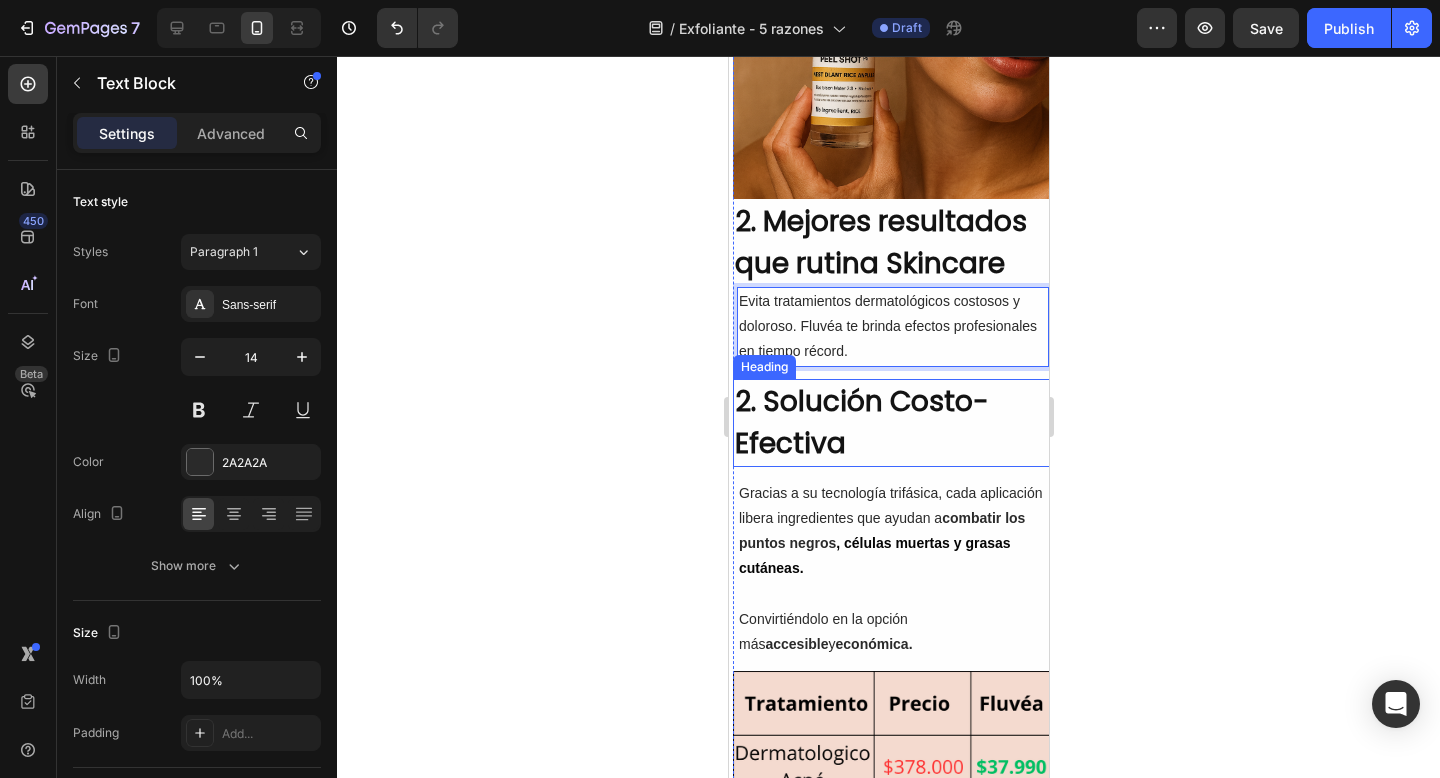 click 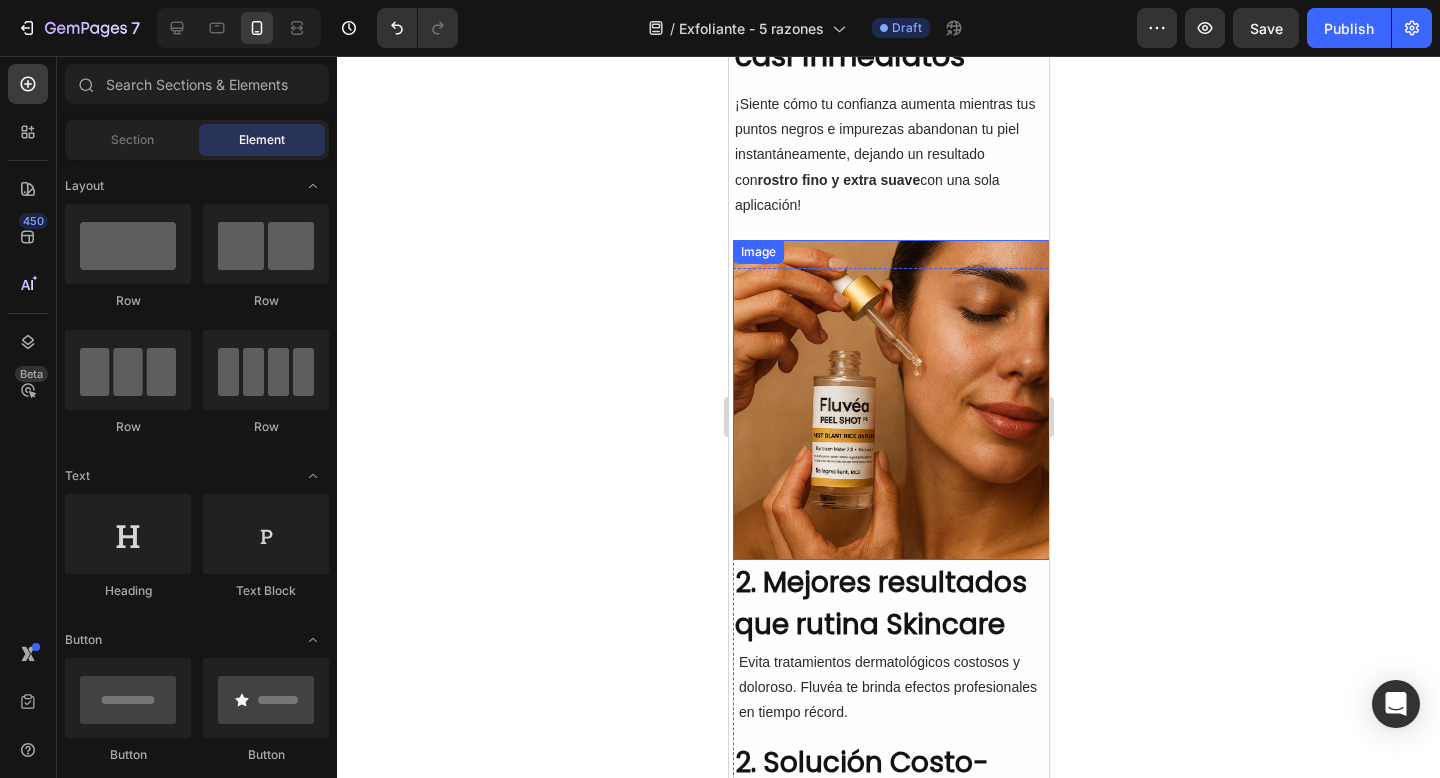 scroll, scrollTop: 553, scrollLeft: 0, axis: vertical 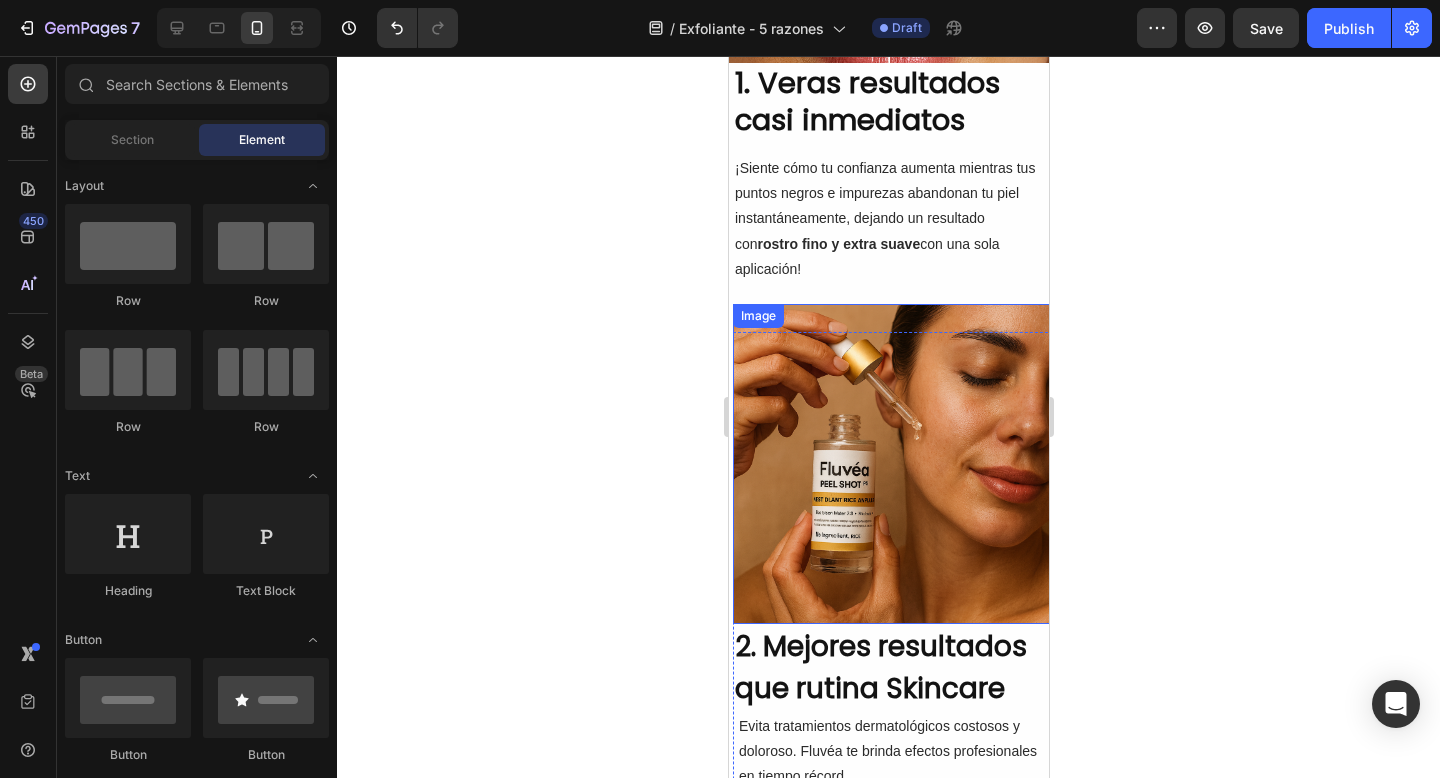 click at bounding box center [892, 464] 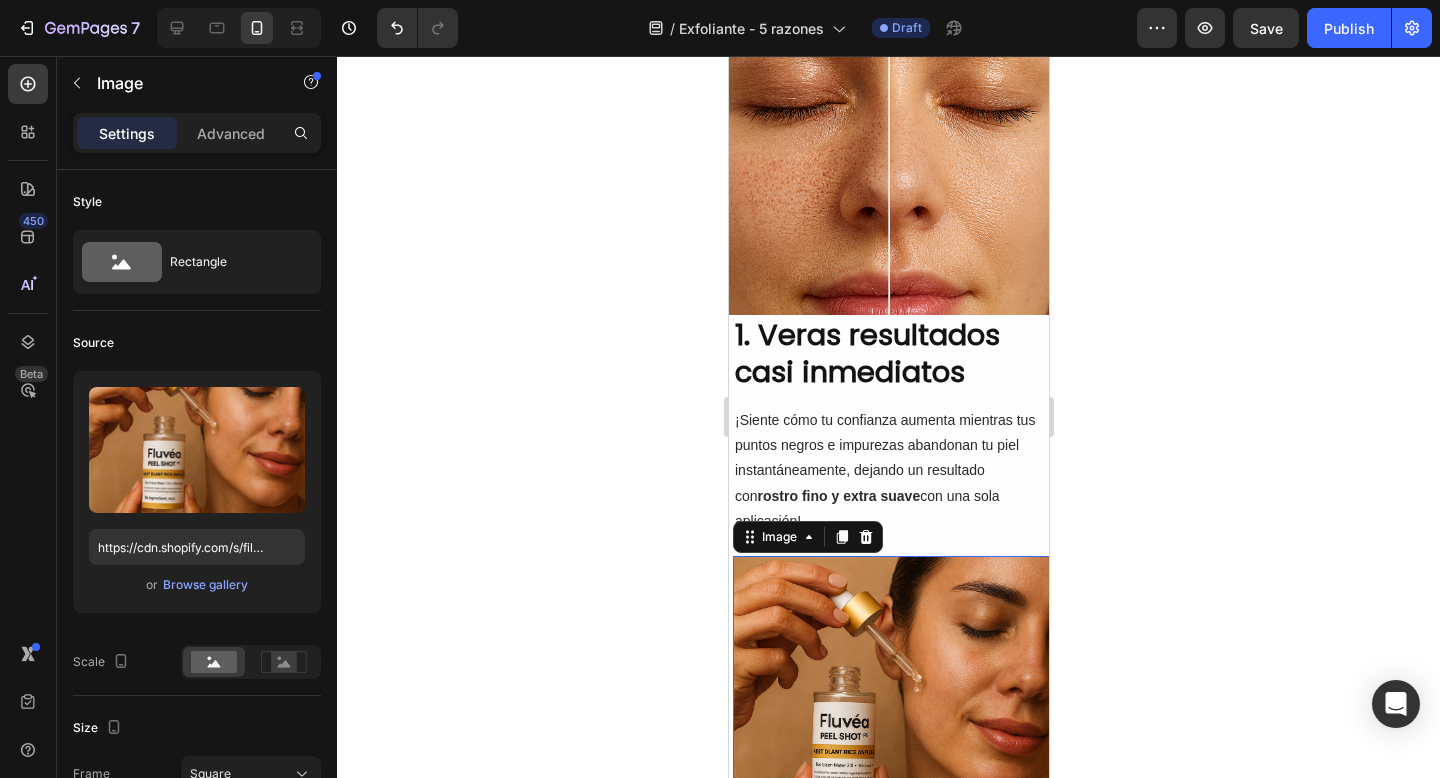 scroll, scrollTop: 0, scrollLeft: 0, axis: both 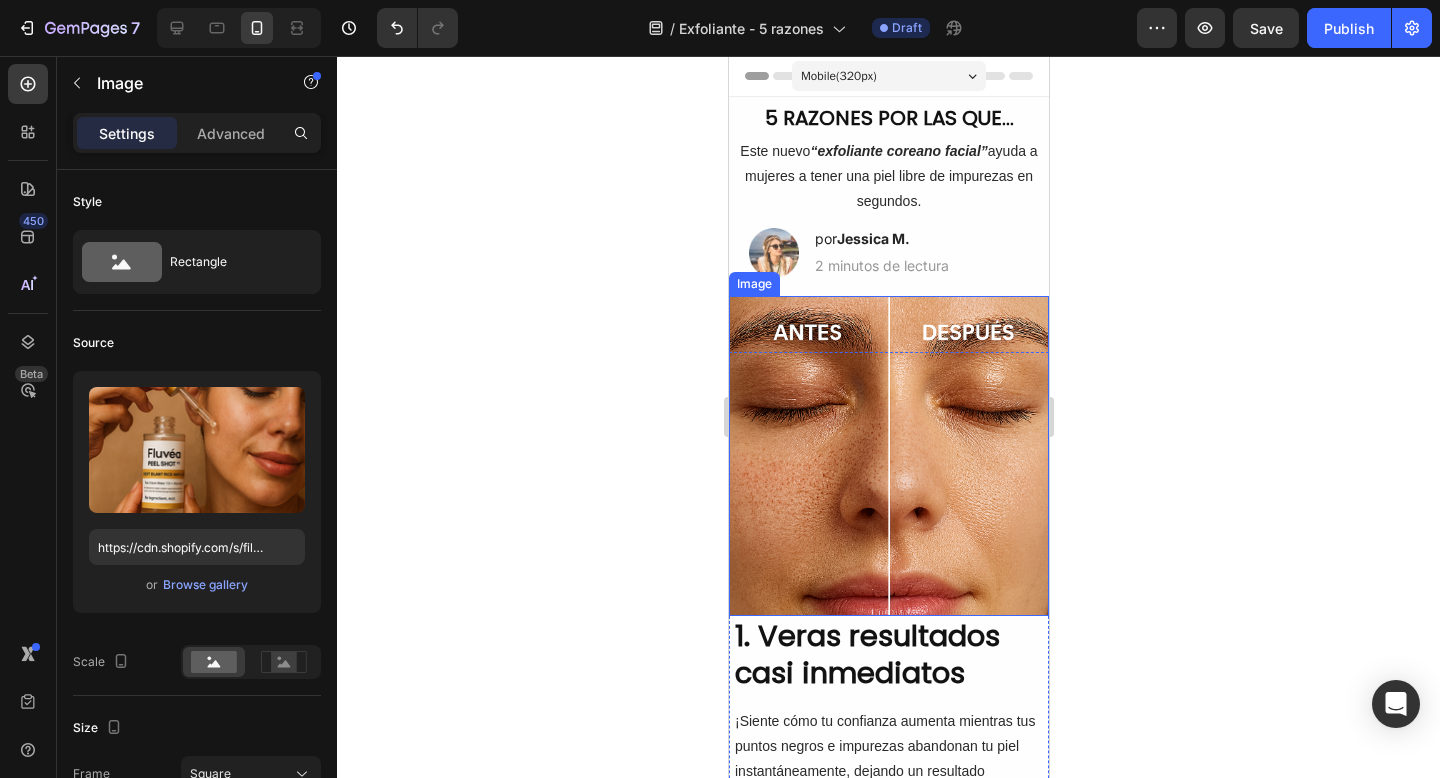 click at bounding box center [888, 456] 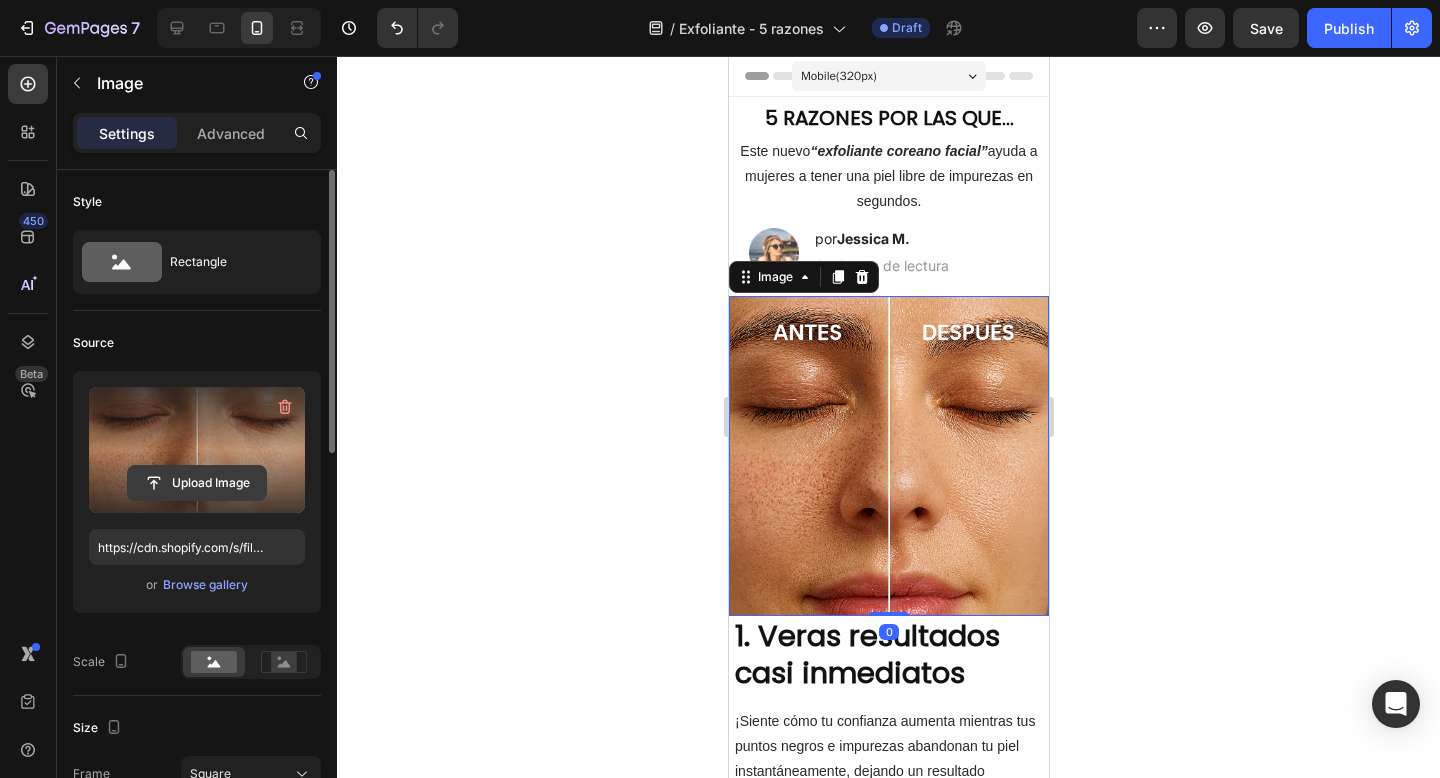 click 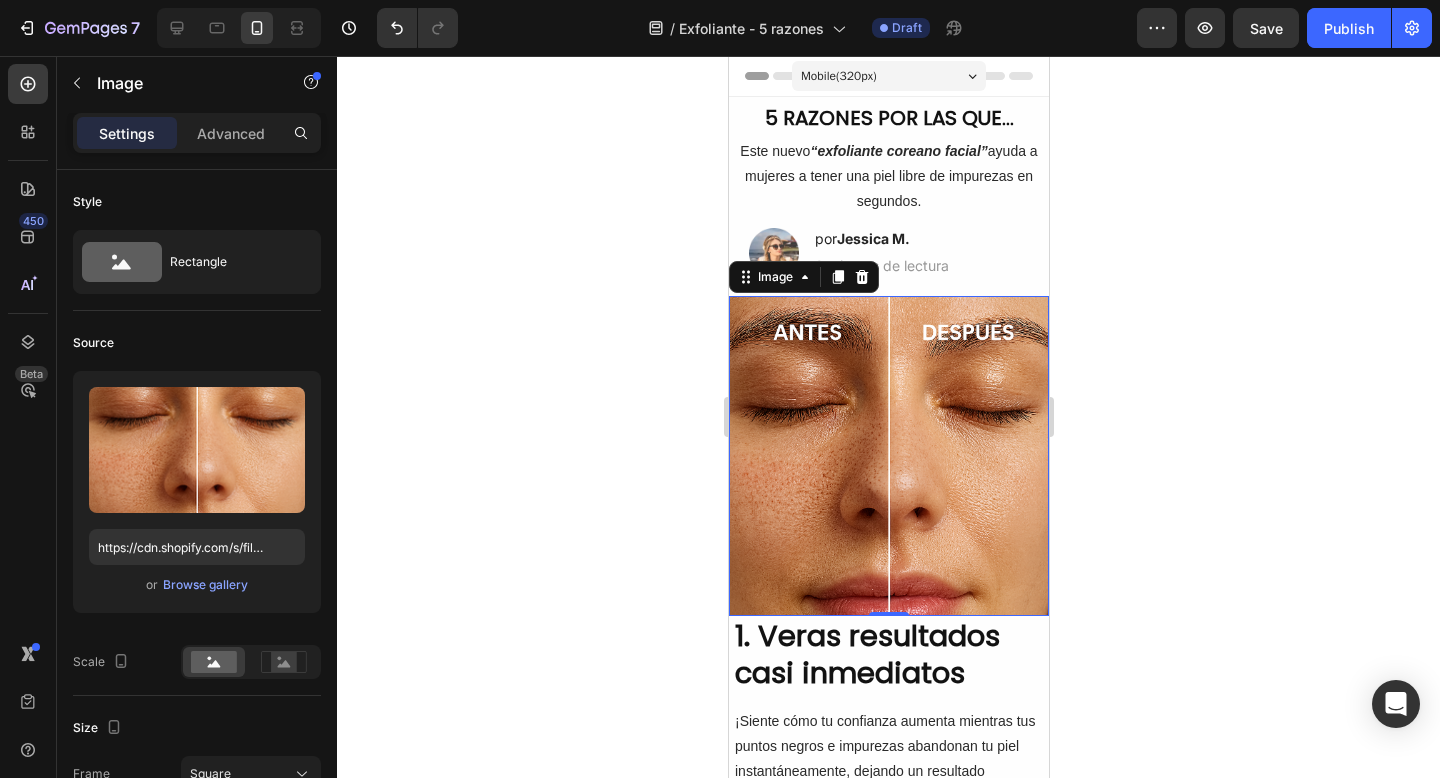 click at bounding box center (888, 456) 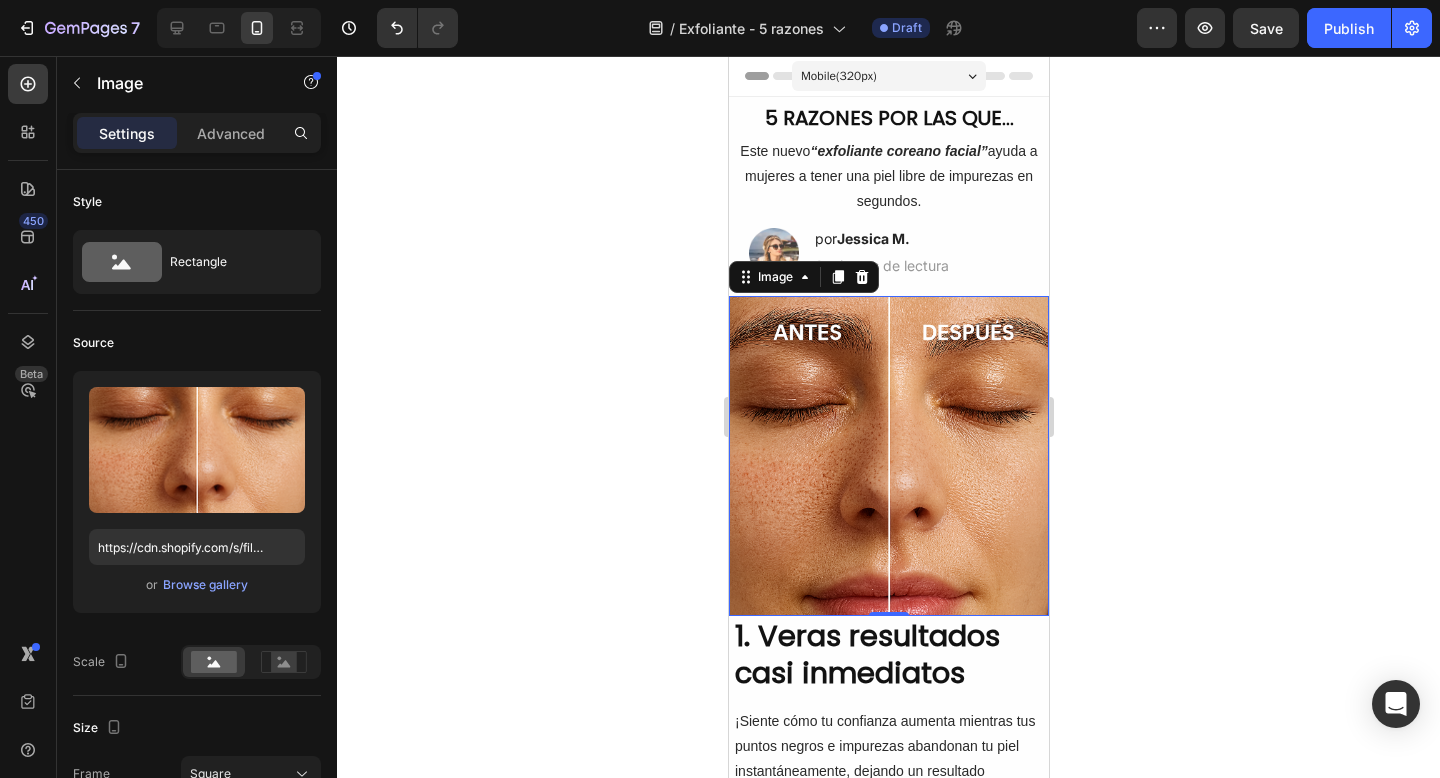 click 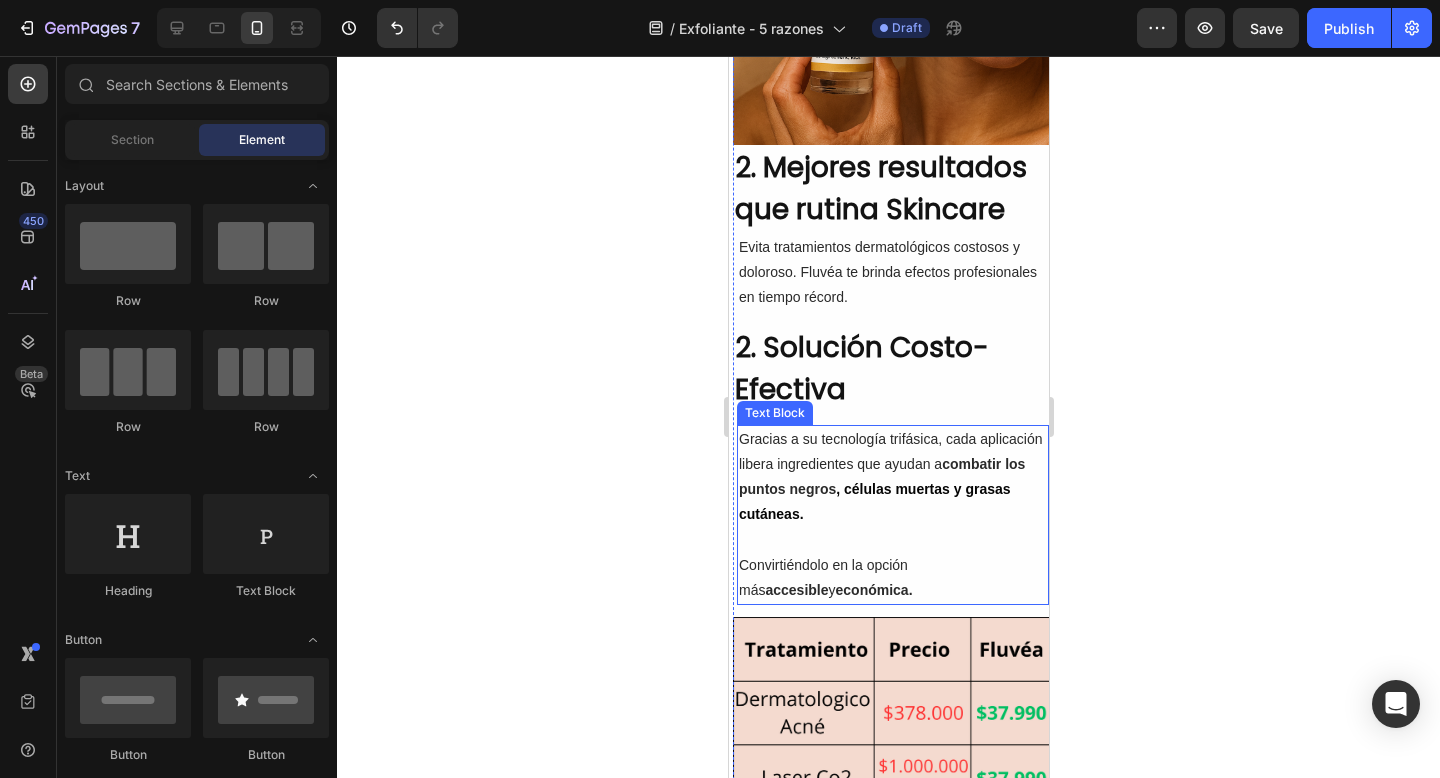 scroll, scrollTop: 1051, scrollLeft: 0, axis: vertical 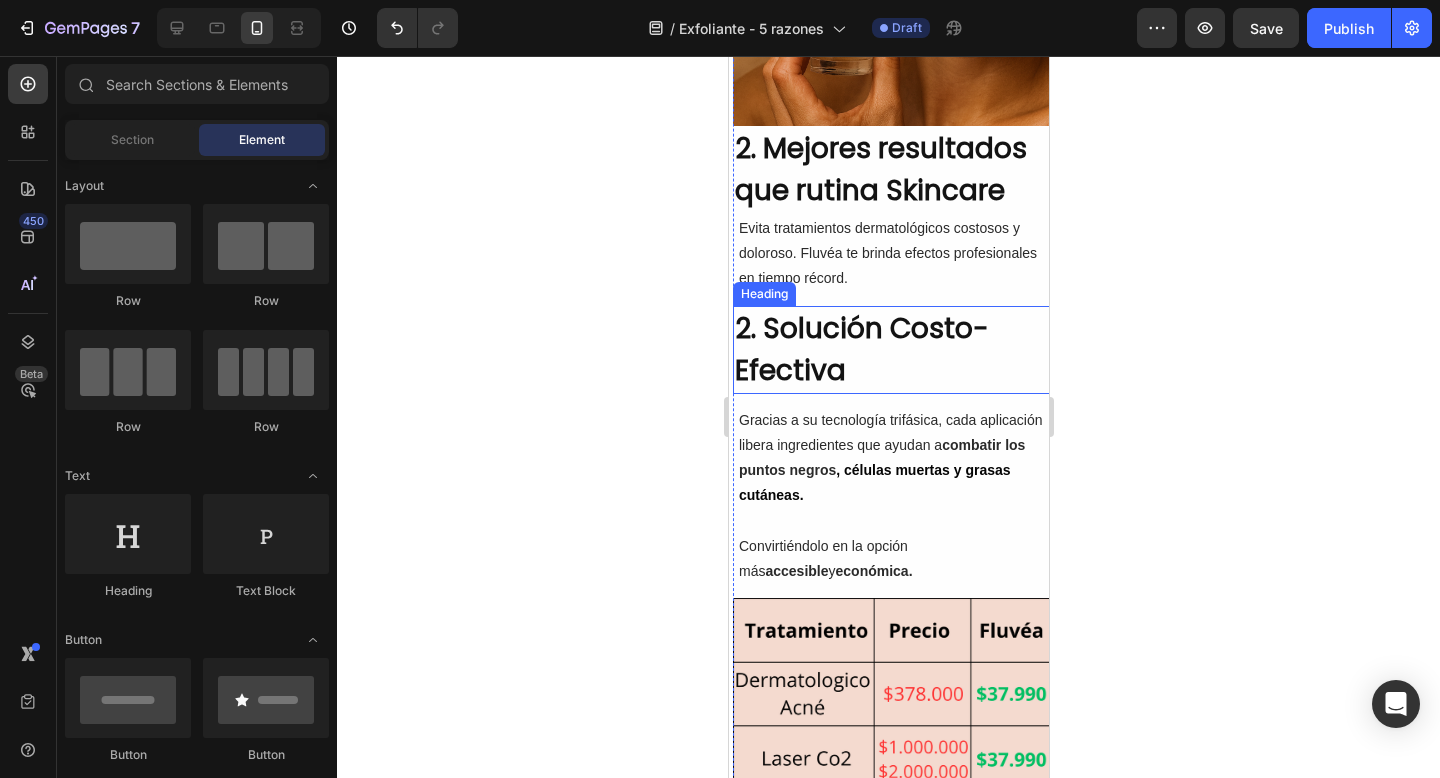 click on "2. Solución Costo-Efectiva" at bounding box center [892, 350] 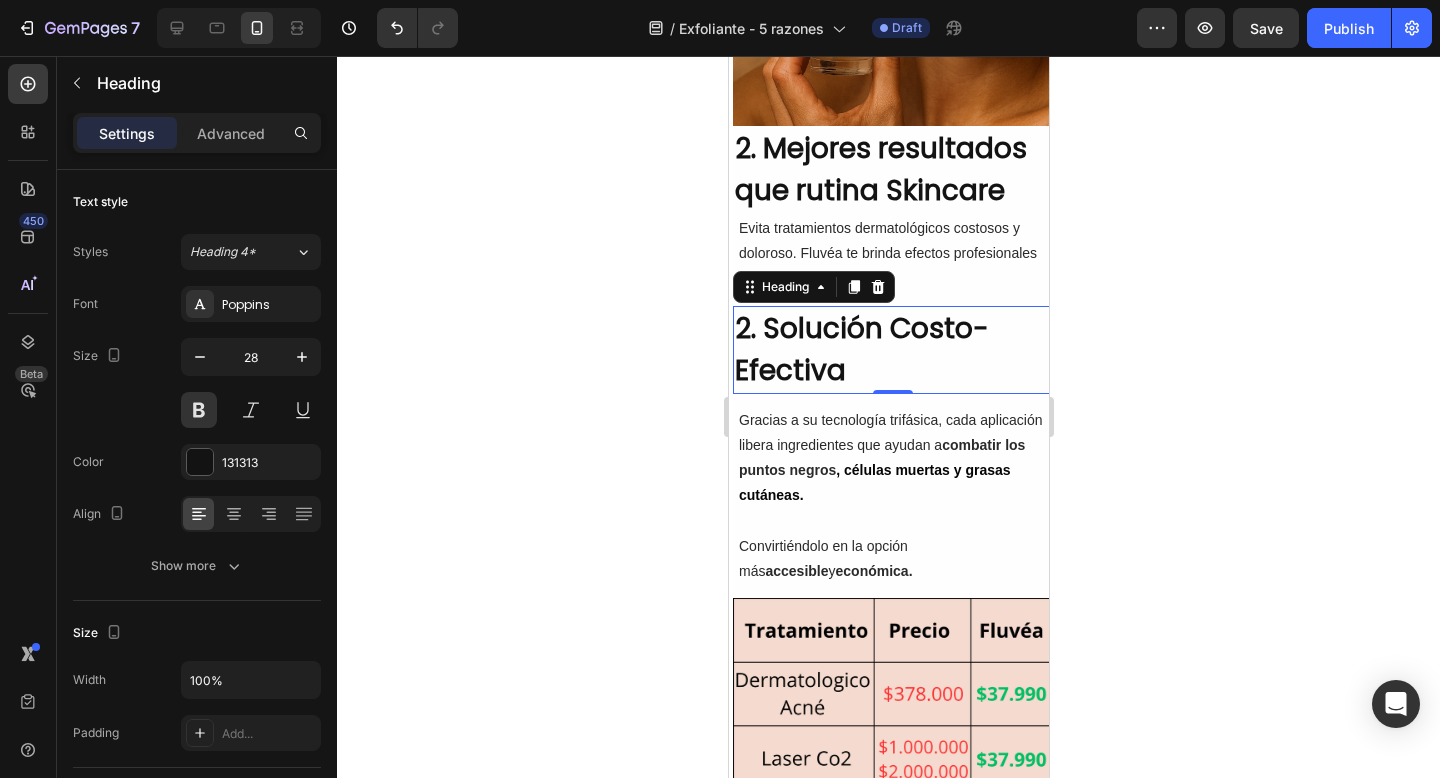 click on "2. Solución Costo-Efectiva" at bounding box center (892, 350) 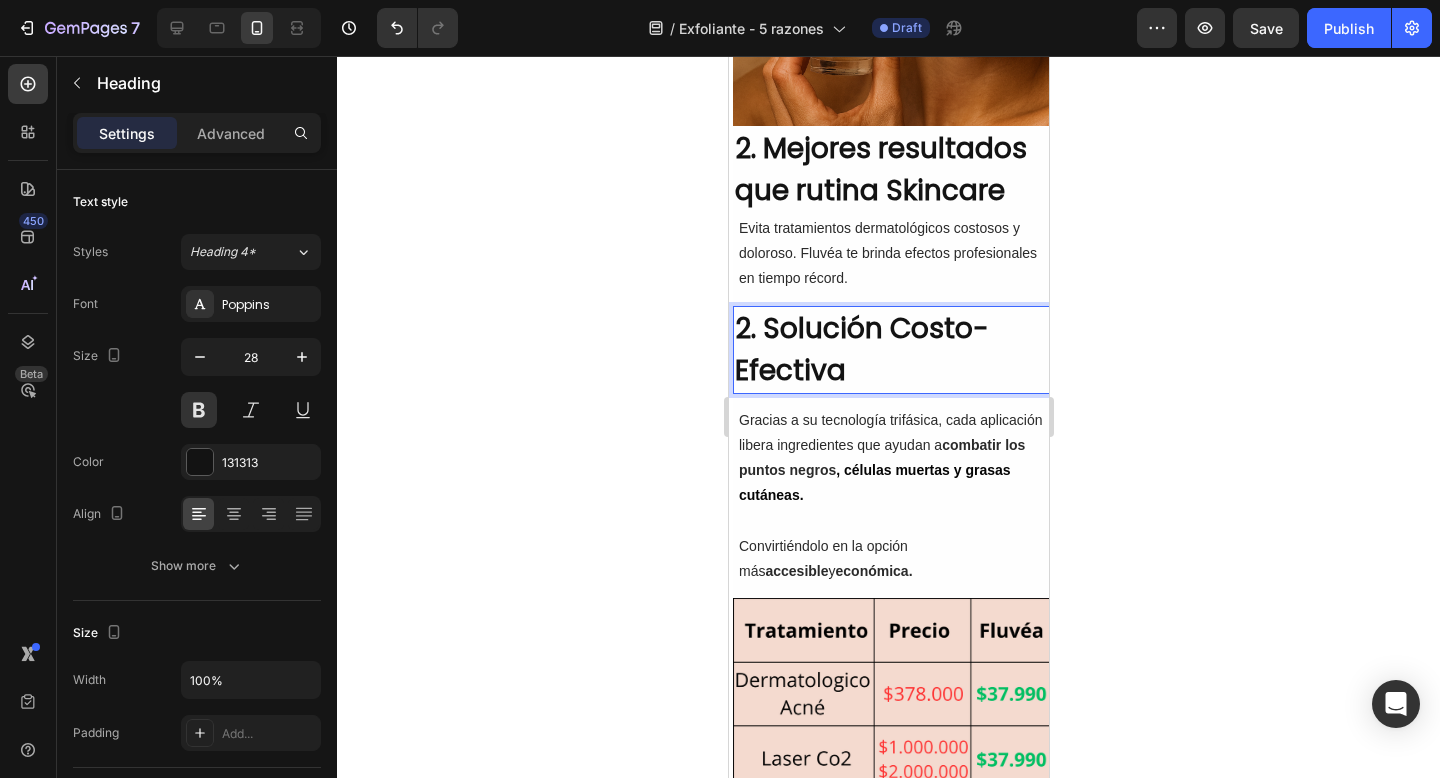 click on "2. Solución Costo-Efectiva" at bounding box center (892, 350) 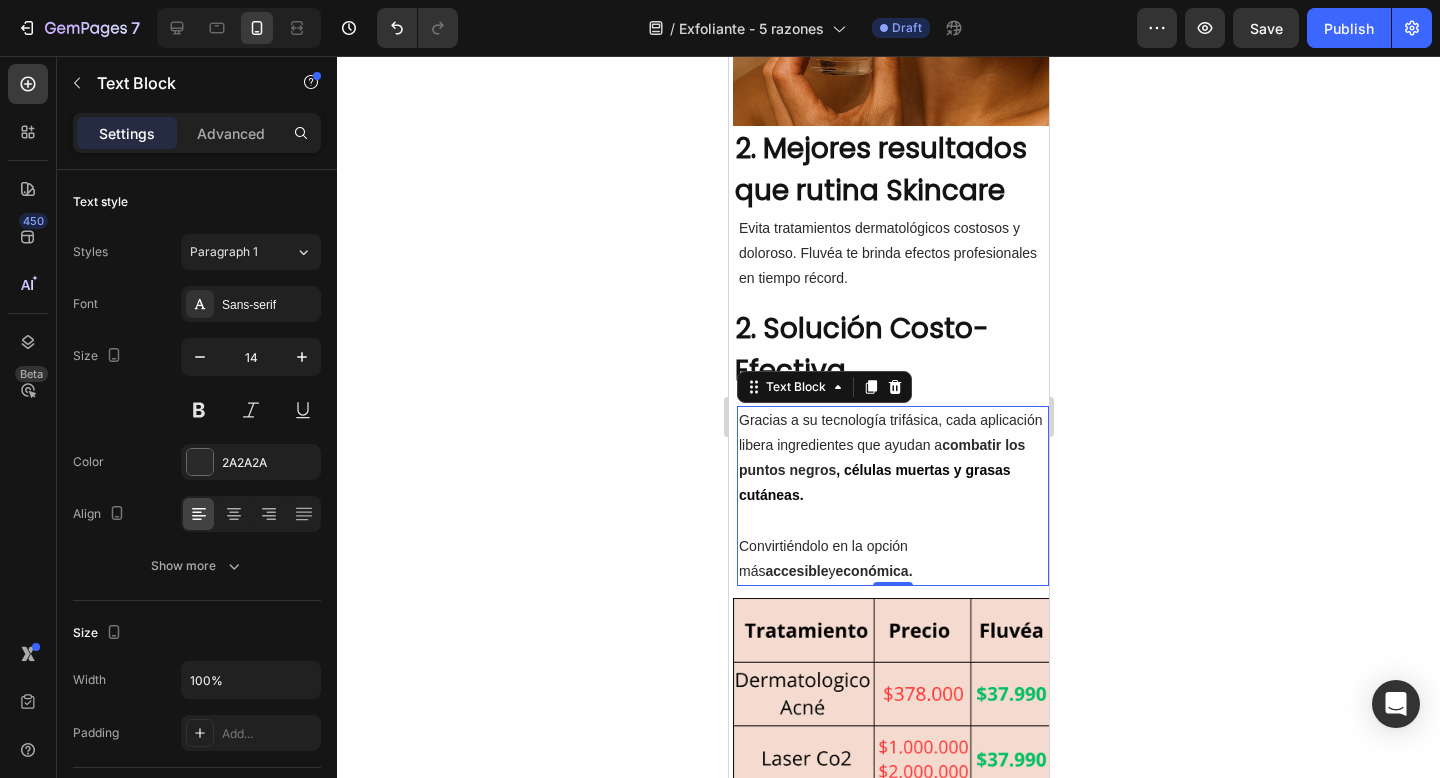 click at bounding box center [892, 520] 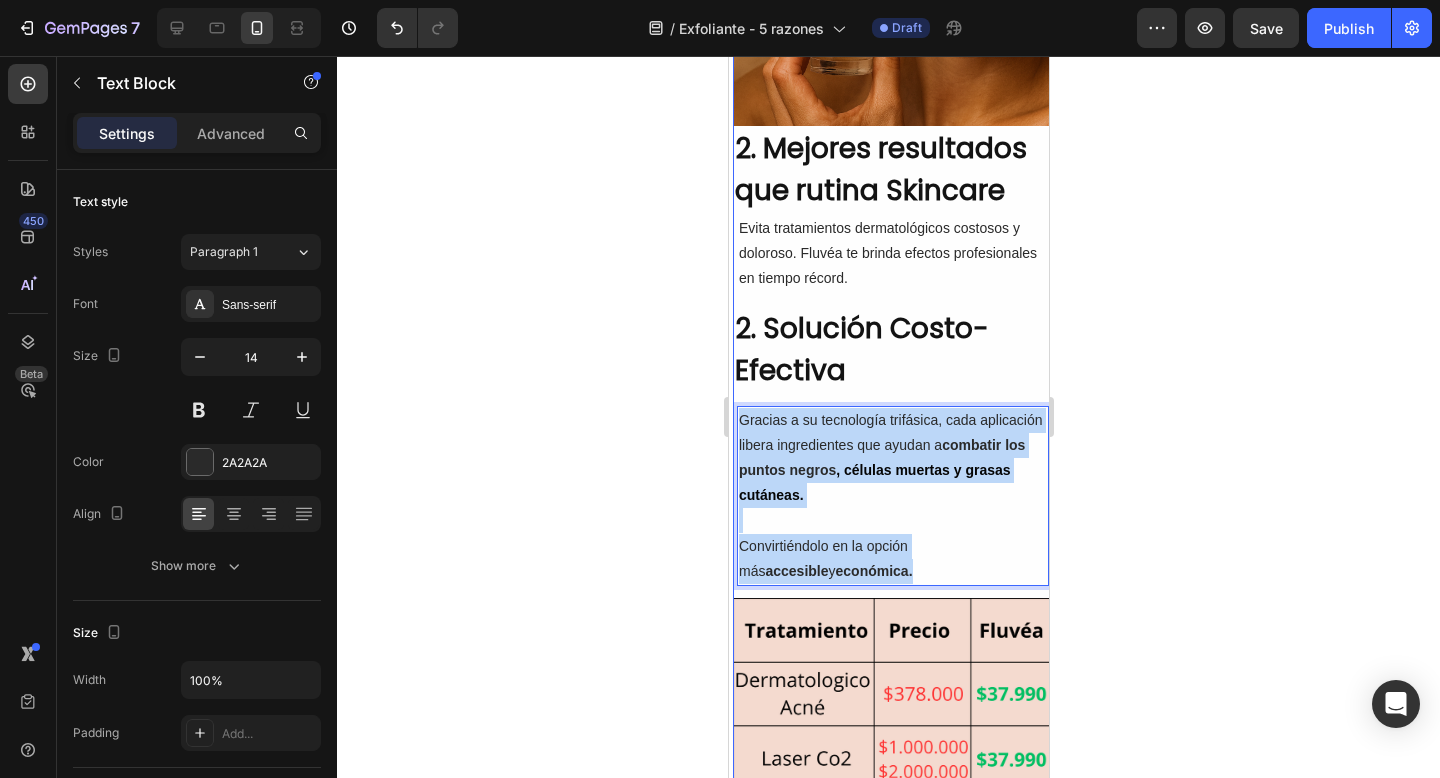 drag, startPoint x: 835, startPoint y: 560, endPoint x: 733, endPoint y: 431, distance: 164.45364 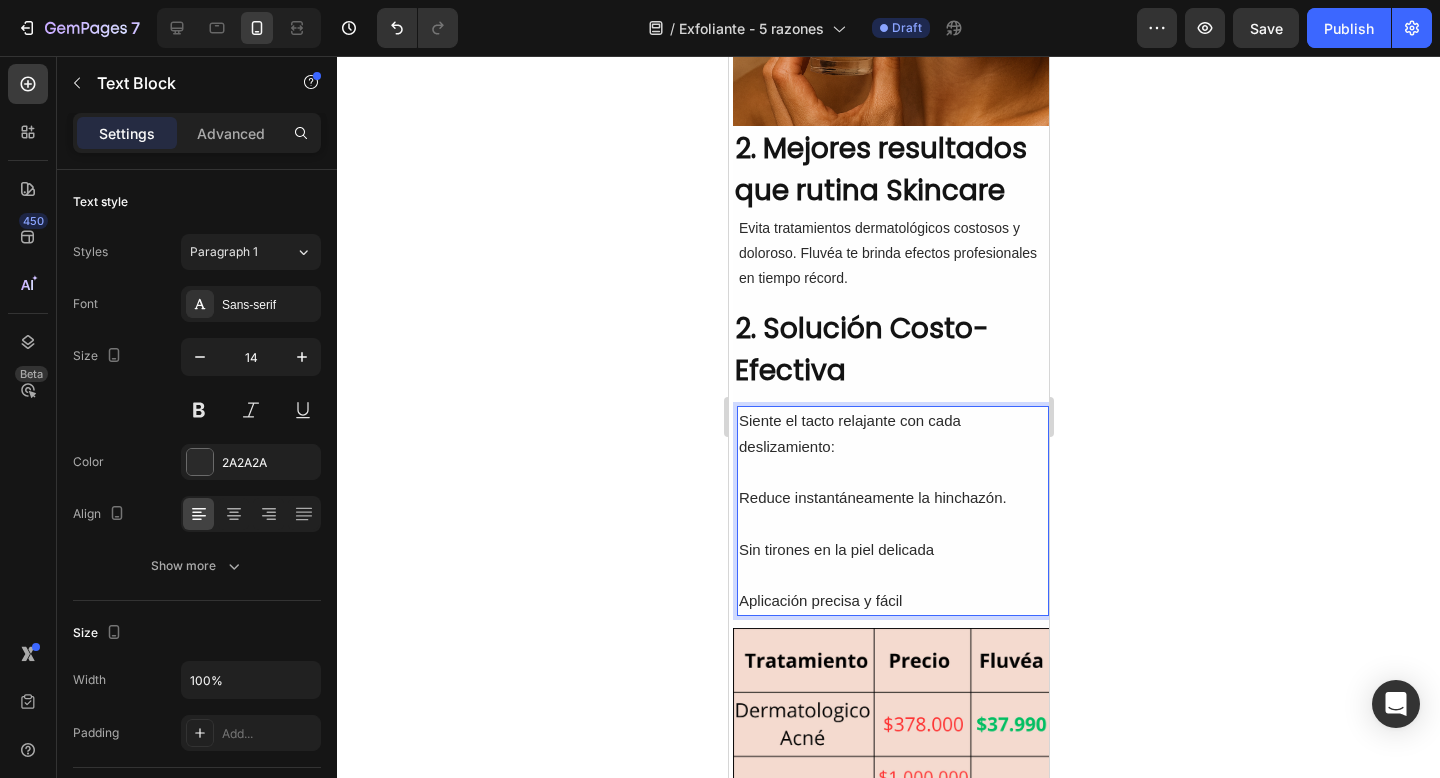 click on "Siente el tacto relajante con cada deslizamiento:" at bounding box center (849, 433) 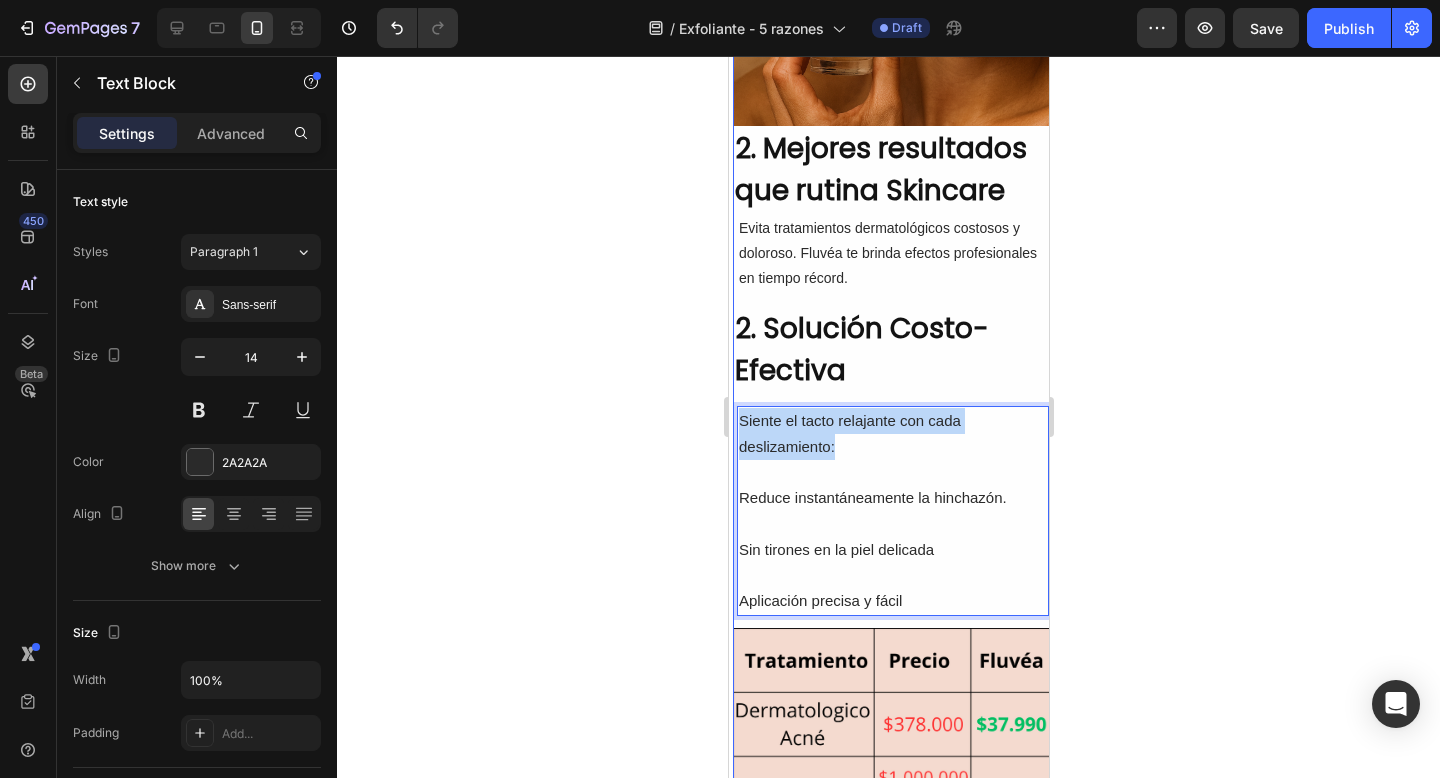 drag, startPoint x: 844, startPoint y: 453, endPoint x: 732, endPoint y: 419, distance: 117.047 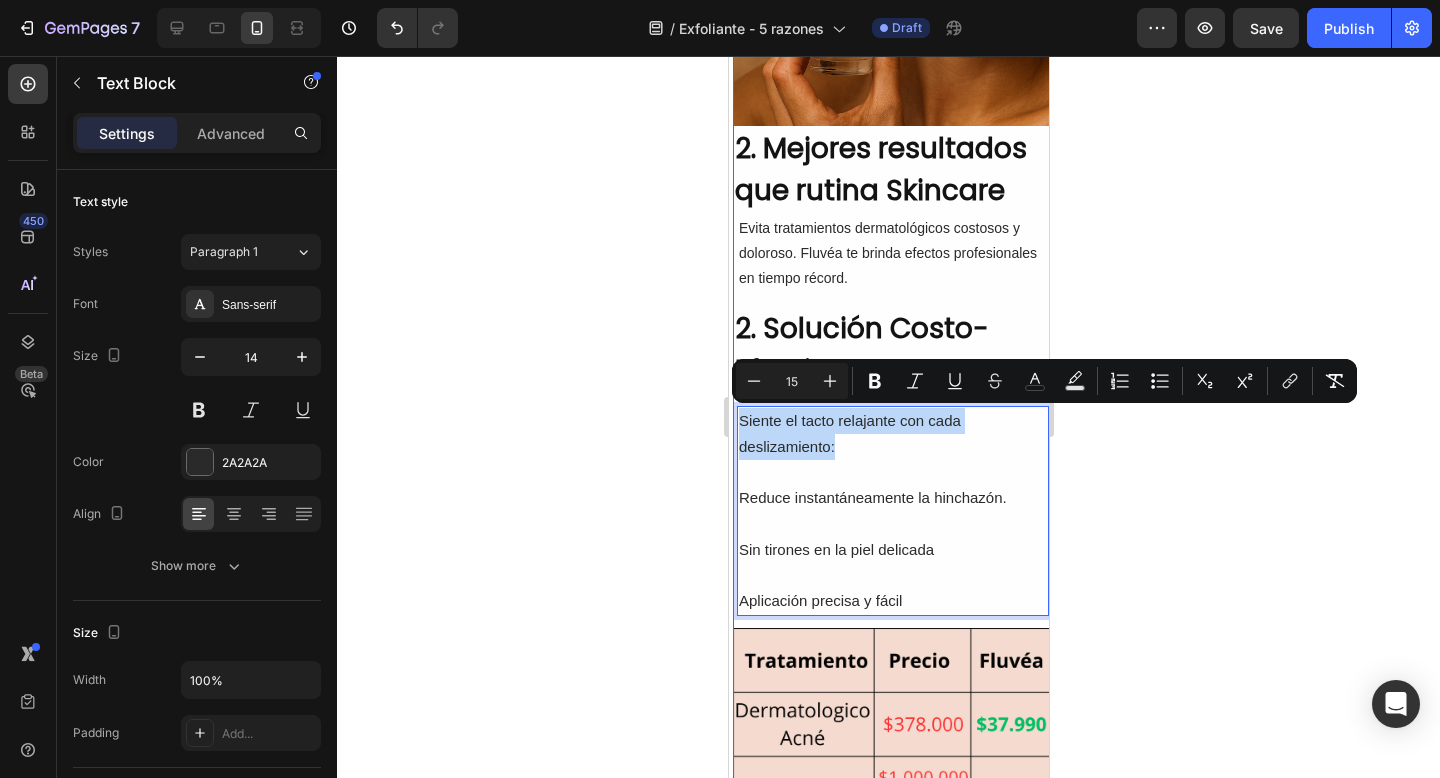 click on "Siente el tacto relajante con cada deslizamiento:" at bounding box center (849, 433) 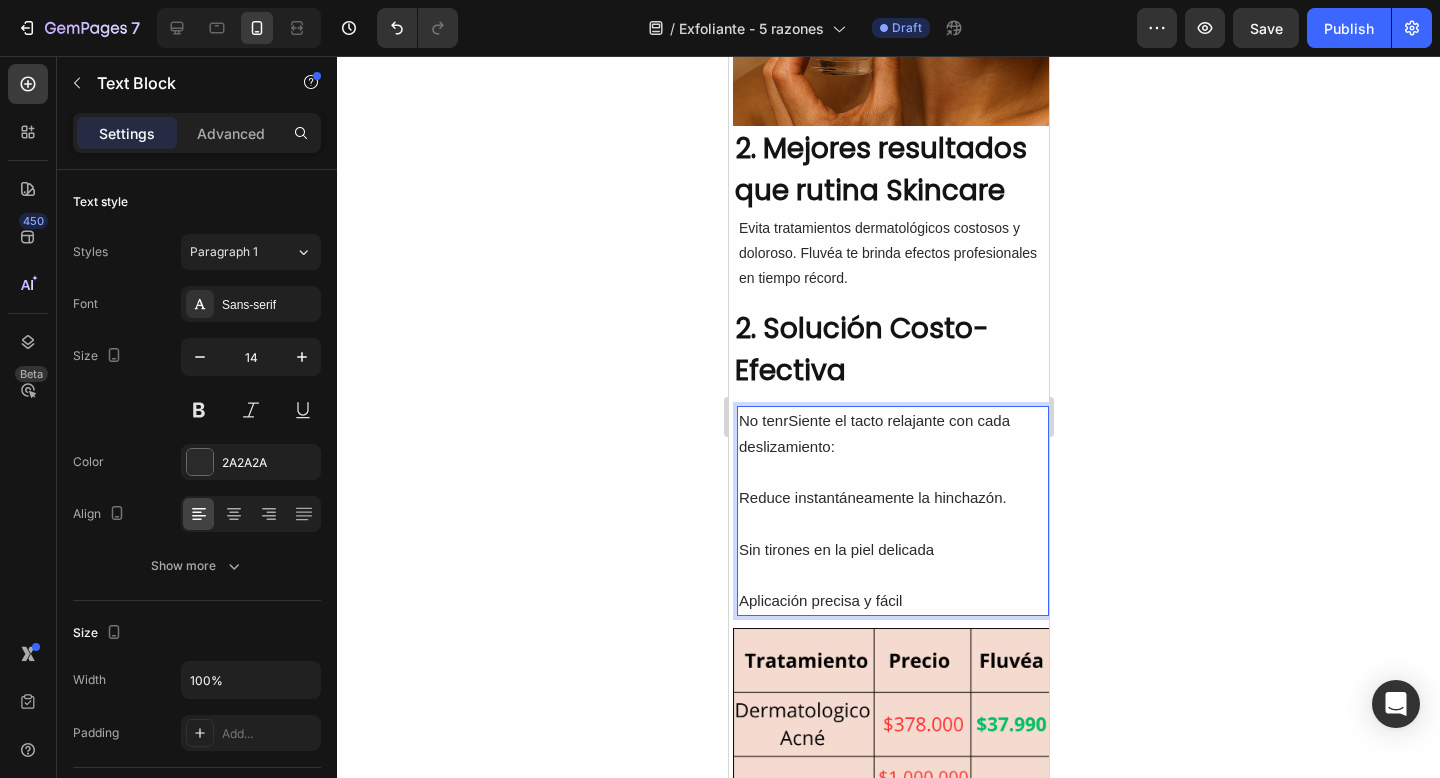 type 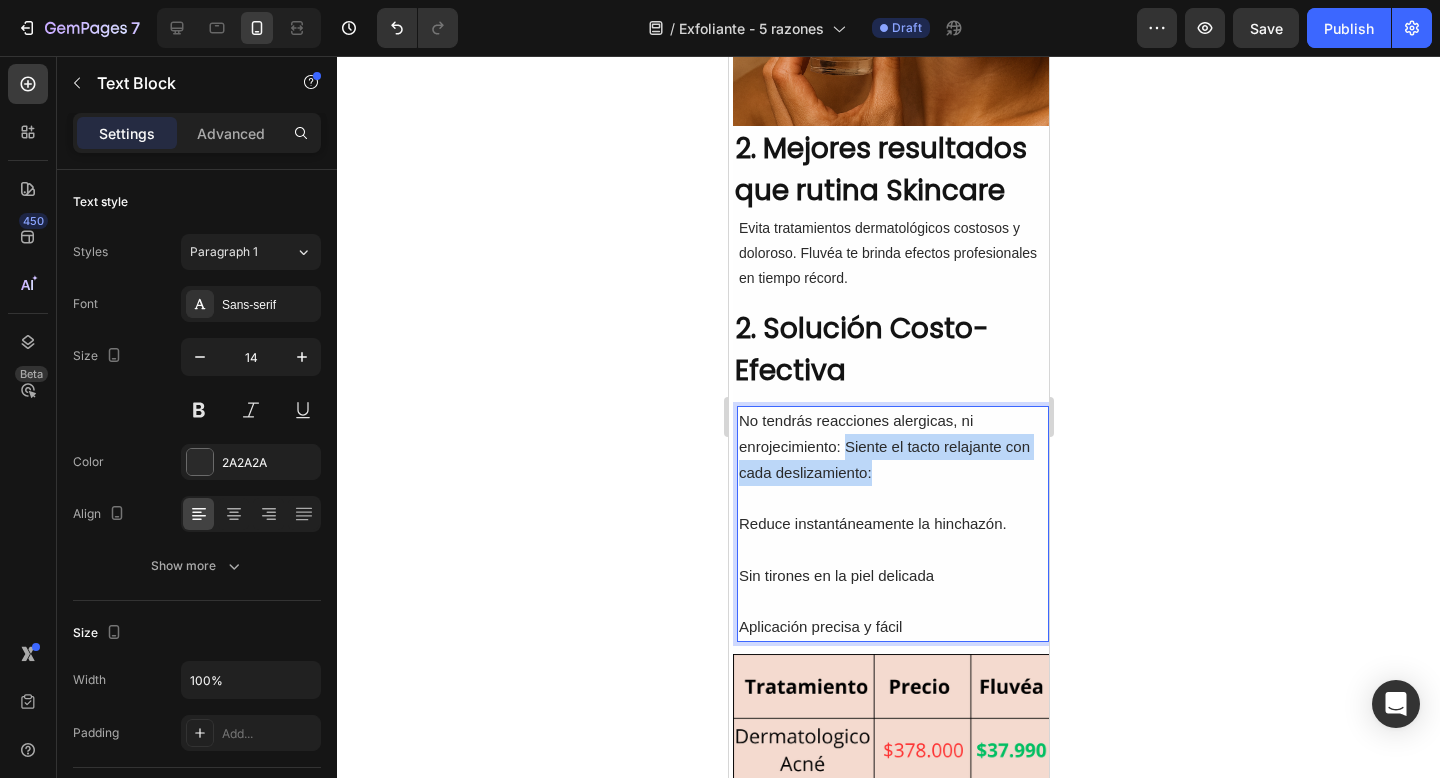 drag, startPoint x: 882, startPoint y: 464, endPoint x: 848, endPoint y: 451, distance: 36.40055 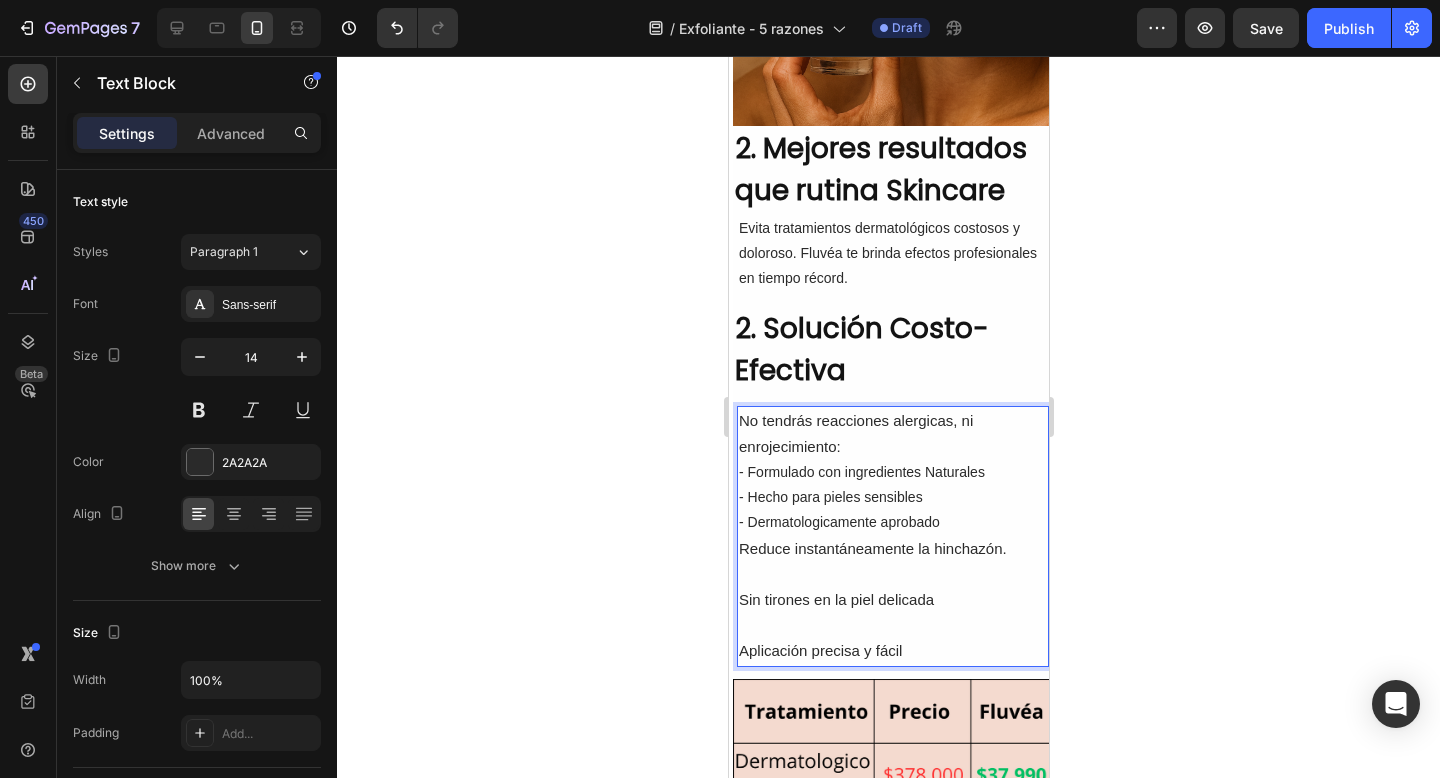 click on "- Dermatologicamente aprobado" at bounding box center (892, 522) 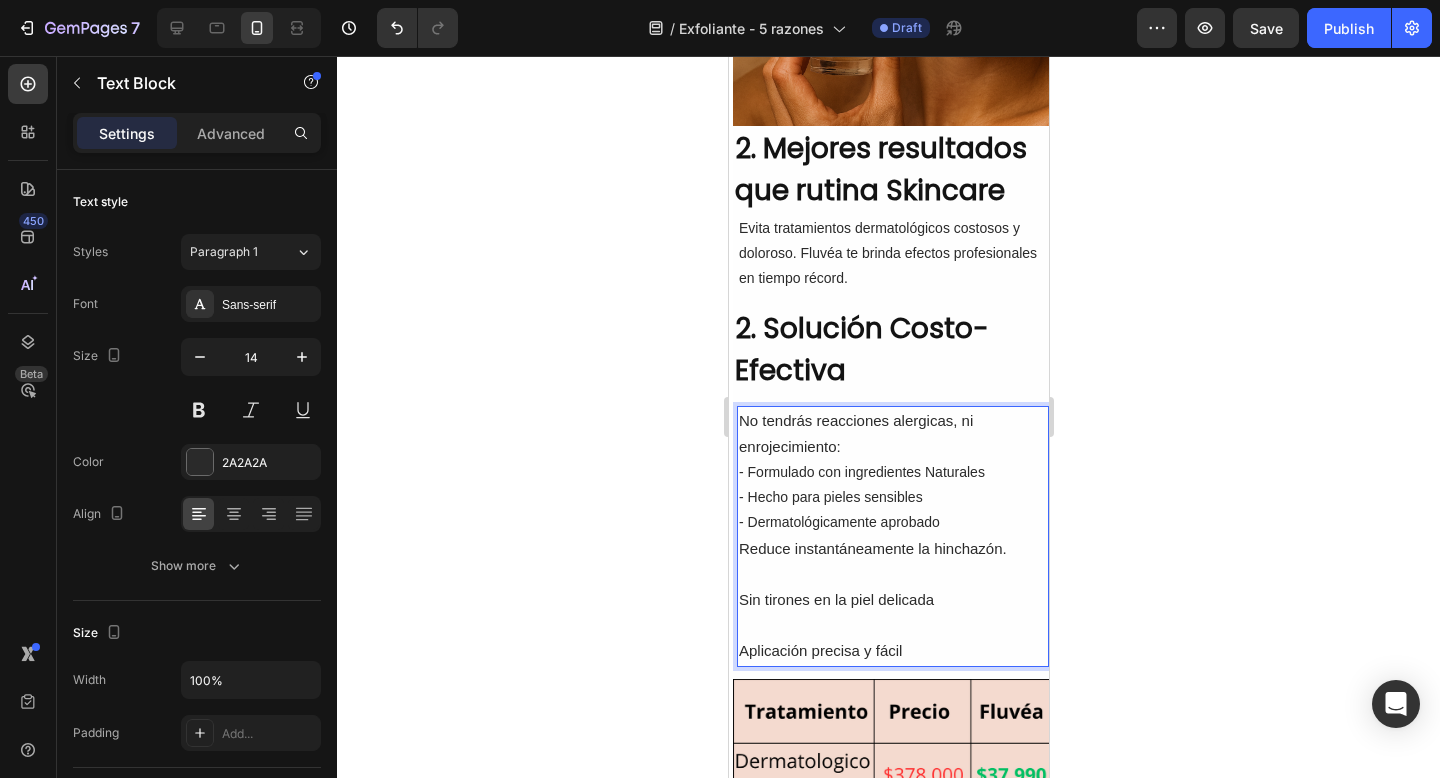 click on "- Dermatológicamente aprobado" at bounding box center (892, 522) 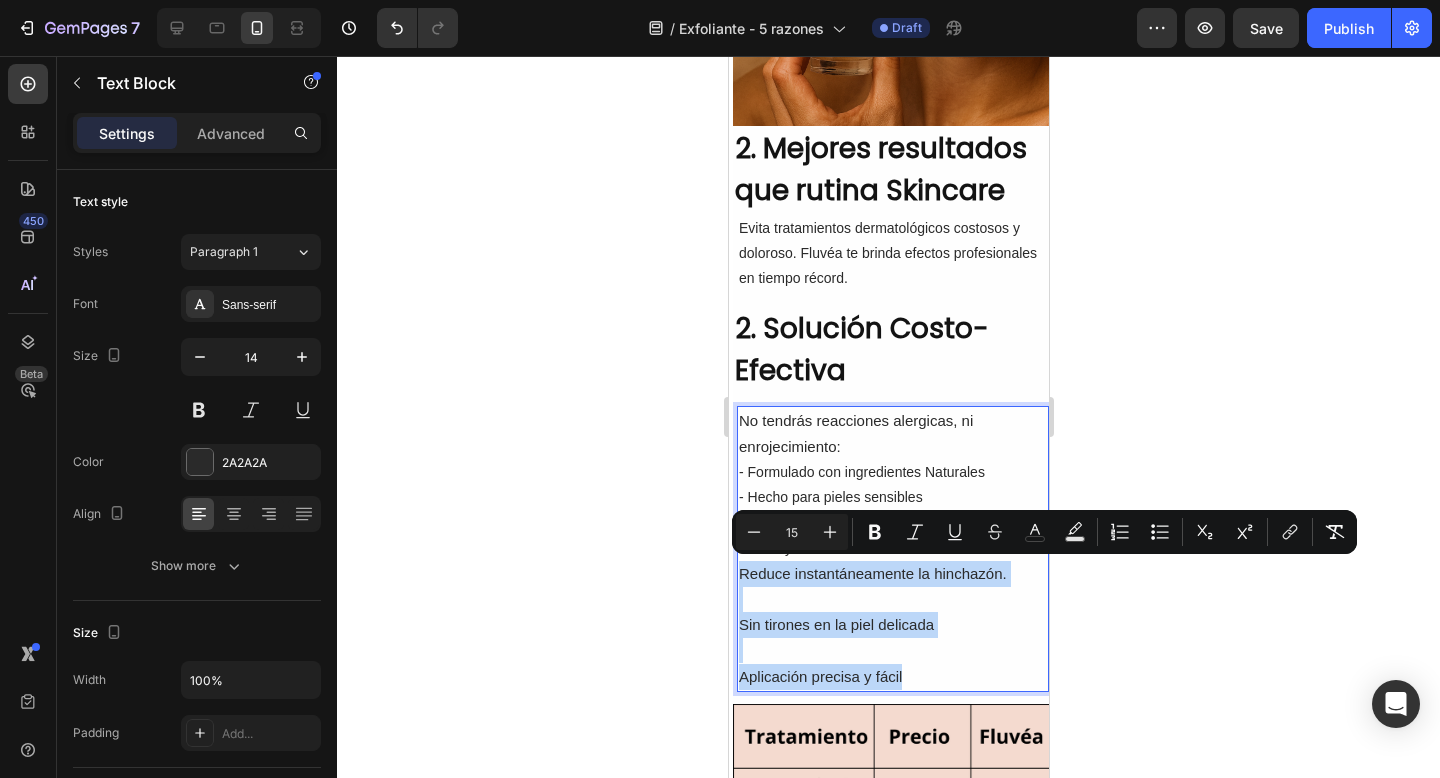 drag, startPoint x: 947, startPoint y: 675, endPoint x: 726, endPoint y: 566, distance: 246.41835 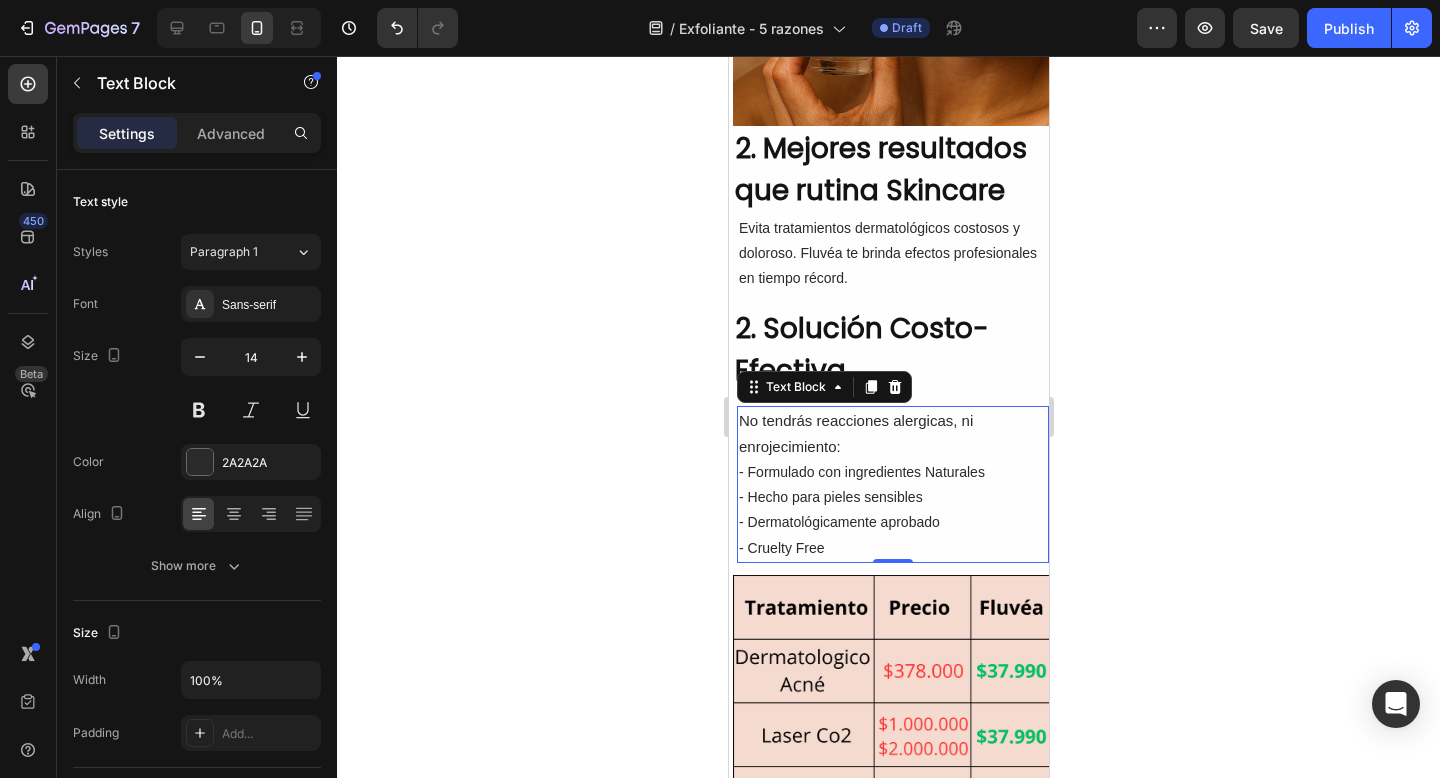 click 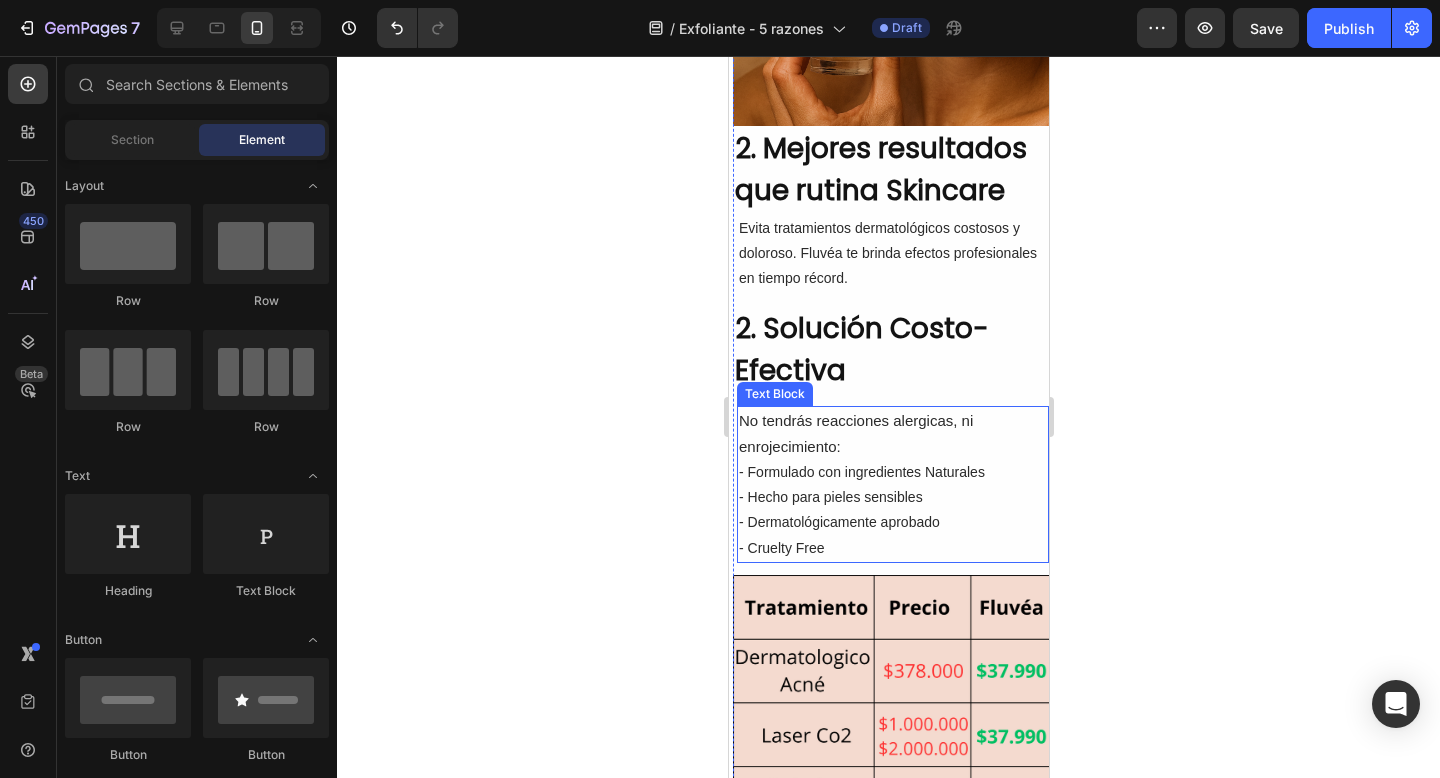 click on "No tendrás reacciones alergicas, ni enrojecimiento:" at bounding box center (892, 434) 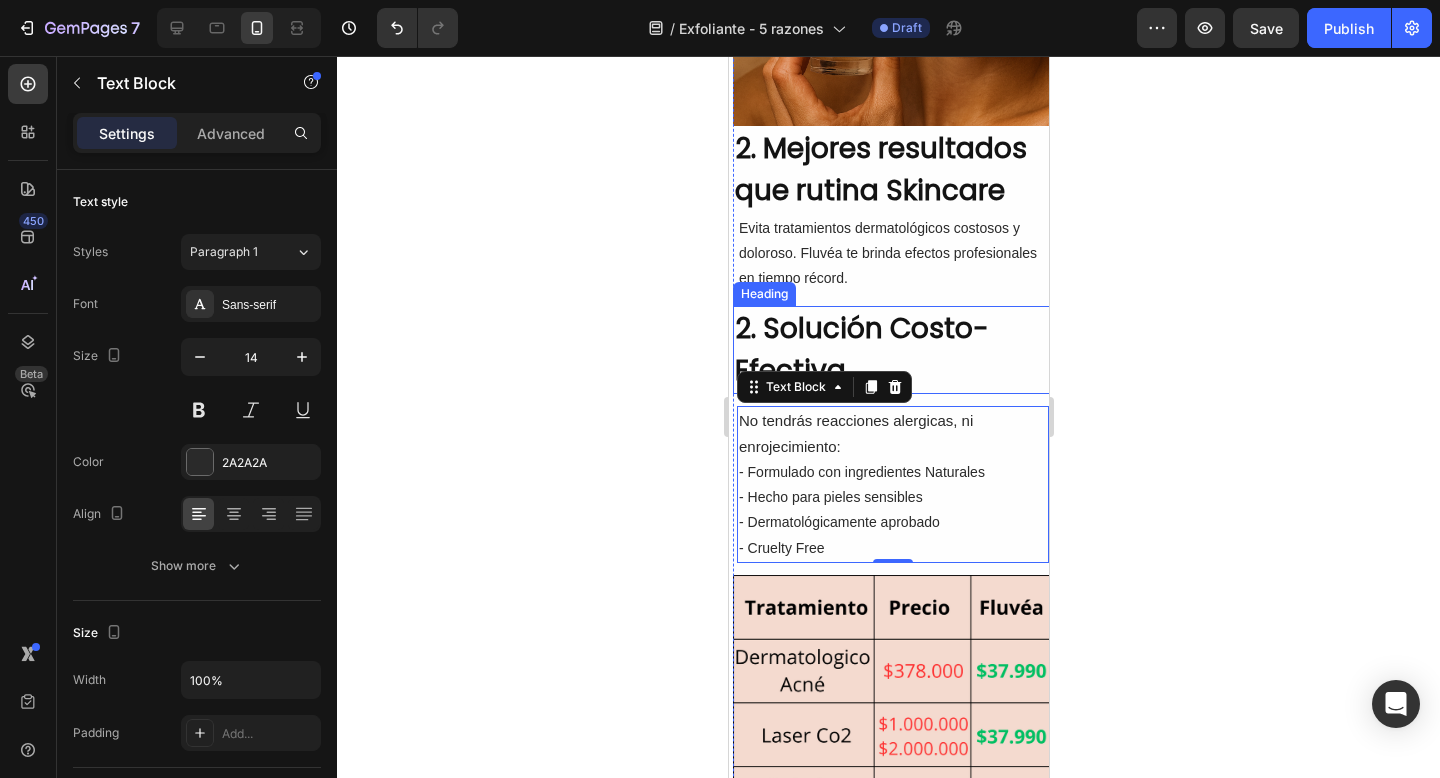 click on "2. Solución Costo-Efectiva" at bounding box center [892, 350] 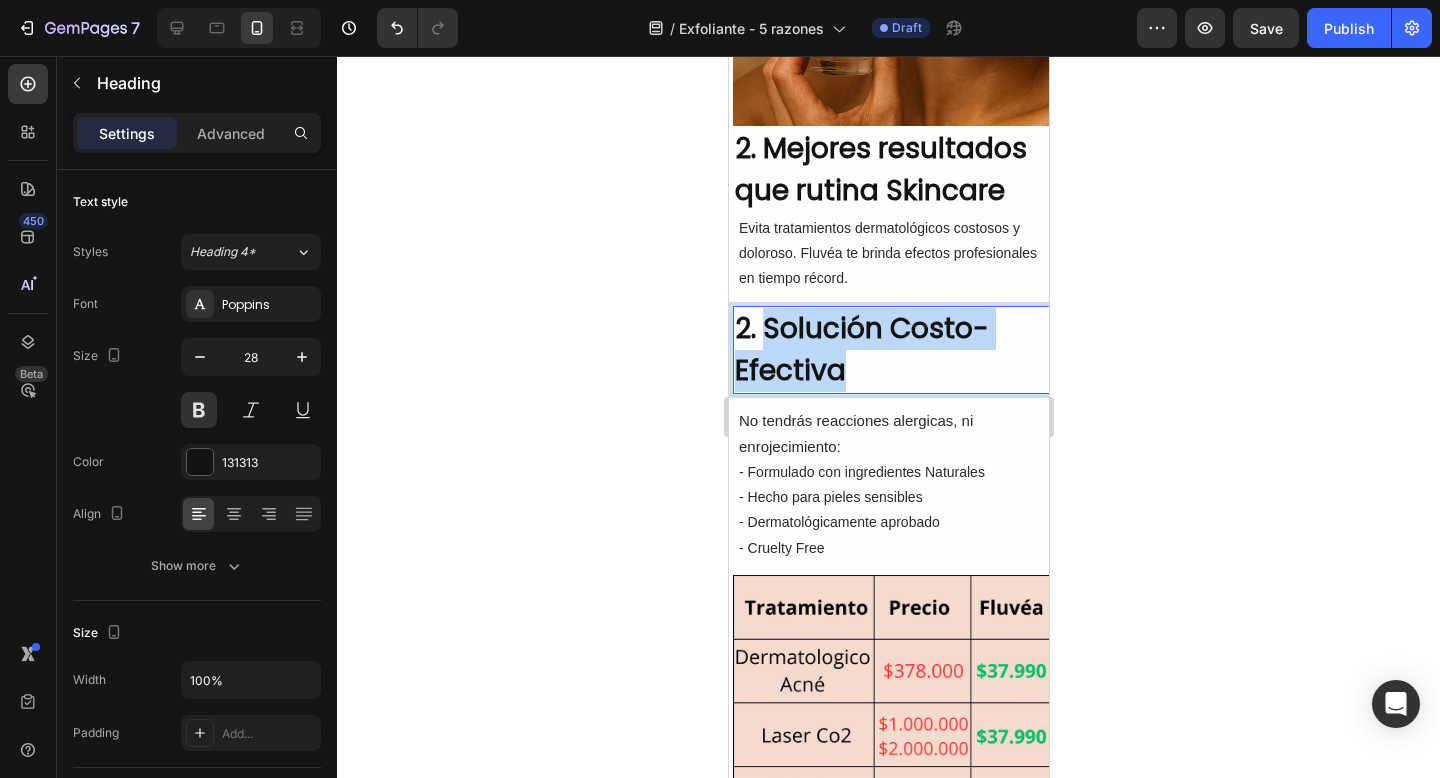 drag, startPoint x: 880, startPoint y: 361, endPoint x: 766, endPoint y: 330, distance: 118.13975 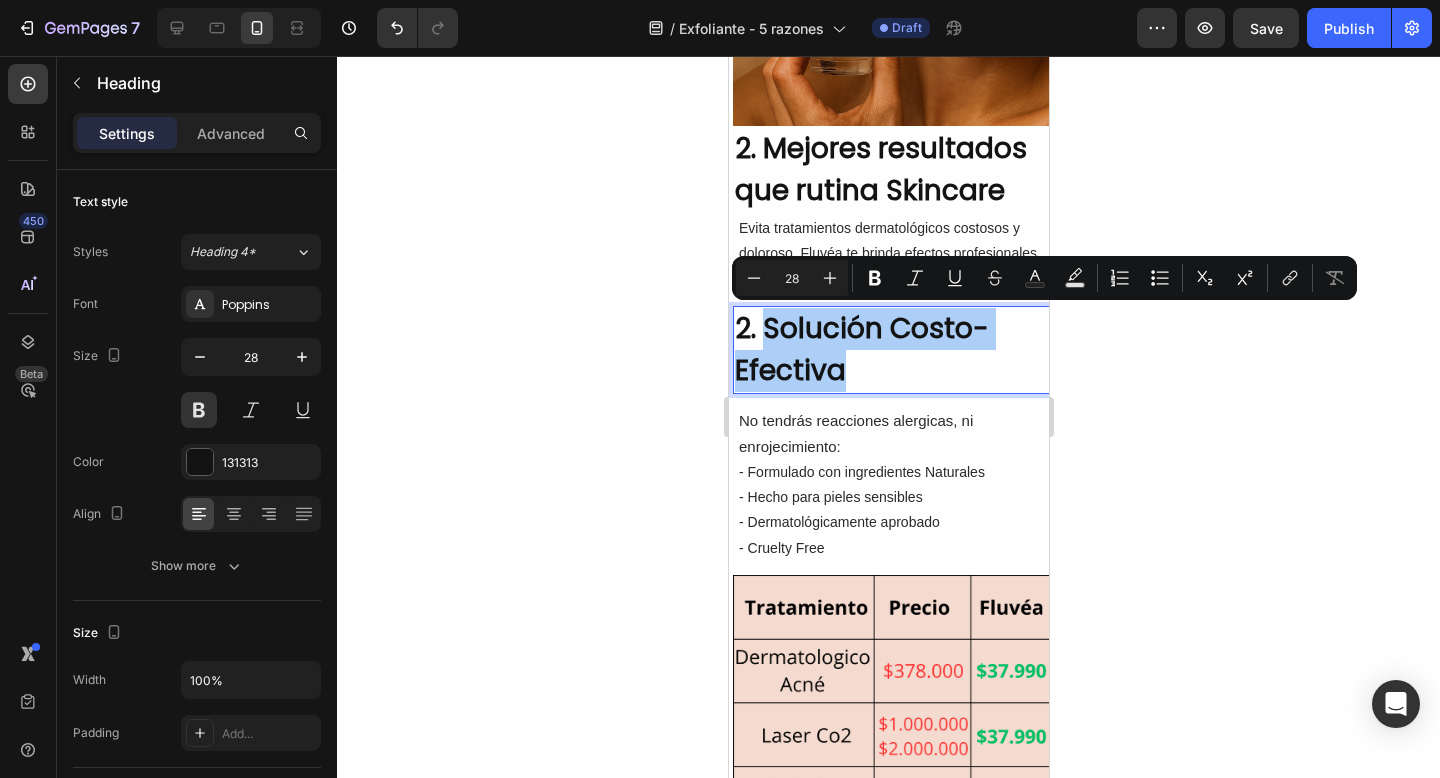 click 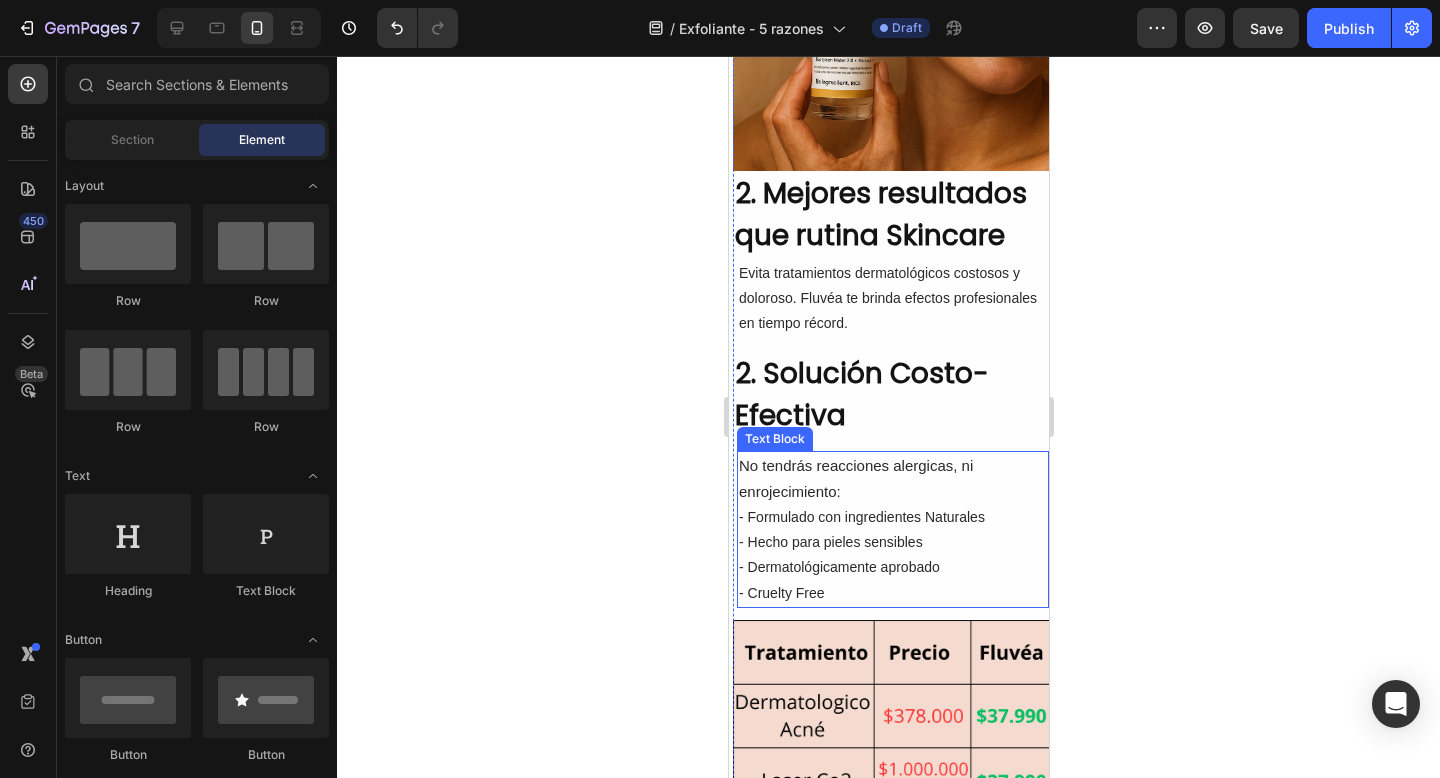 scroll, scrollTop: 995, scrollLeft: 0, axis: vertical 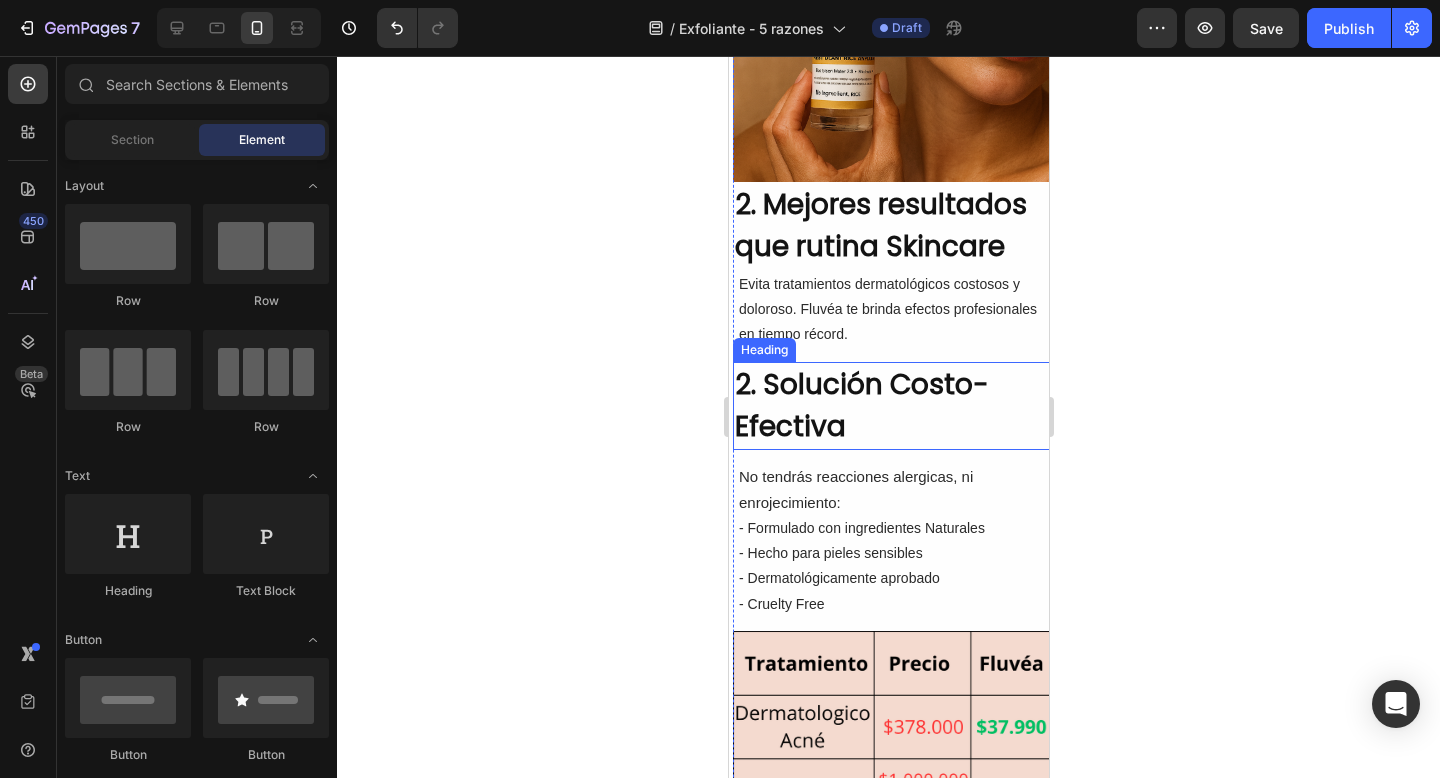 click on "2. Solución Costo-Efectiva" at bounding box center (892, 406) 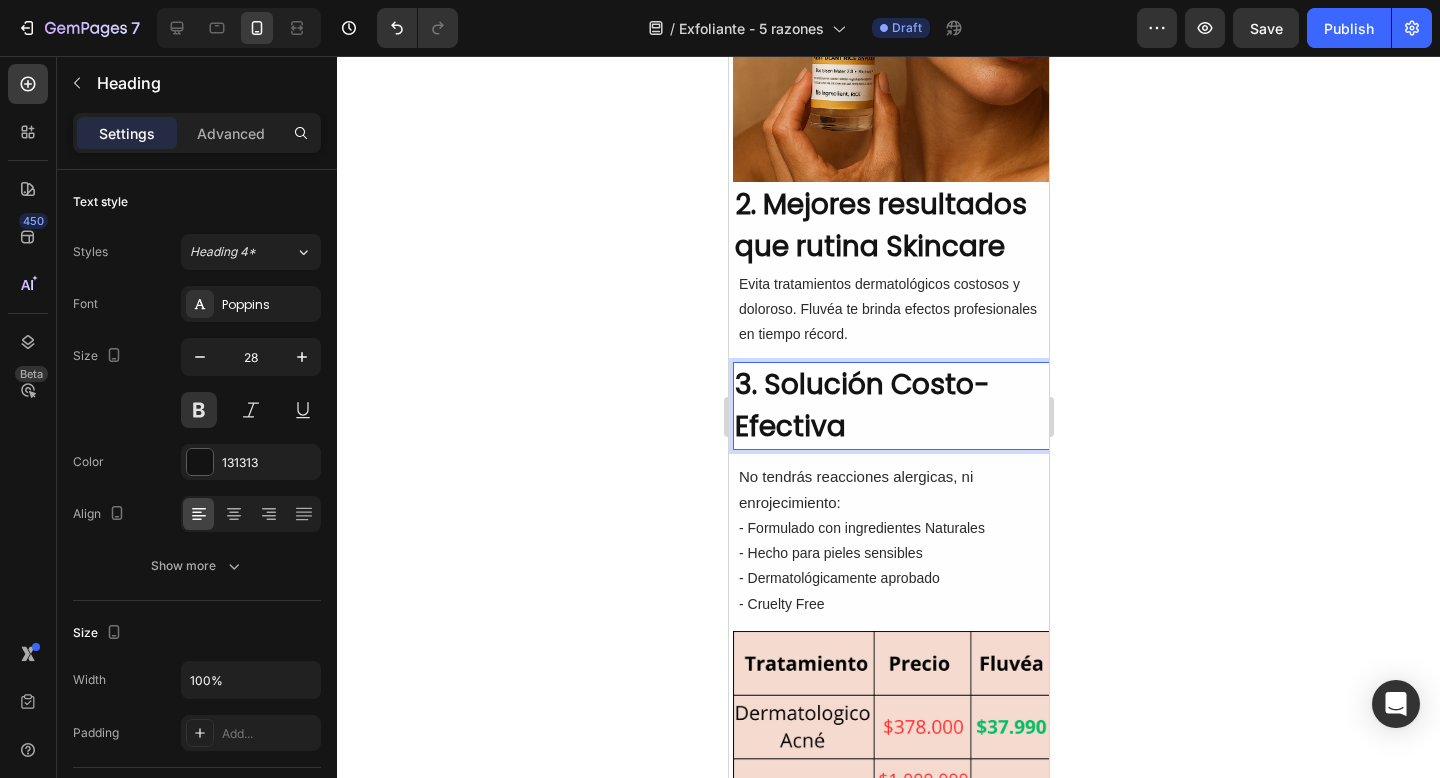 click 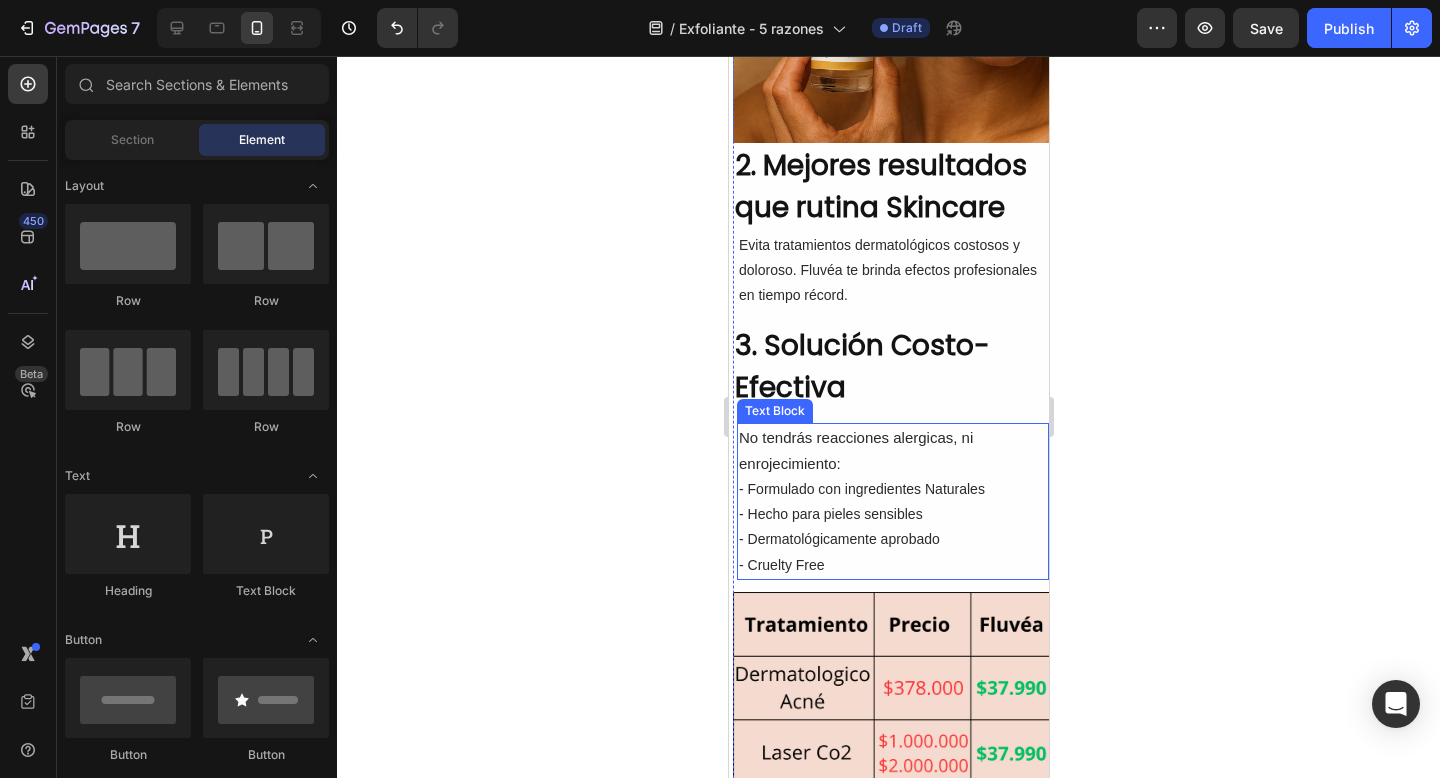 scroll, scrollTop: 1004, scrollLeft: 0, axis: vertical 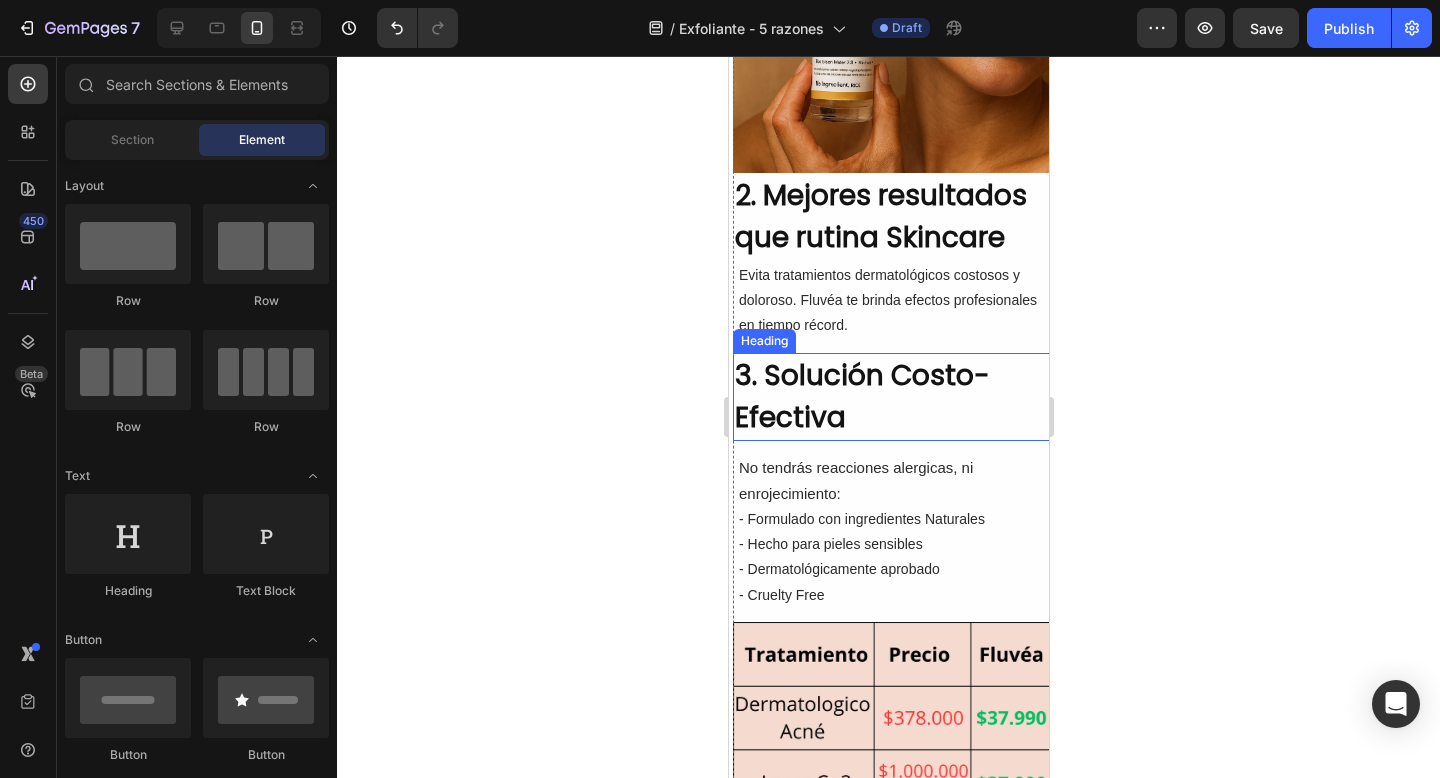 click on "3. Solución Costo-Efectiva" at bounding box center [892, 397] 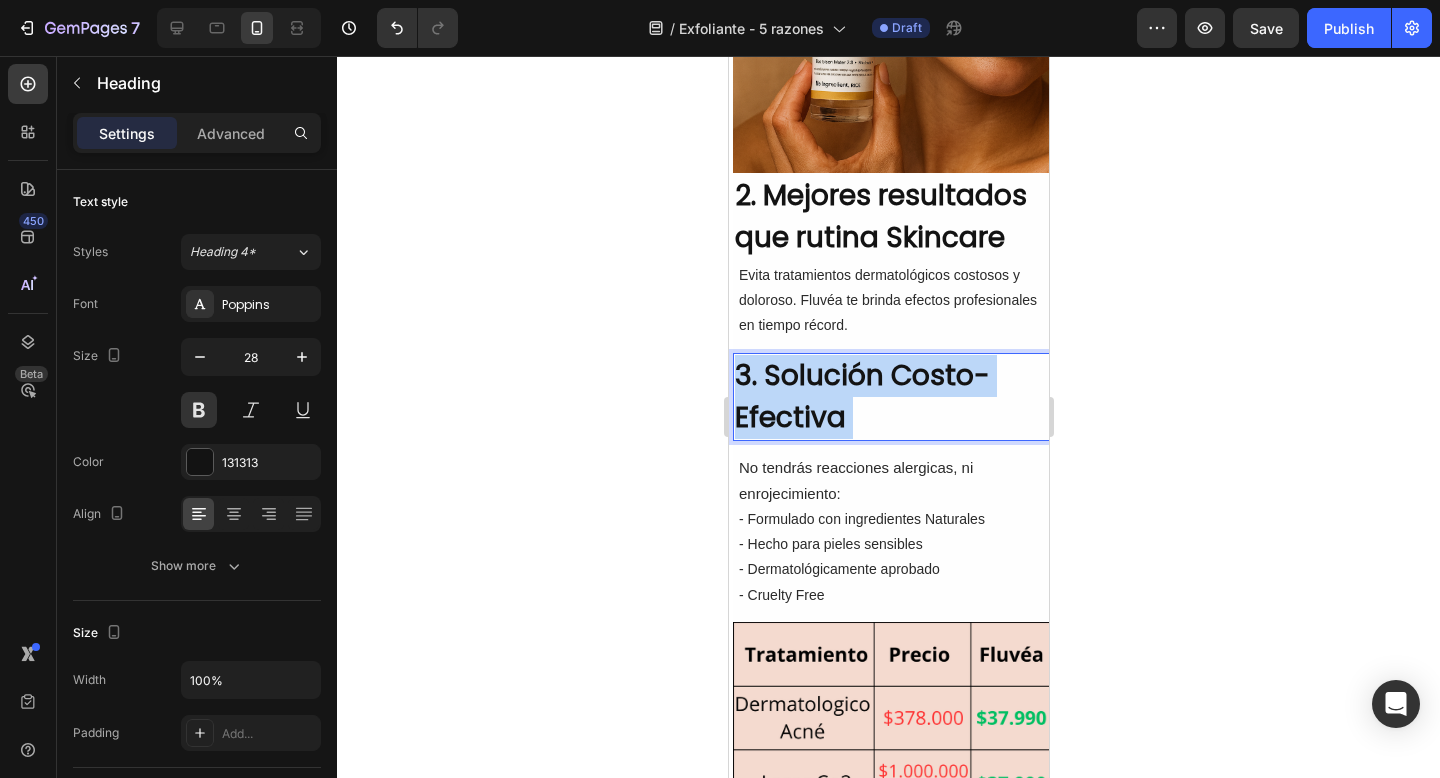 drag, startPoint x: 922, startPoint y: 417, endPoint x: 774, endPoint y: 379, distance: 152.80052 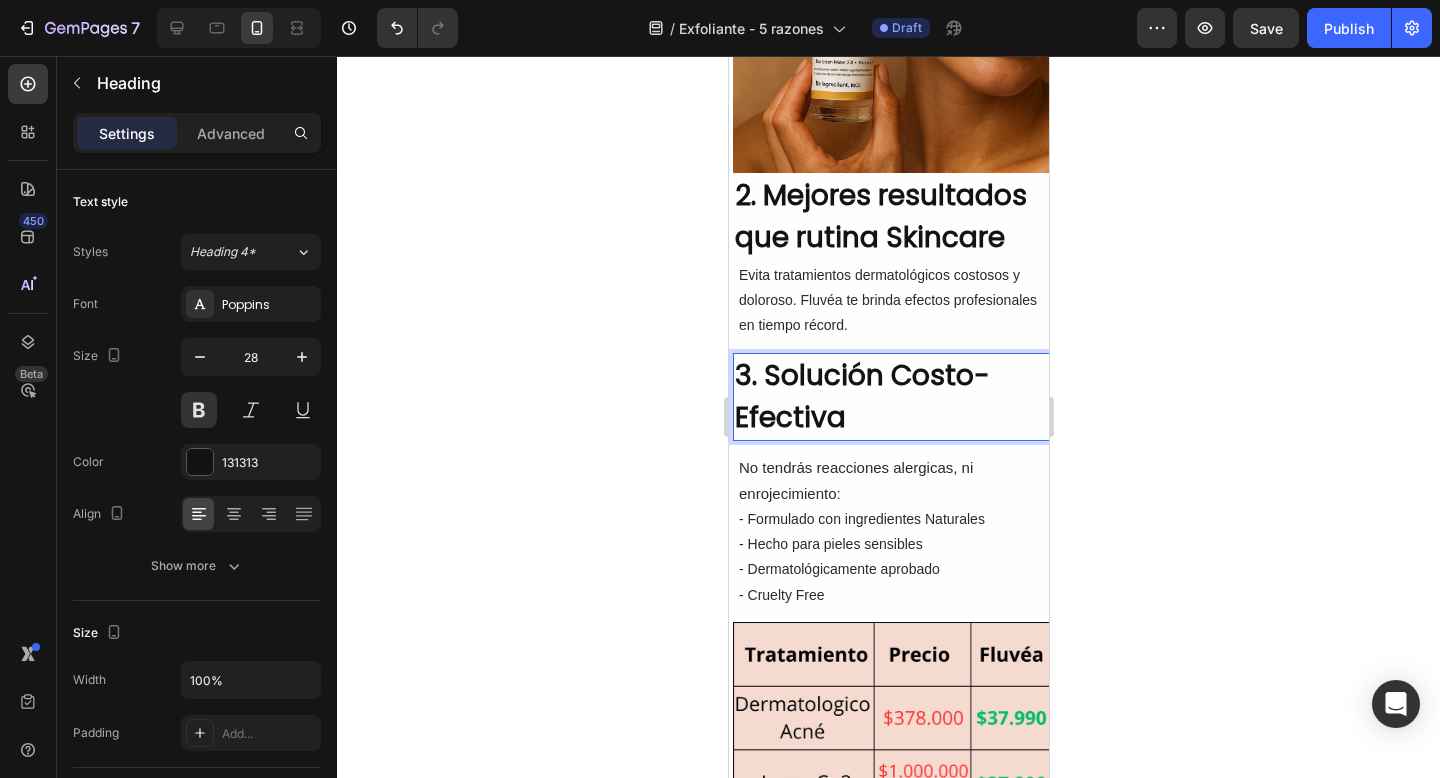 click on "3. Solución Costo-Efectiva" at bounding box center [892, 397] 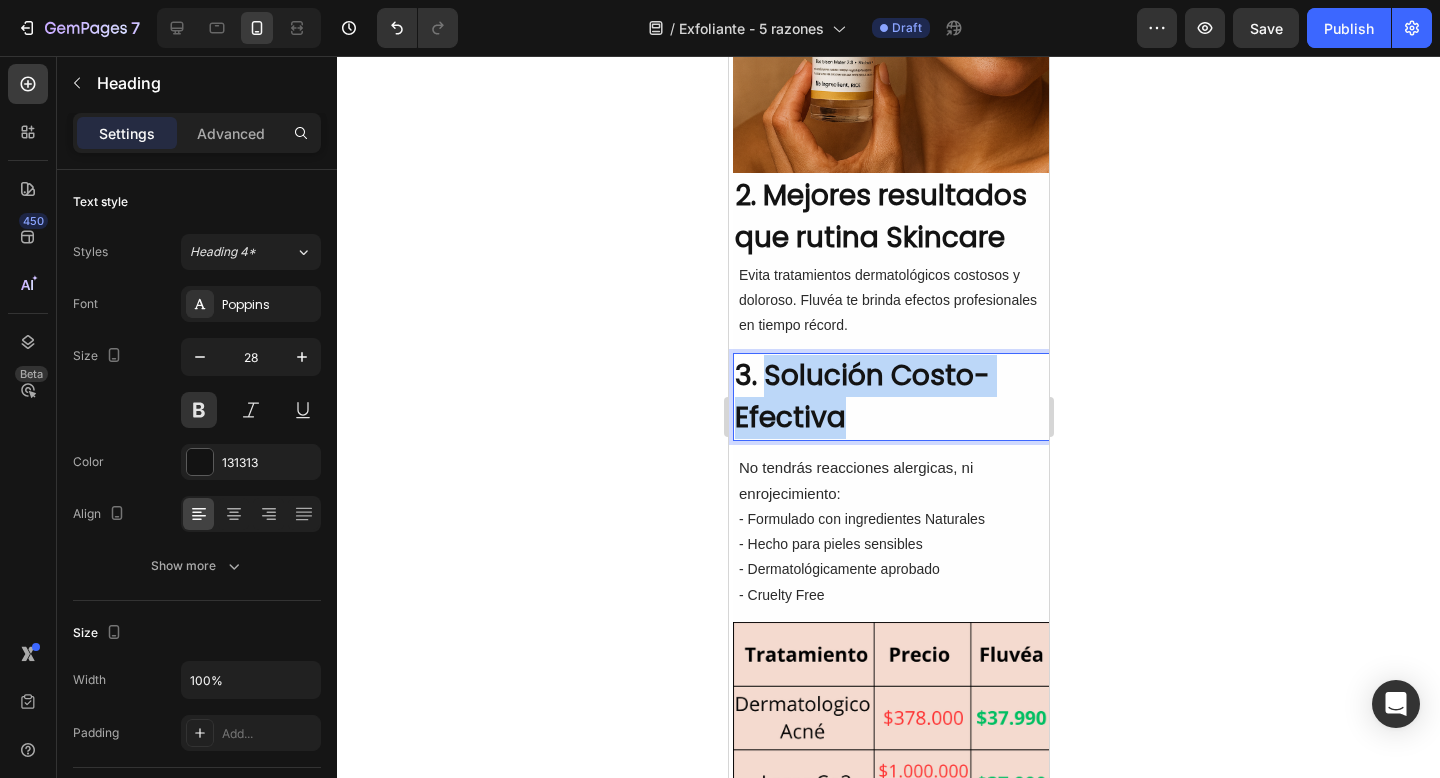 drag, startPoint x: 874, startPoint y: 422, endPoint x: 768, endPoint y: 382, distance: 113.296074 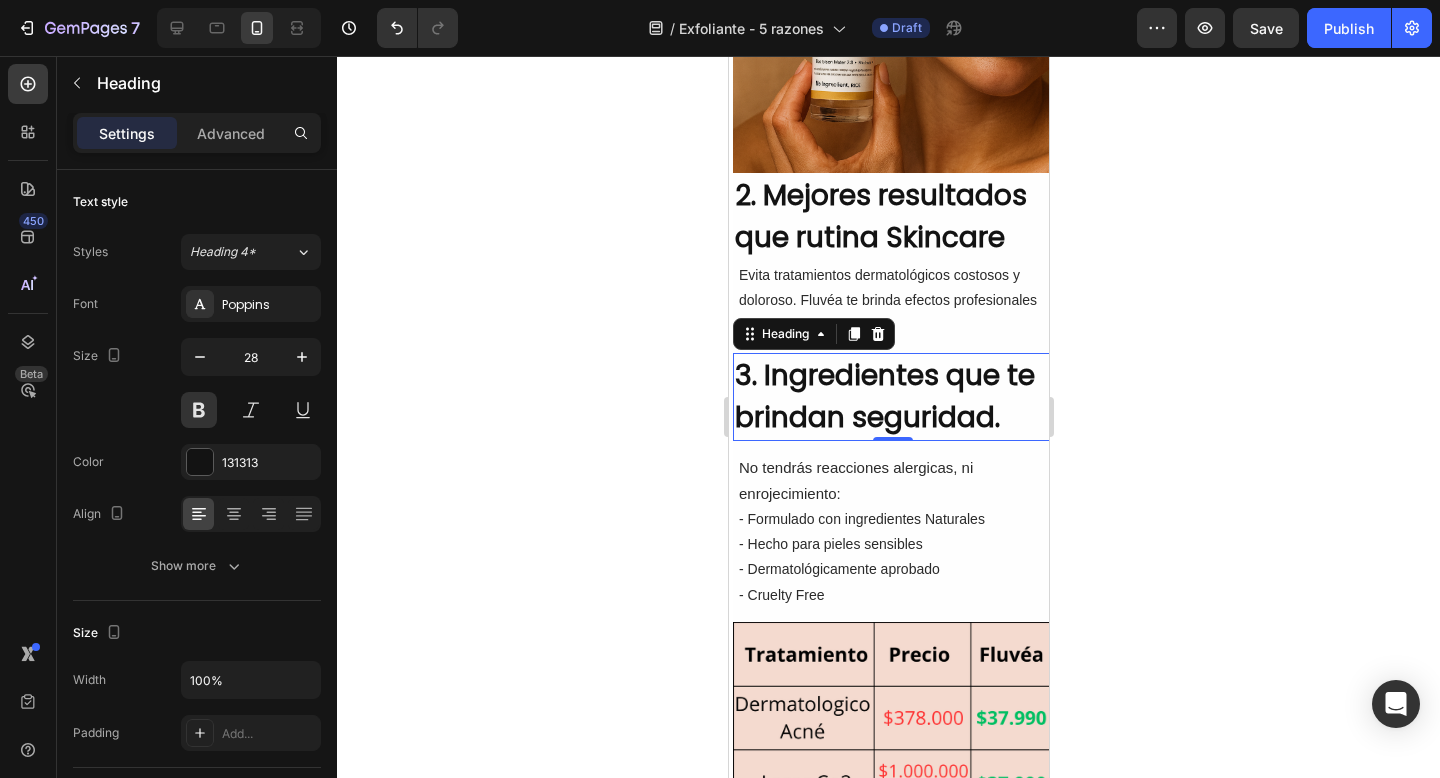 click 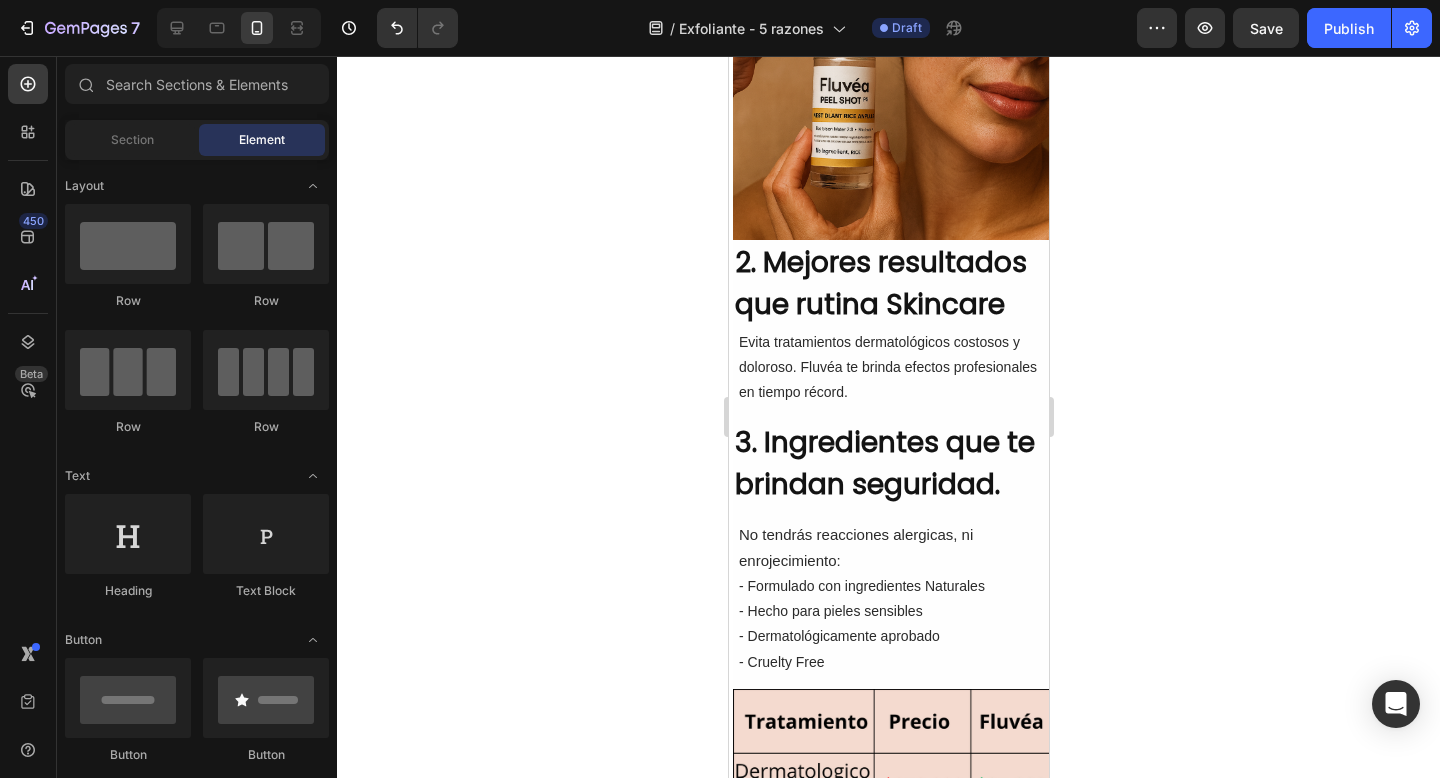 scroll, scrollTop: 580, scrollLeft: 0, axis: vertical 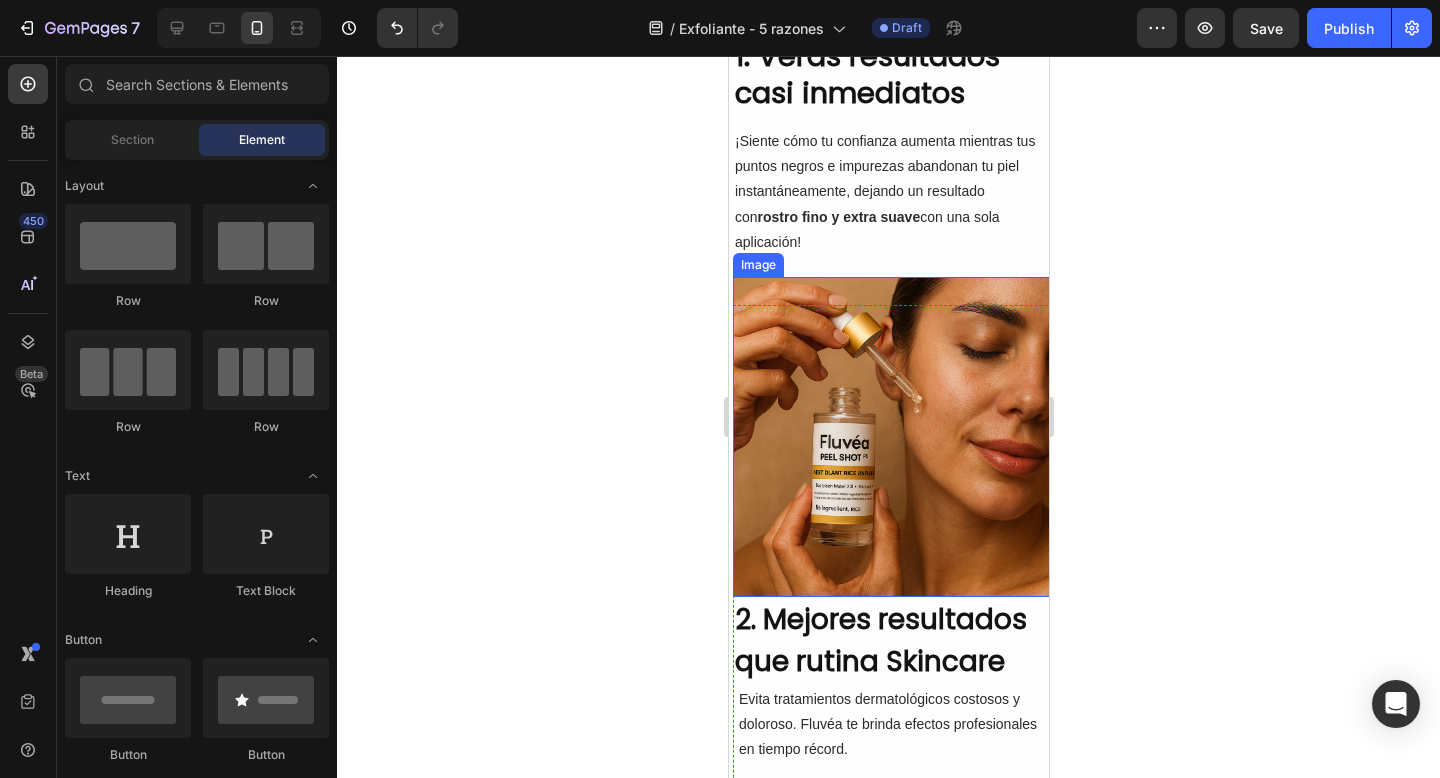 click at bounding box center [892, 437] 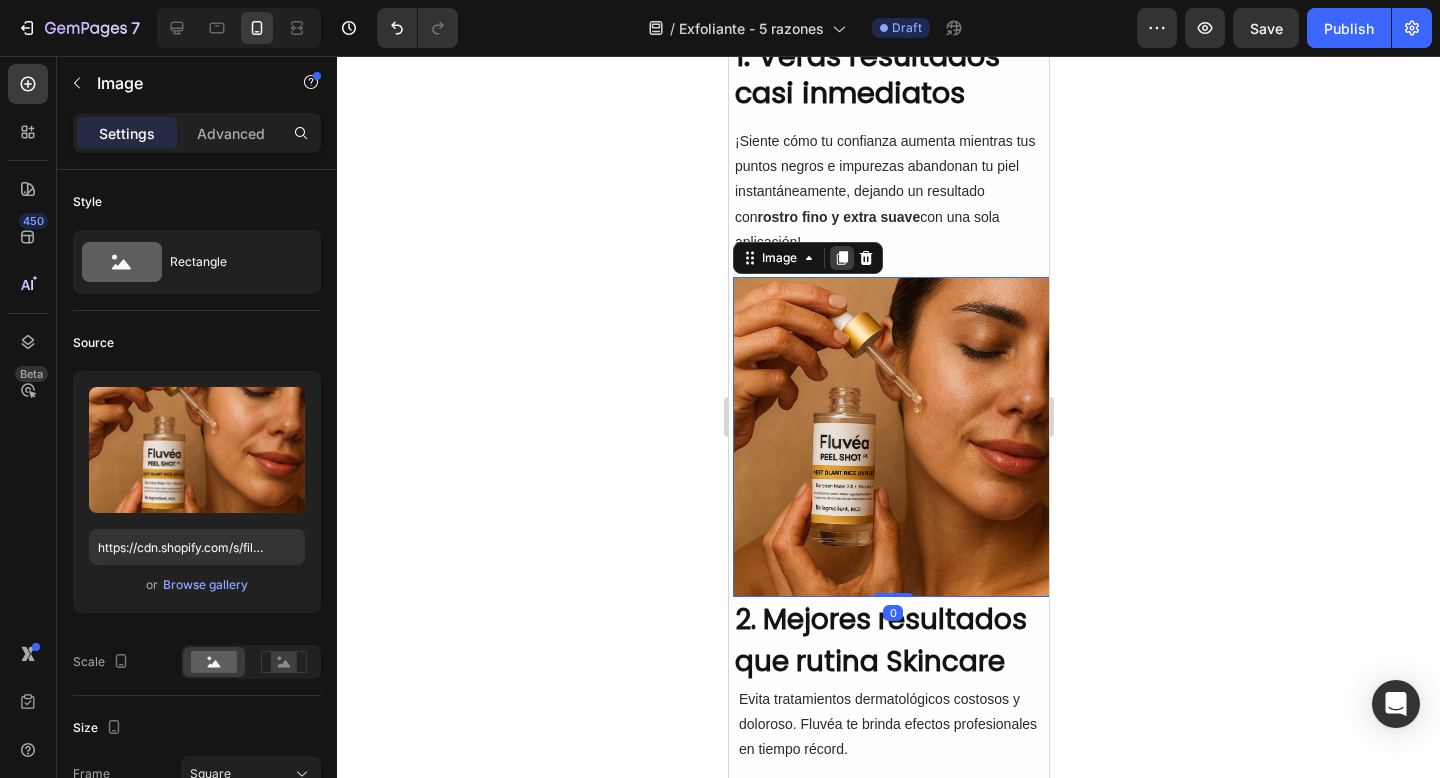 click at bounding box center (841, 258) 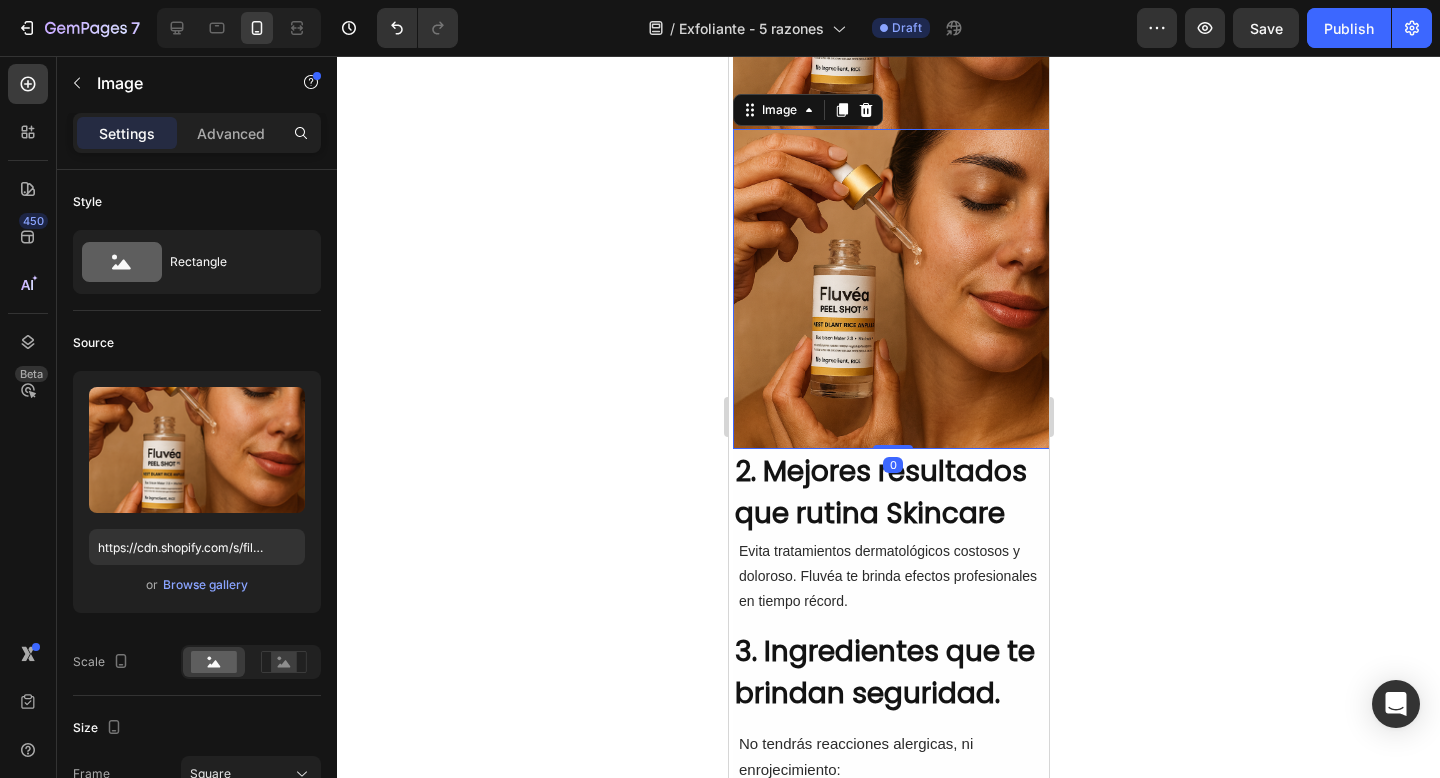 scroll, scrollTop: 1023, scrollLeft: 0, axis: vertical 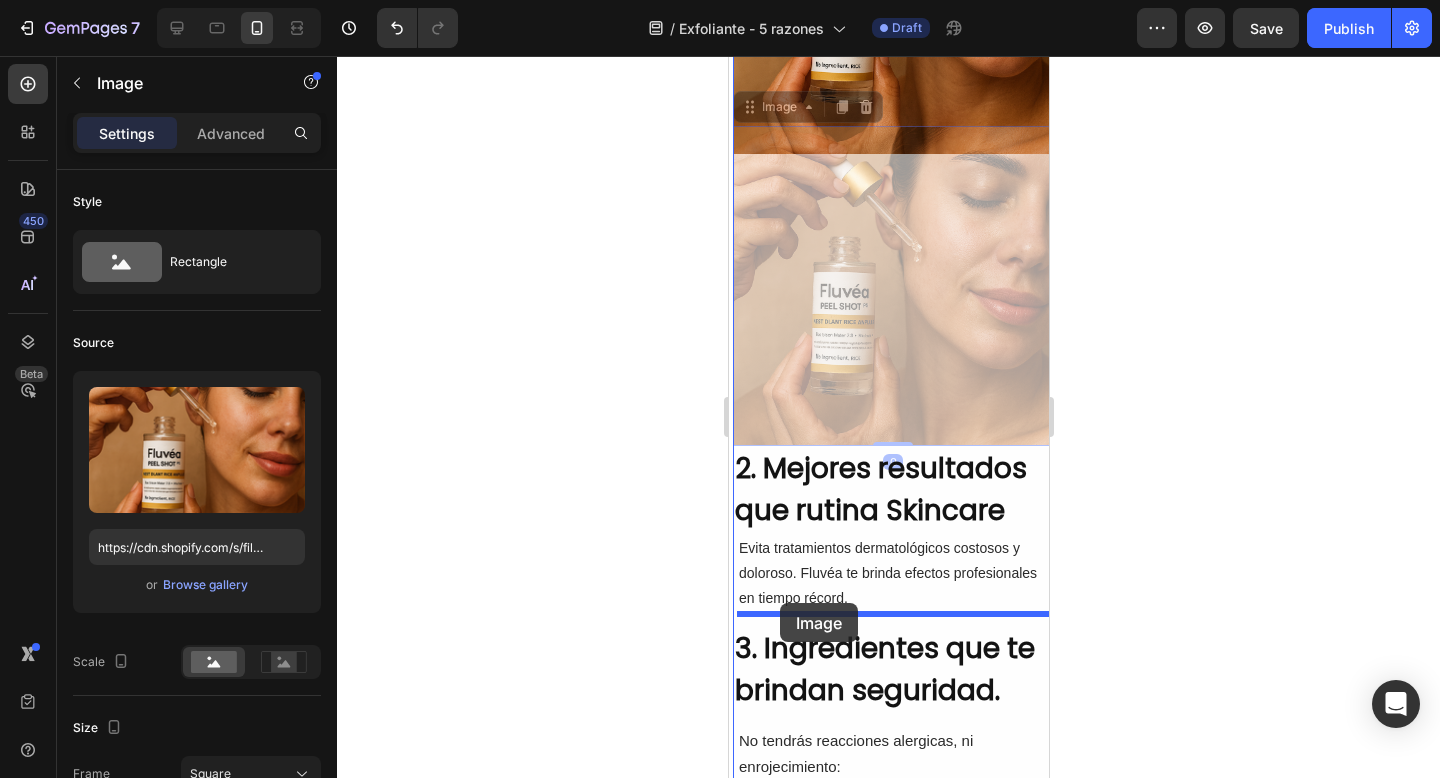 drag, startPoint x: 775, startPoint y: 103, endPoint x: 779, endPoint y: 603, distance: 500.016 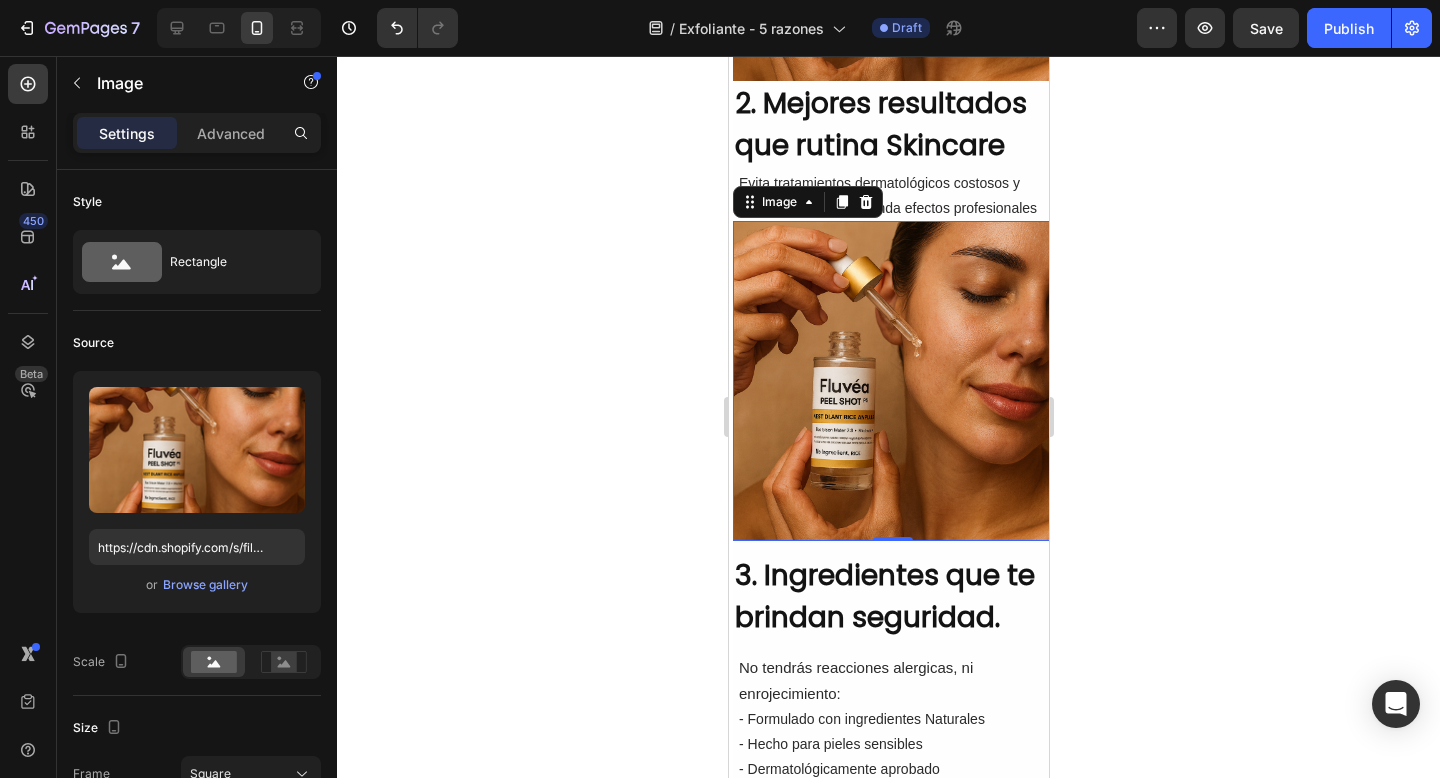 scroll, scrollTop: 1174, scrollLeft: 0, axis: vertical 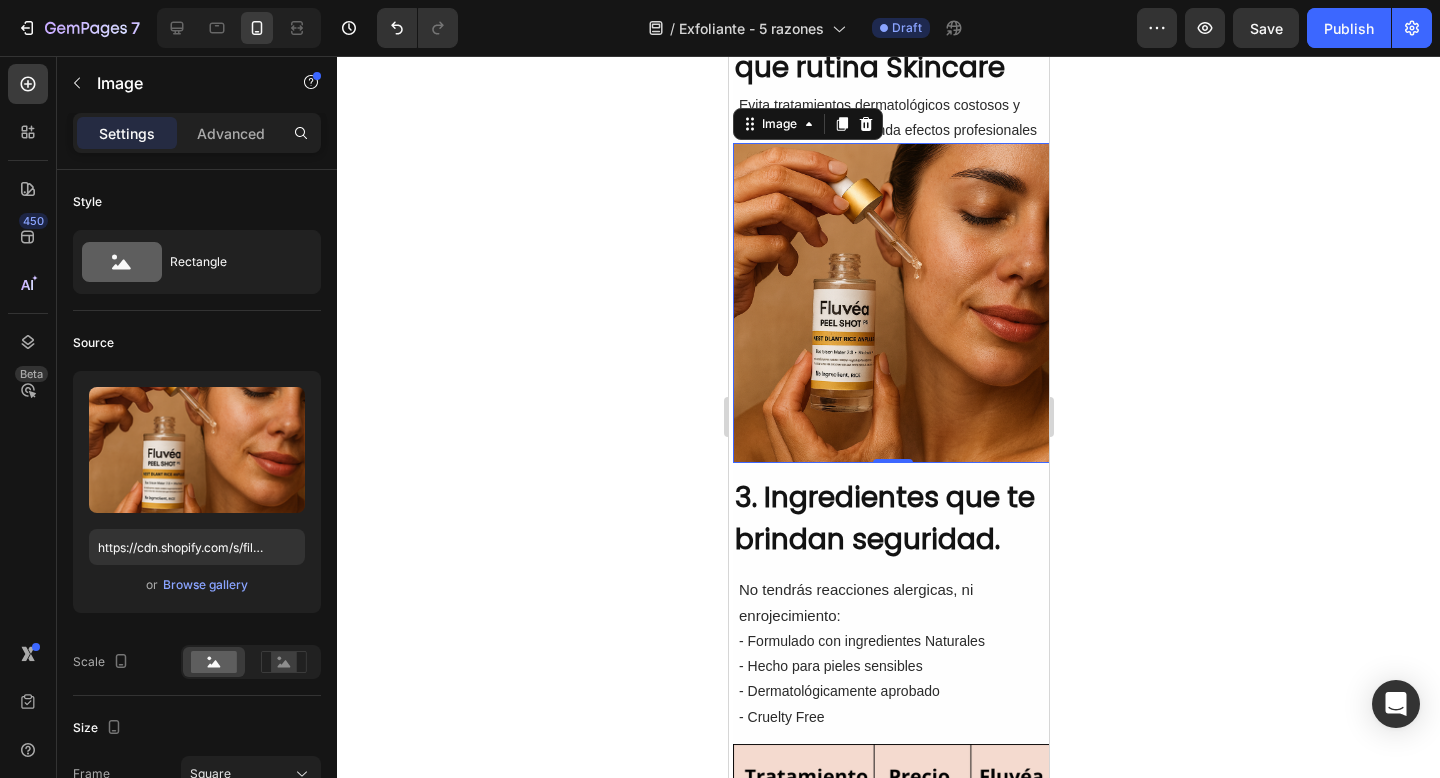 click 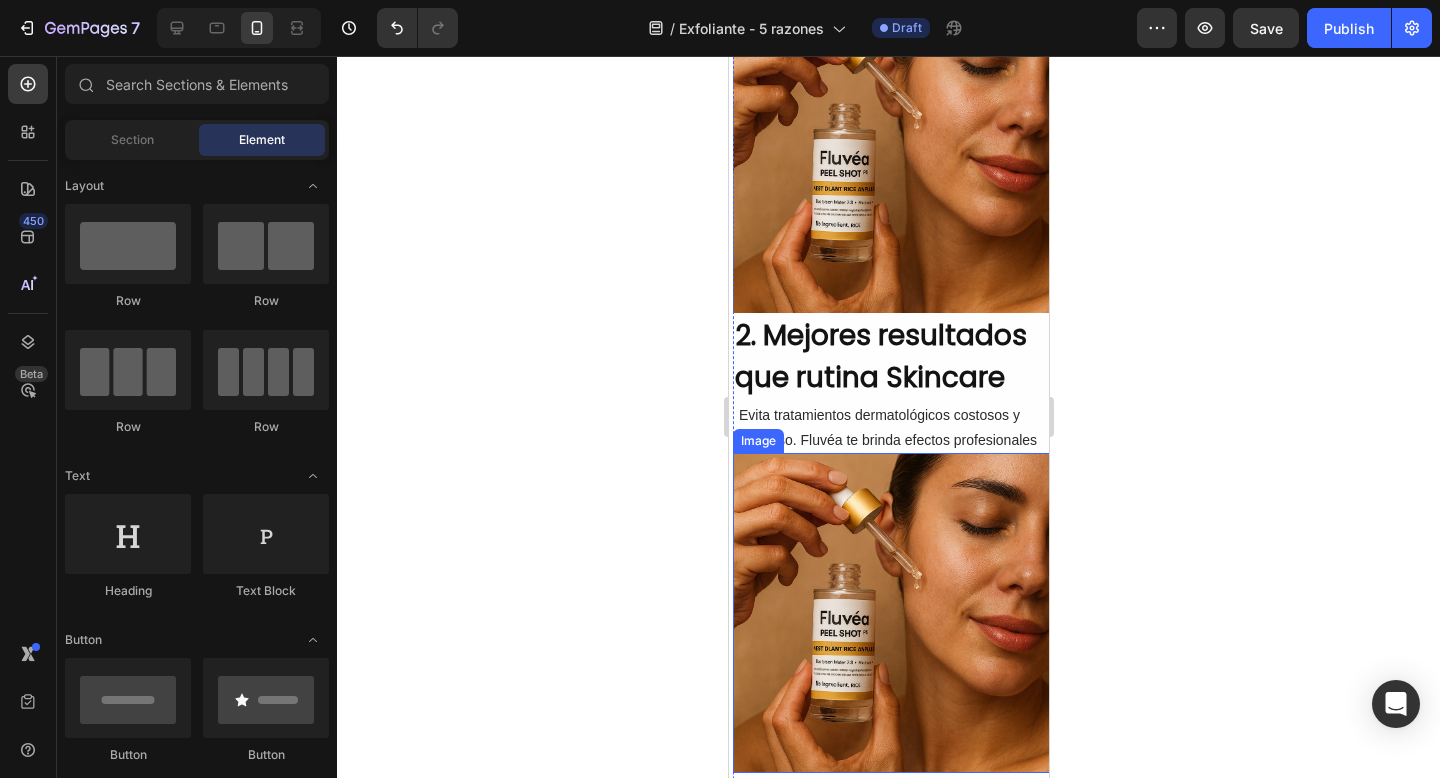 scroll, scrollTop: 939, scrollLeft: 0, axis: vertical 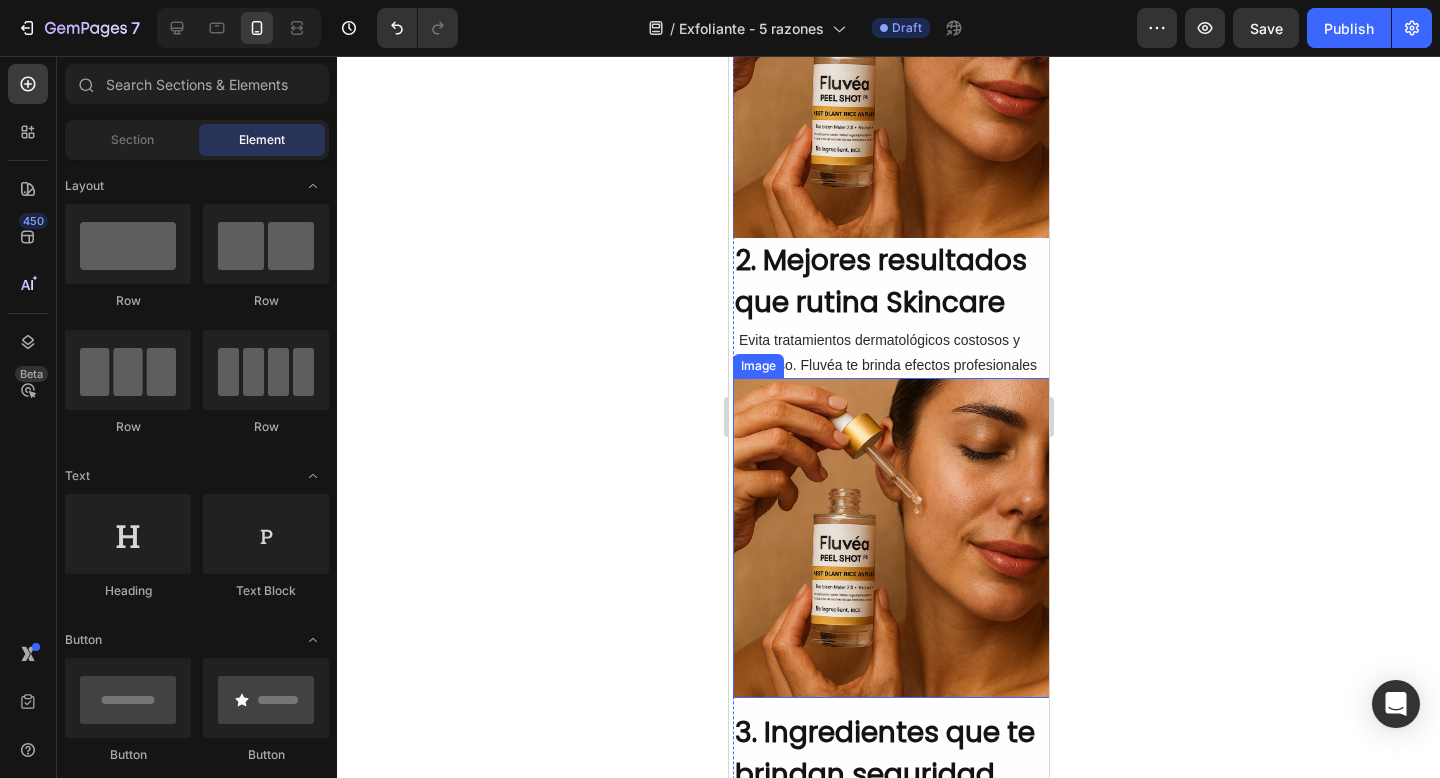 click at bounding box center (892, 538) 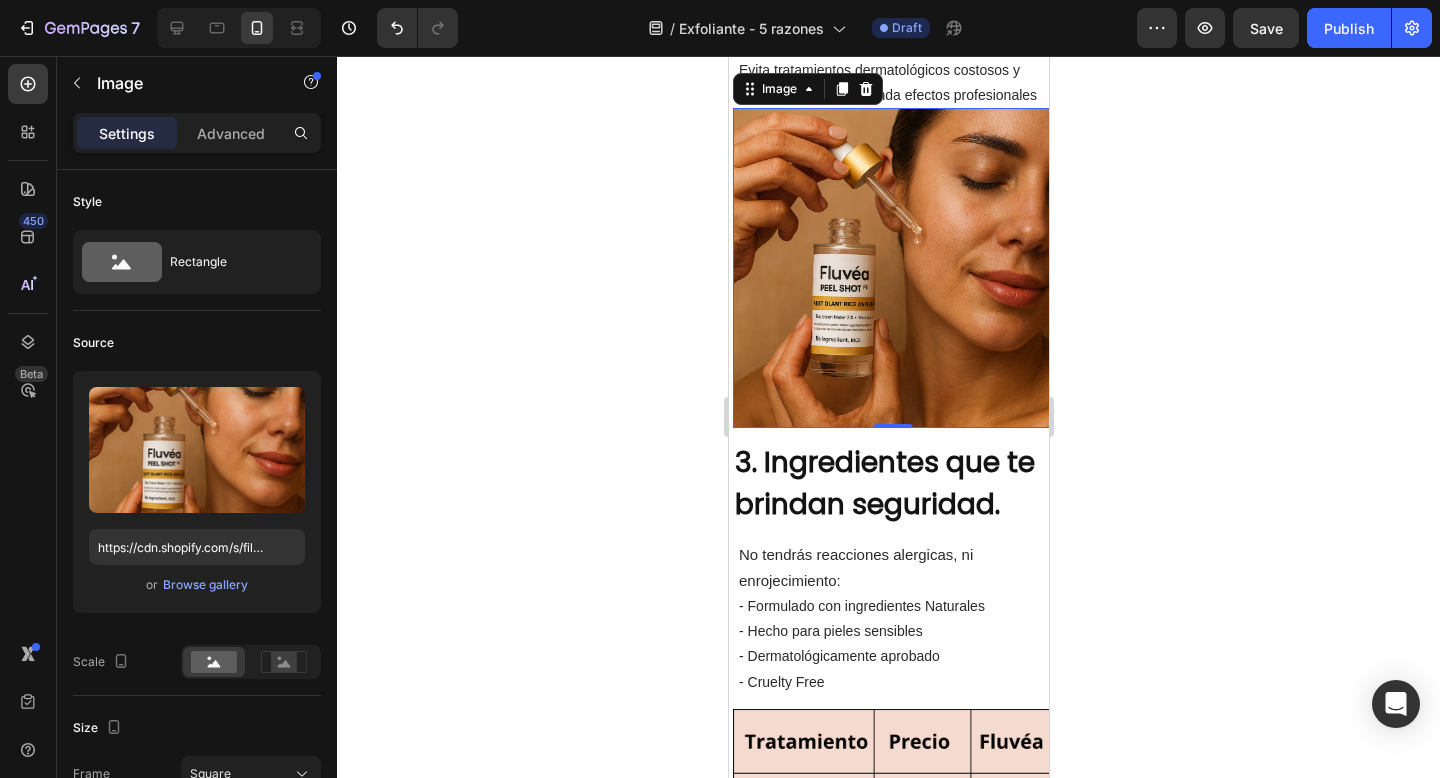 scroll, scrollTop: 1277, scrollLeft: 0, axis: vertical 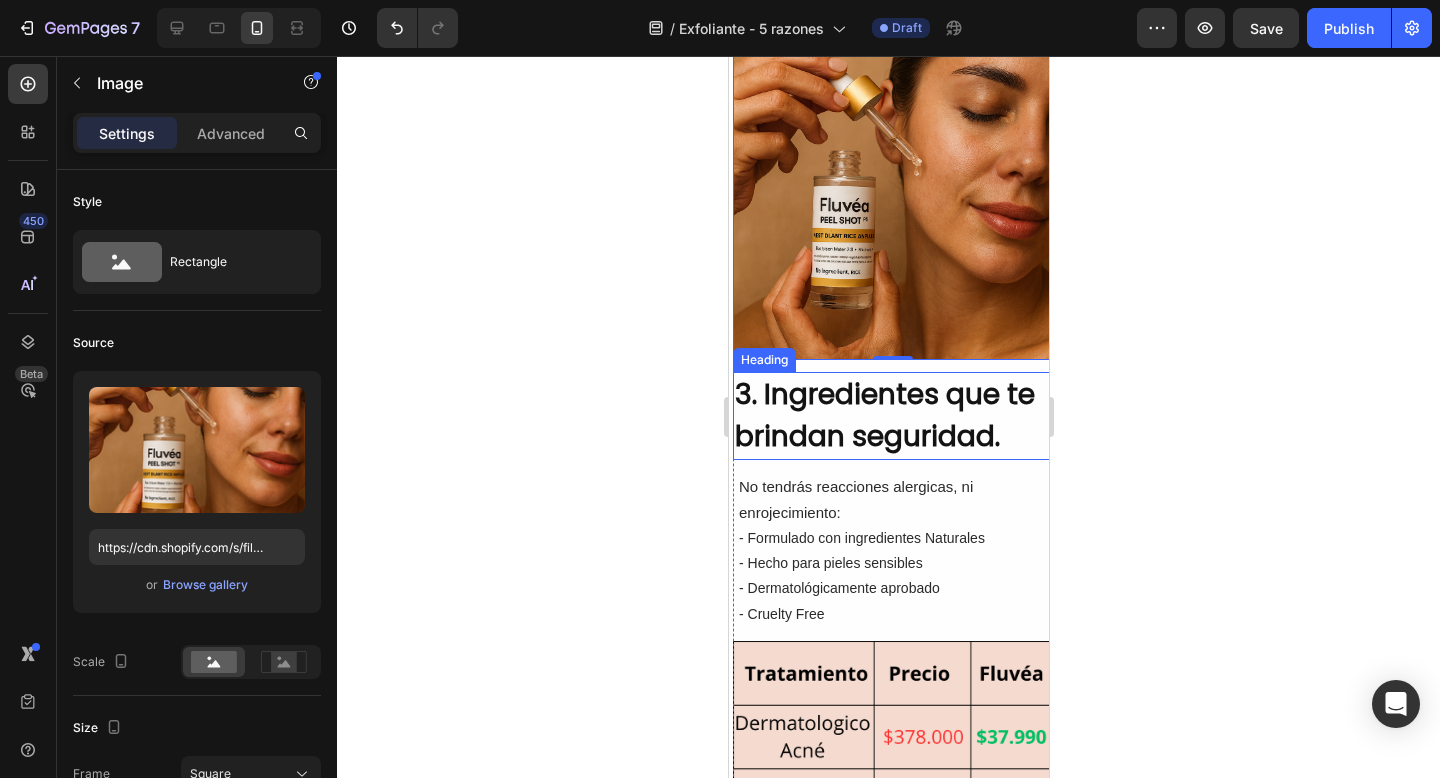 click on "3. Ingredientes que te brindan seguridad." at bounding box center [892, 416] 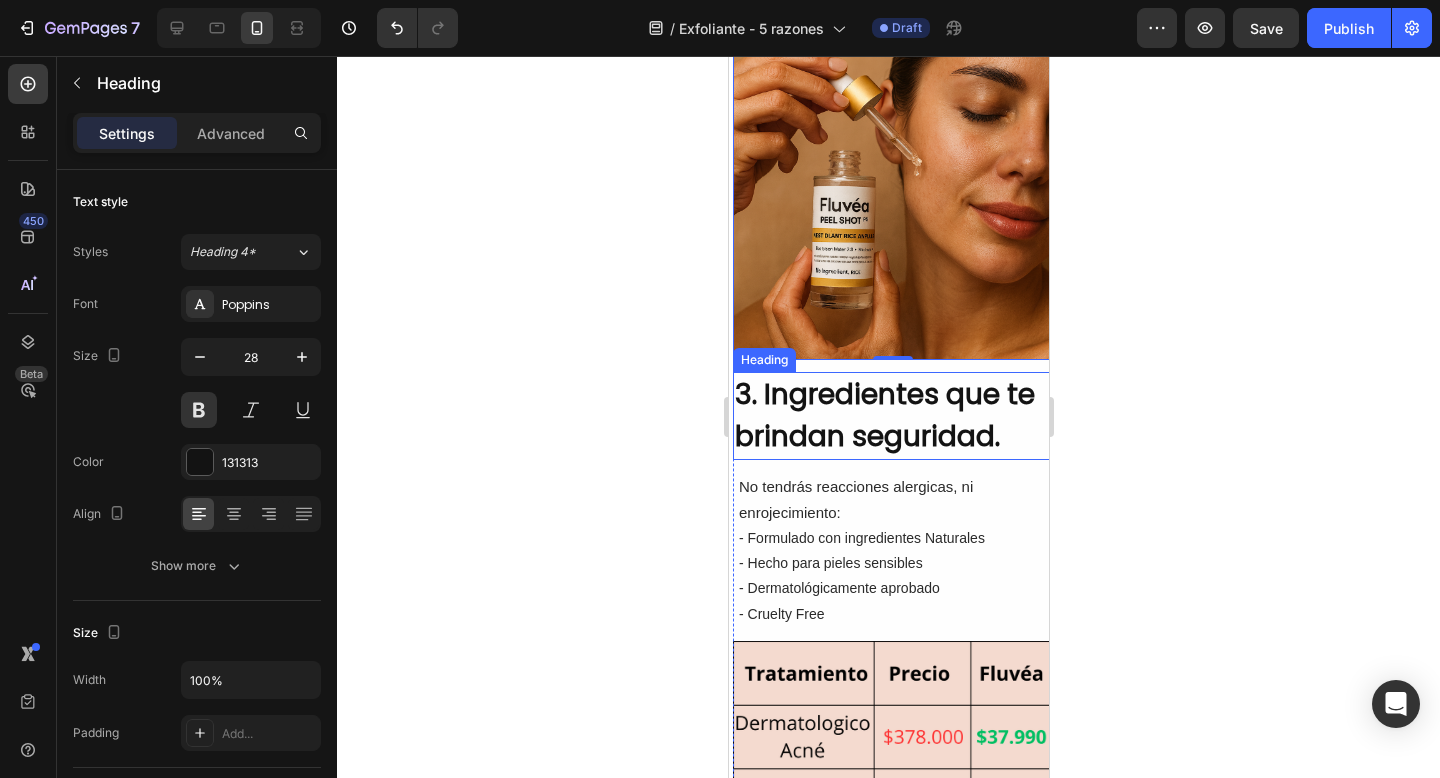 click on "3. Ingredientes que te brindan seguridad." at bounding box center (892, 416) 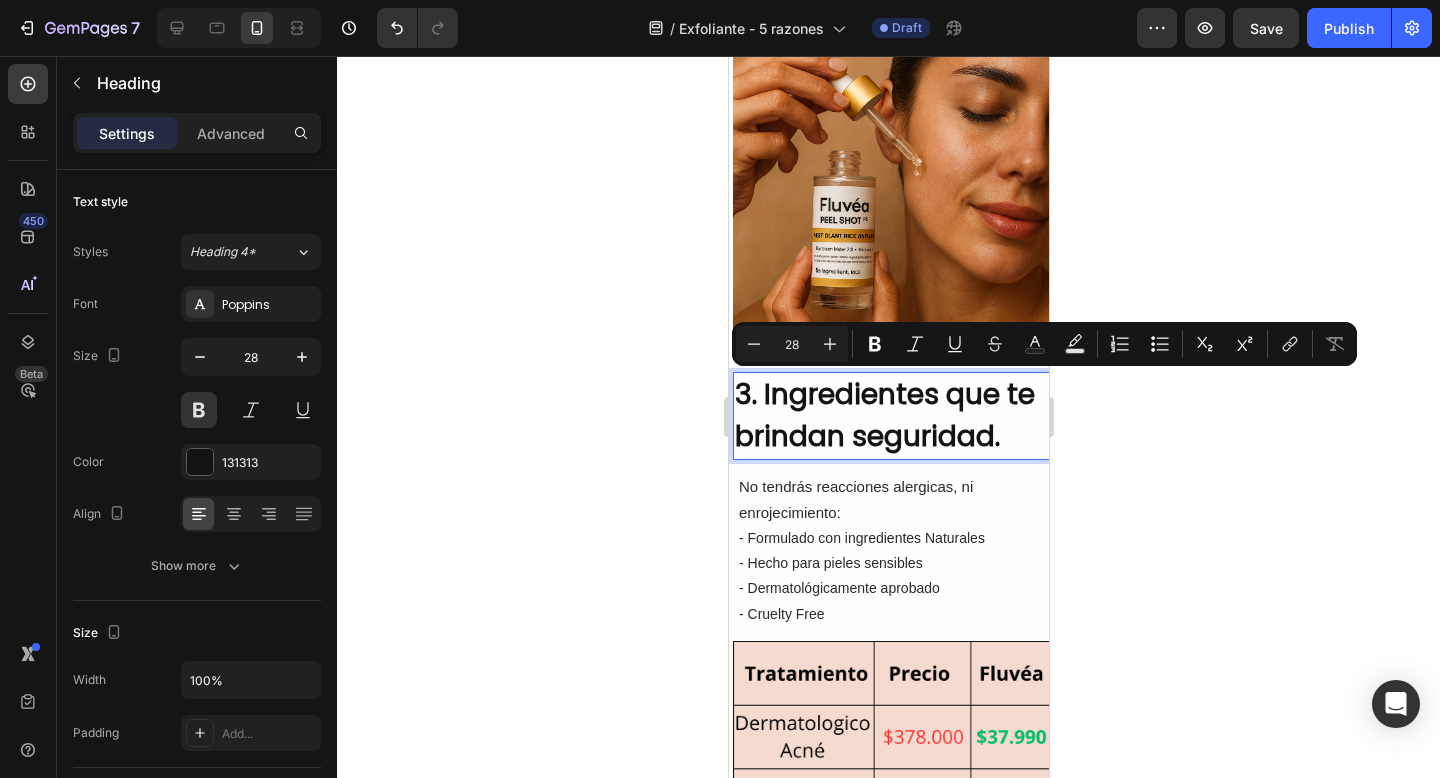 click on "3. Ingredientes que te brindan seguridad." at bounding box center [892, 416] 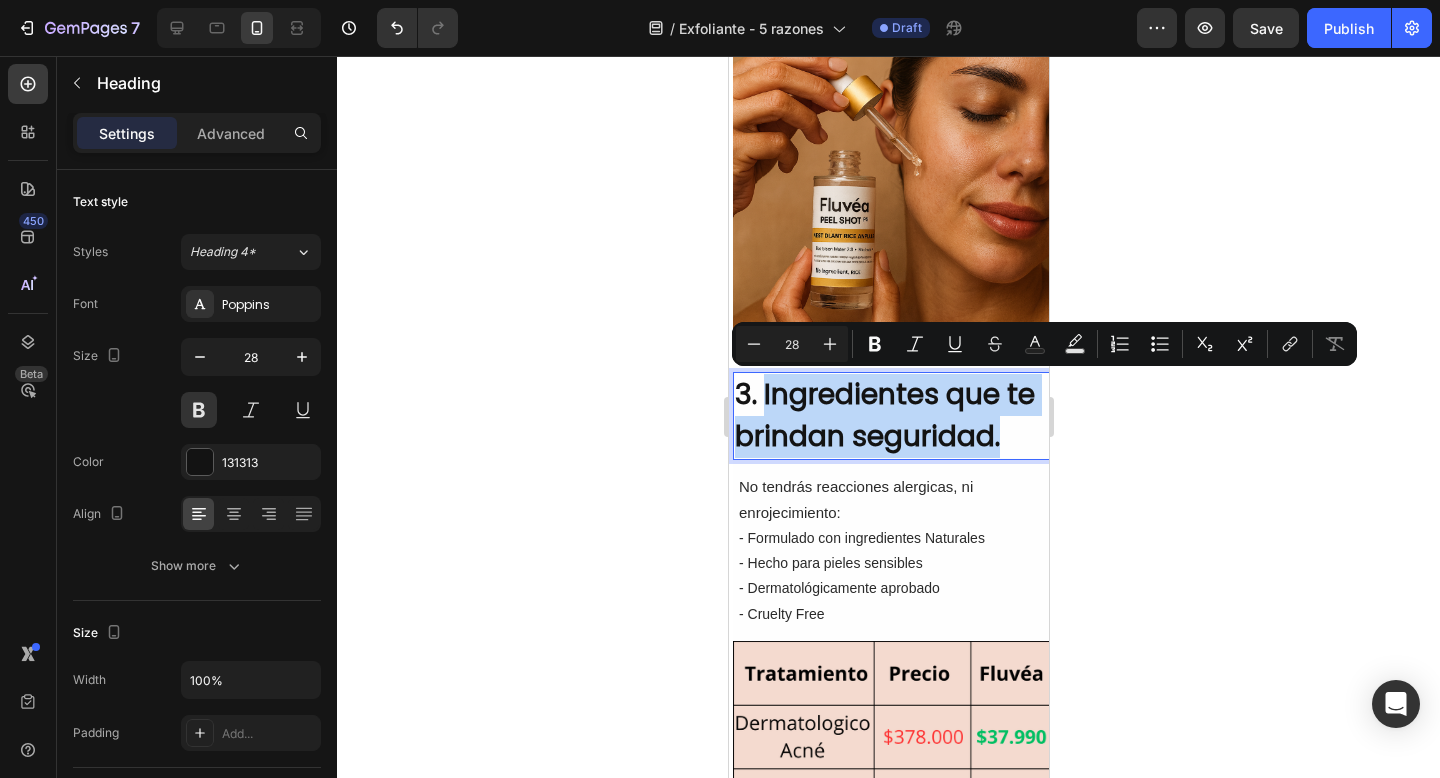 drag, startPoint x: 1009, startPoint y: 440, endPoint x: 762, endPoint y: 407, distance: 249.1947 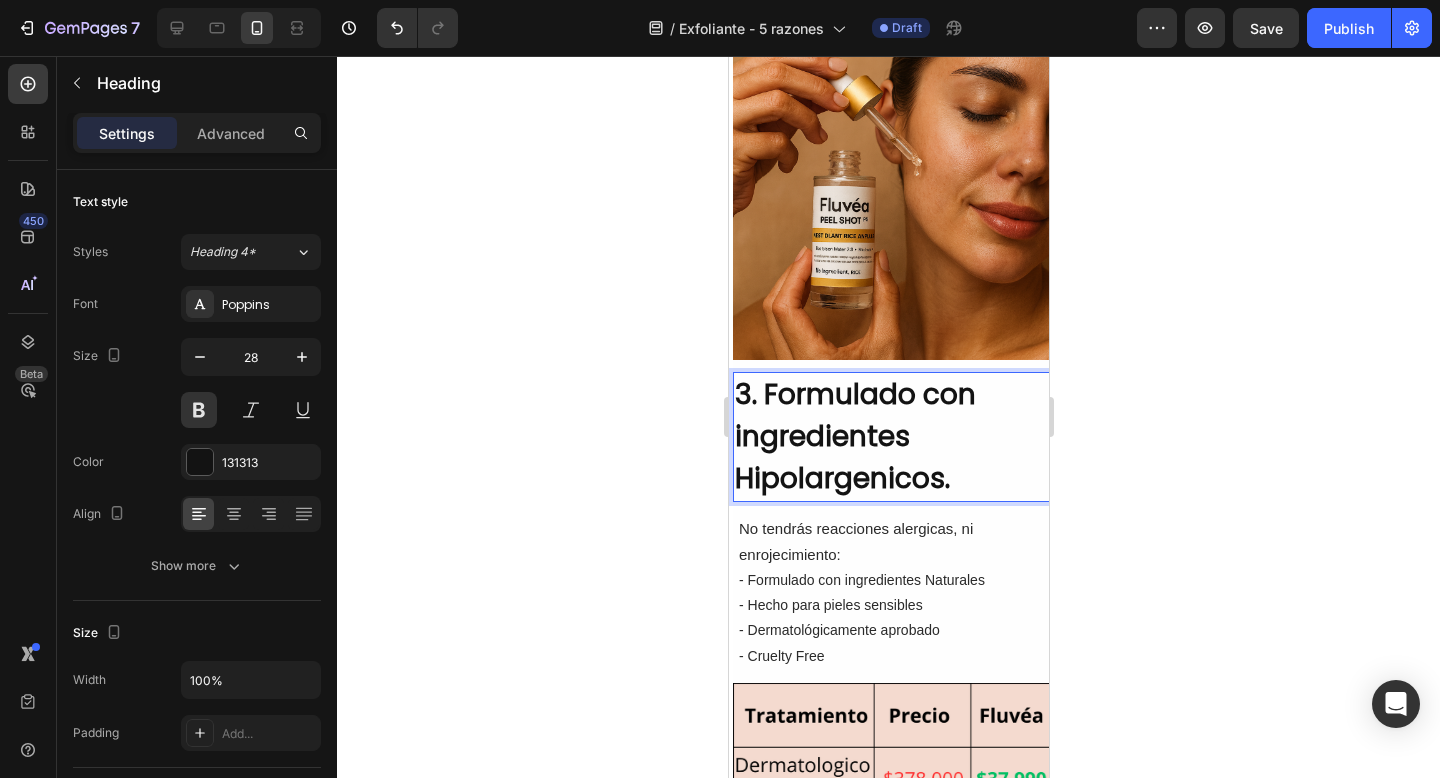 click 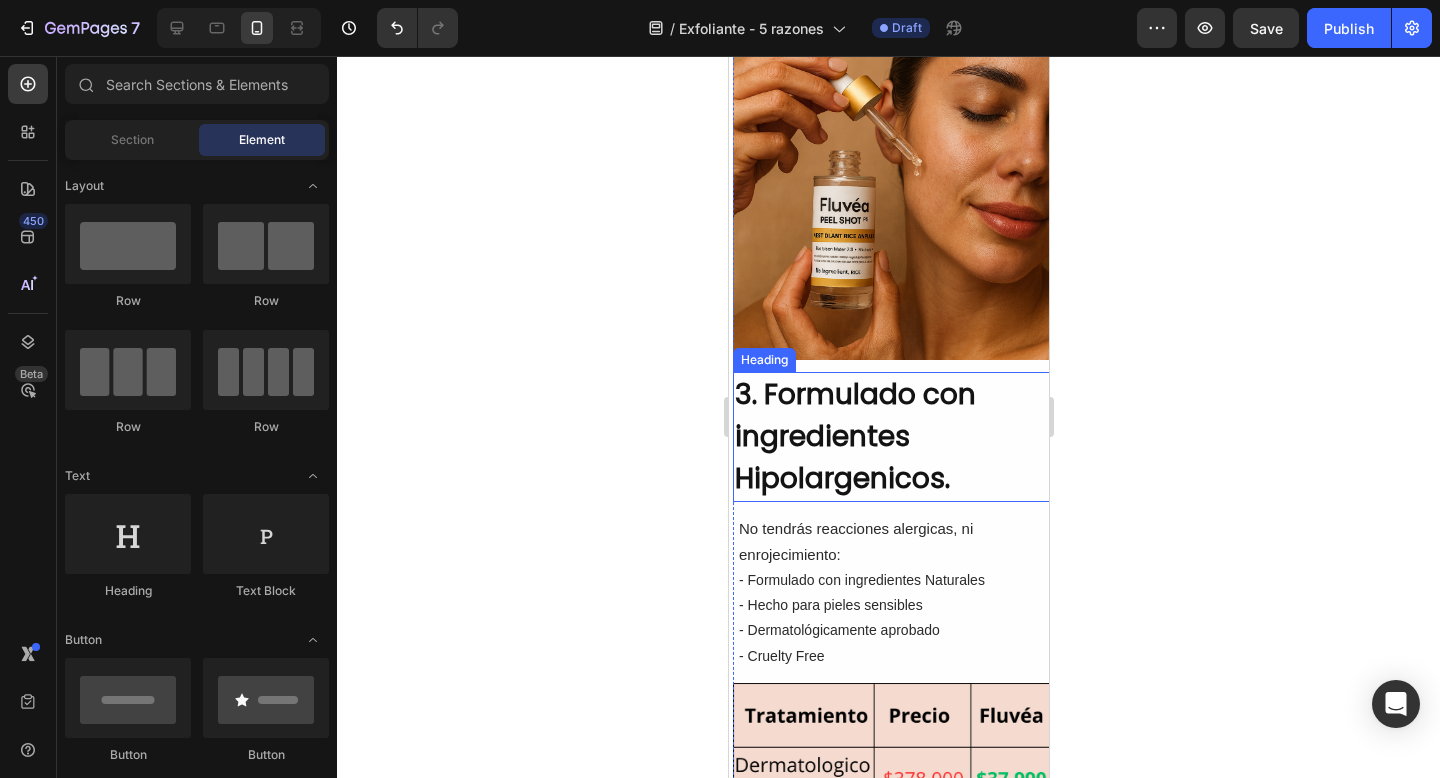 click on "3. Formulado con ingredientes Hipolargenicos." at bounding box center (892, 437) 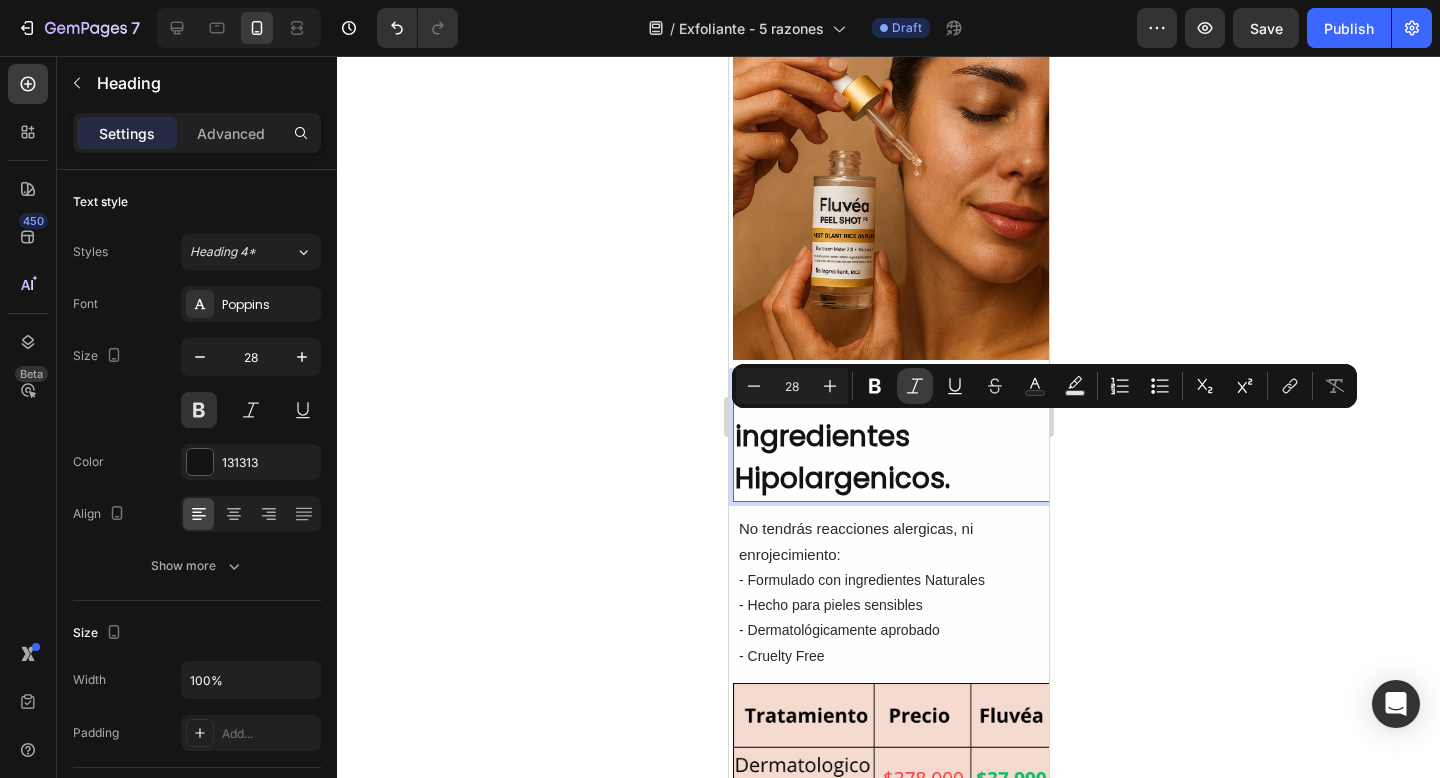 click on "Italic" at bounding box center (915, 386) 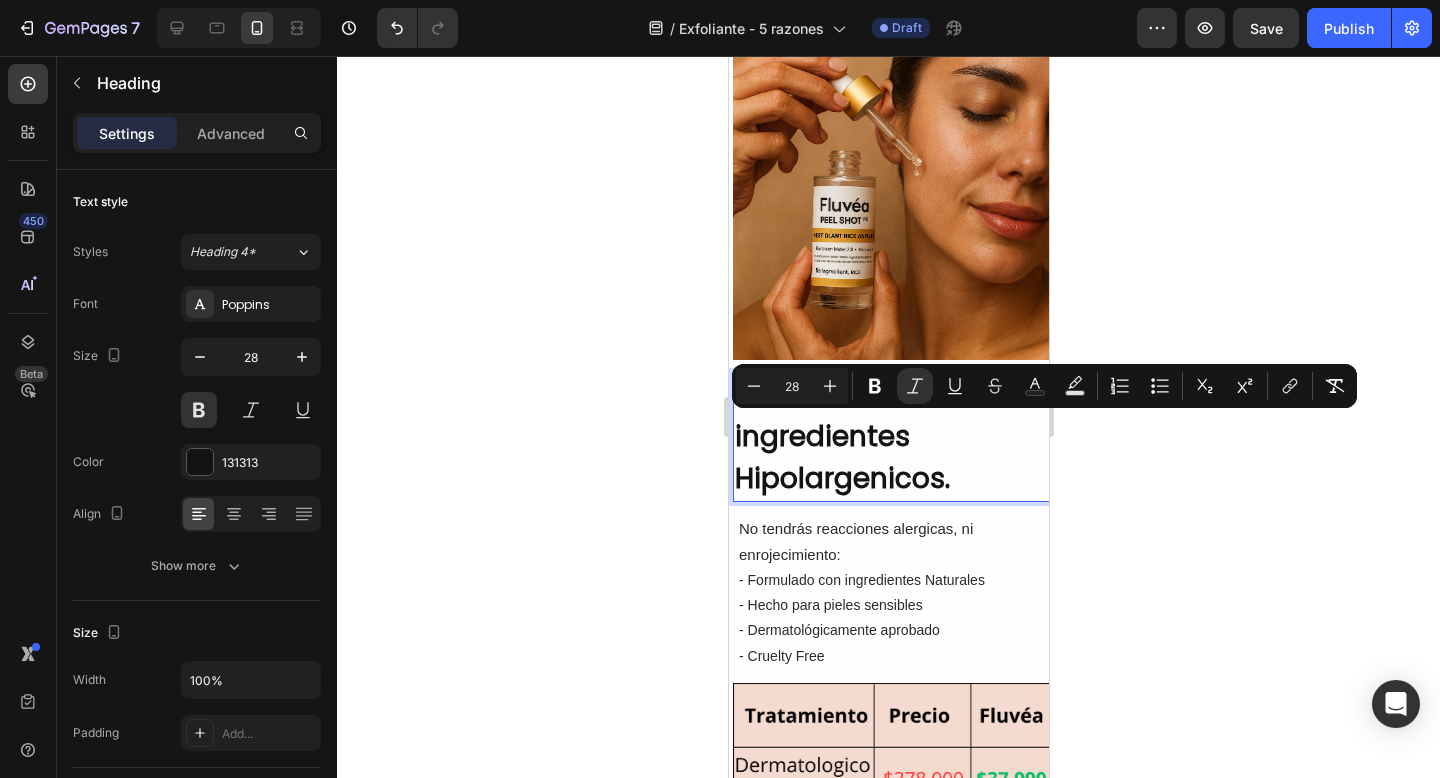 click 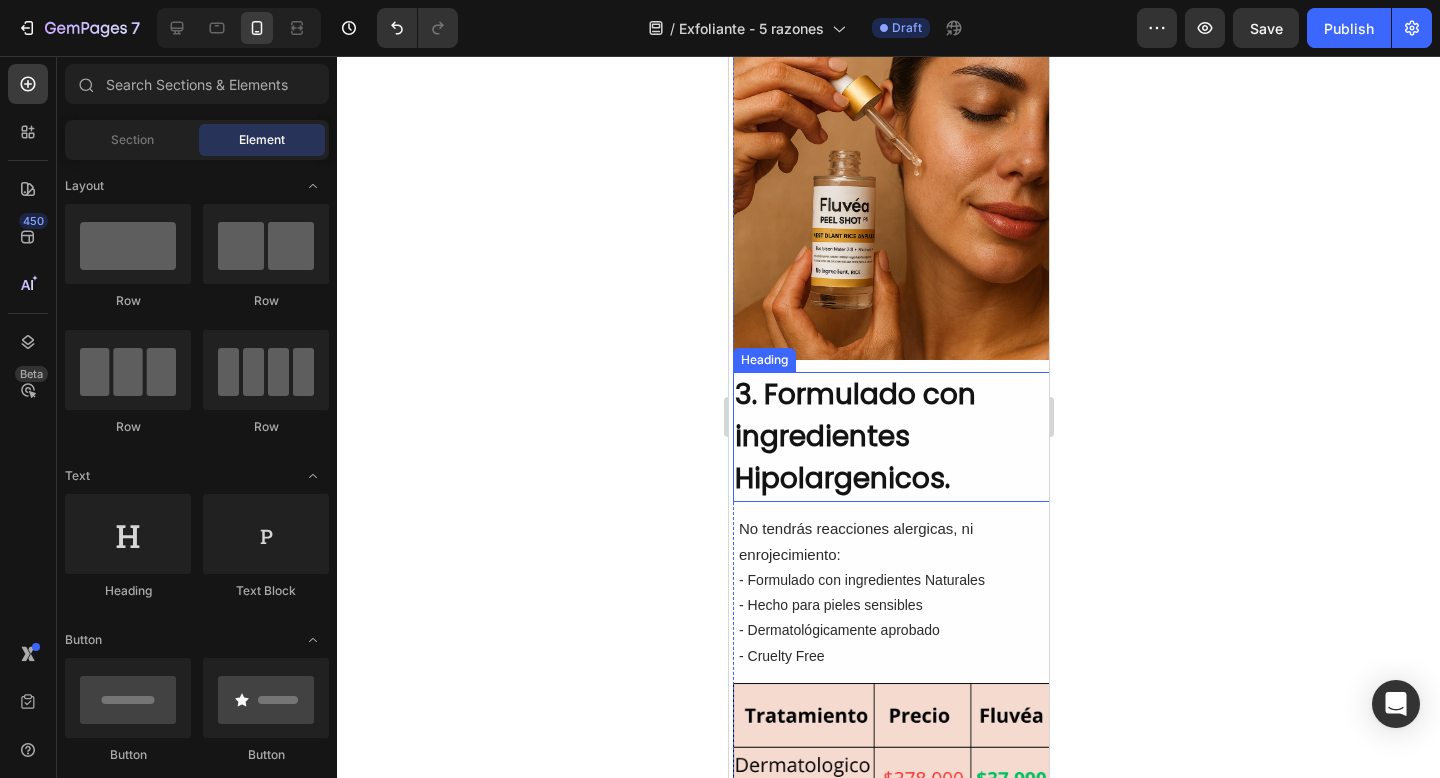 click on "3. Formulado con ingredientes   Hipolargenicos." at bounding box center [892, 437] 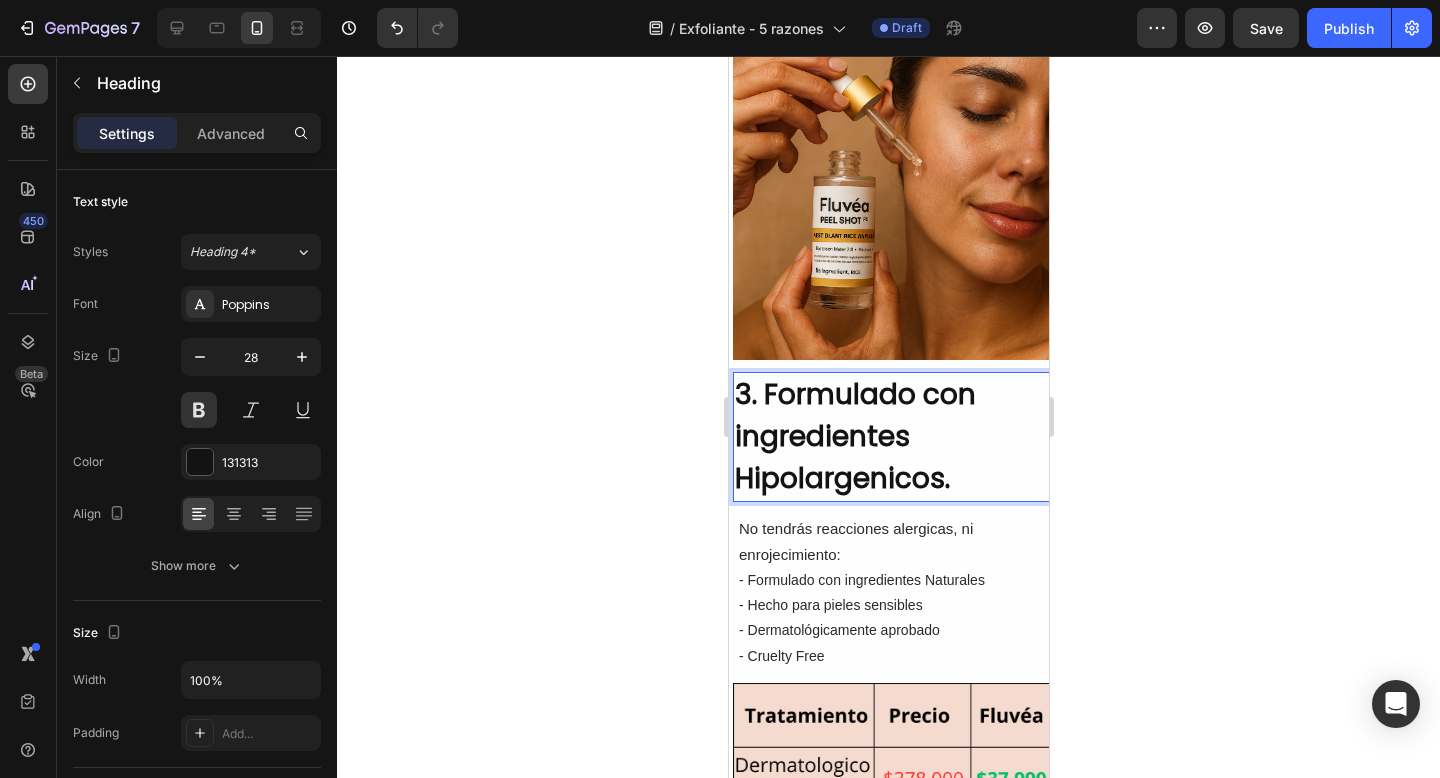 click on "3. Formulado con ingredientes   Hipolargenicos." at bounding box center (892, 437) 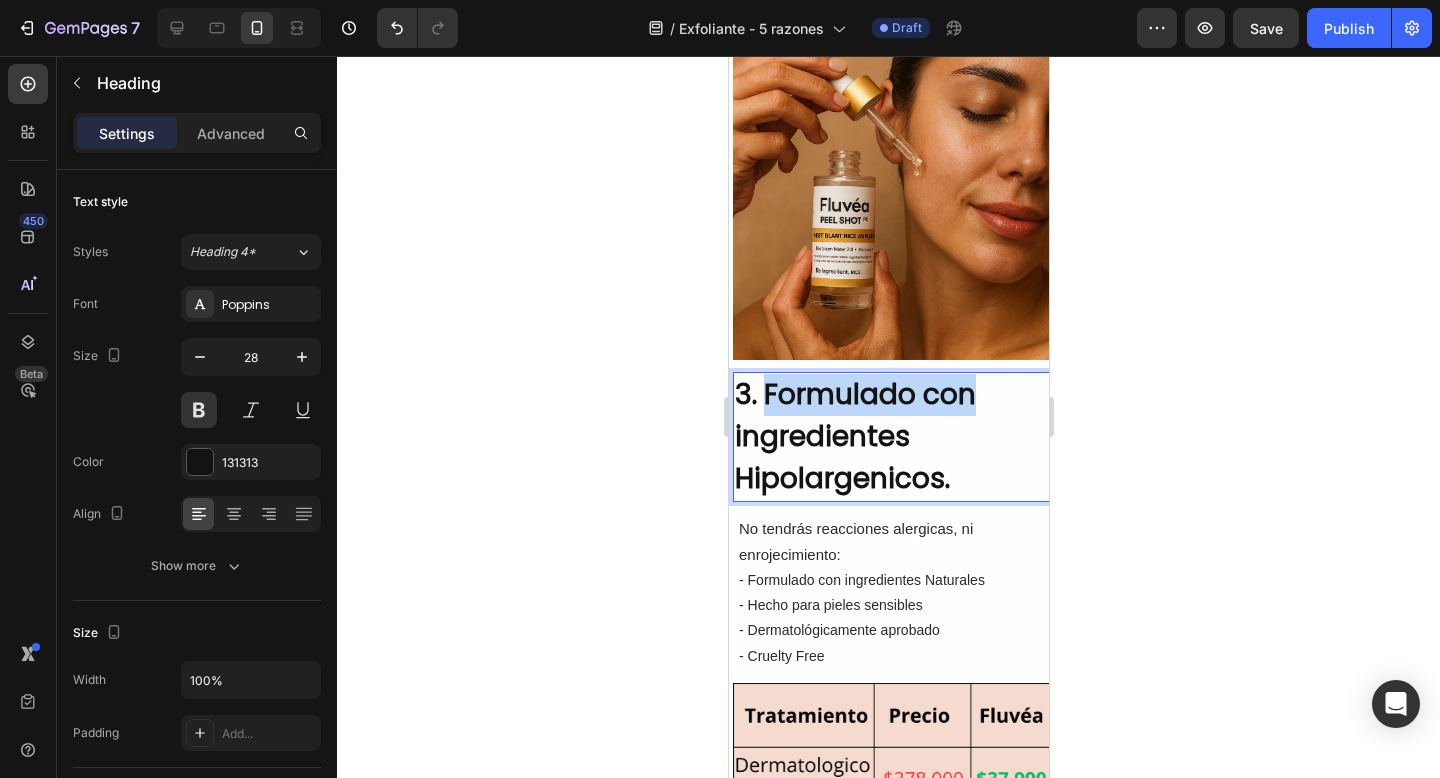 drag, startPoint x: 981, startPoint y: 394, endPoint x: 768, endPoint y: 398, distance: 213.03755 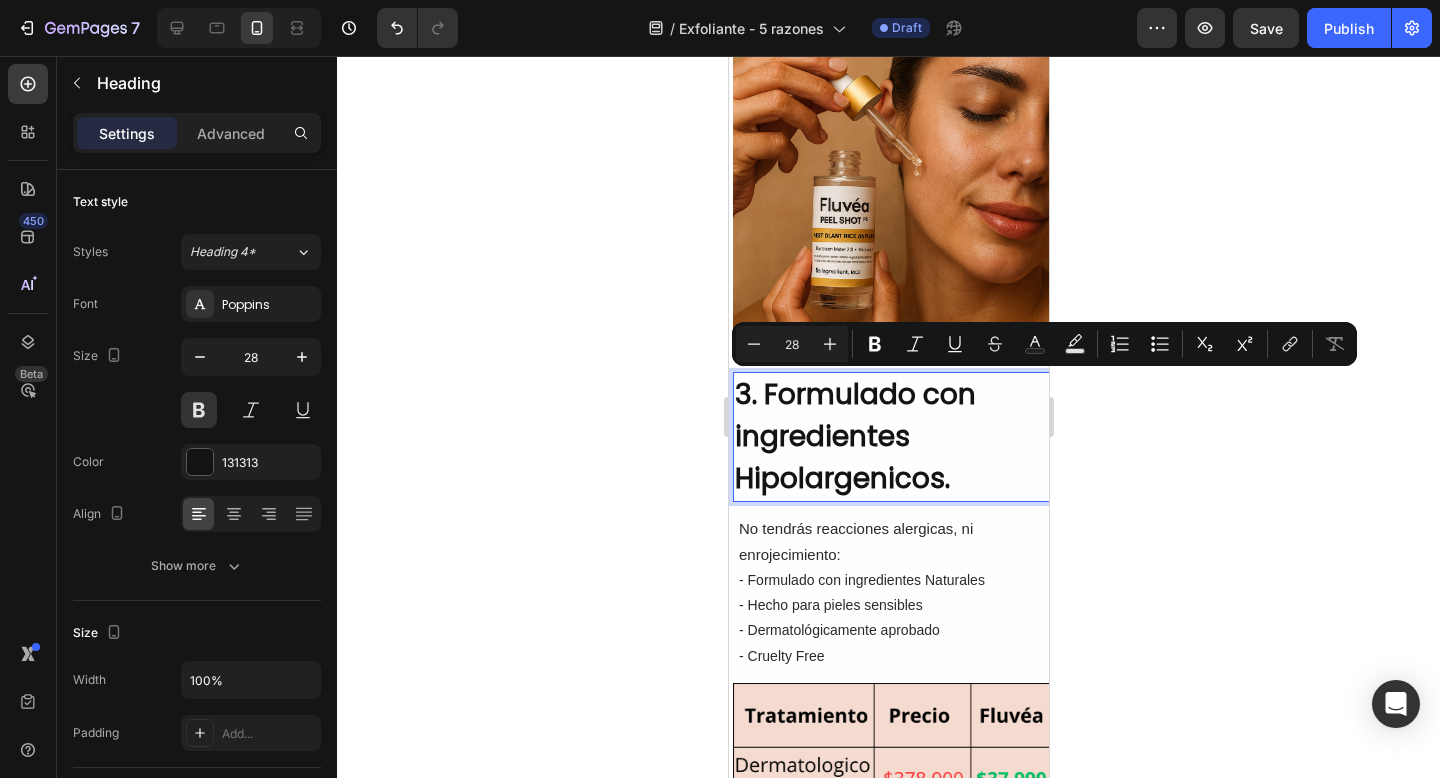 click on "3. Formulado con ingredientes   Hipolargenicos." at bounding box center (892, 437) 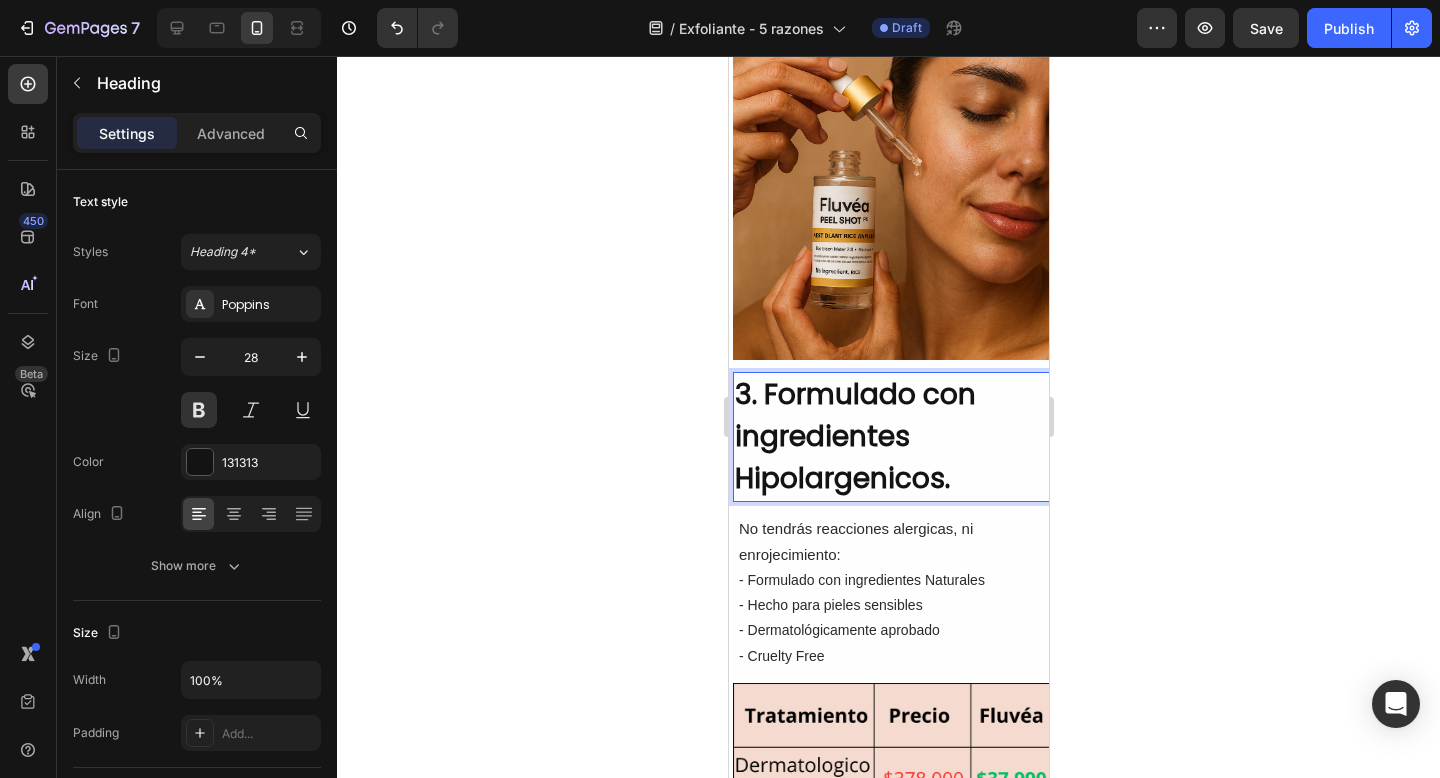 click 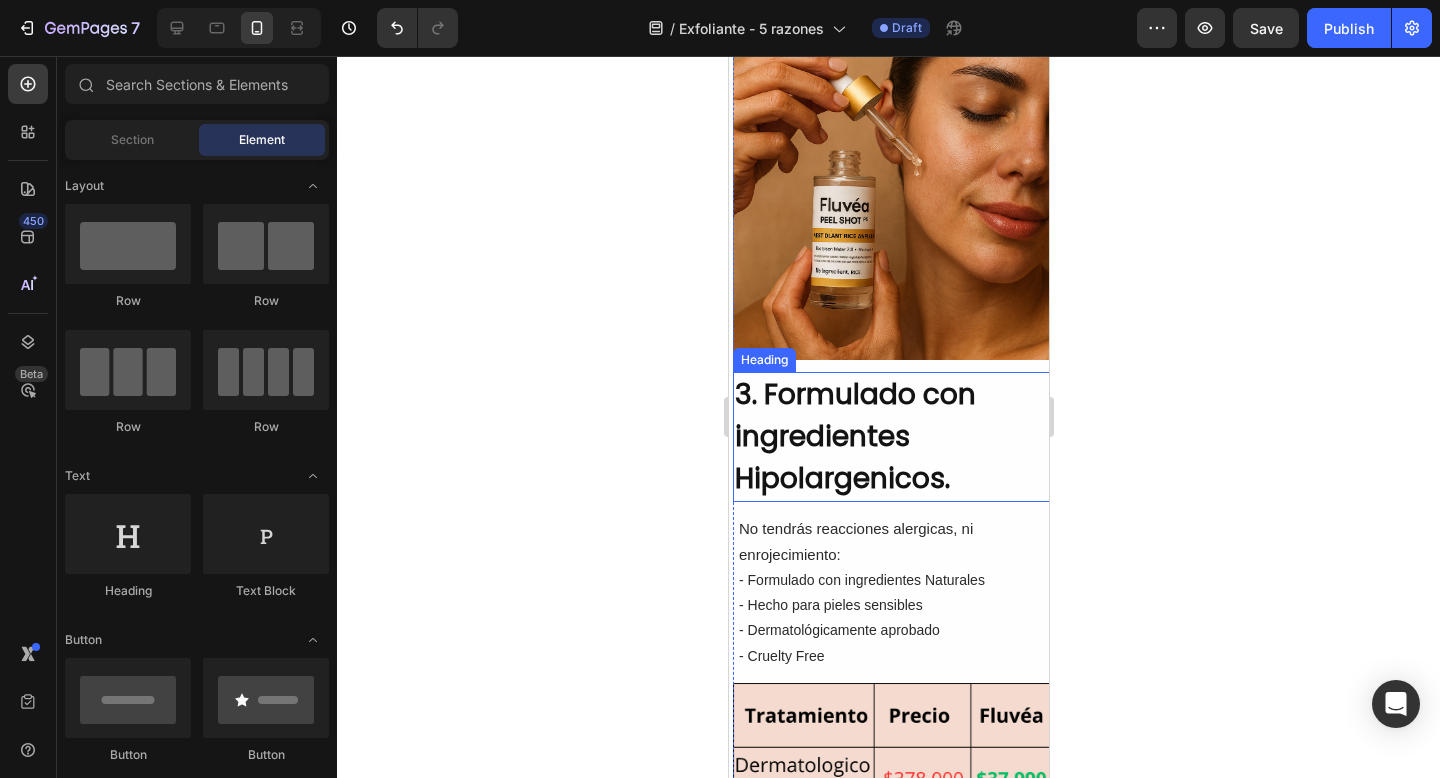 click on "3. Formulado con ingredientes   Hipolargenicos." at bounding box center [892, 437] 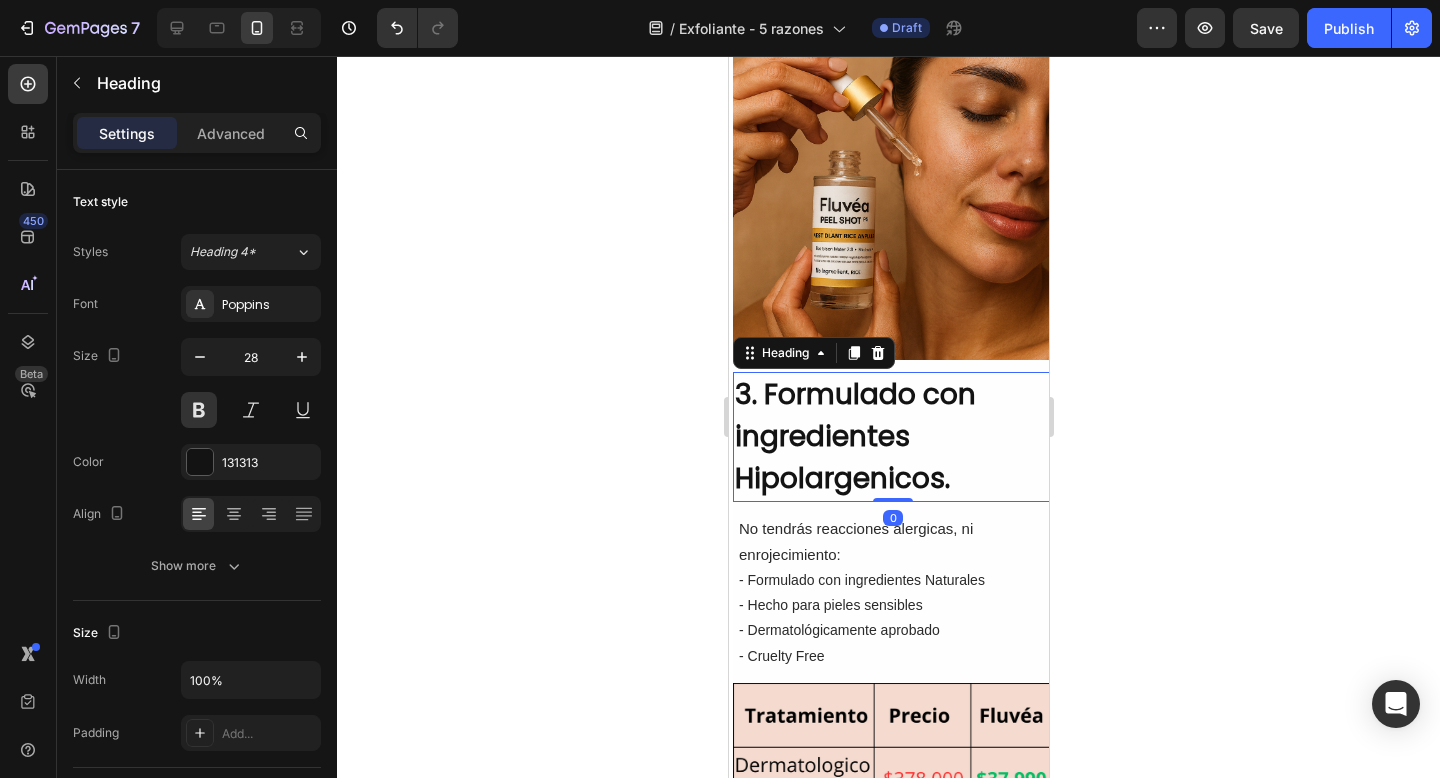 click 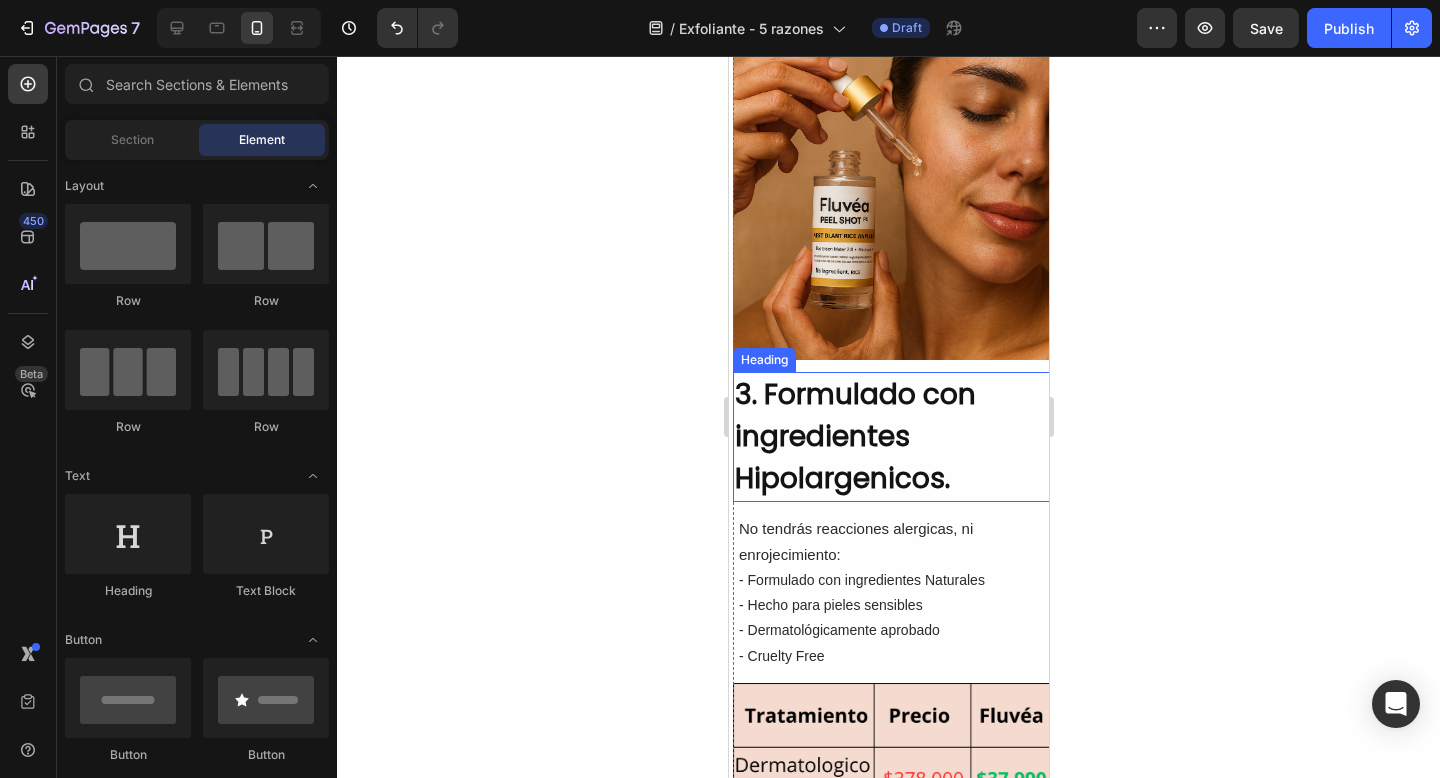 click on "3. Formulado con ingredientes   Hipolargenicos." at bounding box center [892, 437] 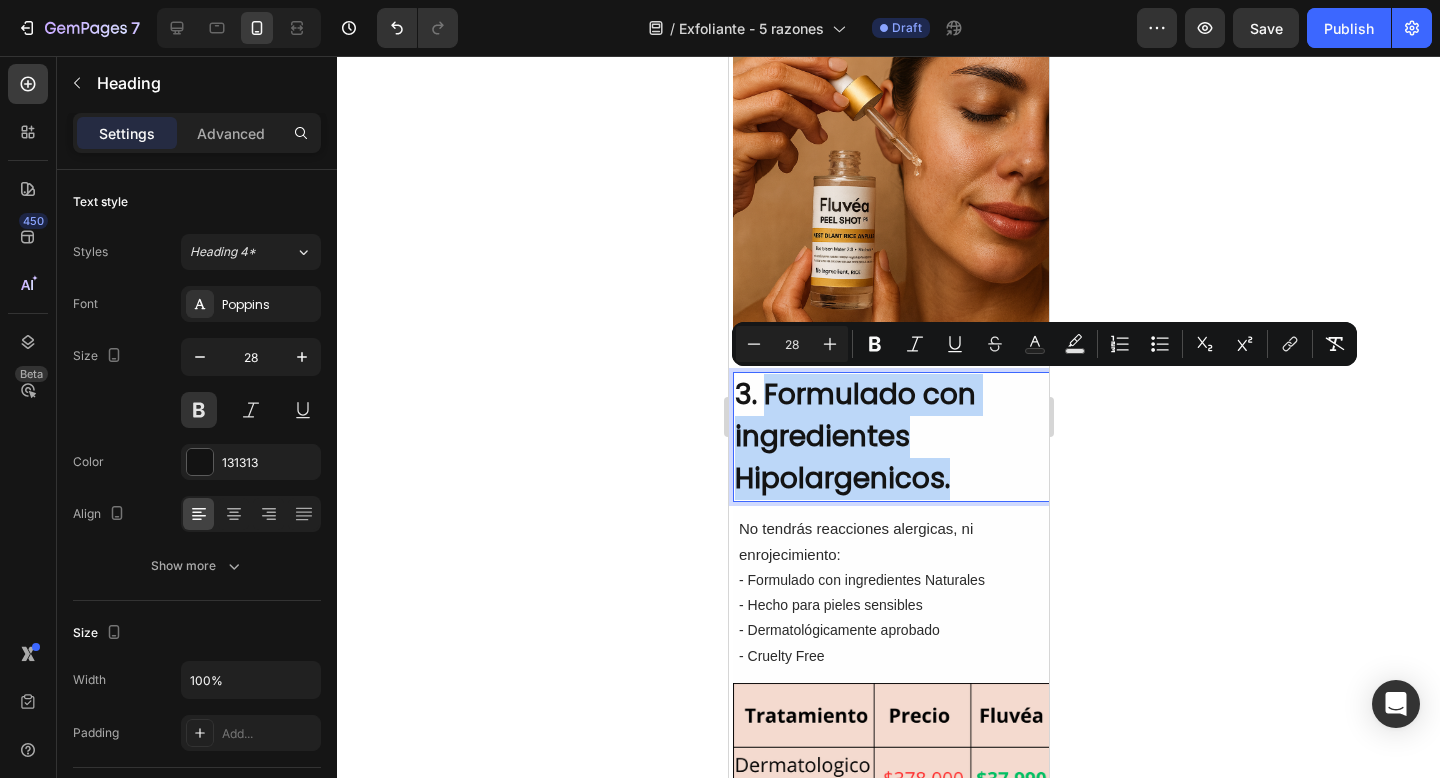 drag, startPoint x: 996, startPoint y: 479, endPoint x: 766, endPoint y: 396, distance: 244.5179 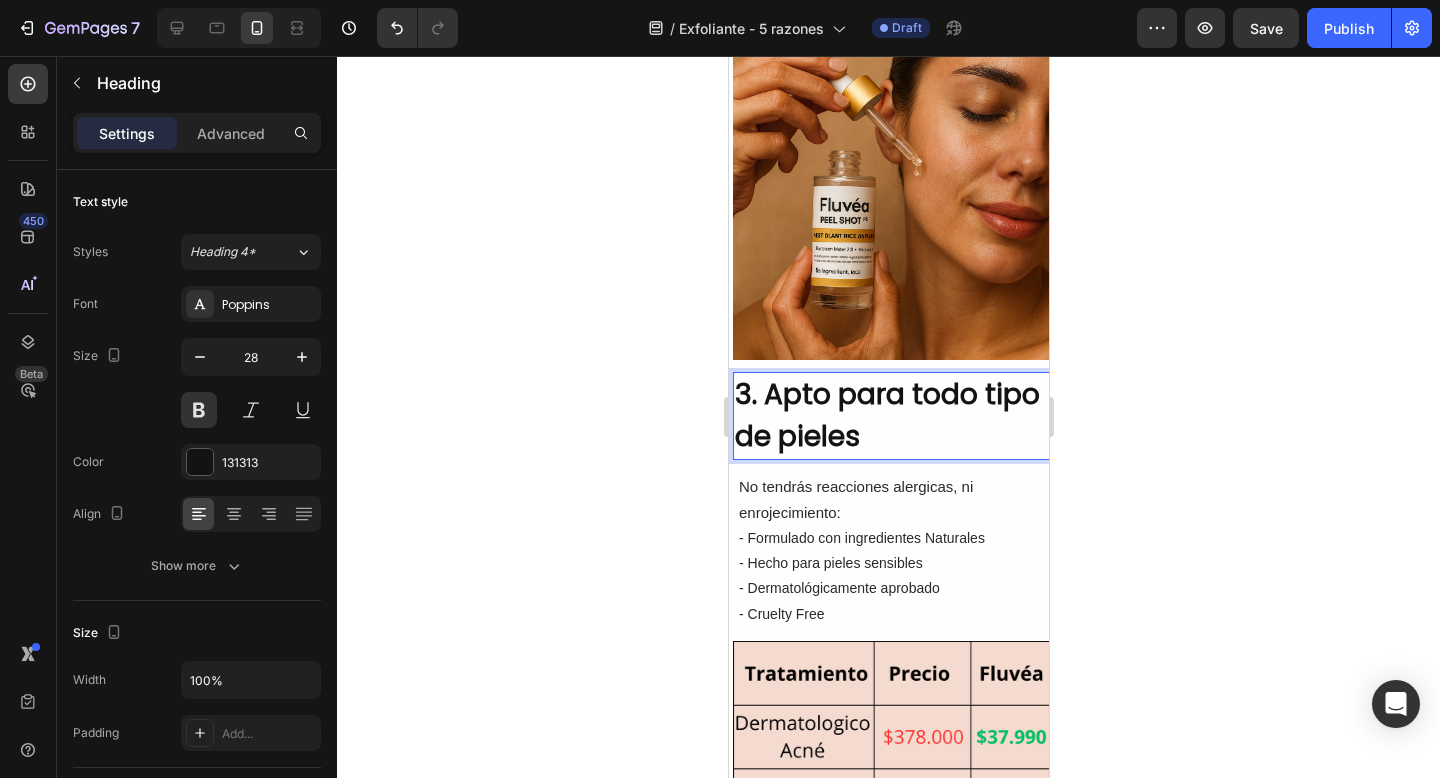 click 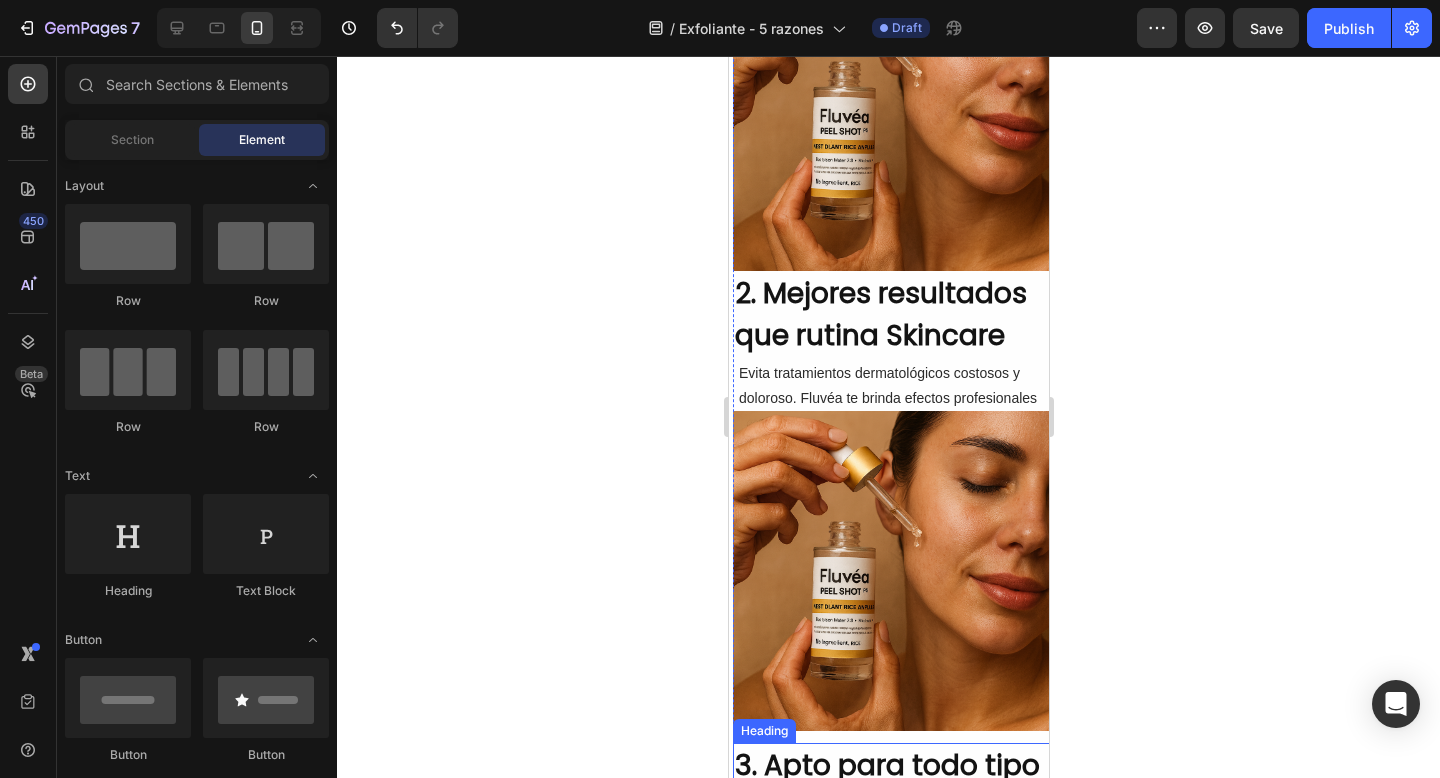 scroll, scrollTop: 899, scrollLeft: 0, axis: vertical 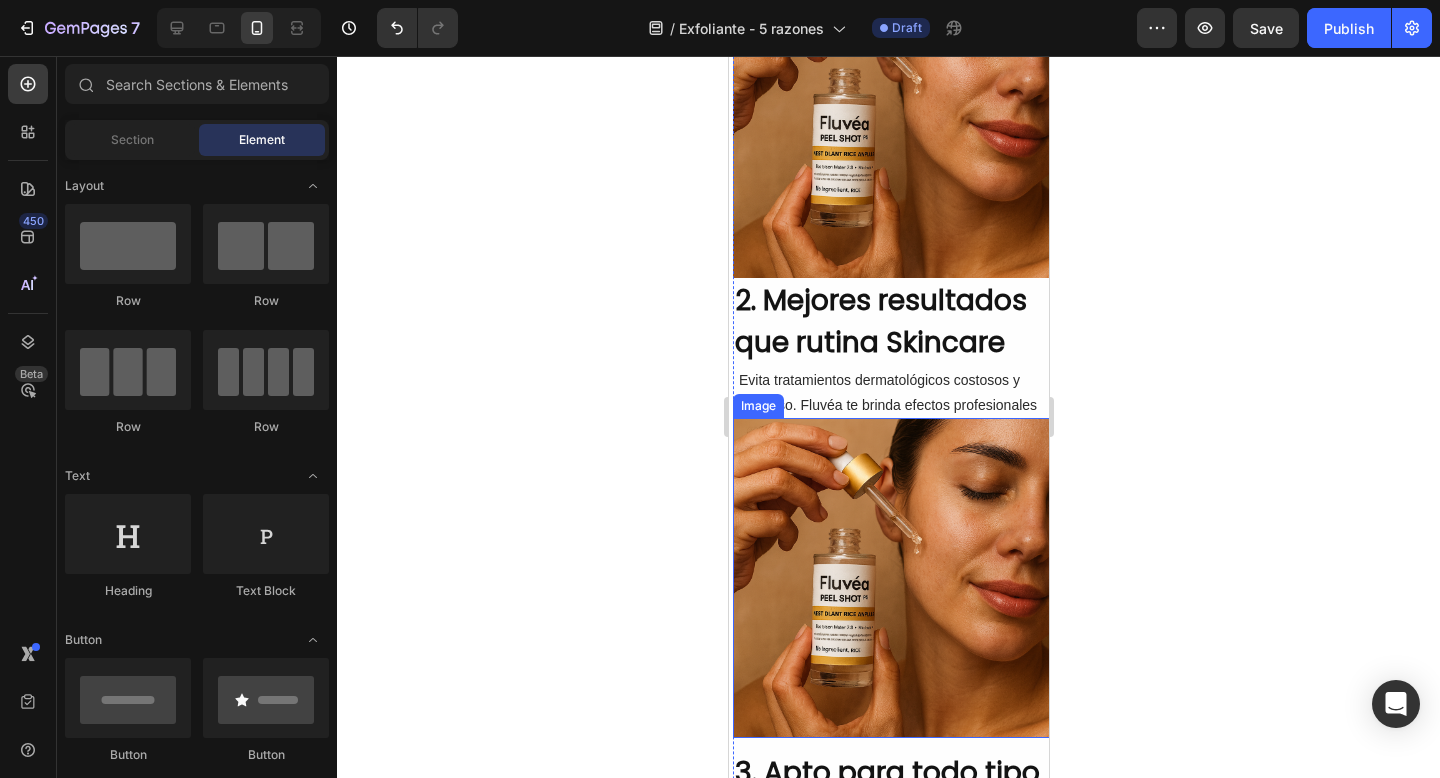 click at bounding box center (892, 578) 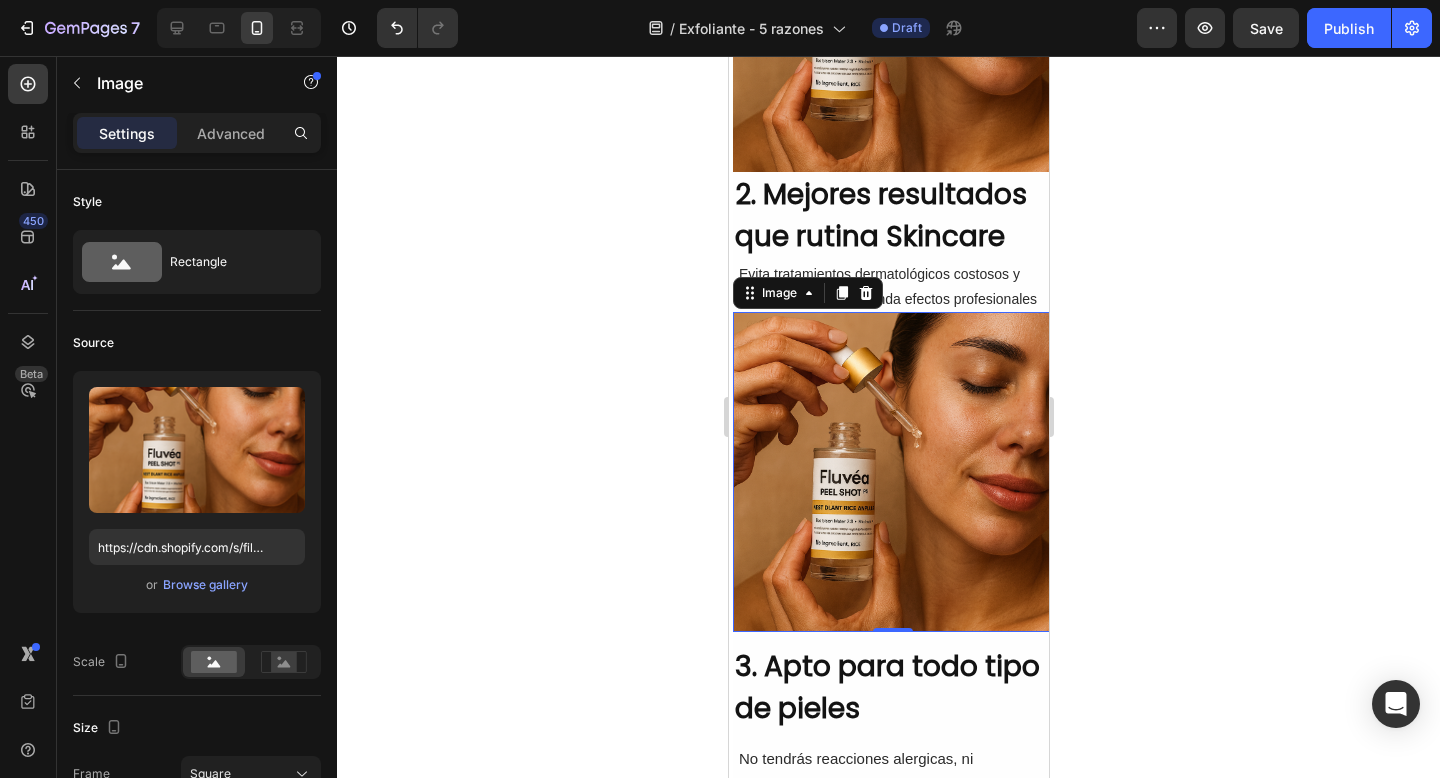 scroll, scrollTop: 1149, scrollLeft: 0, axis: vertical 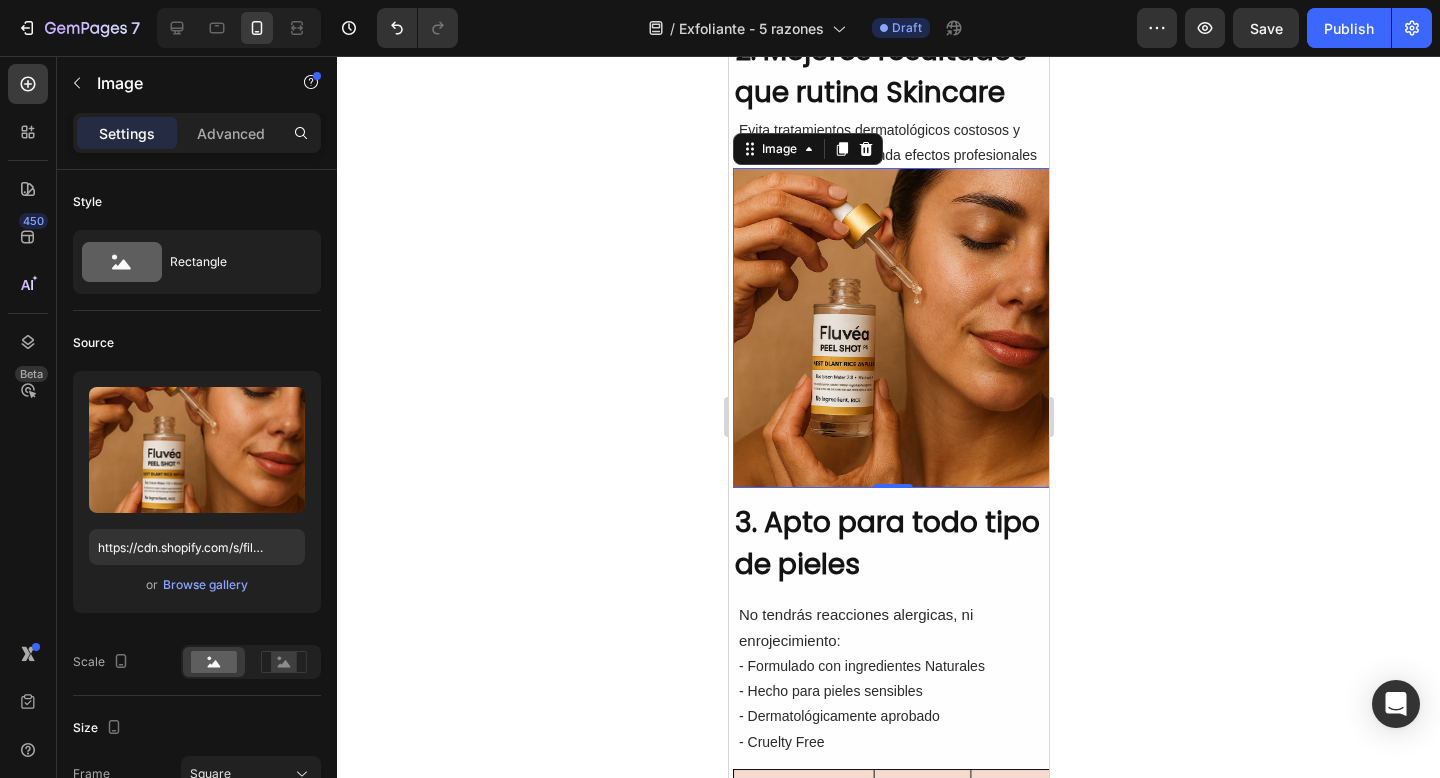 click 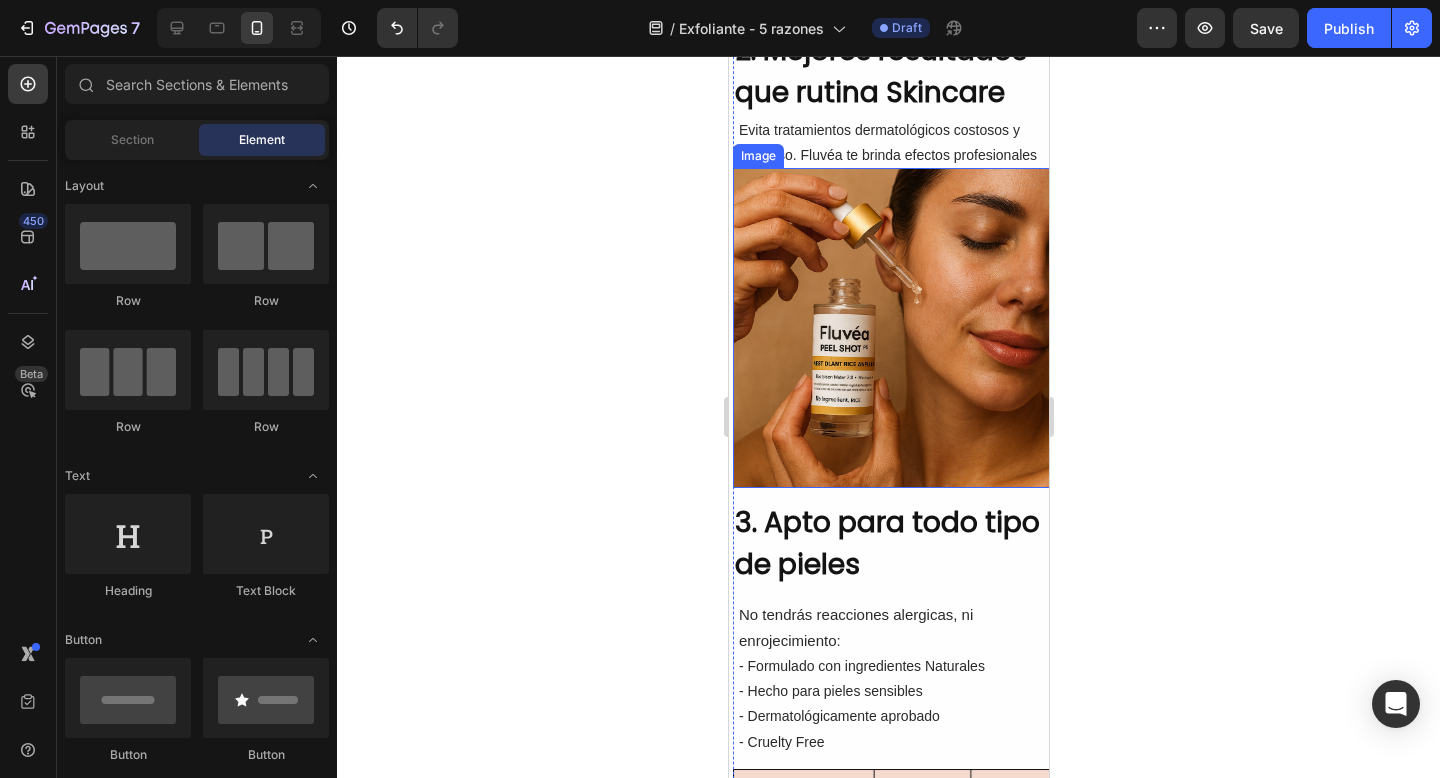 click at bounding box center [892, 328] 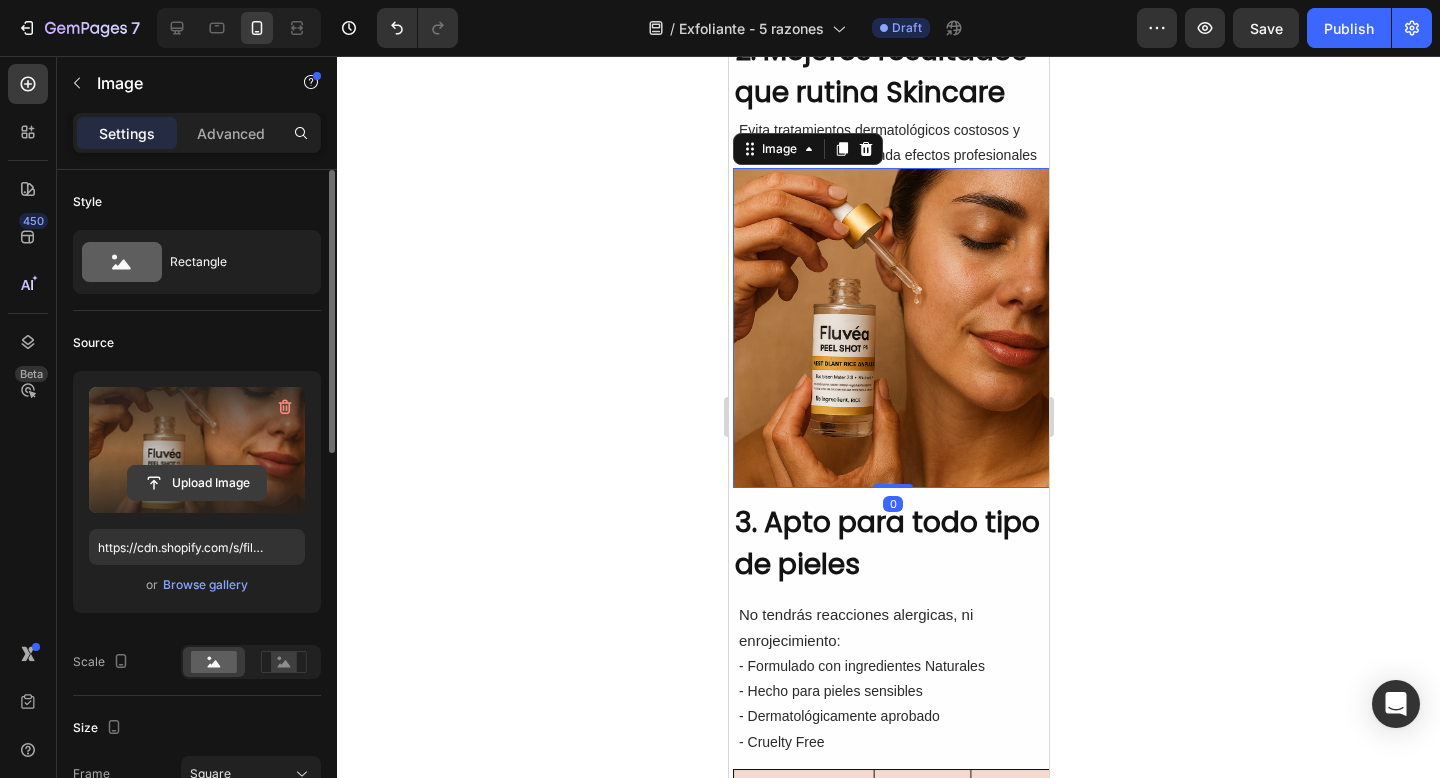 click 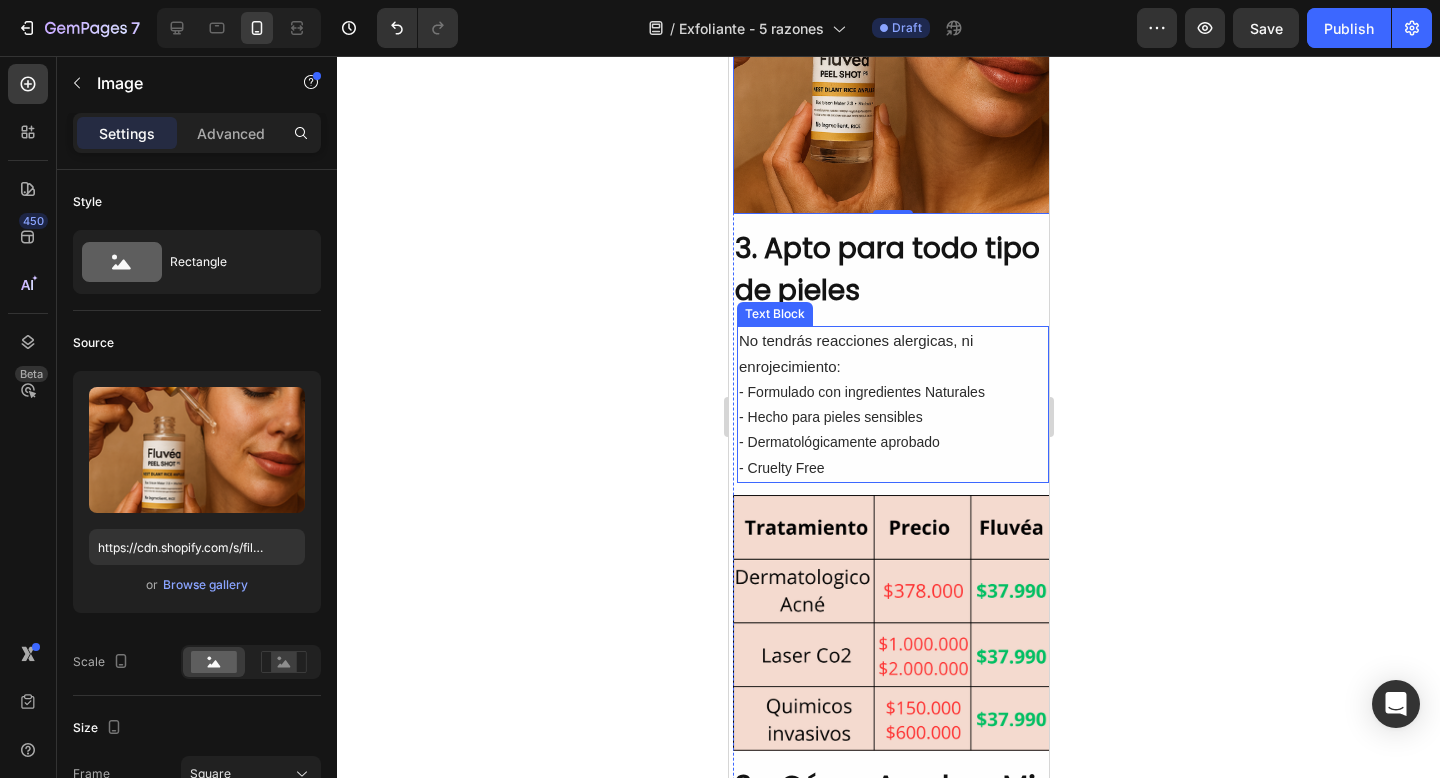 scroll, scrollTop: 1373, scrollLeft: 0, axis: vertical 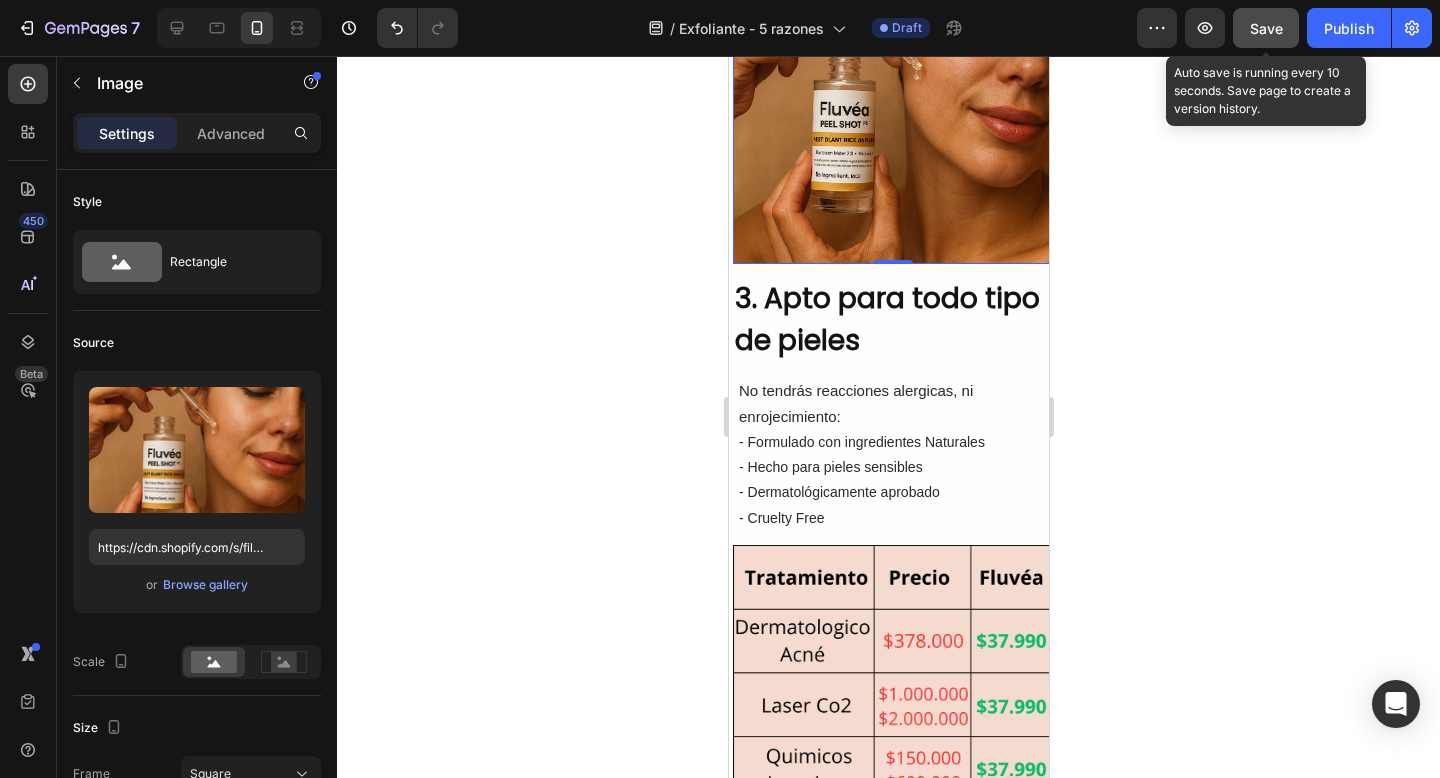 click on "Save" at bounding box center (1266, 28) 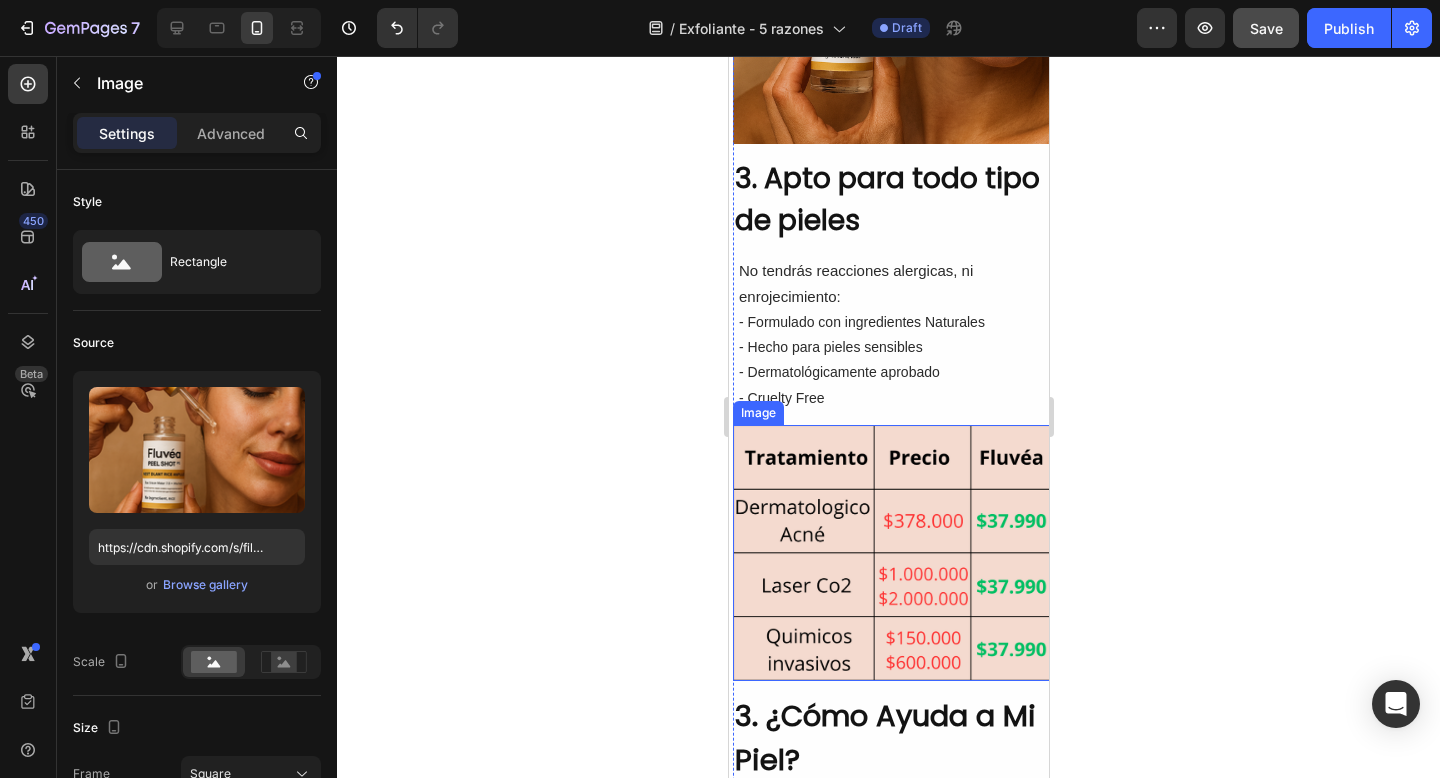scroll, scrollTop: 1585, scrollLeft: 0, axis: vertical 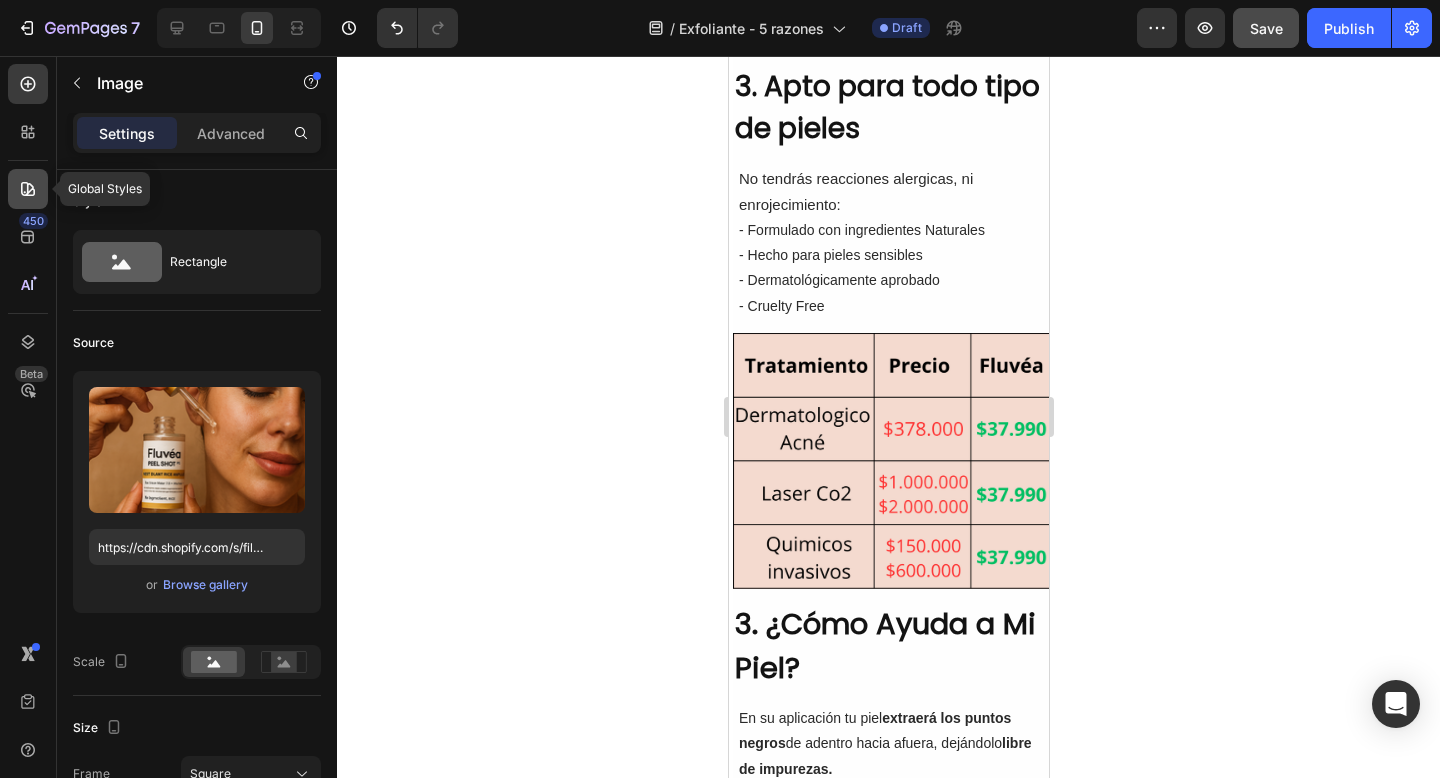 click 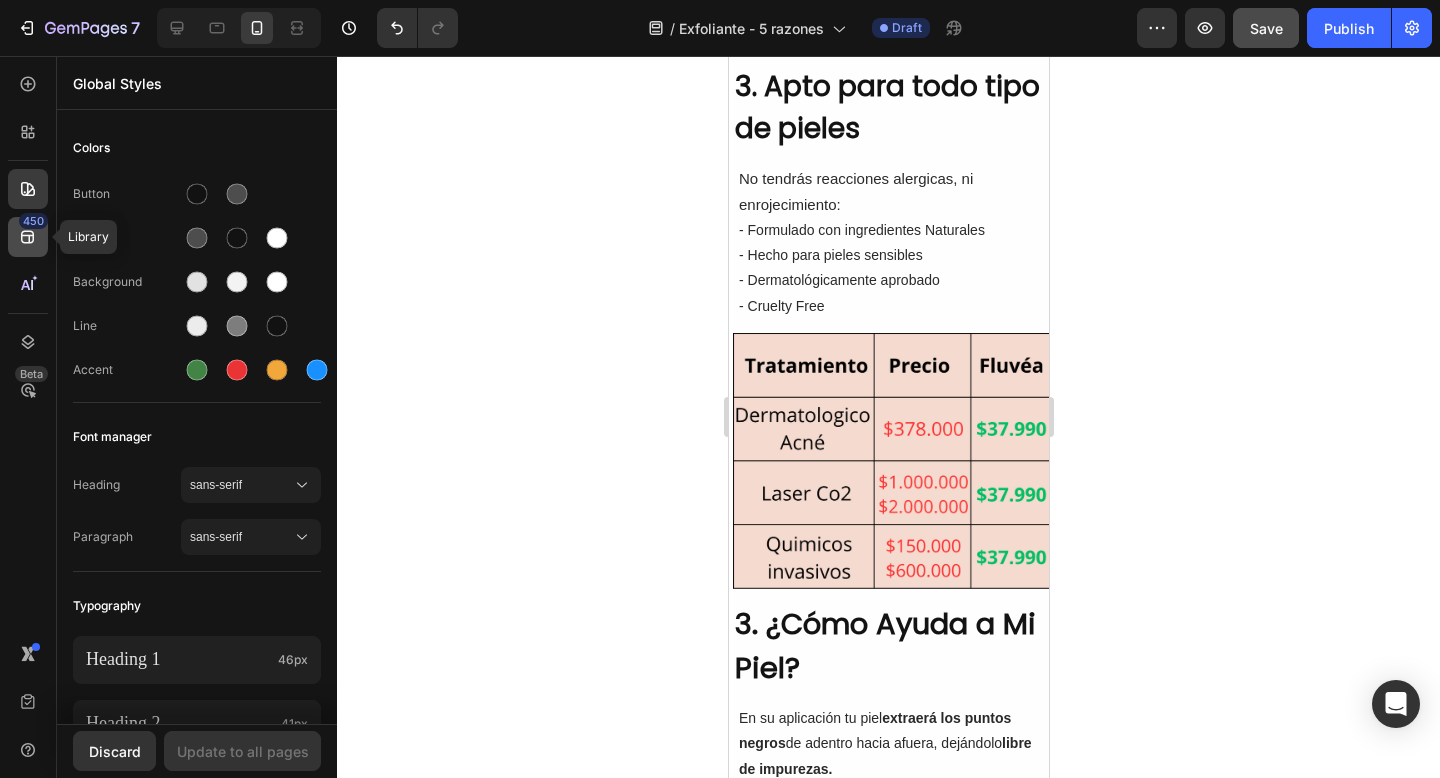 click 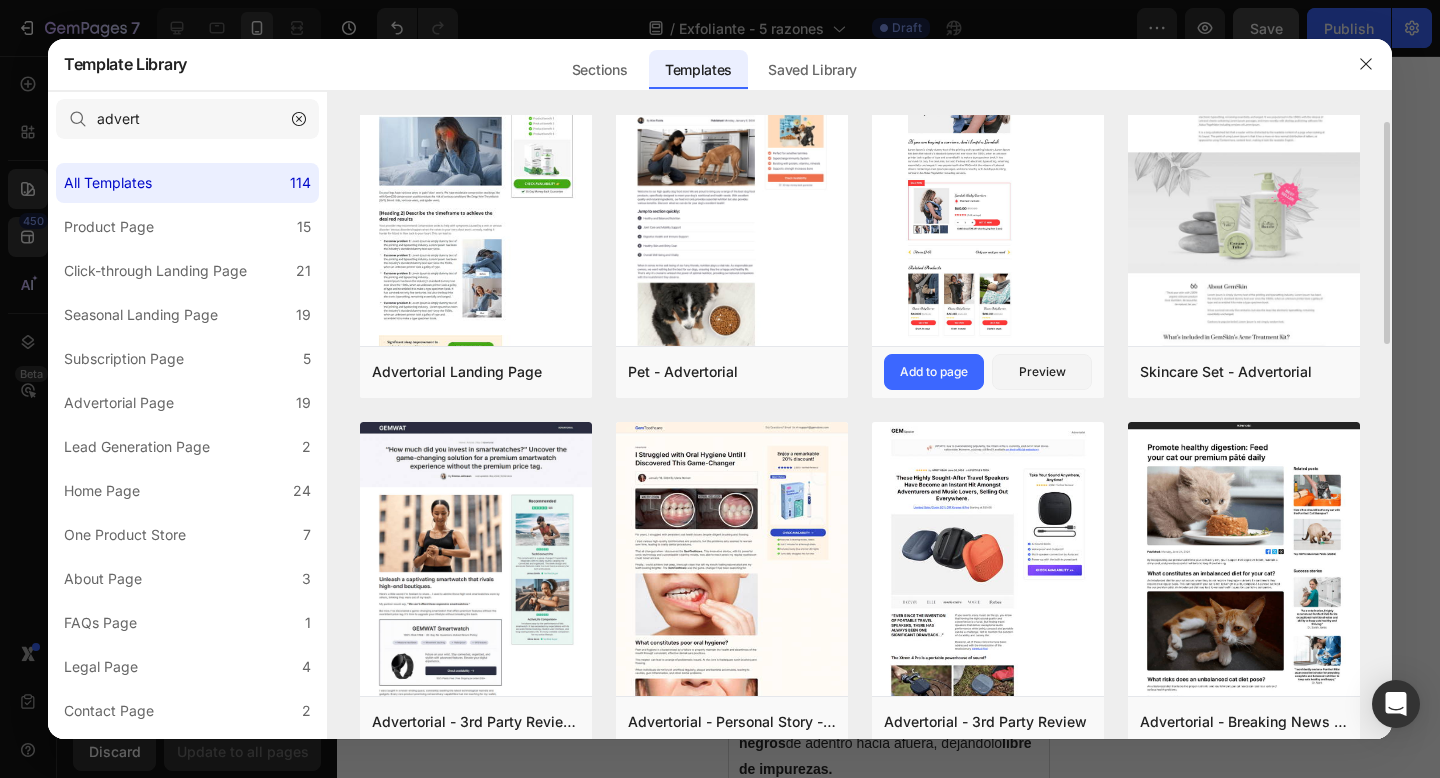 scroll, scrollTop: 1, scrollLeft: 0, axis: vertical 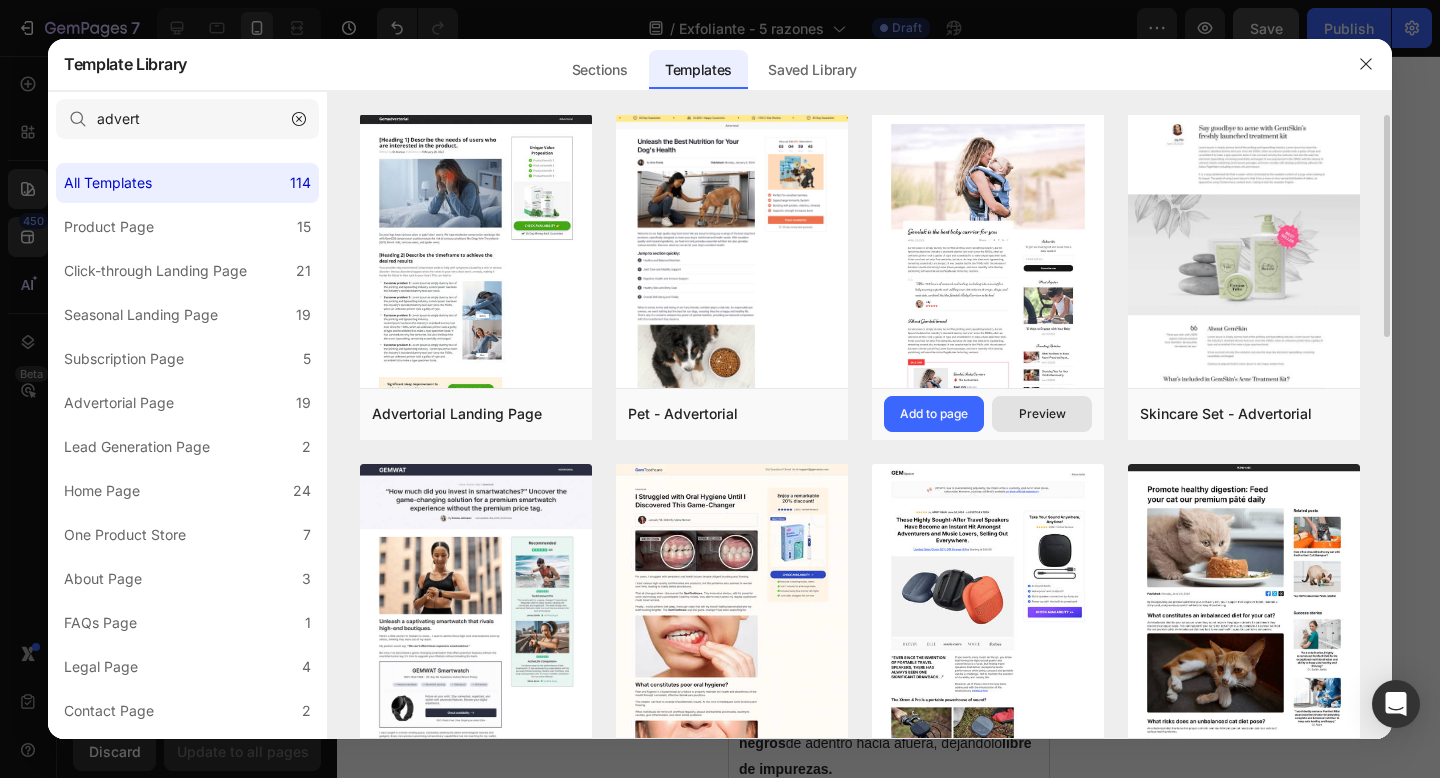 click on "Preview" at bounding box center [1042, 414] 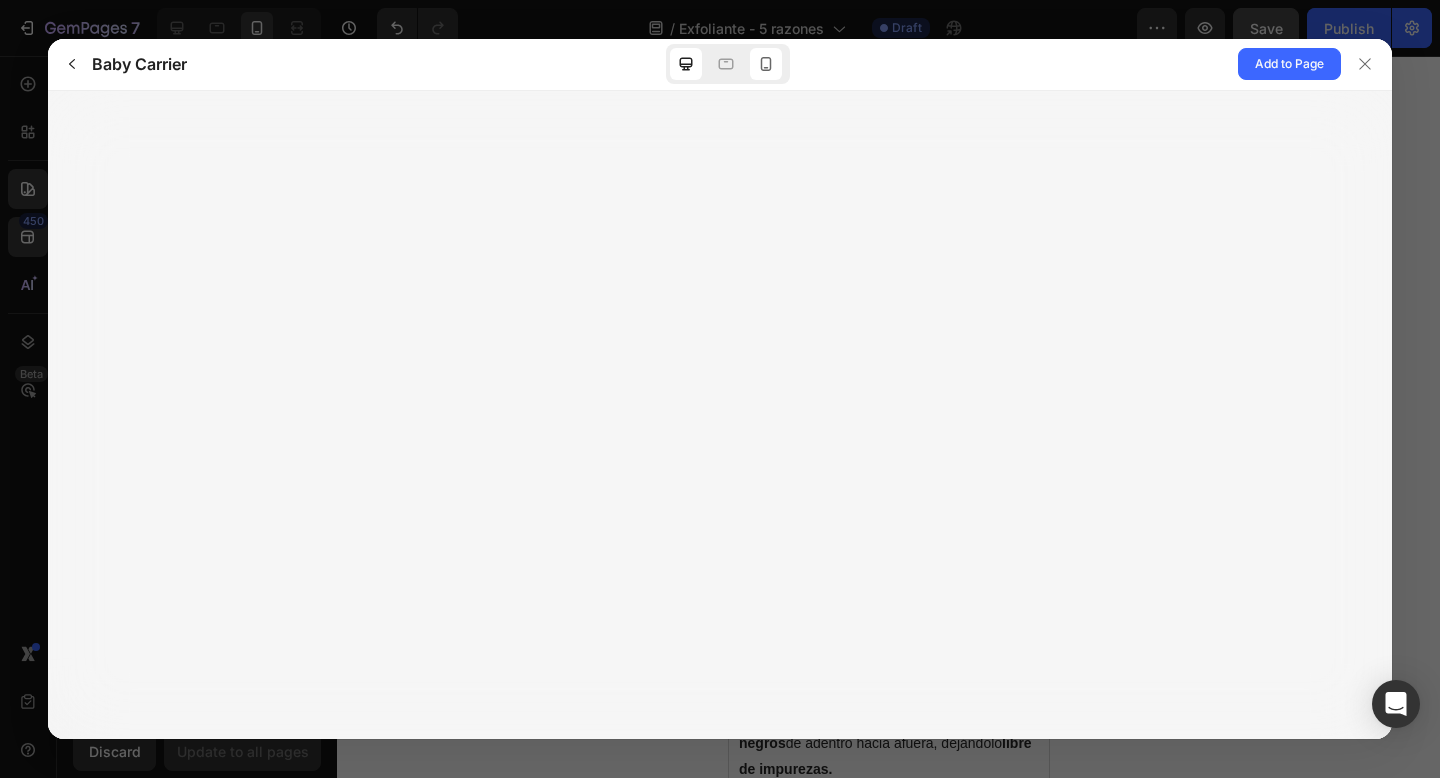 click 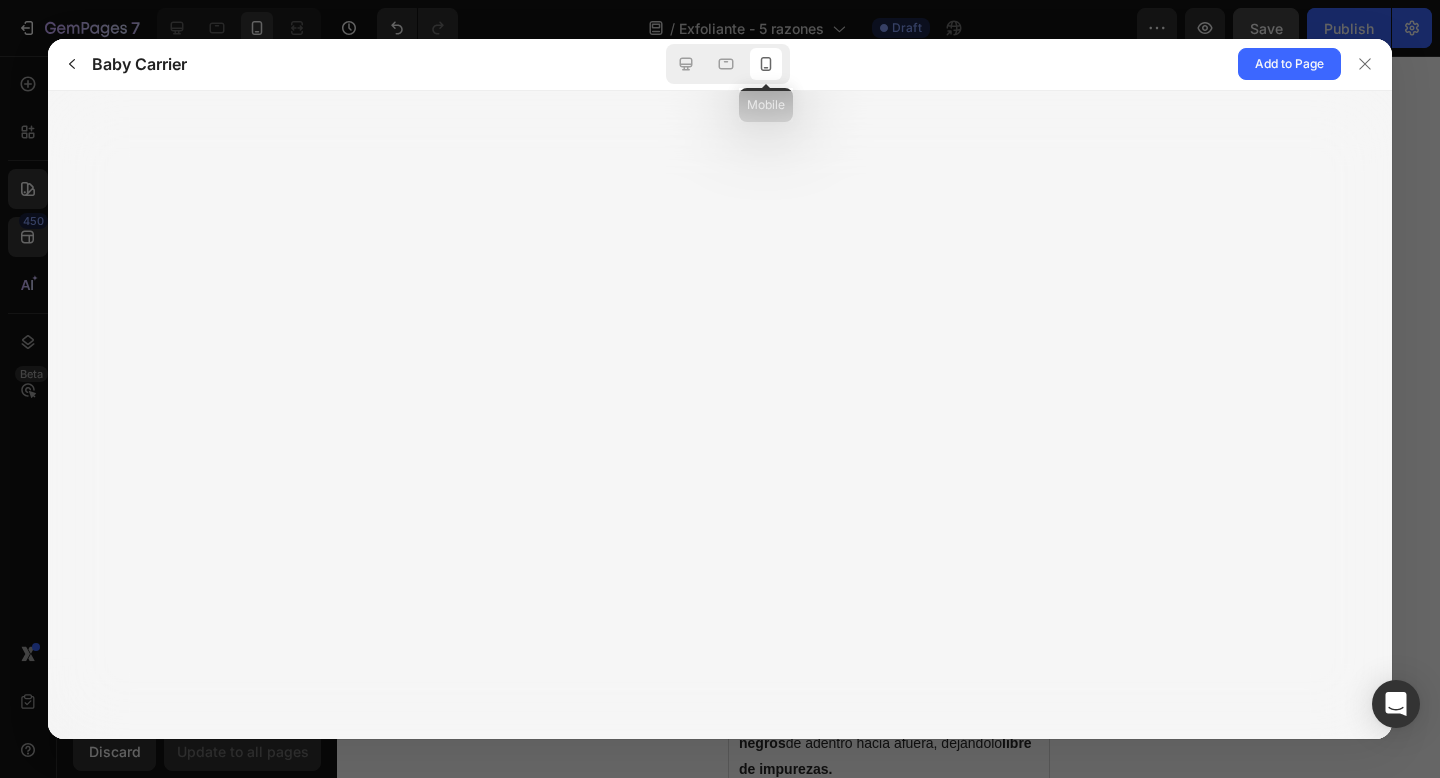 click 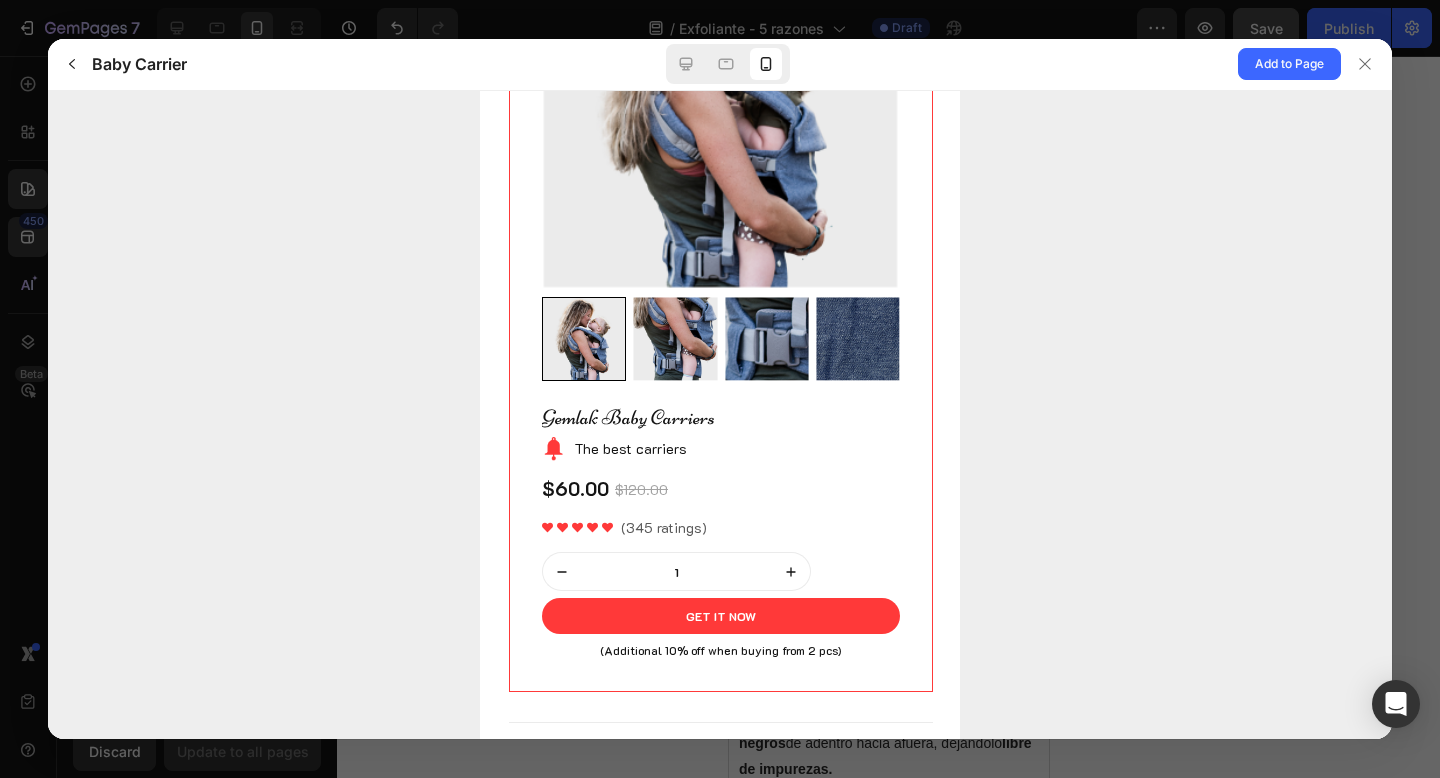 scroll, scrollTop: 4321, scrollLeft: 0, axis: vertical 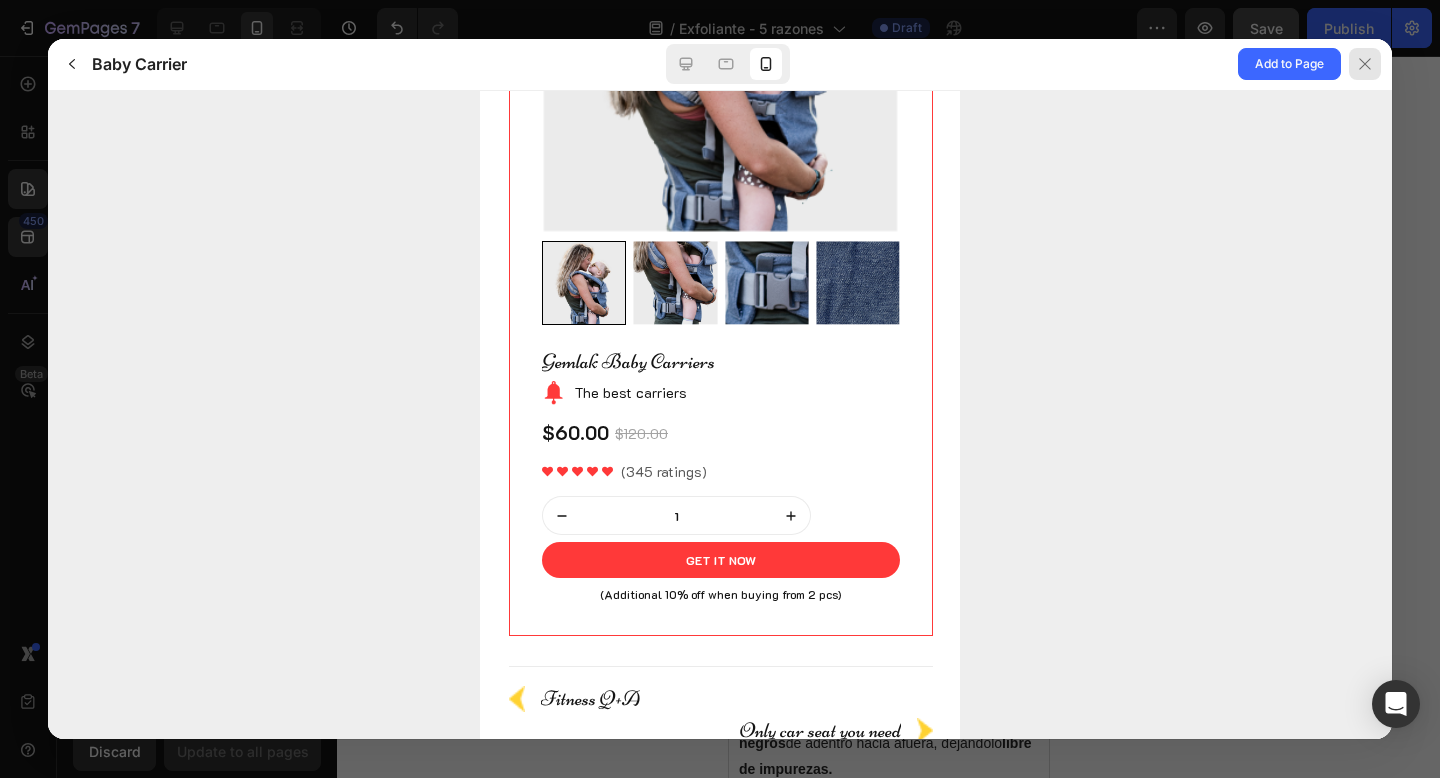 click 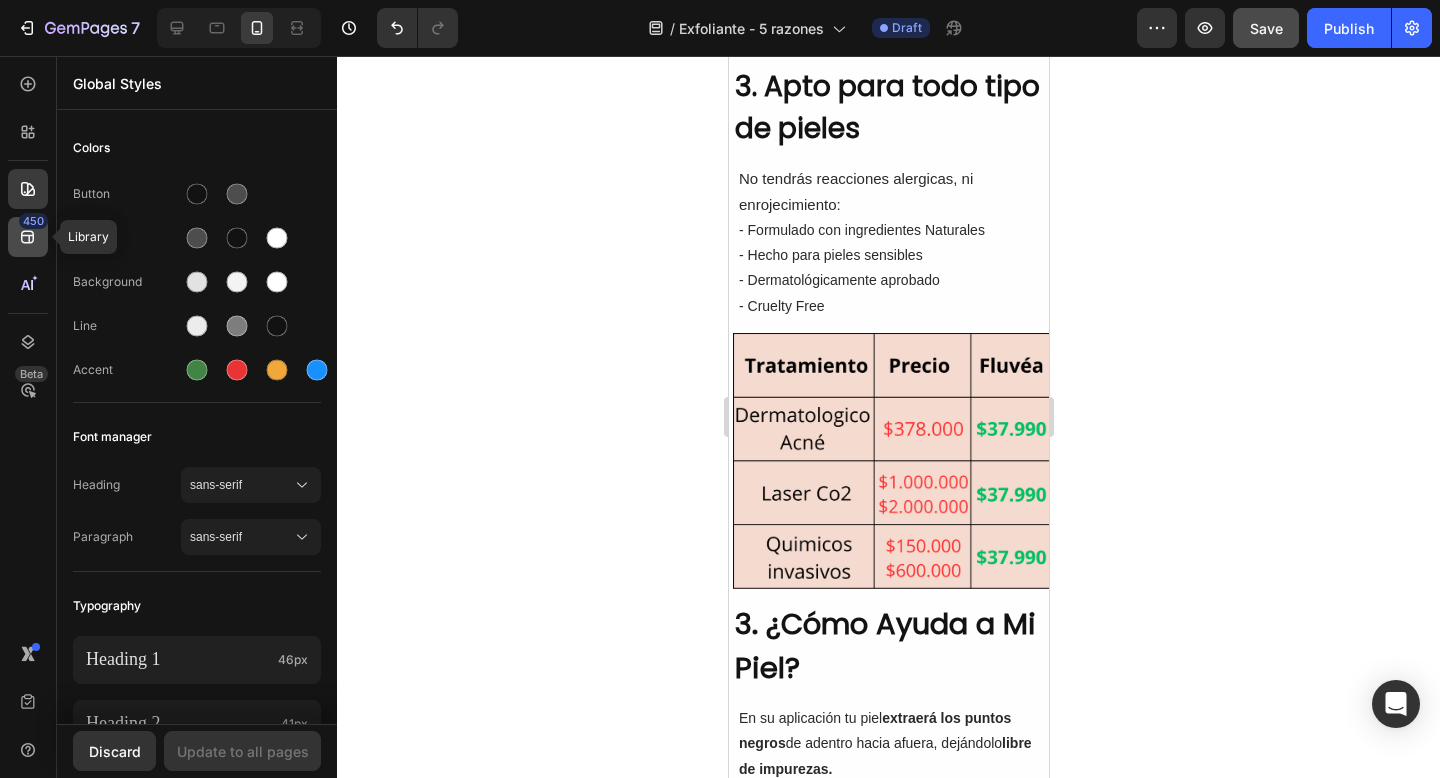 click 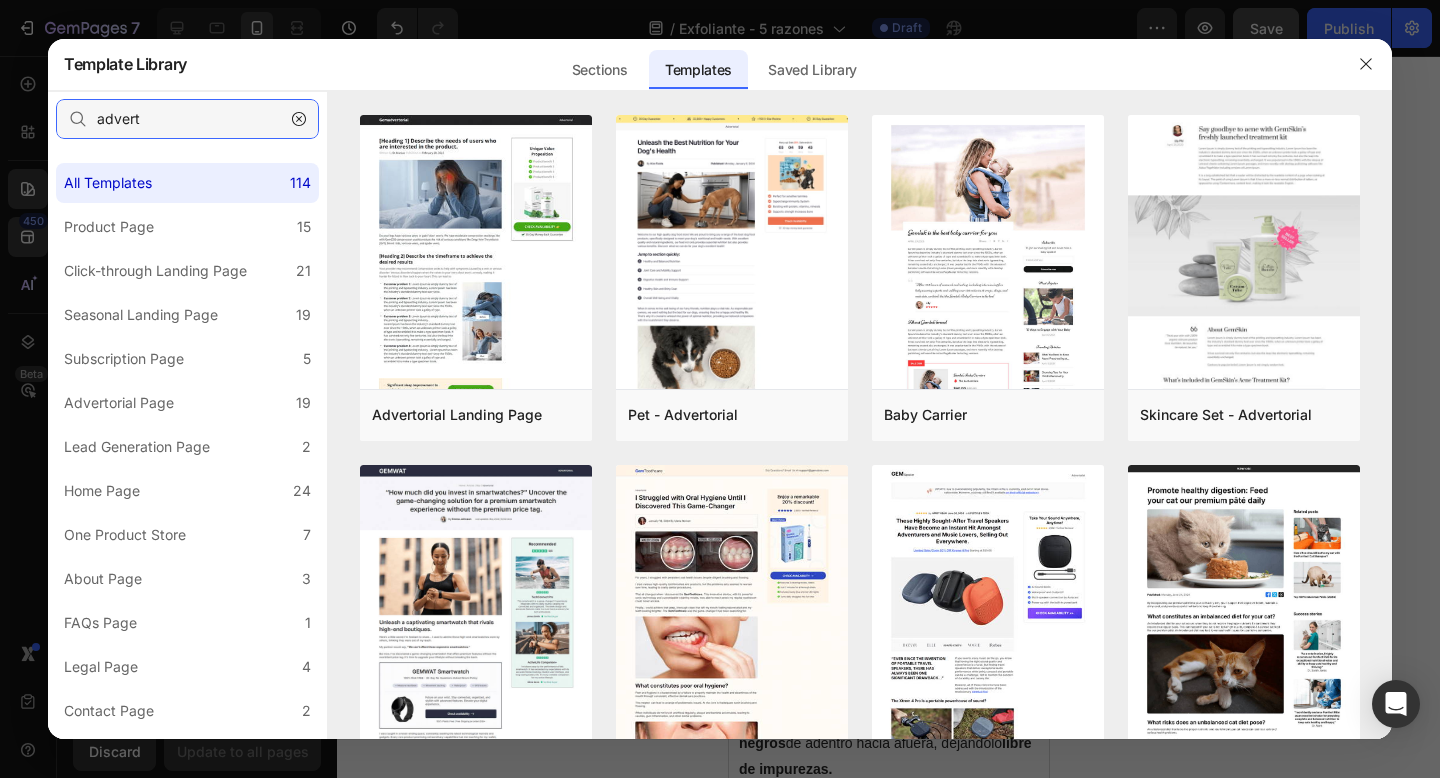 click on "advert" at bounding box center (187, 119) 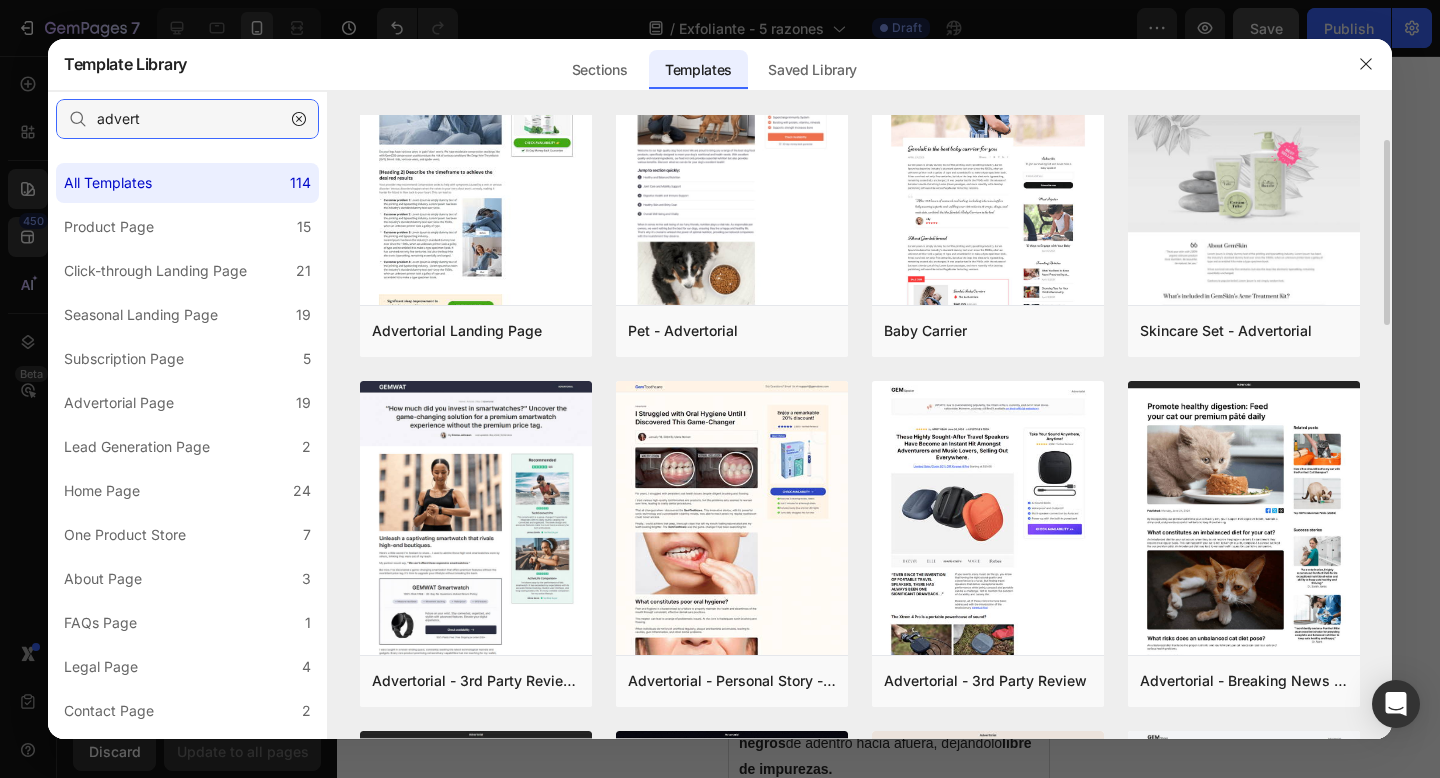scroll, scrollTop: 0, scrollLeft: 0, axis: both 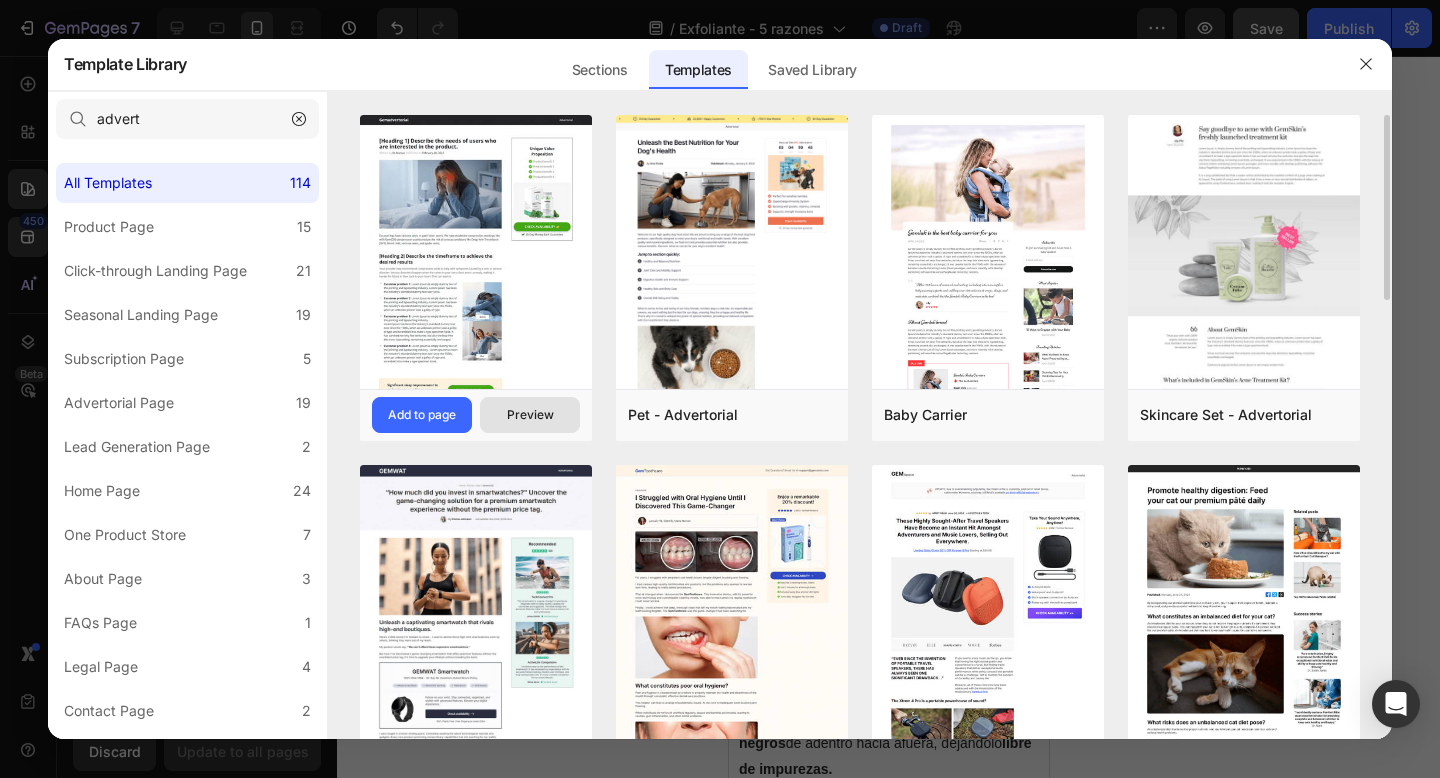 click on "Preview" at bounding box center [530, 415] 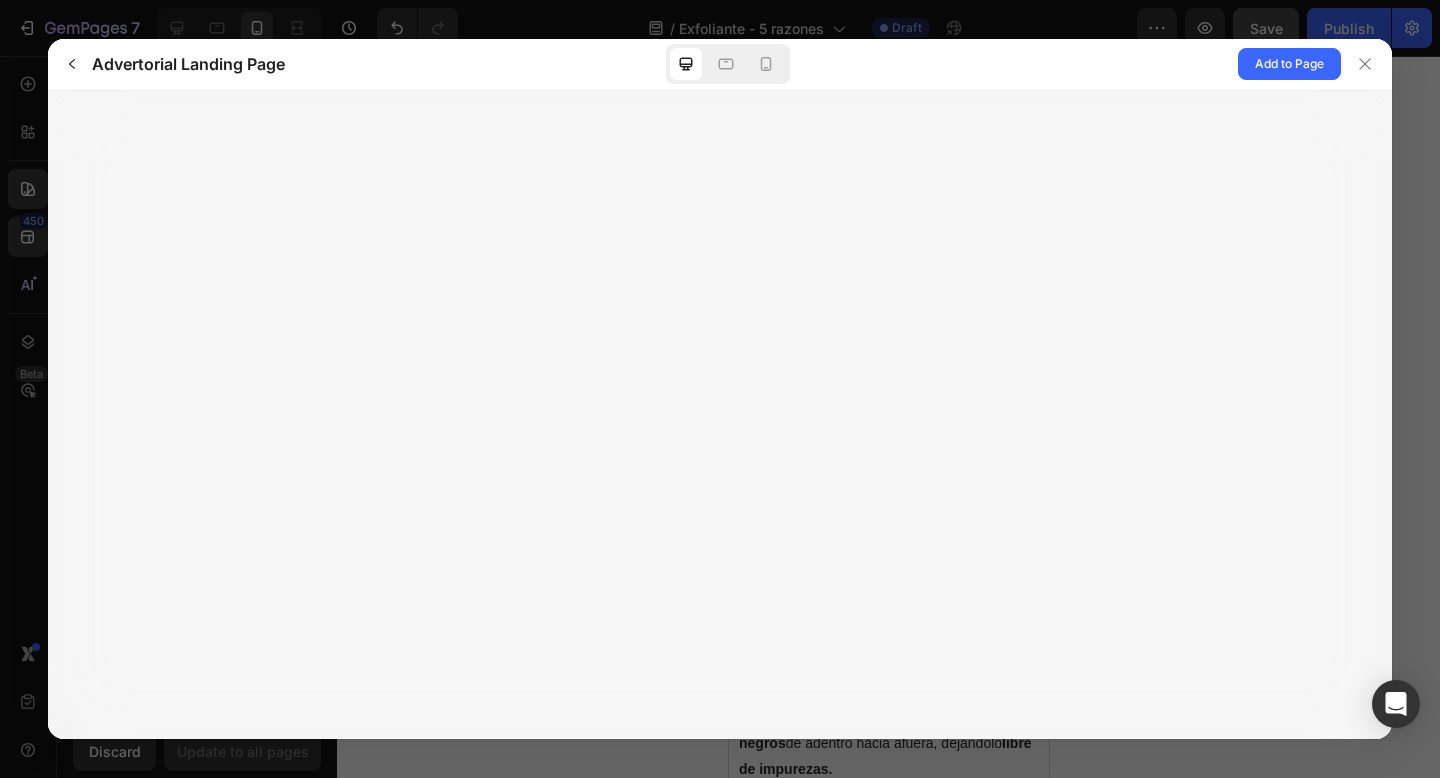 click at bounding box center (728, 64) 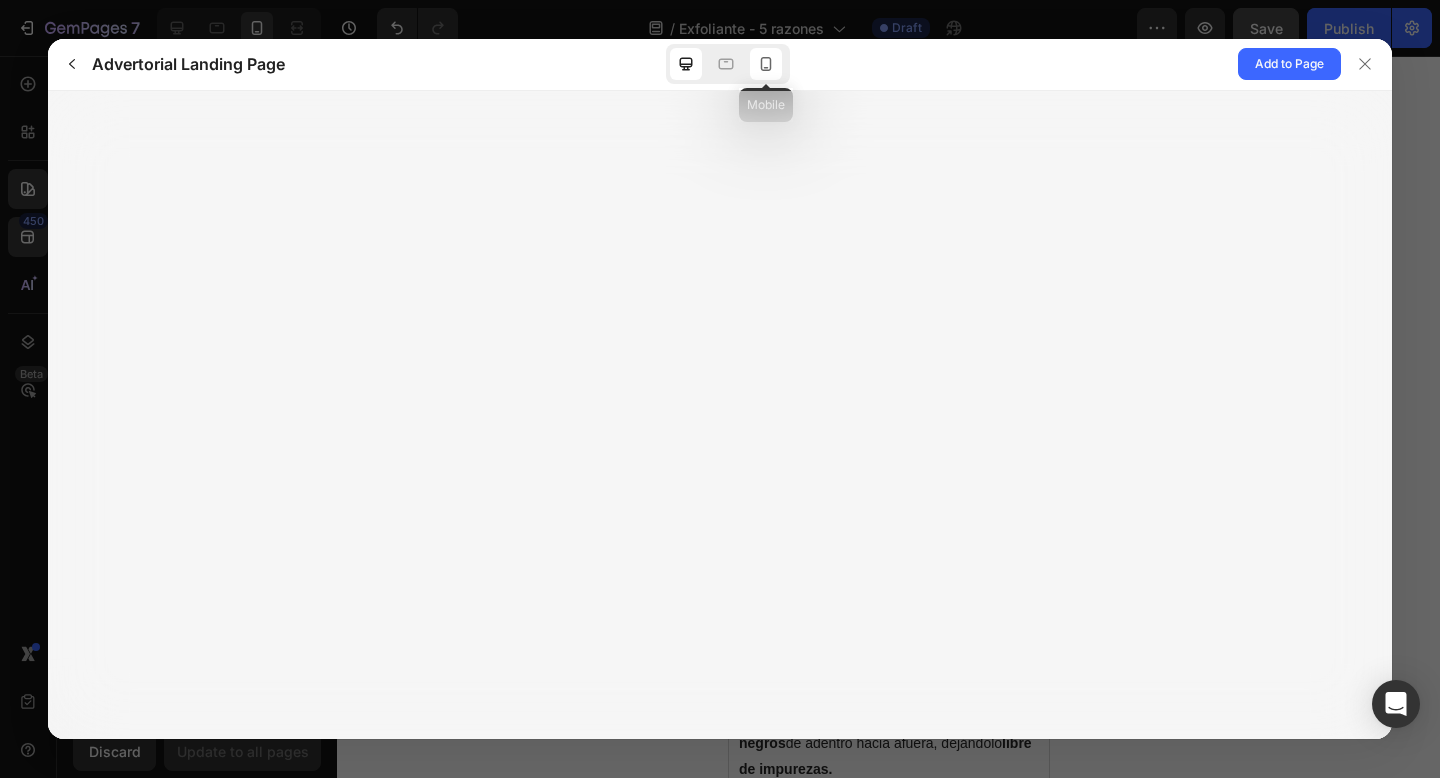 click 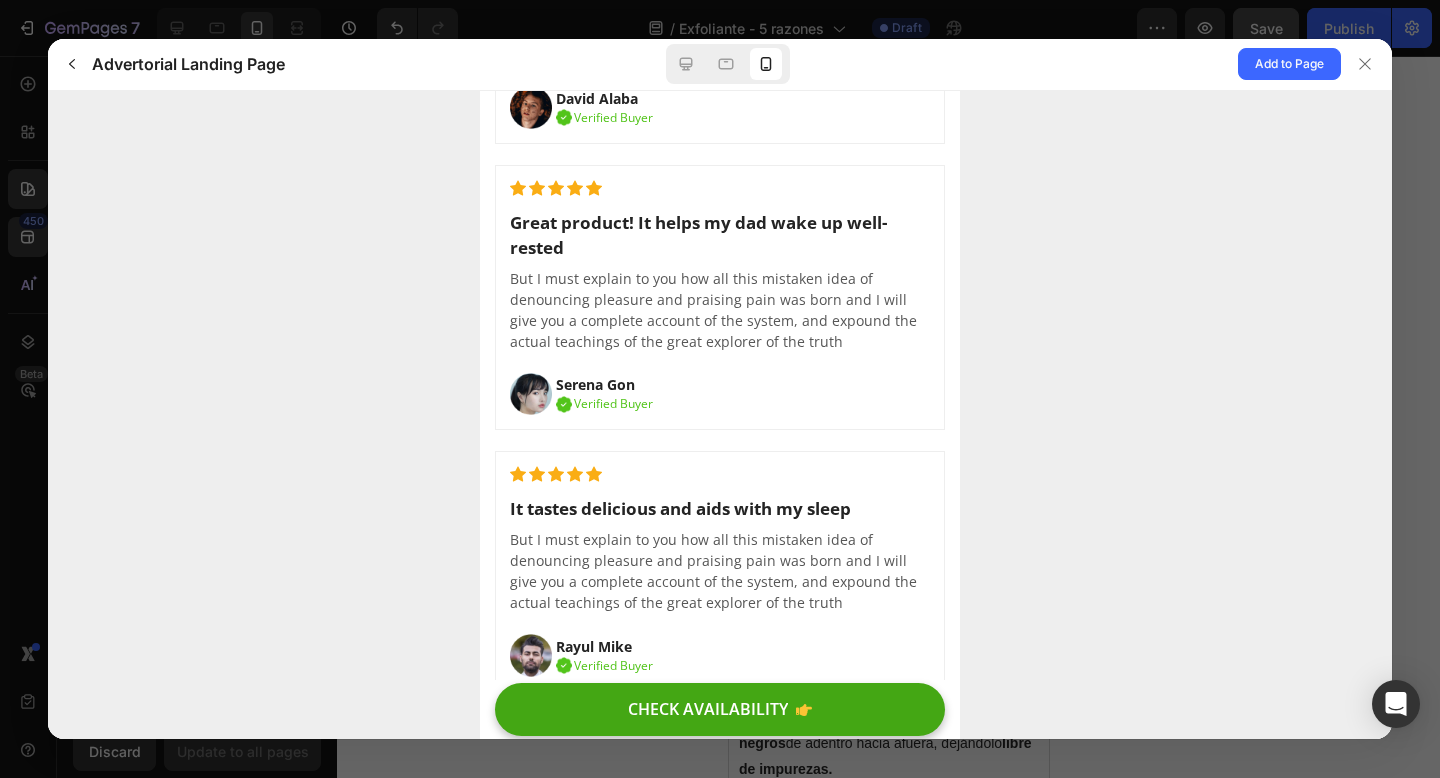 scroll, scrollTop: 8314, scrollLeft: 0, axis: vertical 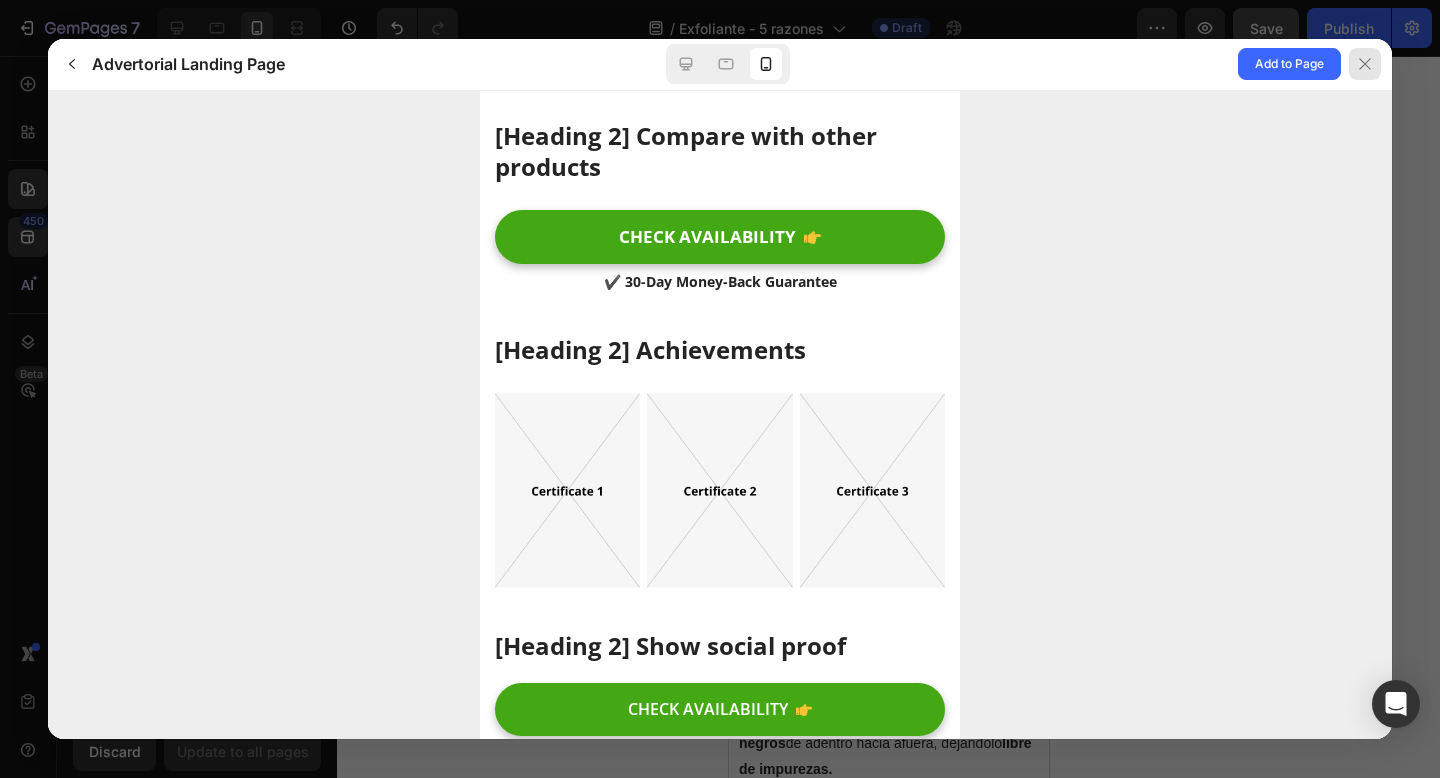 click at bounding box center (1366, 64) 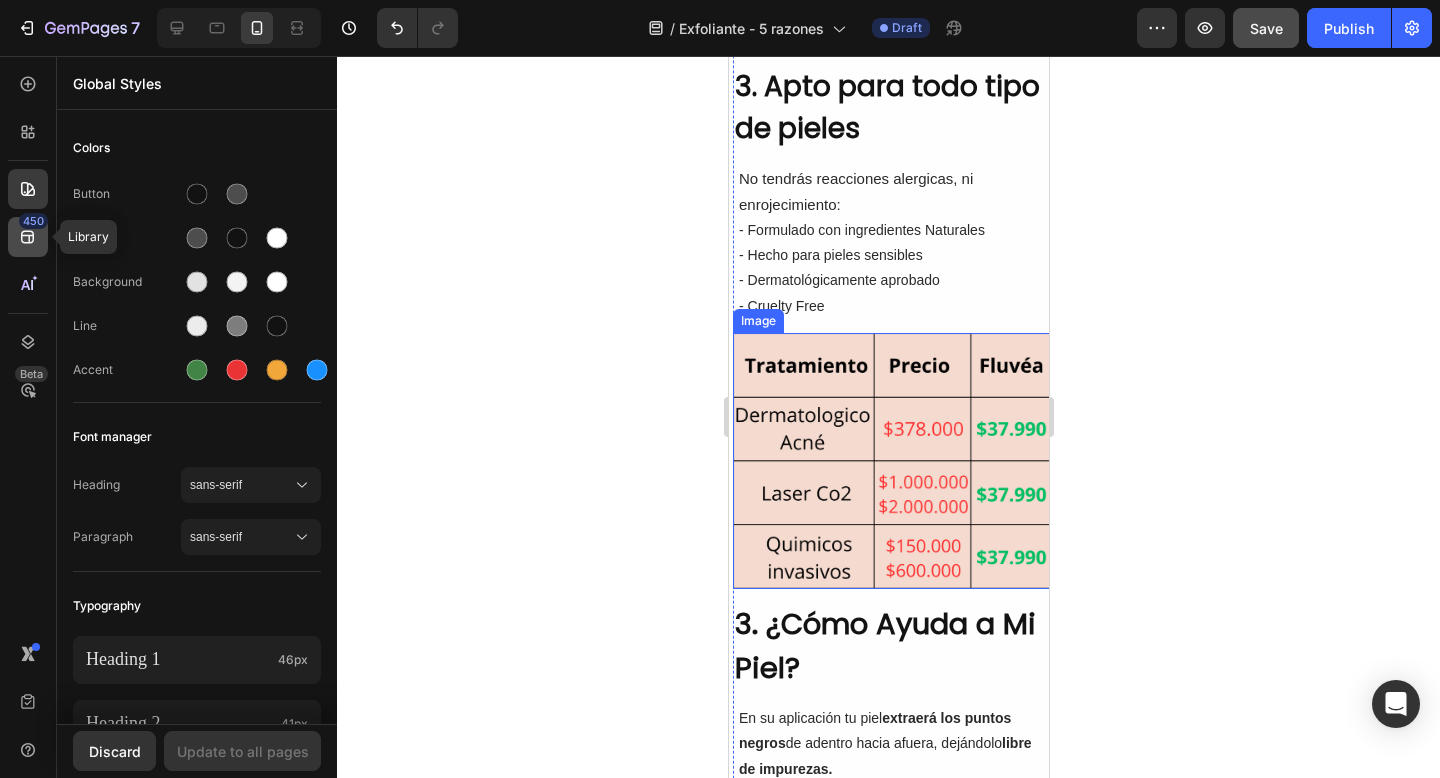 click 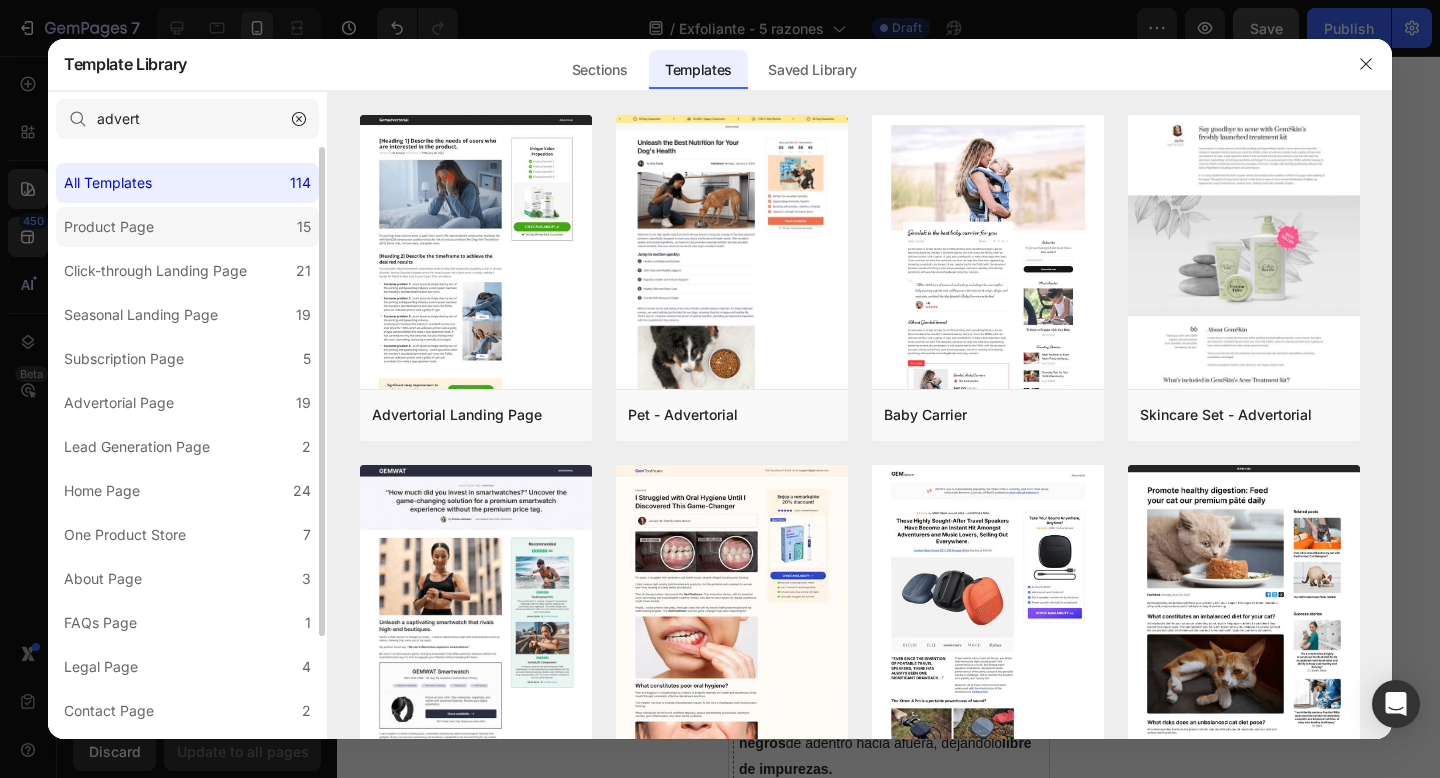 click on "Product Page 15" 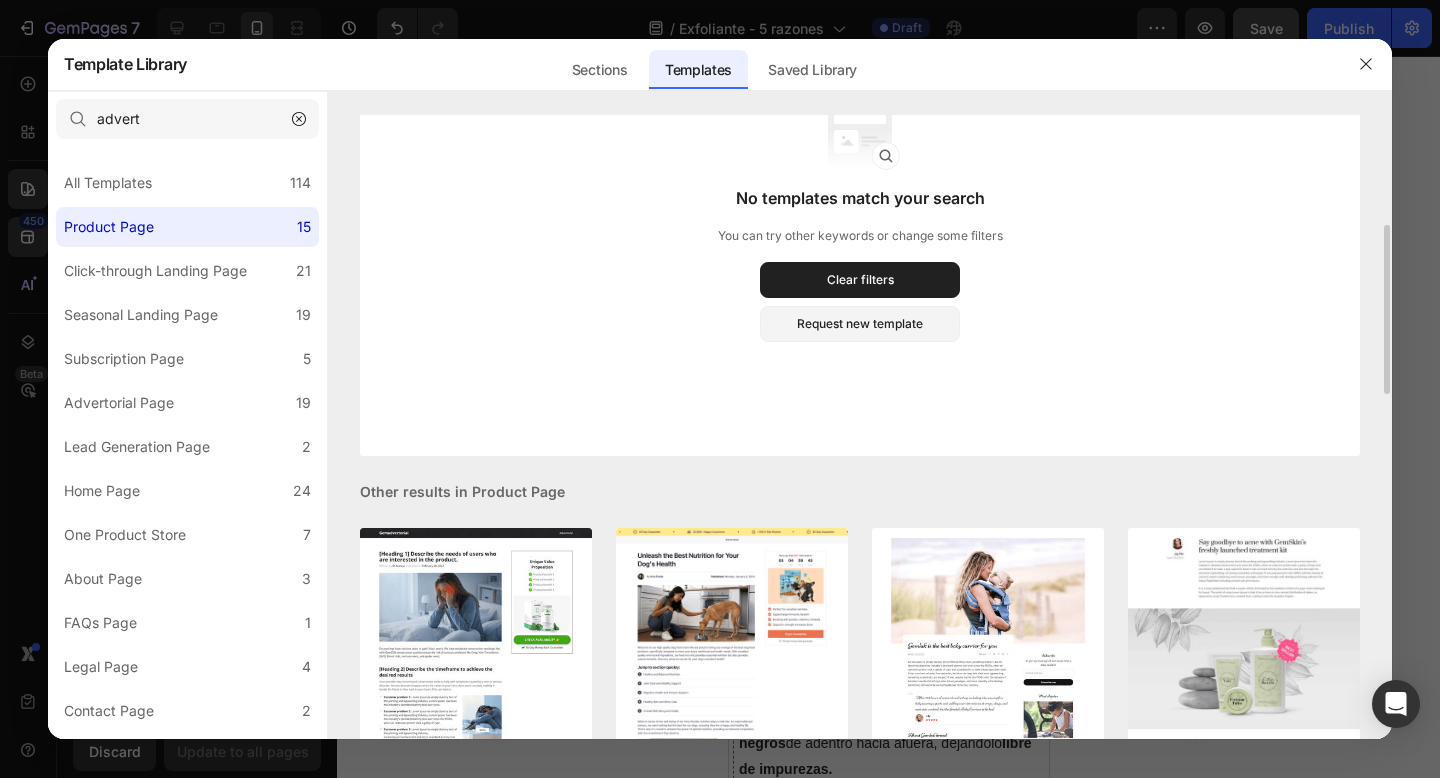 scroll, scrollTop: 100, scrollLeft: 0, axis: vertical 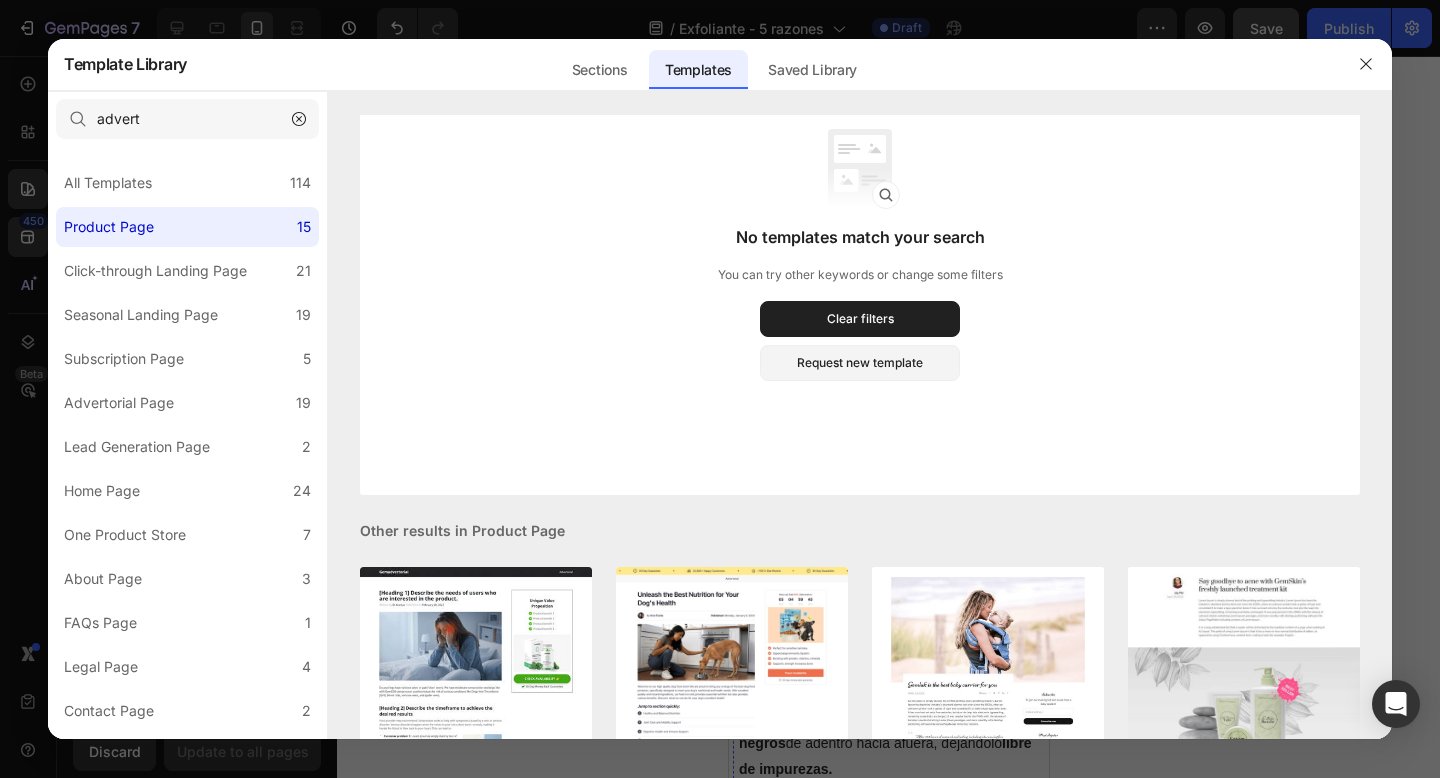 click at bounding box center [291, 129] 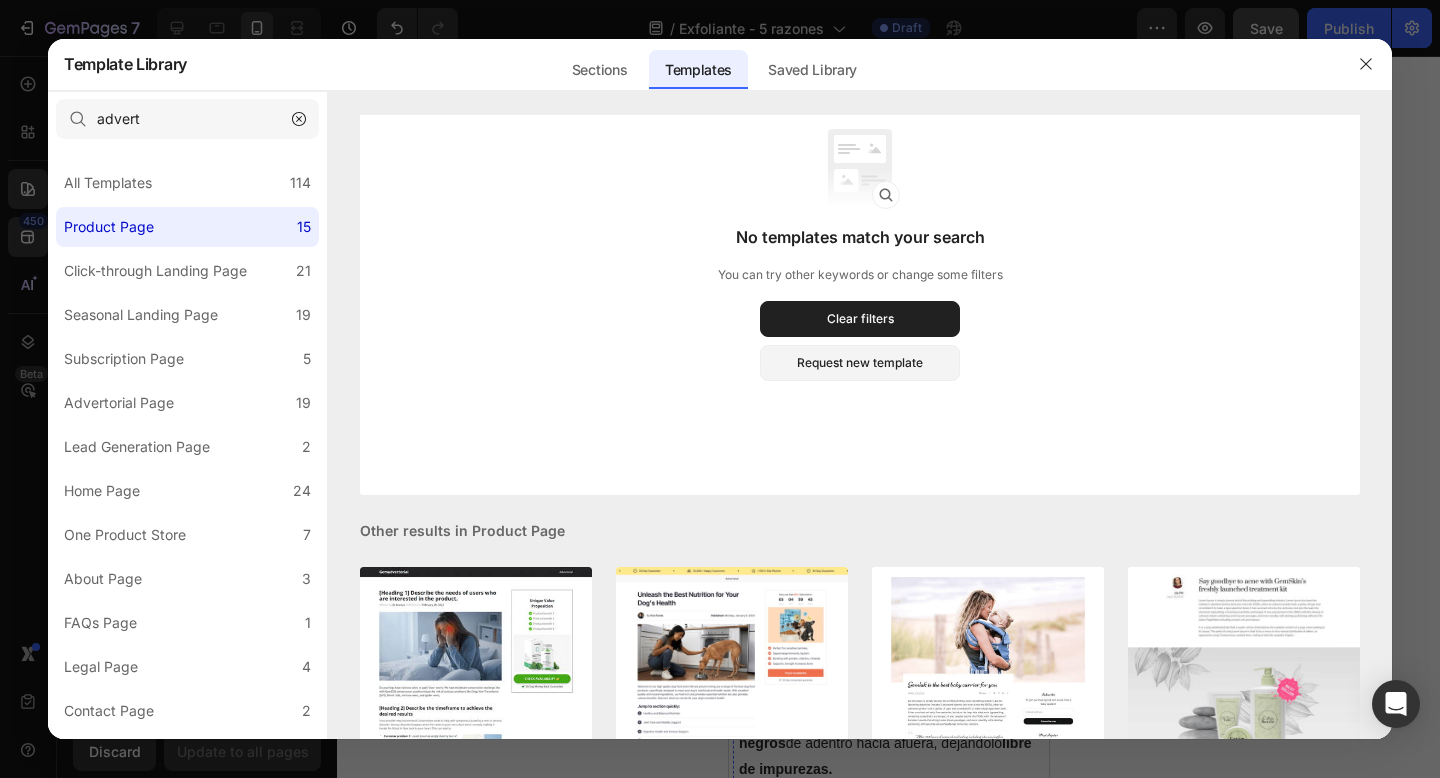 click 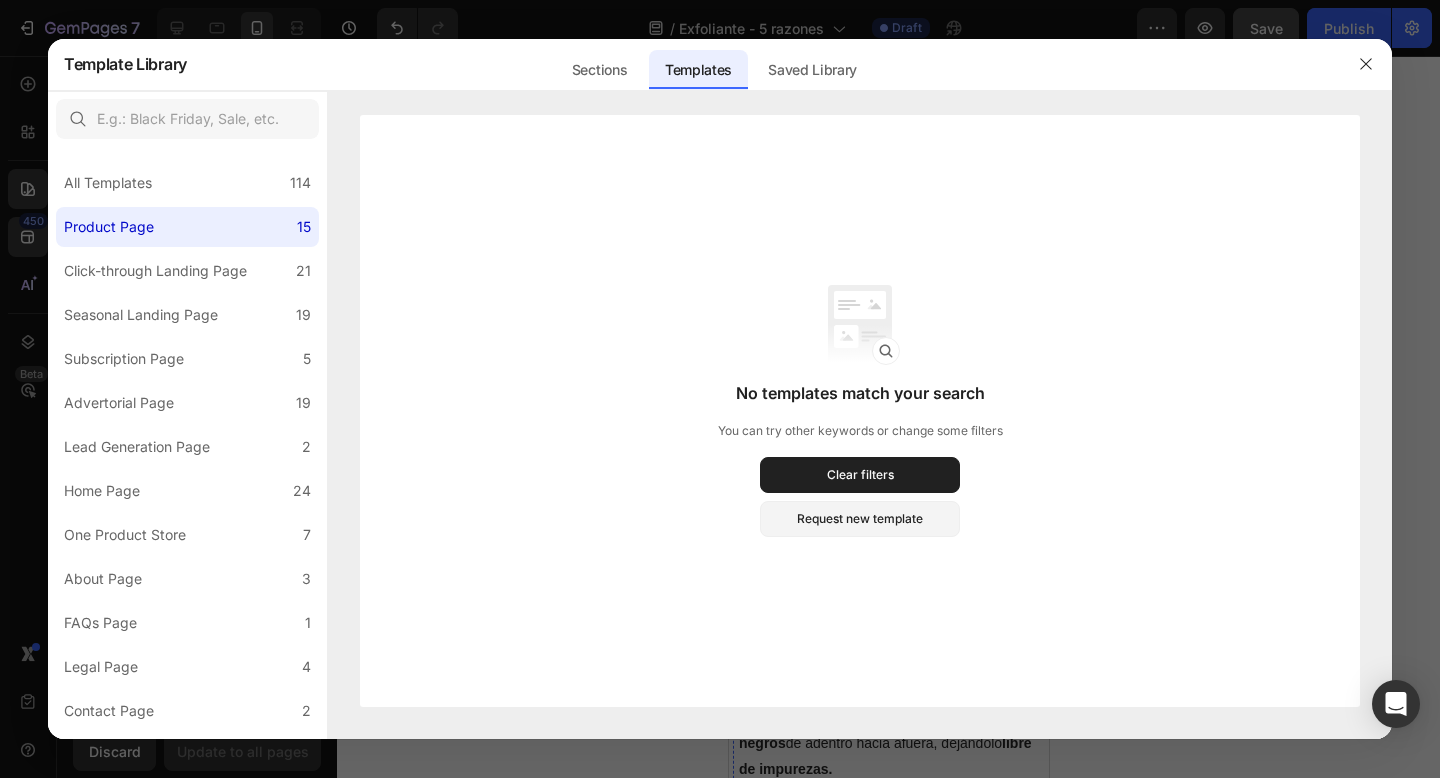 scroll, scrollTop: 0, scrollLeft: 0, axis: both 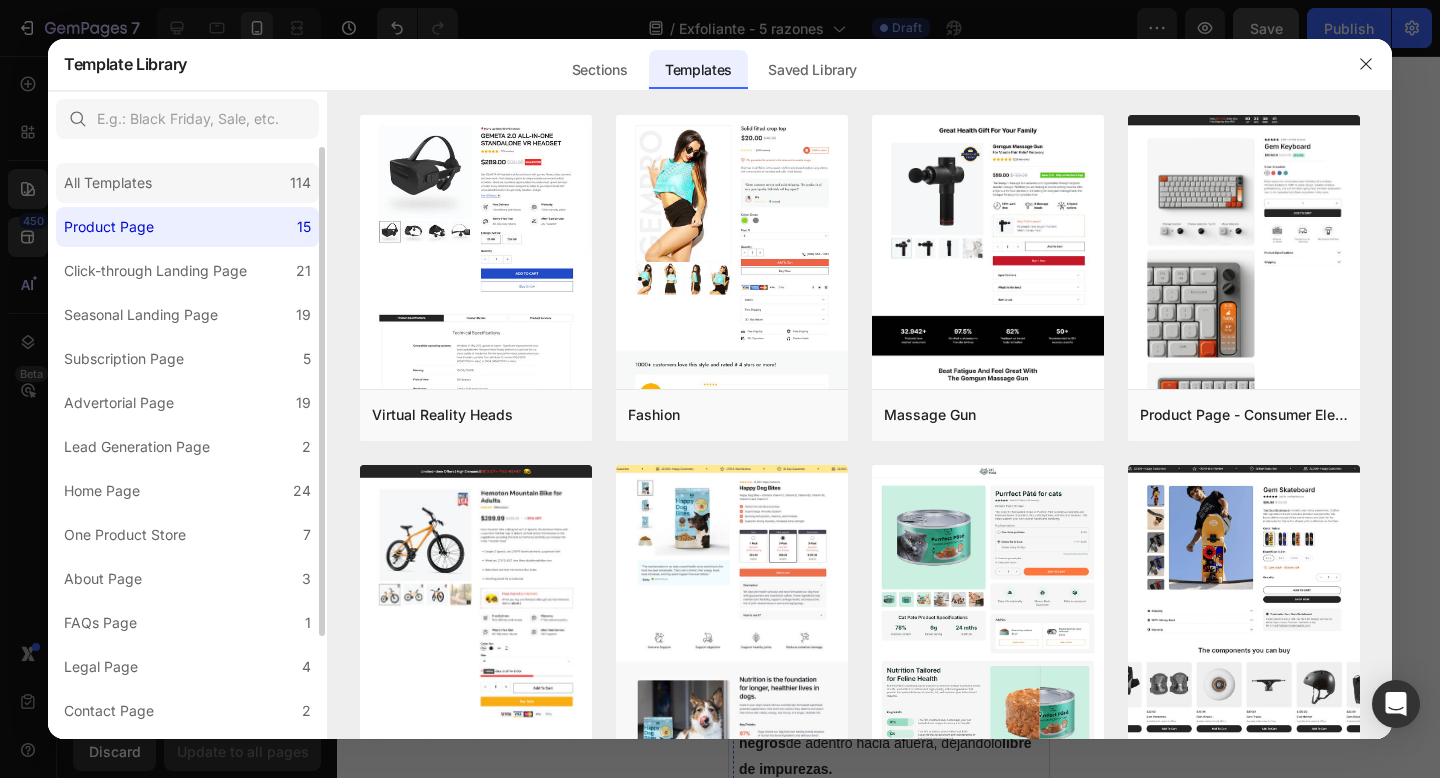 click on "All Templates 114" 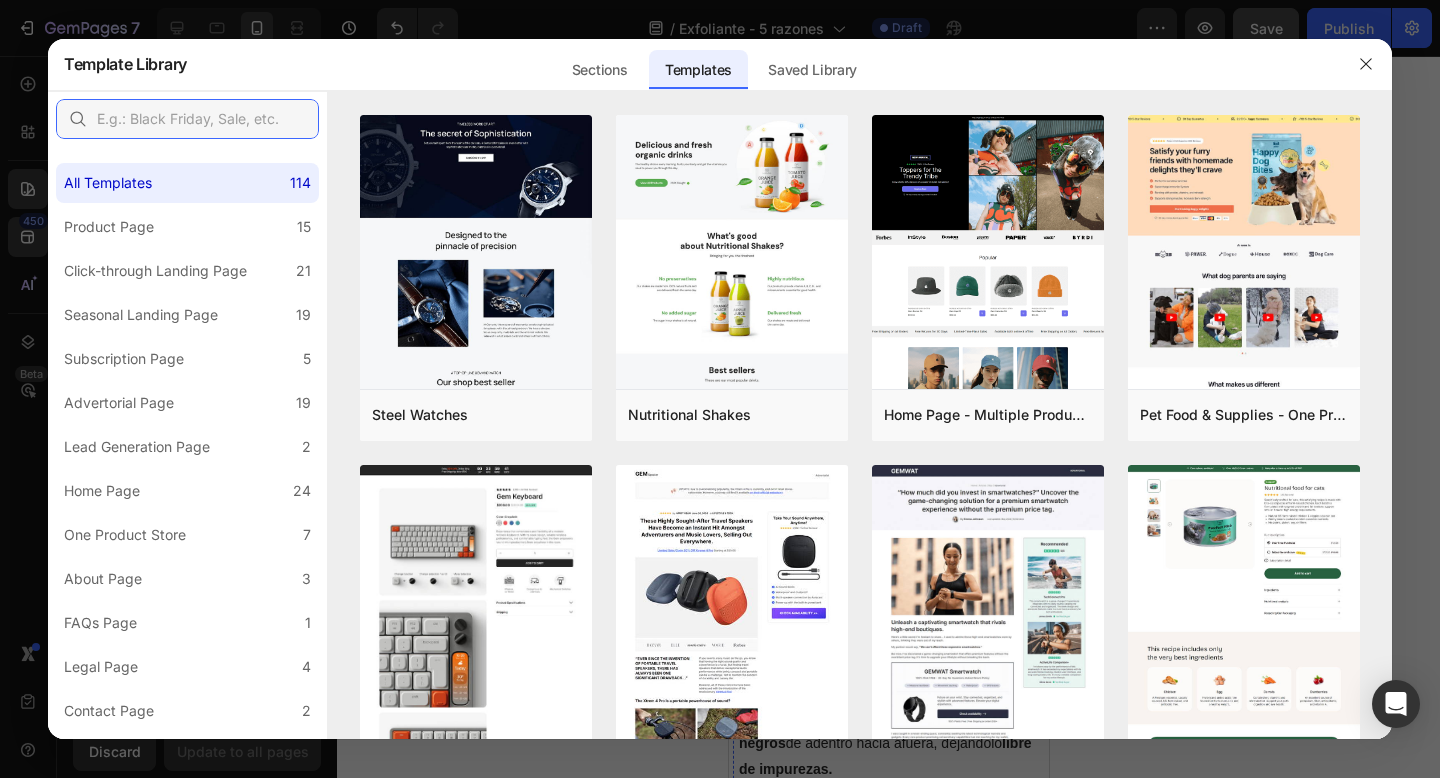 click at bounding box center (187, 119) 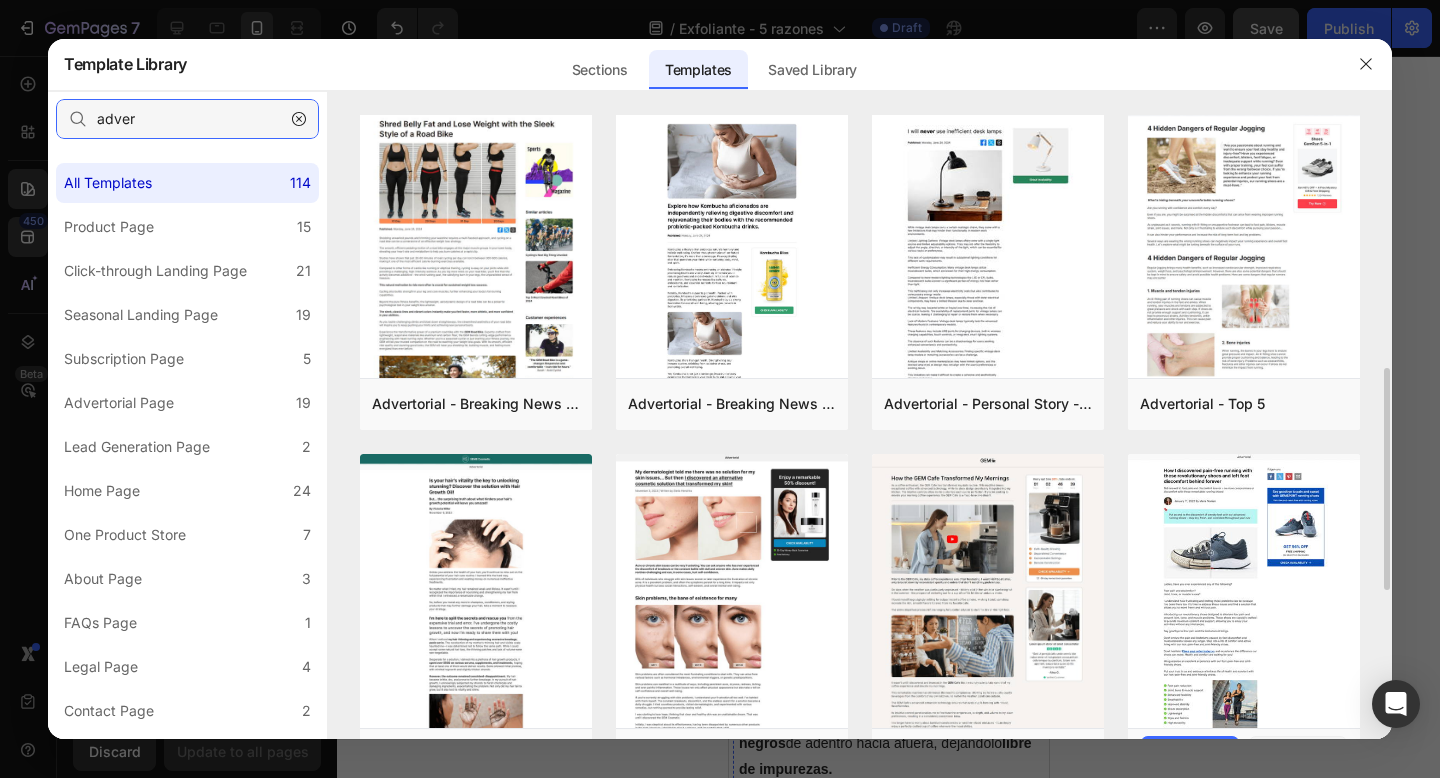 scroll, scrollTop: 637, scrollLeft: 0, axis: vertical 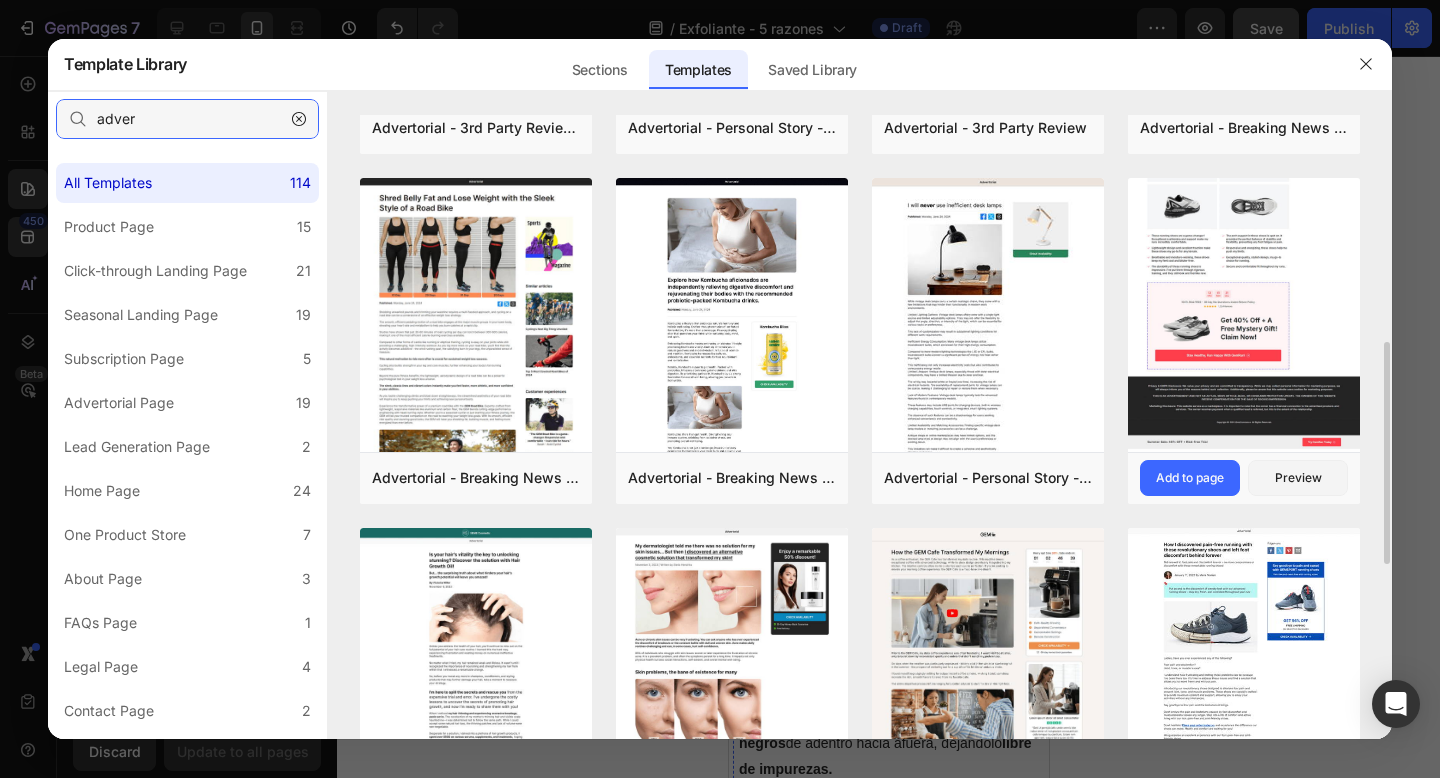 type on "adver" 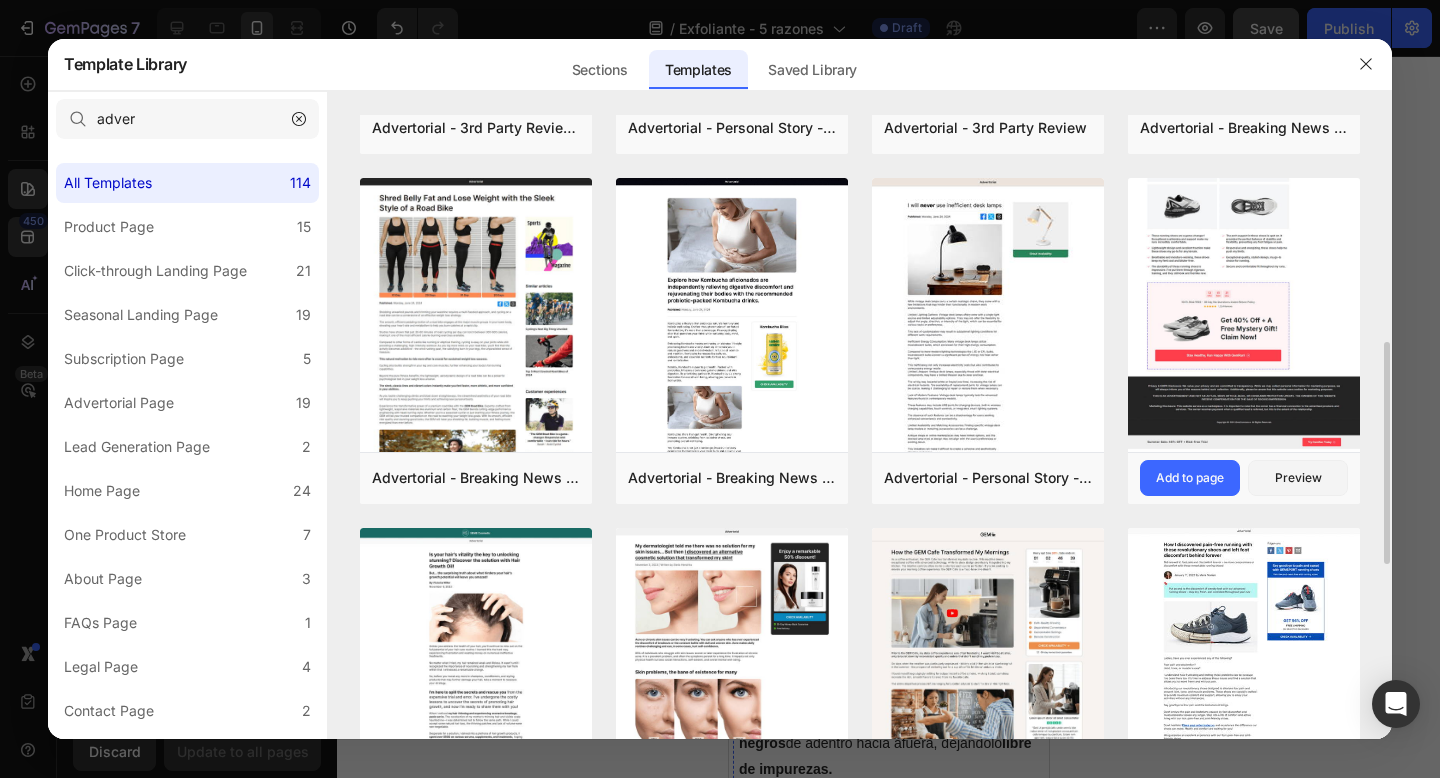 click at bounding box center [1244, -123] 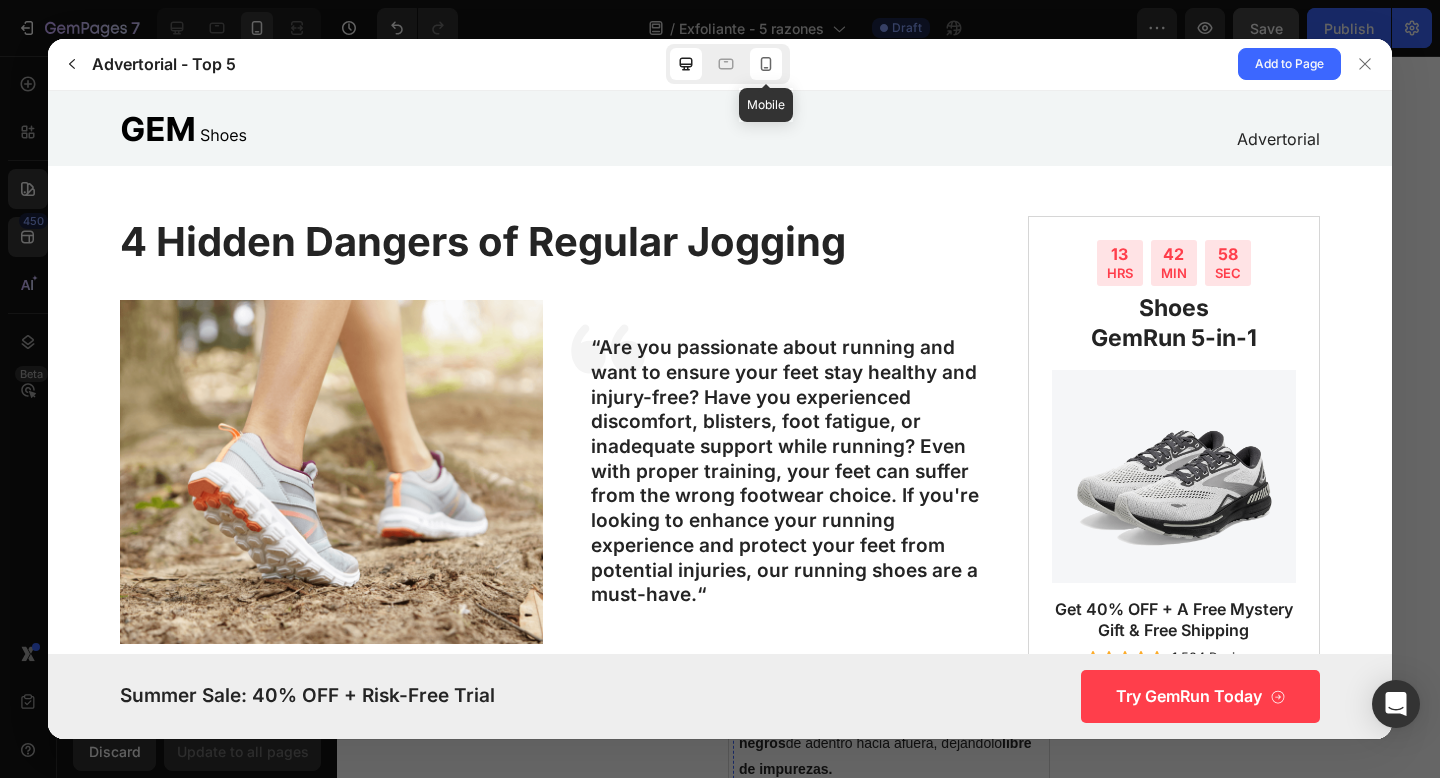 scroll, scrollTop: 0, scrollLeft: 0, axis: both 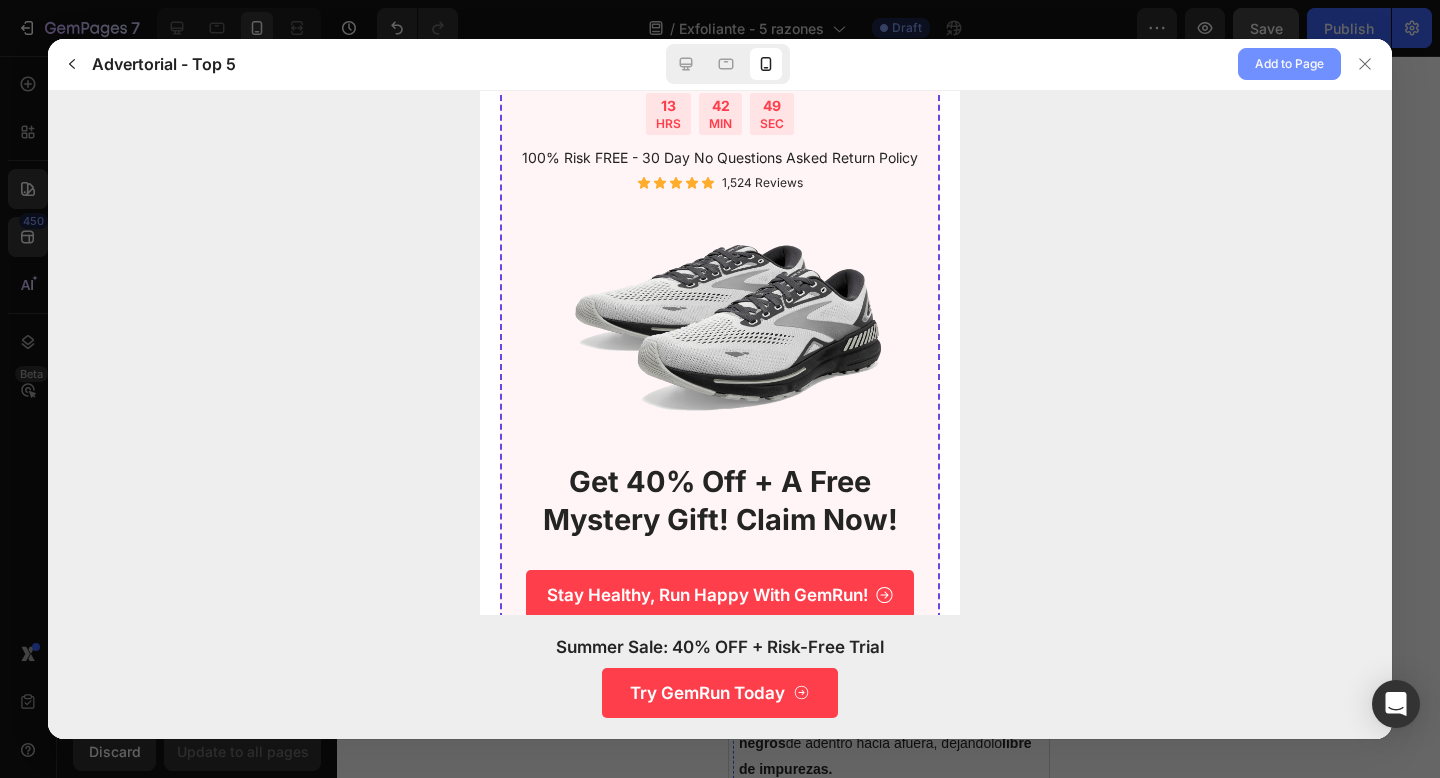 click on "Add to Page" at bounding box center (1289, 64) 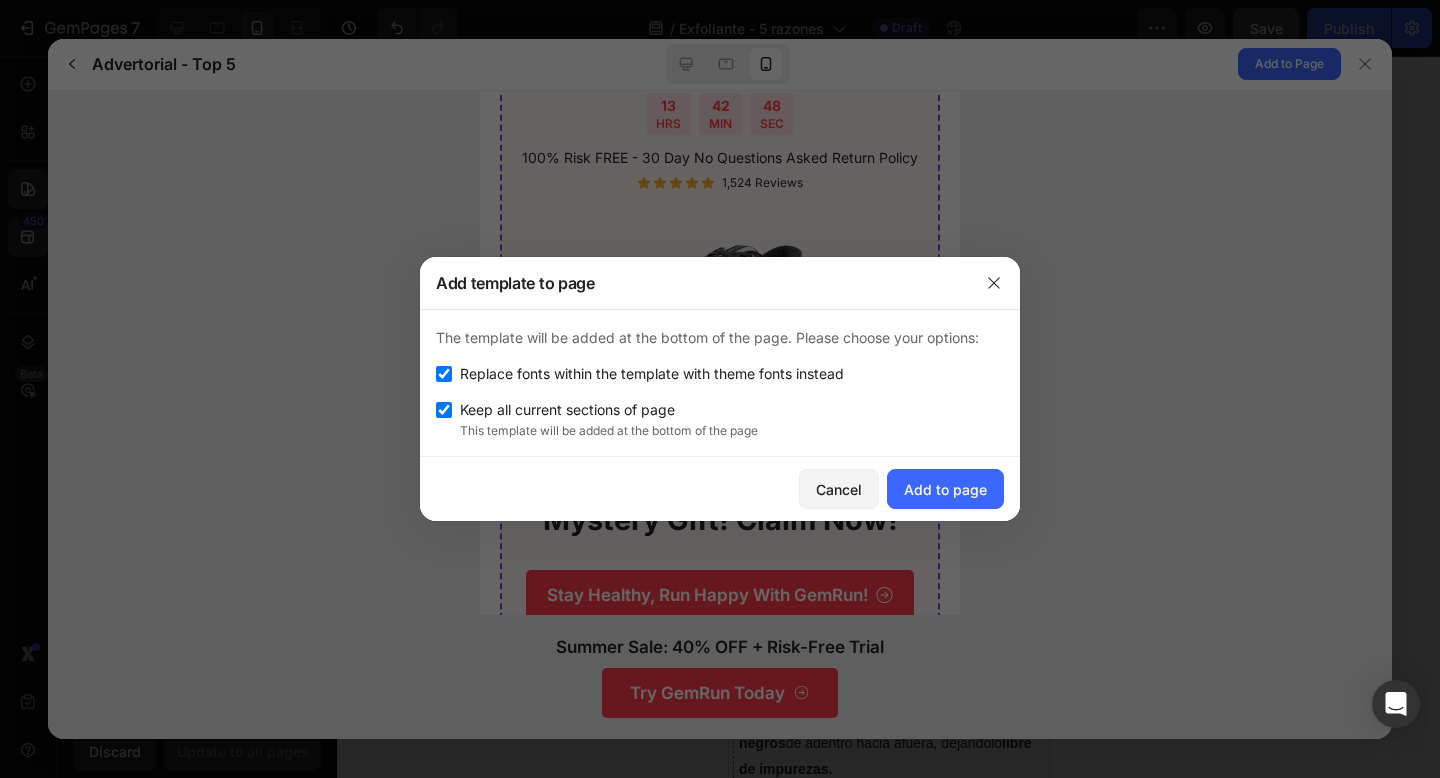click on "Replace fonts within the template with theme fonts instead" at bounding box center (652, 374) 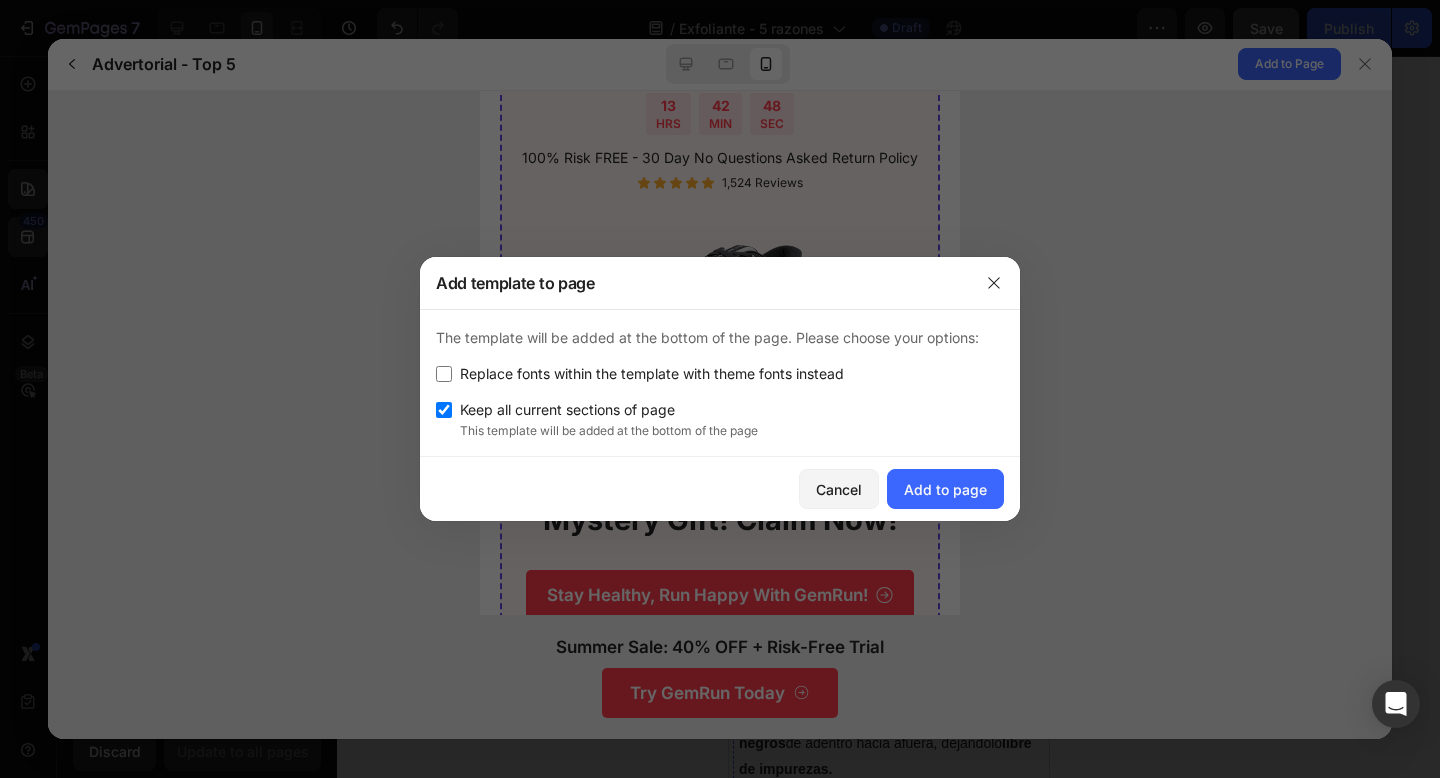 checkbox on "false" 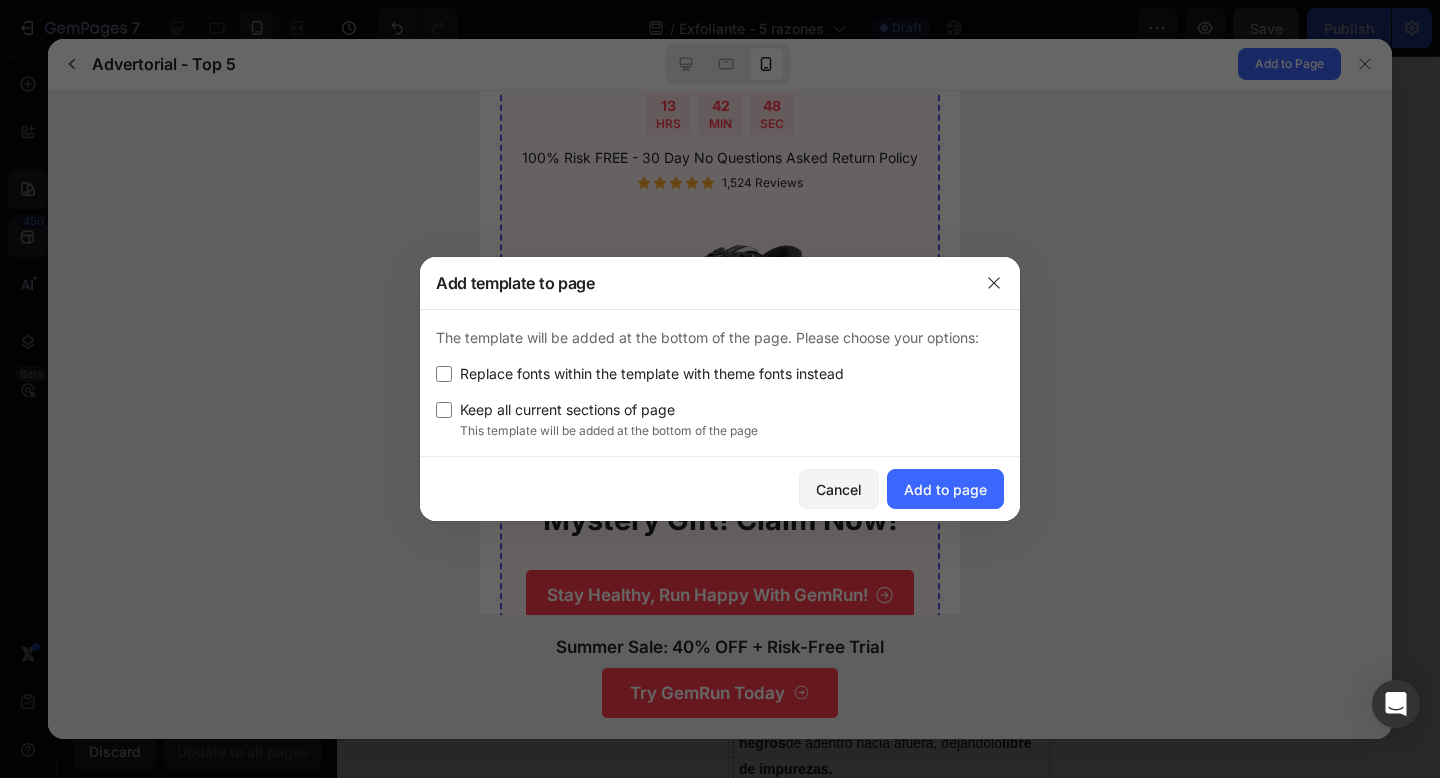 checkbox on "false" 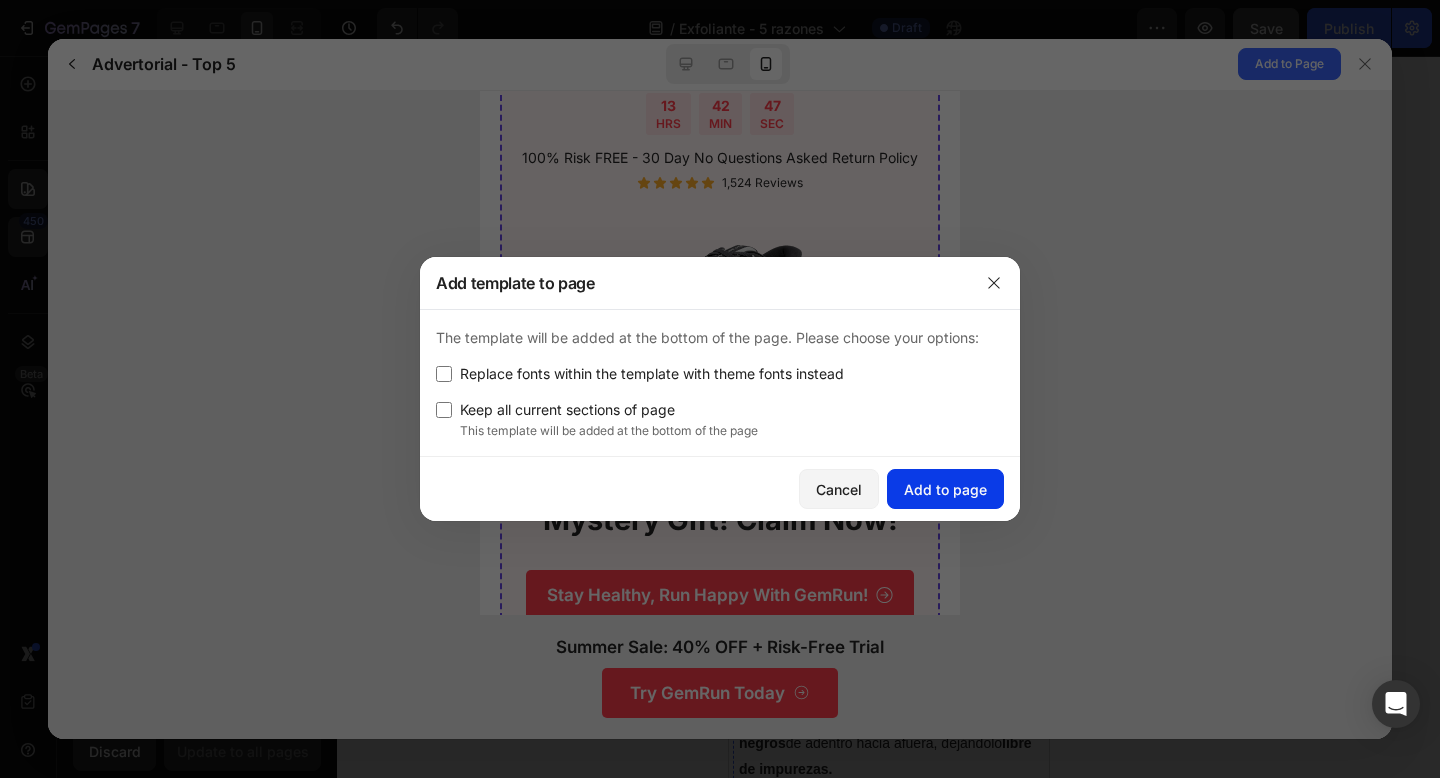 click on "Add to page" at bounding box center (945, 489) 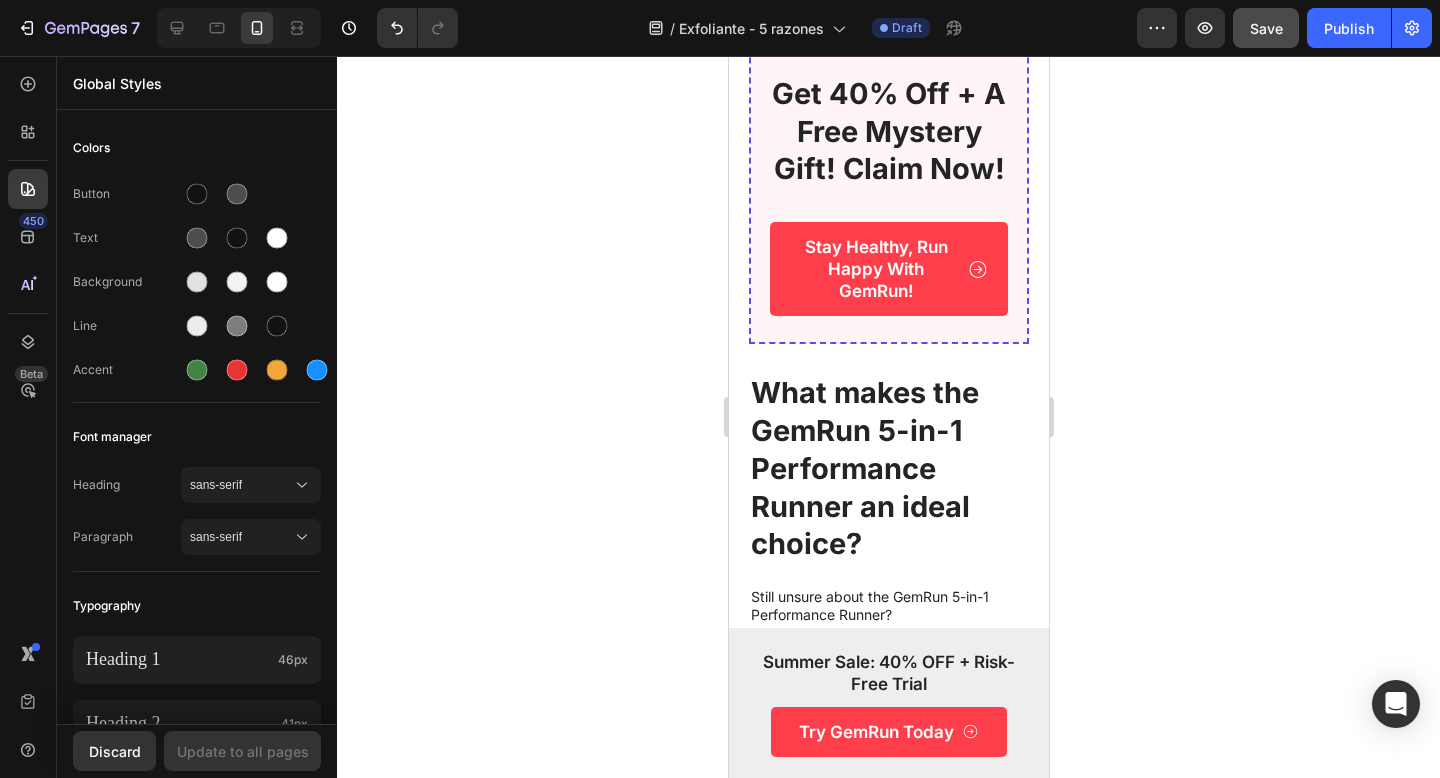 scroll, scrollTop: 4457, scrollLeft: 0, axis: vertical 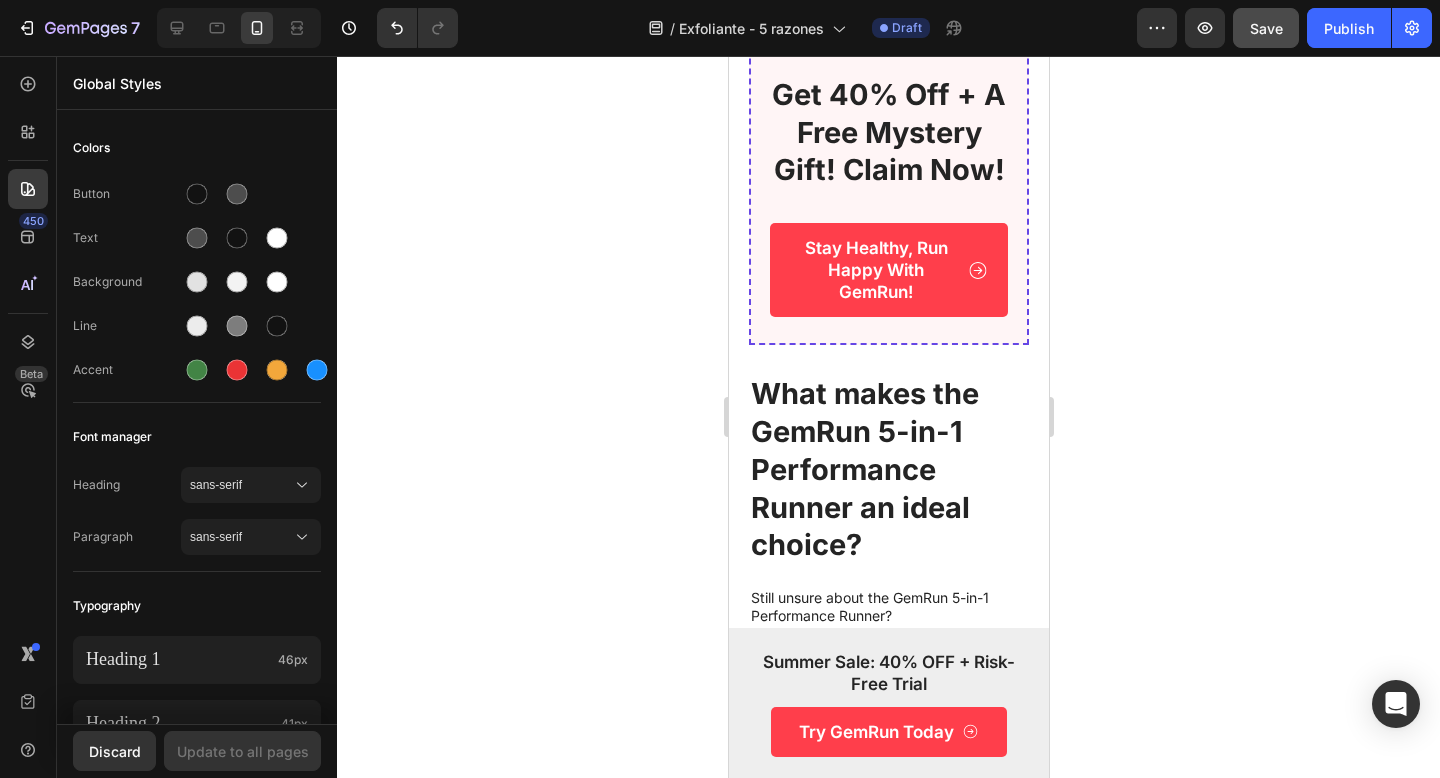 click at bounding box center (888, 42) 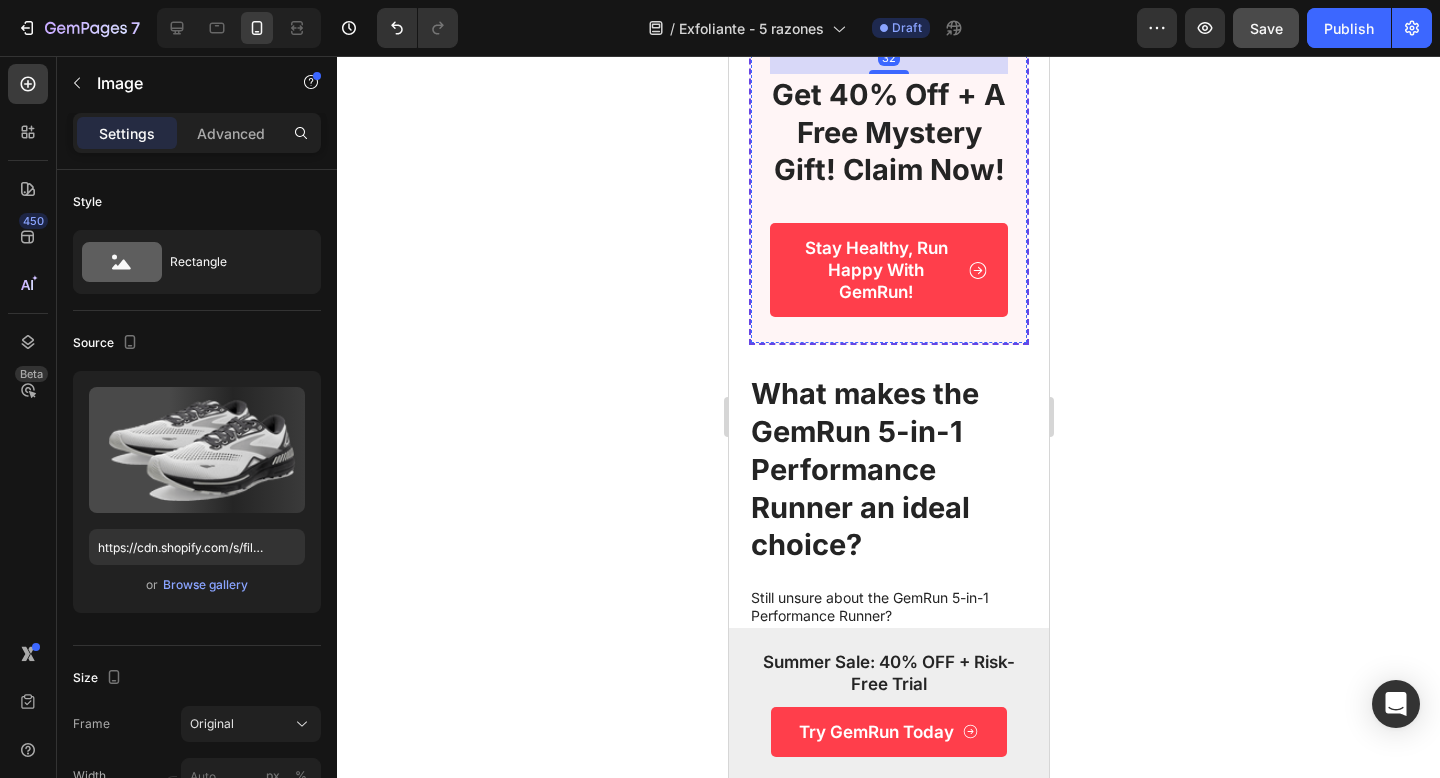 click on "13 HRS 42 MIN 59 SEC" at bounding box center [888, -93] 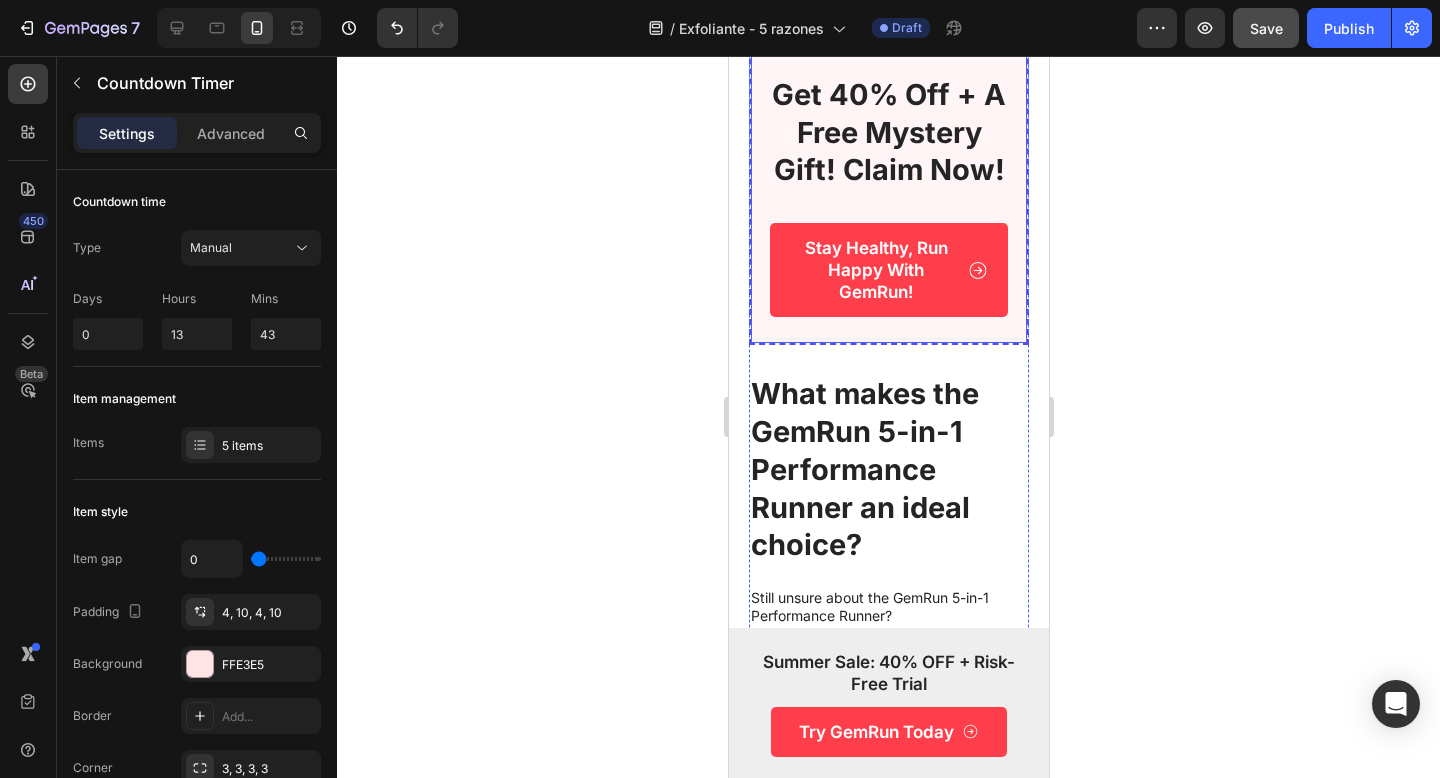 click on "13 HRS 42 MIN 58 SEC Countdown Timer   14 100% Risk FREE - 30 Day No Questions Asked Return Policy Text Block Icon Icon Icon Icon Icon Icon List 1,524 Reviews Text Block Row Image get 40% off + a free mystery gift! claim now! Heading Row
Stay Healthy, Run Happy With GemRun! Button Row" at bounding box center [888, 101] 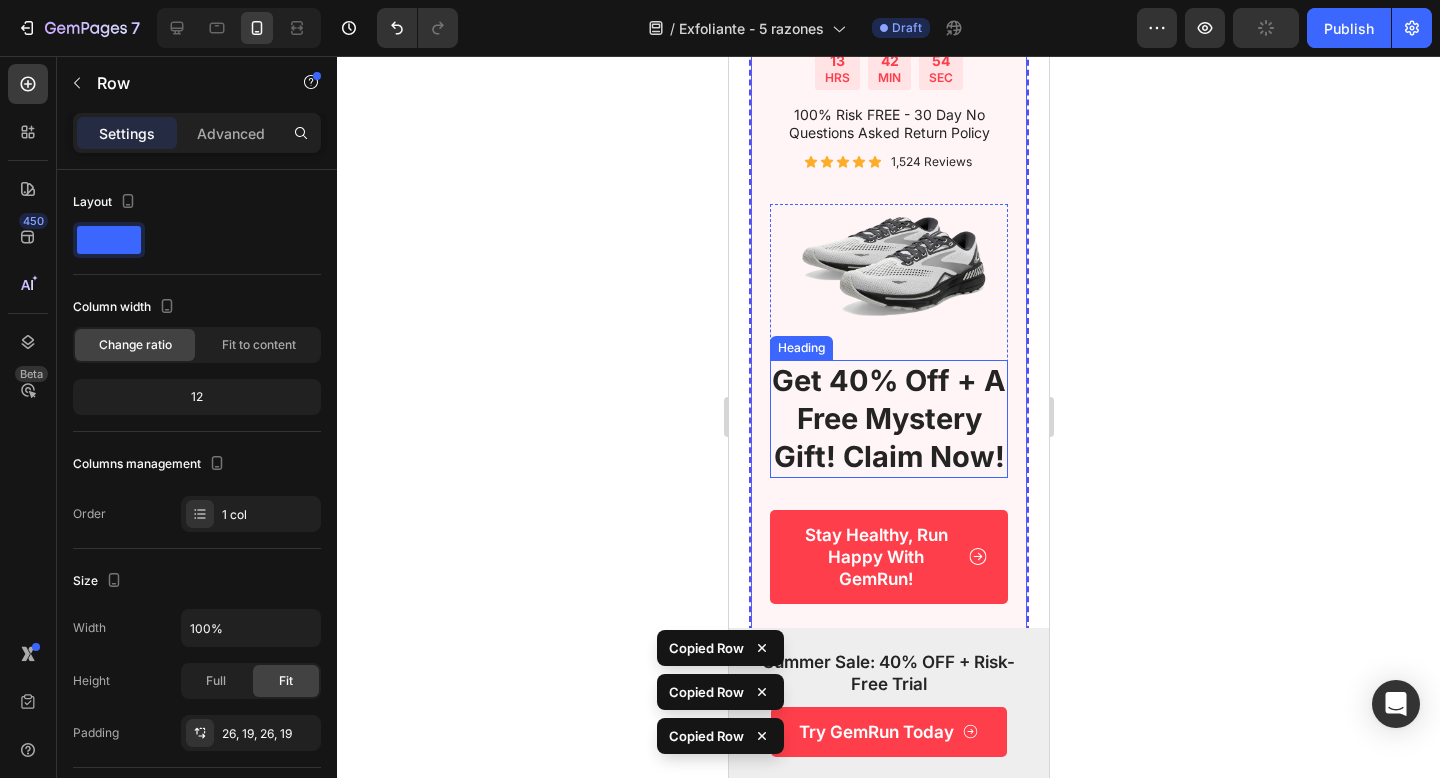 scroll, scrollTop: 4283, scrollLeft: 0, axis: vertical 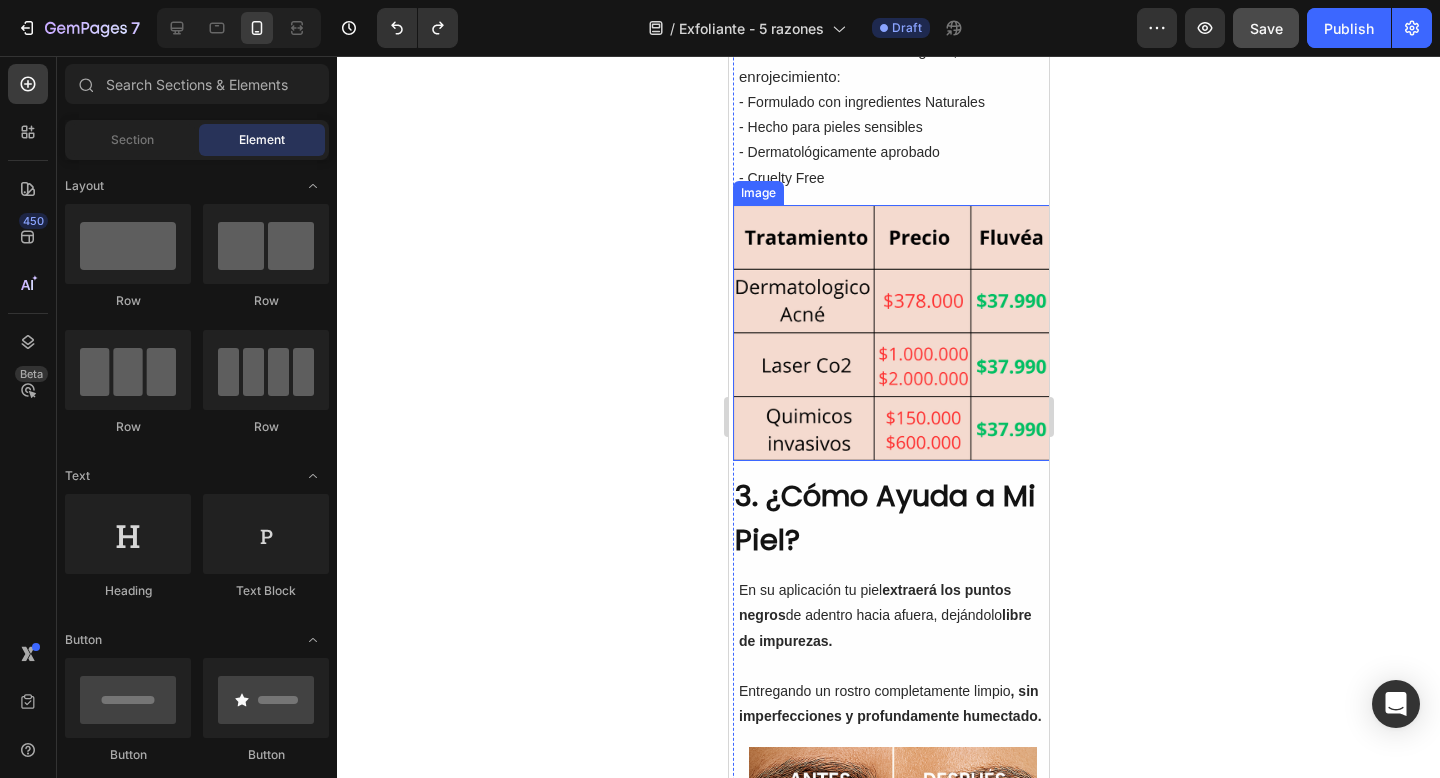 click at bounding box center [892, 333] 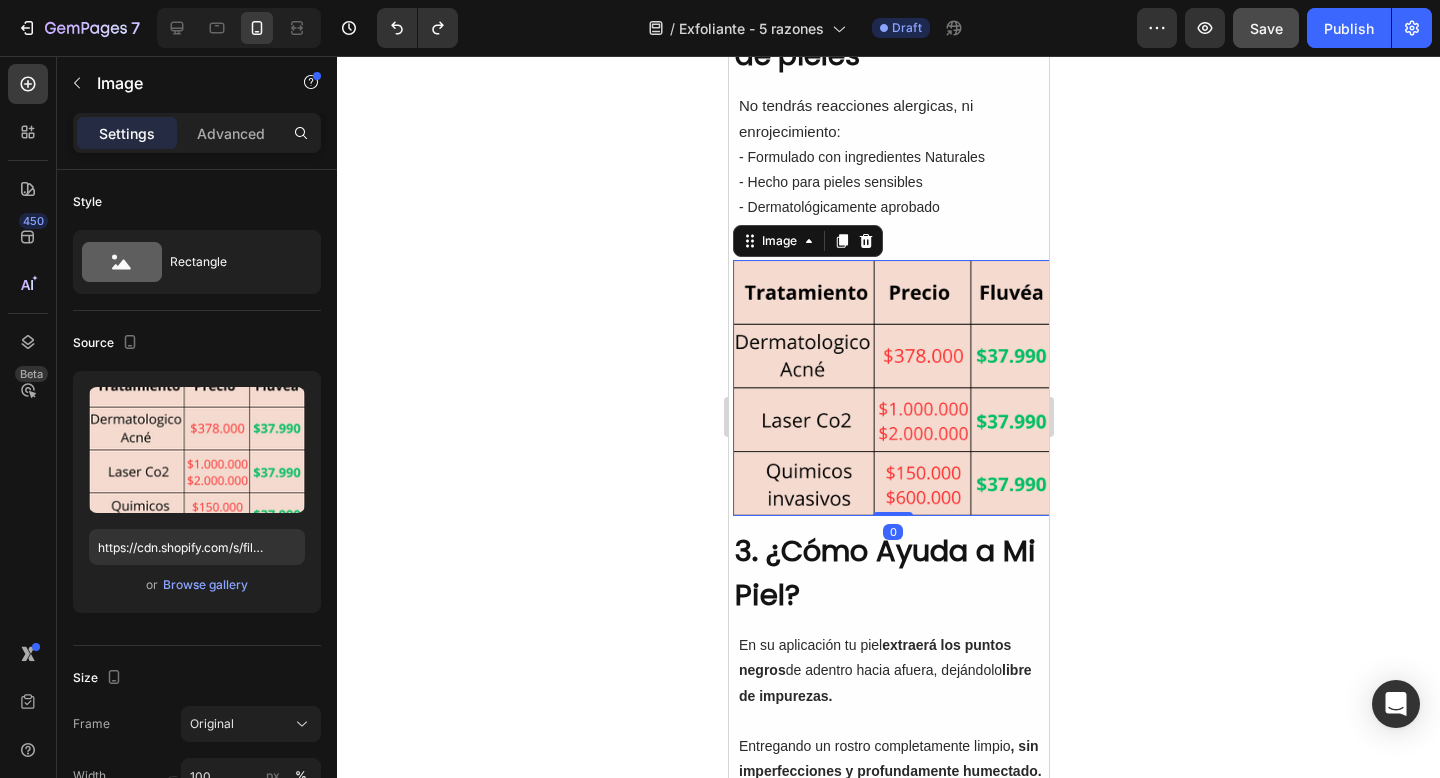 scroll, scrollTop: 1572, scrollLeft: 0, axis: vertical 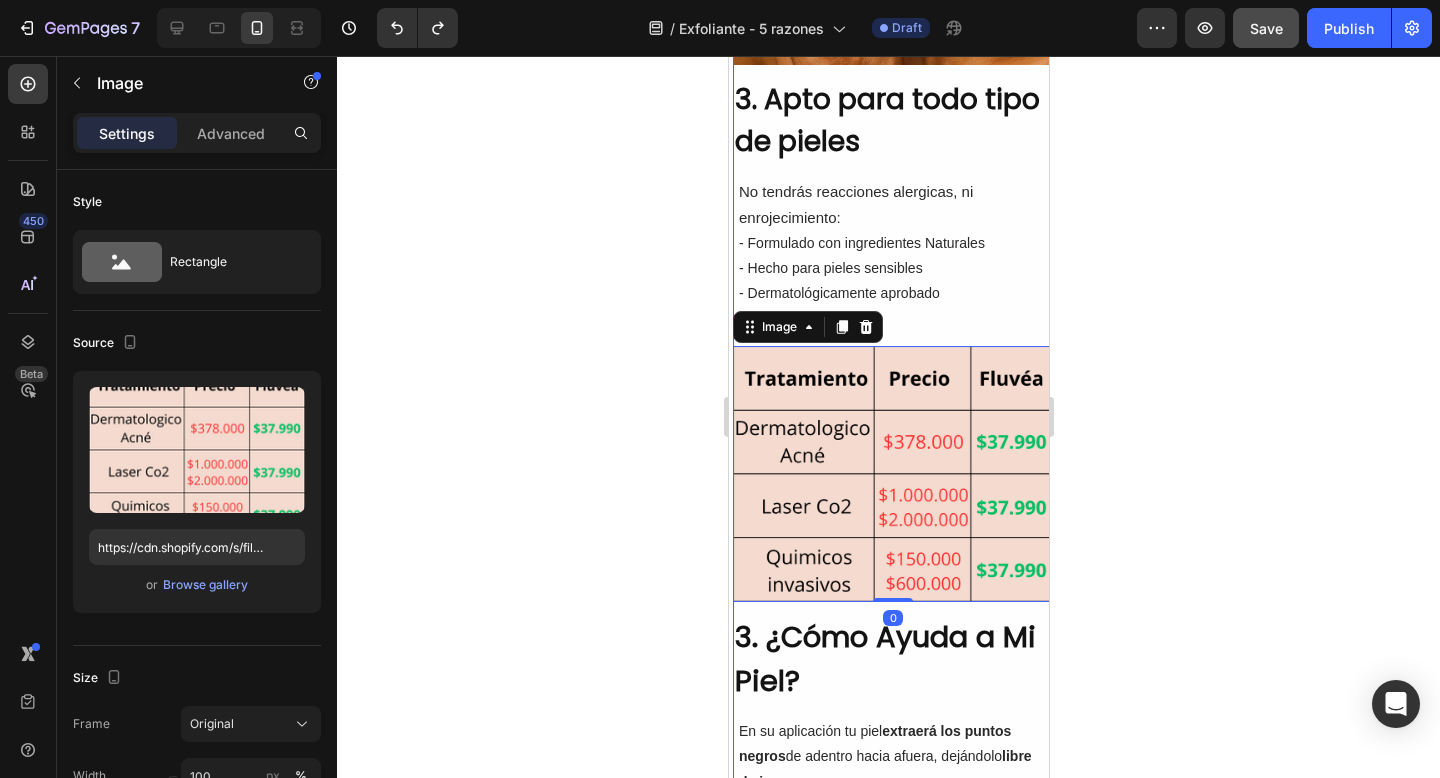 click on "- Cruelty Free" at bounding box center (892, 319) 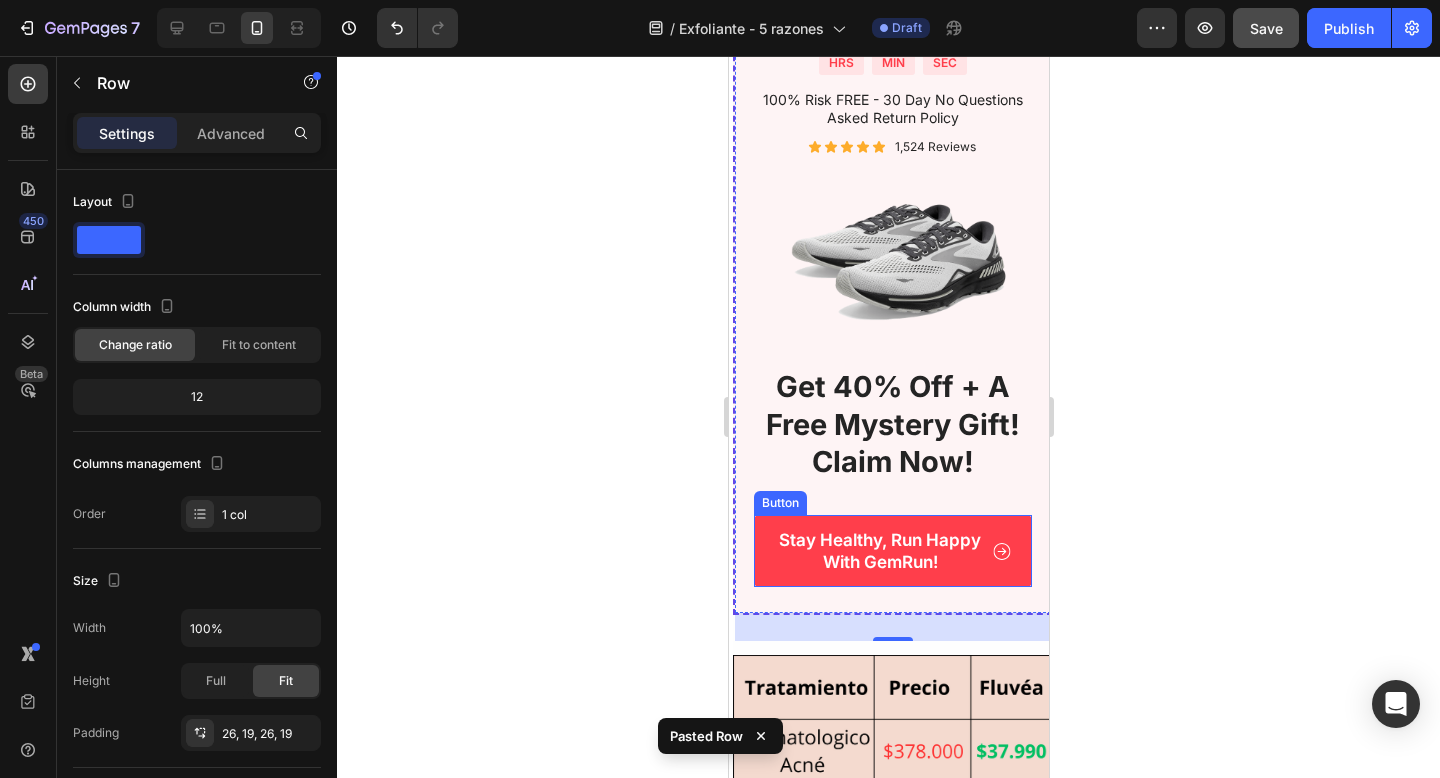 scroll, scrollTop: 1908, scrollLeft: 0, axis: vertical 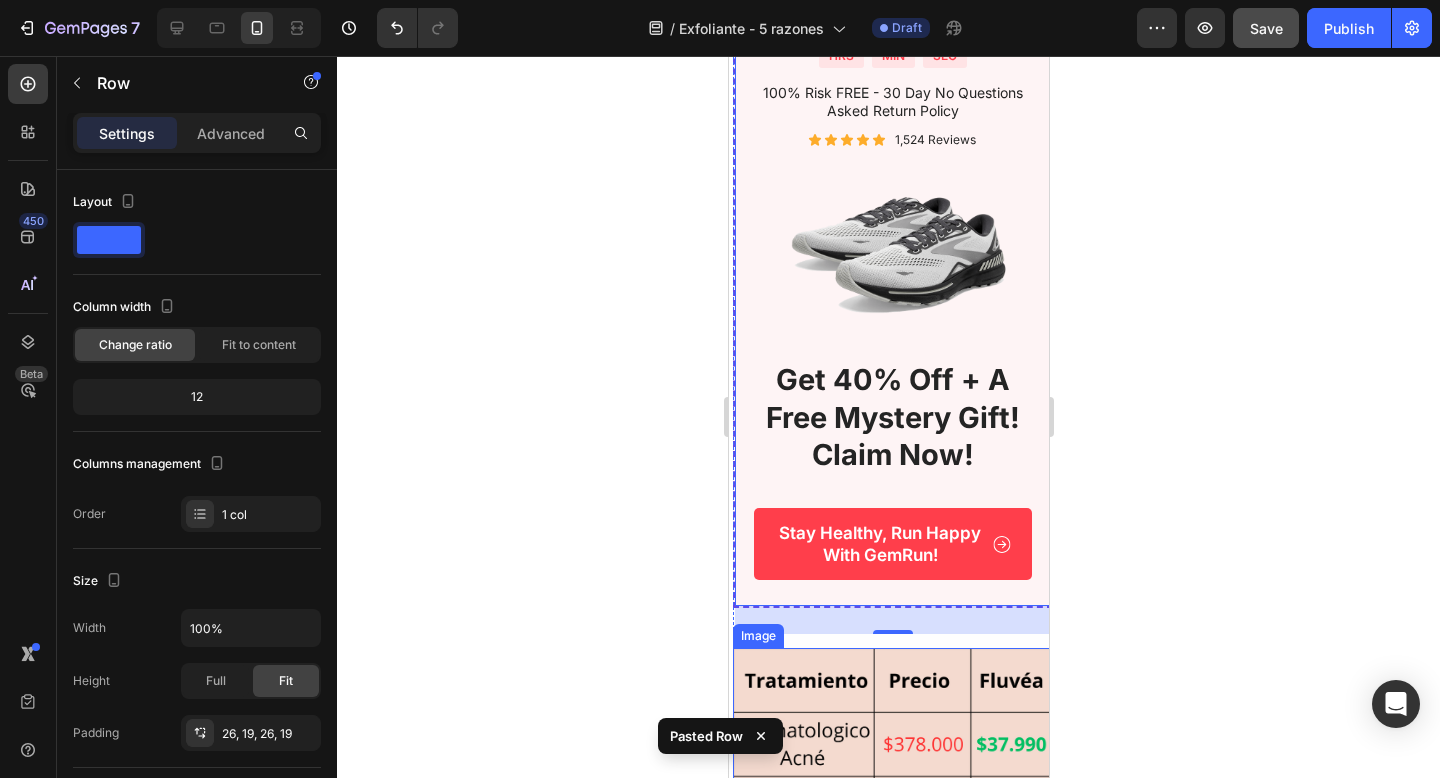 click at bounding box center [892, 776] 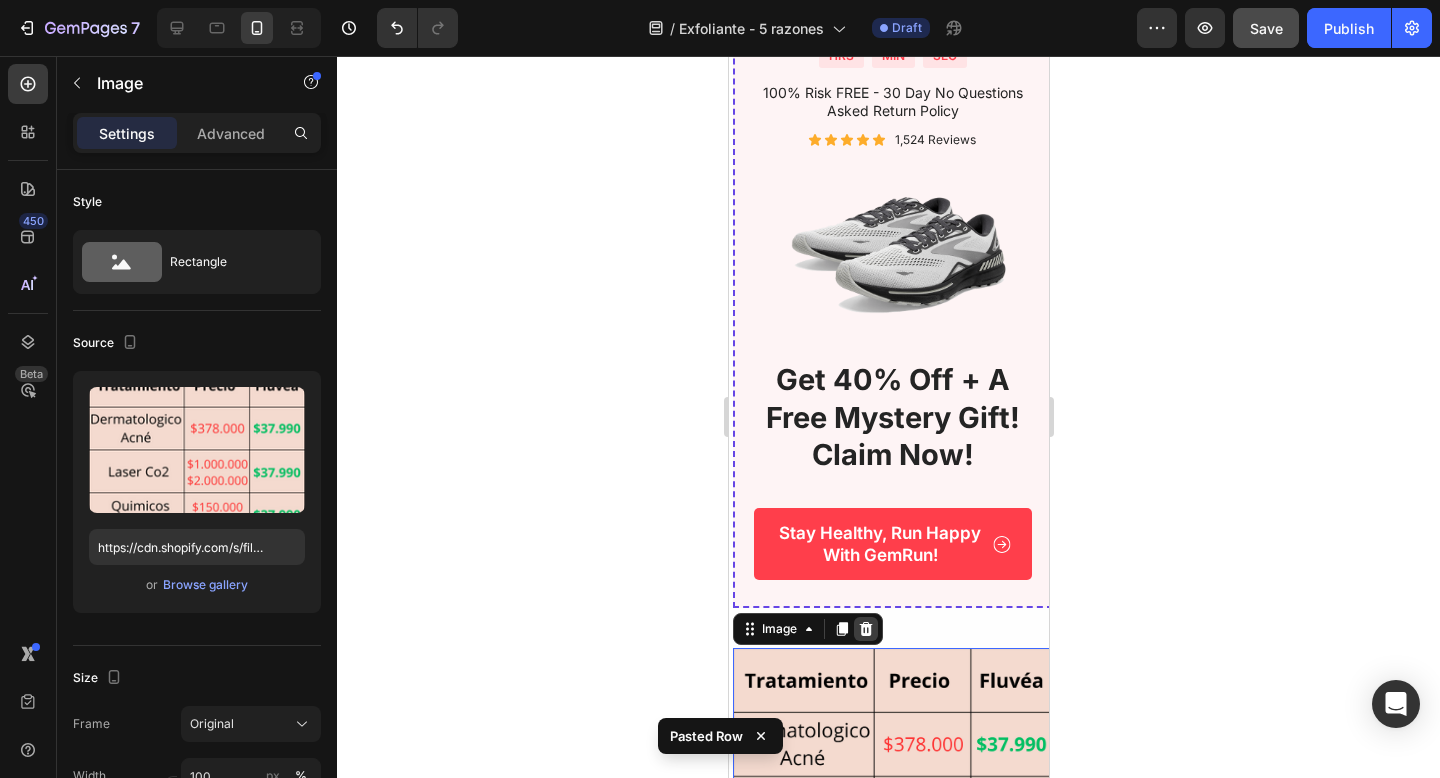 click 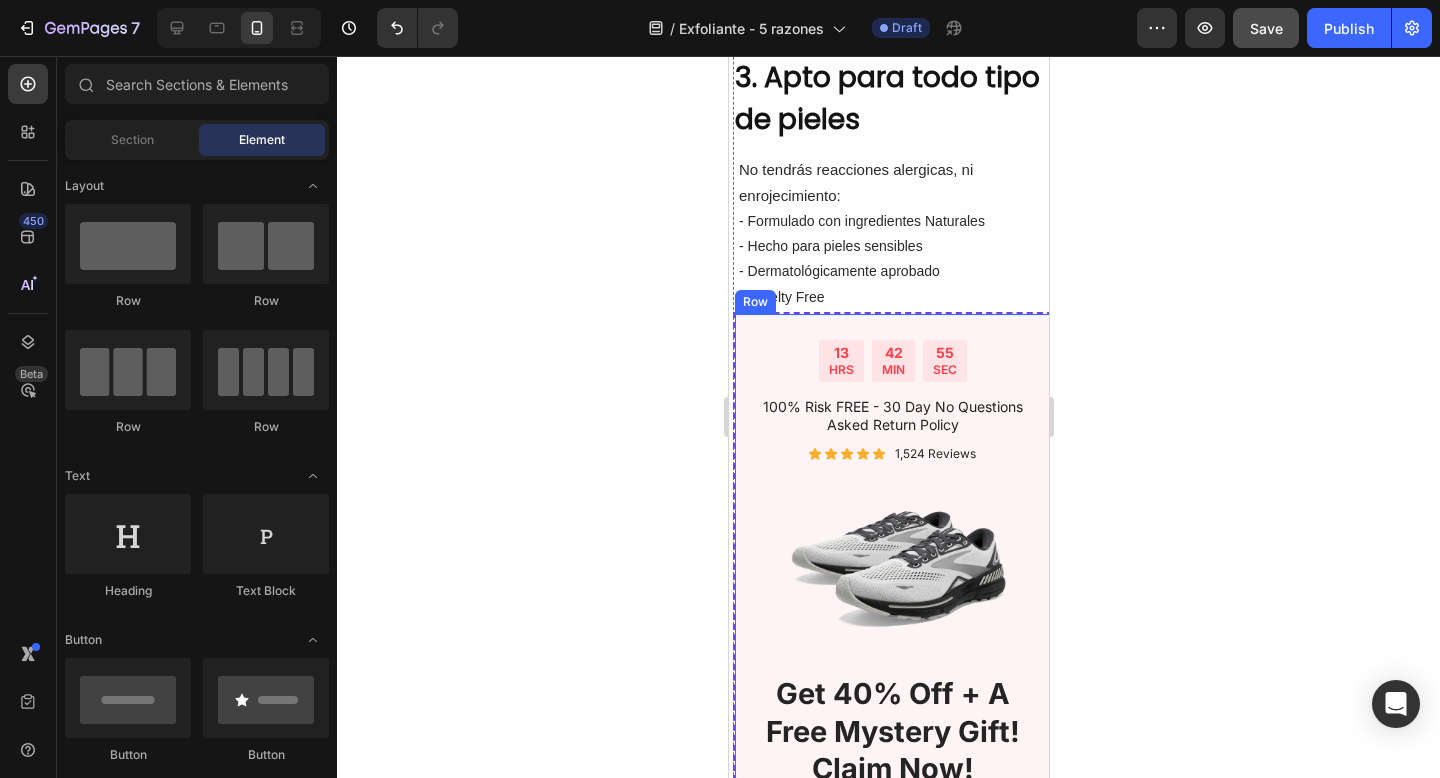 scroll, scrollTop: 1711, scrollLeft: 0, axis: vertical 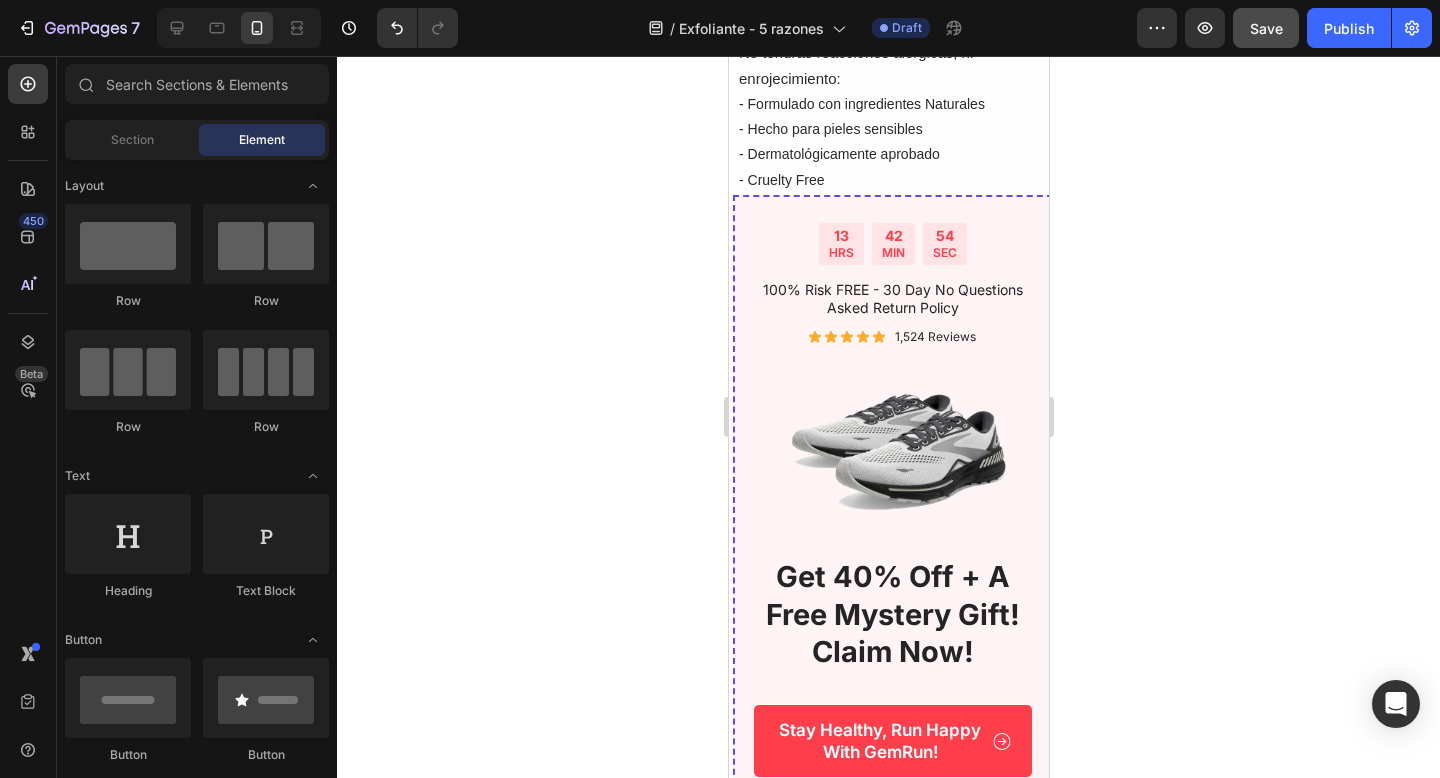 click 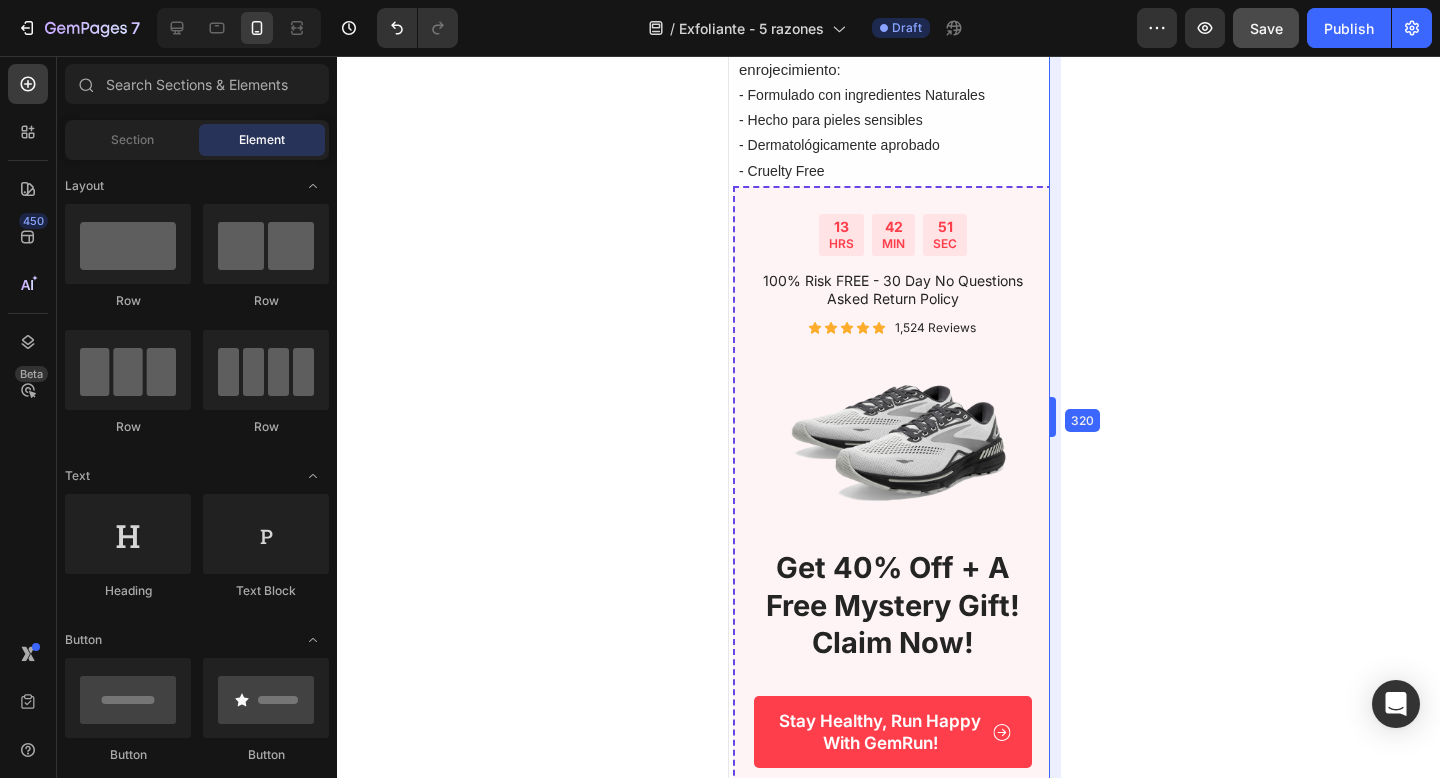 scroll, scrollTop: 1711, scrollLeft: 0, axis: vertical 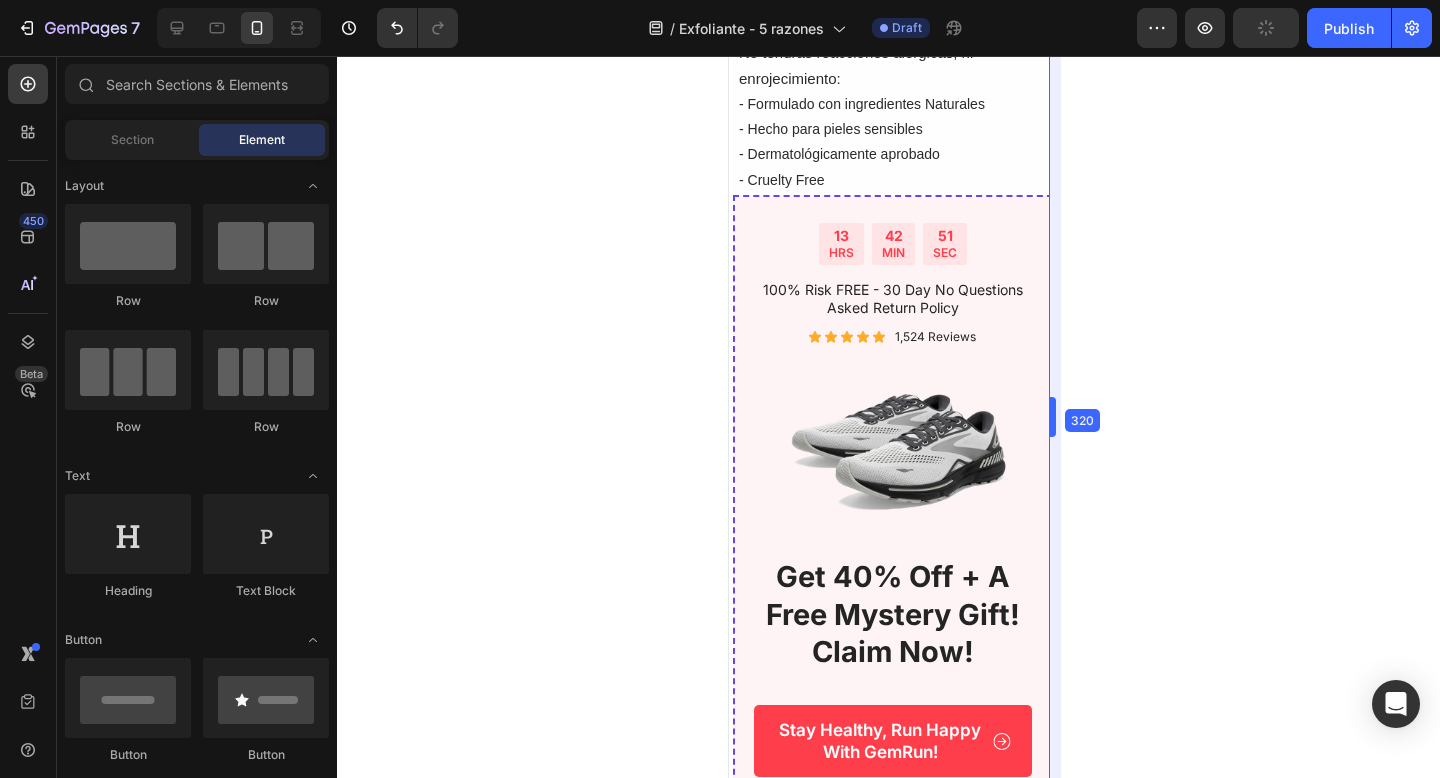 drag, startPoint x: 1052, startPoint y: 401, endPoint x: 999, endPoint y: 414, distance: 54.571056 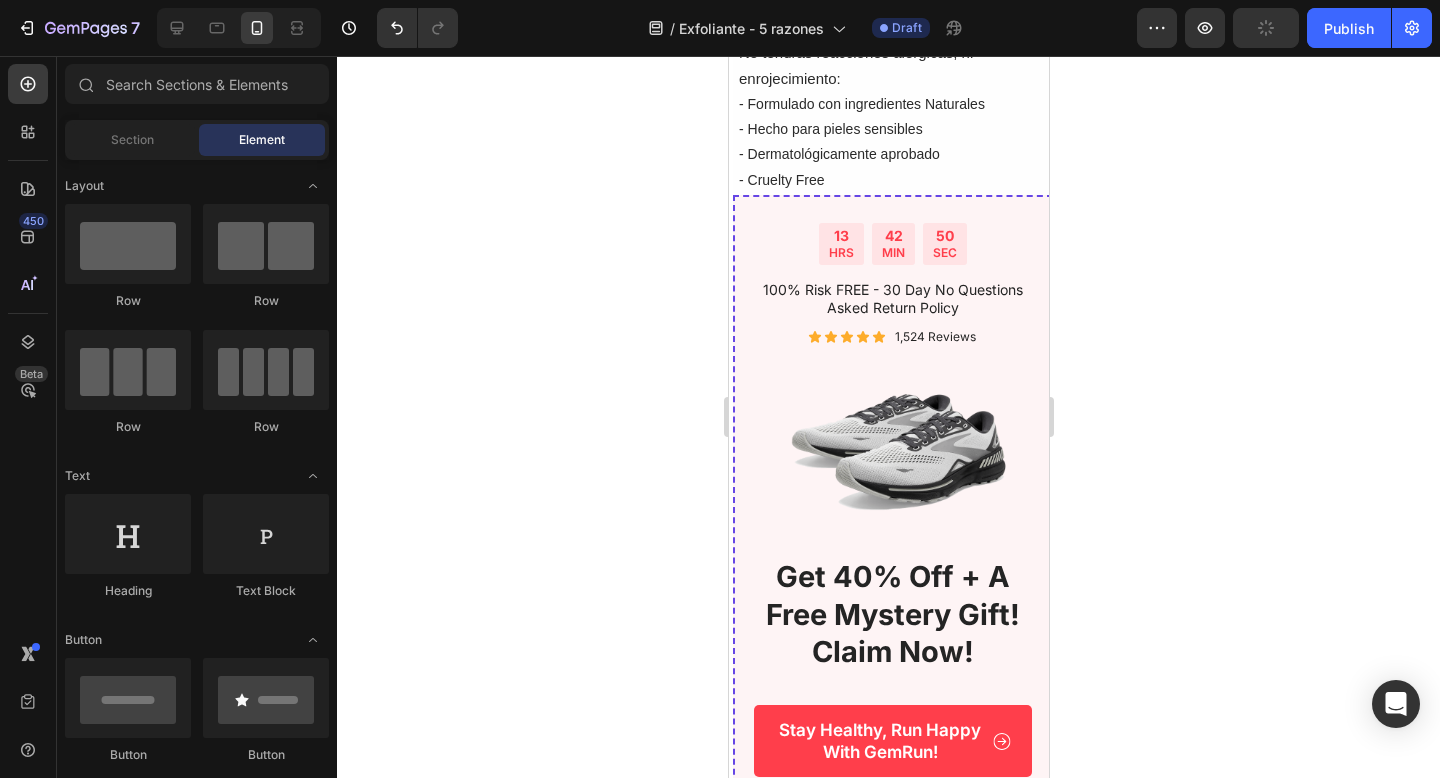click 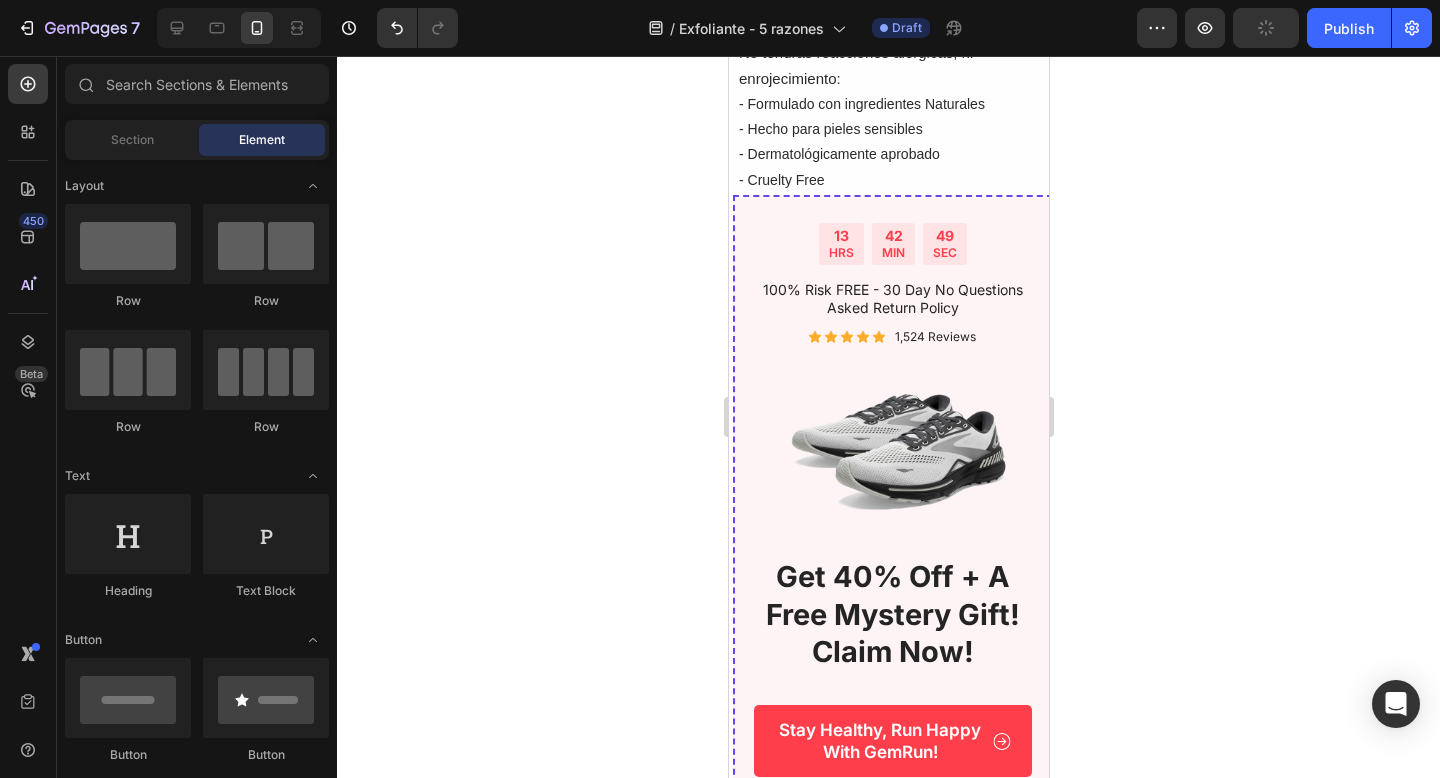 click 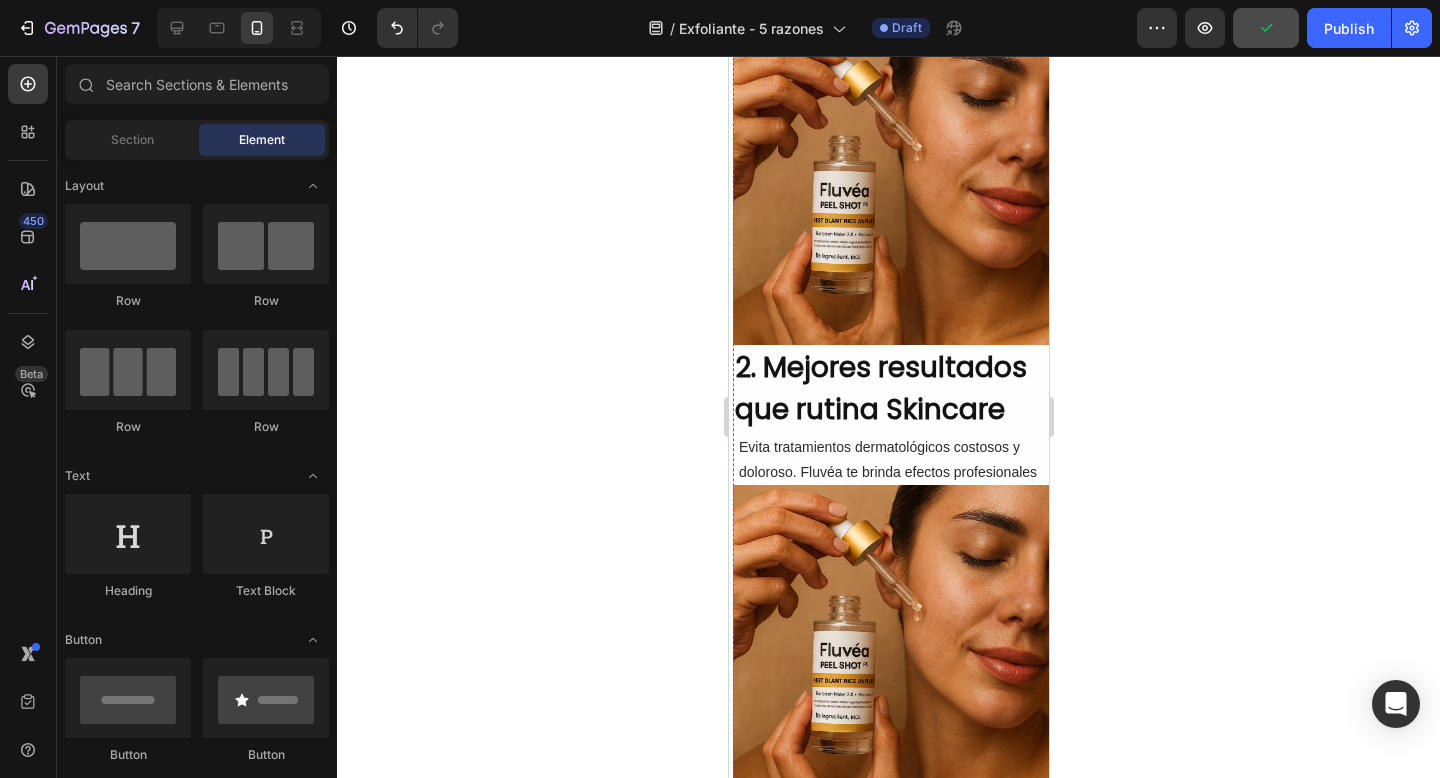 scroll, scrollTop: 0, scrollLeft: 0, axis: both 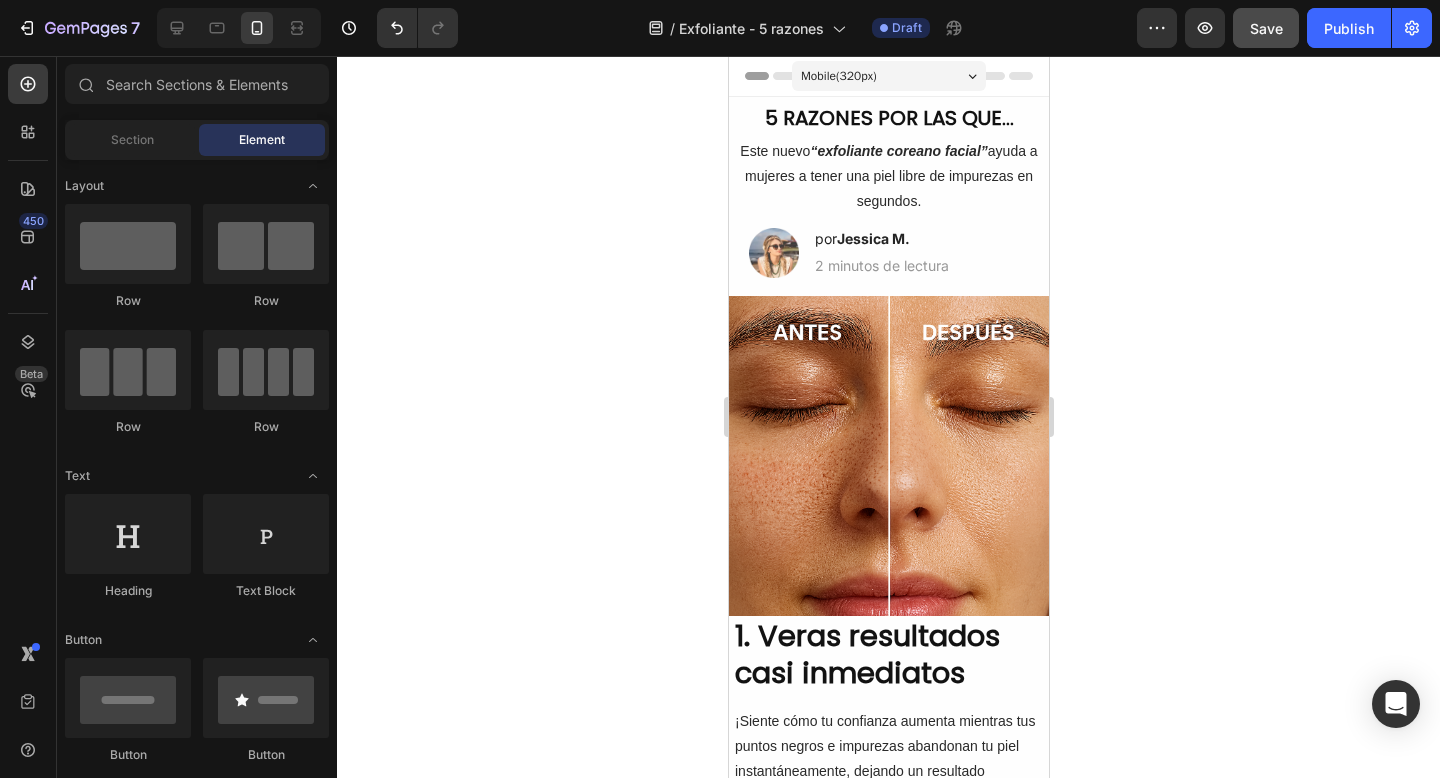 click on "Mobile  ( 320 px)" at bounding box center [838, 76] 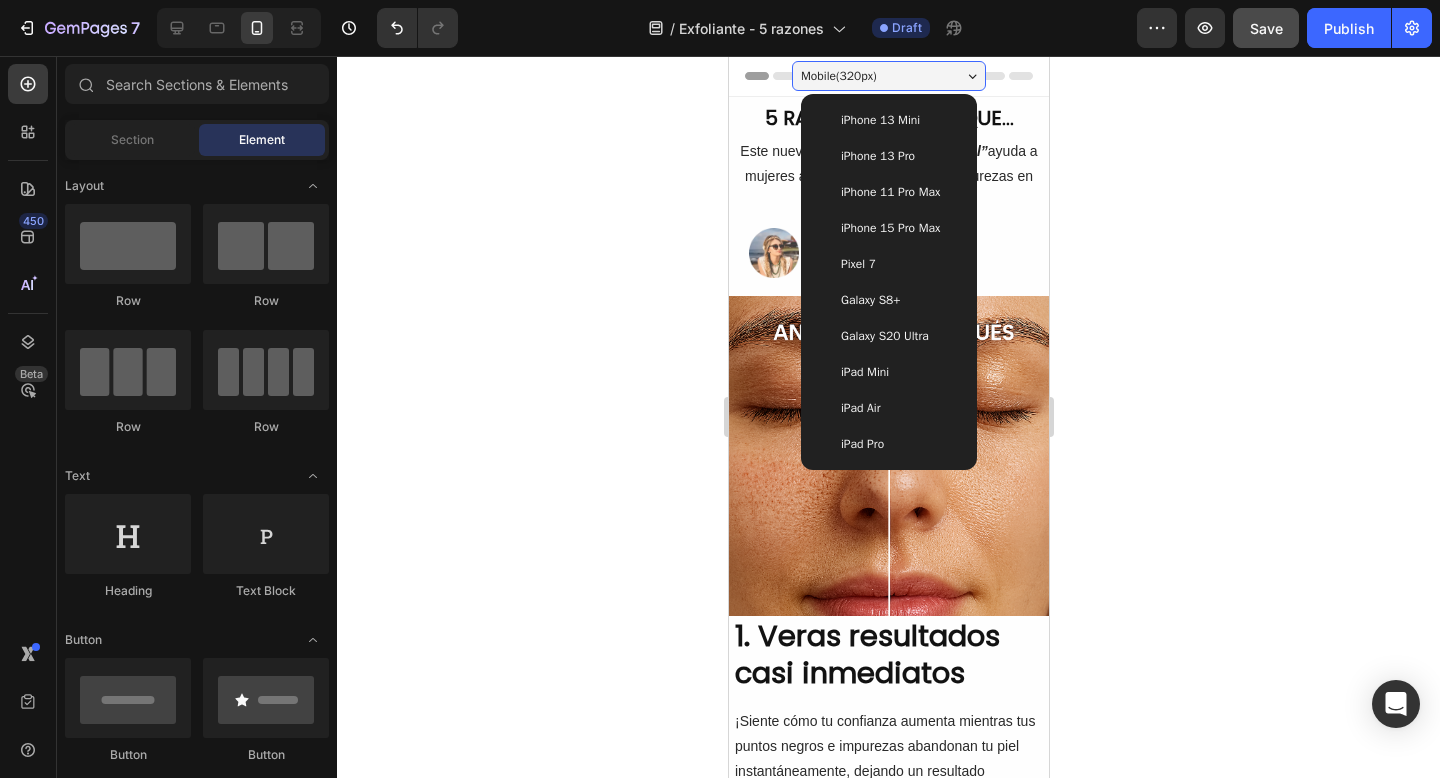 click on "iPhone 13 Pro" at bounding box center [877, 156] 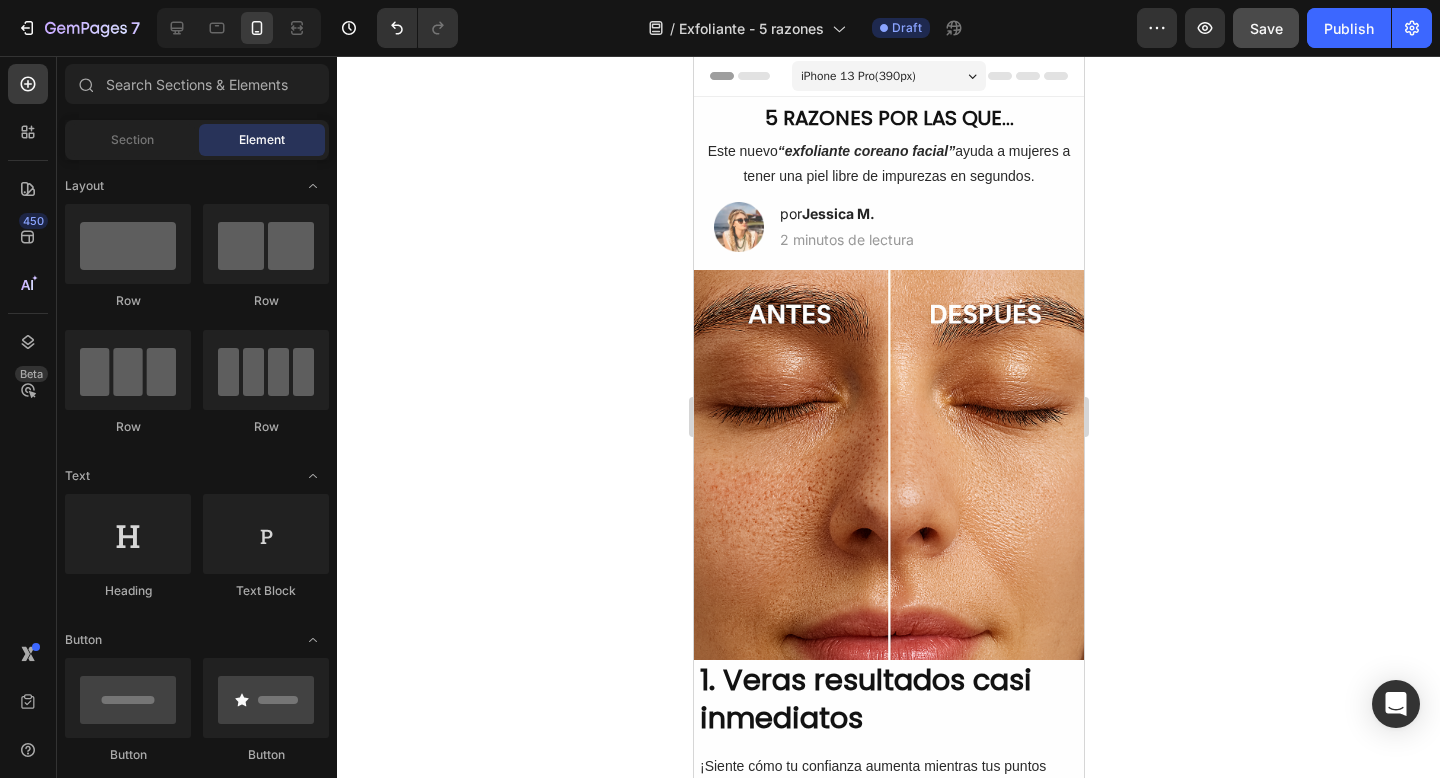 click 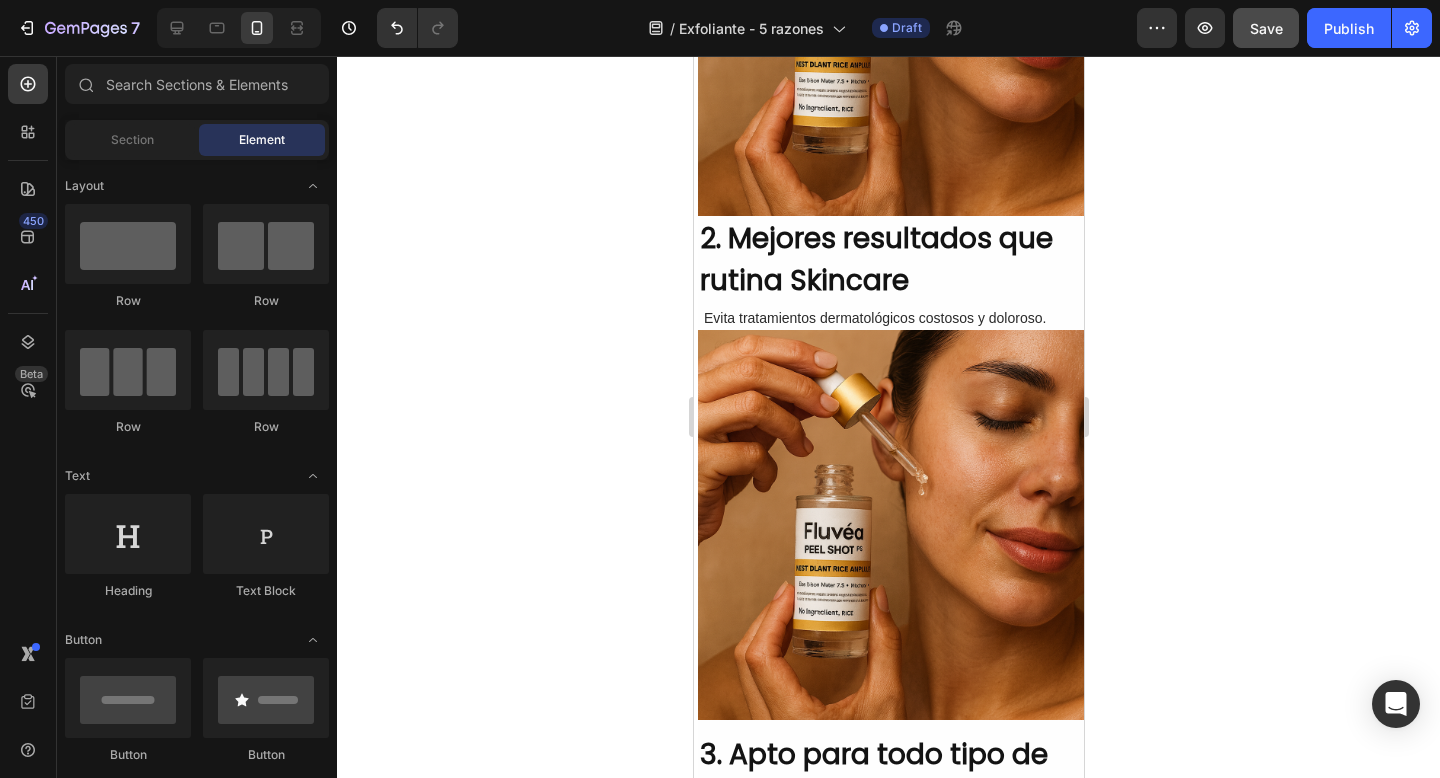 scroll, scrollTop: 1044, scrollLeft: 0, axis: vertical 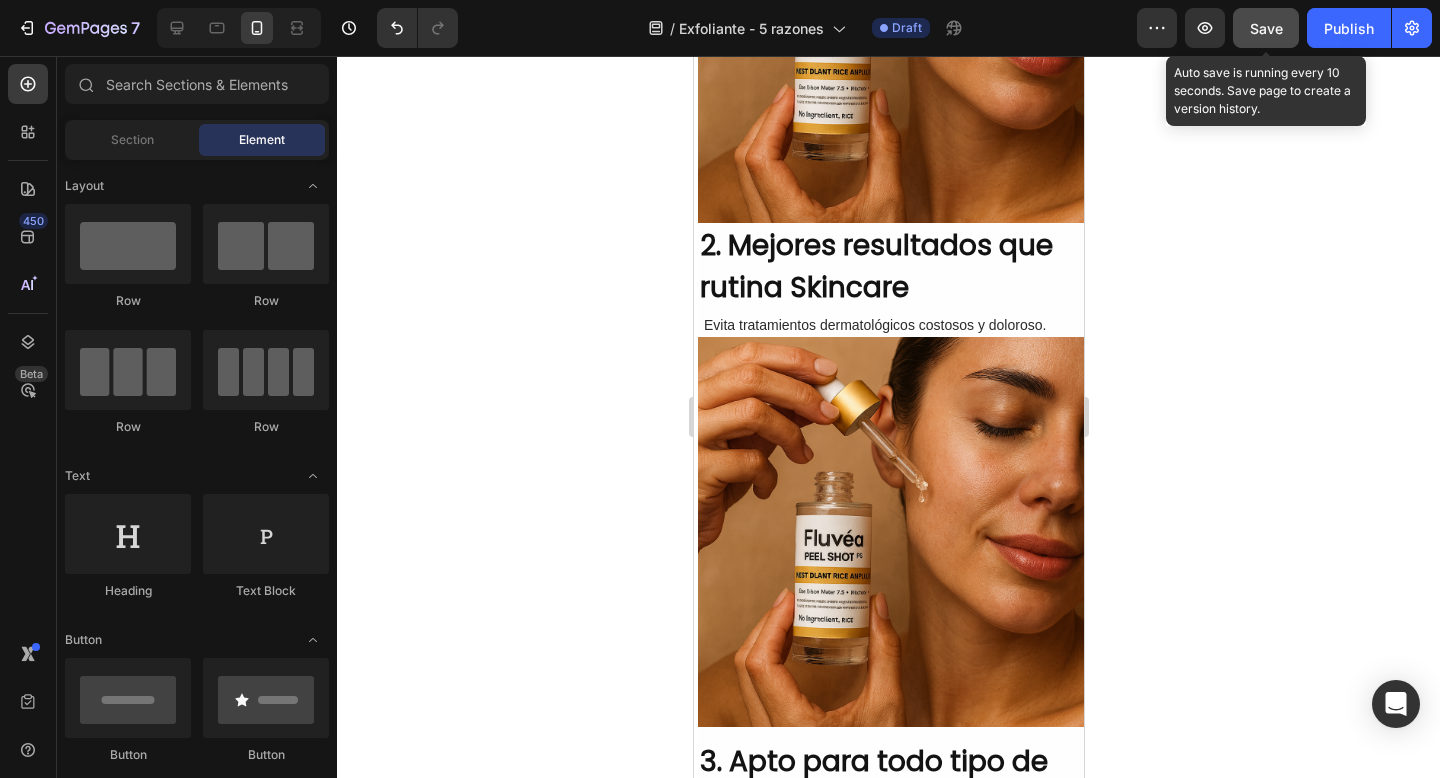 click on "Save" 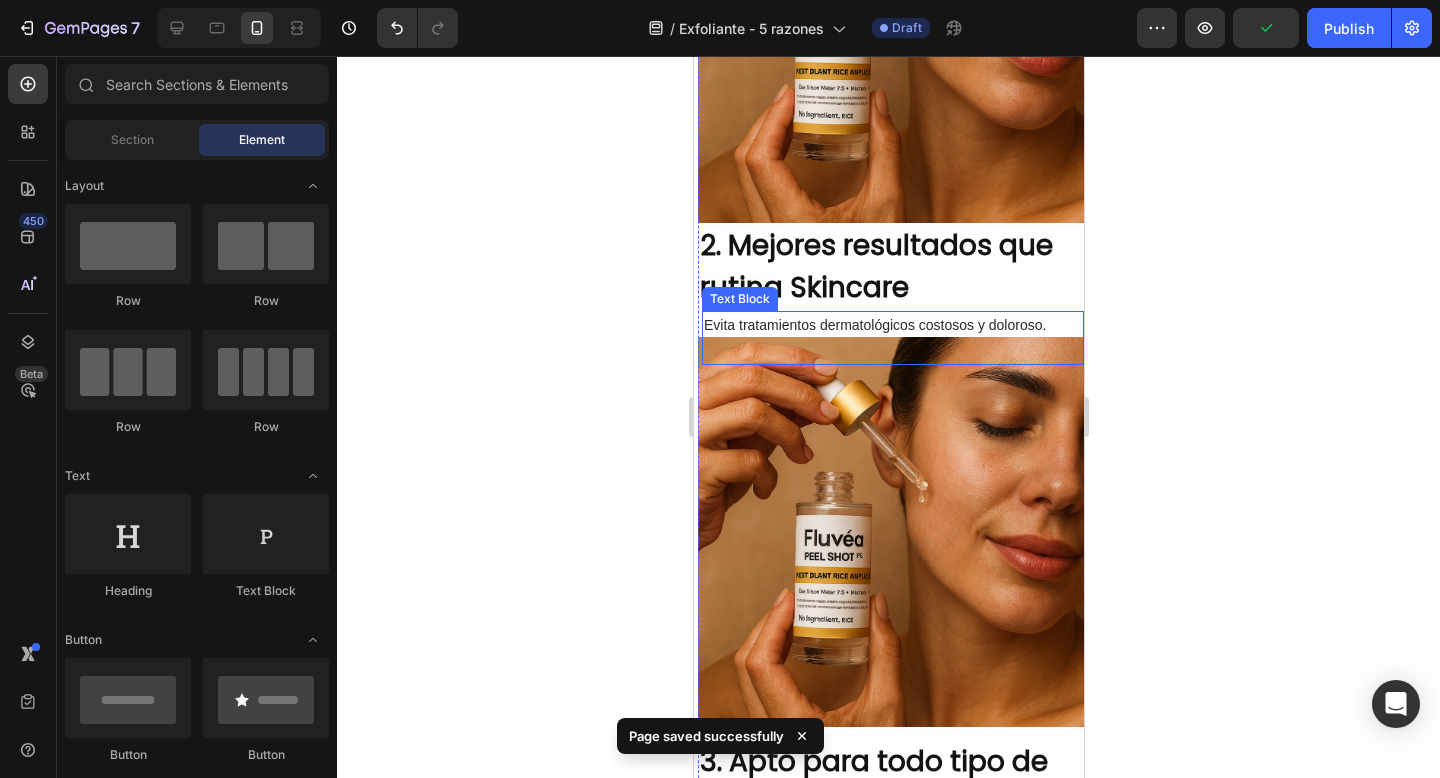 click on "Evita tratamientos dermatológicos costosos y doloroso. Fluvéa te brinda efectos profesionales en tiempo récord." at bounding box center [892, 338] 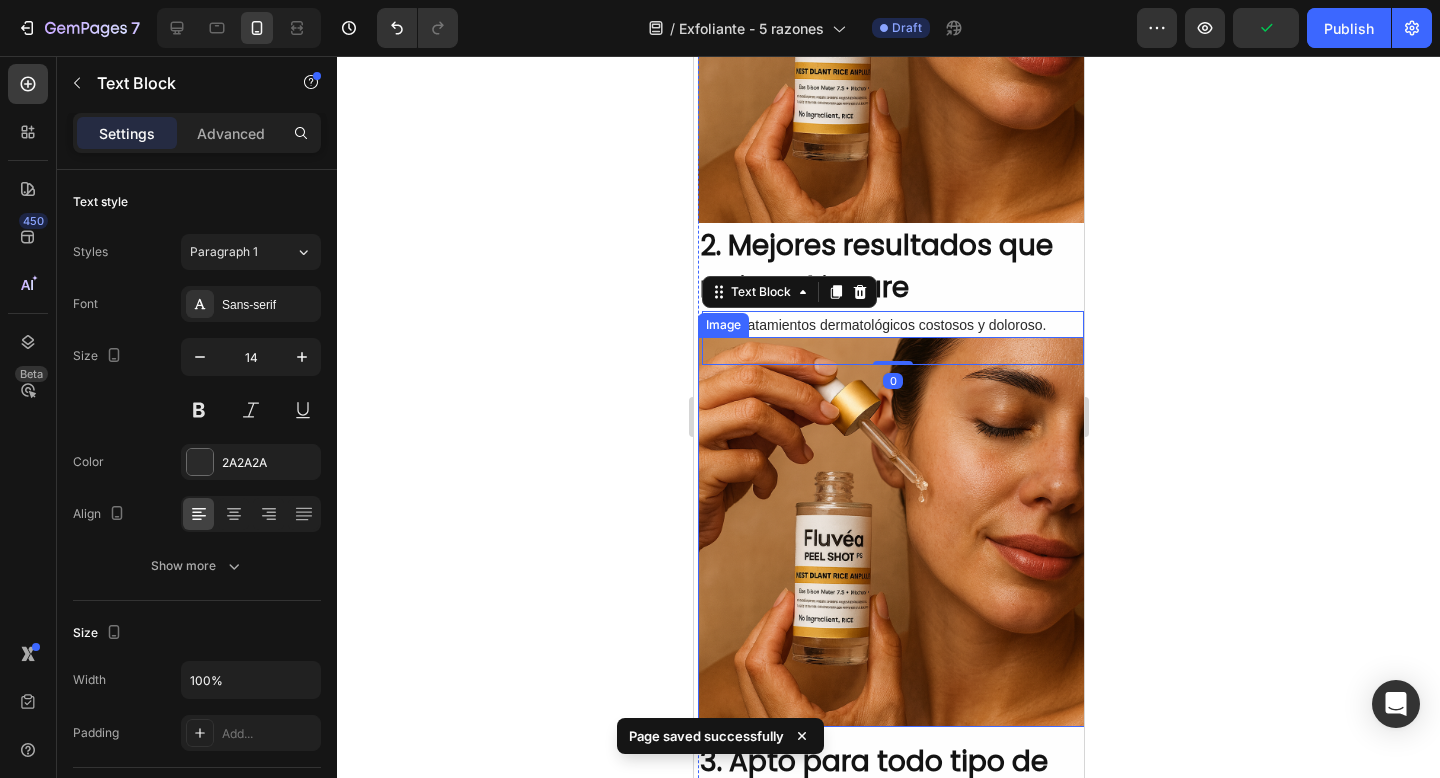 click at bounding box center (892, 532) 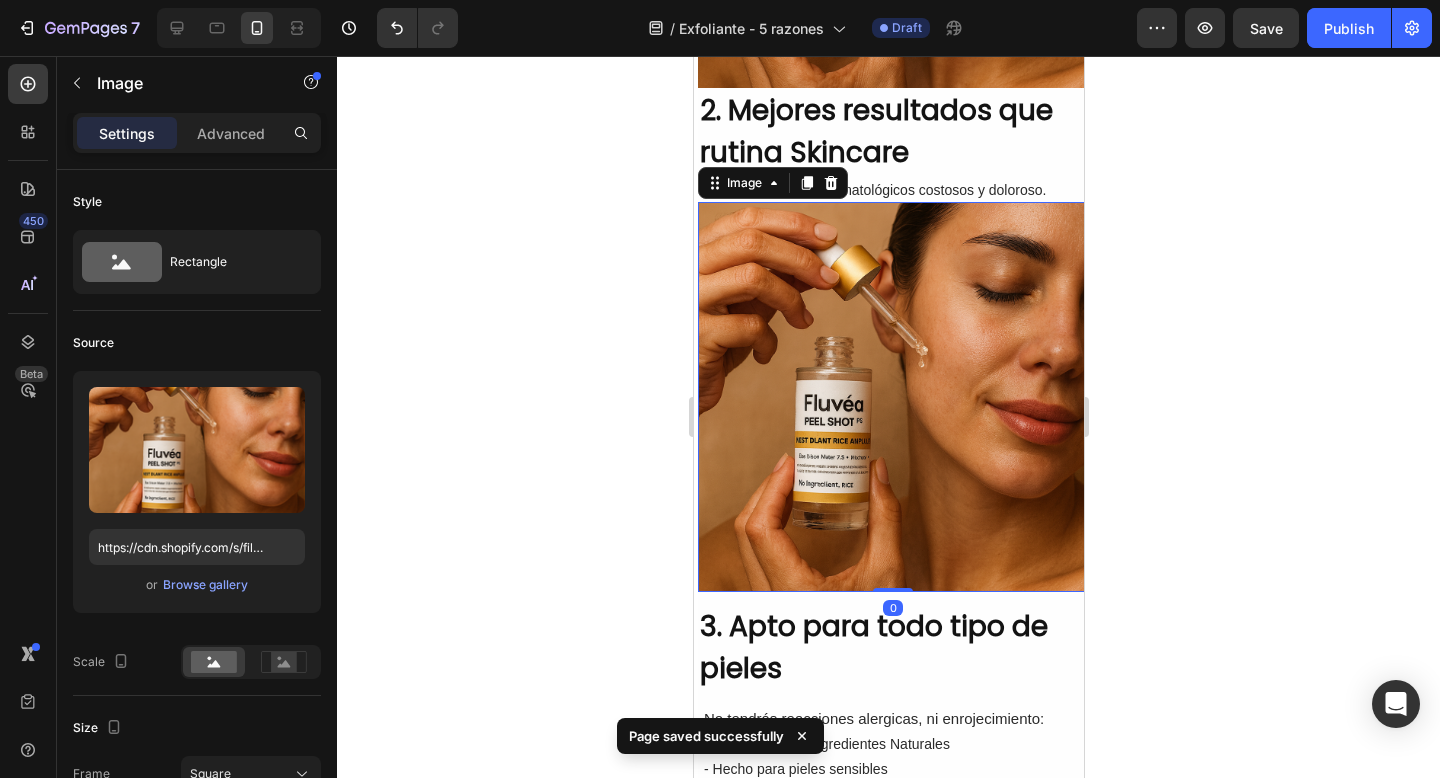 scroll, scrollTop: 1225, scrollLeft: 0, axis: vertical 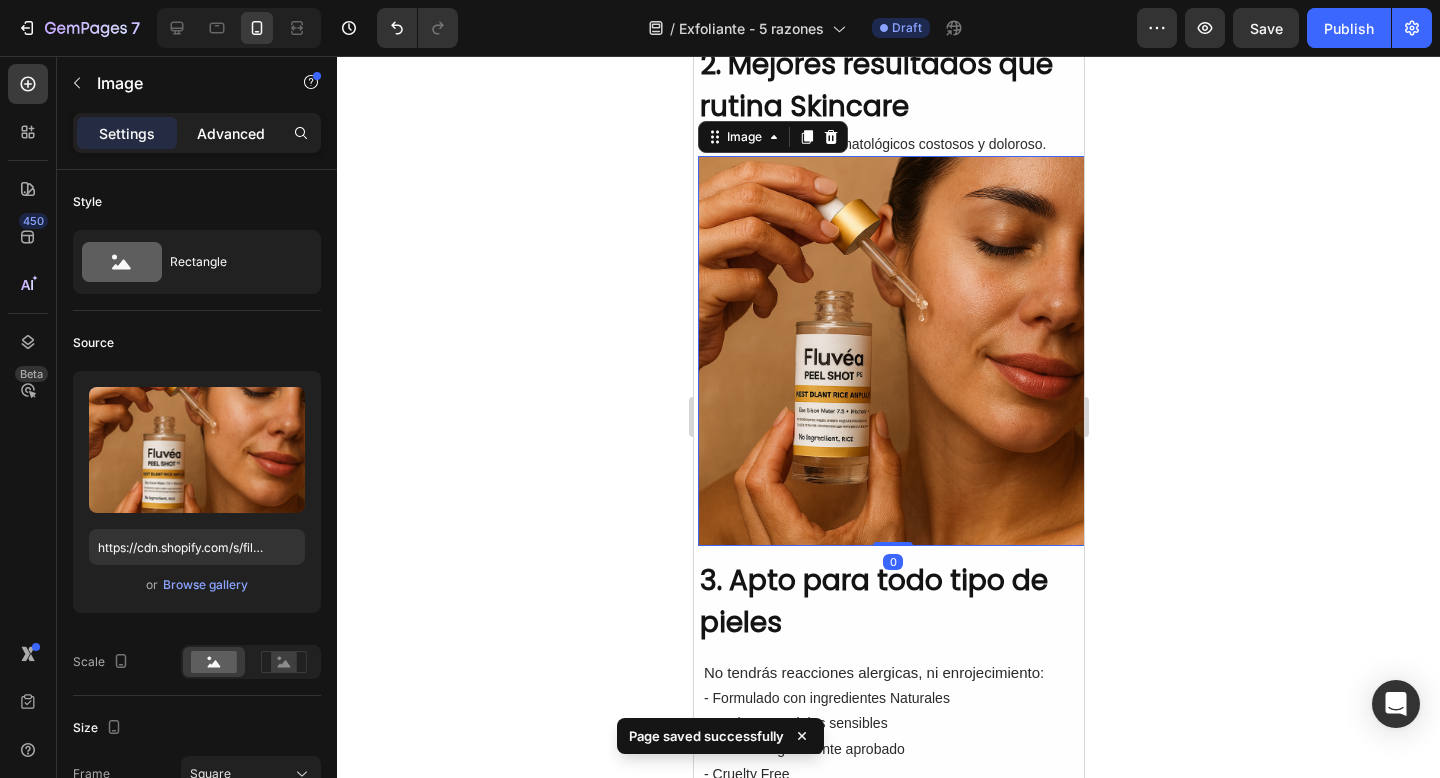 click on "Advanced" at bounding box center [231, 133] 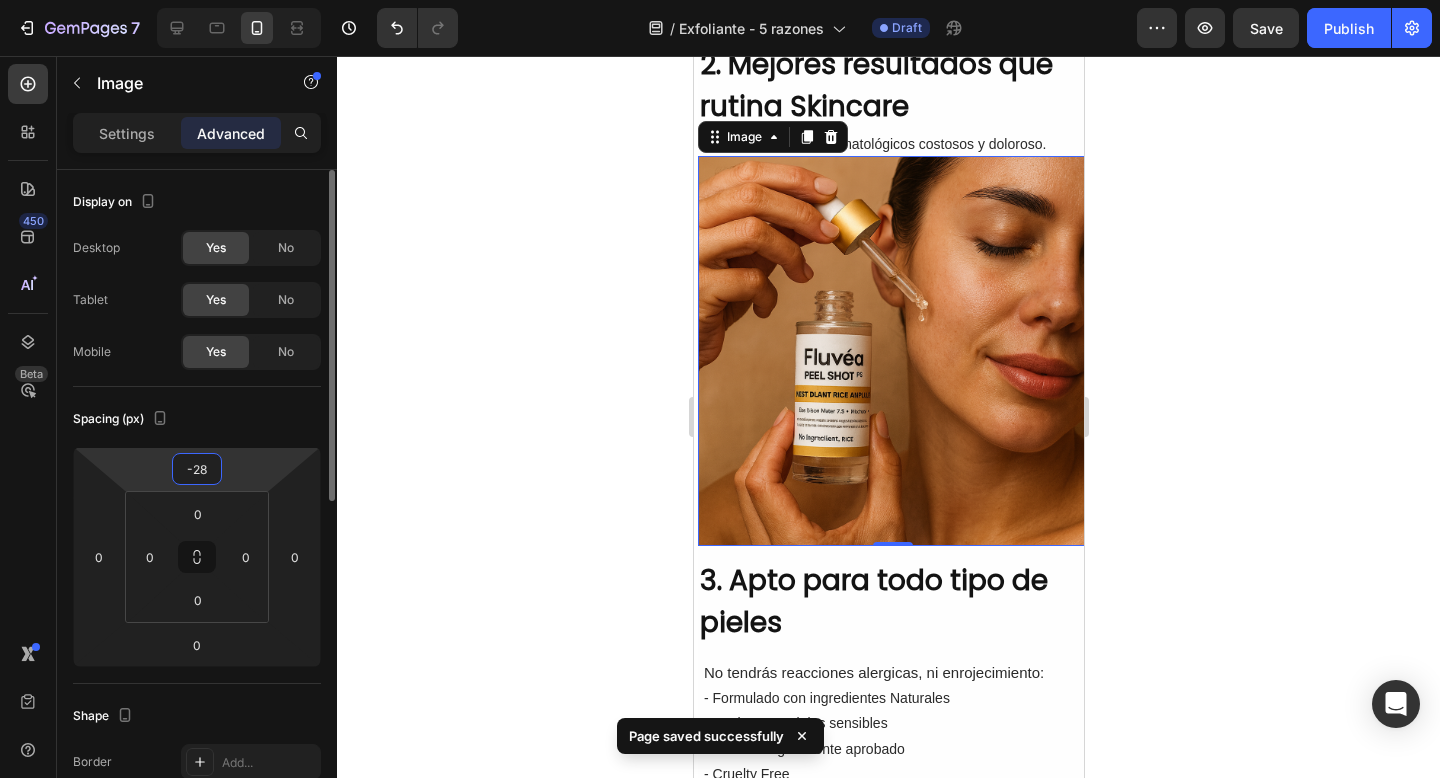 click on "-28" at bounding box center [197, 469] 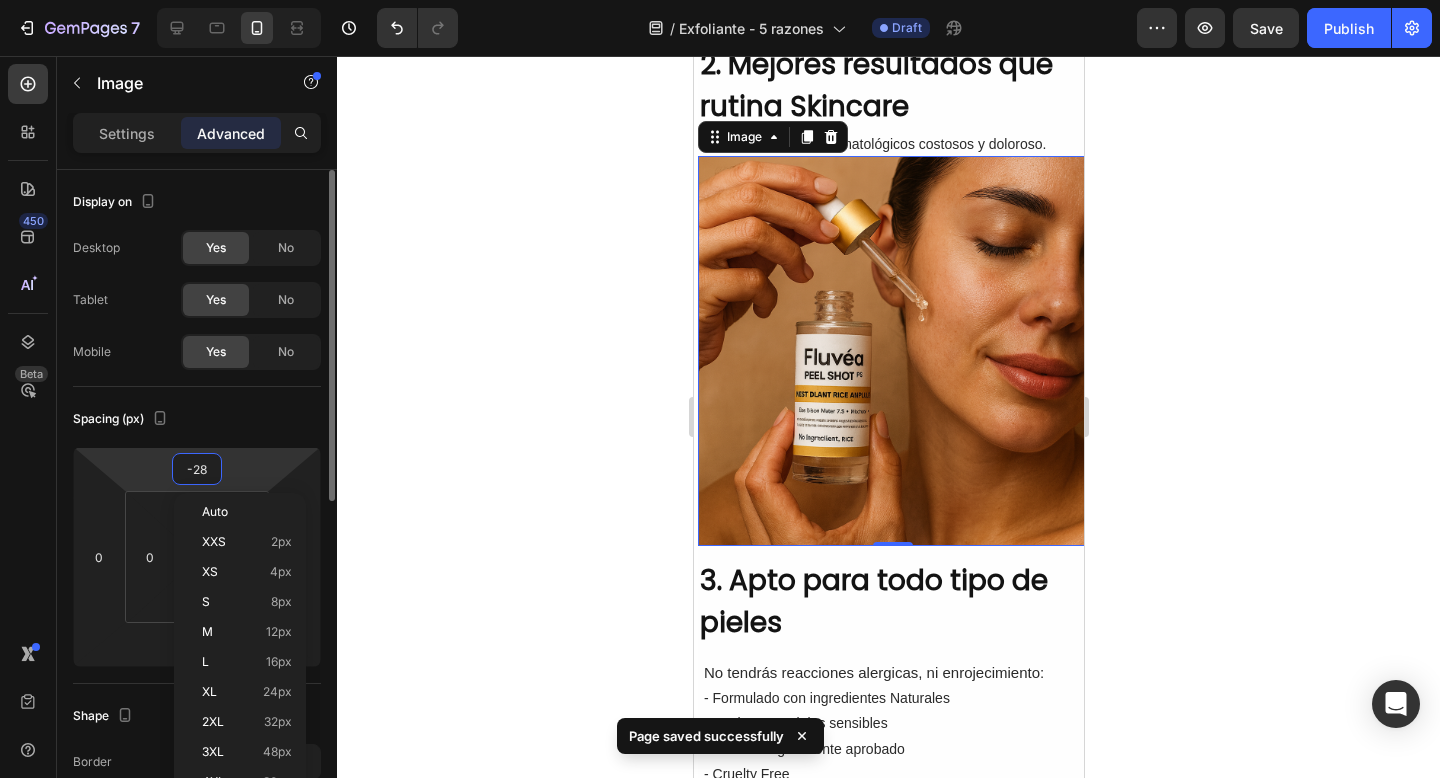 type on "0" 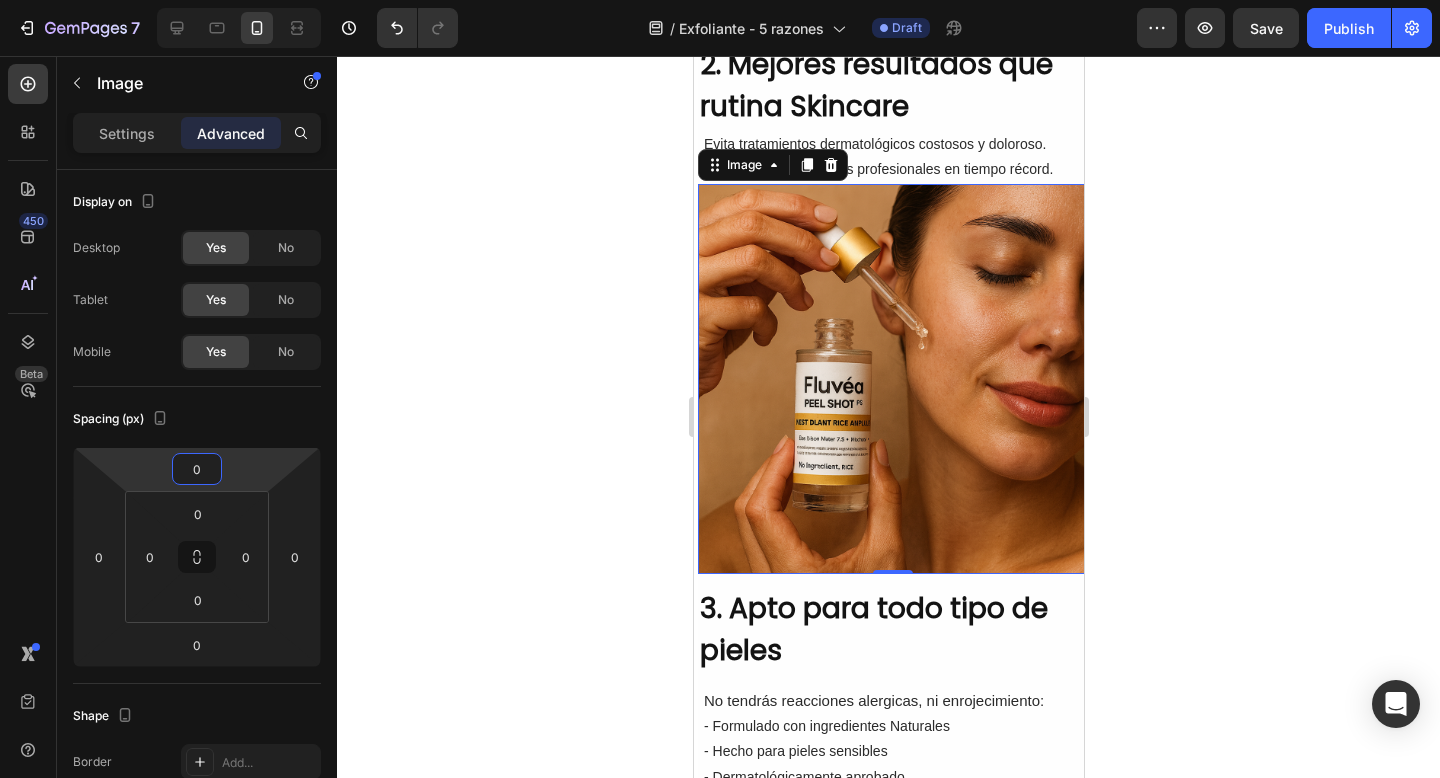 click 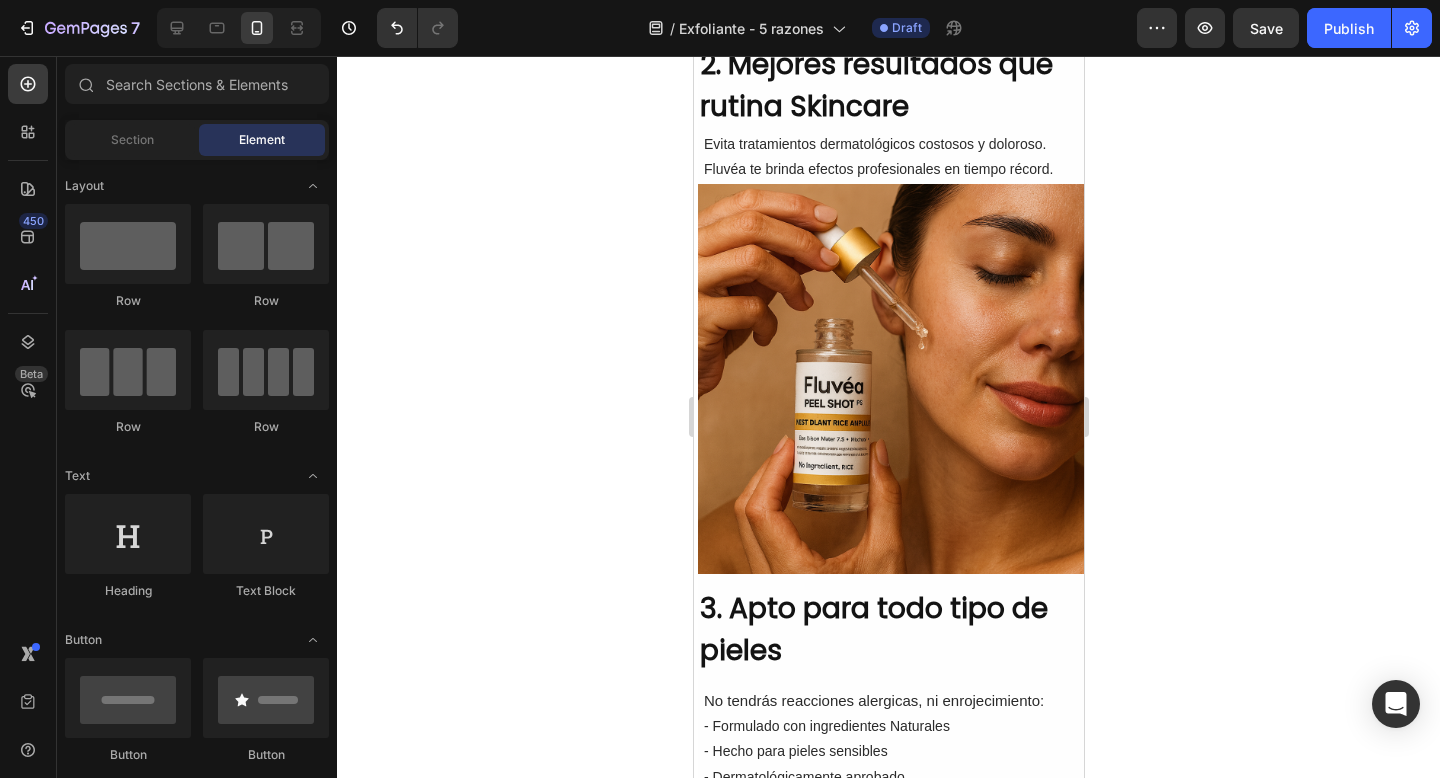 click 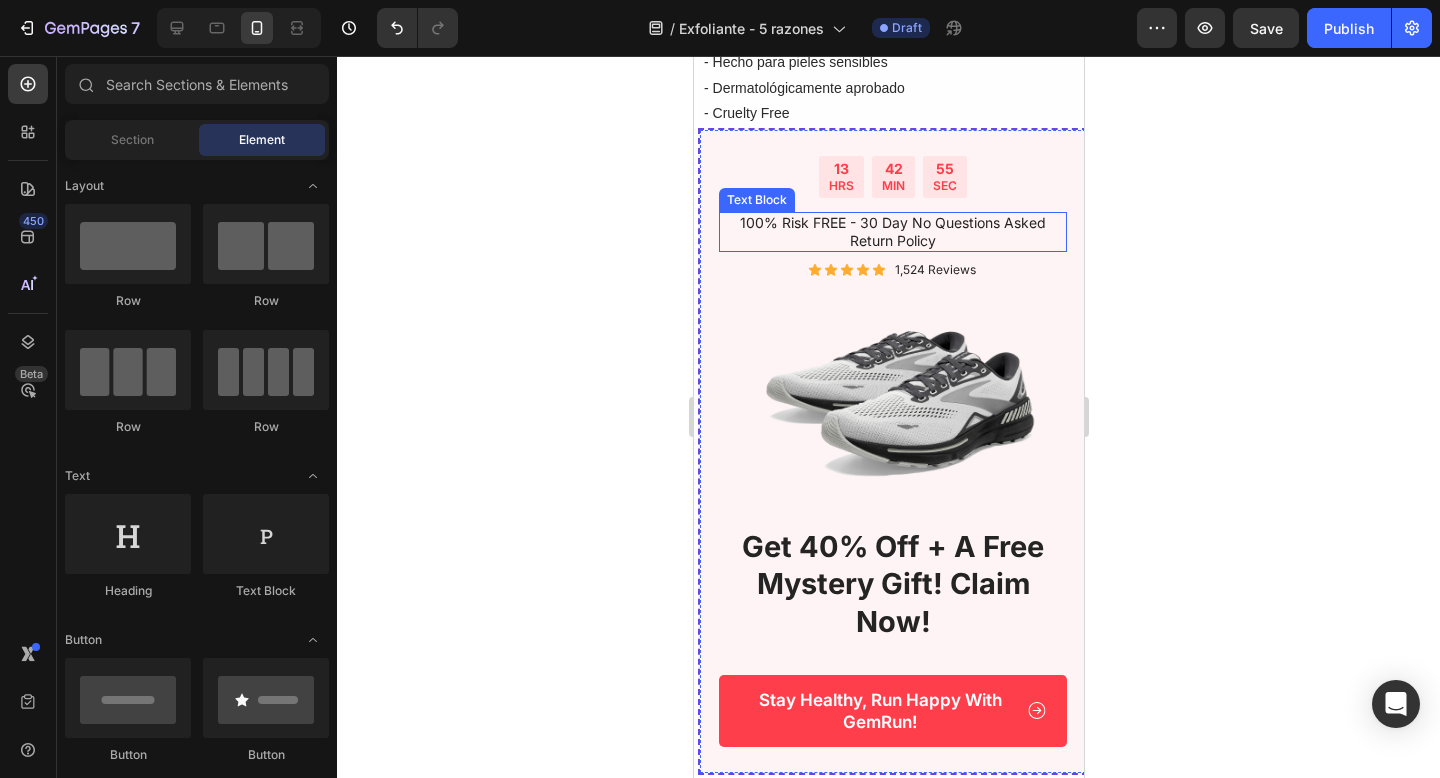 scroll, scrollTop: 1946, scrollLeft: 0, axis: vertical 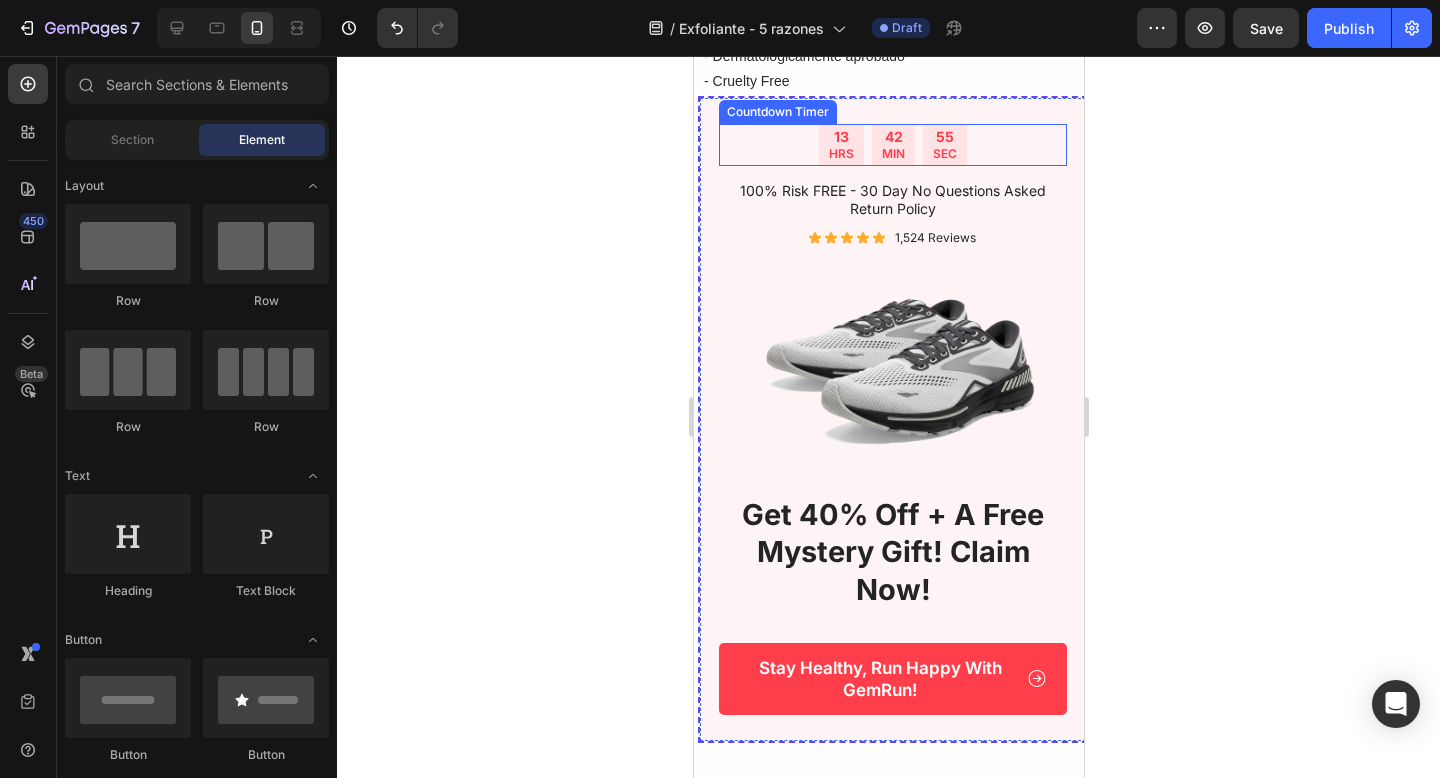click on "13 HRS 42 MIN 55 SEC" at bounding box center (892, 145) 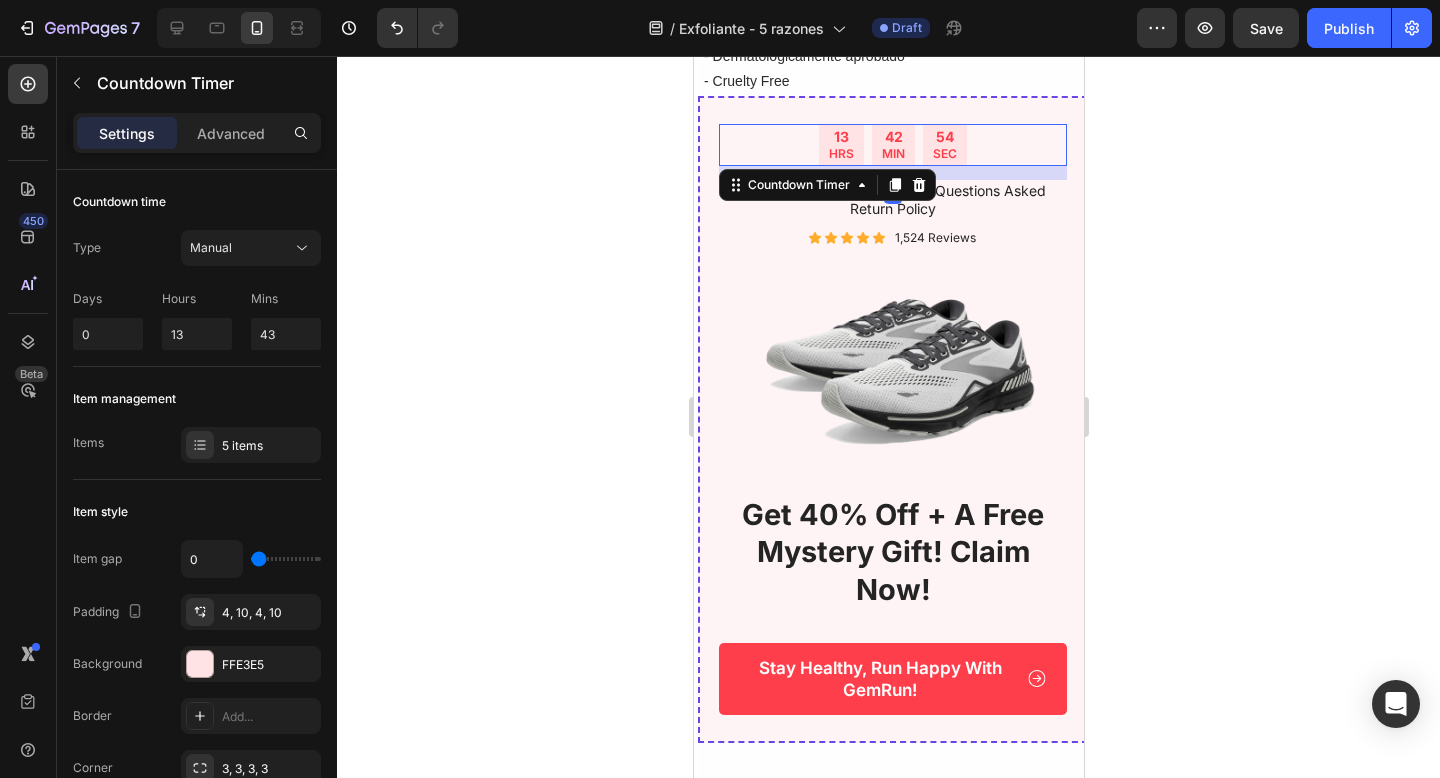 click on "13 HRS 42 MIN 54 SEC" at bounding box center [892, 145] 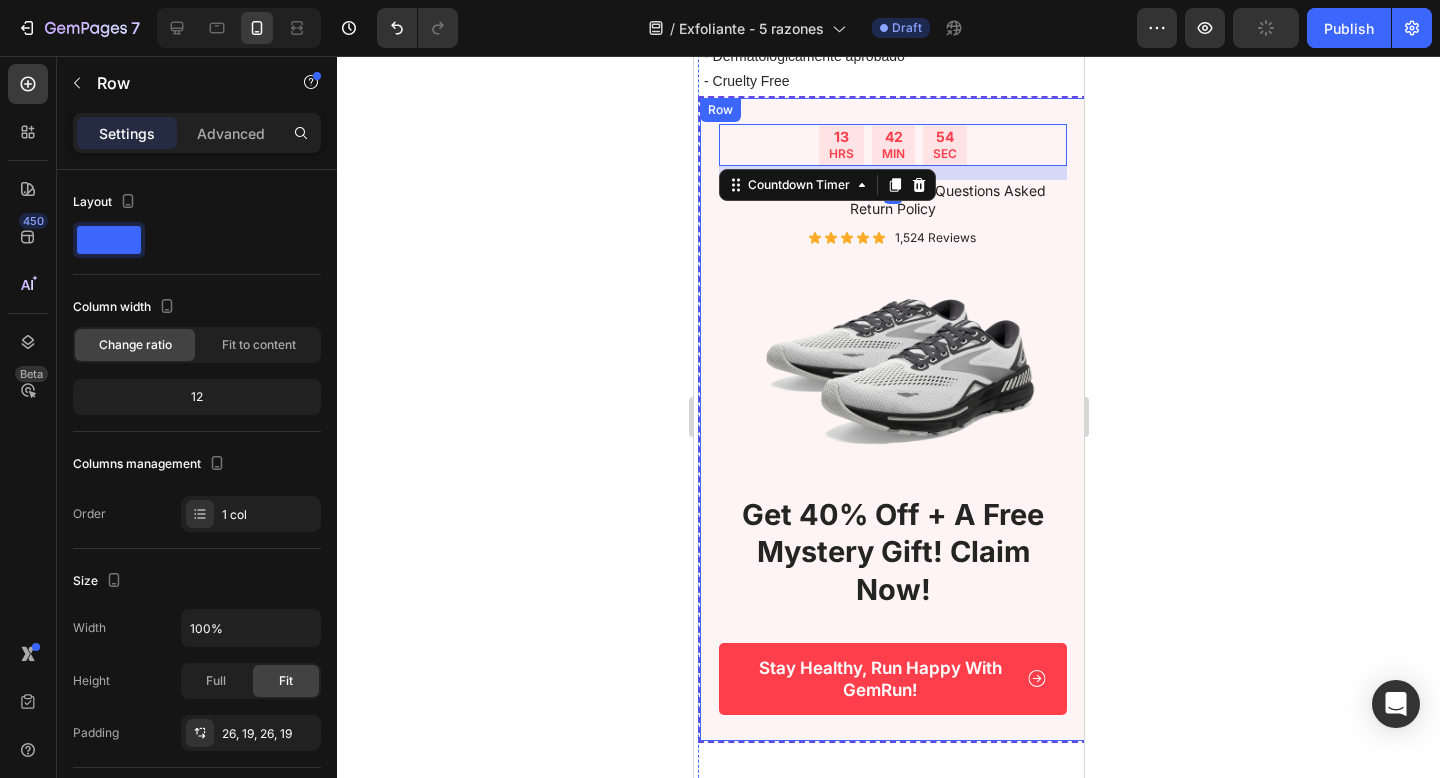 click on "13 HRS 42 MIN 54 SEC Countdown Timer   14 100% Risk FREE - 30 Day No Questions Asked Return Policy Text Block Icon Icon Icon Icon Icon Icon List 1,524 Reviews Text Block Row Image get 40% off + a free mystery gift! claim now! Heading Row
Stay Healthy, Run Happy With GemRun! Button Row" at bounding box center [892, 419] 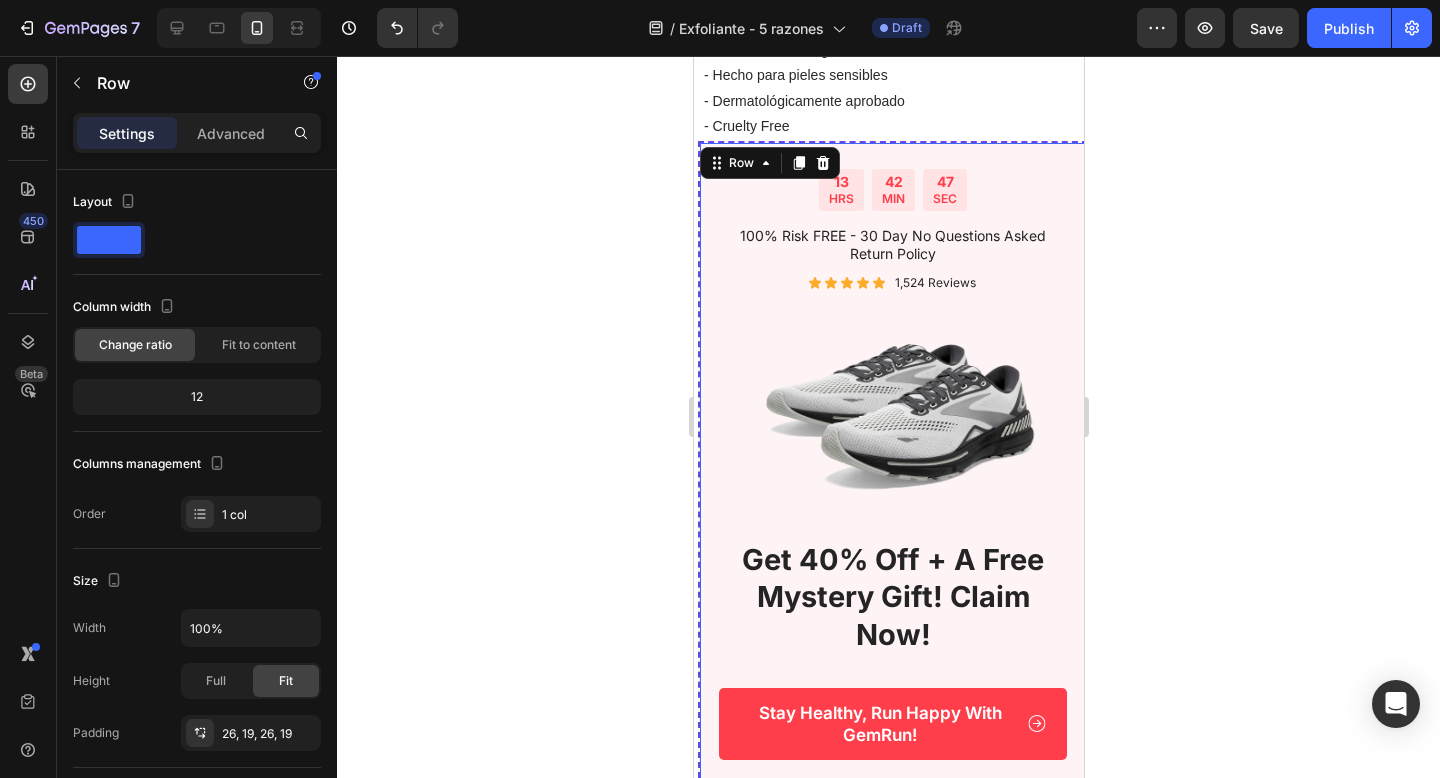 scroll, scrollTop: 1936, scrollLeft: 0, axis: vertical 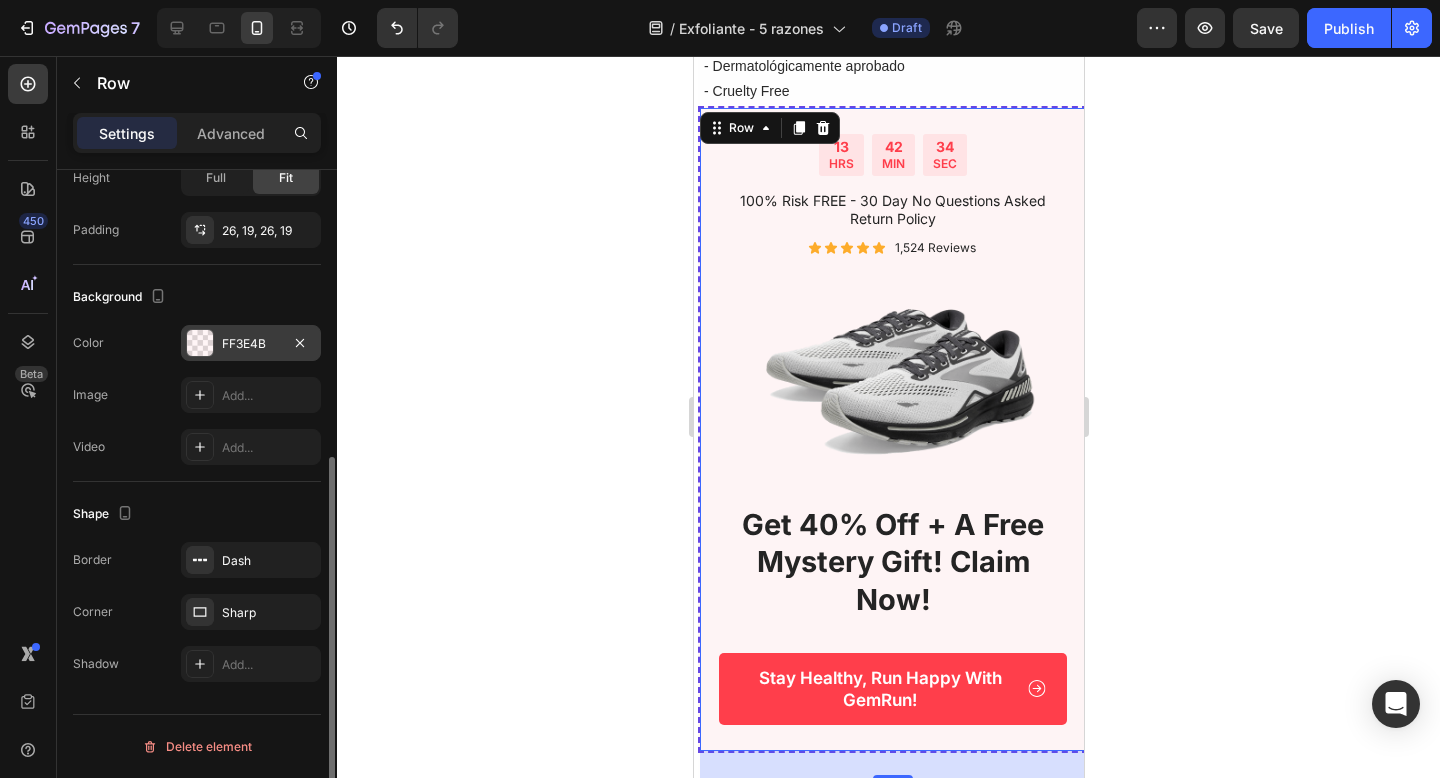 click on "FF3E4B" at bounding box center [251, 343] 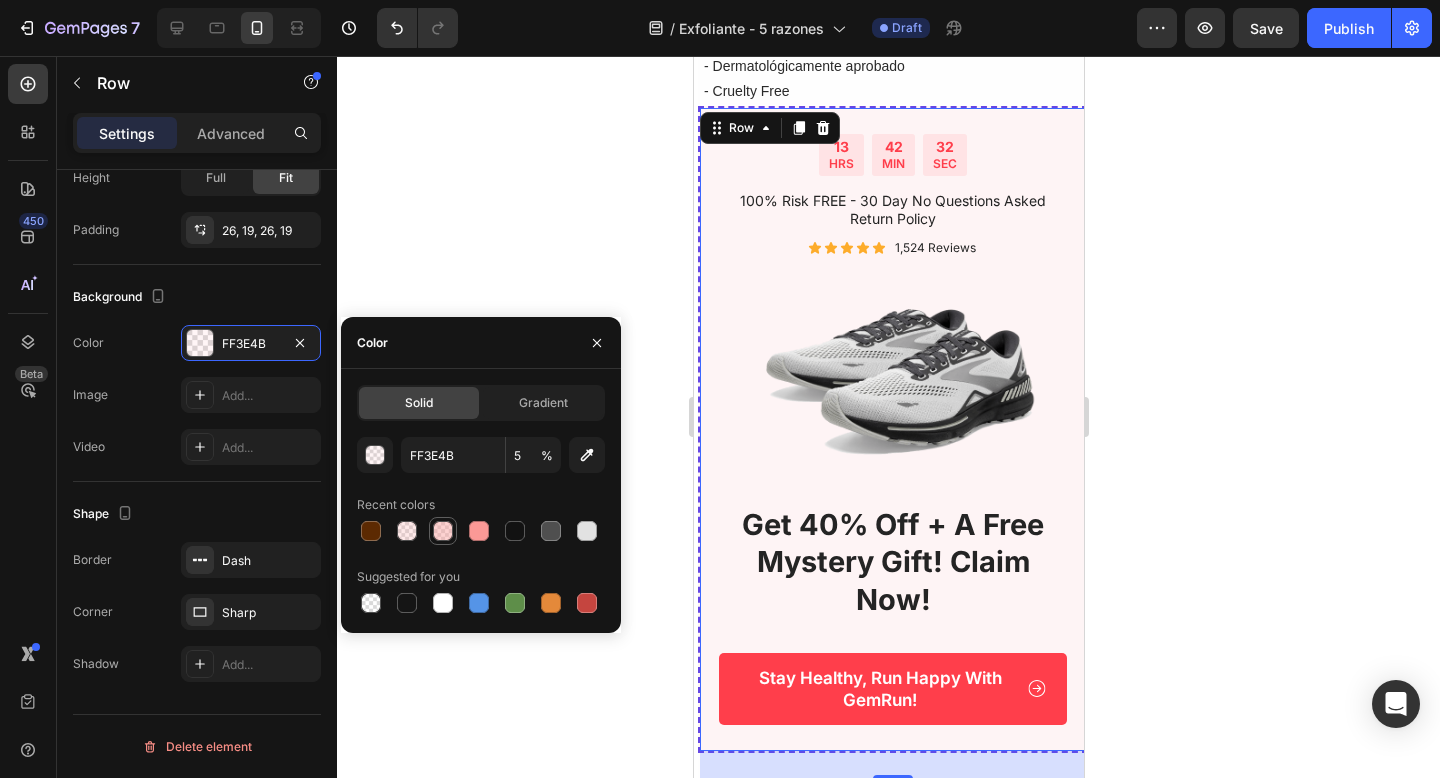click at bounding box center (443, 531) 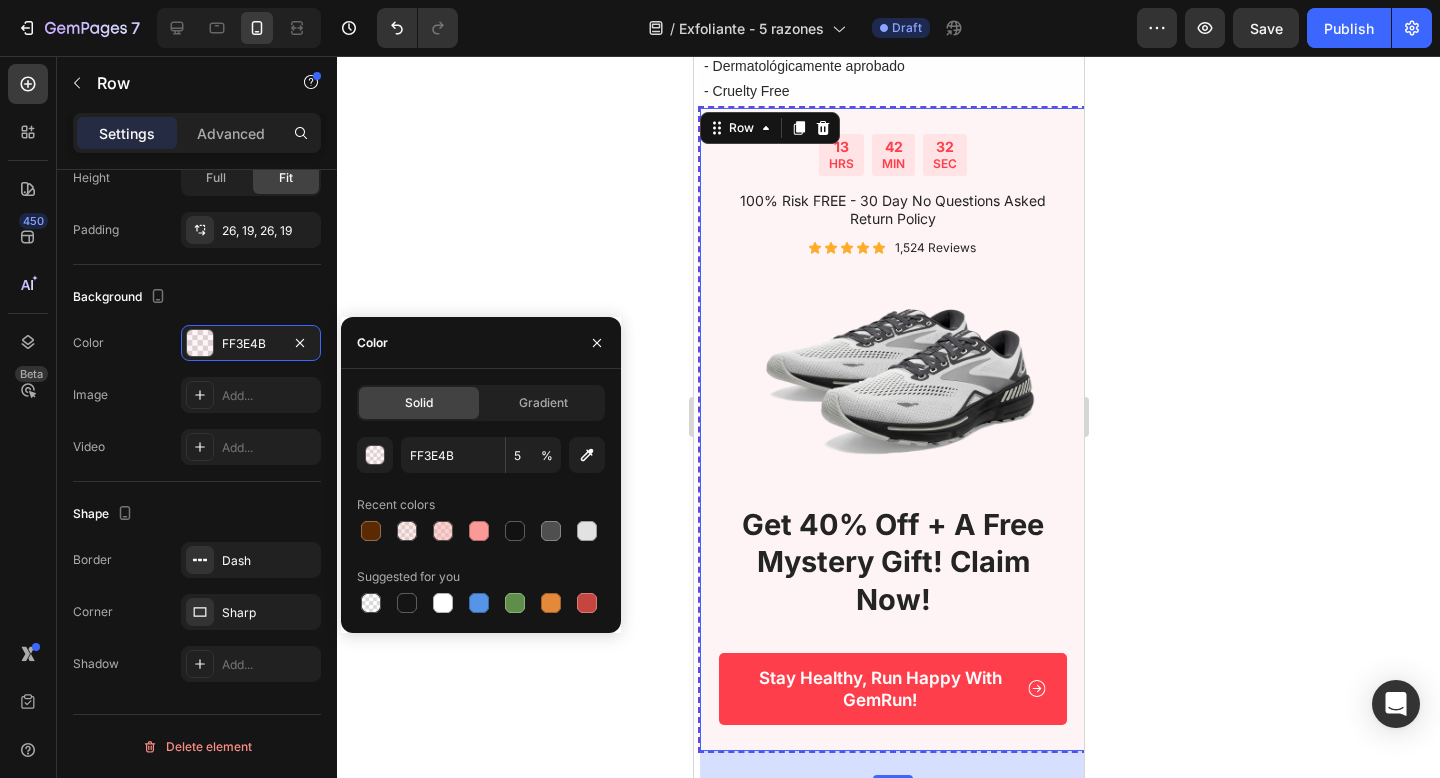 type on "FB9996" 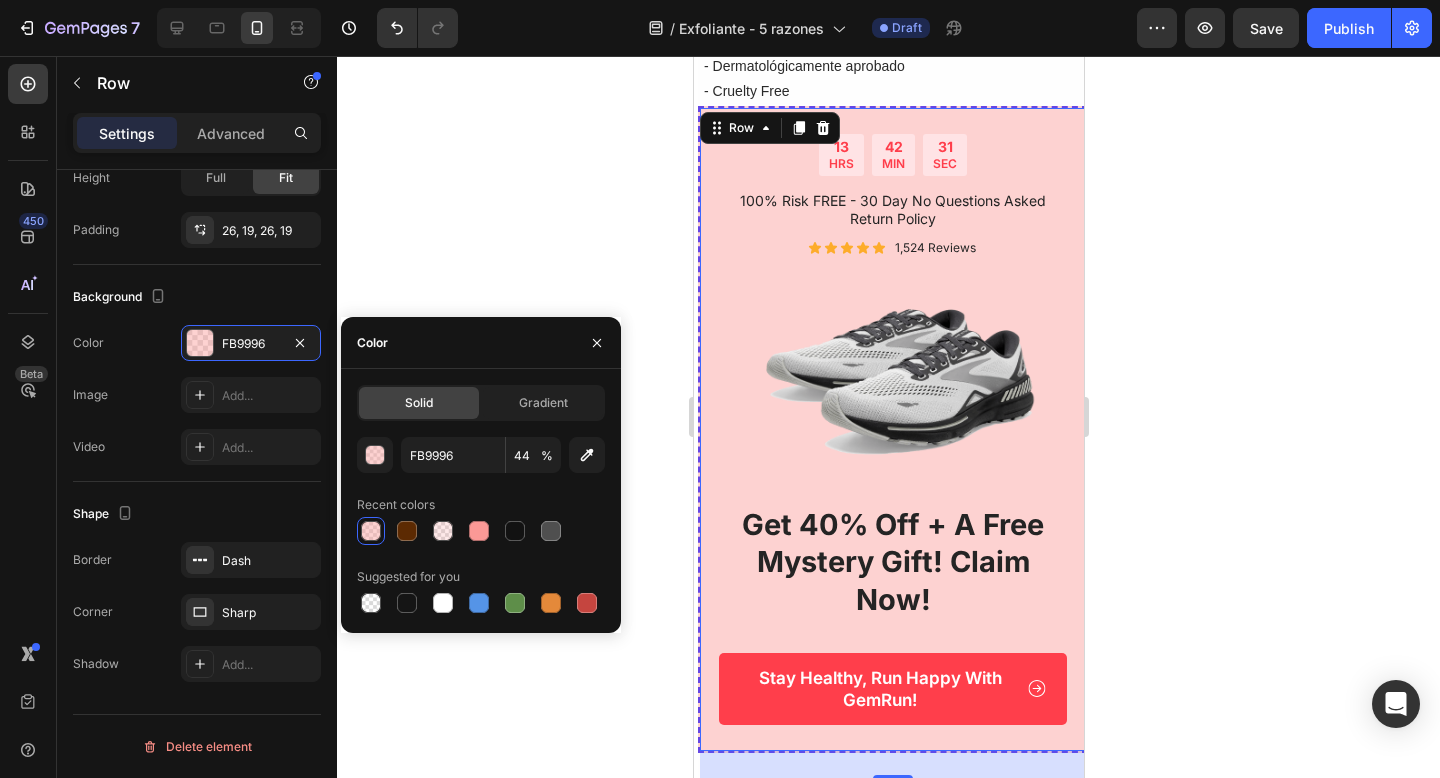 click 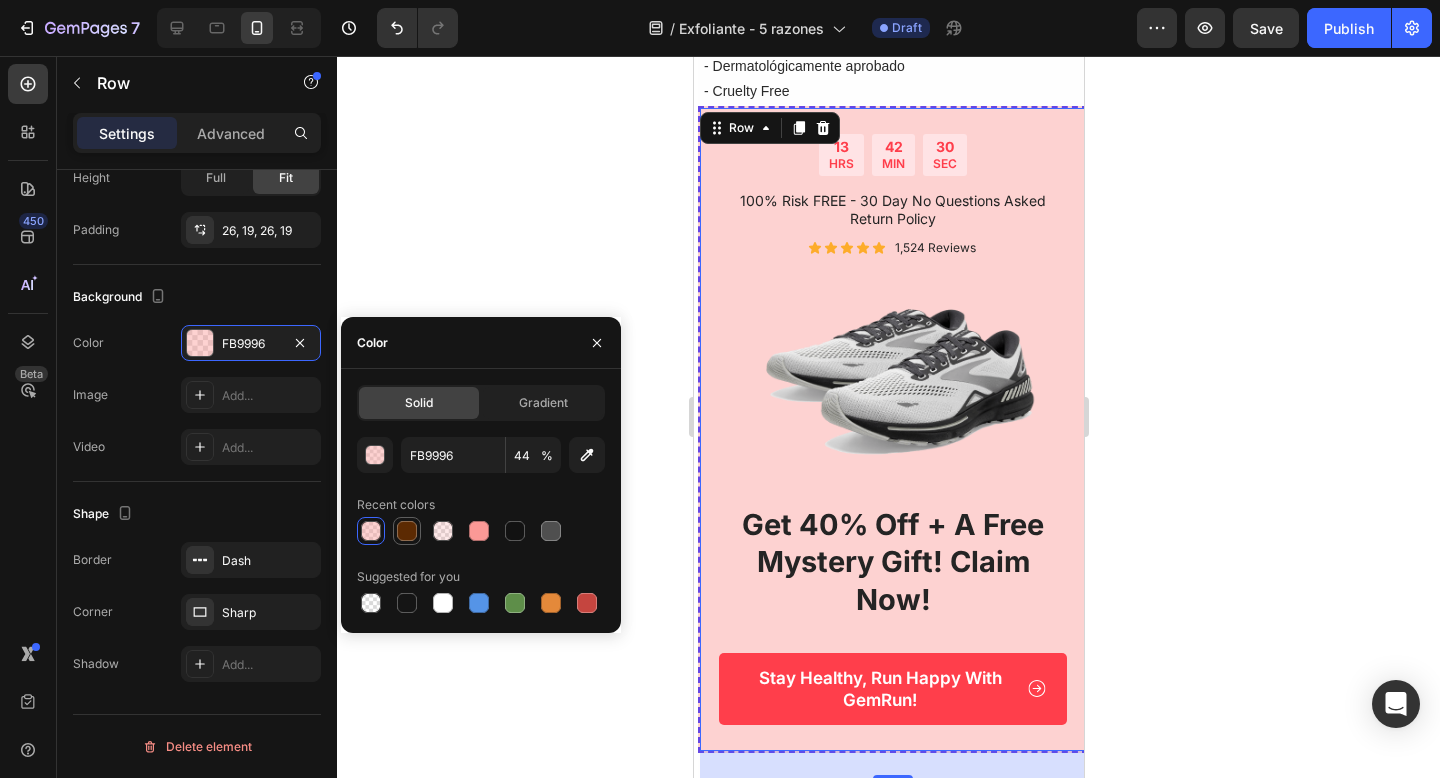 click at bounding box center (407, 531) 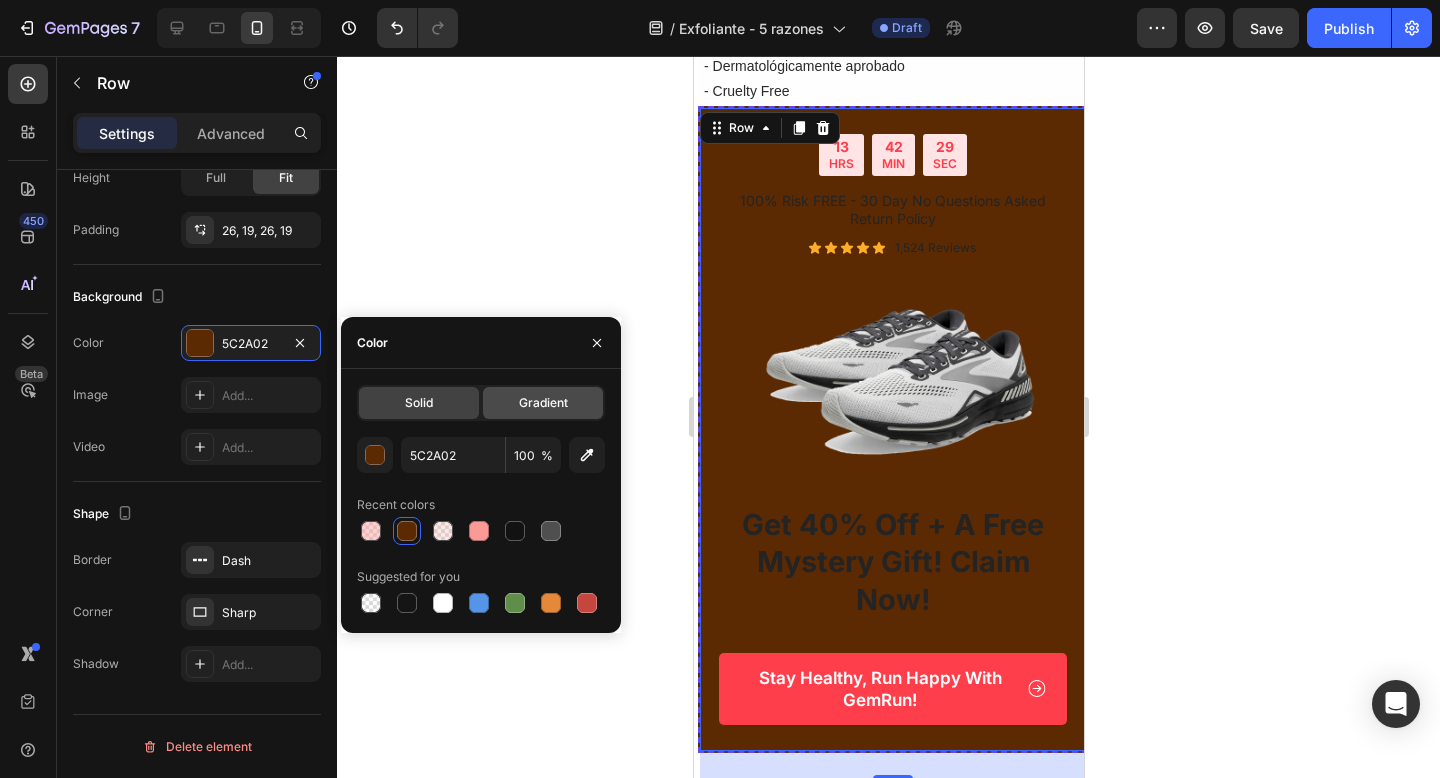 click on "Gradient" 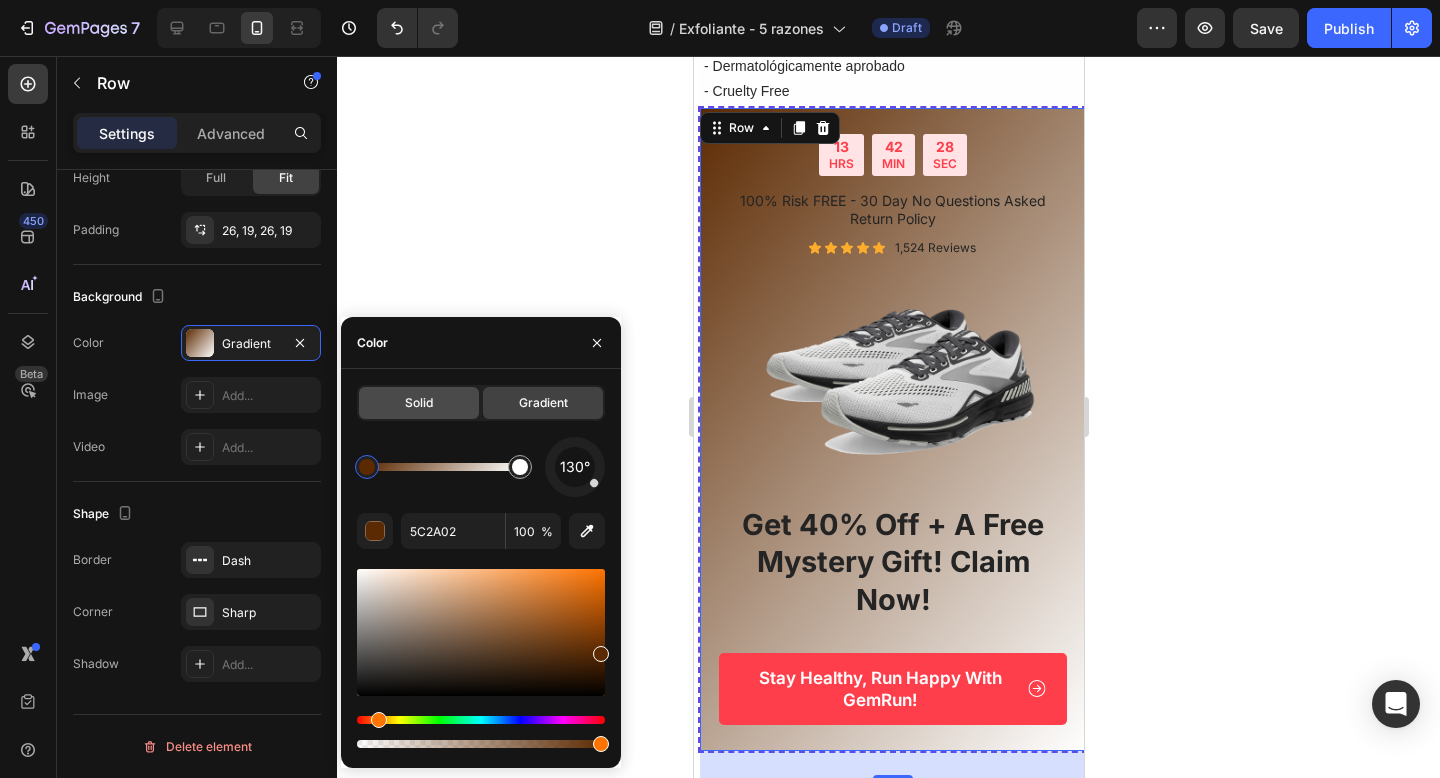 click on "Solid" 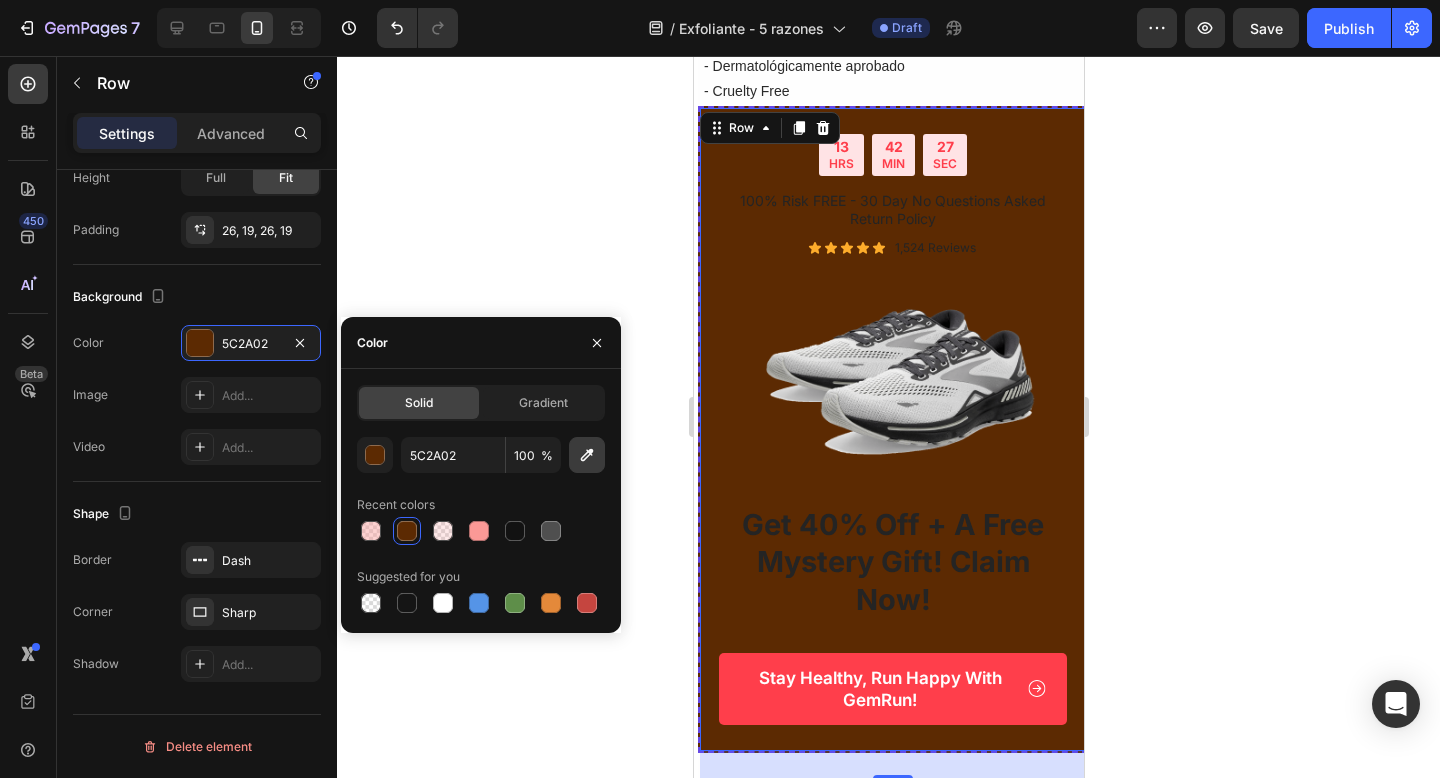 click at bounding box center (587, 455) 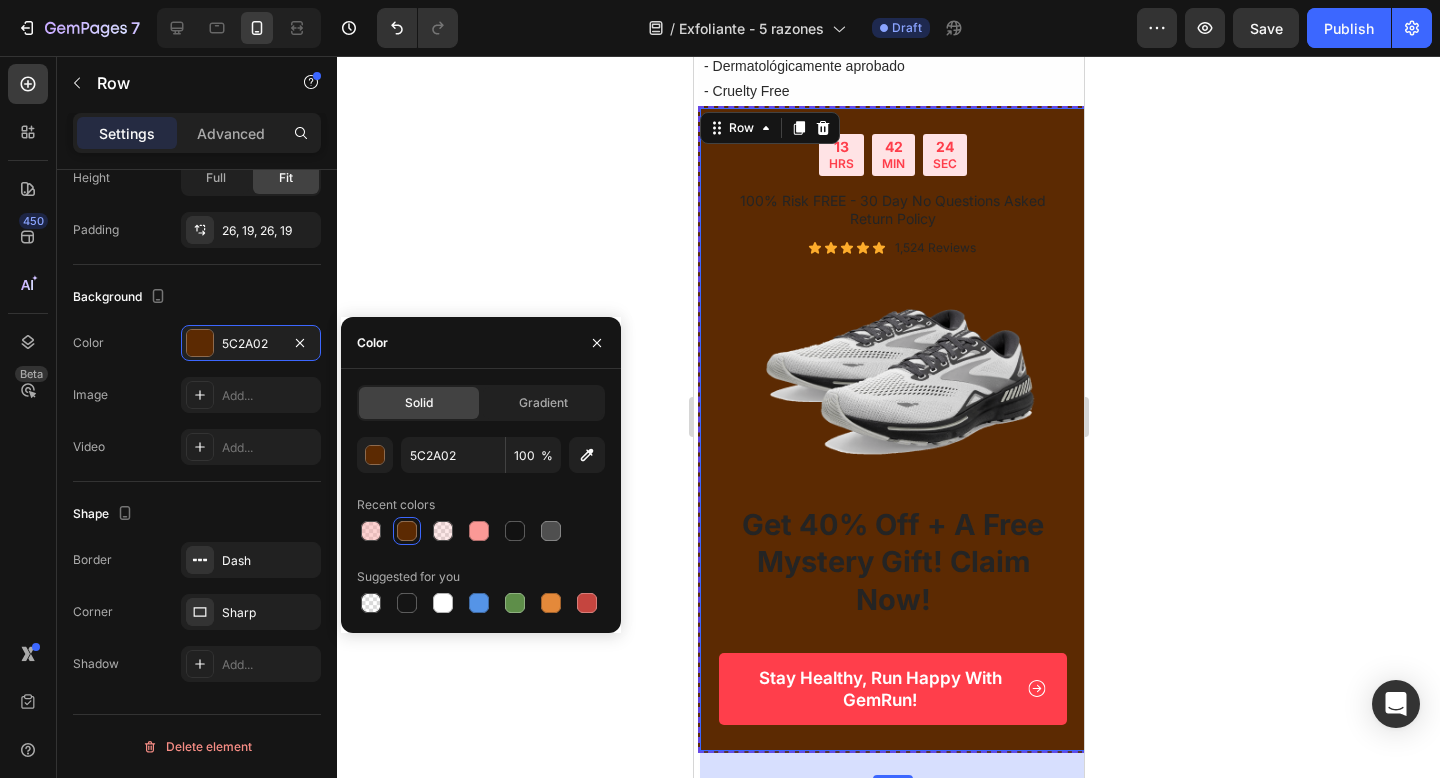 click on "5C2A02 100 %" at bounding box center (481, 455) 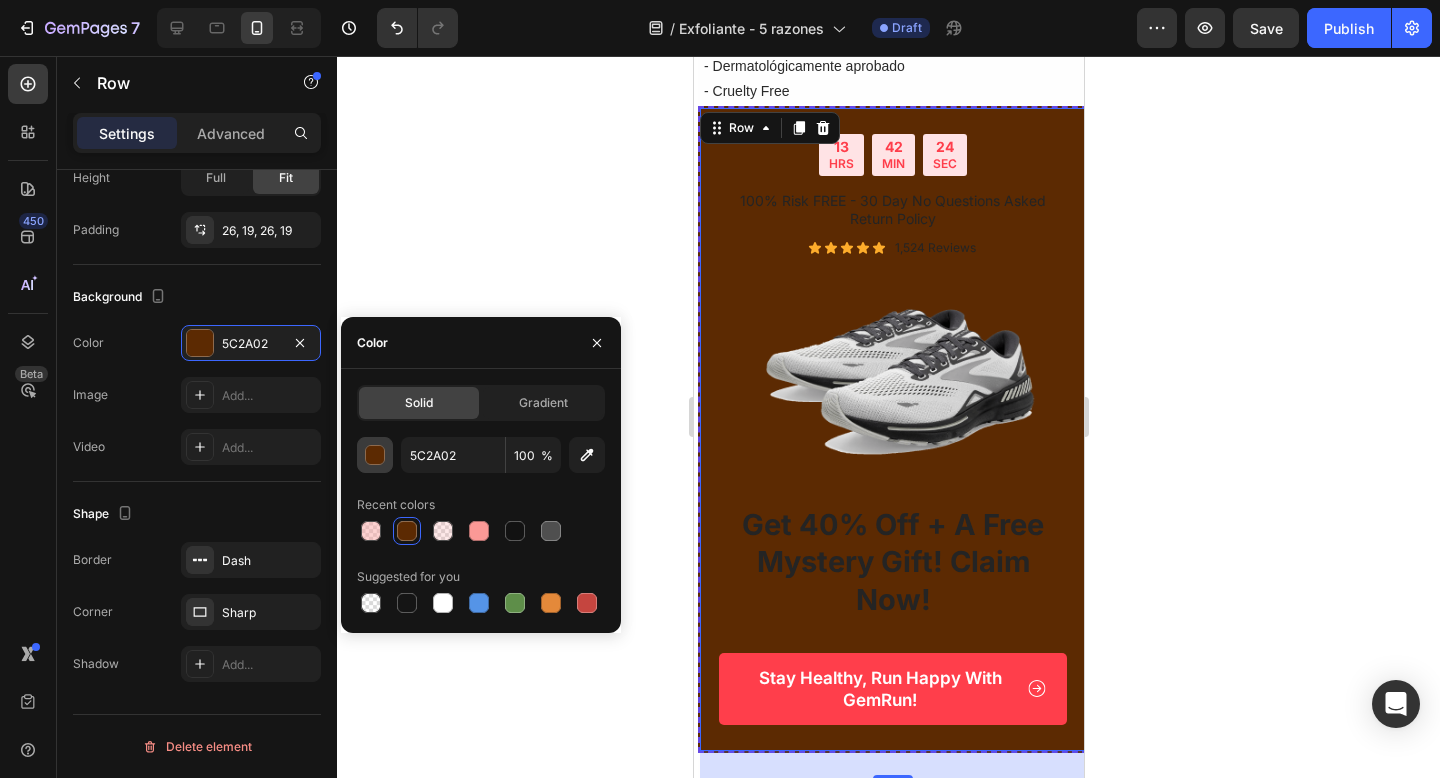 click at bounding box center [375, 455] 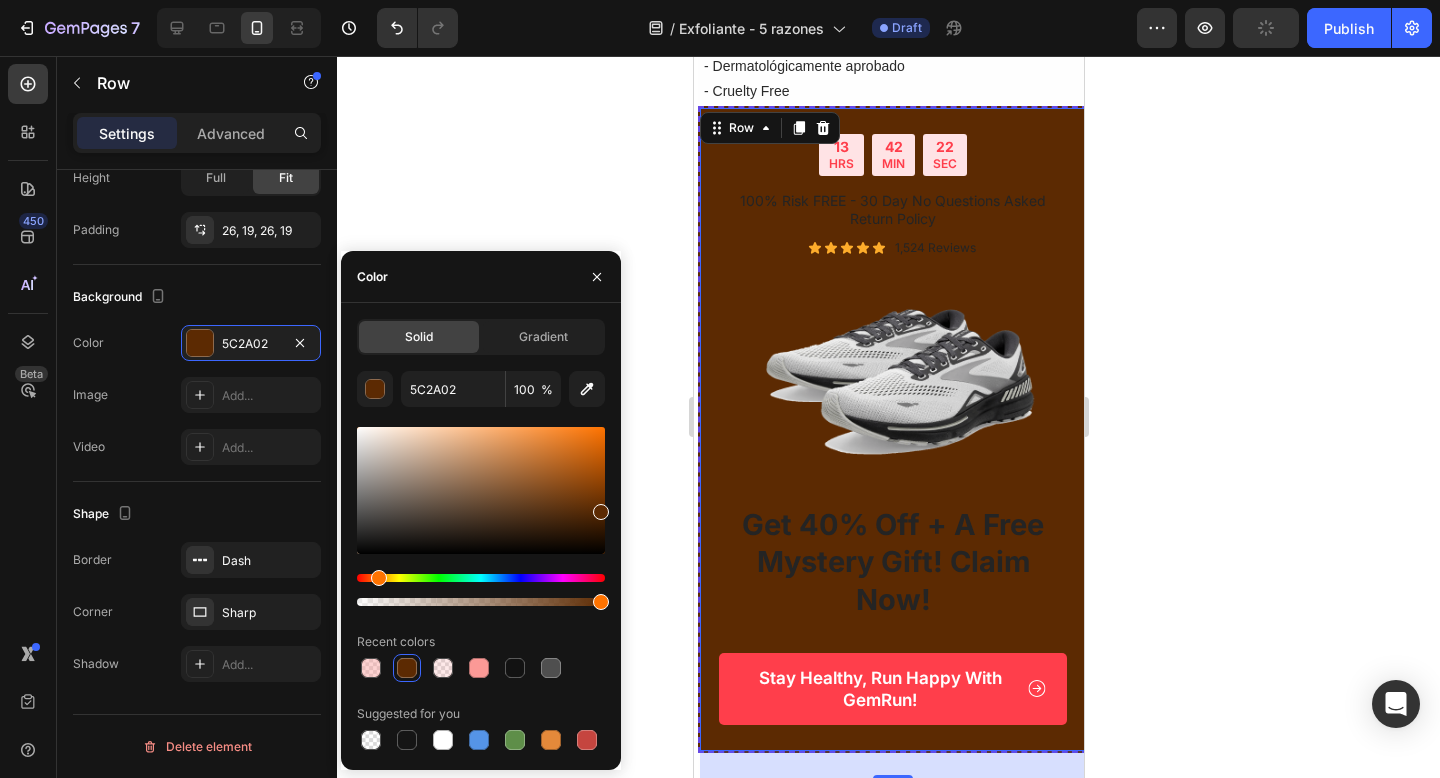 drag, startPoint x: 592, startPoint y: 606, endPoint x: 507, endPoint y: 599, distance: 85.28775 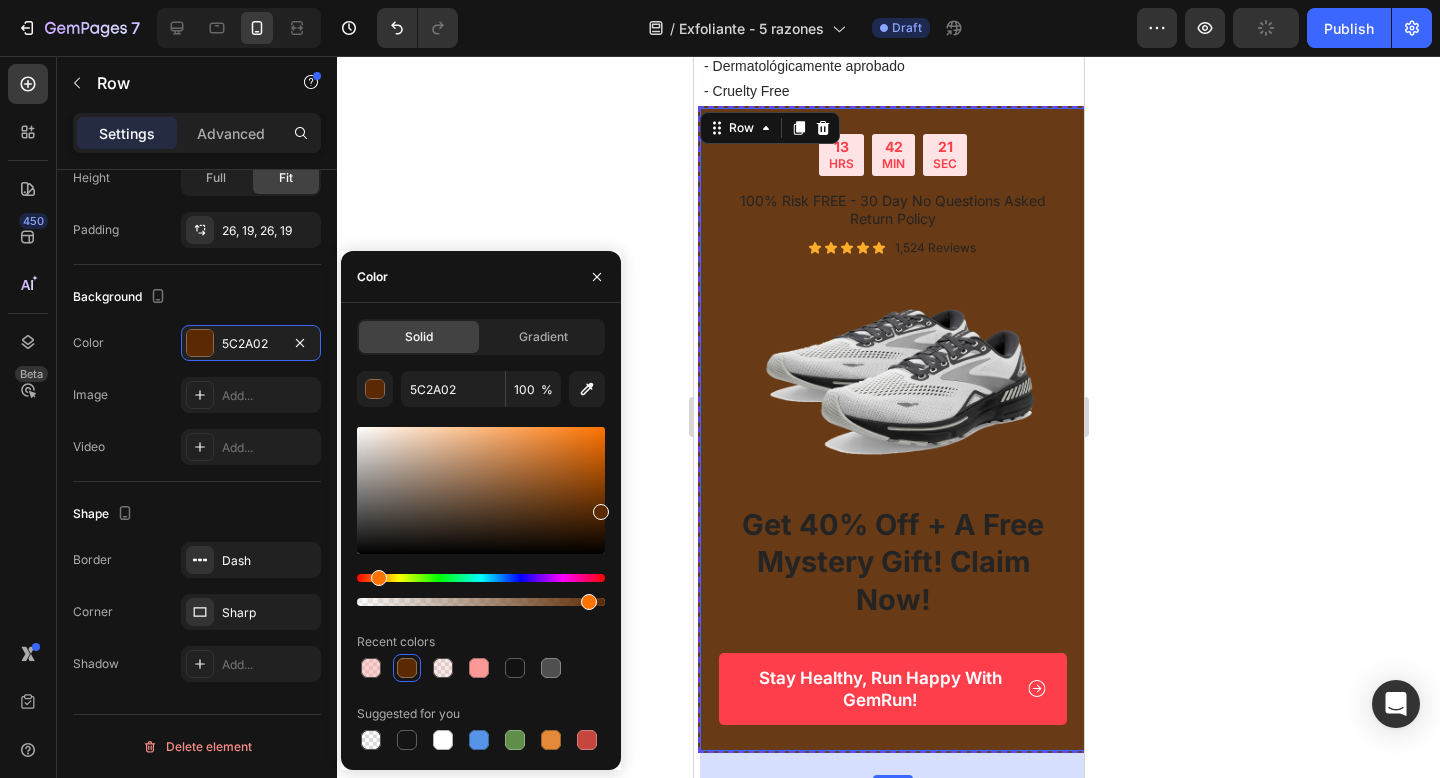 click at bounding box center [481, 602] 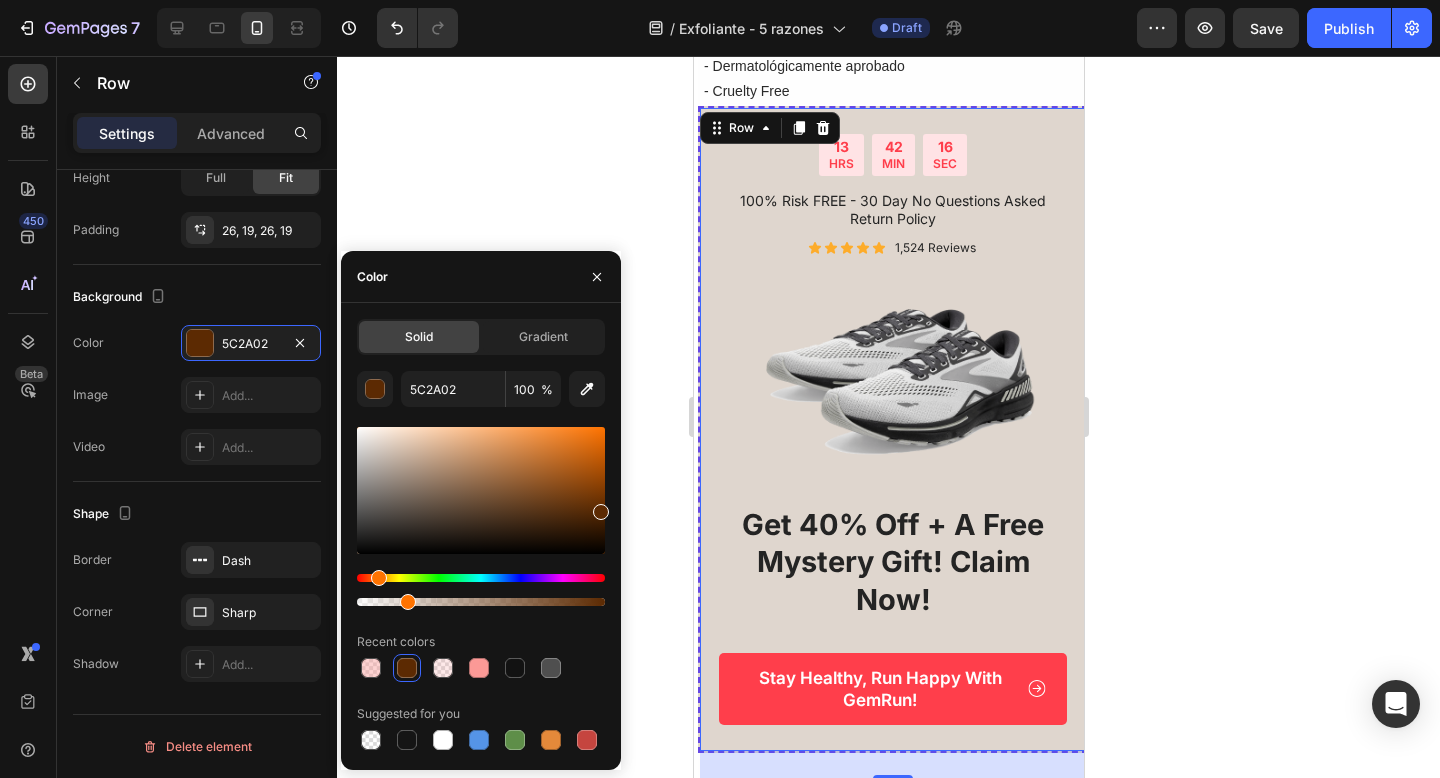 drag, startPoint x: 578, startPoint y: 599, endPoint x: 407, endPoint y: 598, distance: 171.00293 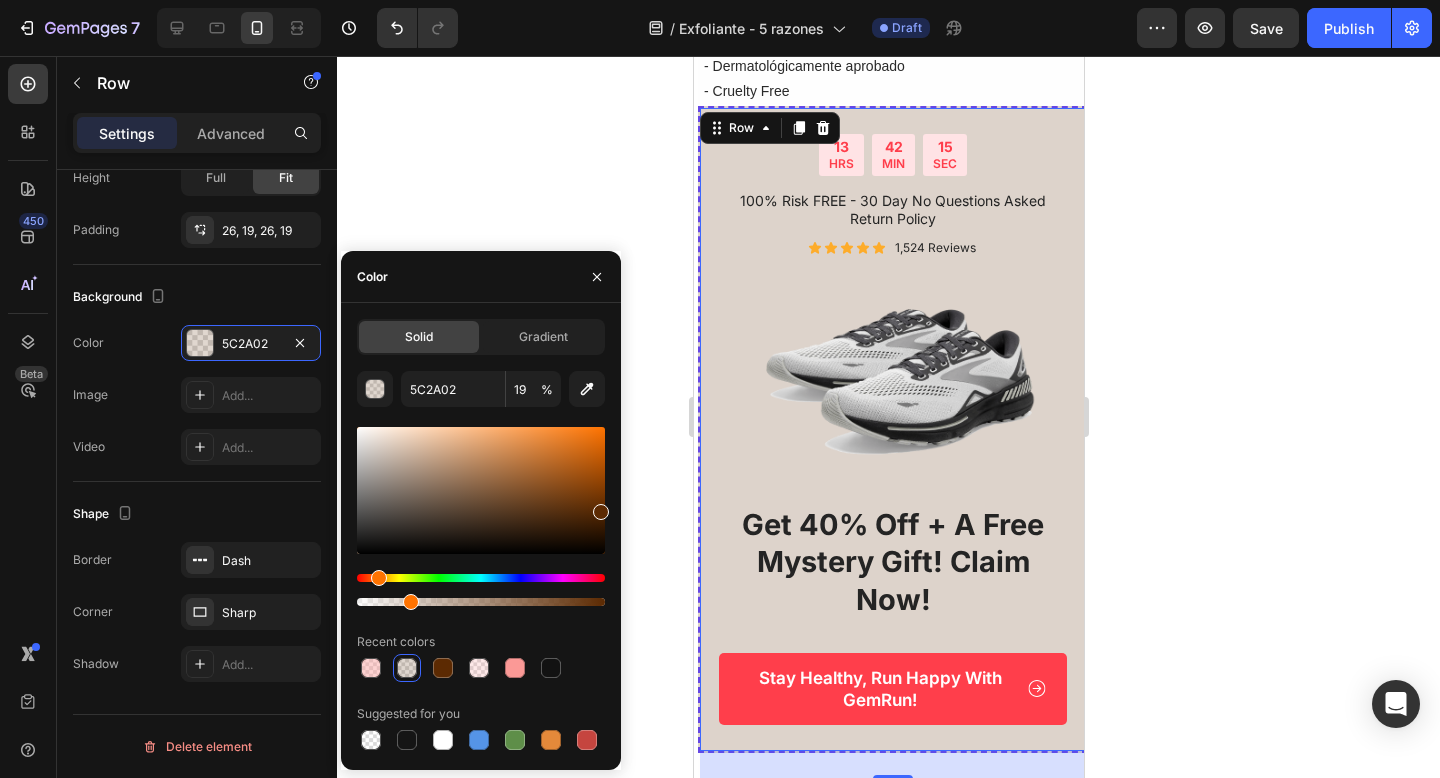 type on "19" 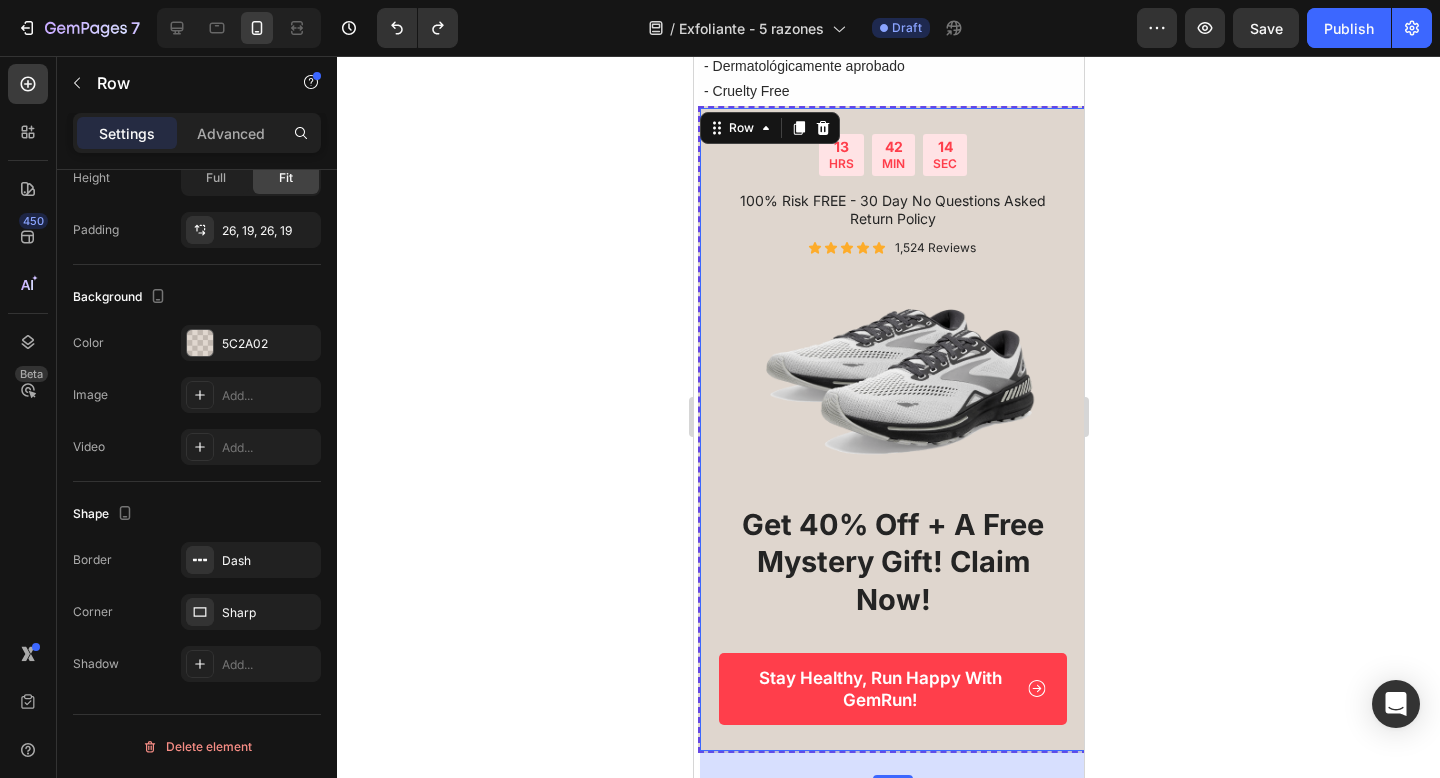 click 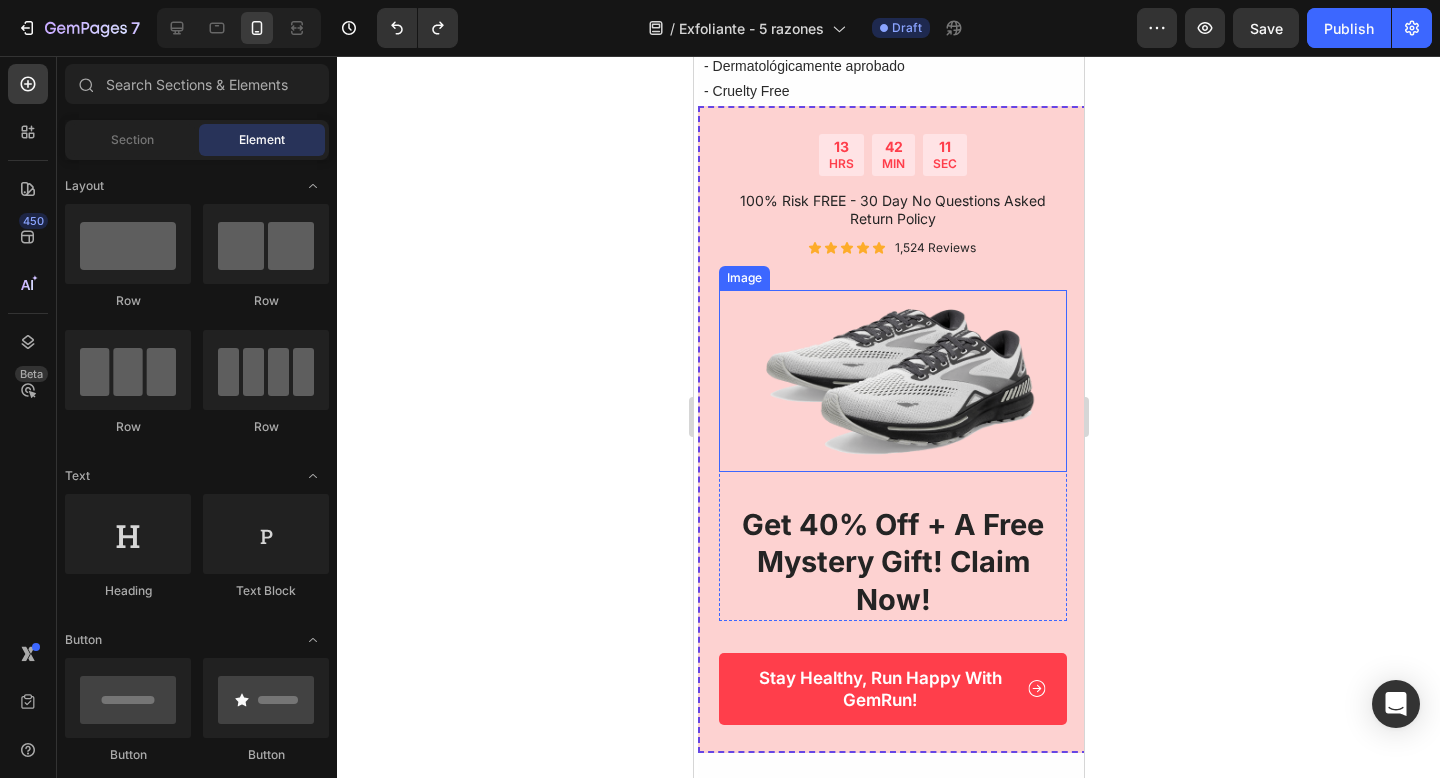 click at bounding box center (892, 381) 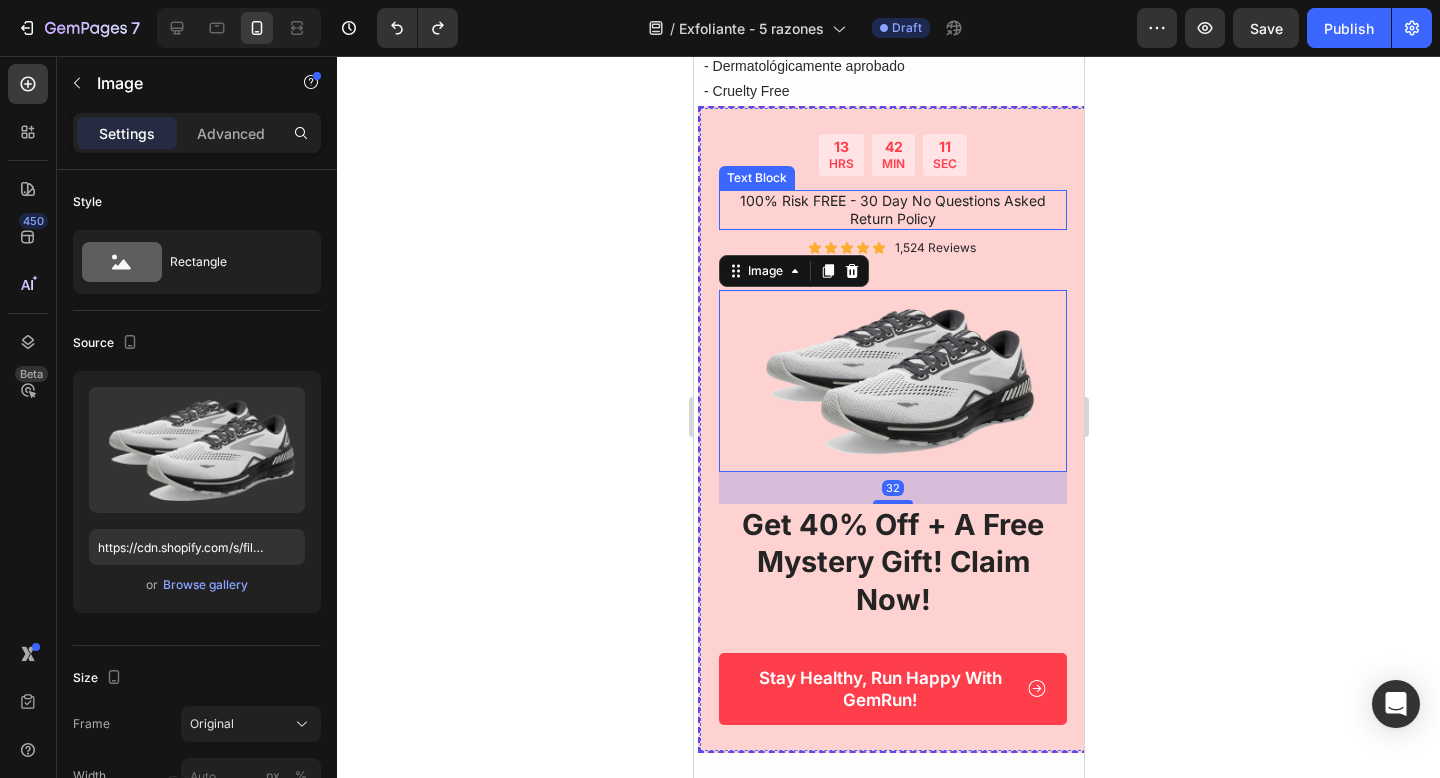 click on "100% Risk FREE - 30 Day No Questions Asked Return Policy" at bounding box center (892, 210) 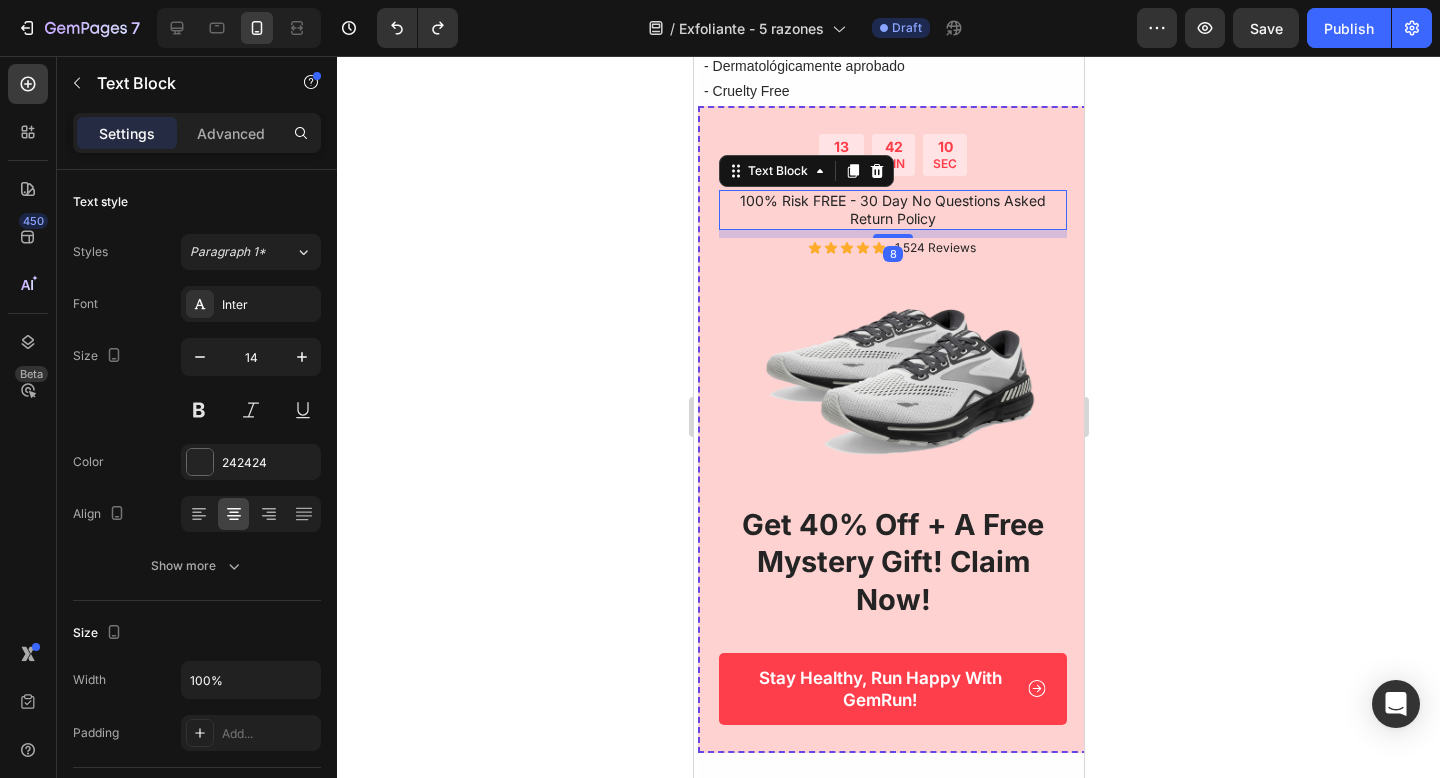 click on "13 HRS 42 MIN 10 SEC Countdown Timer 100% Risk FREE - 30 Day No Questions Asked Return Policy Text Block   8 Icon Icon Icon Icon Icon Icon List 1,524 Reviews Text Block Row Image get 40% off + a free mystery gift! claim now! Heading Row
Stay Healthy, Run Happy With GemRun! Button" at bounding box center (892, 429) 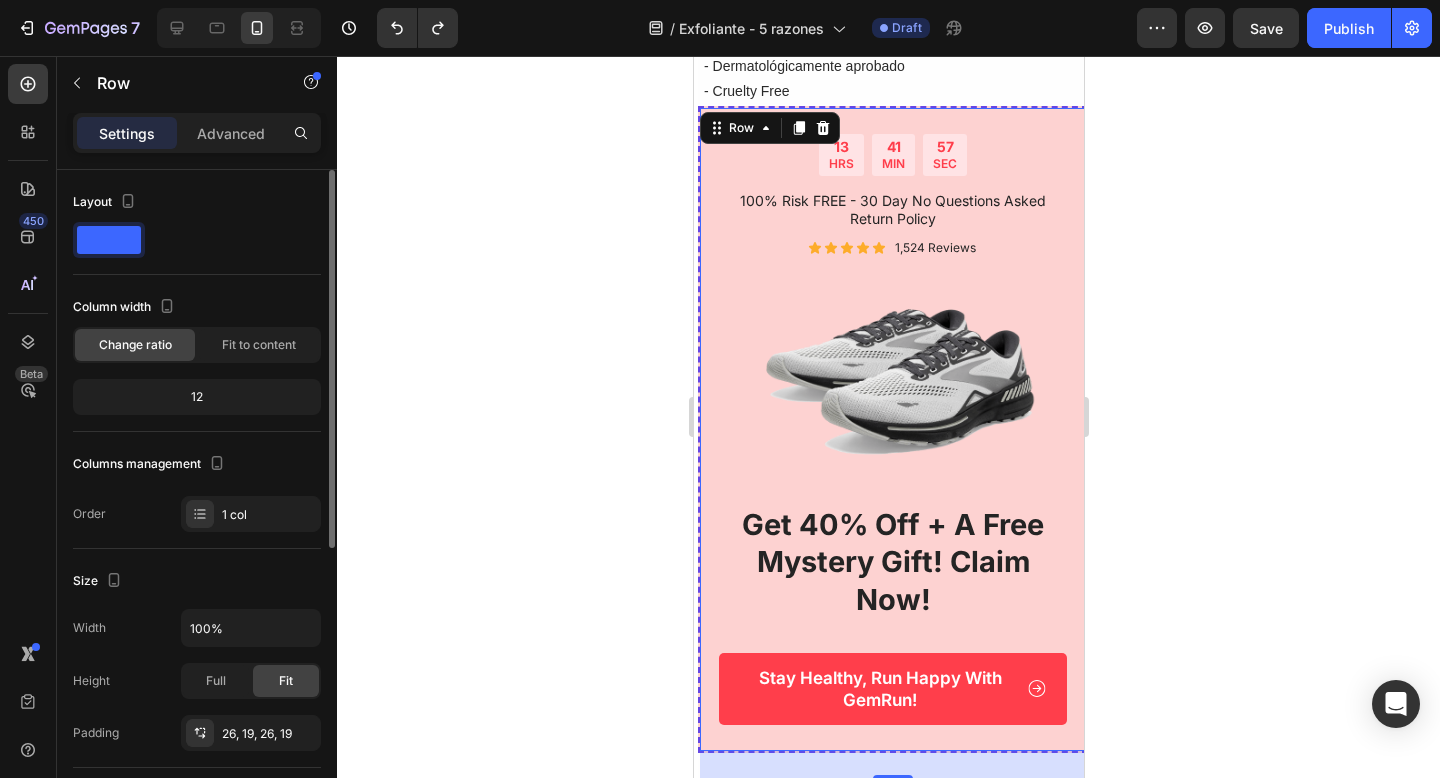 scroll, scrollTop: 503, scrollLeft: 0, axis: vertical 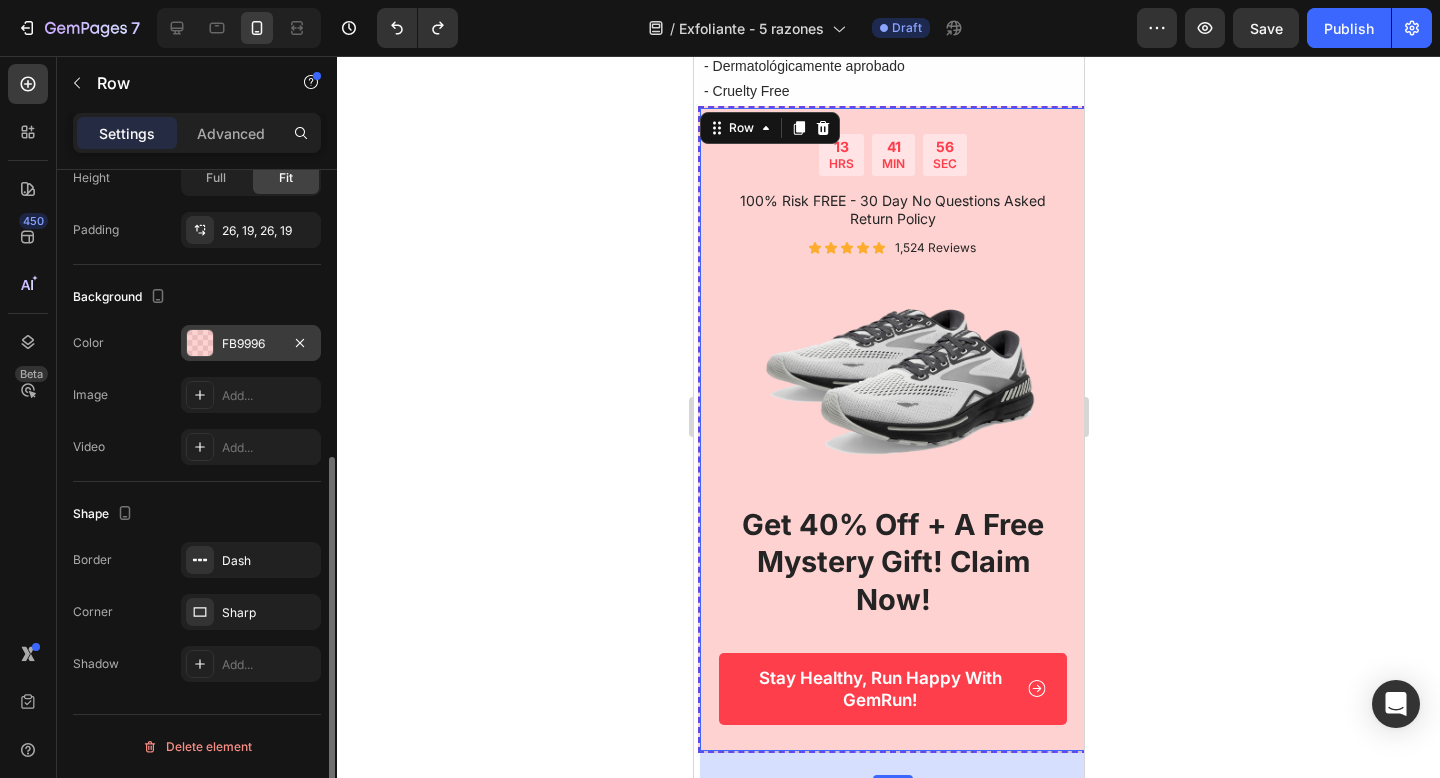 click at bounding box center [200, 343] 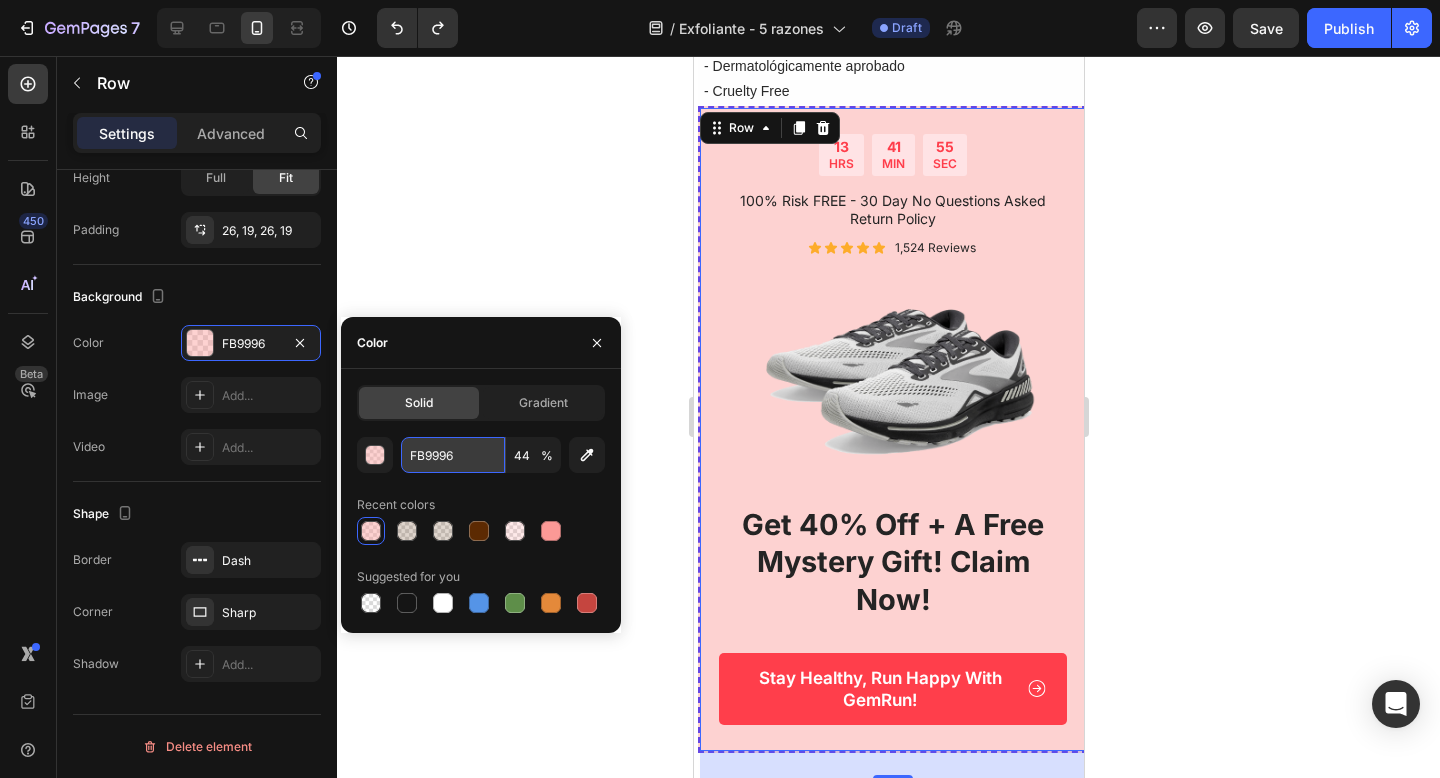 click on "FB9996" at bounding box center [453, 455] 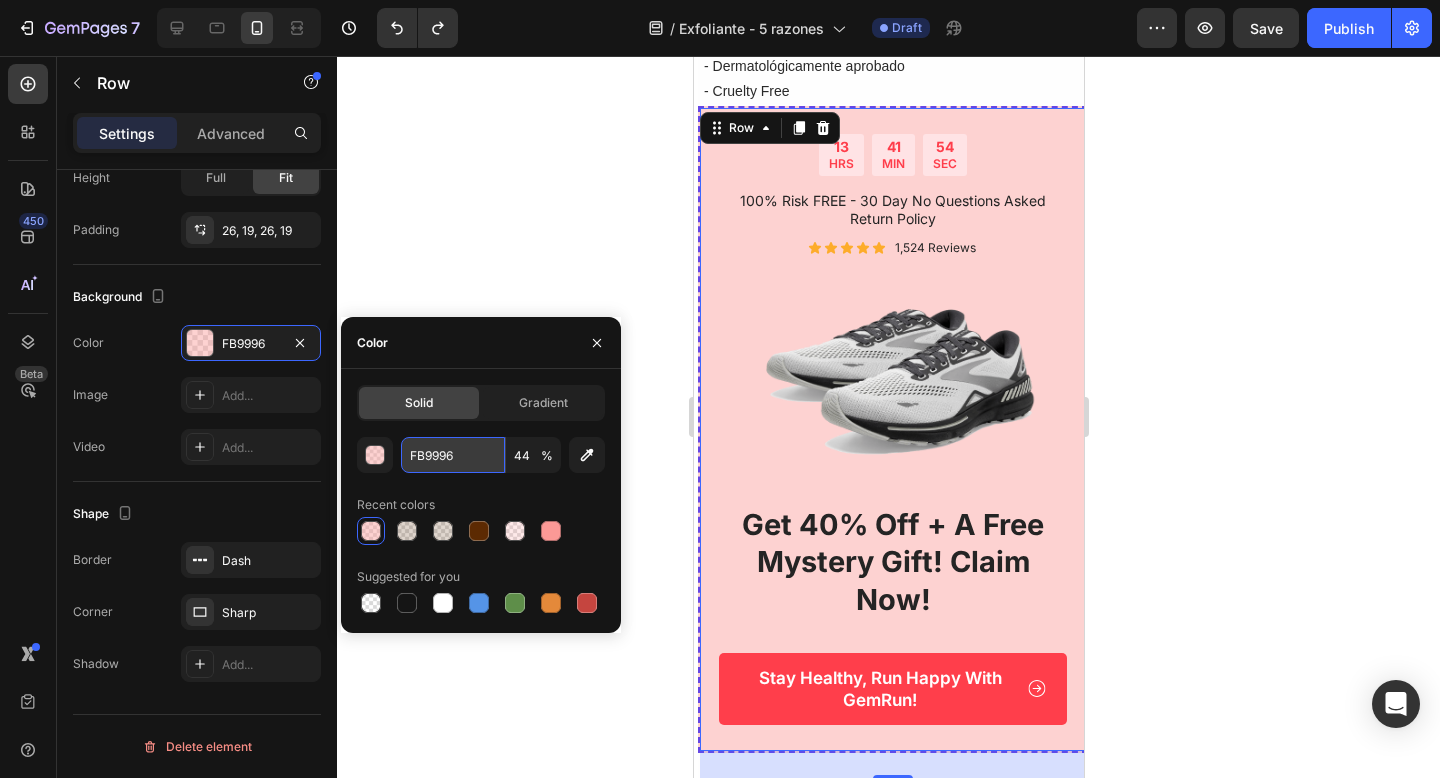 paste on "#EDE8CF" 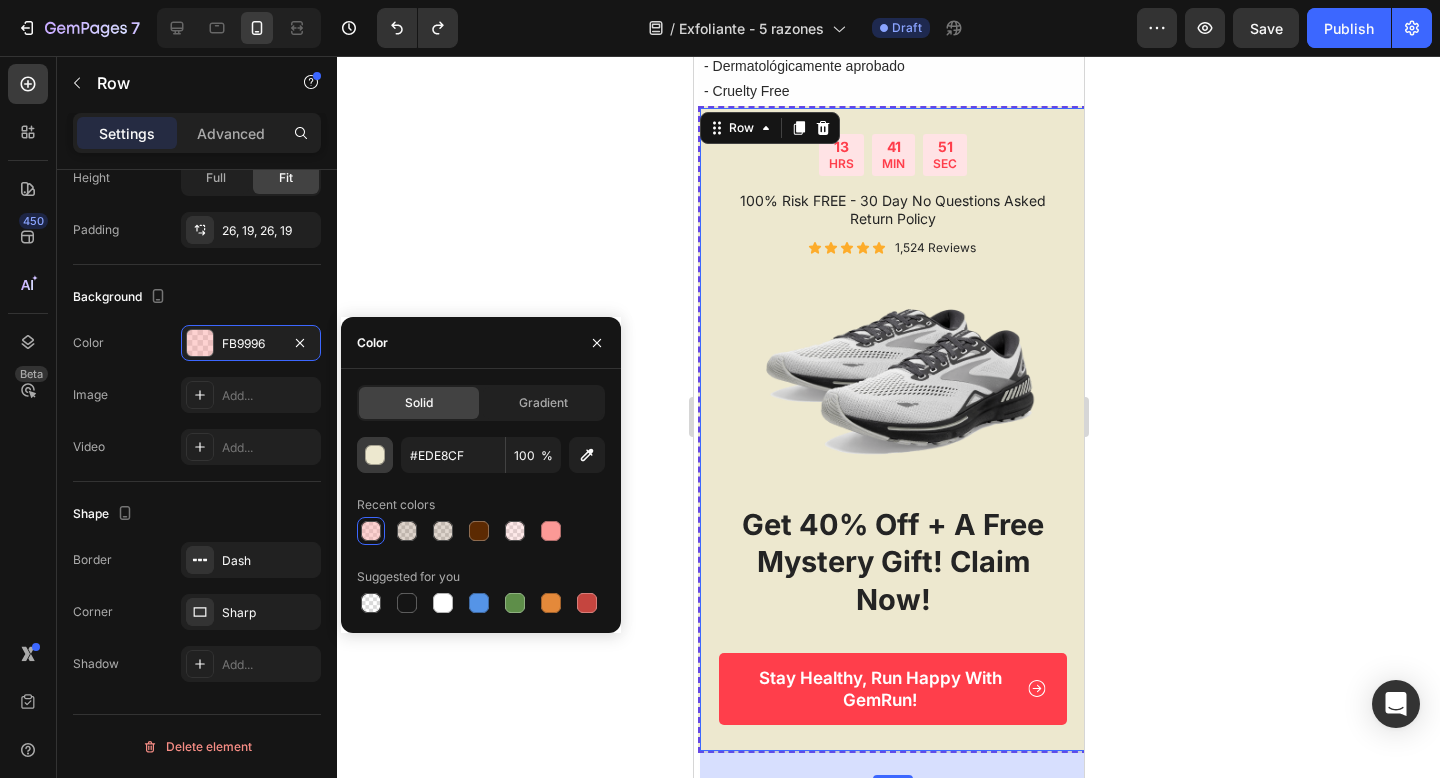 click at bounding box center [375, 455] 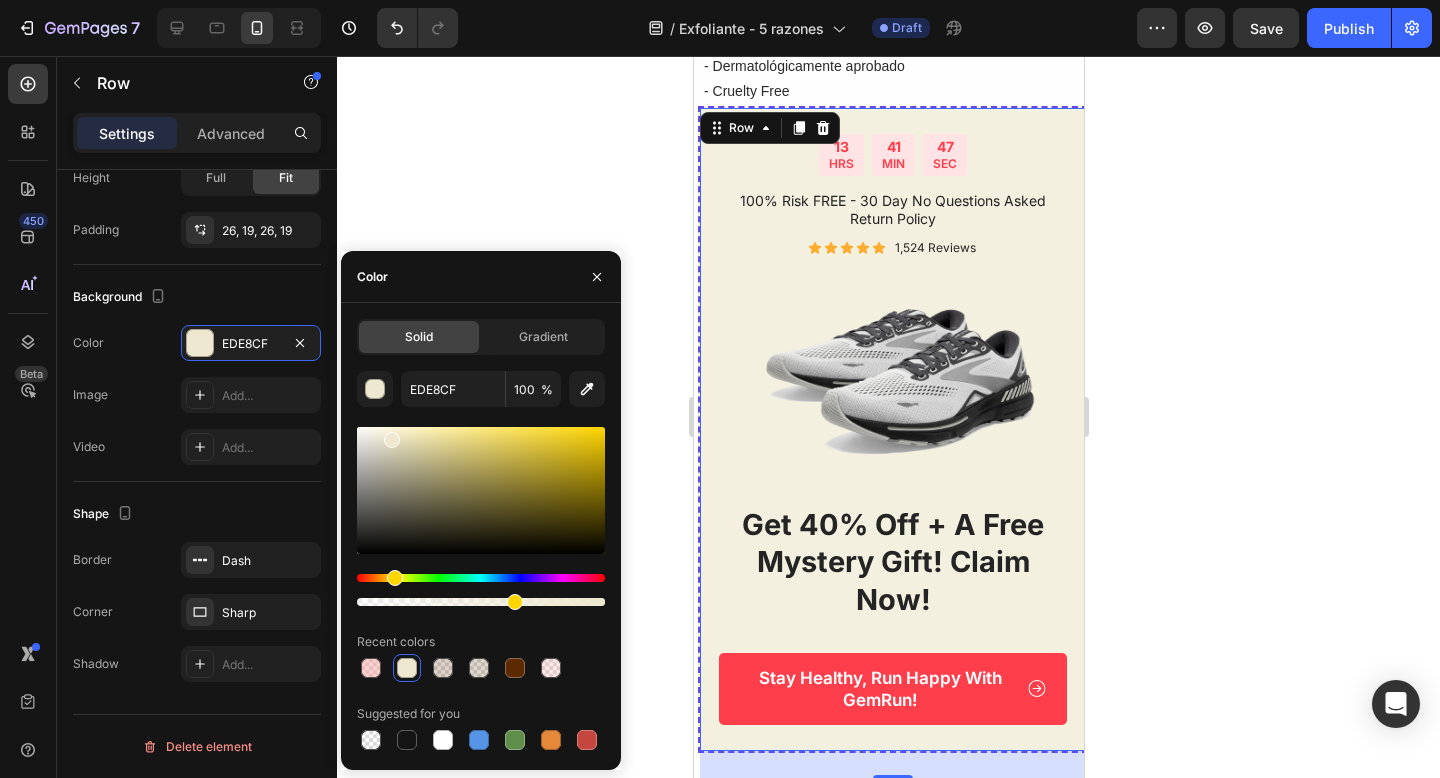 drag, startPoint x: 598, startPoint y: 604, endPoint x: 511, endPoint y: 612, distance: 87.36704 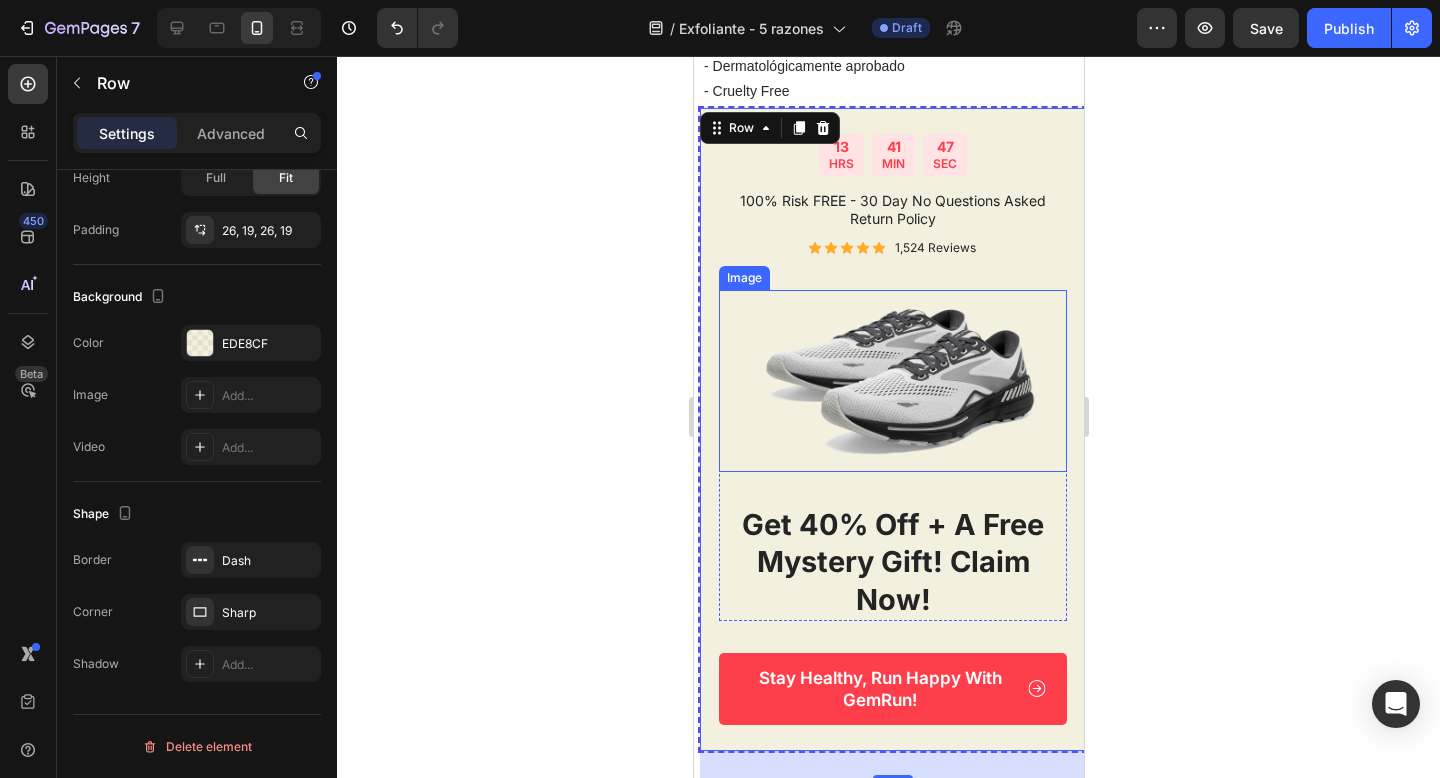 click 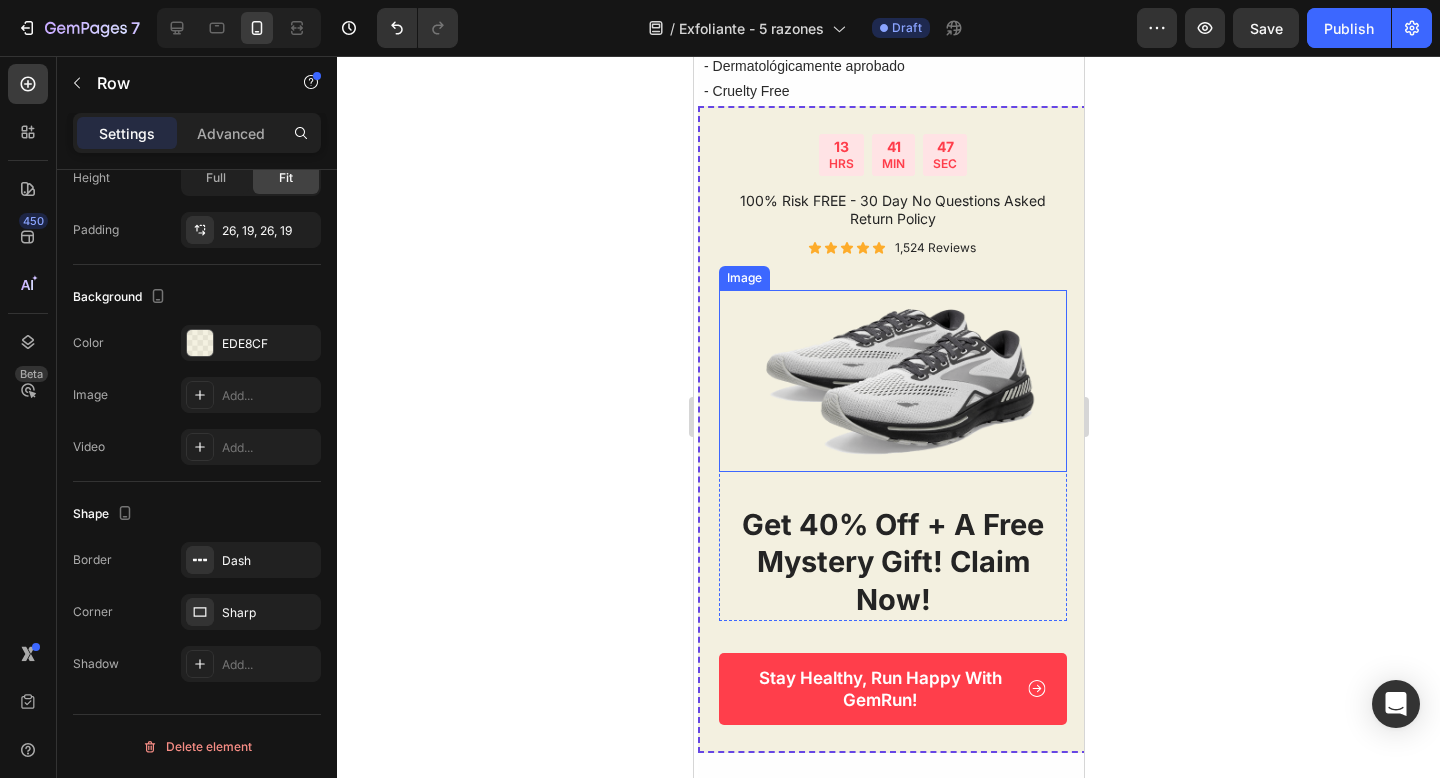 click 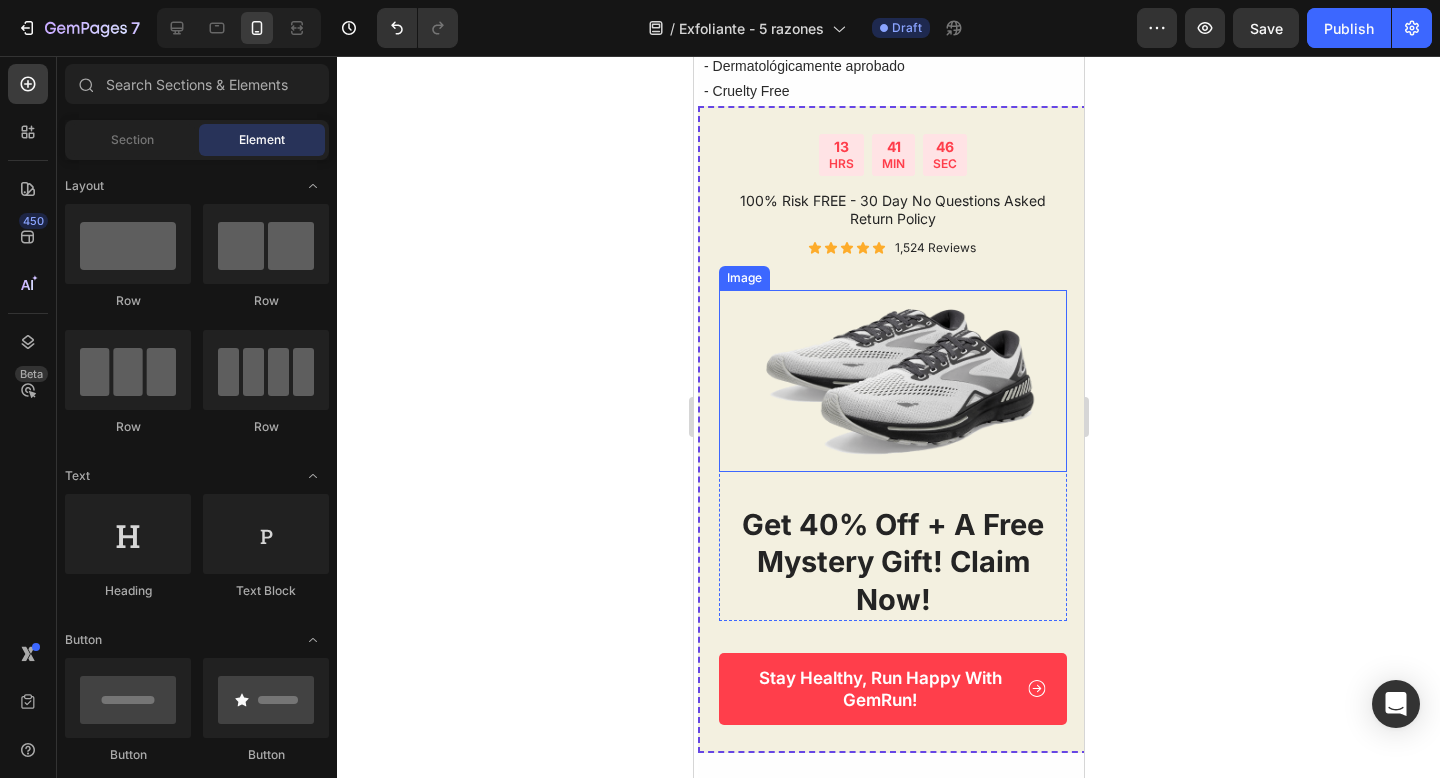 click on "get 40% off + a free mystery gift! claim now!" at bounding box center [892, 562] 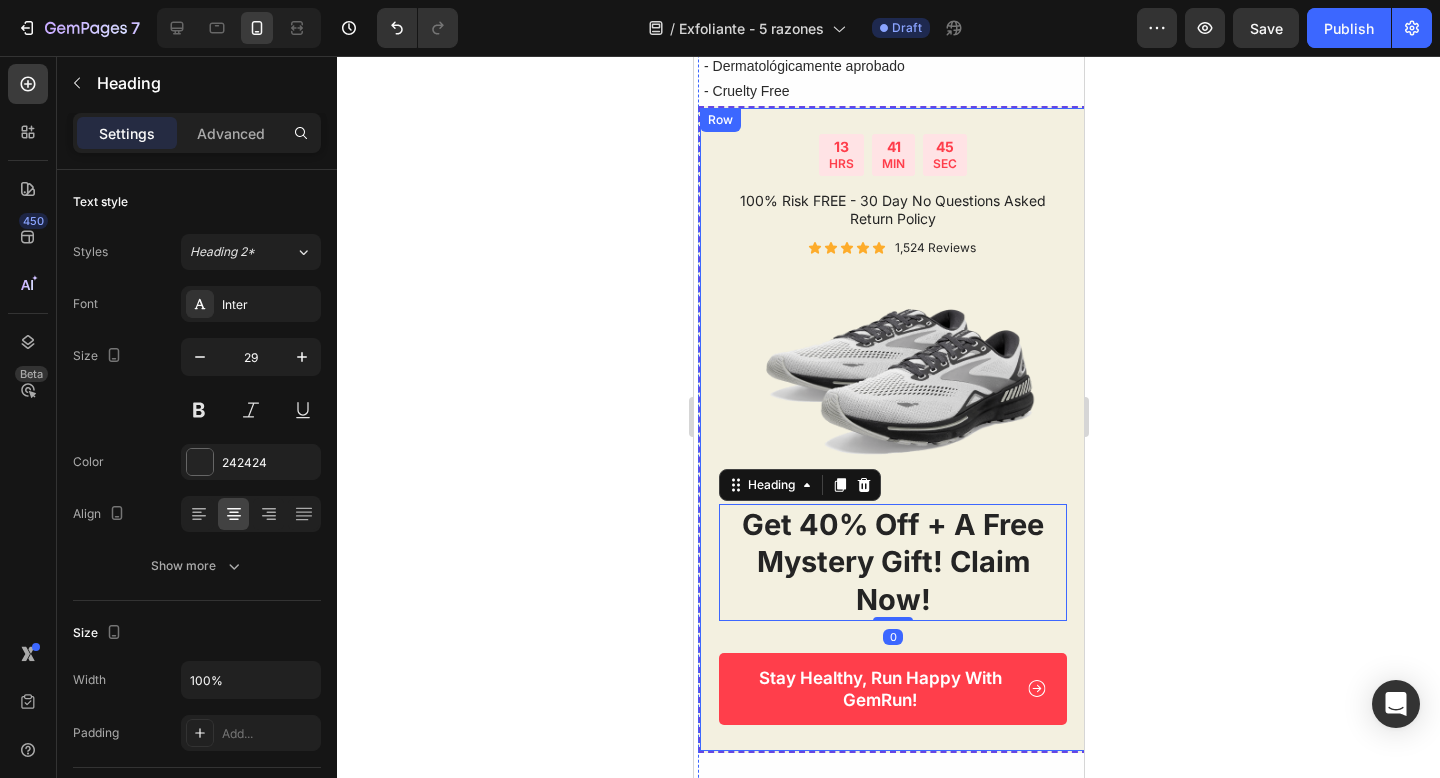 click 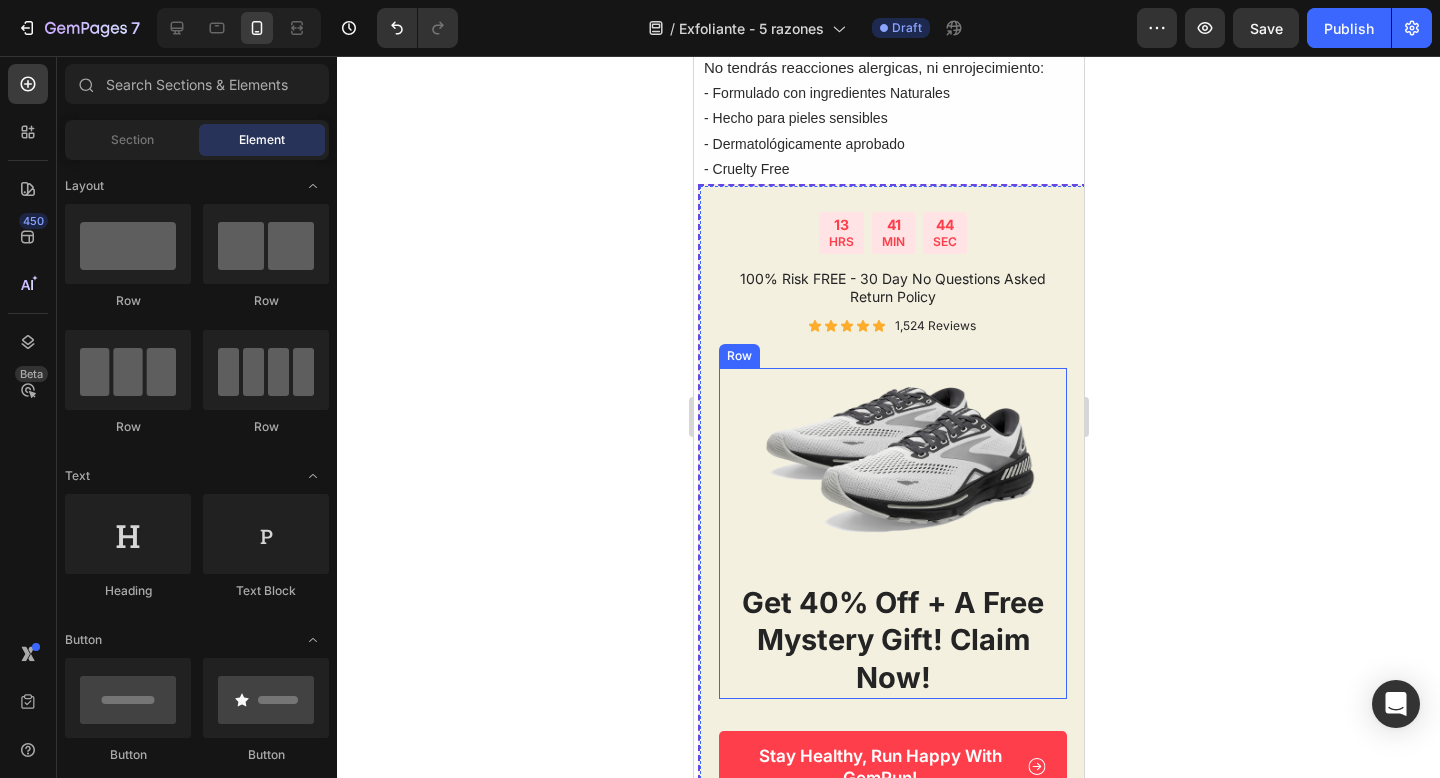 scroll, scrollTop: 1852, scrollLeft: 0, axis: vertical 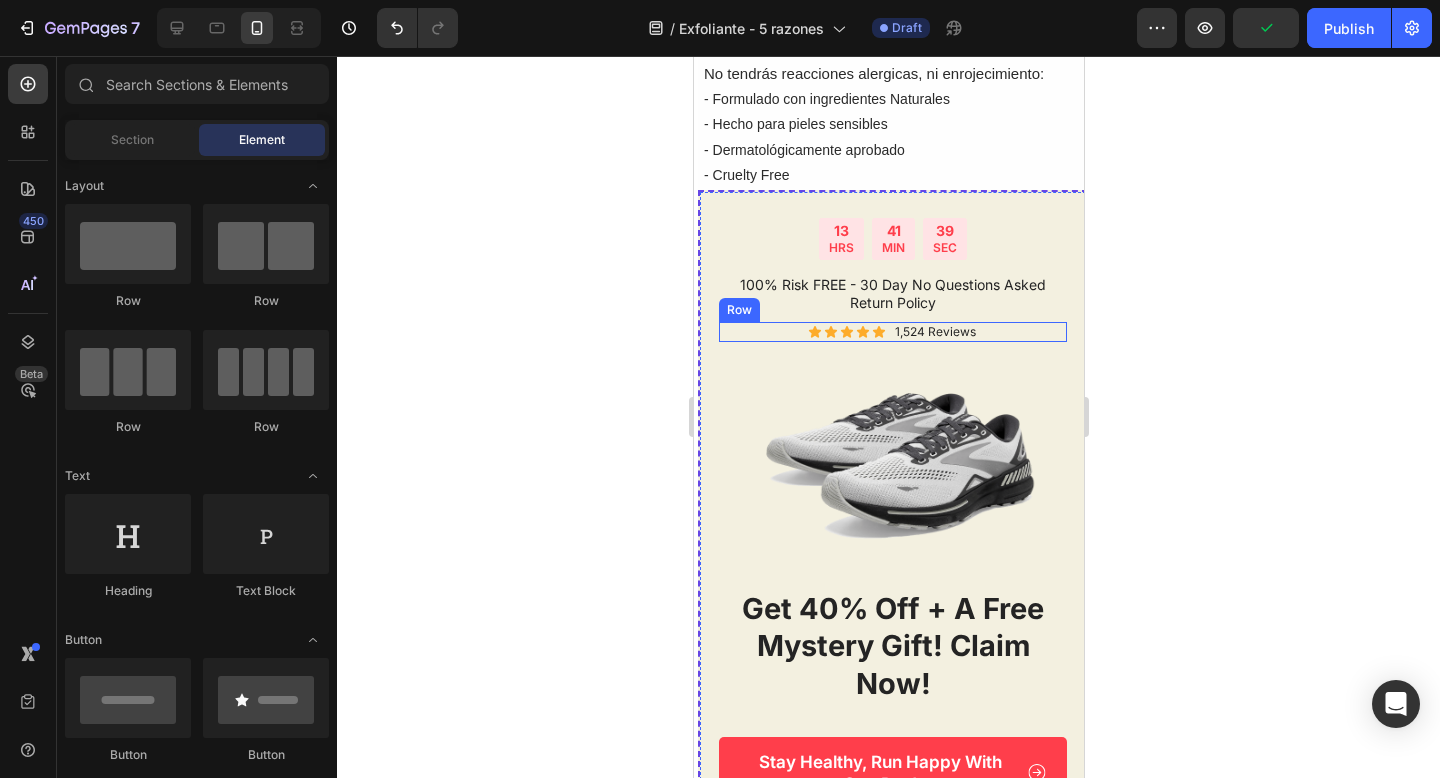 click on "Icon Icon Icon Icon Icon Icon List 1,524 Reviews Text Block Row" at bounding box center (892, 332) 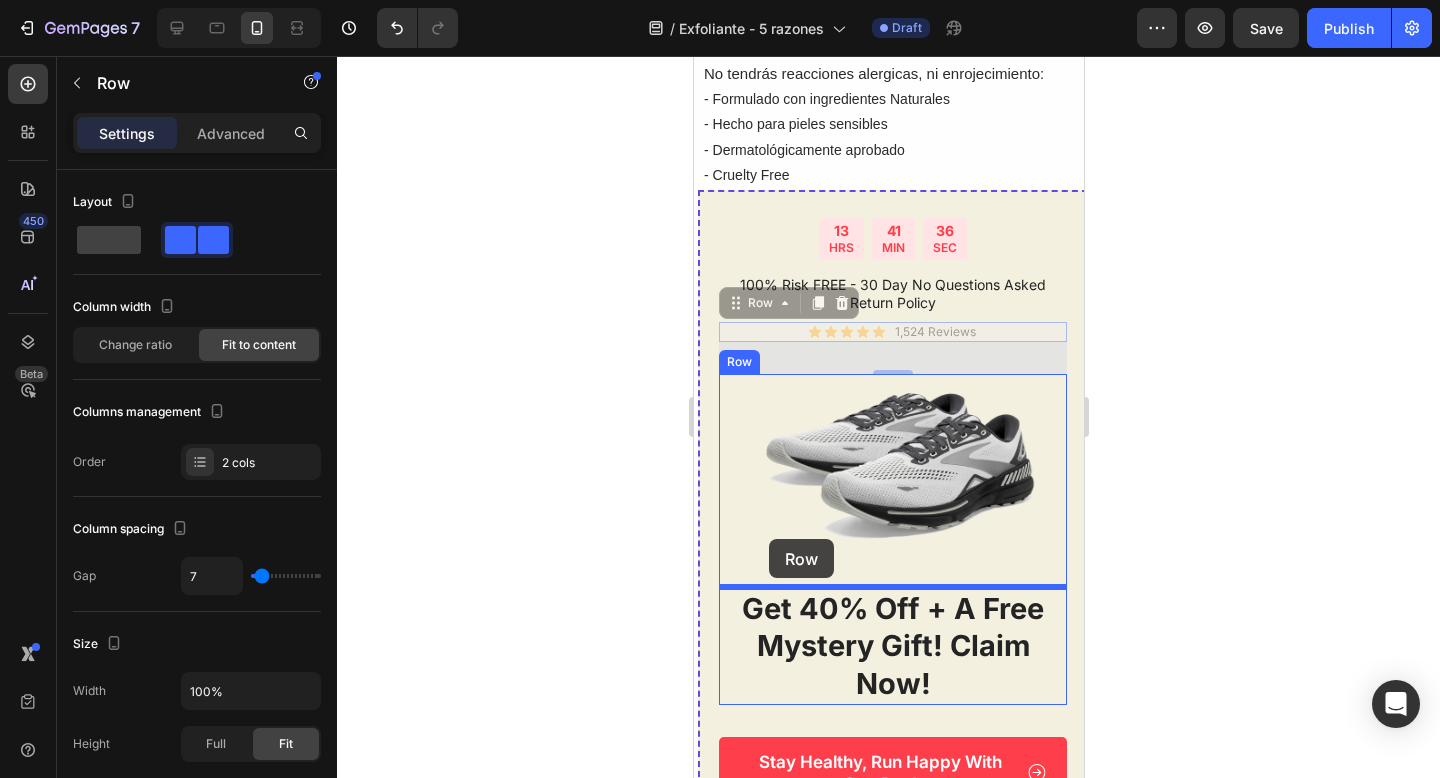 drag, startPoint x: 742, startPoint y: 310, endPoint x: 792, endPoint y: 523, distance: 218.78986 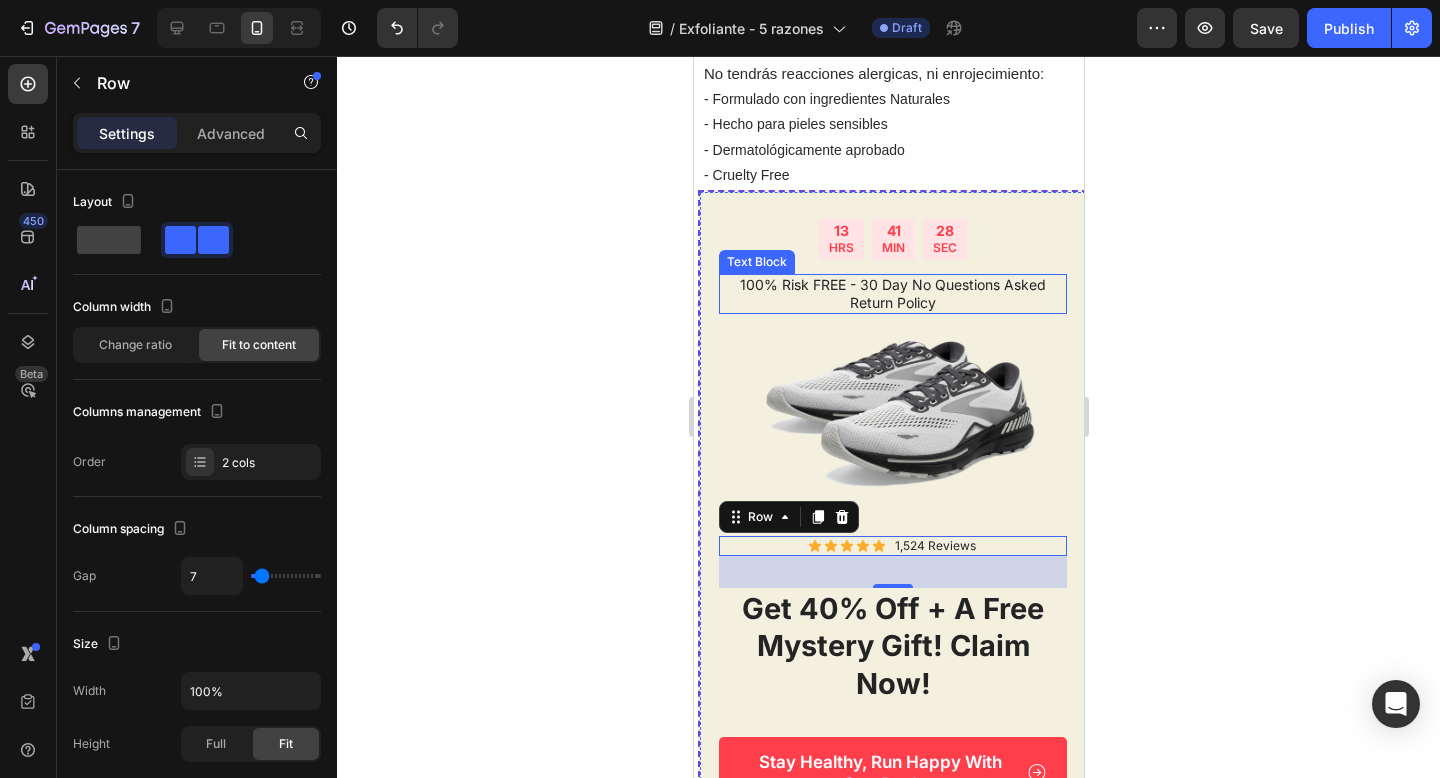 click on "100% Risk FREE - 30 Day No Questions Asked Return Policy" at bounding box center (892, 294) 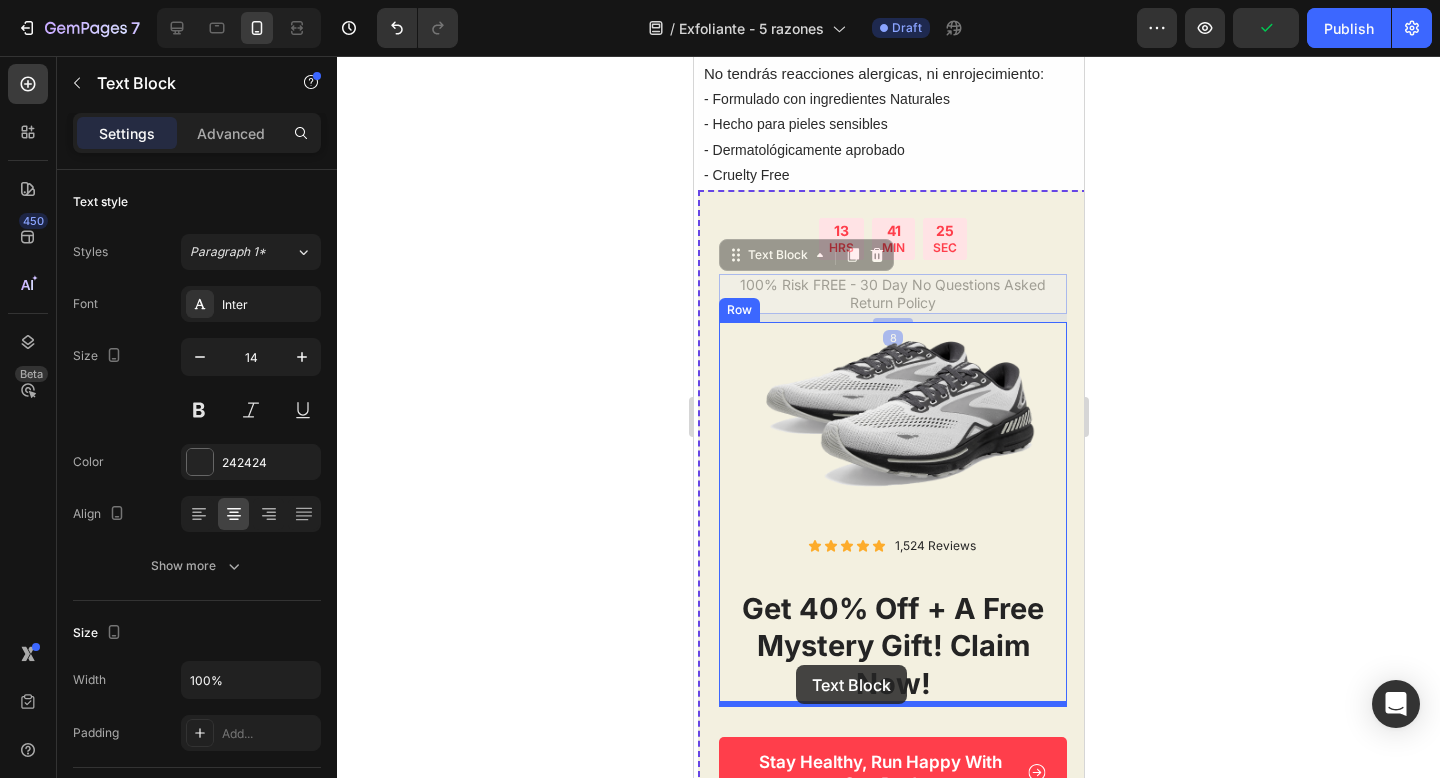 drag, startPoint x: 751, startPoint y: 255, endPoint x: 795, endPoint y: 665, distance: 412.35422 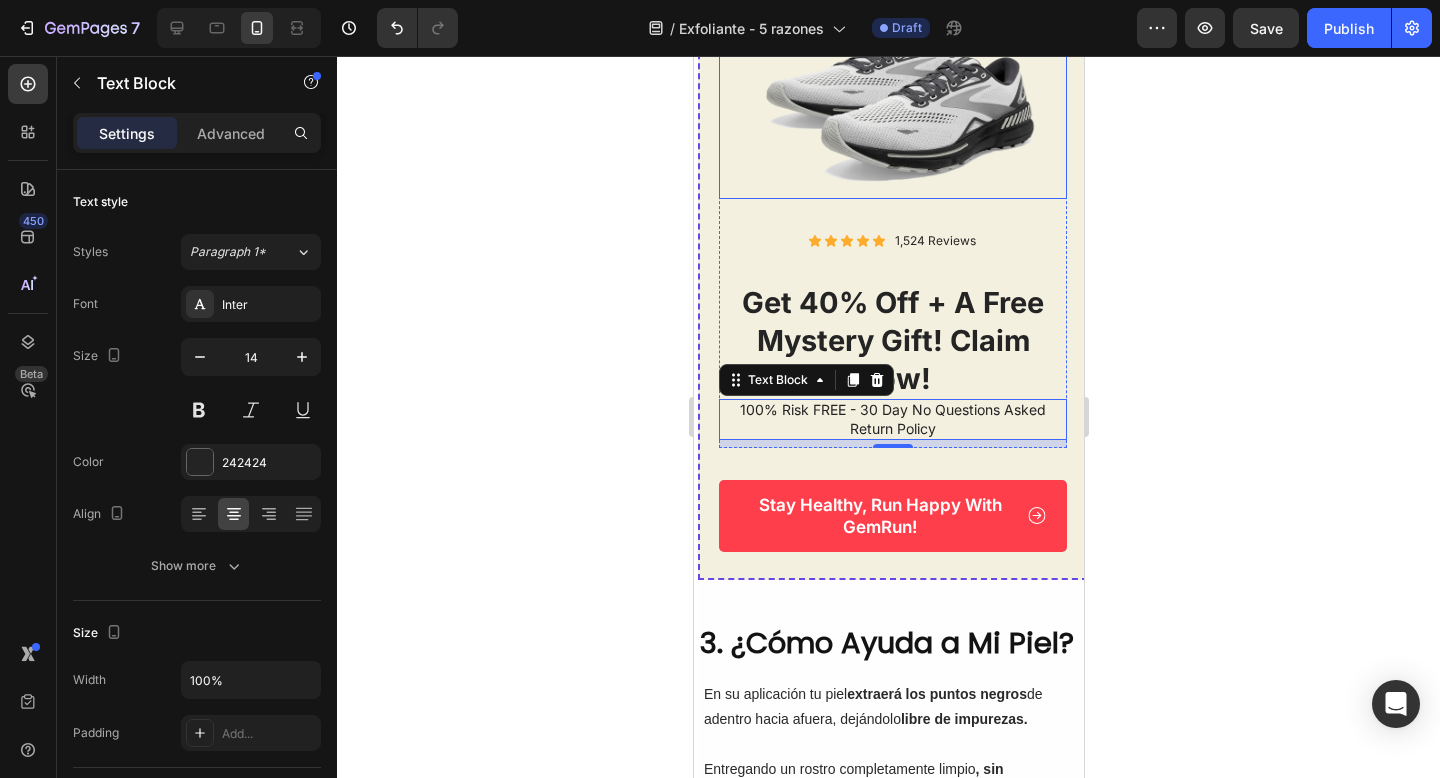 scroll, scrollTop: 2131, scrollLeft: 0, axis: vertical 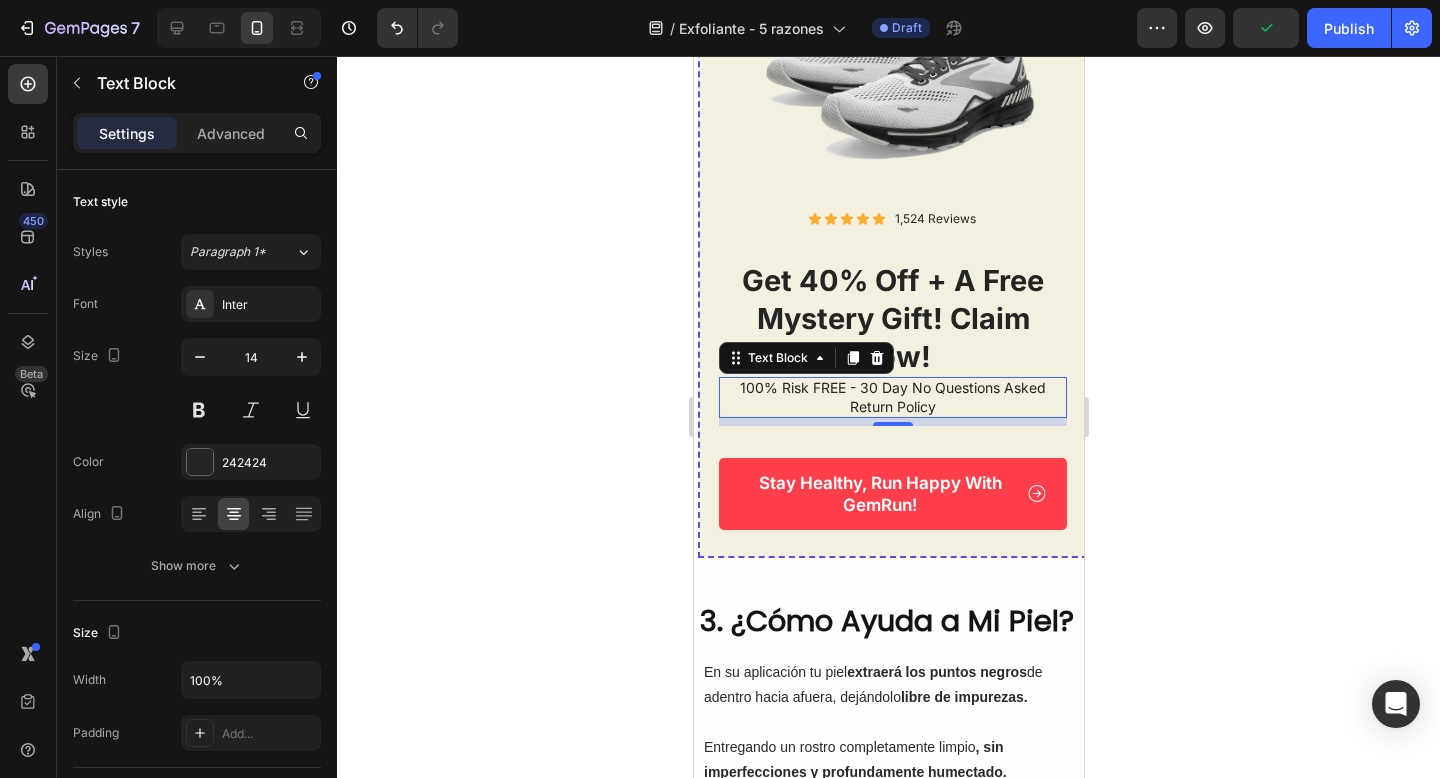 click 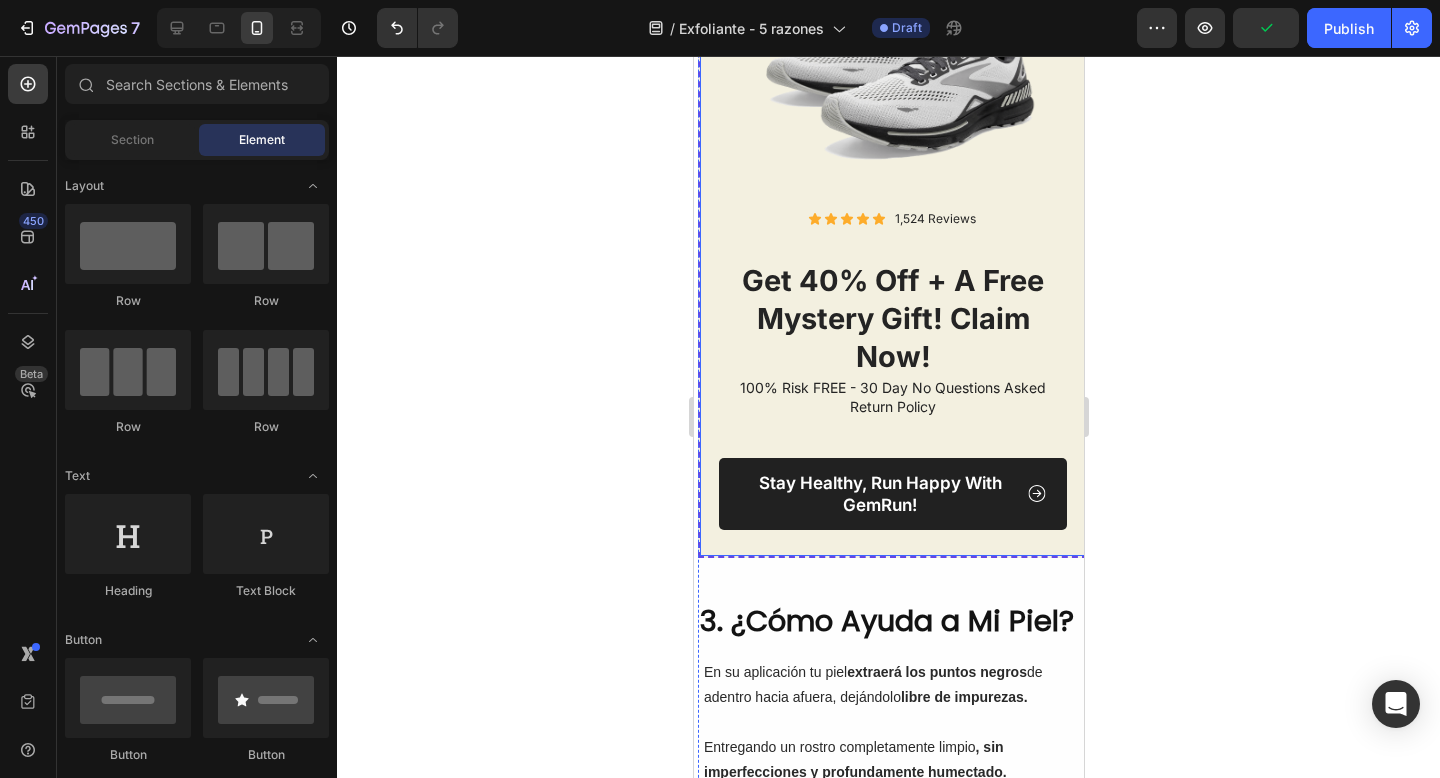 click on "Stay Healthy, Run Happy With GemRun!" at bounding box center (892, 494) 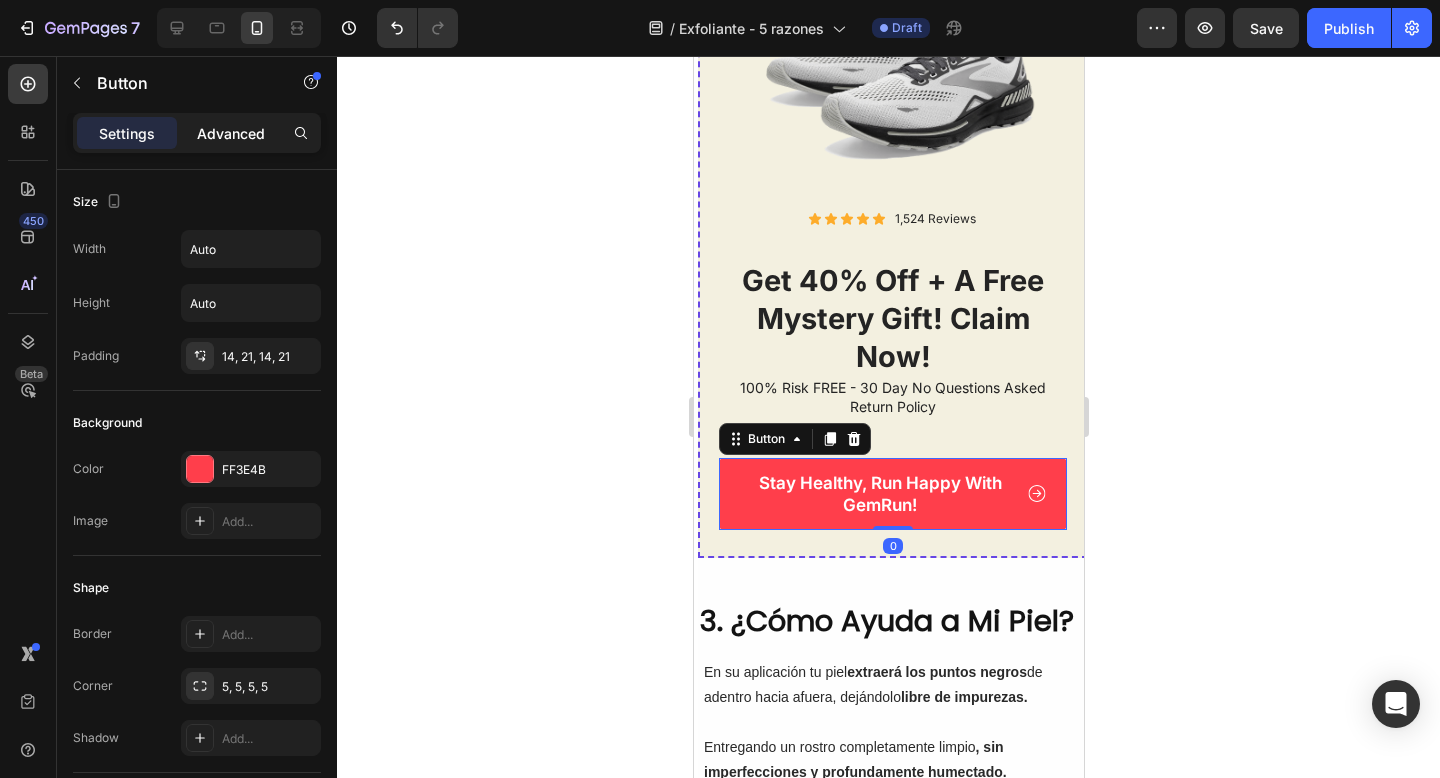 click on "Advanced" 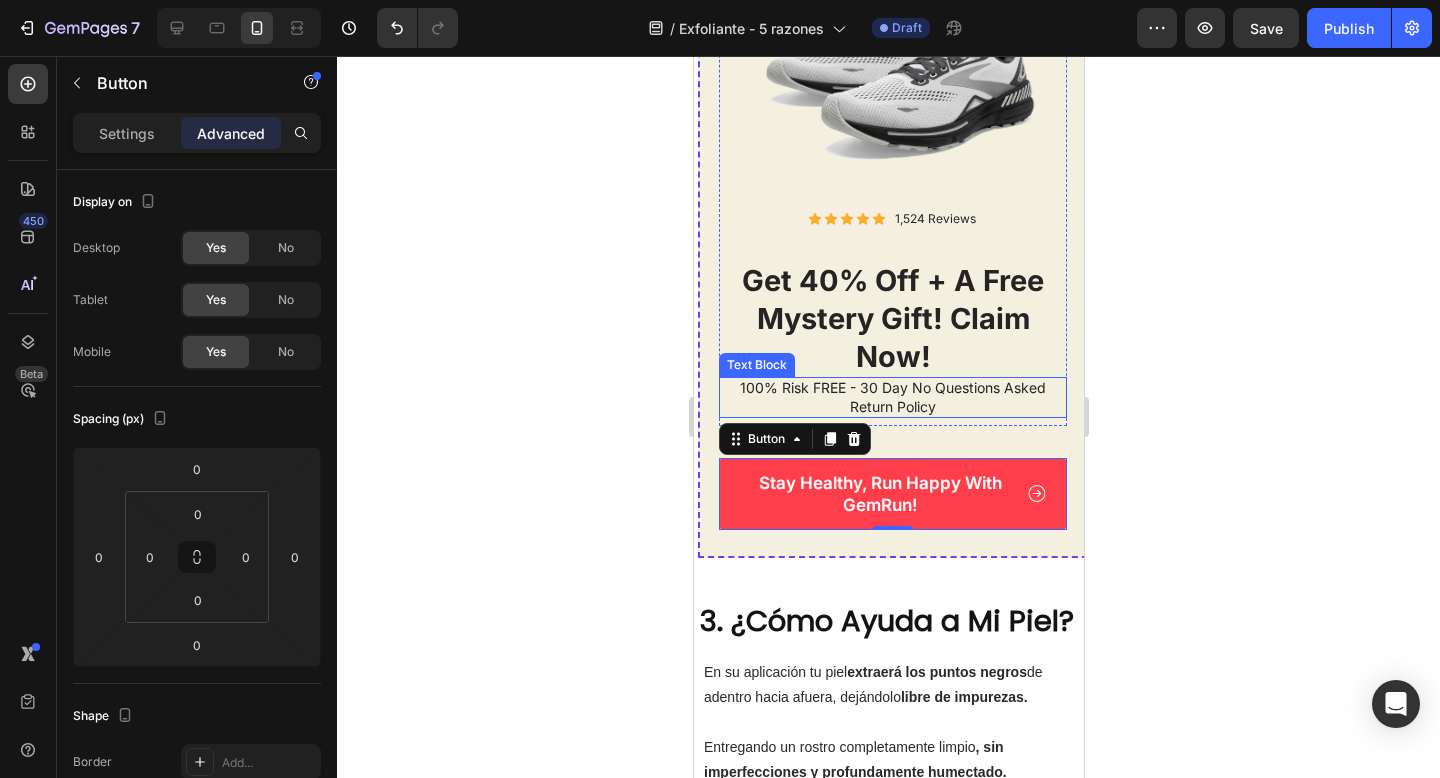 click on "100% Risk FREE - 30 Day No Questions Asked Return Policy" at bounding box center (892, 397) 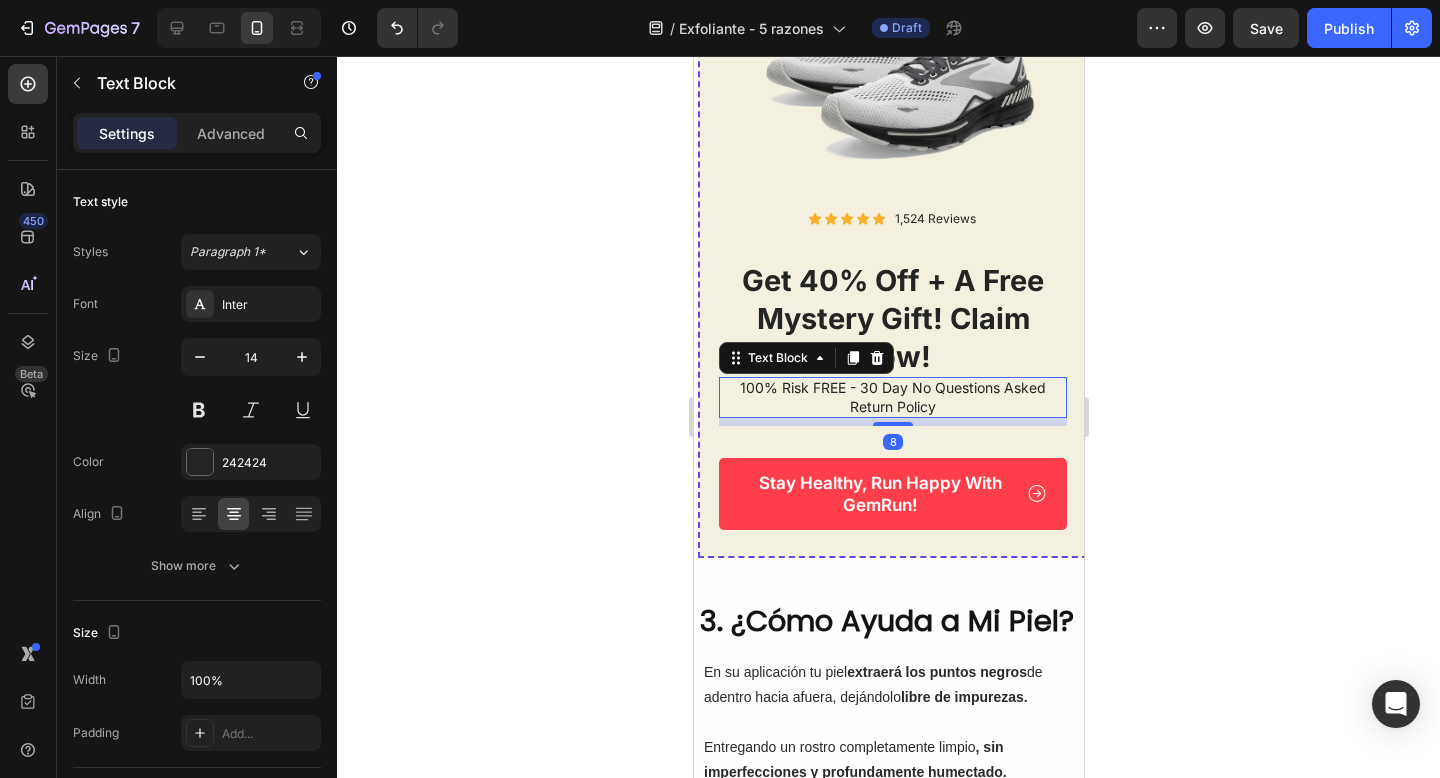 click on "8" at bounding box center [892, 422] 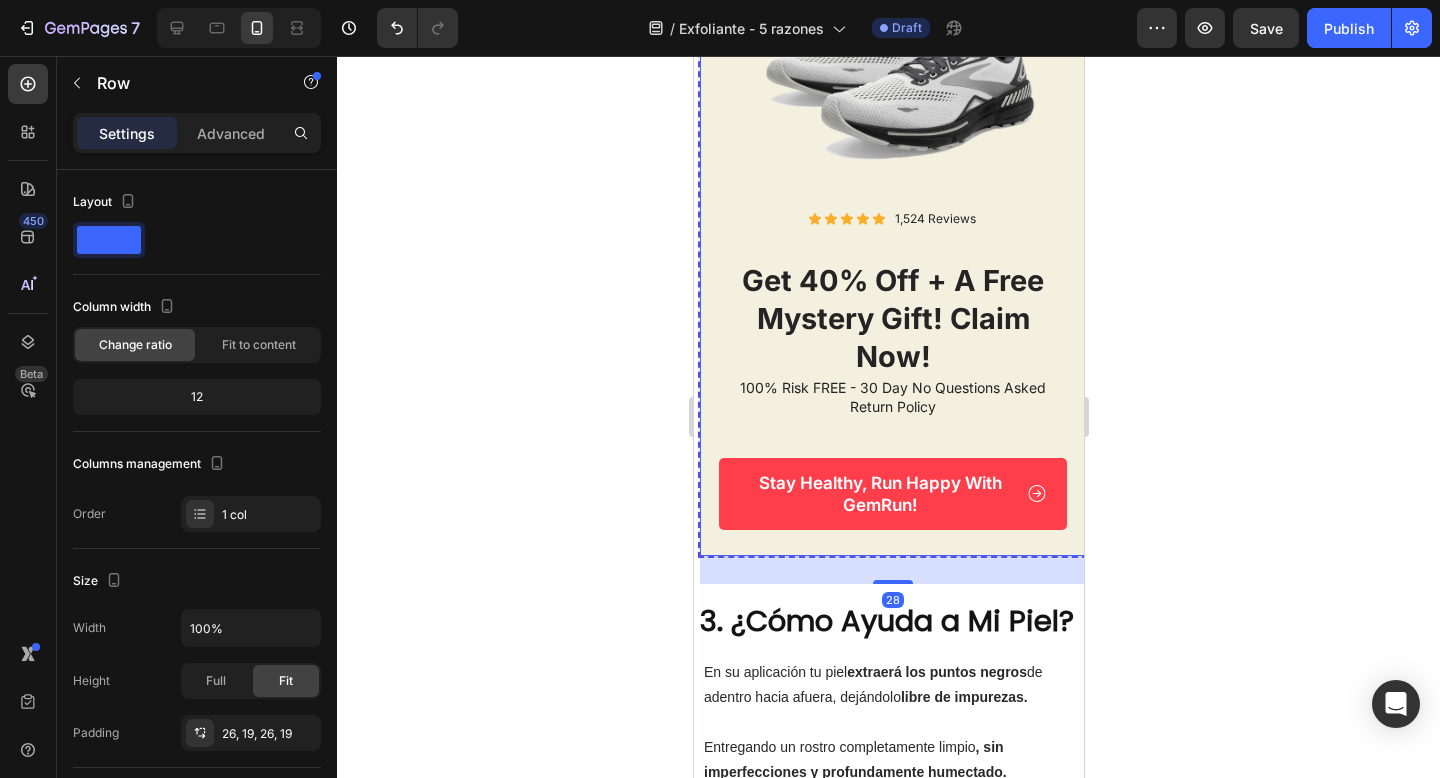 click on "13 HRS 41 MIN 08 SEC Countdown Timer Image Icon Icon Icon Icon Icon Icon List 1,524 Reviews Text Block Row get 40% off + a free mystery gift! claim now! Heading 100% Risk FREE - 30 Day No Questions Asked Return Policy Text Block Row
Stay Healthy, Run Happy With GemRun! Button" at bounding box center [892, 234] 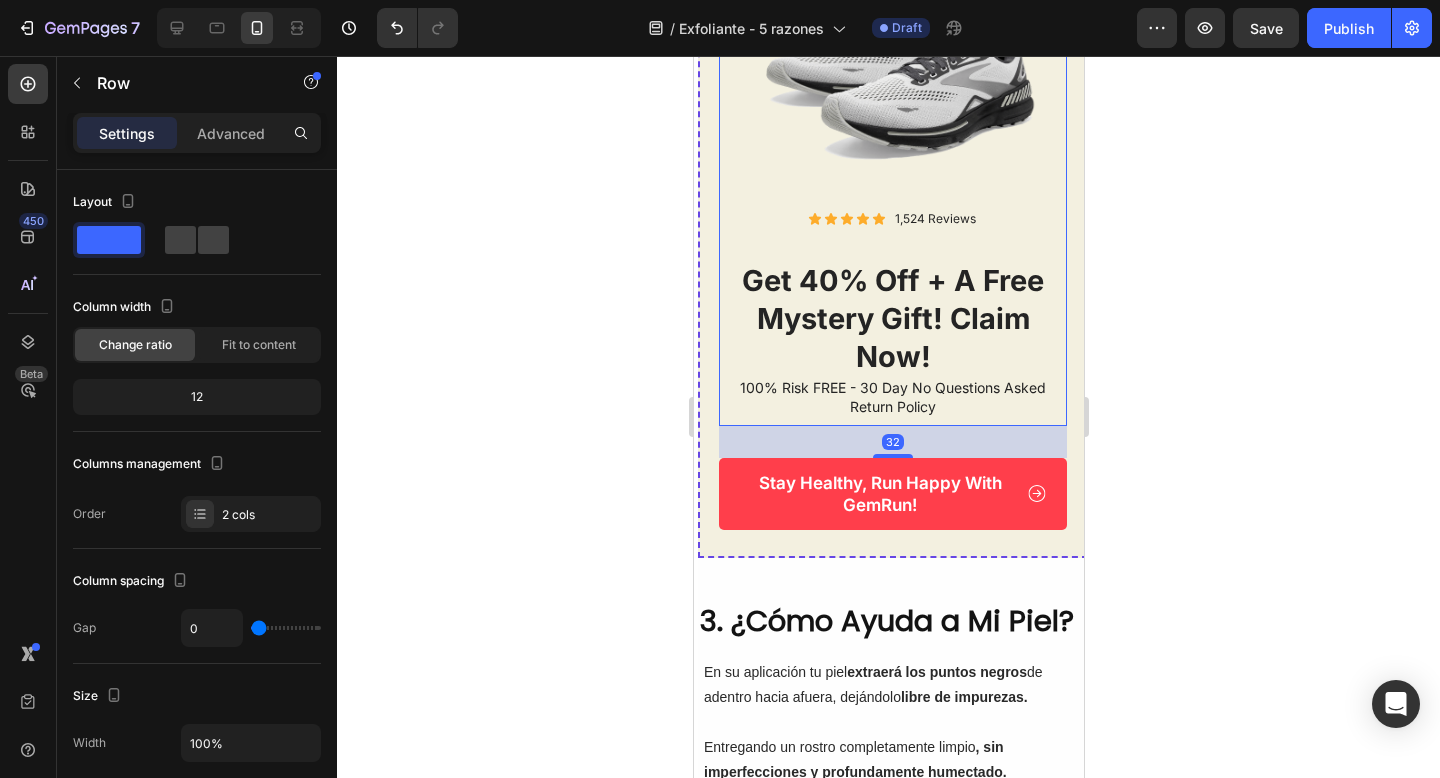 scroll, scrollTop: 503, scrollLeft: 0, axis: vertical 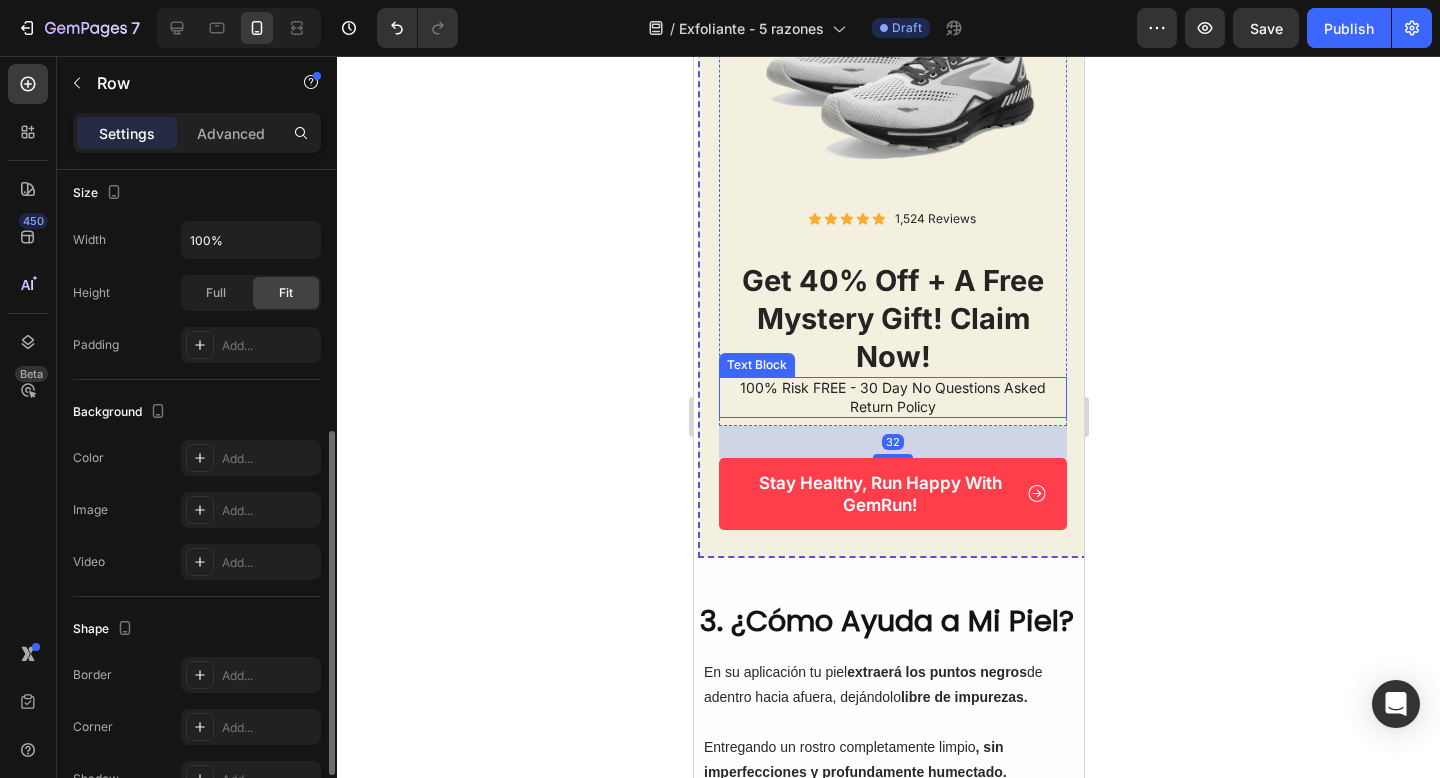 click on "100% Risk FREE - 30 Day No Questions Asked Return Policy" at bounding box center (892, 397) 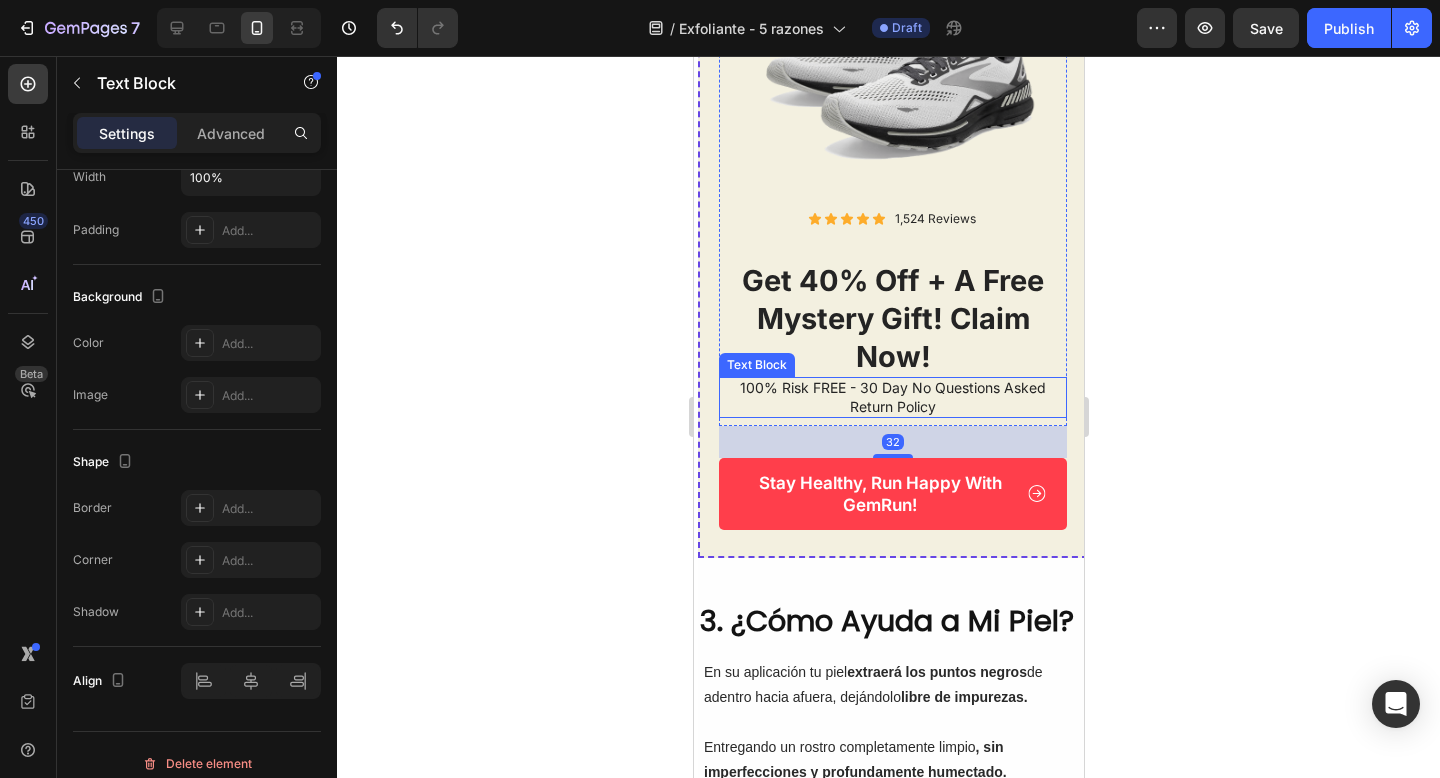 scroll, scrollTop: 0, scrollLeft: 0, axis: both 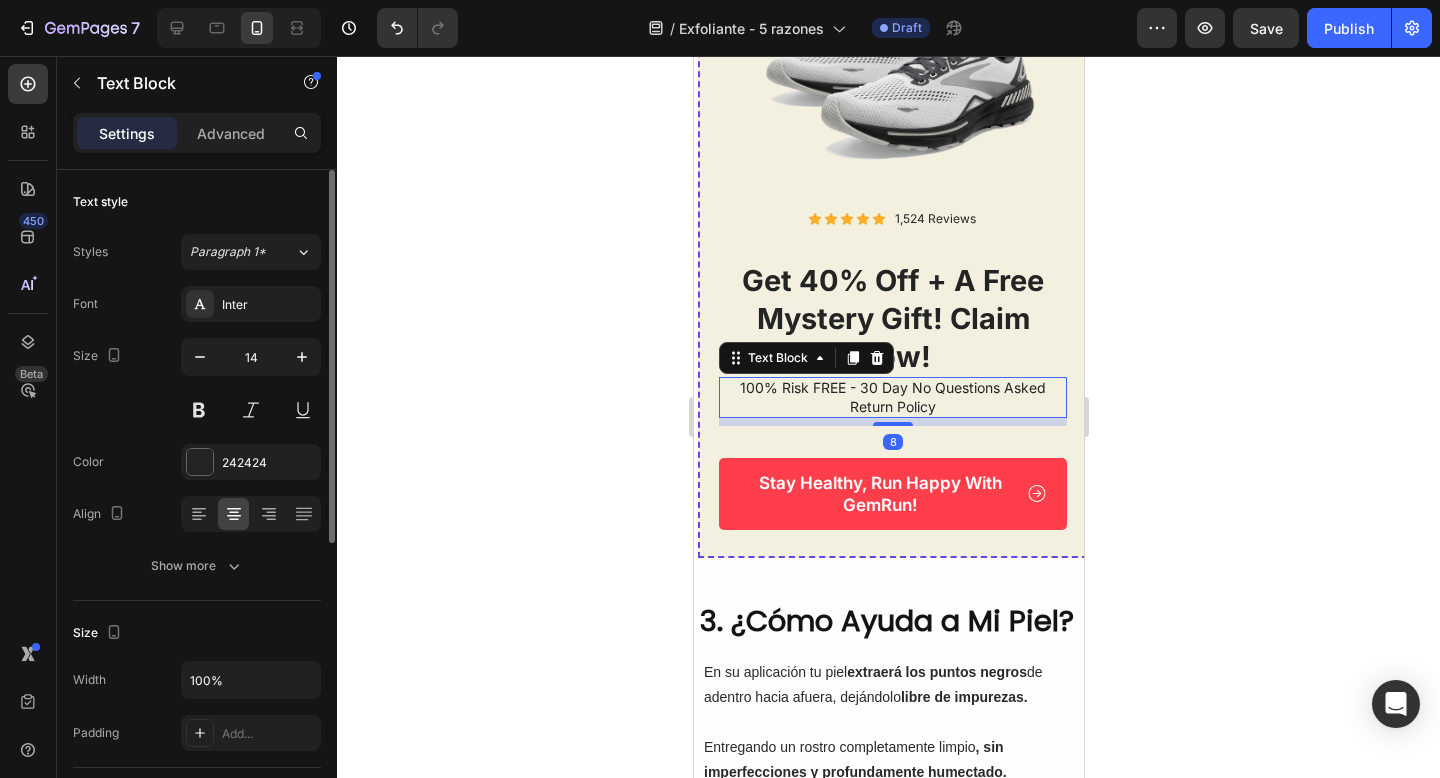 click on "100% Risk FREE - 30 Day No Questions Asked Return Policy" at bounding box center [892, 397] 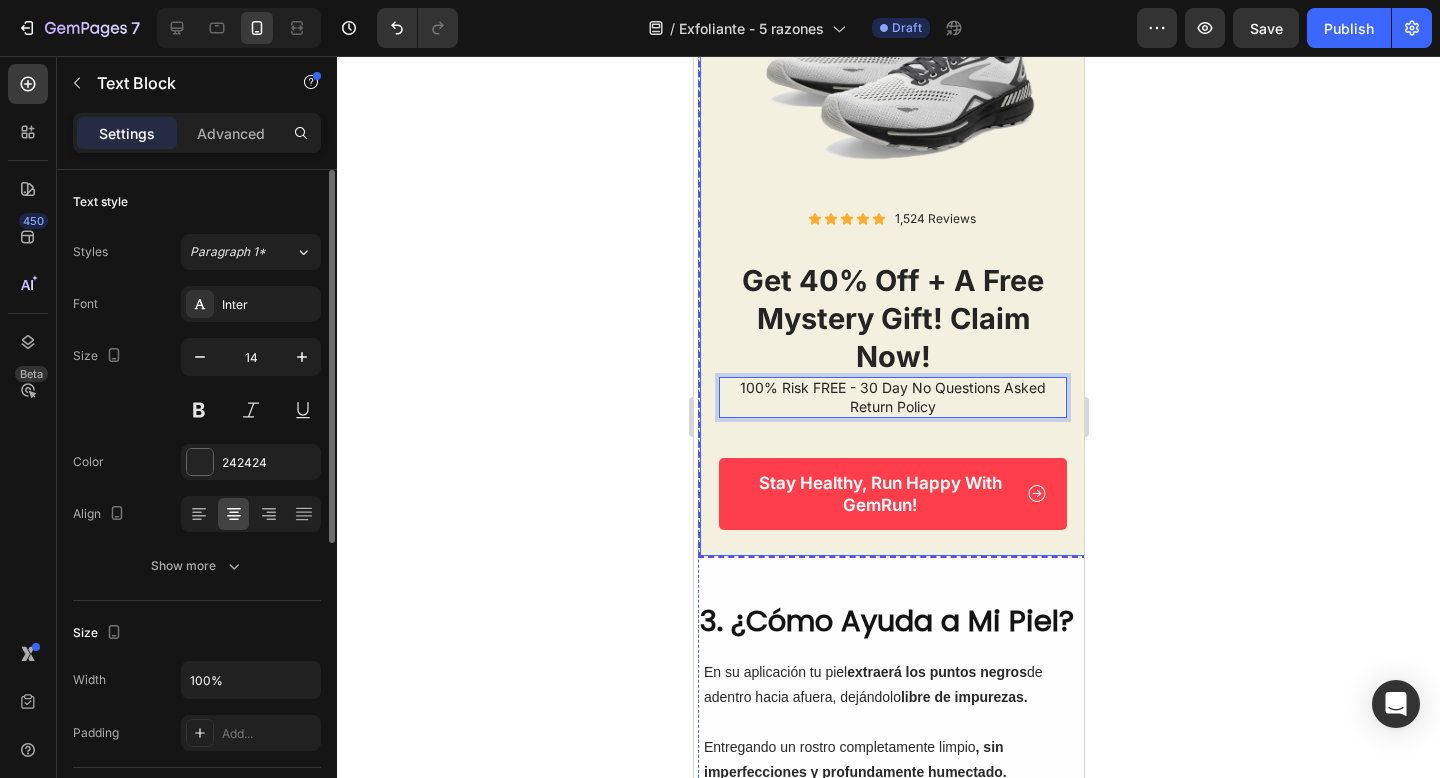 click on "13 HRS 41 MIN 06 SEC Countdown Timer Image Icon Icon Icon Icon Icon Icon List 1,524 Reviews Text Block Row get 40% off + a free mystery gift! claim now! Heading 100% Risk FREE - 30 Day No Questions Asked Return Policy Text Block   8 Row
Stay Healthy, Run Happy With GemRun! Button" at bounding box center [892, 234] 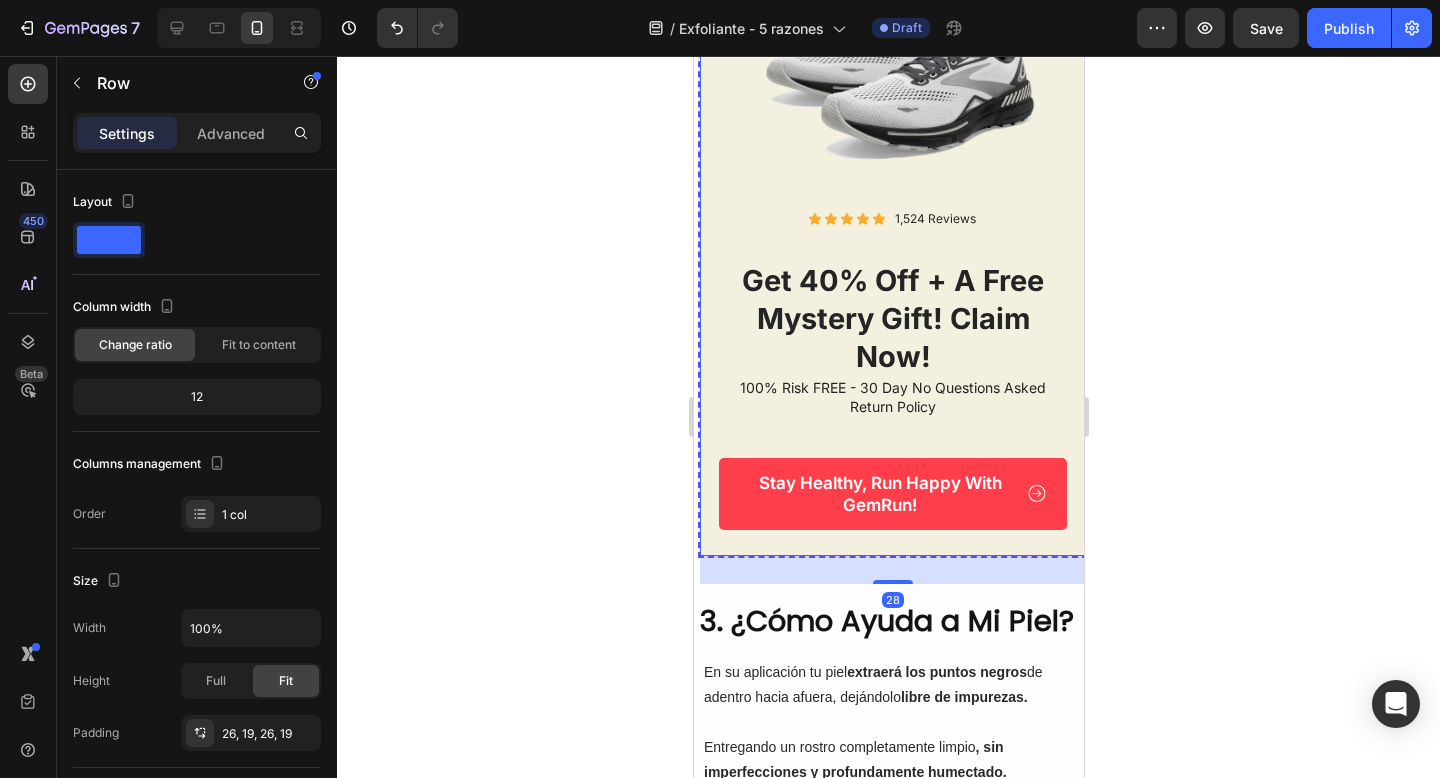 click on "13 HRS 41 MIN 05 SEC Countdown Timer Image Icon Icon Icon Icon Icon Icon List 1,524 Reviews Text Block Row get 40% off + a free mystery gift! claim now! Heading 100% Risk FREE - 30 Day No Questions Asked Return Policy Text Block Row
Stay Healthy, Run Happy With GemRun! Button" at bounding box center [892, 234] 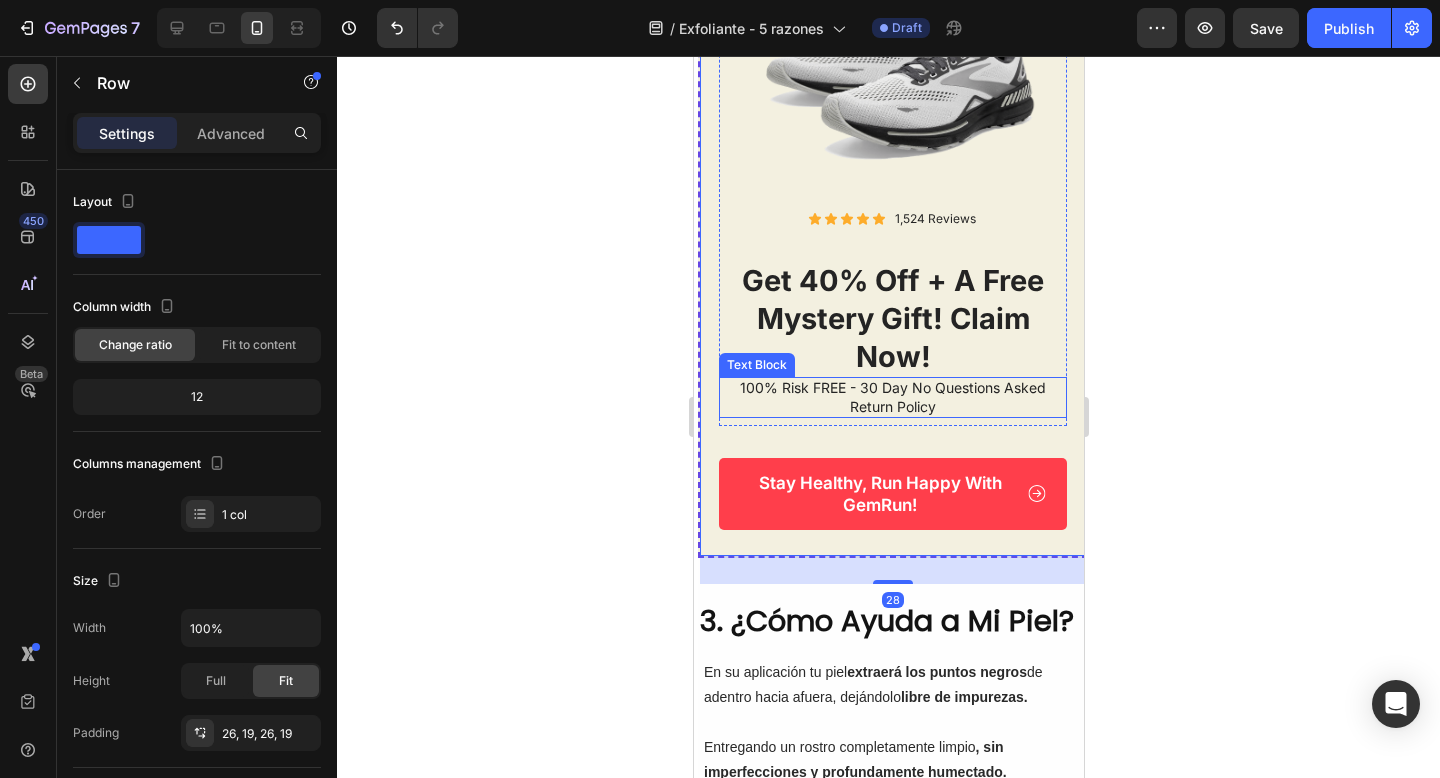 click on "100% Risk FREE - 30 Day No Questions Asked Return Policy" at bounding box center [892, 397] 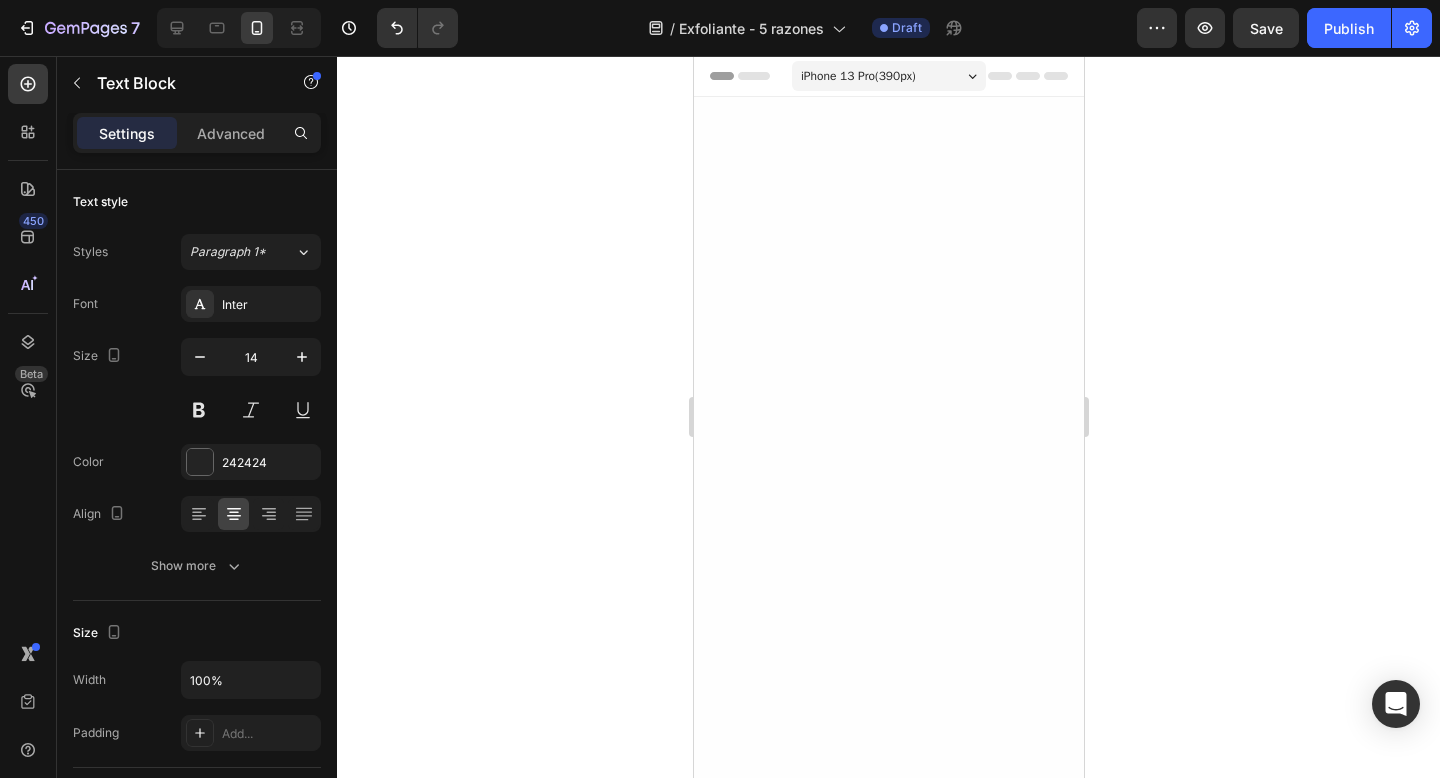 scroll, scrollTop: 2131, scrollLeft: 0, axis: vertical 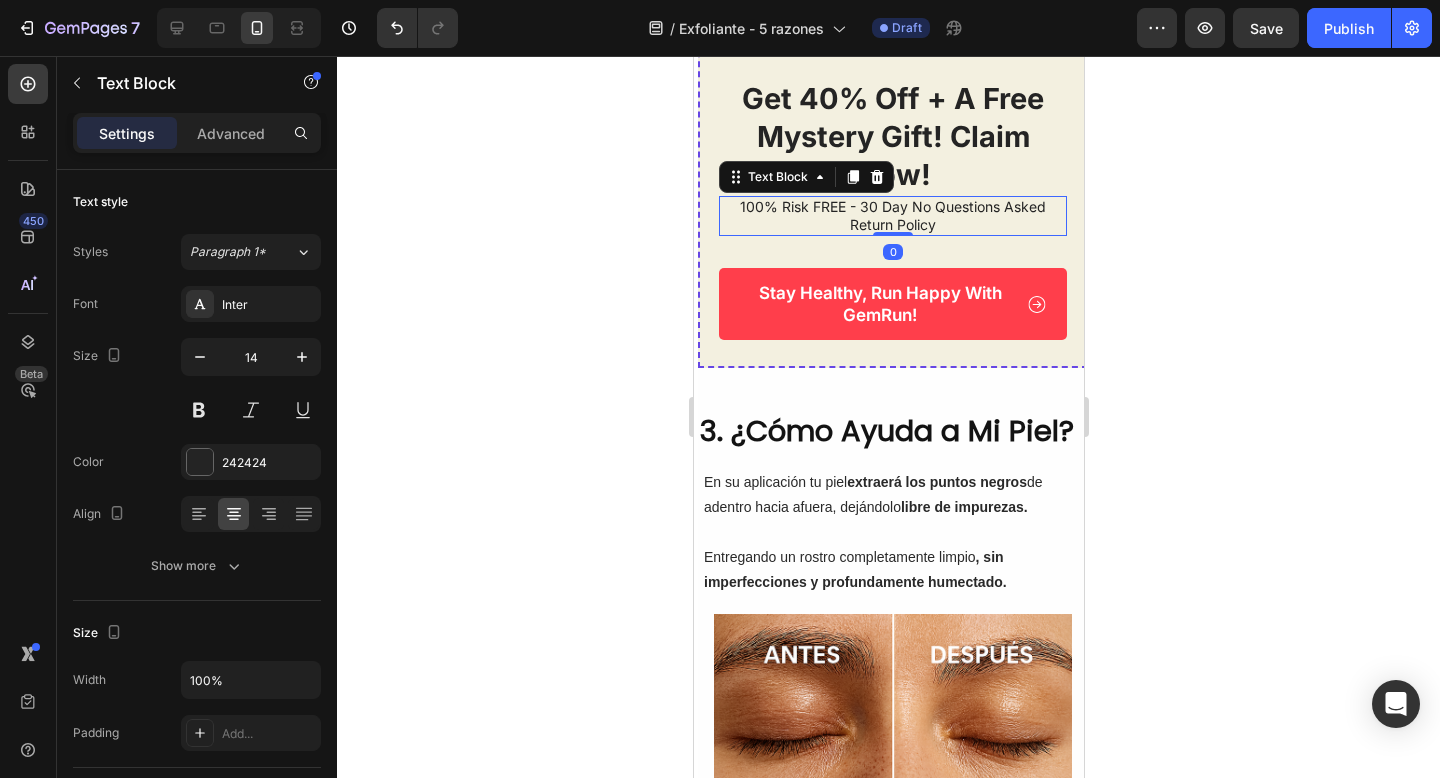 click on "100% Risk FREE - 30 Day No Questions Asked Return Policy Text Block   0" at bounding box center (892, 216) 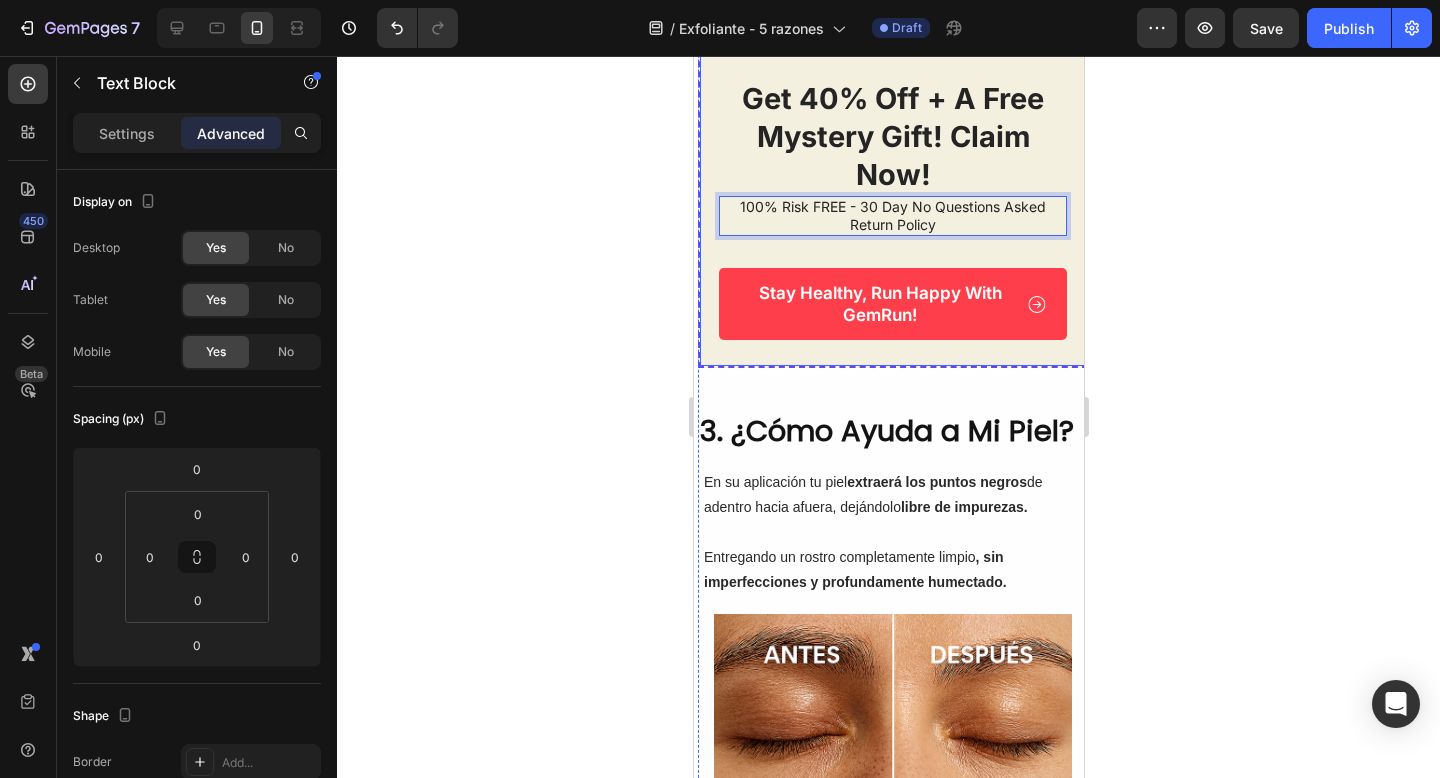 click on "13 HRS 41 MIN 02 SEC Countdown Timer Image Icon Icon Icon Icon Icon Icon List 1,524 Reviews Text Block Row get 40% off + a free mystery gift! claim now! Heading 100% Risk FREE - 30 Day No Questions Asked Return Policy Text Block   0 Row
Stay Healthy, Run Happy With GemRun! Button" at bounding box center [892, 139] 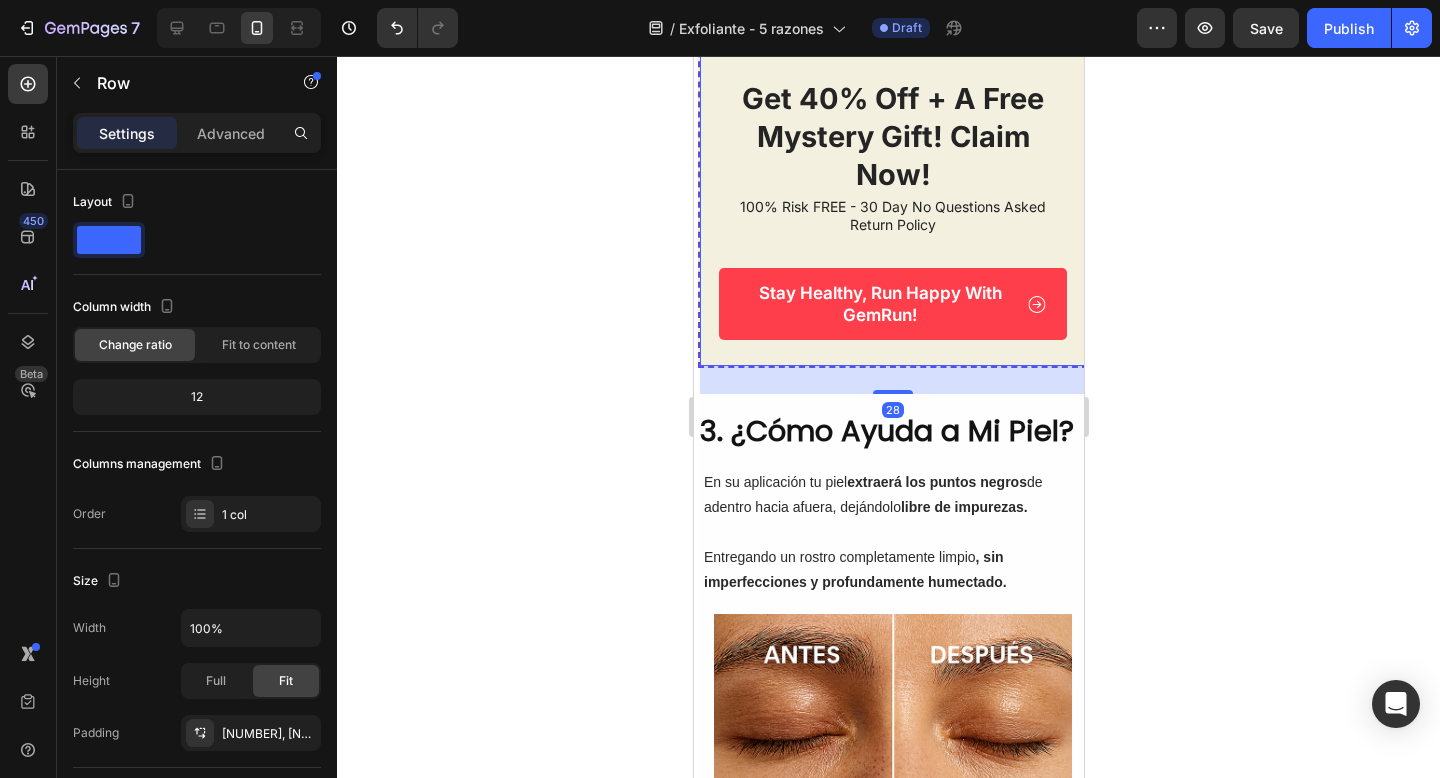 click on "100% Risk FREE - 30 Day No Questions Asked Return Policy" at bounding box center [892, 216] 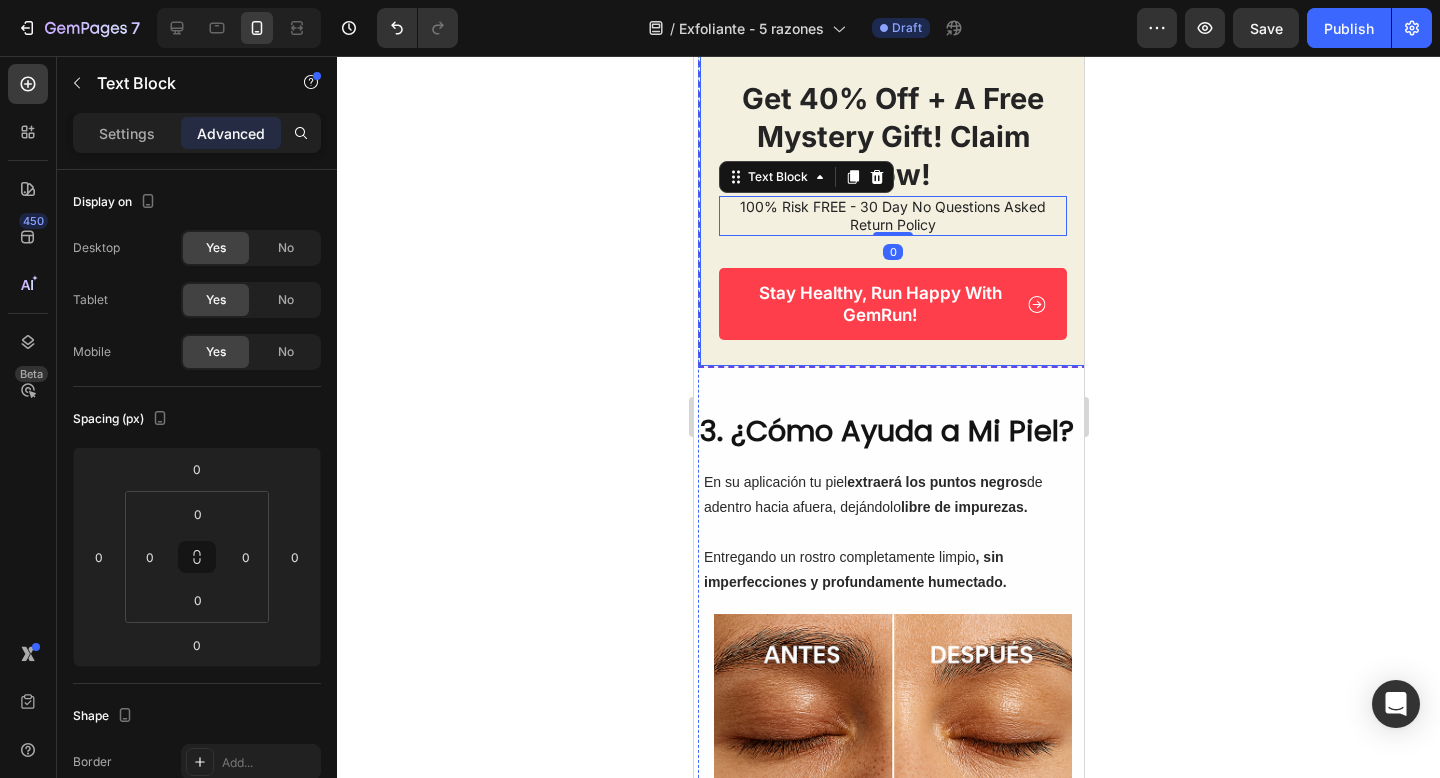 click on "[TIME] Countdown Timer Image Icon Icon Icon Icon Icon Icon List [NUMBER] Reviews Text Block Row get 40% off + a free mystery gift! claim now! Heading 100% Risk FREE - 30 Day No Questions Asked Return Policy Text Block   0 Row
Stay Healthy, Run Happy With GemRun! Button Row" at bounding box center (892, 139) 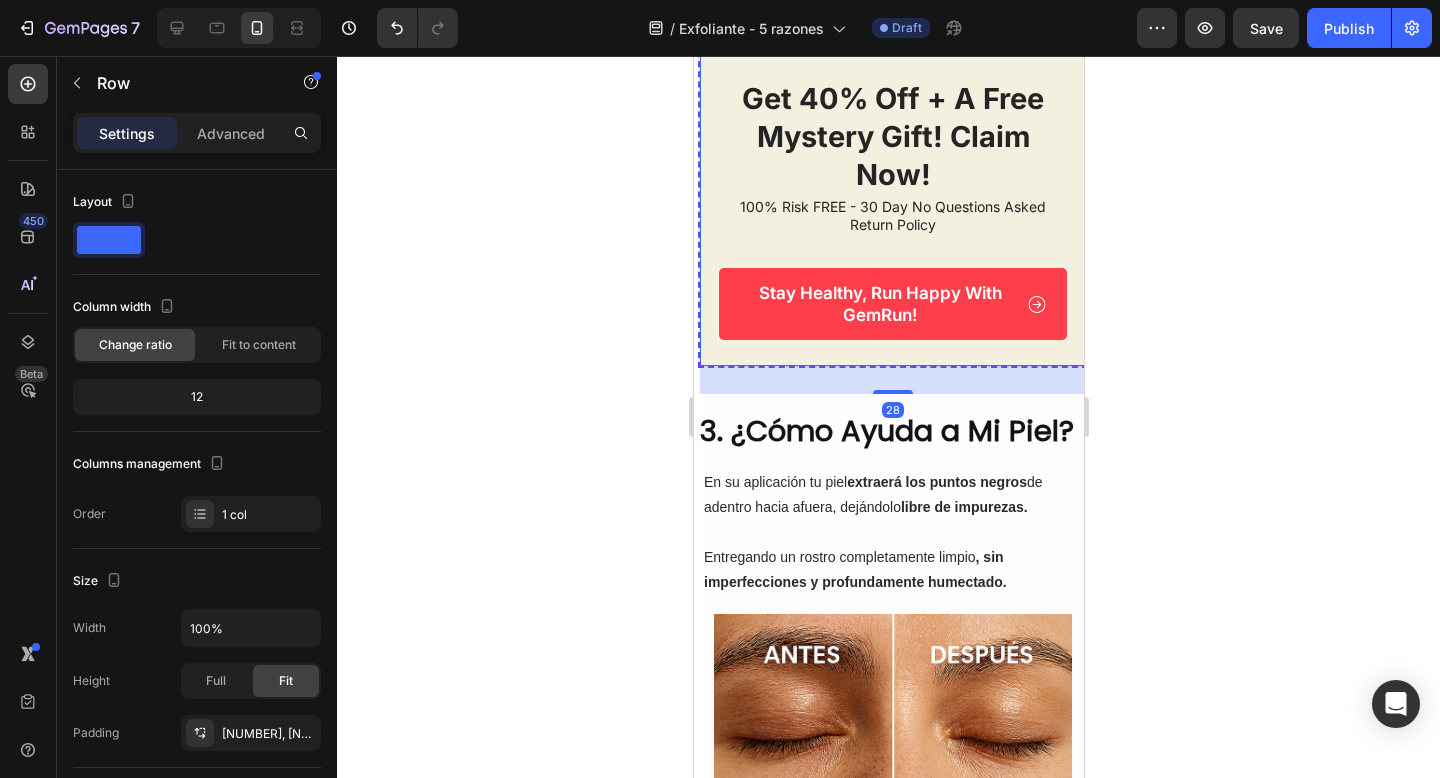 click on "13 HRS 40 MIN 59 SEC Countdown Timer Image Icon Icon Icon Icon Icon Icon List 1,524 Reviews Text Block Row get 40% off + a free mystery gift! claim now! Heading 100% Risk FREE - 30 Day No Questions Asked Return Policy Text Block Row
Stay Healthy, Run Happy With GemRun! Button Row   28" at bounding box center [892, 139] 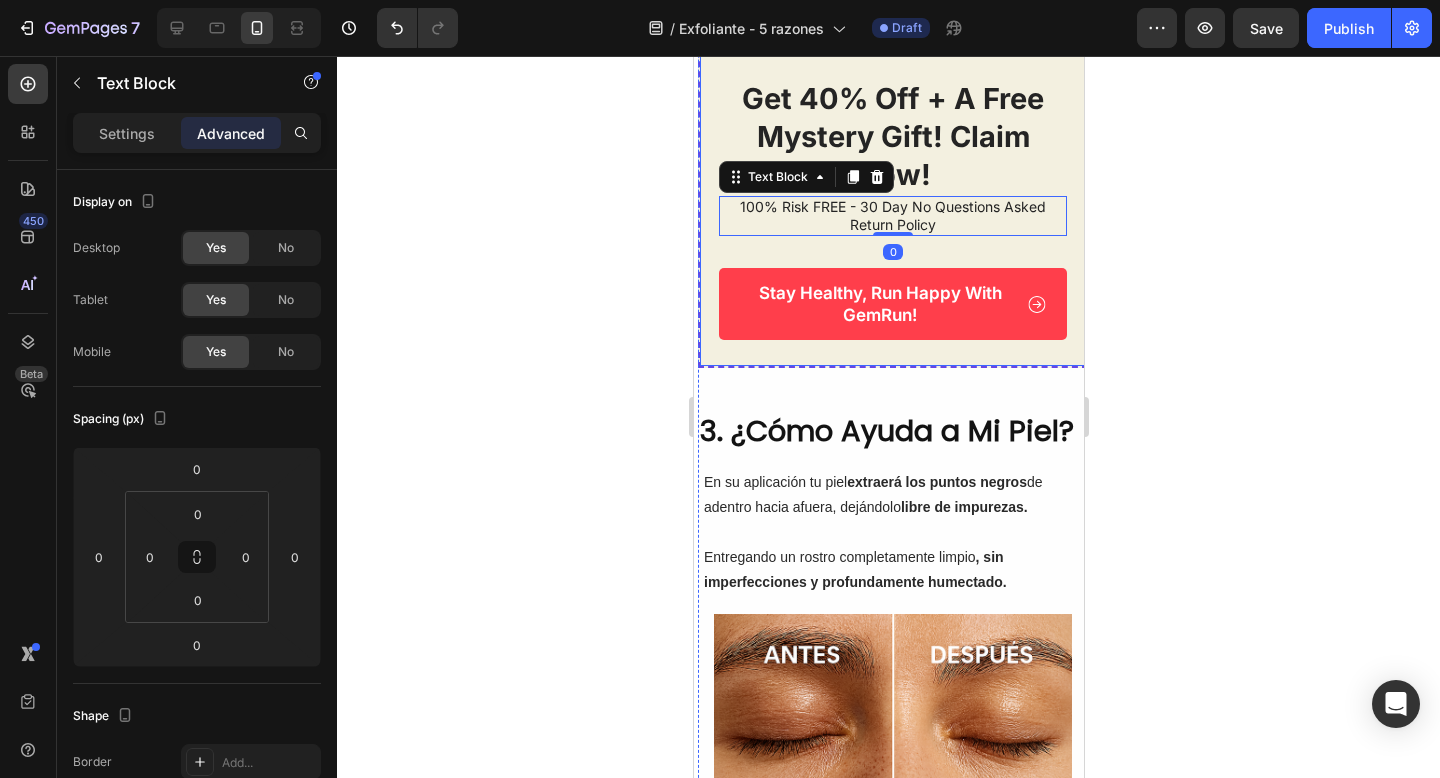 click on "[TIME] Countdown Timer Image Icon Icon Icon Icon Icon Icon List [NUMBER] Reviews Text Block Row get 40% off + a free mystery gift! claim now! Heading 100% Risk FREE - 30 Day No Questions Asked Return Policy Text Block   0 Row
Stay Healthy, Run Happy With GemRun! Button" at bounding box center (892, 139) 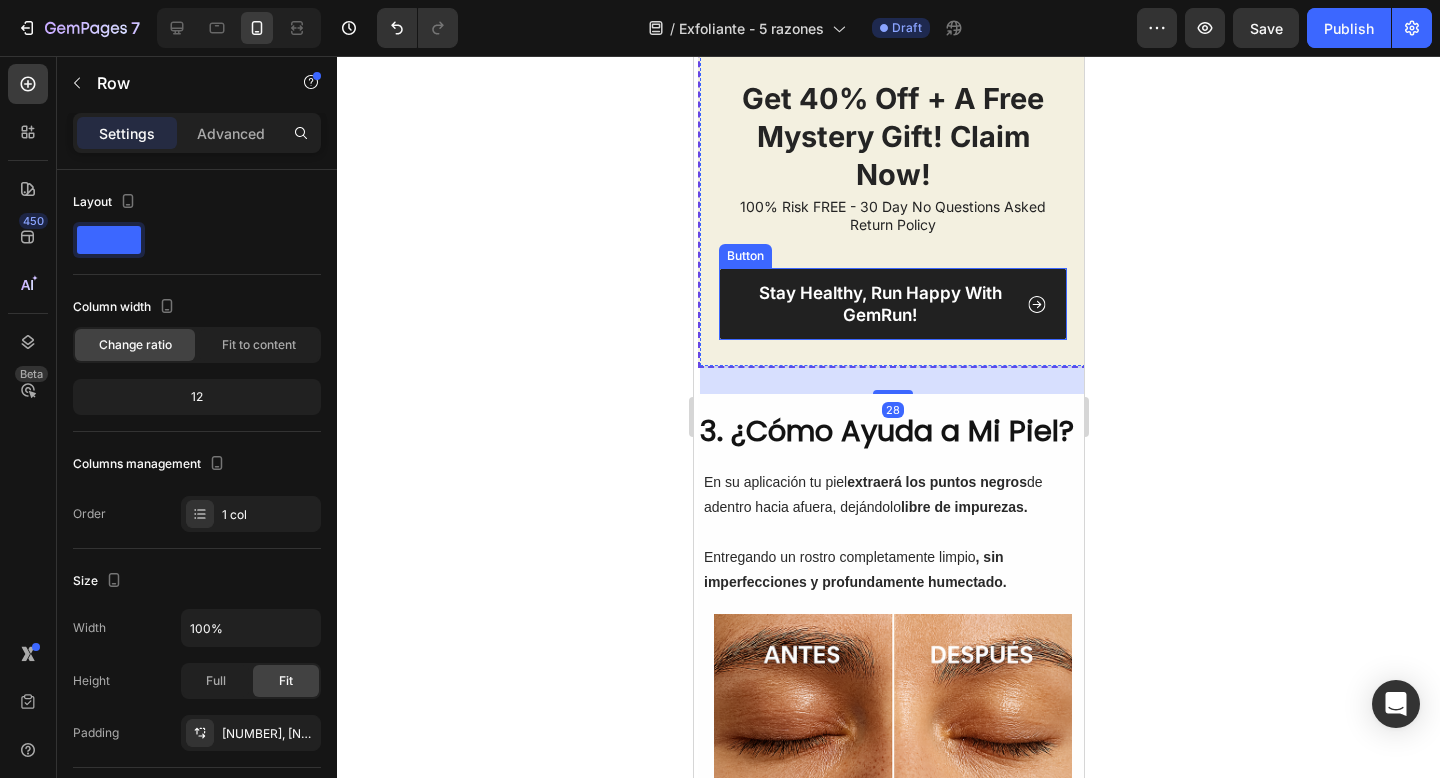 click on "Stay Healthy, Run Happy With GemRun!" at bounding box center [892, 304] 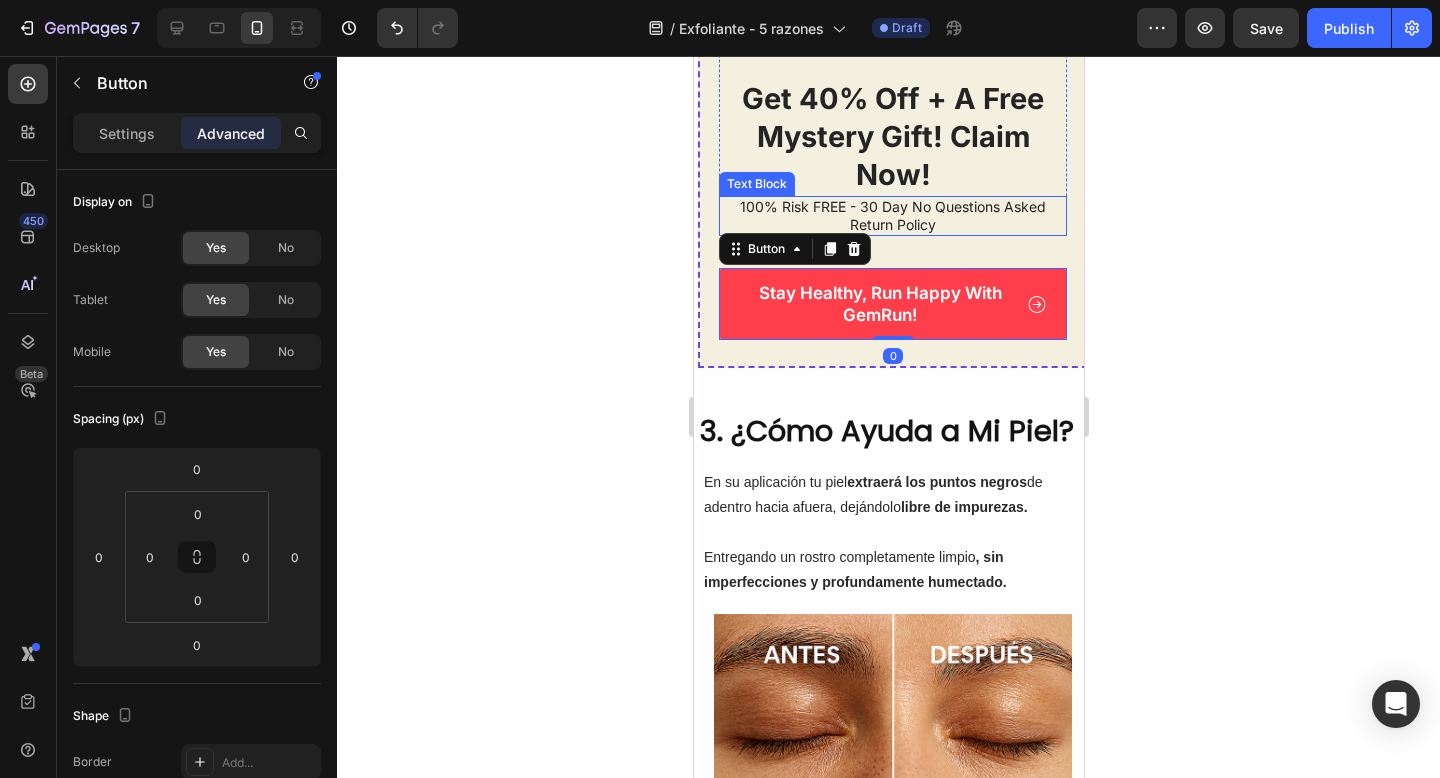 click on "100% Risk FREE - 30 Day No Questions Asked Return Policy" at bounding box center [892, 216] 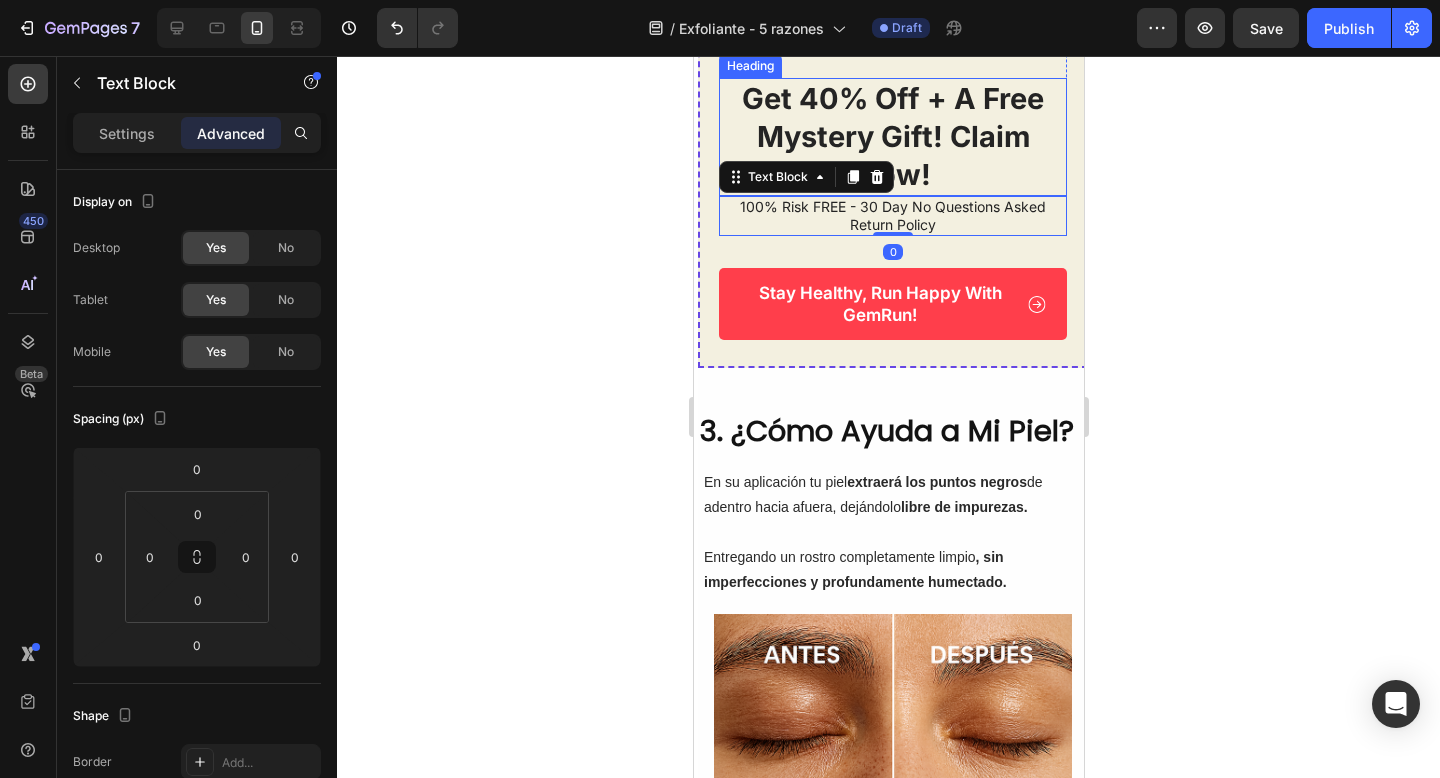 click on "get 40% off + a free mystery gift! claim now!" at bounding box center [892, 136] 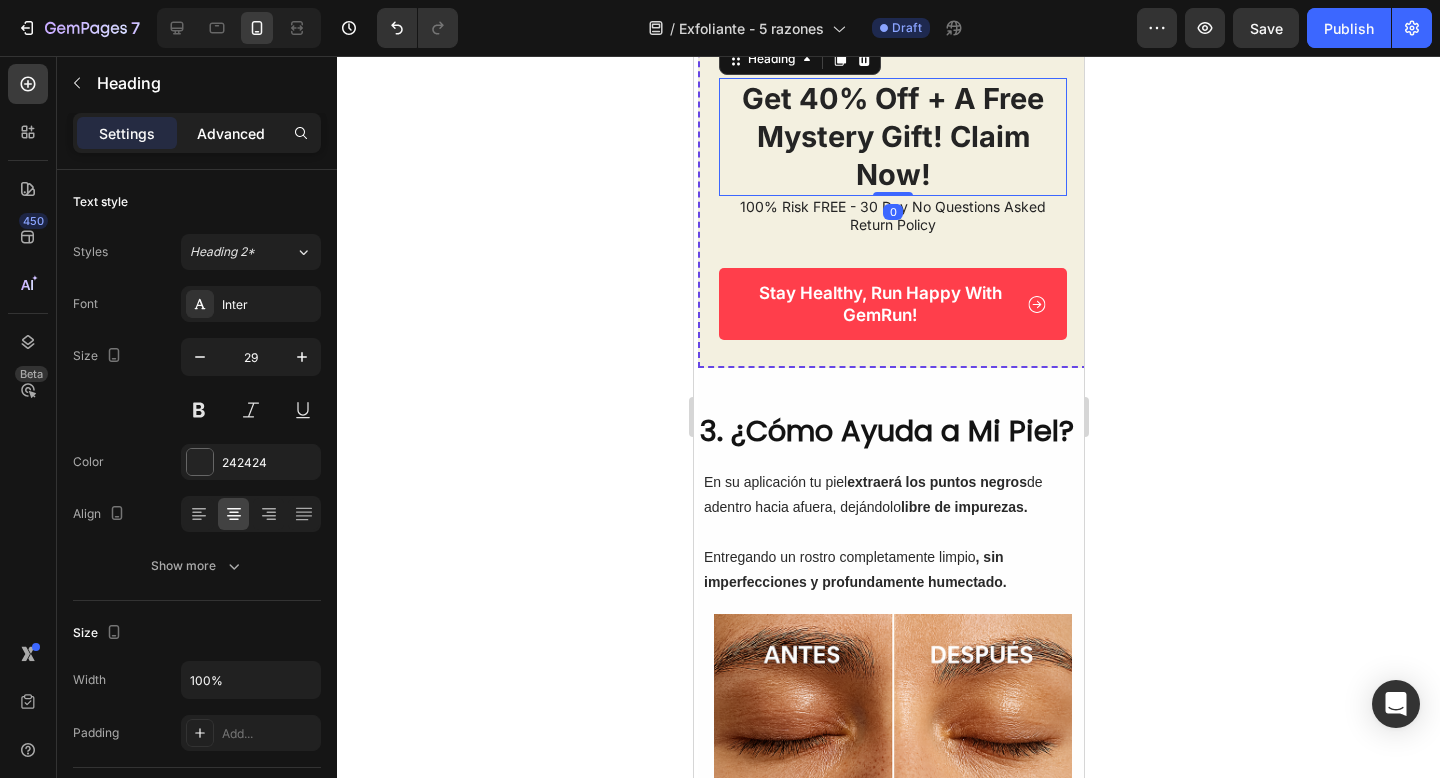 click on "Advanced" at bounding box center [231, 133] 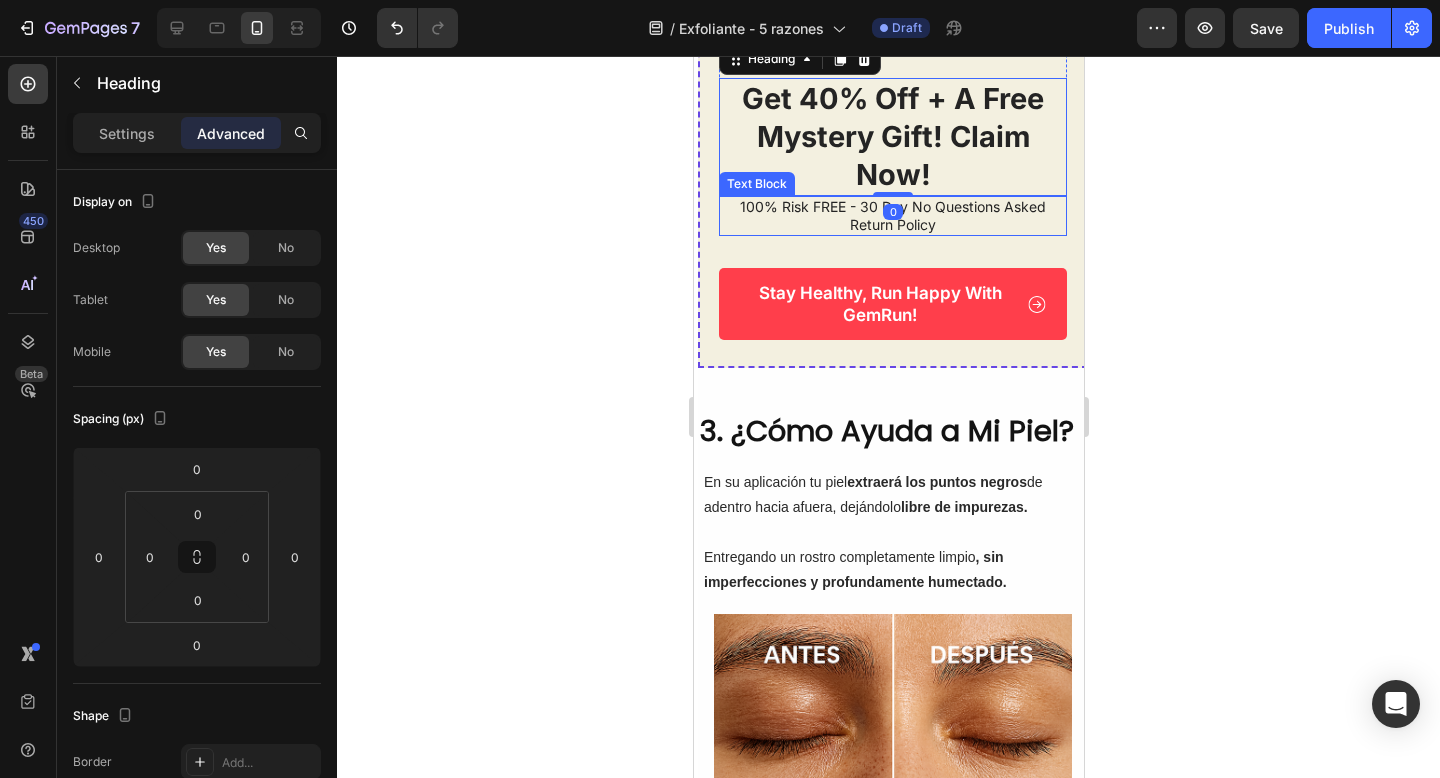click on "100% Risk FREE - 30 Day No Questions Asked Return Policy" at bounding box center [892, 216] 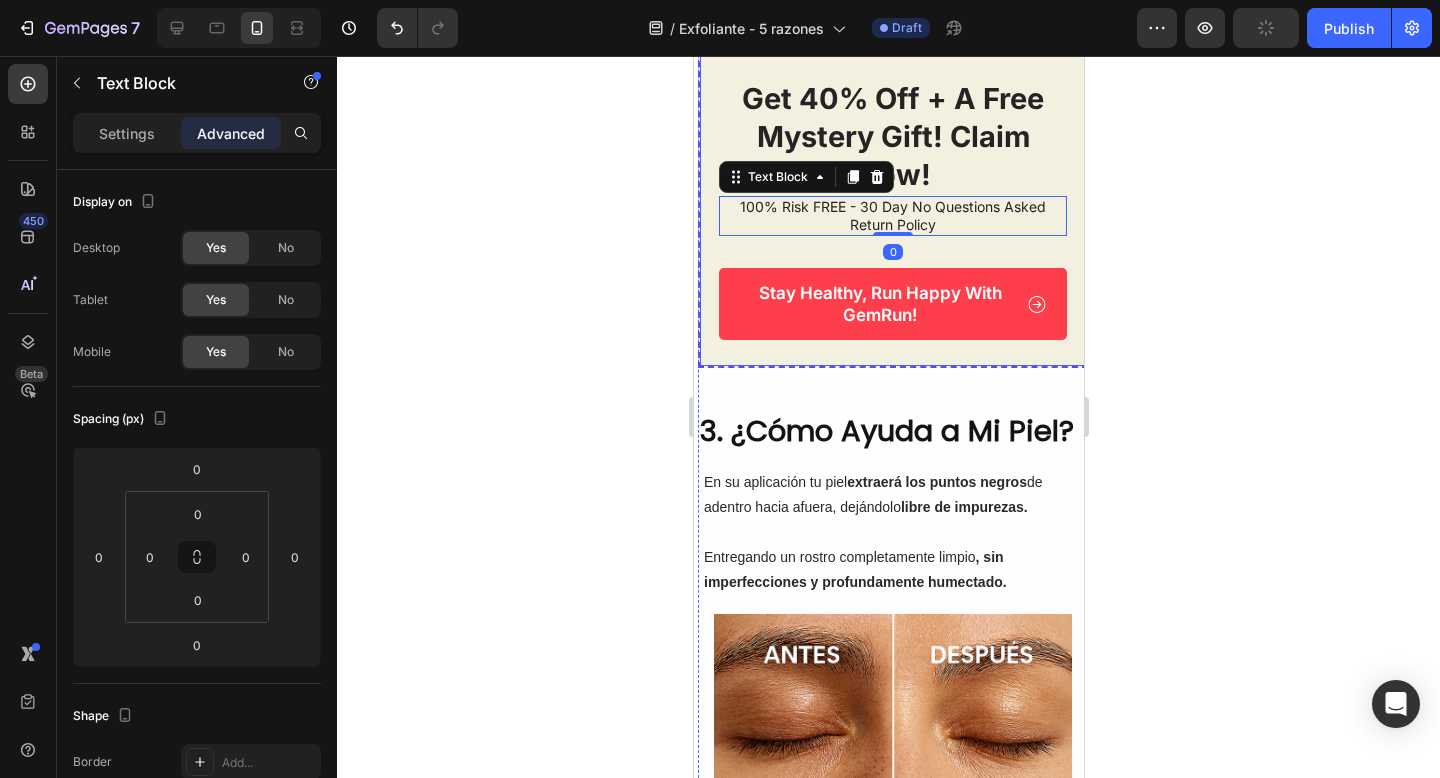 click on "13 HRS 40 MIN 53 SEC Countdown Timer Image Icon Icon Icon Icon Icon Icon List 1,524 Reviews Text Block Row get 40% off + a free mystery gift! claim now! Heading 100% Risk FREE - 30 Day No Questions Asked Return Policy Text Block   0 Row
Stay Healthy, Run Happy With GemRun! Button" at bounding box center [892, 139] 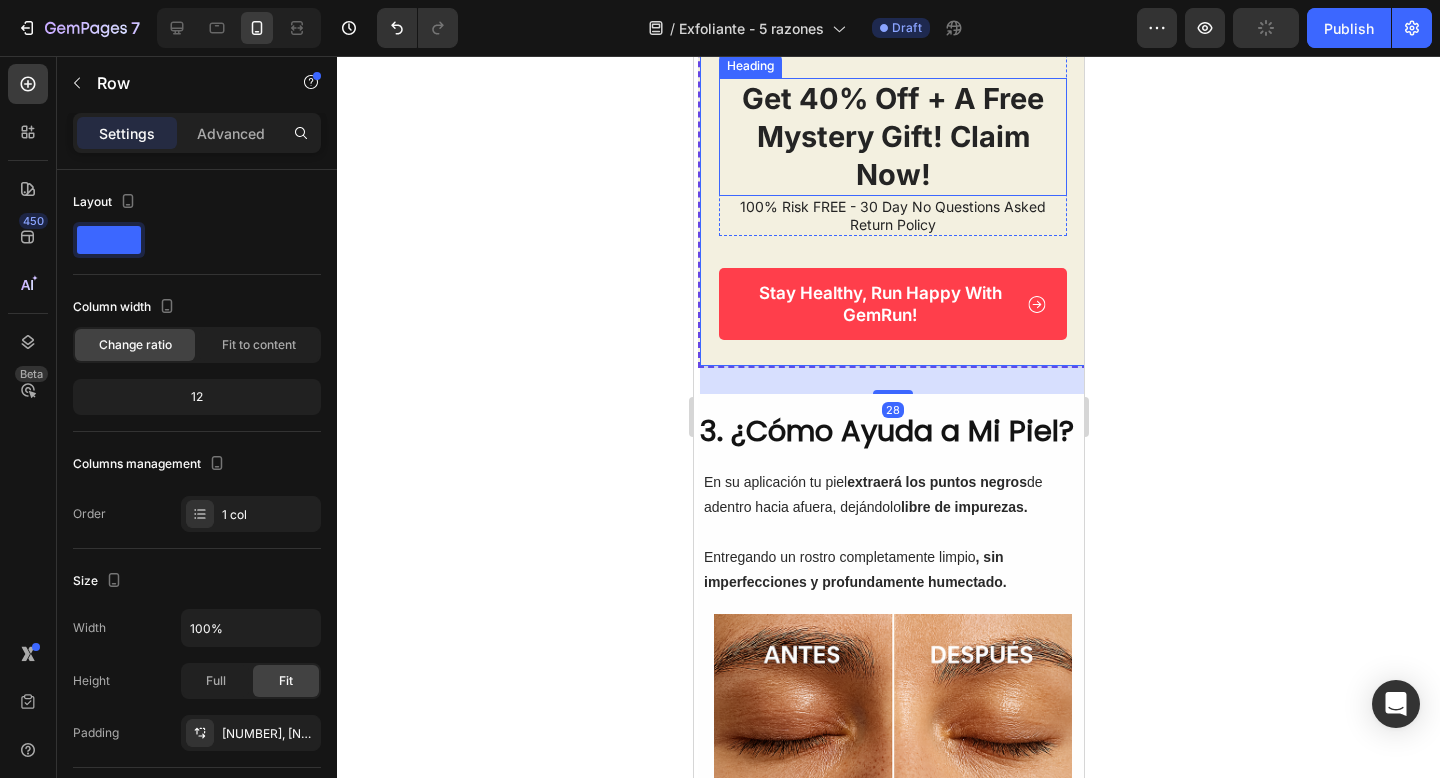 drag, startPoint x: 1006, startPoint y: 320, endPoint x: 1028, endPoint y: 302, distance: 28.42534 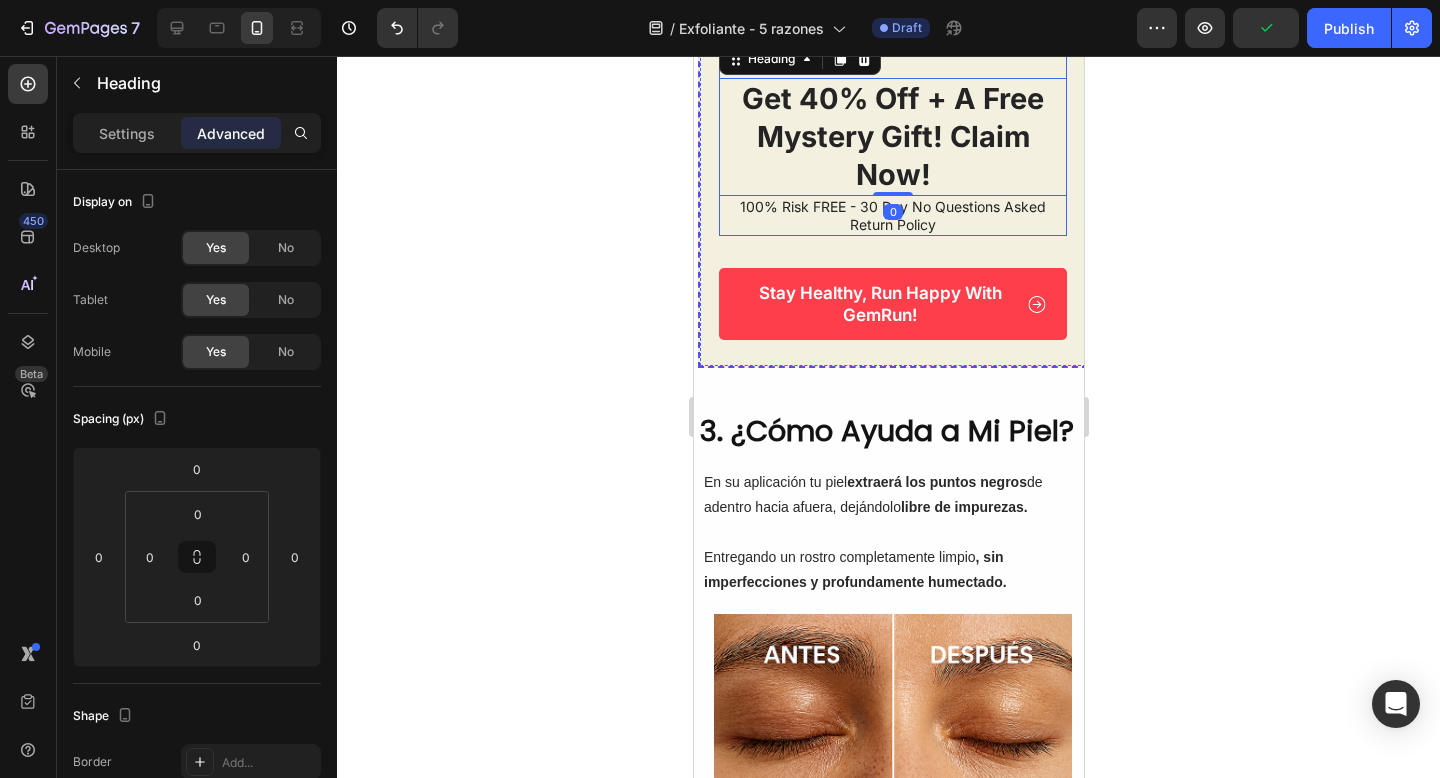 click on "Image Icon Icon Icon Icon Icon Icon List 1,524 Reviews Text Block Row" at bounding box center (892, 37) 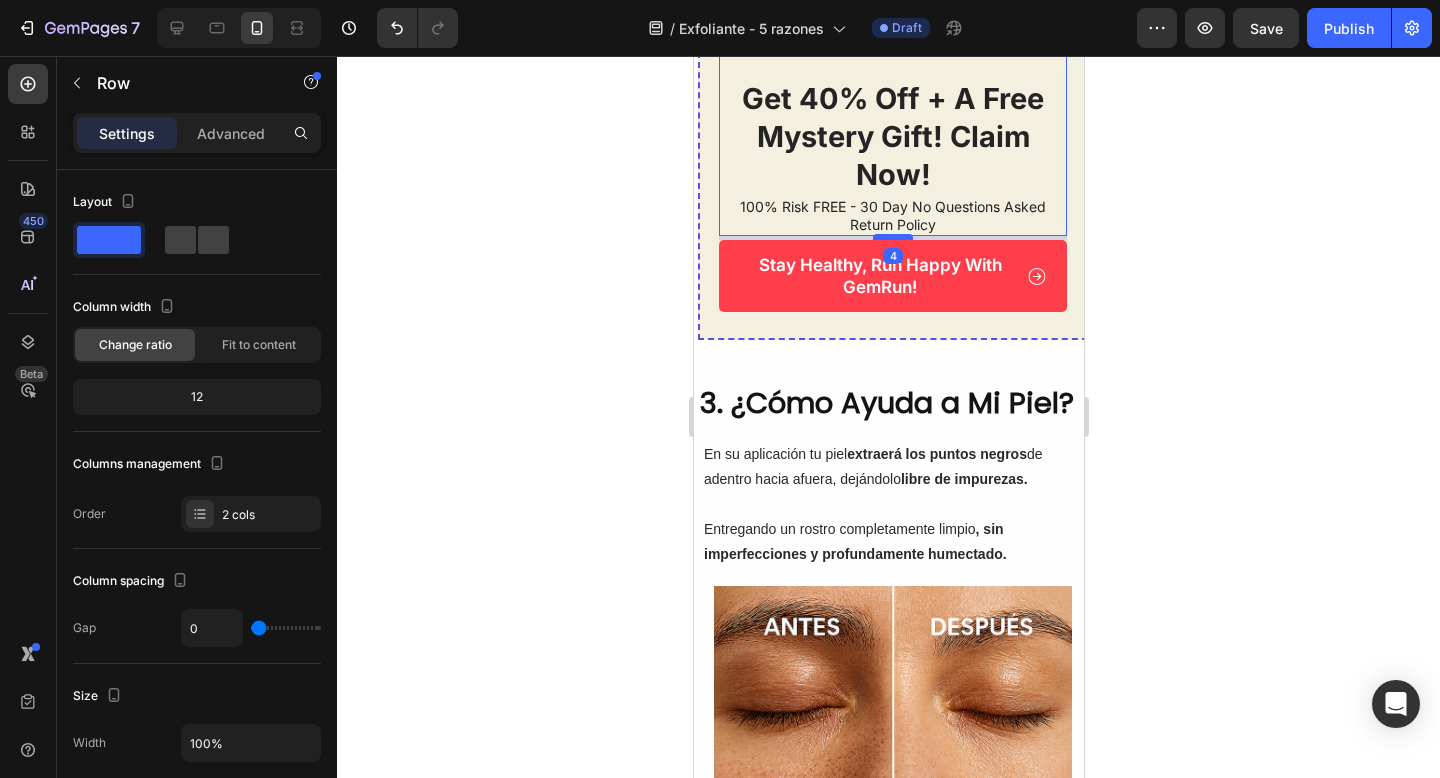 drag, startPoint x: 906, startPoint y: 445, endPoint x: 1967, endPoint y: 519, distance: 1063.5775 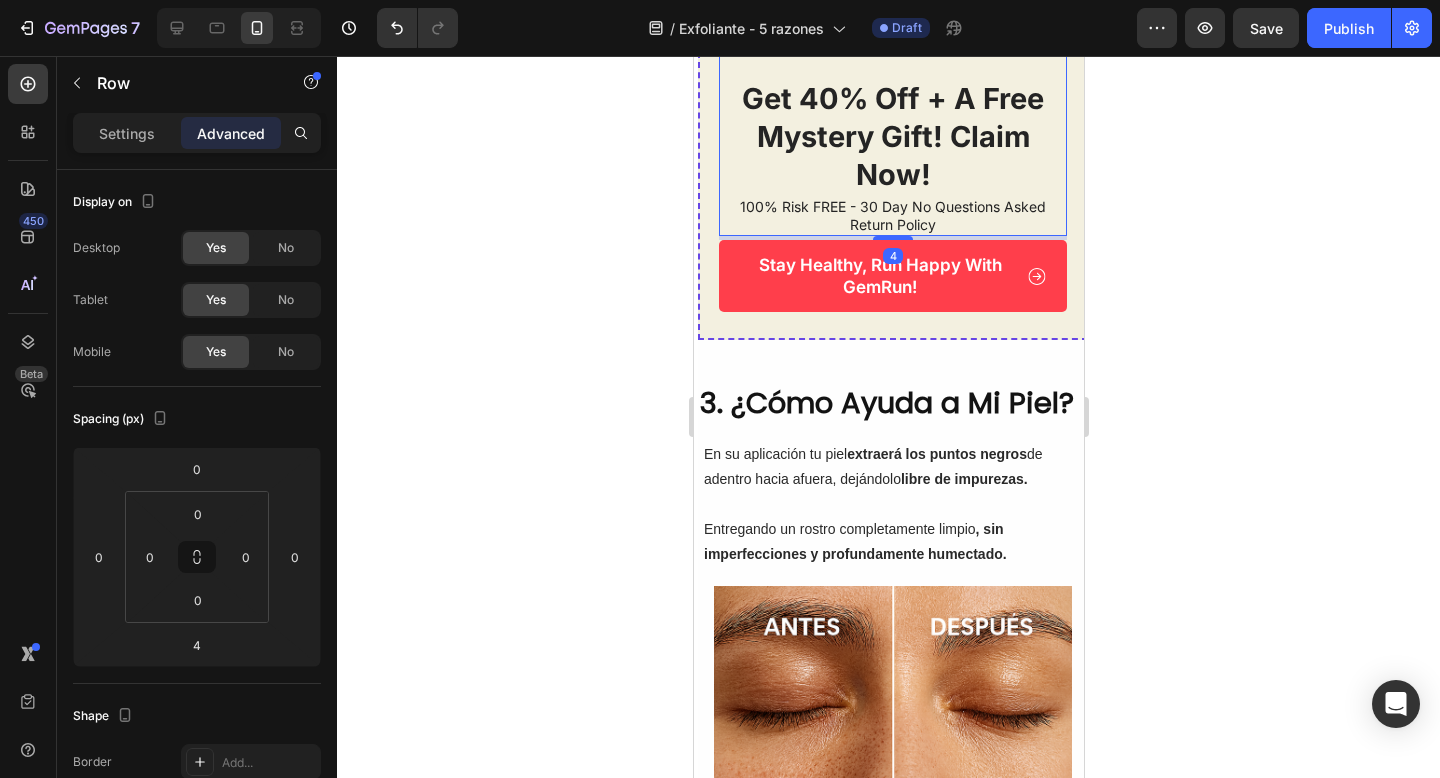 click 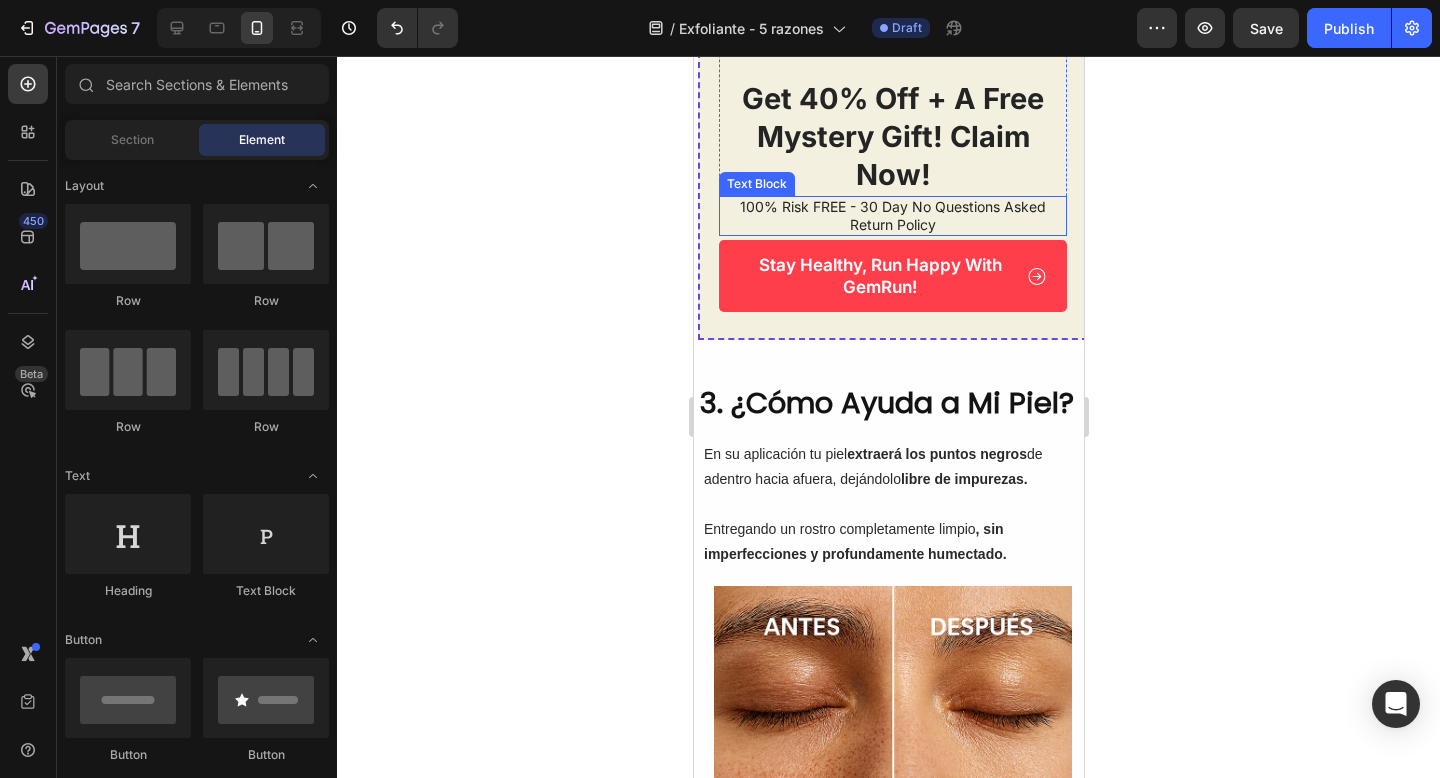 click on "100% Risk FREE - 30 Day No Questions Asked Return Policy" at bounding box center (892, 216) 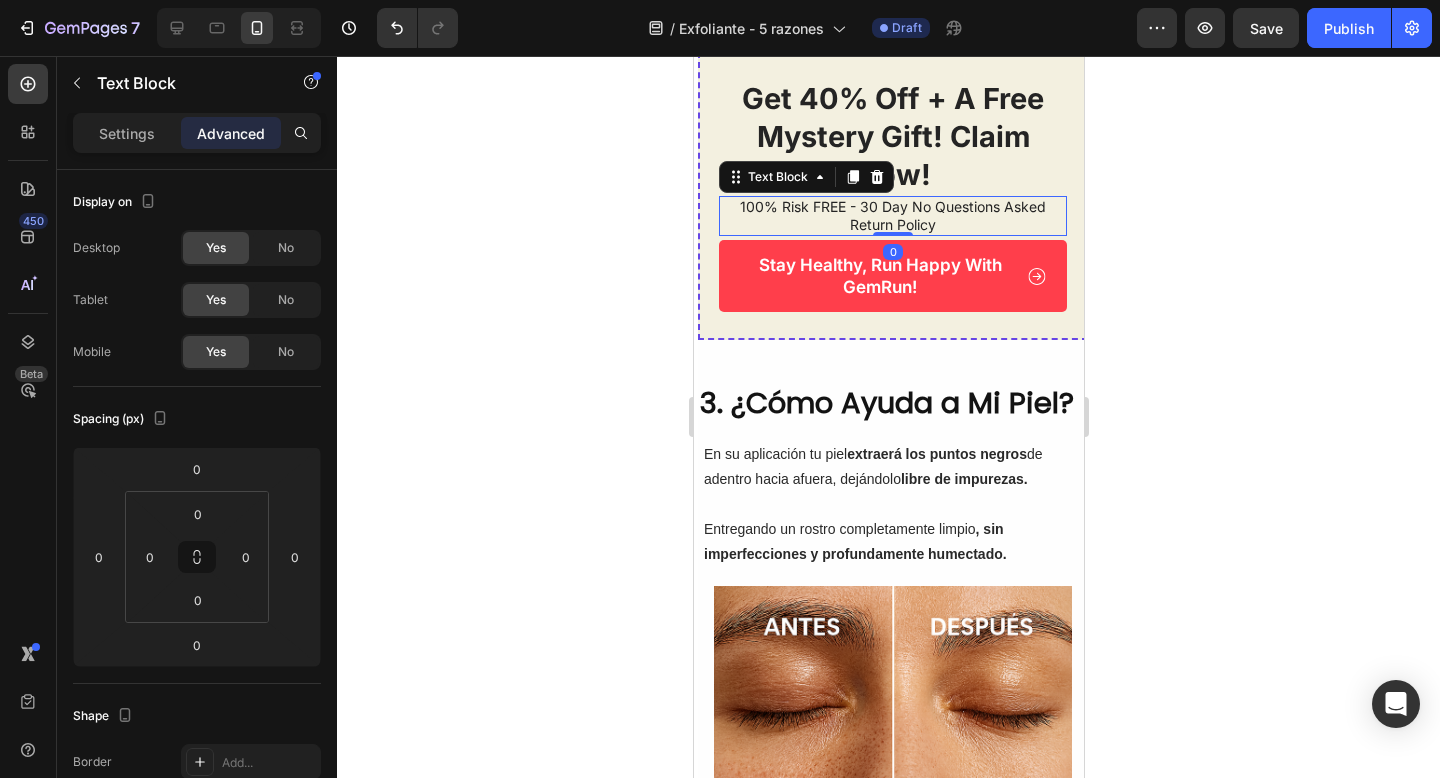 click 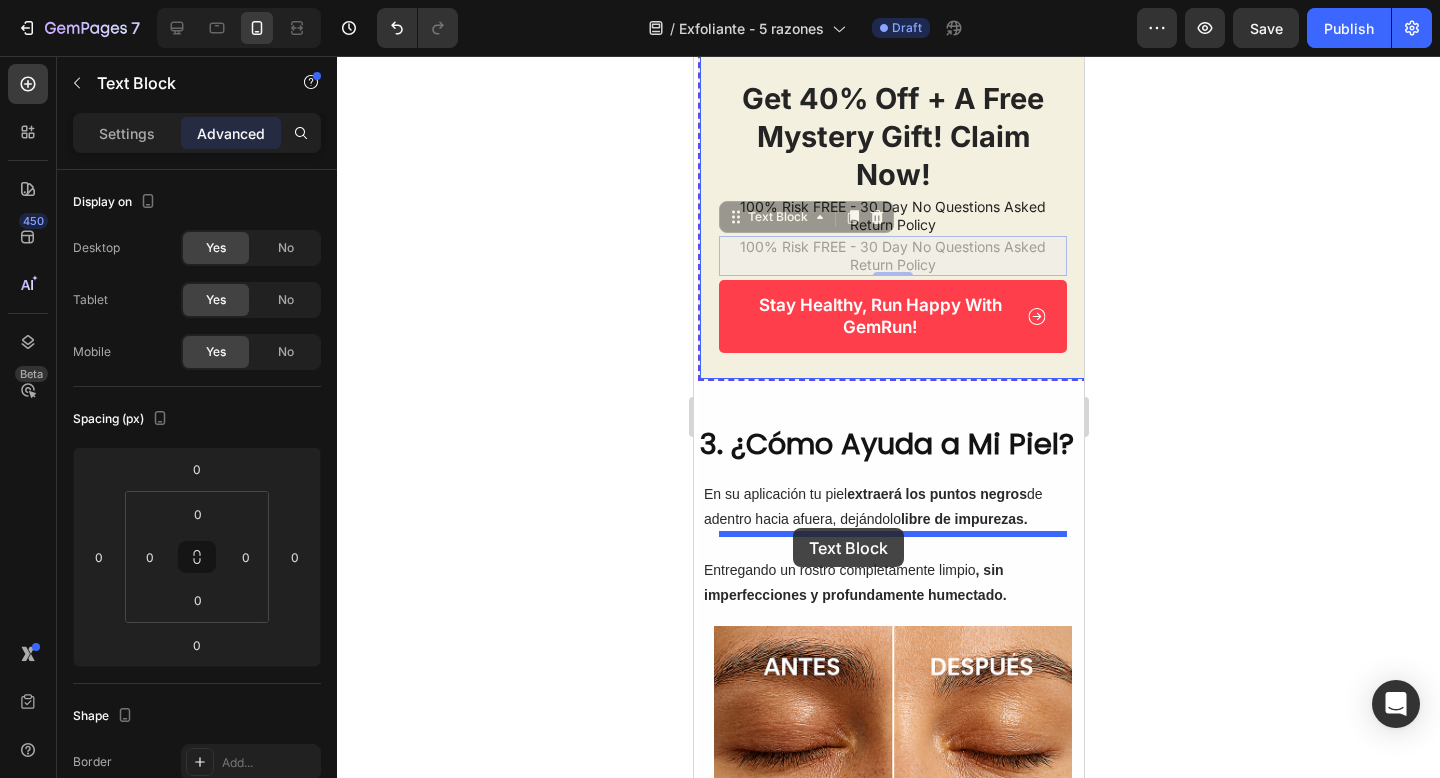 drag, startPoint x: 798, startPoint y: 396, endPoint x: 792, endPoint y: 528, distance: 132.13629 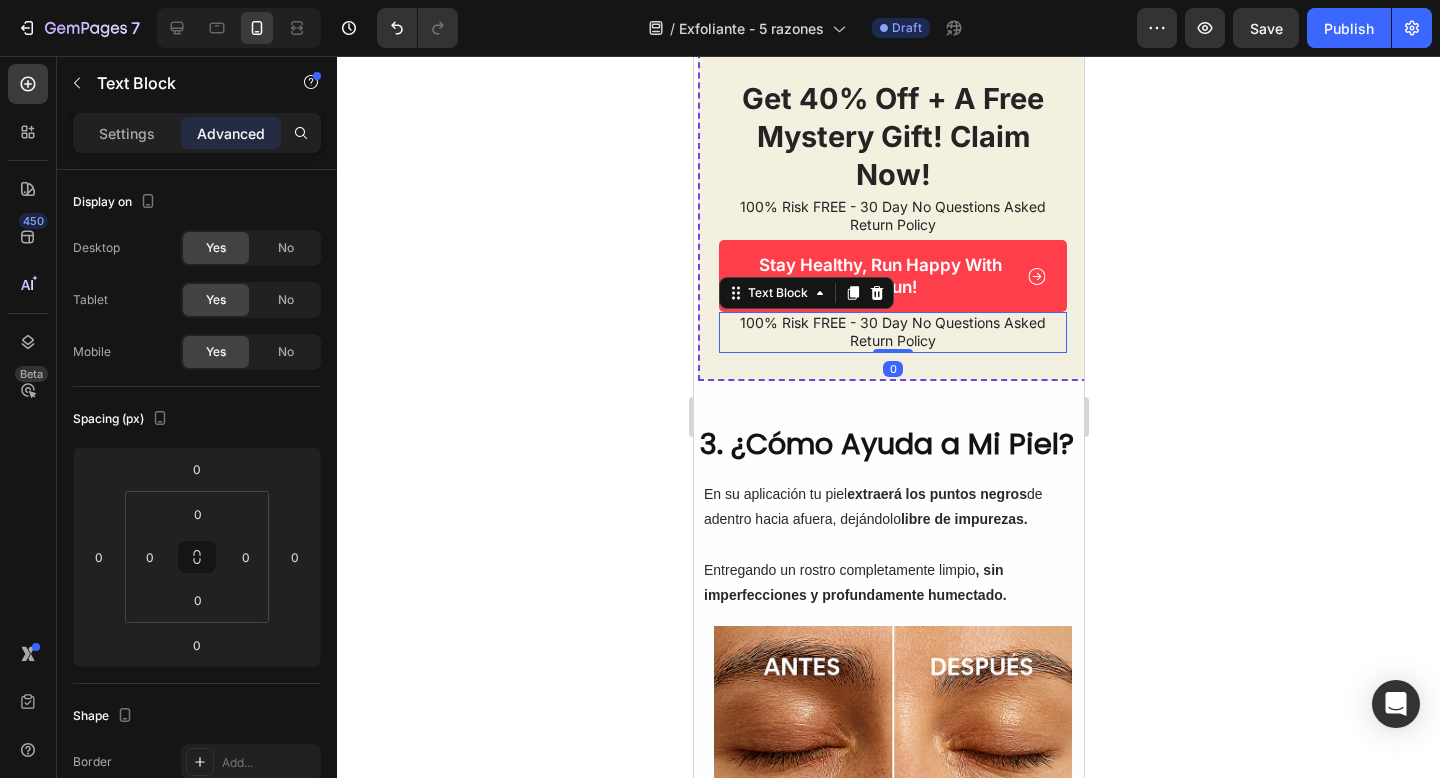 click 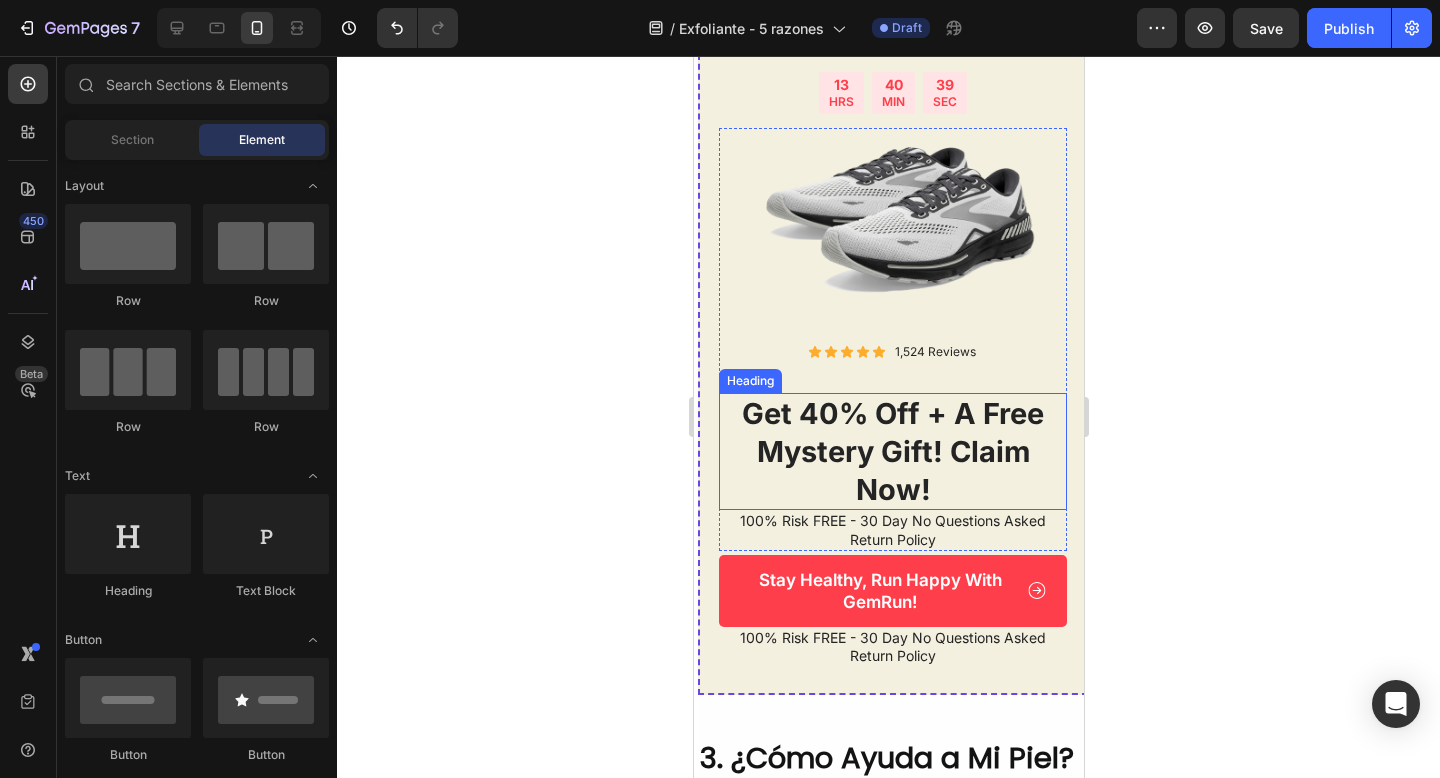 scroll, scrollTop: 1992, scrollLeft: 0, axis: vertical 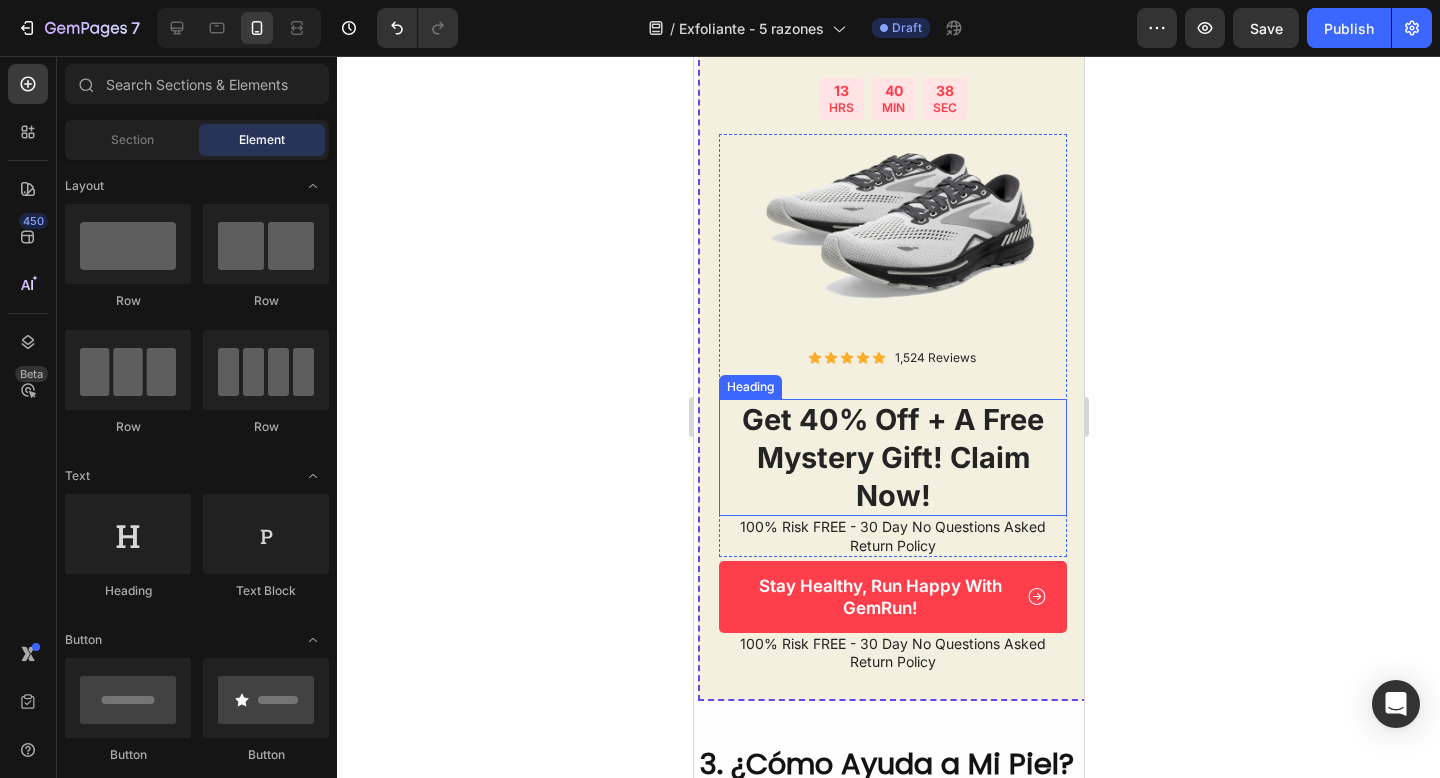 click on "get 40% off + a free mystery gift! claim now!" at bounding box center [892, 457] 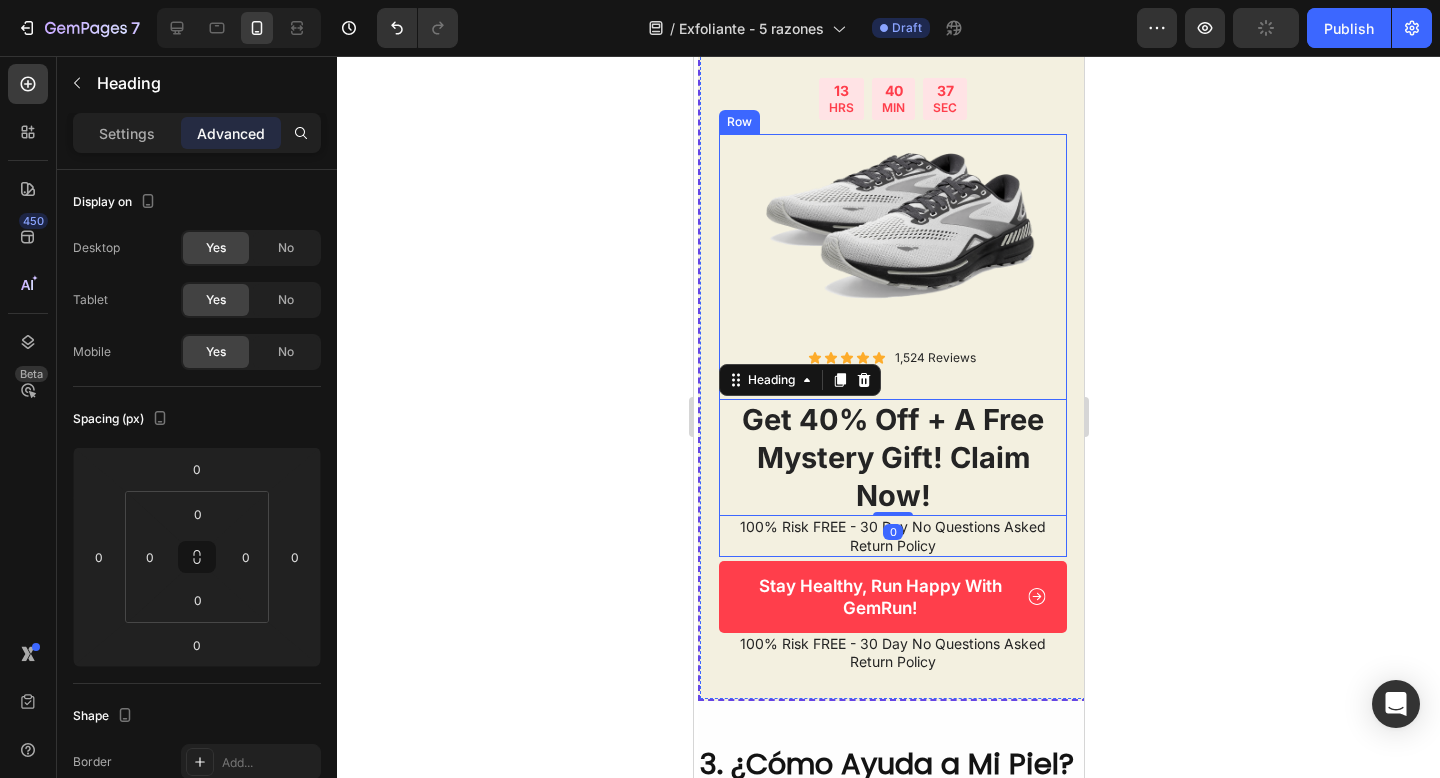 click on "Image Icon Icon Icon Icon Icon Icon List 1,524 Reviews Text Block Row" at bounding box center [892, 267] 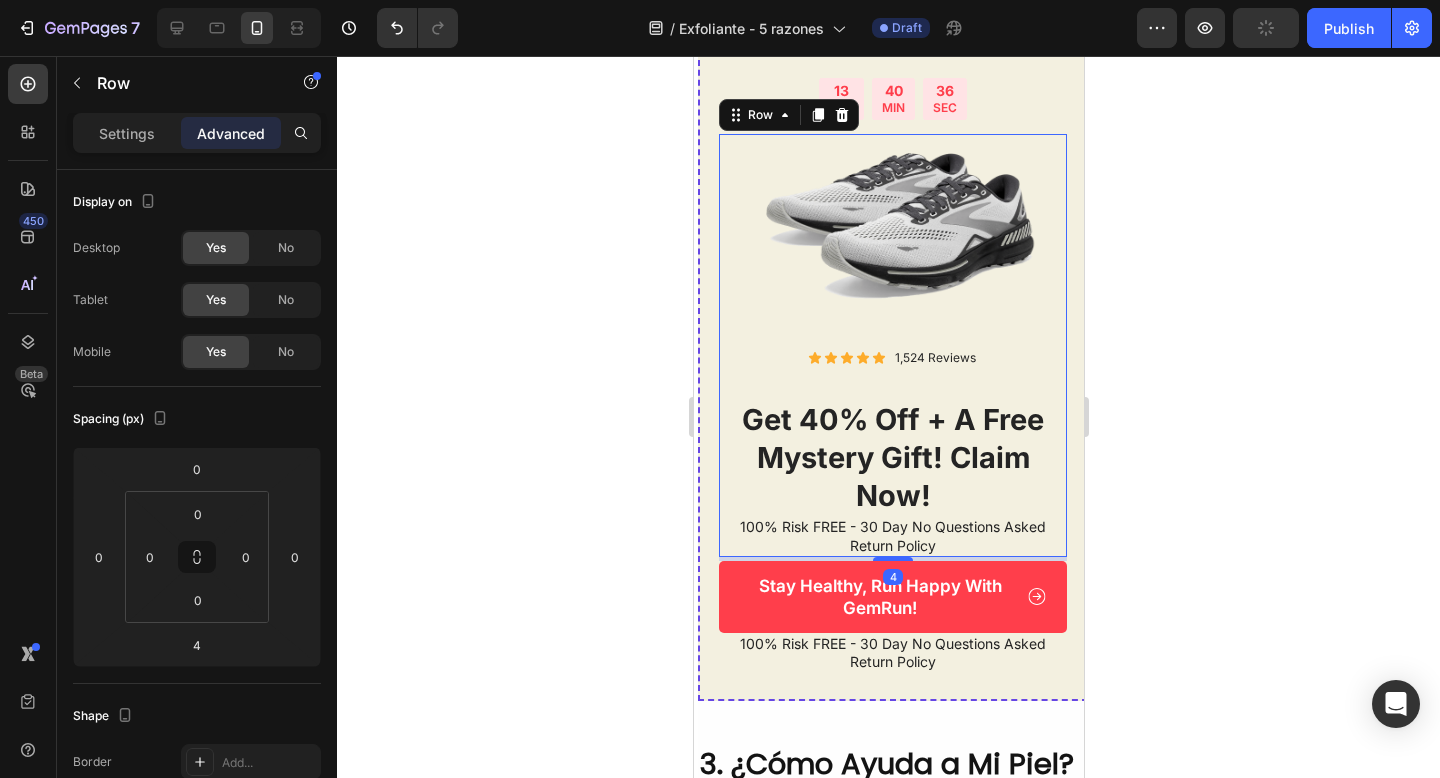 click on "1,524 Reviews" at bounding box center (934, 358) 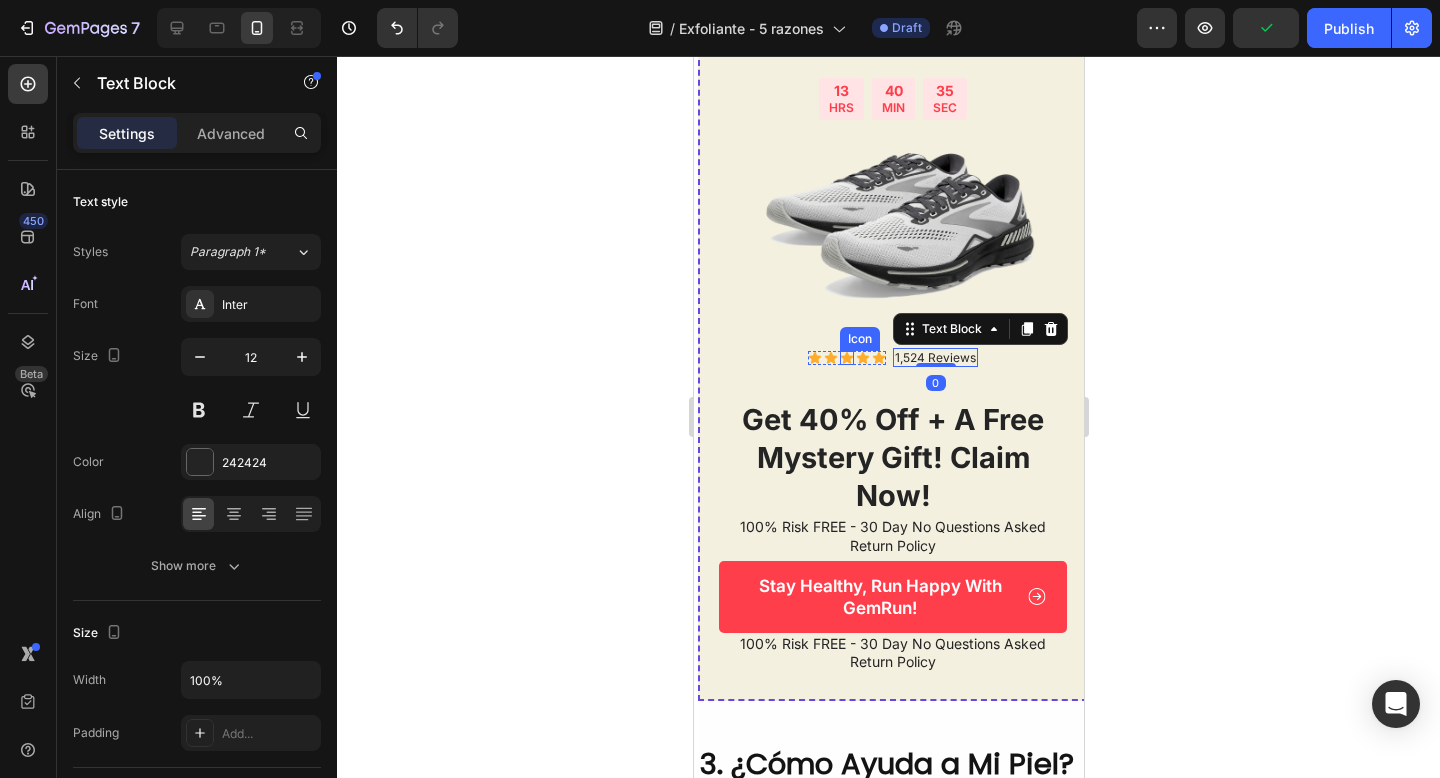 click on "Icon" at bounding box center (846, 358) 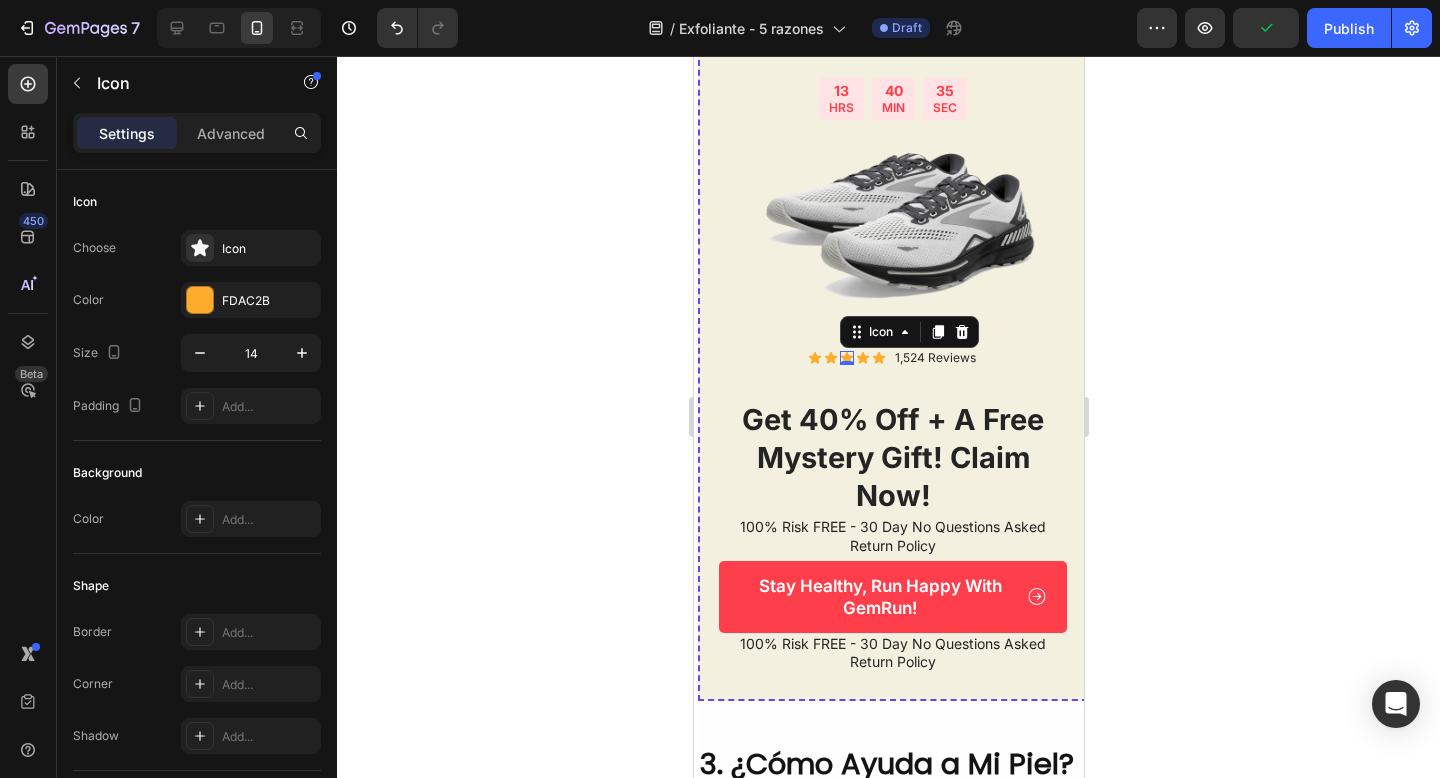 click on "Icon Icon Icon   0 Icon Icon Icon List 1,524 Reviews Text Block Row" at bounding box center [892, 358] 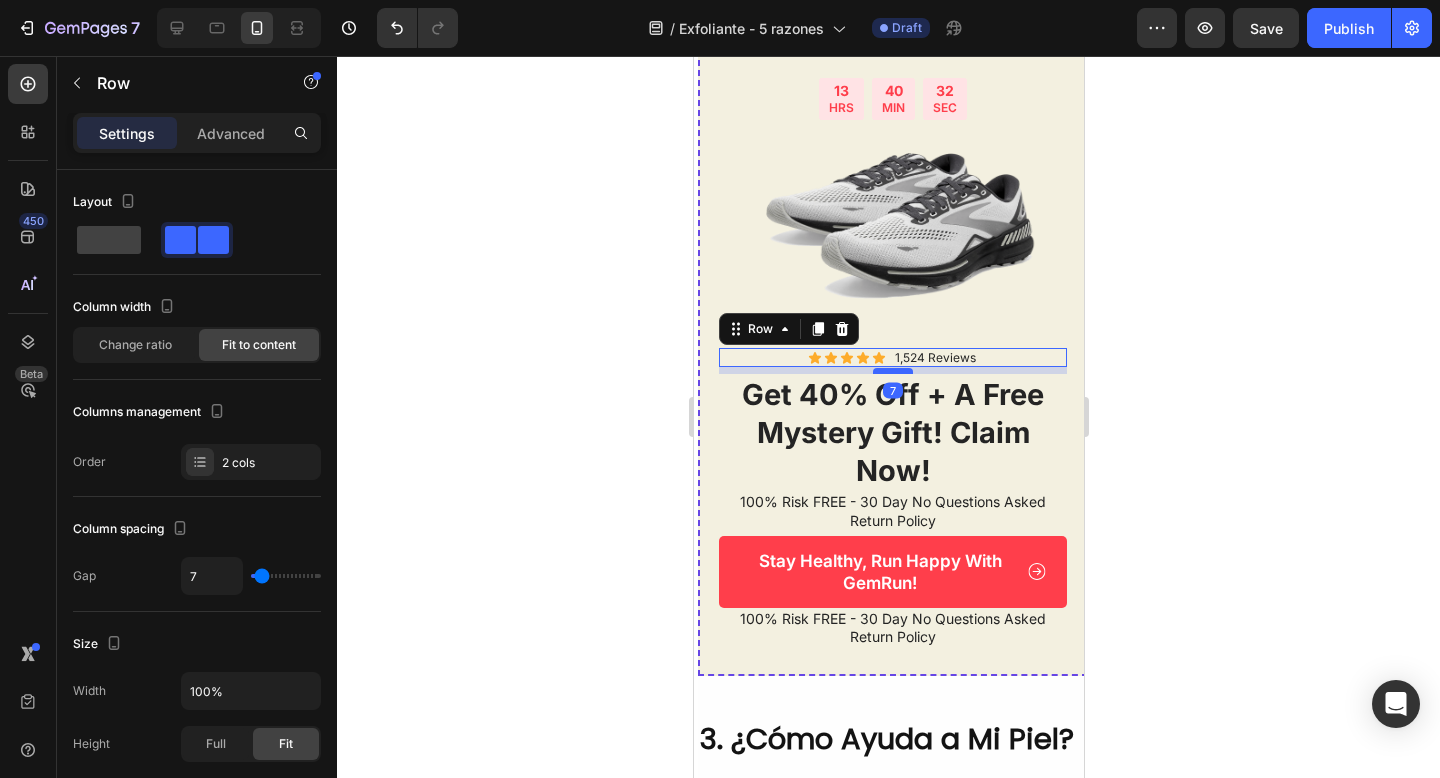 drag, startPoint x: 890, startPoint y: 396, endPoint x: 890, endPoint y: 371, distance: 25 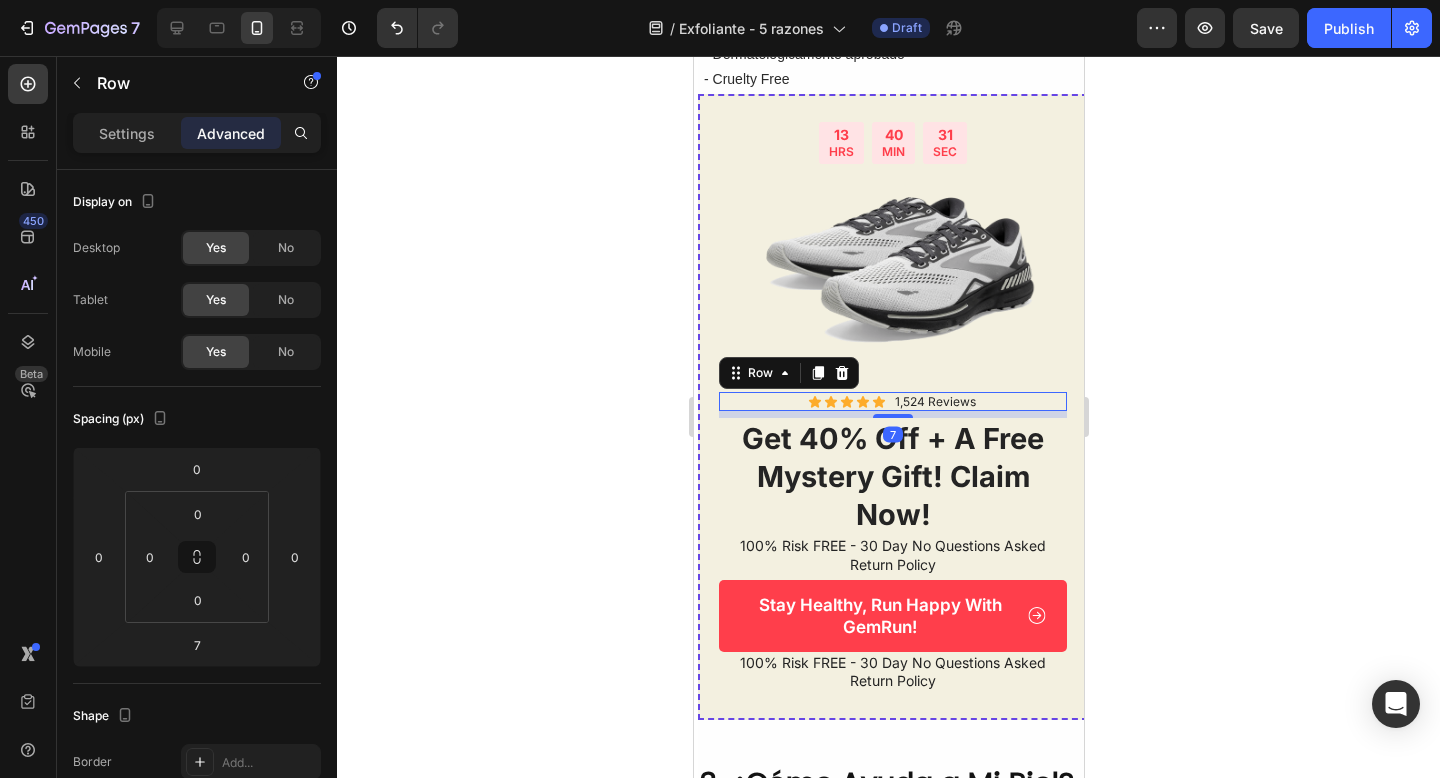 scroll, scrollTop: 1899, scrollLeft: 0, axis: vertical 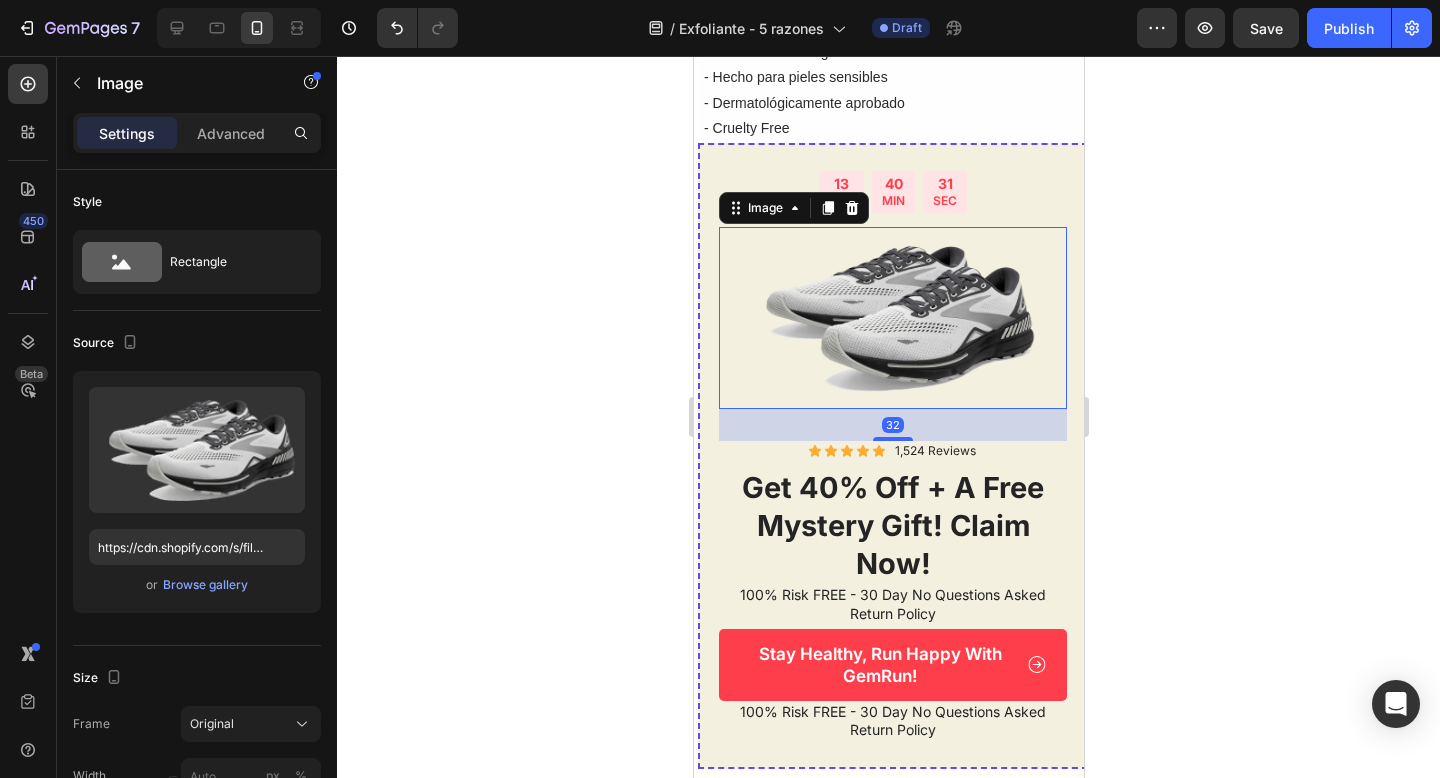 click at bounding box center (892, 318) 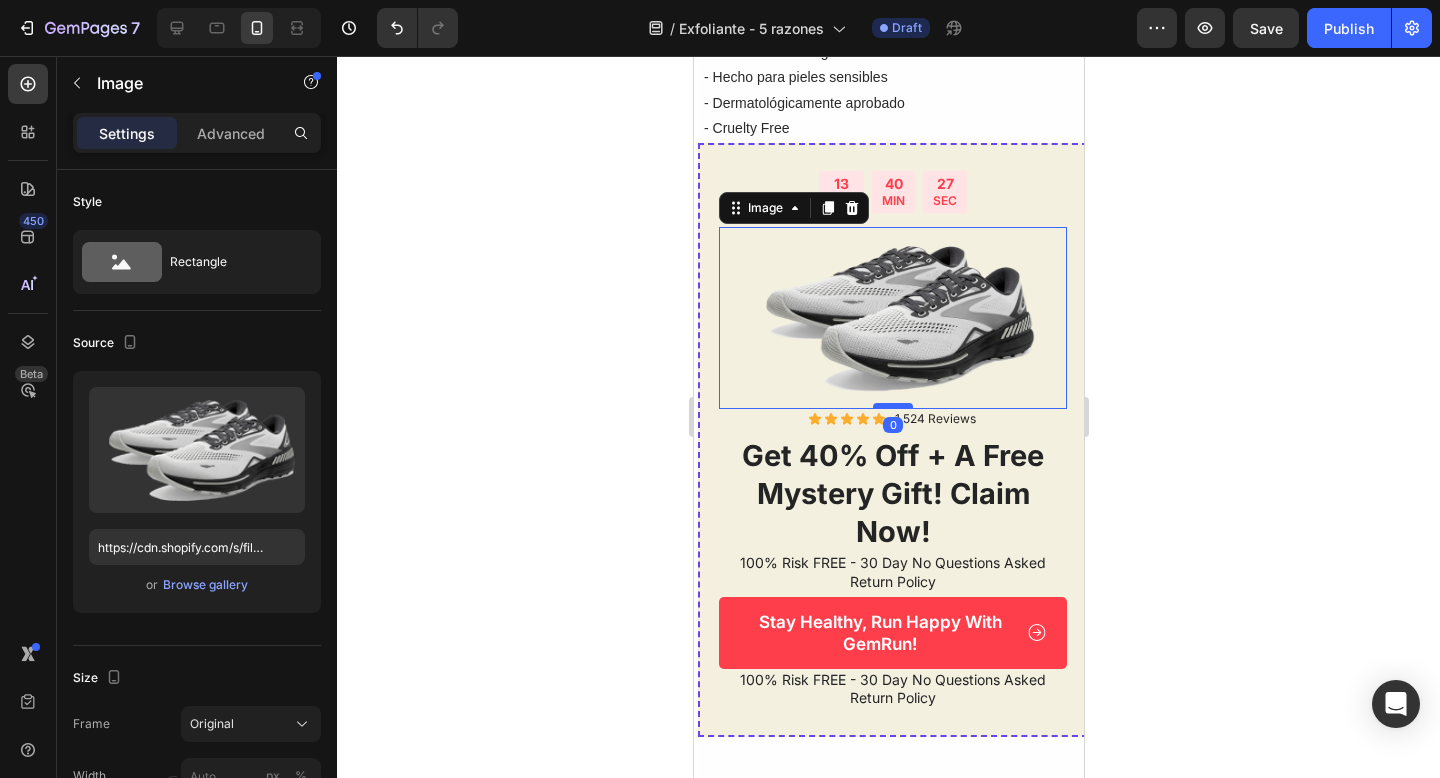 drag, startPoint x: 888, startPoint y: 437, endPoint x: 887, endPoint y: 404, distance: 33.01515 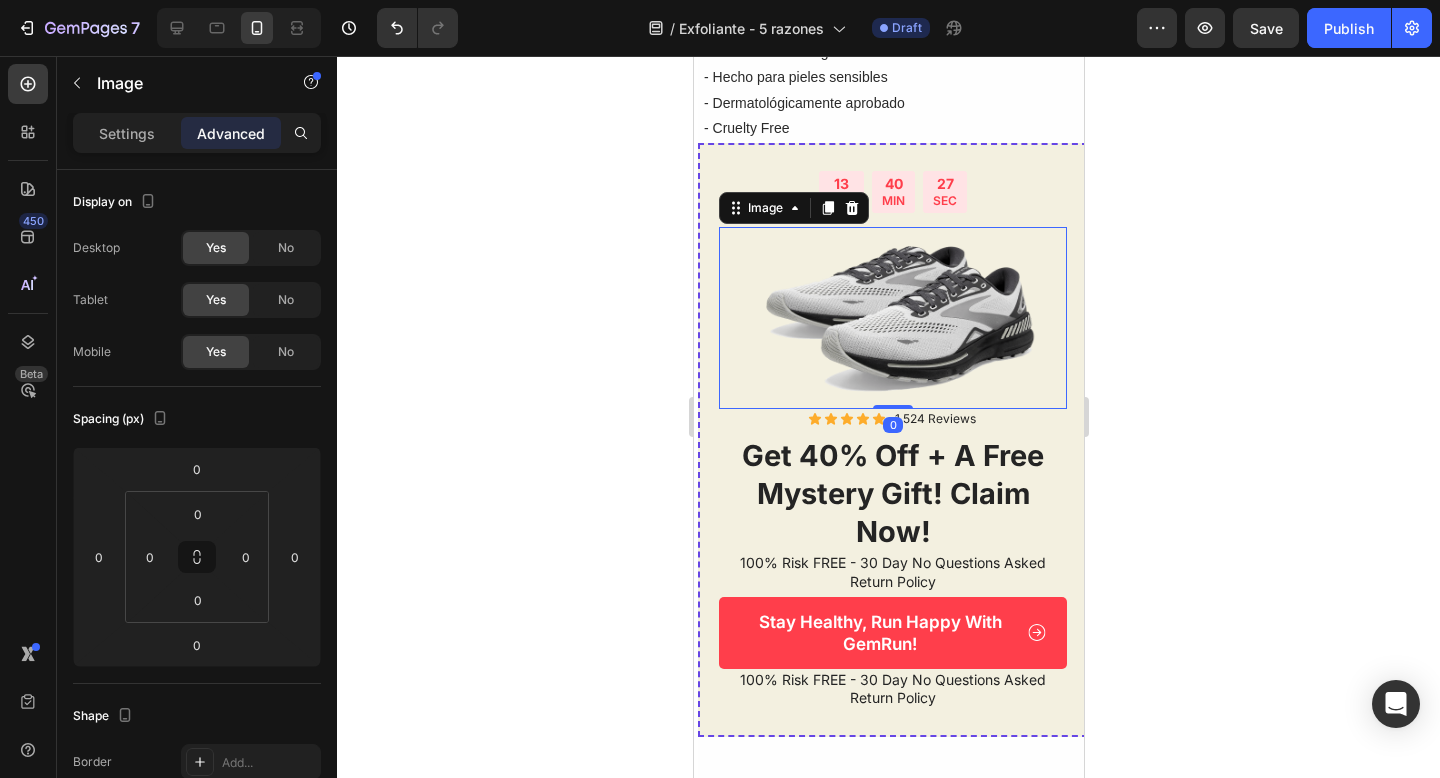 click 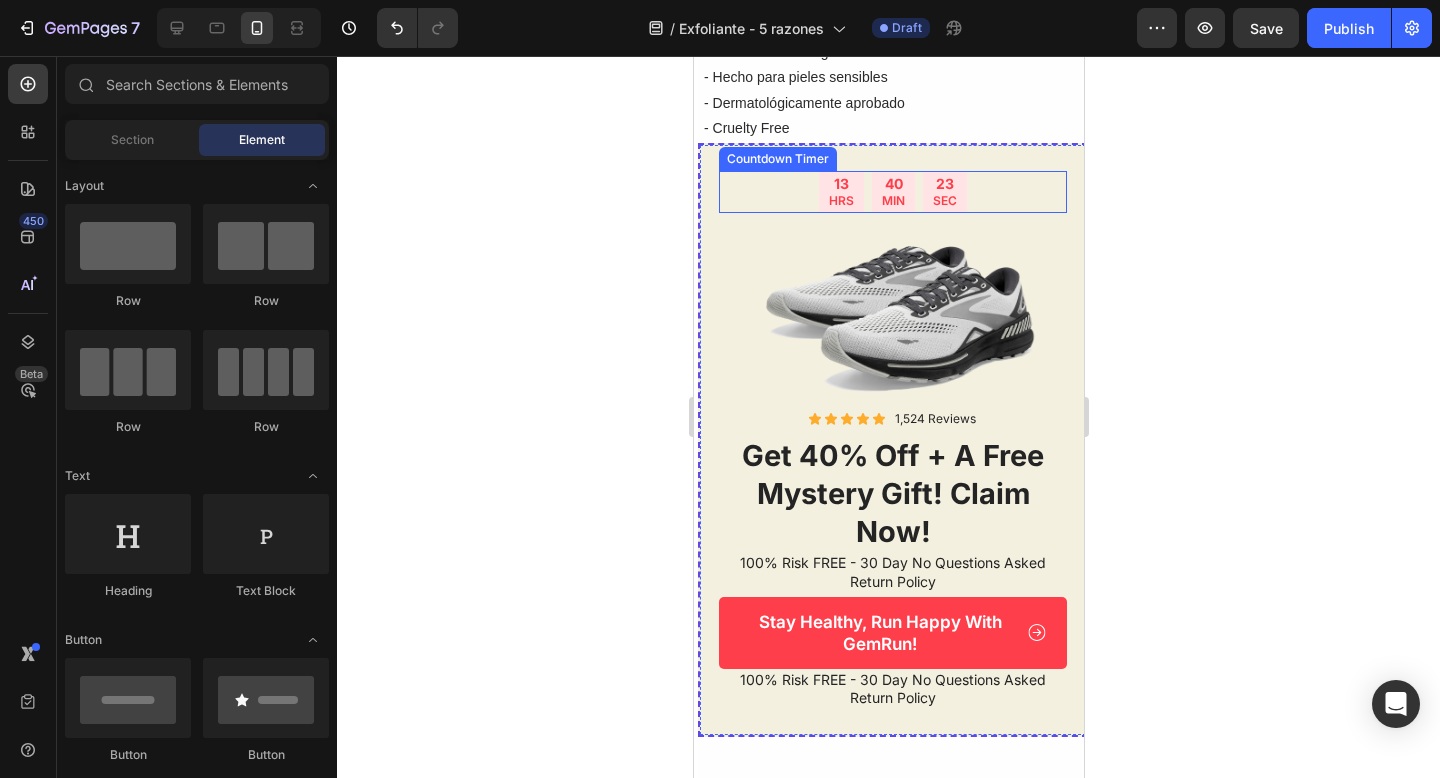 click on "13 HRS" at bounding box center [840, 192] 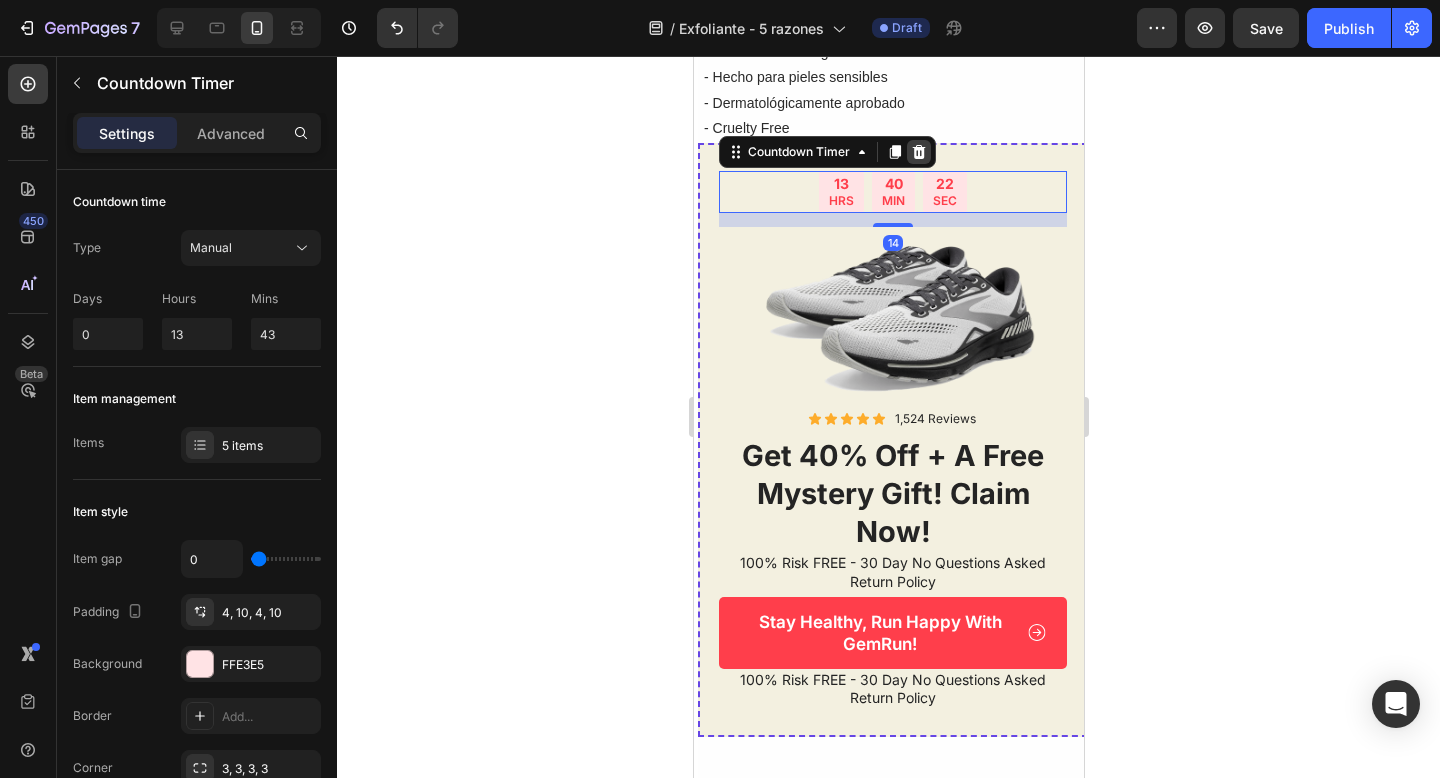 click 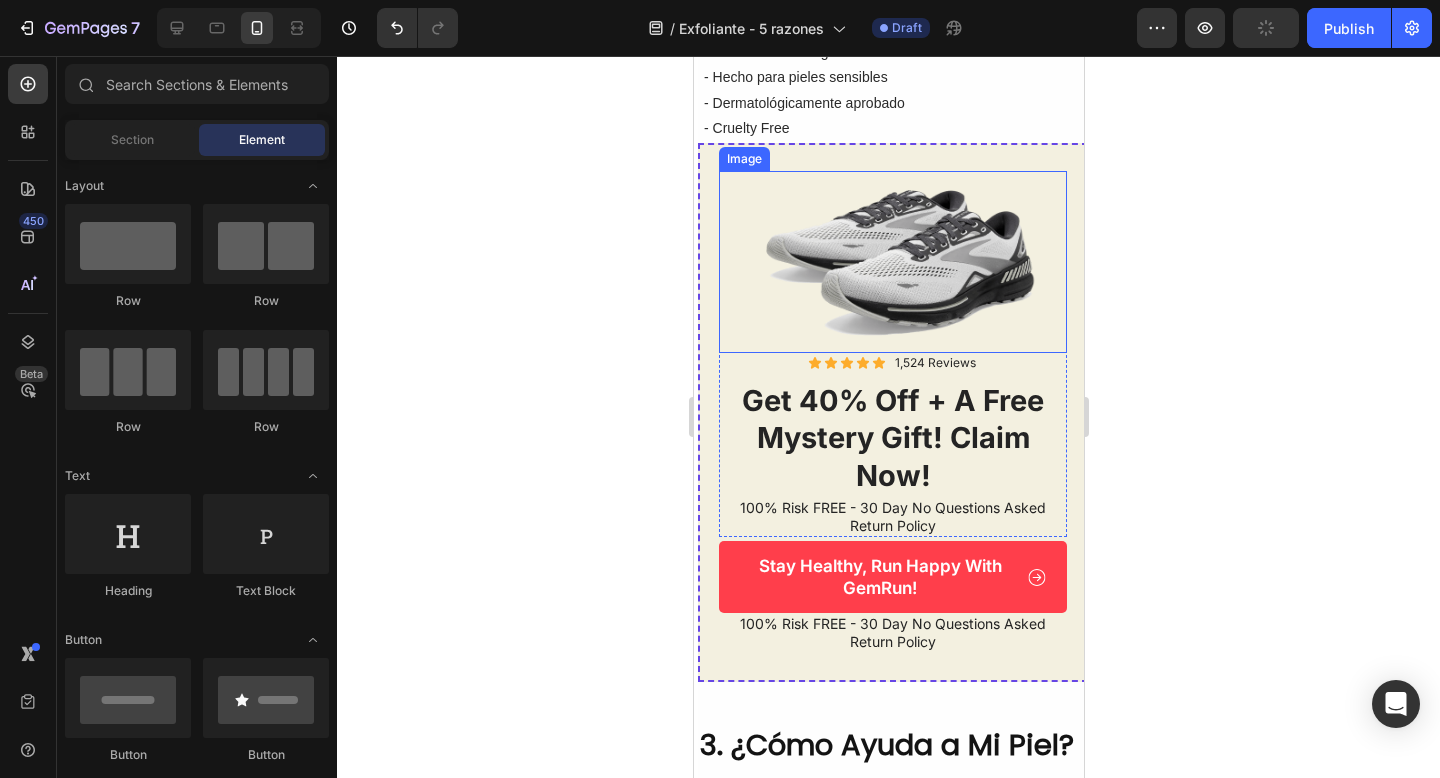 click at bounding box center [892, 262] 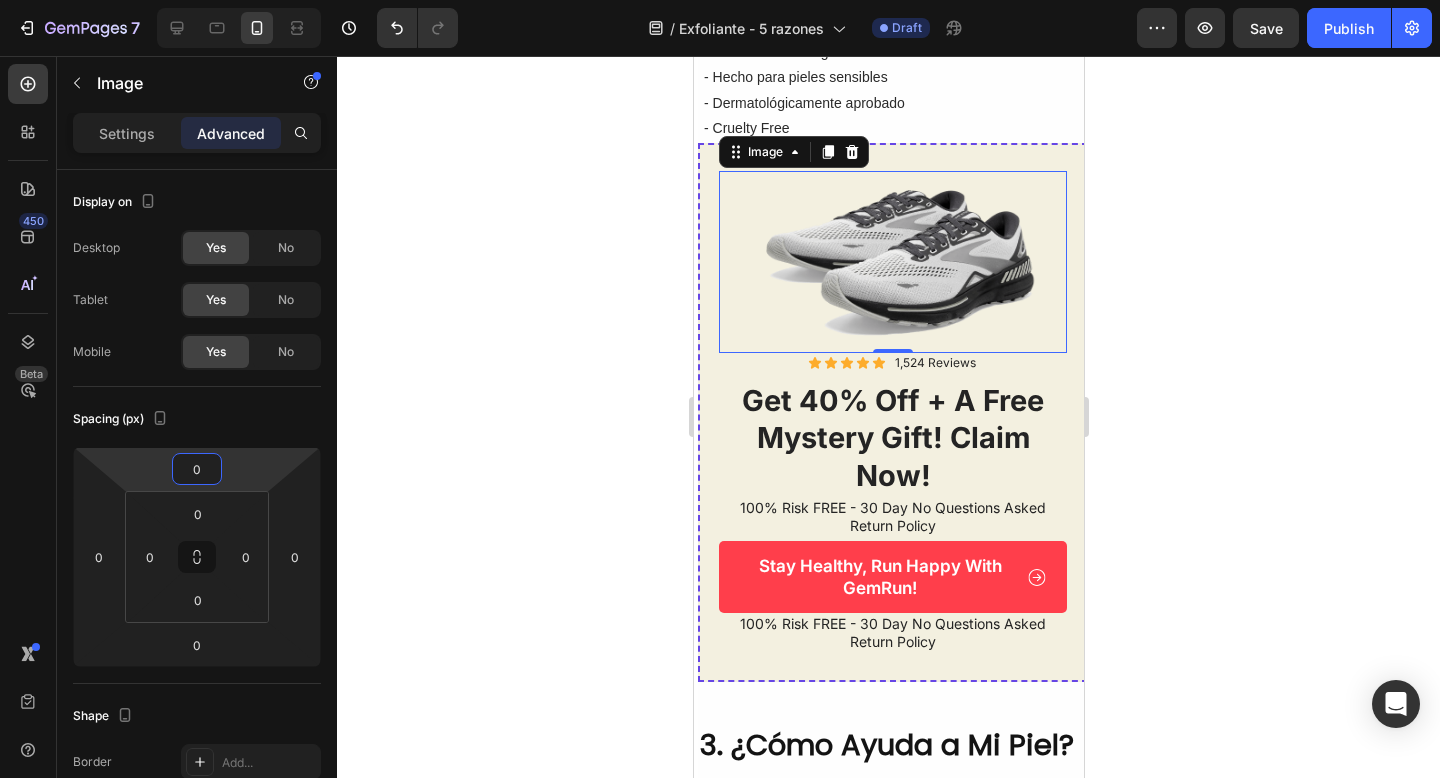 click on "7  Version history  /  Exfoliante - 5 razones Draft Preview  Save   Publish  450 Beta Sections(30) Elements(83) Section Element Hero Section Product Detail Brands Trusted Badges Guarantee Product Breakdown How to use Testimonials Compare Bundle FAQs Social Proof Brand Story Product List Collection Blog List Contact Sticky Add to Cart Custom Footer Browse Library 450 Layout
Row
Row
Row
Row Text
Heading
Text Block Button
Button
Button Media
Image
Image
Video" at bounding box center (720, 0) 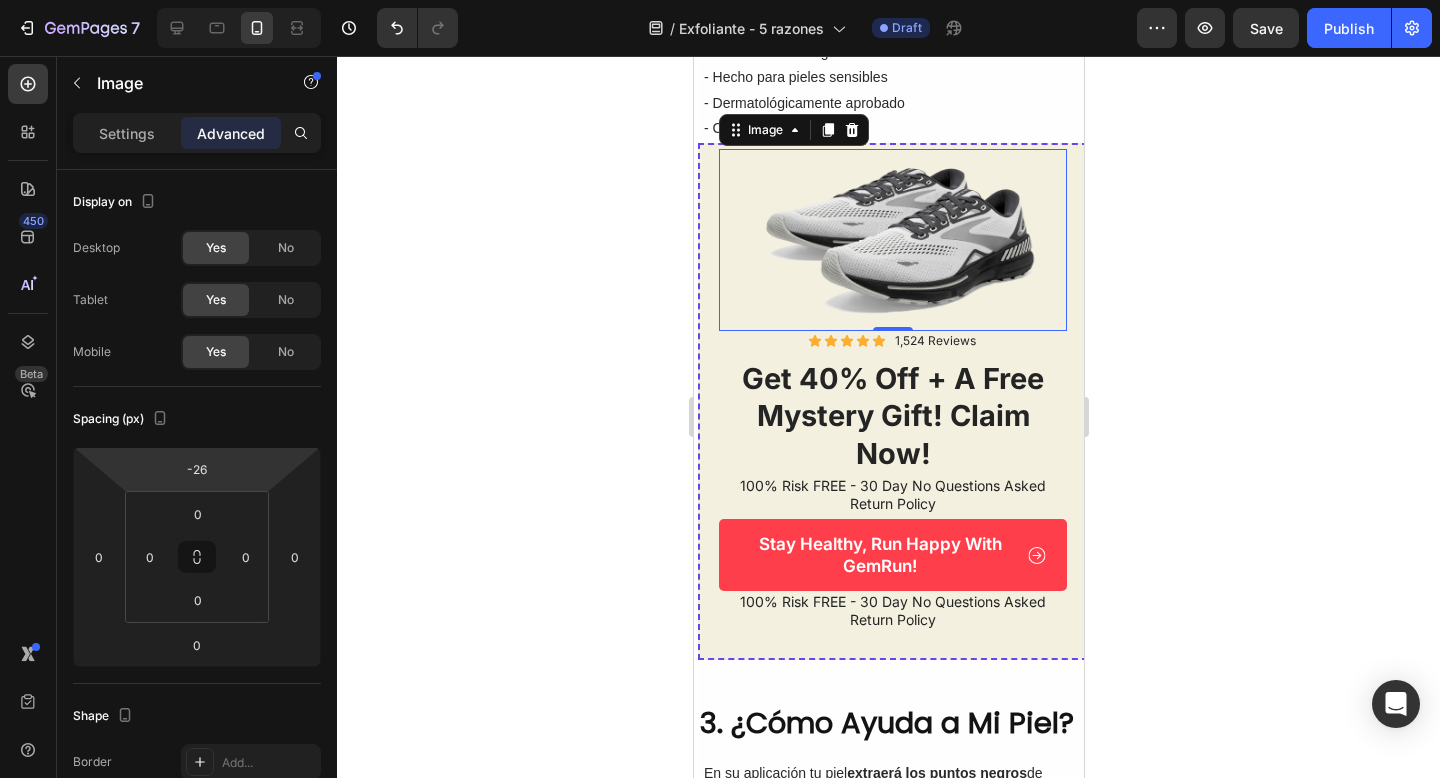 type on "-28" 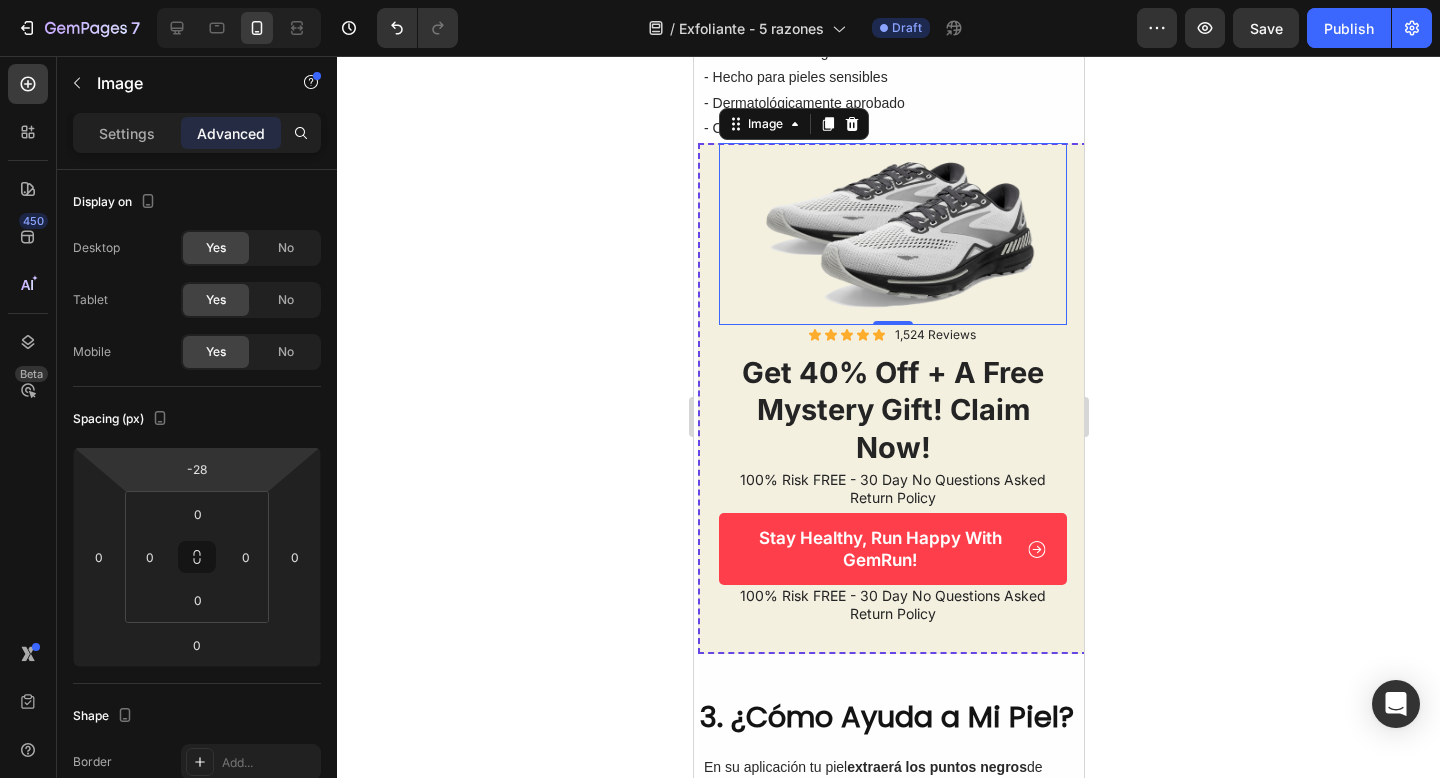 drag, startPoint x: 234, startPoint y: 469, endPoint x: 228, endPoint y: 488, distance: 19.924858 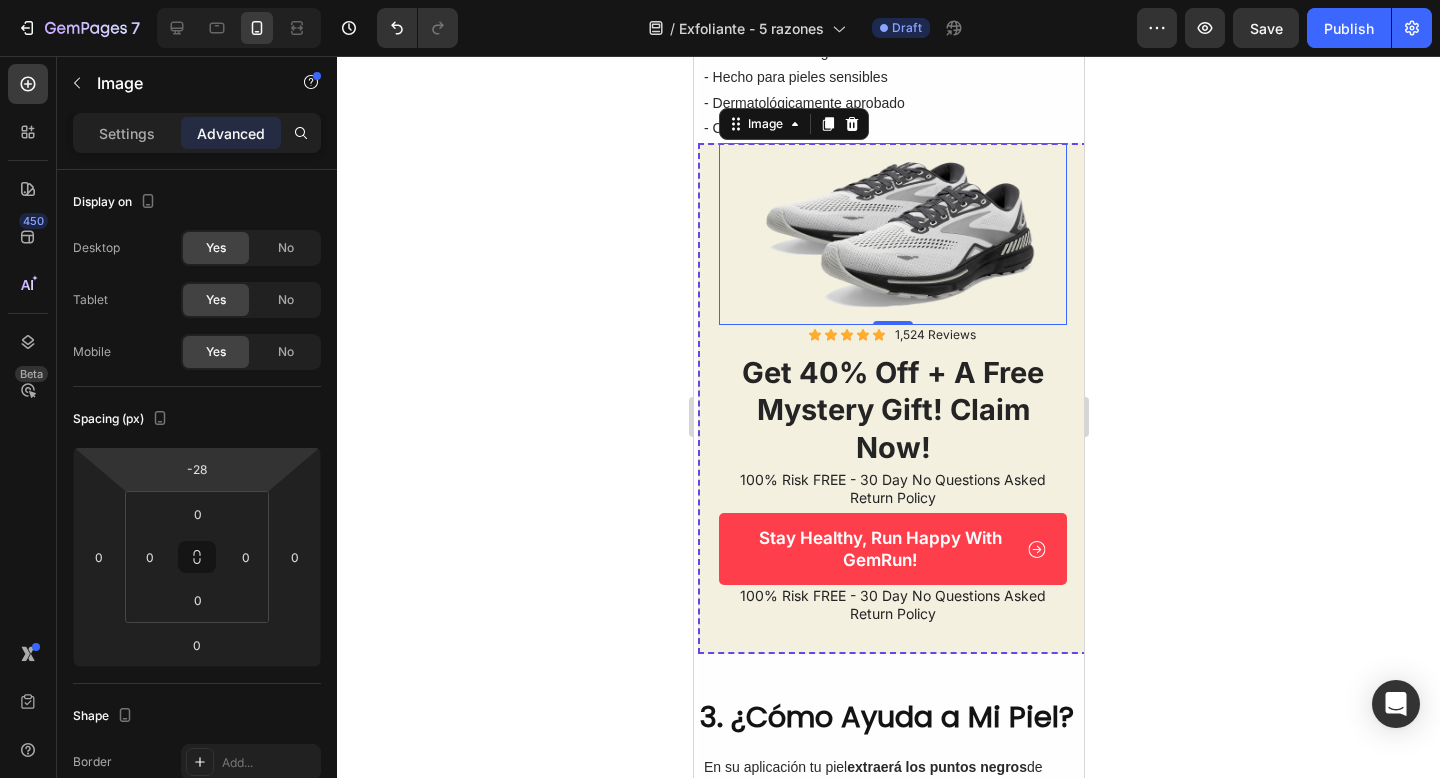 click 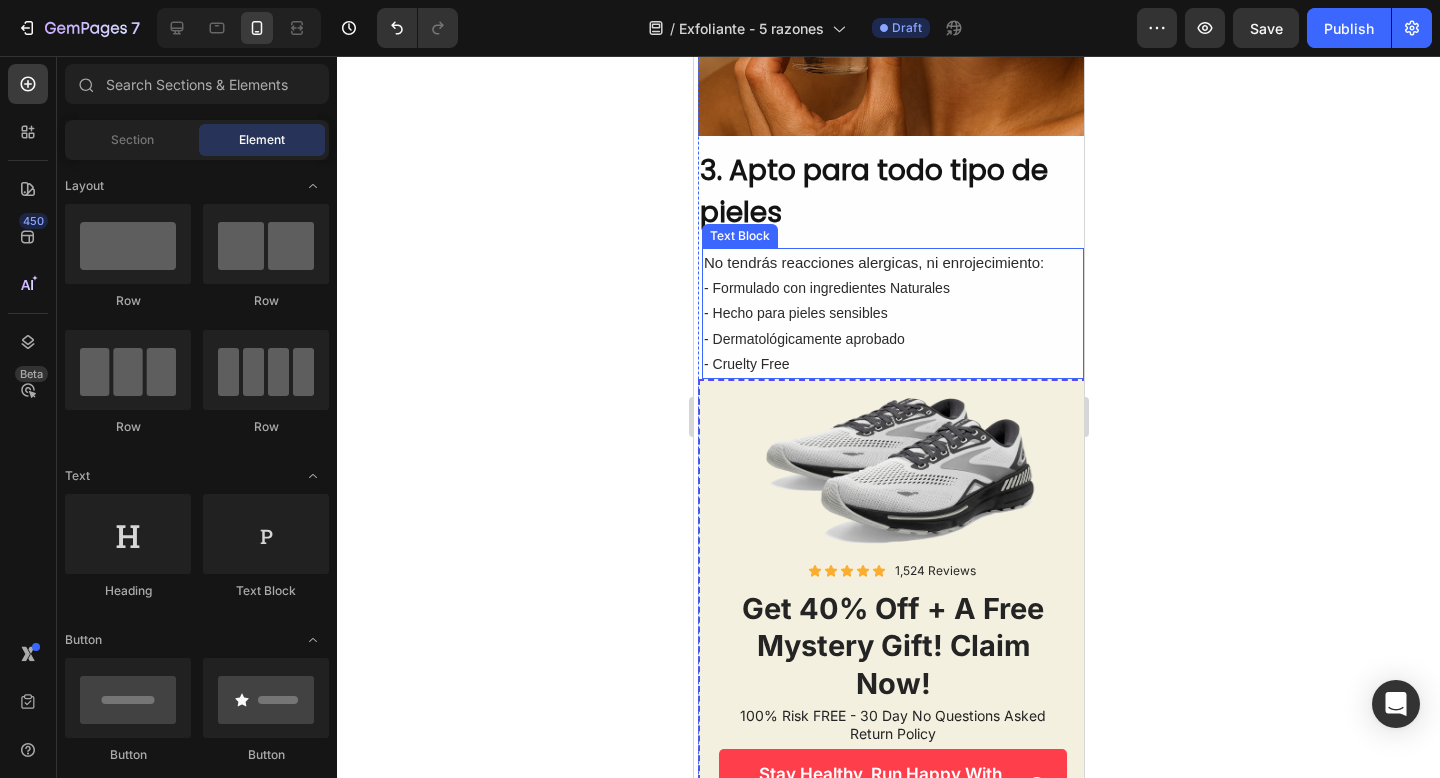 scroll, scrollTop: 1697, scrollLeft: 0, axis: vertical 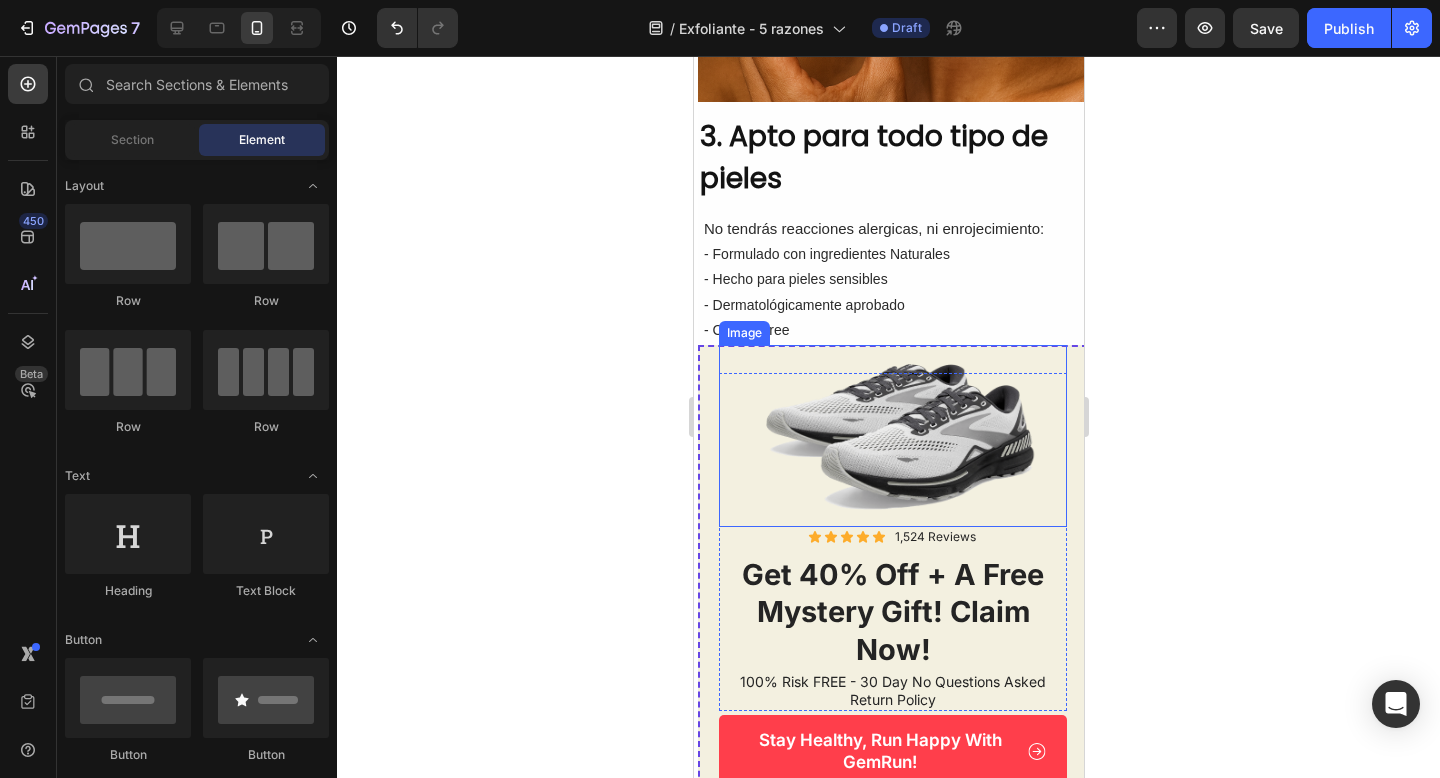 click at bounding box center (892, 436) 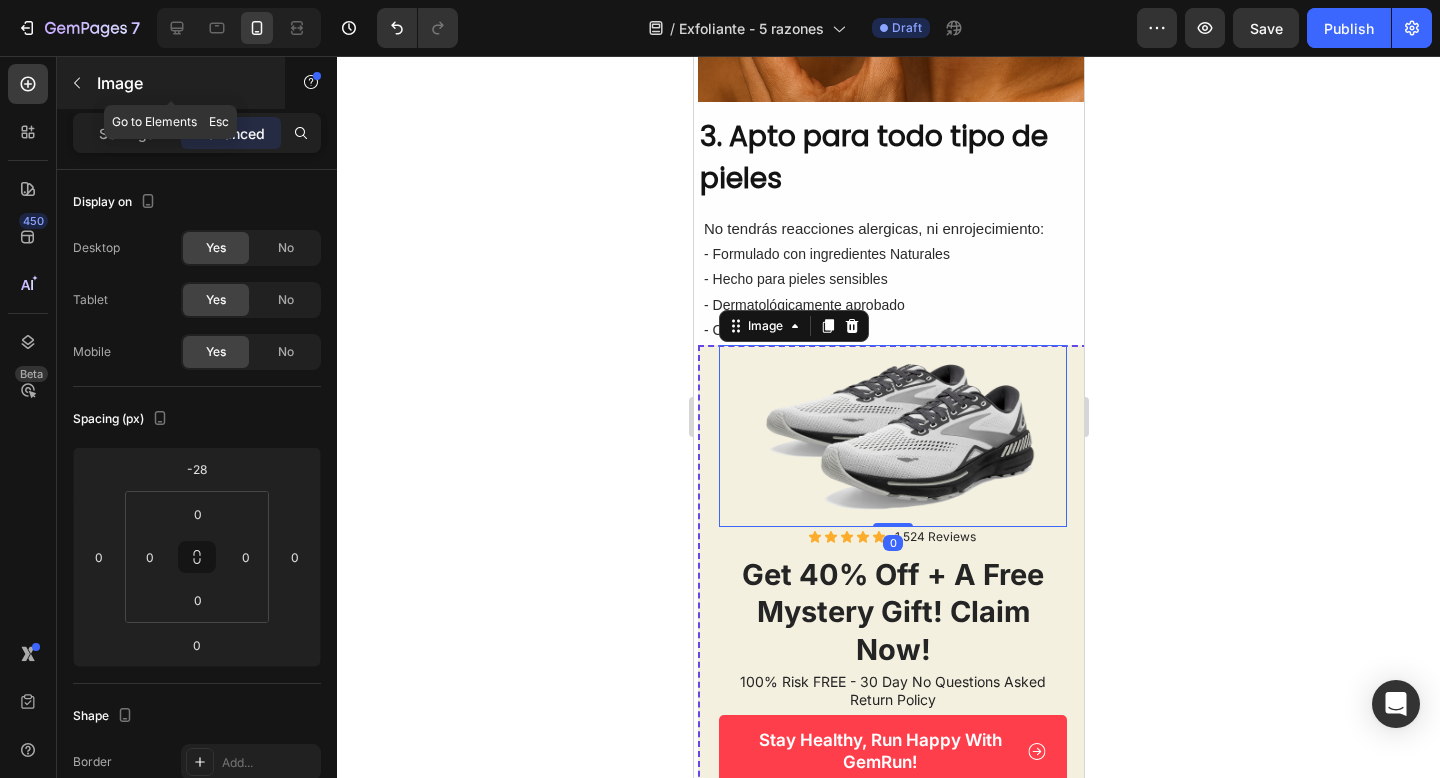 click 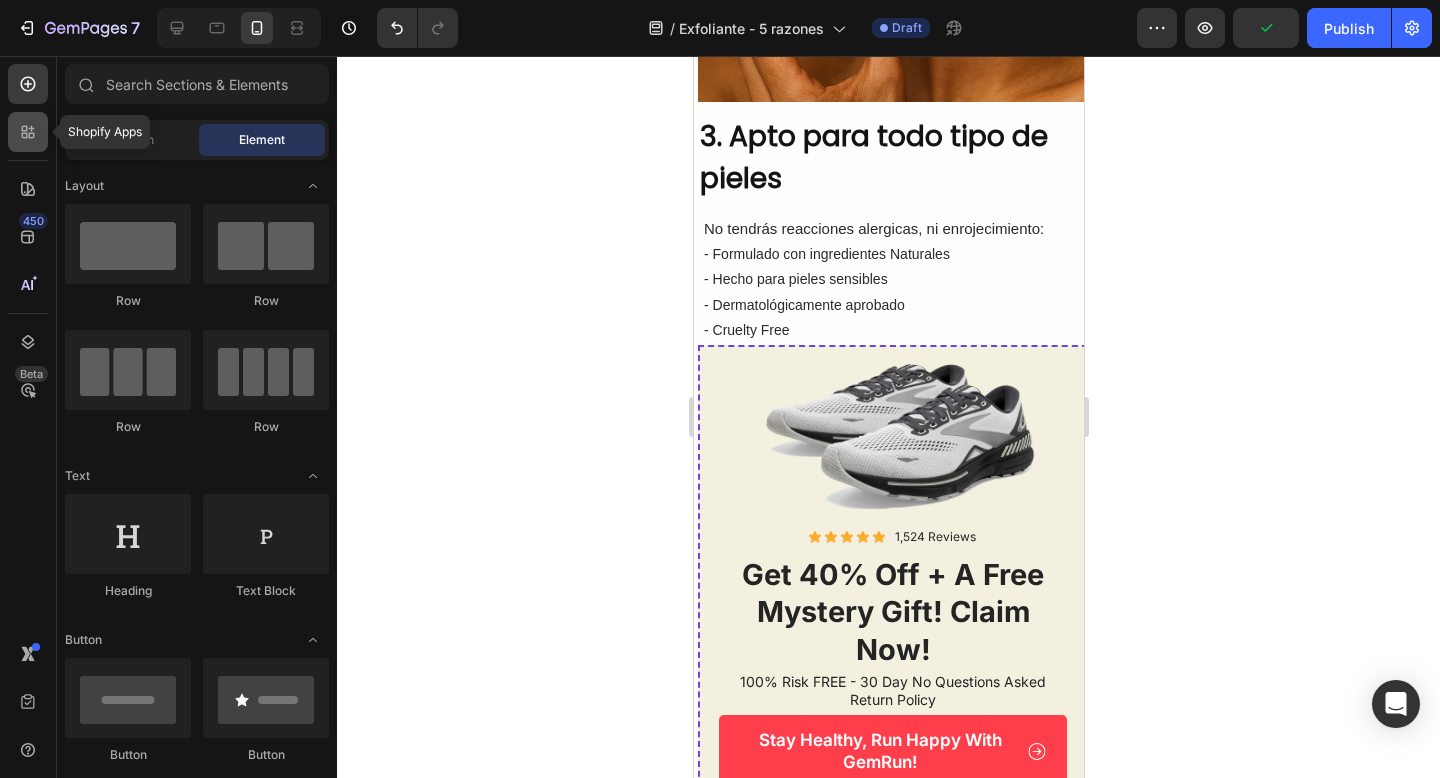 click 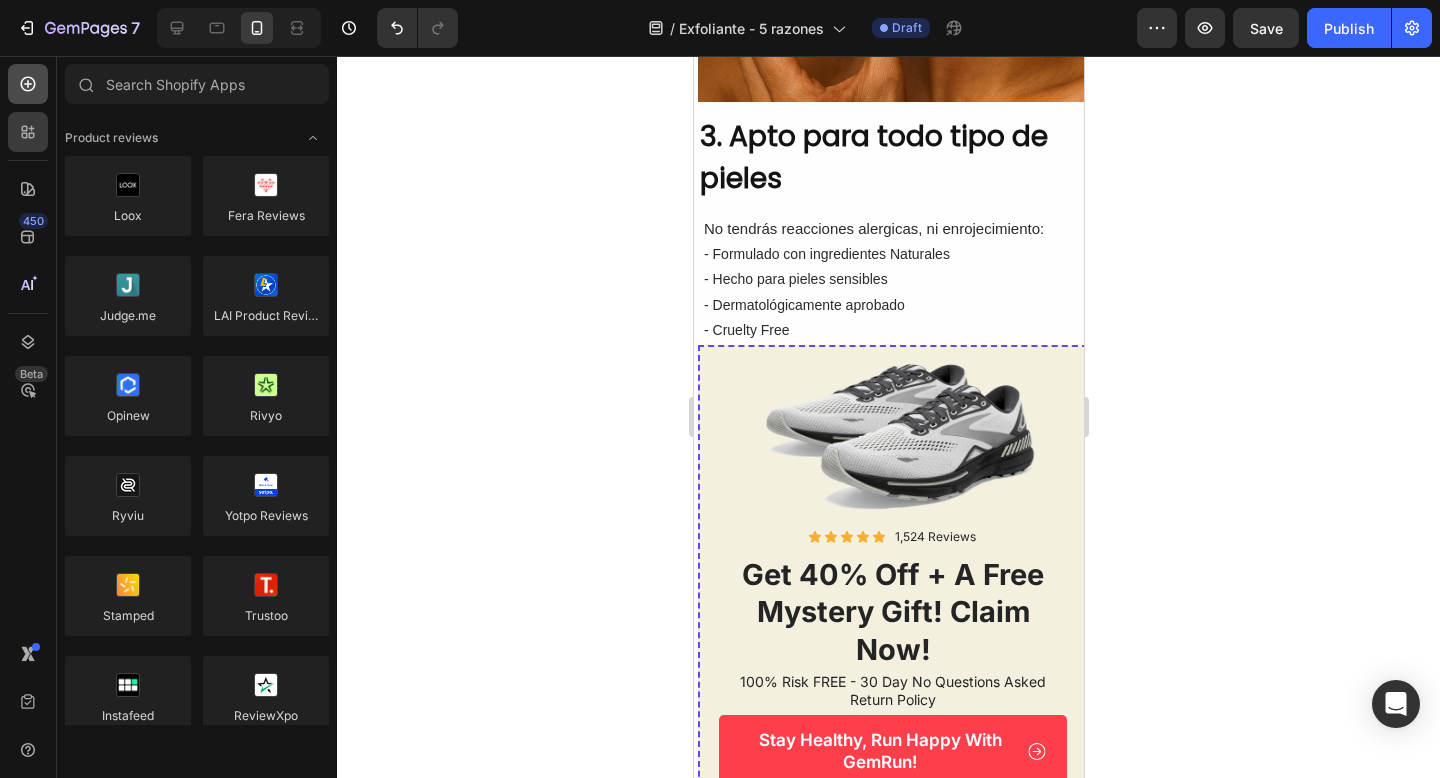 click 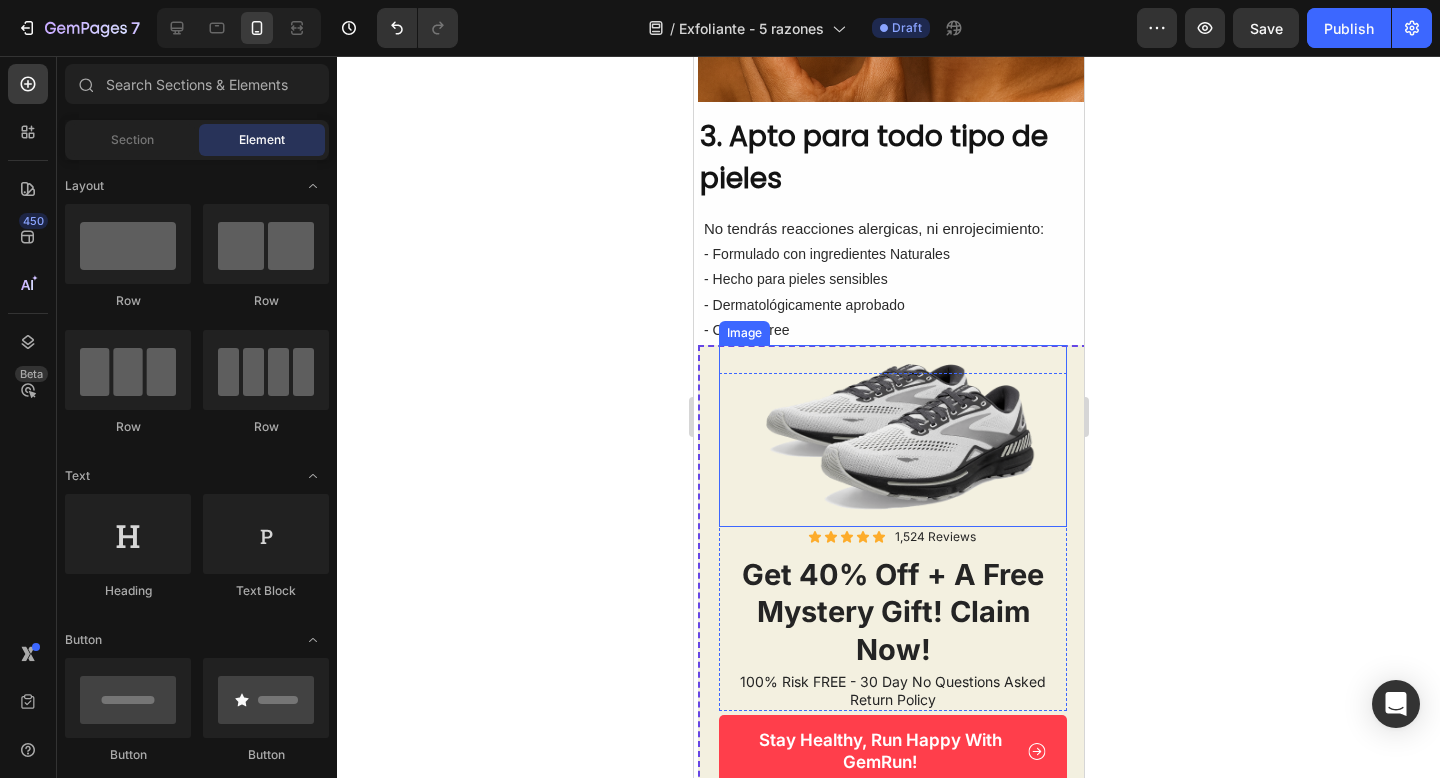 click at bounding box center (892, 436) 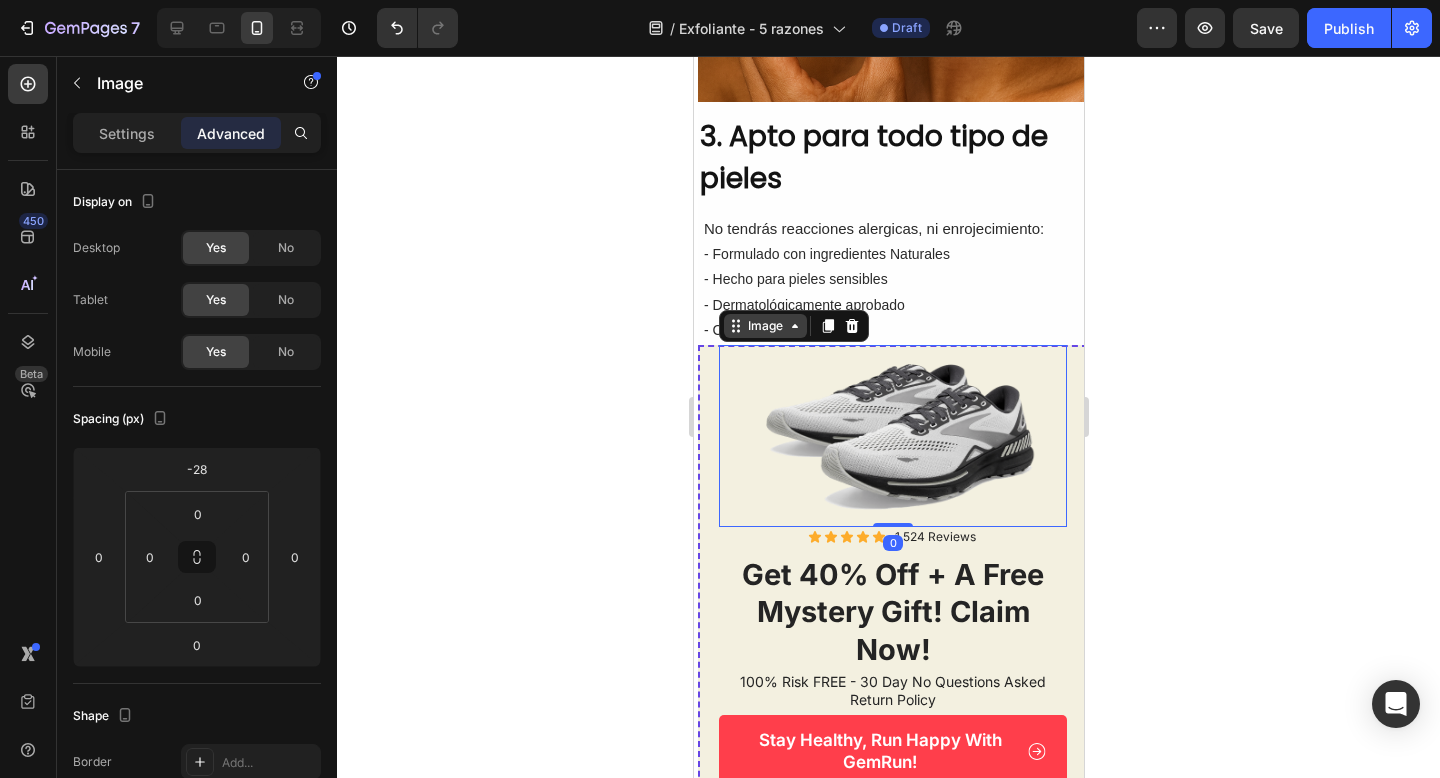click on "Image" at bounding box center (764, 326) 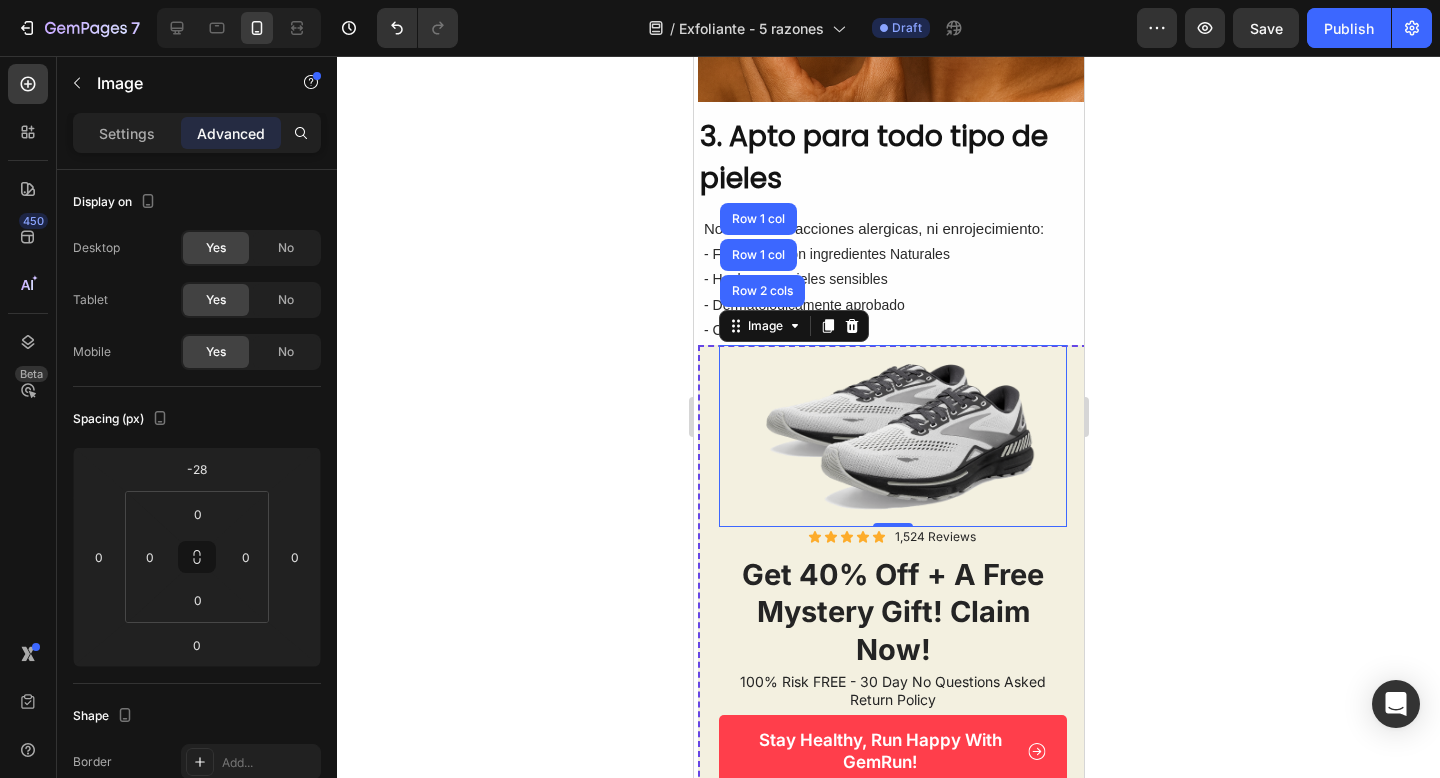 click at bounding box center (892, 436) 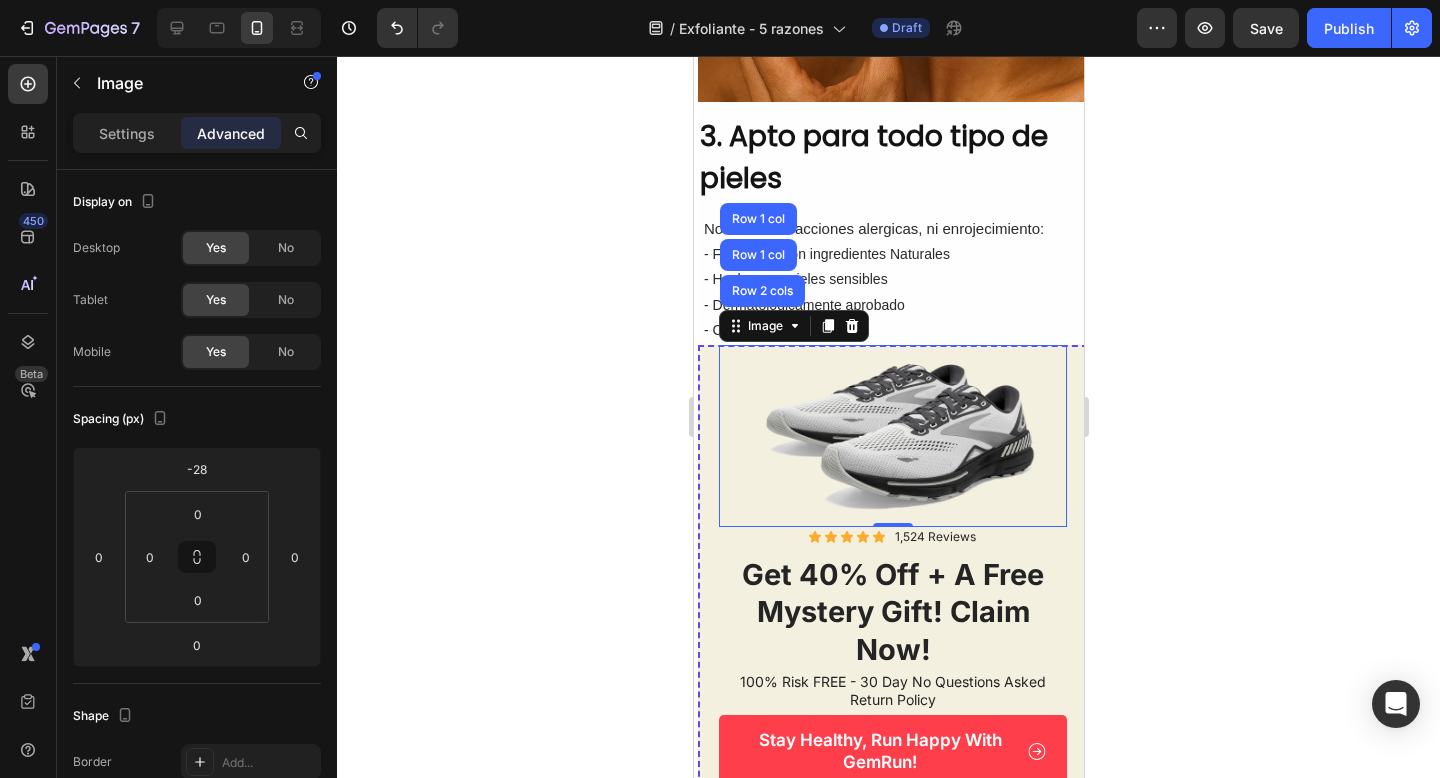 click on "Settings Advanced" at bounding box center (197, 133) 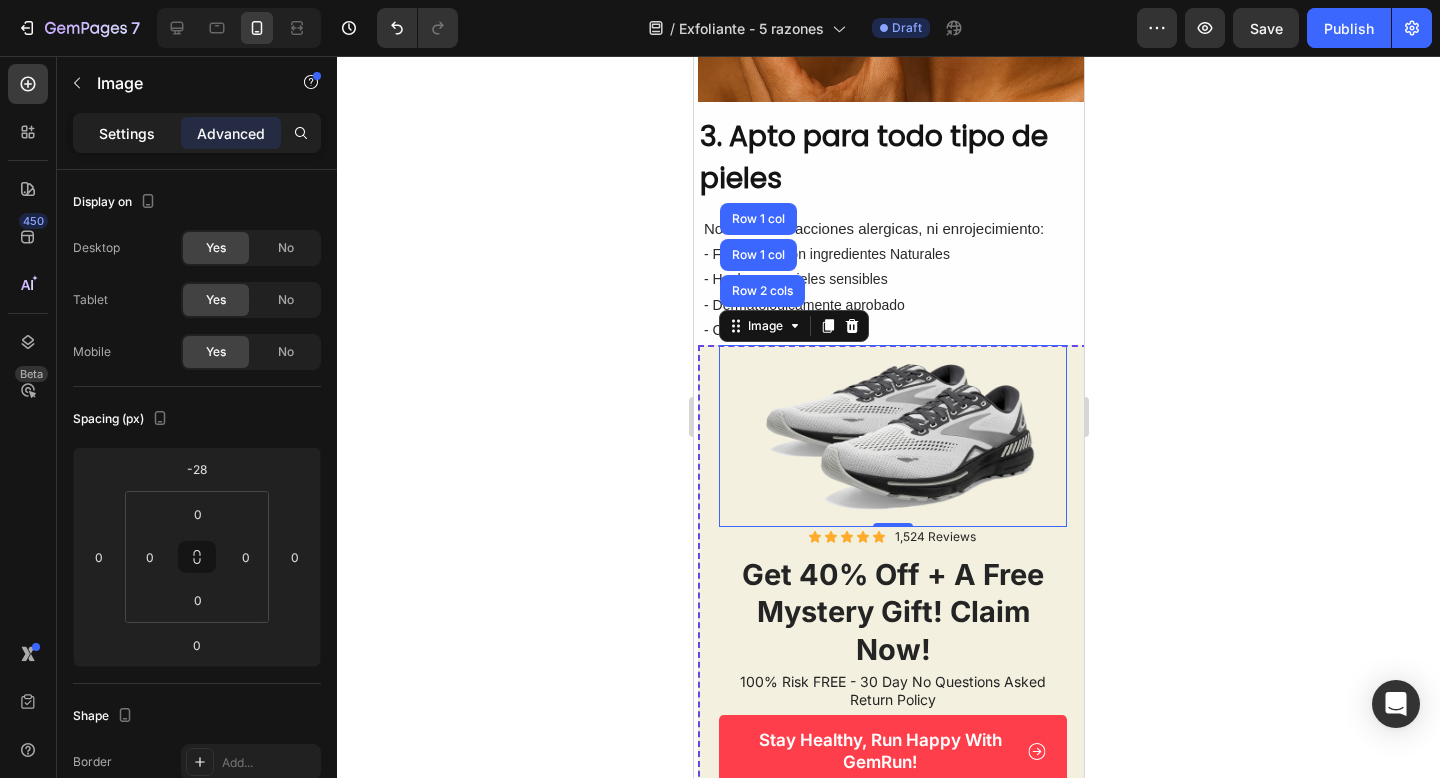 click on "Settings" 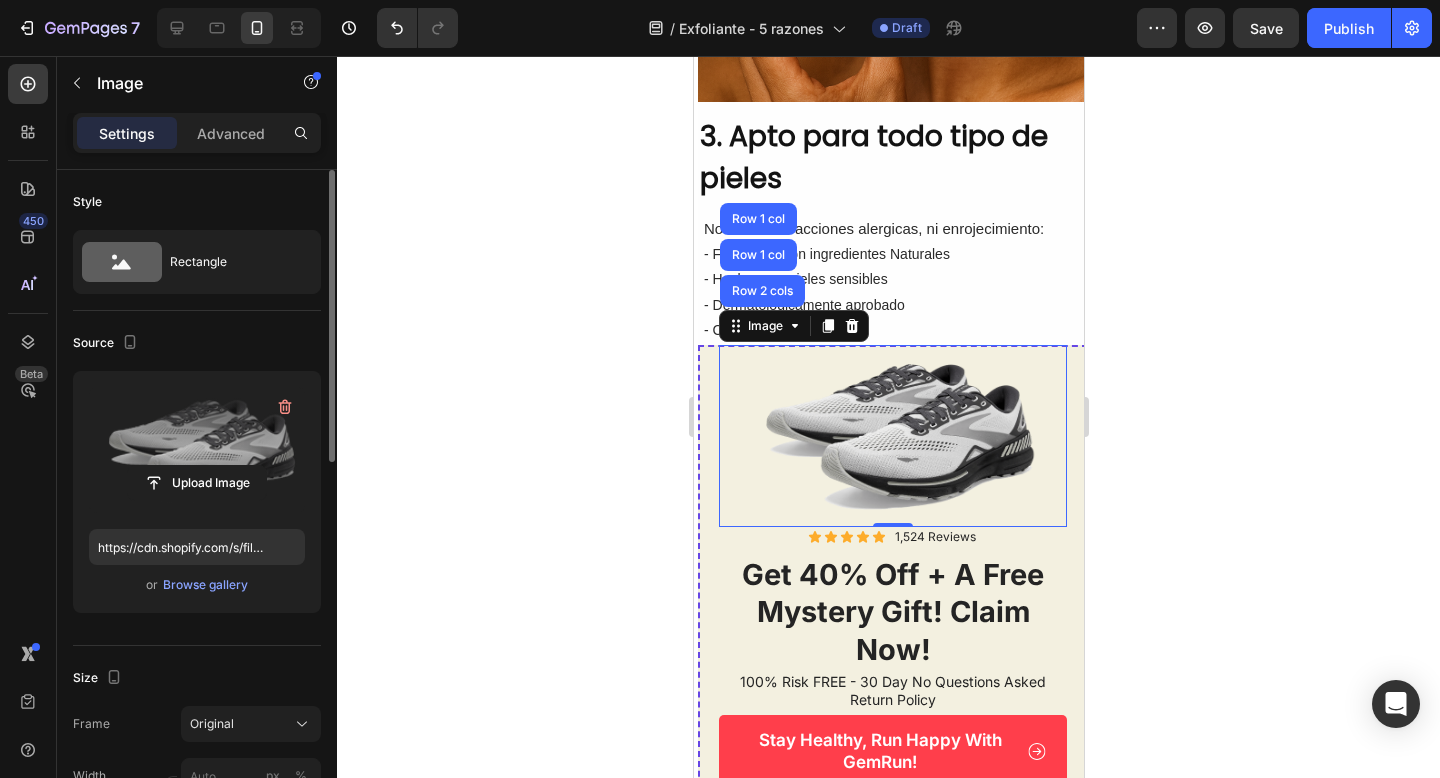 click at bounding box center (197, 450) 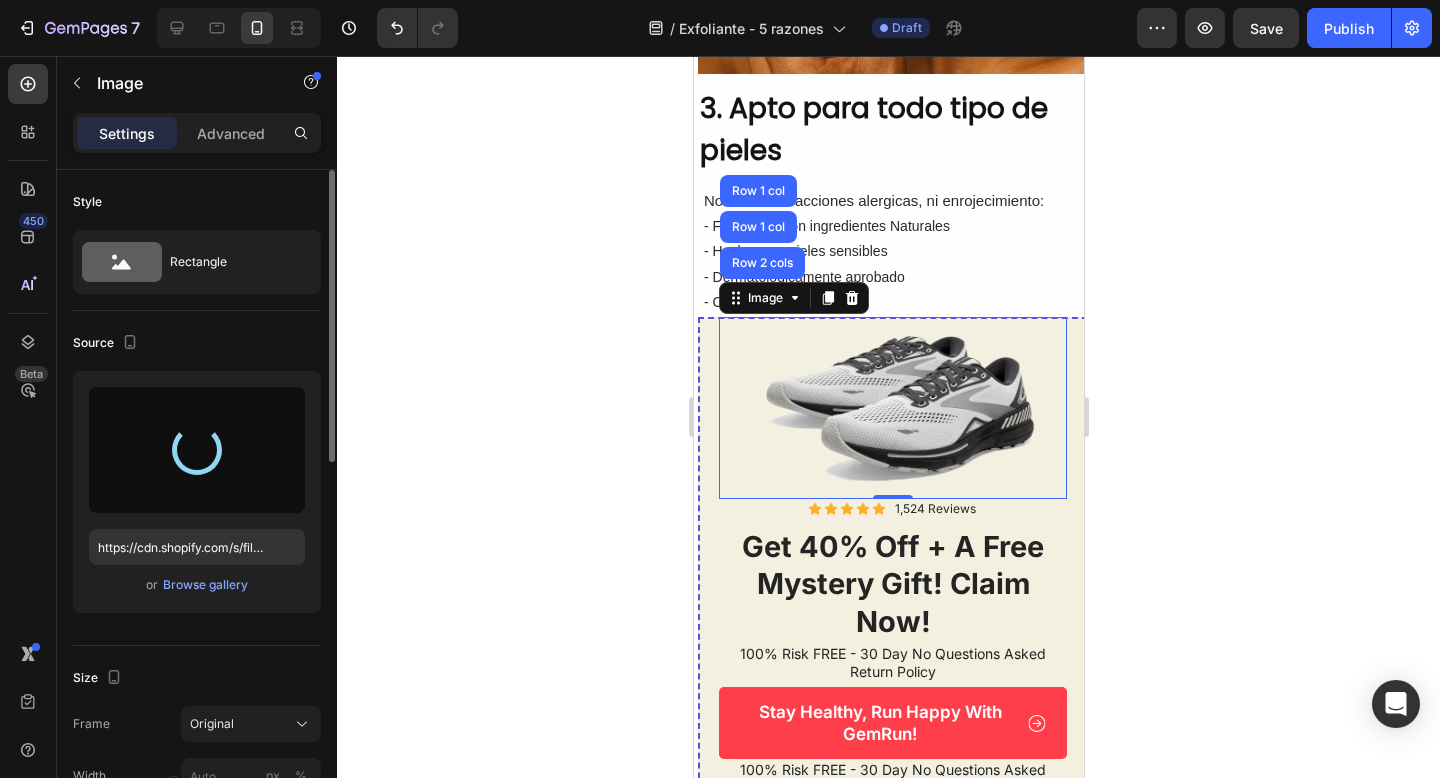 type on "https://cdn.shopify.com/s/files/1/0905/2212/4588/files/gempages_[NUMBER]-[STRING].png" 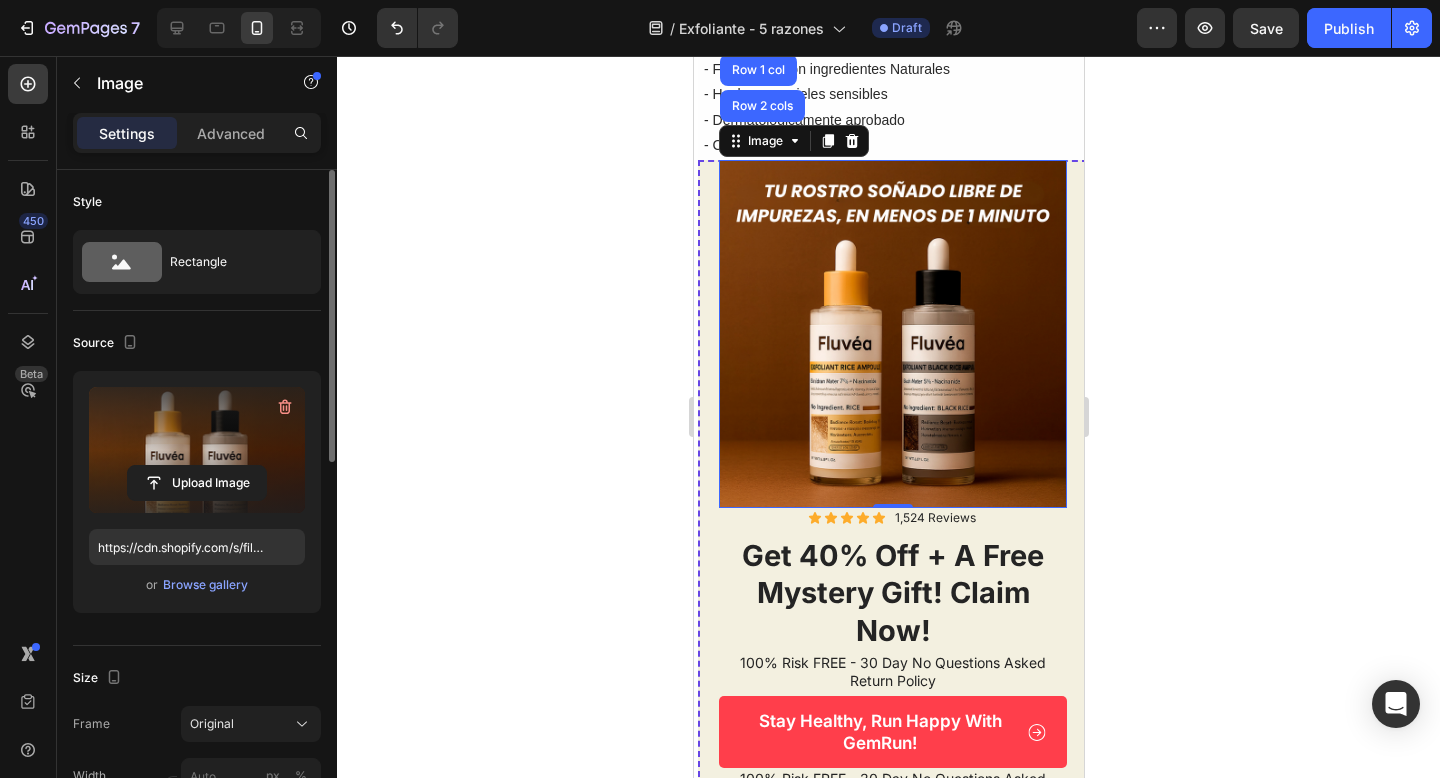 scroll, scrollTop: 1903, scrollLeft: 0, axis: vertical 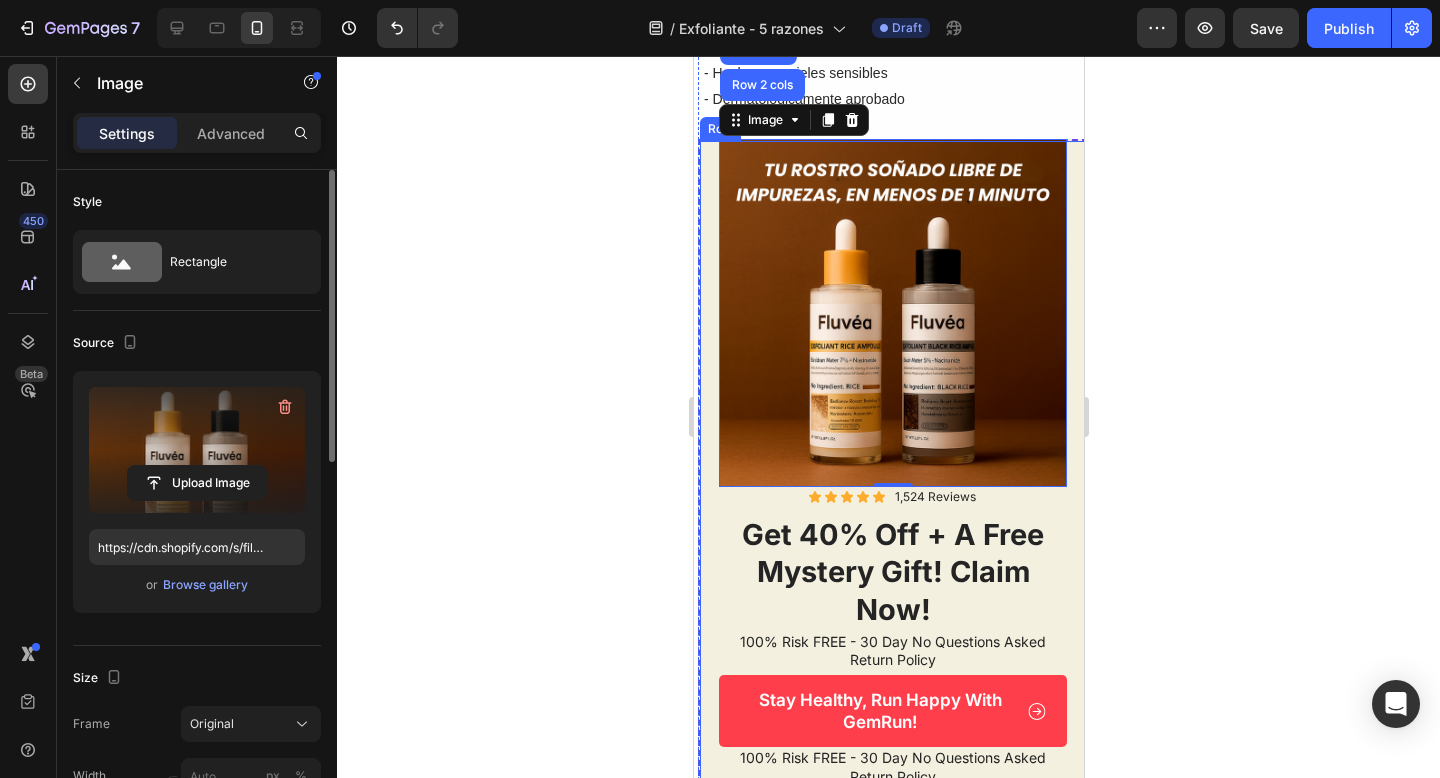 click on "Image Row 2 cols Row 1 col Row 1 col   0 Icon Icon Icon Icon Icon Icon List [NUMBER] Reviews Text Block Row get 40% off + a free mystery gift! claim now! Heading 100% Risk FREE - 30 Day No Questions Asked Return Policy Text Block Row
Stay Healthy, Run Happy With GemRun! Button 100% Risk FREE - 30 Day No Questions Asked Return Policy Text Block Row" at bounding box center (892, 477) 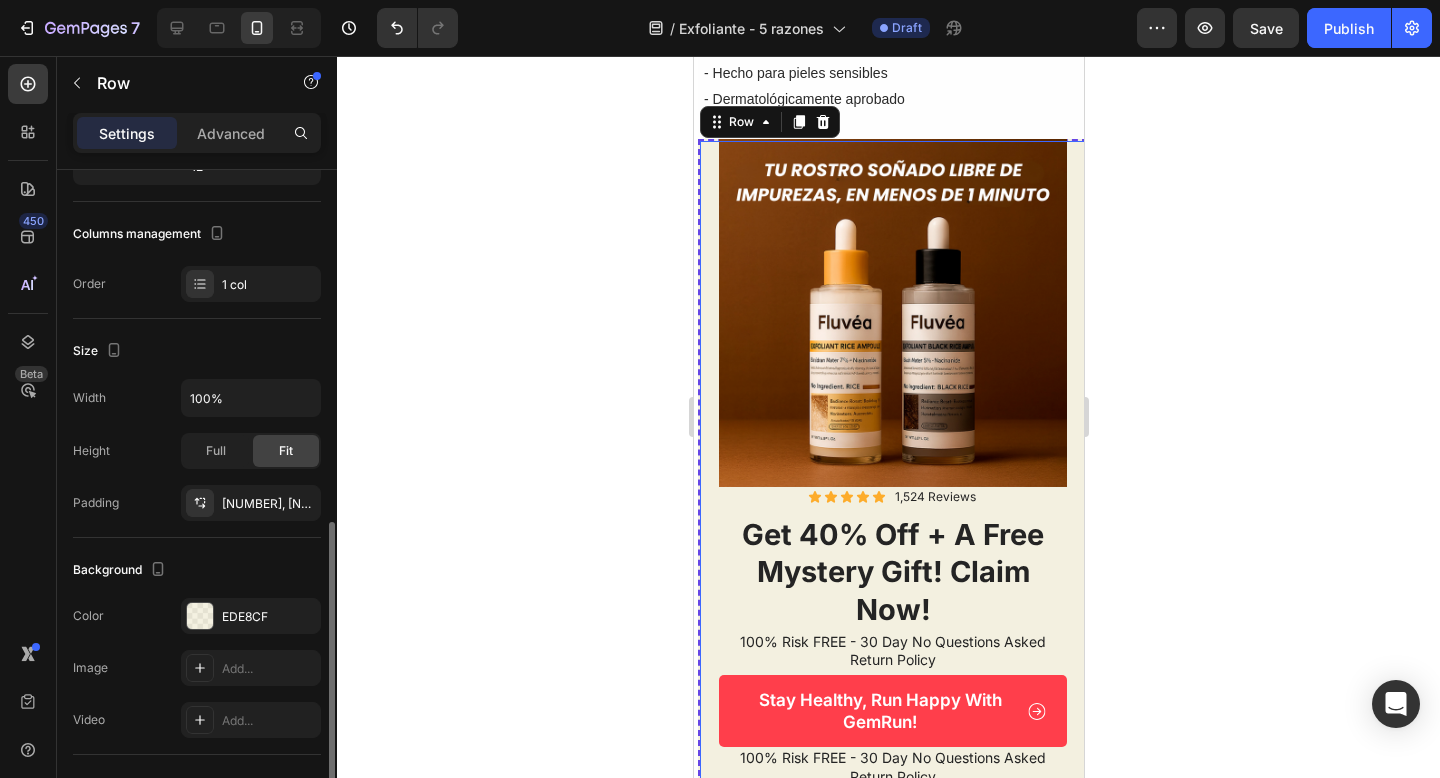 scroll, scrollTop: 503, scrollLeft: 0, axis: vertical 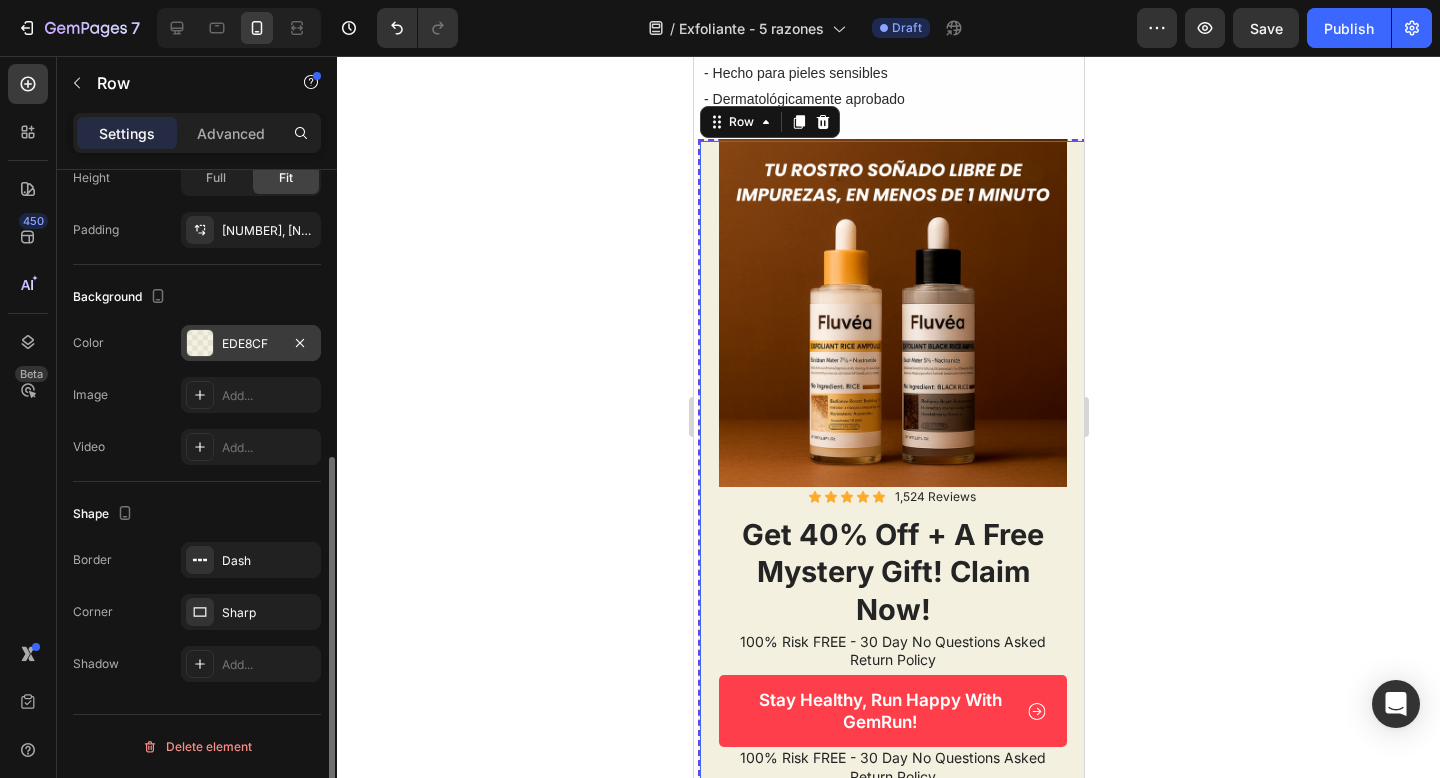 click at bounding box center [200, 343] 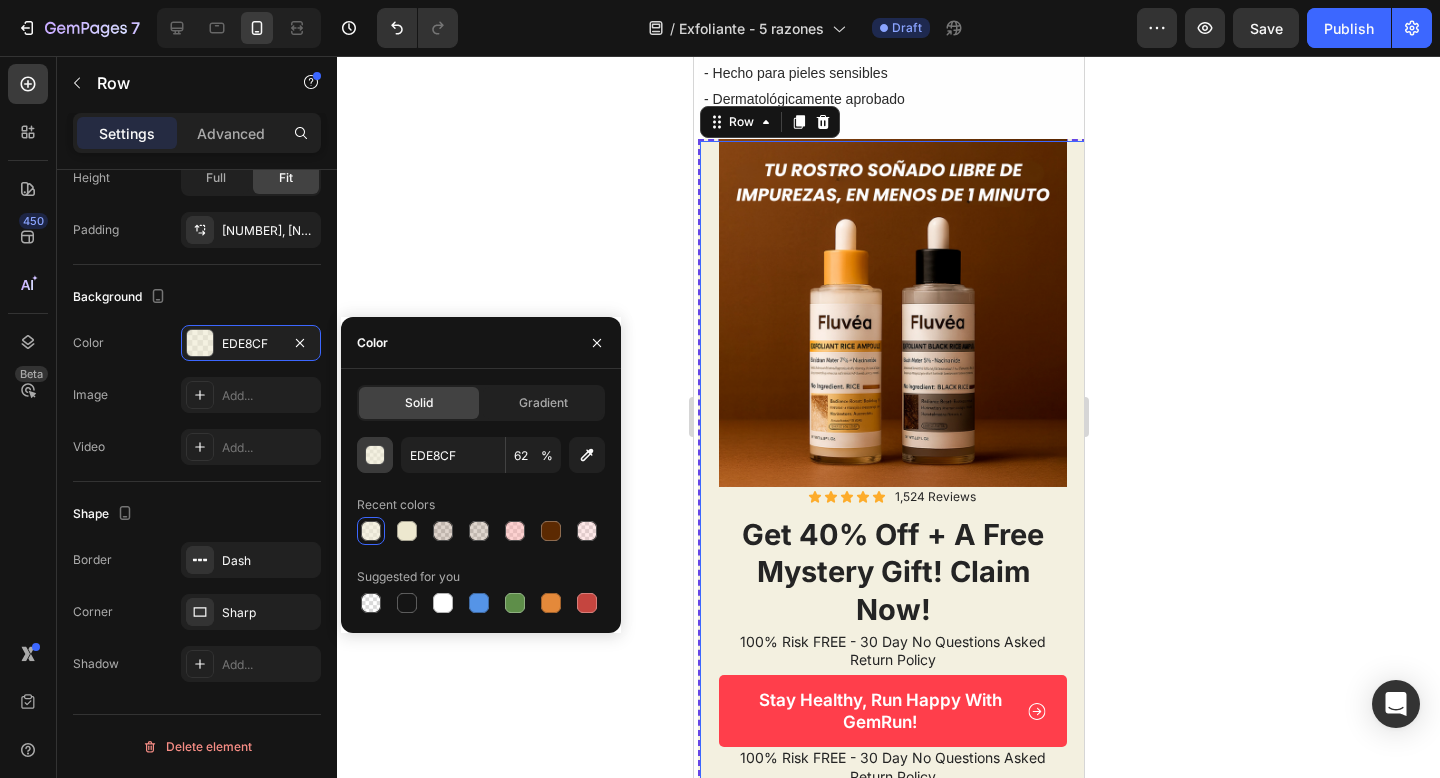 click at bounding box center (376, 456) 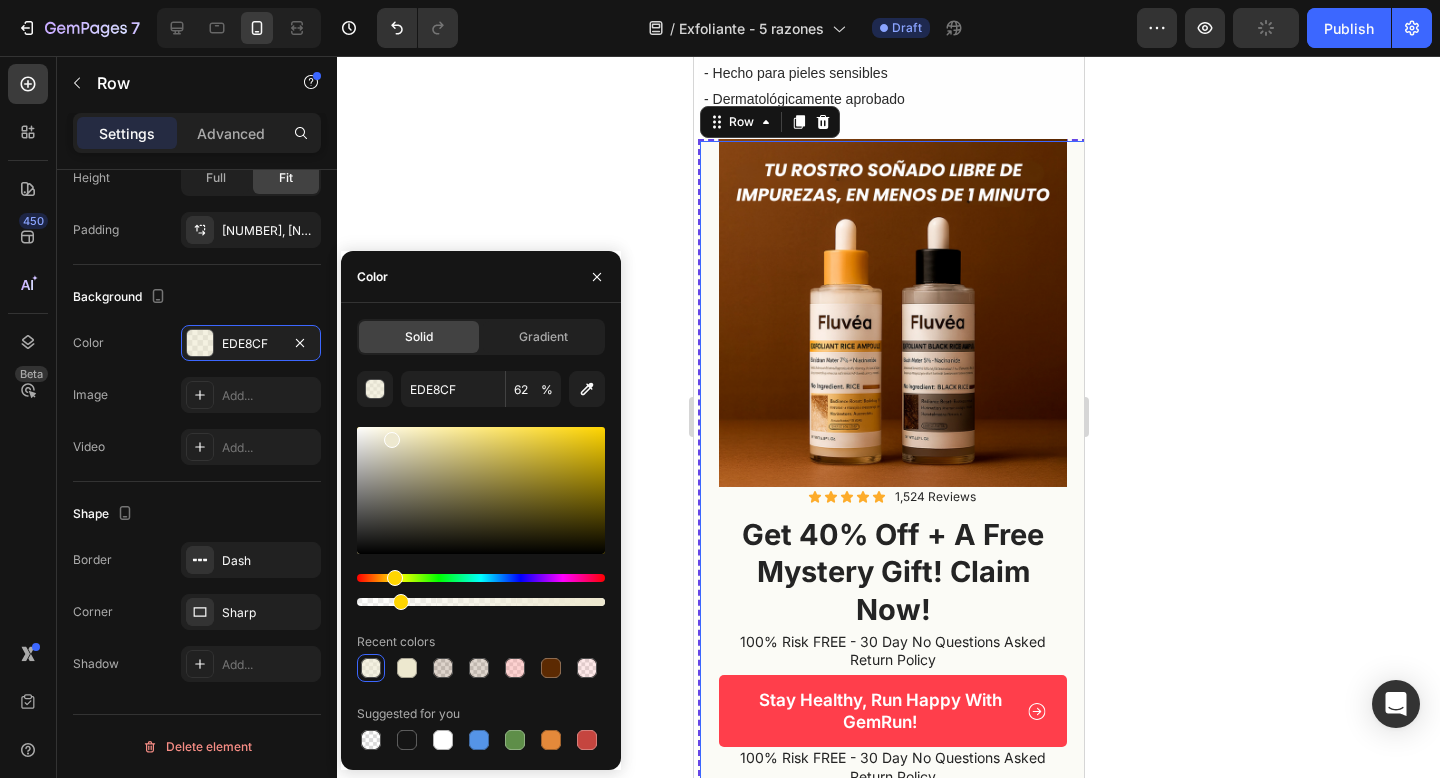 type on "16" 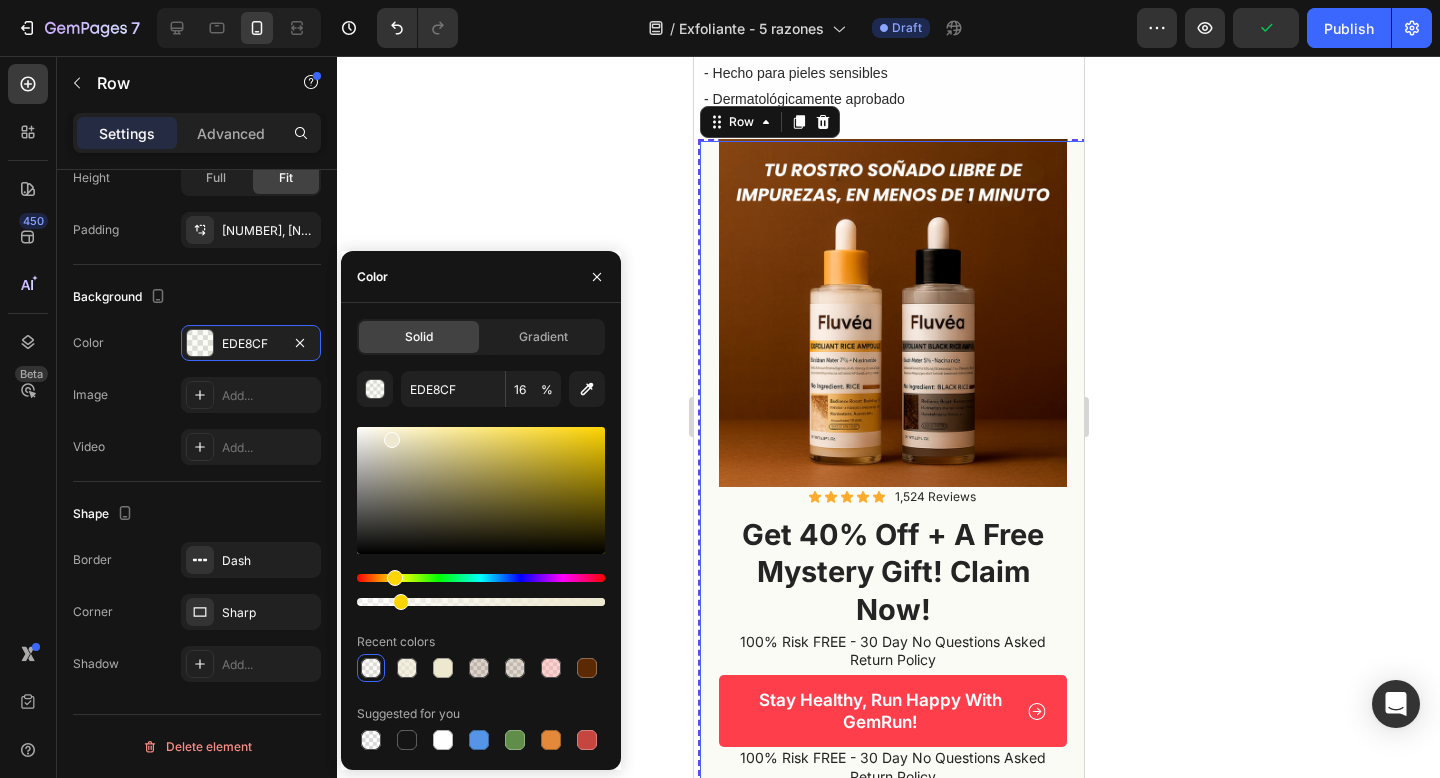 drag, startPoint x: 519, startPoint y: 601, endPoint x: 396, endPoint y: 609, distance: 123.25989 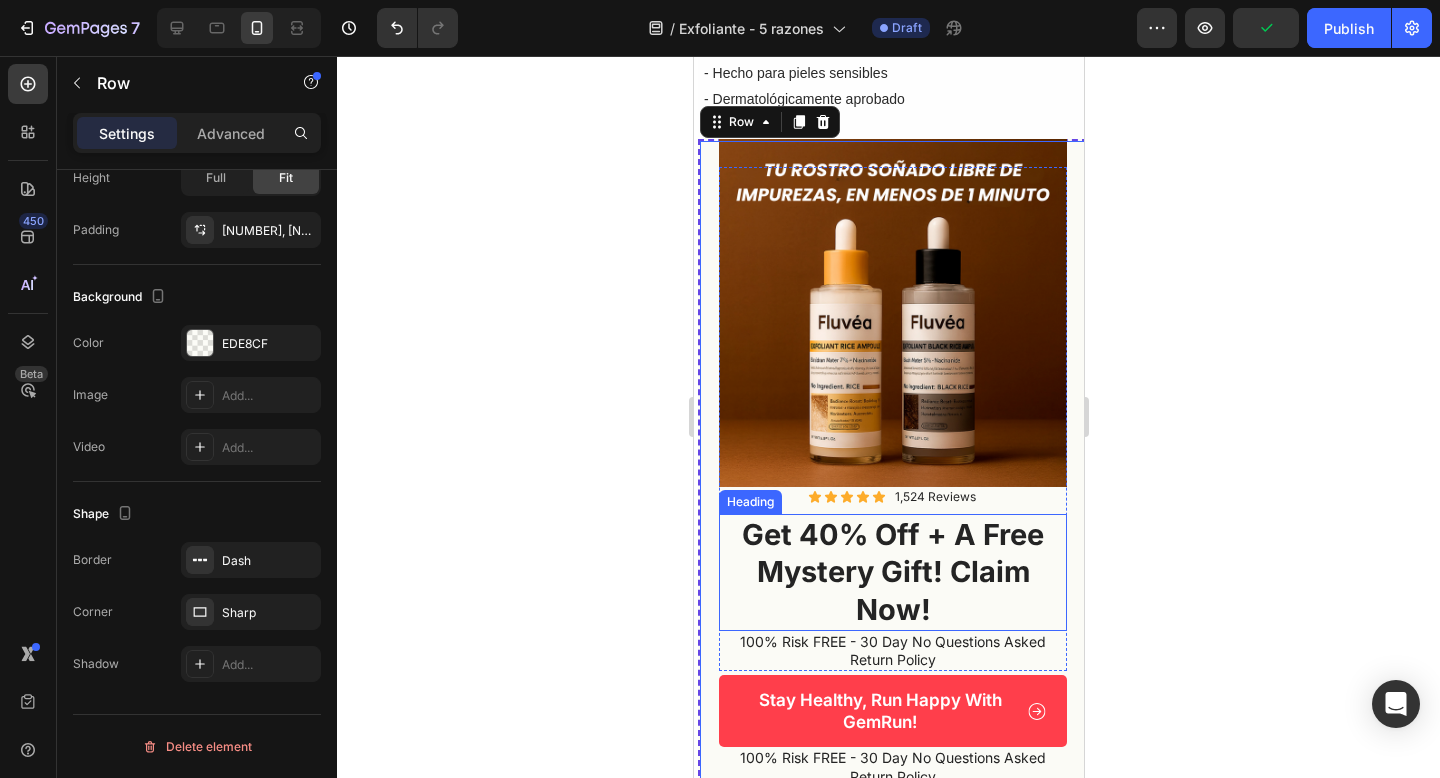 click 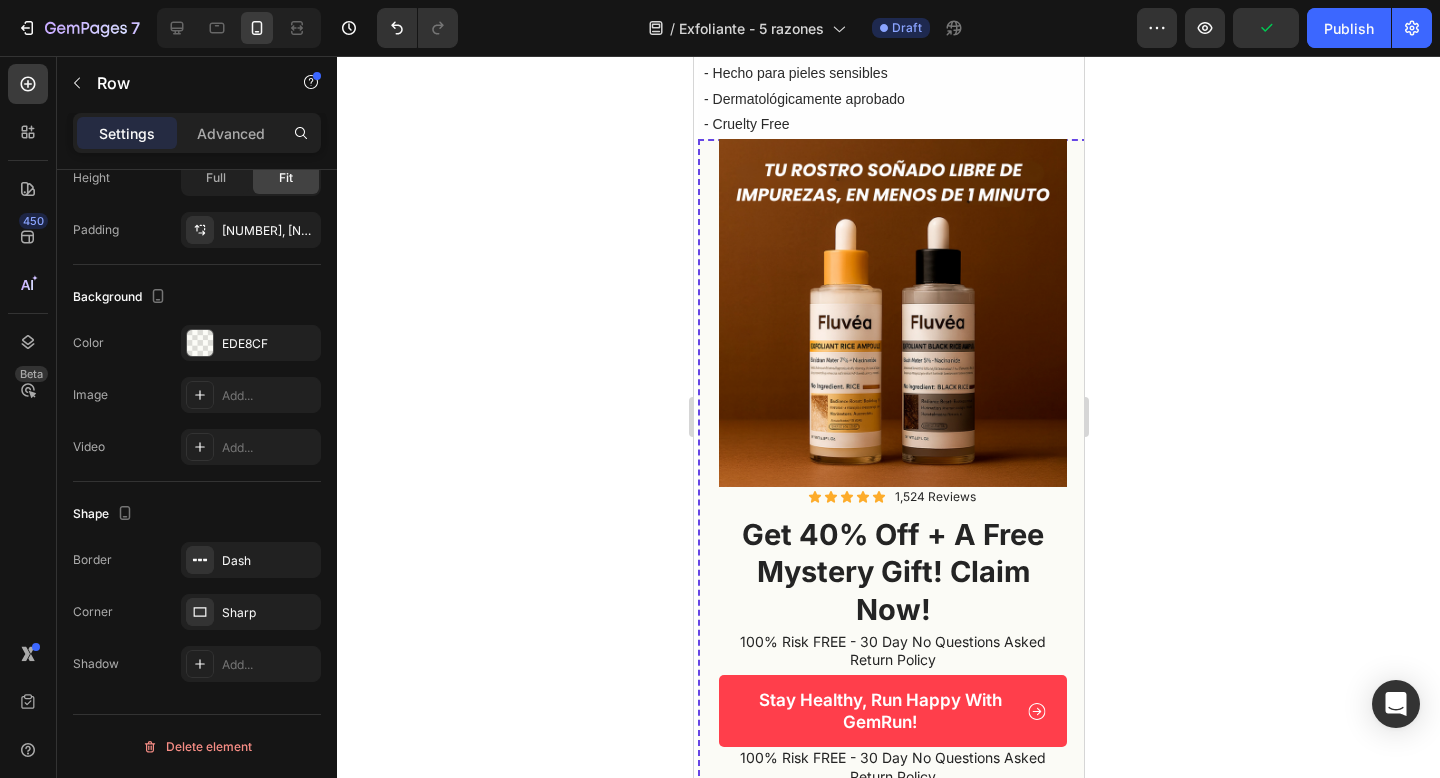 click 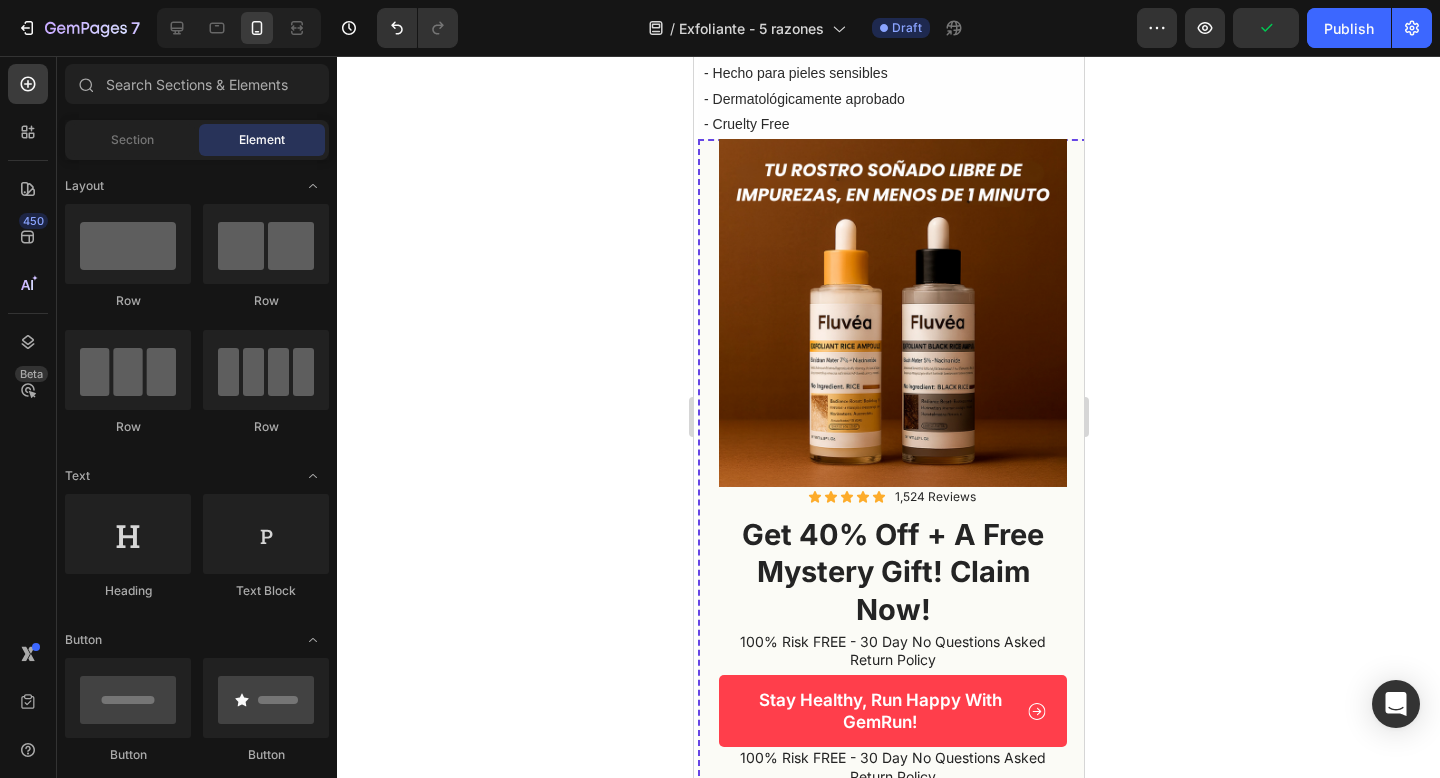 click 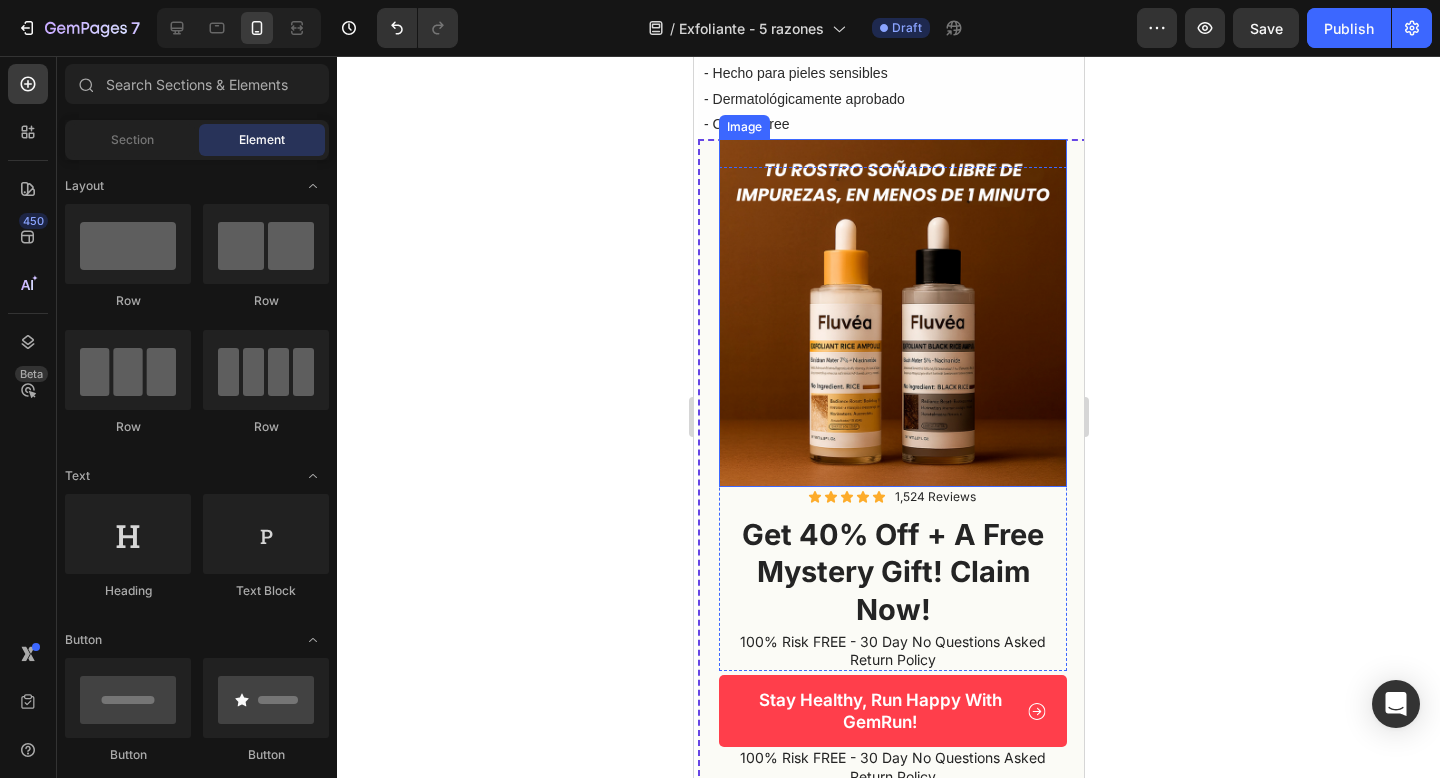 scroll, scrollTop: 1882, scrollLeft: 0, axis: vertical 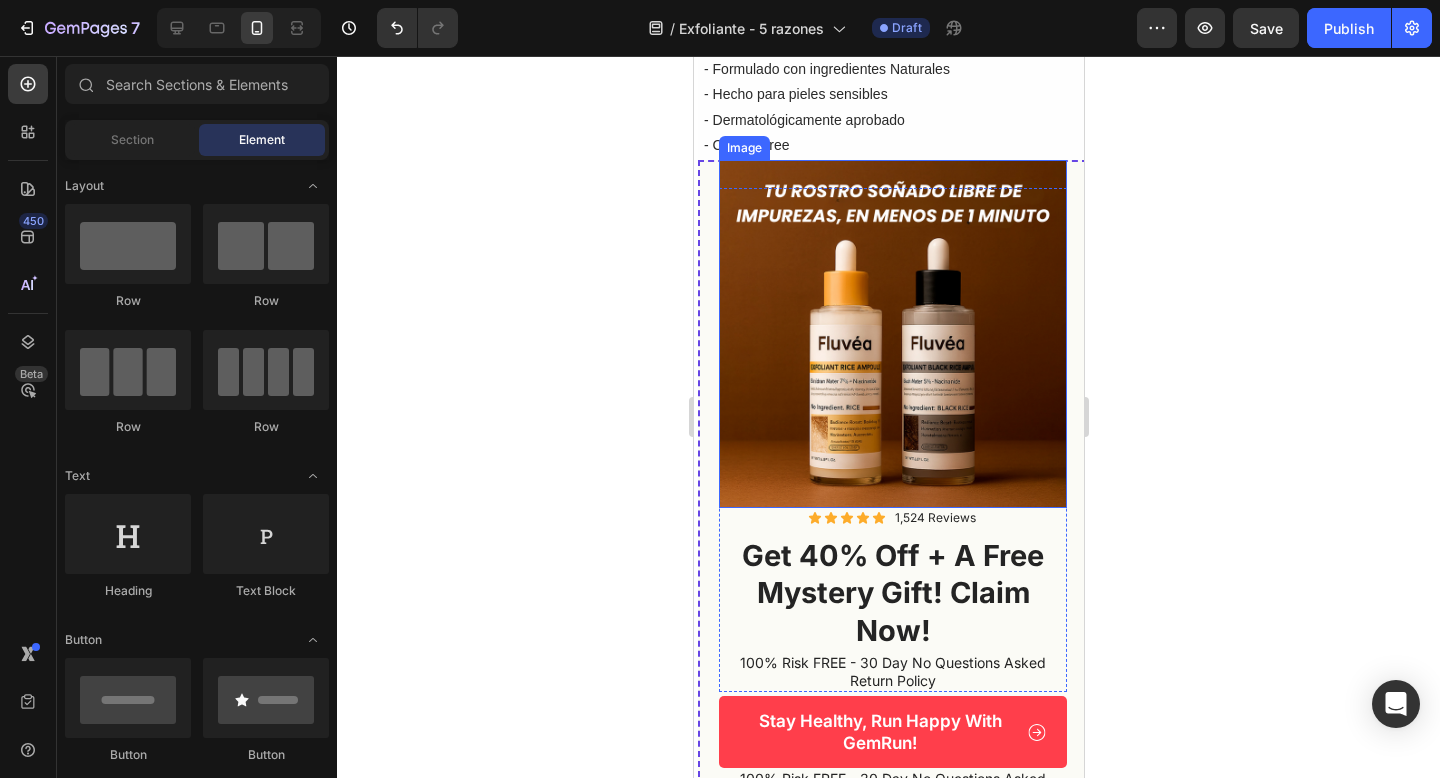 click at bounding box center [892, 334] 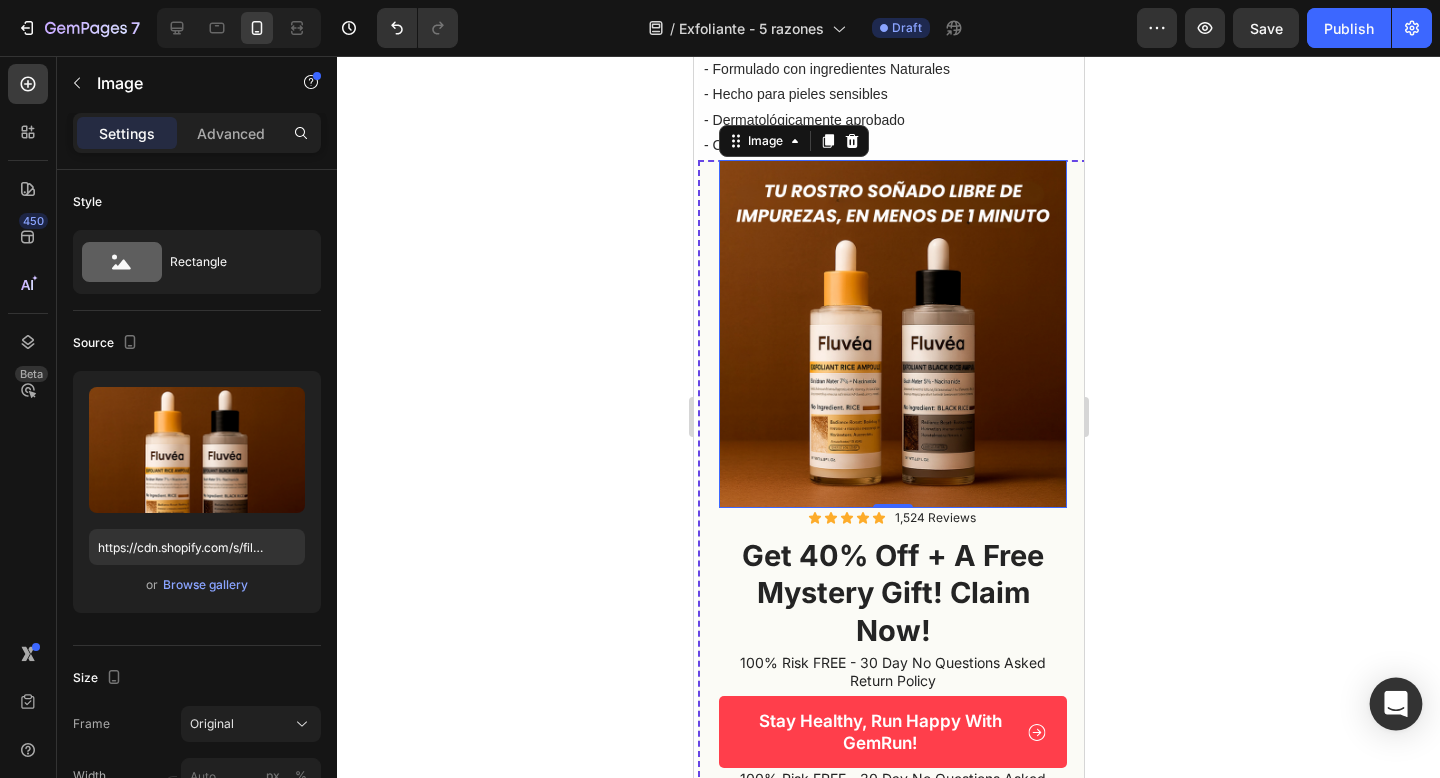 click at bounding box center (1396, 704) 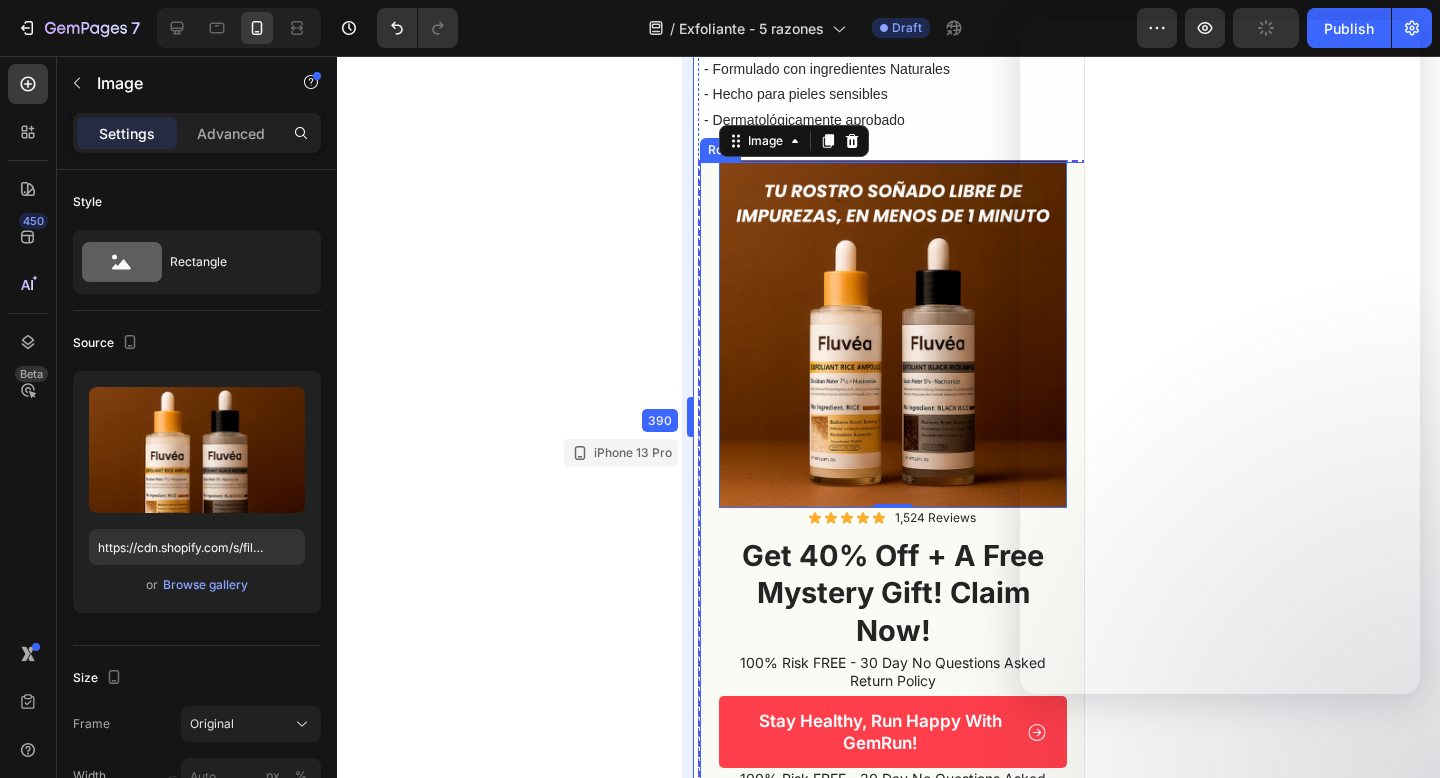 drag, startPoint x: 689, startPoint y: 418, endPoint x: 743, endPoint y: 423, distance: 54.230988 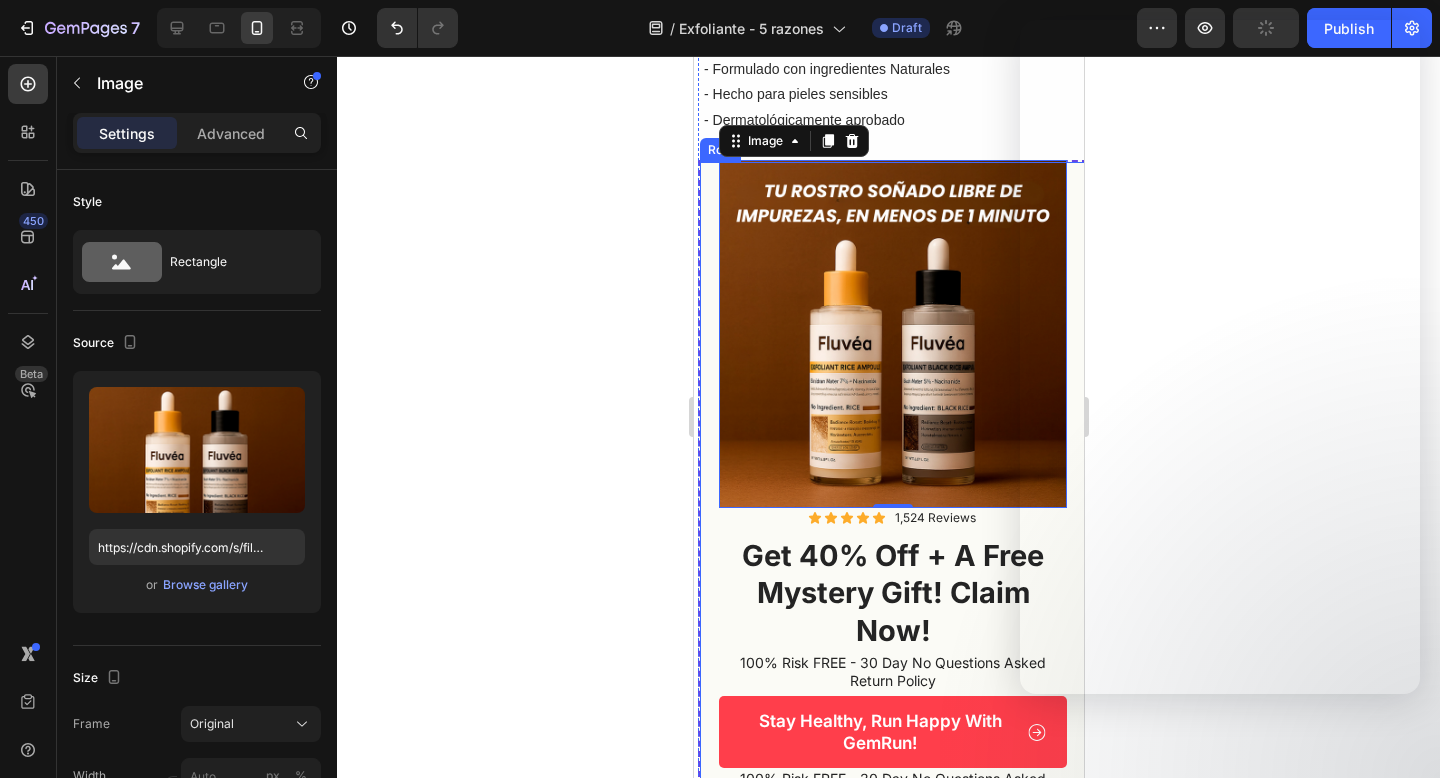 click 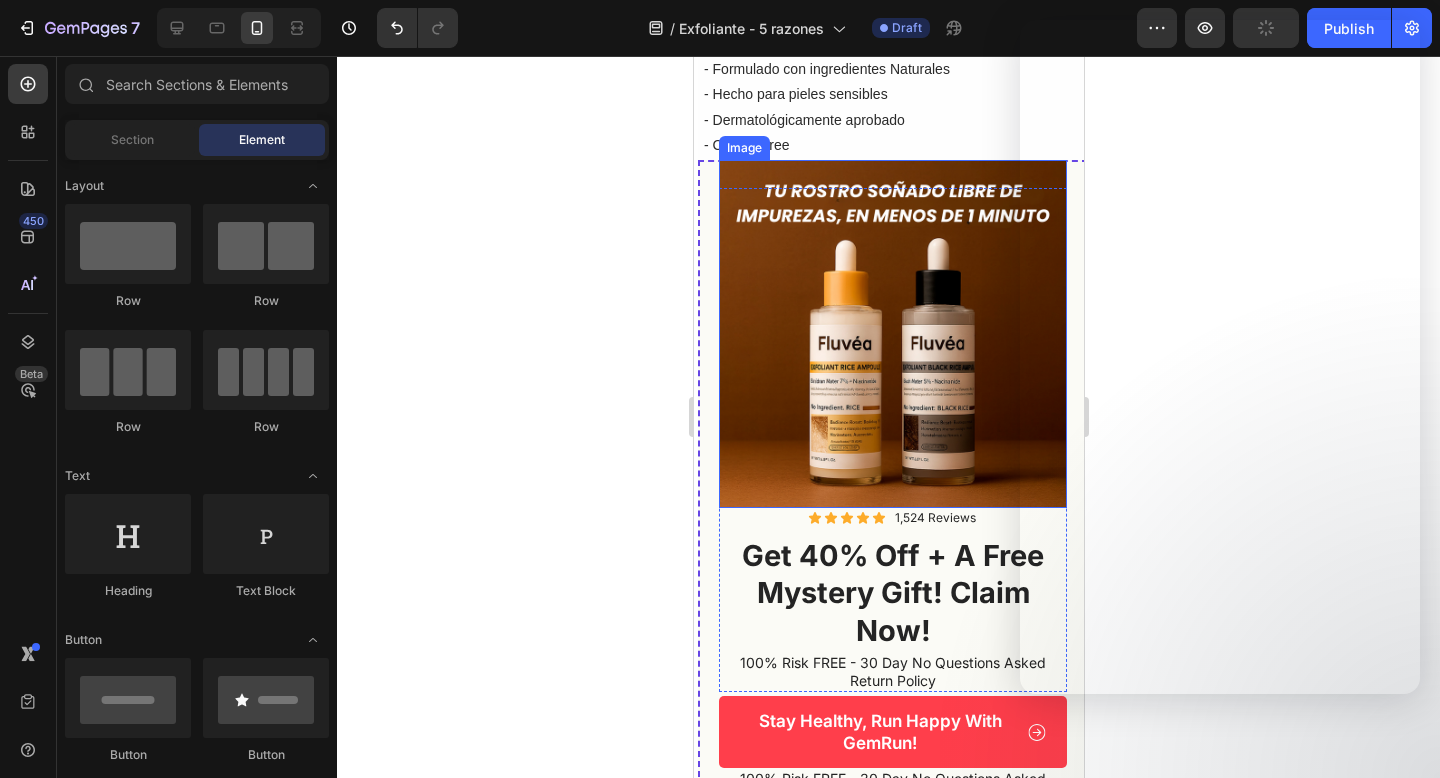 click at bounding box center (892, 334) 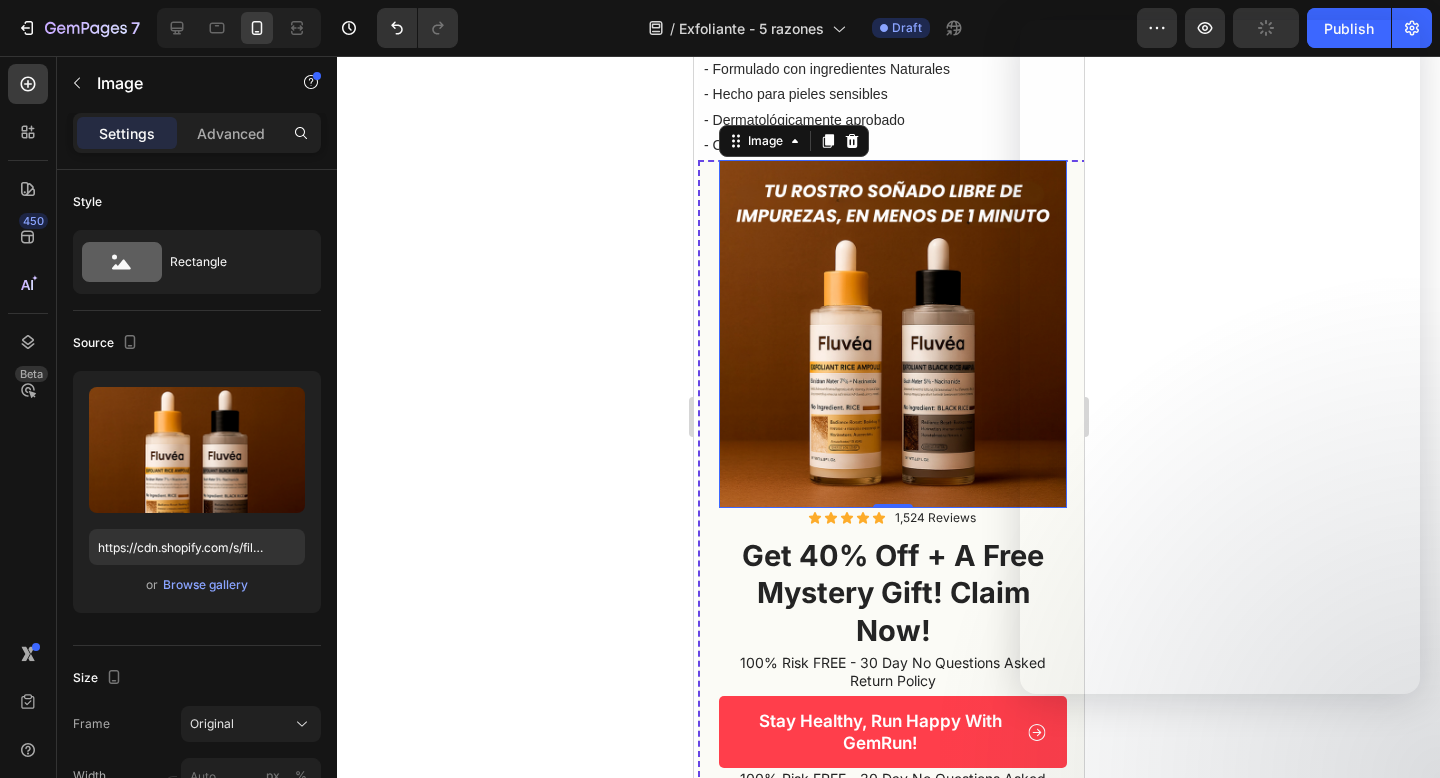 click 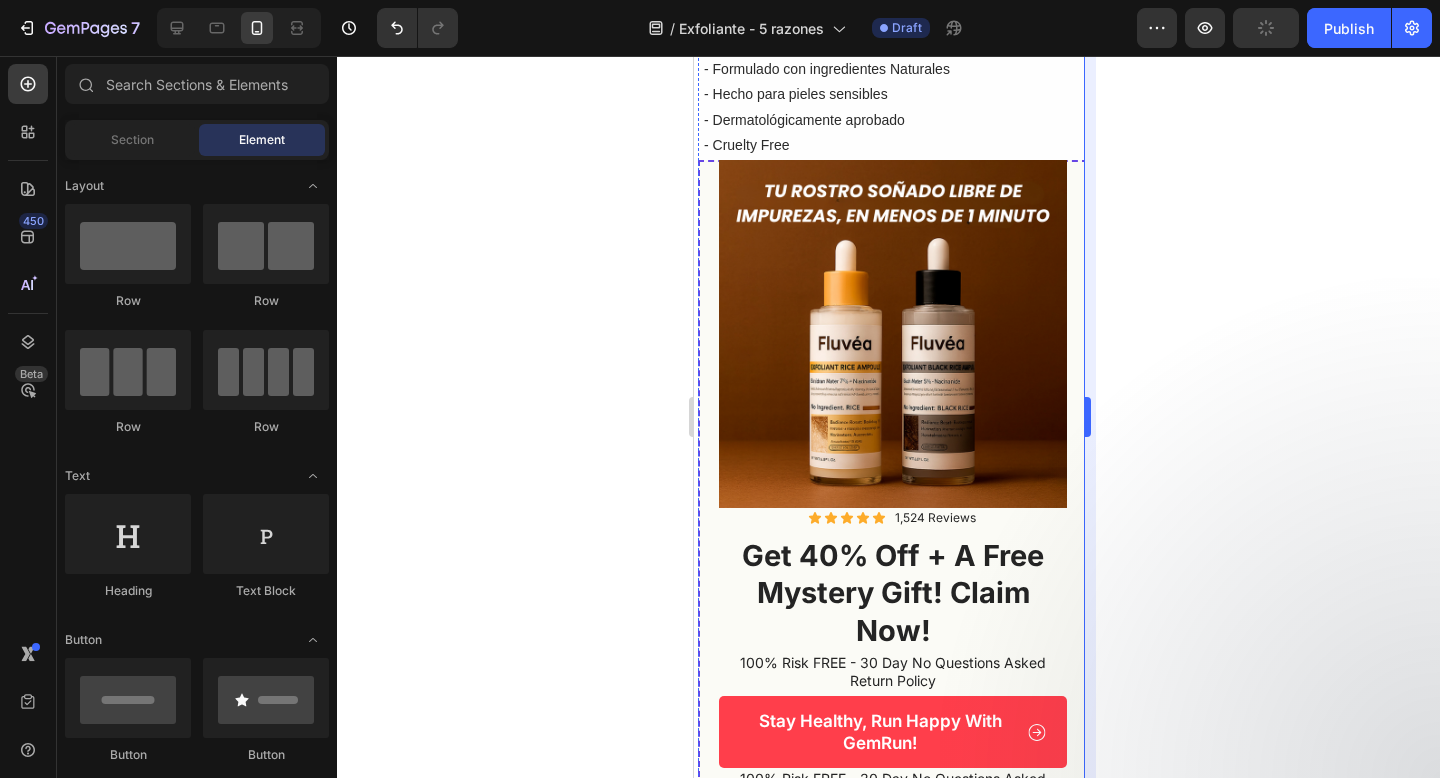 click 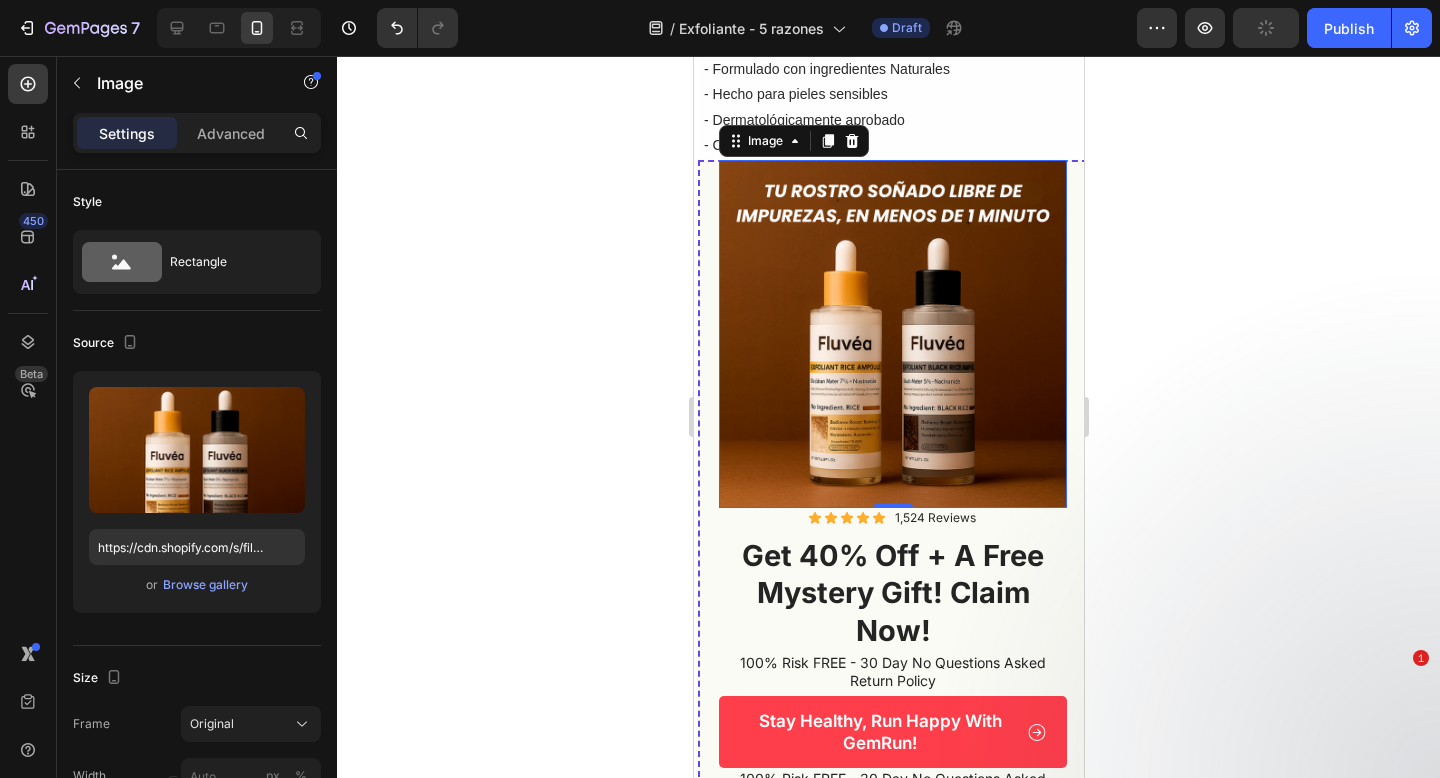 drag, startPoint x: 1012, startPoint y: 402, endPoint x: 911, endPoint y: 535, distance: 167.00299 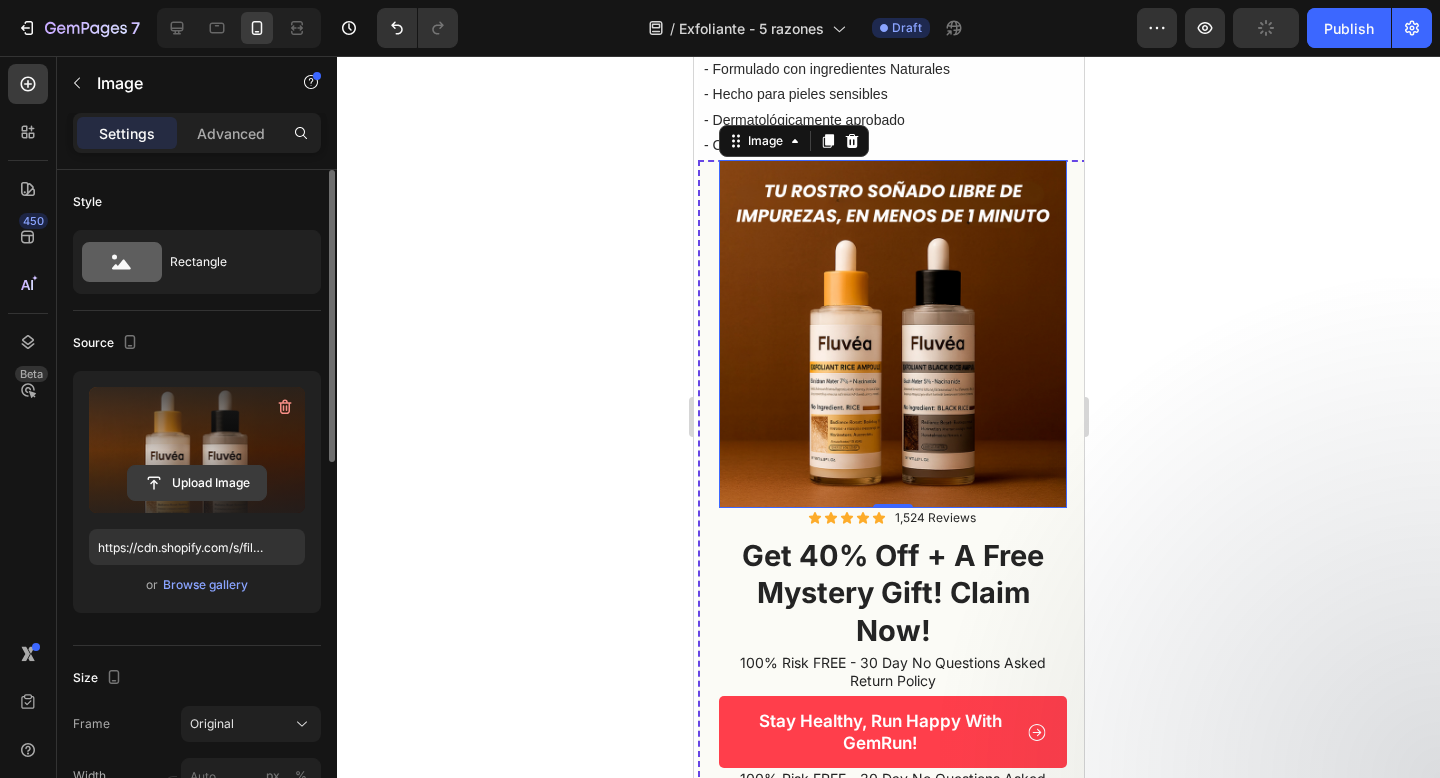 click 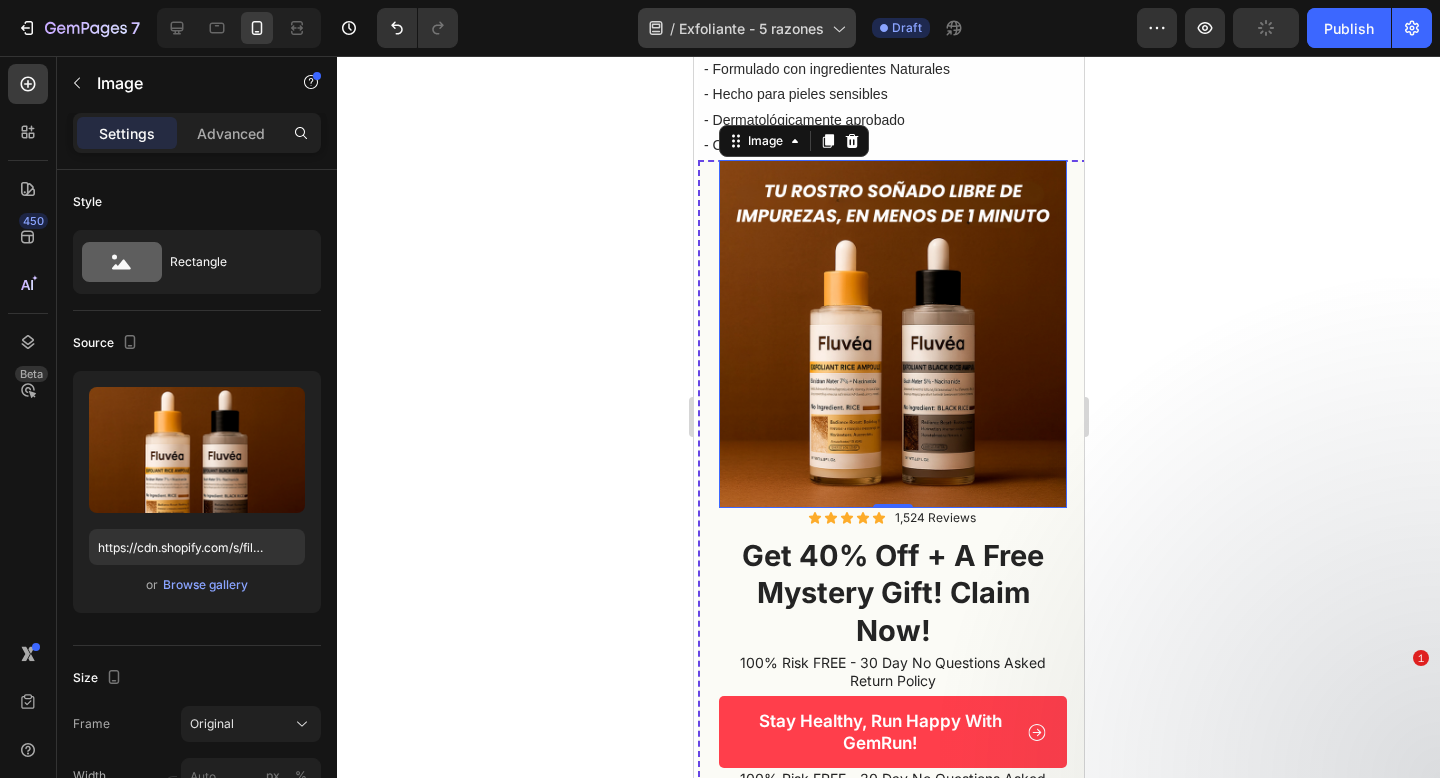 scroll, scrollTop: 1856, scrollLeft: 0, axis: vertical 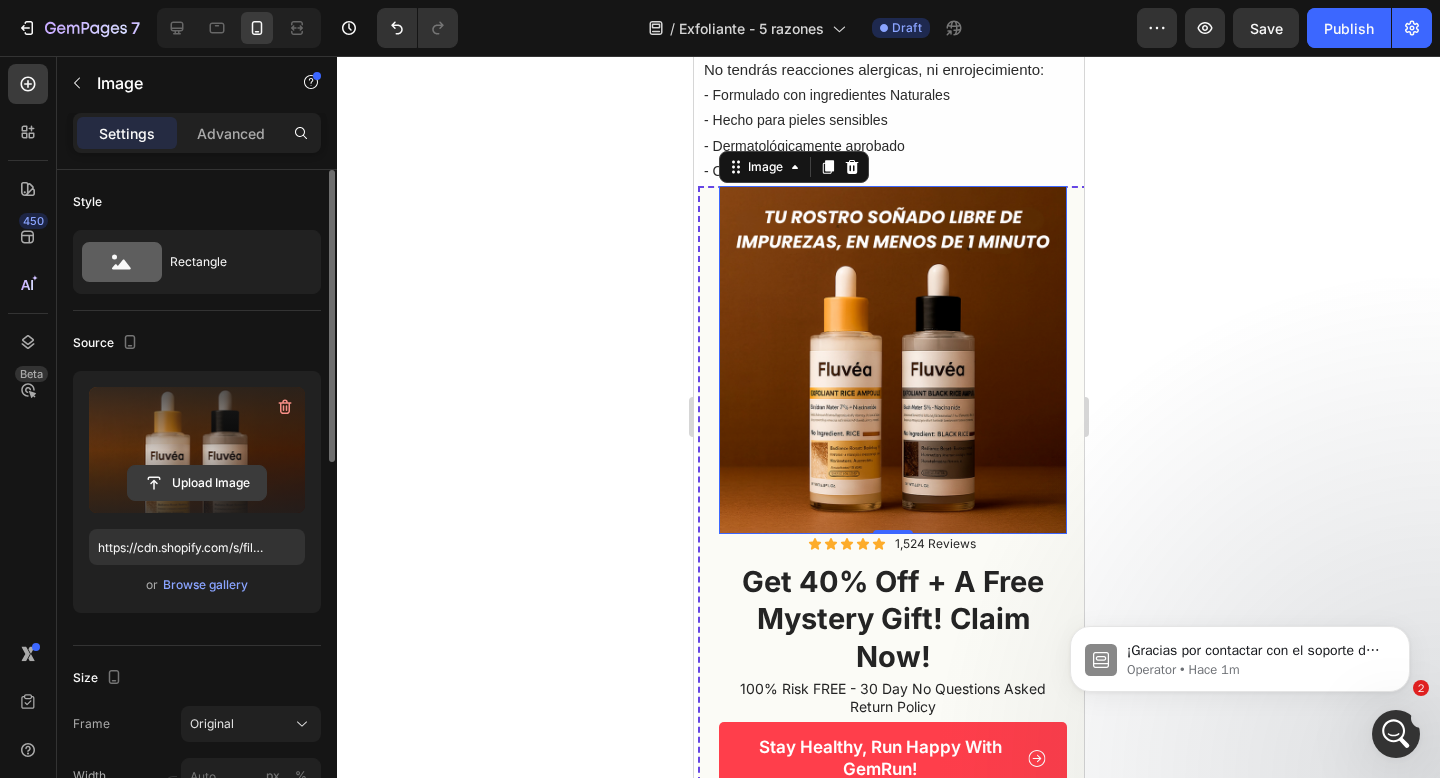 click 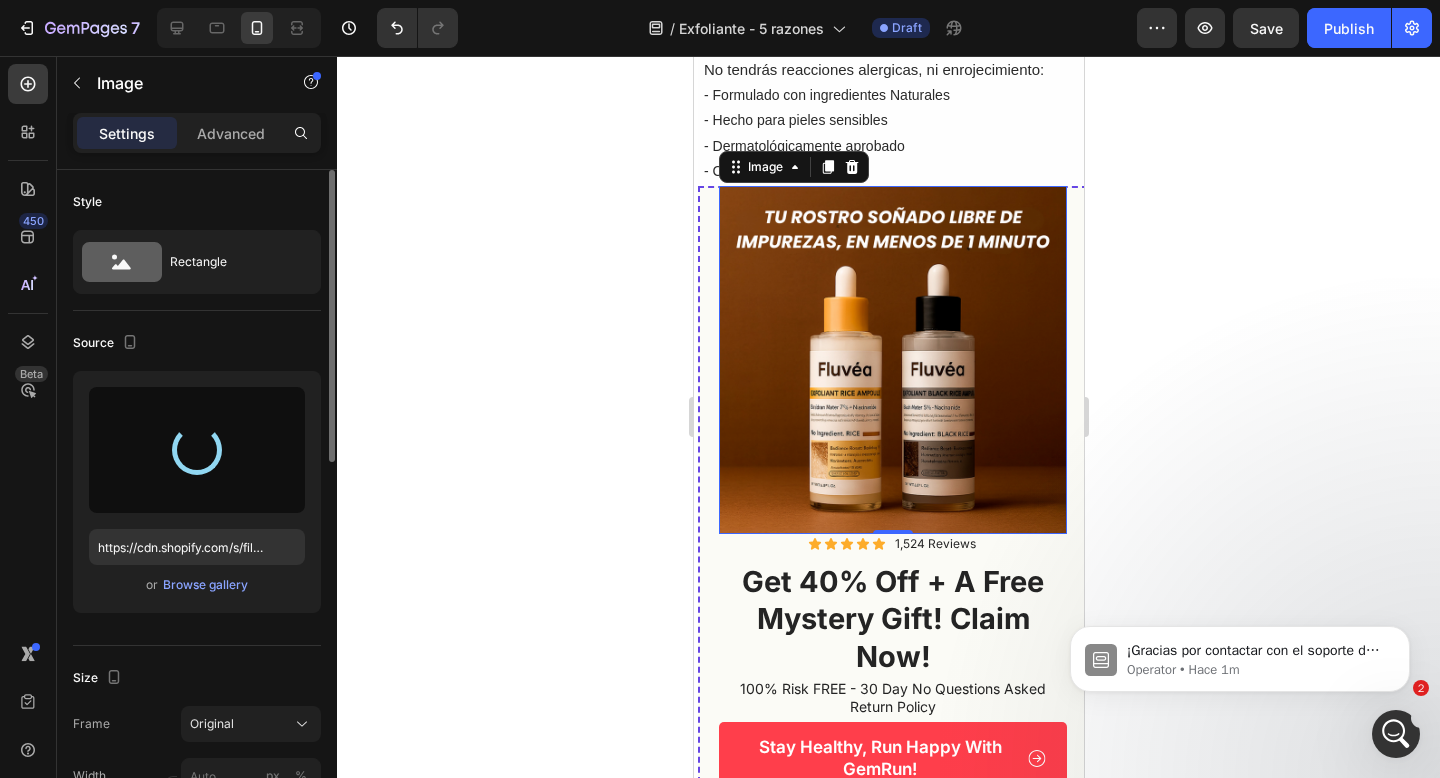 click 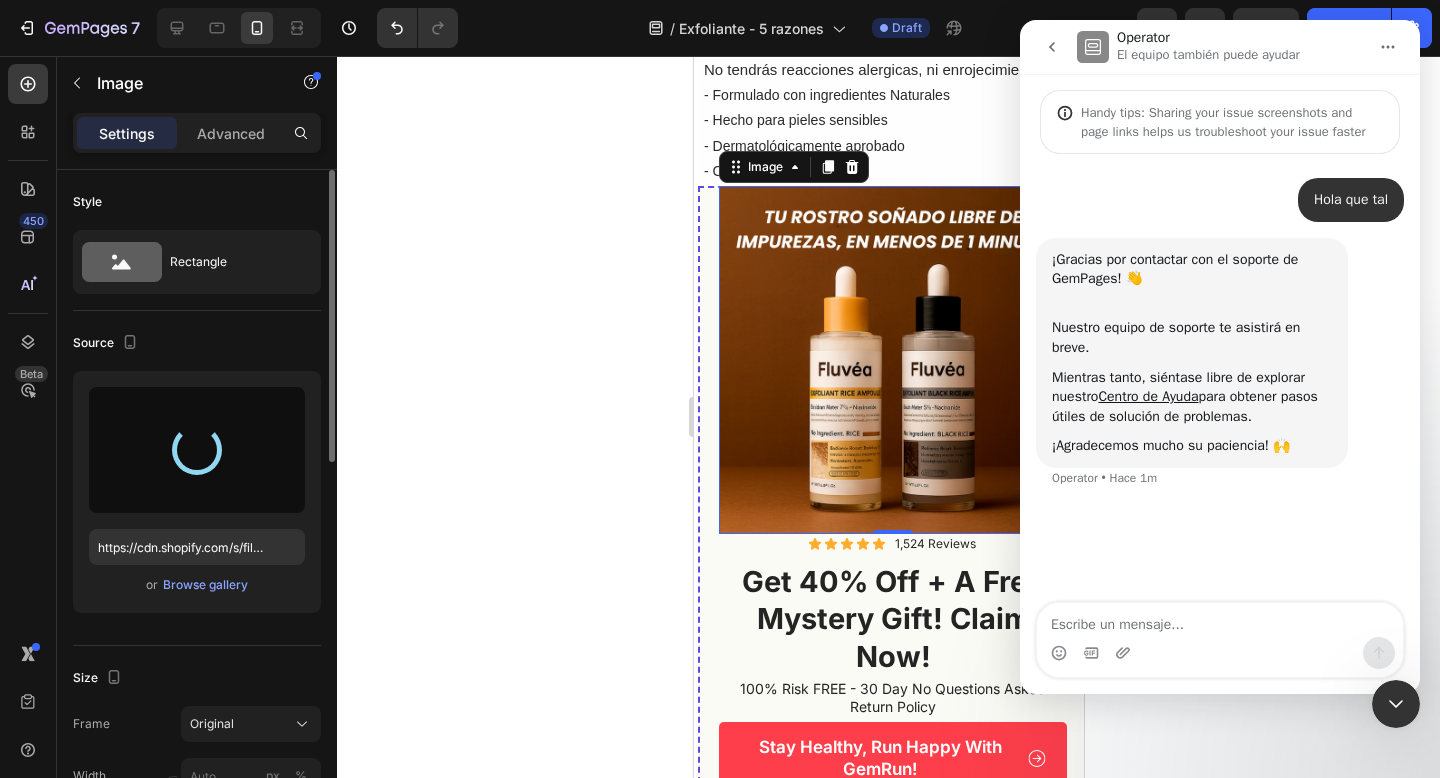 type on "https://cdn.shopify.com/s/files/1/0905/2212/4588/files/gempages_577672644518740668-f663d59d-625a-4cc3-a530-7bf7bdc6a932.jpg" 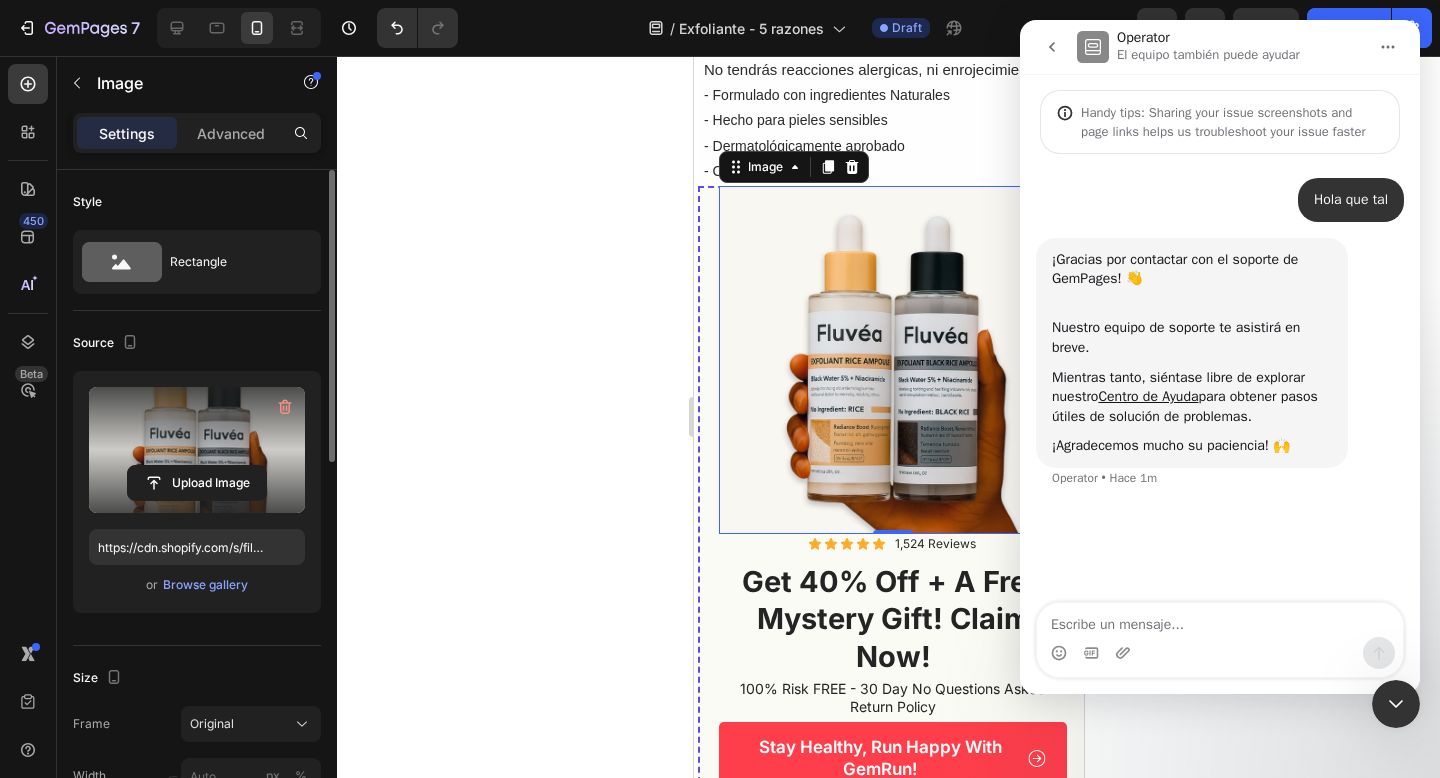 click at bounding box center (1220, 620) 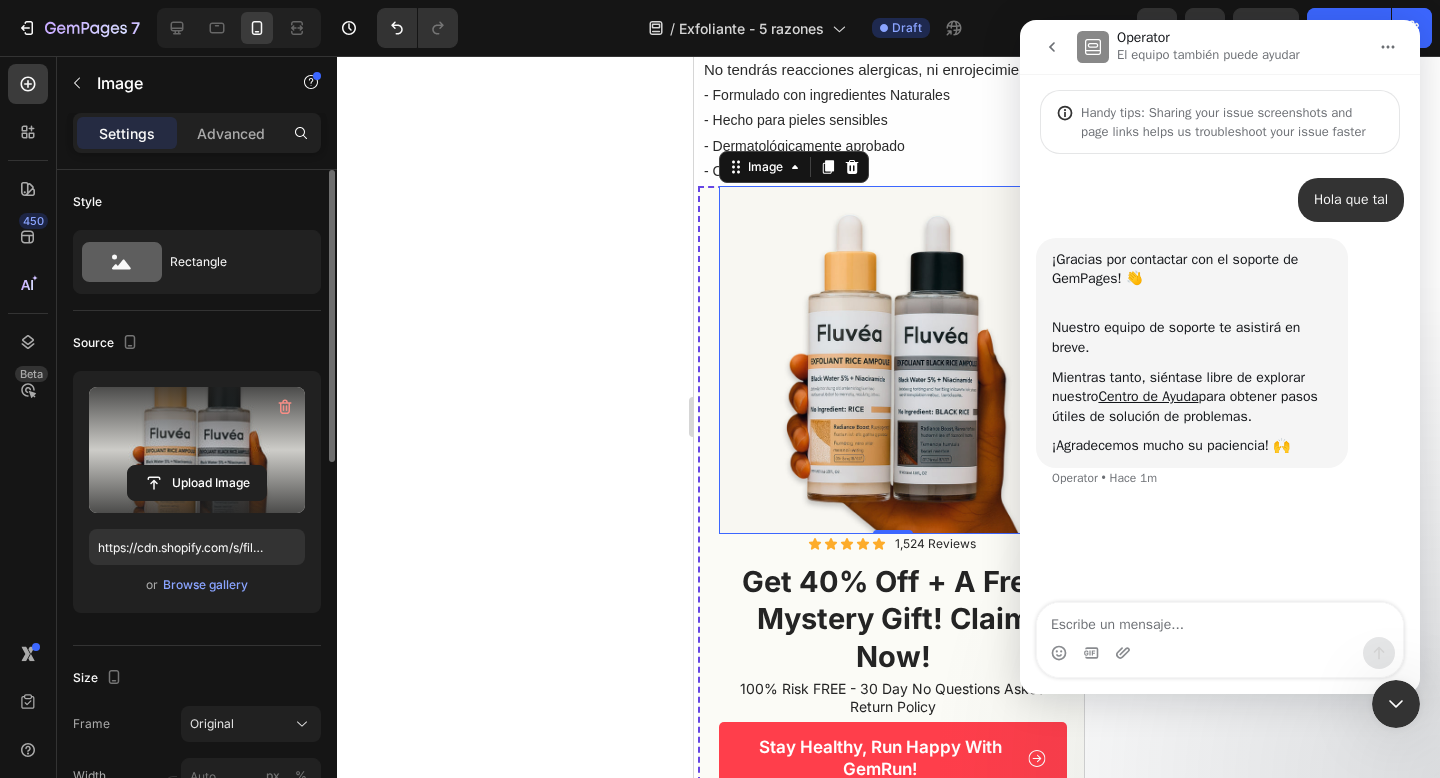 click 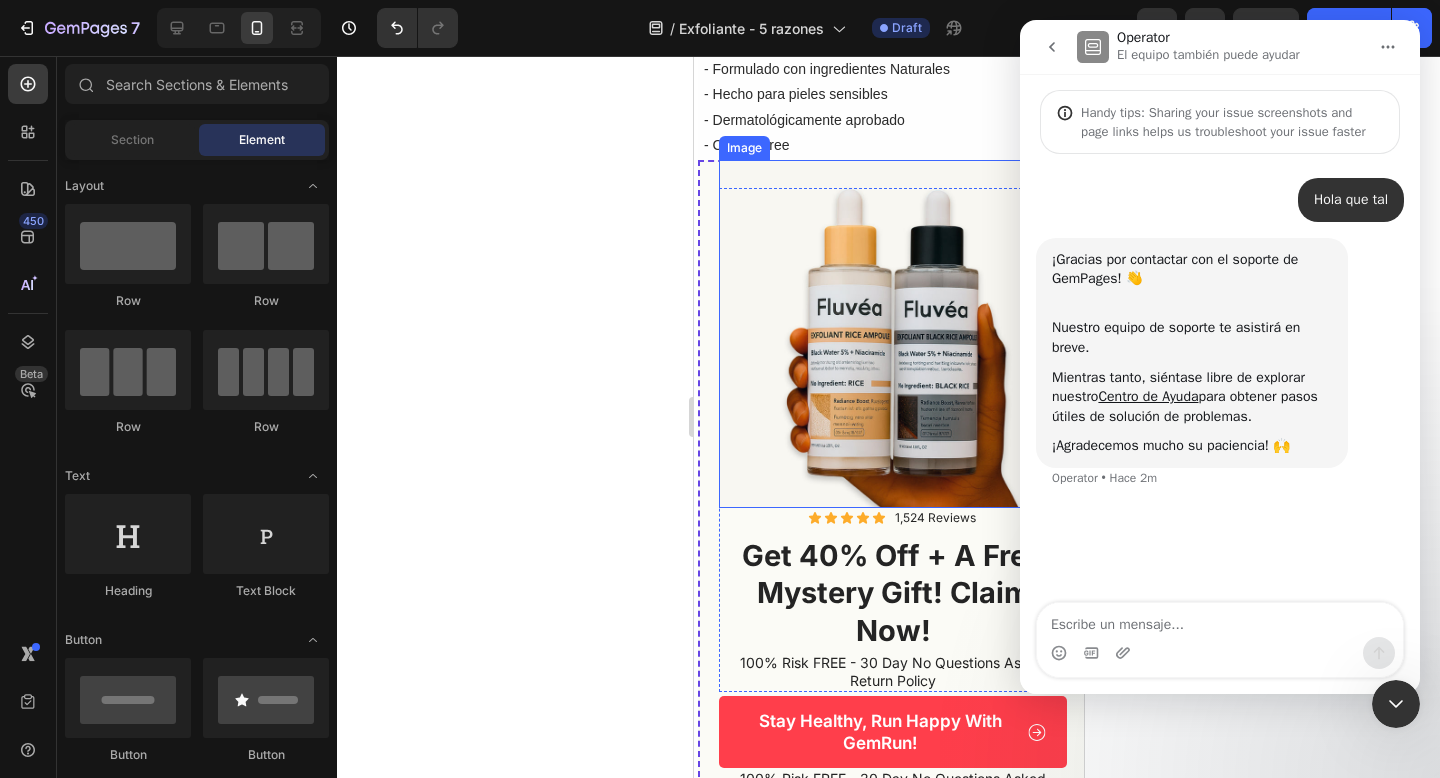 scroll, scrollTop: 1899, scrollLeft: 0, axis: vertical 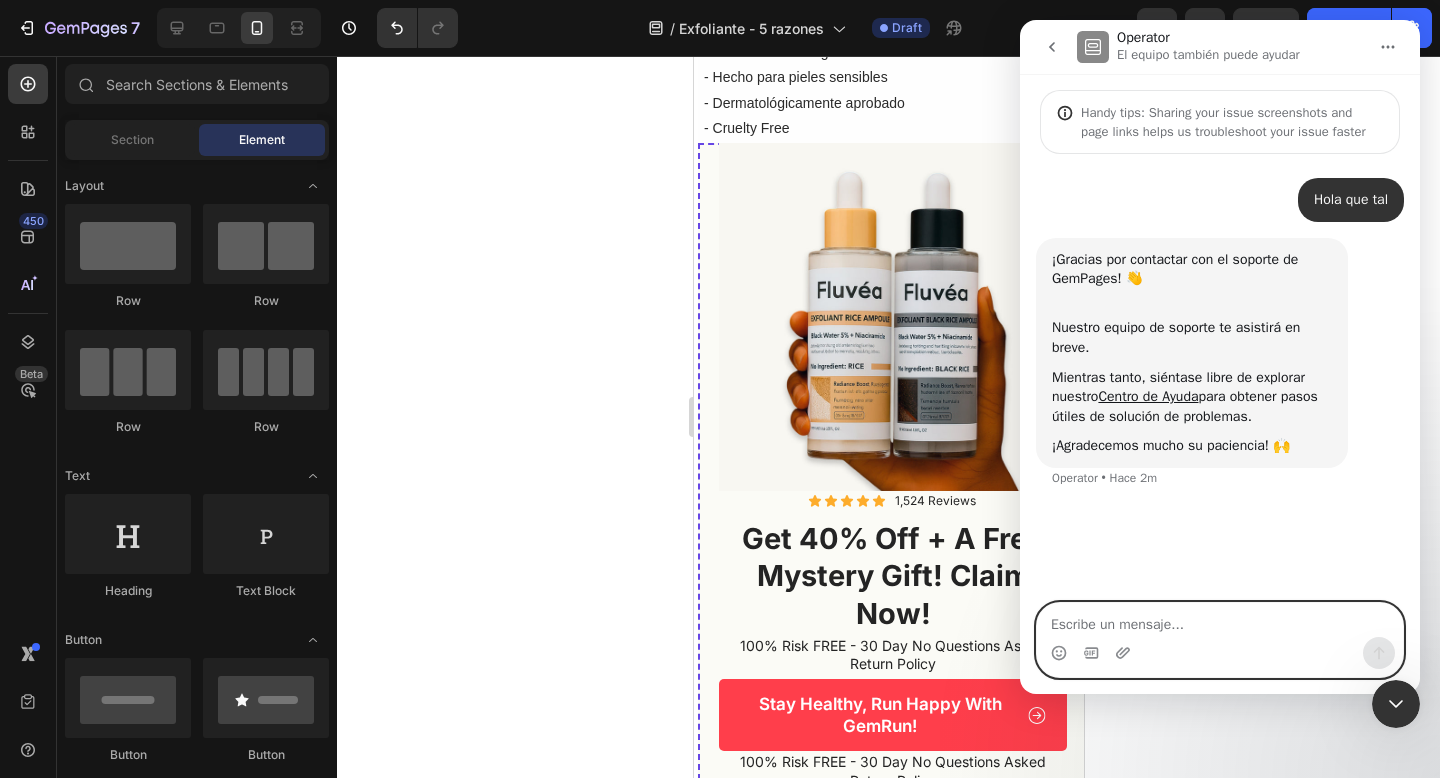 click at bounding box center (1220, 620) 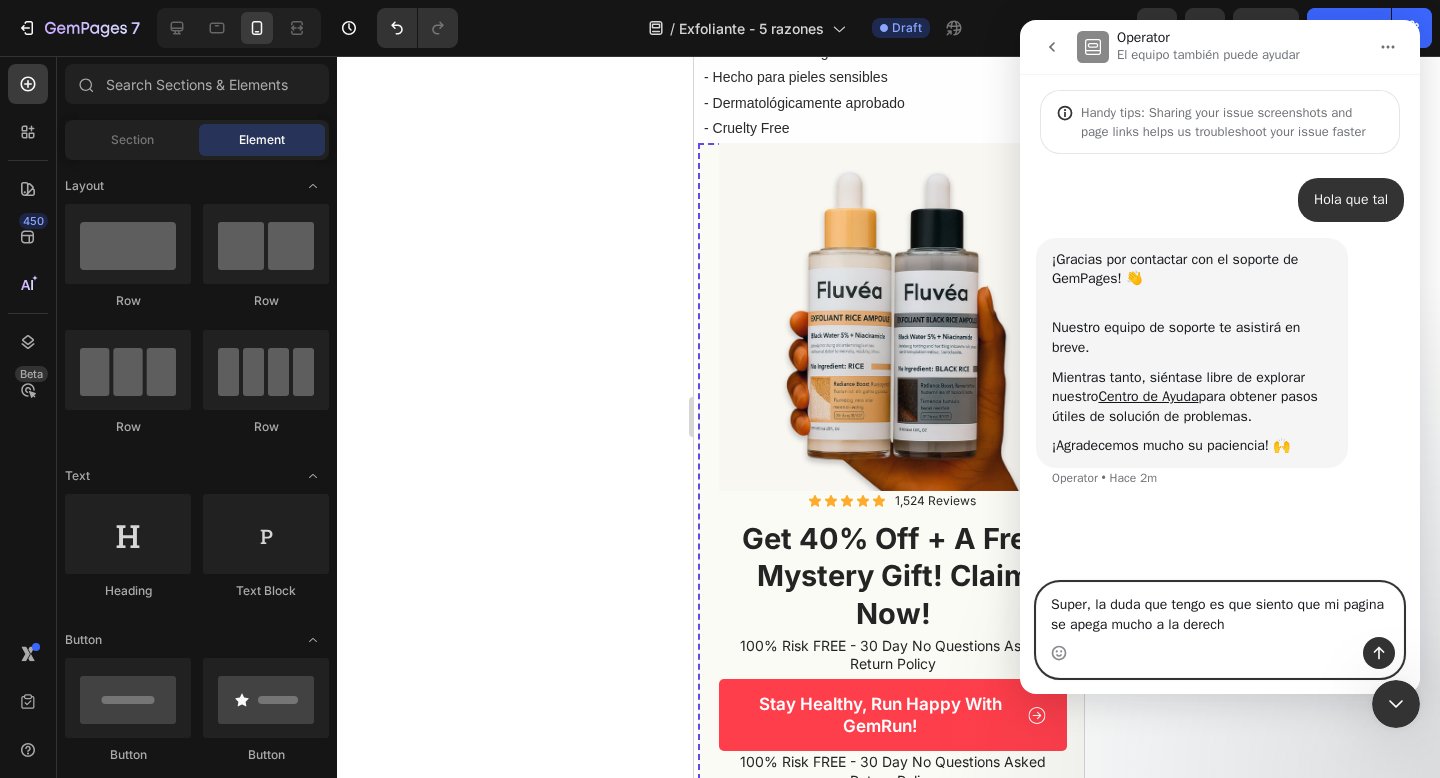 type on "Super, la duda que tengo es que siento que mi pagina se apega mucho a la derecha" 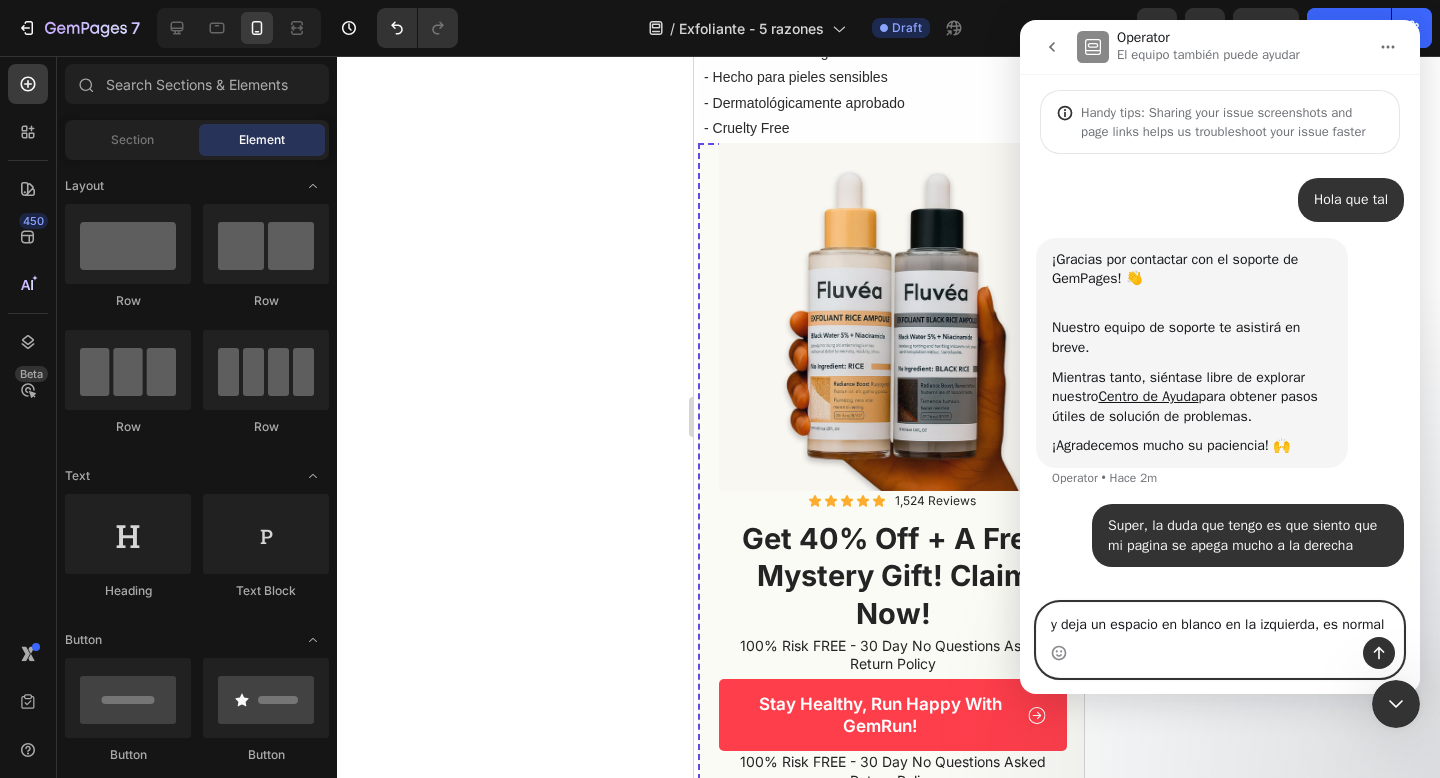 type on "y deja un espacio en blanco en la izquierda, es normal?" 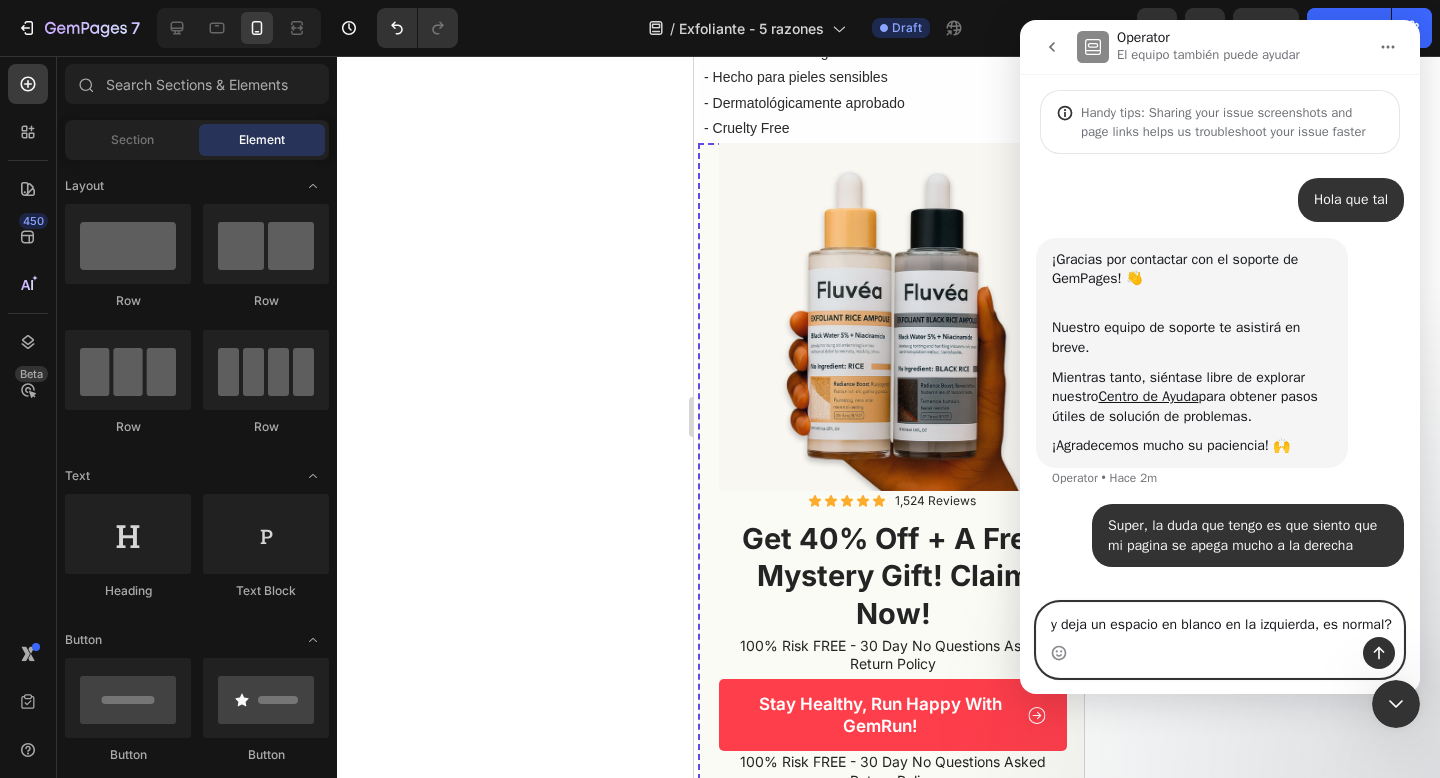 type 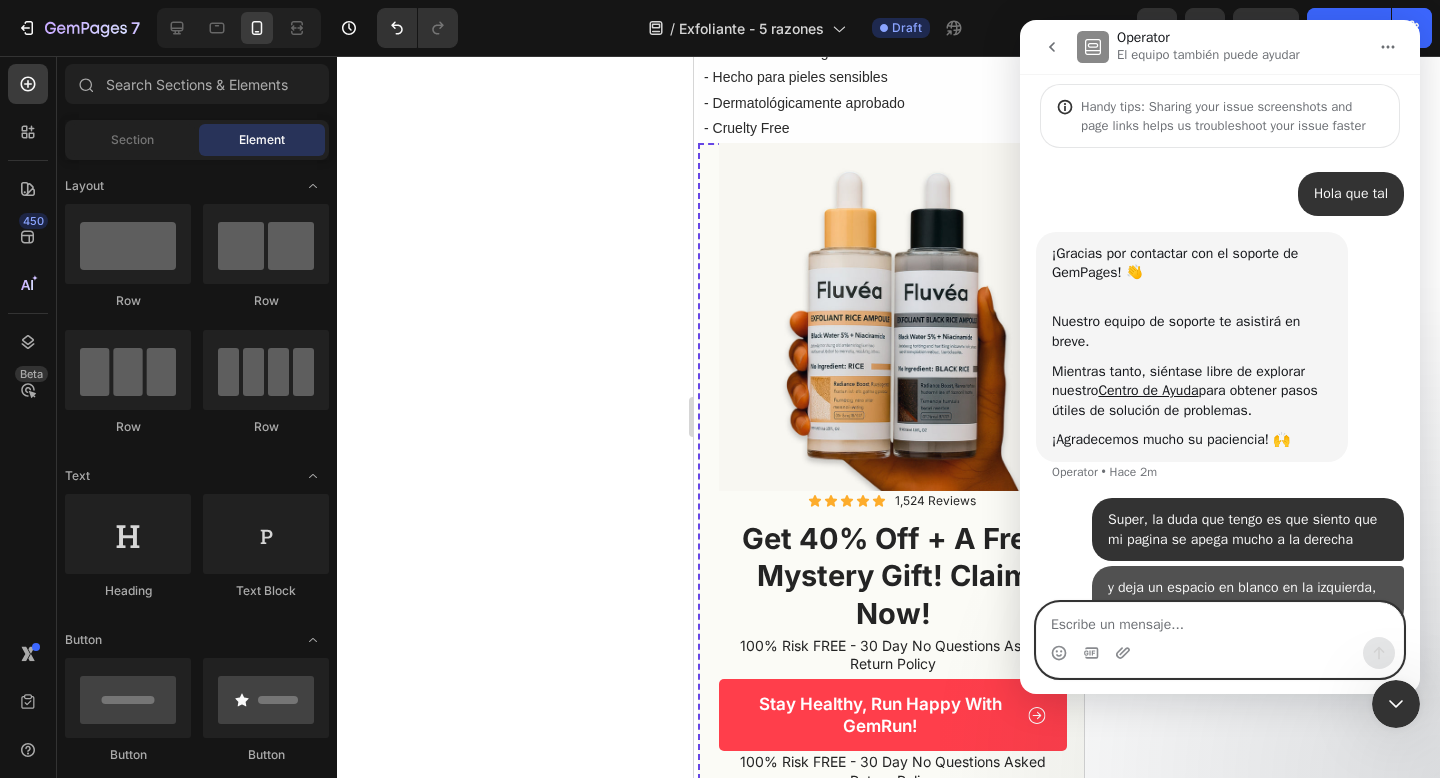 scroll, scrollTop: 51, scrollLeft: 0, axis: vertical 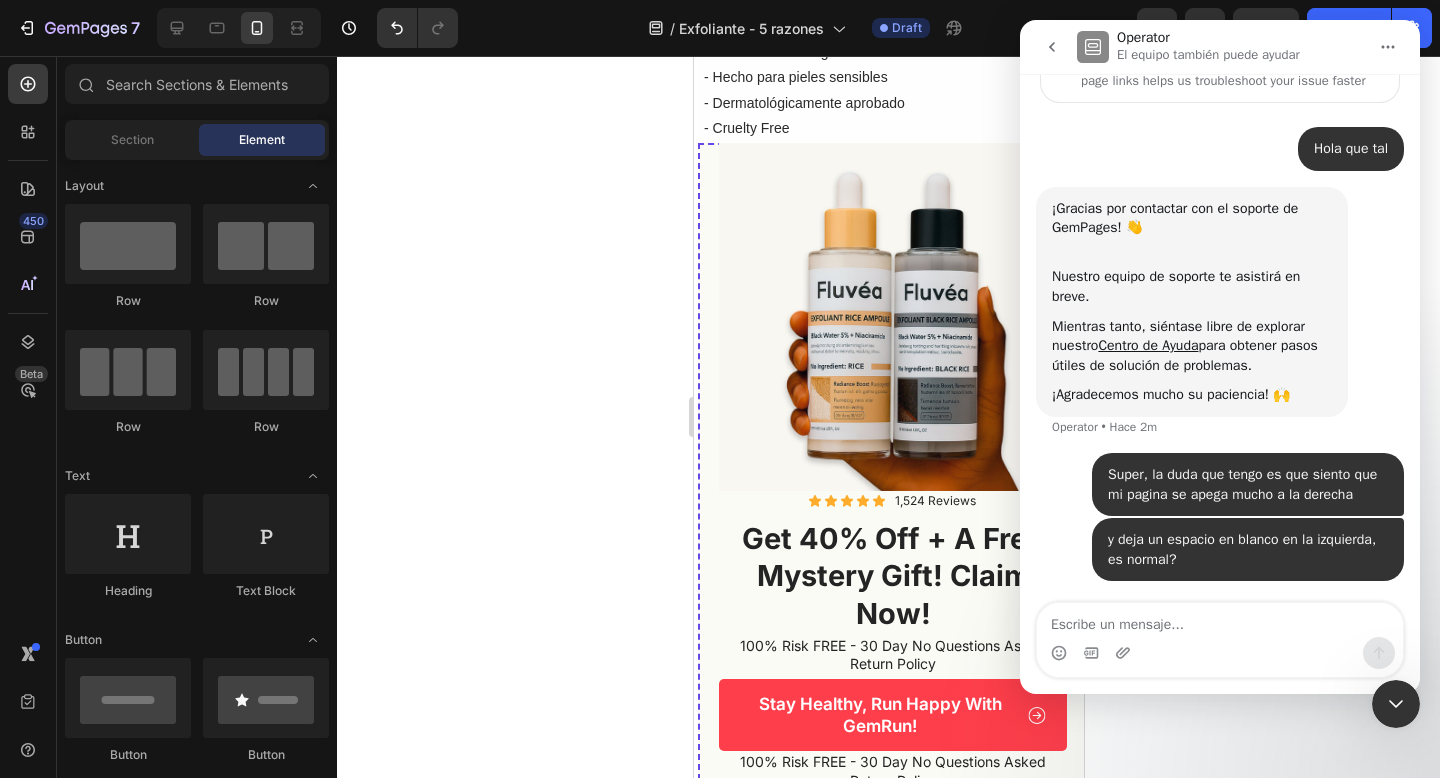 click at bounding box center (1396, 704) 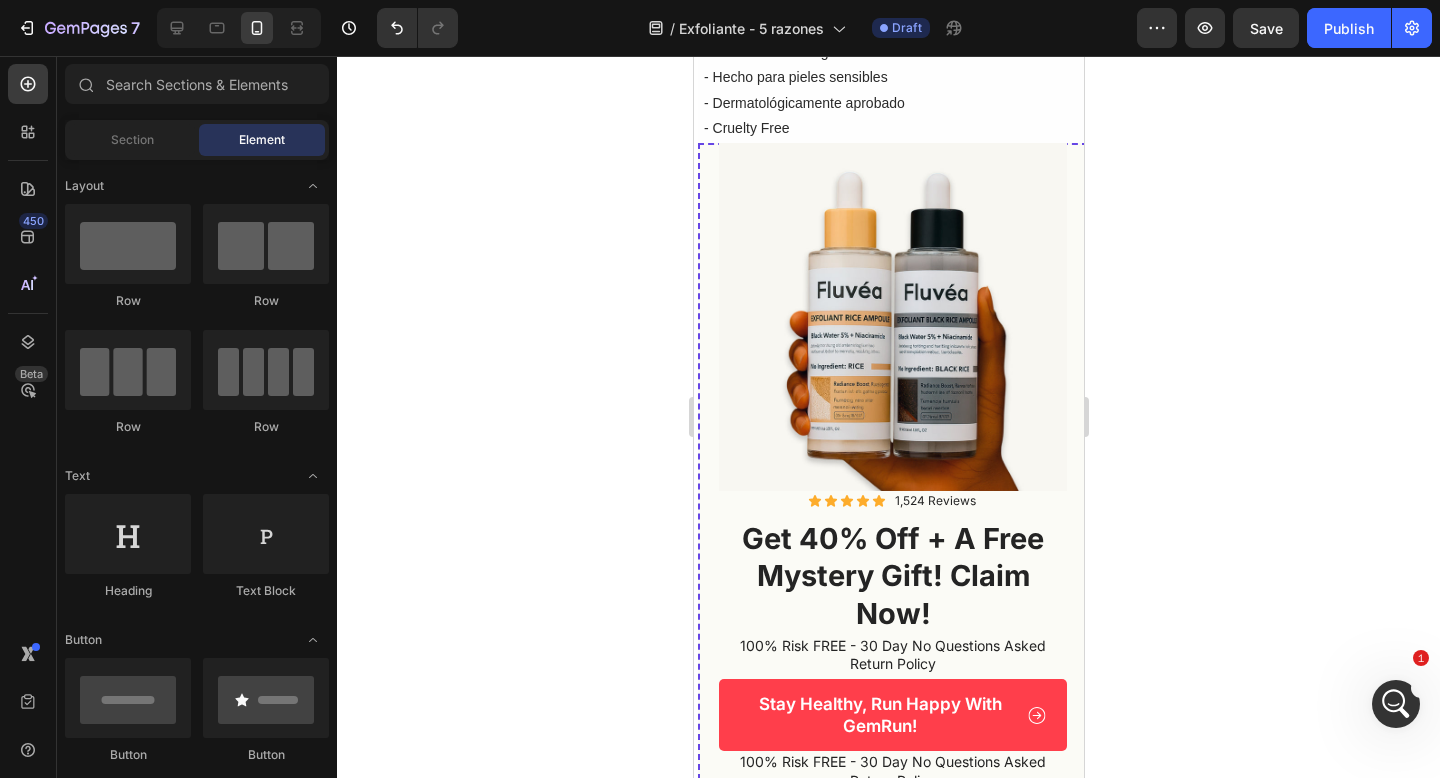 click 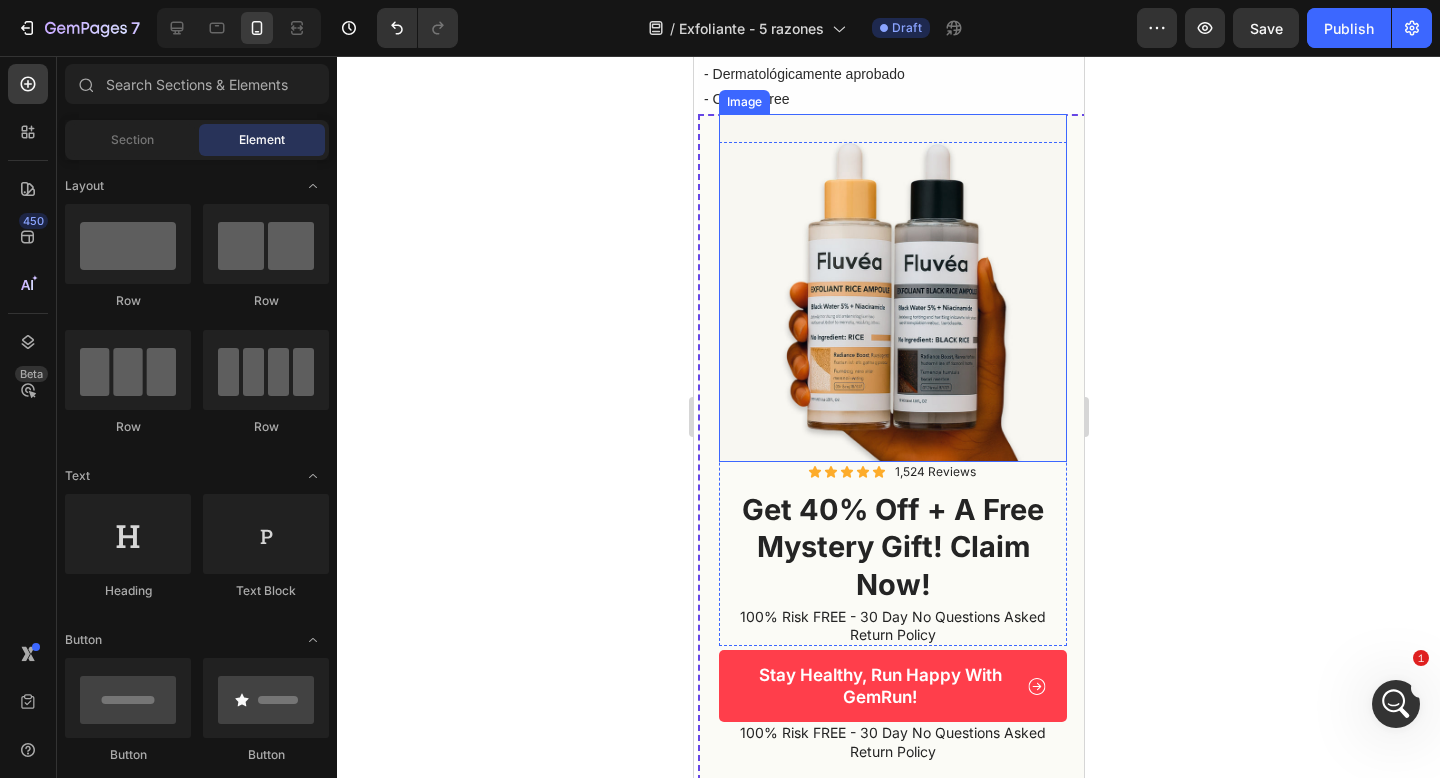 scroll, scrollTop: 1925, scrollLeft: 0, axis: vertical 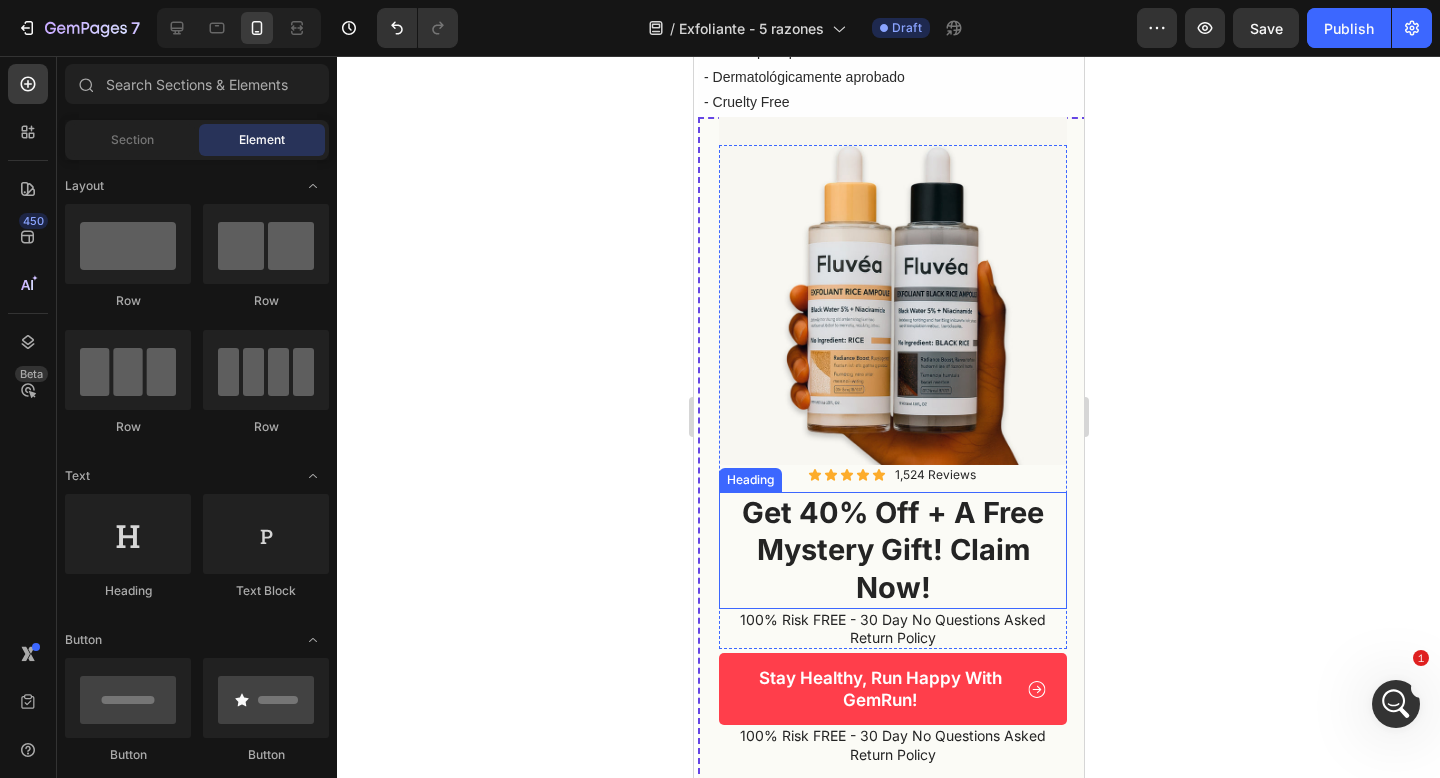 click on "get 40% off + a free mystery gift! claim now!" at bounding box center [892, 550] 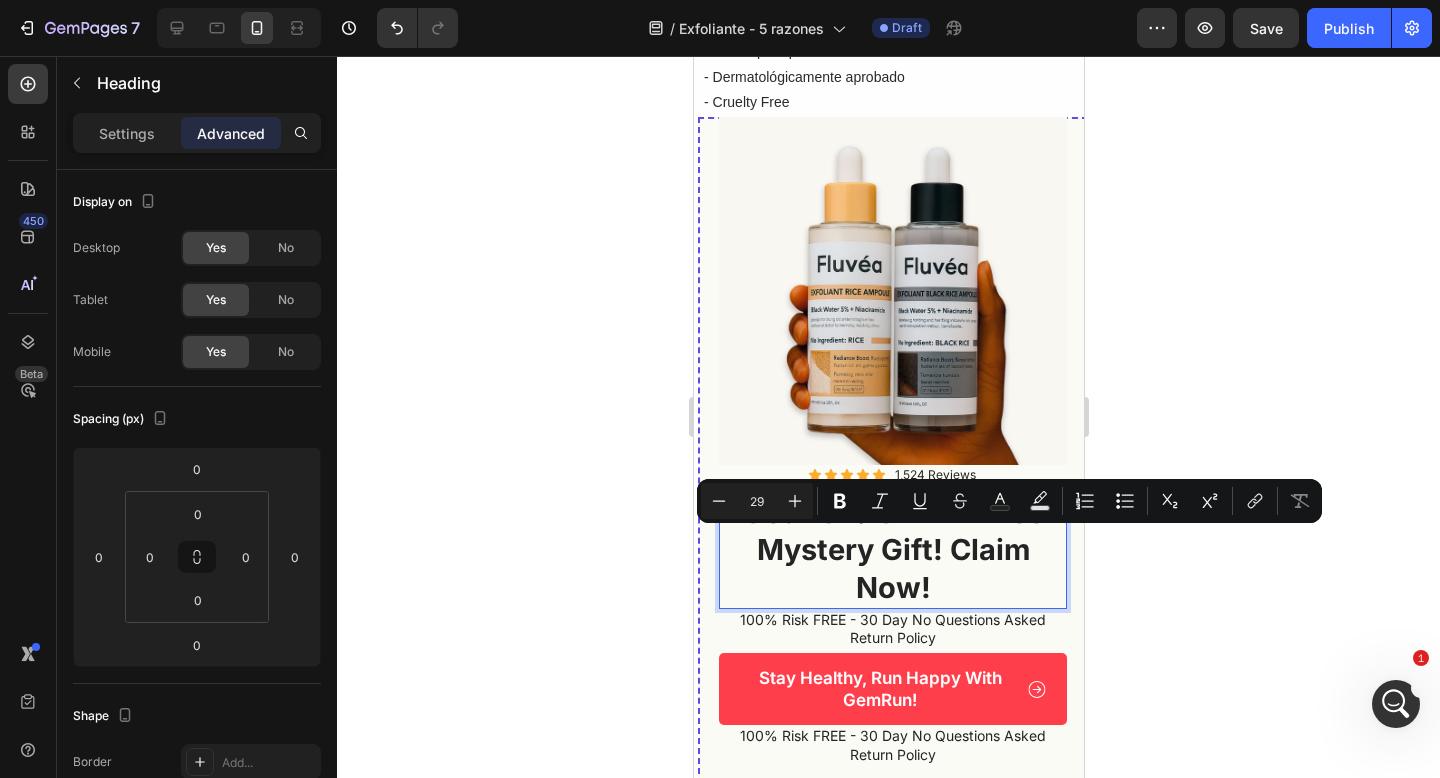 click on "get 40% off + a free mystery gift! claim now!" at bounding box center (892, 550) 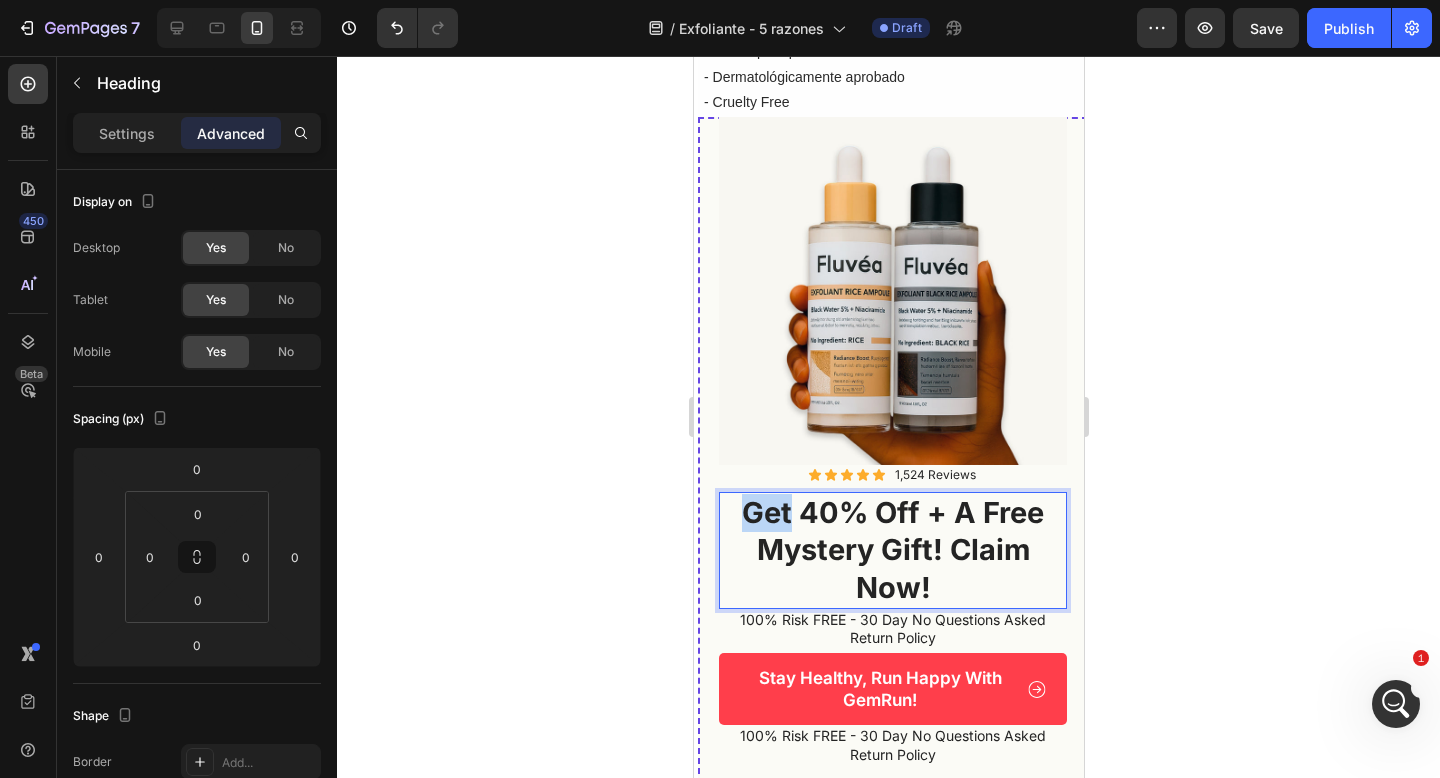 drag, startPoint x: 954, startPoint y: 581, endPoint x: 790, endPoint y: 516, distance: 176.41145 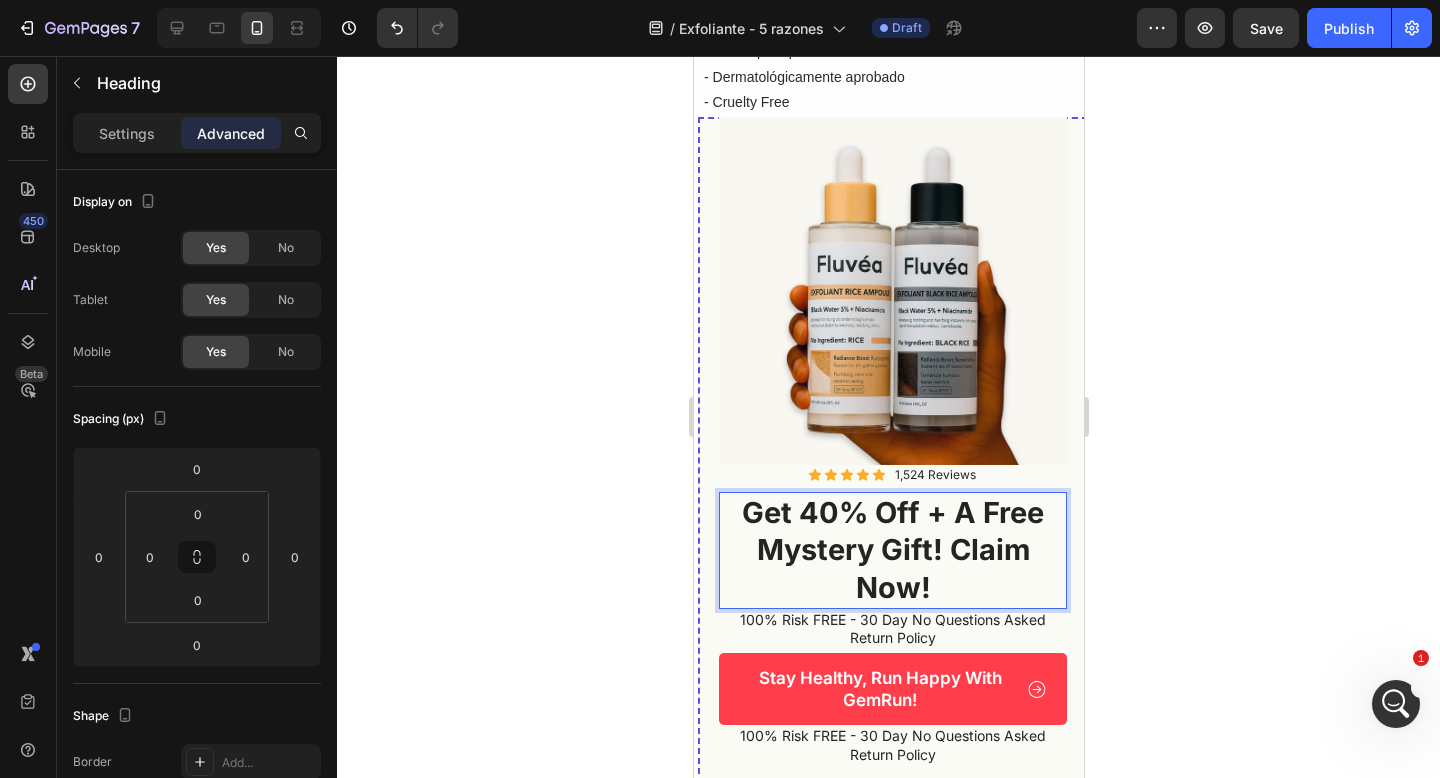 click on "get 40% off + a free mystery gift! claim now!" at bounding box center [892, 550] 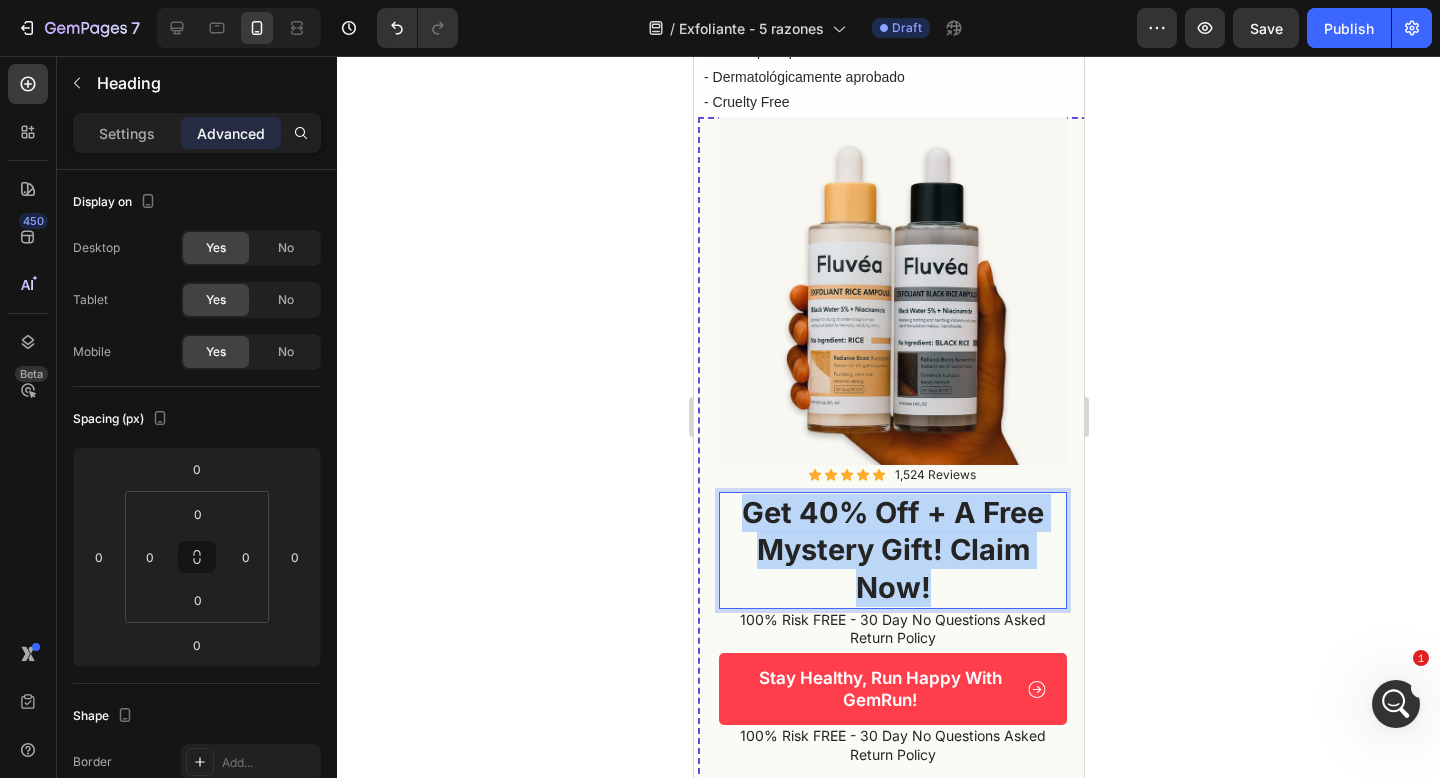drag, startPoint x: 934, startPoint y: 585, endPoint x: 752, endPoint y: 520, distance: 193.2589 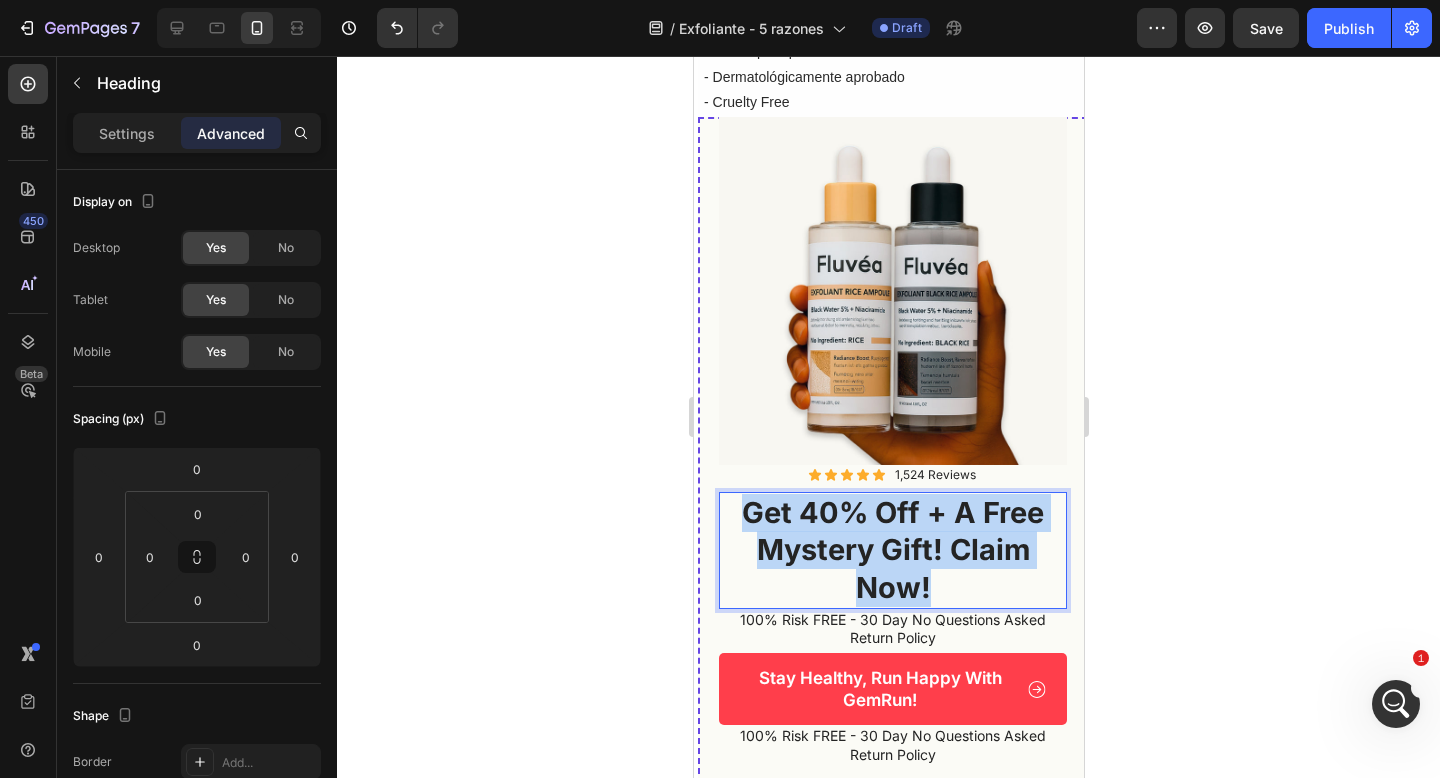 click on "get 40% off + a free mystery gift! claim now!" at bounding box center (892, 550) 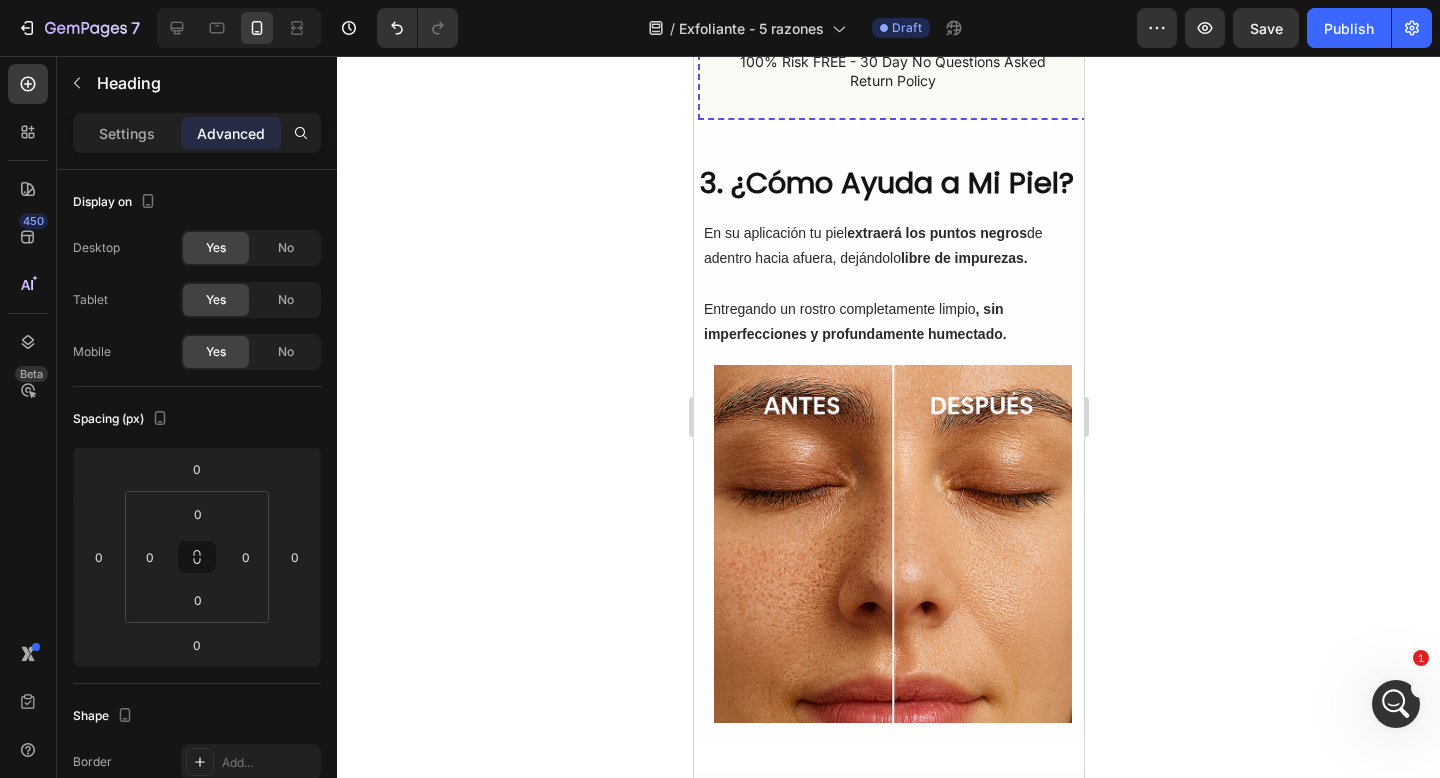 scroll, scrollTop: 2062, scrollLeft: 0, axis: vertical 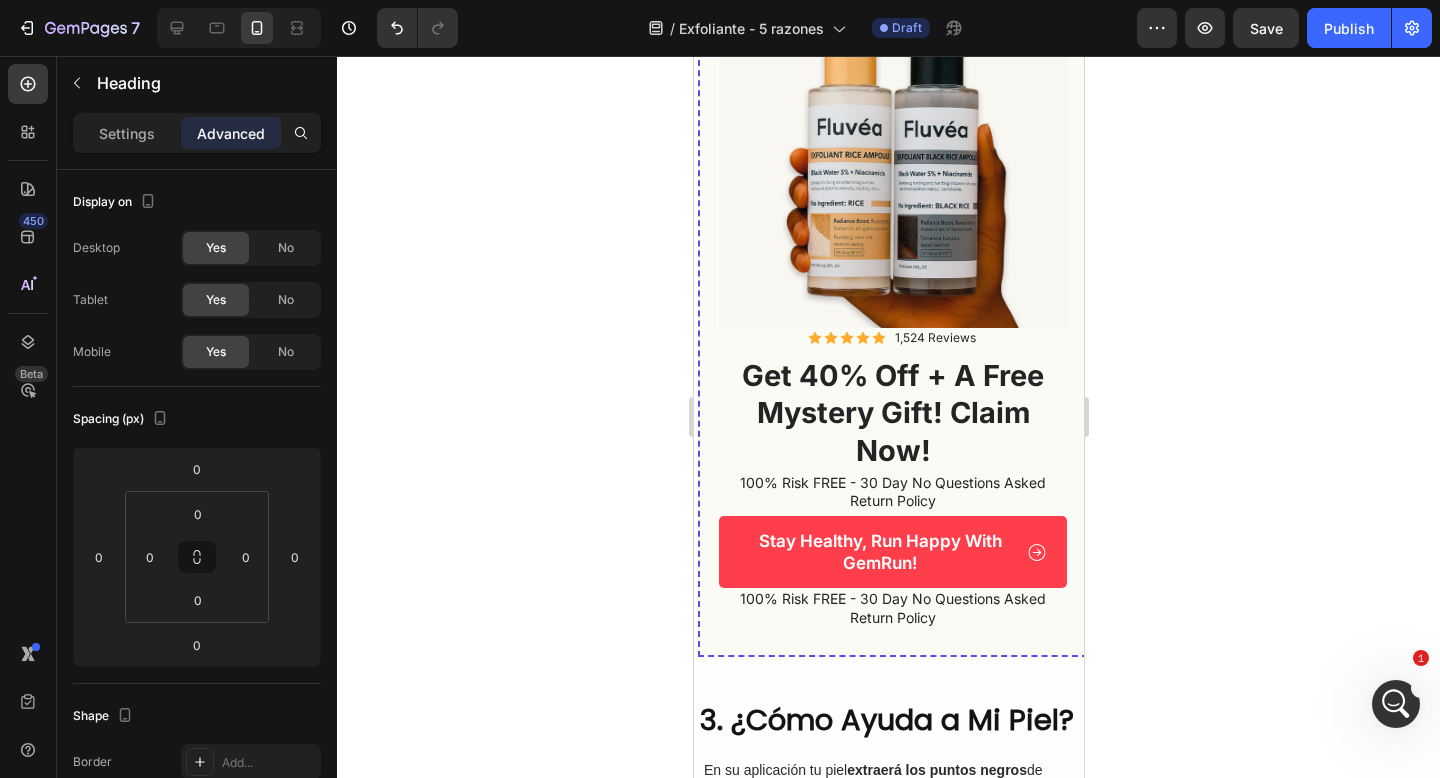 click 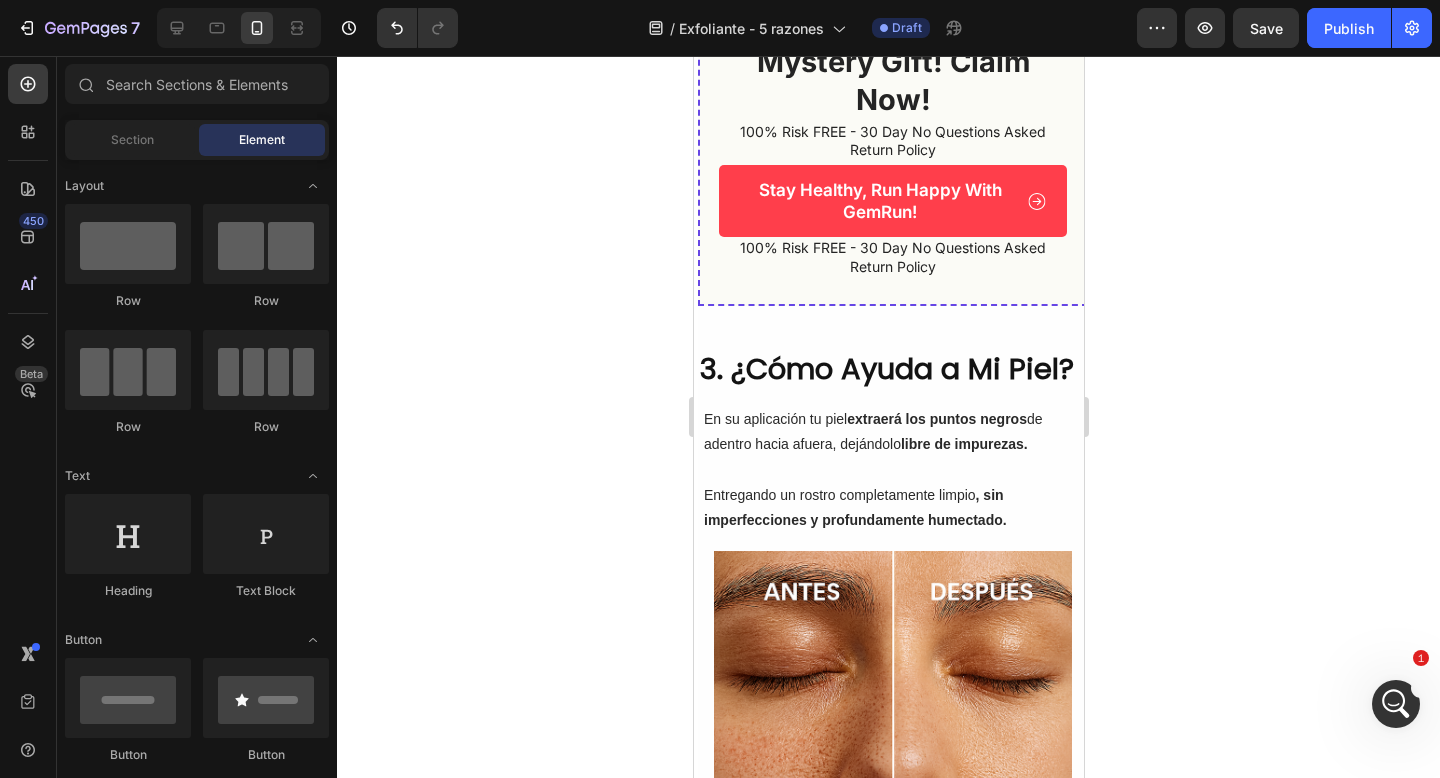 scroll, scrollTop: 2410, scrollLeft: 0, axis: vertical 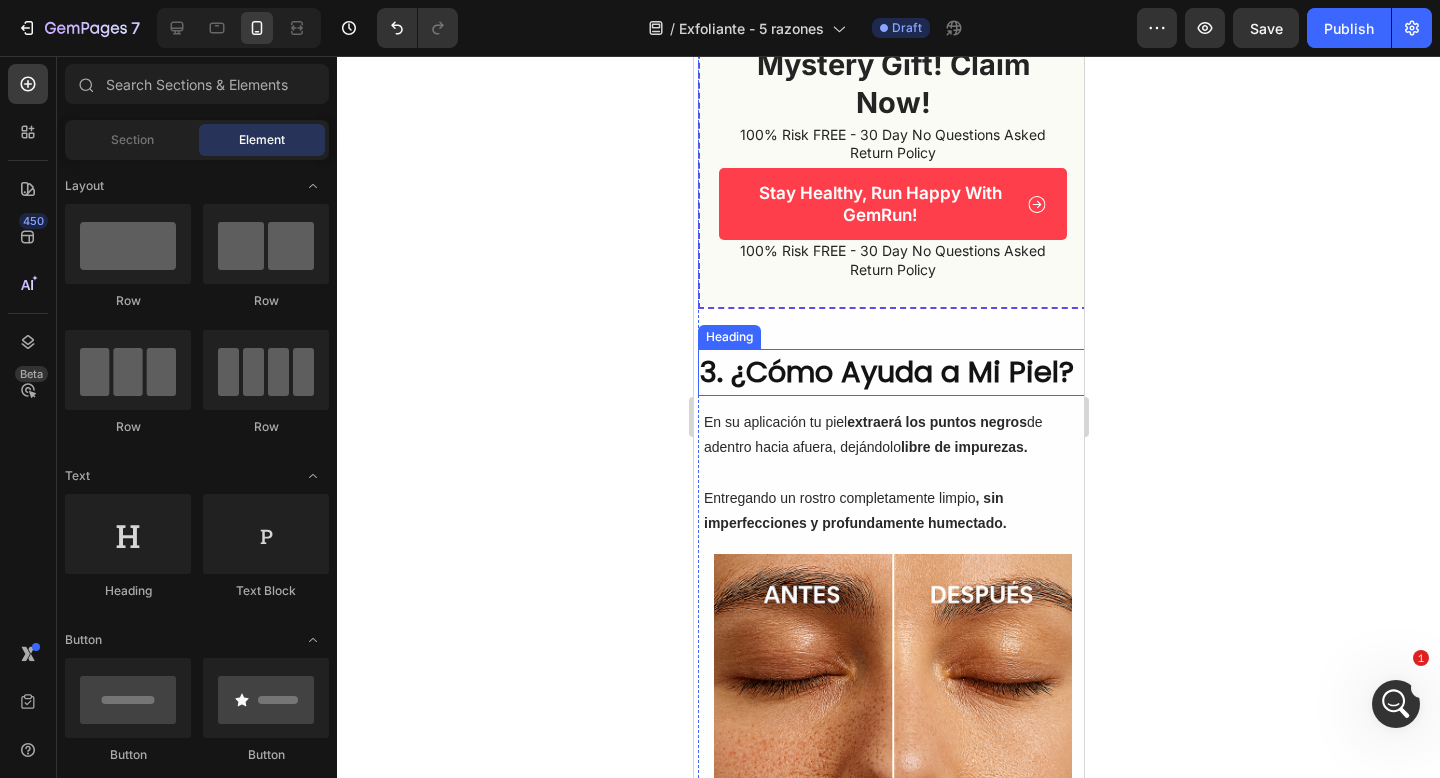 click on "3. ¿Cómo Ayuda a Mi Piel?" at bounding box center (892, 373) 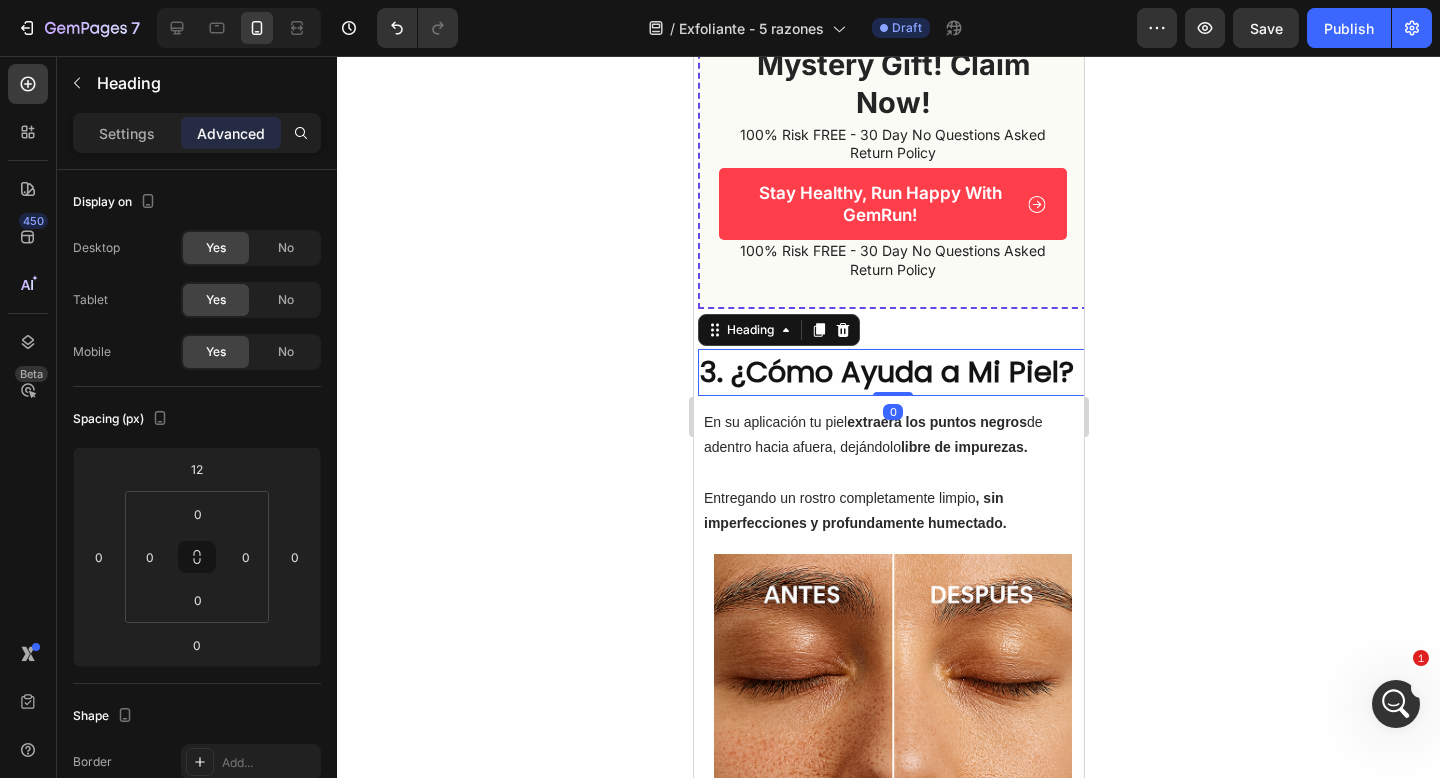 click on "3. ¿Cómo Ayuda a Mi Piel?" at bounding box center [892, 373] 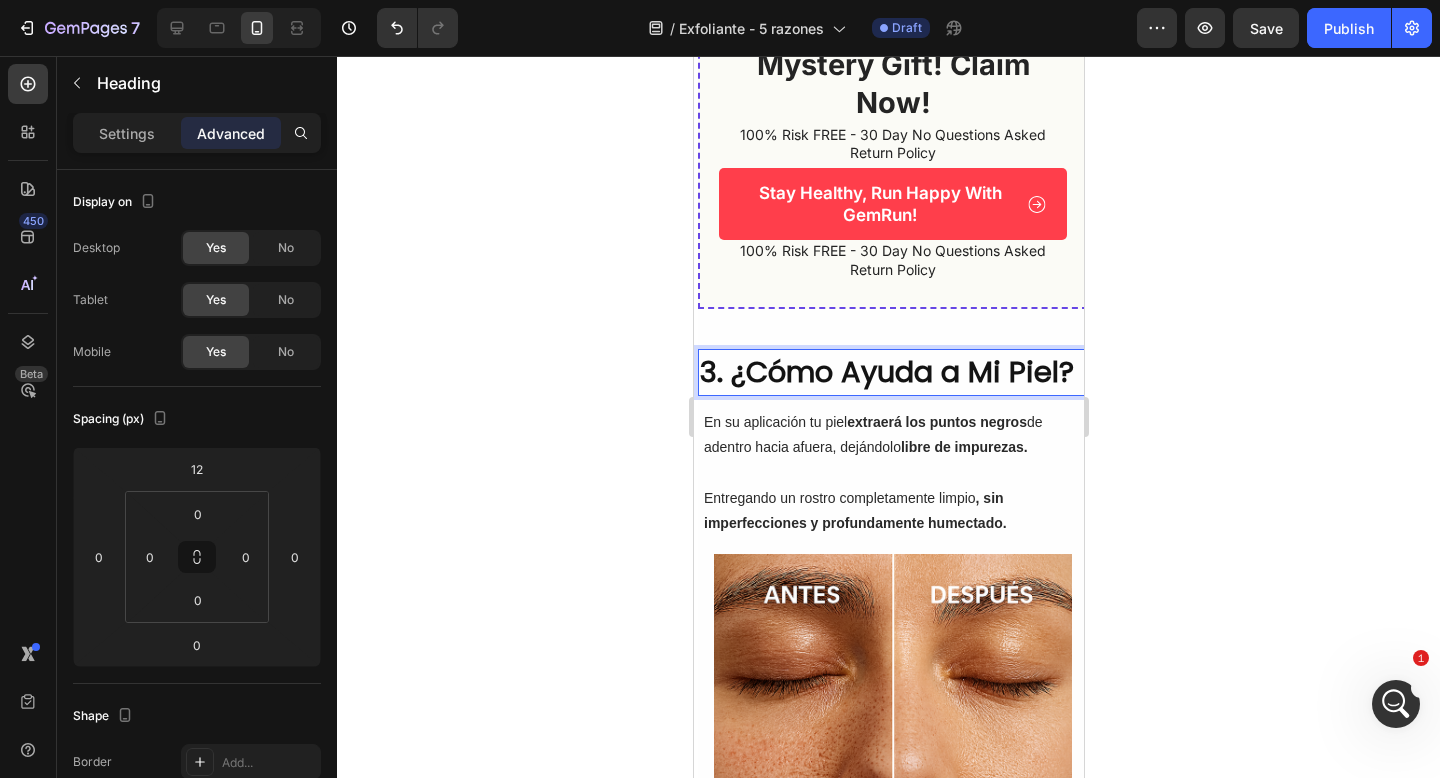 click on "3. ¿Cómo Ayuda a Mi Piel?" at bounding box center (892, 373) 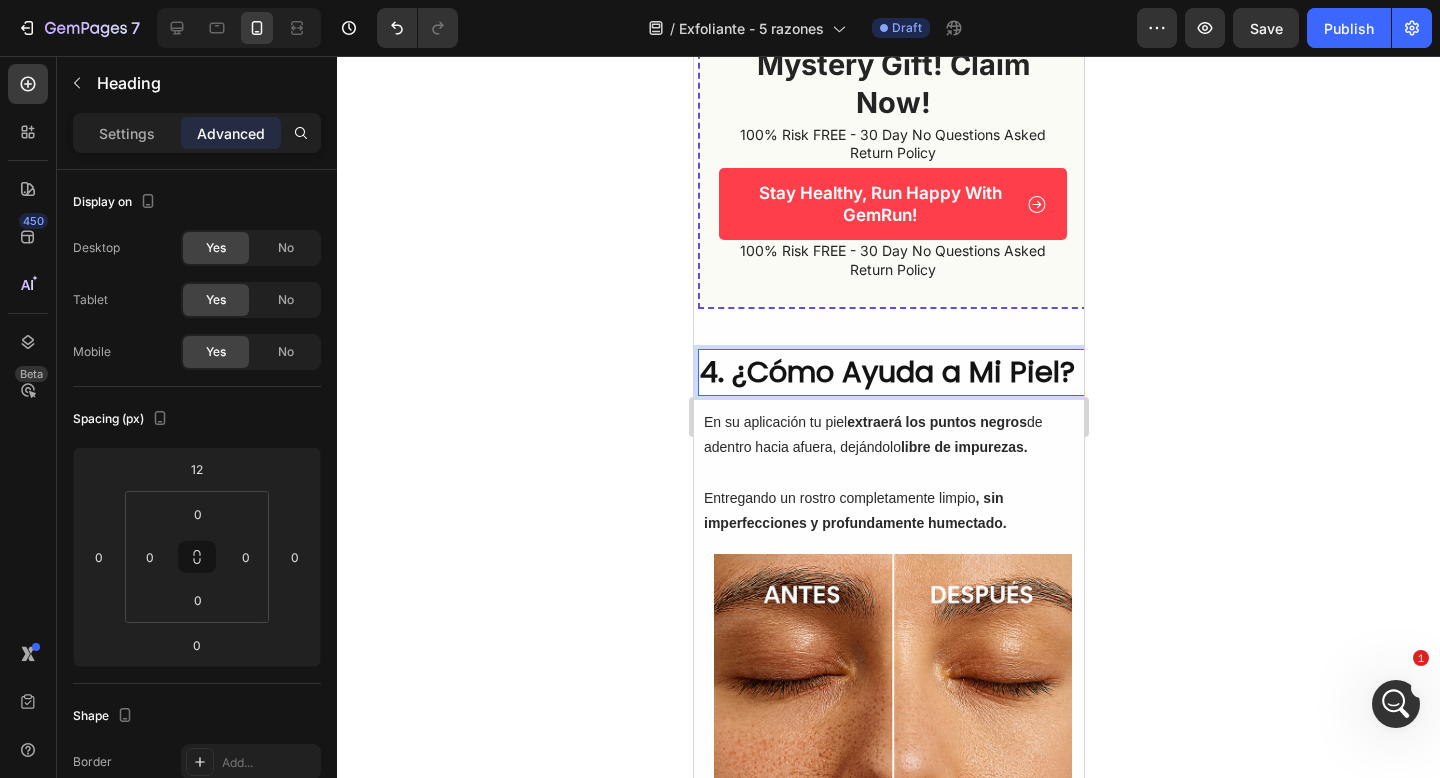 click on "4. ¿Cómo Ayuda a Mi Piel?" at bounding box center (892, 373) 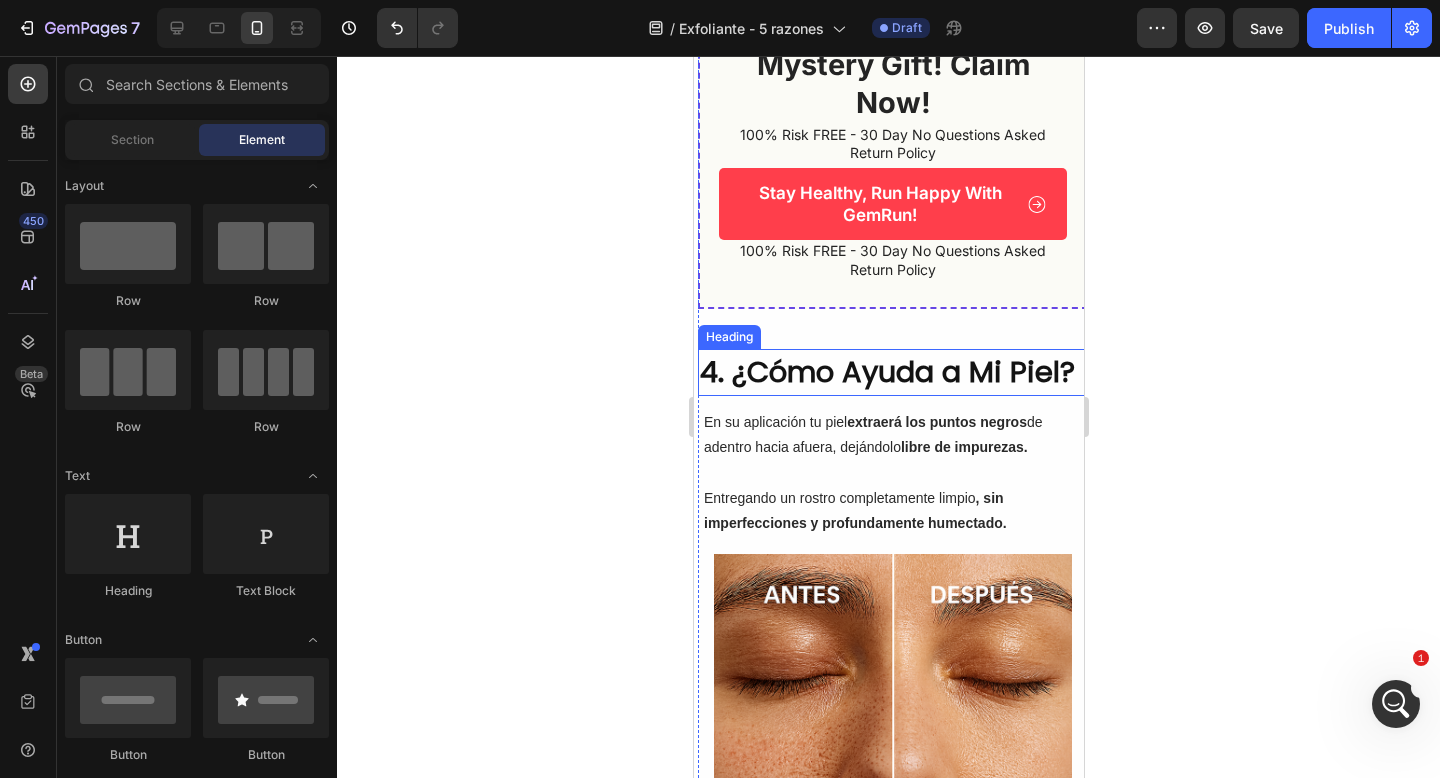 drag, startPoint x: 1071, startPoint y: 370, endPoint x: 881, endPoint y: 369, distance: 190.00262 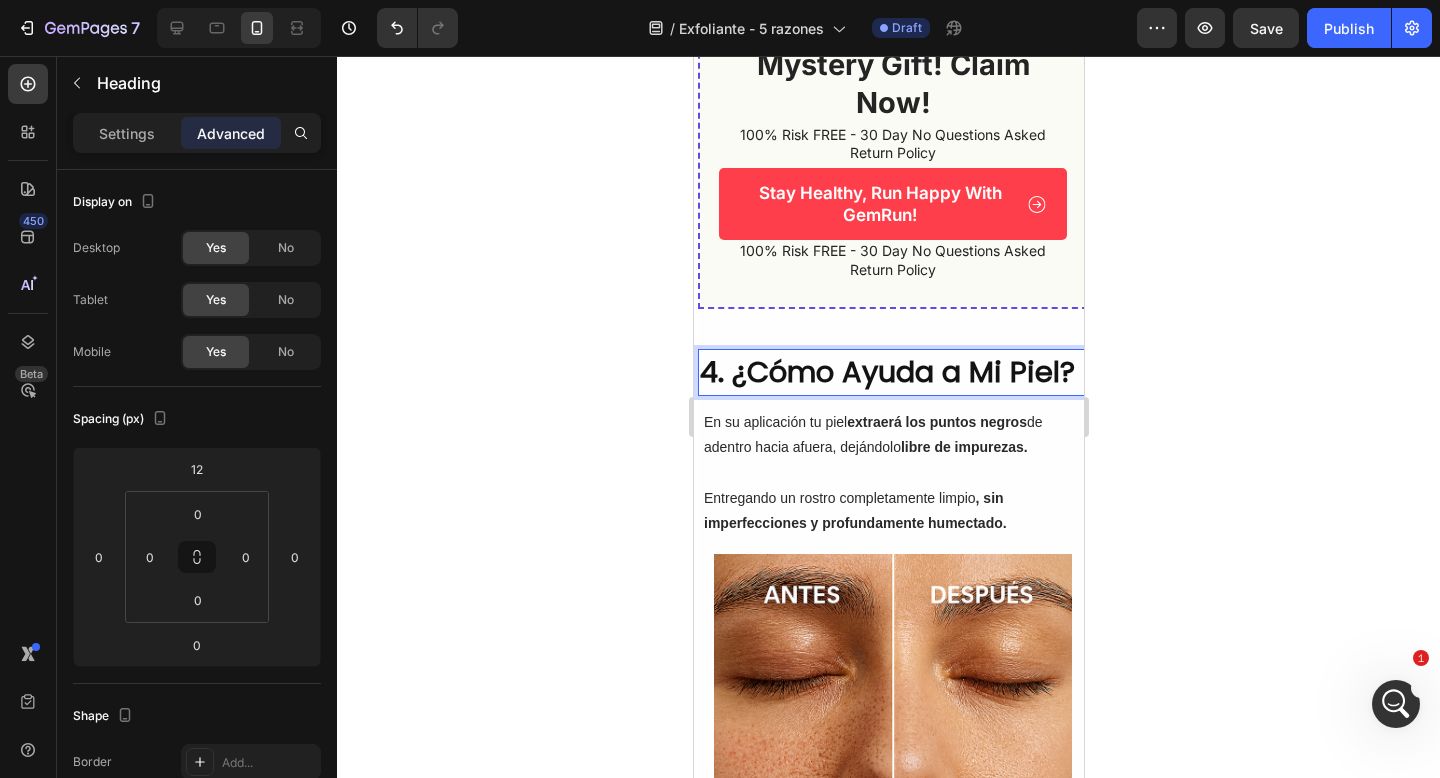 click on "4. ¿Cómo Ayuda a Mi Piel?" at bounding box center (892, 373) 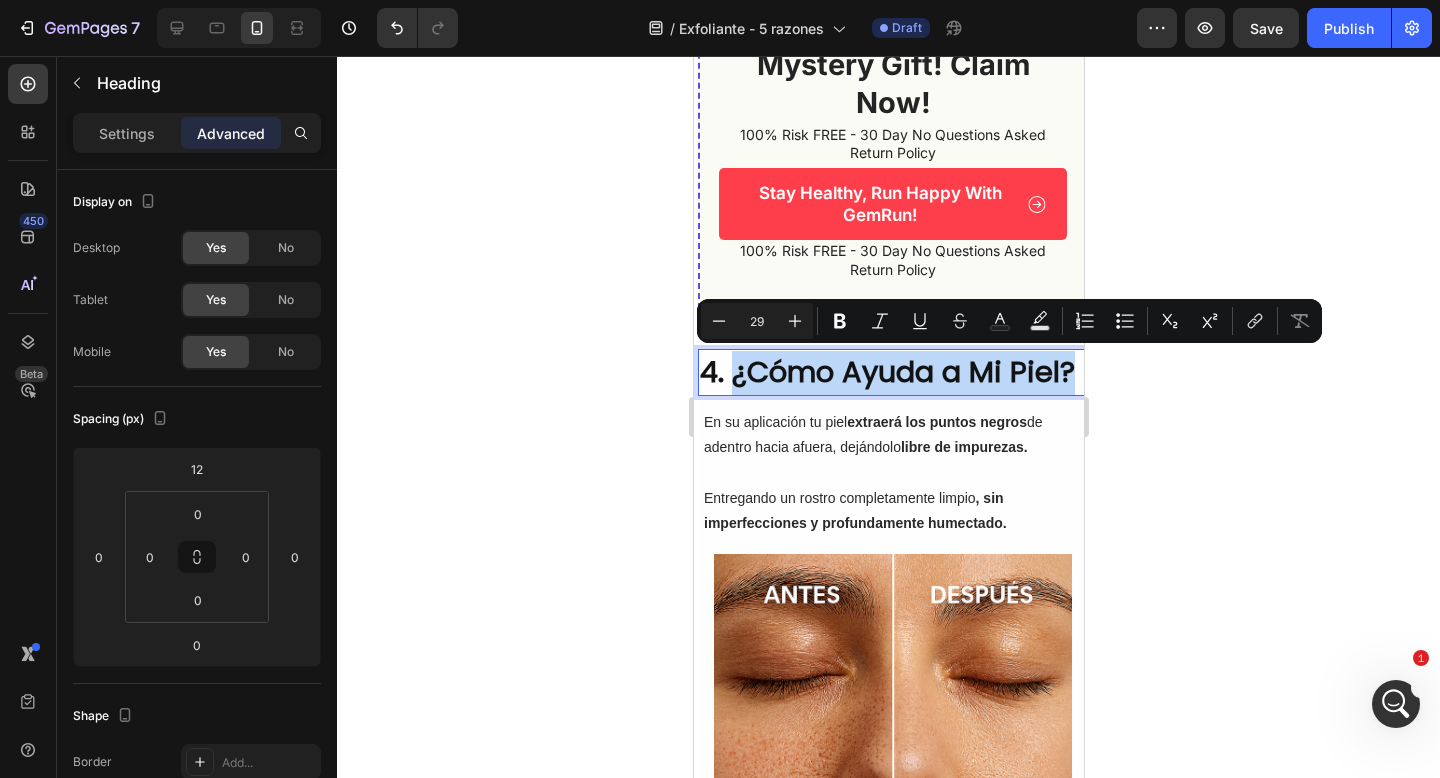 drag, startPoint x: 730, startPoint y: 368, endPoint x: 1071, endPoint y: 371, distance: 341.01318 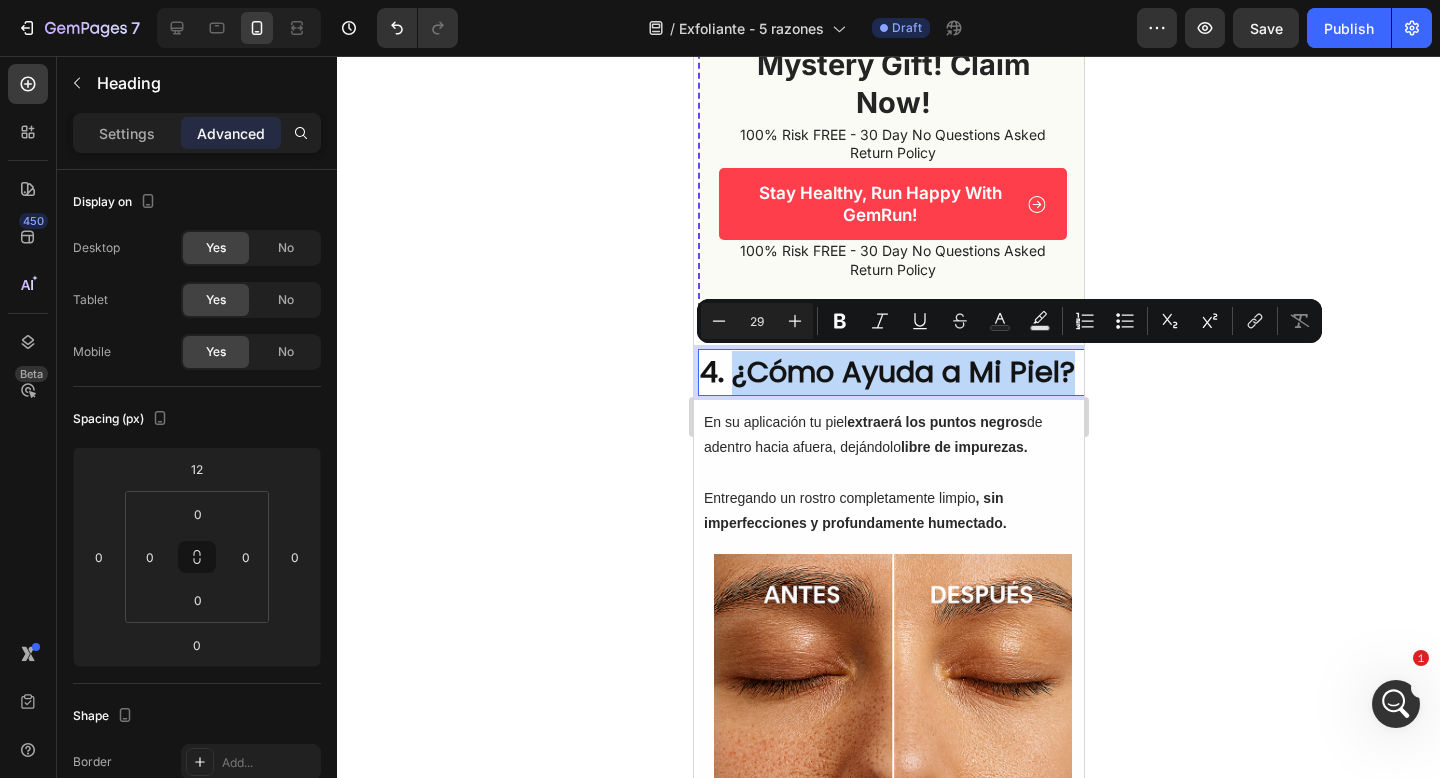 click on "iPhone 13 Pro  ( 390 px) iPhone 13 Mini iPhone 13 Pro iPhone 11 Pro Max iPhone 15 Pro Max Pixel 7 Galaxy S8+ Galaxy S20 Ultra iPad Mini iPad Air iPad Pro Header Image 2. Mejores resultados que rutina Skincare Heading Evita tratamientos dermatológicos costosos y doloroso. Fluvéa te brinda efectos profesionales en tiempo récord. Text Block Image 3. Apto para todo tipo de pieles Heading No tendrás reacciones alergicas, ni enrojecimiento:  - Formulado con ingredientes Naturales - Hecho para pieles sensibles - Dermatológicamente aprobado - Cruelty Free Text Block Image Icon Icon Icon Icon Icon Icon List 1,524 Reviews Text Block Row get 40% off + a free mystery gift! claim now! Heading 100% Risk FREE - 30 Day No Questions Asked Return Policy Text Block Row
Stay Healthy, Run Happy With GemRun! Button 100% Risk FREE - 30 Day No Questions Asked Return Policy Text Block Row 4. ¿Cómo Ayuda a Mi Piel? Heading   0 En su aplicación tu piel  extraerá los puntos negros  libre de impurezas.   Row" at bounding box center (888, 1396) 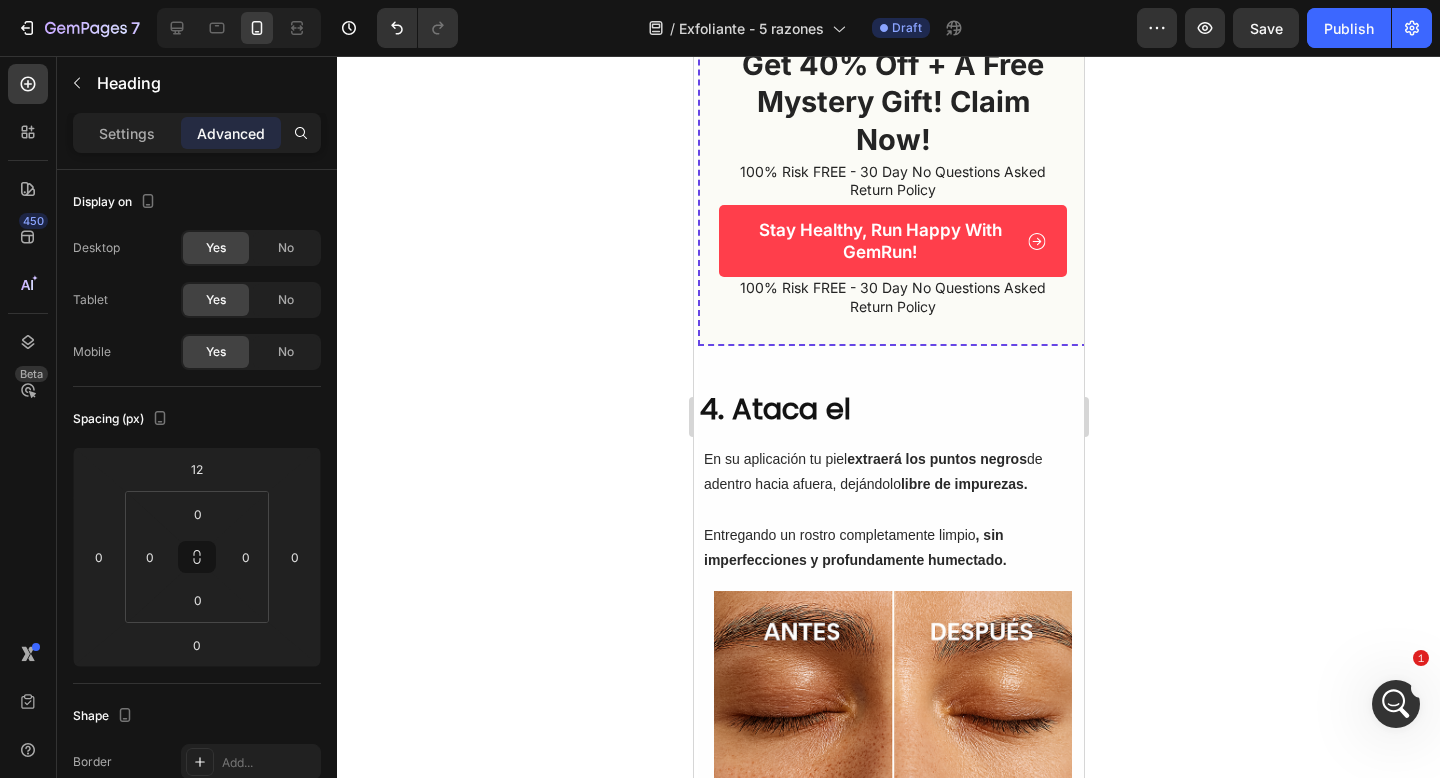 scroll, scrollTop: 2423, scrollLeft: 0, axis: vertical 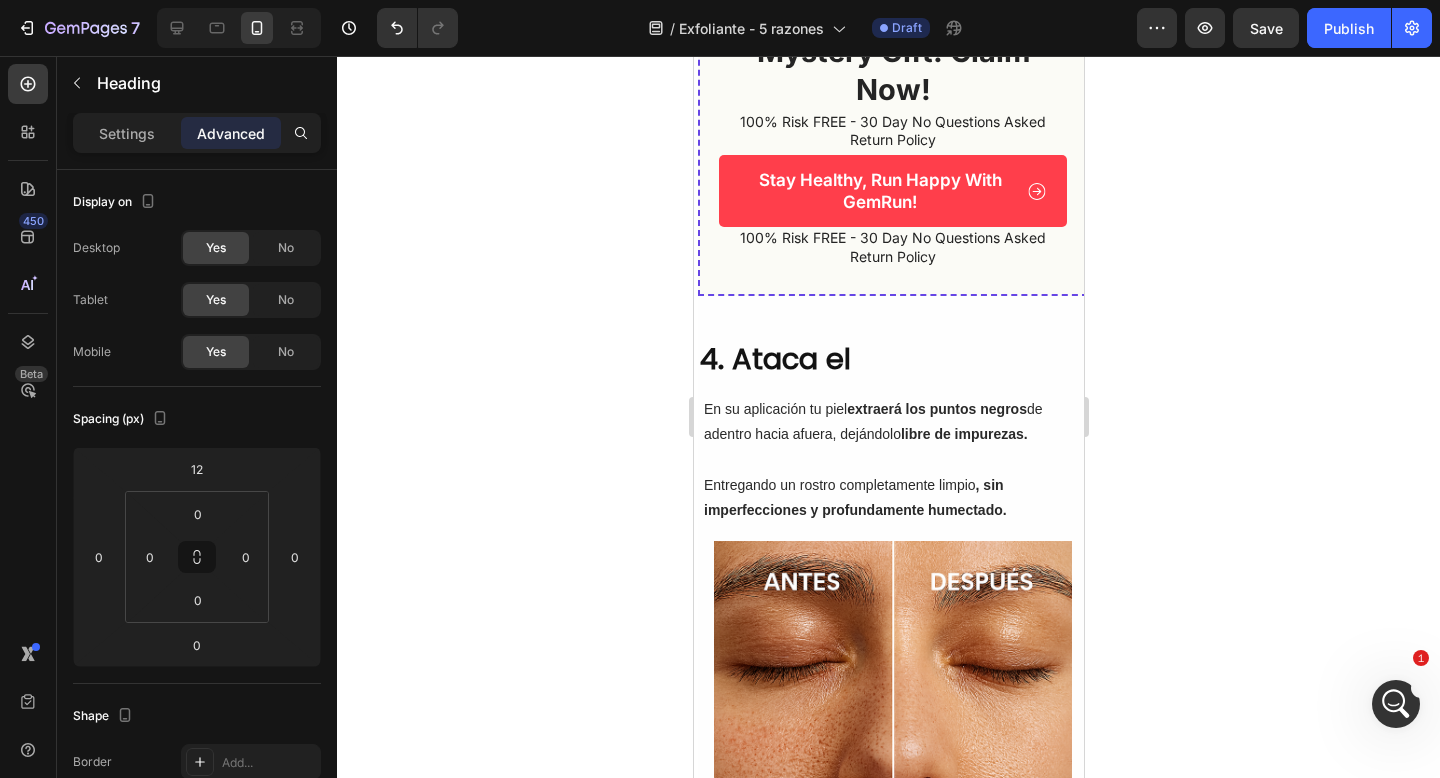 click on "4. Ataca el" at bounding box center [892, 360] 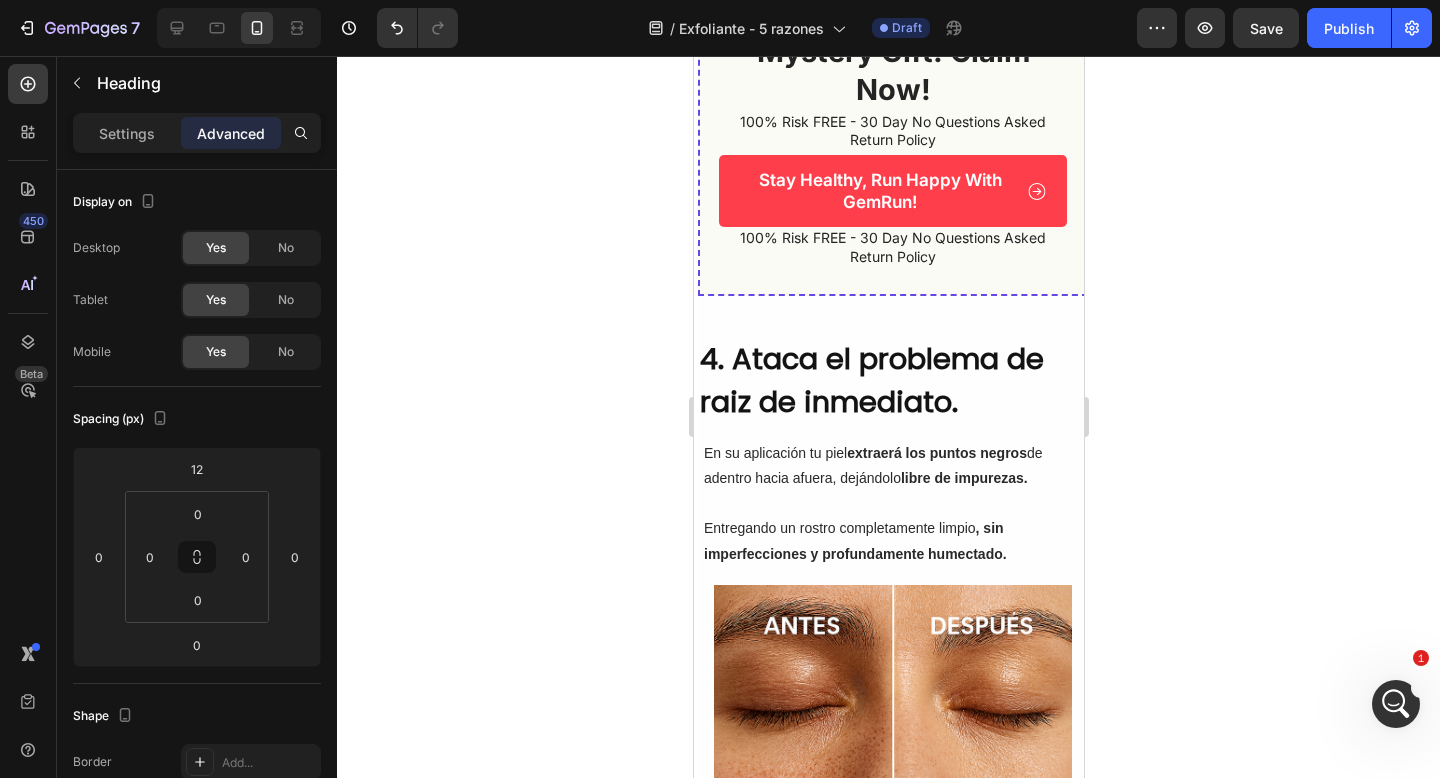click on "4. Ataca el problema de raiz de inmediato." at bounding box center [892, 381] 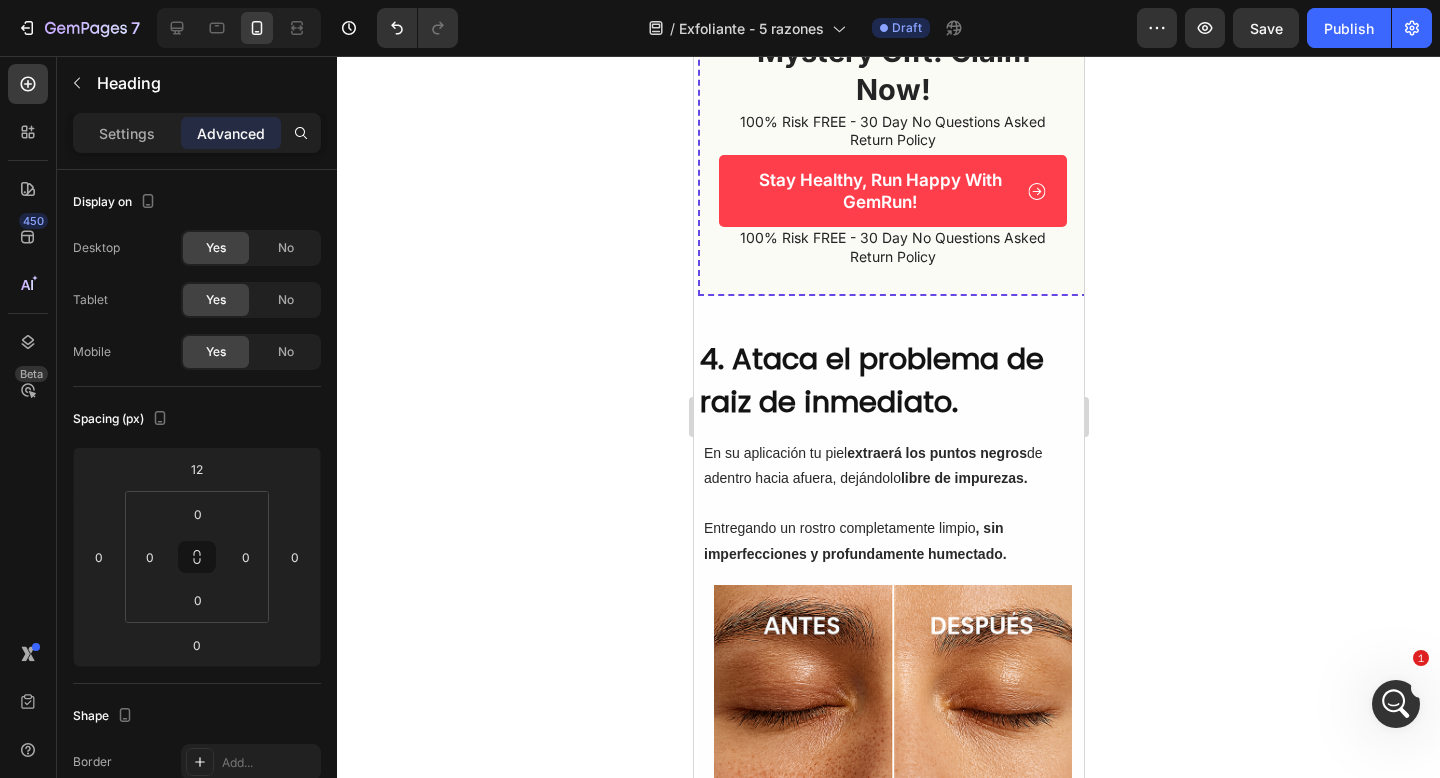 click on "raíz" 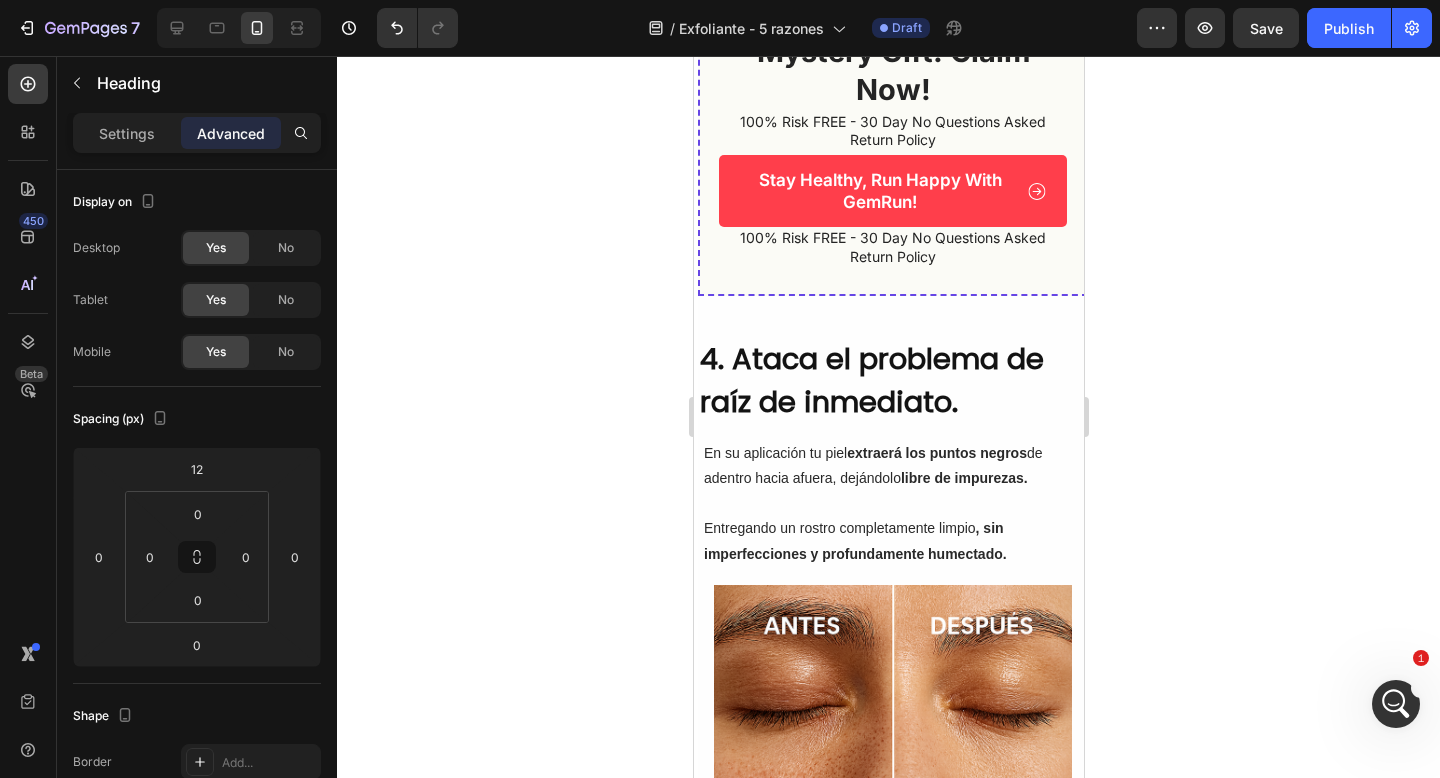 click 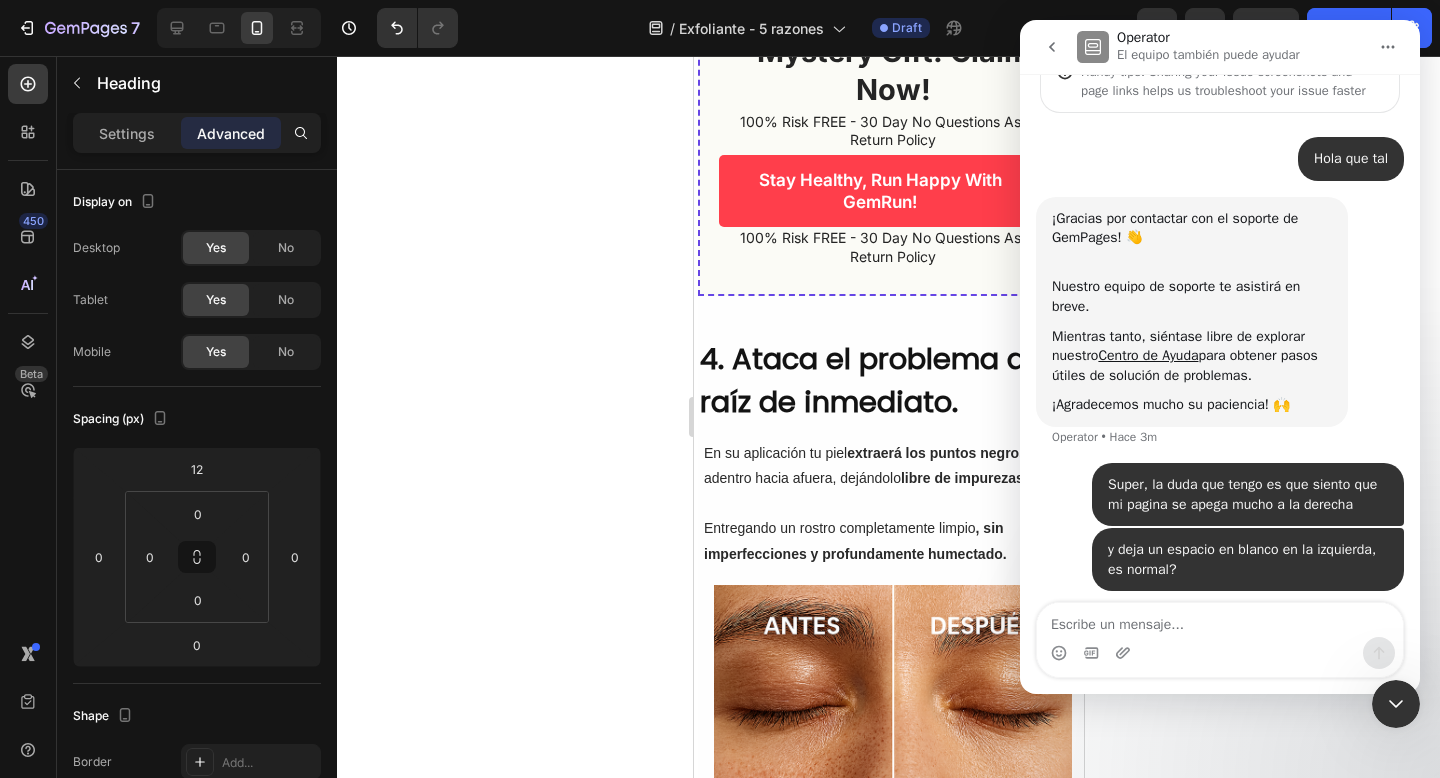 scroll, scrollTop: 51, scrollLeft: 0, axis: vertical 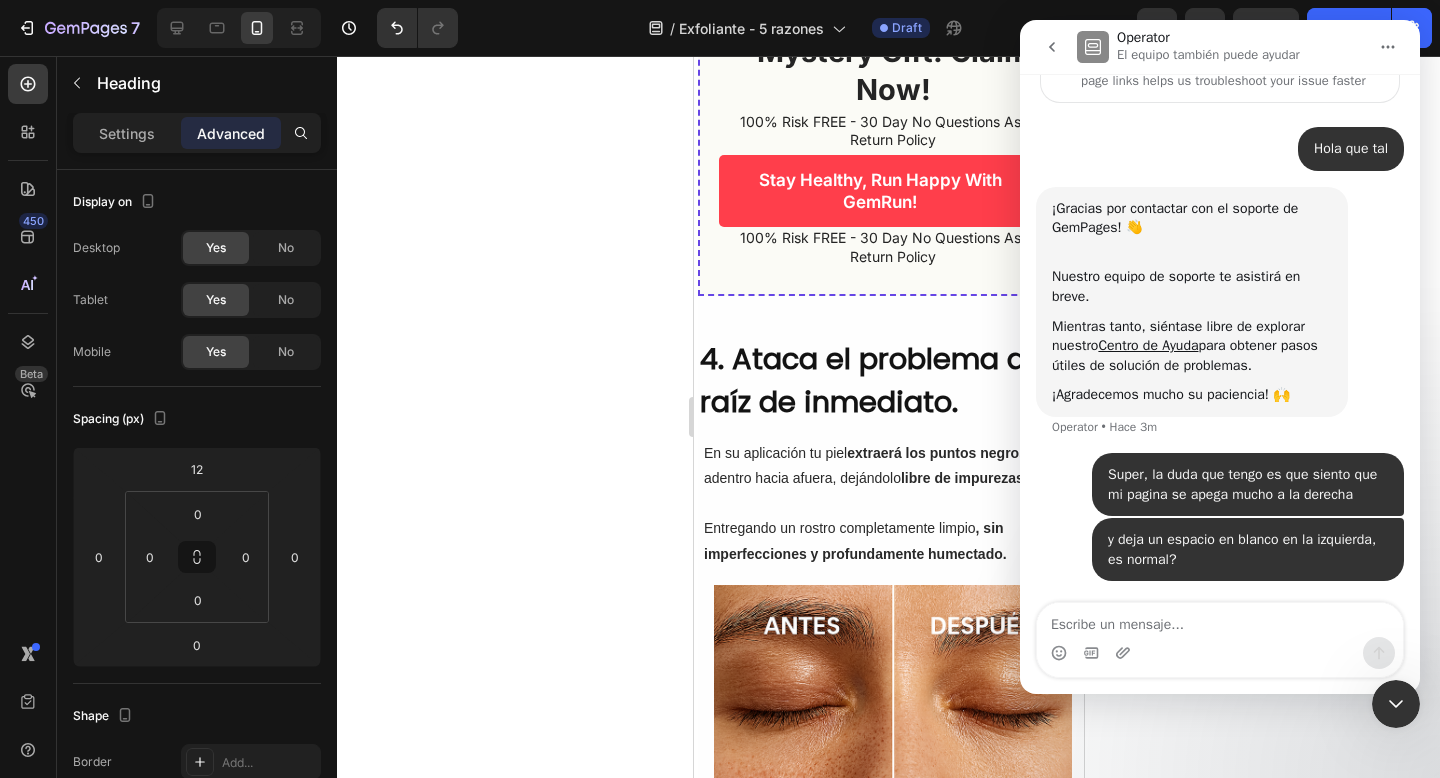 click 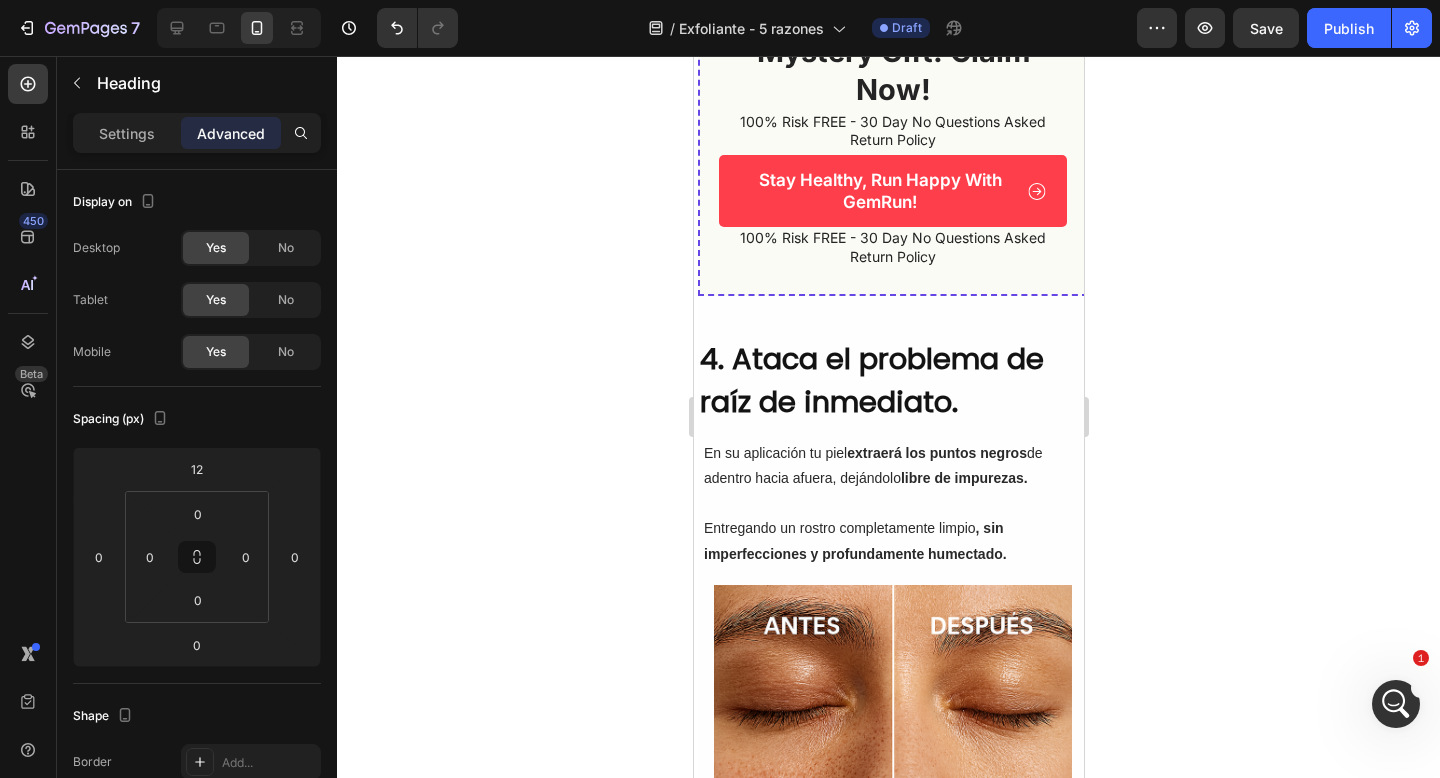 click 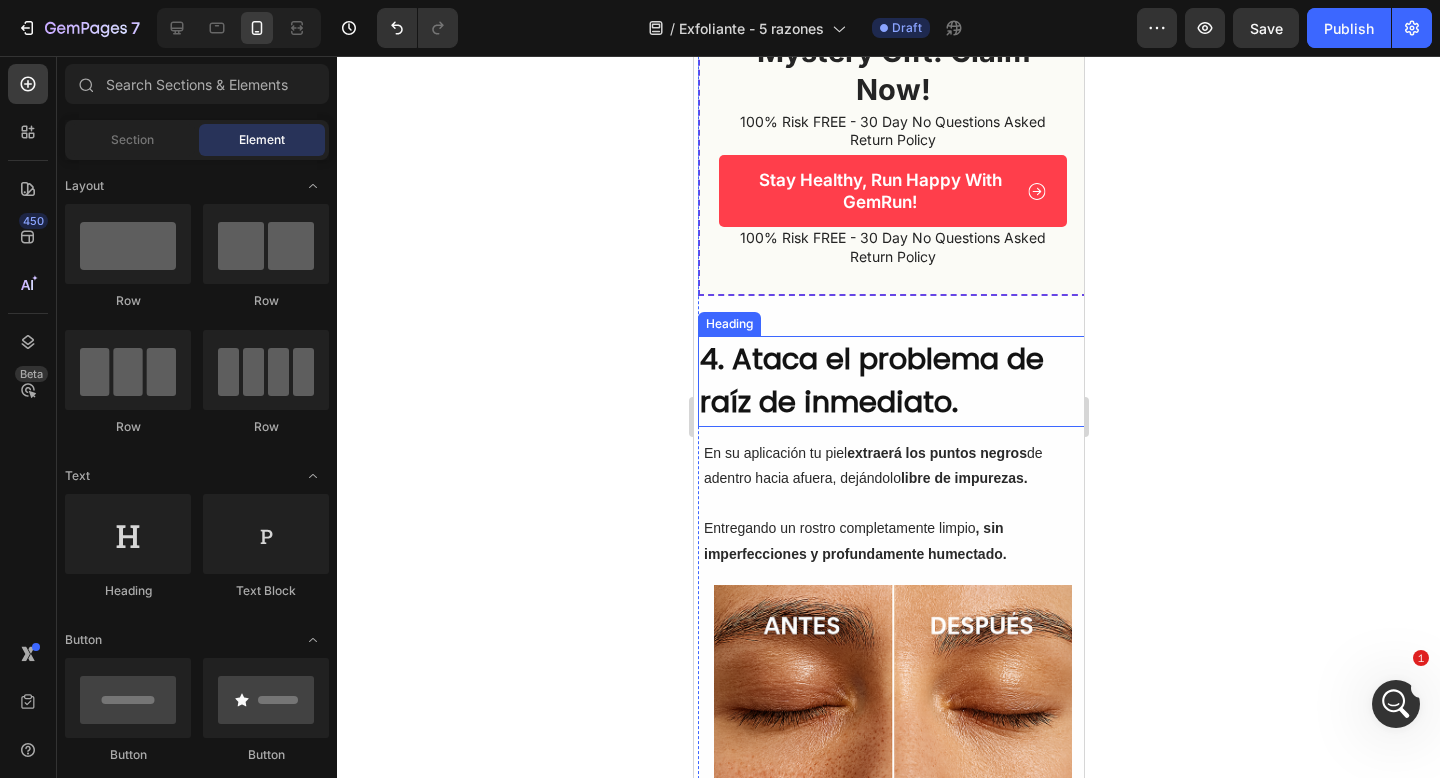 click on "En su aplicación tu piel  extraerá los puntos negros  de adentro hacia afuera, dejándolo  libre de impurezas." at bounding box center (892, 466) 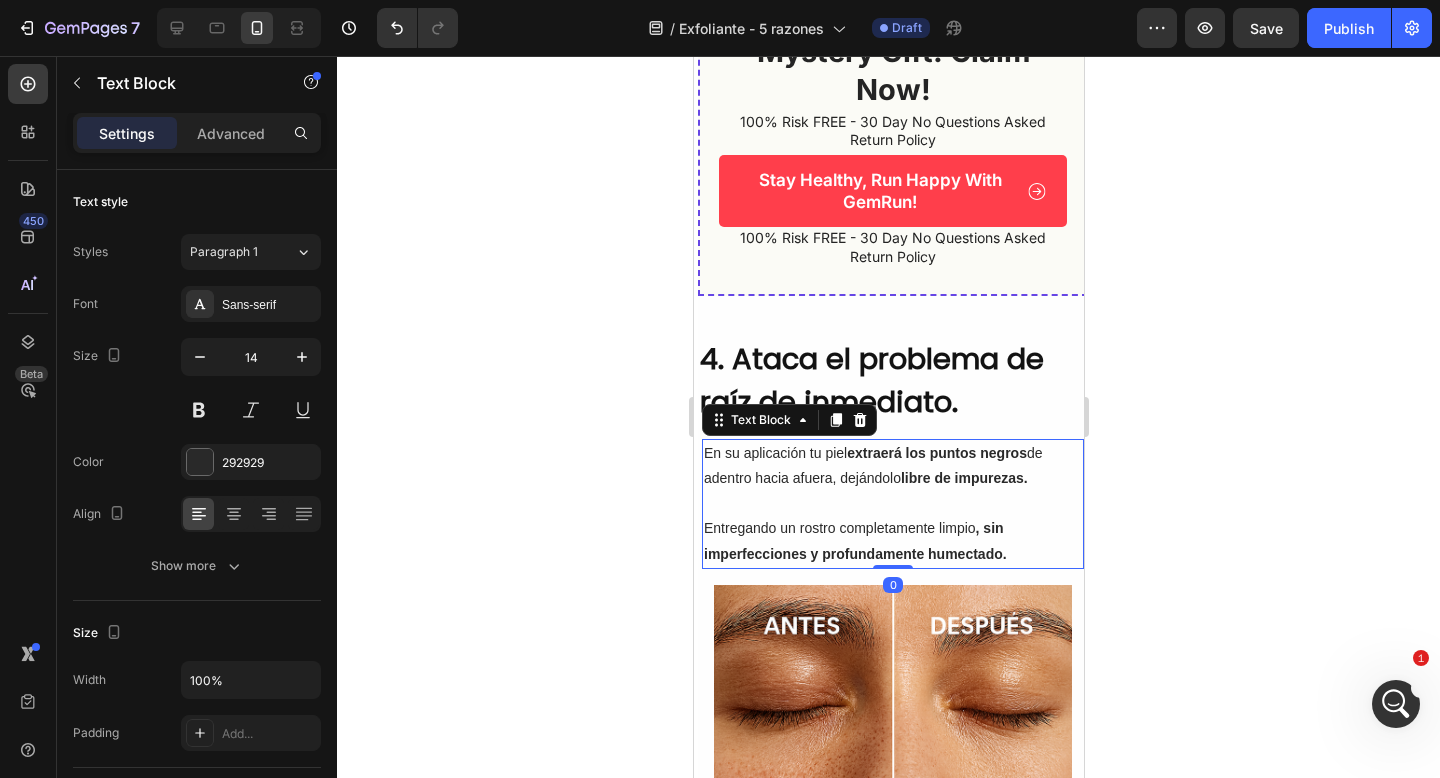 click on "En su aplicación tu piel  extraerá los puntos negros  de adentro hacia afuera, dejándolo  libre de impurezas." at bounding box center [892, 466] 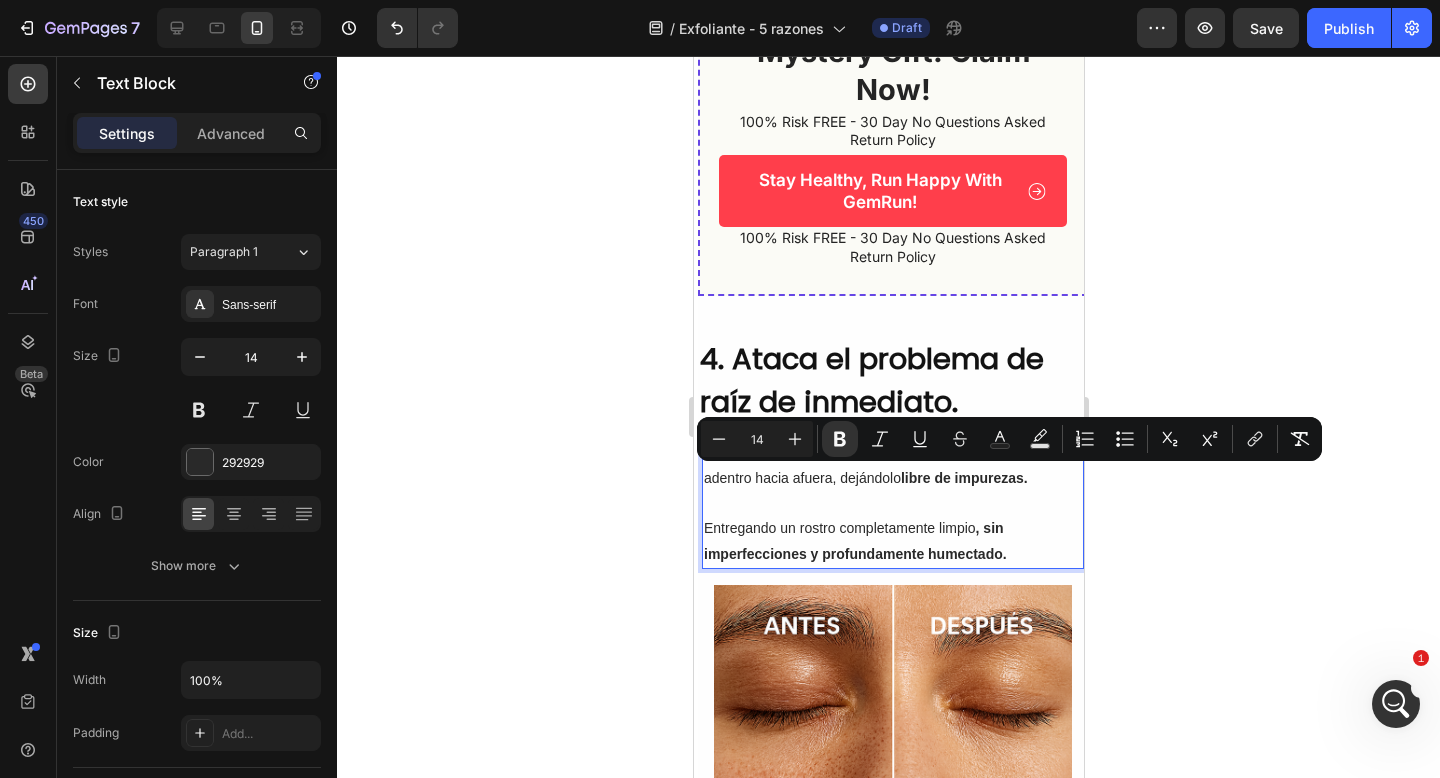 click on "Entregando un rostro completamente limpio , sin imperfecciones y profundamente humectado." at bounding box center [892, 541] 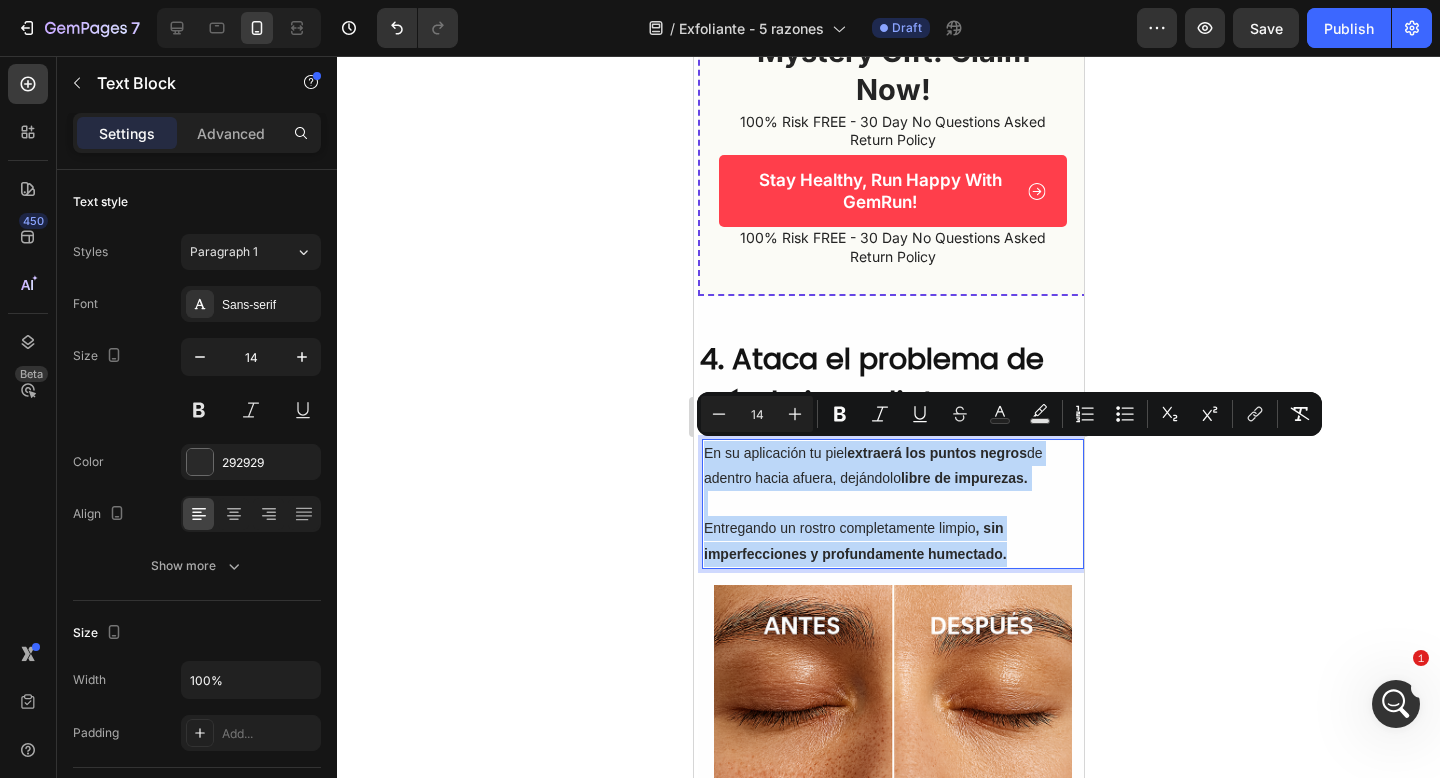 drag, startPoint x: 1025, startPoint y: 553, endPoint x: 692, endPoint y: 450, distance: 348.56564 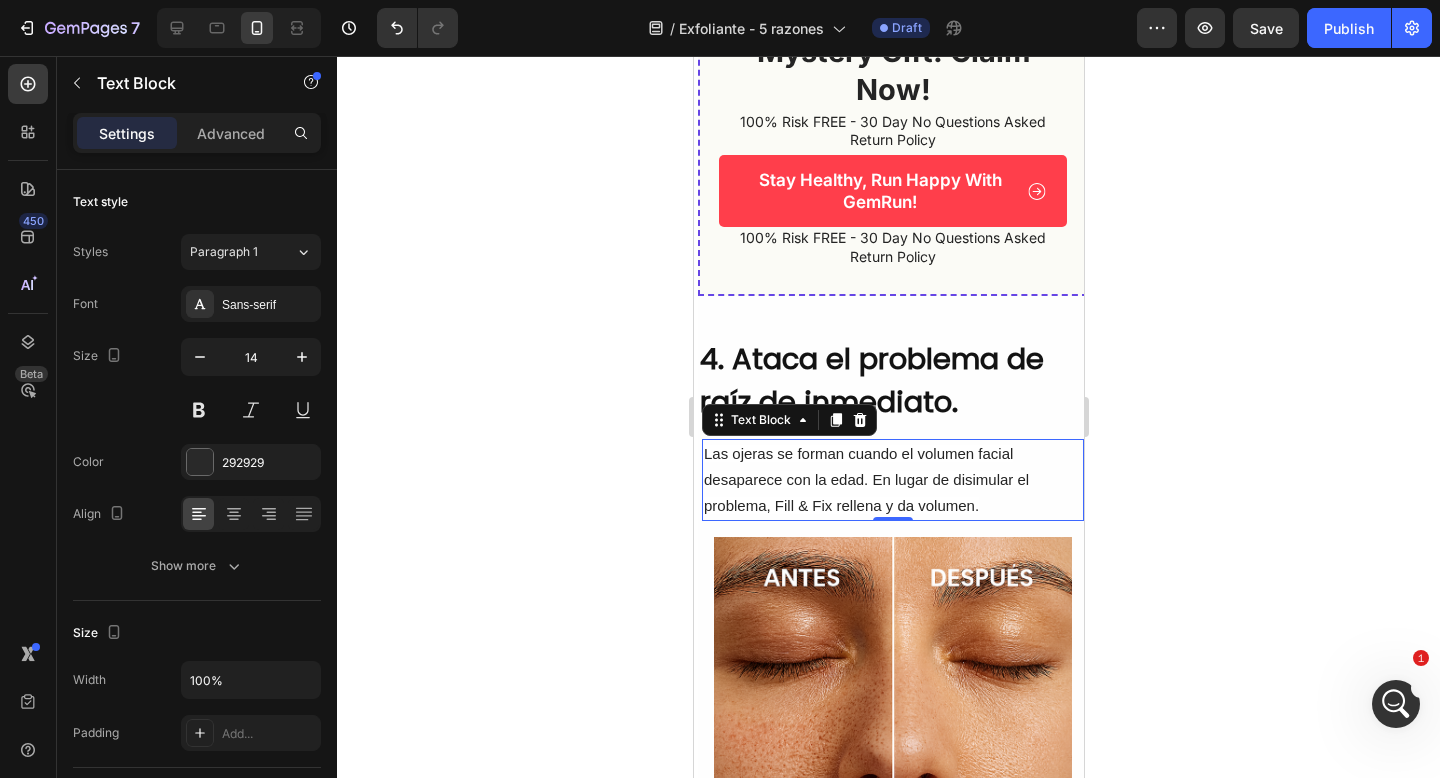 click 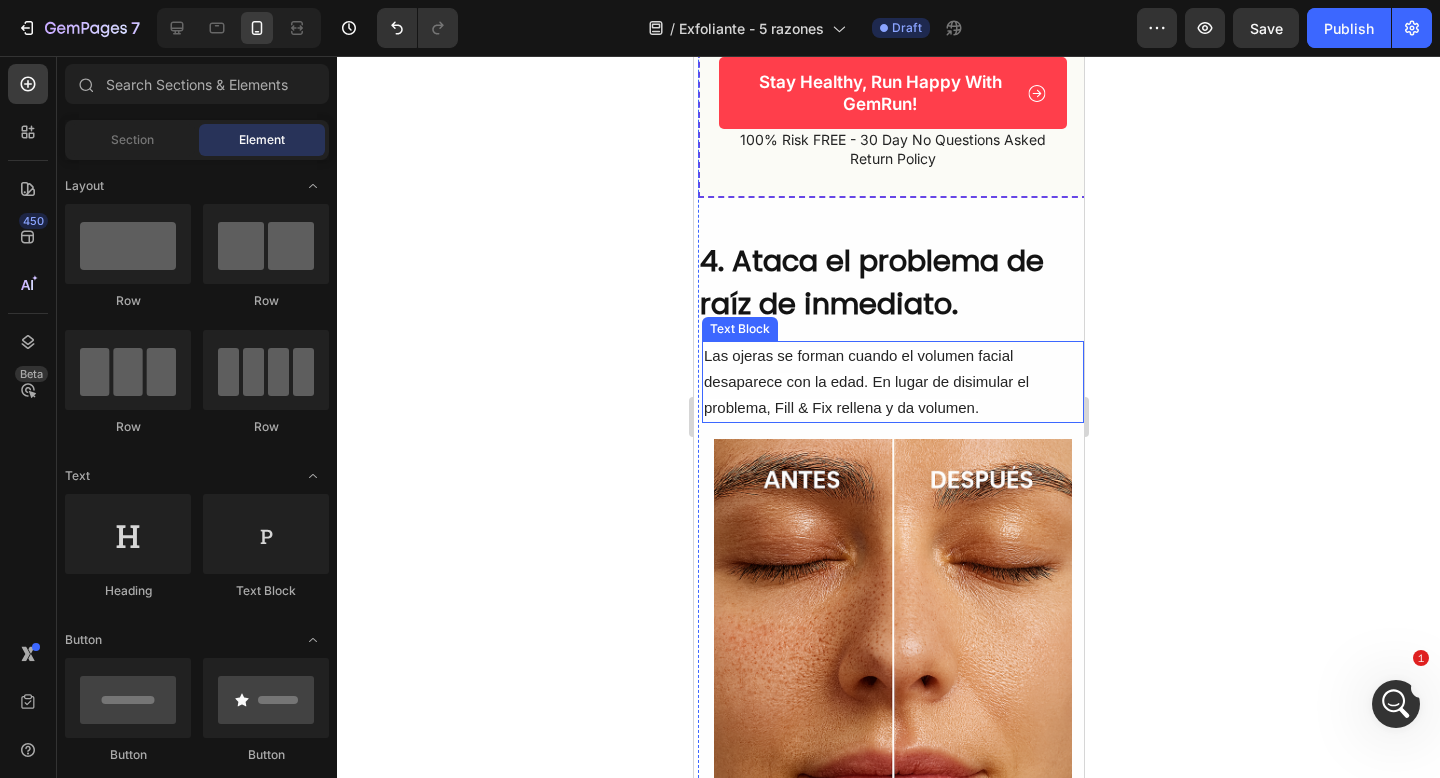 scroll, scrollTop: 2692, scrollLeft: 0, axis: vertical 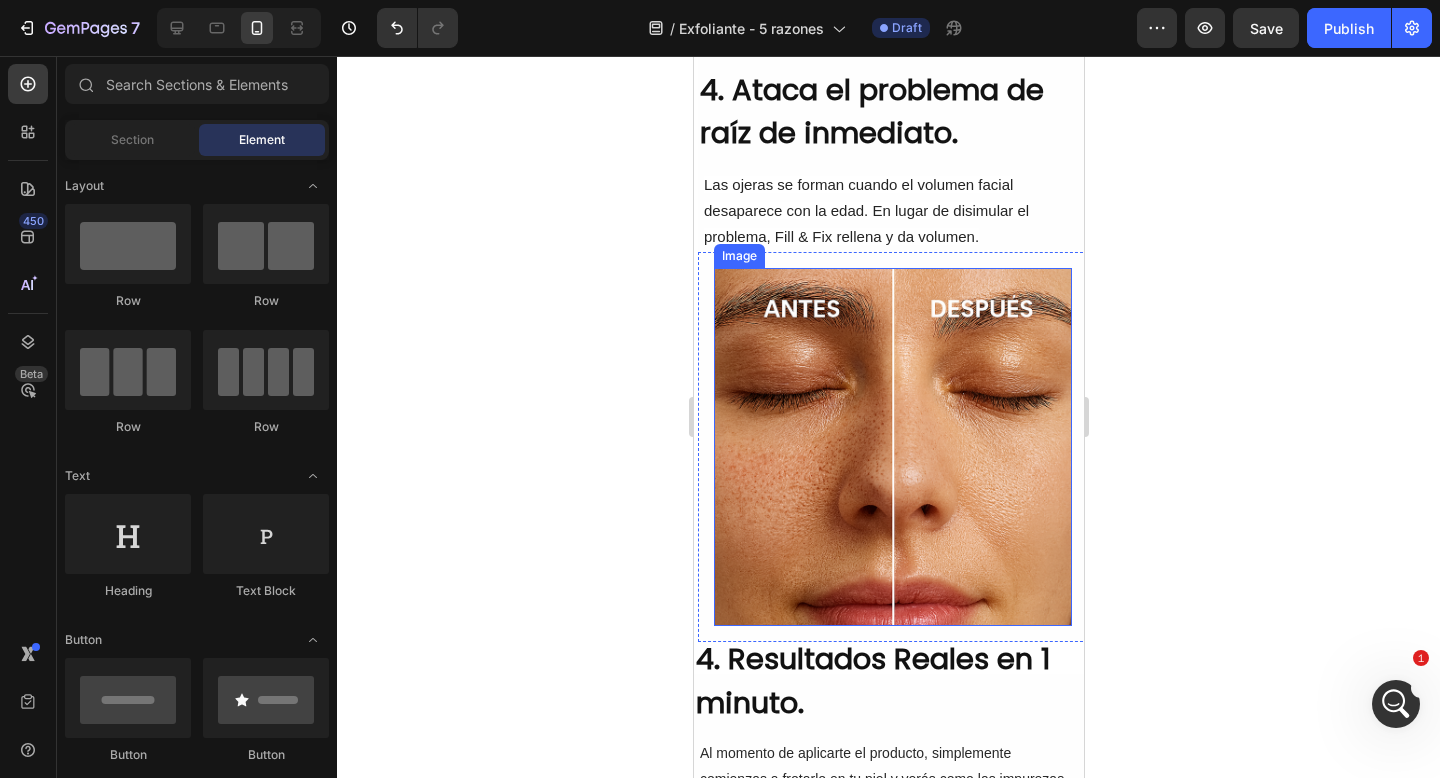 click at bounding box center (892, 447) 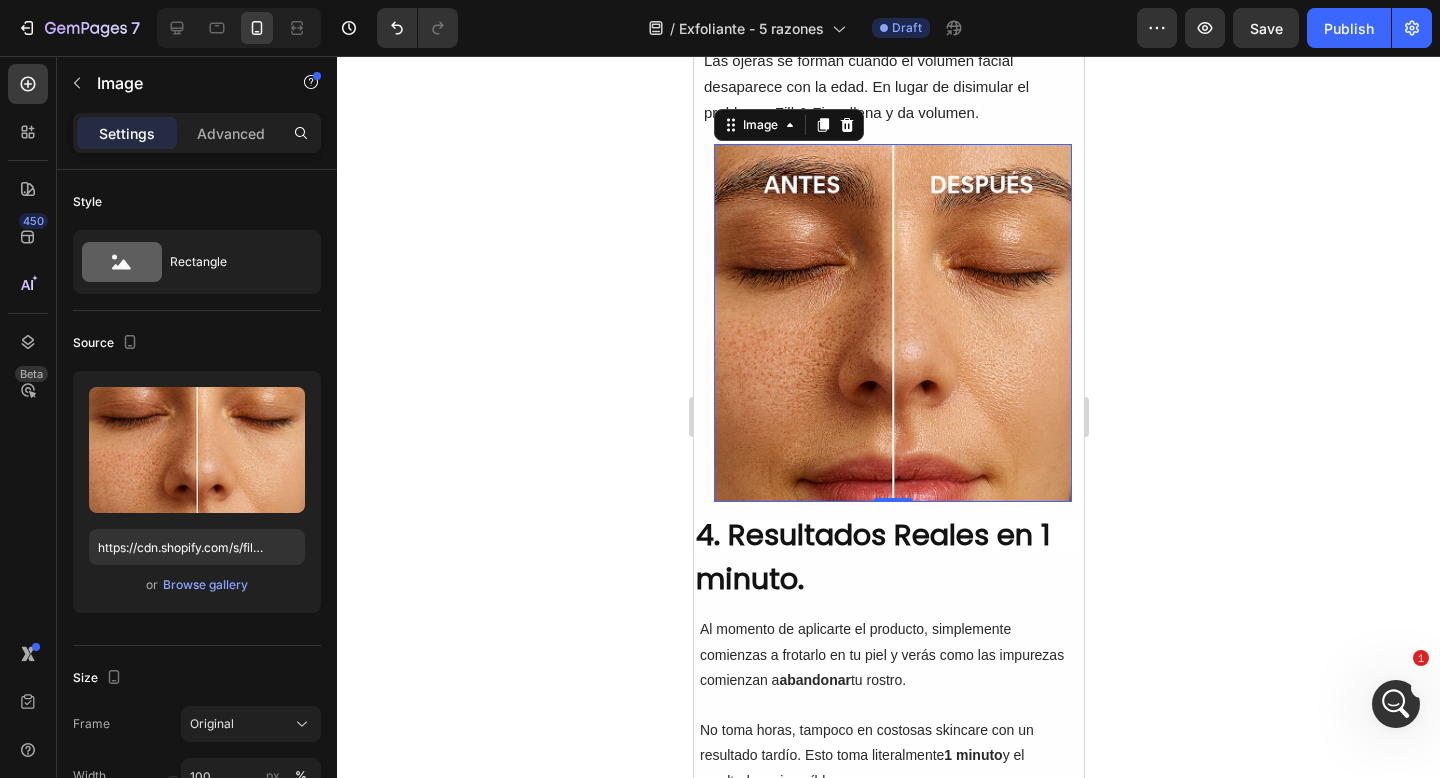 click on "4. Resultados Reales en 1 minuto." at bounding box center (888, 557) 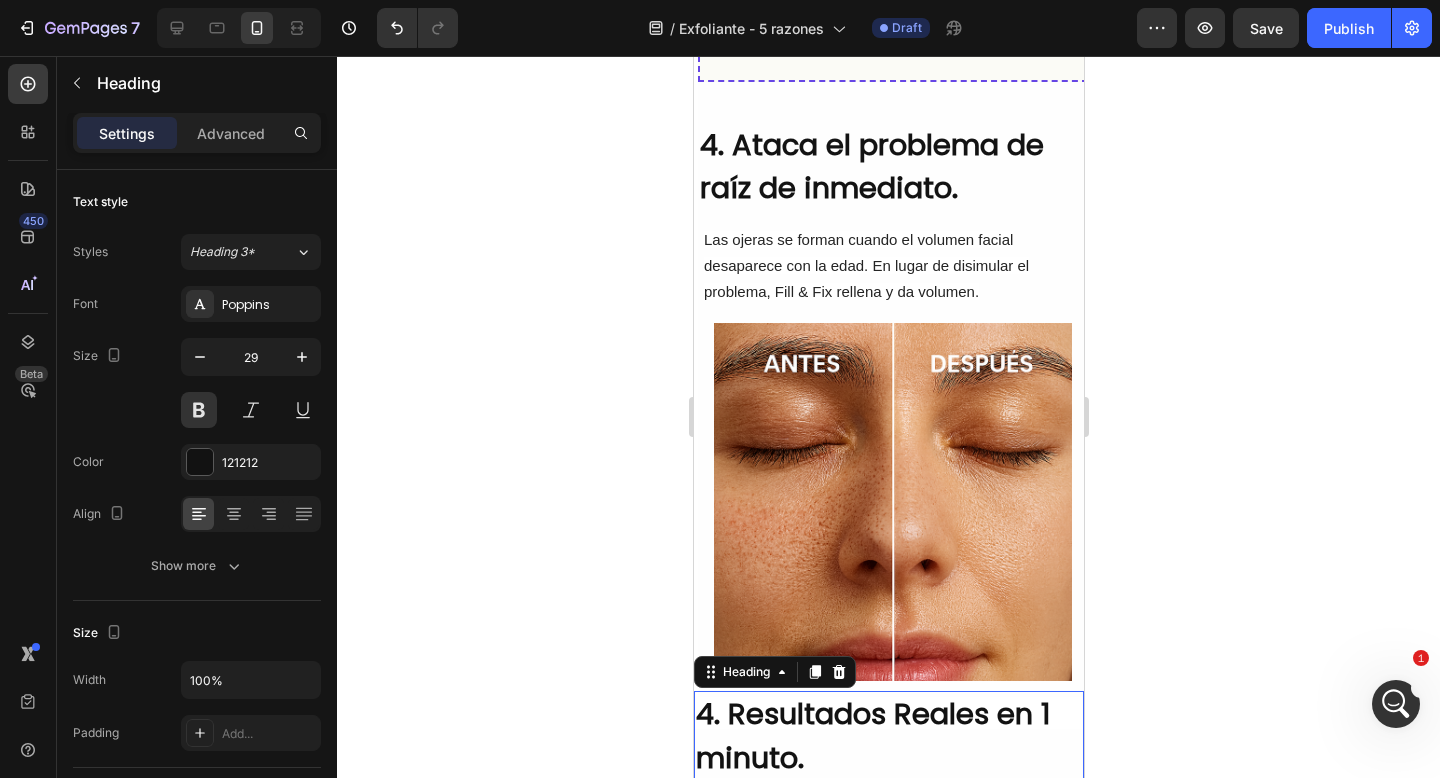 scroll, scrollTop: 2847, scrollLeft: 0, axis: vertical 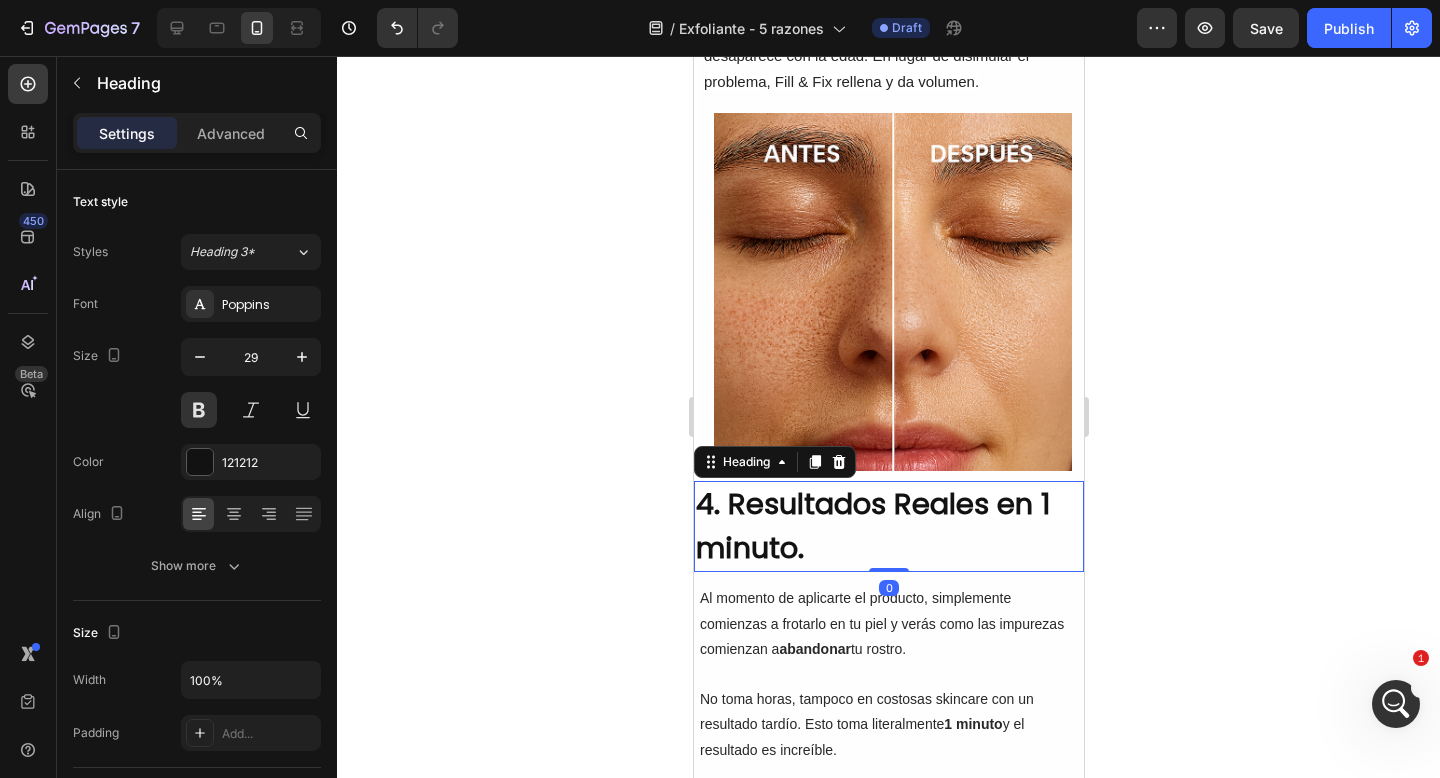 click on "4. Resultados Reales en 1 minuto." at bounding box center [888, 526] 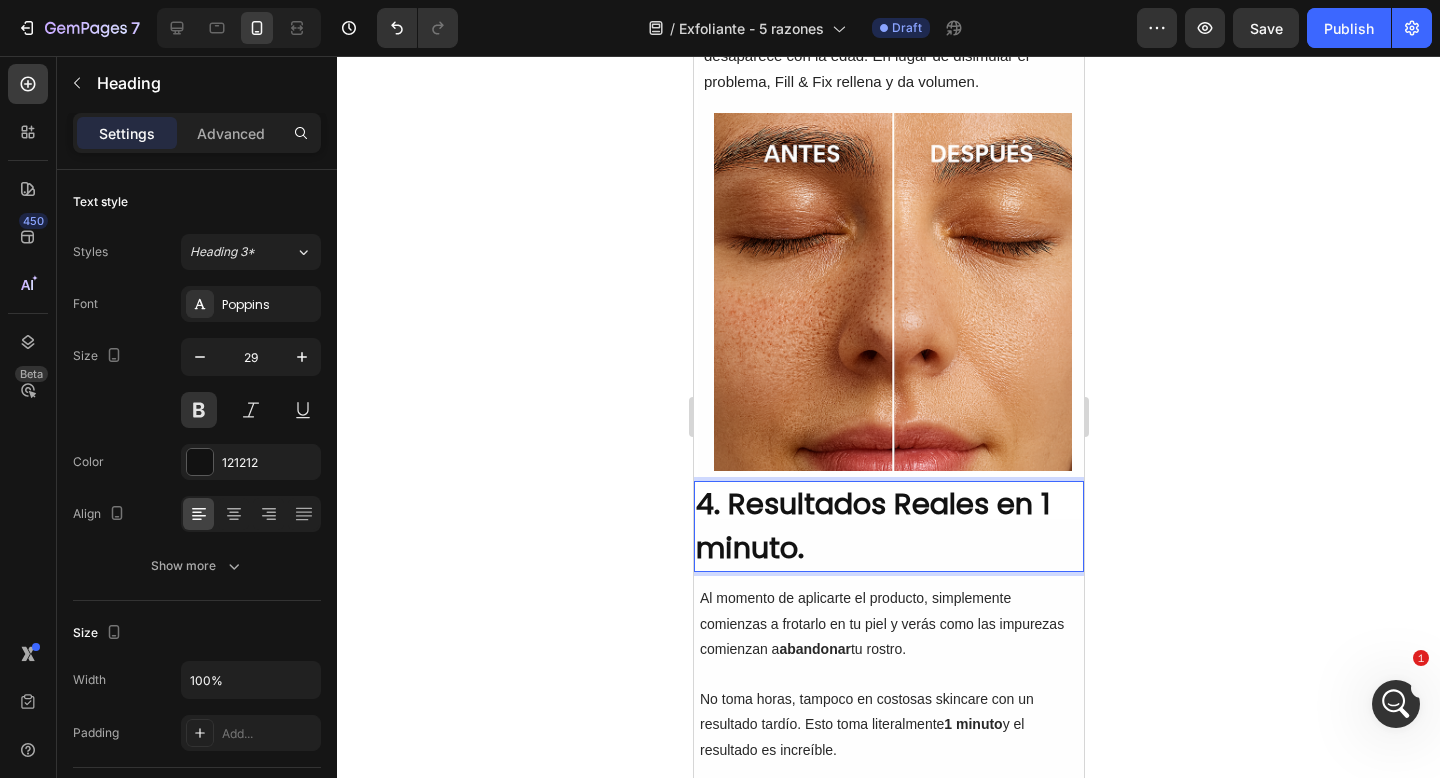 click on "4. Resultados Reales en 1 minuto." at bounding box center (888, 526) 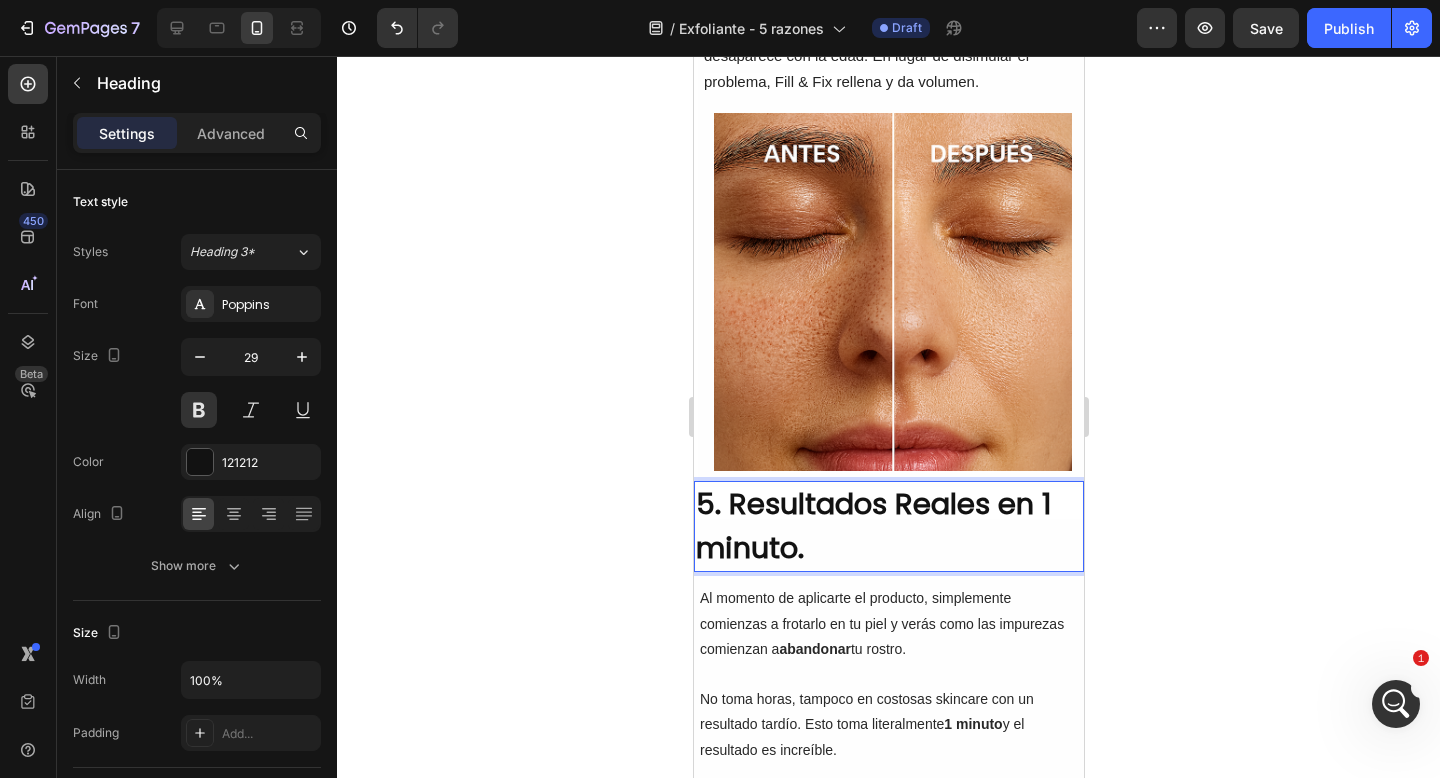 click on "5. Resultados Reales en 1 minuto." at bounding box center (888, 526) 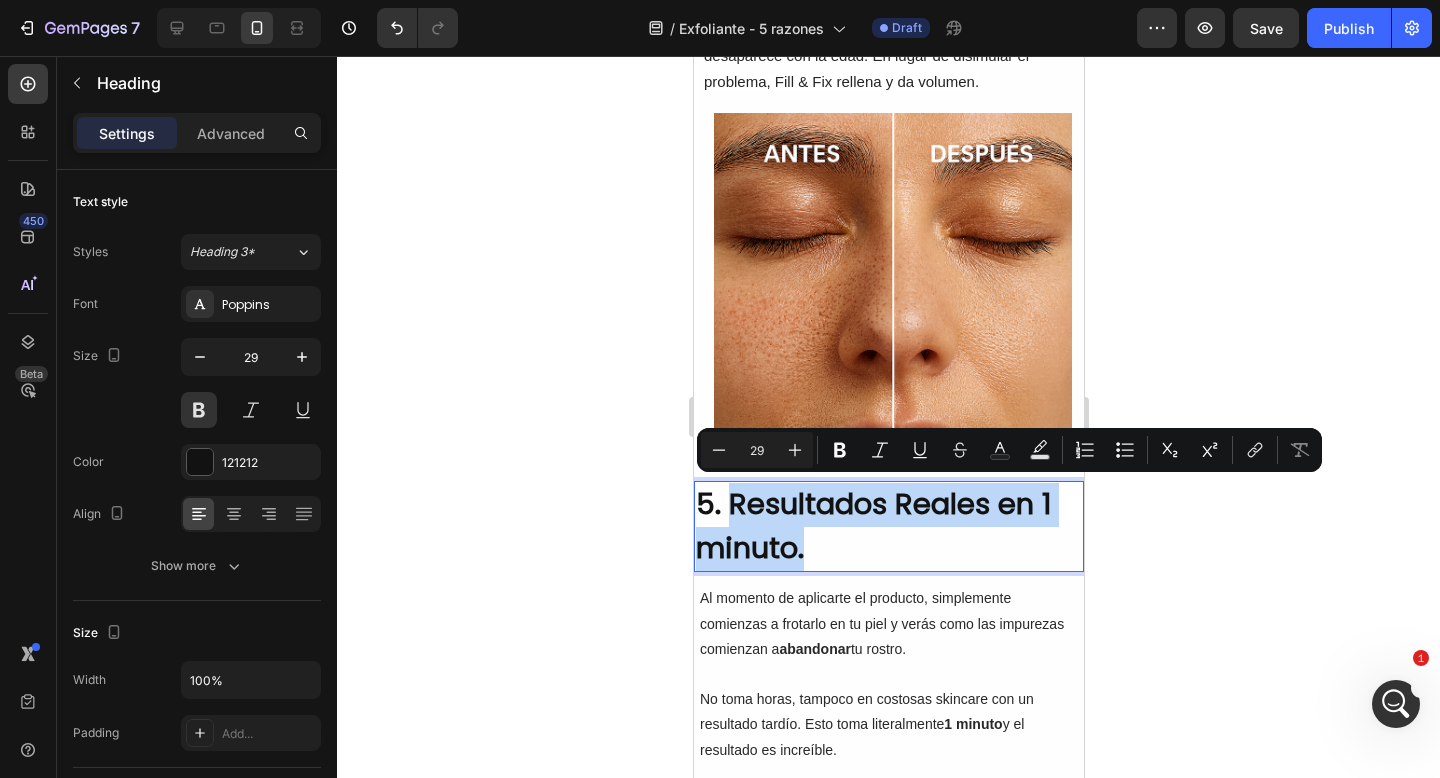 drag, startPoint x: 826, startPoint y: 552, endPoint x: 735, endPoint y: 504, distance: 102.88343 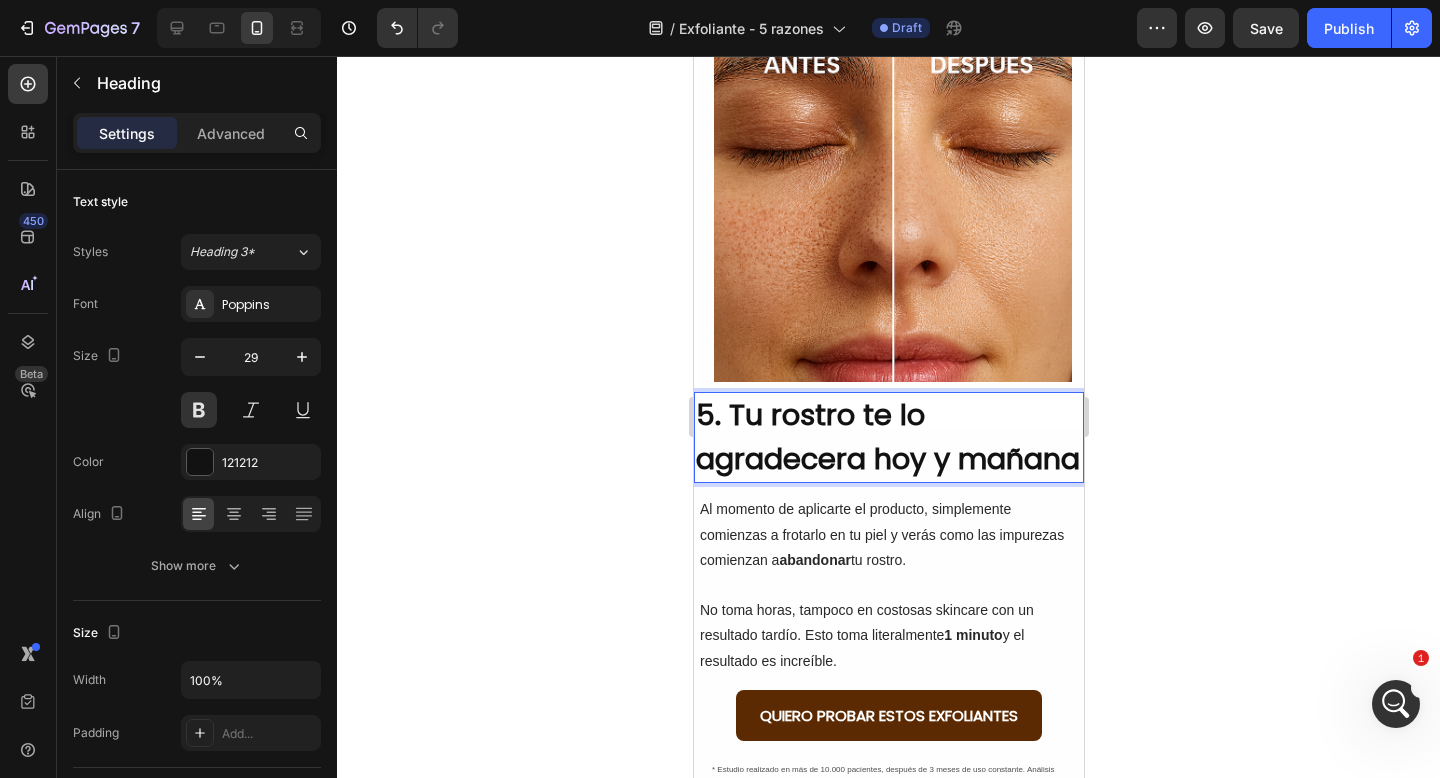 scroll, scrollTop: 3028, scrollLeft: 0, axis: vertical 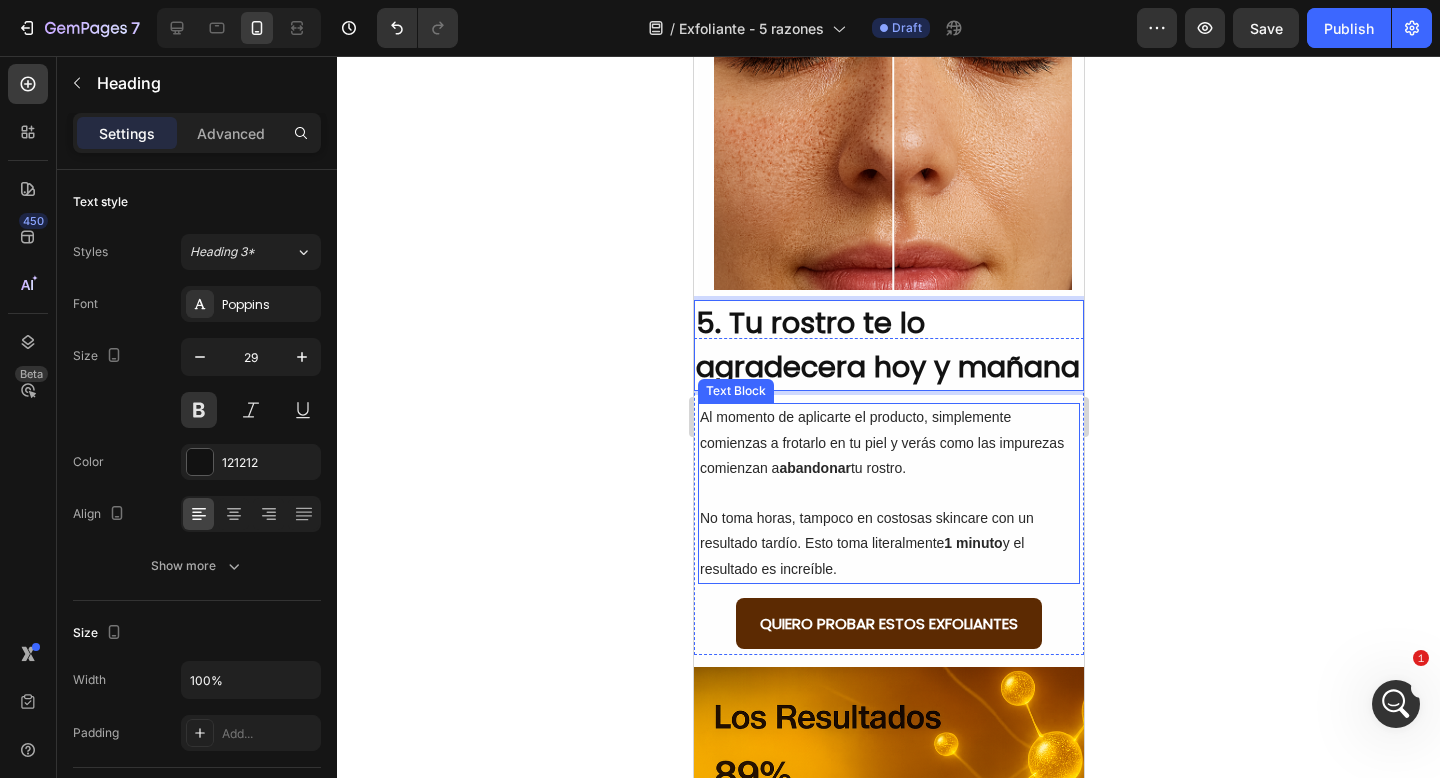 click on "Al momento de aplicarte el producto, simplemente comienzas a frotarlo en tu piel y verás como las impurezas comienzan a  abandonar  tu rostro." at bounding box center [888, 443] 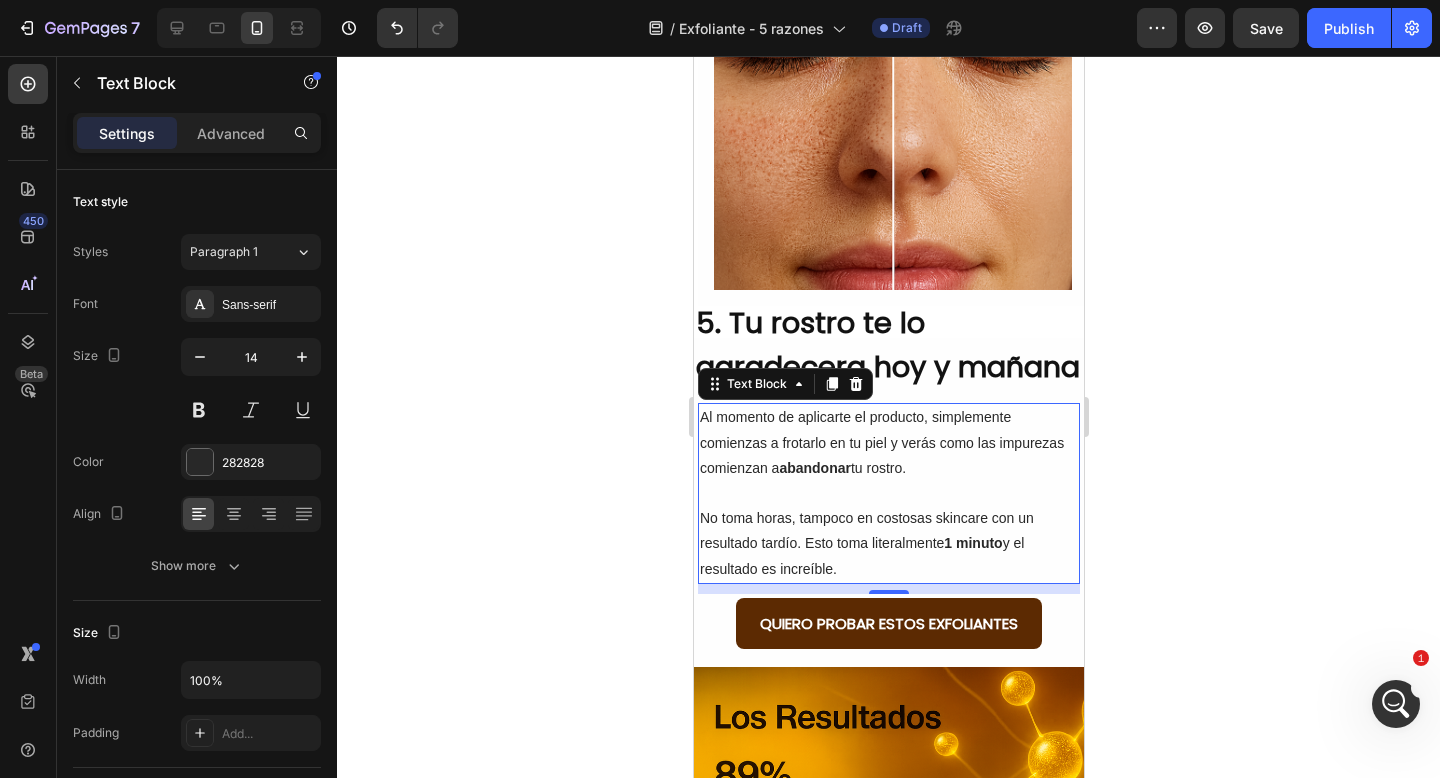 click on "No toma horas, tampoco en costosas skincare con un resultado tardío. Esto toma literalmente  1 minuto  y el resultado es increíble." at bounding box center [888, 544] 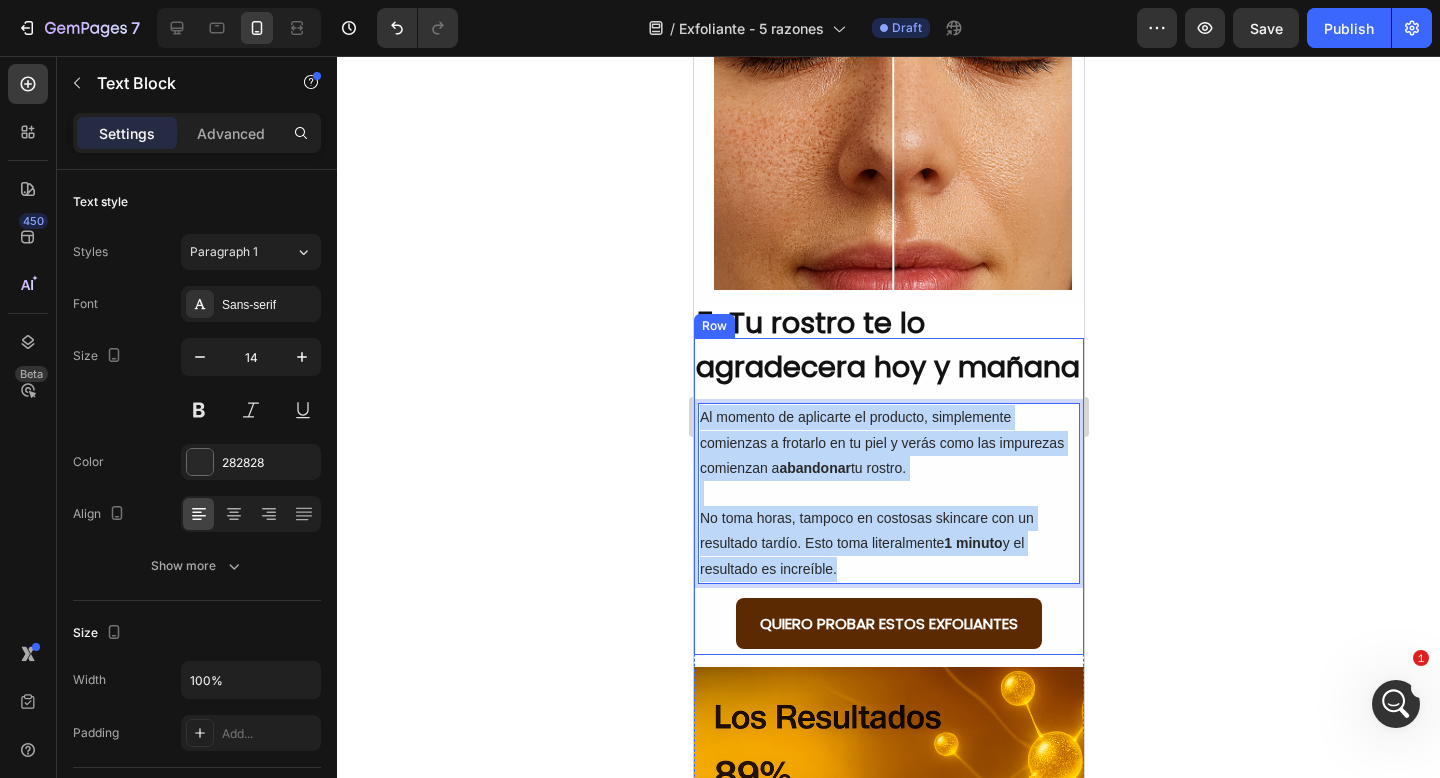 drag, startPoint x: 890, startPoint y: 608, endPoint x: 688, endPoint y: 448, distance: 257.68973 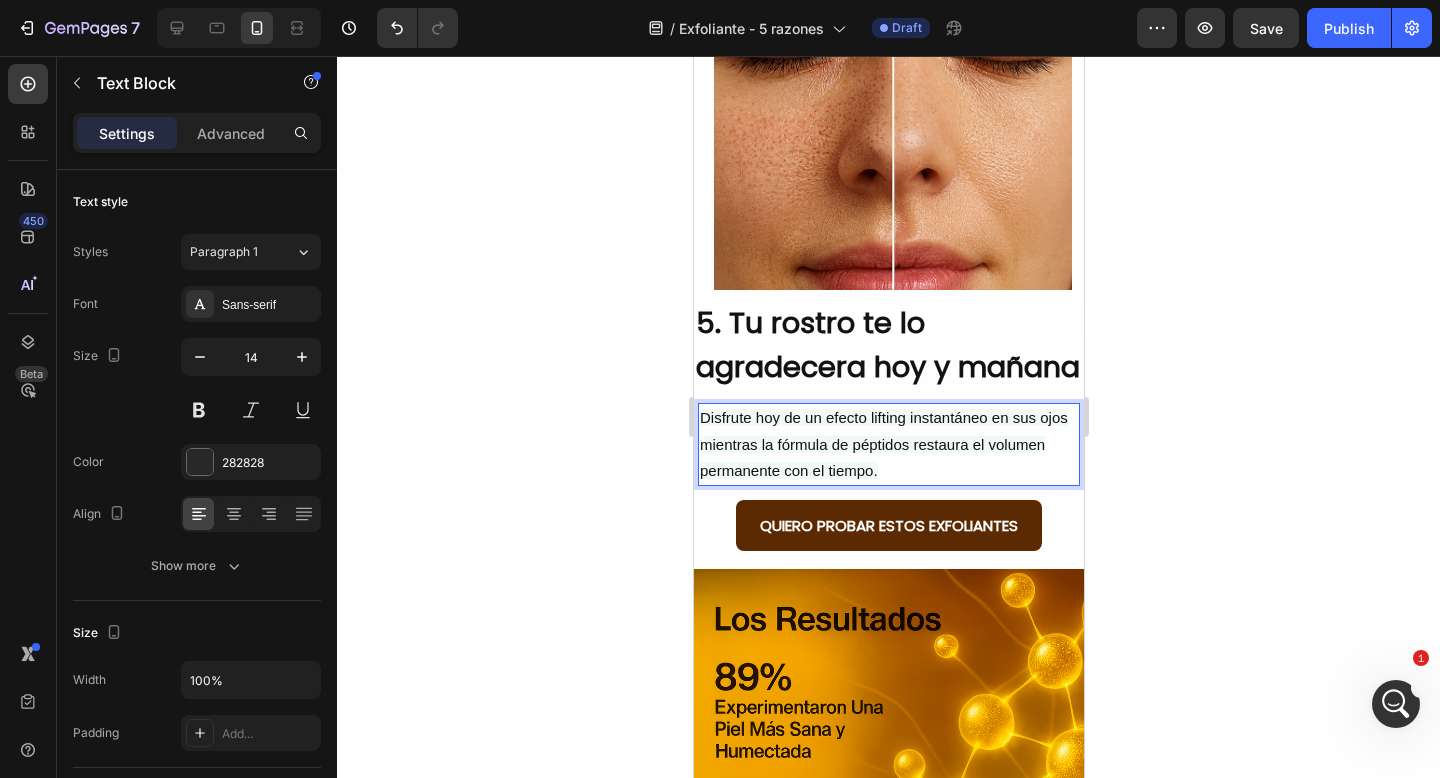 click 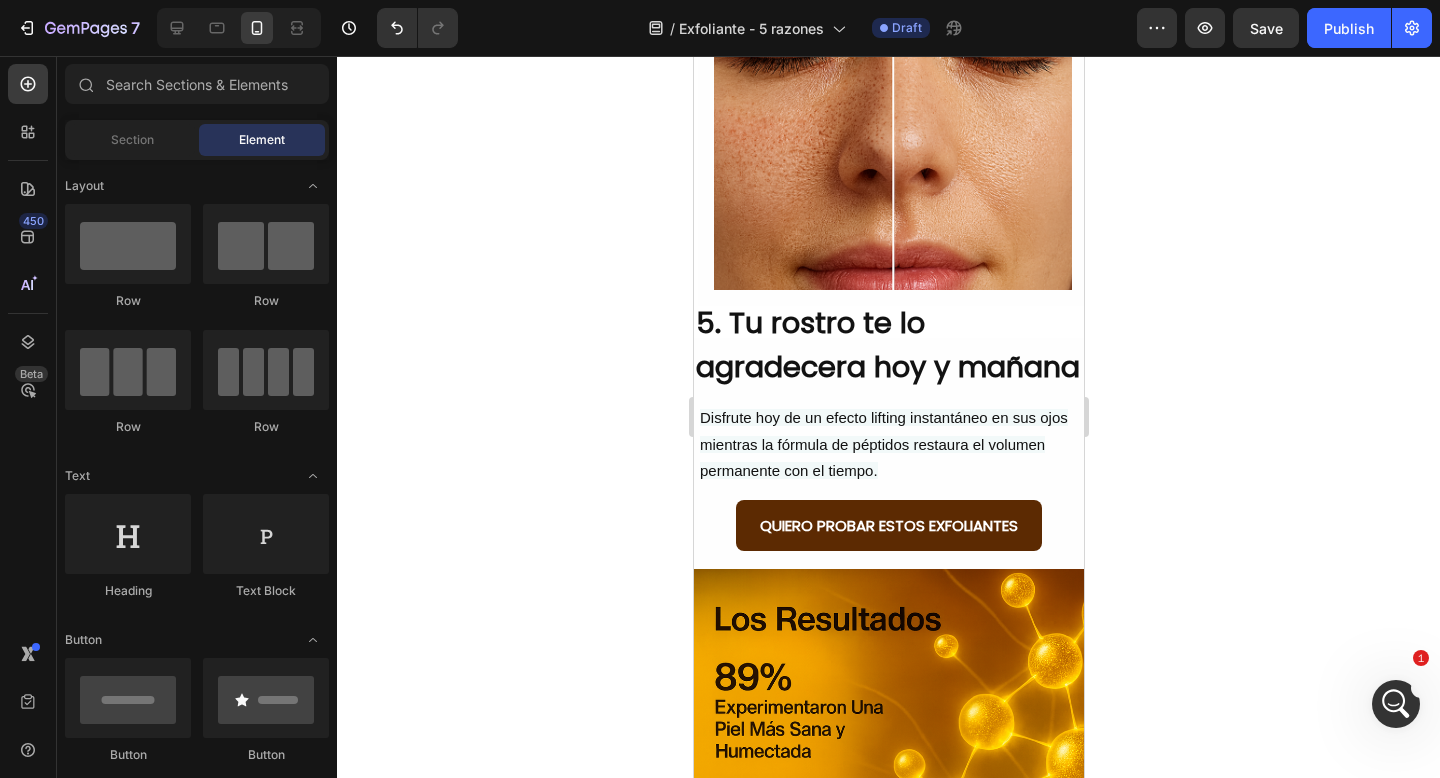 click at bounding box center [1396, 704] 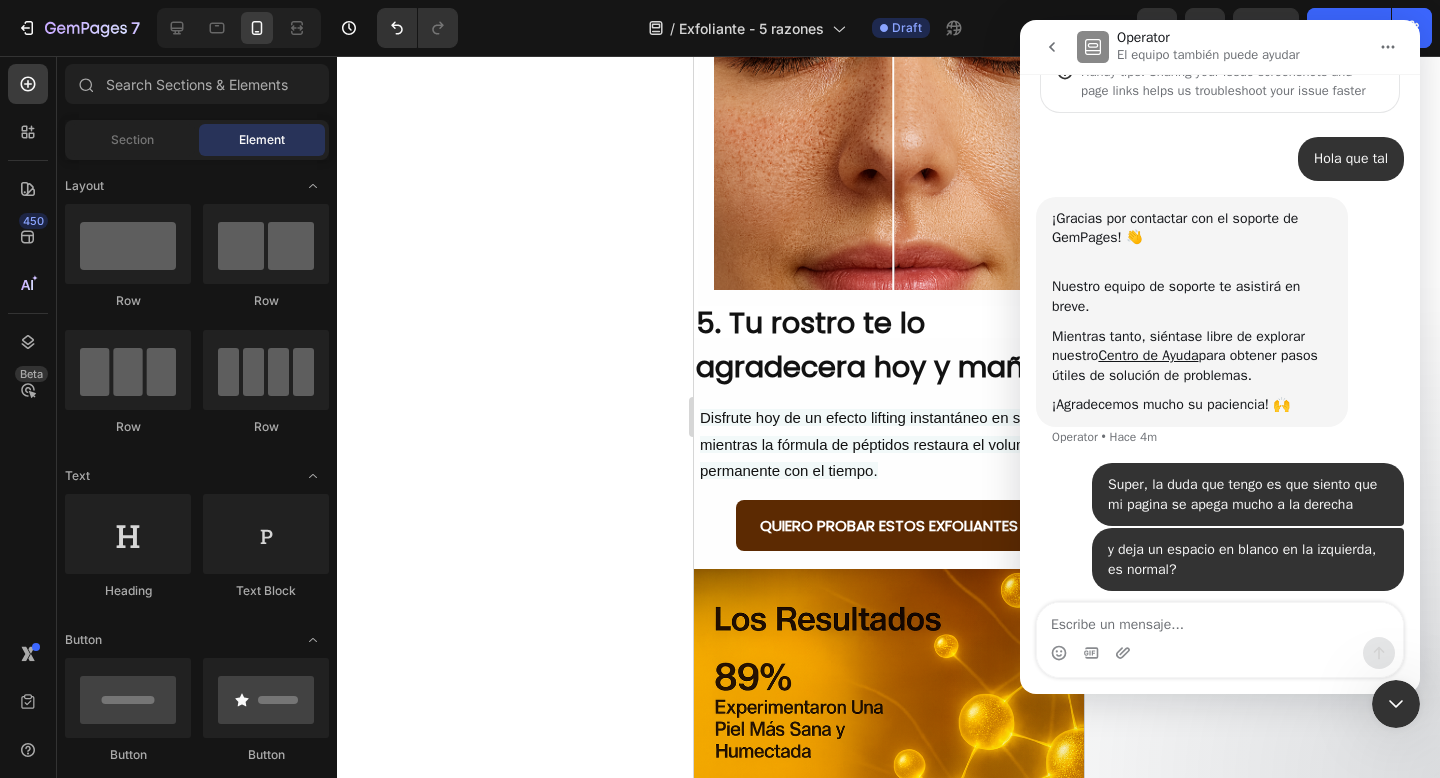 scroll, scrollTop: 51, scrollLeft: 0, axis: vertical 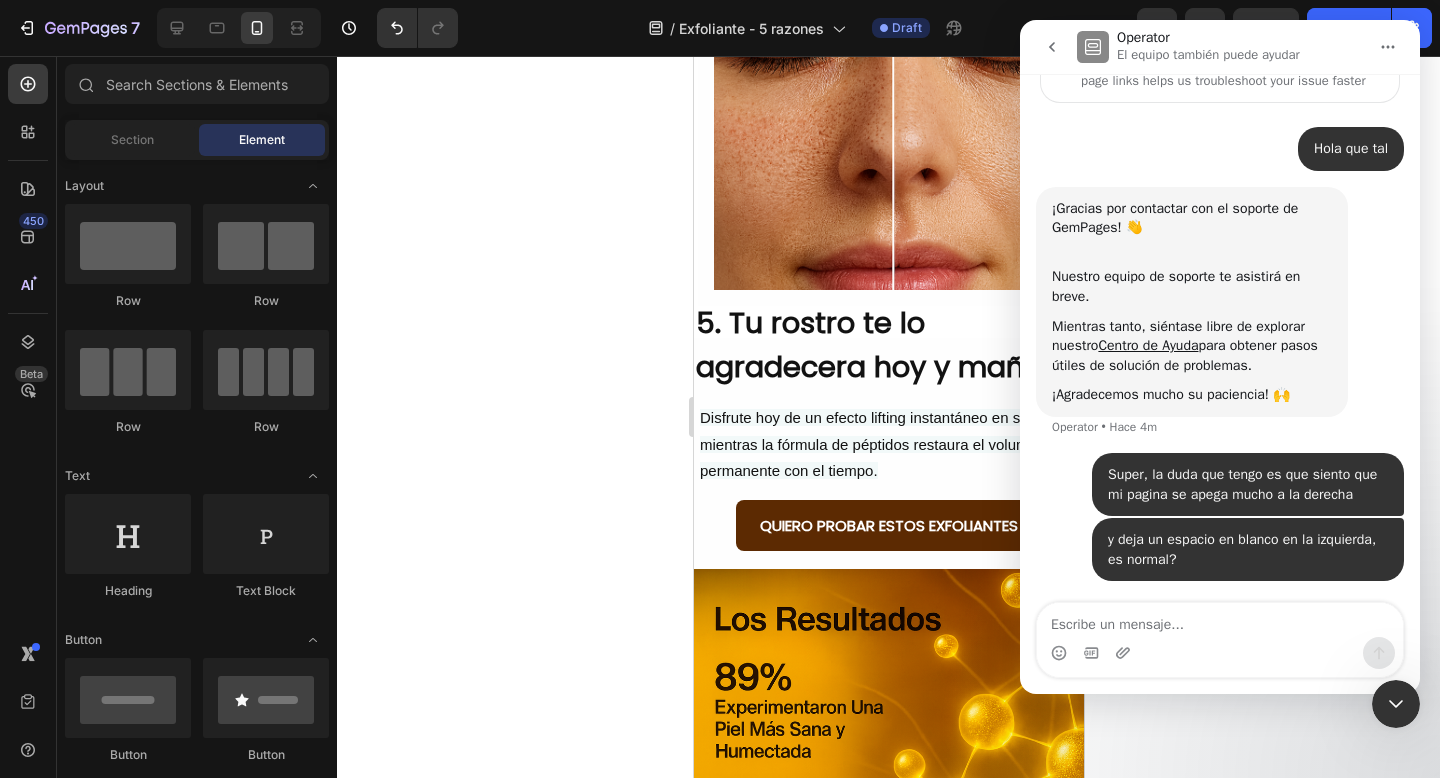 click at bounding box center (1396, 704) 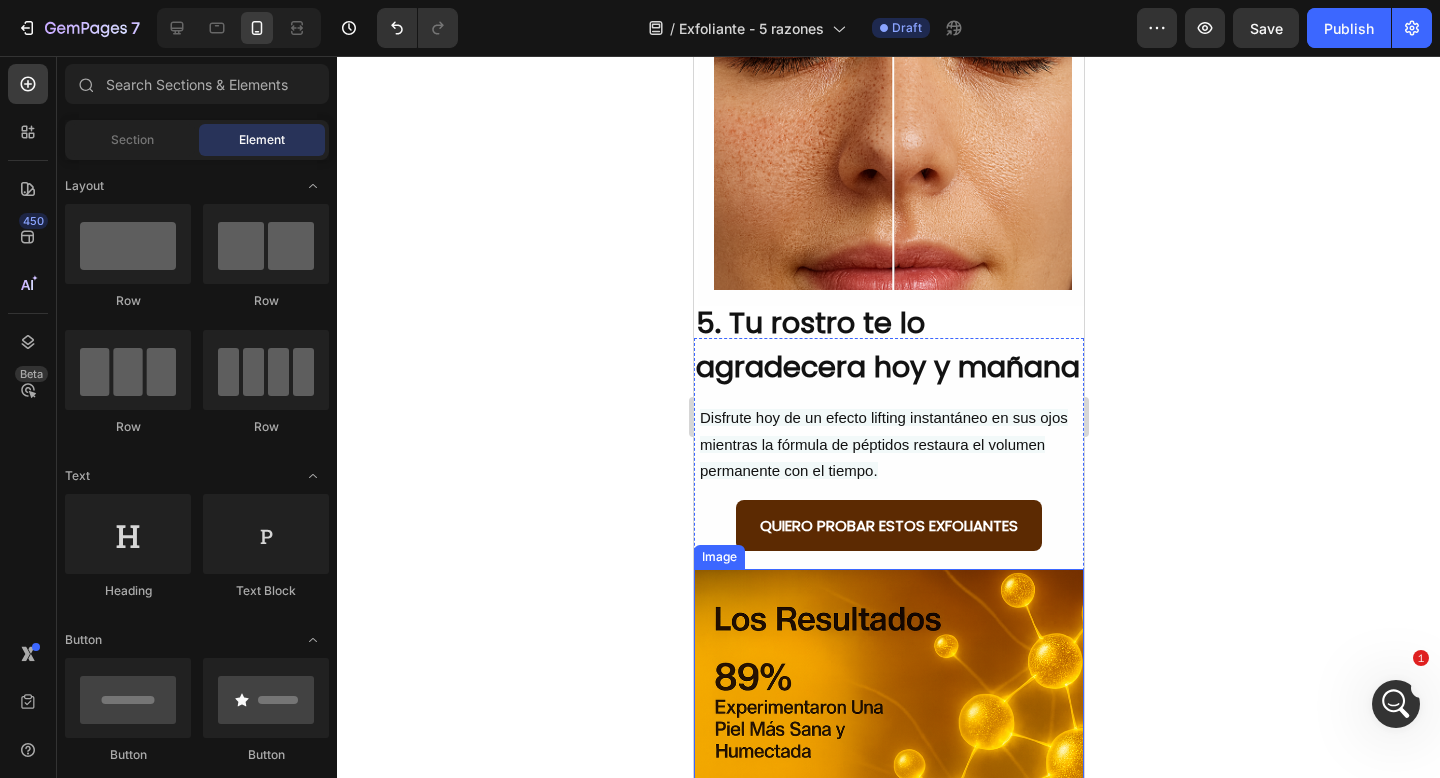 click at bounding box center (888, 861) 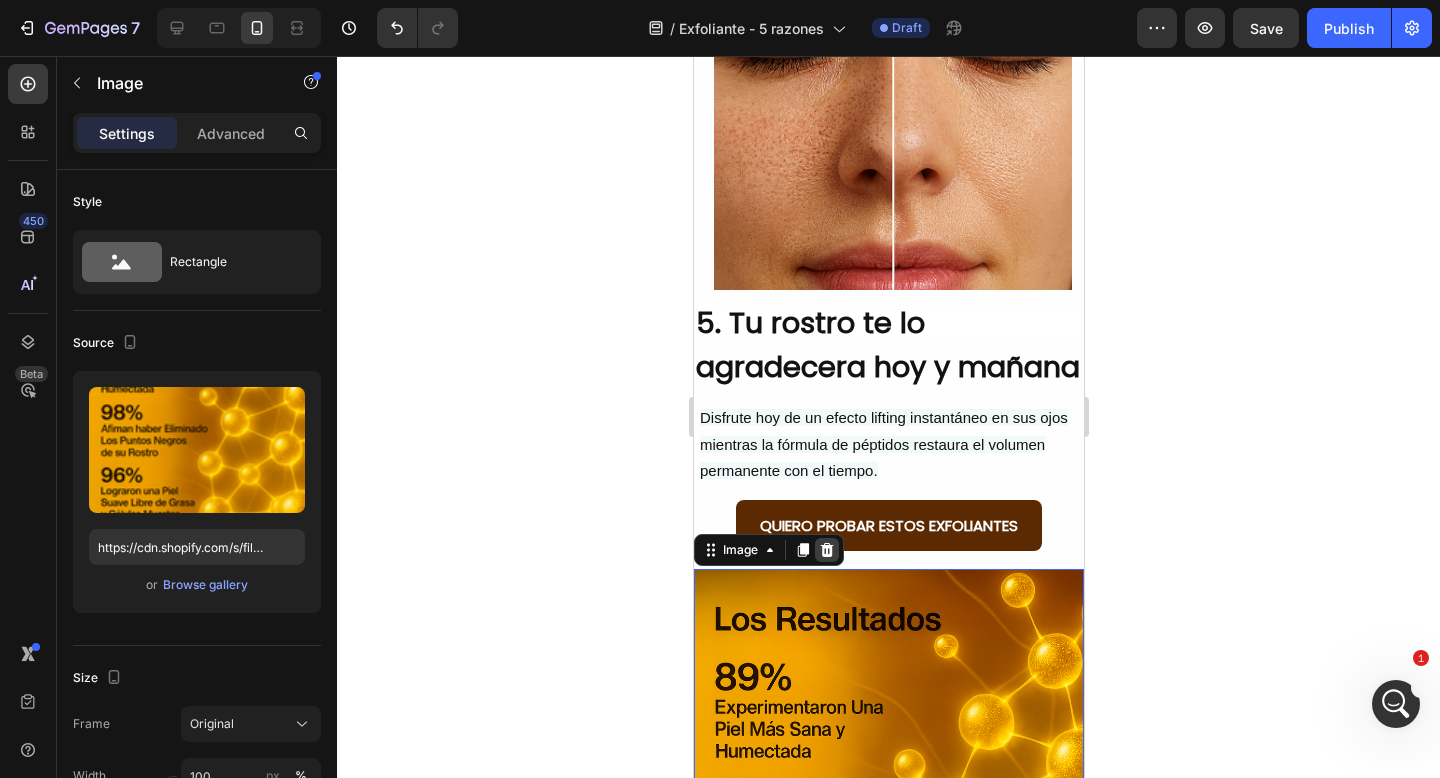 click 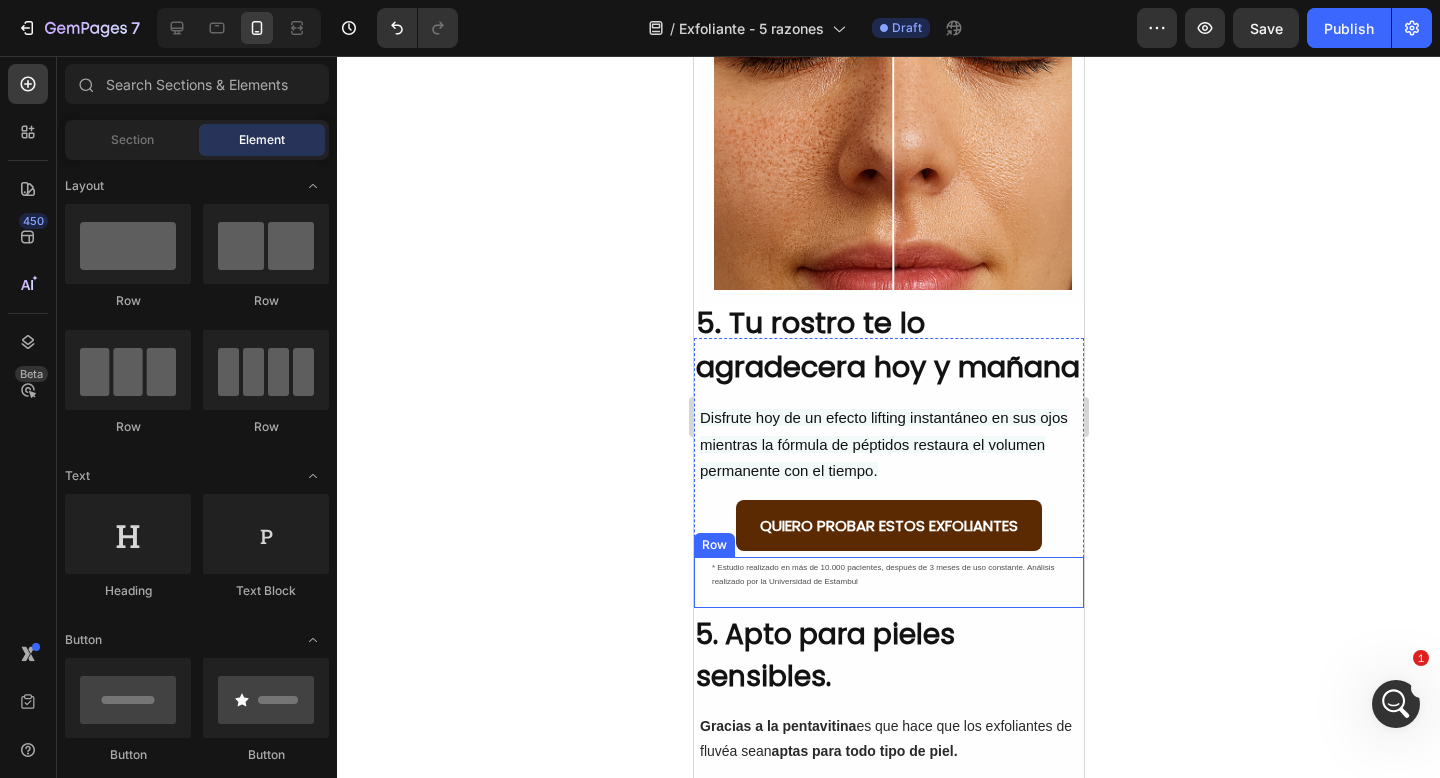 scroll, scrollTop: 3130, scrollLeft: 0, axis: vertical 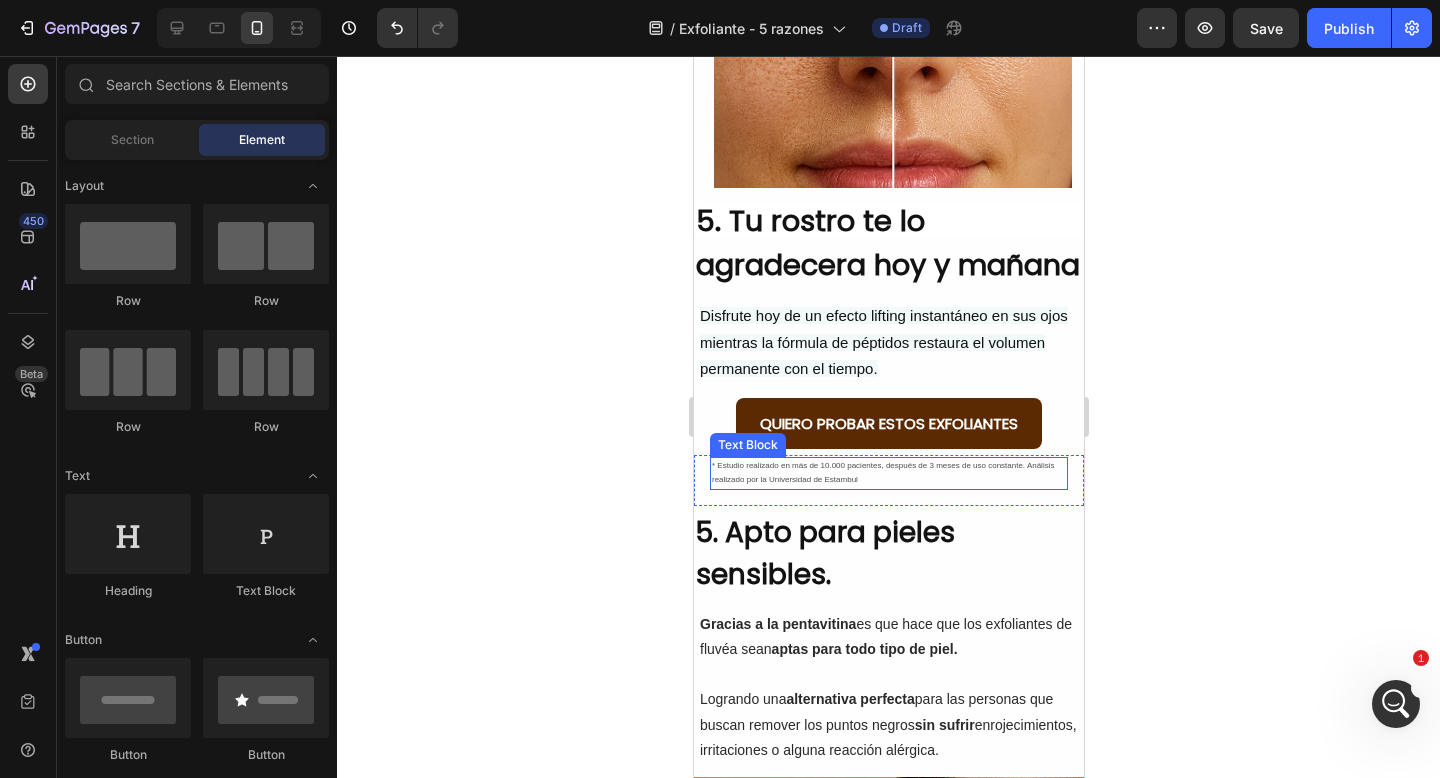 click on "* Estudio realizado en más de 10.000 pacientes, después de 3 meses de uso constante. Análisis realizado por la Universidad de Estambul" at bounding box center (888, 473) 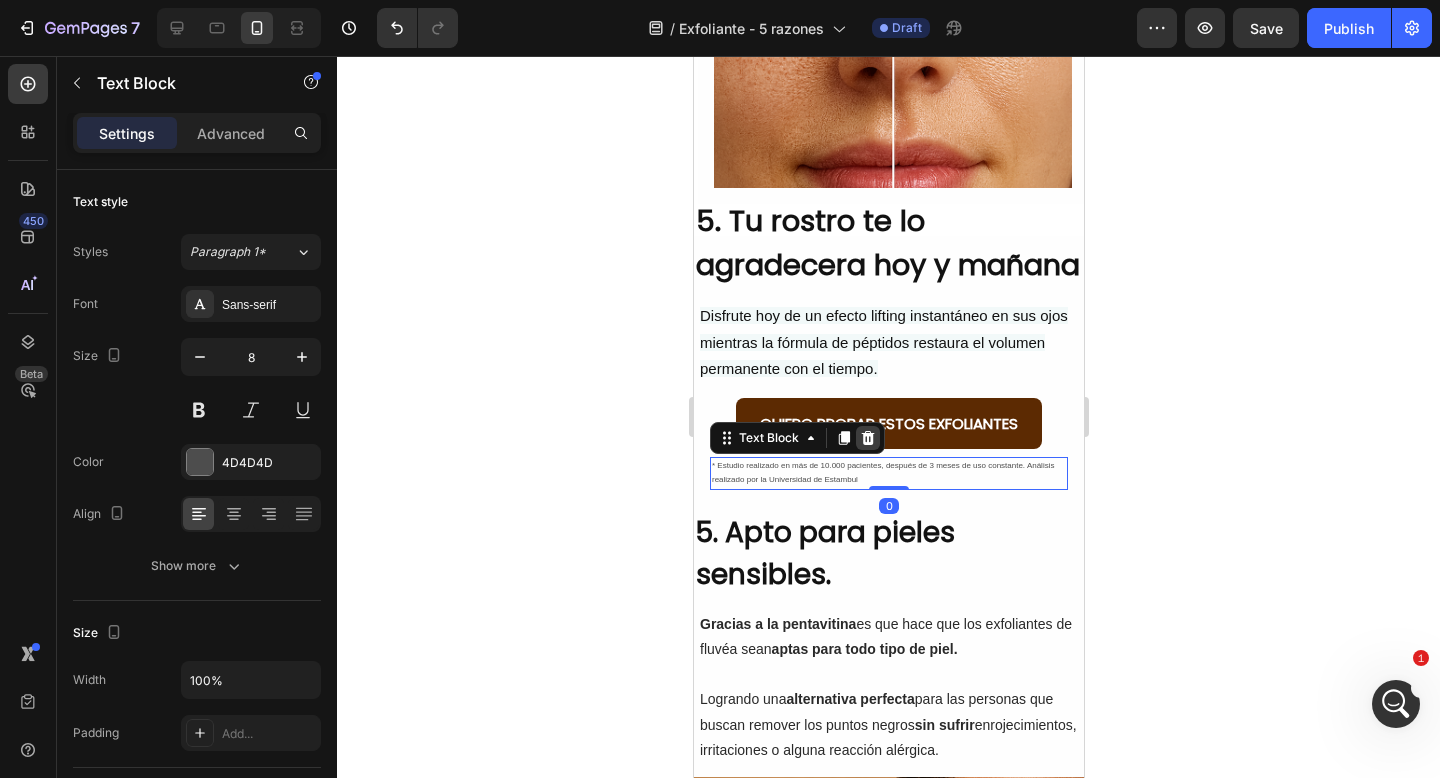 click 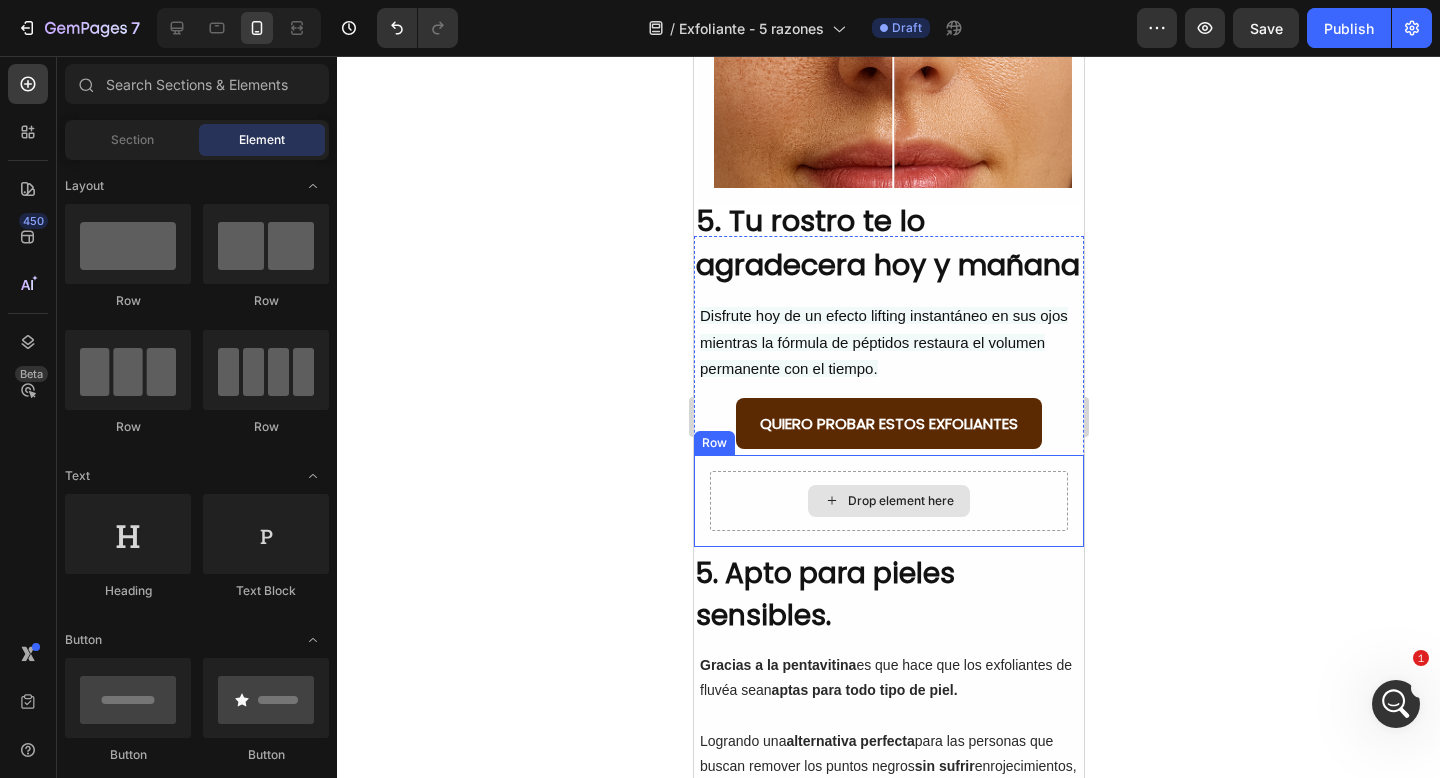 click on "Drop element here" at bounding box center [888, 501] 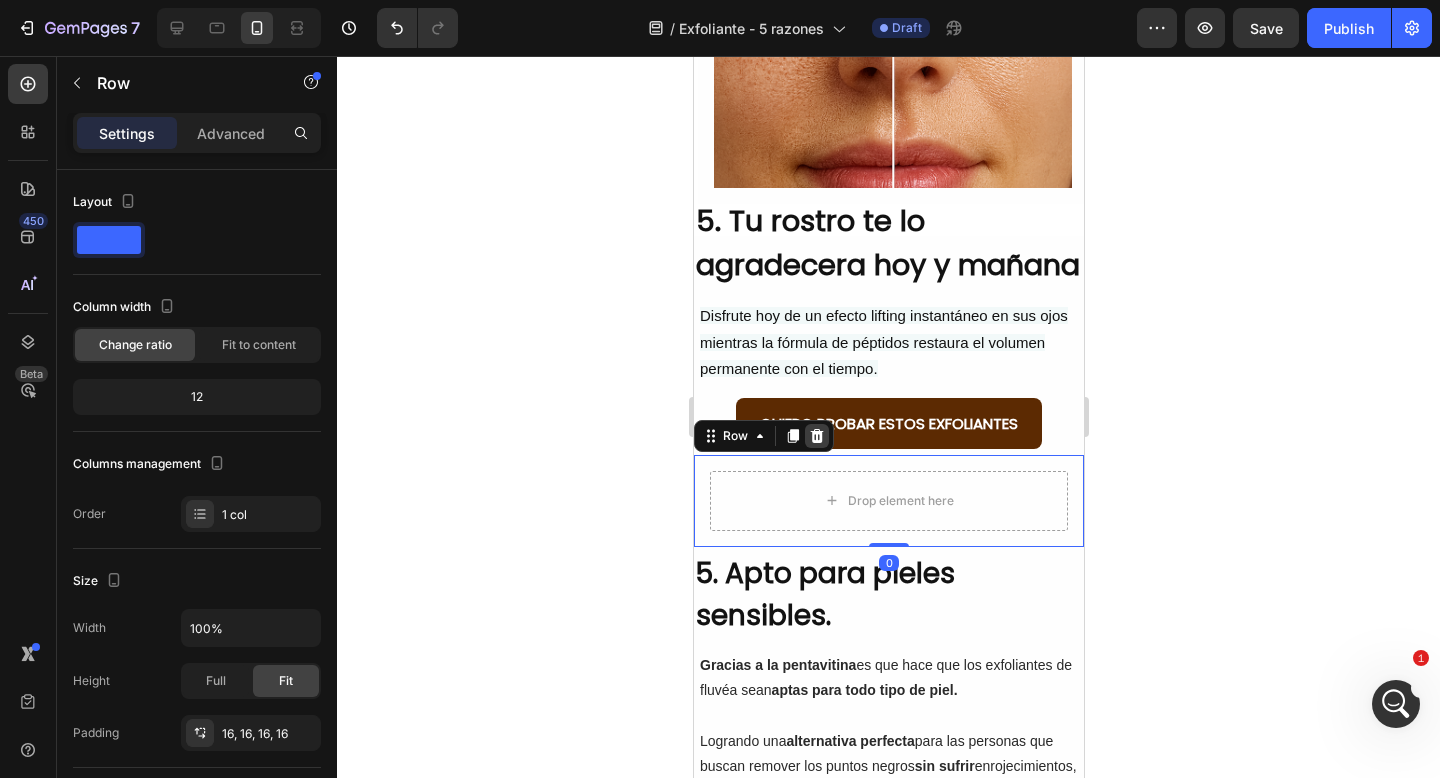 click 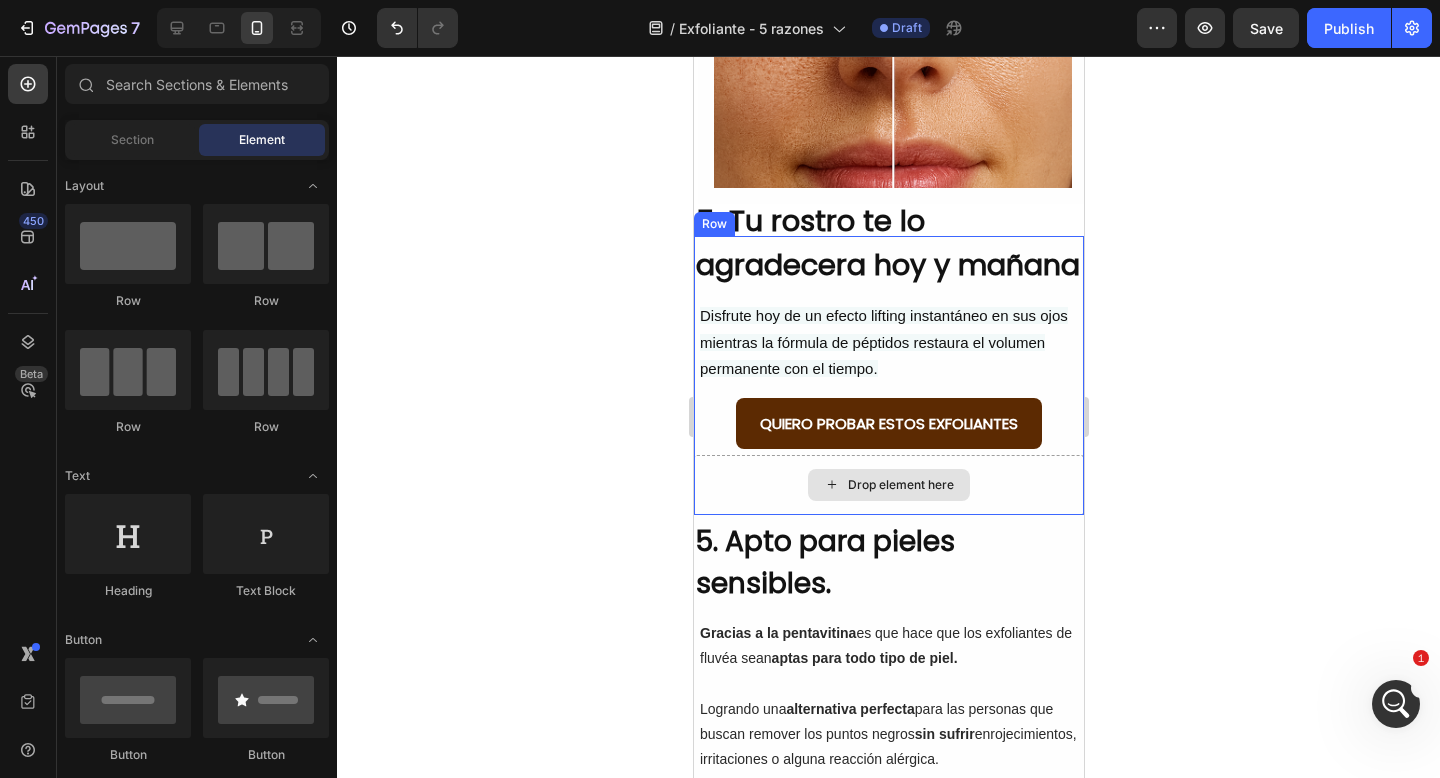 click on "Drop element here" at bounding box center (888, 485) 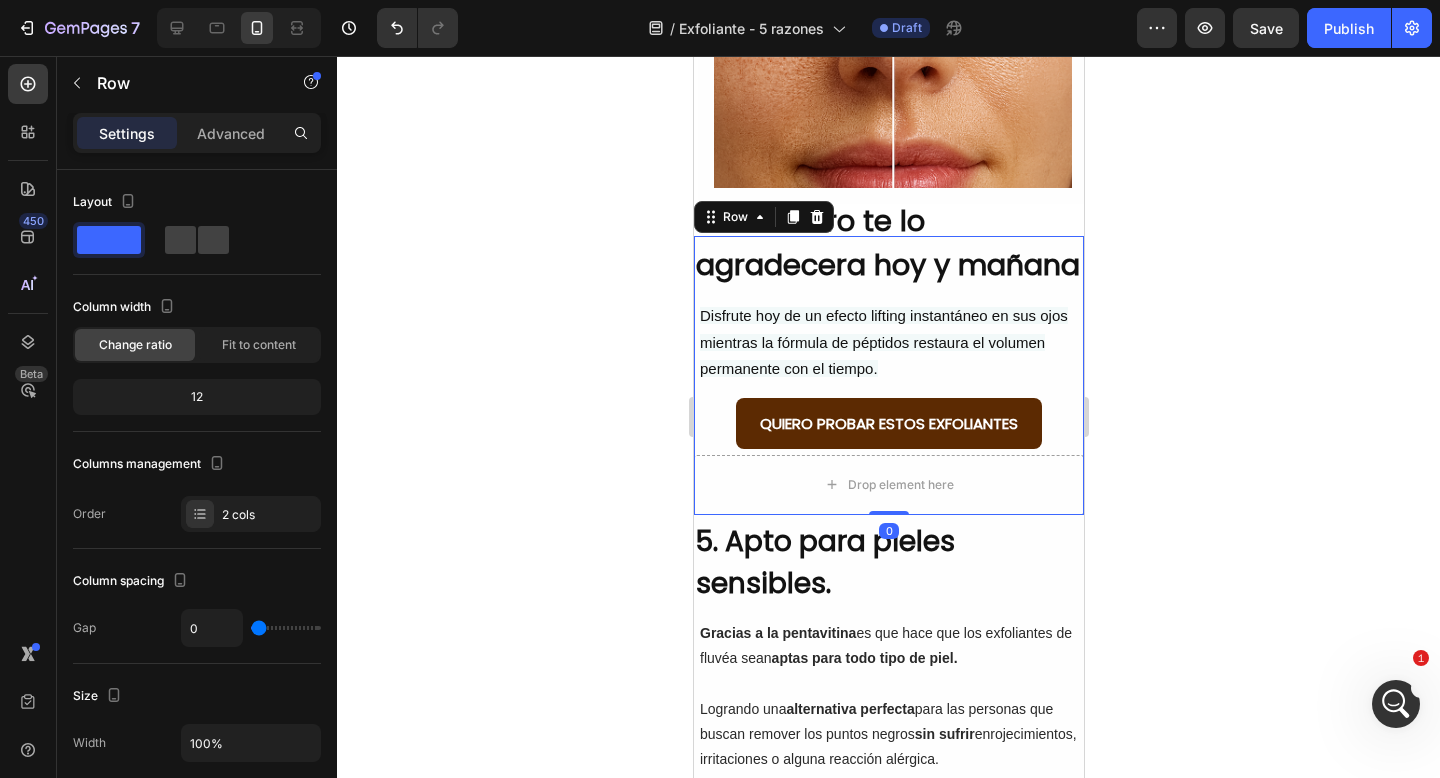 drag, startPoint x: 1128, startPoint y: 558, endPoint x: 381, endPoint y: 529, distance: 747.5627 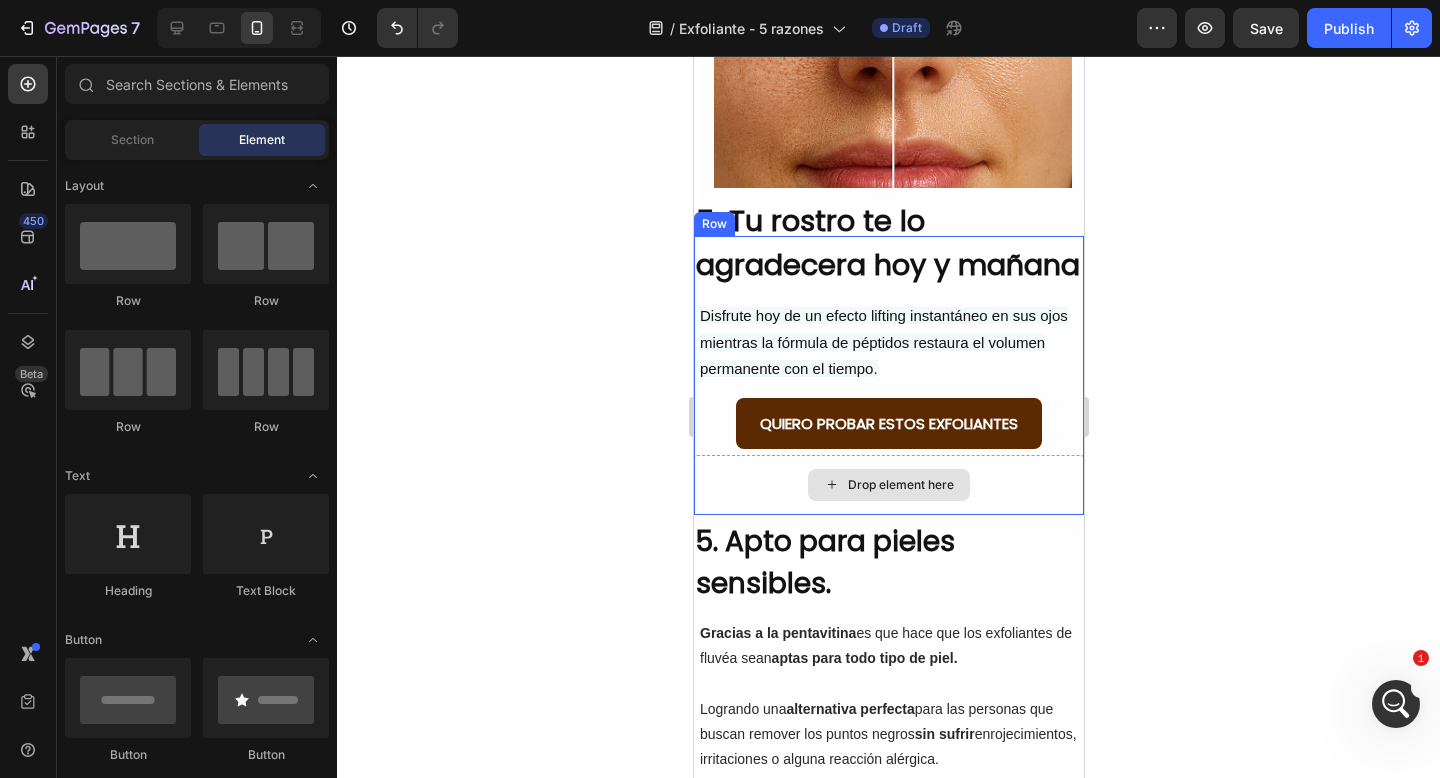 click on "Drop element here" at bounding box center (888, 485) 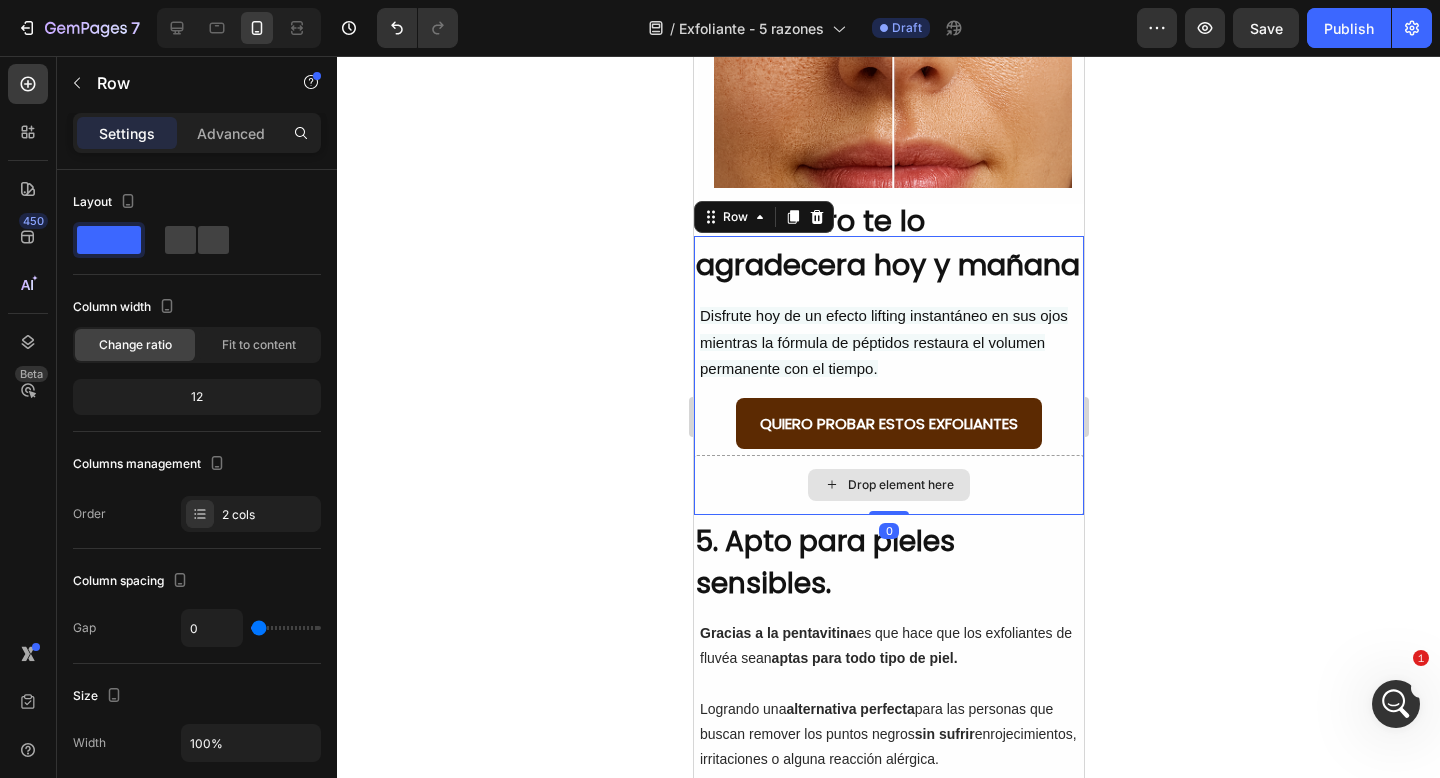 click on "Drop element here" at bounding box center [888, 485] 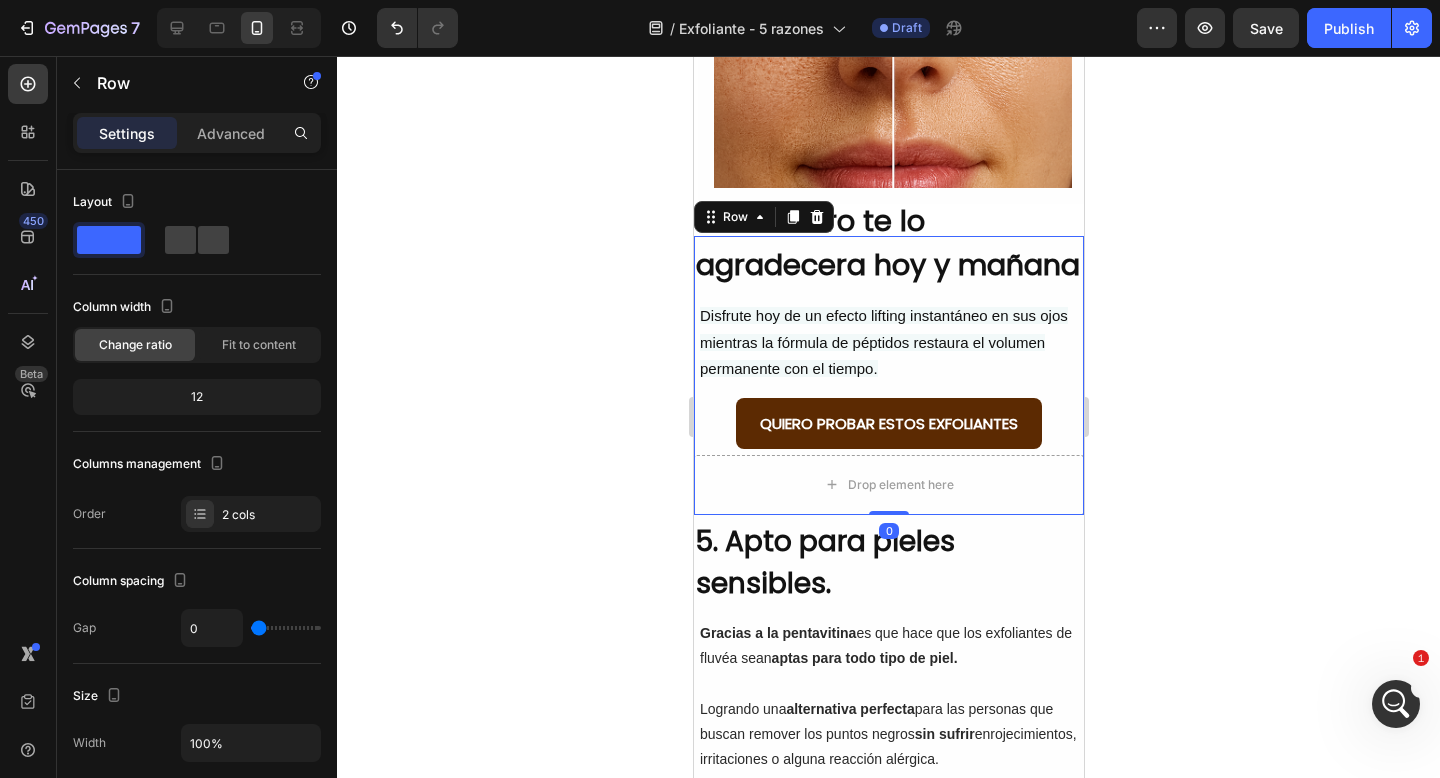 drag, startPoint x: 888, startPoint y: 547, endPoint x: 883, endPoint y: 481, distance: 66.189125 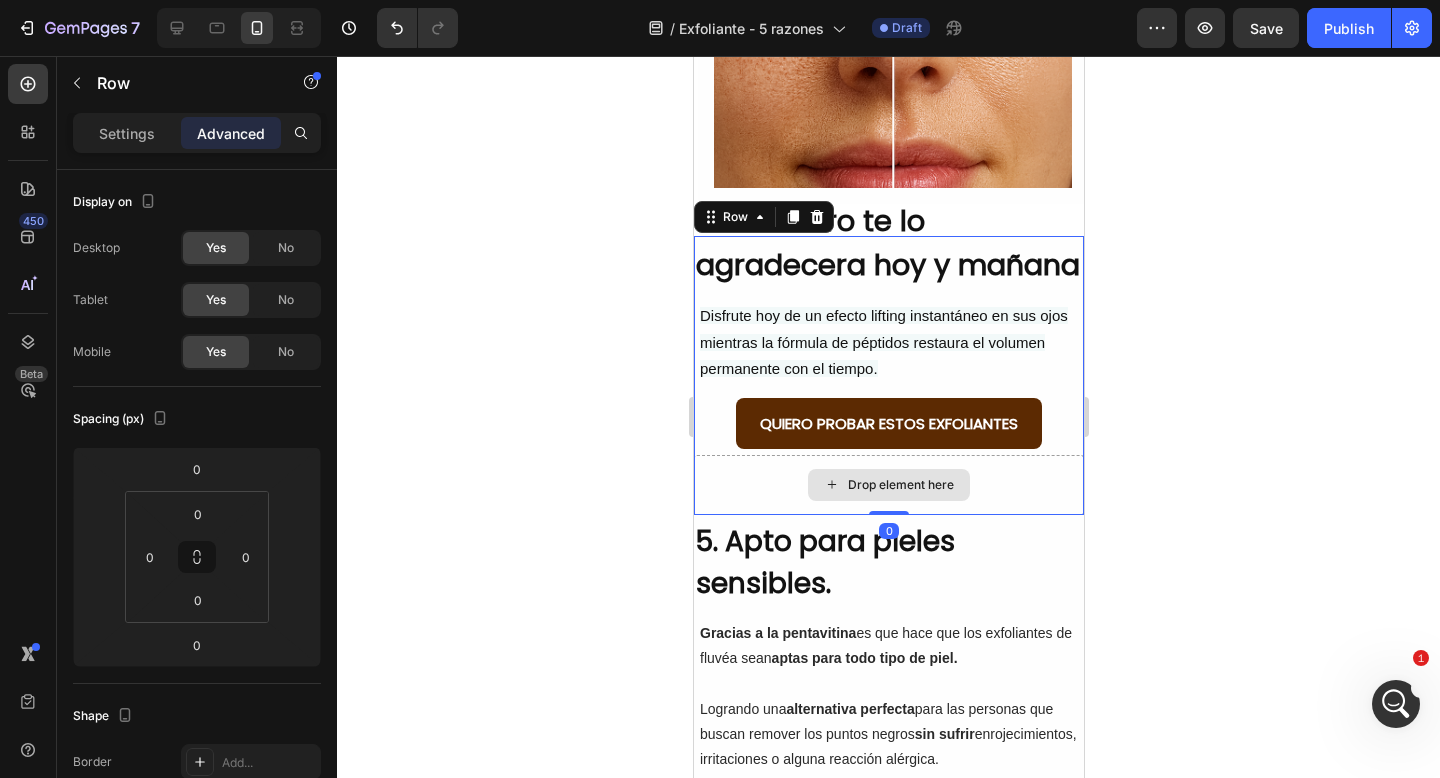 click on "Drop element here" at bounding box center [888, 485] 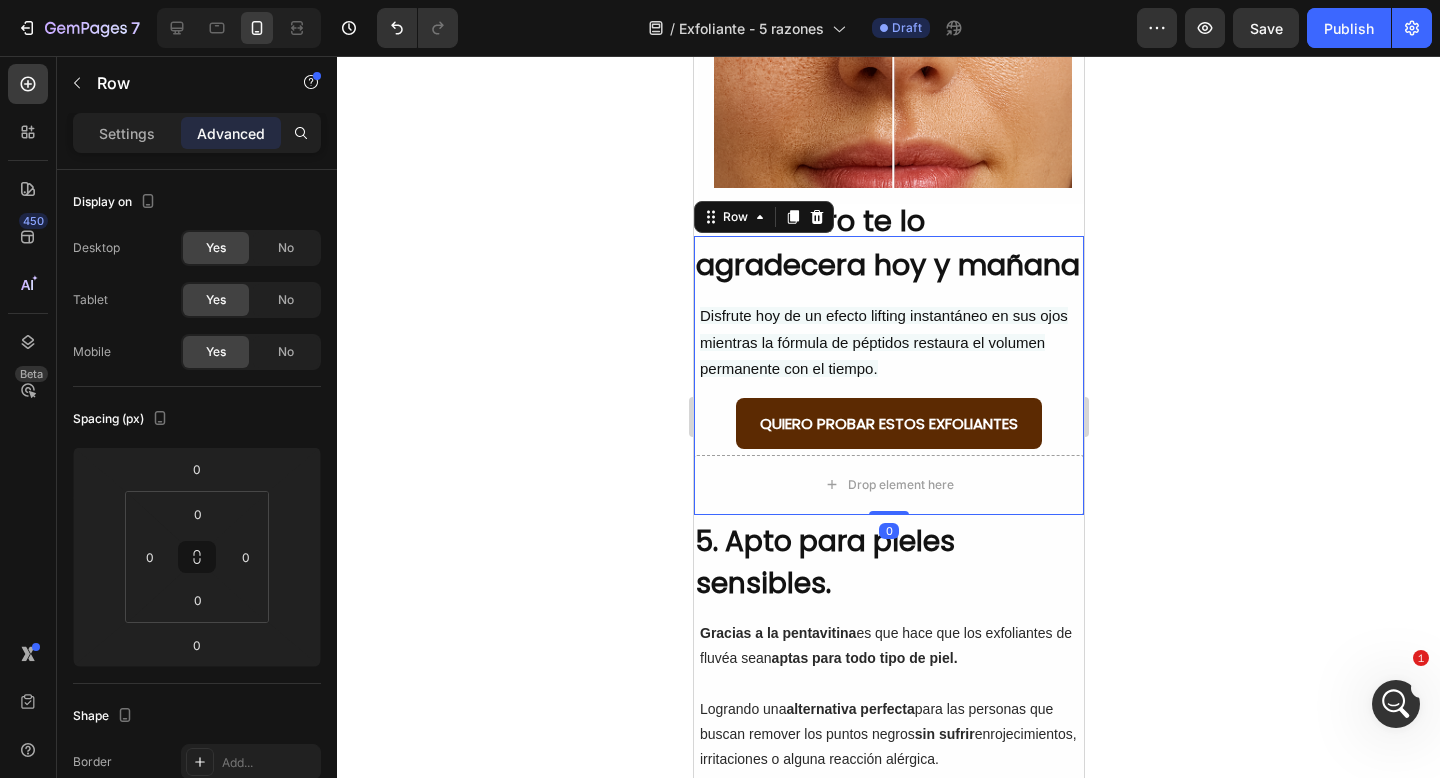 click on "QUIERO PROBAR ESTOS EXFOLIANTES Button" at bounding box center [888, 424] 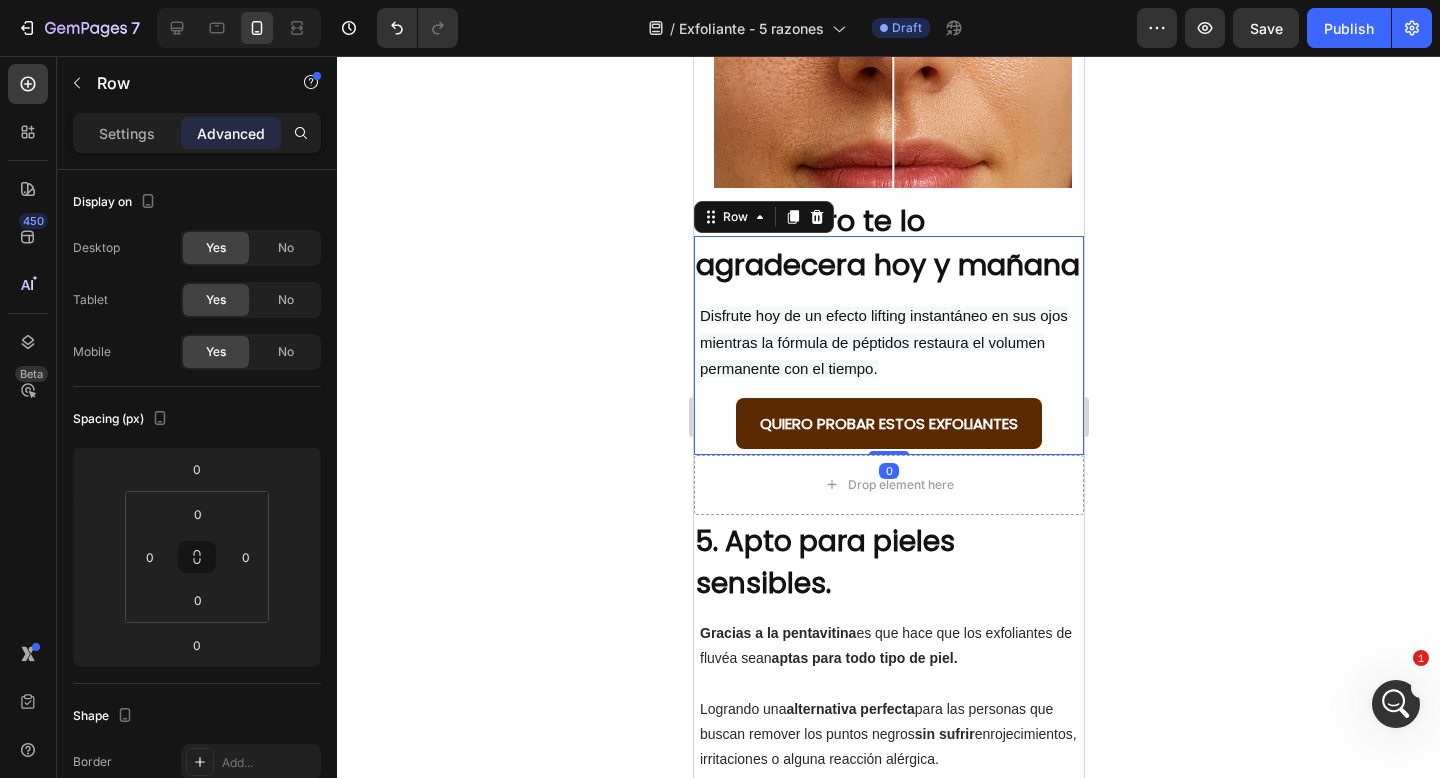 scroll, scrollTop: 669, scrollLeft: 0, axis: vertical 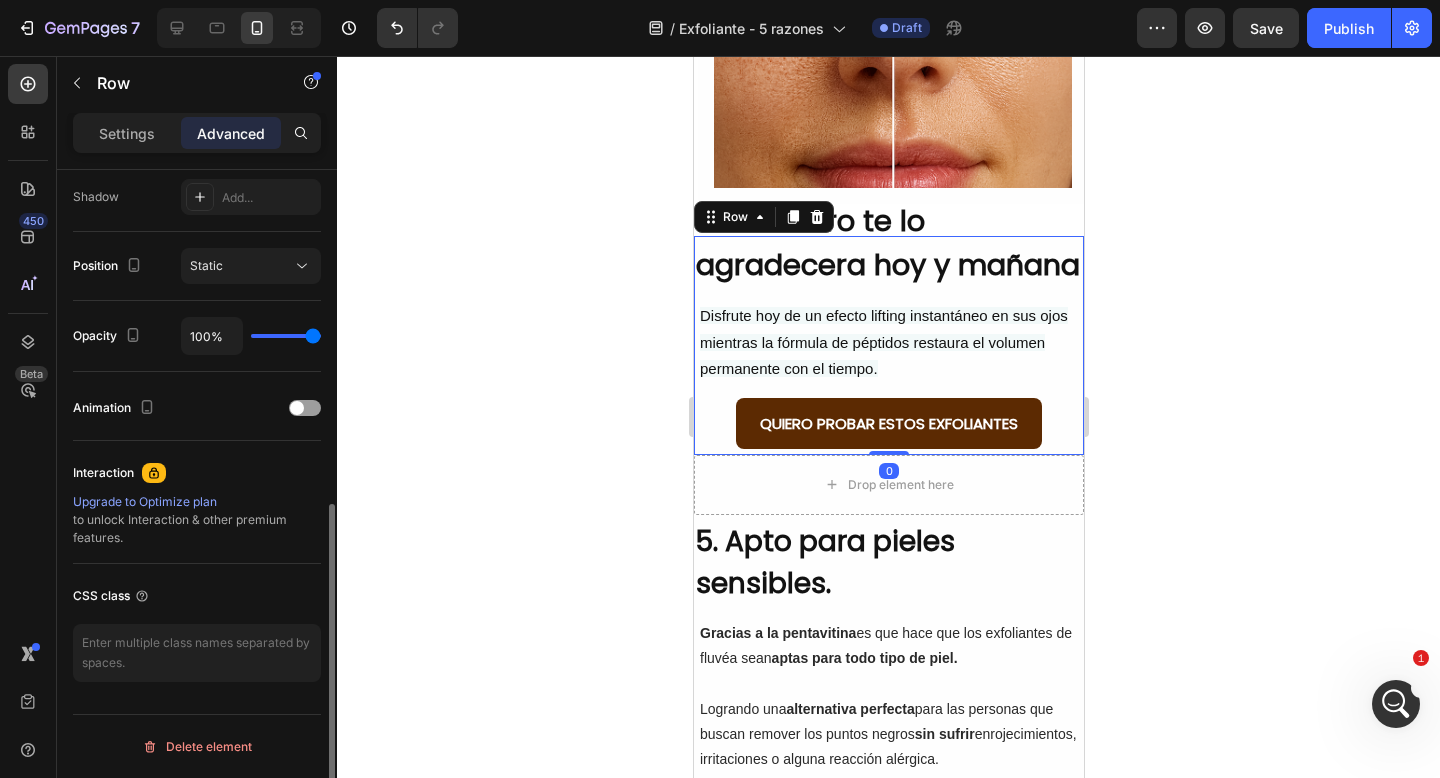 click 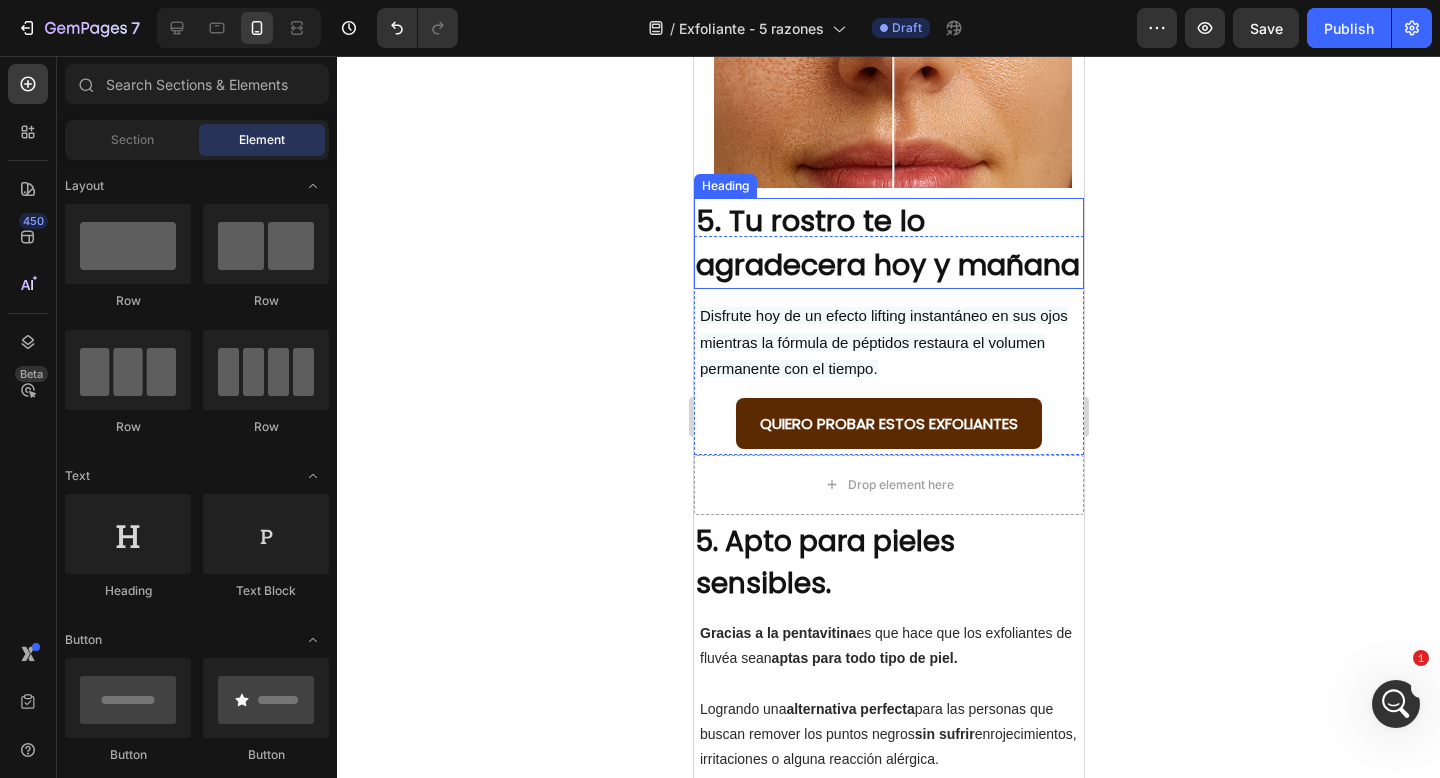 click on "5. Tu rostro te lo agradecera hoy y mañana" at bounding box center [888, 243] 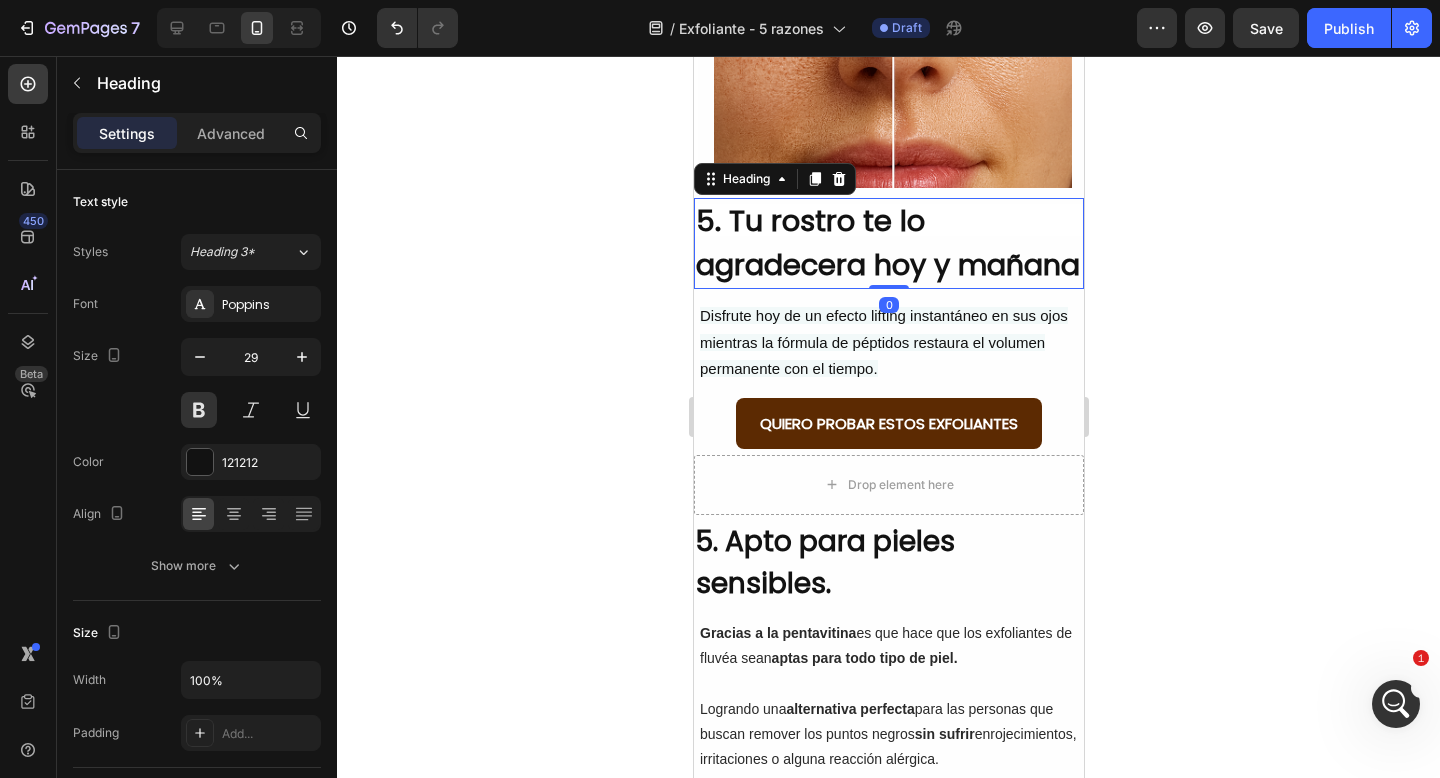 click on "Disfrute hoy de un efecto lifting instantáneo en sus ojos mientras la fórmula de péptidos restaura el volumen permanente con el tiempo." at bounding box center [883, 341] 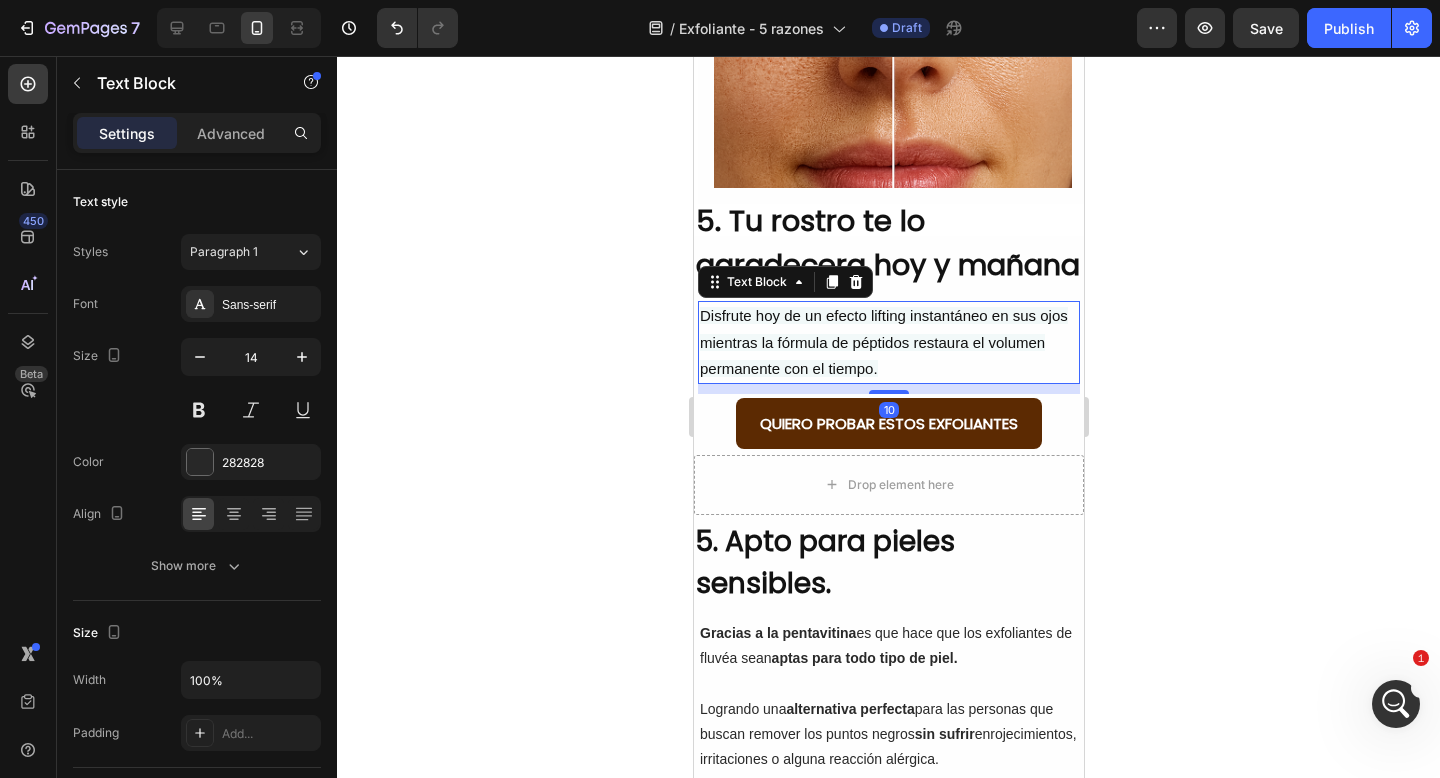 click on "10" at bounding box center (888, 389) 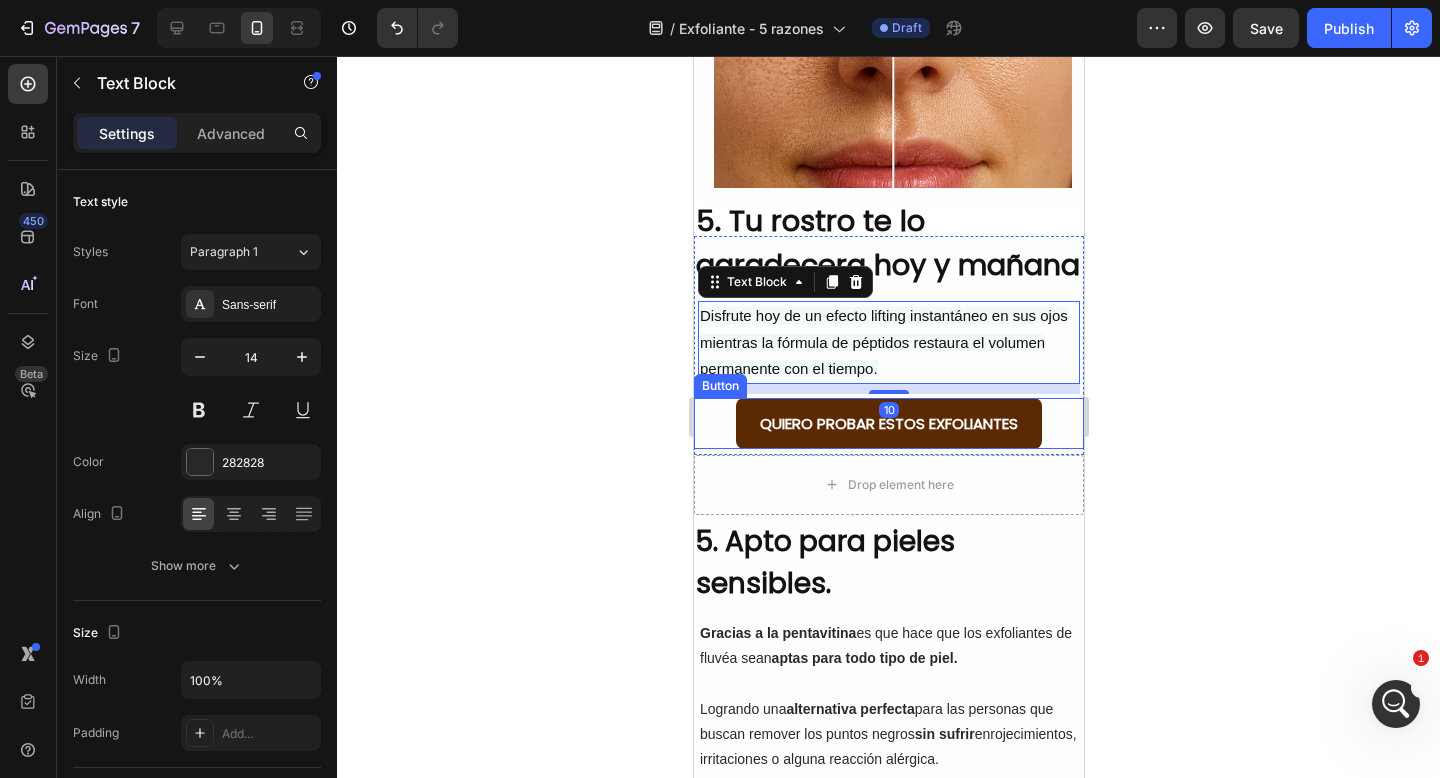 click on "QUIERO PROBAR ESTOS EXFOLIANTES Button" at bounding box center (888, 423) 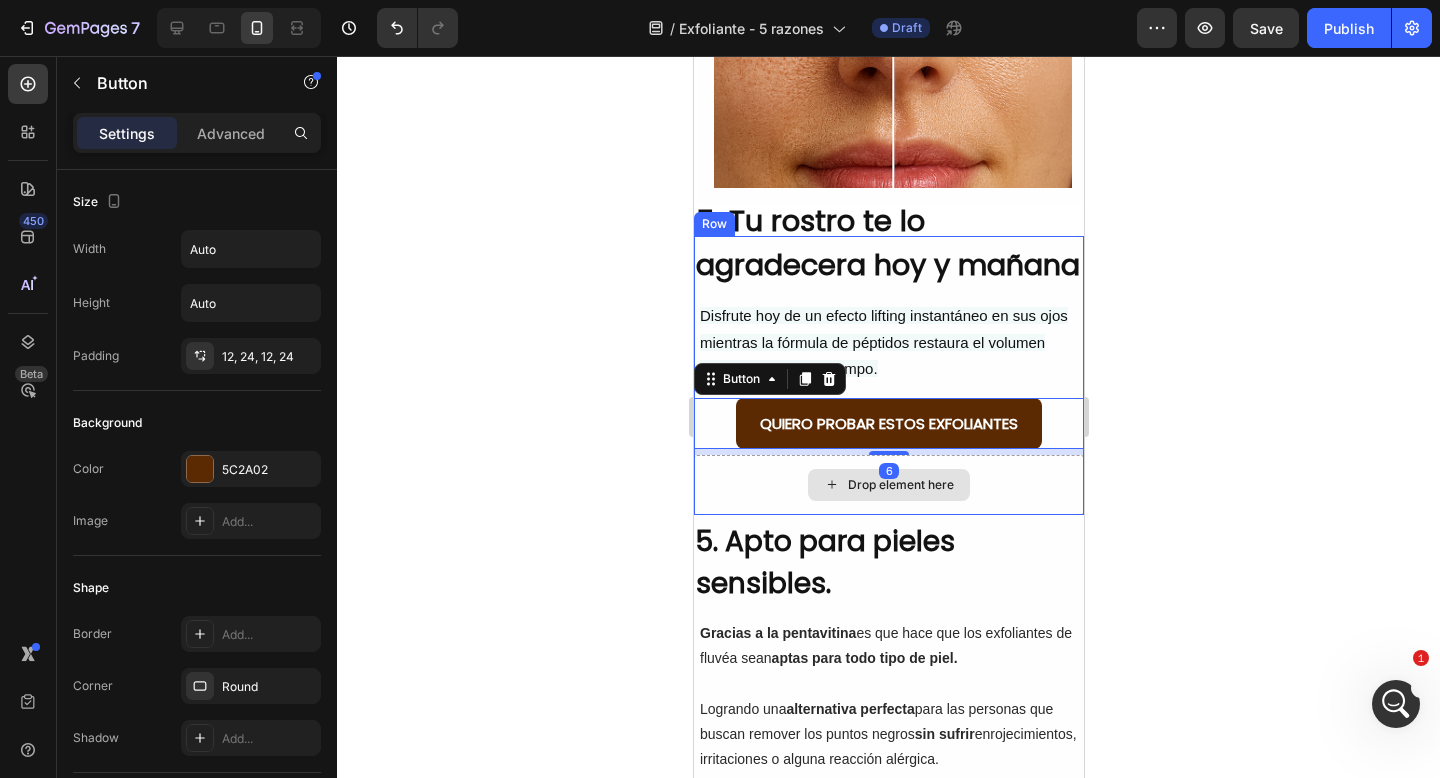 click on "Drop element here" at bounding box center (888, 485) 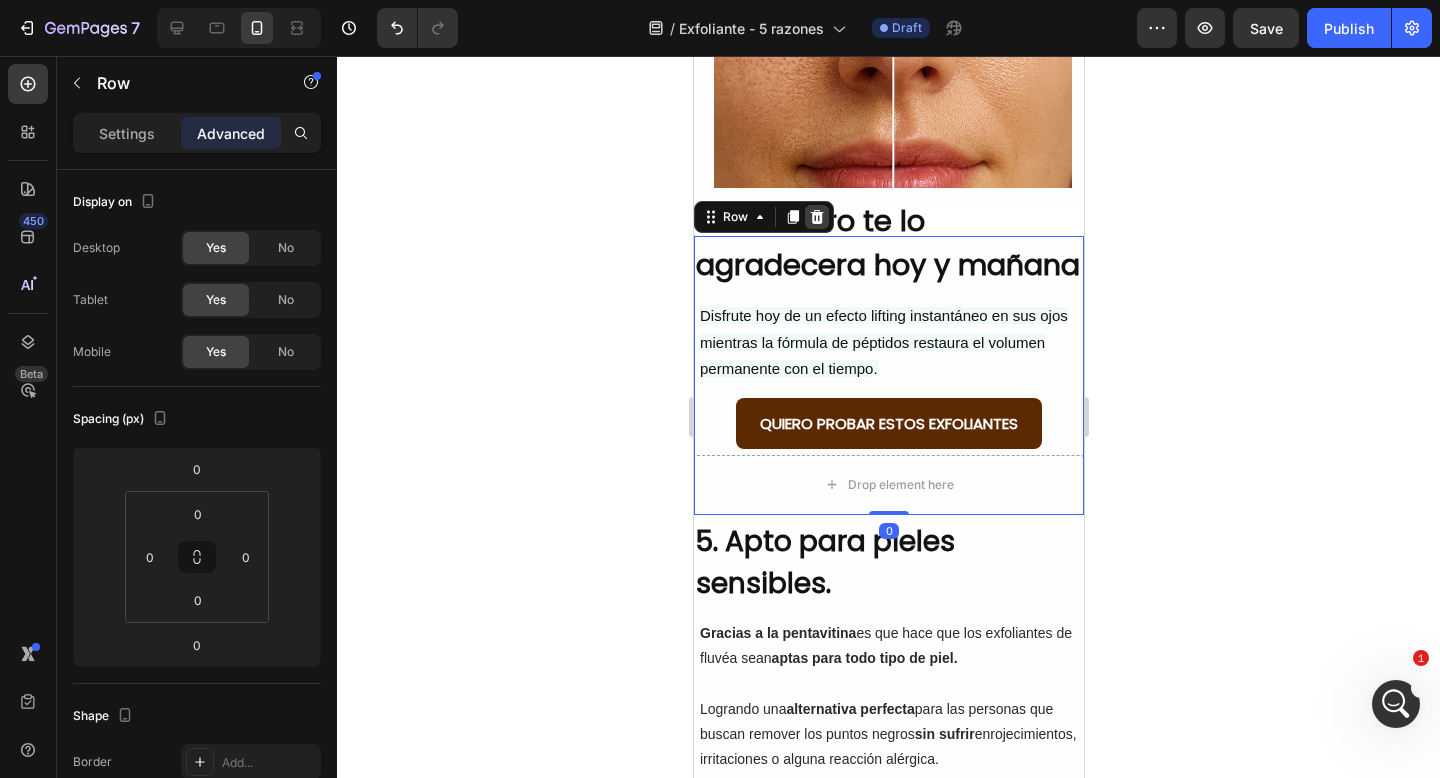 click 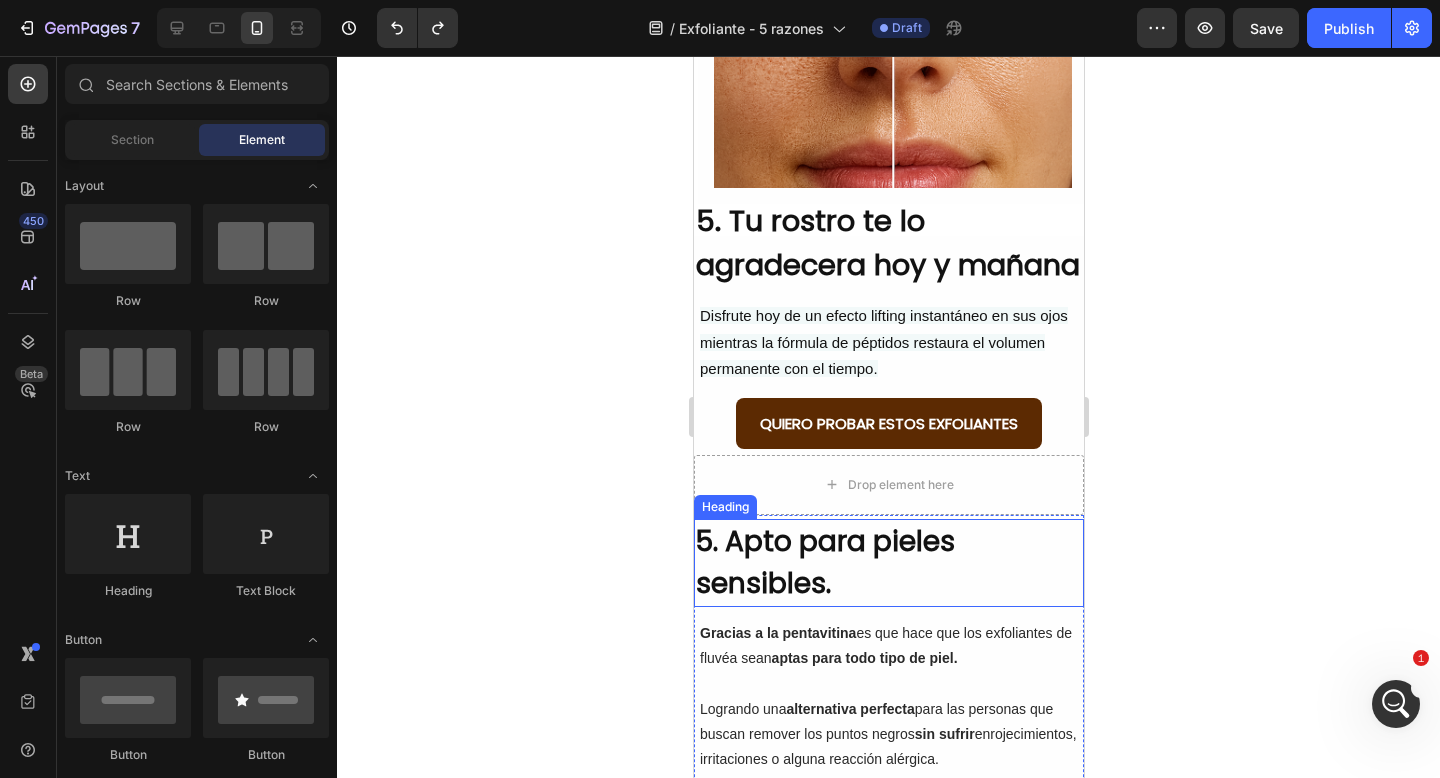 click 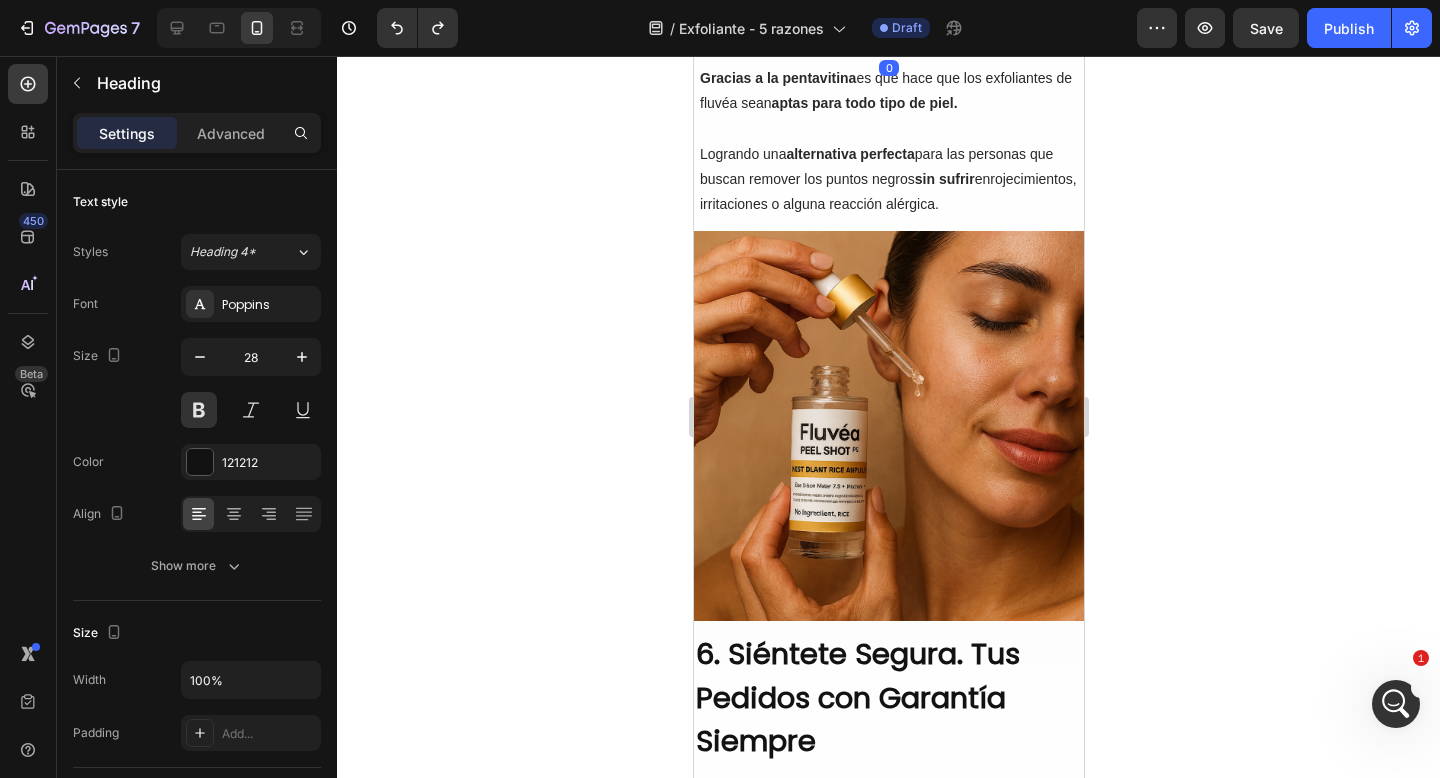scroll, scrollTop: 3401, scrollLeft: 0, axis: vertical 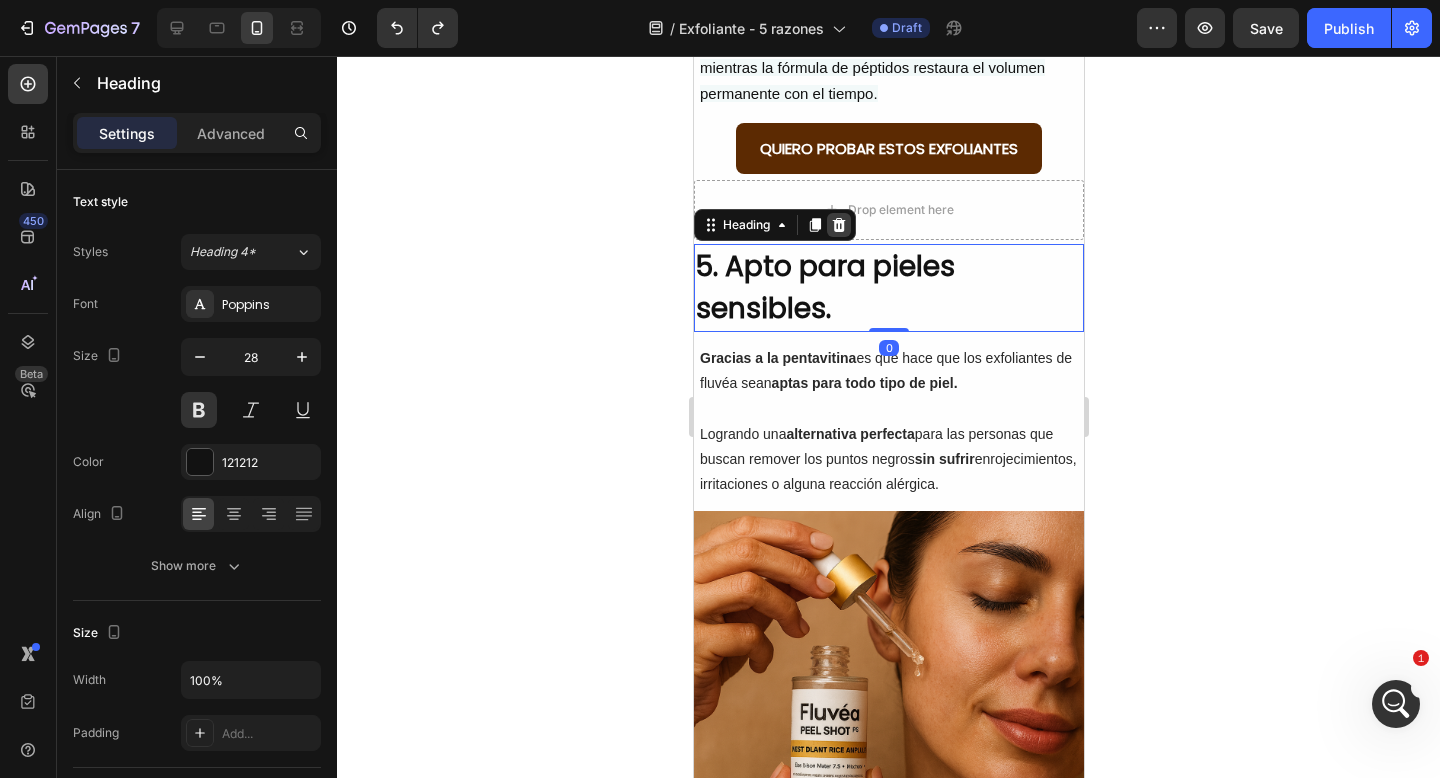 click at bounding box center [838, 225] 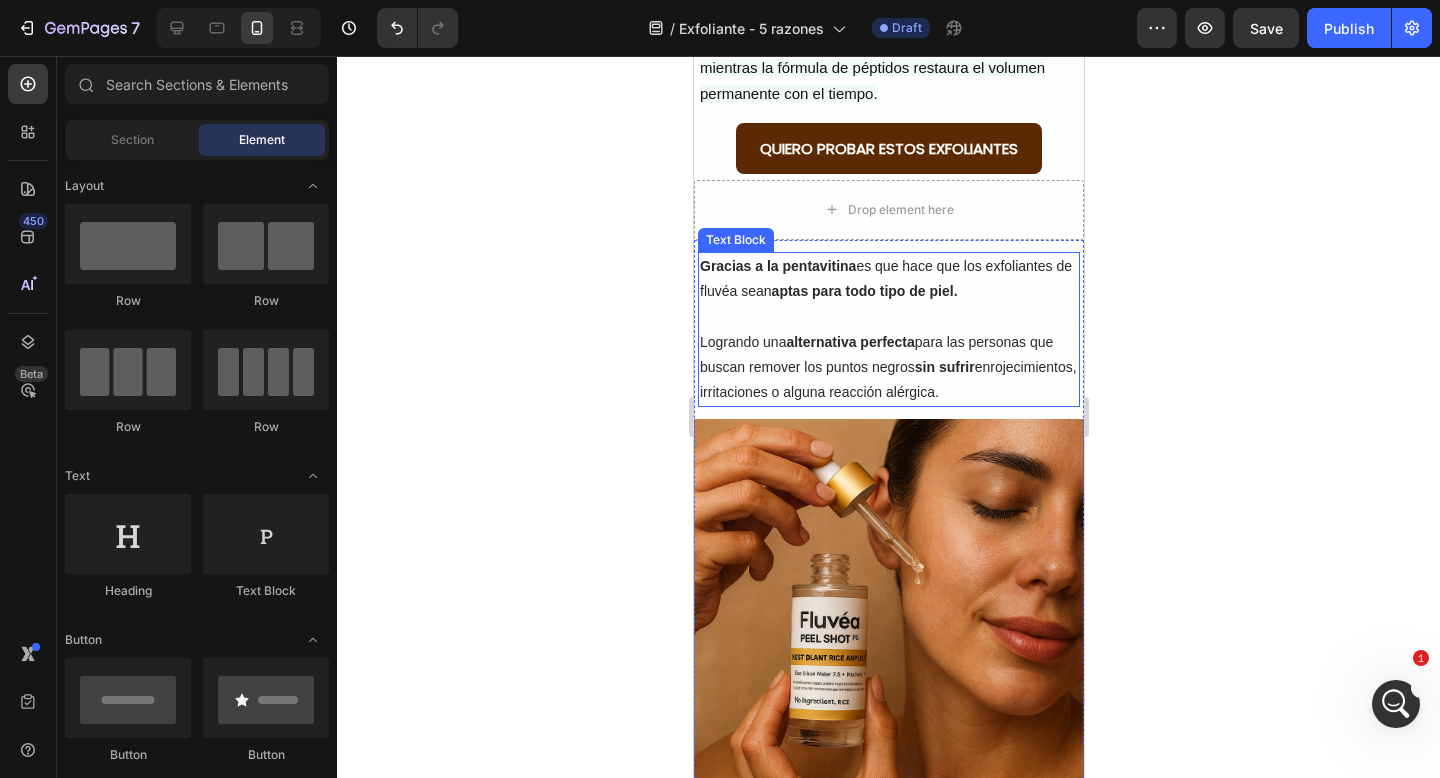 click on "Gracias a la pentavitina  es que hace que los exfoliantes de fluvéa sean  aptas para todo tipo de piel." at bounding box center [888, 279] 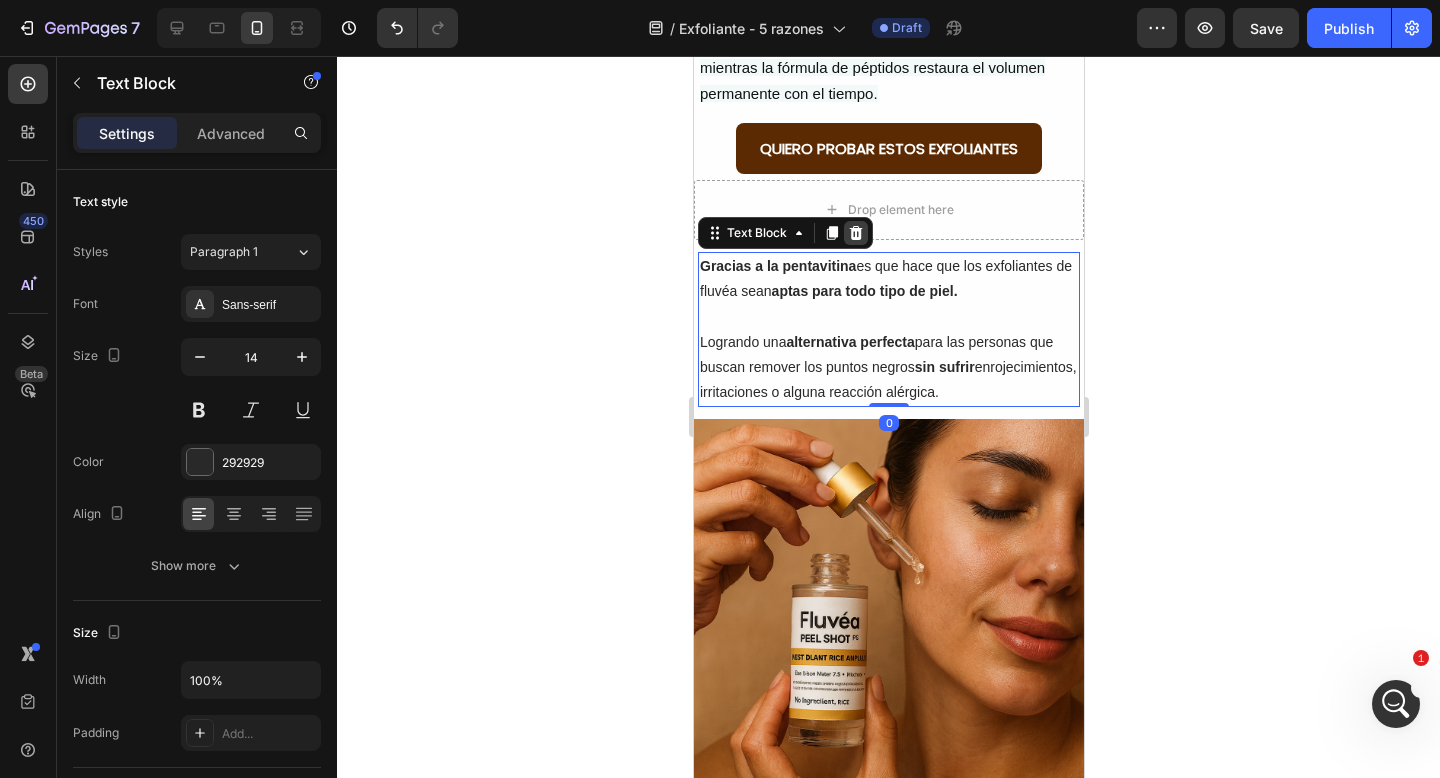 click 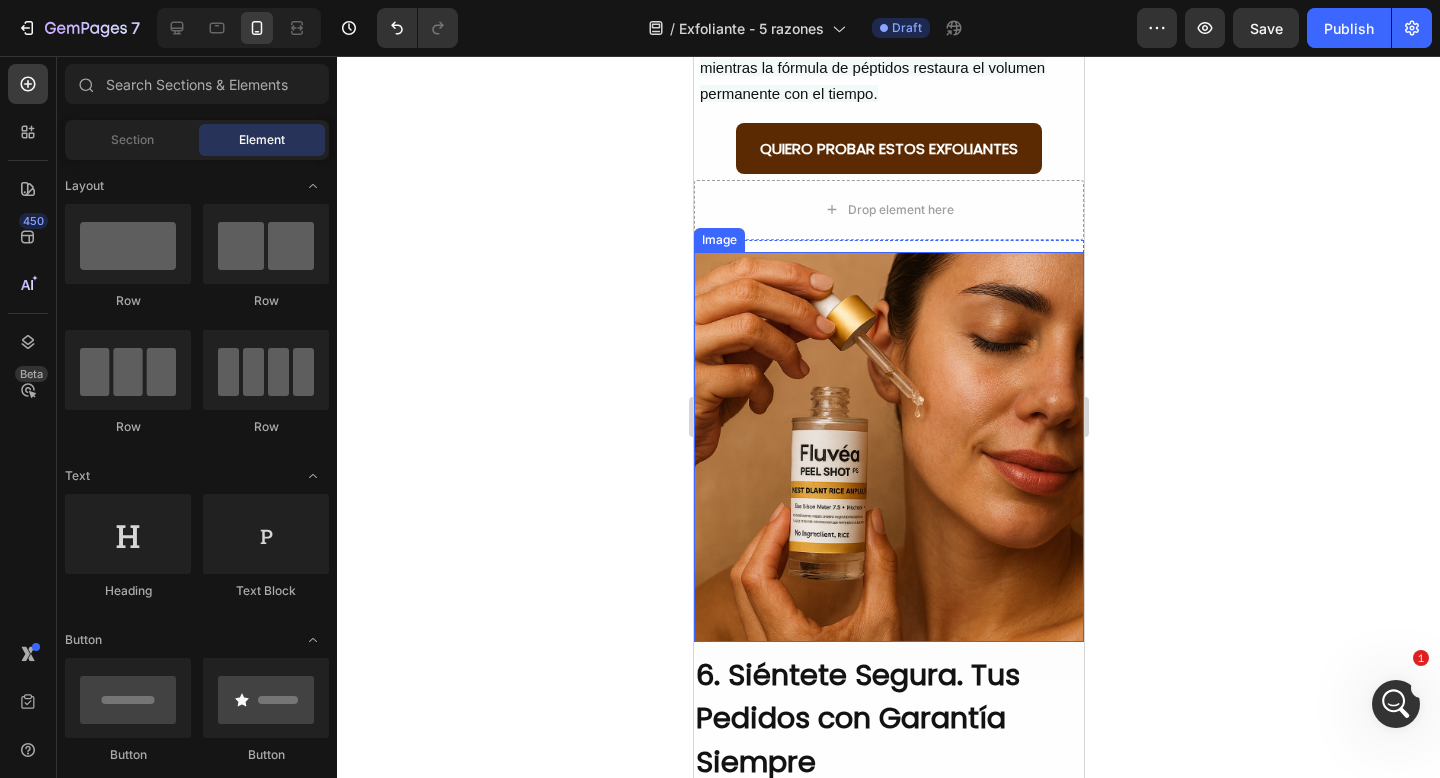 click at bounding box center (888, 447) 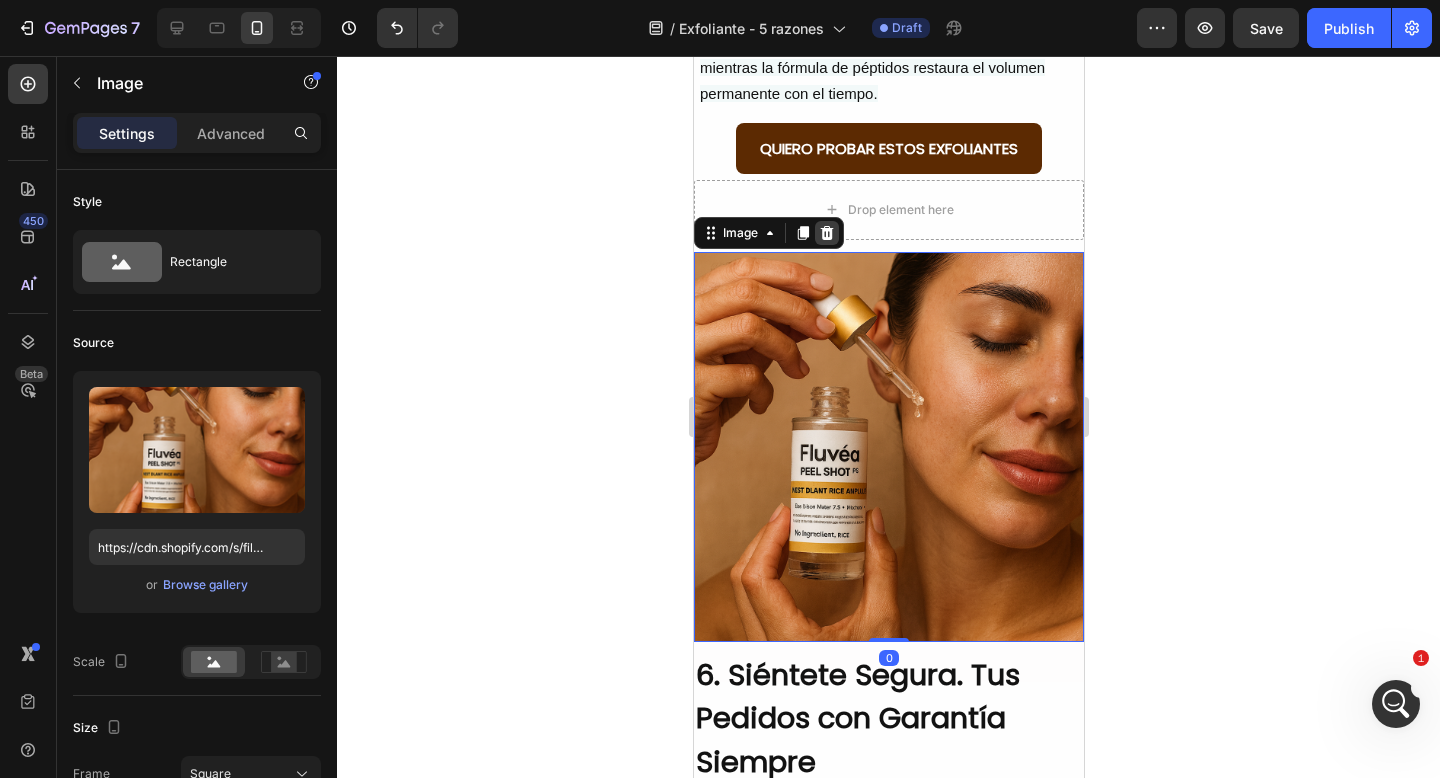 click 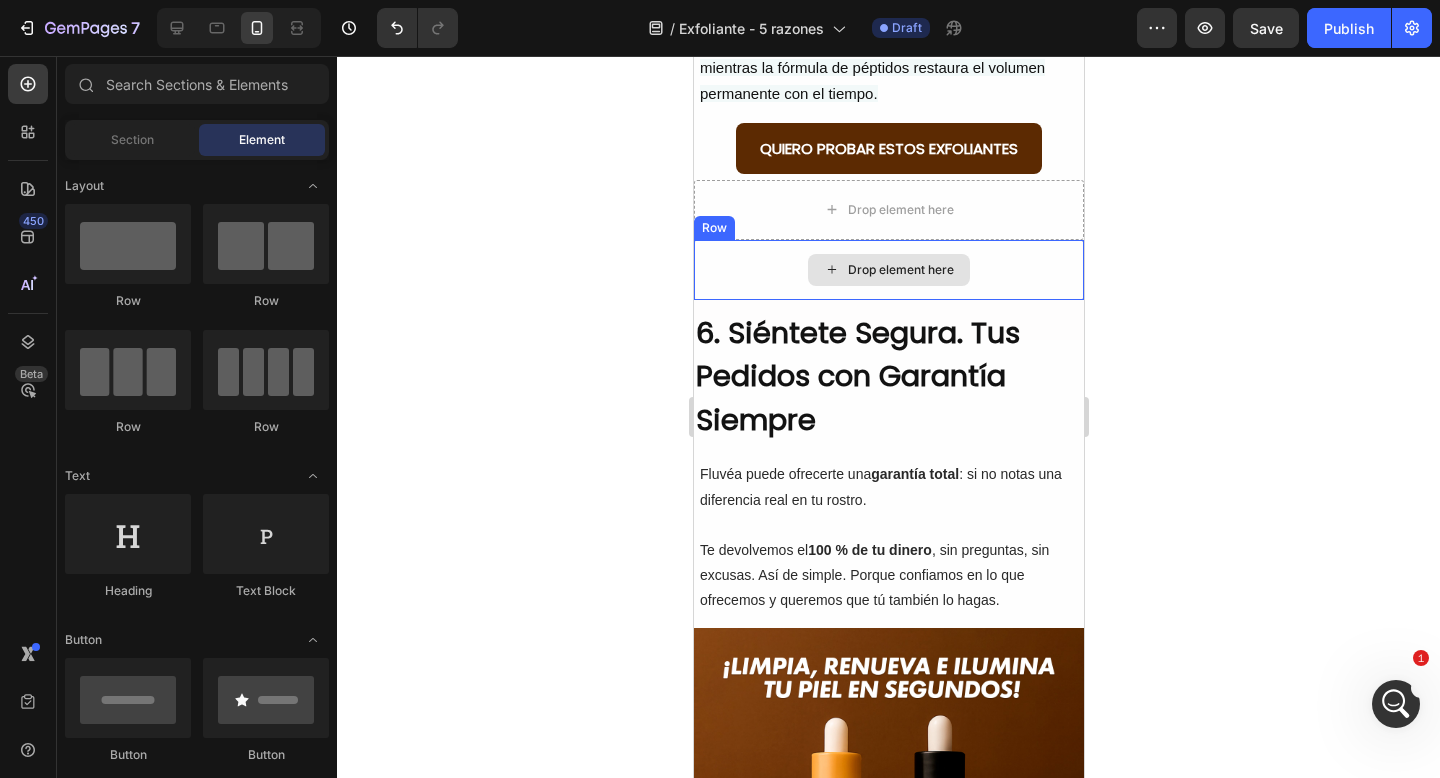 click on "Drop element here" at bounding box center [888, 270] 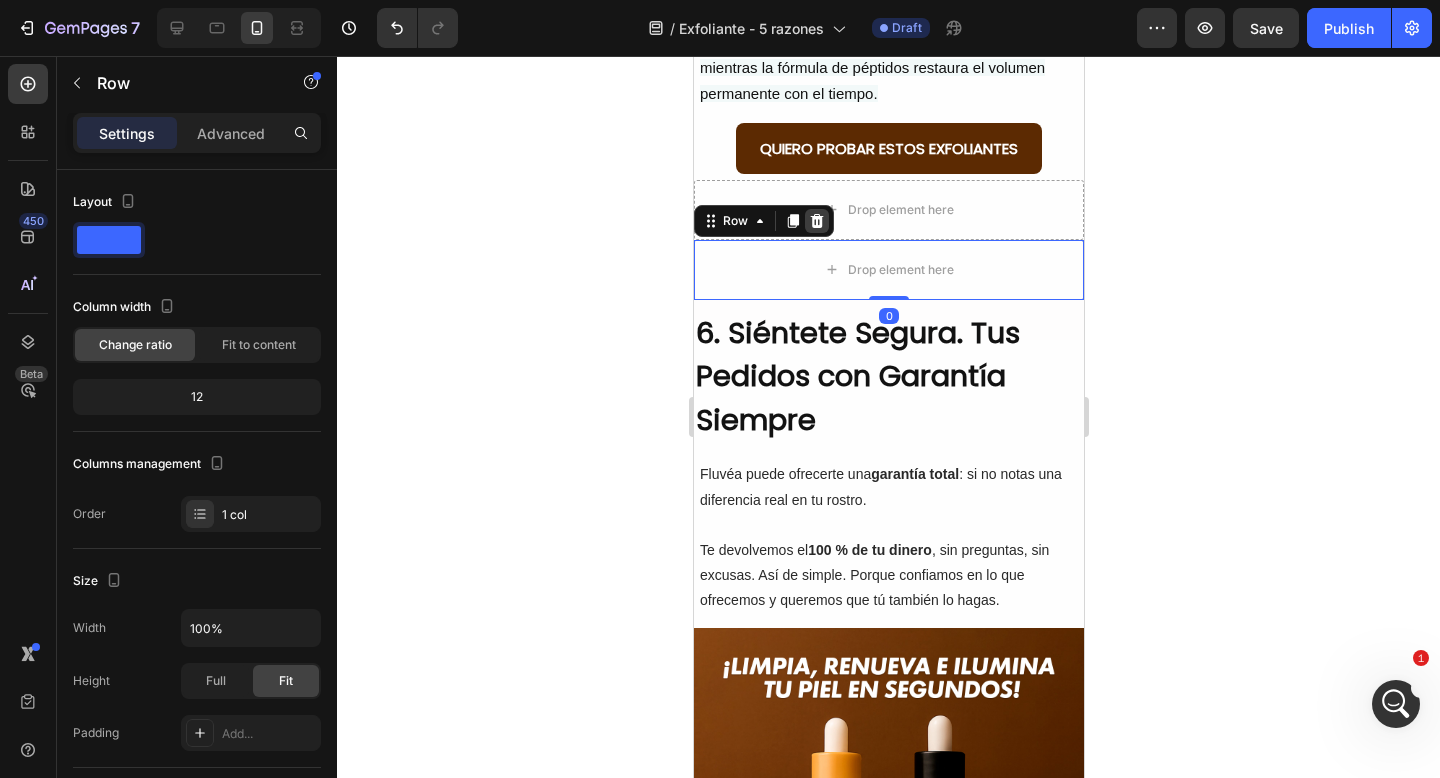 click 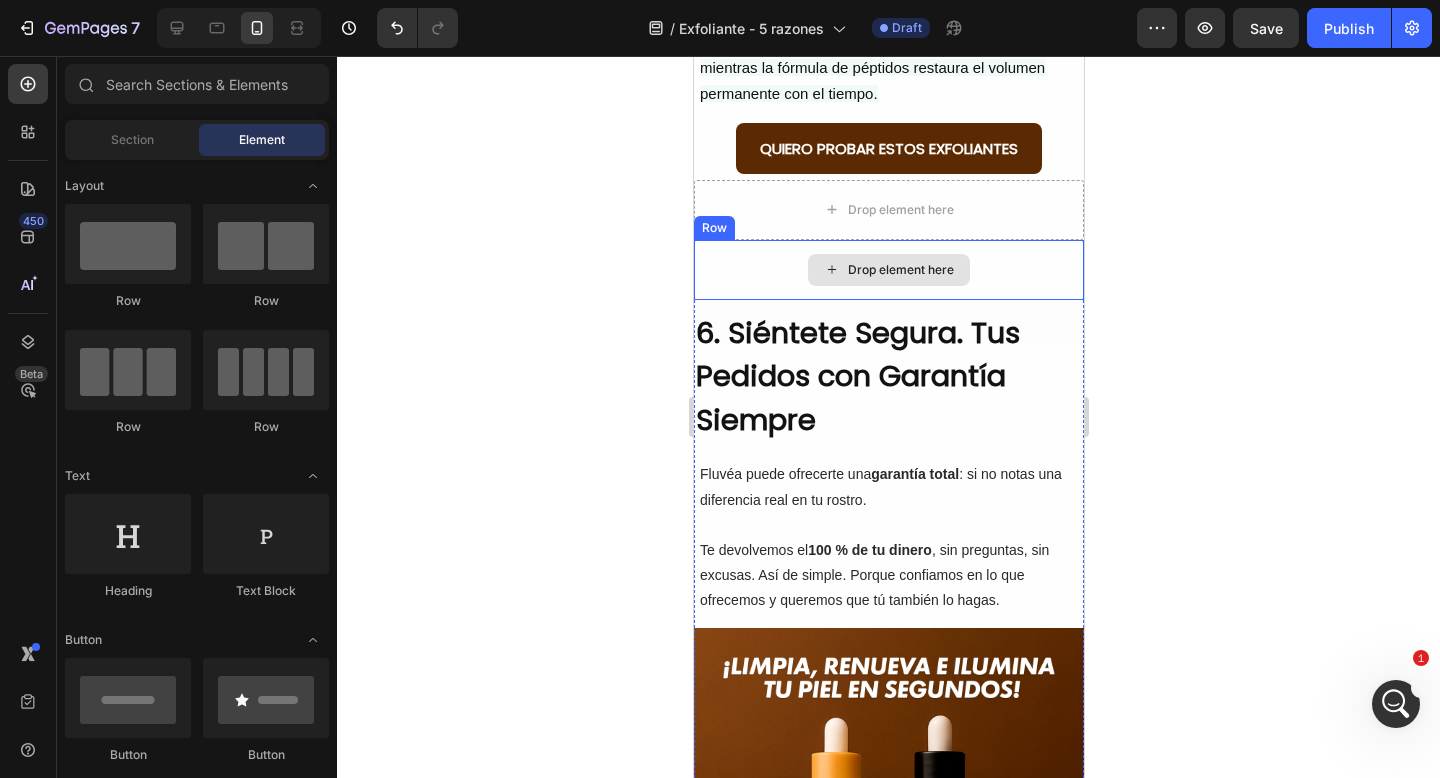 click on "Drop element here" at bounding box center [888, 270] 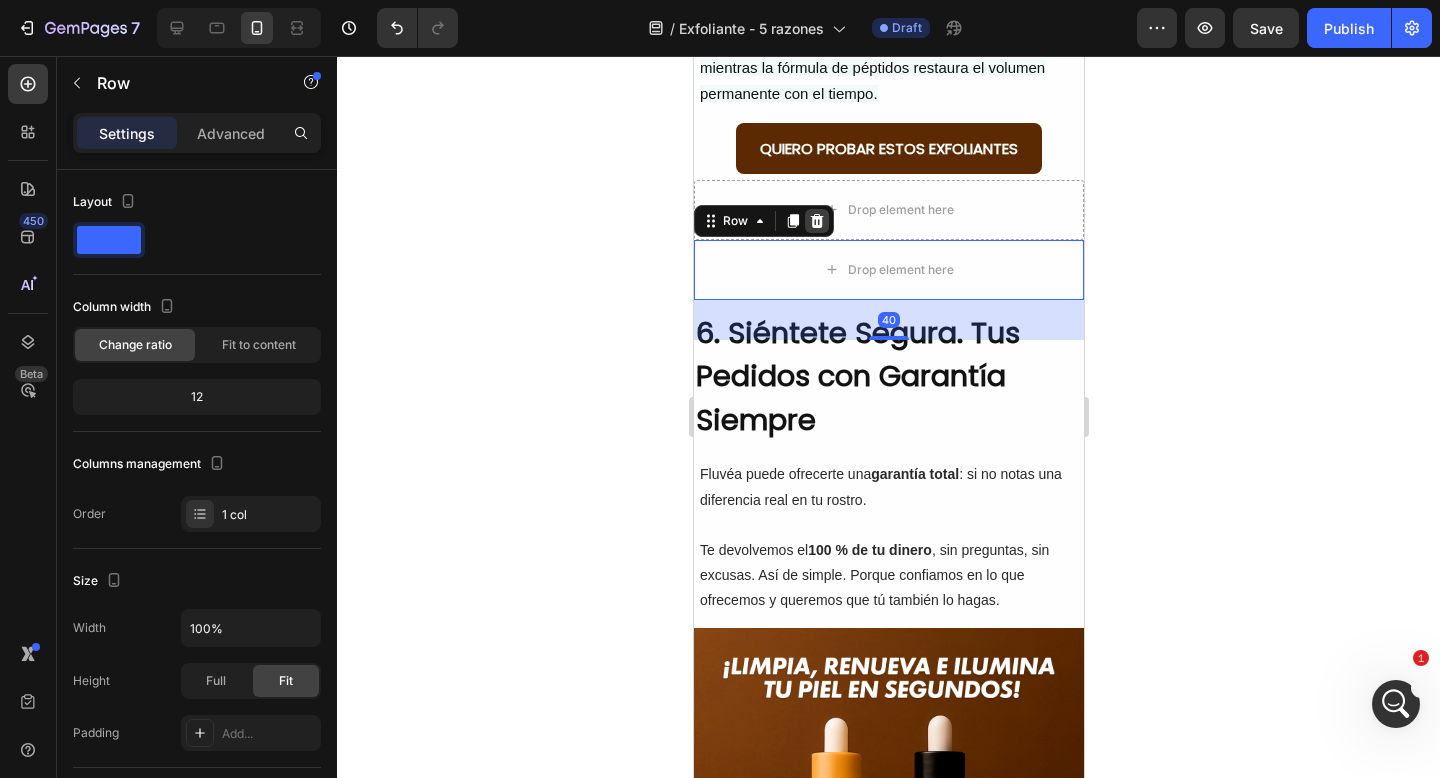 click 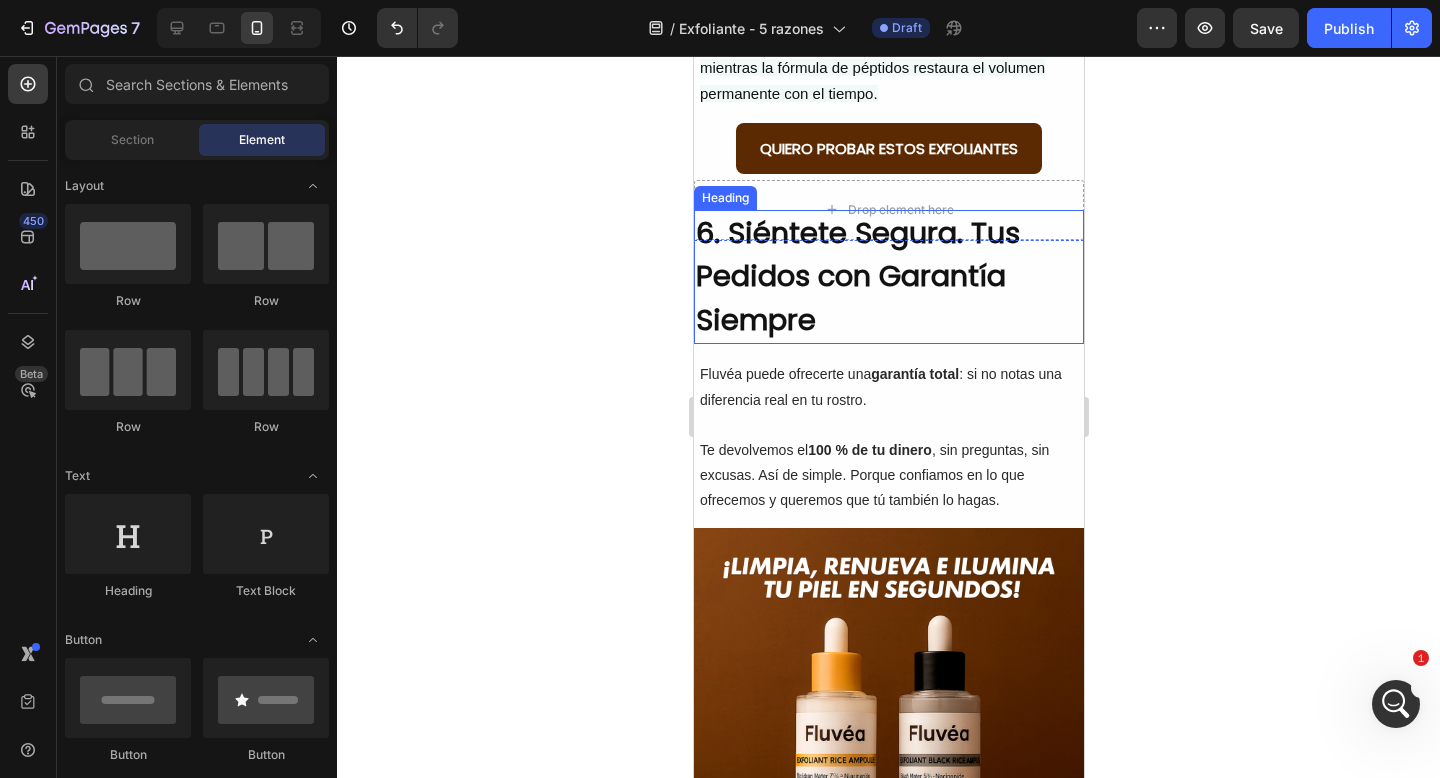 click on "6. Siéntete Segura. Tus Pedidos con Garantía Siempre" at bounding box center (888, 277) 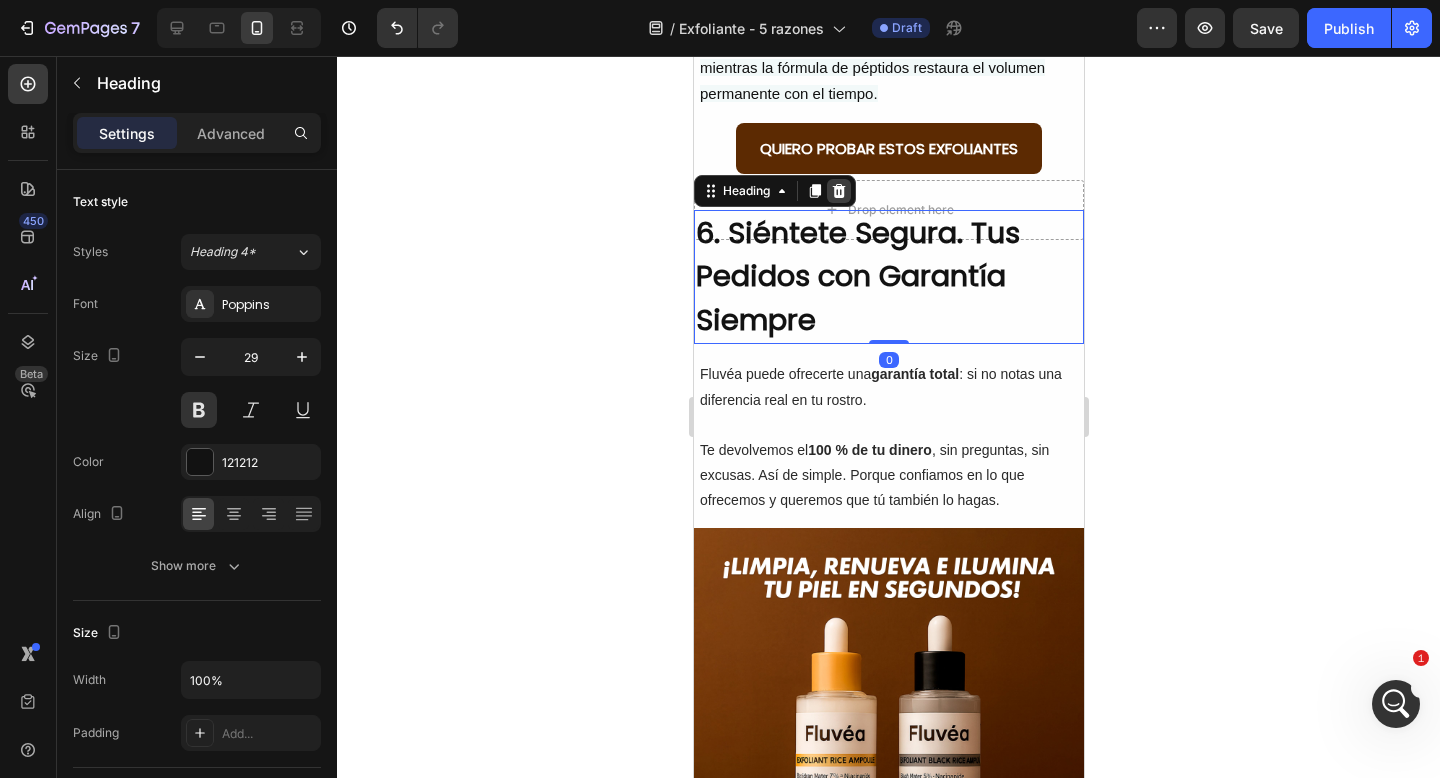 click at bounding box center (838, 191) 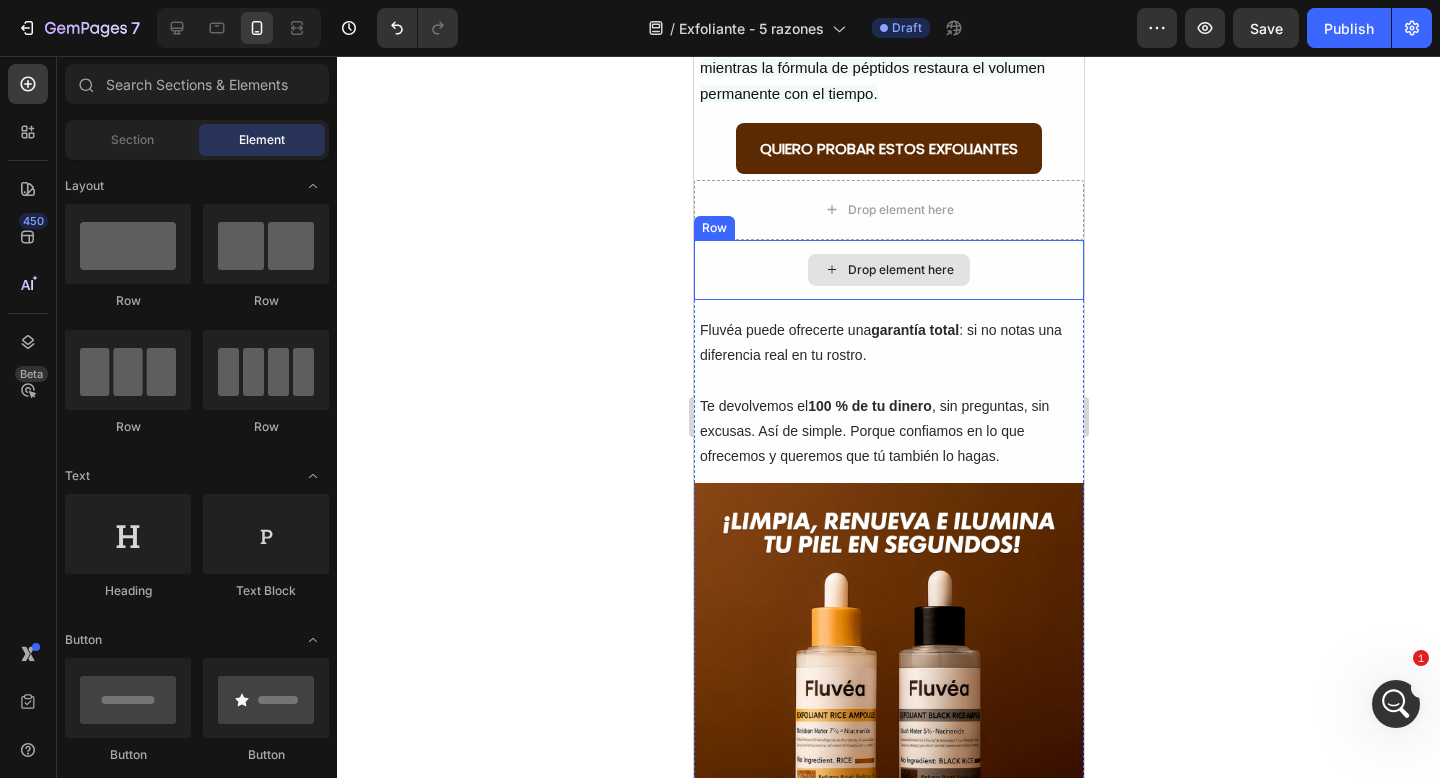 click on "Drop element here" at bounding box center [888, 270] 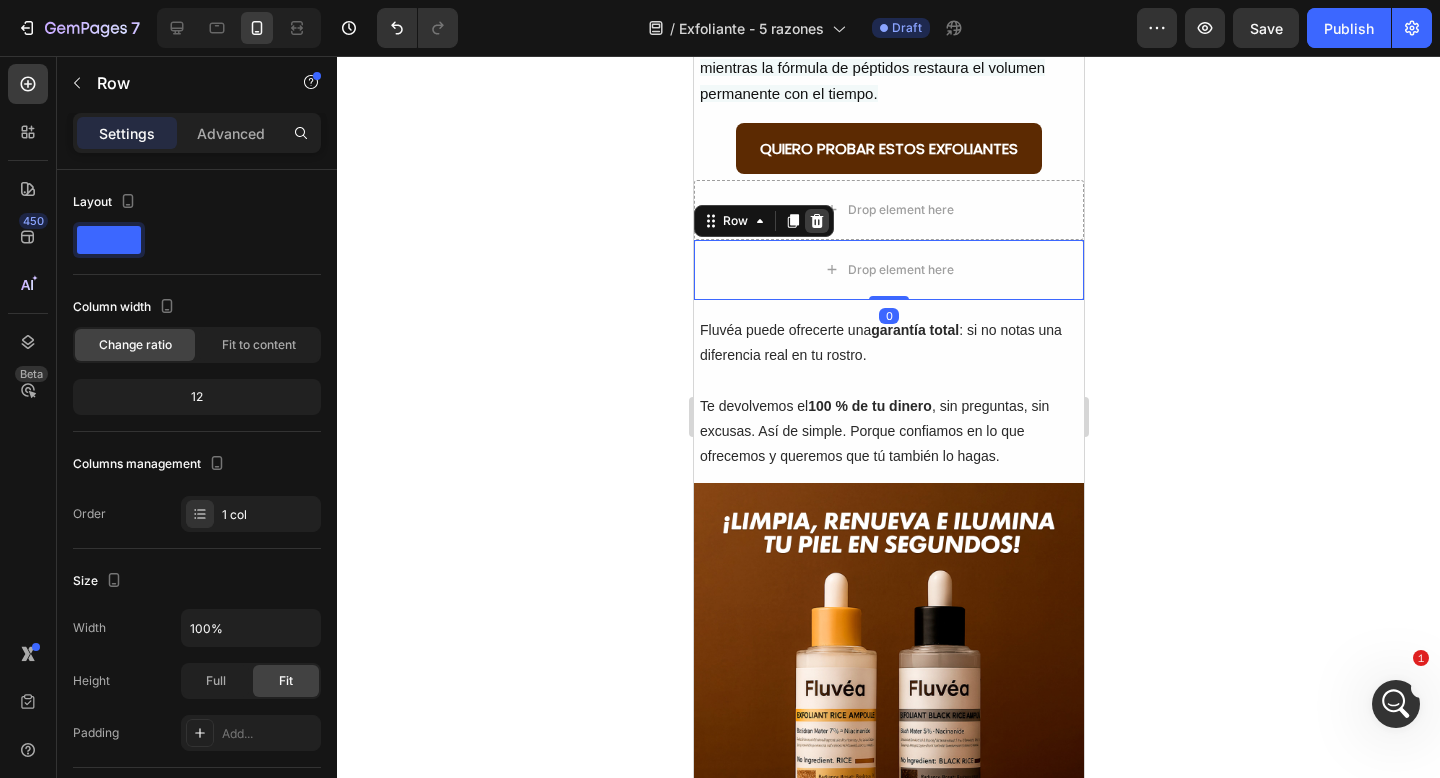 click 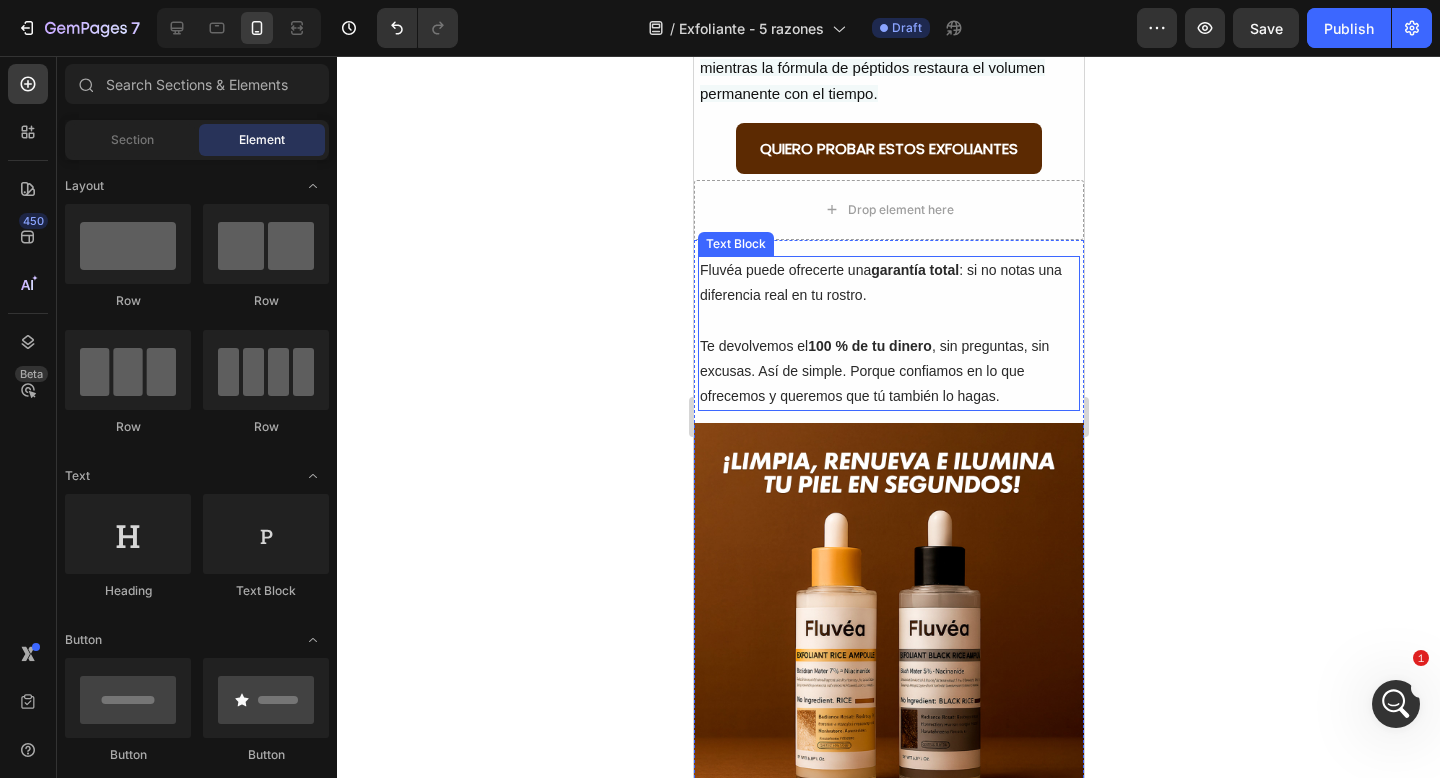 click on "Fluvéa puede ofrecerte una  garantía total : si no notas una diferencia real en tu rostro." at bounding box center (888, 283) 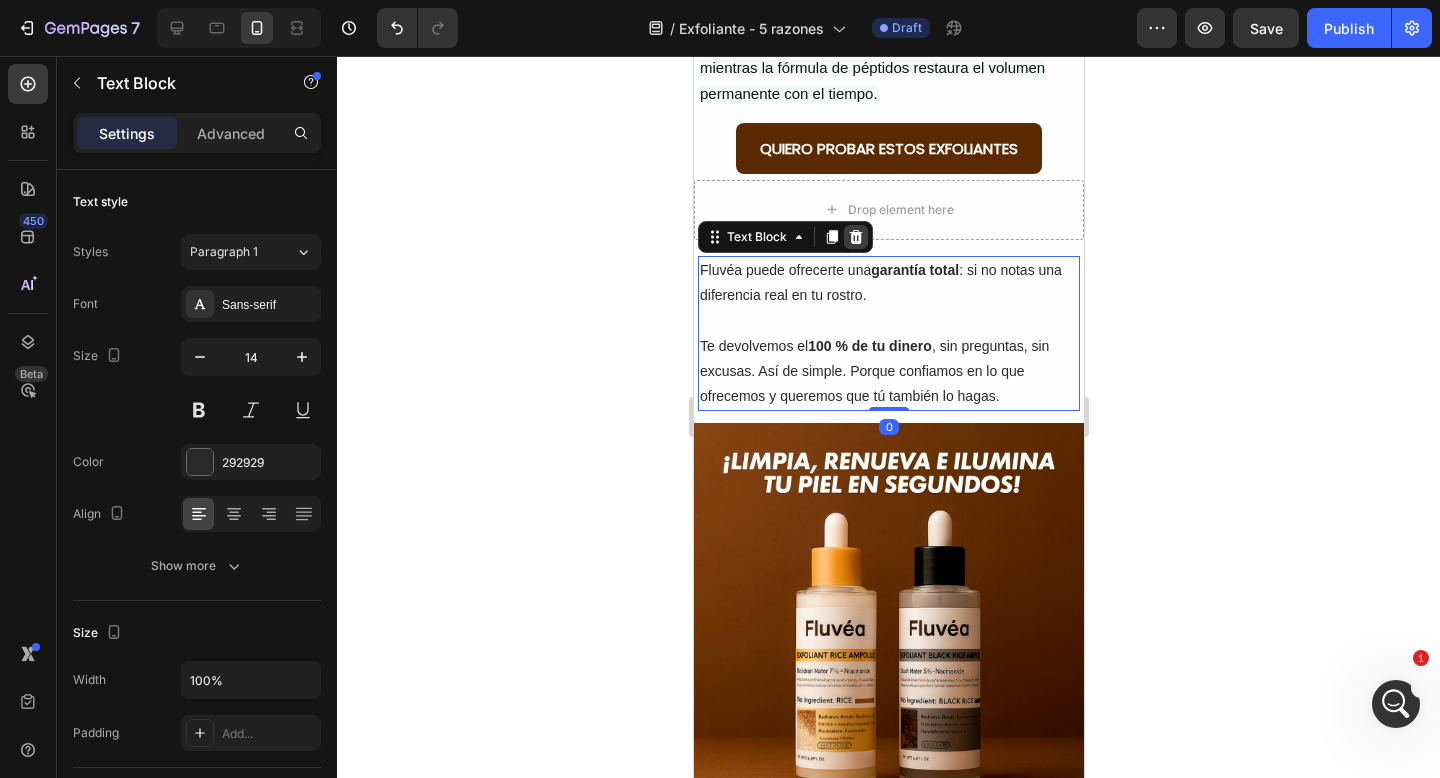 click 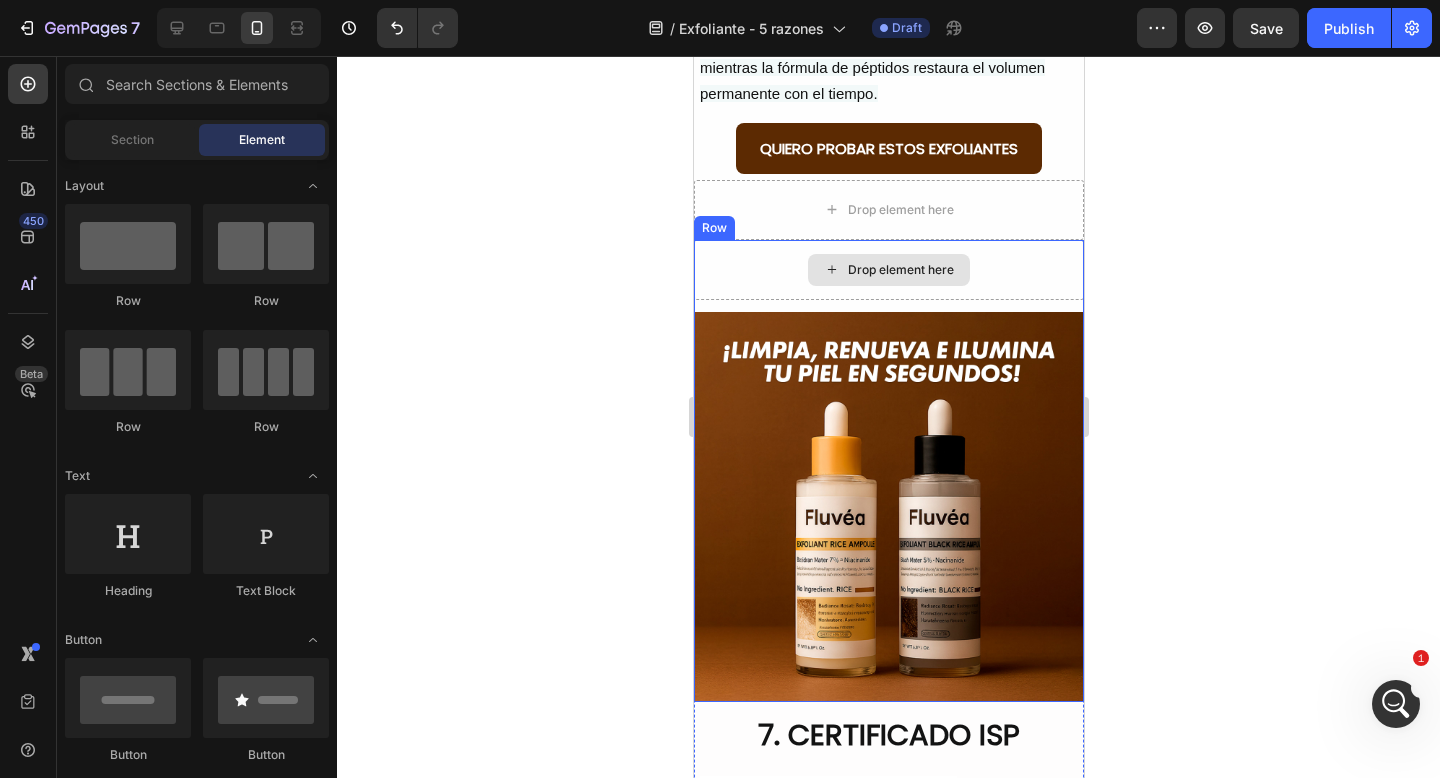 click on "Drop element here" at bounding box center (888, 270) 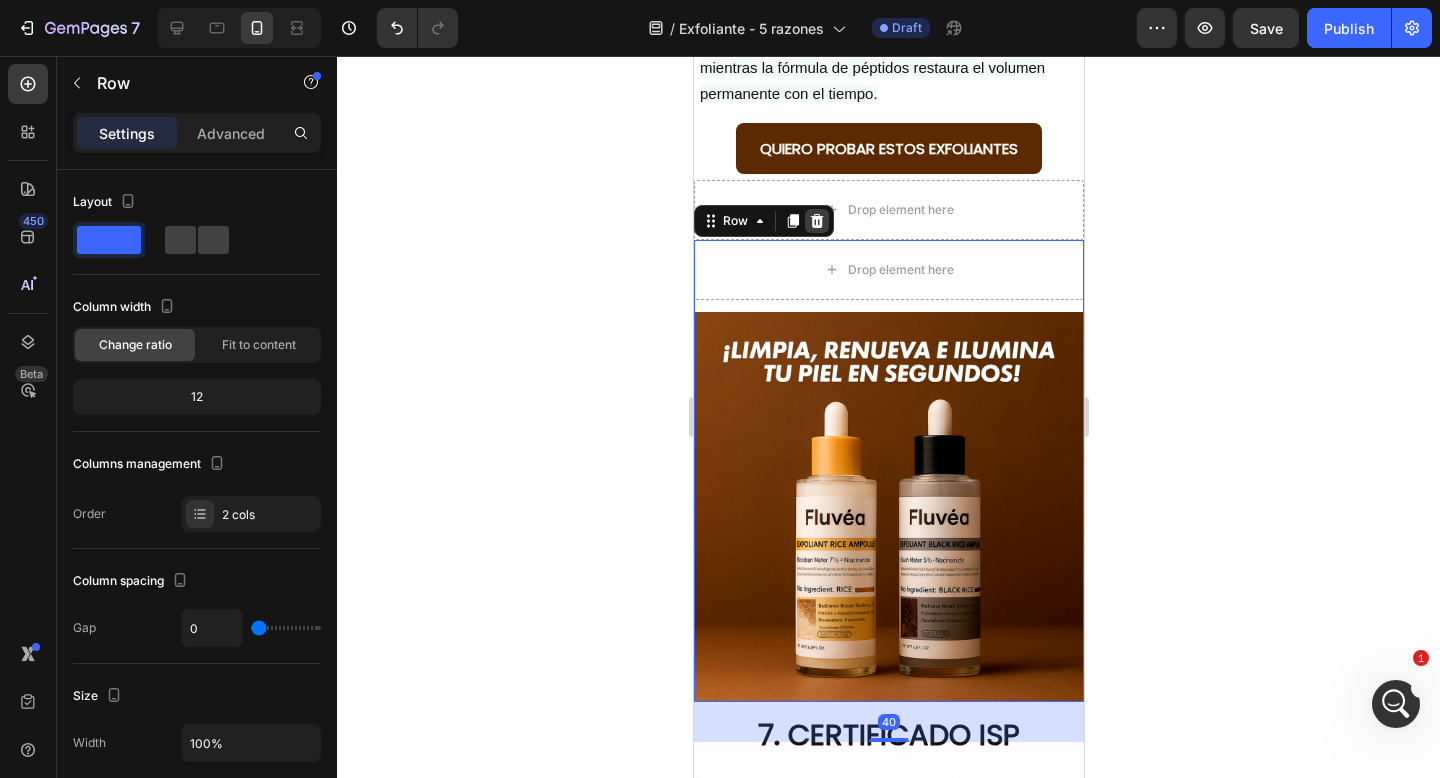 click 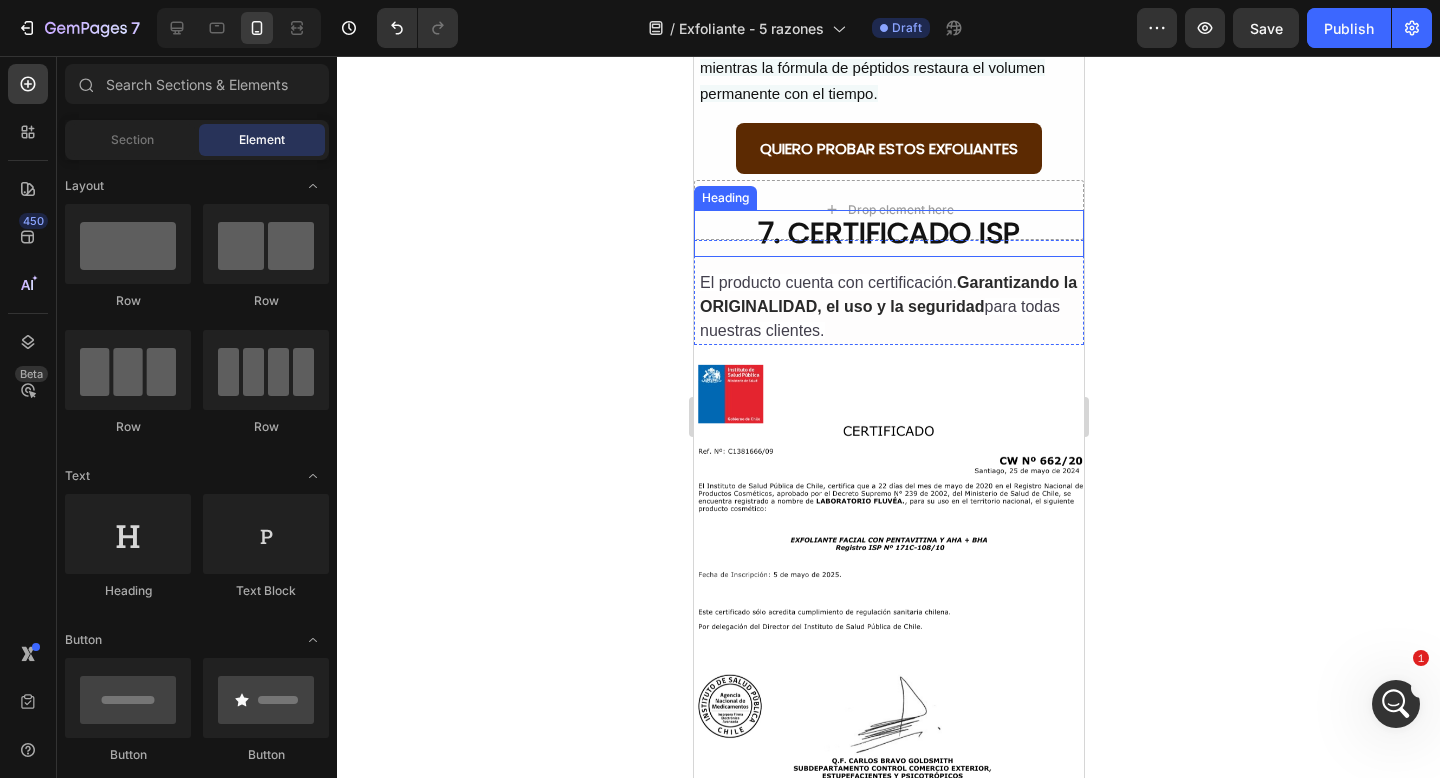 click on "El producto cuenta con certificación.  Garantizando la ORIGINALIDAD, el uso y la seguridad  para todas nuestras clientes." at bounding box center [890, 307] 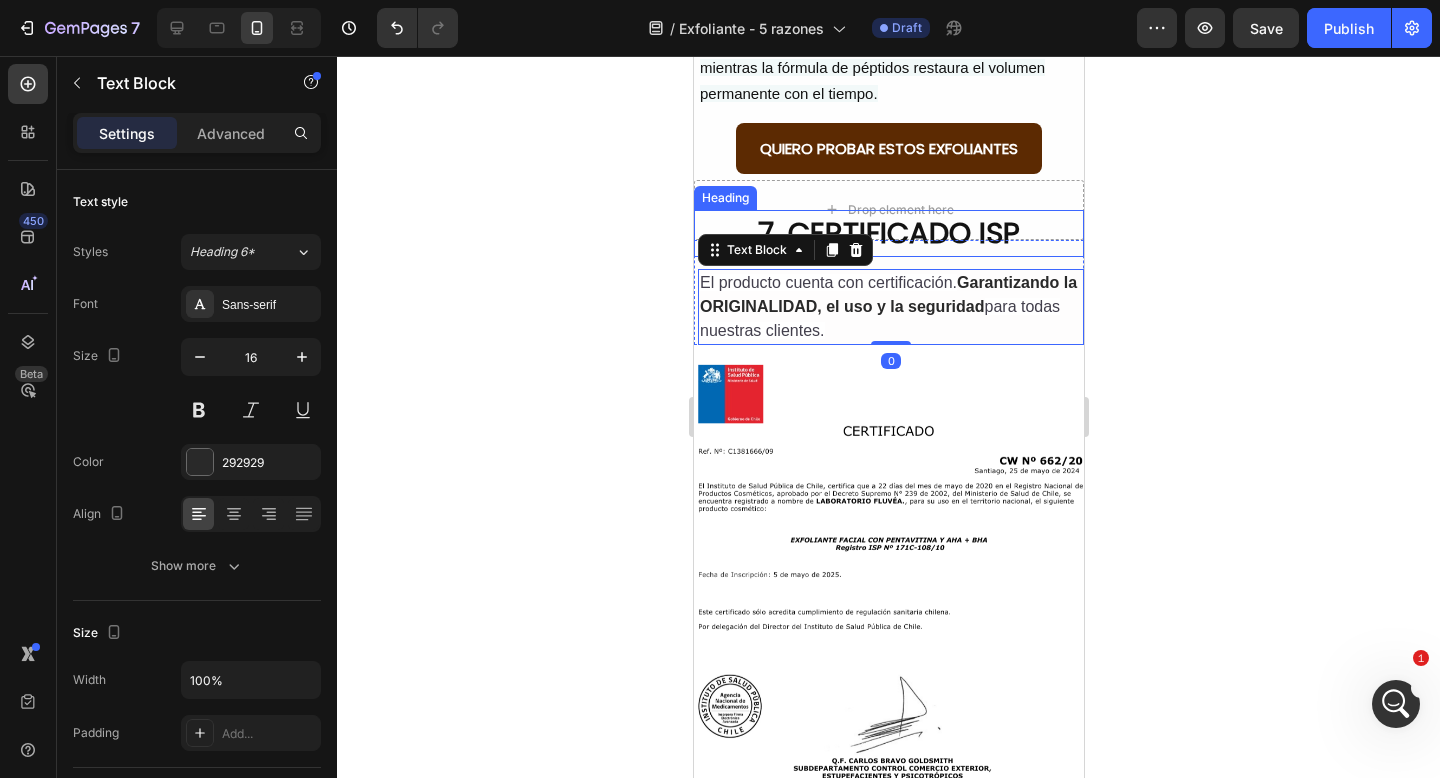 click on "Drop element here" at bounding box center (888, 210) 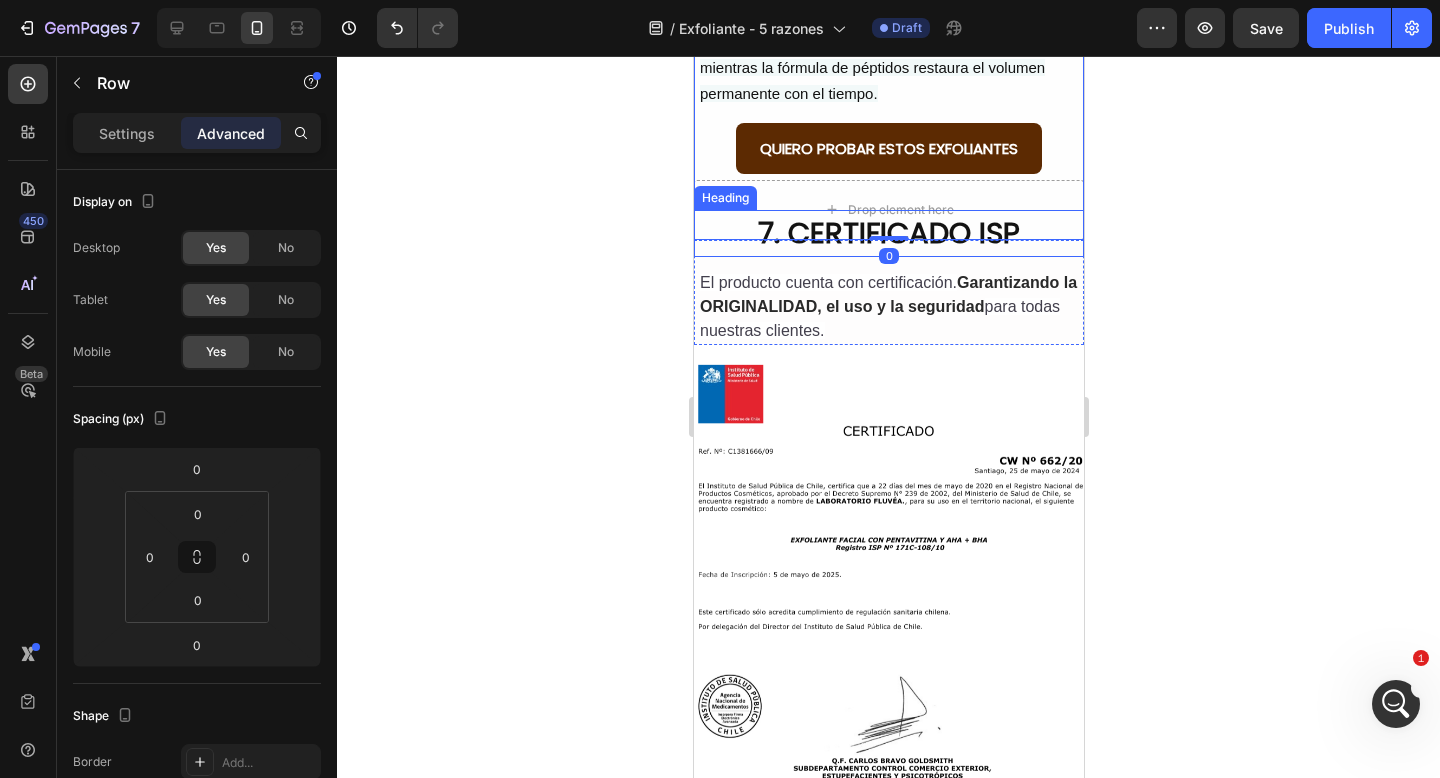 click on "7. CERTIFICADO ISP" at bounding box center [888, 234] 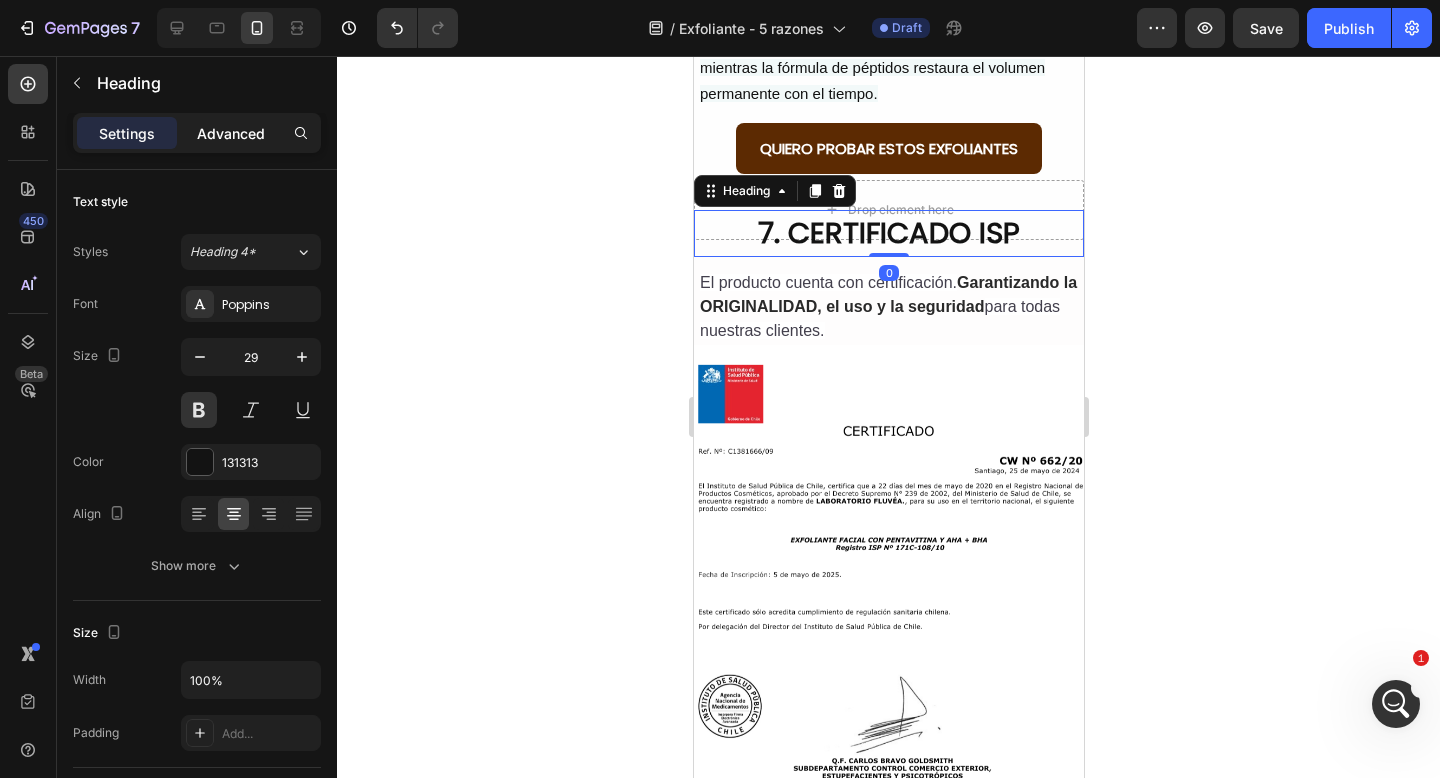click on "Advanced" at bounding box center (231, 133) 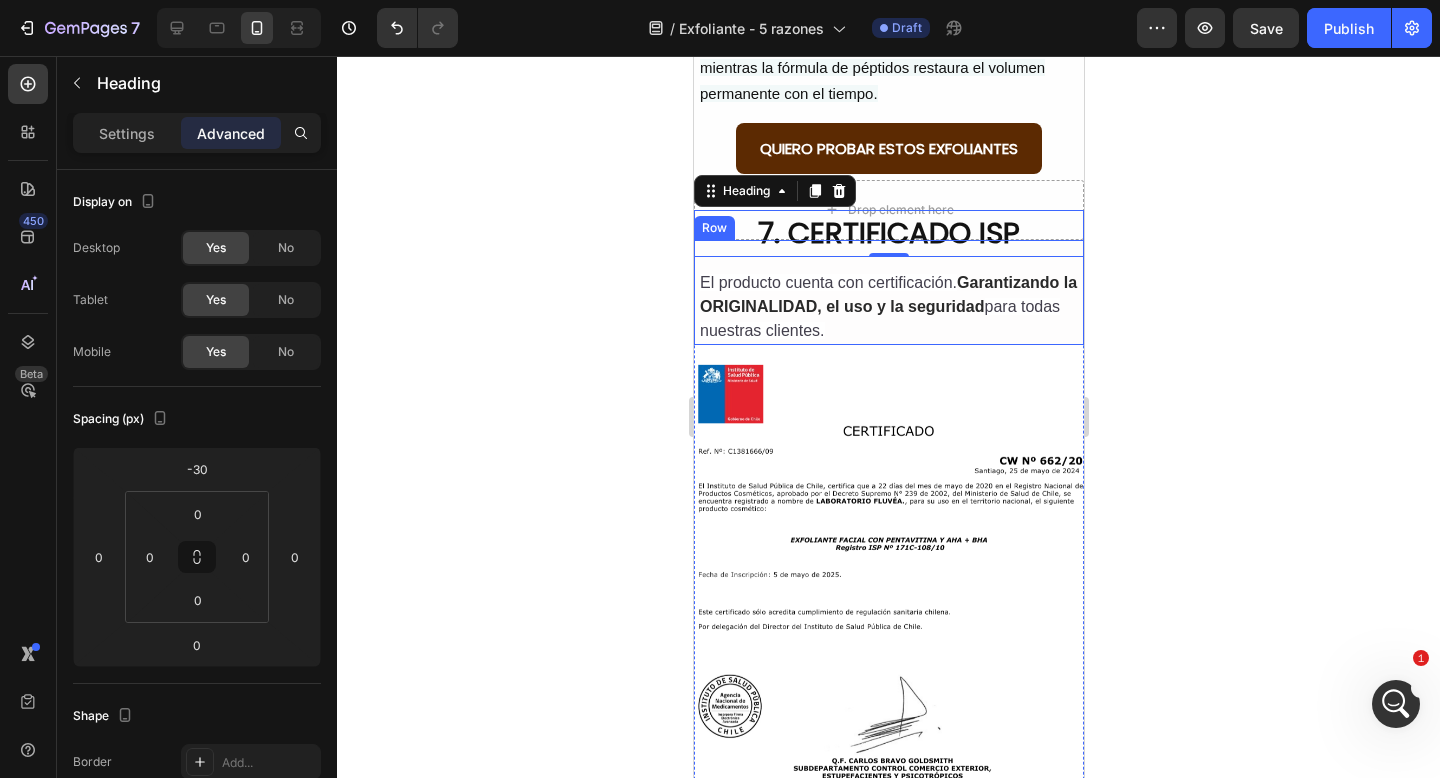 click on "7. CERTIFICADO ISP Heading   0 El producto cuenta con certificación.  Garantizando la ORIGINALIDAD, el uso y la seguridad  para todas nuestras clientes. Text Block" at bounding box center (888, 293) 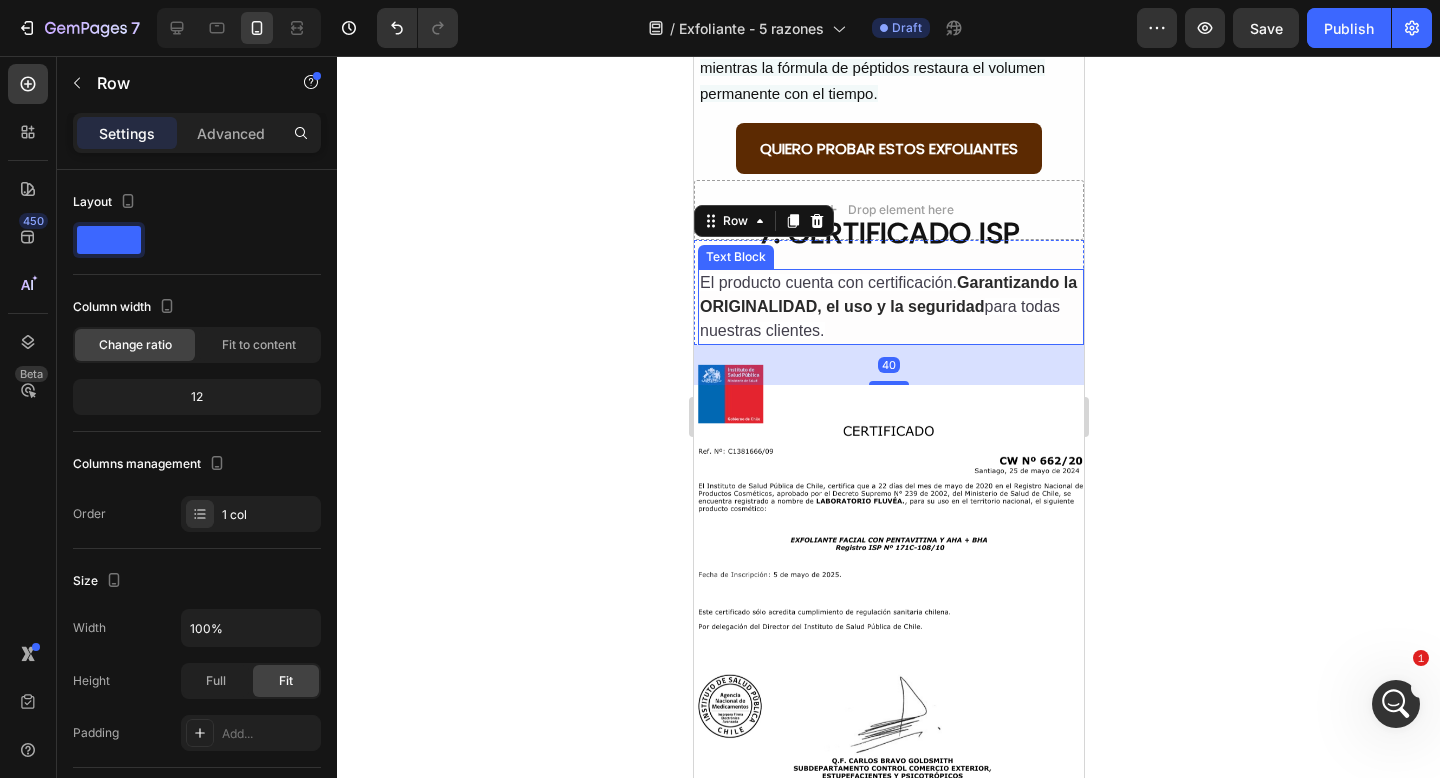 click on "7. CERTIFICADO ISP" at bounding box center [888, 234] 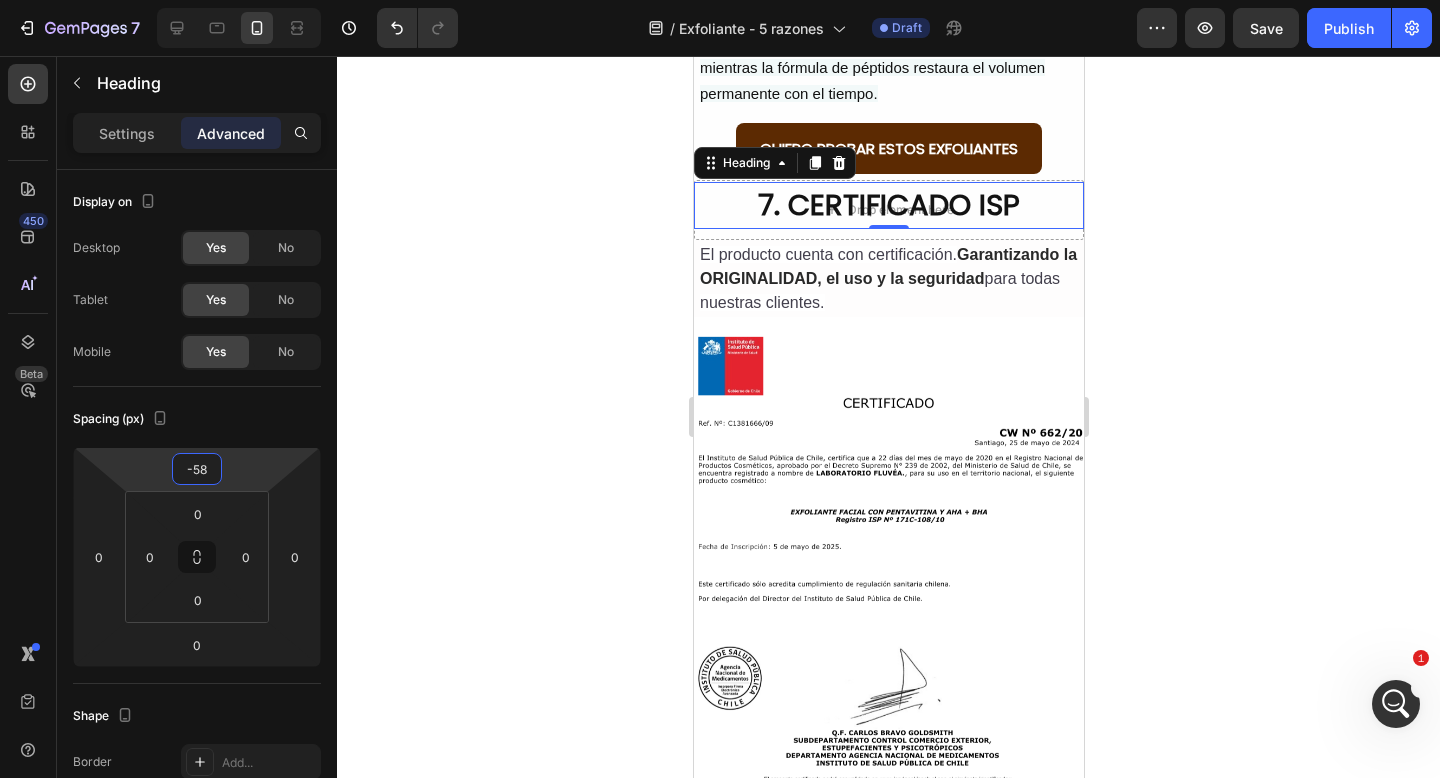 type on "-60" 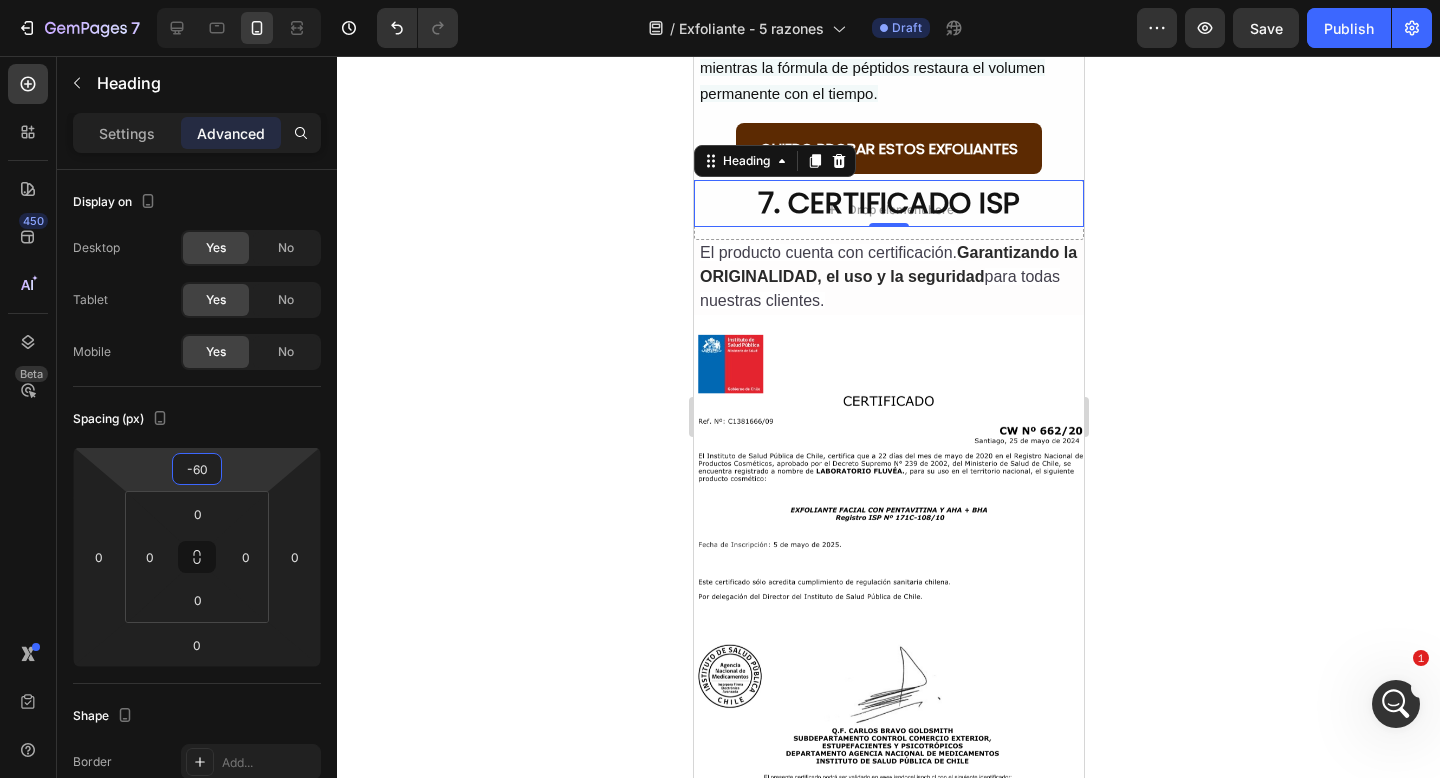 drag, startPoint x: 242, startPoint y: 468, endPoint x: 242, endPoint y: 483, distance: 15 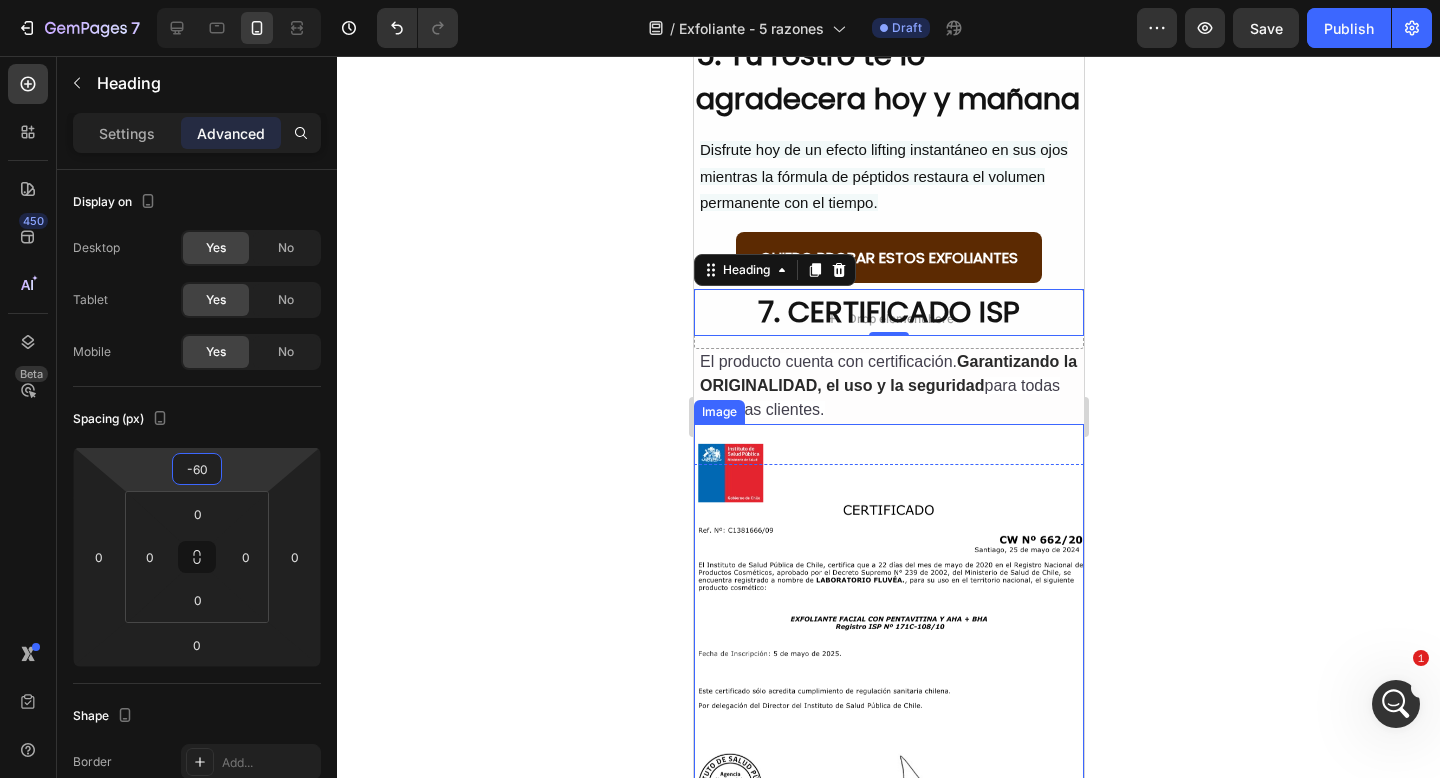 scroll, scrollTop: 3179, scrollLeft: 0, axis: vertical 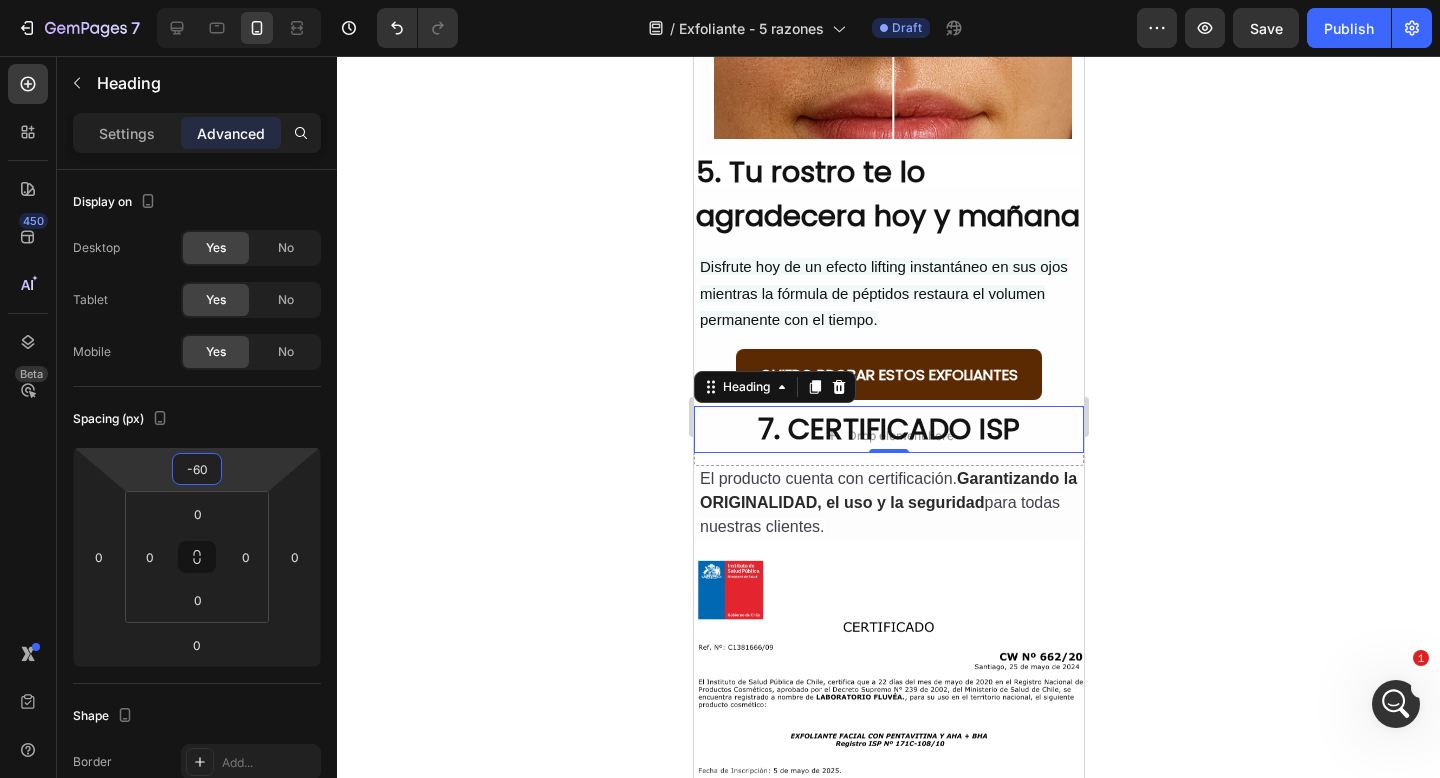 click on "7. CERTIFICADO ISP" at bounding box center [888, 430] 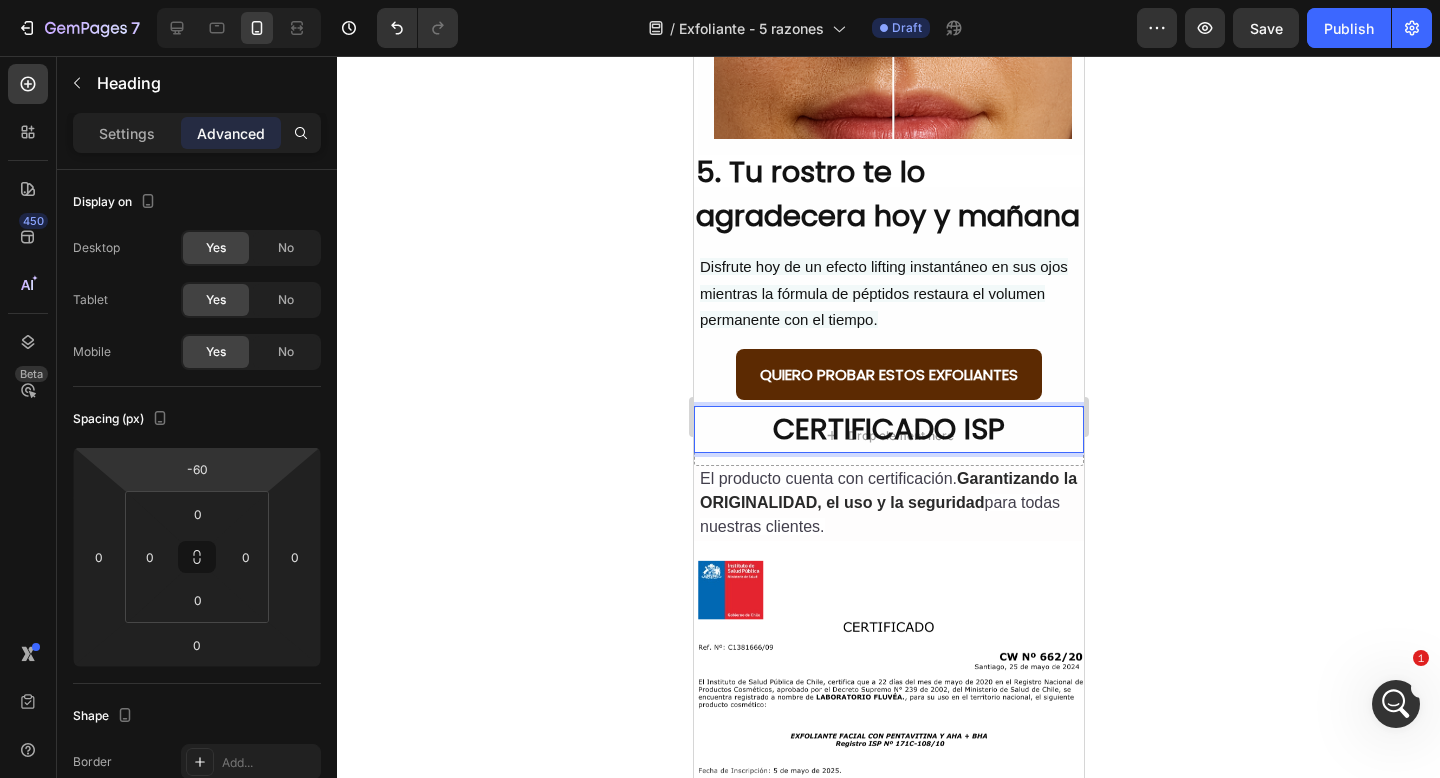 click 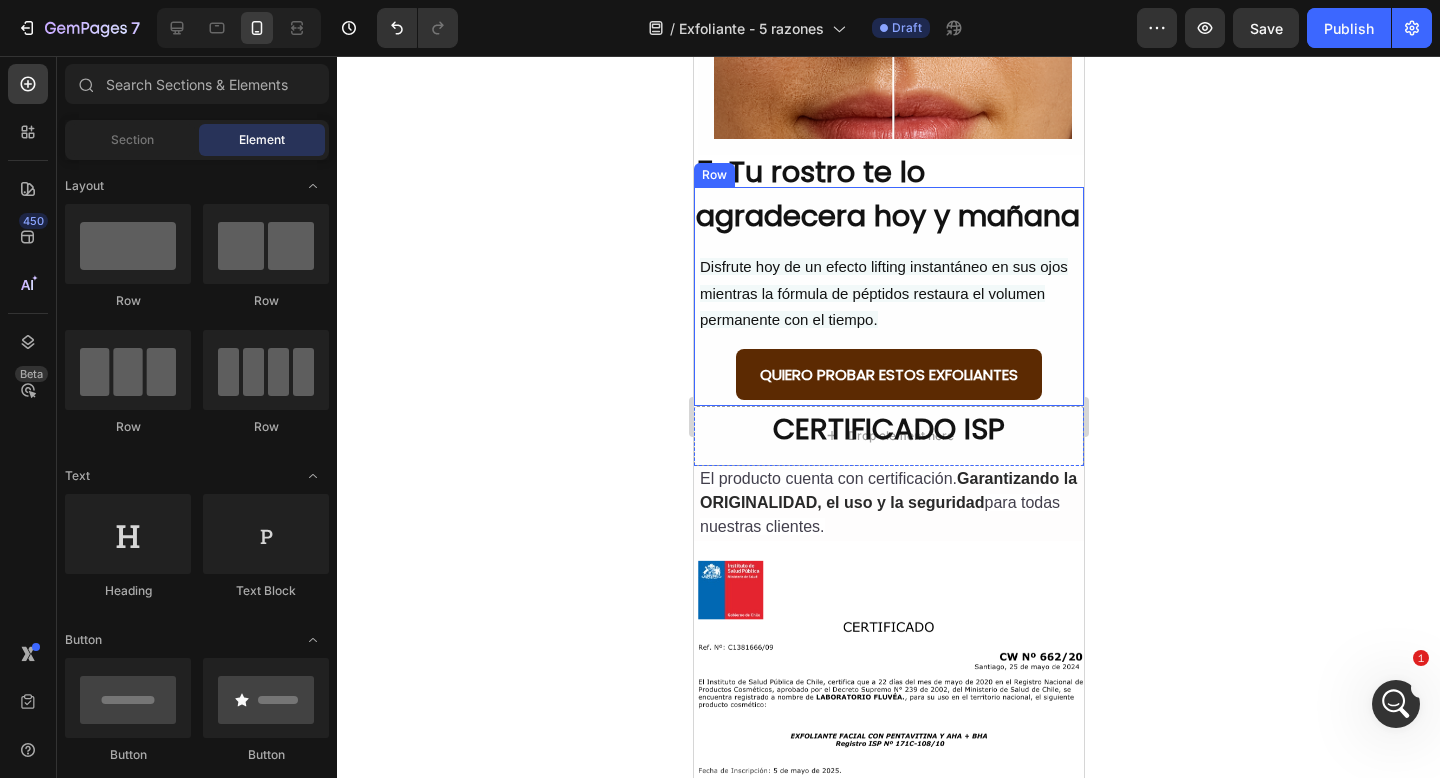 click on "CERTIFICADO ISP" at bounding box center [888, 430] 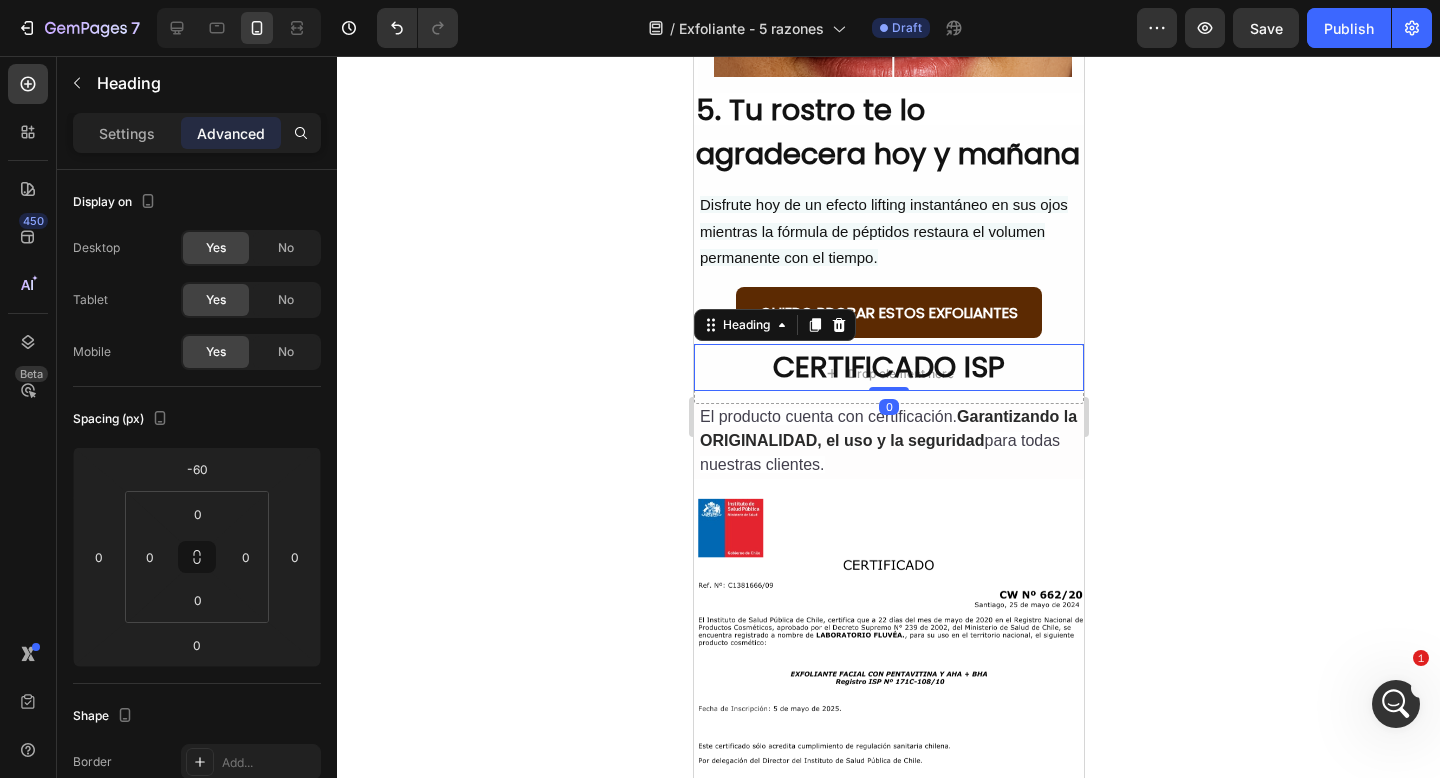 scroll, scrollTop: 3261, scrollLeft: 0, axis: vertical 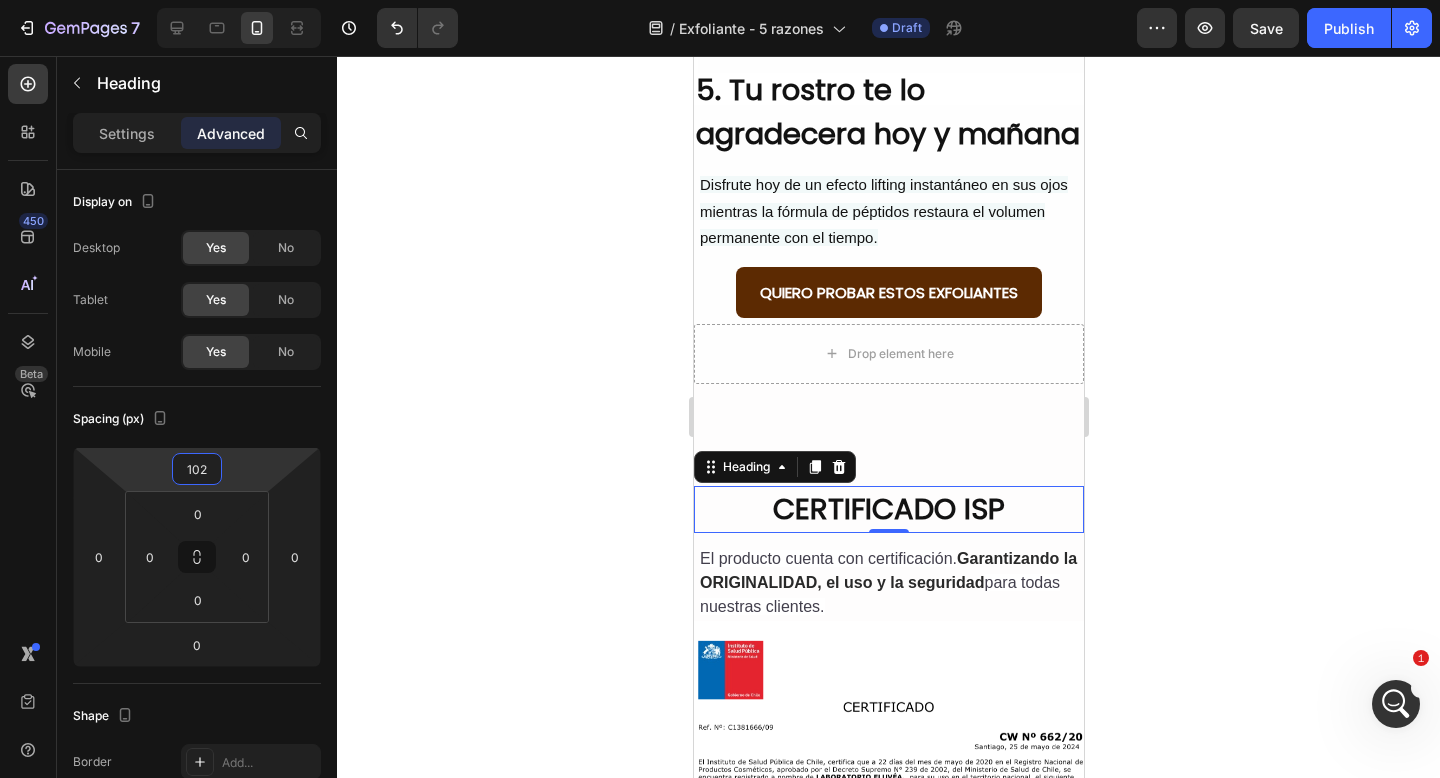 drag, startPoint x: 234, startPoint y: 472, endPoint x: 235, endPoint y: 388, distance: 84.00595 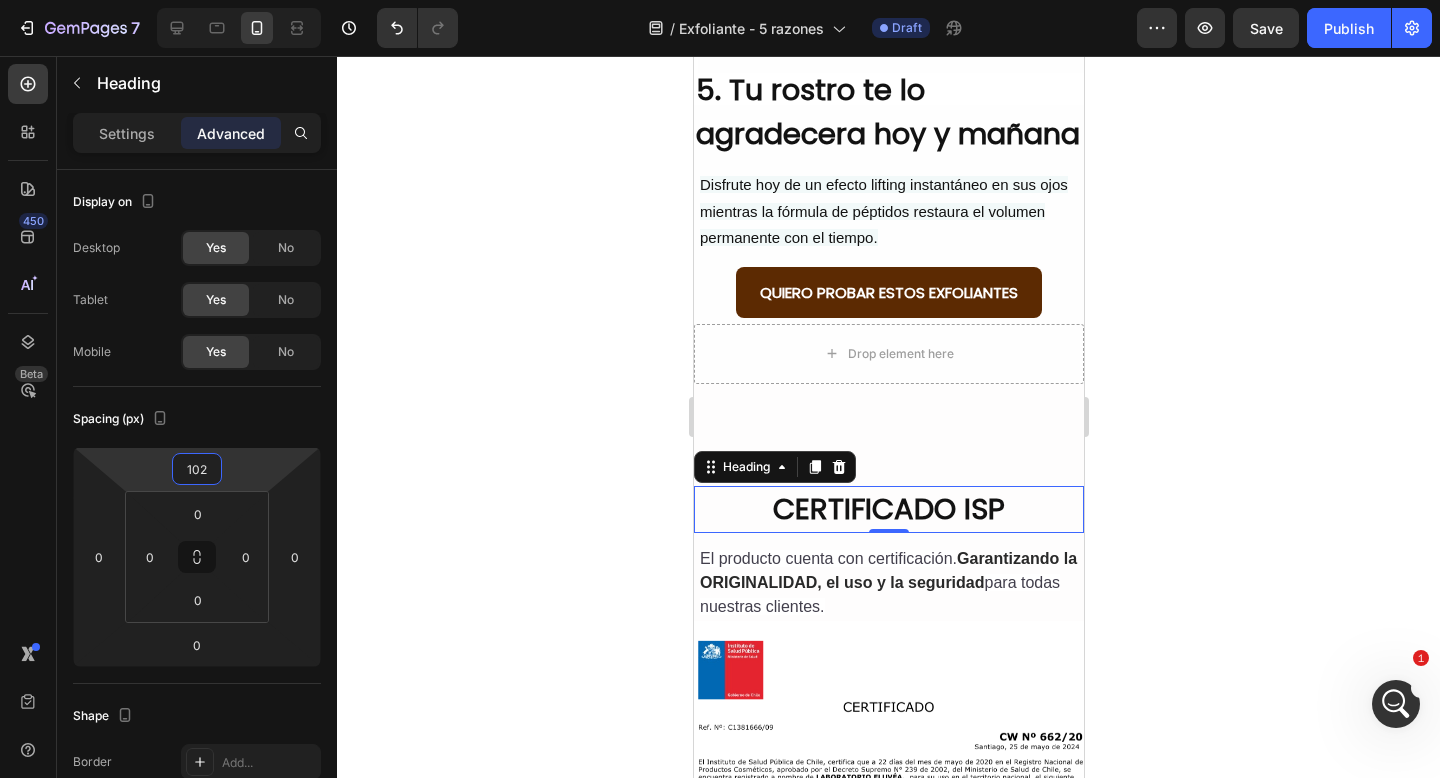 click on "7  Version history  /  Exfoliante - 5 razones Draft Preview  Save   Publish  450 Beta Sections(30) Elements(83) Section Element Hero Section Product Detail Brands Trusted Badges Guarantee Product Breakdown How to use Testimonials Compare Bundle FAQs Social Proof Brand Story Product List Collection Blog List Contact Sticky Add to Cart Custom Footer Browse Library 450 Layout
Row
Row
Row
Row Text
Heading
Text Block Button
Button
Button Media
Image
Image
Video" at bounding box center [720, 0] 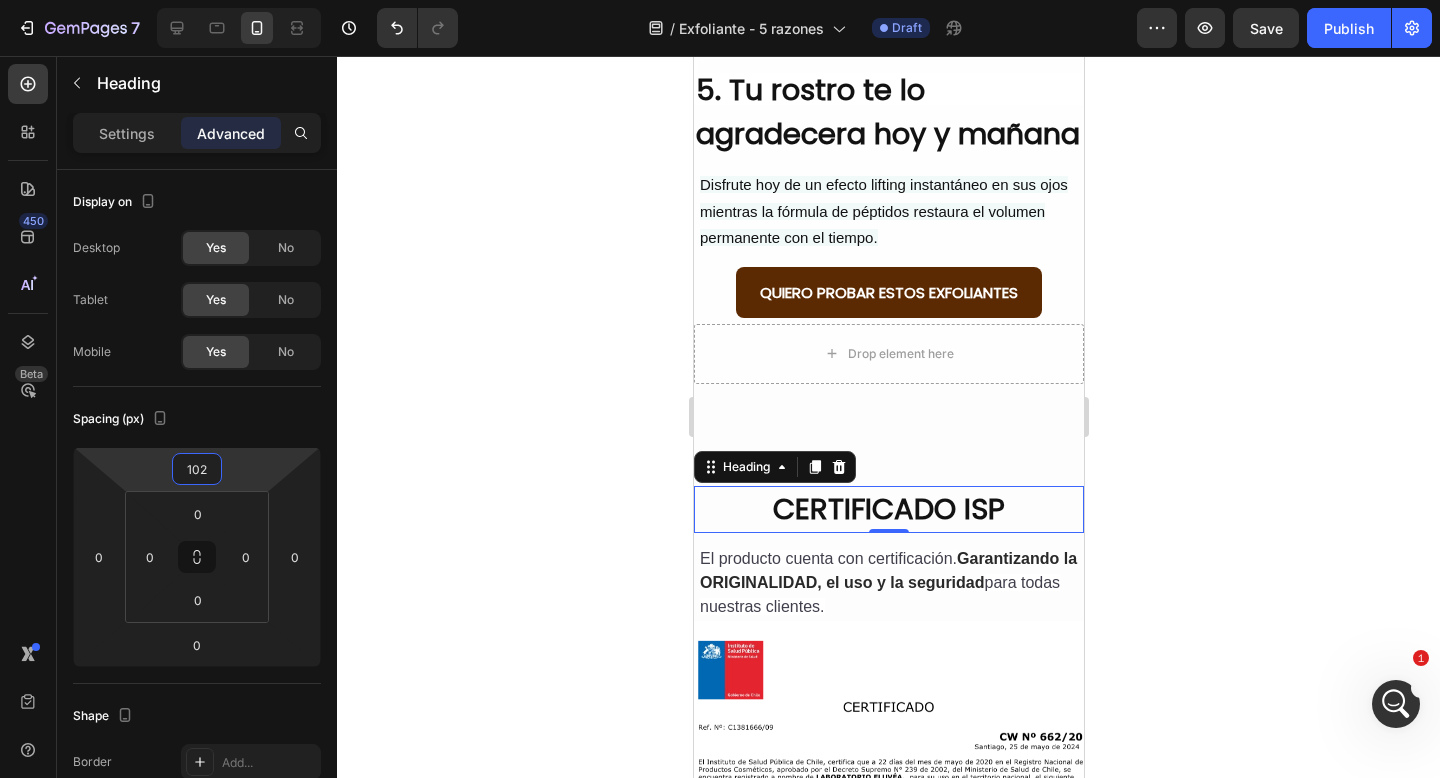 type on "108" 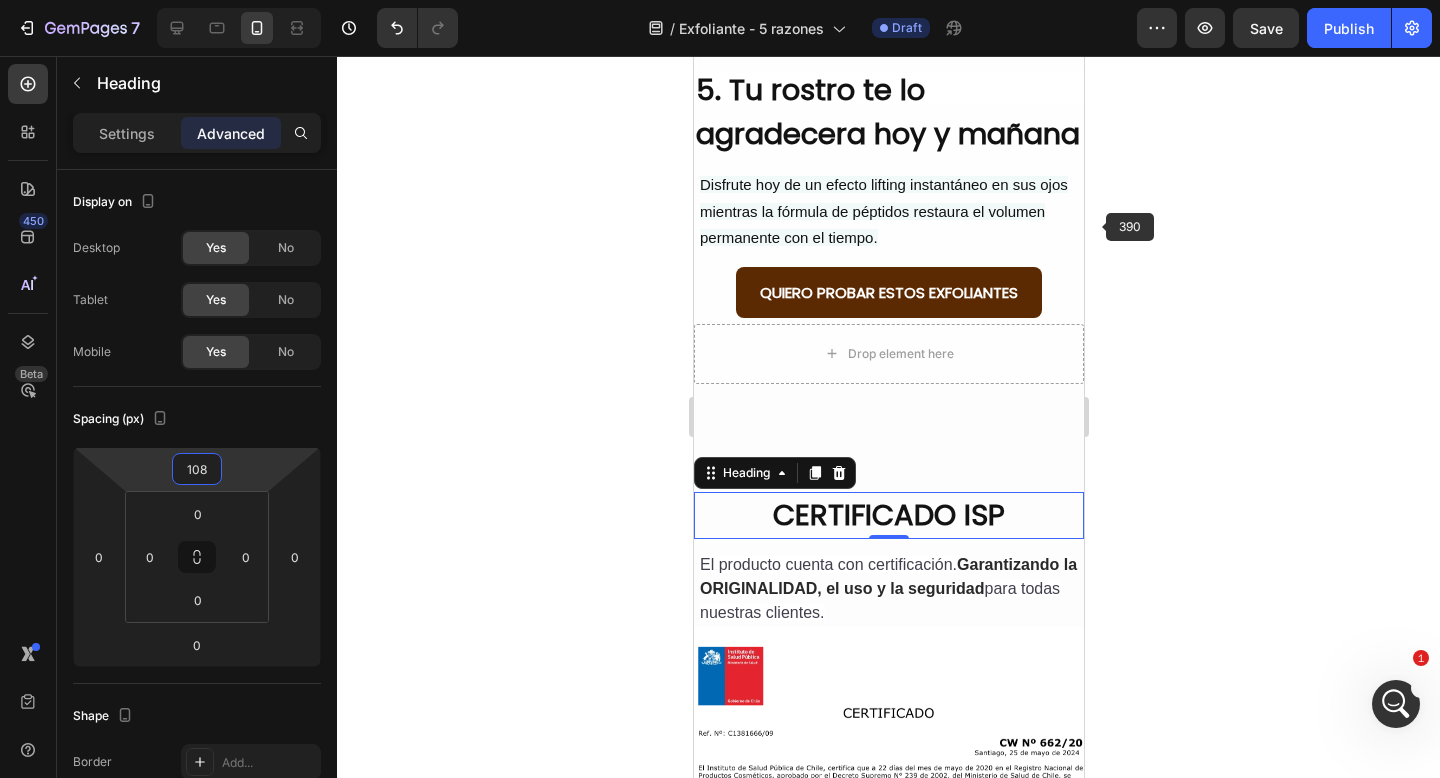 click 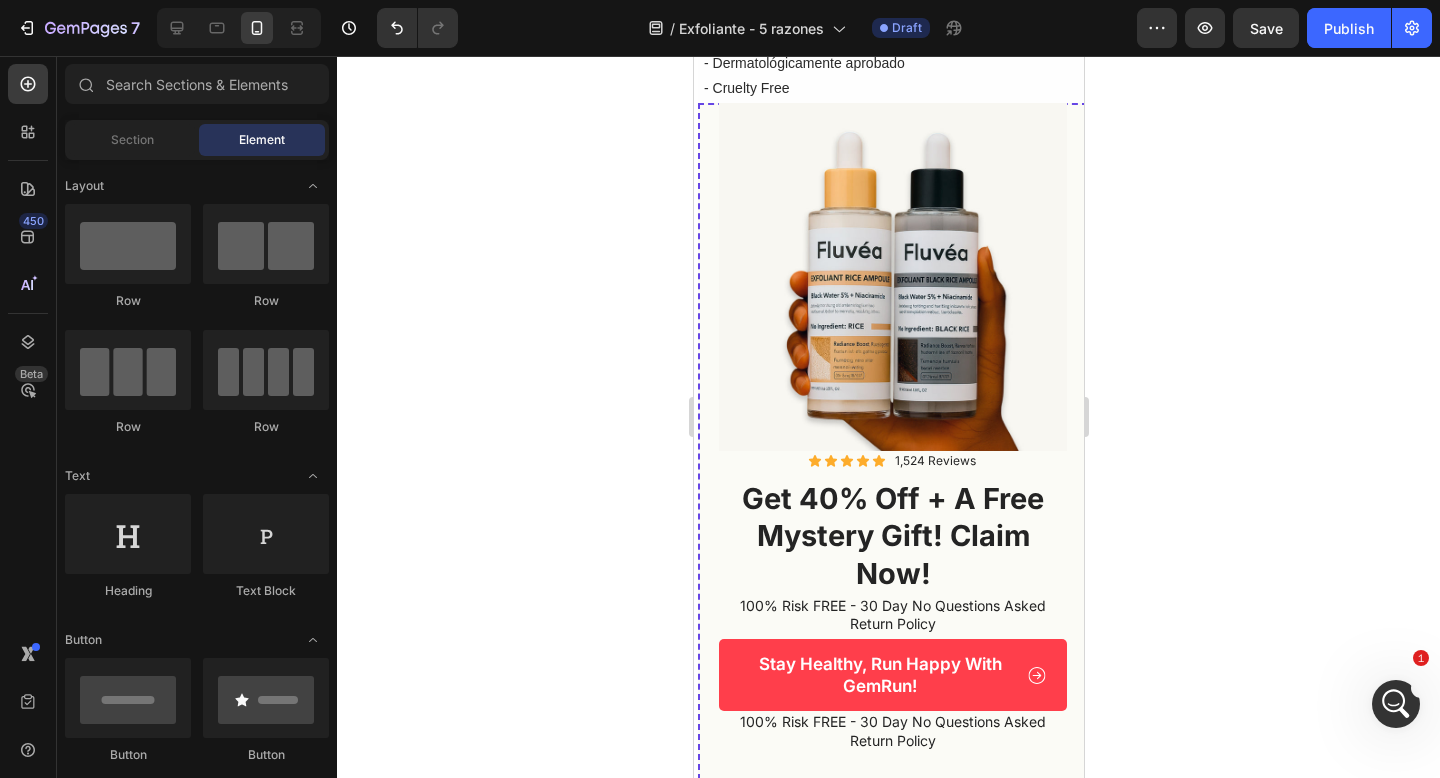 scroll, scrollTop: 1795, scrollLeft: 0, axis: vertical 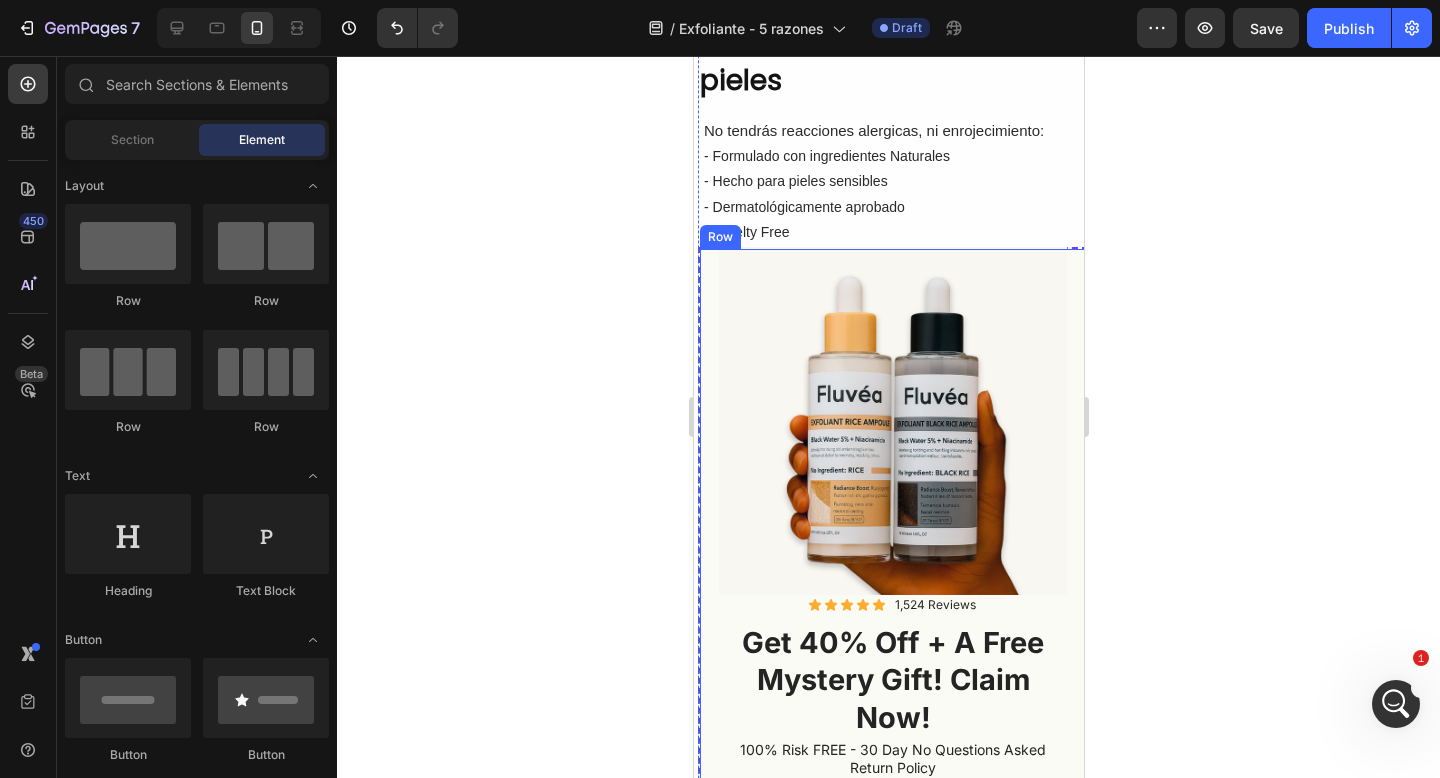 click on "Image Icon Icon Icon Icon Icon Icon List 1,524 Reviews Text Block Row get 40% off + a free mystery gift! claim now! Heading 100% Risk FREE - 30 Day No Questions Asked Return Policy Text Block Row
Stay Healthy, Run Happy With GemRun! Button 100% Risk FREE - 30 Day No Questions Asked Return Policy Text Block Row" at bounding box center (892, 585) 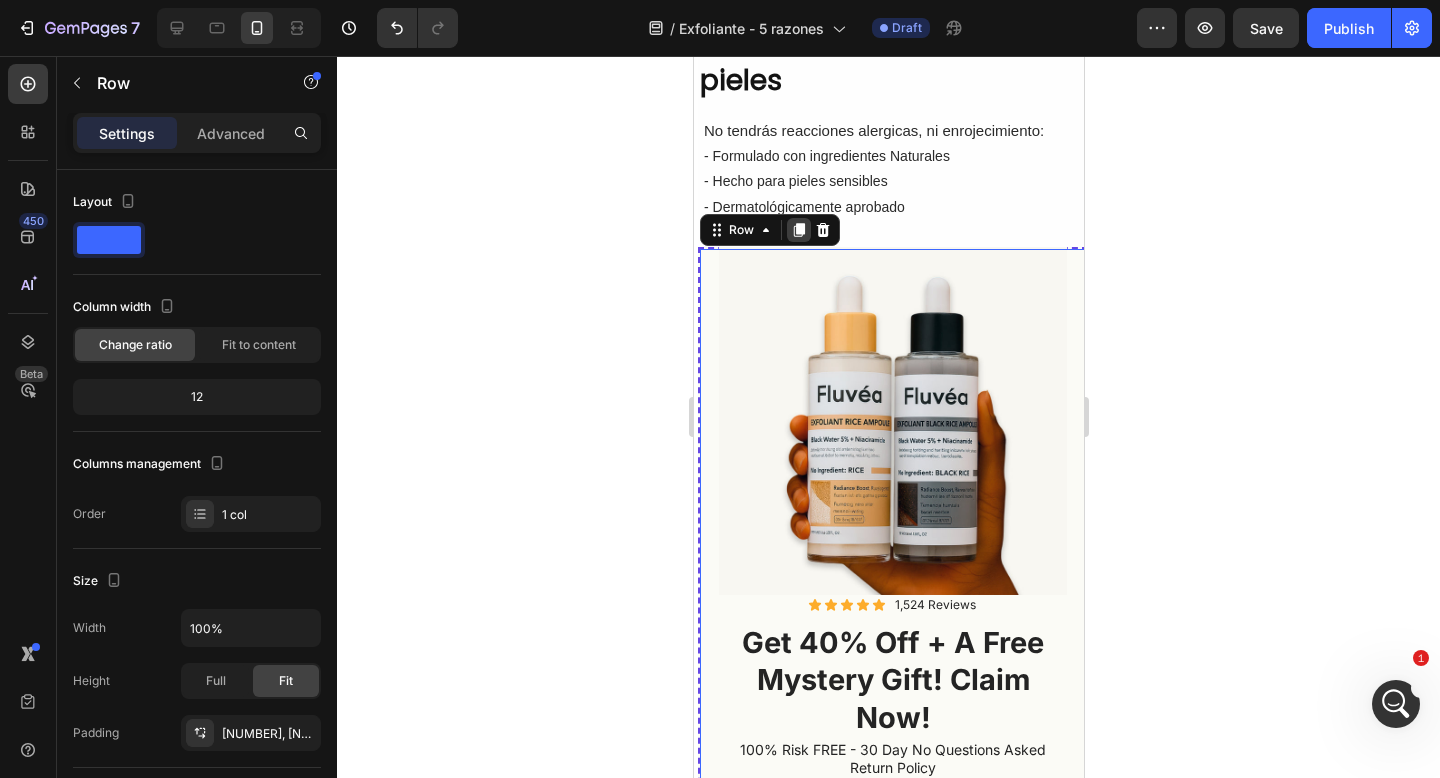 click 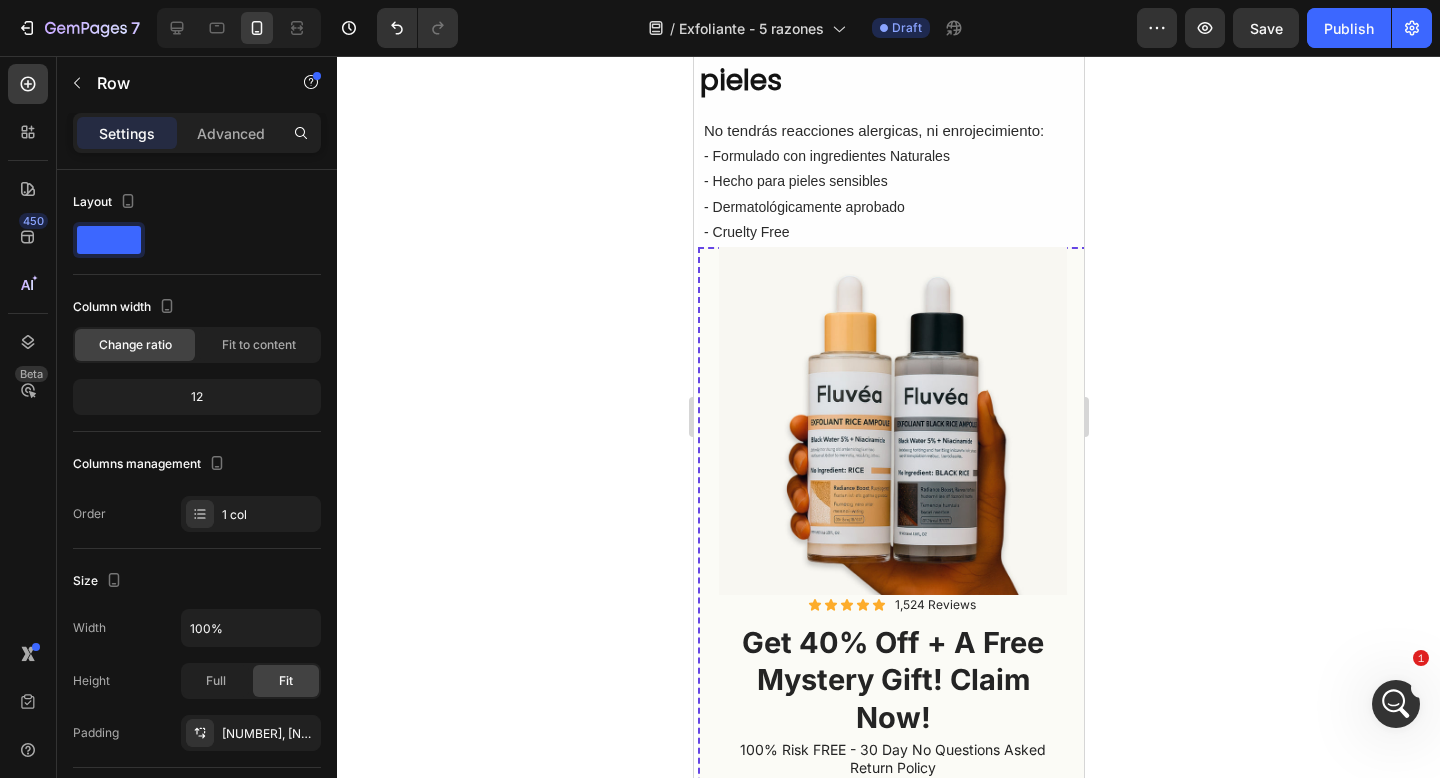 scroll, scrollTop: 1804, scrollLeft: 0, axis: vertical 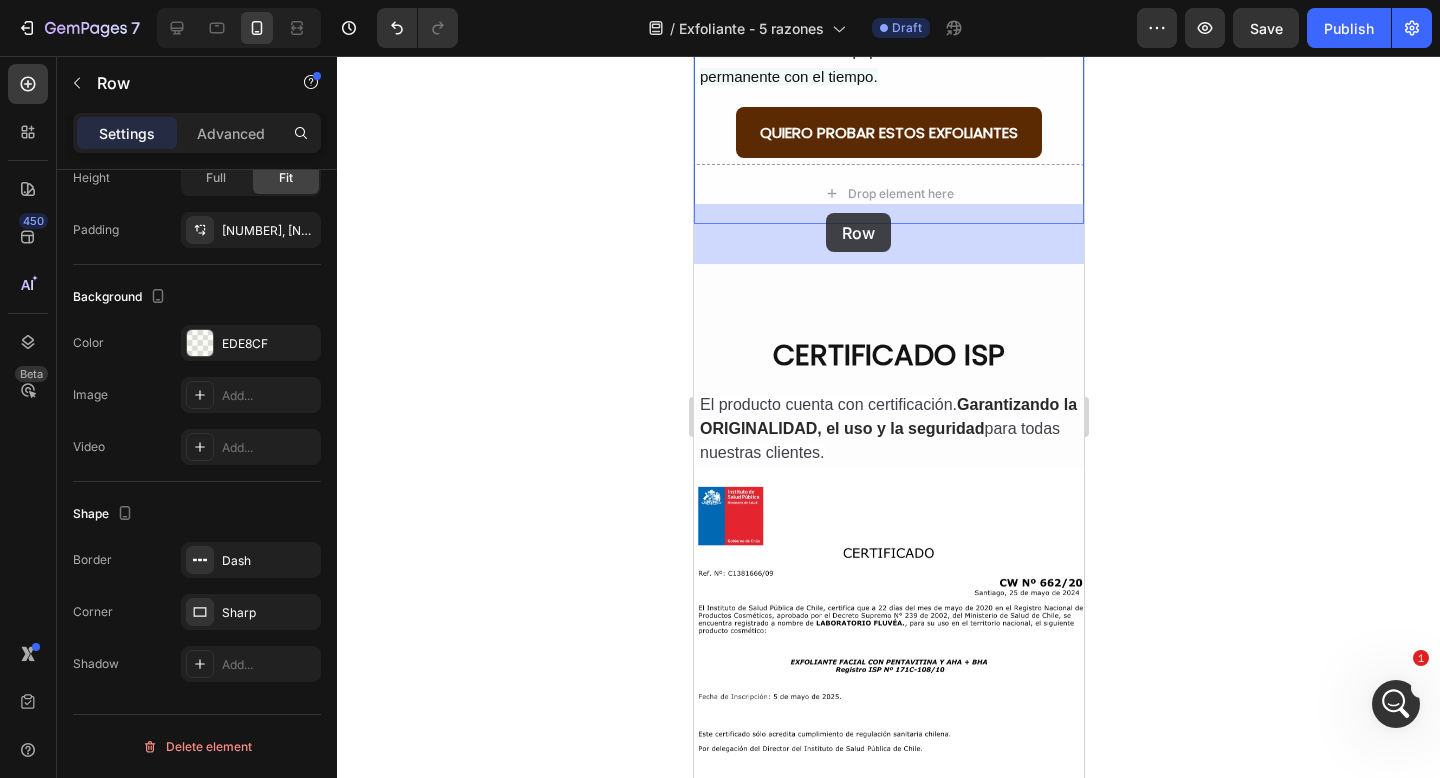 drag, startPoint x: 742, startPoint y: 110, endPoint x: 825, endPoint y: 213, distance: 132.28 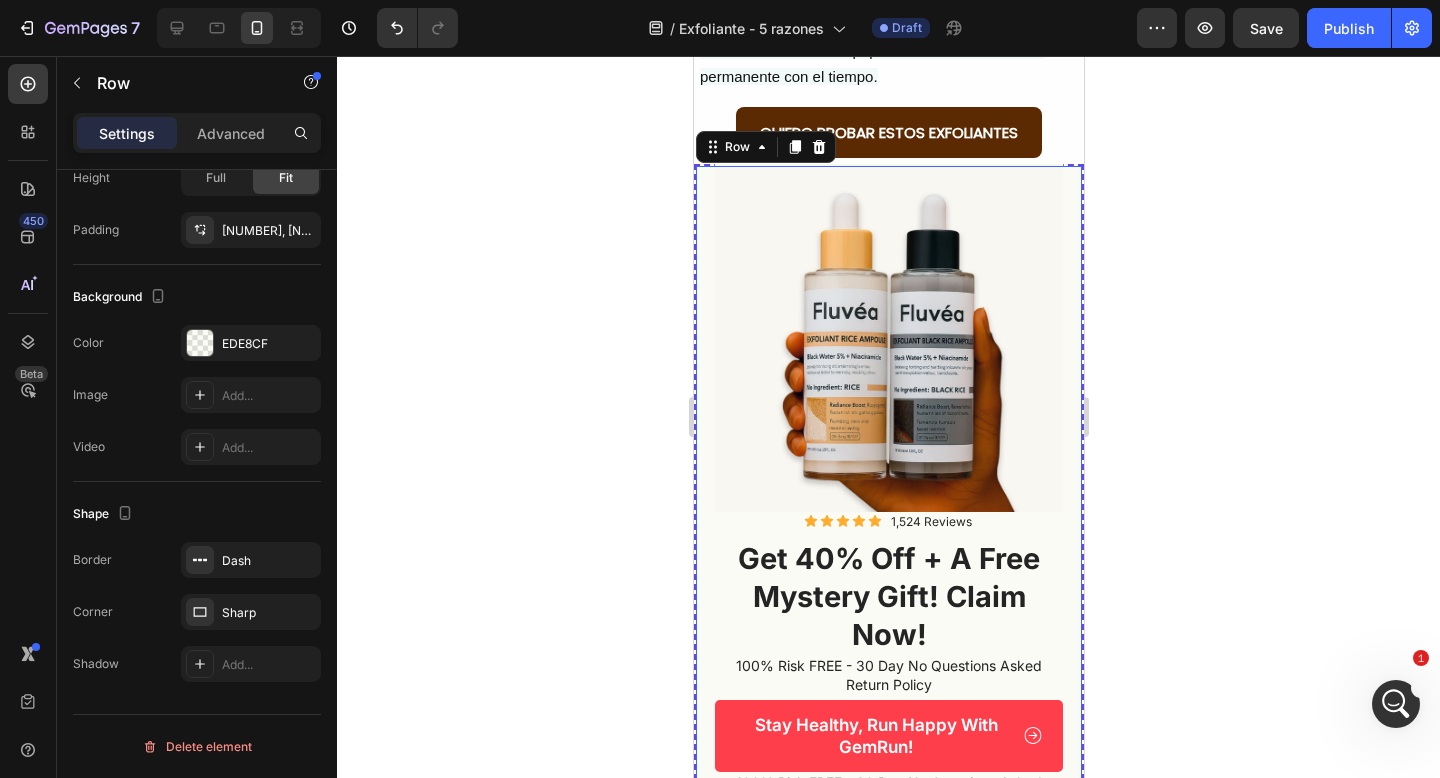 drag, startPoint x: 1128, startPoint y: 294, endPoint x: 384, endPoint y: 255, distance: 745.0215 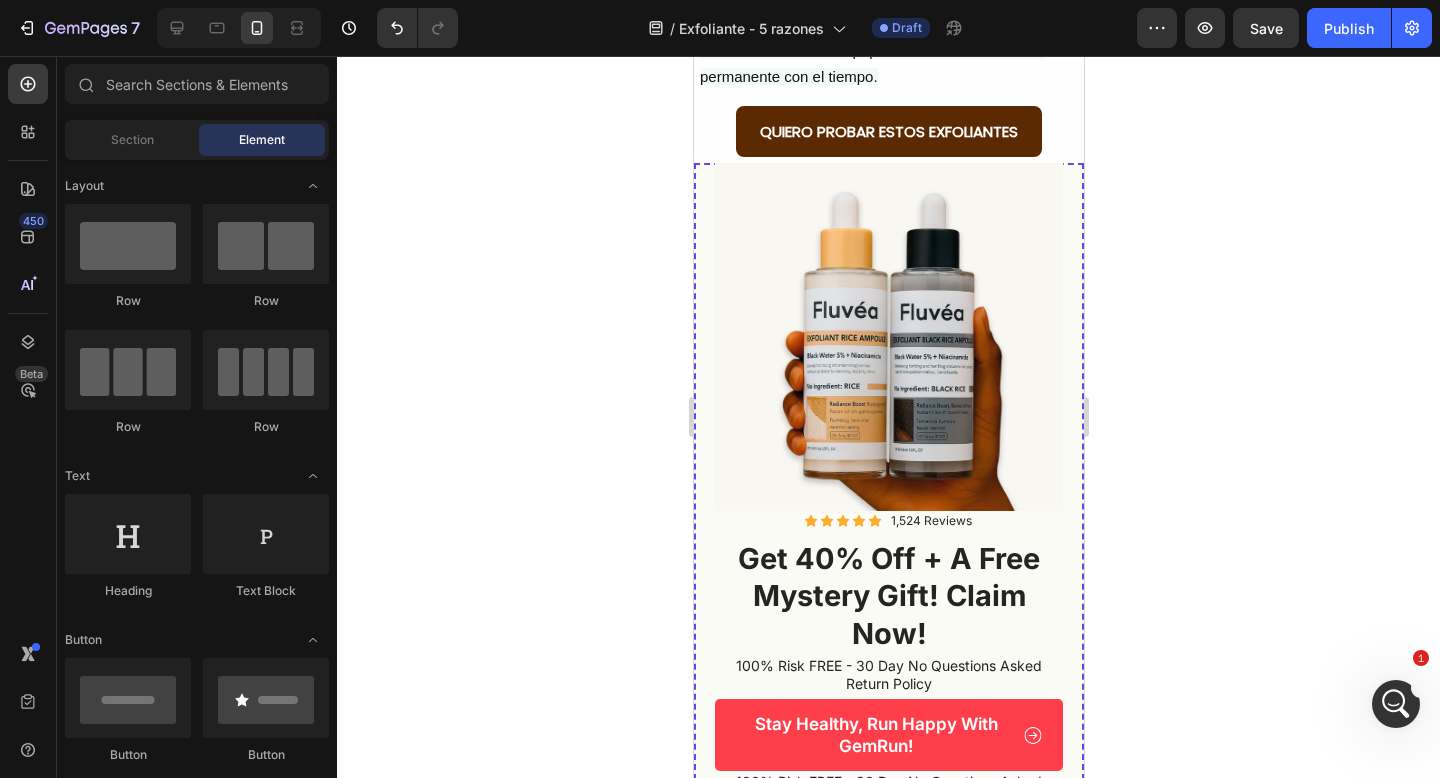 scroll, scrollTop: 3332, scrollLeft: 0, axis: vertical 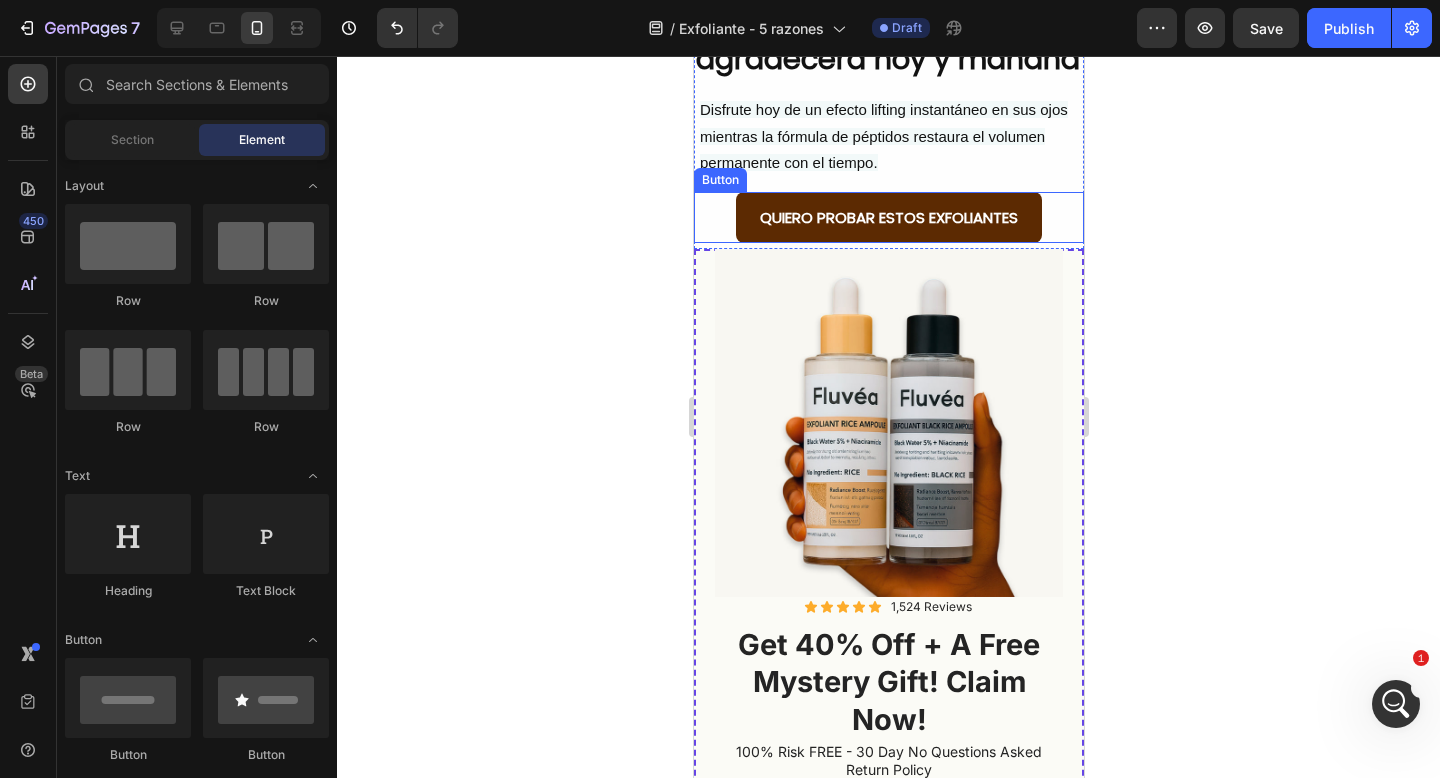 click on "QUIERO PROBAR ESTOS EXFOLIANTES Button" at bounding box center [888, 217] 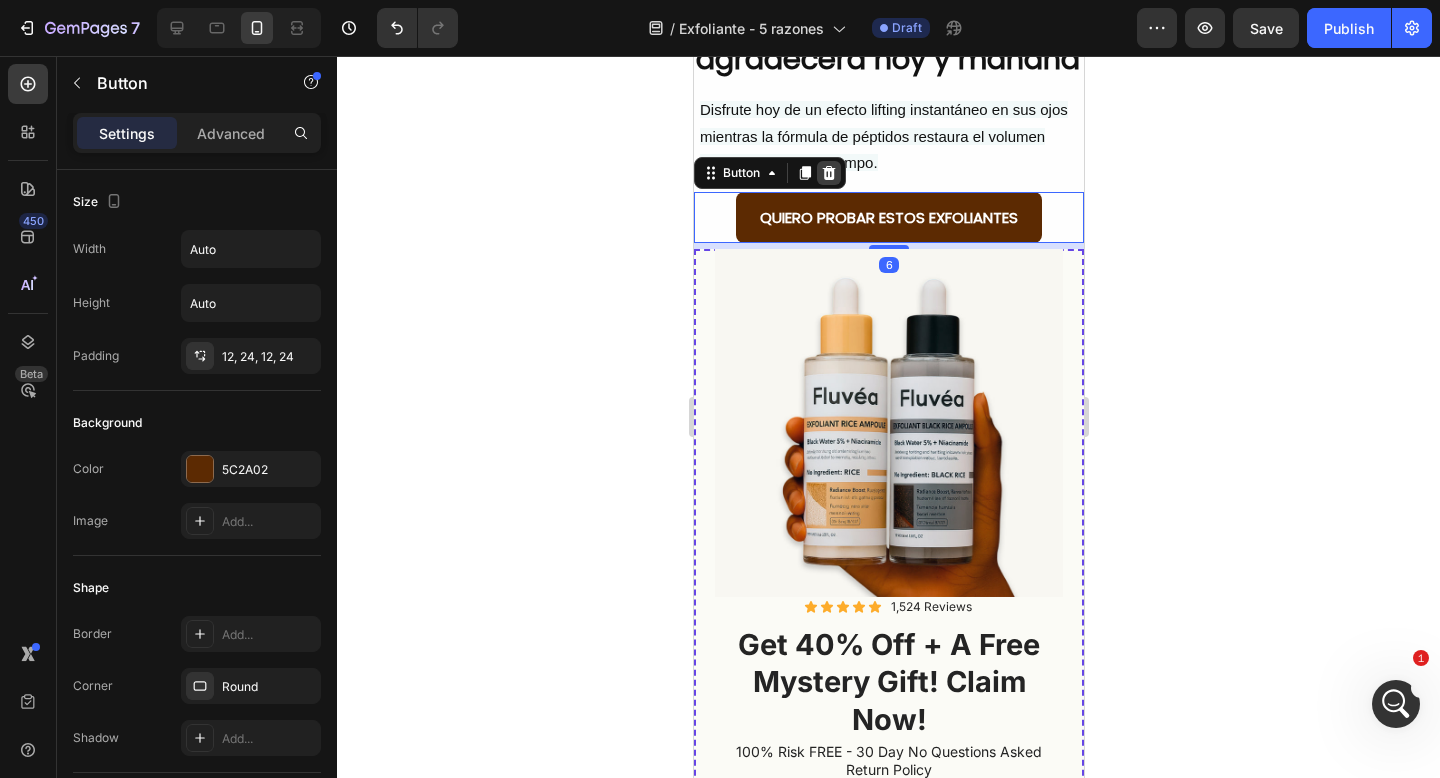 click 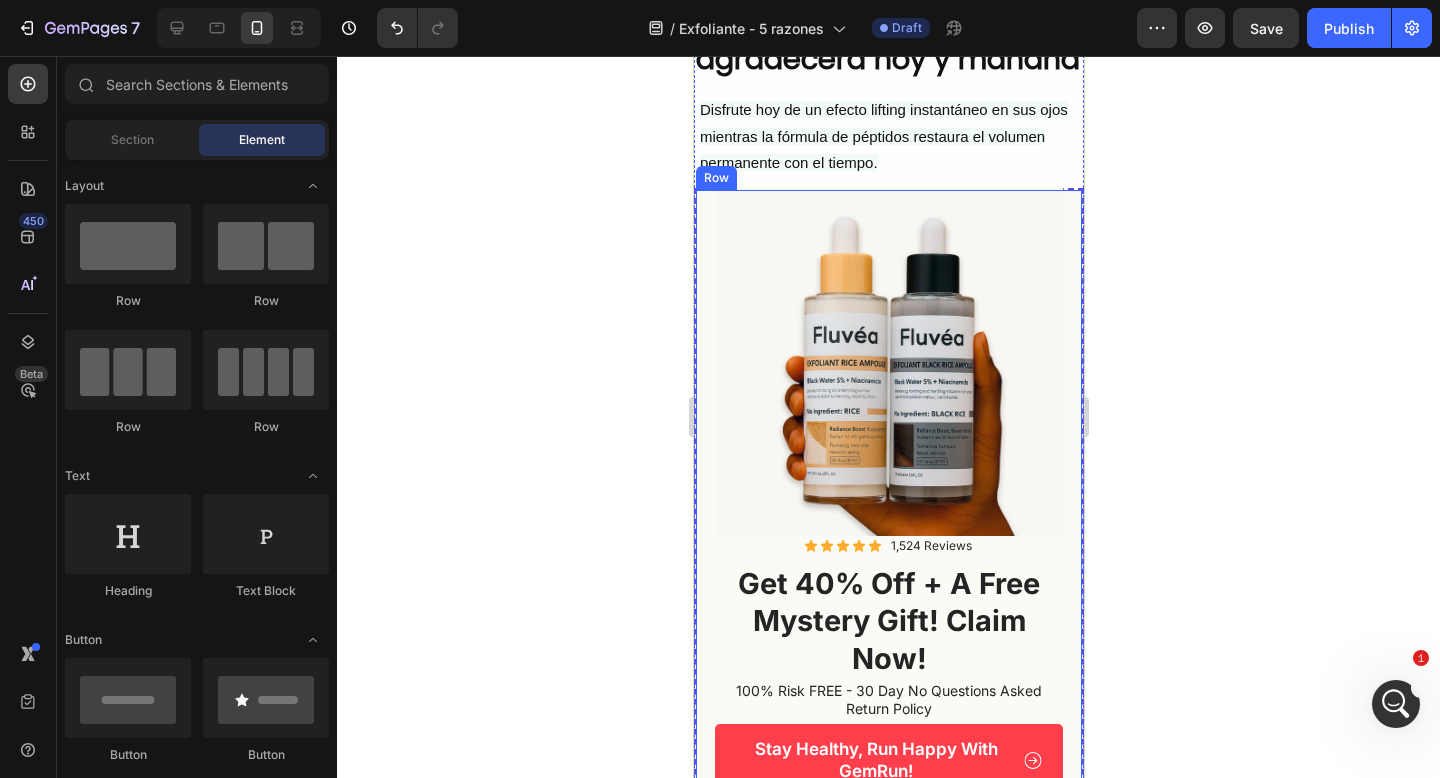 click 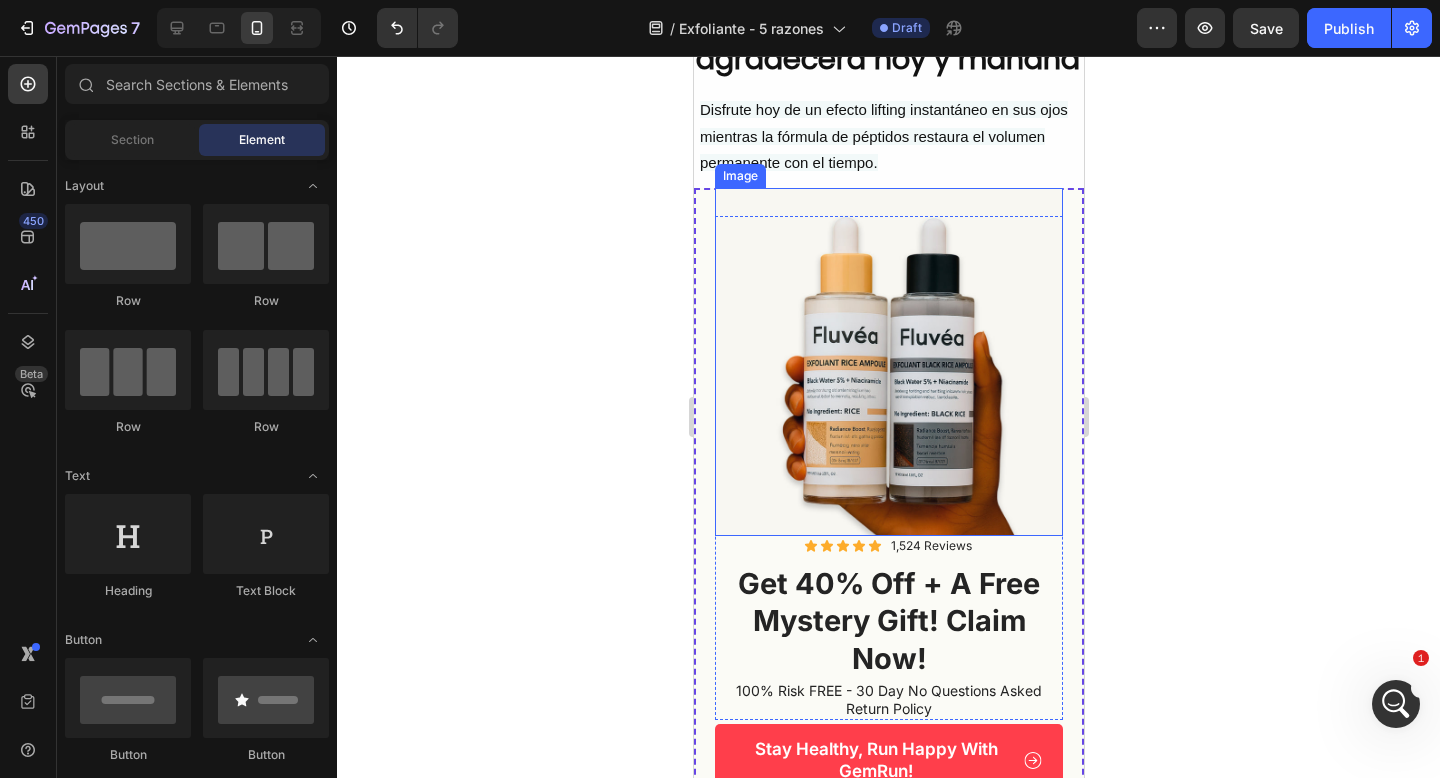 click at bounding box center [888, 362] 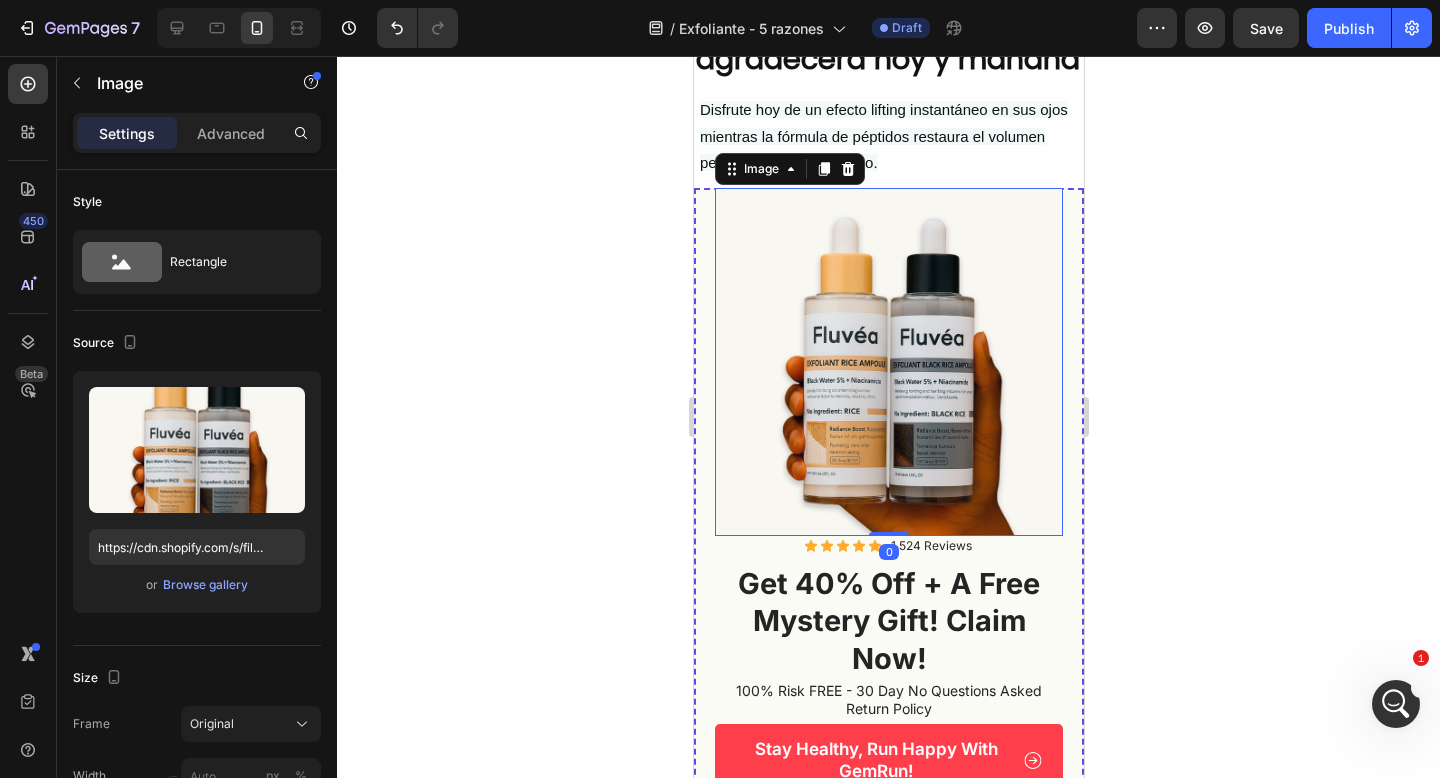 click 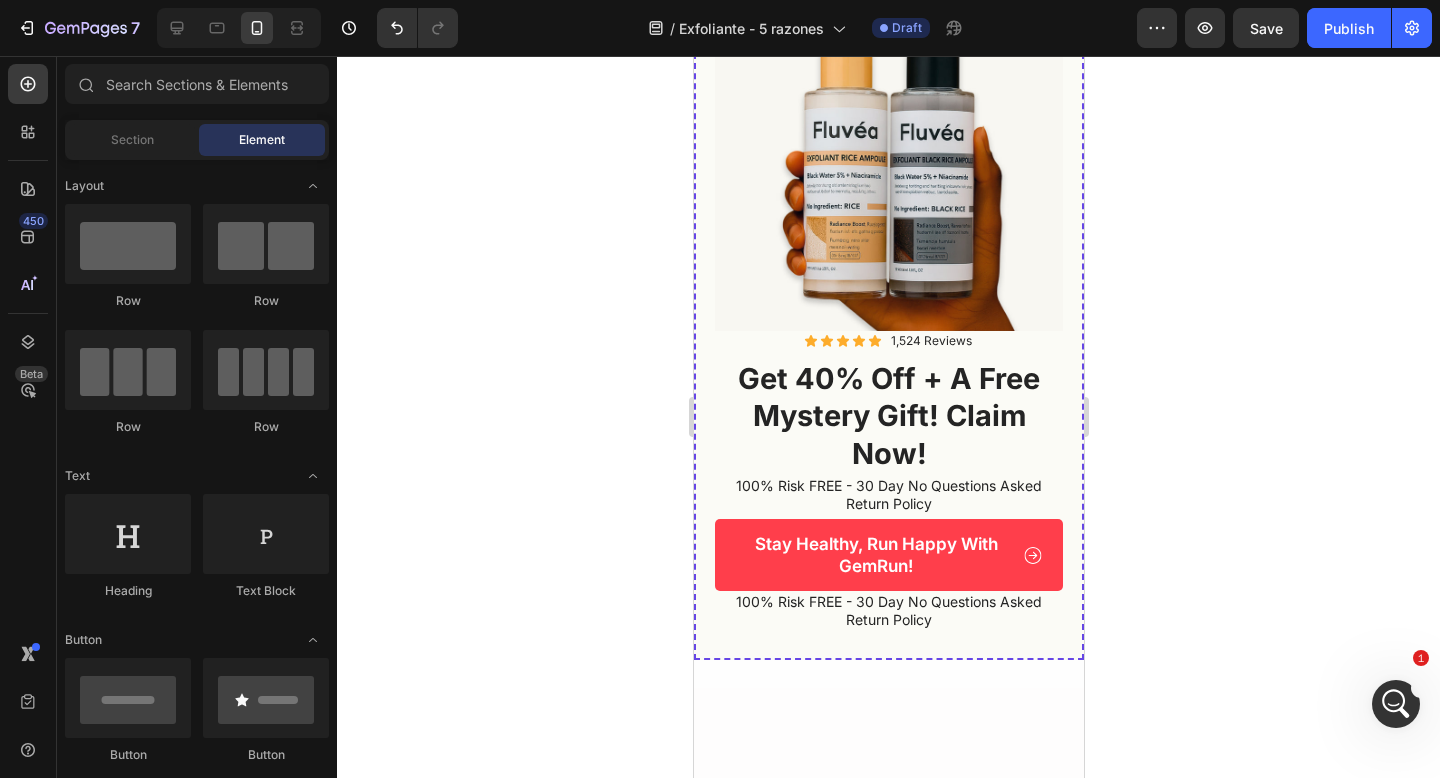 scroll, scrollTop: 3459, scrollLeft: 0, axis: vertical 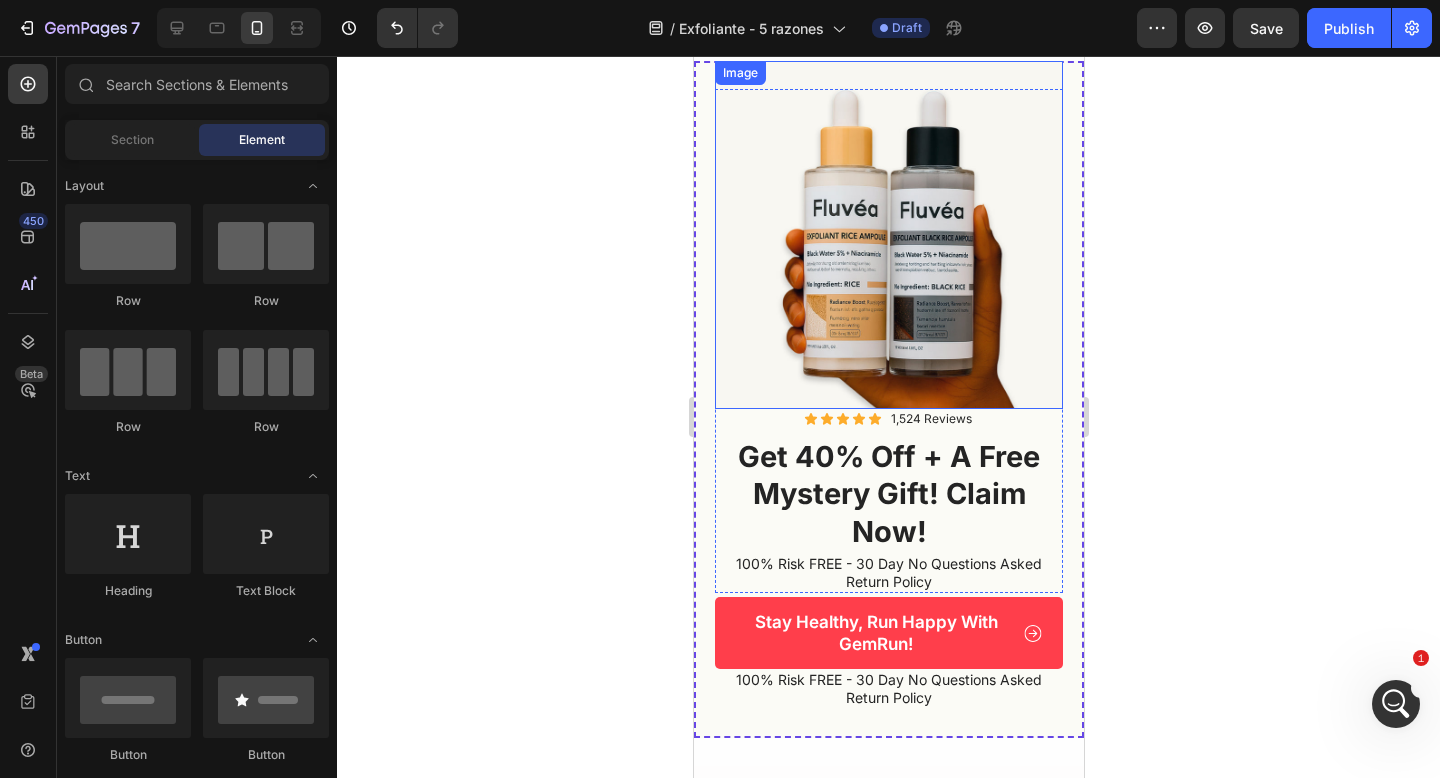 click at bounding box center (888, 235) 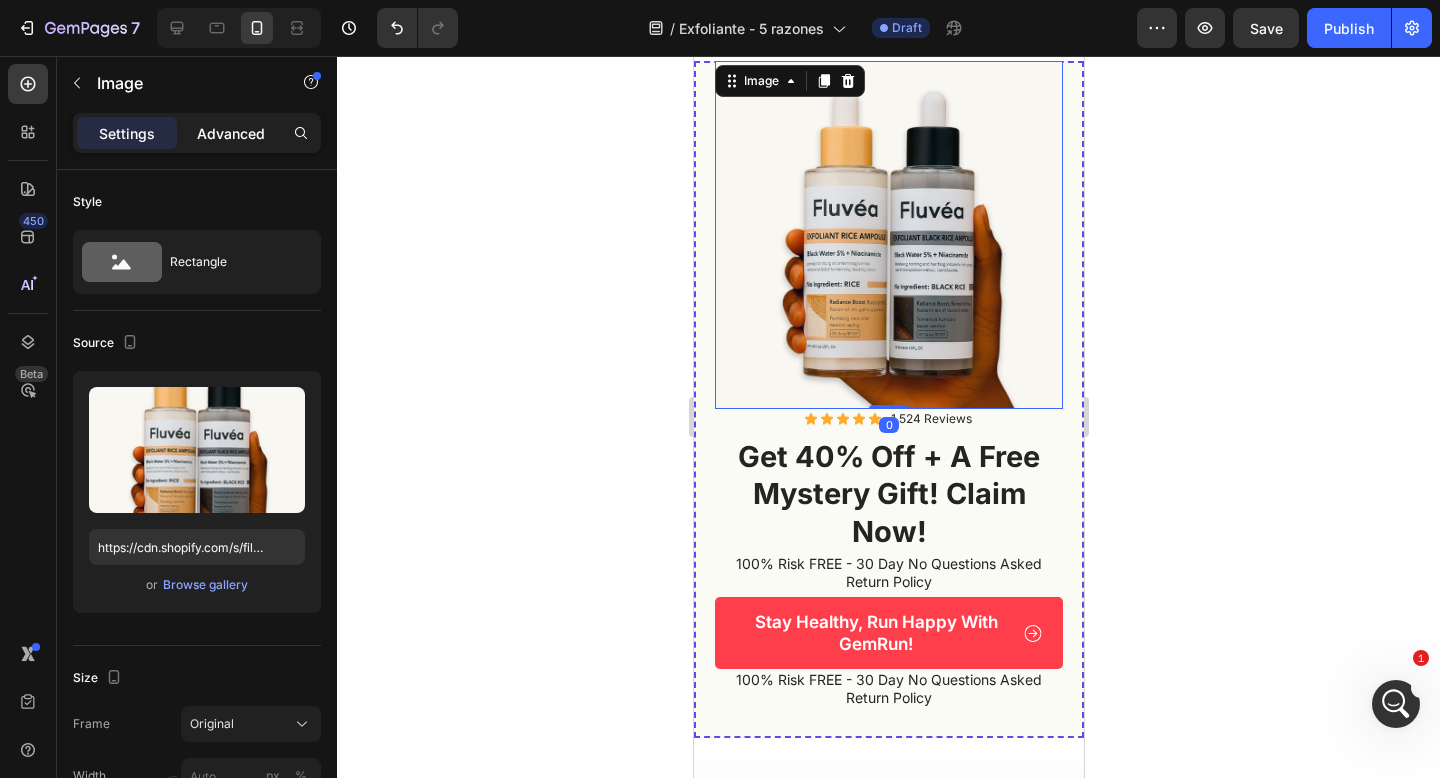 click on "Advanced" at bounding box center [231, 133] 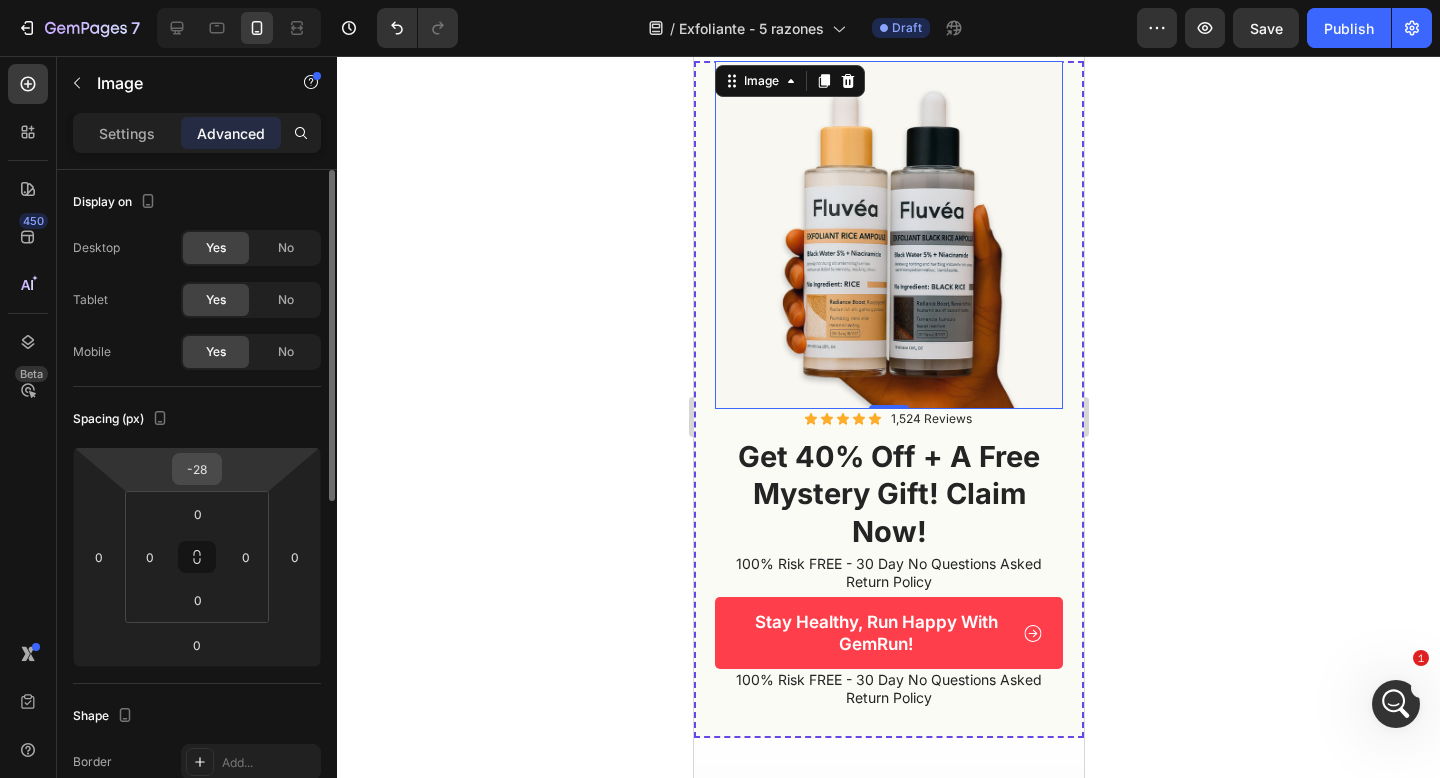 click on "-28" at bounding box center (197, 469) 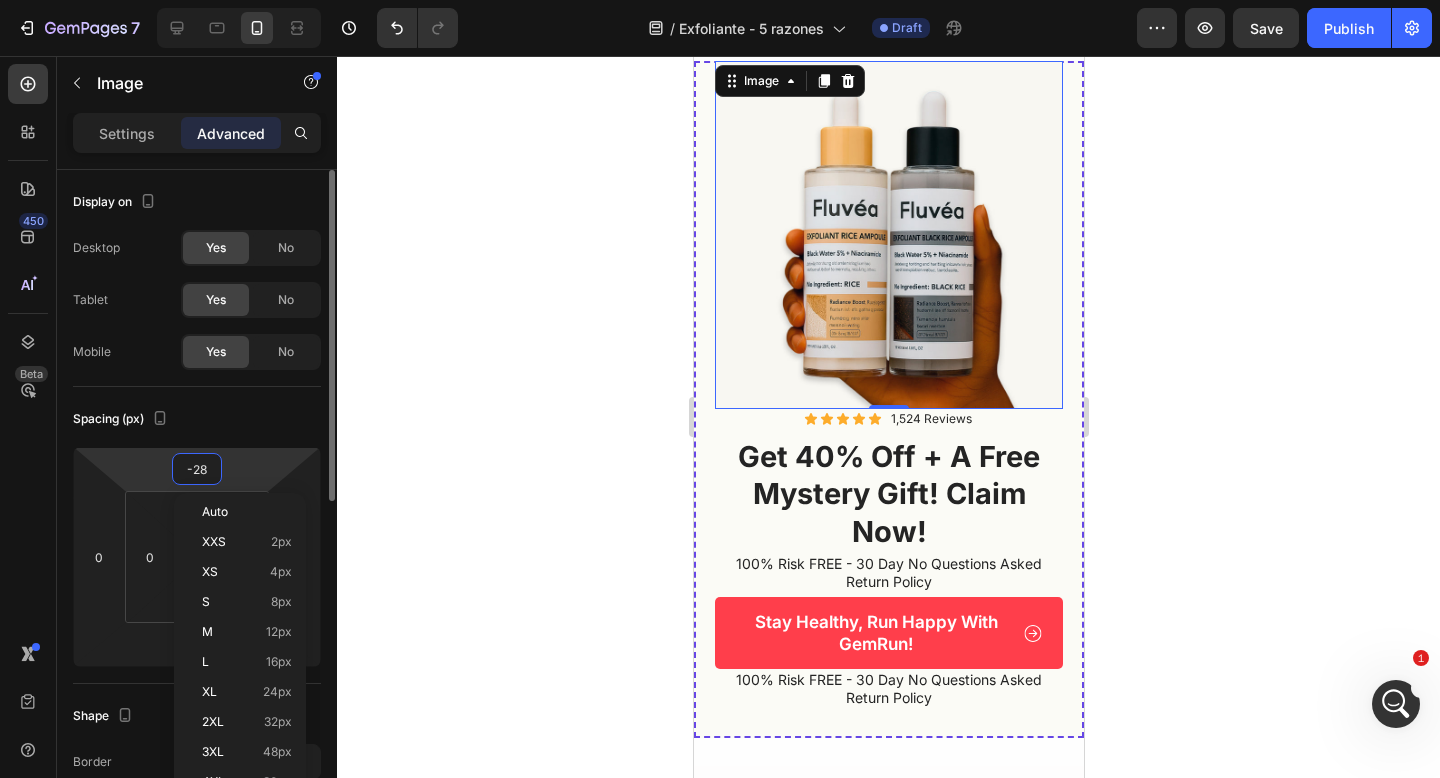 type on "0" 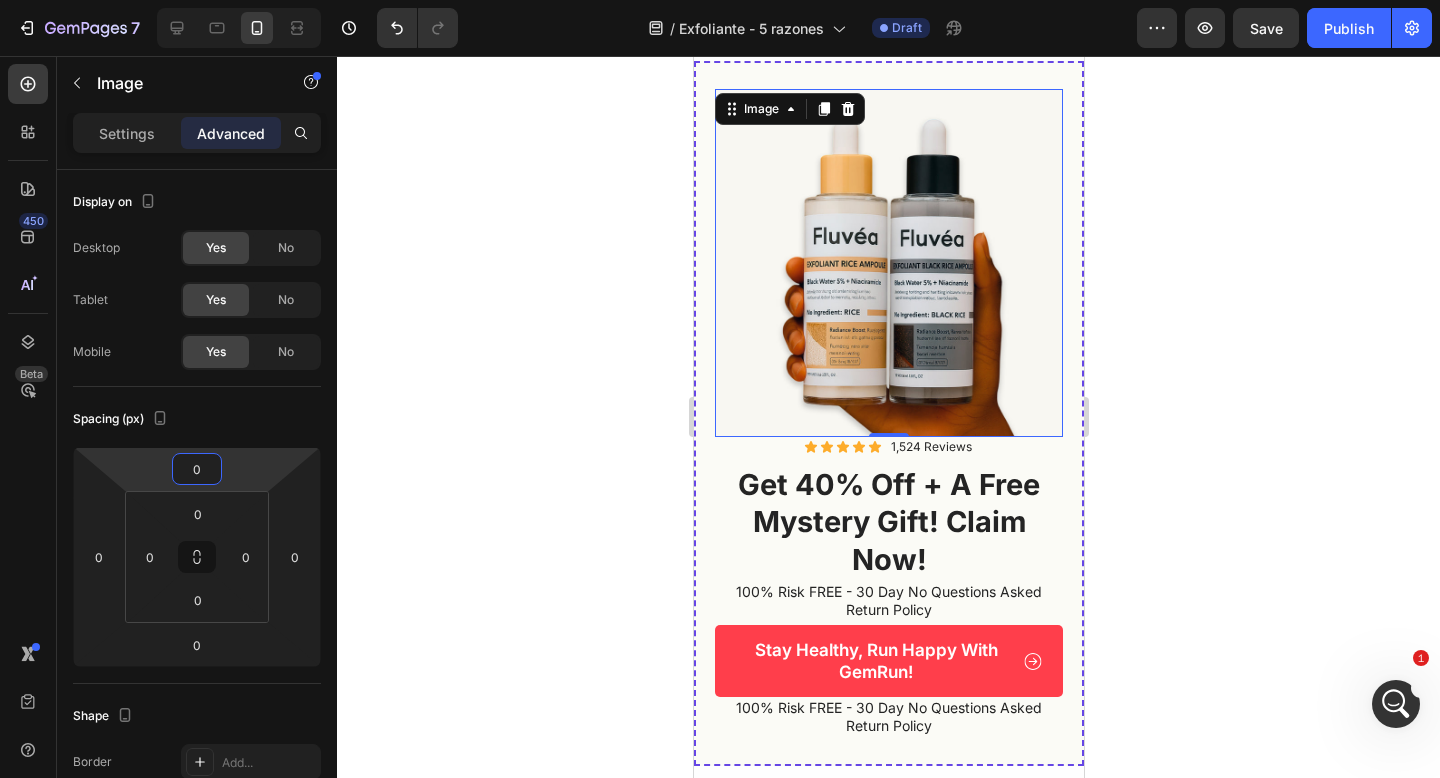 click 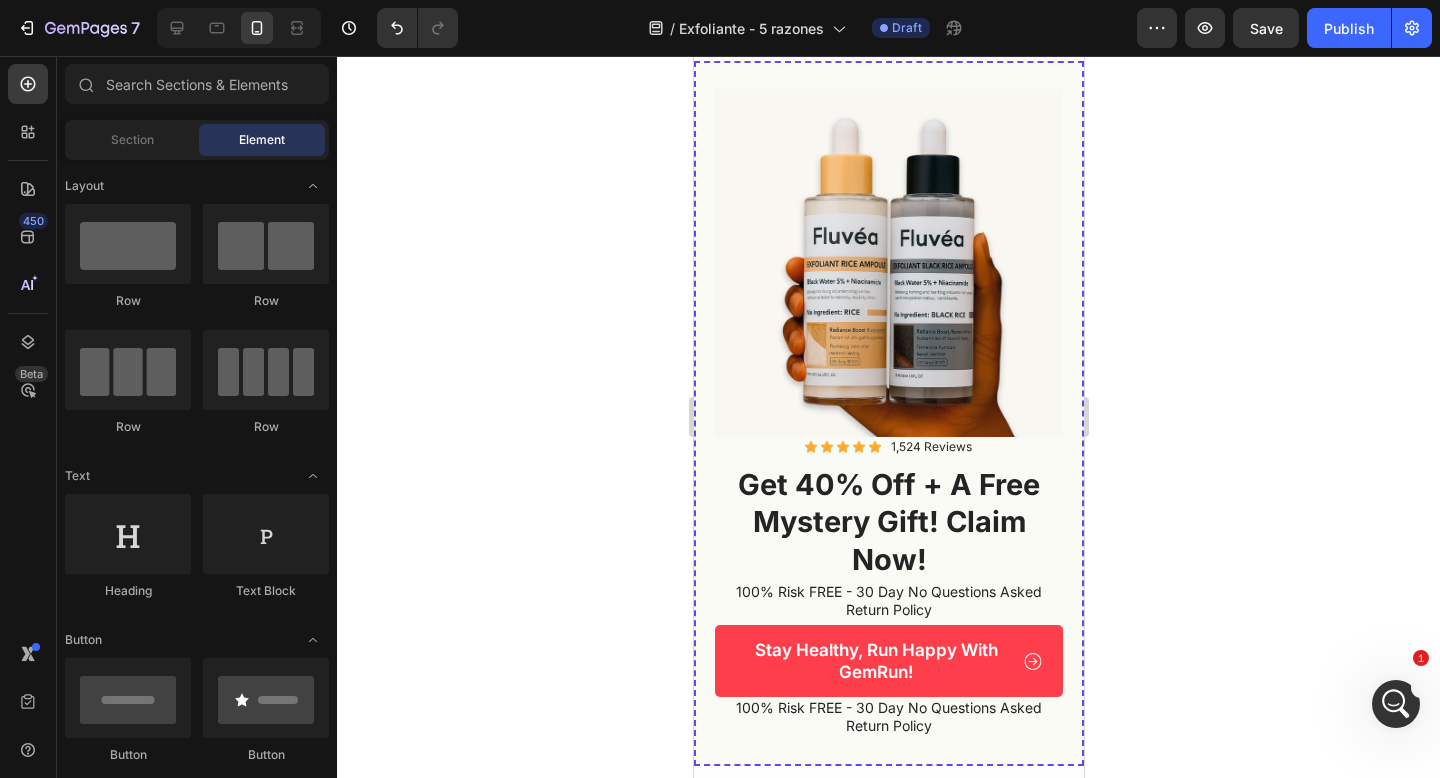 click 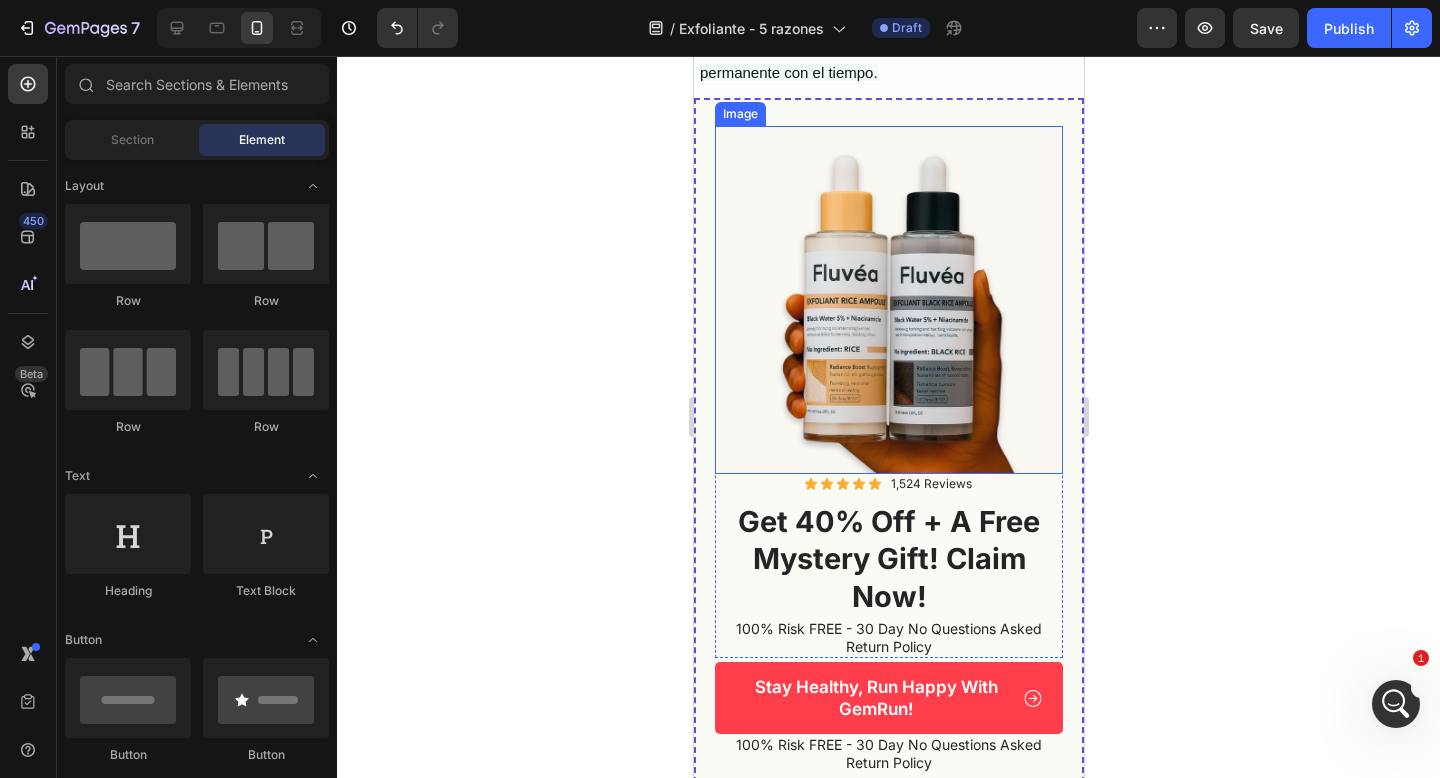 scroll, scrollTop: 3398, scrollLeft: 0, axis: vertical 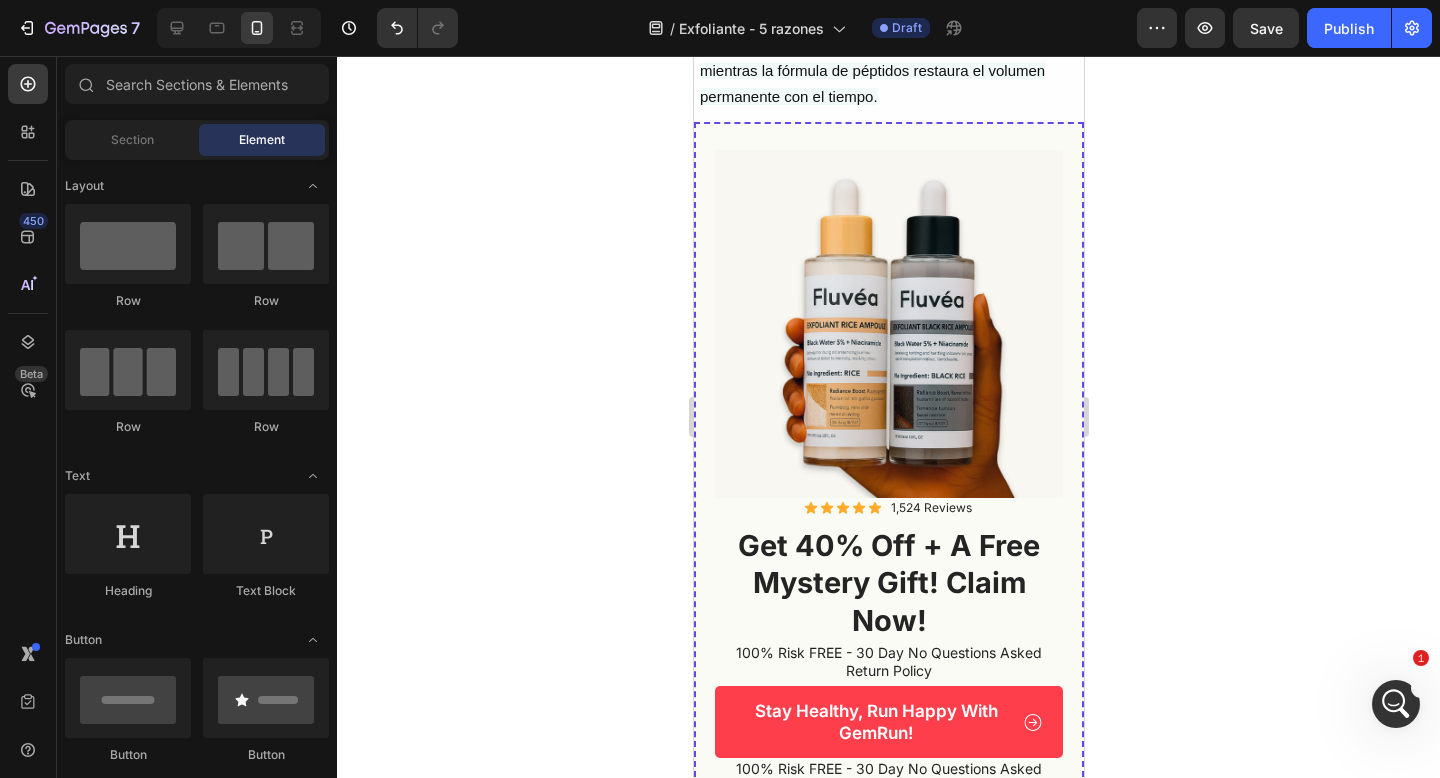 click 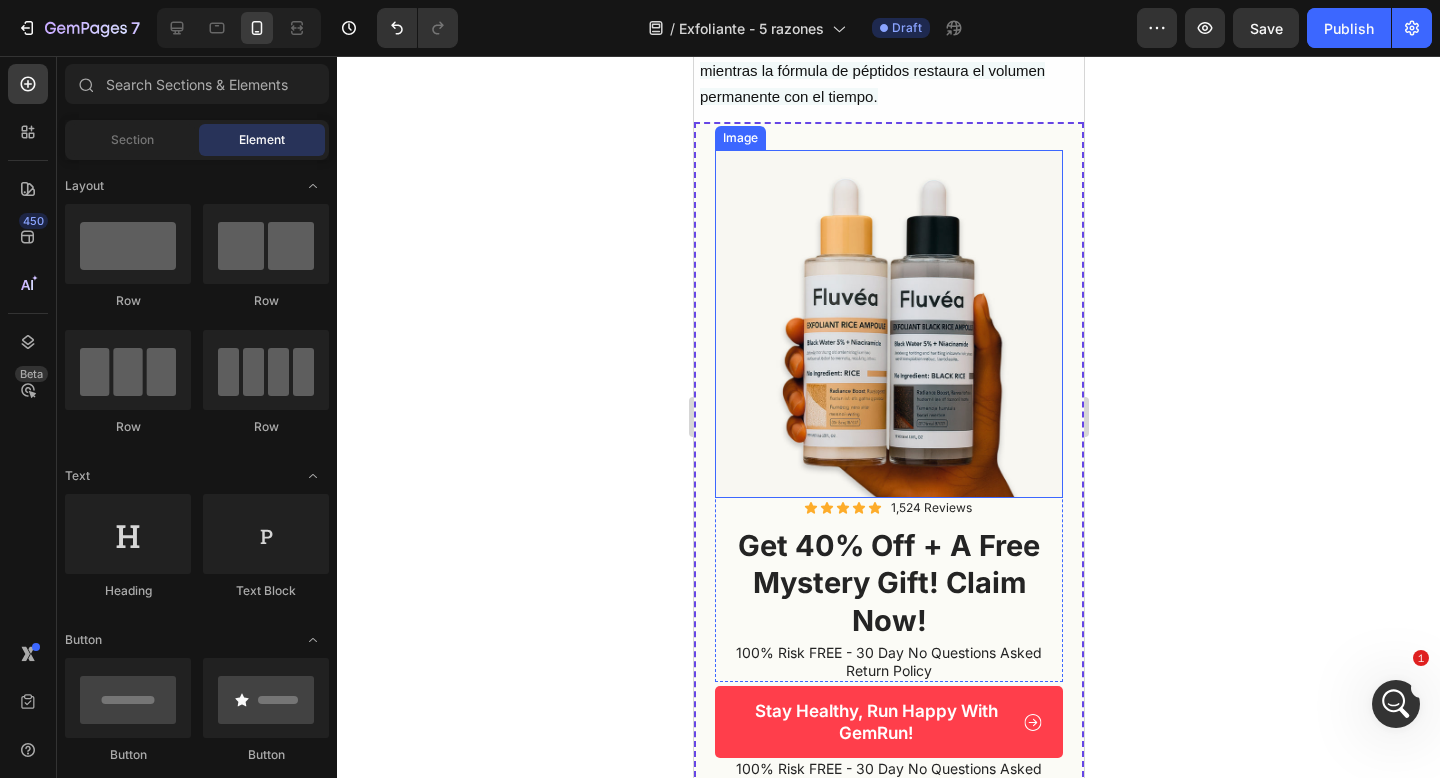 scroll, scrollTop: 3479, scrollLeft: 0, axis: vertical 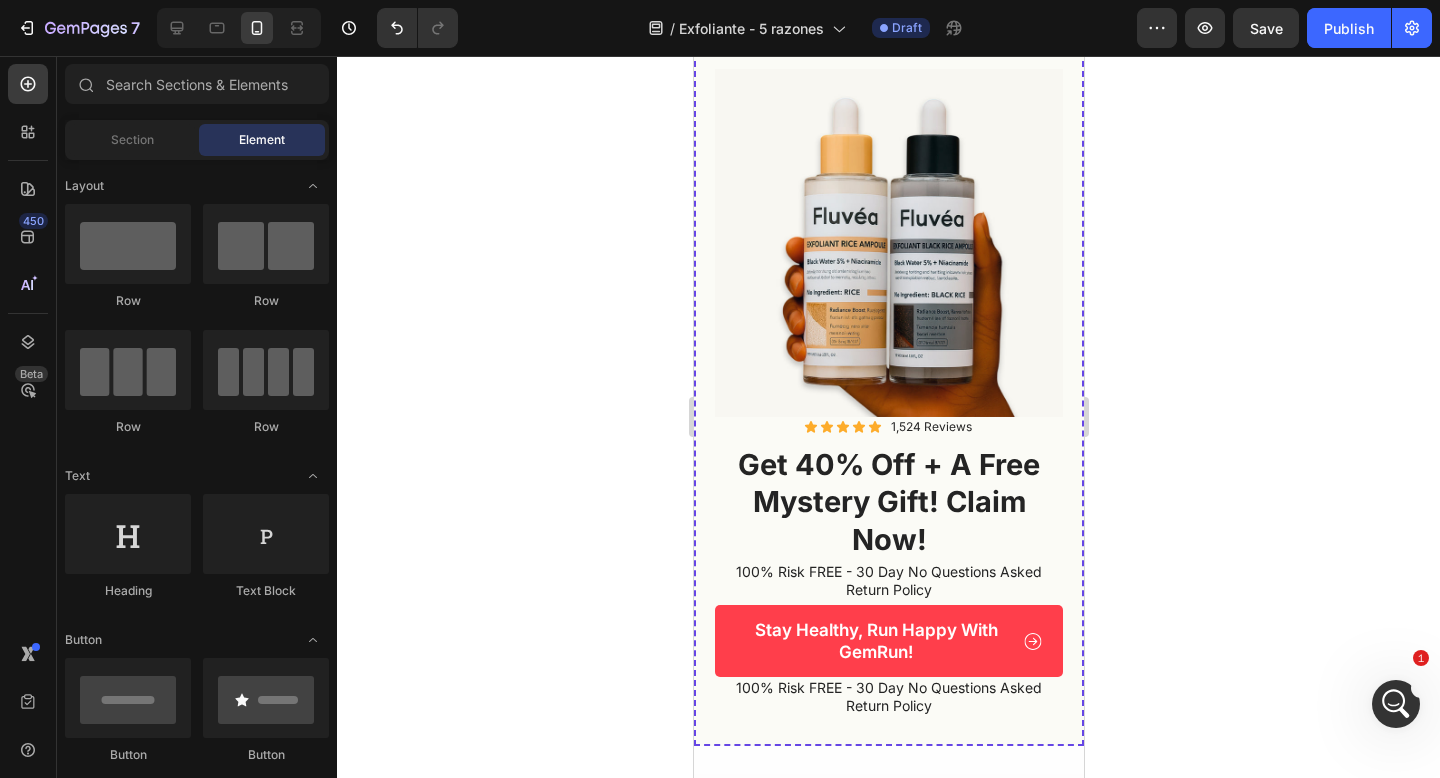 click 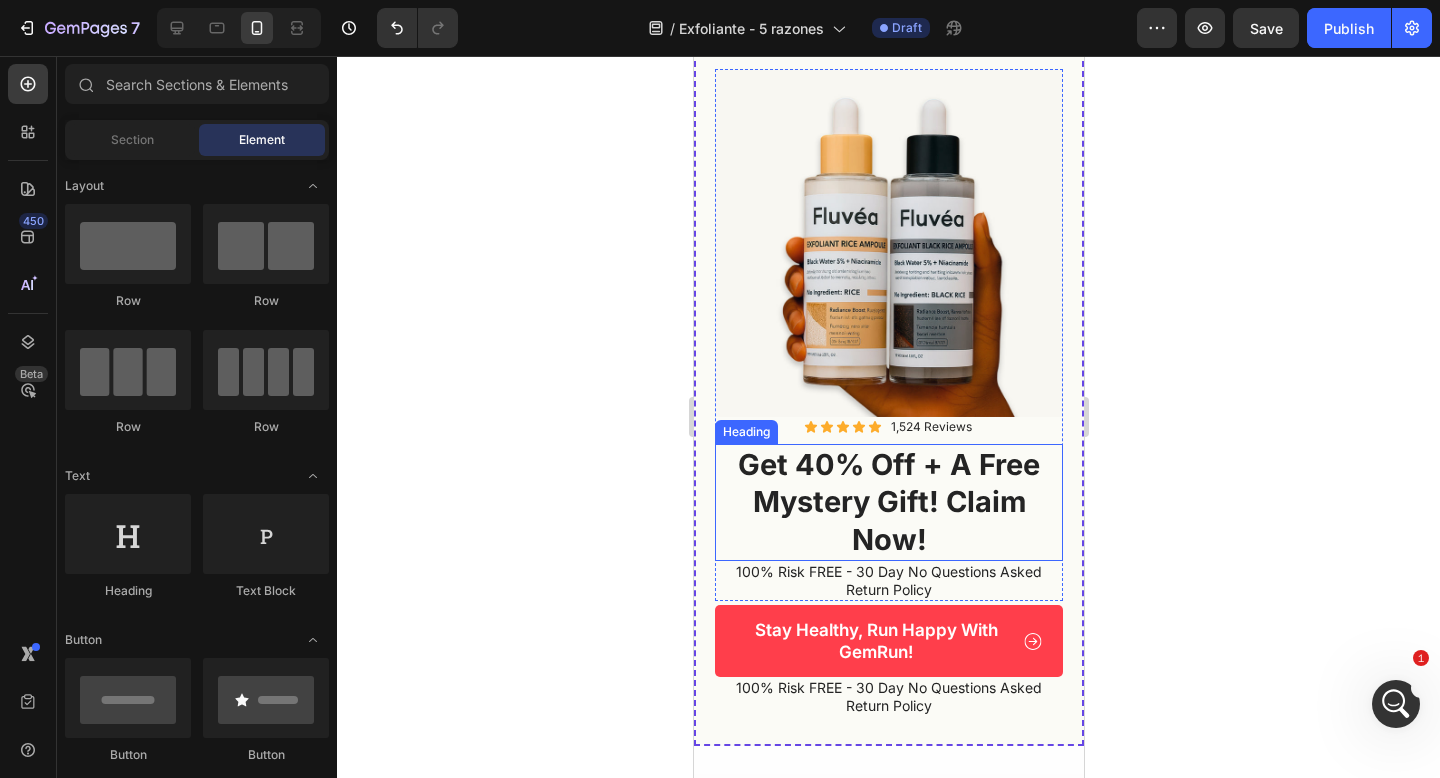click on "get 40% off + a free mystery gift! claim now!" at bounding box center [888, 502] 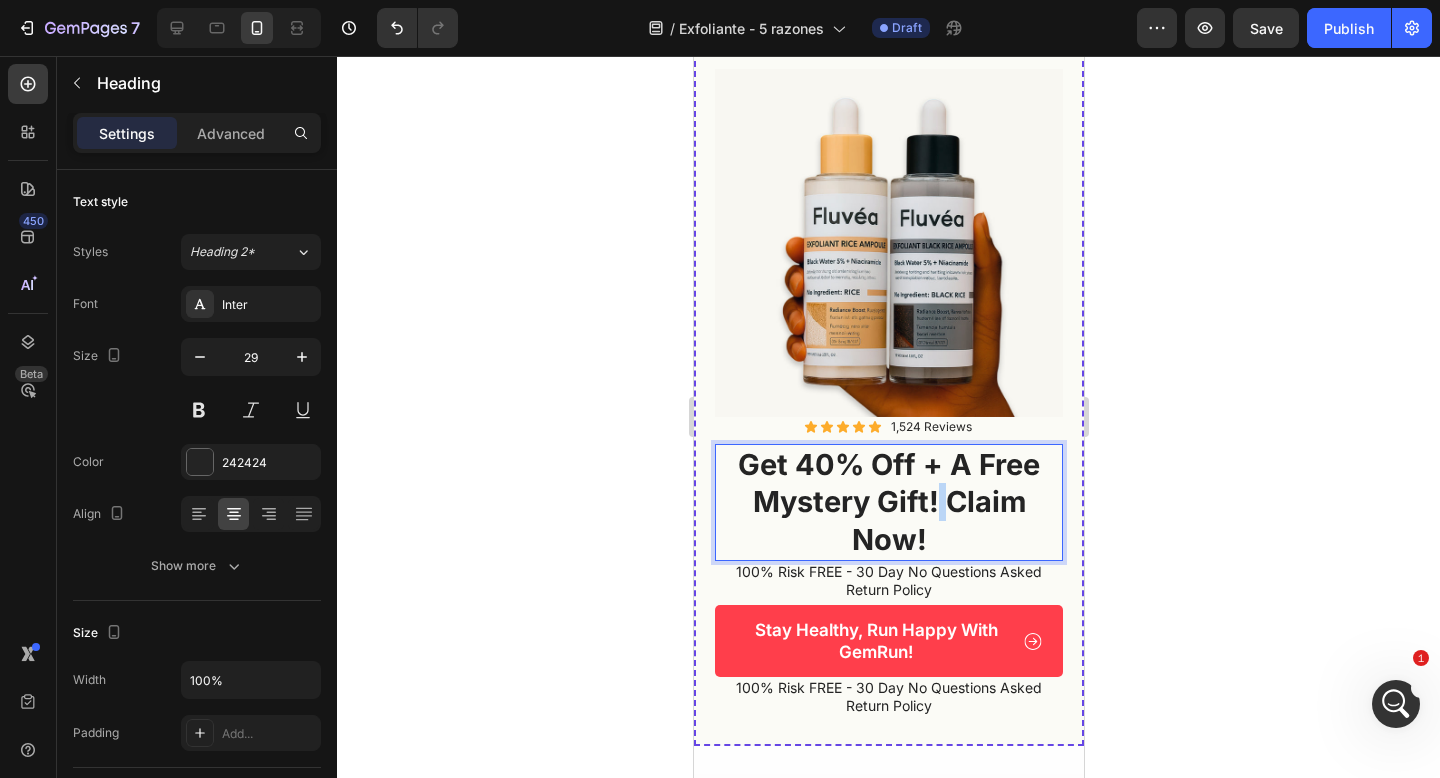 drag, startPoint x: 933, startPoint y: 548, endPoint x: 938, endPoint y: 560, distance: 13 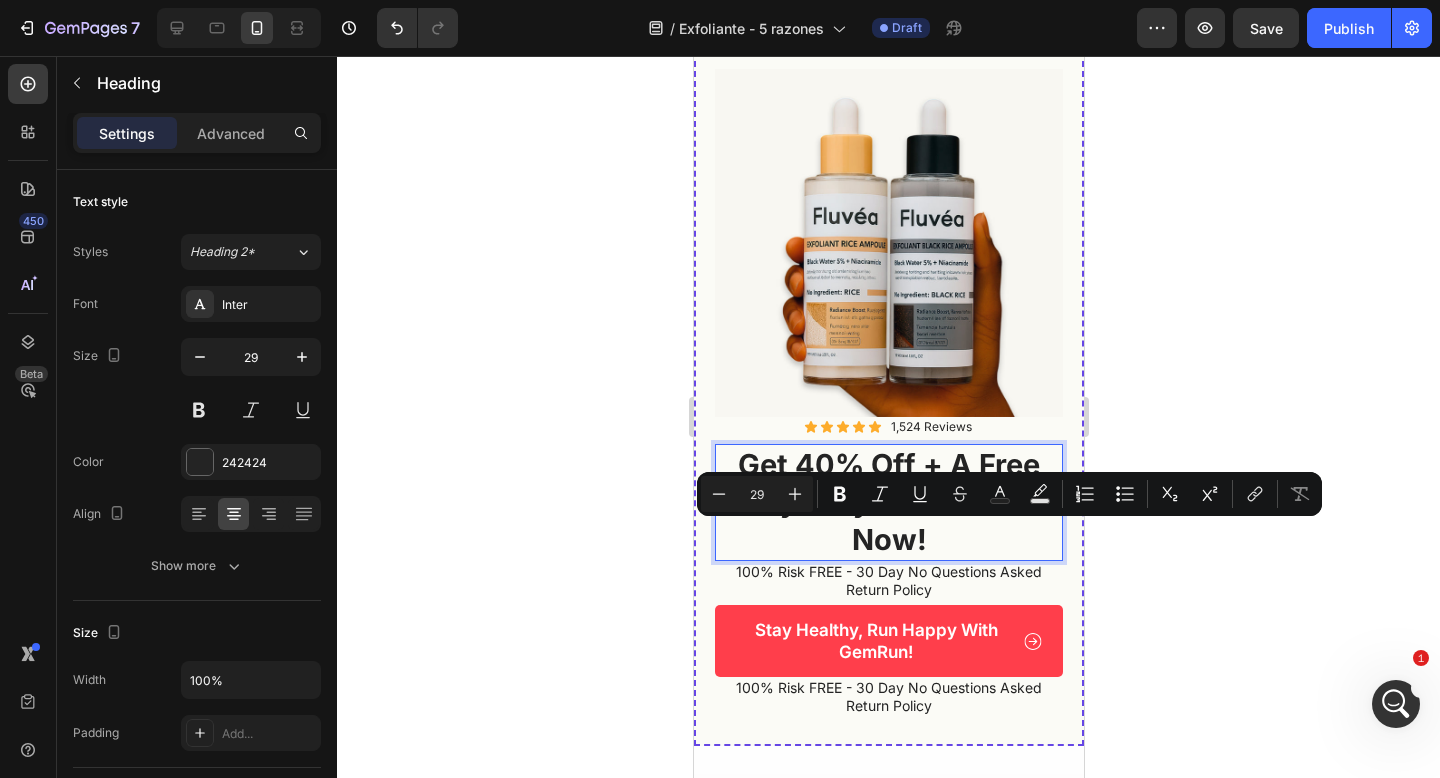 click on "get 40% off + a free mystery gift! claim now!" at bounding box center (888, 502) 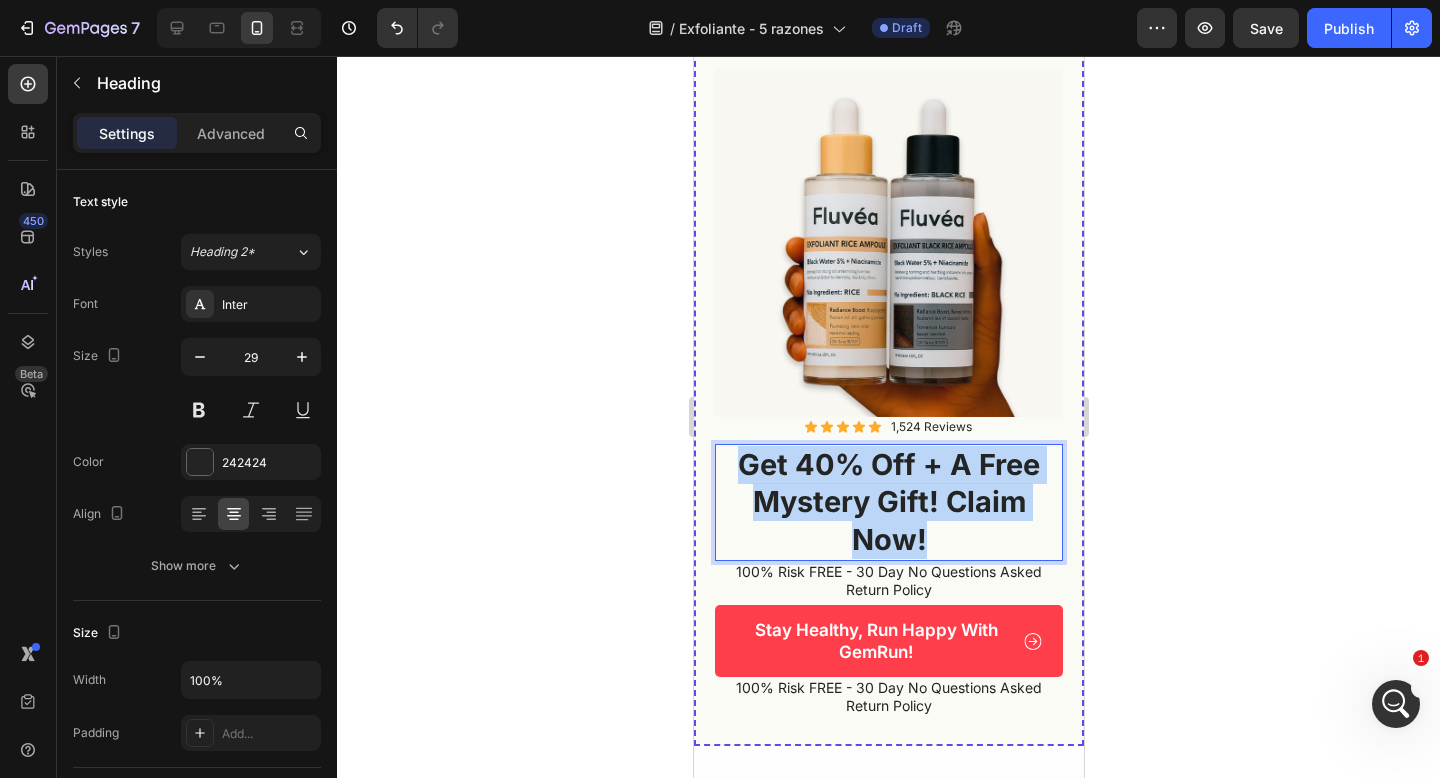 drag, startPoint x: 972, startPoint y: 576, endPoint x: 726, endPoint y: 498, distance: 258.06976 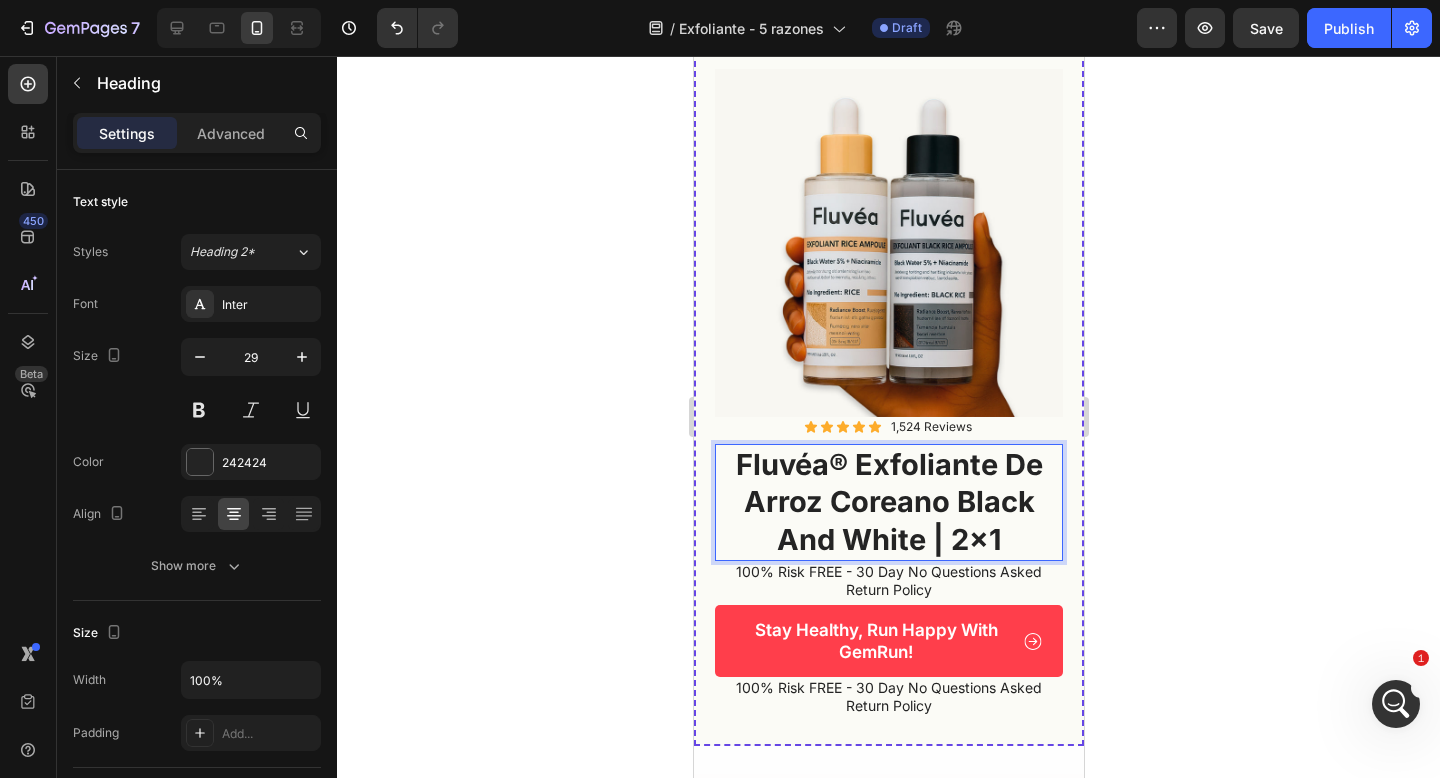 click 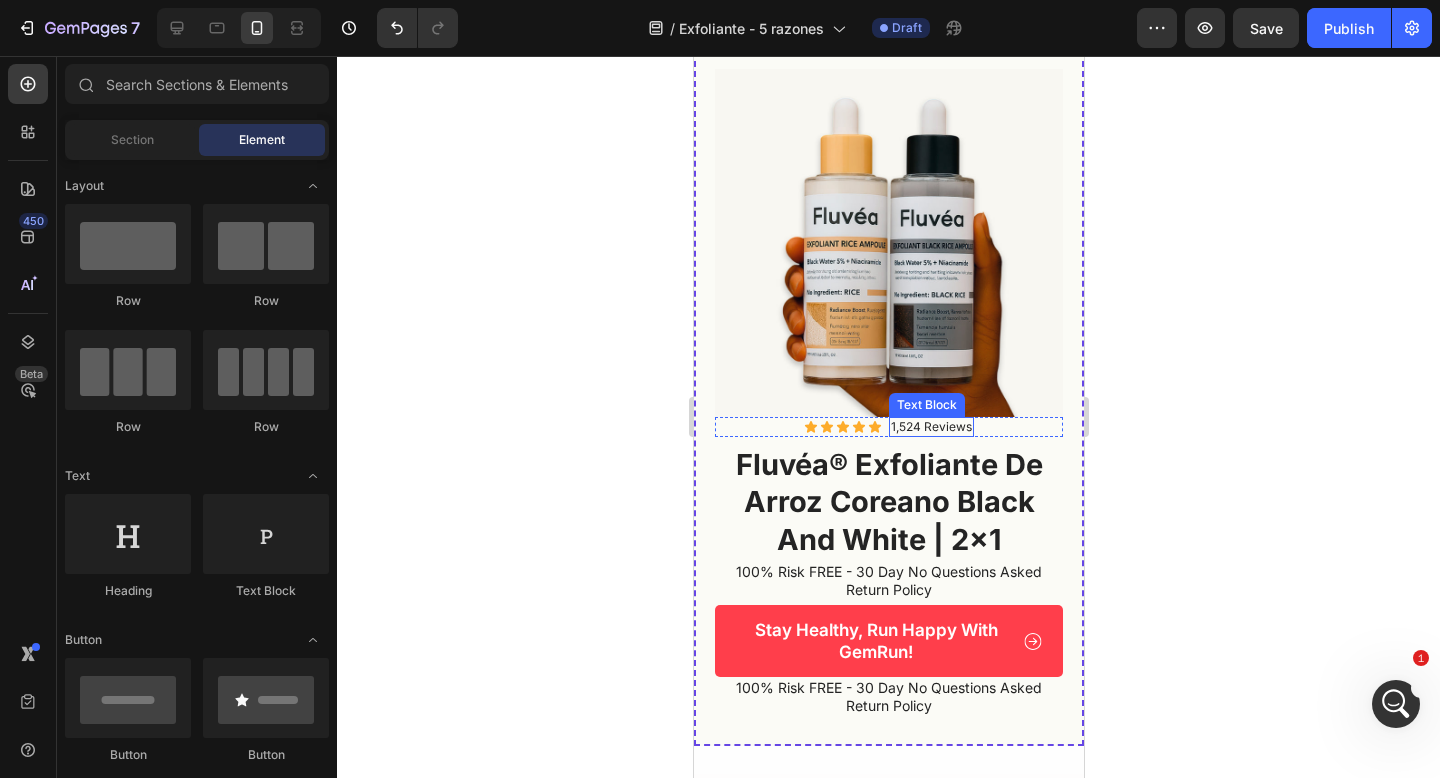 click on "1,524 Reviews" at bounding box center [930, 427] 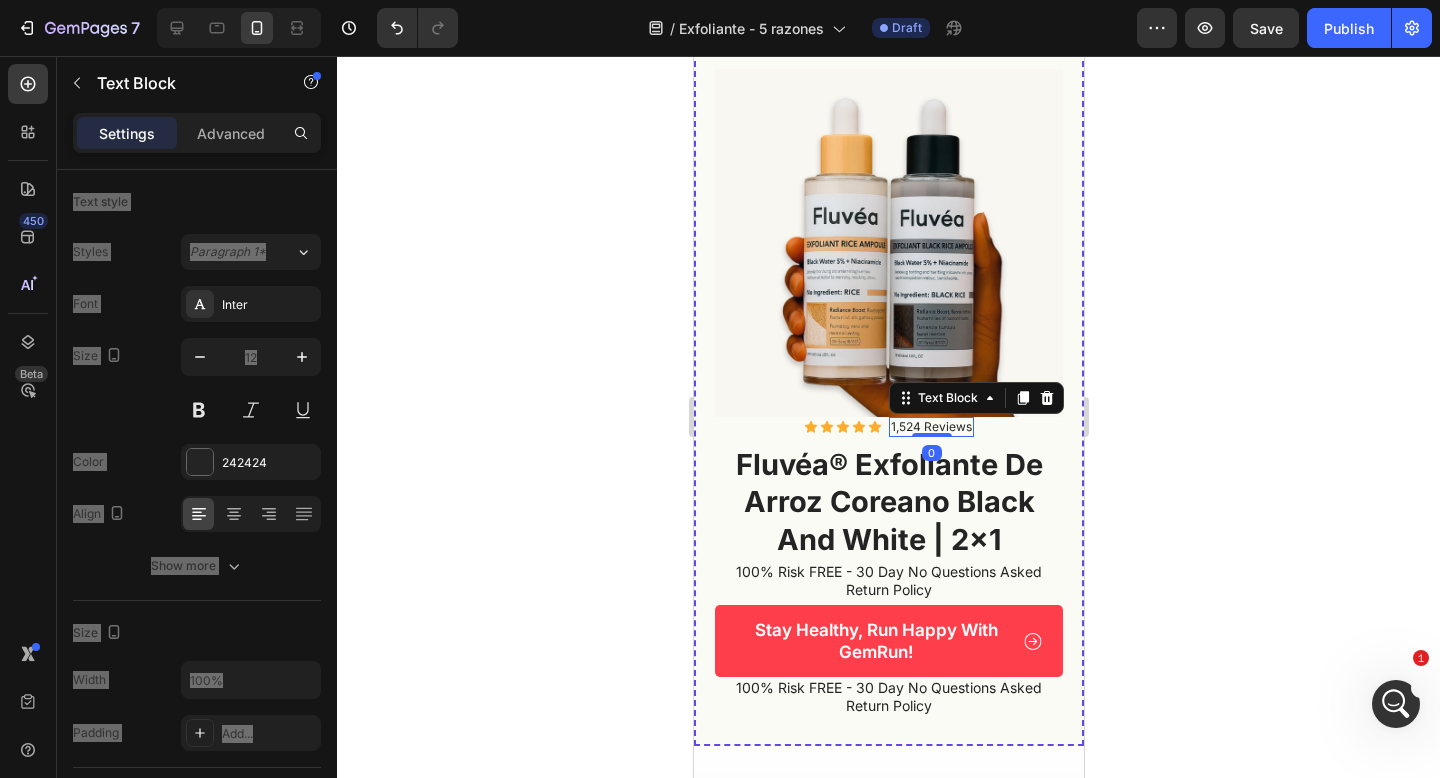 click on "1,524 Reviews" at bounding box center [930, 427] 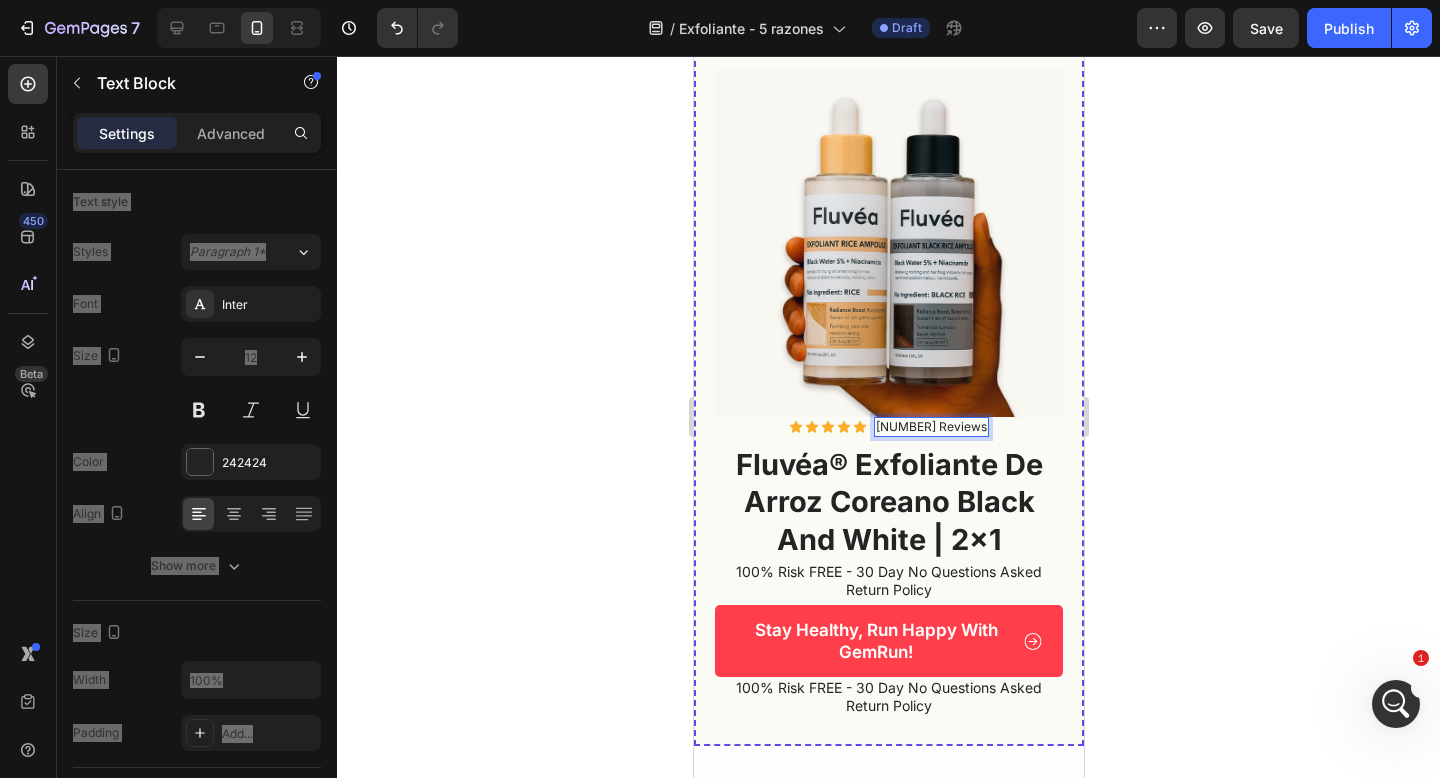 click on "16,876 Reviews" at bounding box center (930, 427) 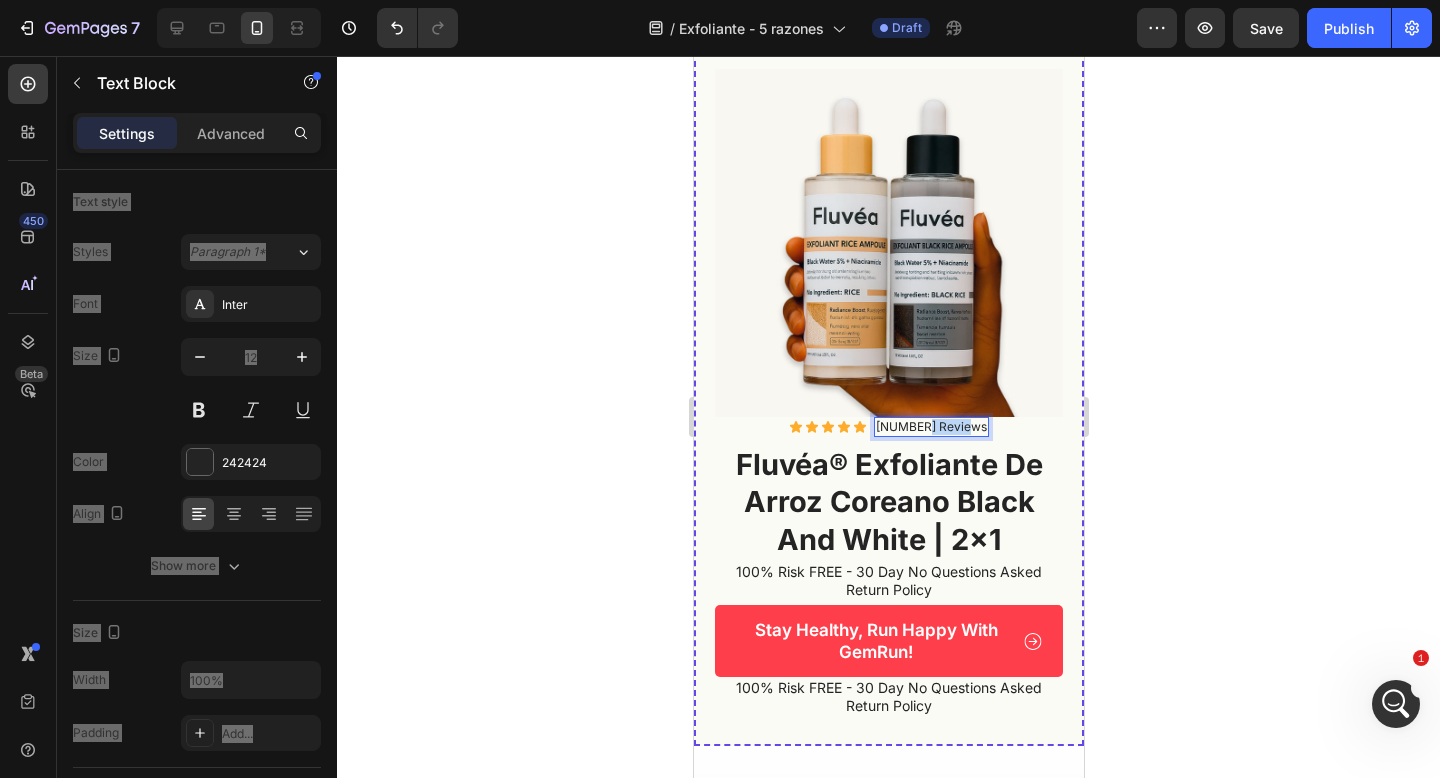 click on "16,876 Reviews" at bounding box center (930, 427) 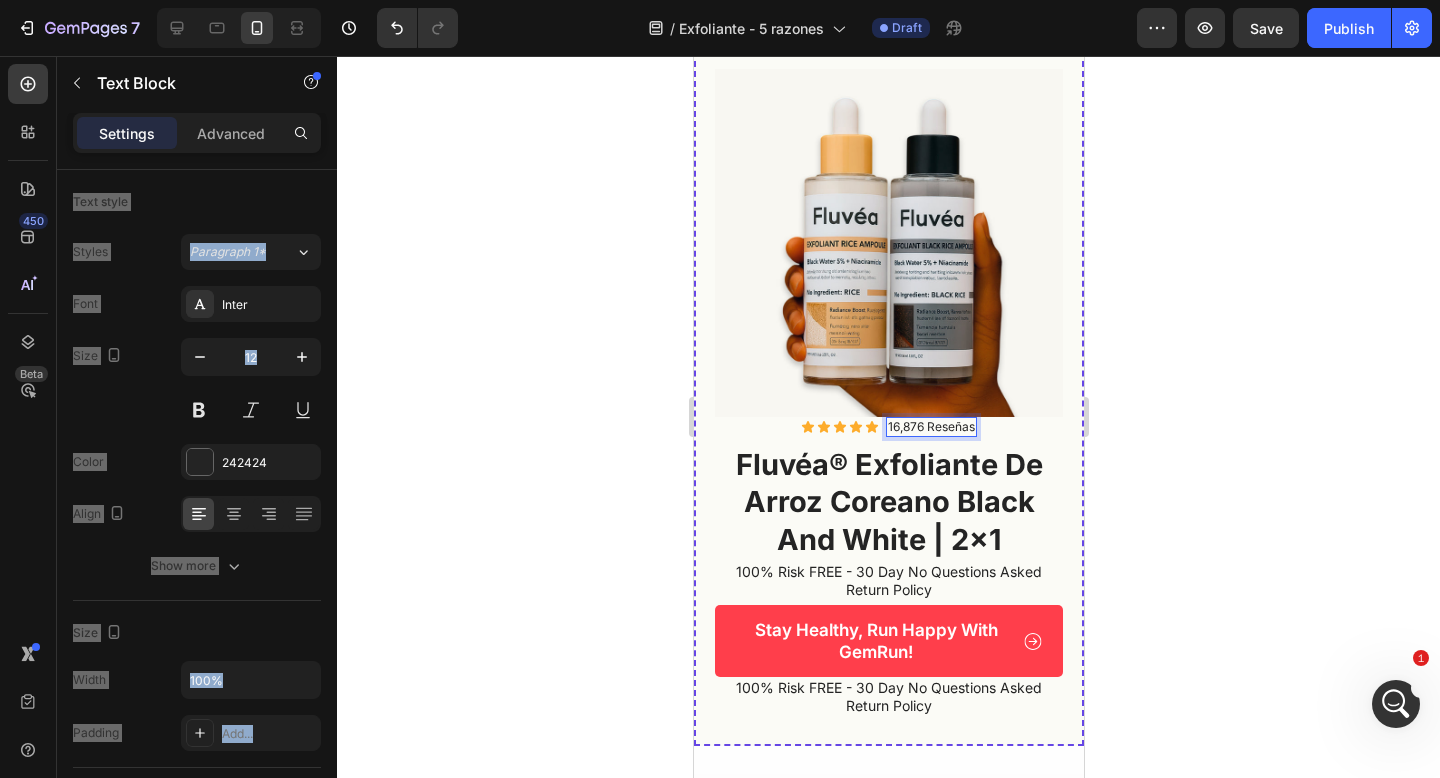 click 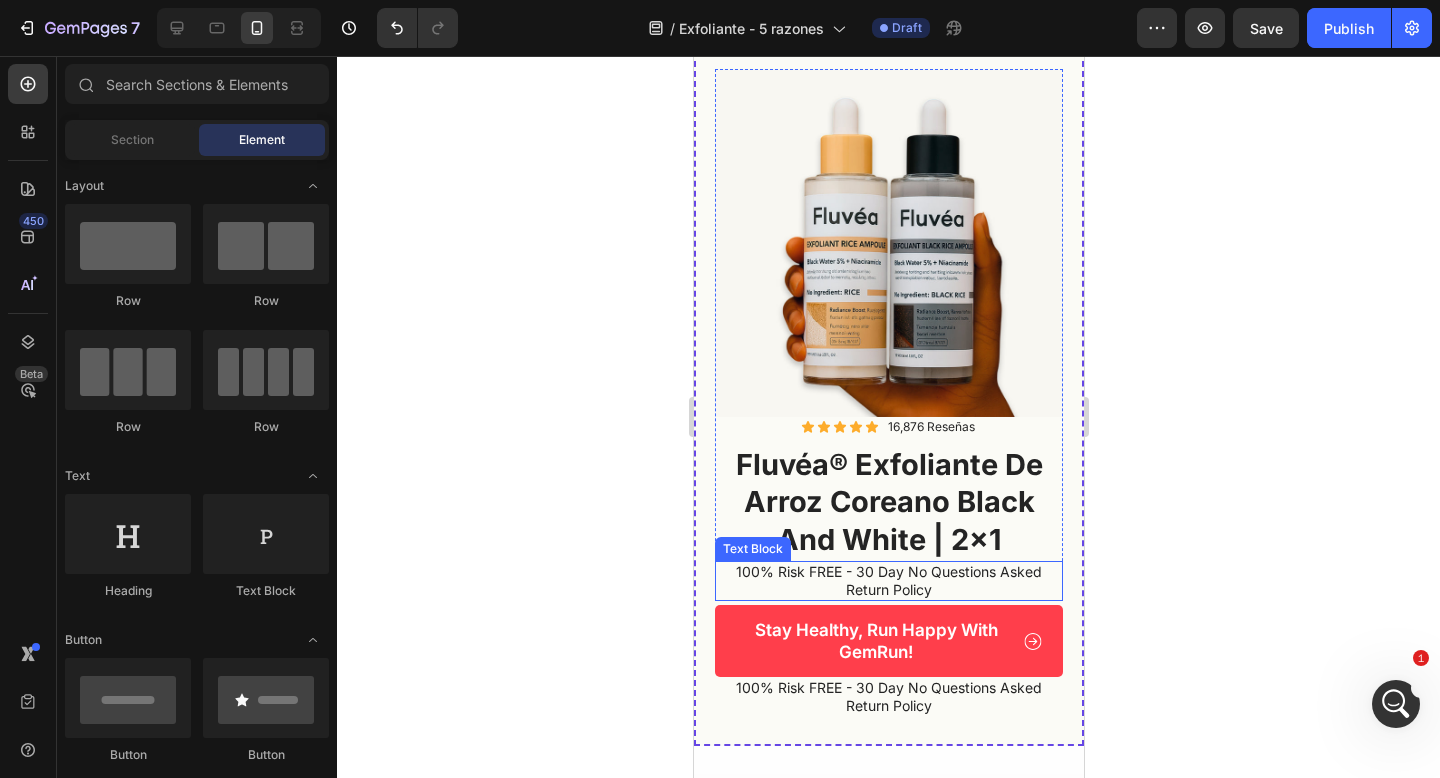 scroll, scrollTop: 3599, scrollLeft: 0, axis: vertical 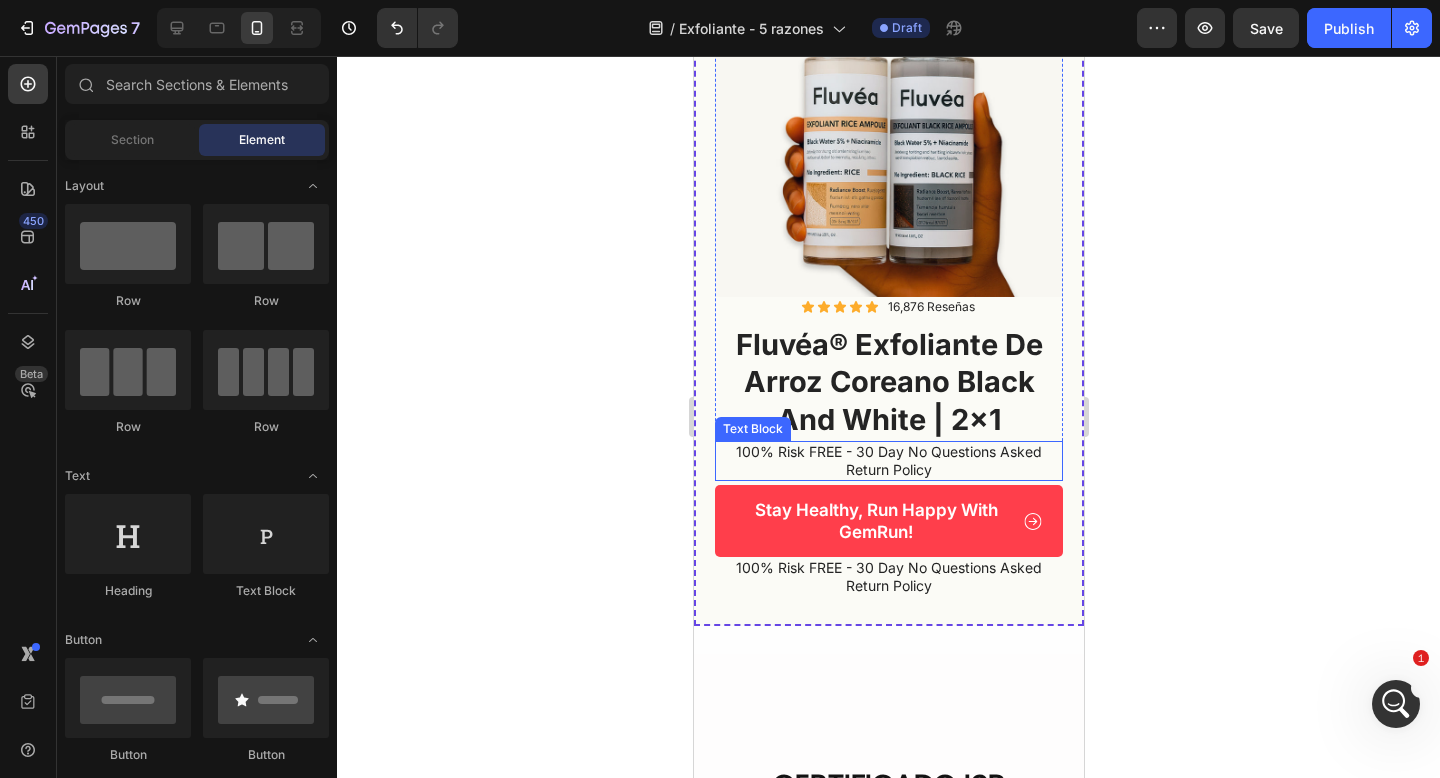 click on "100% Risk FREE - 30 Day No Questions Asked Return Policy" at bounding box center (888, 461) 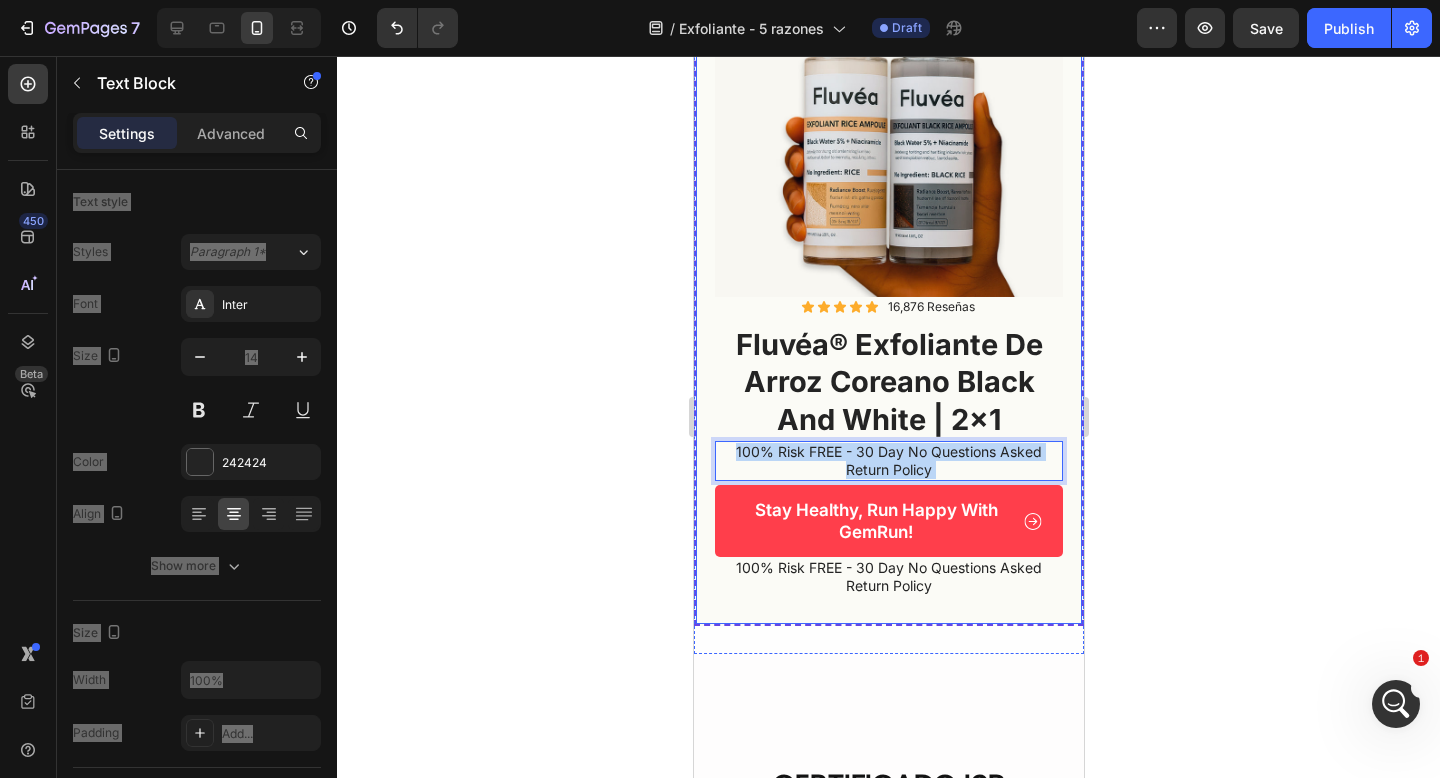 drag, startPoint x: 961, startPoint y: 509, endPoint x: 711, endPoint y: 478, distance: 251.91467 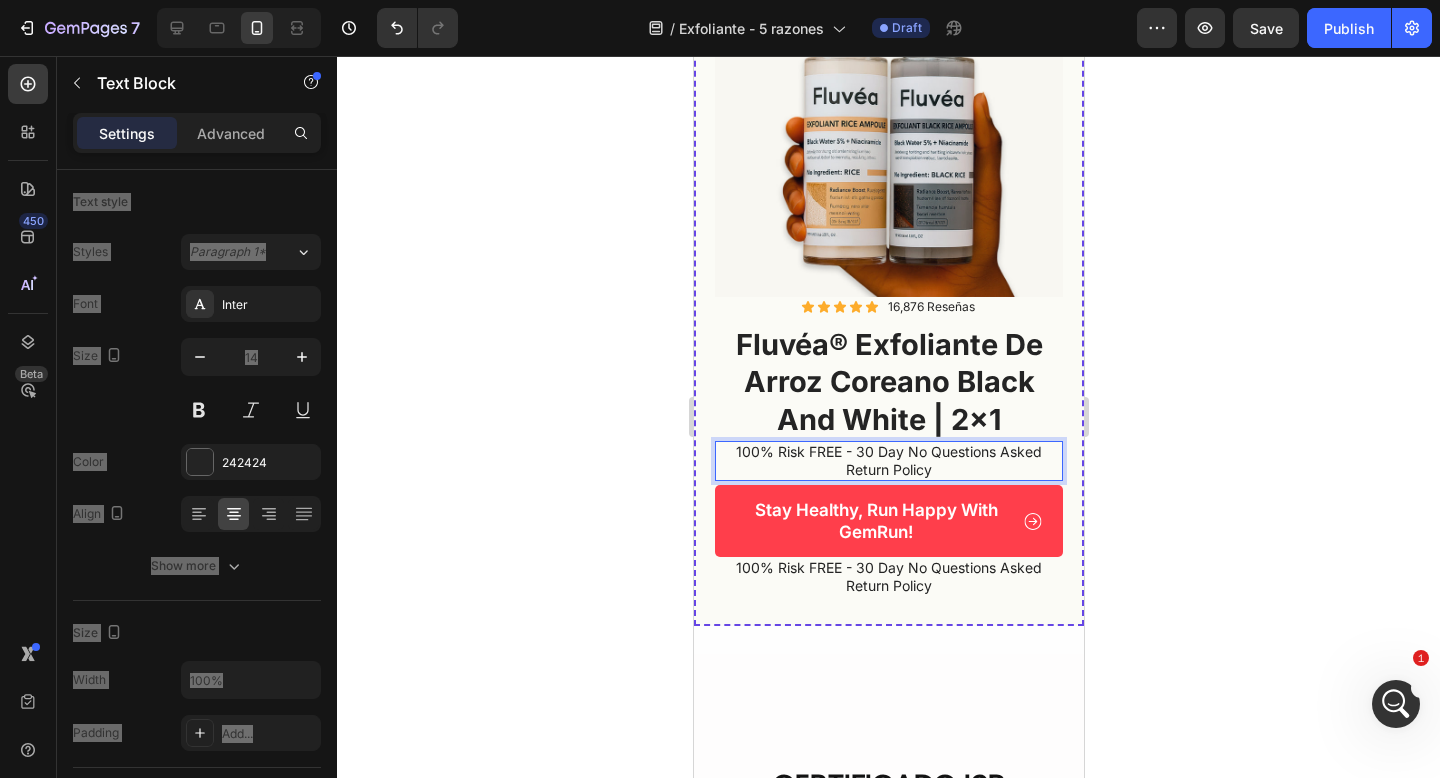 click on "100% Risk FREE - 30 Day No Questions Asked Return Policy" at bounding box center [888, 461] 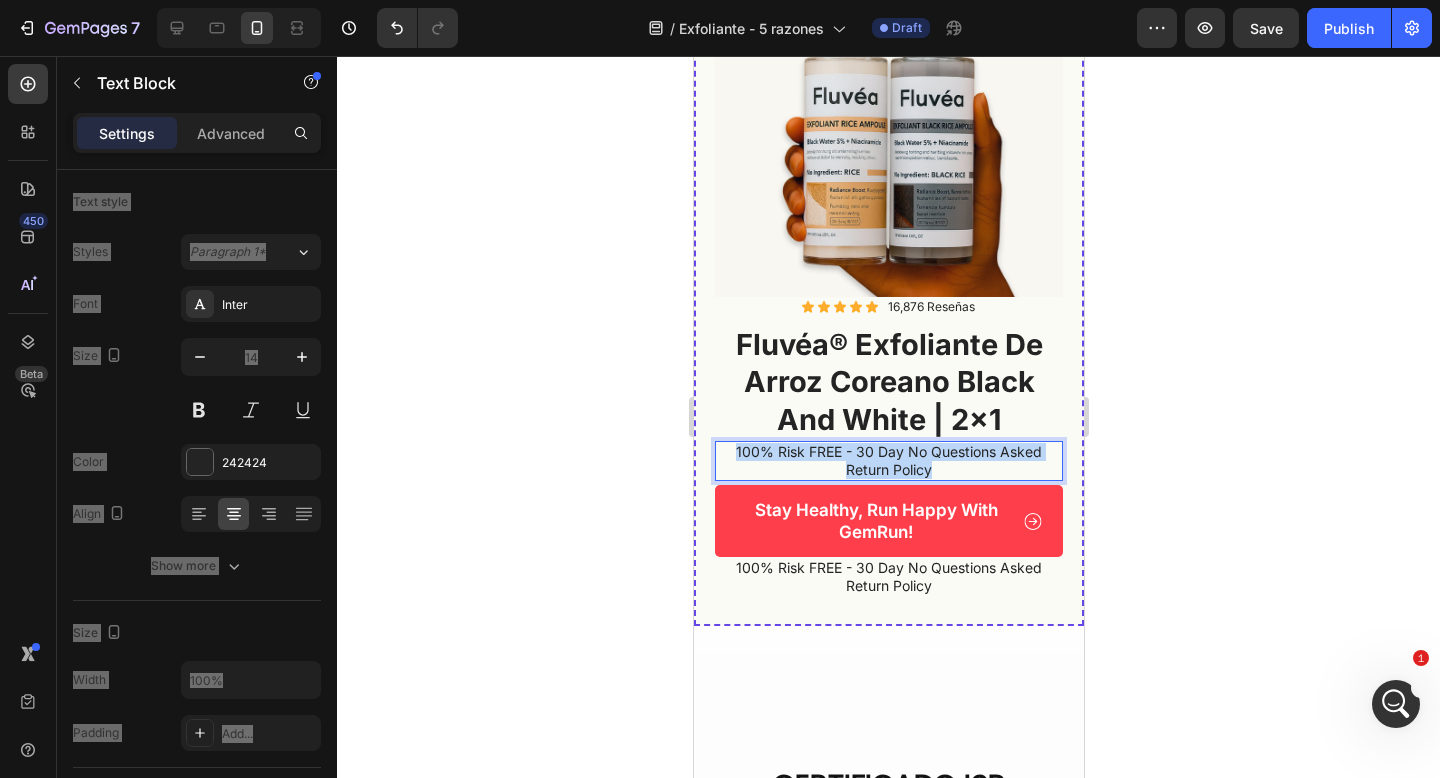drag, startPoint x: 956, startPoint y: 513, endPoint x: 724, endPoint y: 484, distance: 233.80548 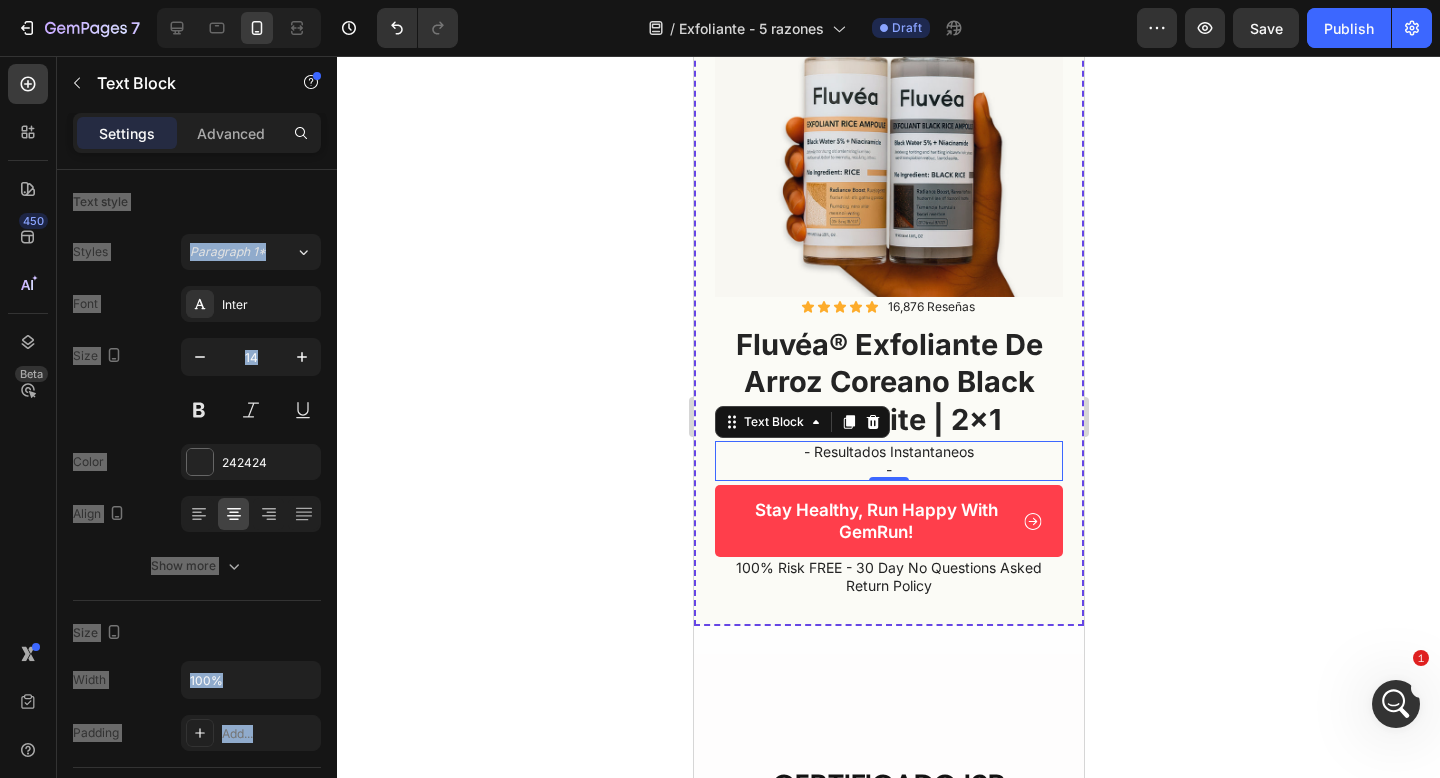 click 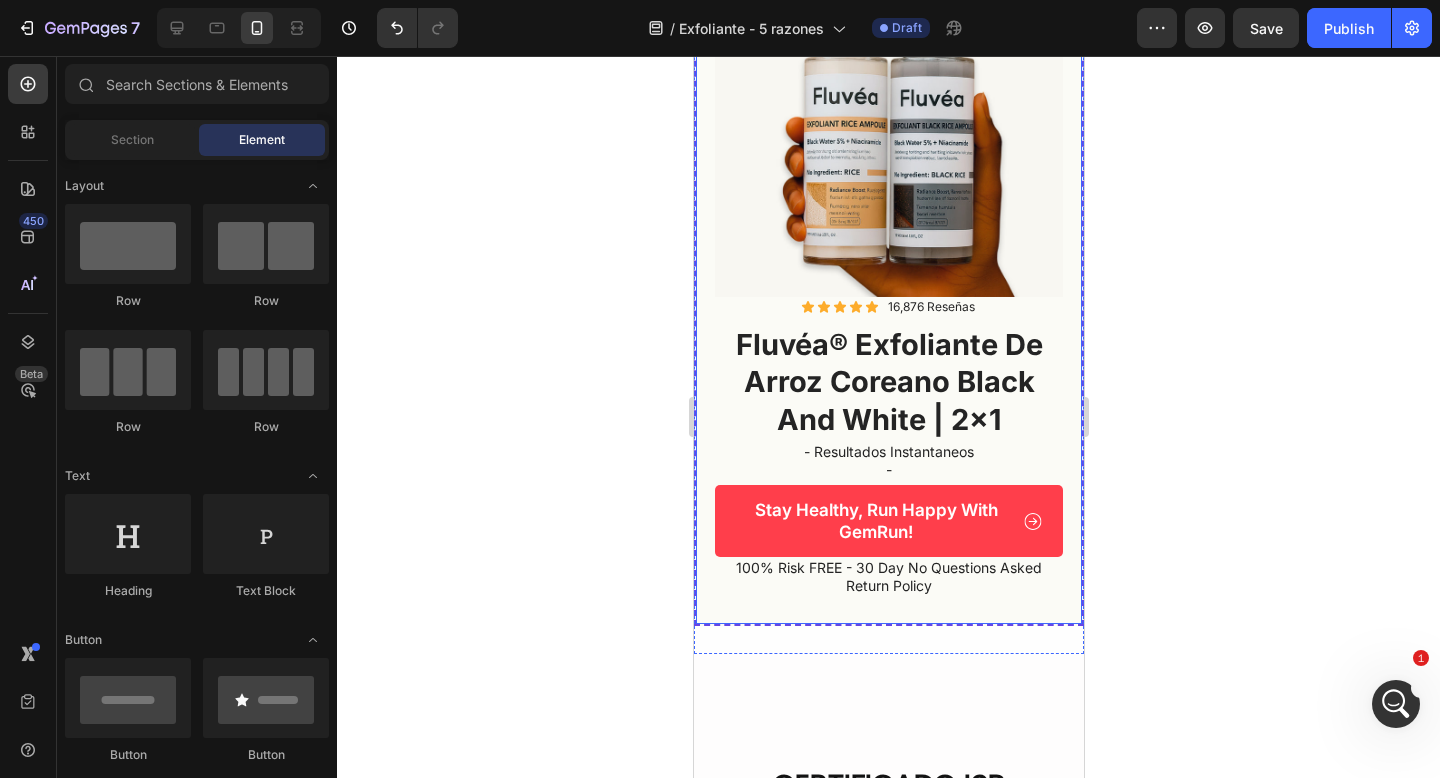 click on "-" at bounding box center [888, 470] 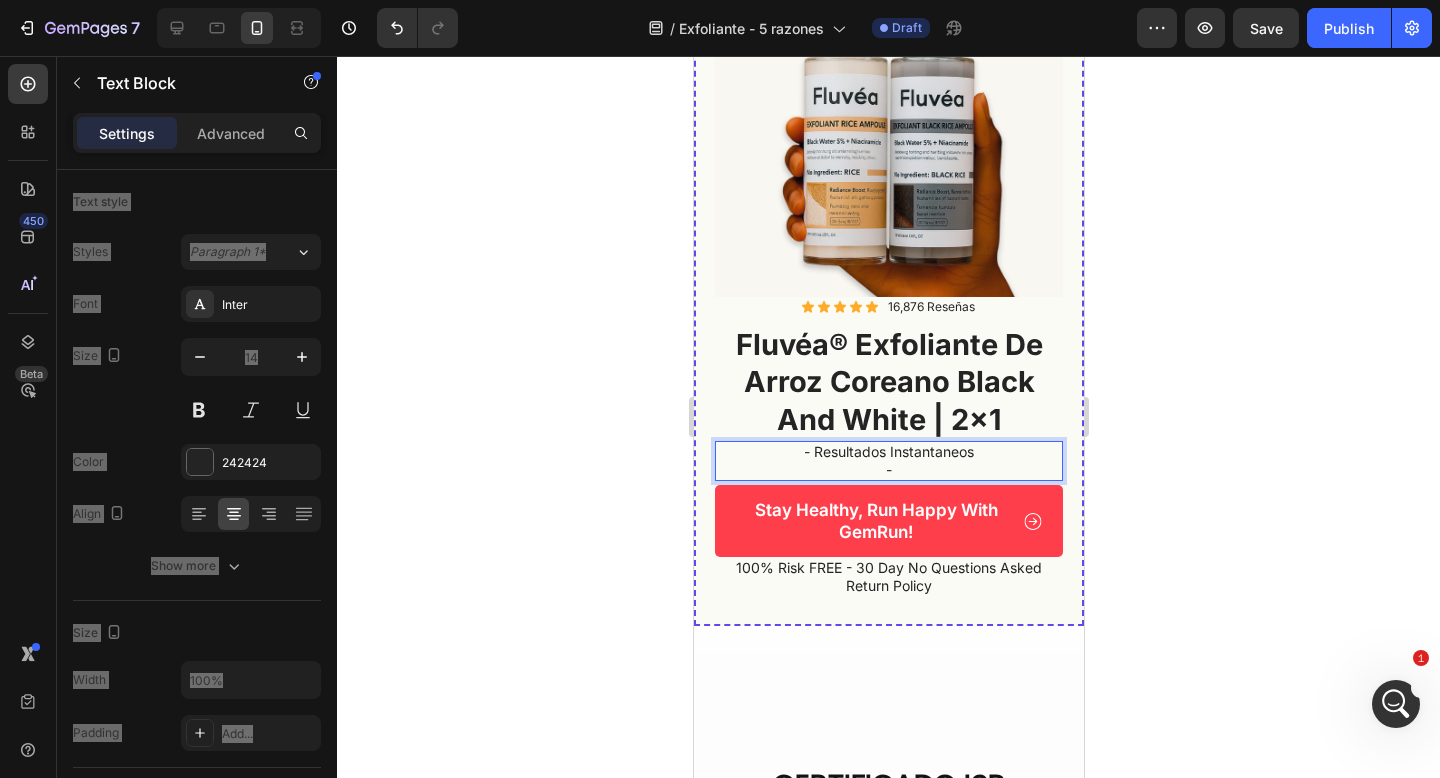 drag, startPoint x: 959, startPoint y: 519, endPoint x: 804, endPoint y: 494, distance: 157.00319 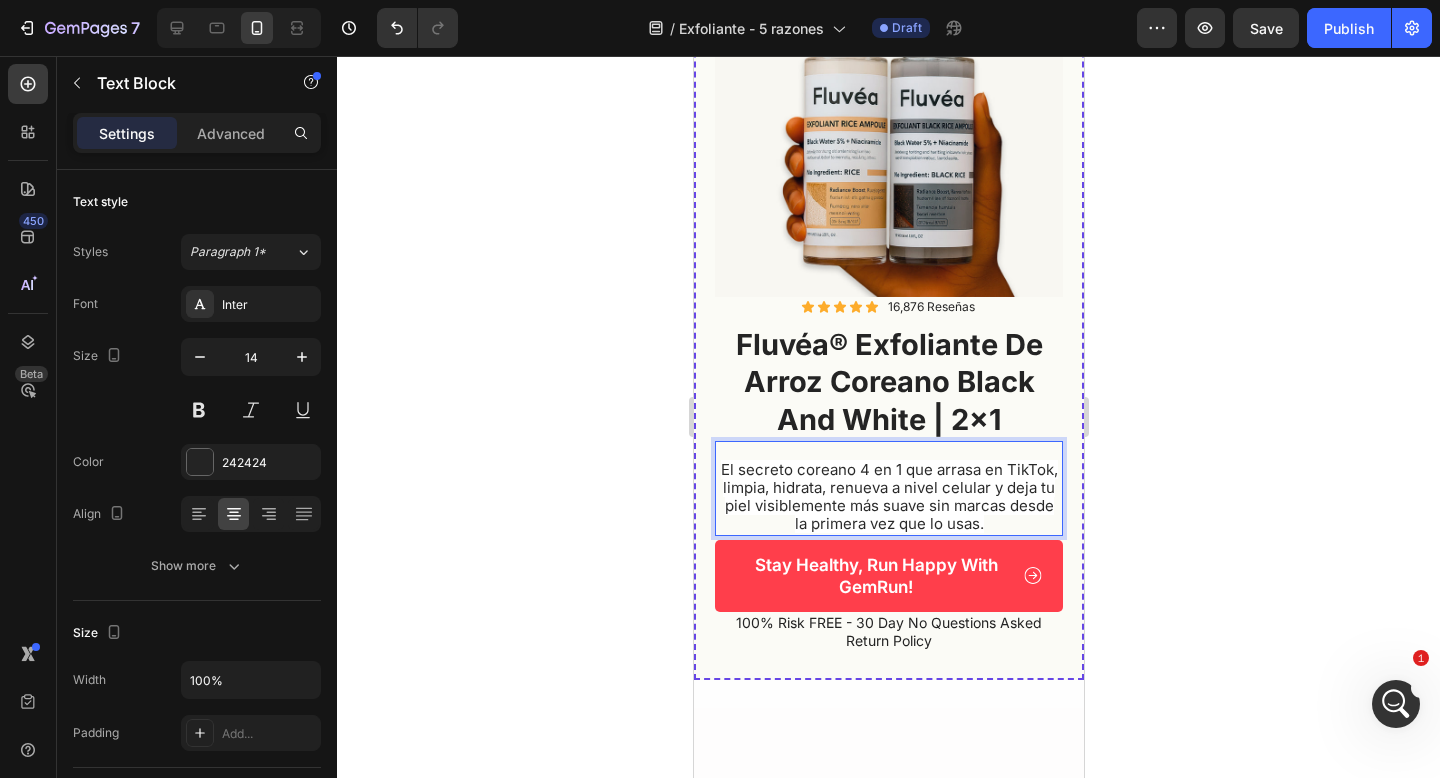 click on "El secreto coreano 4 en 1 que arrasa en TikTok, limpia, hidrata, renueva a nivel celular y deja tu piel visiblemente más suave sin marcas desde la primera vez que lo usas." at bounding box center (888, 497) 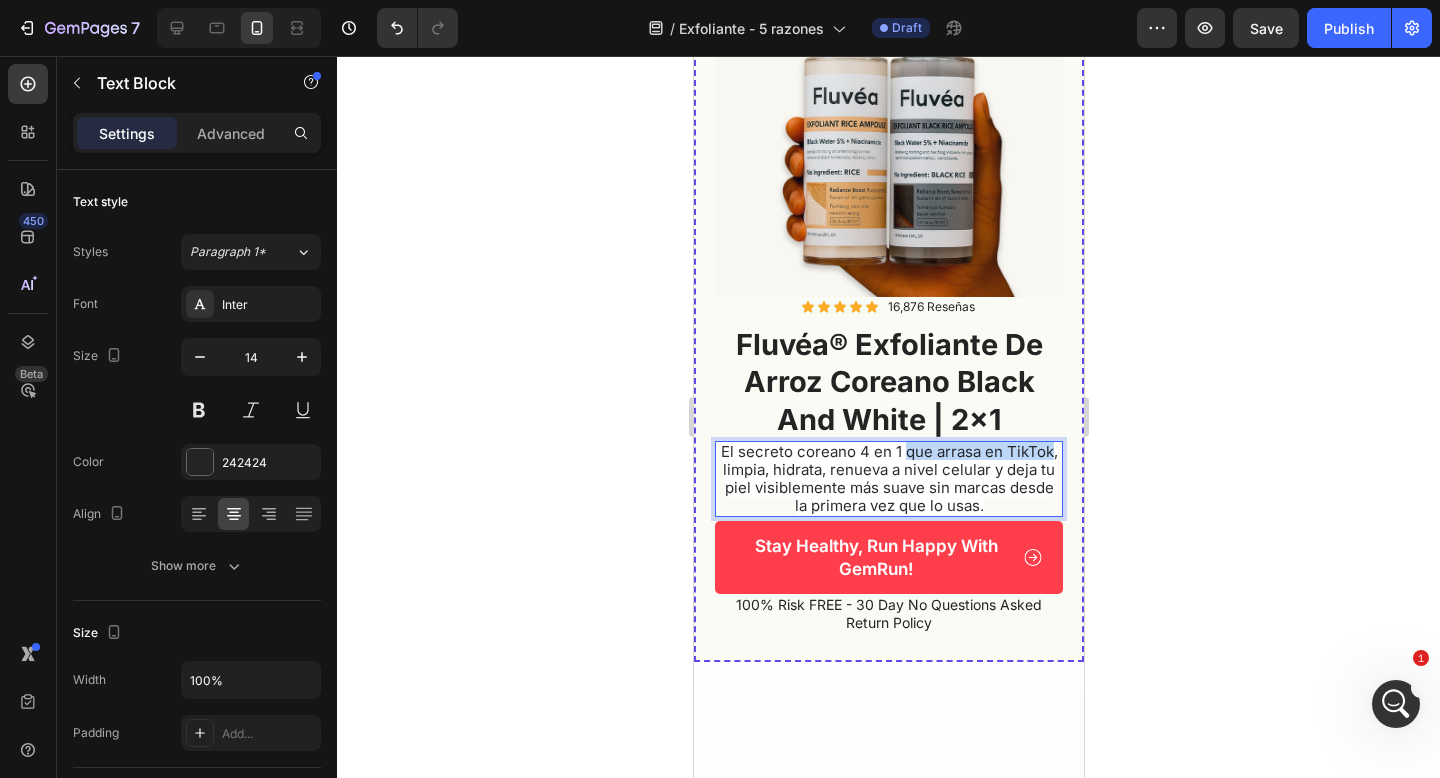 drag, startPoint x: 906, startPoint y: 494, endPoint x: 1047, endPoint y: 499, distance: 141.08862 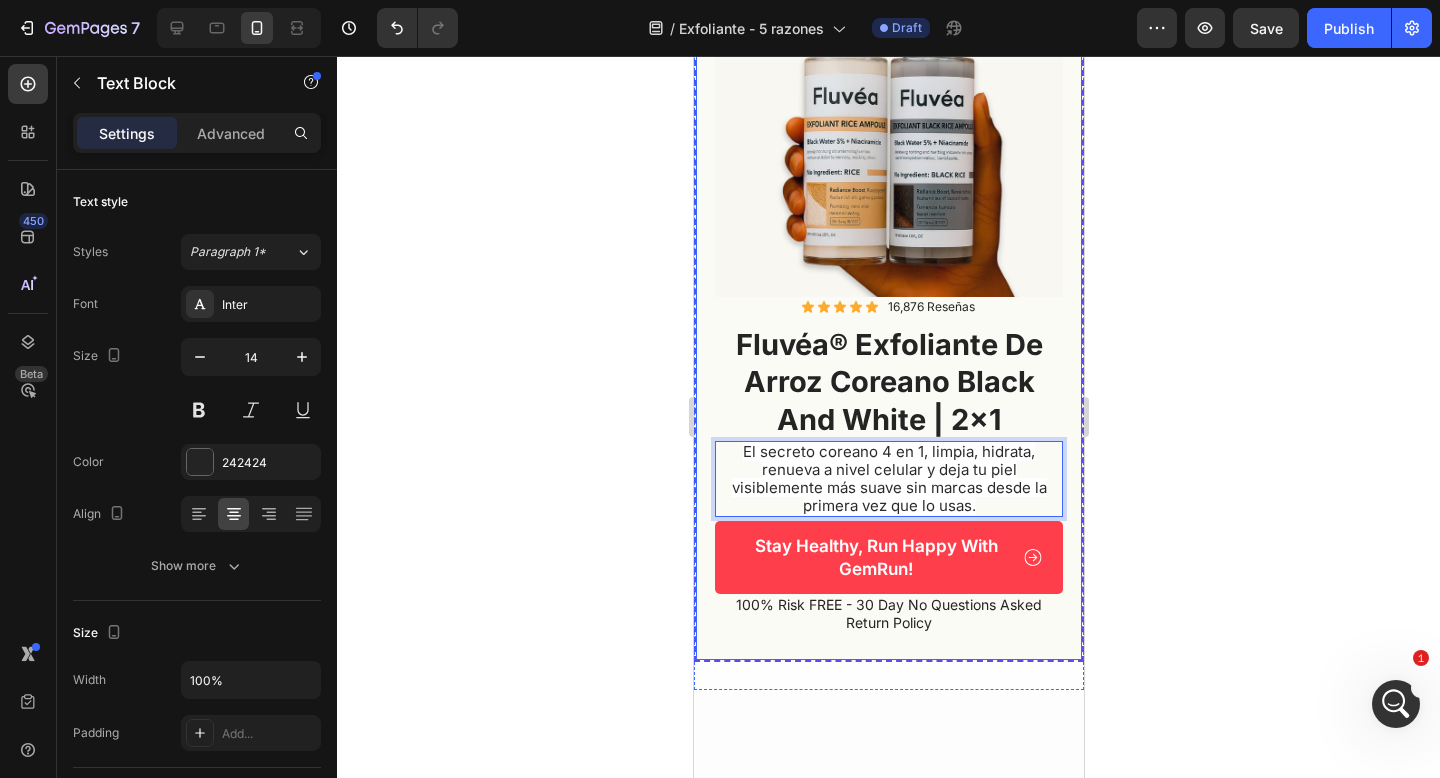 click 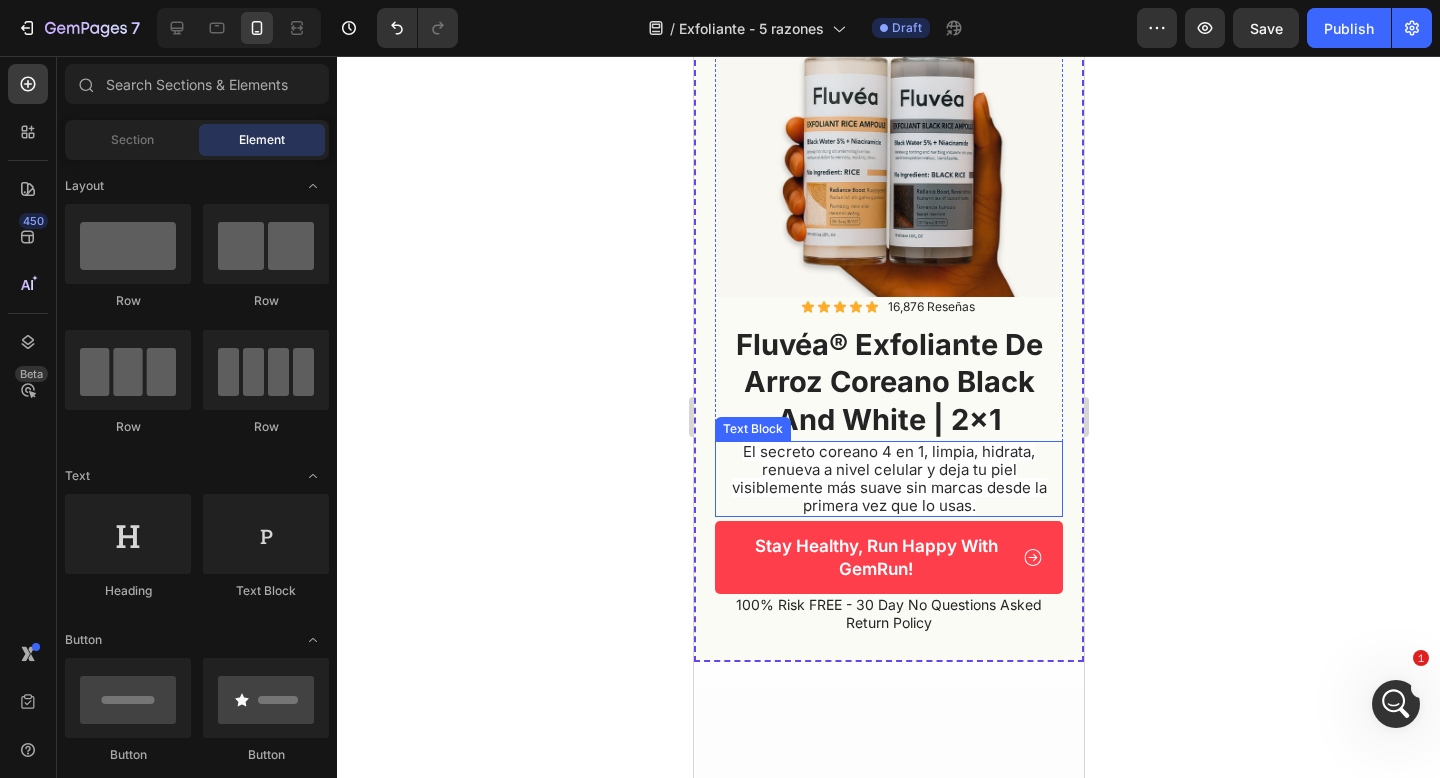click on "El secreto coreano 4 en 1, limpia, hidrata, renueva a nivel celular y deja tu piel visiblemente más suave sin marcas desde la primera vez que lo usas." at bounding box center [888, 479] 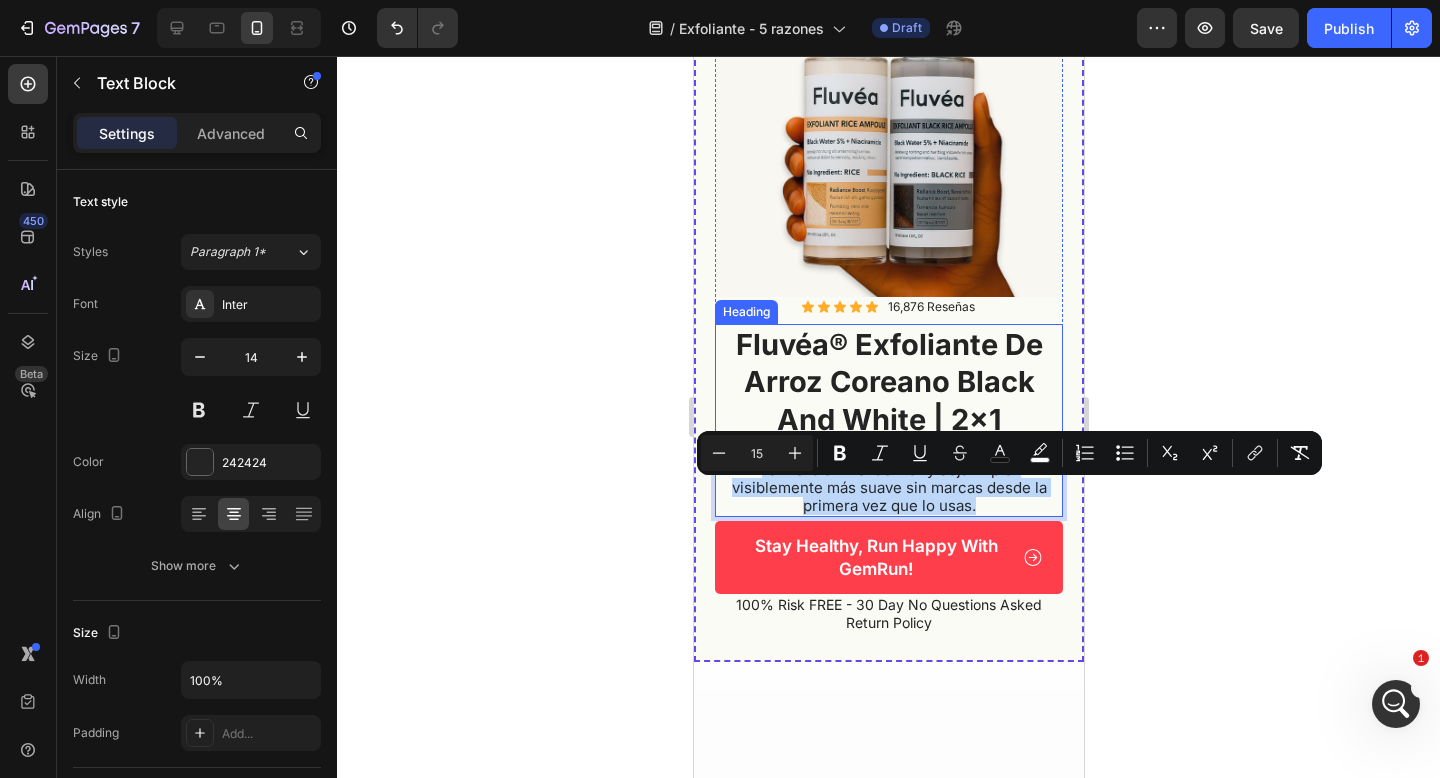 drag, startPoint x: 1001, startPoint y: 547, endPoint x: 743, endPoint y: 476, distance: 267.5911 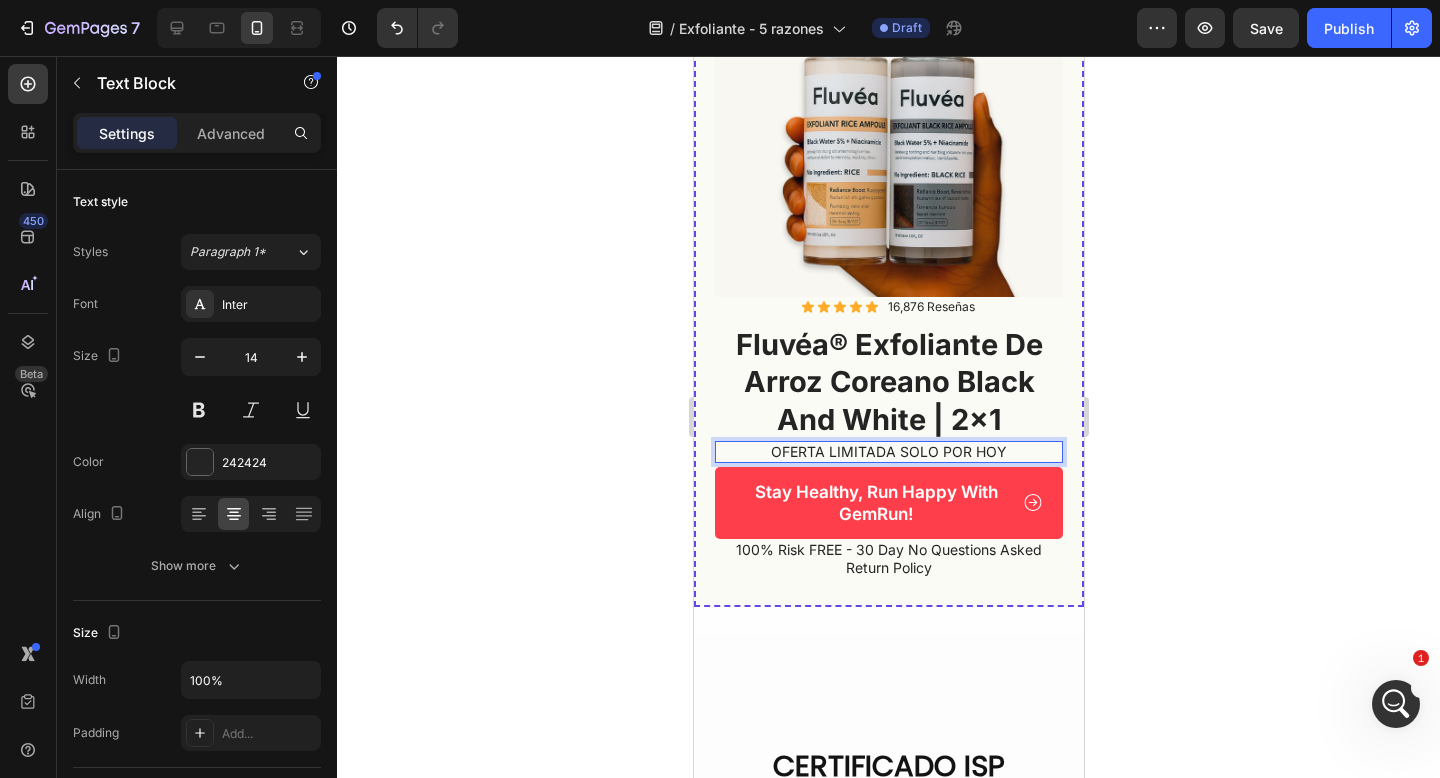 click 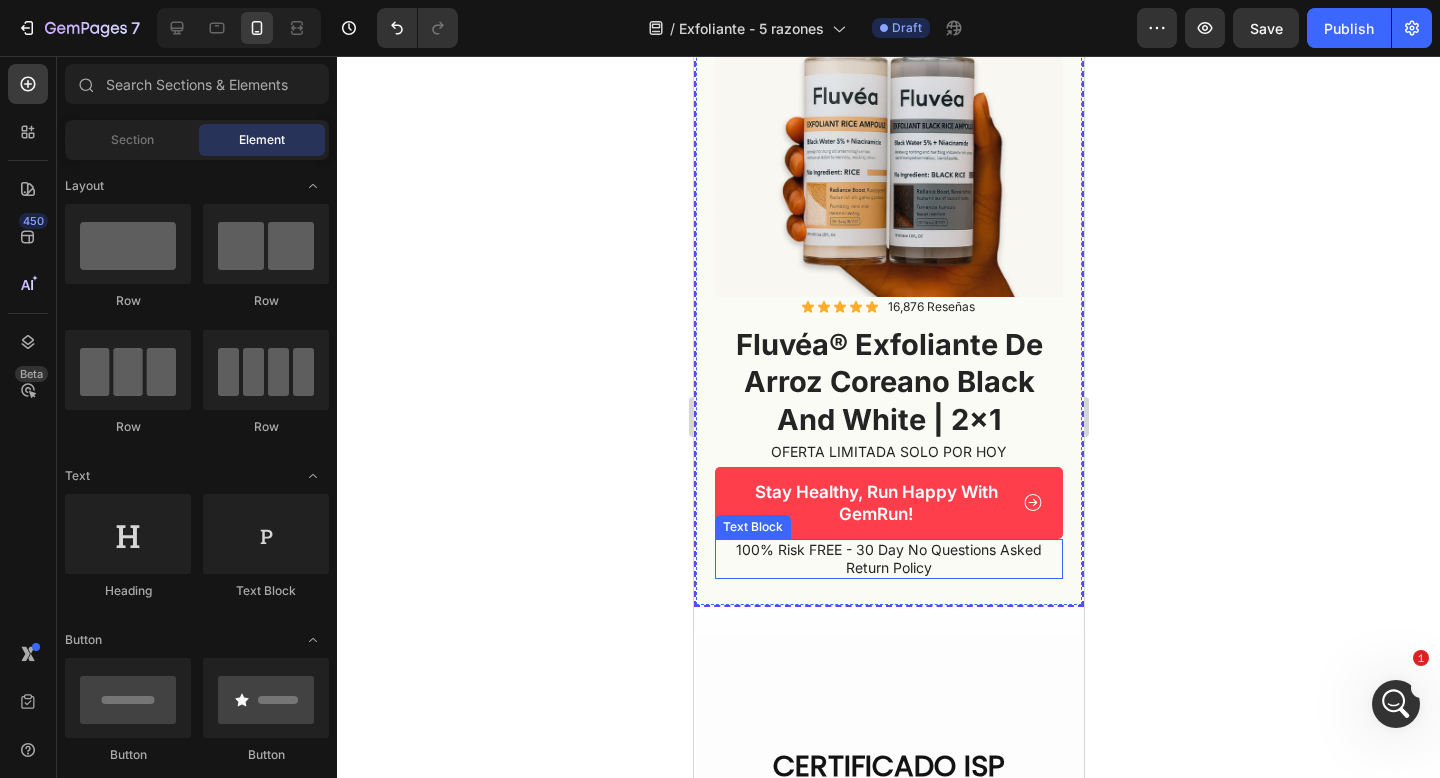 click on "100% Risk FREE - 30 Day No Questions Asked Return Policy" at bounding box center [888, 559] 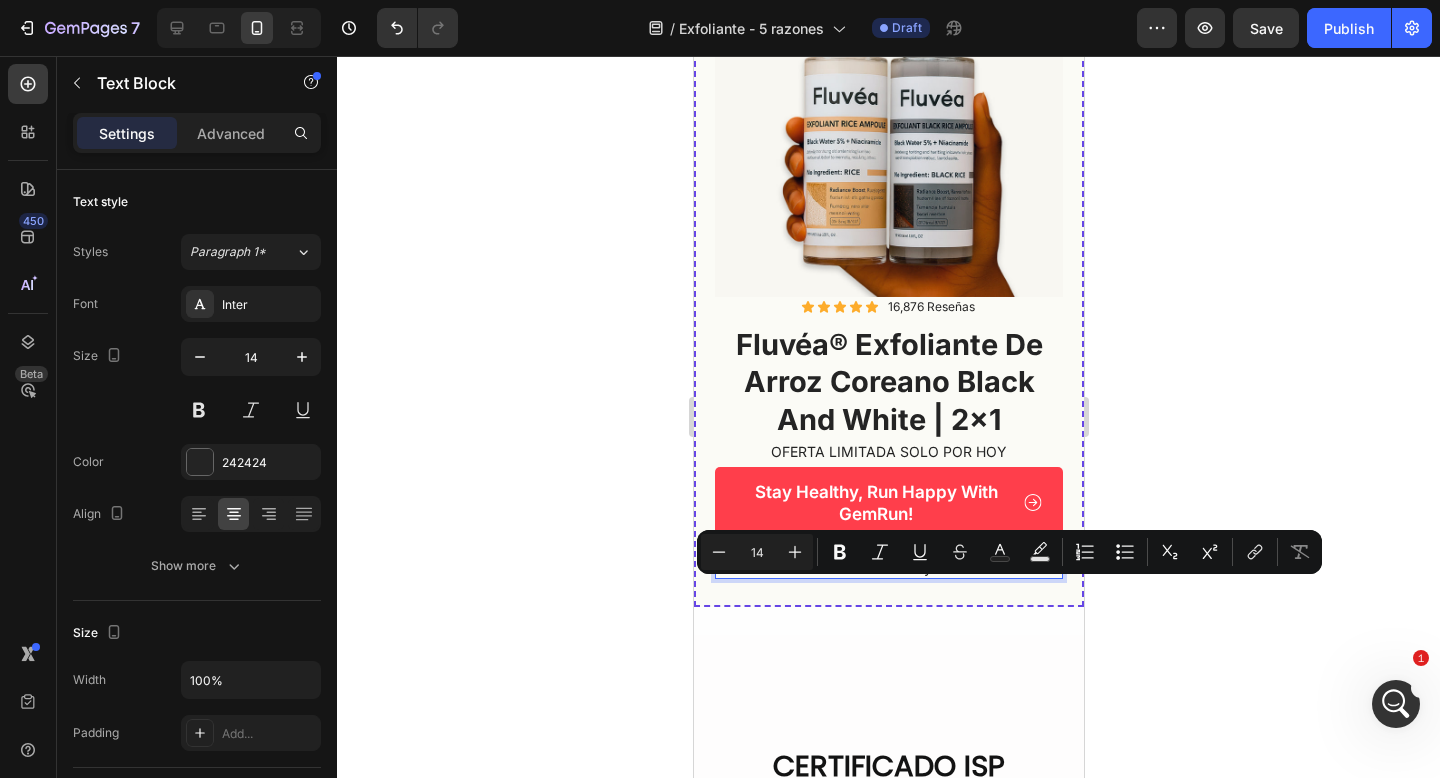 click on "100% Risk FREE - 30 Day No Questions Asked Return Policy" at bounding box center (888, 559) 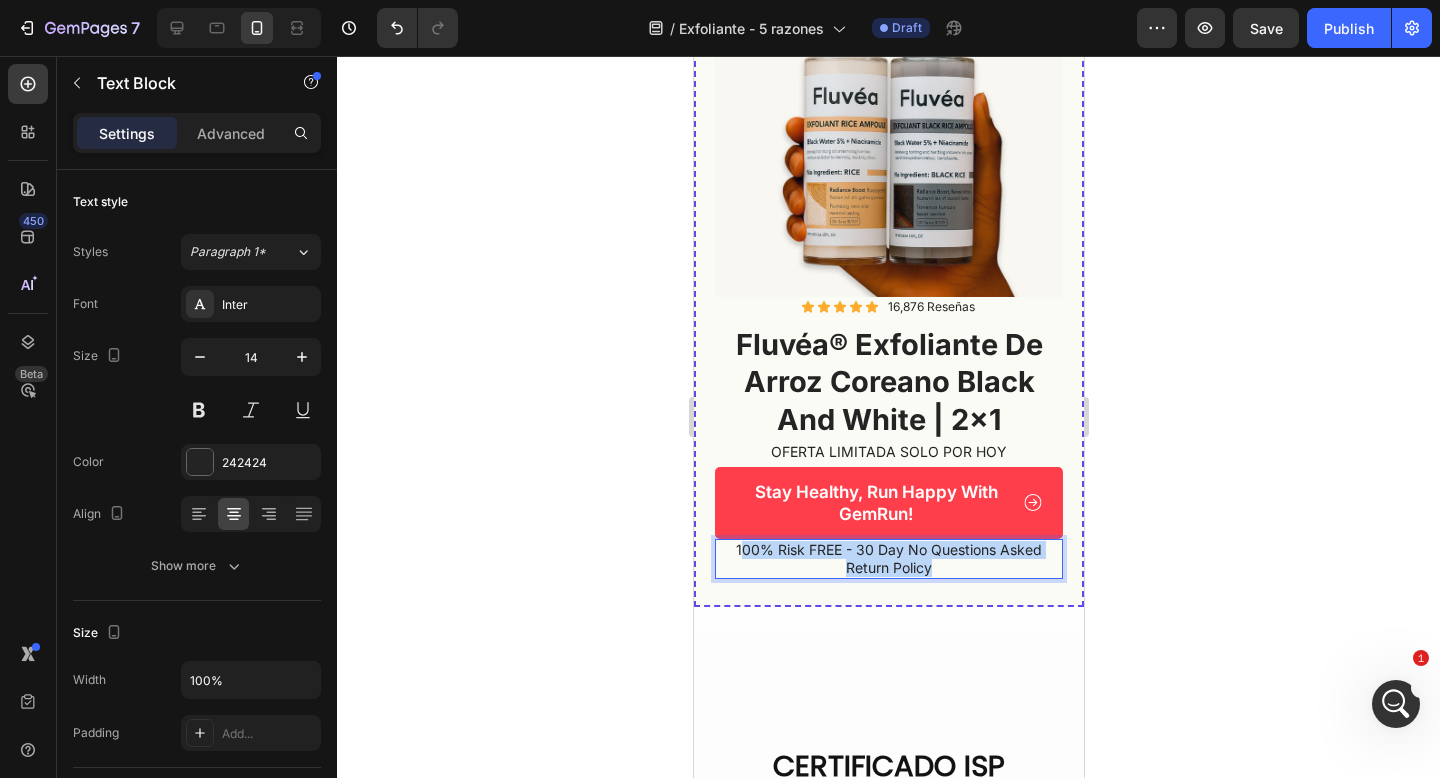 drag, startPoint x: 950, startPoint y: 611, endPoint x: 739, endPoint y: 584, distance: 212.72047 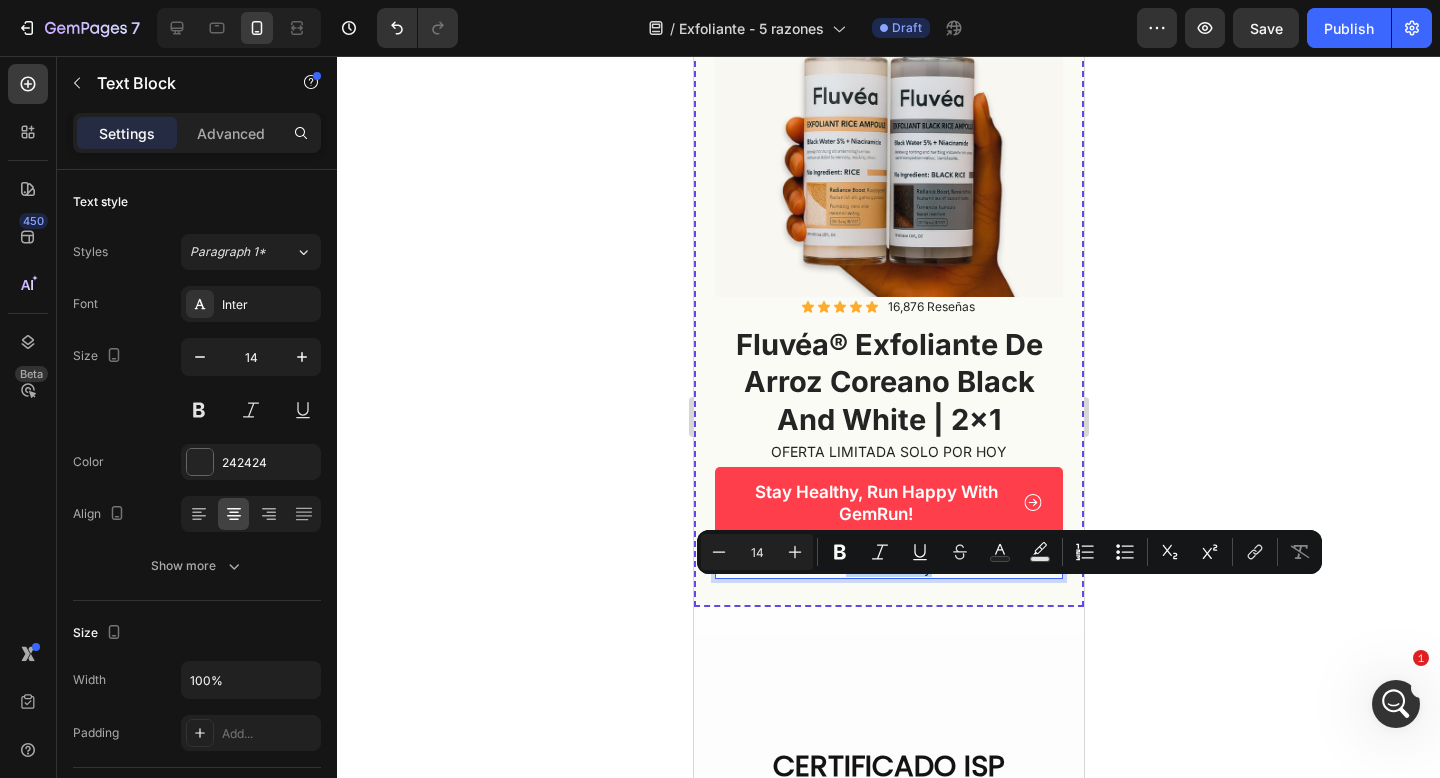 click on "100% Risk FREE - 30 Day No Questions Asked Return Policy" at bounding box center (888, 559) 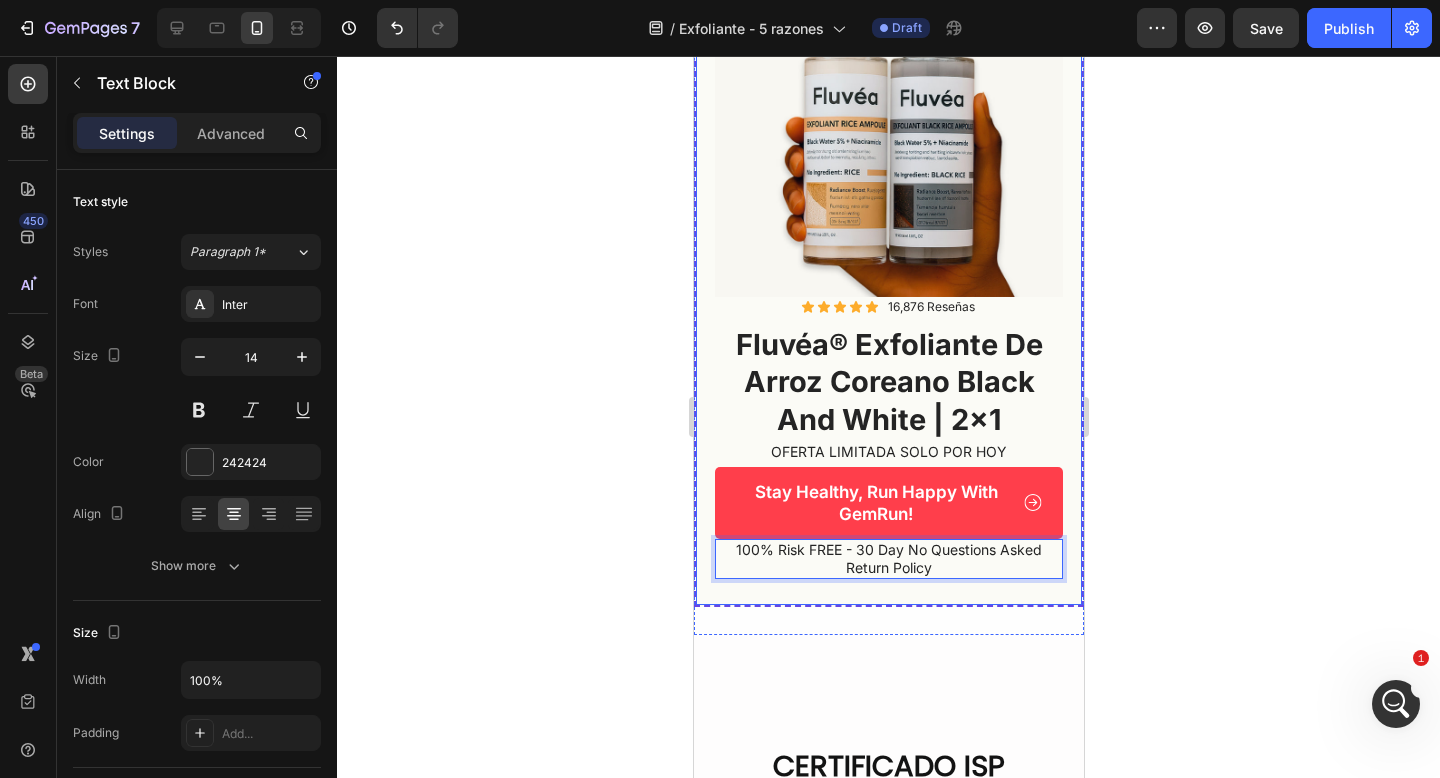 click on "Image Icon Icon Icon Icon Icon Icon List 16,876 Reseñas Text Block Row Fluvéa® Exfoliante de Arroz Coreano Black and White | 2x1 Heading OFERTA LIMITADA SOLO POR HOY Text Block Row
Stay Healthy, Run Happy With GemRun! Button 100% Risk FREE - 30 Day No Questions Asked Return Policy Text Block   0 Row" at bounding box center [888, 264] 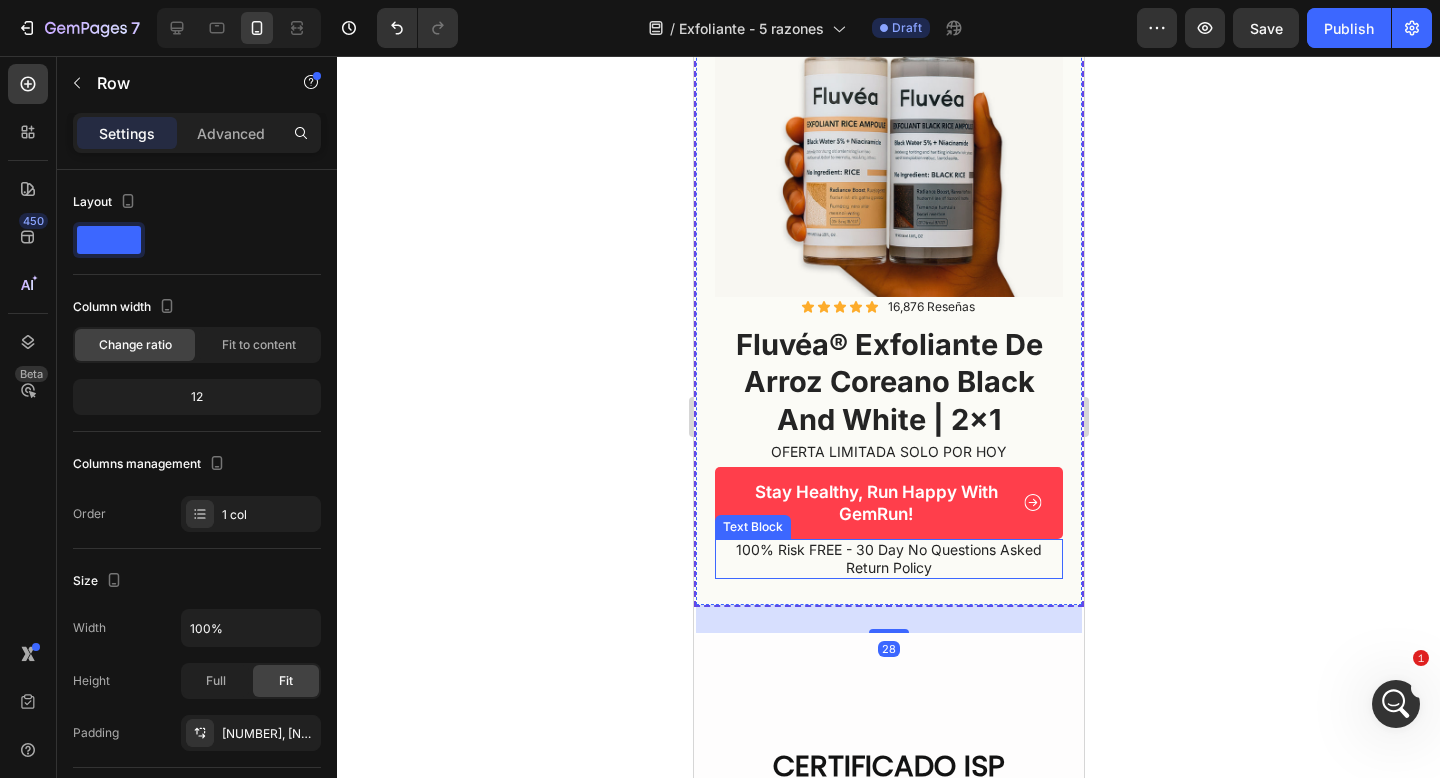click on "100% Risk FREE - 30 Day No Questions Asked Return Policy" at bounding box center (888, 559) 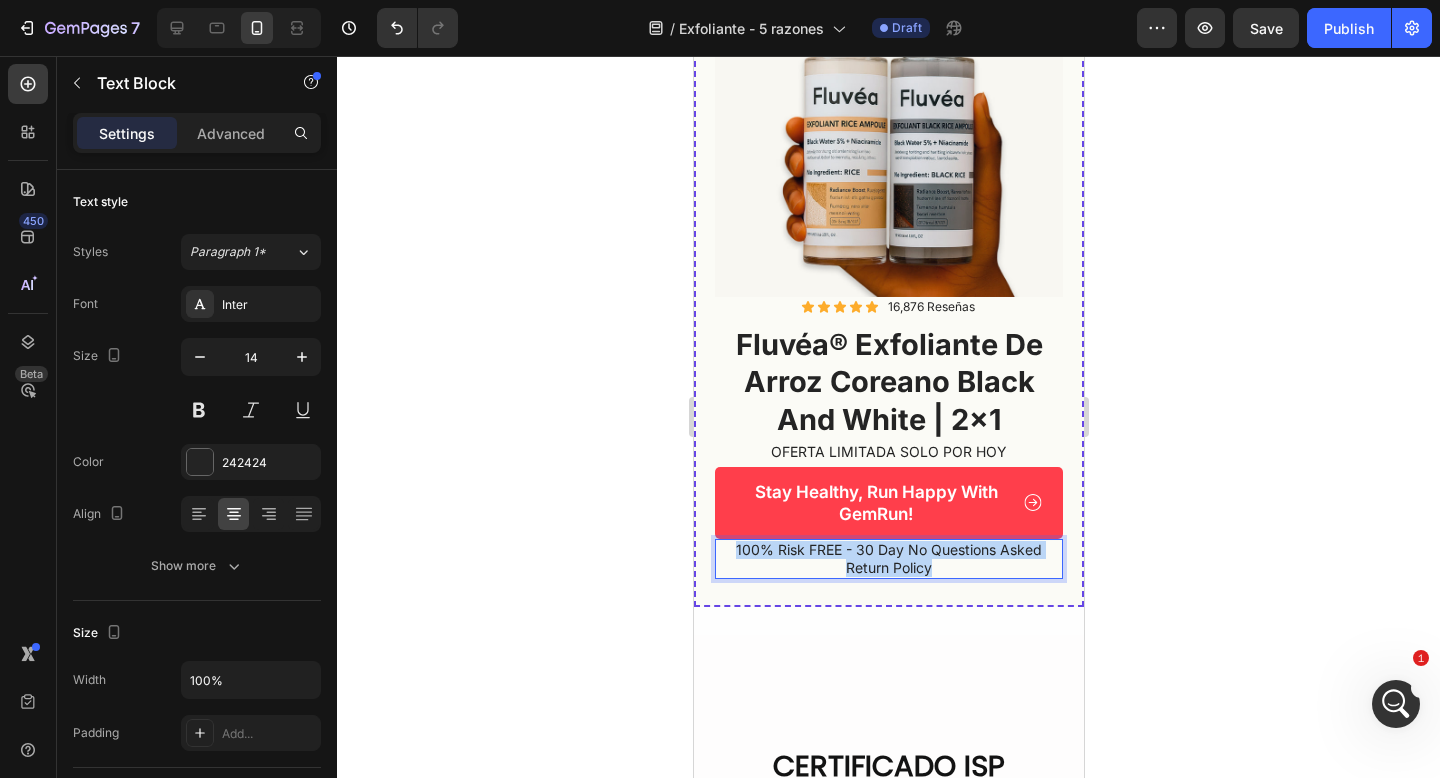 drag, startPoint x: 950, startPoint y: 609, endPoint x: 725, endPoint y: 591, distance: 225.71886 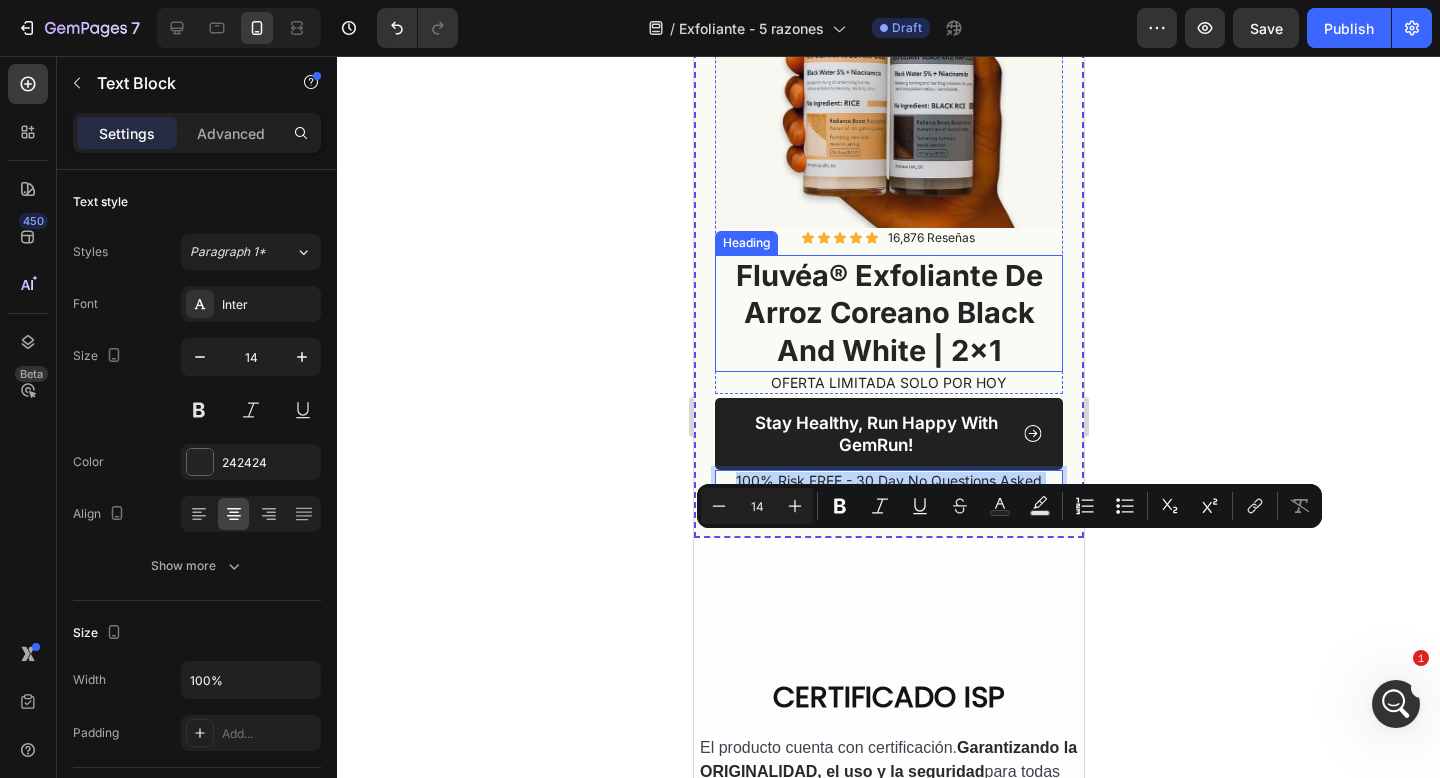 scroll, scrollTop: 3672, scrollLeft: 0, axis: vertical 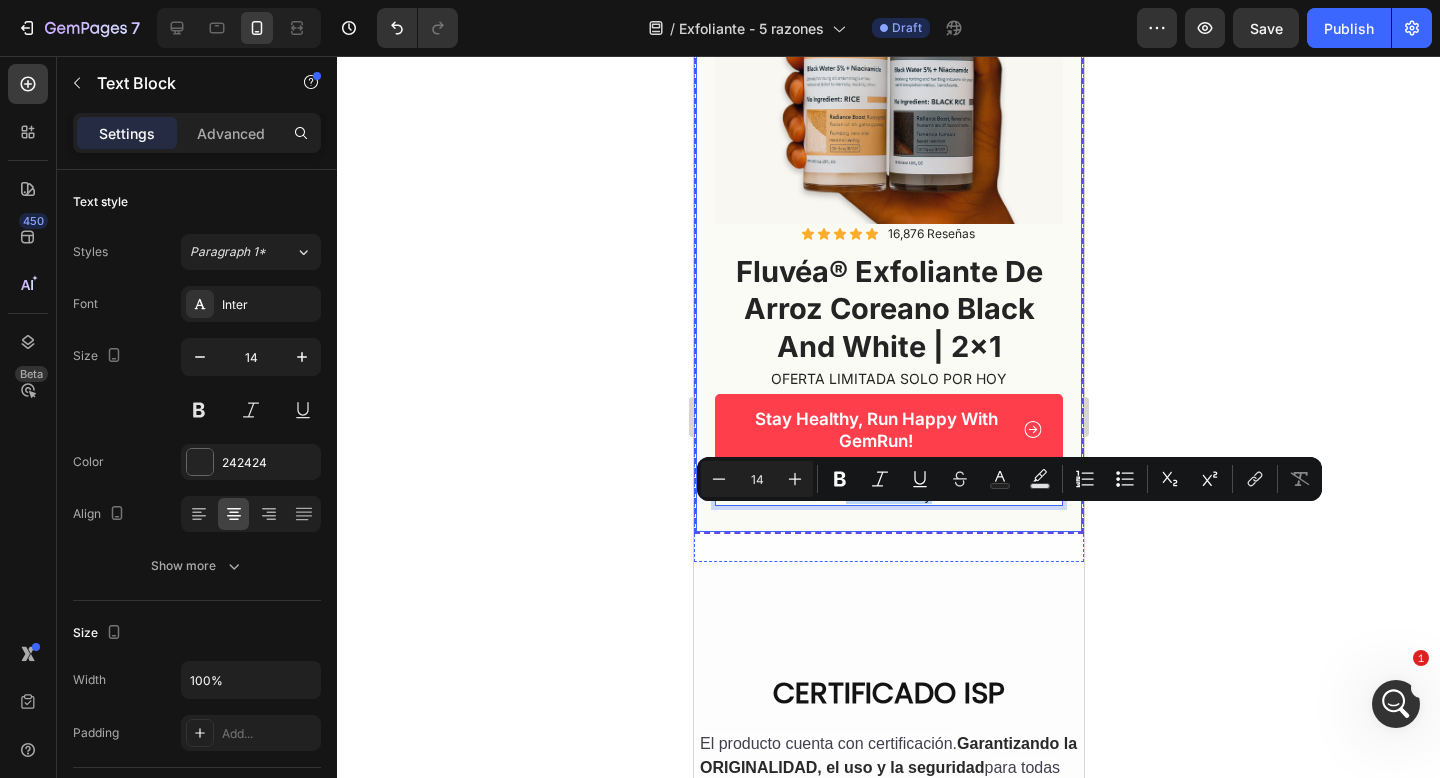 copy on "100% Risk FREE - 30 Day No Questions Asked Return Policy" 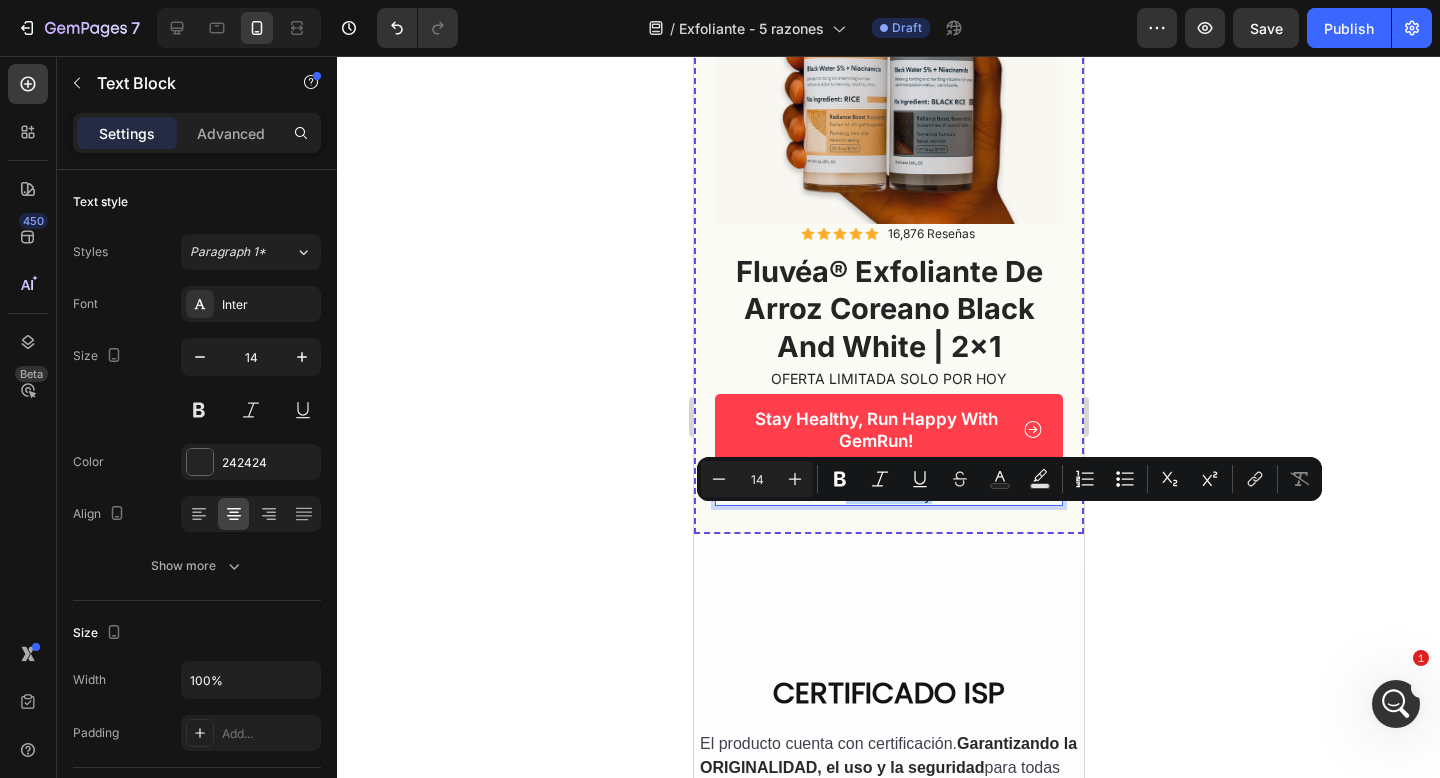 click on "100% Risk FREE - 30 Day No Questions Asked Return Policy" at bounding box center (888, 486) 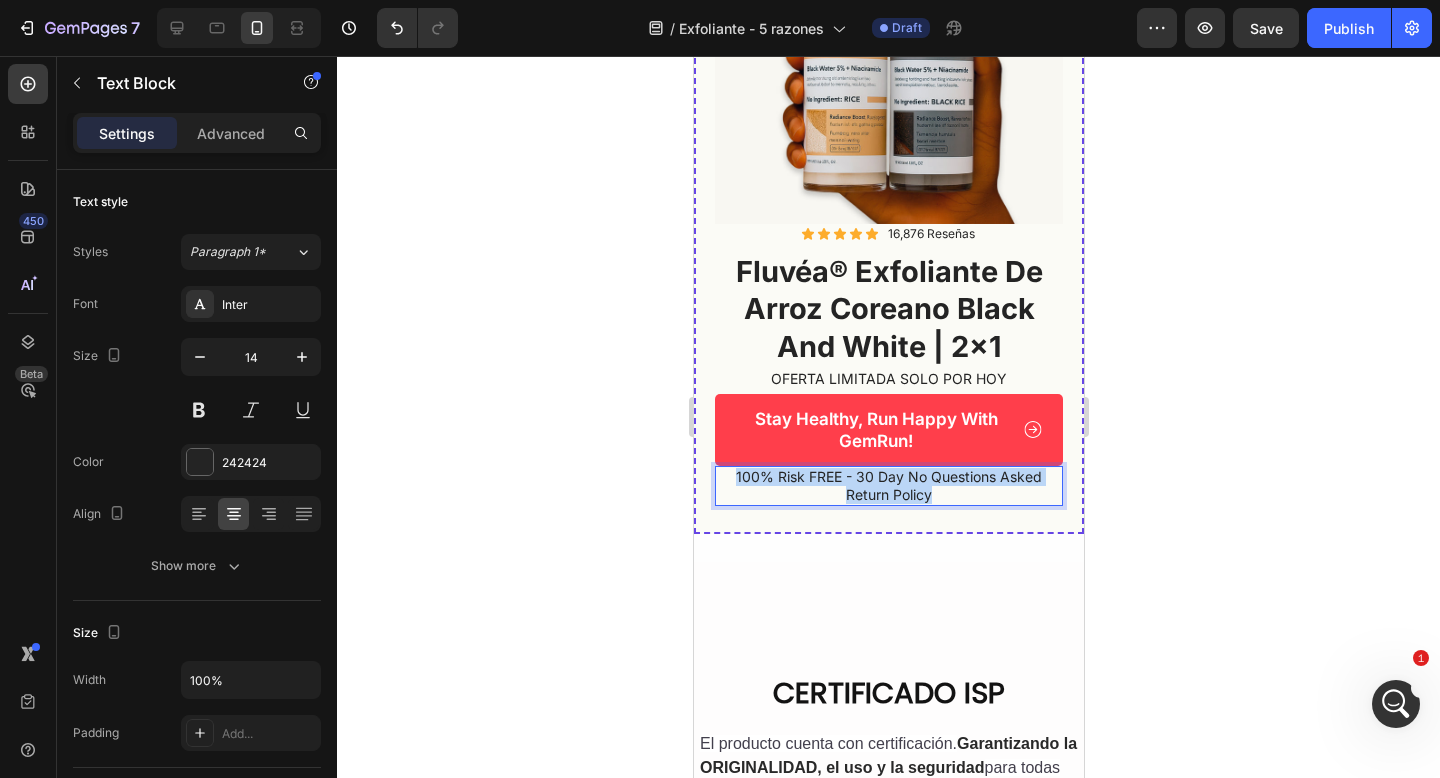 click on "100% Risk FREE - 30 Day No Questions Asked Return Policy" at bounding box center [888, 486] 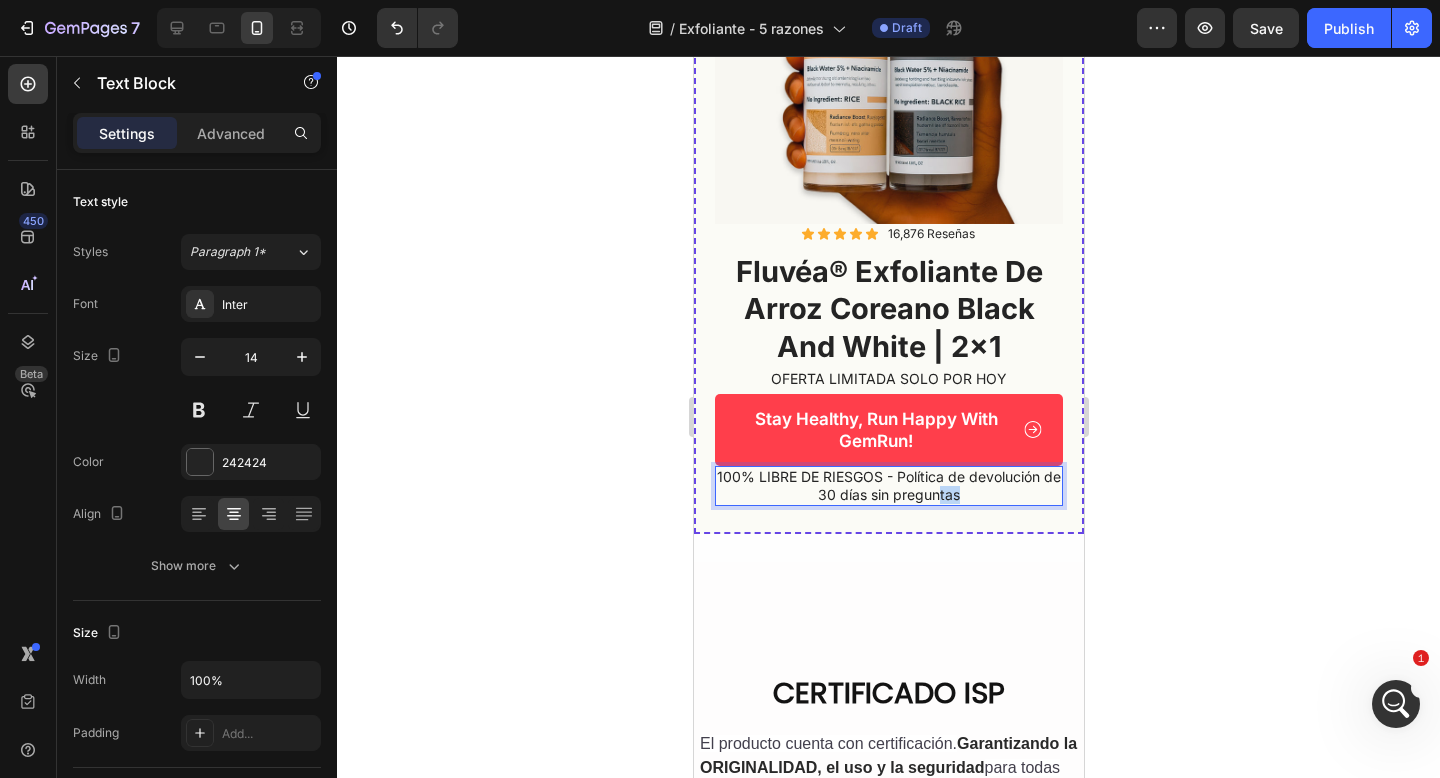 drag, startPoint x: 989, startPoint y: 534, endPoint x: 945, endPoint y: 530, distance: 44.181442 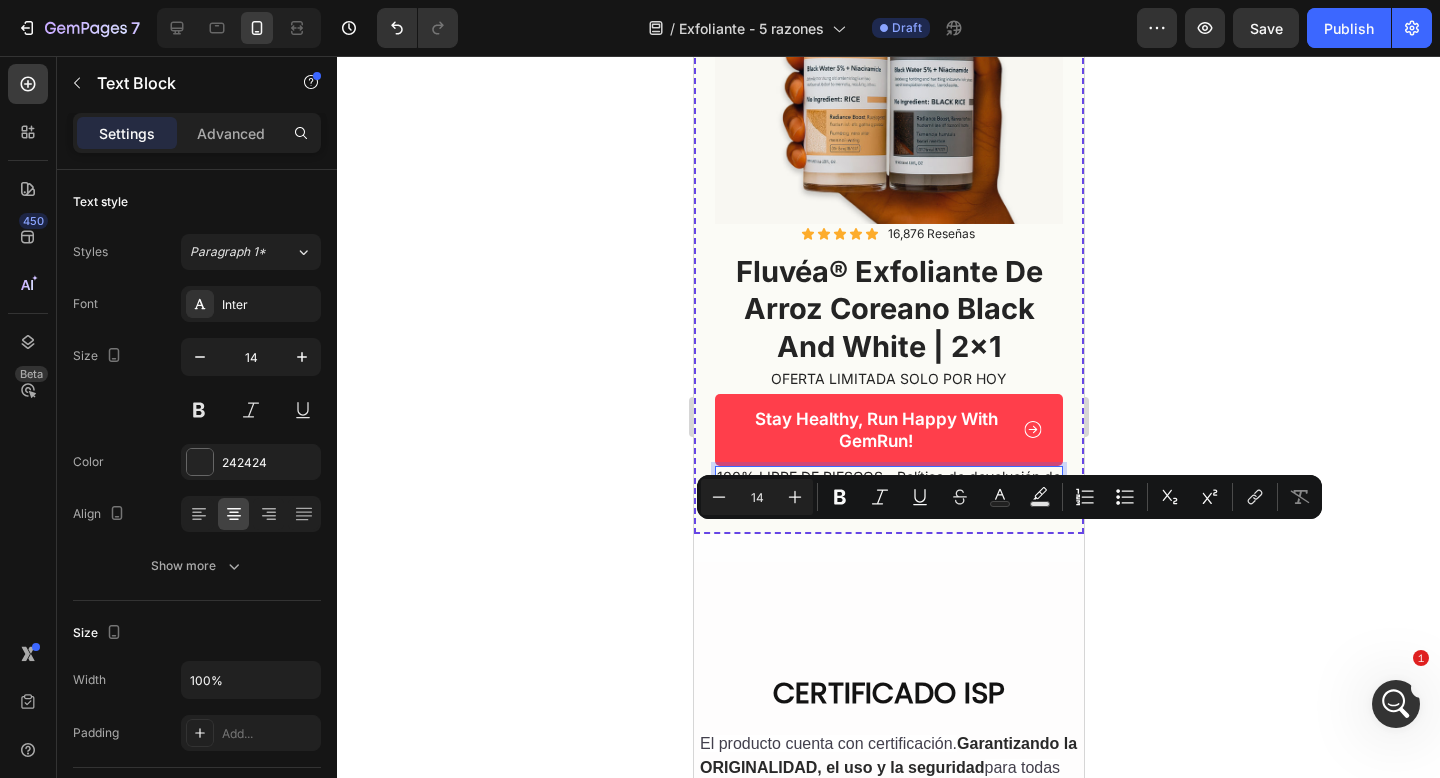 click on "100% LIBRE DE RIESGOS - Política de devolución de 30 días sin preguntas" at bounding box center [888, 486] 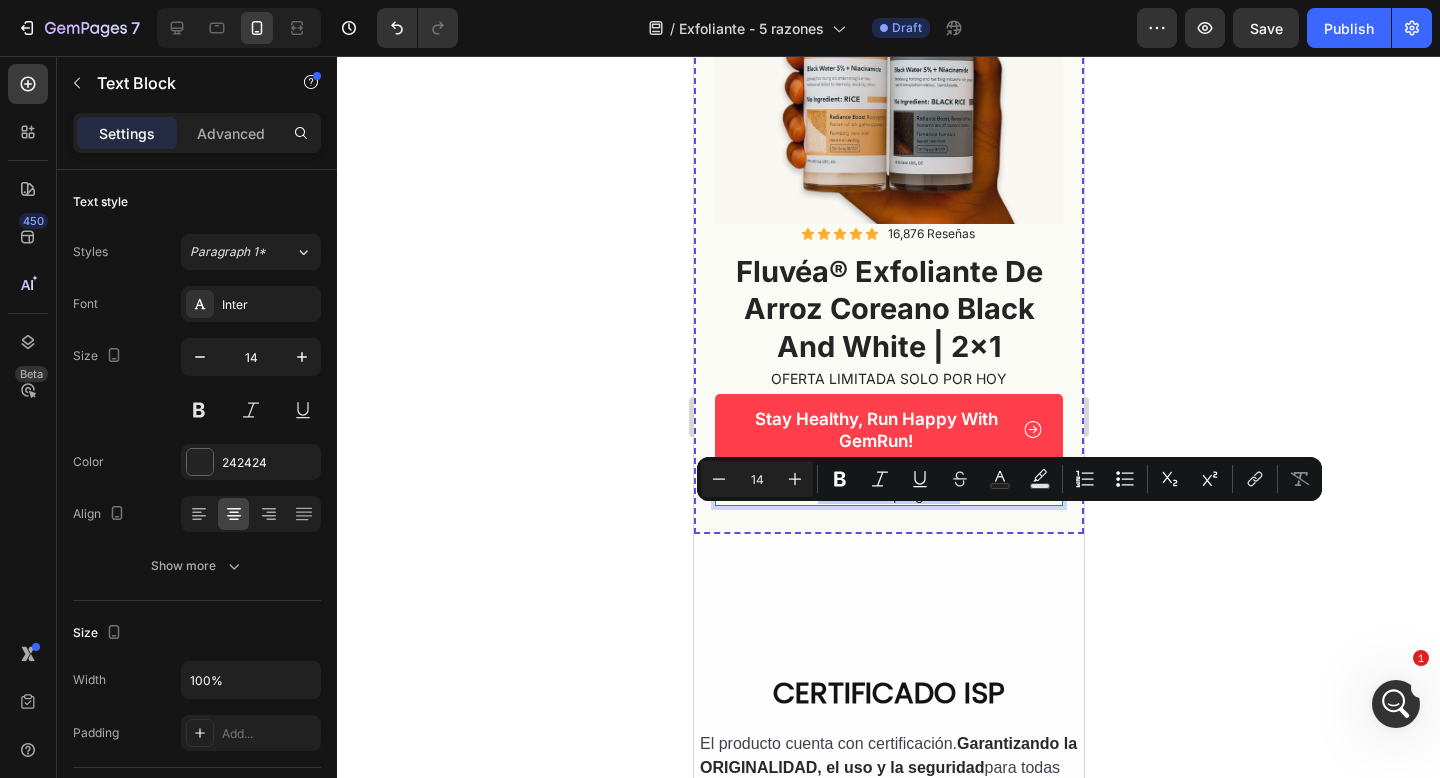 drag, startPoint x: 991, startPoint y: 532, endPoint x: 910, endPoint y: 523, distance: 81.49847 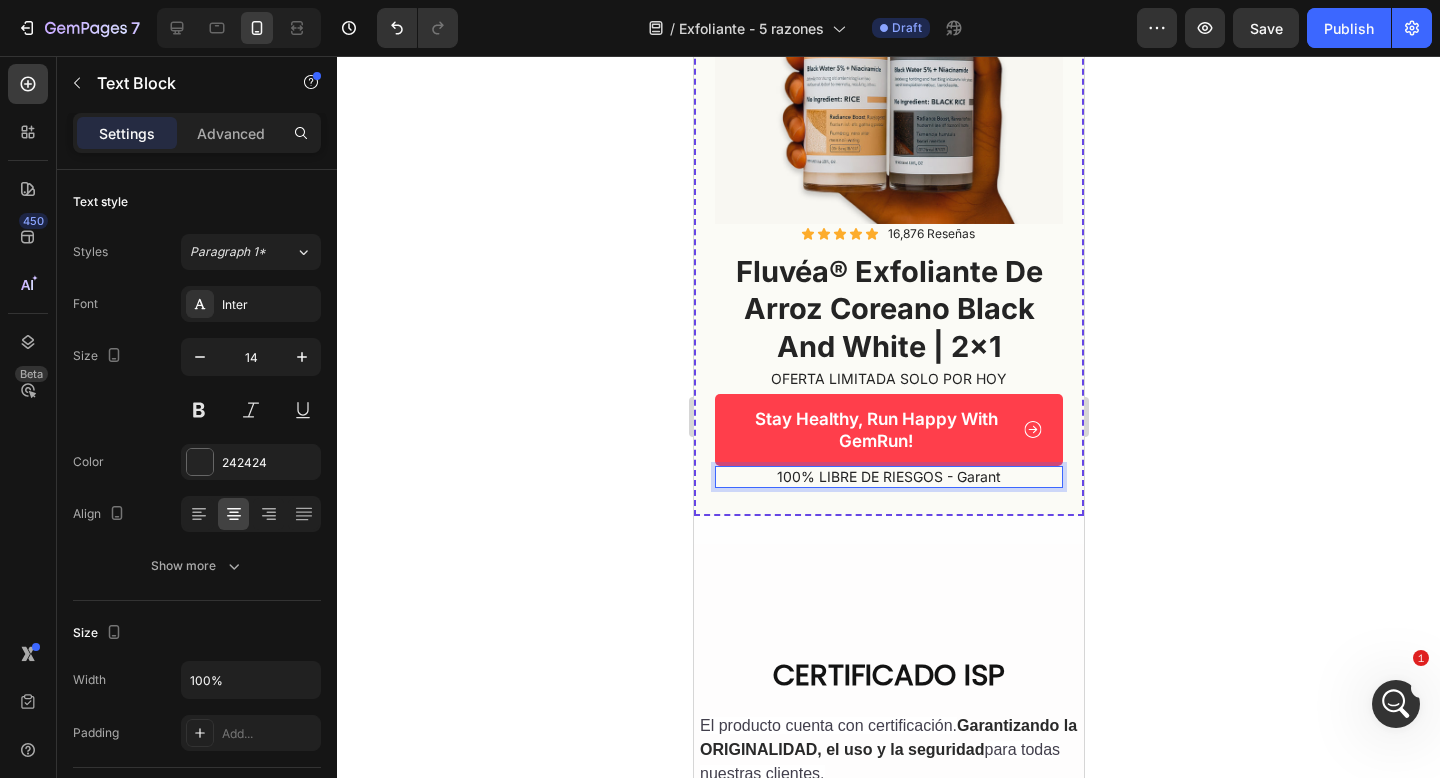 type 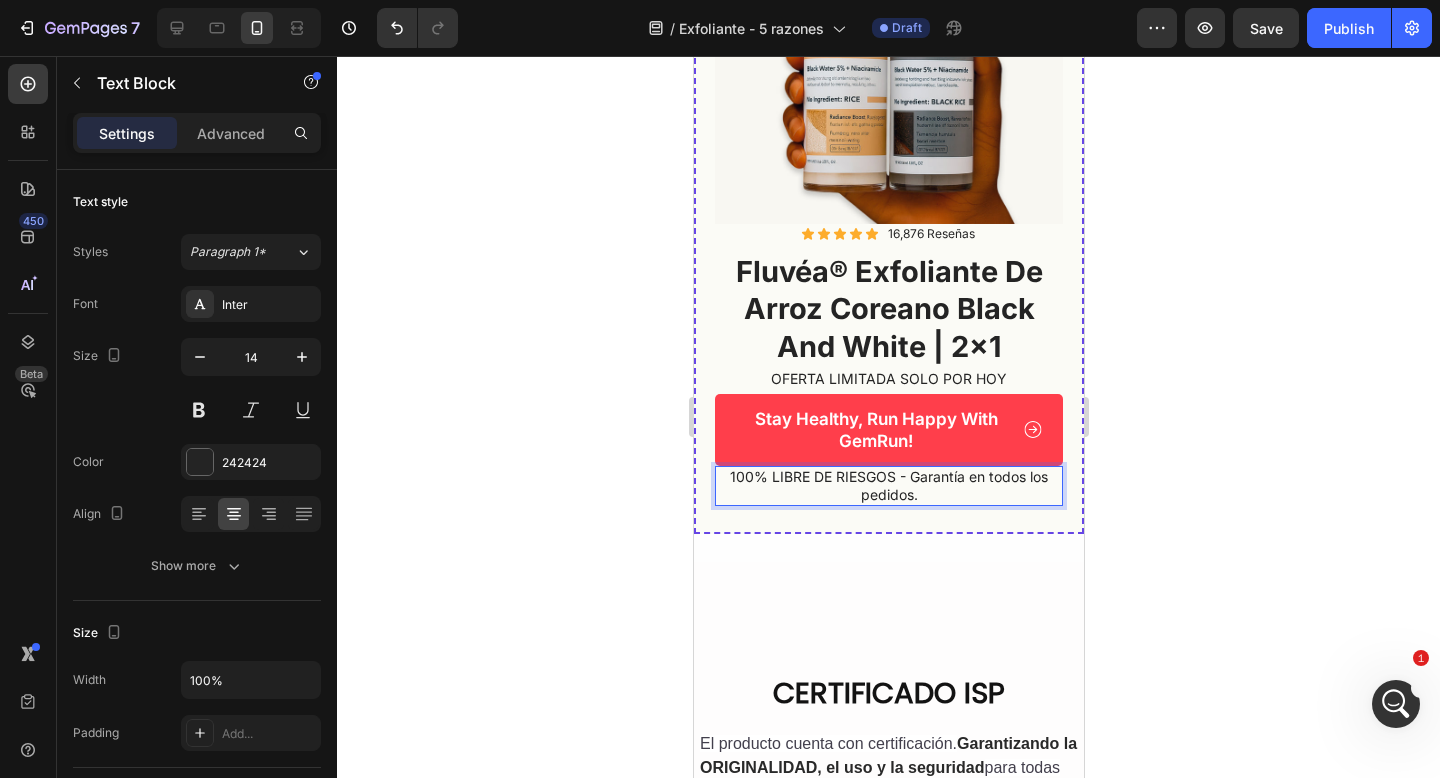 click 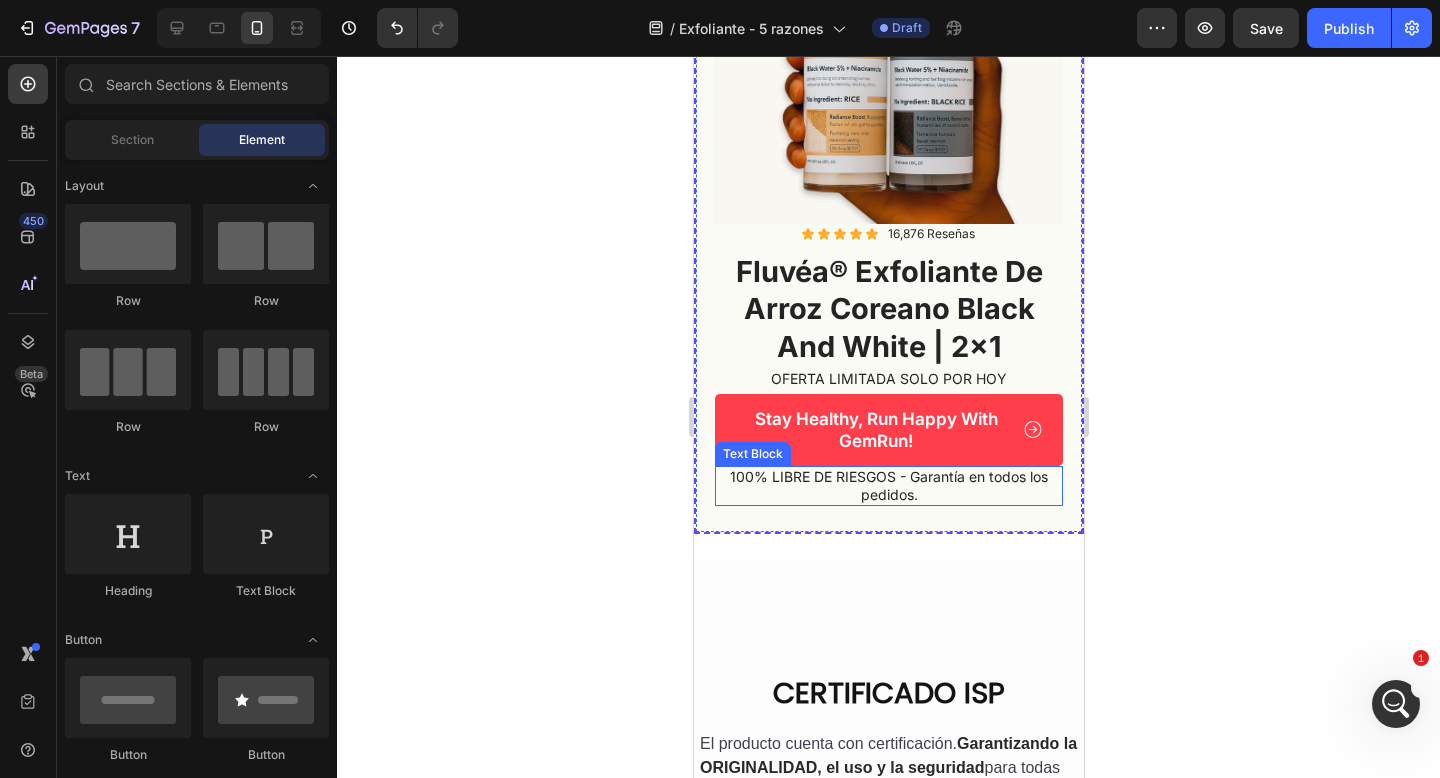 click on "100% LIBRE DE RIESGOS - Garantía en todos los pedidos." at bounding box center [888, 486] 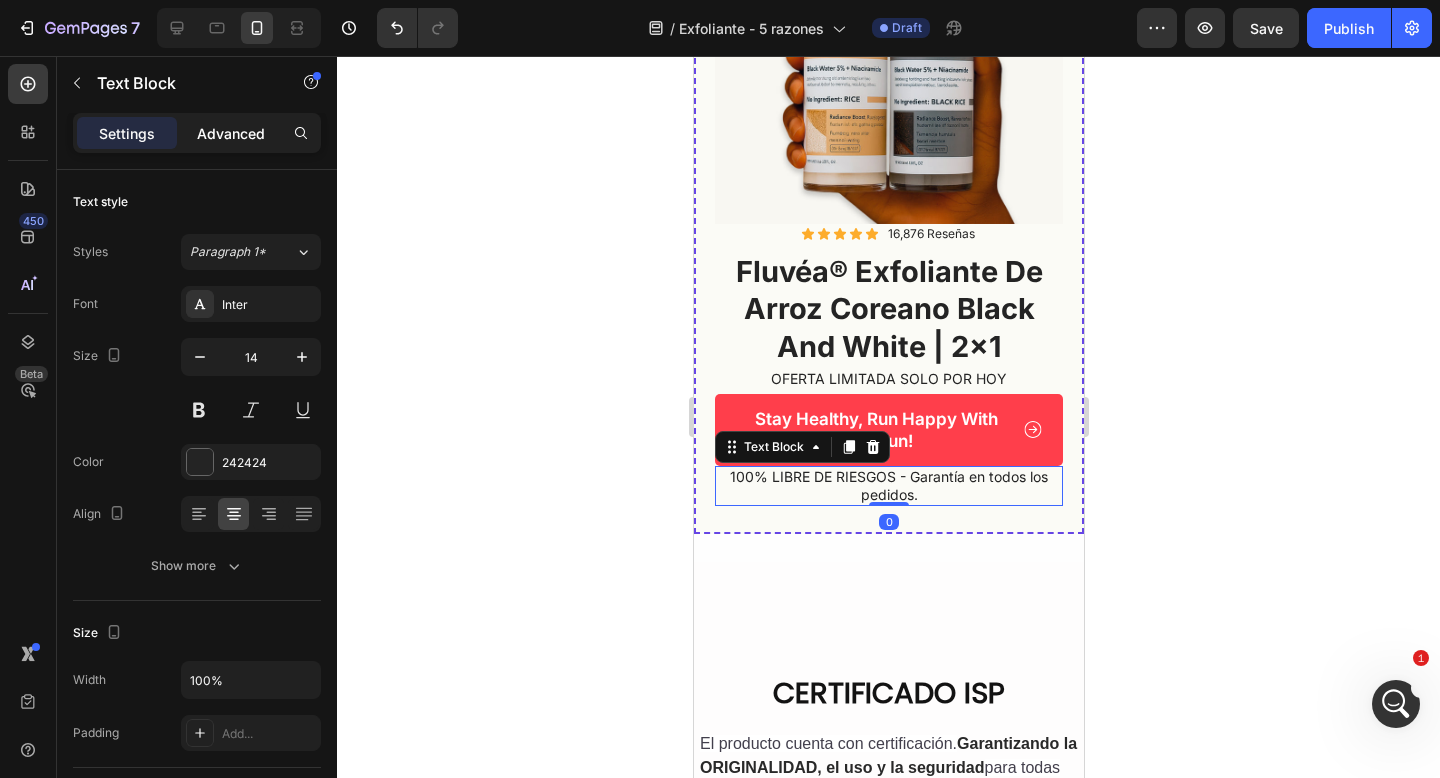 click on "Advanced" at bounding box center (231, 133) 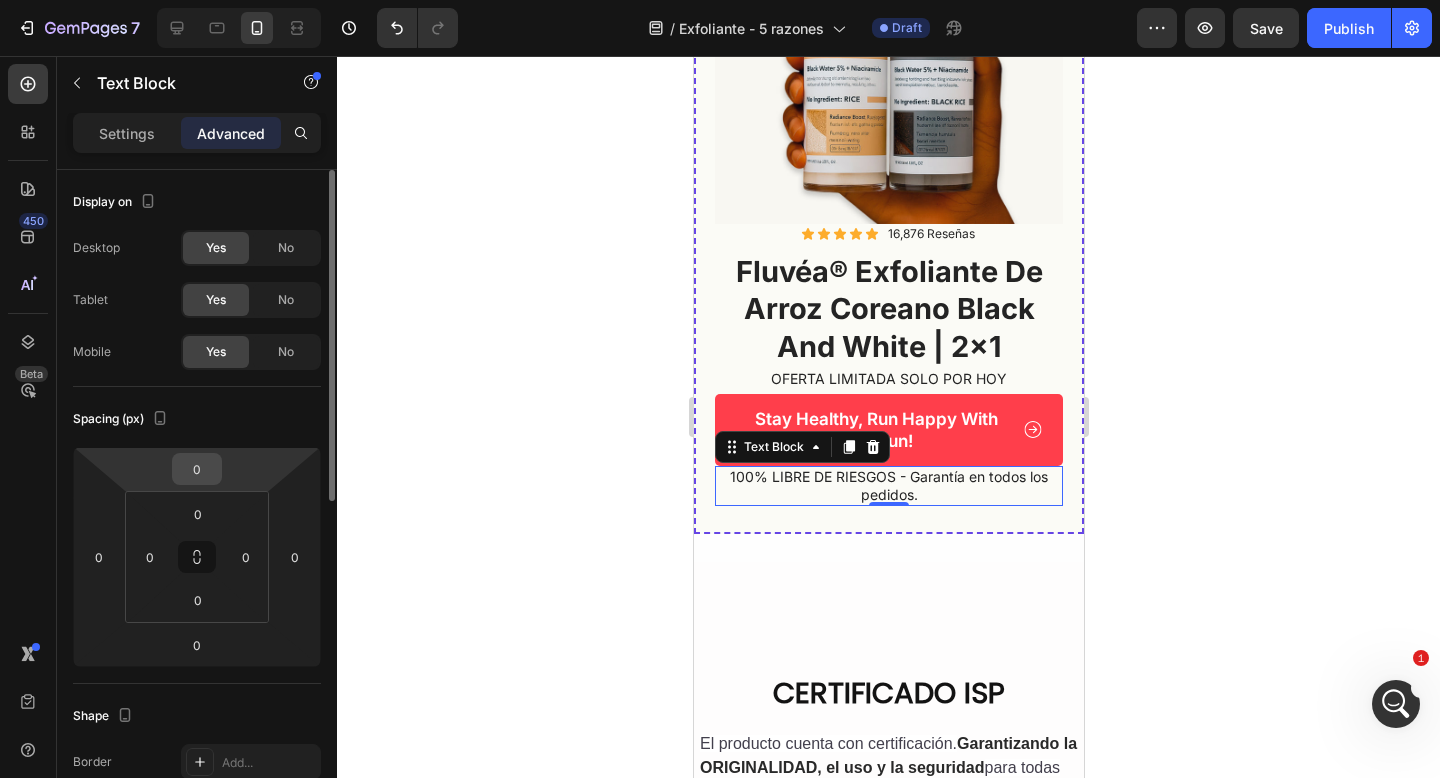 click on "0" at bounding box center (197, 469) 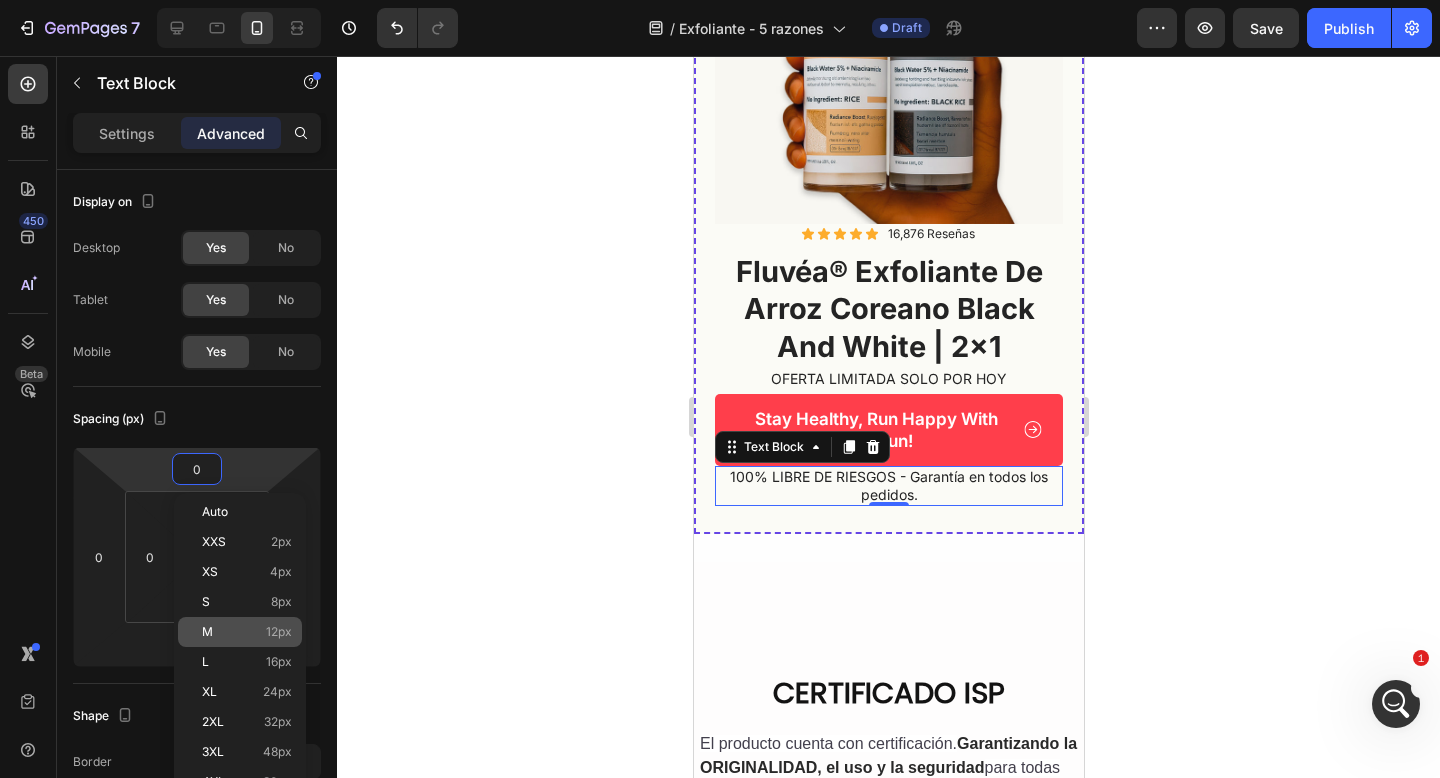 click on "M 12px" 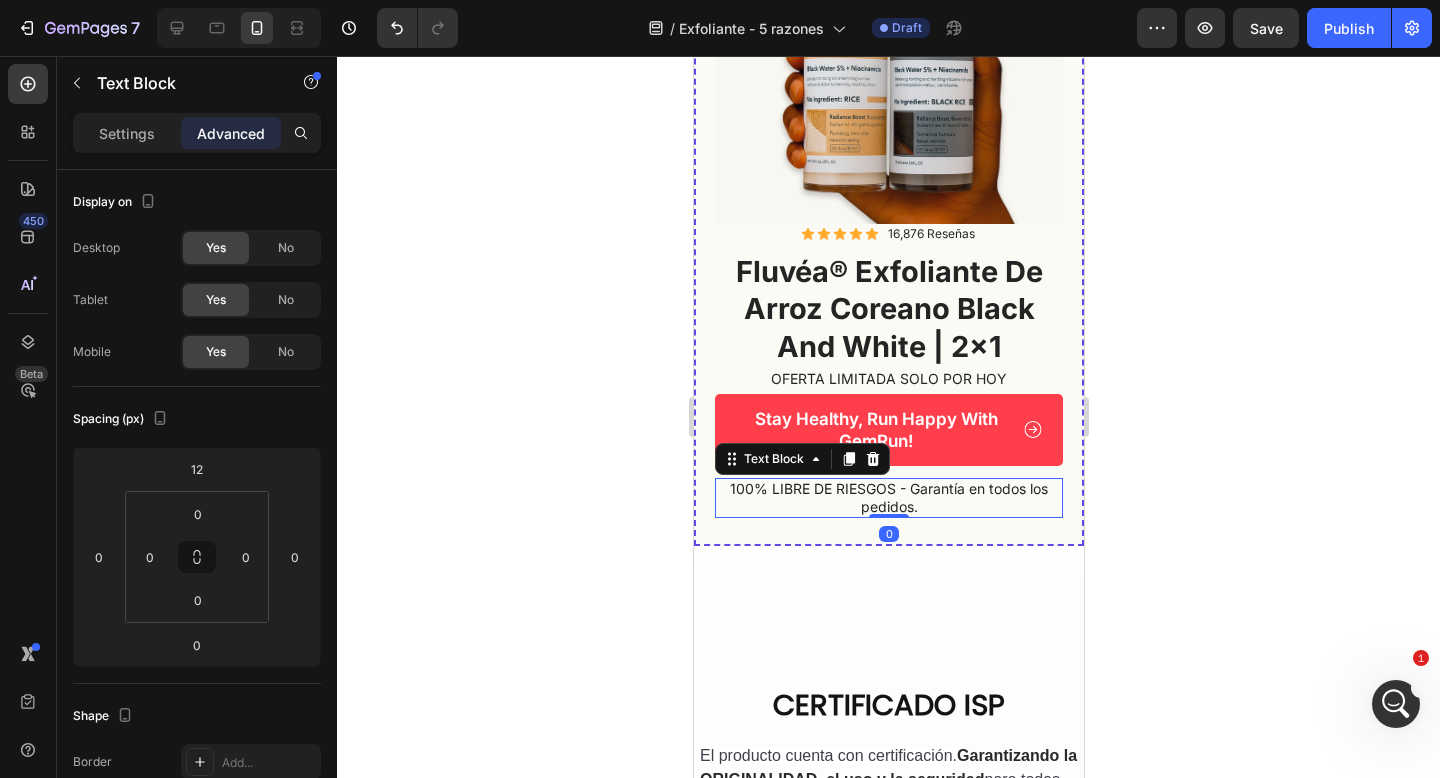 click 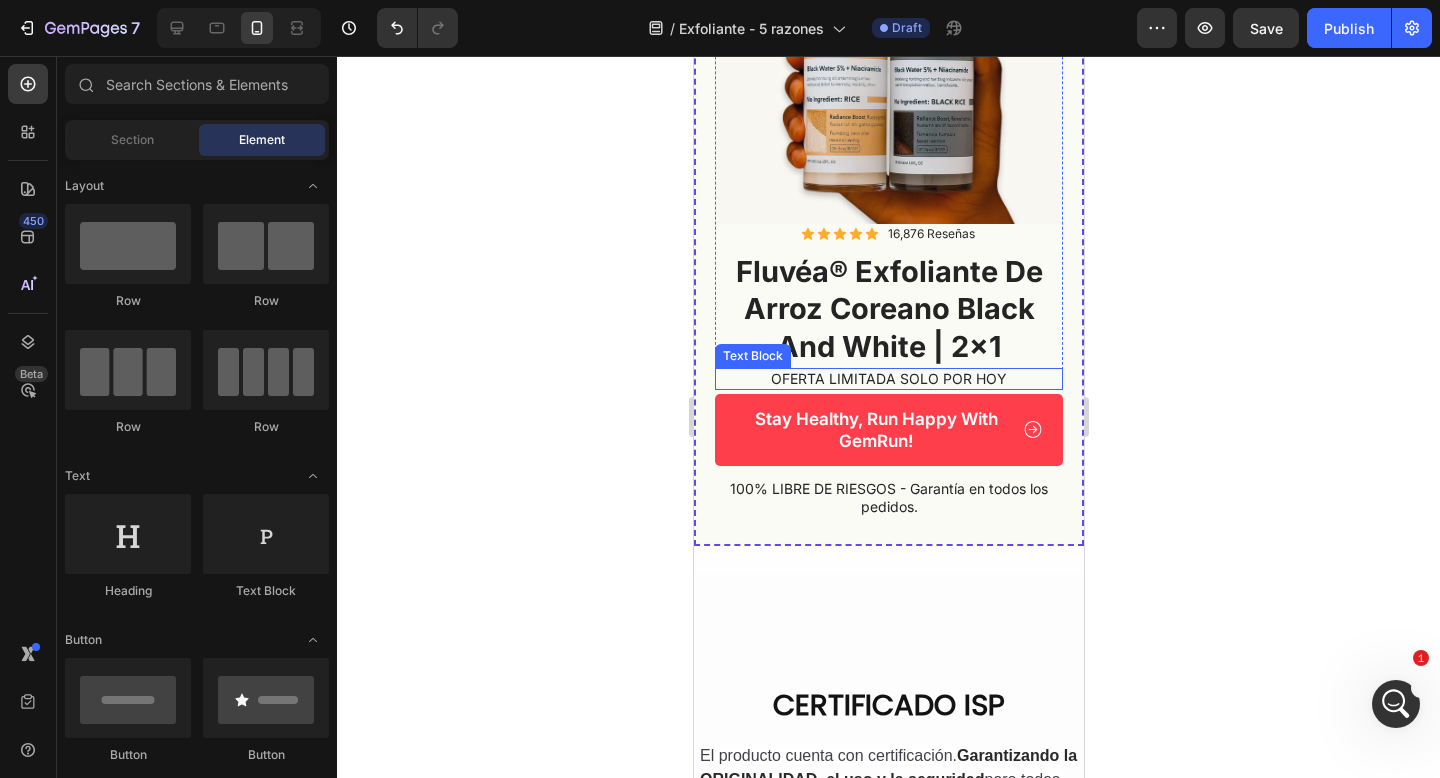 click on "OFERTA LIMITADA SOLO POR HOY" at bounding box center [888, 379] 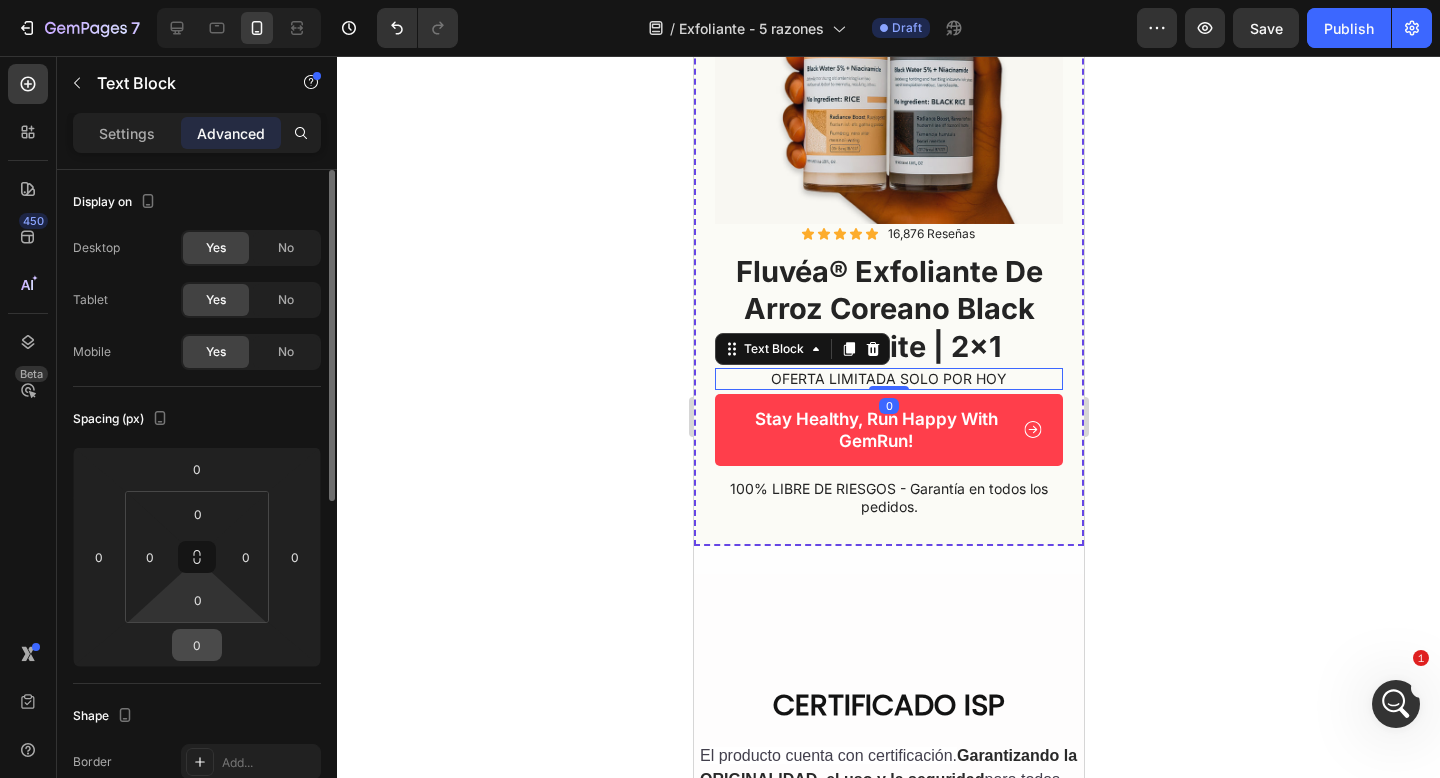 click on "0" at bounding box center [197, 645] 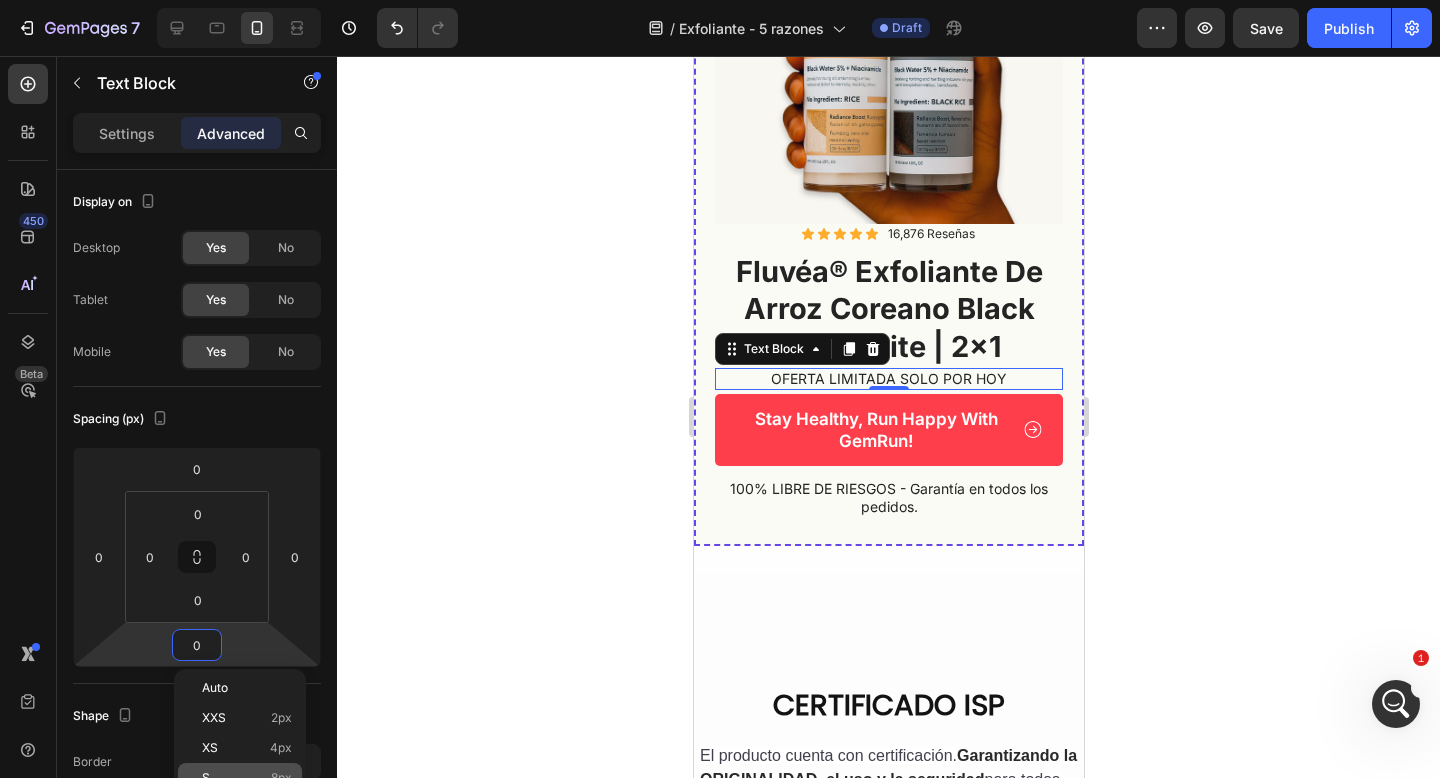 click on "S 8px" at bounding box center (247, 778) 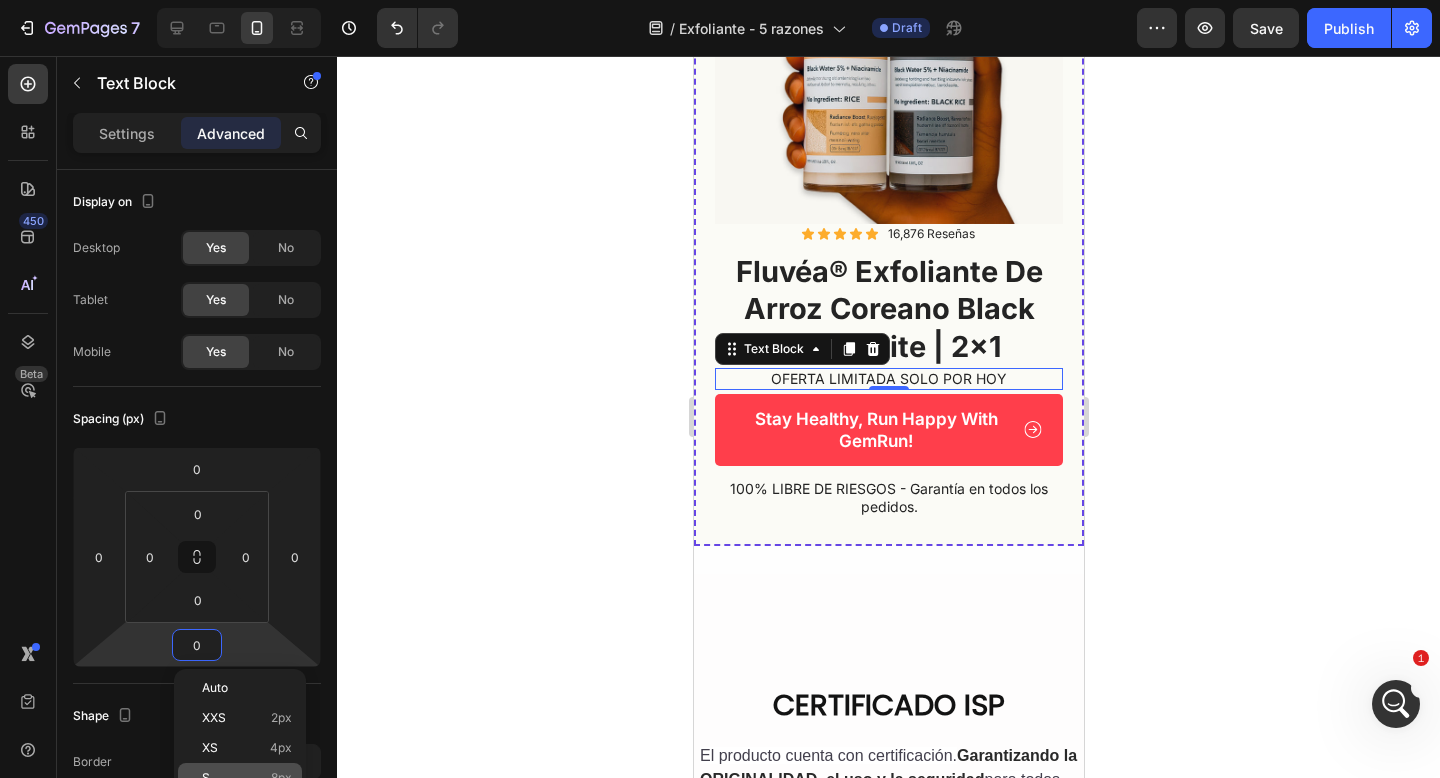 type on "8" 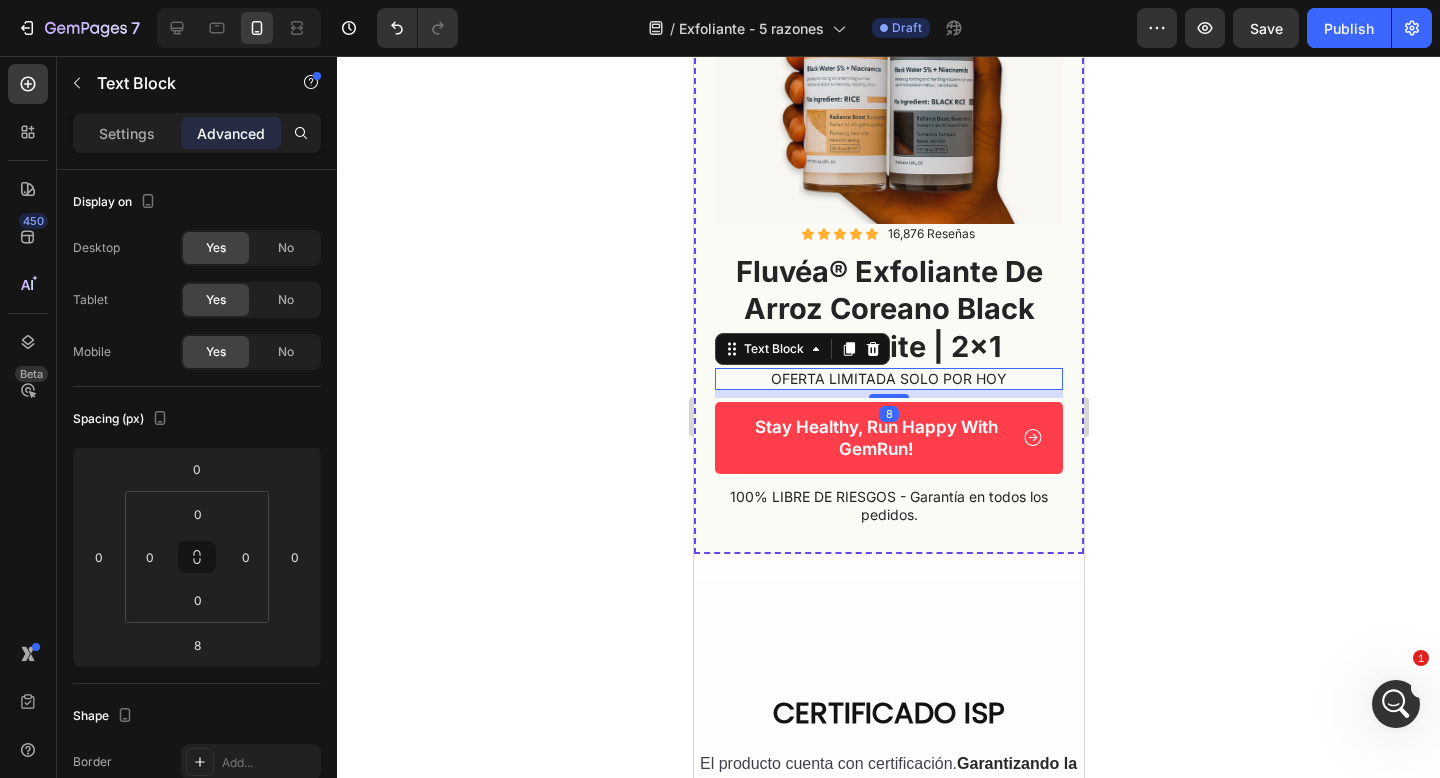 click 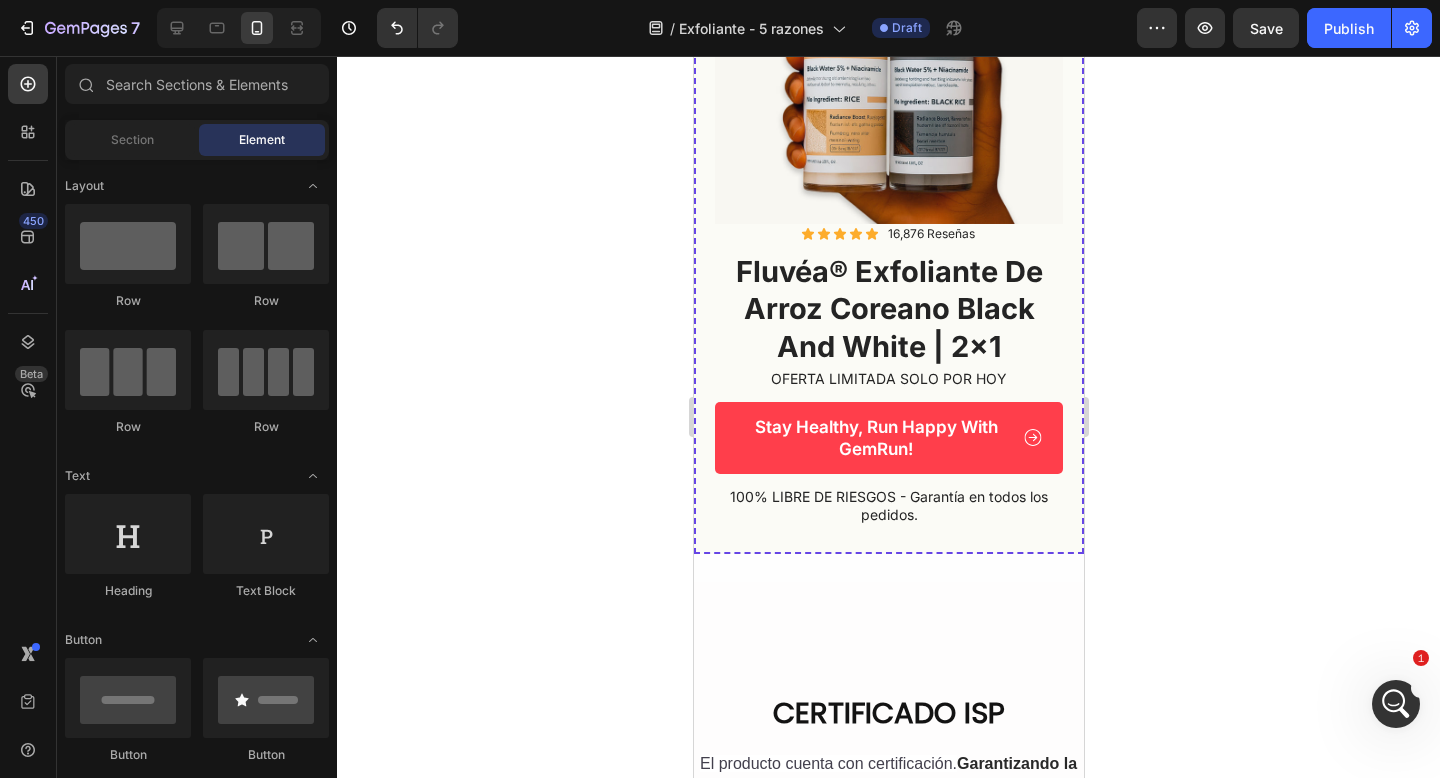 click 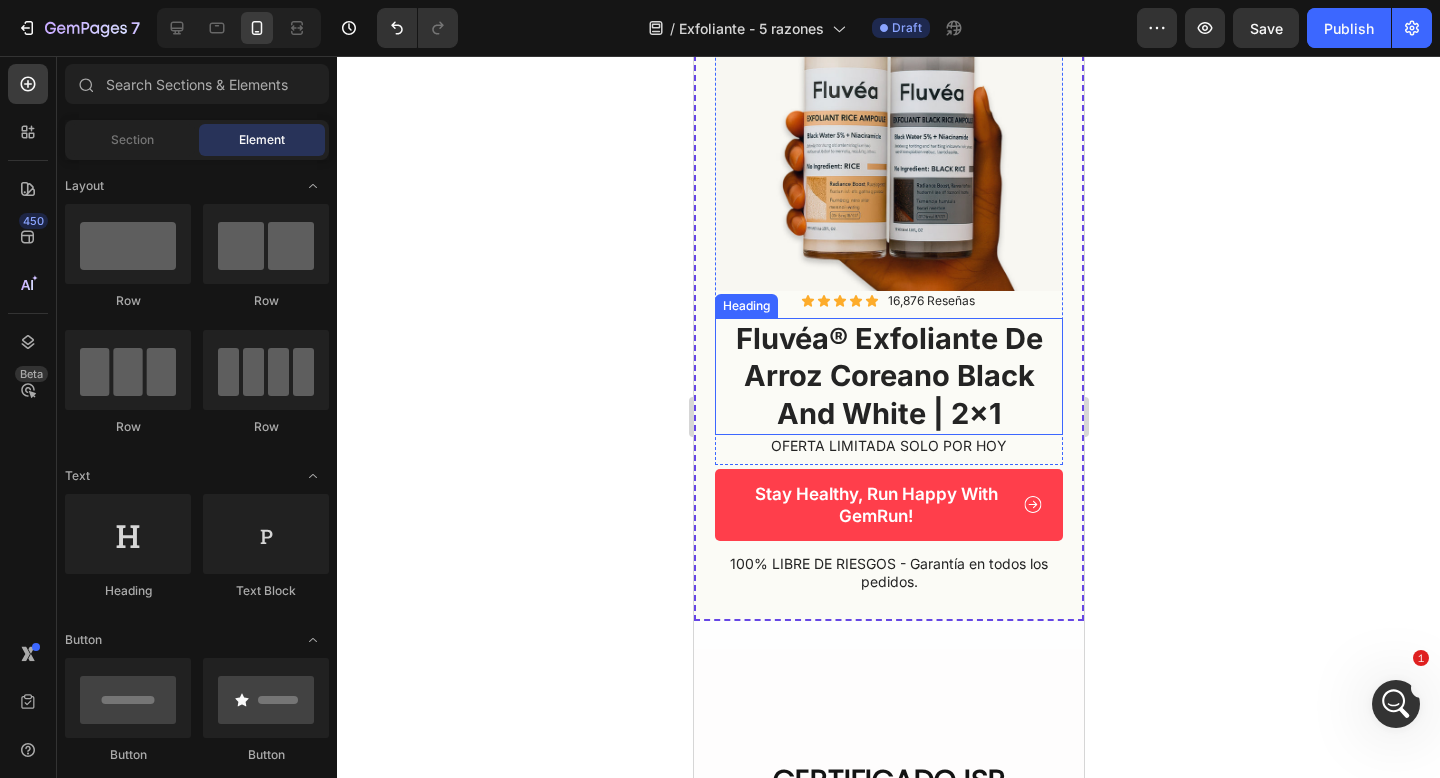 scroll, scrollTop: 3579, scrollLeft: 0, axis: vertical 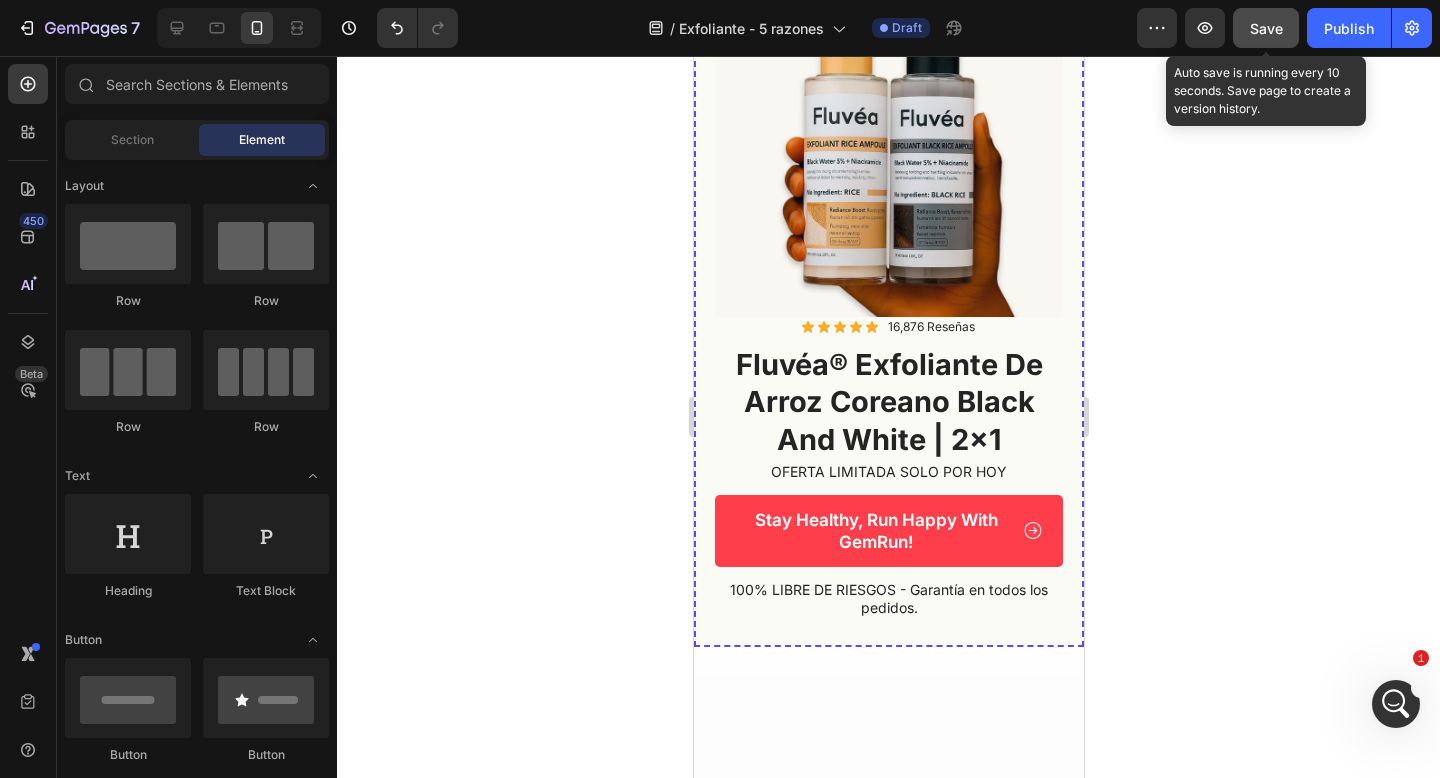 click on "Save" 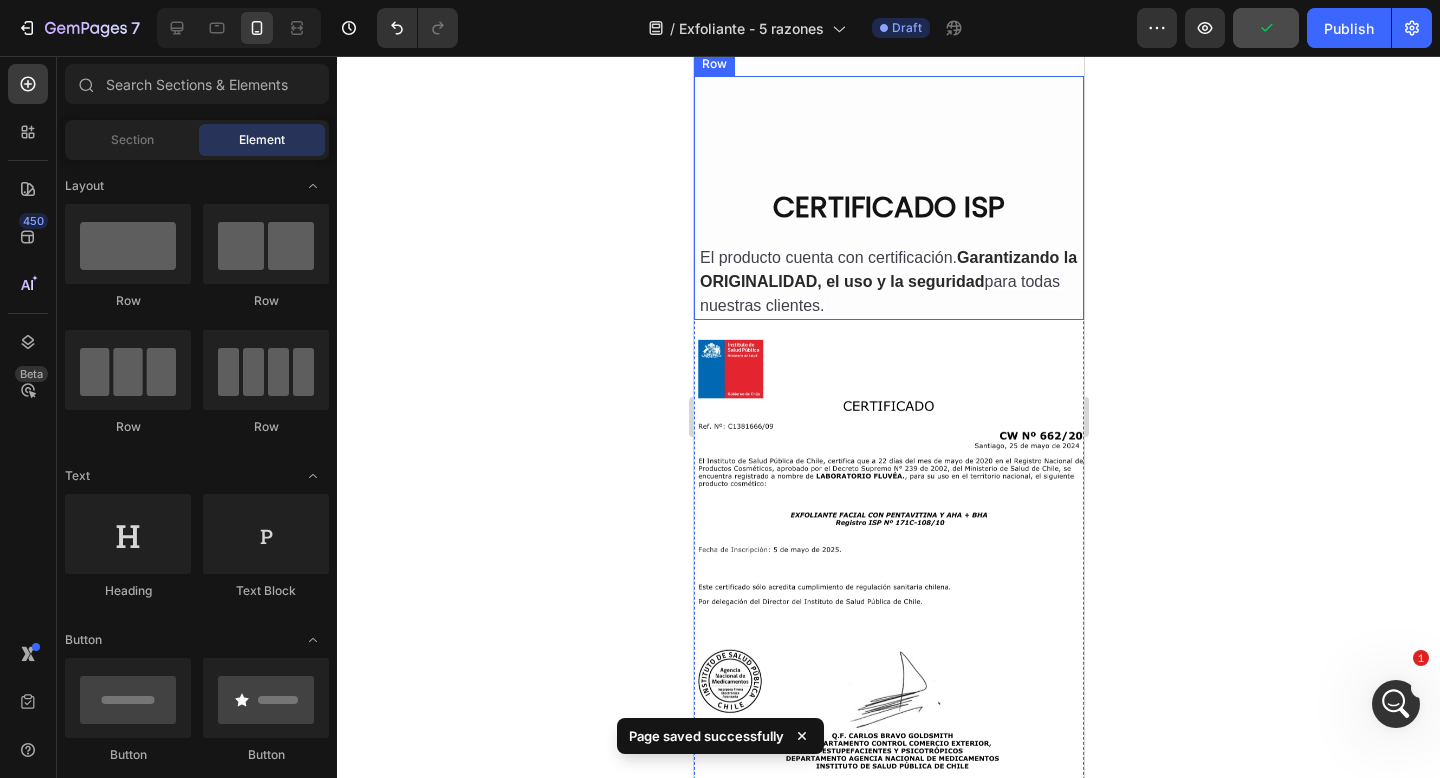 scroll, scrollTop: 3944, scrollLeft: 0, axis: vertical 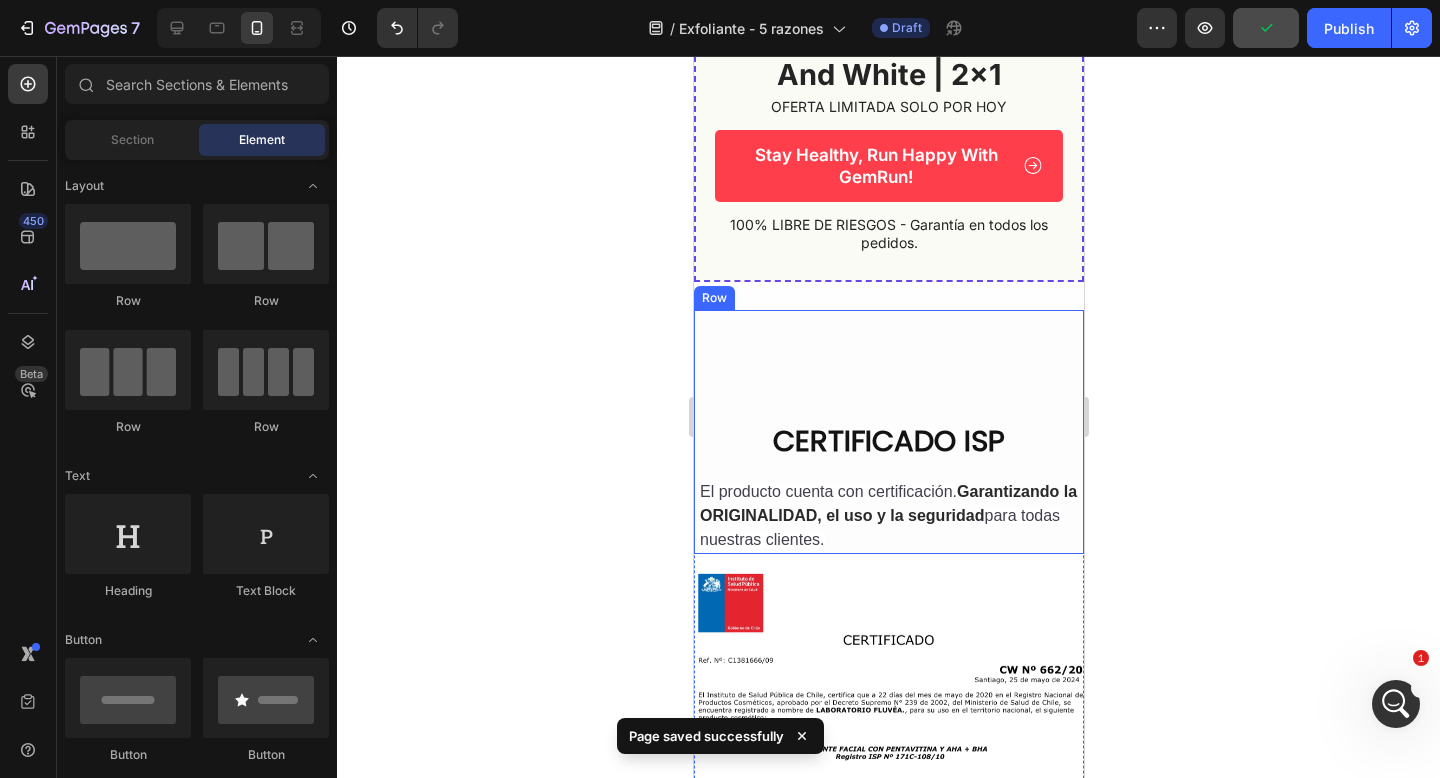 click on "CERTIFICADO ISP Heading El producto cuenta con certificación.  Garantizando la ORIGINALIDAD, el uso y la seguridad  para todas nuestras clientes. Text Block" at bounding box center [888, 432] 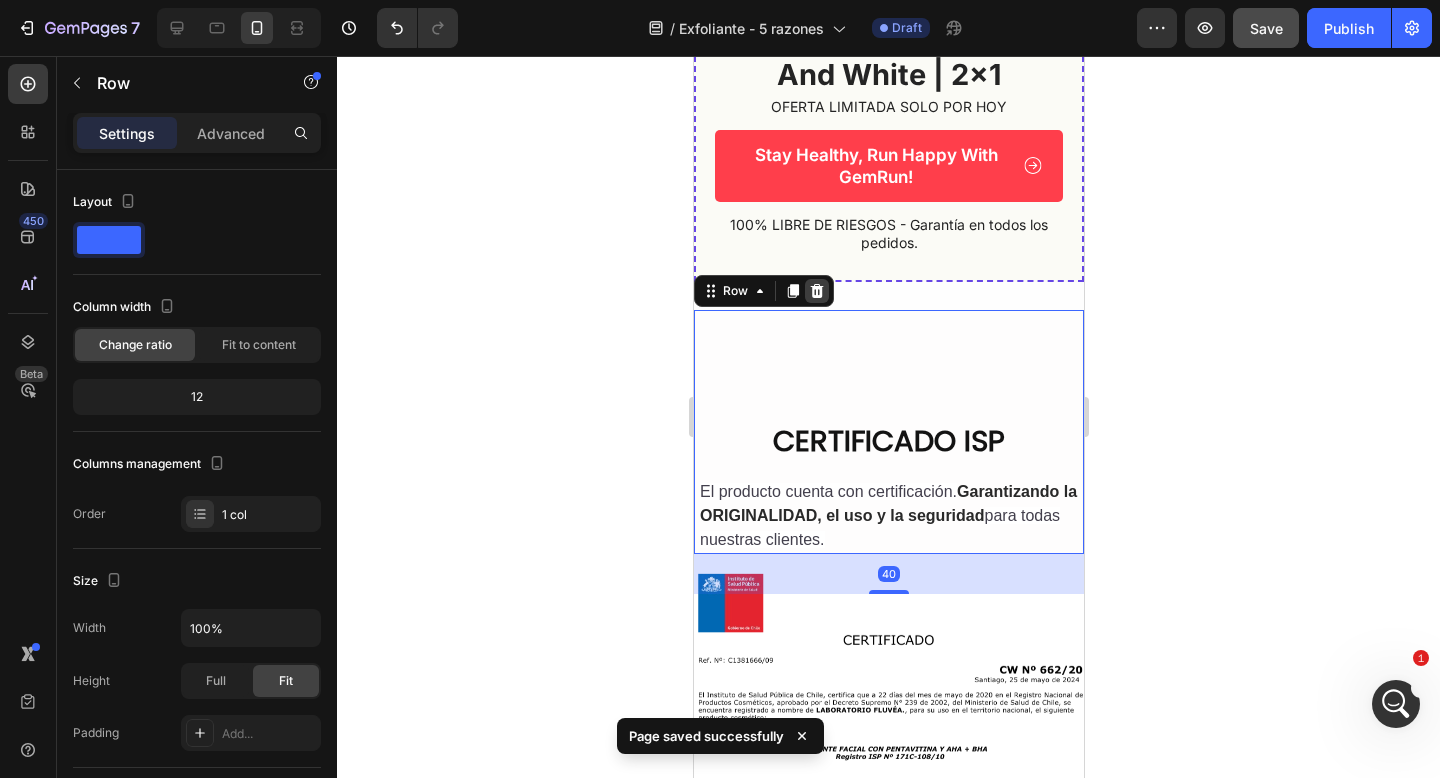 click at bounding box center (816, 291) 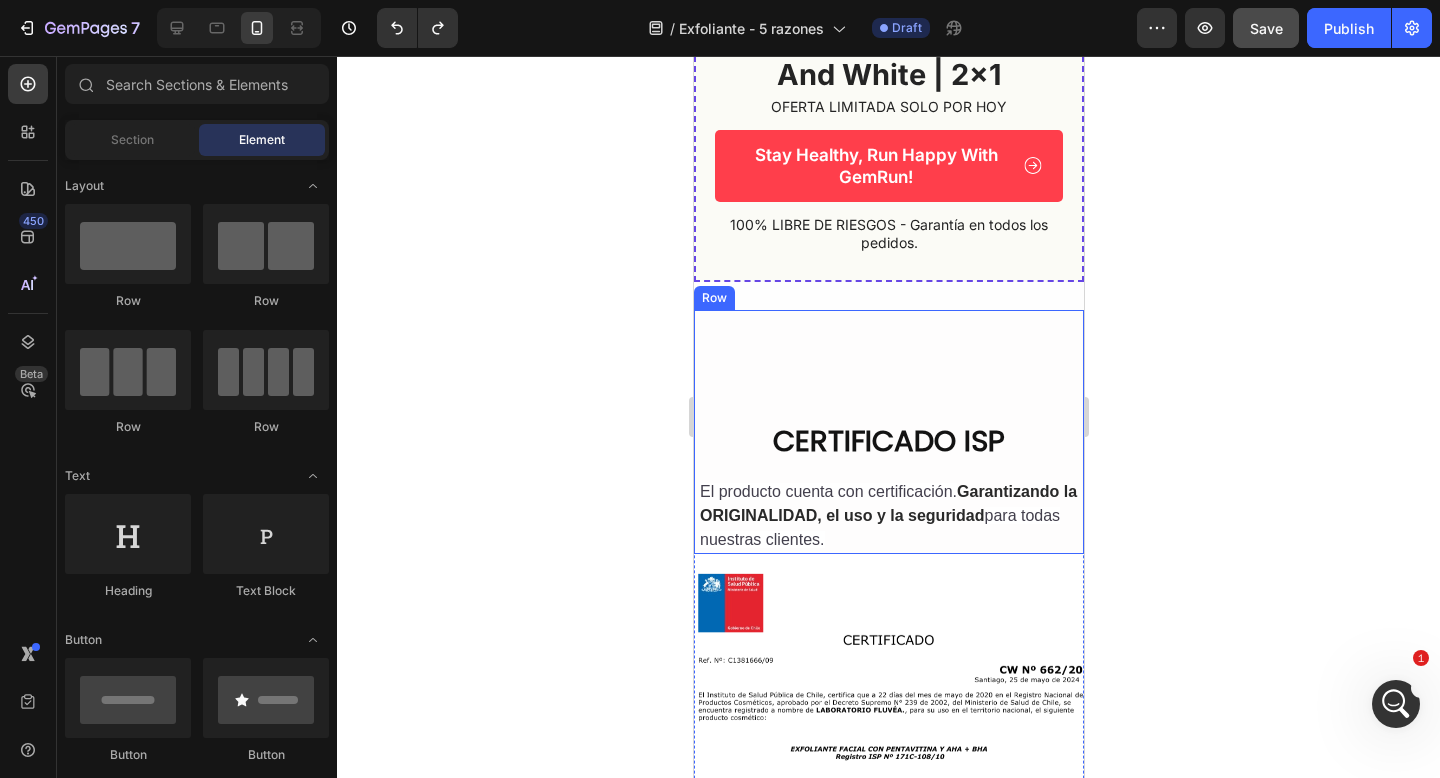 click on "CERTIFICADO ISP Heading El producto cuenta con certificación.  Garantizando la ORIGINALIDAD, el uso y la seguridad  para todas nuestras clientes. Text Block" at bounding box center (888, 432) 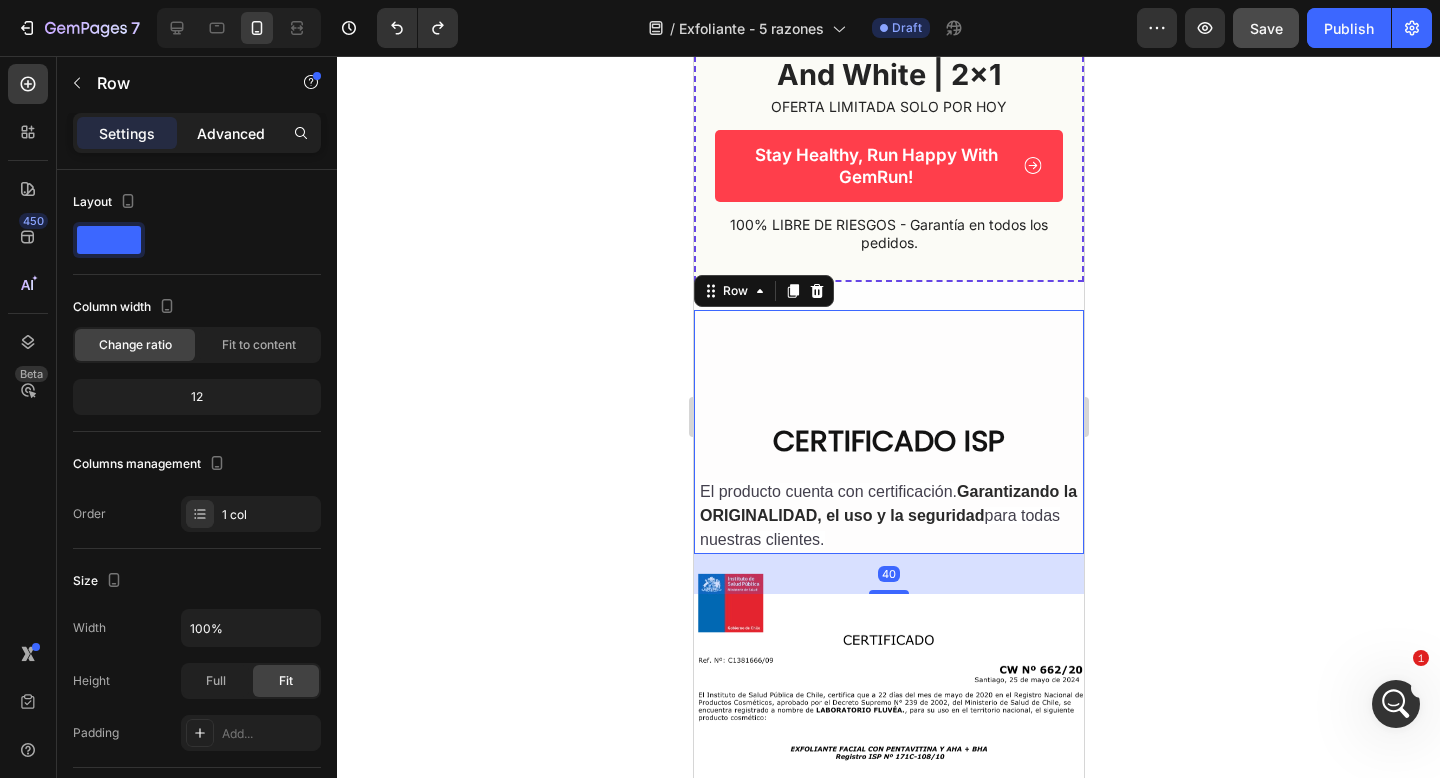 click on "Advanced" at bounding box center [231, 133] 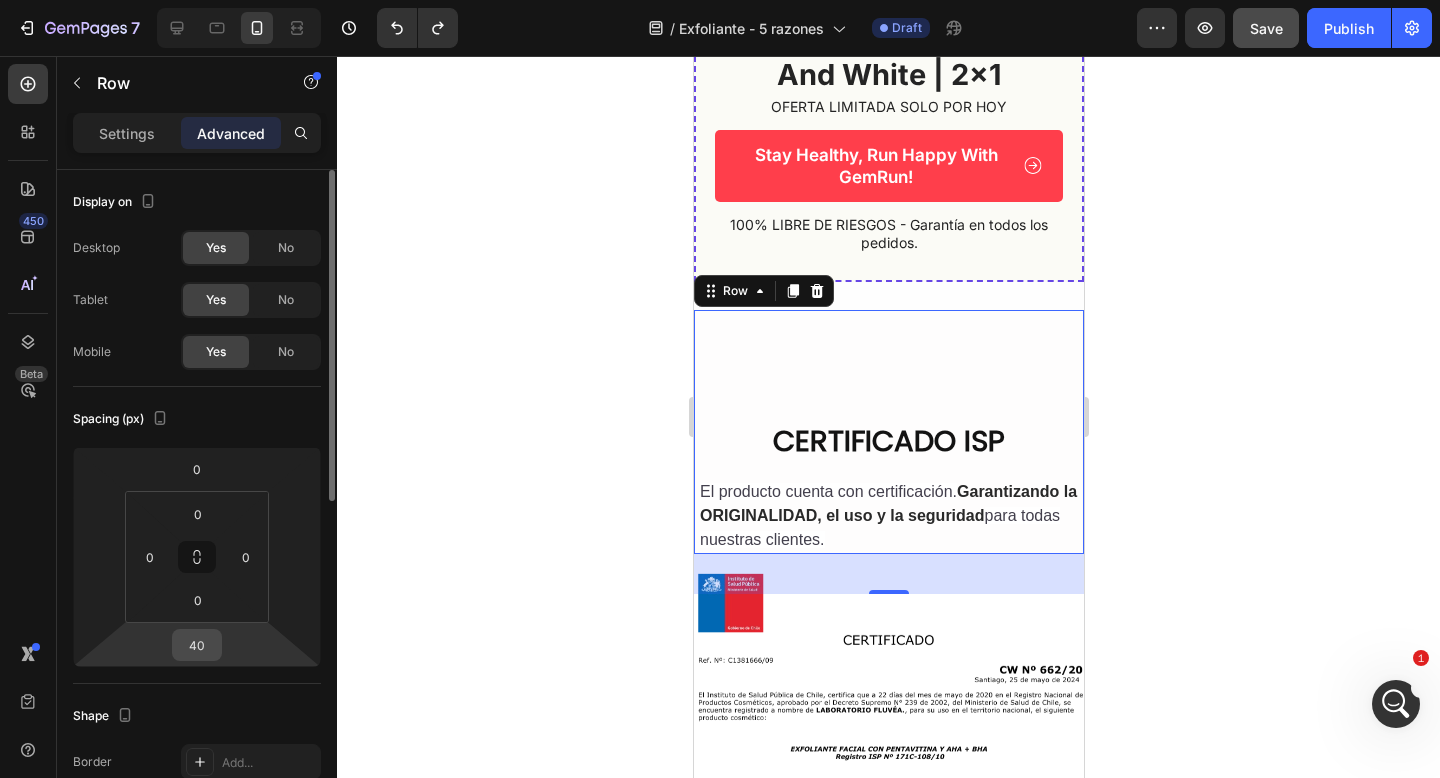 click on "40" at bounding box center [197, 645] 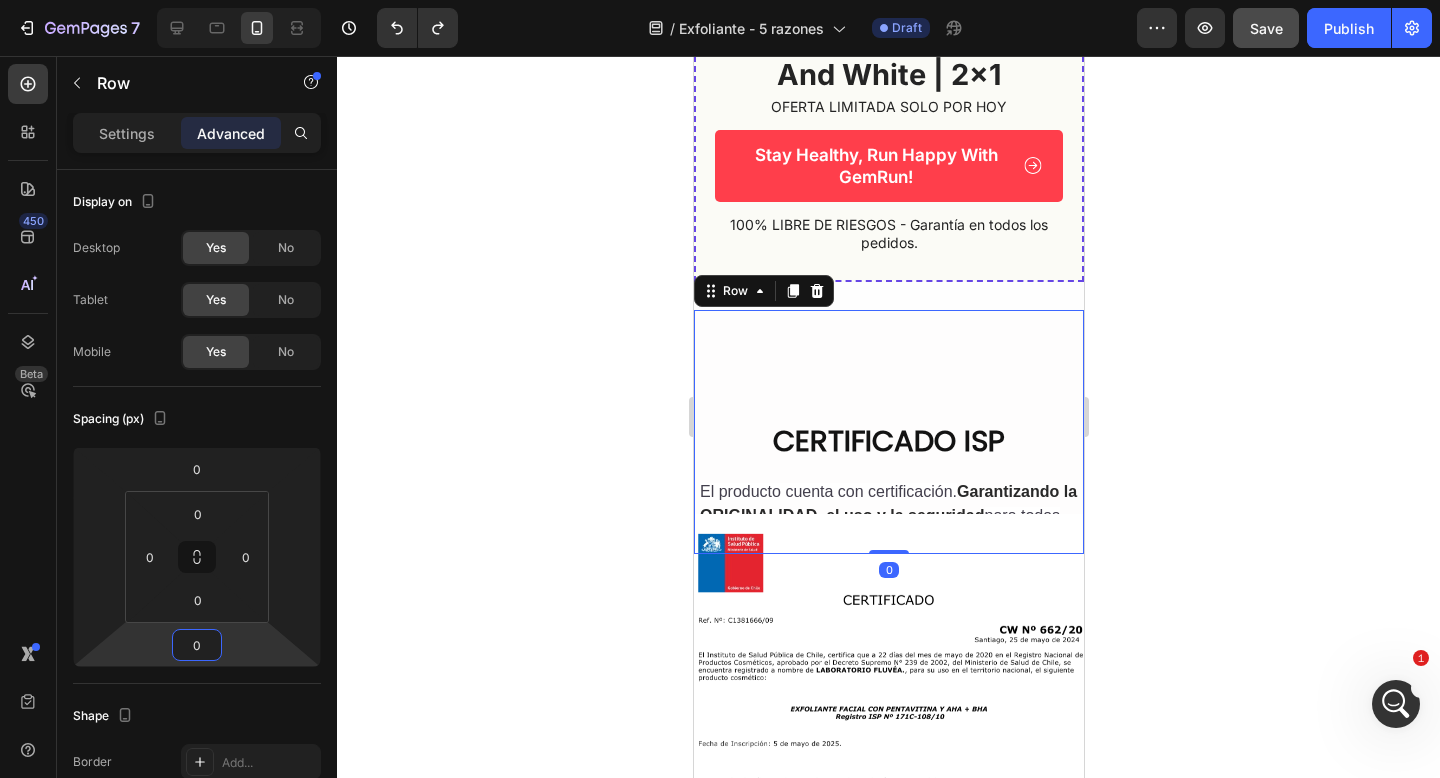 type on "40" 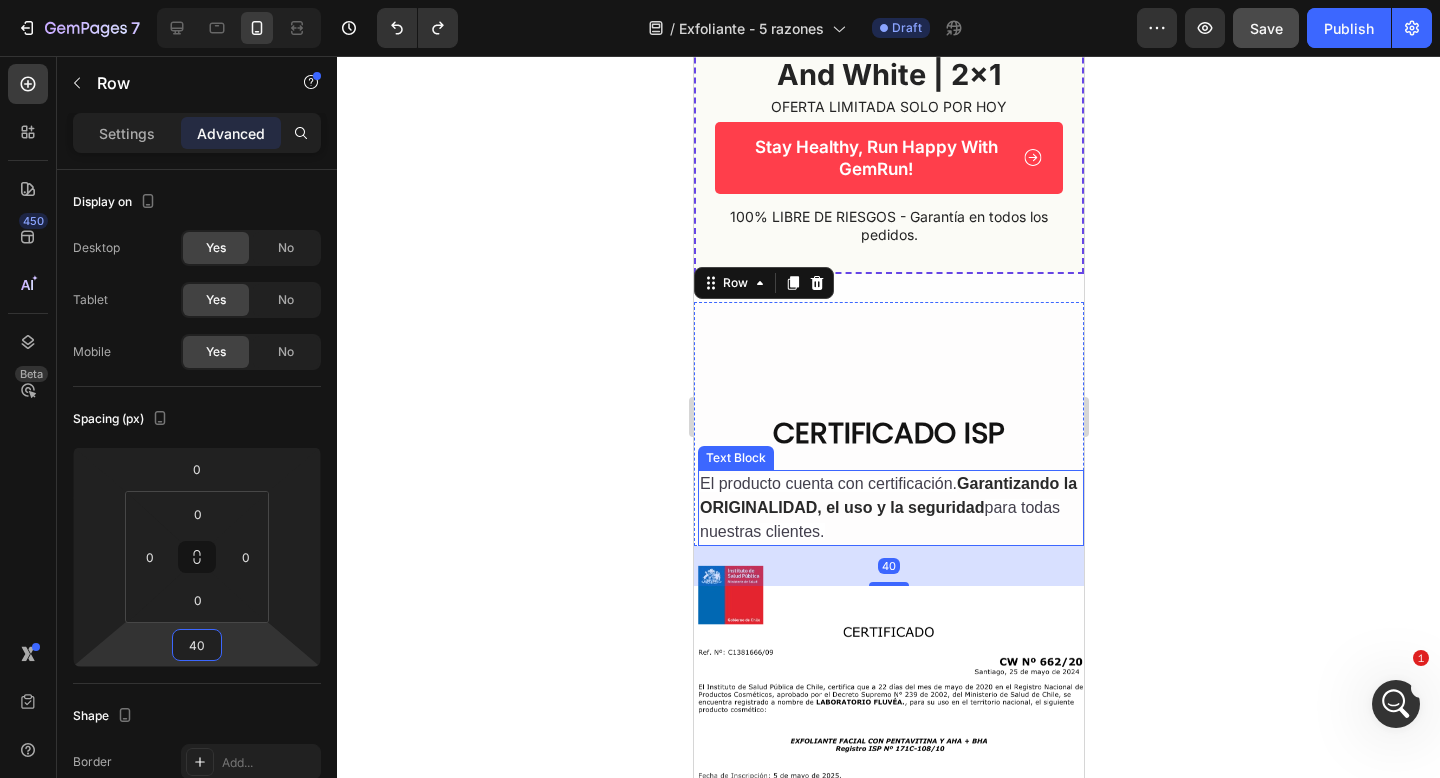 click on "El producto cuenta con certificación.  Garantizando la ORIGINALIDAD, el uso y la seguridad  para todas nuestras clientes." at bounding box center (890, 508) 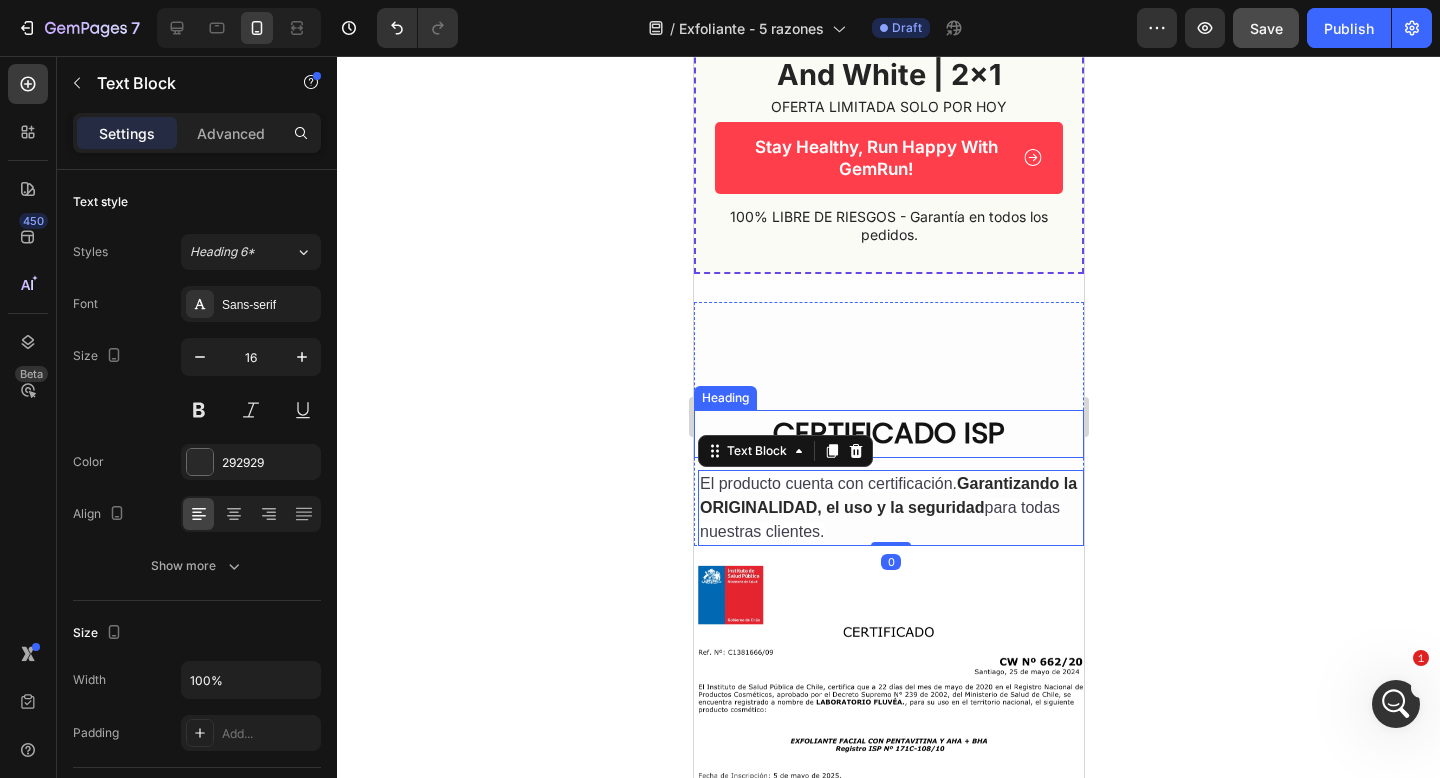click on "CERTIFICADO ISP" at bounding box center (888, 434) 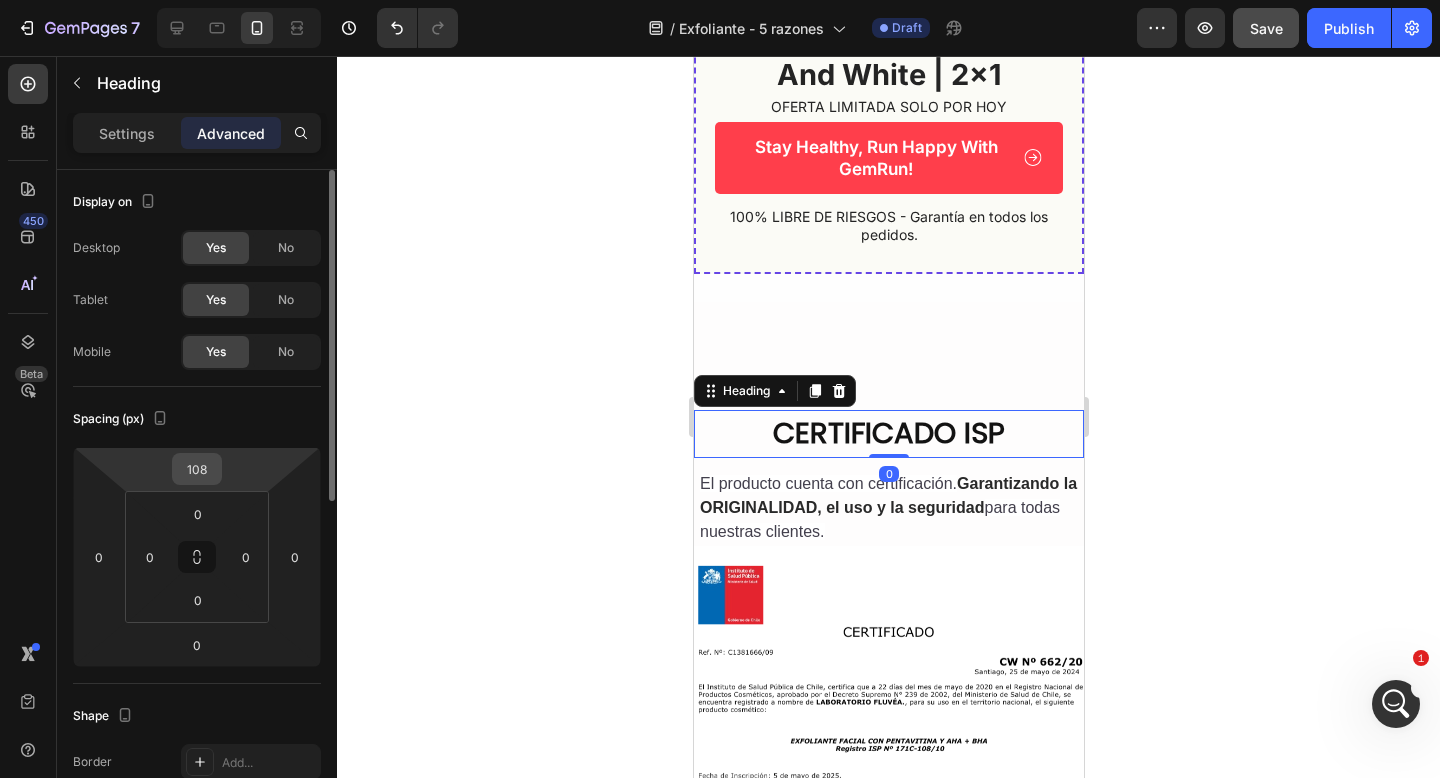 click on "108" at bounding box center [197, 469] 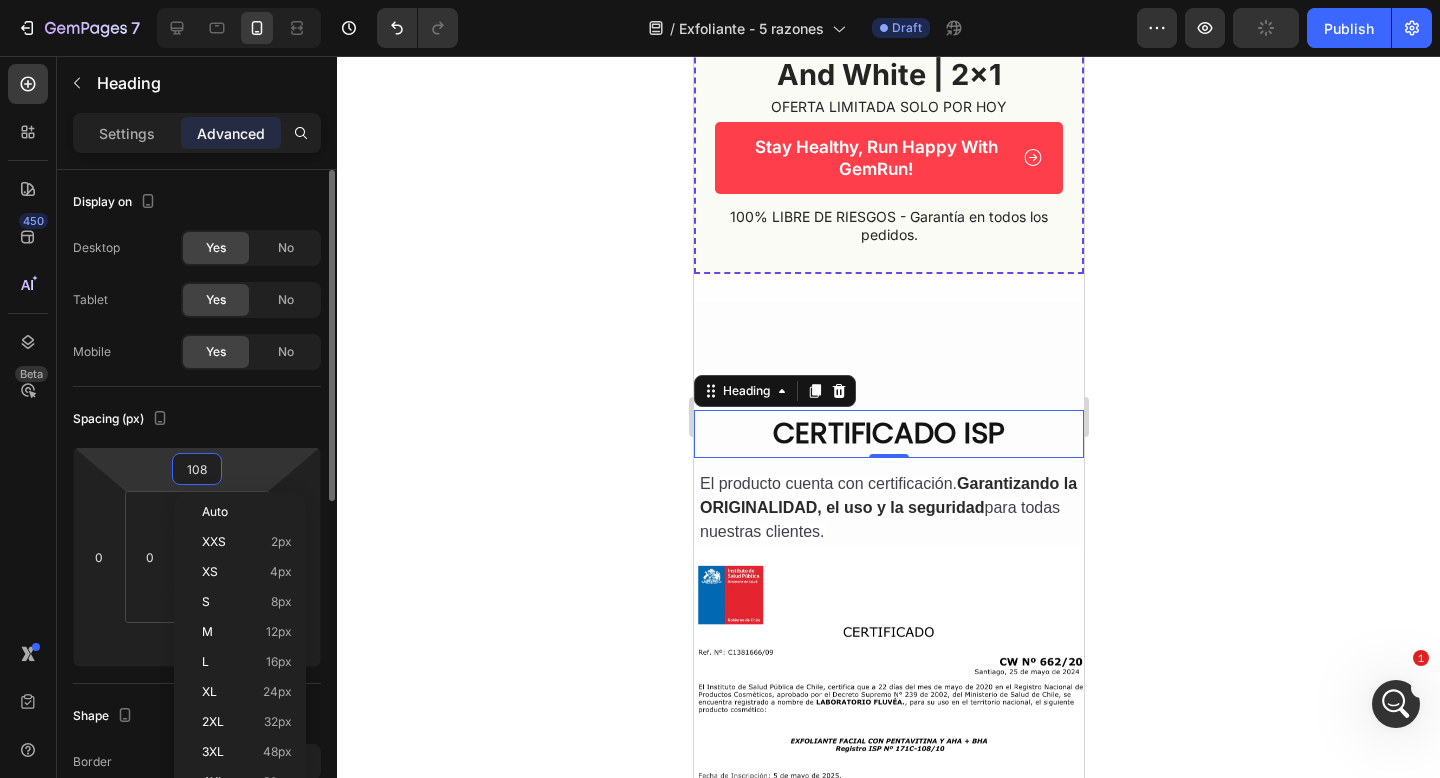 type on "0" 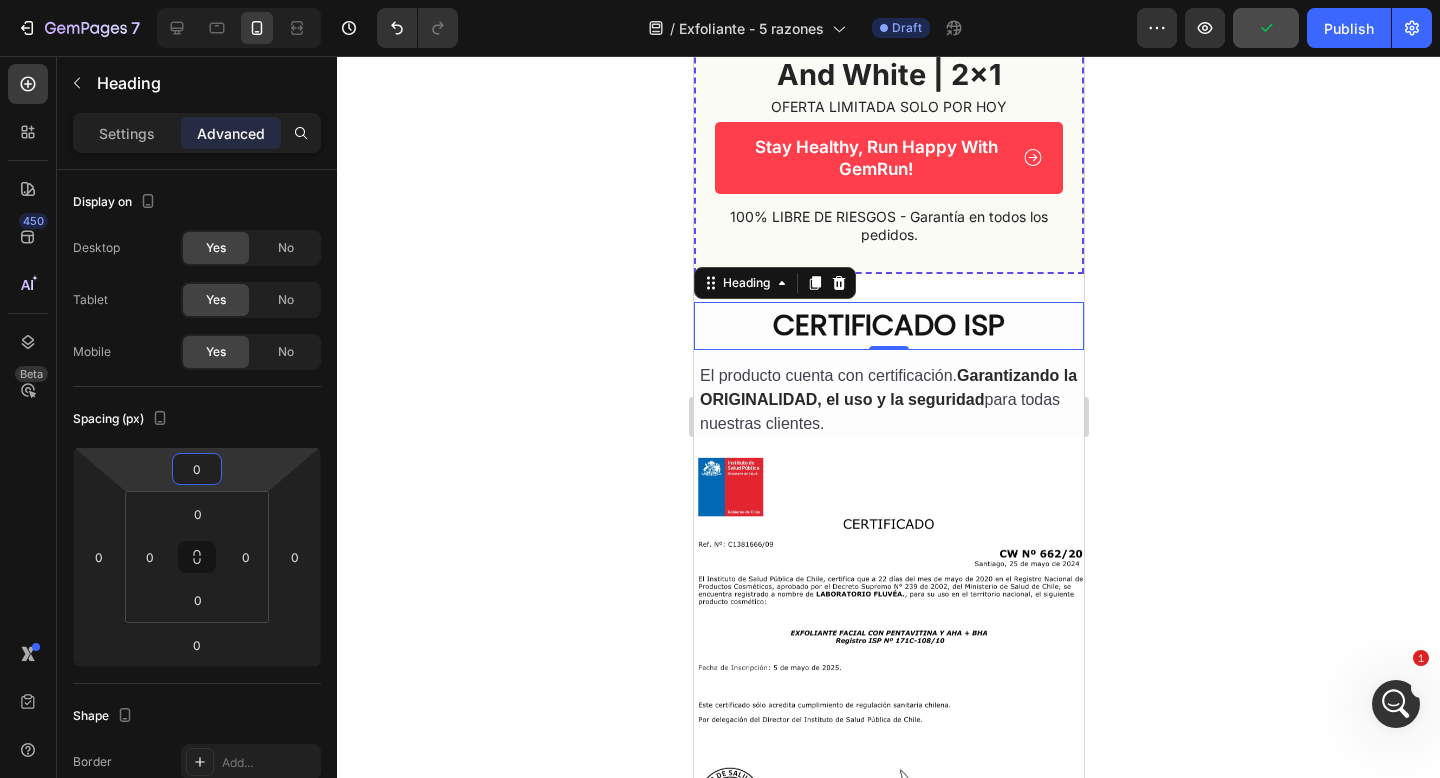 click 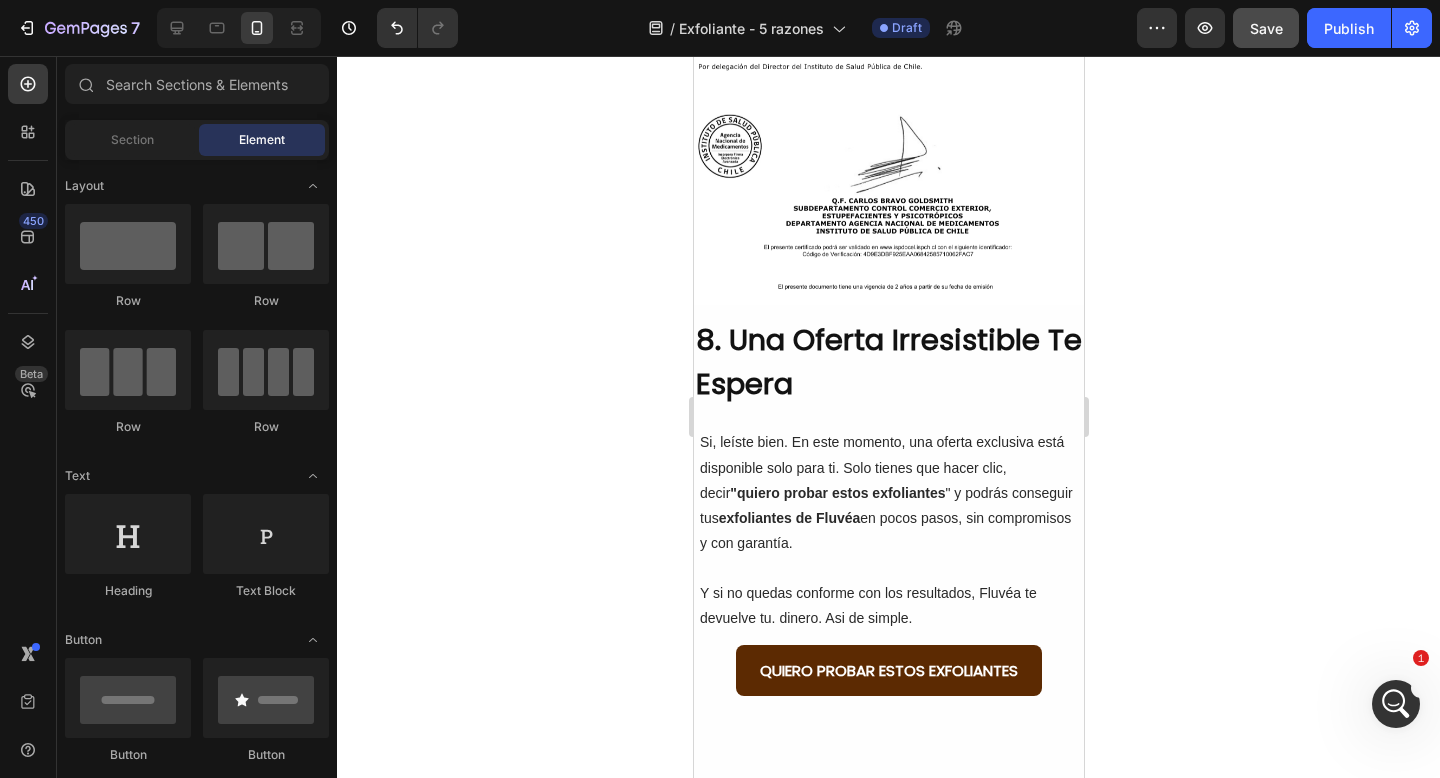 scroll, scrollTop: 4658, scrollLeft: 0, axis: vertical 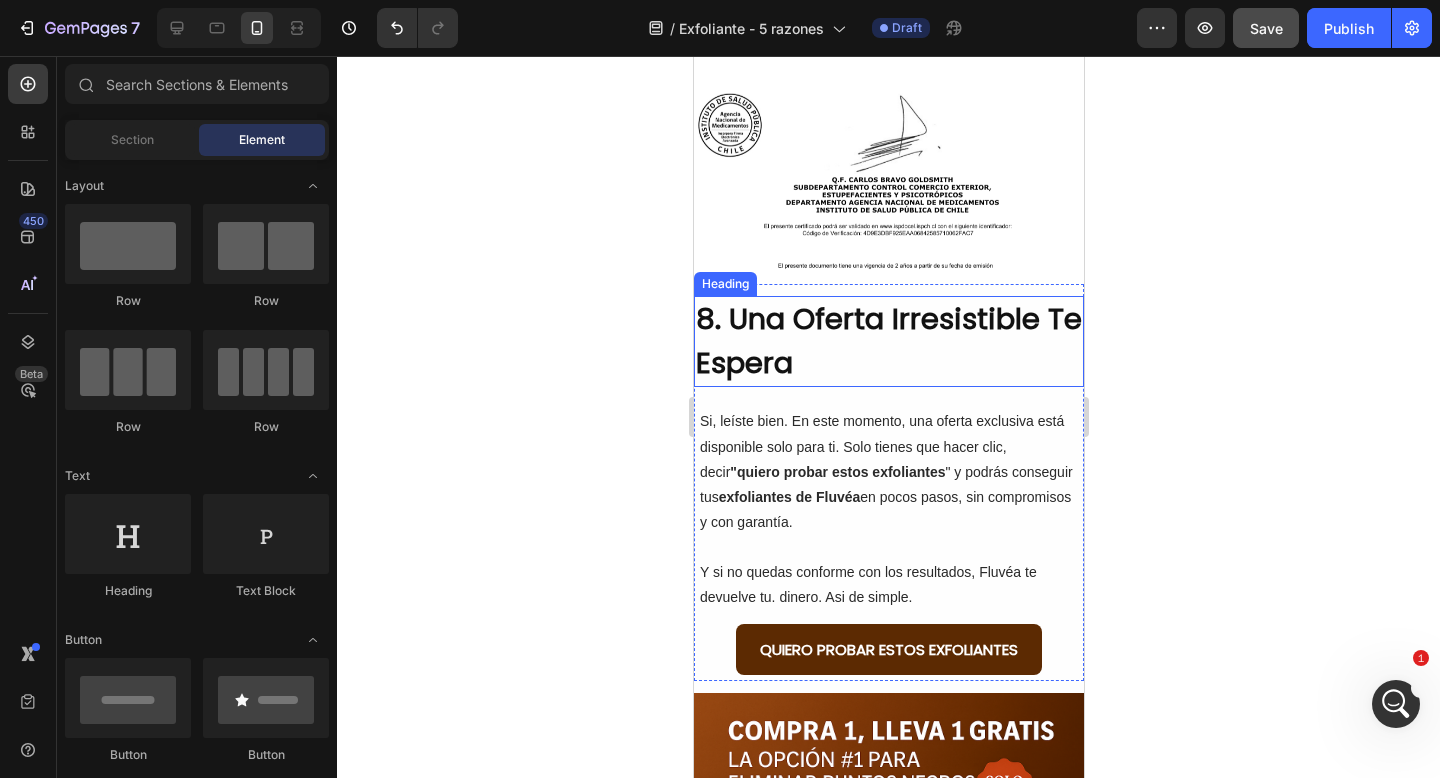 click on "8. Una Oferta Irresistible Te Espera" at bounding box center (888, 341) 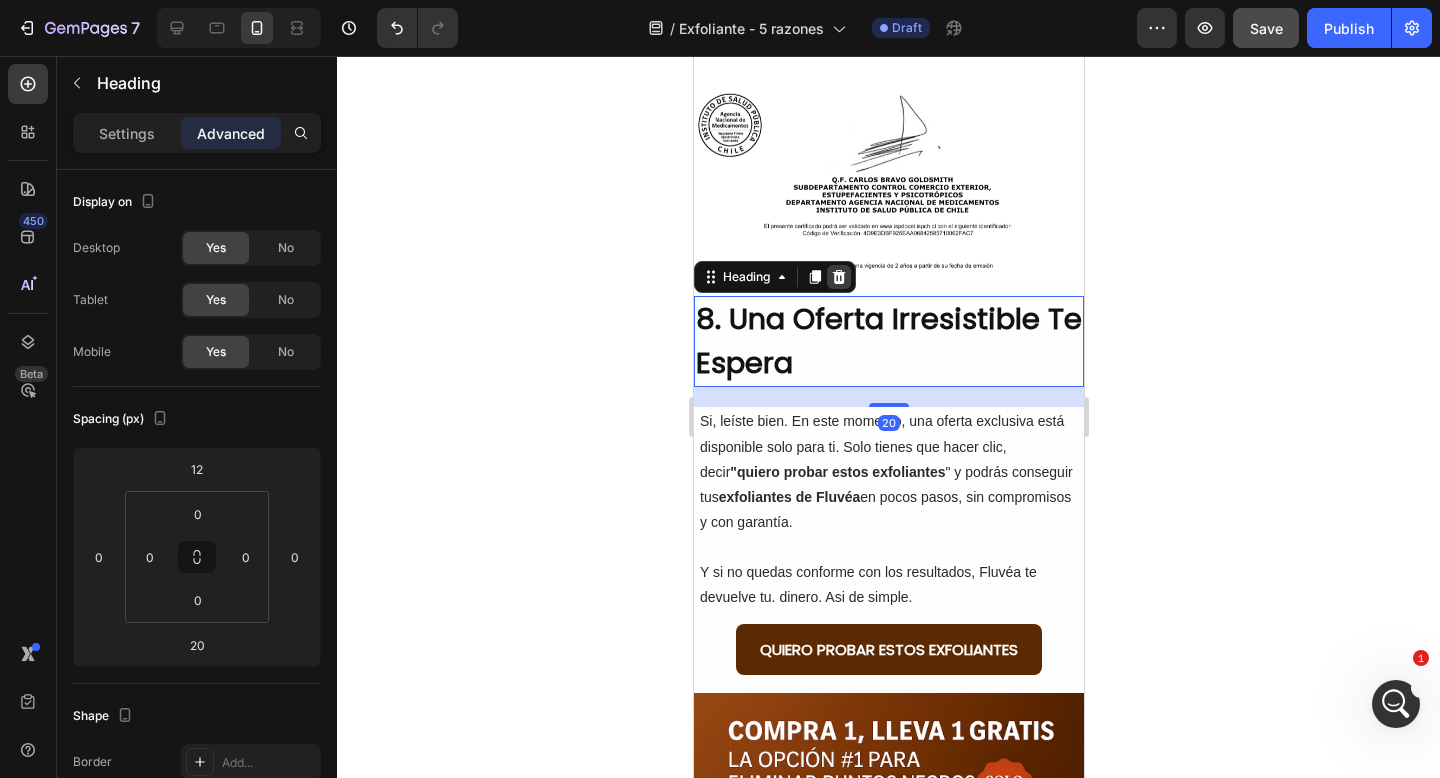 click at bounding box center (838, 277) 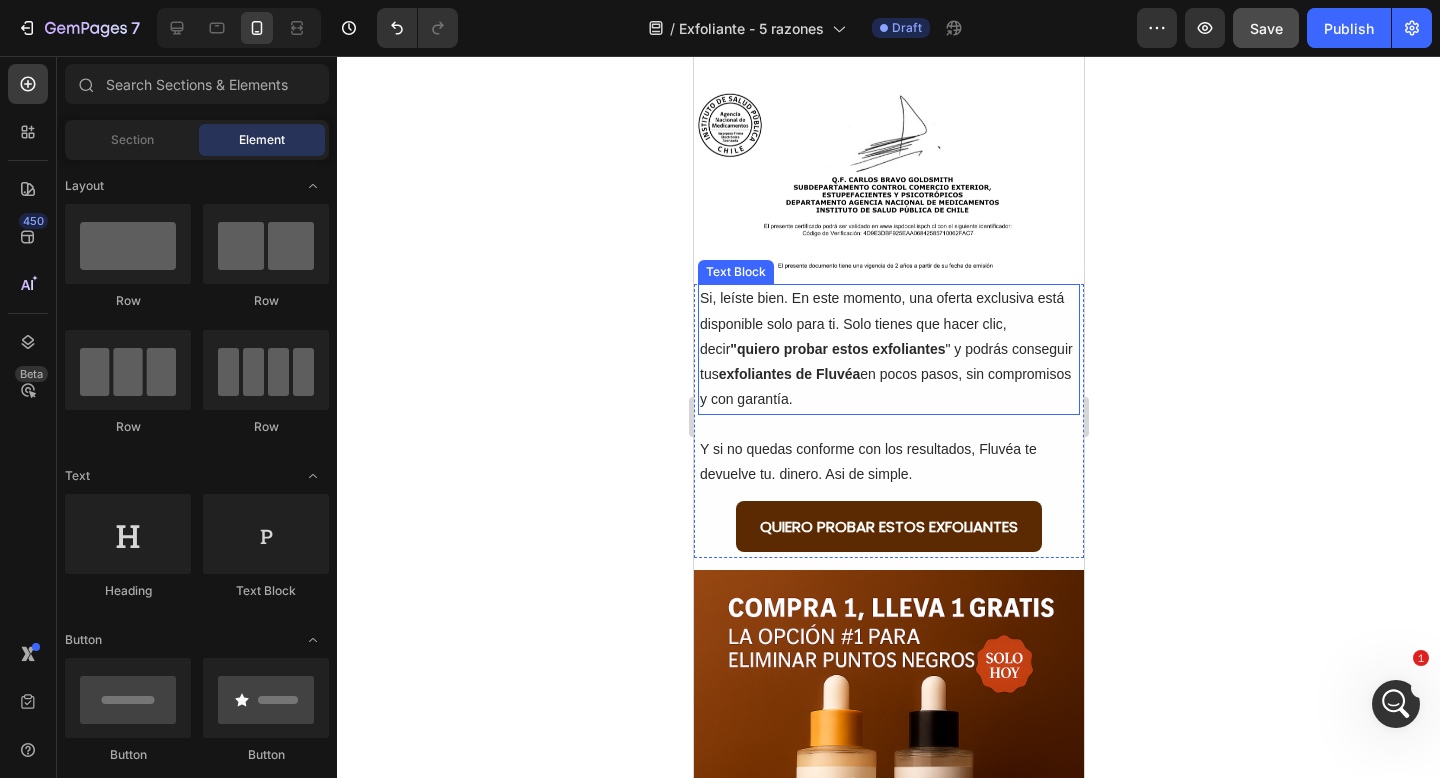 click on "Si, leíste bien. En este momento, una oferta exclusiva está disponible solo para ti. Solo tienes que hacer clic, decir  "quiero probar estos exfoliantes " y podrás conseguir tus  exfoliantes de Fluvéa  en pocos pasos, sin compromisos y con garantía." at bounding box center [888, 349] 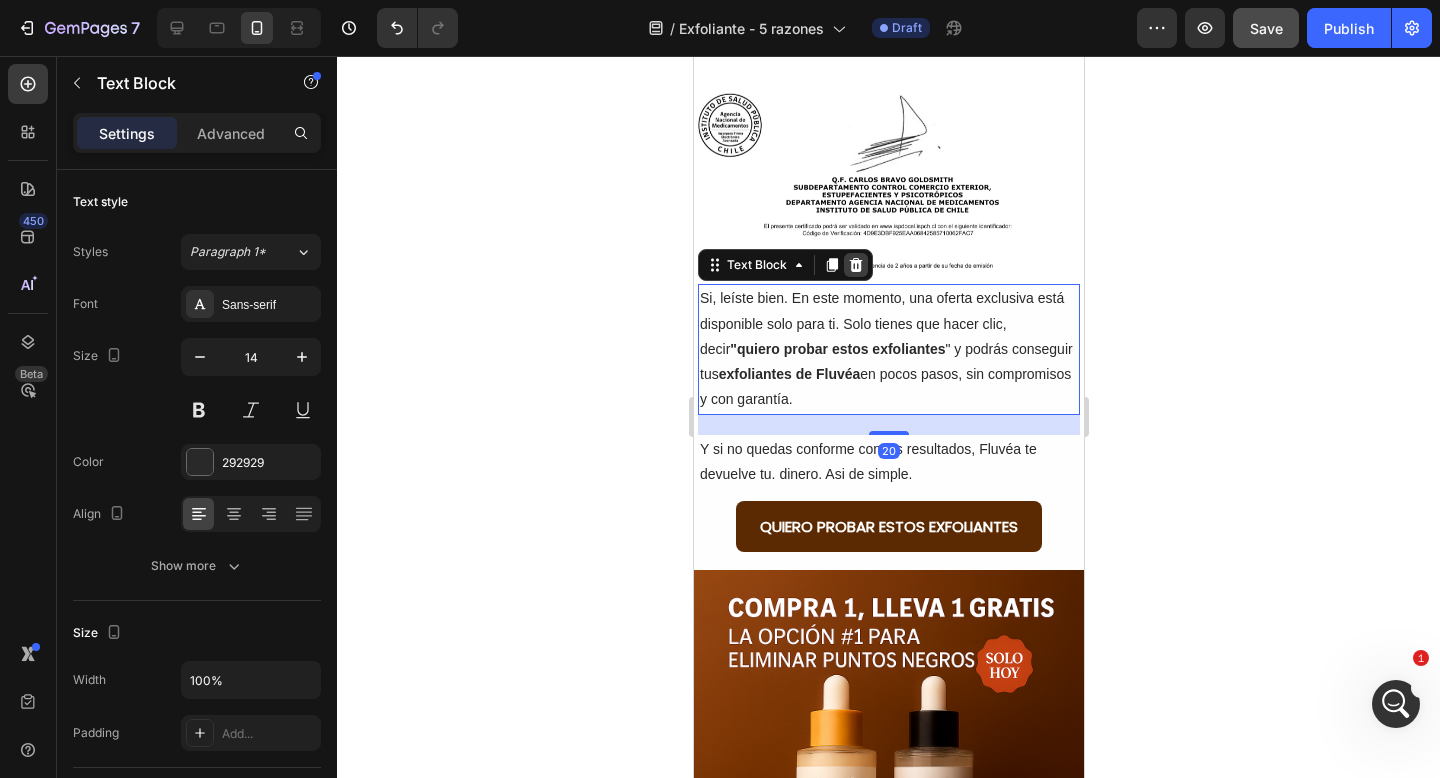 click 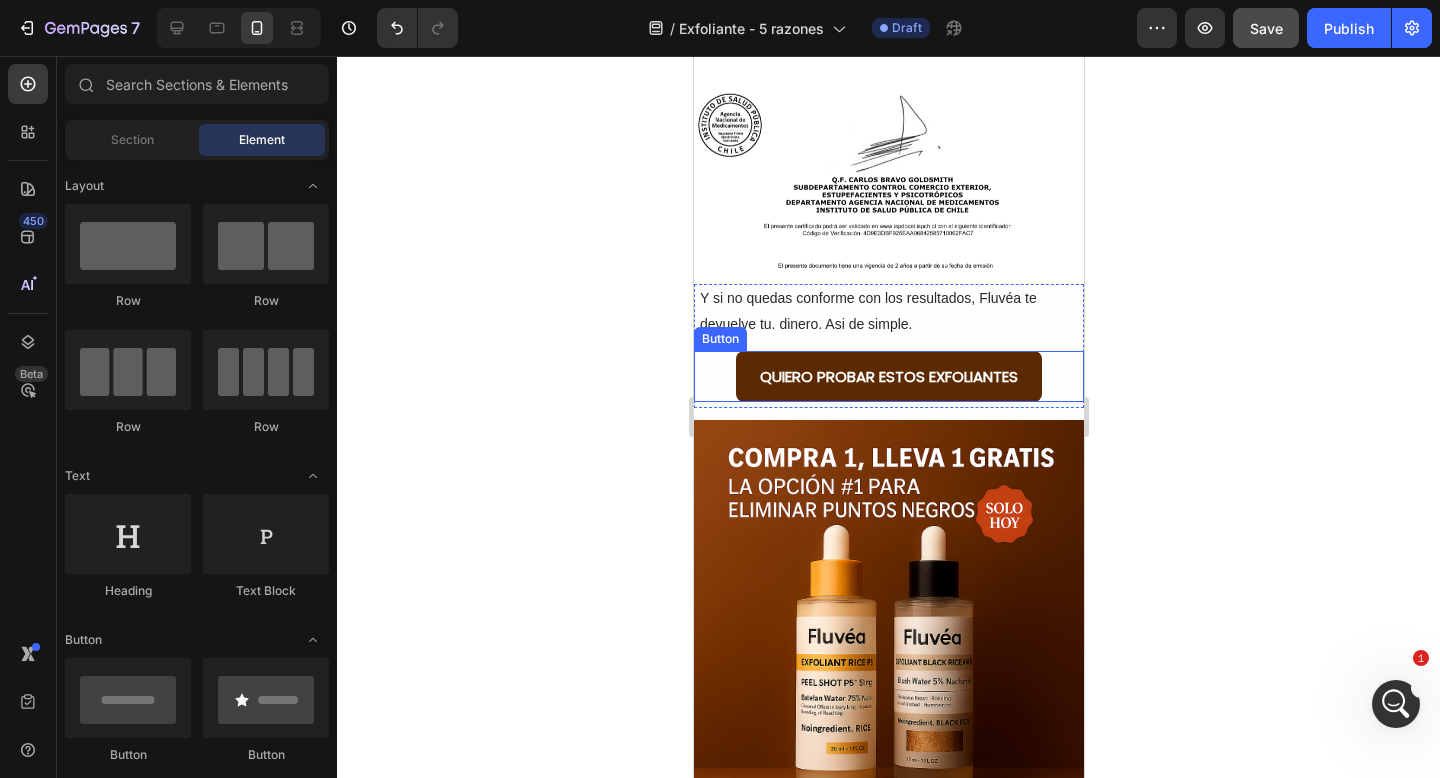 click on "Y si no quedas conforme con los resultados, Fluvéa te devuelve tu. dinero. Asi de simple." at bounding box center (888, 311) 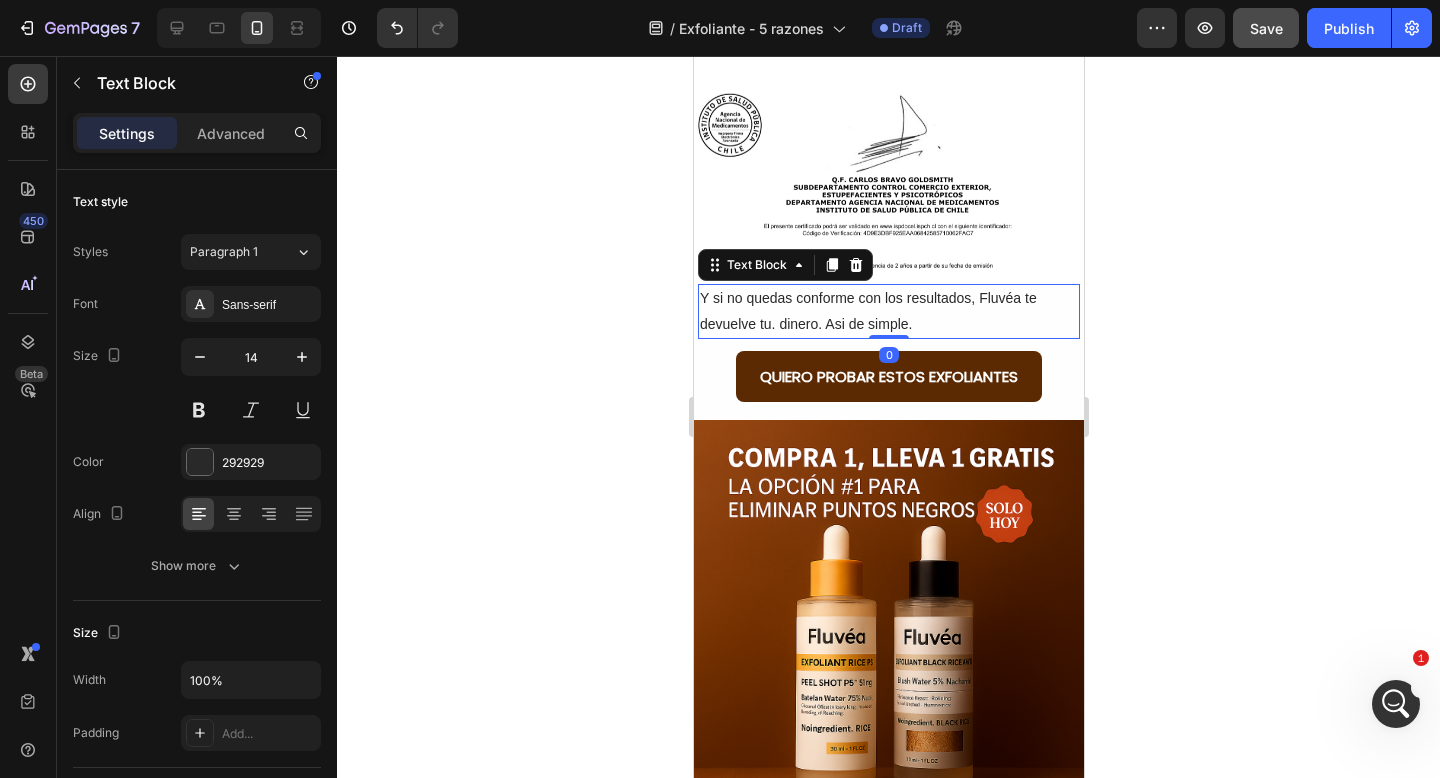 click on "Text Block" at bounding box center (784, 265) 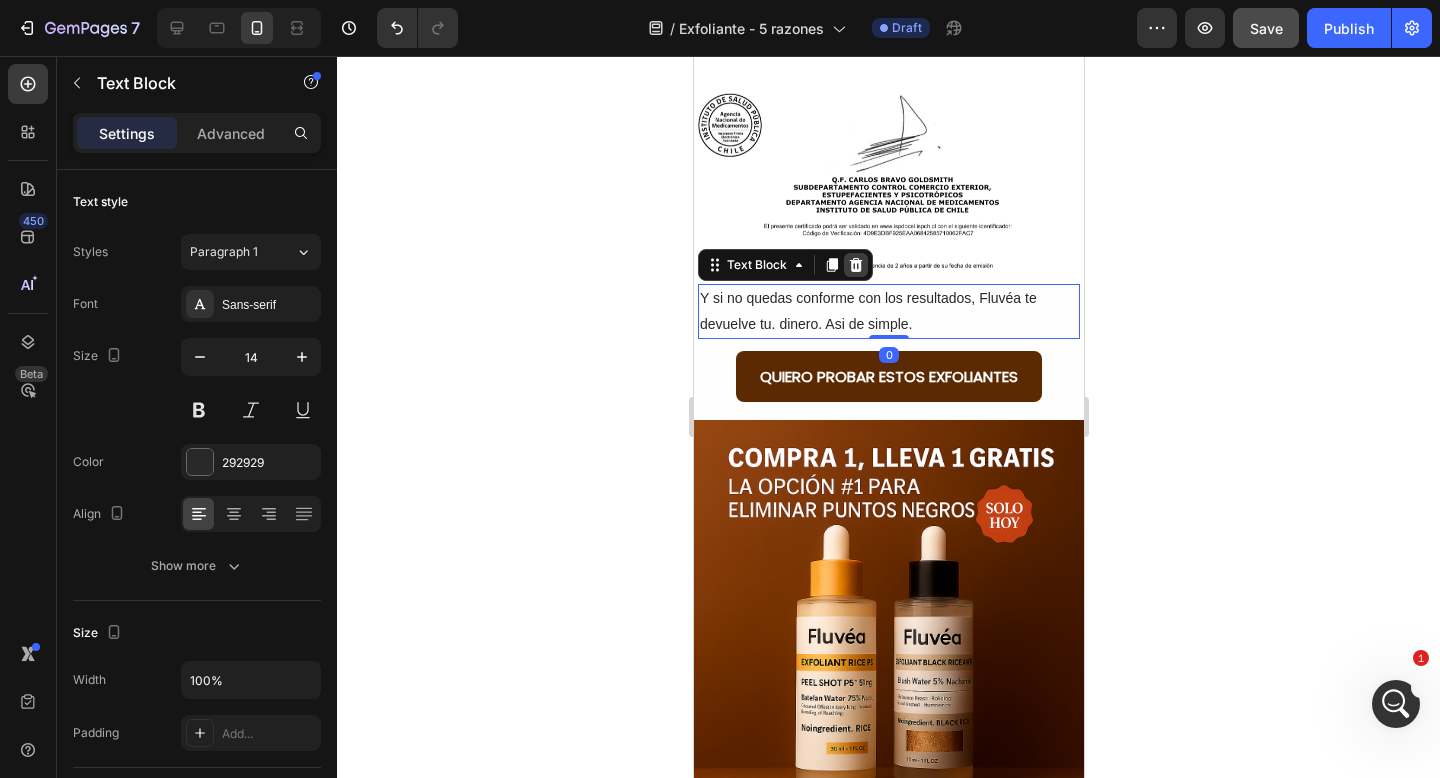 click 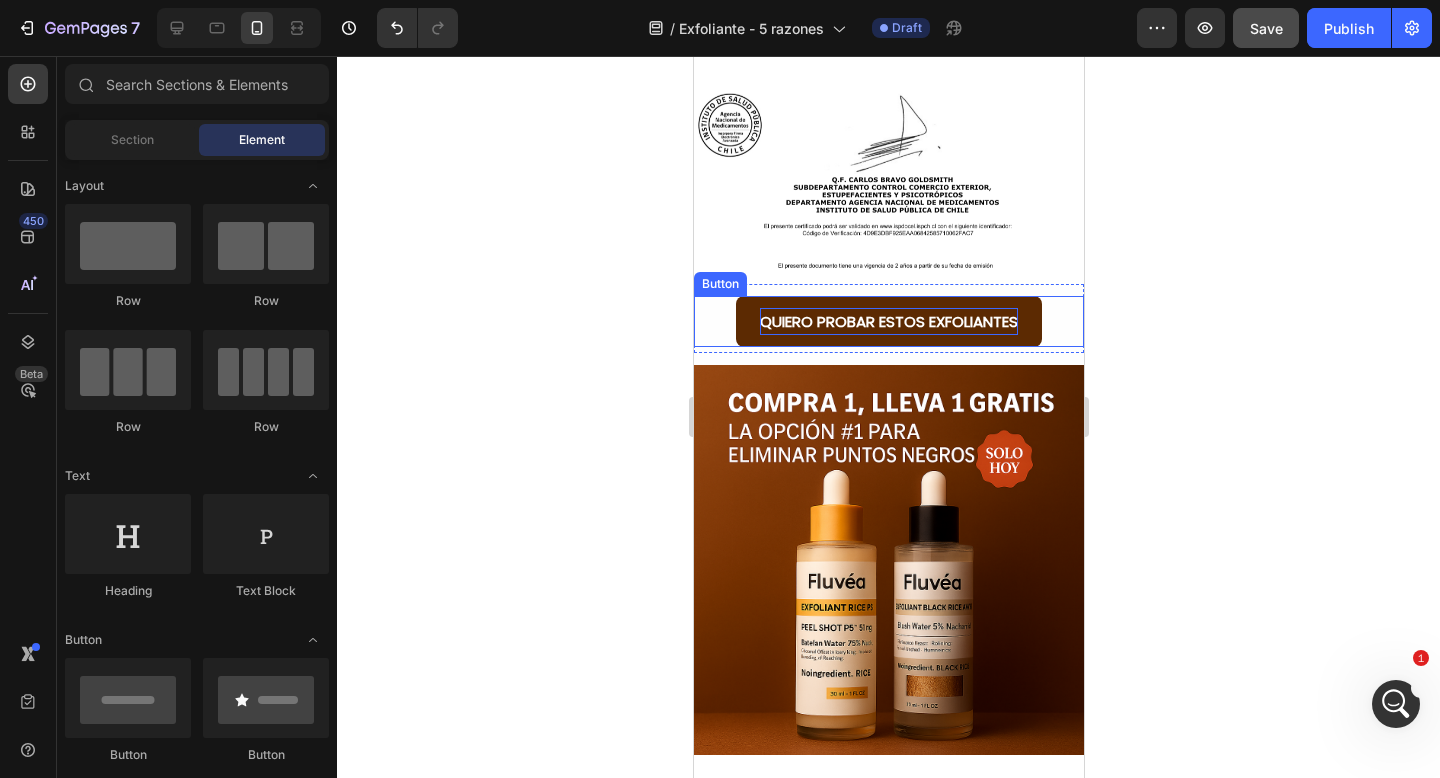 click on "QUIERO PROBAR ESTOS EXFOLIANTES" at bounding box center (888, 321) 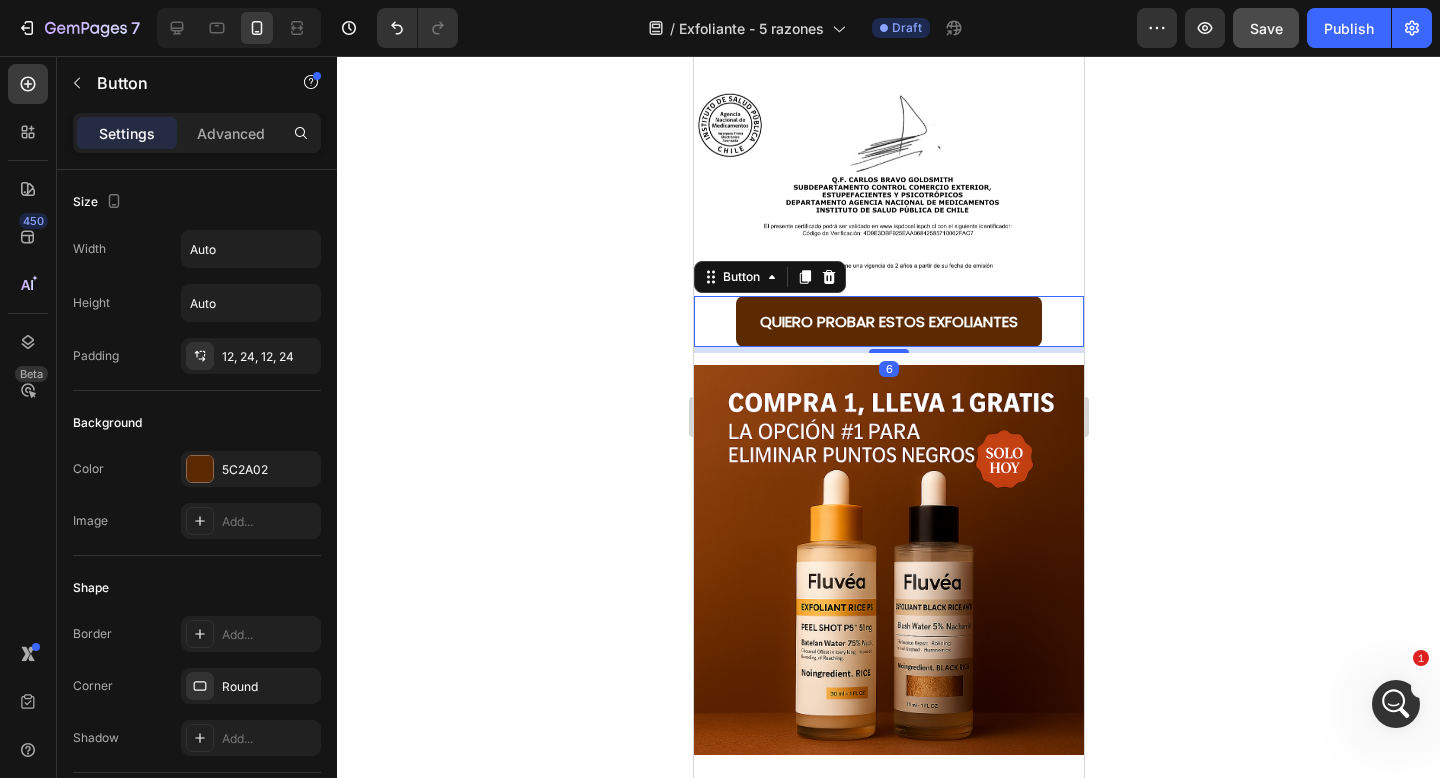 click on "Button" at bounding box center (769, 277) 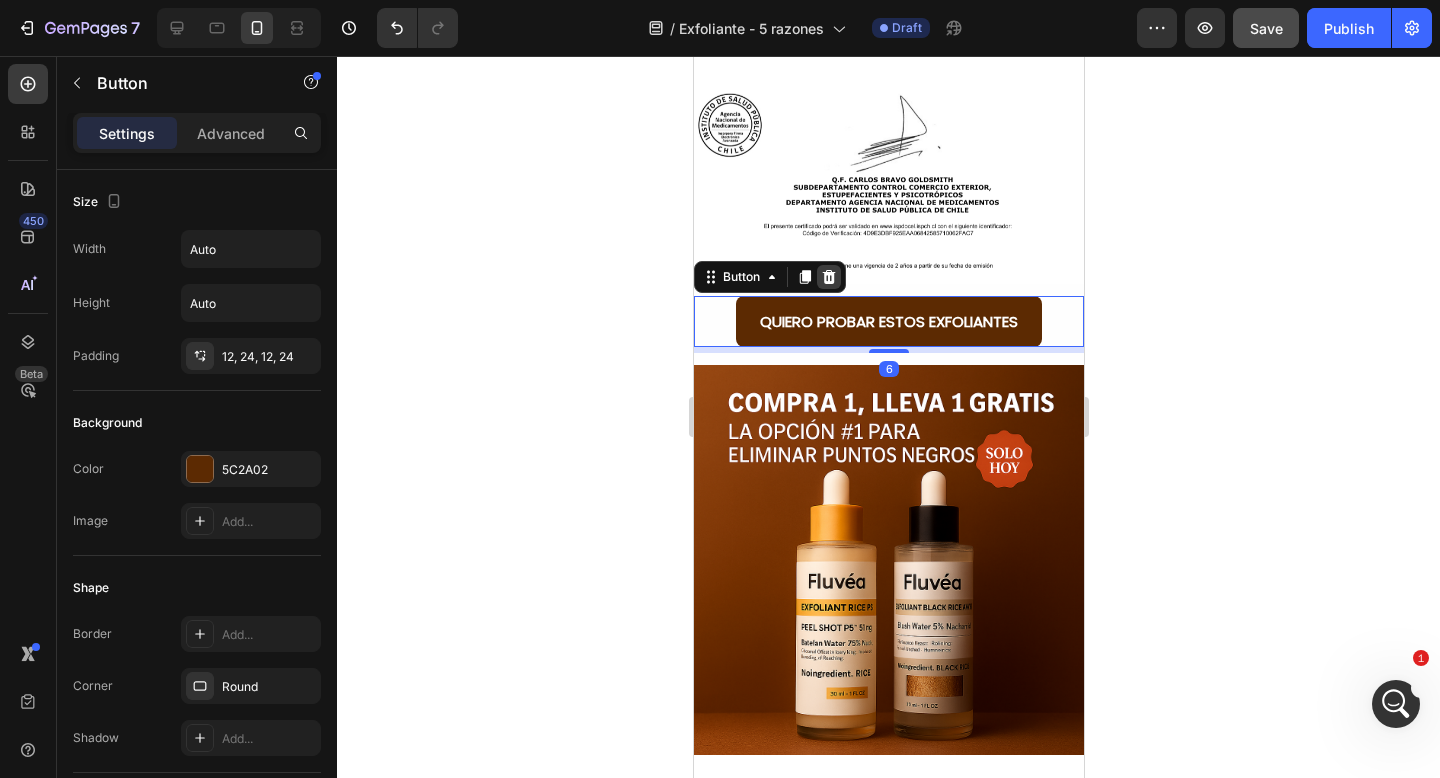 click at bounding box center (828, 277) 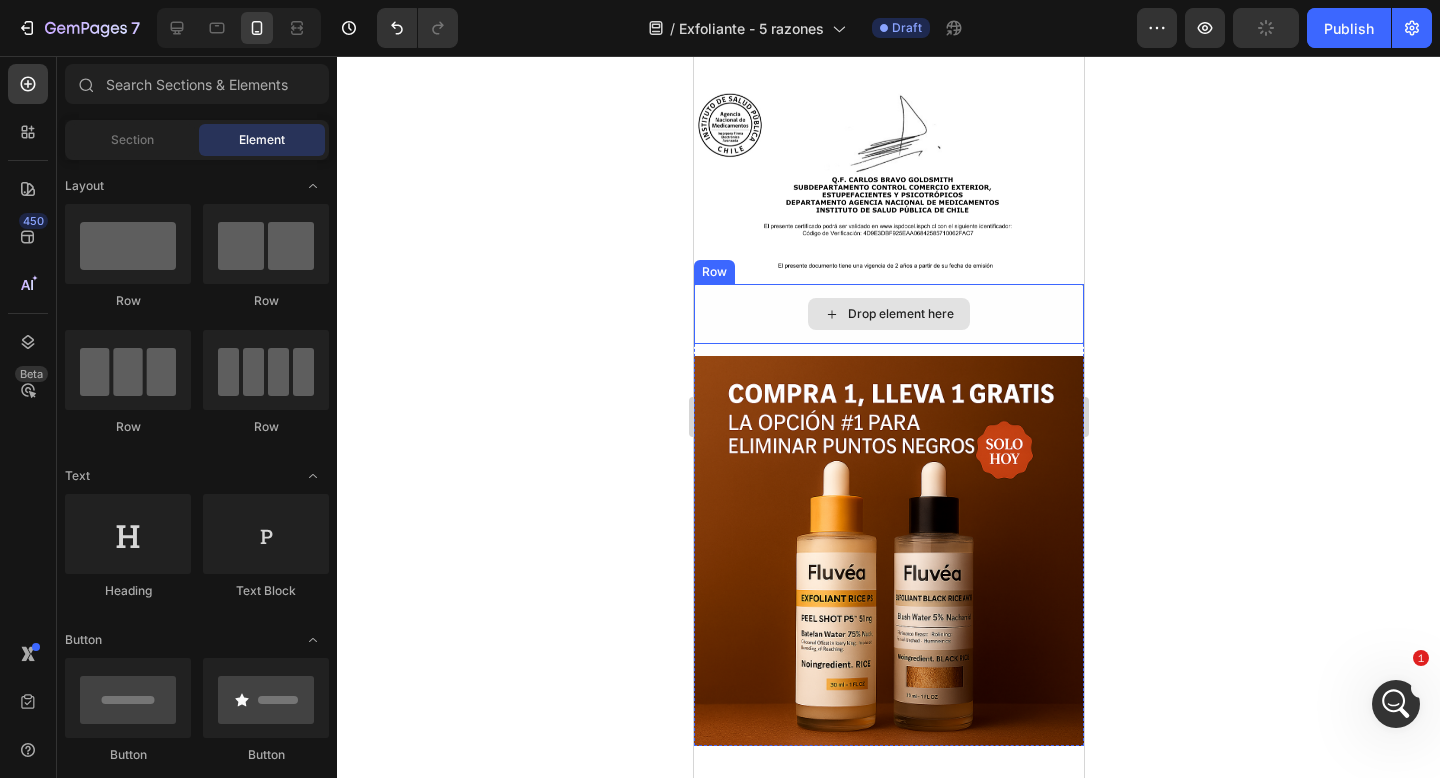 click on "Drop element here" at bounding box center (900, 314) 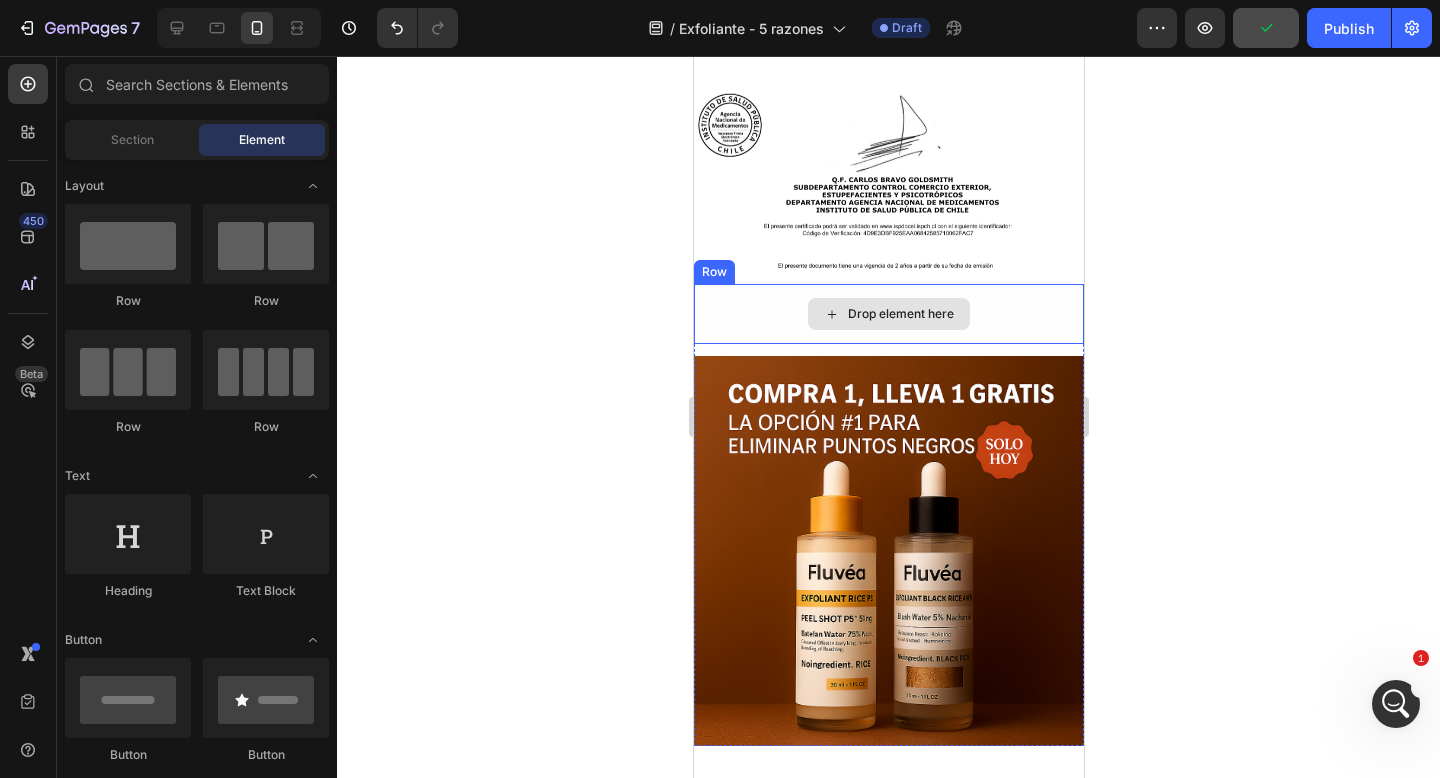 click on "Drop element here" at bounding box center [888, 314] 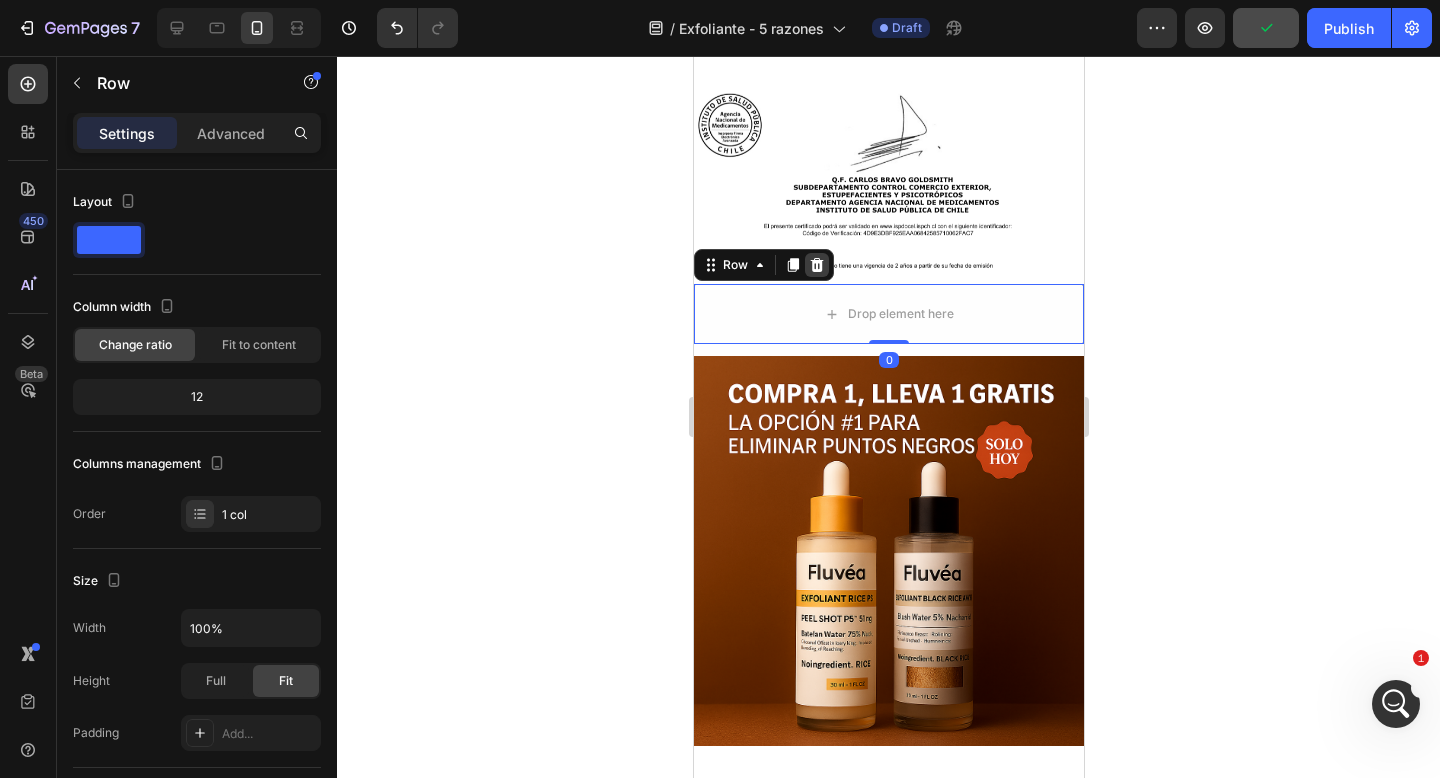 click 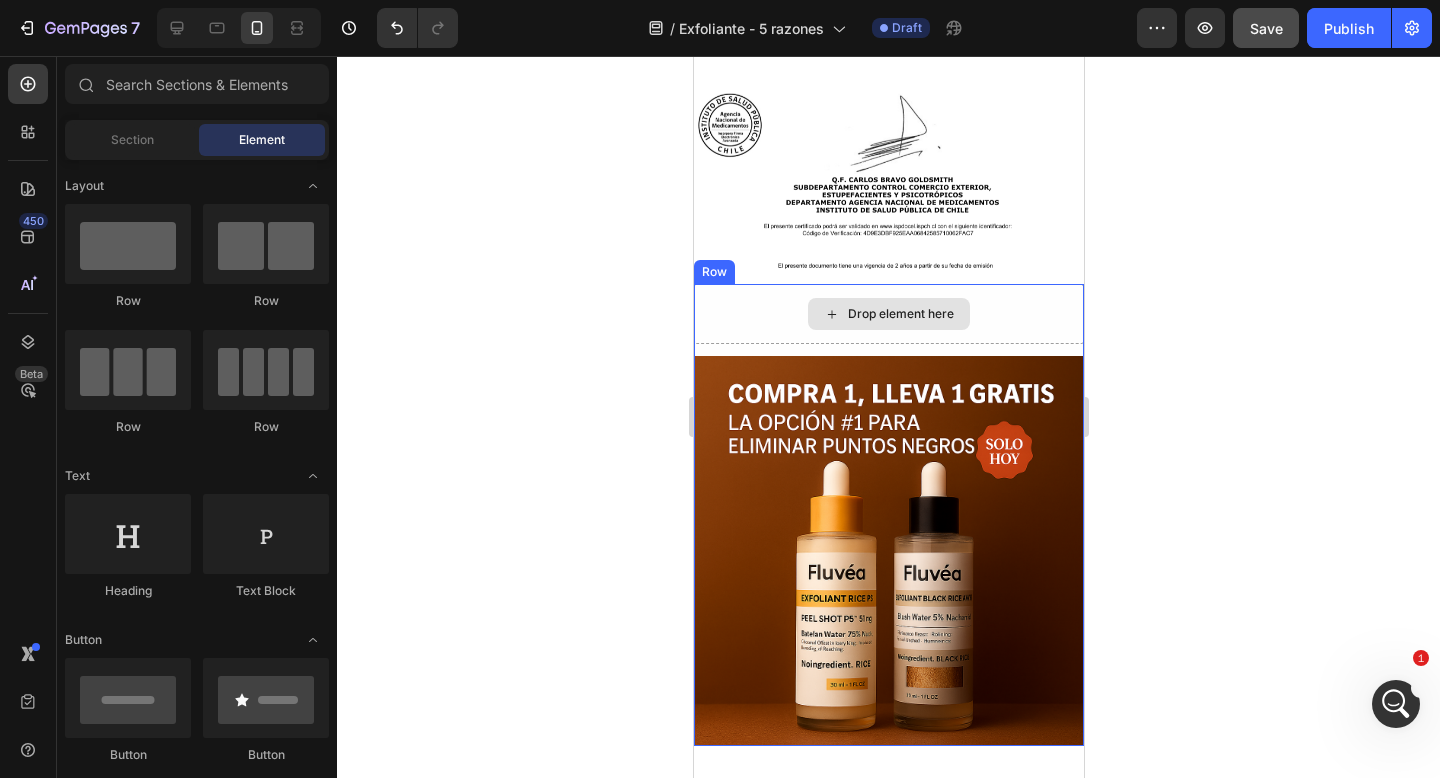 click on "Drop element here" at bounding box center (888, 314) 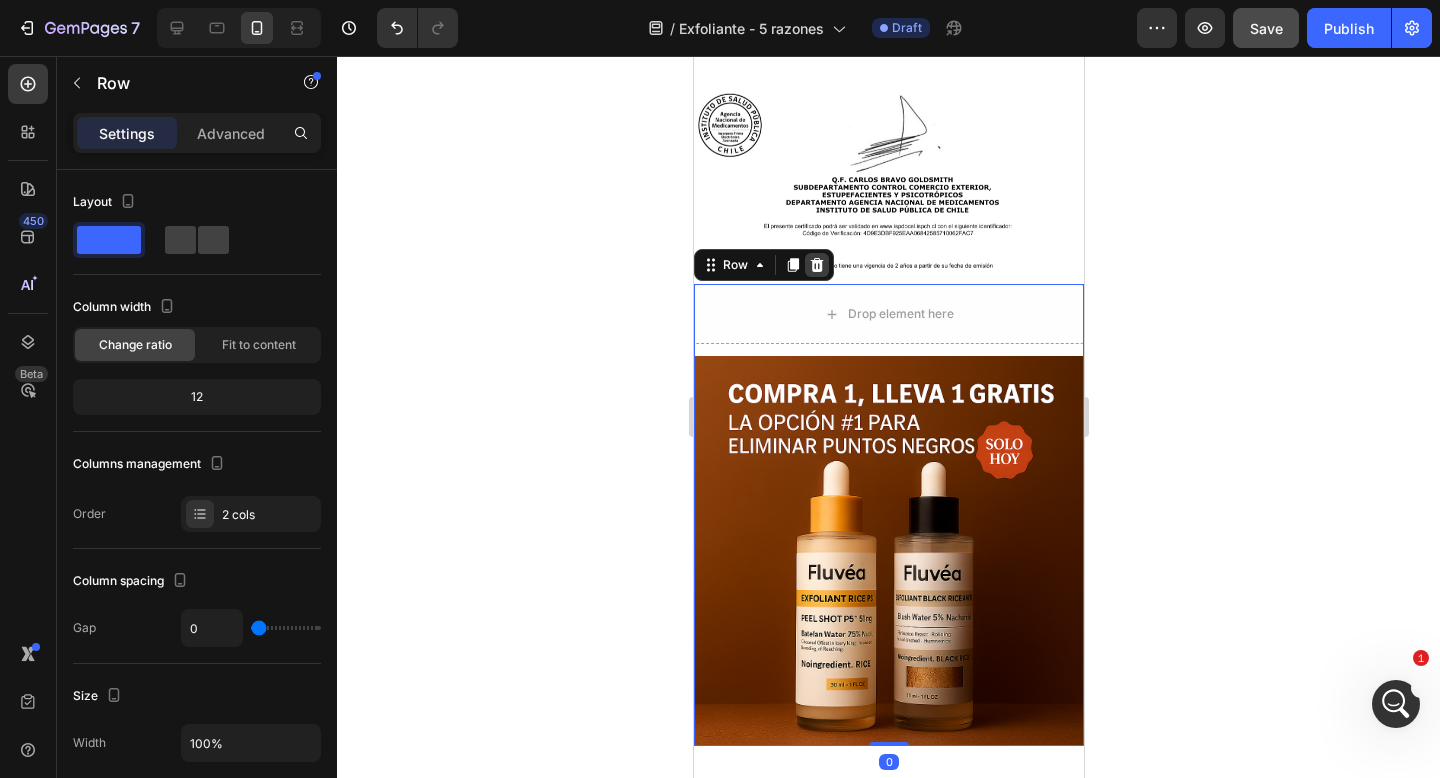 click 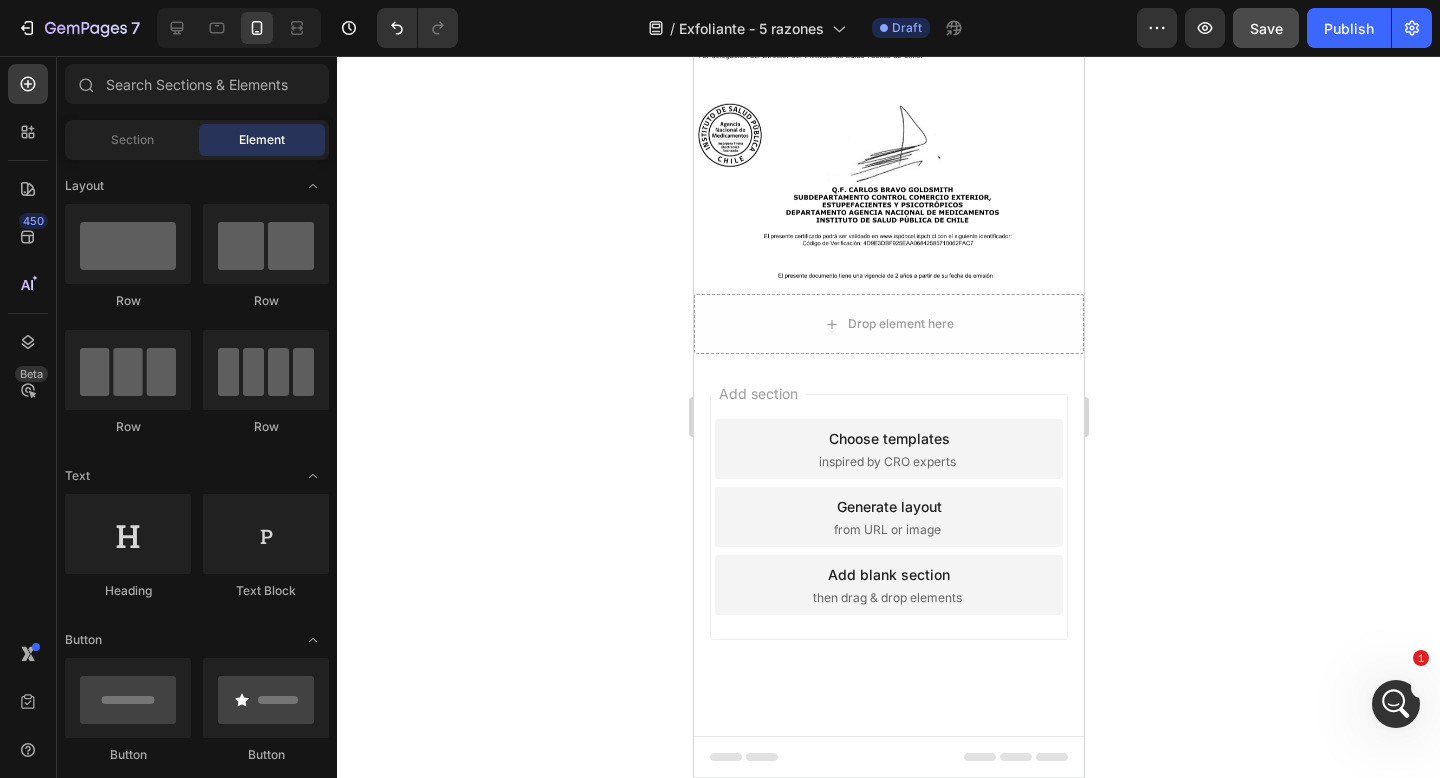 scroll, scrollTop: 4648, scrollLeft: 0, axis: vertical 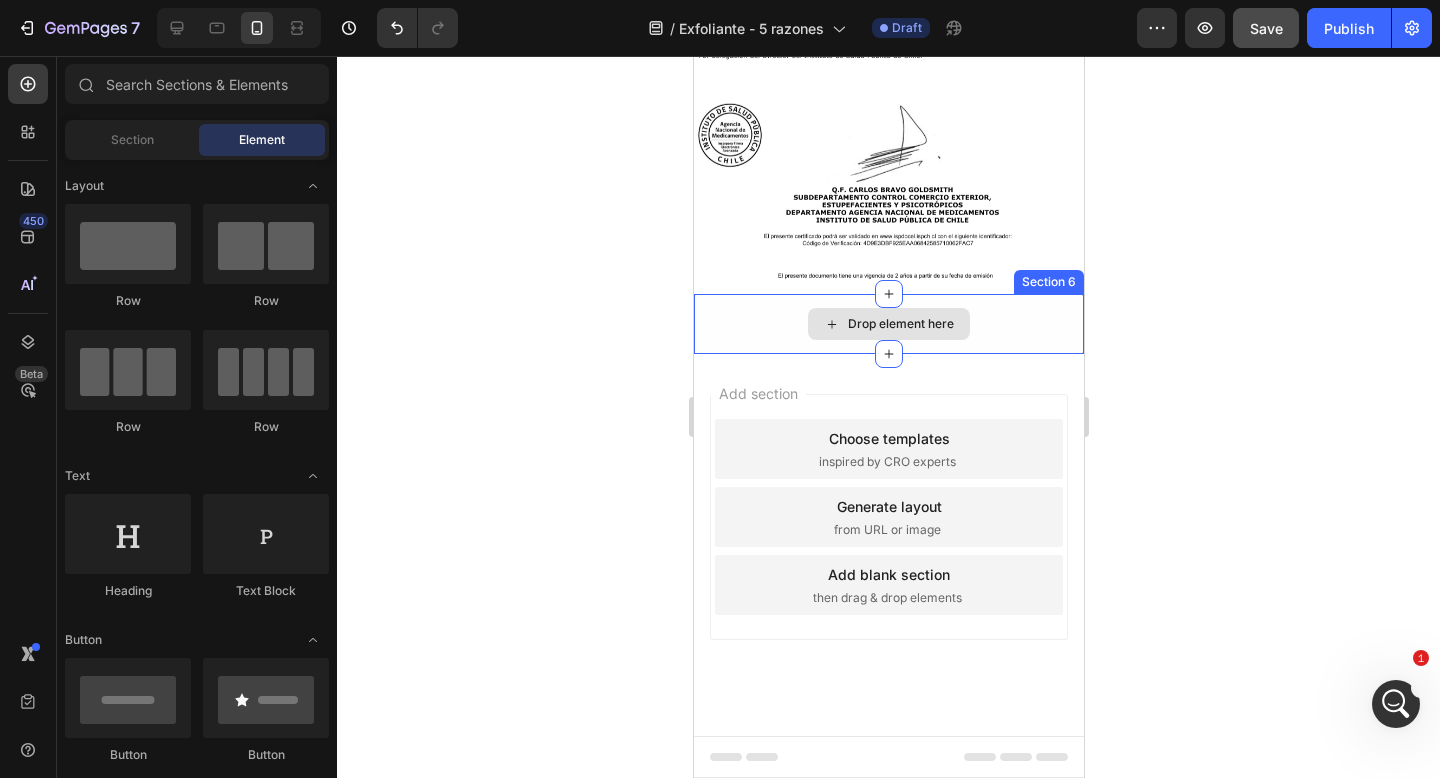 click on "Drop element here" at bounding box center [888, 324] 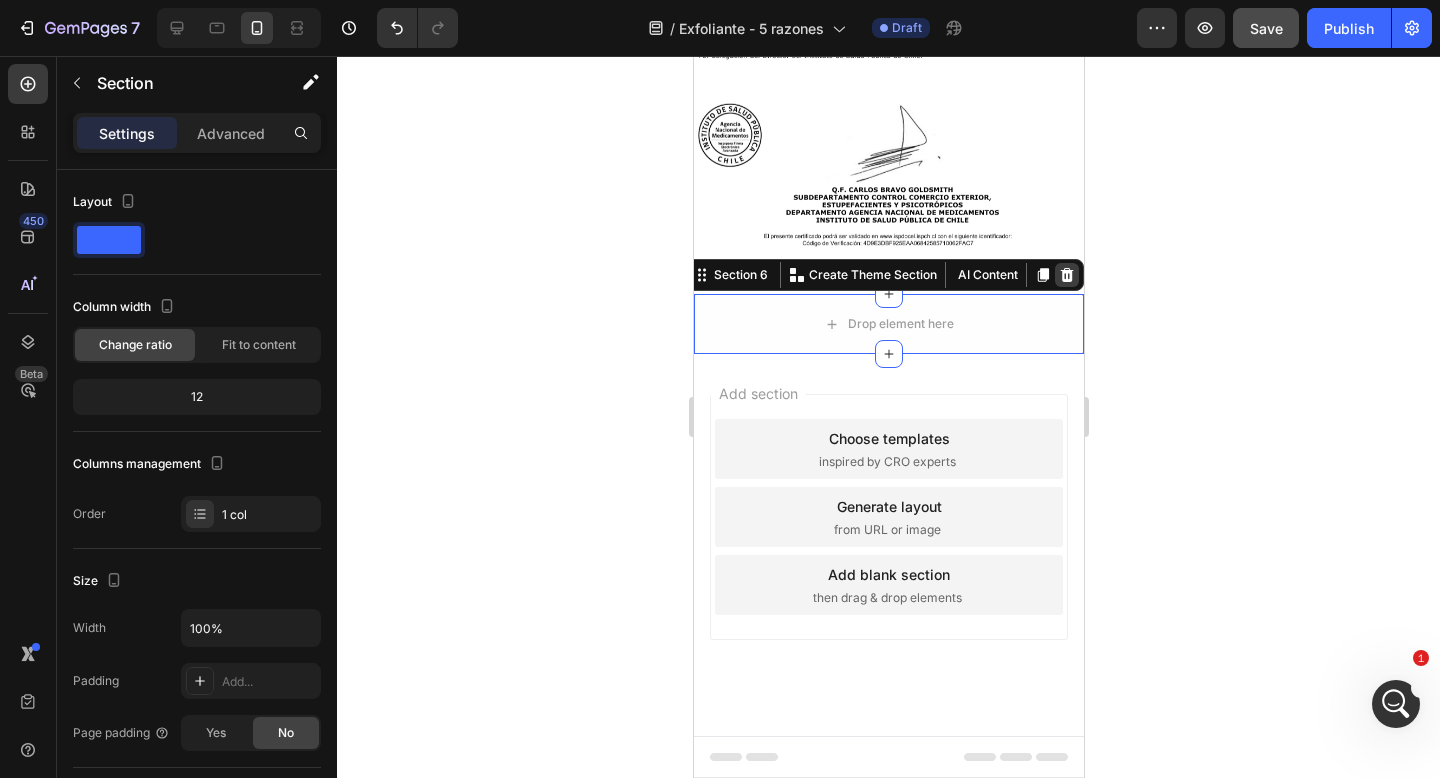 drag, startPoint x: 1069, startPoint y: 267, endPoint x: 1820, endPoint y: 352, distance: 755.7949 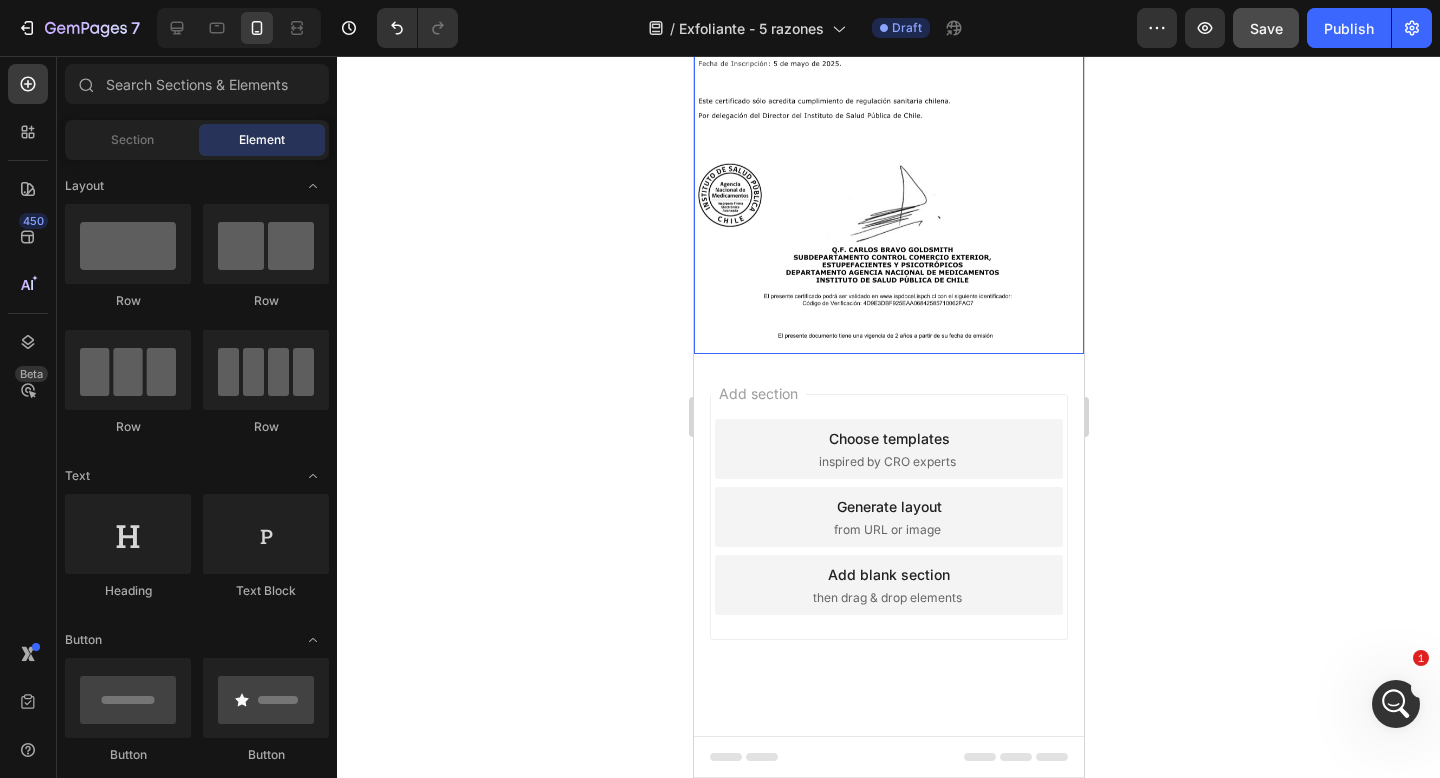 click 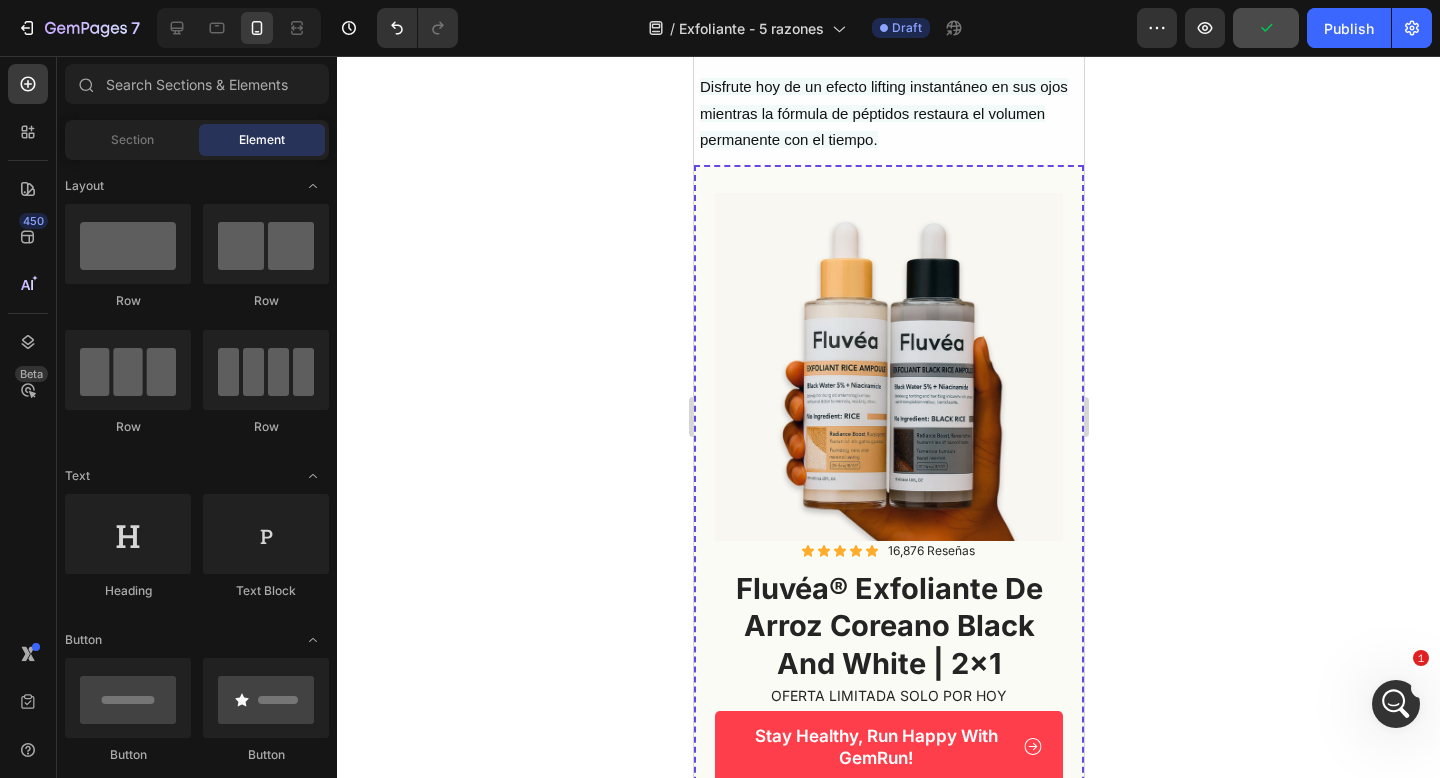 scroll, scrollTop: 3372, scrollLeft: 0, axis: vertical 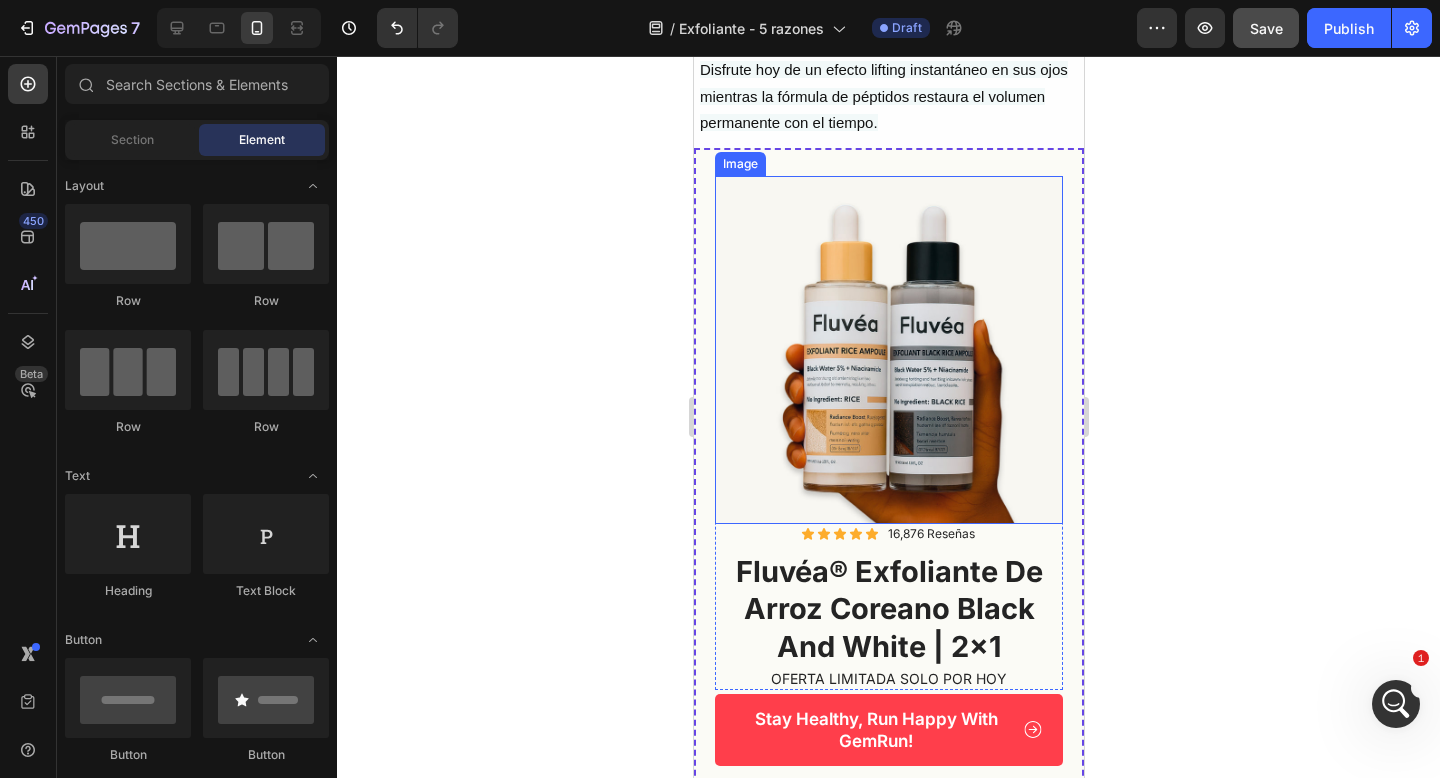 click at bounding box center (888, 350) 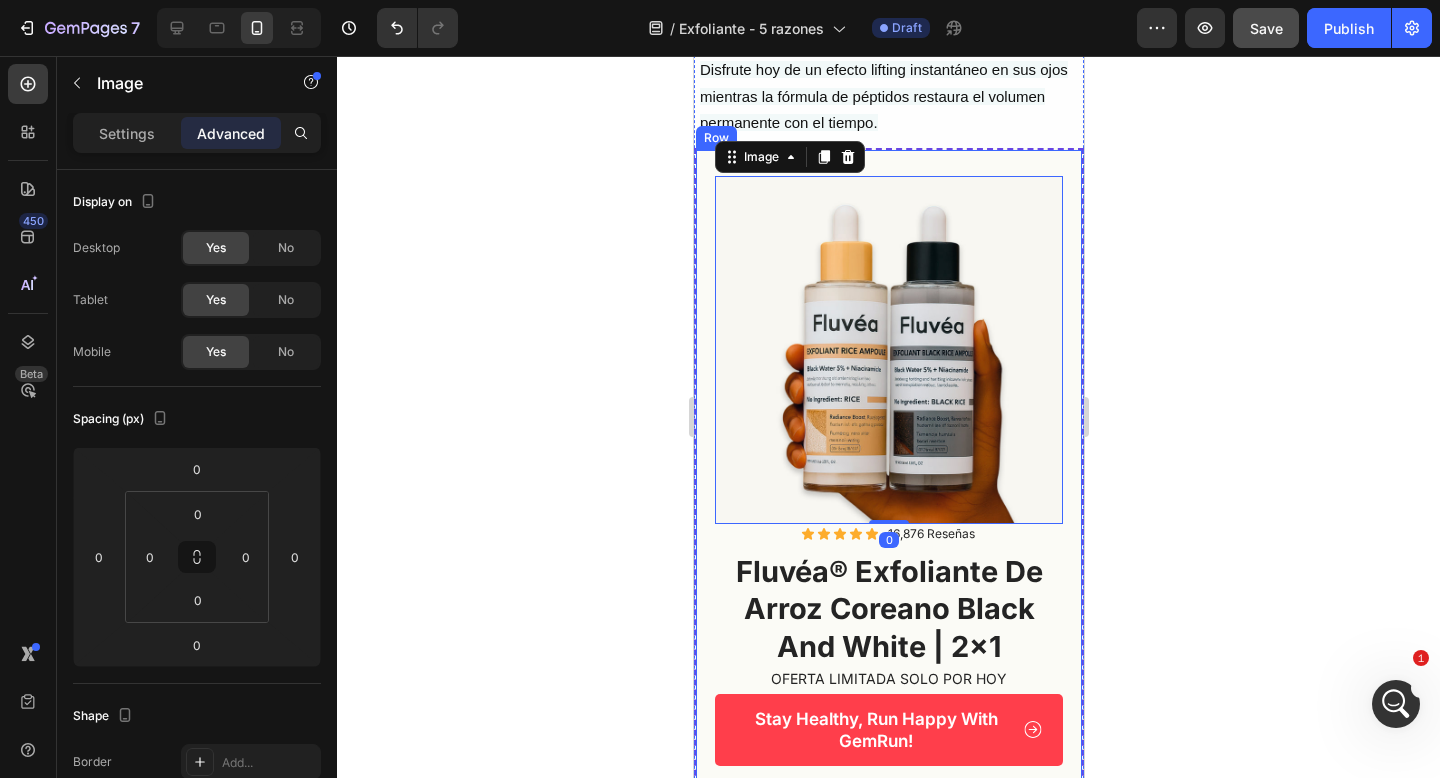 click on "Image   0 Icon Icon Icon Icon Icon Icon List 16,876 Reseñas Text Block Row fluvéa® exfoliante de arroz coreano black and white | 2x1 Heading OFERTA LIMITADA SOLO POR HOY Text Block Row
Stay Healthy, Run Happy With GemRun! Button 100% LIBRE DE RIESGOS - Garantía en todos los pedidos. Text Block Row" at bounding box center (888, 497) 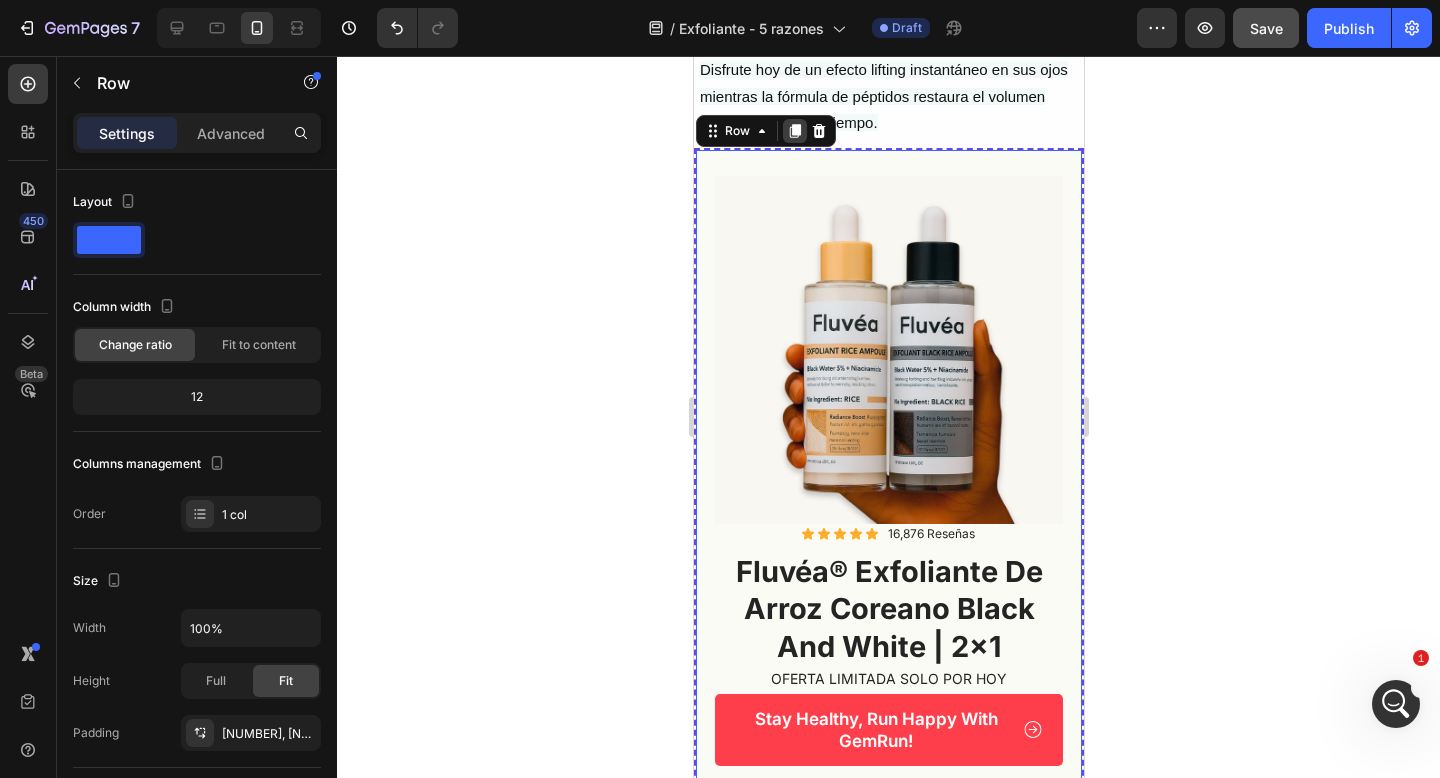 click 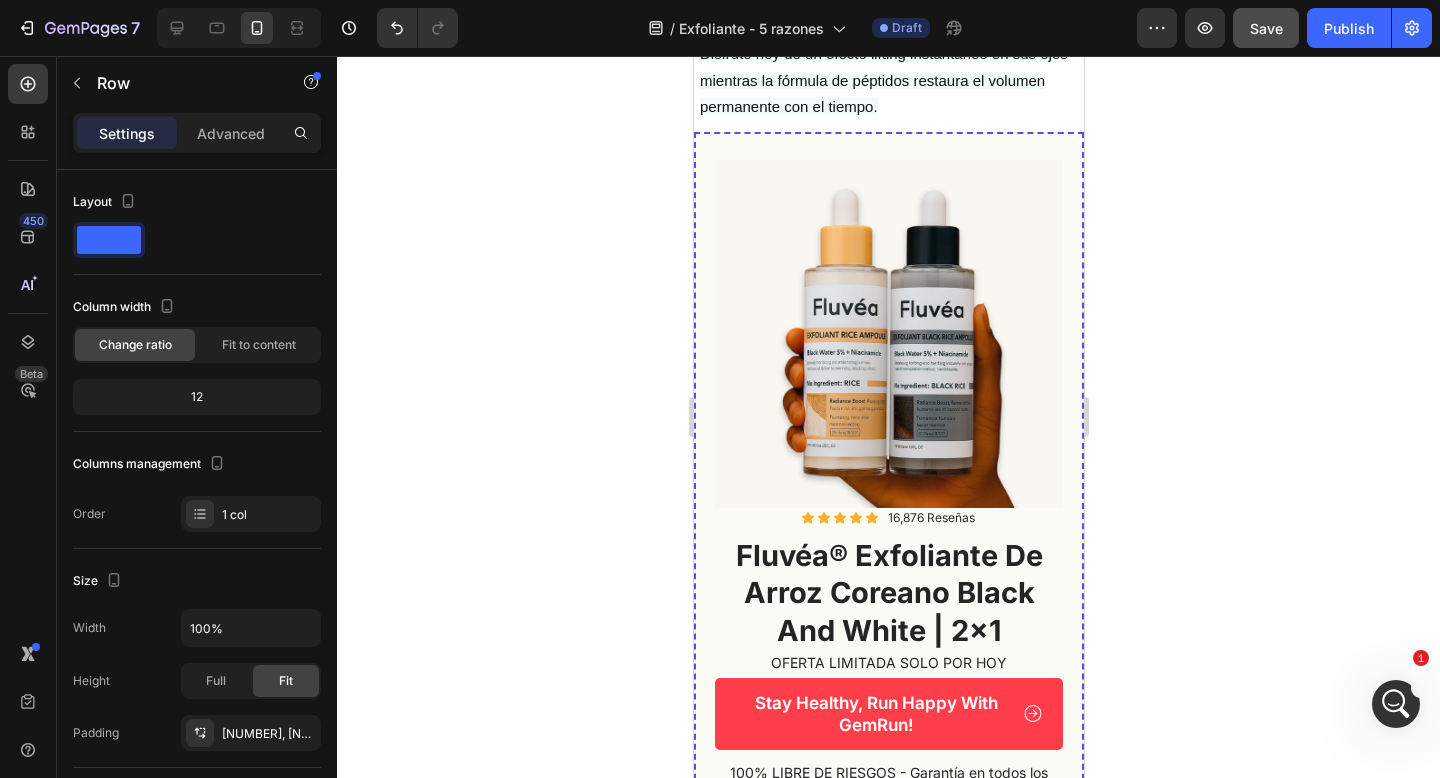 scroll, scrollTop: 503, scrollLeft: 0, axis: vertical 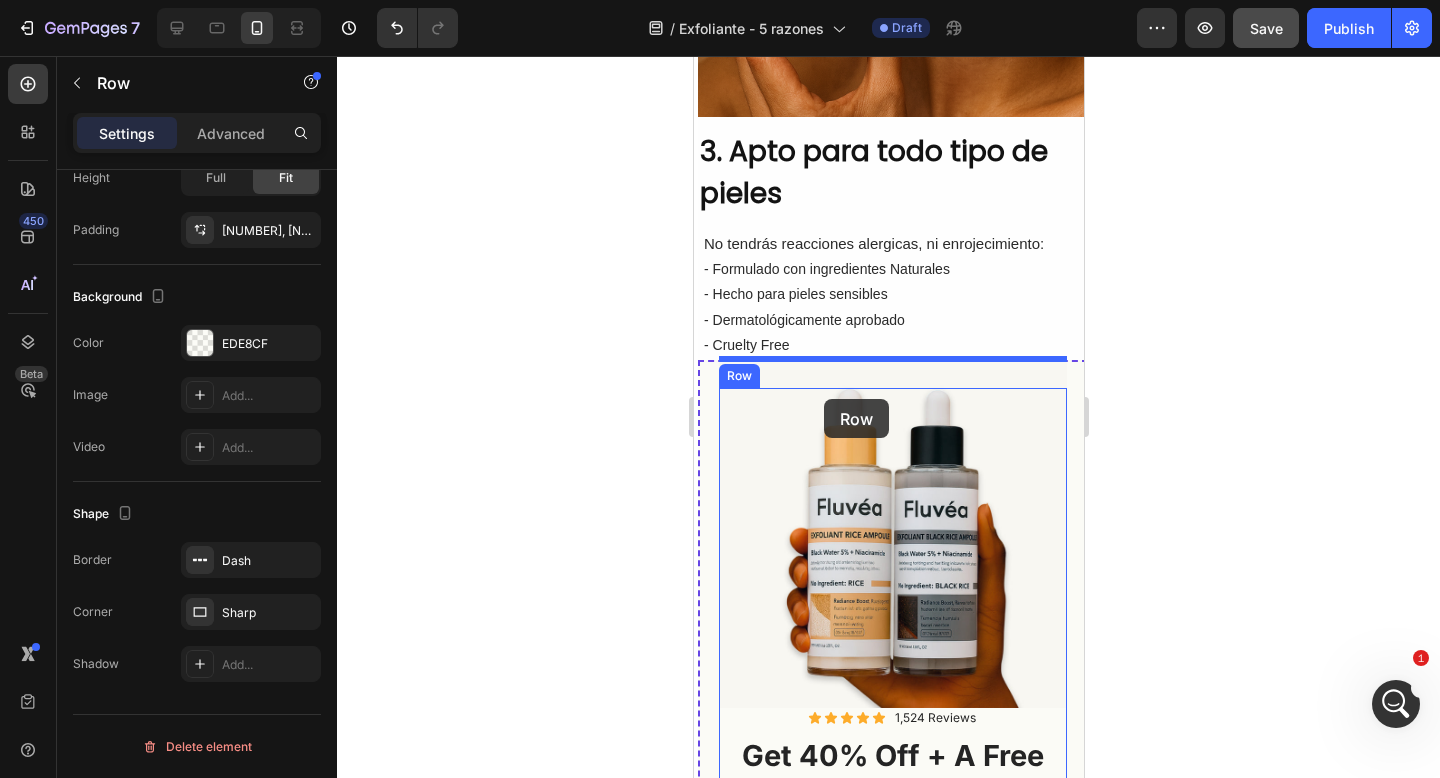 drag, startPoint x: 726, startPoint y: 99, endPoint x: 823, endPoint y: 399, distance: 315.29193 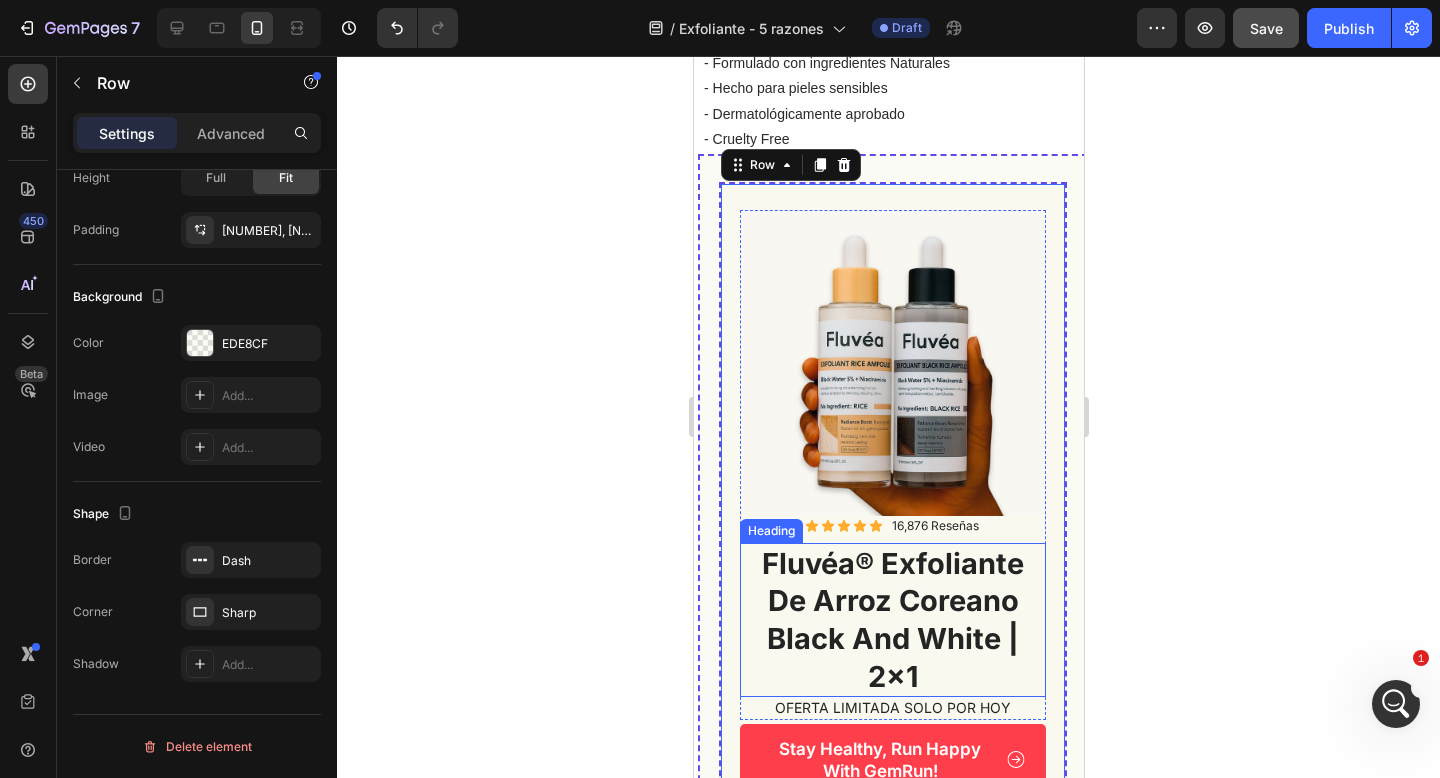 scroll, scrollTop: 1858, scrollLeft: 0, axis: vertical 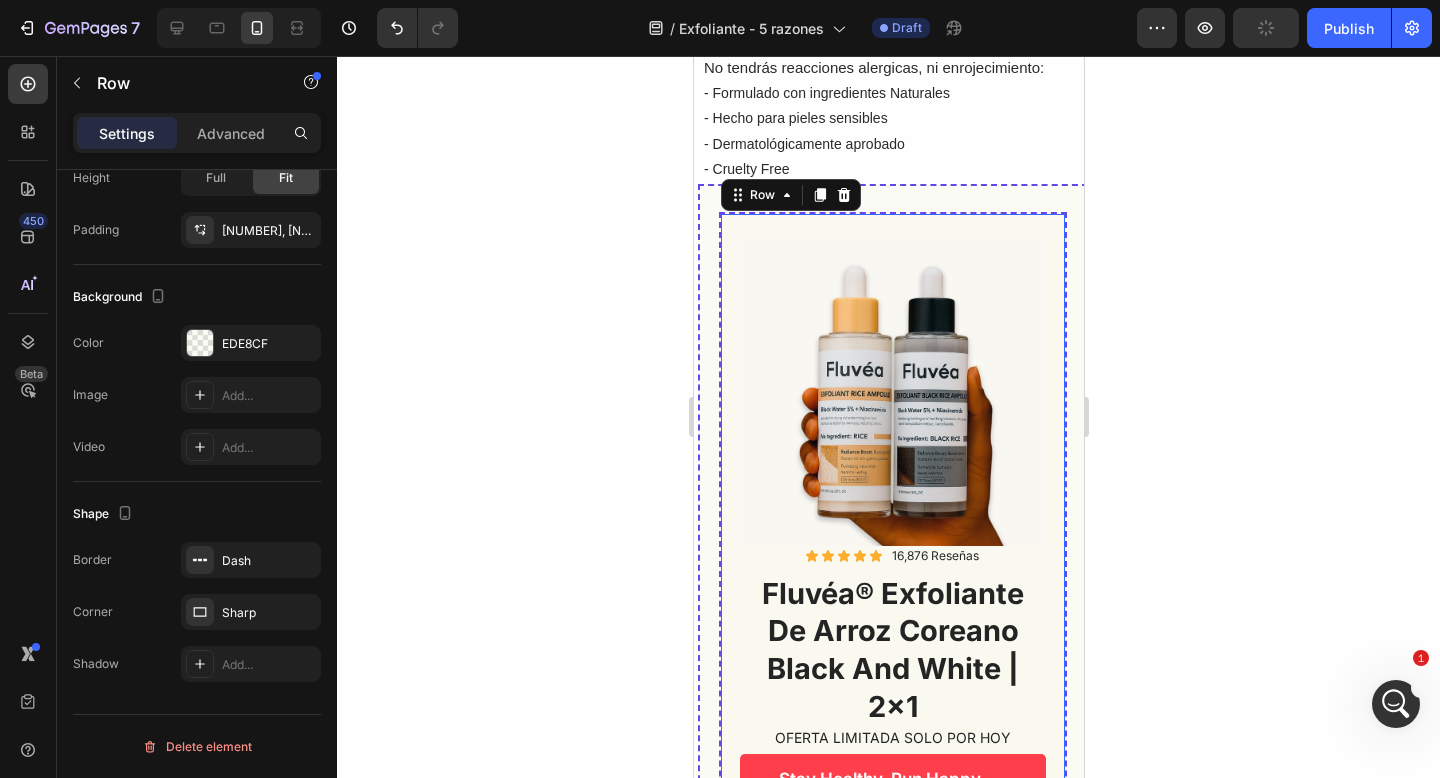 click on "Image Icon Icon Icon Icon Icon Icon List 16,876 Reseñas Text Block Row fluvéa® exfoliante de arroz coreano black and white | 2x1 Heading OFERTA LIMITADA SOLO POR HOY Text Block Row
Stay Healthy, Run Happy With GemRun! Button 100% LIBRE DE RIESGOS - Garantía en todos los pedidos. Text Block Row   28" at bounding box center [892, 559] 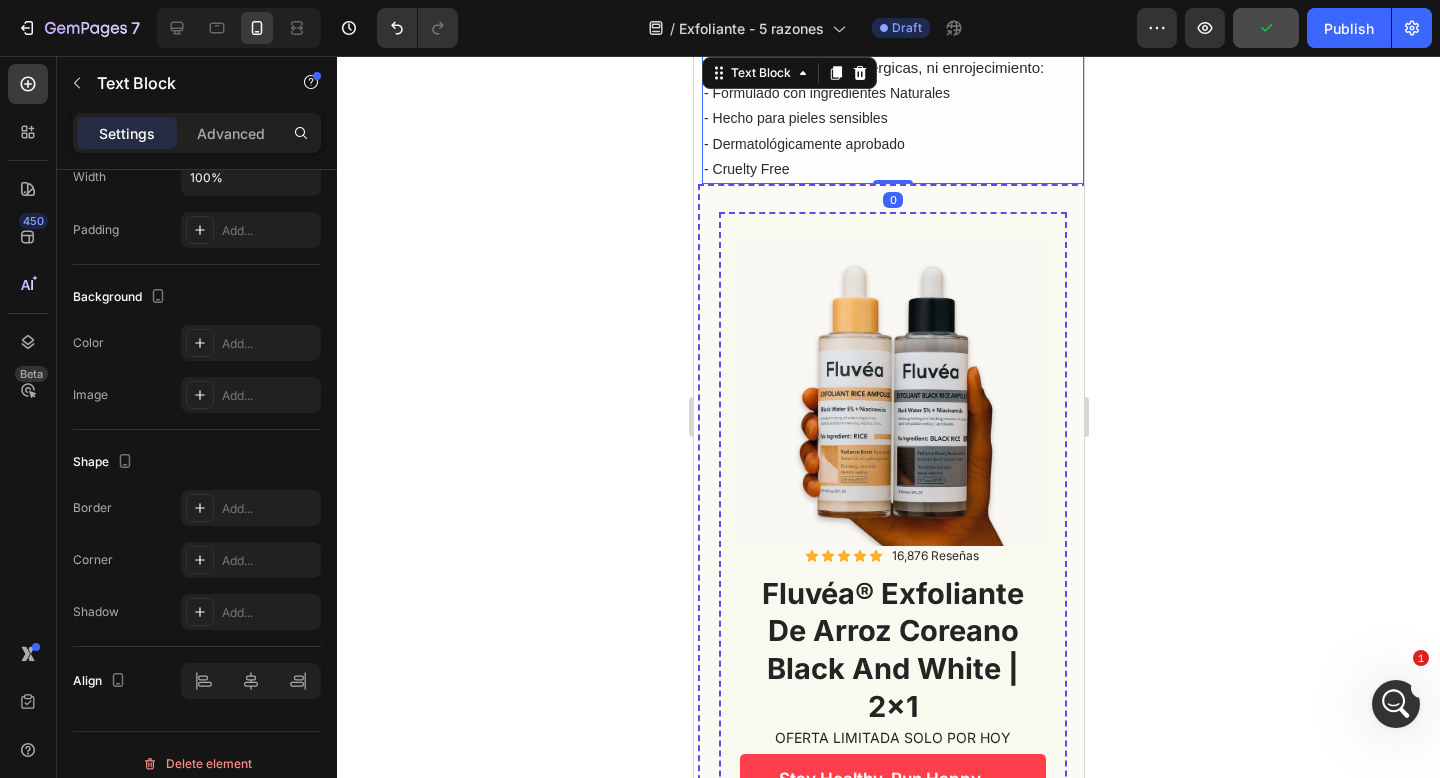 scroll, scrollTop: 0, scrollLeft: 0, axis: both 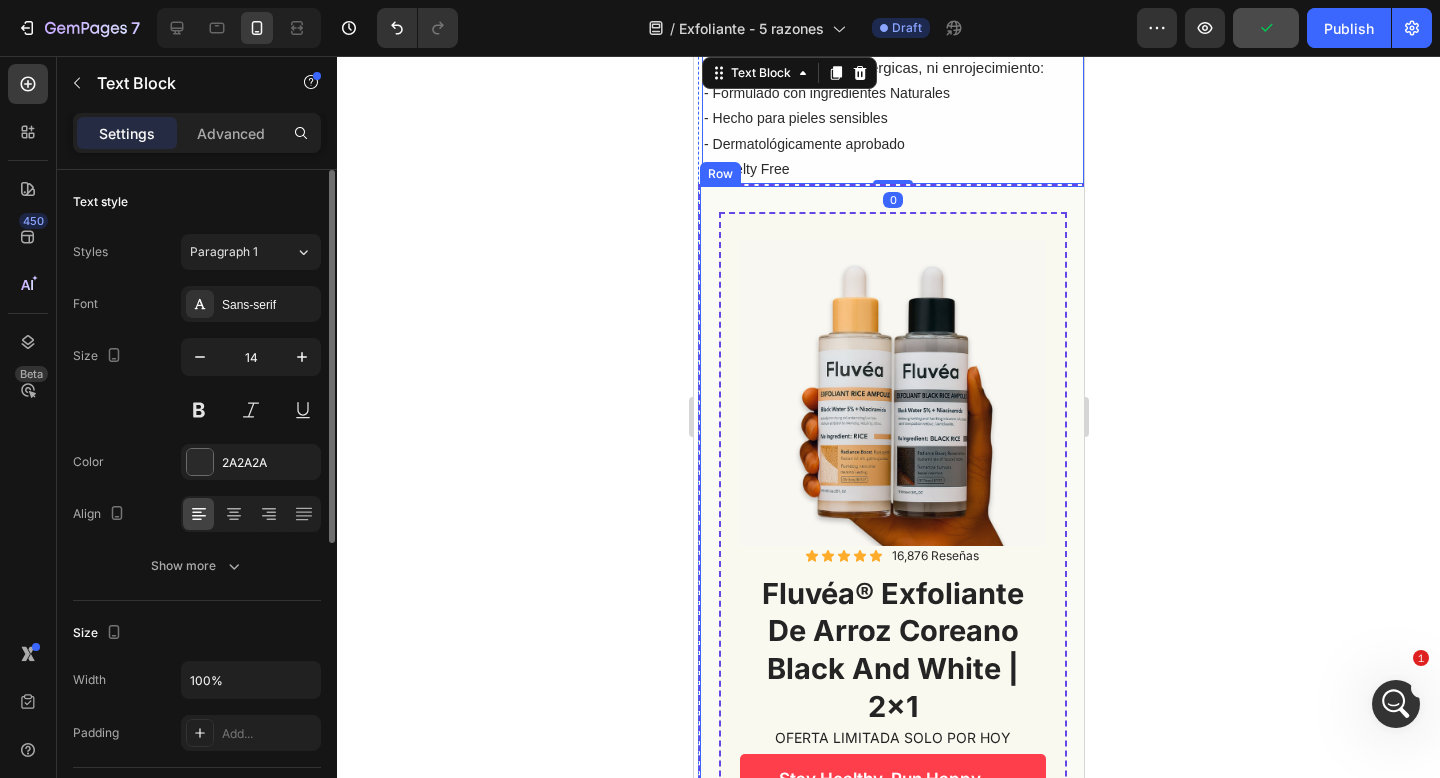 click on "Image Icon Icon Icon Icon Icon Icon List 16,876 Reseñas Text Block Row fluvéa® exfoliante de arroz coreano black and white | 2x1 Heading OFERTA LIMITADA SOLO POR HOY Text Block Row
Stay Healthy, Run Happy With GemRun! Button 100% LIBRE DE RIESGOS - Garantía en todos los pedidos. Text Block Row Image Icon Icon Icon Icon Icon Icon List 1,524 Reviews Text Block Row get 40% off + a free mystery gift! claim now! Heading 100% Risk FREE - 30 Day No Questions Asked Return Policy Text Block Row
Stay Healthy, Run Happy With GemRun! Button 100% Risk FREE - 30 Day No Questions Asked Return Policy Text Block Row" at bounding box center [892, 883] 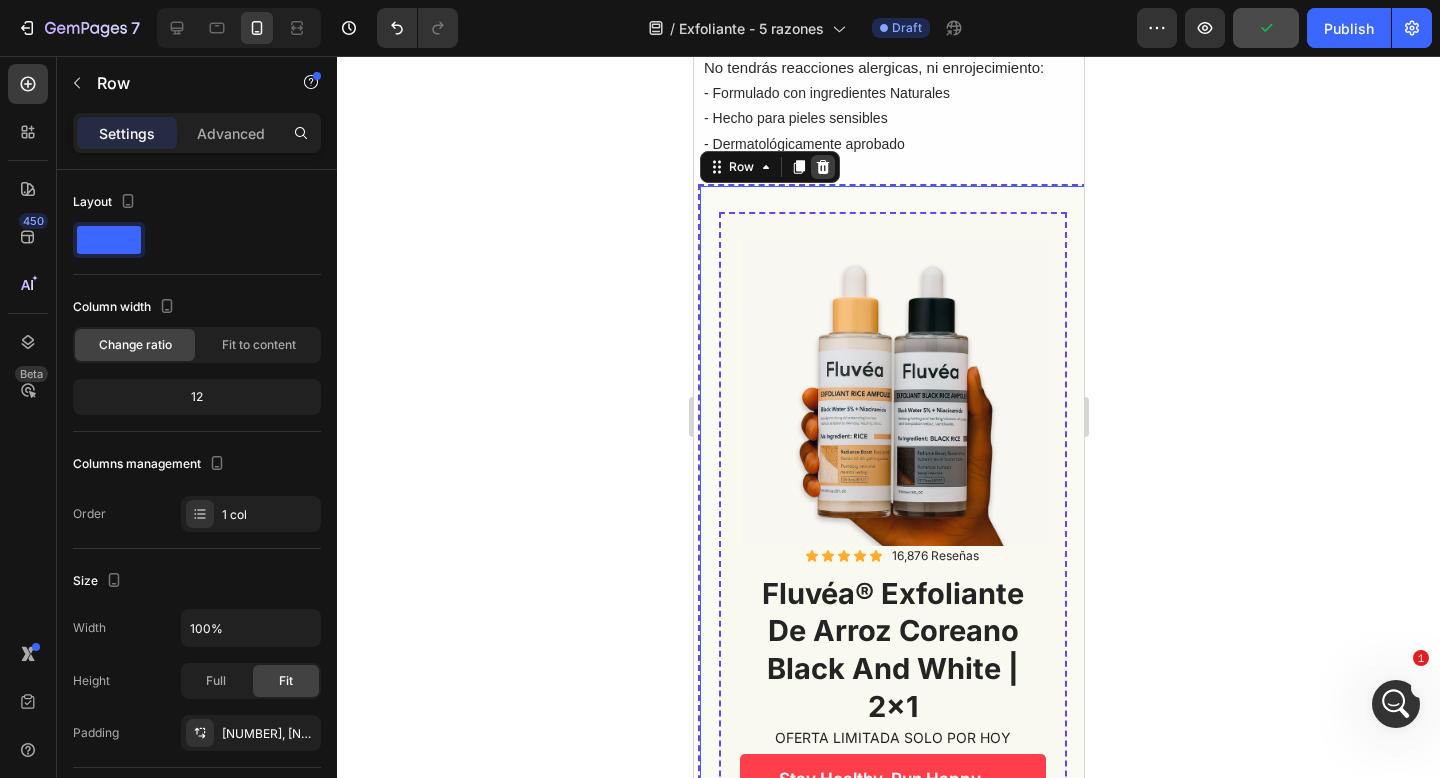 click 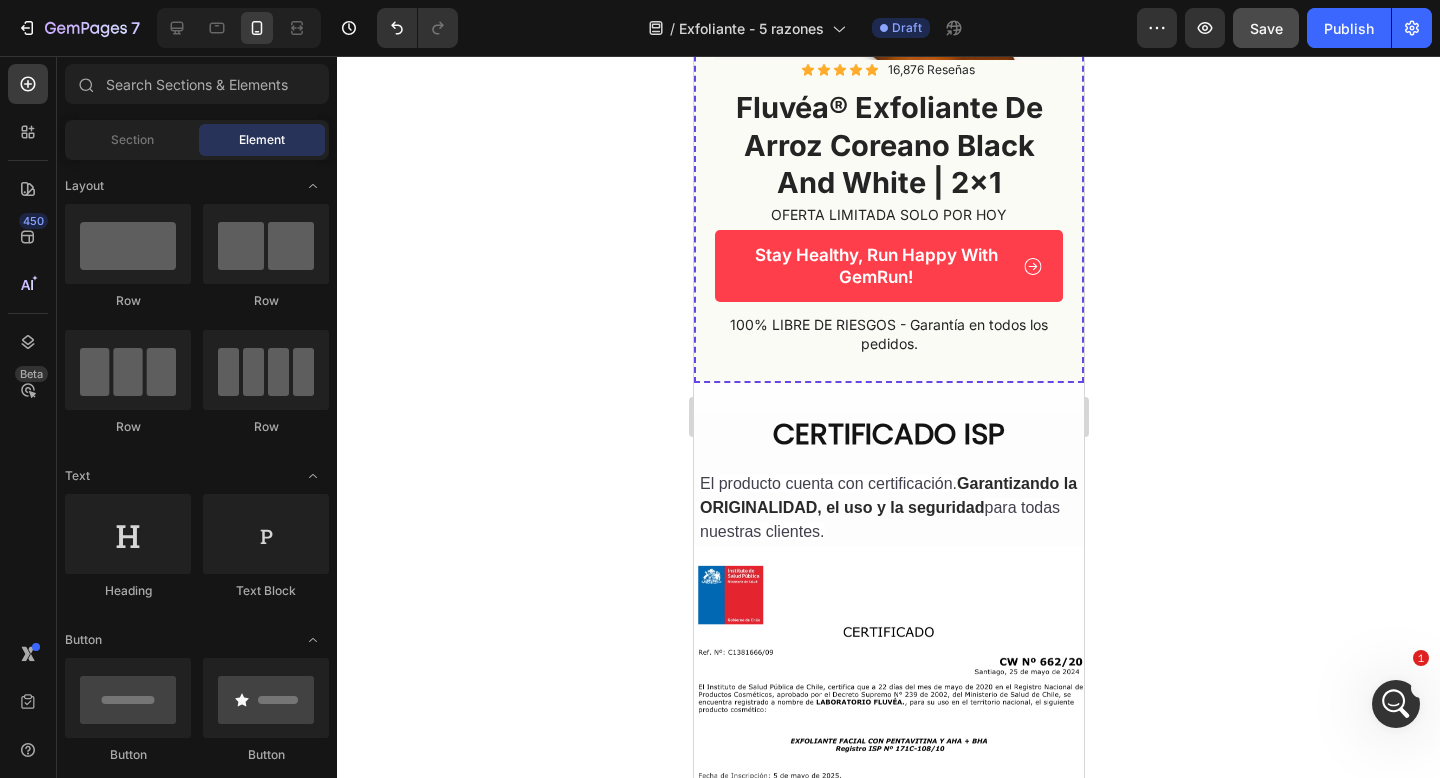 scroll, scrollTop: 2678, scrollLeft: 0, axis: vertical 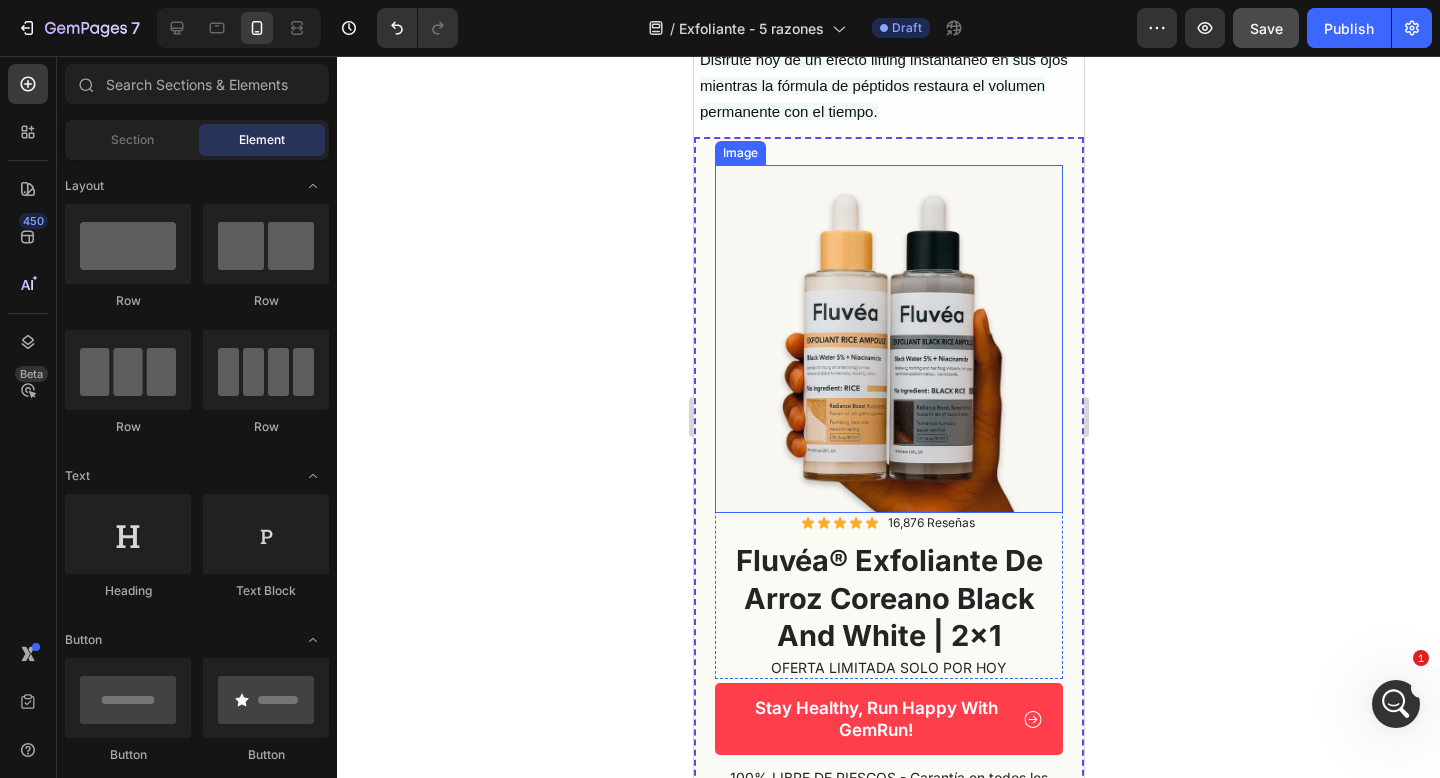 click at bounding box center (888, 339) 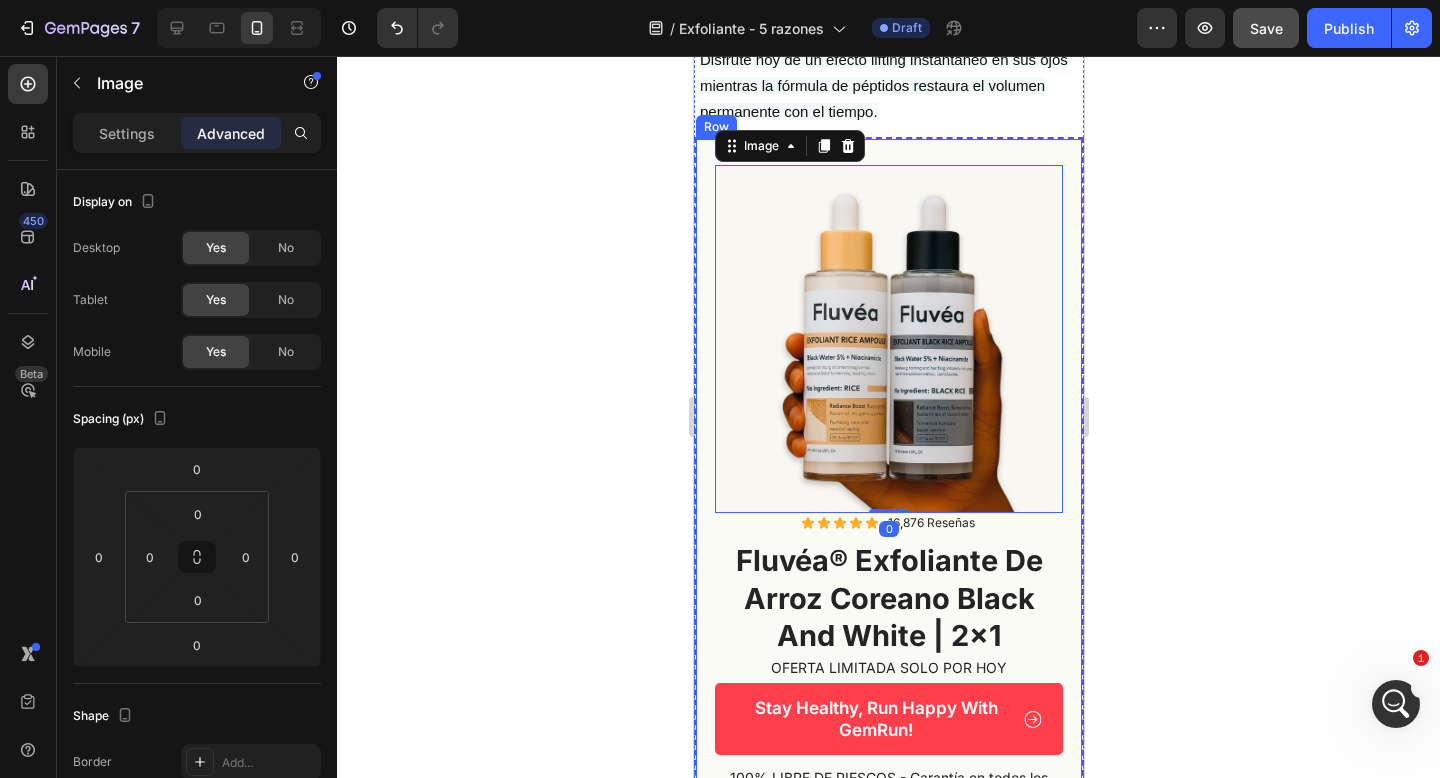 click on "Image   0 Icon Icon Icon Icon Icon Icon List 16,876 Reseñas Text Block Row fluvéa® exfoliante de arroz coreano black and white | 2x1 Heading OFERTA LIMITADA SOLO POR HOY Text Block Row
Stay Healthy, Run Happy With GemRun! Button 100% LIBRE DE RIESGOS - Garantía en todos los pedidos. Text Block Row" at bounding box center [888, 486] 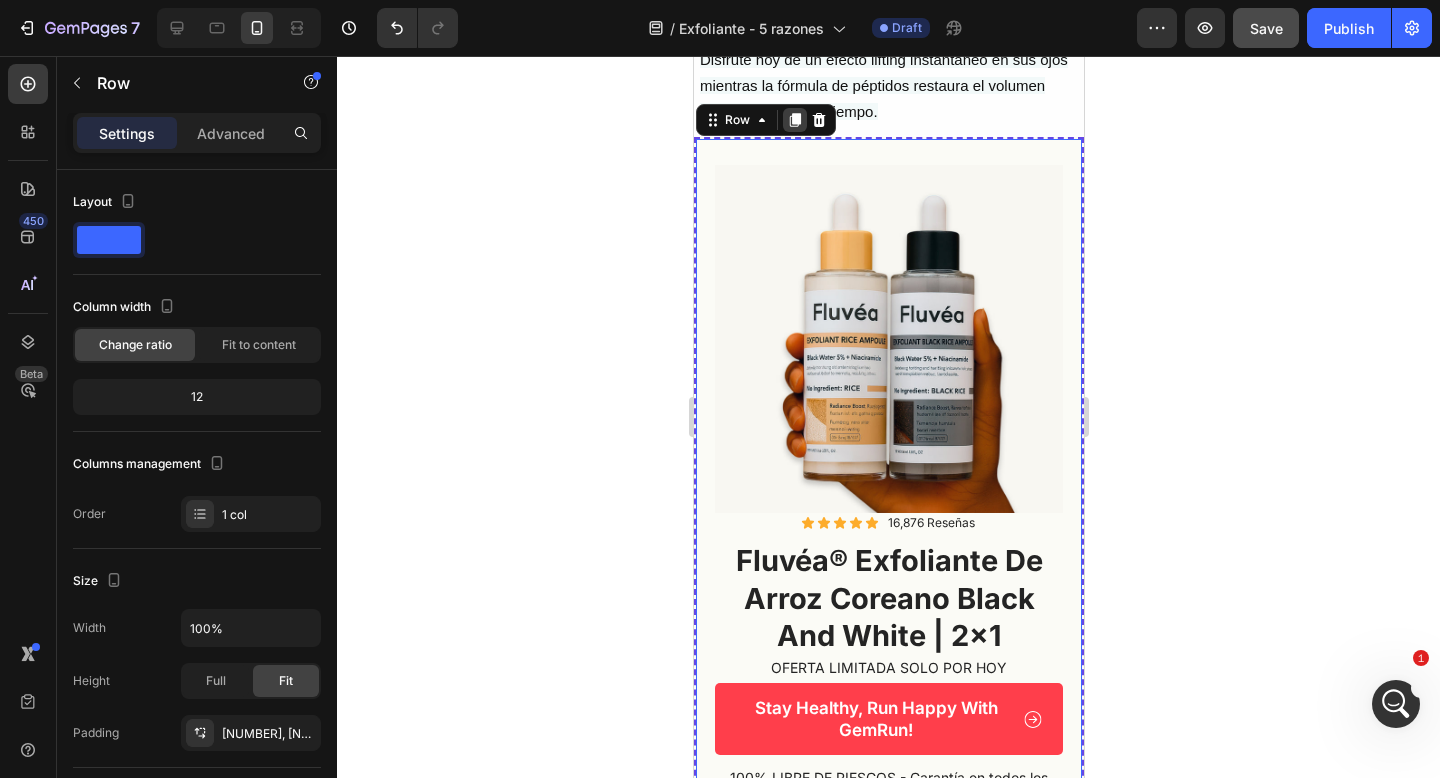 click 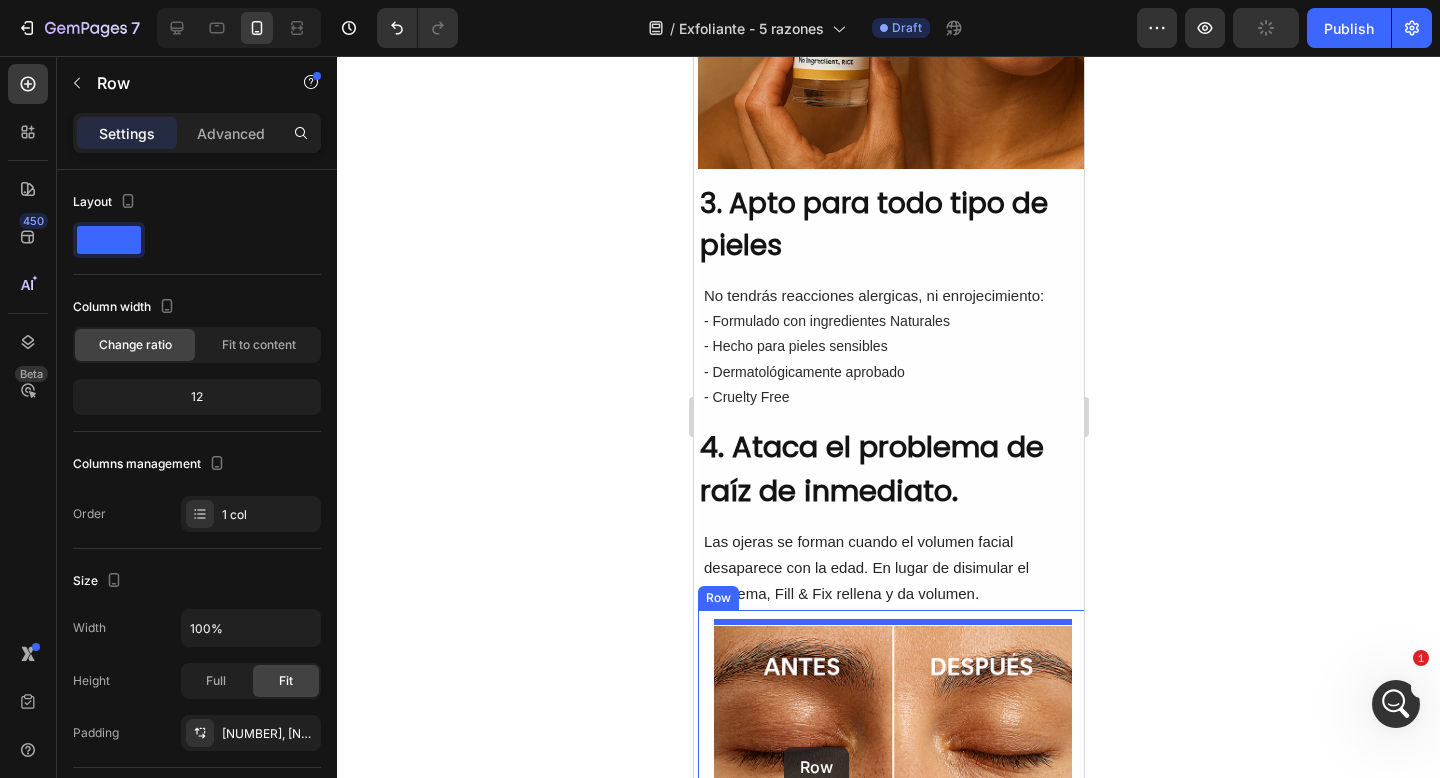 scroll, scrollTop: 1659, scrollLeft: 0, axis: vertical 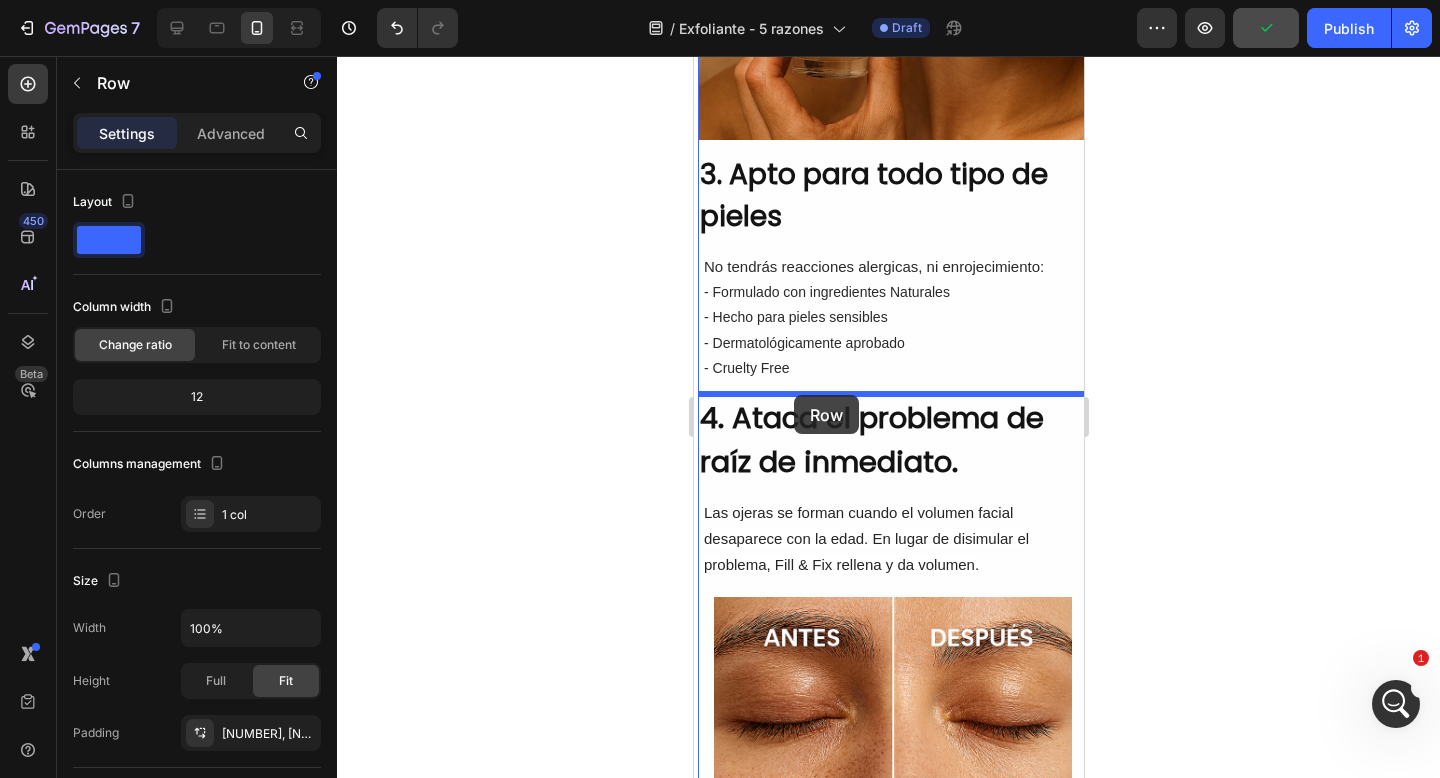 drag, startPoint x: 732, startPoint y: 250, endPoint x: 793, endPoint y: 395, distance: 157.30861 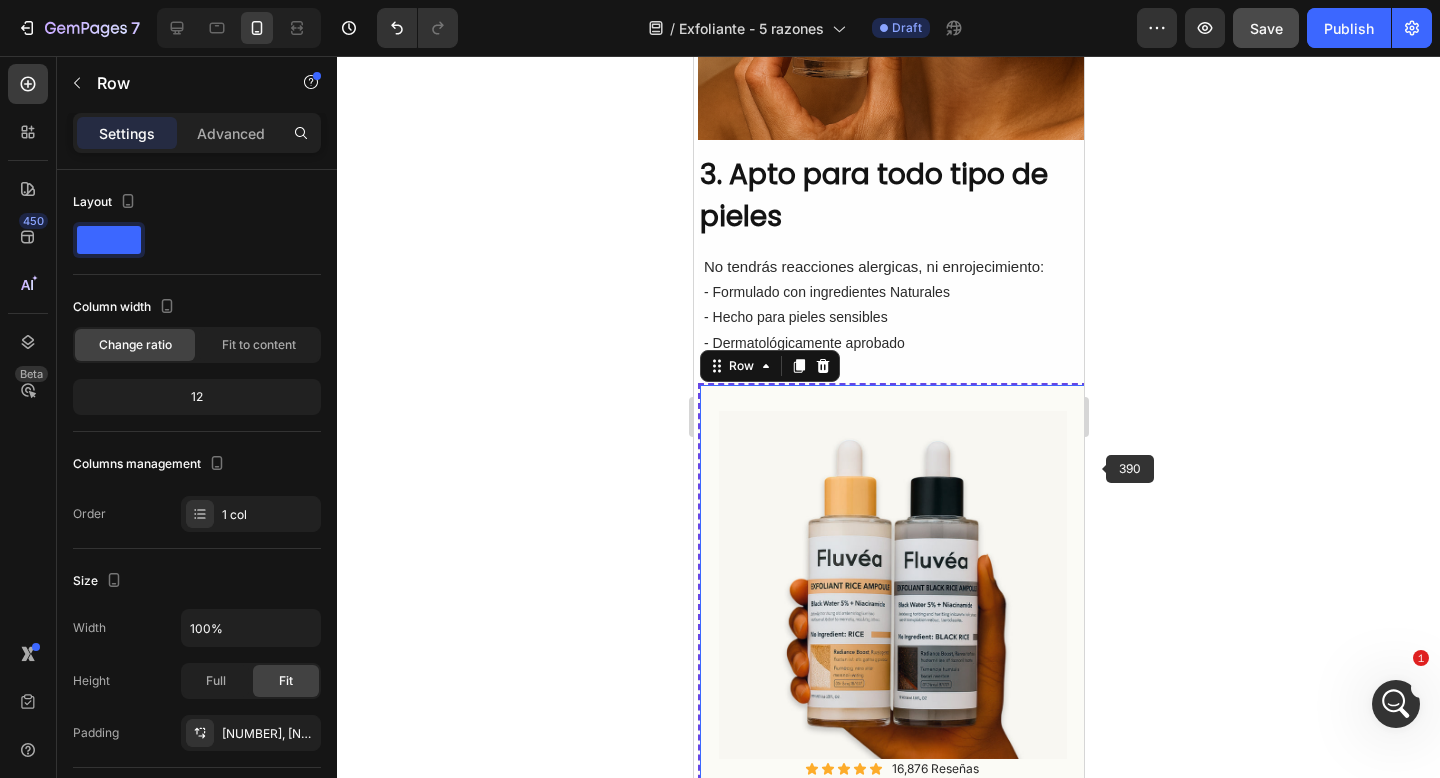 click 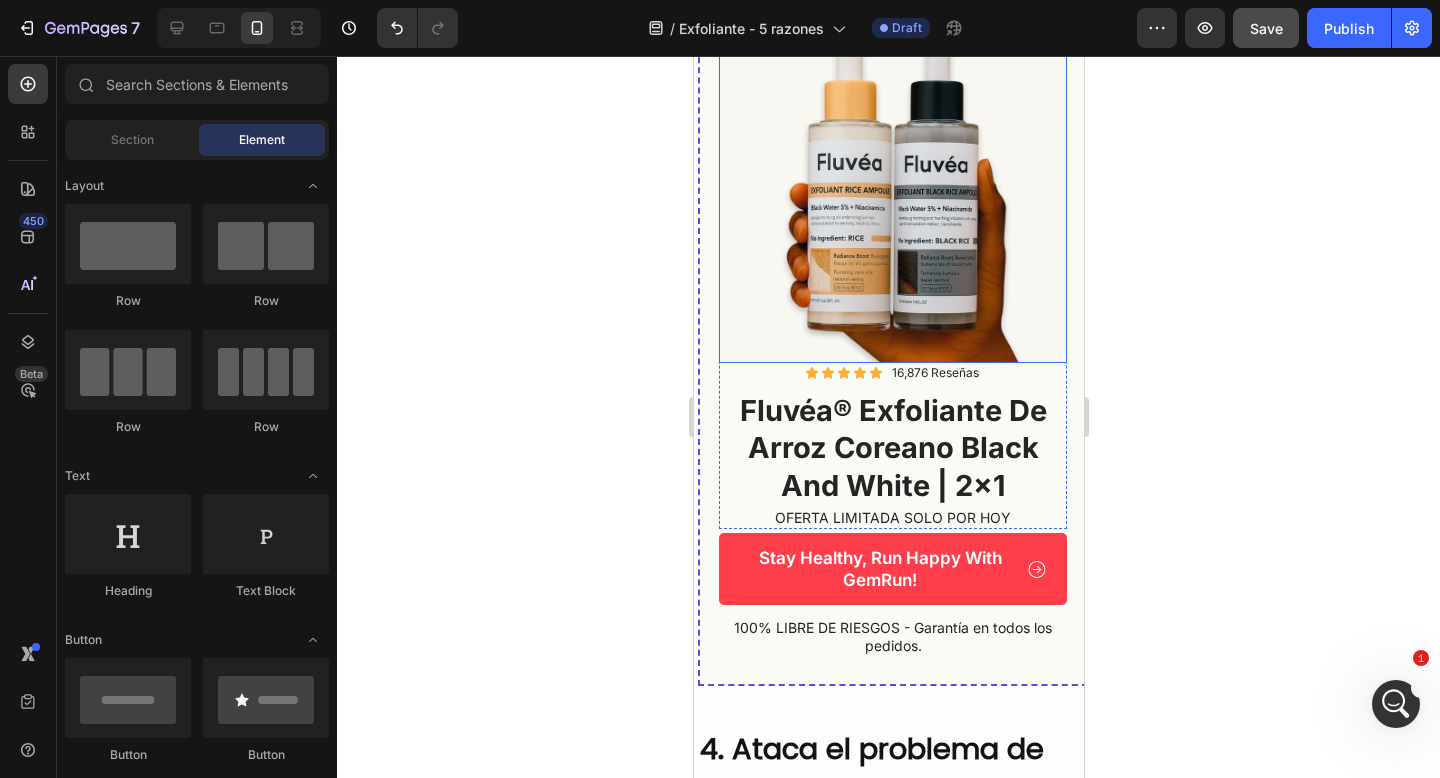 scroll, scrollTop: 2062, scrollLeft: 0, axis: vertical 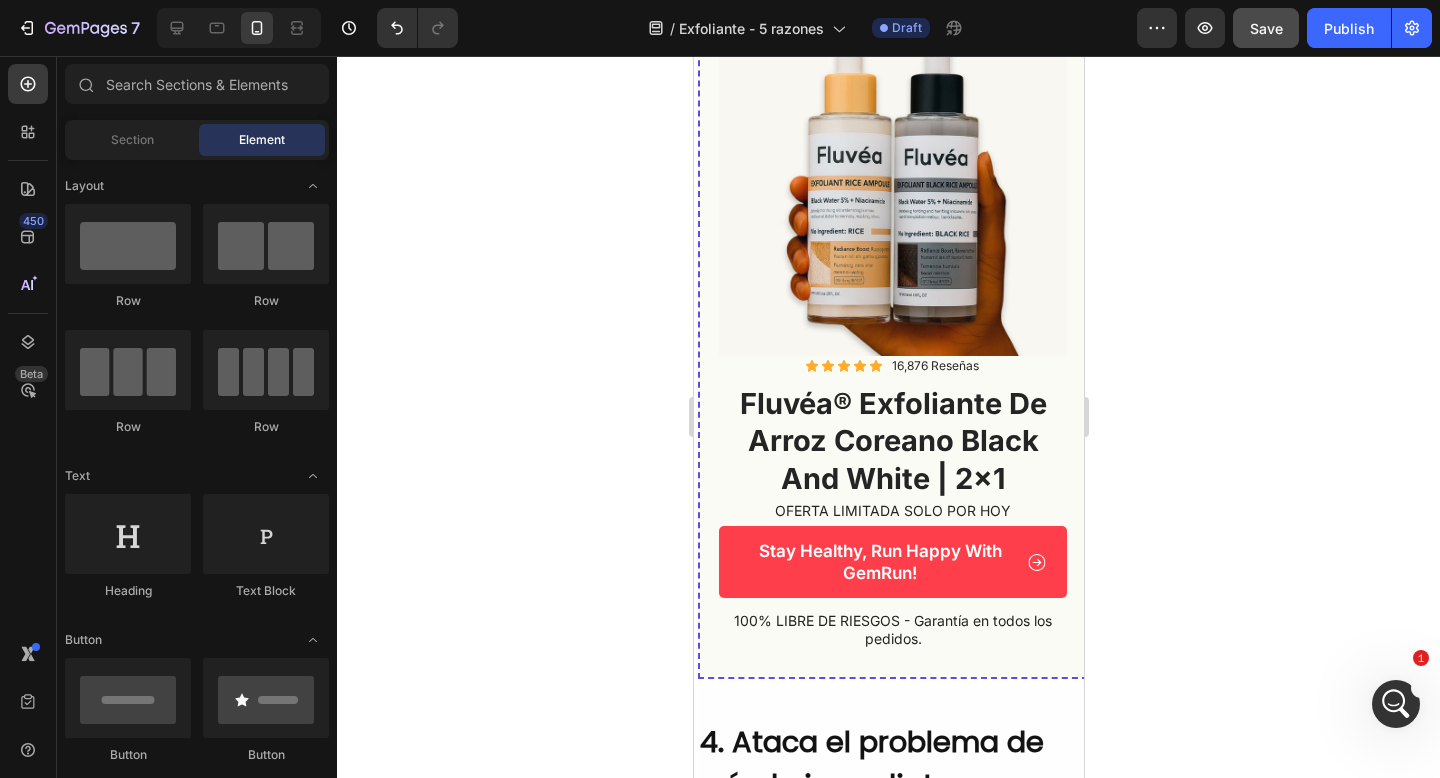 click 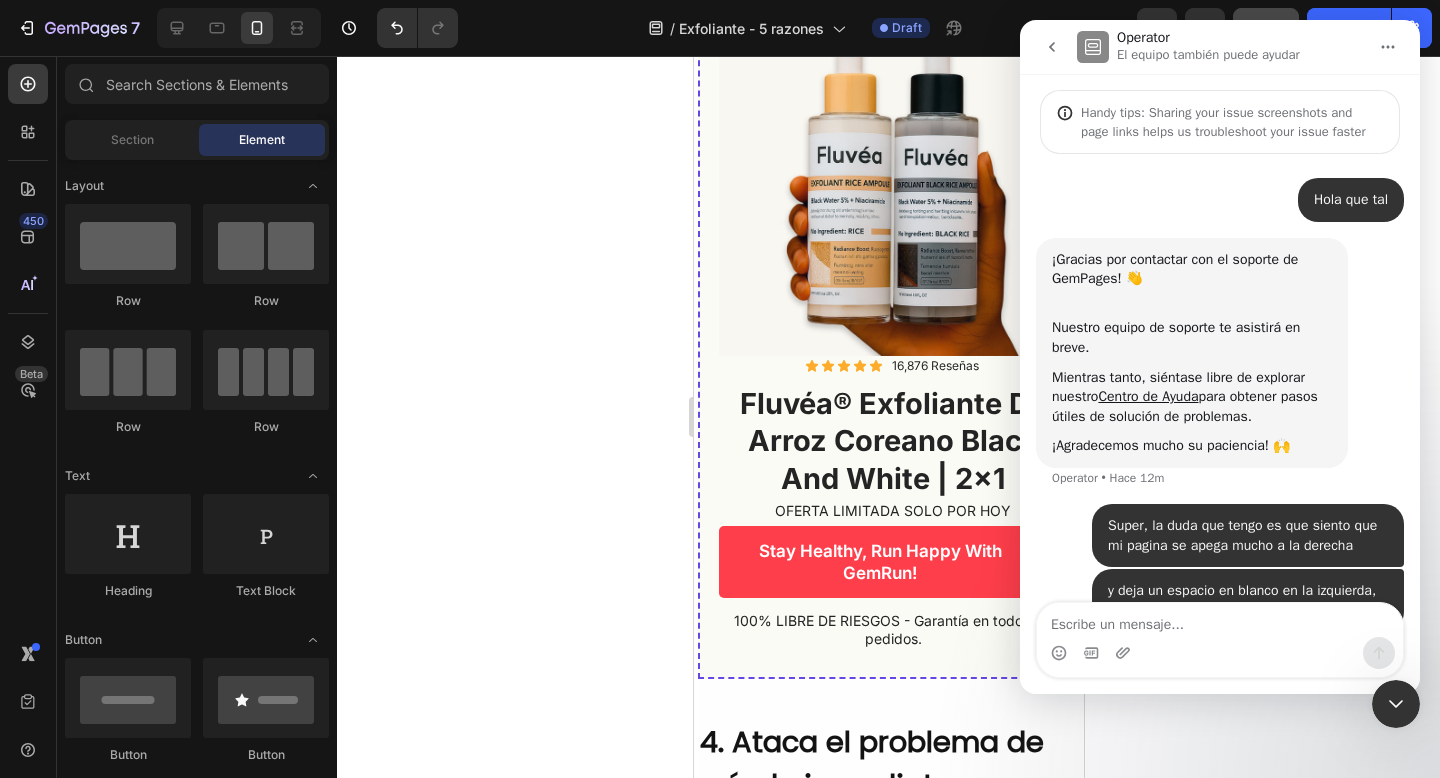 scroll, scrollTop: 51, scrollLeft: 0, axis: vertical 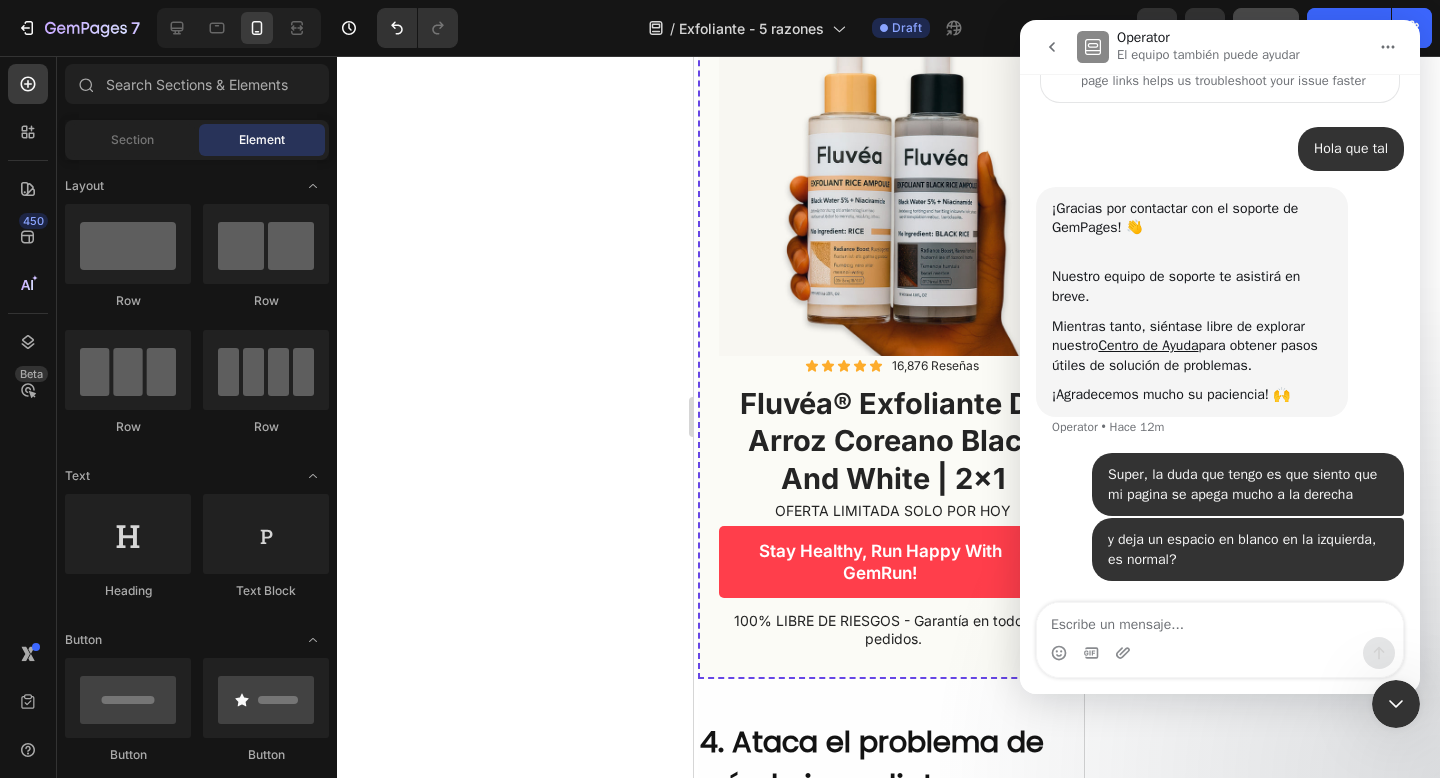 click 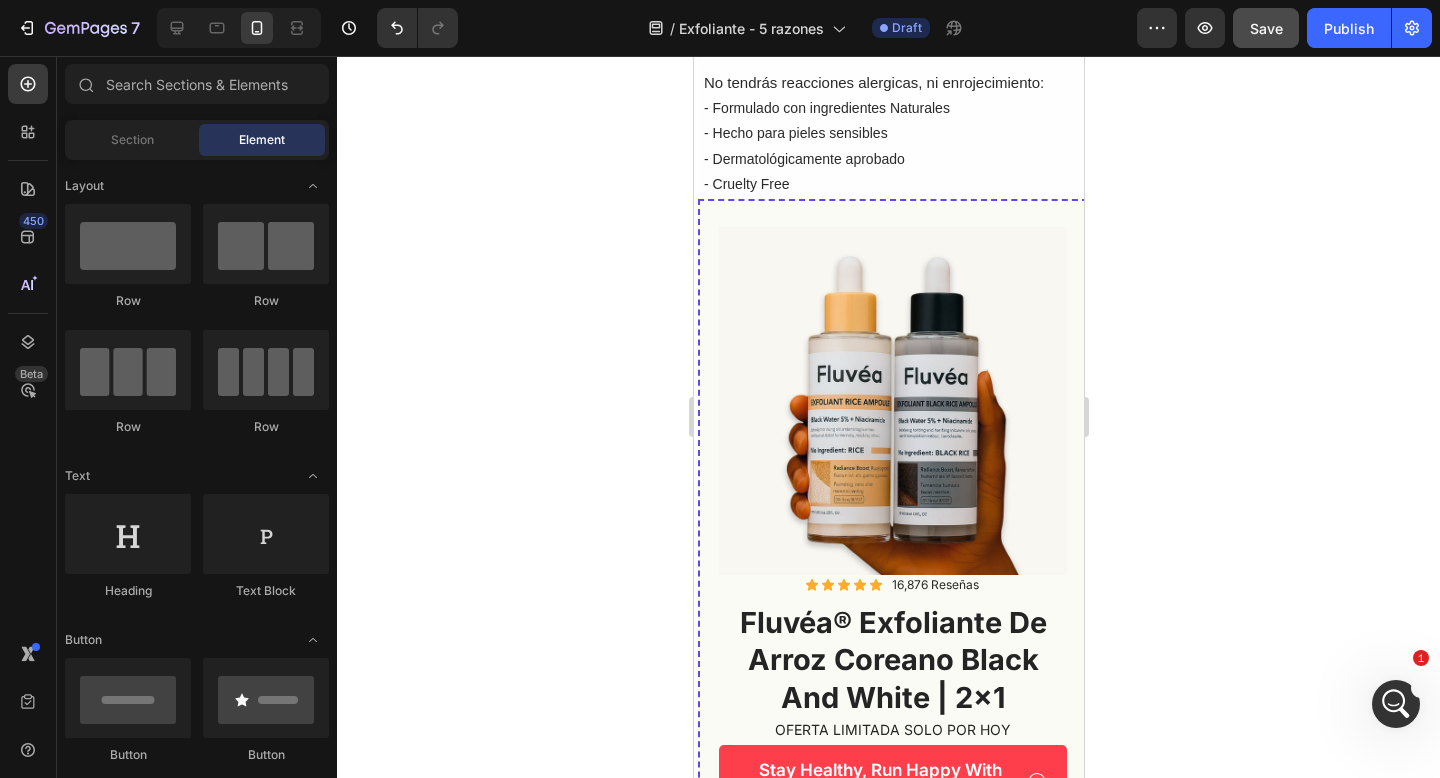 click 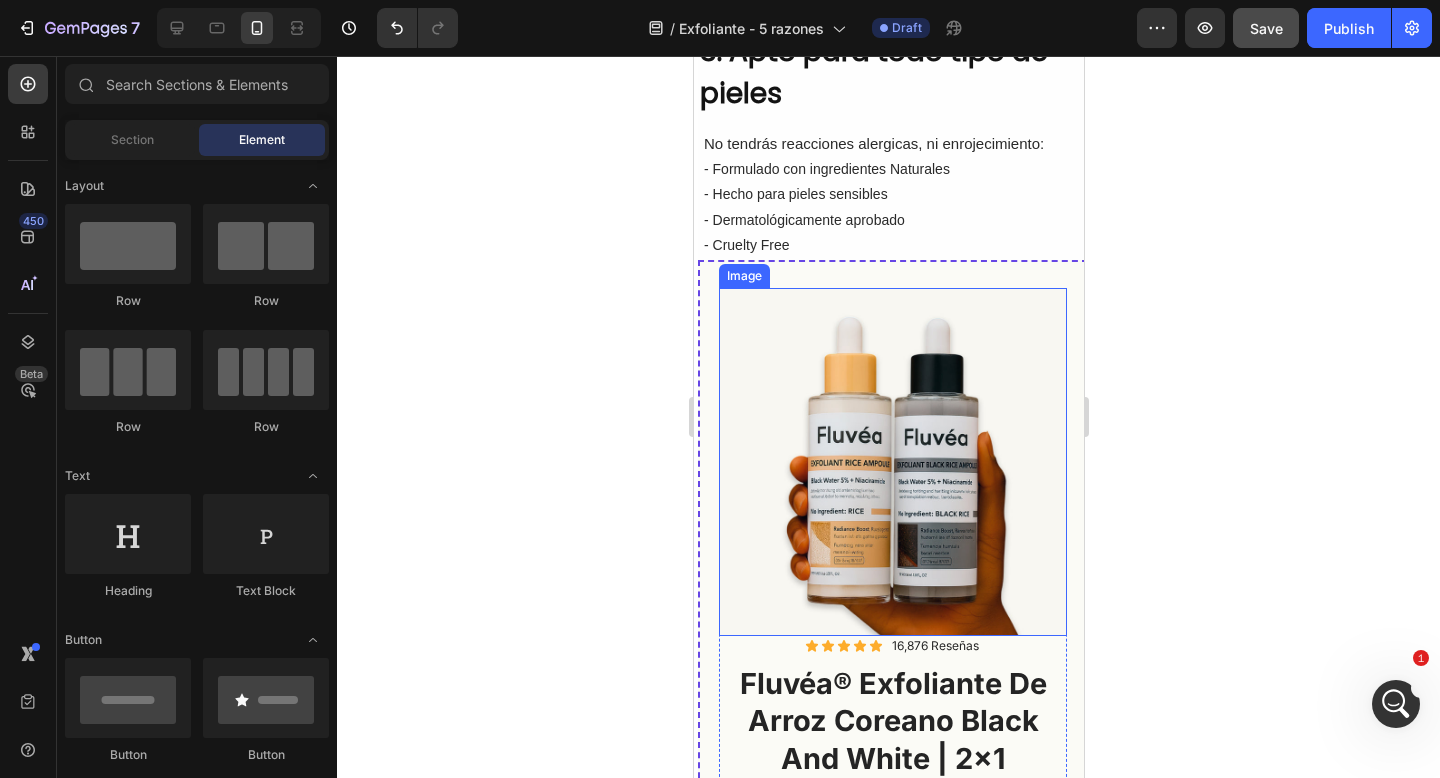 scroll, scrollTop: 1691, scrollLeft: 0, axis: vertical 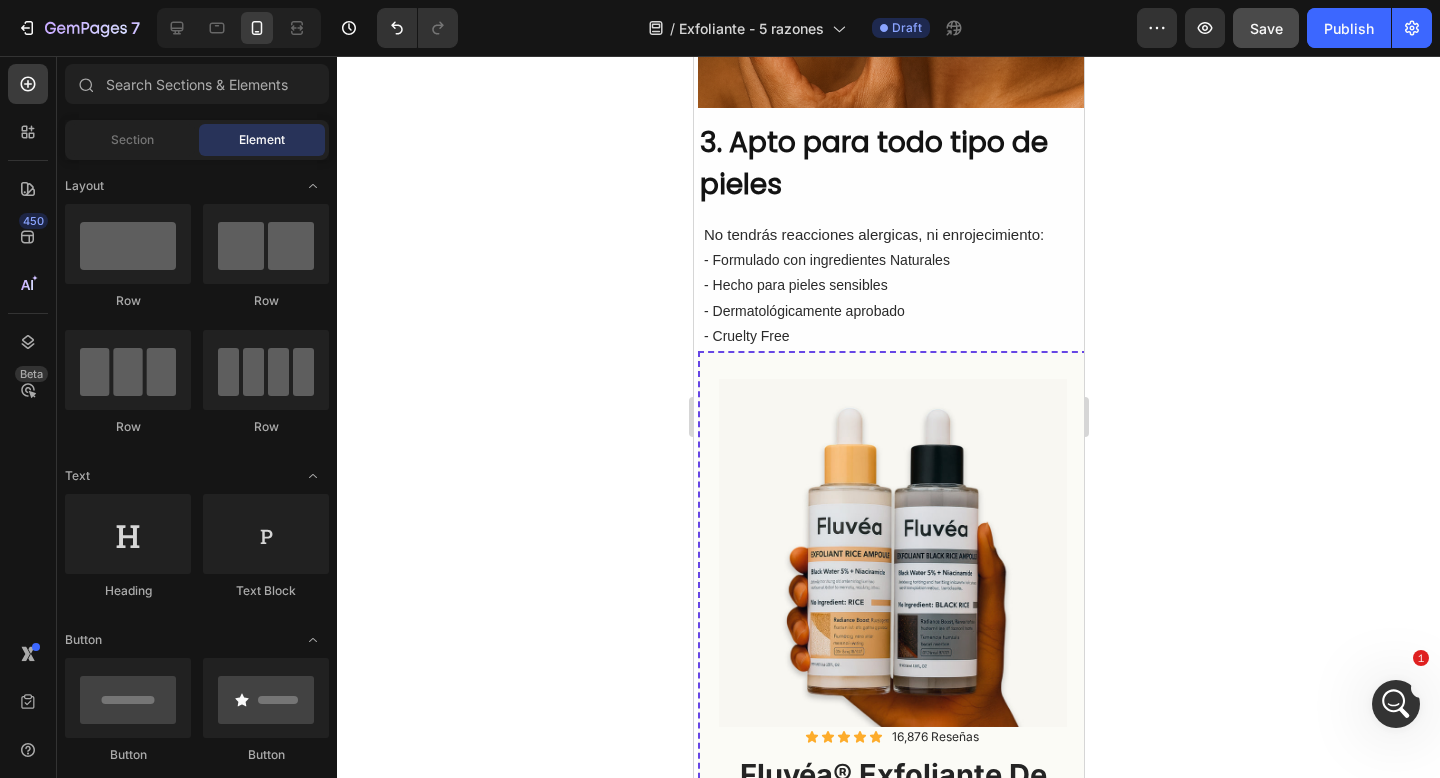 click 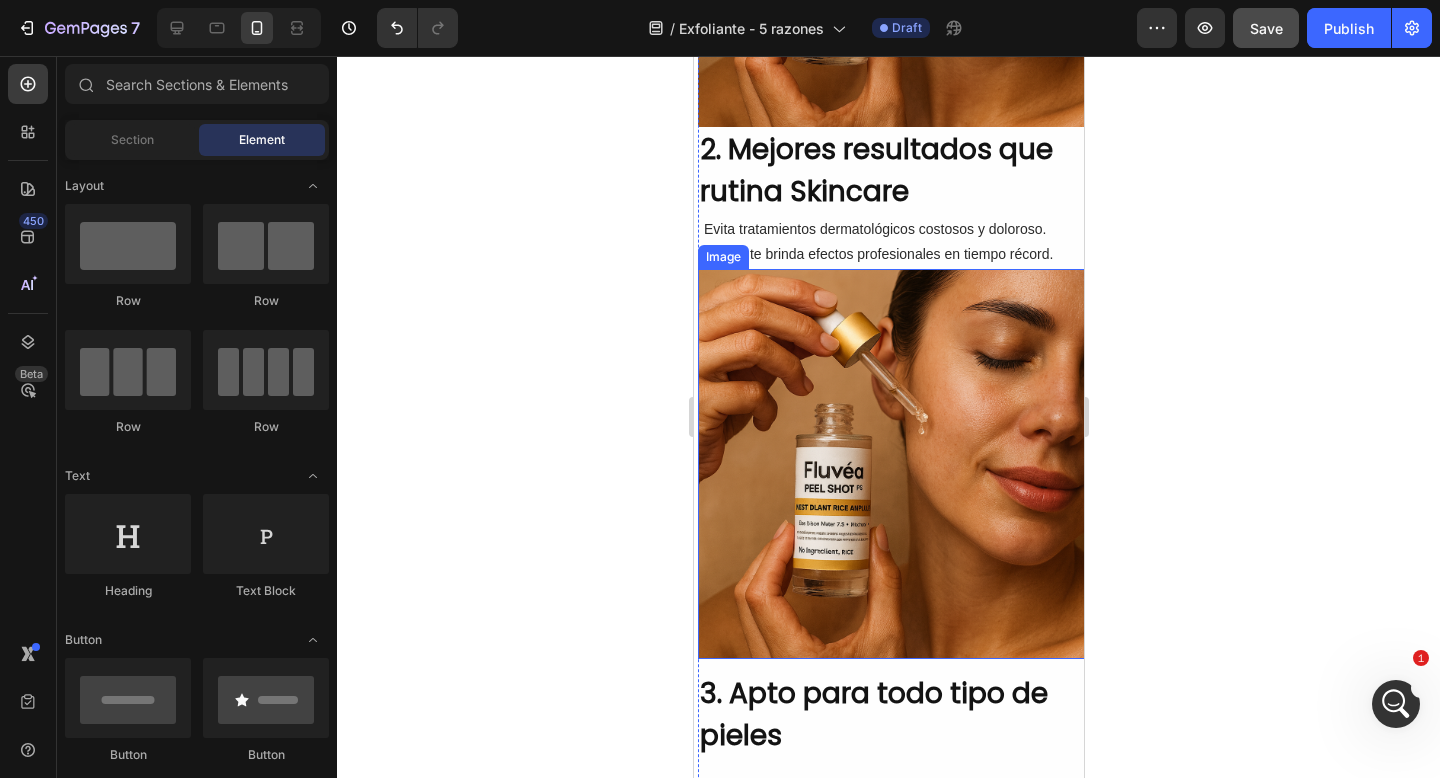 scroll, scrollTop: 1220, scrollLeft: 0, axis: vertical 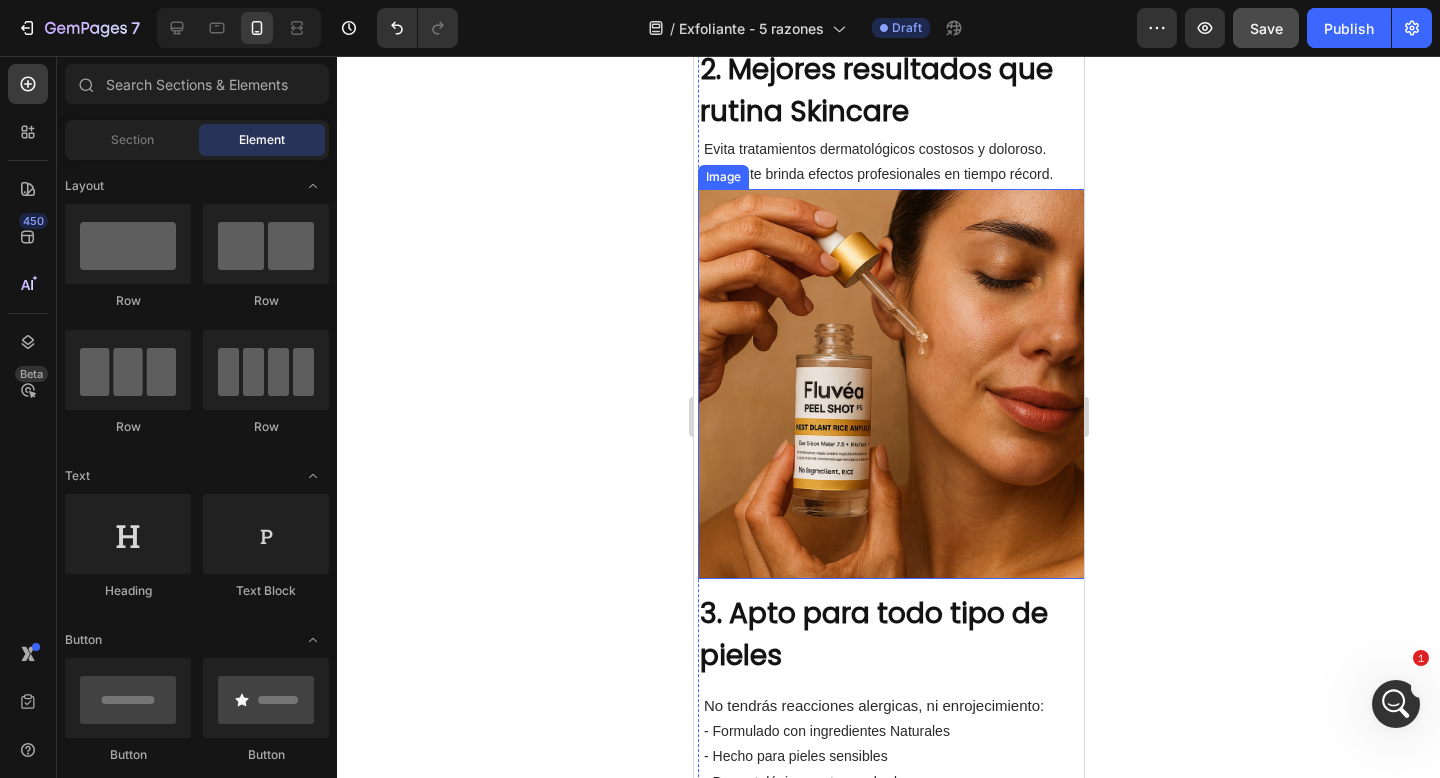 click at bounding box center [892, 384] 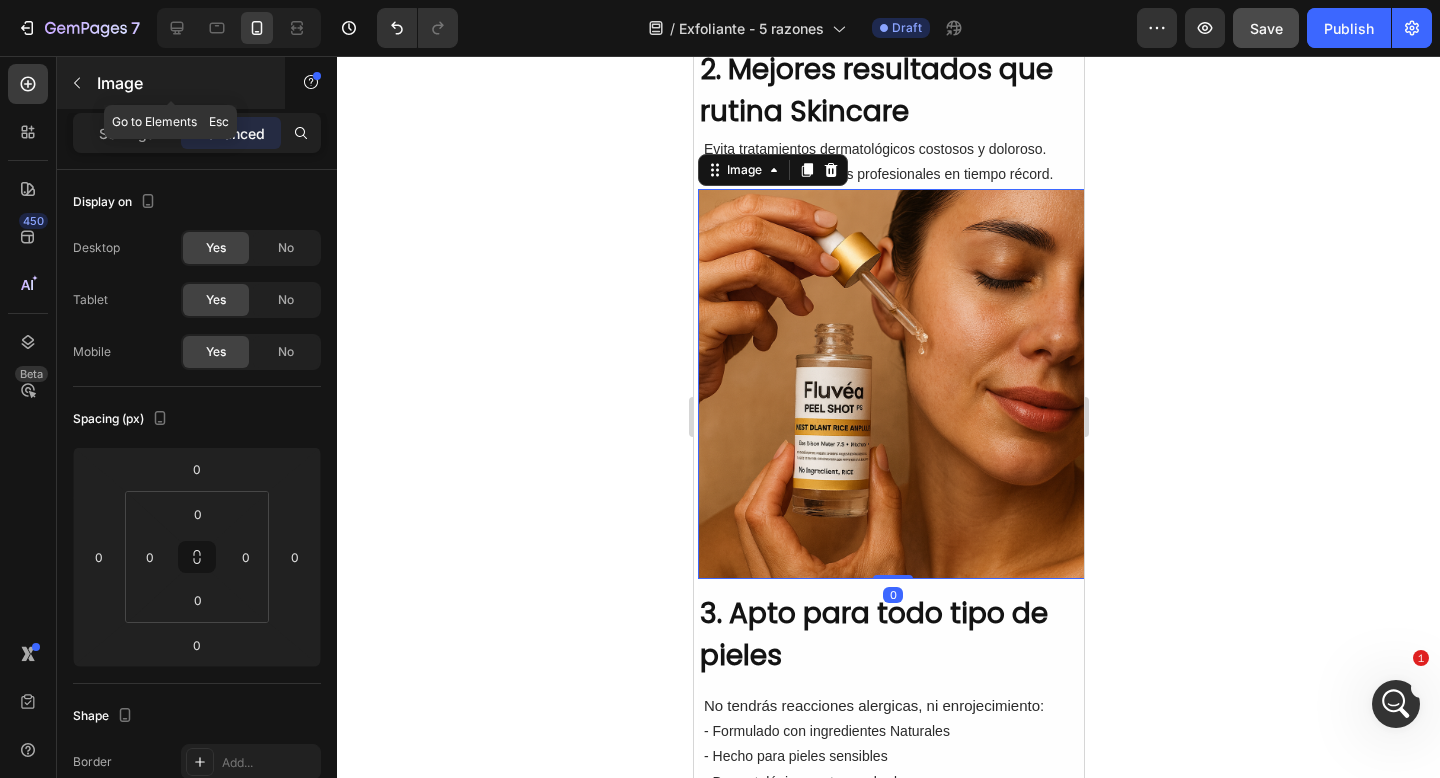 click at bounding box center [77, 83] 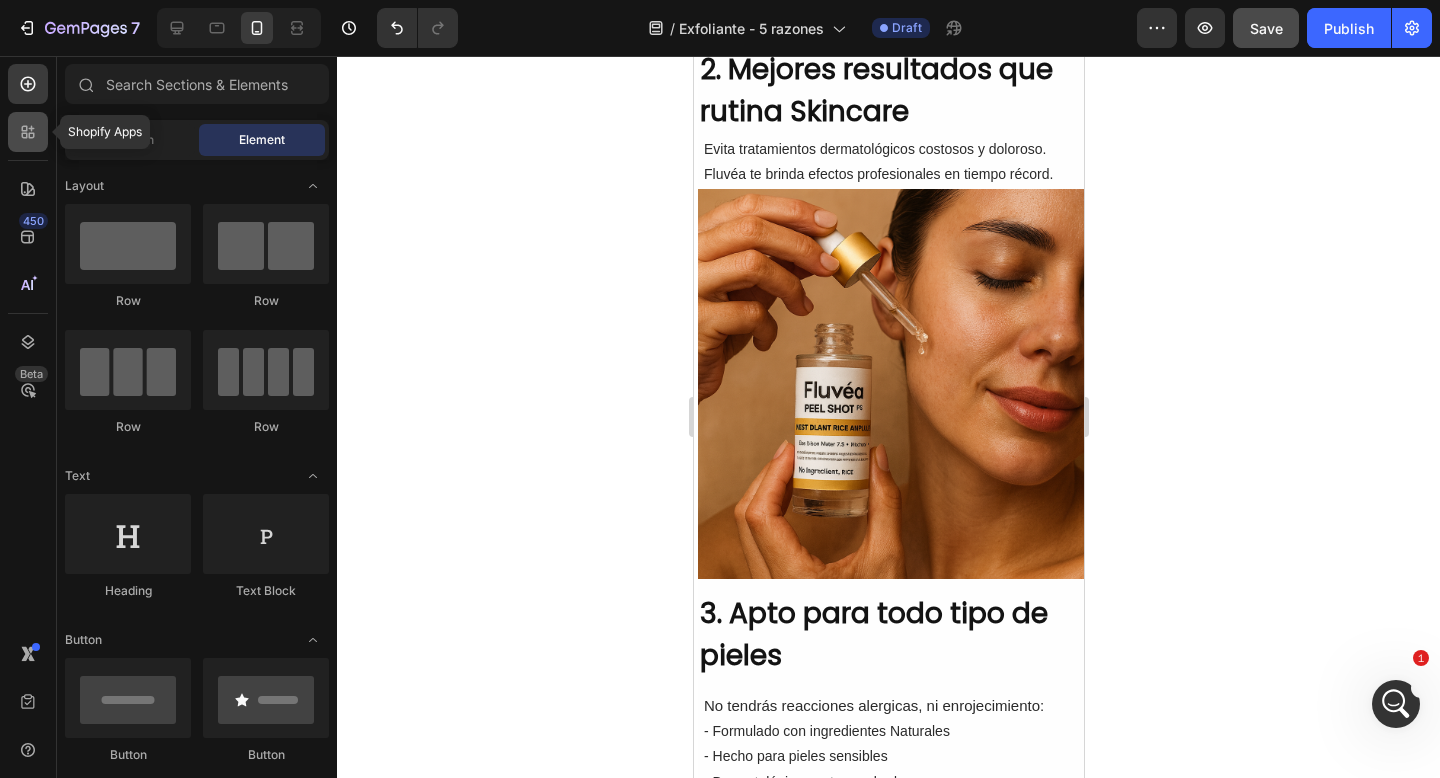 click 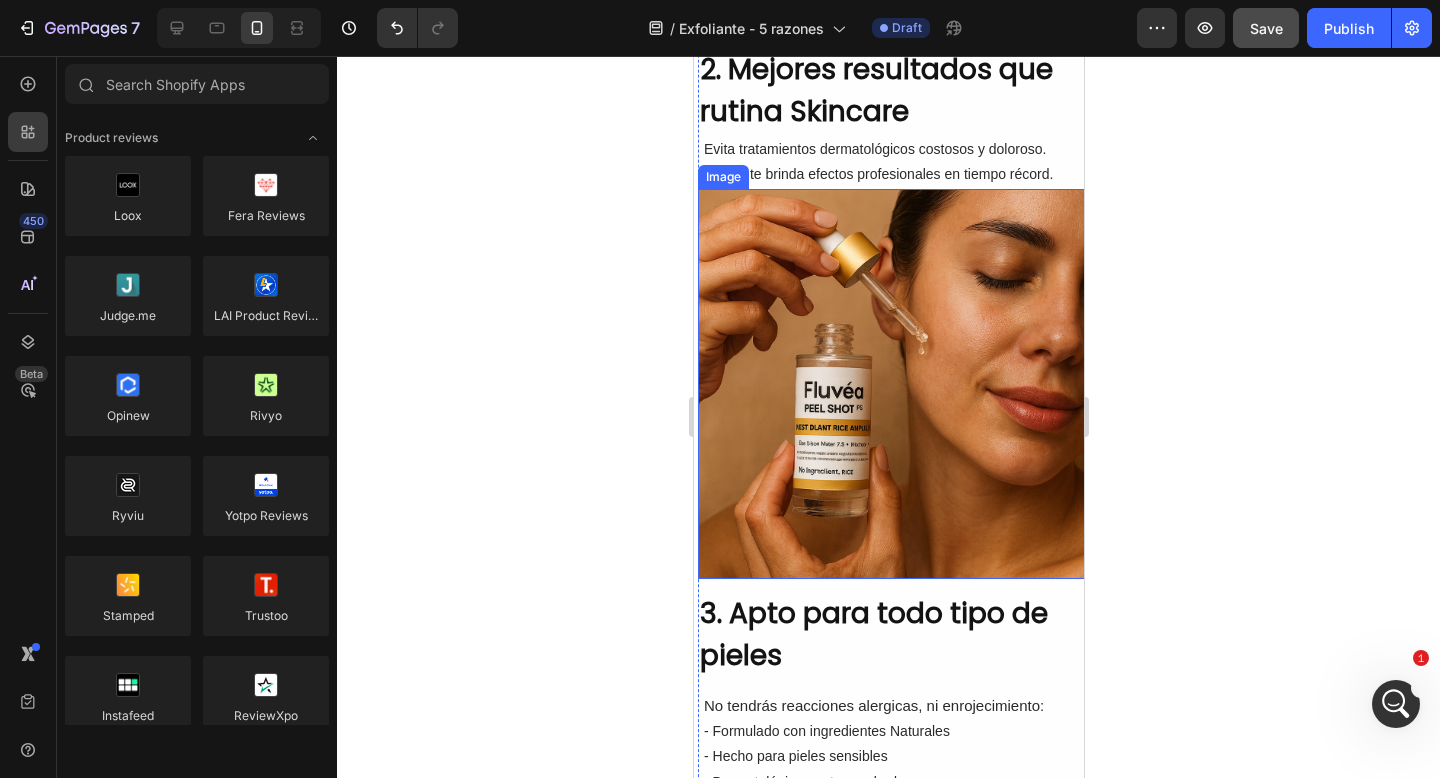 click at bounding box center [892, 384] 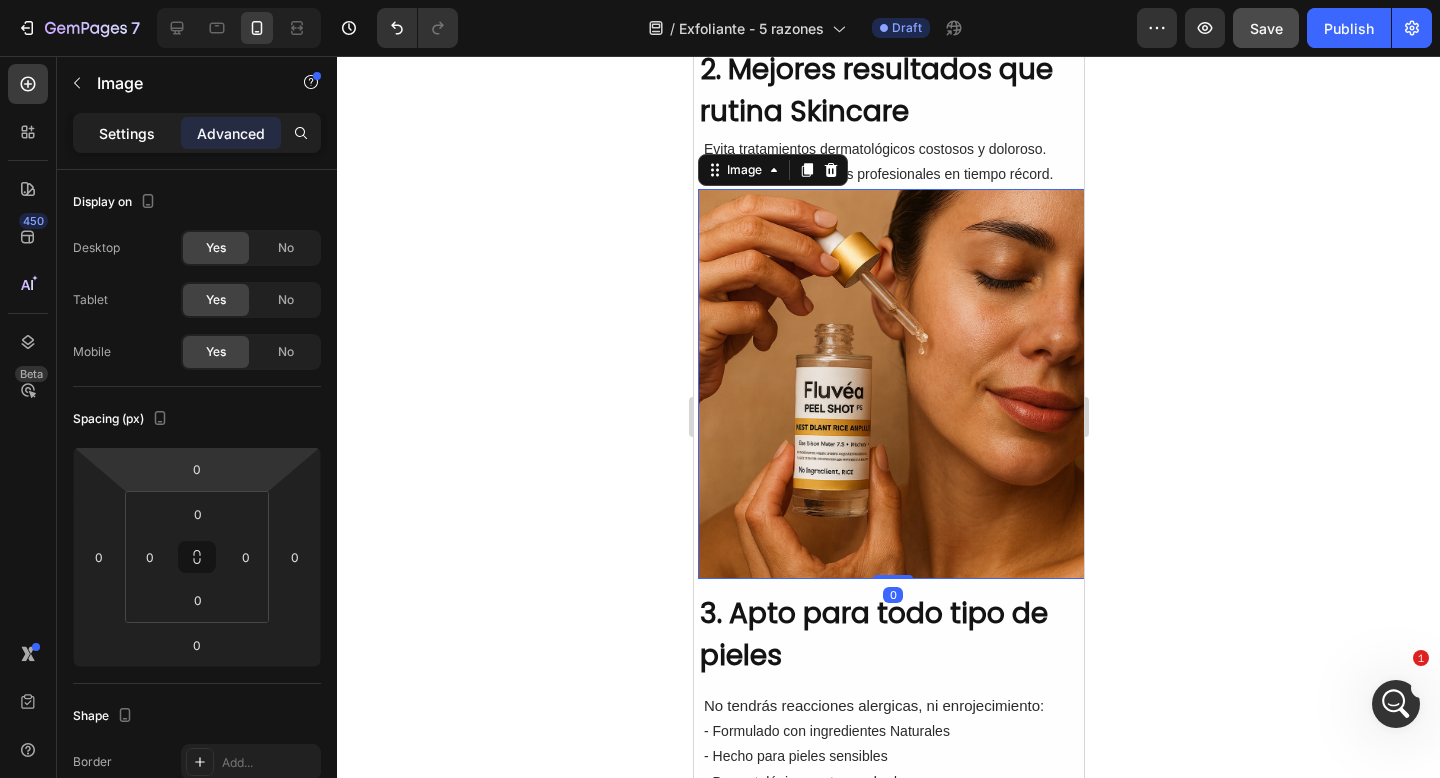 click on "Settings" 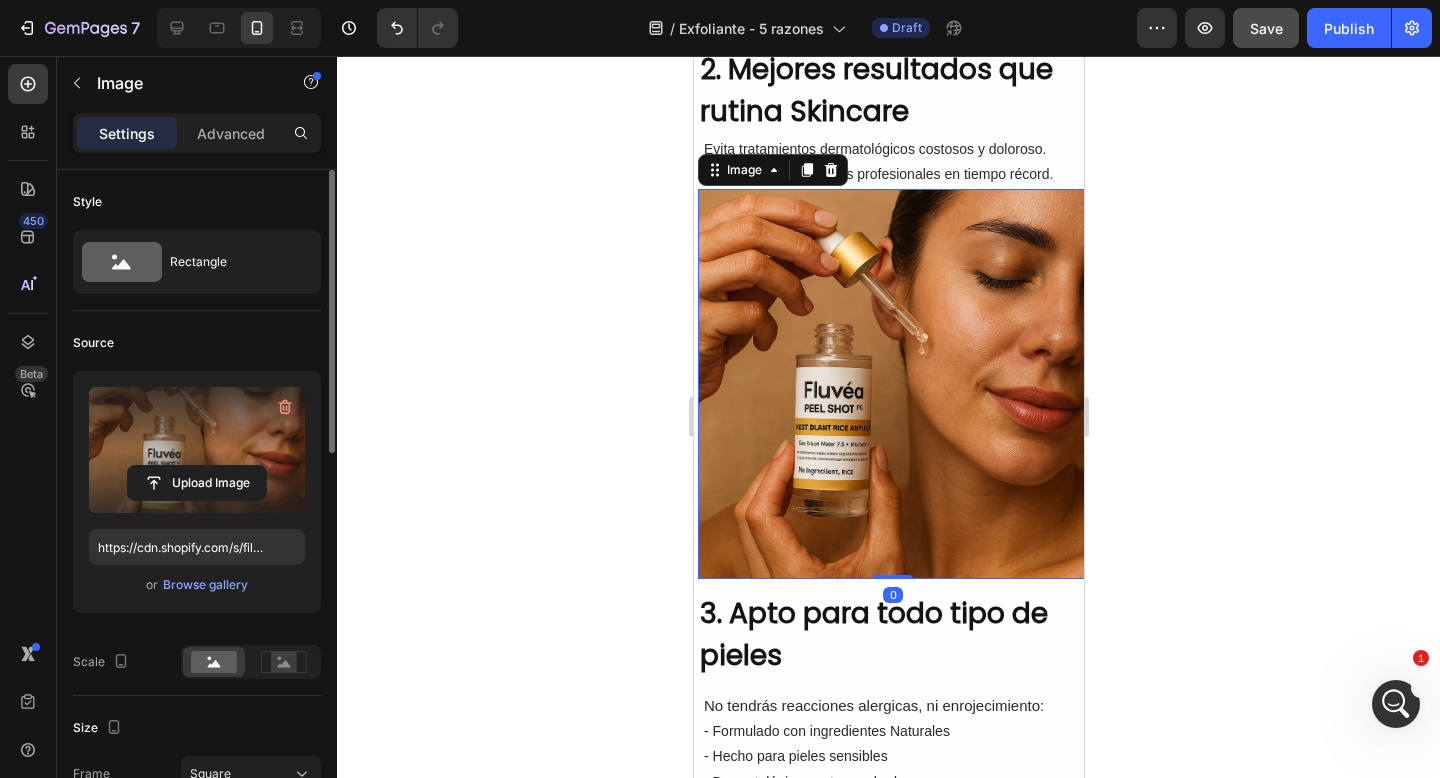 click at bounding box center (197, 450) 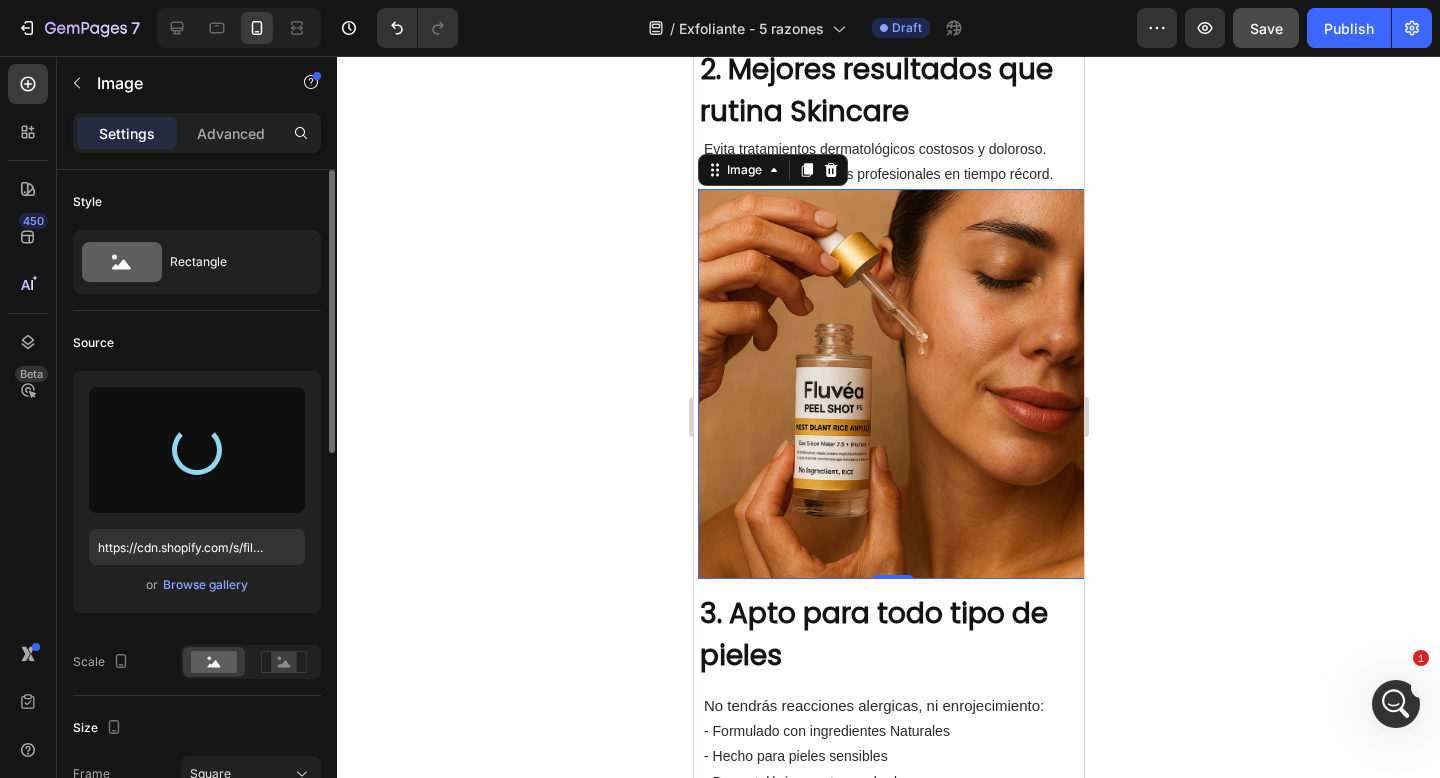 type on "https://cdn.shopify.com/s/files/1/0905/2212/4588/files/gempages_577672644518740668-4f27cbf8-2e9a-4cd3-8d13-76185d89ae56.png" 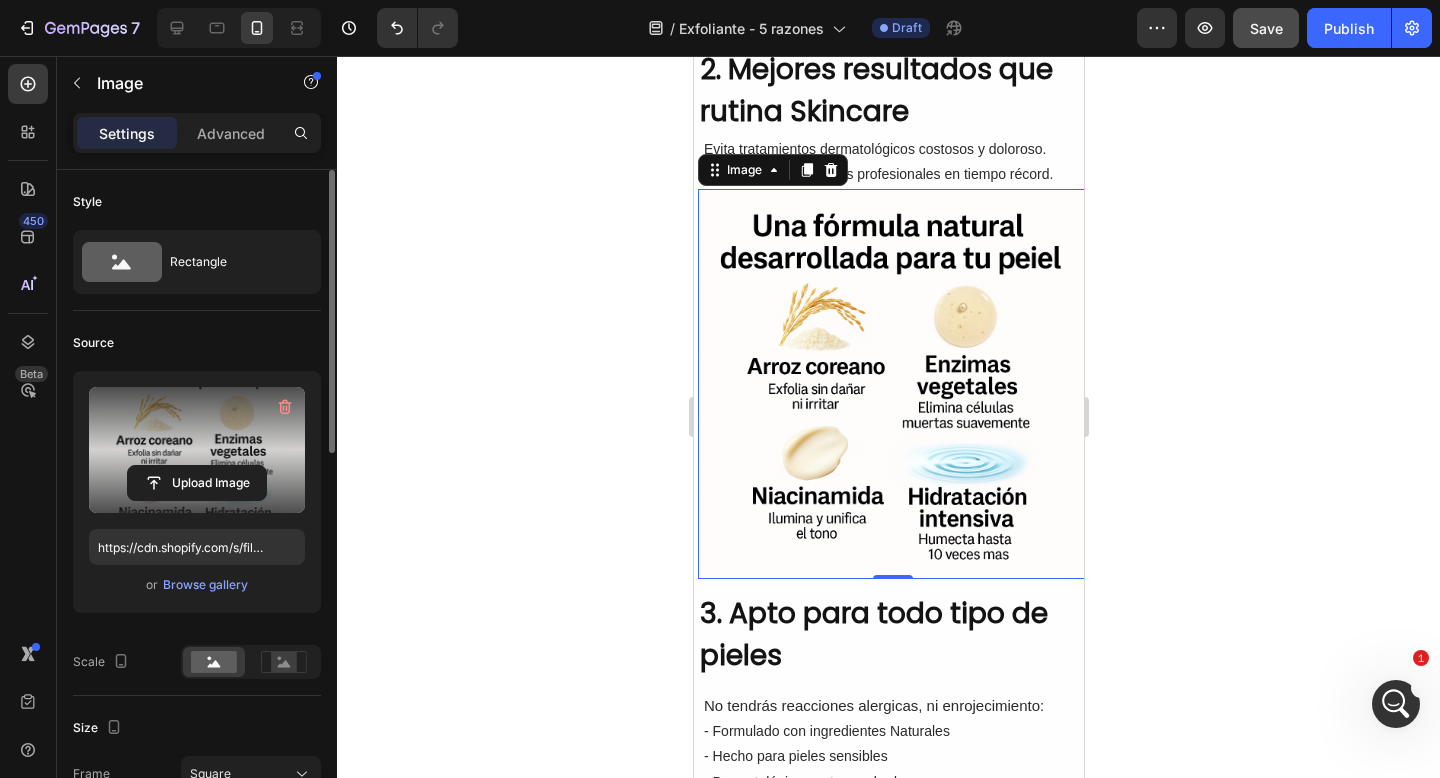 click 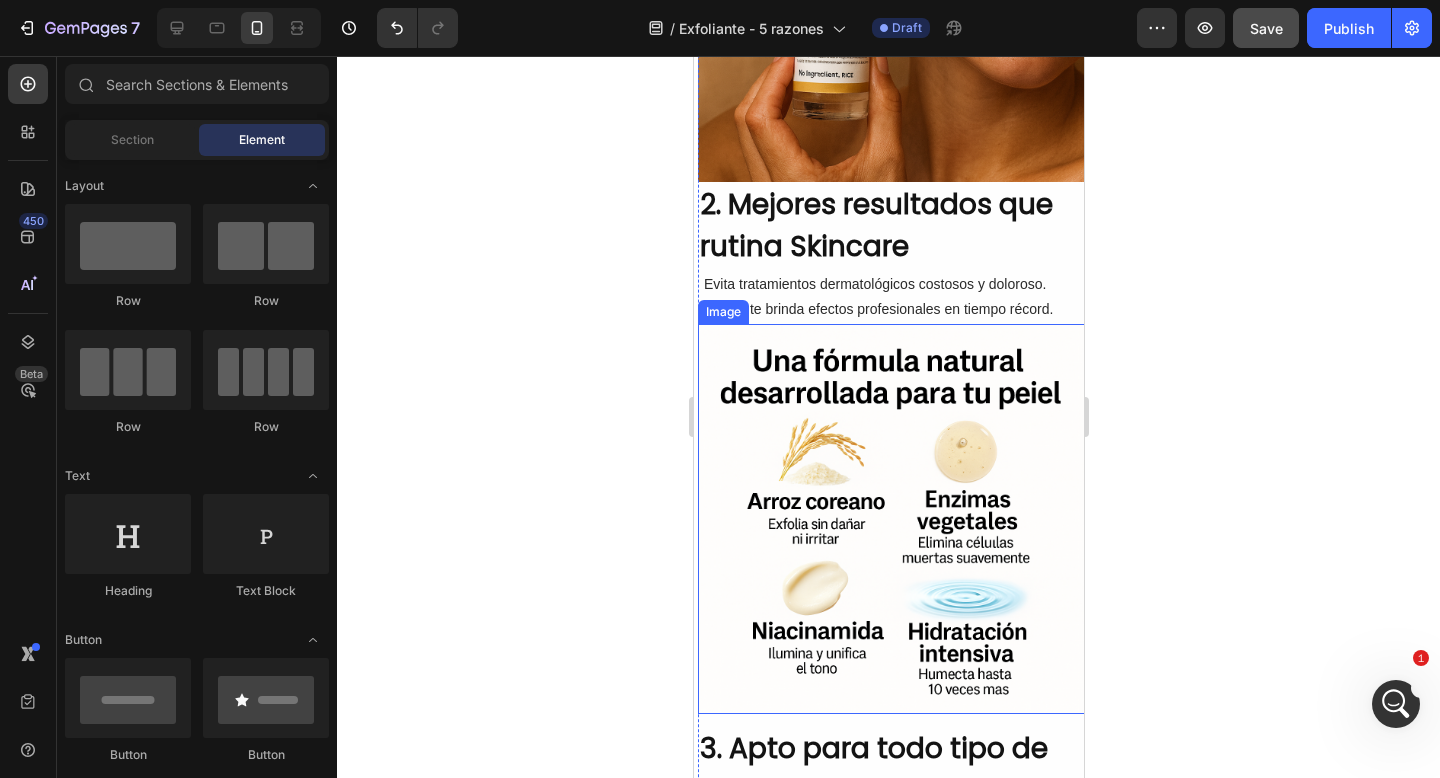 scroll, scrollTop: 1081, scrollLeft: 0, axis: vertical 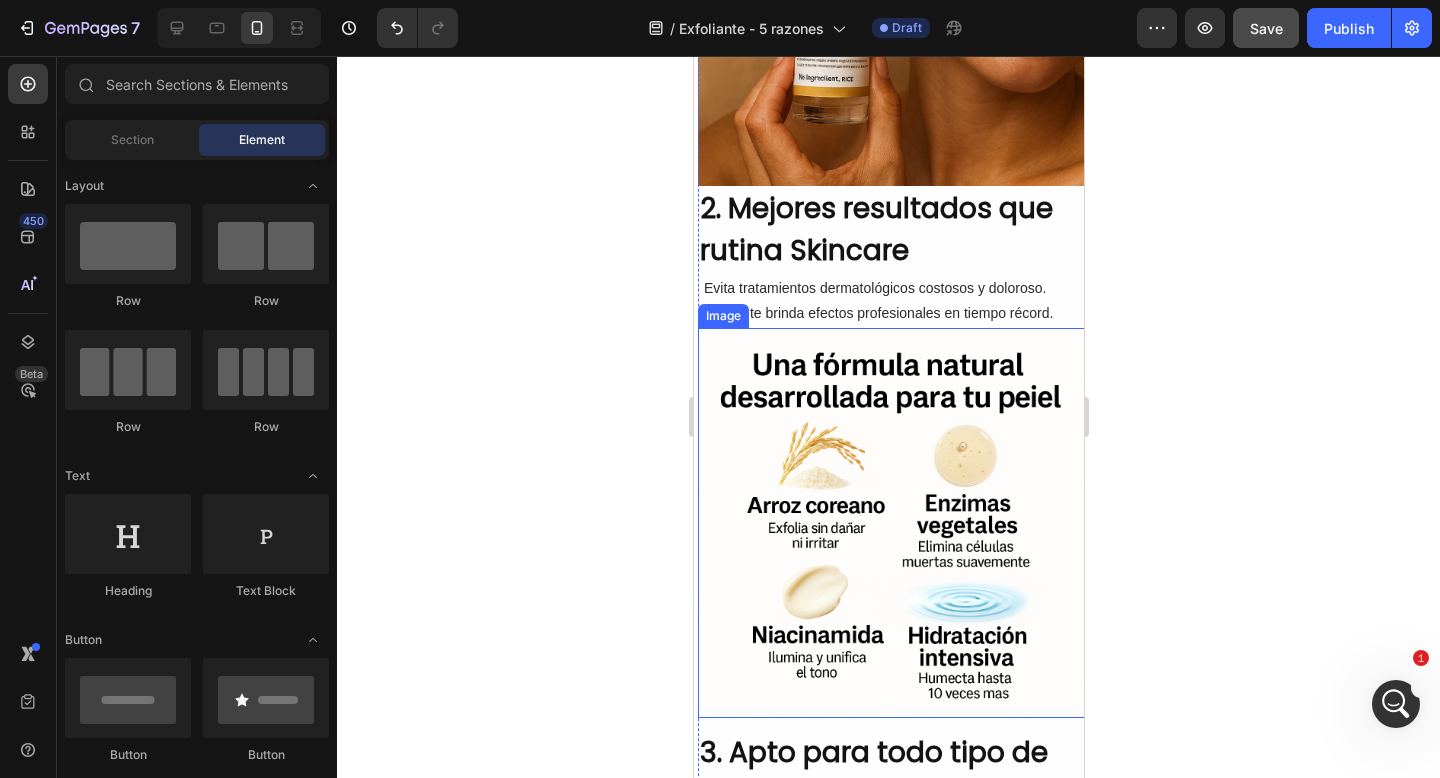 click at bounding box center (892, 523) 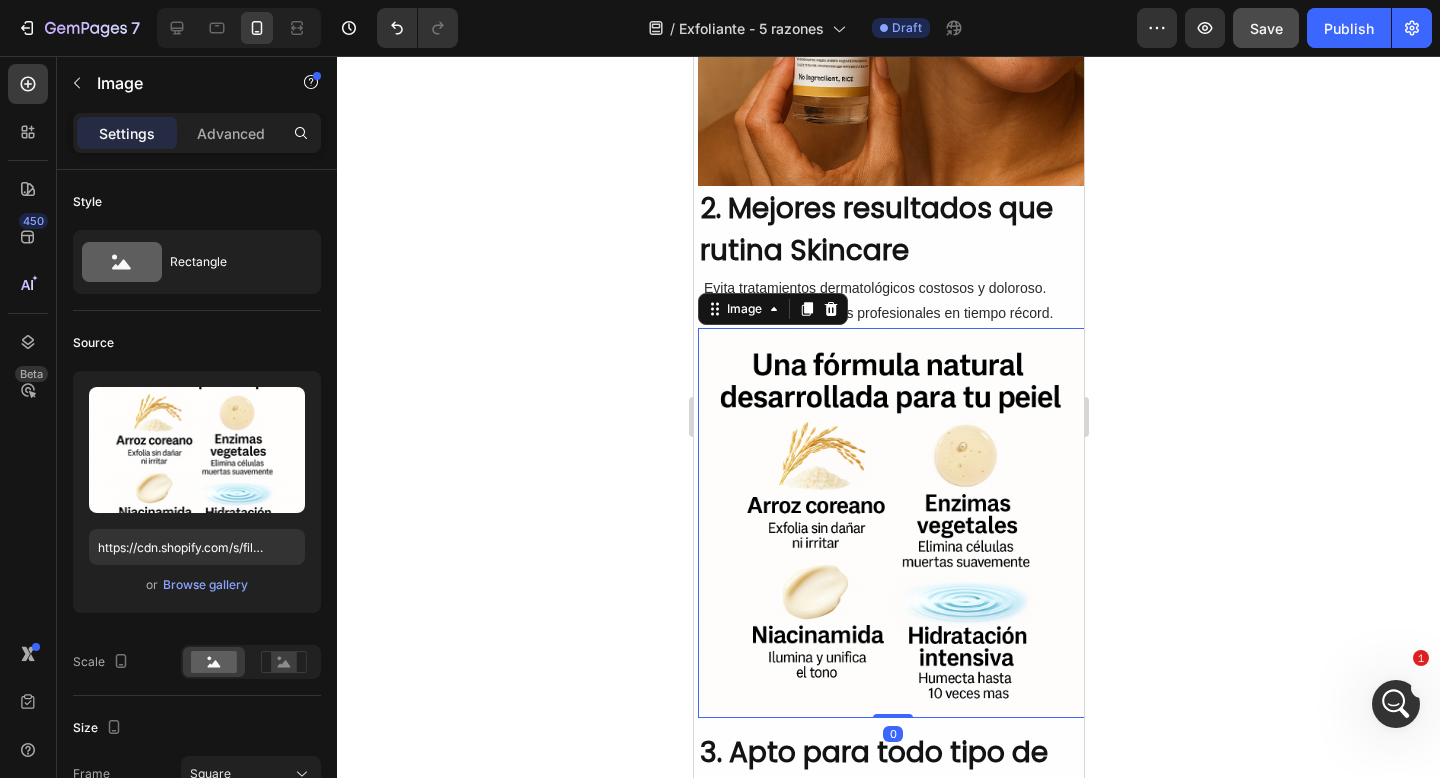 click 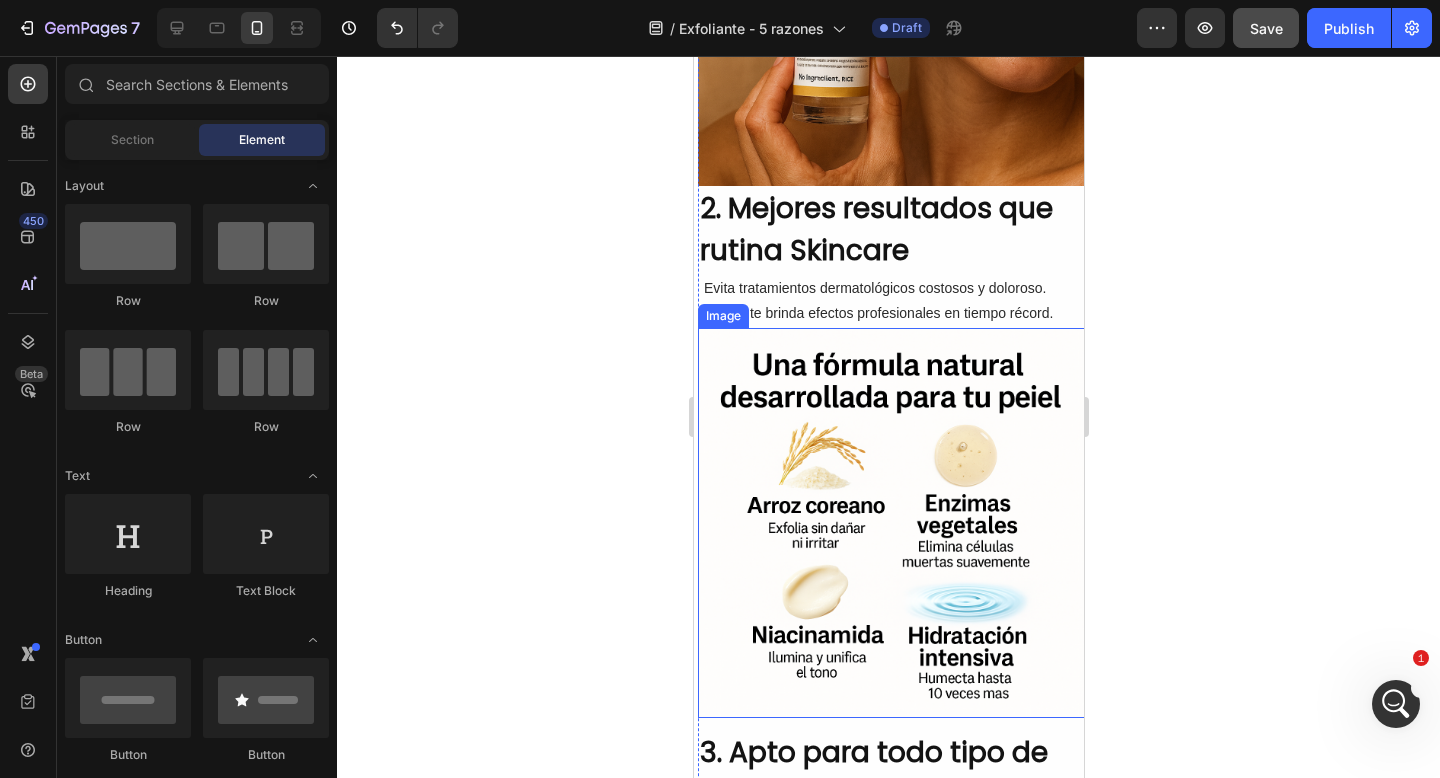 click at bounding box center (892, 523) 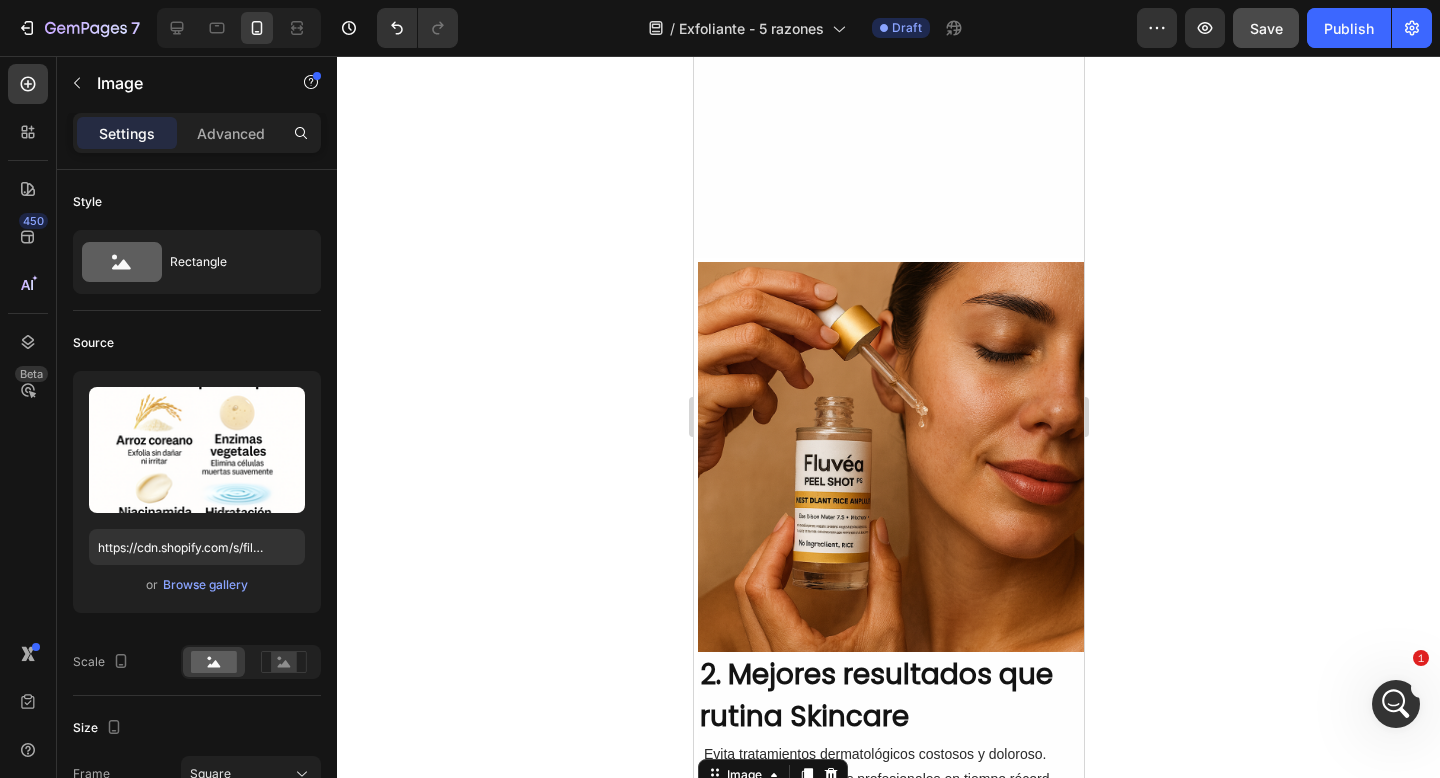 scroll, scrollTop: 2253, scrollLeft: 0, axis: vertical 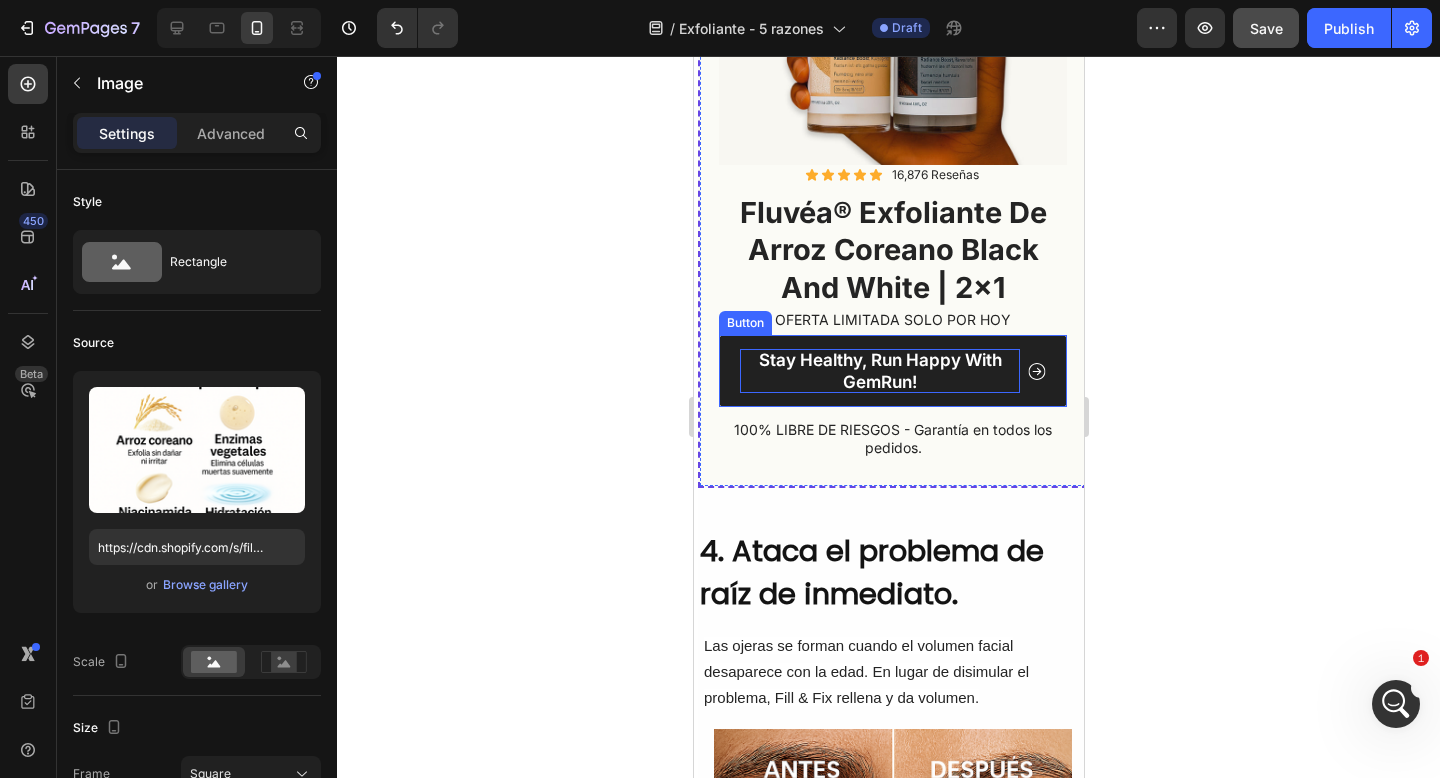 click on "Stay Healthy, Run Happy With GemRun!" at bounding box center [879, 371] 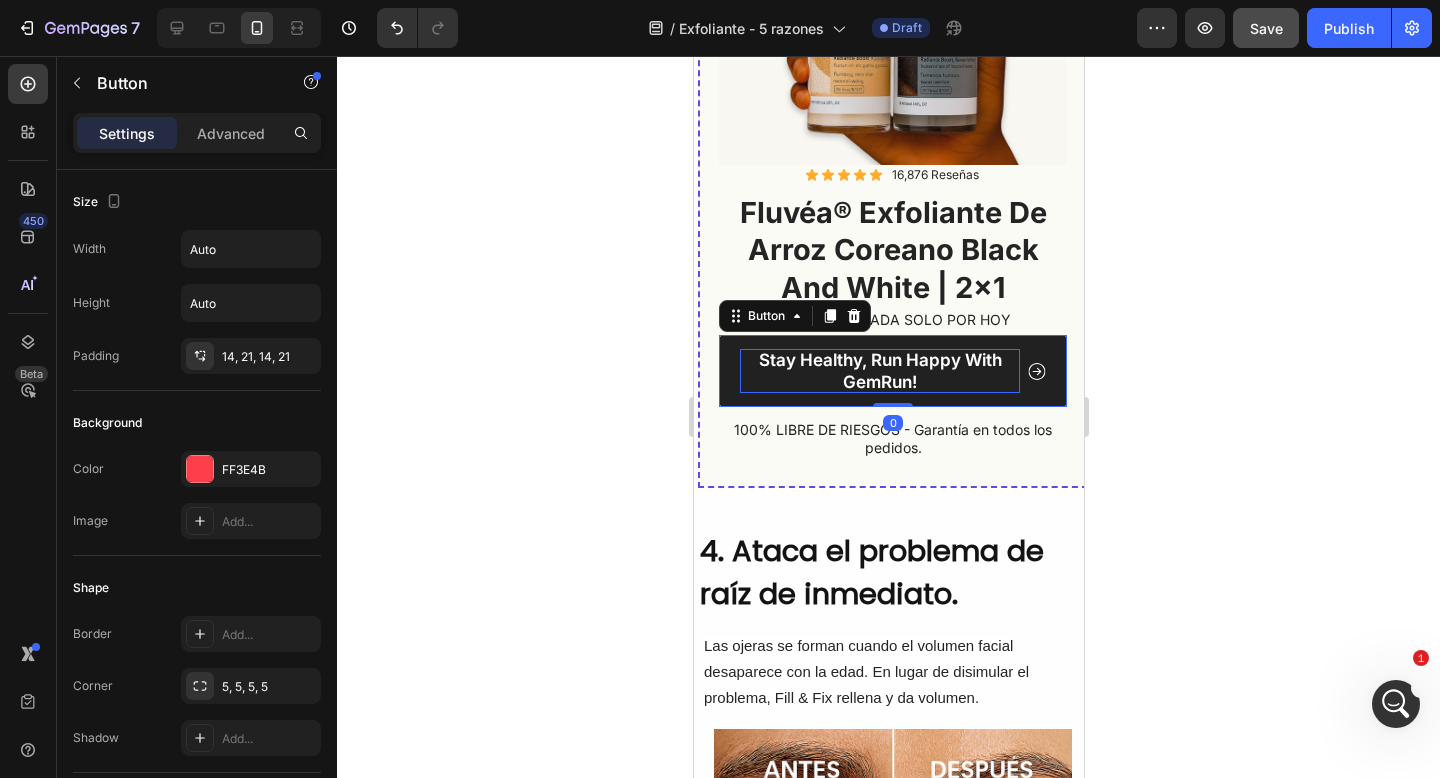 click on "Stay Healthy, Run Happy With GemRun!" at bounding box center (879, 371) 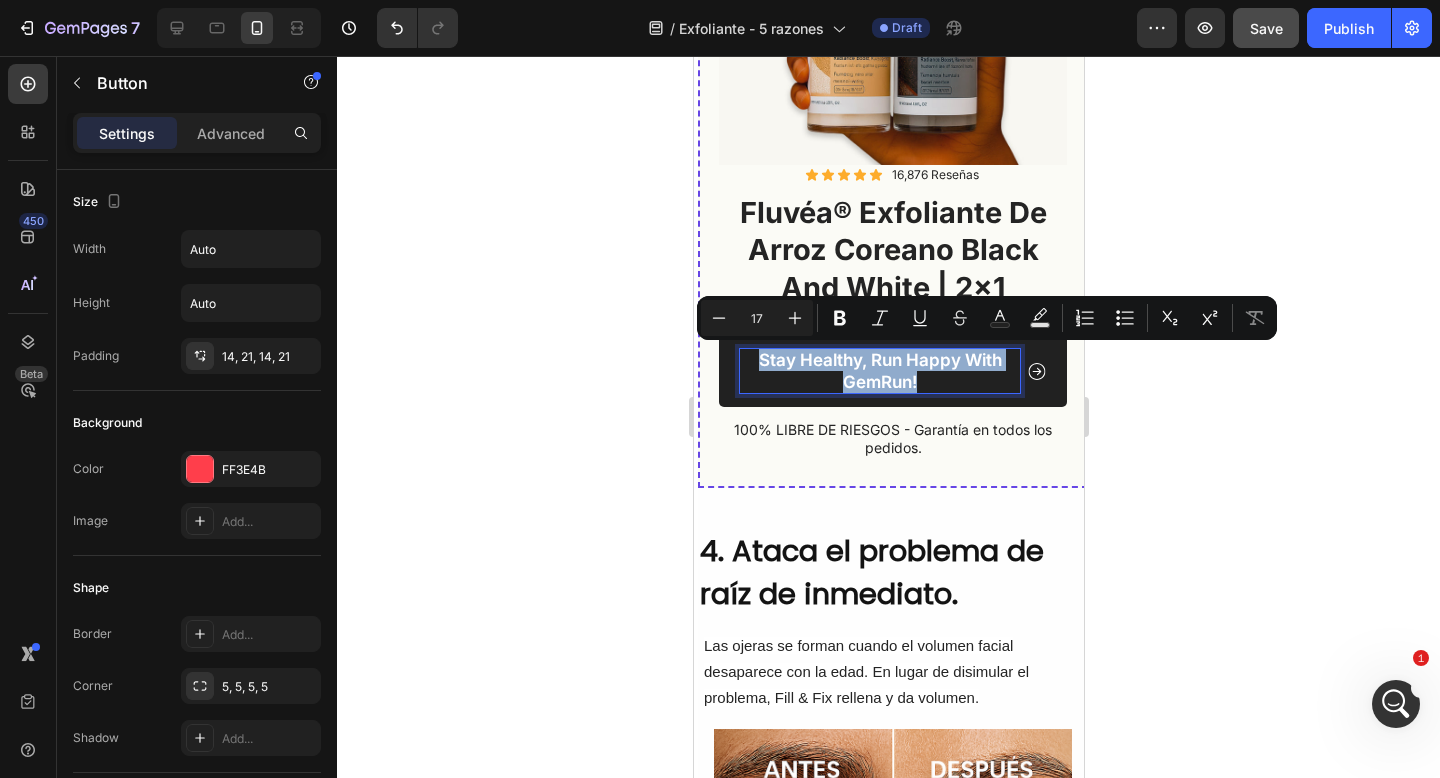 drag, startPoint x: 935, startPoint y: 387, endPoint x: 754, endPoint y: 368, distance: 181.9945 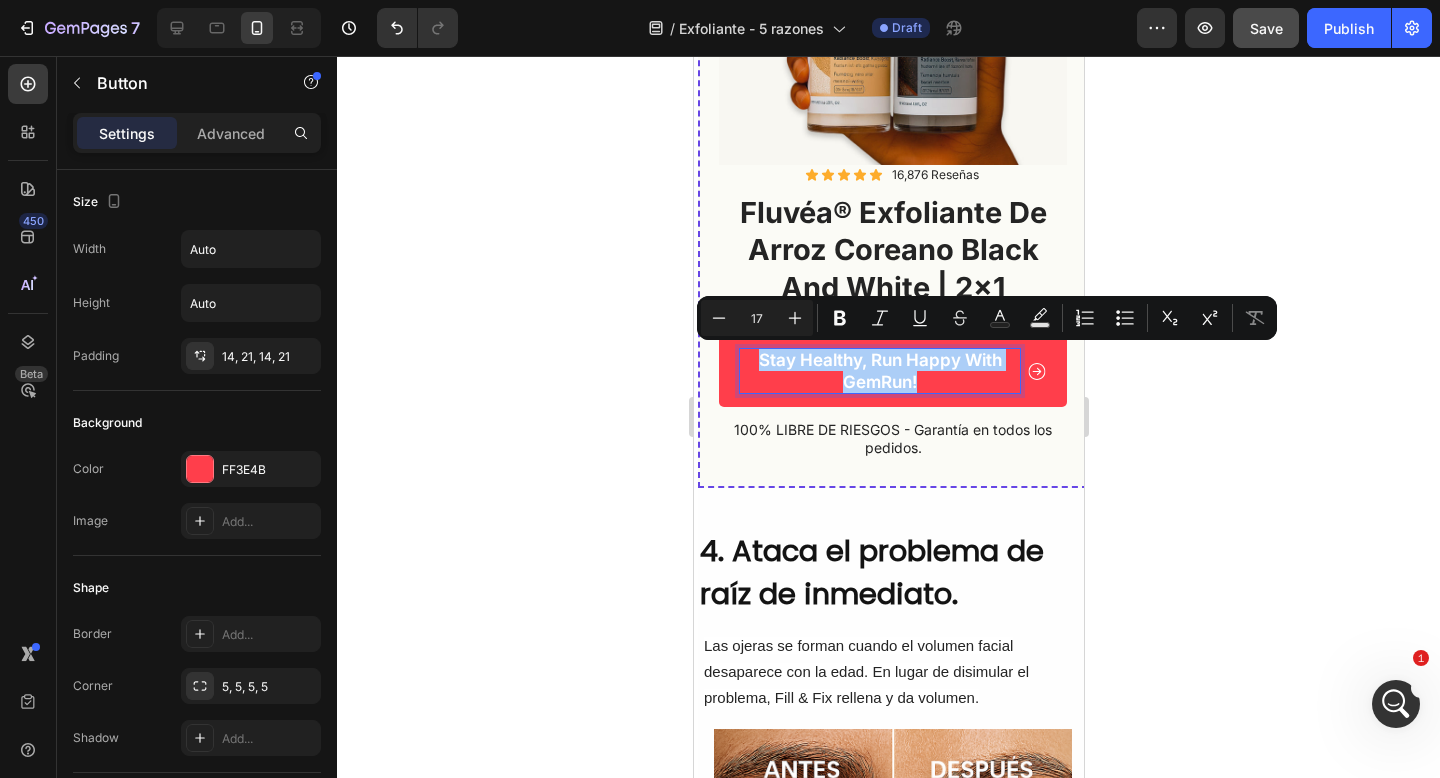 click 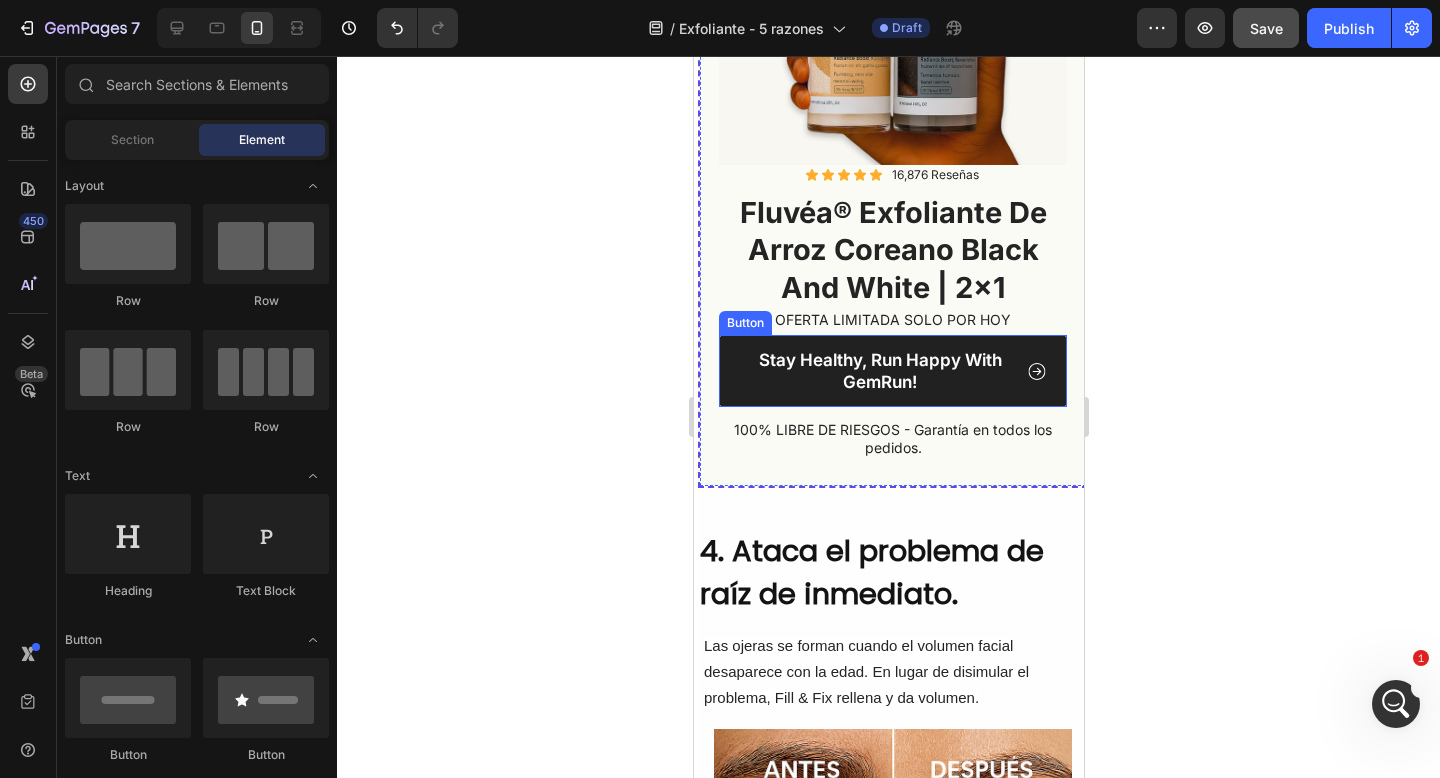 click on "Stay Healthy, Run Happy With GemRun!" at bounding box center [892, 371] 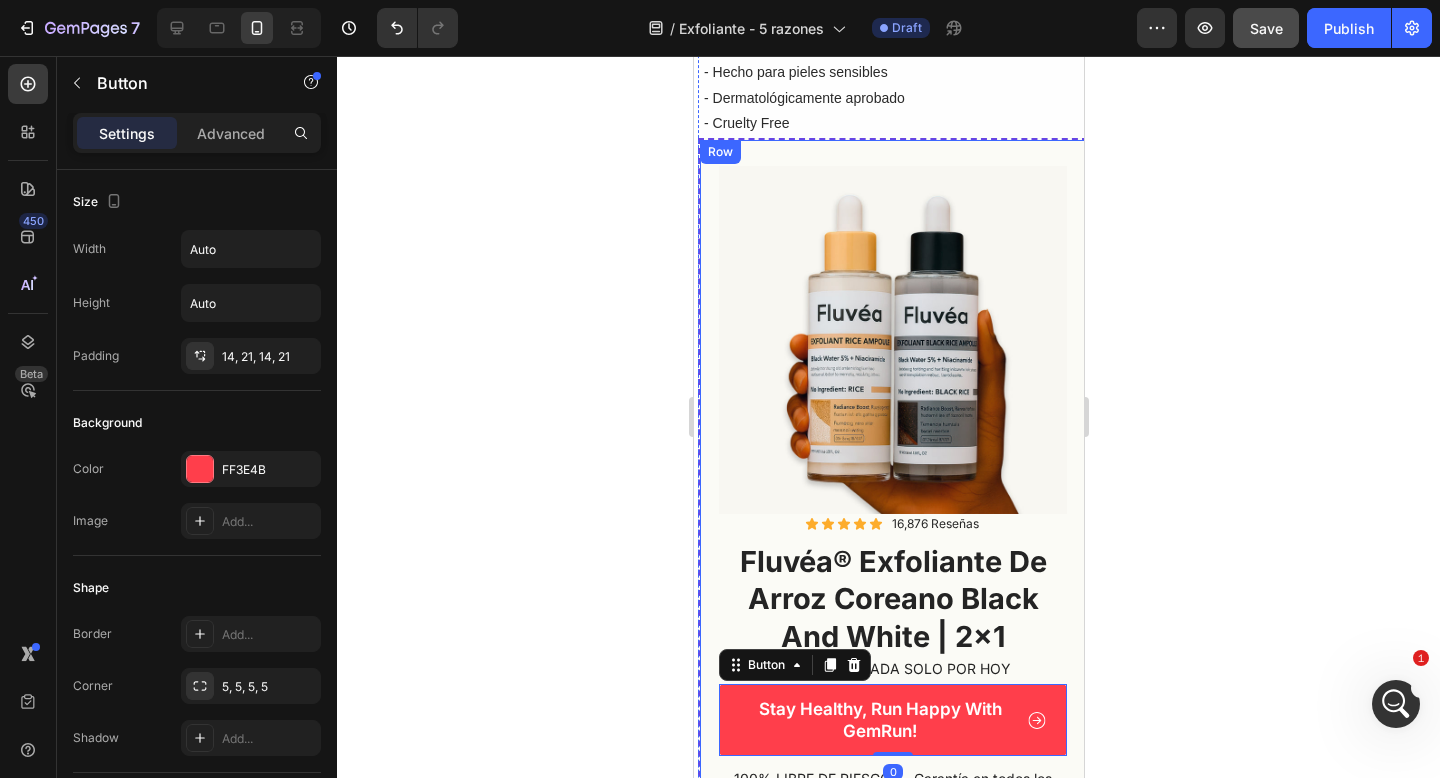 scroll, scrollTop: 1793, scrollLeft: 0, axis: vertical 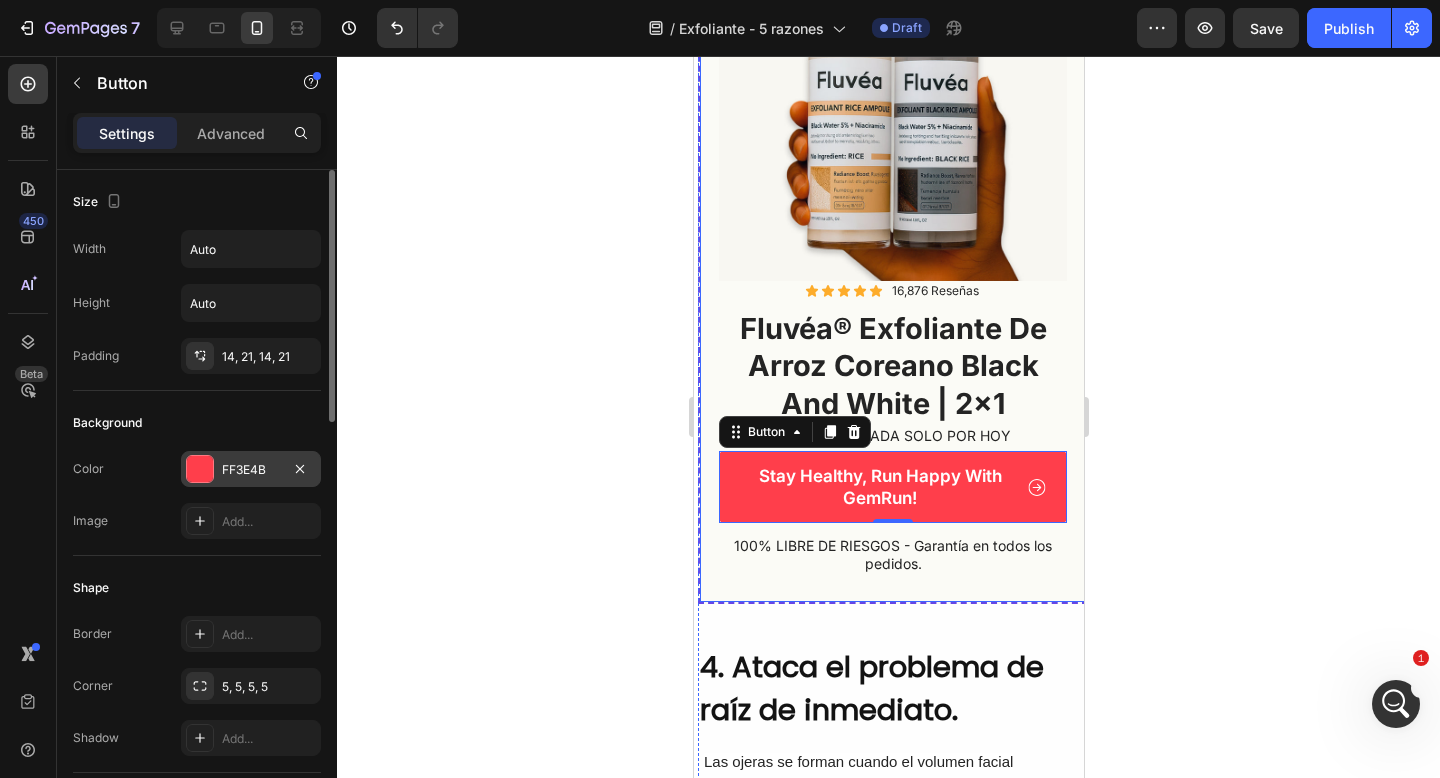 click on "FF3E4B" at bounding box center (251, 470) 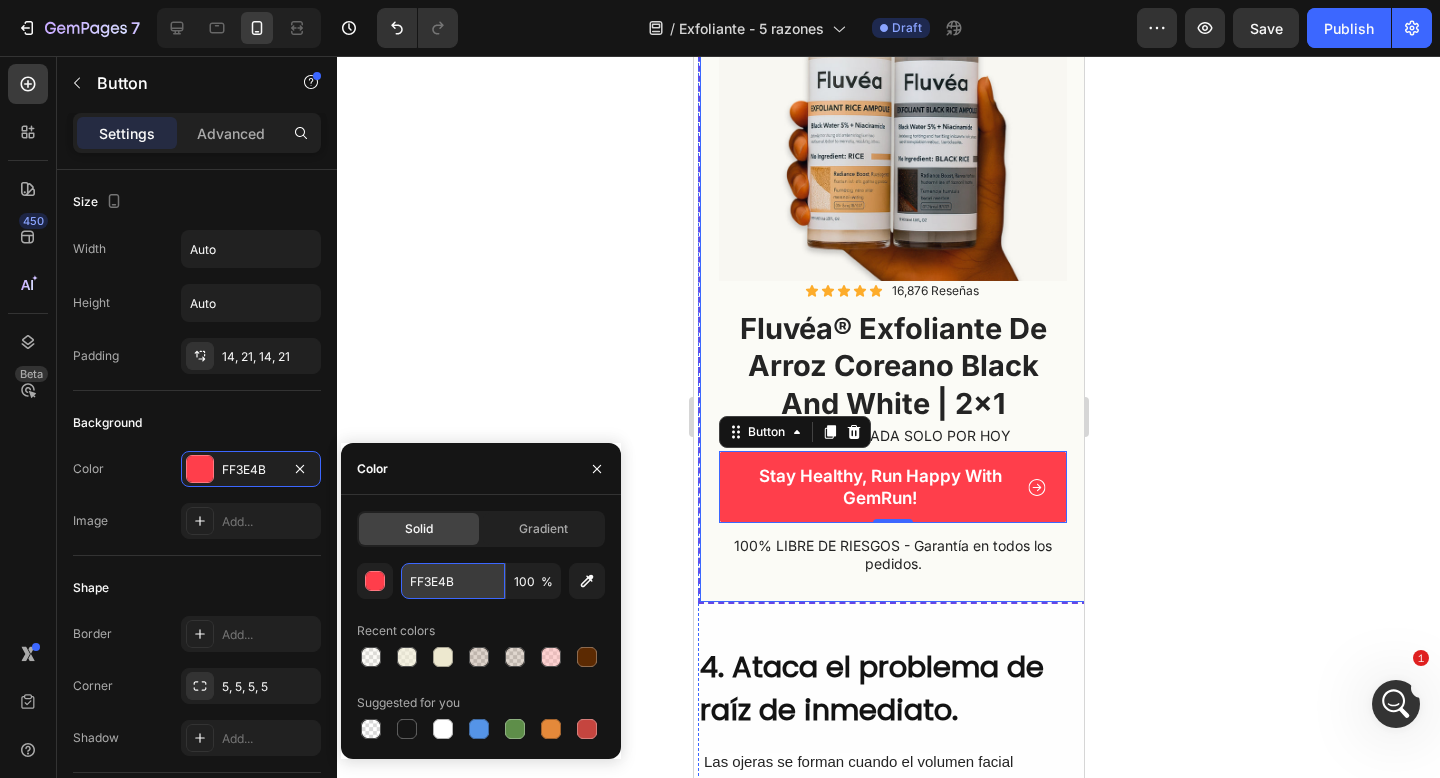 paste on "#5C2A02" 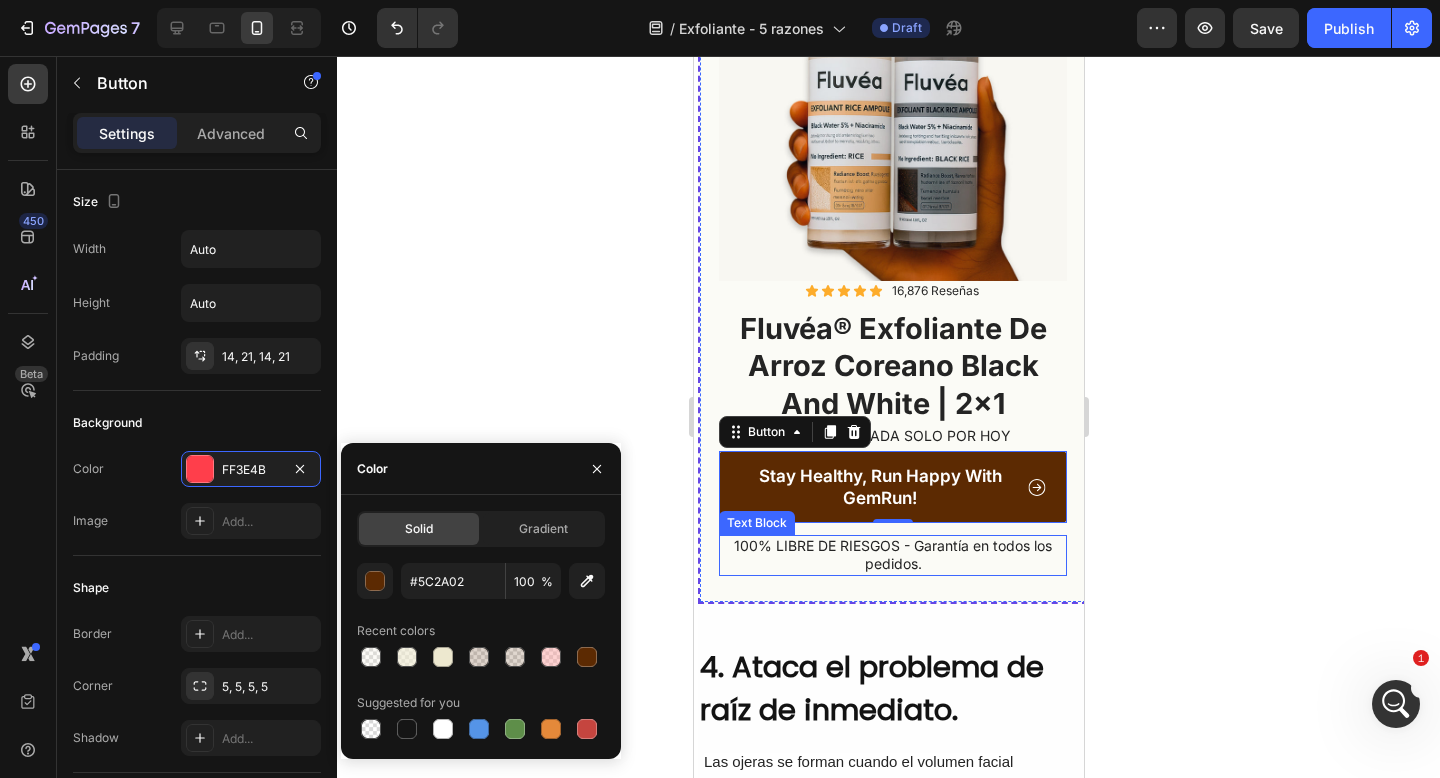 click 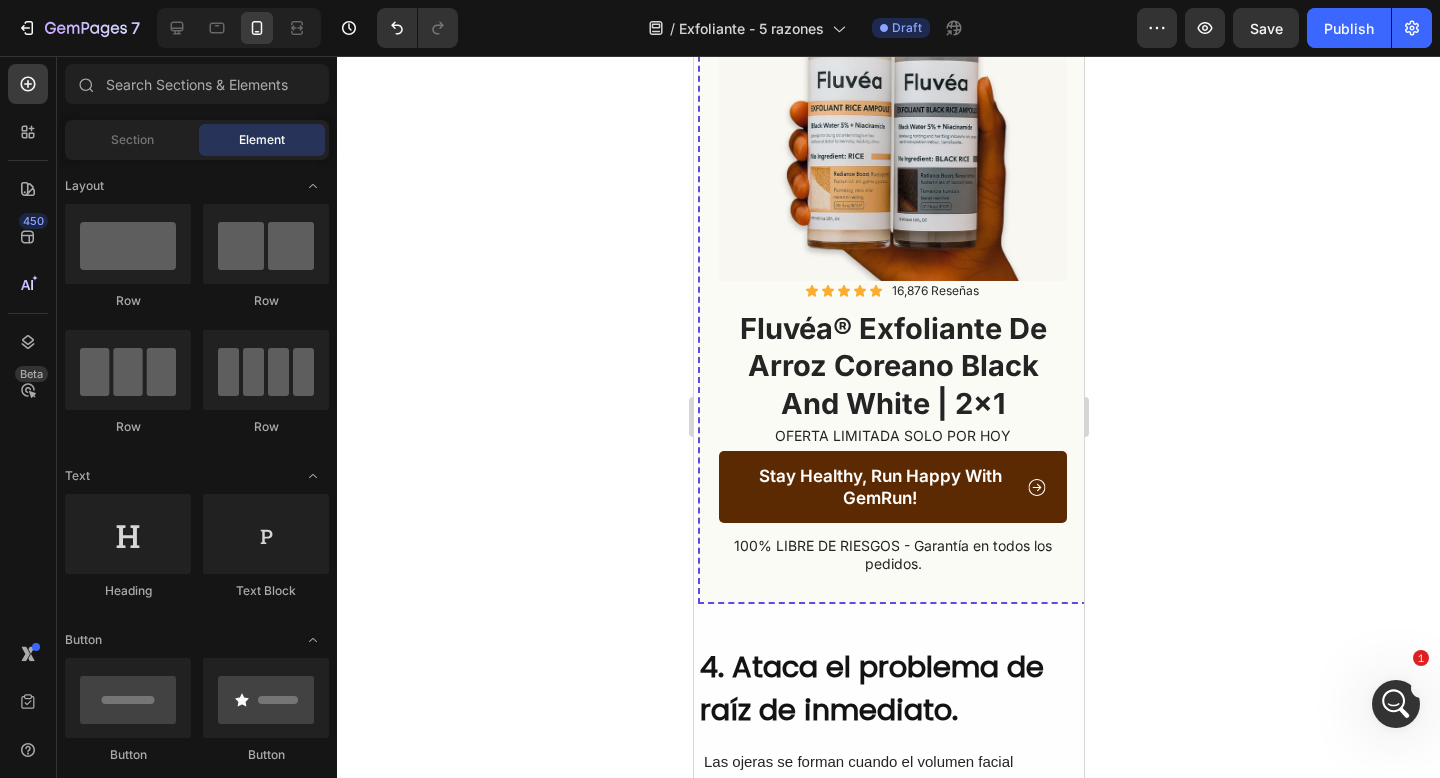 click 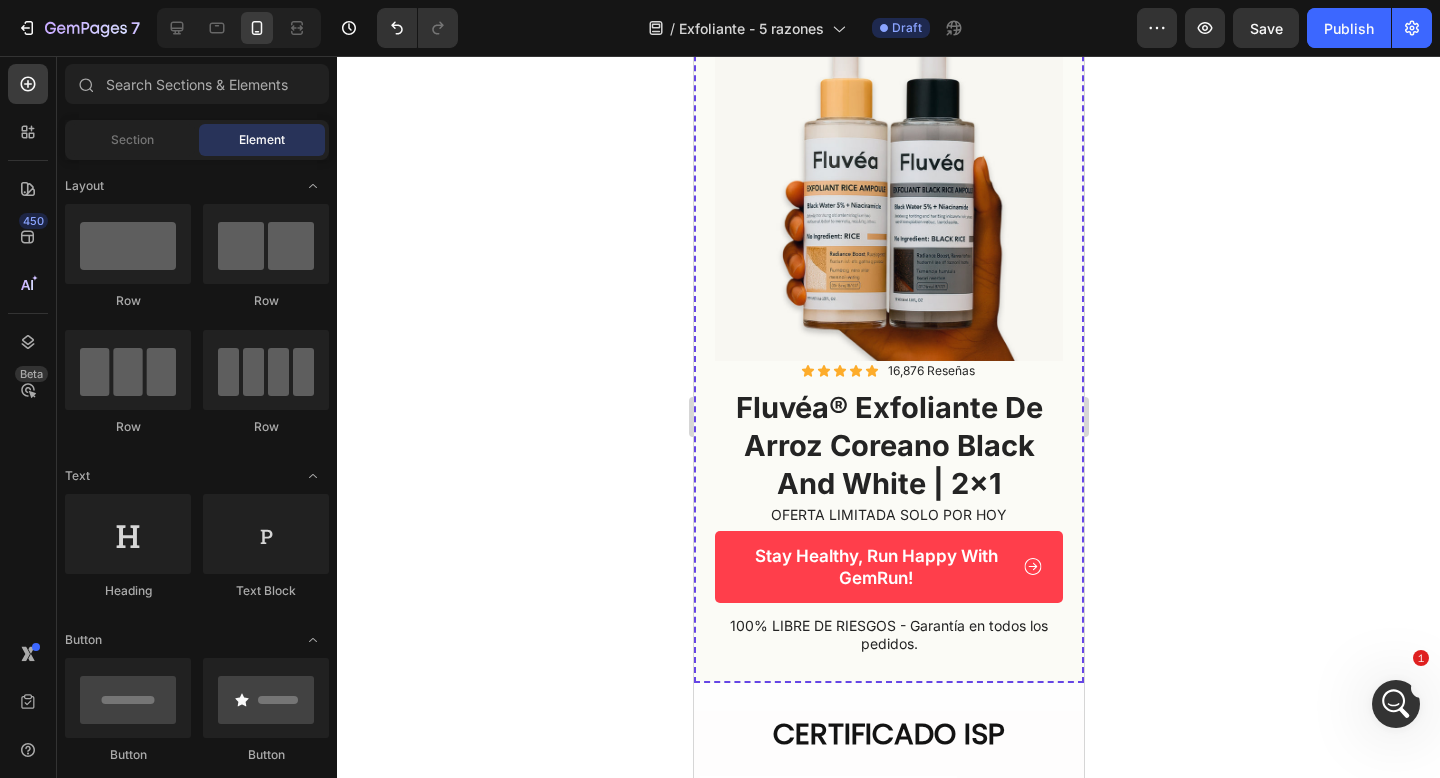 scroll, scrollTop: 3632, scrollLeft: 0, axis: vertical 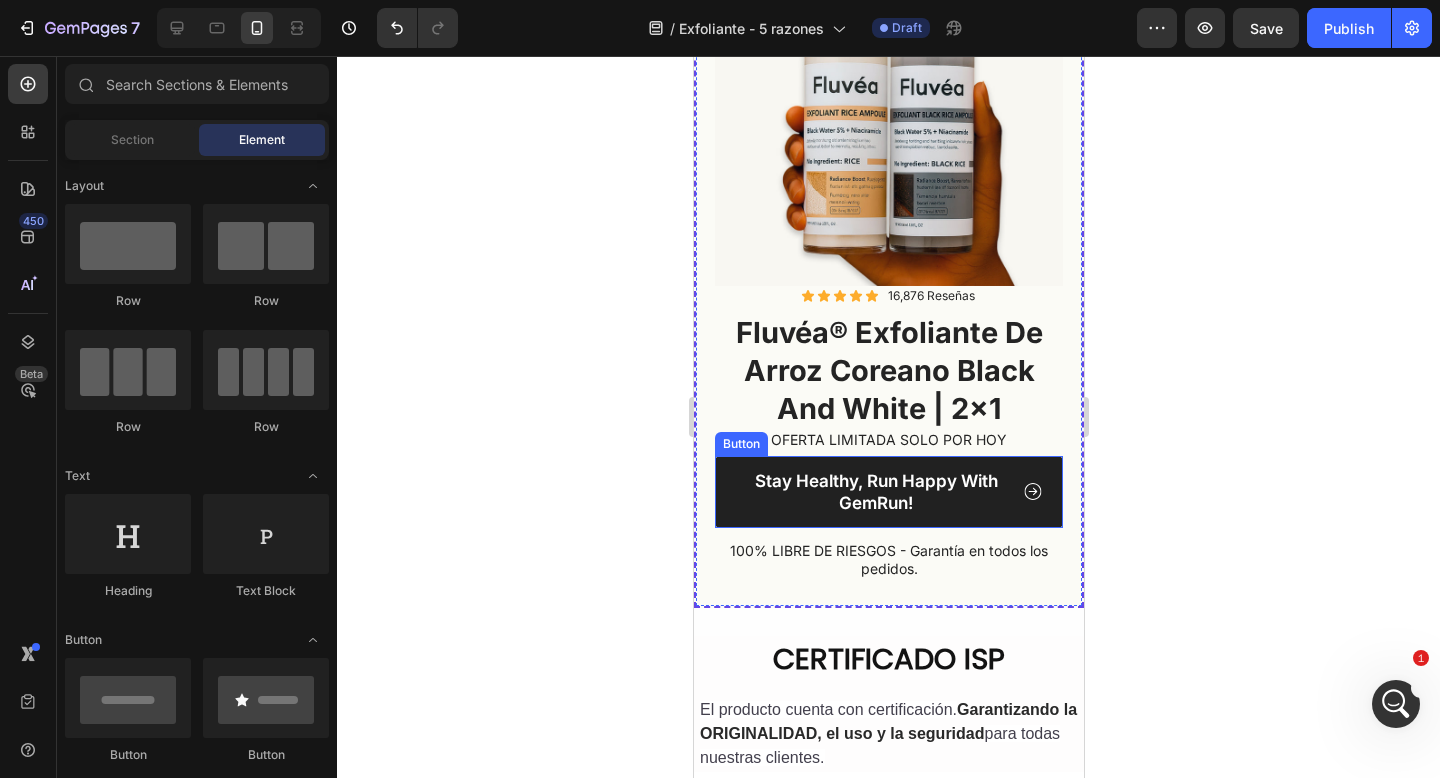 click on "Stay Healthy, Run Happy With GemRun!" at bounding box center [888, 492] 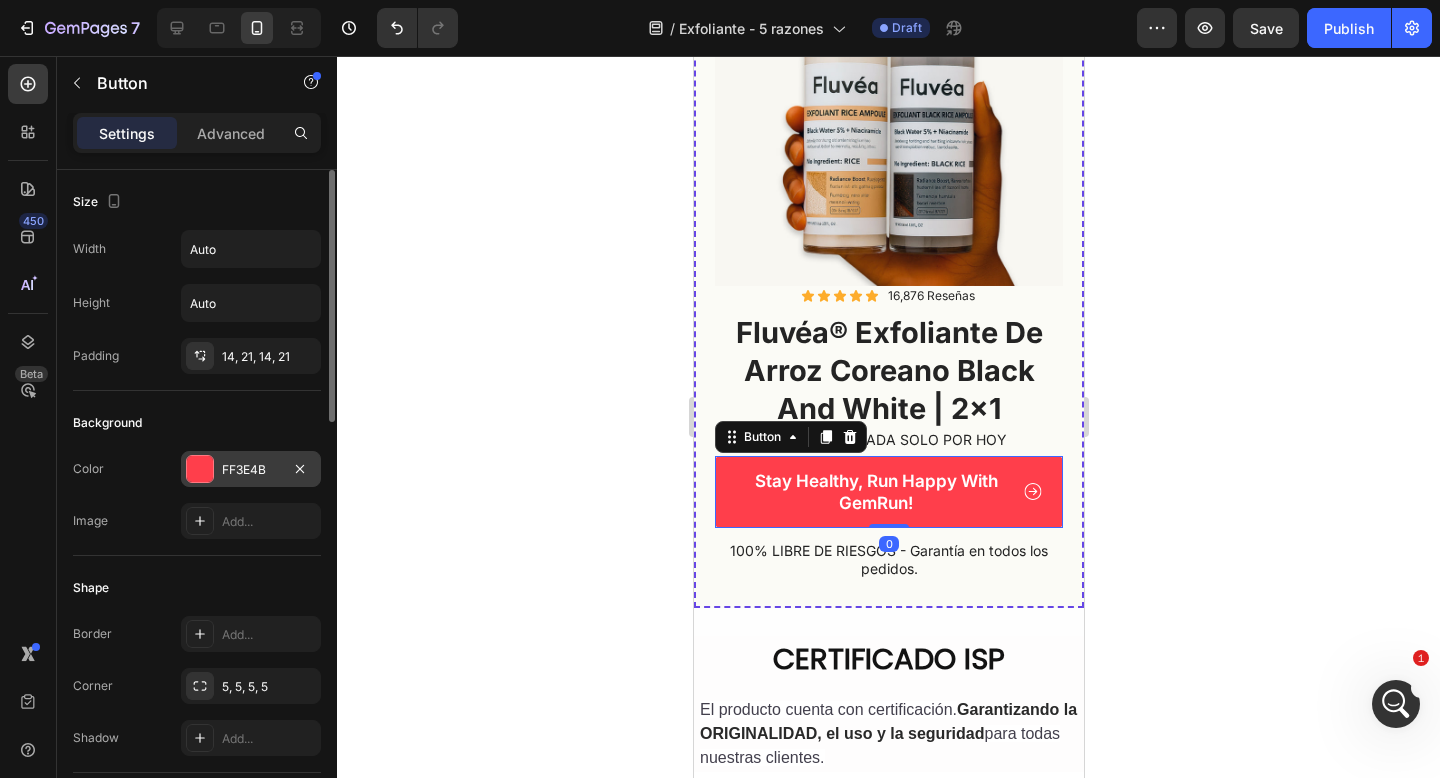 click at bounding box center (200, 469) 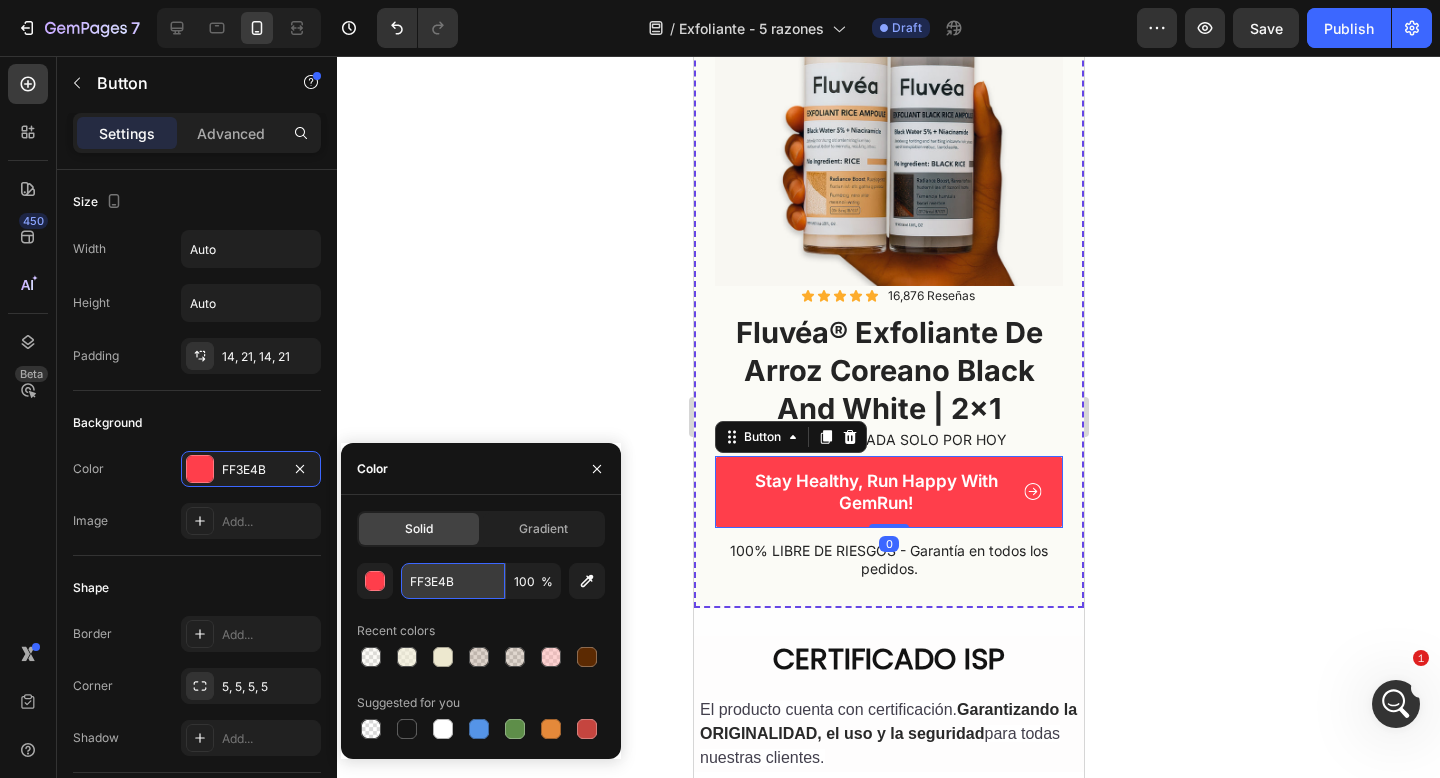 drag, startPoint x: 483, startPoint y: 574, endPoint x: 385, endPoint y: 572, distance: 98.02041 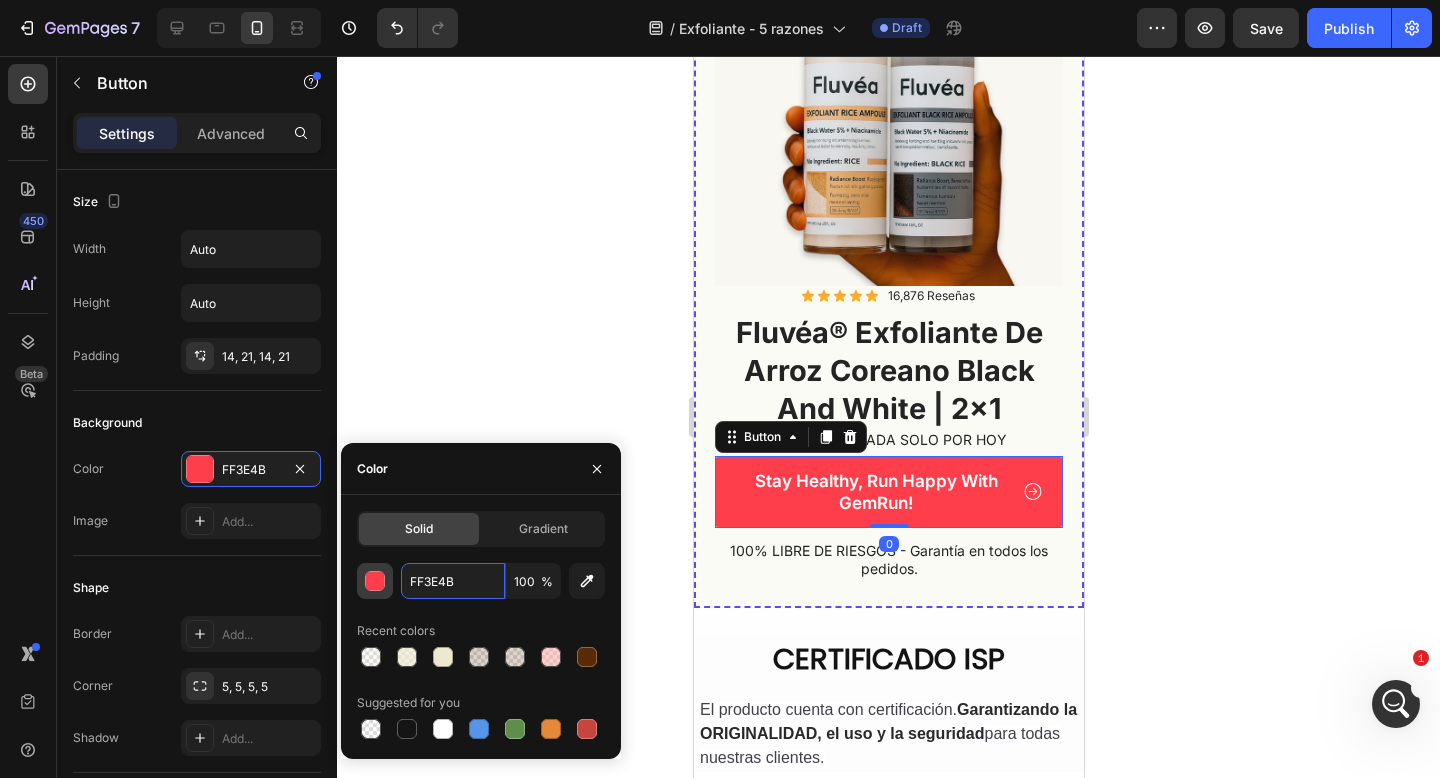 click on "FF3E4B 100 %" at bounding box center (481, 581) 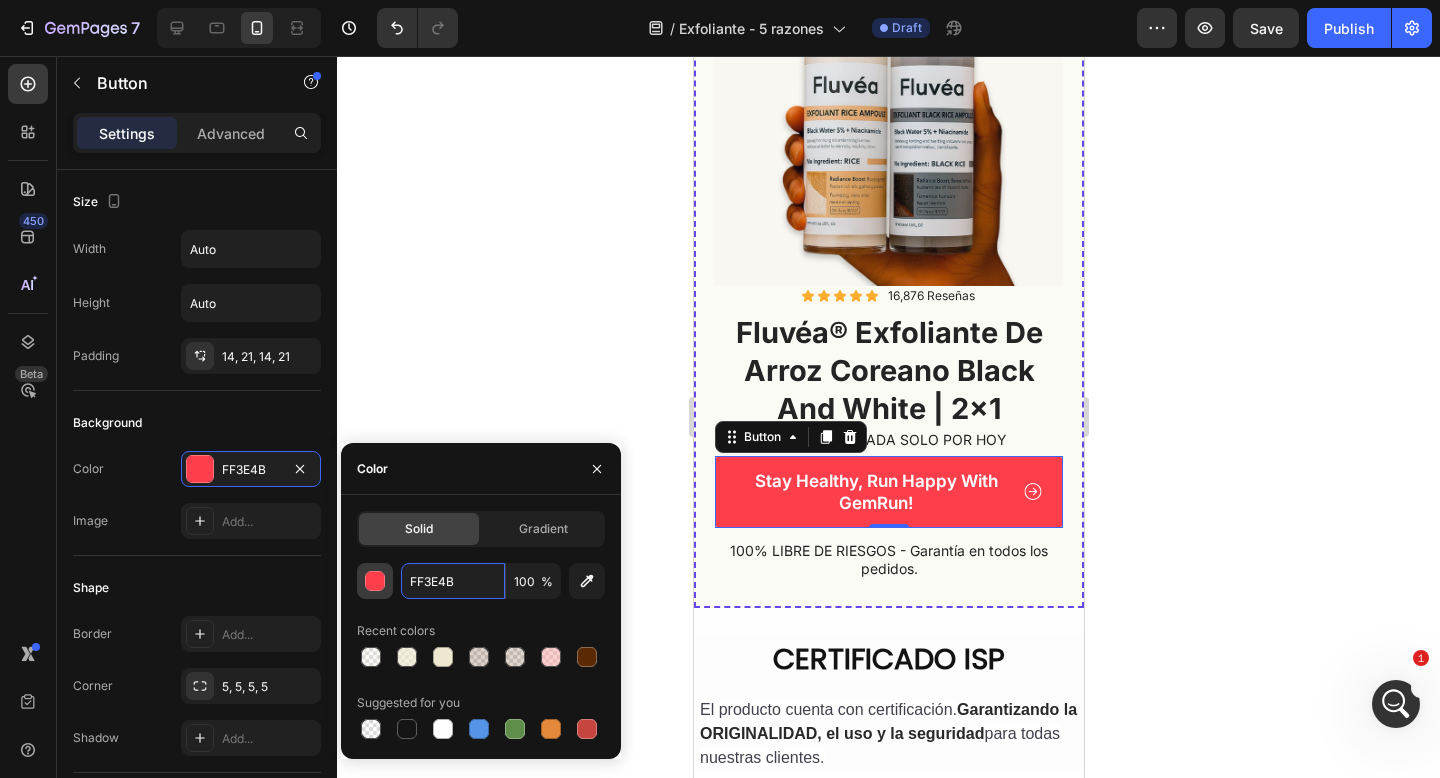 drag, startPoint x: 462, startPoint y: 582, endPoint x: 377, endPoint y: 571, distance: 85.70881 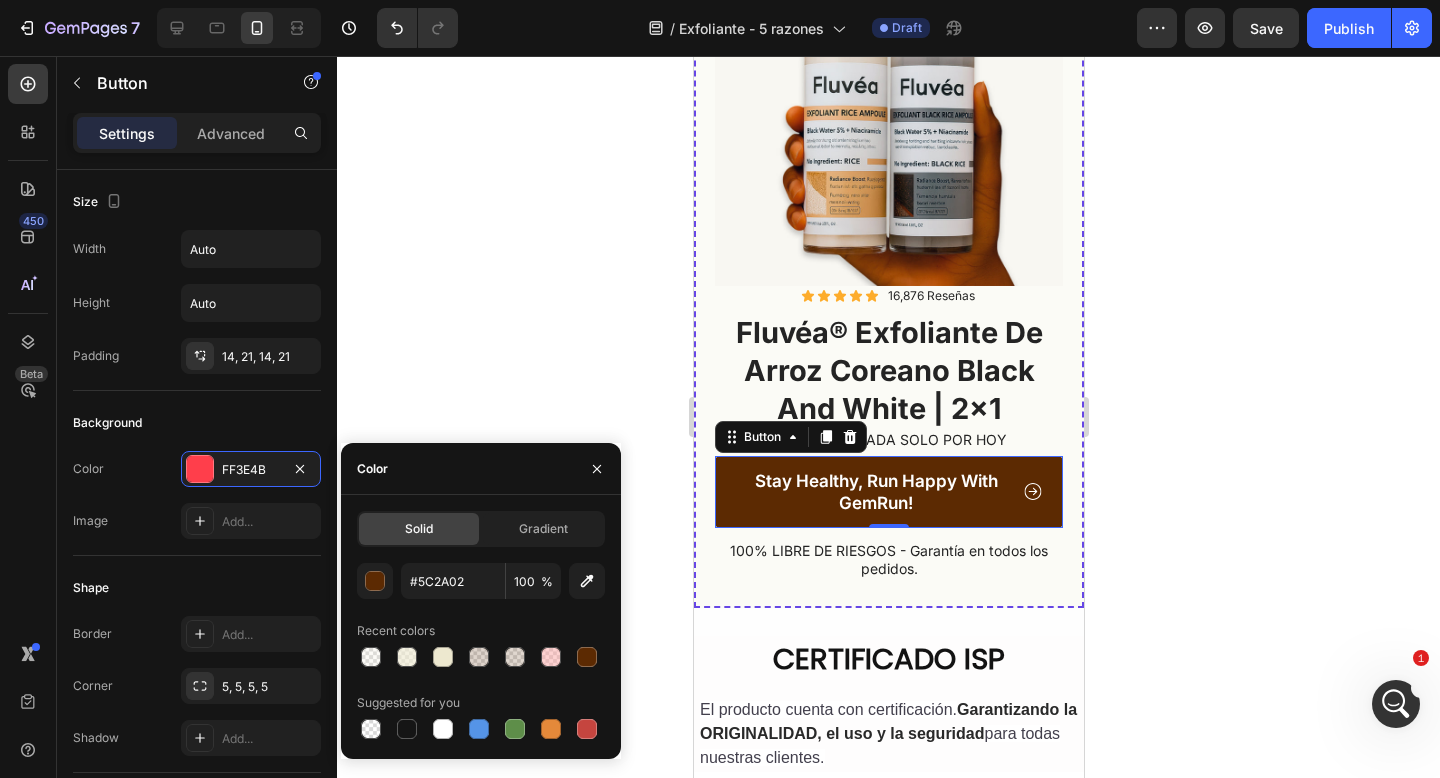 click 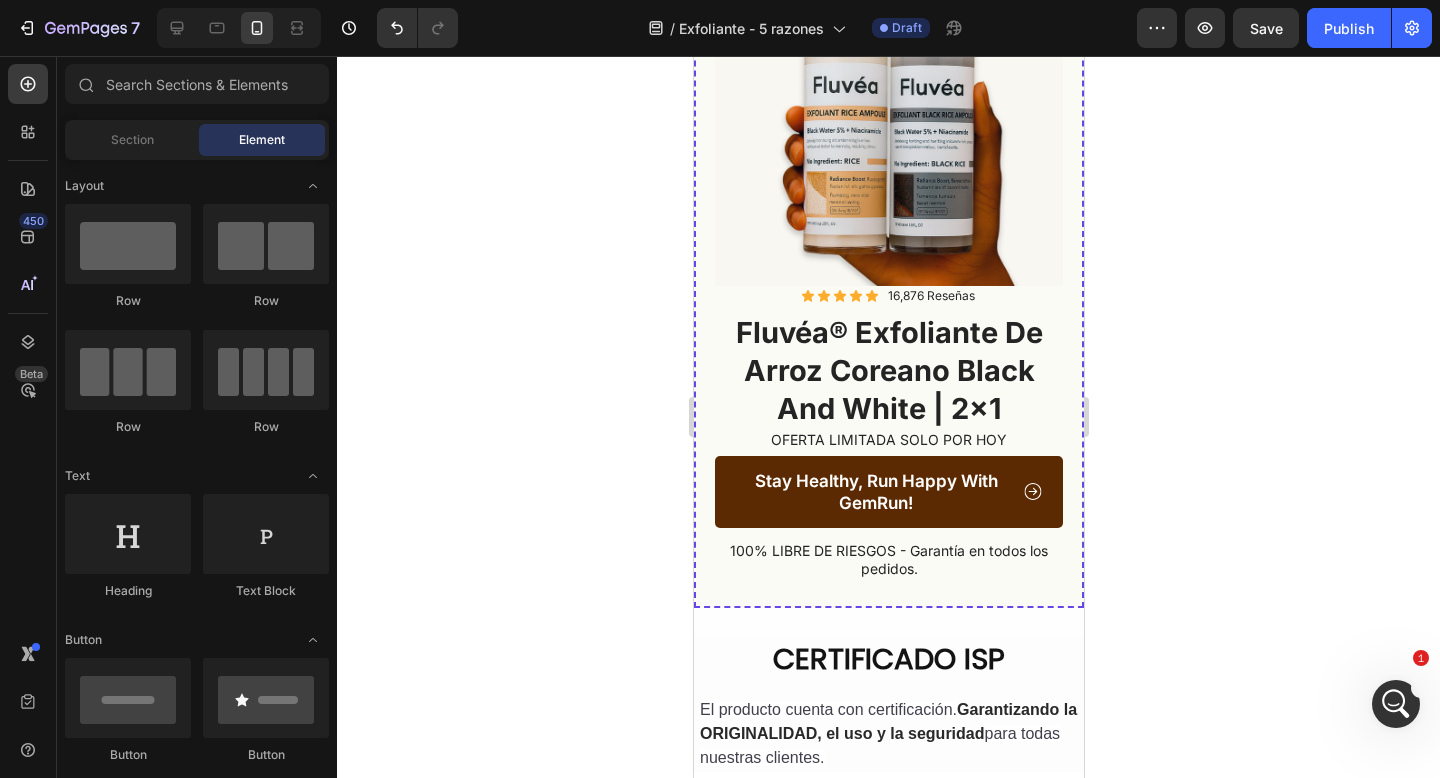click 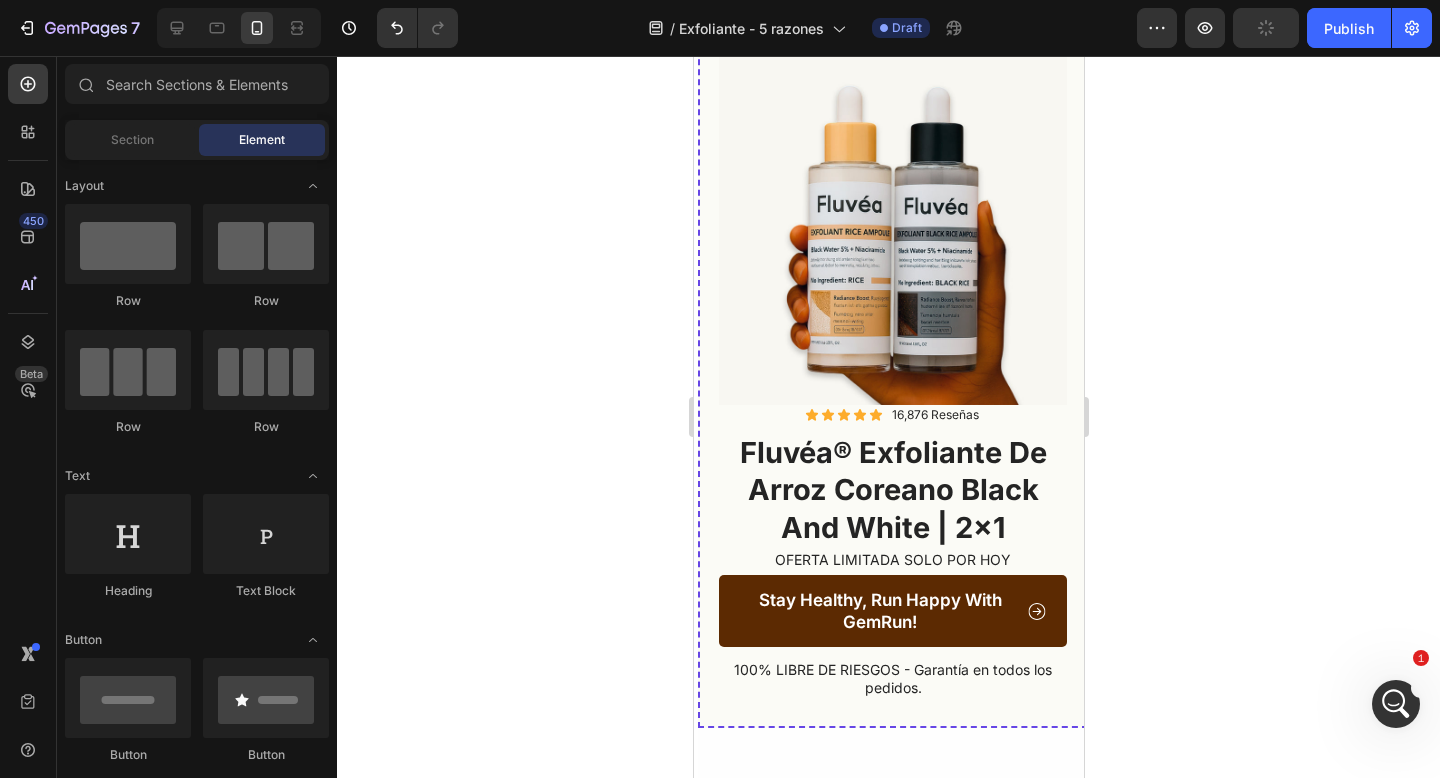 scroll, scrollTop: 2007, scrollLeft: 0, axis: vertical 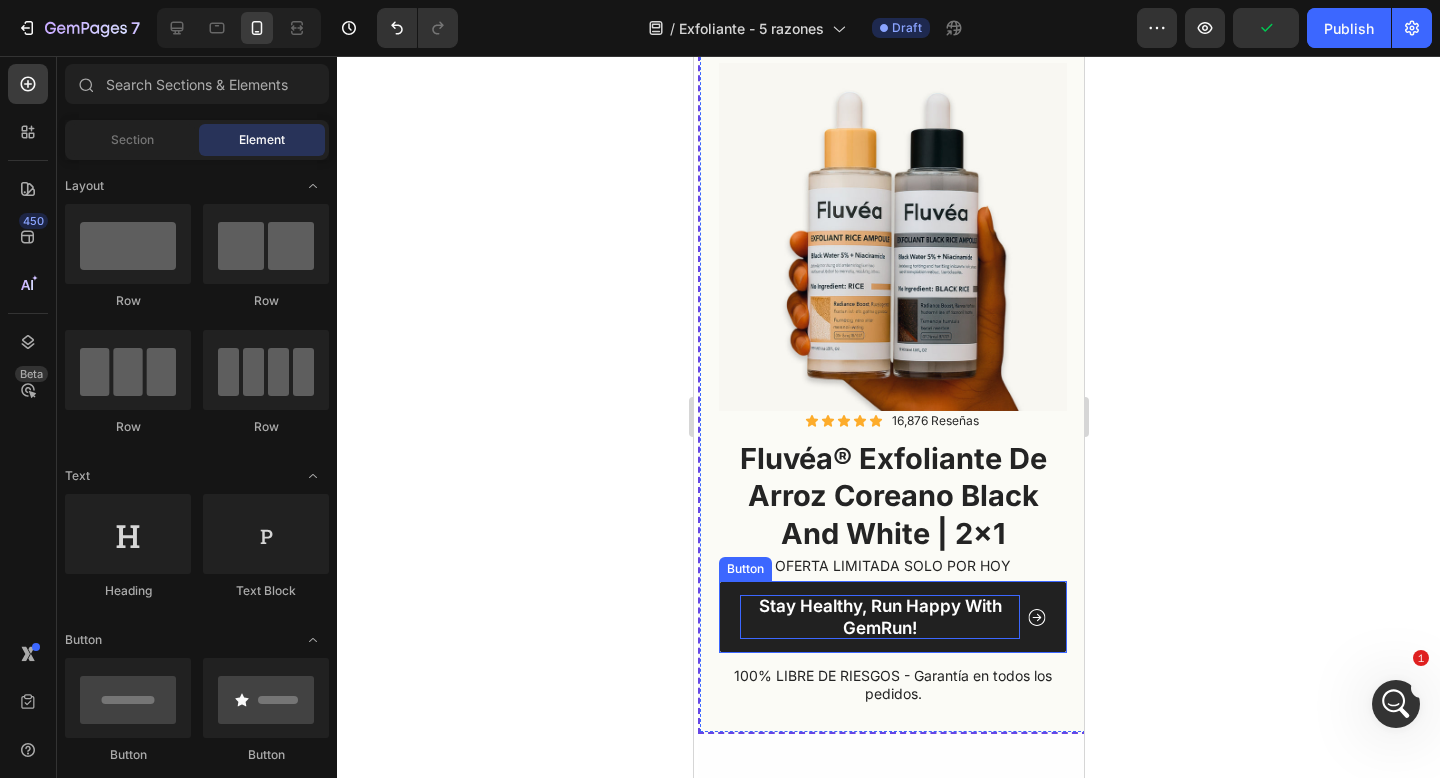 click on "Stay Healthy, Run Happy With GemRun!" at bounding box center [879, 617] 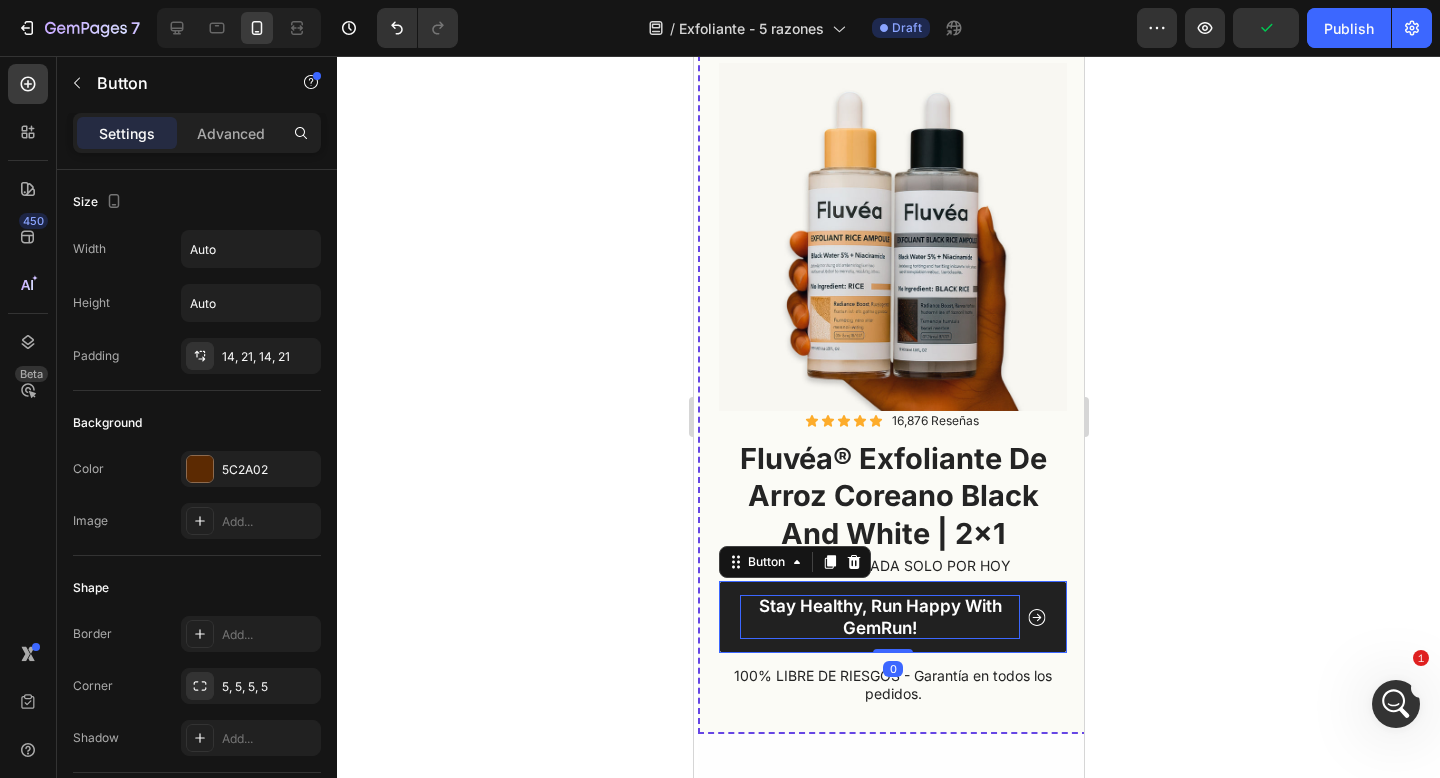 click on "Stay Healthy, Run Happy With GemRun!" at bounding box center [879, 617] 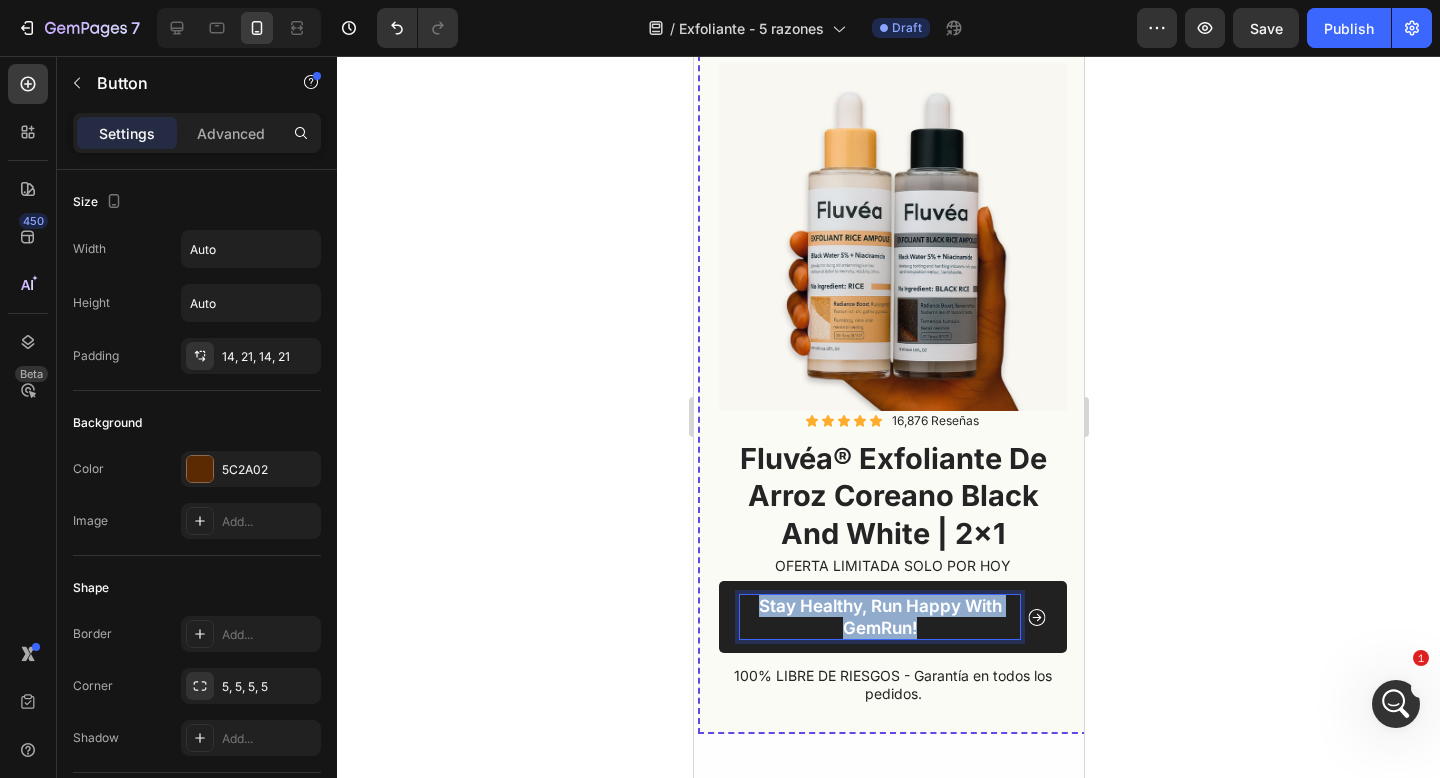drag, startPoint x: 936, startPoint y: 622, endPoint x: 730, endPoint y: 596, distance: 207.6343 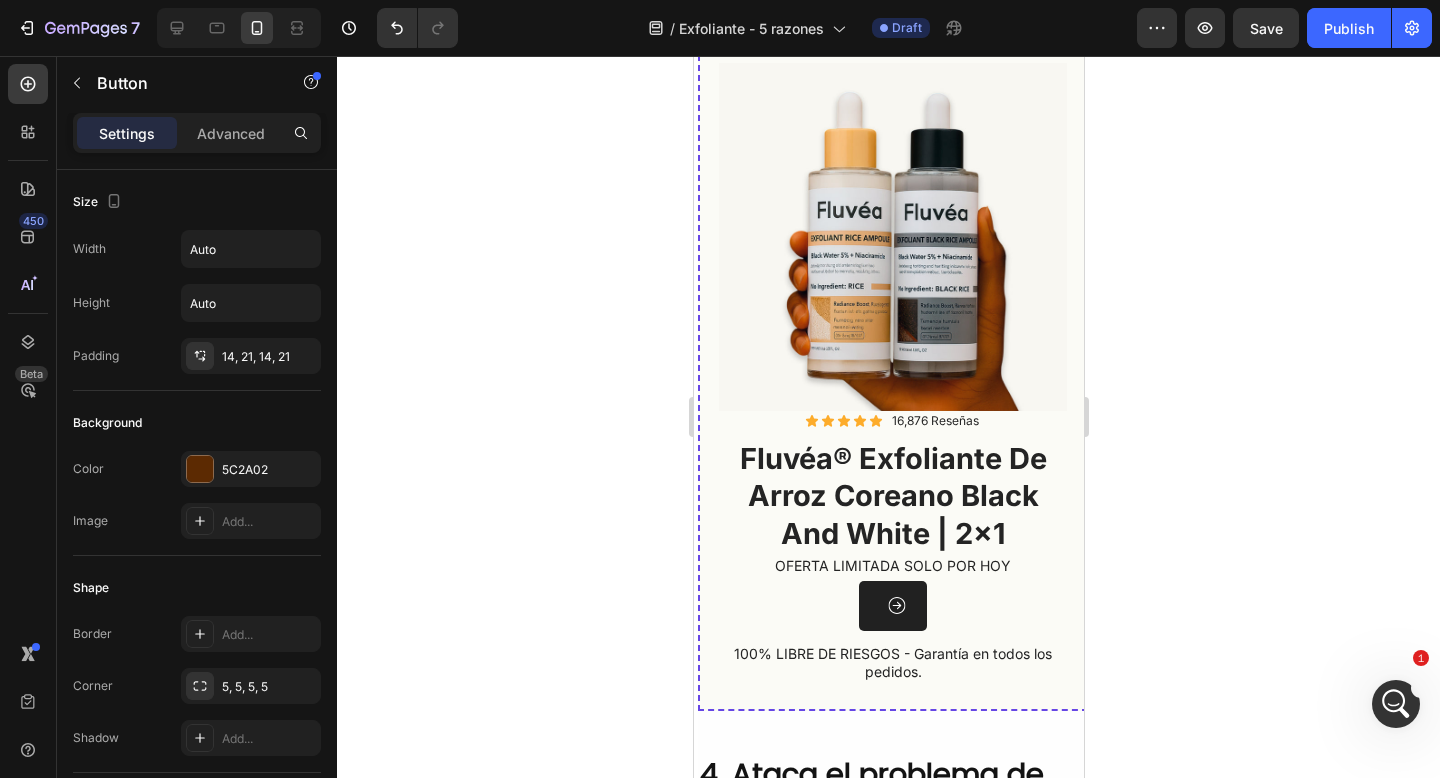 click at bounding box center [892, 606] 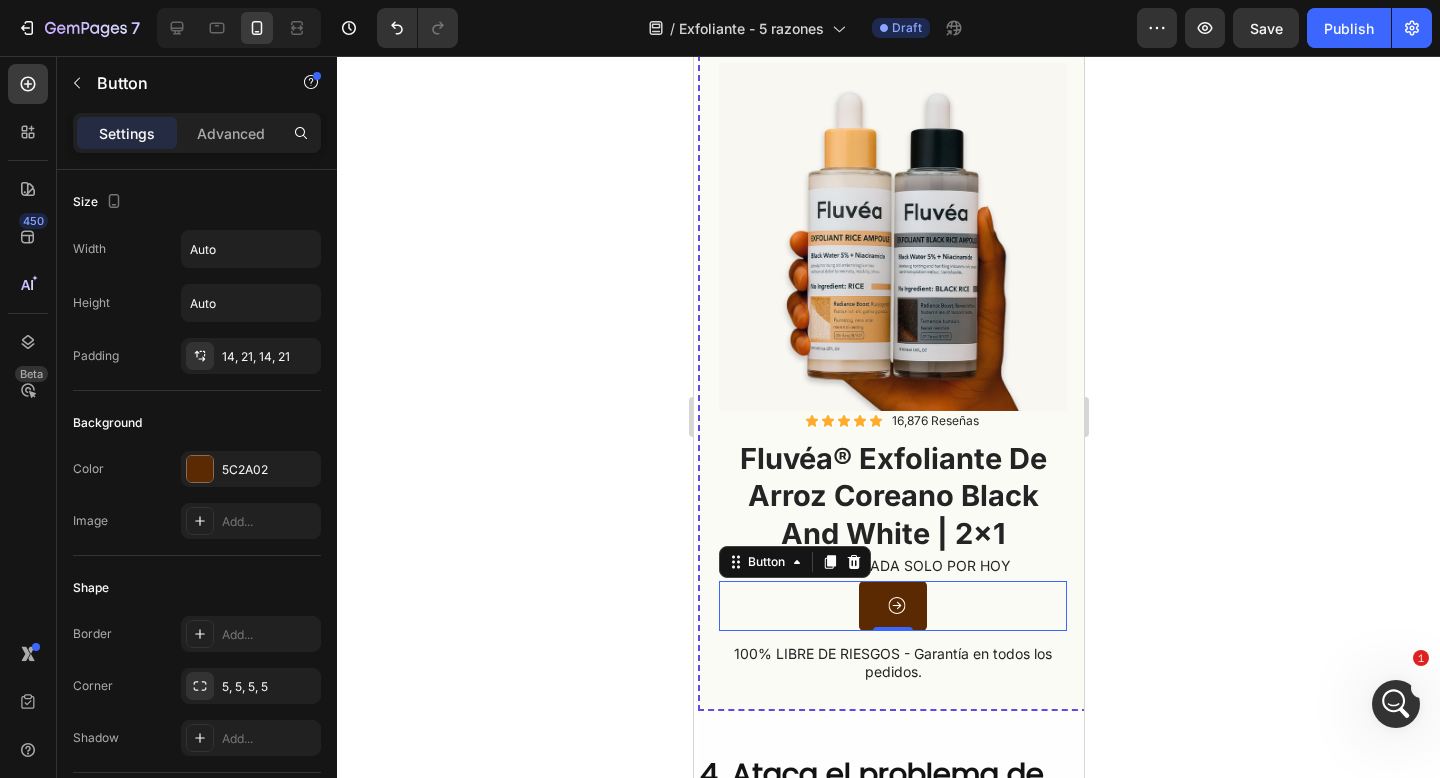 click 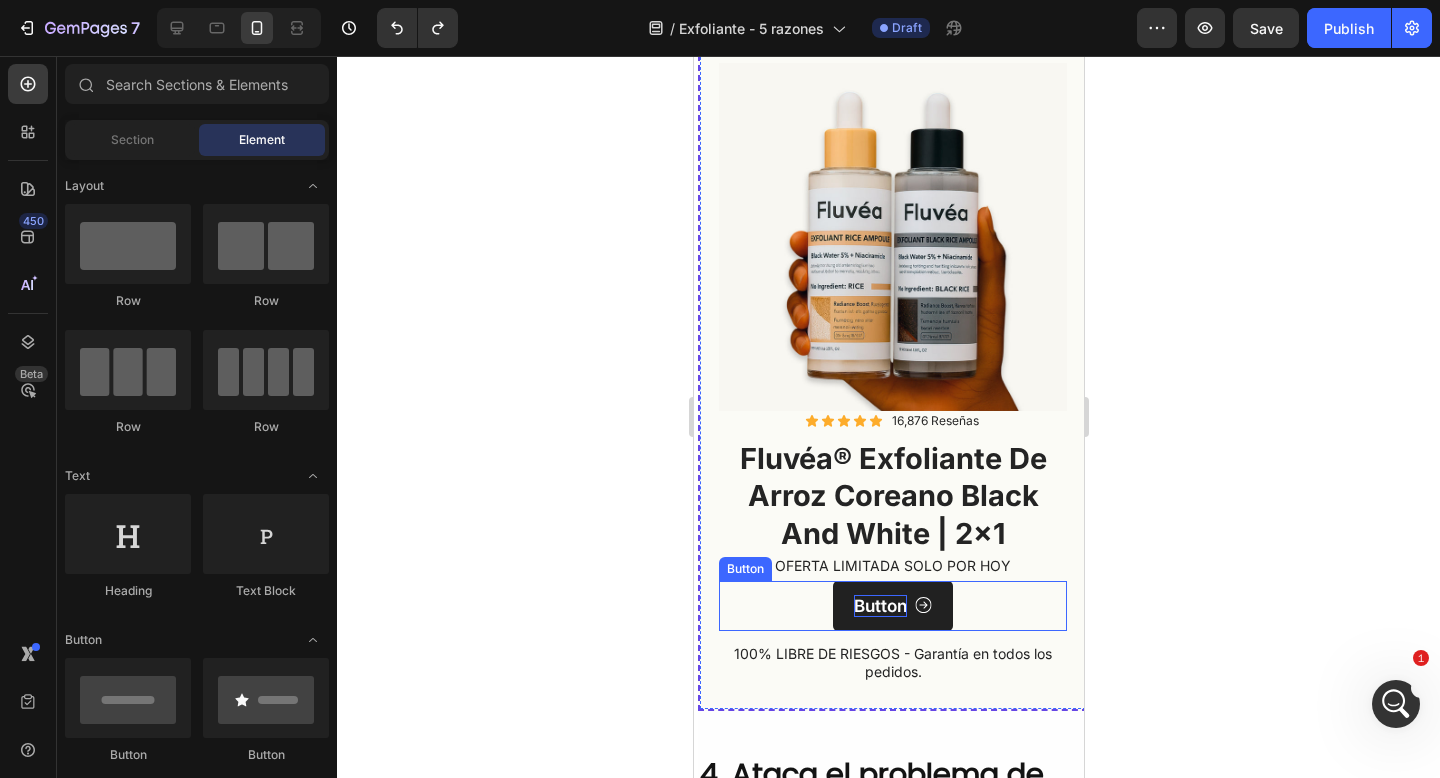 click on "Button" at bounding box center [879, 606] 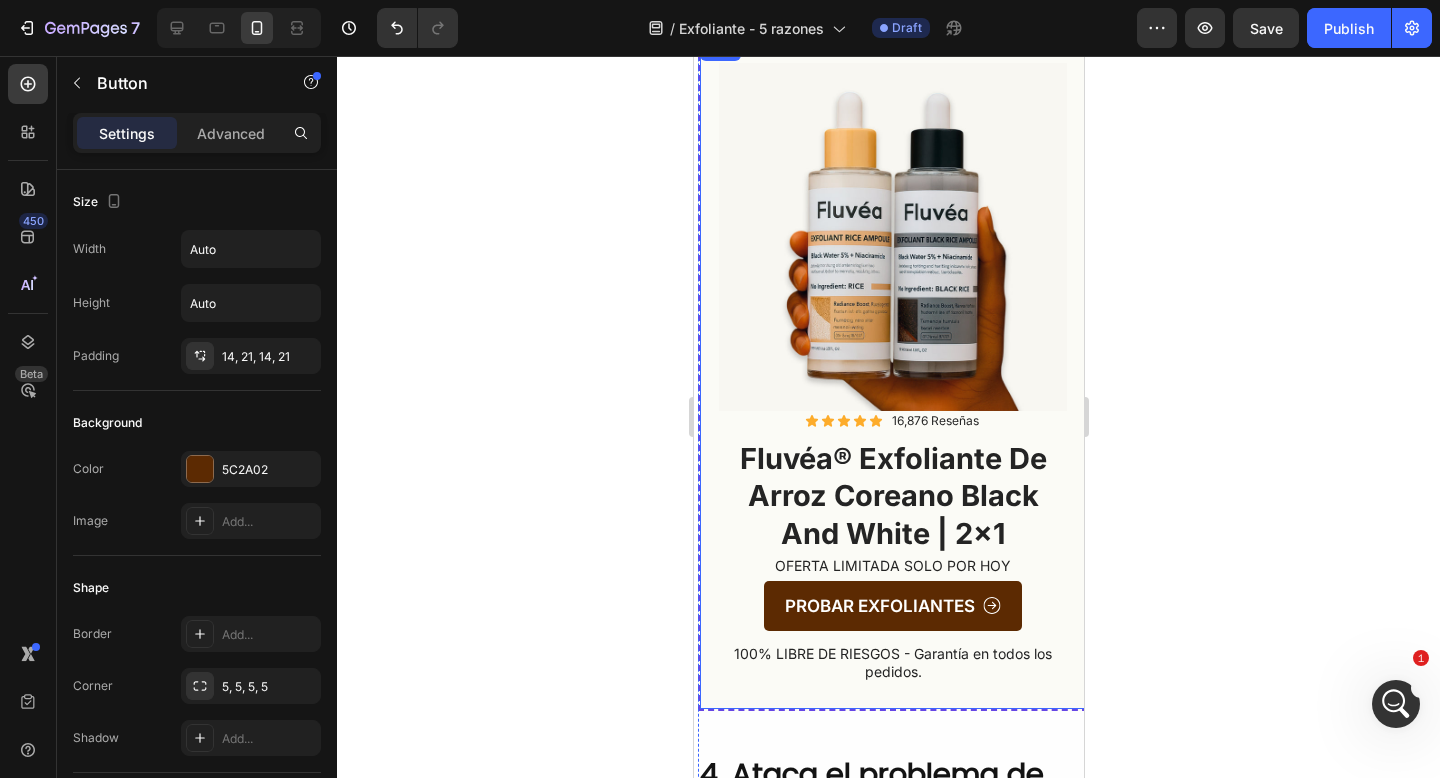 click 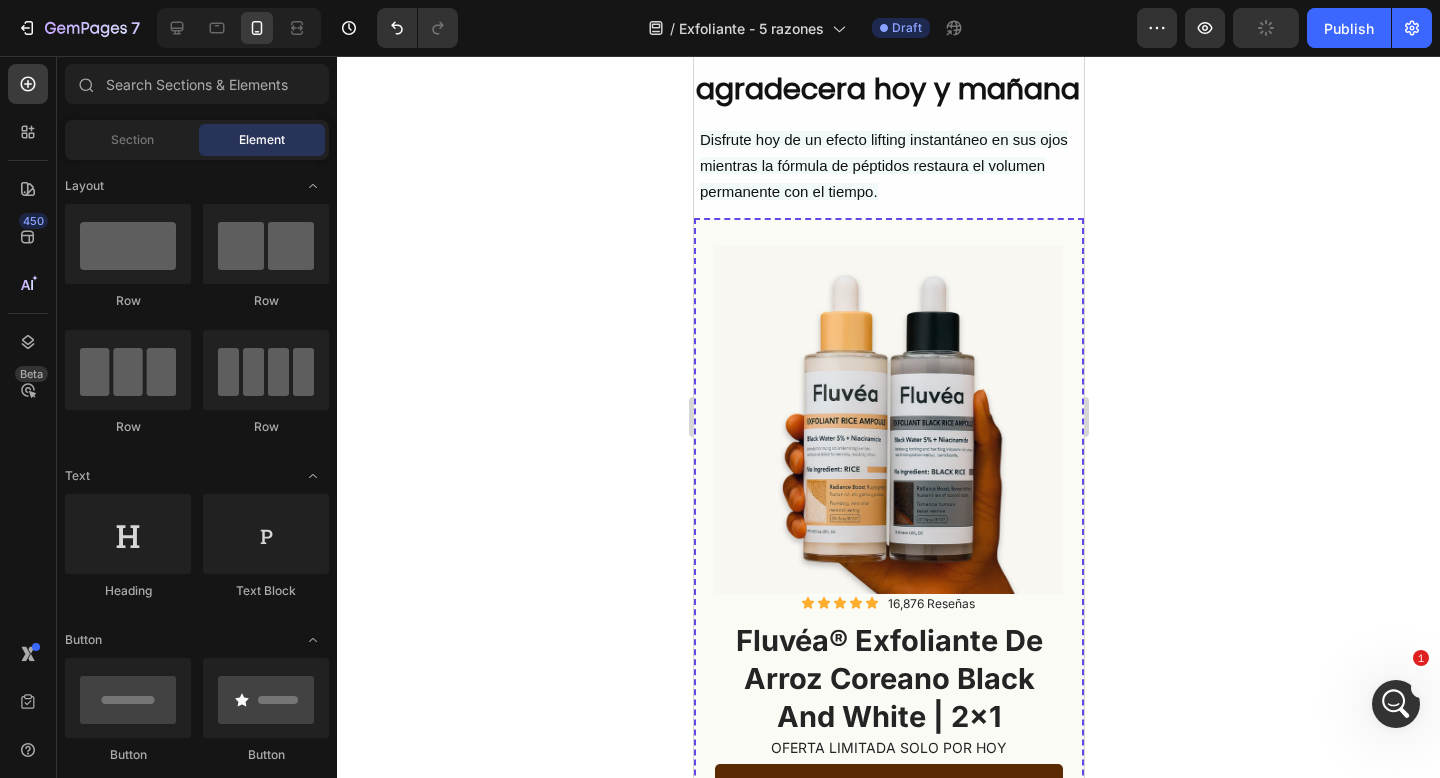 scroll, scrollTop: 3600, scrollLeft: 0, axis: vertical 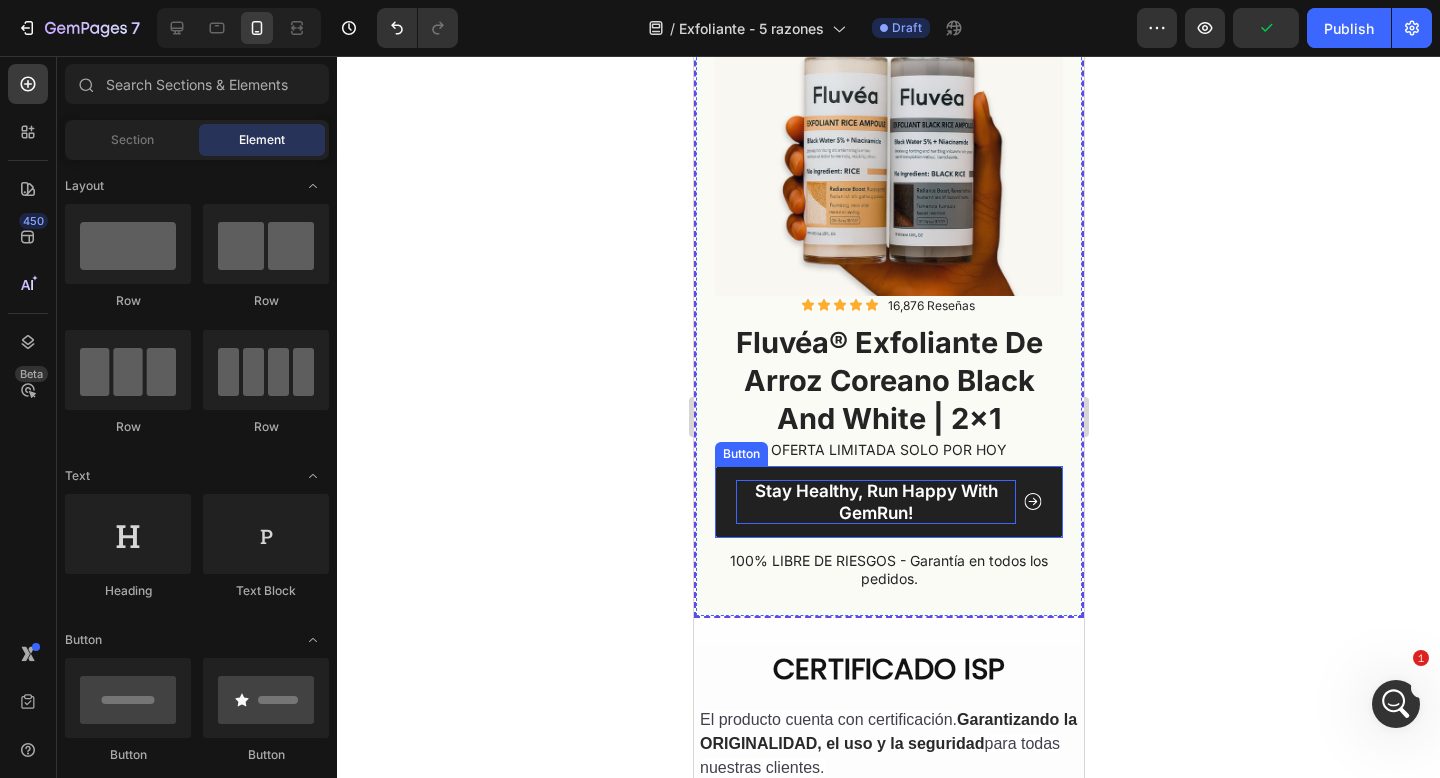 click on "Stay Healthy, Run Happy With GemRun!" at bounding box center (875, 502) 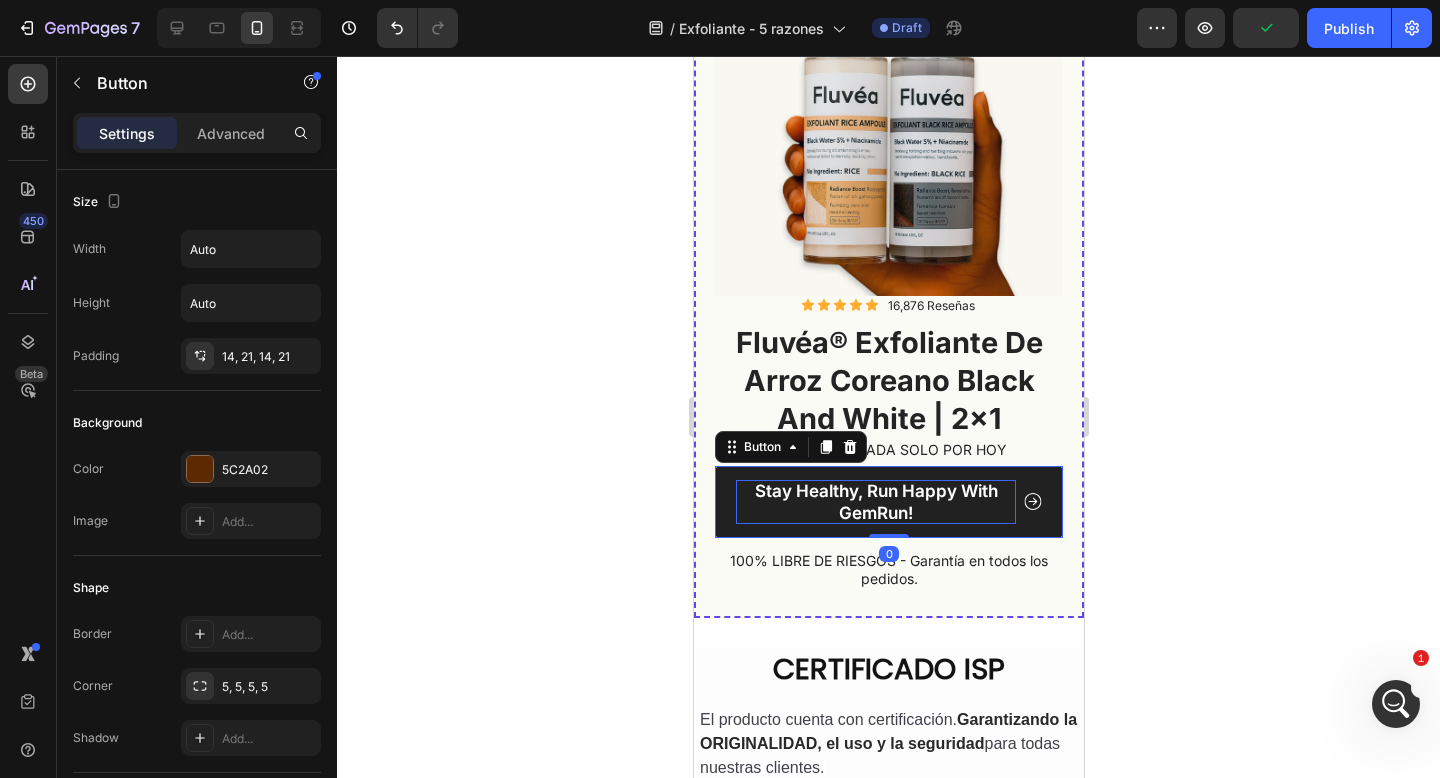 click on "Stay Healthy, Run Happy With GemRun!" at bounding box center (875, 502) 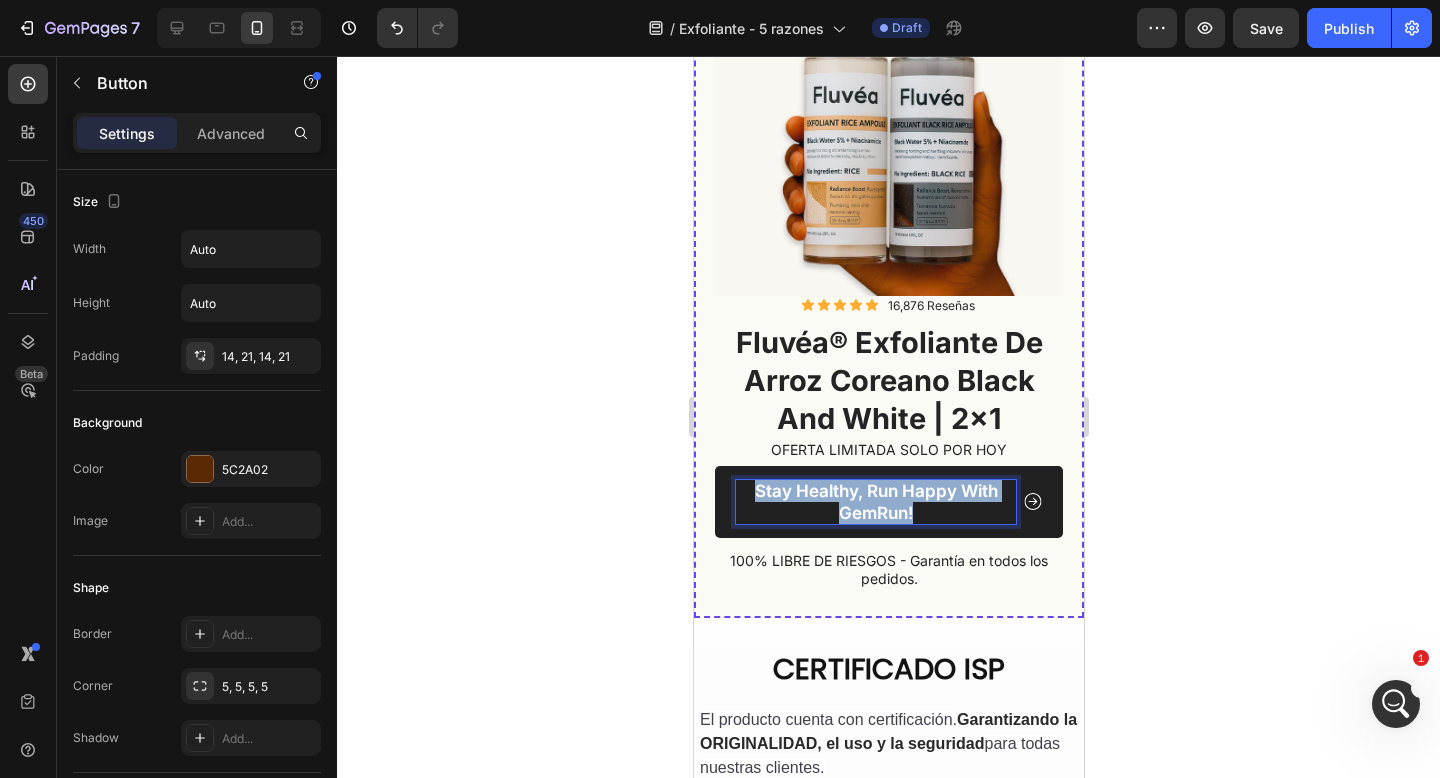 drag, startPoint x: 925, startPoint y: 558, endPoint x: 749, endPoint y: 531, distance: 178.05898 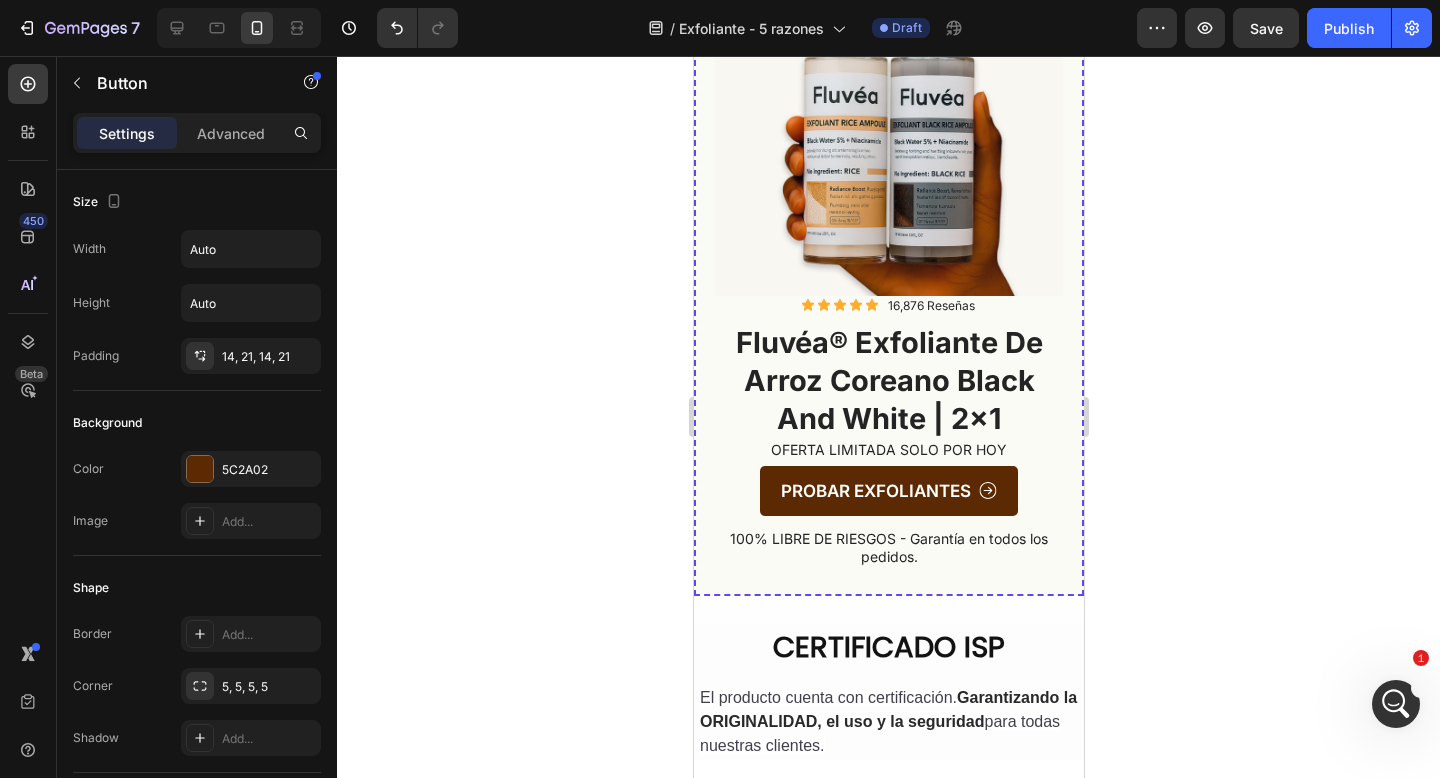 click 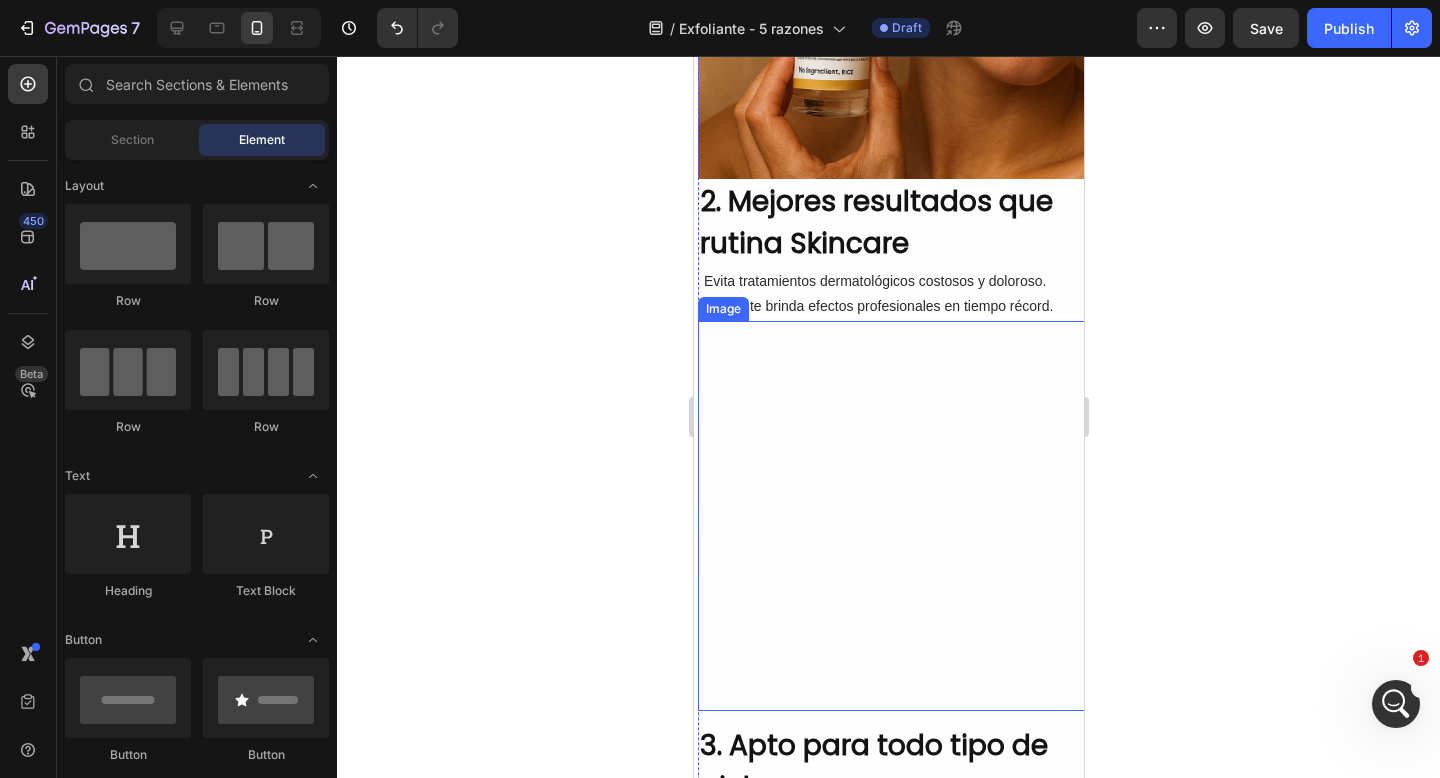 scroll, scrollTop: 1105, scrollLeft: 0, axis: vertical 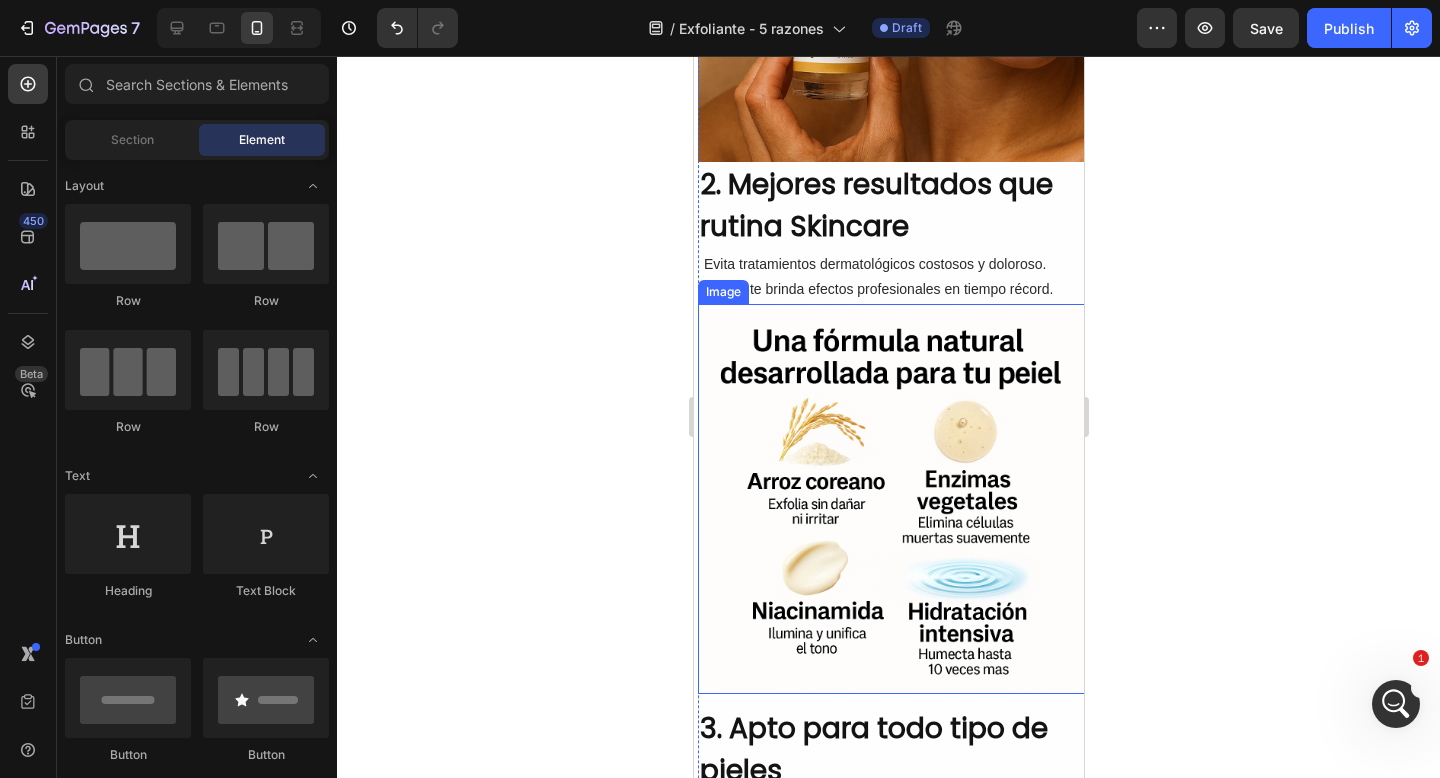 click at bounding box center [892, 499] 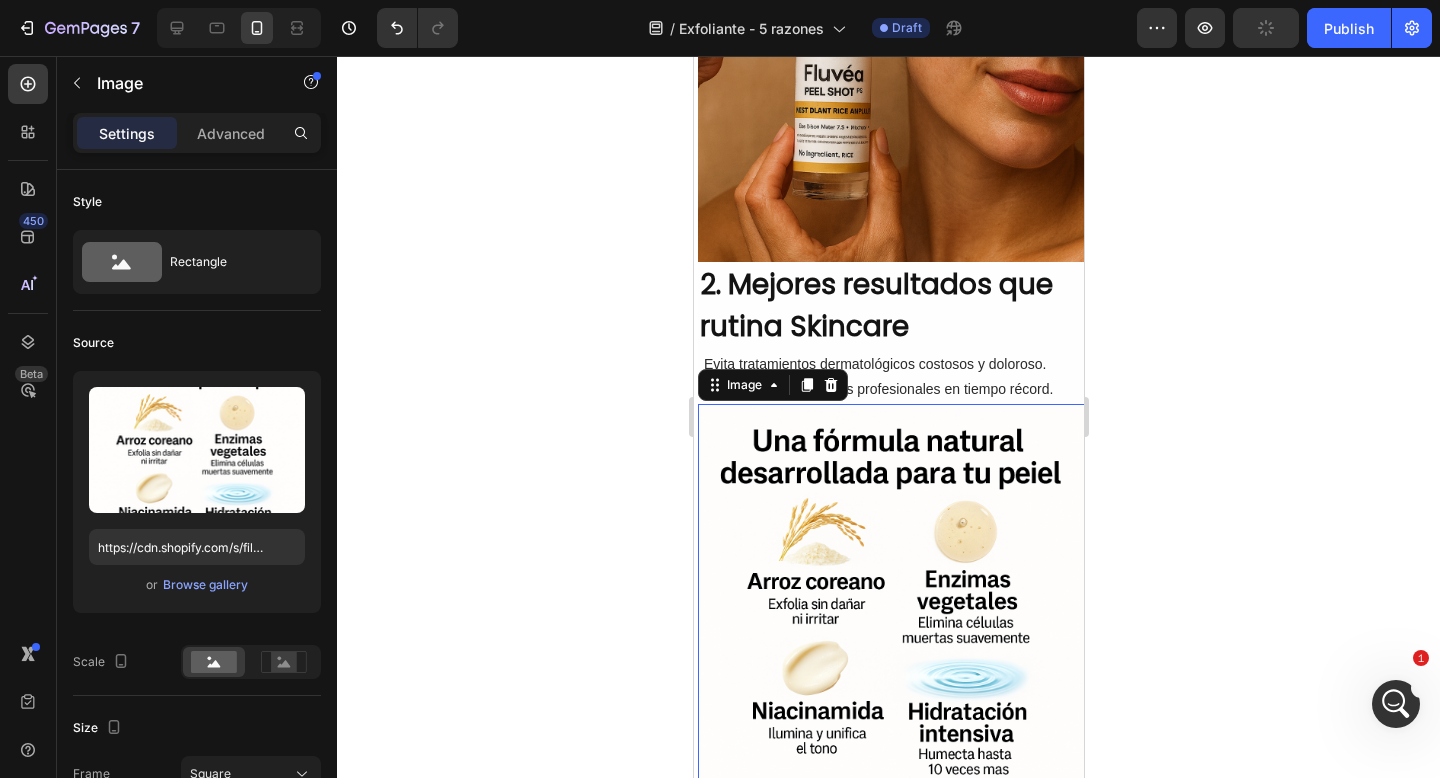 scroll, scrollTop: 533, scrollLeft: 0, axis: vertical 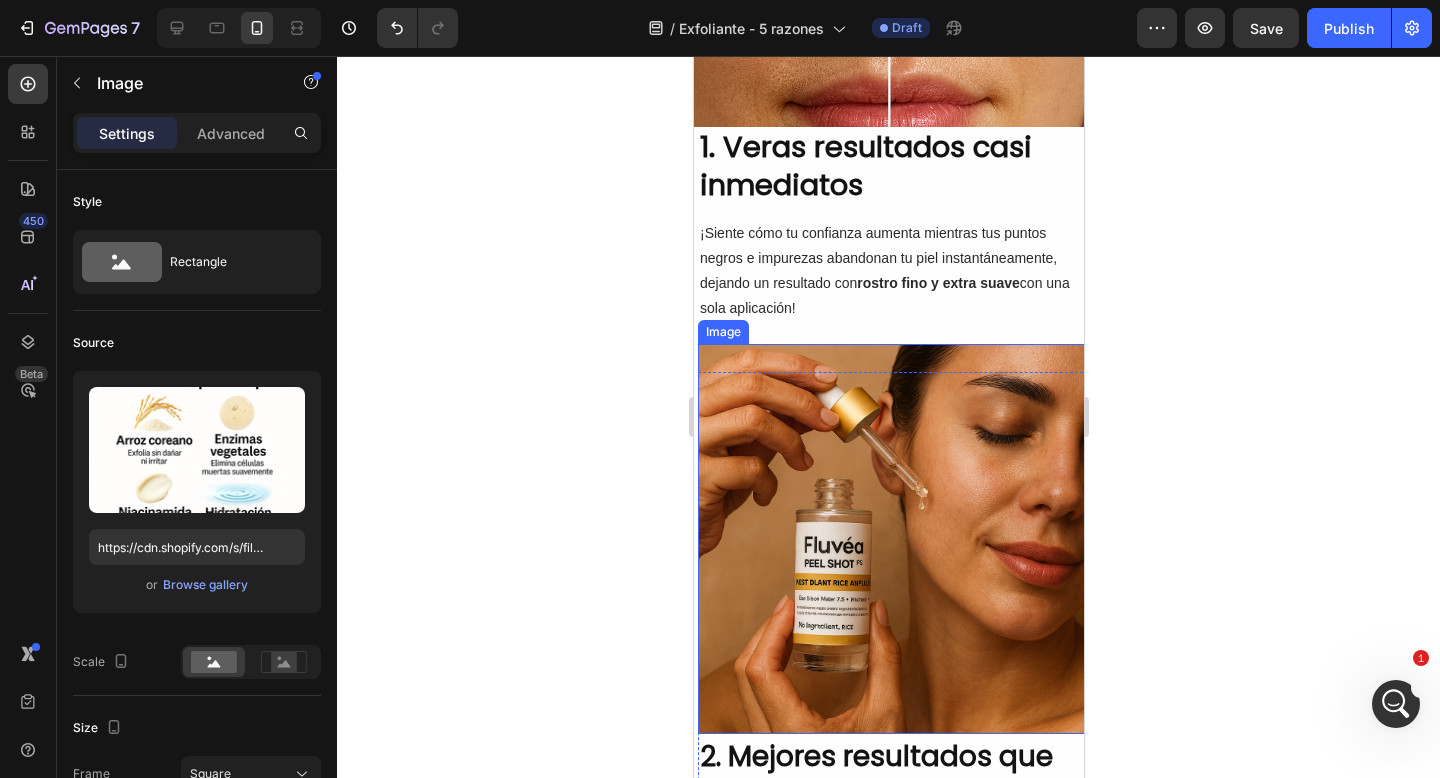 click at bounding box center [892, 539] 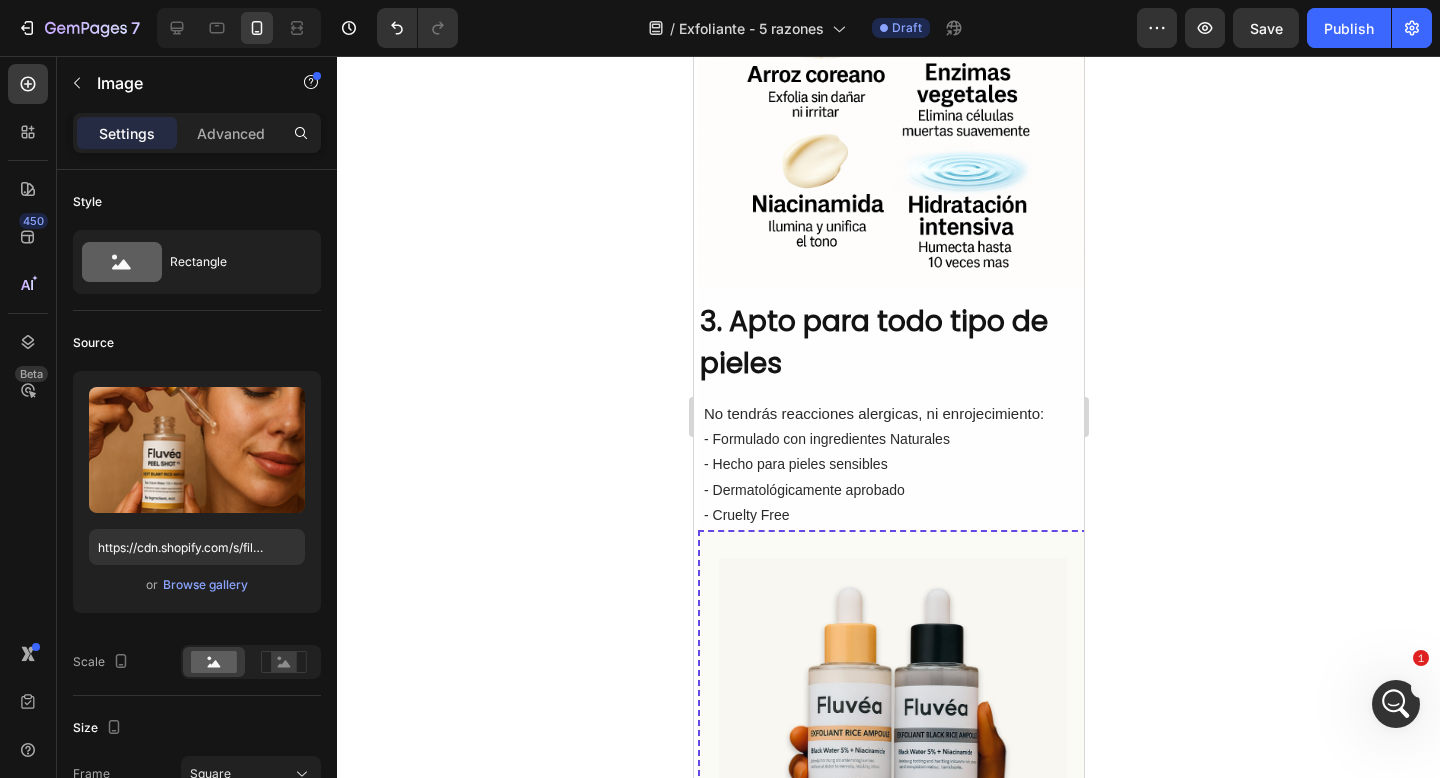scroll, scrollTop: 1301, scrollLeft: 0, axis: vertical 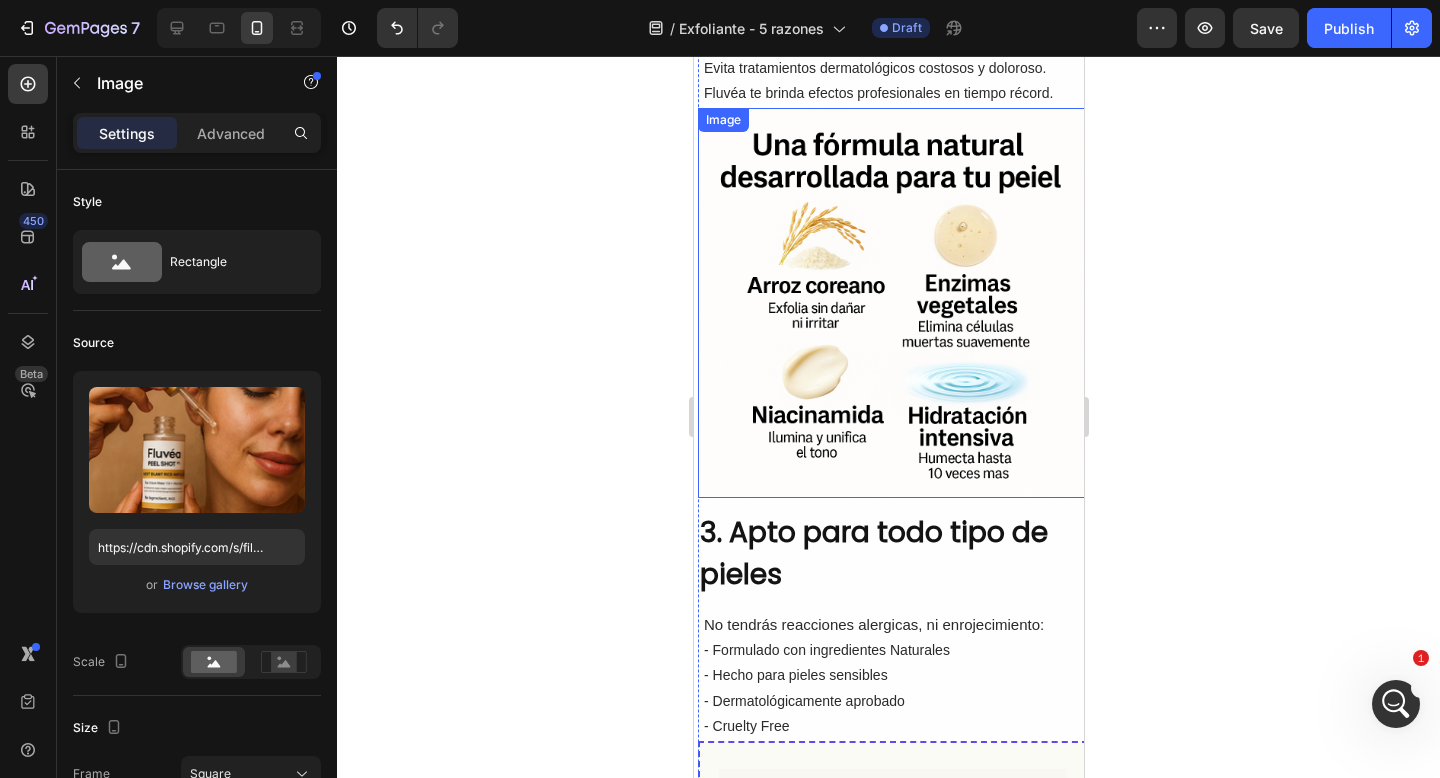click at bounding box center [892, 303] 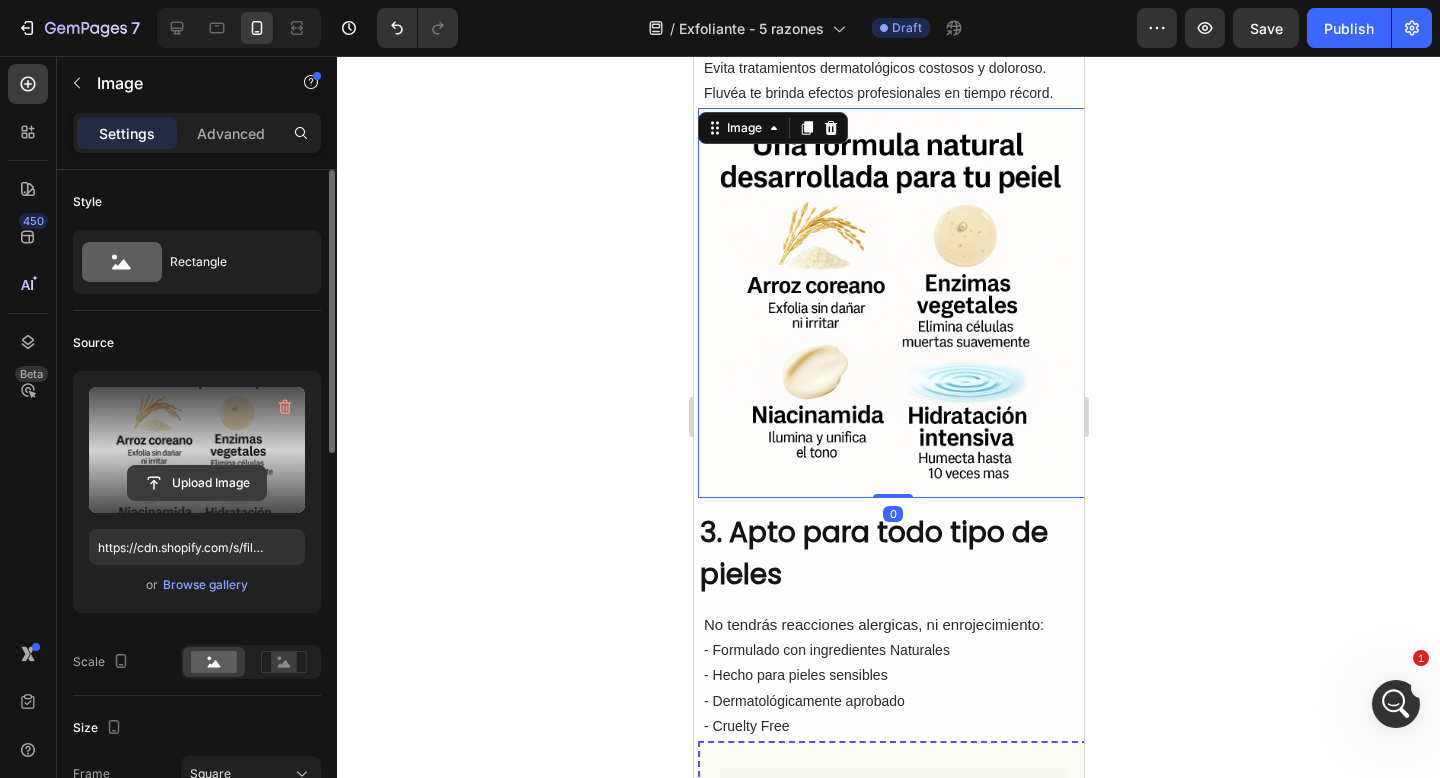 click 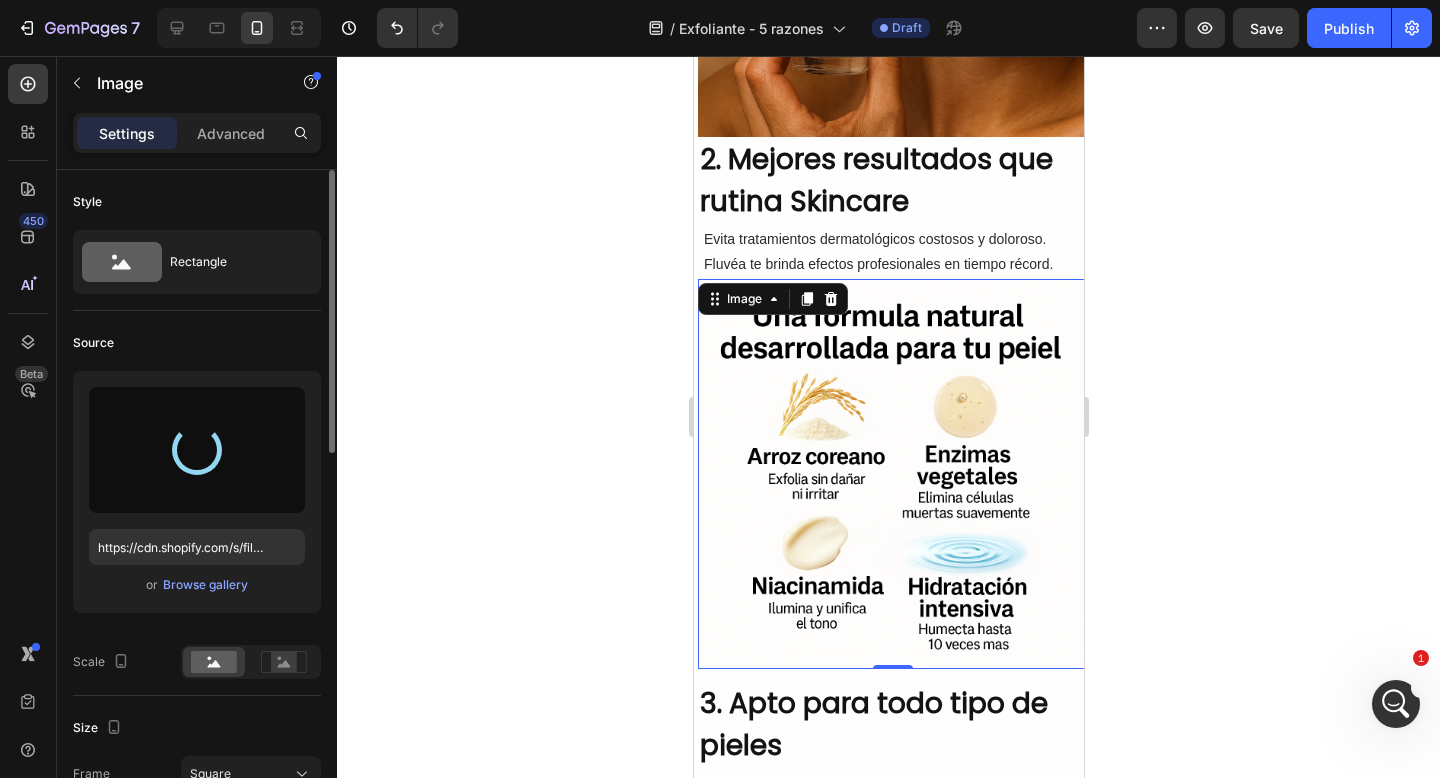 scroll, scrollTop: 1124, scrollLeft: 0, axis: vertical 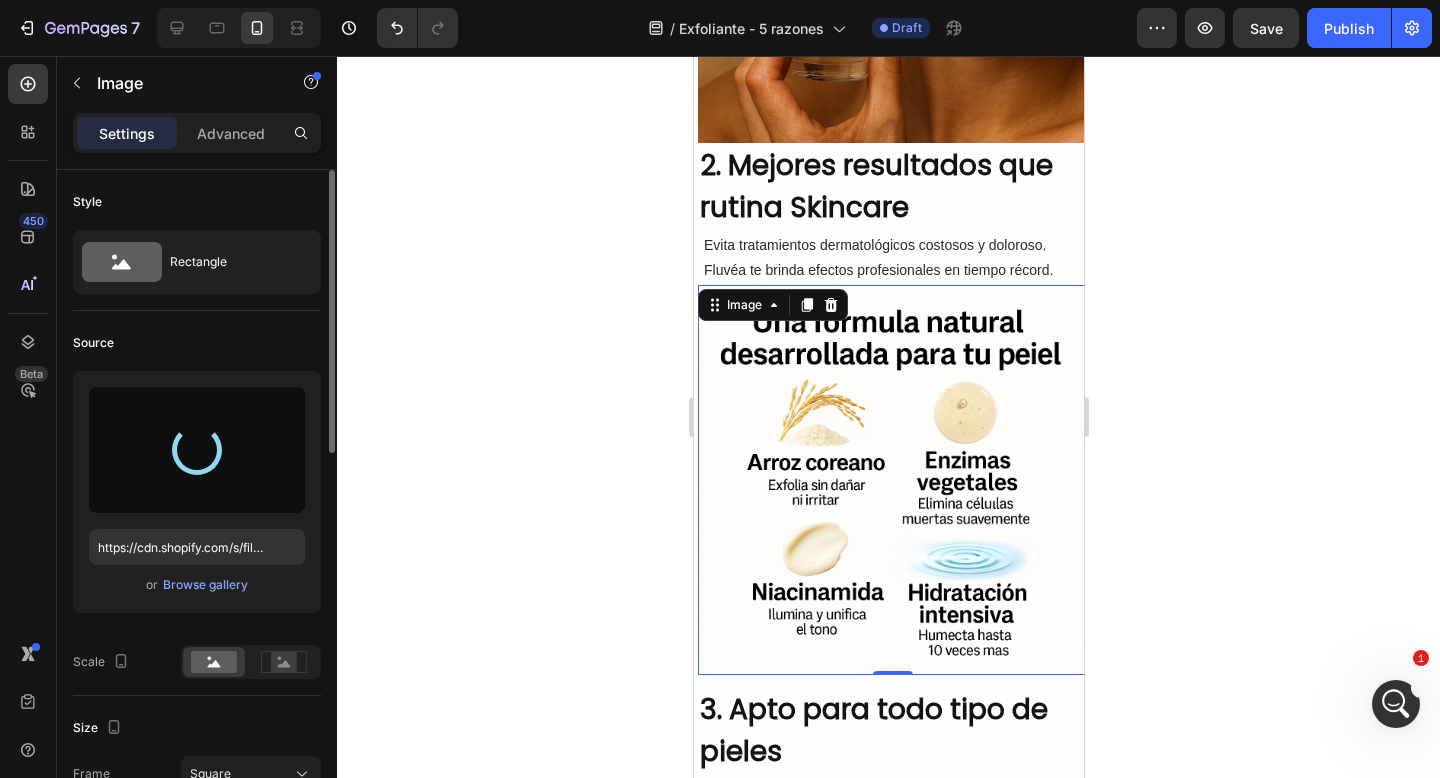 type on "https://cdn.shopify.com/s/files/1/0905/2212/4588/files/gempages_577672644518740668-4fa0cac9-3461-4b36-84ec-e17e72aa8031.png" 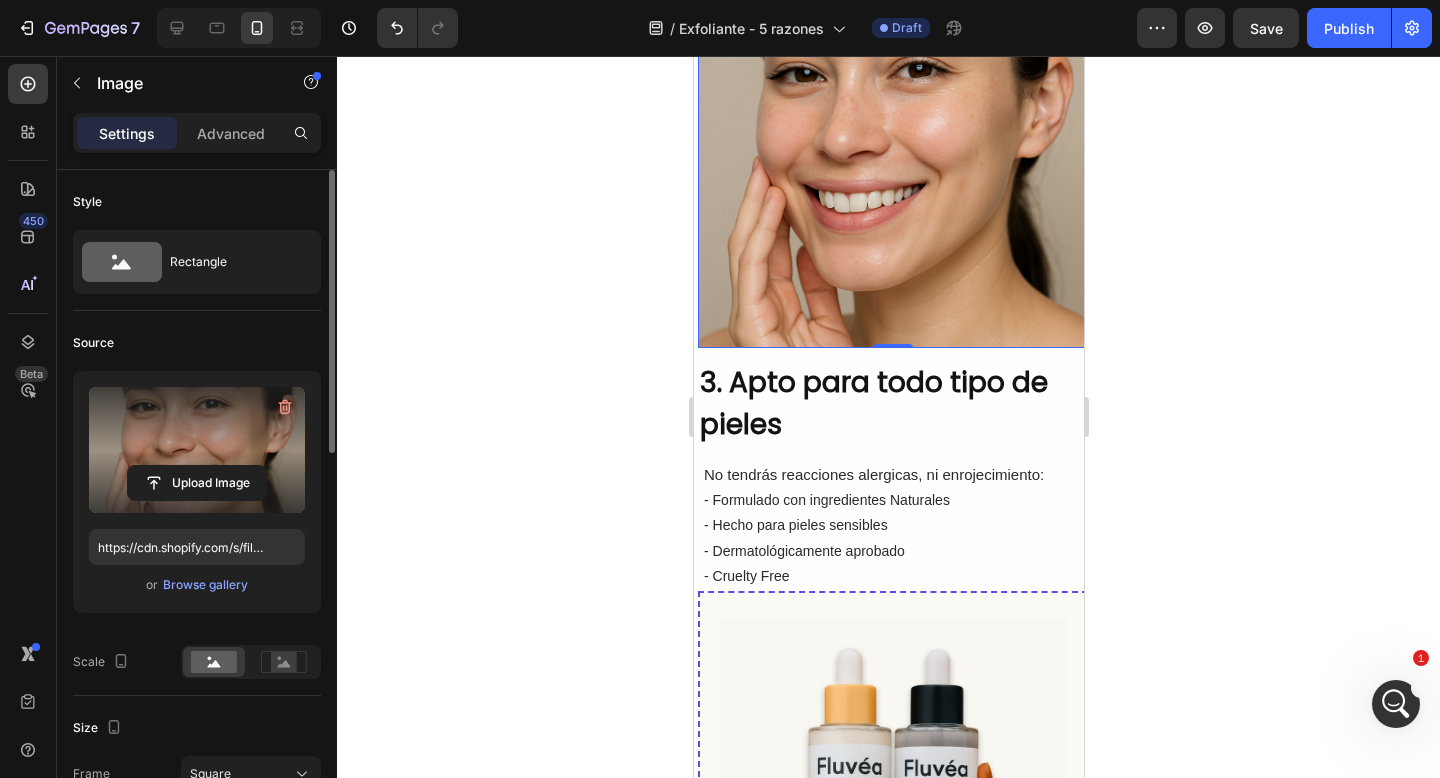 scroll, scrollTop: 1294, scrollLeft: 0, axis: vertical 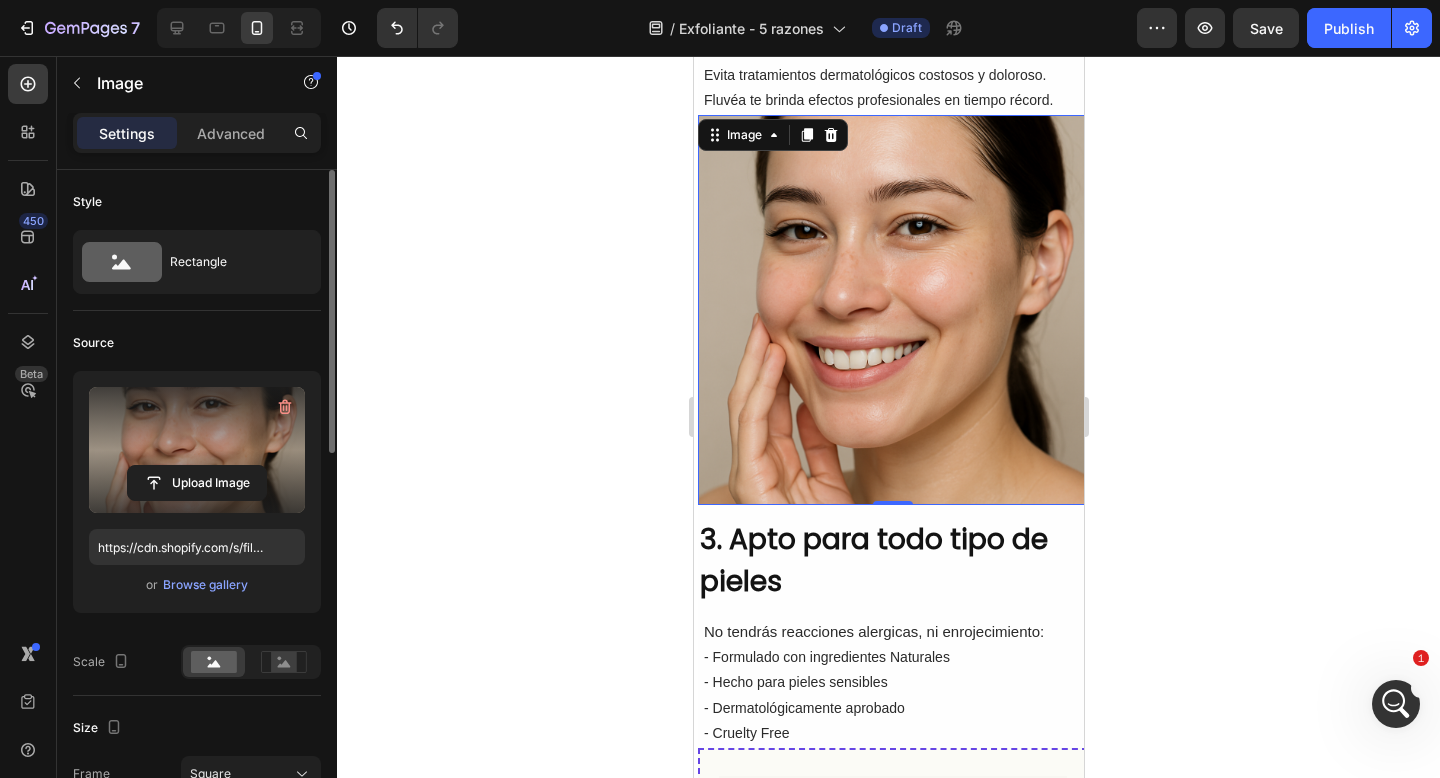 click 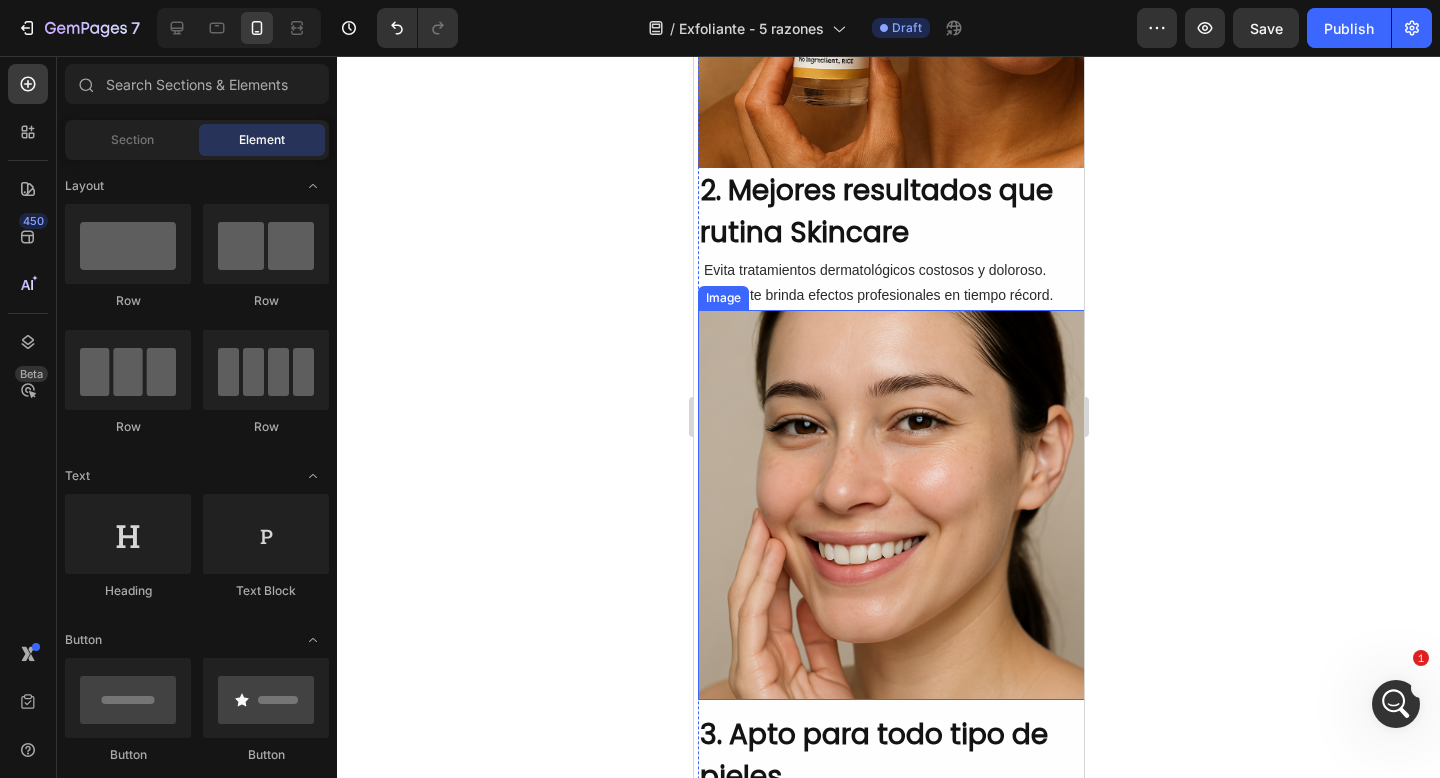 scroll, scrollTop: 1034, scrollLeft: 0, axis: vertical 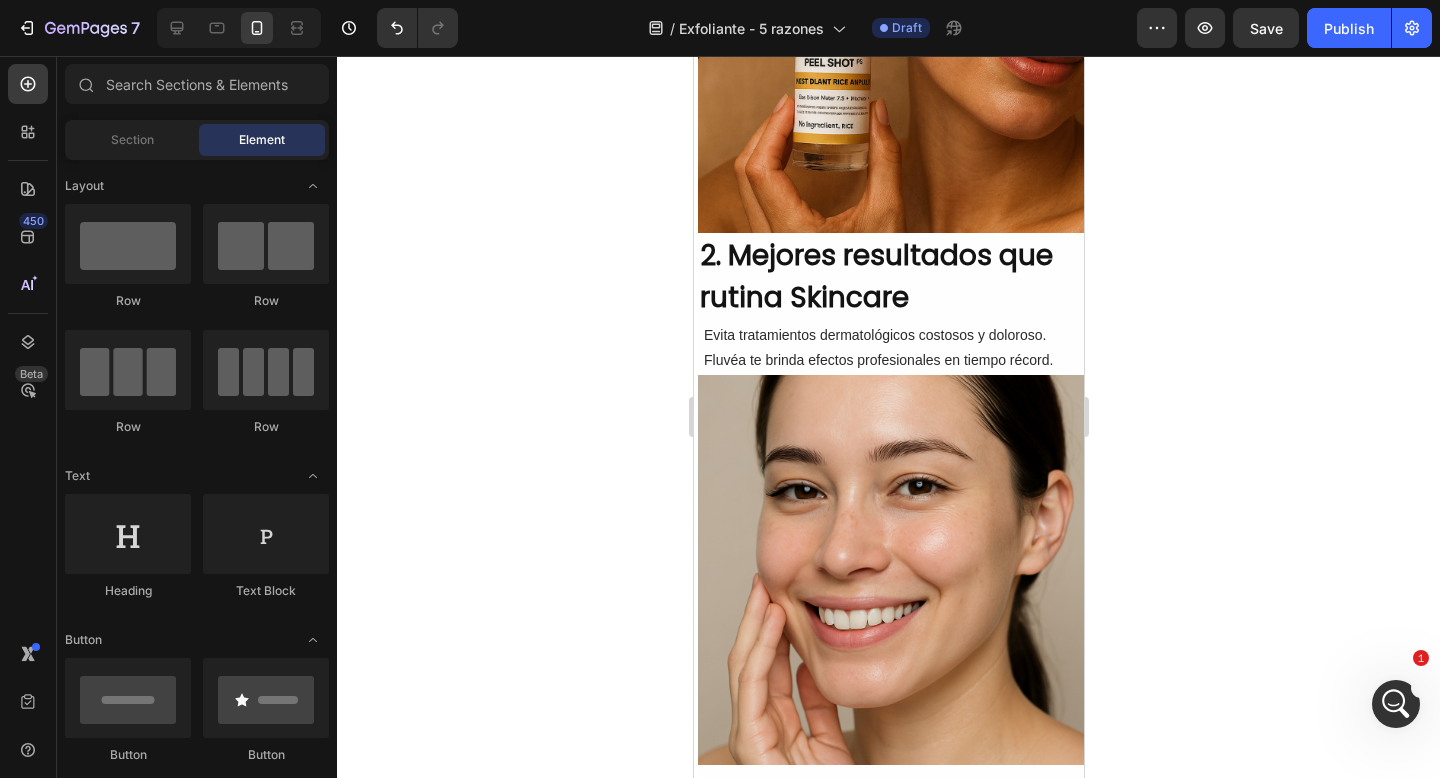 click 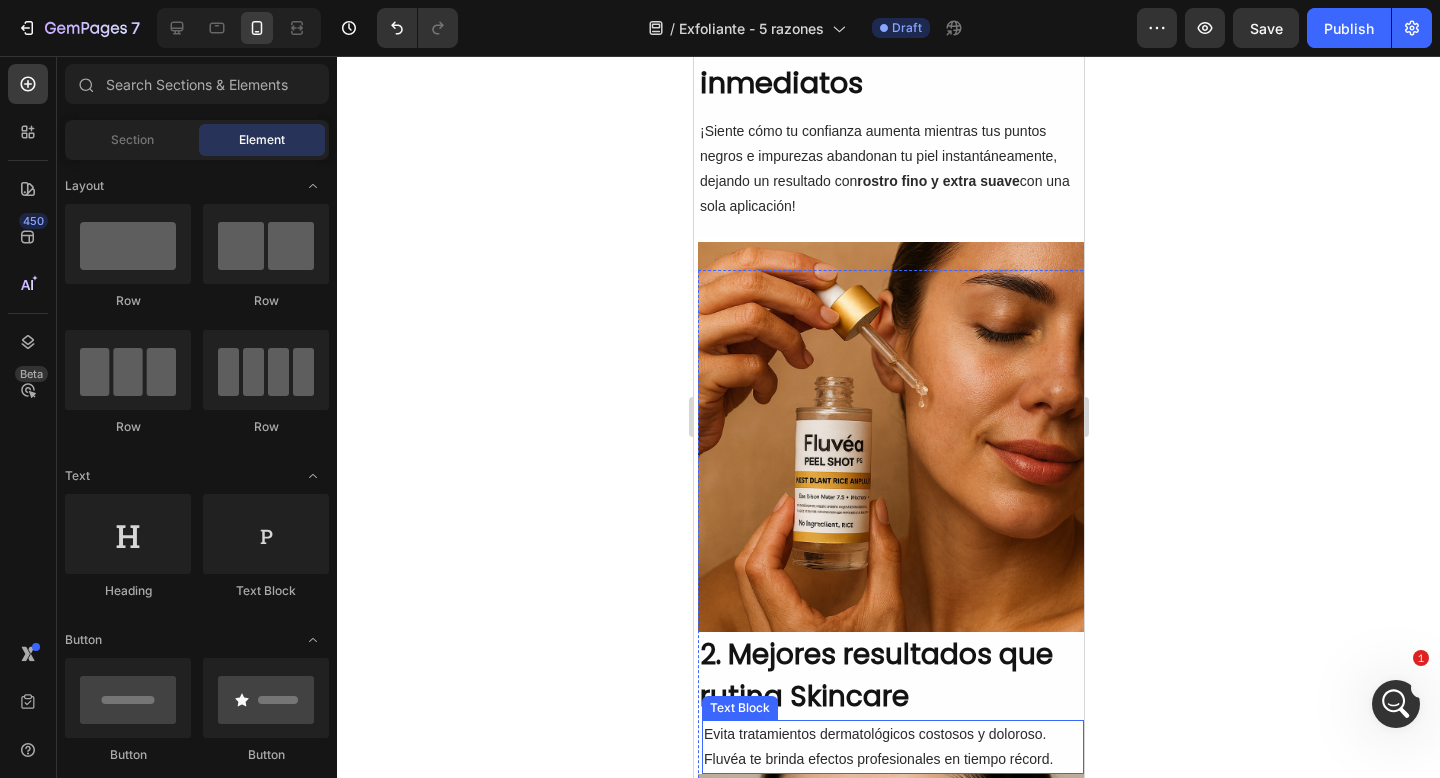 scroll, scrollTop: 572, scrollLeft: 0, axis: vertical 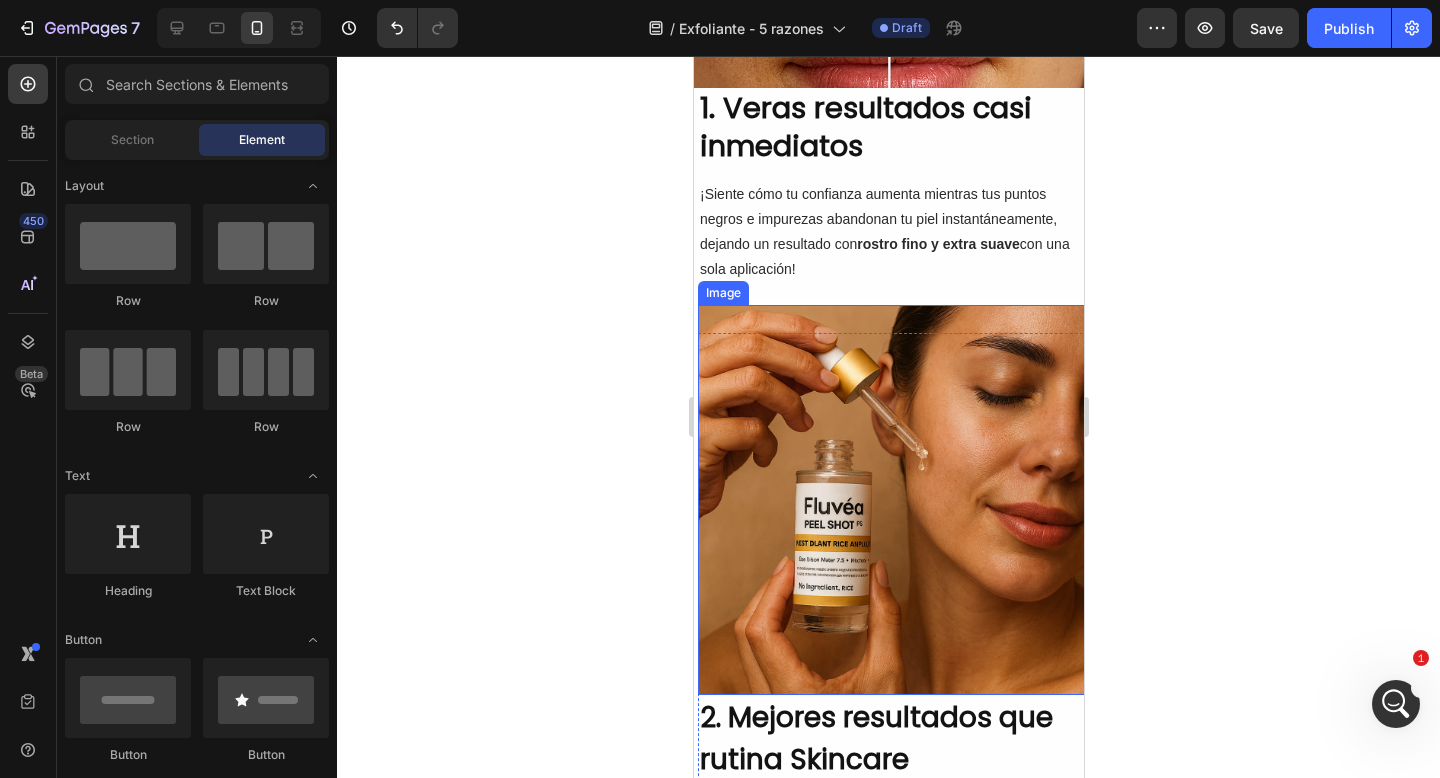 click at bounding box center [892, 500] 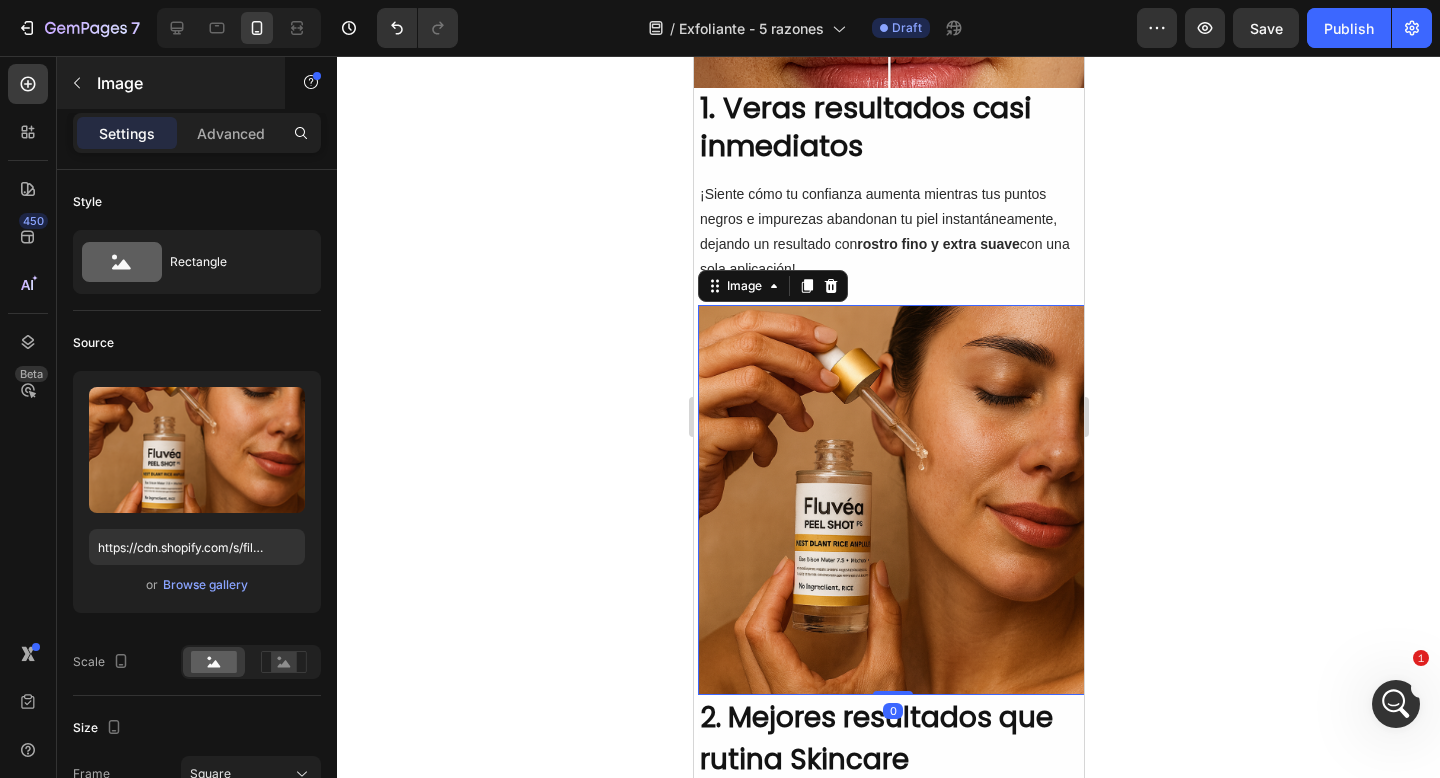 click on "Image" at bounding box center [171, 83] 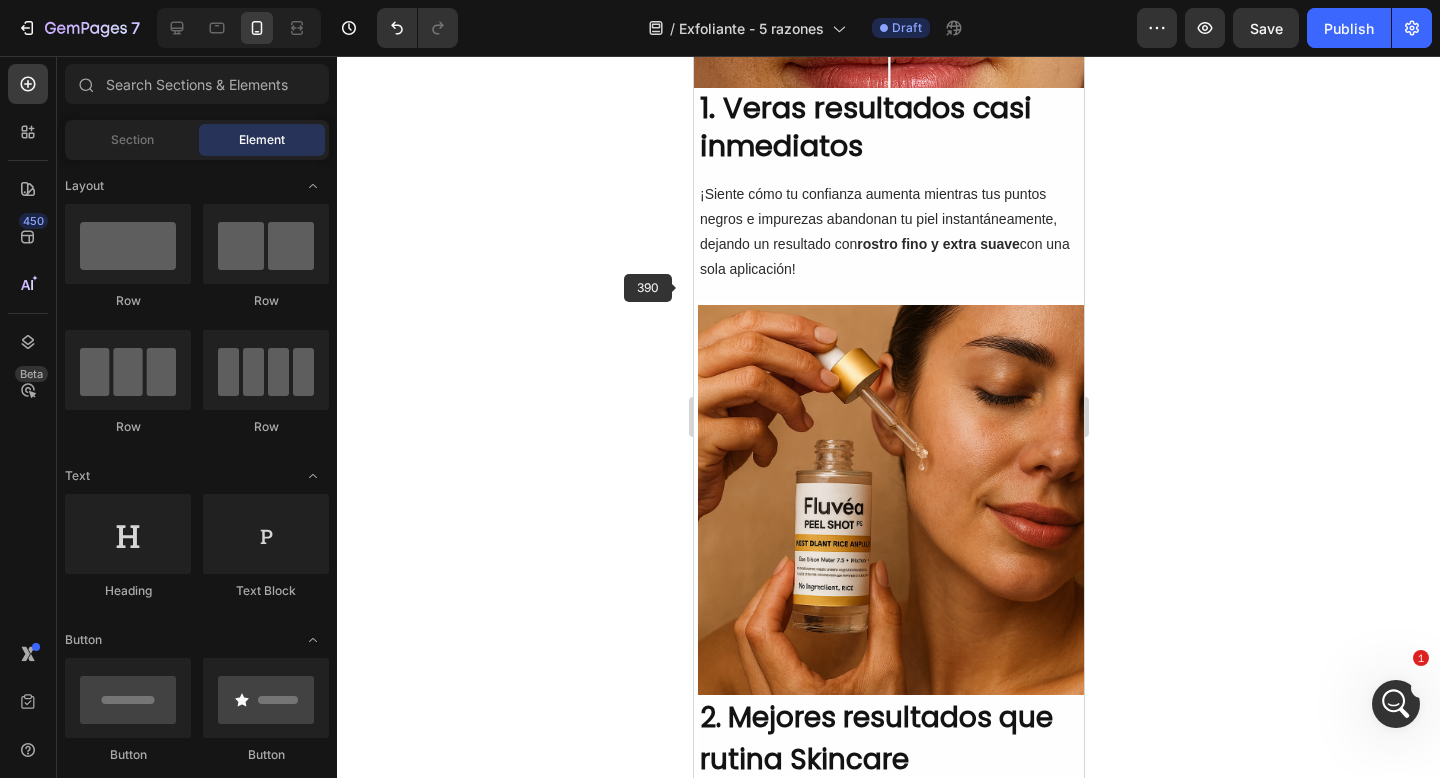 click at bounding box center [892, 500] 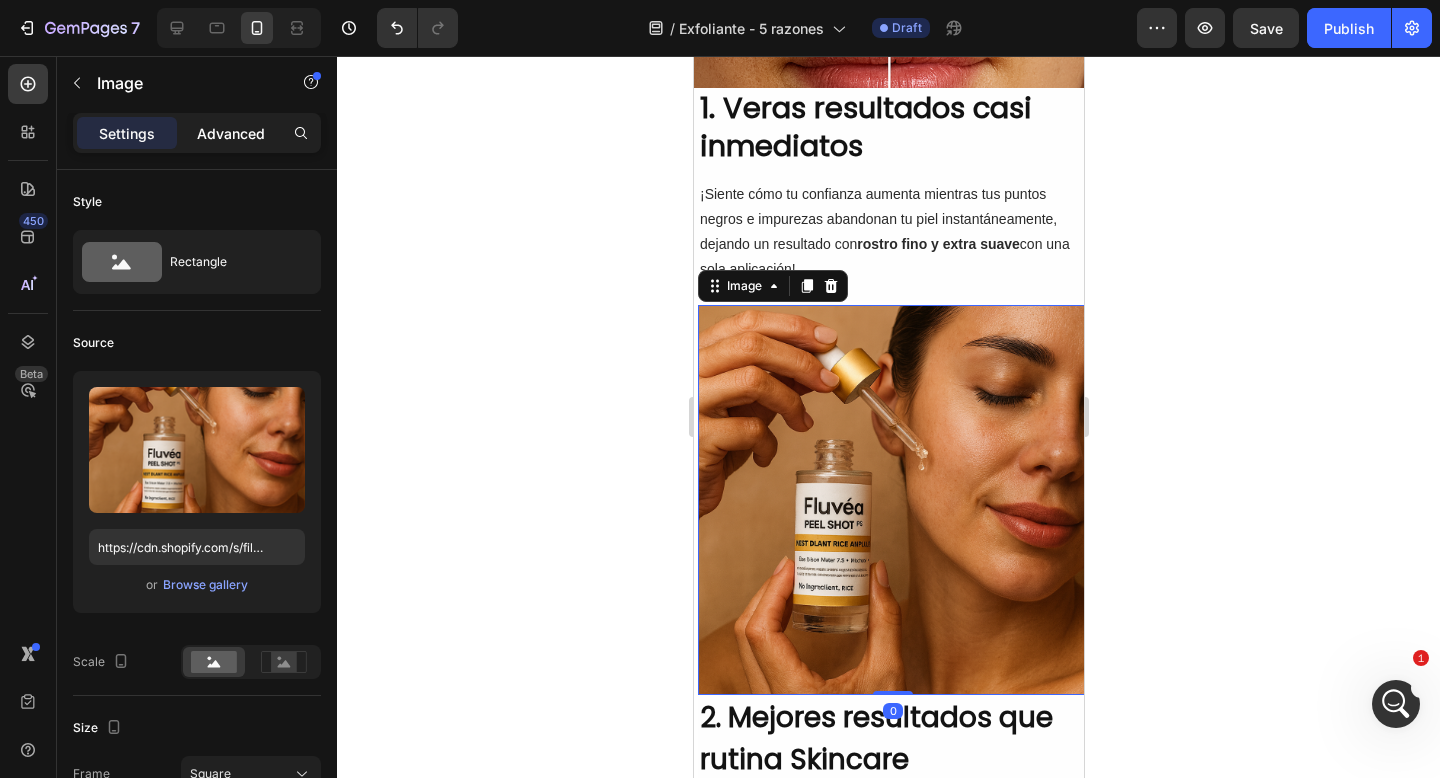 click on "Advanced" at bounding box center (231, 133) 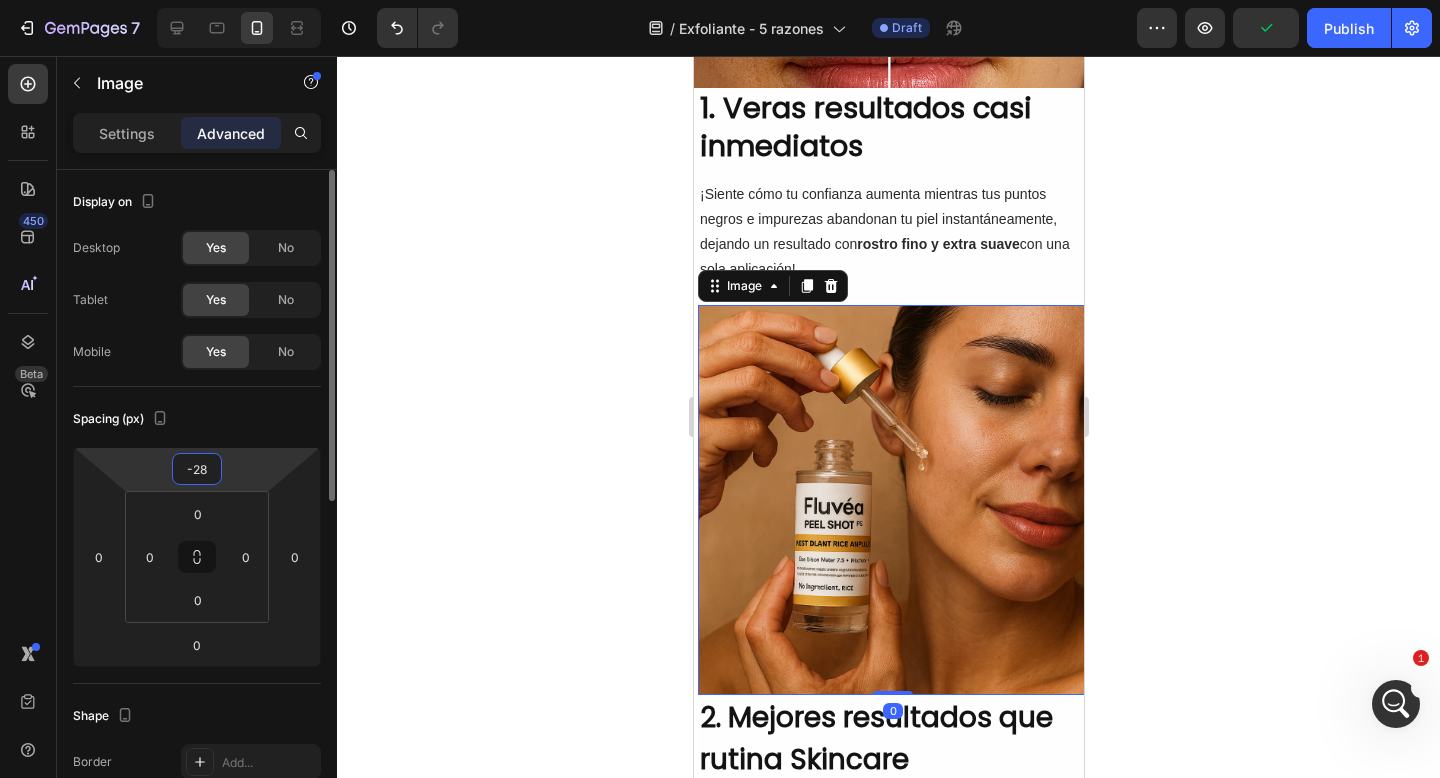 click on "-28" at bounding box center [197, 469] 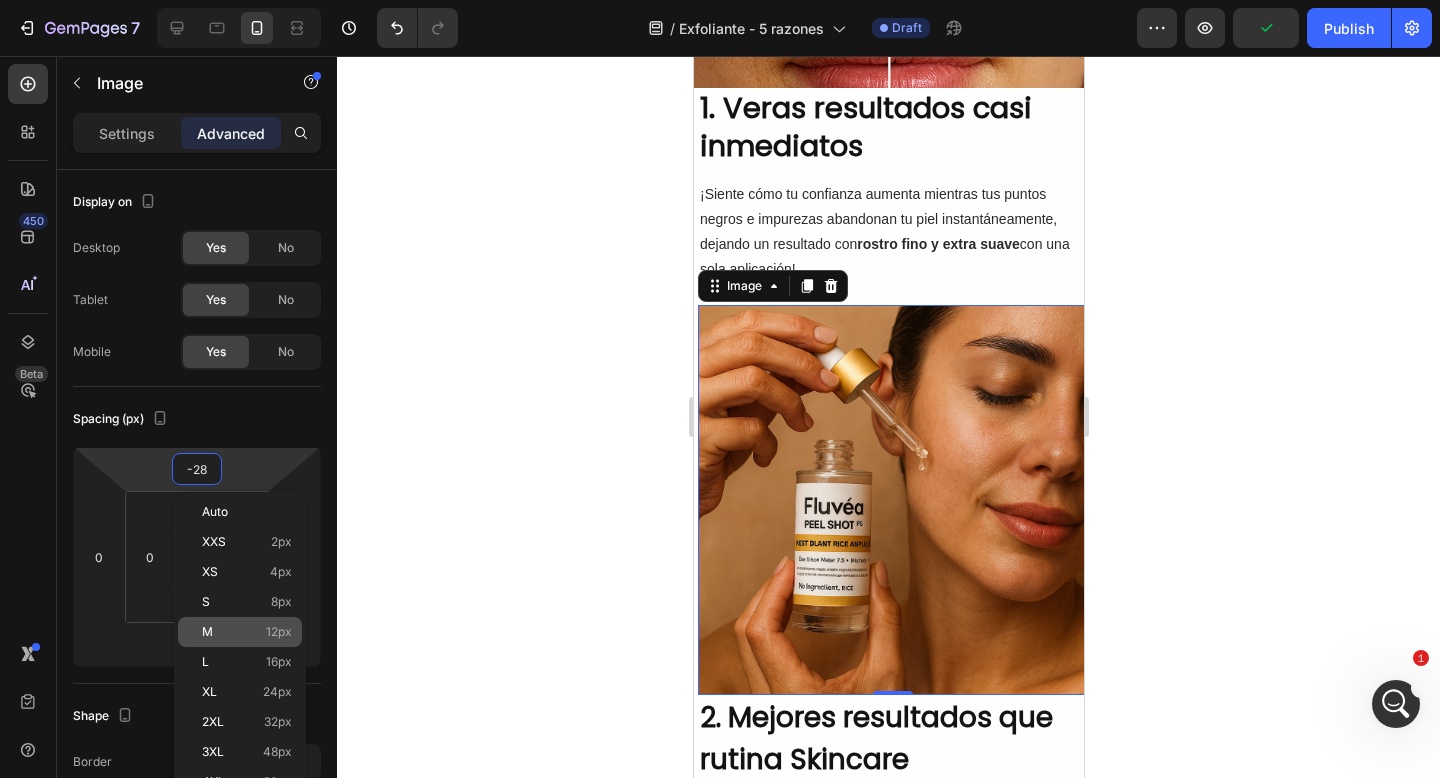 click on "12px" at bounding box center [279, 632] 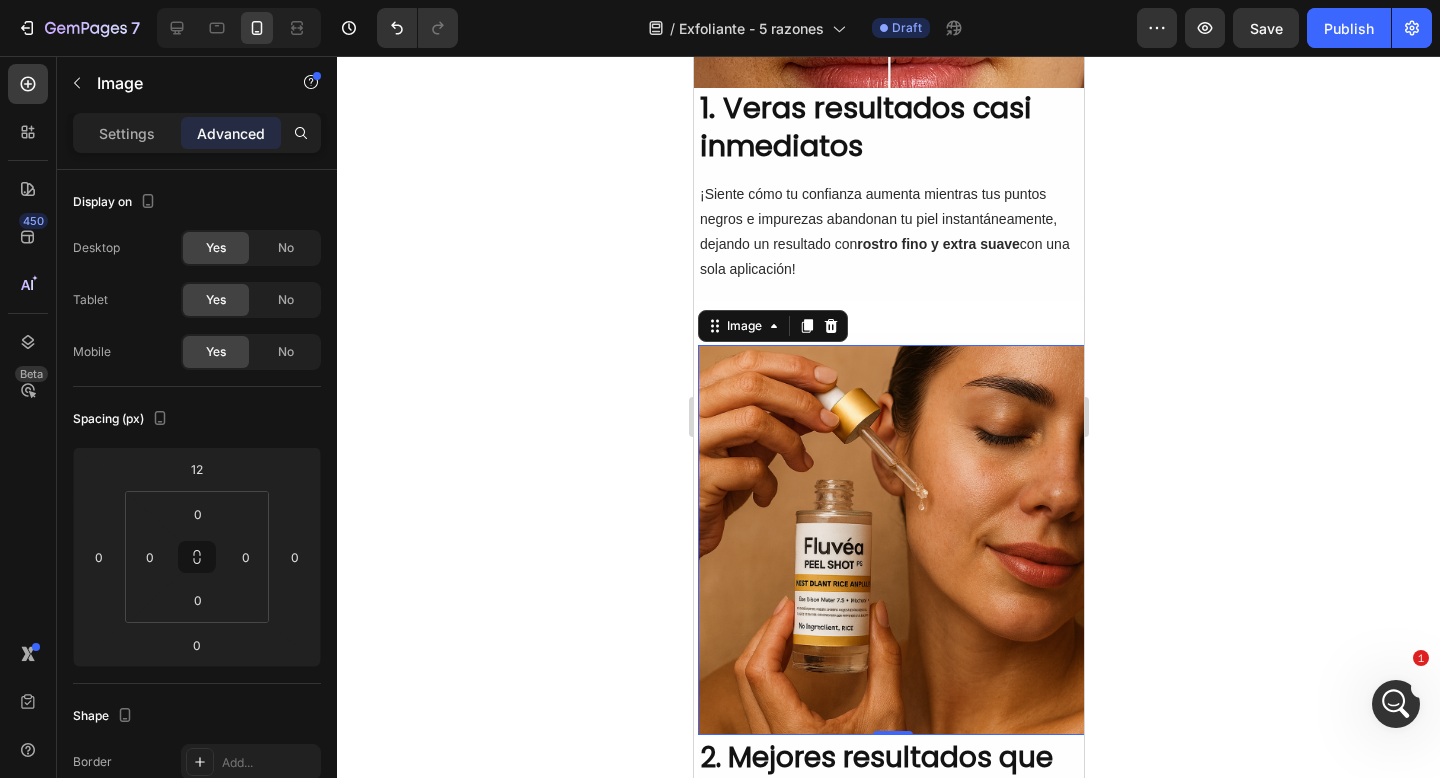 type on "-28" 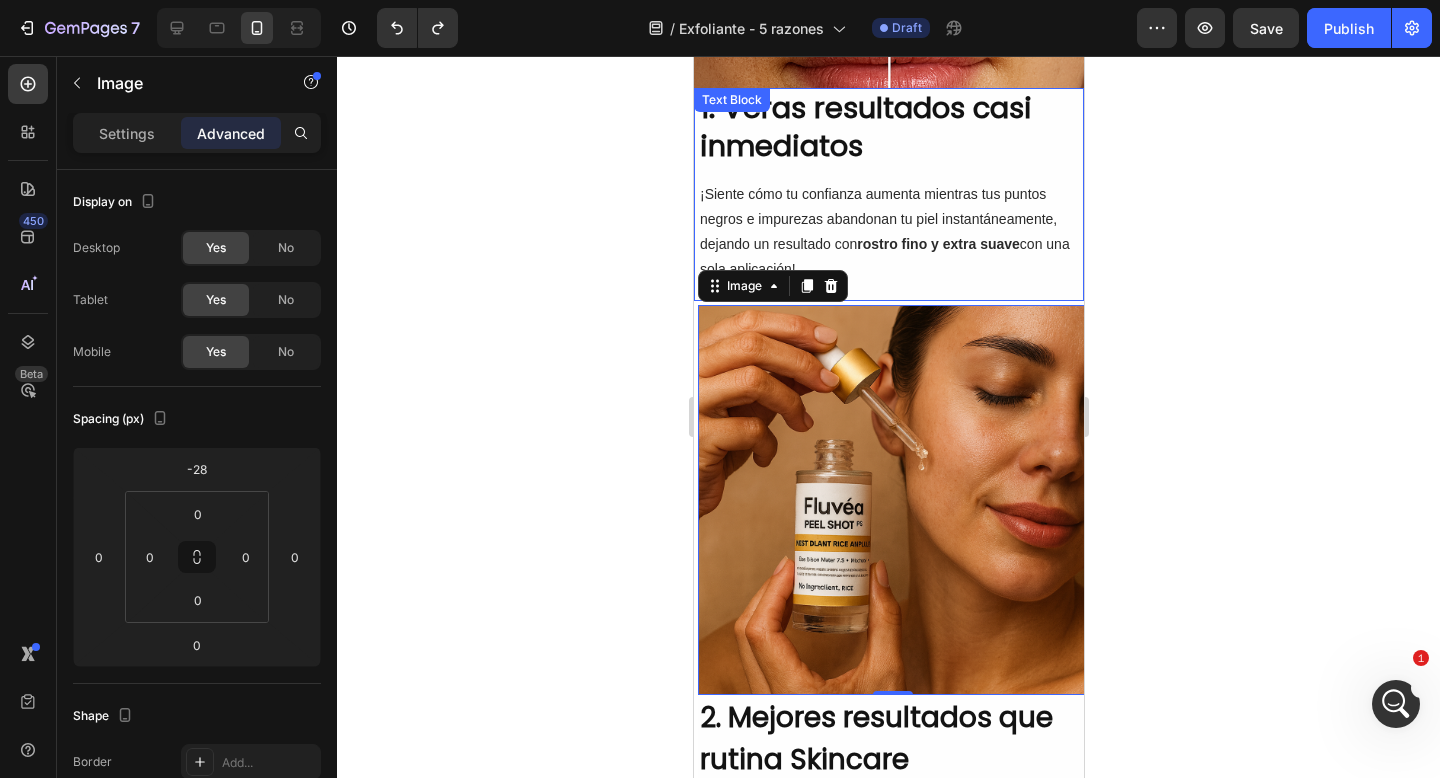 click on "¡Siente cómo tu confianza aumenta mientras tus puntos negros e impurezas abandonan tu piel instantáneamente, dejando un resultado con  rostro fino y extra suave  con una sola aplicación!" at bounding box center (888, 232) 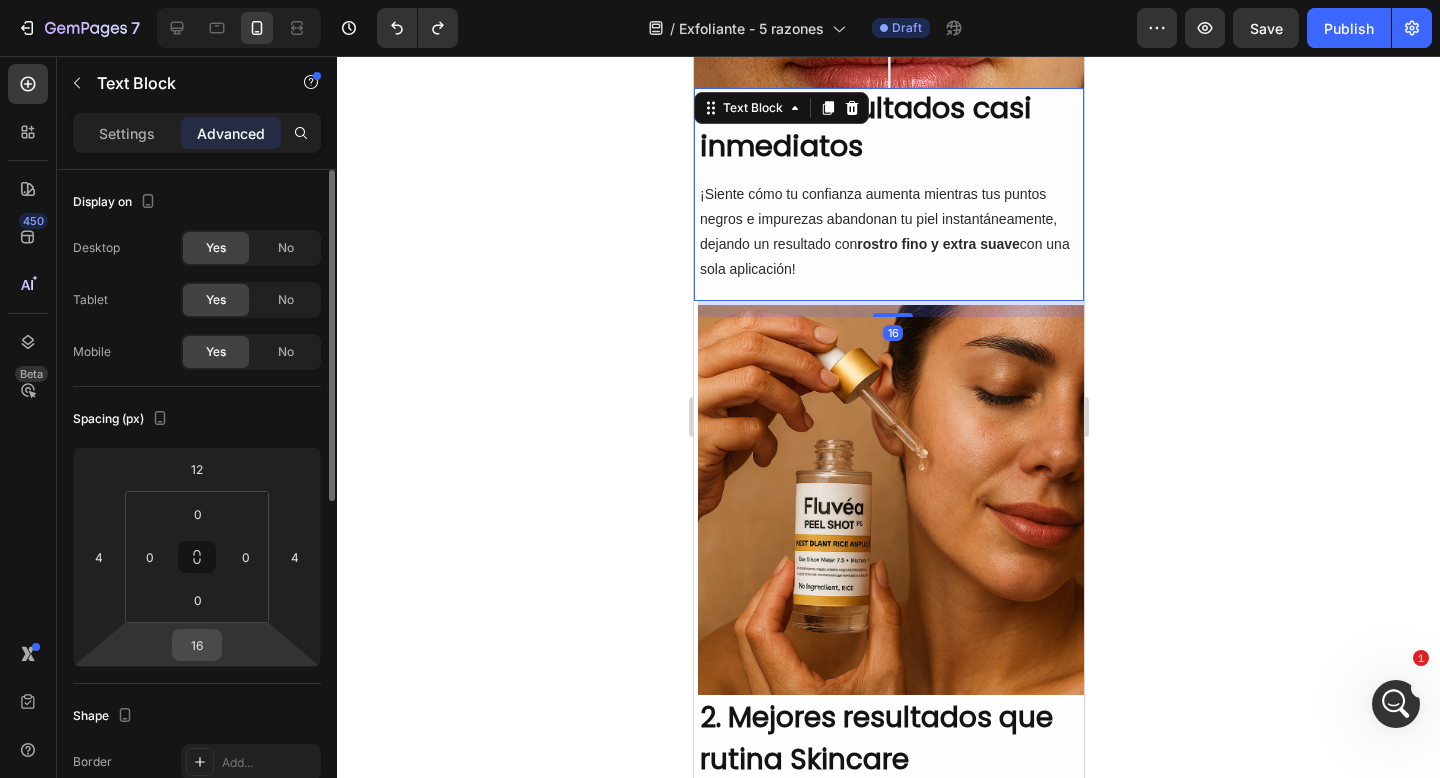 click on "16" at bounding box center [197, 645] 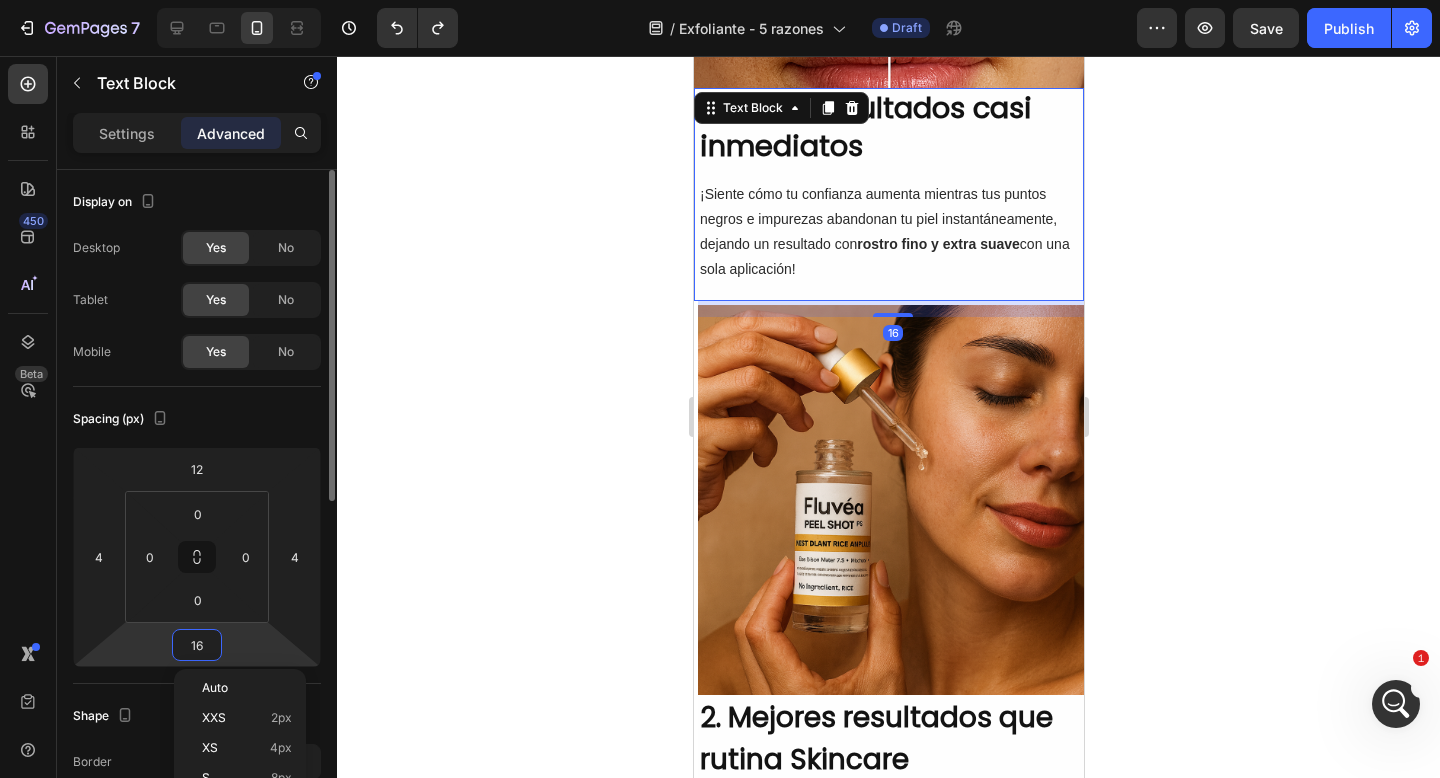 type on "0" 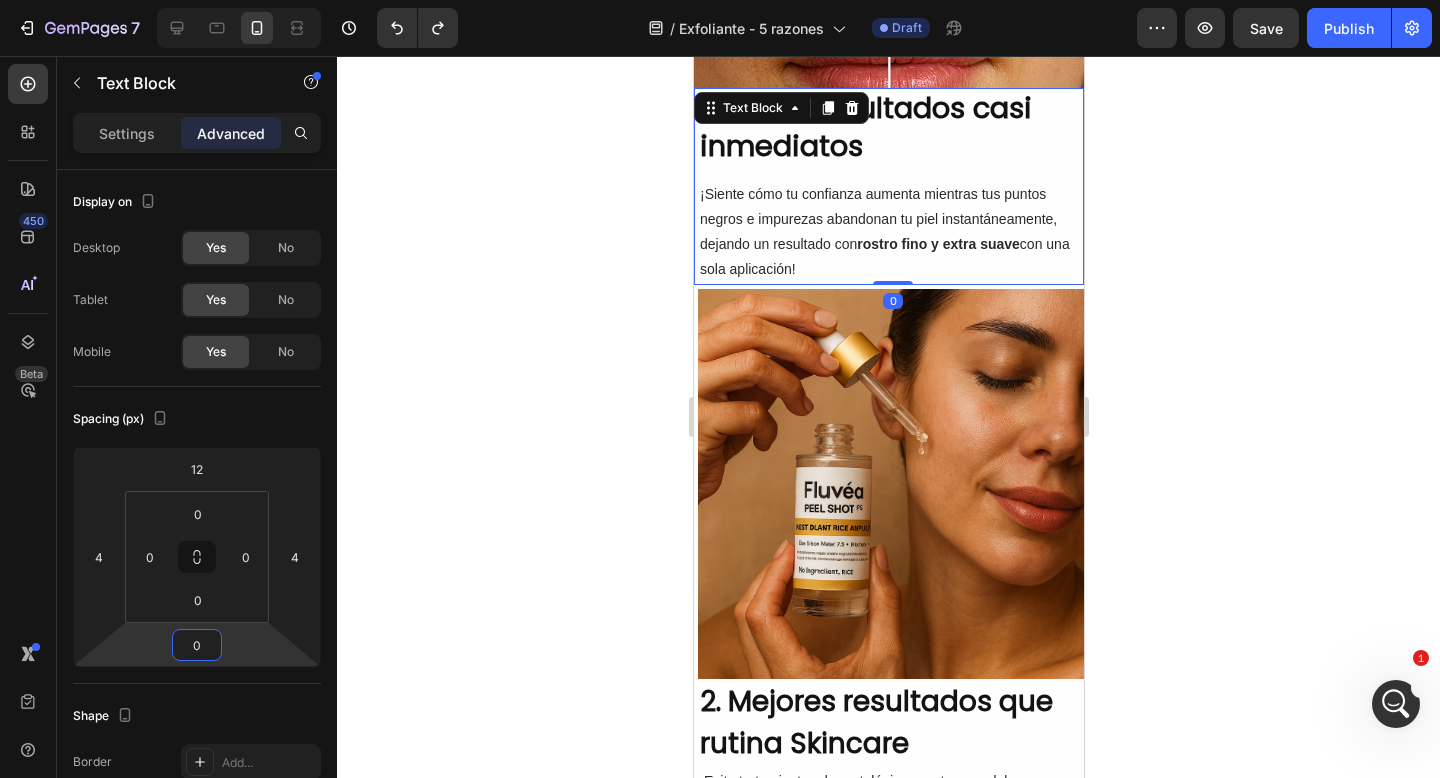 click 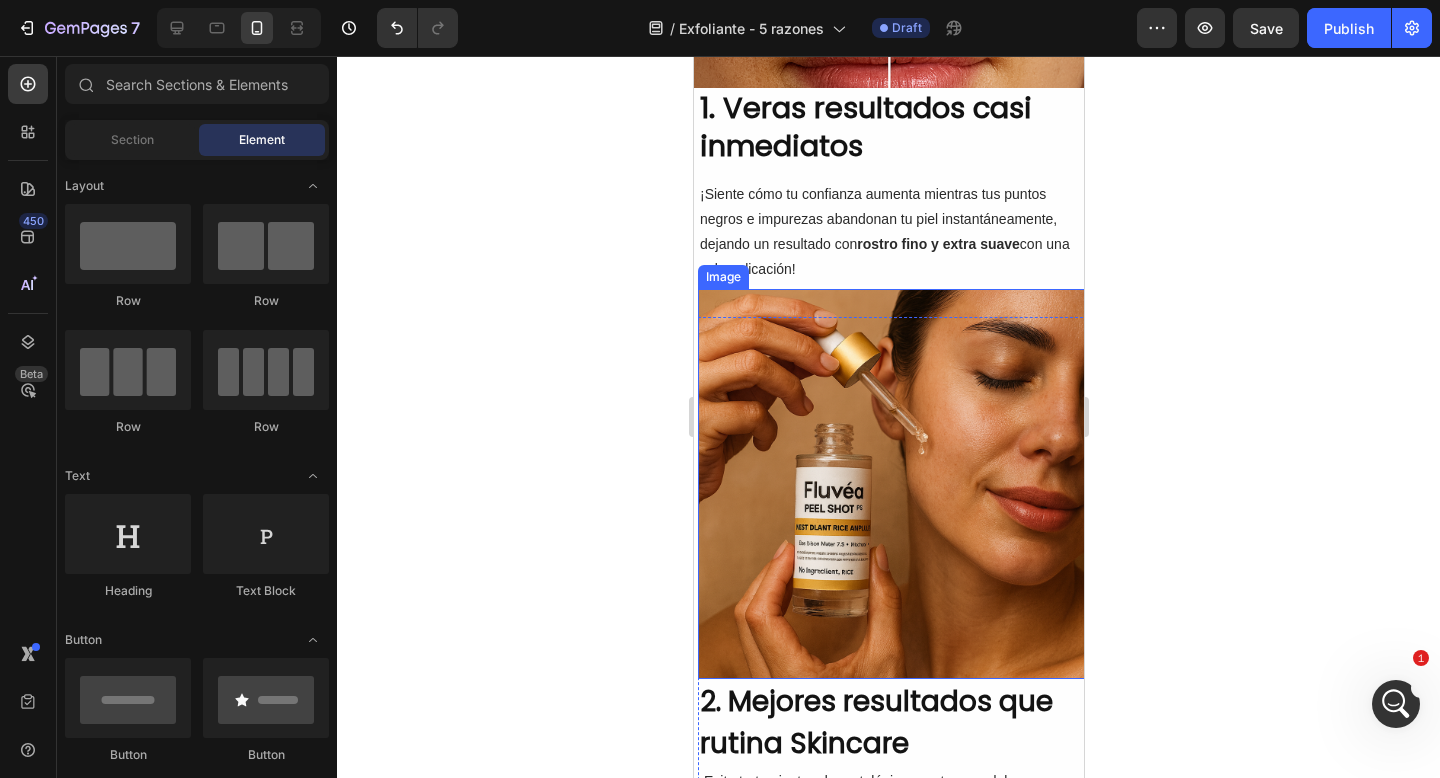 click at bounding box center (892, 484) 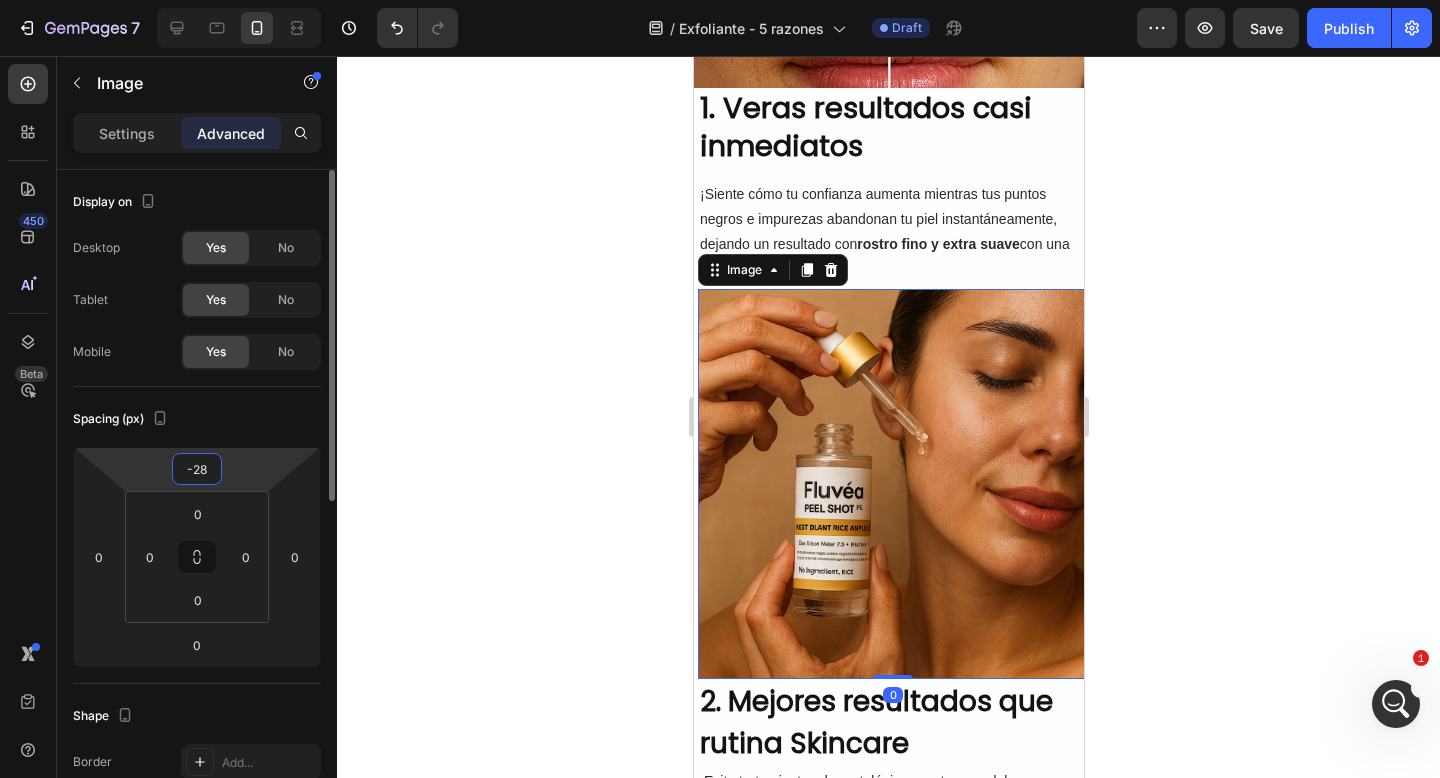 click on "-28" at bounding box center [197, 469] 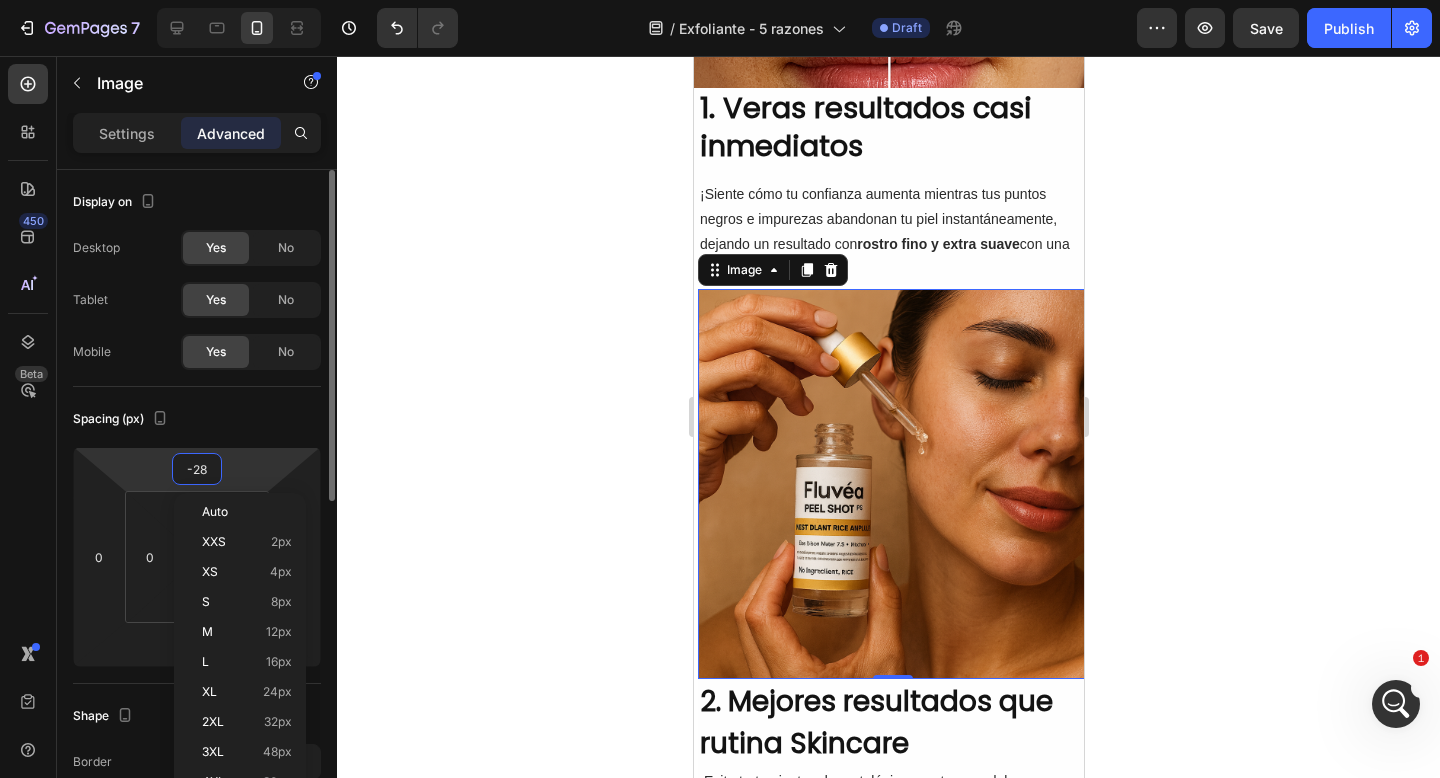 type on "0" 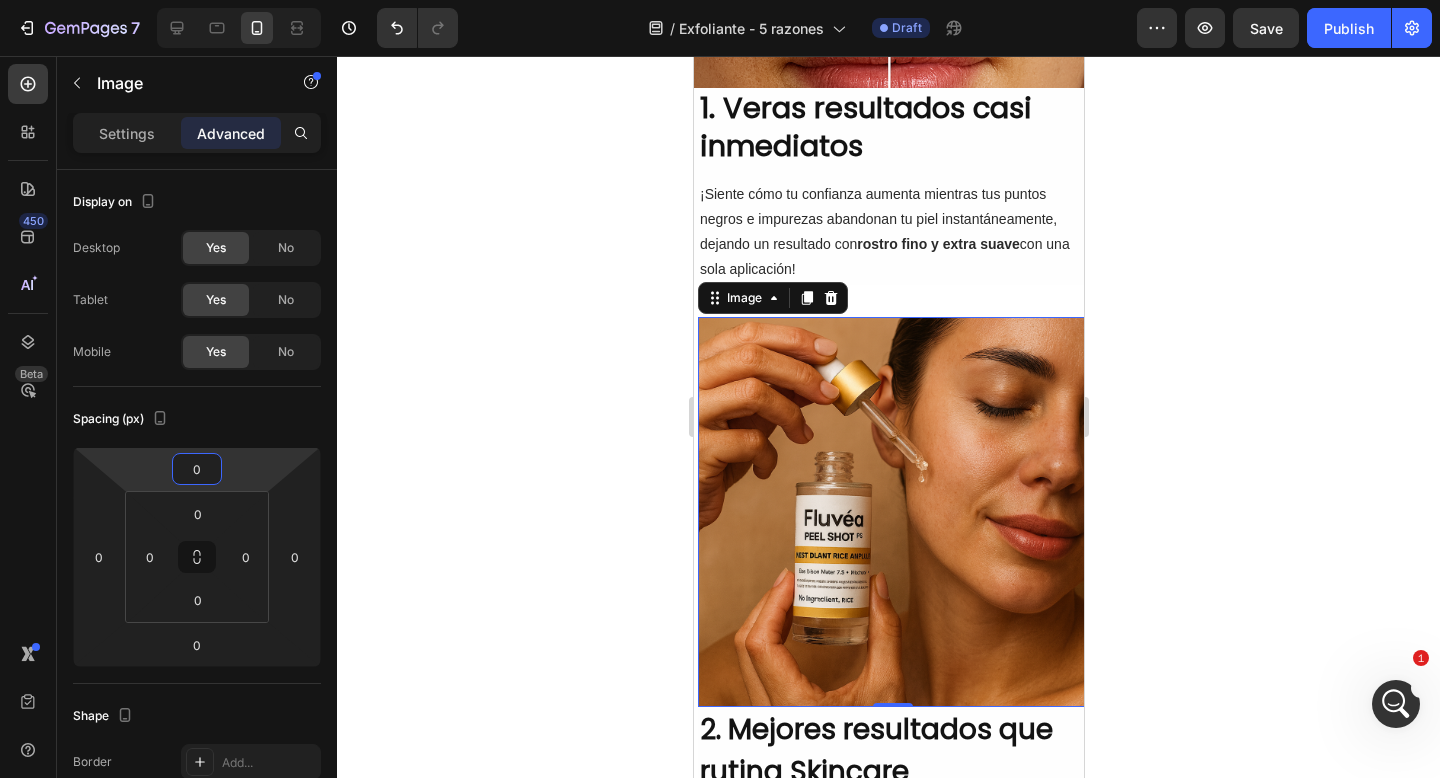 click 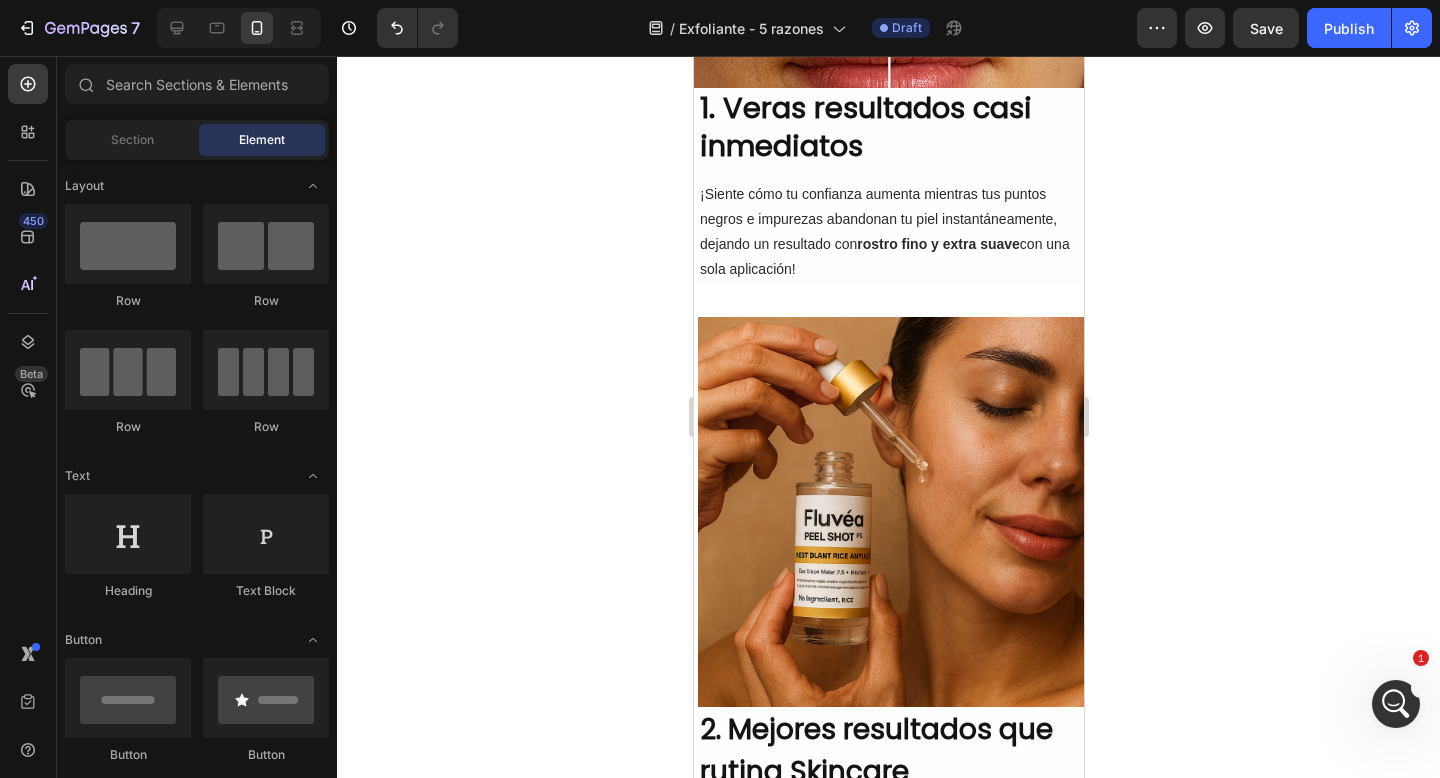 click at bounding box center [892, 512] 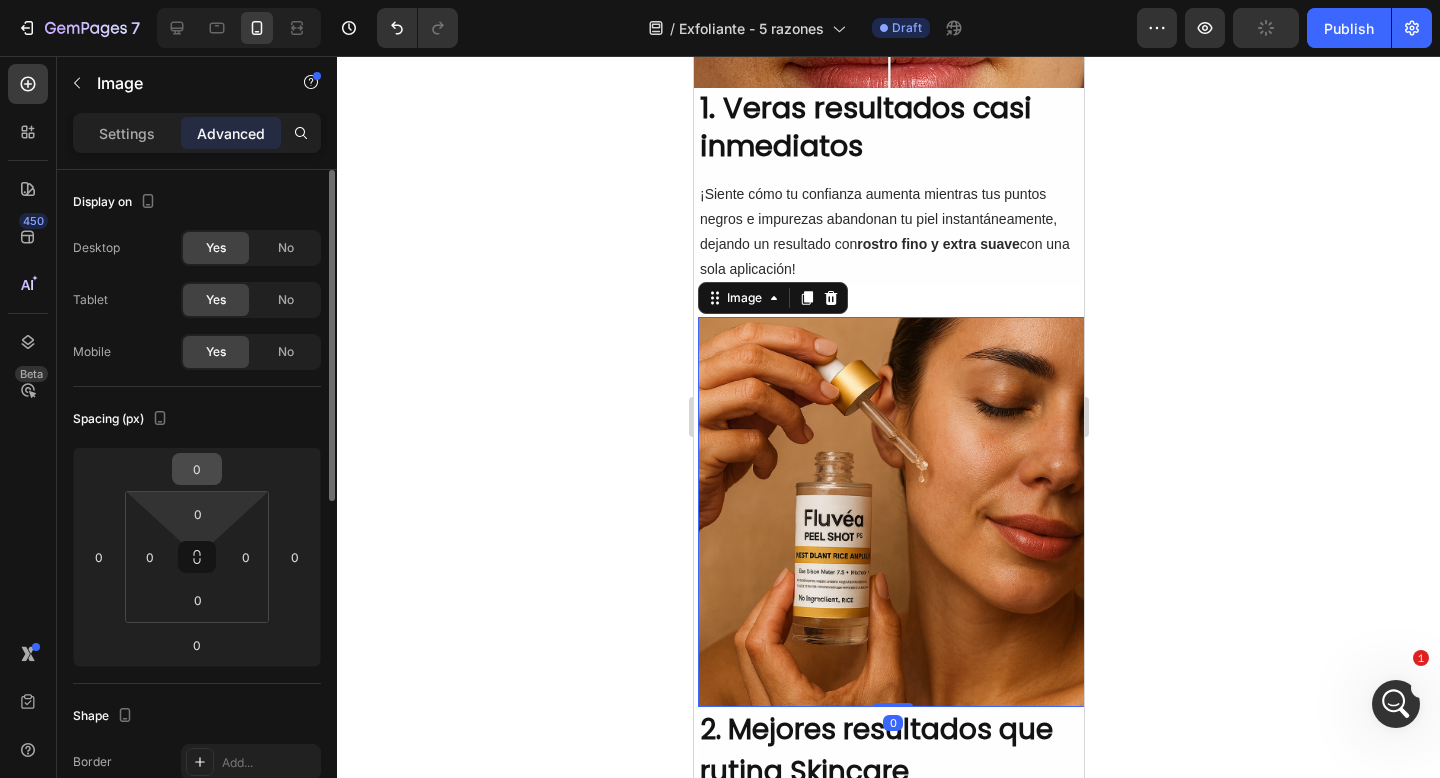 click on "7  Version history  /  Exfoliante - 5 razones Draft Preview  Publish  450 Beta Sections(30) Elements(83) Section Element Hero Section Product Detail Brands Trusted Badges Guarantee Product Breakdown How to use Testimonials Compare Bundle FAQs Social Proof Brand Story Product List Collection Blog List Contact Sticky Add to Cart Custom Footer Browse Library 450 Layout
Row
Row
Row
Row Text
Heading
Text Block Button
Button
Button Media
Image
Image" at bounding box center [720, 0] 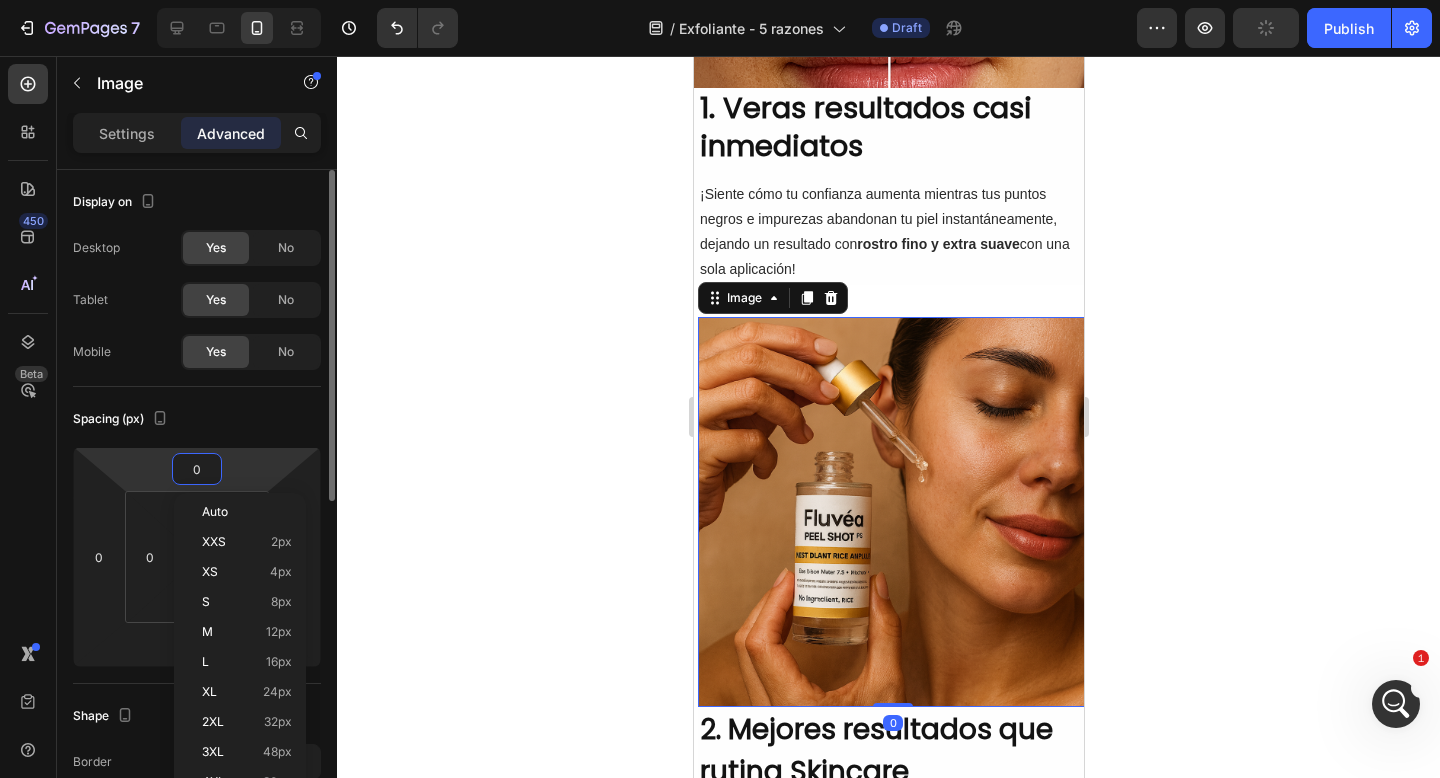 click on "0" at bounding box center [197, 469] 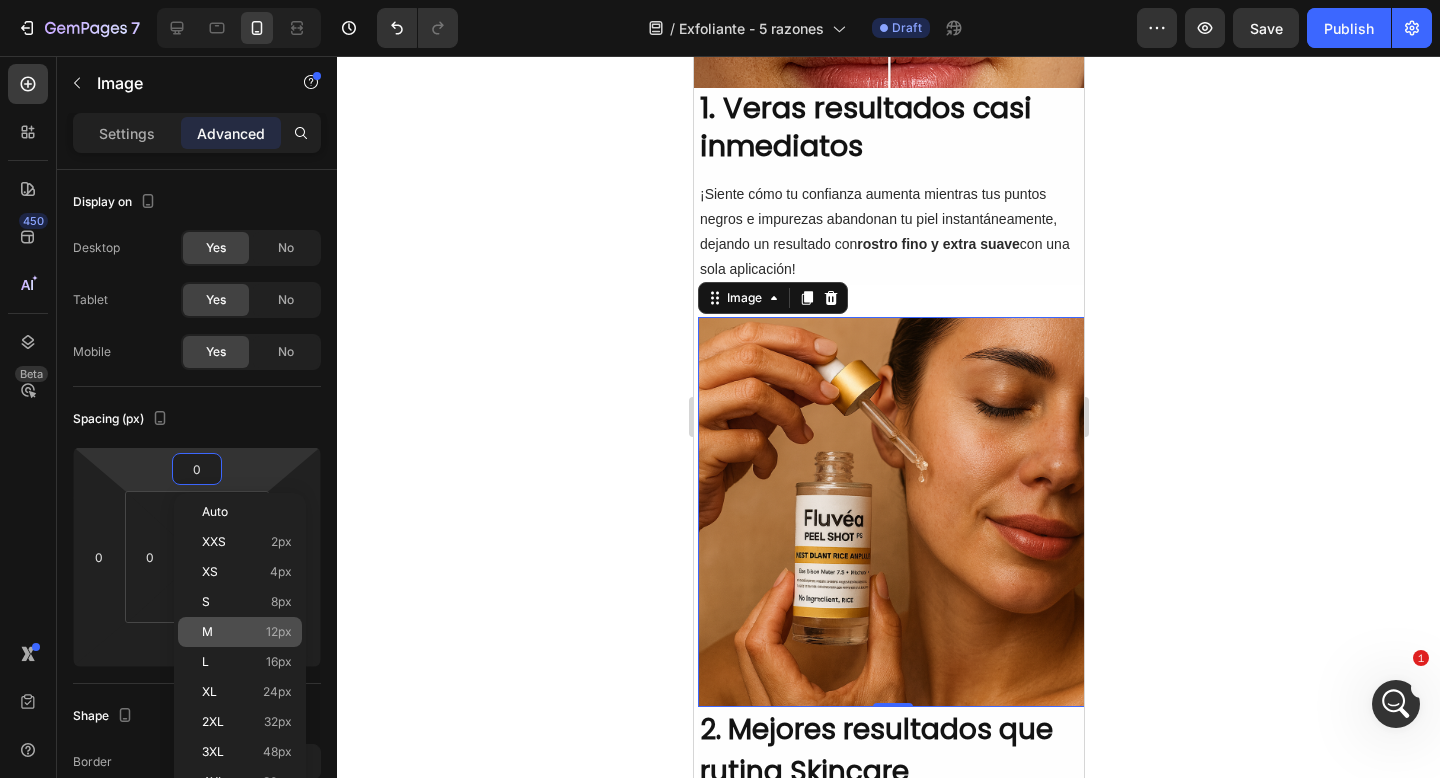 click on "M 12px" 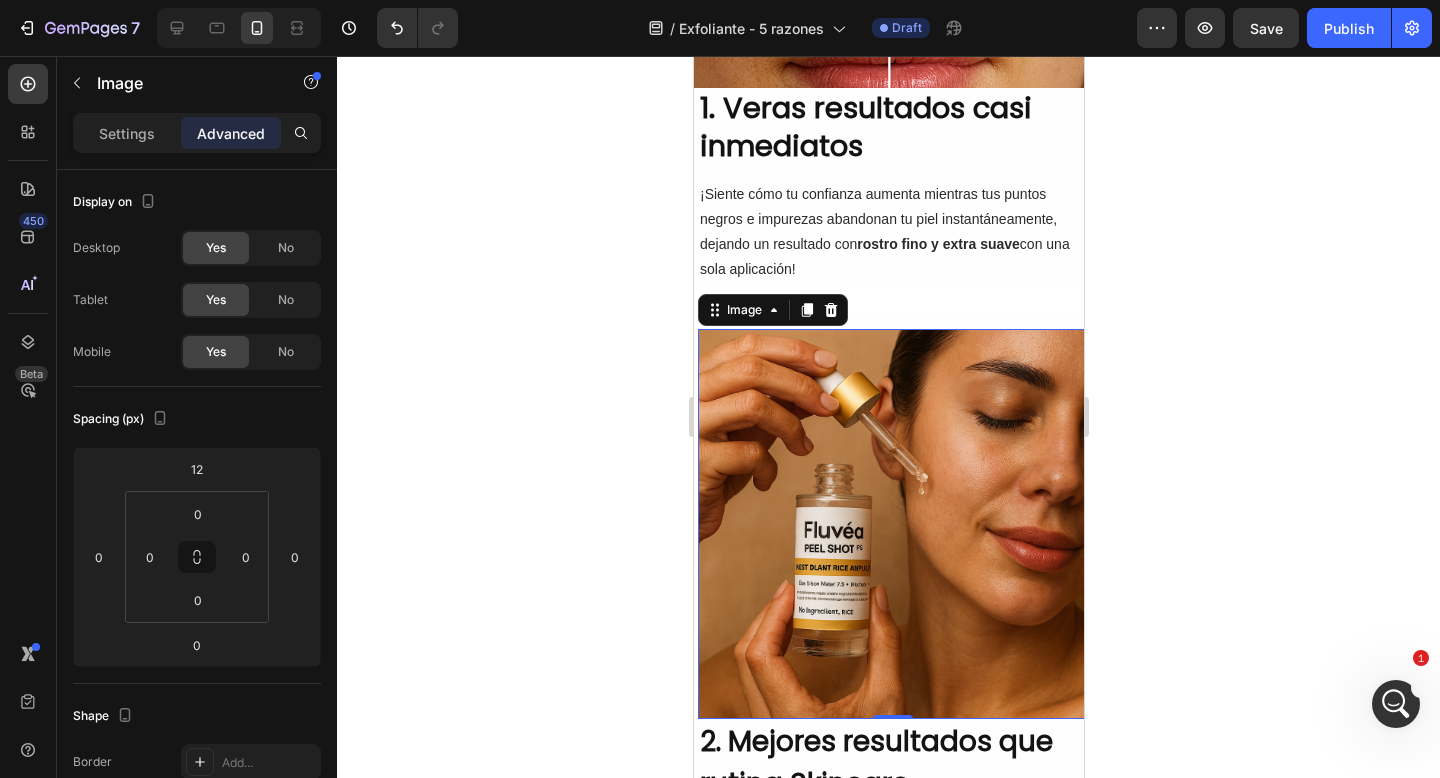 type on "0" 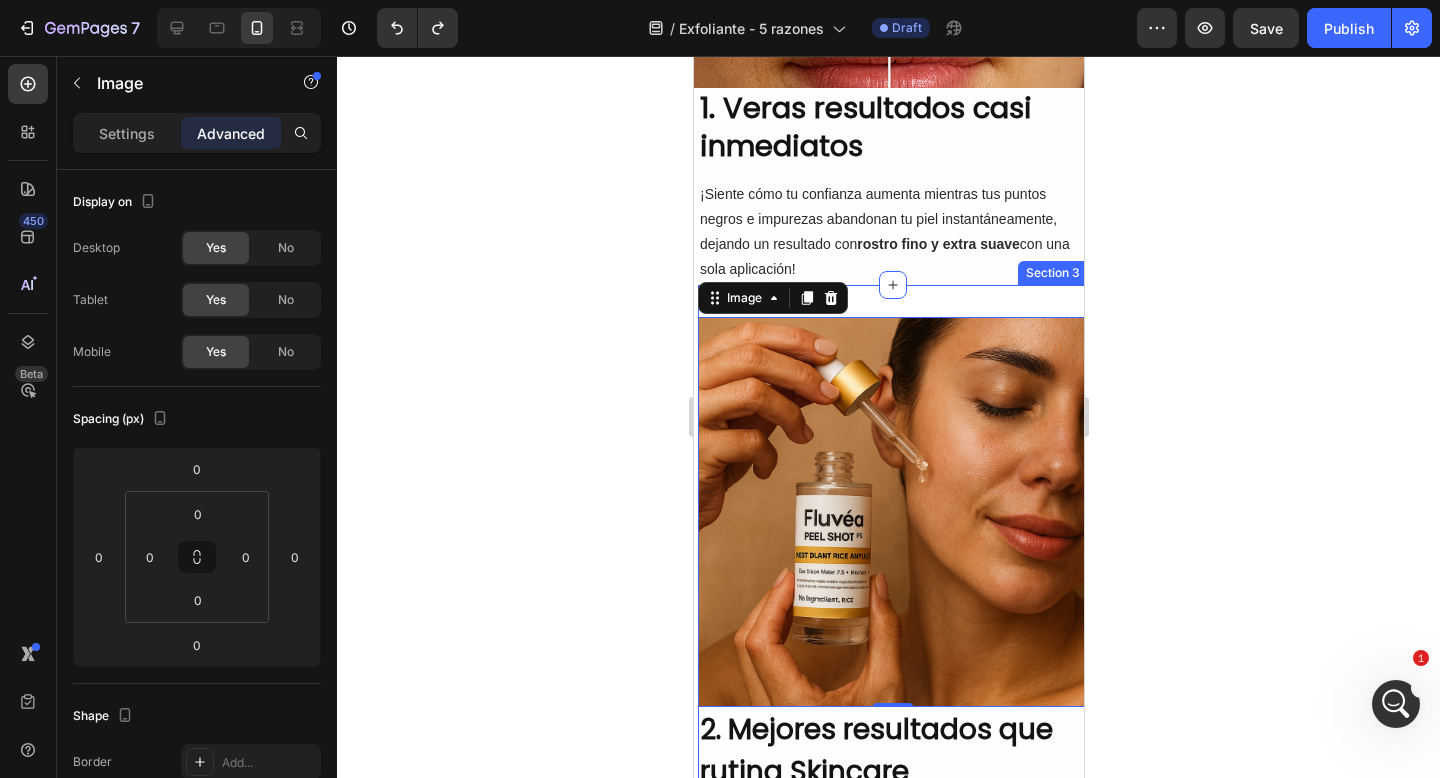 click on "Image   0 2. Mejores resultados que rutina Skincare Heading Evita tratamientos dermatológicos costosos y doloroso. Fluvéa te brinda efectos profesionales en tiempo récord. Text Block Image 3. Apto para todo tipo de pieles Heading No tendrás reacciones alergicas, ni enrojecimiento:  - Formulado con ingredientes Naturales - Hecho para pieles sensibles - Dermatológicamente aprobado - Cruelty Free Text Block Image Icon Icon Icon Icon Icon Icon List 16,876 Reseñas Text Block Row fluvéa® exfoliante de arroz coreano black and white | 2x1 Heading OFERTA LIMITADA SOLO POR HOY Text Block Row
PROBAR EXFOLIANTES Button 100% LIBRE DE RIESGOS - Garantía en todos los pedidos. Text Block Row 4. Ataca el problema de raíz de inmediato. Heading Las ojeras se forman cuando el volumen facial desaparece con la edad. En lugar de disimular el problema, Fill & Fix rellena y da volumen. Text Block Image Row Row Section 3" at bounding box center [892, 1545] 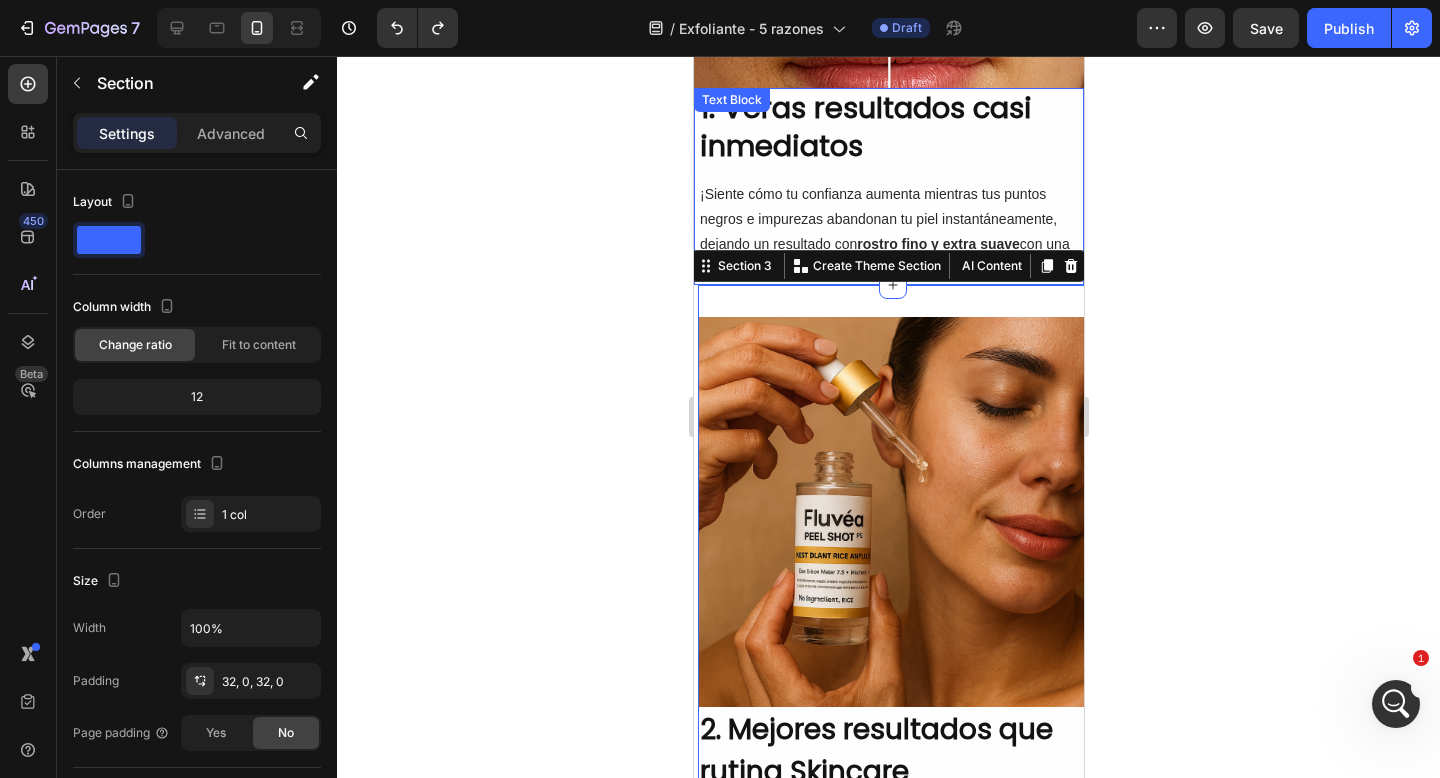 click on "¡Siente cómo tu confianza aumenta mientras tus puntos negros e impurezas abandonan tu piel instantáneamente, dejando un resultado con  rostro fino y extra suave  con una sola aplicación!" at bounding box center (888, 232) 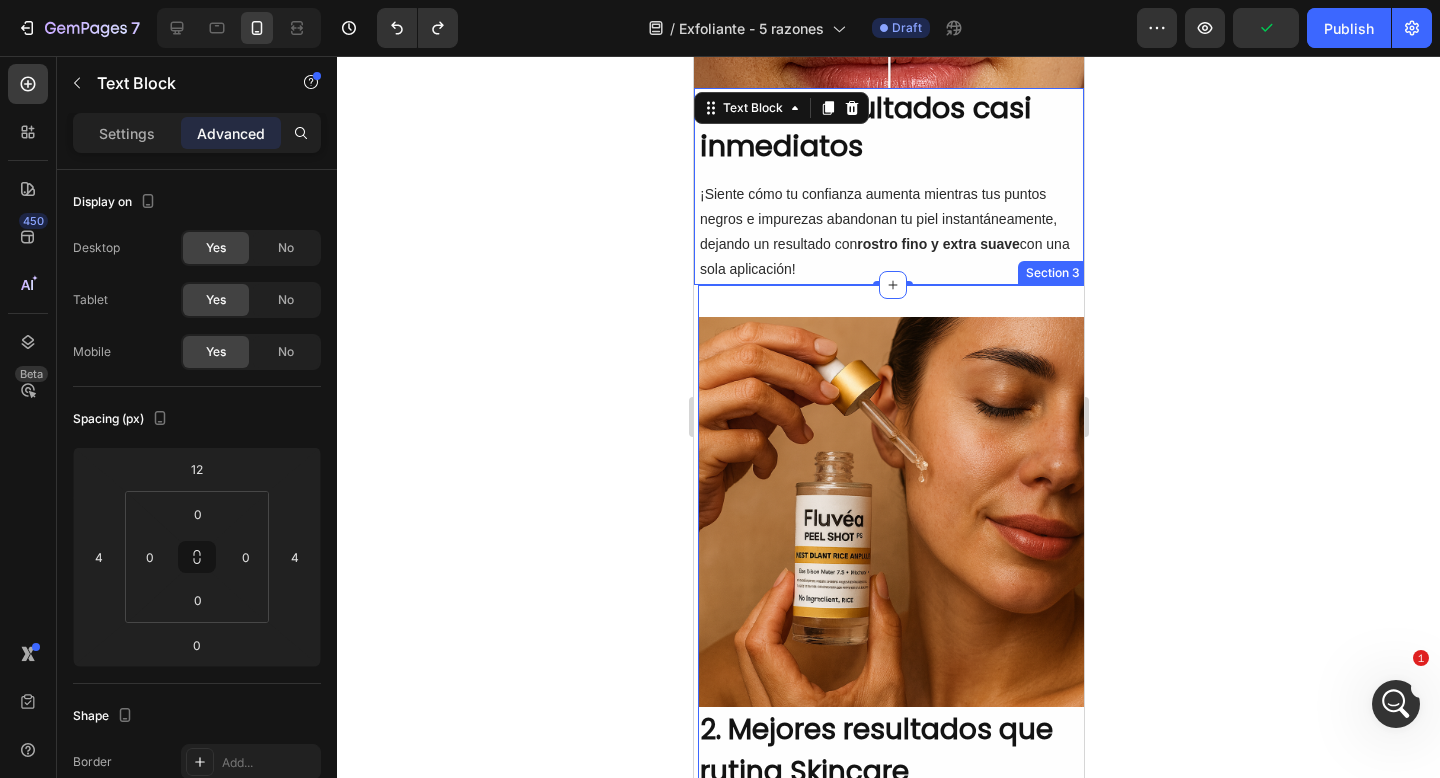 click on "Image 2. Mejores resultados que rutina Skincare Heading Evita tratamientos dermatológicos costosos y doloroso. Fluvéa te brinda efectos profesionales en tiempo récord. Text Block Image 3. Apto para todo tipo de pieles Heading No tendrás reacciones alergicas, ni enrojecimiento:  - Formulado con ingredientes Naturales - Hecho para pieles sensibles - Dermatológicamente aprobado - Cruelty Free Text Block Image Icon Icon Icon Icon Icon Icon List 16,876 Reseñas Text Block Row fluvéa® exfoliante de arroz coreano black and white | 2x1 Heading OFERTA LIMITADA SOLO POR HOY Text Block Row
PROBAR EXFOLIANTES Button 100% LIBRE DE RIESGOS - Garantía en todos los pedidos. Text Block Row 4. Ataca el problema de raíz de inmediato. Heading Las ojeras se forman cuando el volumen facial desaparece con la edad. En lugar de disimular el problema, Fill & Fix rellena y da volumen. Text Block Image Row Row Section 3" at bounding box center (892, 1545) 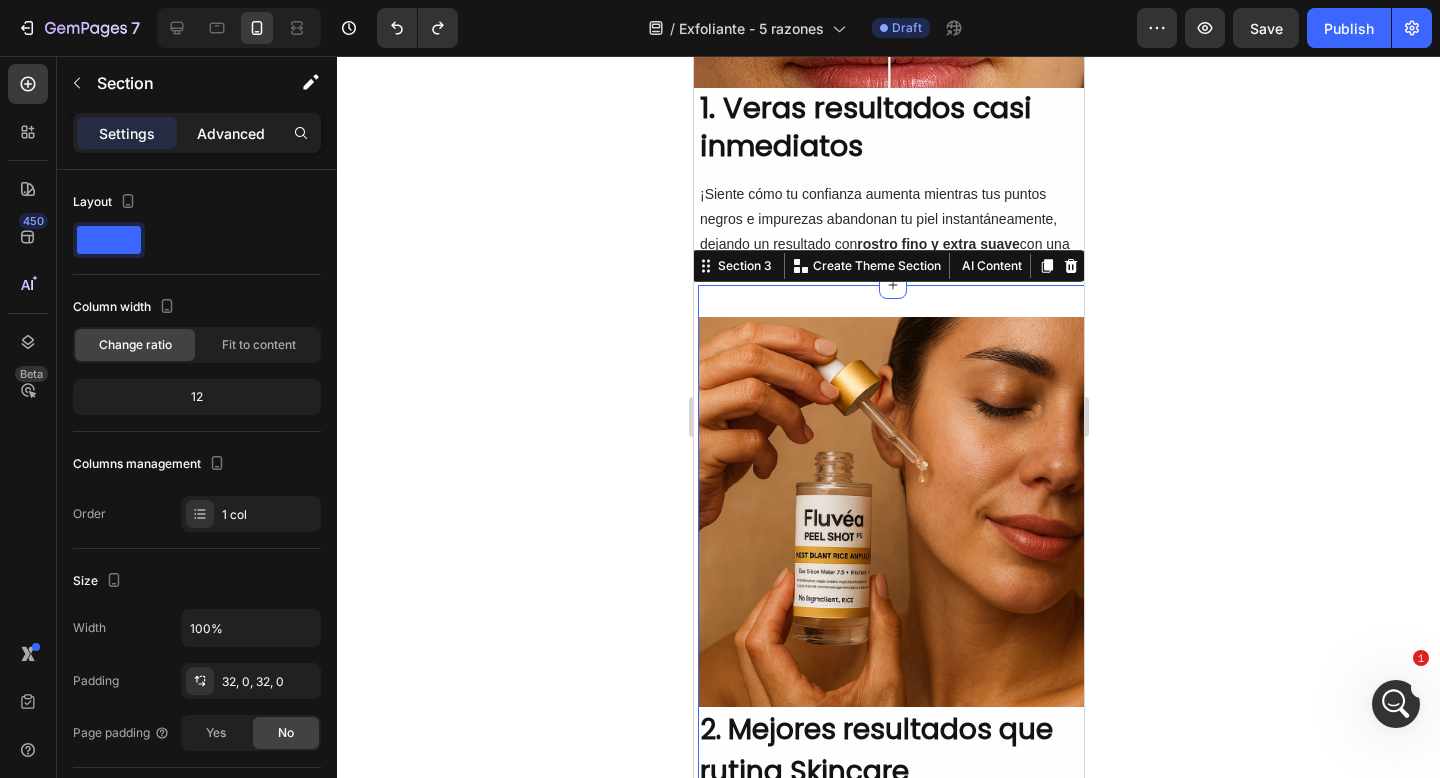 click on "Advanced" 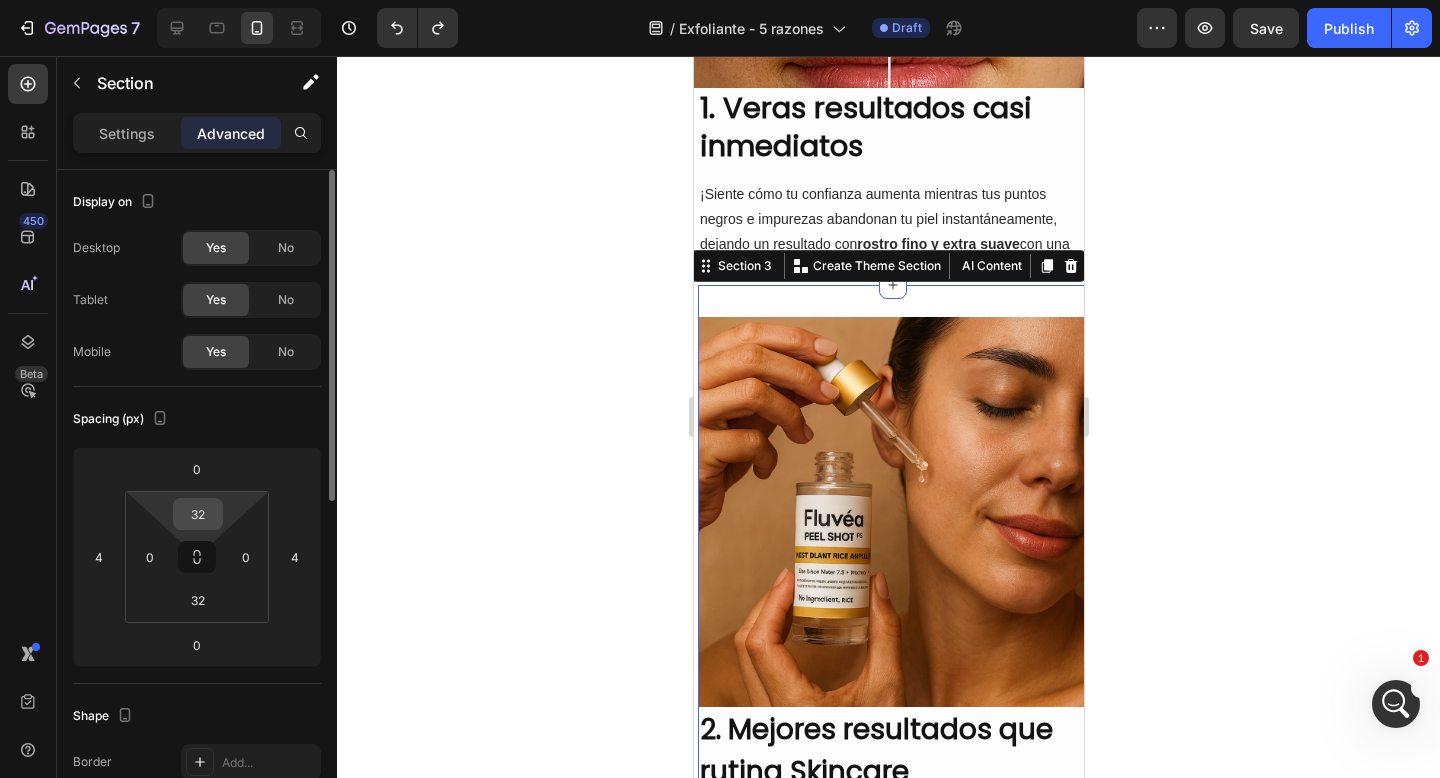 click on "32" at bounding box center [198, 514] 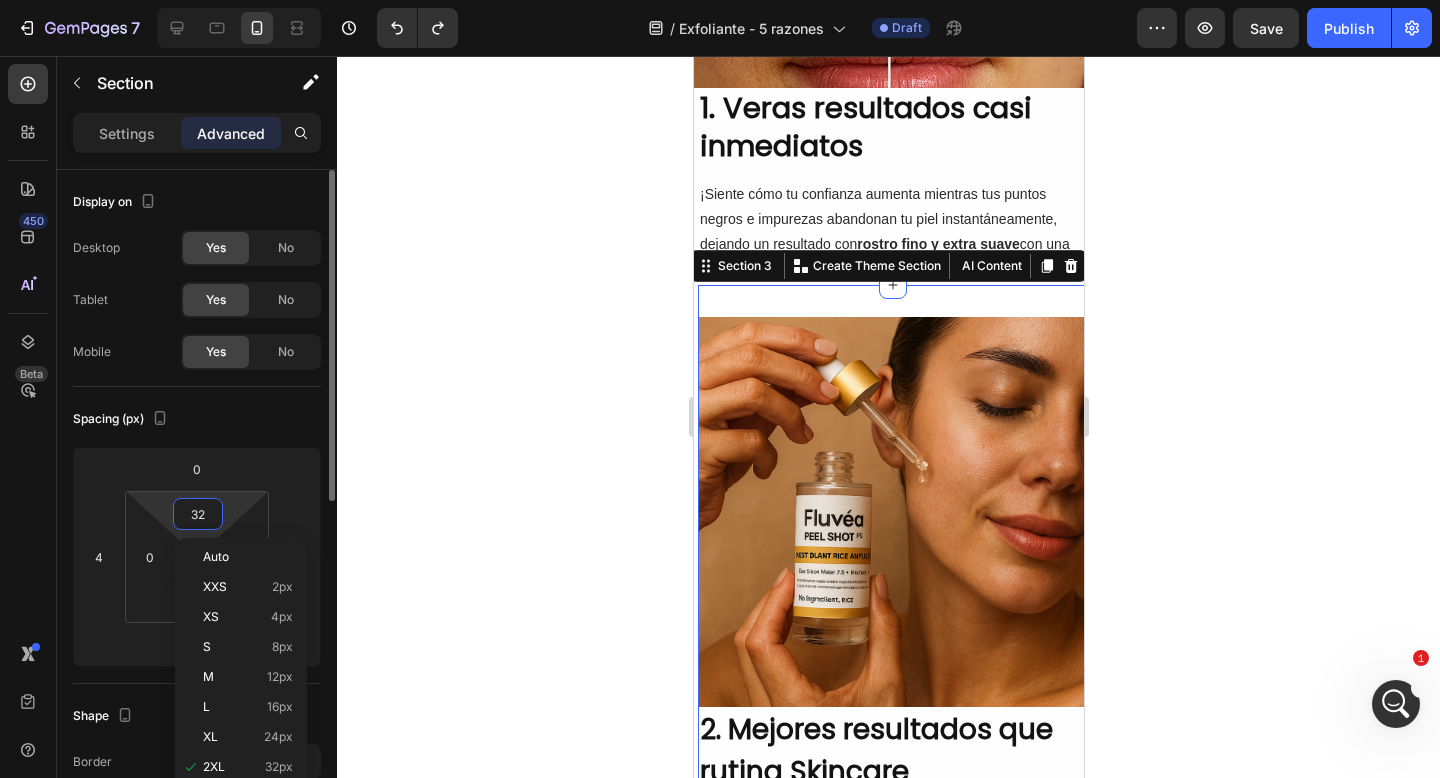 type on "0" 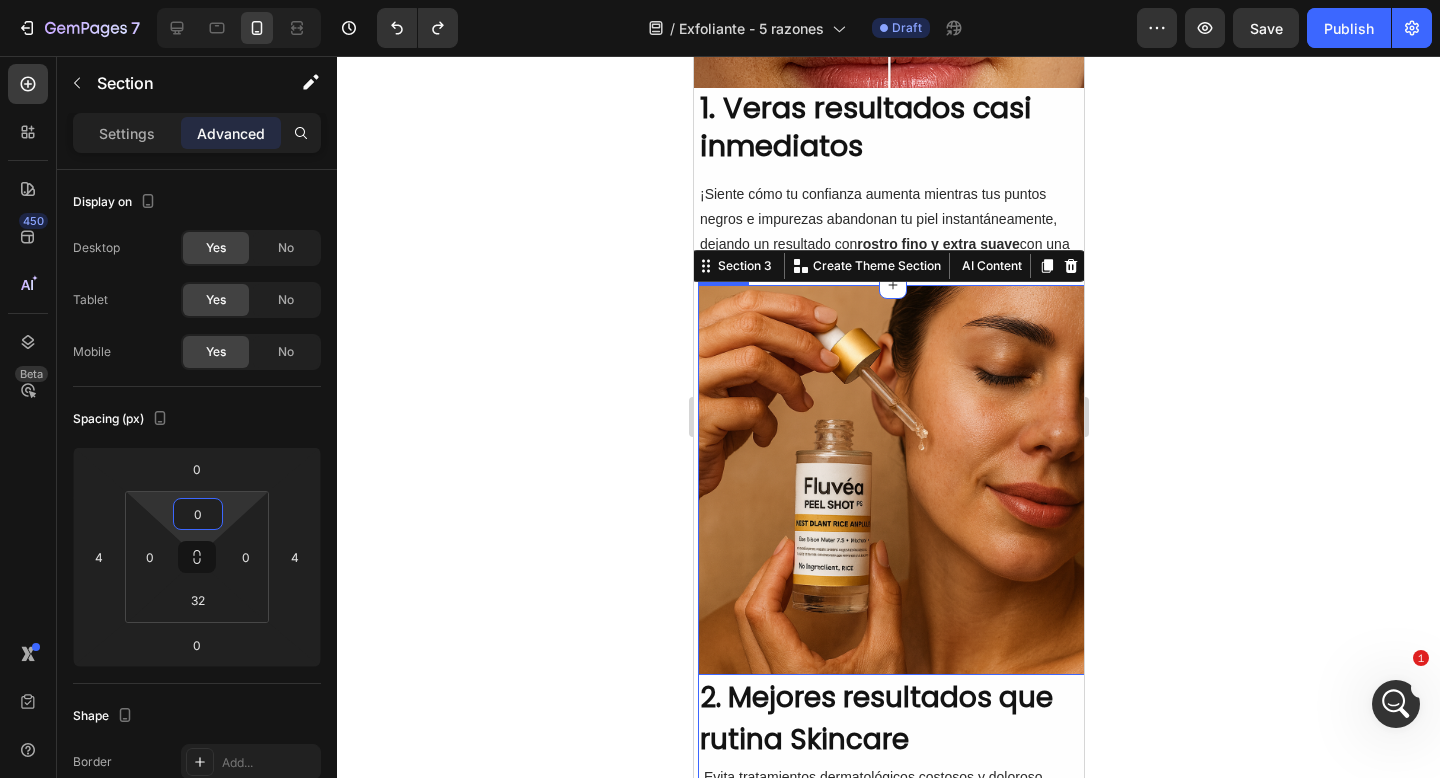 click 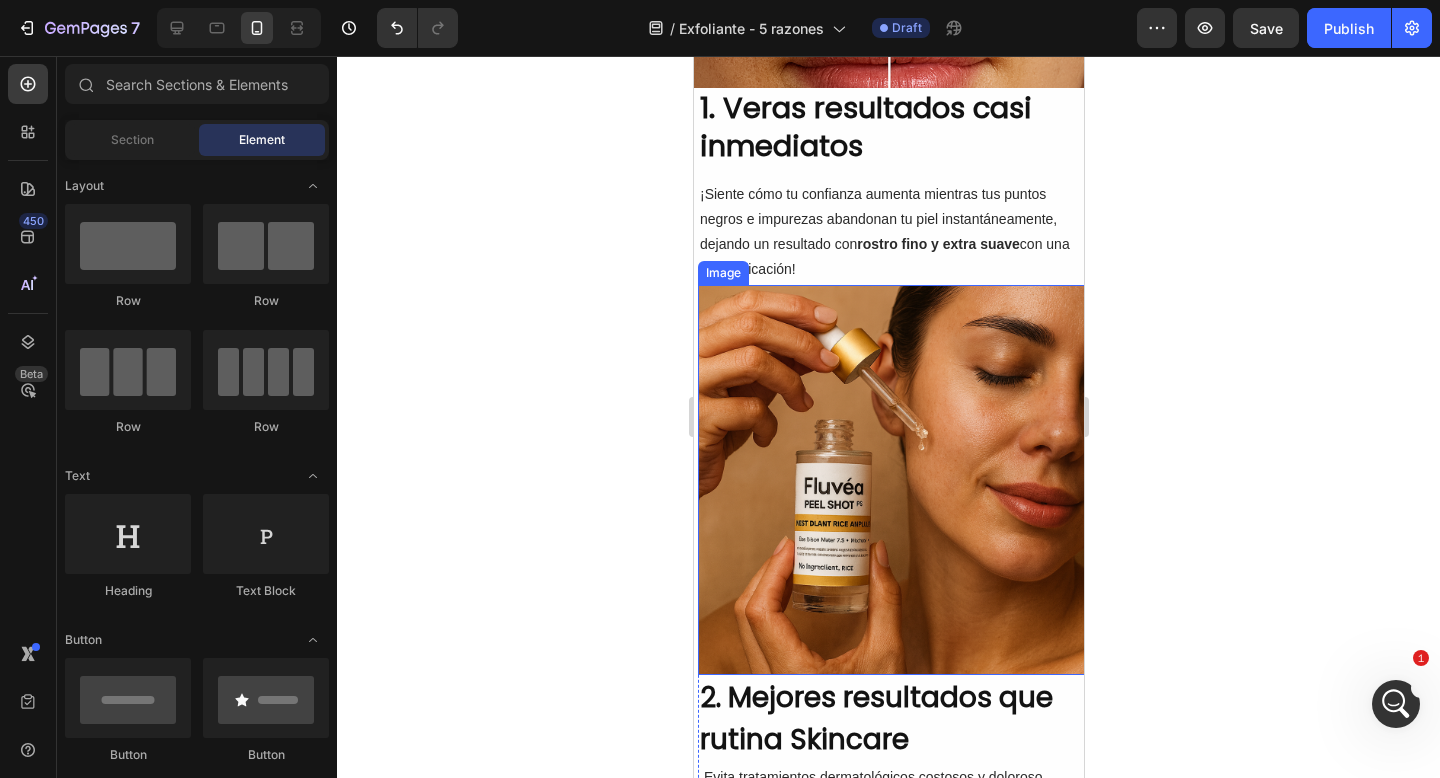 click 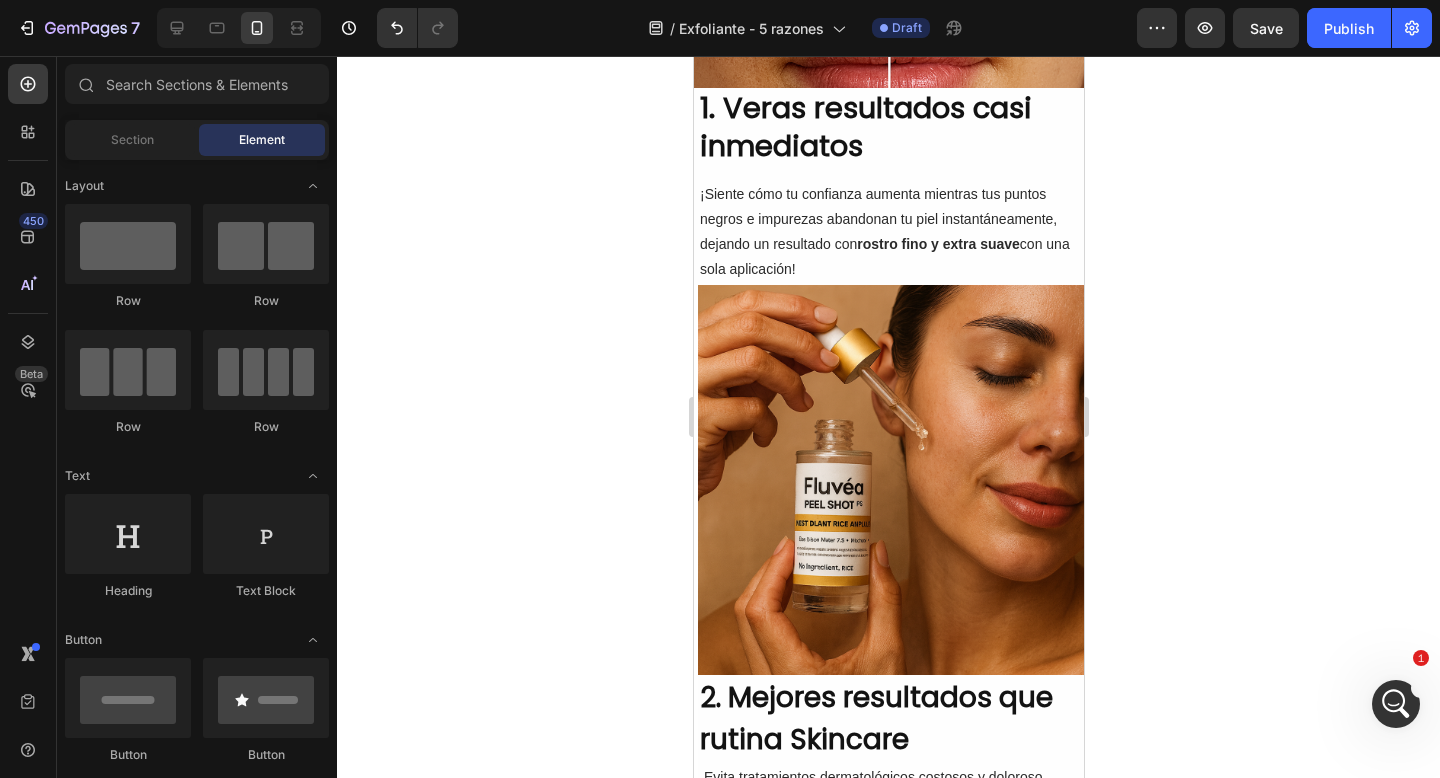 click 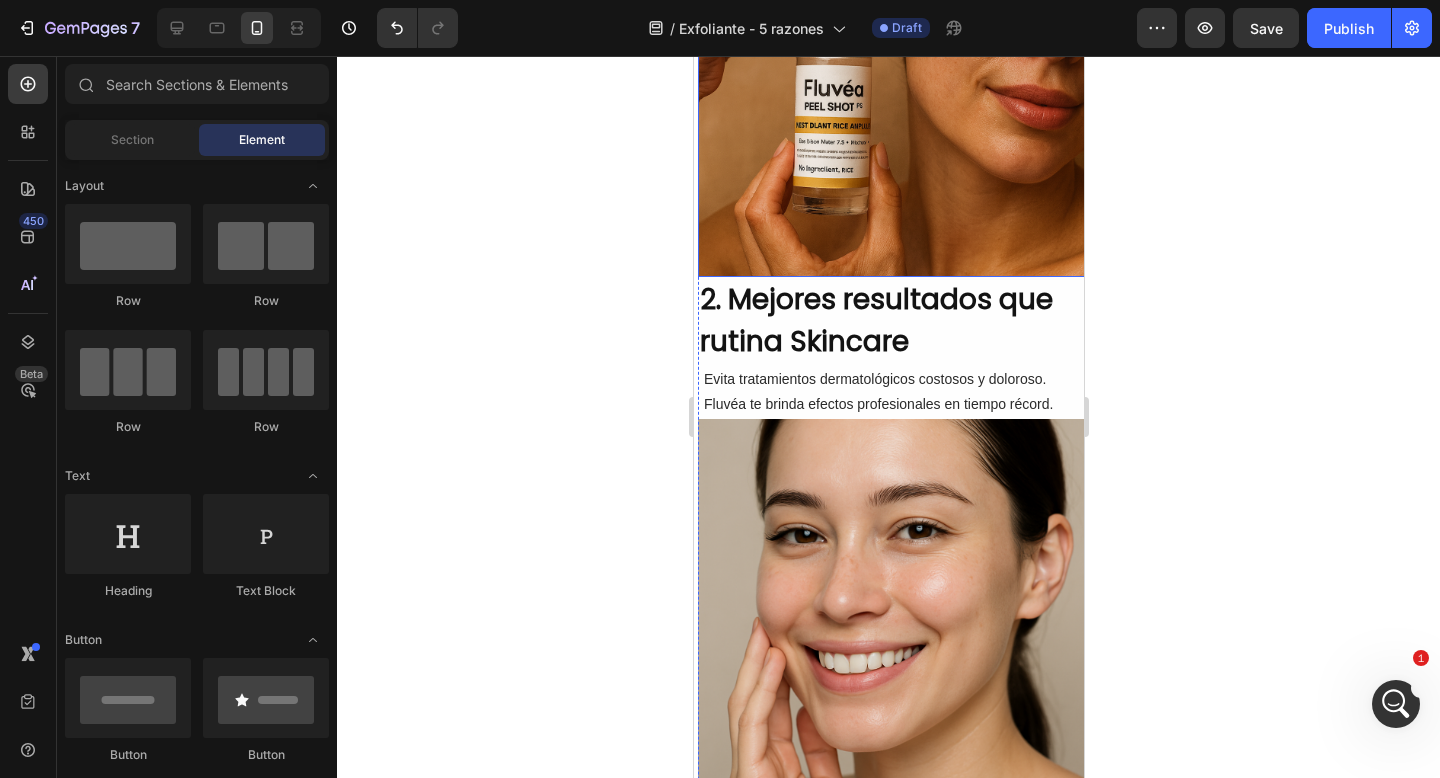scroll, scrollTop: 999, scrollLeft: 0, axis: vertical 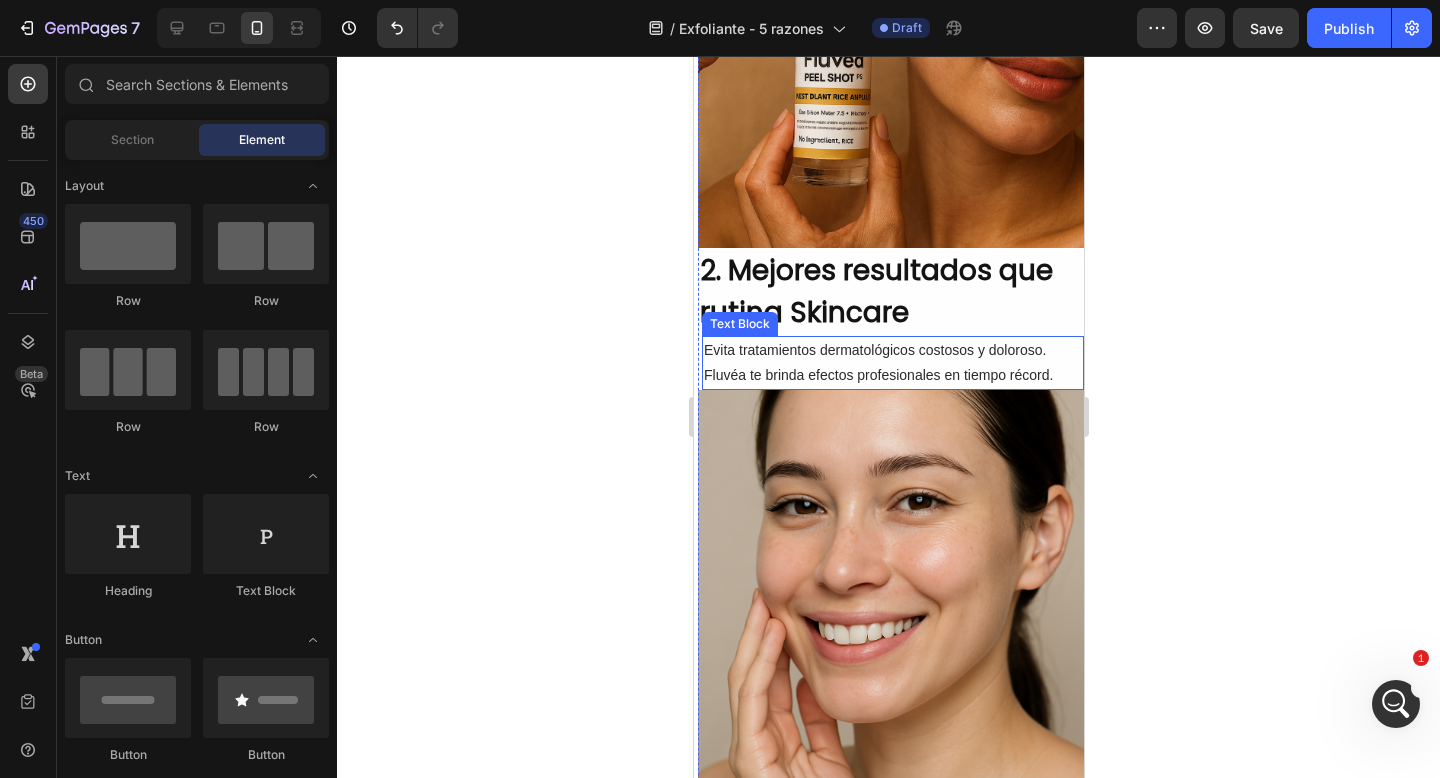 click on "Evita tratamientos dermatológicos costosos y doloroso. Fluvéa te brinda efectos profesionales en tiempo récord." at bounding box center (892, 363) 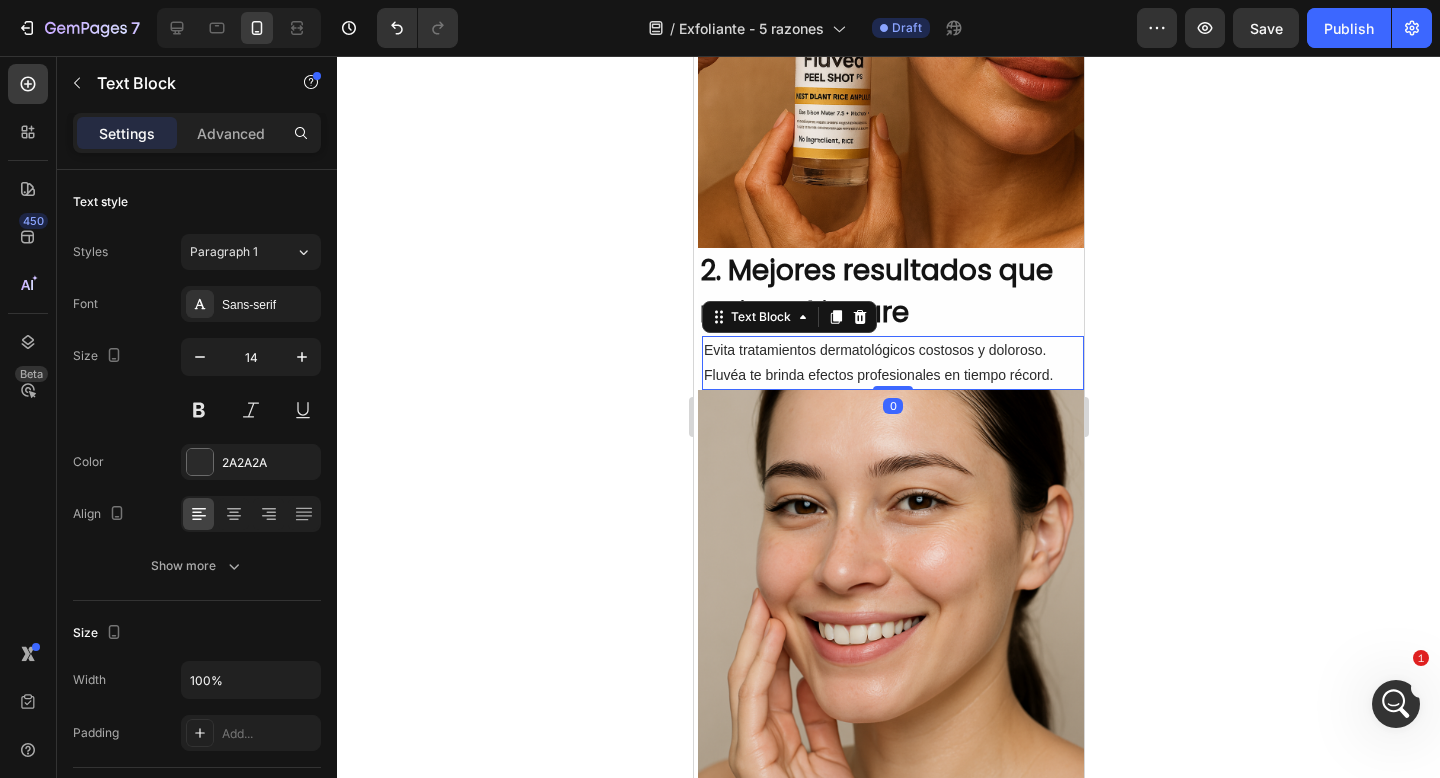 click at bounding box center [892, 585] 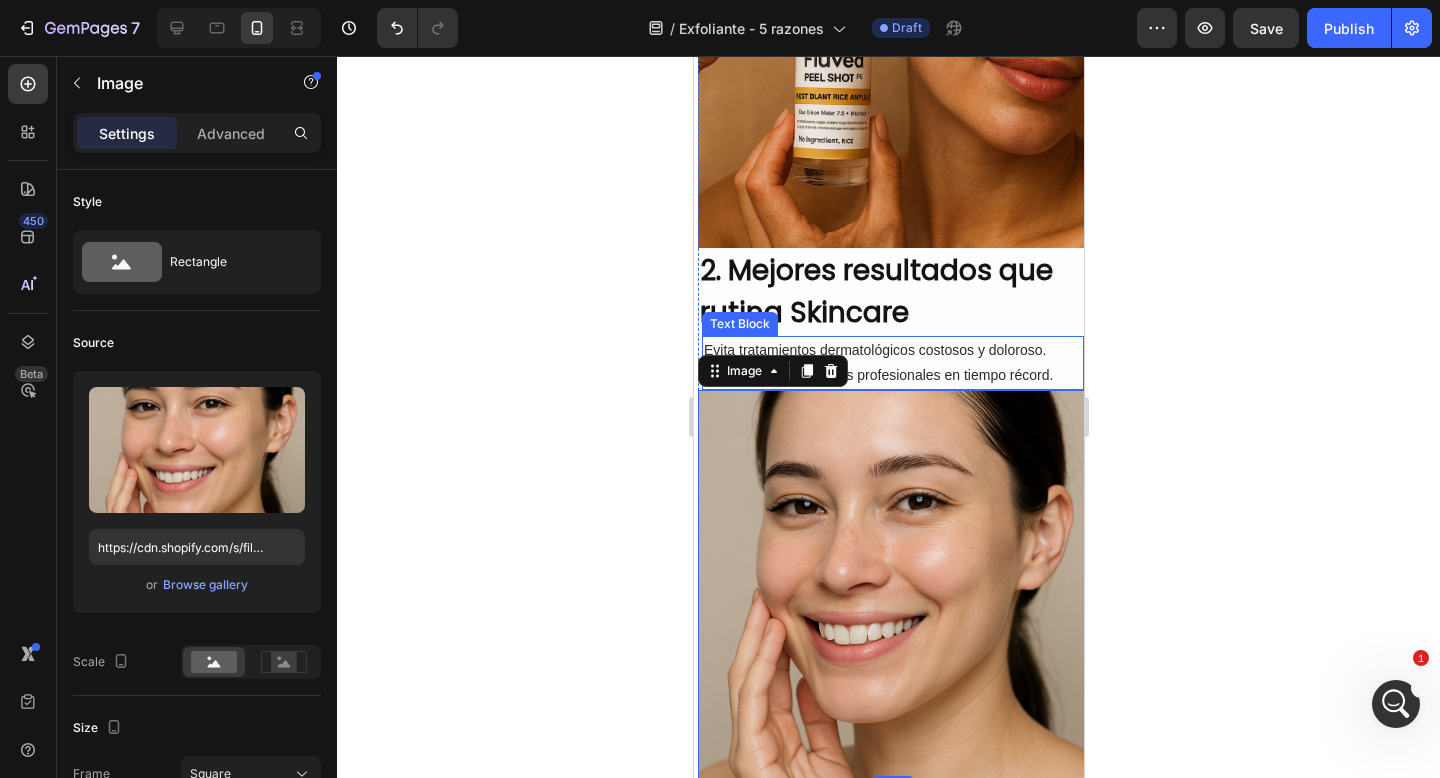 click on "Evita tratamientos dermatológicos costosos y doloroso. Fluvéa te brinda efectos profesionales en tiempo récord." at bounding box center (892, 363) 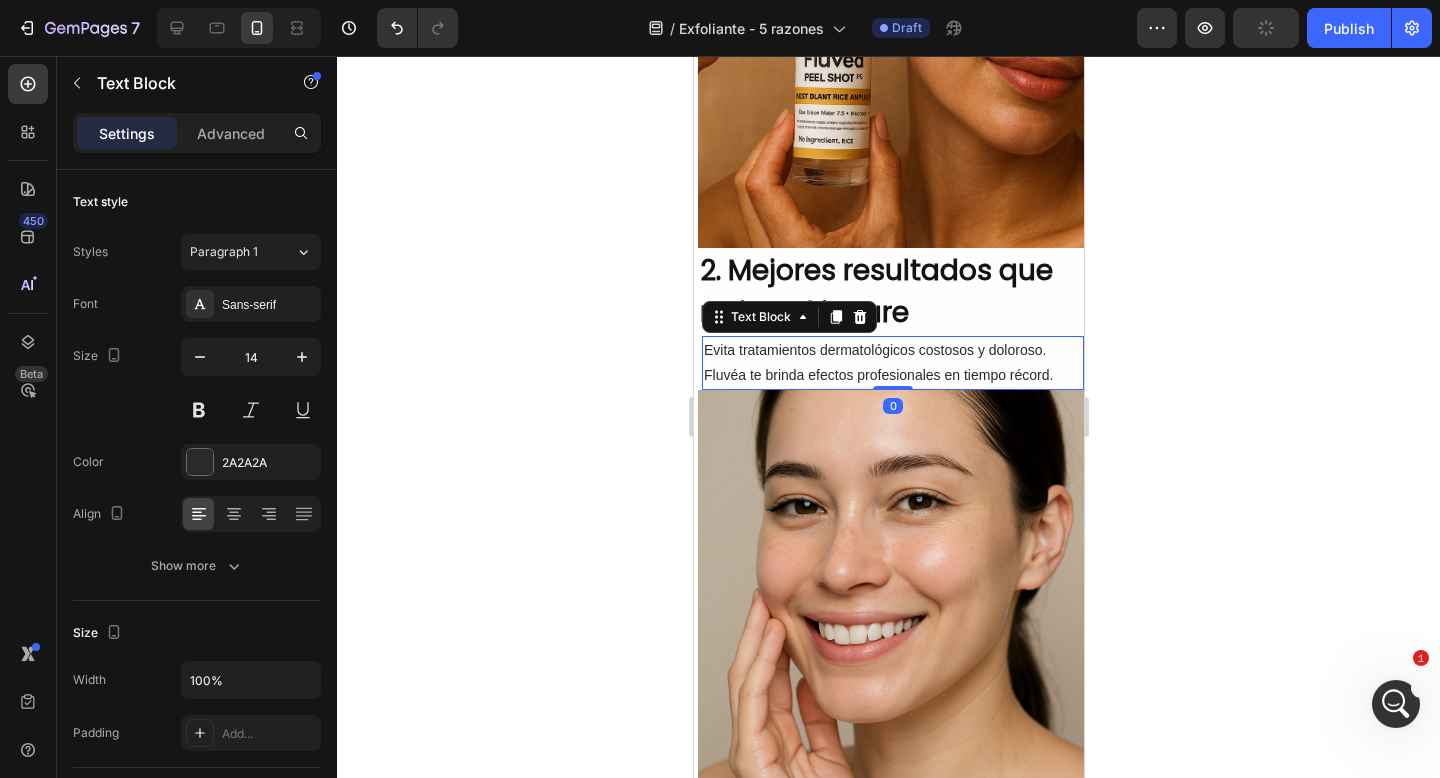 click on "Evita tratamientos dermatológicos costosos y doloroso. Fluvéa te brinda efectos profesionales en tiempo récord." at bounding box center [892, 363] 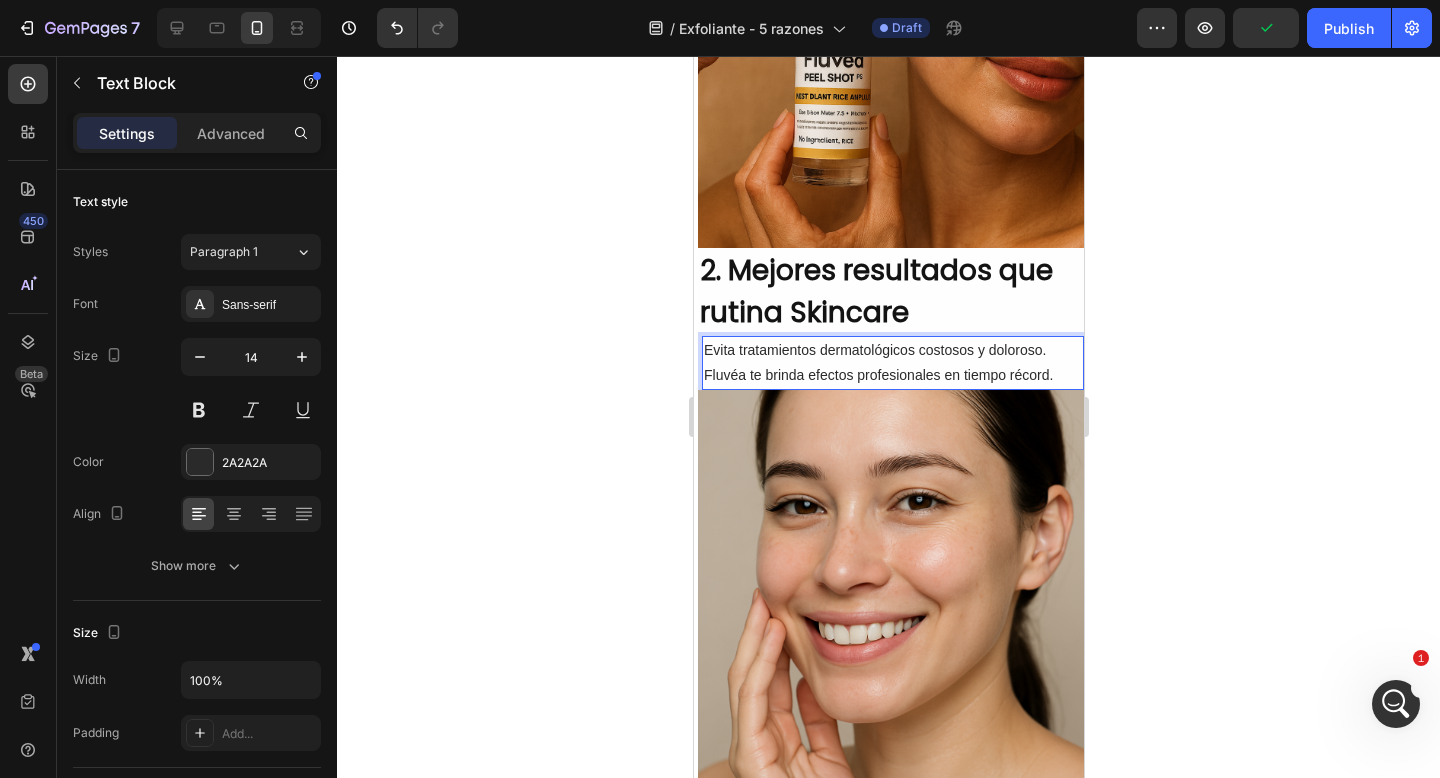 click on "Evita tratamientos dermatológicos costosos y doloroso. Fluvéa te brinda efectos profesionales en tiempo récord." at bounding box center [892, 363] 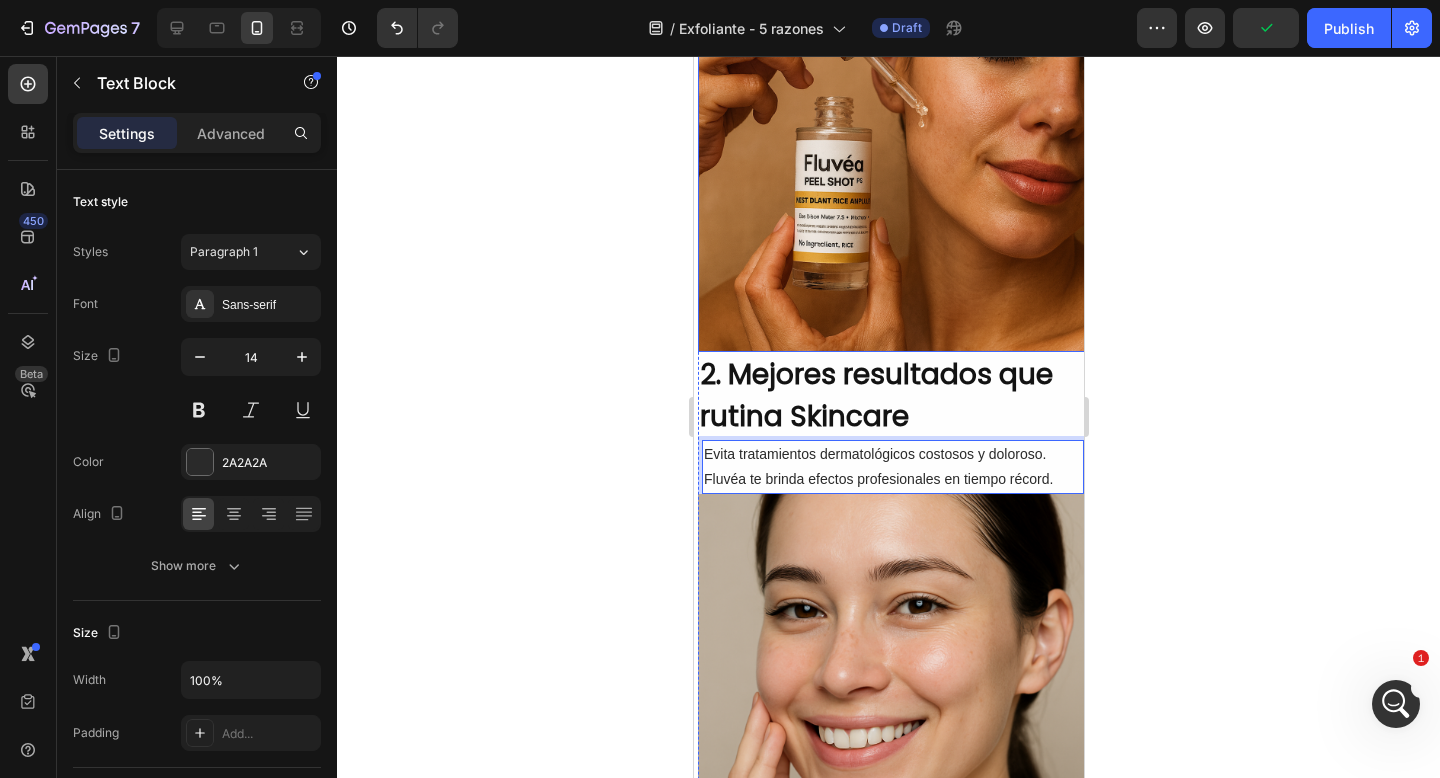 scroll, scrollTop: 885, scrollLeft: 0, axis: vertical 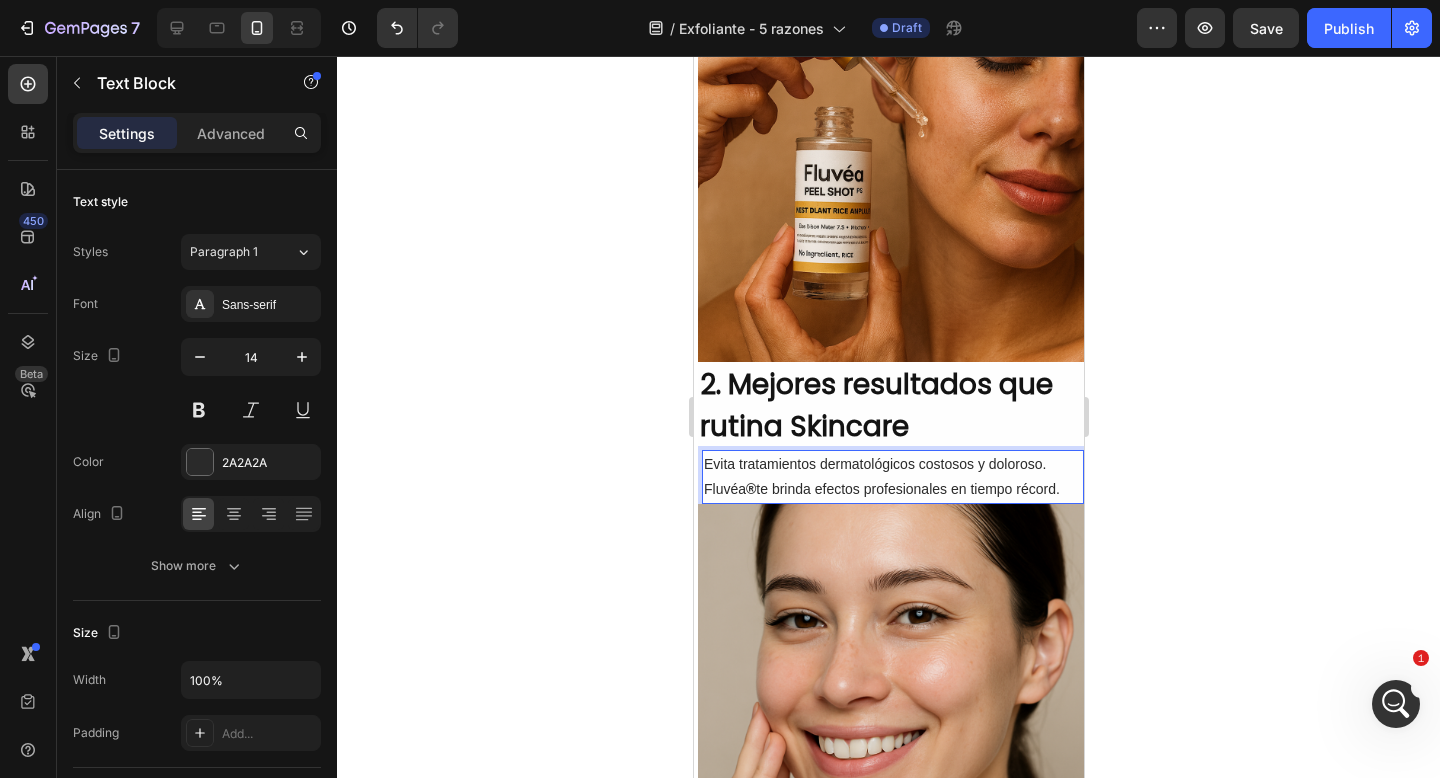 click on "Evita tratamientos dermatológicos costosos y doloroso. Fluvéa ®  te brinda efectos profesionales en tiempo récord." at bounding box center (892, 477) 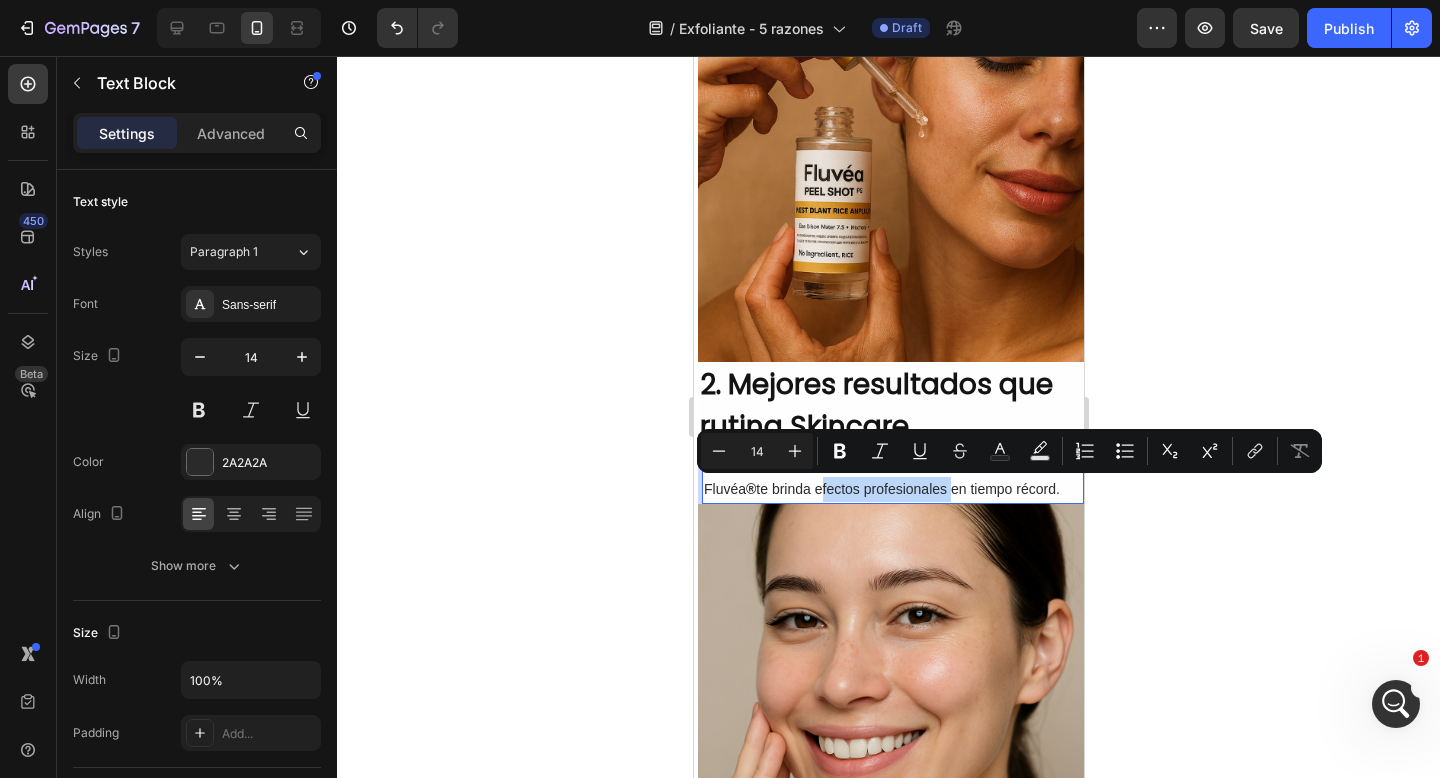 drag, startPoint x: 820, startPoint y: 490, endPoint x: 949, endPoint y: 492, distance: 129.0155 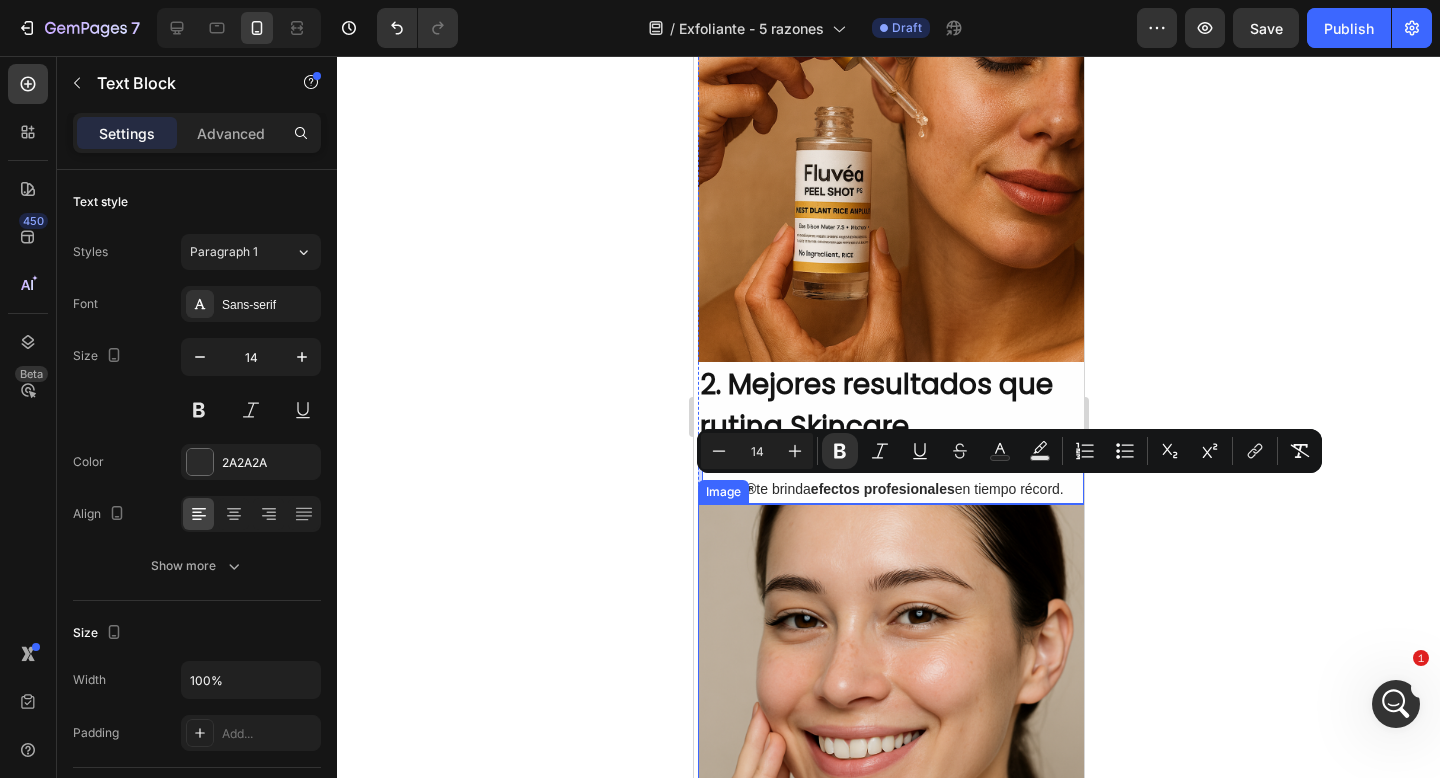 click 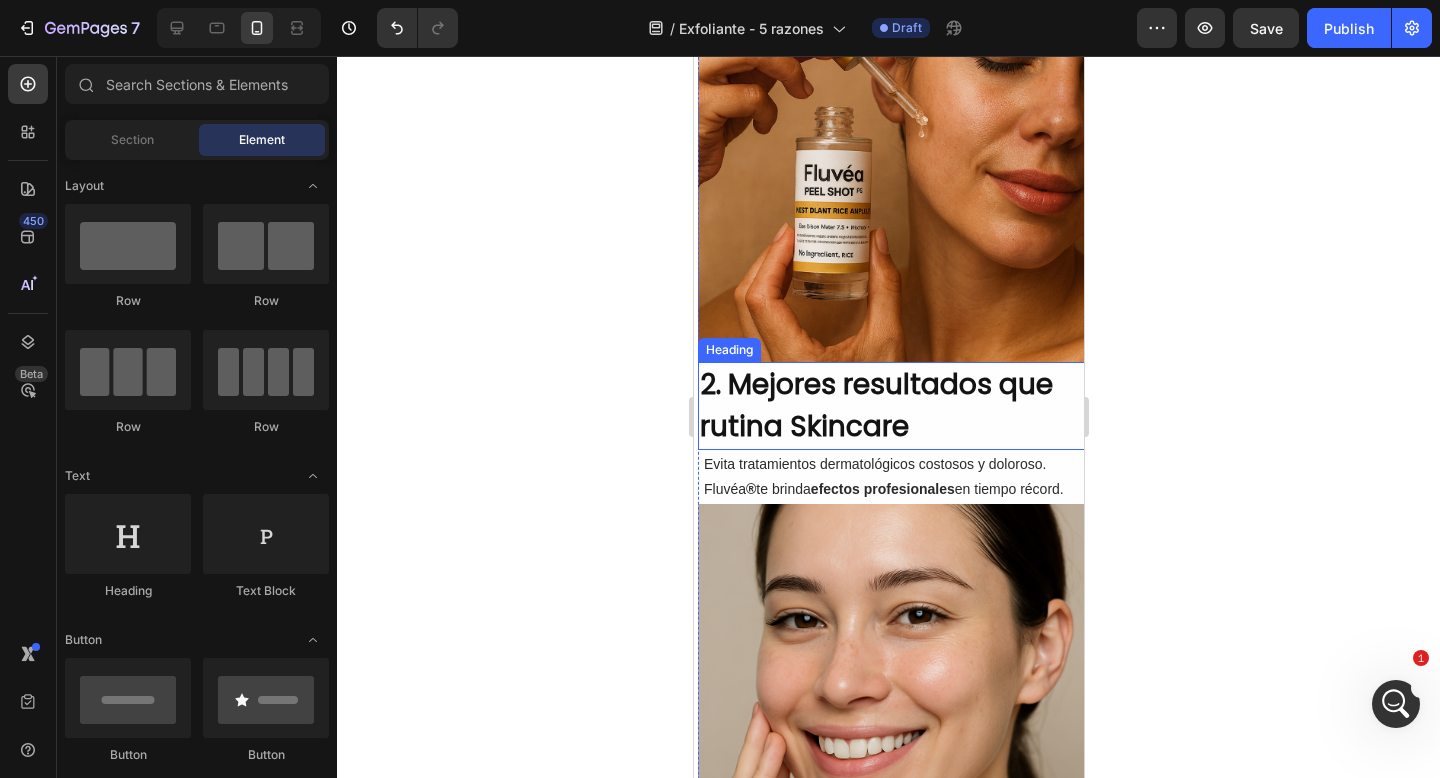 click on "Evita tratamientos dermatológicos costosos y doloroso. Fluvéa ®  te brinda  efectos profesionales  en tiempo récord." at bounding box center (892, 477) 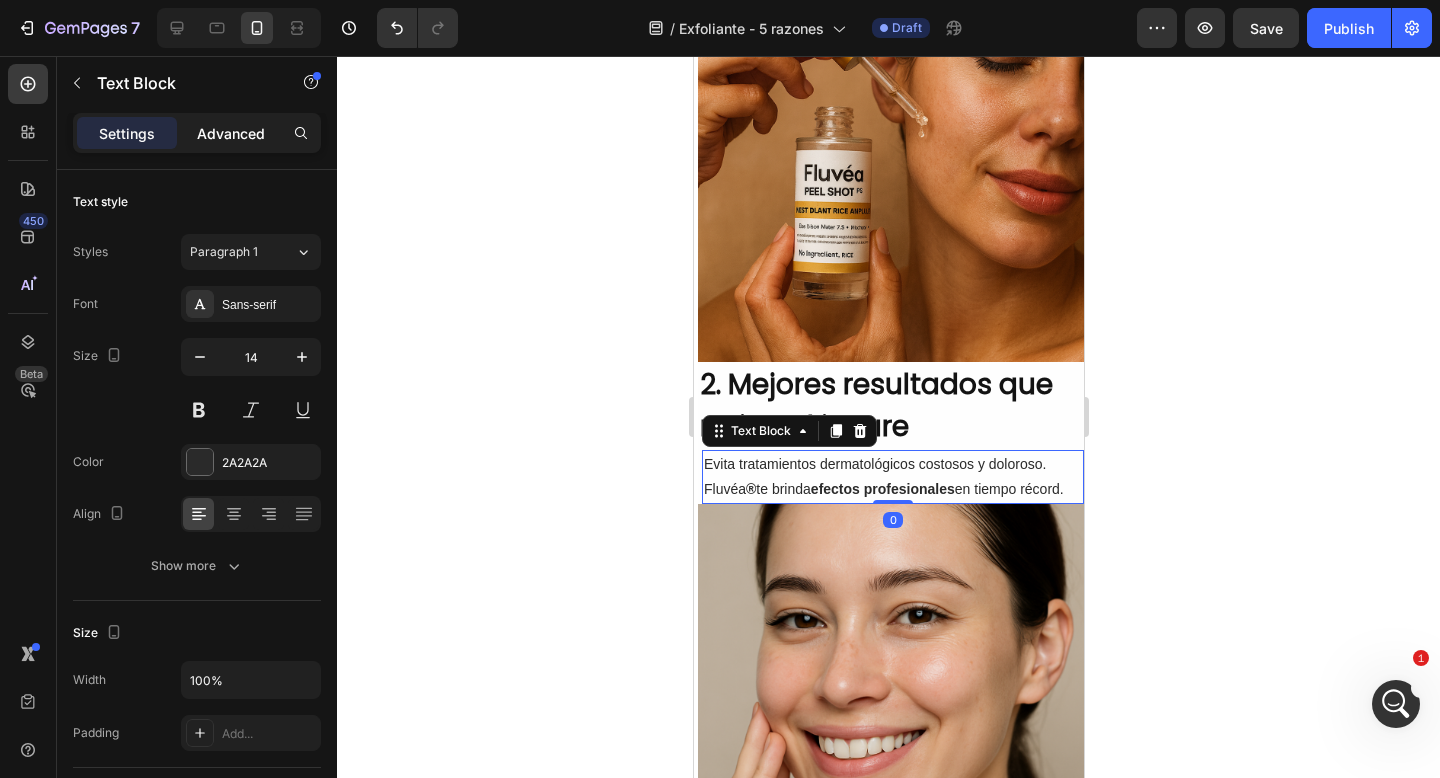 click on "Advanced" at bounding box center (231, 133) 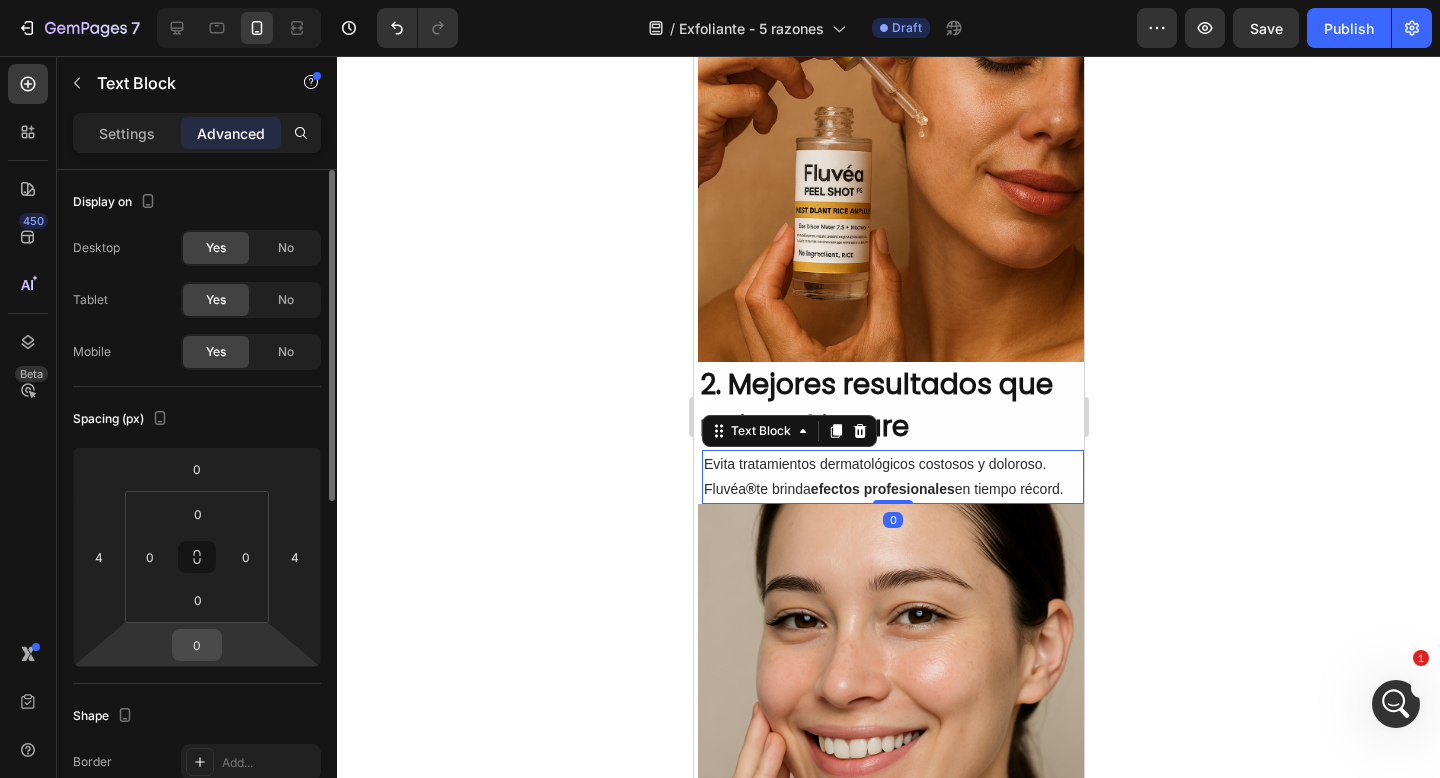 click on "0" at bounding box center (197, 645) 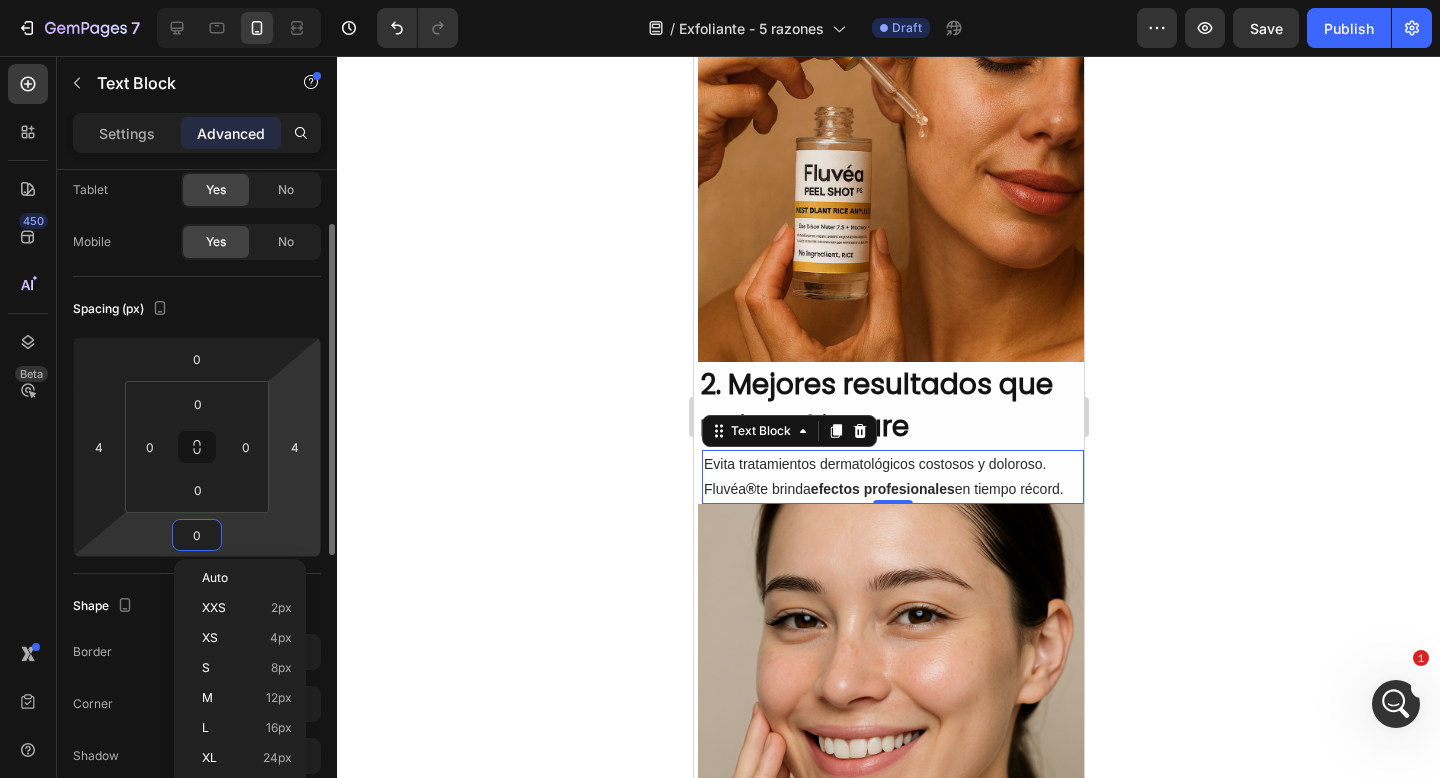 scroll, scrollTop: 240, scrollLeft: 0, axis: vertical 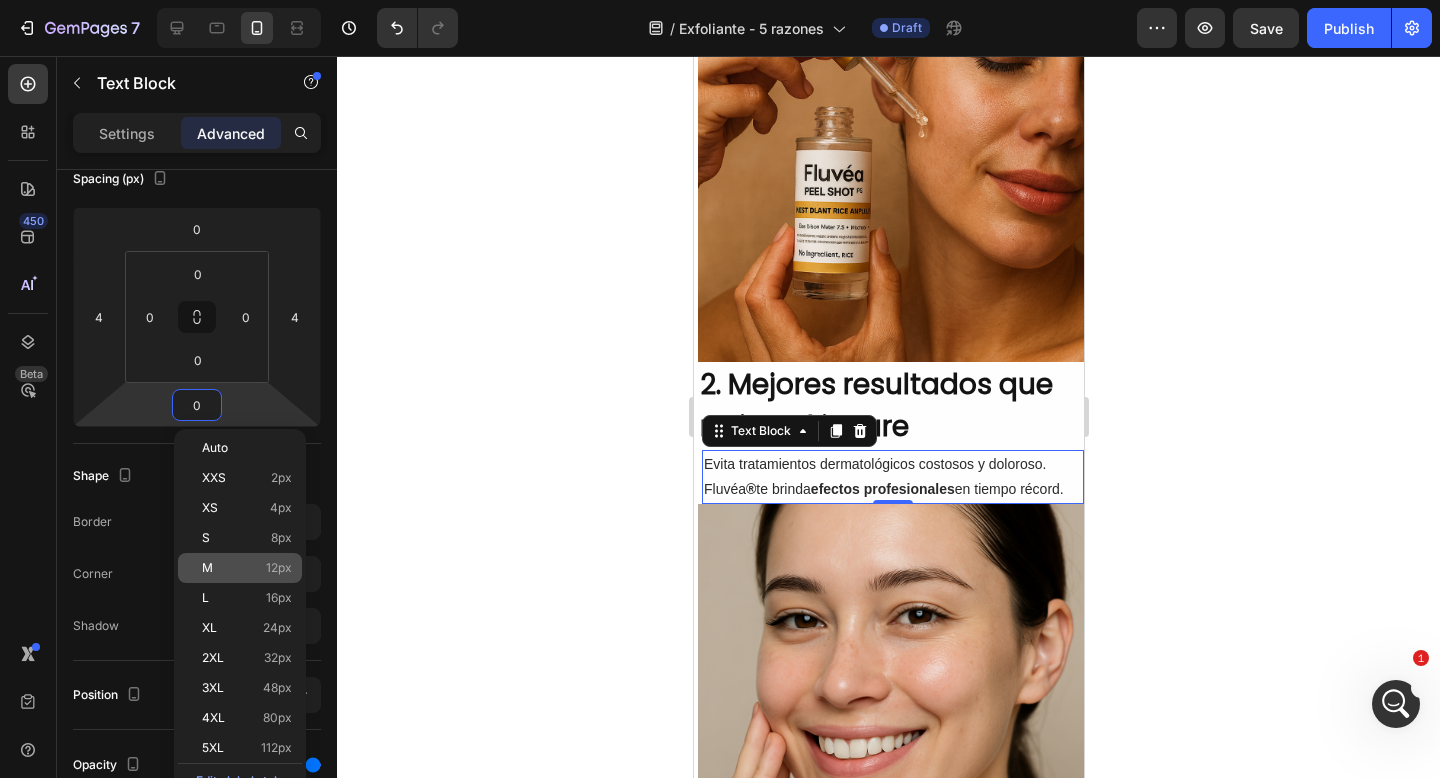 click on "M 12px" at bounding box center (247, 568) 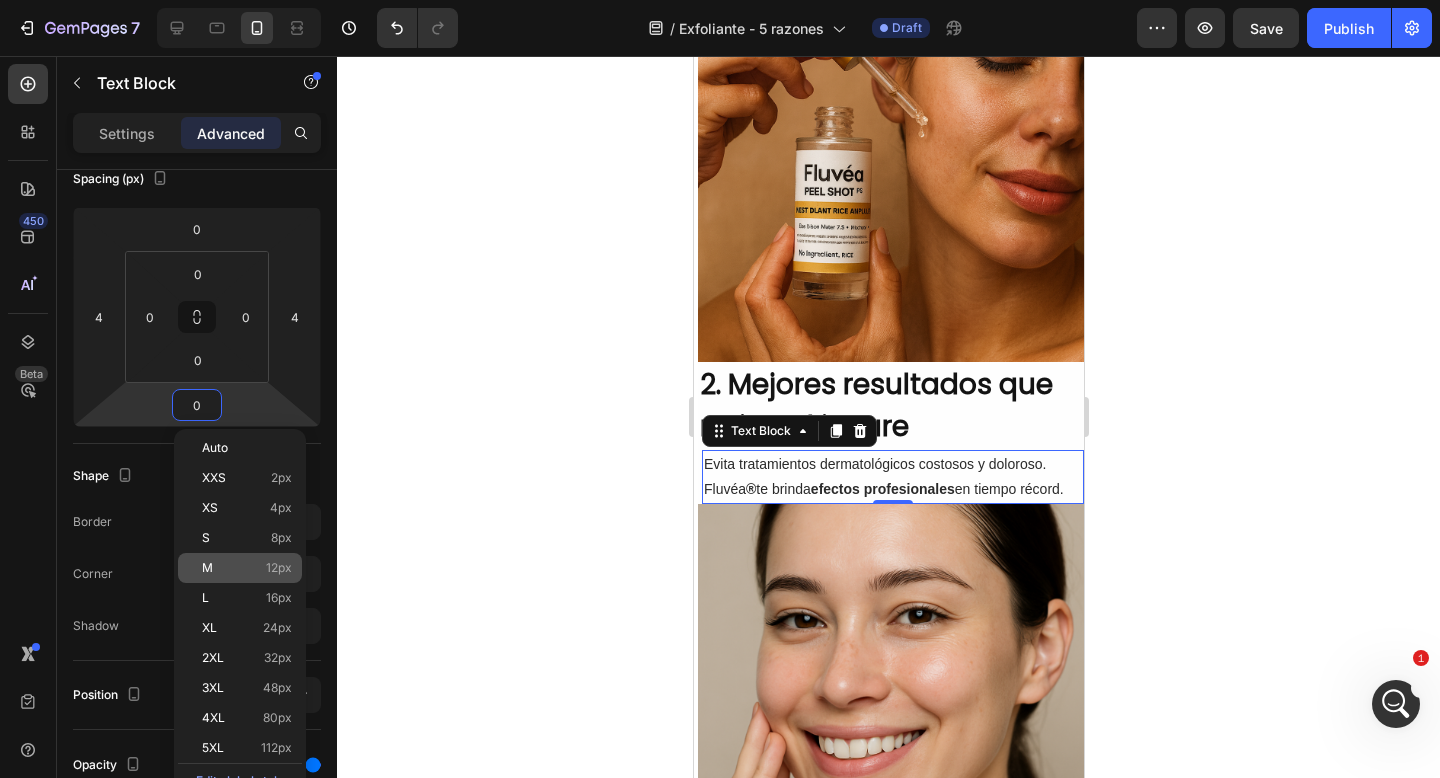 type on "12" 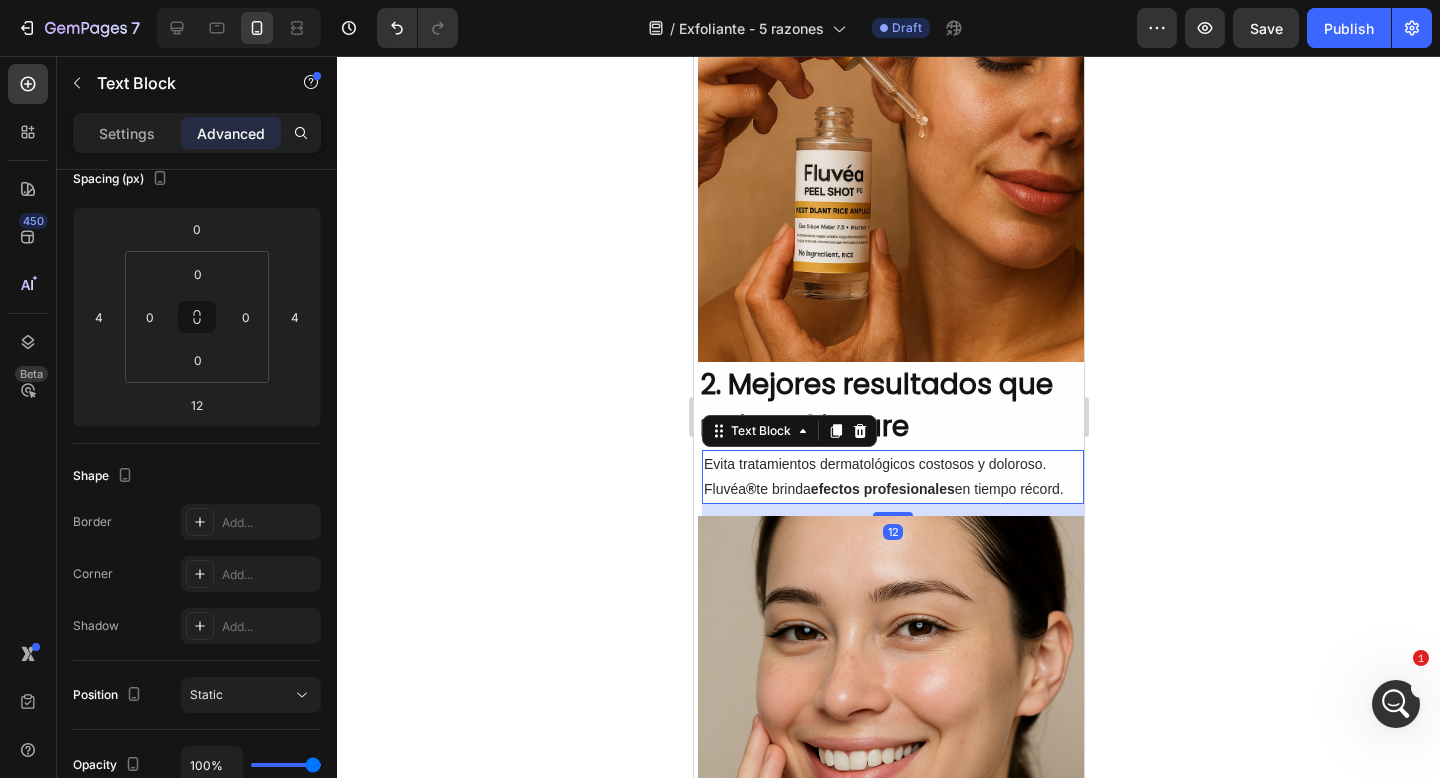 click on "Image 2. Mejores resultados que rutina Skincare Heading Evita tratamientos dermatológicos costosos y doloroso. Fluvéa ®  te brinda  efectos profesionales  en tiempo récord. Text Block   12 Image 3. Apto para todo tipo de pieles Heading No tendrás reacciones alergicas, ni enrojecimiento:  - Formulado con ingredientes Naturales - Hecho para pieles sensibles - Dermatológicamente aprobado - Cruelty Free Text Block Image Icon Icon Icon Icon Icon Icon List 16,876 Reseñas Text Block Row fluvéa® exfoliante de arroz coreano black and white | 2x1 Heading OFERTA LIMITADA SOLO POR HOY Text Block Row
PROBAR EXFOLIANTES Button 100% LIBRE DE RIESGOS - Garantía en todos los pedidos. Text Block Row 4. Ataca el problema de raíz de inmediato. Heading Las ojeras se forman cuando el volumen facial desaparece con la edad. En lugar de disimular el problema, Fill & Fix rellena y da volumen. Text Block Image Row" at bounding box center [892, 1206] 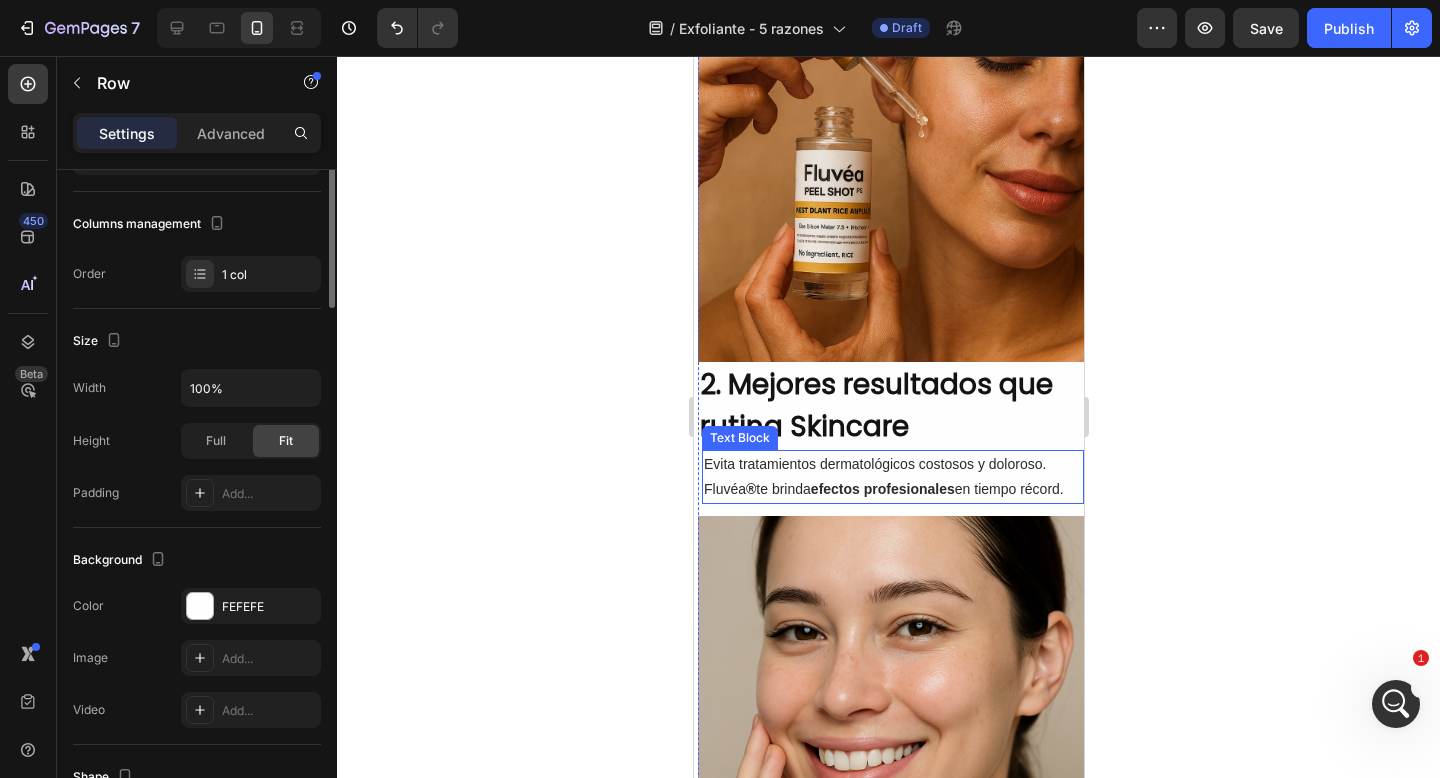 scroll, scrollTop: 0, scrollLeft: 0, axis: both 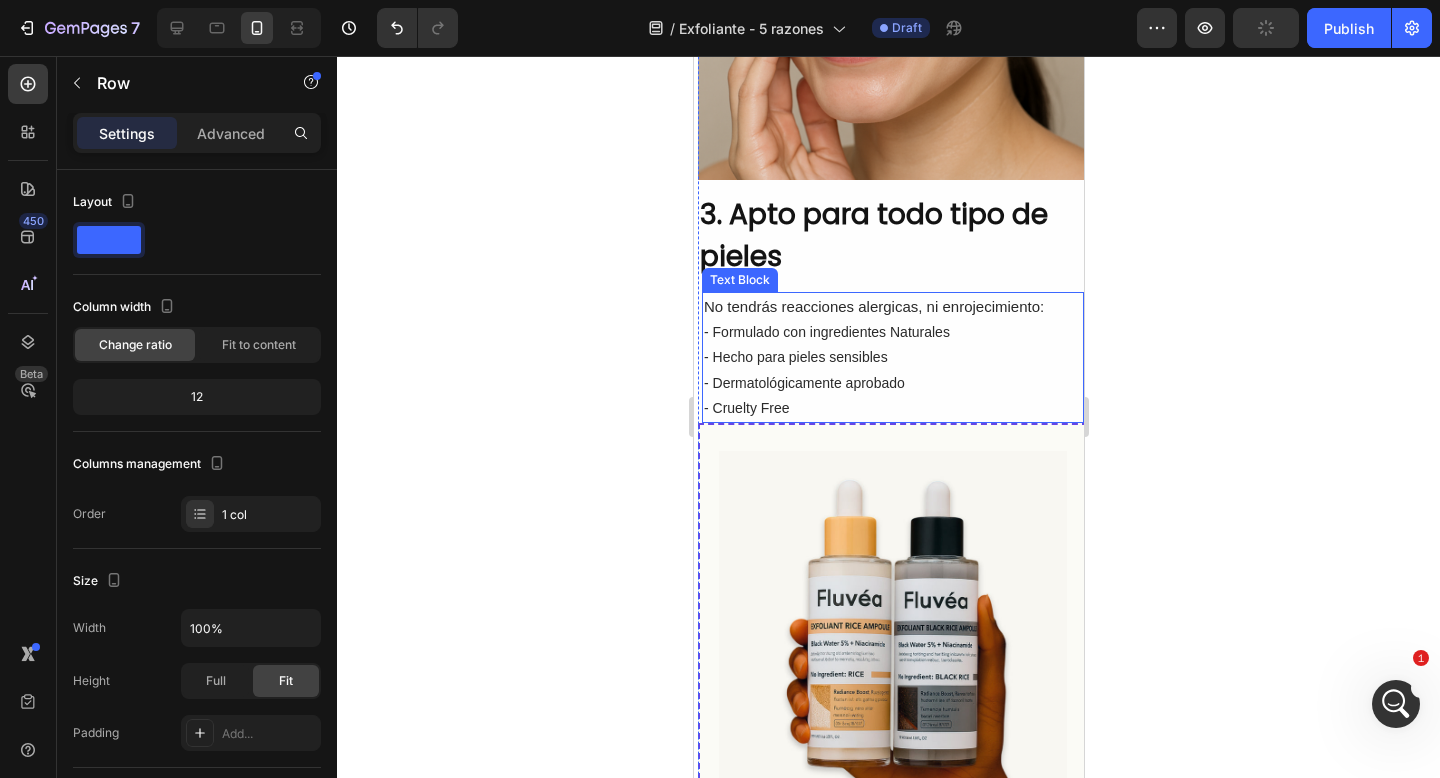 click on "- Formulado con ingredientes Naturales" at bounding box center (892, 332) 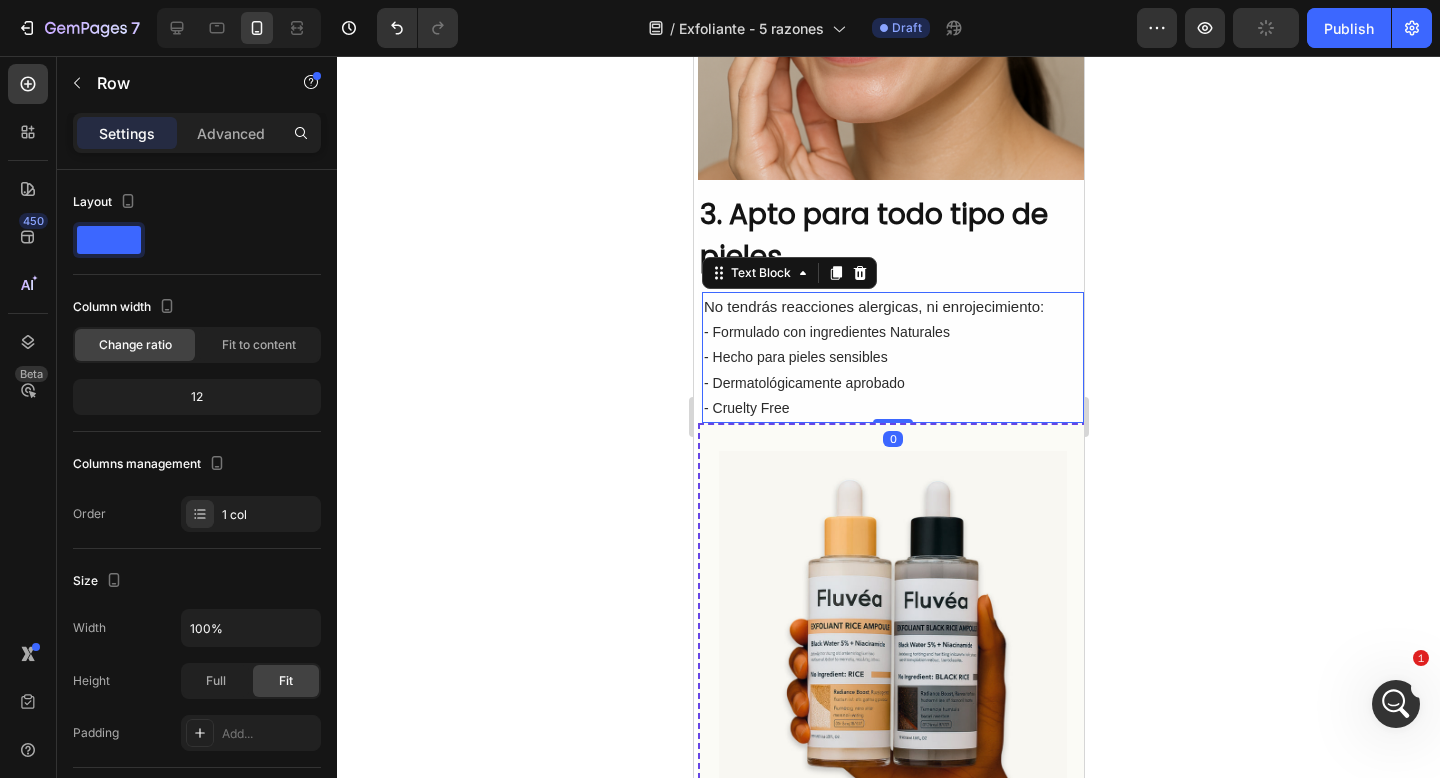 click on "- Formulado con ingredientes Naturales" at bounding box center [892, 332] 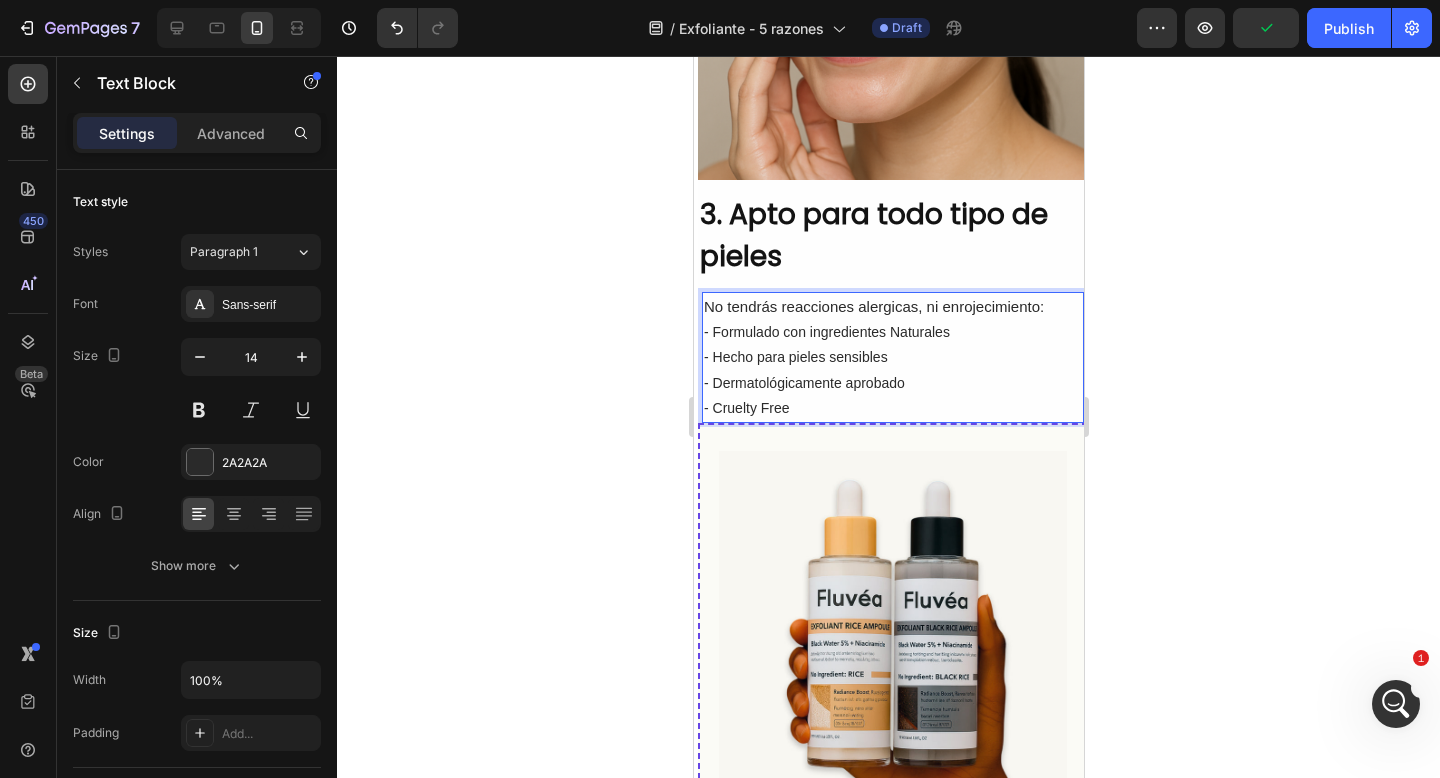 click on "- Formulado con ingredientes Naturales" at bounding box center [892, 332] 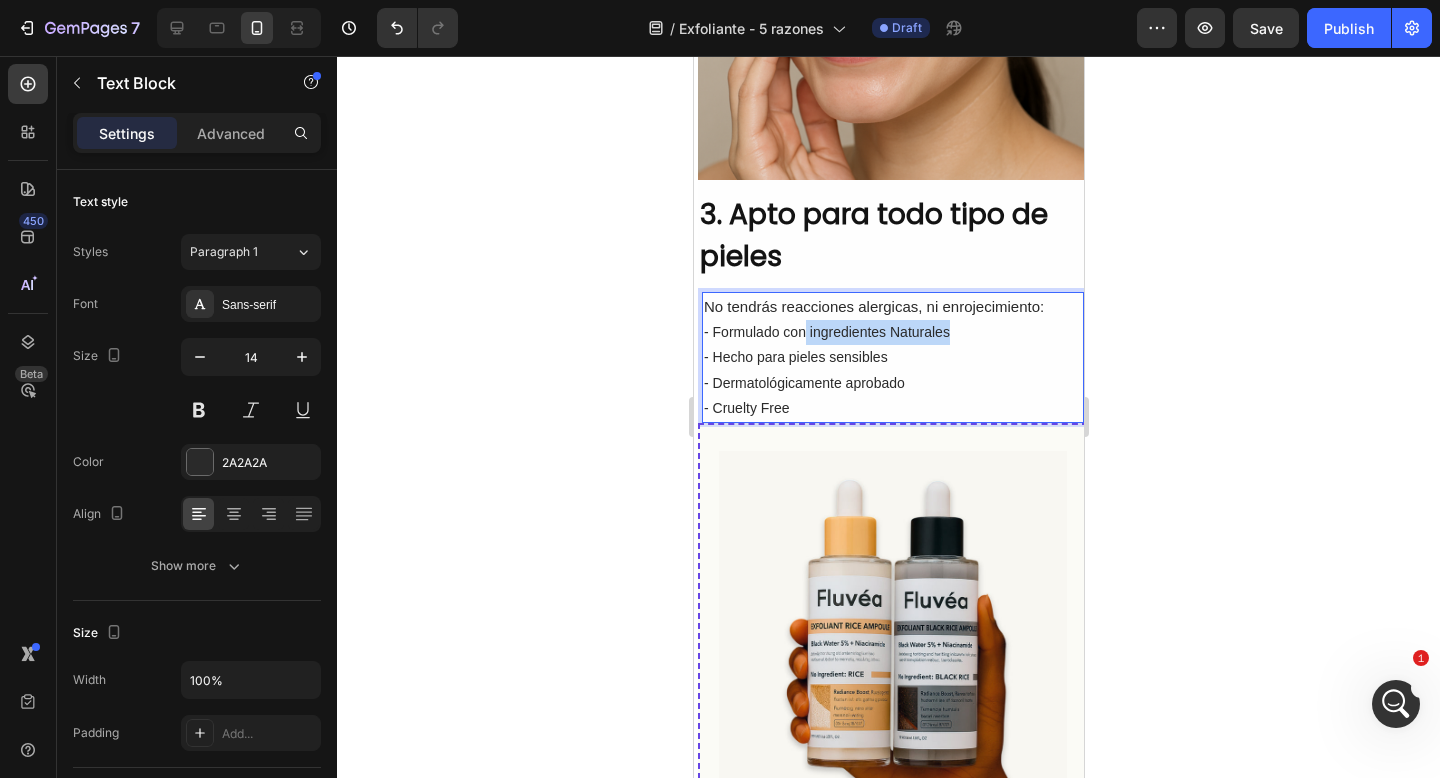 drag, startPoint x: 804, startPoint y: 332, endPoint x: 950, endPoint y: 333, distance: 146.00342 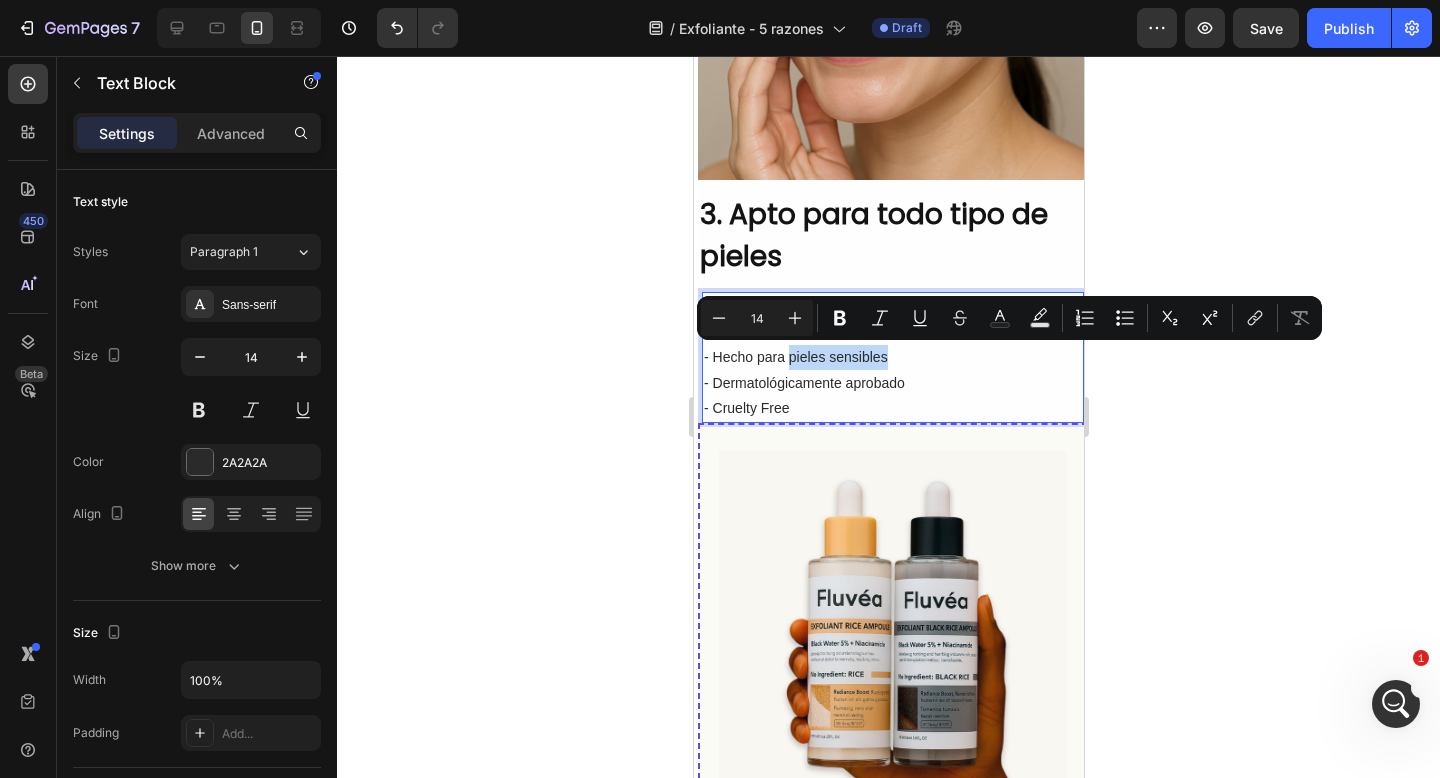 drag, startPoint x: 885, startPoint y: 356, endPoint x: 786, endPoint y: 358, distance: 99.0202 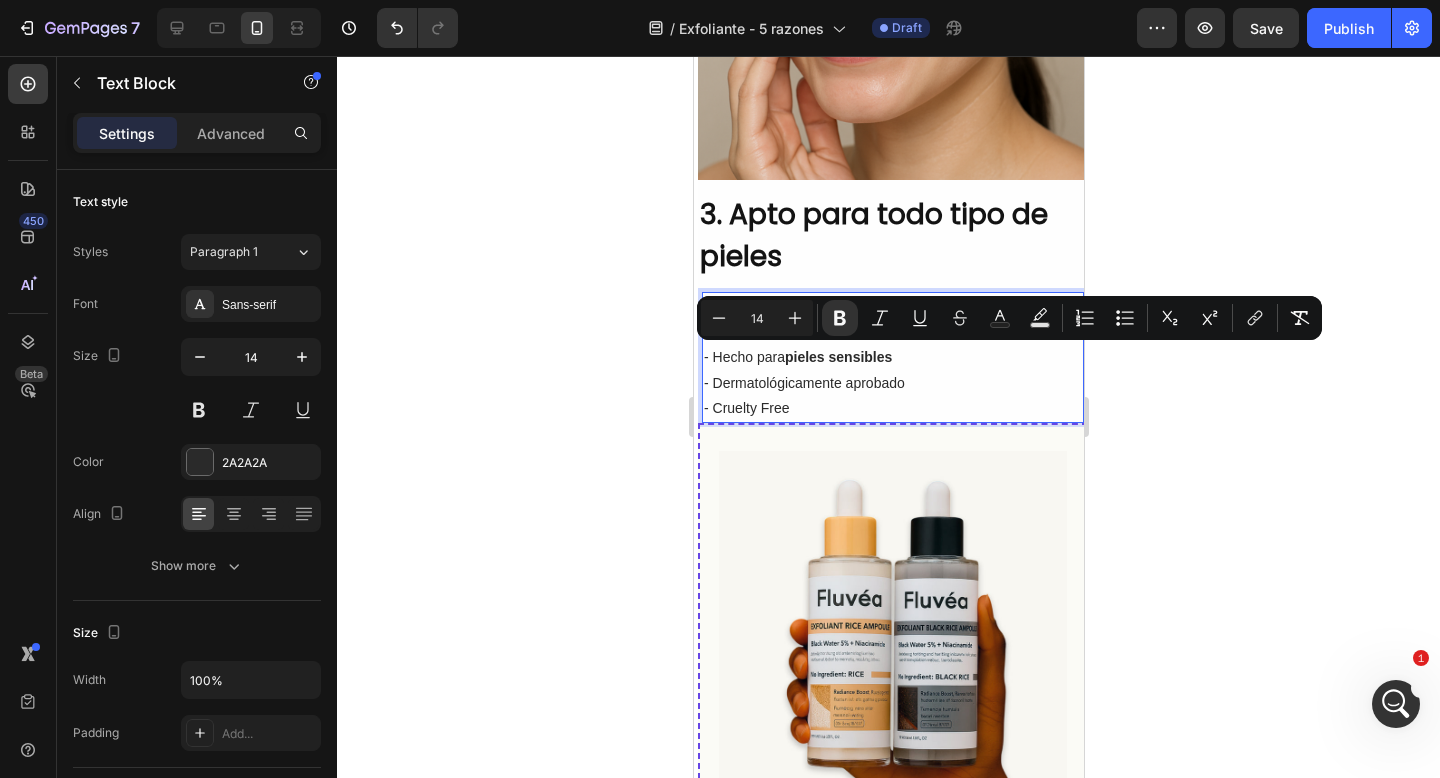 click on "- Cruelty Free" at bounding box center (892, 408) 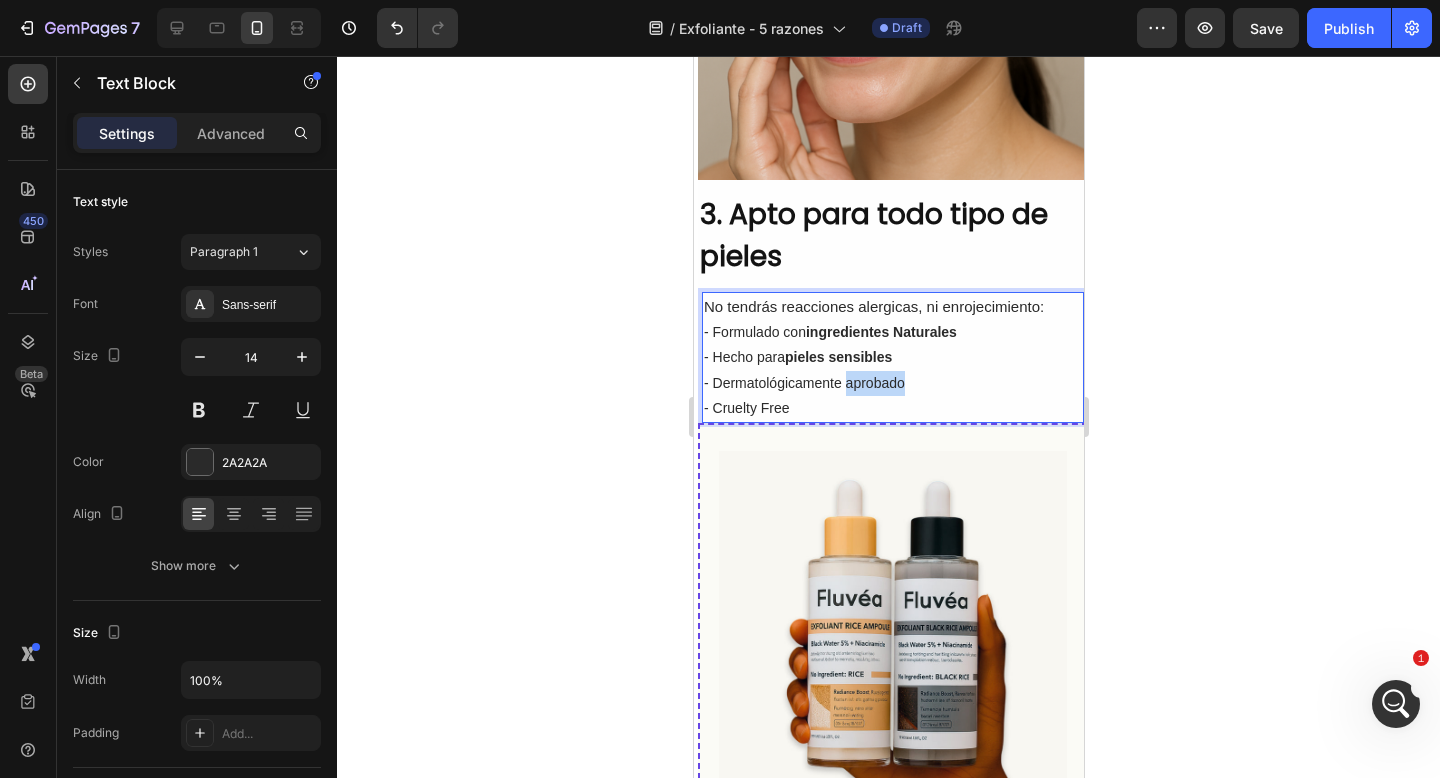 drag, startPoint x: 902, startPoint y: 379, endPoint x: 846, endPoint y: 380, distance: 56.008926 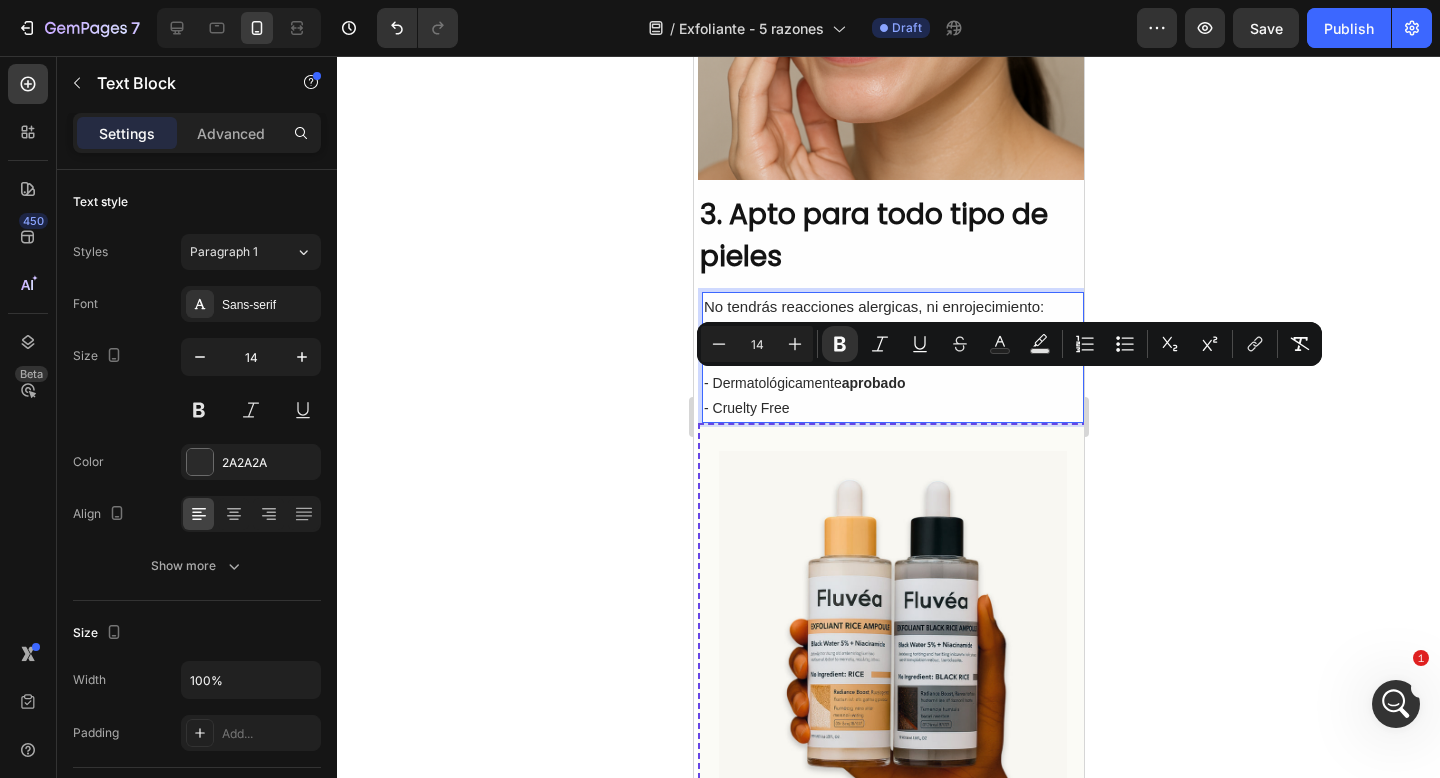 click on "- Cruelty Free" at bounding box center (892, 408) 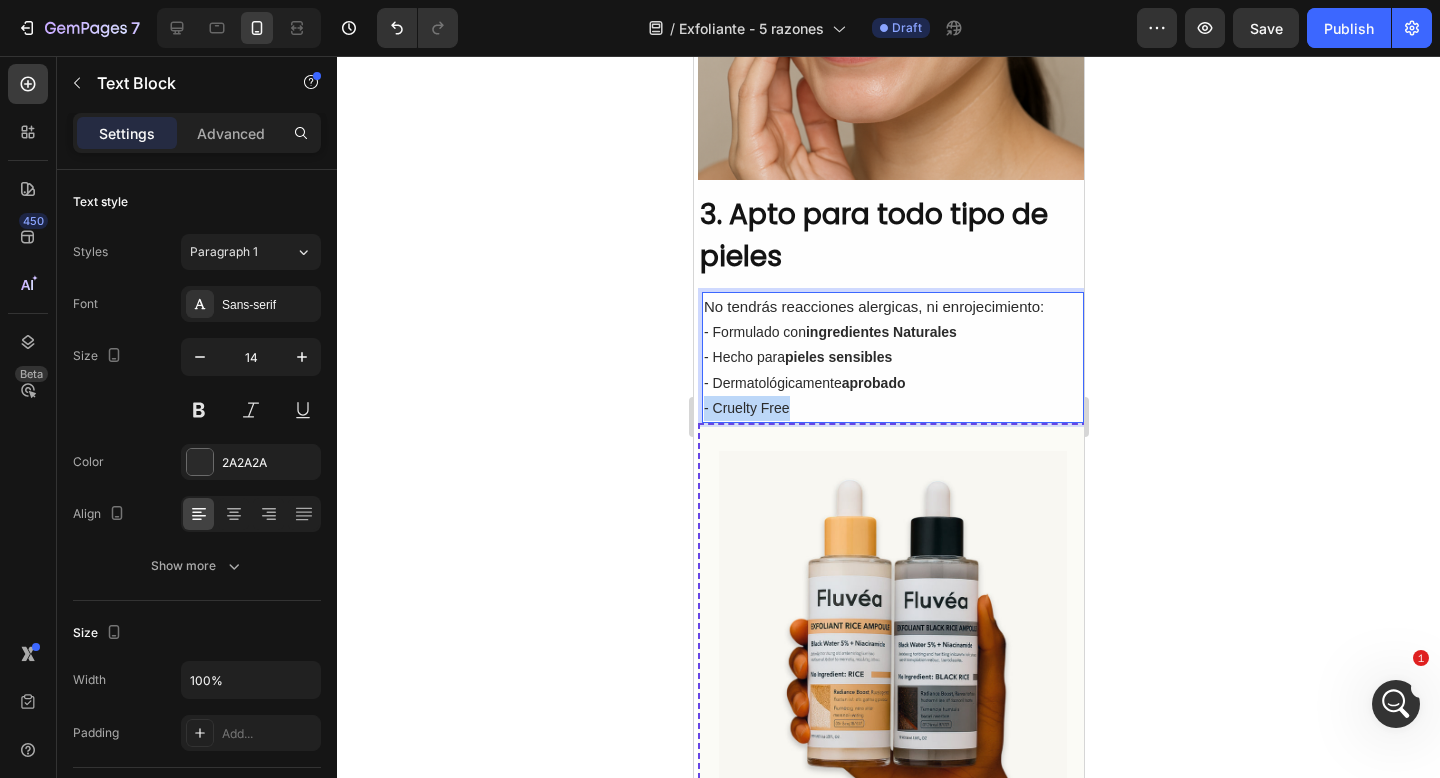 drag, startPoint x: 799, startPoint y: 410, endPoint x: 659, endPoint y: 404, distance: 140.12851 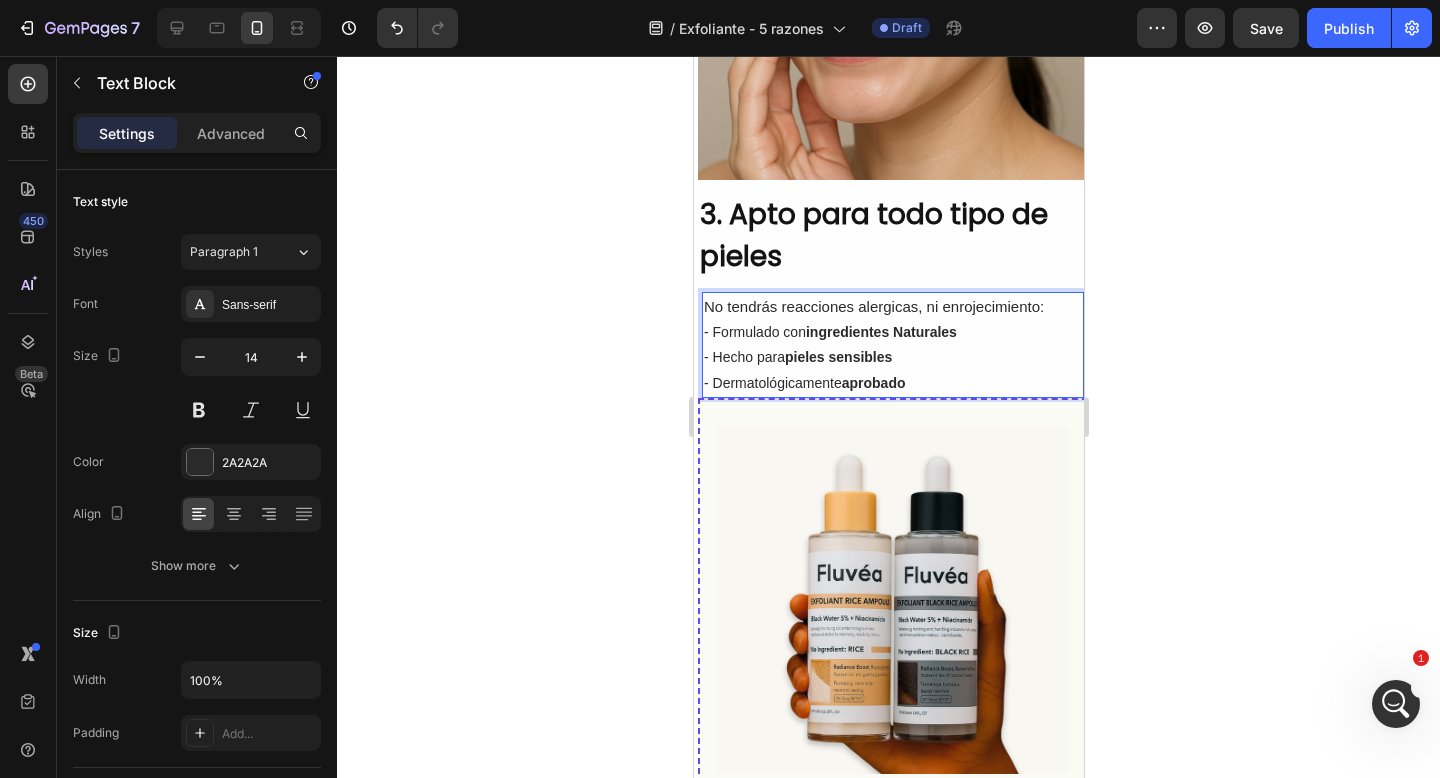 click on "- Dermatológicamente  aprobado" at bounding box center [892, 383] 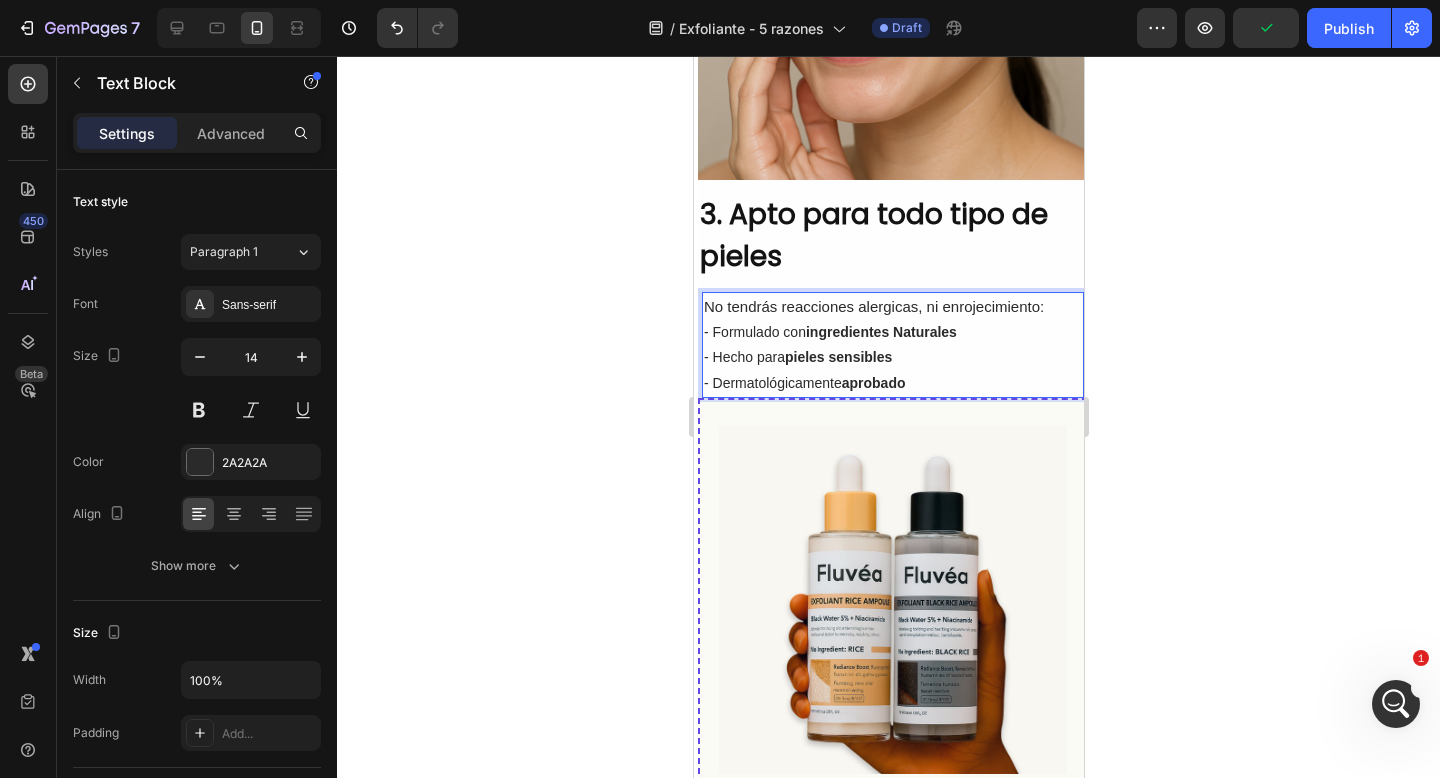 click on "- Dermatológicamente  aprobado" at bounding box center (892, 383) 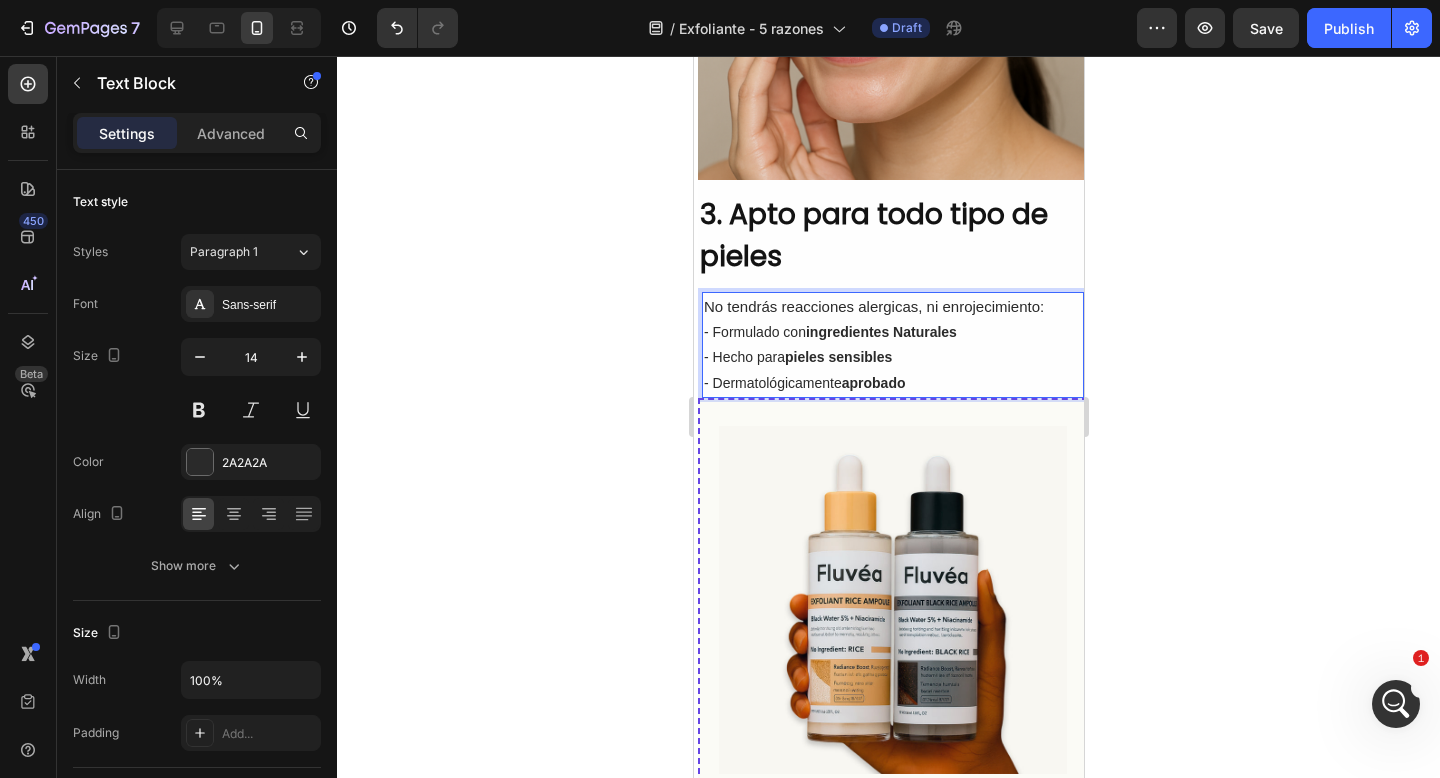 click on "—" 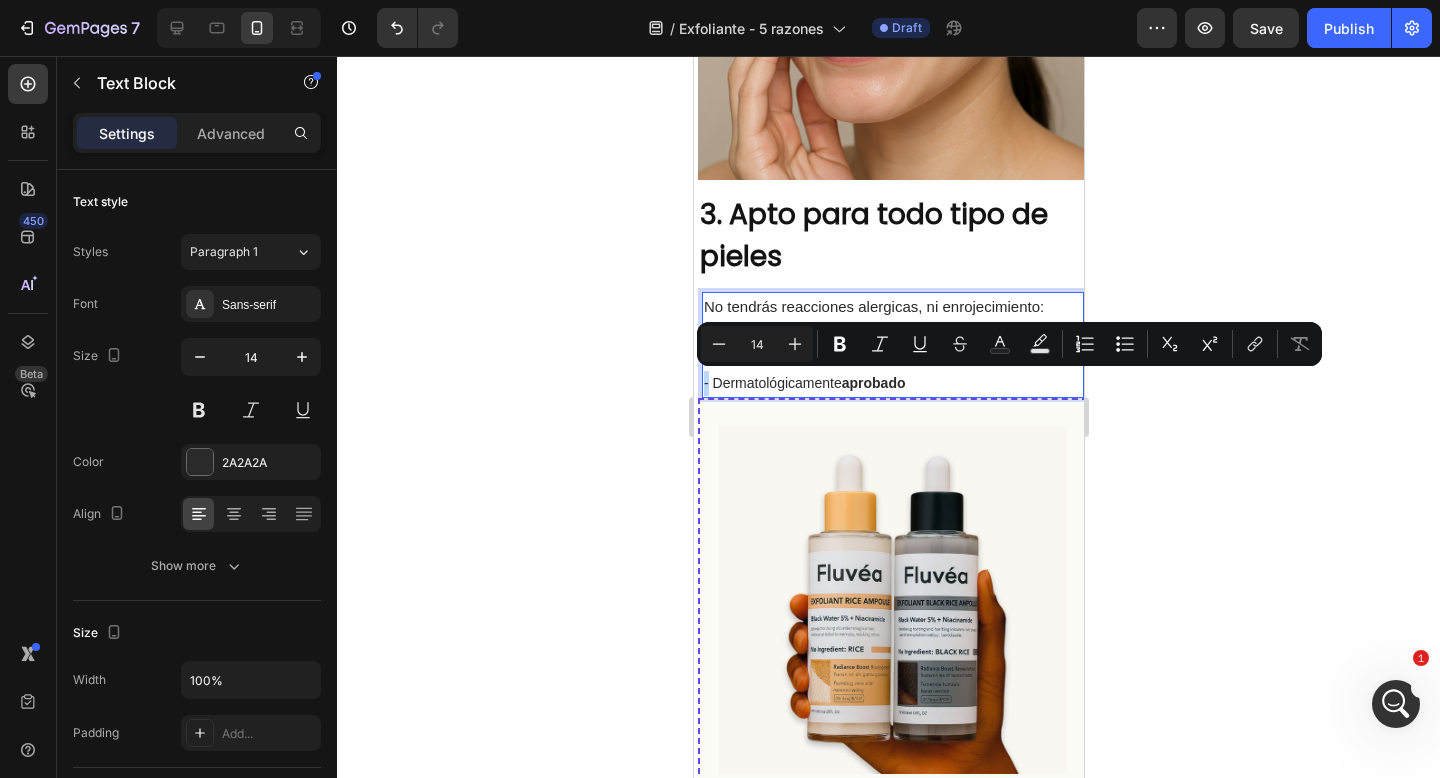 click on "- Dermatológicamente  aprobado" at bounding box center [892, 383] 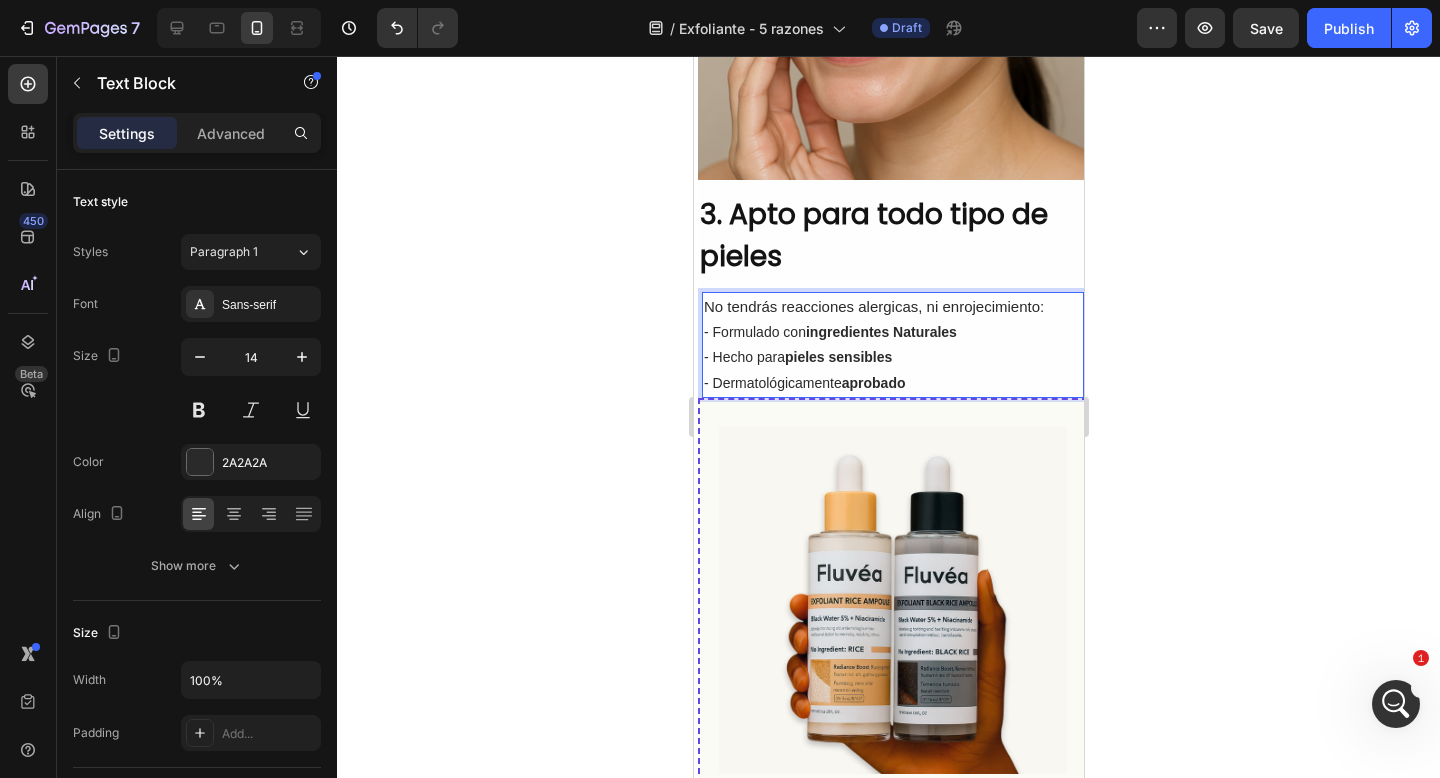 click on "No tendrás reacciones alergicas, ni enrojecimiento:" at bounding box center (873, 306) 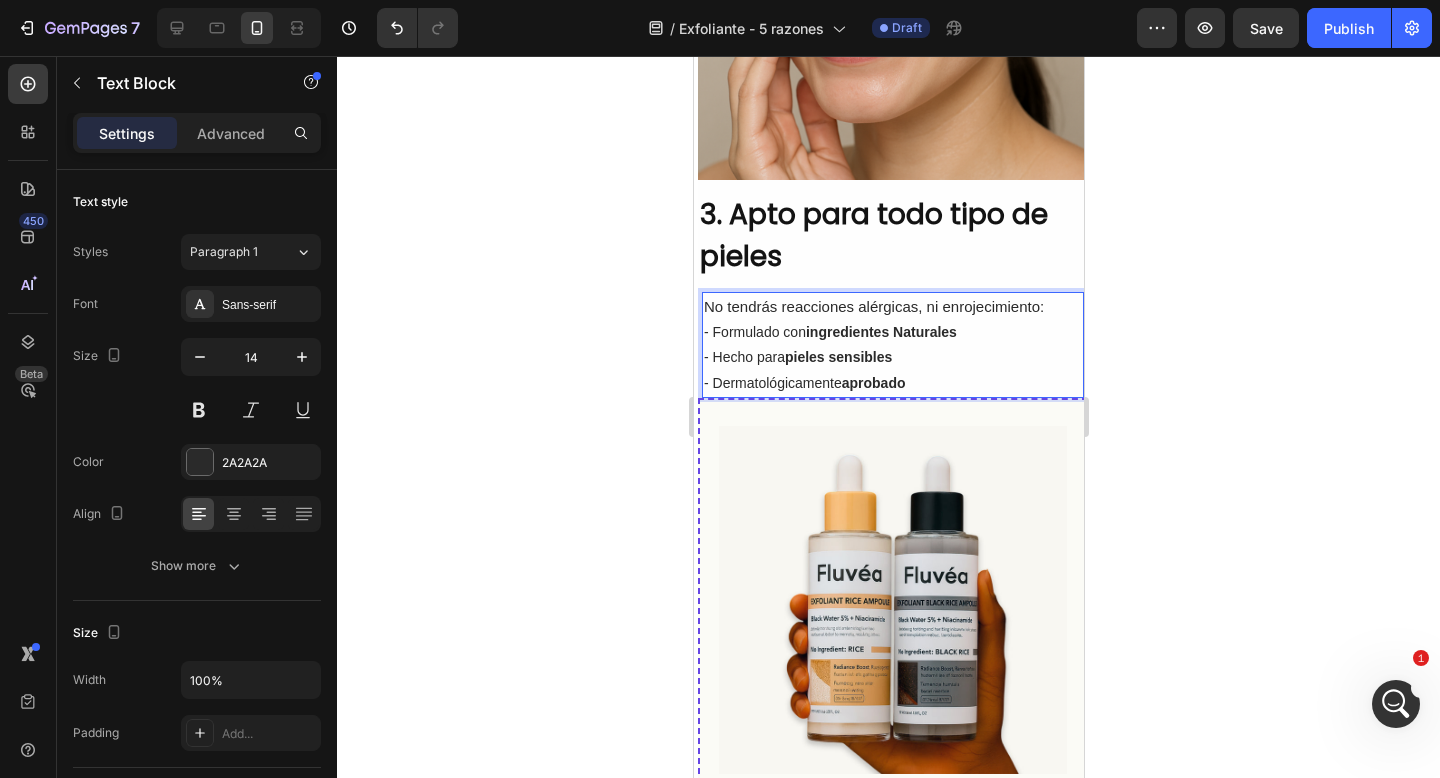 click 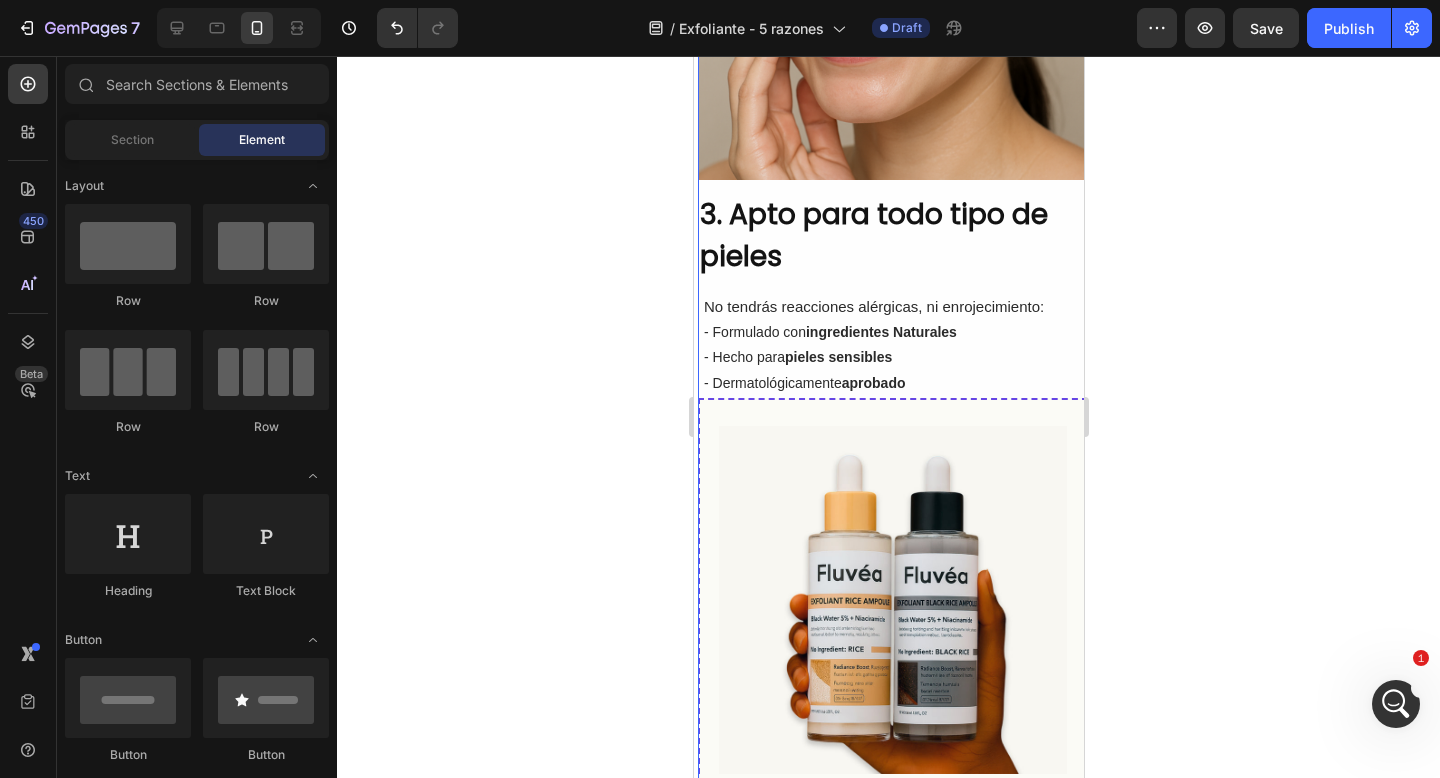 click on "Image 2. Mejores resultados que rutina Skincare Heading Evita tratamientos dermatológicos costosos y doloroso. Fluvéa ®  te brinda  efectos profesionales  en tiempo récord. Text Block Image 3. Apto para todo tipo de pieles Heading No tendrás reacciones alérgicas, ni enrojecimiento:  - Formulado con  ingredientes Naturales - Hecho para  pieles sensibles - Dermatológicamente  aprobado Text Block Image Icon Icon Icon Icon Icon Icon List 16,876 Reseñas Text Block Row fluvéa® exfoliante de arroz coreano black and white | 2x1 Heading OFERTA LIMITADA SOLO POR HOY Text Block Row
PROBAR EXFOLIANTES Button 100% LIBRE DE RIESGOS - Garantía en todos los pedidos. Text Block Row 4. Ataca el problema de raíz de inmediato. Heading Las ojeras se forman cuando el volumen facial desaparece con la edad. En lugar de disimular el problema, Fill & Fix rellena y da volumen. Text Block Image Row" at bounding box center (892, 468) 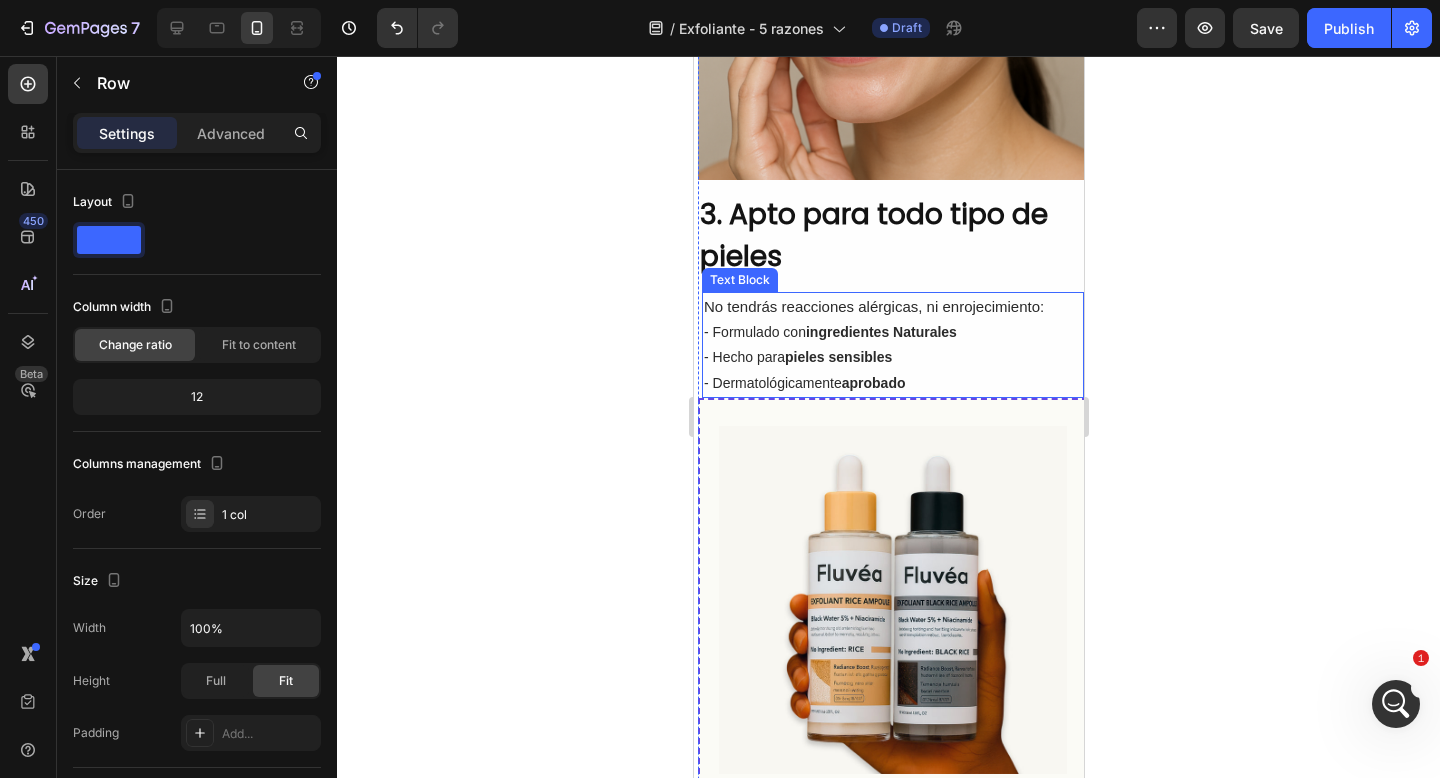click on "- Hecho para  pieles sensibles" at bounding box center (892, 357) 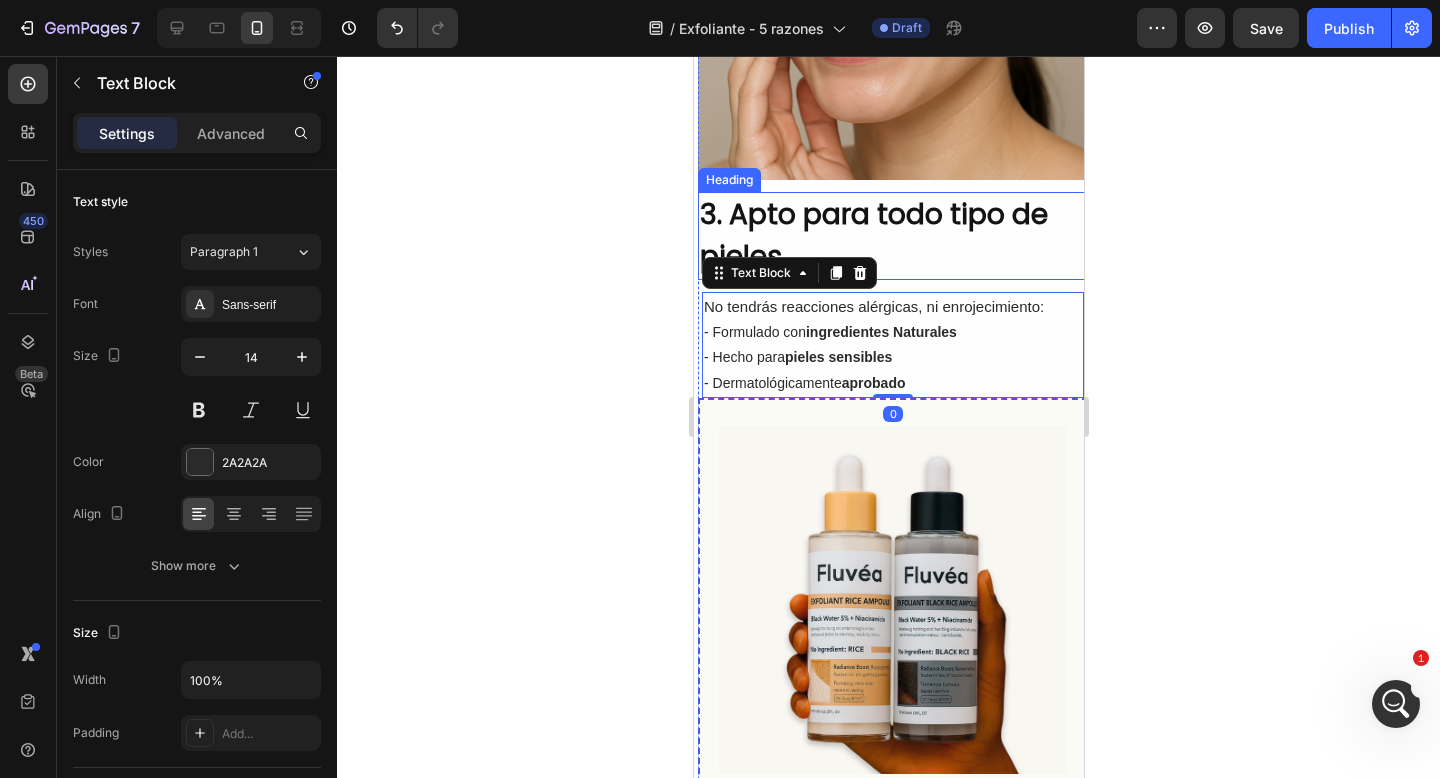 click on "3. Apto para todo tipo de pieles" at bounding box center (892, 236) 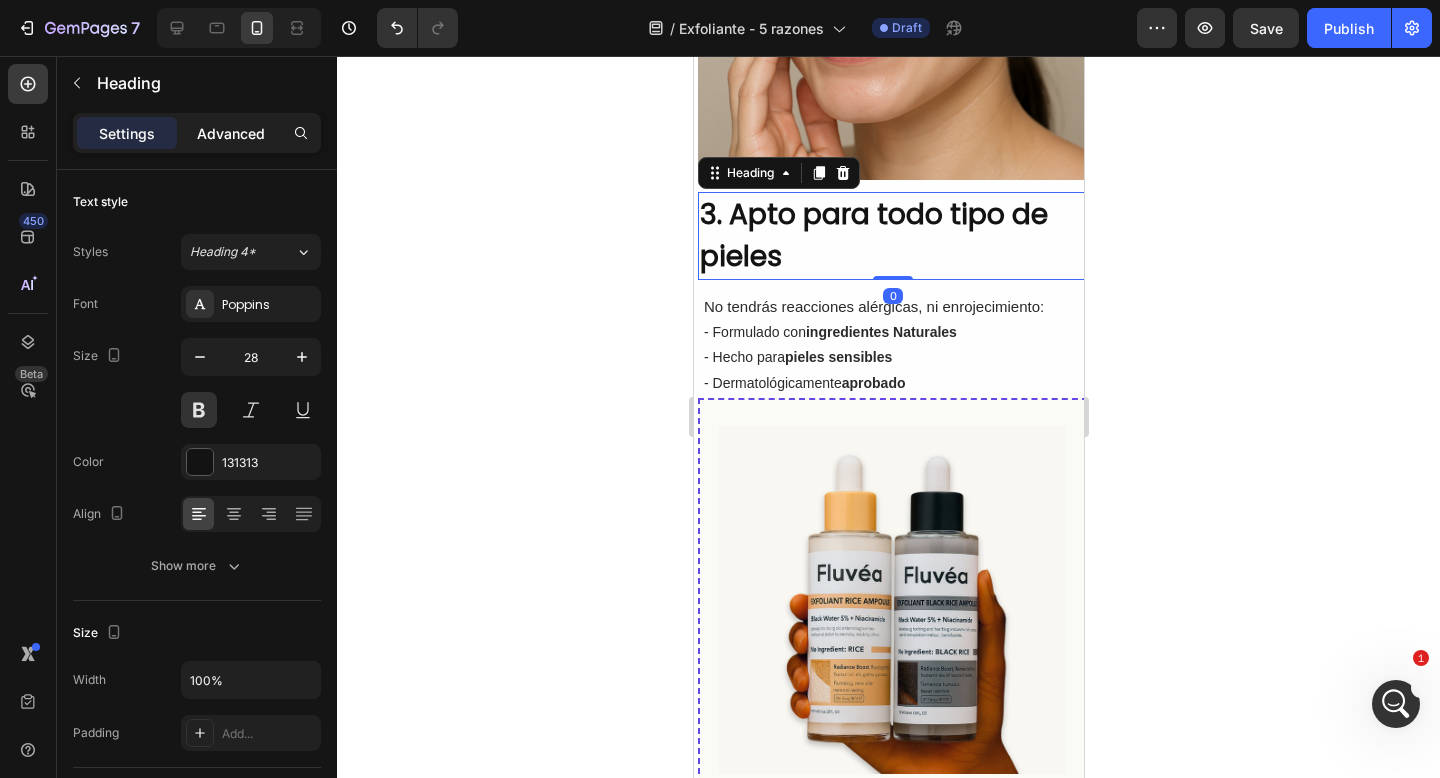 click on "Advanced" at bounding box center [231, 133] 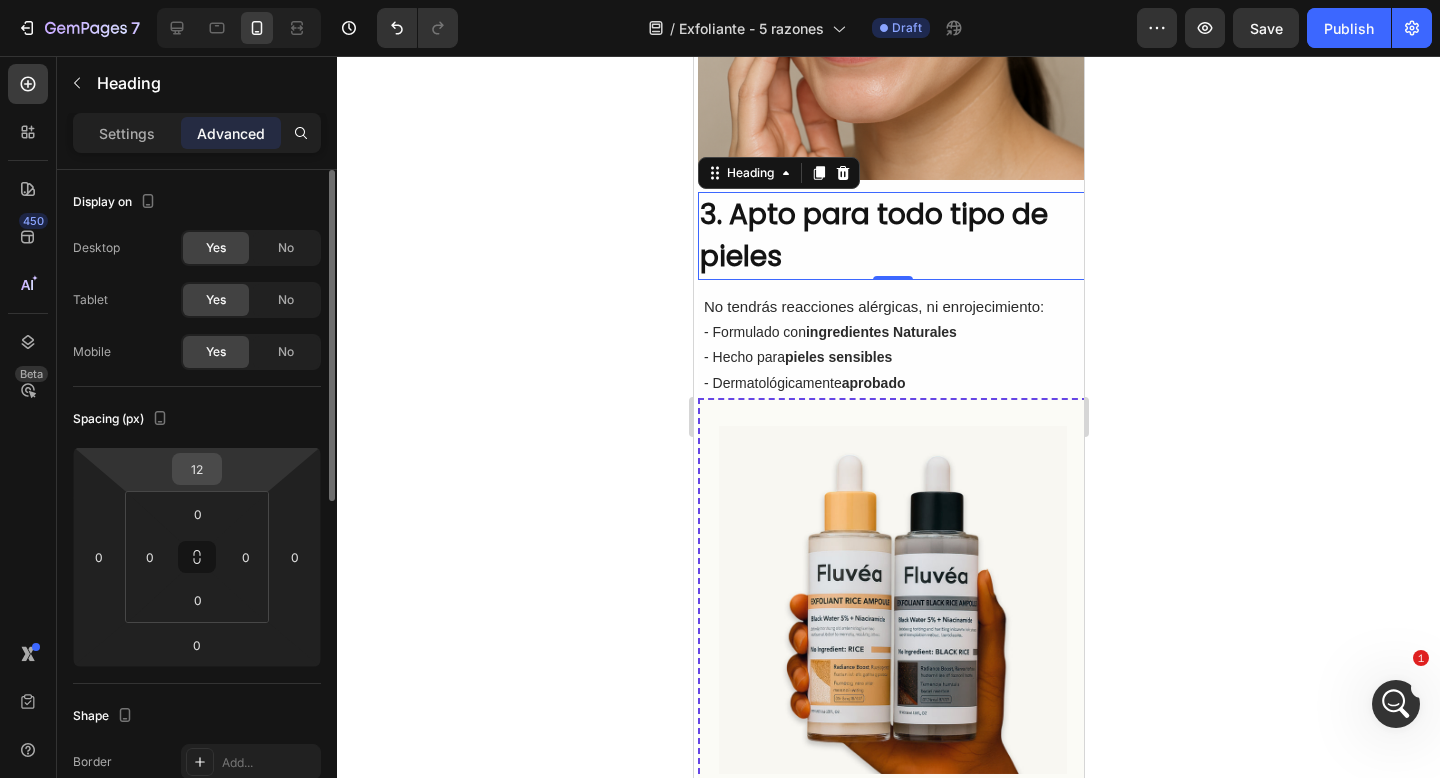 click on "12" at bounding box center [197, 469] 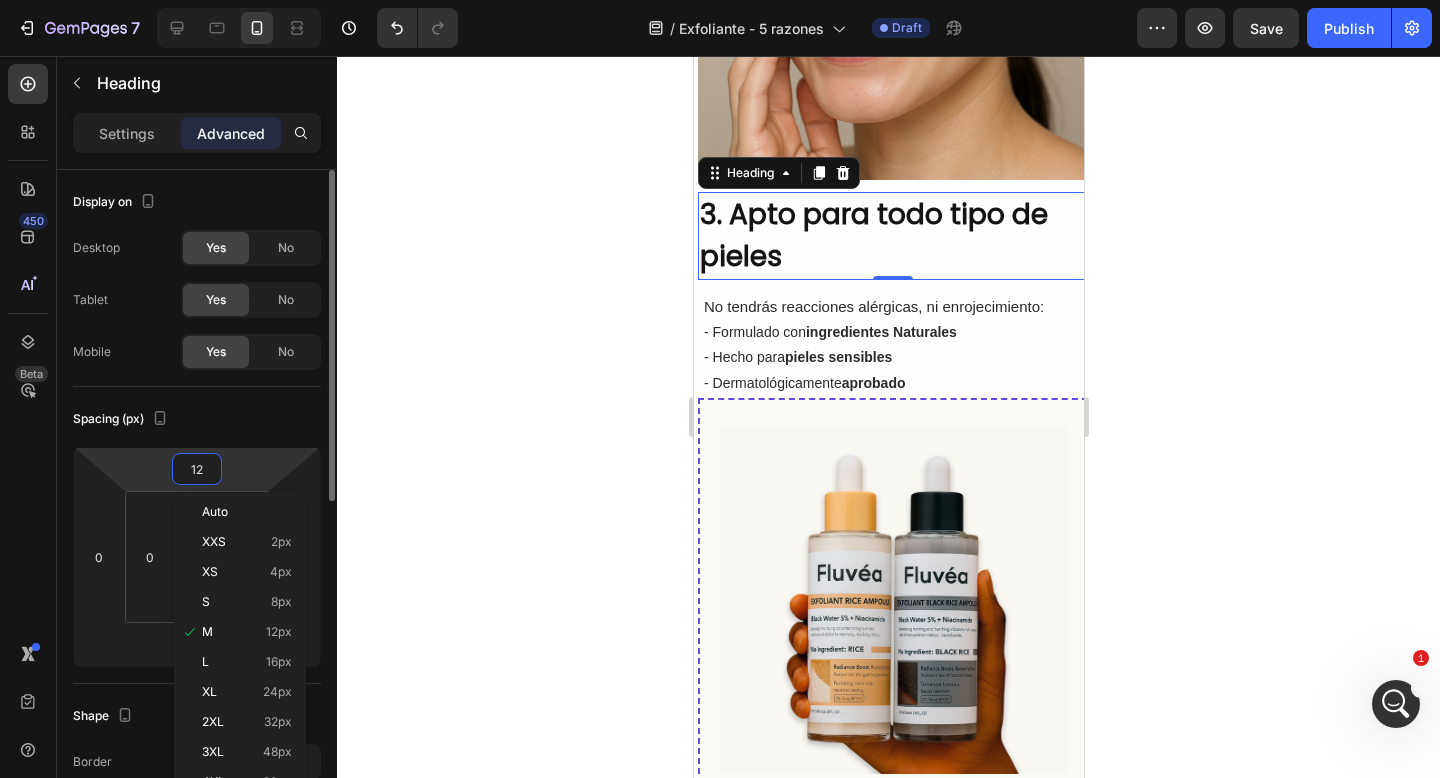 type on "0" 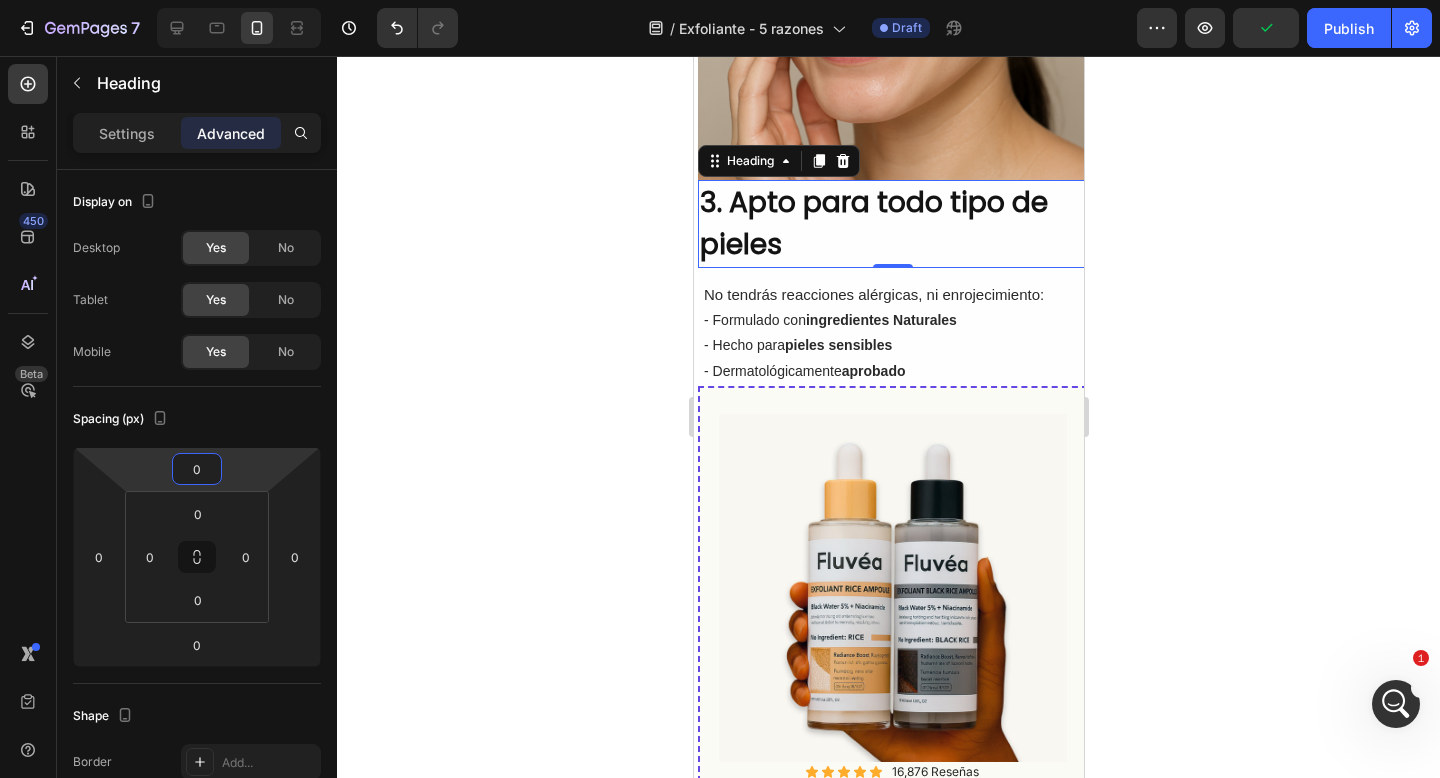 click 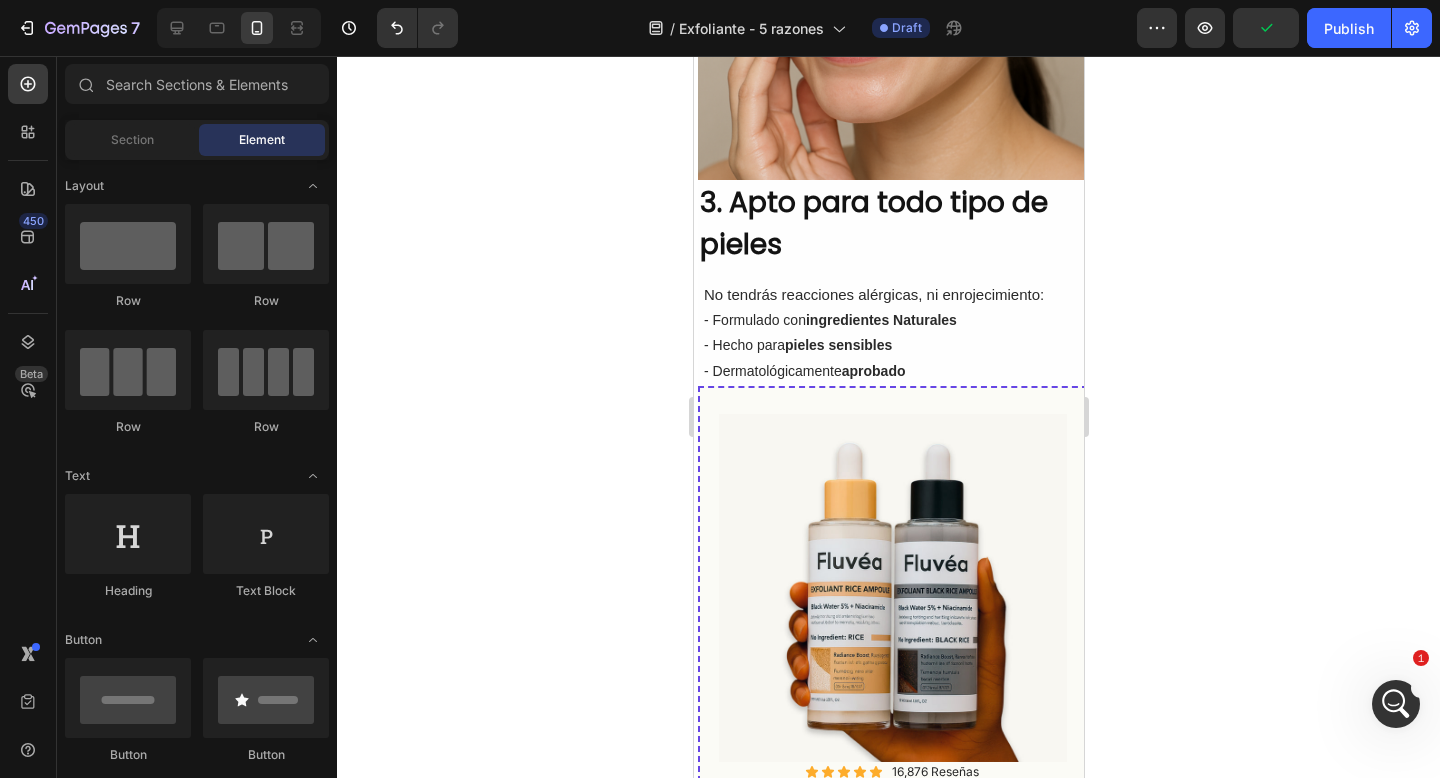 click 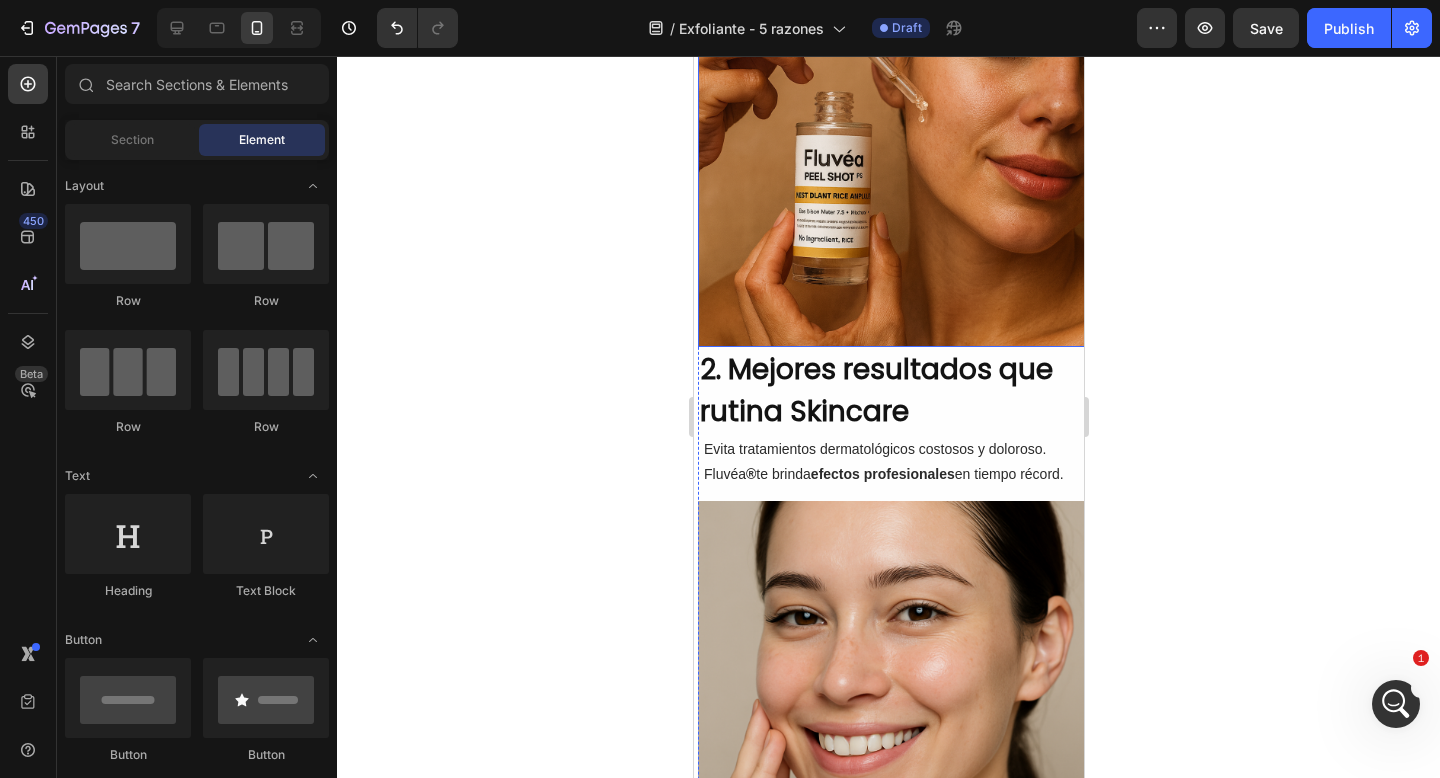 scroll, scrollTop: 662, scrollLeft: 0, axis: vertical 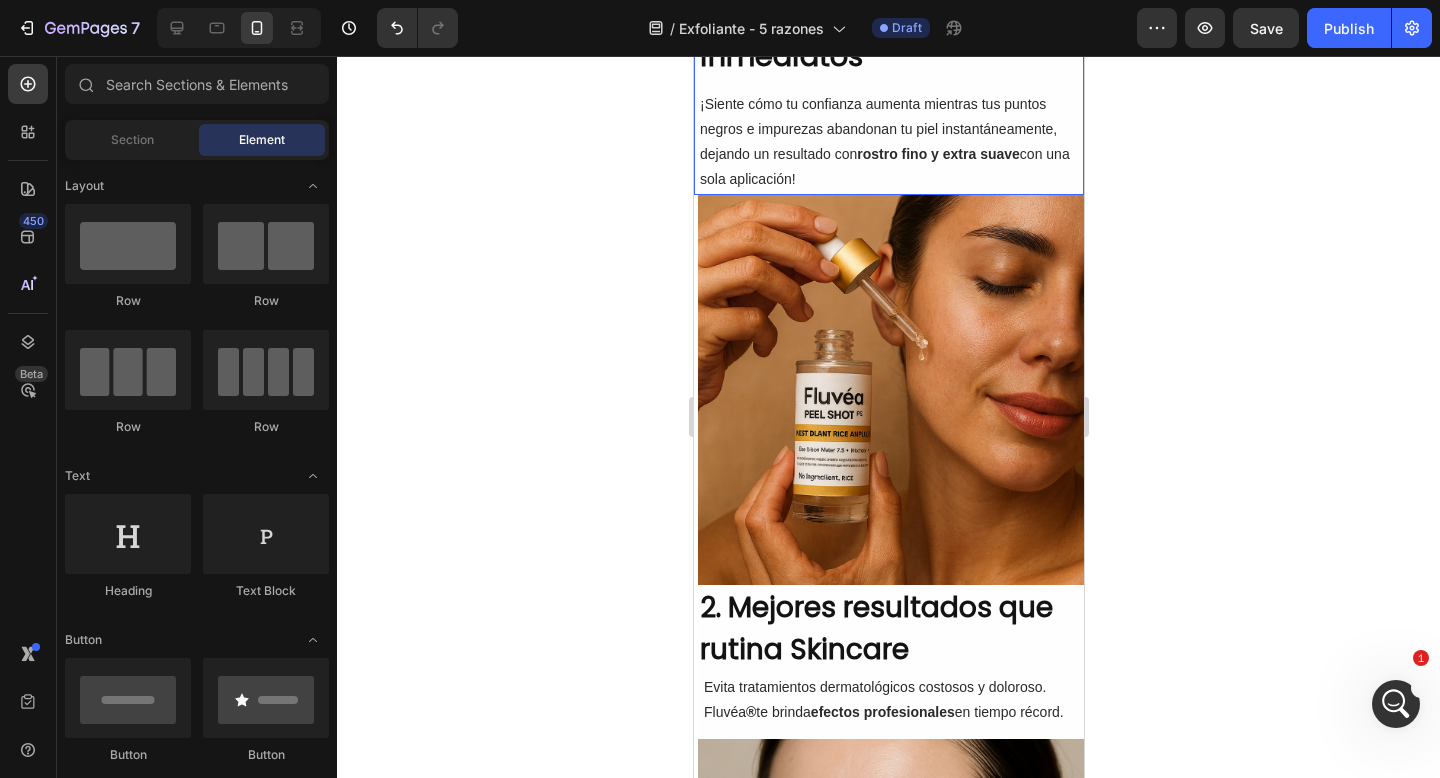 click on "rostro fino y extra suave" at bounding box center [937, 154] 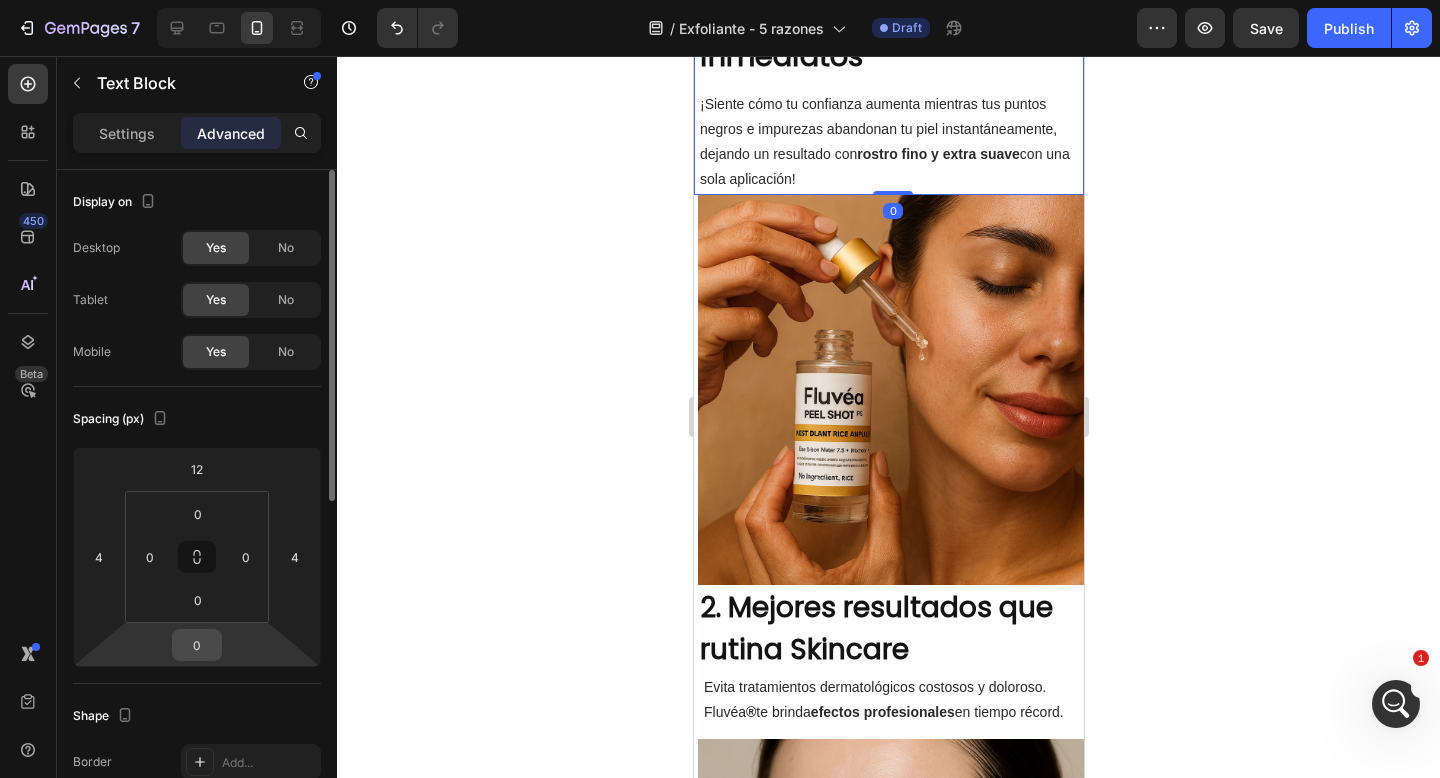 click on "0" at bounding box center (197, 645) 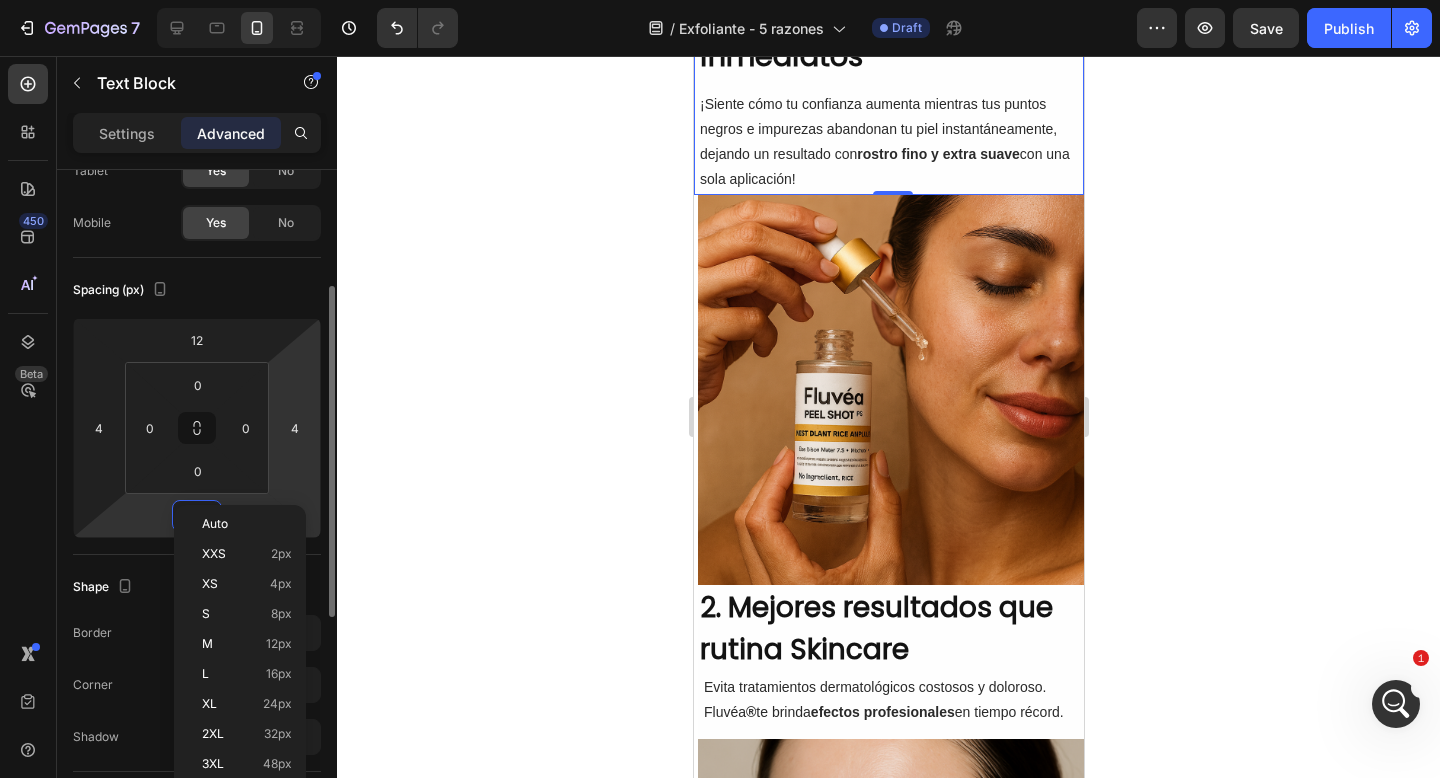 scroll, scrollTop: 164, scrollLeft: 0, axis: vertical 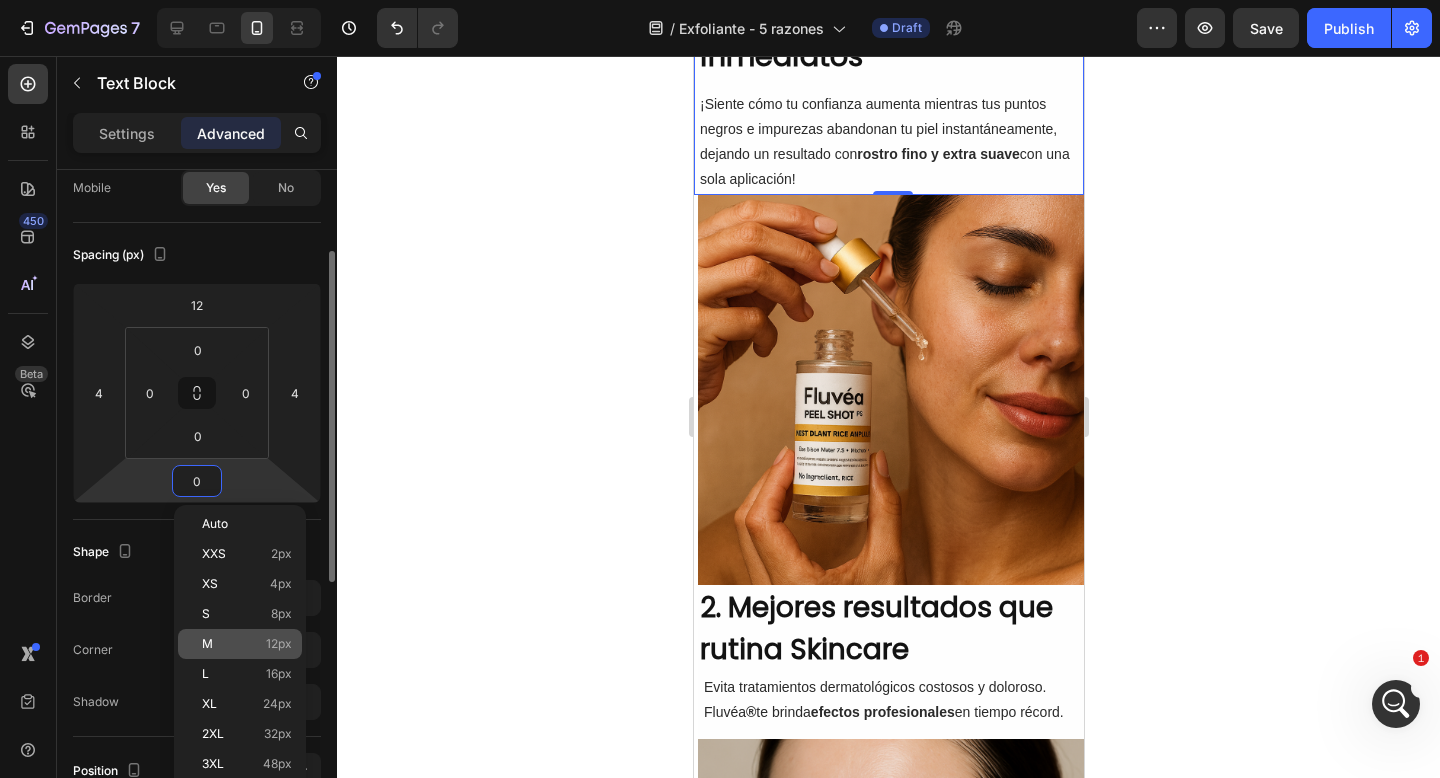 click on "M 12px" at bounding box center [247, 644] 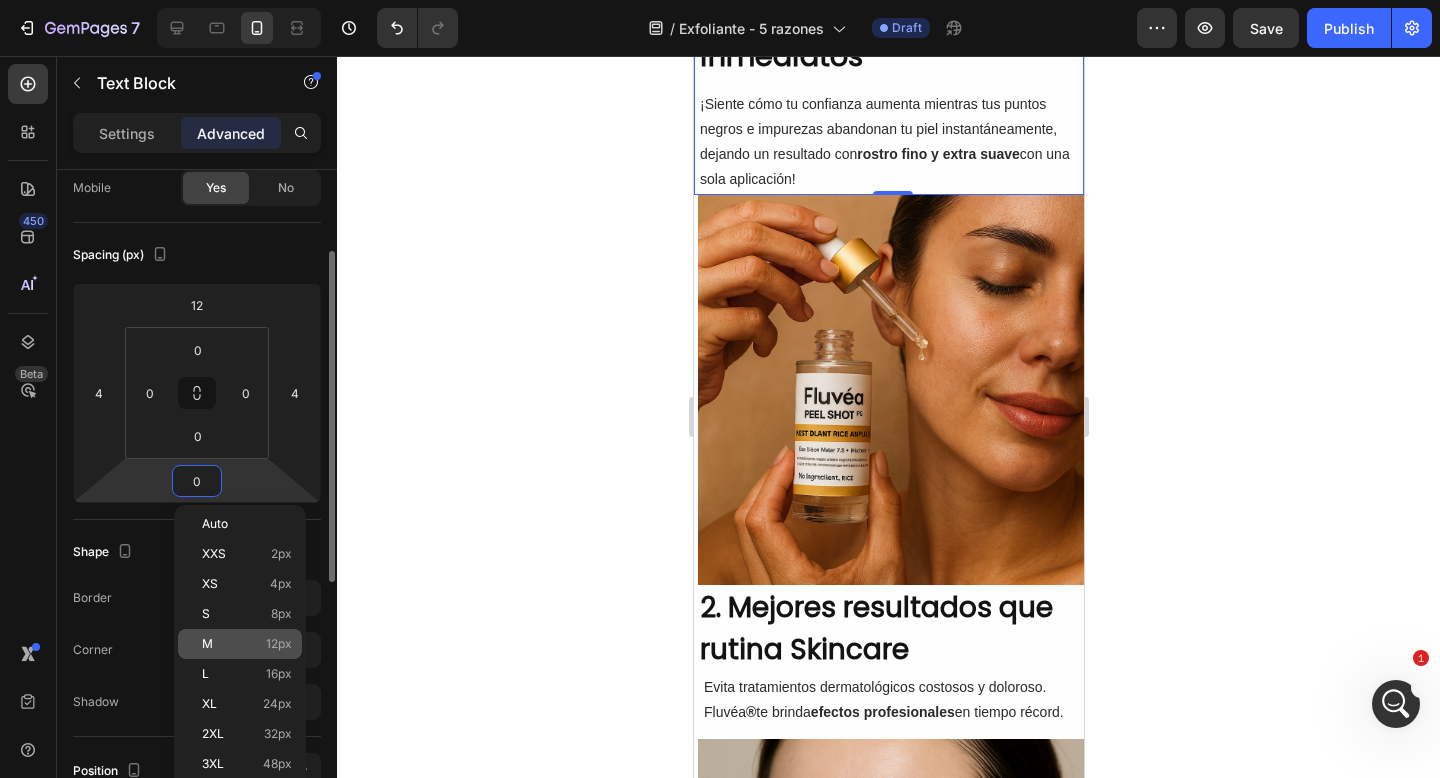 type on "12" 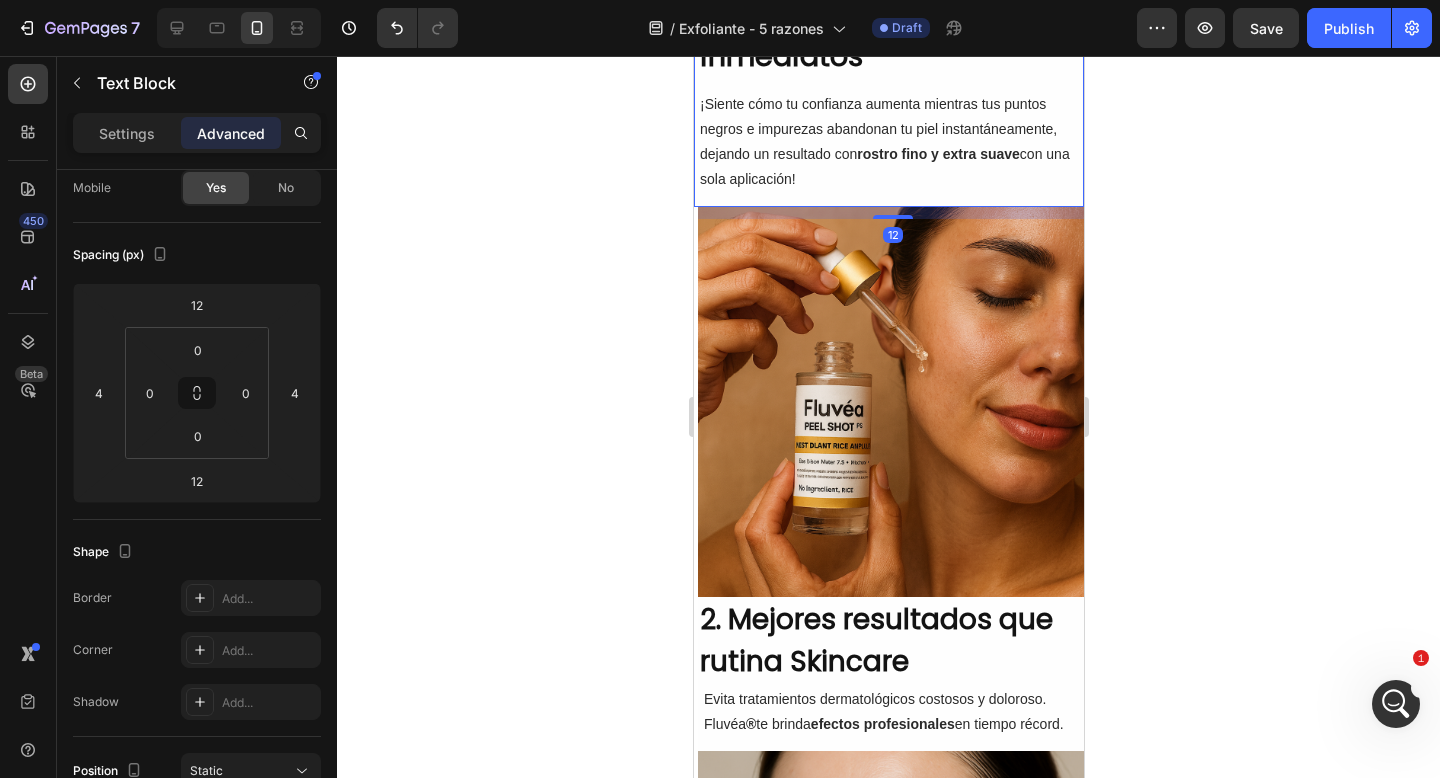 click 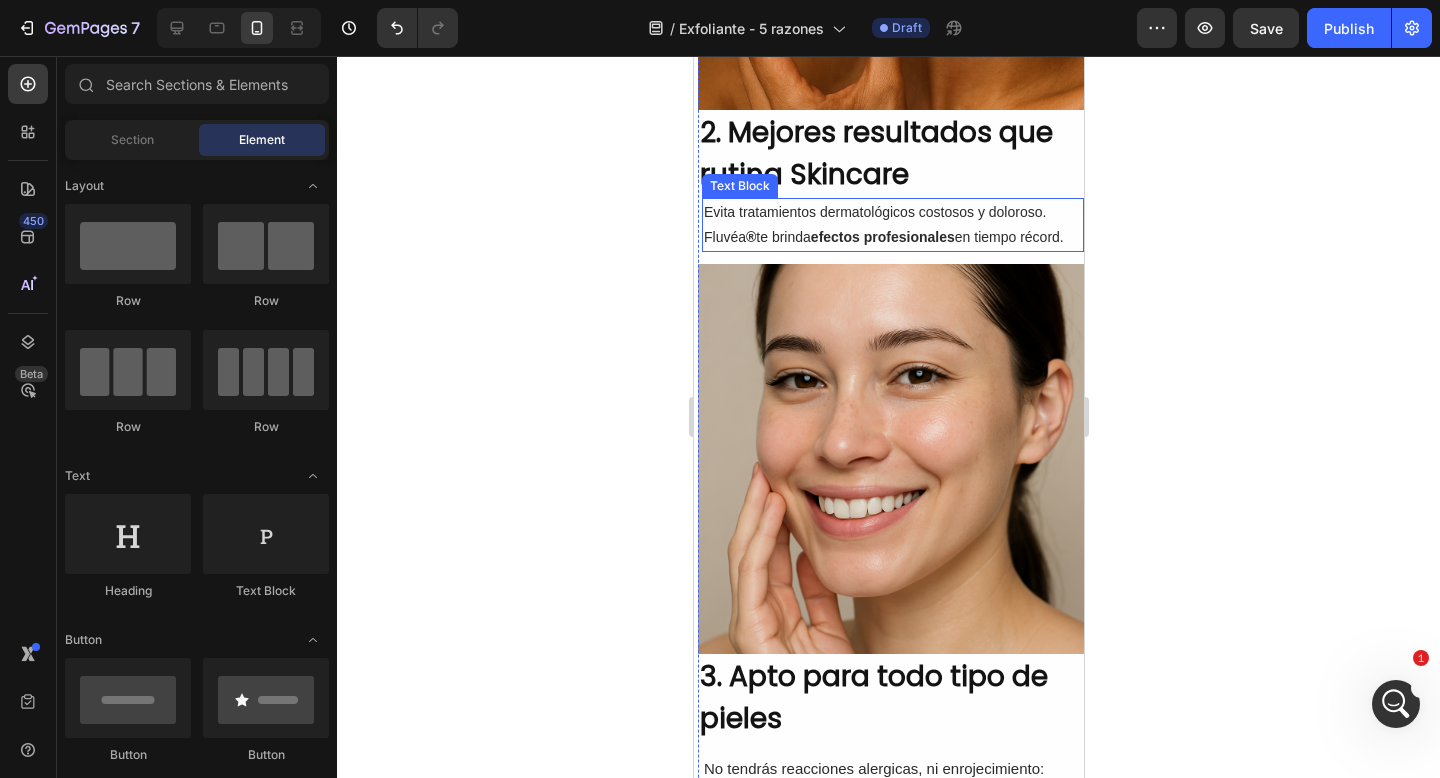 scroll, scrollTop: 1284, scrollLeft: 0, axis: vertical 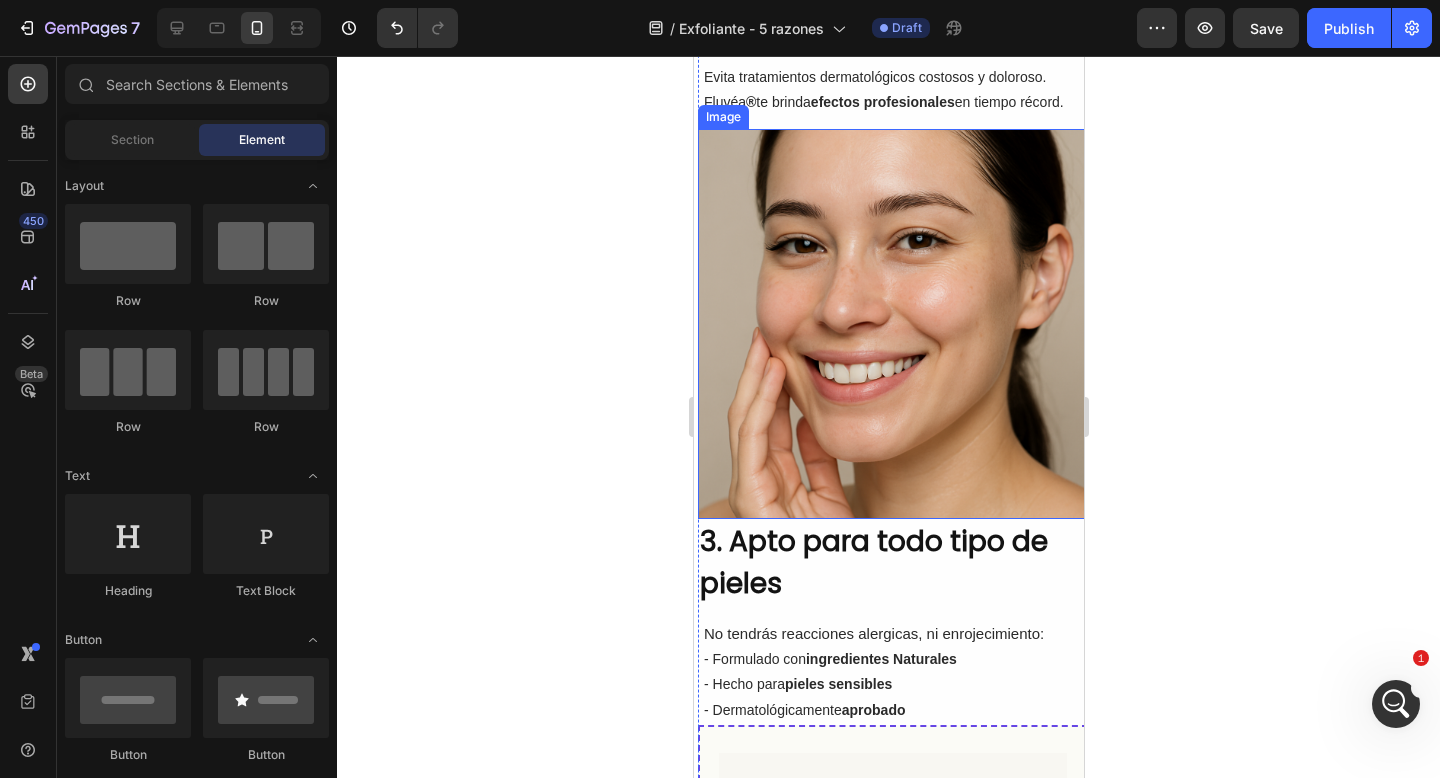 click at bounding box center [892, 324] 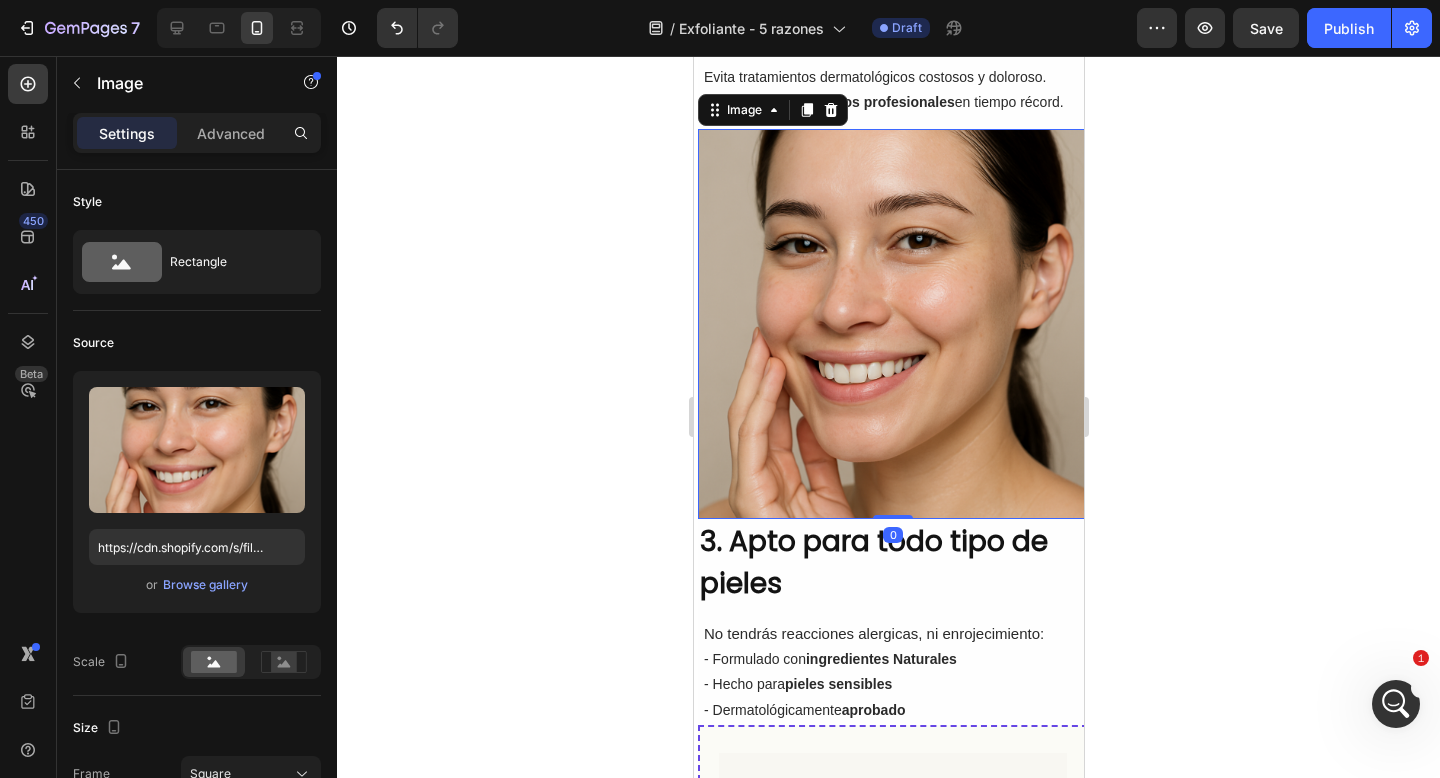 scroll, scrollTop: 1547, scrollLeft: 0, axis: vertical 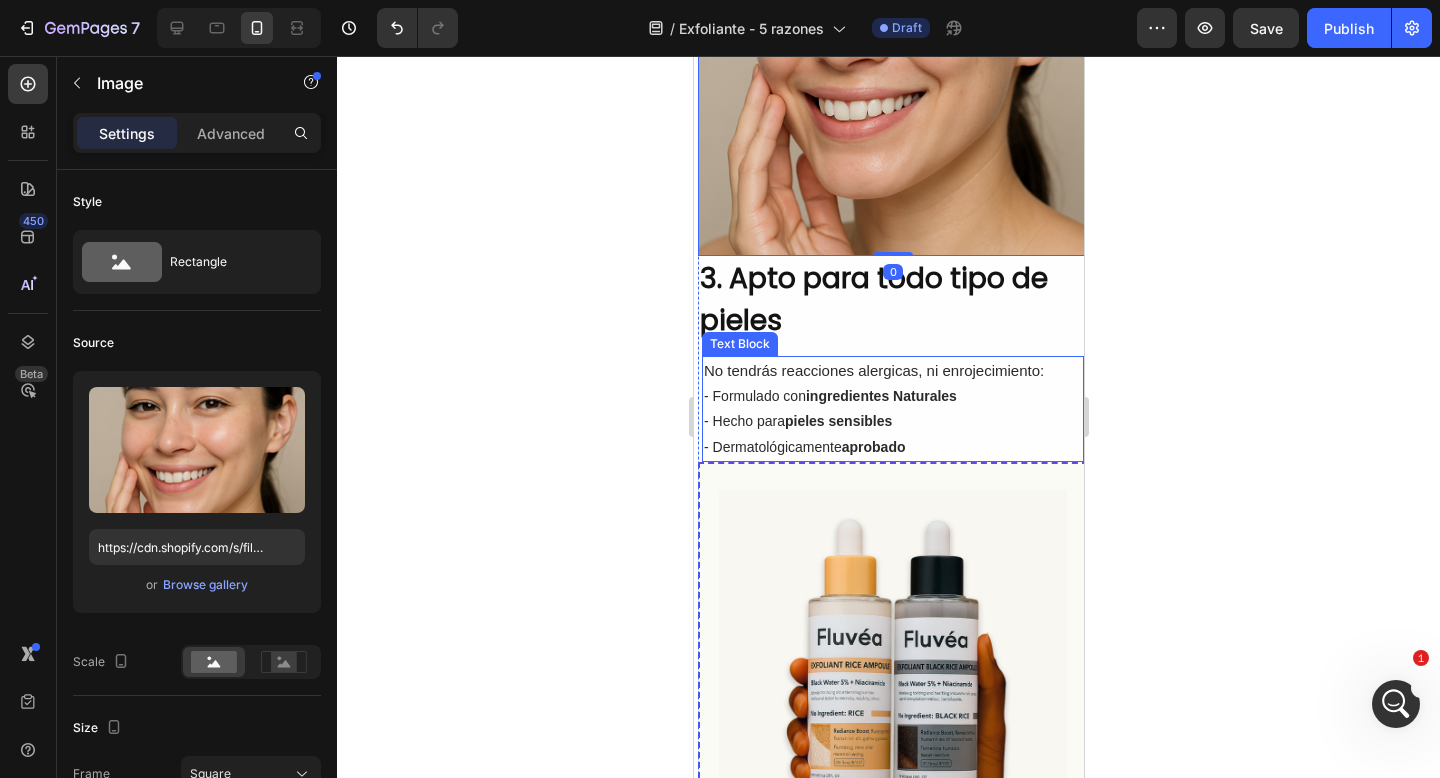 click on "No tendrás reacciones alergicas, ni enrojecimiento:" at bounding box center [873, 370] 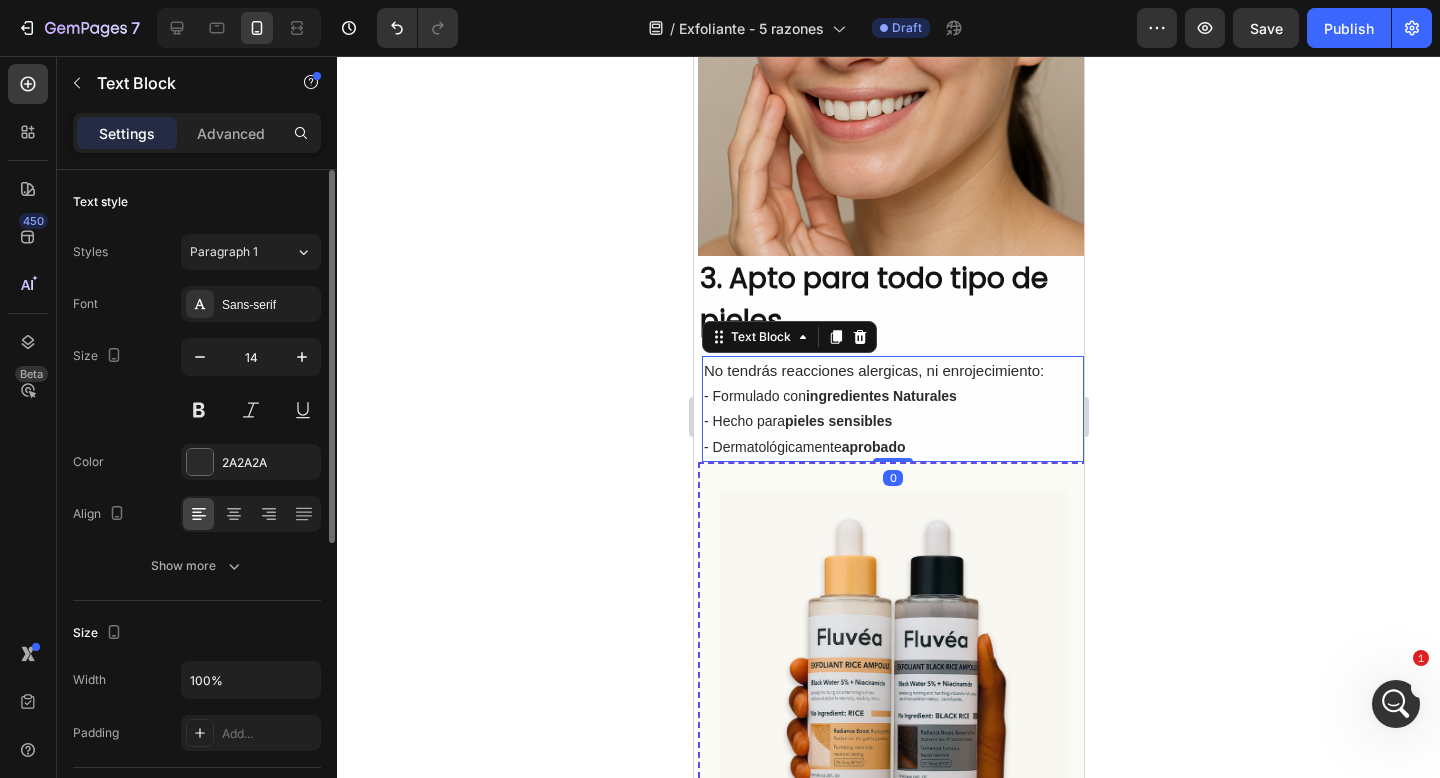 click on "Advanced" at bounding box center [231, 133] 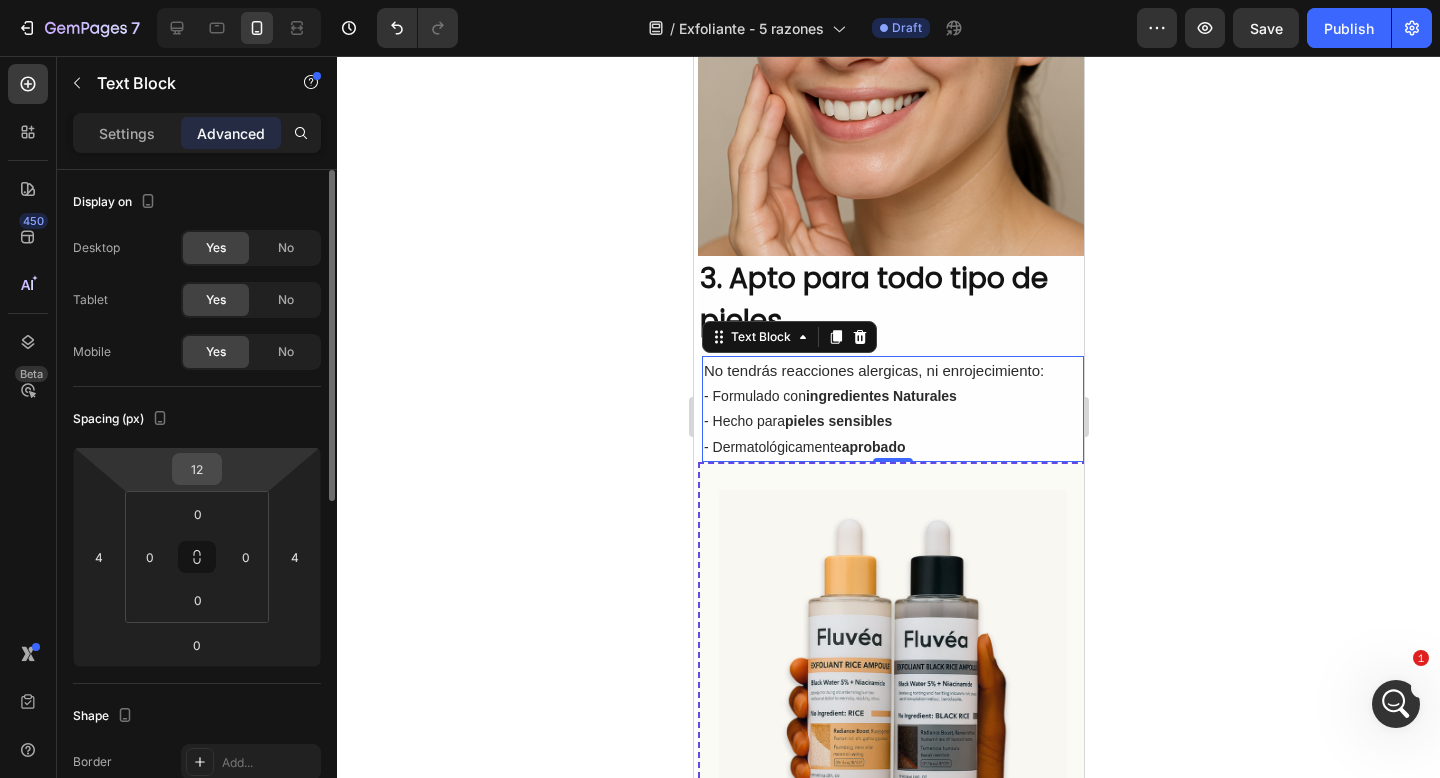 click on "12" at bounding box center (197, 469) 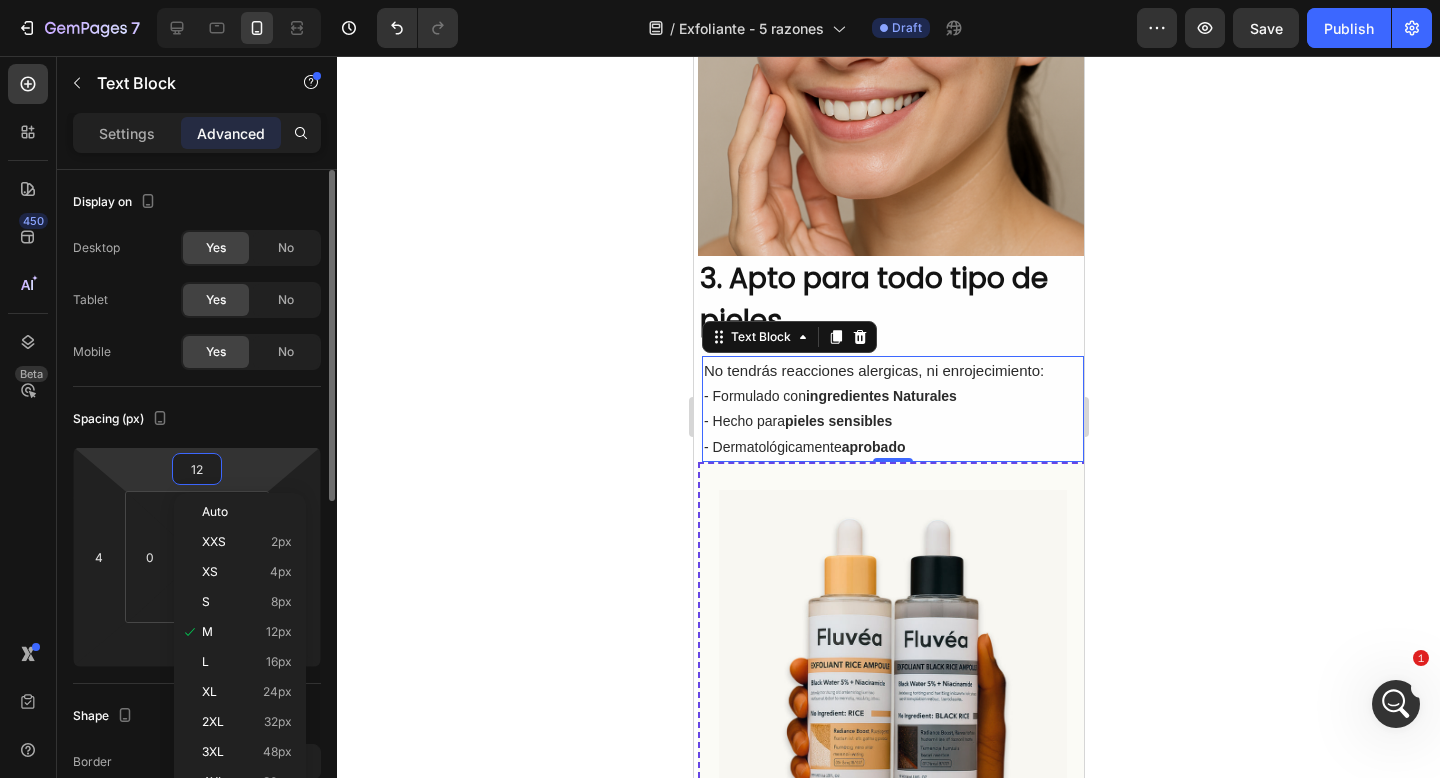 type on "0" 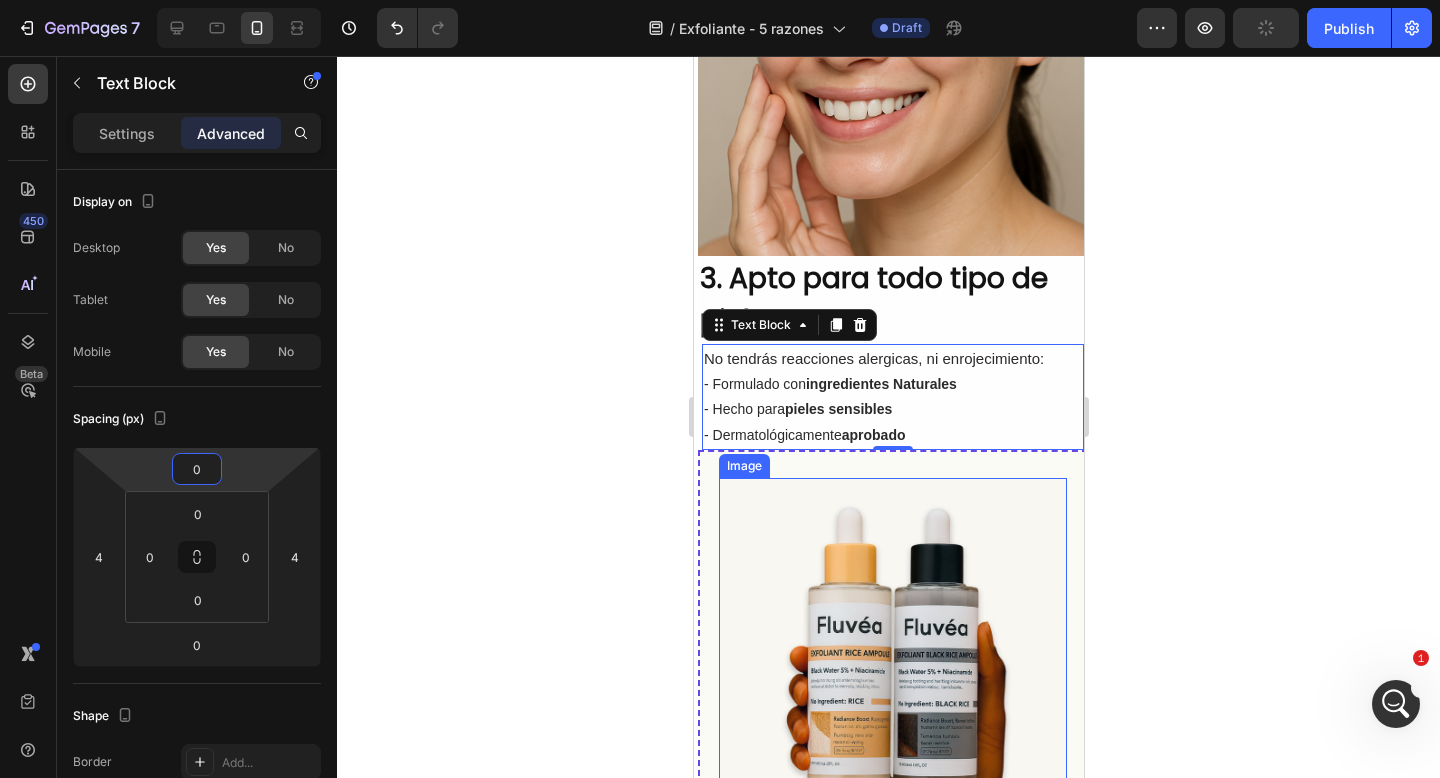 click 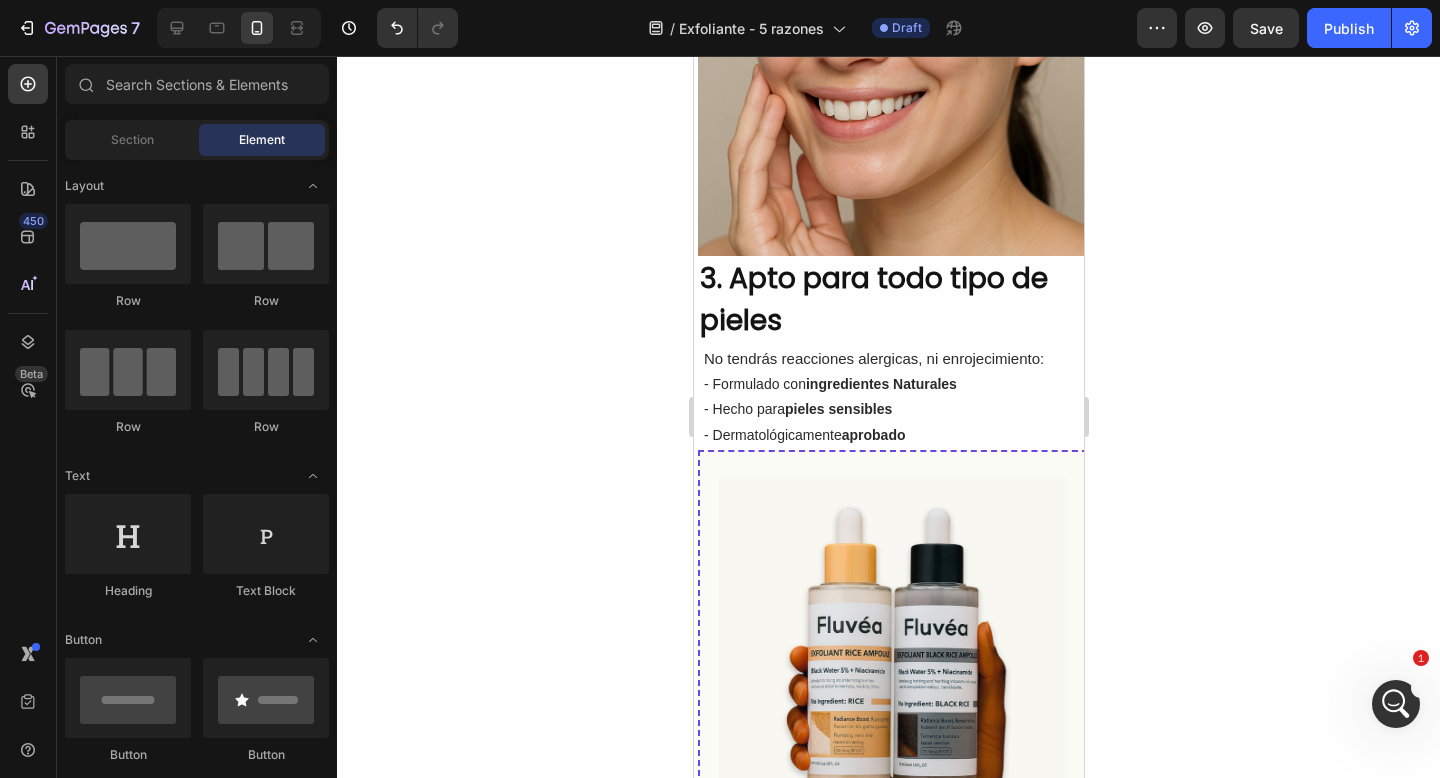 click 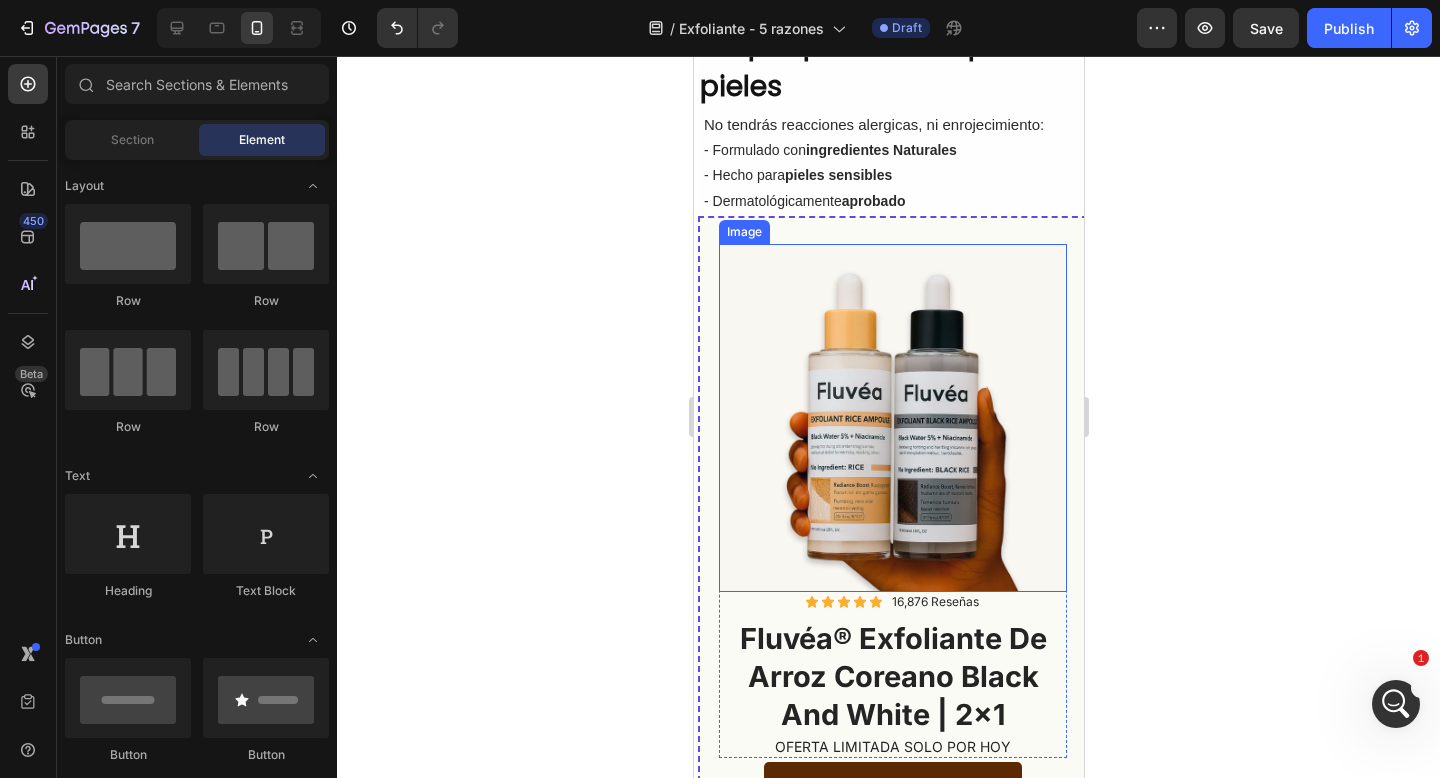 scroll, scrollTop: 1790, scrollLeft: 0, axis: vertical 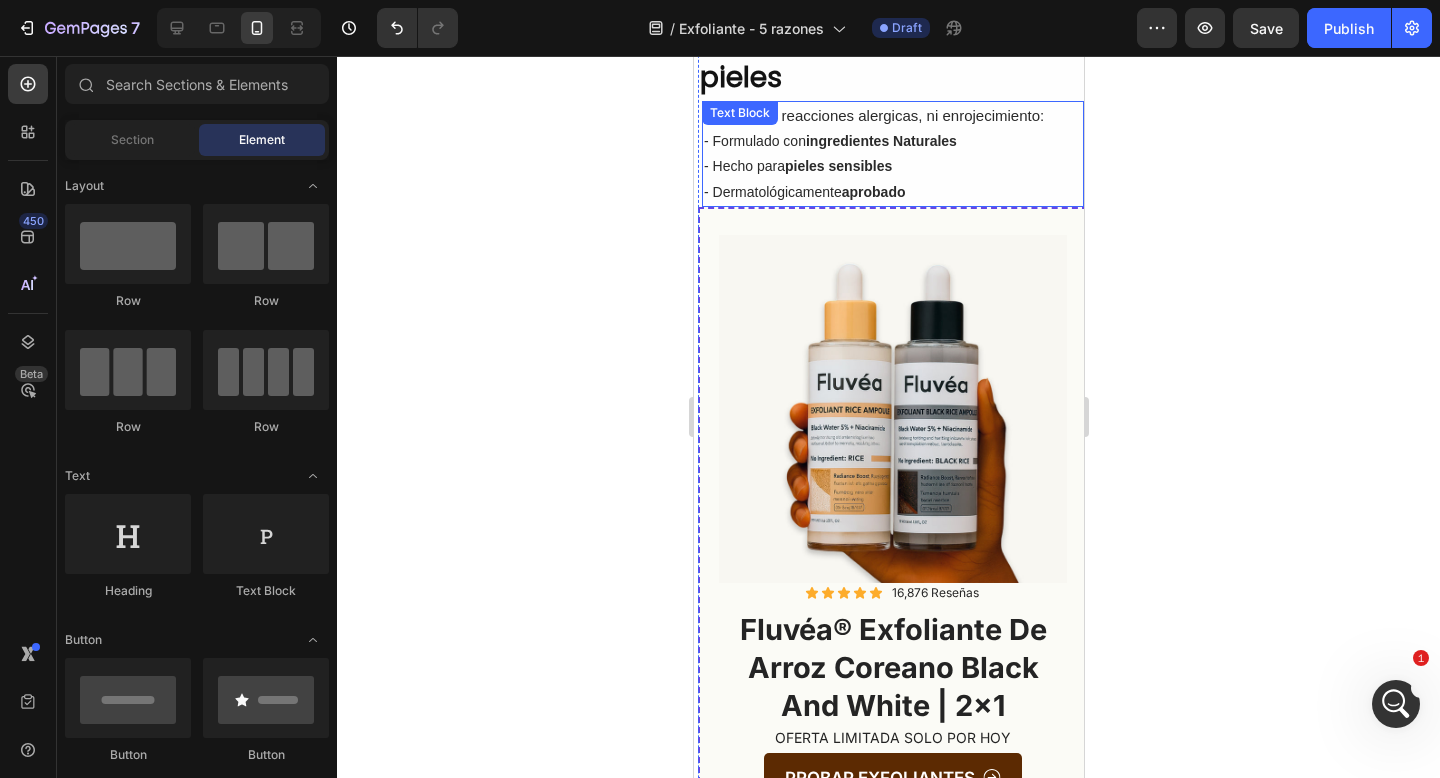 click on "- Formulado con  ingredientes Naturales" at bounding box center [892, 141] 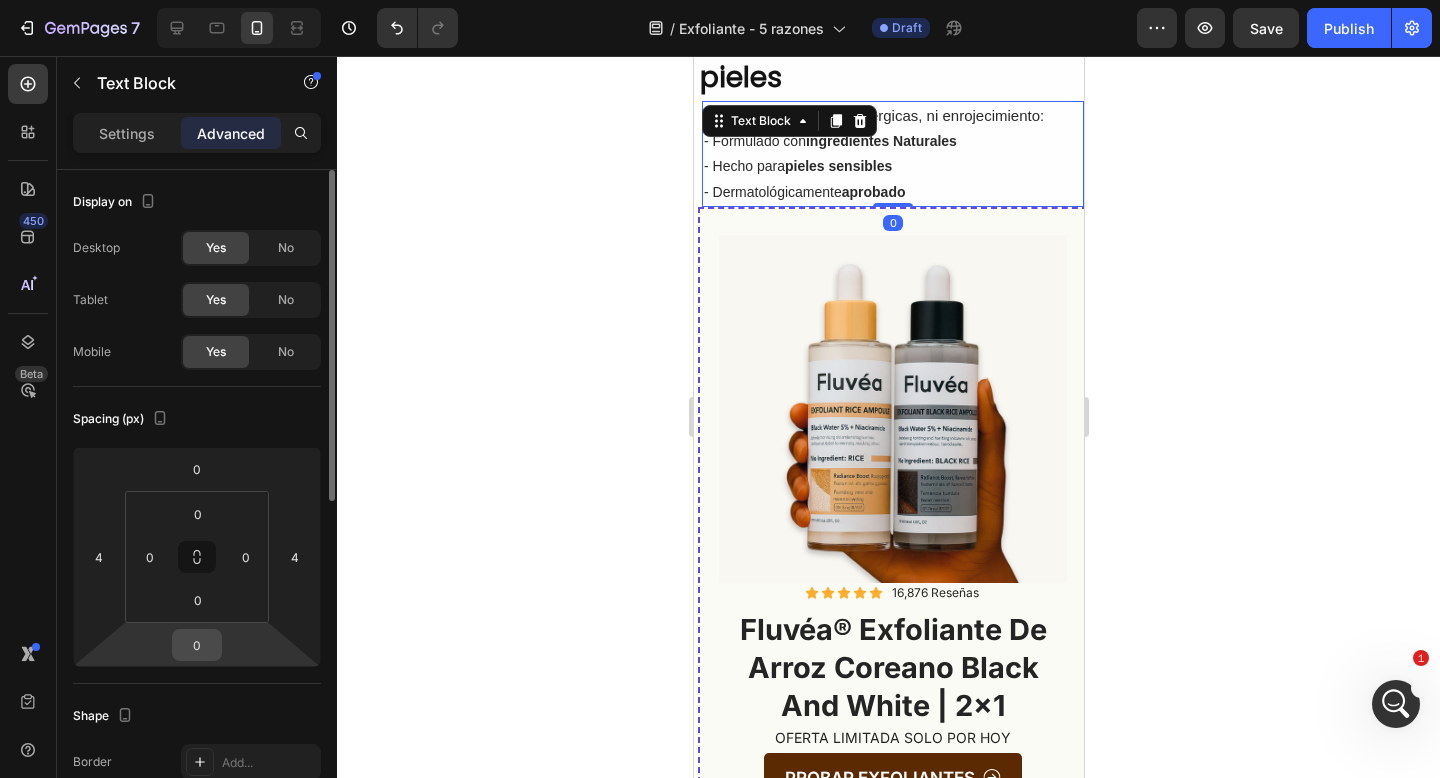 click on "0" at bounding box center (197, 645) 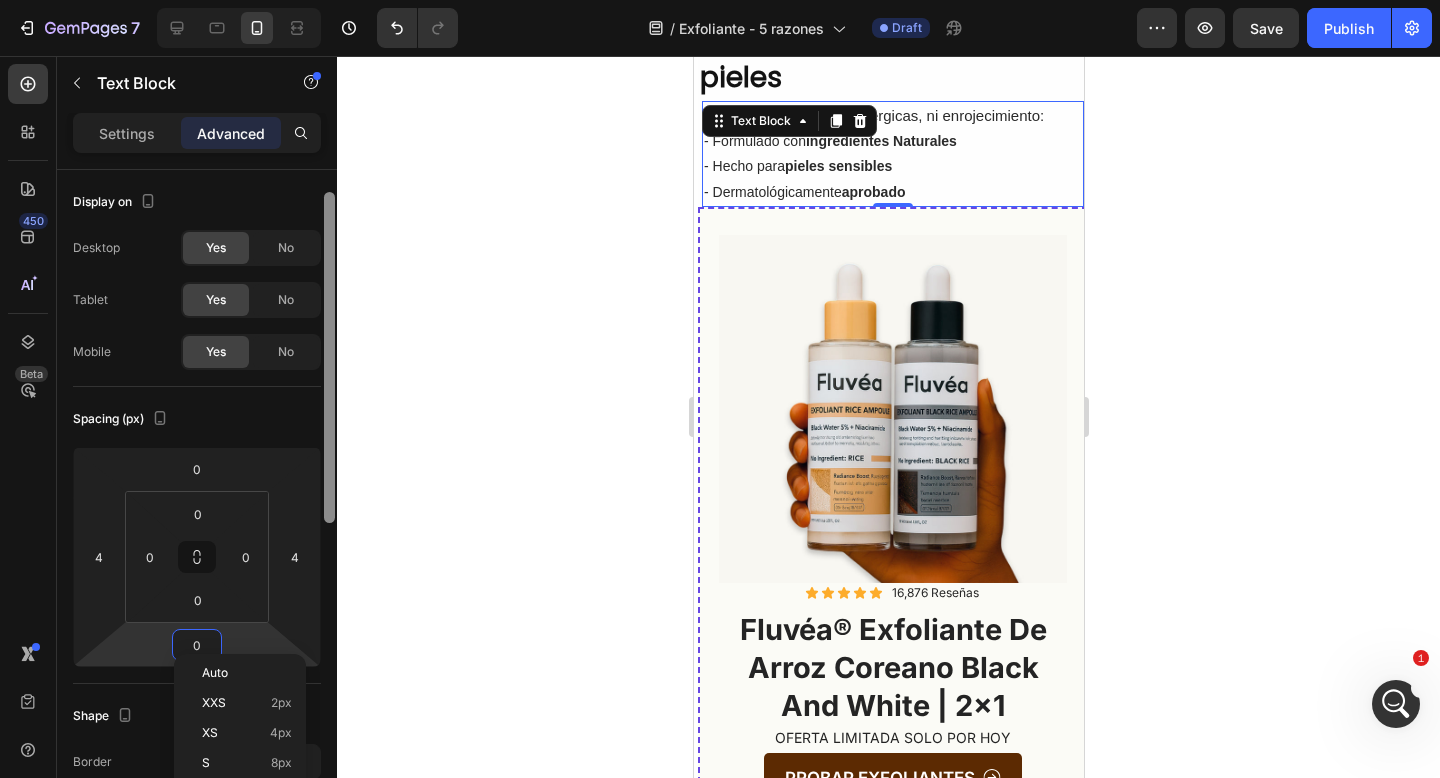 scroll, scrollTop: 143, scrollLeft: 0, axis: vertical 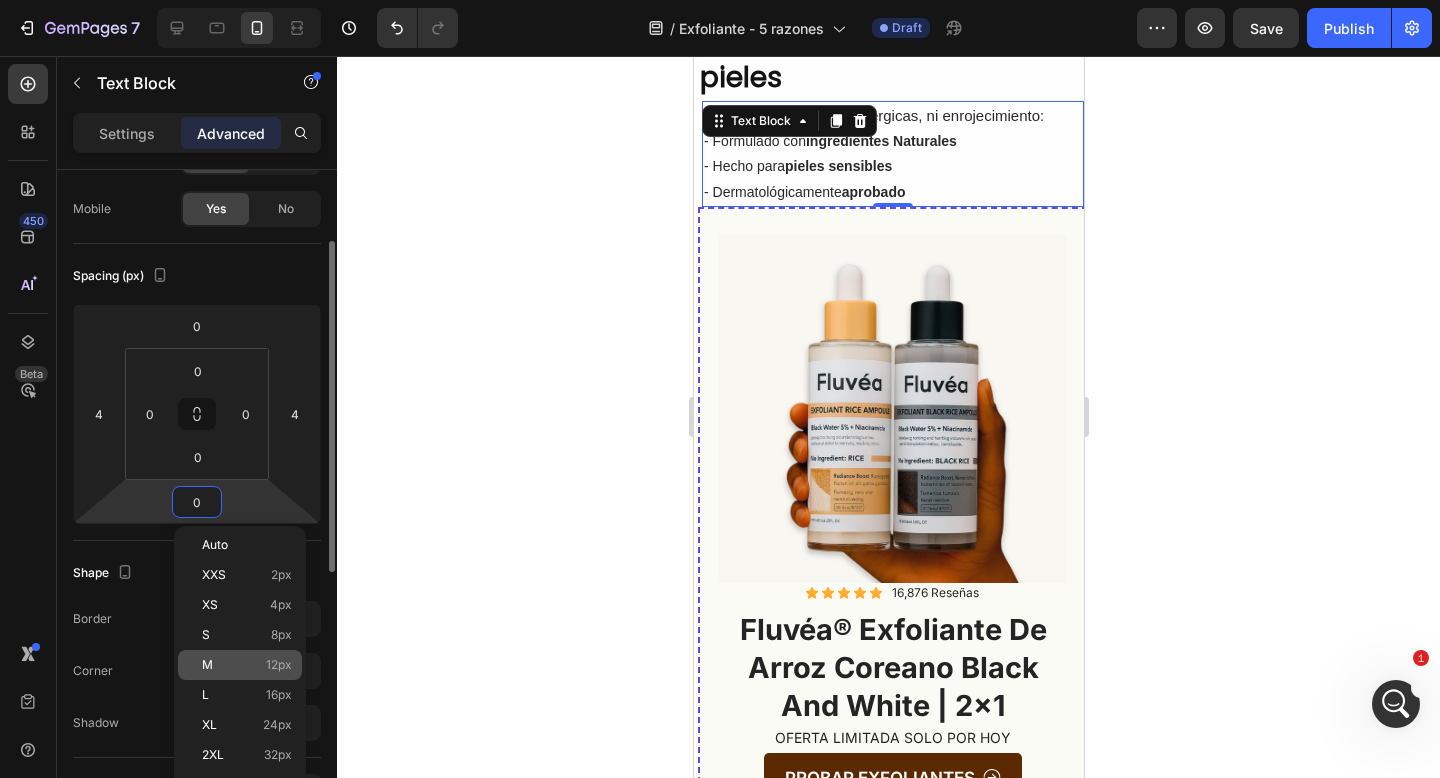 click on "M 12px" at bounding box center (247, 665) 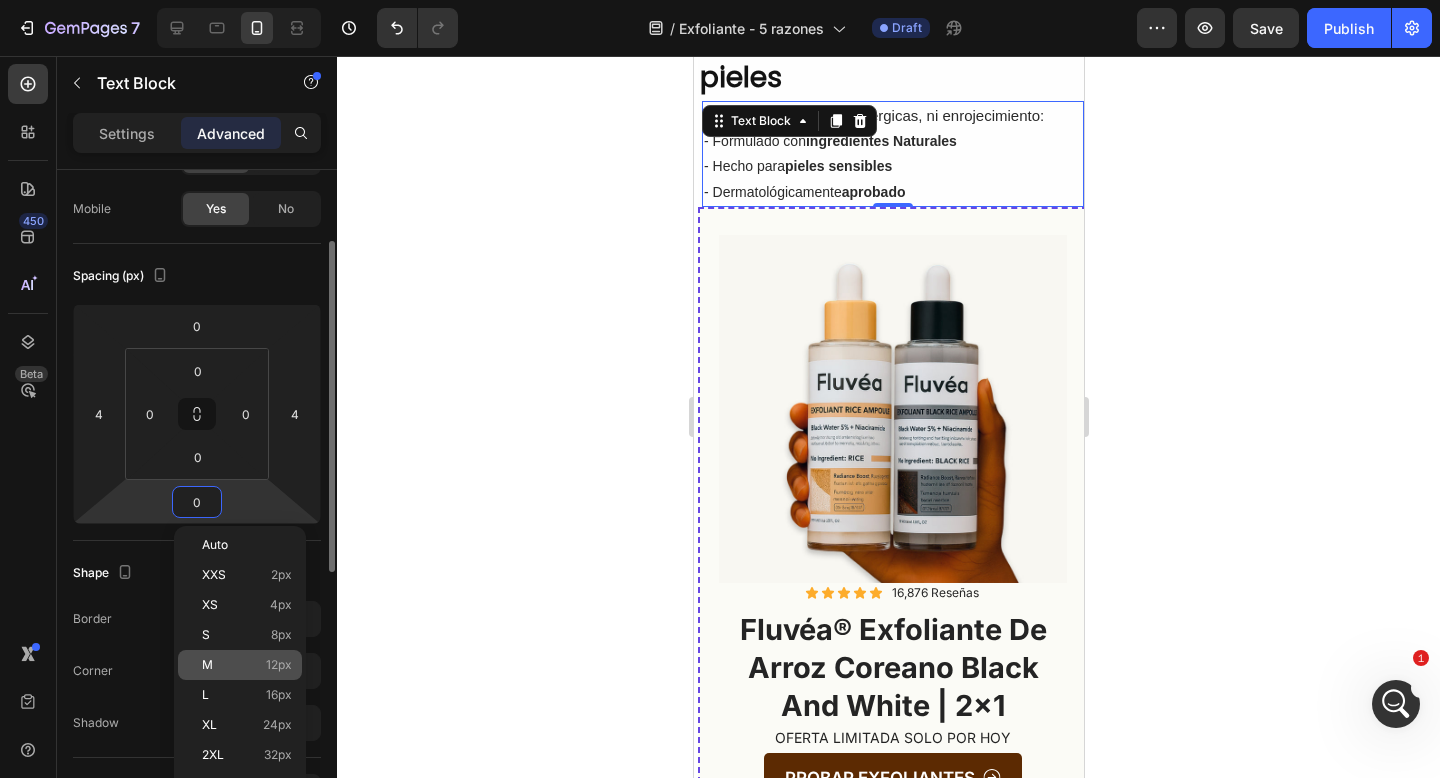 type on "12" 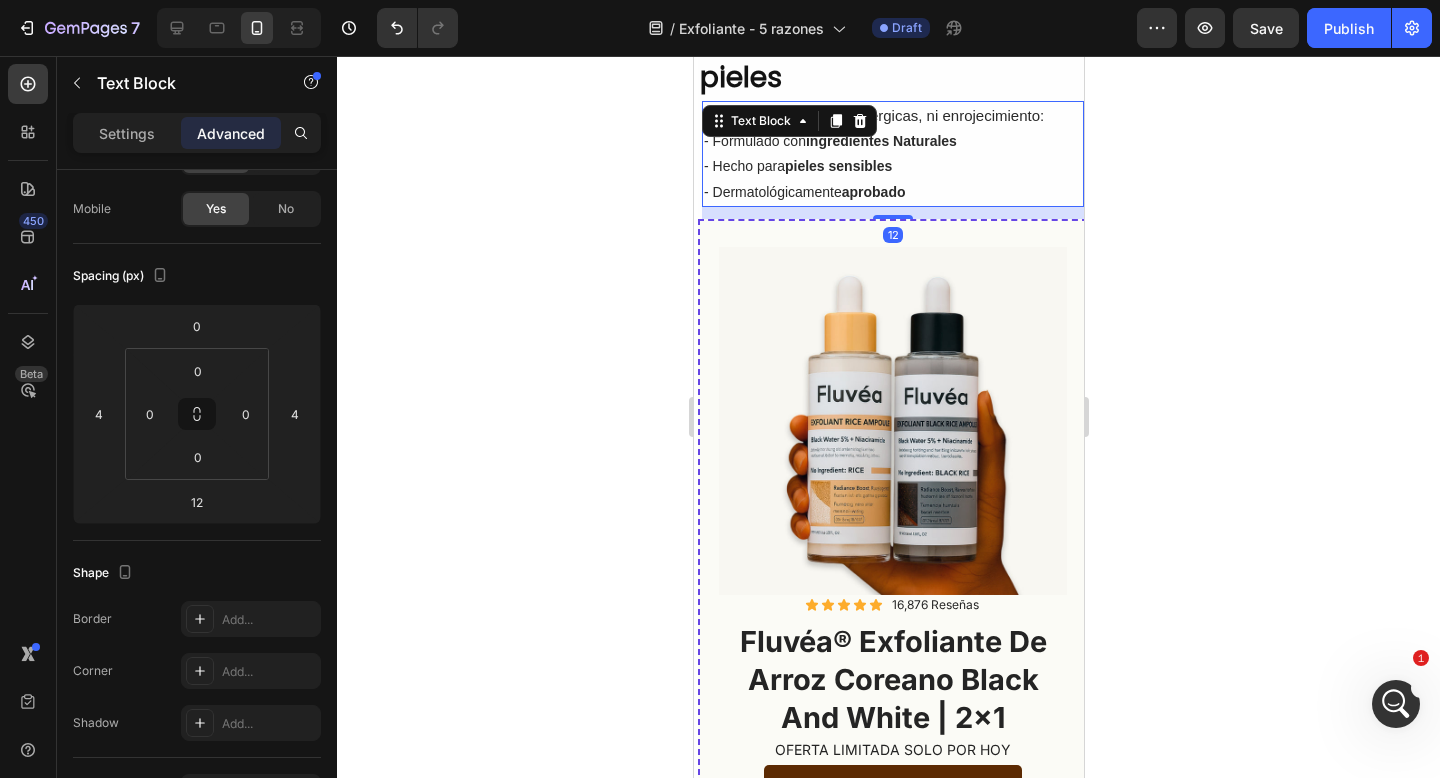 click 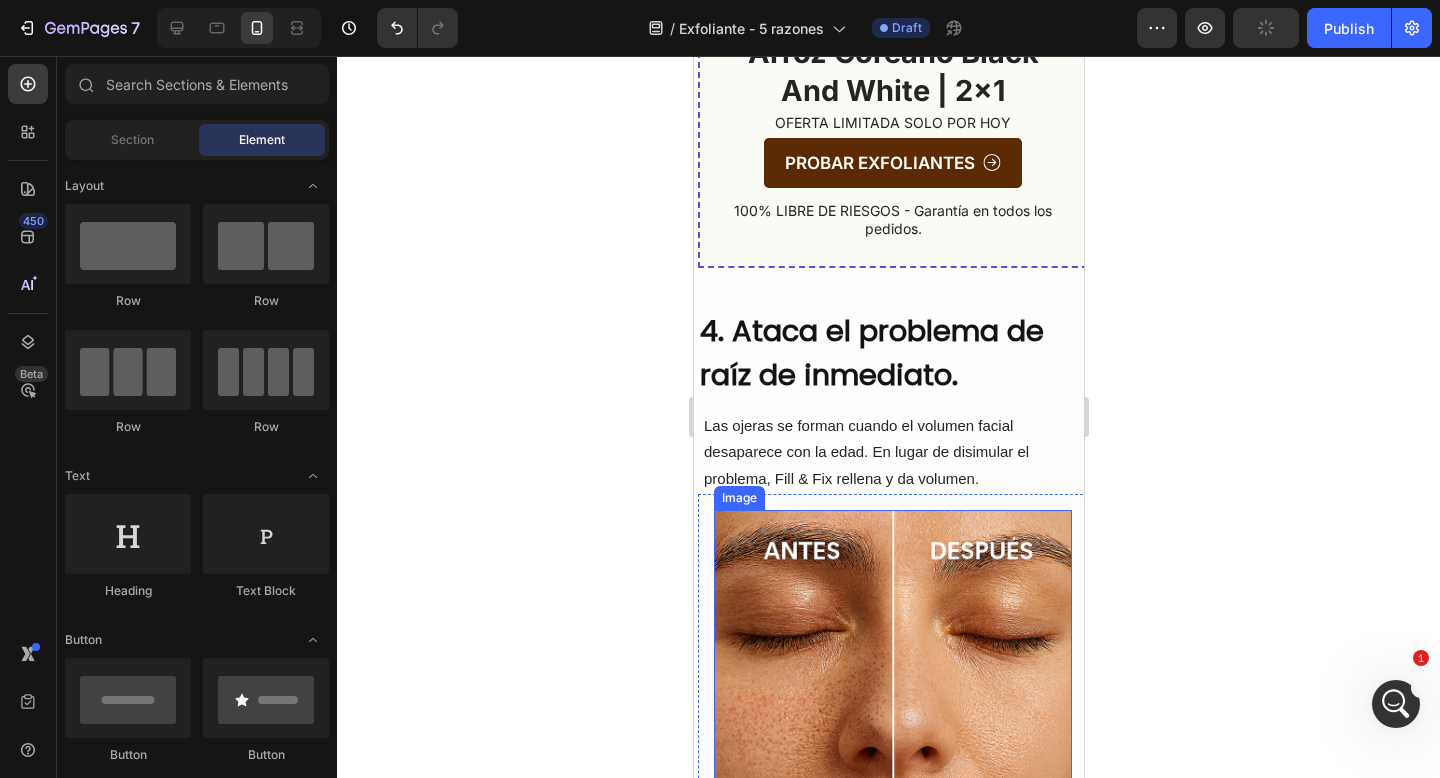 scroll, scrollTop: 2454, scrollLeft: 0, axis: vertical 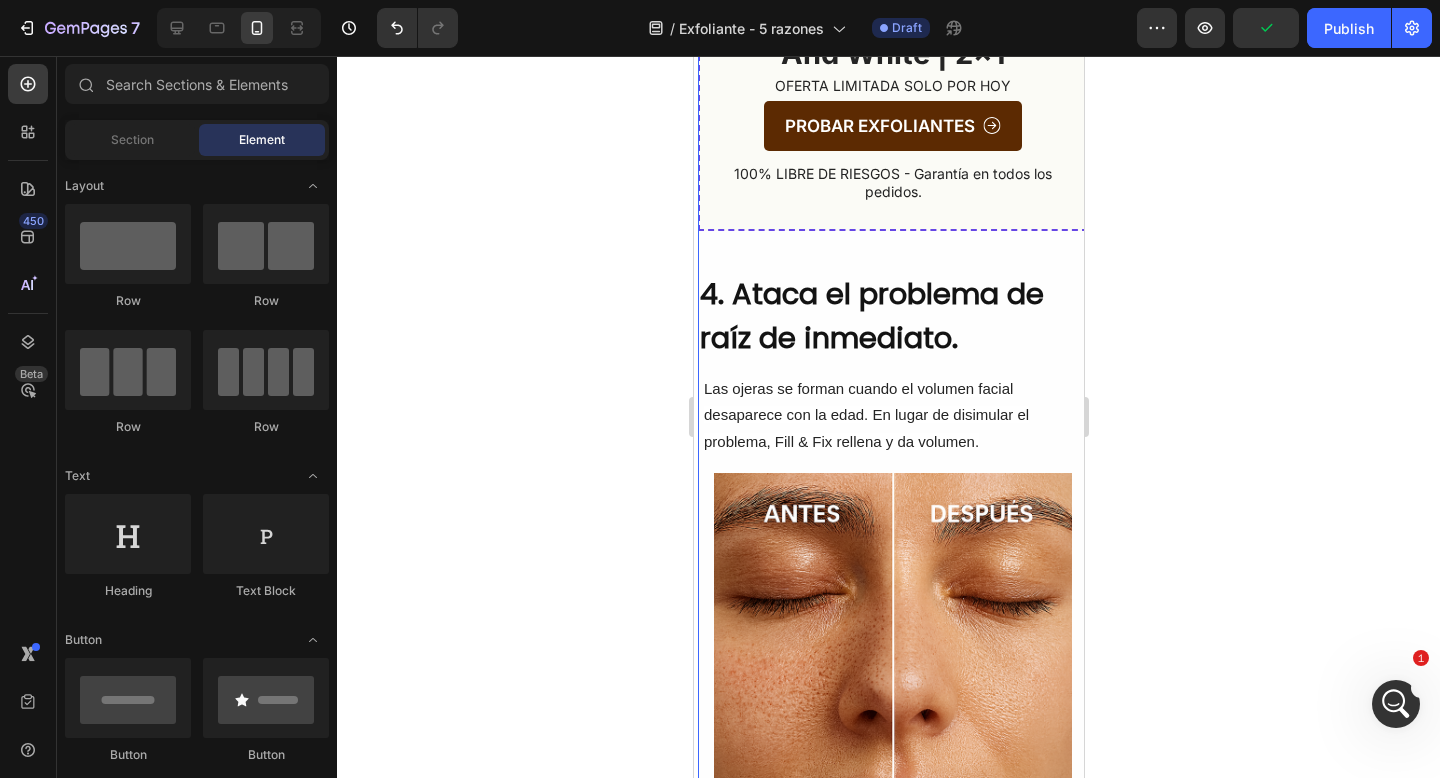 click on "4. Ataca el problema de raíz de inmediato." at bounding box center [892, 316] 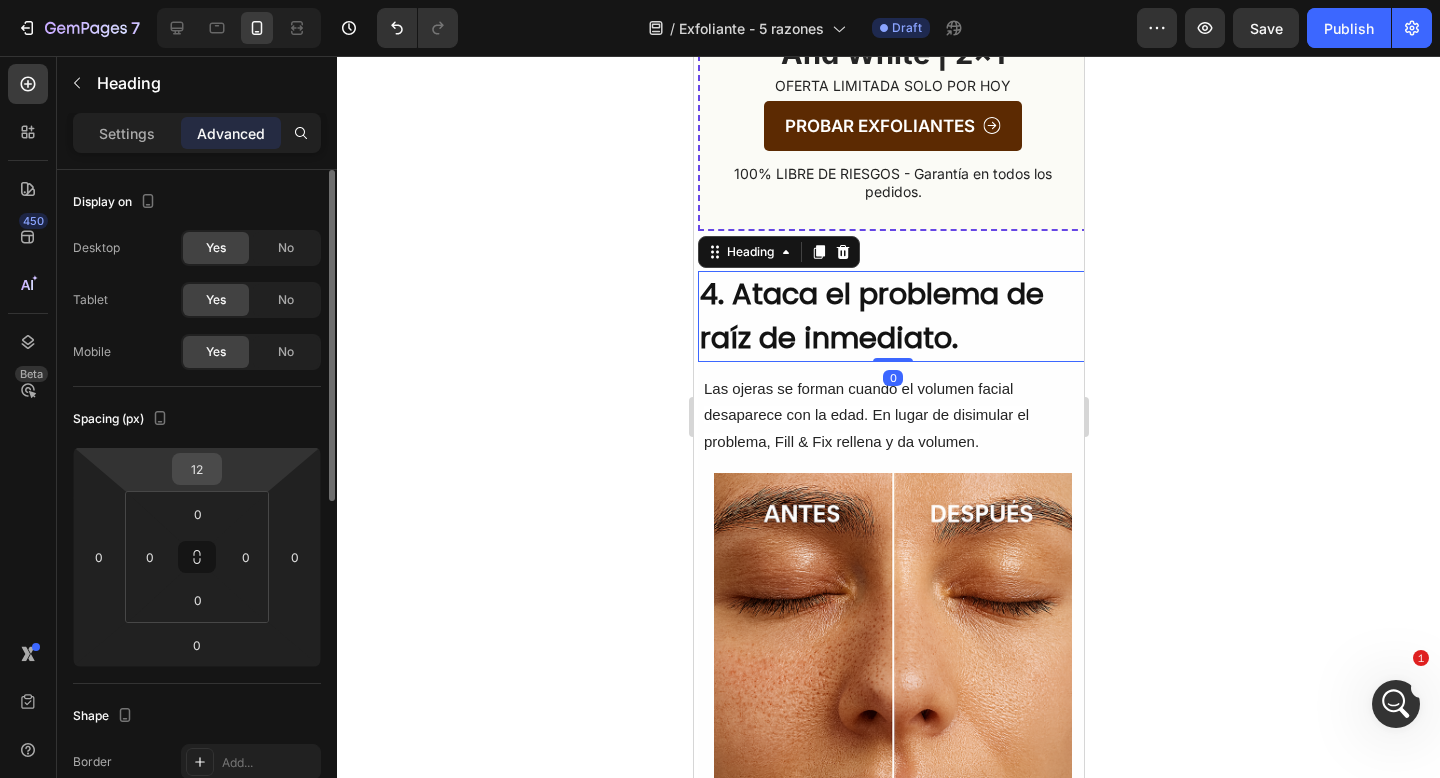 click on "12" at bounding box center (197, 469) 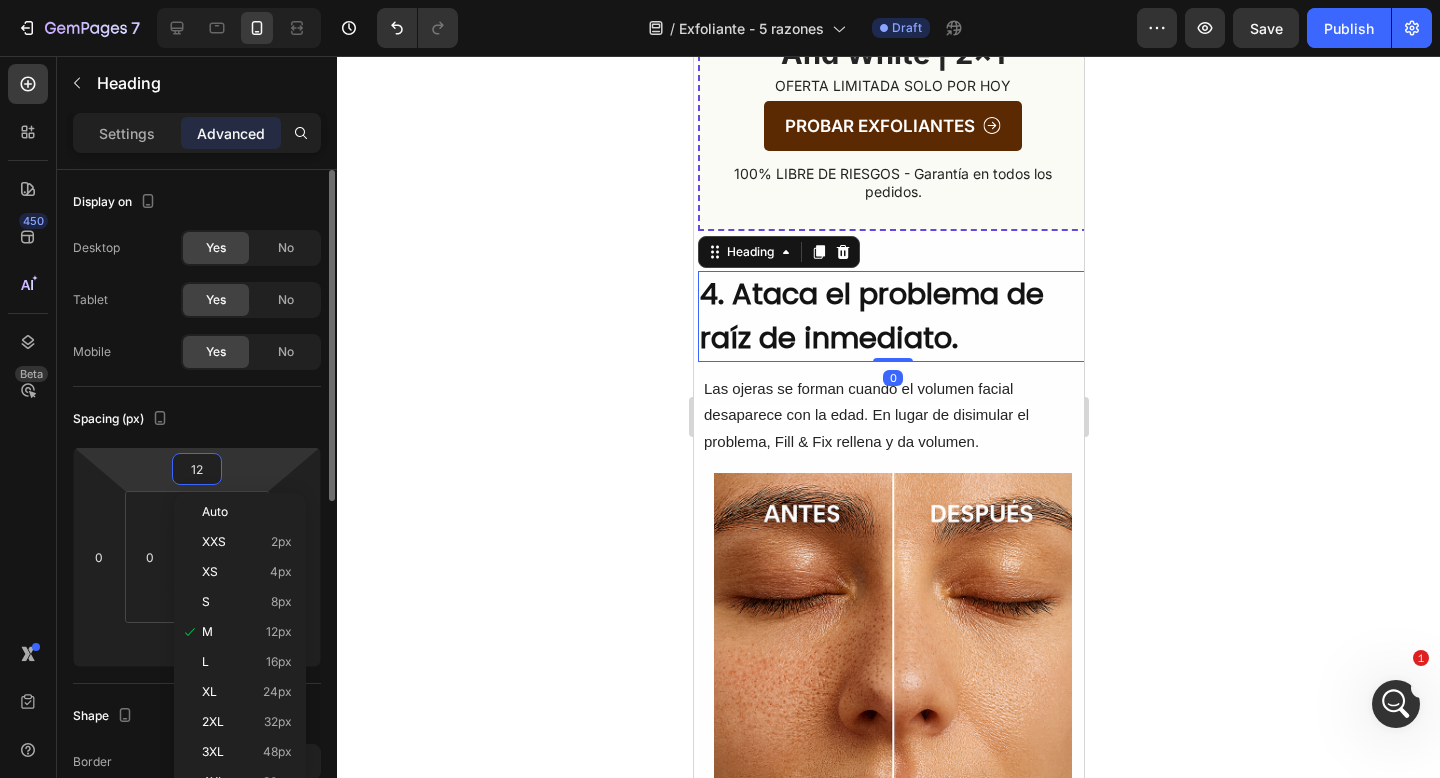 type on "0" 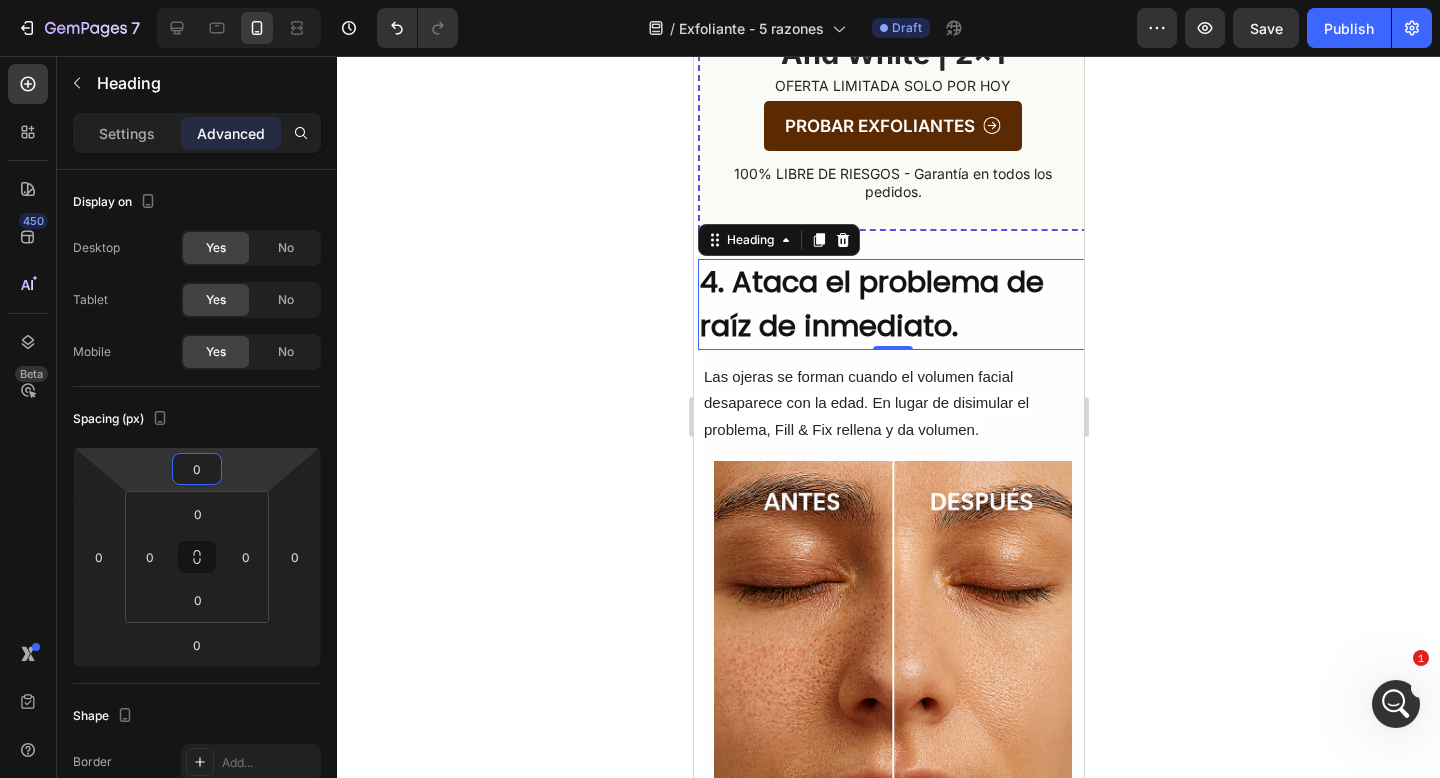 click 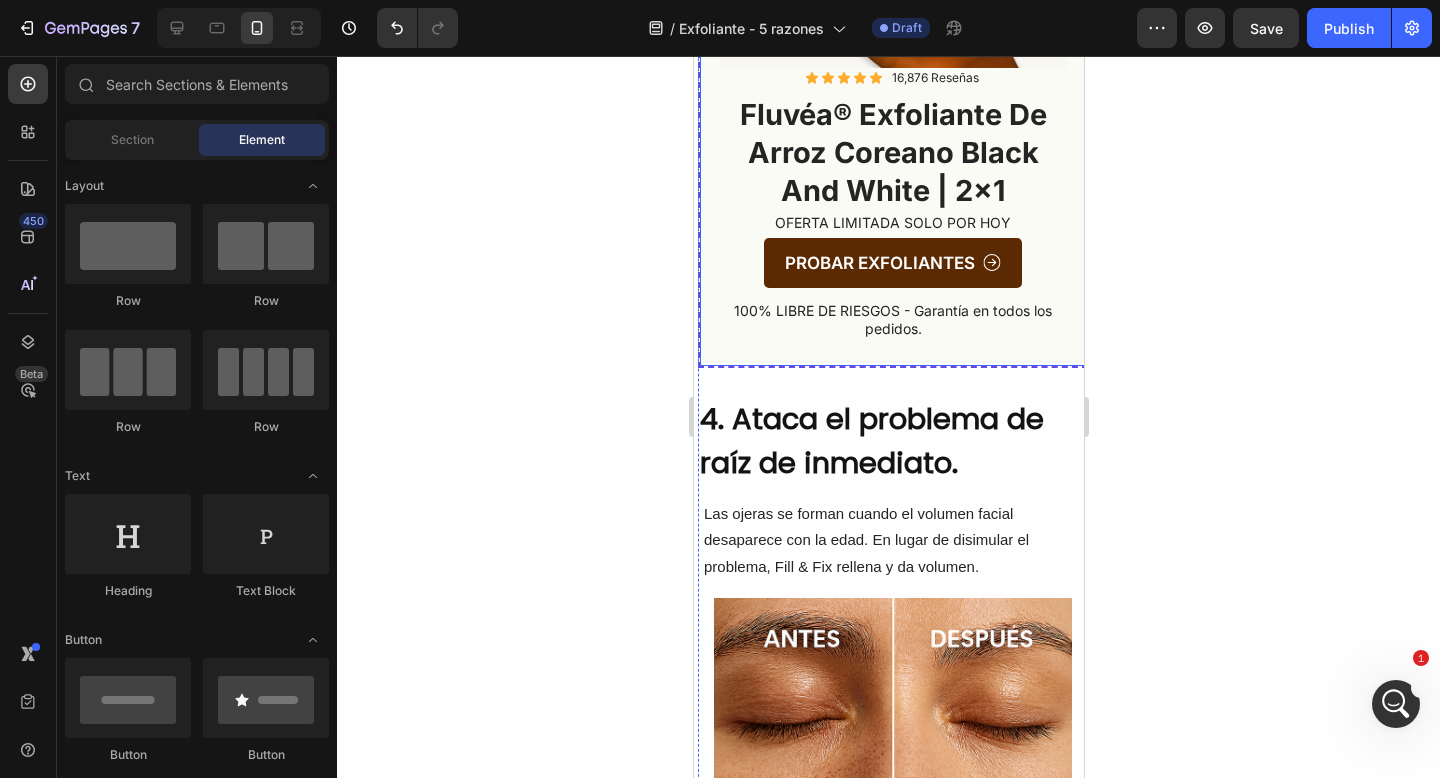 scroll, scrollTop: 2303, scrollLeft: 0, axis: vertical 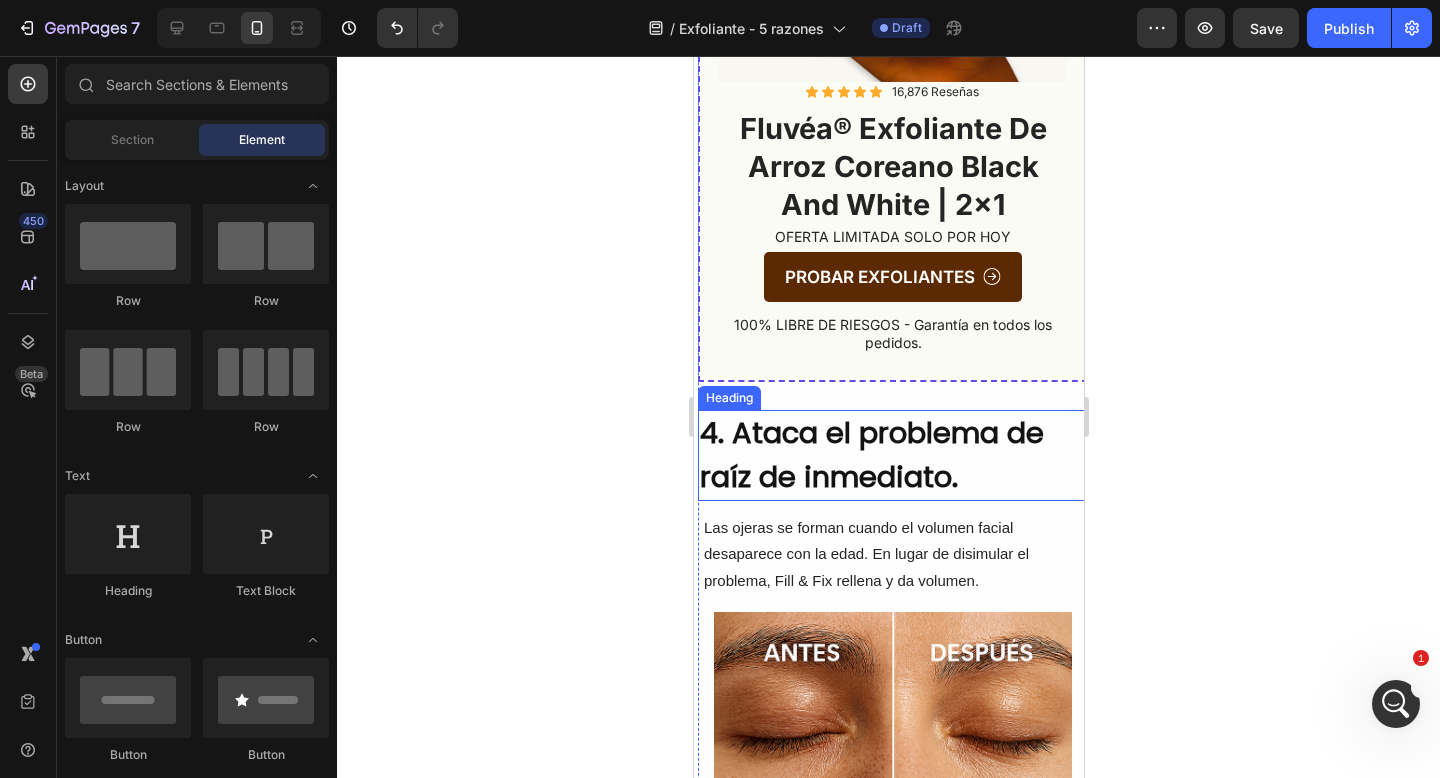 click on "4. Ataca el problema de raíz de inmediato." at bounding box center (892, 455) 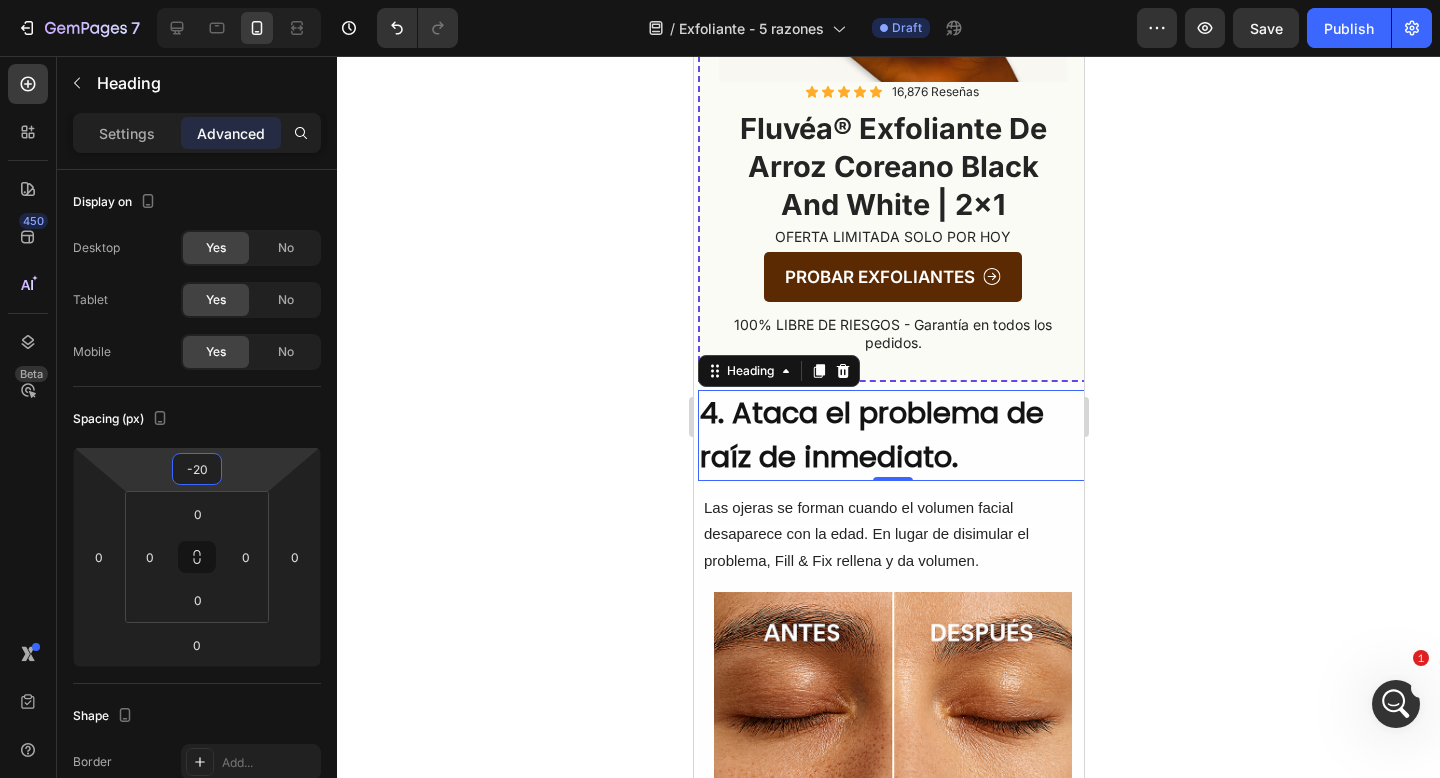 type on "-18" 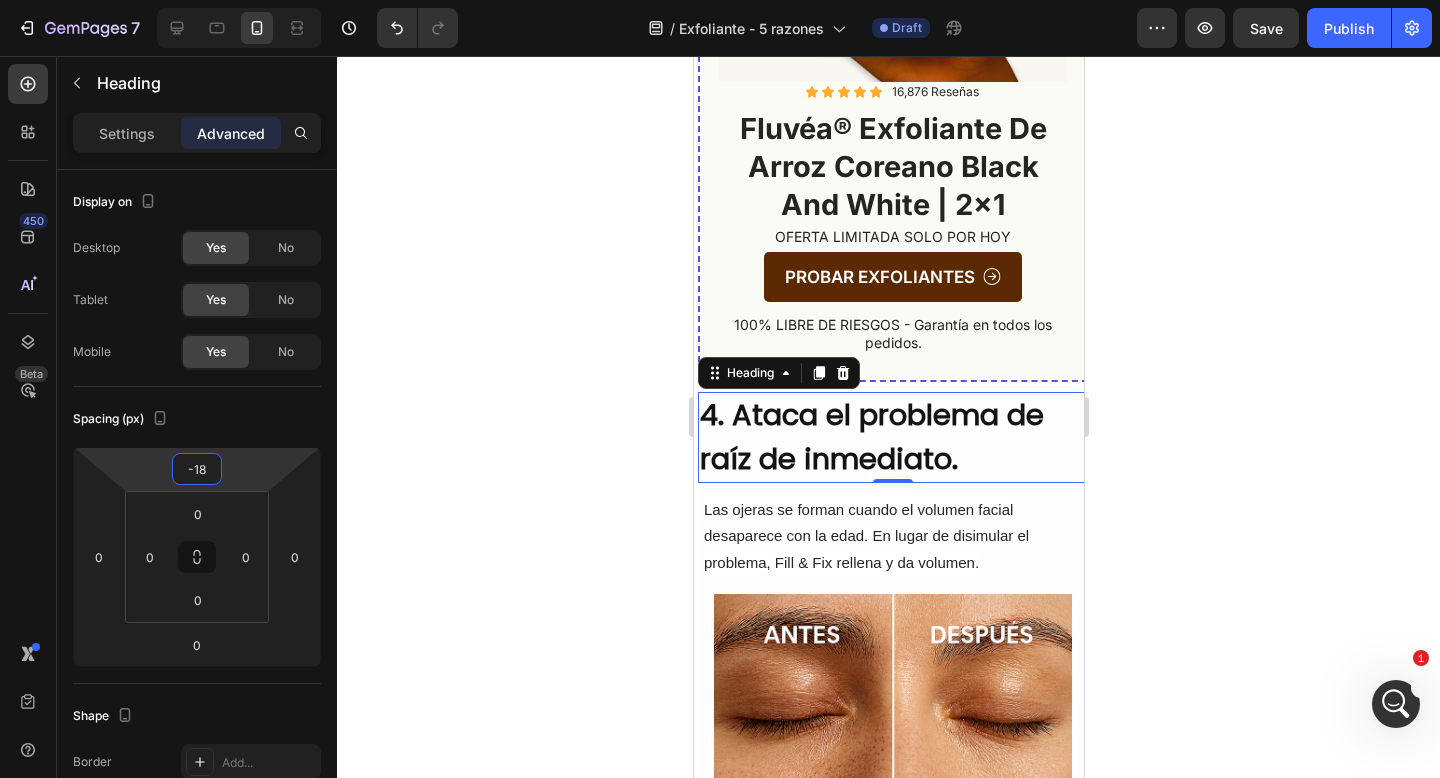click on "7  Version history  /  Exfoliante - 5 razones Draft Preview  Save   Publish  450 Beta Sections(30) Elements(83) Section Element Hero Section Product Detail Brands Trusted Badges Guarantee Product Breakdown How to use Testimonials Compare Bundle FAQs Social Proof Brand Story Product List Collection Blog List Contact Sticky Add to Cart Custom Footer Browse Library 450 Layout
Row
Row
Row
Row Text
Heading
Text Block Button
Button
Button Media
Image
Image
Video" at bounding box center (720, 0) 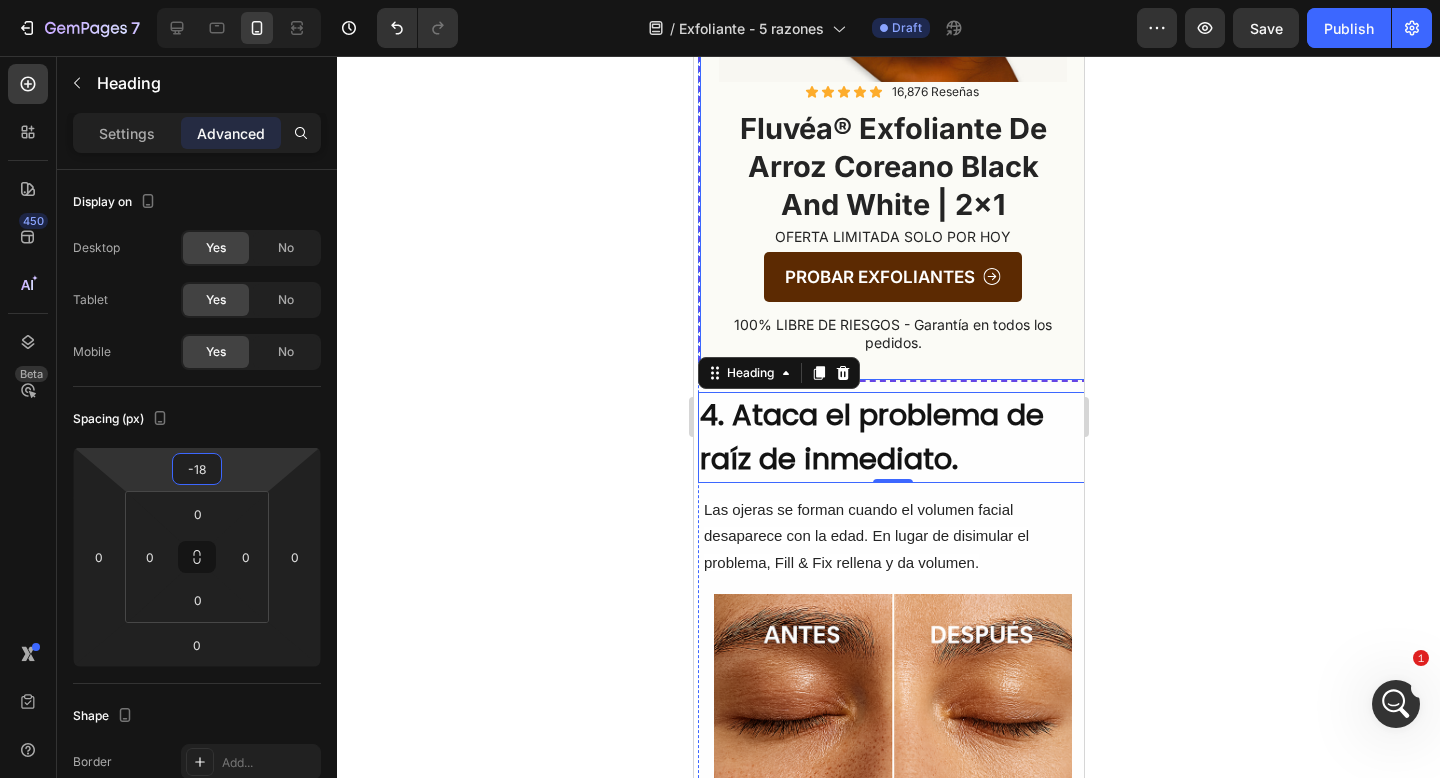 click on "Image Icon Icon Icon Icon Icon Icon List 16,876 Reseñas Text Block Row fluvéa® exfoliante de arroz coreano black and white | 2x1 Heading OFERTA LIMITADA SOLO POR HOY Text Block Row
PROBAR EXFOLIANTES Button 100% LIBRE DE RIESGOS - Garantía en todos los pedidos. Text Block Row" at bounding box center (892, 44) 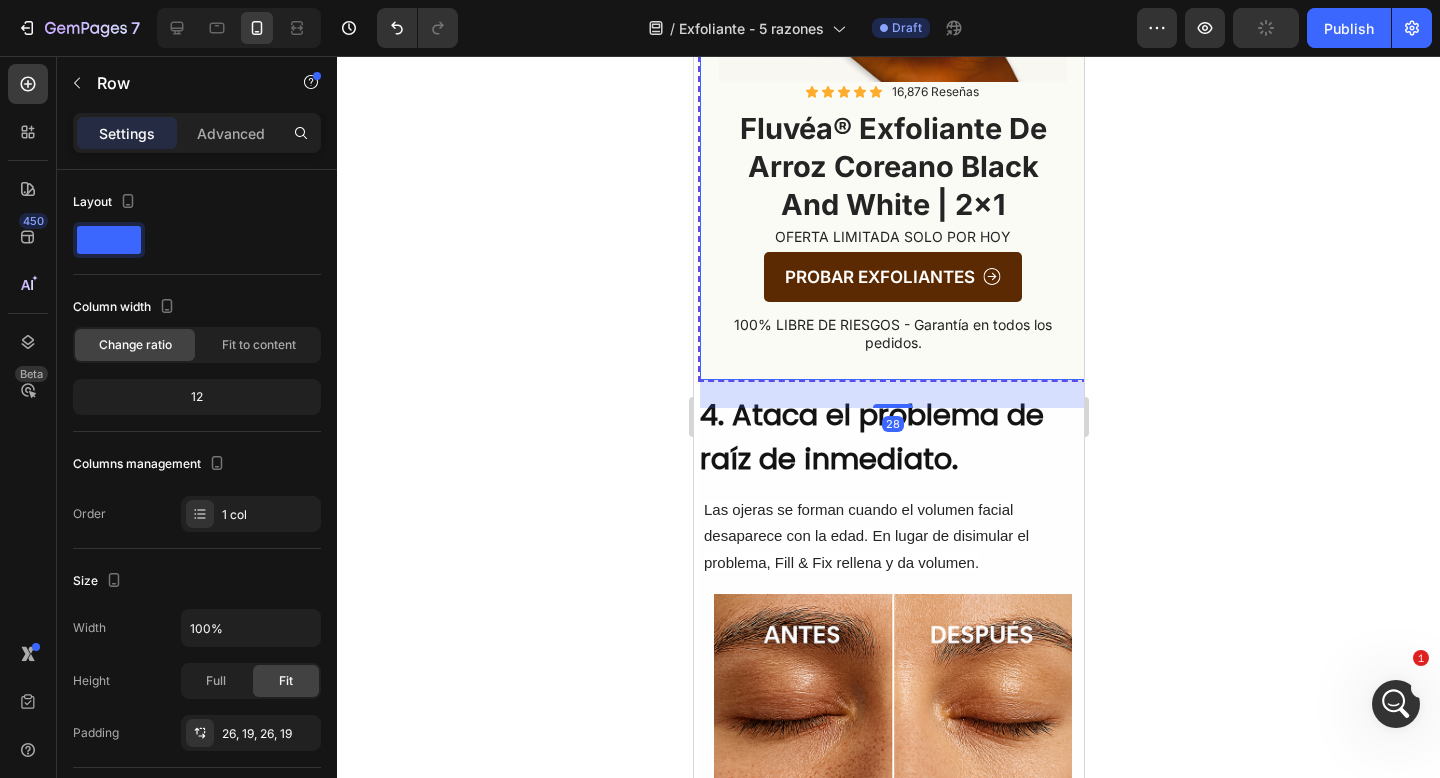 click 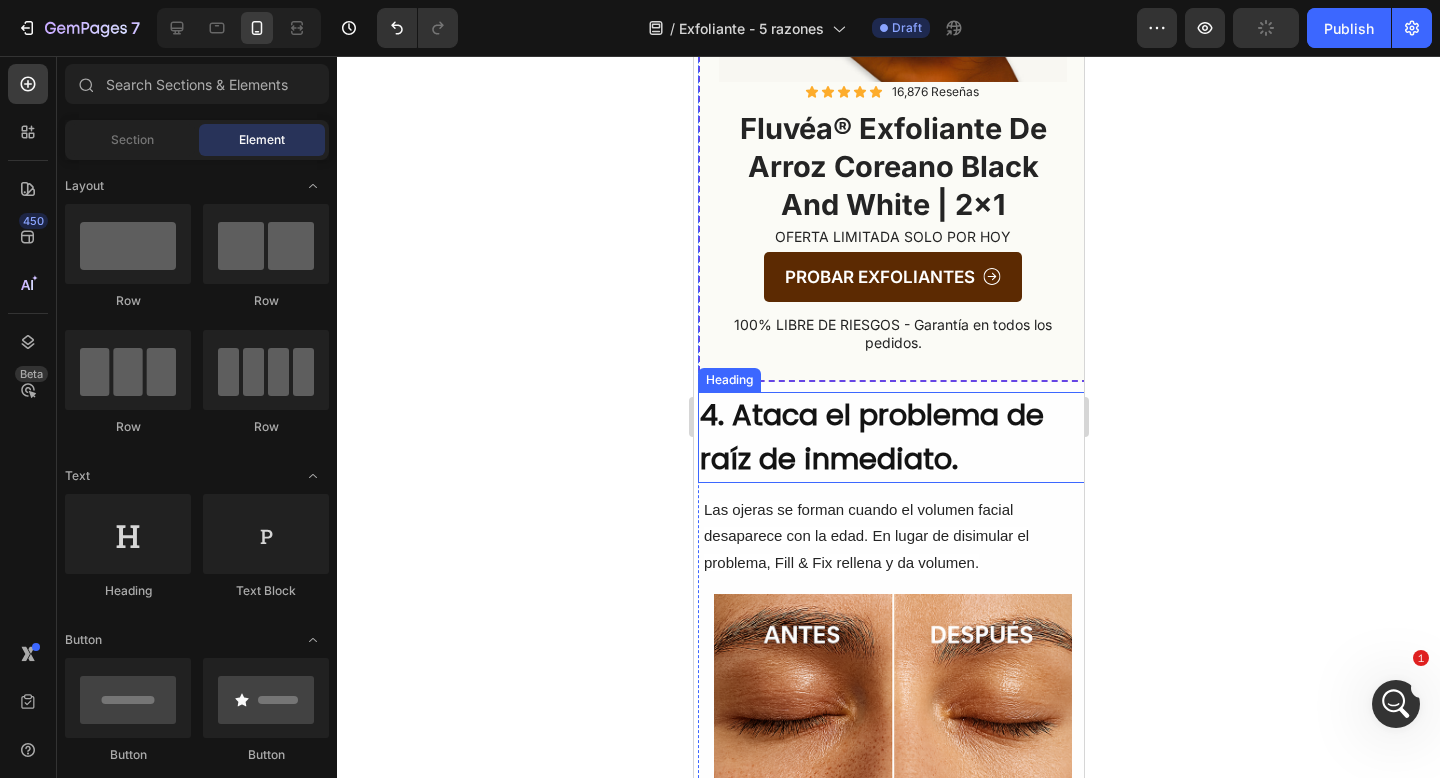 click on "Image 2. Mejores resultados que rutina Skincare Heading Evita tratamientos dermatológicos costosos y doloroso. Fluvéa ®  te brinda  efectos profesionales  en tiempo récord. Text Block Image 3. Apto para todo tipo de pieles Heading No tendrás reacciones alergicas, ni enrojecimiento:  - Formulado con  ingredientes Naturales - Hecho para  pieles sensibles - Dermatológicamente  aprobado Text Block Image Icon Icon Icon Icon Icon Icon List 16,876 Reseñas Text Block Row fluvéa® exfoliante de arroz coreano black and white | 2x1 Heading OFERTA LIMITADA SOLO POR HOY Text Block Row
PROBAR EXFOLIANTES Button 100% LIBRE DE RIESGOS - Garantía en todos los pedidos. Text Block Row 4. Ataca el problema de raíz de inmediato. Heading Las ojeras se forman cuando el volumen facial desaparece con la edad. En lugar de disimular el problema, Fill & Fix rellena y da volumen. Text Block Image Row" at bounding box center (892, -233) 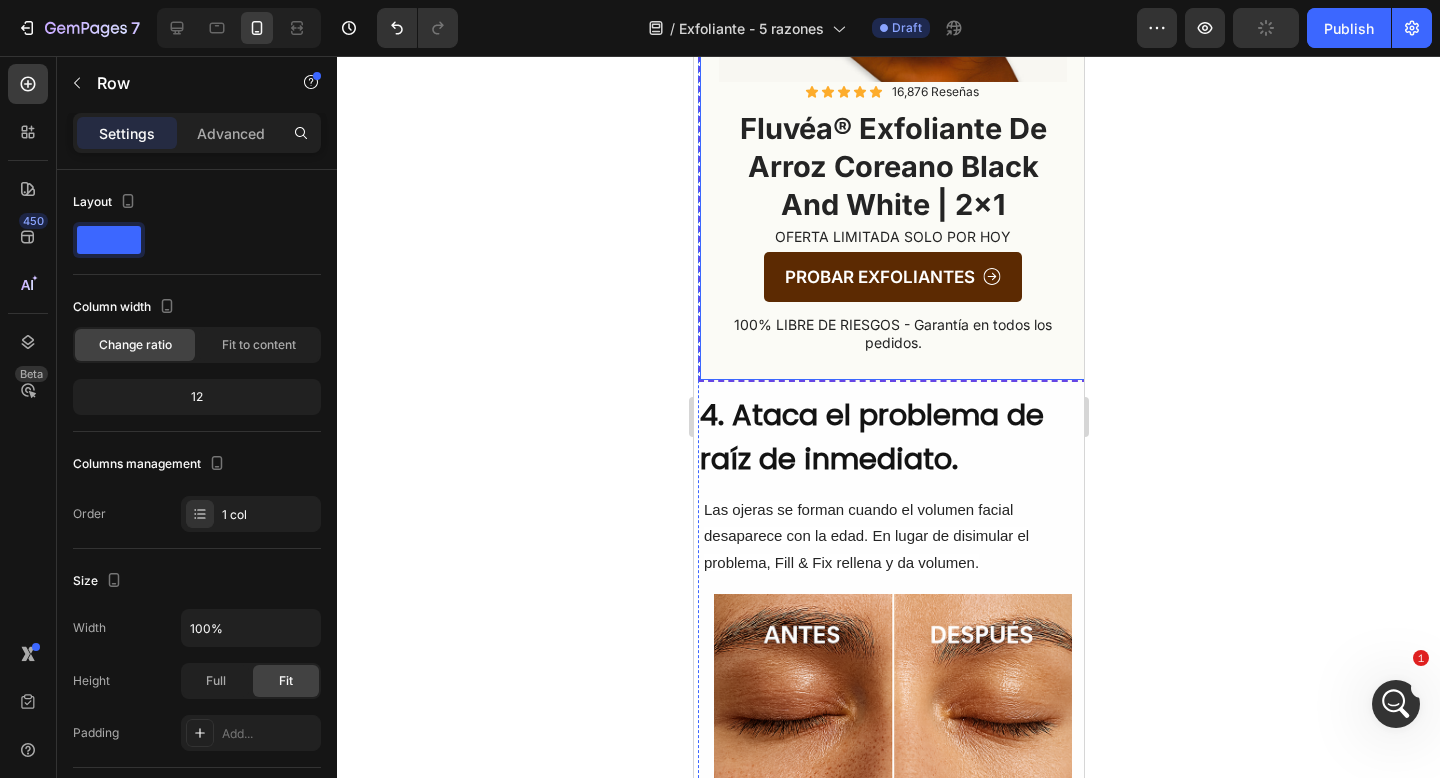 click on "Image Icon Icon Icon Icon Icon Icon List 16,876 Reseñas Text Block Row fluvéa® exfoliante de arroz coreano black and white | 2x1 Heading OFERTA LIMITADA SOLO POR HOY Text Block Row
PROBAR EXFOLIANTES Button 100% LIBRE DE RIESGOS - Garantía en todos los pedidos. Text Block Row" at bounding box center (892, 44) 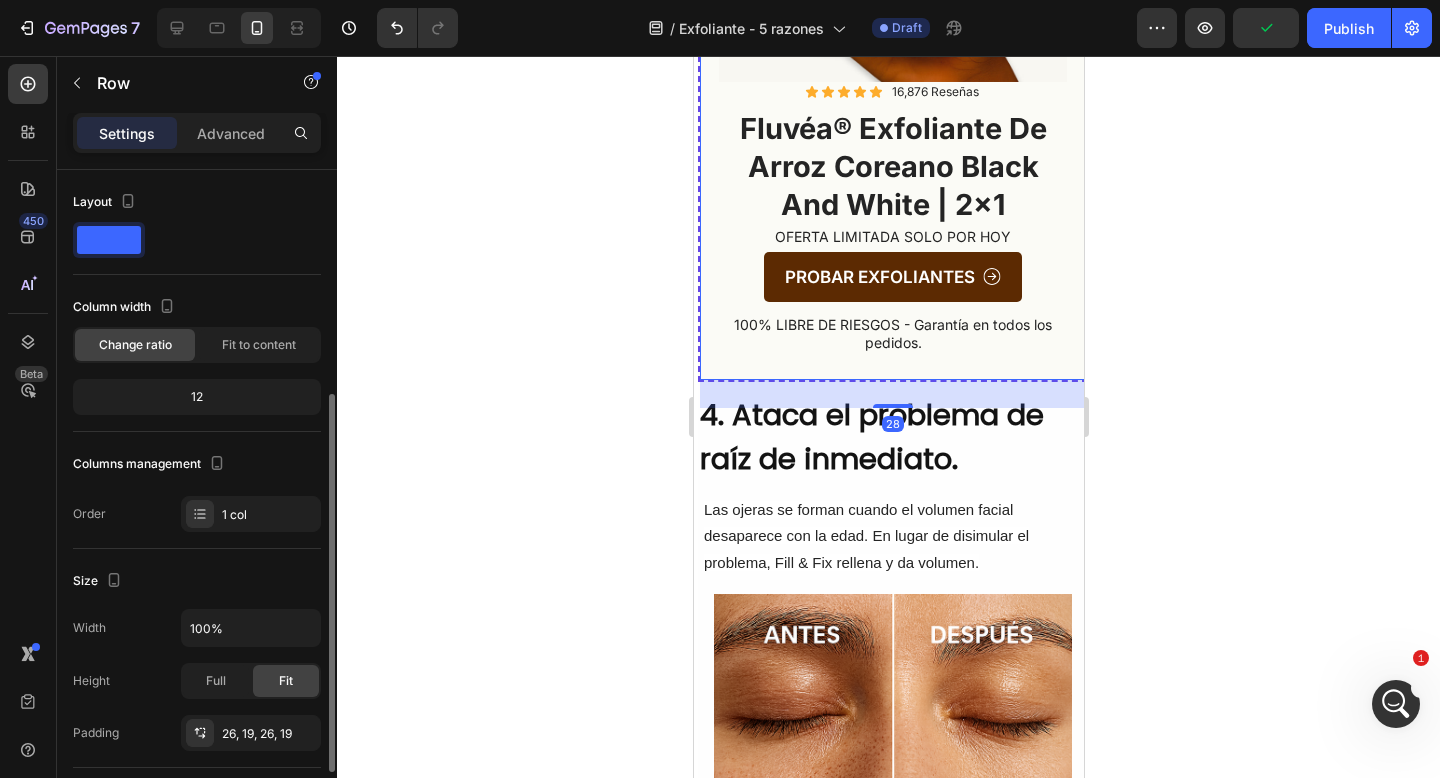 scroll, scrollTop: 143, scrollLeft: 0, axis: vertical 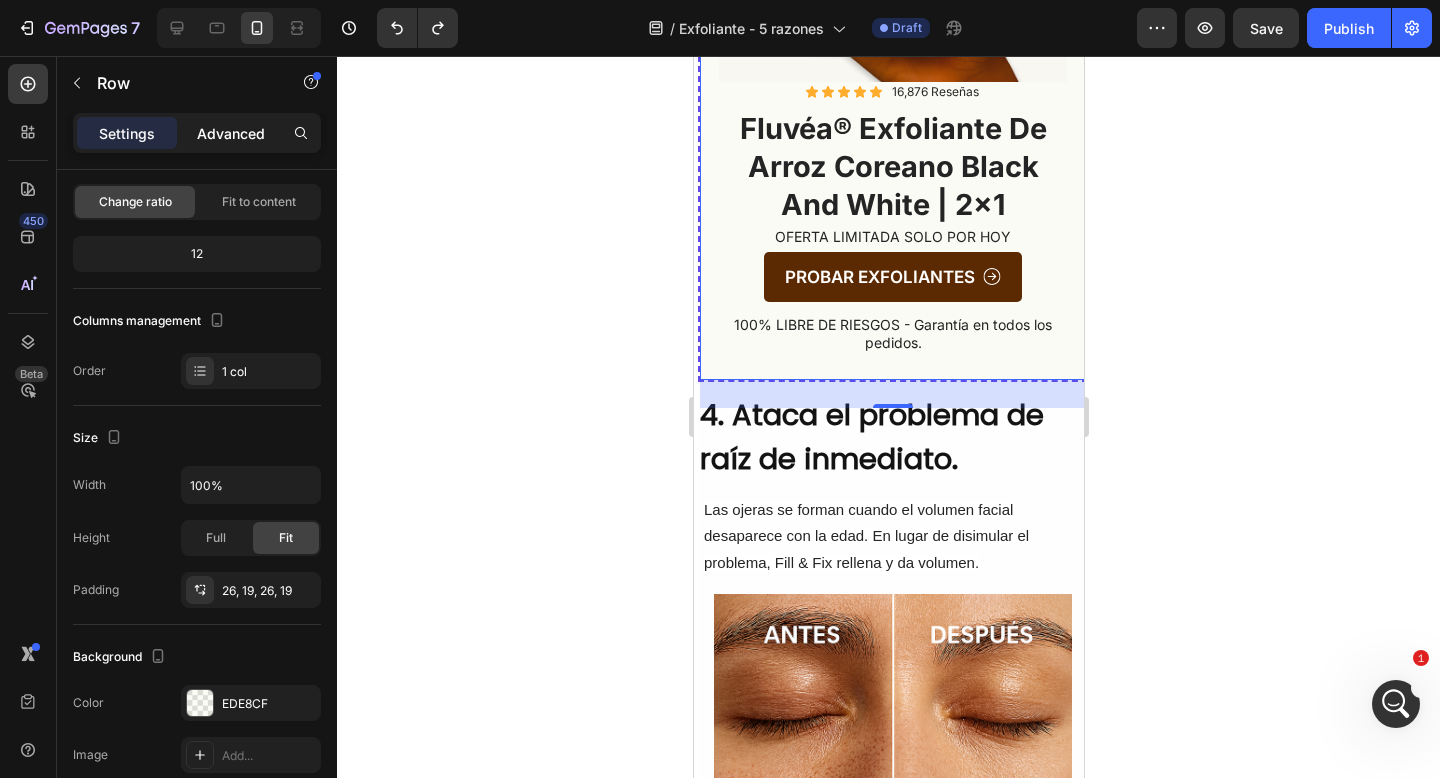 click on "Advanced" at bounding box center [231, 133] 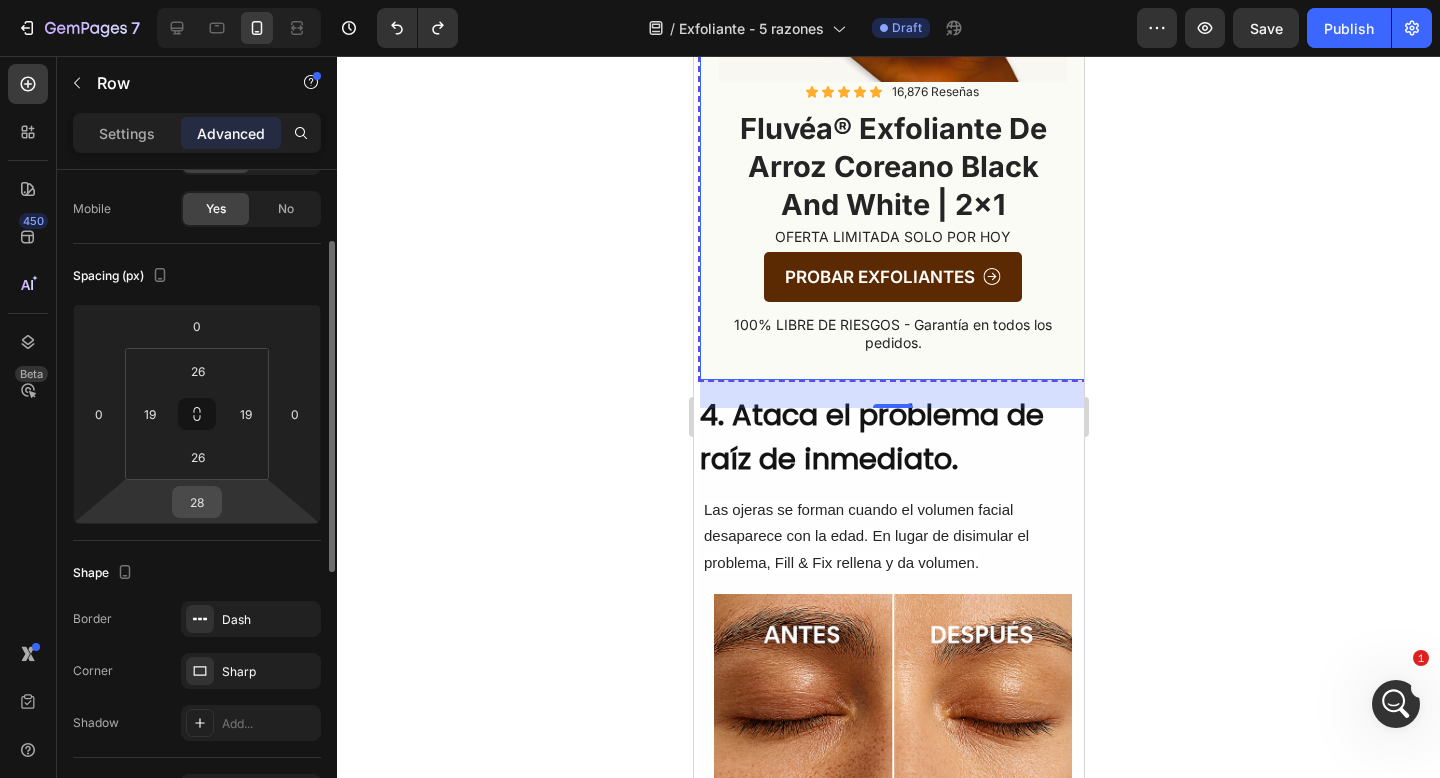 click on "28" at bounding box center [197, 502] 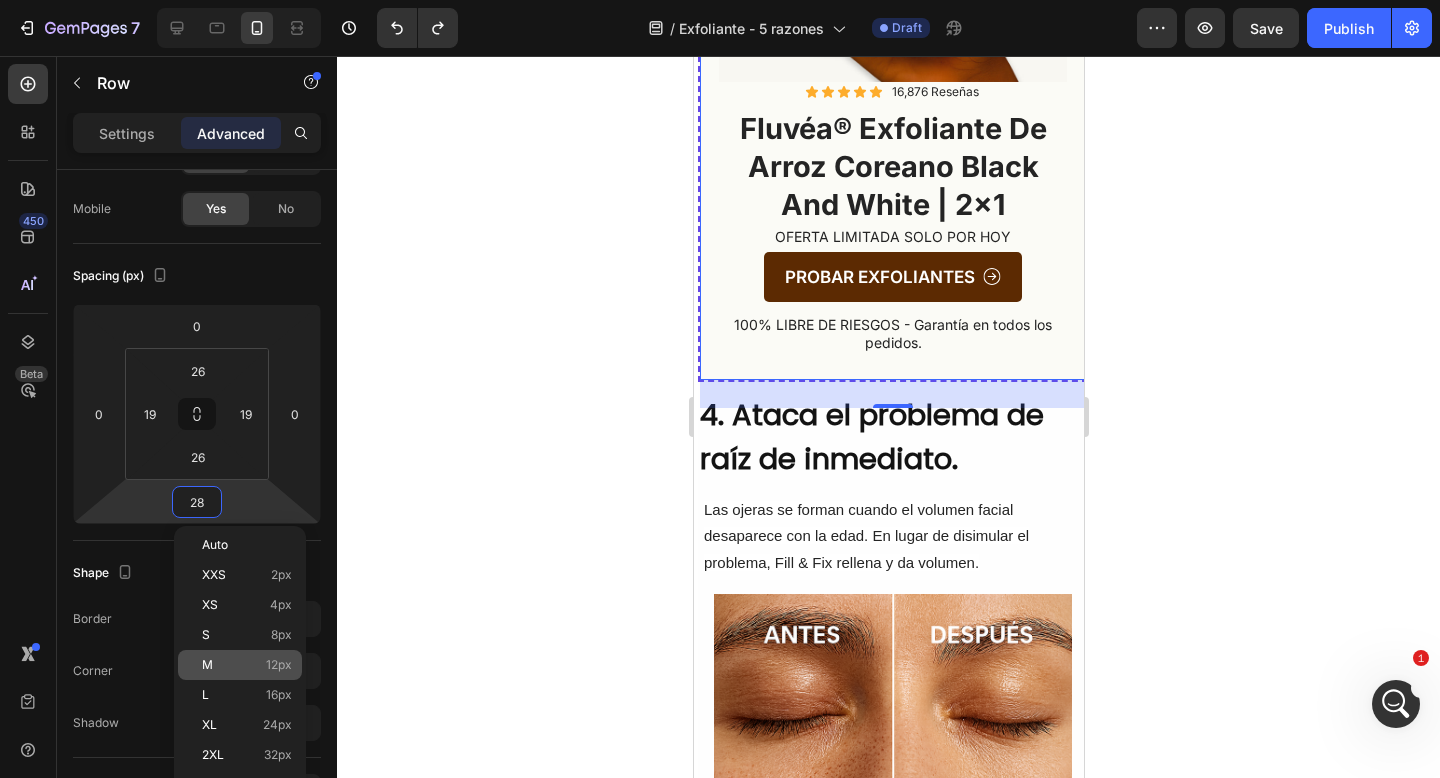 click on "M 12px" 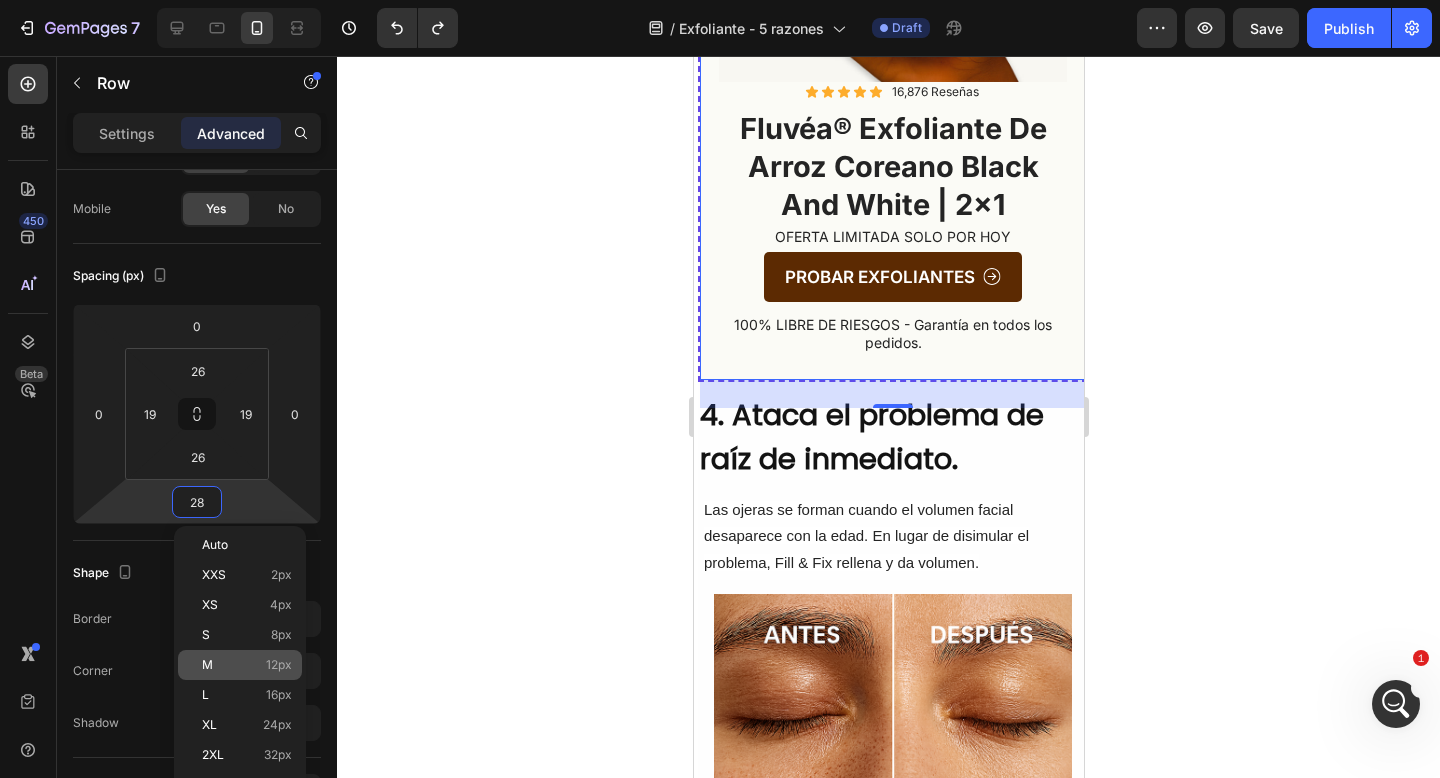 type on "12" 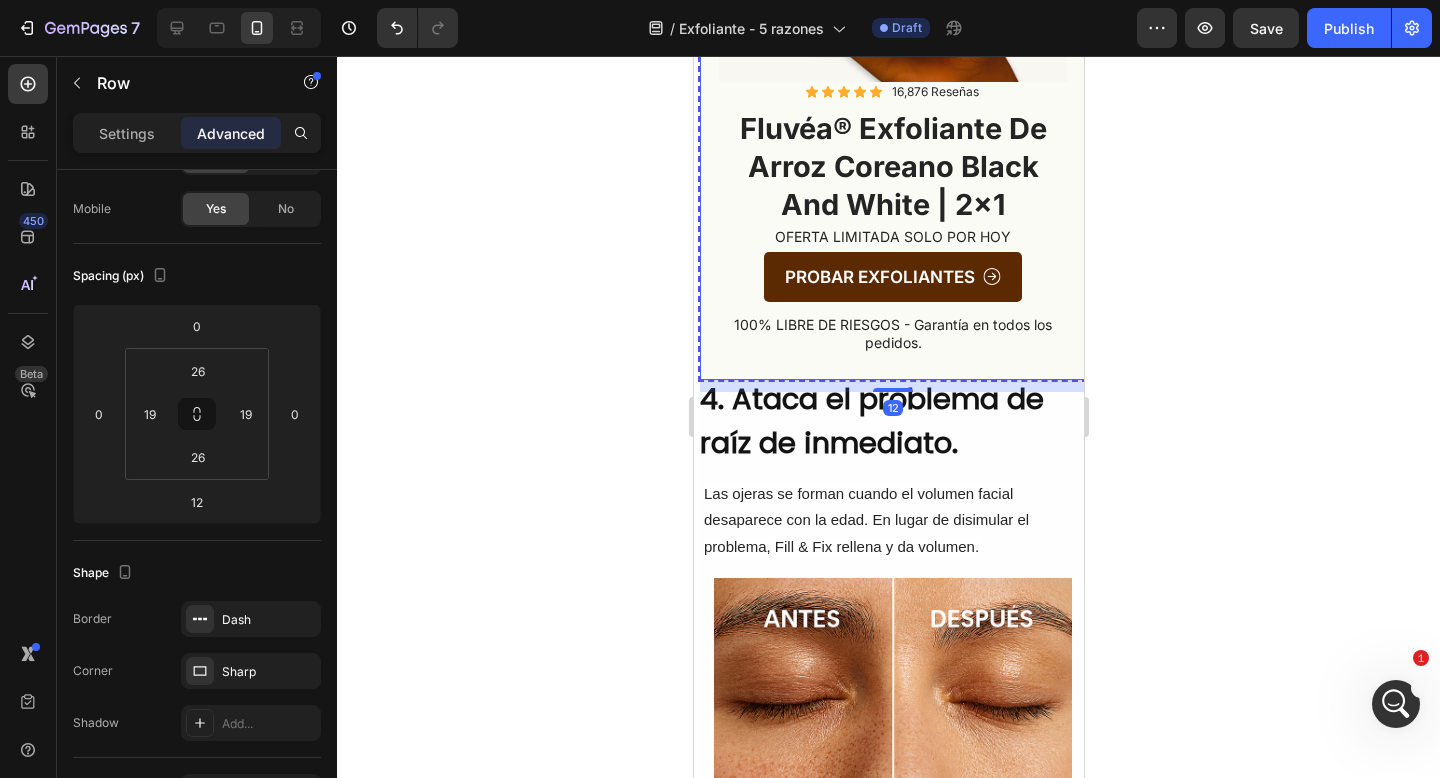 click 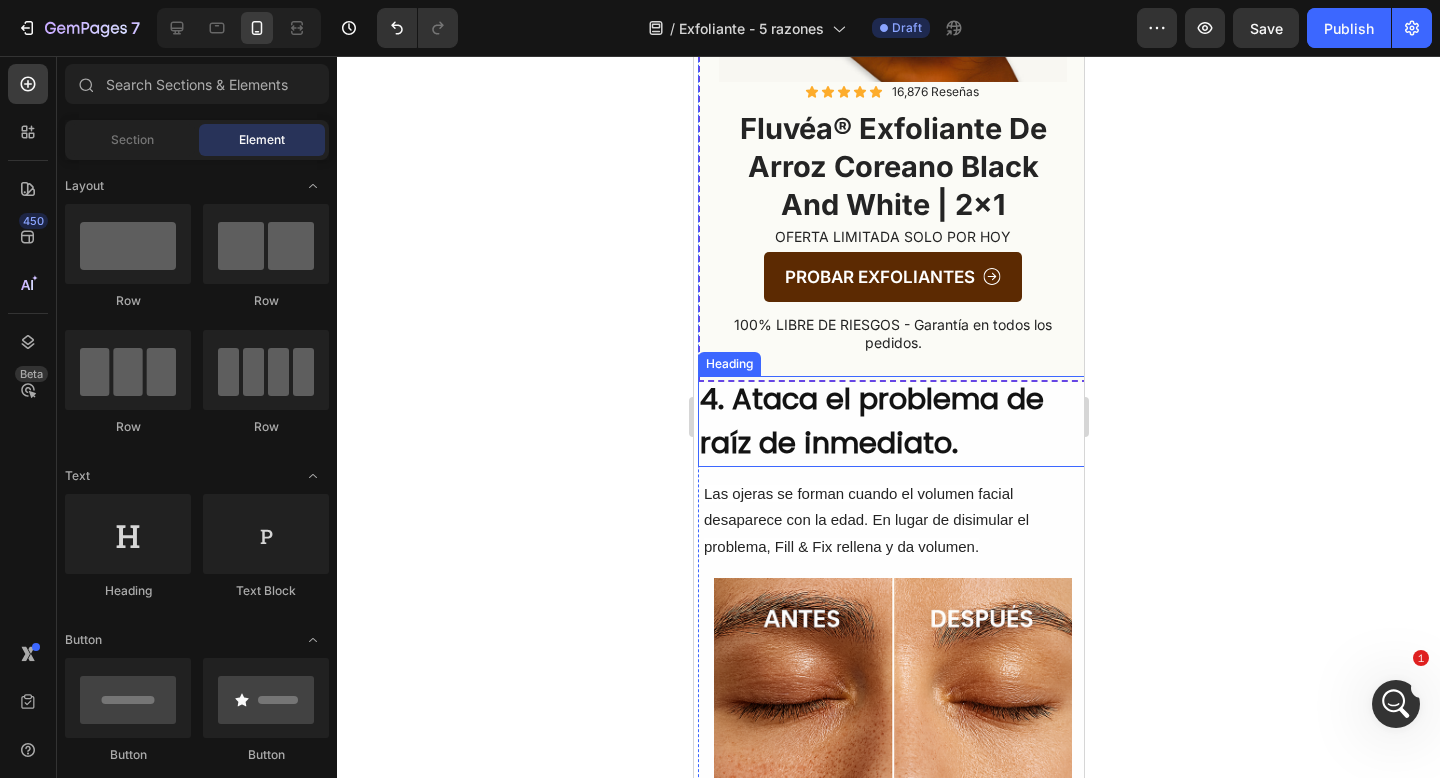 click on "4. Ataca el problema de raíz de inmediato." at bounding box center [892, 421] 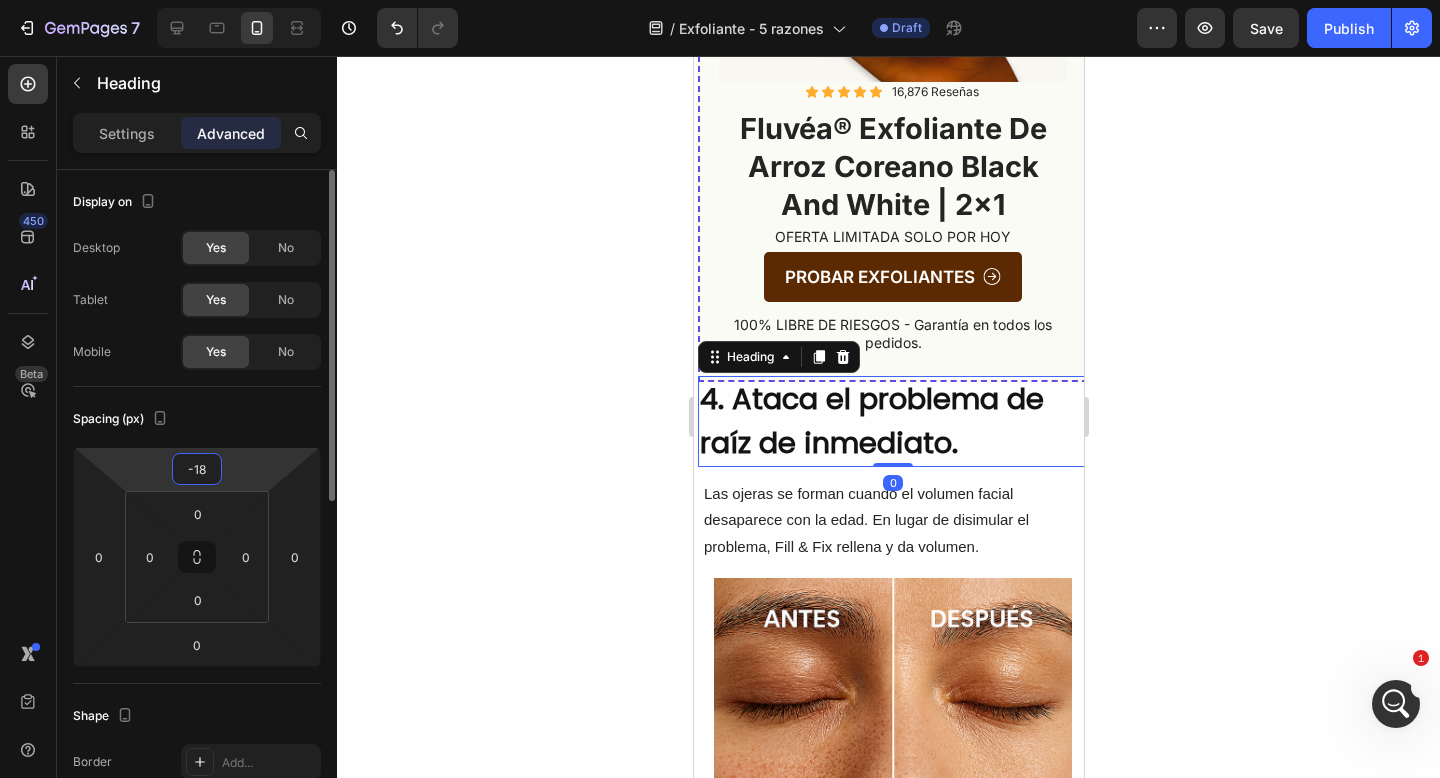 click on "-18" at bounding box center [197, 469] 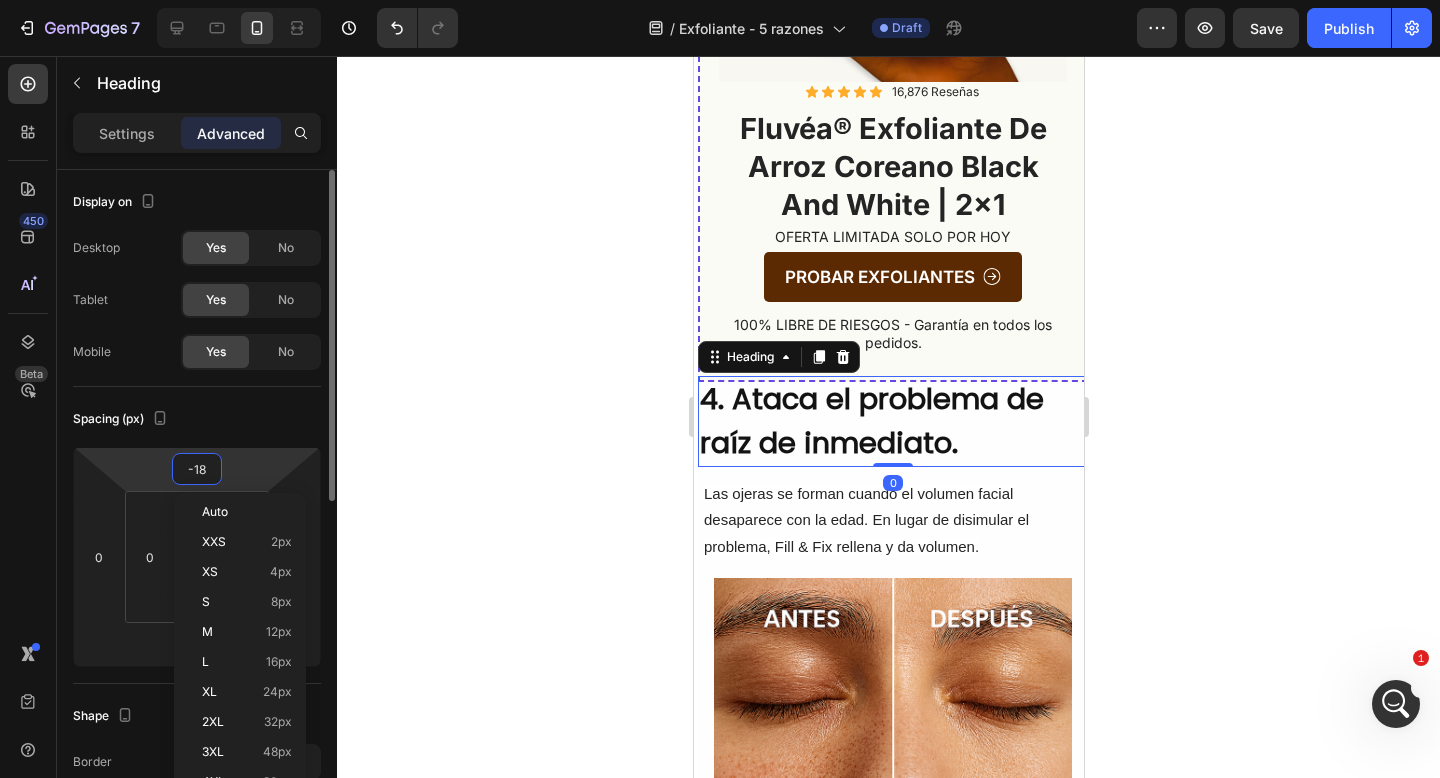type on "0" 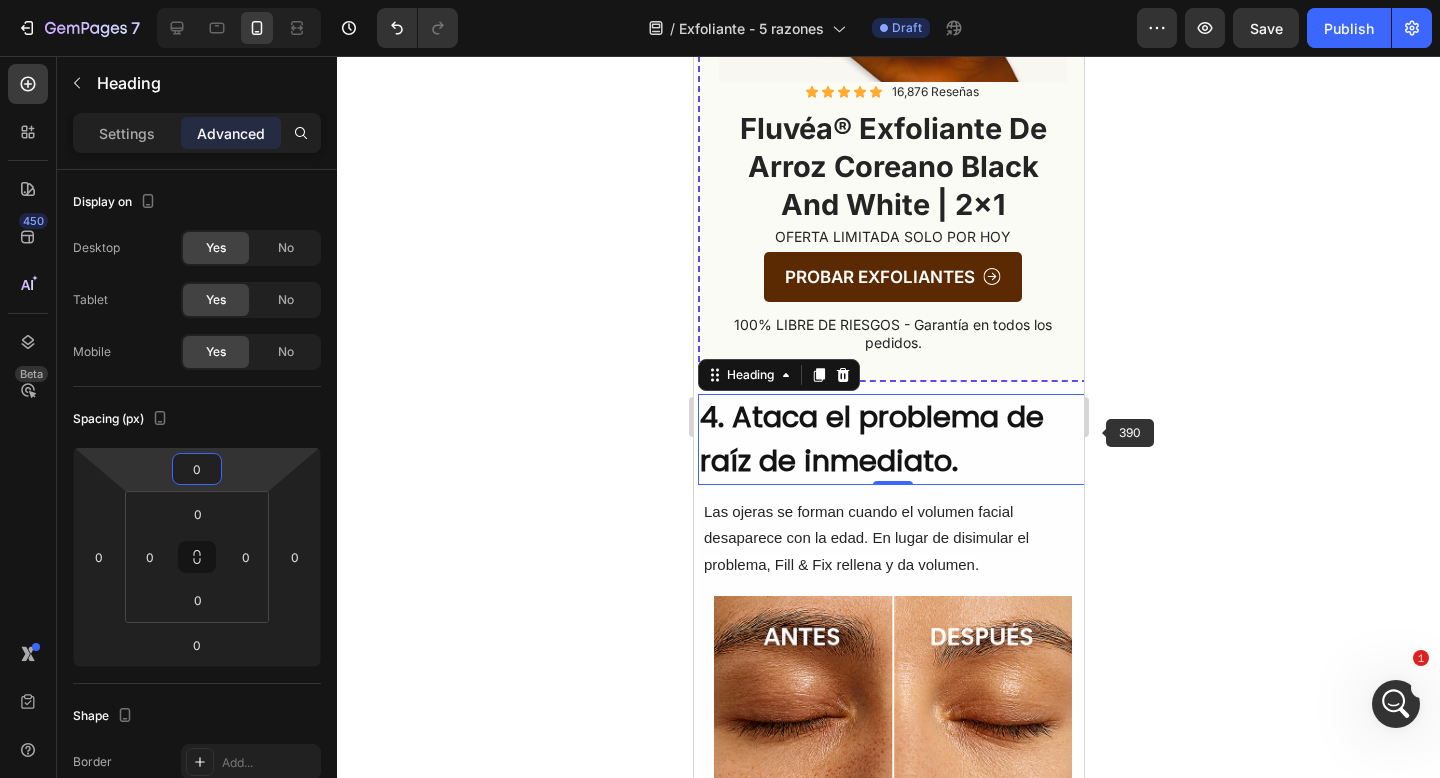 click 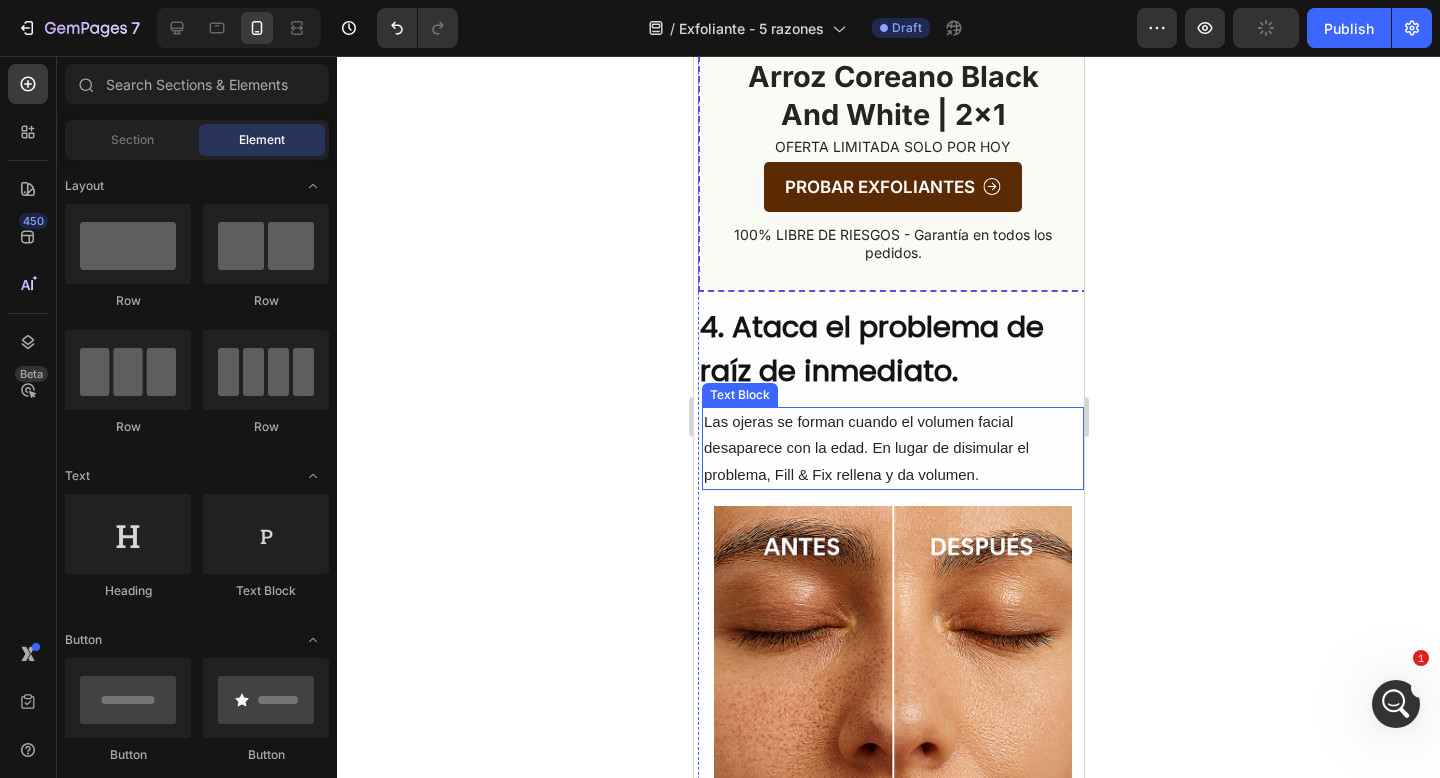 click 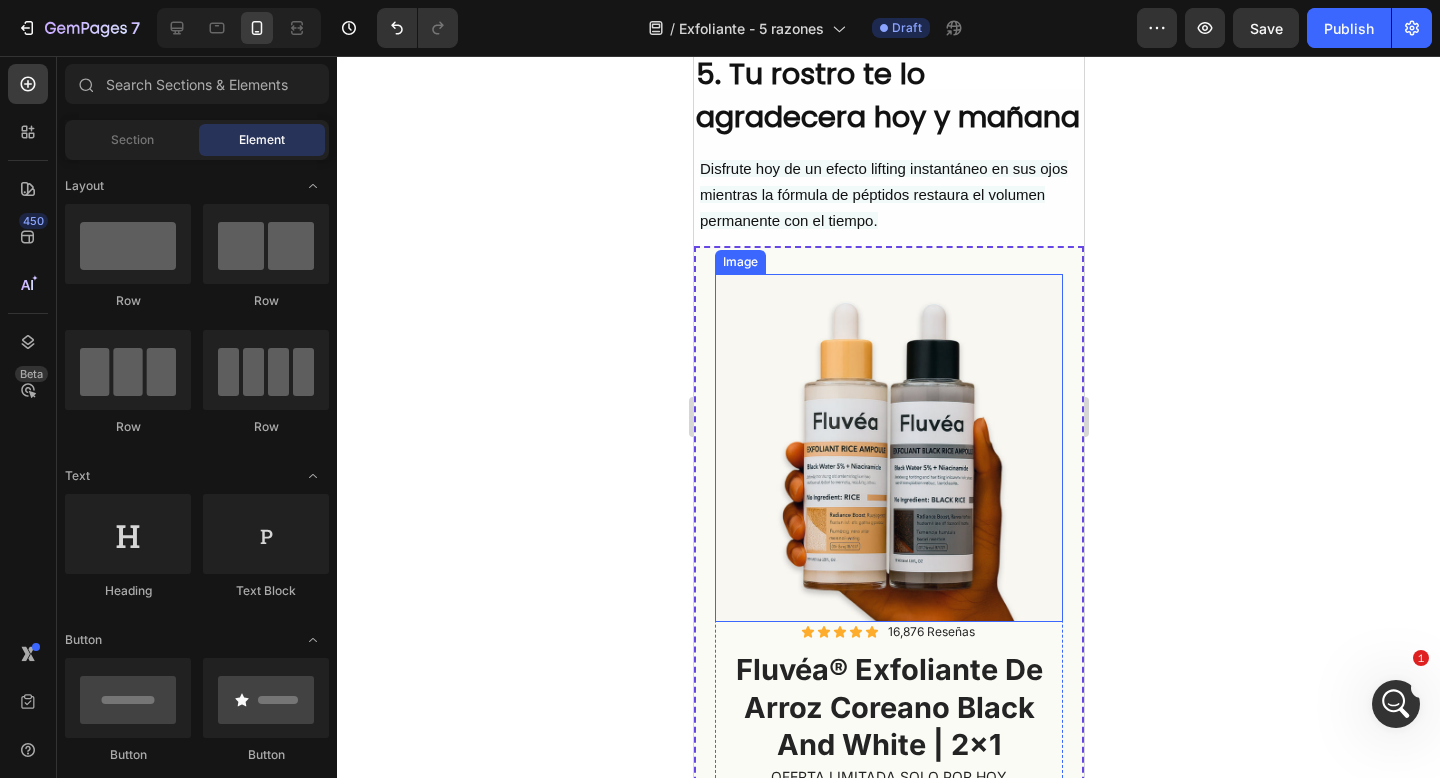 scroll, scrollTop: 3065, scrollLeft: 0, axis: vertical 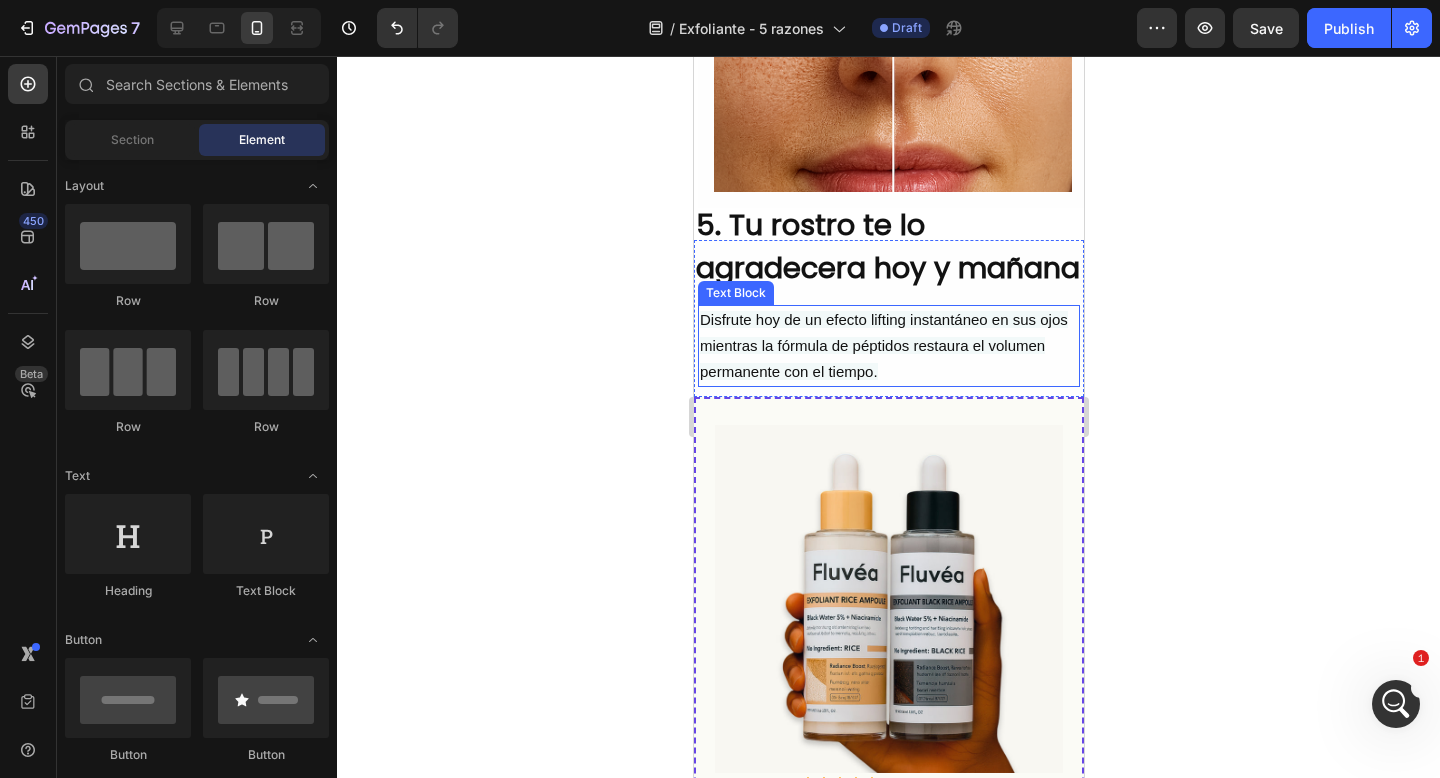 click on "Disfrute hoy de un efecto lifting instantáneo en sus ojos mientras la fórmula de péptidos restaura el volumen permanente con el tiempo." at bounding box center [883, 345] 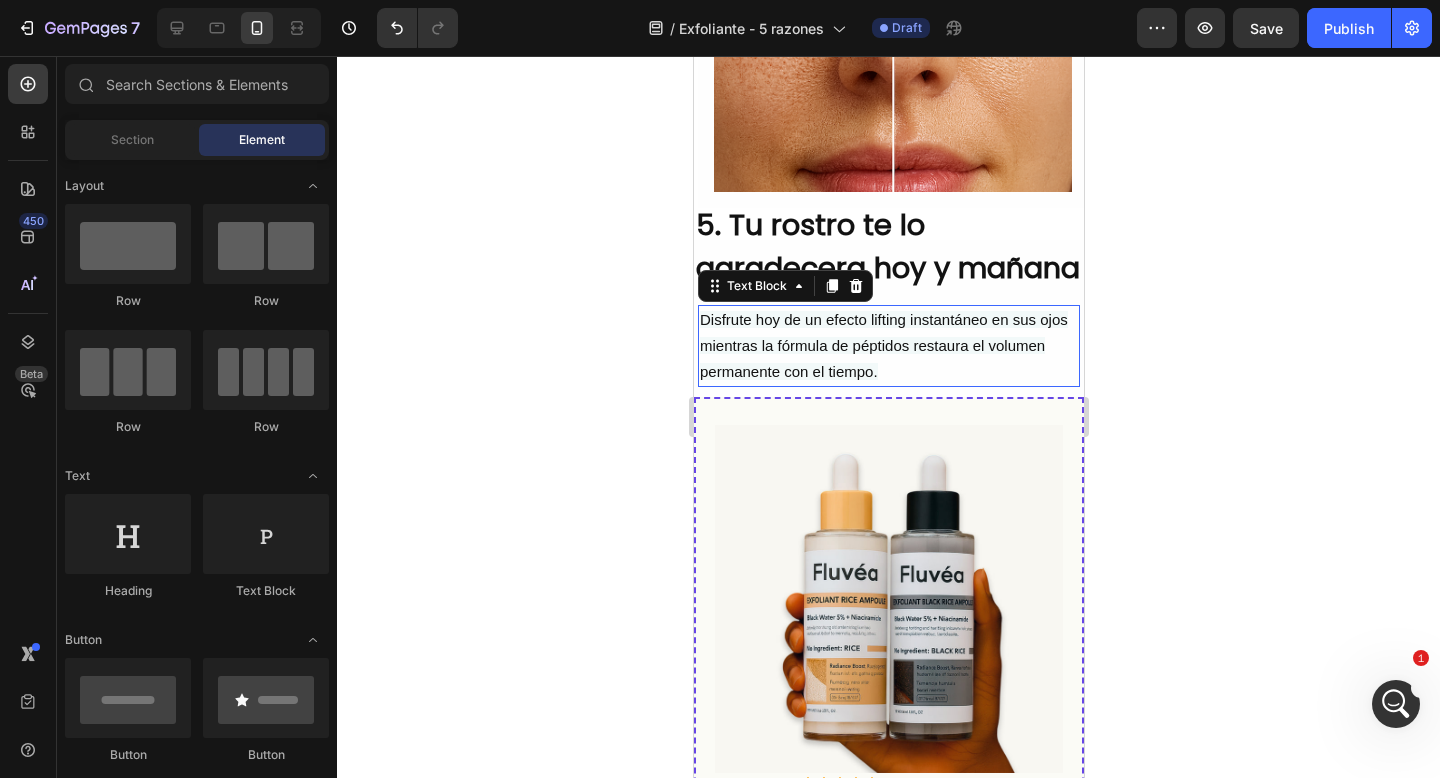 click on "Disfrute hoy de un efecto lifting instantáneo en sus ojos mientras la fórmula de péptidos restaura el volumen permanente con el tiempo." at bounding box center [888, 346] 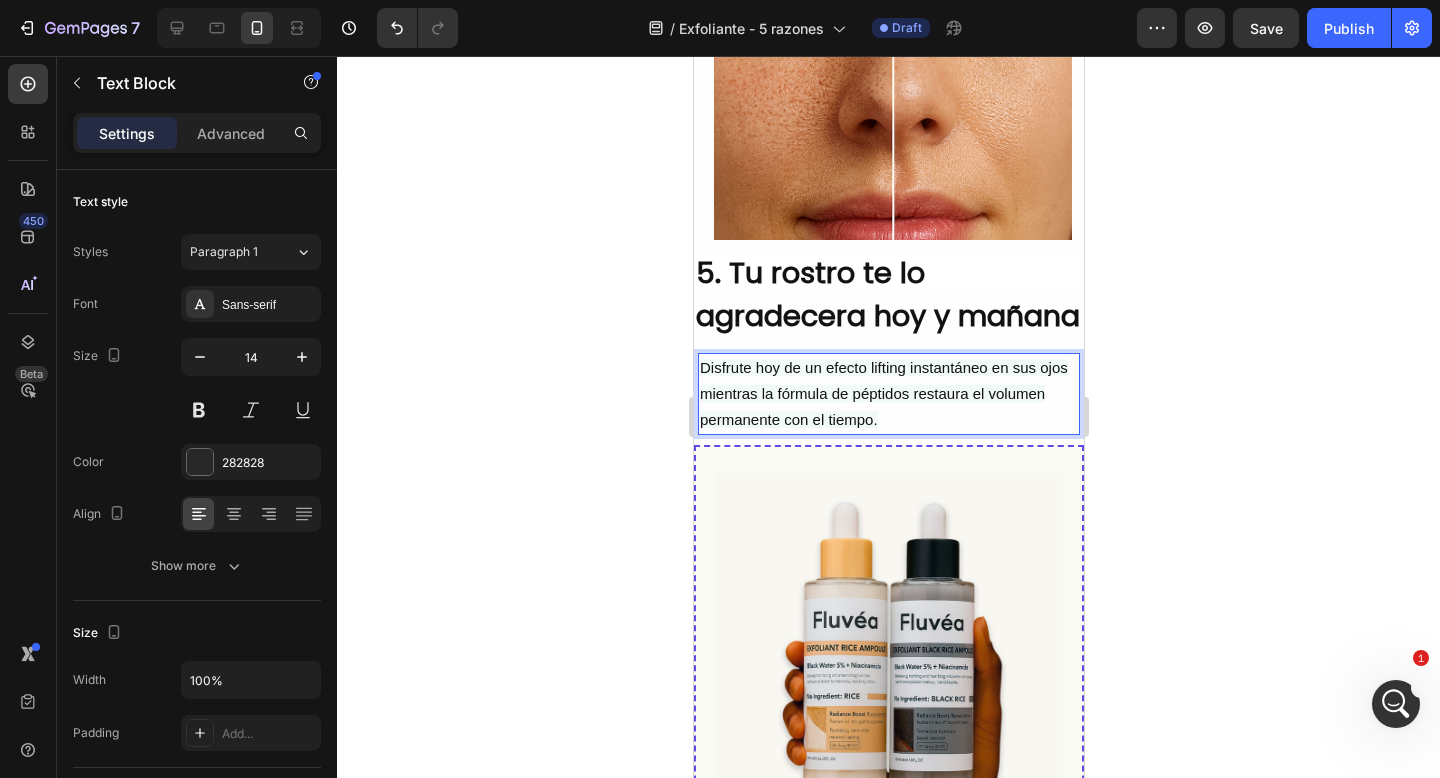 scroll, scrollTop: 2960, scrollLeft: 0, axis: vertical 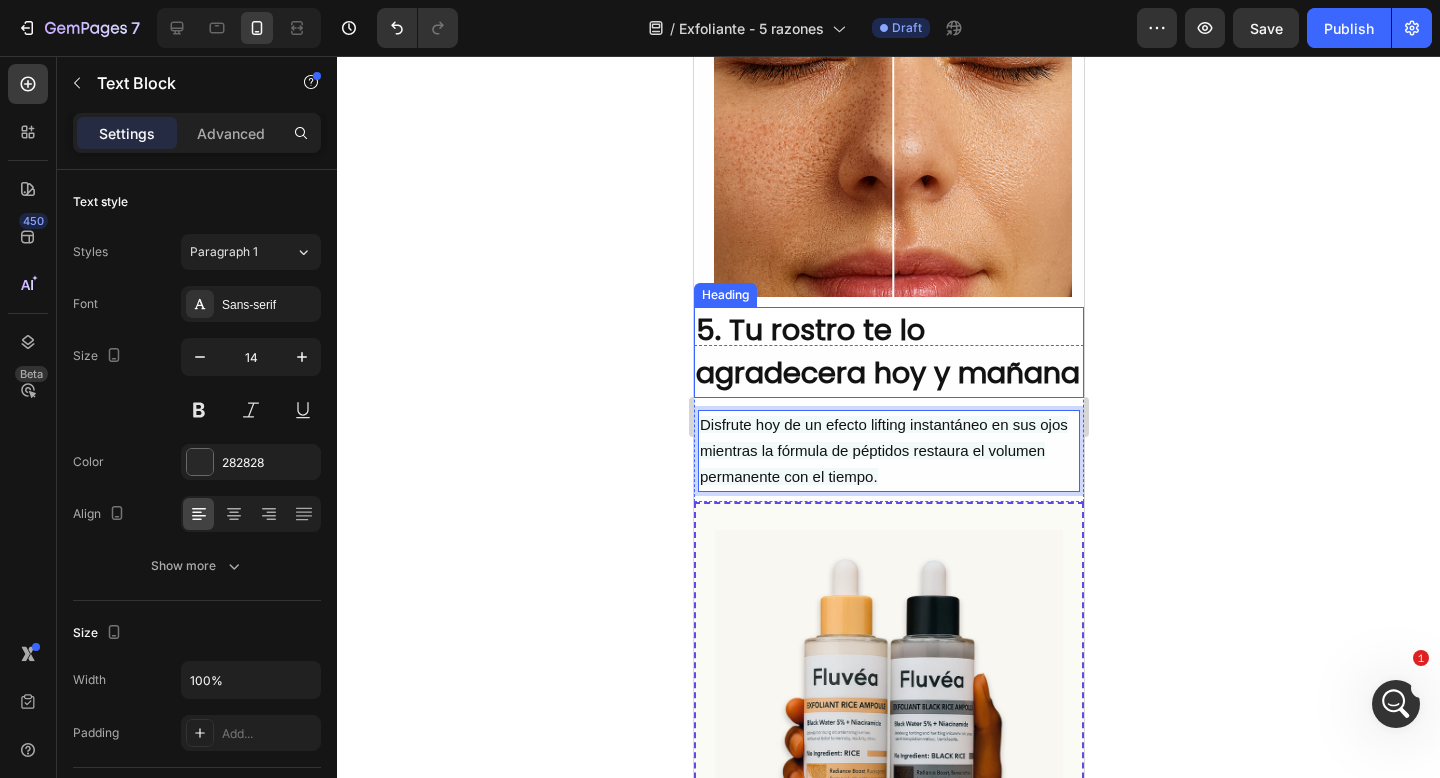 click on "5. Tu rostro te lo agradecera hoy y mañana" at bounding box center (888, 352) 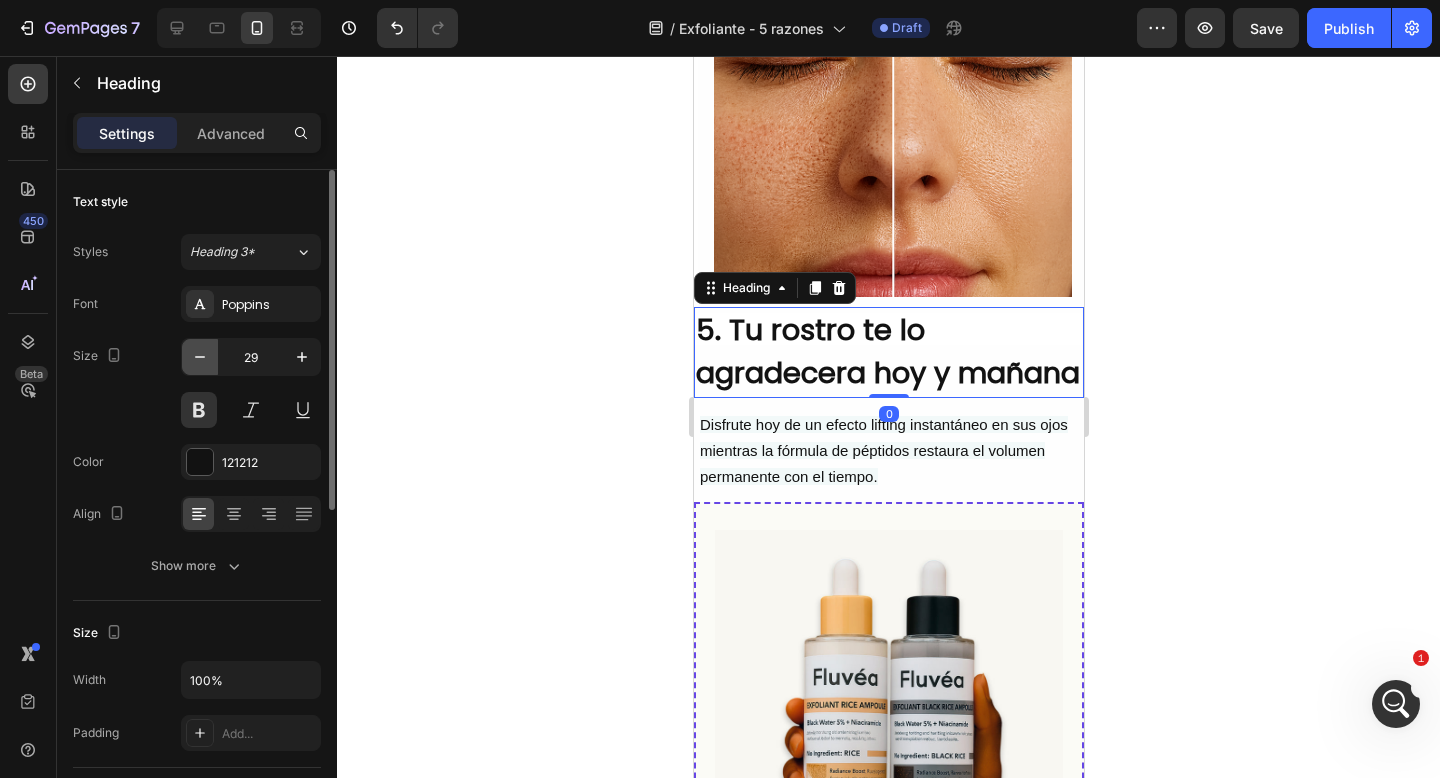 click 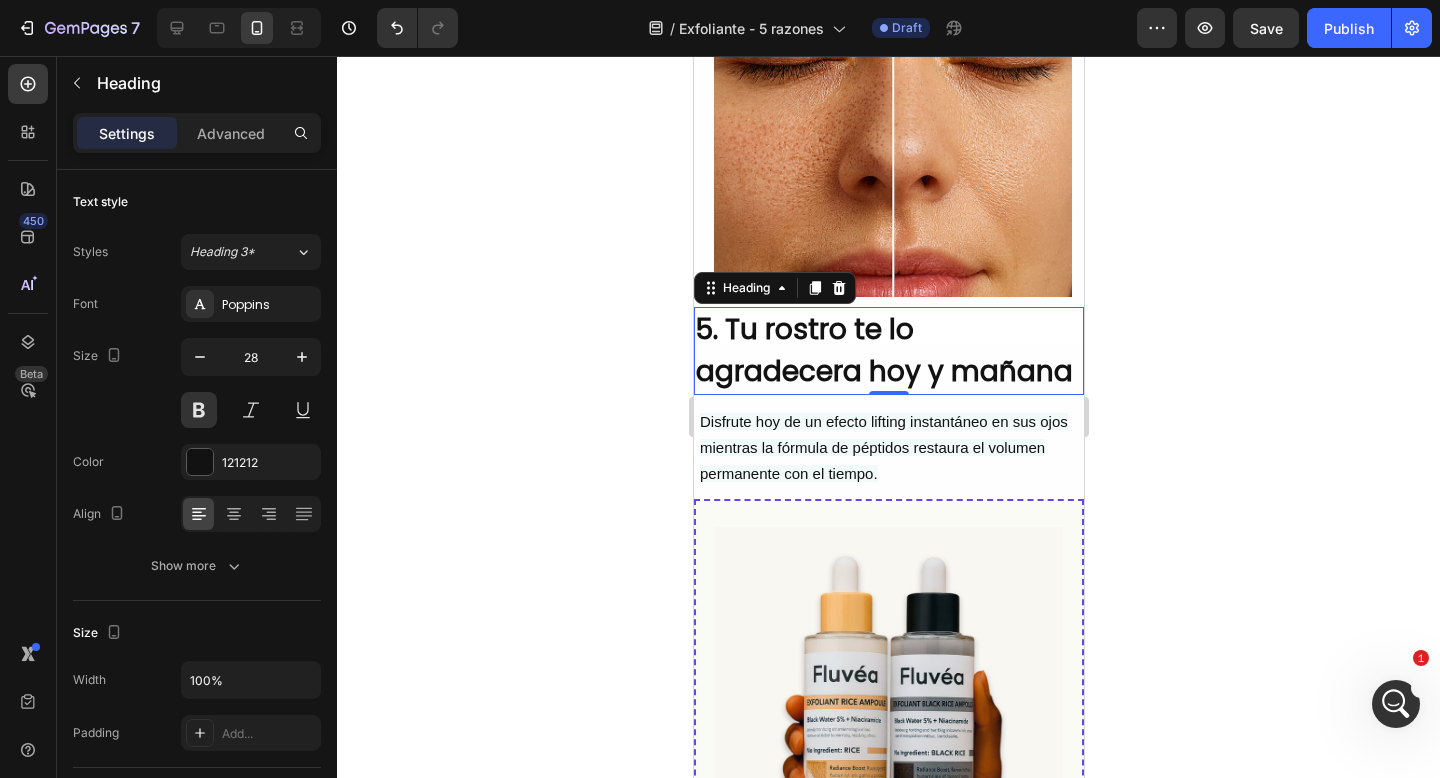 click 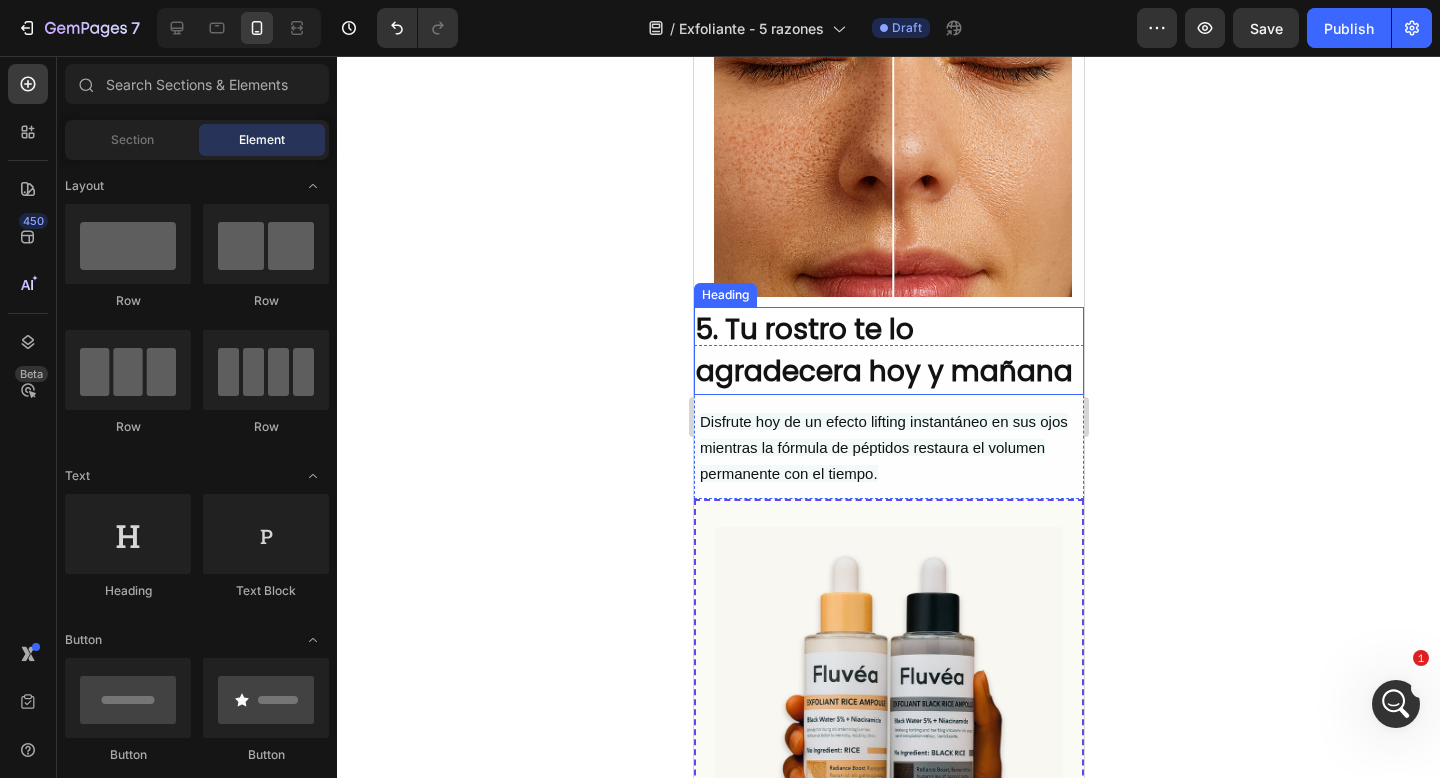 click 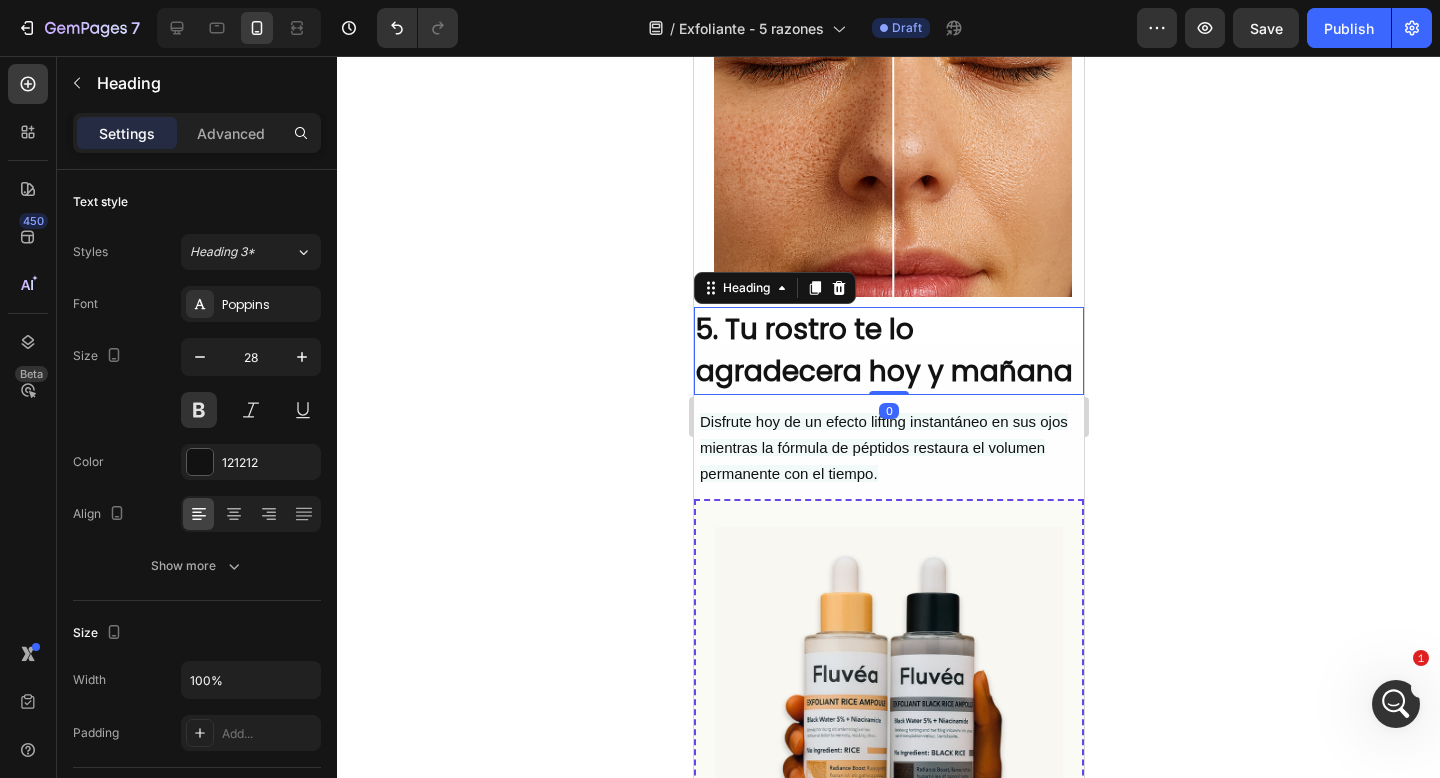 click on "5. Tu rostro te lo agradecera hoy y mañana" at bounding box center (888, 351) 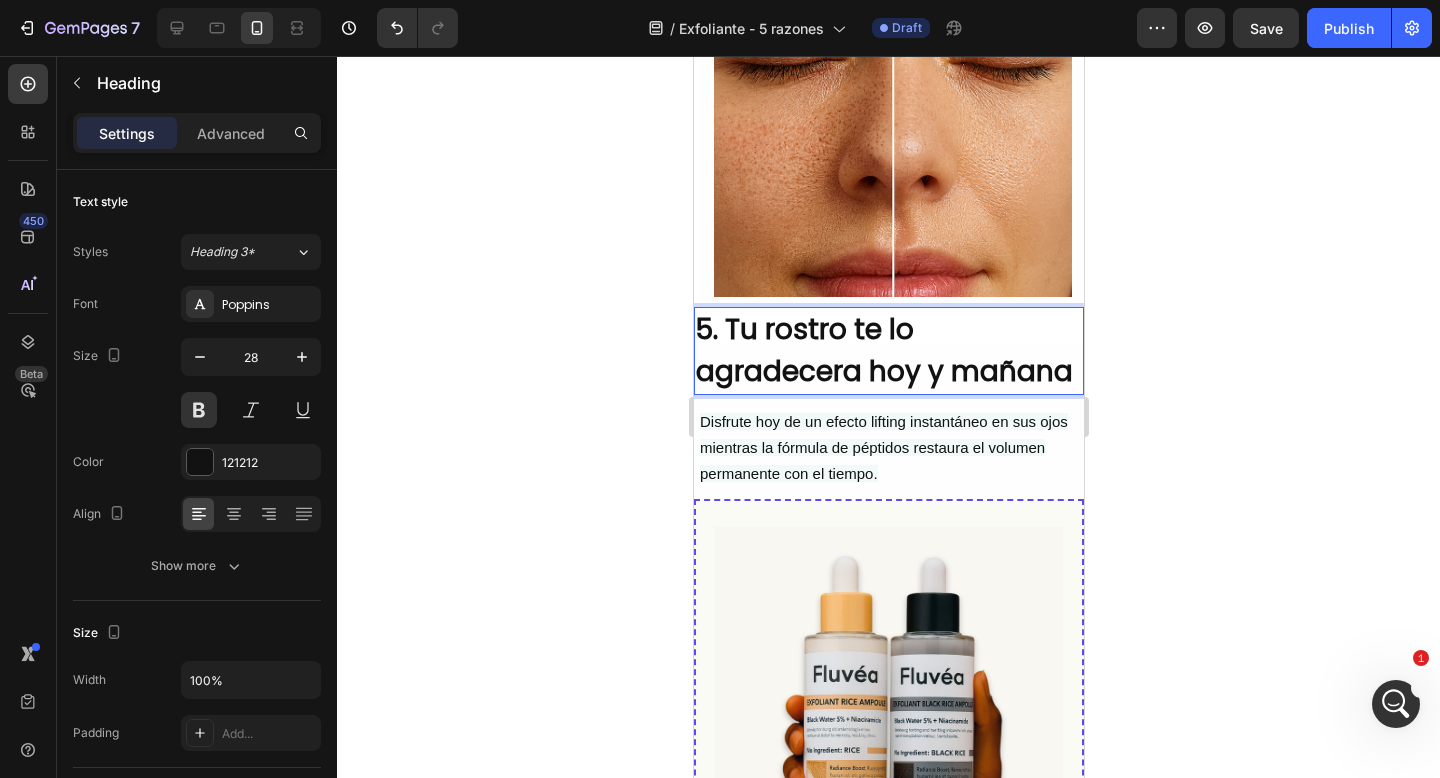 click on "5. Tu rostro te lo agradecera hoy y mañana" at bounding box center [888, 351] 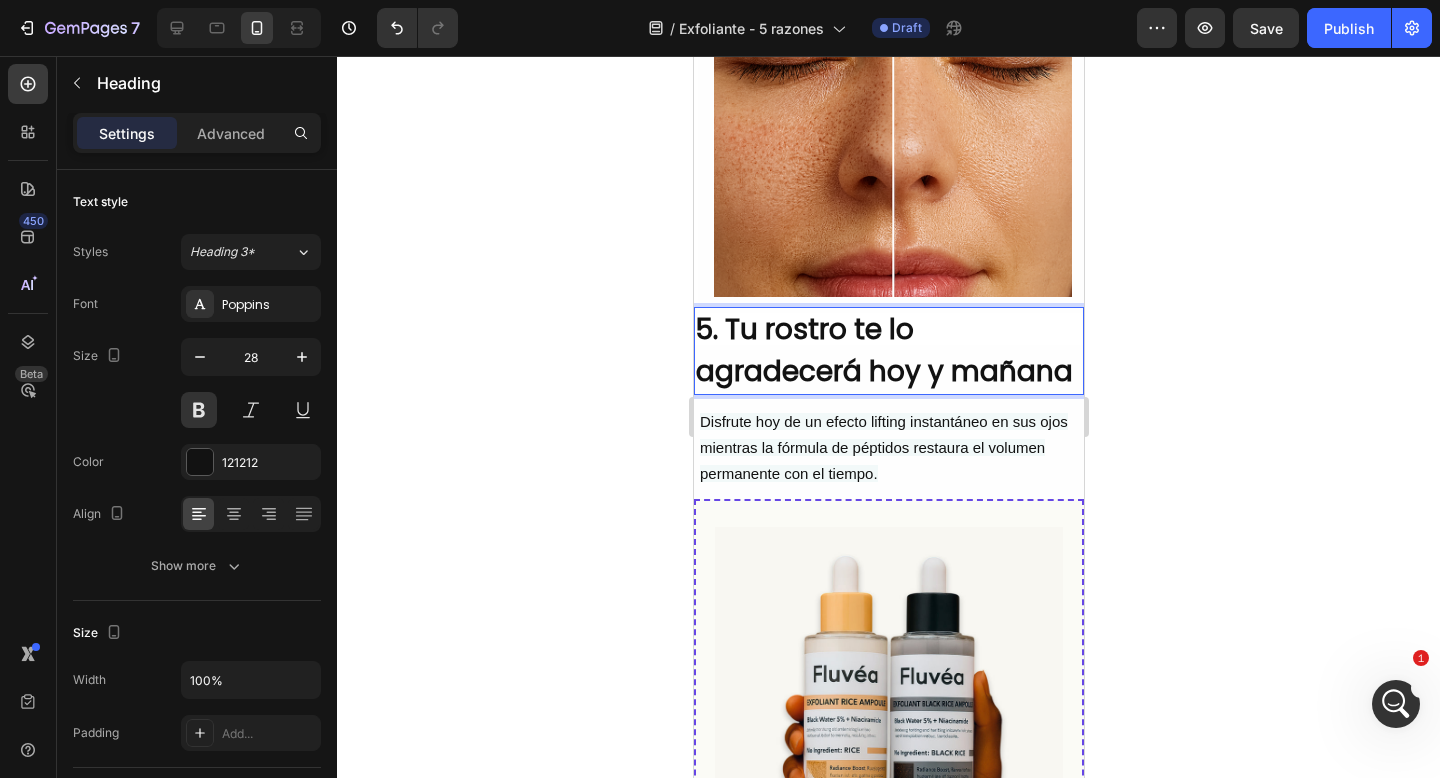 click 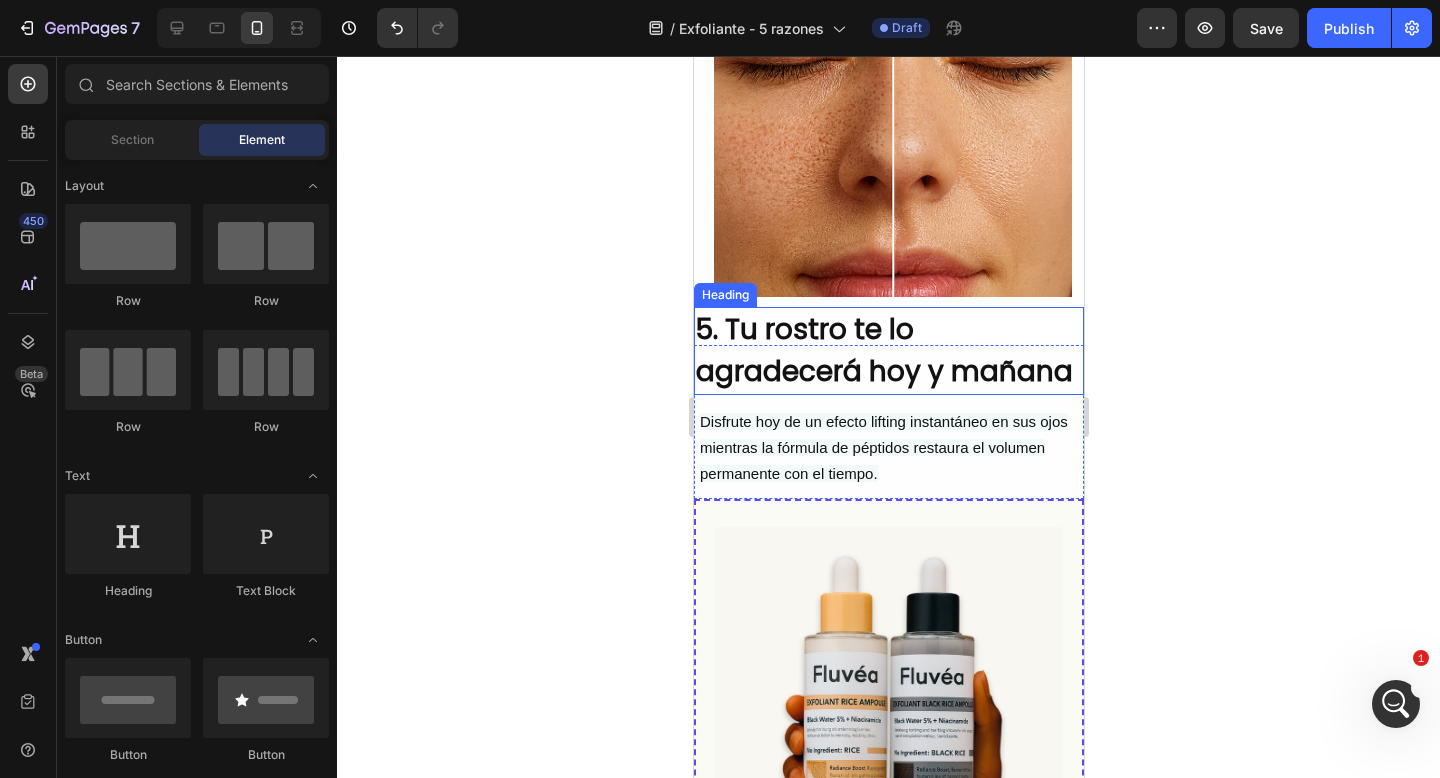 click on "5. Tu rostro te lo agradecerá hoy y mañana" at bounding box center [888, 351] 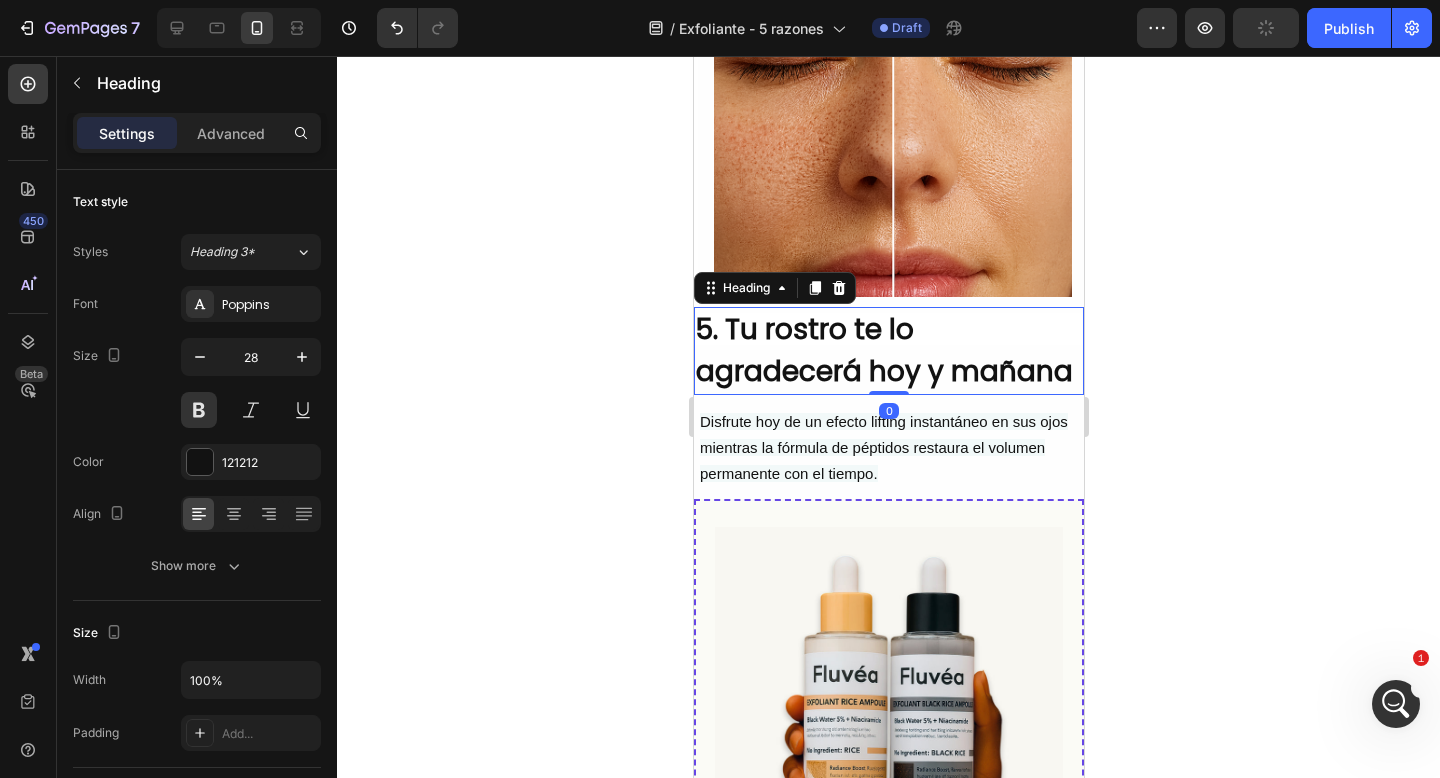 click on "5. Tu rostro te lo agradecerá hoy y mañana" at bounding box center [888, 351] 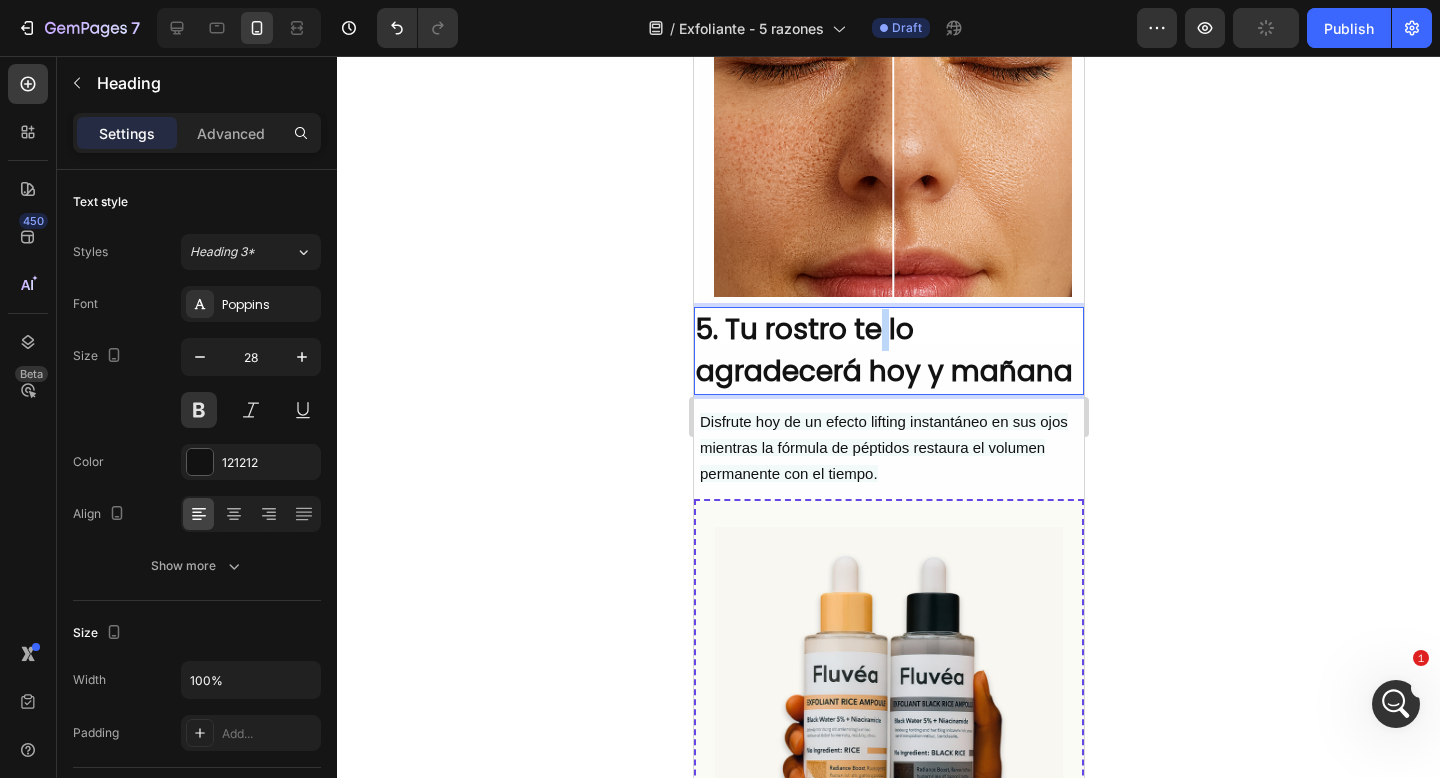 click on "5. Tu rostro te lo agradecerá hoy y mañana" at bounding box center [888, 351] 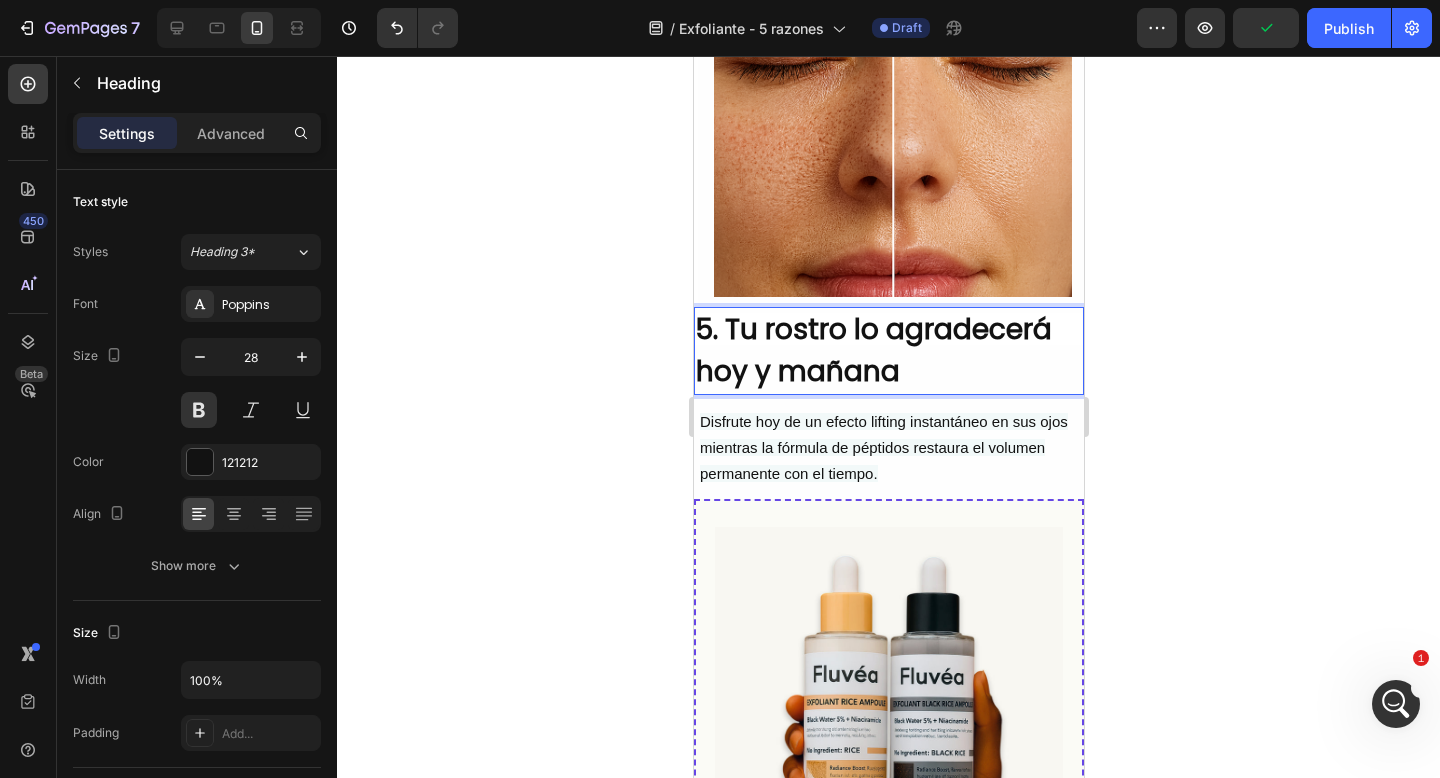 click 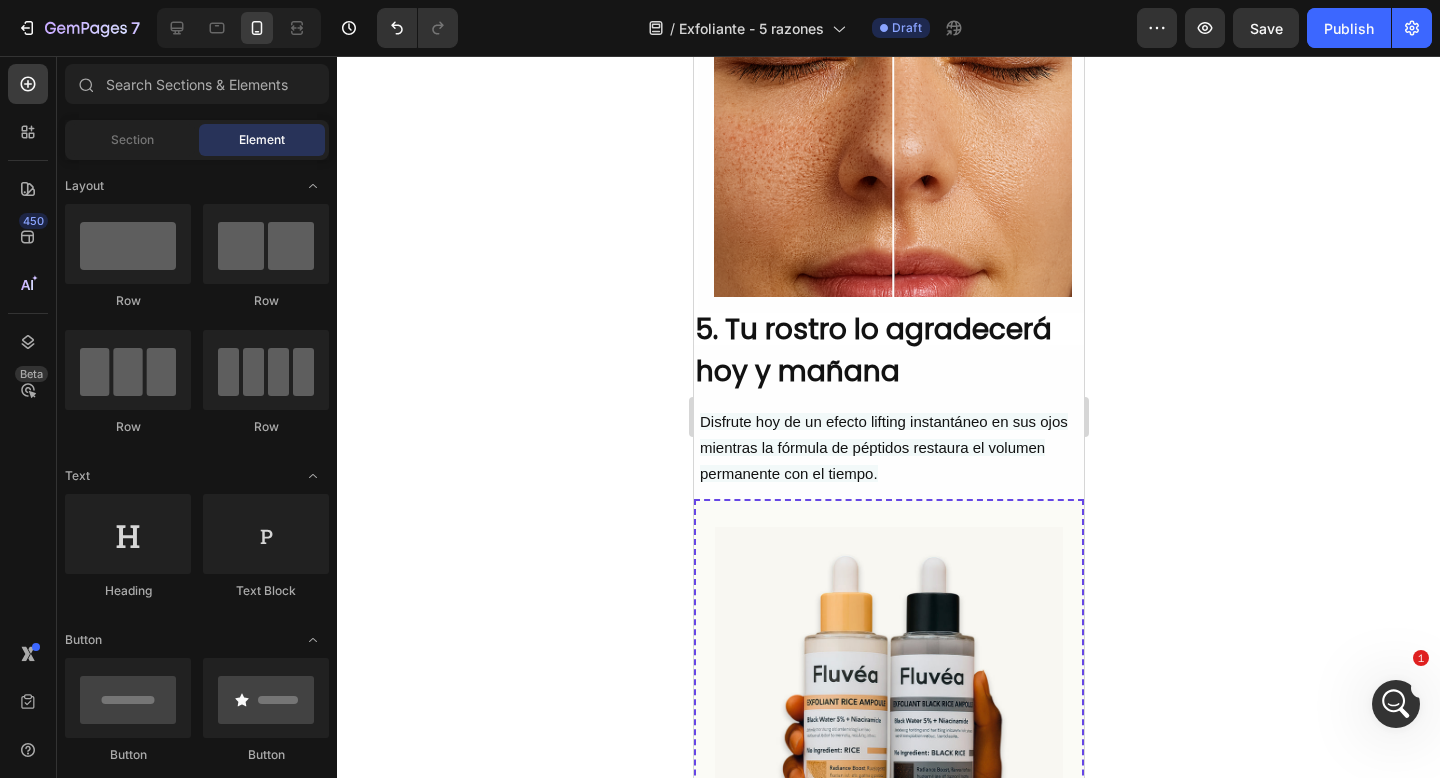 click on "5. Tu rostro lo agradecerá hoy y mañana" at bounding box center (888, 351) 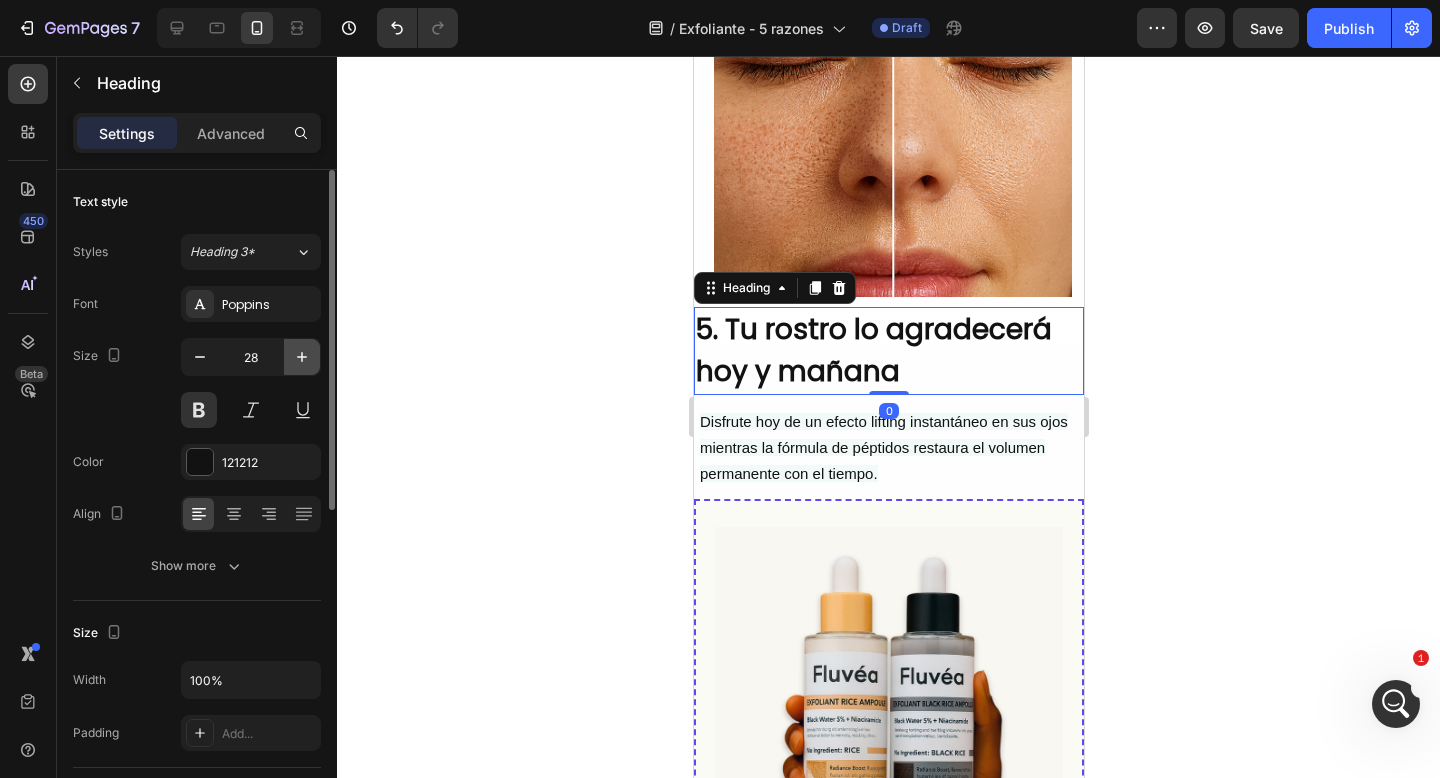 click 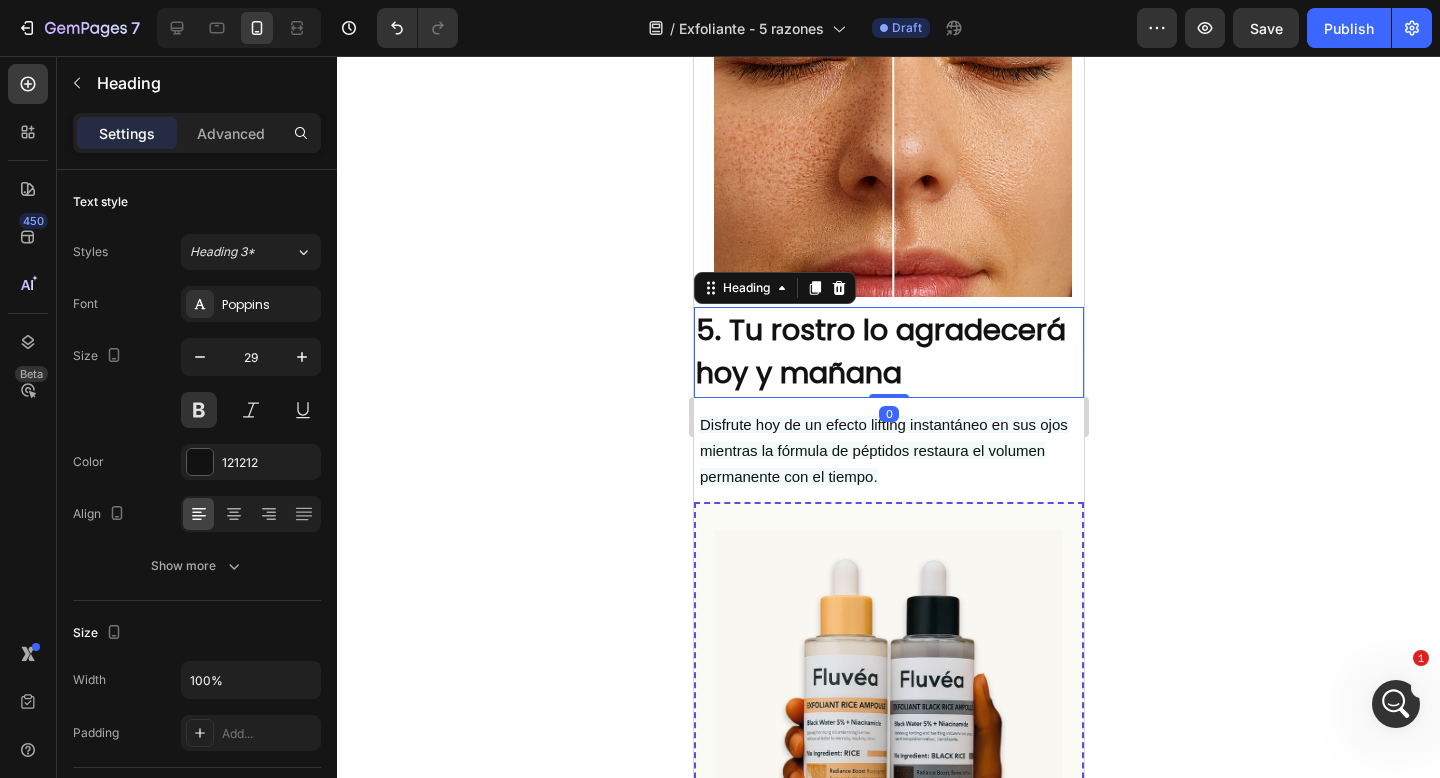click 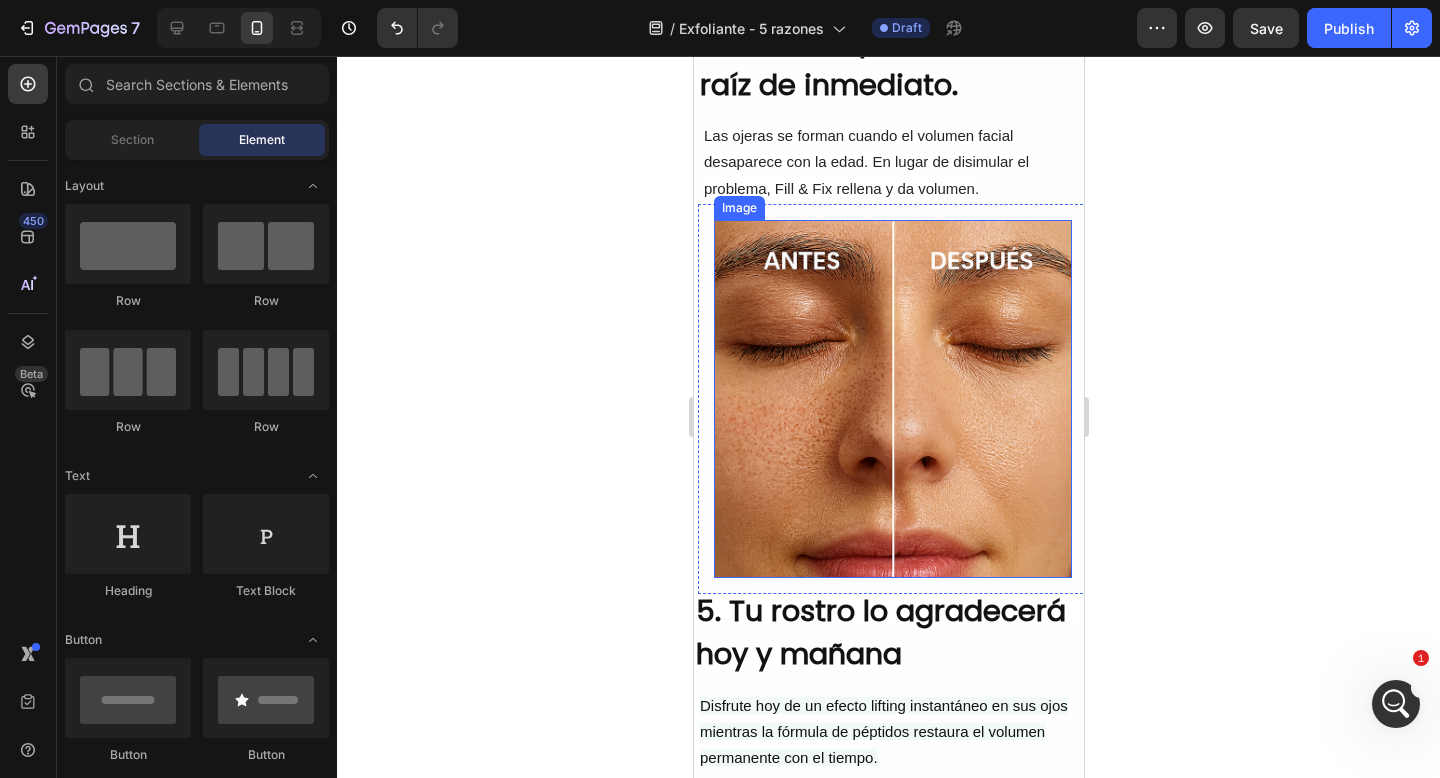 click at bounding box center (892, 399) 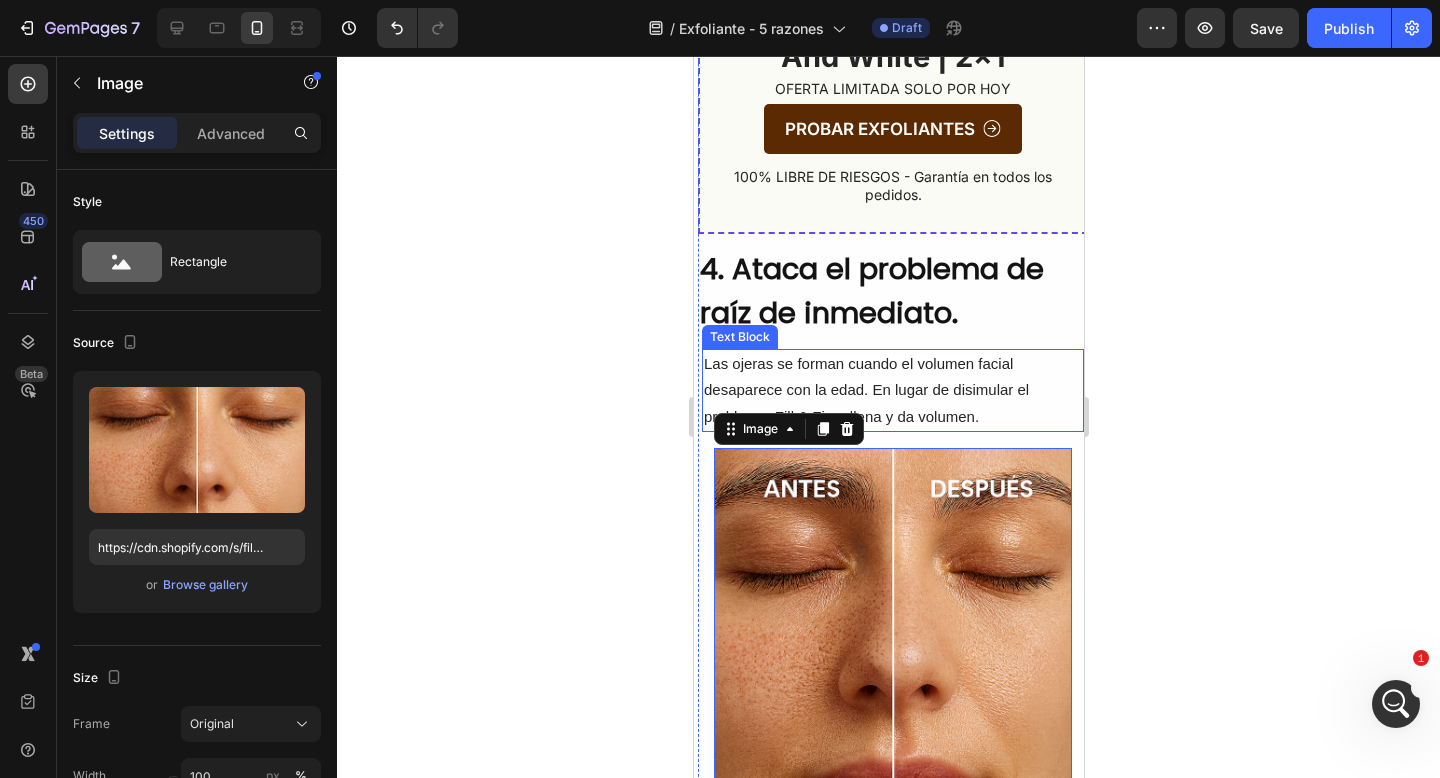 scroll, scrollTop: 2445, scrollLeft: 0, axis: vertical 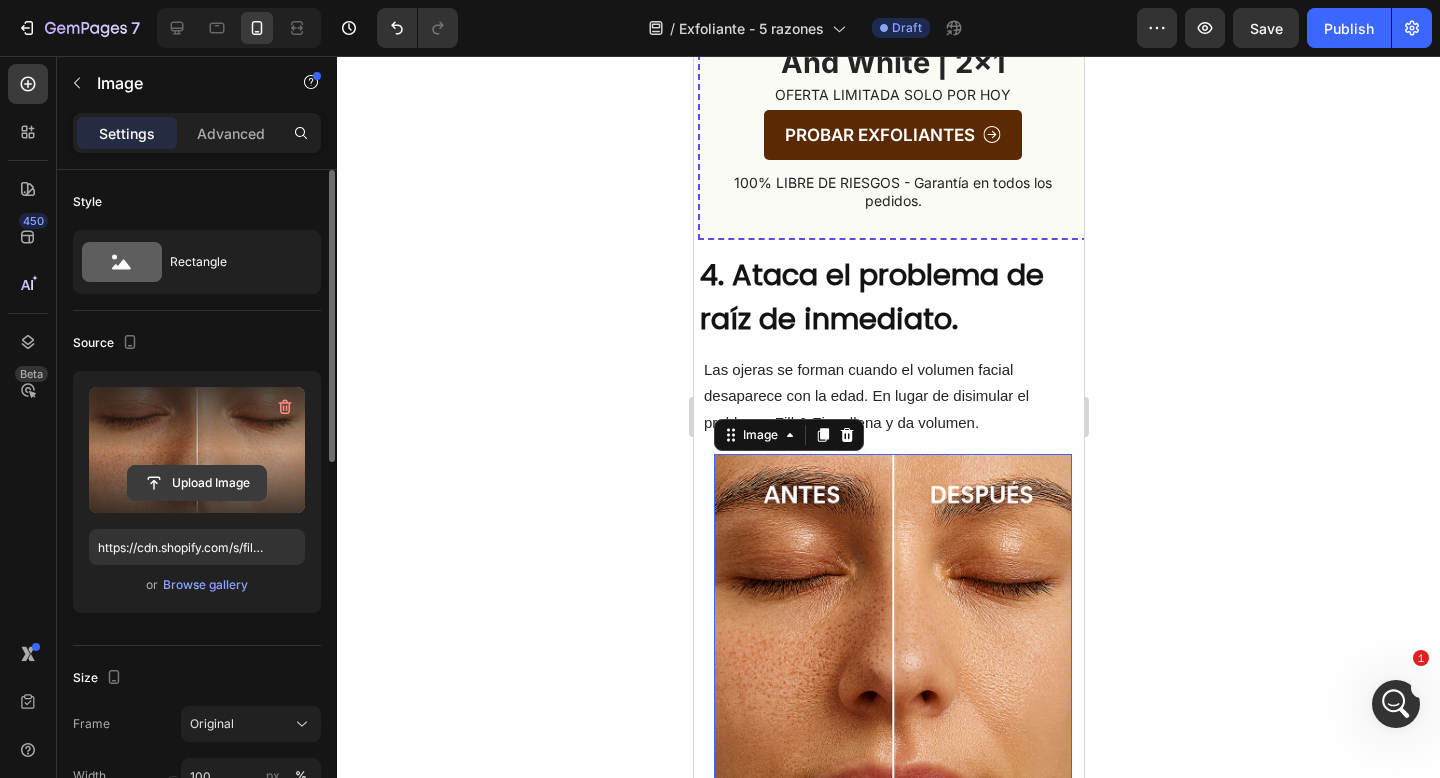 click 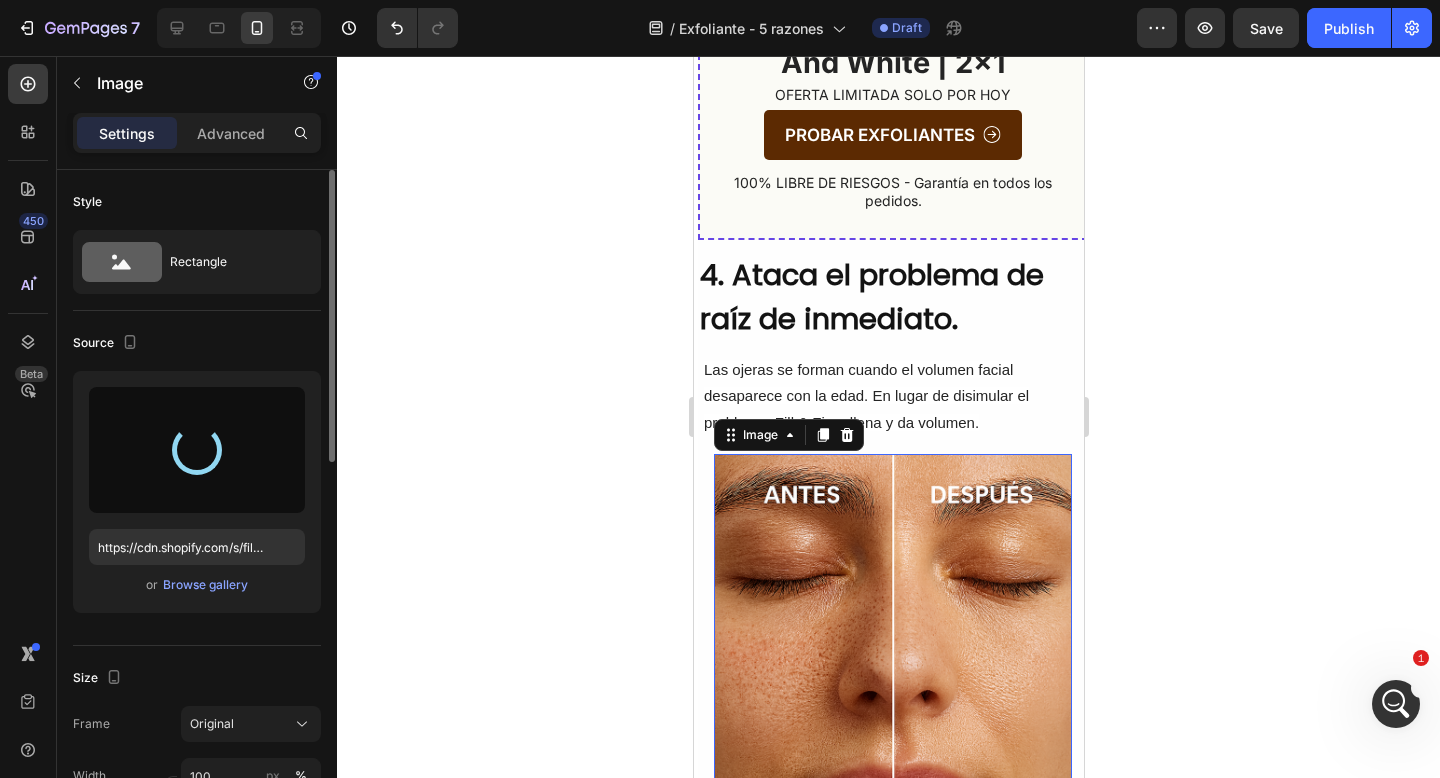 scroll, scrollTop: 2687, scrollLeft: 0, axis: vertical 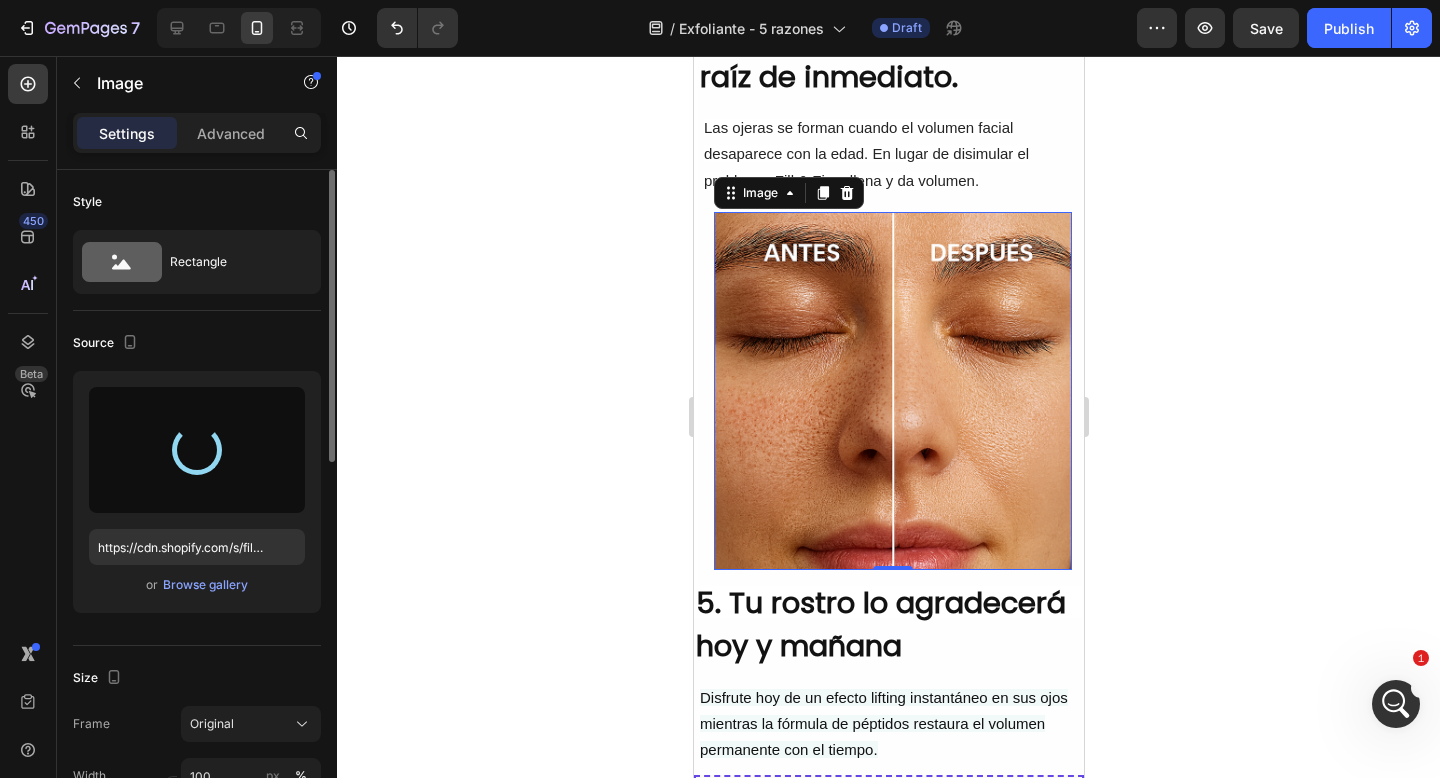 type on "https://cdn.shopify.com/s/files/1/0905/2212/4588/files/gempages_577672644518740668-97e51415-5dc1-4ac7-98d8-d66d61aada54.png" 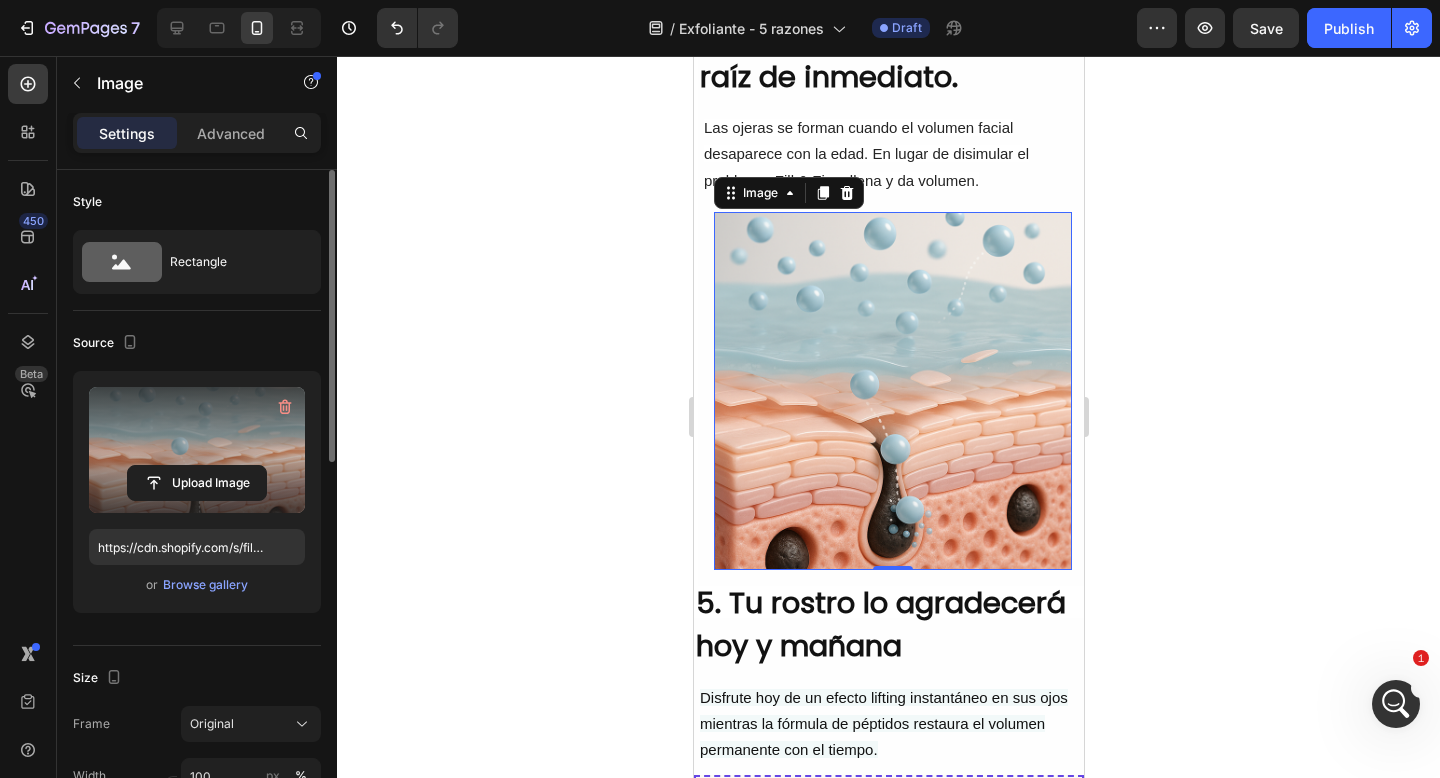 click 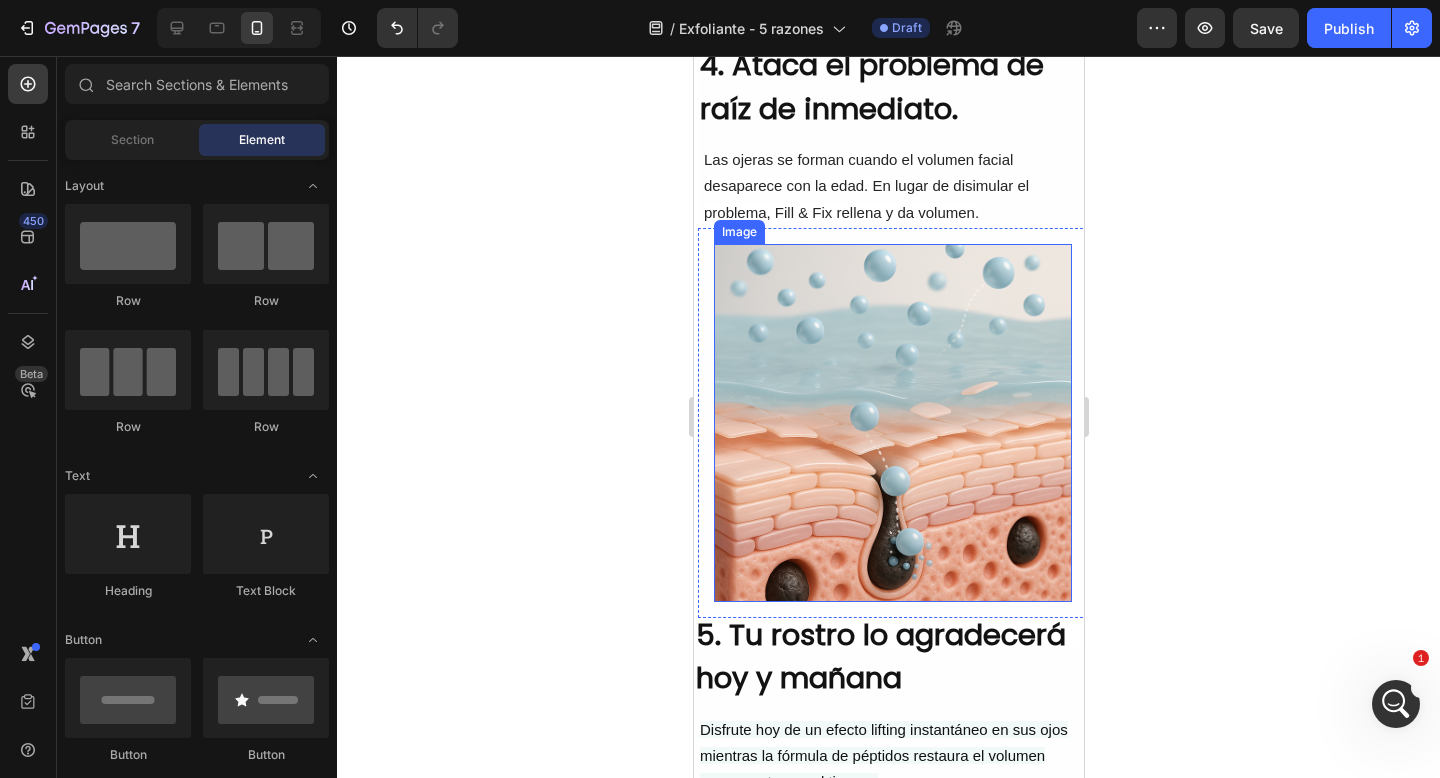 scroll, scrollTop: 2661, scrollLeft: 0, axis: vertical 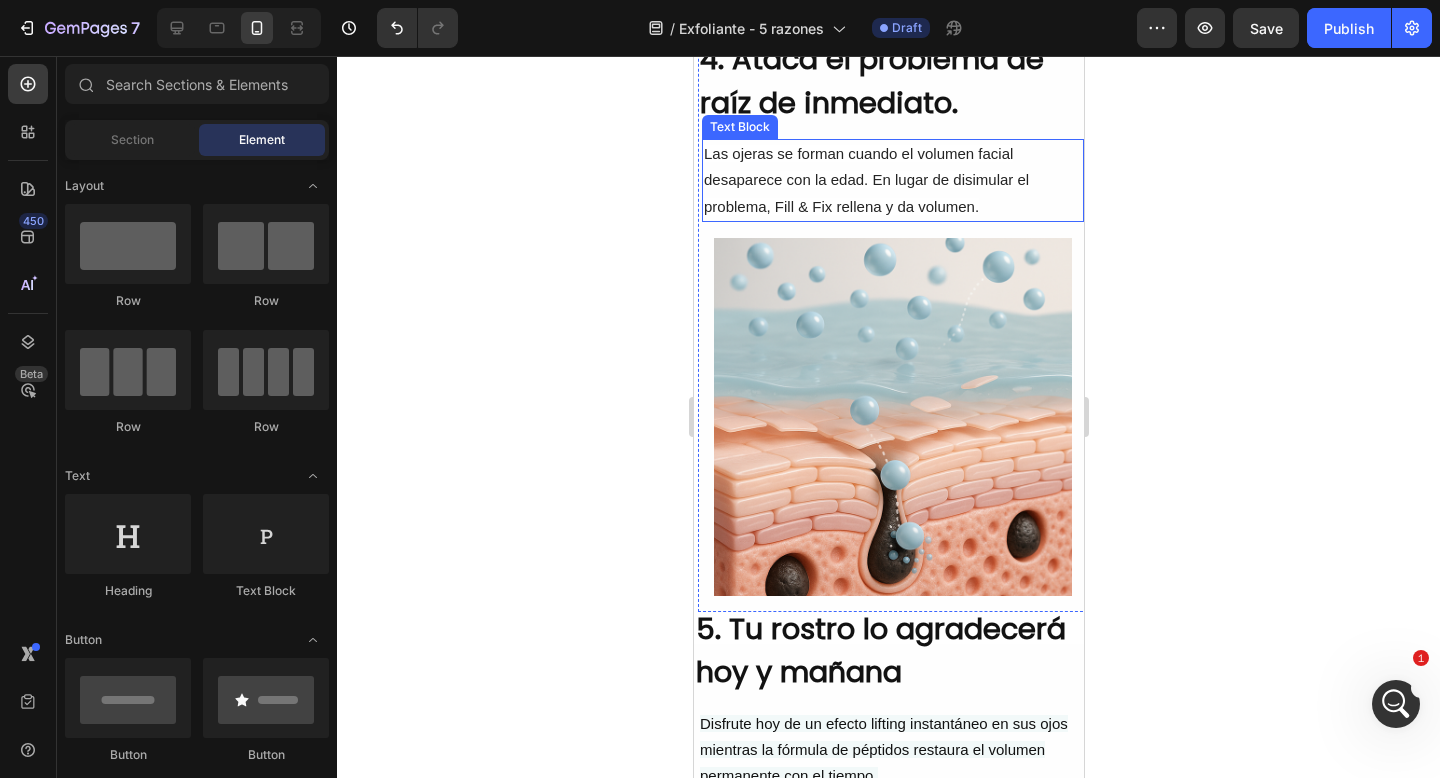 click on "Las ojeras se forman cuando el volumen facial desaparece con la edad. En lugar de disimular el problema, Fill & Fix rellena y da volumen." at bounding box center (892, 180) 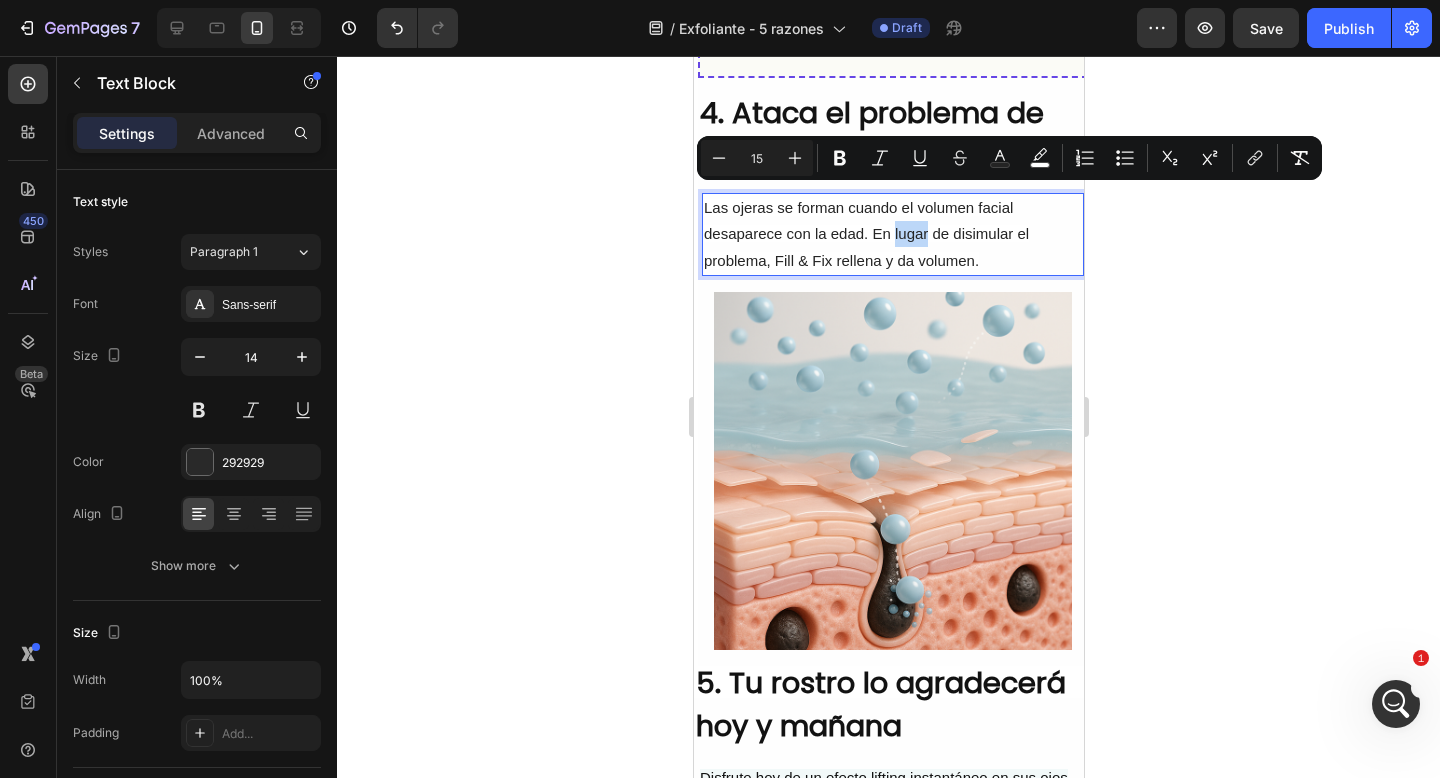 scroll, scrollTop: 2553, scrollLeft: 0, axis: vertical 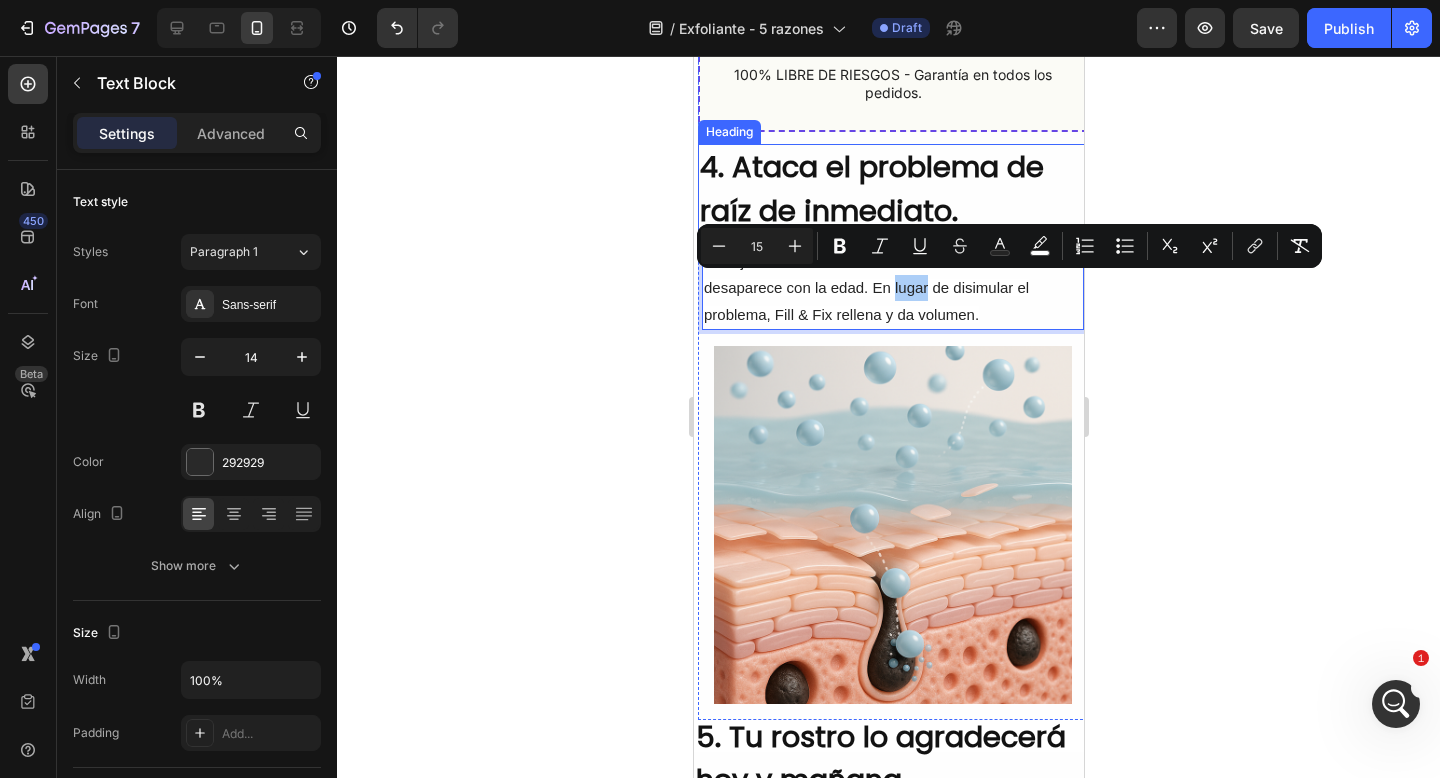 click 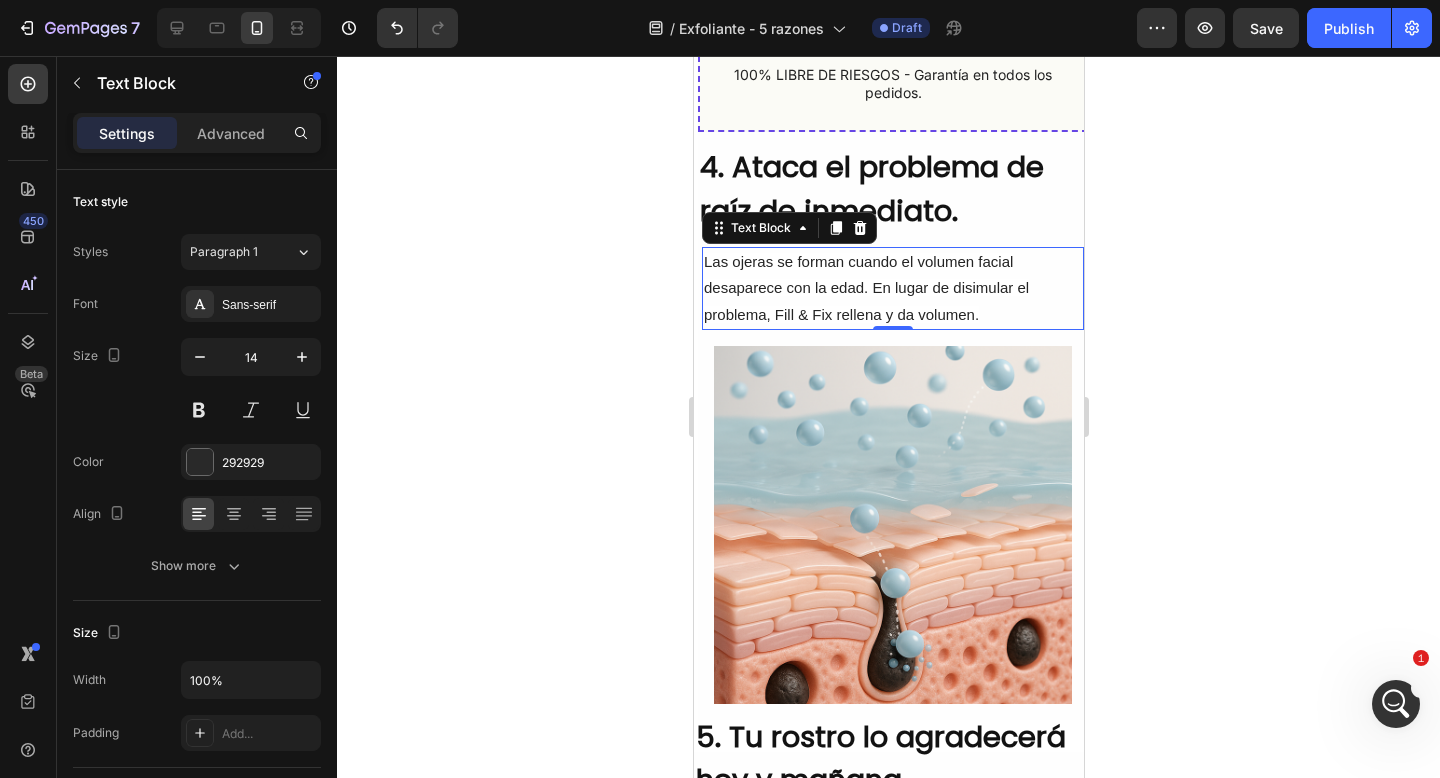 click 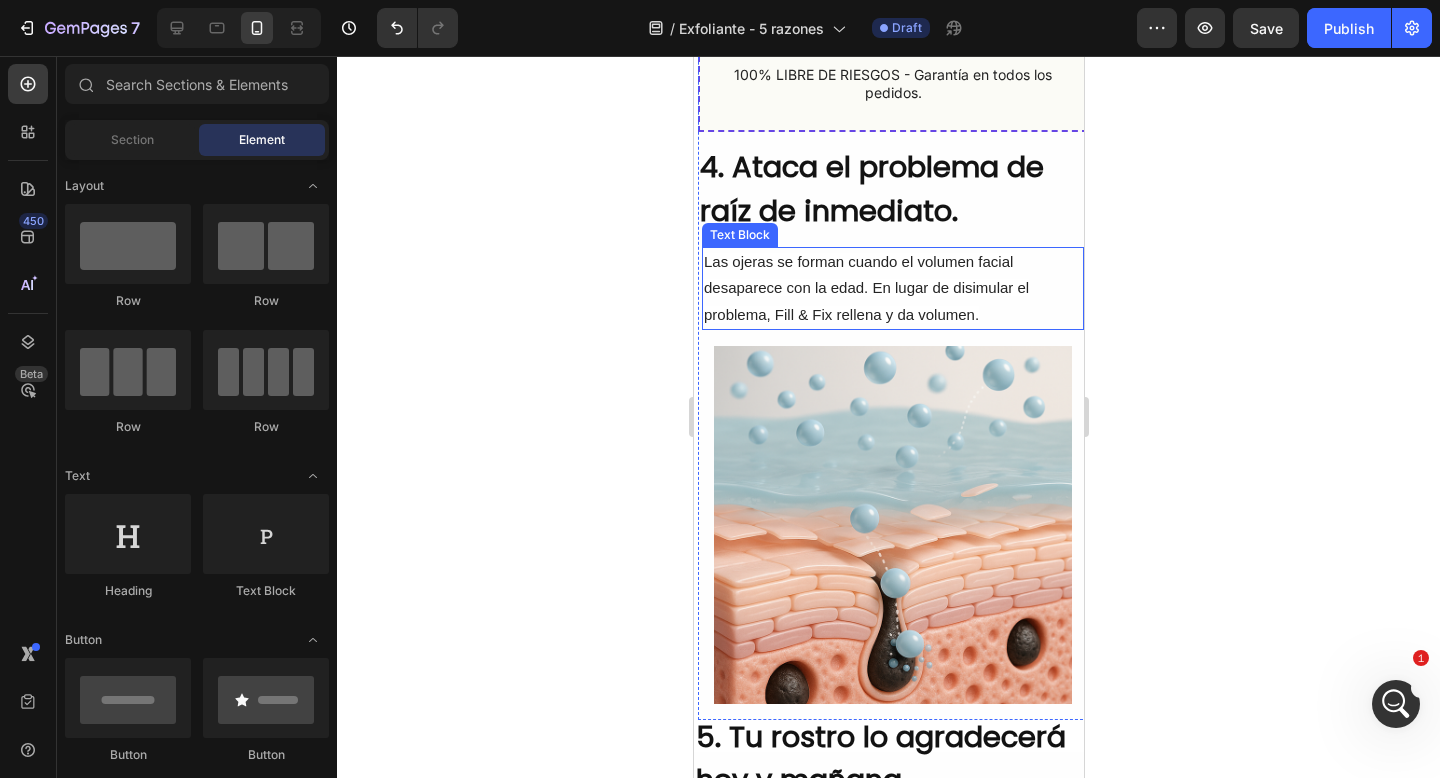 click on "Las ojeras se forman cuando el volumen facial desaparece con la edad. En lugar de disimular el problema, Fill & Fix rellena y da volumen." at bounding box center [865, 287] 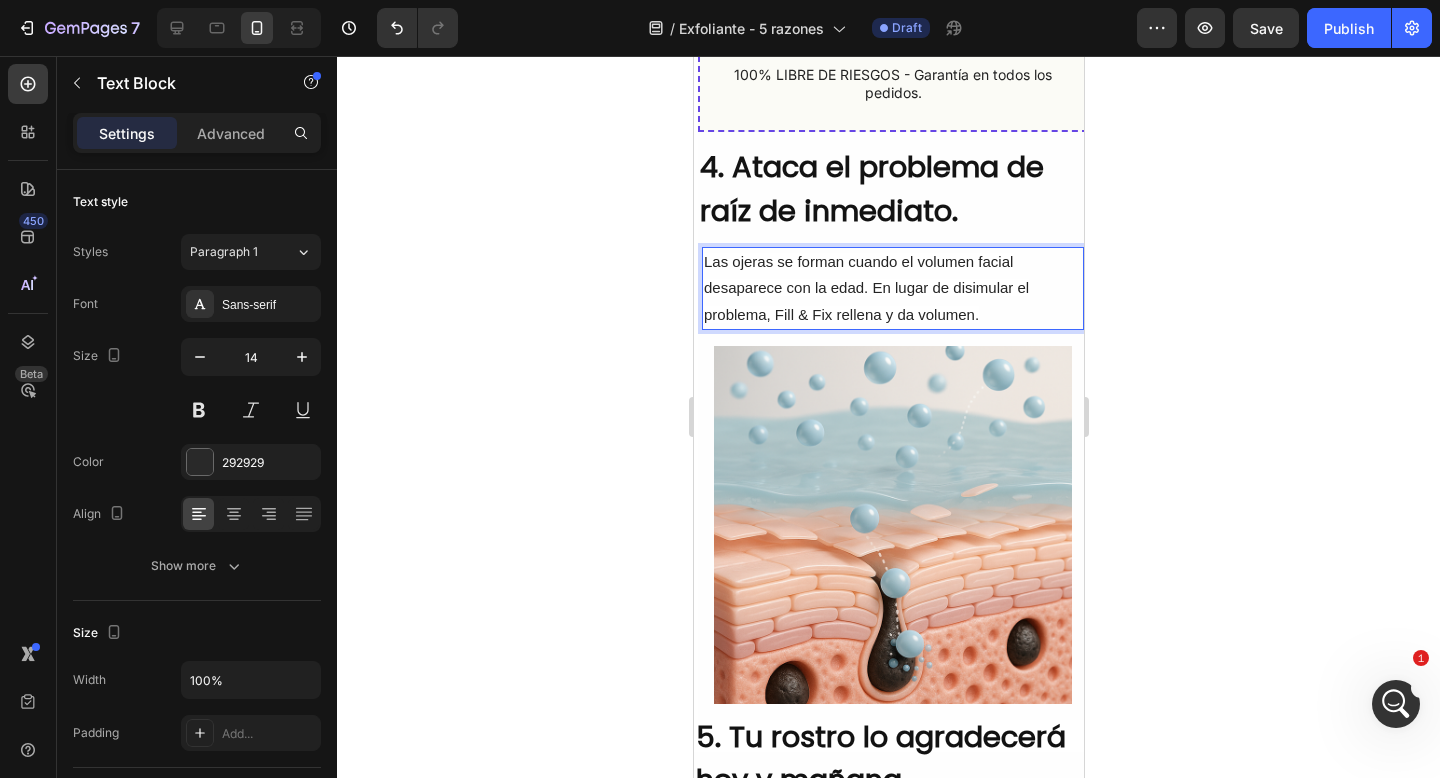 click on "Las ojeras se forman cuando el volumen facial desaparece con la edad. En lugar de disimular el problema, Fill & Fix rellena y da volumen." at bounding box center [865, 287] 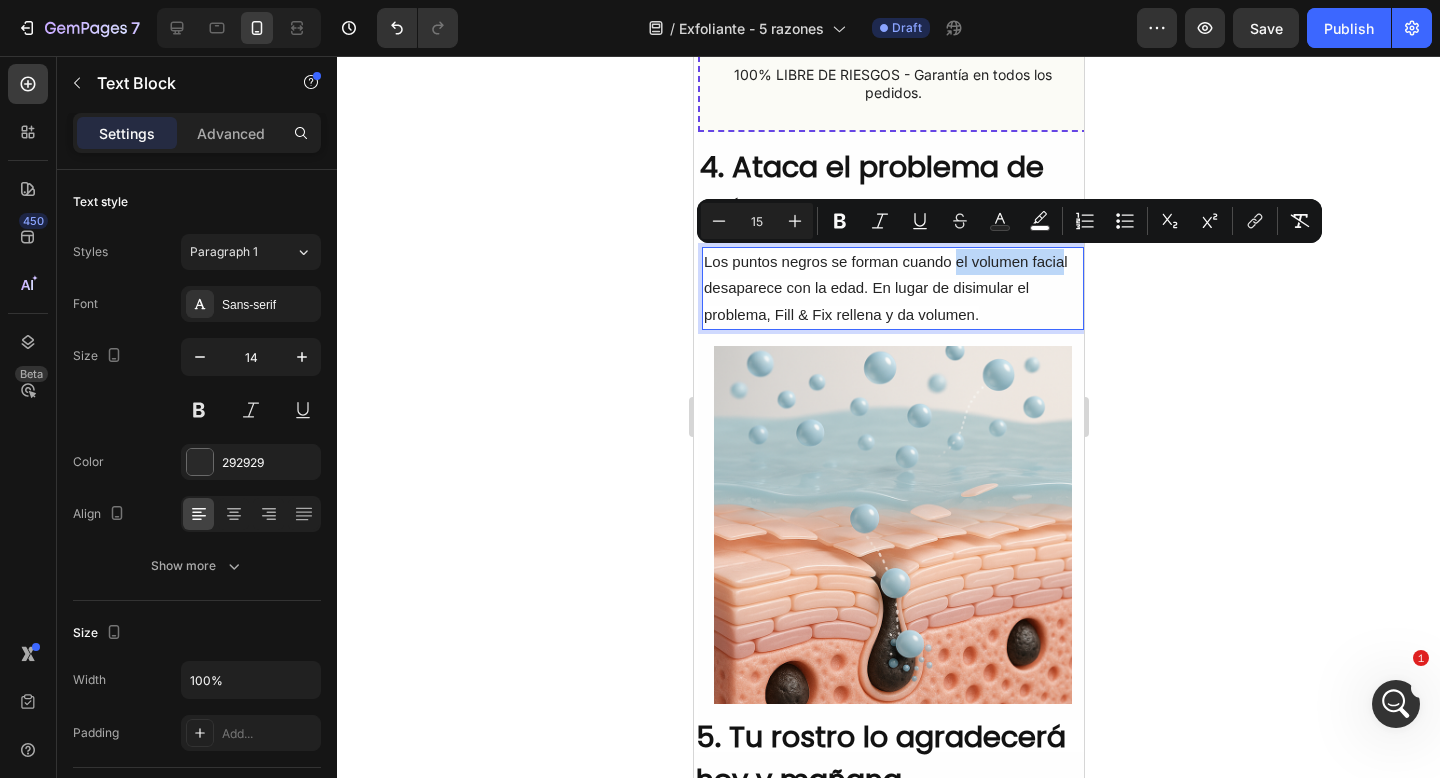 drag, startPoint x: 955, startPoint y: 265, endPoint x: 1062, endPoint y: 265, distance: 107 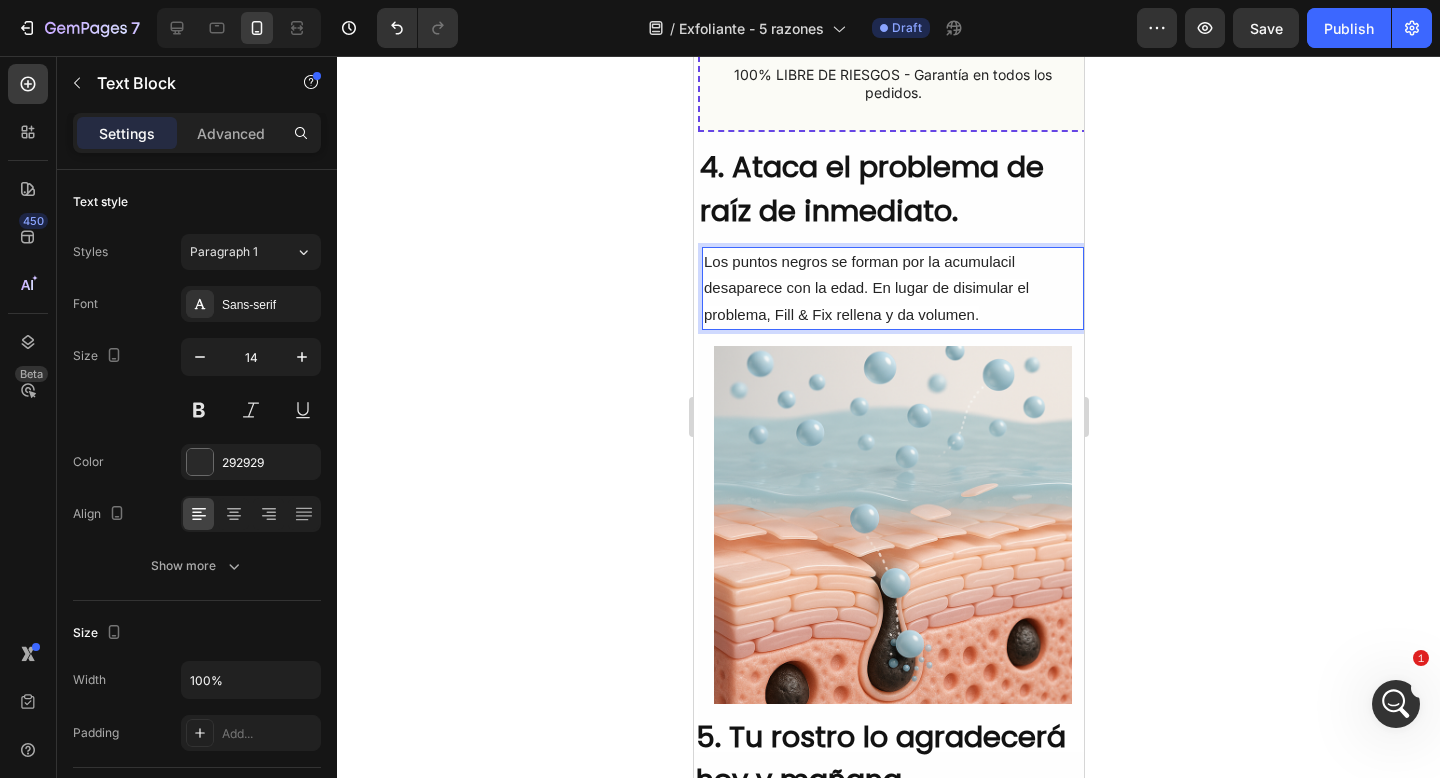 type 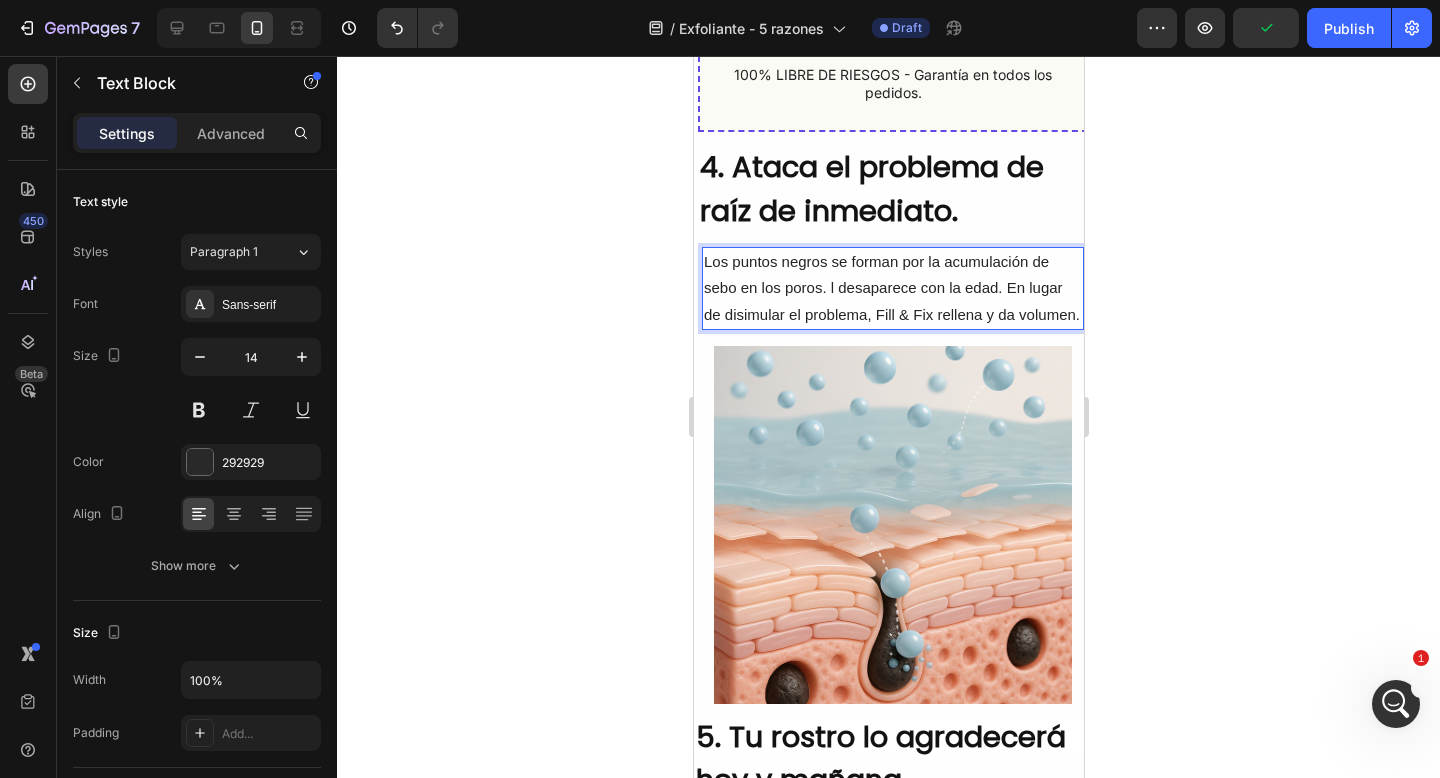 click on "Los puntos negros se forman por la acumulación de sebo en los poros. l desaparece con la edad. En lugar de disimular el problema, Fill & Fix rellena y da volumen." at bounding box center [891, 287] 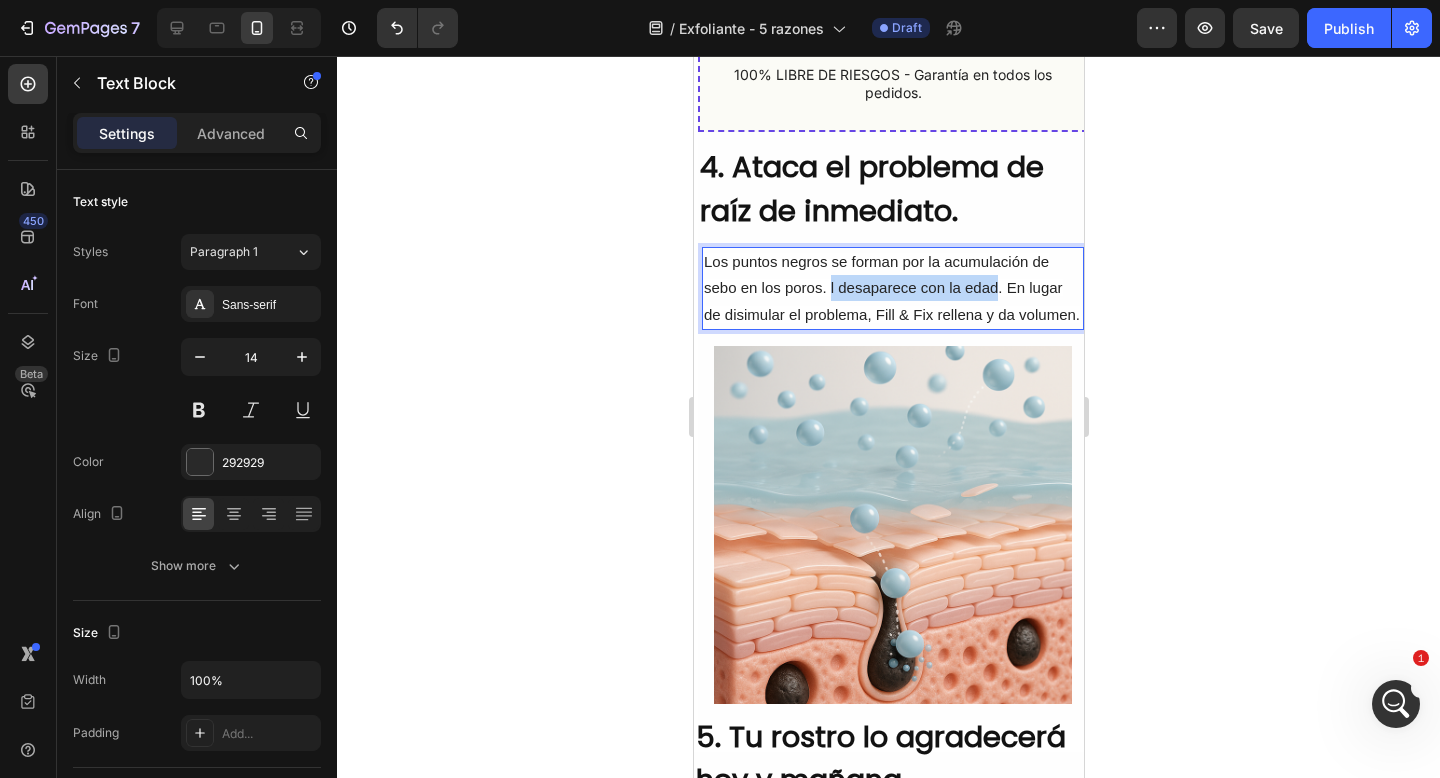 drag, startPoint x: 997, startPoint y: 284, endPoint x: 828, endPoint y: 281, distance: 169.02663 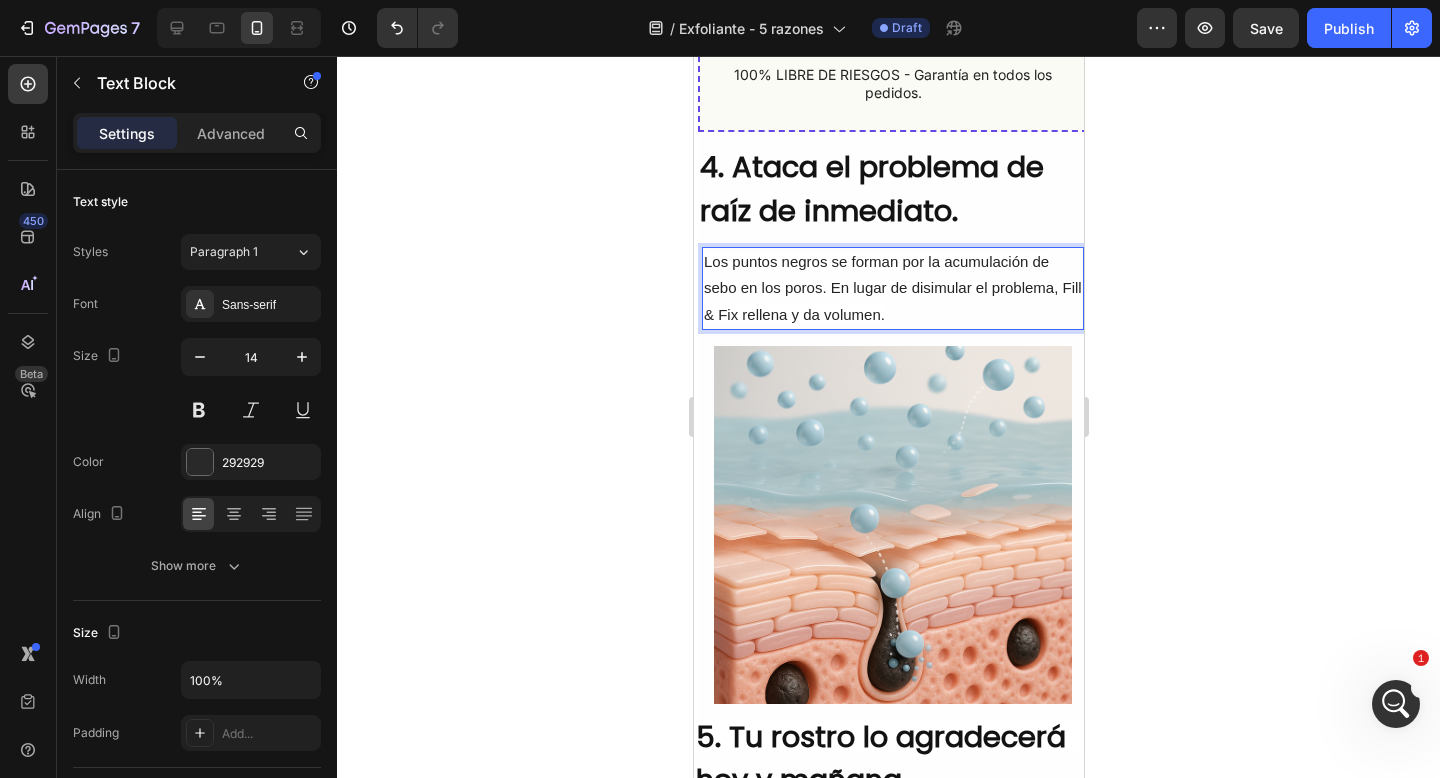click on "Los puntos negros se forman por la acumulación de sebo en los poros. En lugar de disimular el problema, Fill & Fix rellena y da volumen." at bounding box center [892, 288] 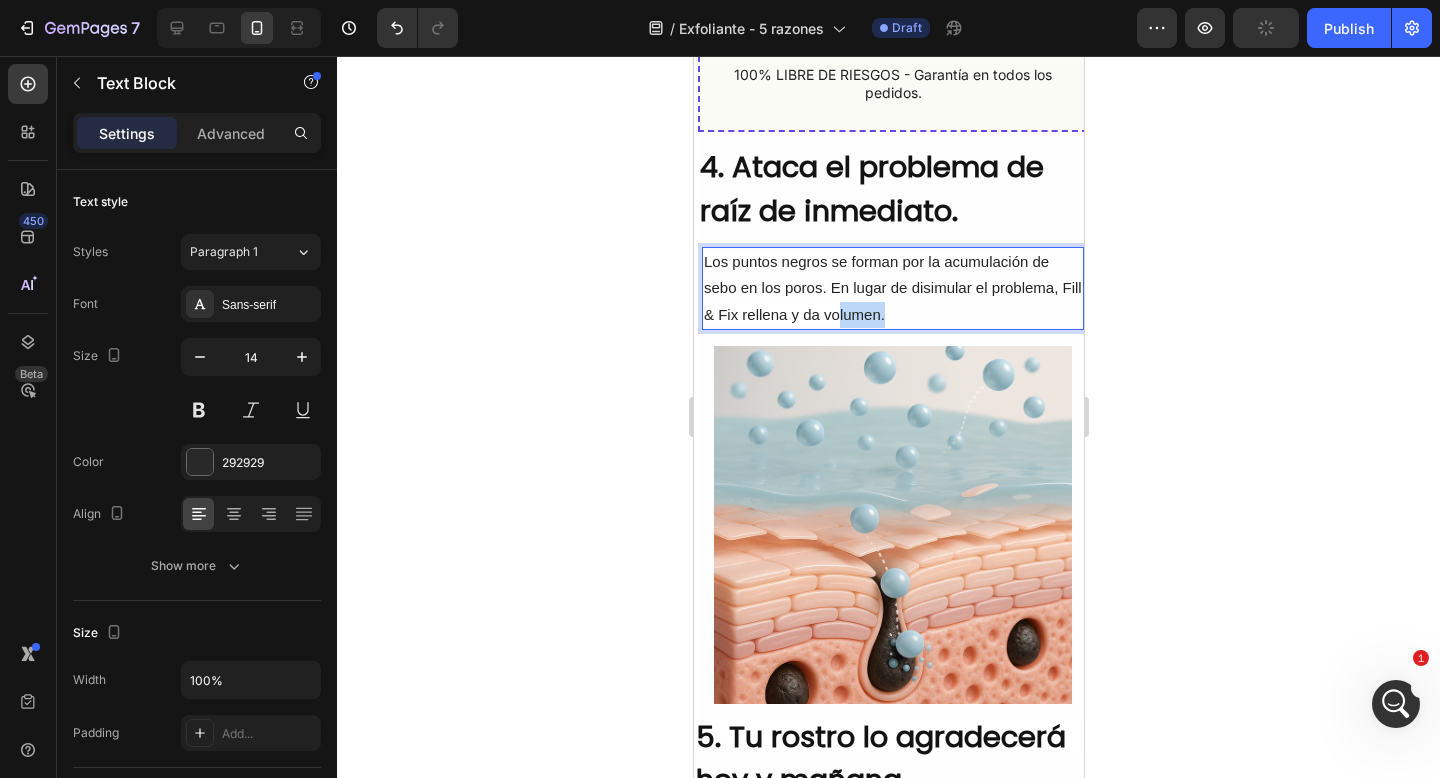 drag, startPoint x: 923, startPoint y: 306, endPoint x: 883, endPoint y: 318, distance: 41.761227 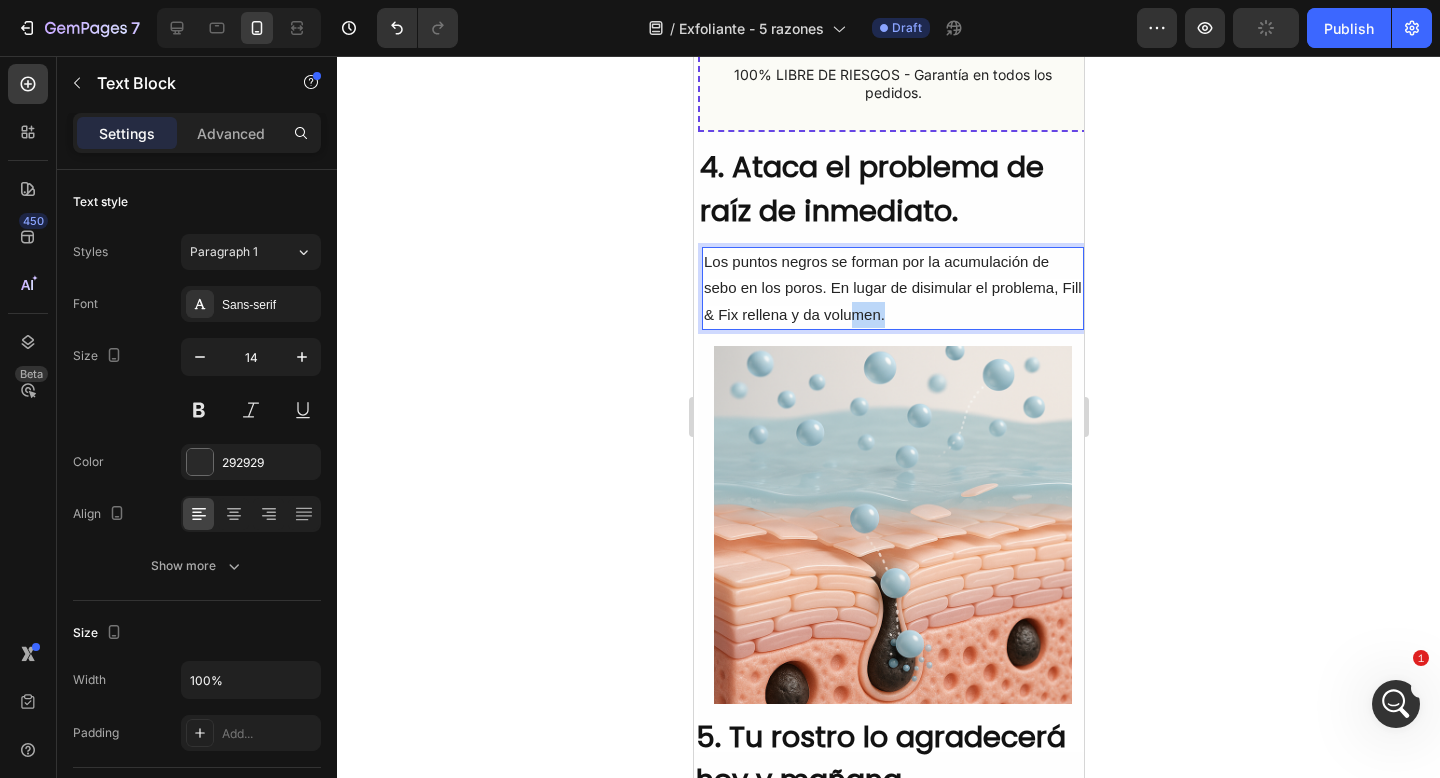 click on "Los puntos negros se forman por la acumulación de sebo en los poros. En lugar de disimular el problema, Fill & Fix rellena y da volumen." at bounding box center (892, 287) 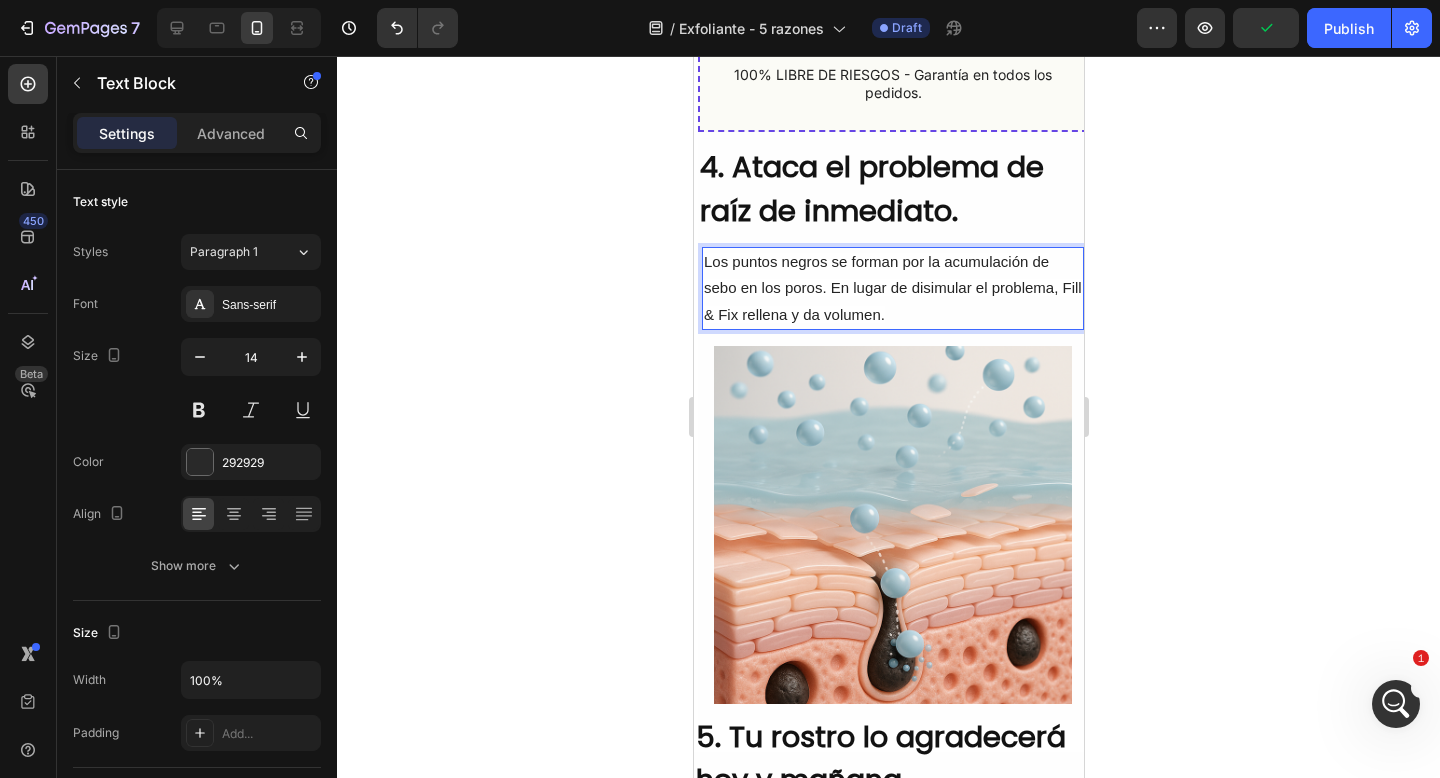 click on "Los puntos negros se forman por la acumulación de sebo en los poros. En lugar de disimular el problema, Fill & Fix rellena y da volumen." at bounding box center [892, 287] 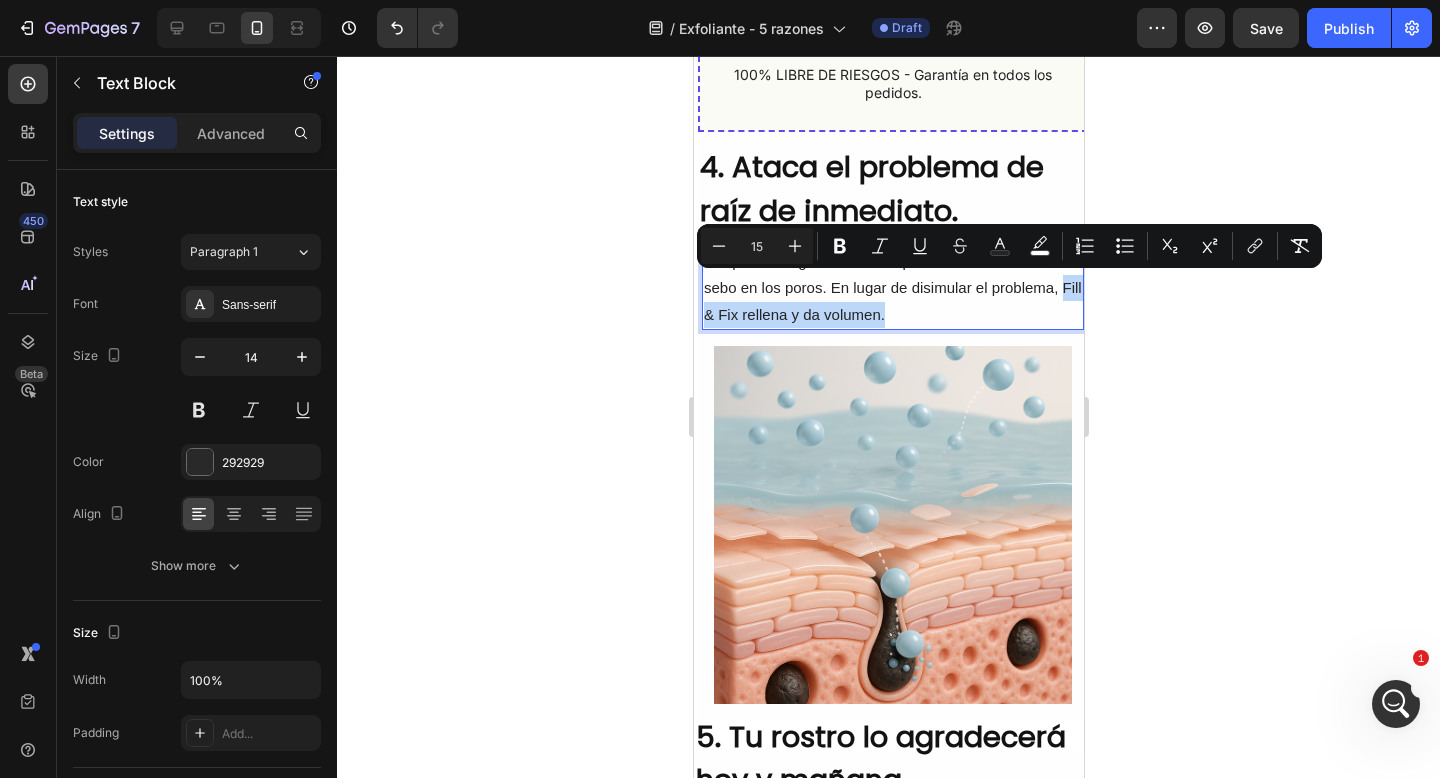 drag, startPoint x: 886, startPoint y: 312, endPoint x: 1063, endPoint y: 290, distance: 178.36198 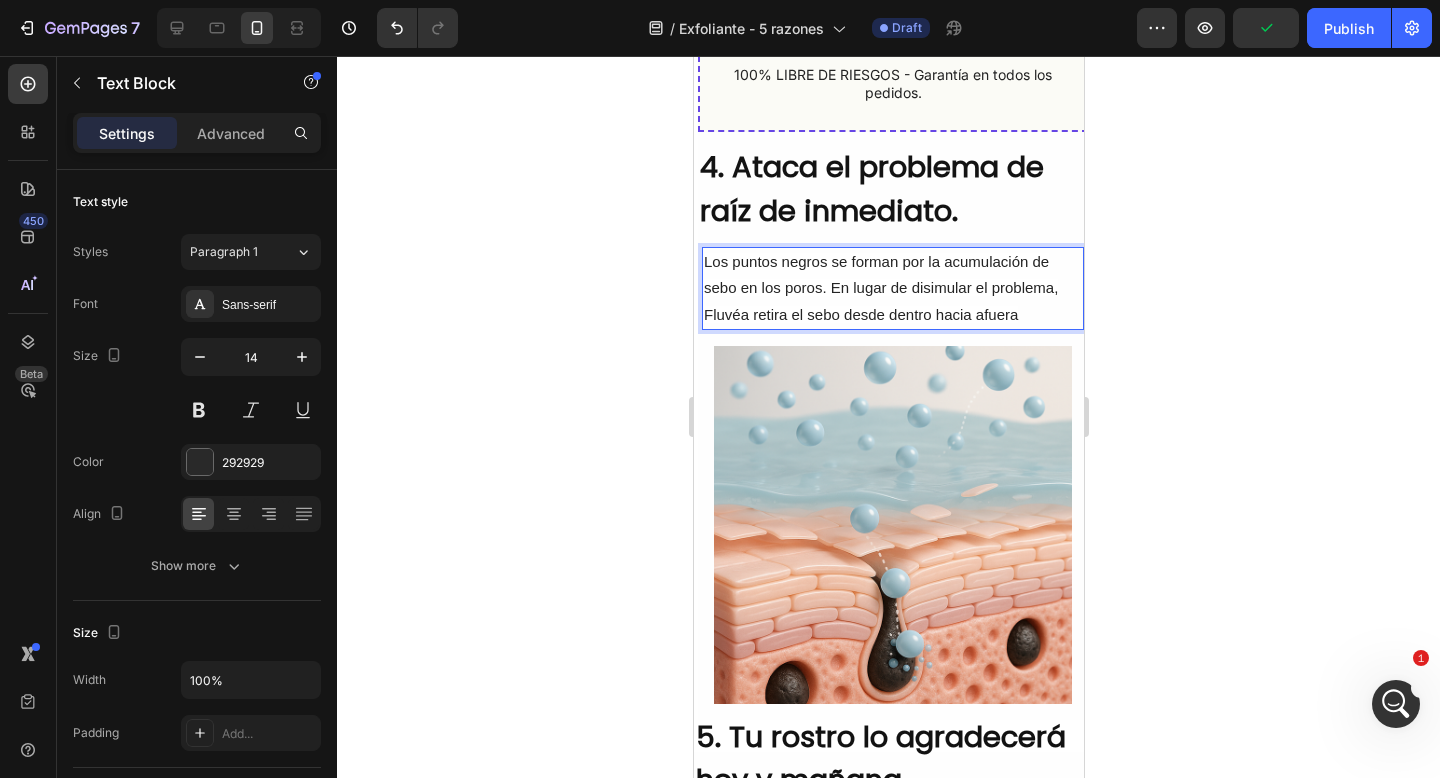 click on "Los puntos negros se forman por la acumulación de sebo en los poros. En lugar de disimular el problema, Fluvéa retira el sebo desde dentro hacia afuera" at bounding box center [880, 287] 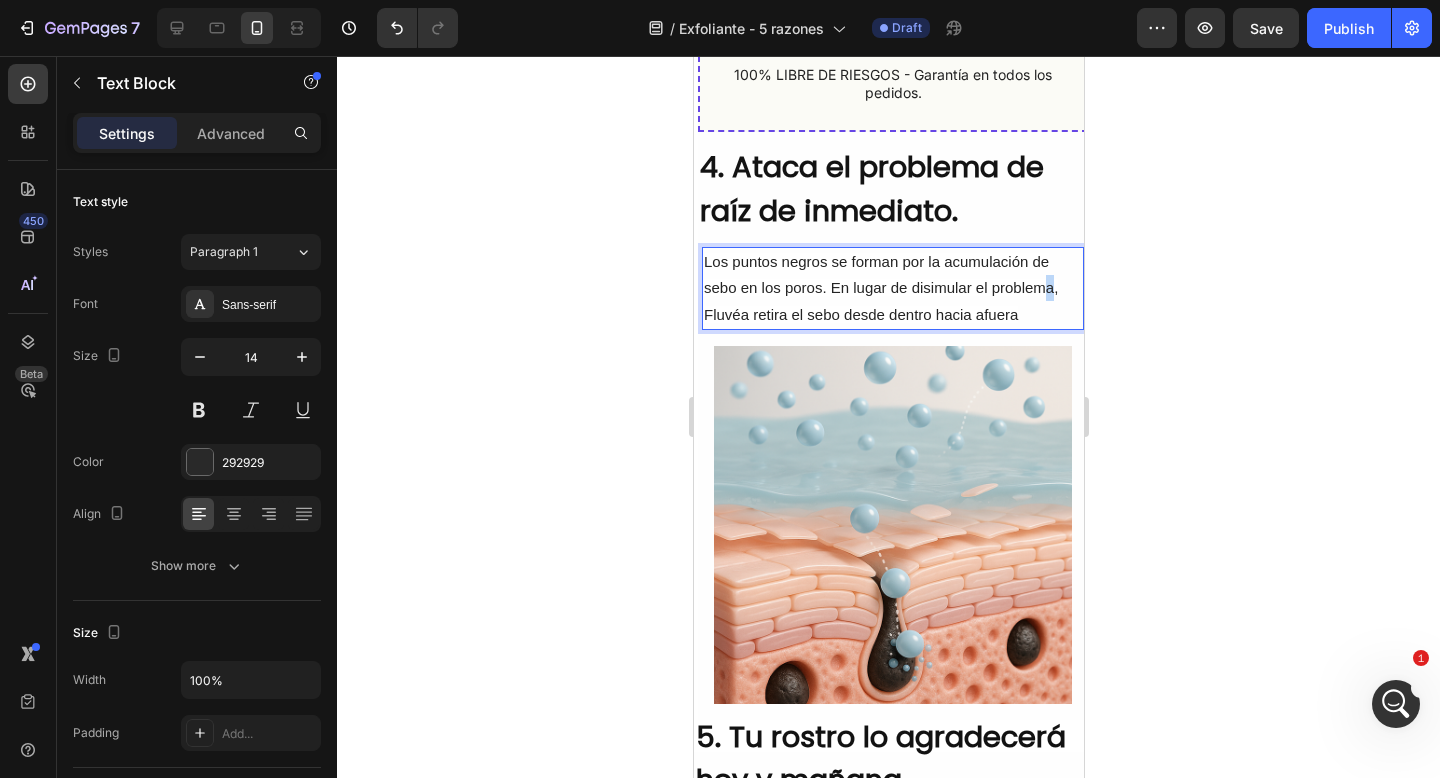 click on "Los puntos negros se forman por la acumulación de sebo en los poros. En lugar de disimular el problema, Fluvéa retira el sebo desde dentro hacia afuera" at bounding box center [880, 287] 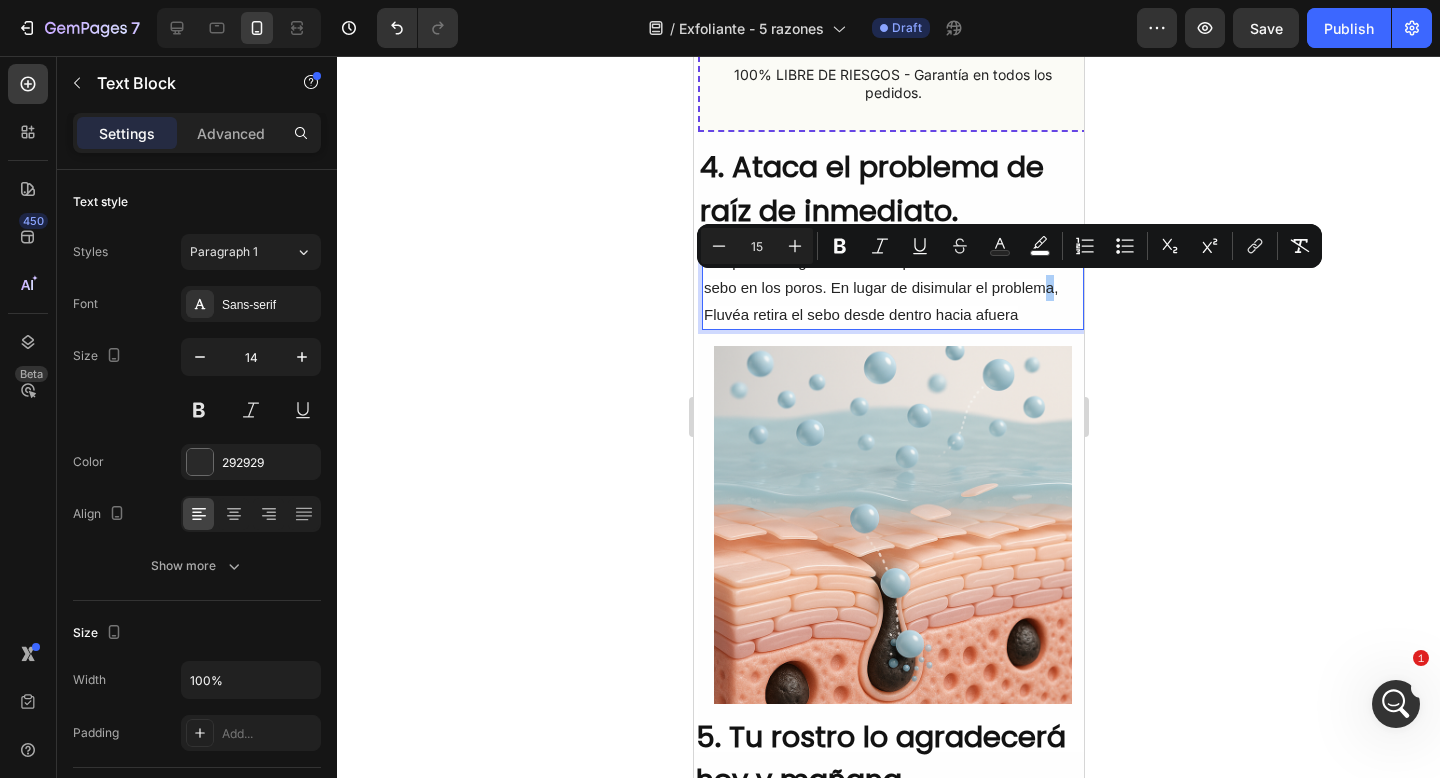 click 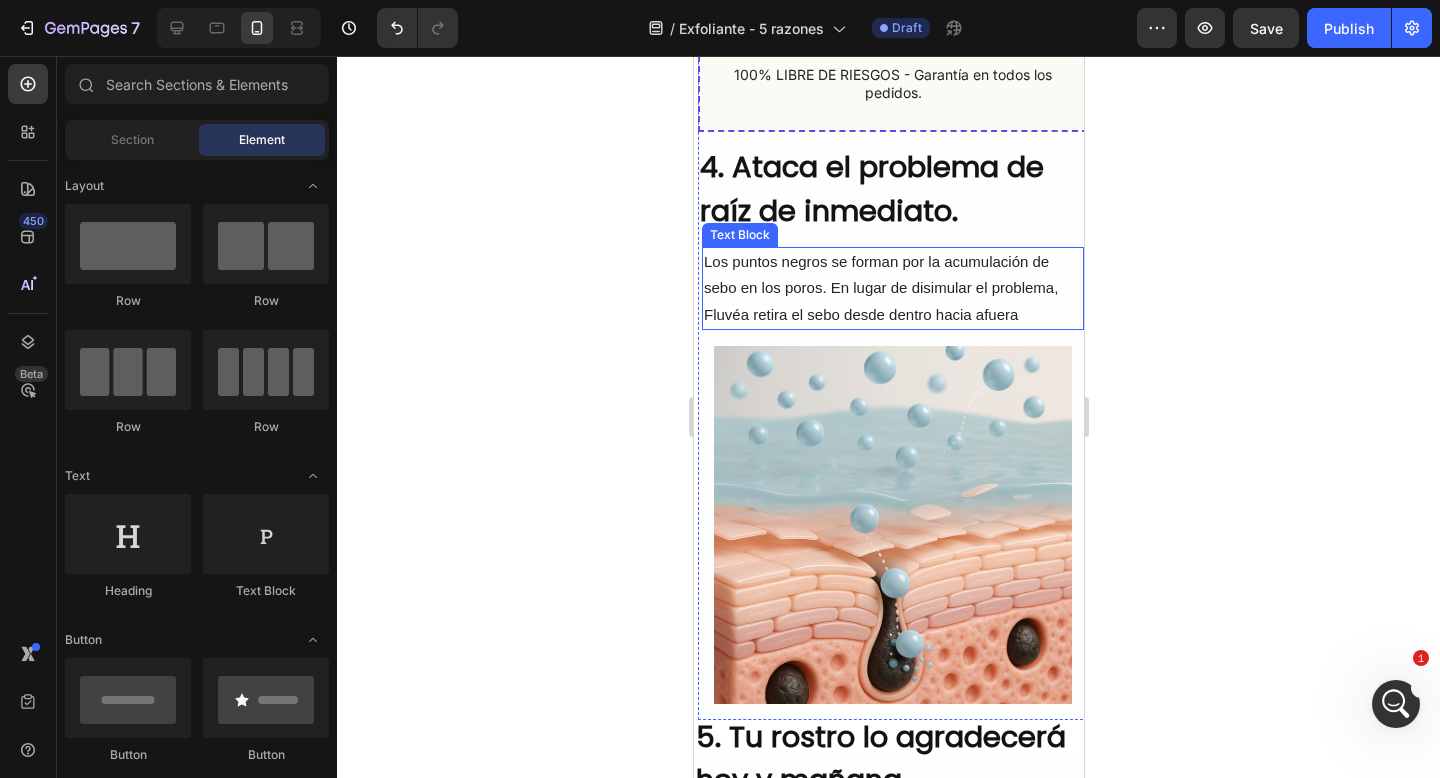 click on "Los puntos negros se forman por la acumulación de sebo en los poros. En lugar de disimular el problema, Fluvéa retira el sebo desde dentro hacia afuera" at bounding box center (892, 288) 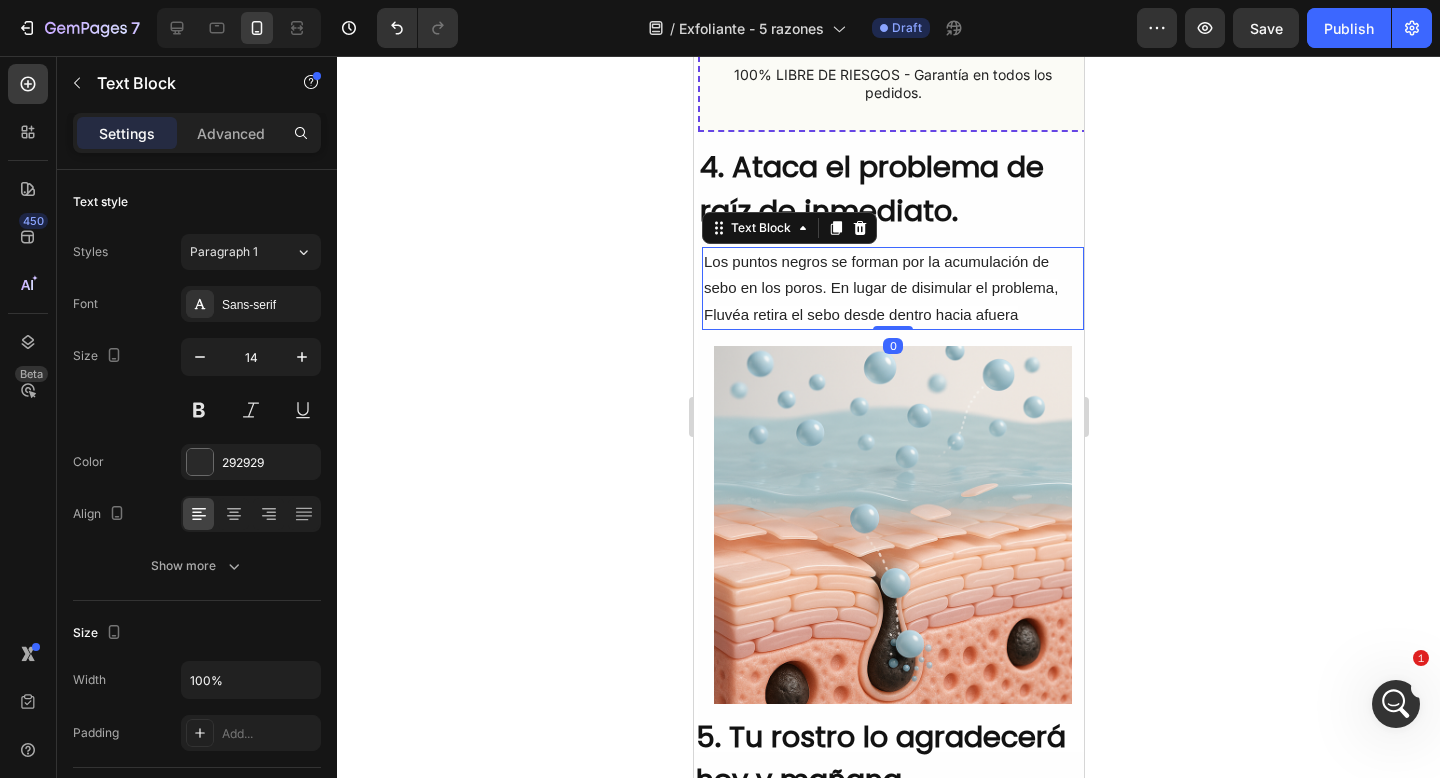 click 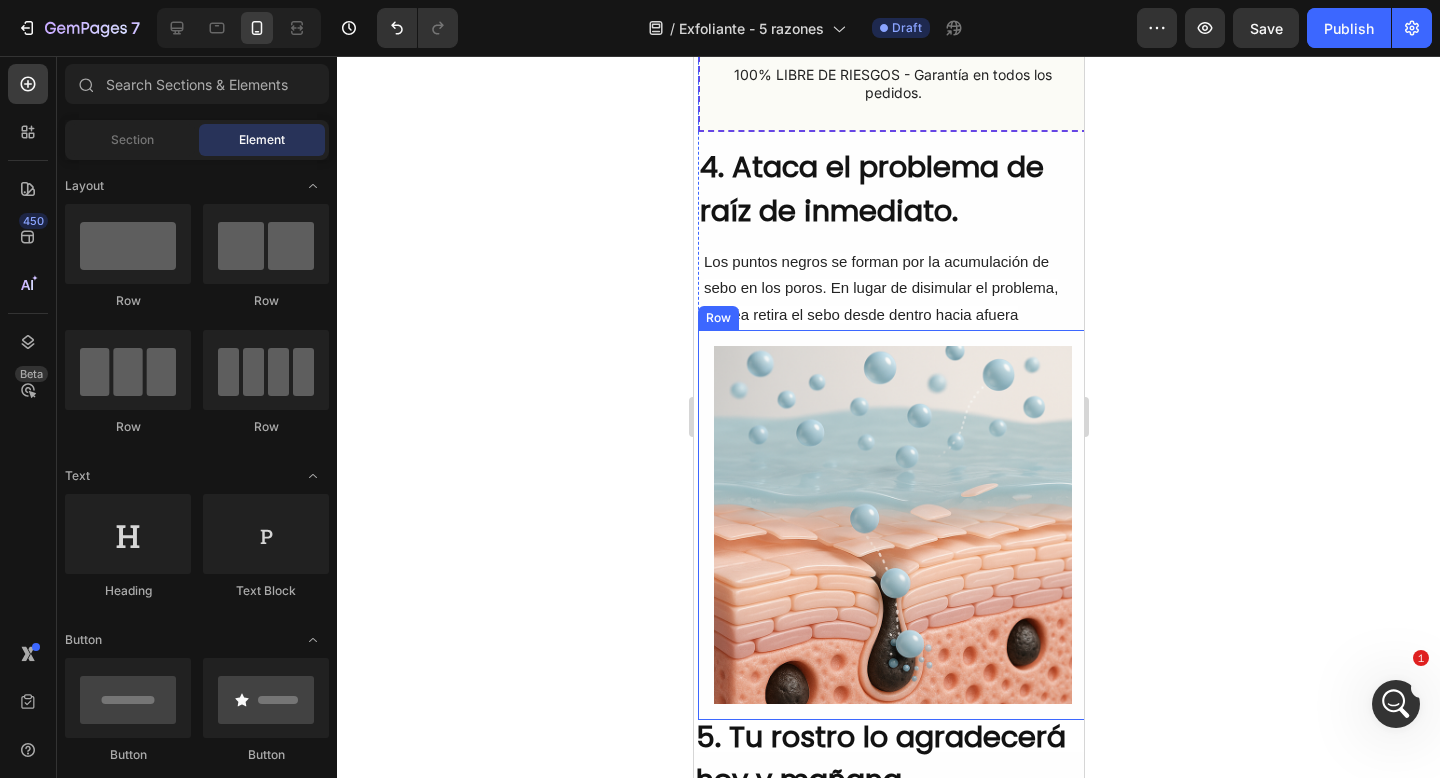 scroll, scrollTop: 2471, scrollLeft: 0, axis: vertical 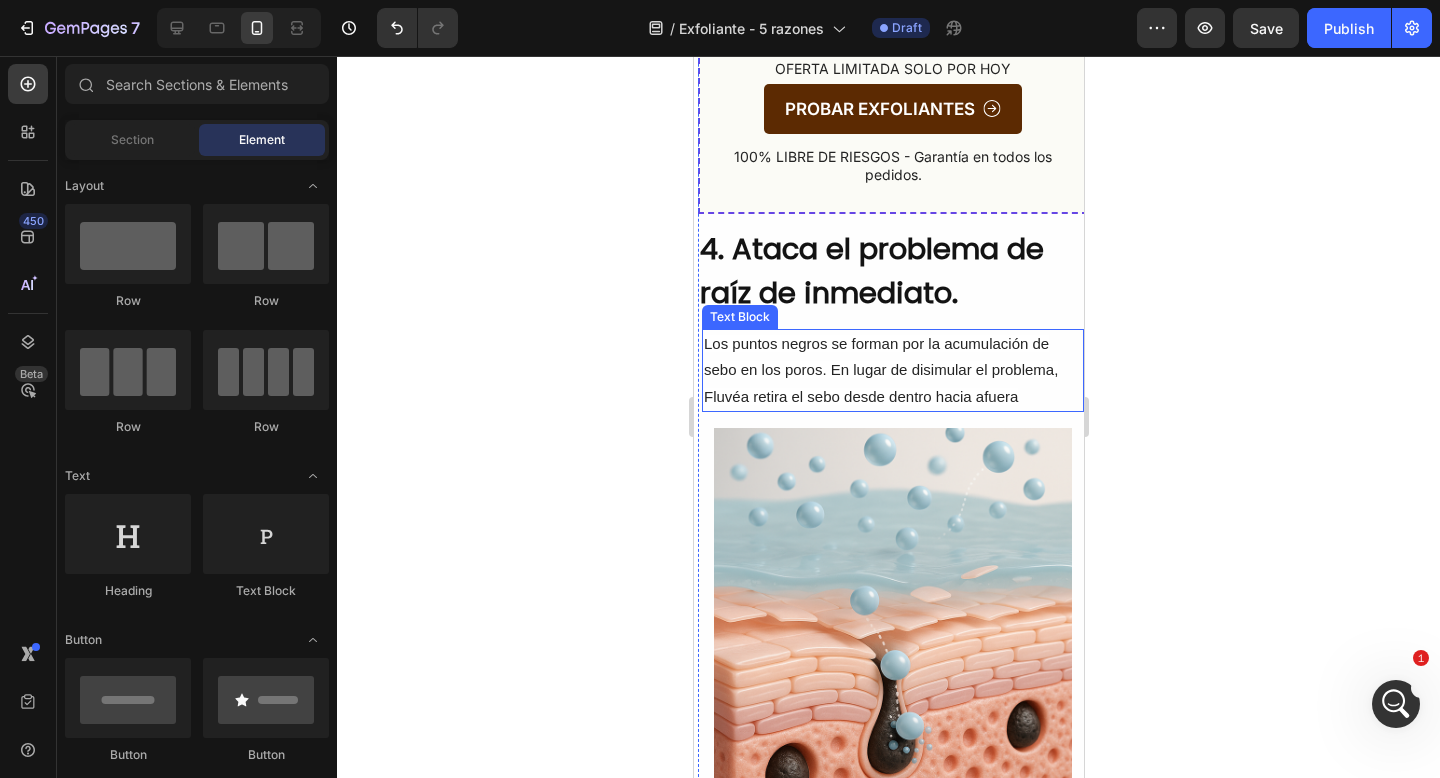 click on "Los puntos negros se forman por la acumulación de sebo en los poros. En lugar de disimular el problema, Fluvéa retira el sebo desde dentro hacia afuera" at bounding box center (892, 370) 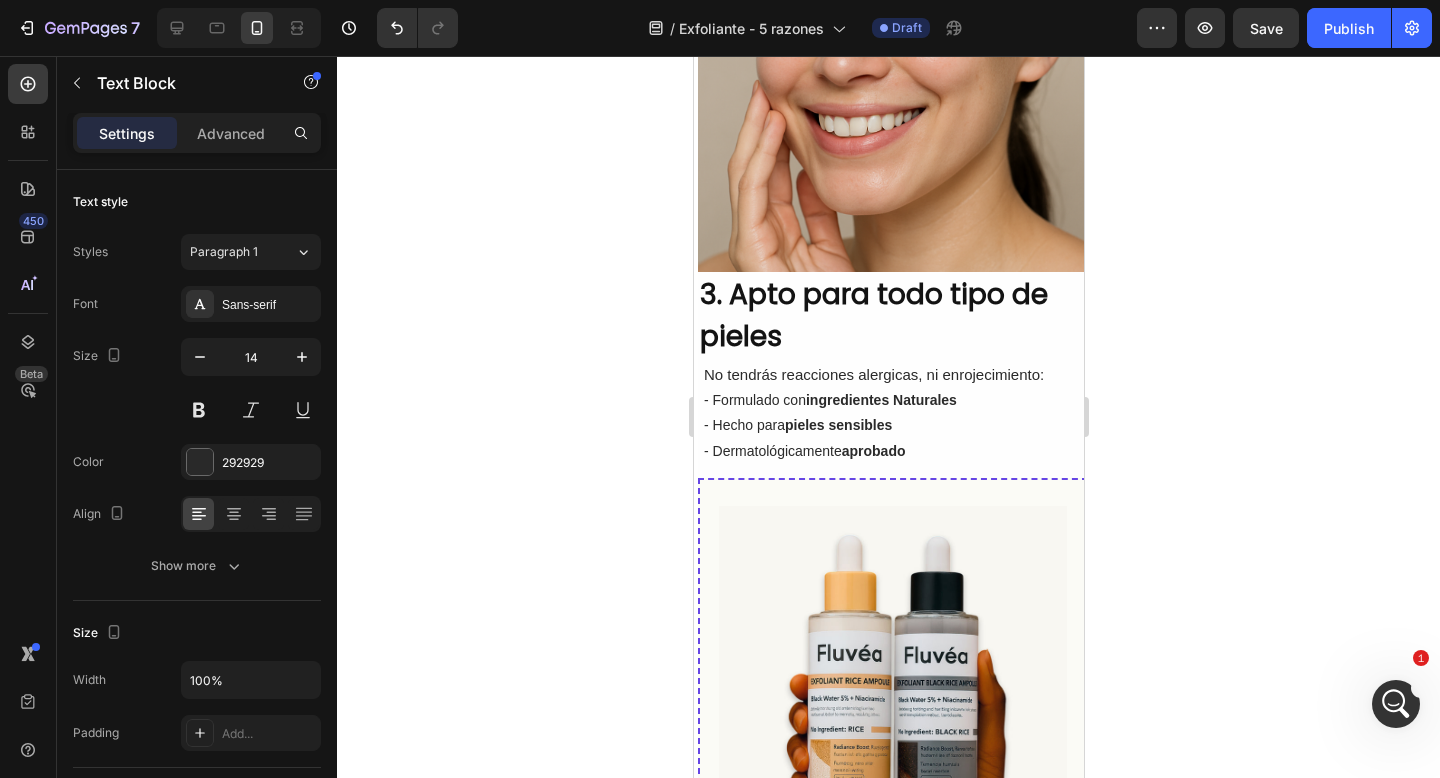scroll, scrollTop: 1499, scrollLeft: 0, axis: vertical 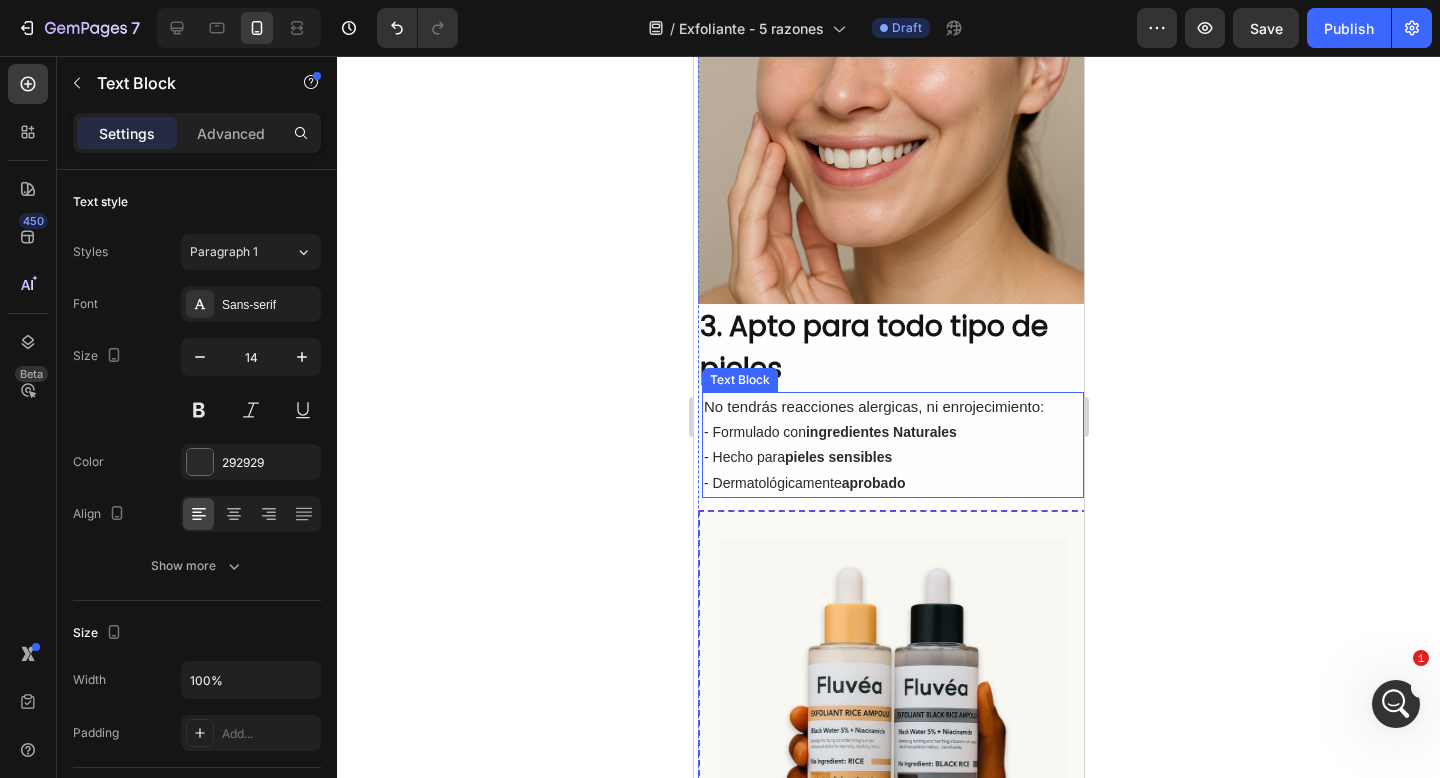 click on "ingredientes Naturales" at bounding box center [880, 432] 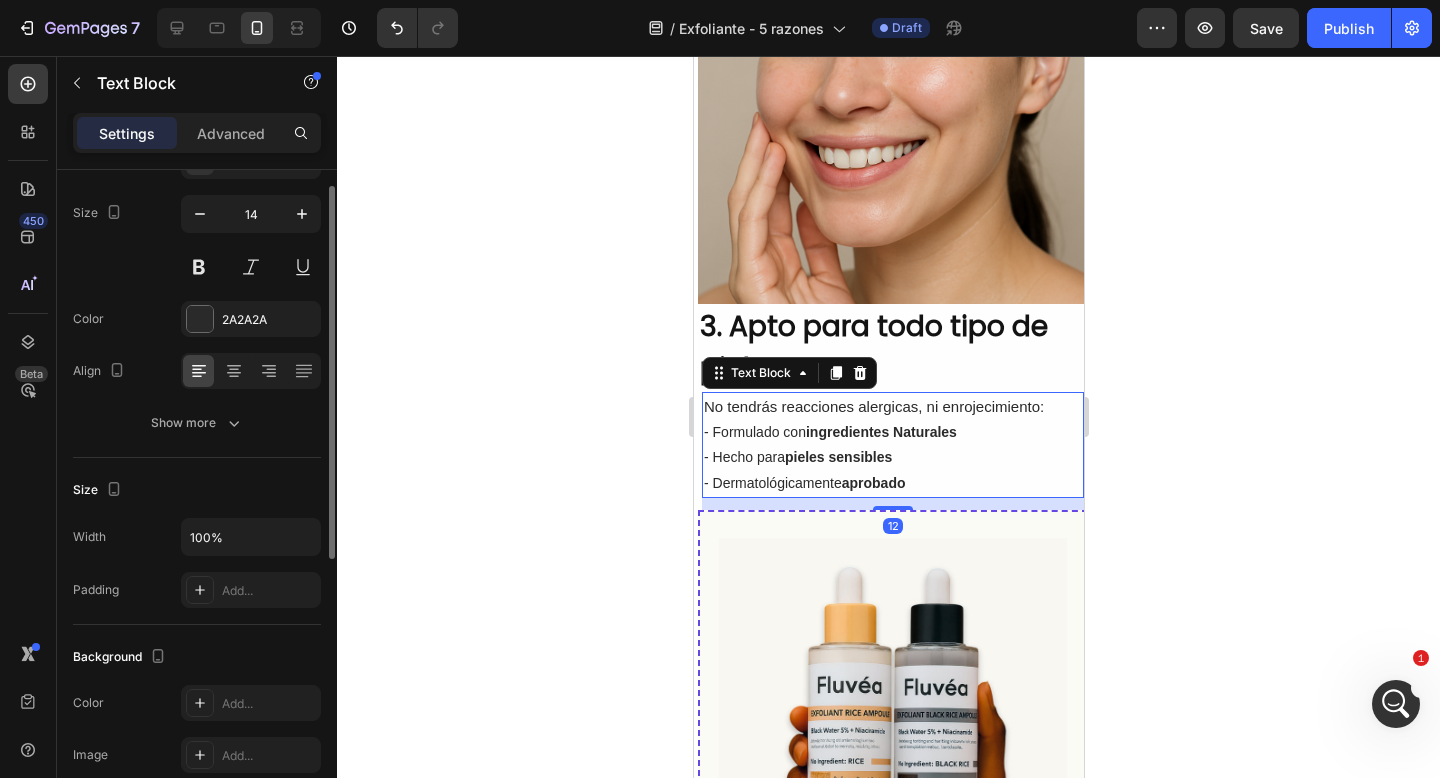 scroll, scrollTop: 25, scrollLeft: 0, axis: vertical 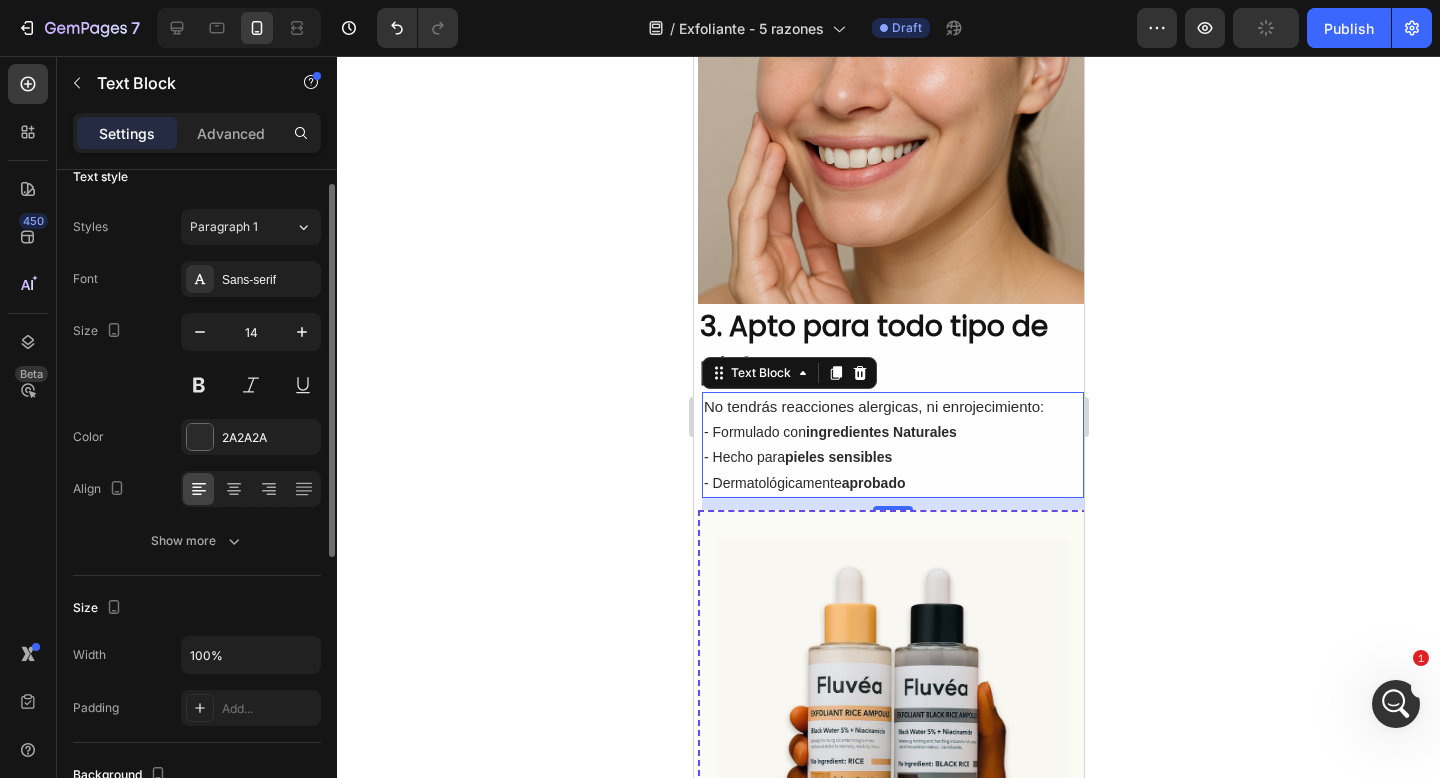 click 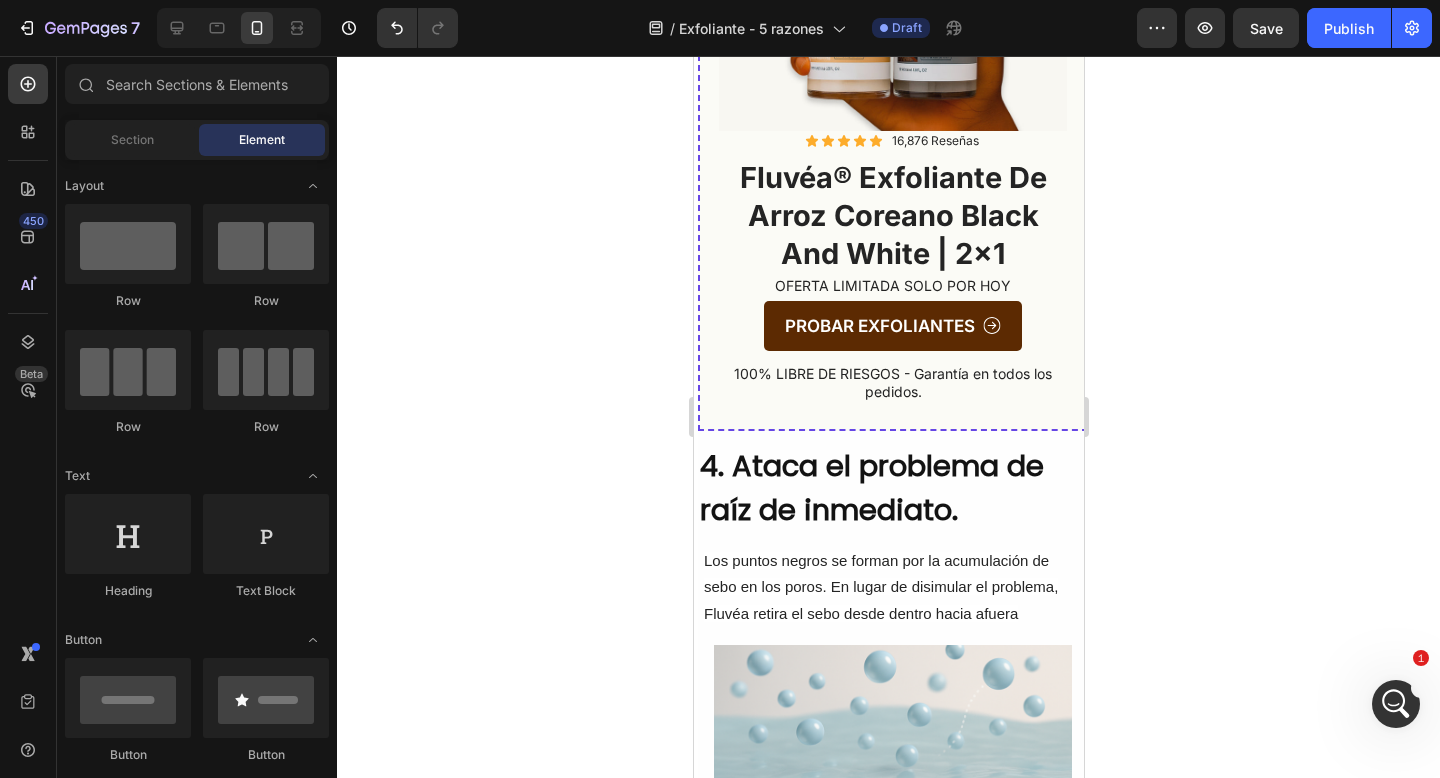 scroll, scrollTop: 2003, scrollLeft: 0, axis: vertical 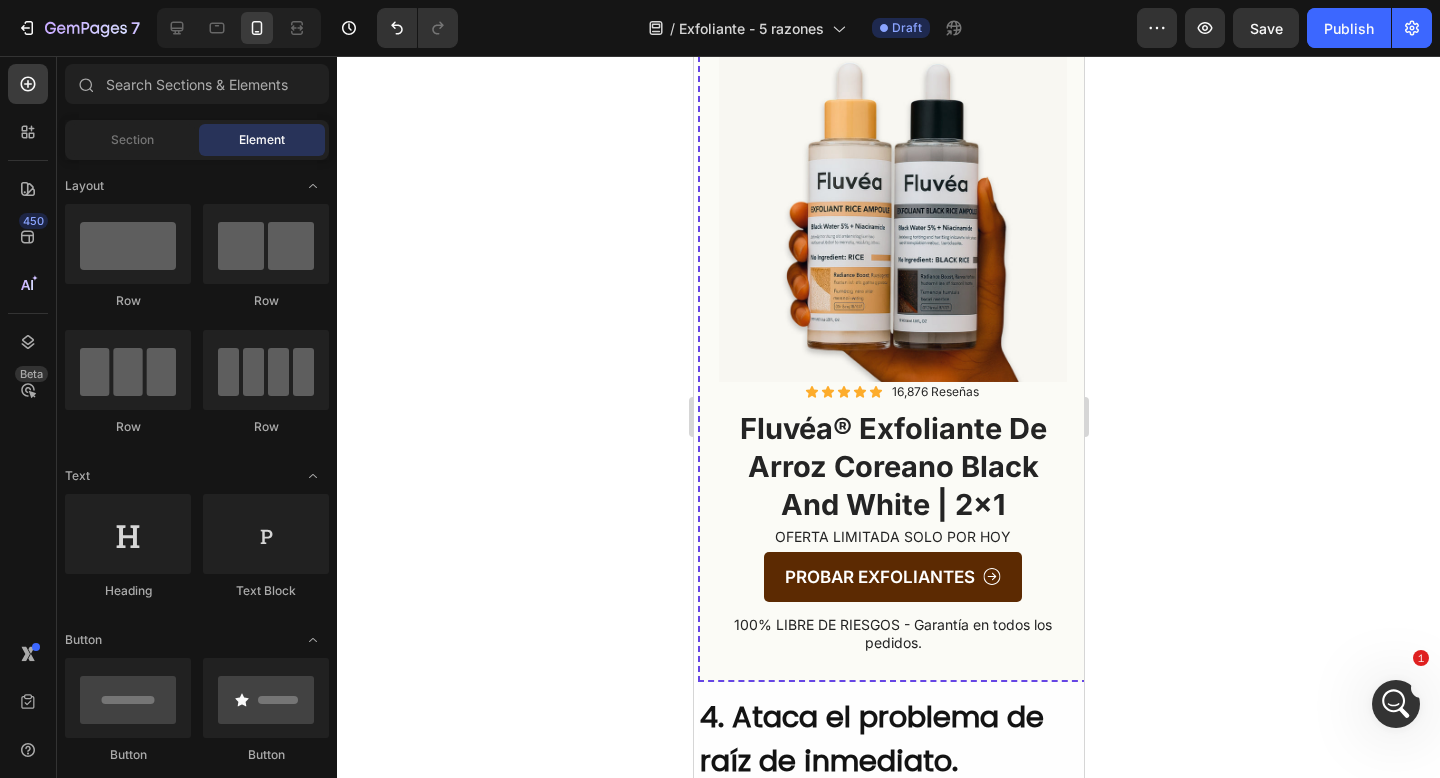 click on "7  Version history  /  Exfoliante - 5 razones Draft Preview  Save   Publish" 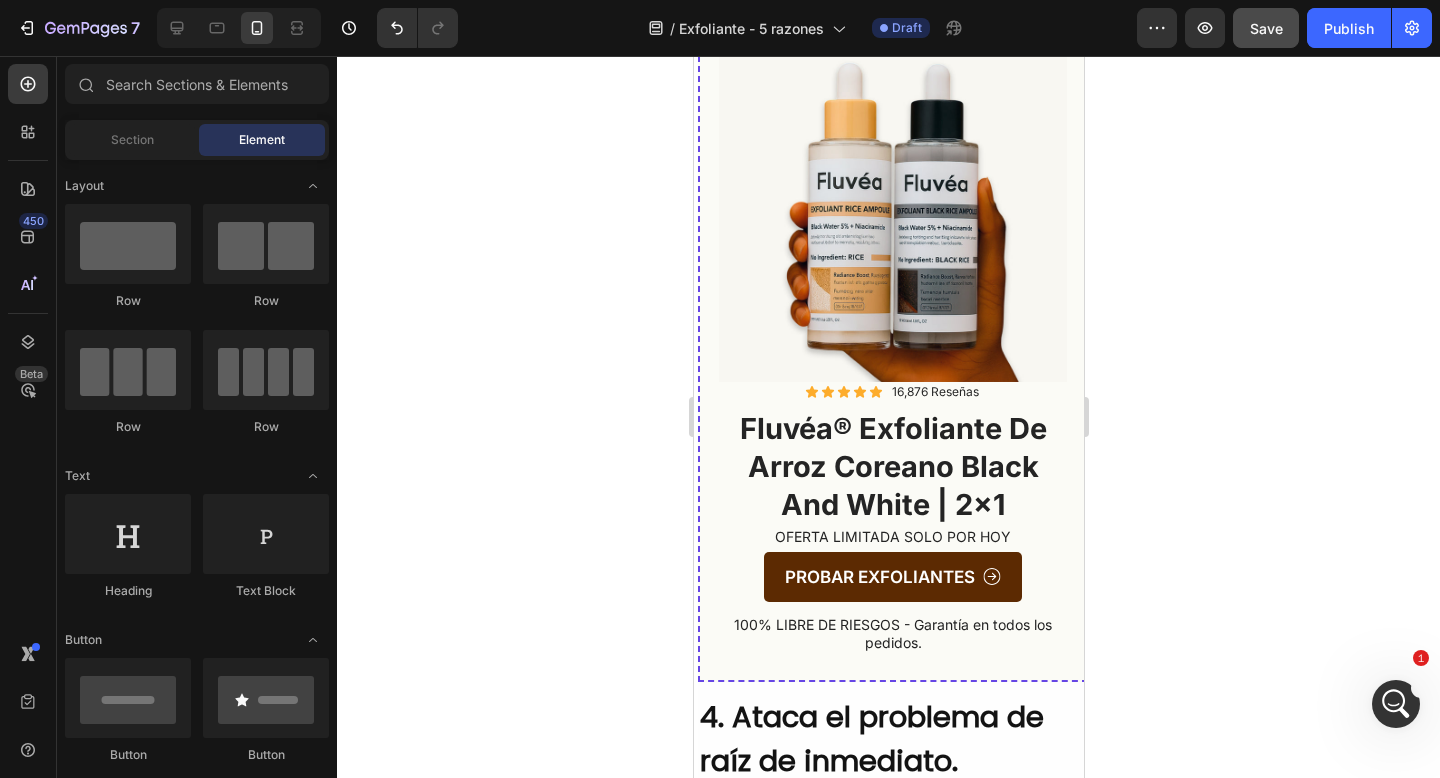 click on "Save" 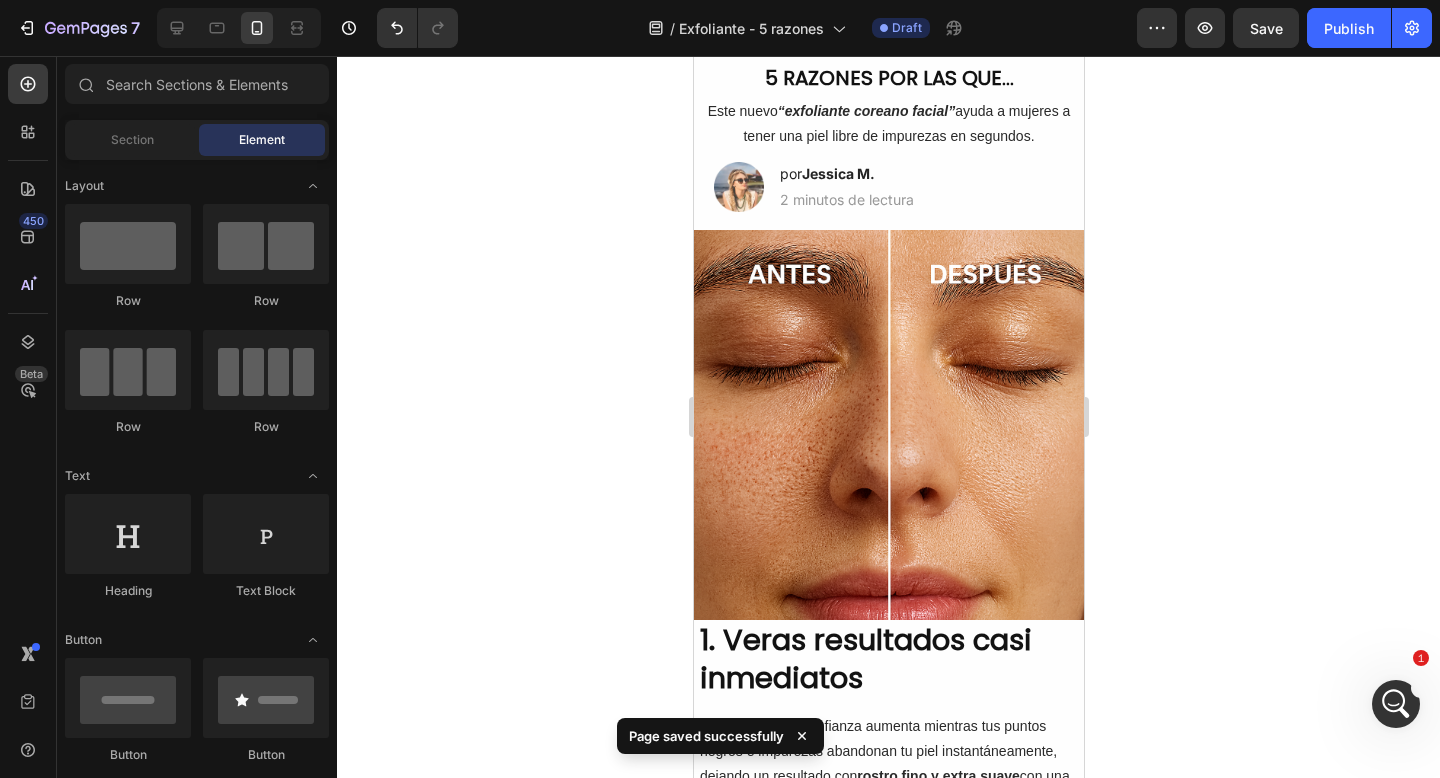 scroll, scrollTop: 0, scrollLeft: 0, axis: both 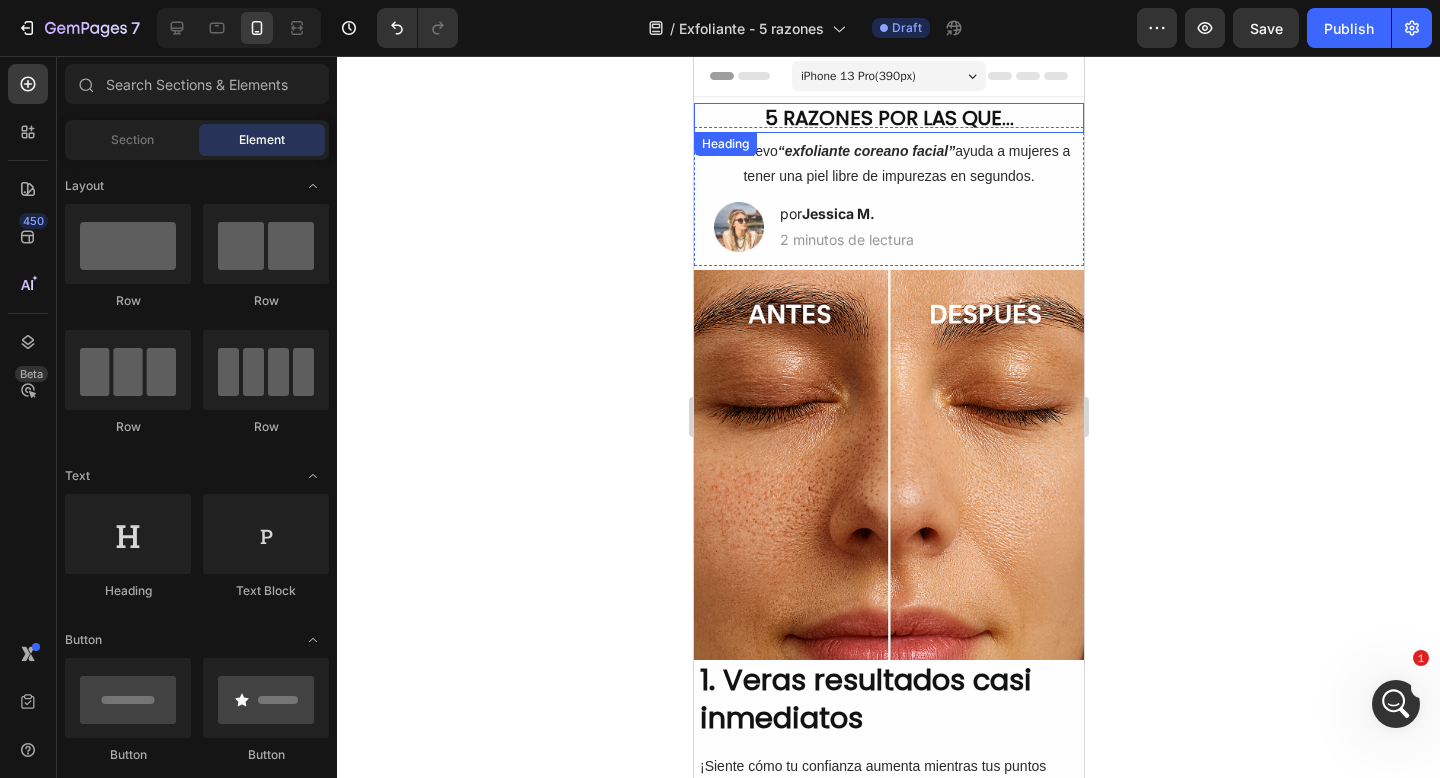 click on "5 RAZONES POR LAS QUE..." at bounding box center (888, 118) 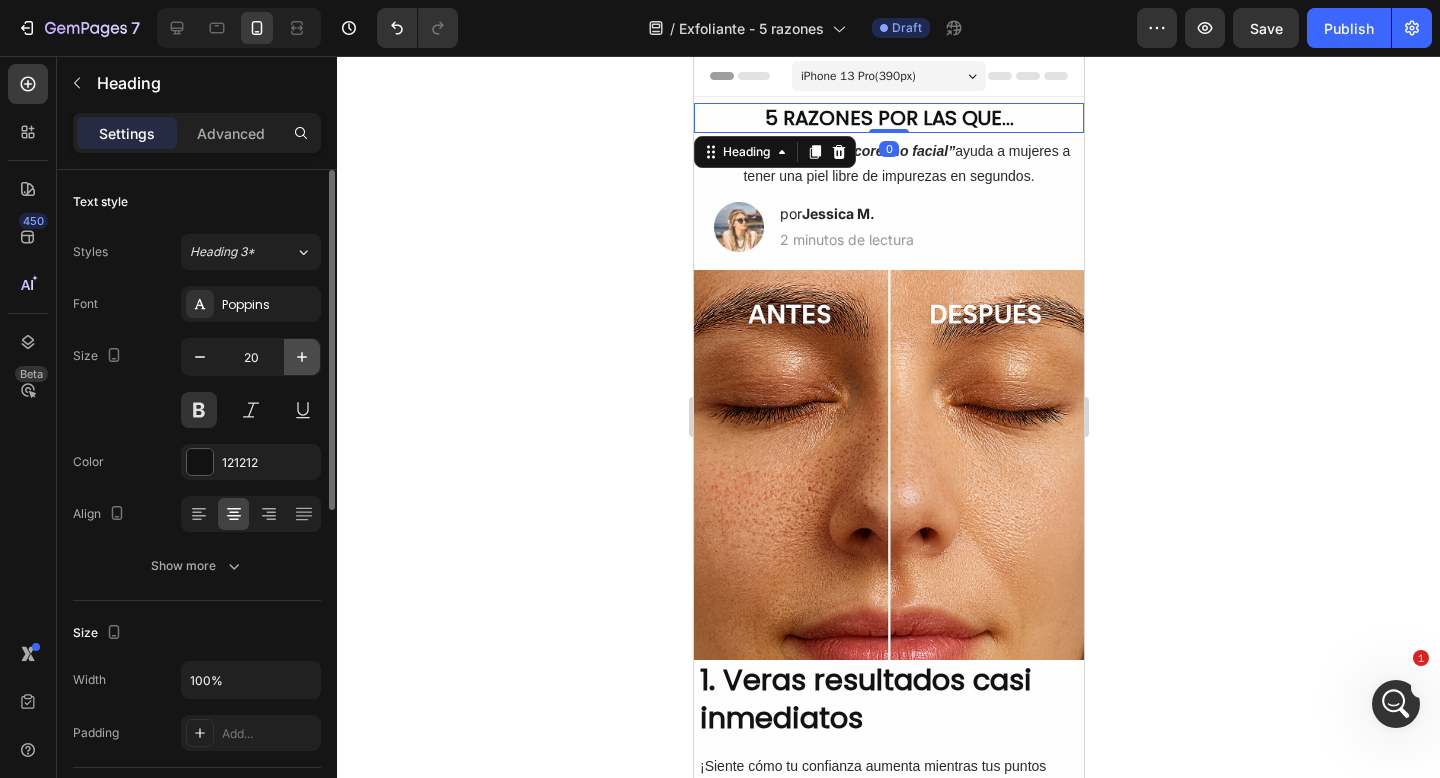 click 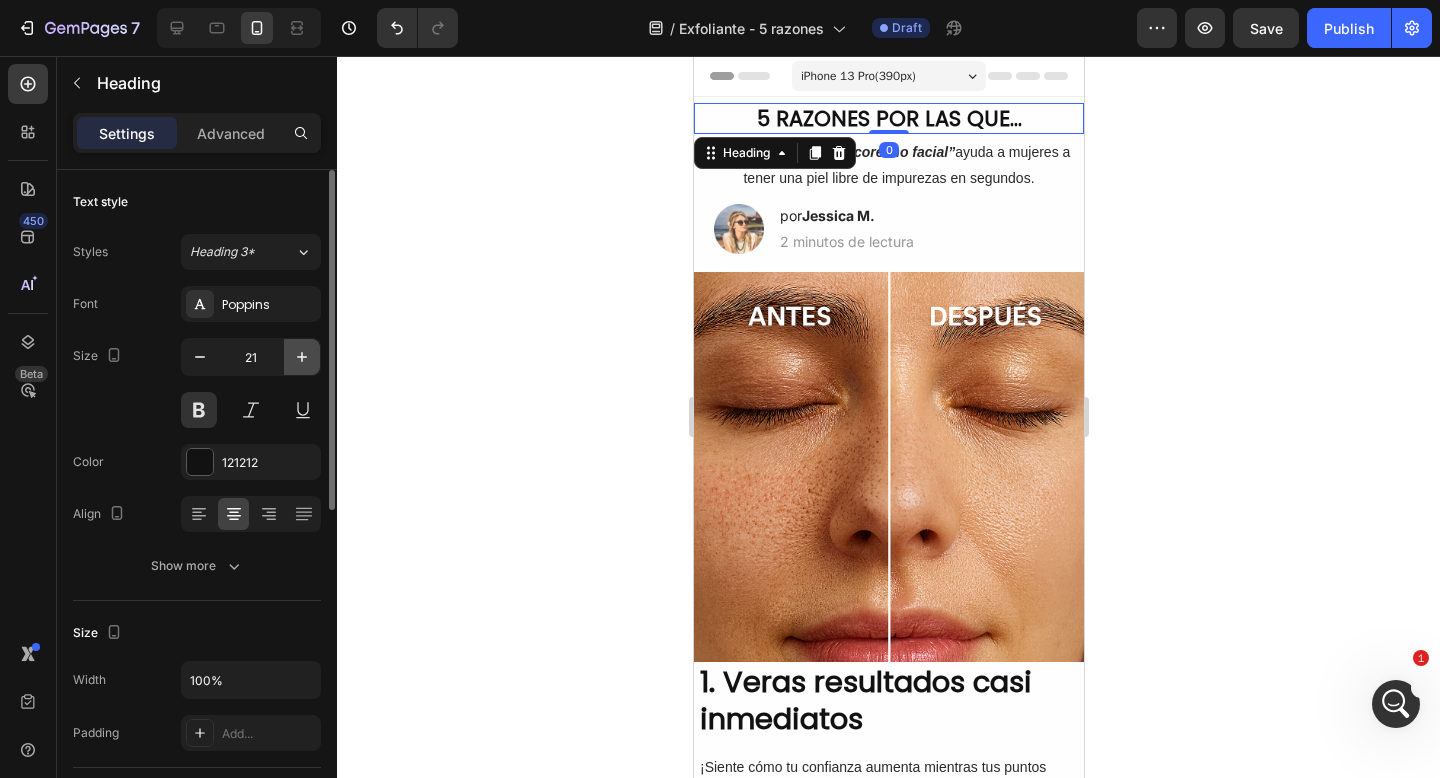 click 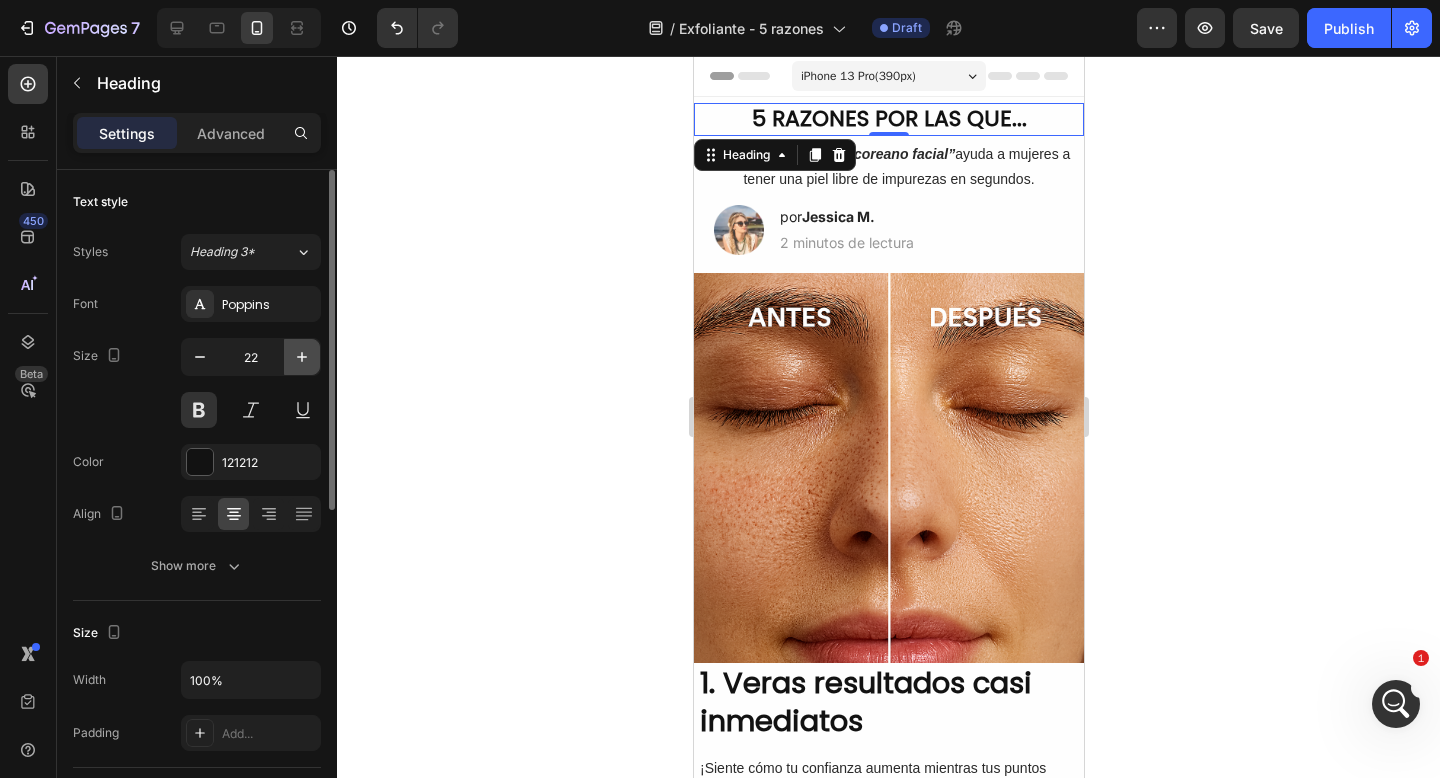 click 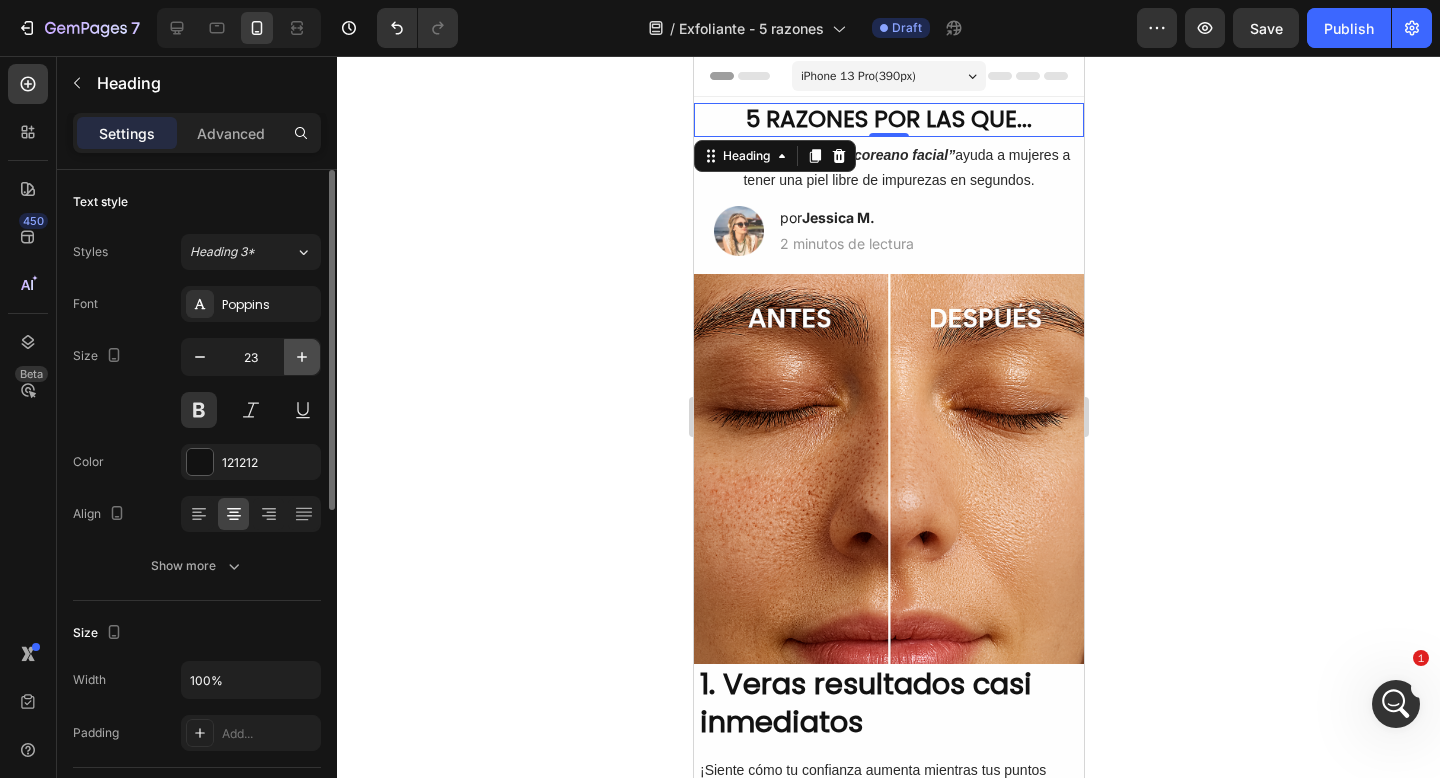 click 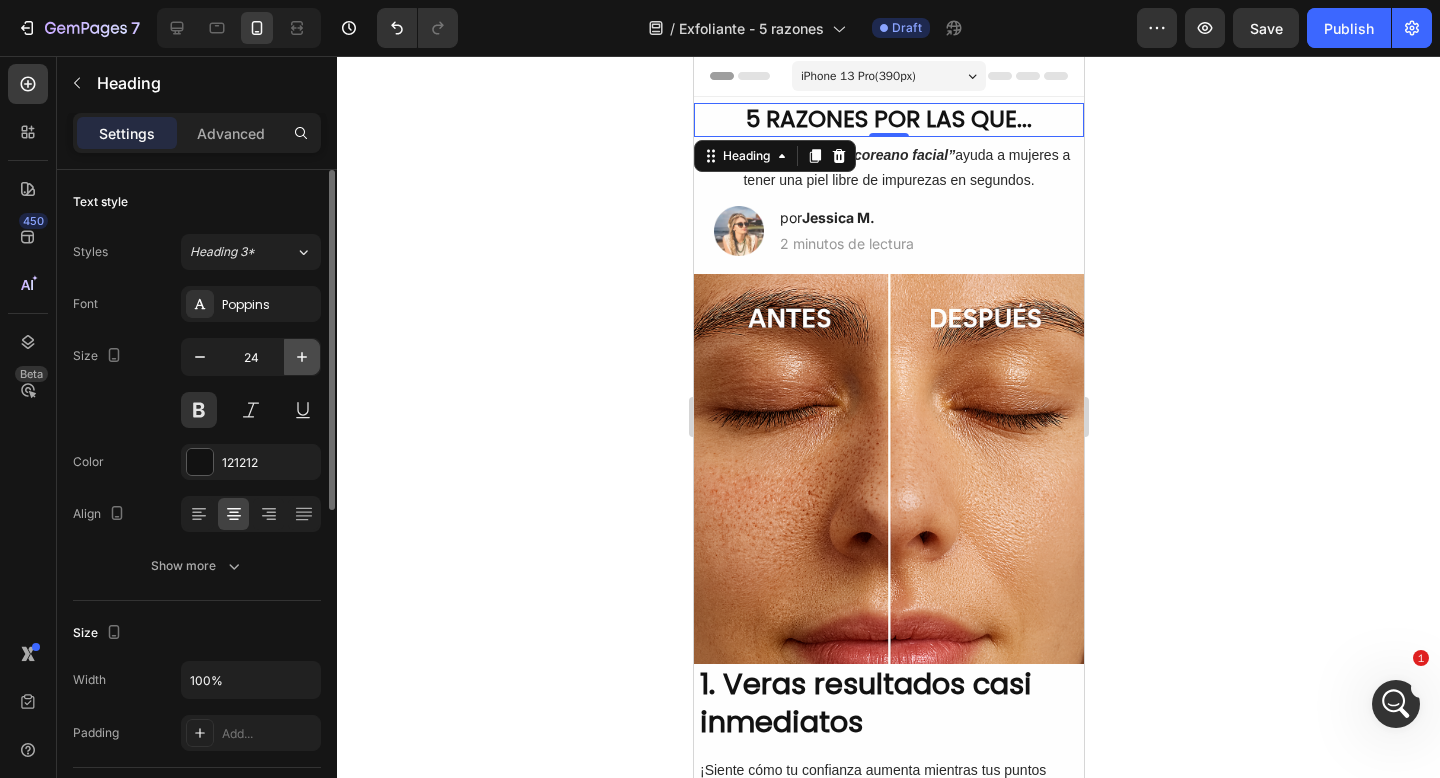 click 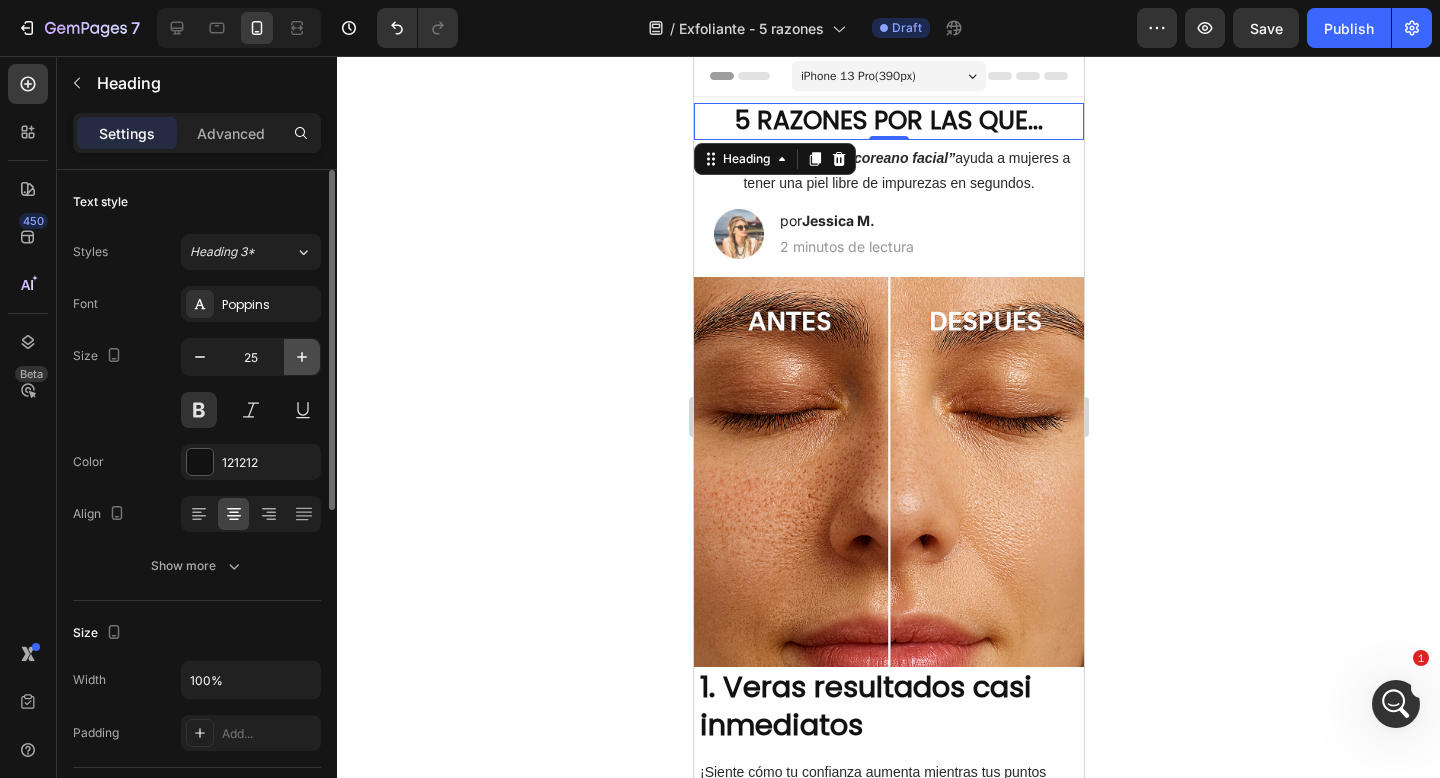 click 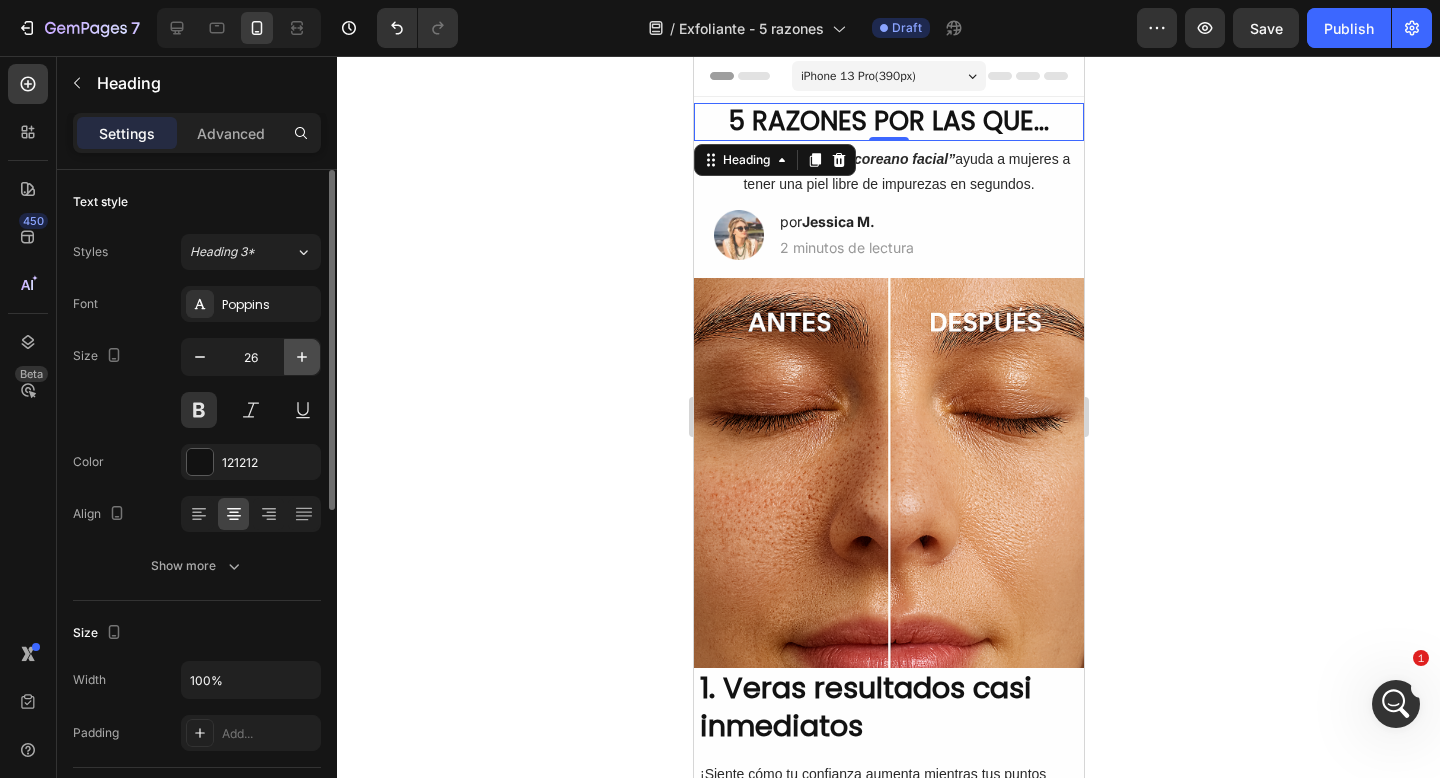 click 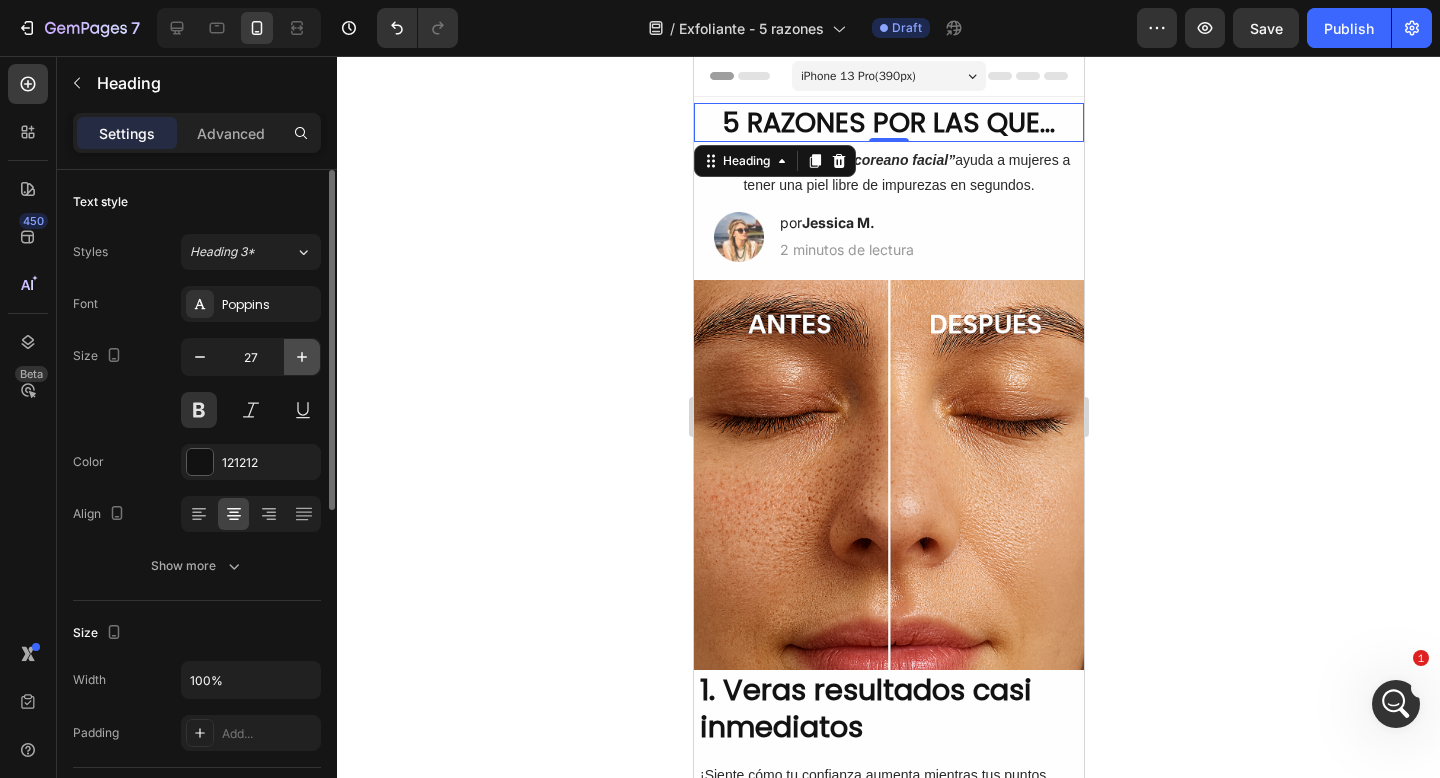 click 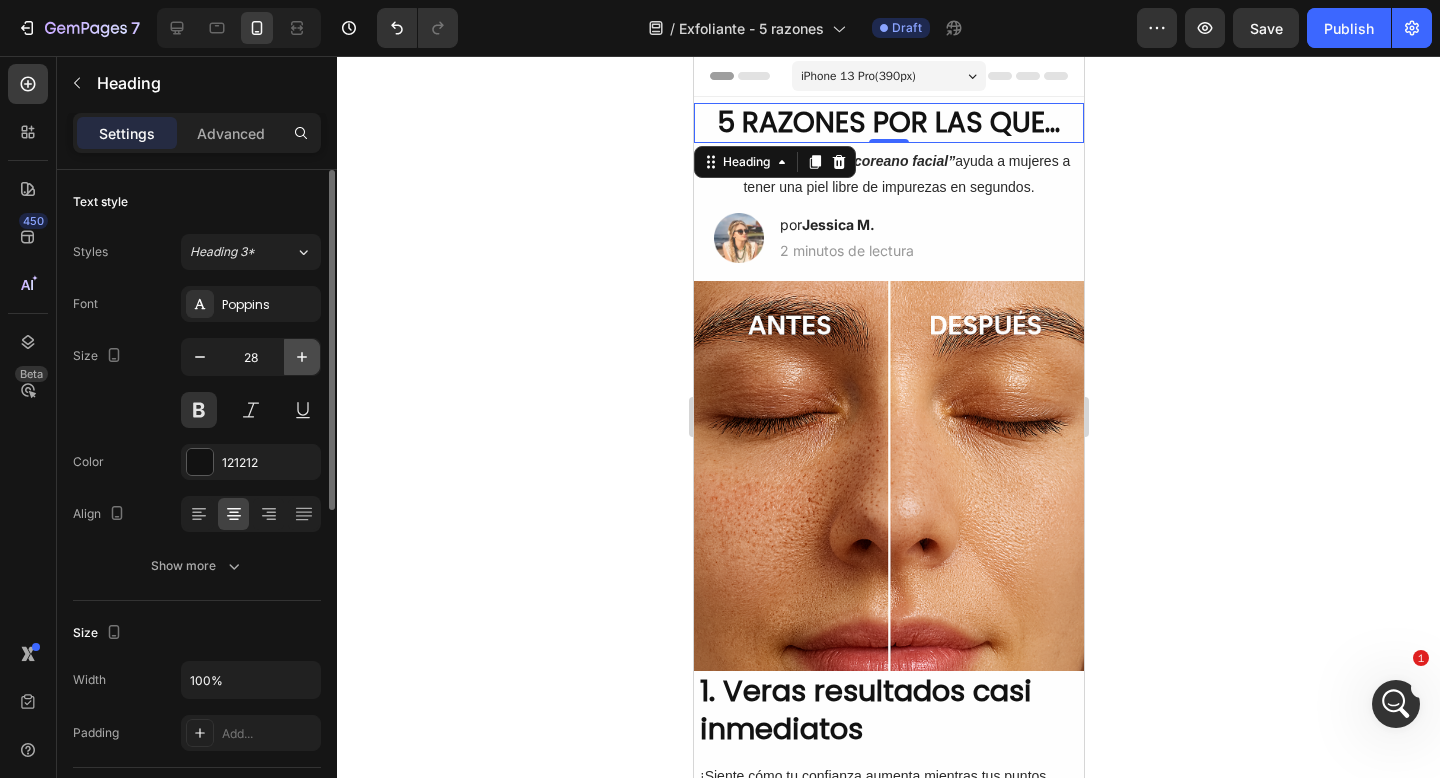 click 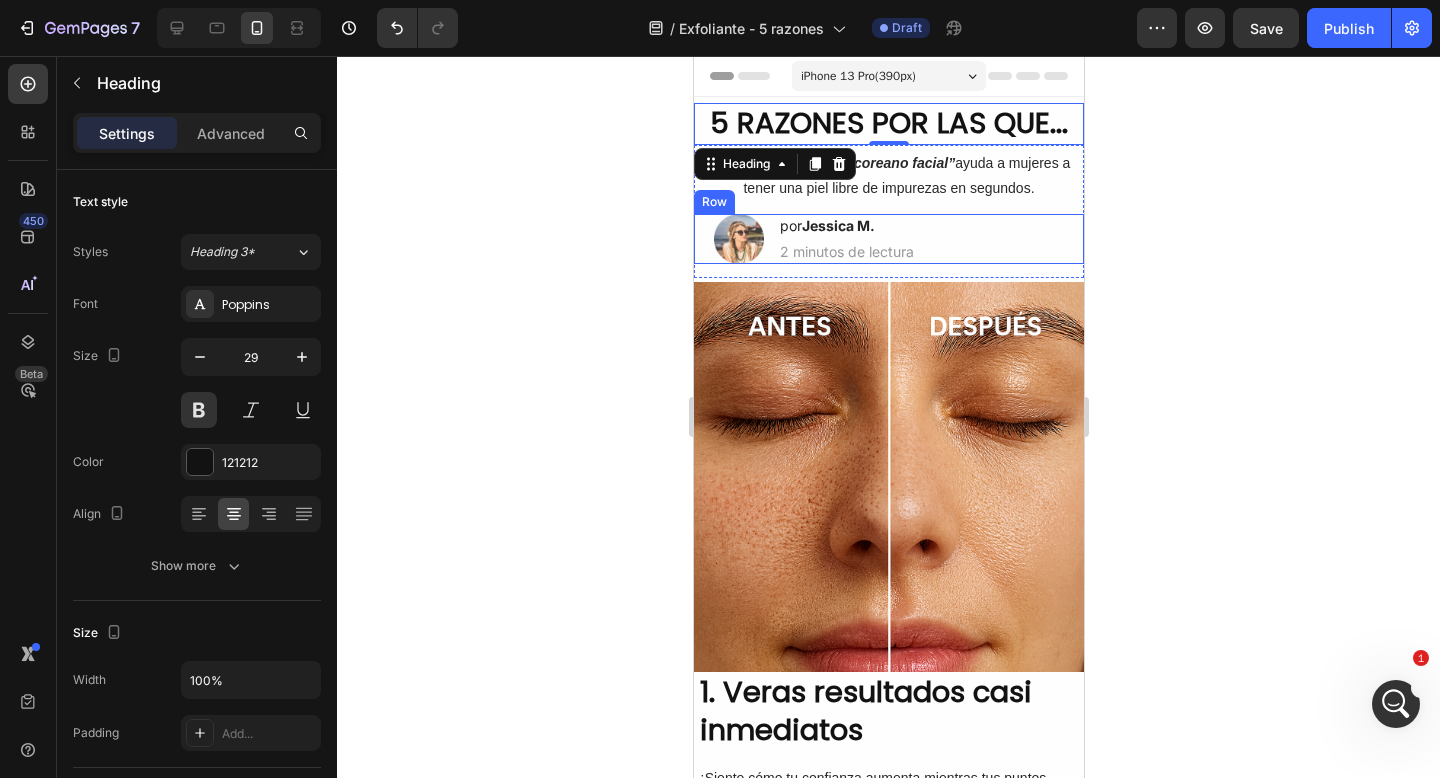 click 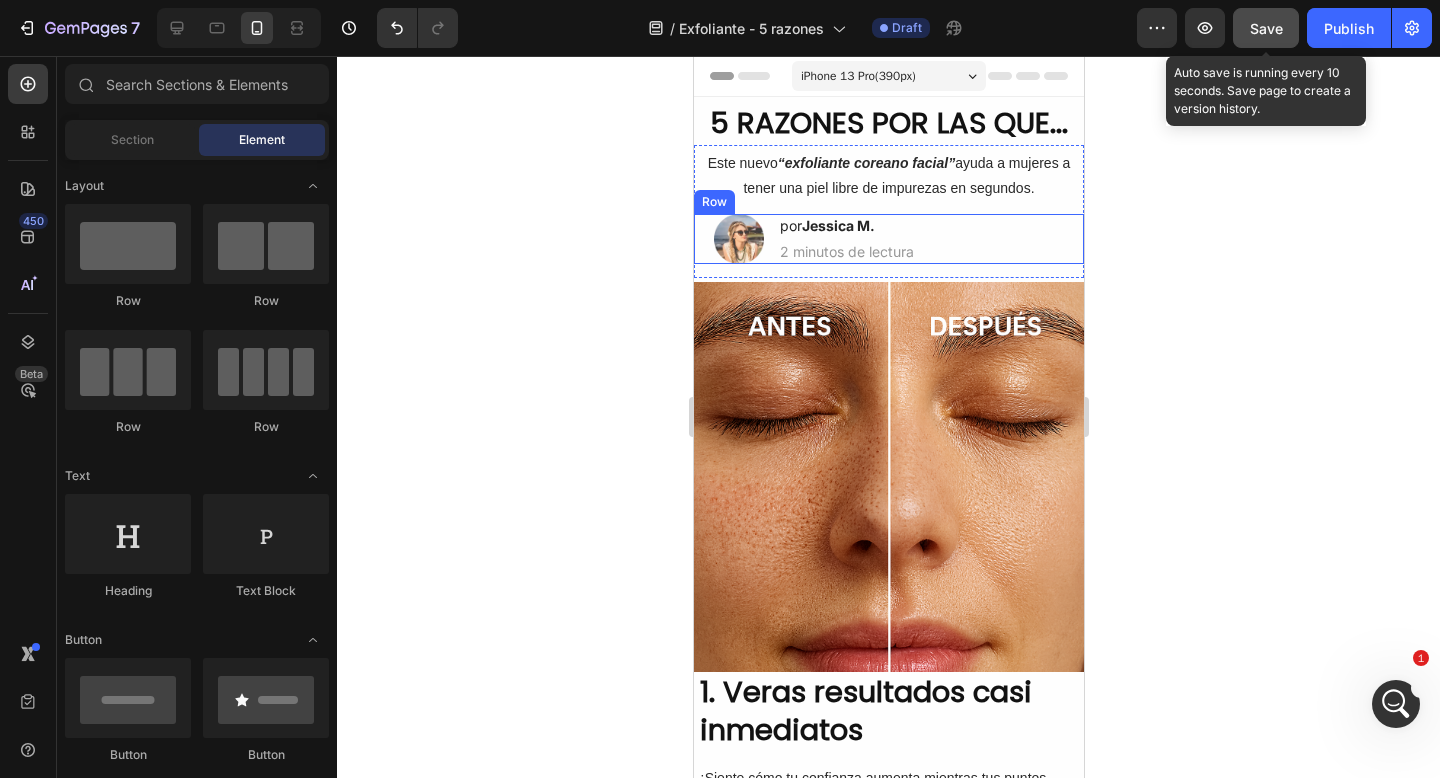 click on "Save" at bounding box center [1266, 28] 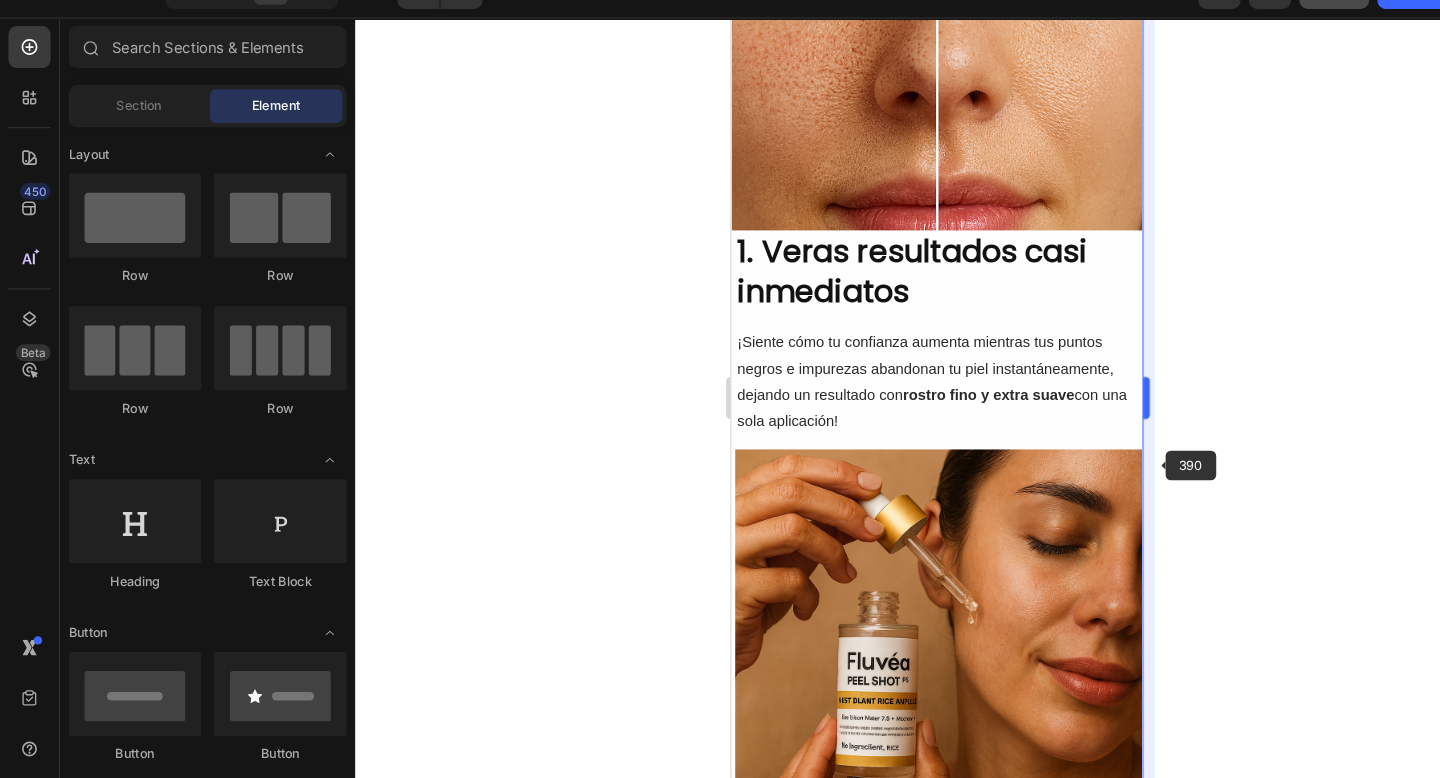 scroll, scrollTop: 0, scrollLeft: 0, axis: both 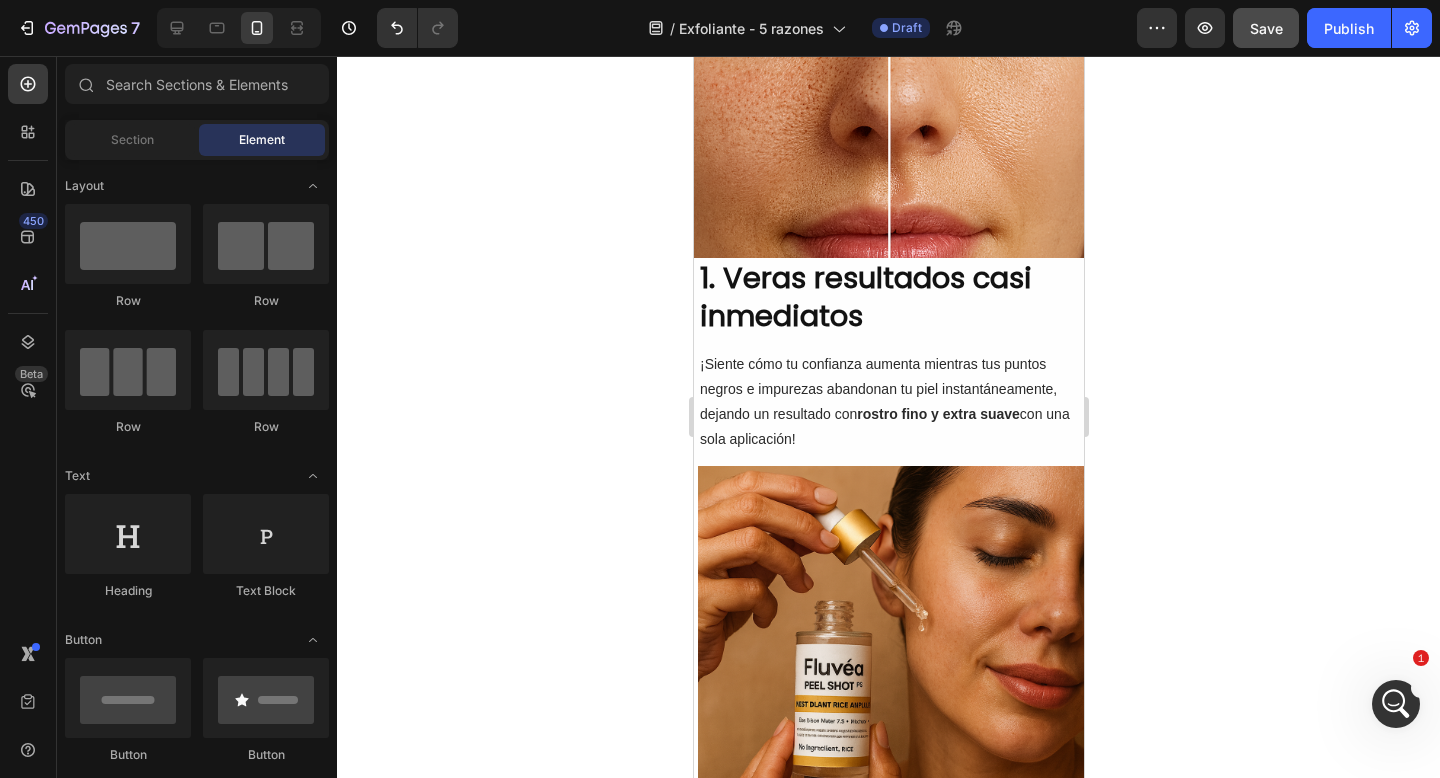 click on "1" at bounding box center [1396, 704] 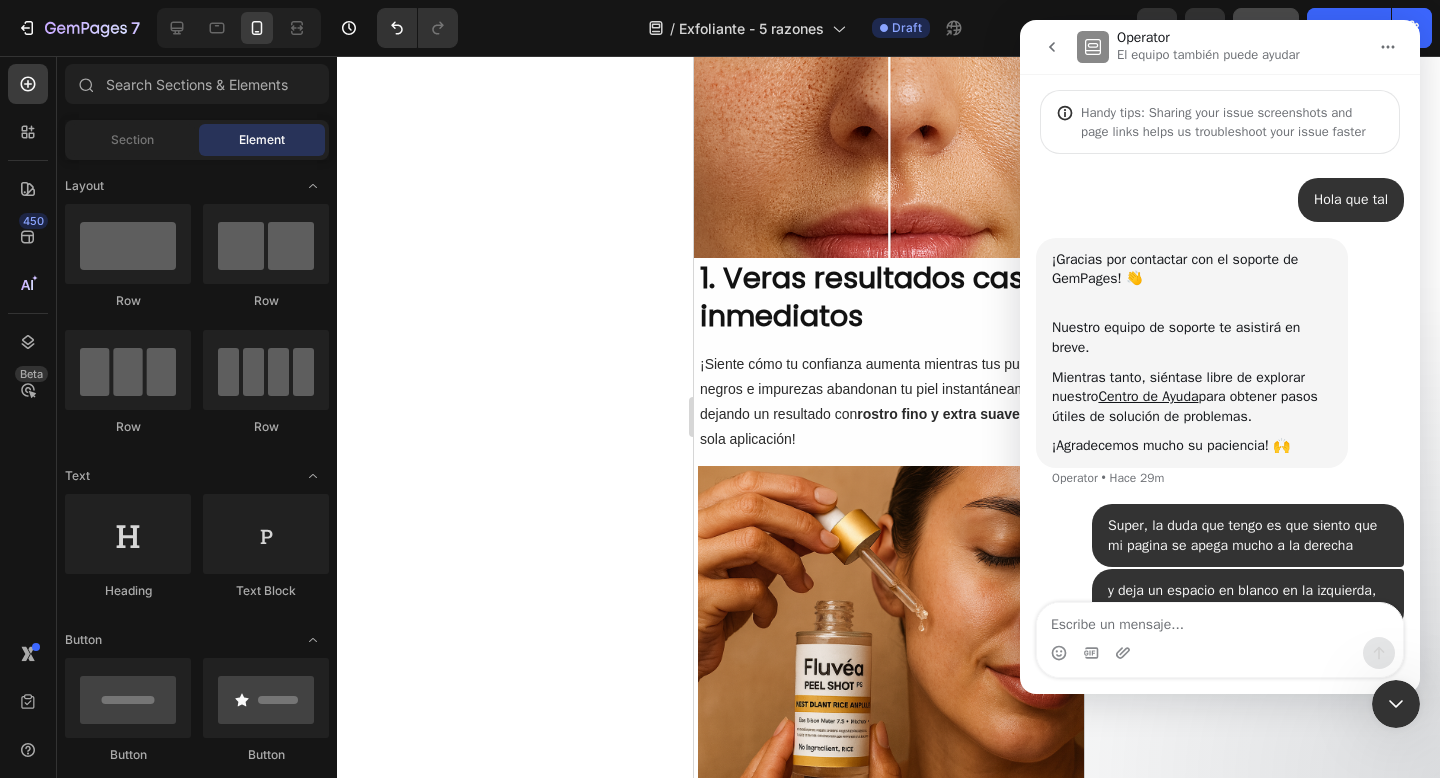 scroll, scrollTop: 51, scrollLeft: 0, axis: vertical 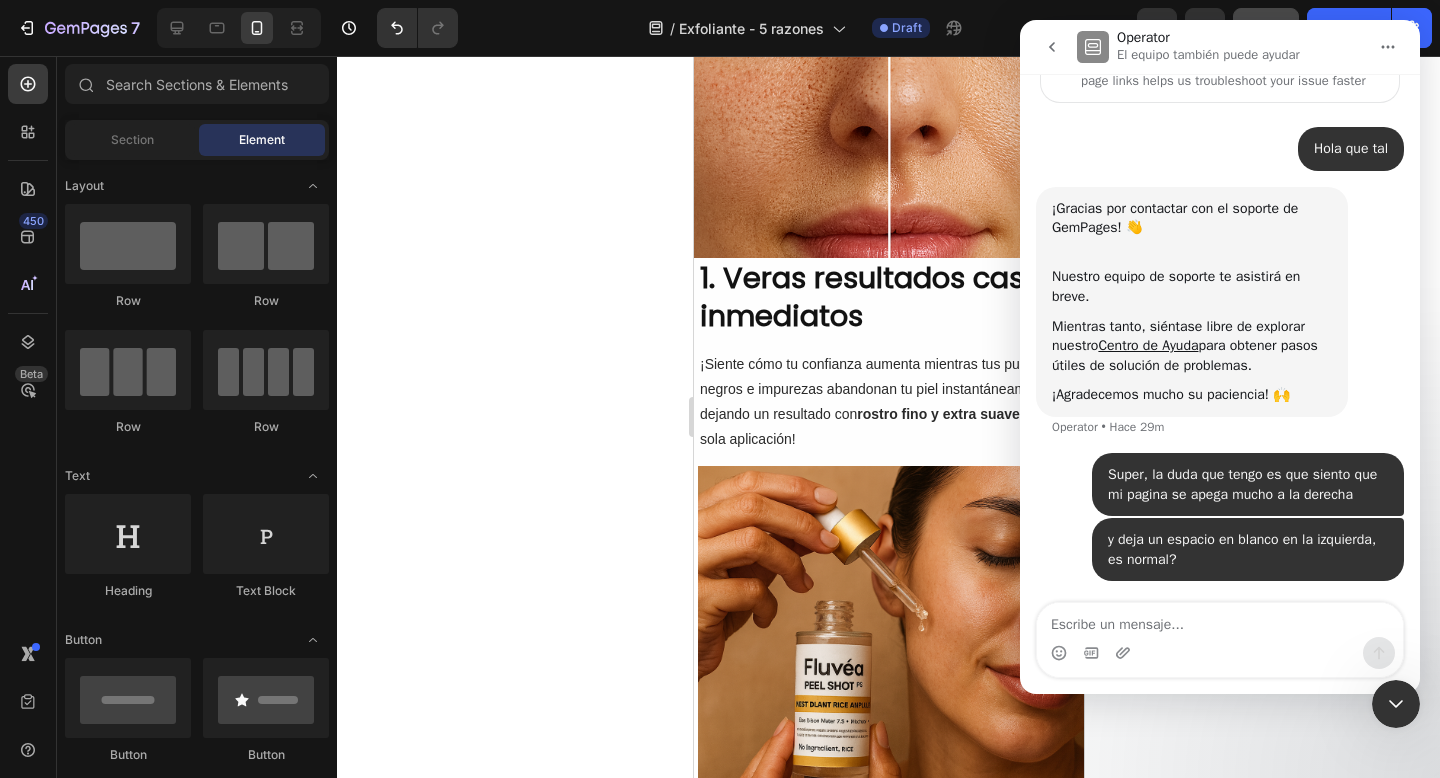 click at bounding box center (1396, 704) 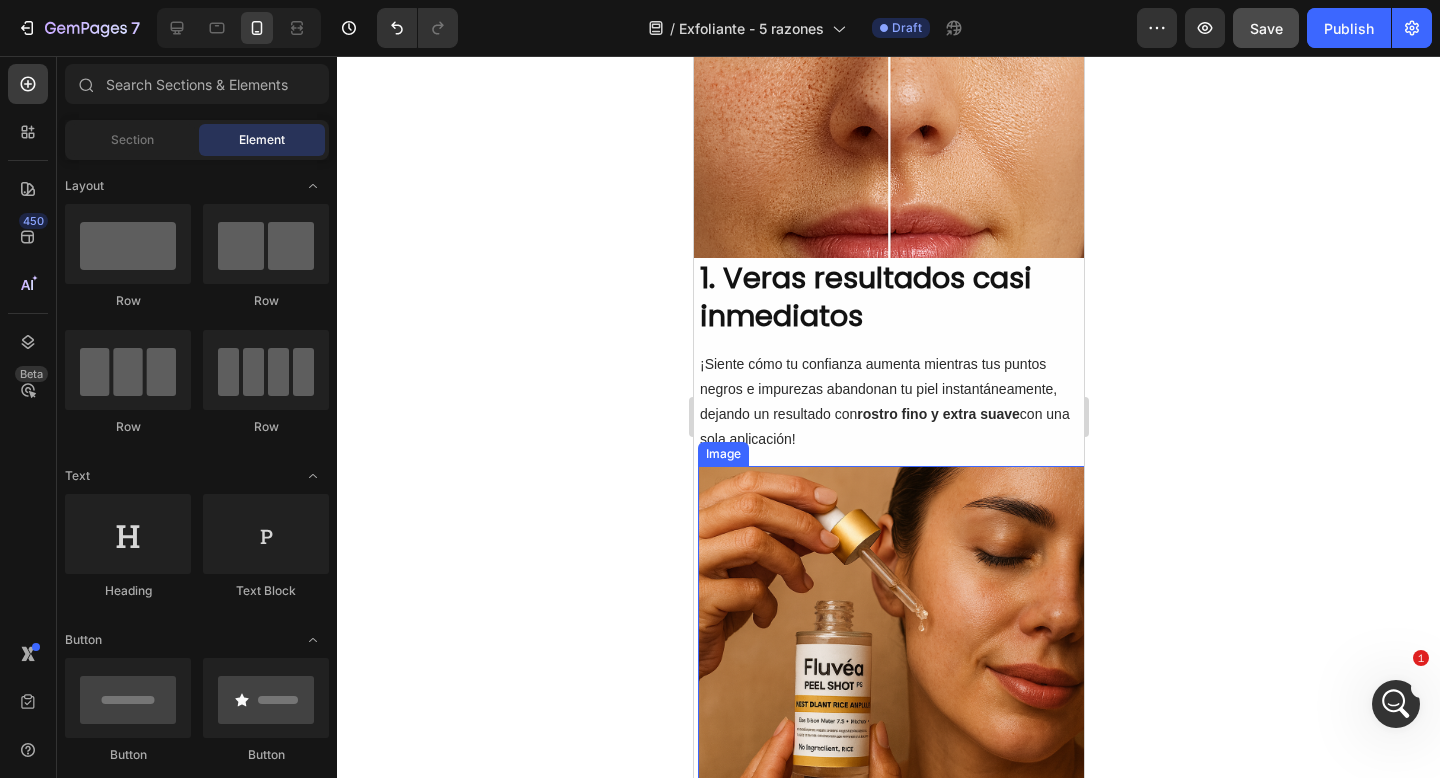 scroll, scrollTop: 433, scrollLeft: 0, axis: vertical 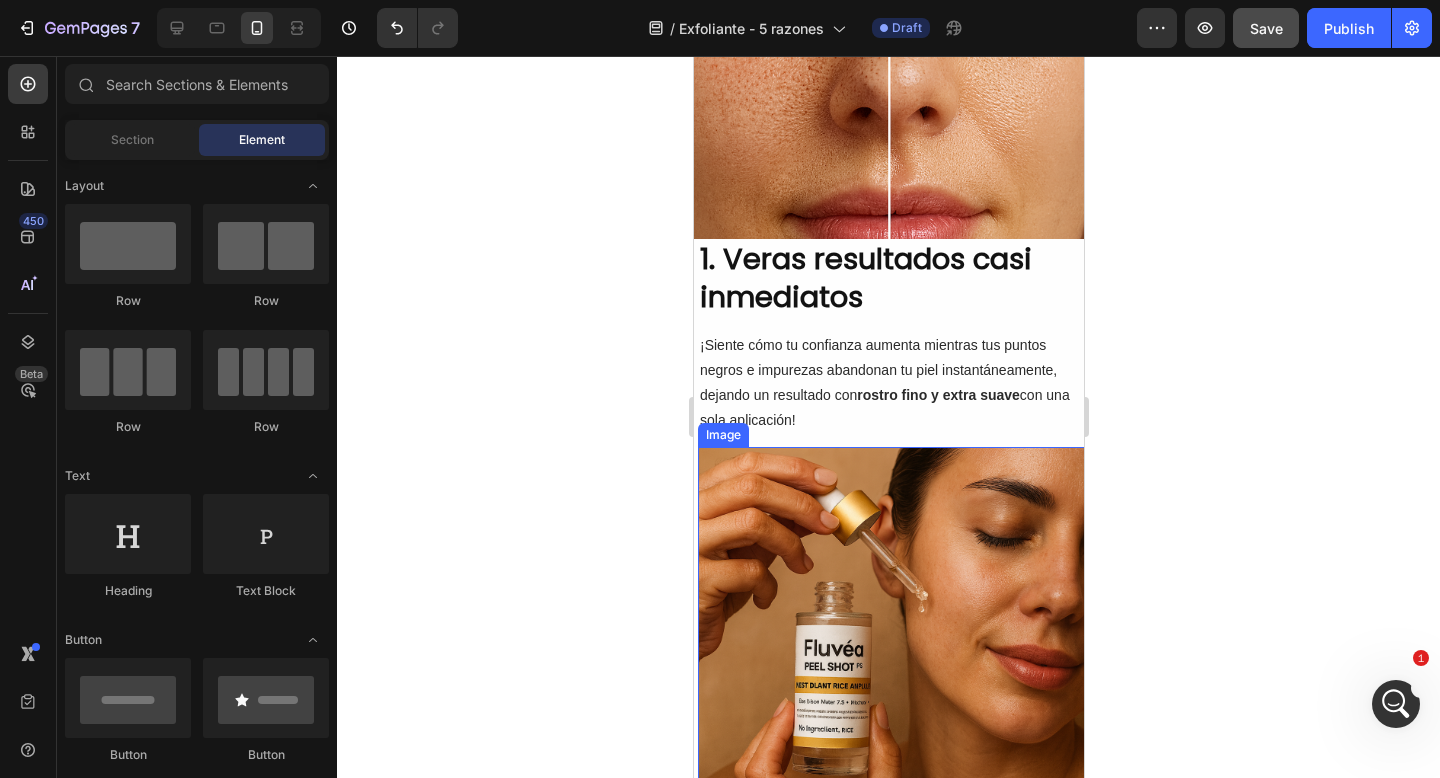 click at bounding box center (892, 642) 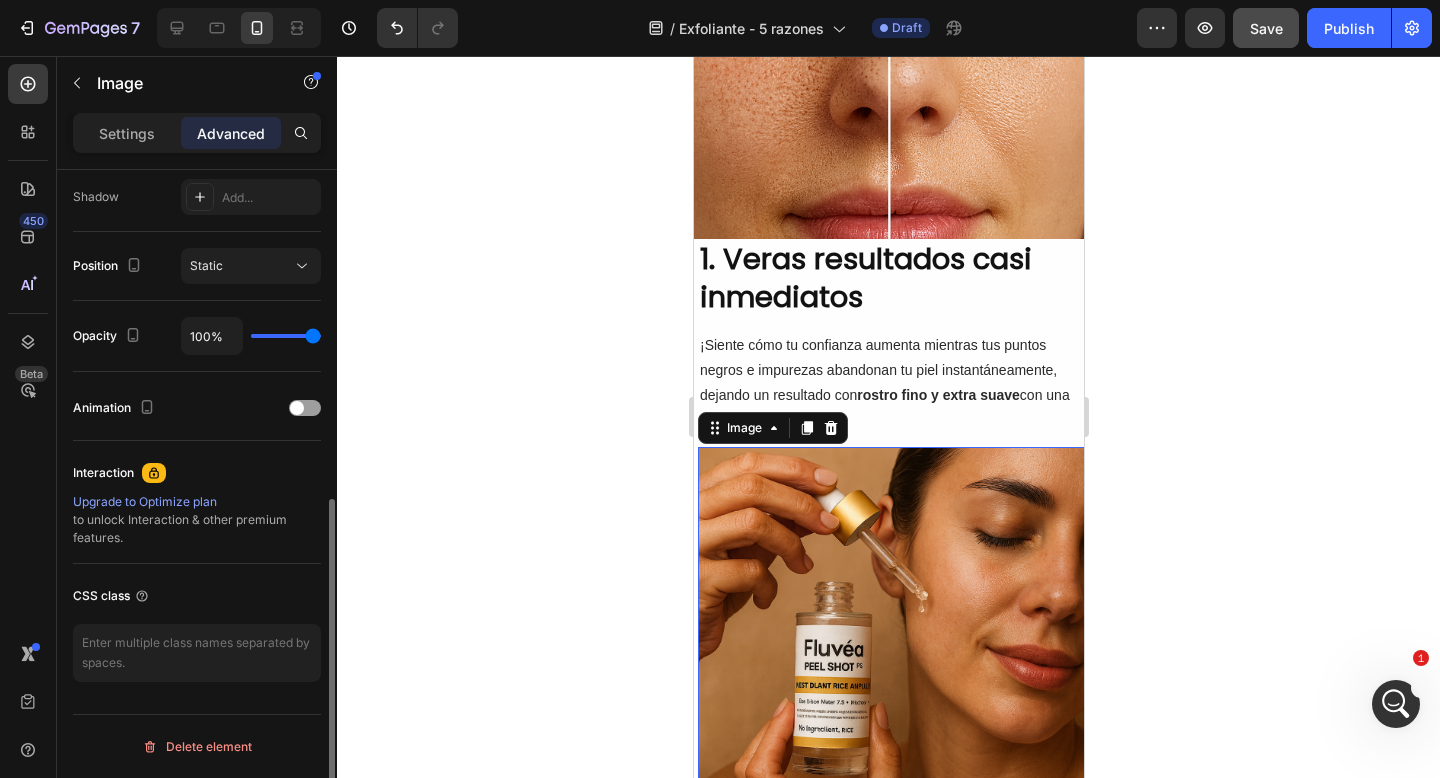 scroll, scrollTop: 666, scrollLeft: 0, axis: vertical 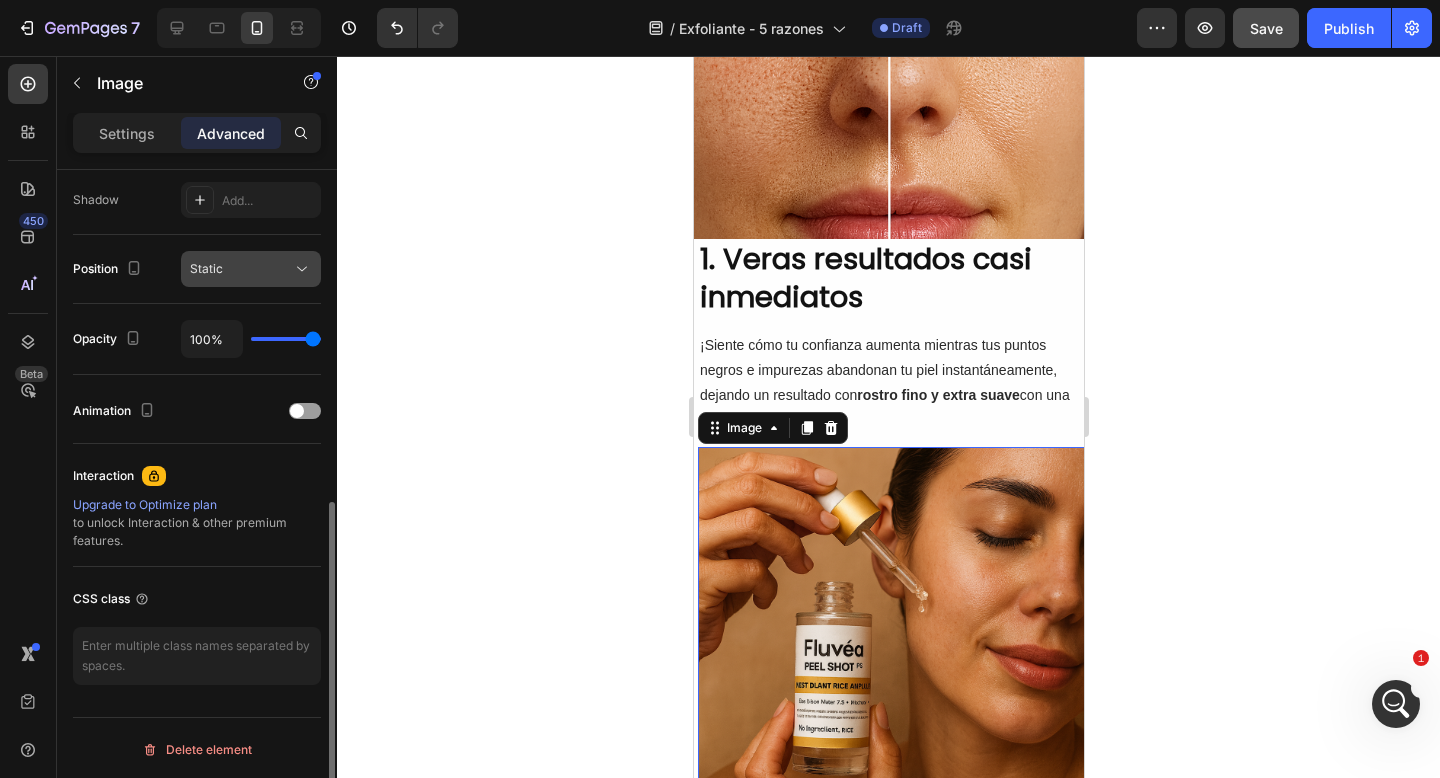 click on "Static" 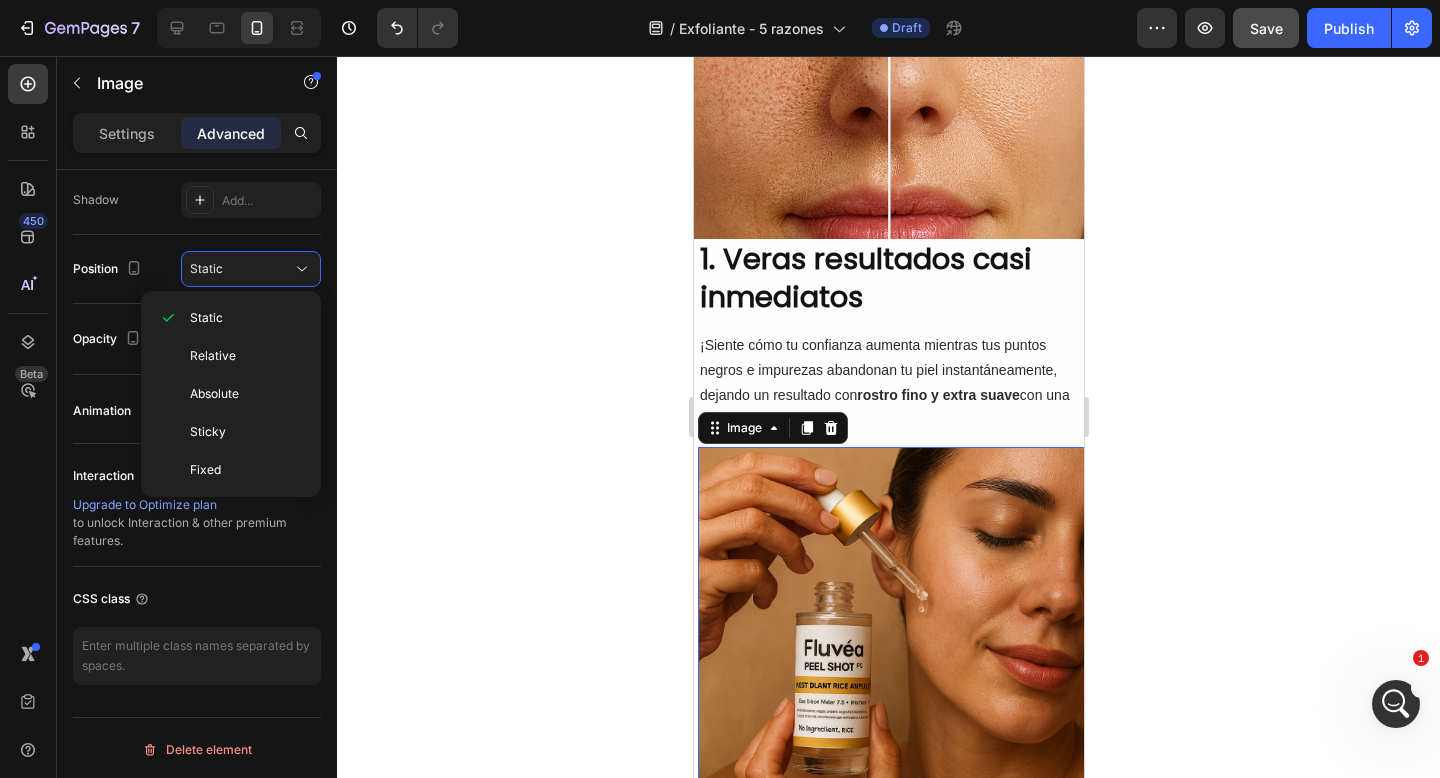 click 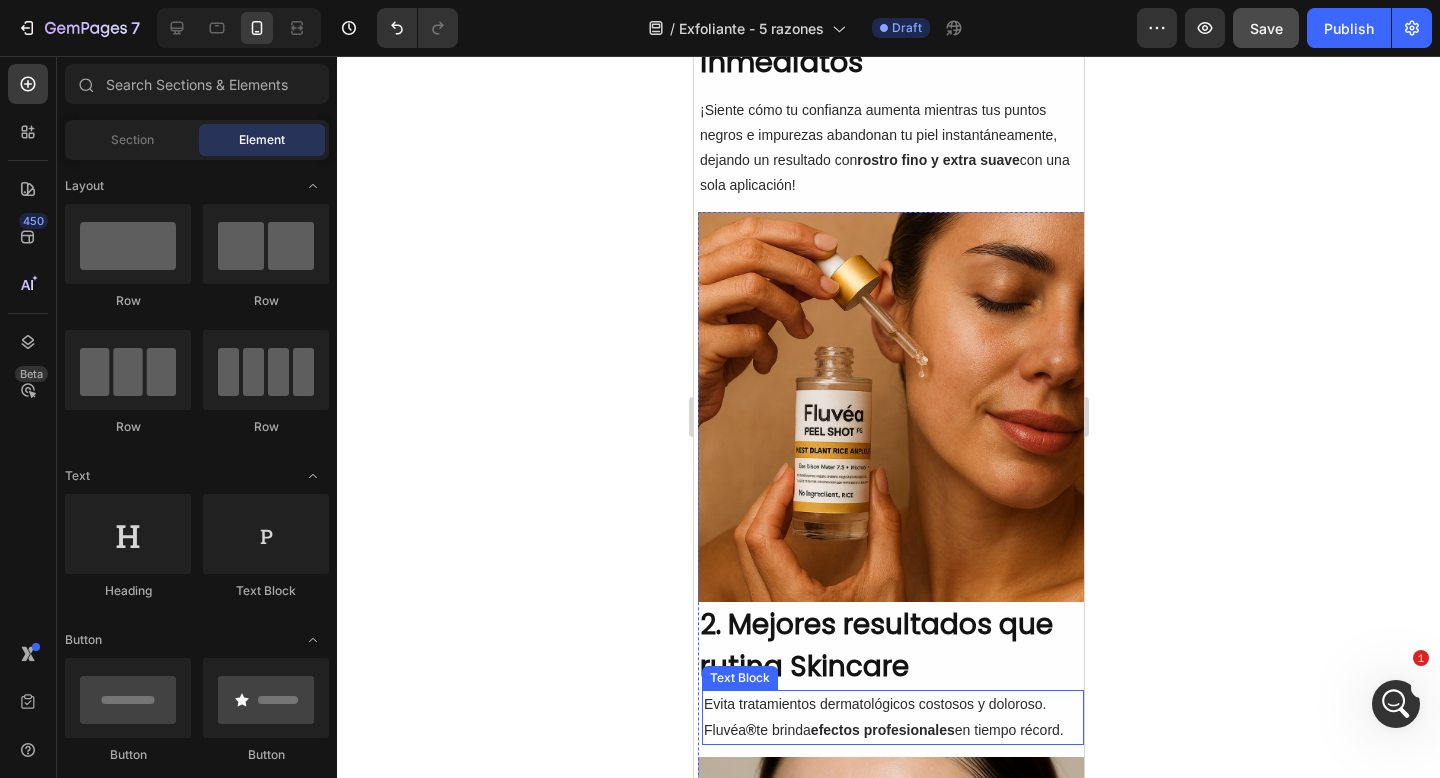 scroll, scrollTop: 418, scrollLeft: 0, axis: vertical 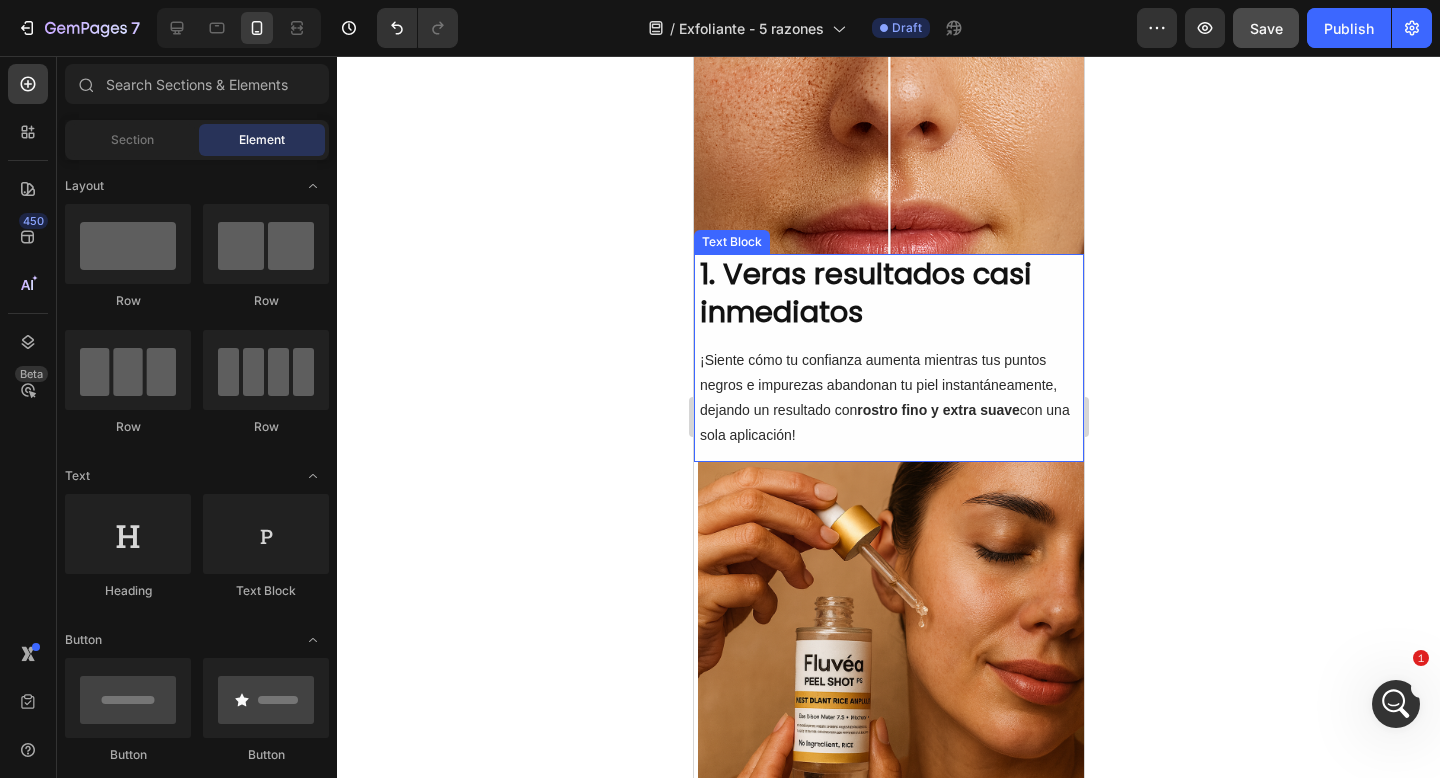 click on "¡Siente cómo tu confianza aumenta mientras tus puntos negros e impurezas abandonan tu piel instantáneamente, dejando un resultado con  rostro fino y extra suave  con una sola aplicación!" at bounding box center (888, 398) 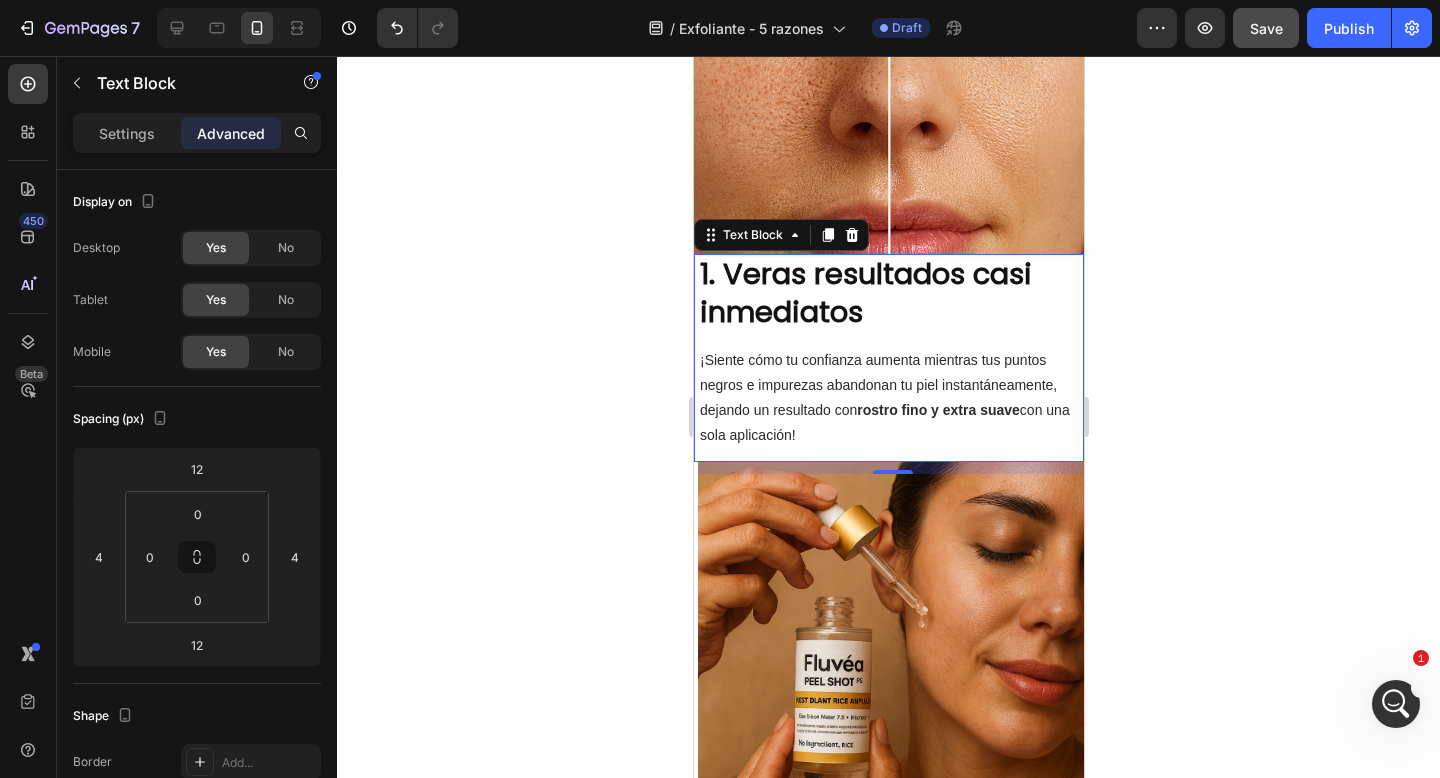 click on "¡Siente cómo tu confianza aumenta mientras tus puntos negros e impurezas abandonan tu piel instantáneamente, dejando un resultado con  rostro fino y extra suave  con una sola aplicación!" at bounding box center [888, 398] 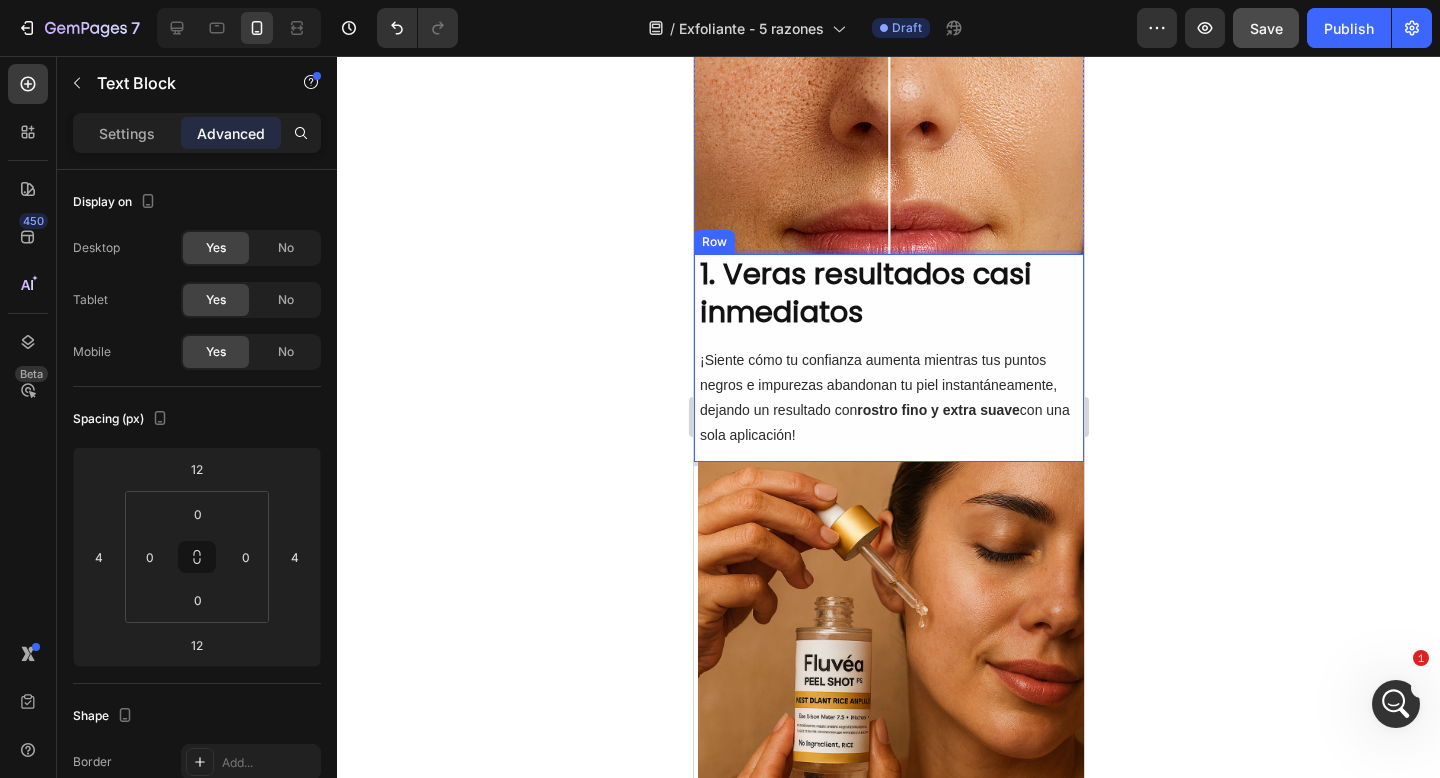 click on "1. Veras resultados casi inmediatos" at bounding box center [890, 293] 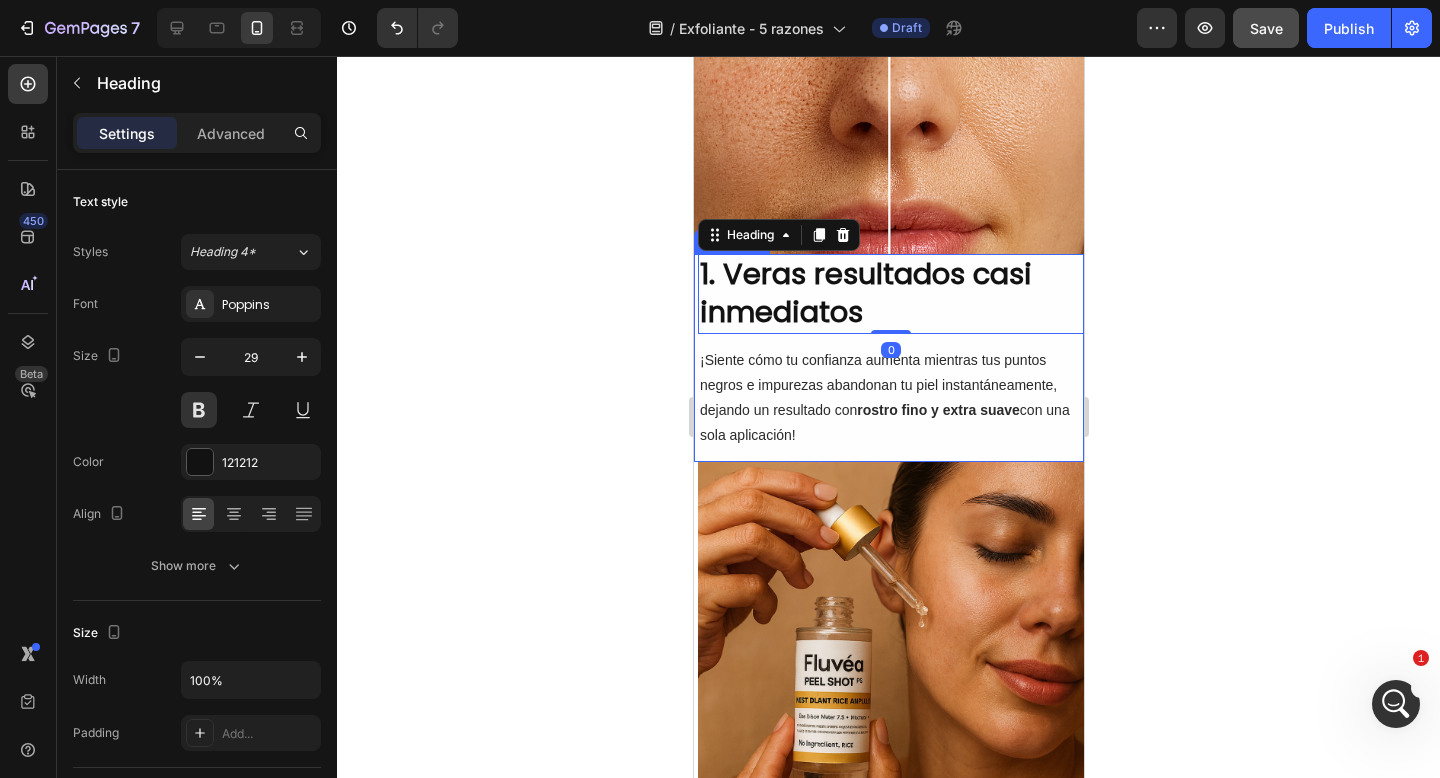 click 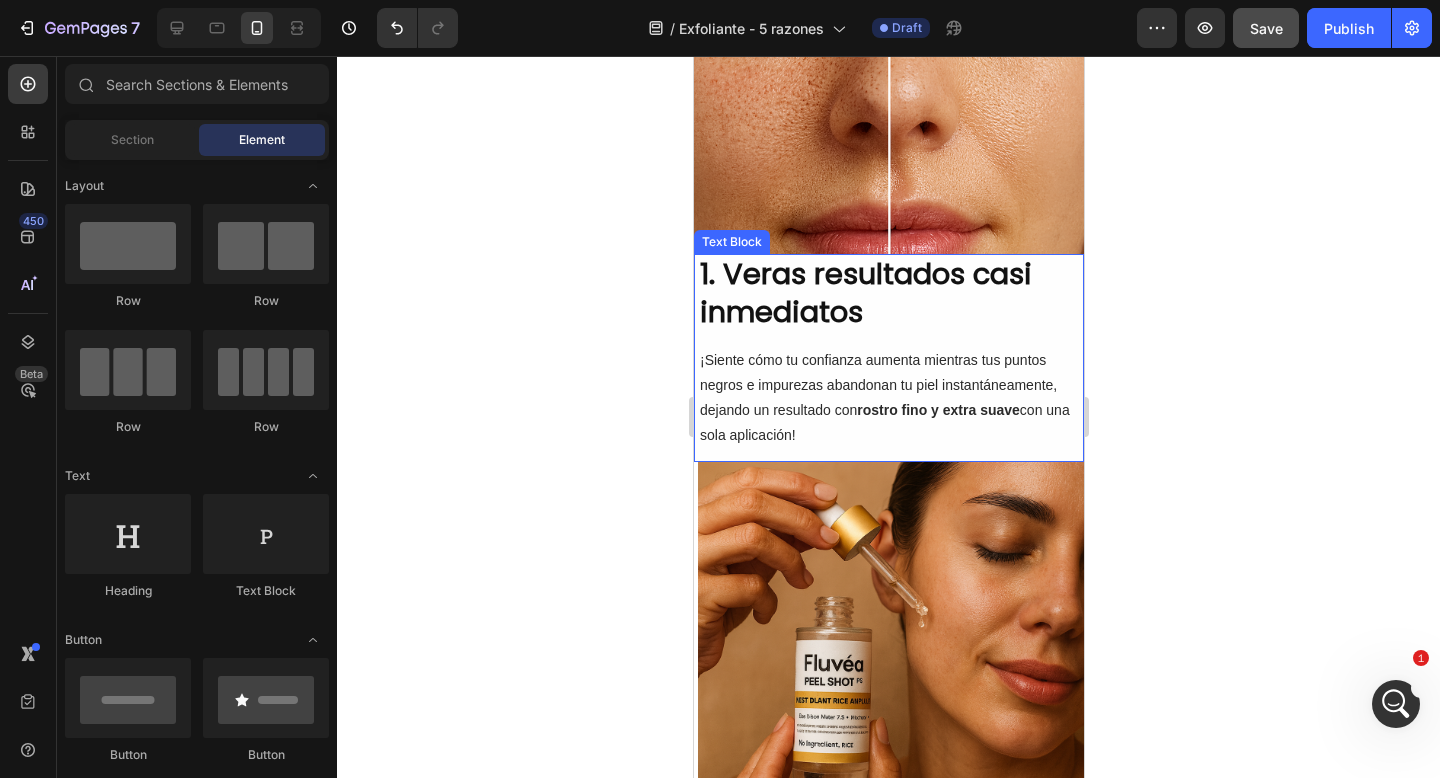 click on "¡Siente cómo tu confianza aumenta mientras tus puntos negros e impurezas abandonan tu piel instantáneamente, dejando un resultado con  rostro fino y extra suave  con una sola aplicación!" at bounding box center [888, 398] 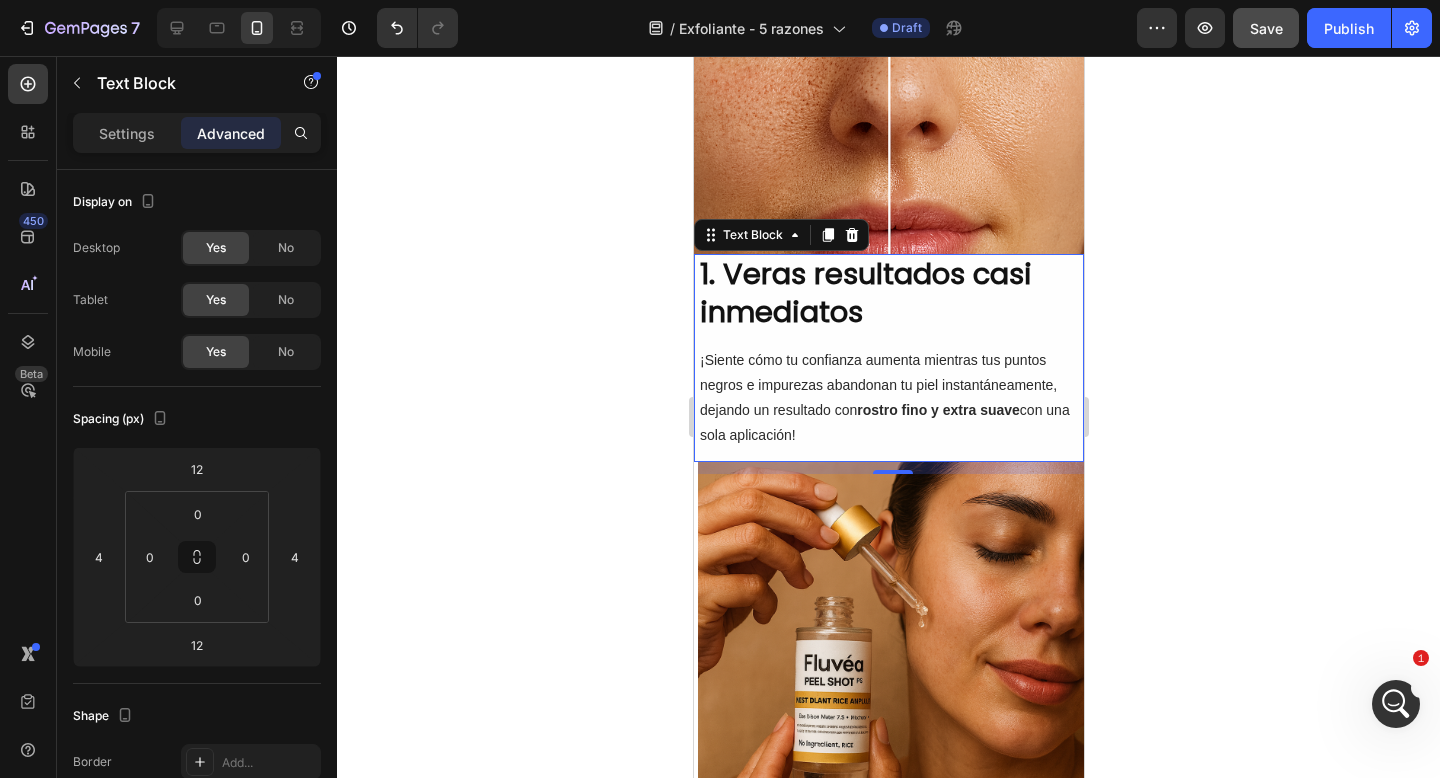 click on "¡Siente cómo tu confianza aumenta mientras tus puntos negros e impurezas abandonan tu piel instantáneamente, dejando un resultado con  rostro fino y extra suave  con una sola aplicación!" at bounding box center [888, 398] 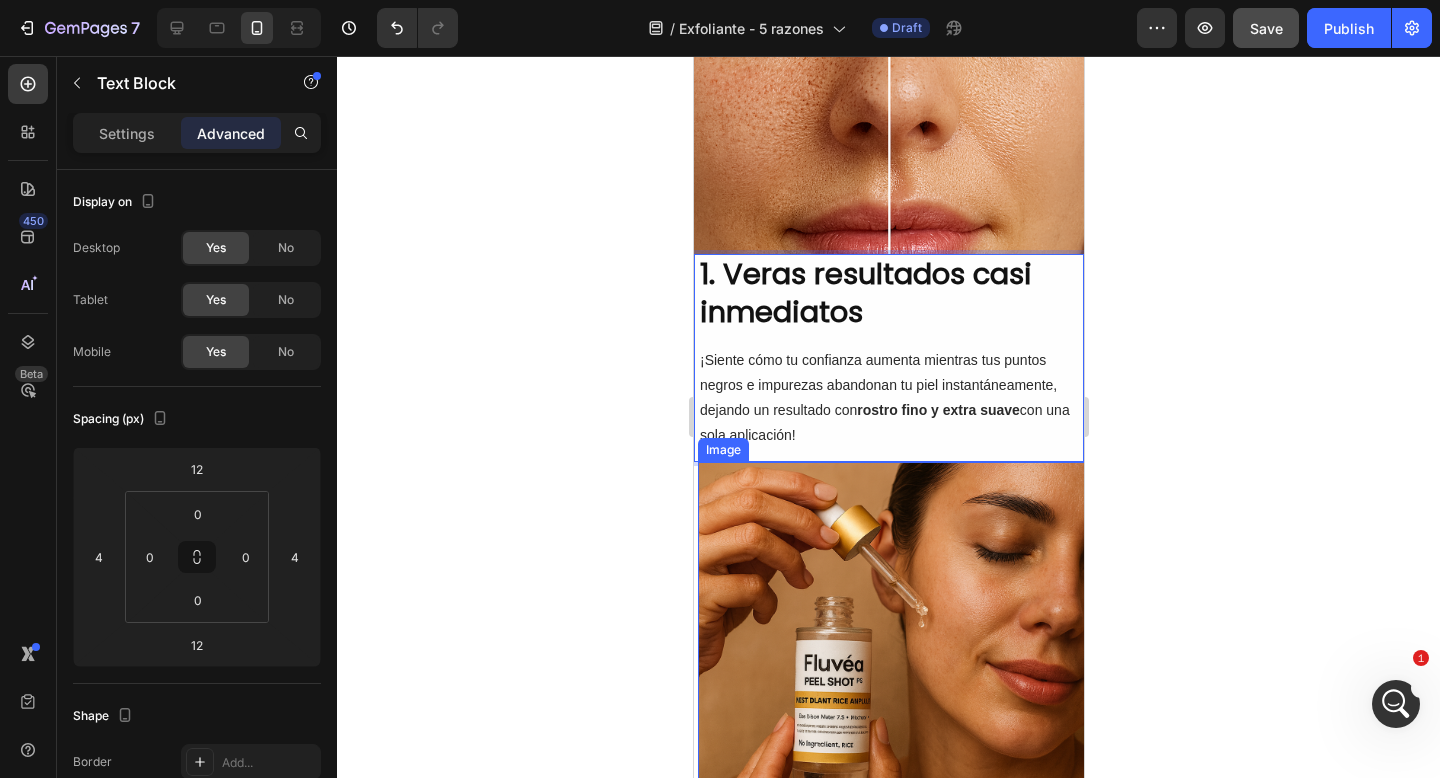 click at bounding box center [892, 657] 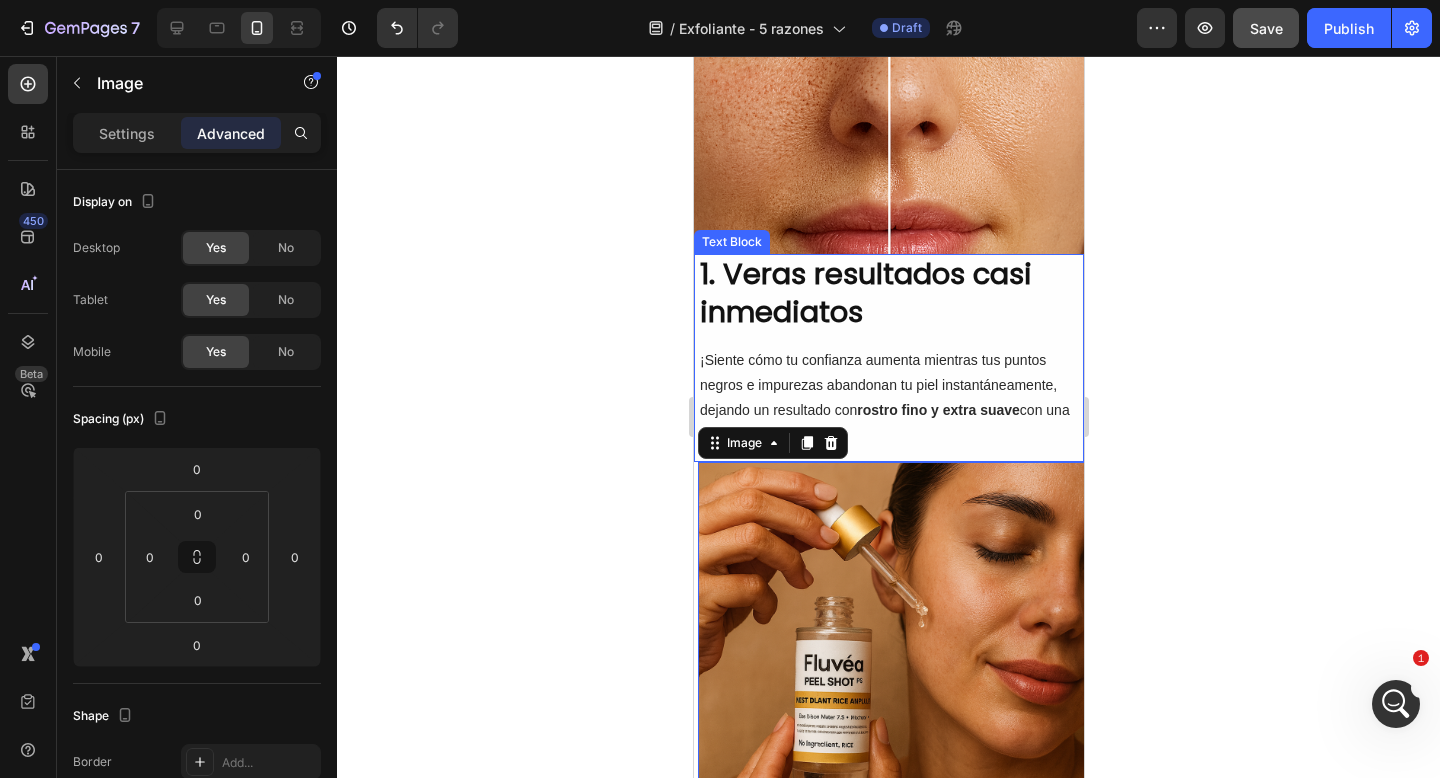 click on "¡Siente cómo tu confianza aumenta mientras tus puntos negros e impurezas abandonan tu piel instantáneamente, dejando un resultado con  rostro fino y extra suave  con una sola aplicación!" at bounding box center (888, 398) 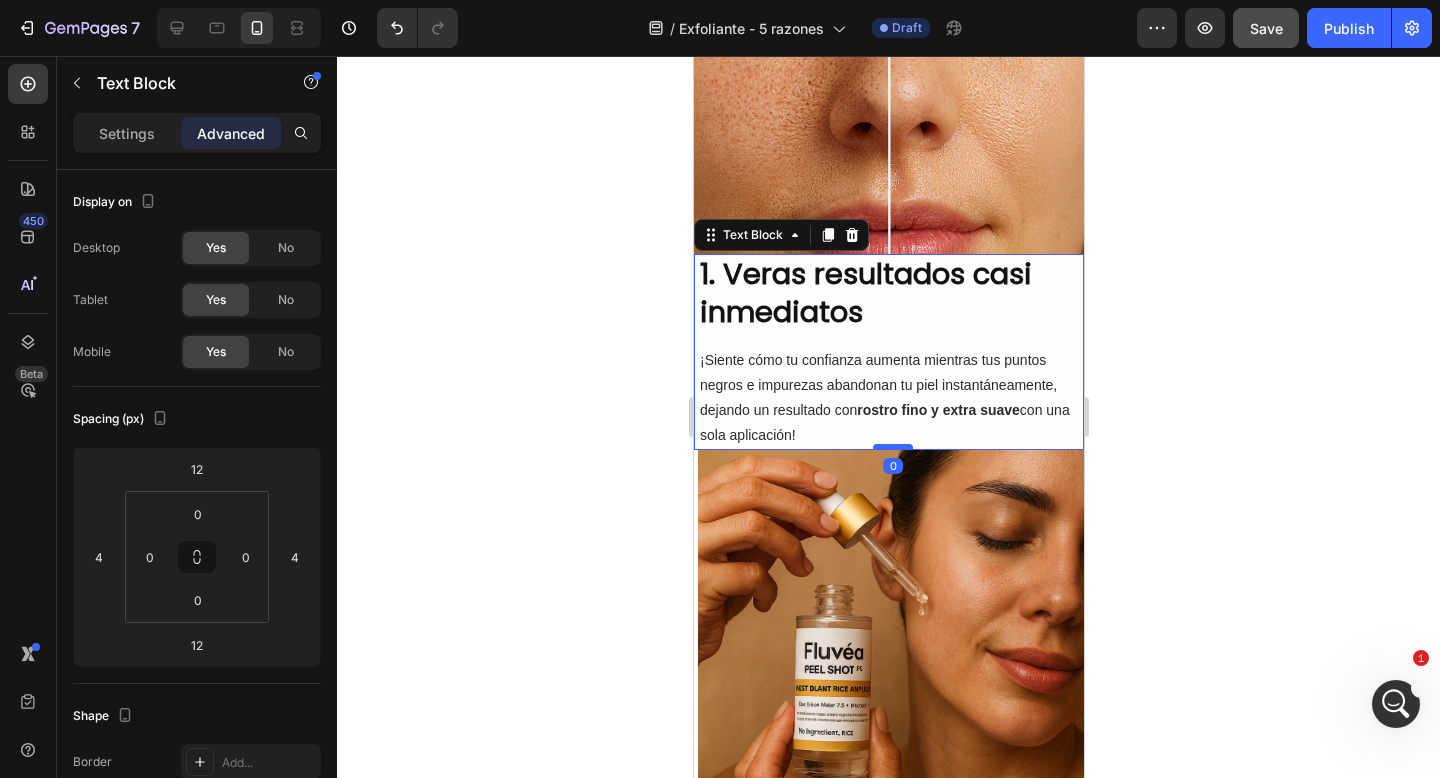 drag, startPoint x: 902, startPoint y: 473, endPoint x: 903, endPoint y: 450, distance: 23.021729 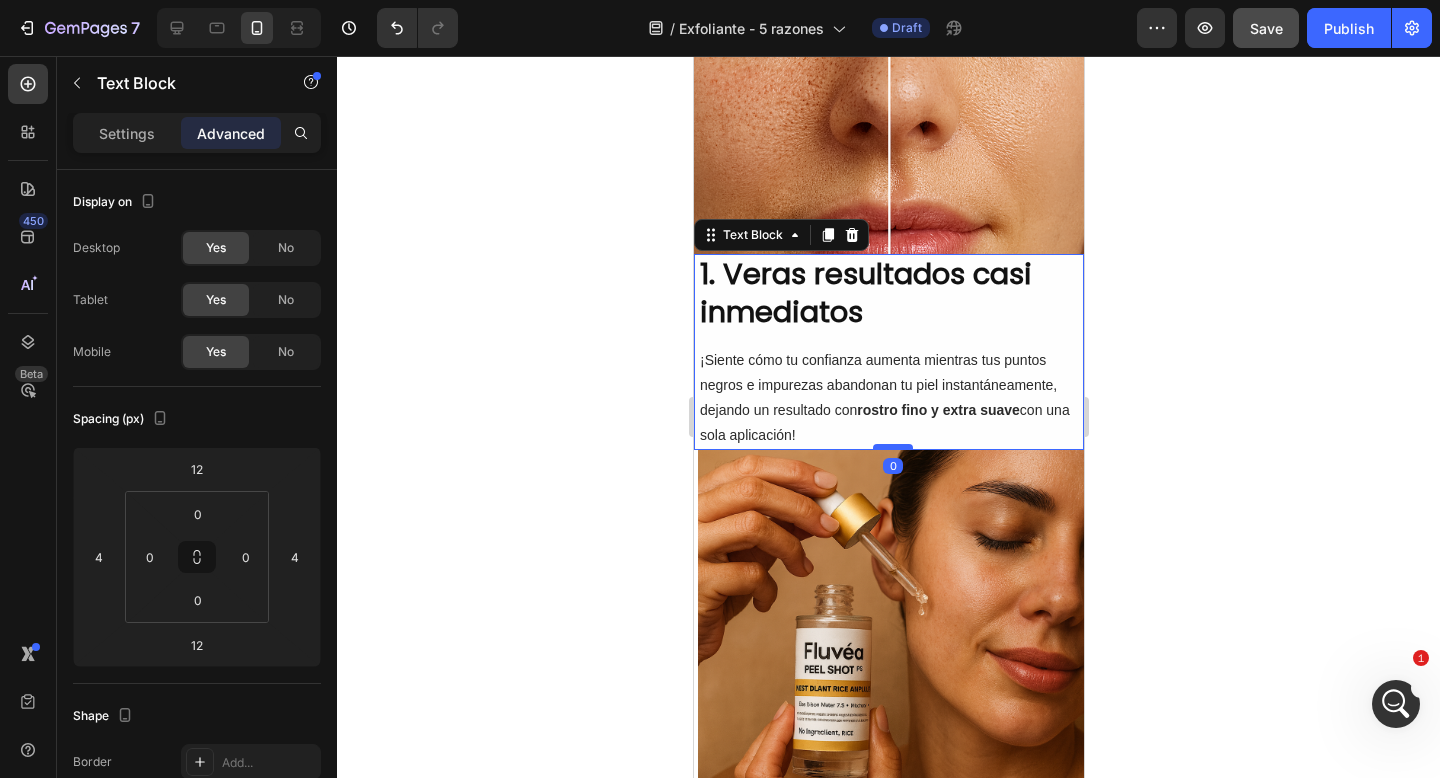 click at bounding box center [892, 447] 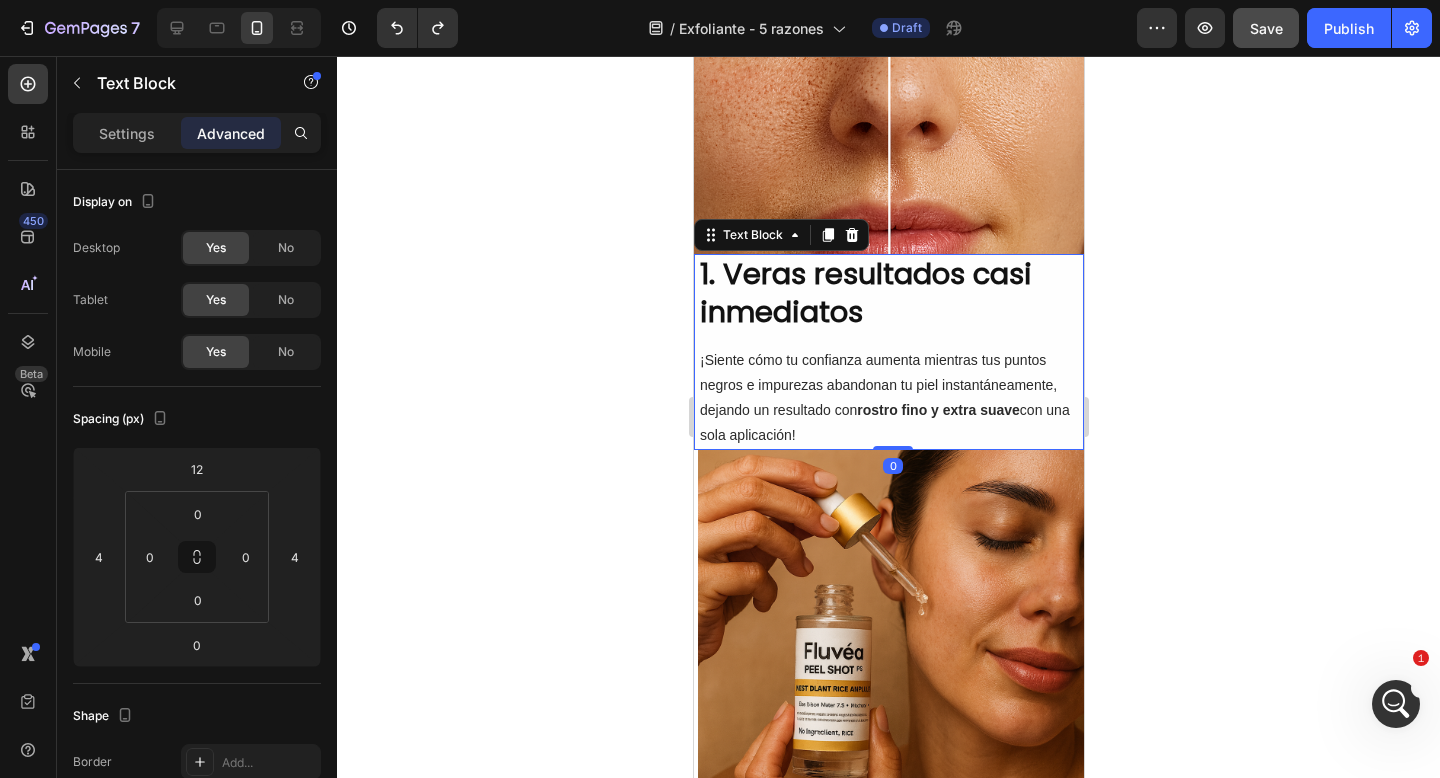 click 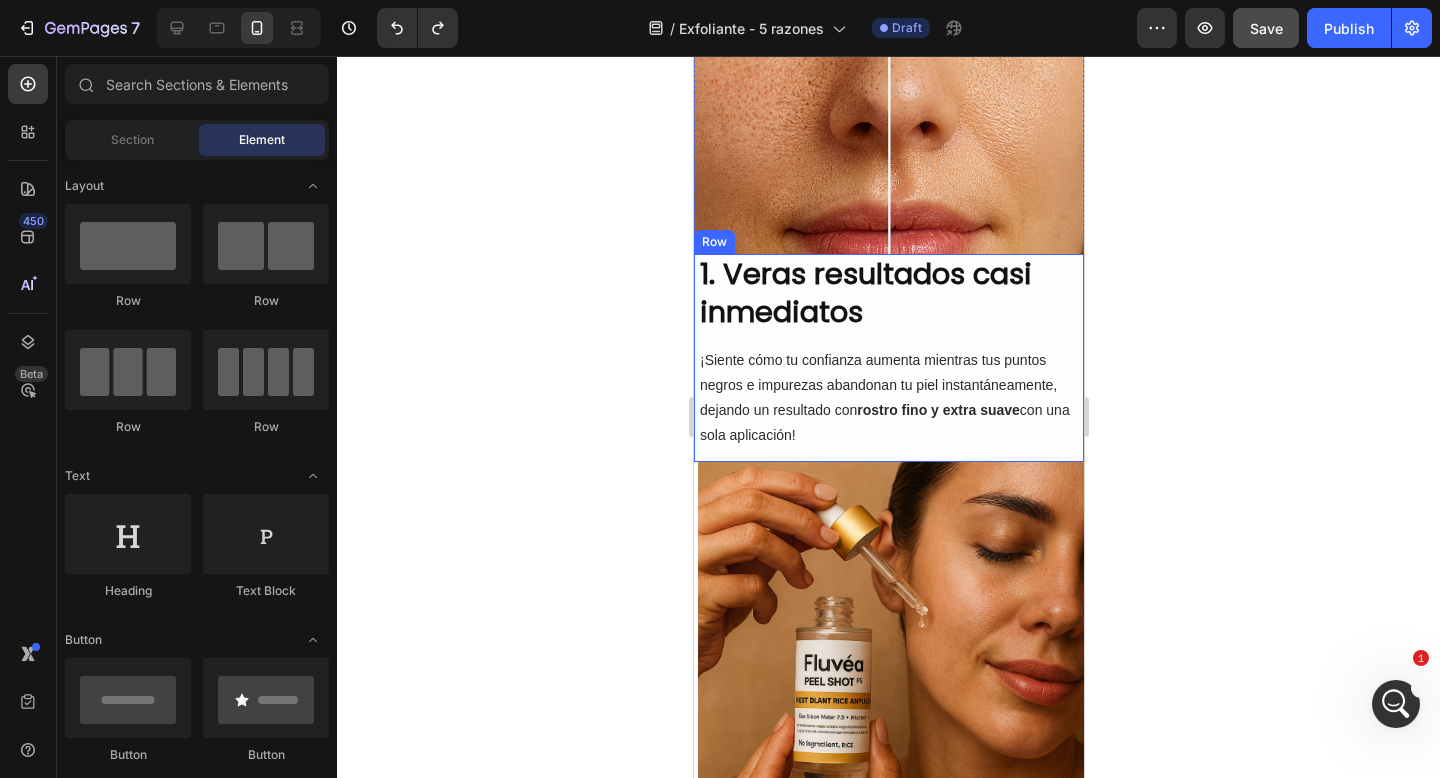 click on "1. Veras resultados casi inmediatos" at bounding box center [890, 293] 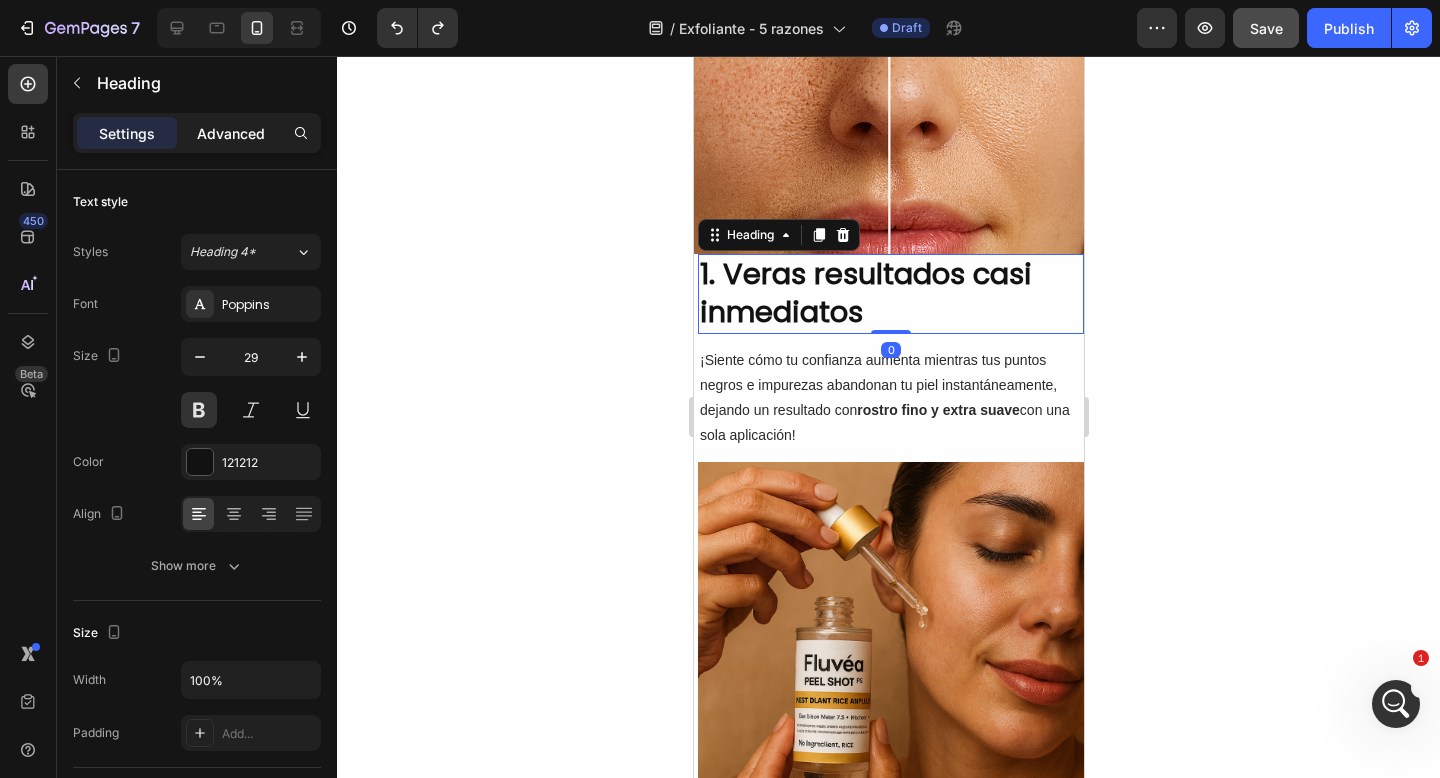 click on "Advanced" at bounding box center (231, 133) 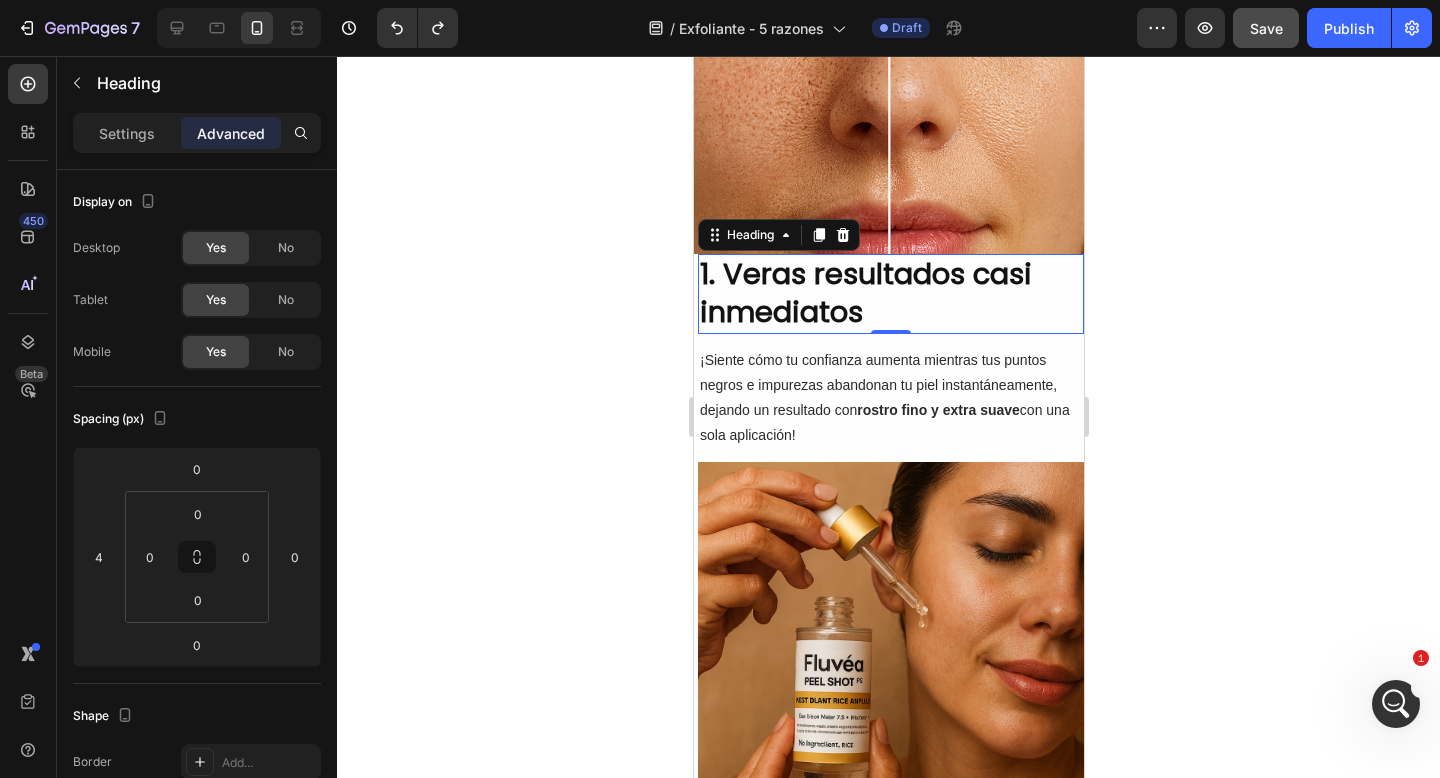 click 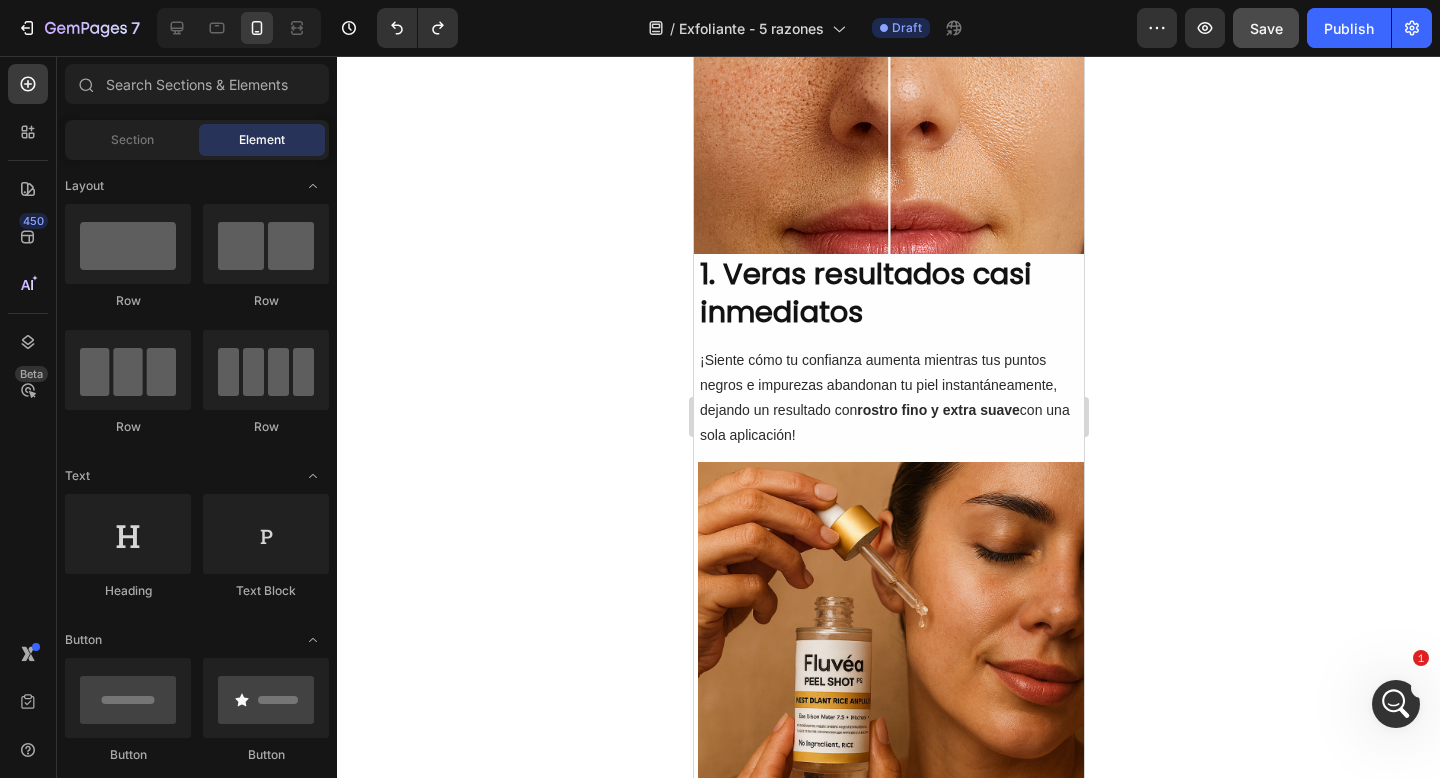 click 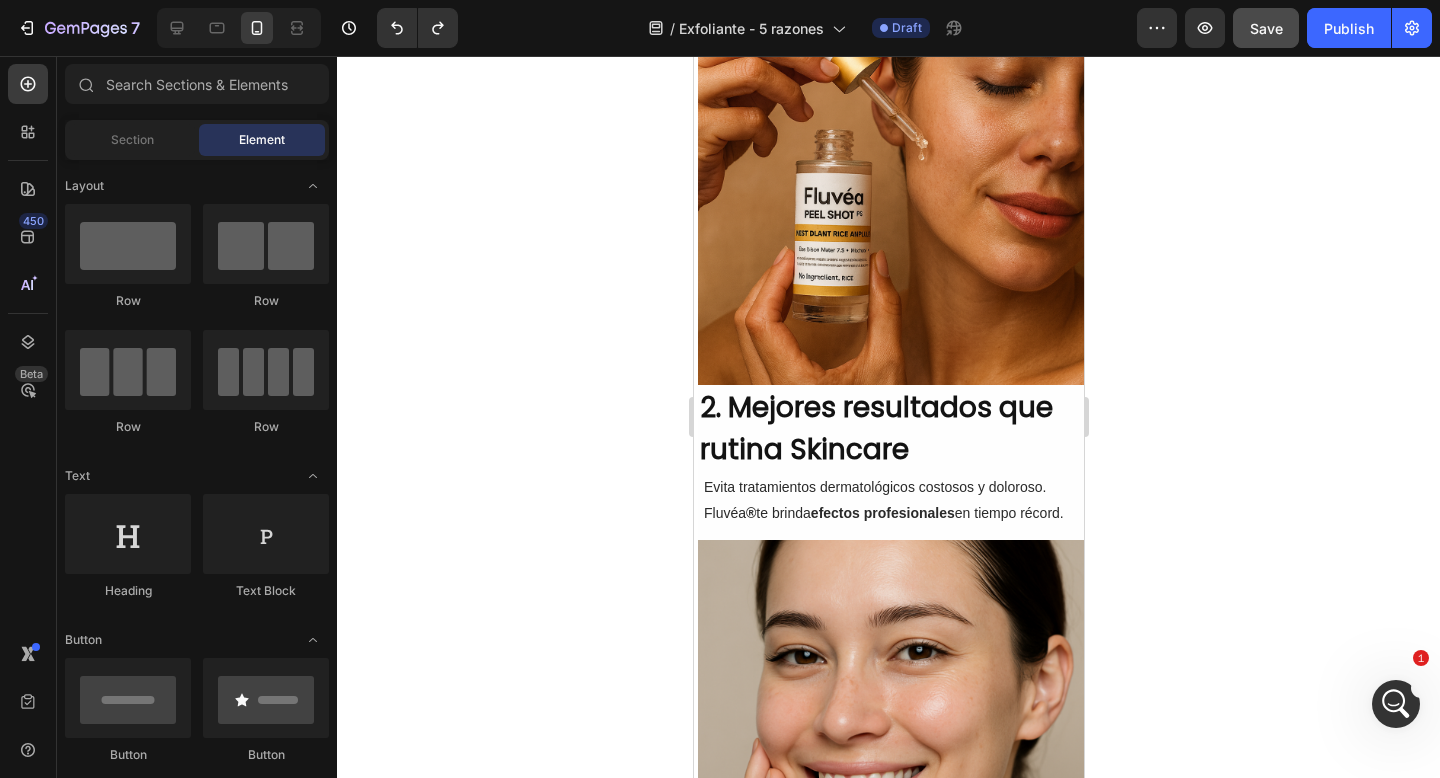 scroll, scrollTop: 930, scrollLeft: 0, axis: vertical 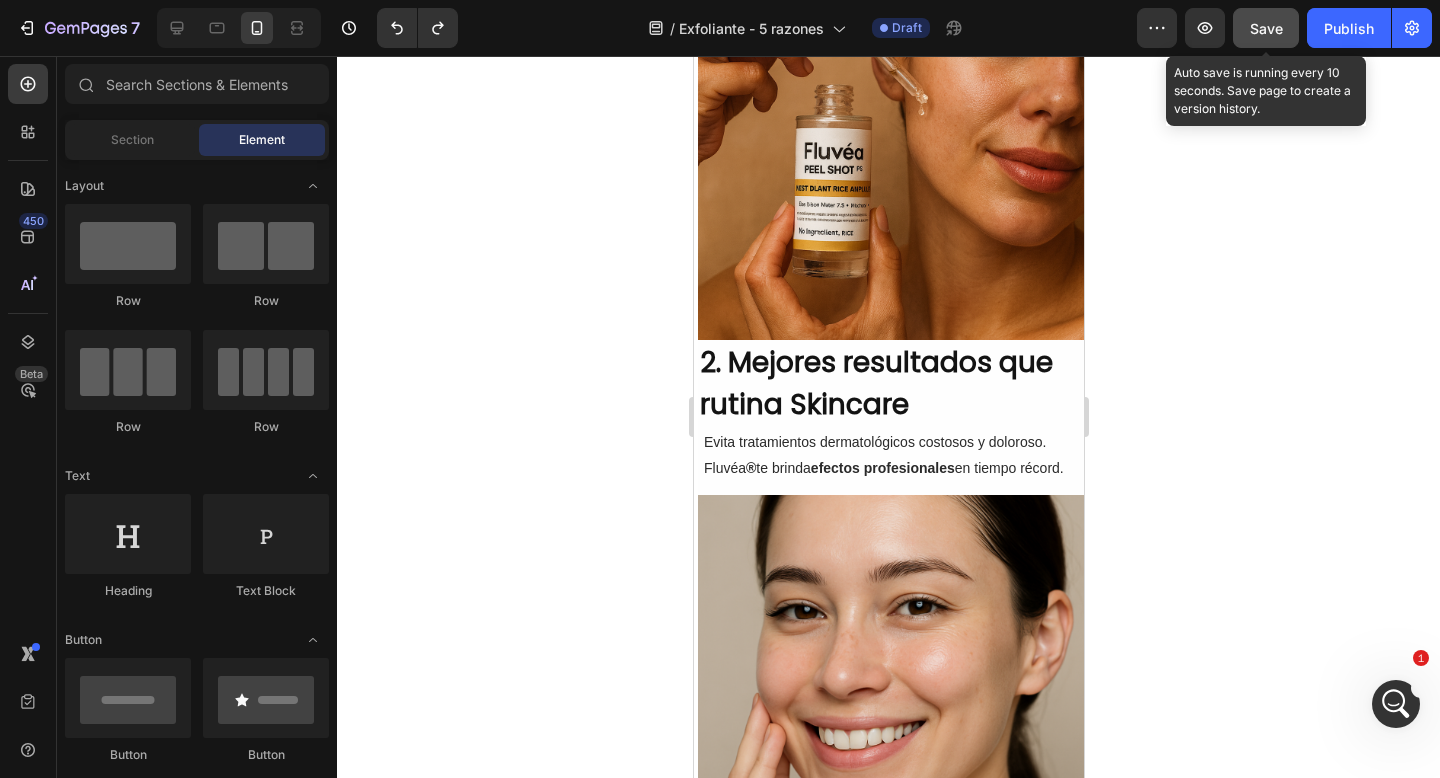 click on "Save" at bounding box center (1266, 28) 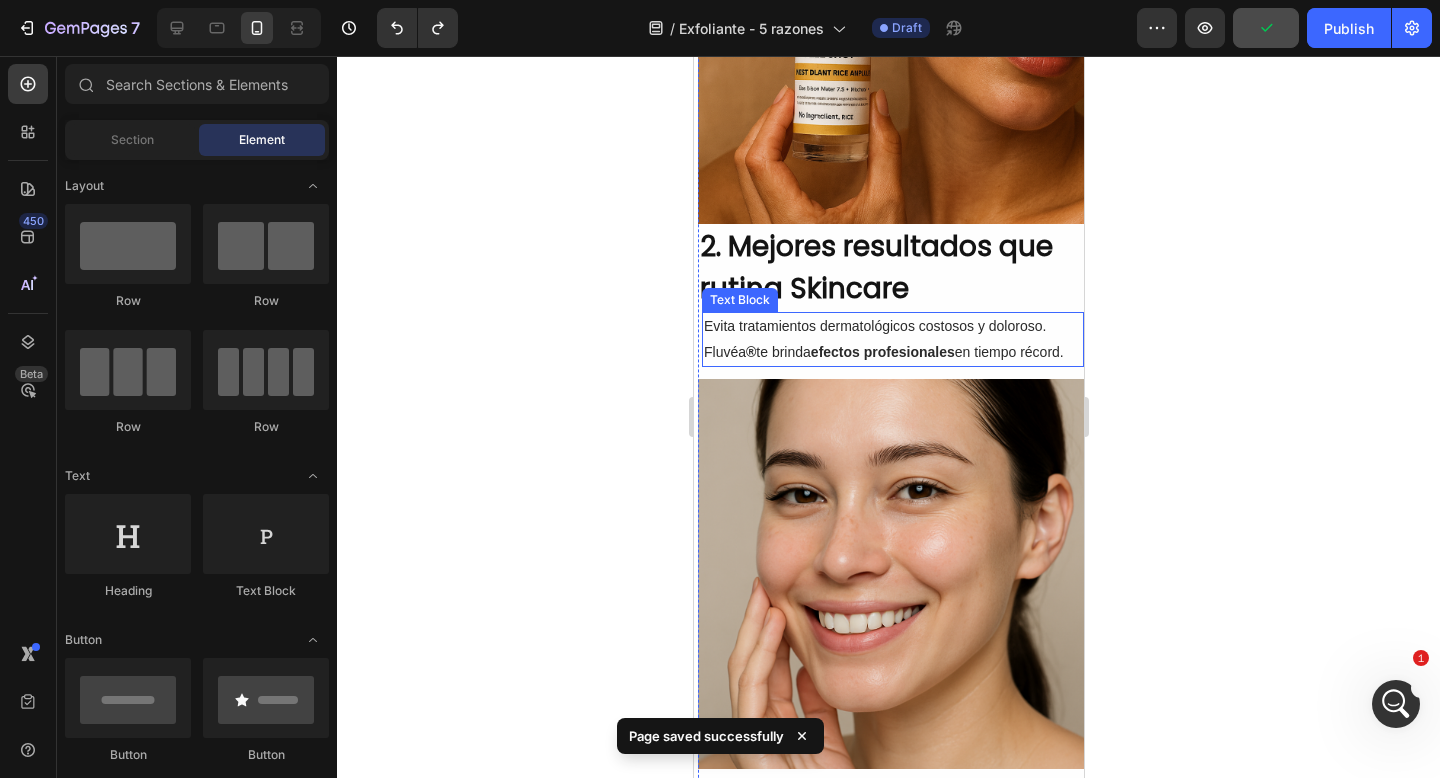 scroll, scrollTop: 1085, scrollLeft: 0, axis: vertical 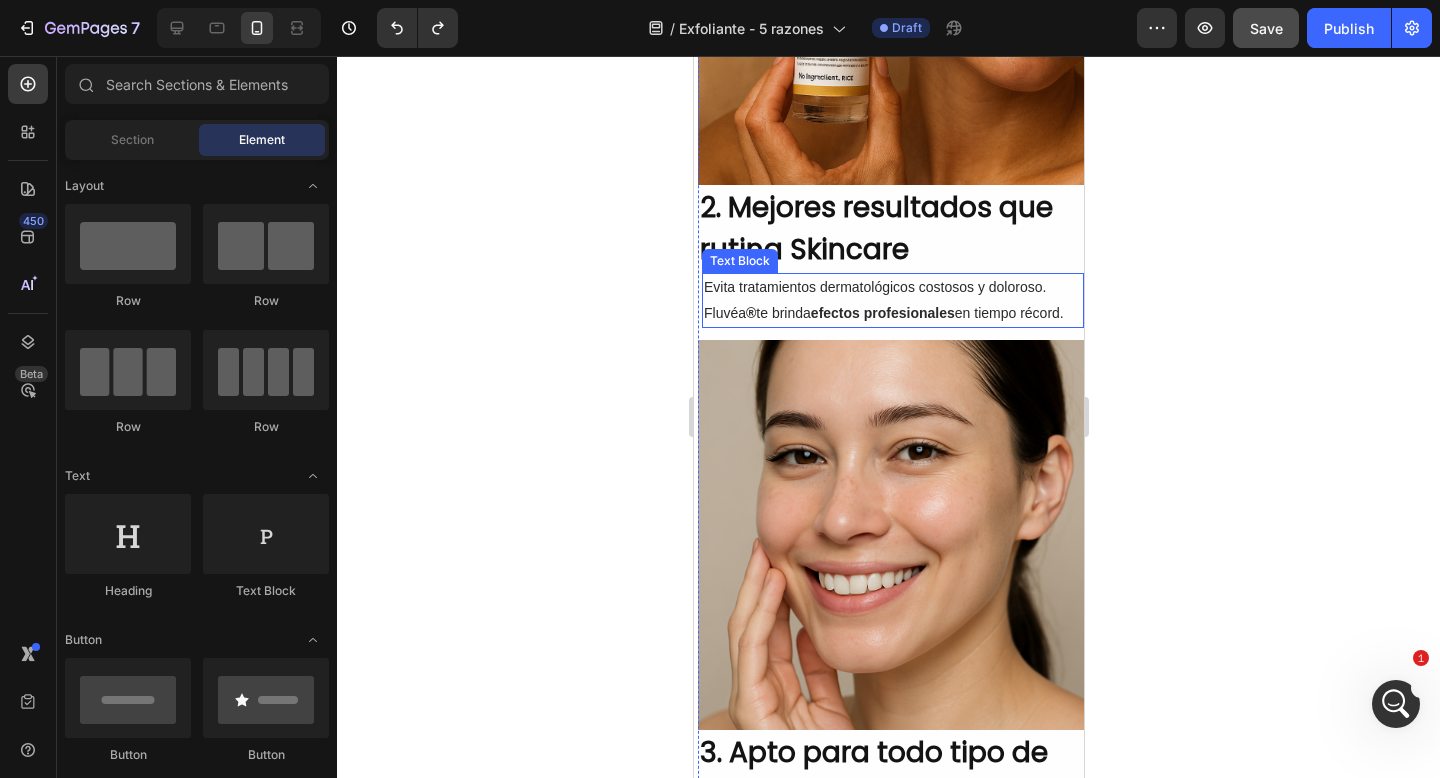 click on "Evita tratamientos dermatológicos costosos y doloroso. Fluvéa ®  te brinda  efectos profesionales  en tiempo récord." at bounding box center [892, 300] 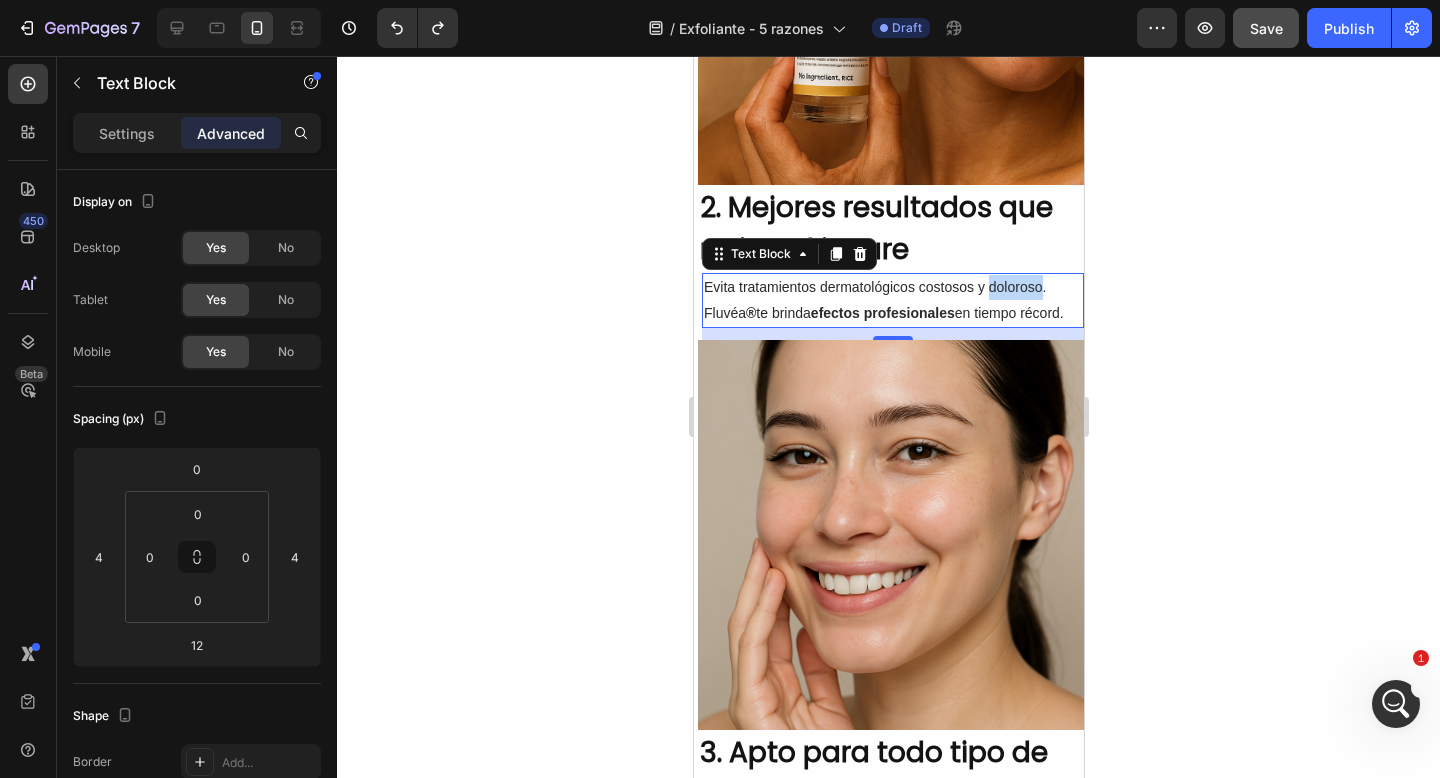 click on "Evita tratamientos dermatológicos costosos y doloroso. Fluvéa ®  te brinda  efectos profesionales  en tiempo récord." at bounding box center (892, 300) 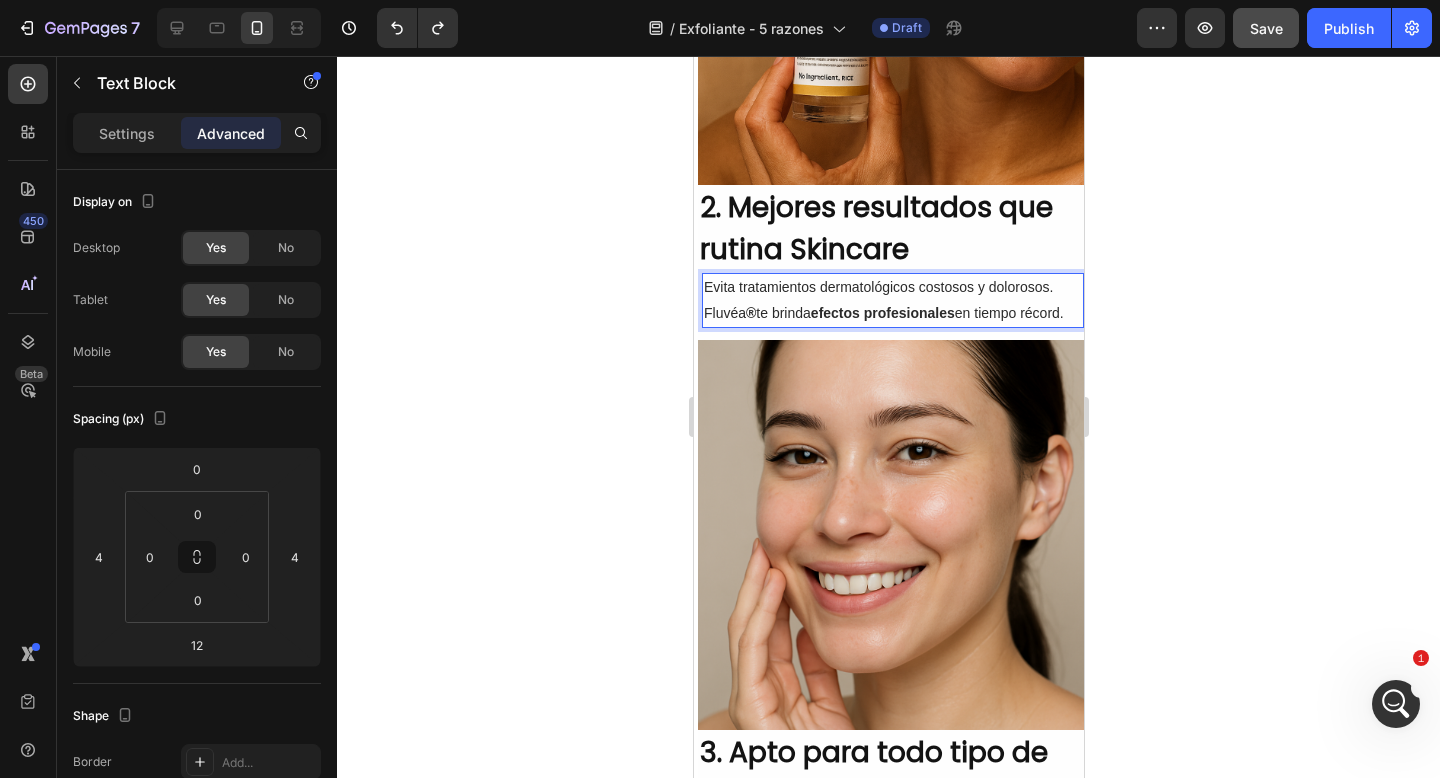 click 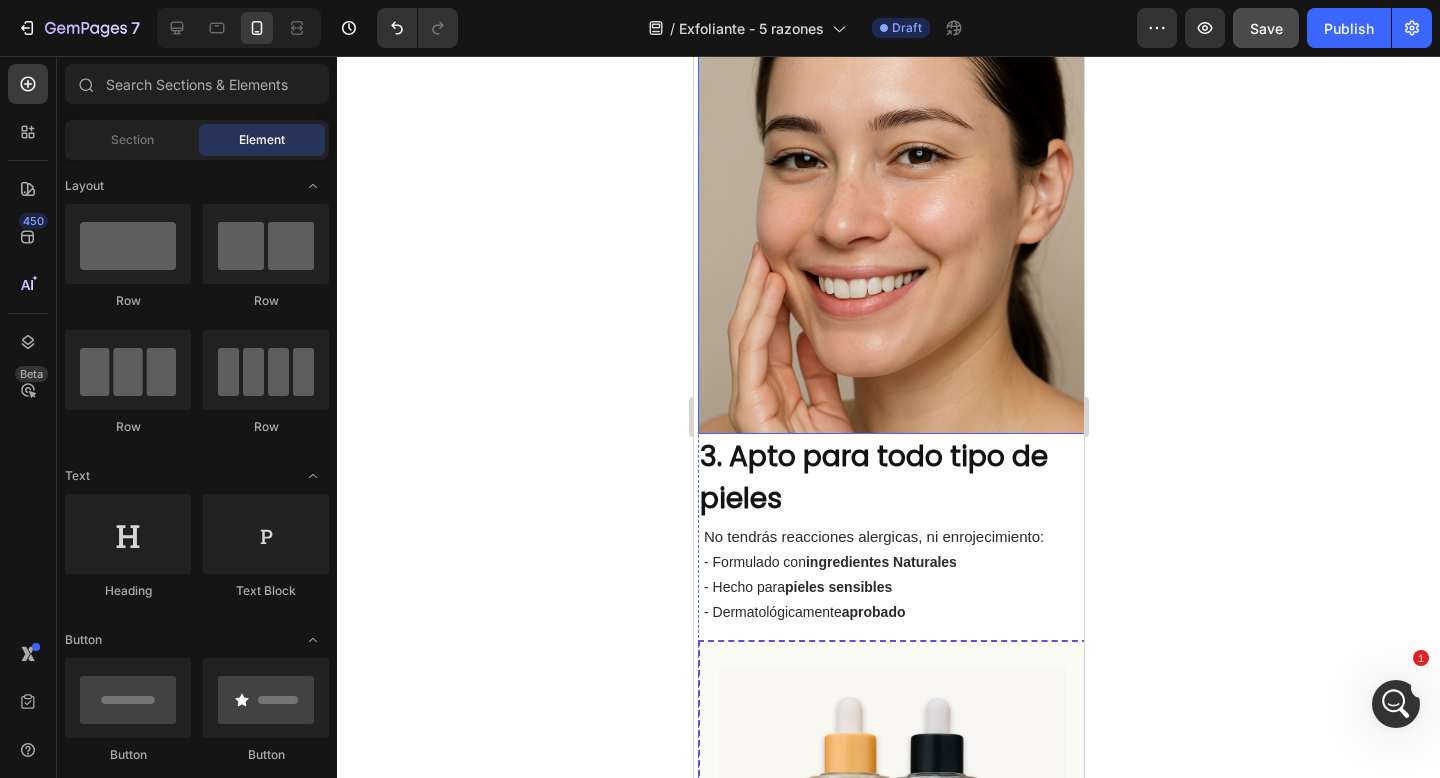 scroll, scrollTop: 1488, scrollLeft: 0, axis: vertical 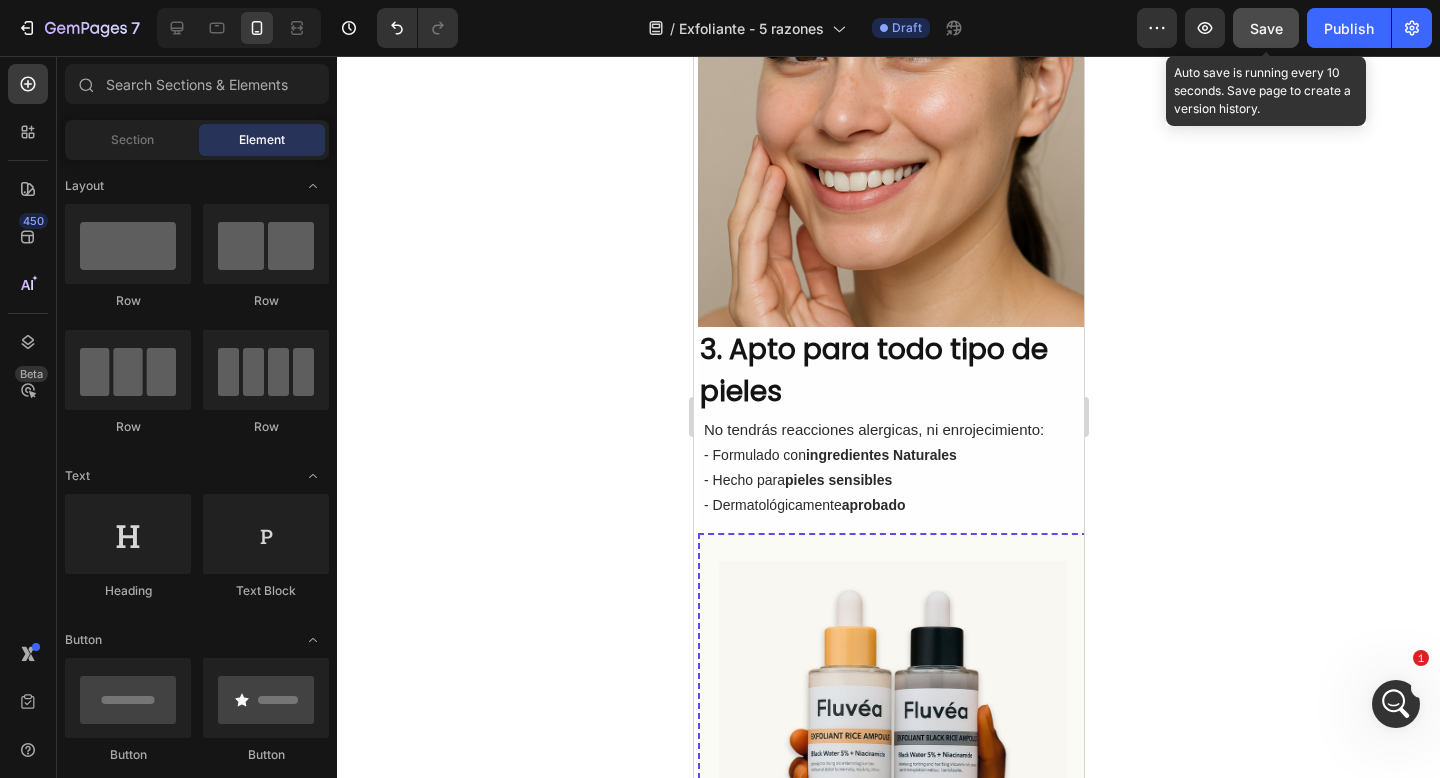 click on "Save" 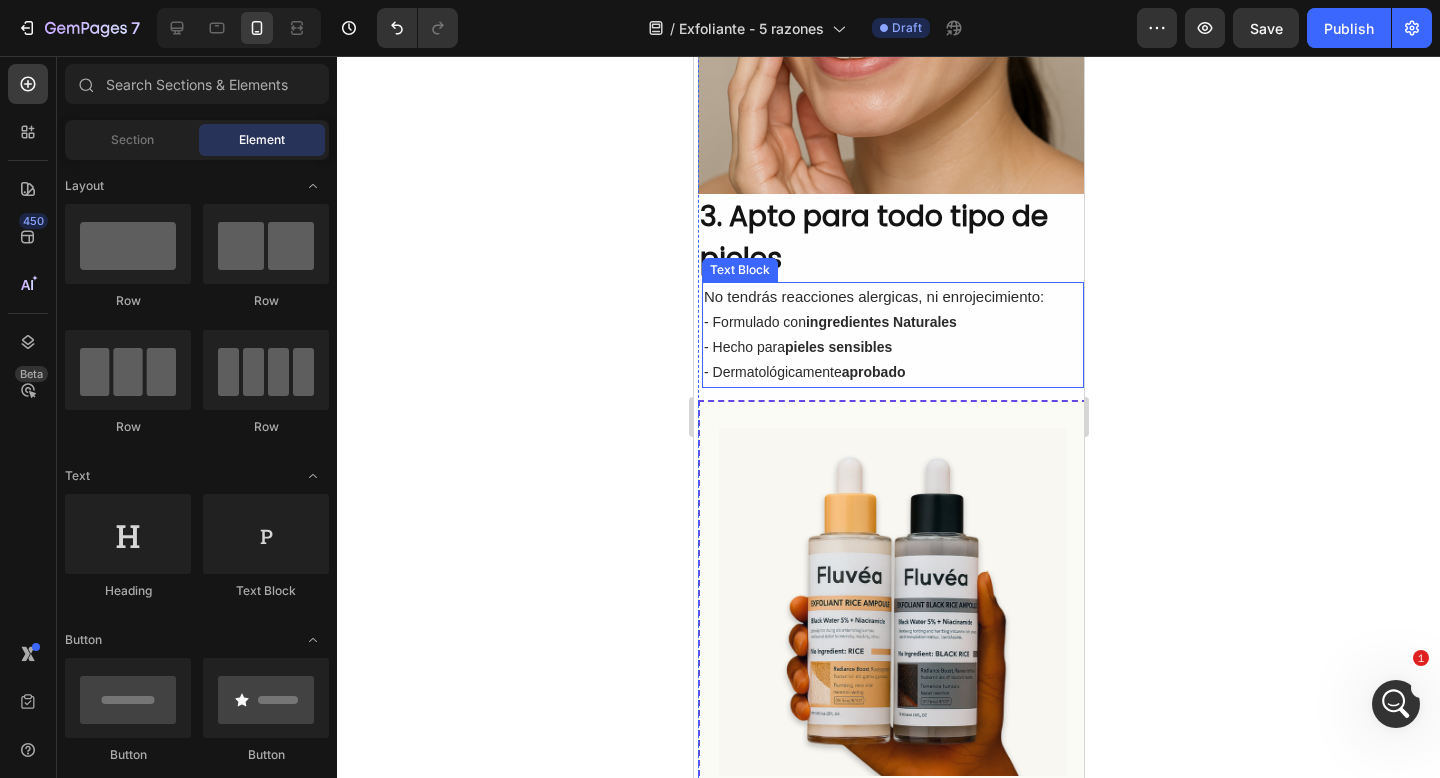 scroll, scrollTop: 1623, scrollLeft: 0, axis: vertical 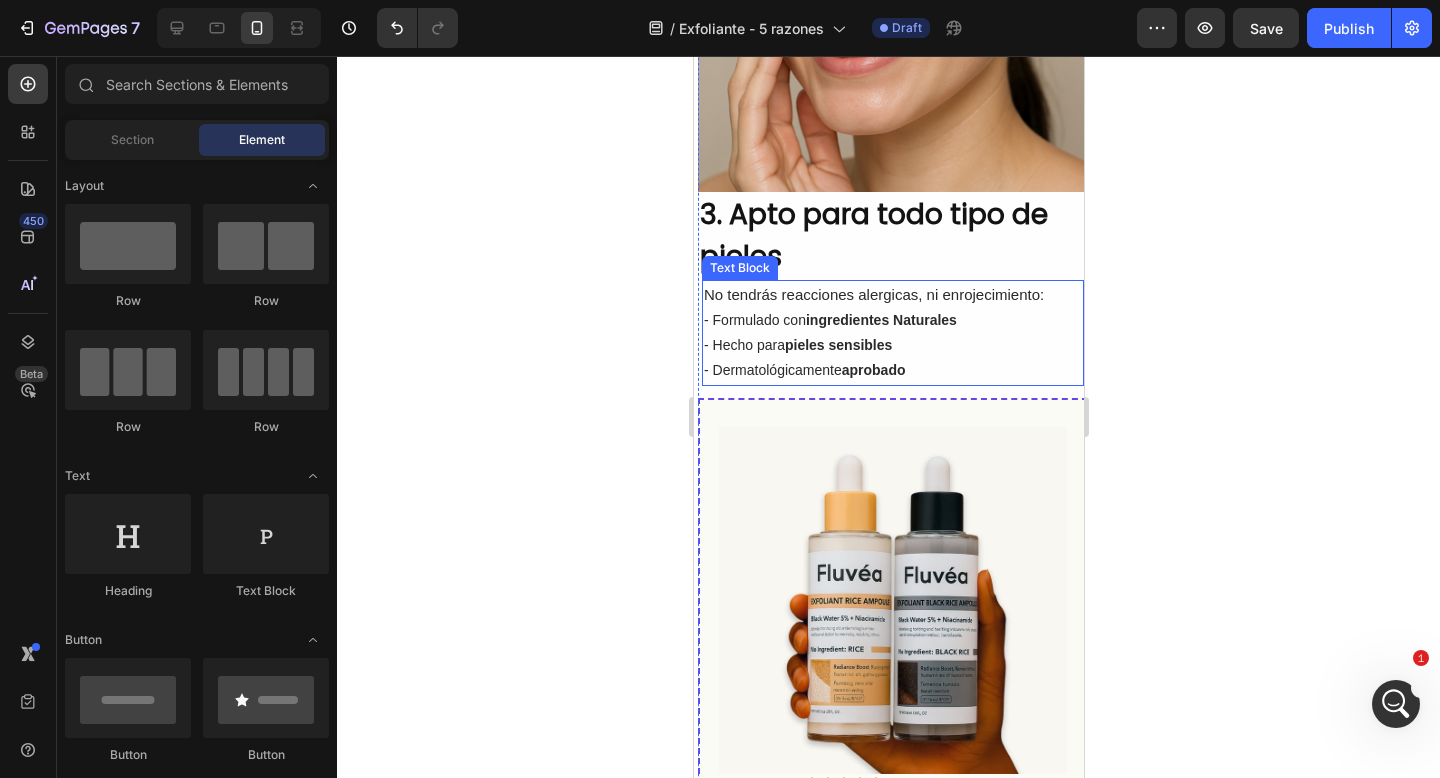 click on "ingredientes Naturales" at bounding box center [880, 320] 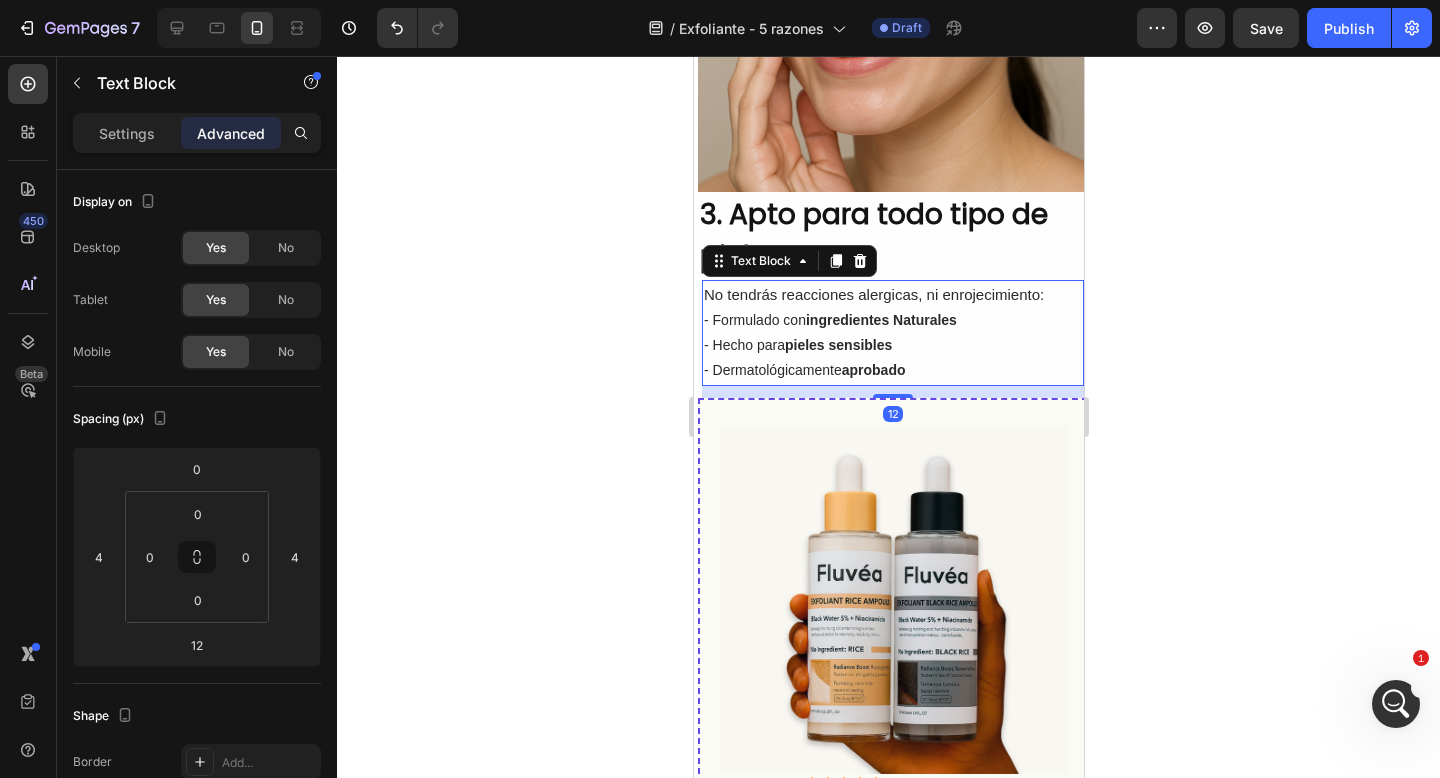 click on "No tendrás reacciones alergicas, ni enrojecimiento:" at bounding box center [892, 295] 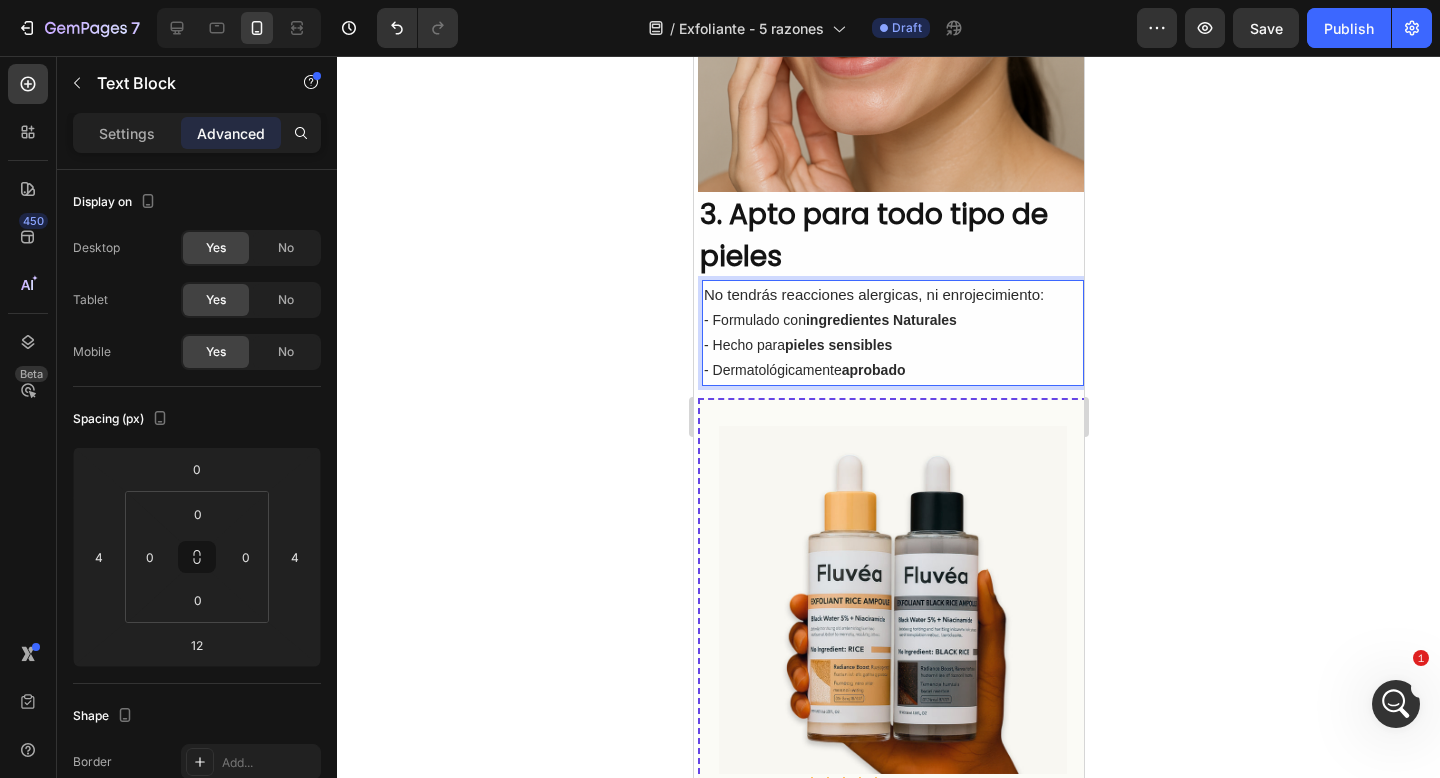 click on "No tendrás reacciones alergicas, ni enrojecimiento:" at bounding box center (873, 294) 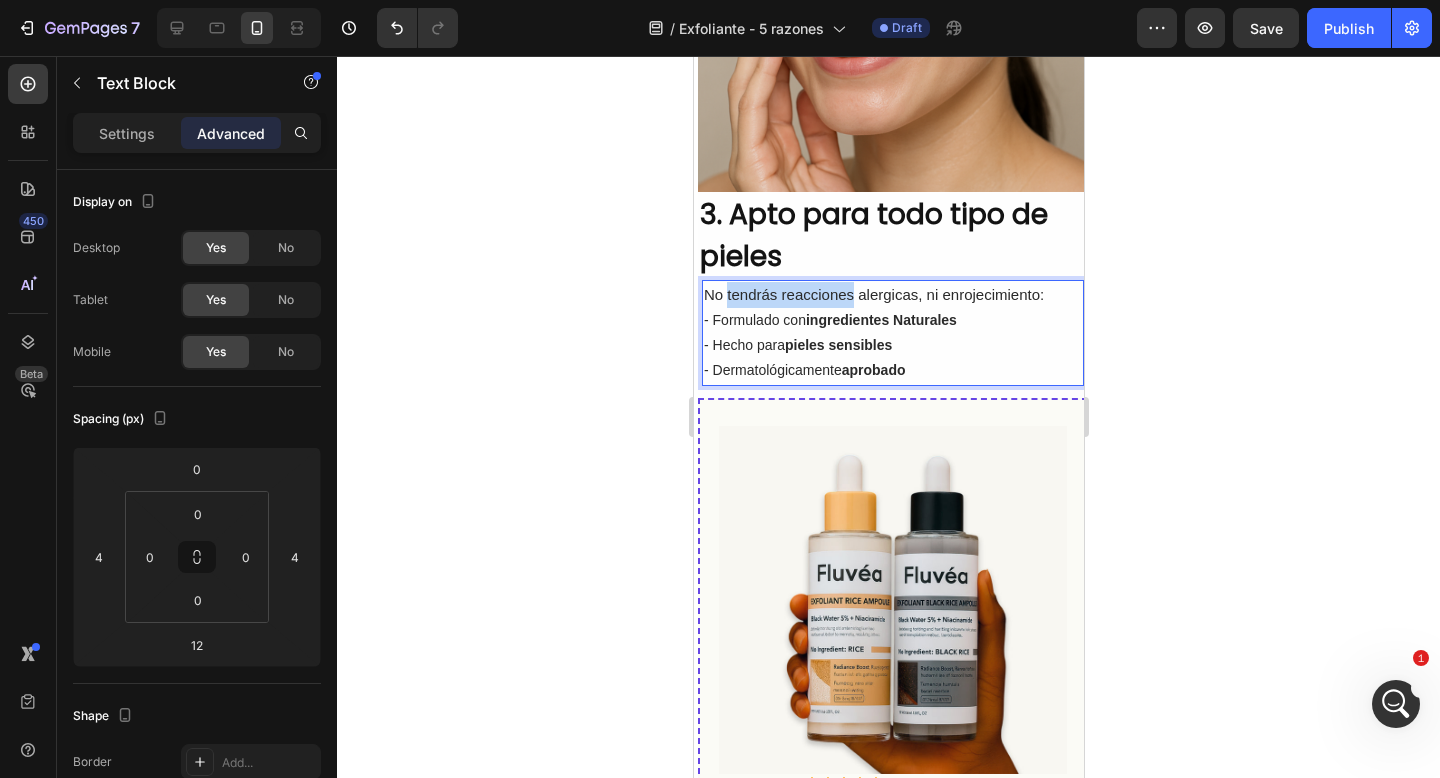 drag, startPoint x: 725, startPoint y: 294, endPoint x: 850, endPoint y: 288, distance: 125.14392 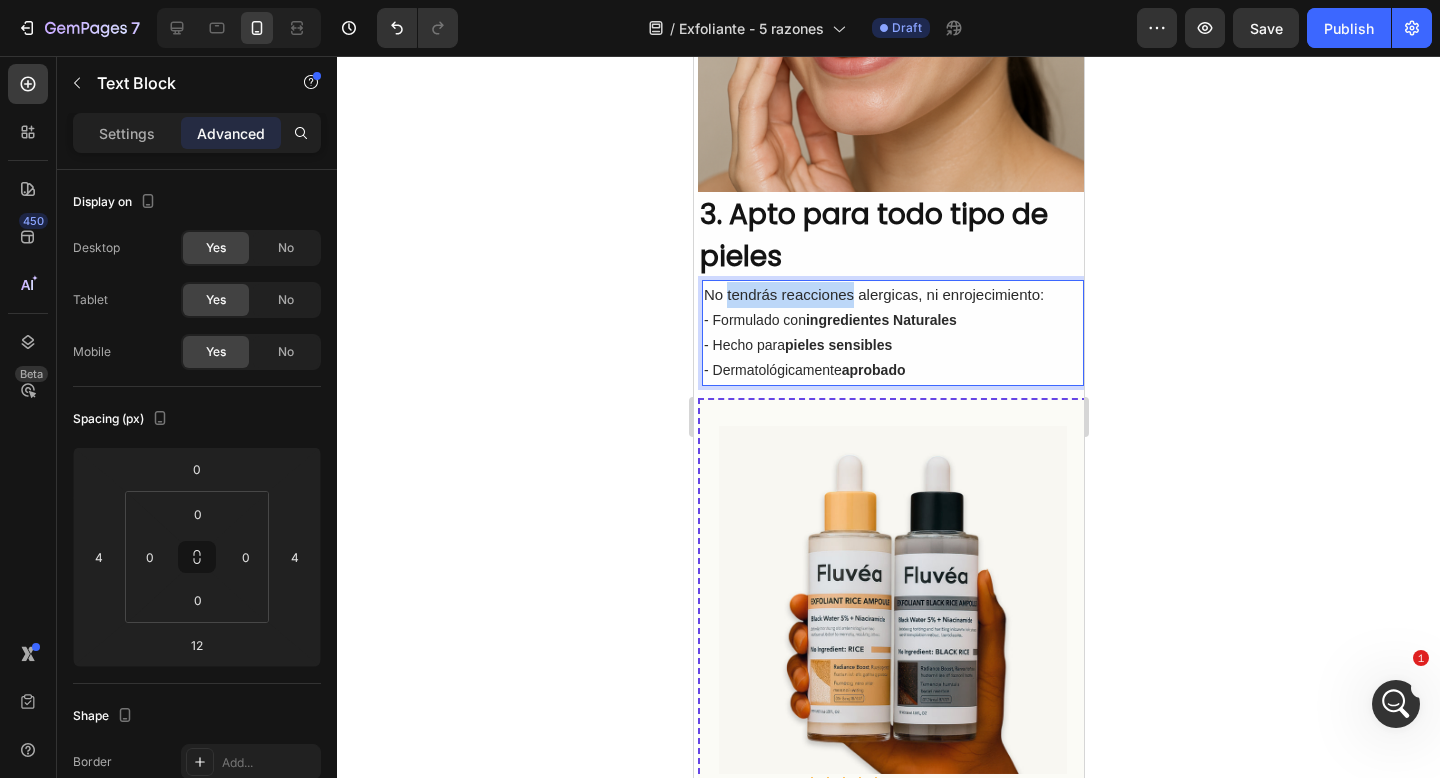 click on "No tendrás reacciones alergicas, ni enrojecimiento:" at bounding box center (873, 294) 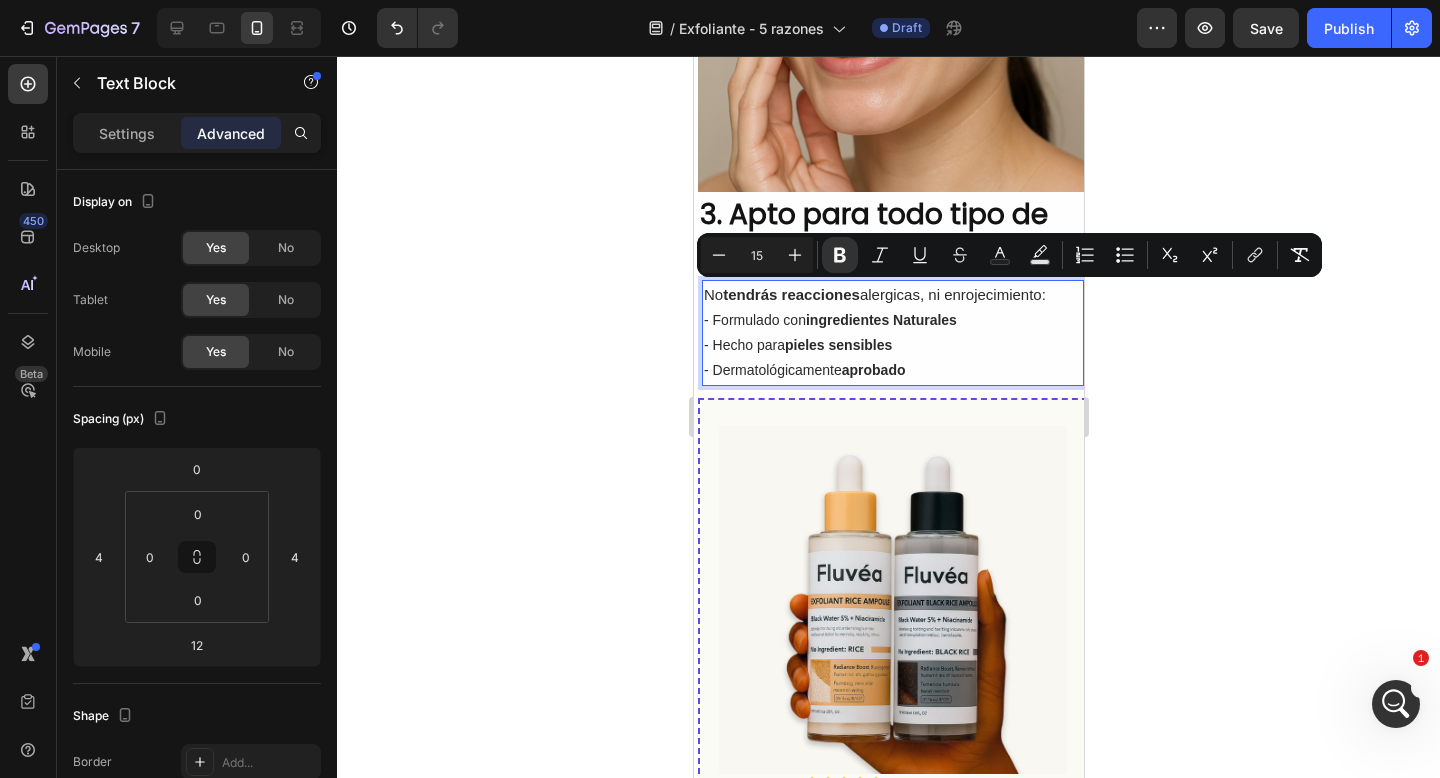 click on "- Hecho para  pieles sensibles" at bounding box center [892, 345] 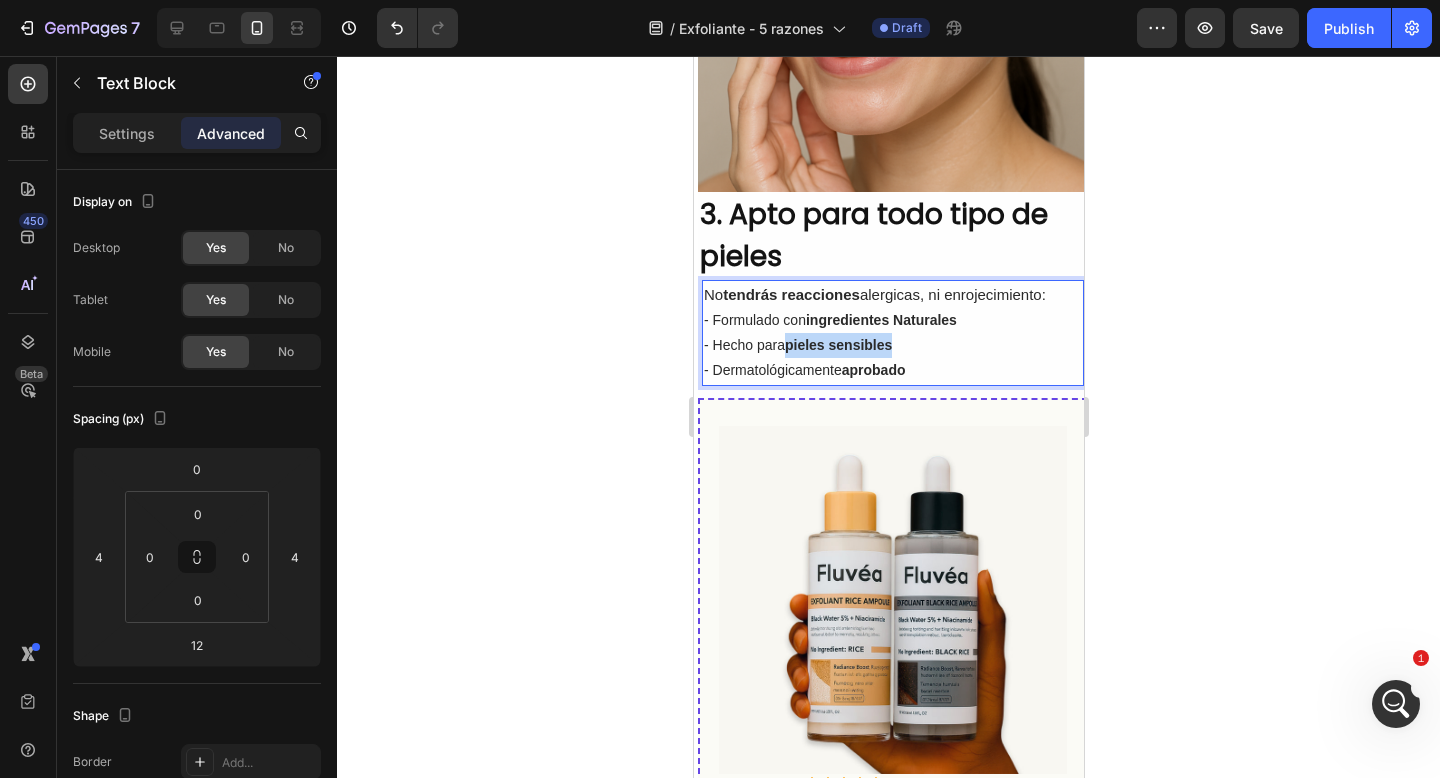 drag, startPoint x: 903, startPoint y: 347, endPoint x: 786, endPoint y: 346, distance: 117.00427 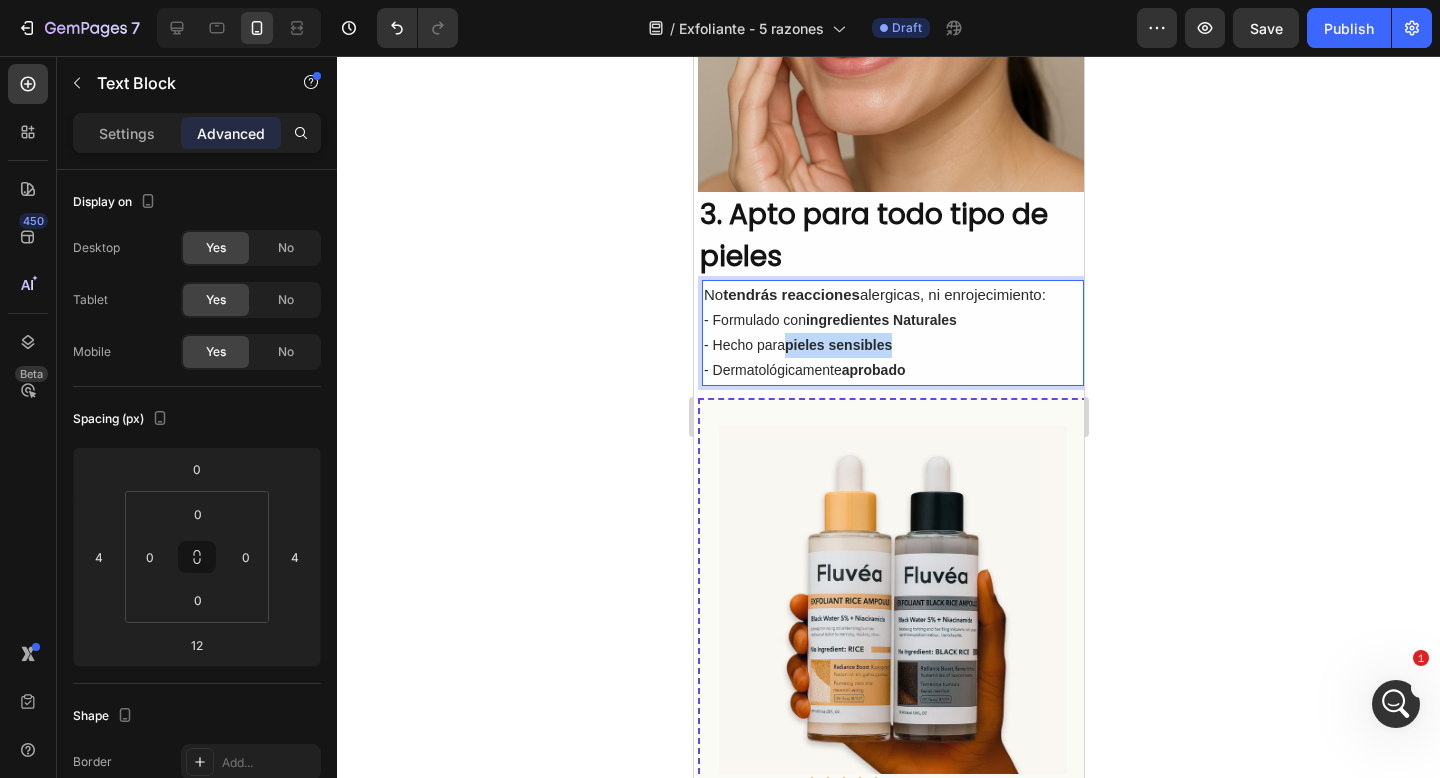 click on "- Hecho para  pieles sensibles" at bounding box center (892, 345) 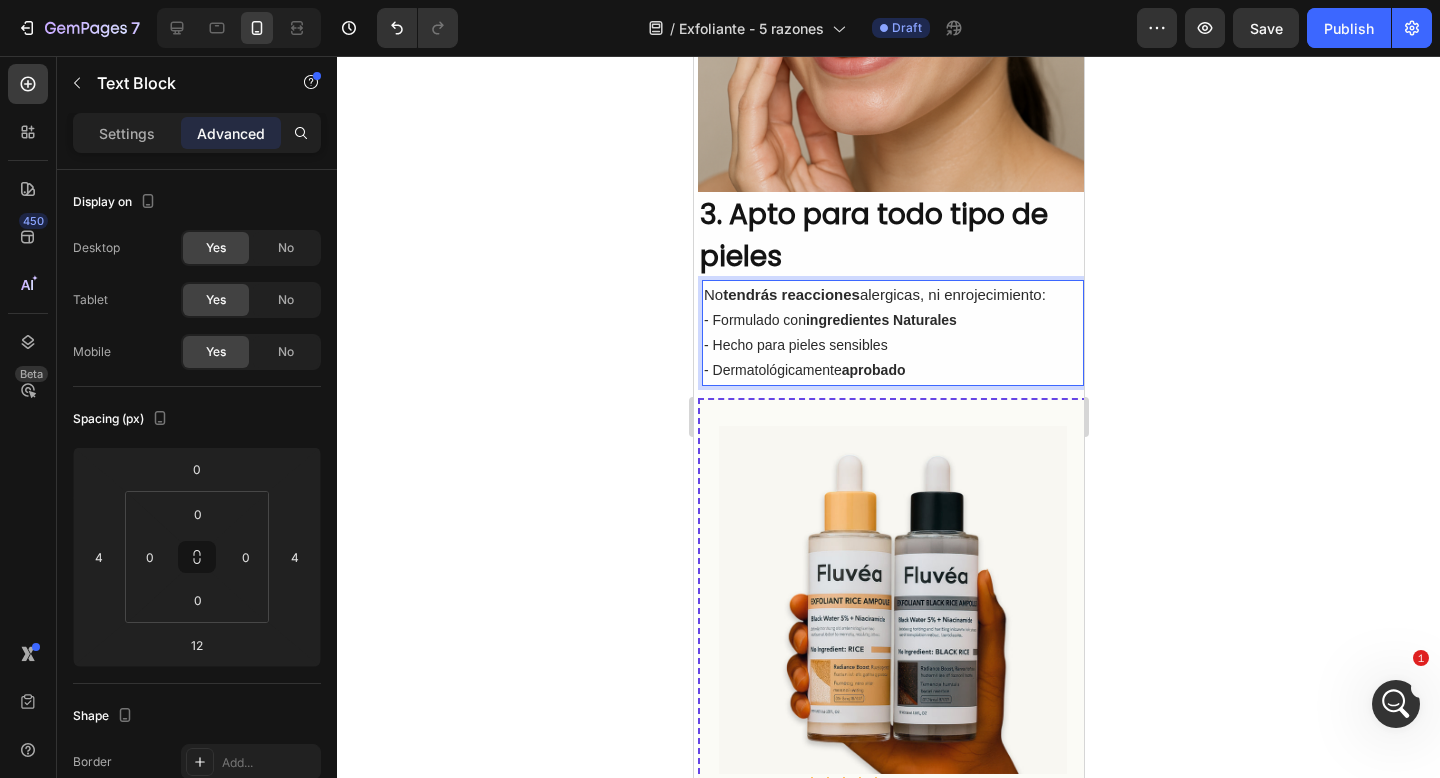 click on "- Hecho para pieles sensibles" at bounding box center (892, 345) 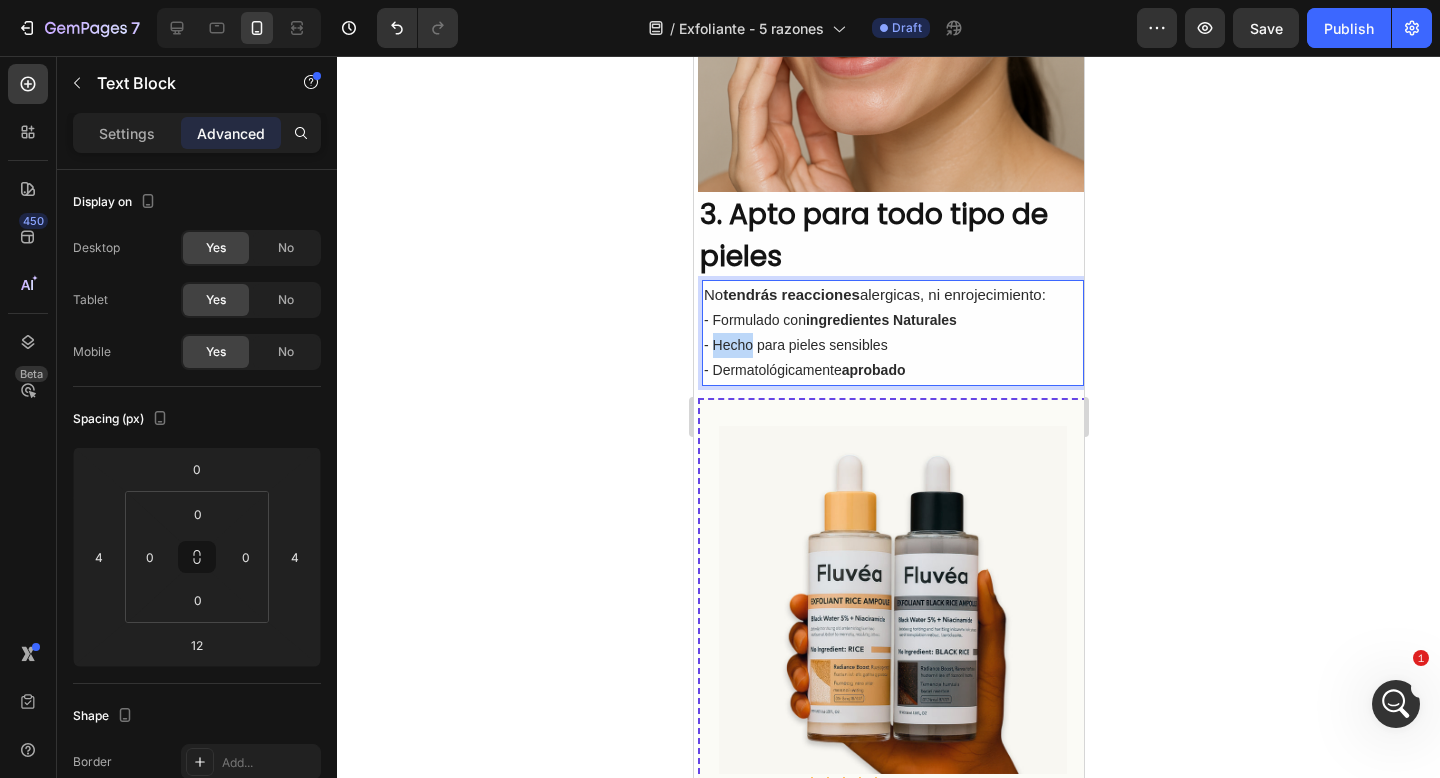 click on "- Hecho para pieles sensibles" at bounding box center (892, 345) 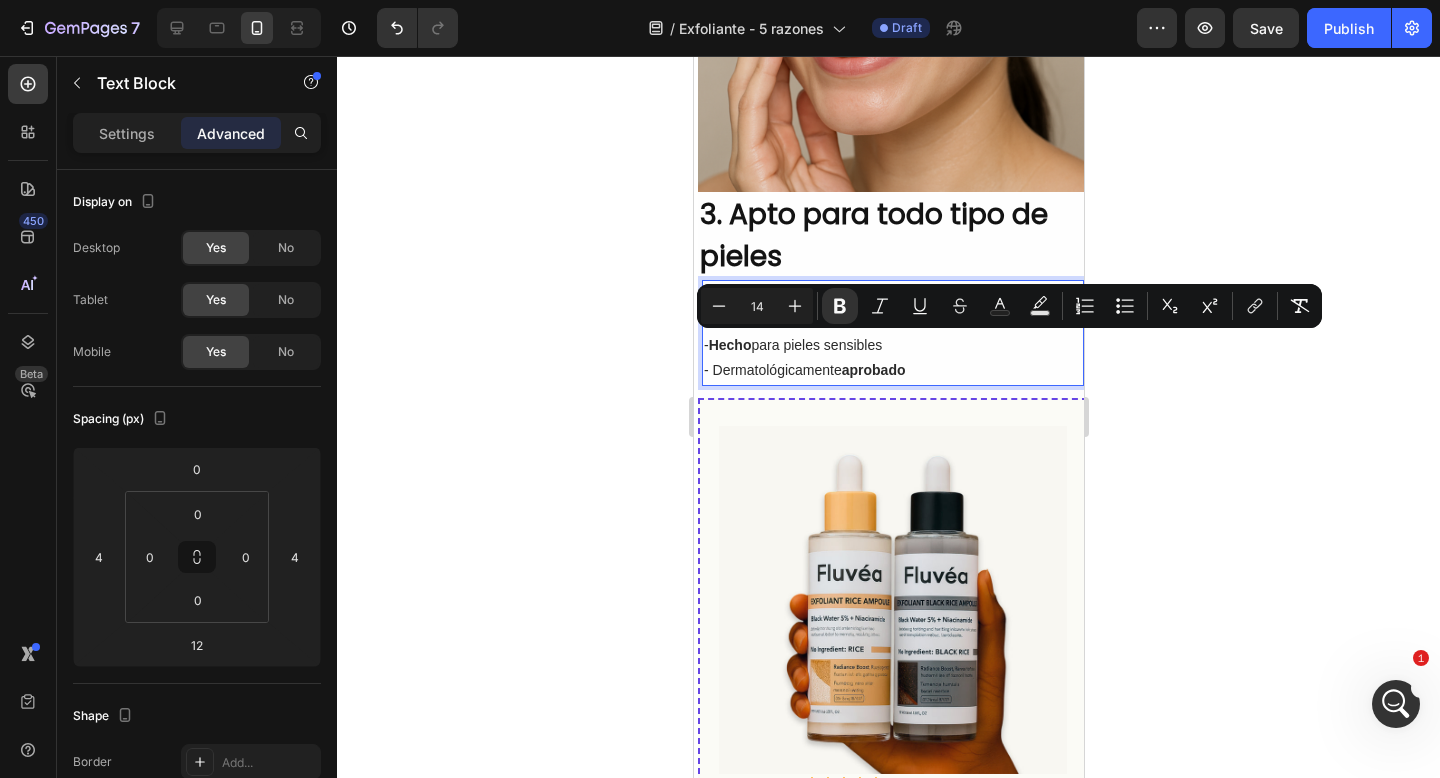 click 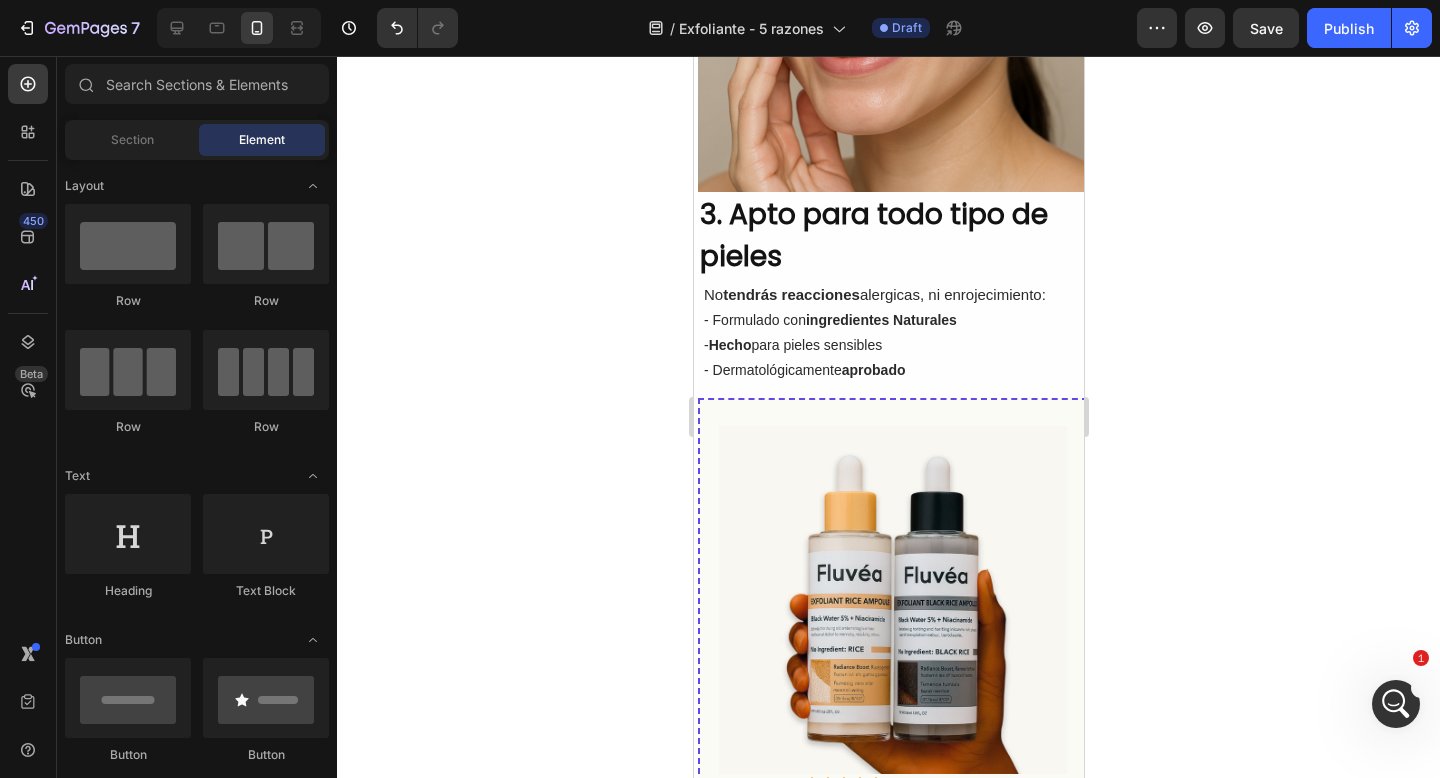 click 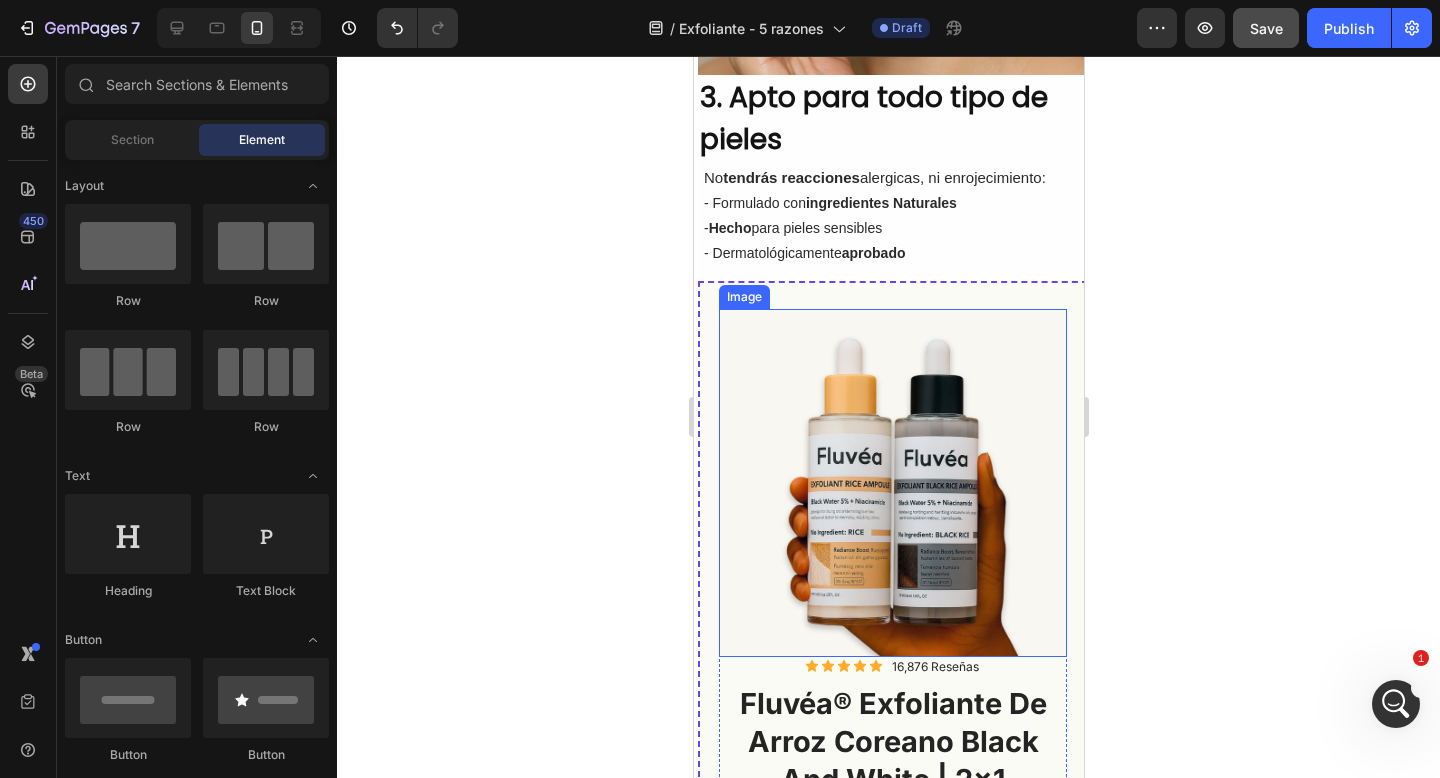 scroll, scrollTop: 1759, scrollLeft: 0, axis: vertical 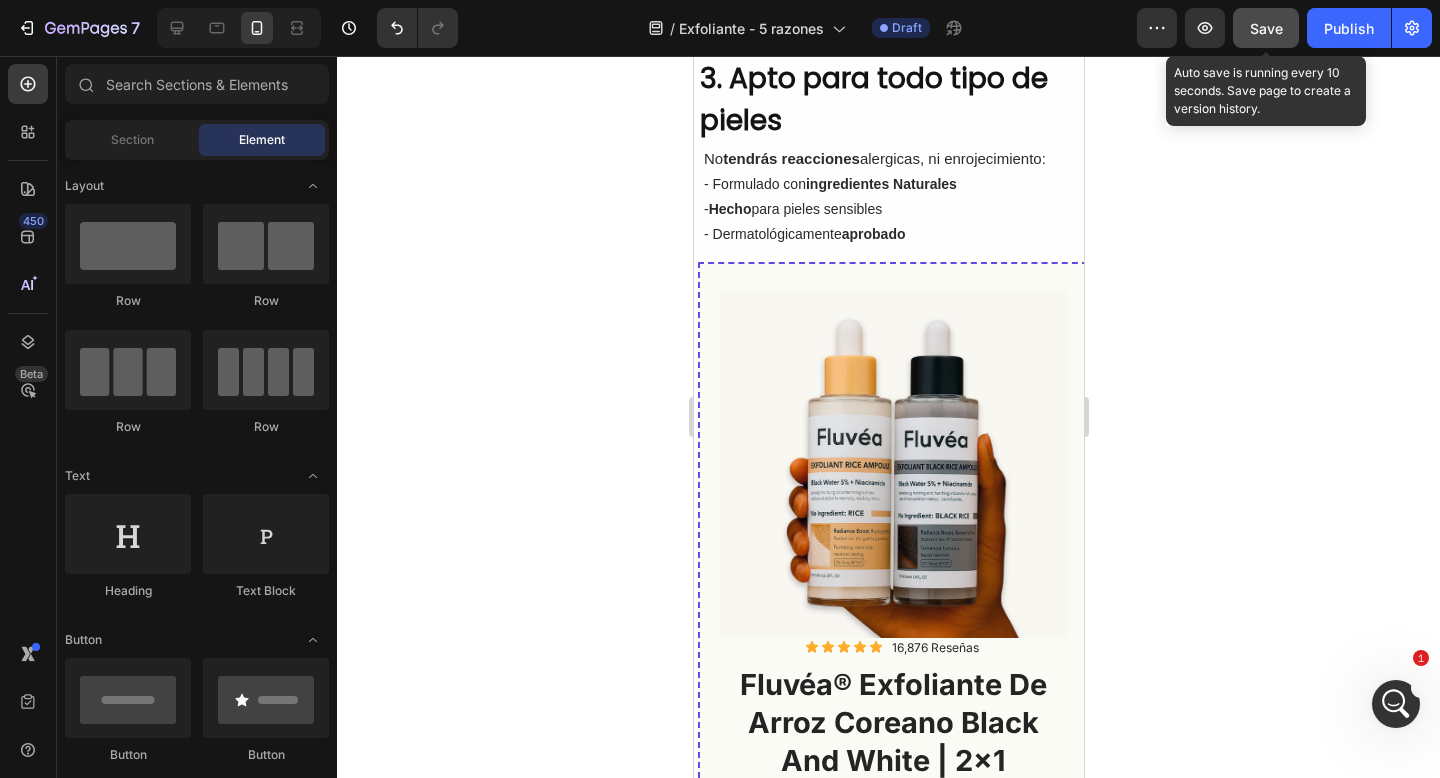 click on "Save" 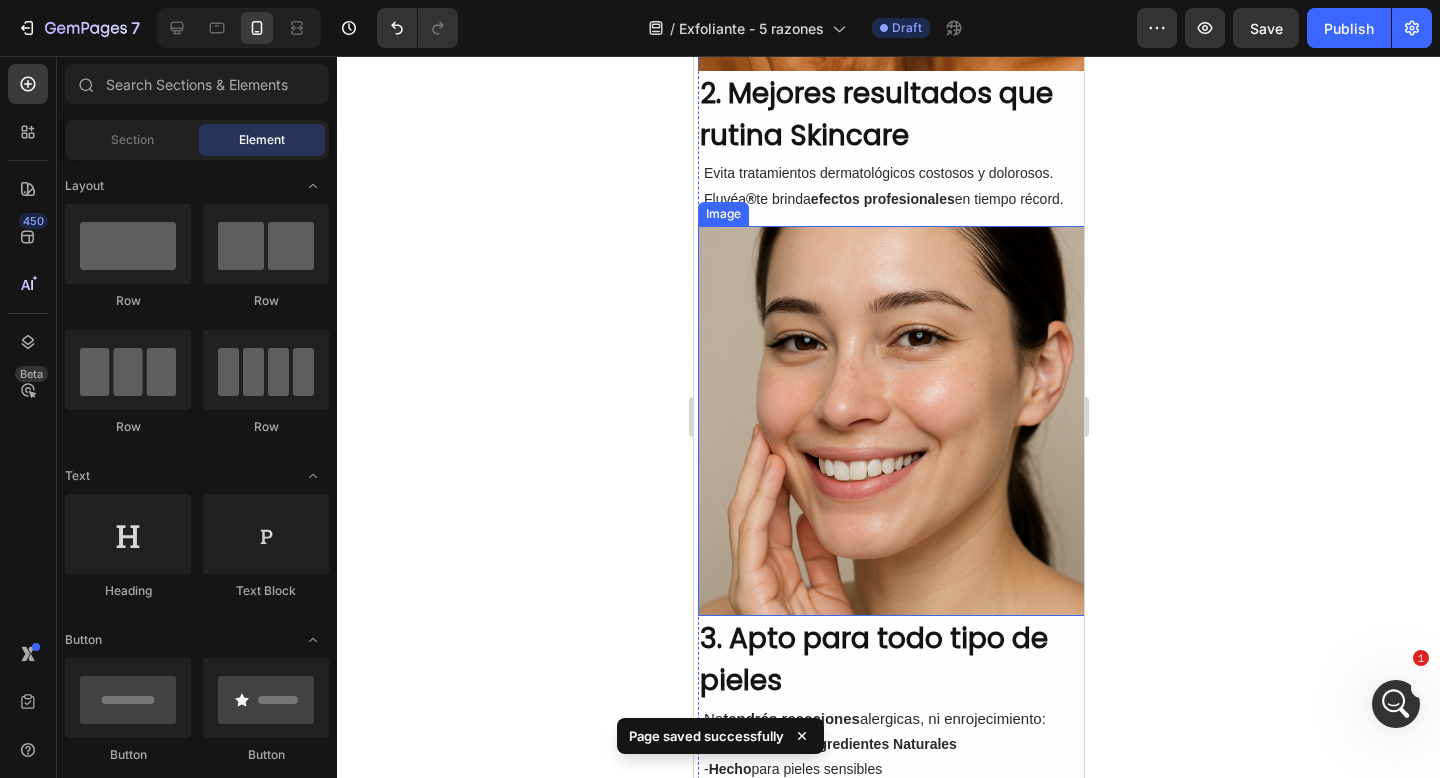 scroll, scrollTop: 953, scrollLeft: 0, axis: vertical 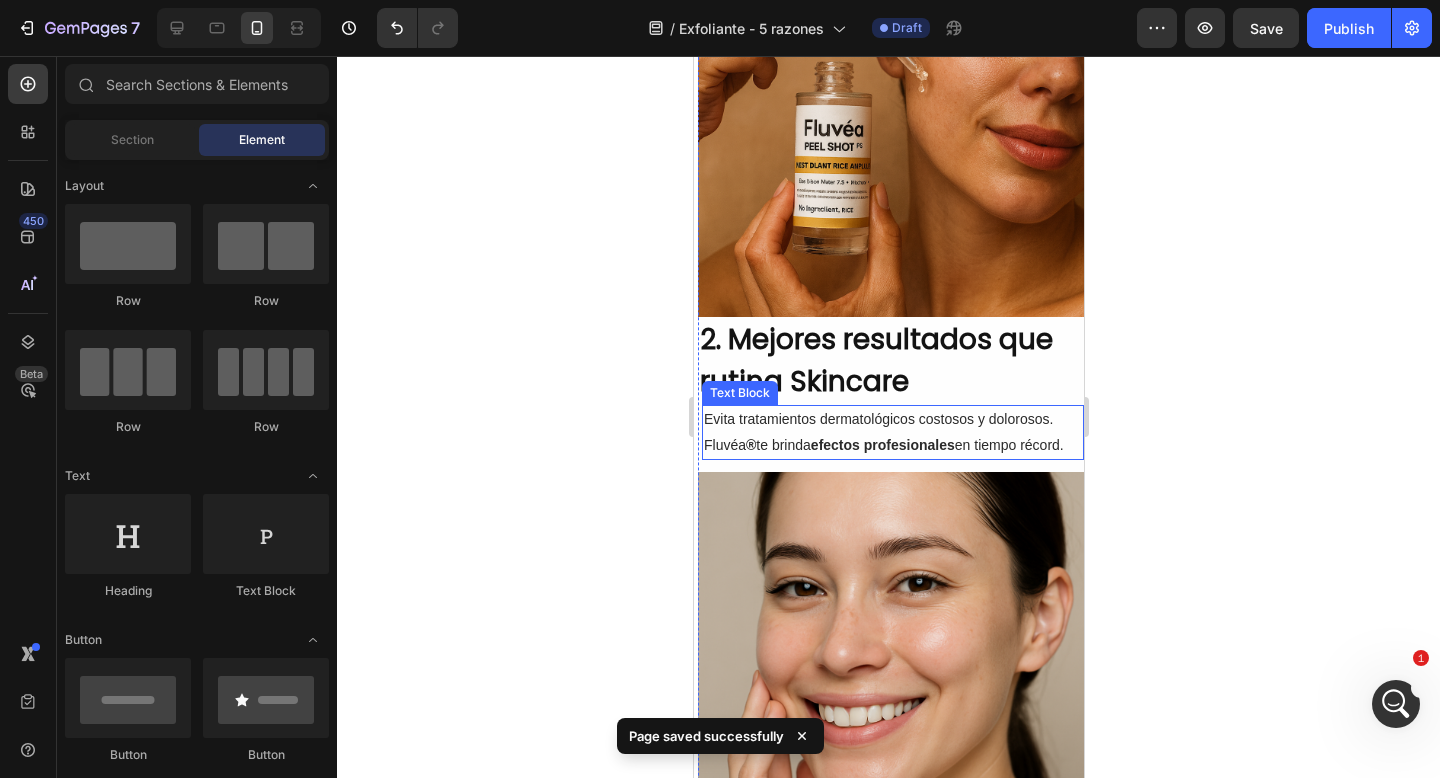 click on "Evita tratamientos dermatológicos costosos y dolorosos. Fluvéa ®  te brinda  efectos profesionales  en tiempo récord." at bounding box center [892, 432] 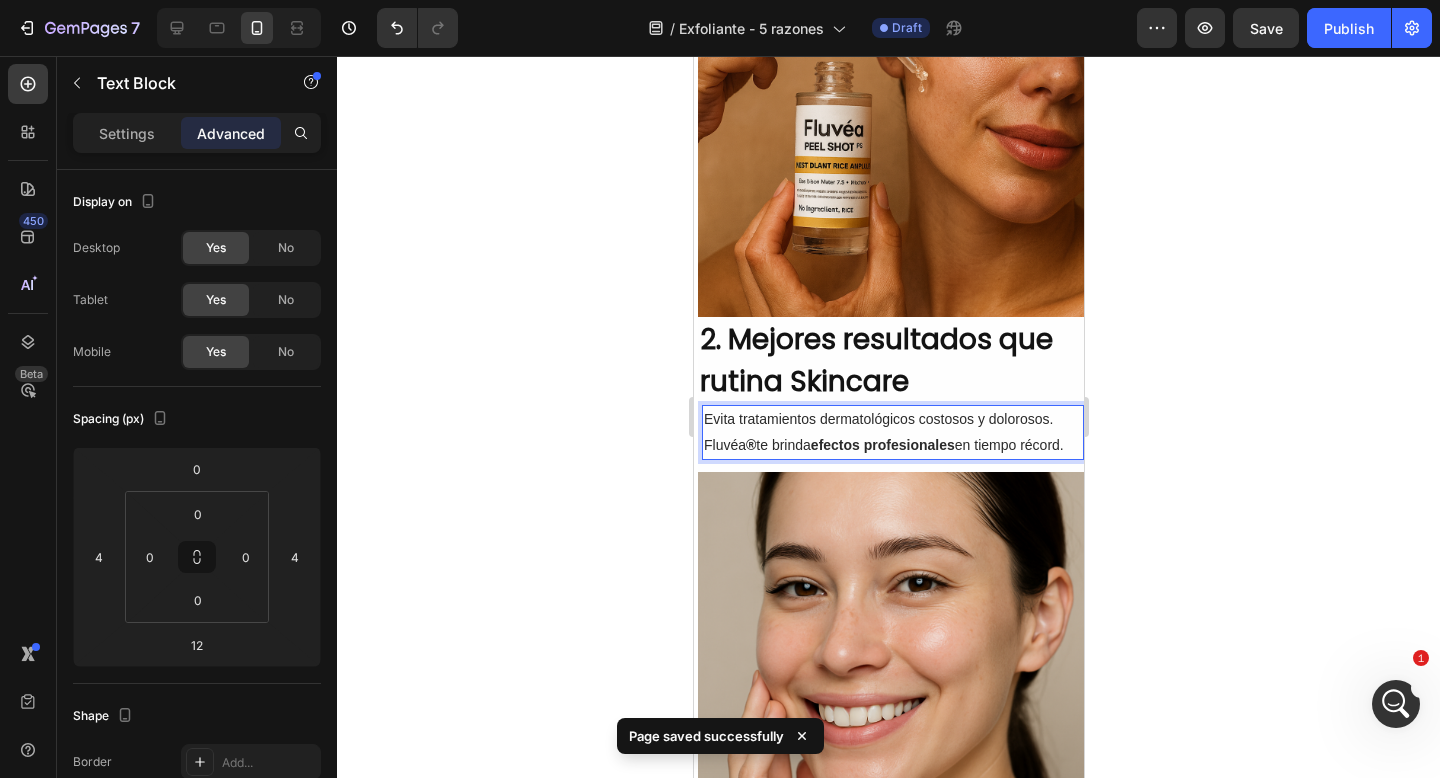 click on "®" at bounding box center [750, 445] 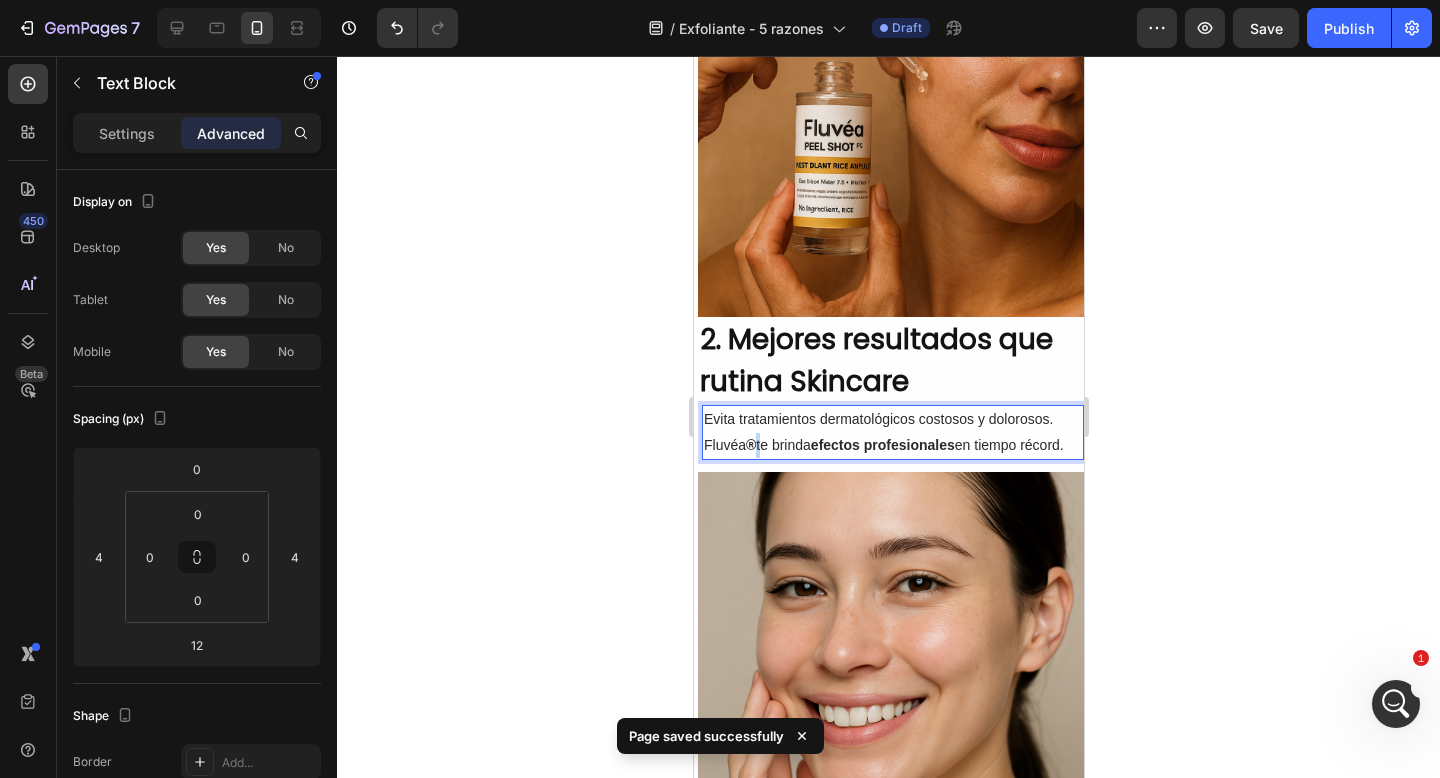 click on "®" at bounding box center [750, 445] 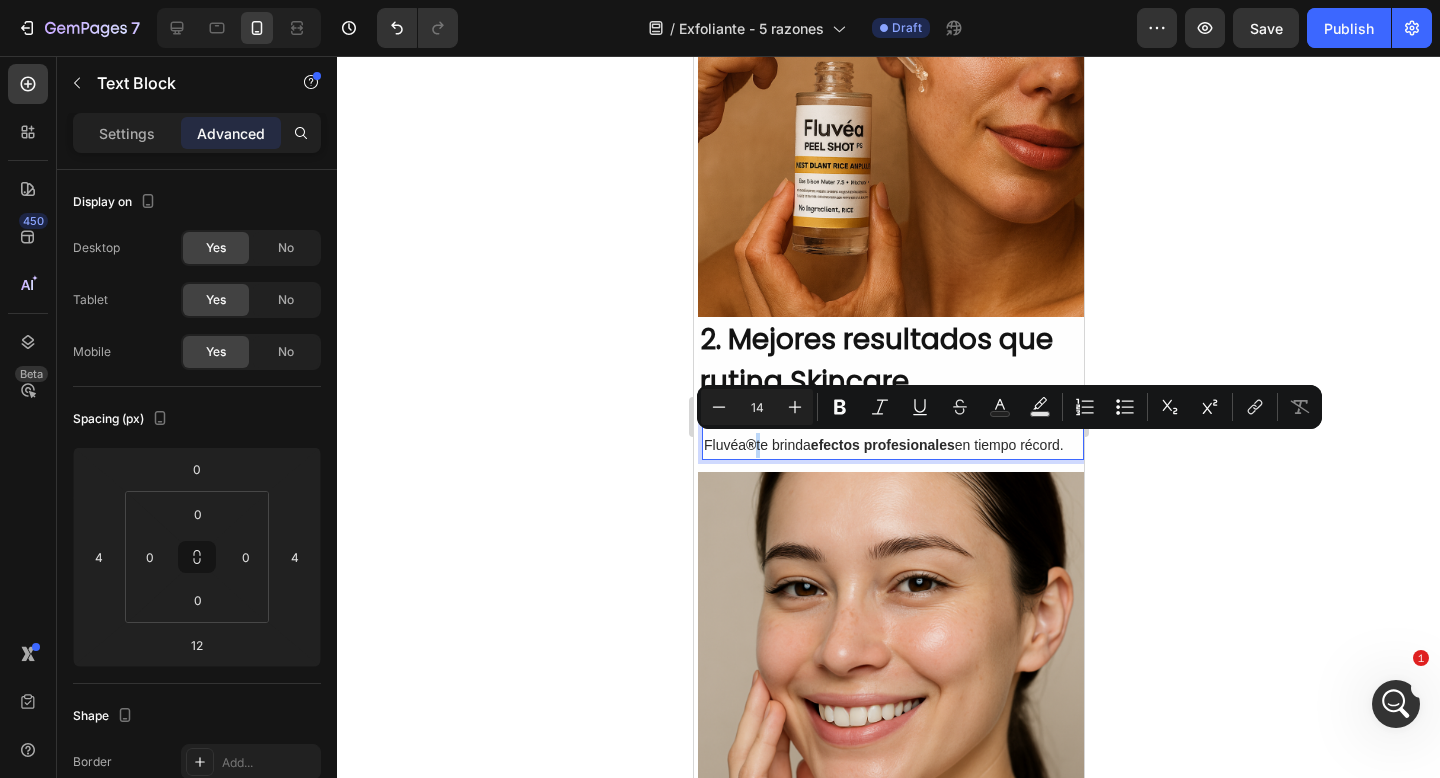 click on "Evita tratamientos dermatológicos costosos y dolorosos. Fluvéa ®  te brinda  efectos profesionales  en tiempo récord." at bounding box center (892, 432) 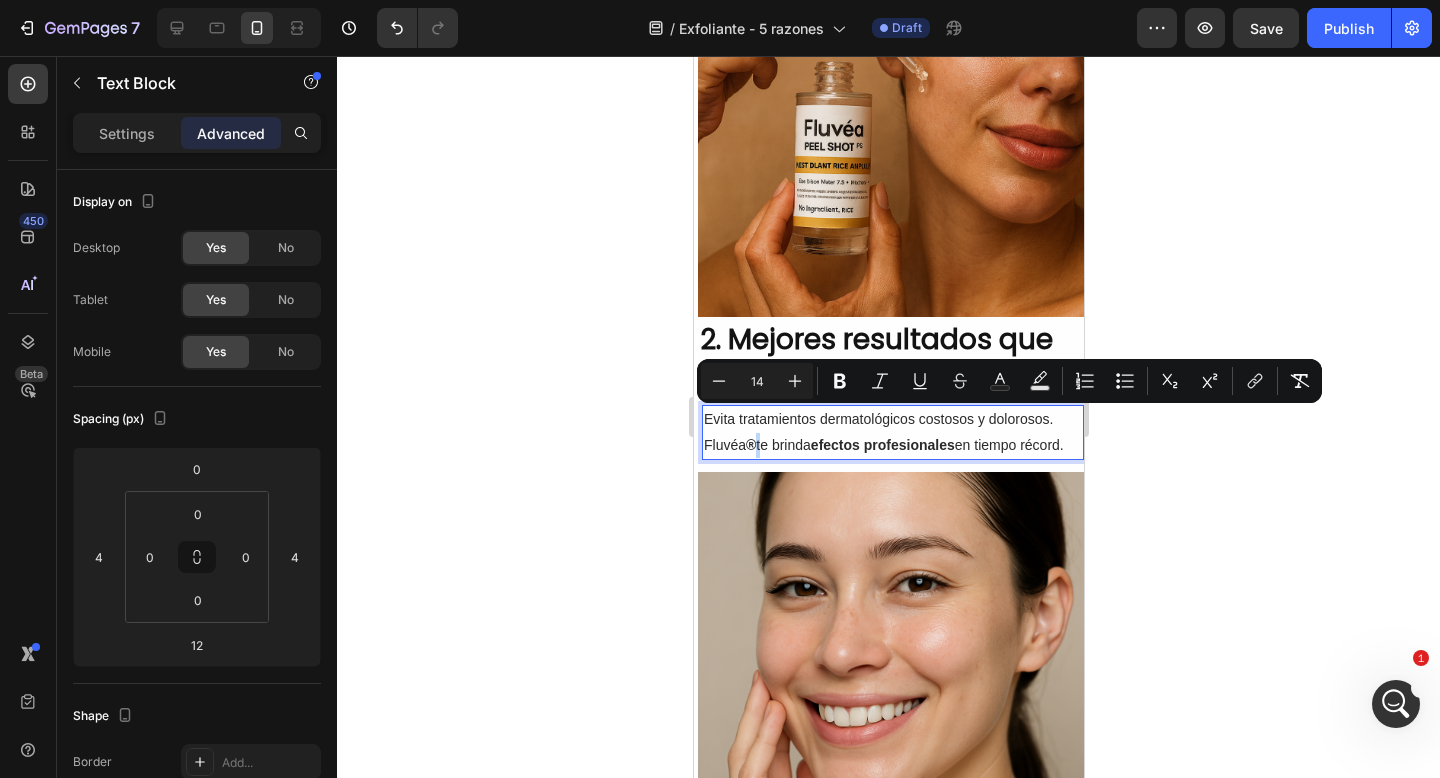 click on "®" at bounding box center (750, 445) 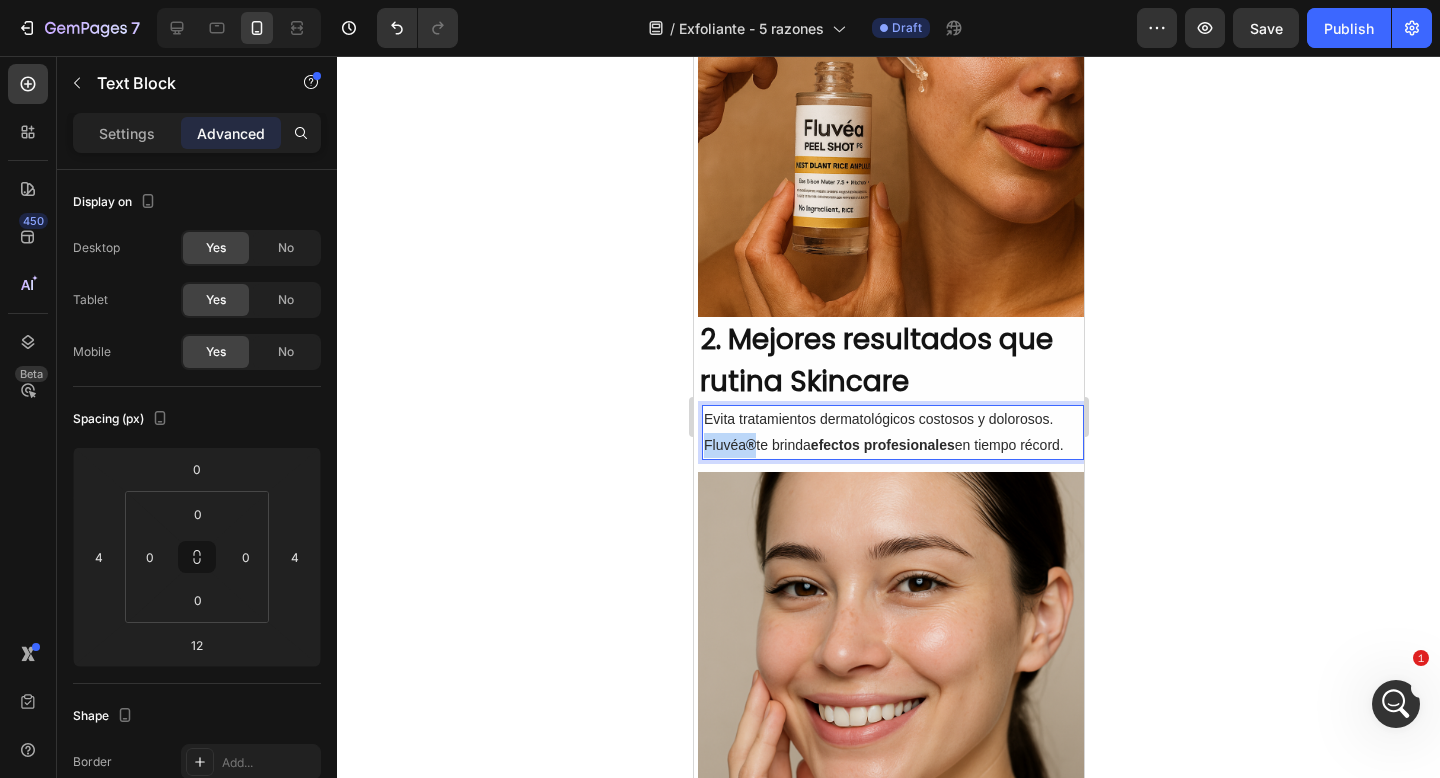 drag, startPoint x: 754, startPoint y: 444, endPoint x: 704, endPoint y: 446, distance: 50.039986 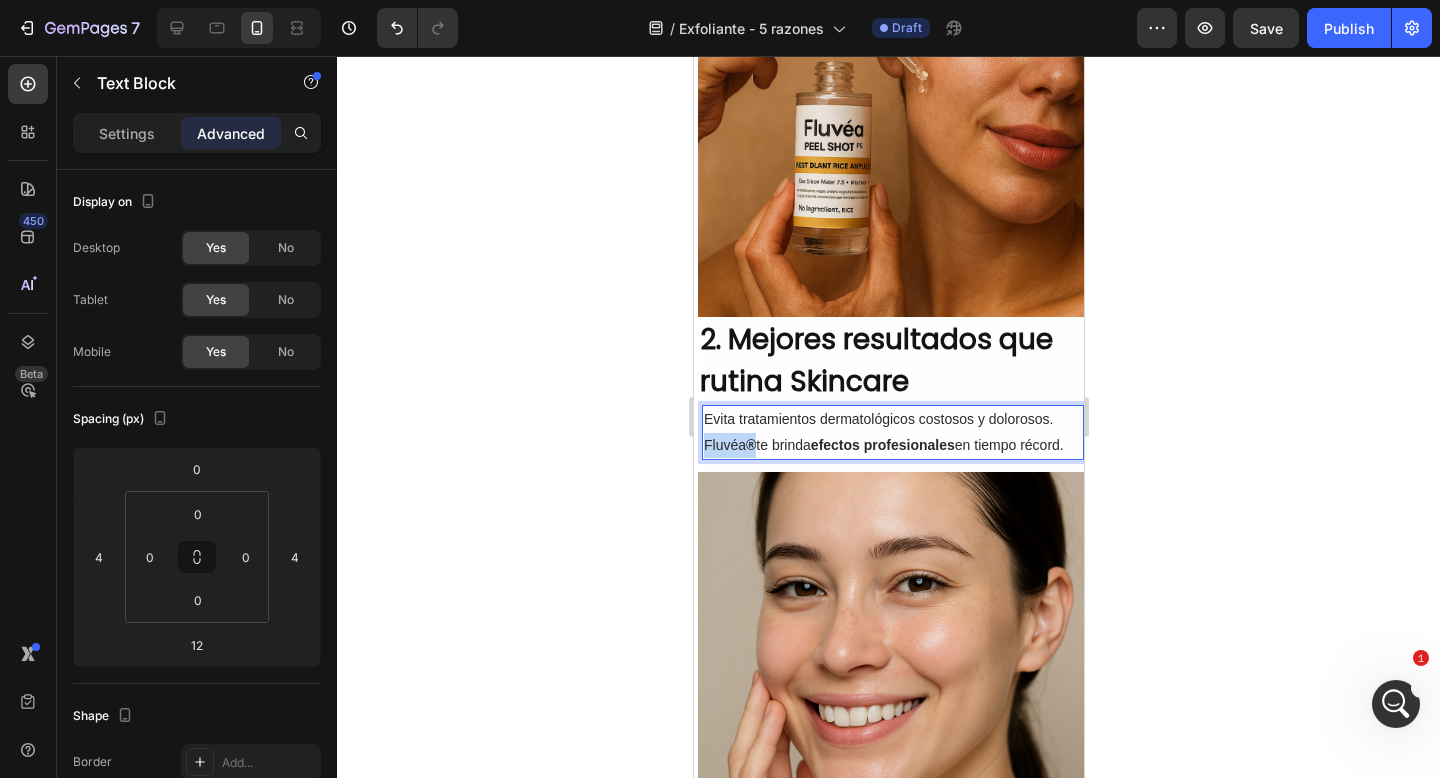 click on "Evita tratamientos dermatológicos costosos y dolorosos. Fluvéa ®  te brinda  efectos profesionales  en tiempo récord." at bounding box center [892, 432] 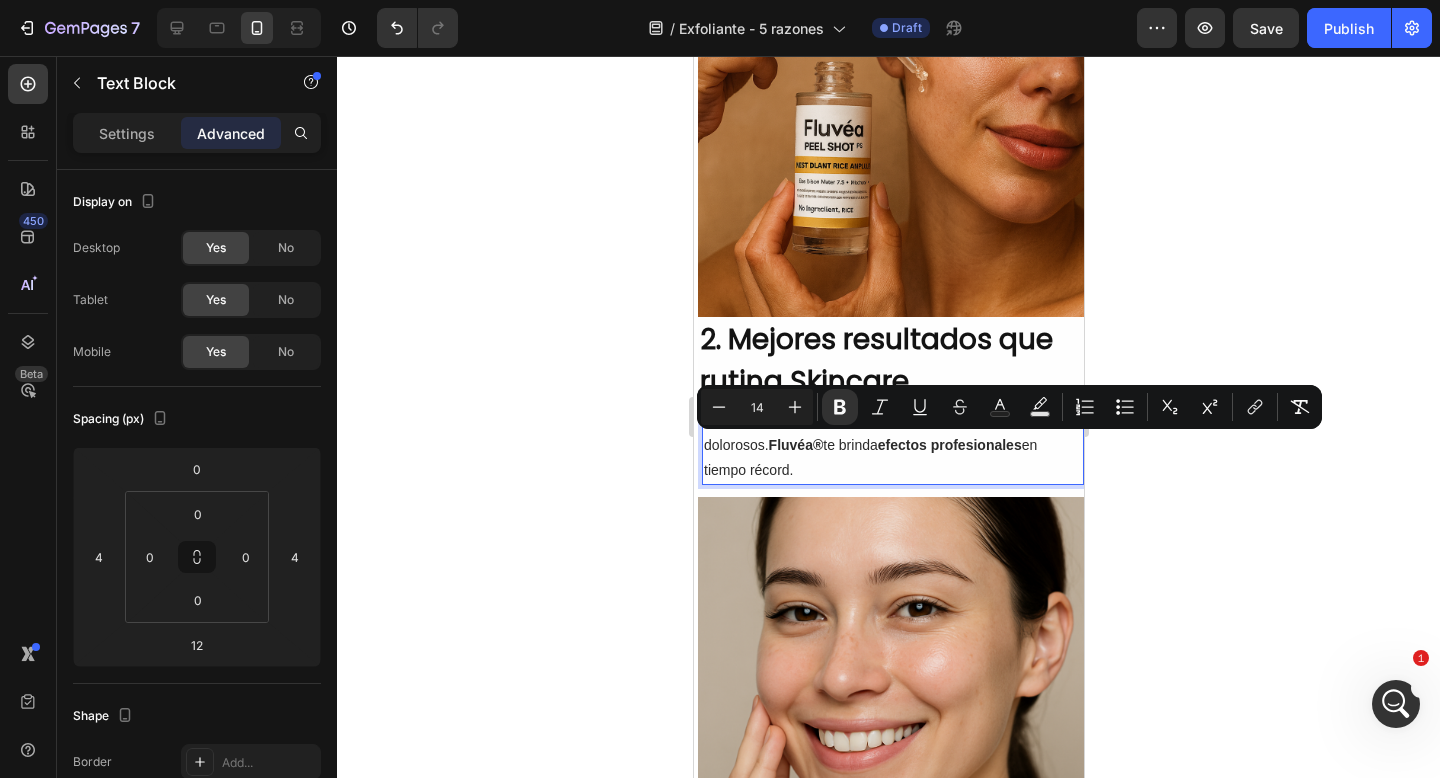 click 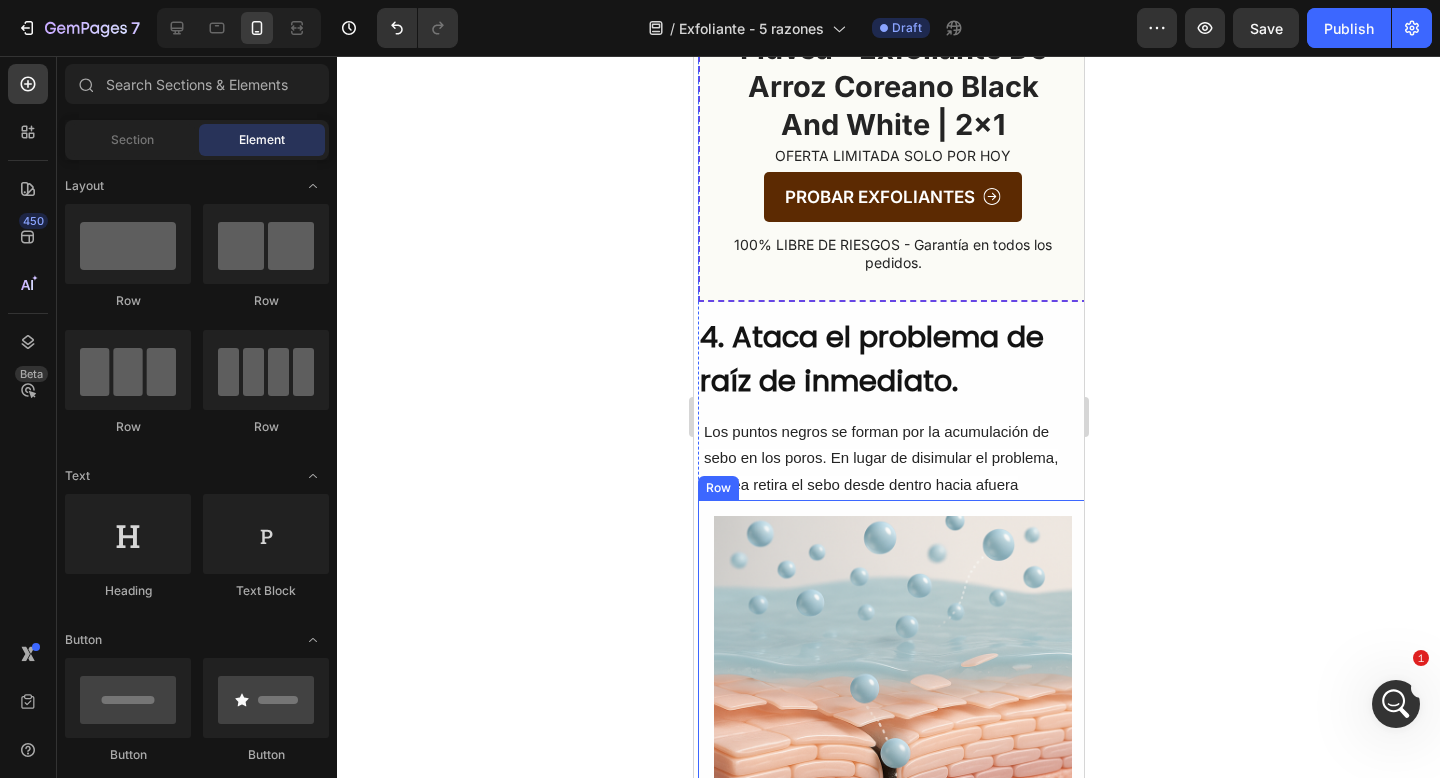 scroll, scrollTop: 2425, scrollLeft: 0, axis: vertical 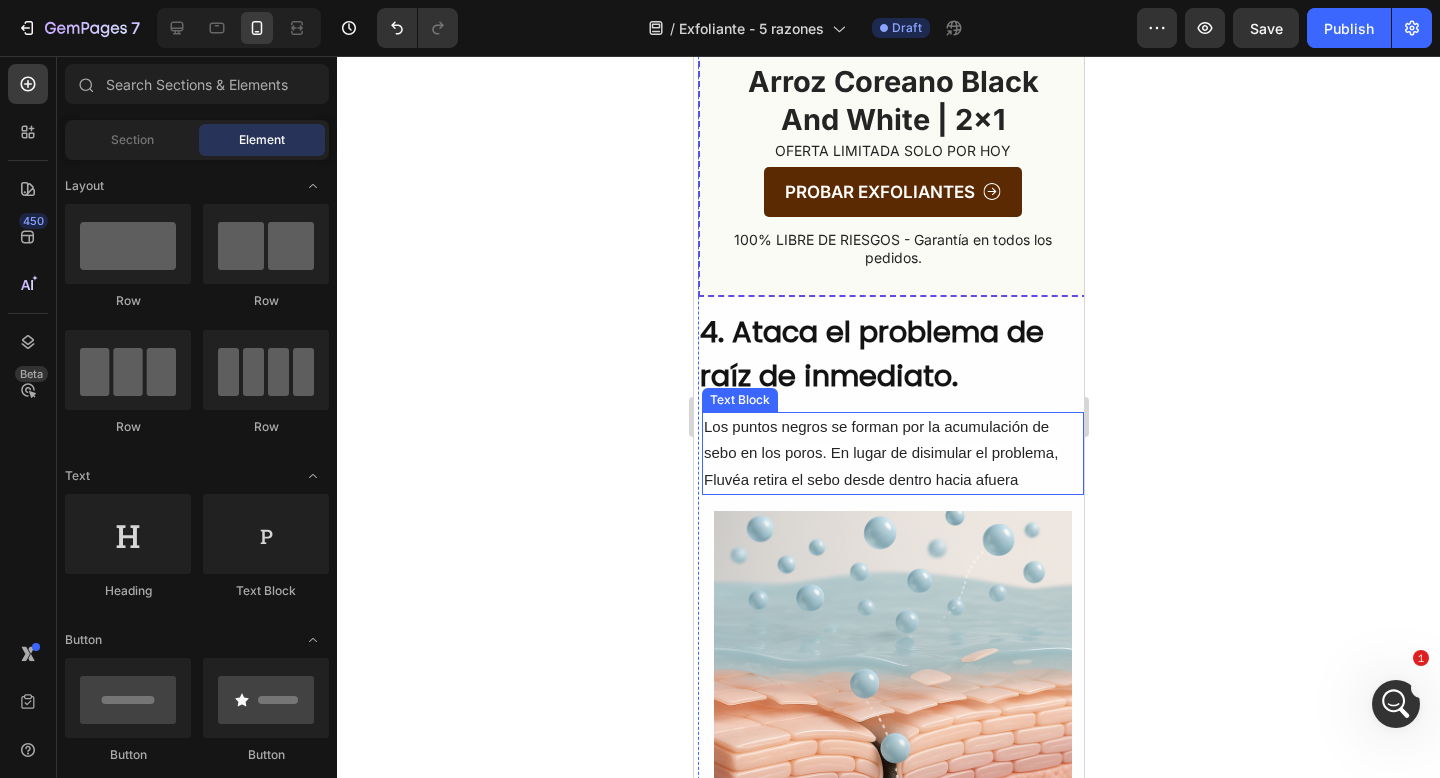 click on "Los puntos negros se forman por la acumulación de sebo en los poros. En lugar de disimular el problema, Fluvéa retira el sebo desde dentro hacia afuera" at bounding box center [892, 453] 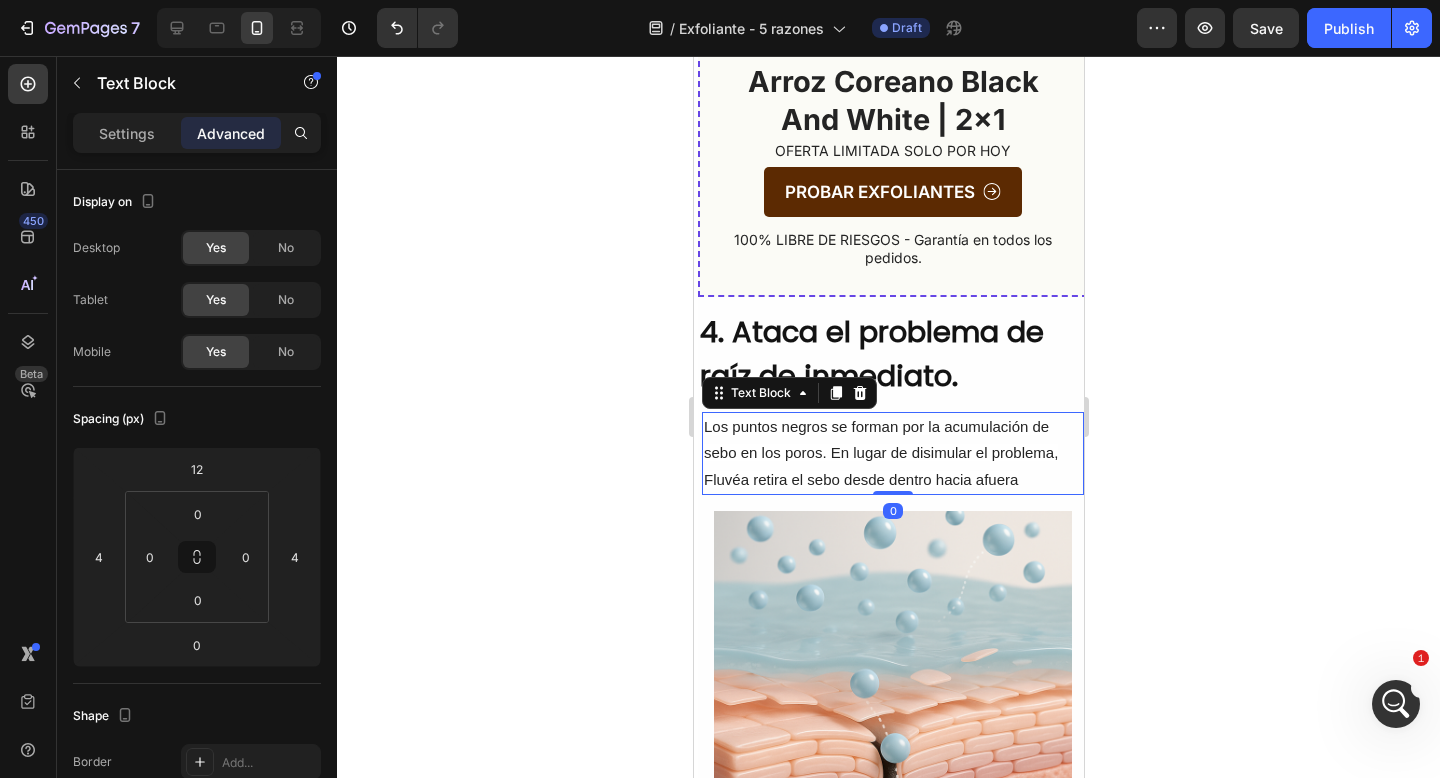 click on "Los puntos negros se forman por la acumulación de sebo en los poros. En lugar de disimular el problema, Fluvéa retira el sebo desde dentro hacia afuera" at bounding box center (880, 452) 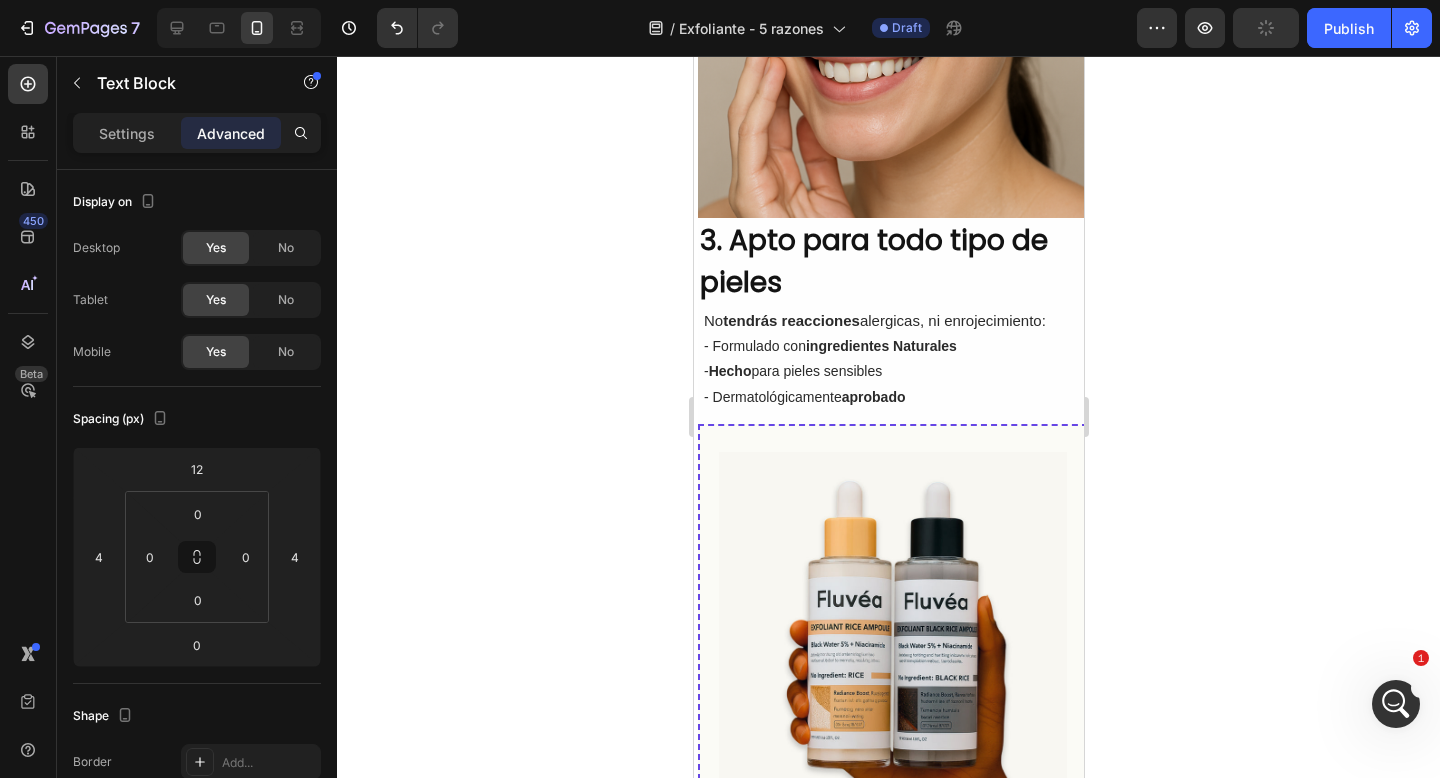 scroll, scrollTop: 2604, scrollLeft: 0, axis: vertical 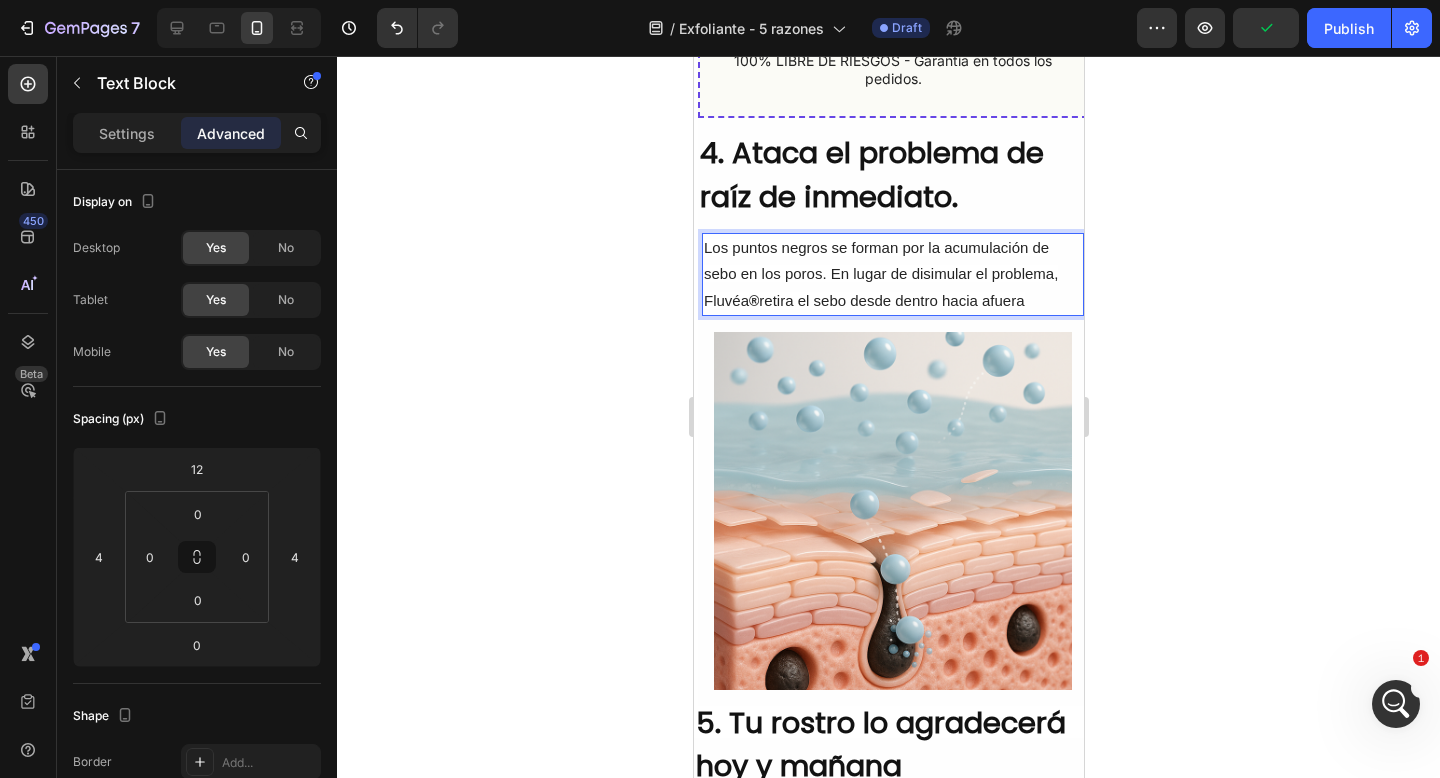 click on "retira el sebo desde dentro hacia afuera" at bounding box center (890, 300) 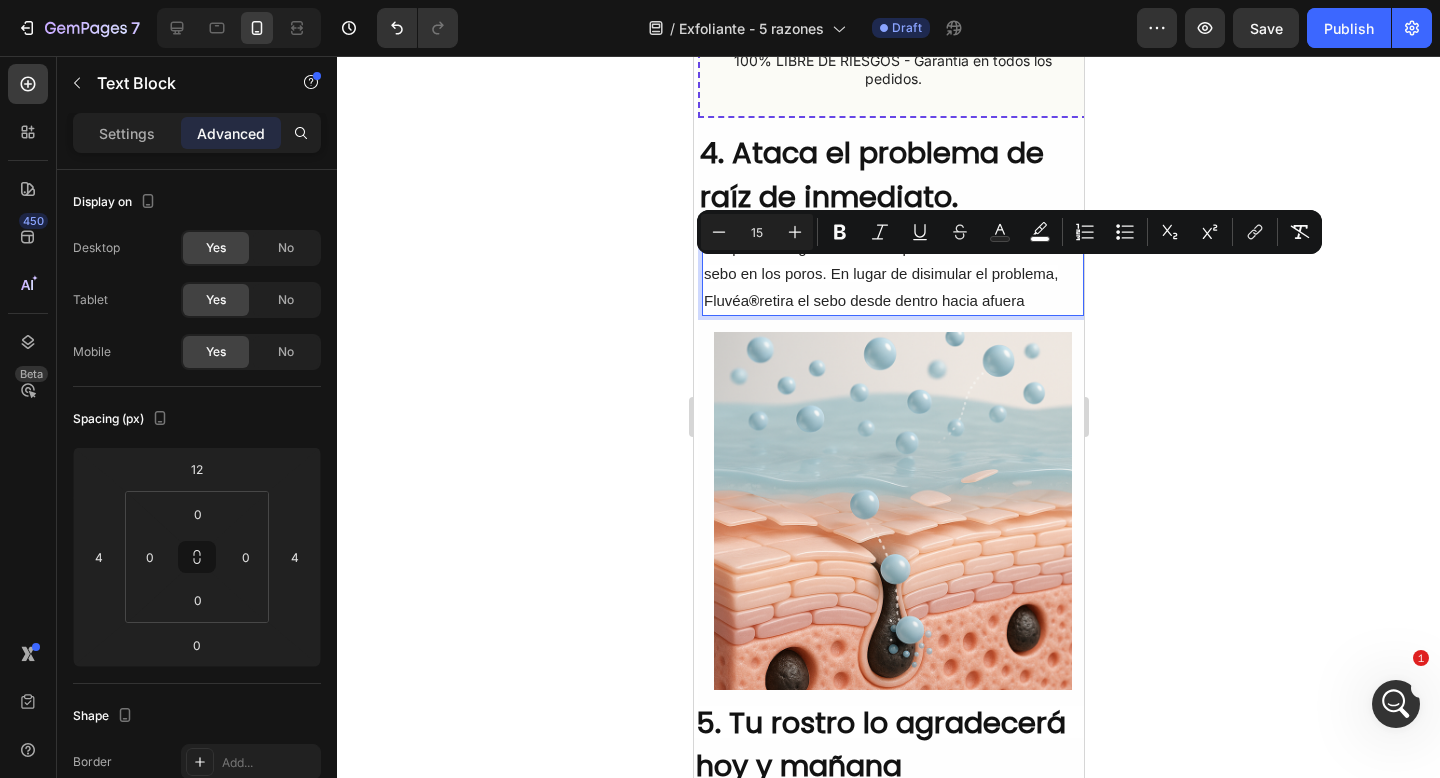 drag, startPoint x: 1028, startPoint y: 274, endPoint x: 765, endPoint y: 270, distance: 263.03043 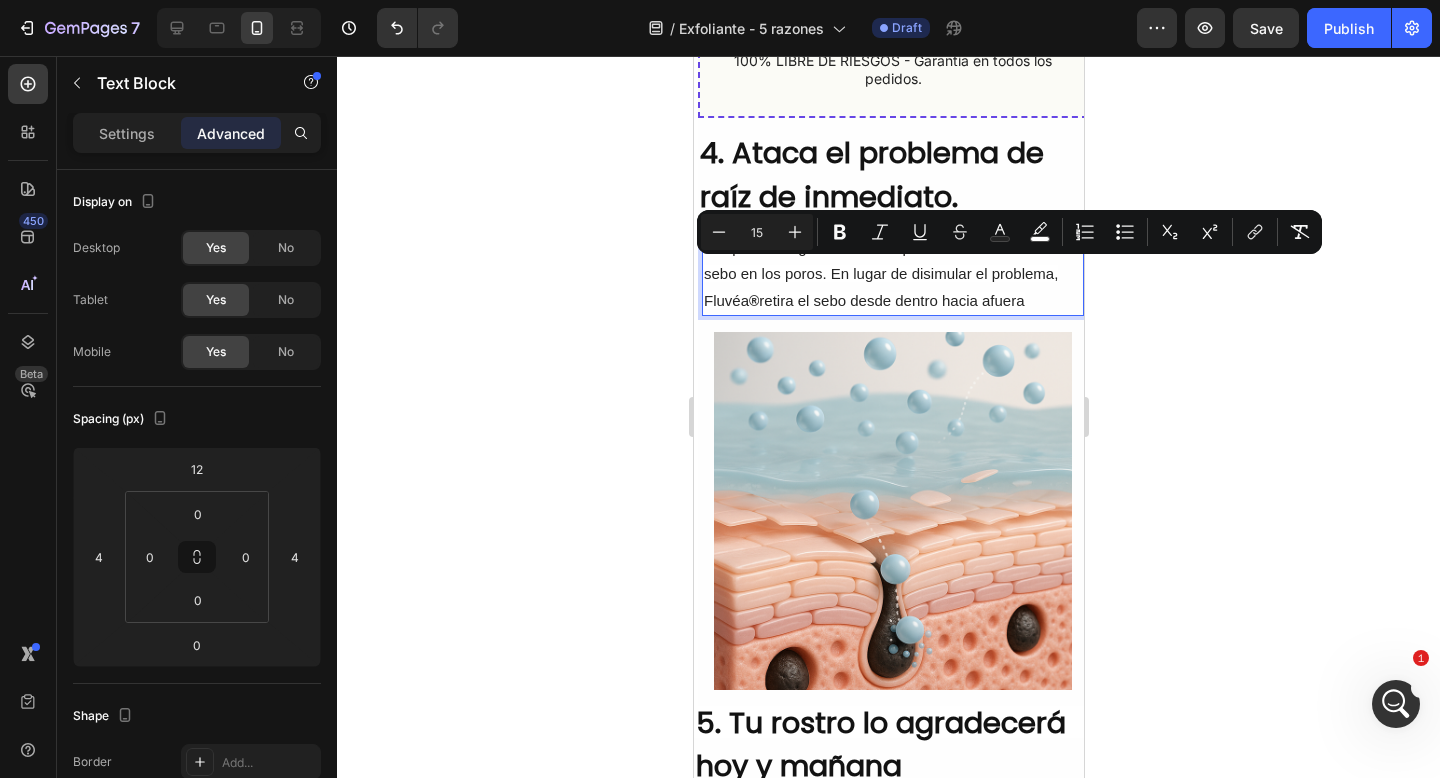click on "Los puntos negros se forman por la acumulación de sebo en los poros. En lugar de disimular el problema, Fluvéa ®  retira el sebo desde dentro hacia afuera" at bounding box center (892, 274) 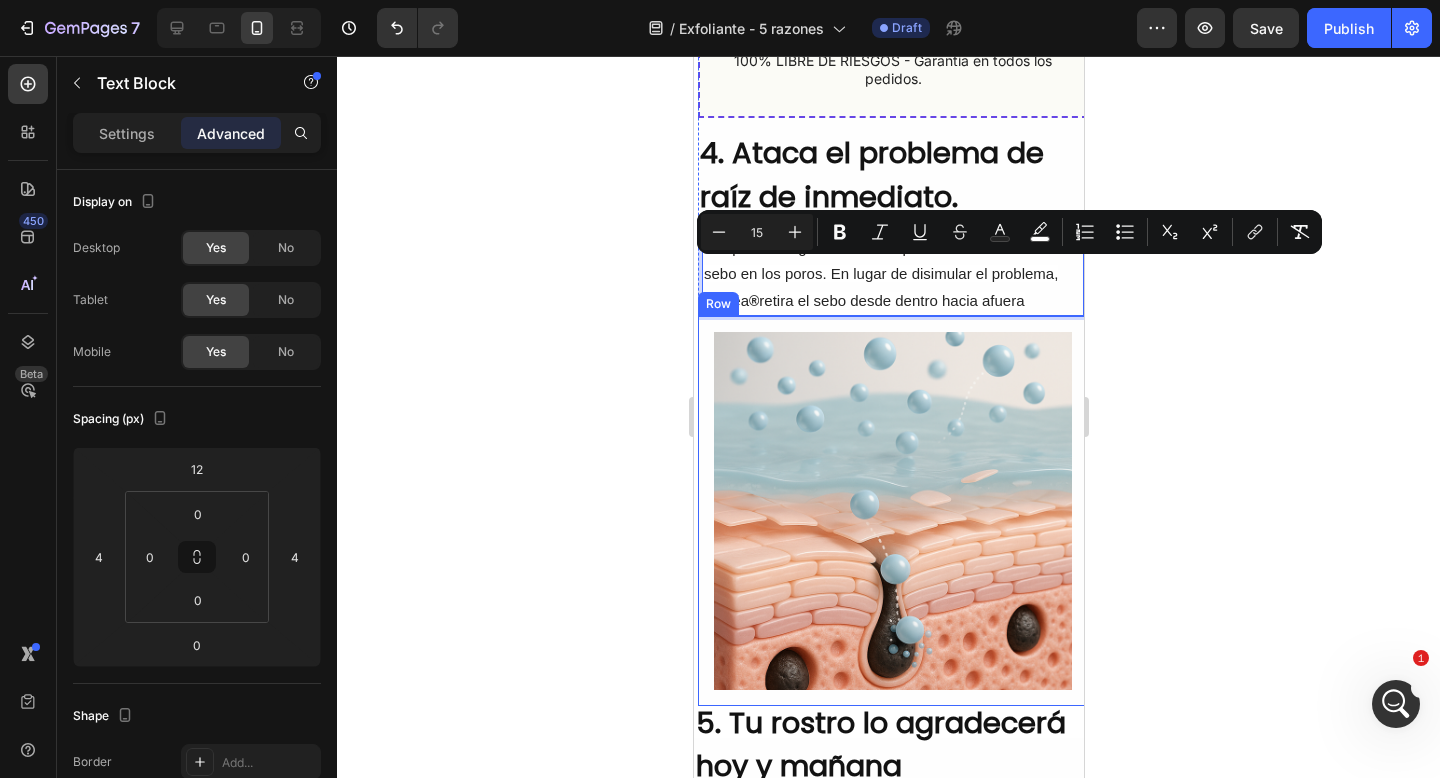 click on "Los puntos negros se forman por la acumulación de sebo en los poros. En lugar de disimular el problema, Fluvéa ®  retira el sebo desde dentro hacia afuera" at bounding box center [892, 274] 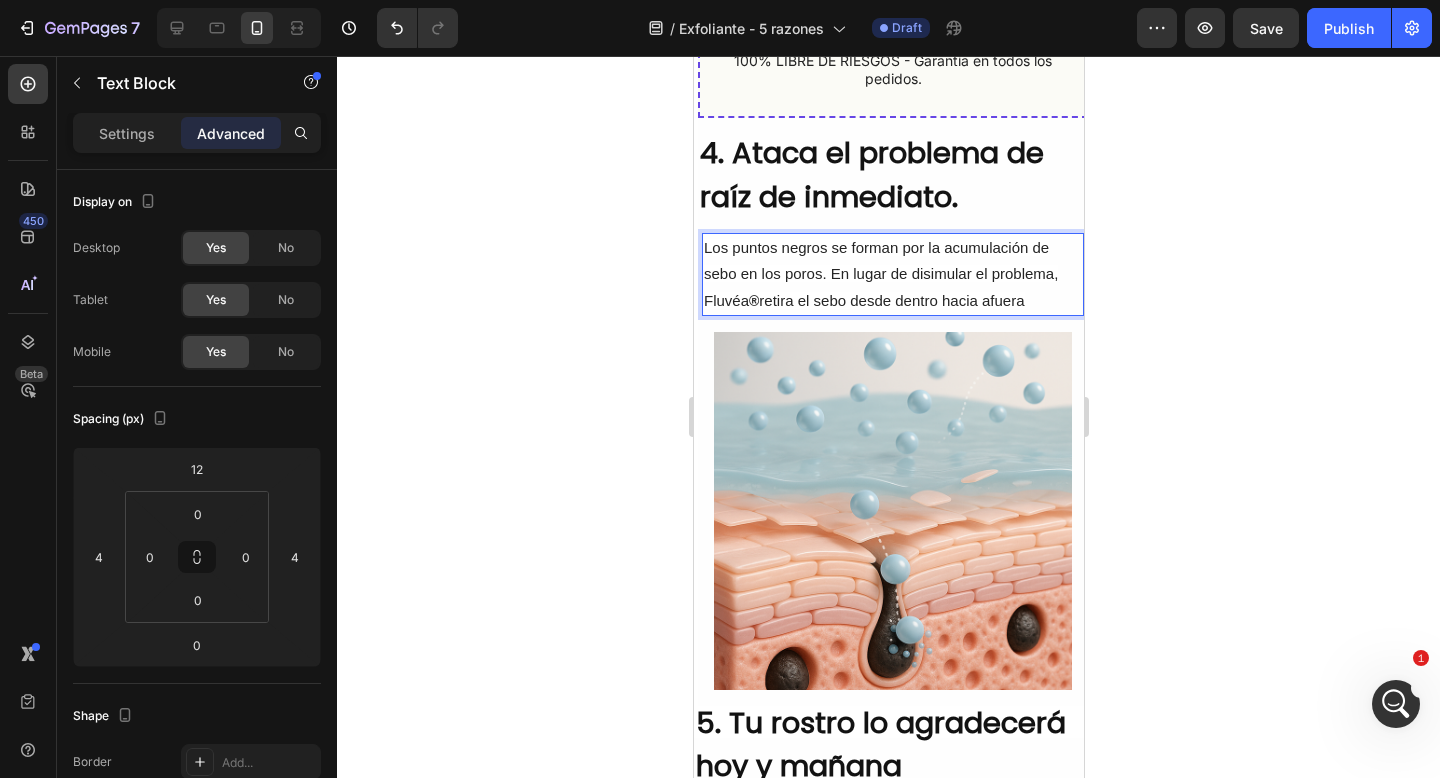 drag, startPoint x: 1031, startPoint y: 272, endPoint x: 766, endPoint y: 273, distance: 265.0019 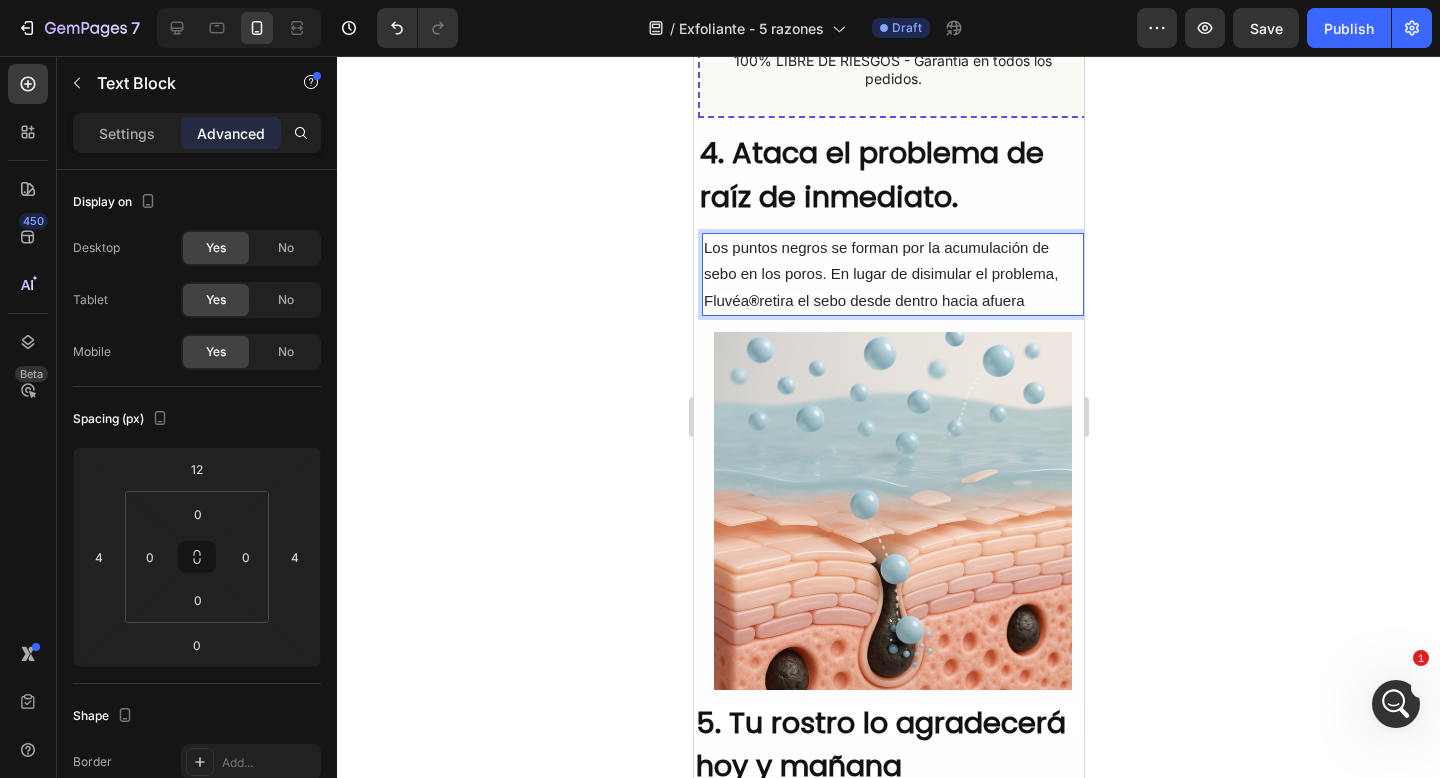 click on "Los puntos negros se forman por la acumulación de sebo en los poros. En lugar de disimular el problema, Fluvéa ®  retira el sebo desde dentro hacia afuera" at bounding box center [892, 274] 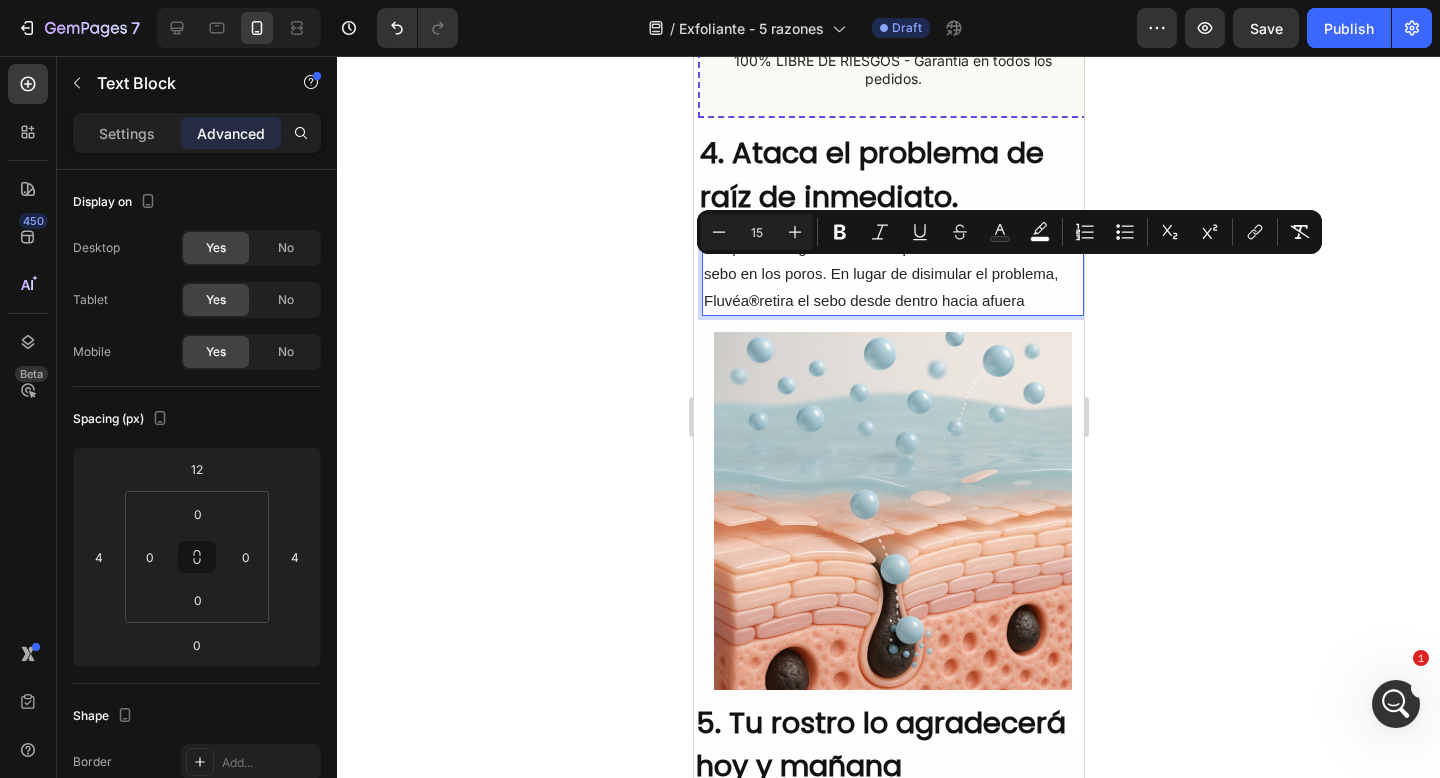 click on "retira el sebo desde dentro hacia afuera" at bounding box center [890, 300] 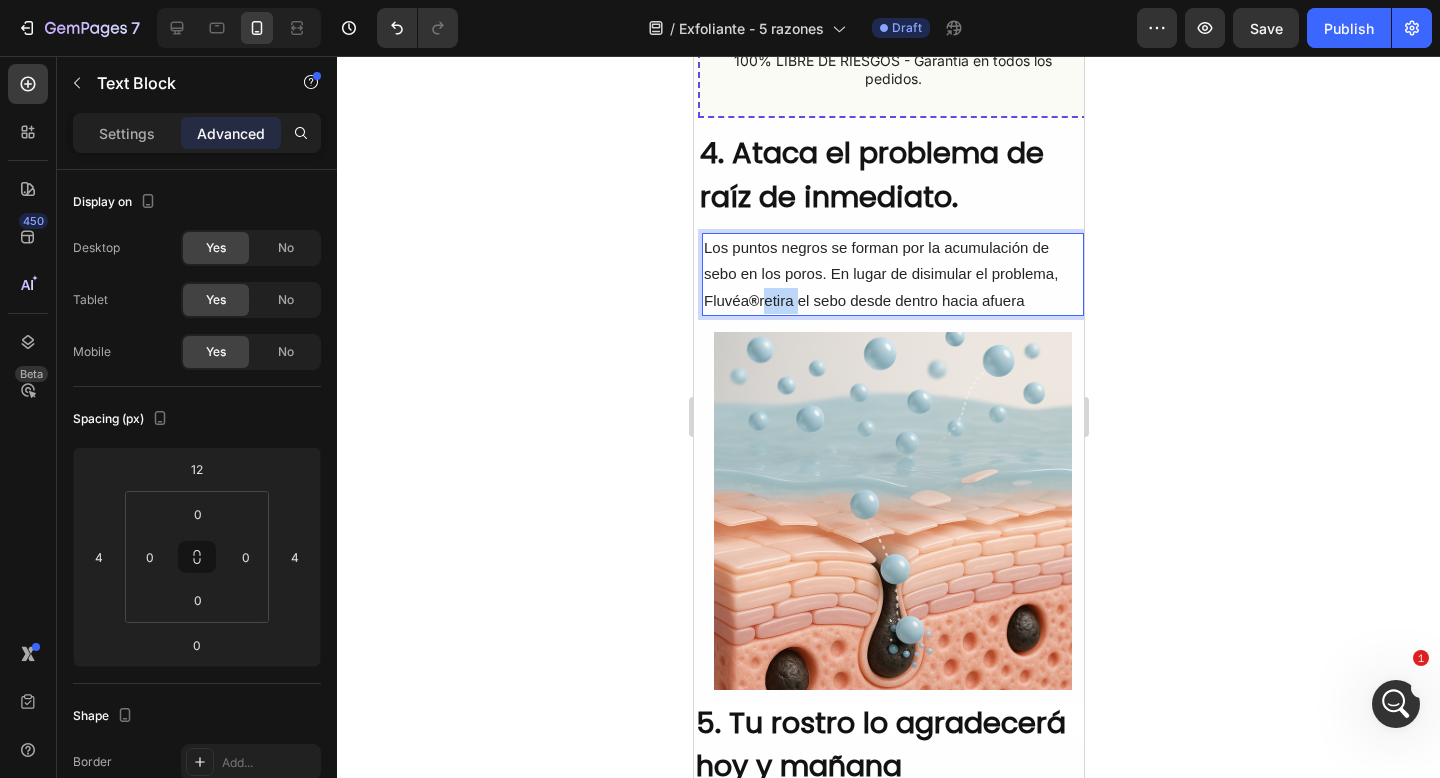 click on "retira el sebo desde dentro hacia afuera" at bounding box center [890, 300] 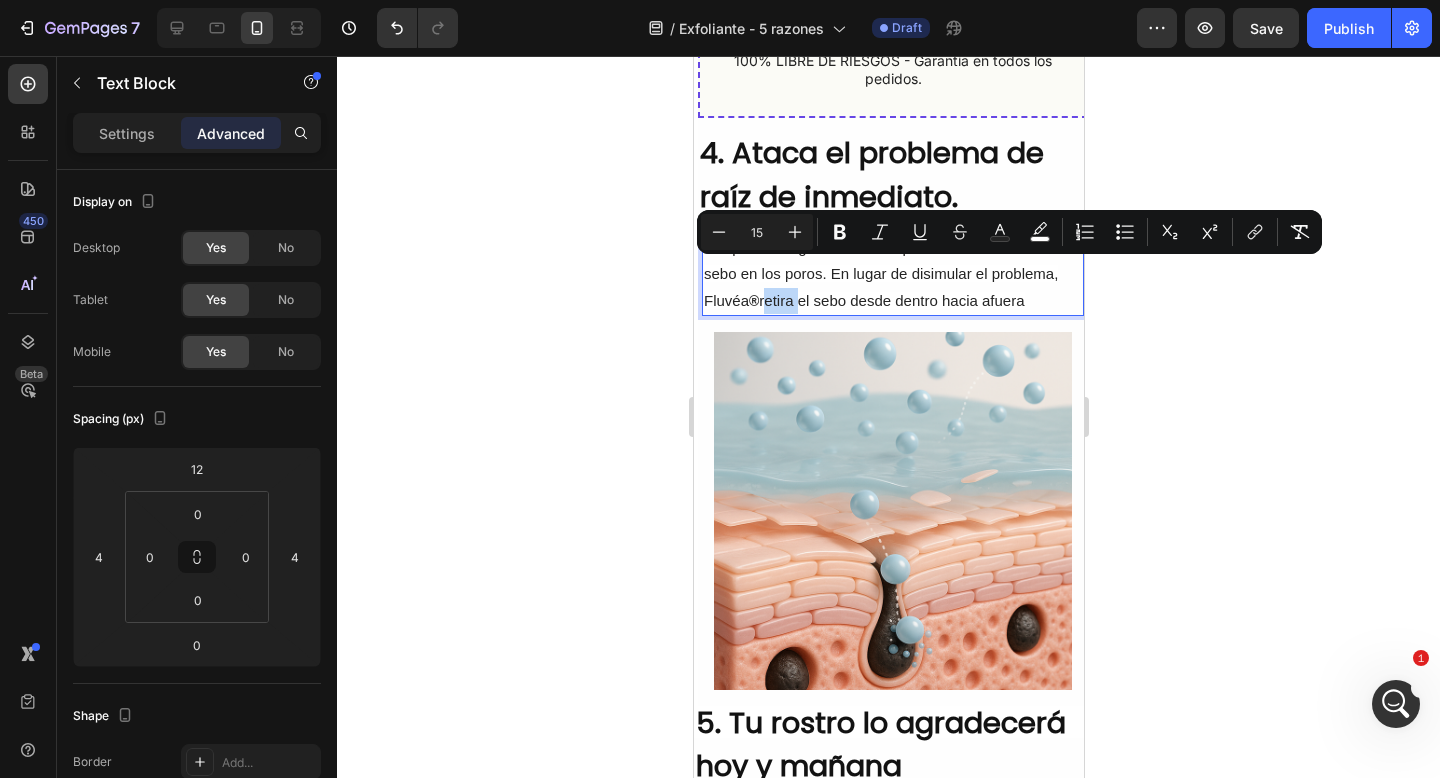 click on "retira el sebo desde dentro hacia afuera" at bounding box center (890, 300) 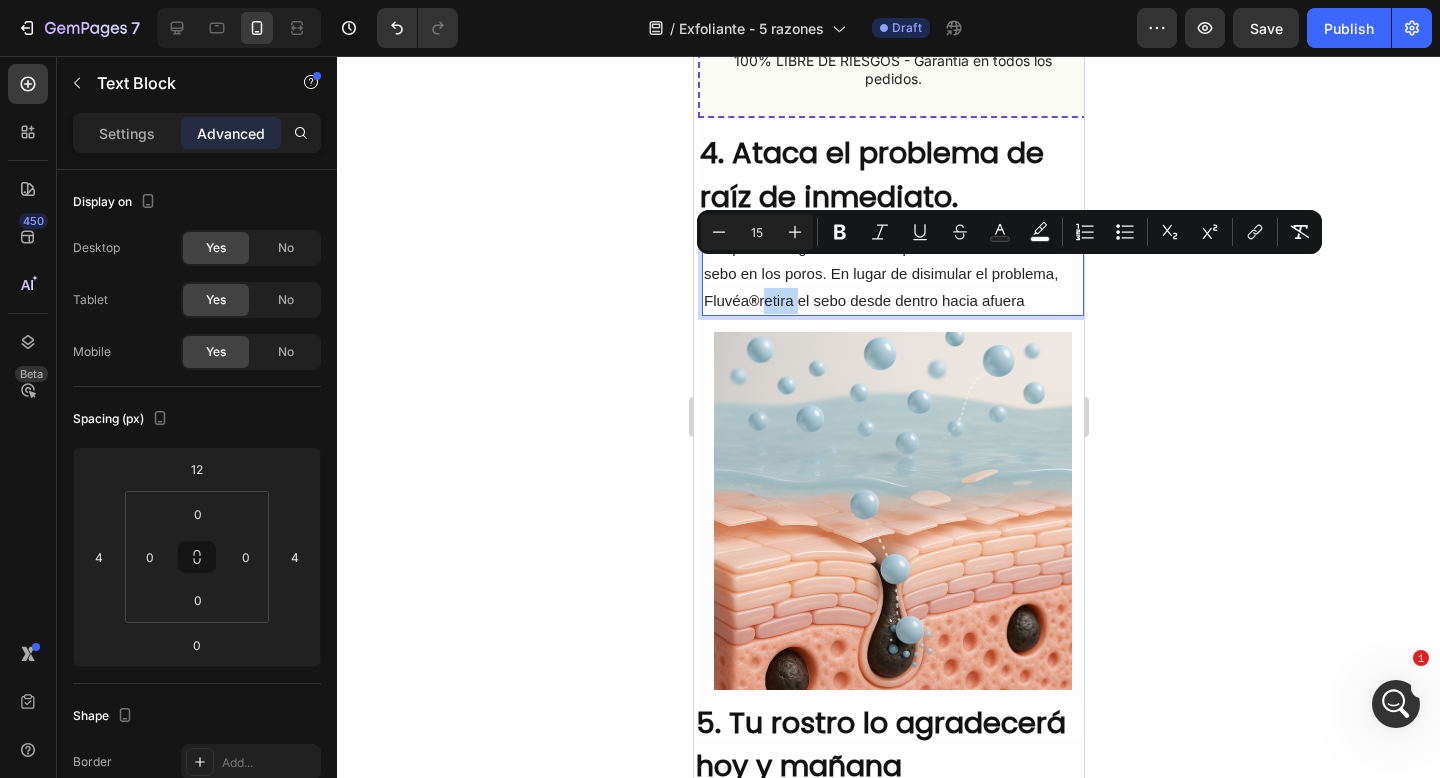 drag, startPoint x: 764, startPoint y: 273, endPoint x: 1038, endPoint y: 272, distance: 274.00183 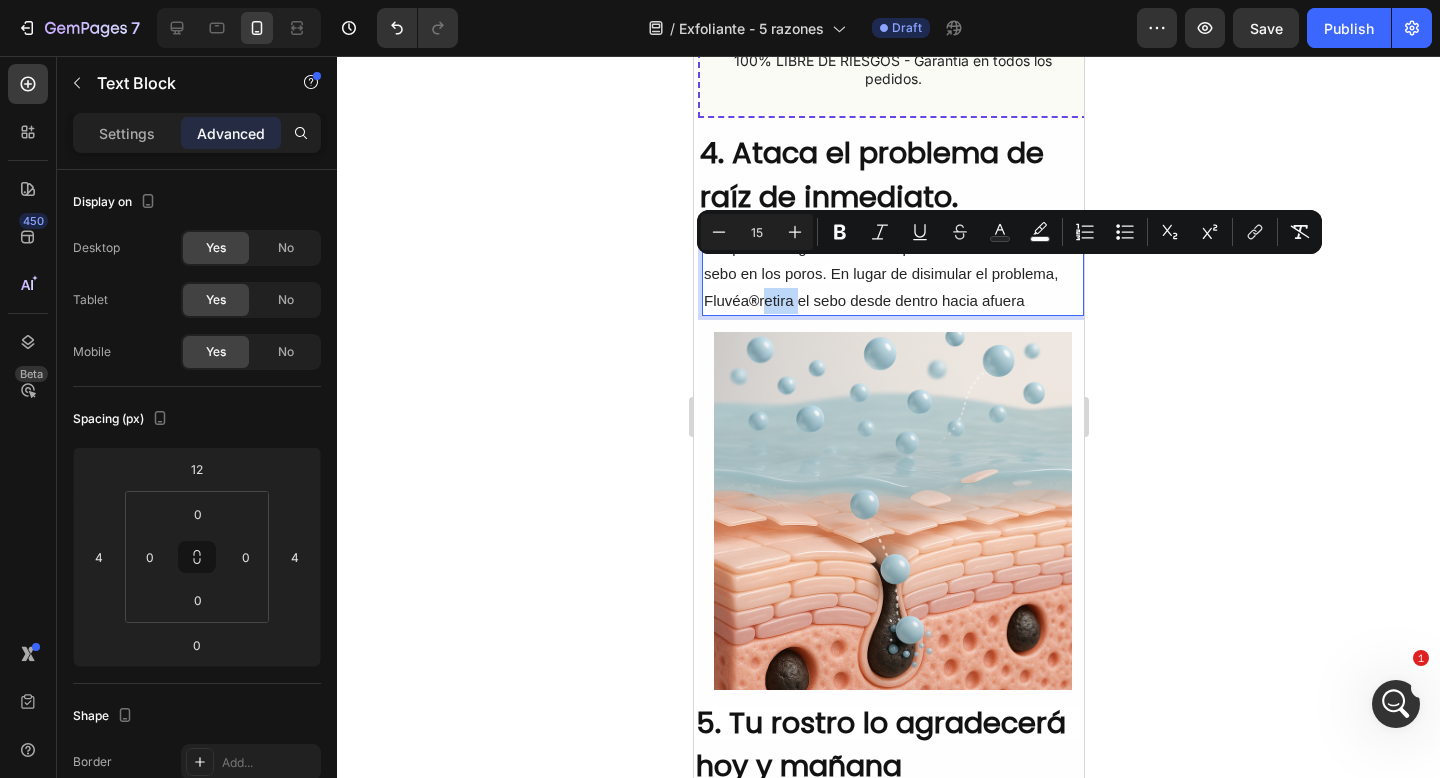 click on "Los puntos negros se forman por la acumulación de sebo en los poros. En lugar de disimular el problema, Fluvéa ®  retira el sebo desde dentro hacia afuera" at bounding box center [892, 274] 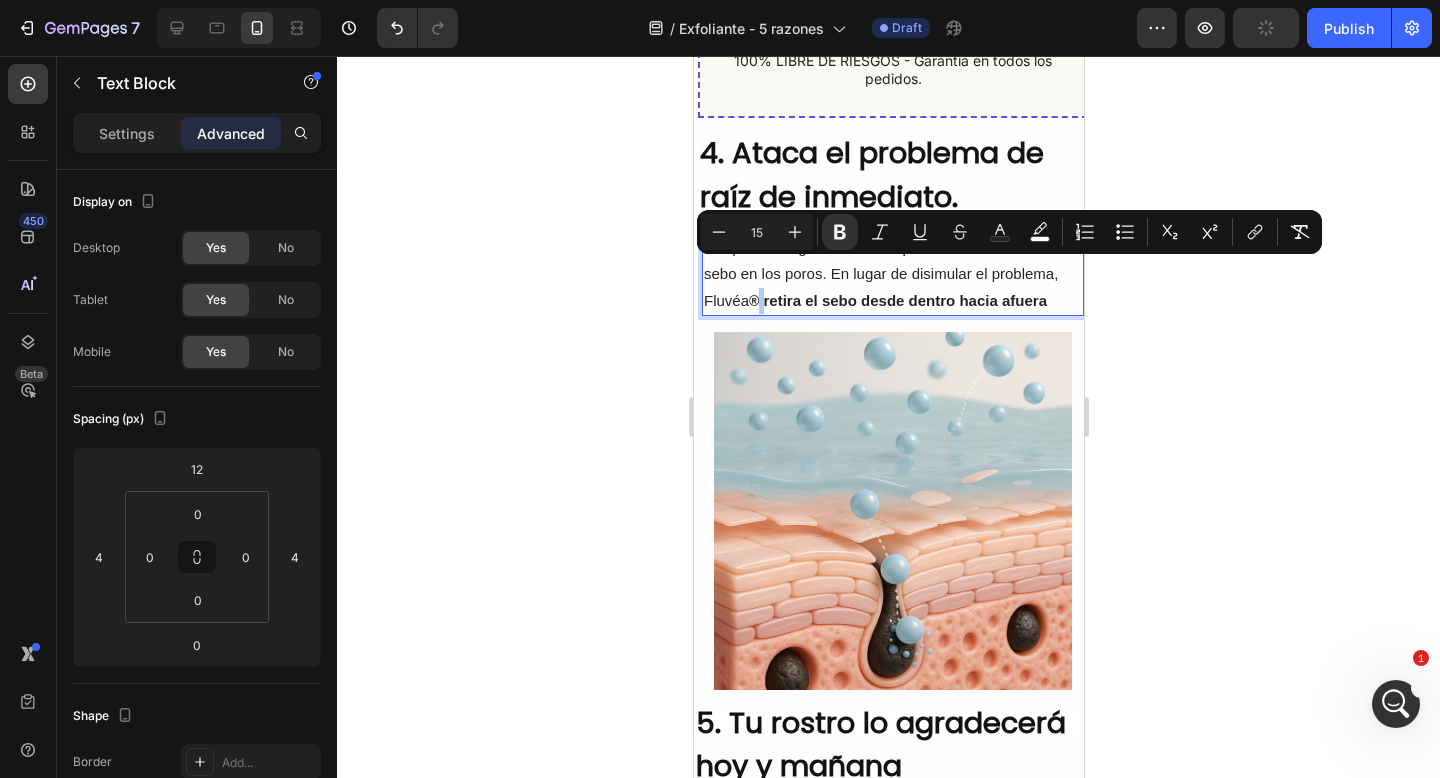 click 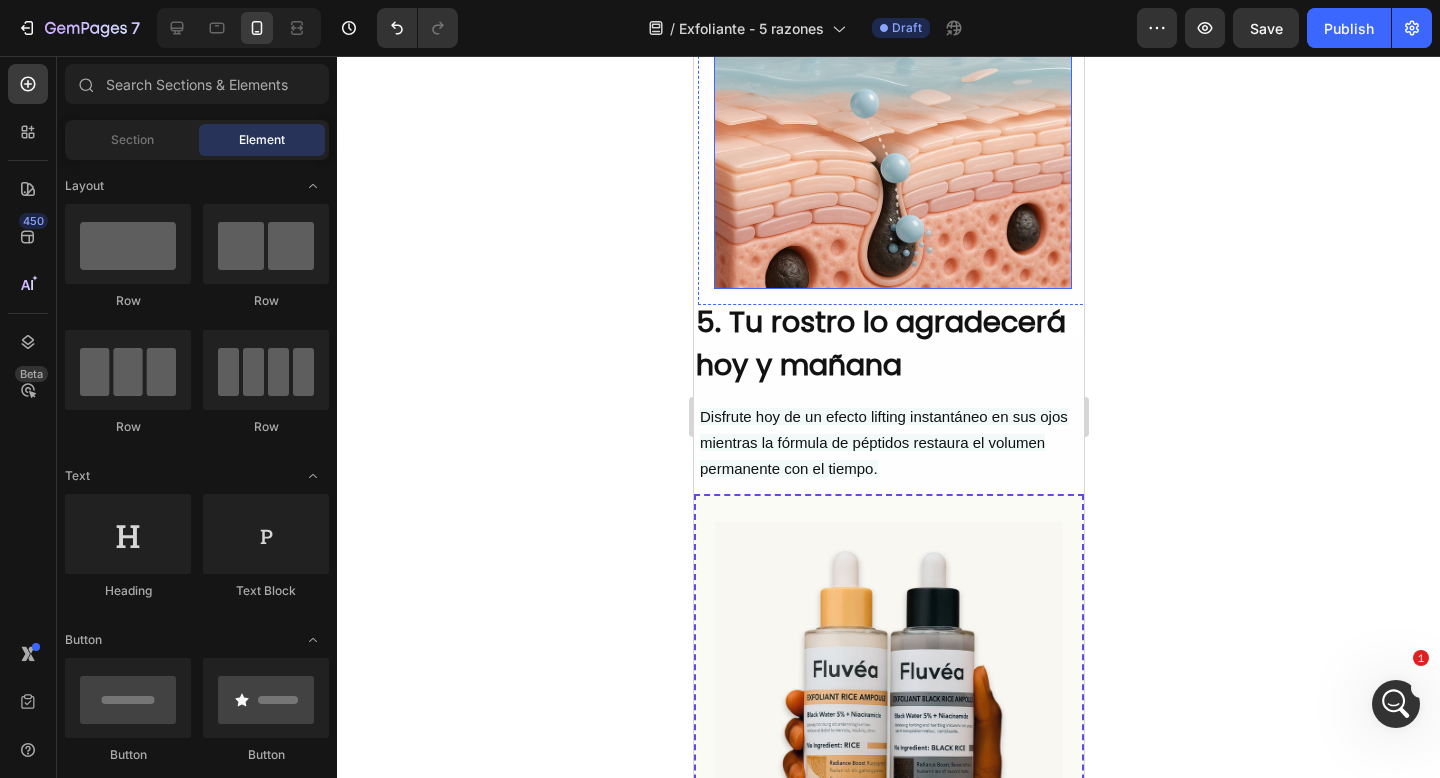 scroll, scrollTop: 3235, scrollLeft: 0, axis: vertical 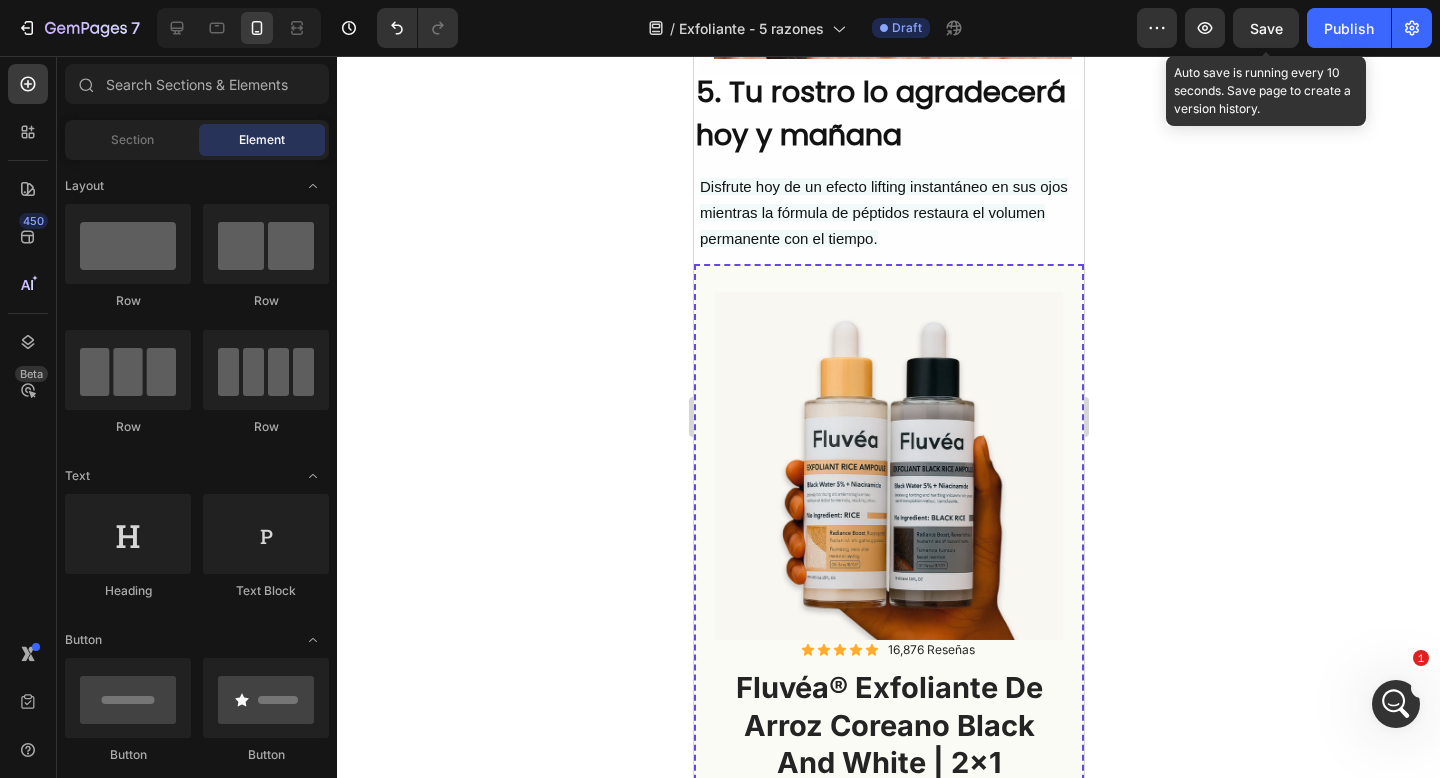 click on "Save" 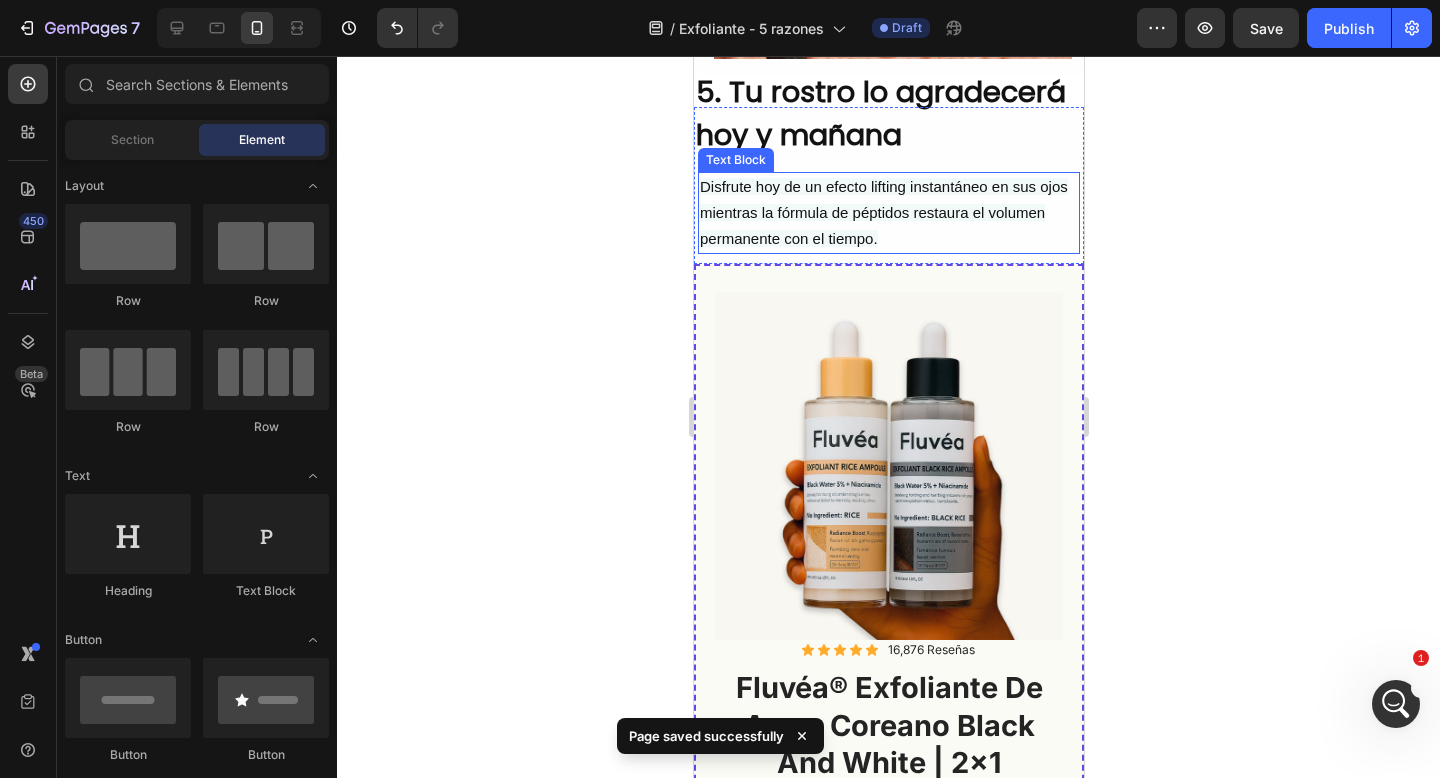 scroll, scrollTop: 3223, scrollLeft: 0, axis: vertical 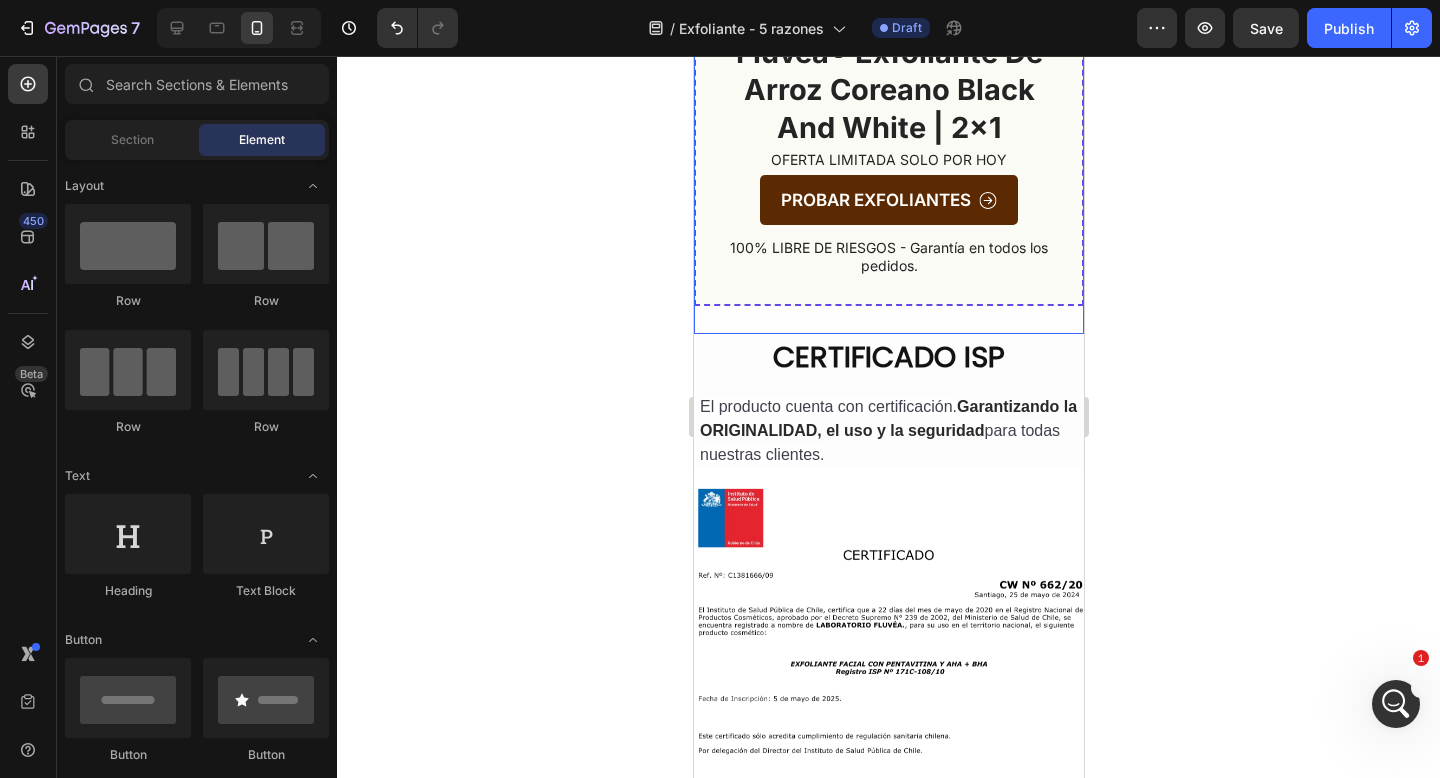 click on "Image Icon Icon Icon Icon Icon Icon List 16,876 Reseñas Text Block Row fluvéa® exfoliante de arroz coreano black and white | 2x1 Heading OFERTA LIMITADA SOLO POR HOY Text Block Row
PROBAR EXFOLIANTES Button 100% LIBRE DE RIESGOS - Garantía en todos los pedidos. Text Block Row" at bounding box center (888, -19) 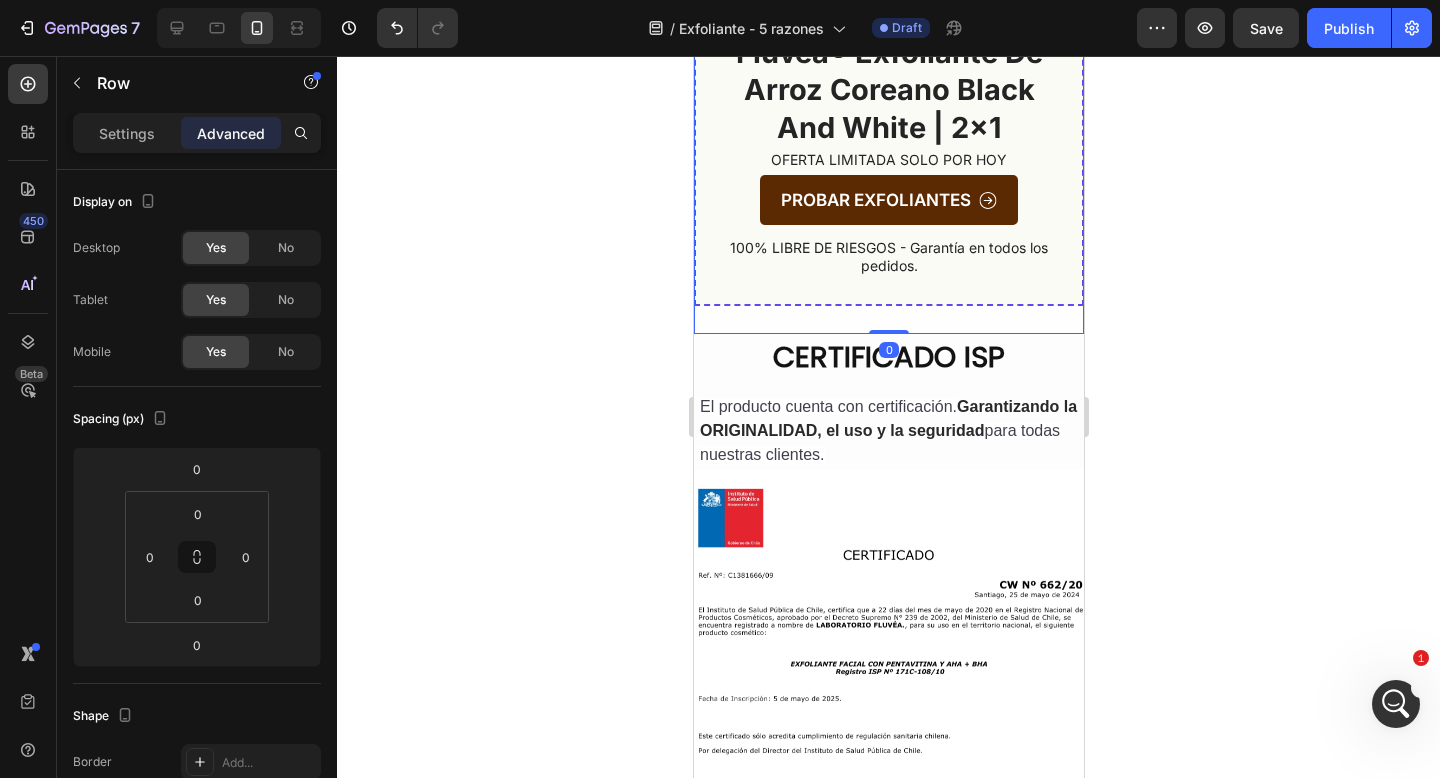 drag, startPoint x: 896, startPoint y: 327, endPoint x: 894, endPoint y: 313, distance: 14.142136 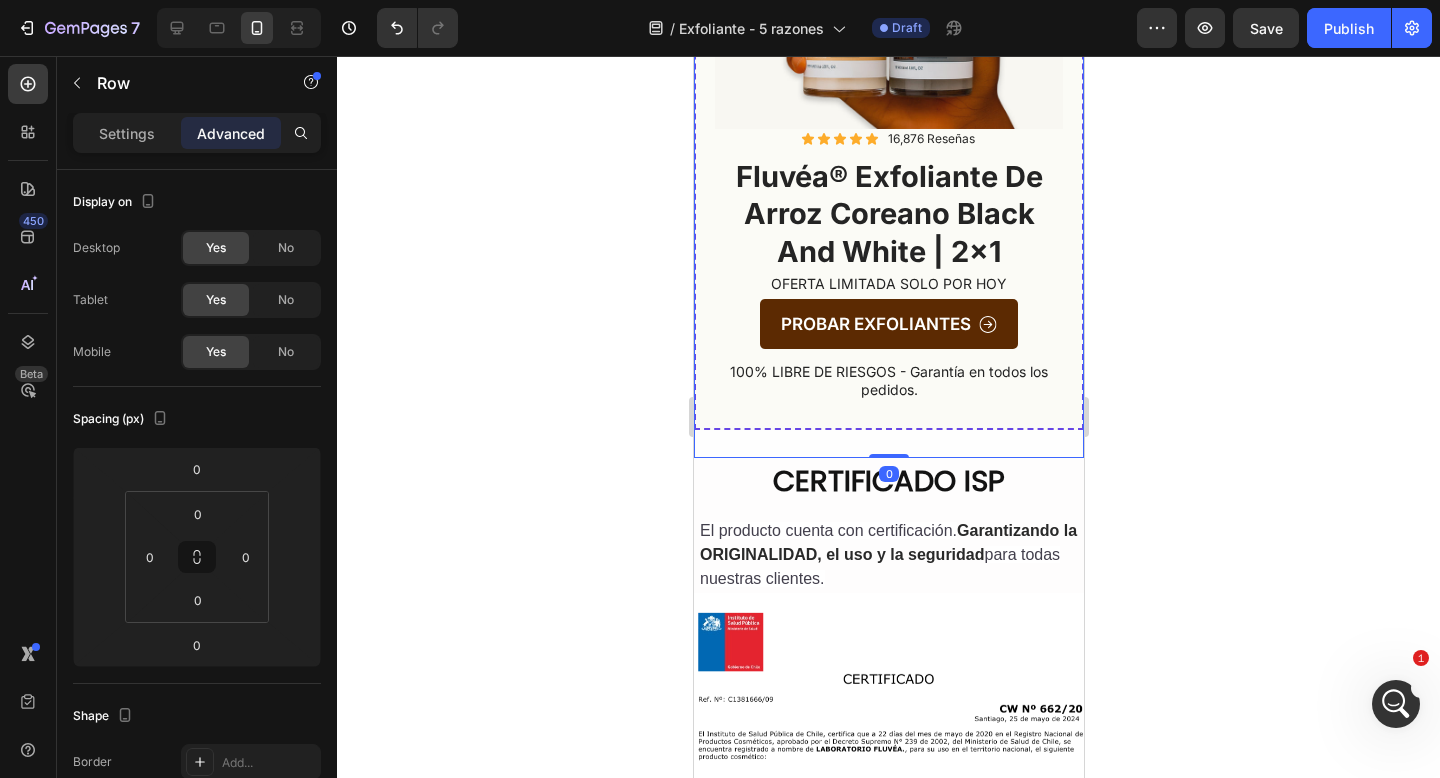 click 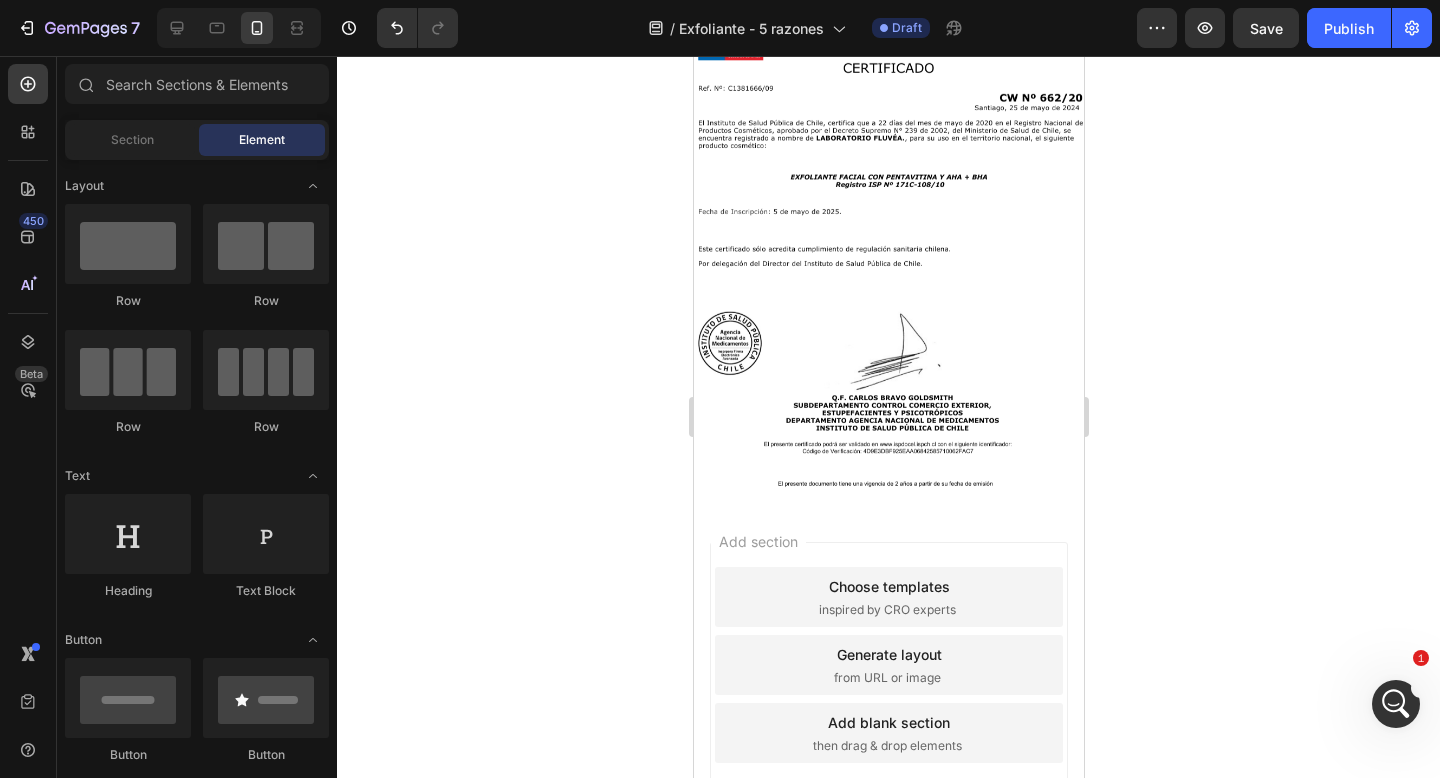 scroll, scrollTop: 3772, scrollLeft: 0, axis: vertical 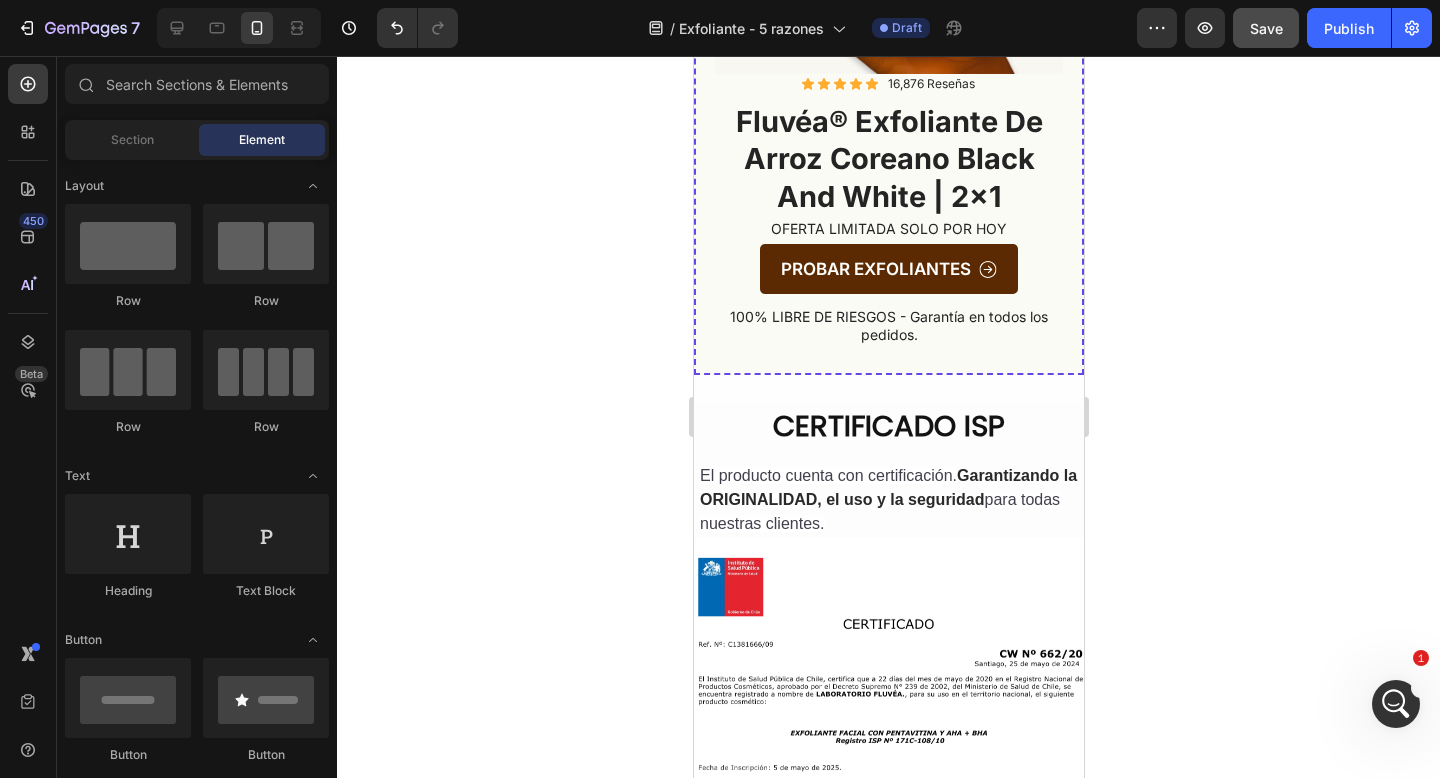 click on "Save" at bounding box center (1266, 28) 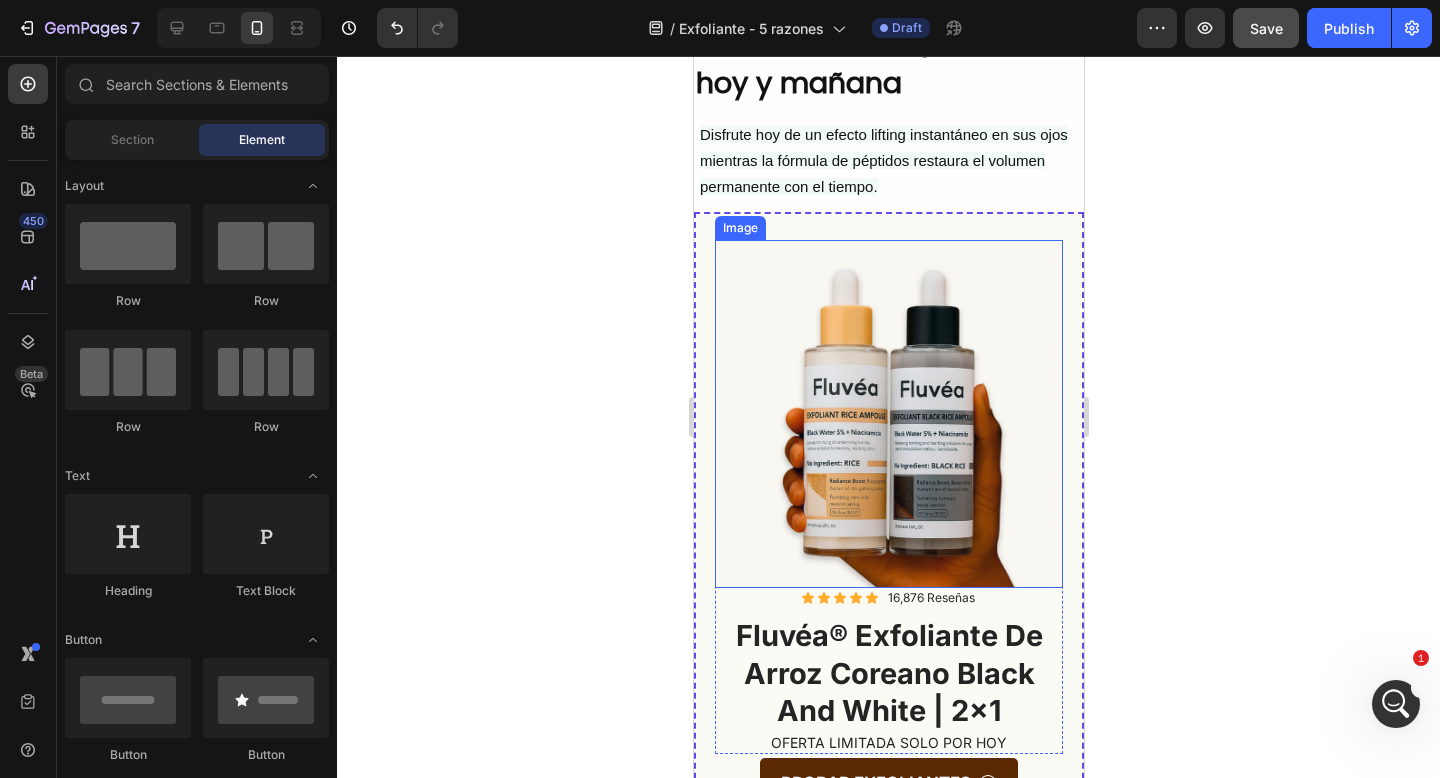 scroll, scrollTop: 2960, scrollLeft: 0, axis: vertical 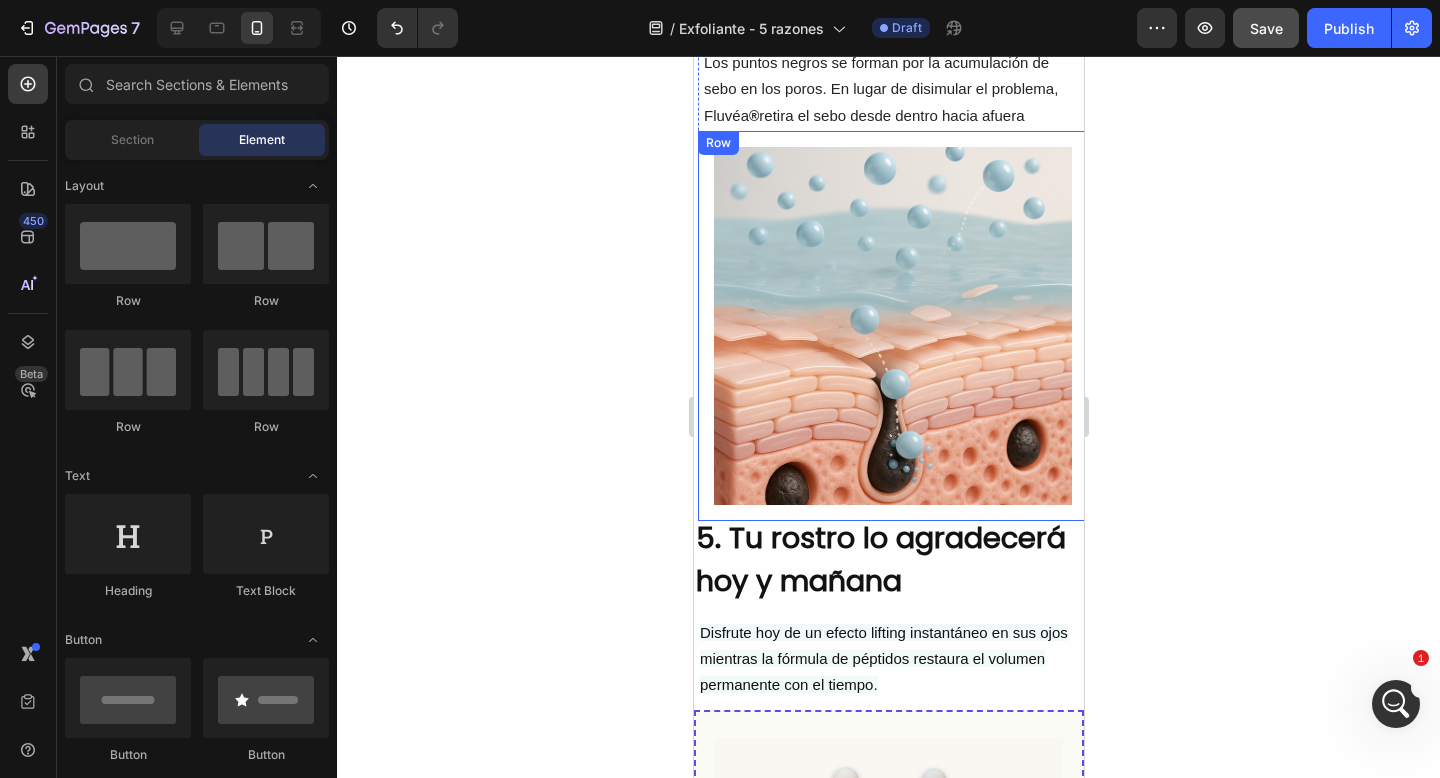 click on "Image Row" at bounding box center (892, 326) 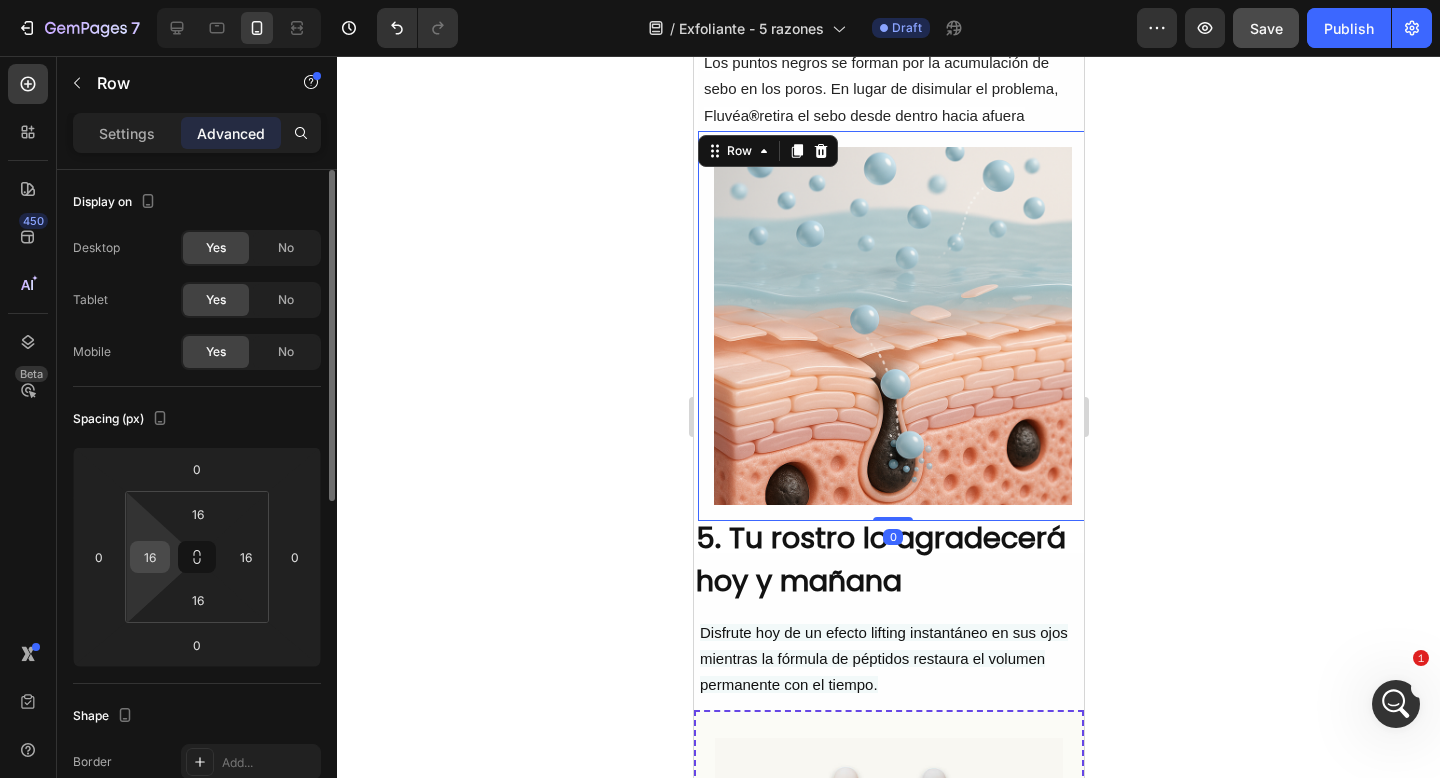 click on "16" at bounding box center (150, 557) 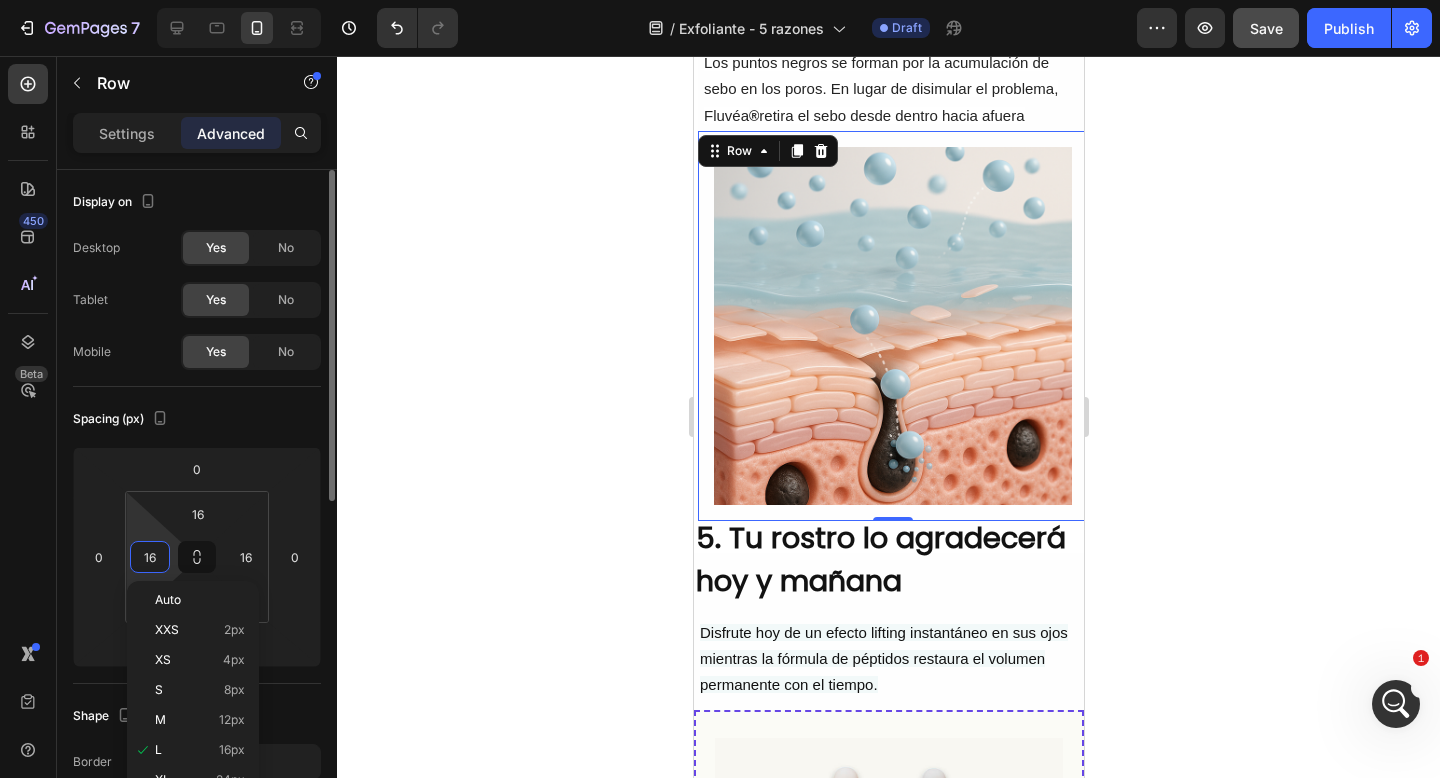 type on "0" 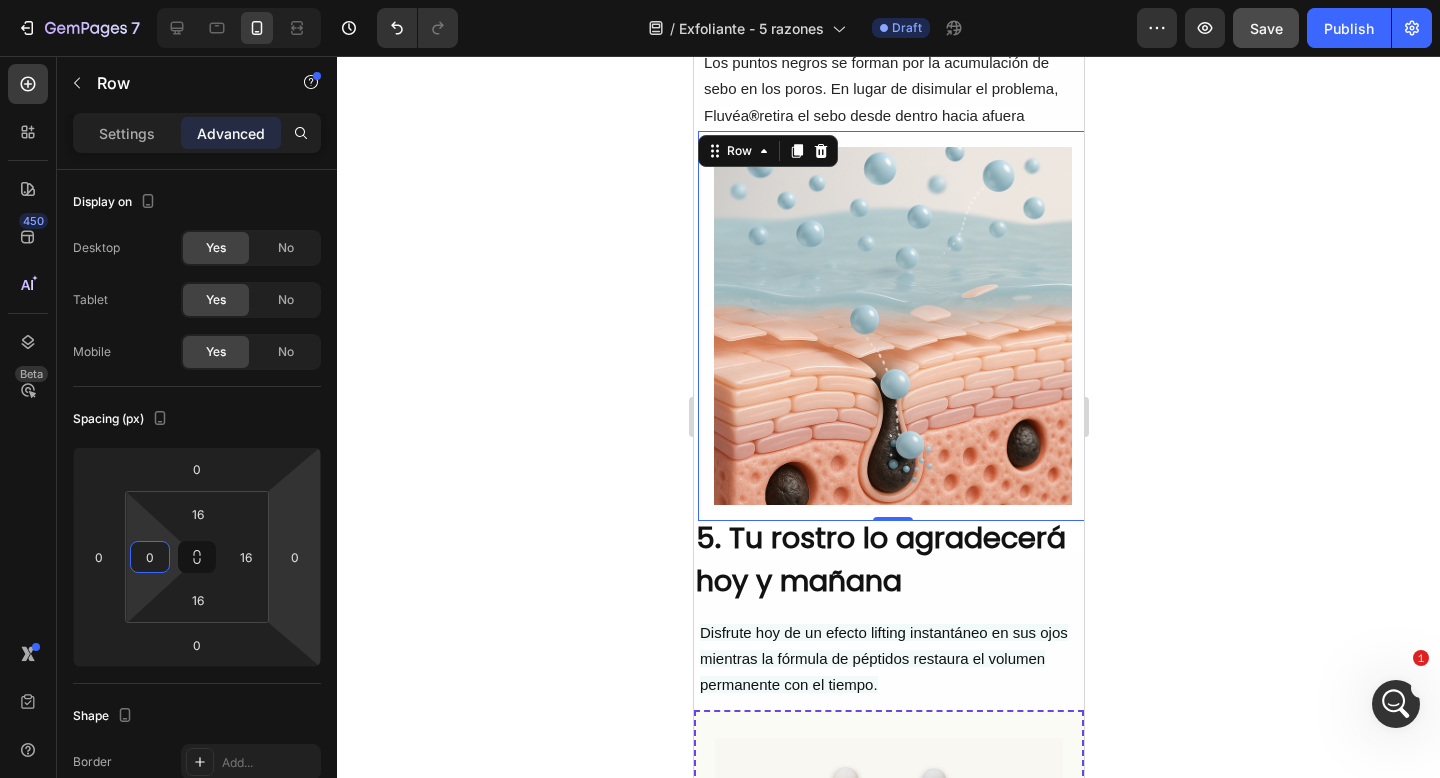 click 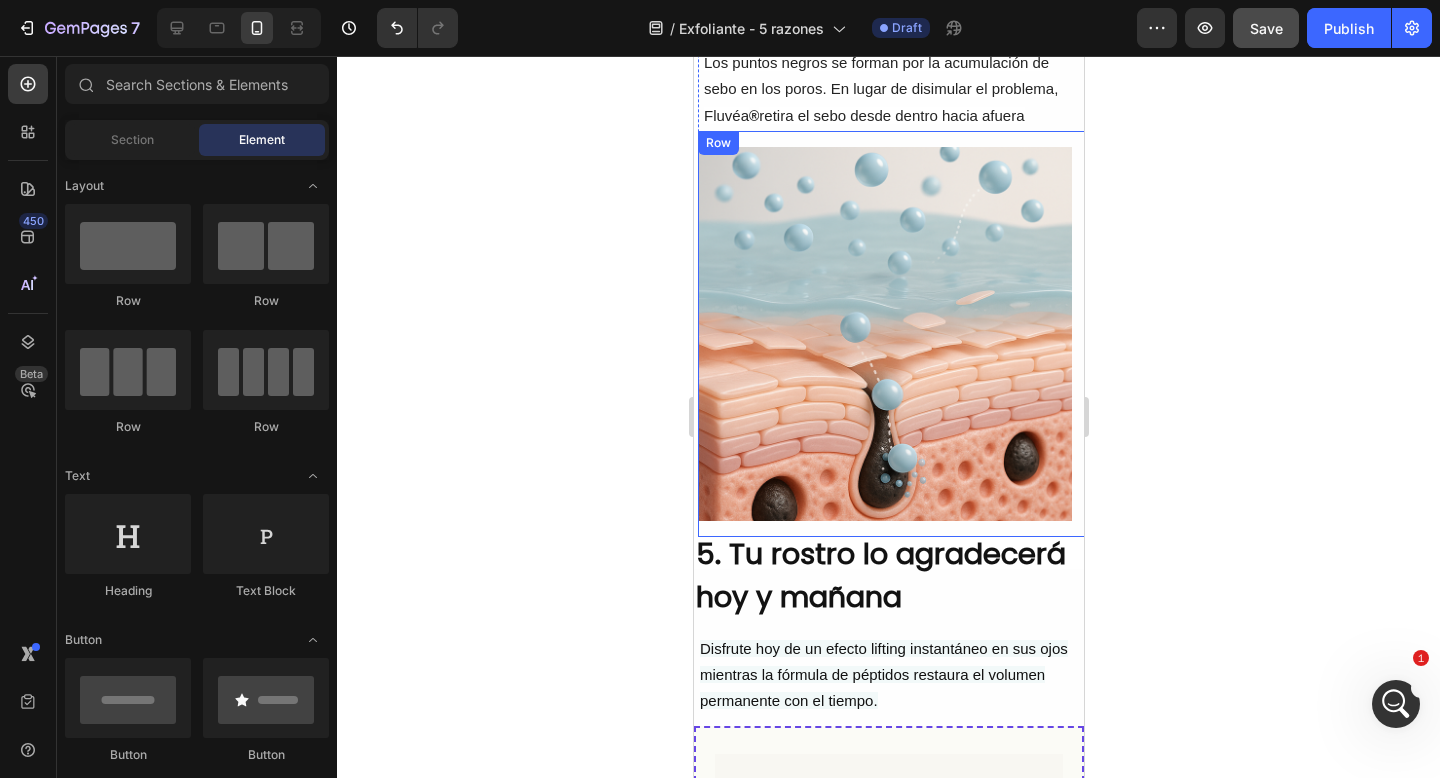 click on "Image Row" at bounding box center (892, 334) 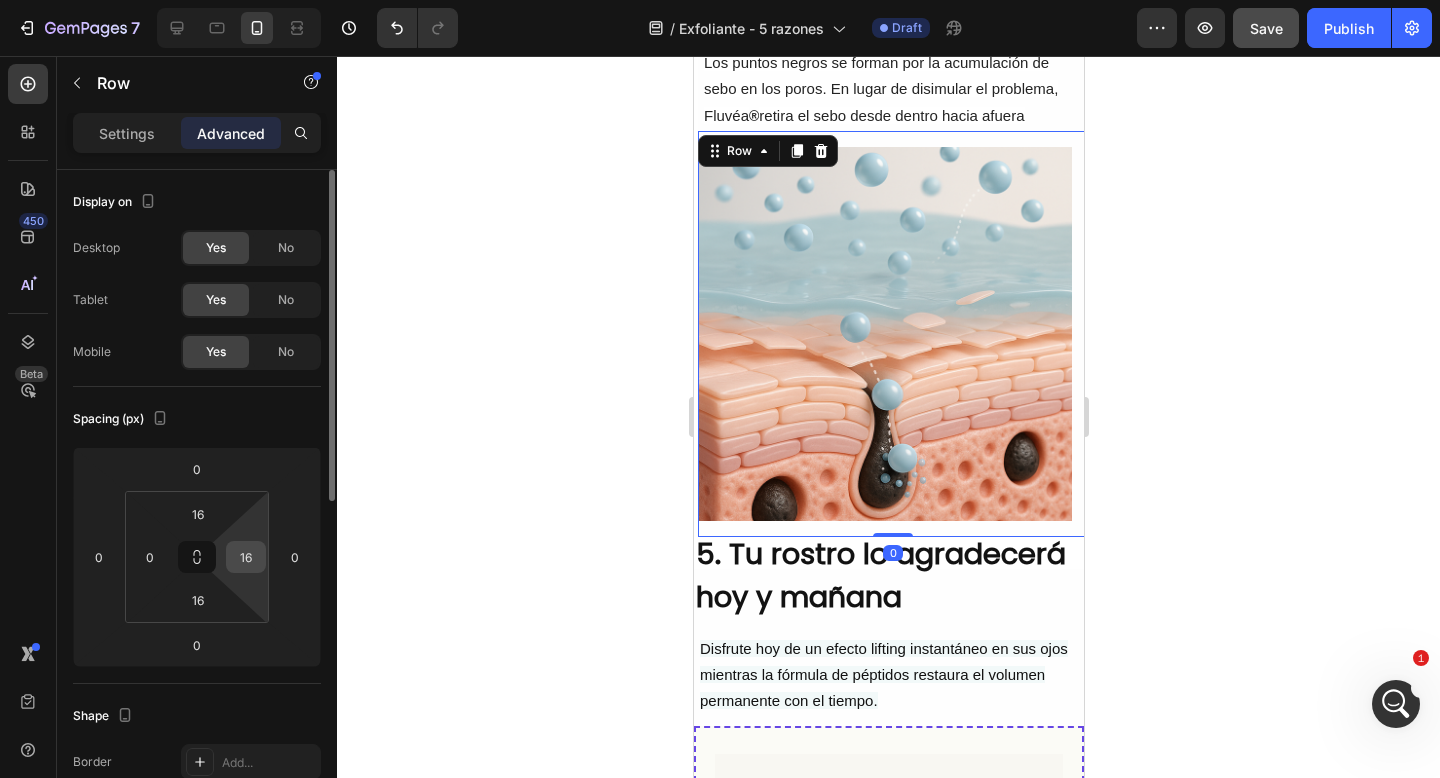click on "16" at bounding box center [246, 557] 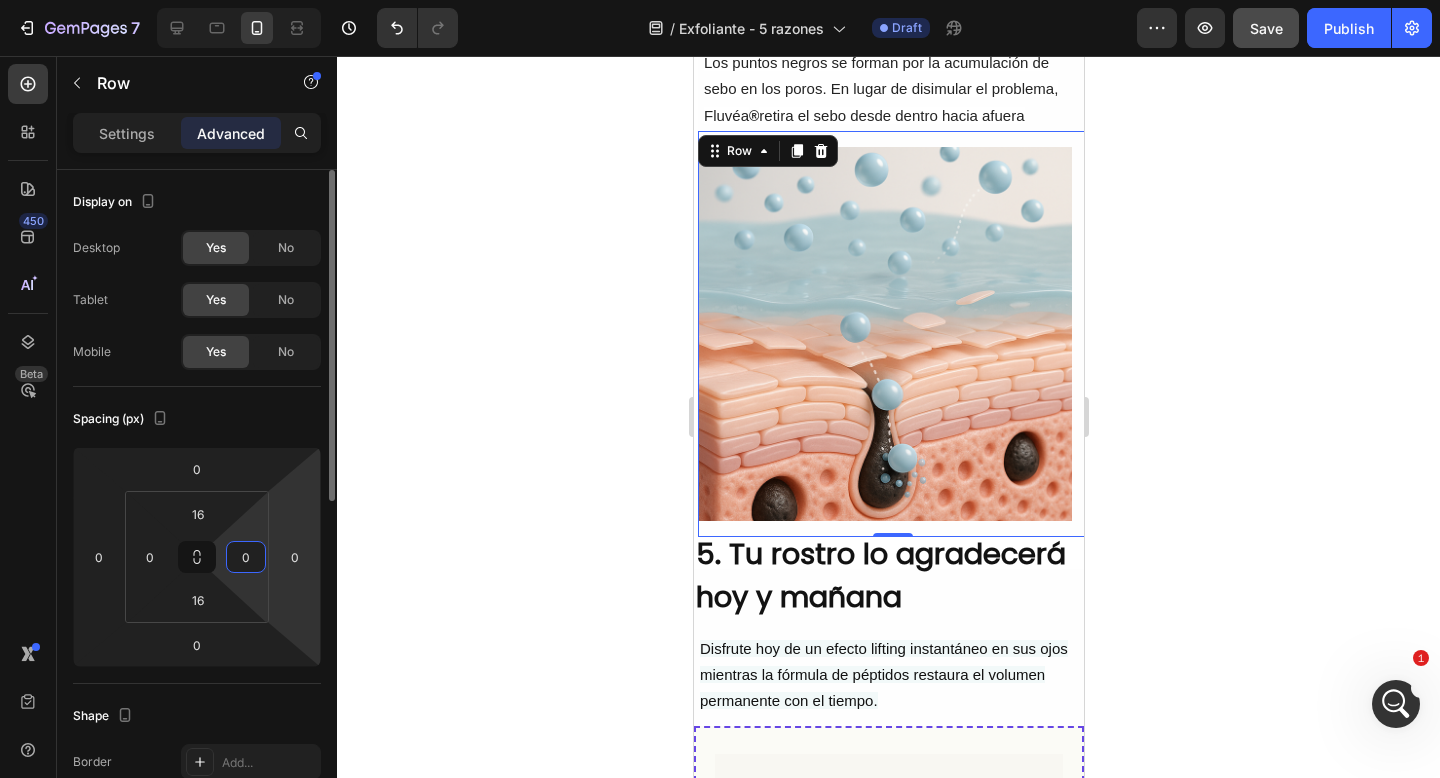 type on "0" 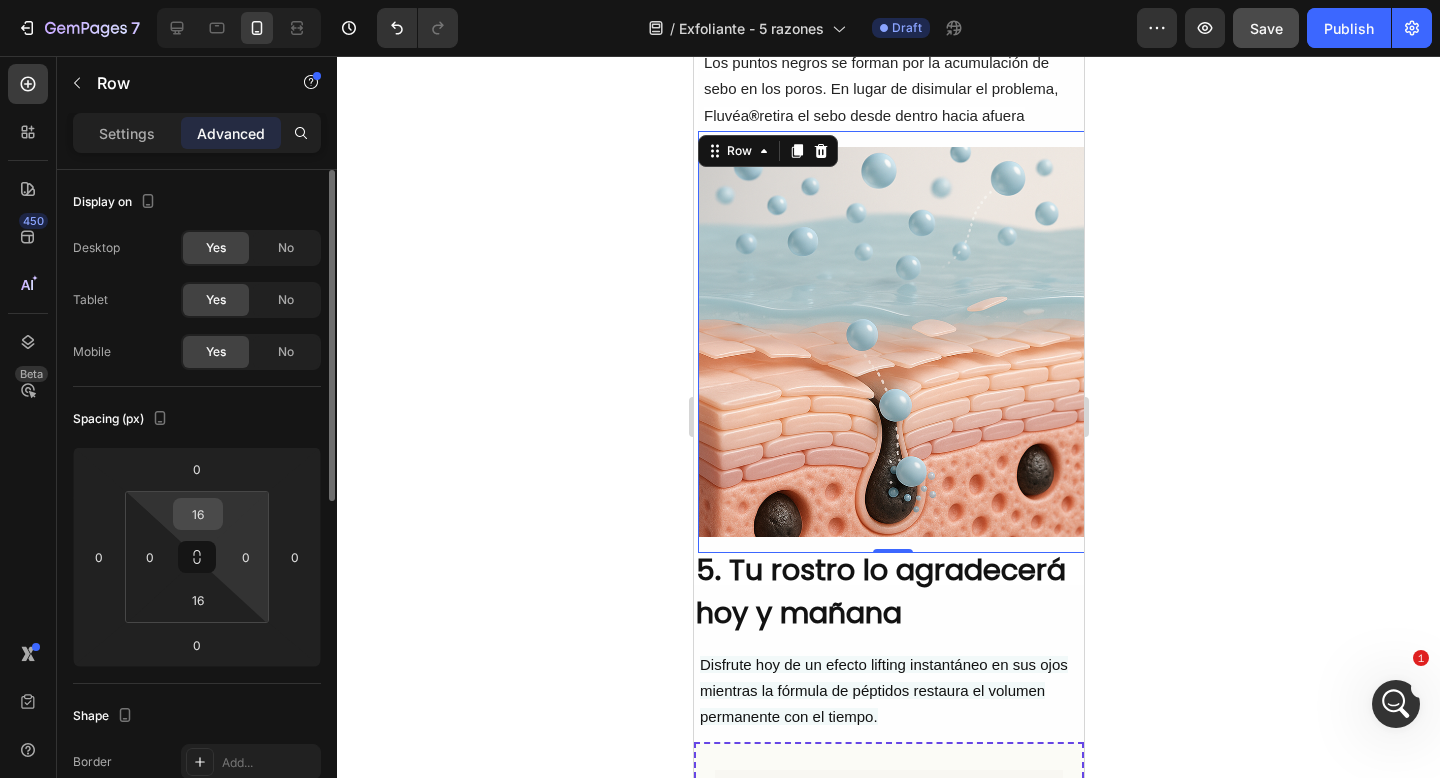 click on "16" at bounding box center [198, 514] 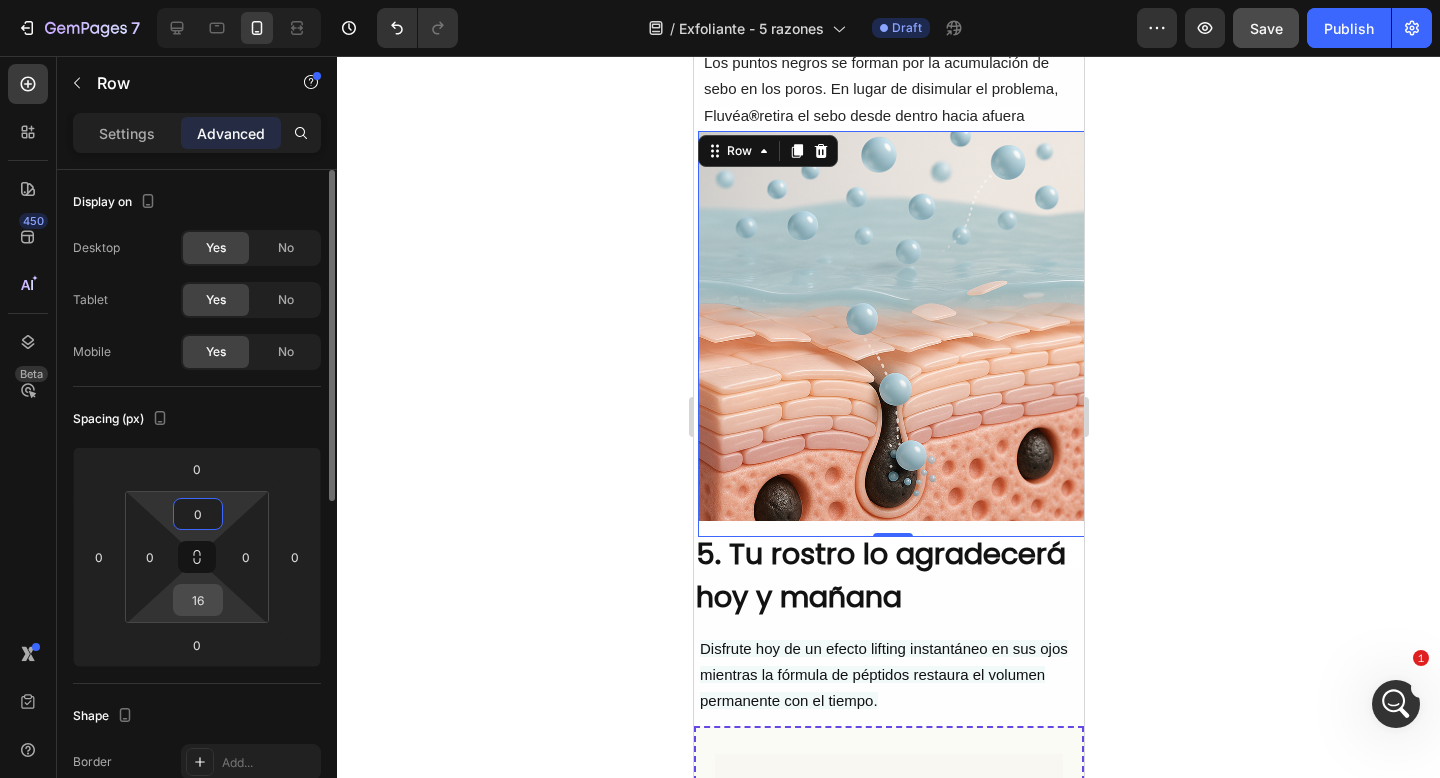type on "0" 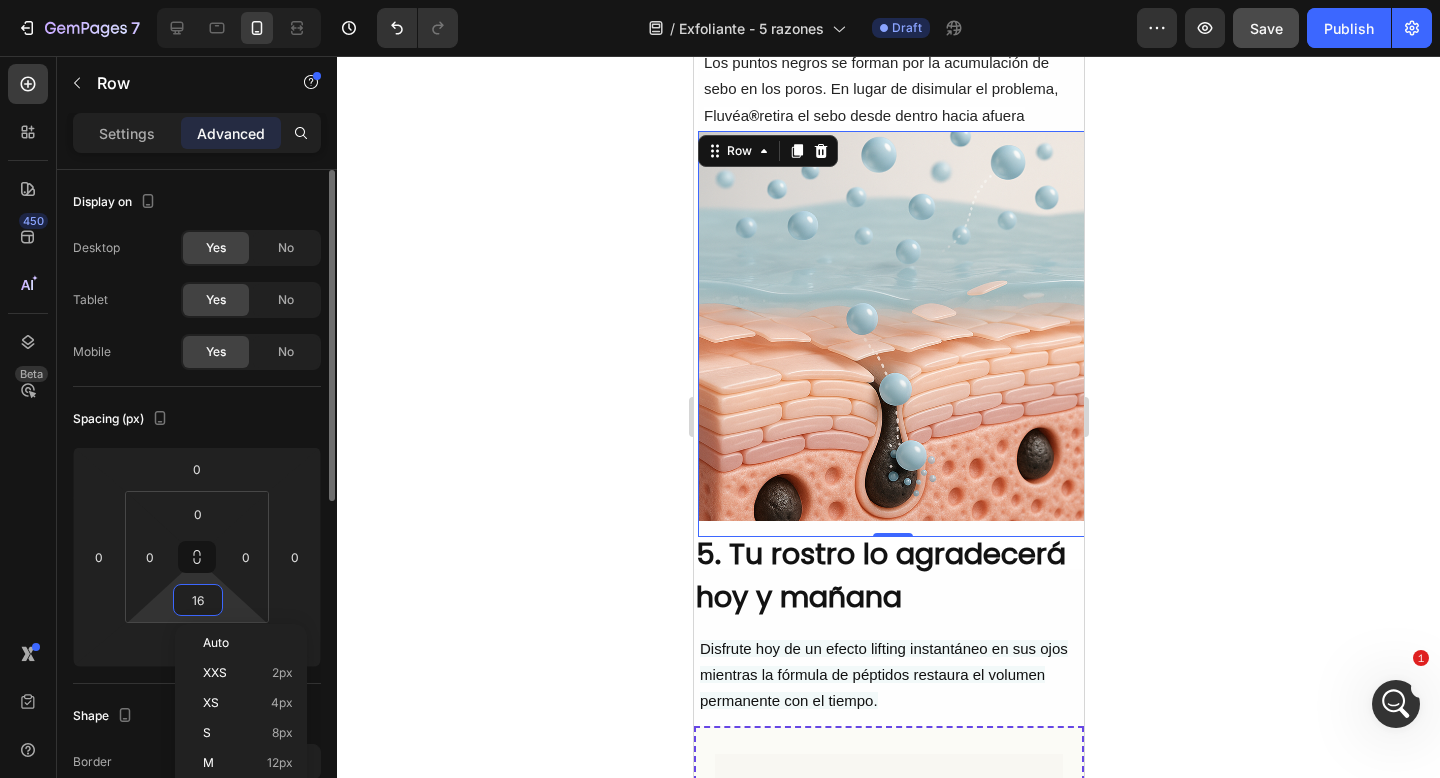 type on "0" 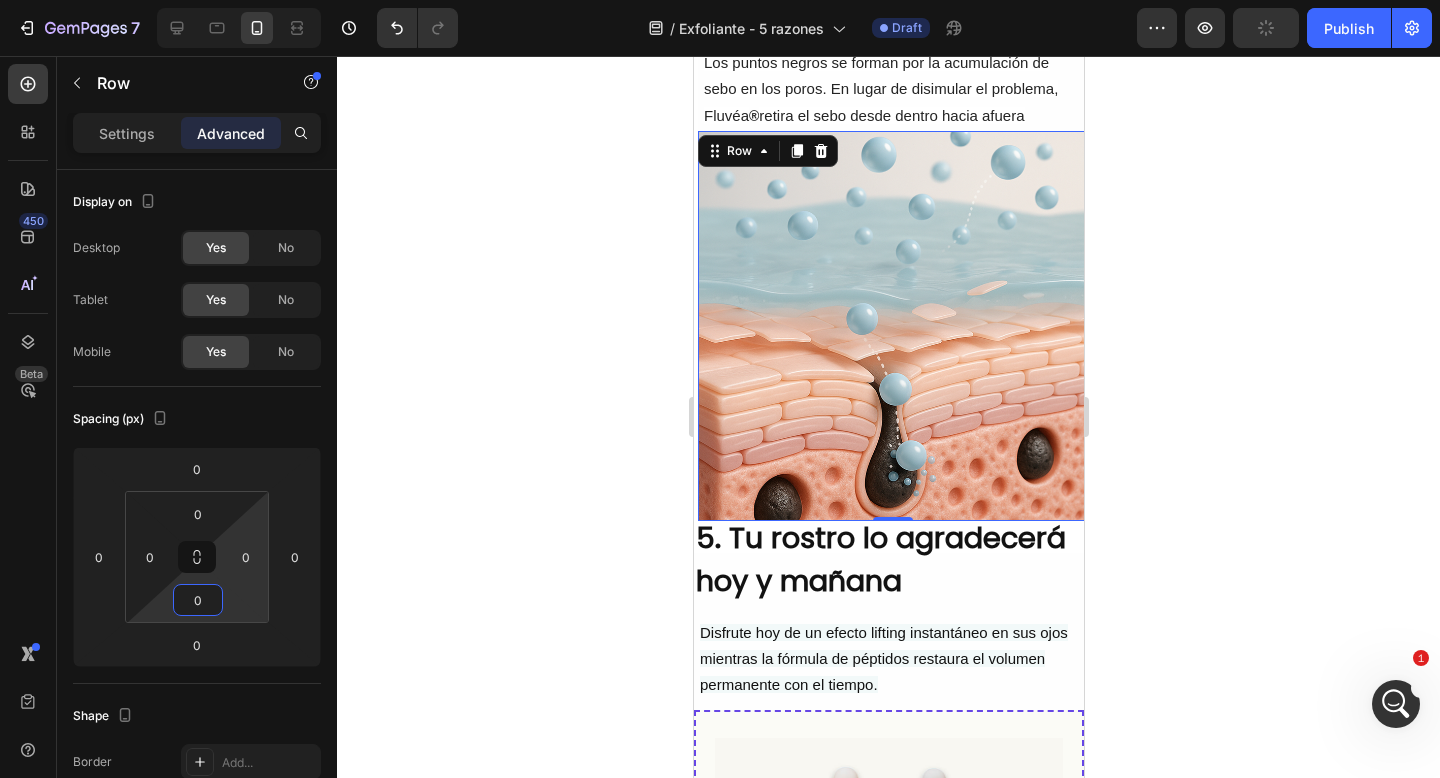 click 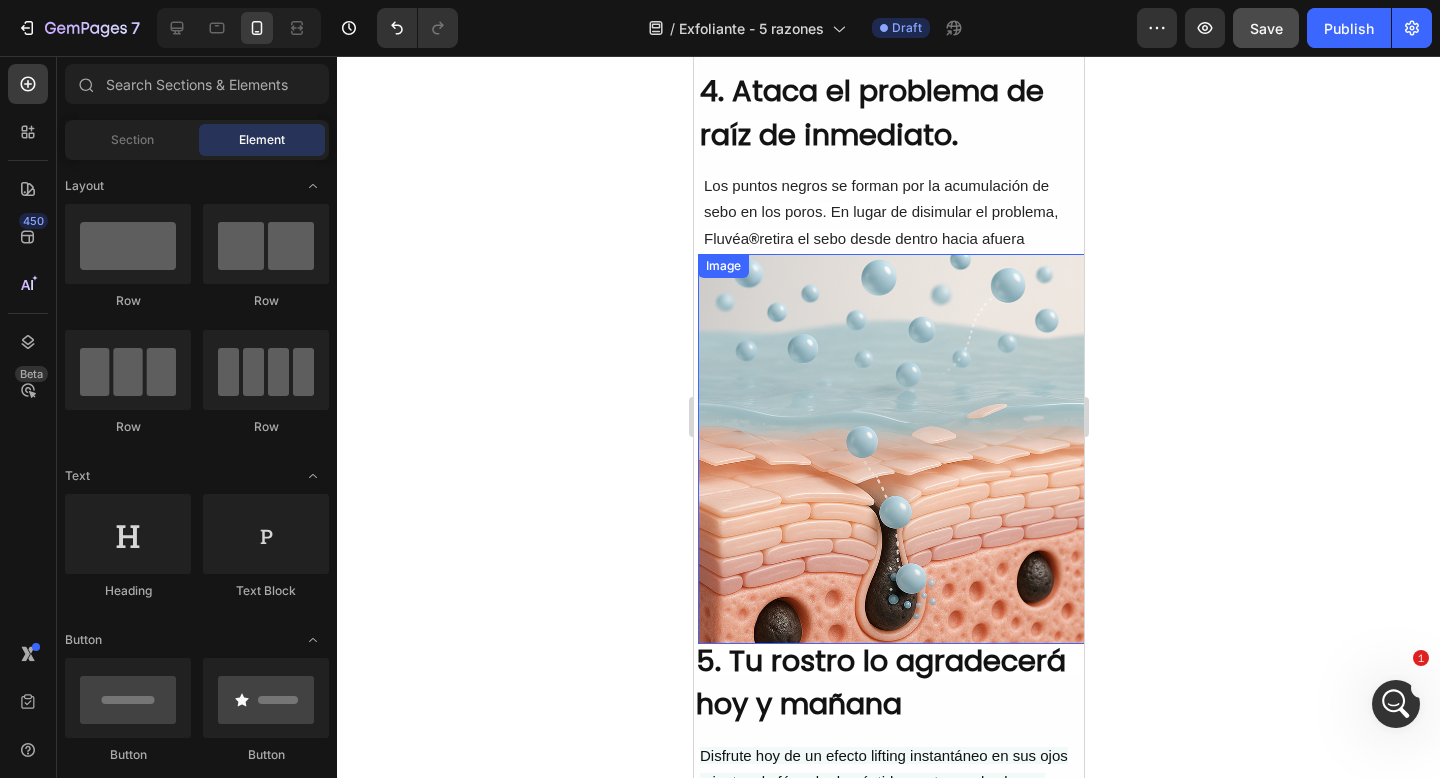 scroll, scrollTop: 2615, scrollLeft: 0, axis: vertical 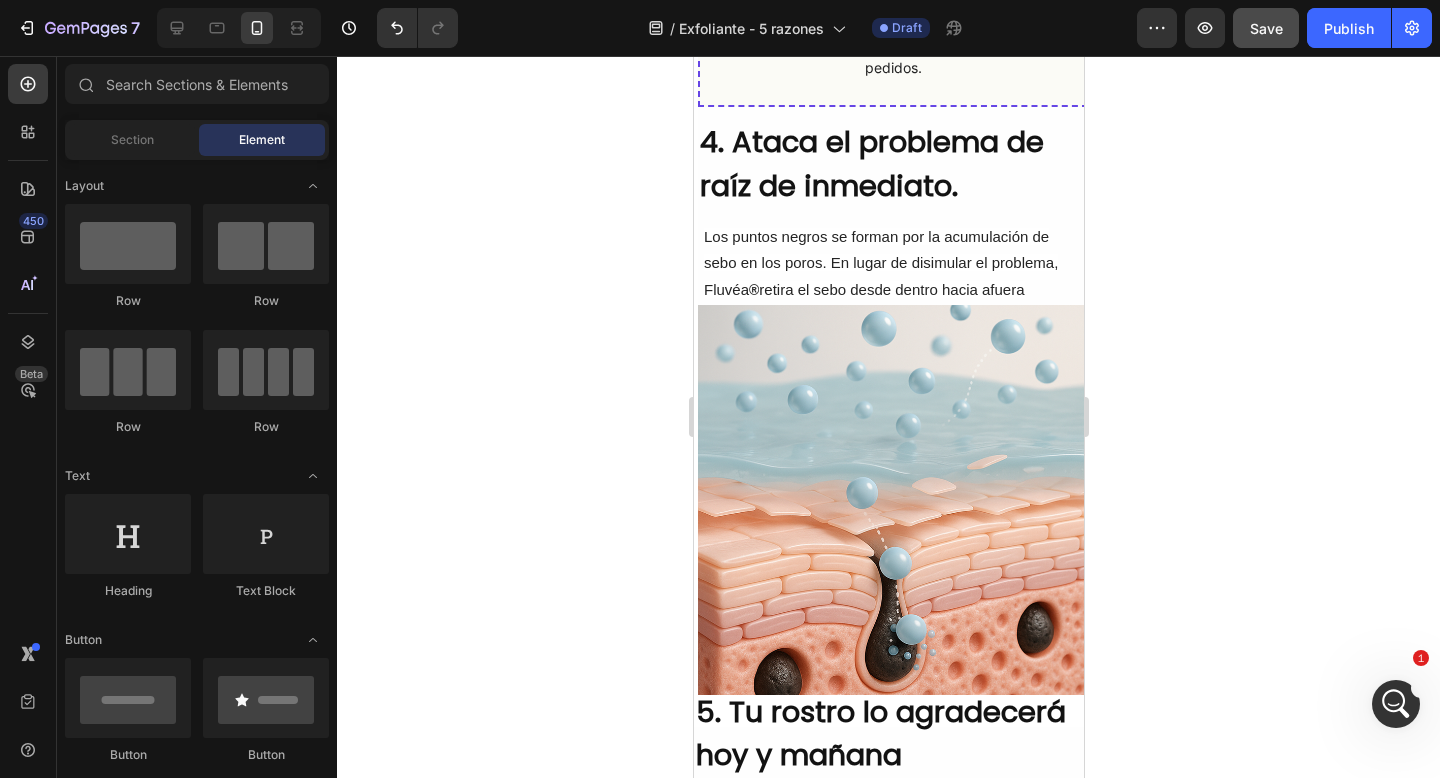click 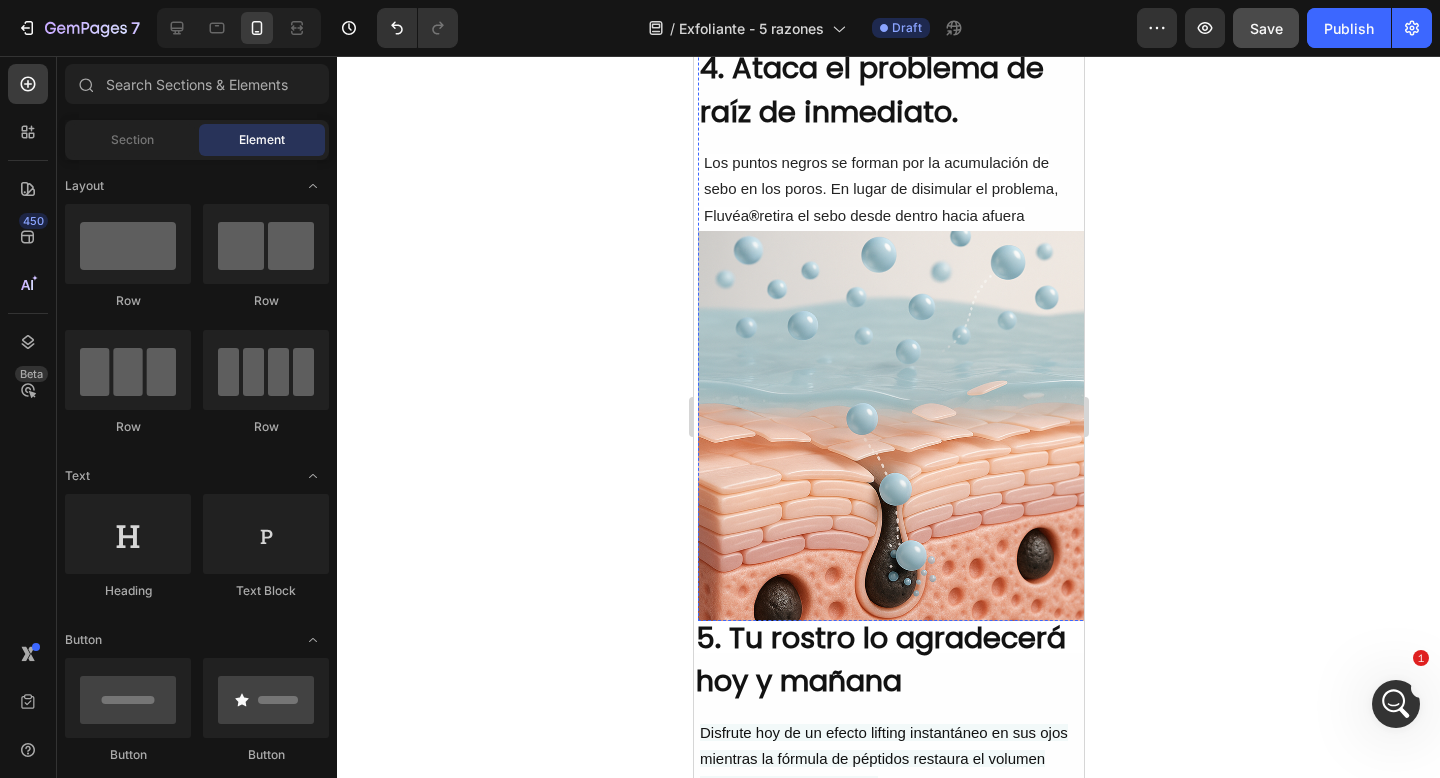 scroll, scrollTop: 2686, scrollLeft: 0, axis: vertical 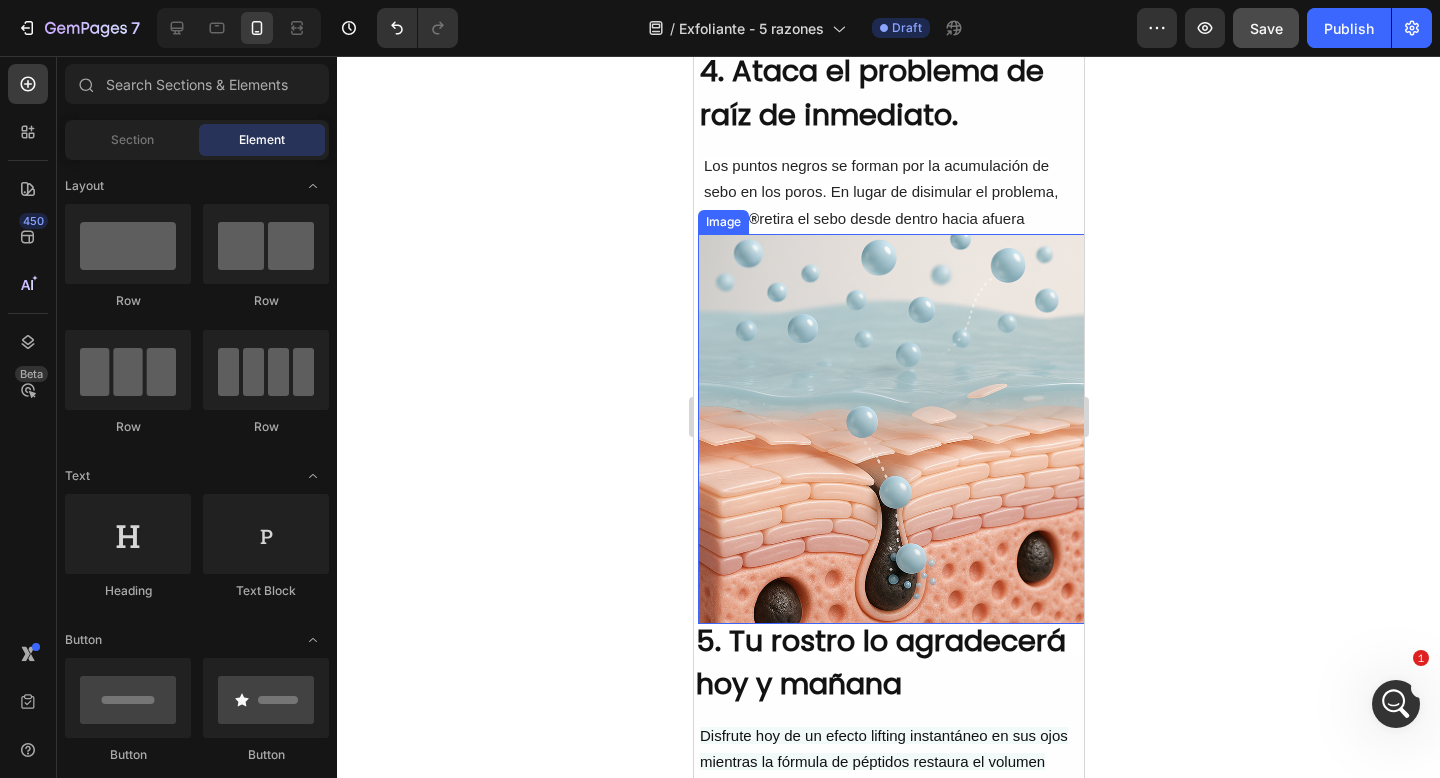 click at bounding box center [892, 429] 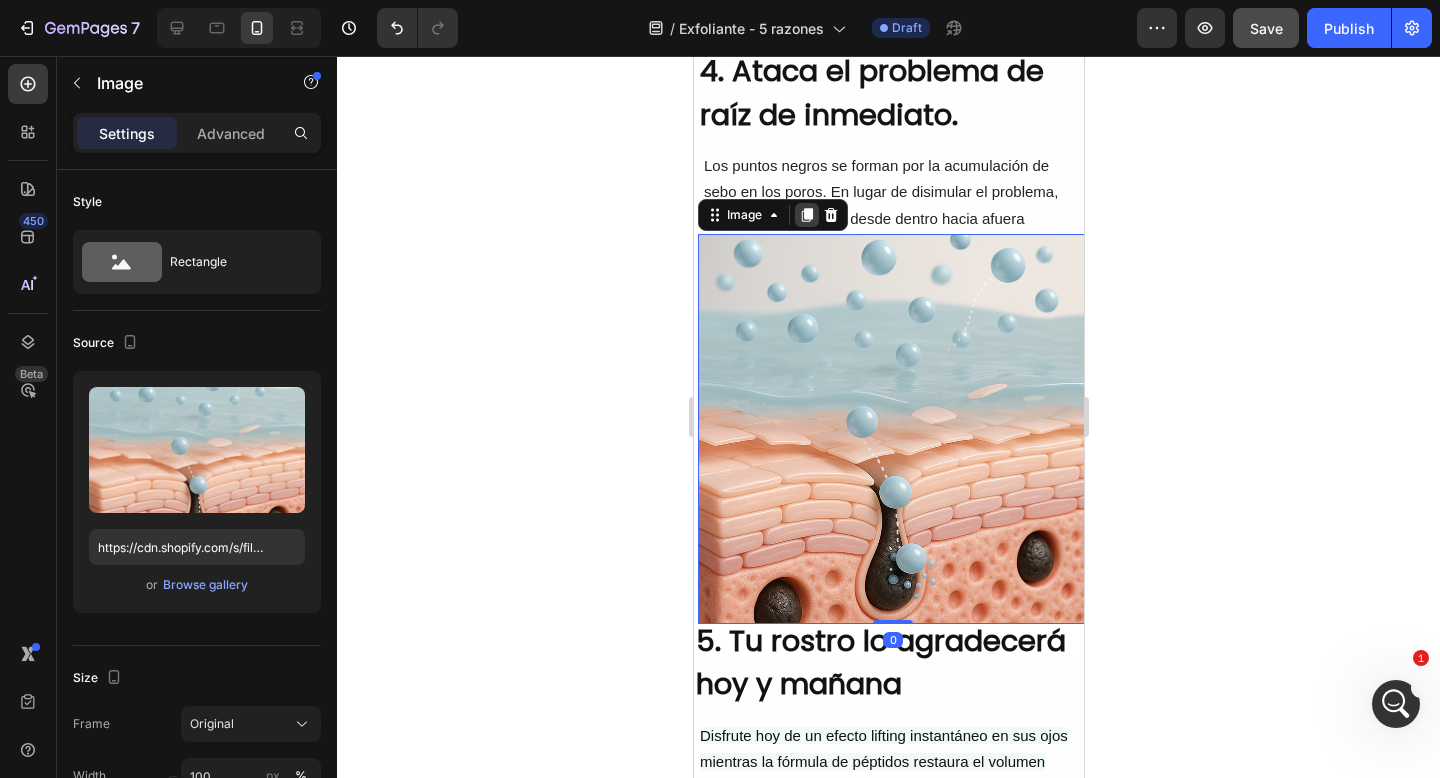 click 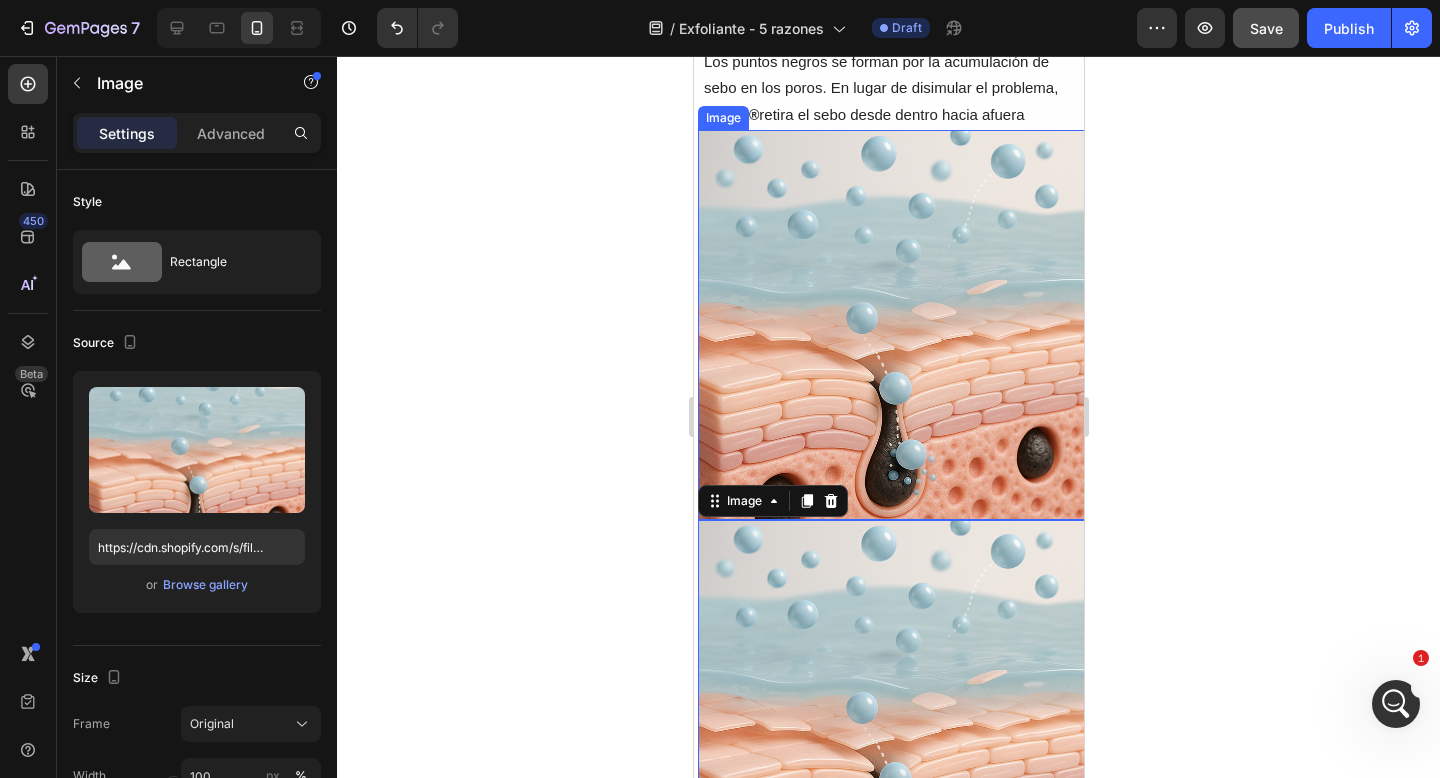 scroll, scrollTop: 666, scrollLeft: 0, axis: vertical 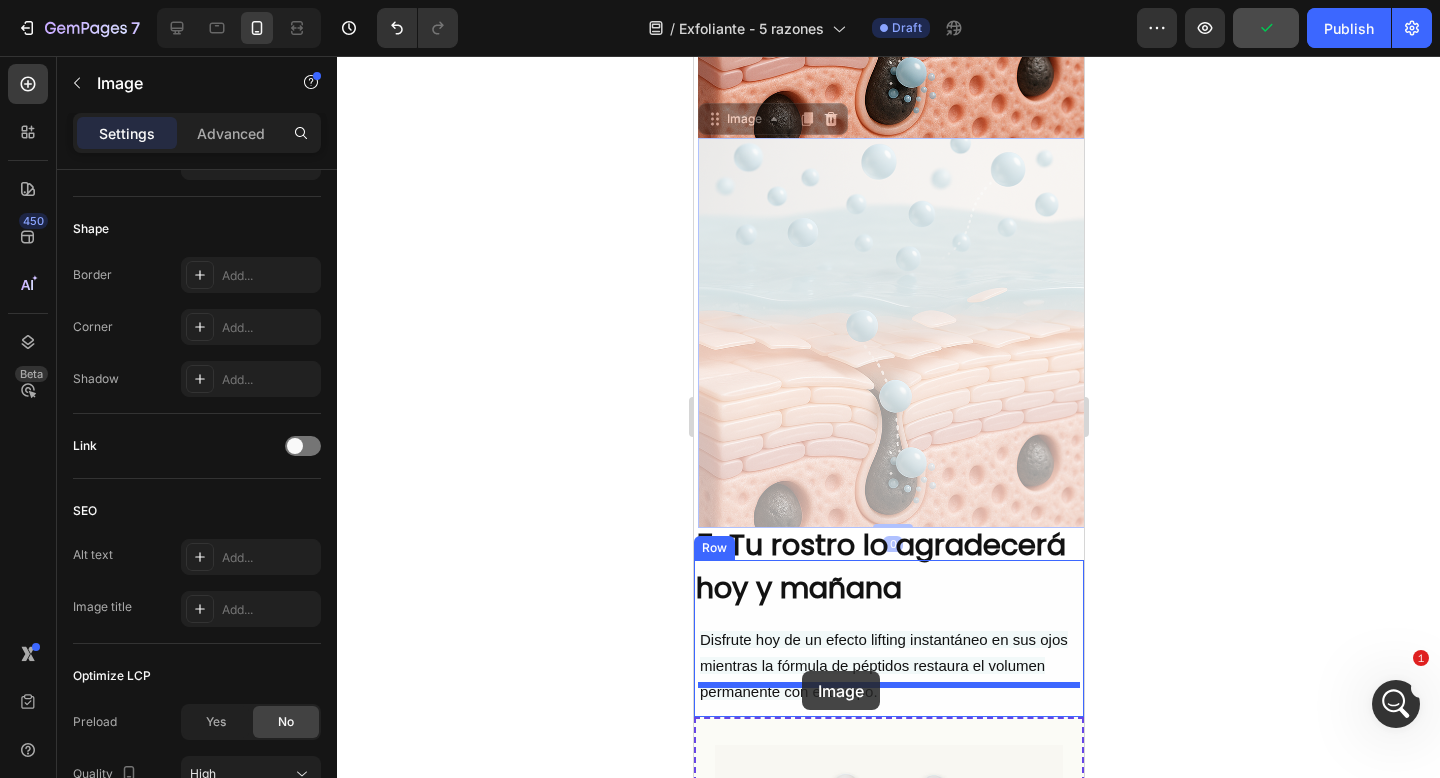 drag, startPoint x: 748, startPoint y: 105, endPoint x: 801, endPoint y: 671, distance: 568.476 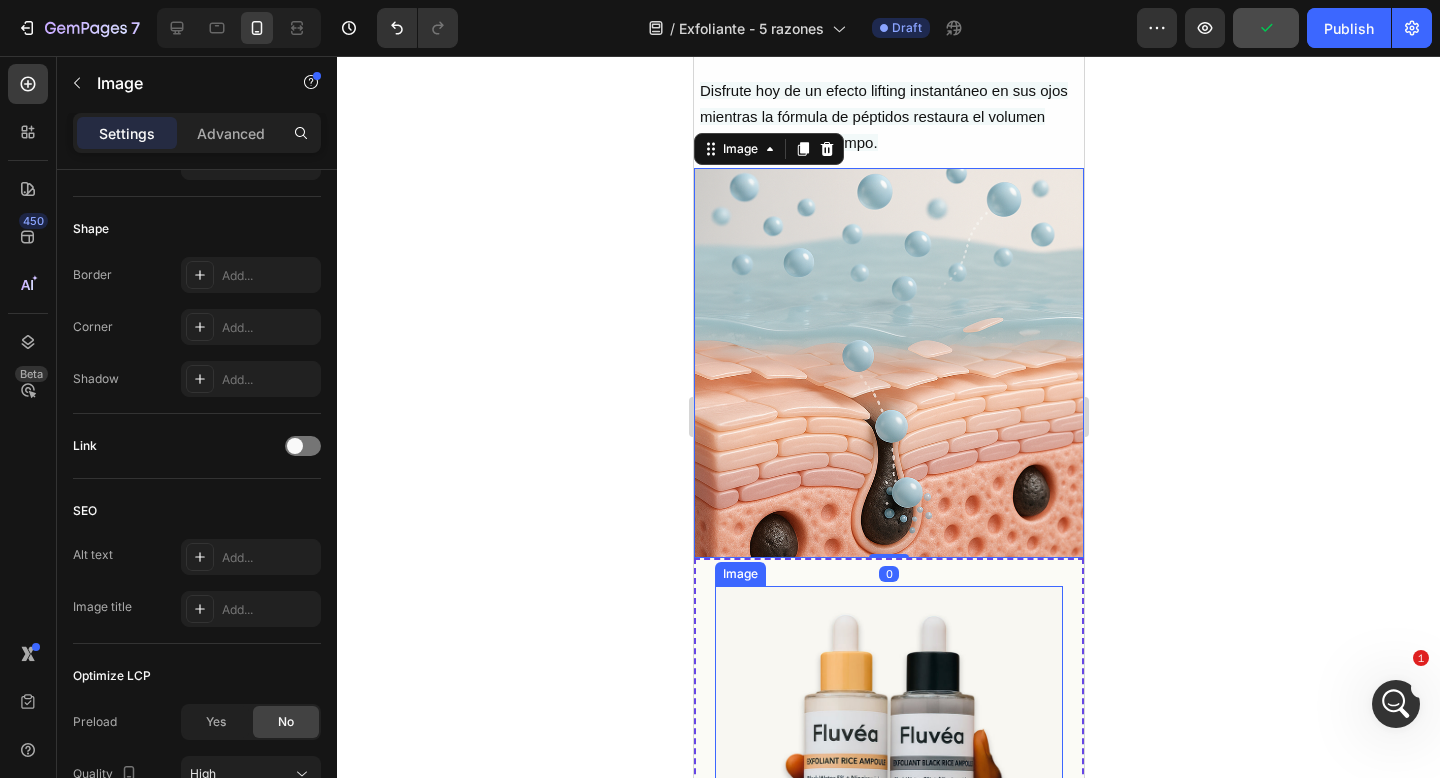 click at bounding box center (888, 363) 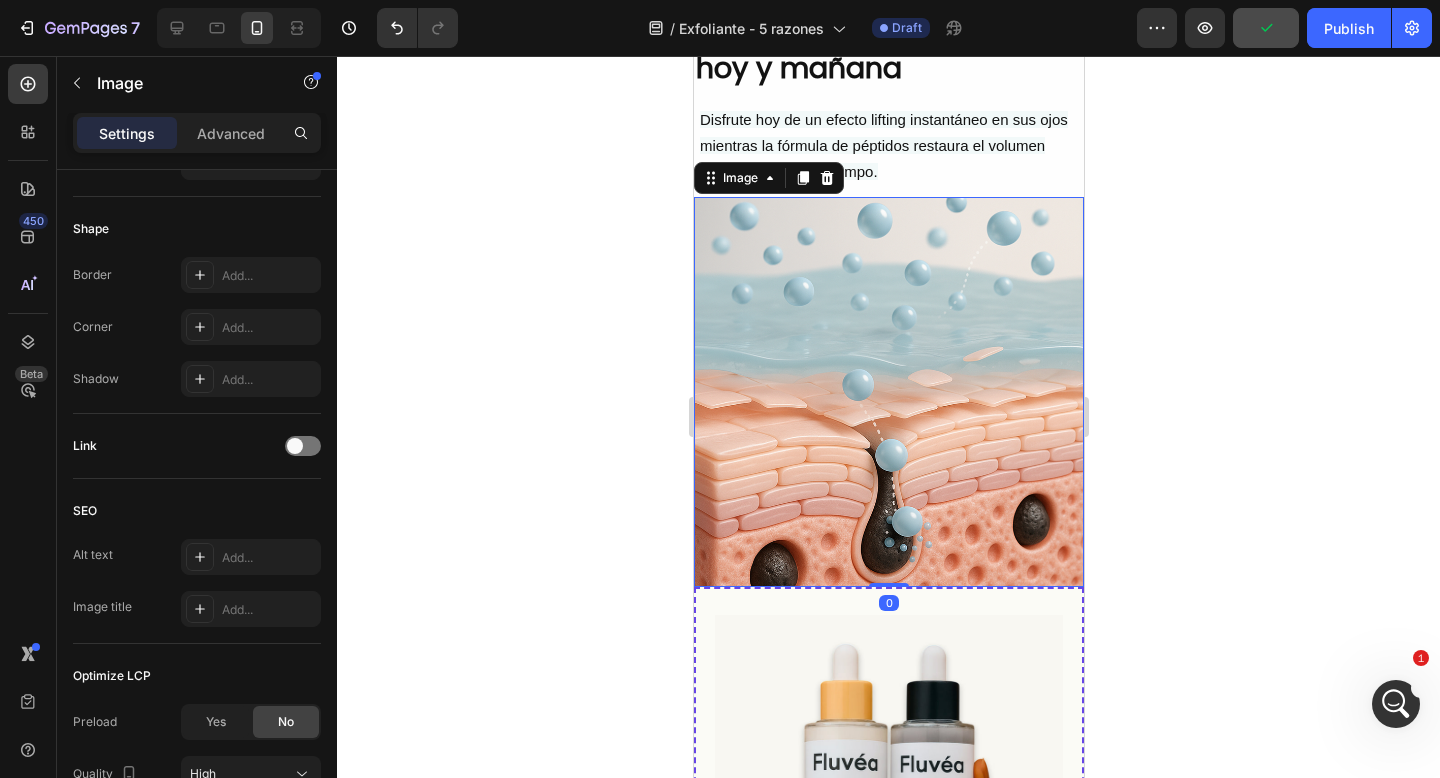 scroll, scrollTop: 3246, scrollLeft: 0, axis: vertical 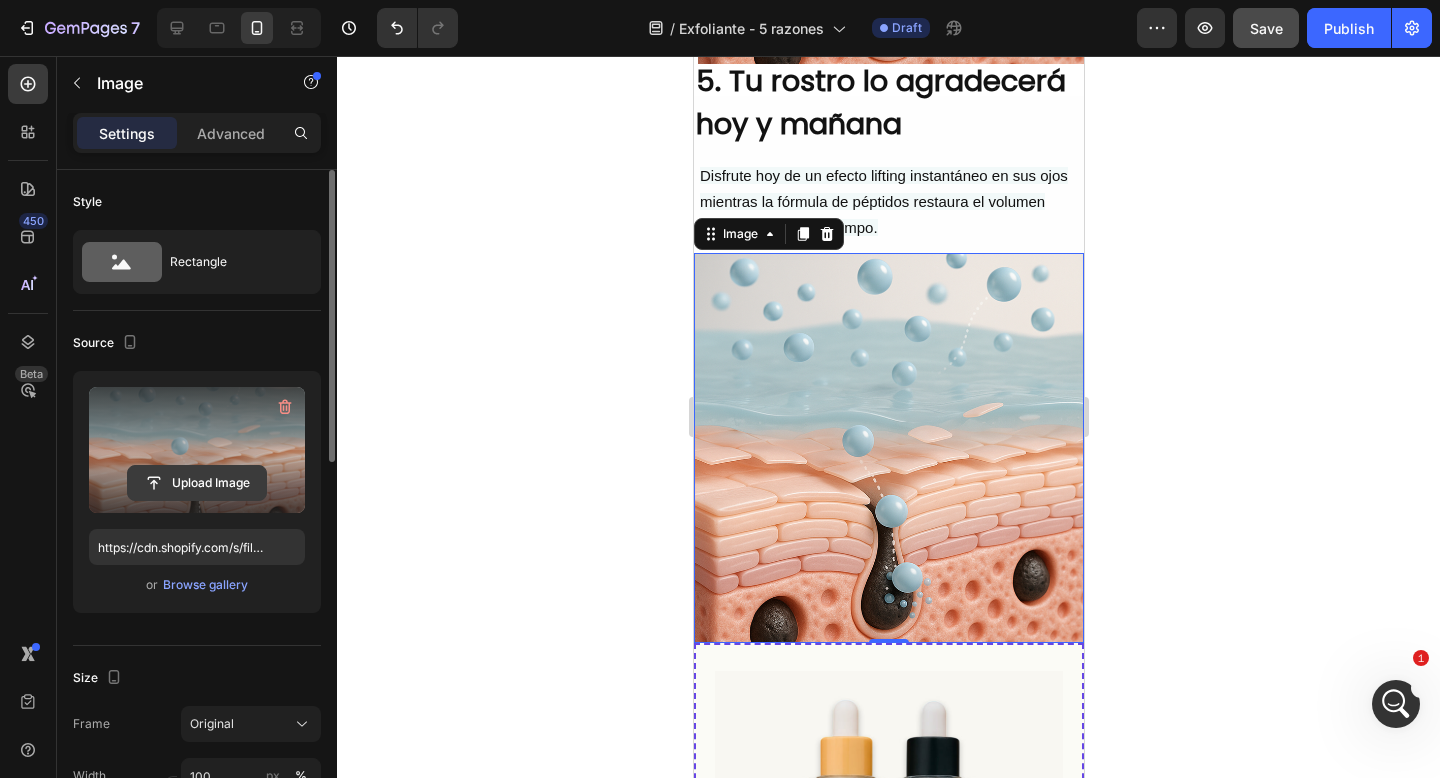 click 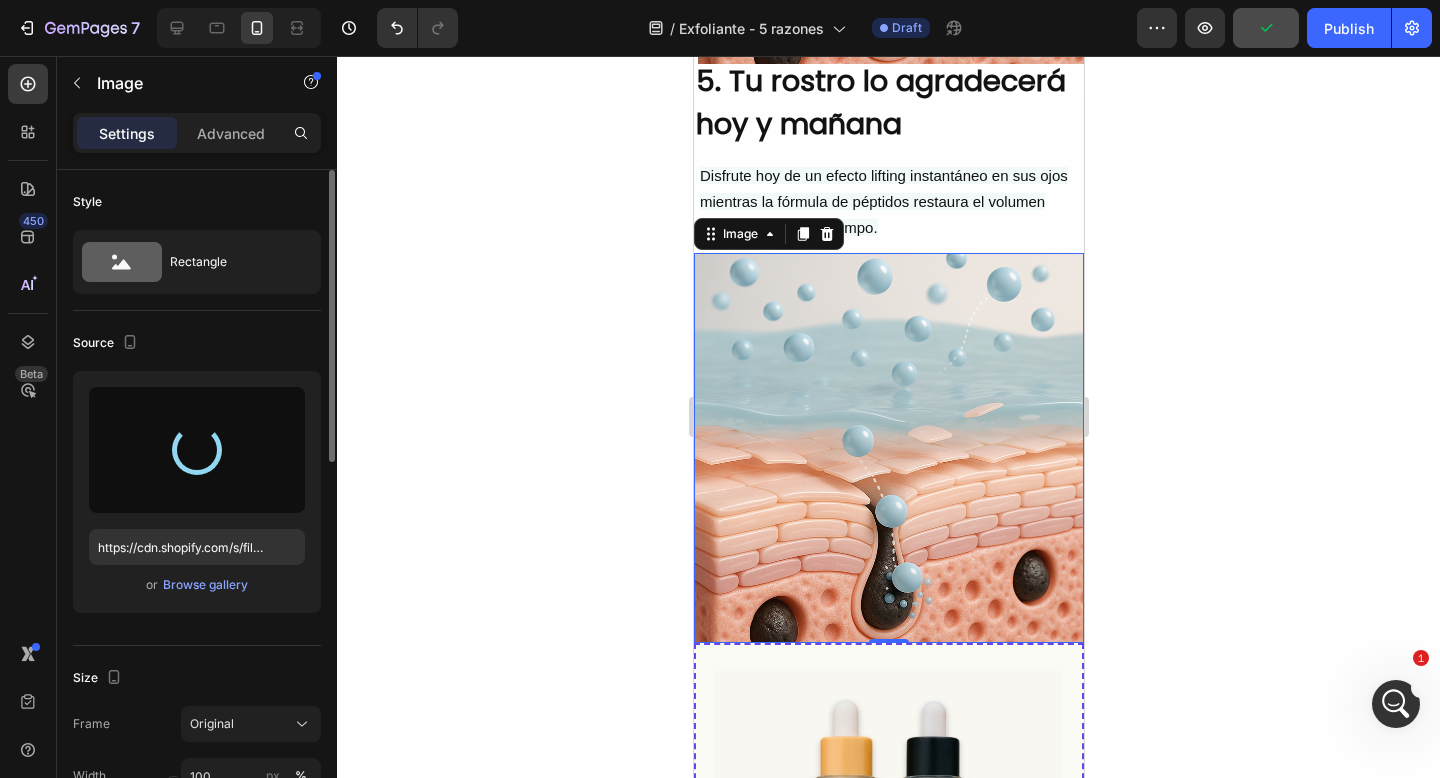 type on "https://cdn.shopify.com/s/files/1/0905/2212/4588/files/gempages_577672644518740668-495f4025-f20d-485d-b171-1d44a65f692b.jpg" 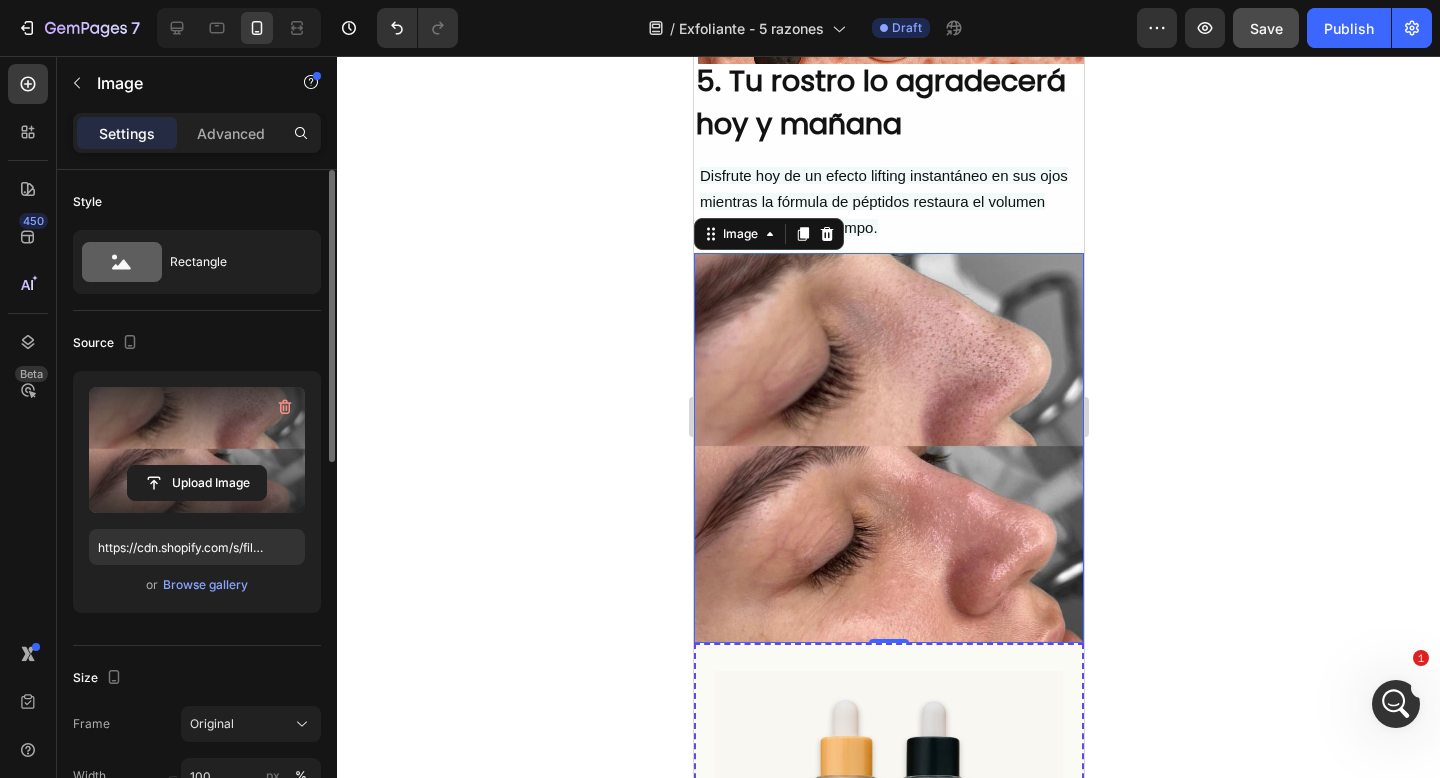 click 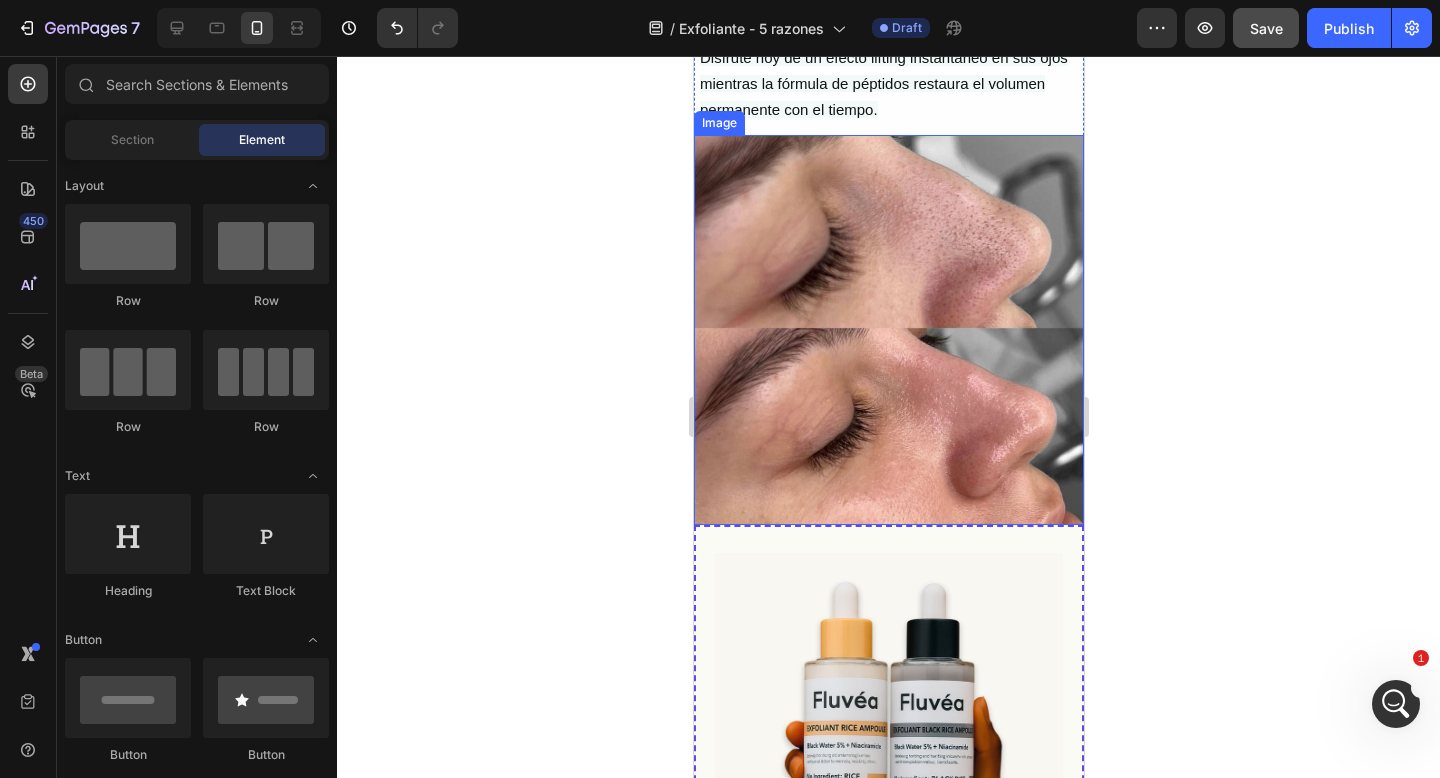 scroll, scrollTop: 3387, scrollLeft: 0, axis: vertical 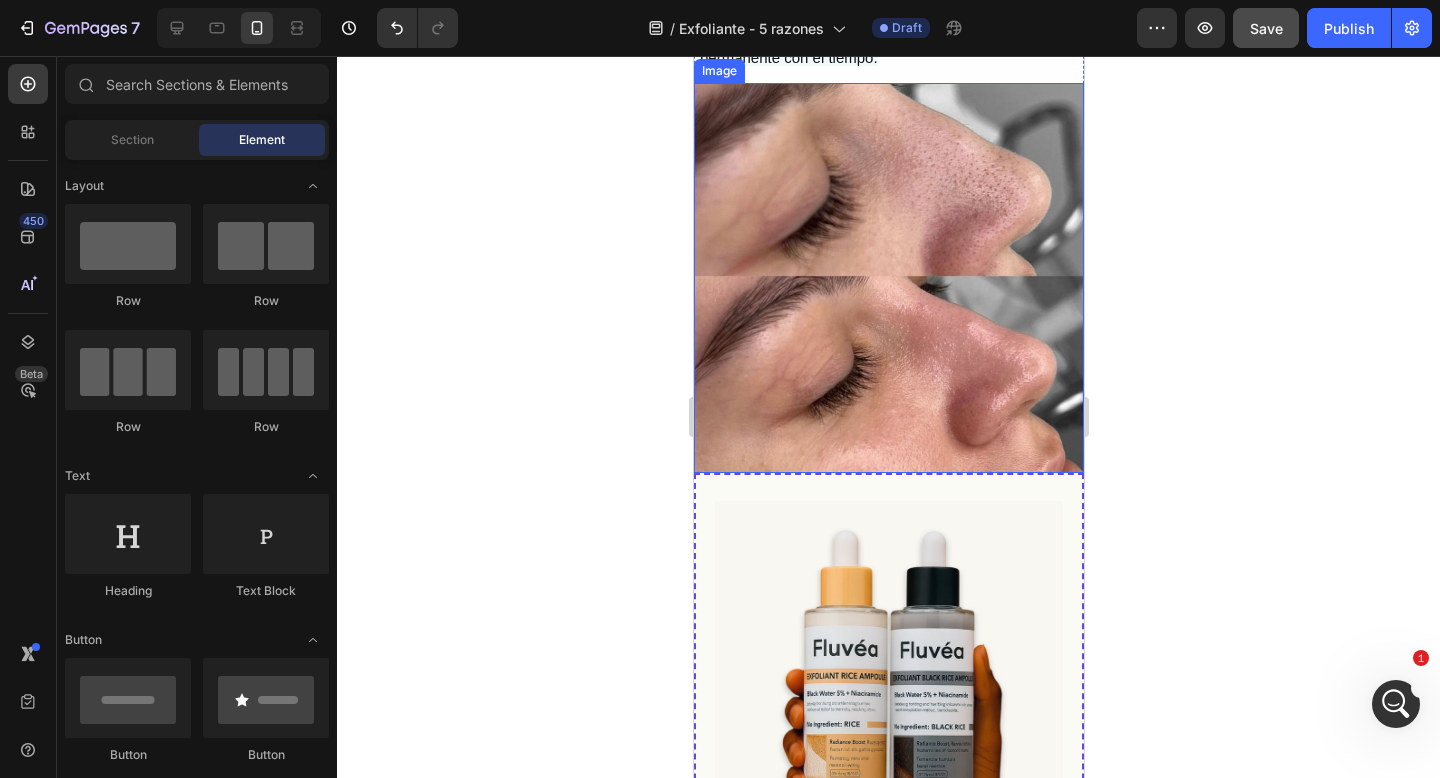 click at bounding box center (888, 278) 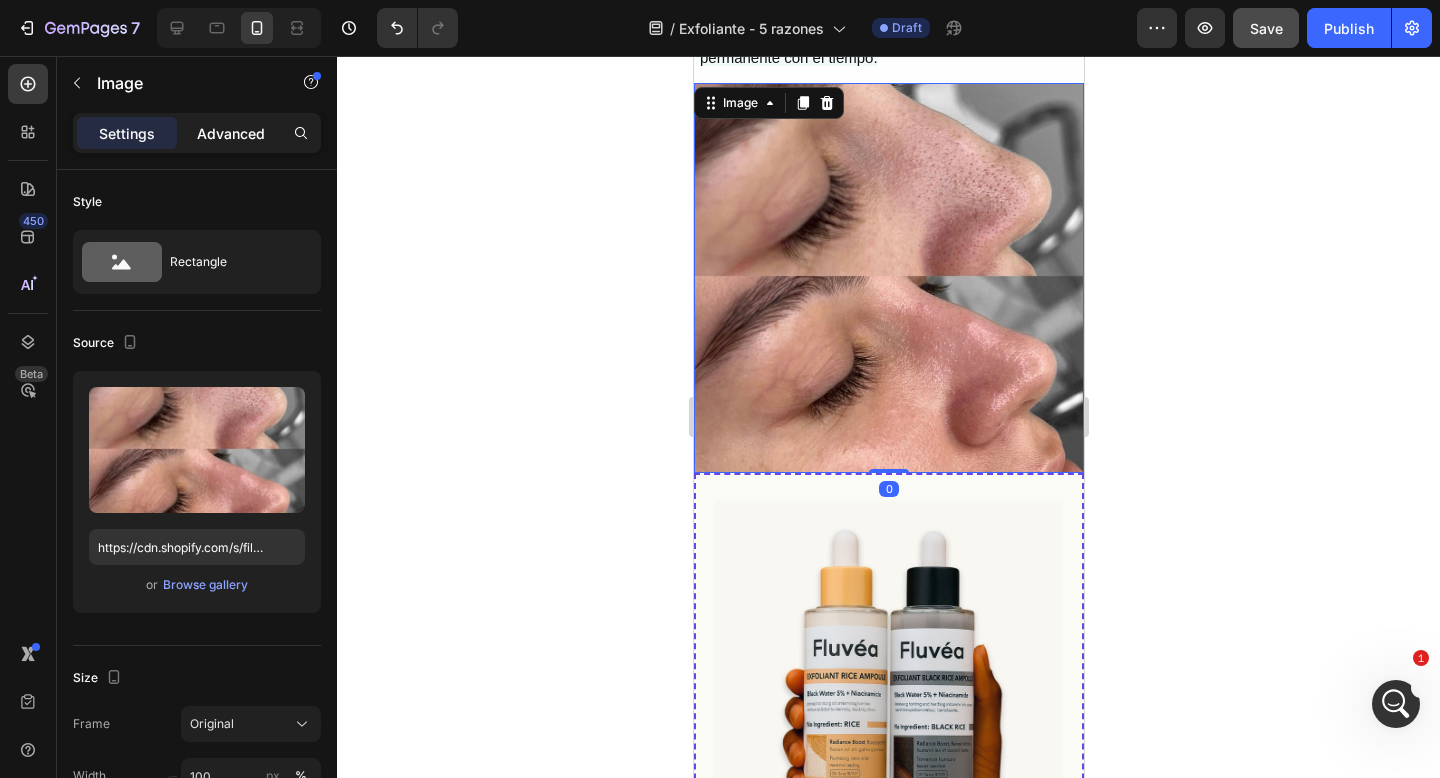 click on "Advanced" at bounding box center [231, 133] 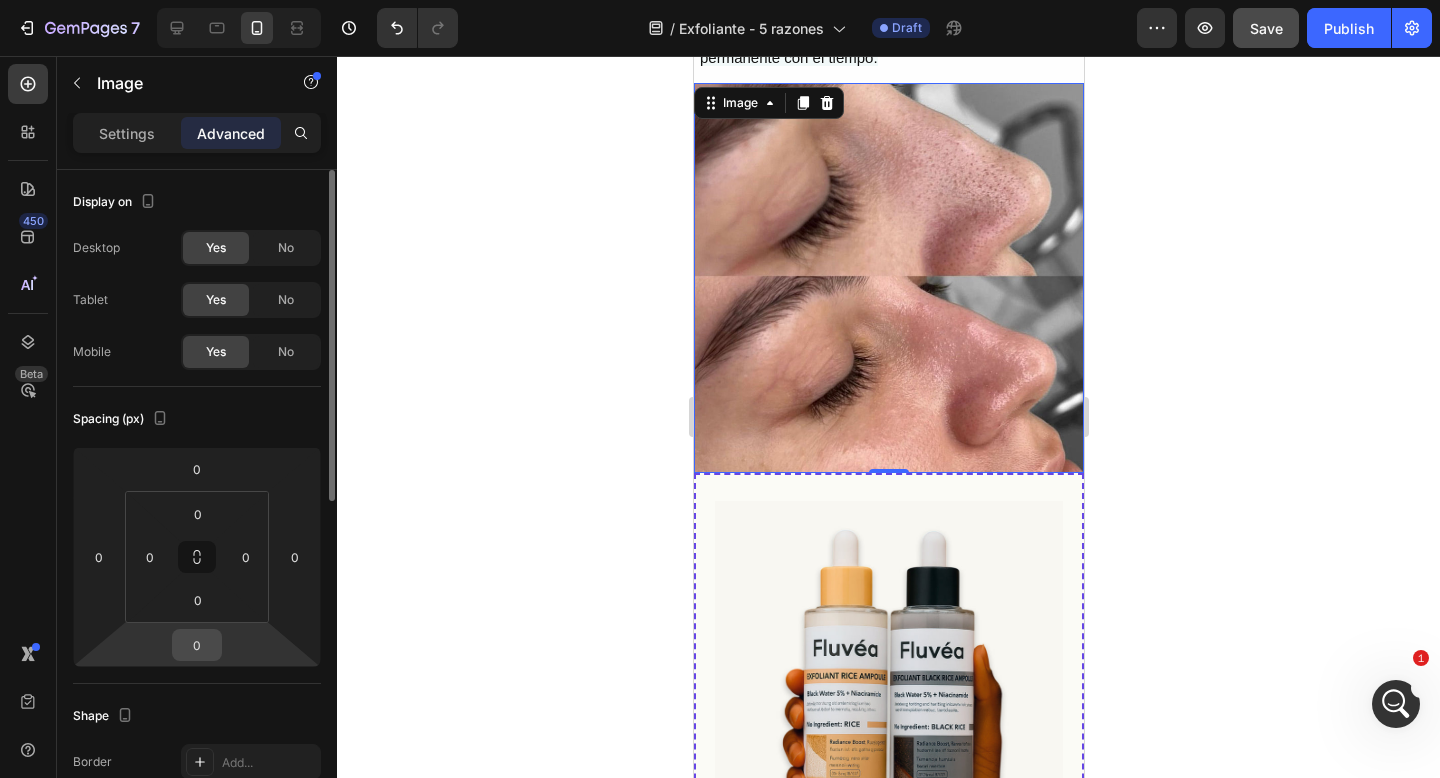 click on "0" at bounding box center [197, 645] 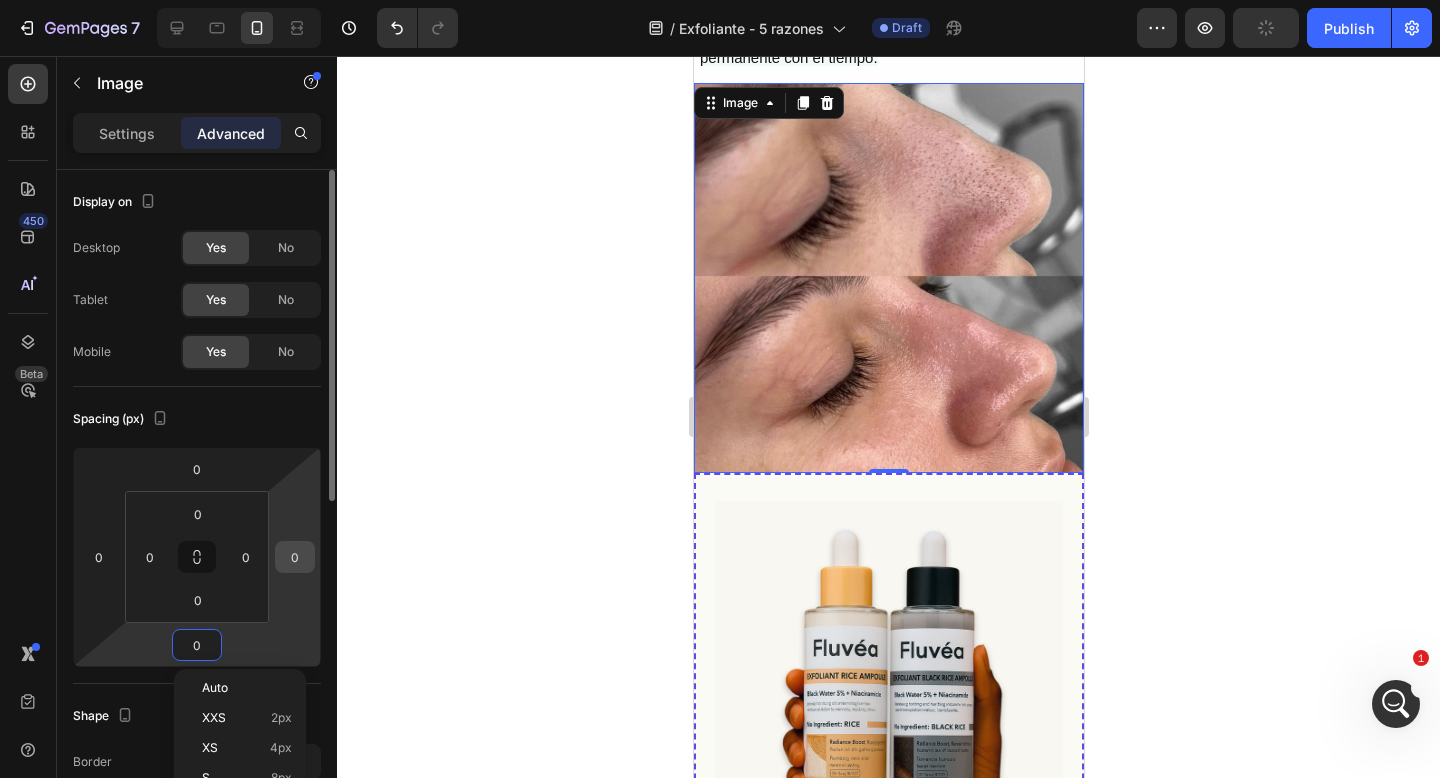 scroll, scrollTop: 120, scrollLeft: 0, axis: vertical 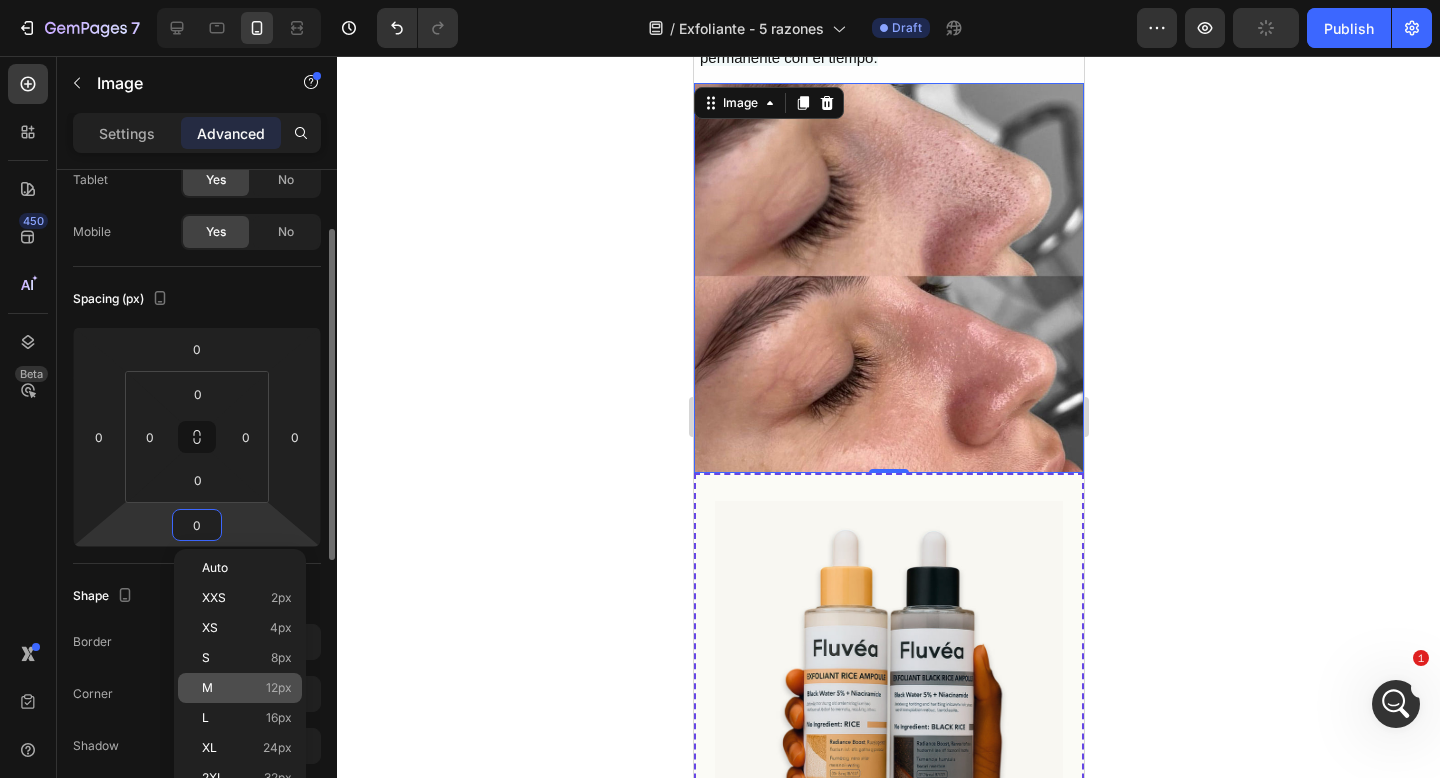 click on "M 12px" at bounding box center [247, 688] 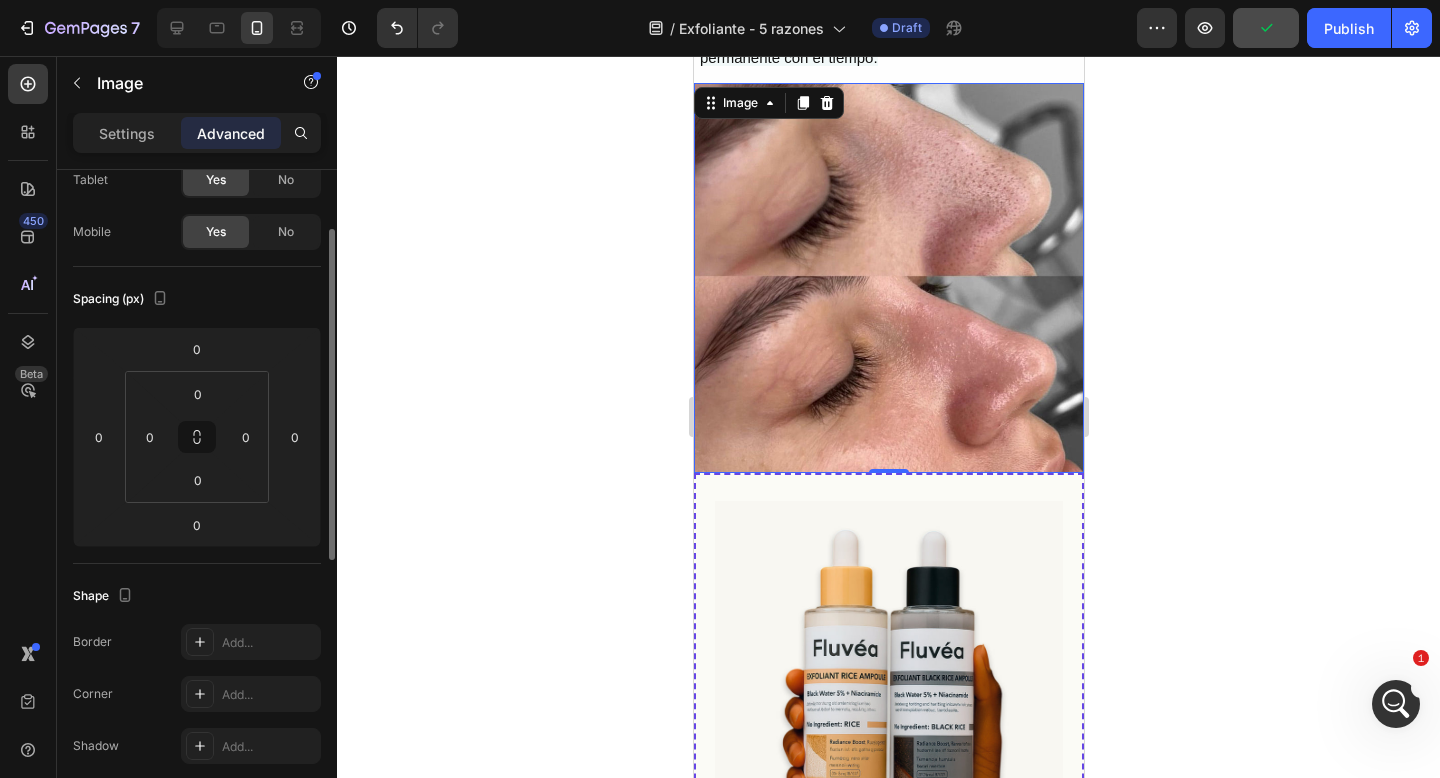 type on "12" 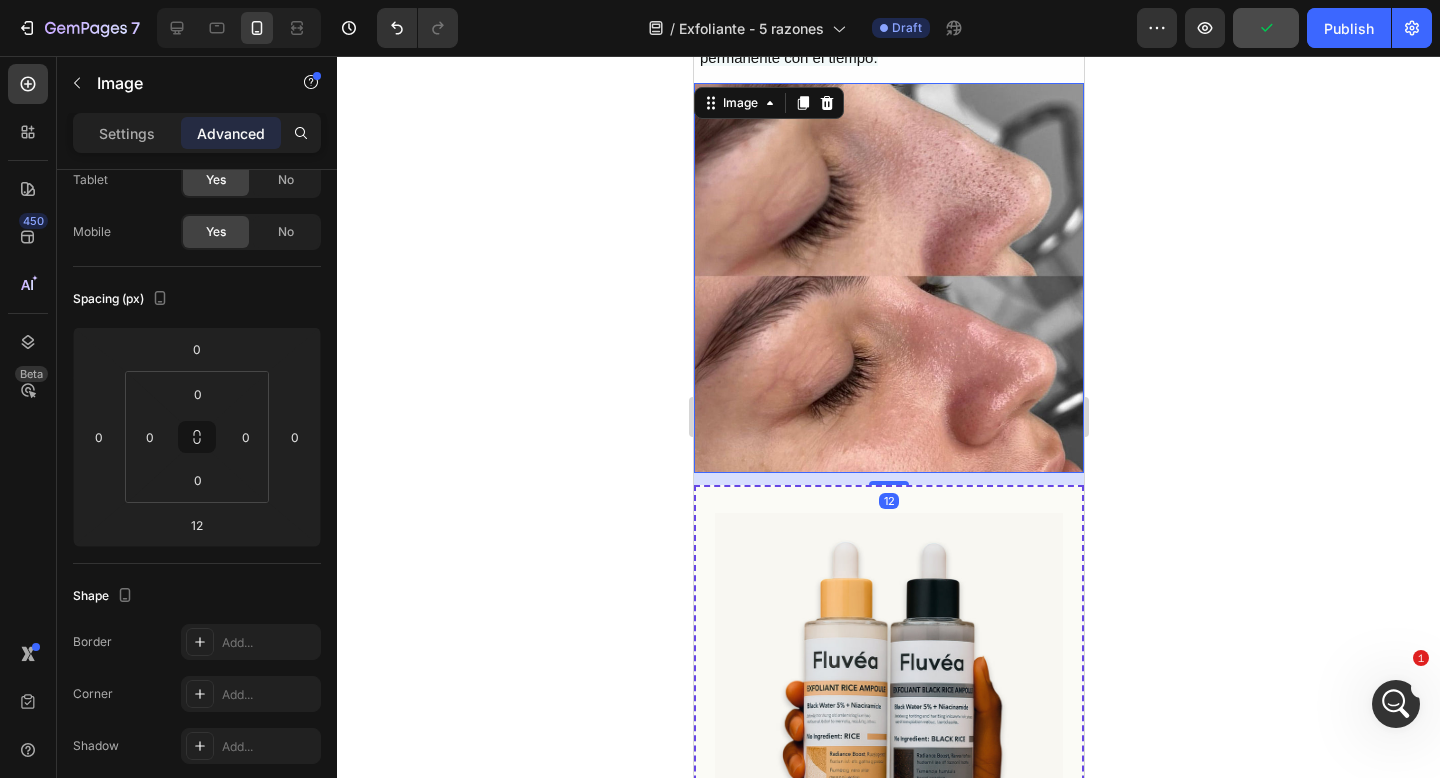 click 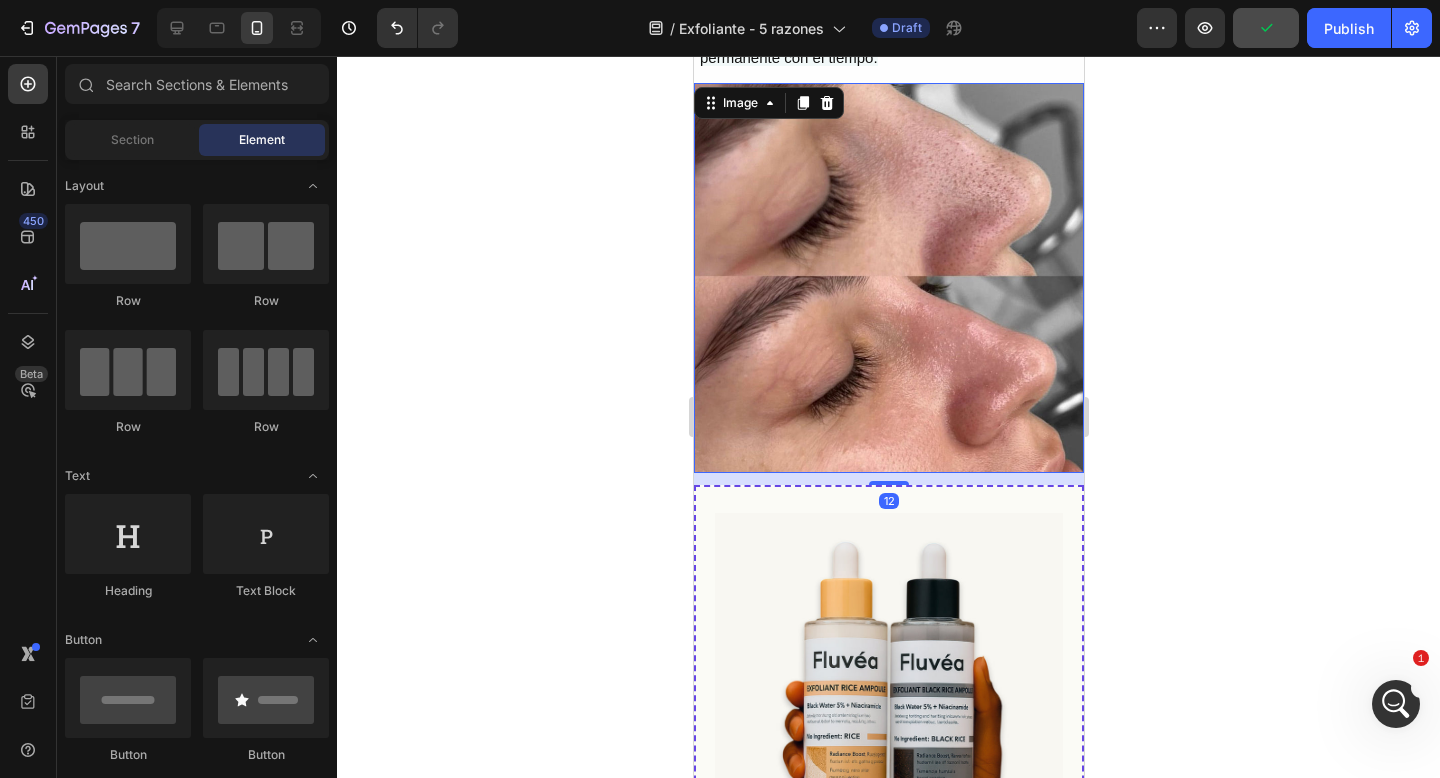 click 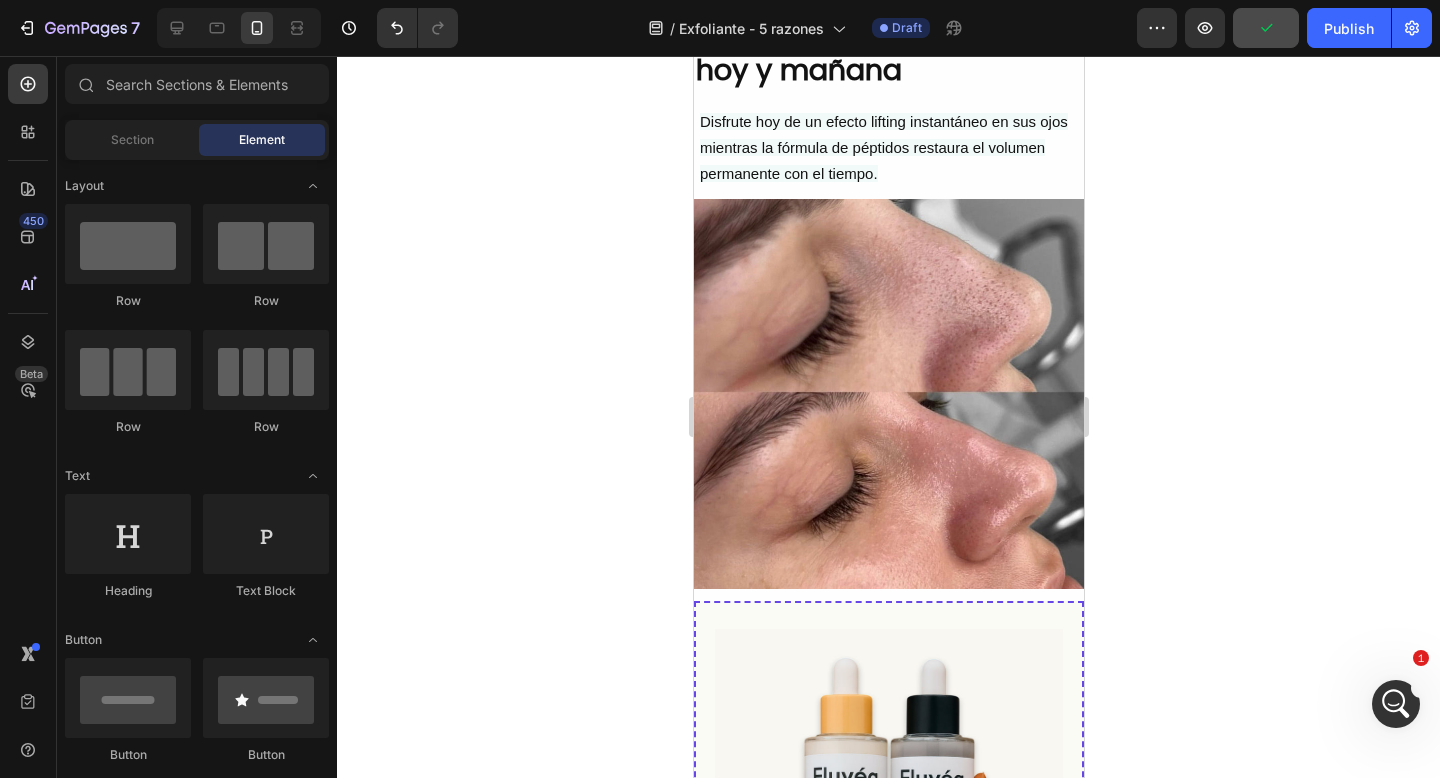 scroll, scrollTop: 3132, scrollLeft: 0, axis: vertical 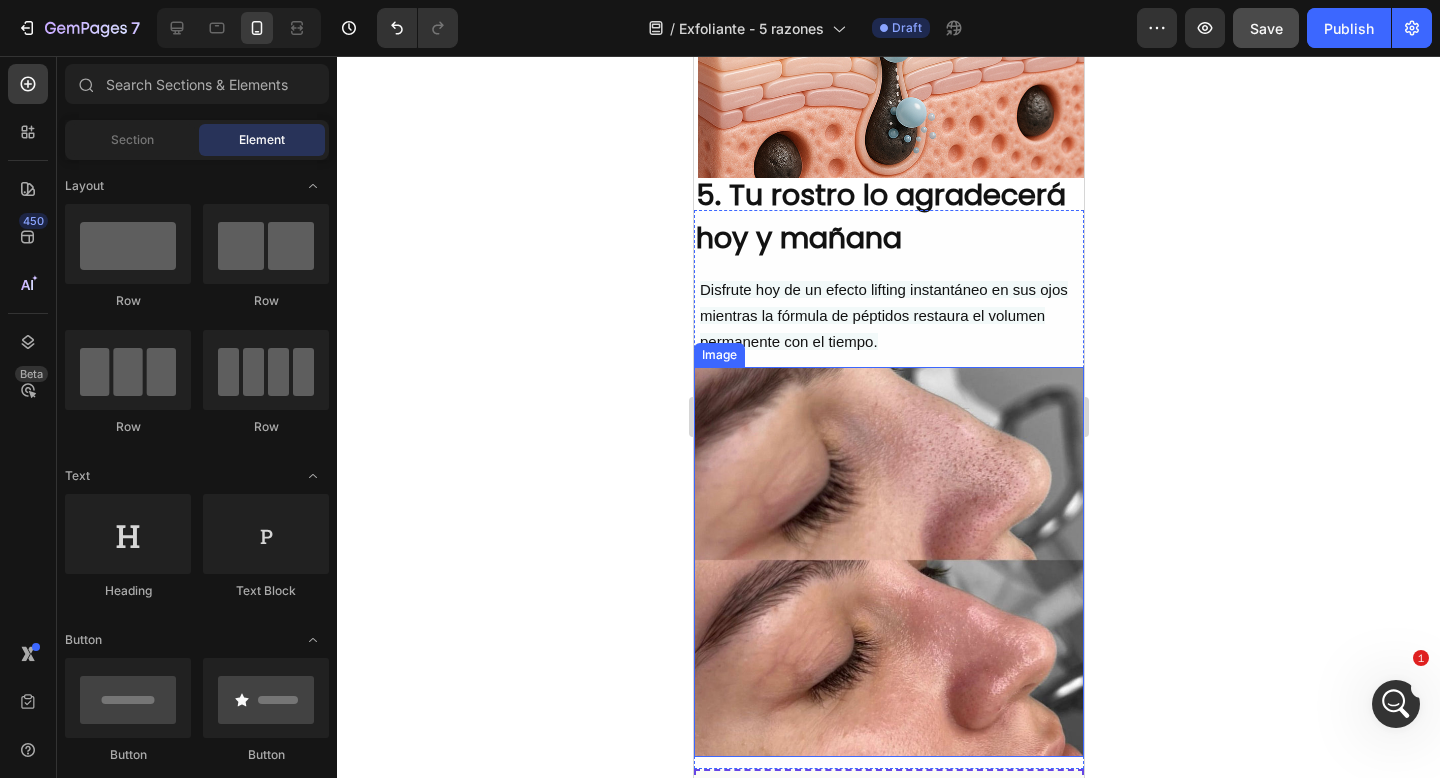 click at bounding box center [888, 562] 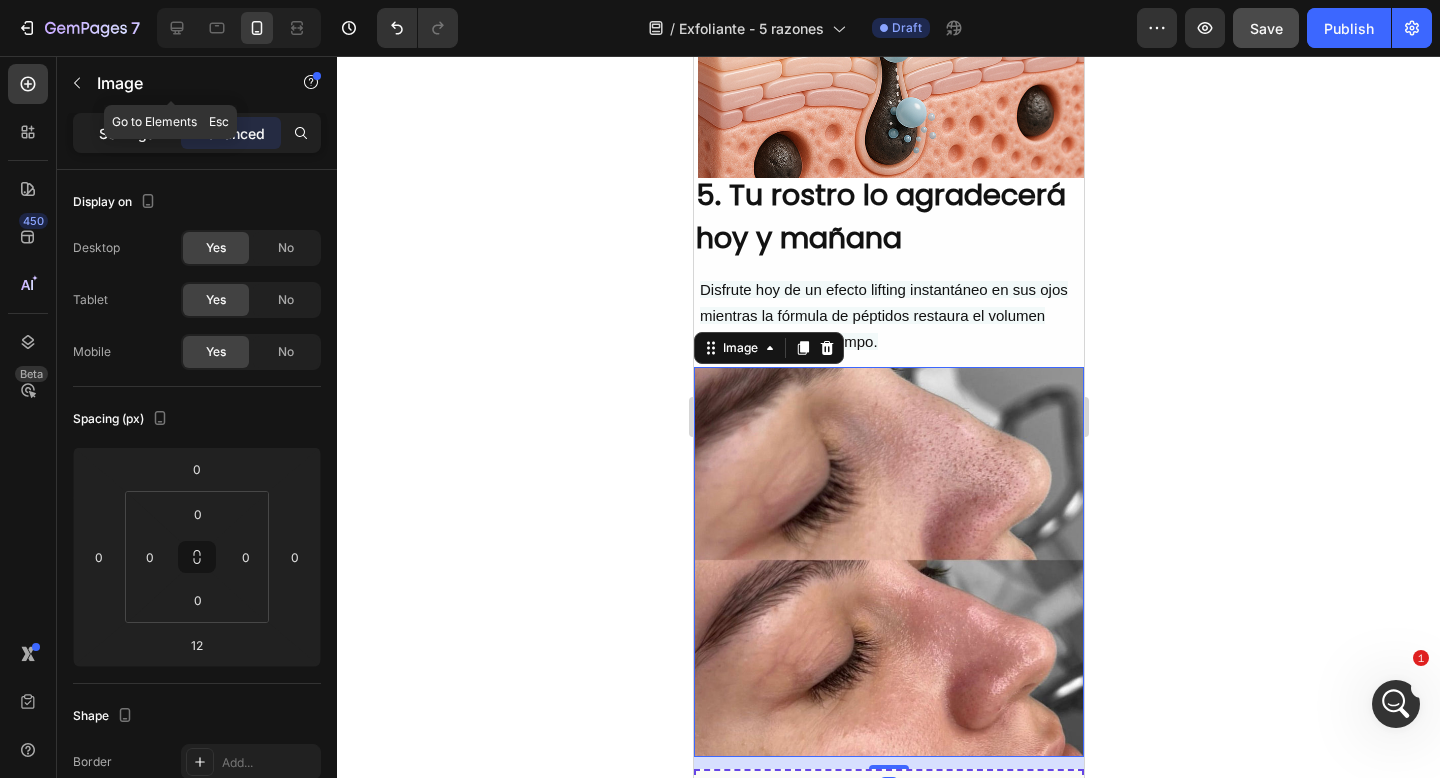 click on "Settings" 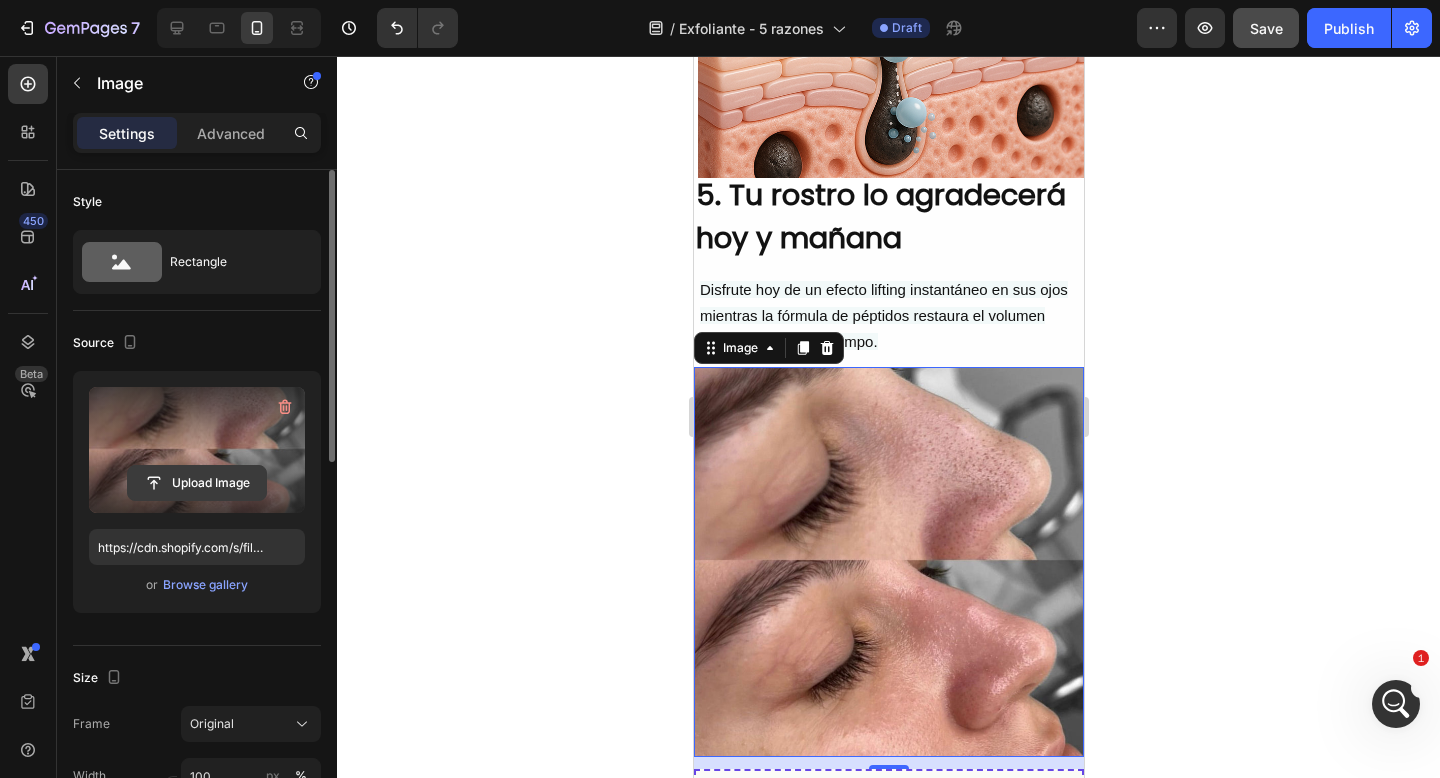 click 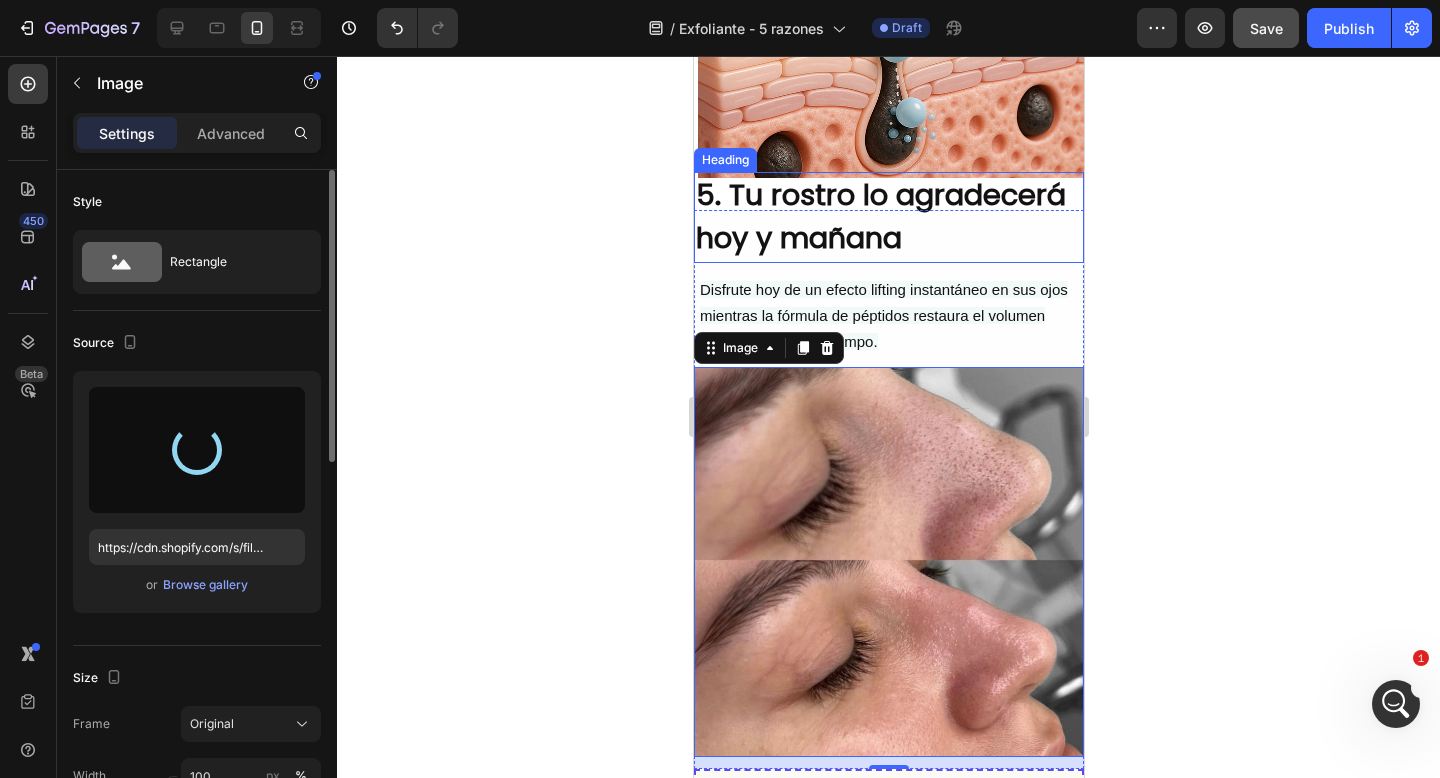 type on "https://cdn.shopify.com/s/files/1/0905/2212/4588/files/gempages_577672644518740668-7c2945c2-4ad1-4b5f-9f6a-16def06403b7.png" 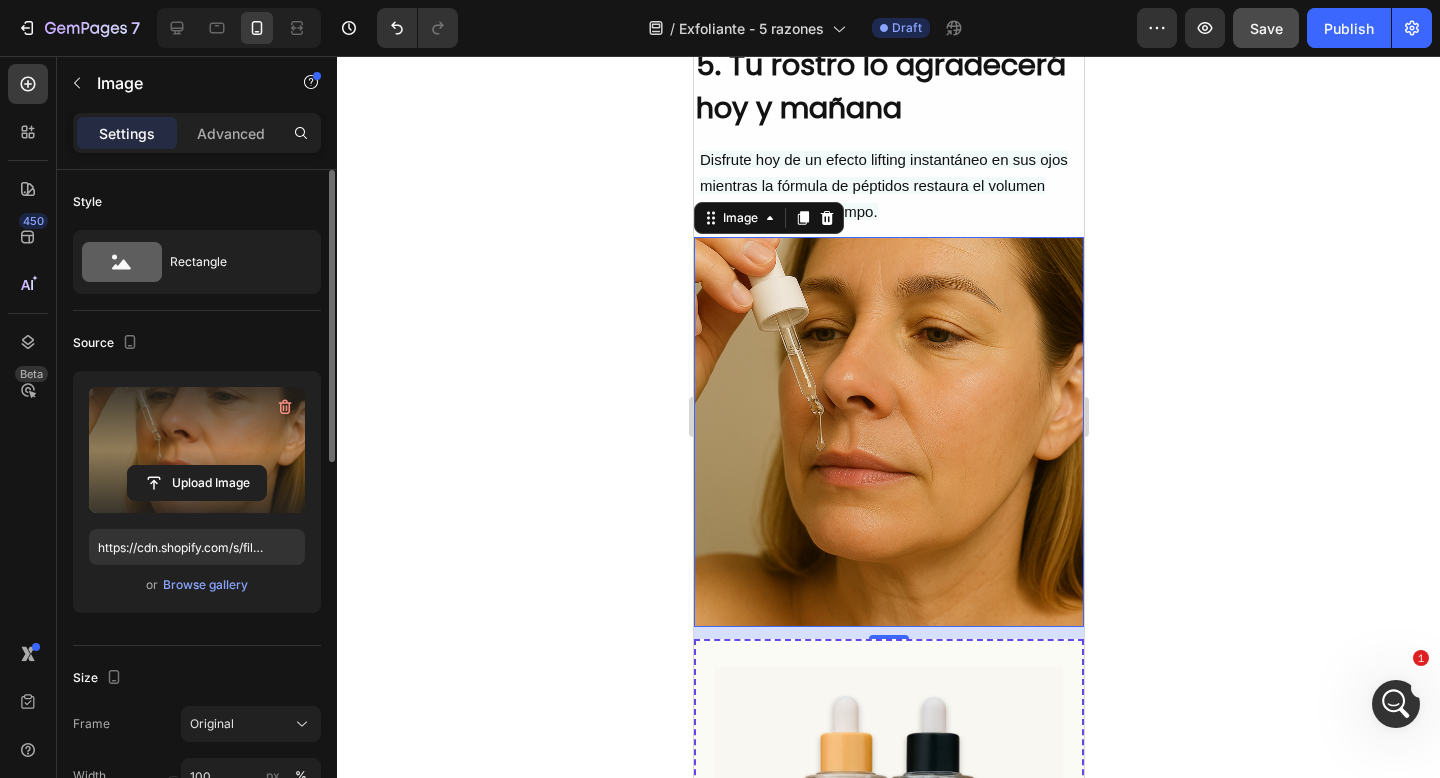 scroll, scrollTop: 3125, scrollLeft: 0, axis: vertical 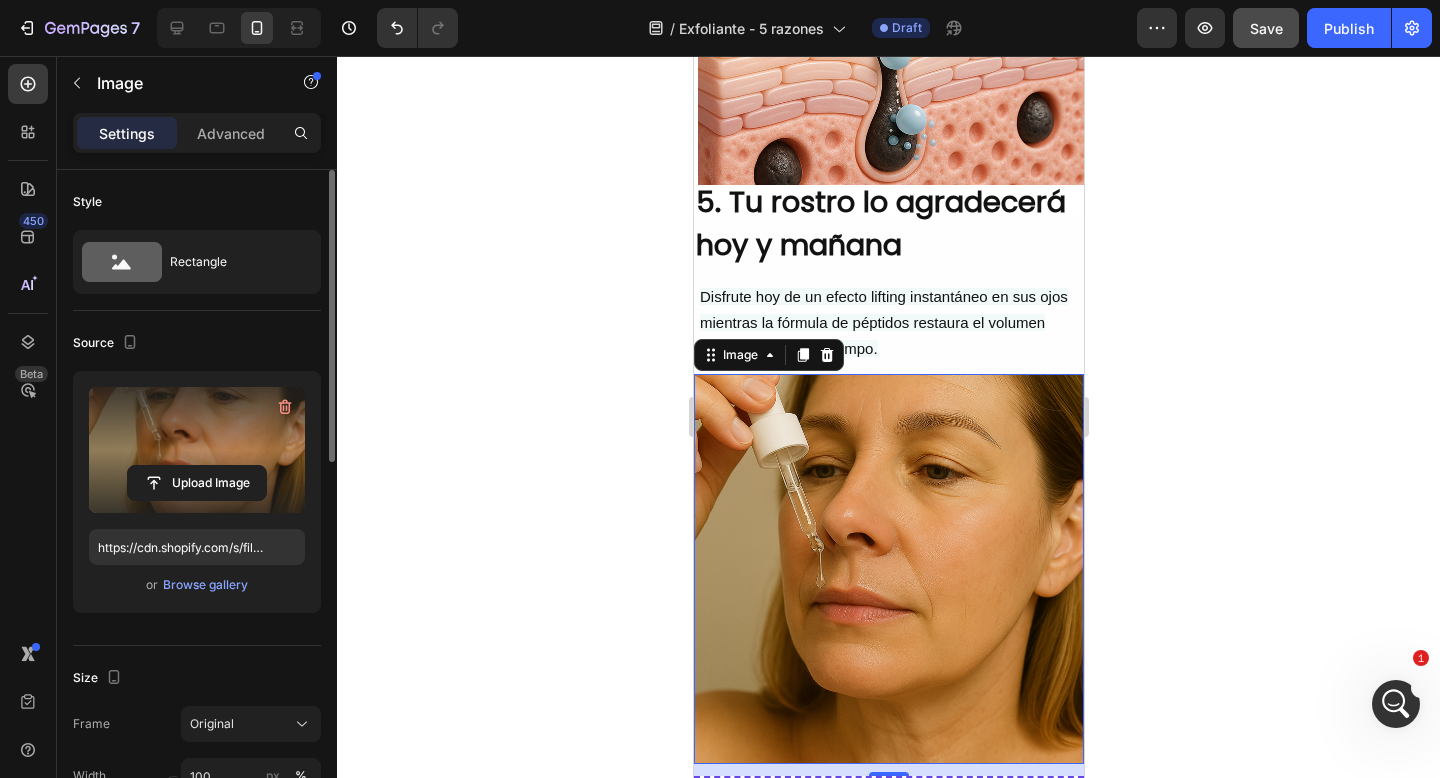 click on "Save" at bounding box center [1266, 28] 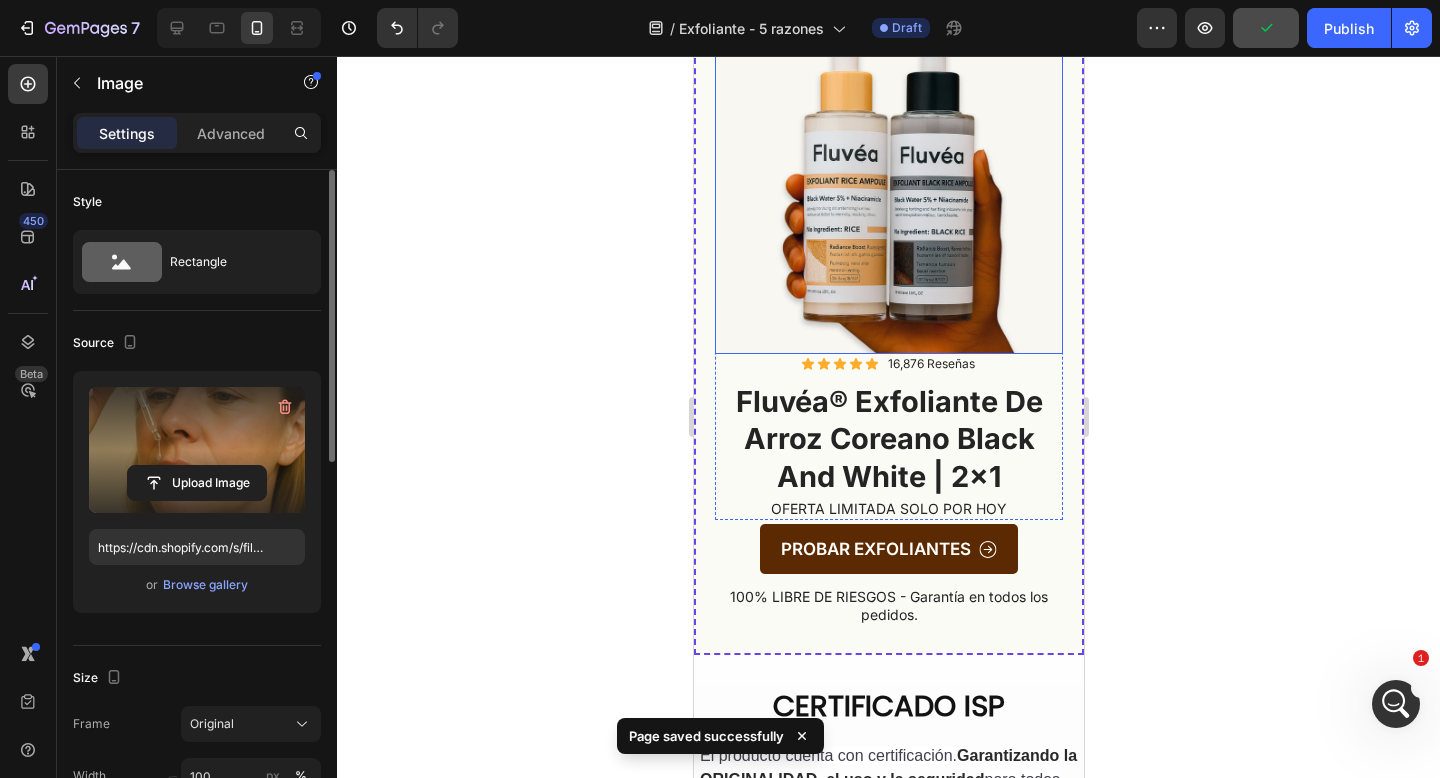 scroll, scrollTop: 3953, scrollLeft: 0, axis: vertical 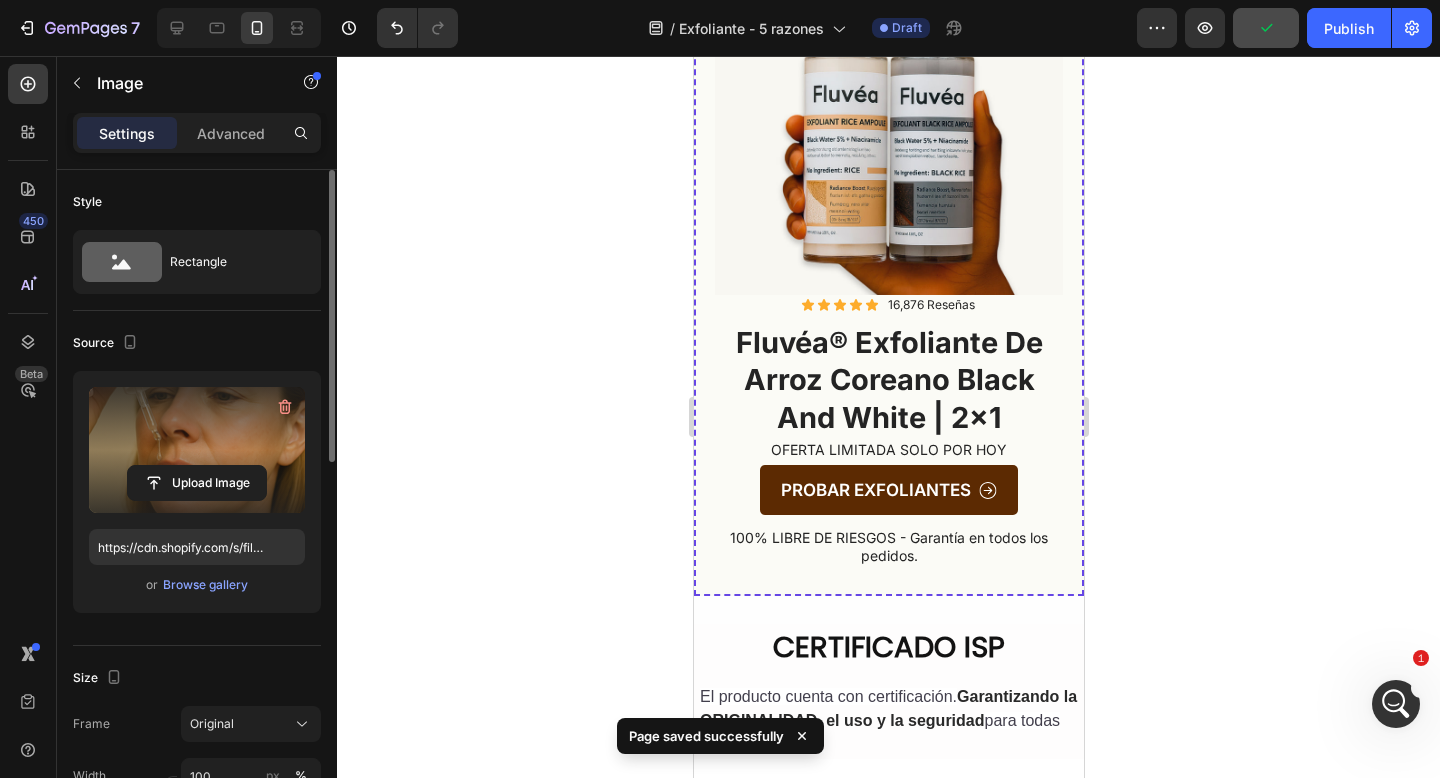 click 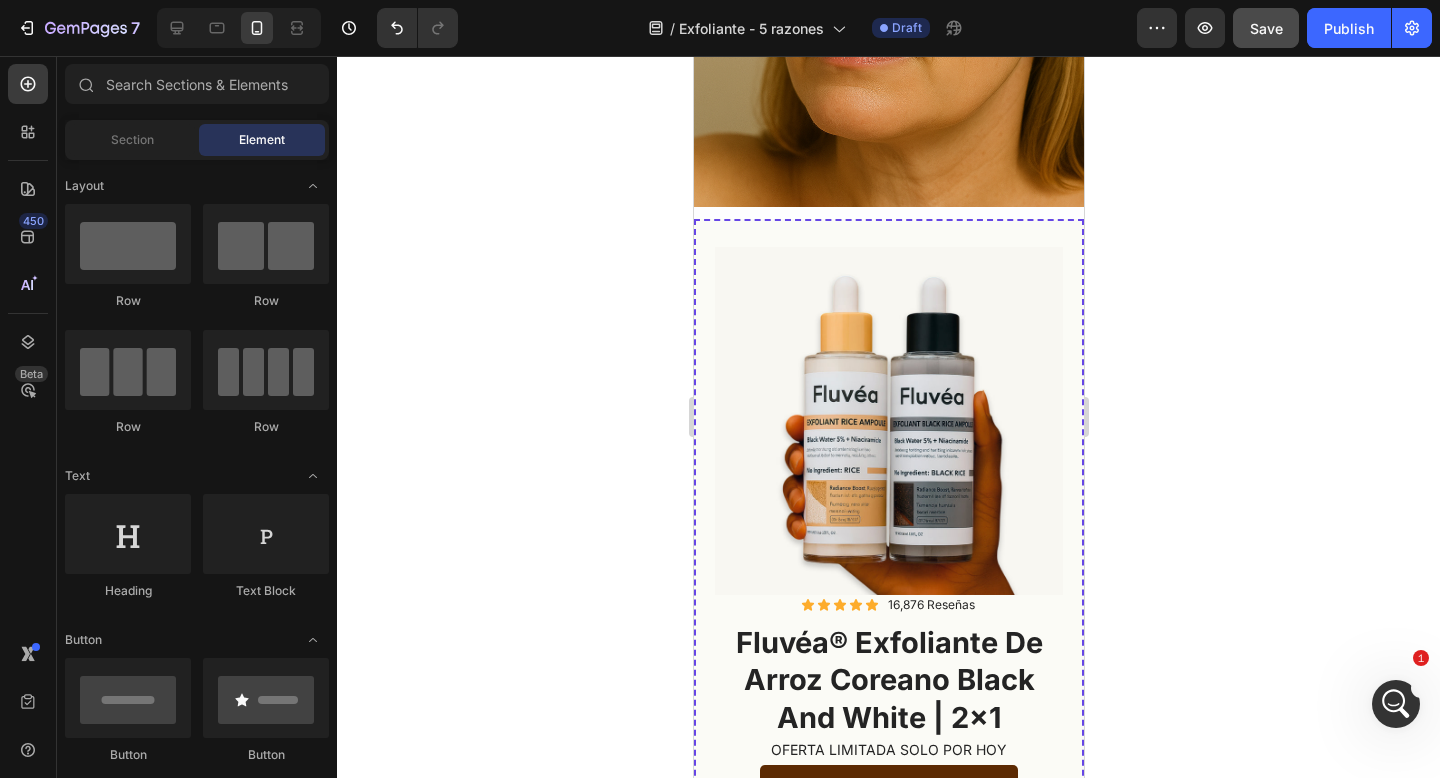 scroll, scrollTop: 3917, scrollLeft: 0, axis: vertical 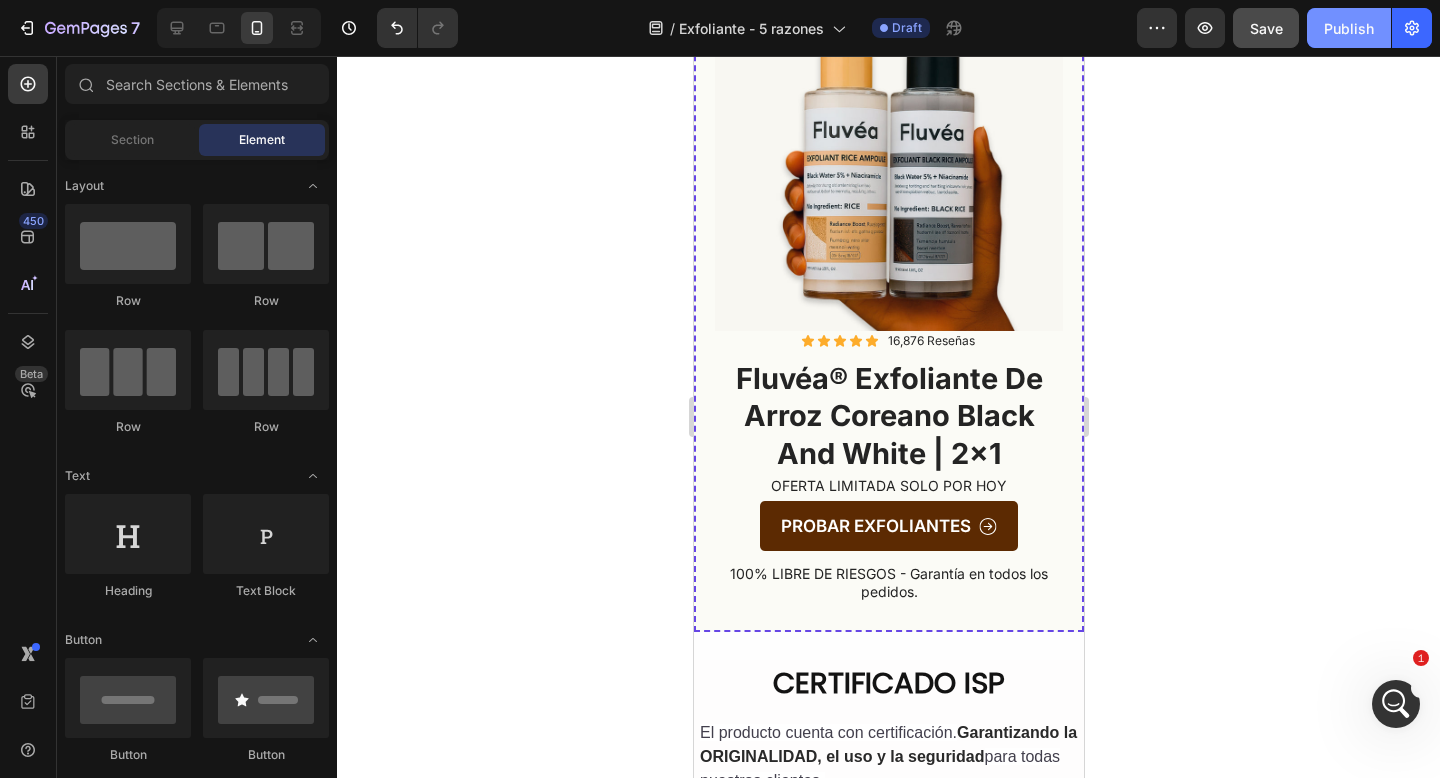 click on "Publish" at bounding box center (1349, 28) 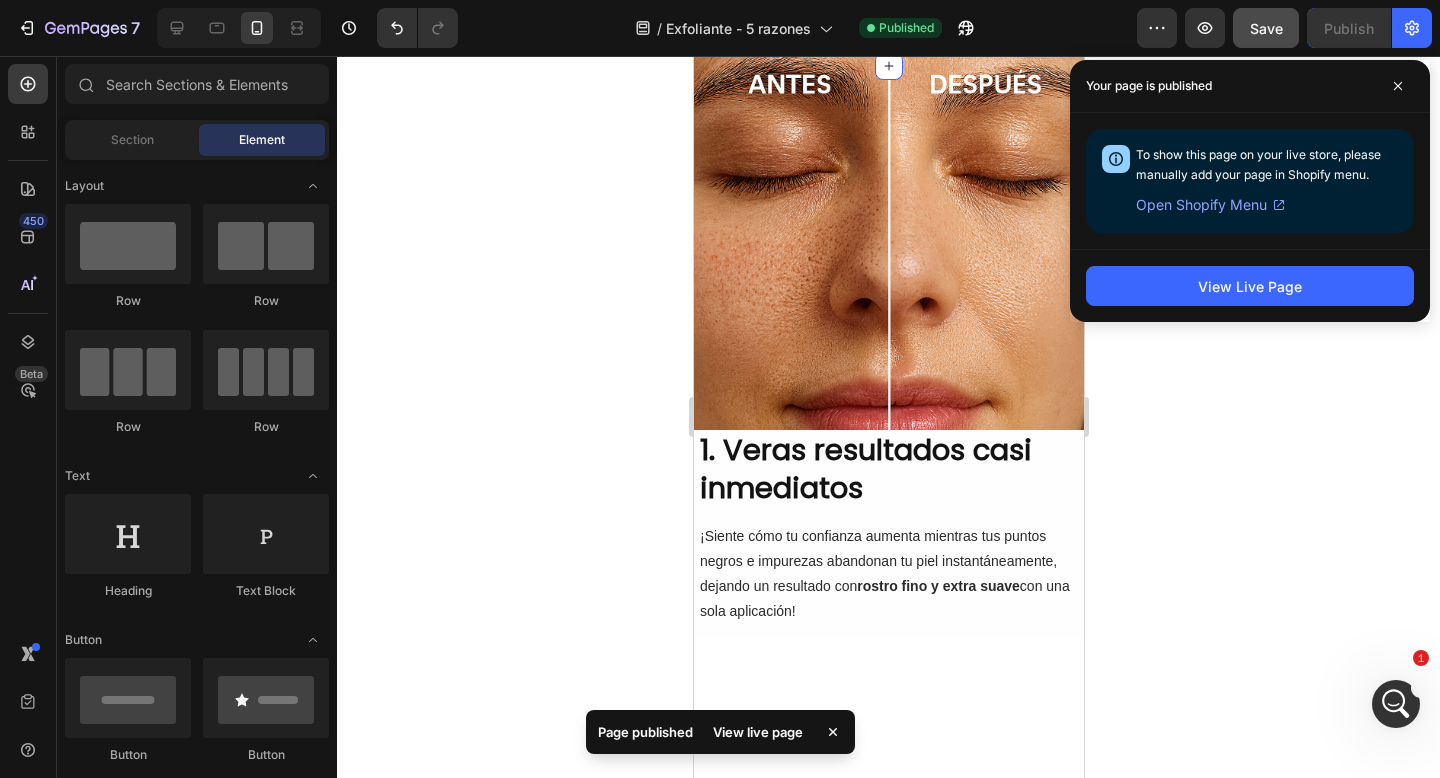 scroll, scrollTop: 61, scrollLeft: 0, axis: vertical 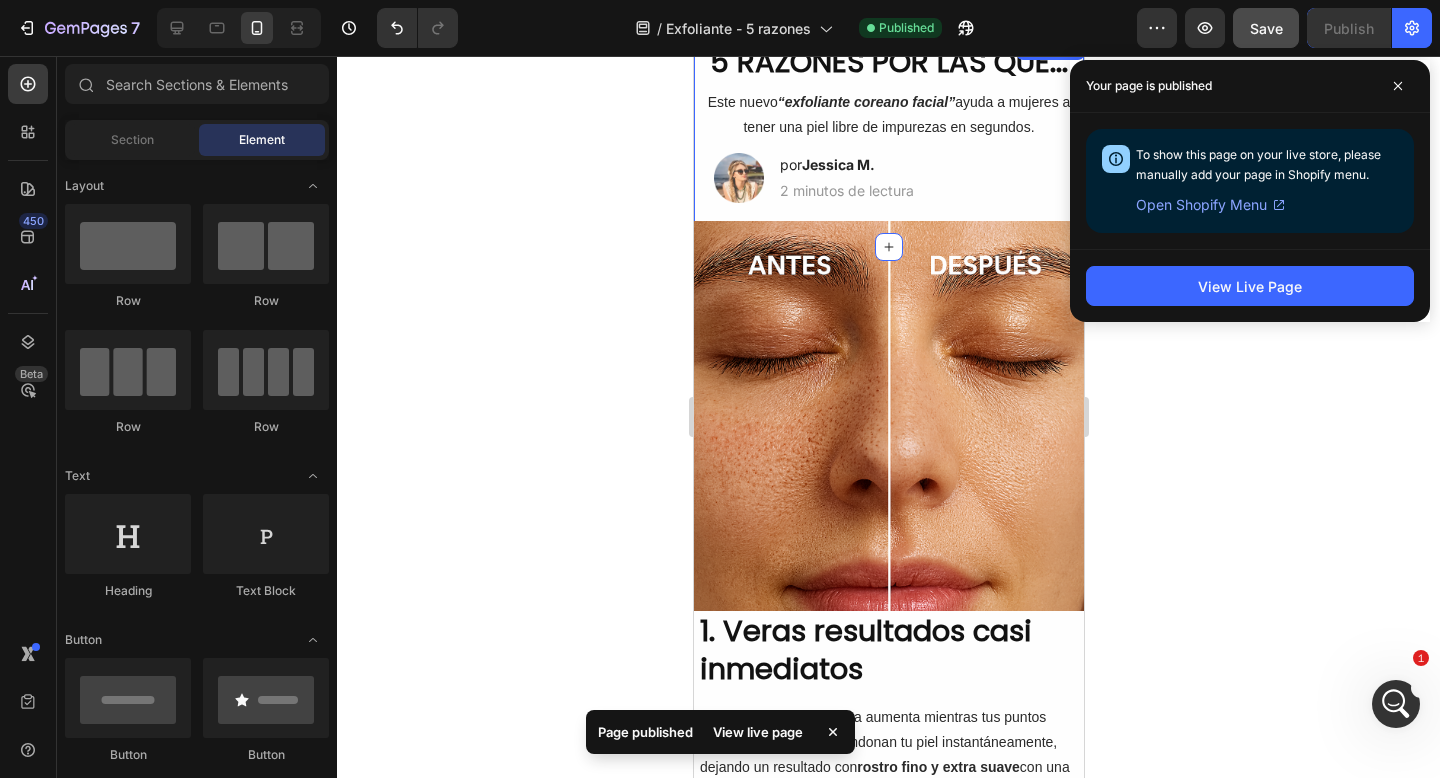 click on "5 RAZONES POR LAS QUE... Heading Este nuevo  “exfoliante coreano facial”  ayuda a mujeres a tener una piel libre de impurezas en segundos. Text Block Image por  Jessica M. Heading 2 minutos de lectura Text Block Row Row Row Section 1" at bounding box center [888, 141] 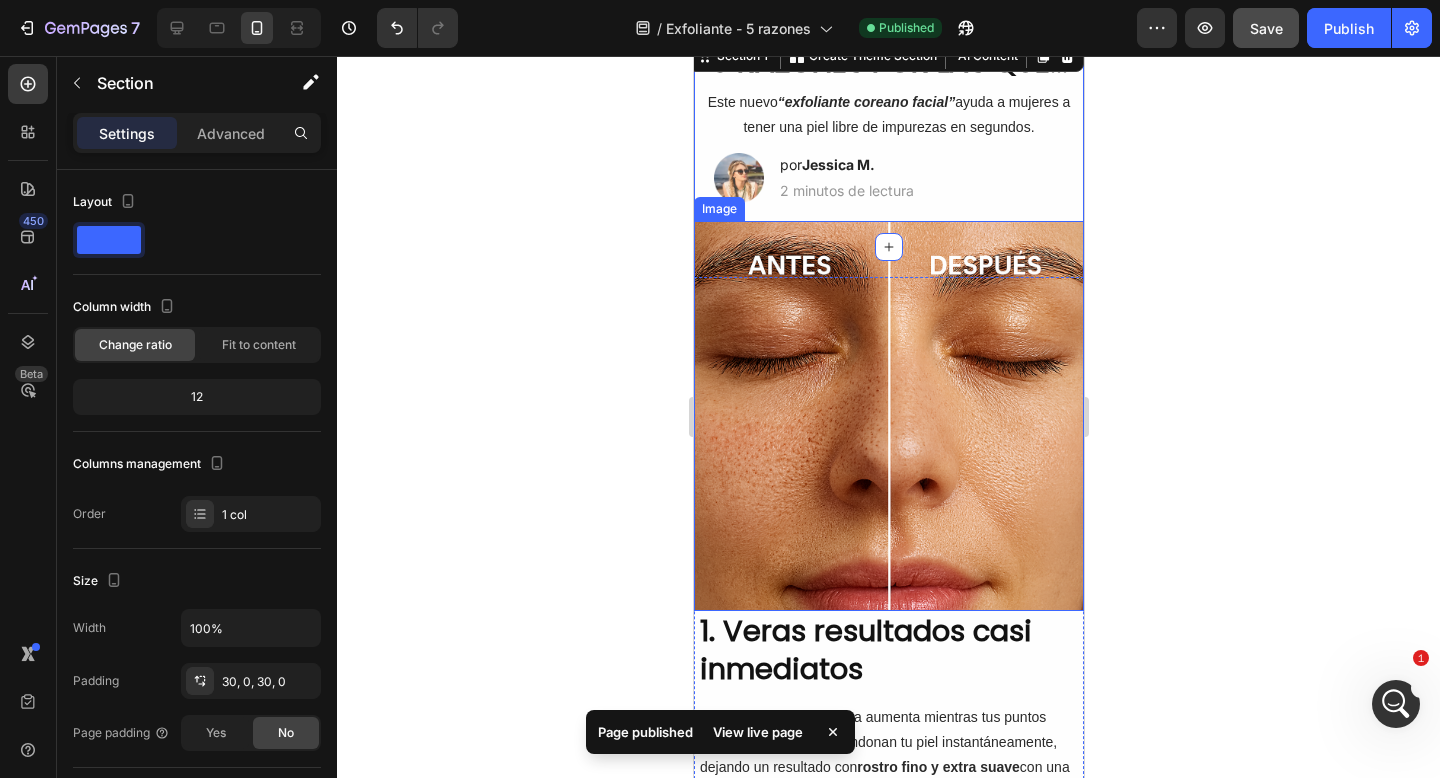 click at bounding box center (888, 416) 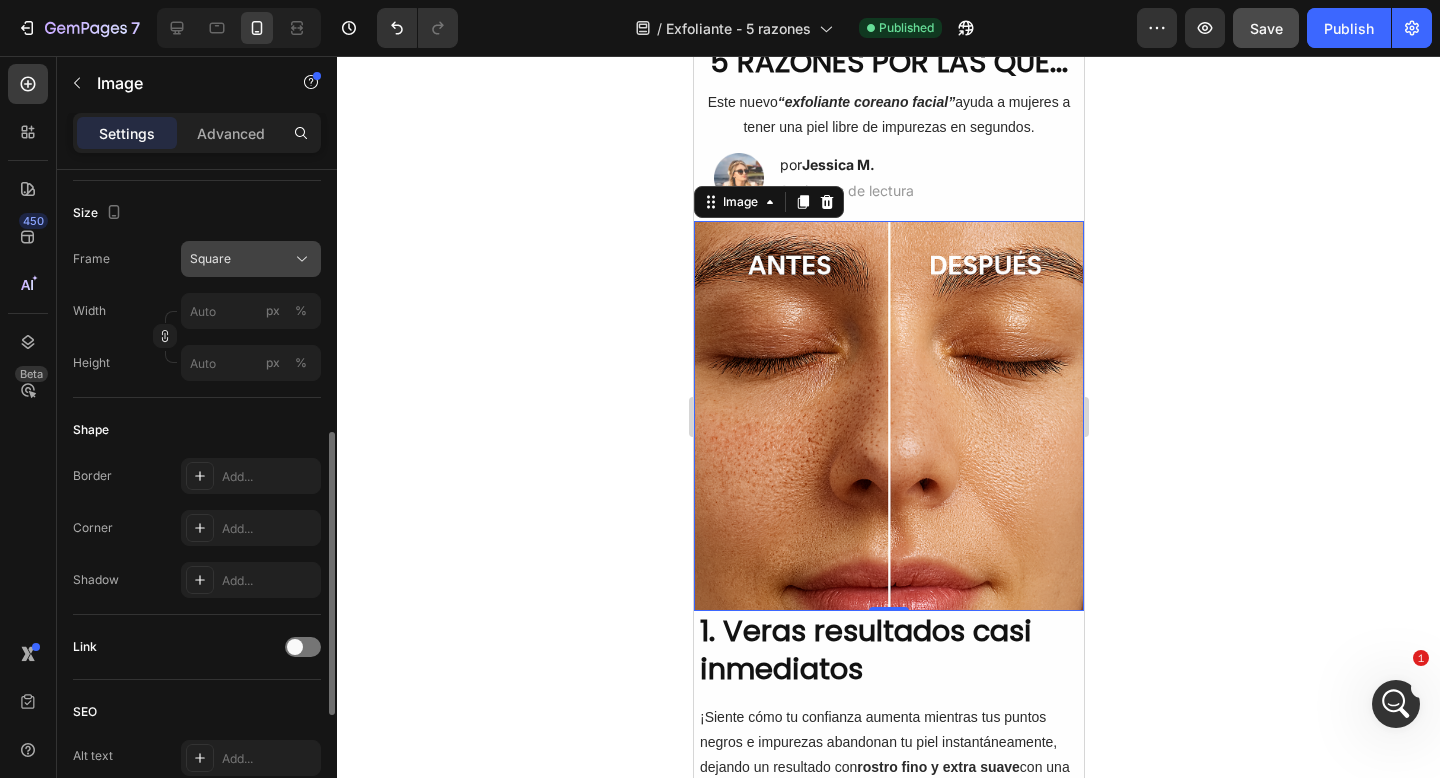 scroll, scrollTop: 489, scrollLeft: 0, axis: vertical 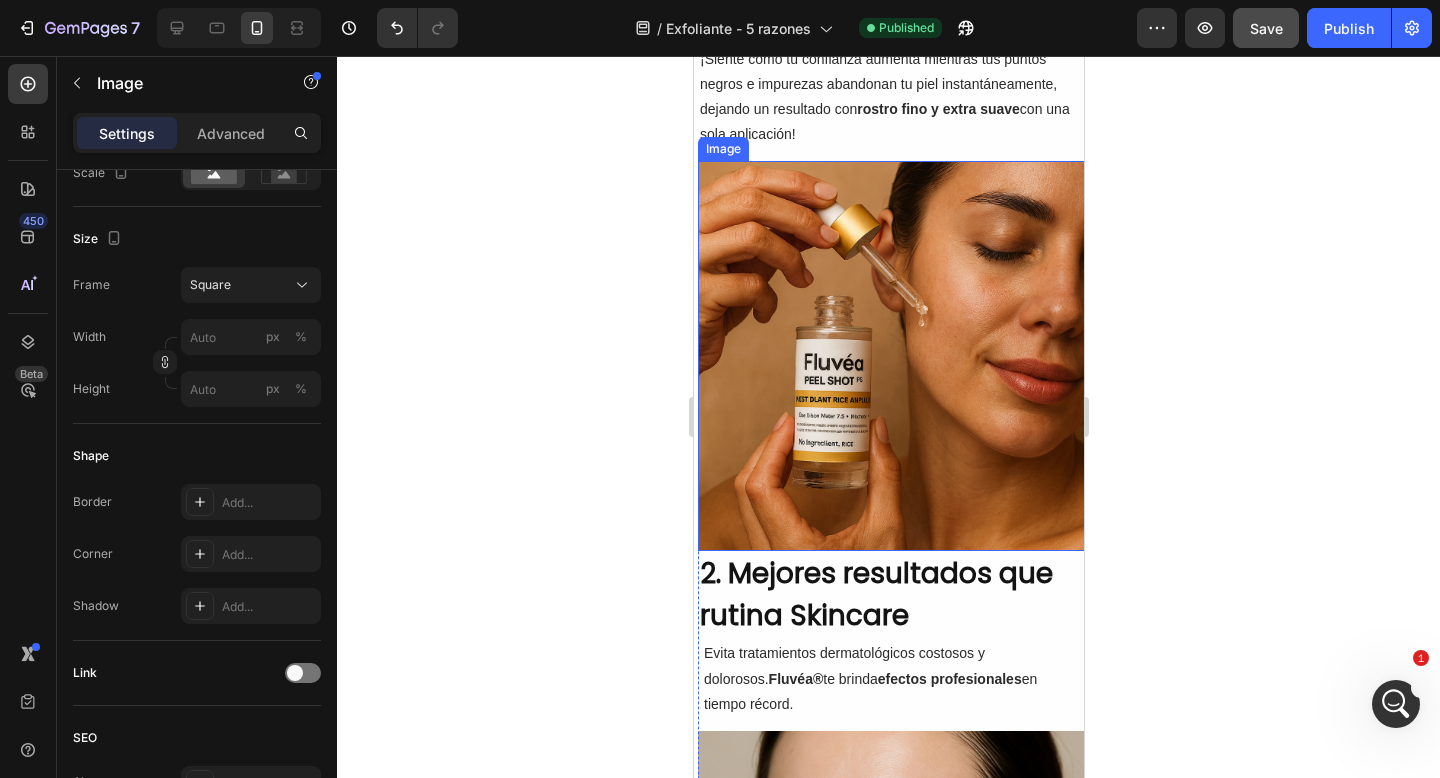 click at bounding box center [892, 356] 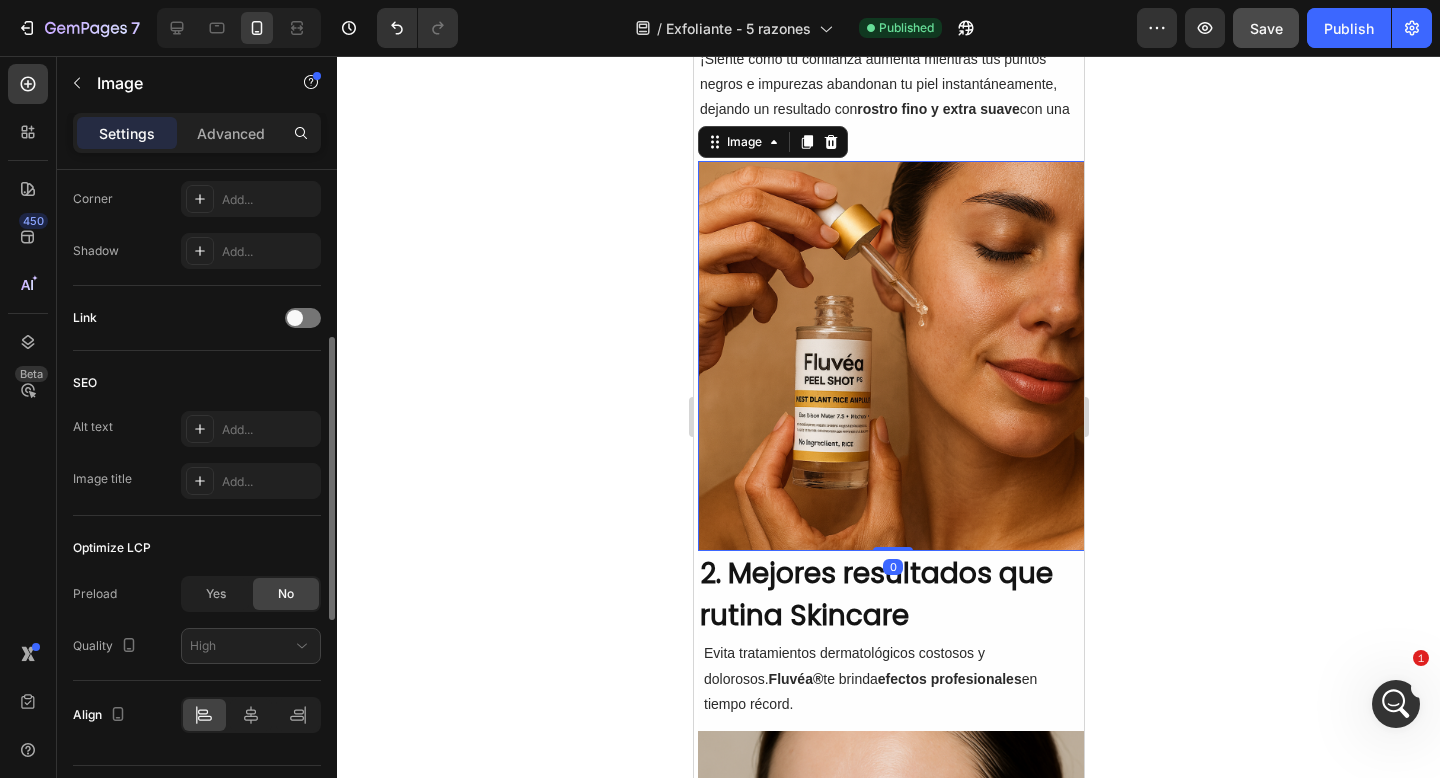 scroll, scrollTop: 895, scrollLeft: 0, axis: vertical 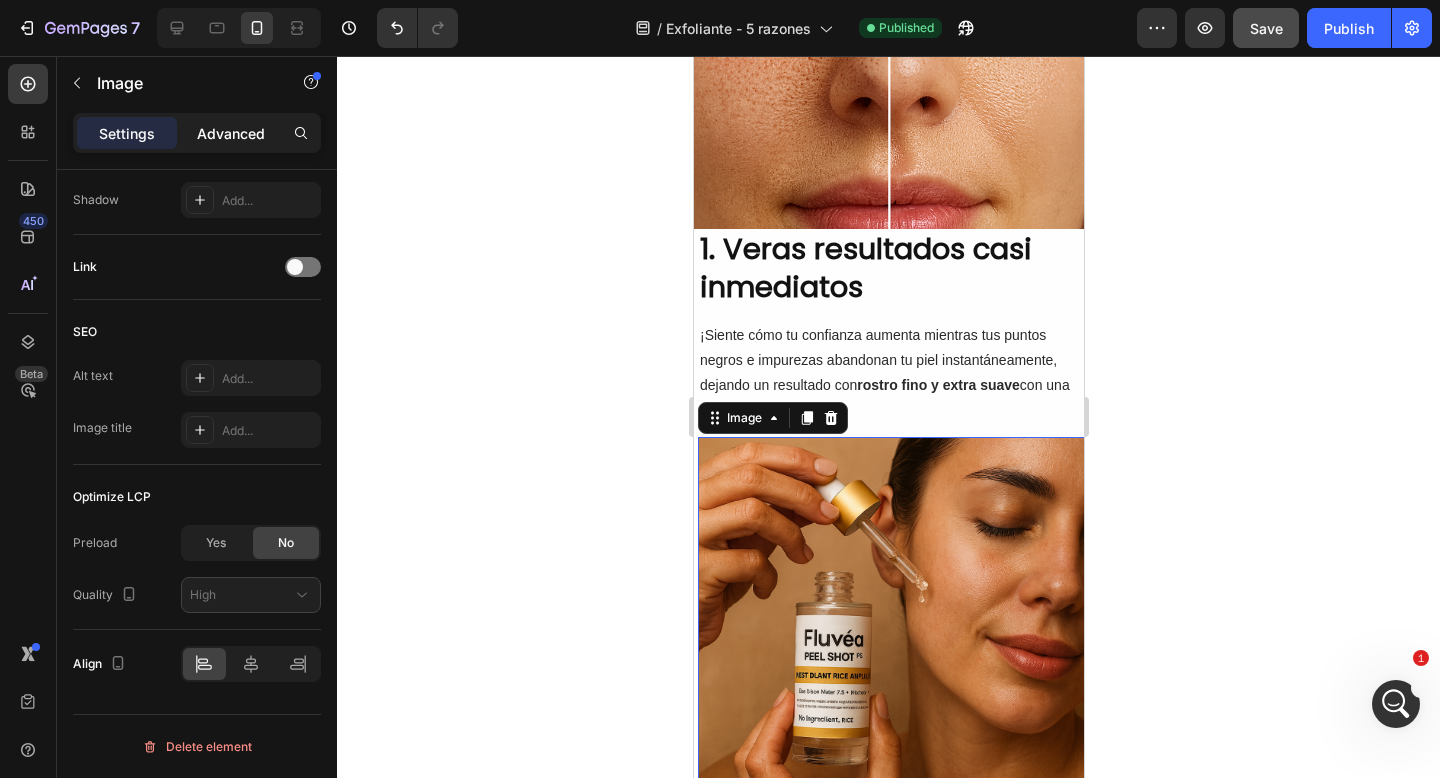 click on "Advanced" at bounding box center (231, 133) 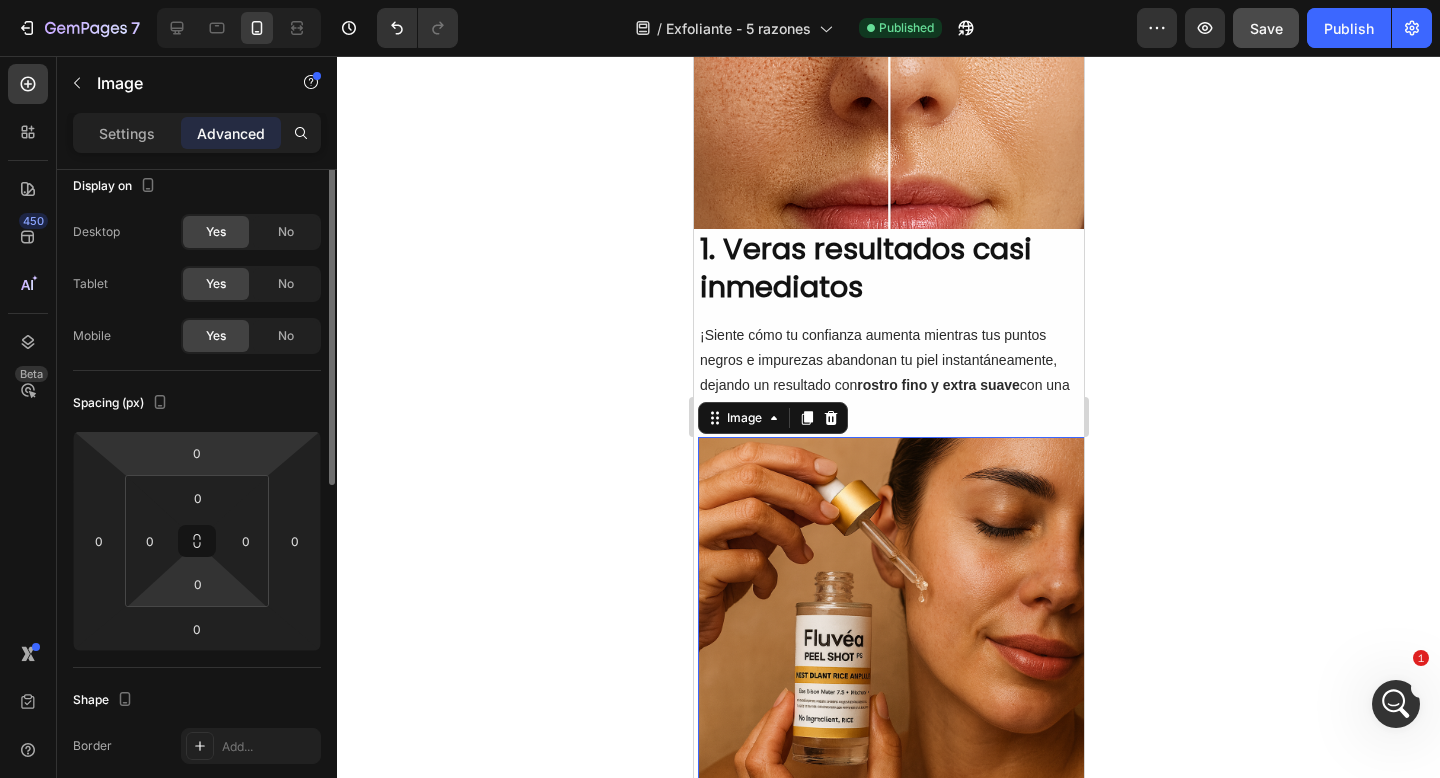 scroll, scrollTop: 0, scrollLeft: 0, axis: both 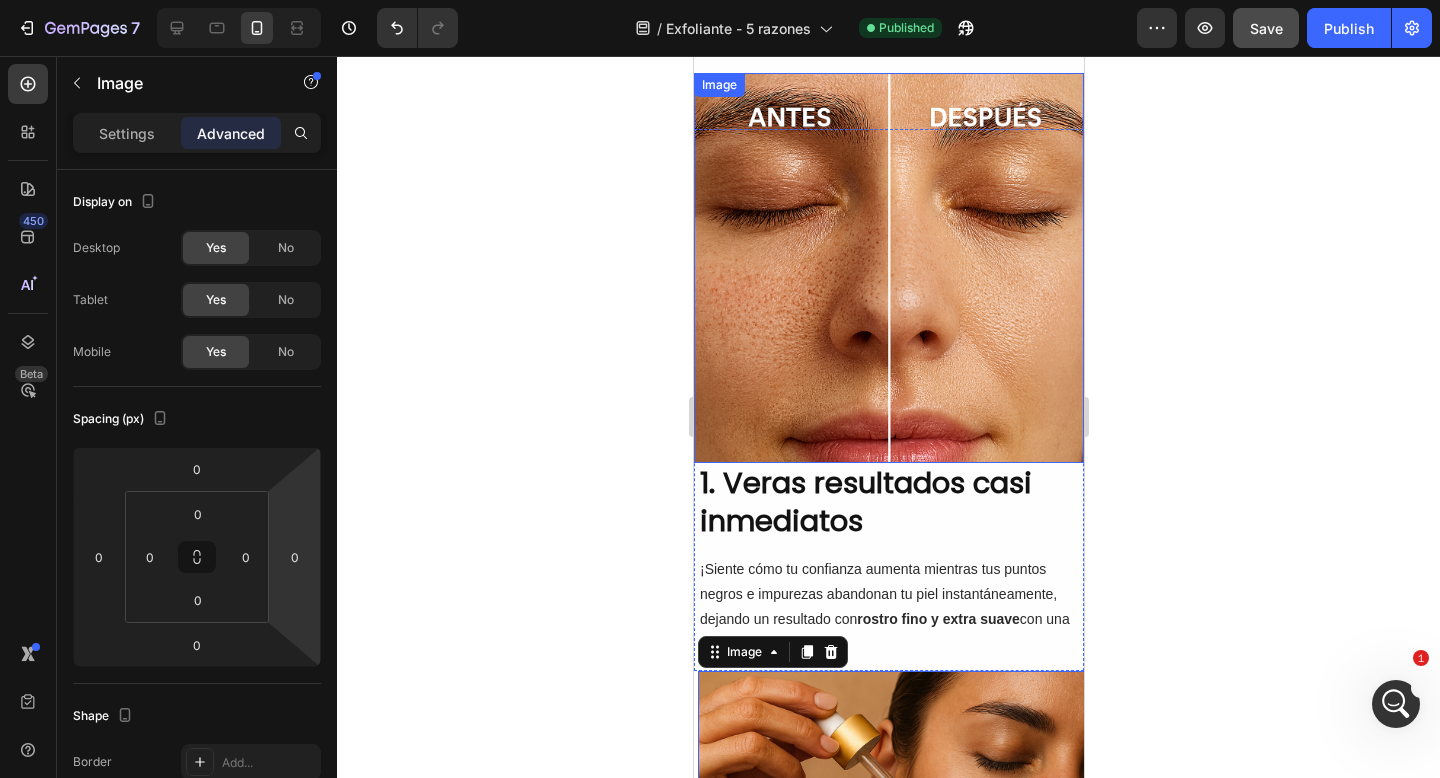 click at bounding box center (888, 268) 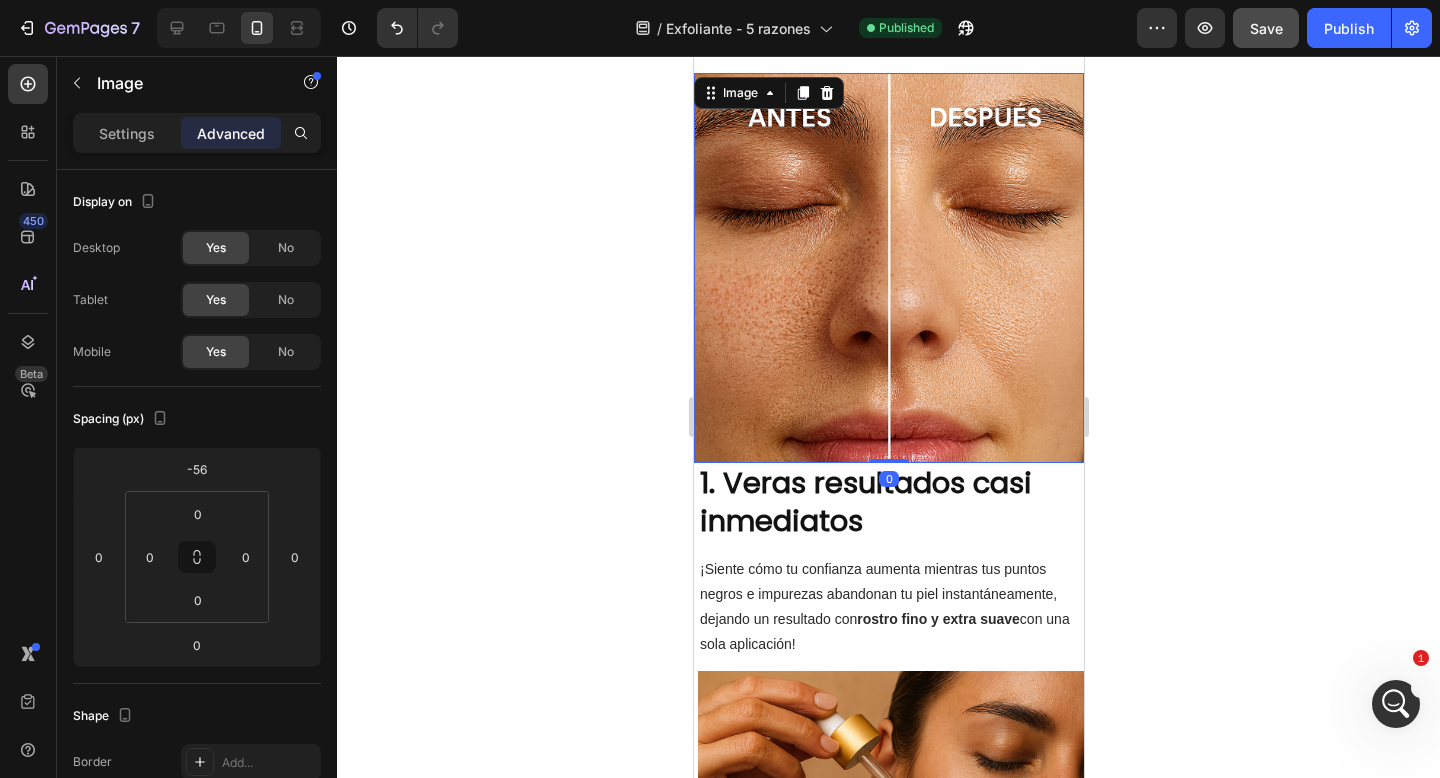 scroll, scrollTop: 19, scrollLeft: 0, axis: vertical 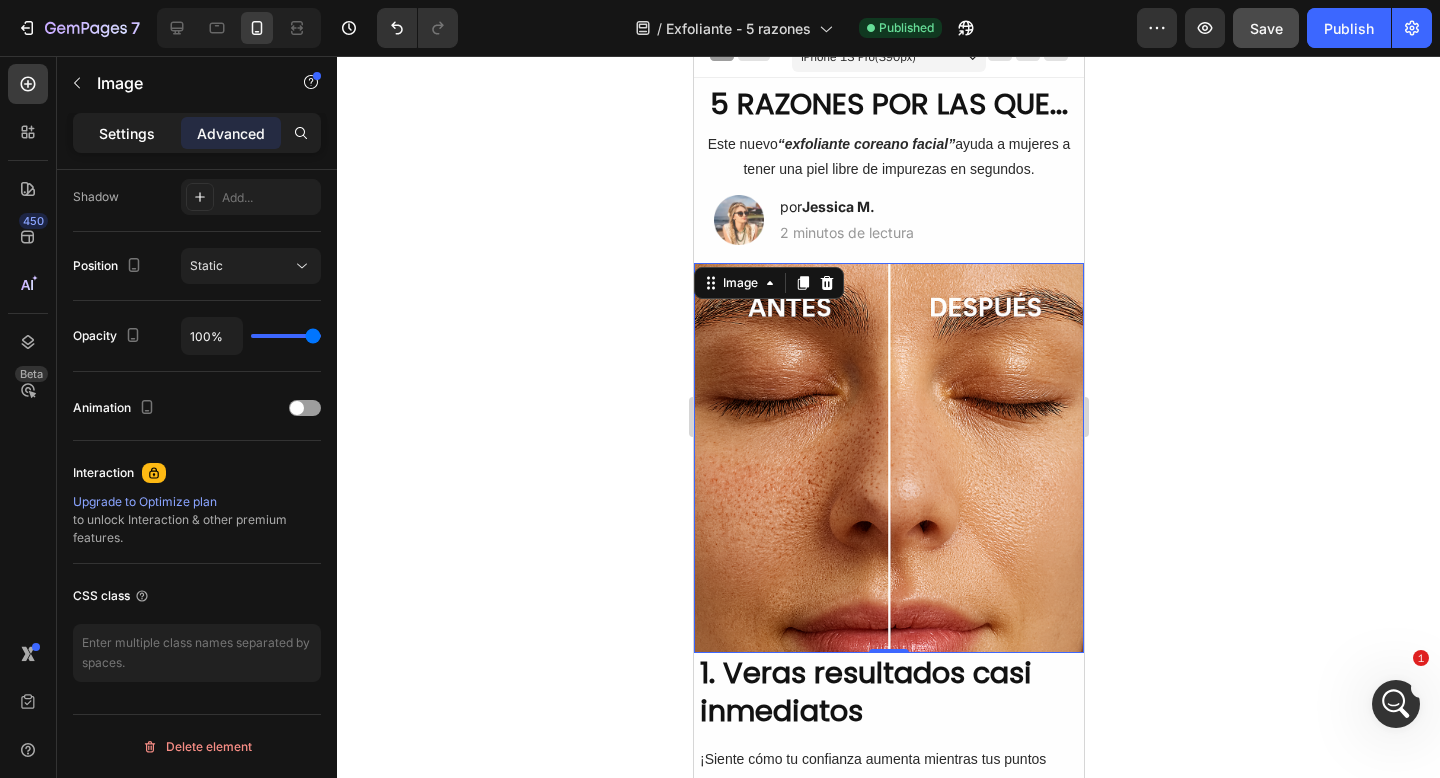 click on "Settings" at bounding box center (127, 133) 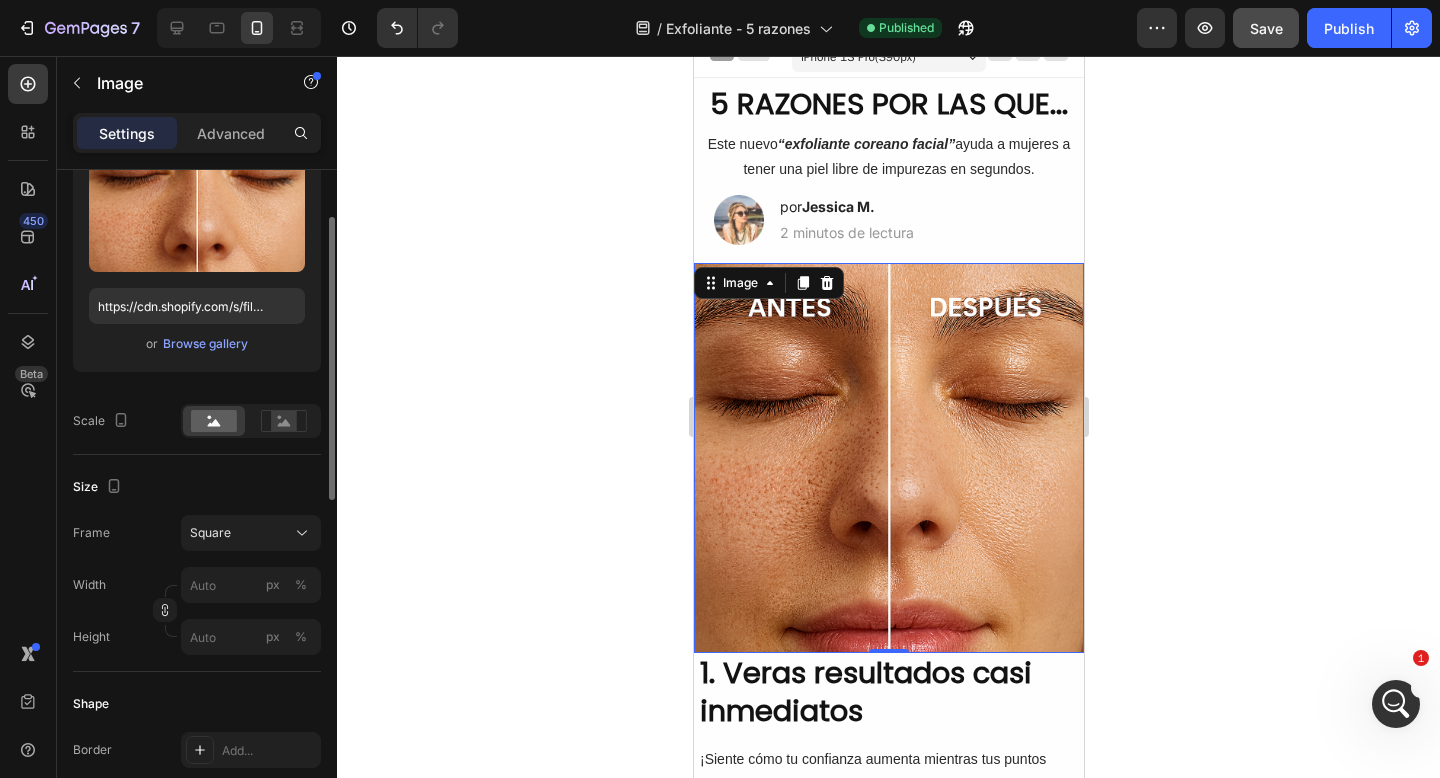 scroll, scrollTop: 200, scrollLeft: 0, axis: vertical 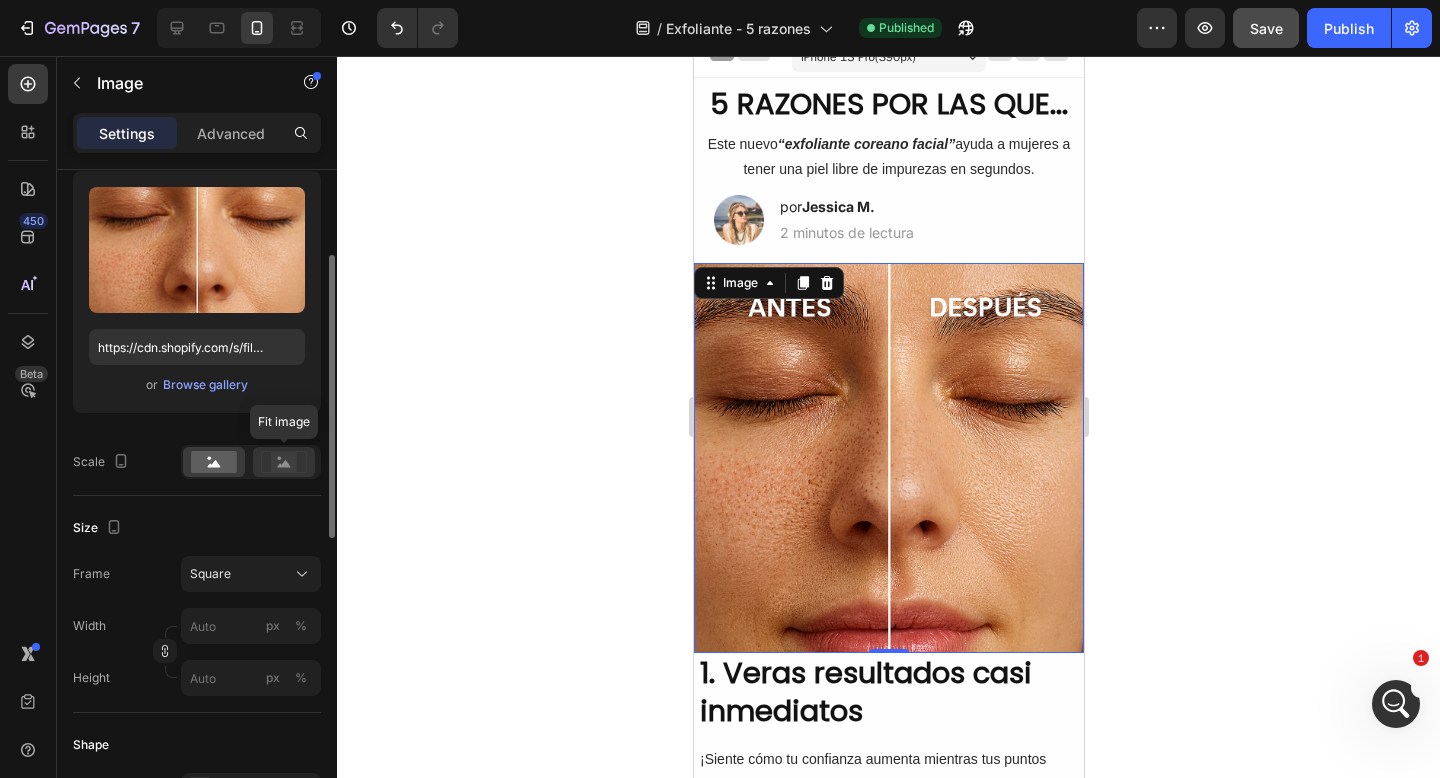 click 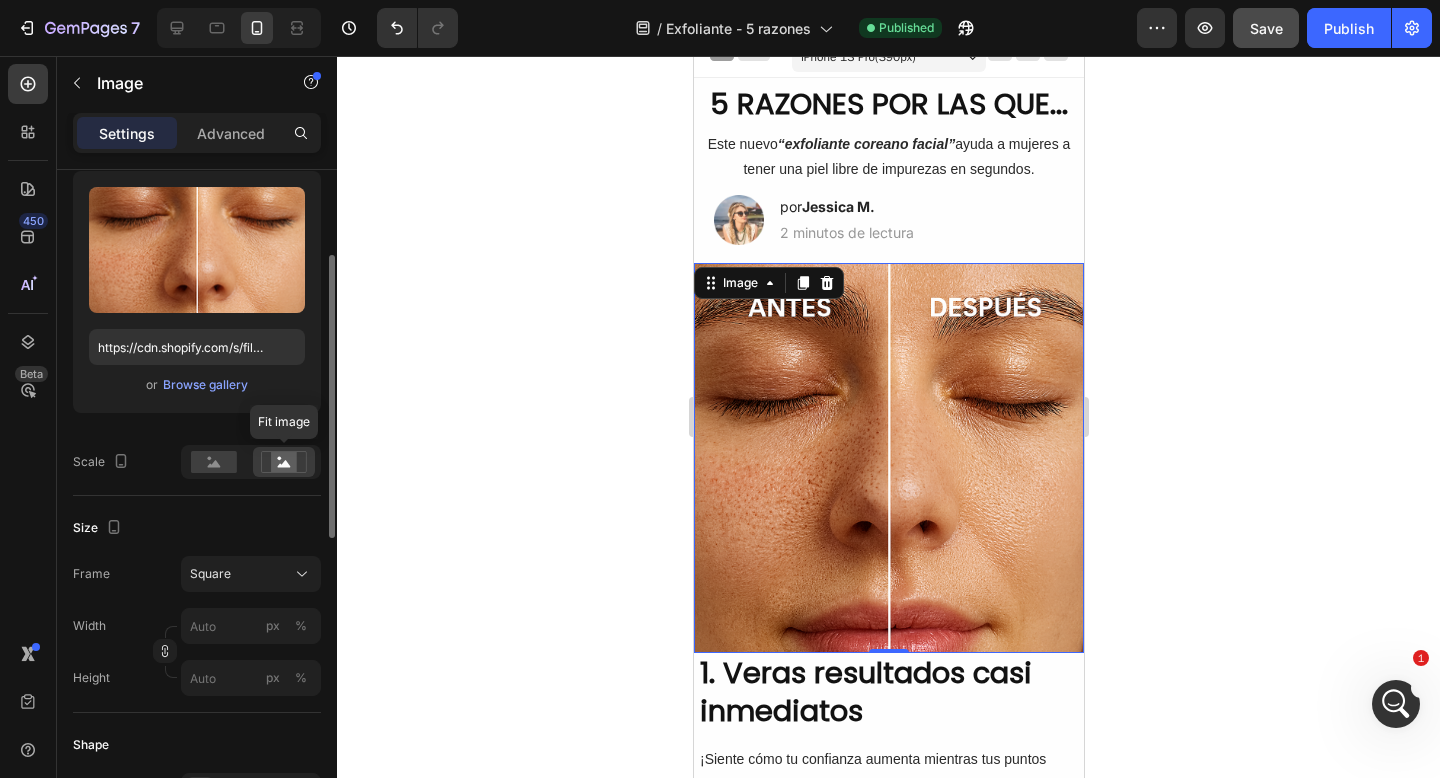 click 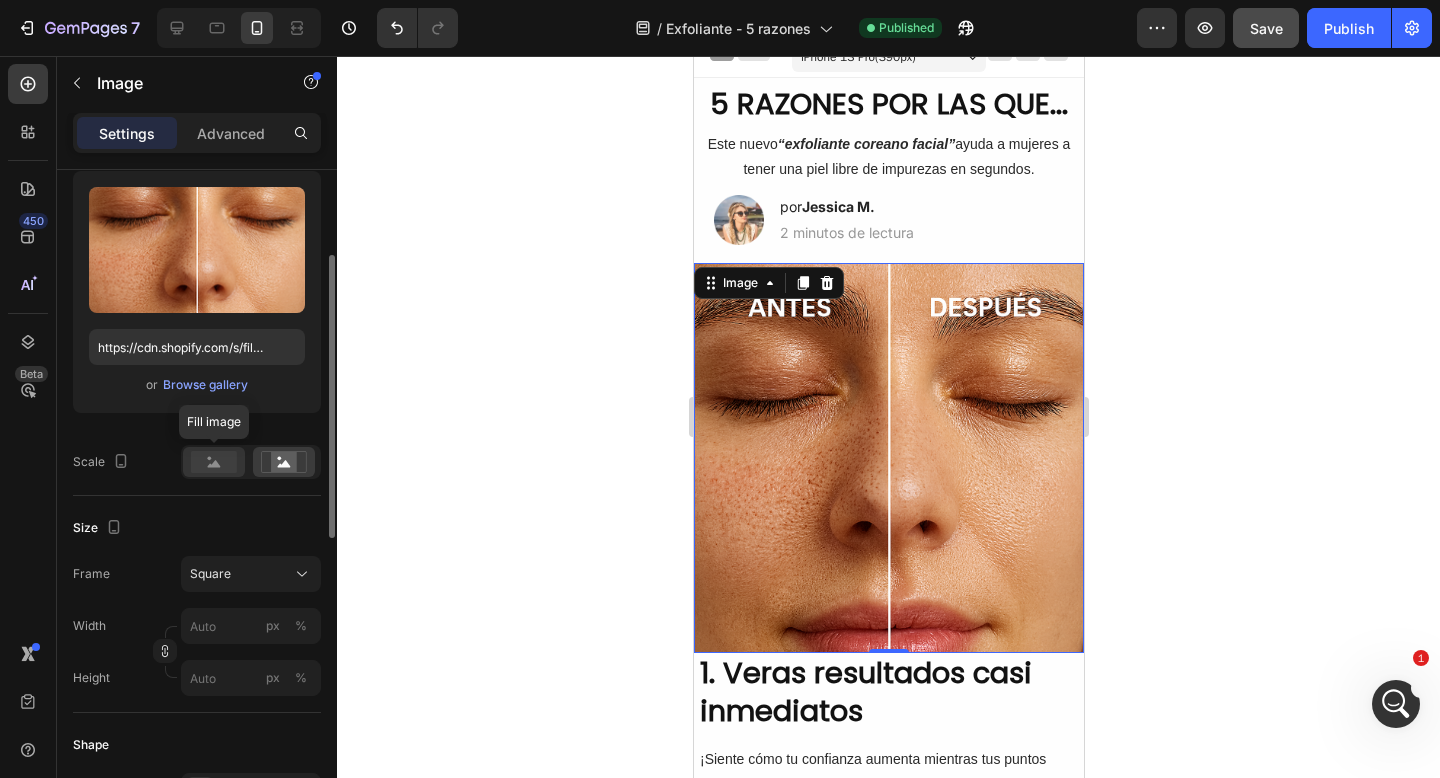 click 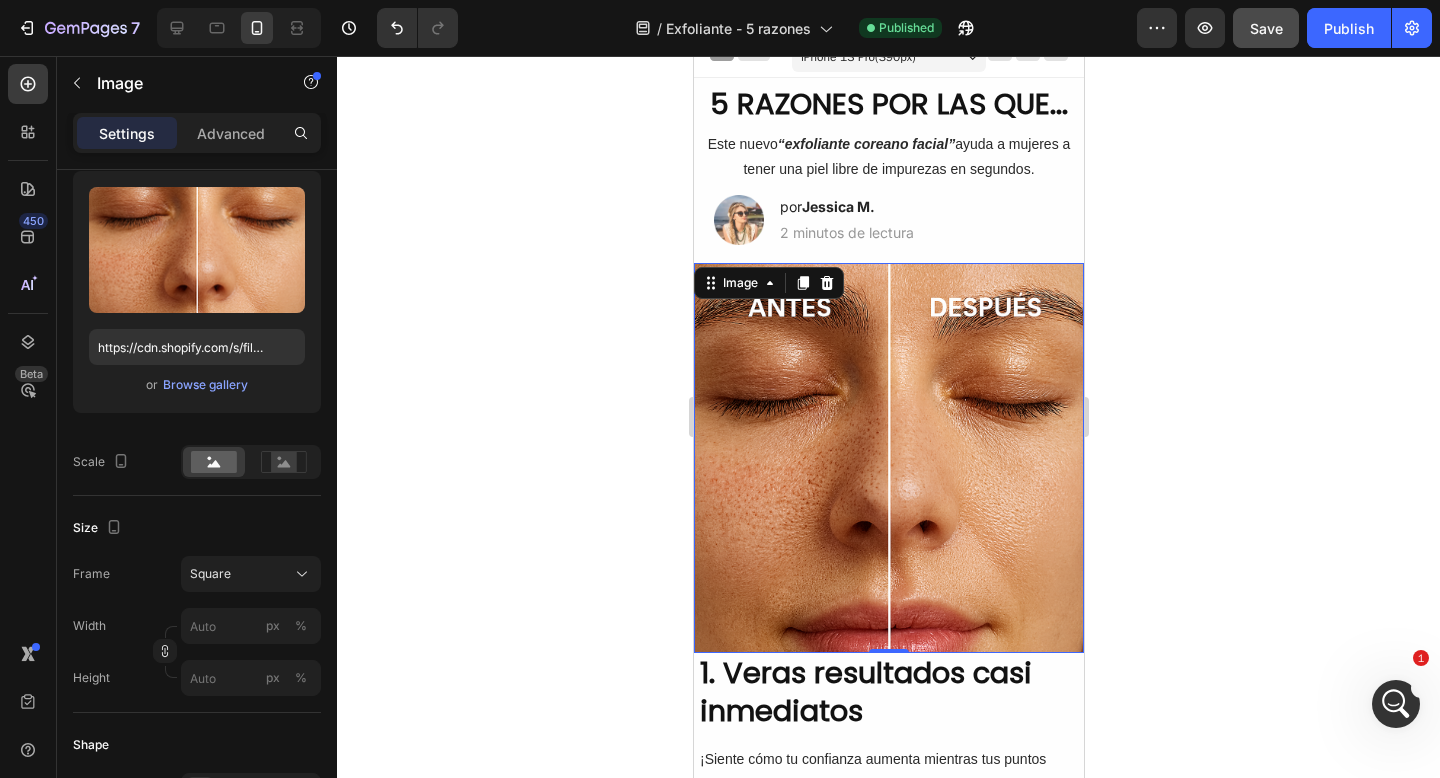 click 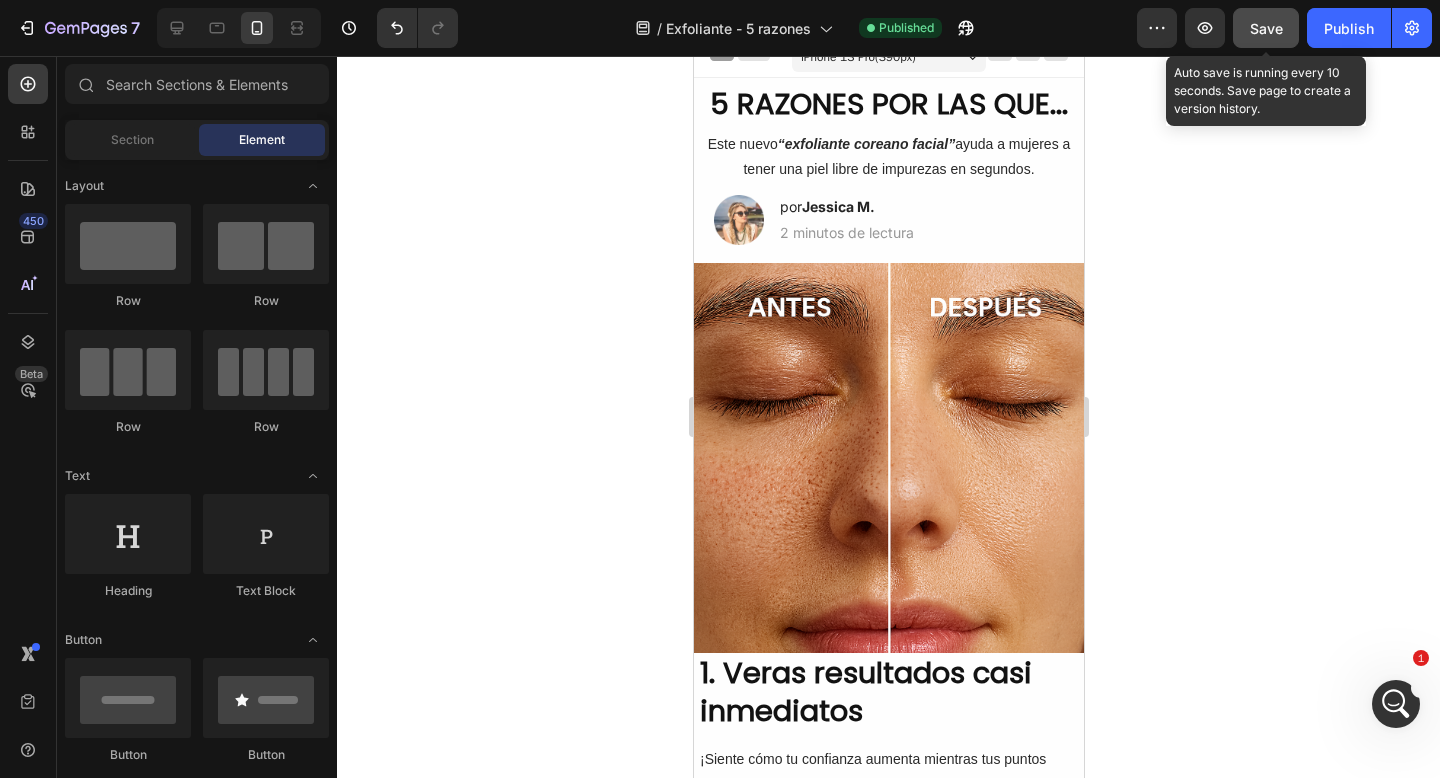 click on "Save" 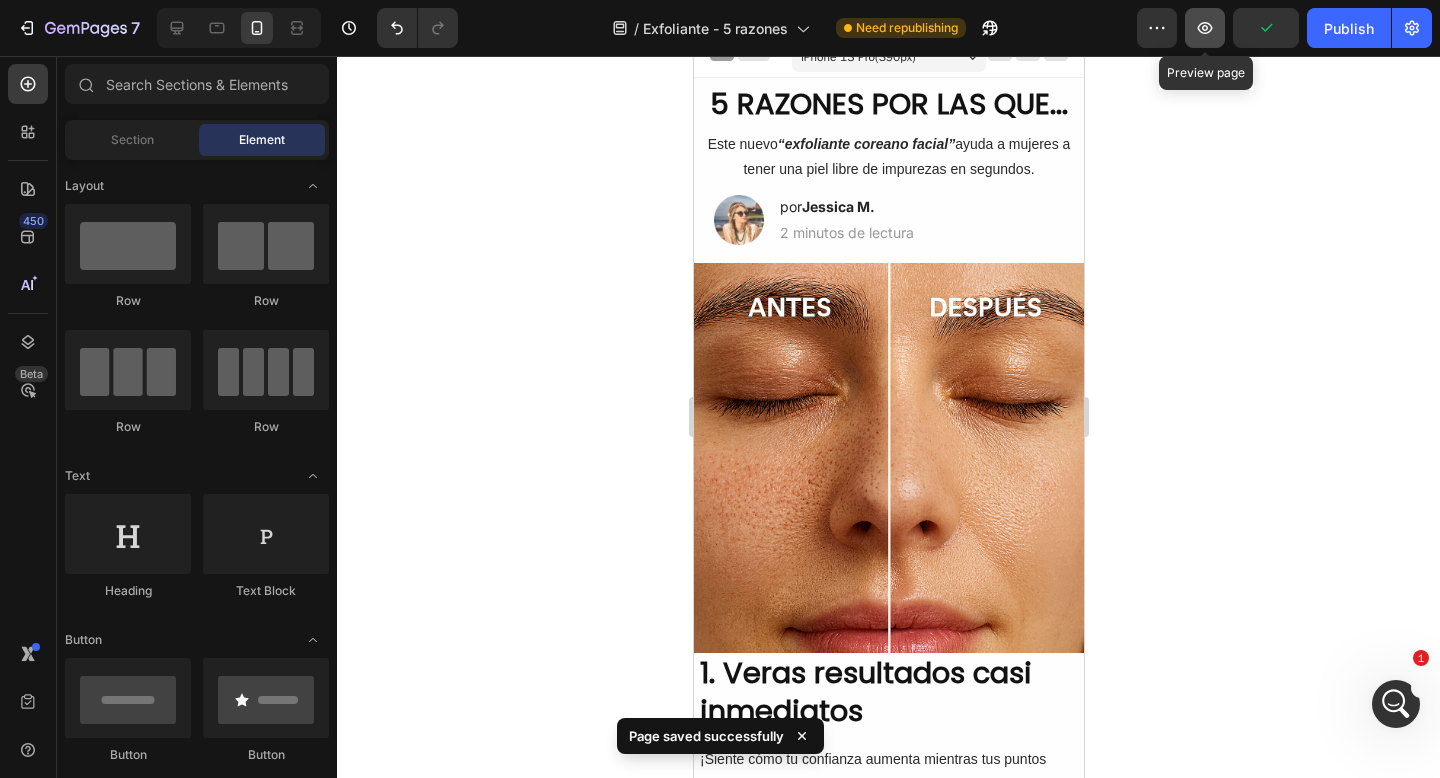 click 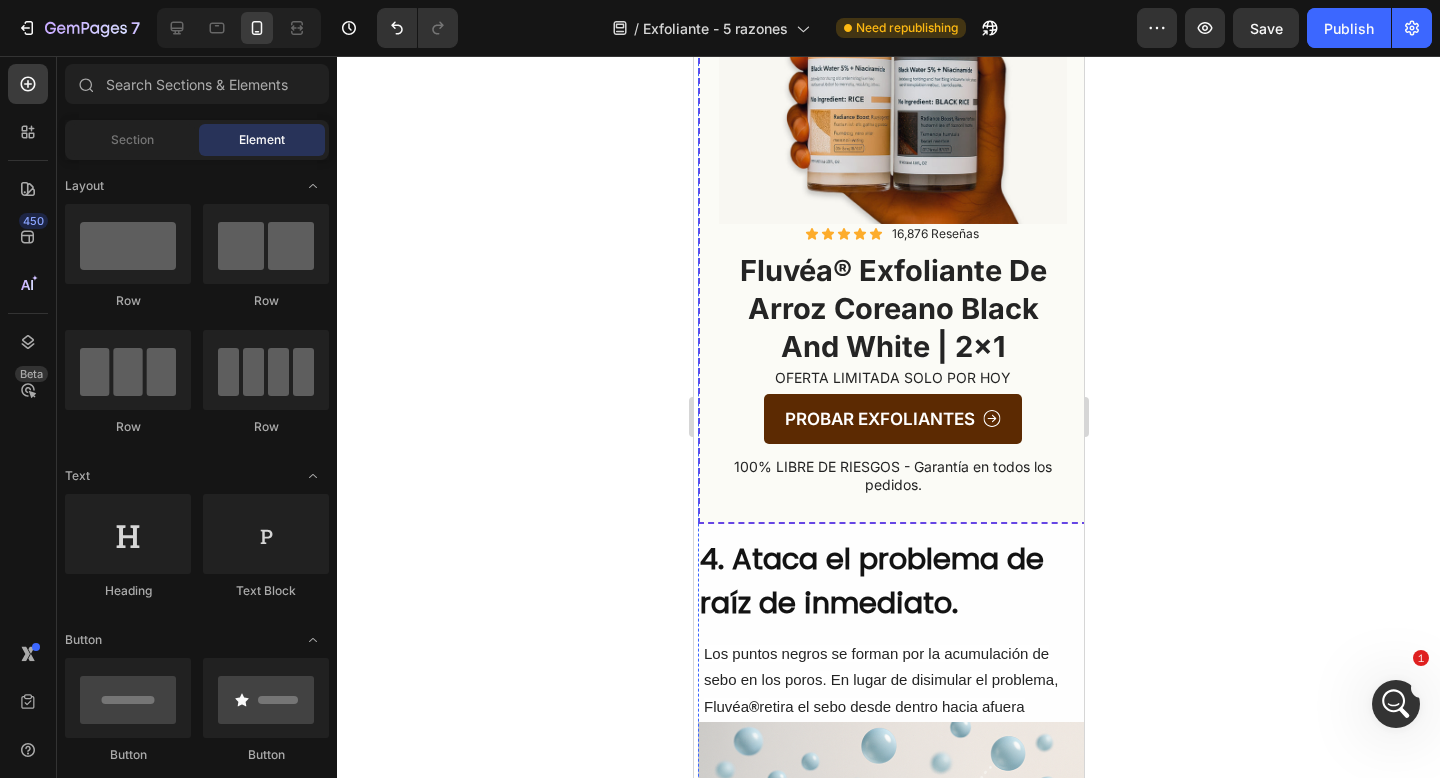 scroll, scrollTop: 2247, scrollLeft: 0, axis: vertical 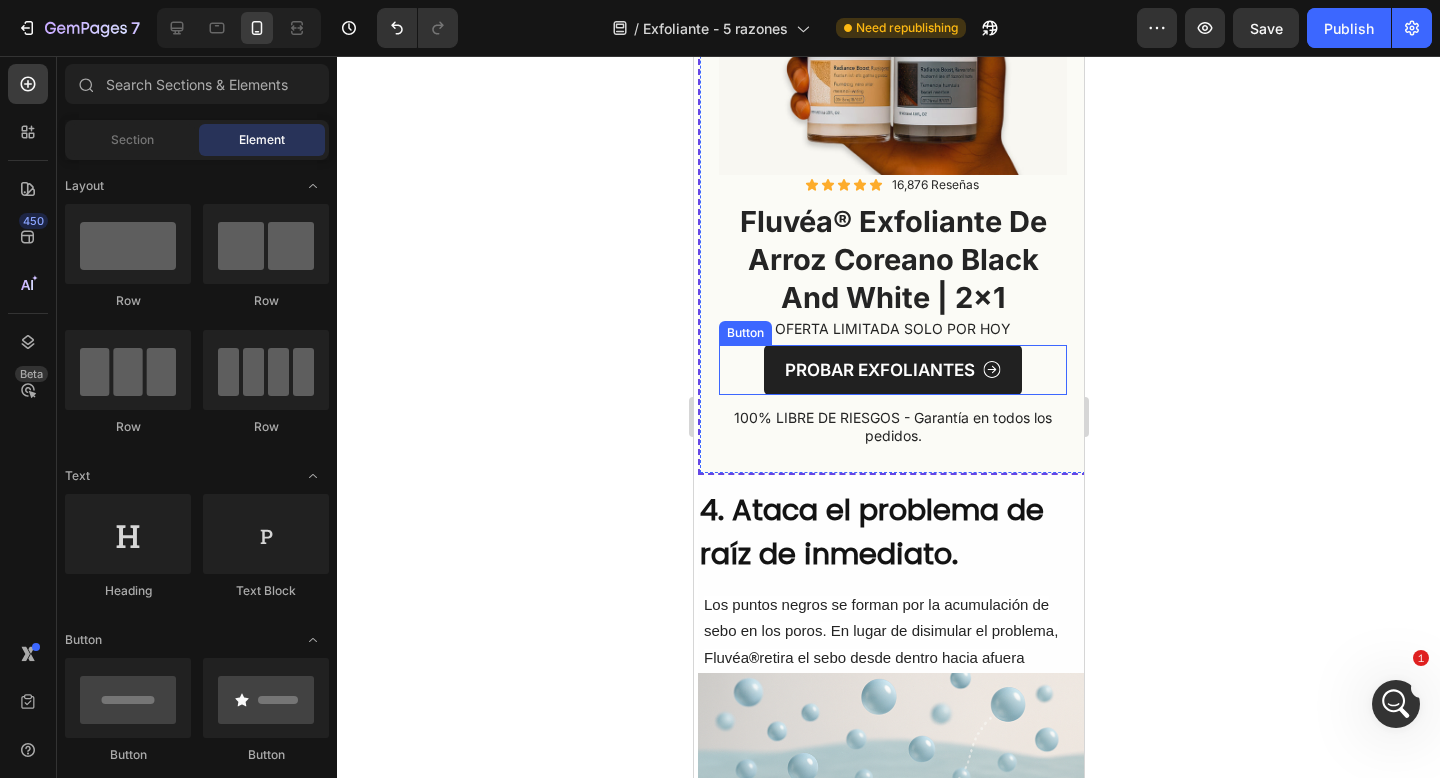 click on "PROBAR EXFOLIANTES" at bounding box center (892, 370) 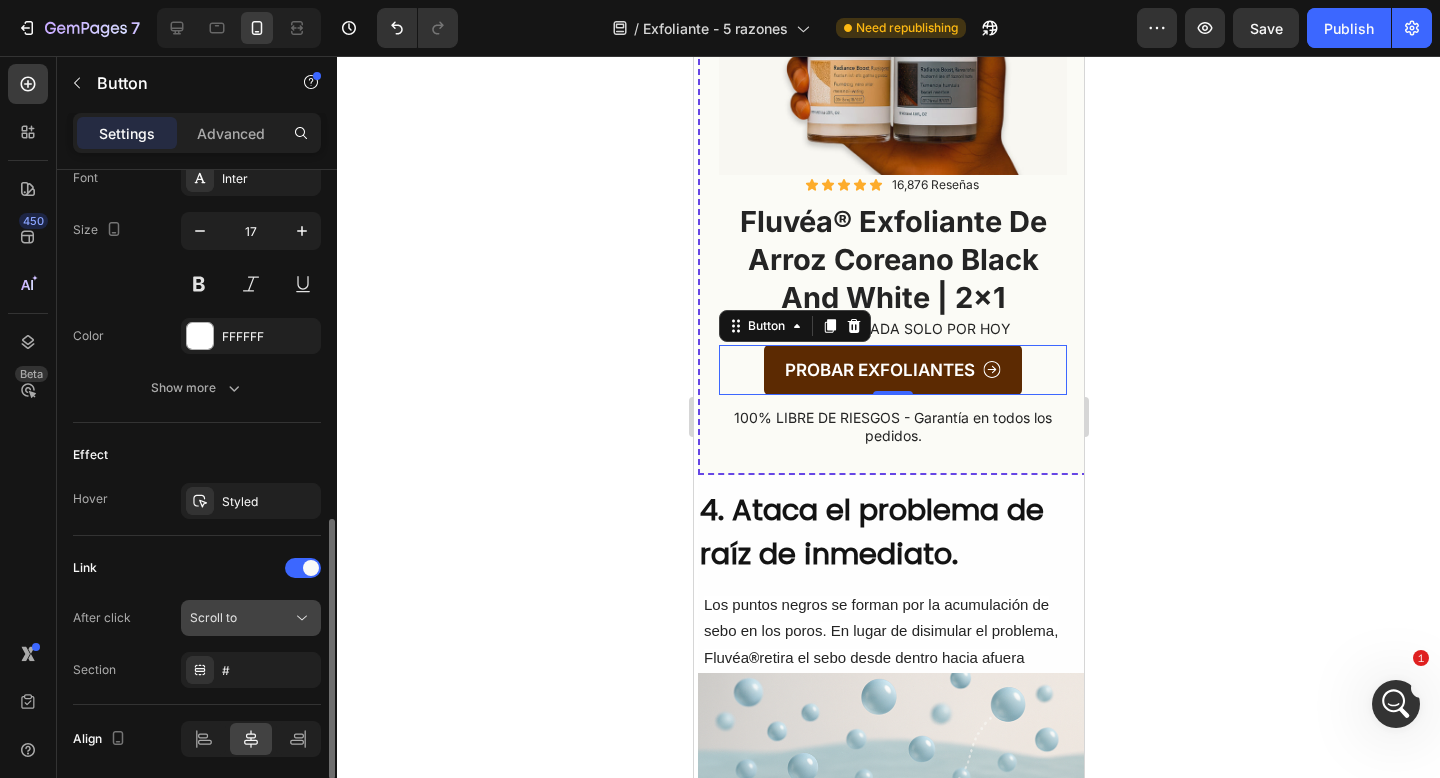 scroll, scrollTop: 937, scrollLeft: 0, axis: vertical 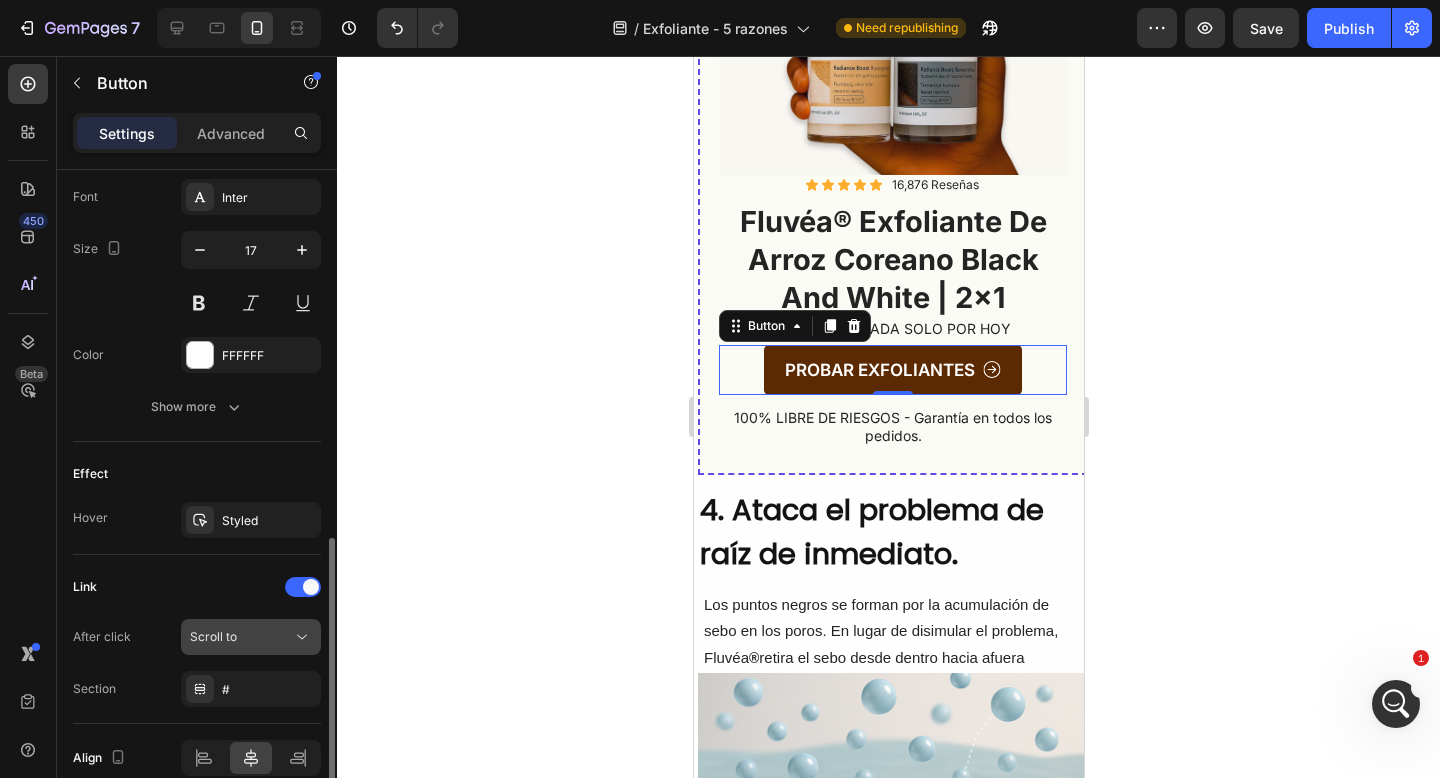 click on "Scroll to" at bounding box center (241, 637) 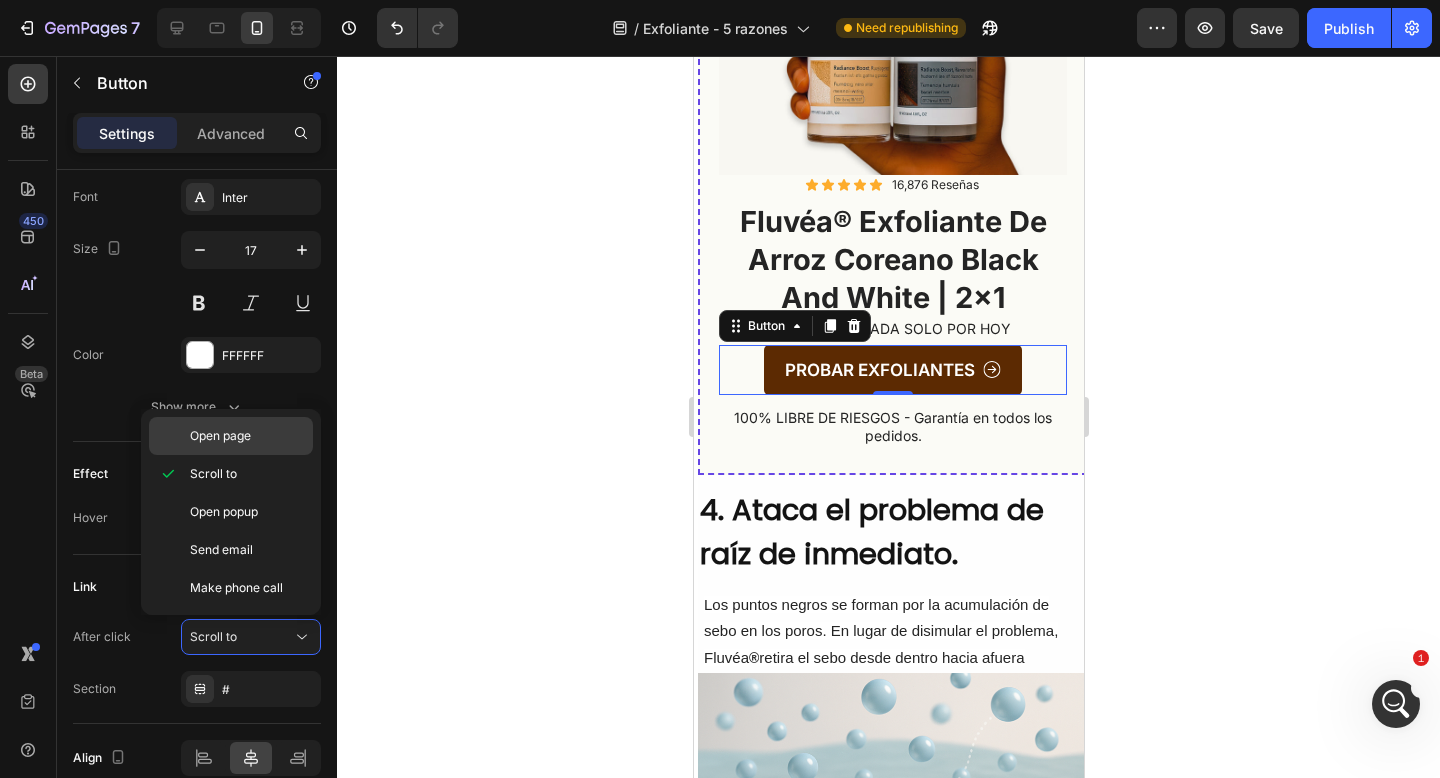 click on "Open page" at bounding box center [220, 436] 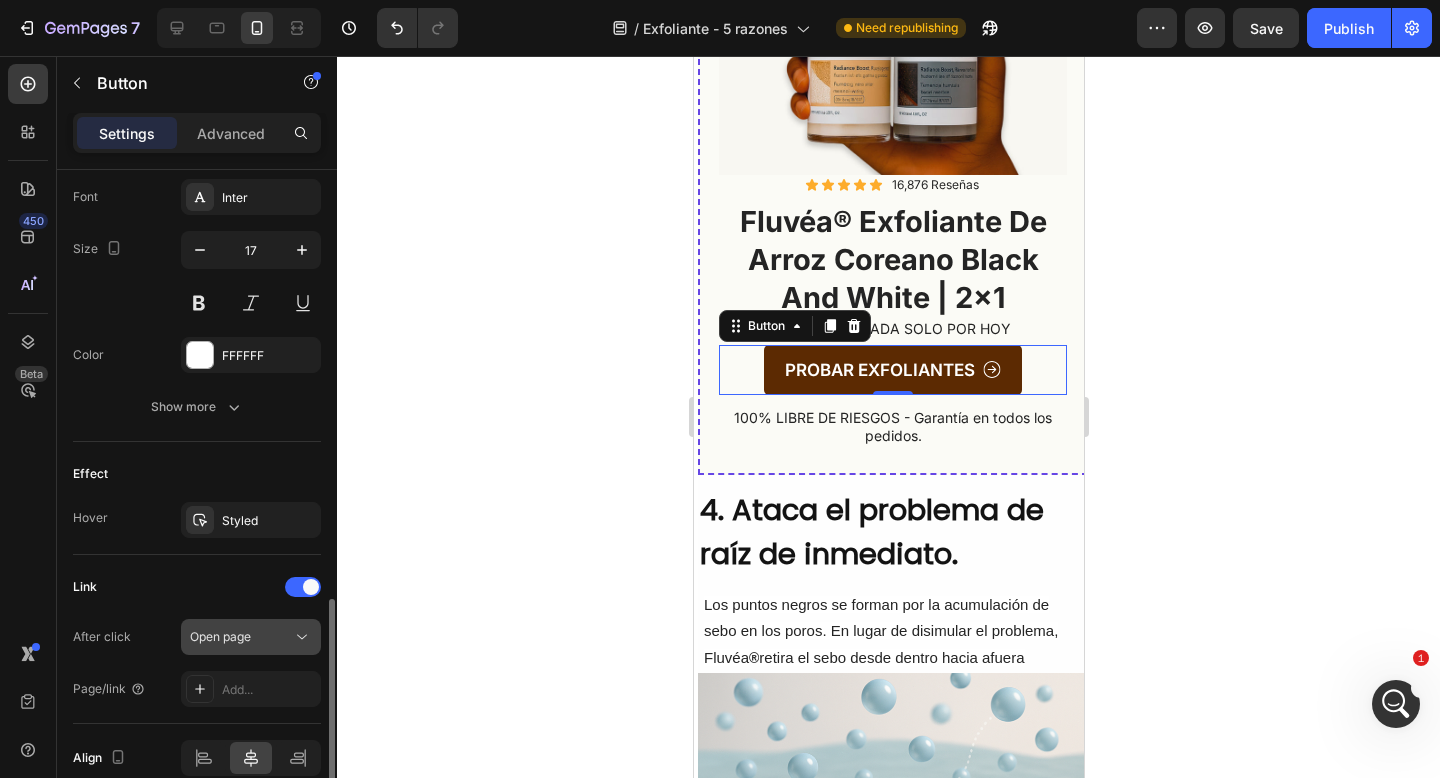 scroll, scrollTop: 1031, scrollLeft: 0, axis: vertical 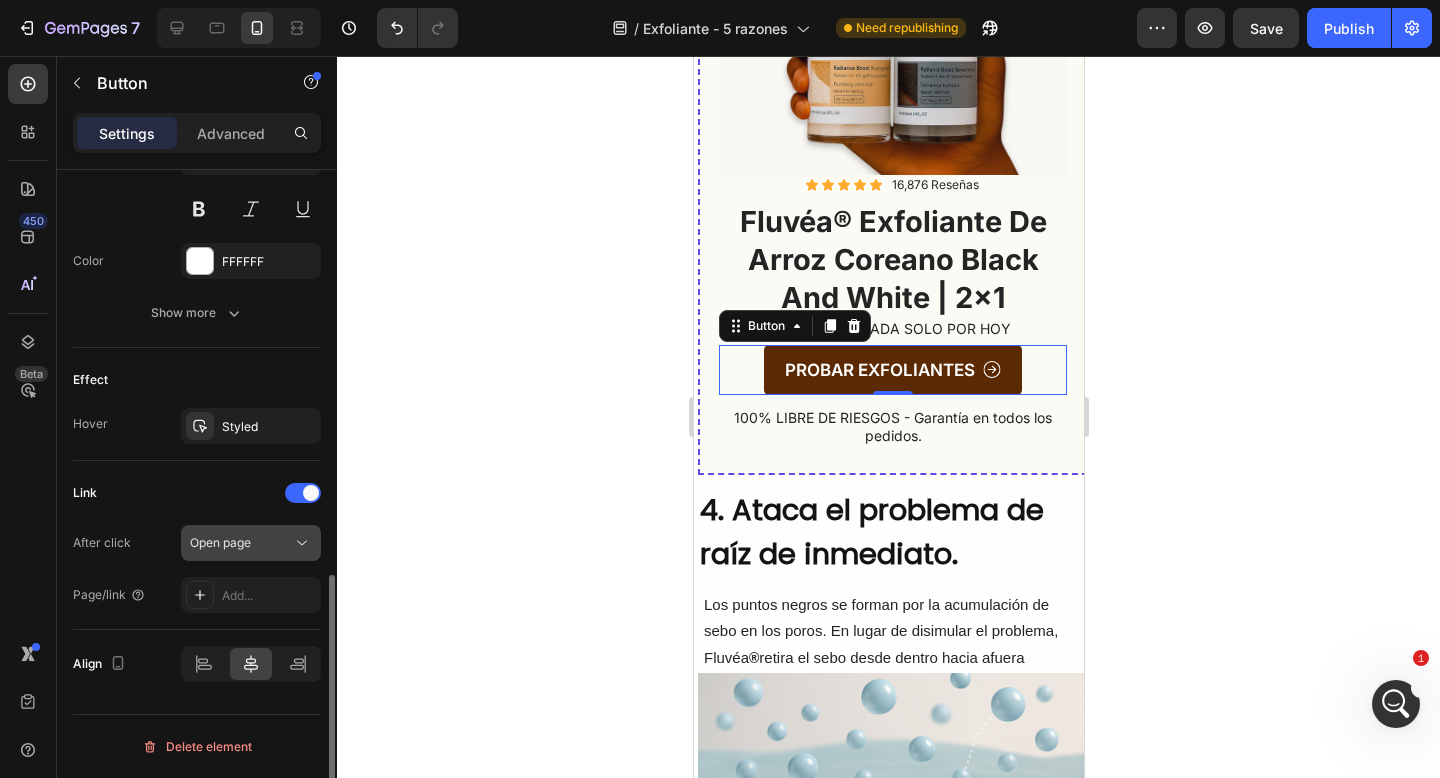 click on "Open page" 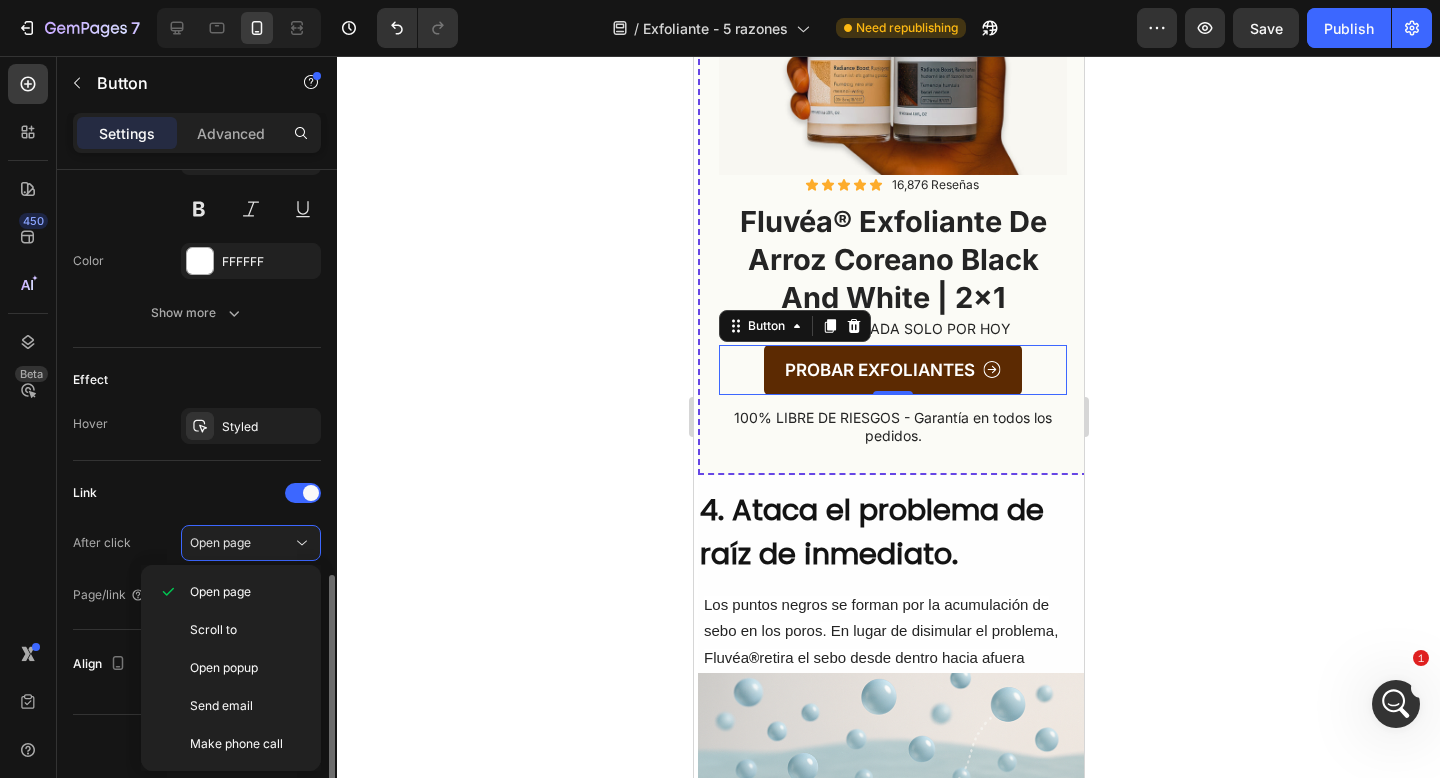 click on "Link After click Open page Page/link Add..." at bounding box center (197, 545) 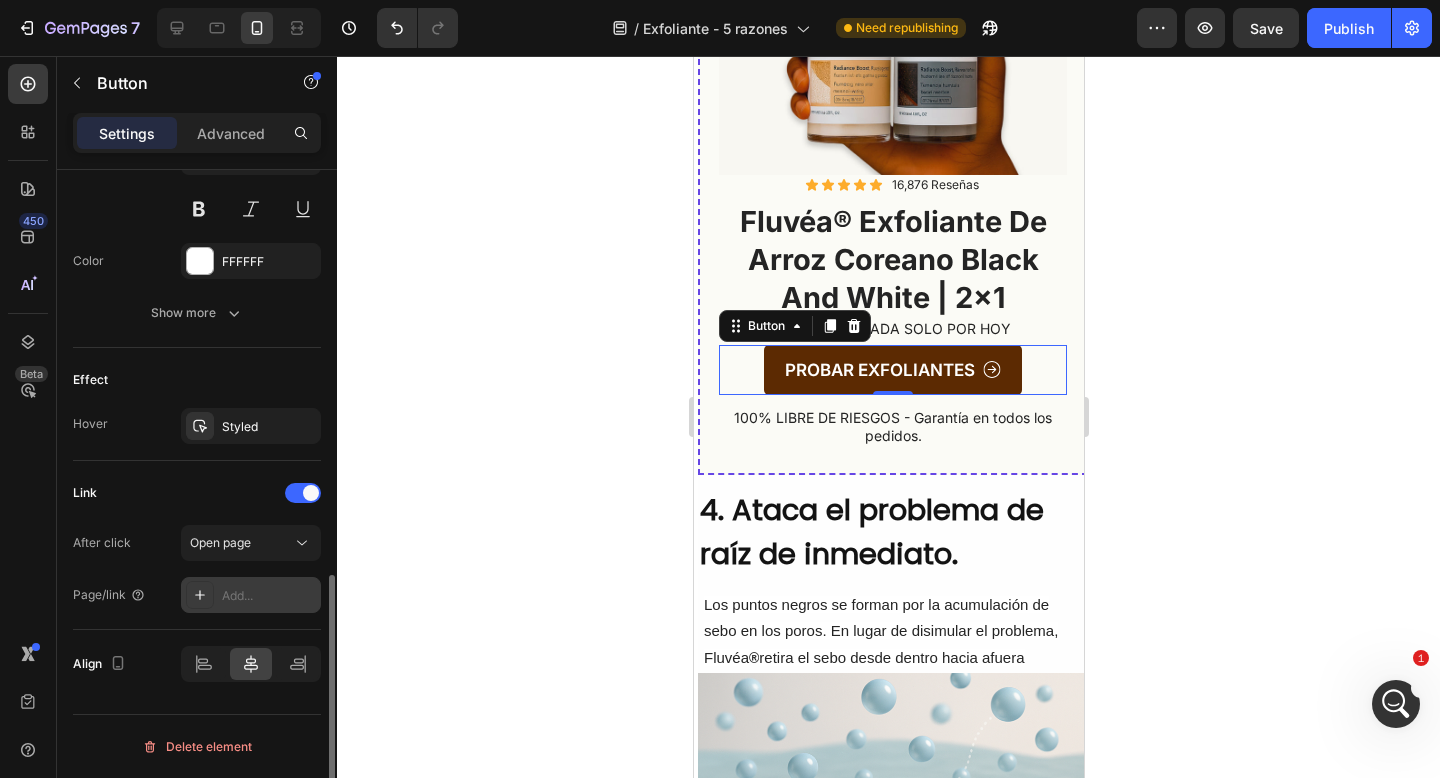 click 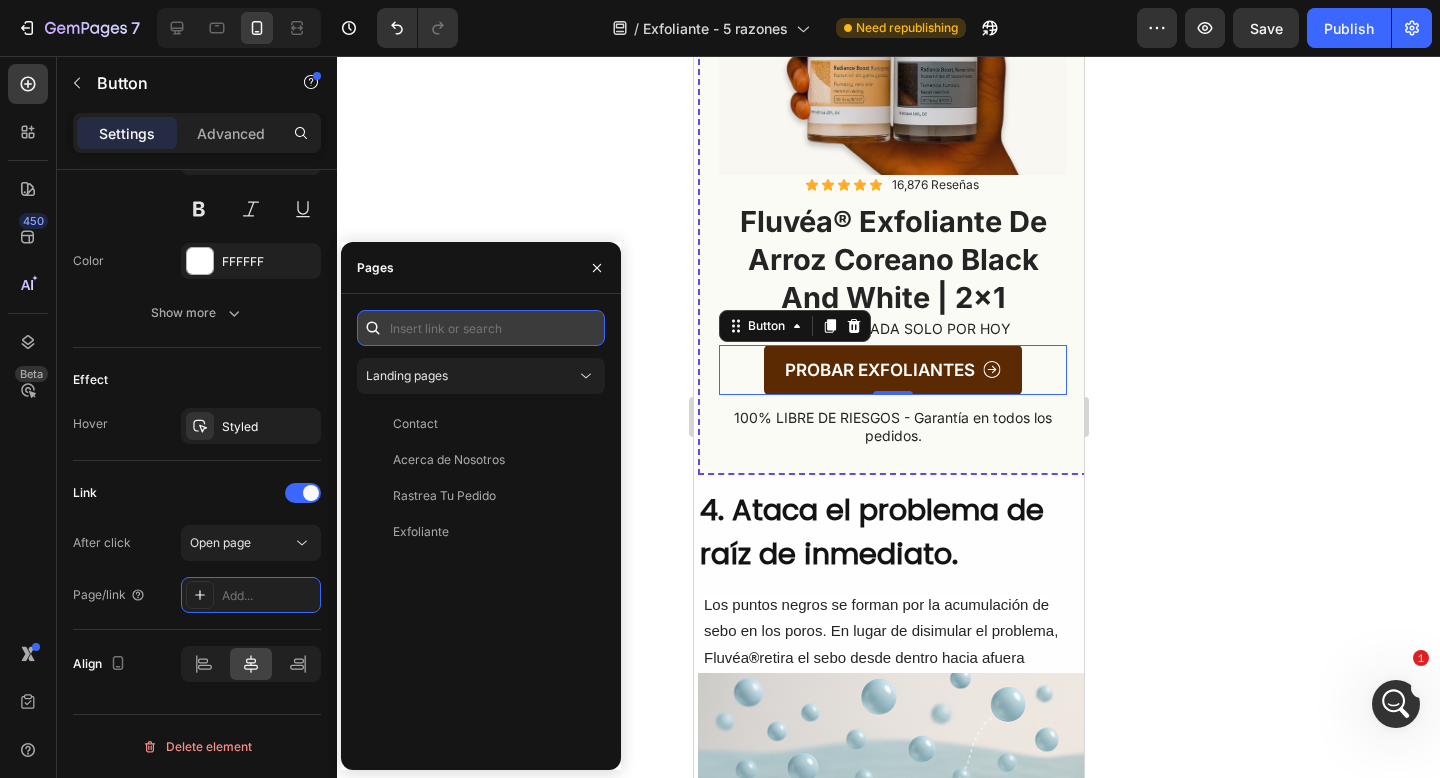 click at bounding box center [481, 328] 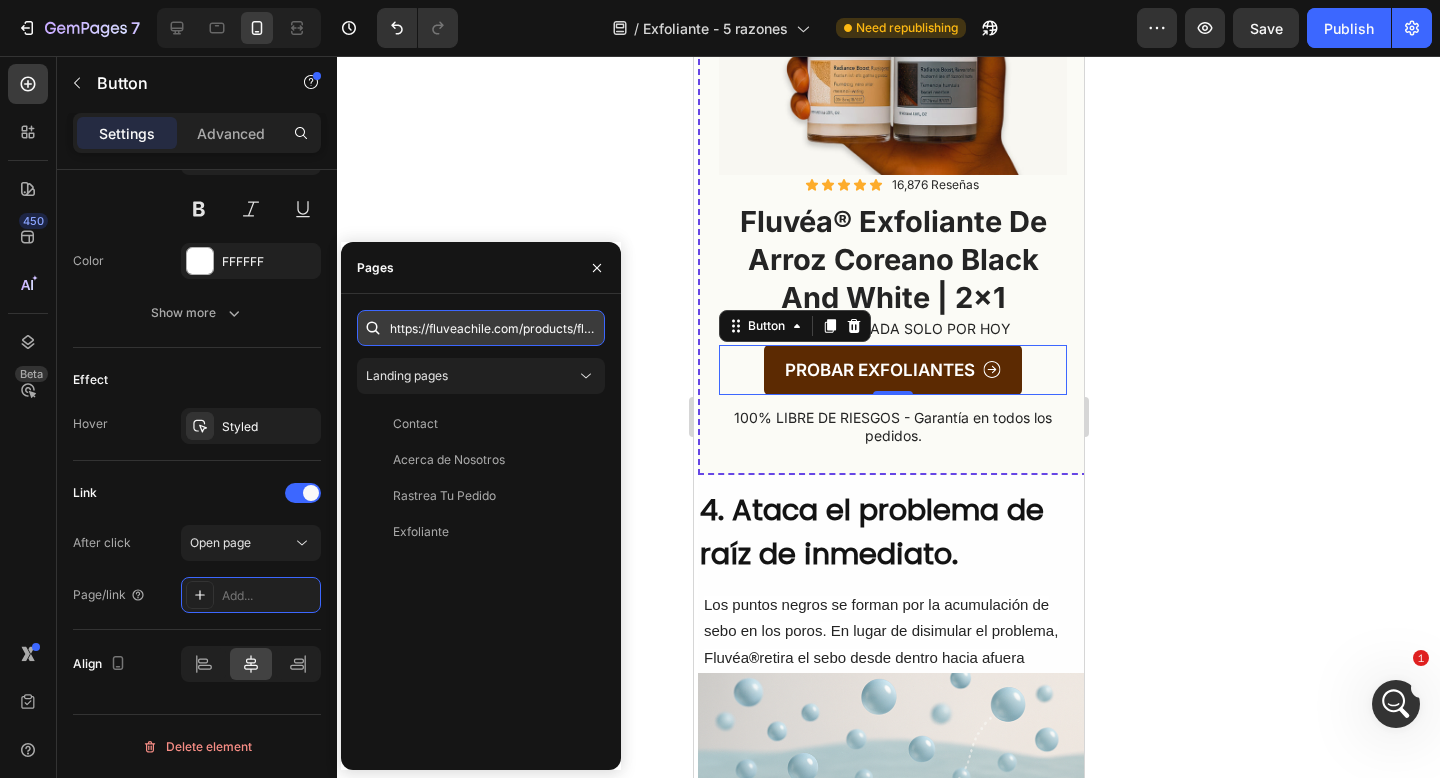 scroll, scrollTop: 0, scrollLeft: 488, axis: horizontal 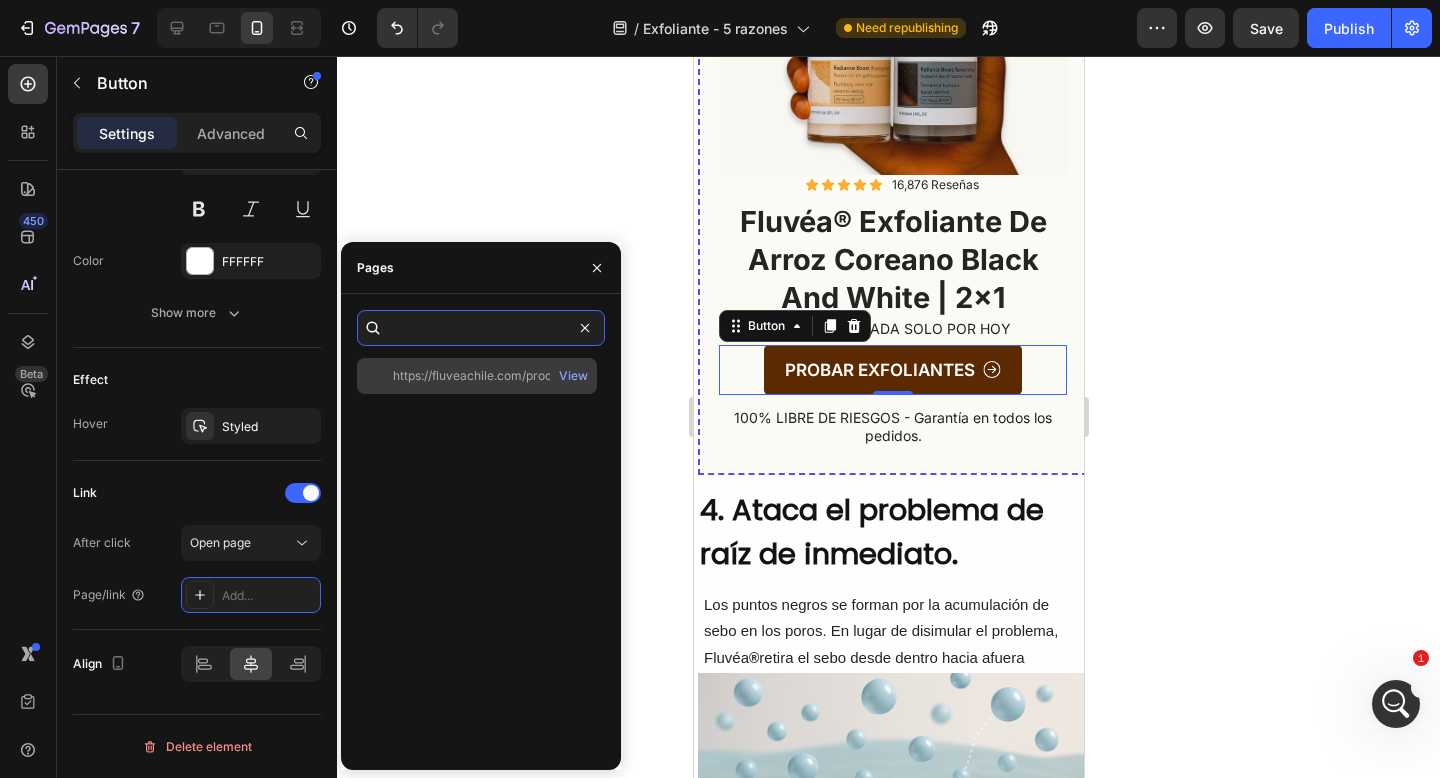 type on "https://fluveachile.com/products/fluvea%C2%AE-tratamiento-pulido-dermico-con-pentavitina-y-aha-bha-2x1-copia" 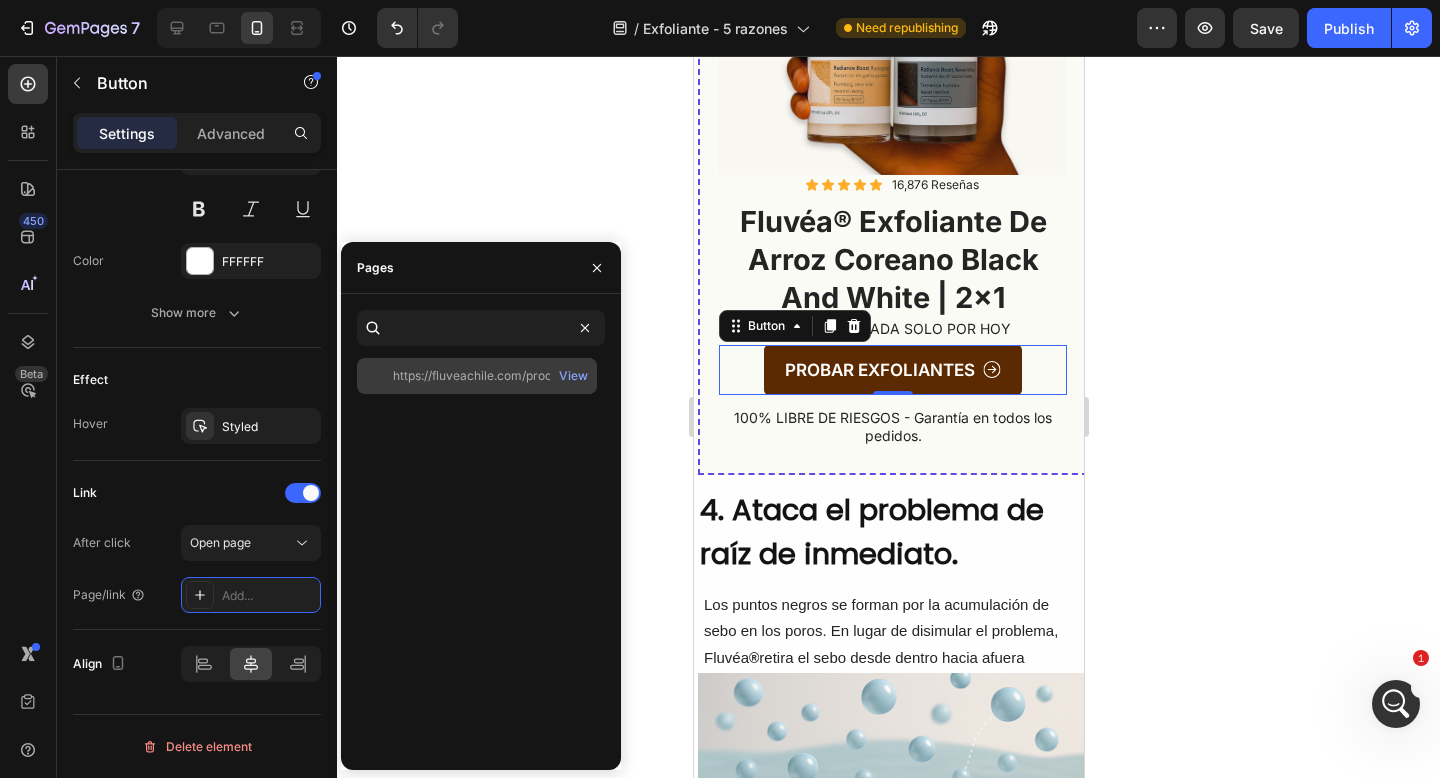 click on "https://fluveachile.com/products/fluvea%C2%AE-tratamiento-pulido-dermico-con-pentavitina-y-aha-bha-2x1-copia" 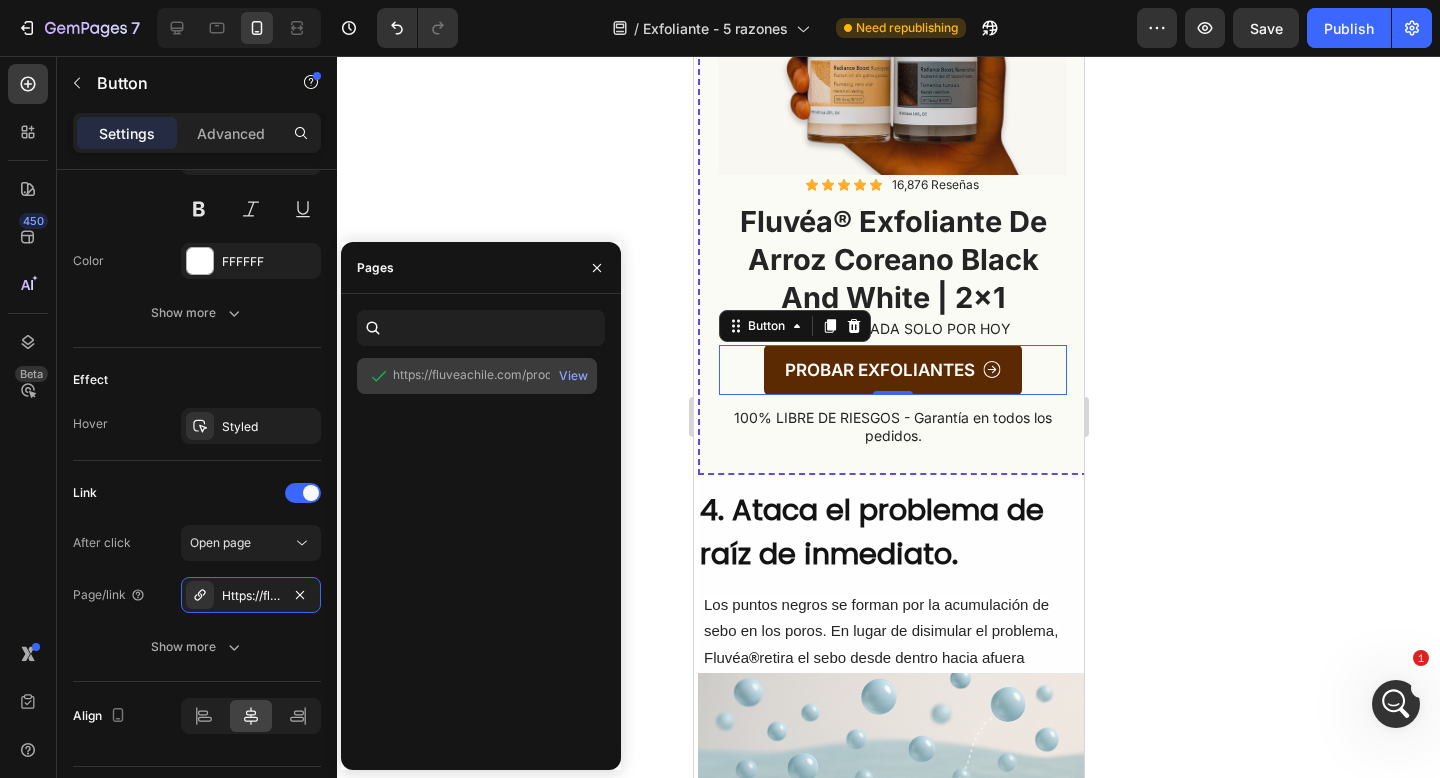 scroll, scrollTop: 0, scrollLeft: 0, axis: both 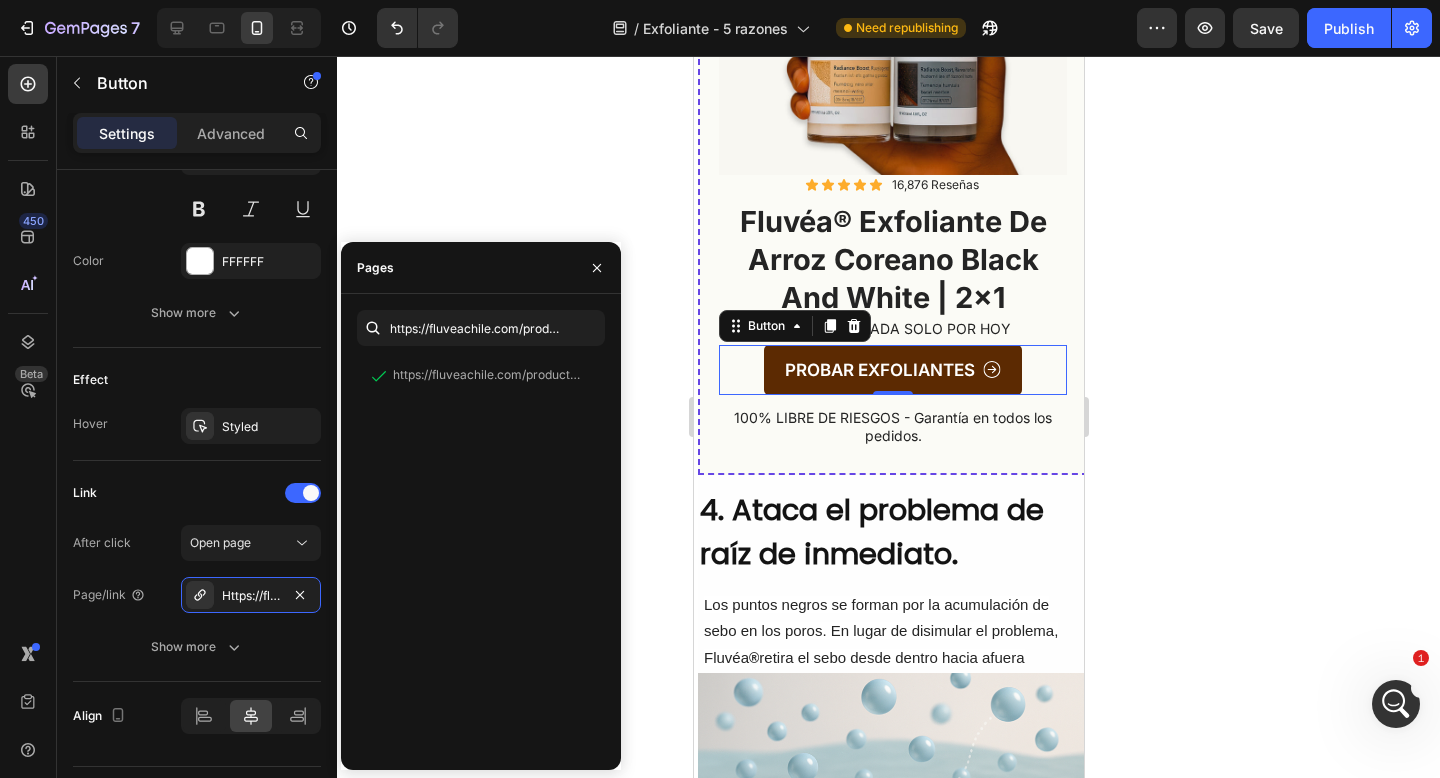 click 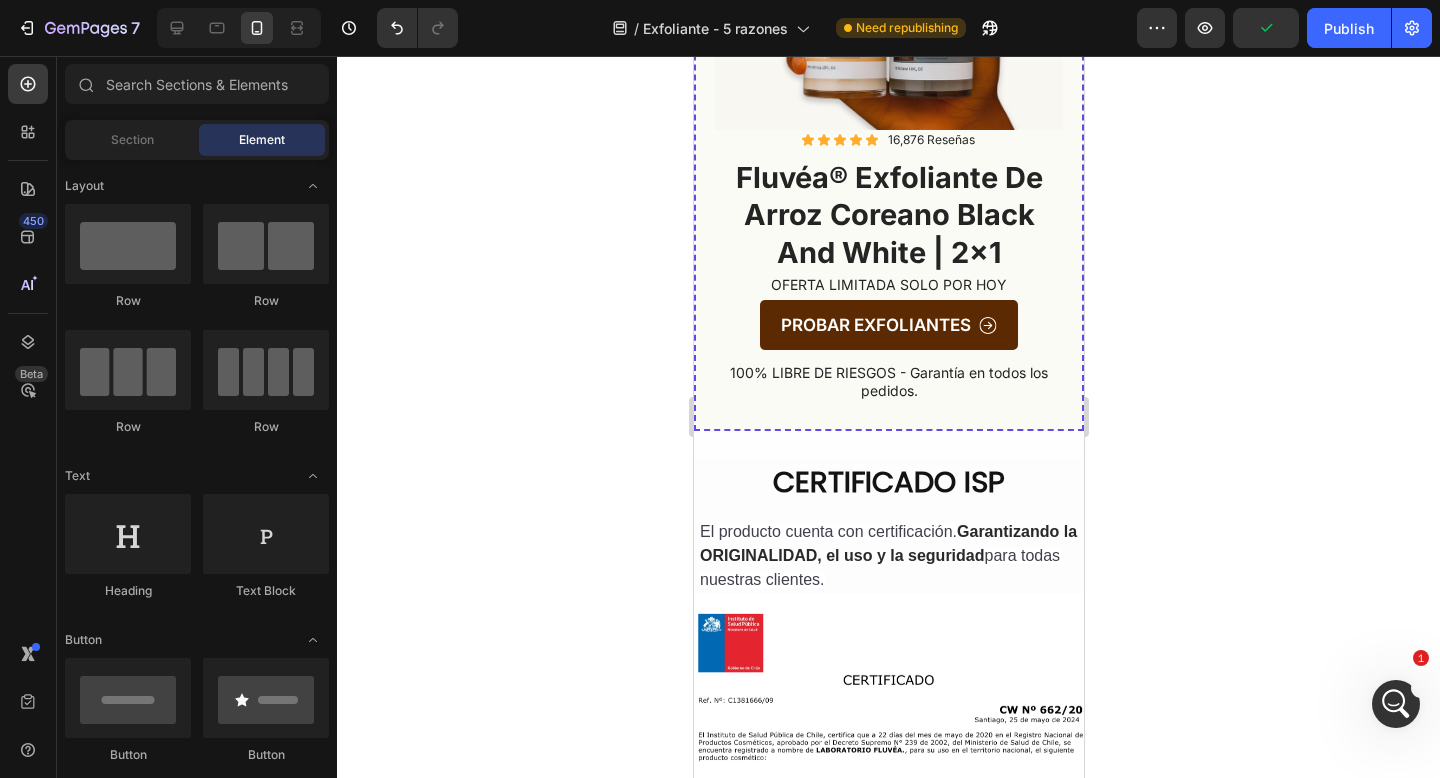scroll, scrollTop: 4140, scrollLeft: 0, axis: vertical 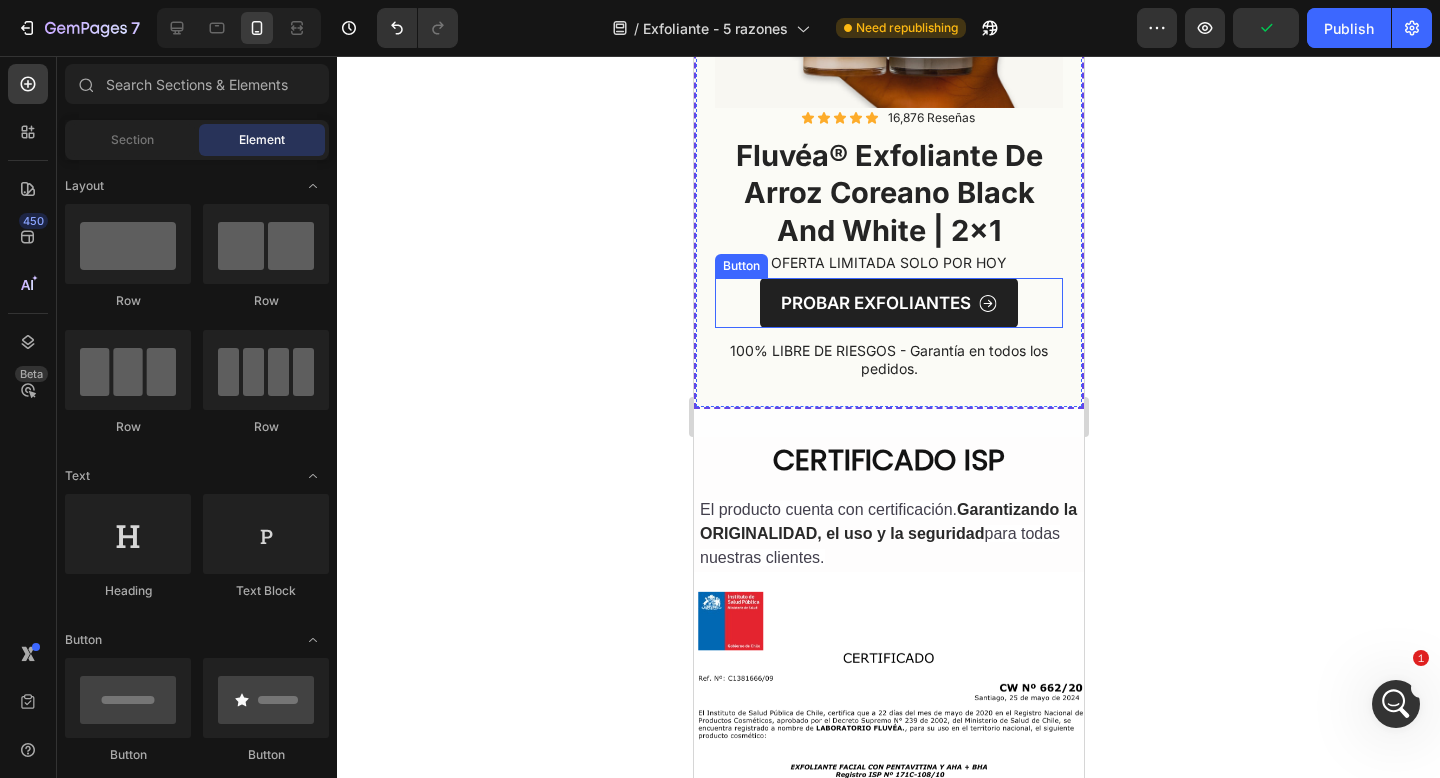 click on "PROBAR EXFOLIANTES" at bounding box center [888, 303] 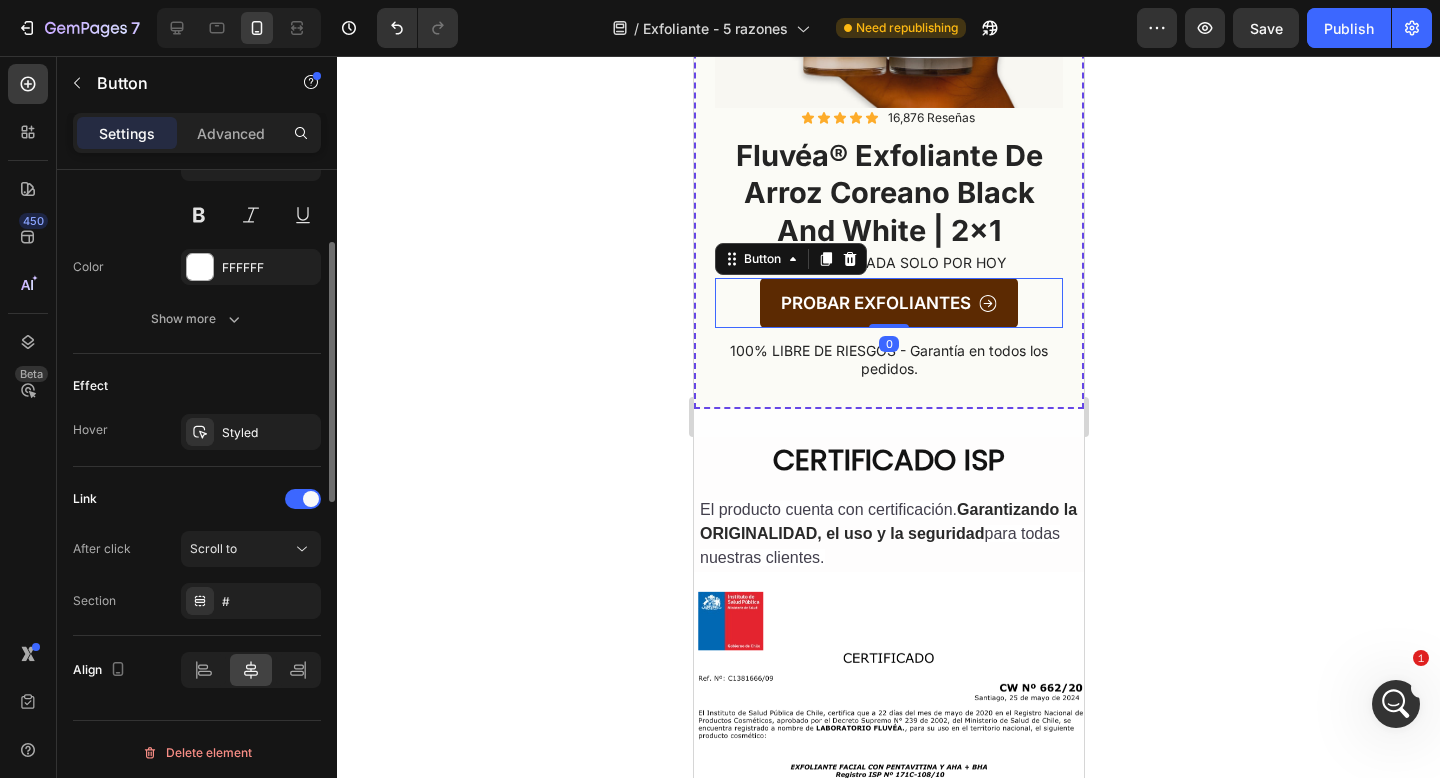 scroll, scrollTop: 1031, scrollLeft: 0, axis: vertical 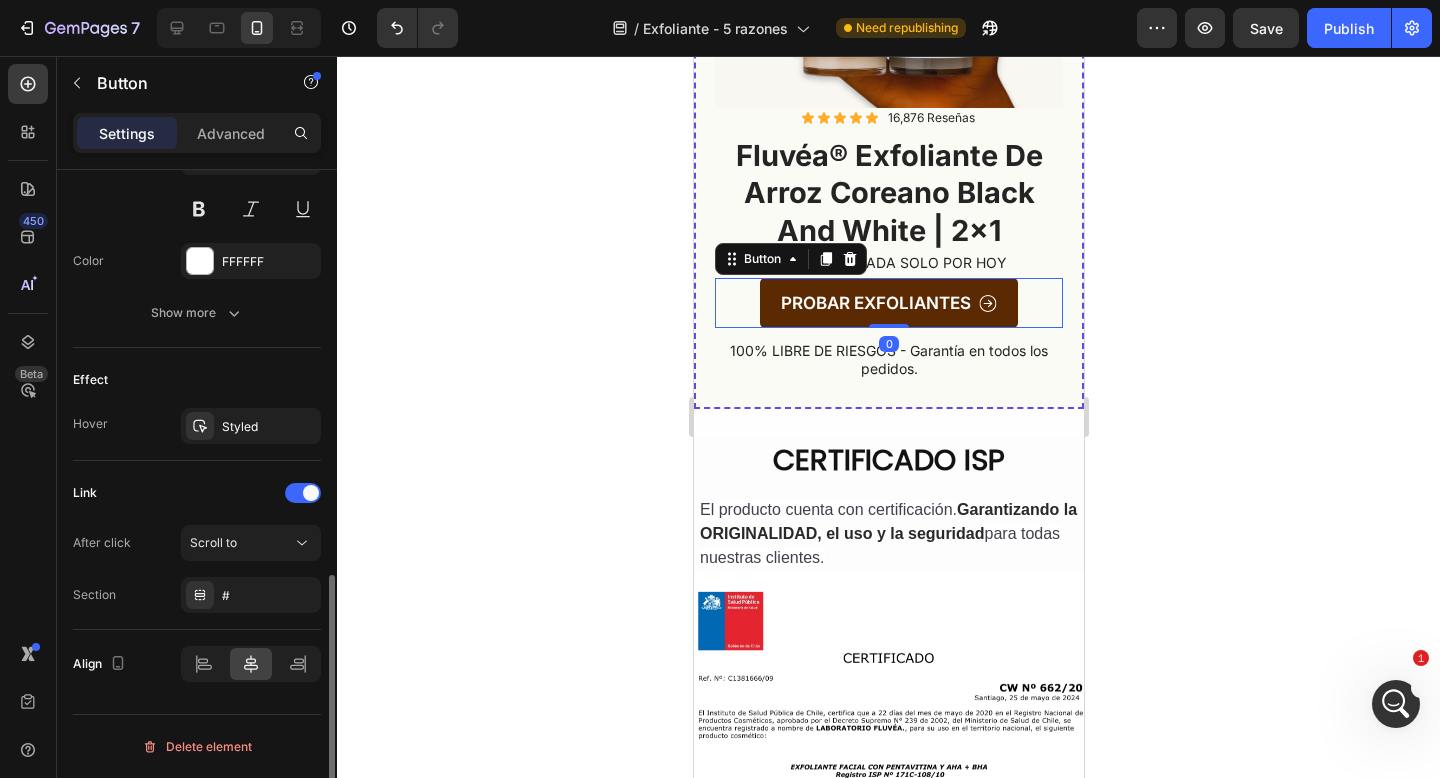 click on "After click Scroll to Section #" at bounding box center (197, 569) 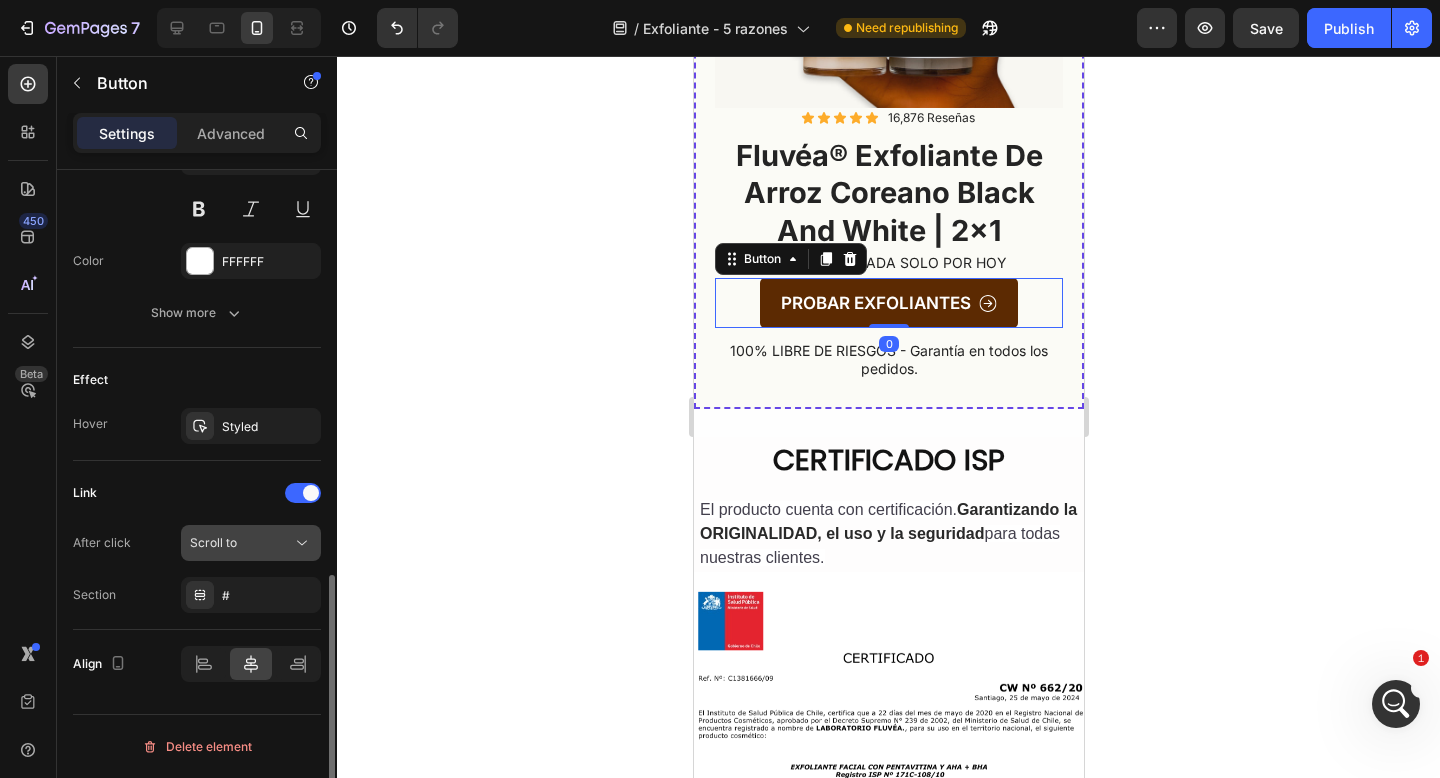 click on "Scroll to" 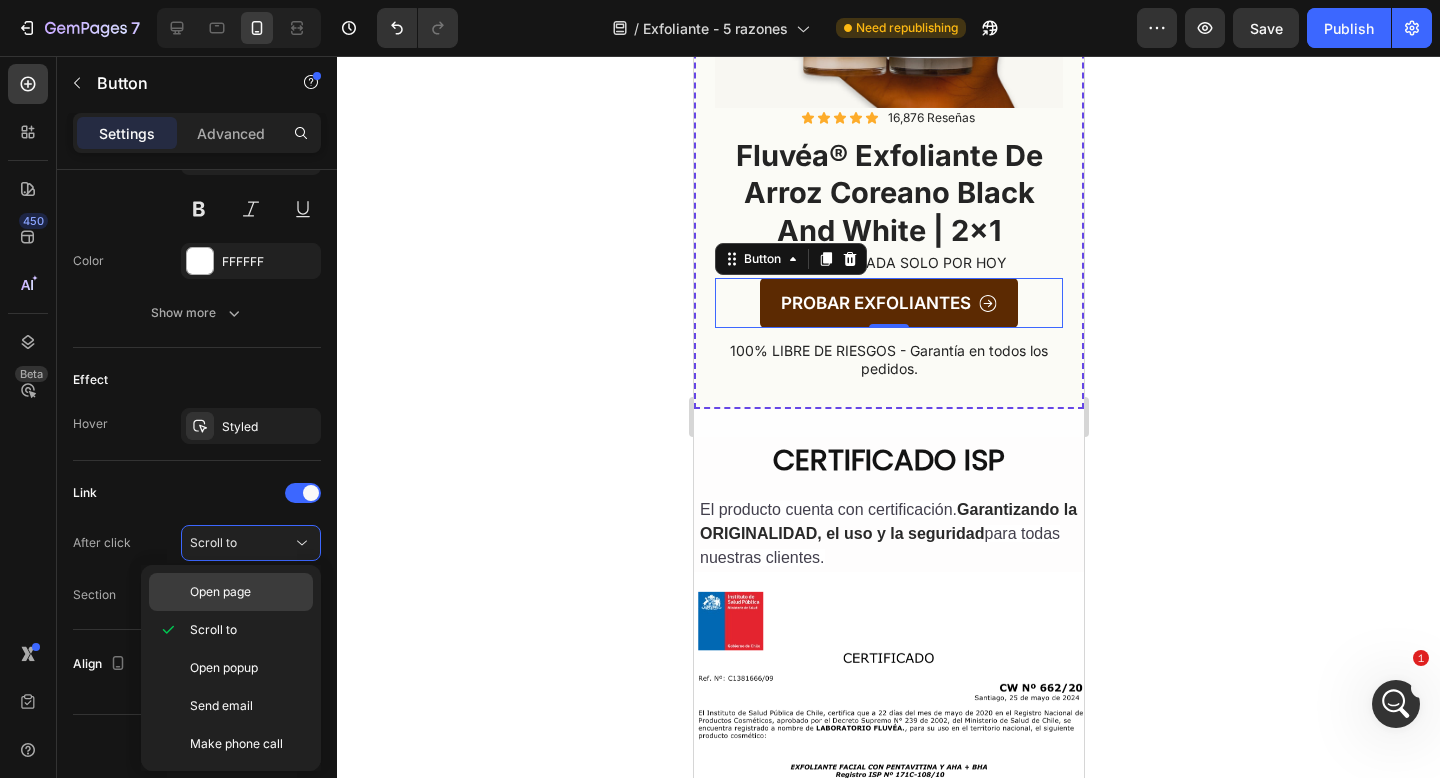 click on "Open page" at bounding box center (220, 592) 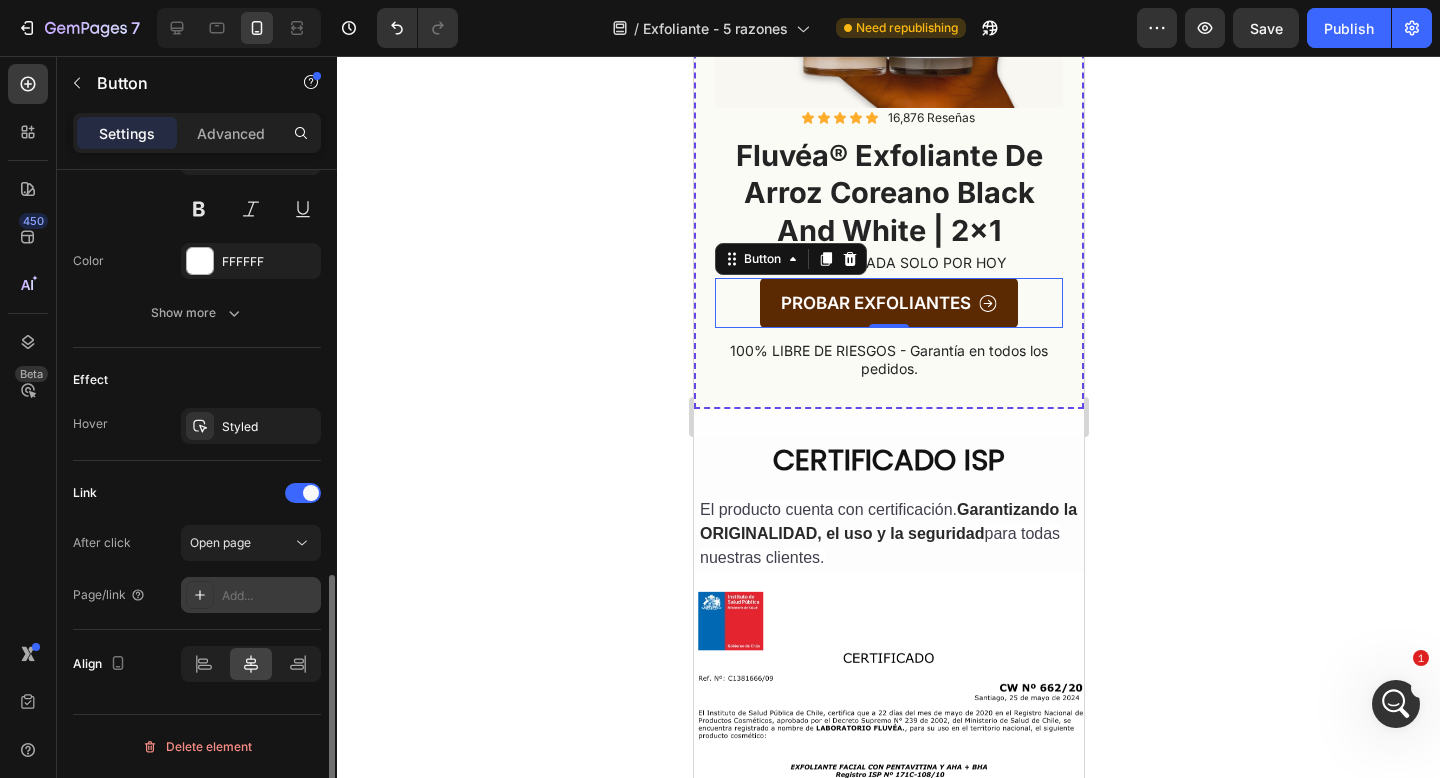 click on "Add..." at bounding box center (251, 595) 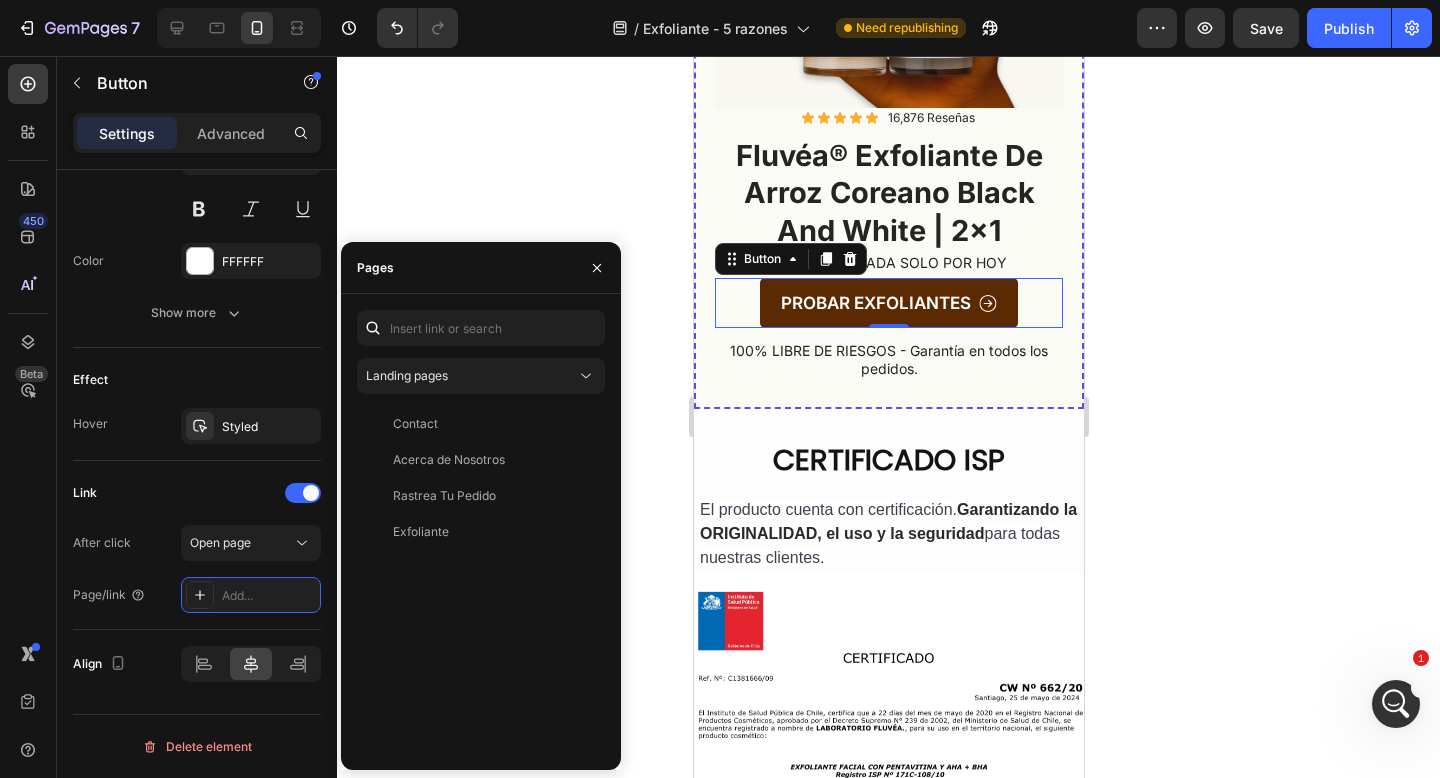 click on "Landing pages Contact   View Acerca de Nosotros   View Rastrea Tu Pedido   View Exfoliante   View" 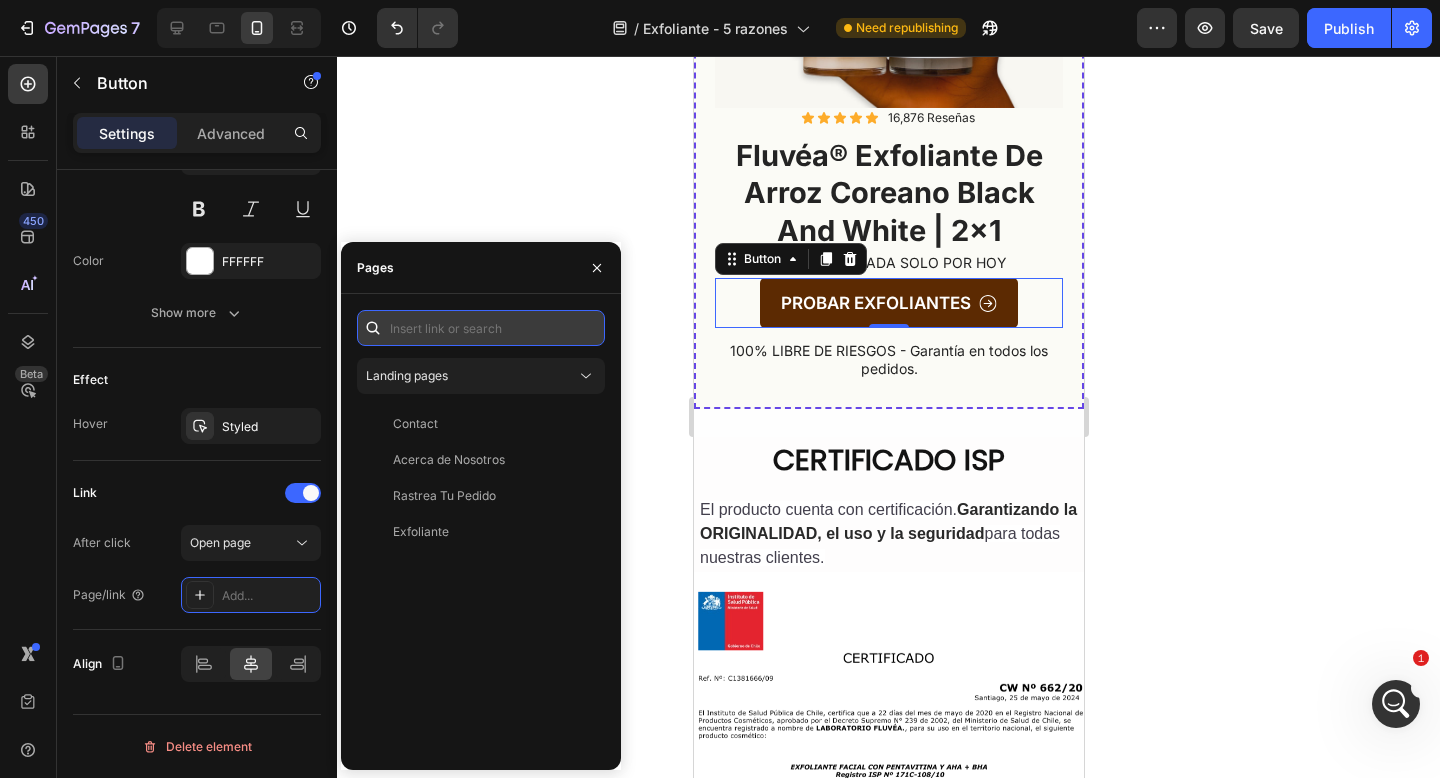 click at bounding box center (481, 328) 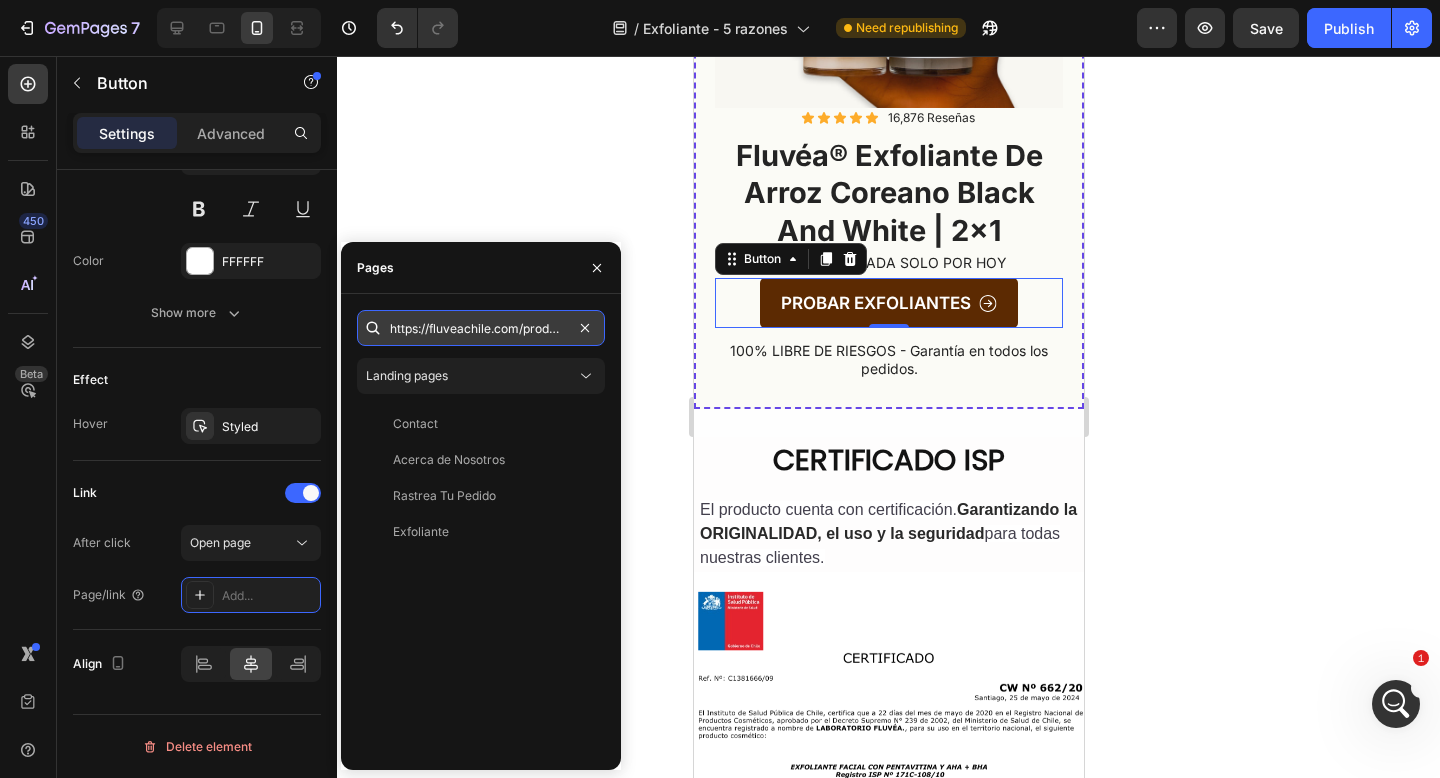 scroll, scrollTop: 0, scrollLeft: 488, axis: horizontal 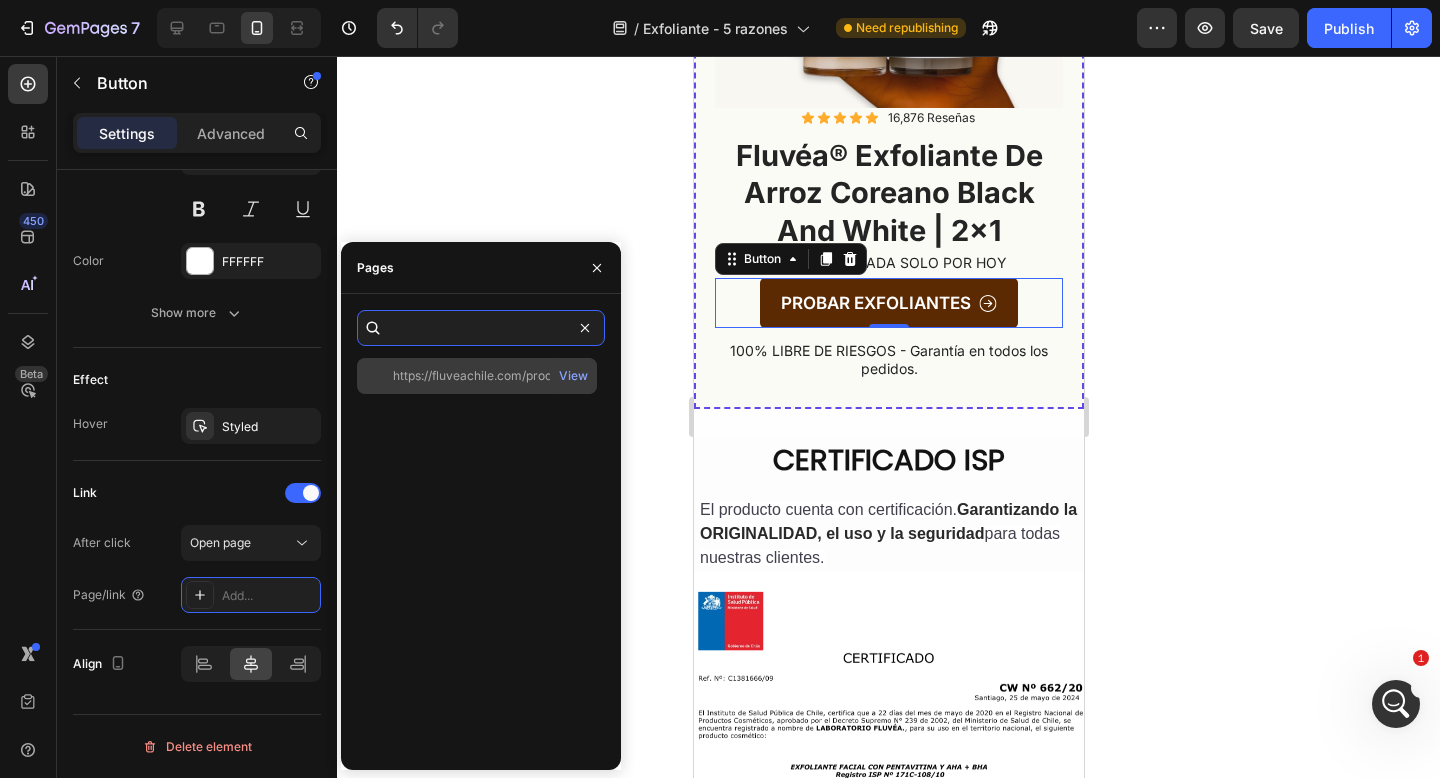 type on "https://fluveachile.com/products/fluvea%C2%AE-tratamiento-pulido-dermico-con-pentavitina-y-aha-bha-2x1-copia" 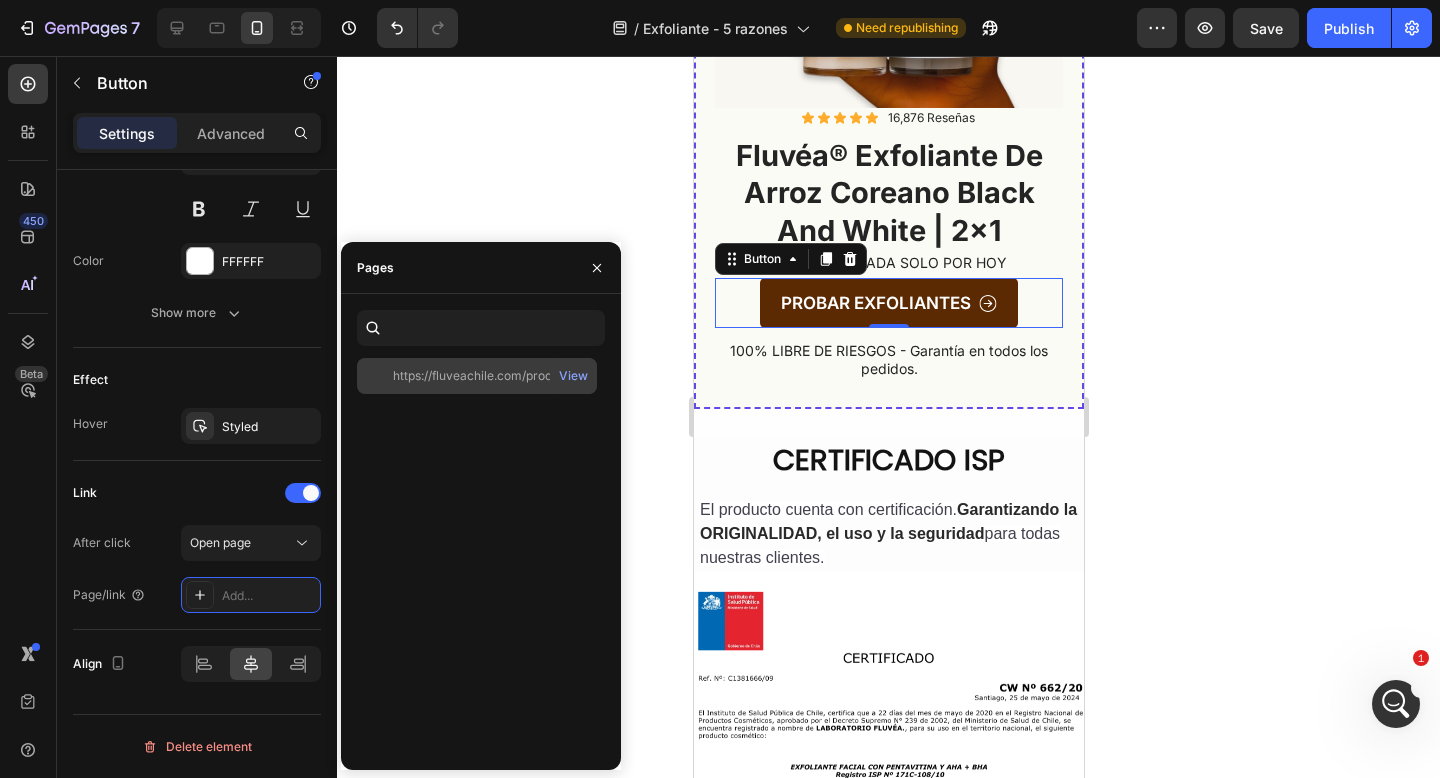click on "https://fluveachile.com/products/fluvea%C2%AE-tratamiento-pulido-dermico-con-pentavitina-y-aha-bha-2x1-copia" 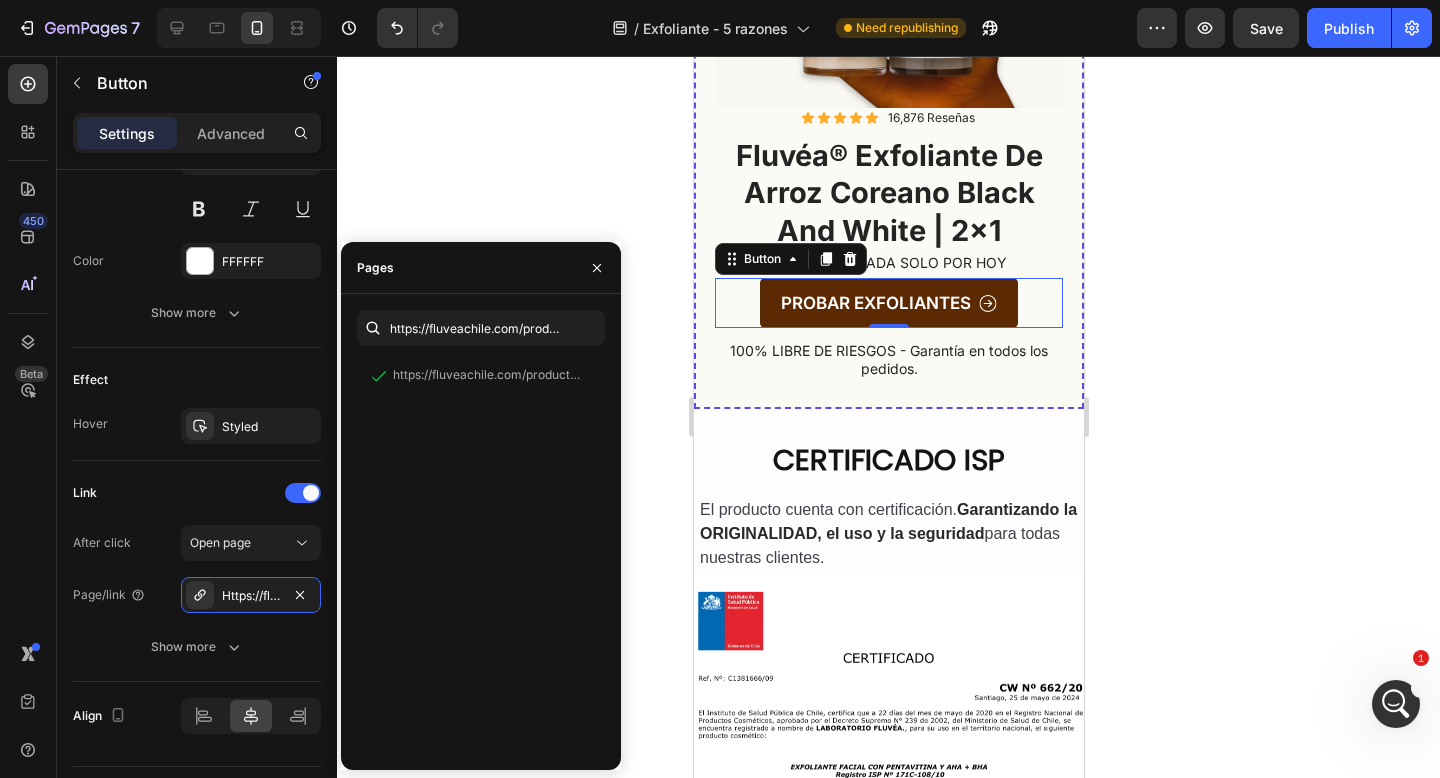 click 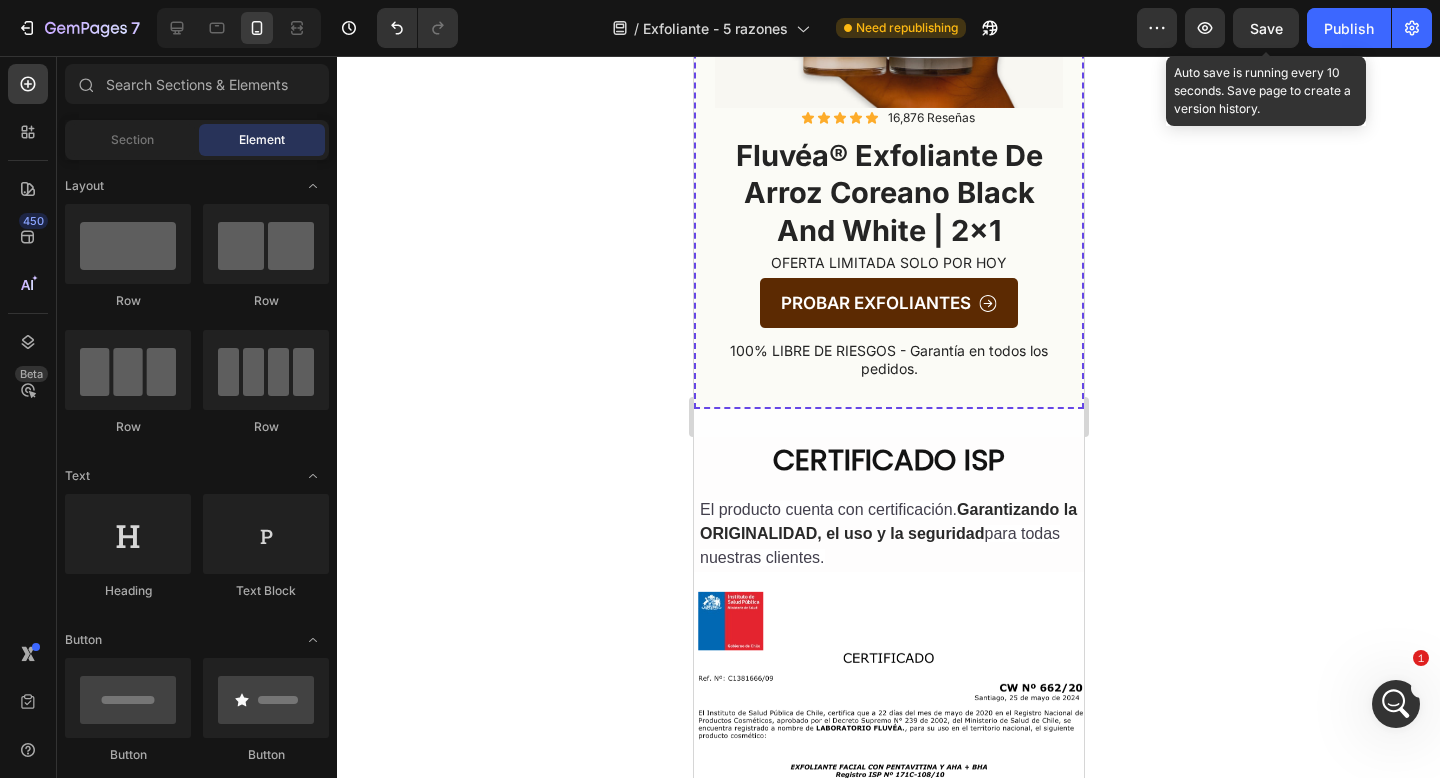 click on "Save" at bounding box center (1266, 28) 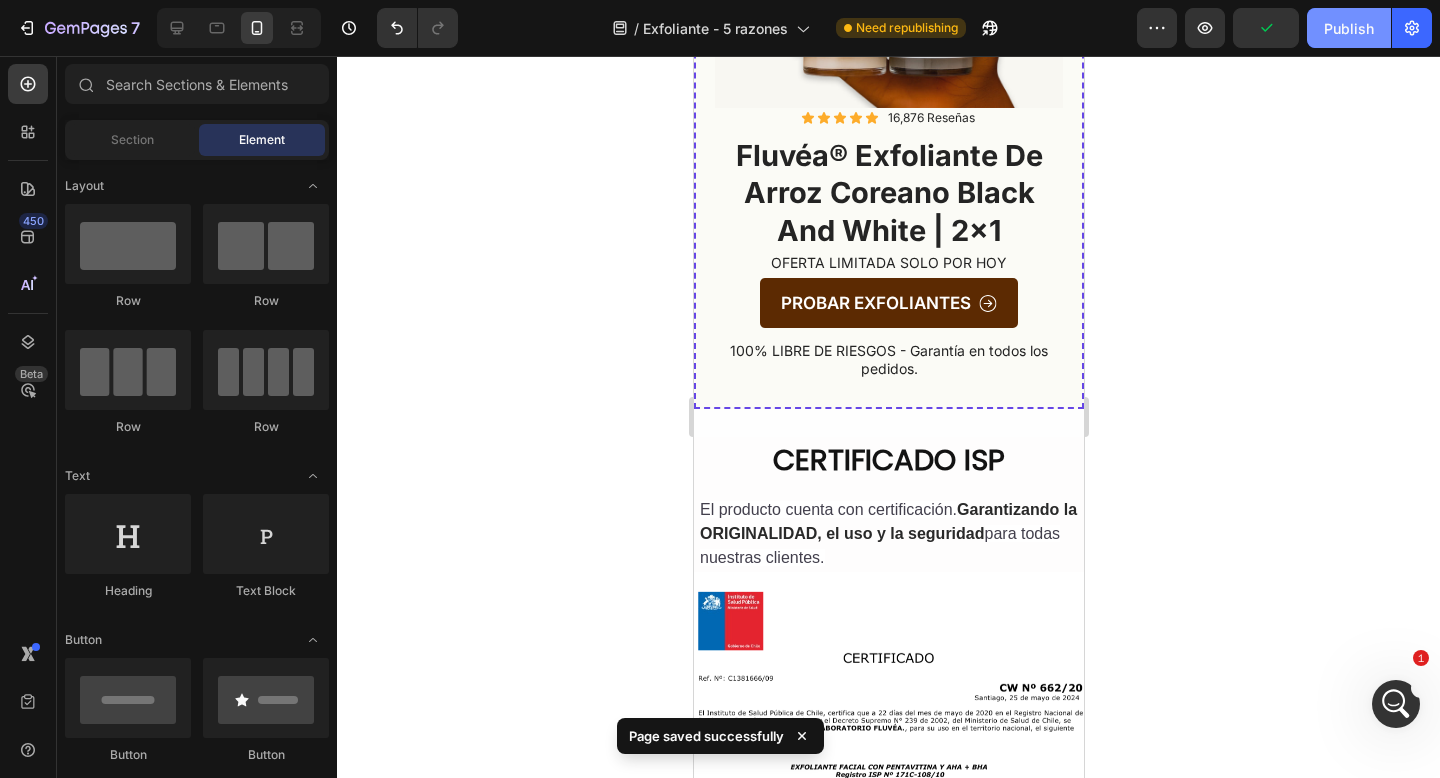 click on "Publish" at bounding box center (1349, 28) 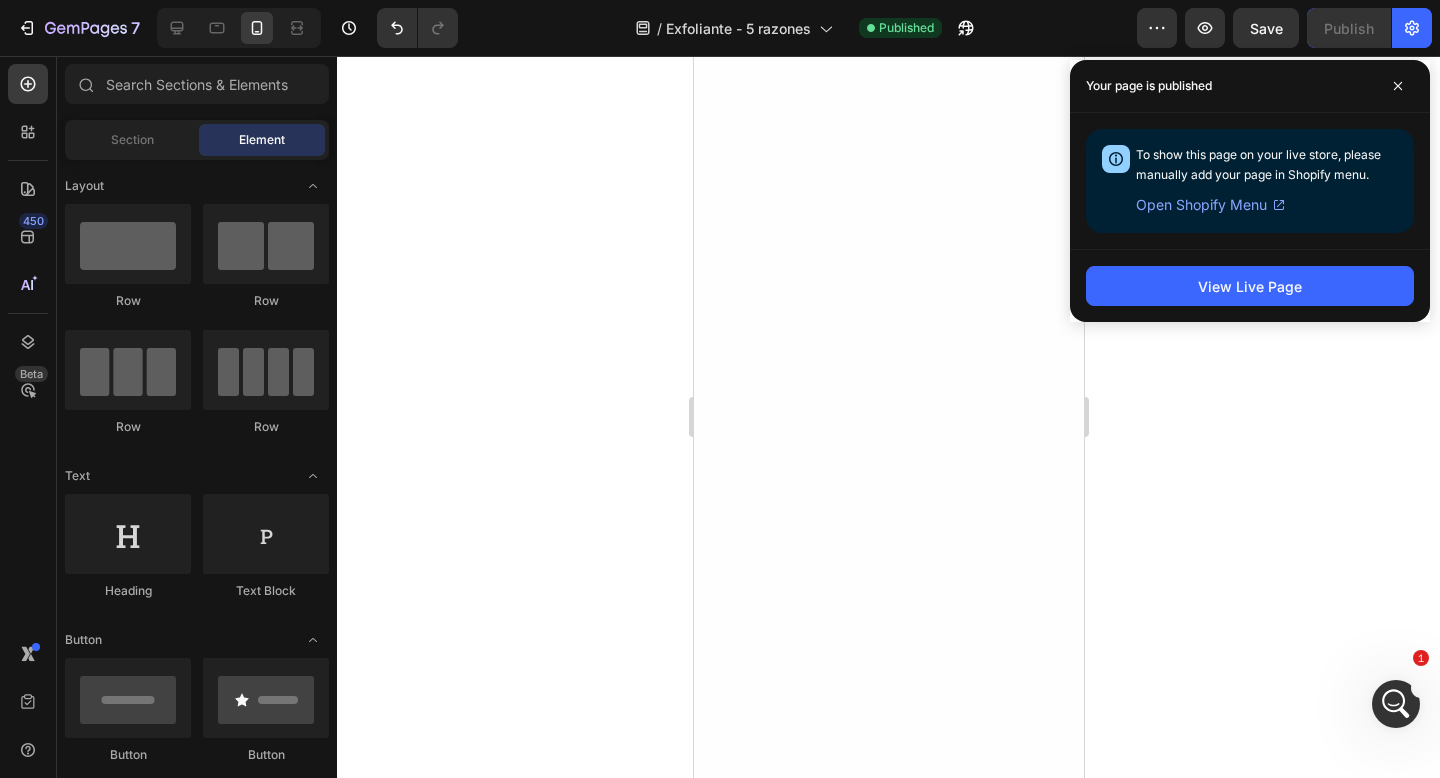 scroll, scrollTop: 0, scrollLeft: 0, axis: both 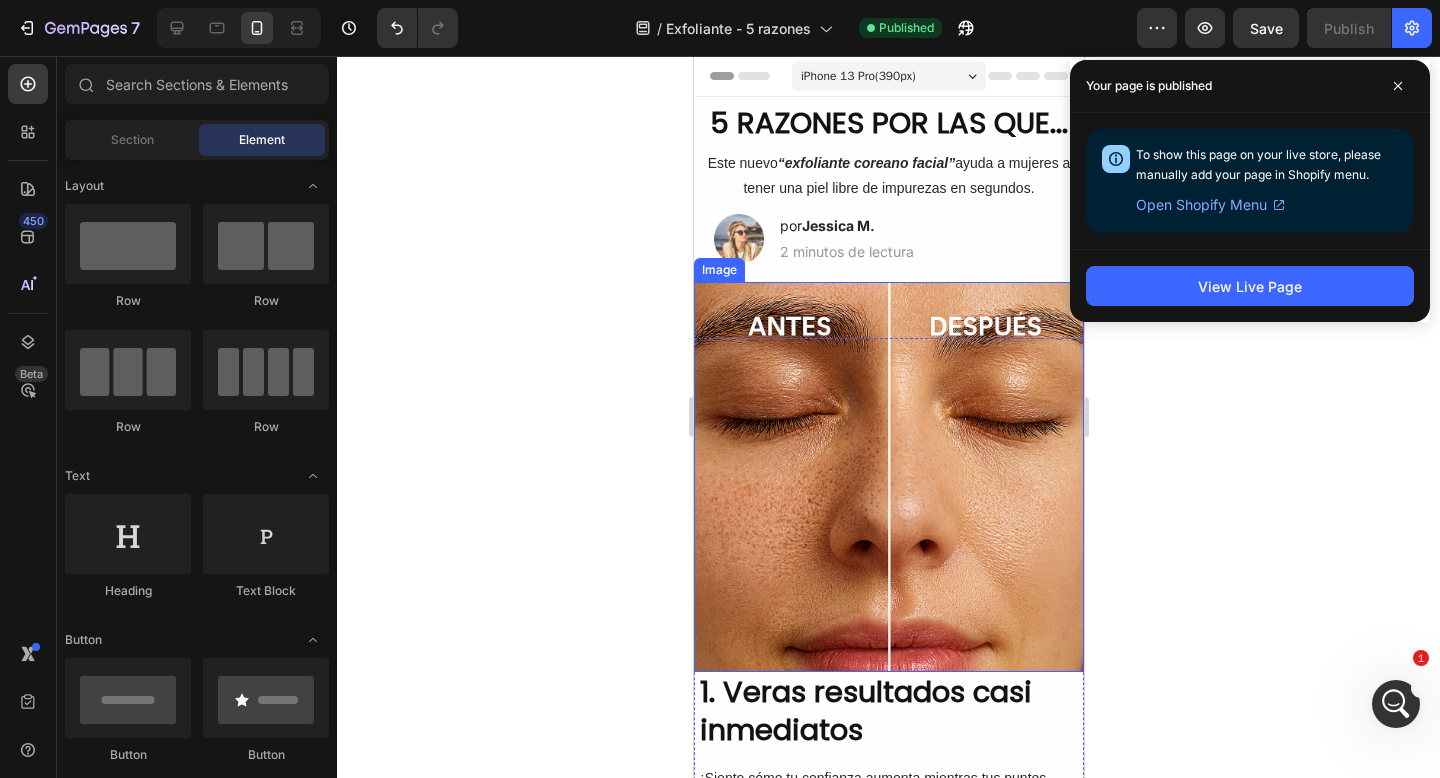 click at bounding box center [888, 477] 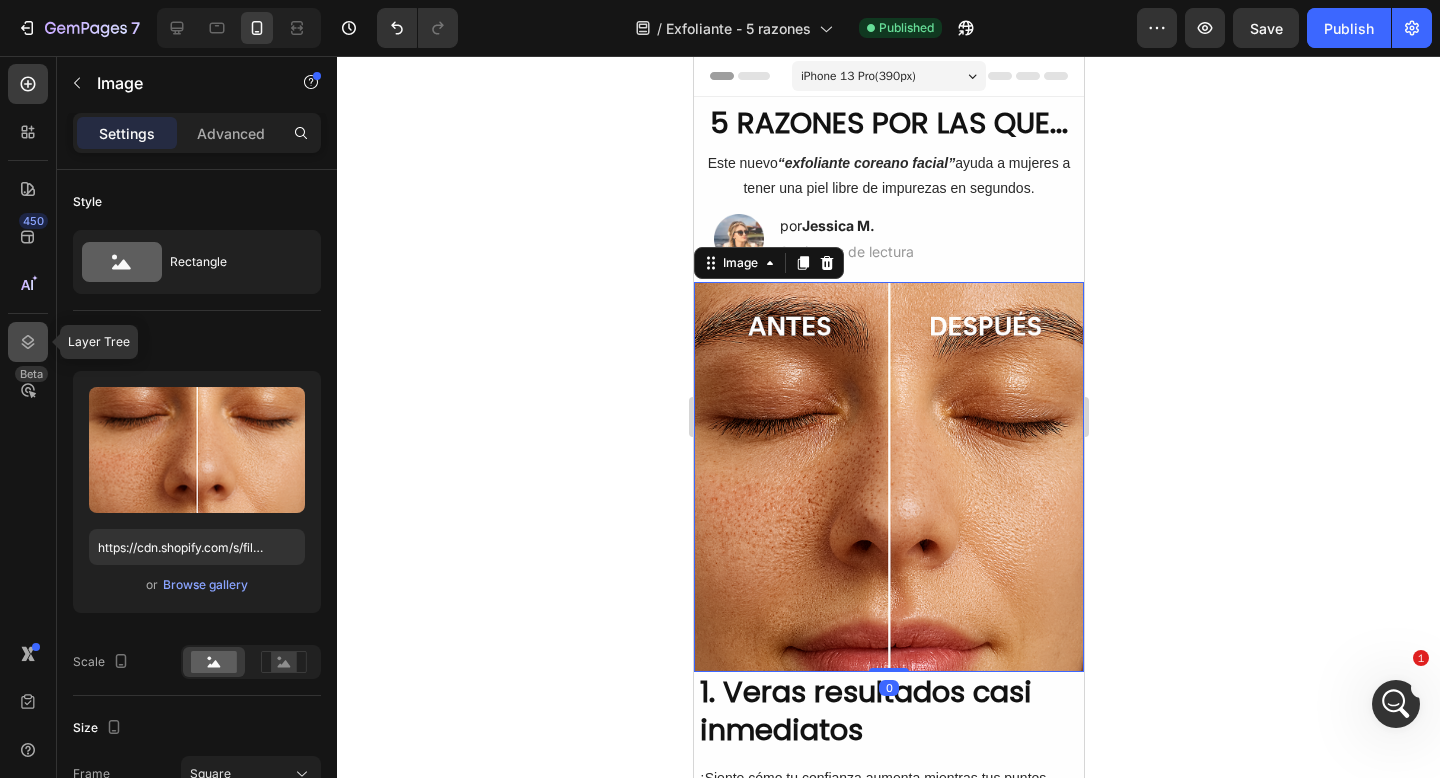 click 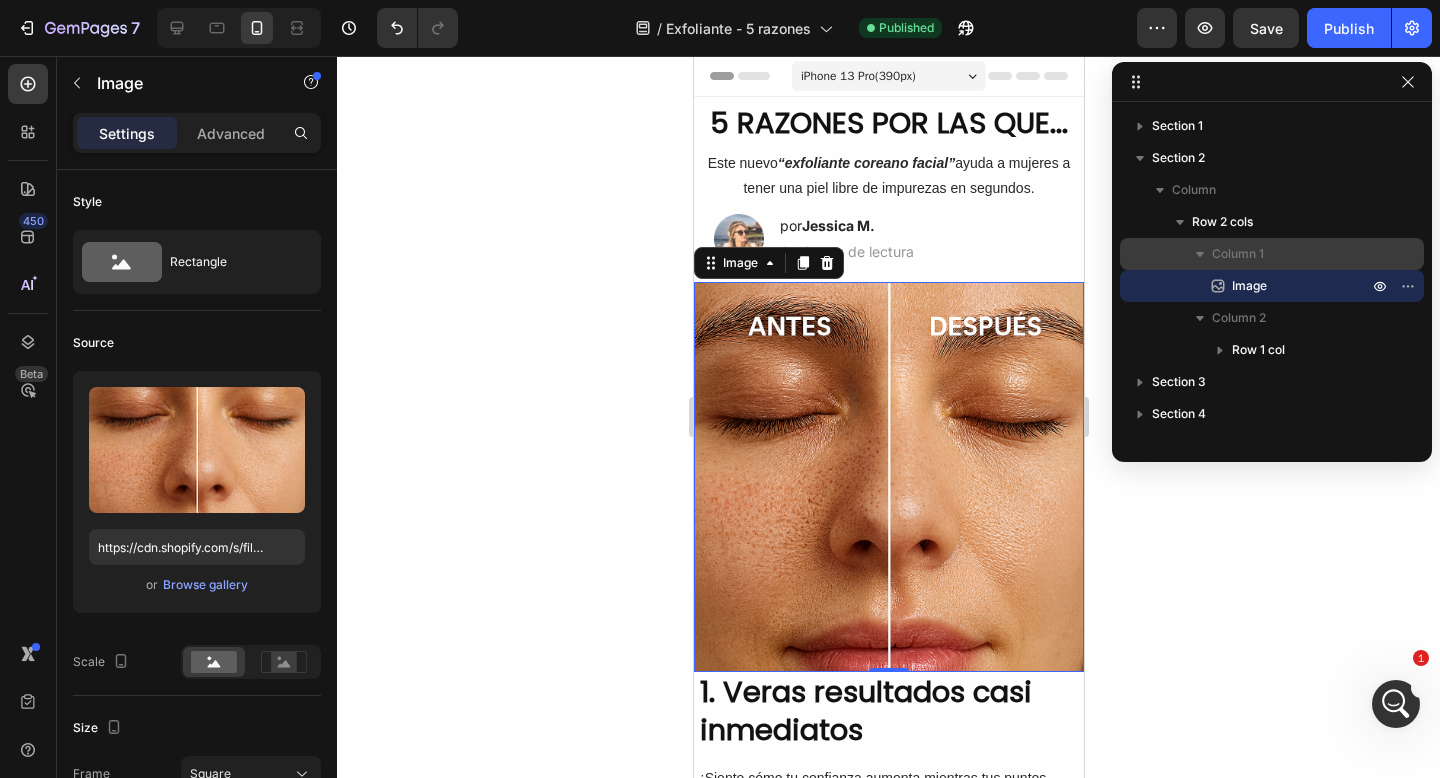 click on "Column 1" at bounding box center [1238, 254] 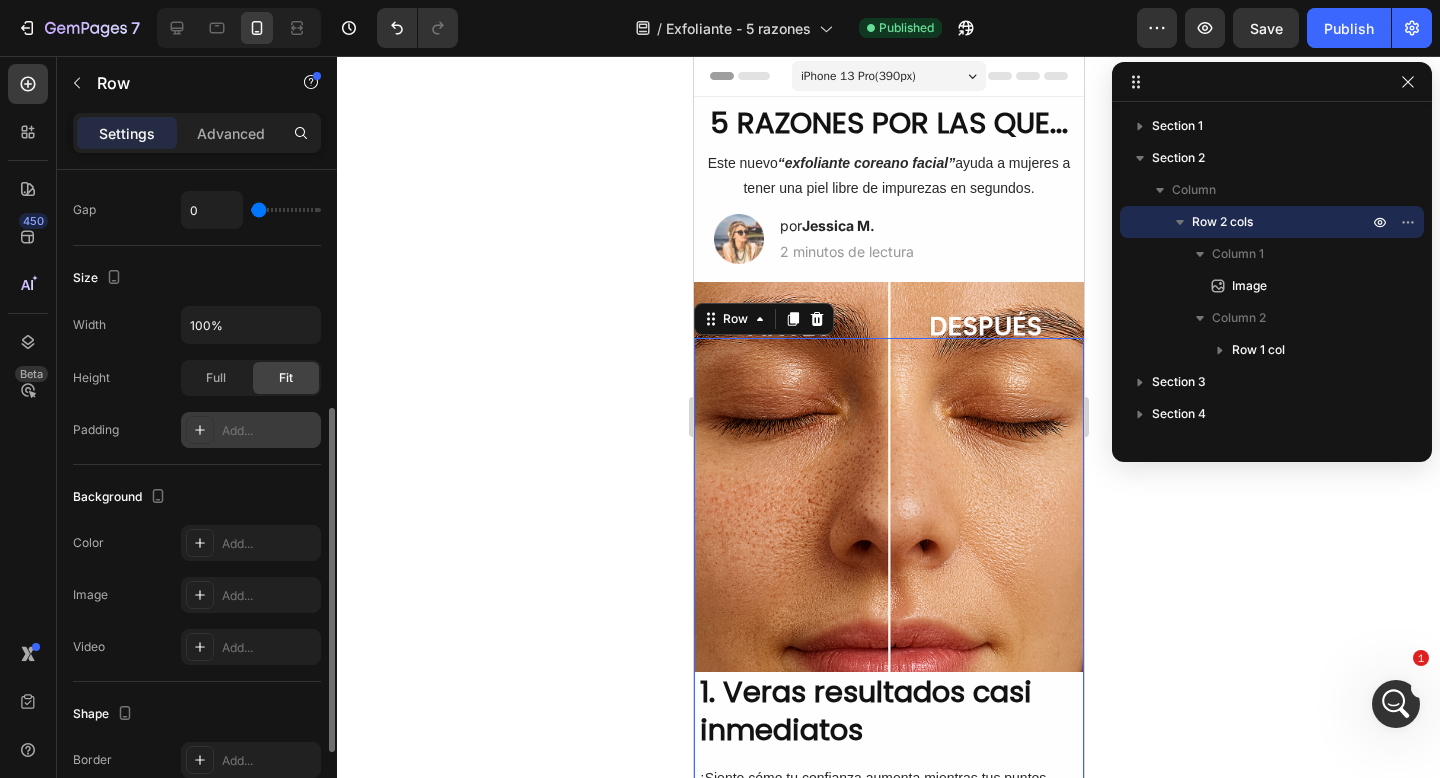scroll, scrollTop: 432, scrollLeft: 0, axis: vertical 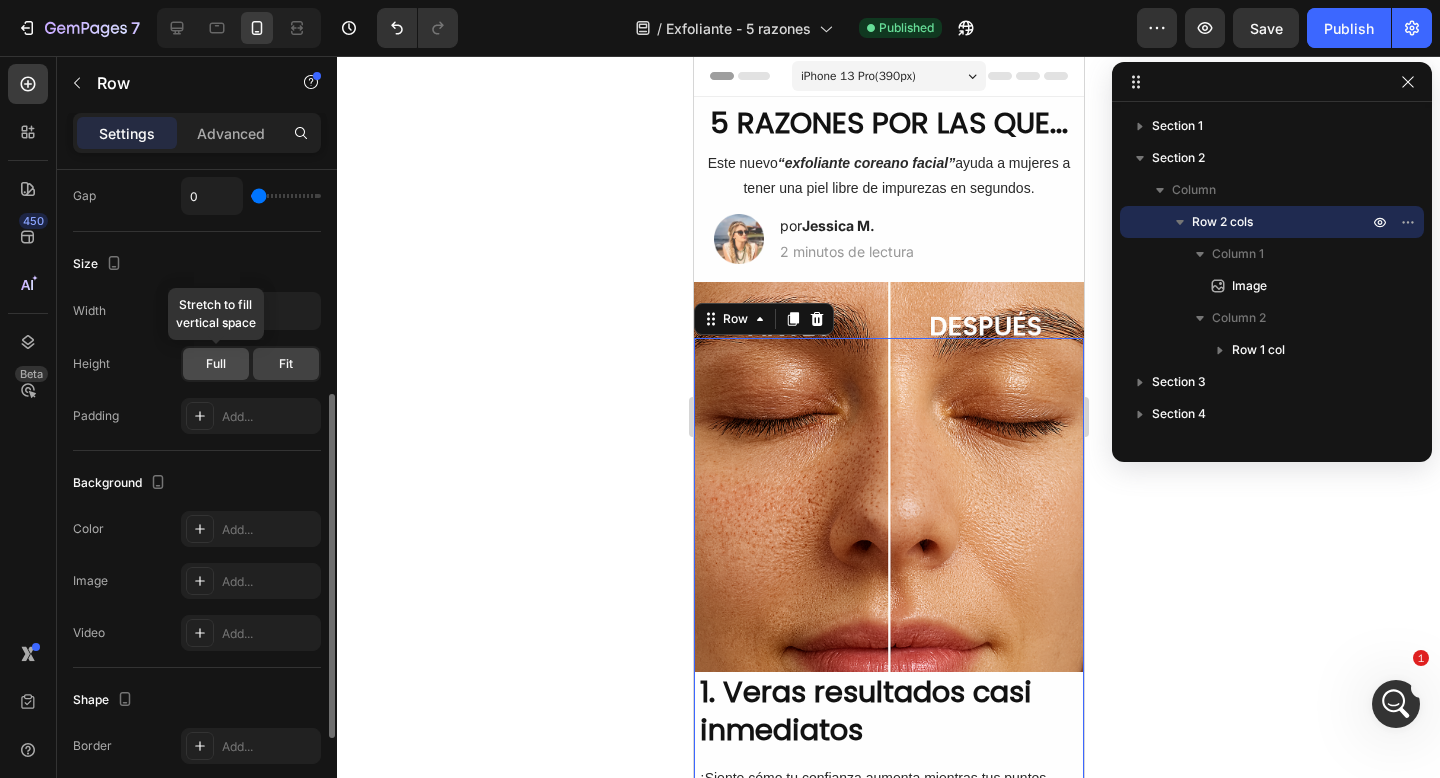 click on "Full" 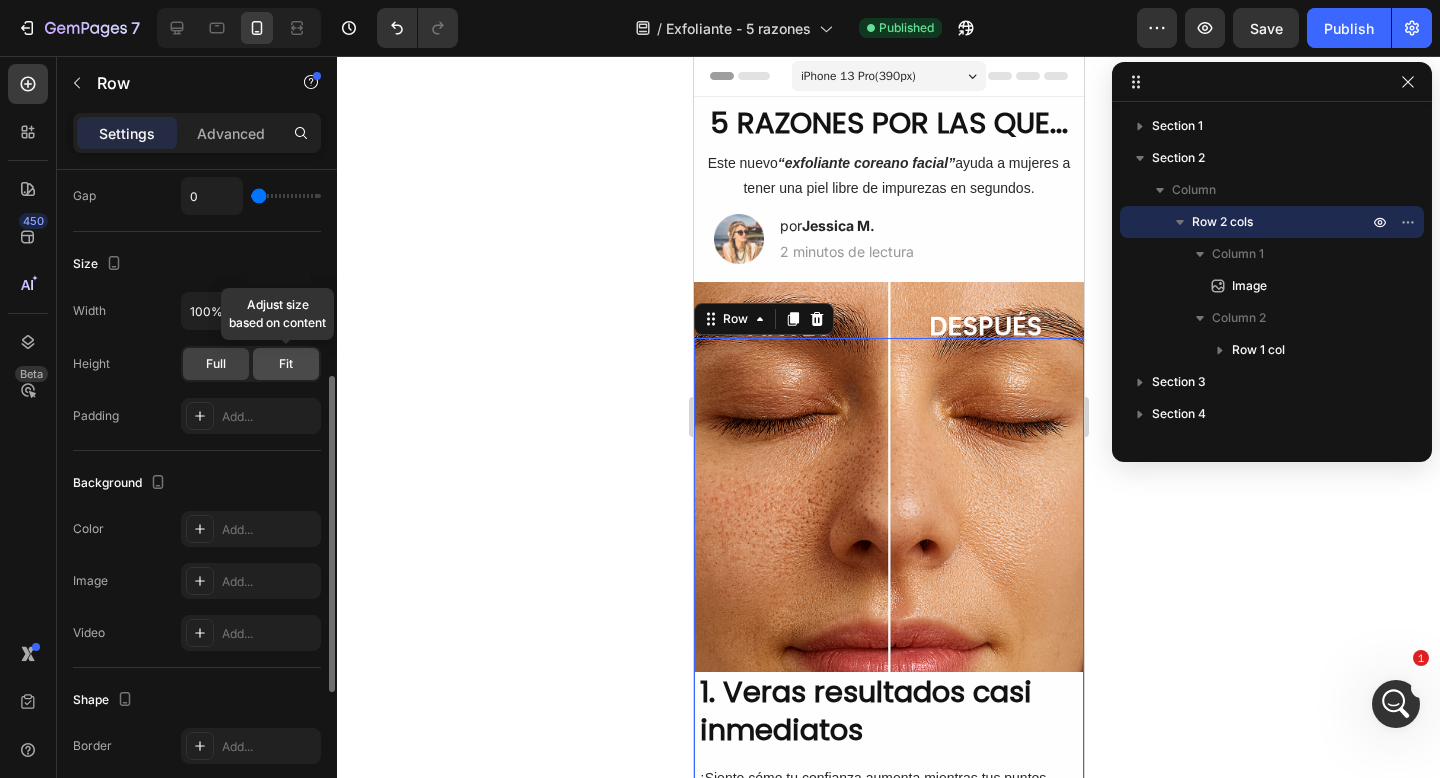 click on "Fit" 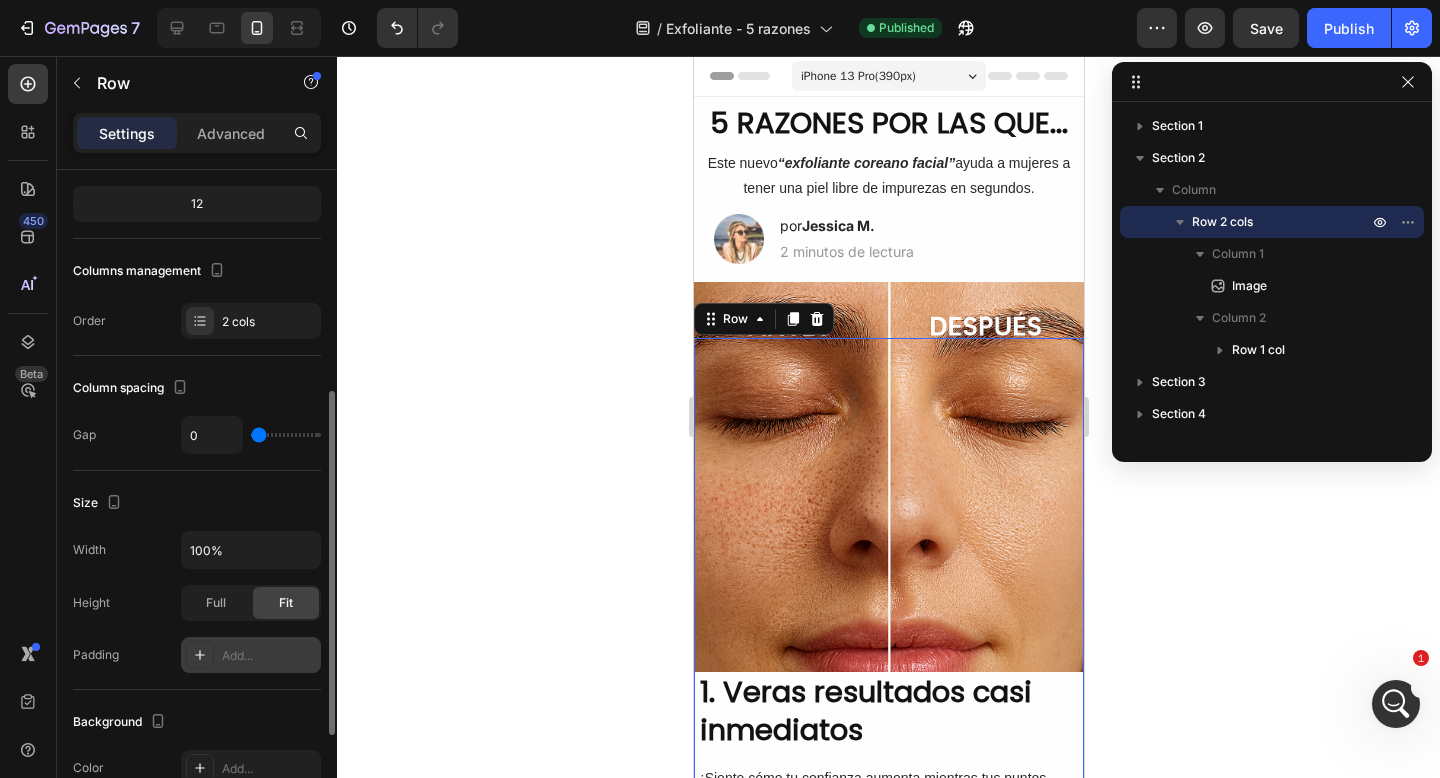 scroll, scrollTop: 158, scrollLeft: 0, axis: vertical 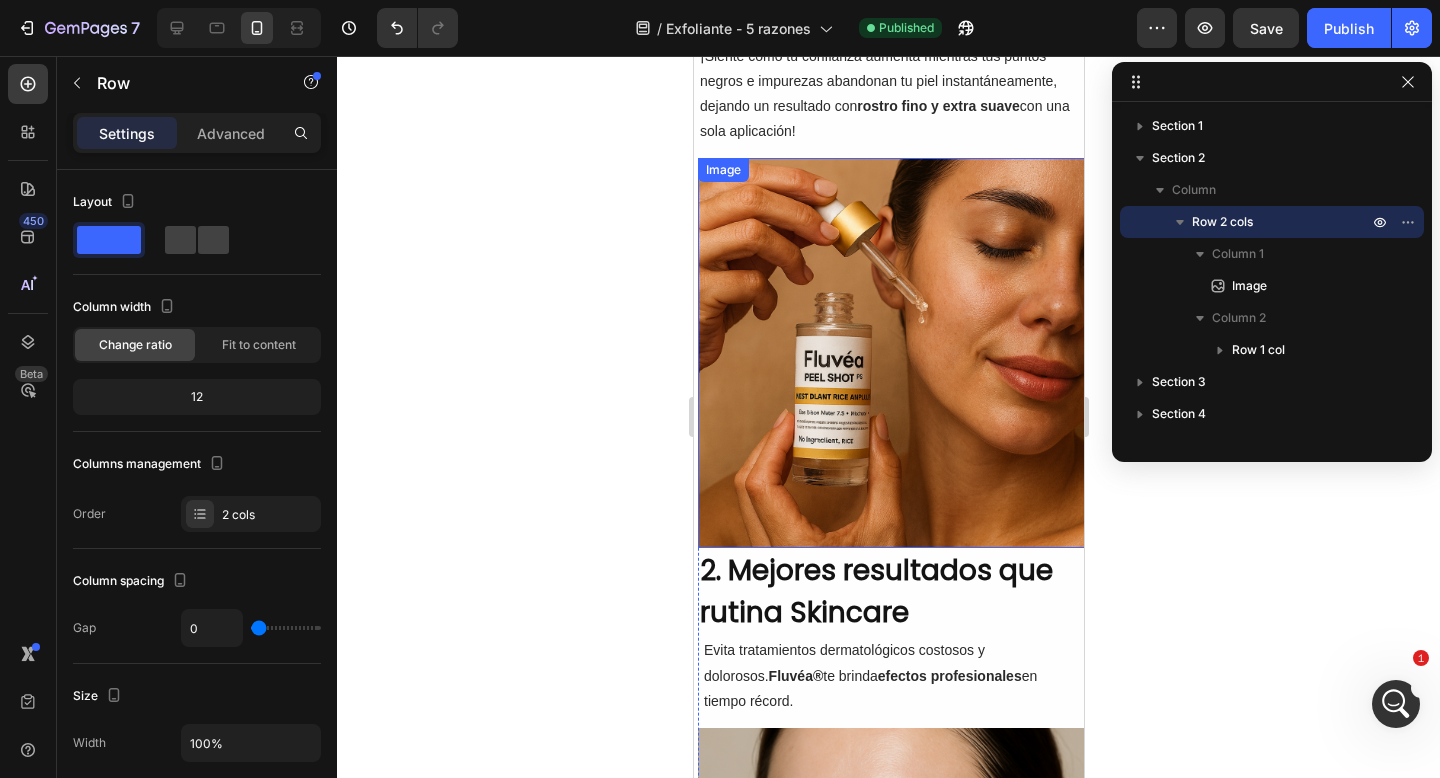 click at bounding box center (892, 353) 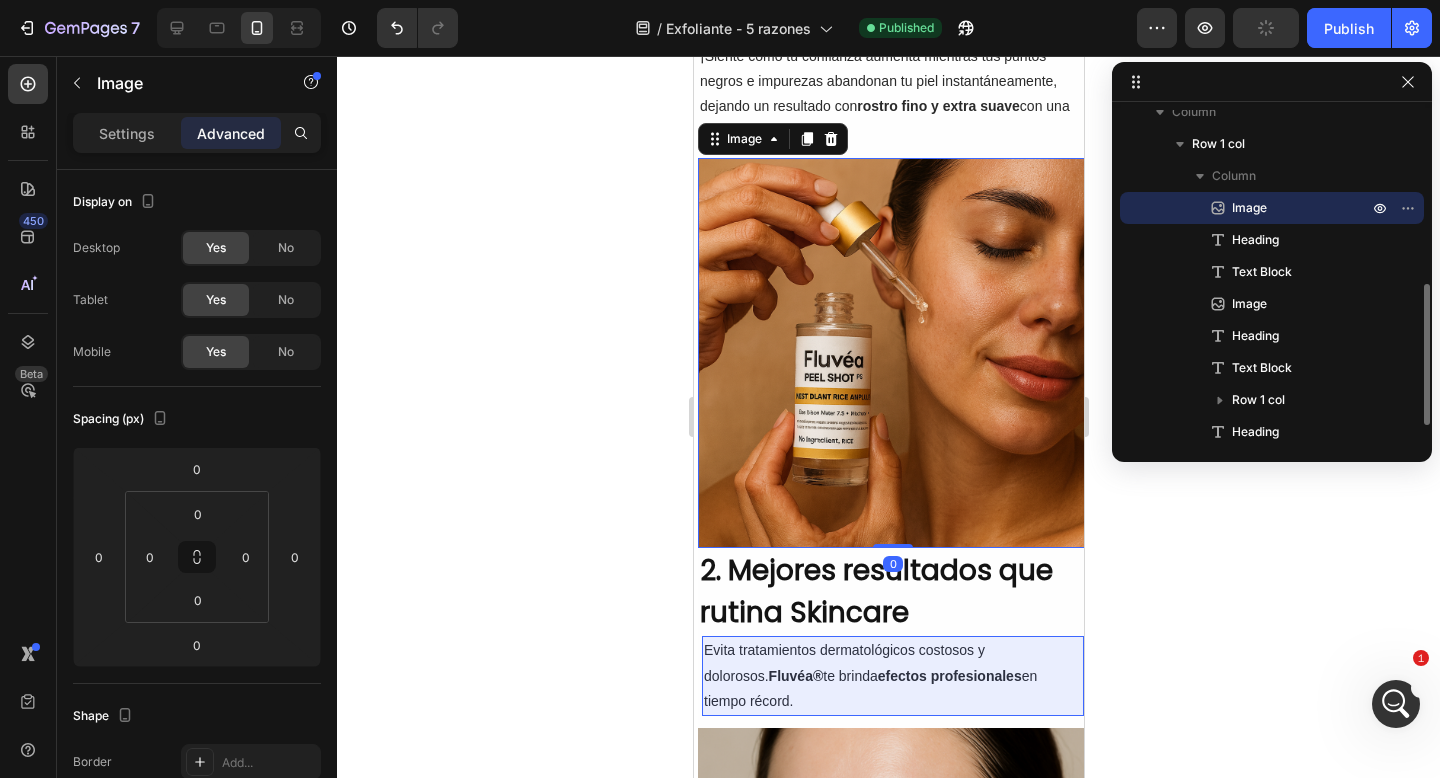 scroll, scrollTop: 249, scrollLeft: 0, axis: vertical 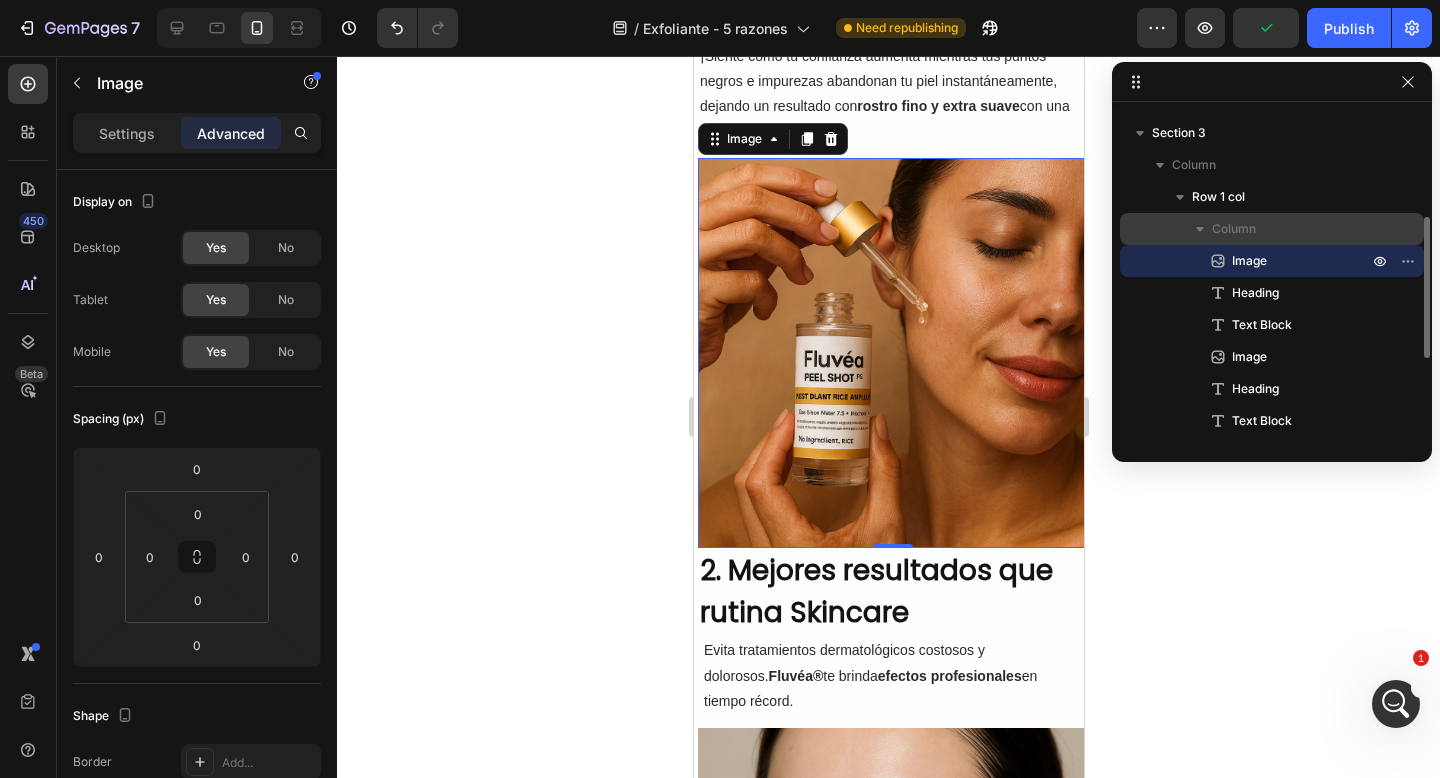 click 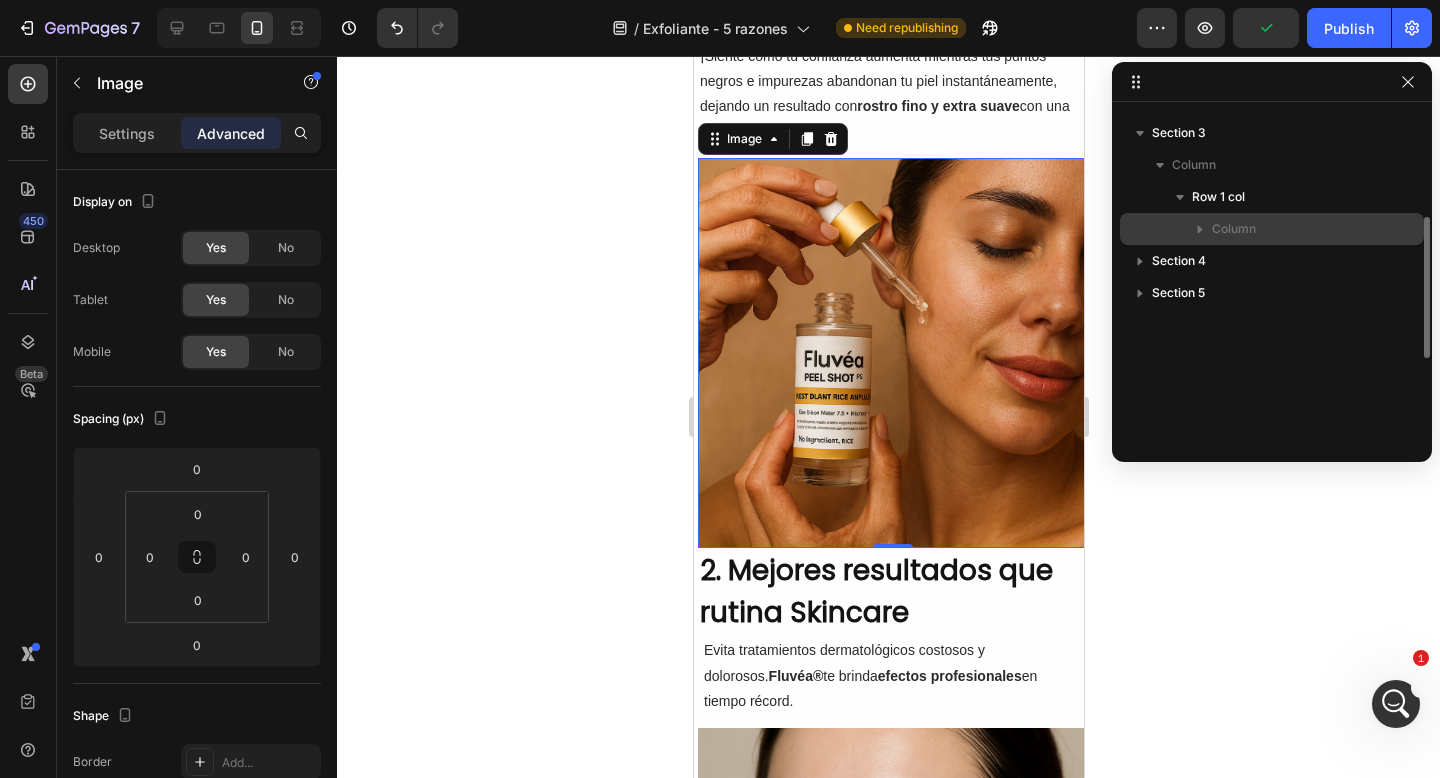 click 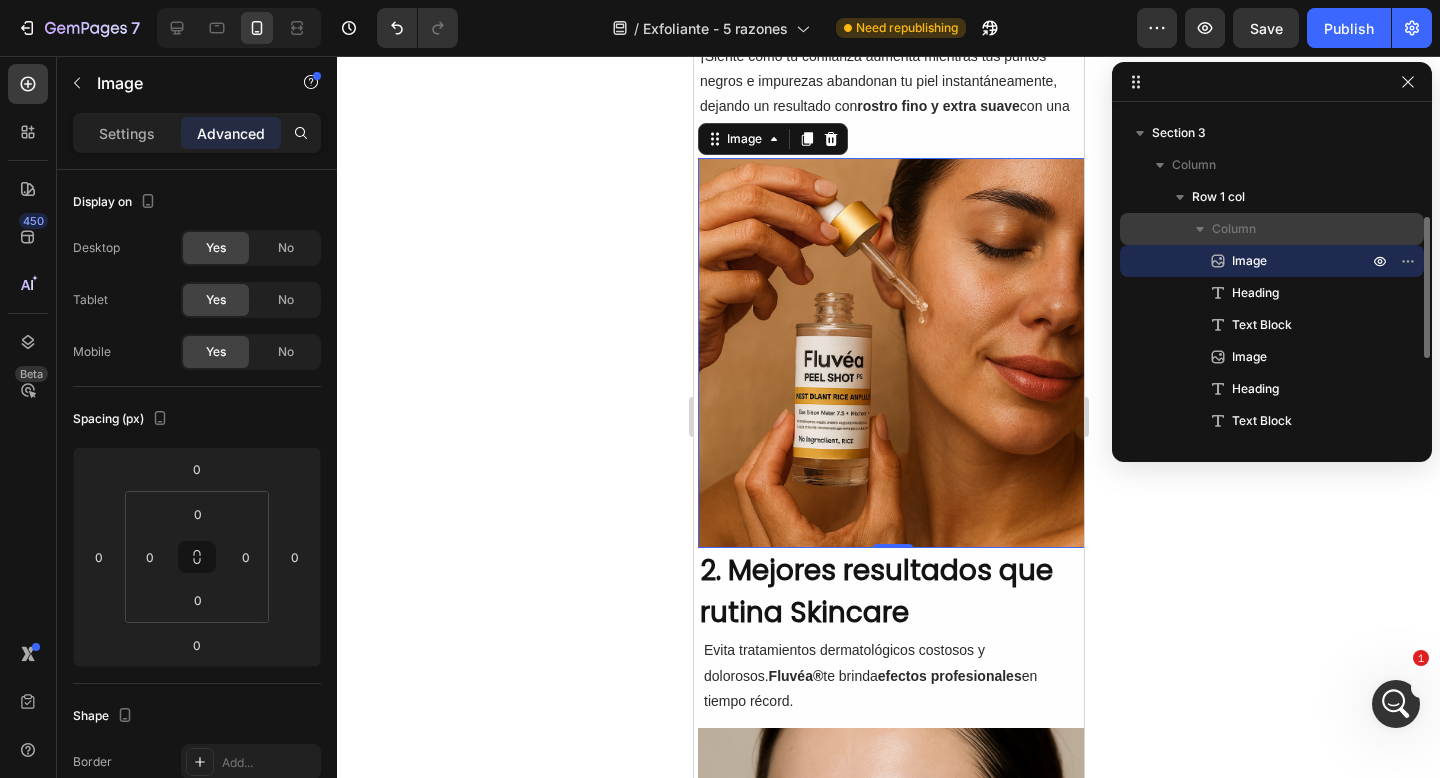 click on "Column" at bounding box center (1234, 229) 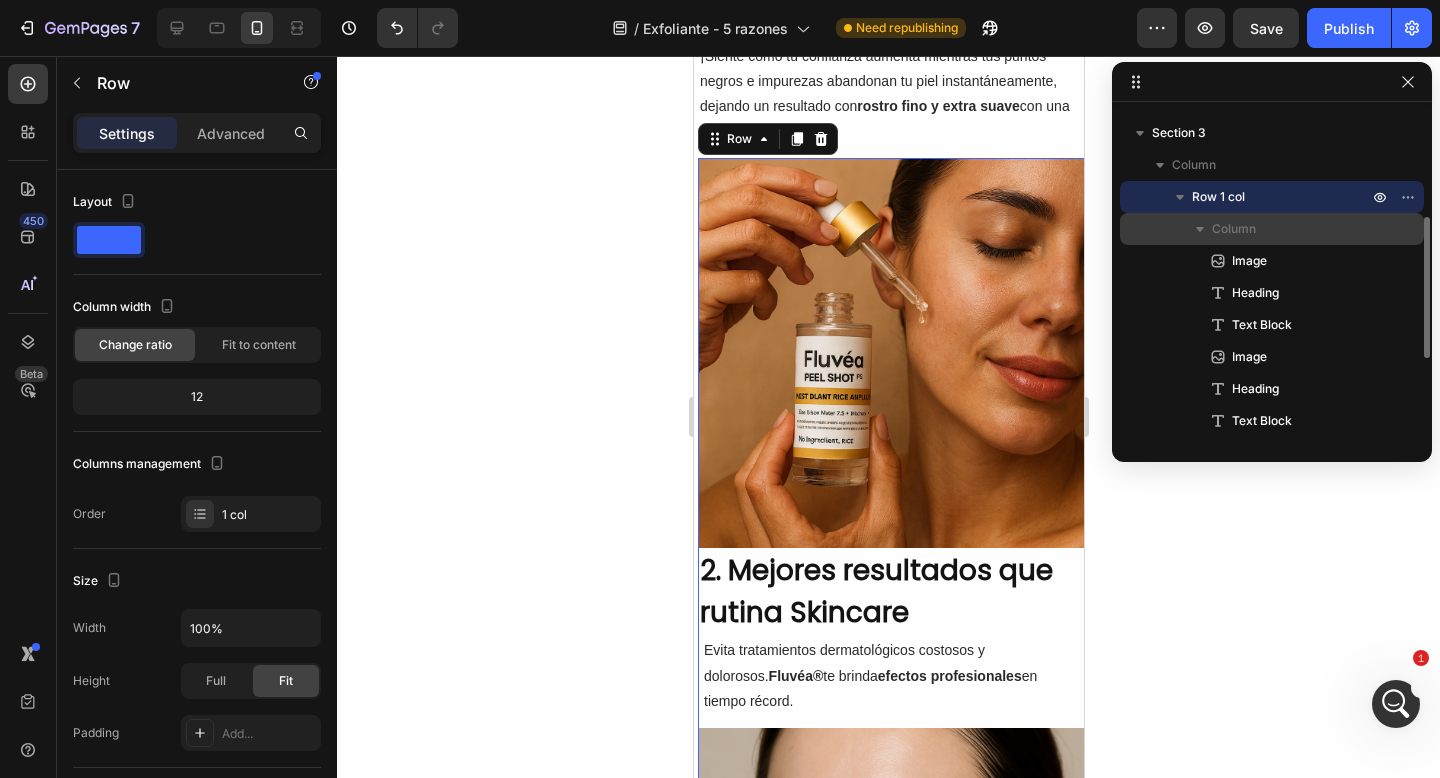 click 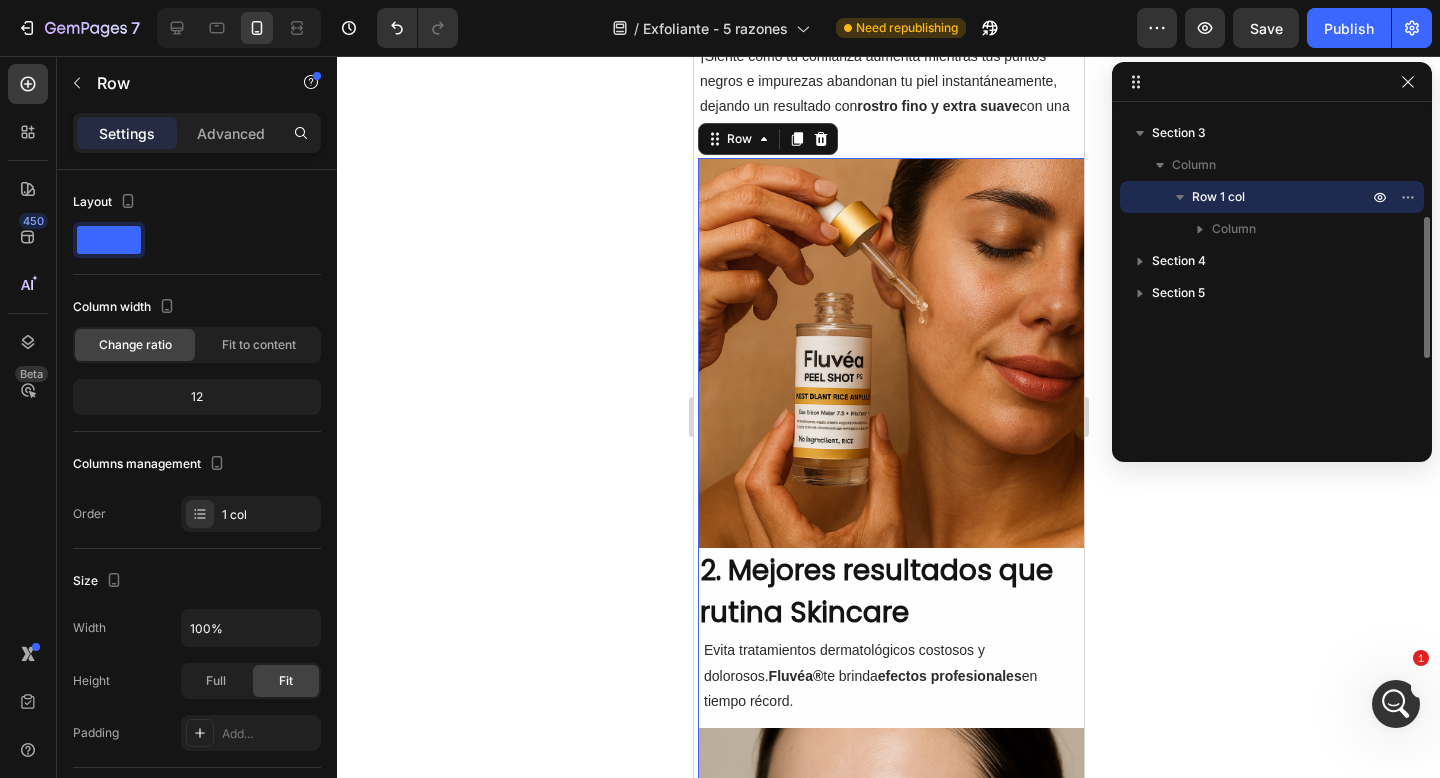 click on "Row 1 col" at bounding box center (1272, 197) 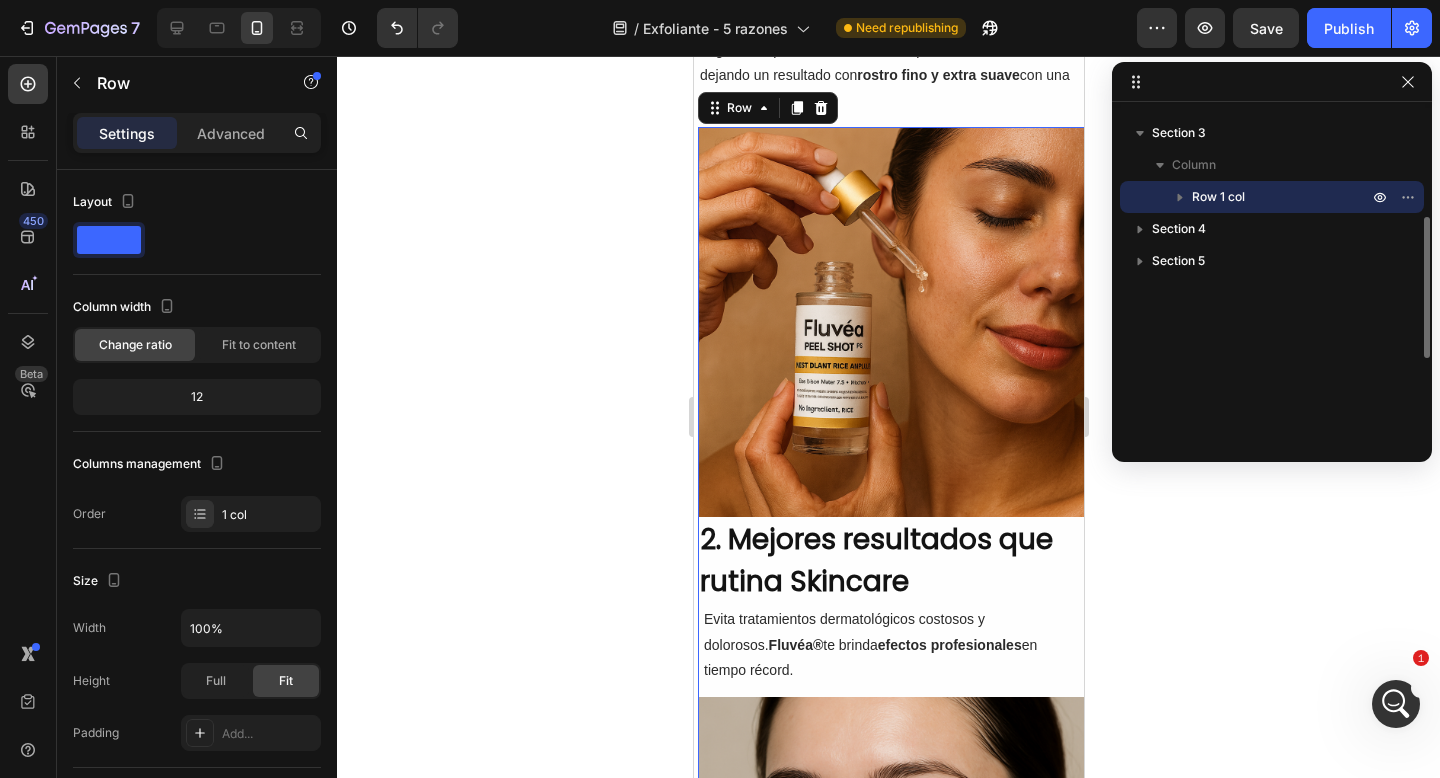 scroll, scrollTop: 754, scrollLeft: 0, axis: vertical 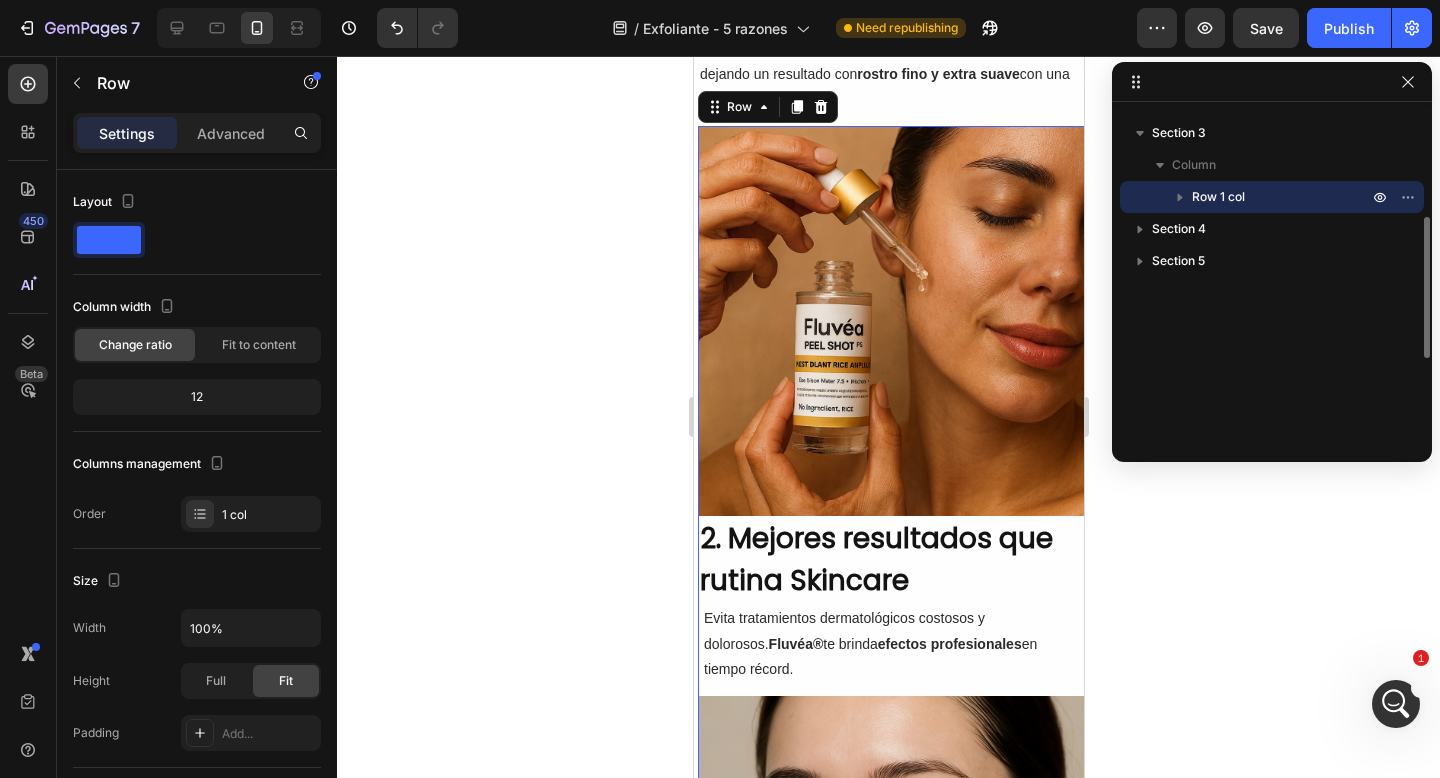 click 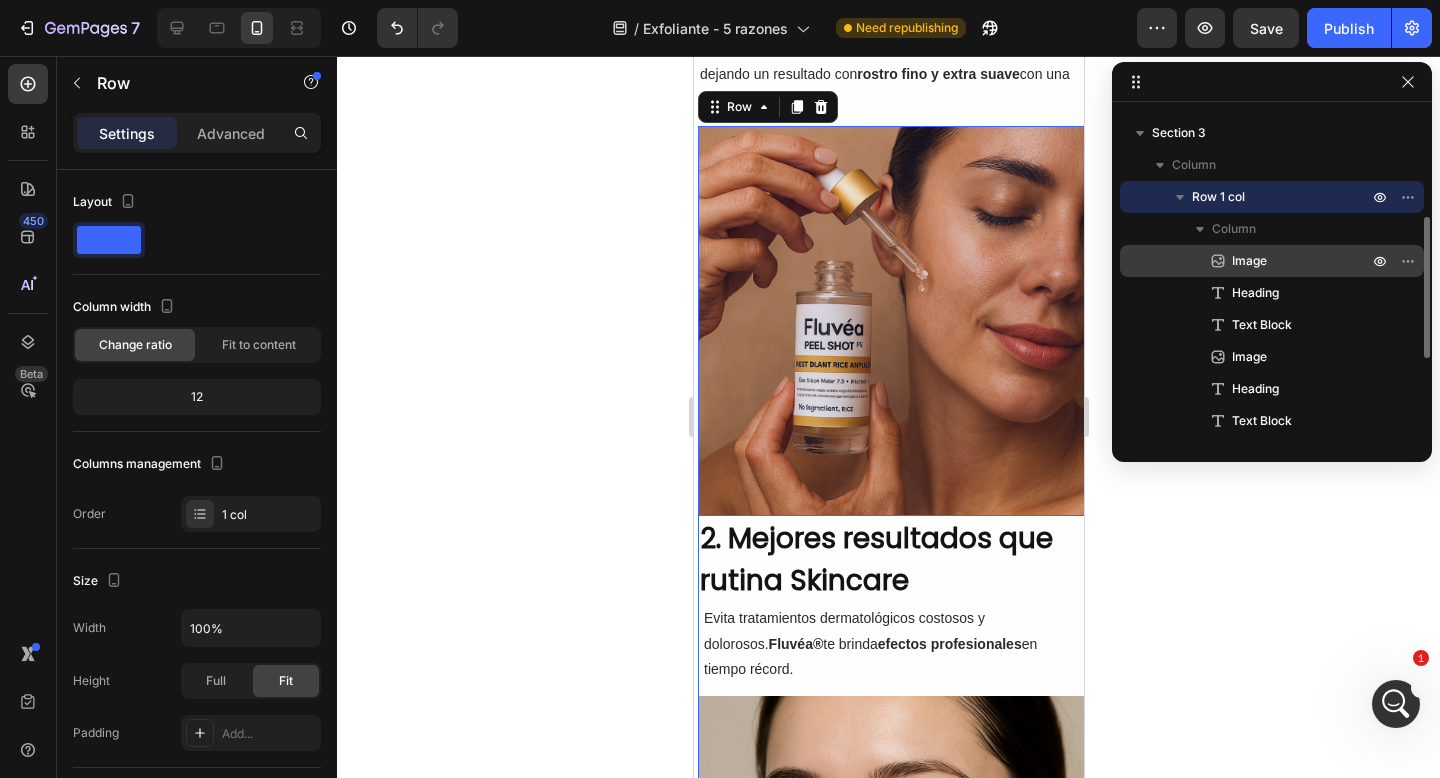 click on "Image" at bounding box center (1278, 261) 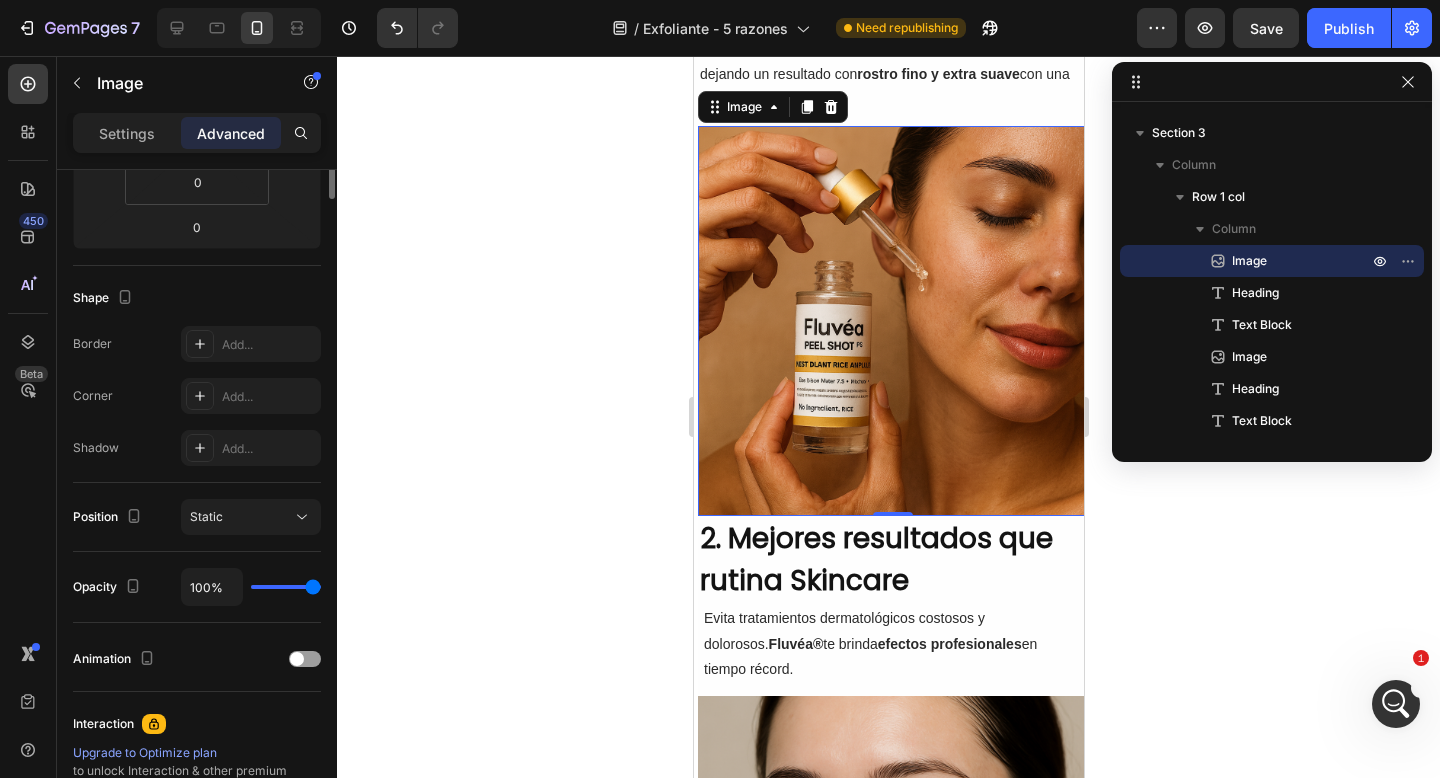scroll, scrollTop: 78, scrollLeft: 0, axis: vertical 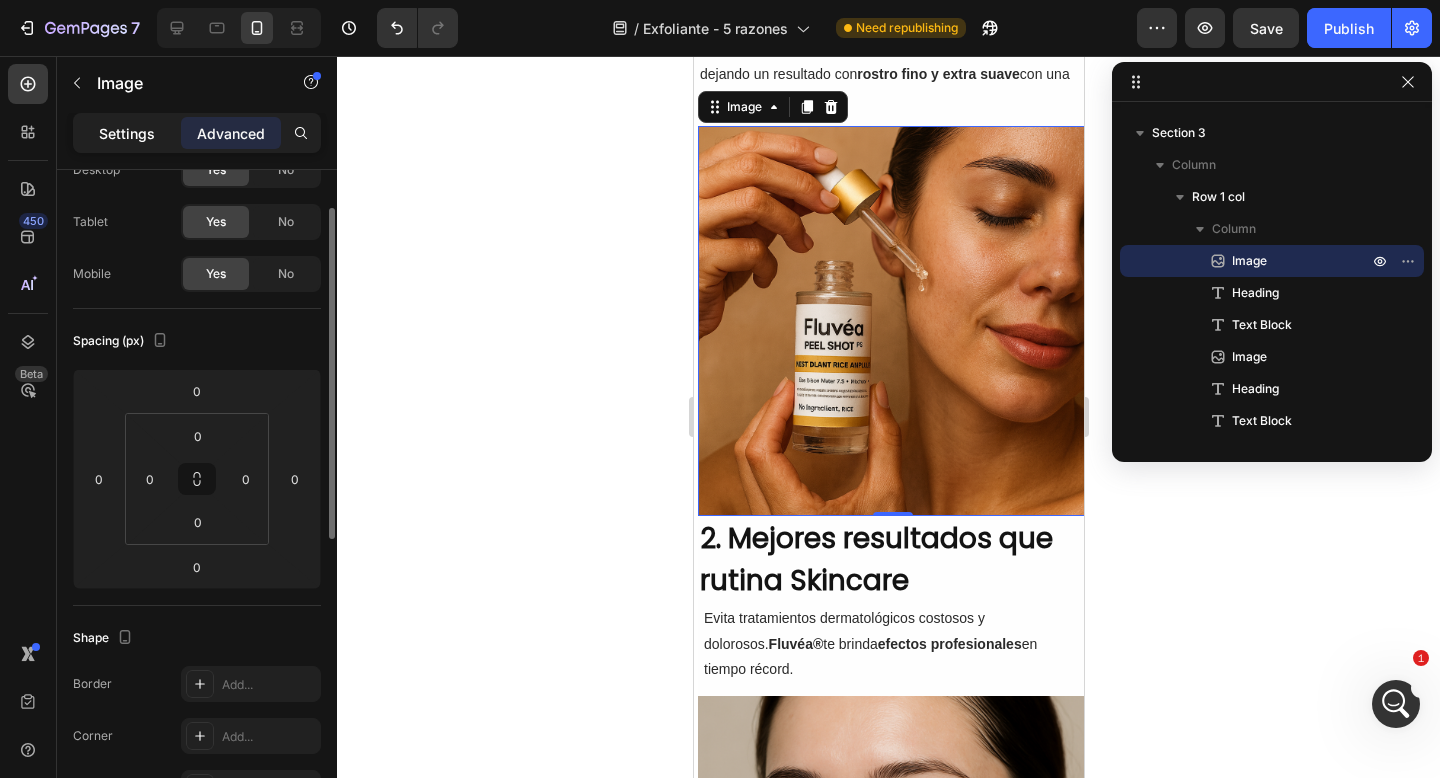 click on "Settings" at bounding box center (127, 133) 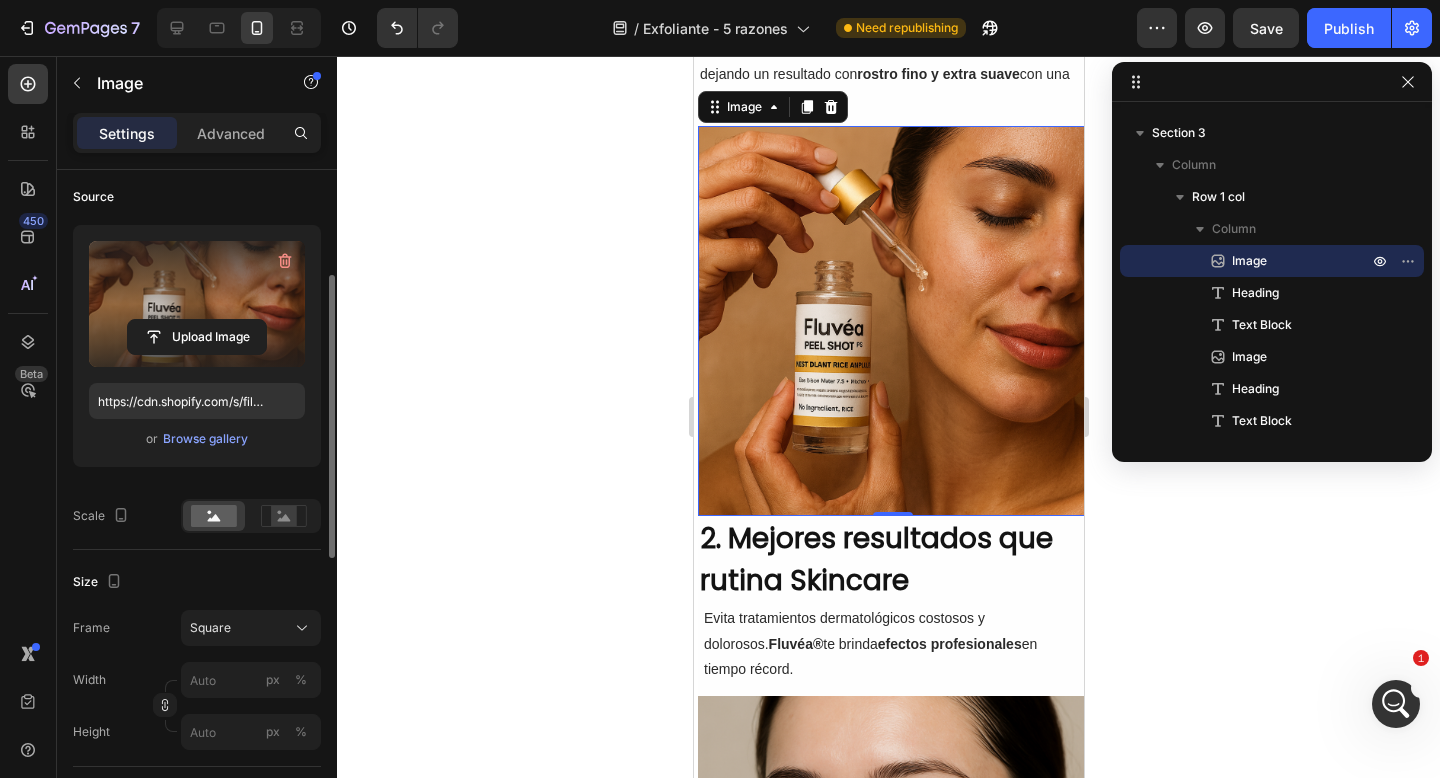 scroll, scrollTop: 195, scrollLeft: 0, axis: vertical 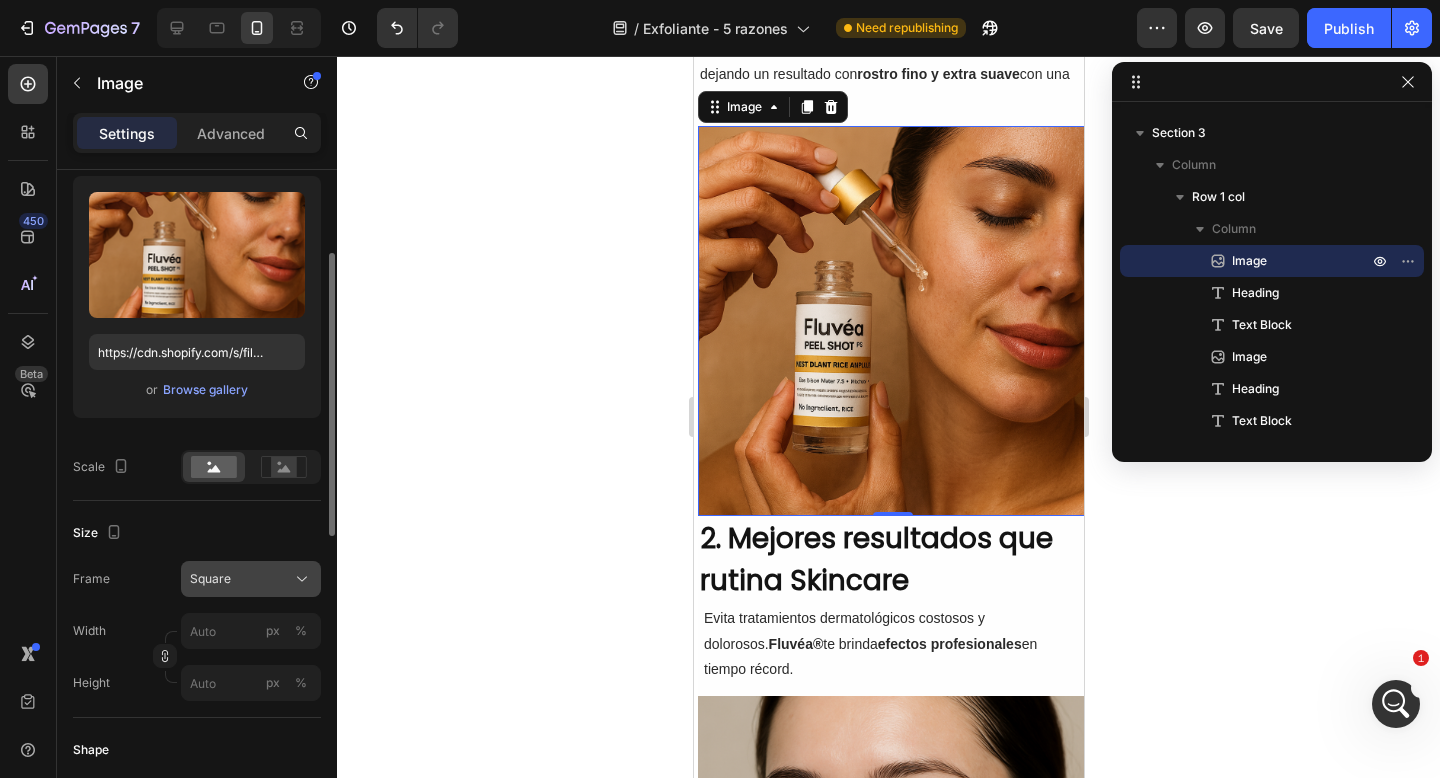 click on "Square" 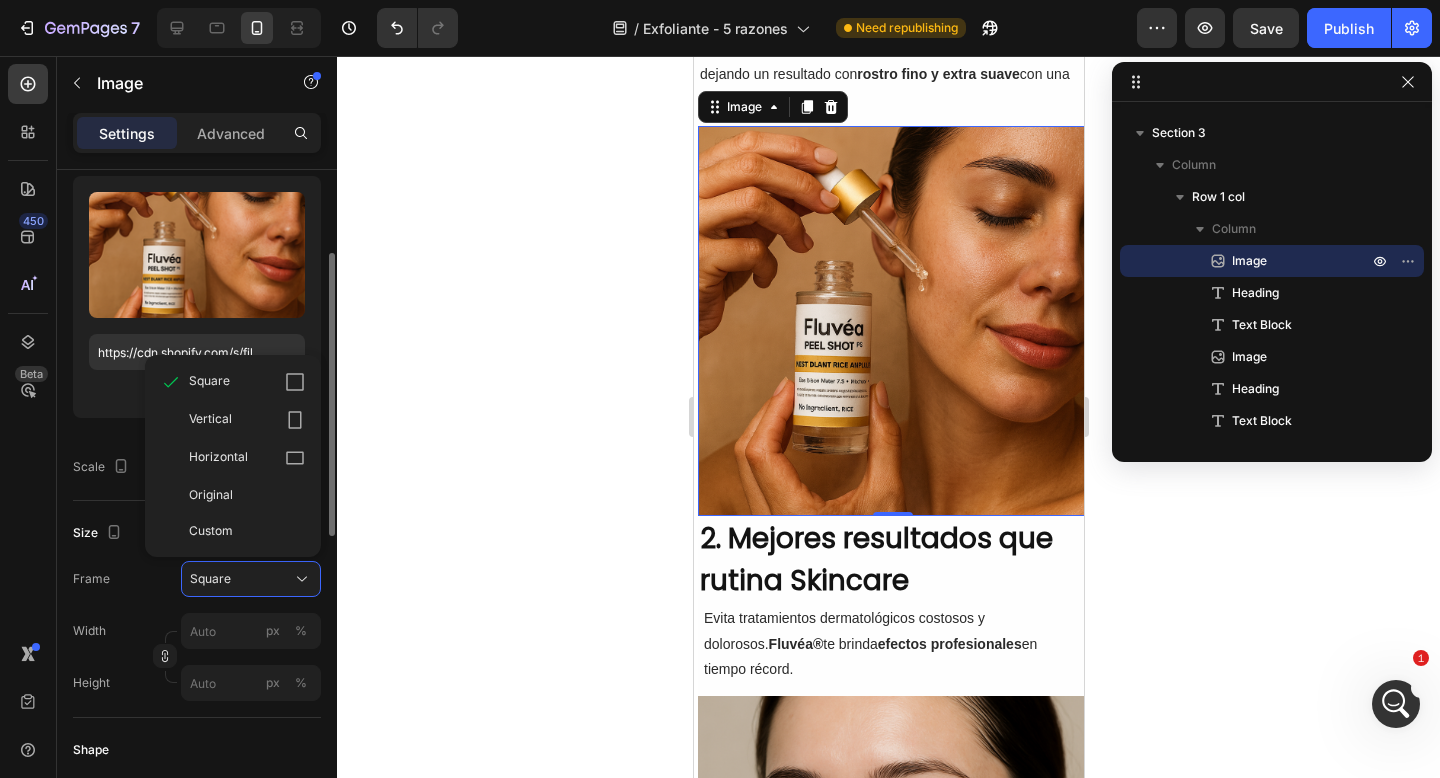 click on "Shape" at bounding box center [197, 750] 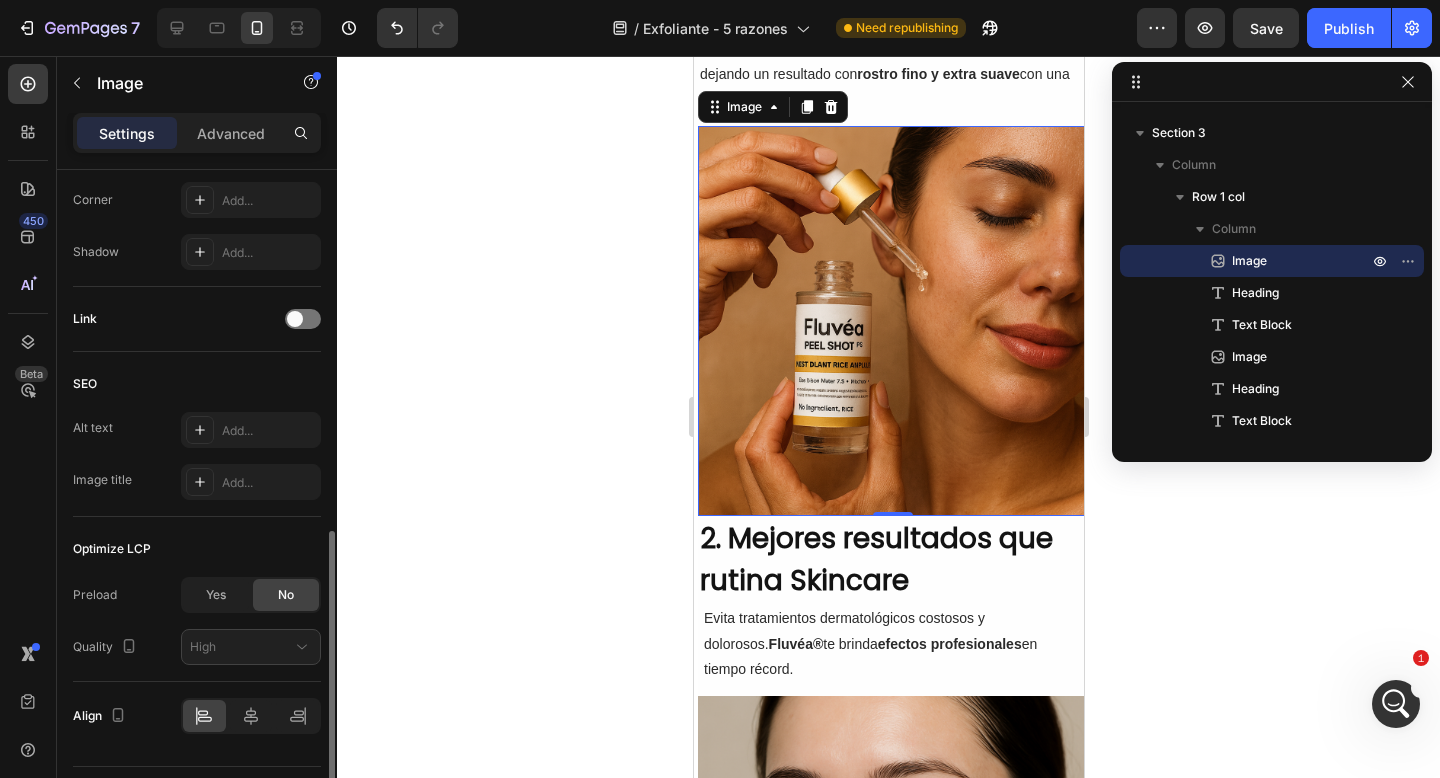 scroll, scrollTop: 895, scrollLeft: 0, axis: vertical 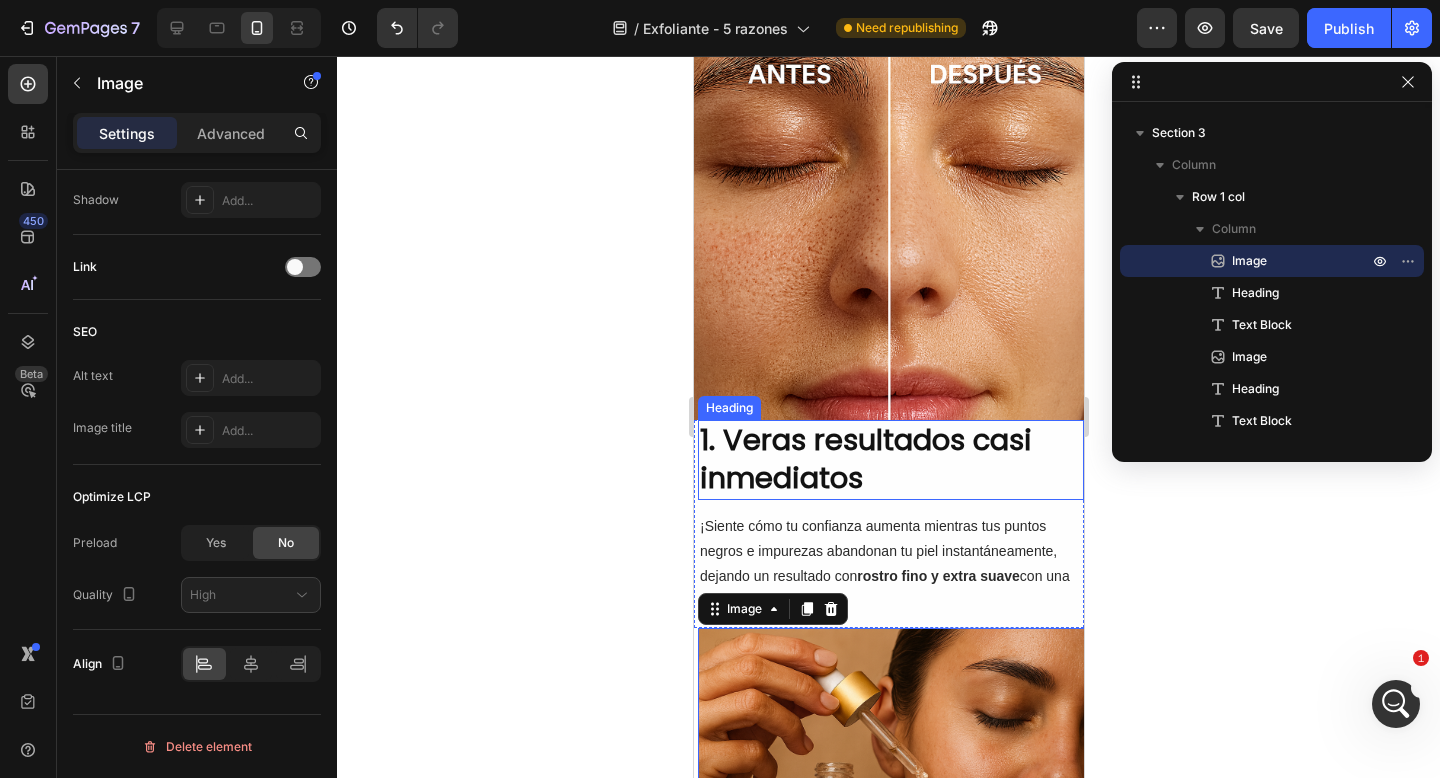 click at bounding box center (888, 225) 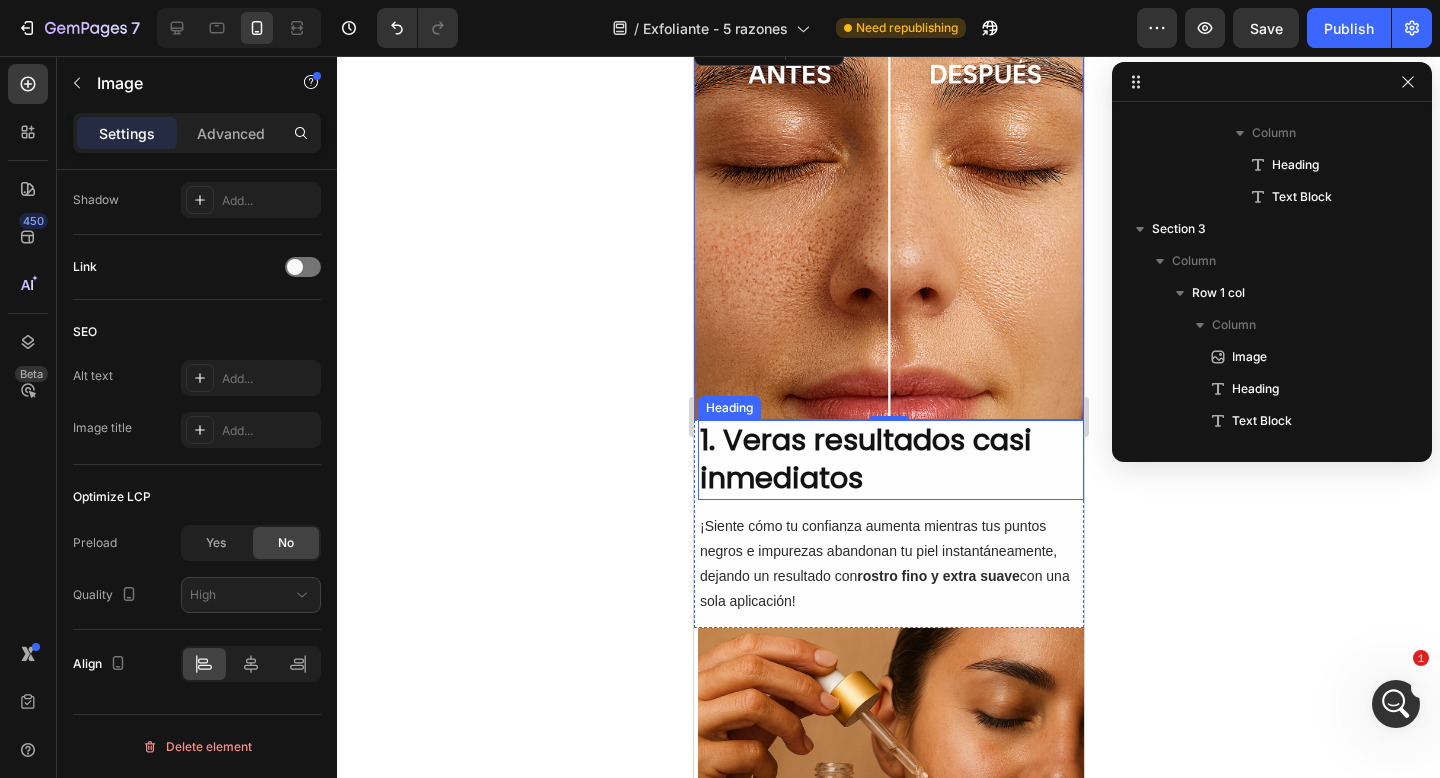 scroll, scrollTop: 26, scrollLeft: 0, axis: vertical 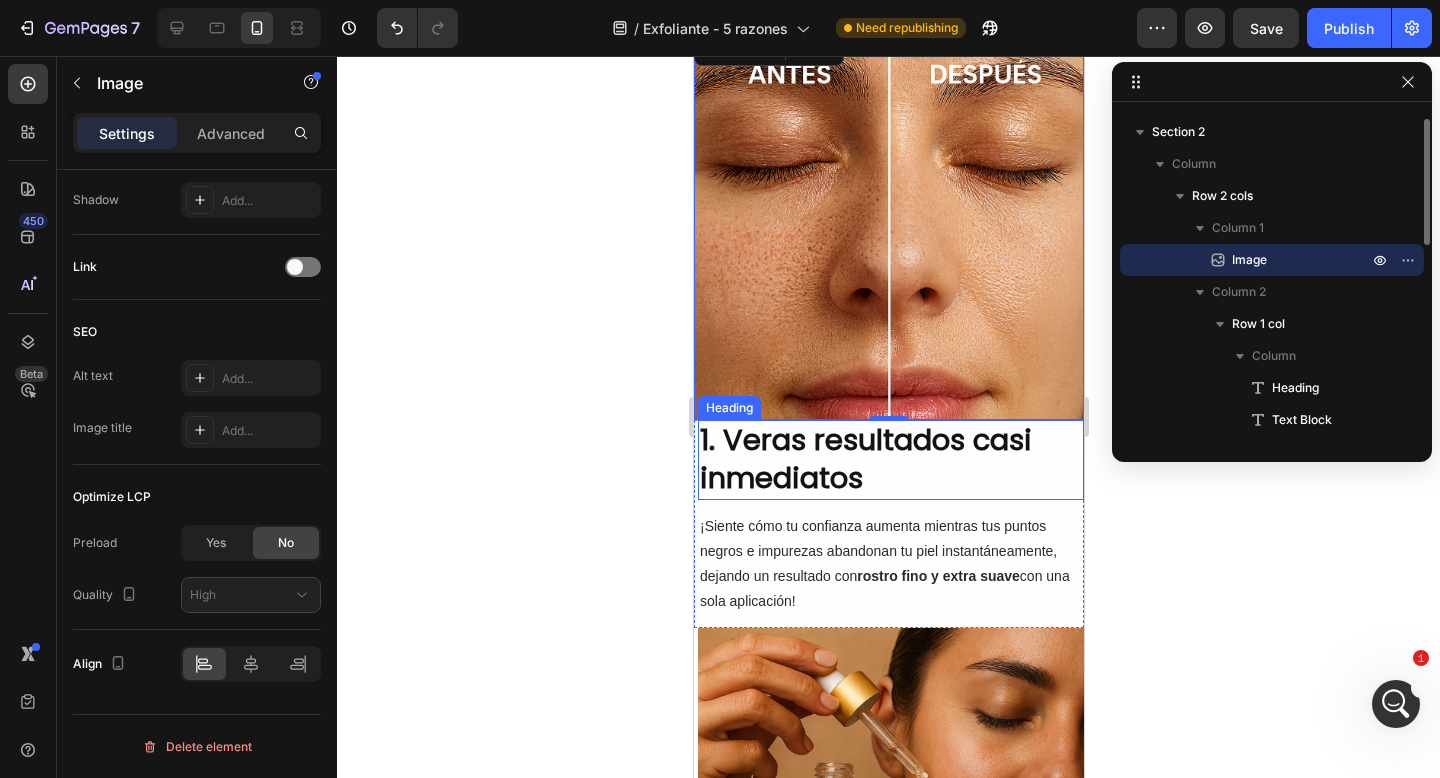 click on "1. Veras resultados casi inmediatos" at bounding box center [890, 459] 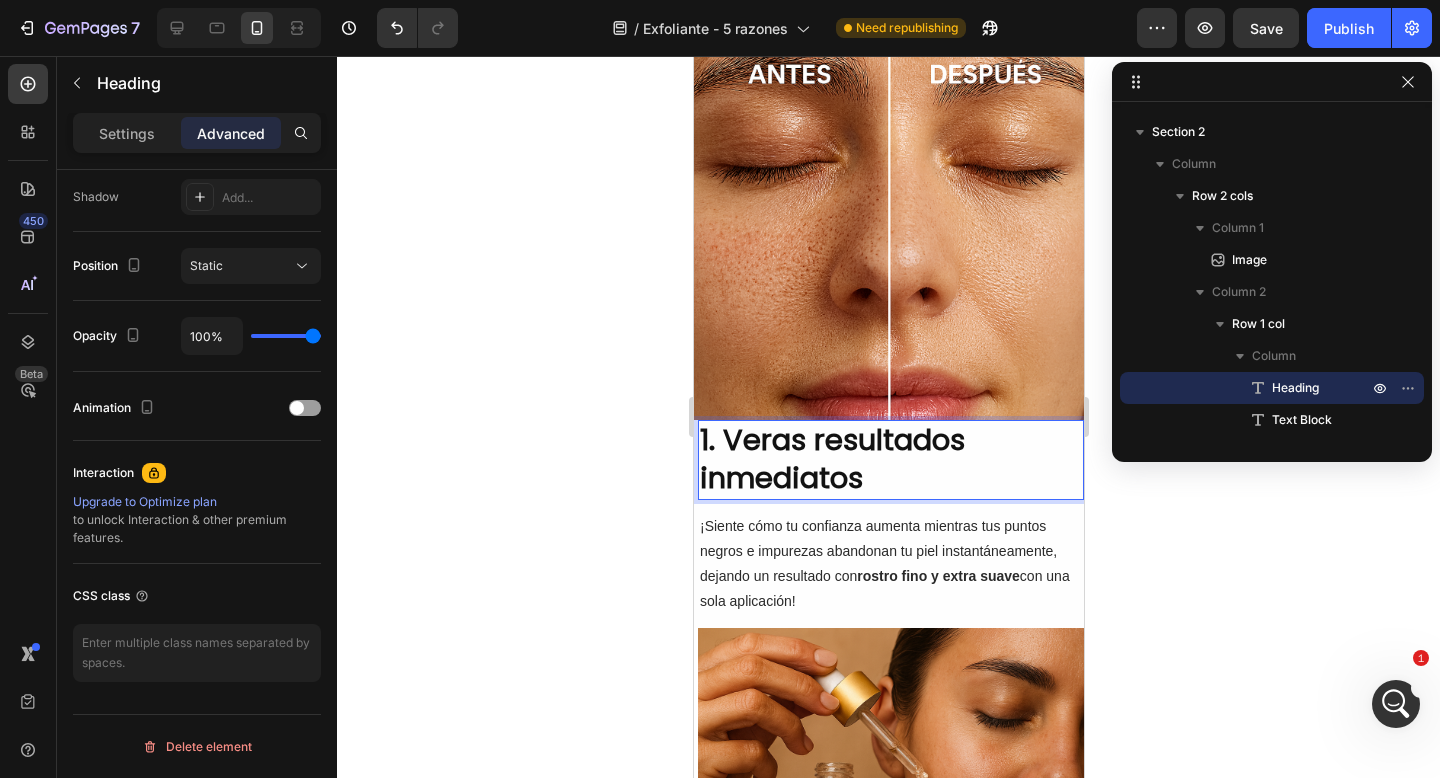 scroll, scrollTop: 0, scrollLeft: 0, axis: both 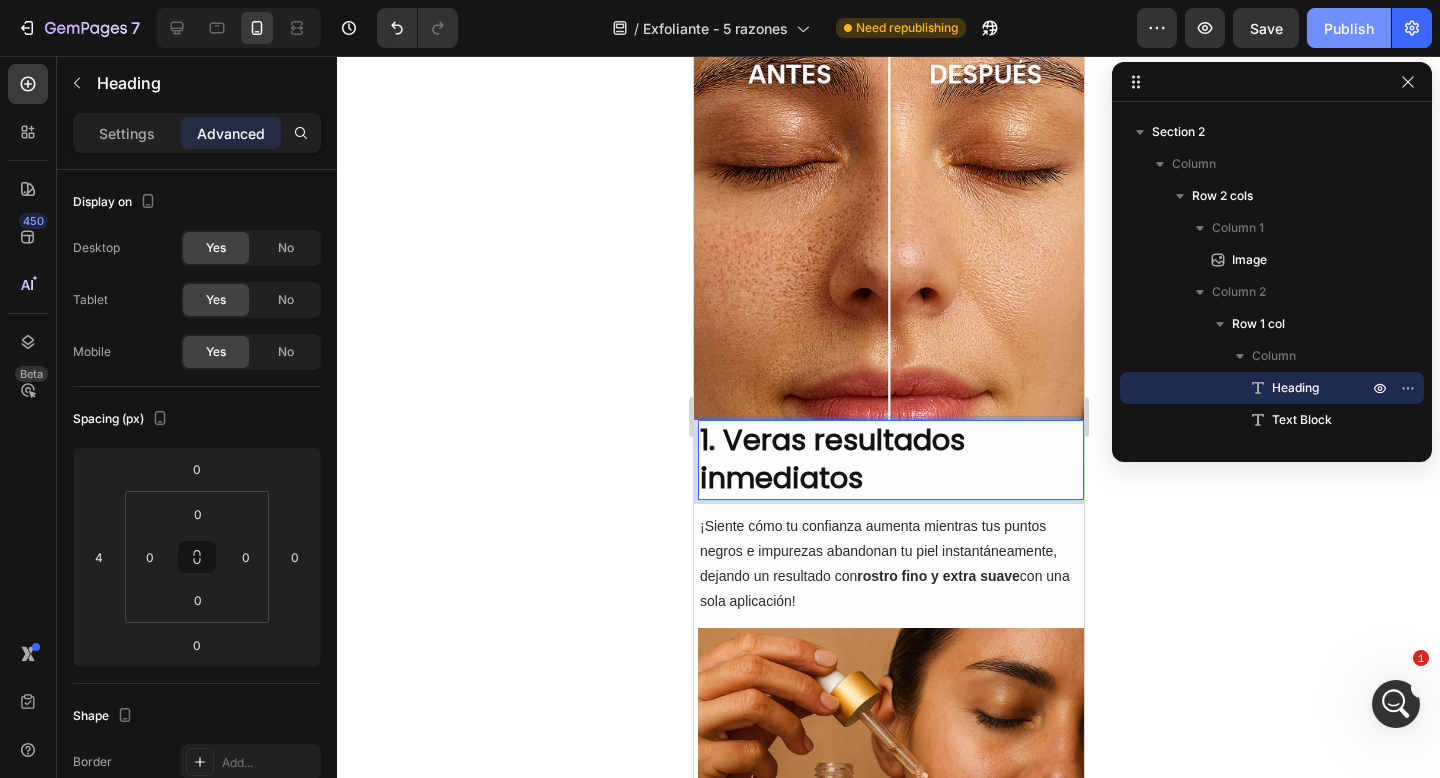 click on "Publish" at bounding box center (1349, 28) 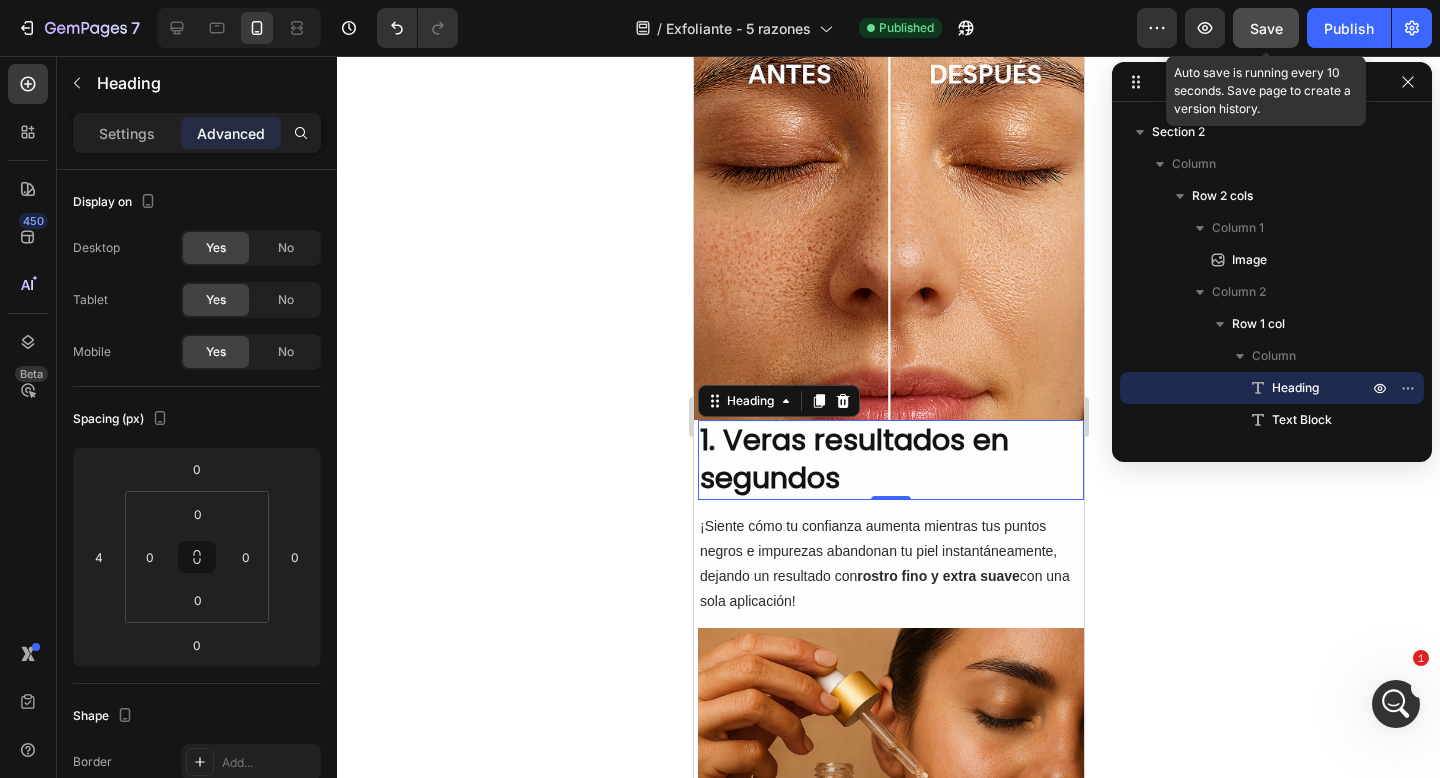 click on "Save" at bounding box center (1266, 28) 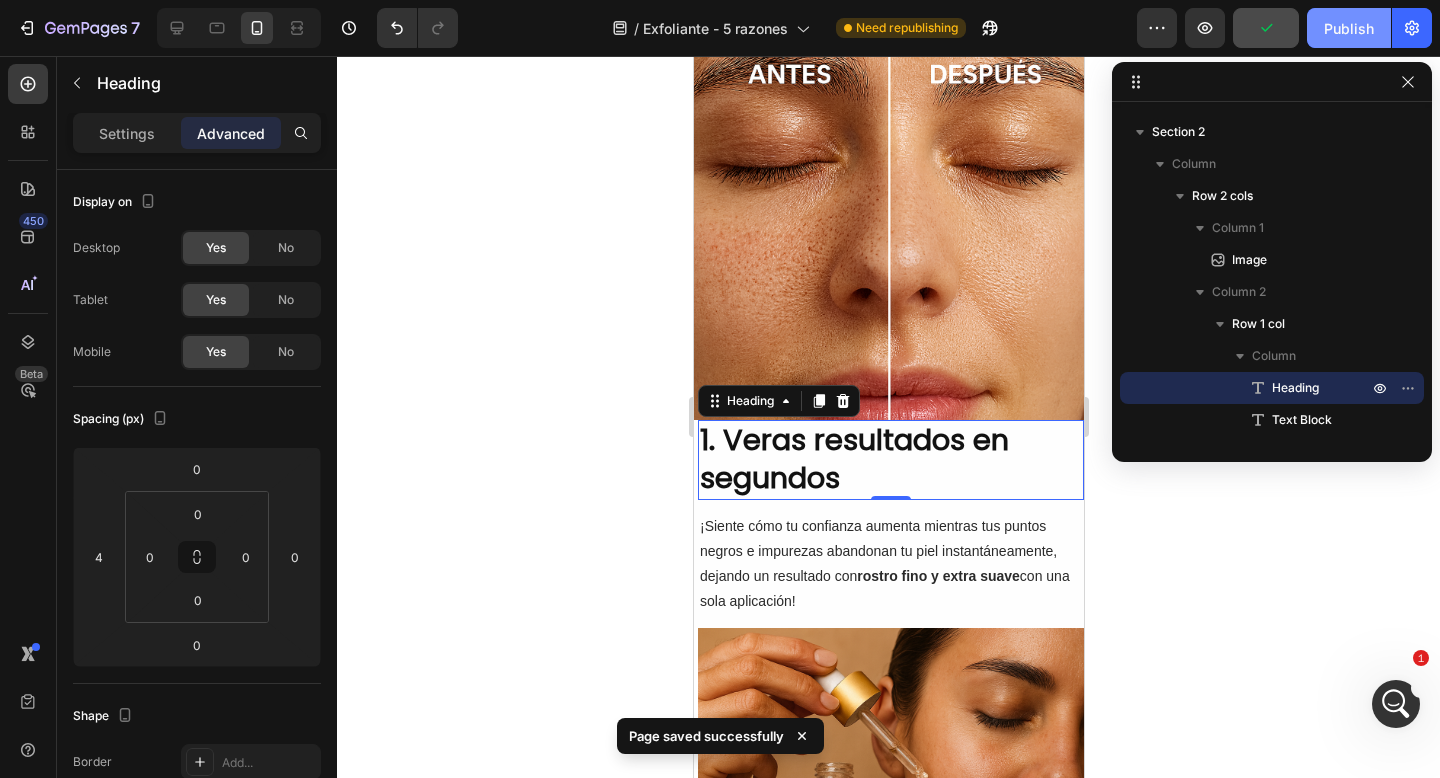 click on "Publish" at bounding box center (1349, 28) 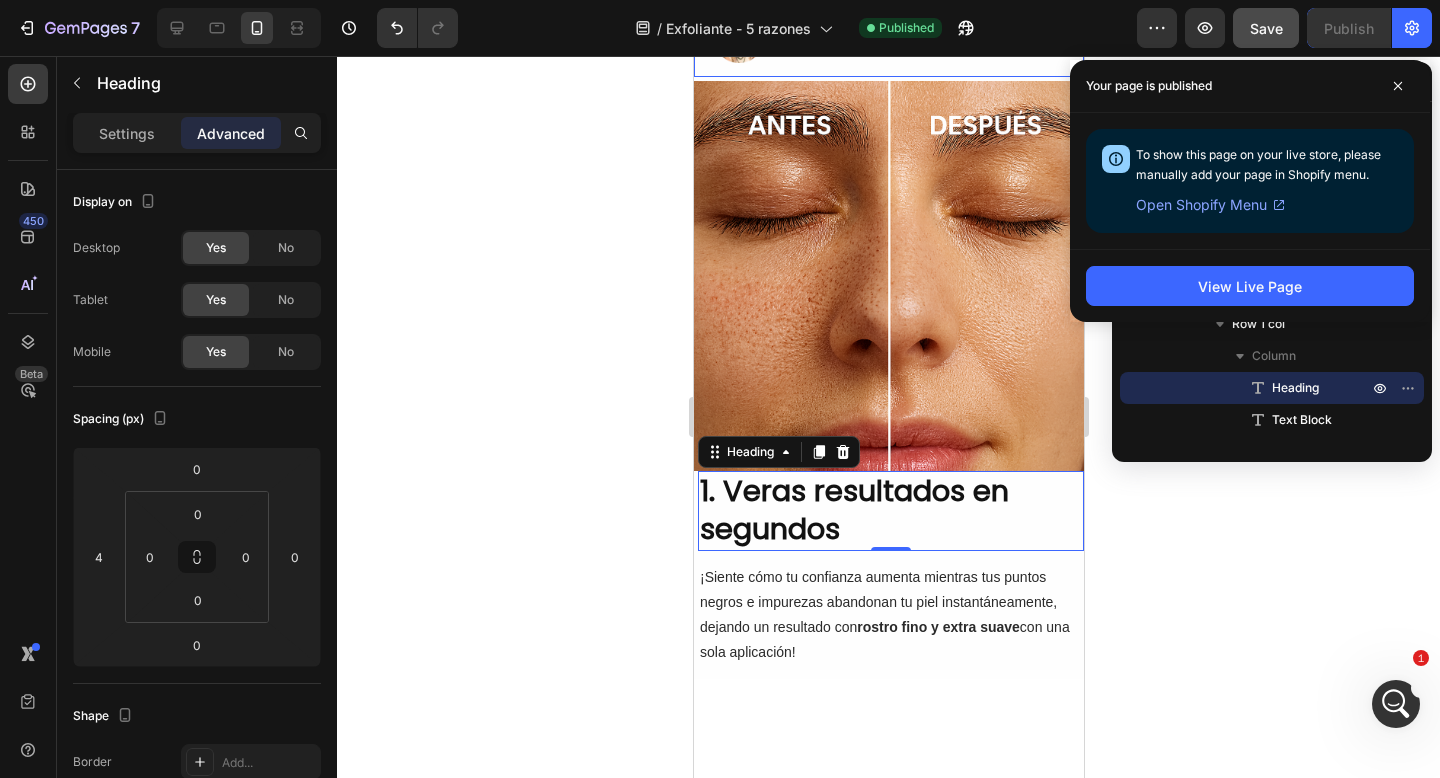 scroll, scrollTop: 0, scrollLeft: 0, axis: both 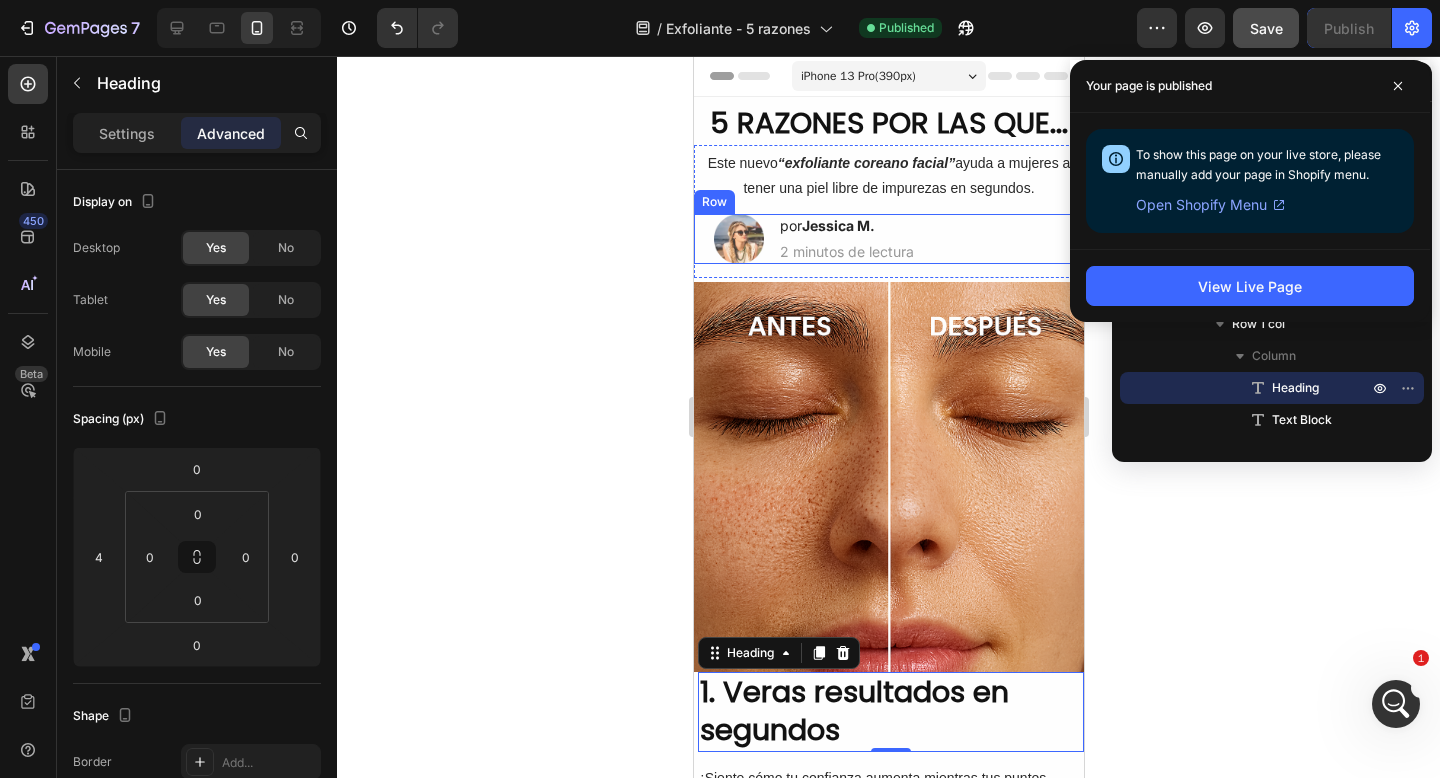 click on "Image por  [NAME] [LAST]. Heading 2 minutos de lectura Text Block Row" at bounding box center [888, 239] 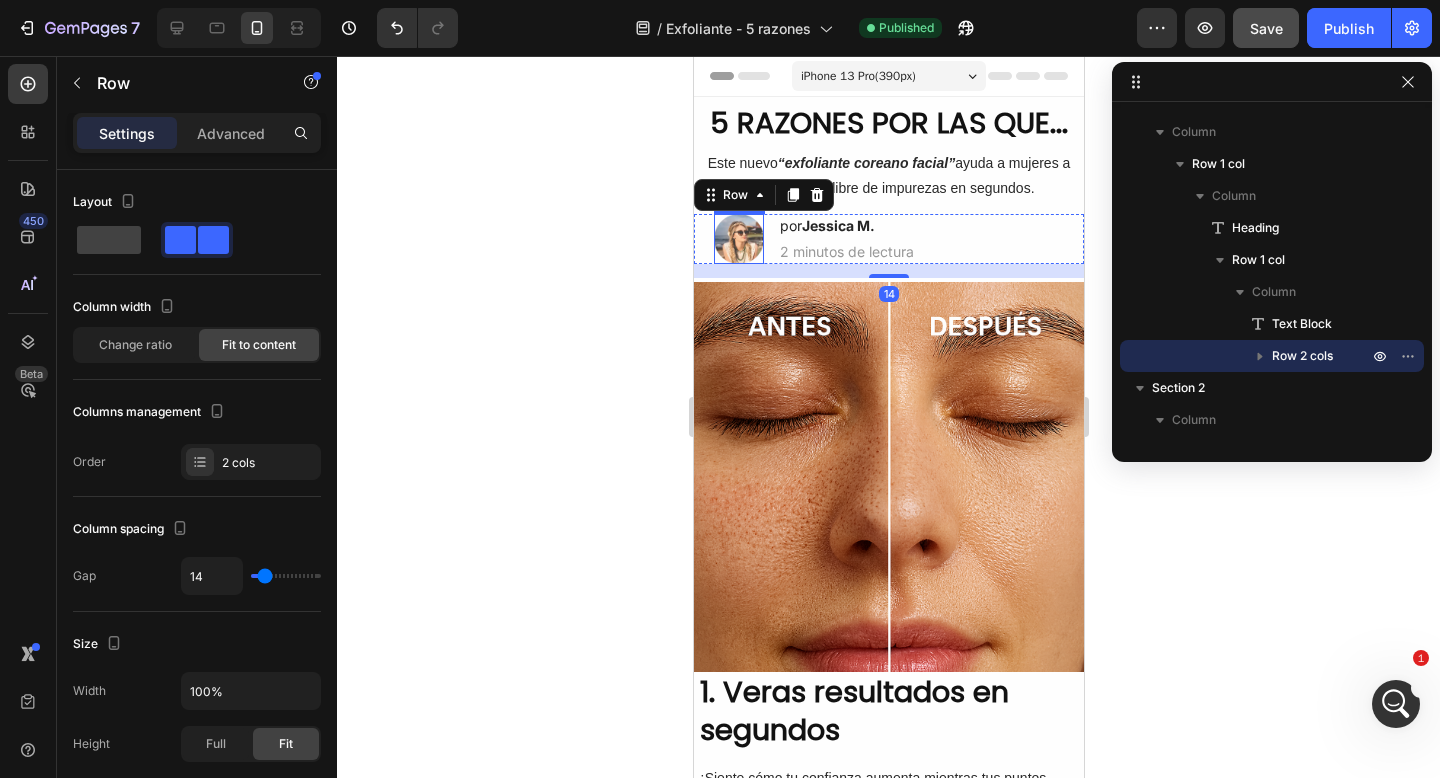 click at bounding box center [738, 239] 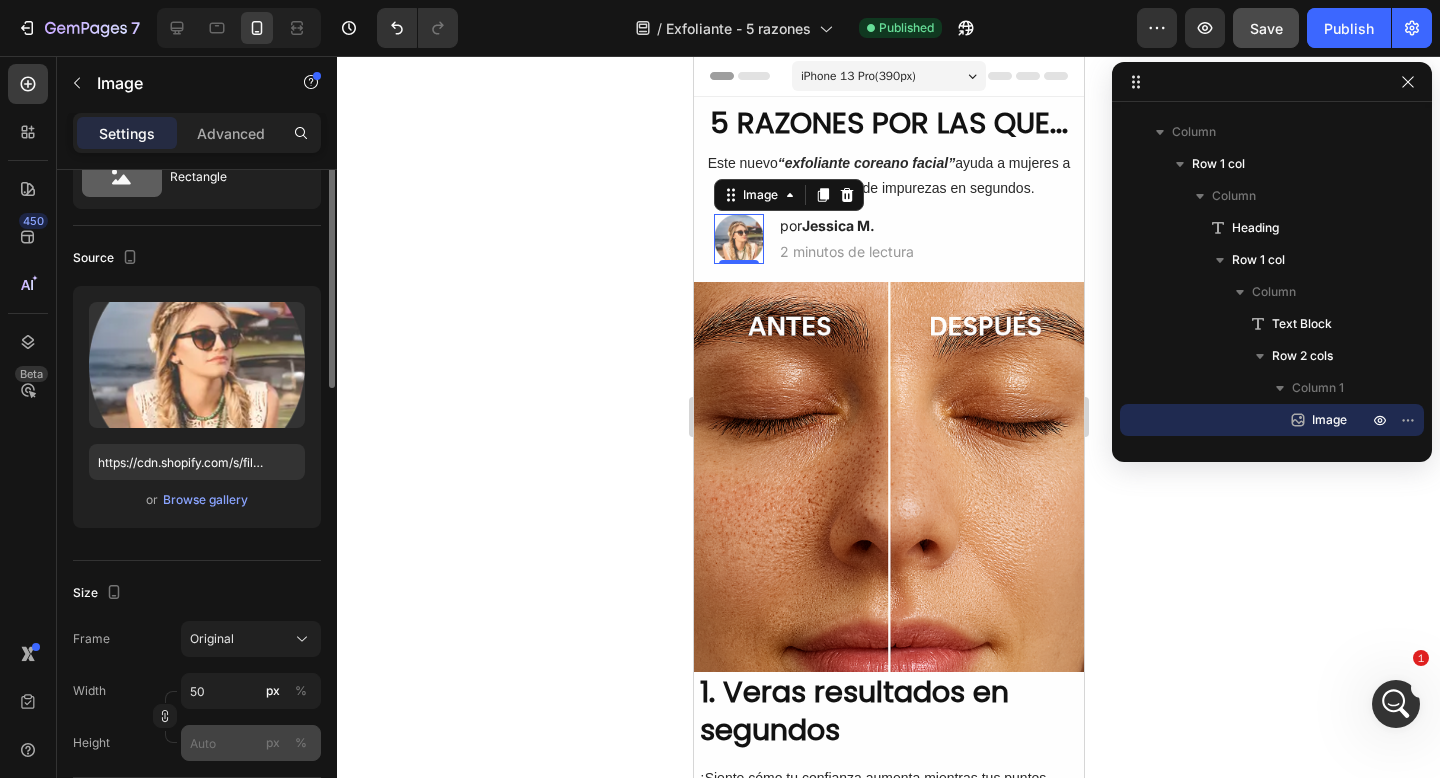 scroll, scrollTop: 0, scrollLeft: 0, axis: both 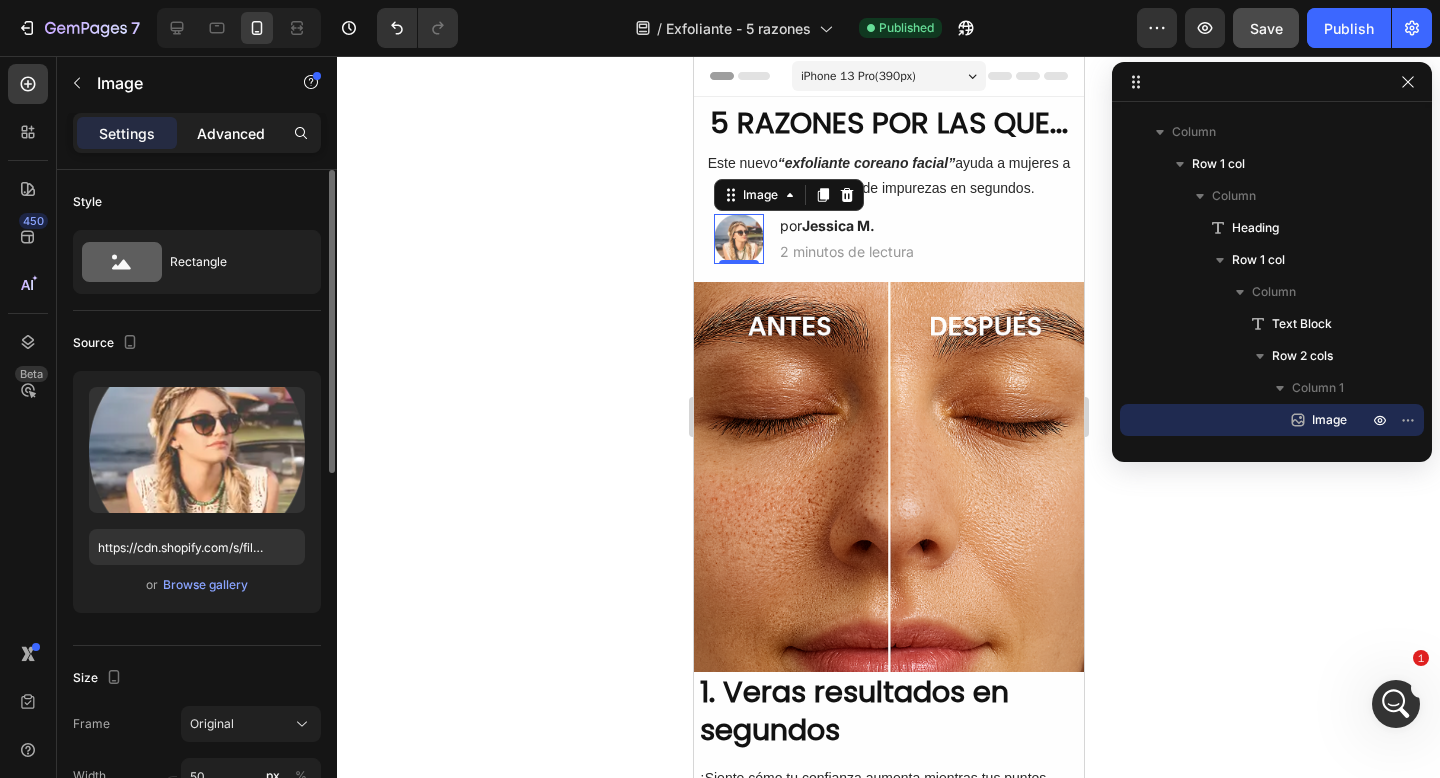 click on "Advanced" 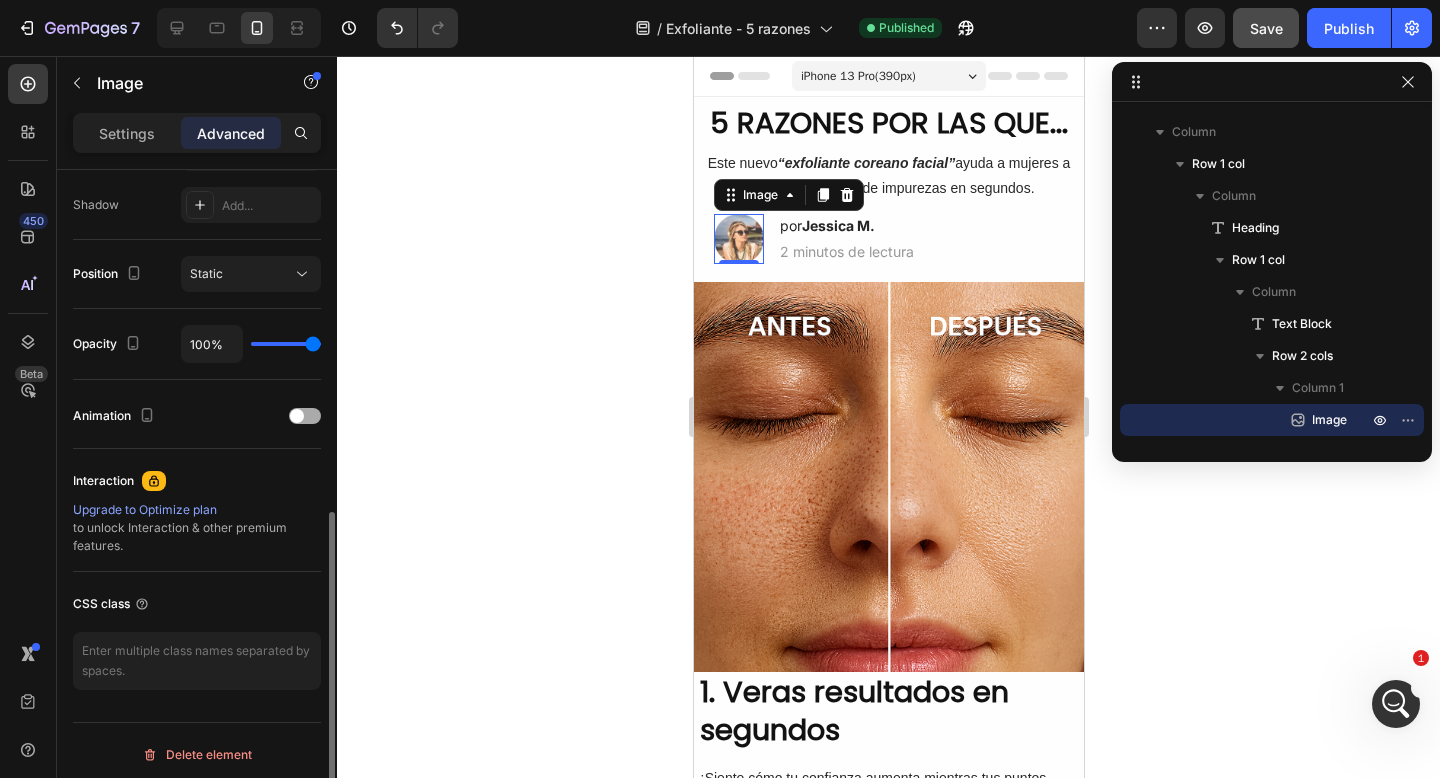 scroll, scrollTop: 669, scrollLeft: 0, axis: vertical 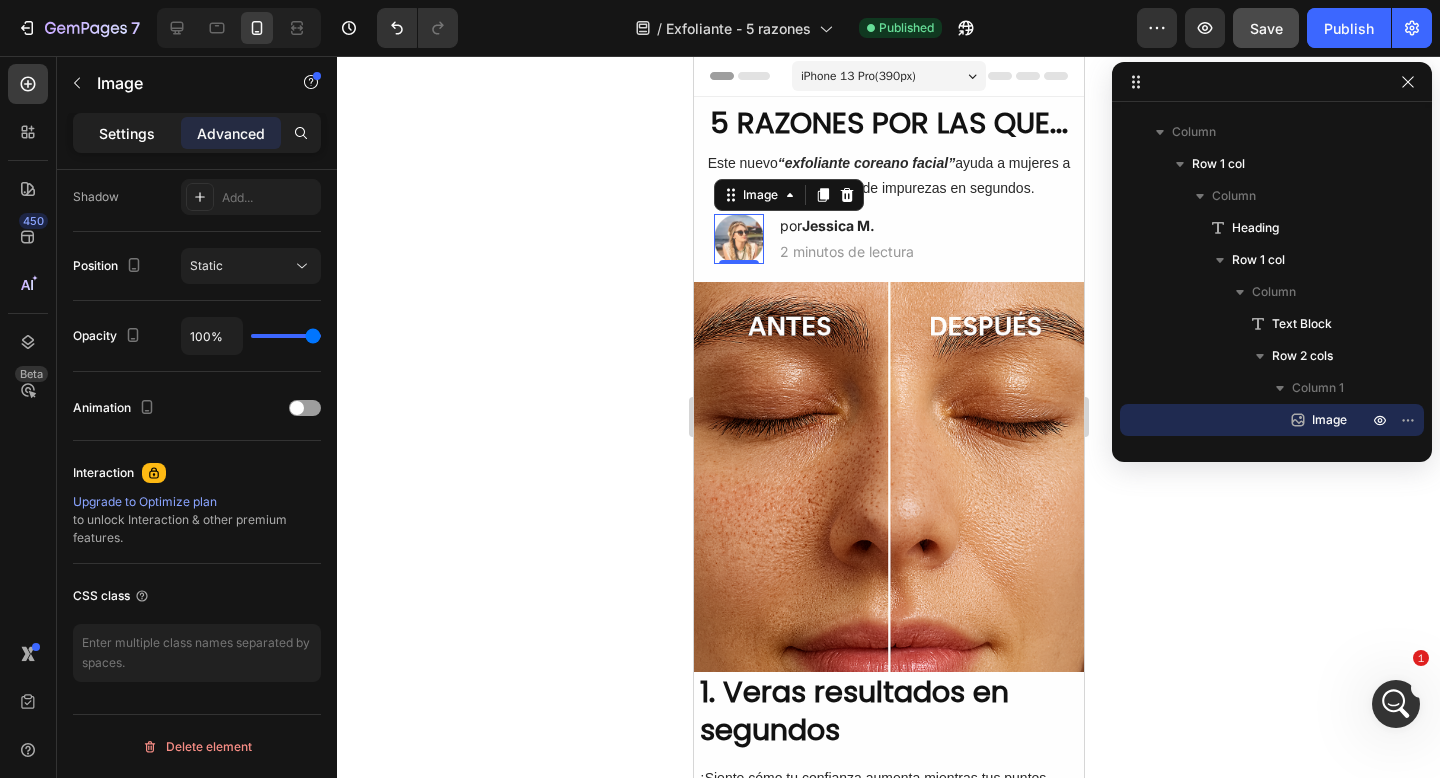 click on "Settings" at bounding box center [127, 133] 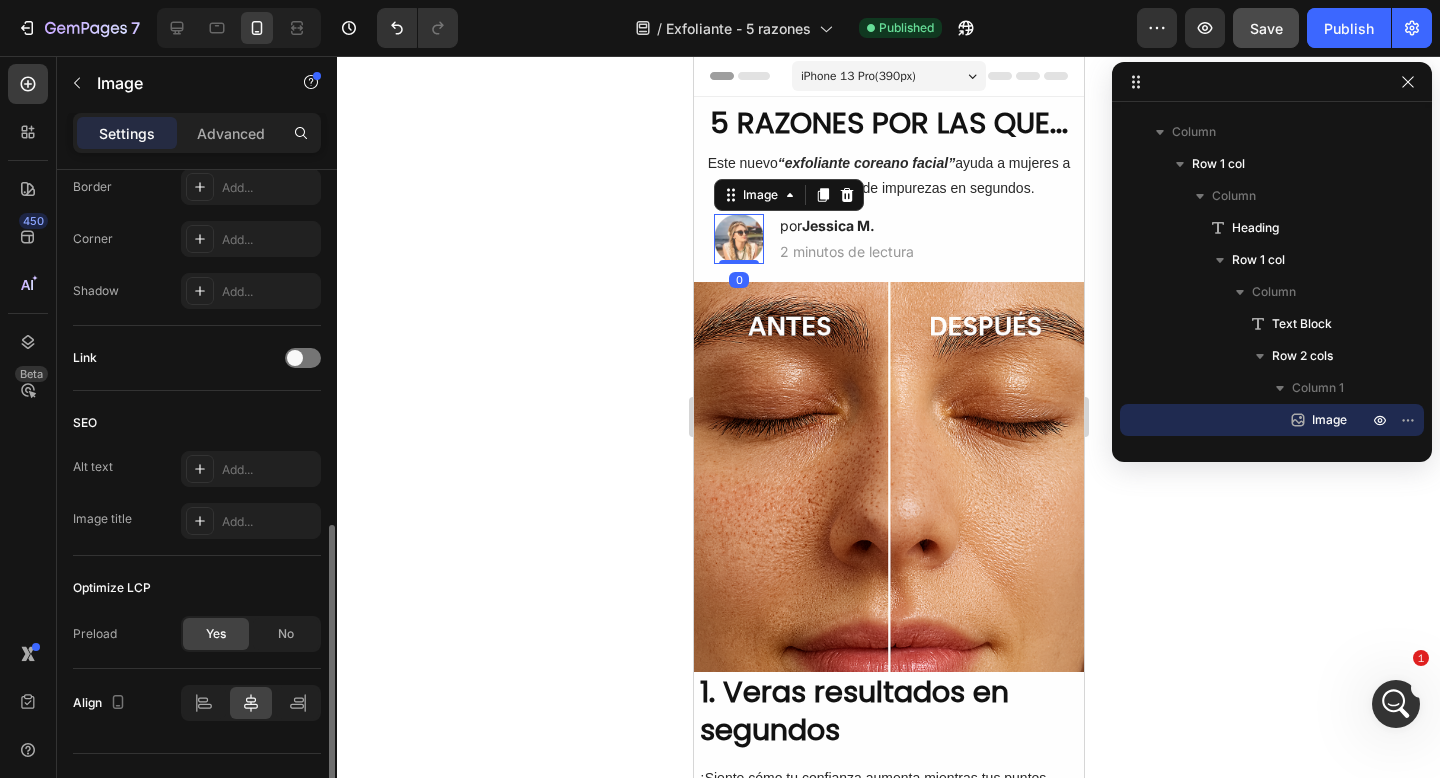 scroll, scrollTop: 793, scrollLeft: 0, axis: vertical 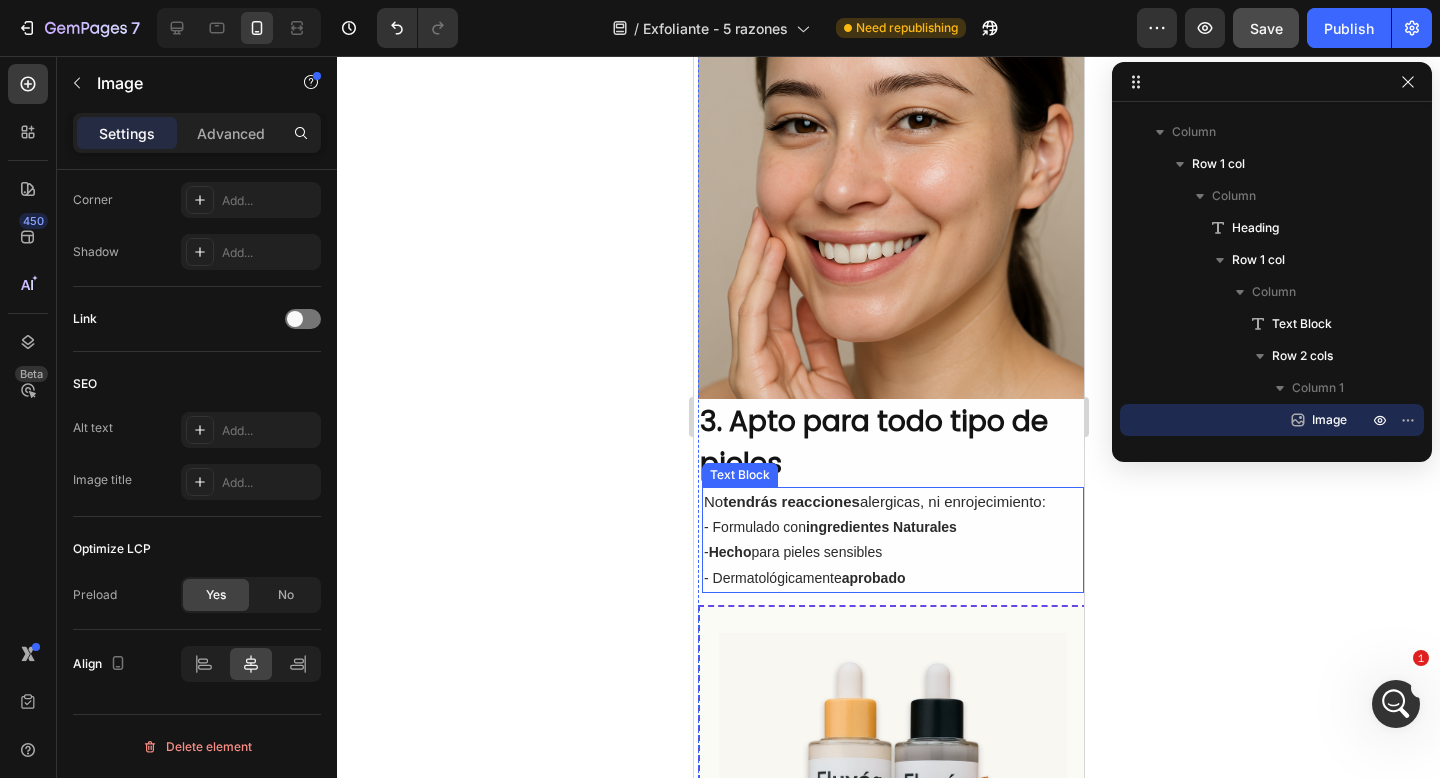 click on "- Formulado con  ingredientes Naturales" at bounding box center (892, 527) 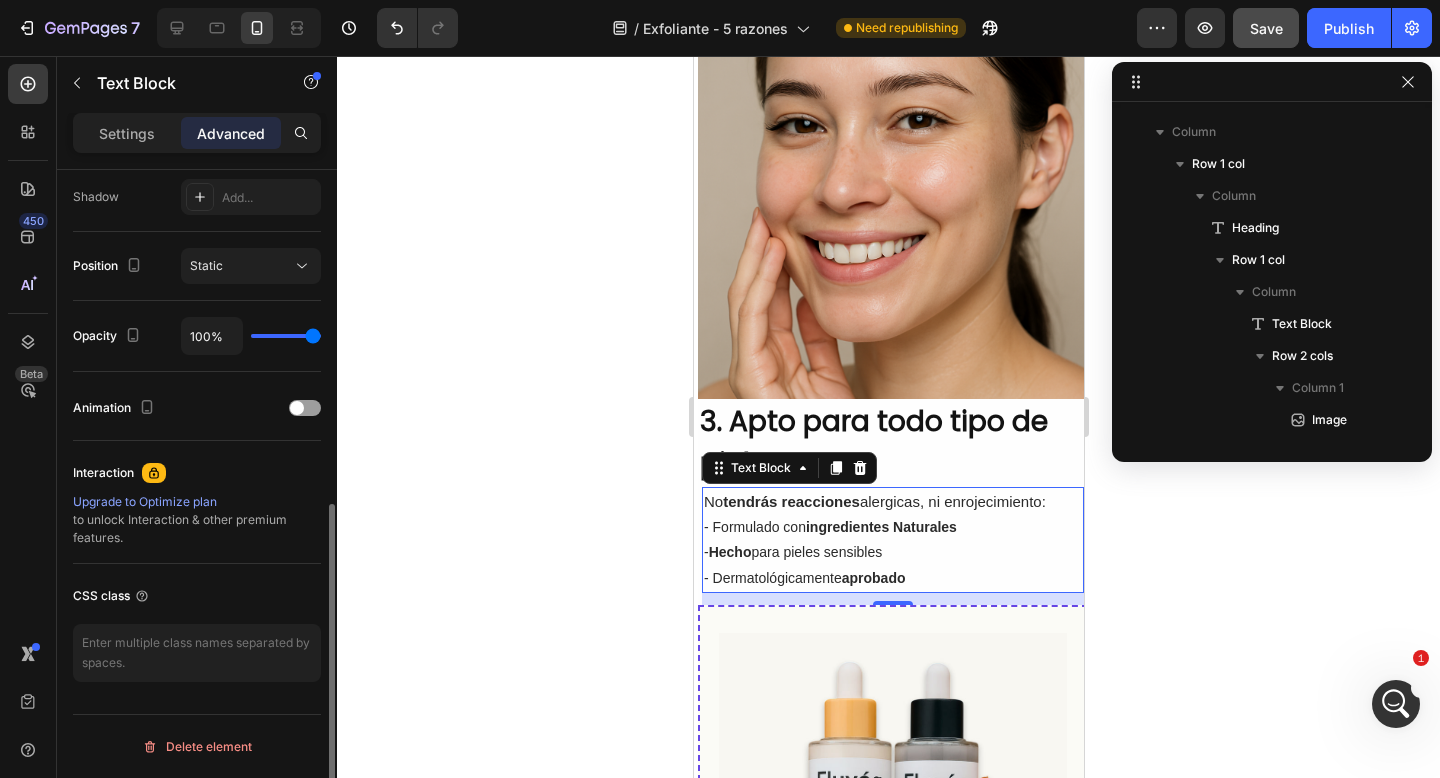 scroll, scrollTop: 922, scrollLeft: 0, axis: vertical 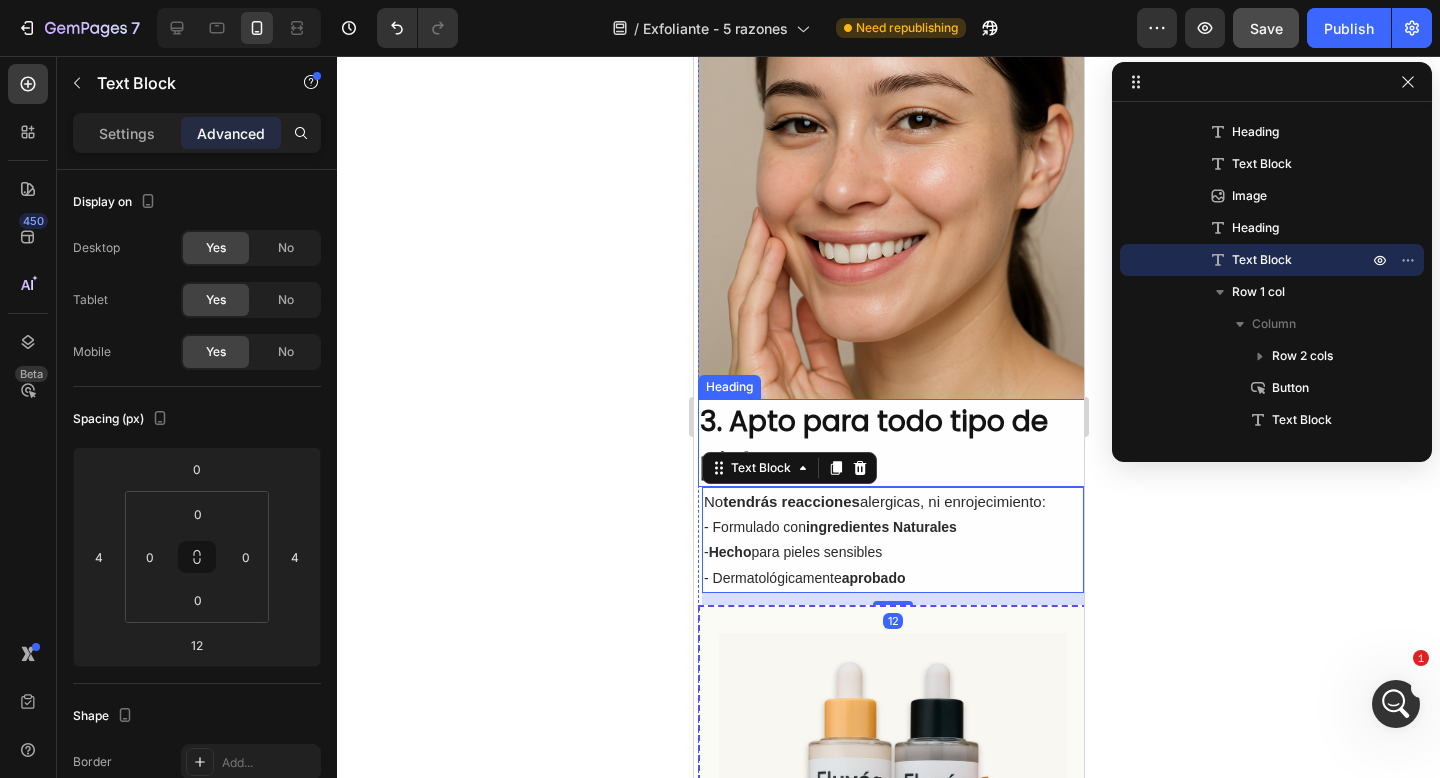click on "3. Apto para todo tipo de pieles" at bounding box center [892, 443] 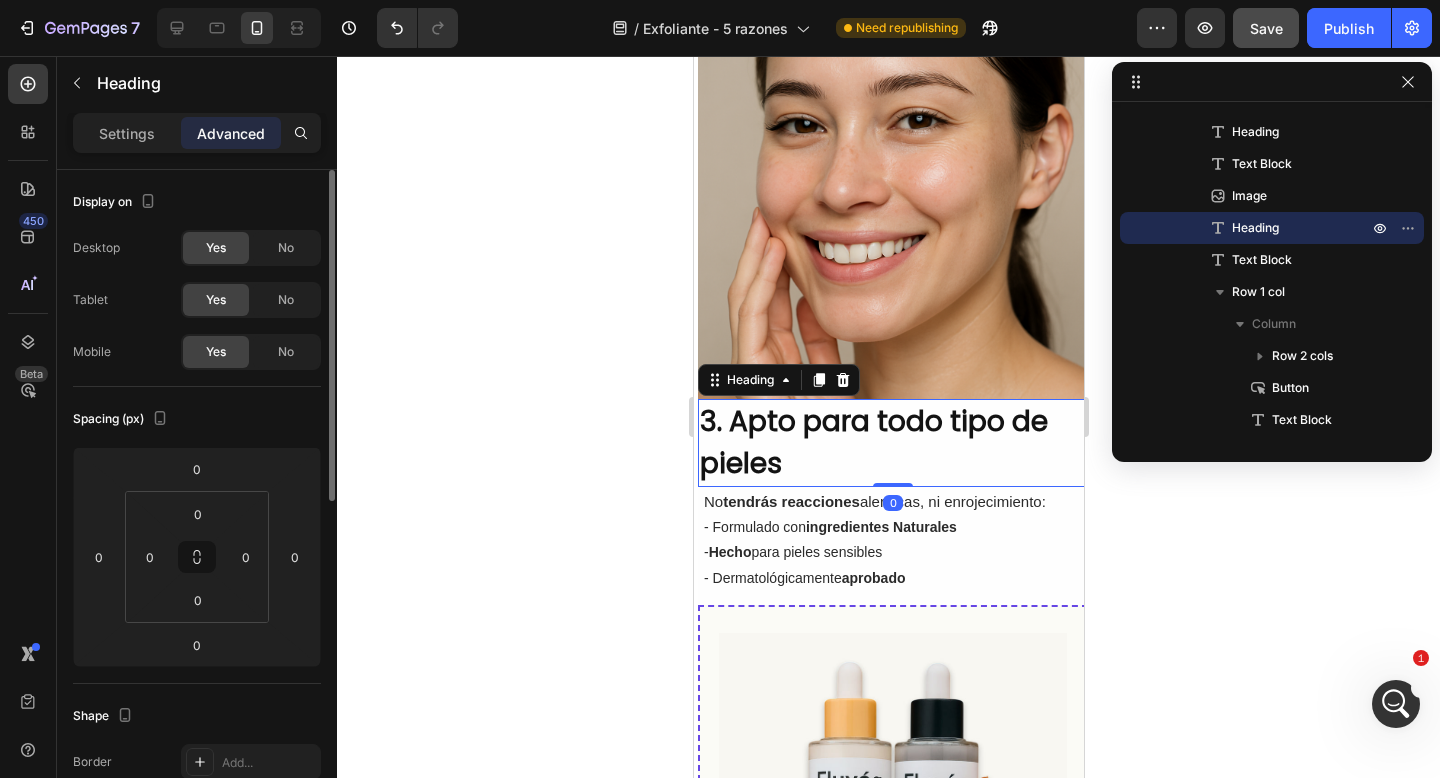 scroll, scrollTop: 29, scrollLeft: 0, axis: vertical 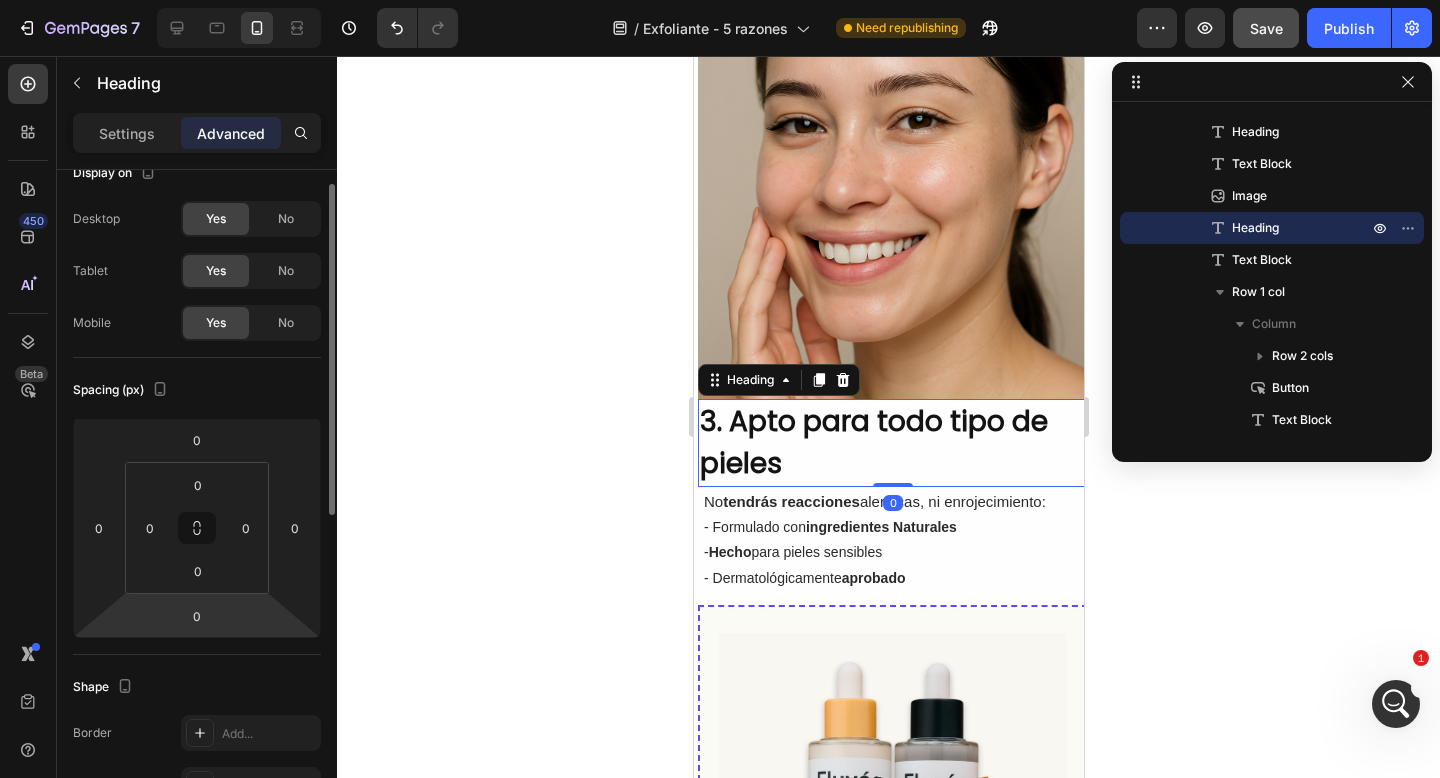 click on "7  Version history  /  Exfoliante - 5 razones Need republishing Preview  Save   Publish  450 Beta Sections(30) Elements(83) Section Element Hero Section Product Detail Brands Trusted Badges Guarantee Product Breakdown How to use Testimonials Compare Bundle FAQs Social Proof Brand Story Product List Collection Blog List Contact Sticky Add to Cart Custom Footer Browse Library 450 Layout
Row
Row
Row
Row Text
Heading
Text Block Button
Button
Button Media
Image
Image
Video" at bounding box center [720, 0] 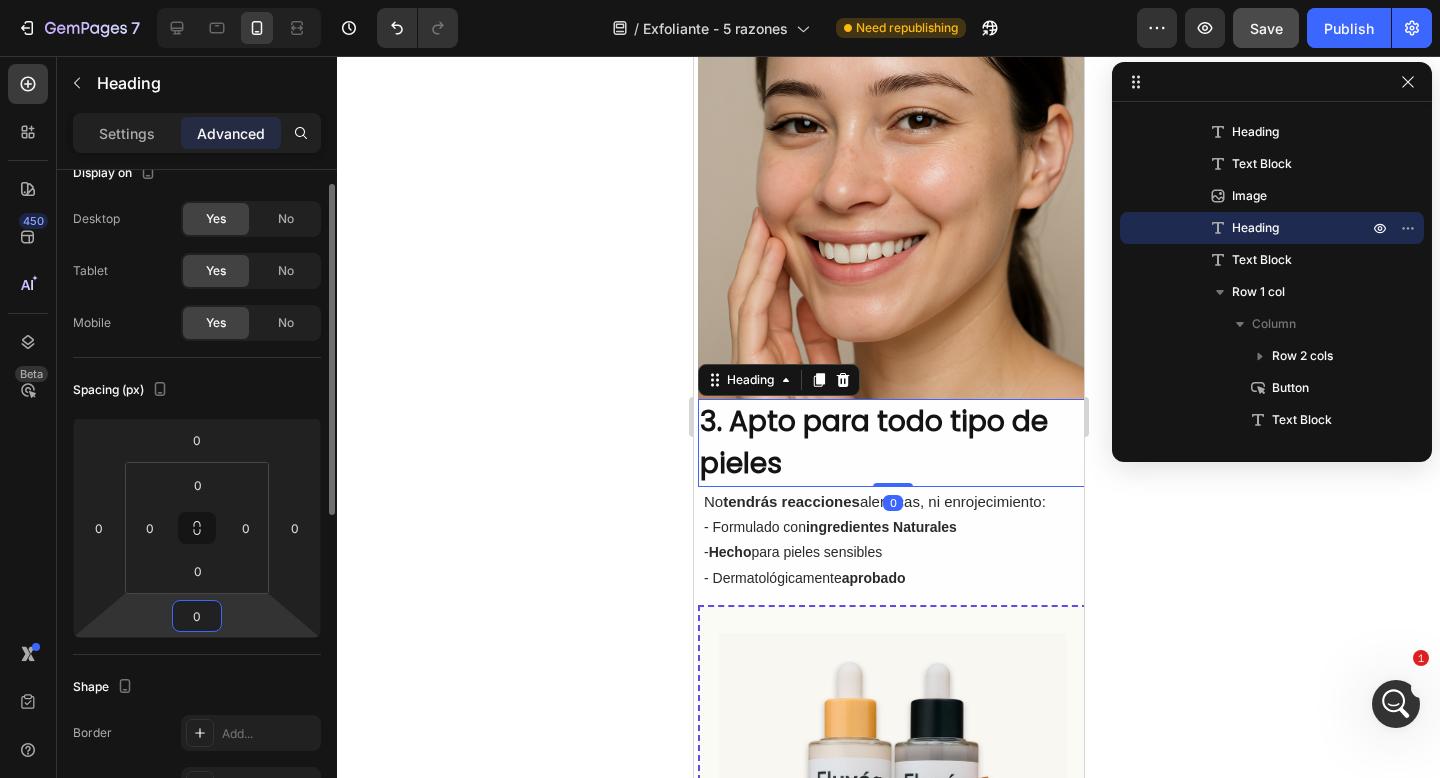 click on "0" at bounding box center (197, 616) 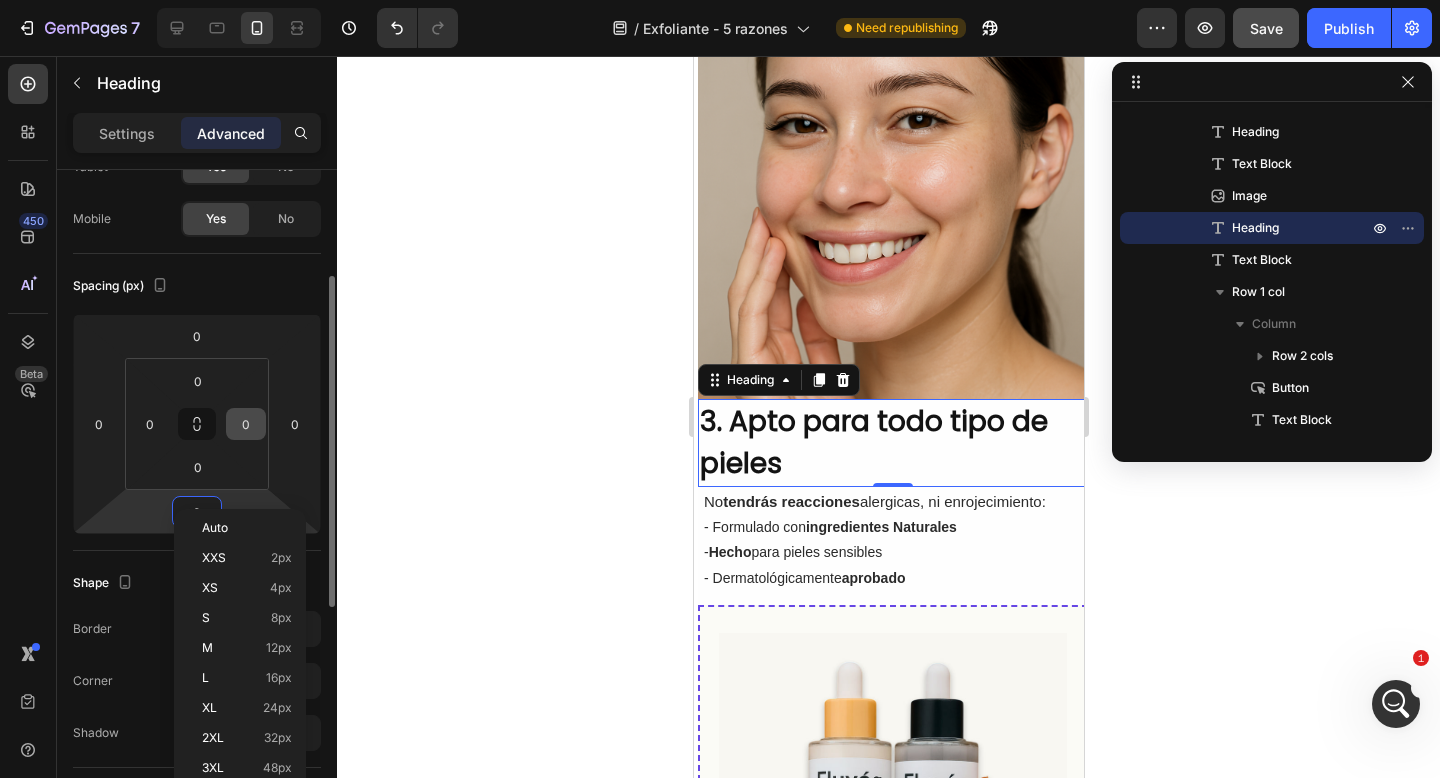 scroll, scrollTop: 160, scrollLeft: 0, axis: vertical 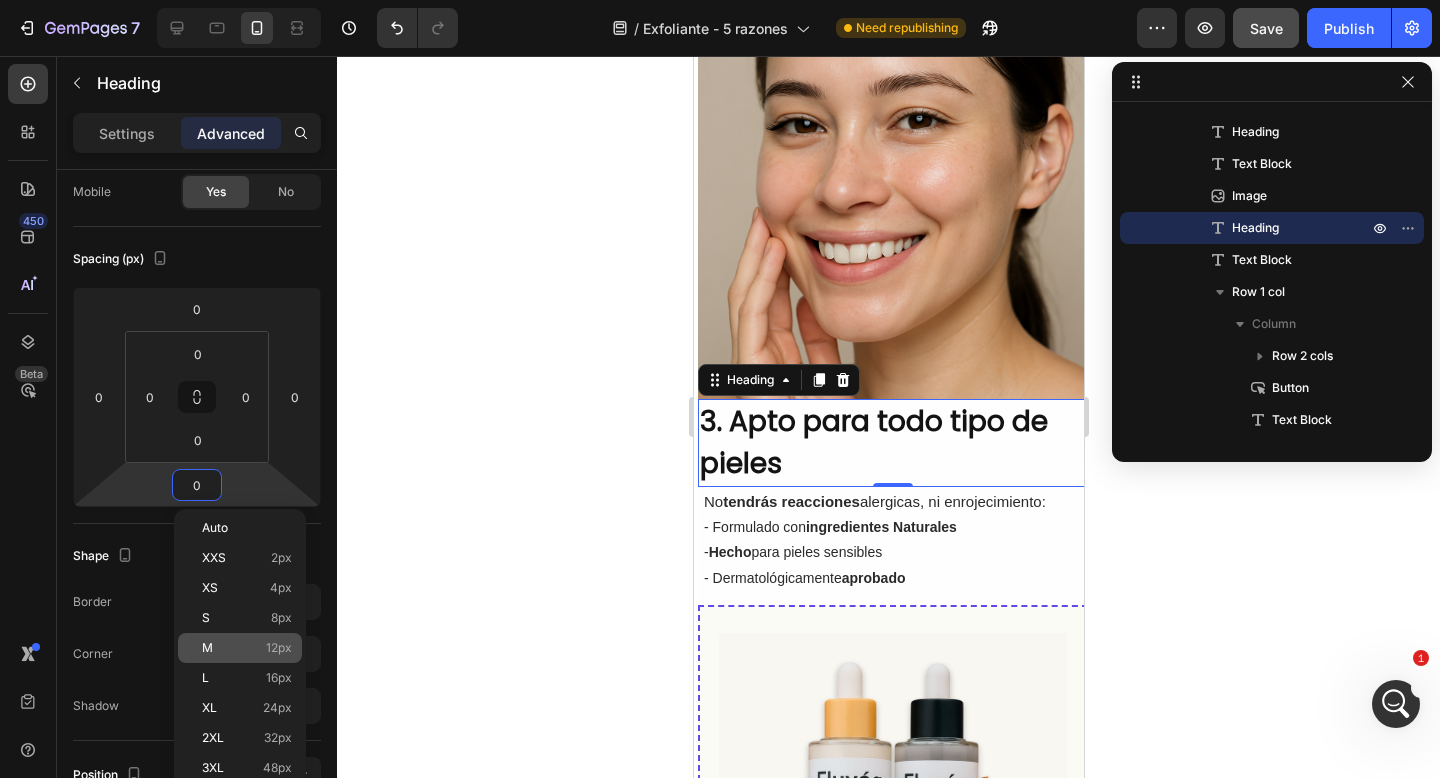 click on "M 12px" at bounding box center (247, 648) 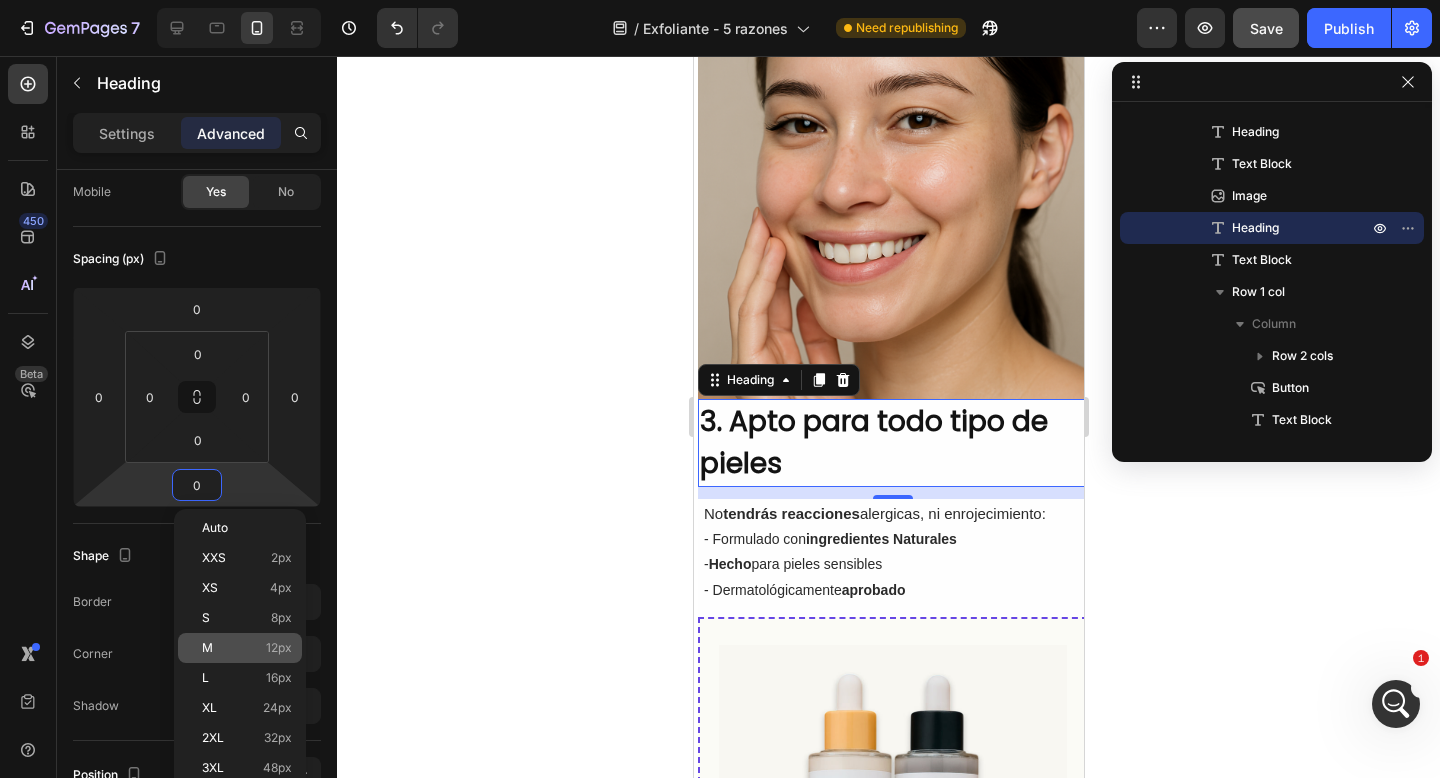 type on "12" 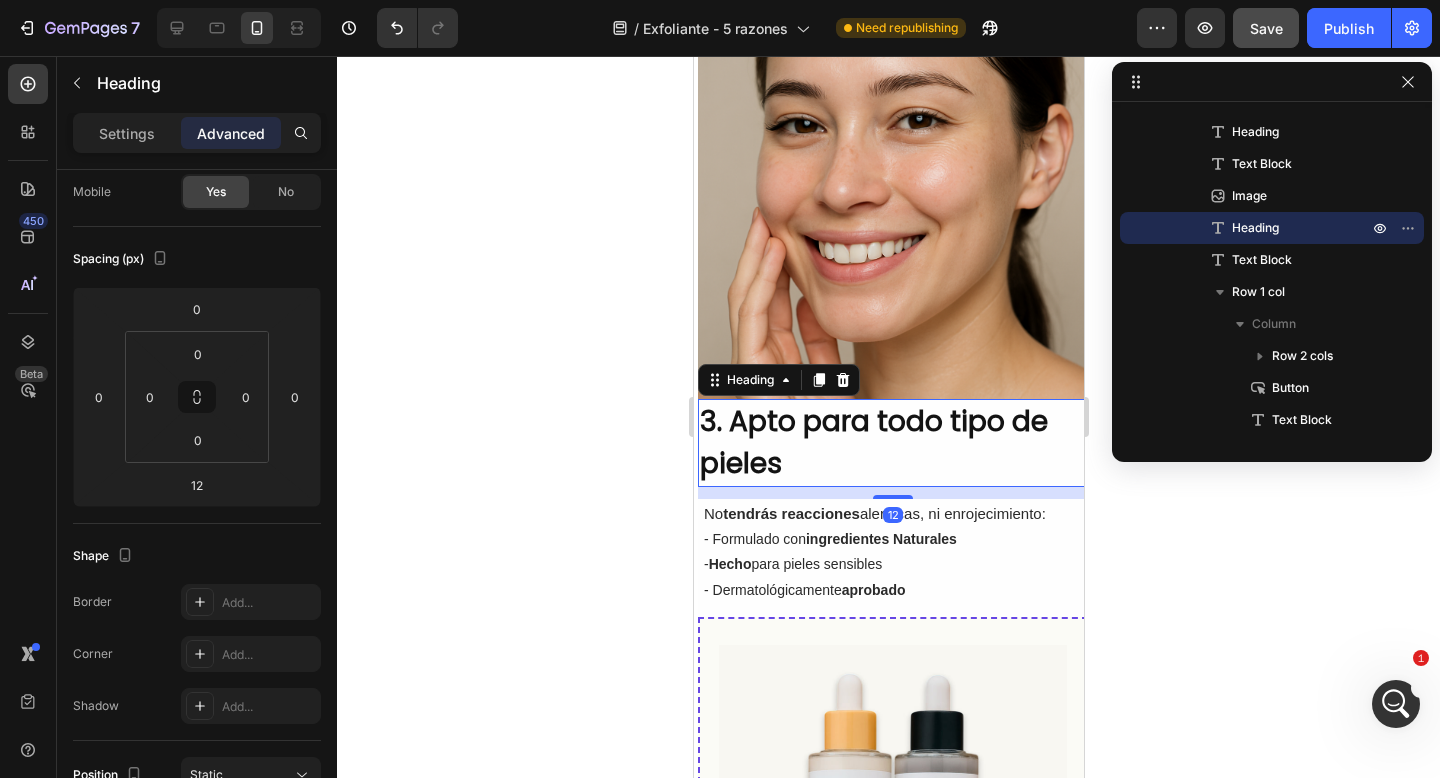 click 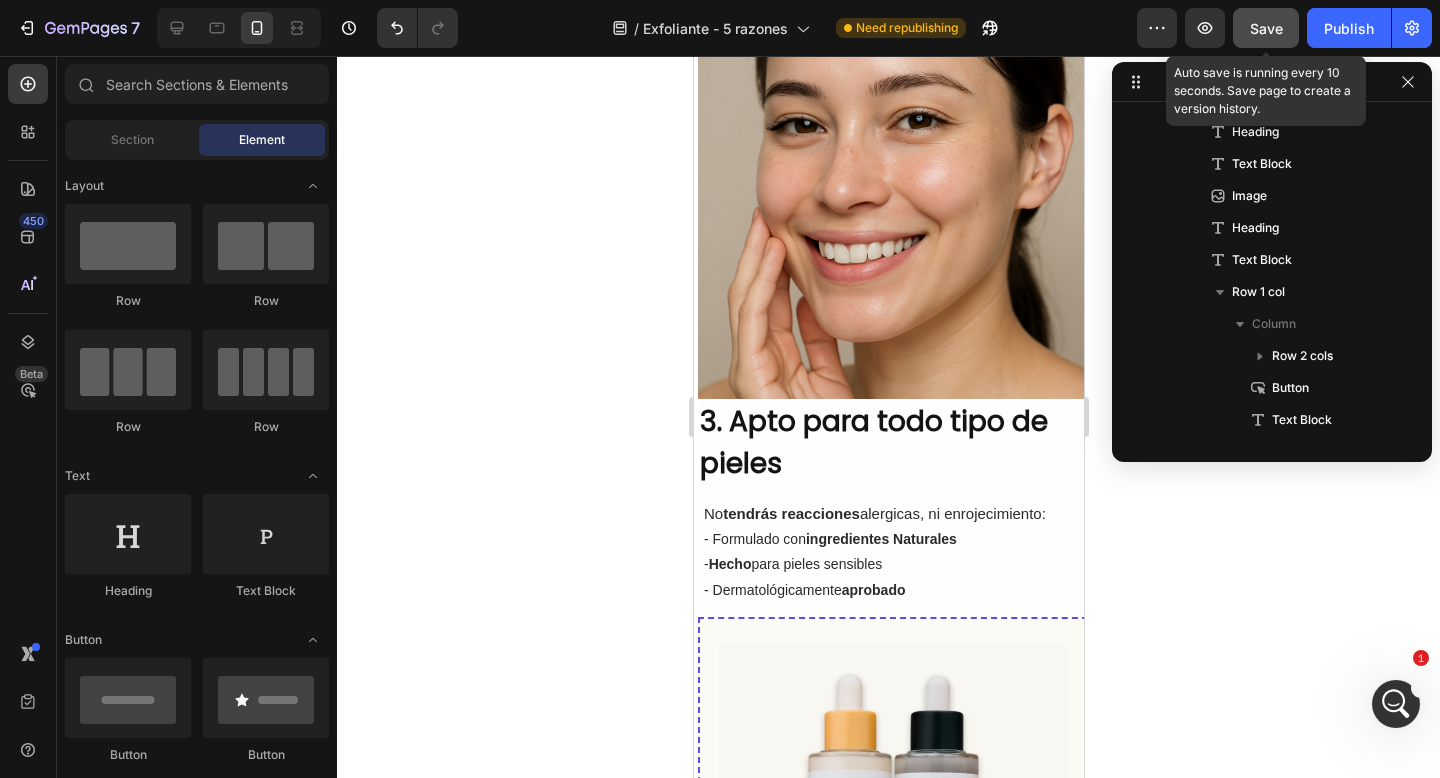 click on "Save" at bounding box center [1266, 28] 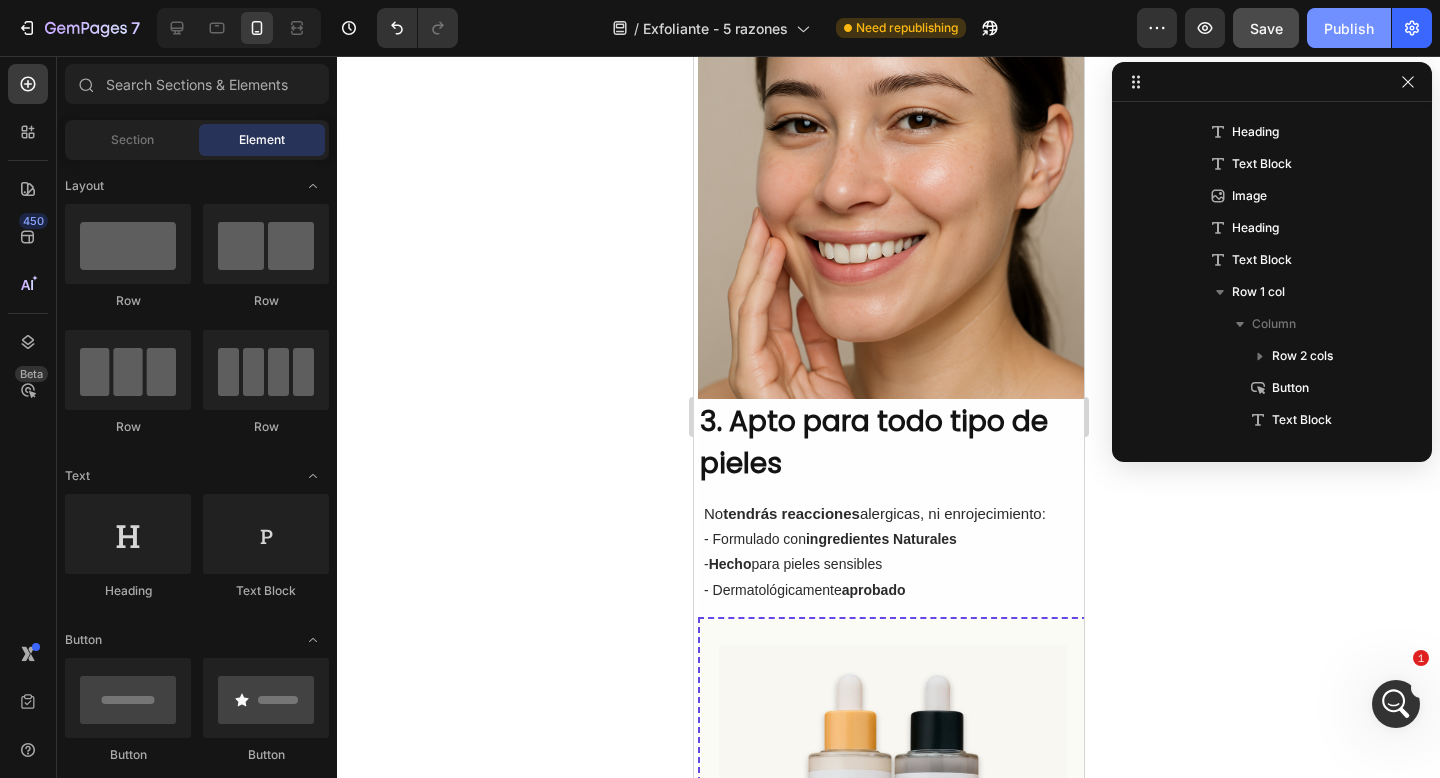 click on "Publish" at bounding box center [1349, 28] 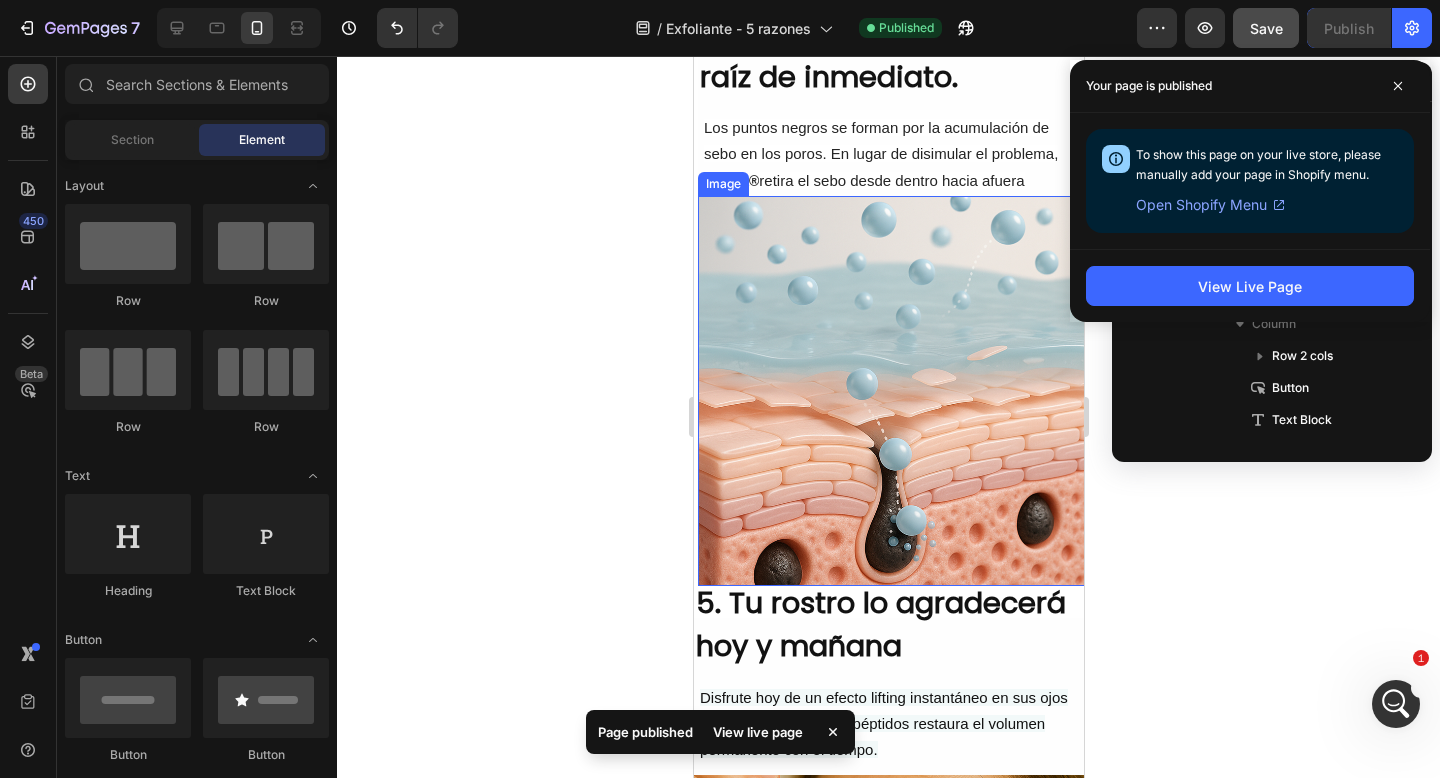 scroll, scrollTop: 2778, scrollLeft: 0, axis: vertical 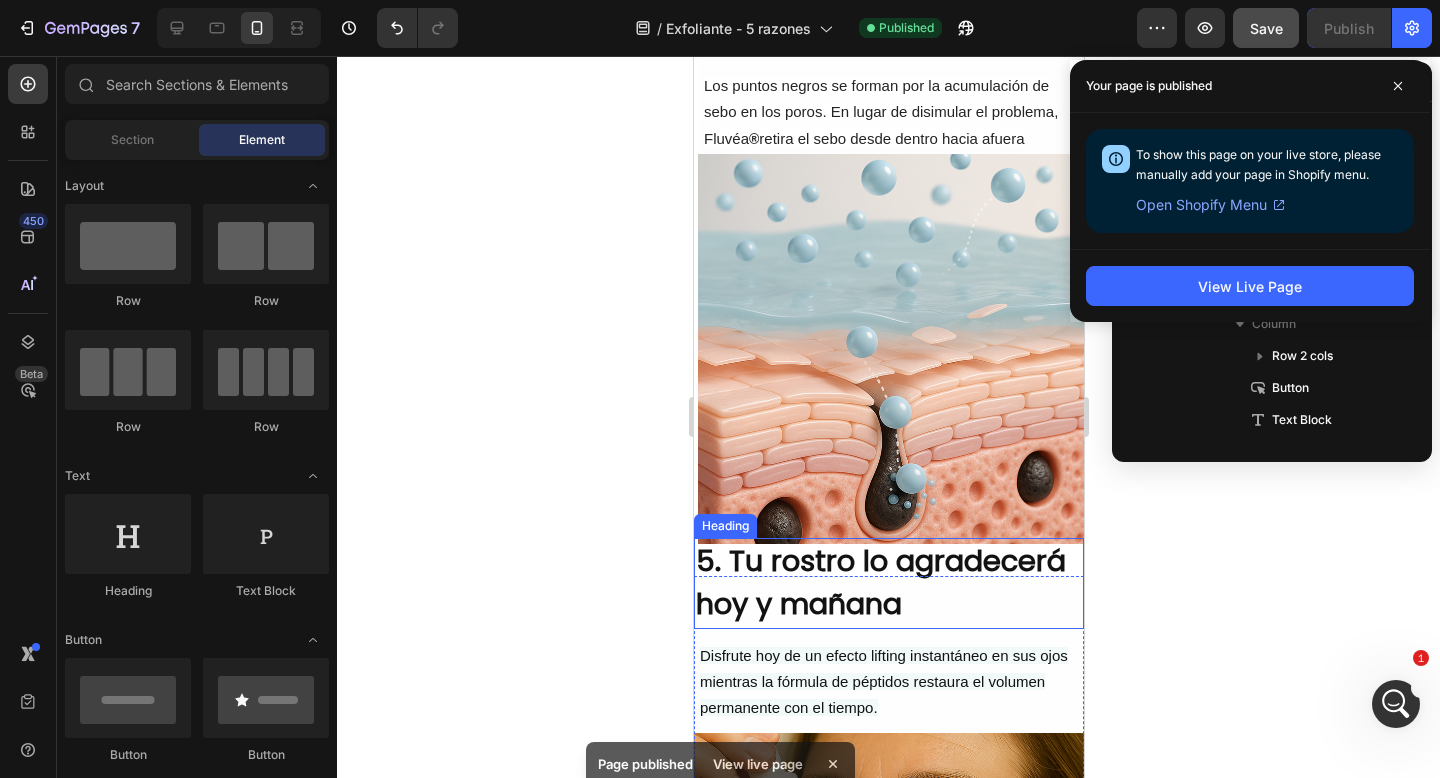 click on "5. Tu rostro lo agradecerá hoy y mañana" at bounding box center (888, 583) 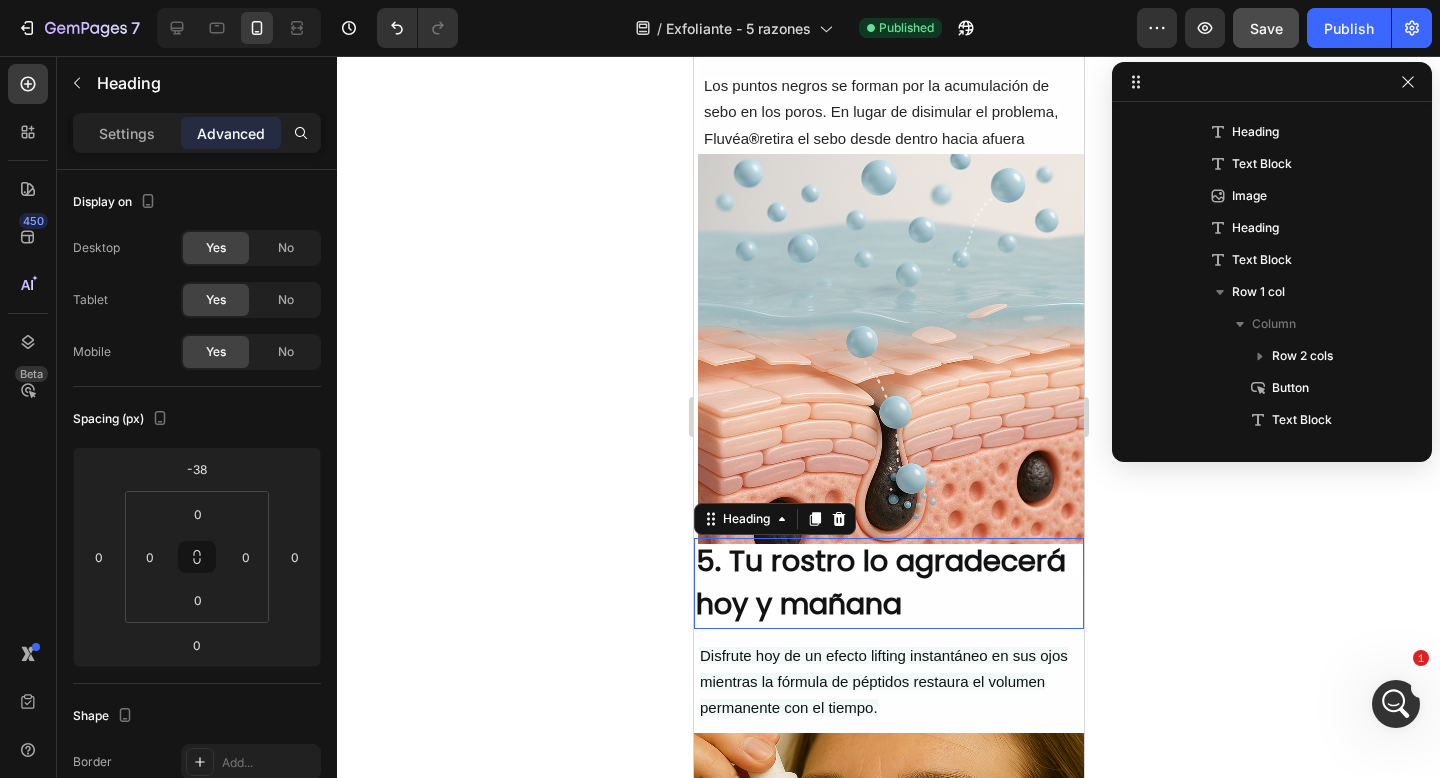 scroll, scrollTop: 1462, scrollLeft: 0, axis: vertical 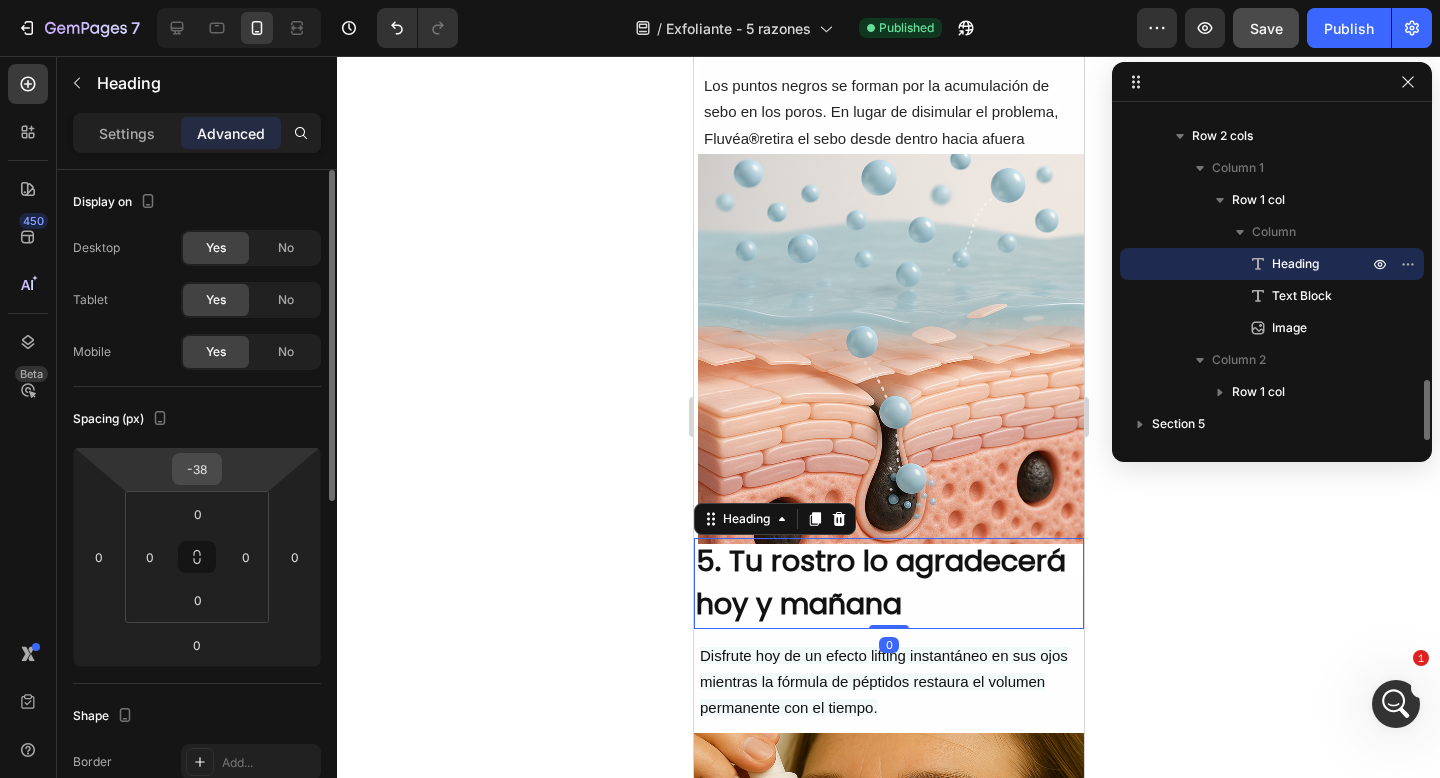 click on "-38" at bounding box center [197, 469] 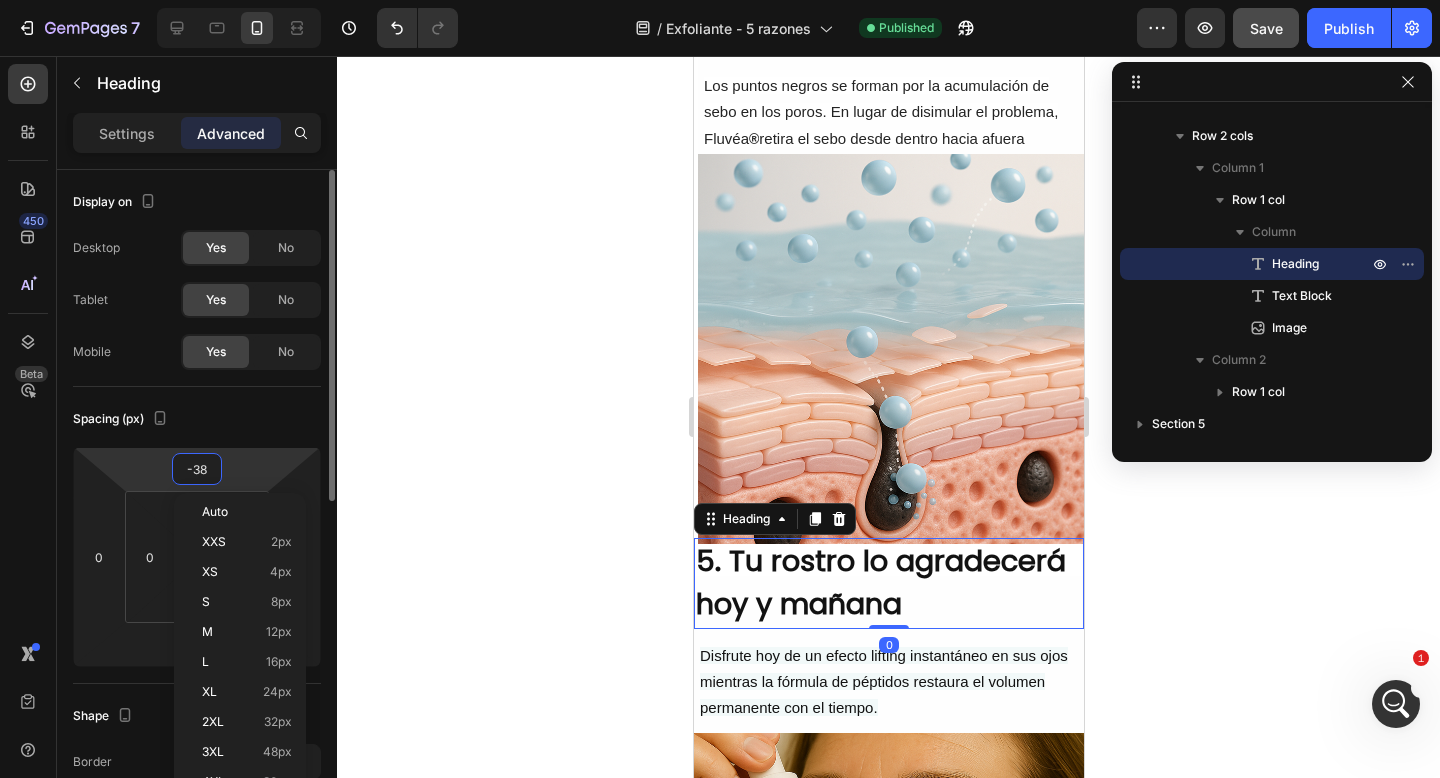 type on "0" 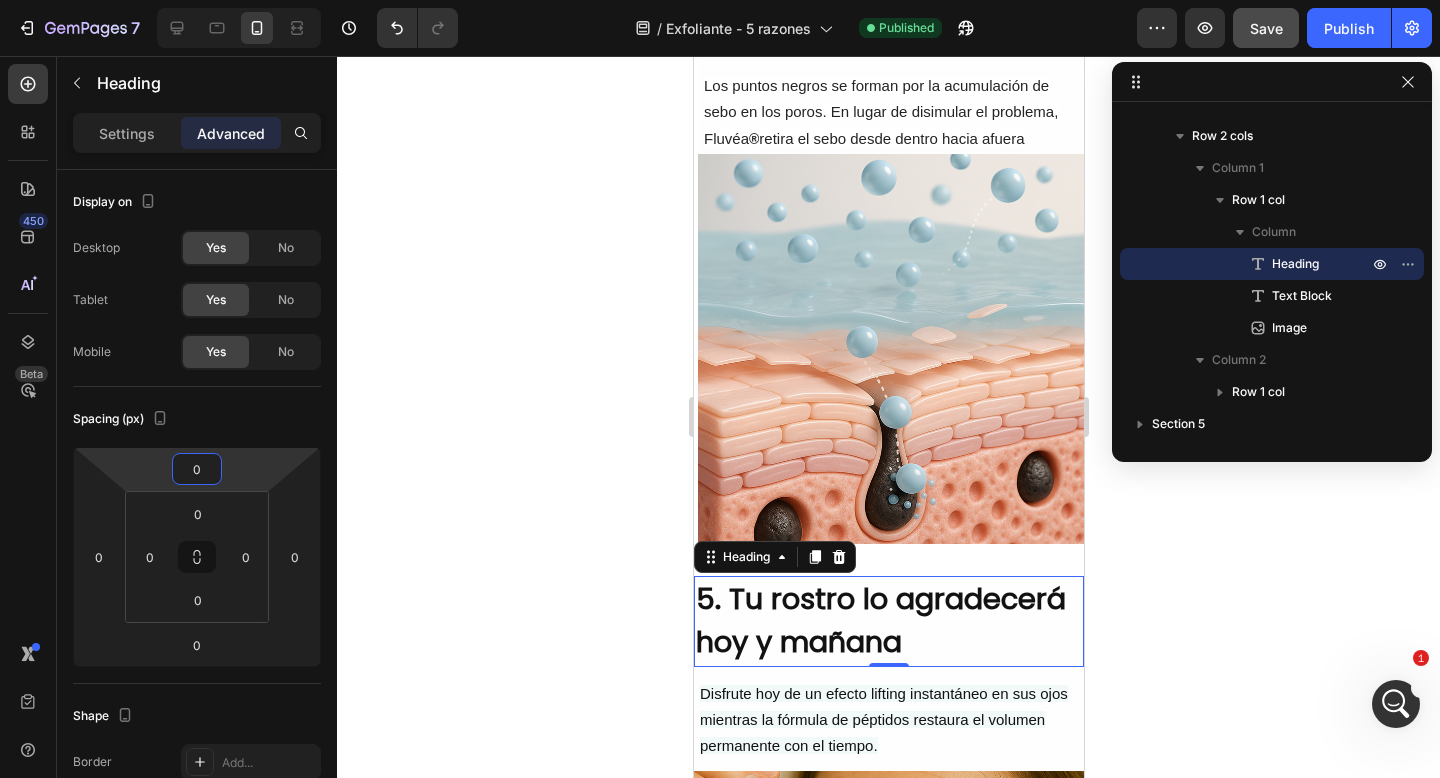 click 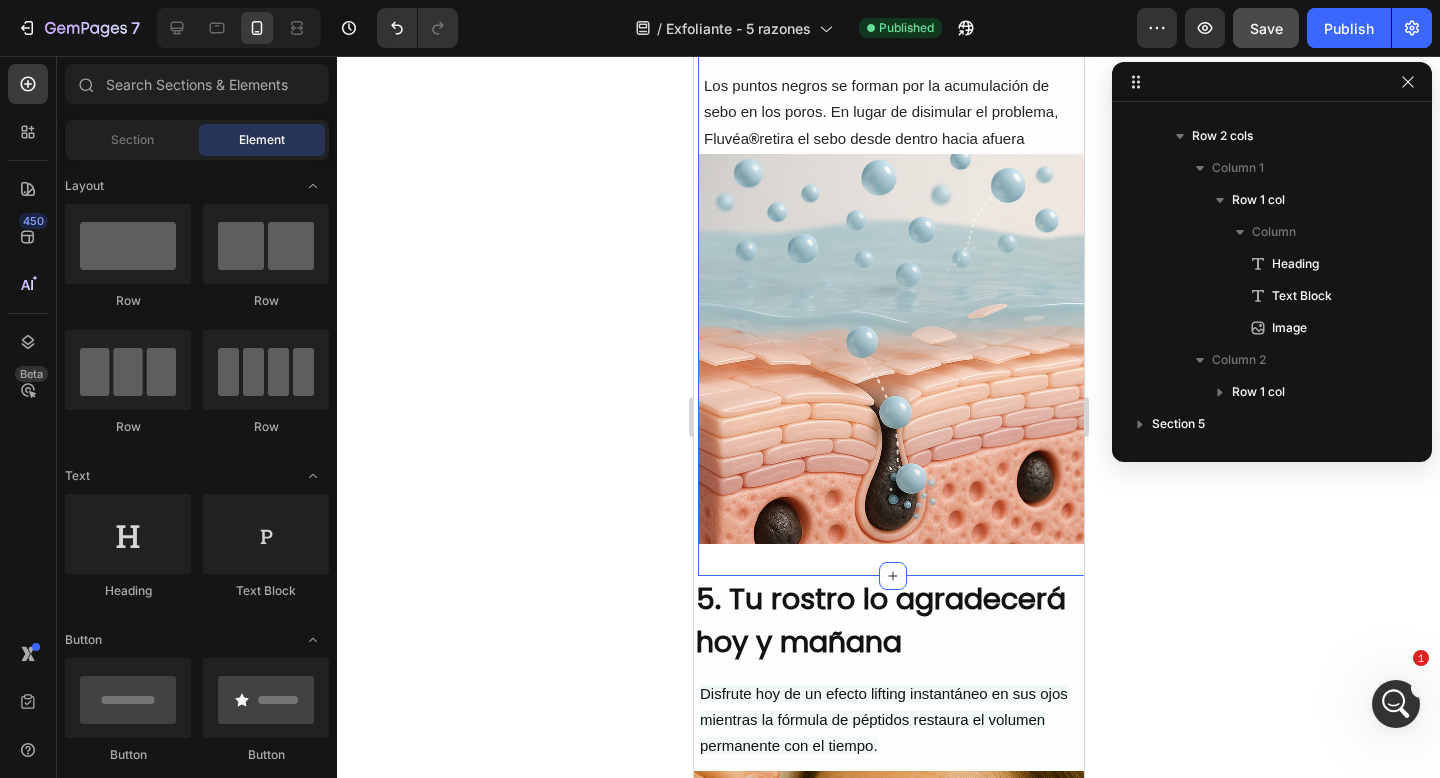 click on "Image 2. Mejores resultados que rutina Skincare Heading Evita tratamientos dermatológicos costosos y dolorosos.  Fluvéa®  te brinda  efectos profesionales  en tiempo récord. Text Block Image 3. Apto para todo tipo de pieles Heading No  tendrás reacciones  alergicas, ni enrojecimiento:  - Formulado con  ingredientes Naturales -  Hecho  para pieles sensibles - Dermatológicamente  aprobado Text Block Image Icon Icon Icon Icon Icon Icon List 16,876 Reseñas Text Block Row fluvéa® exfoliante de arroz coreano black and white | 2x1 Heading OFERTA LIMITADA SOLO POR HOY Text Block Row
PROBAR EXFOLIANTES Button 100% LIBRE DE RIESGOS - Garantía en todos los pedidos. Text Block Row 4. Ataca el problema de raíz de inmediato. Heading Los puntos negros se forman por la acumulación de sebo en los poros. En lugar de disimular el problema, Fluvéa ®  retira el sebo desde dentro hacia afuera Text Block Image Row Row Section 3" at bounding box center [892, -662] 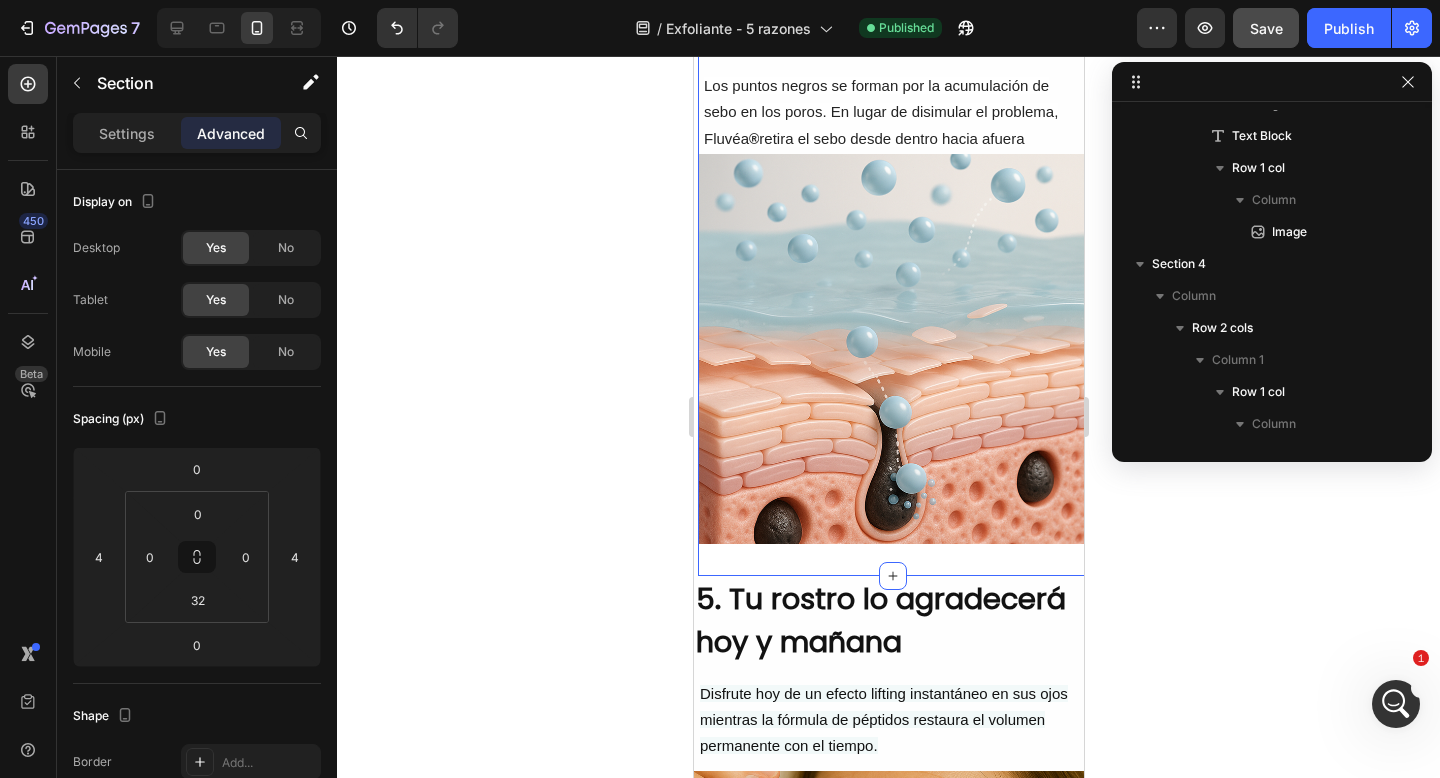 scroll, scrollTop: 634, scrollLeft: 0, axis: vertical 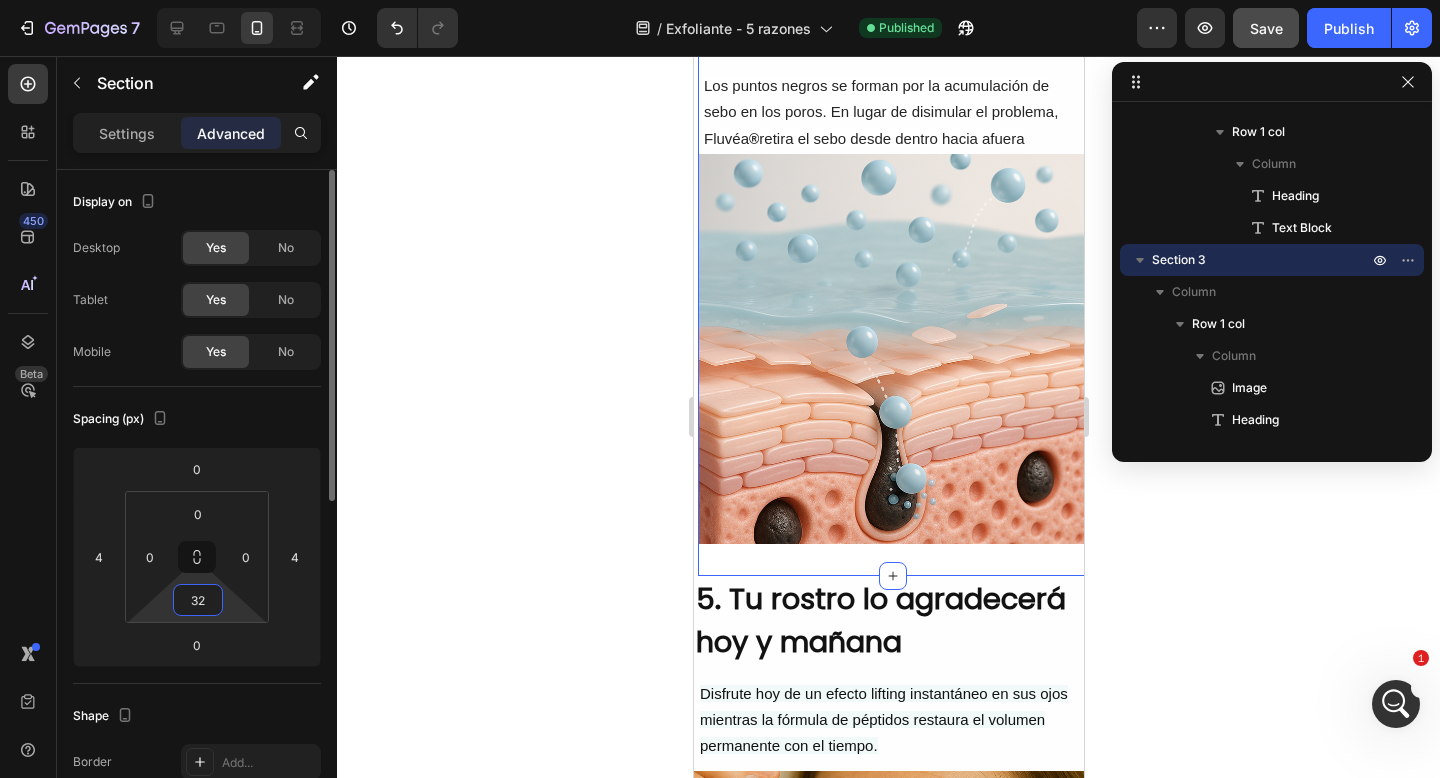 click on "32" at bounding box center [198, 600] 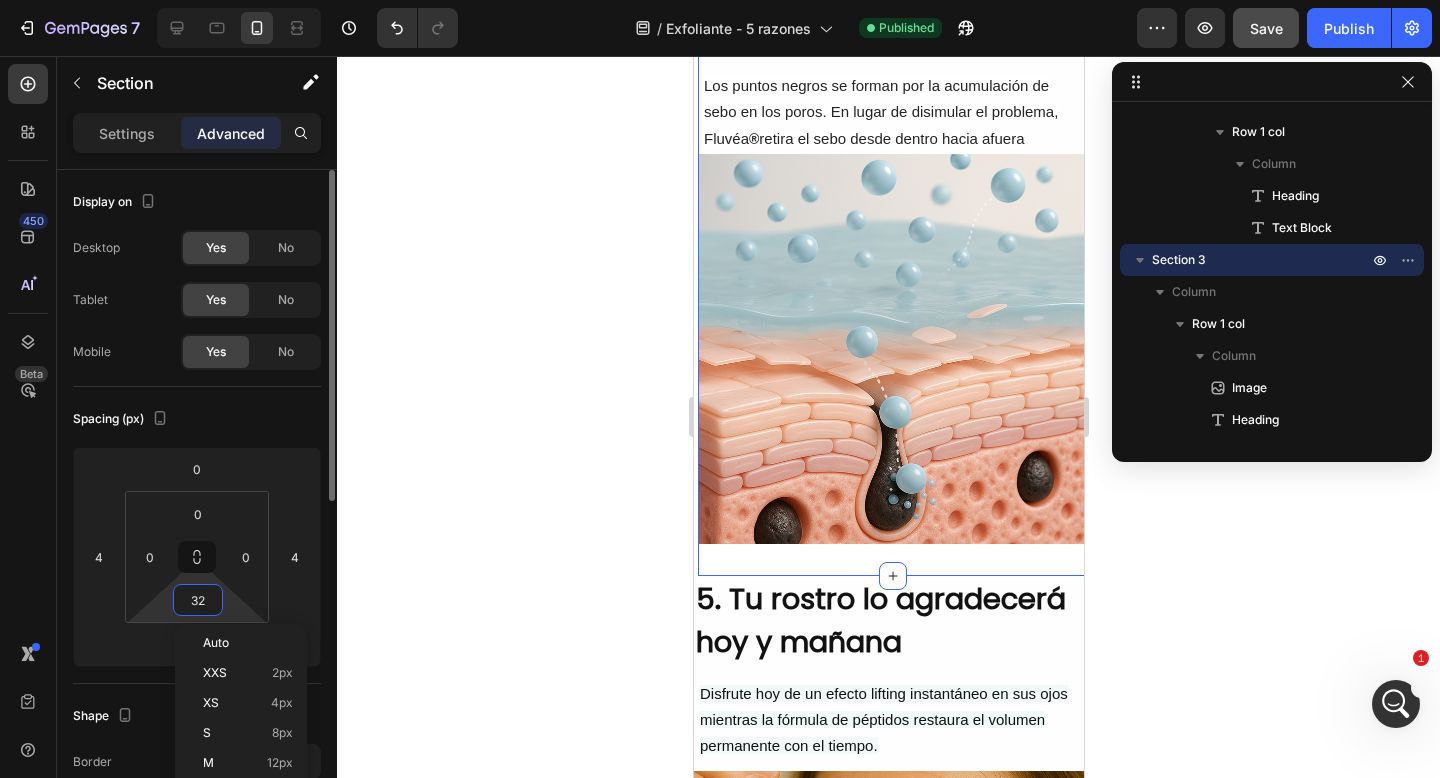 type on "0" 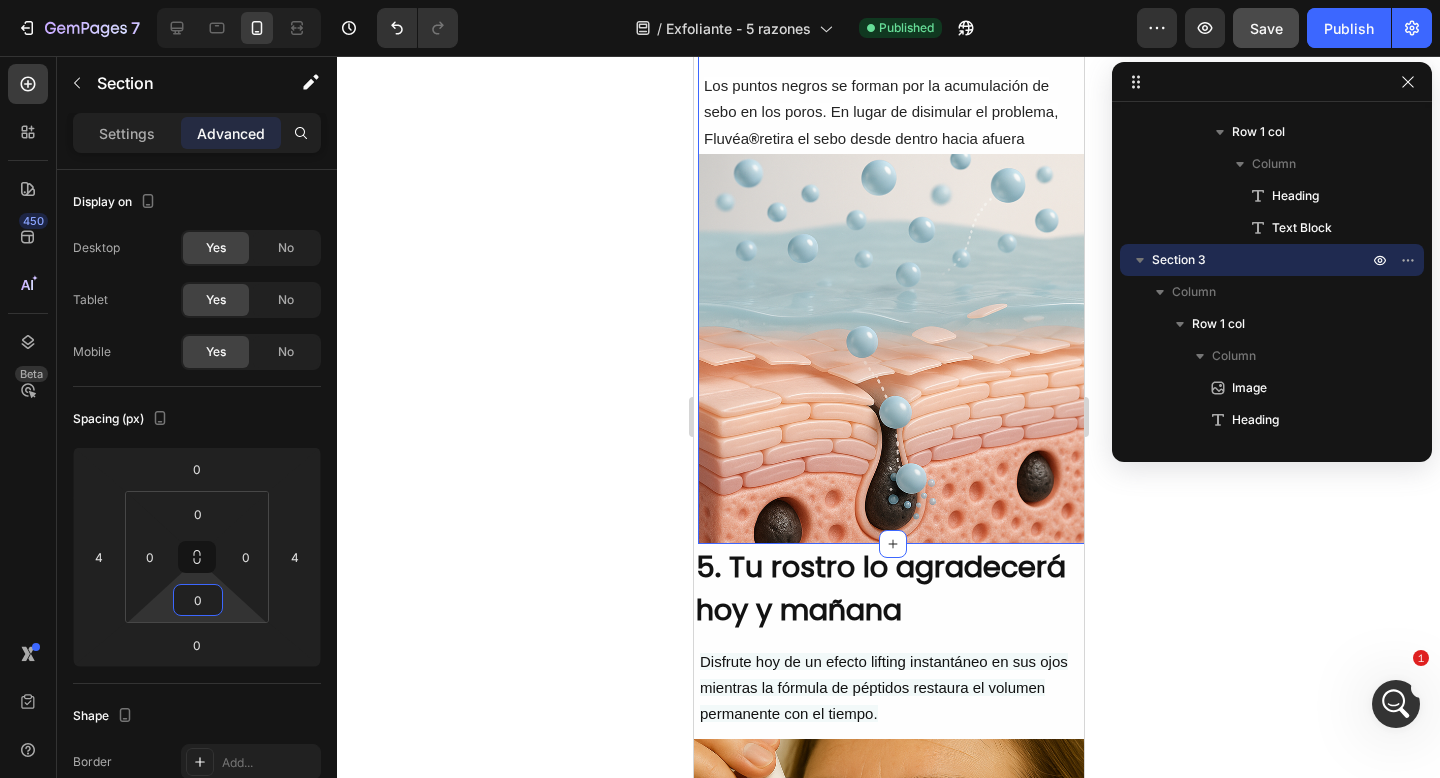 click 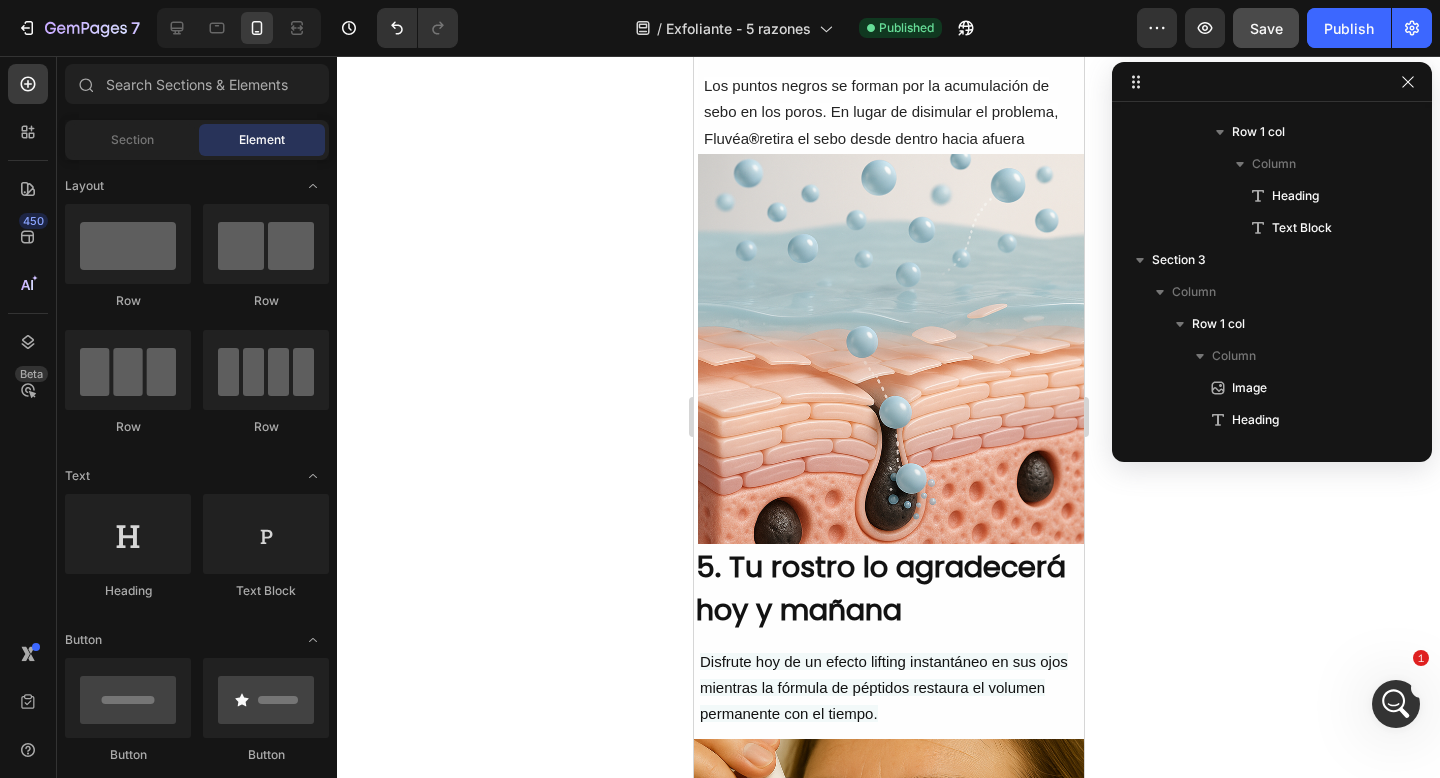 click 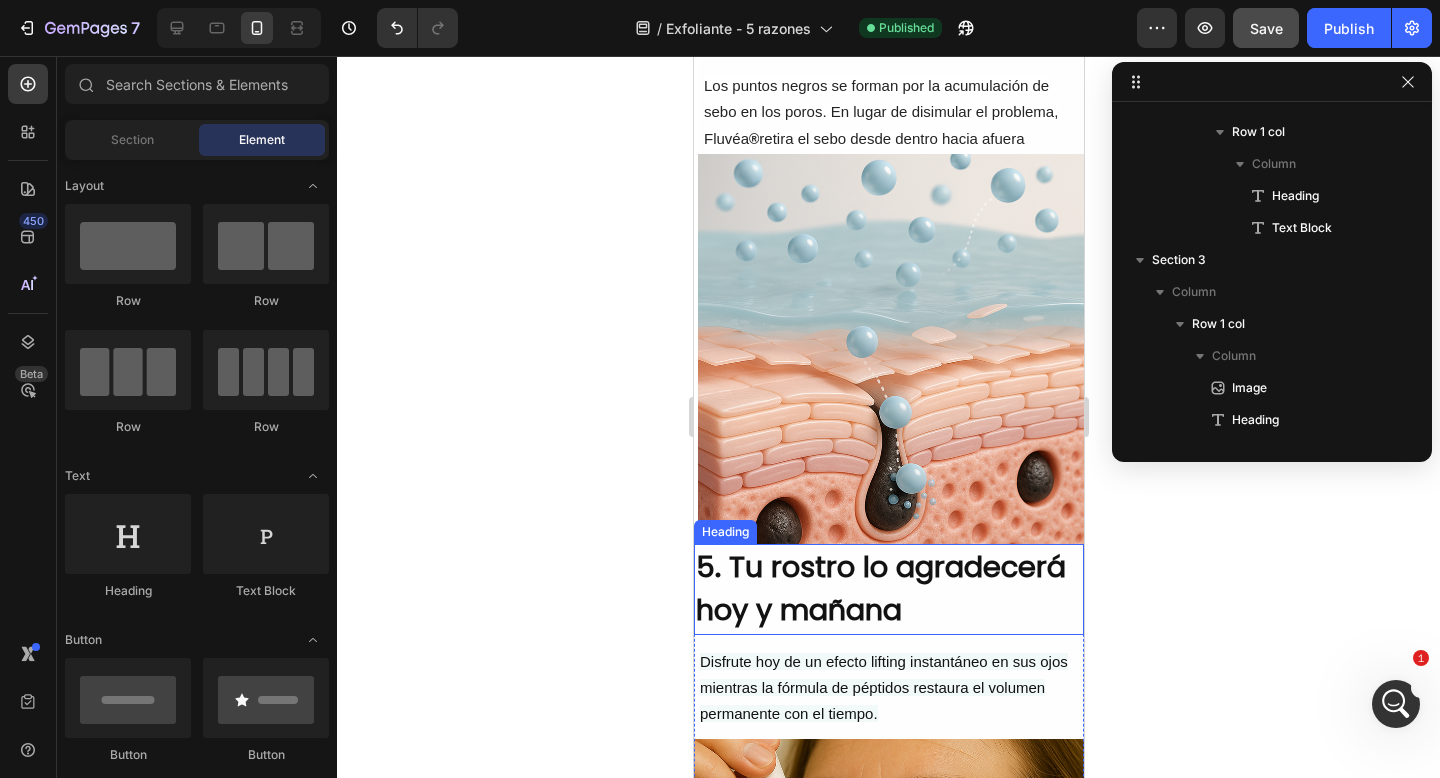 click on "5. Tu rostro lo agradecerá hoy y mañana" at bounding box center (888, 589) 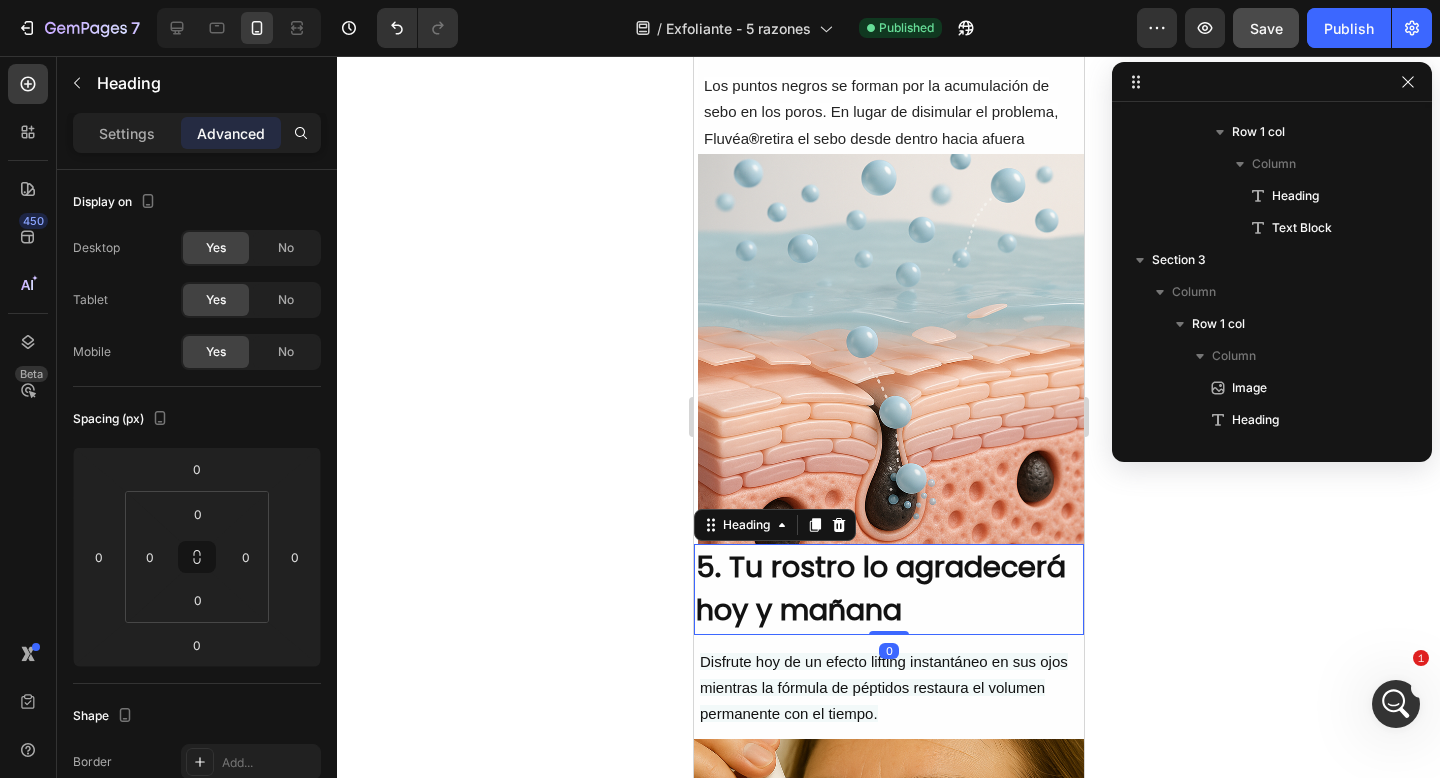 scroll, scrollTop: 1658, scrollLeft: 0, axis: vertical 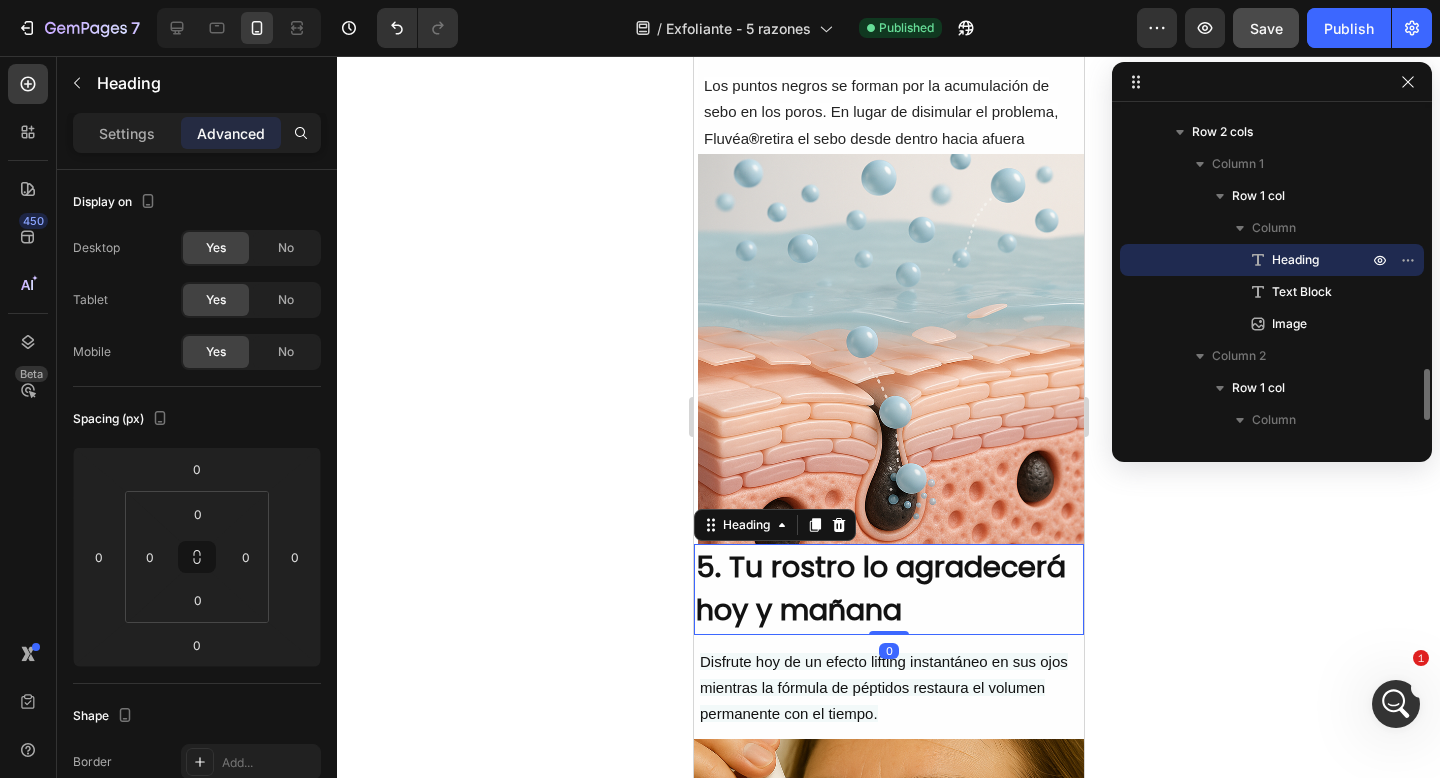 click at bounding box center (892, 349) 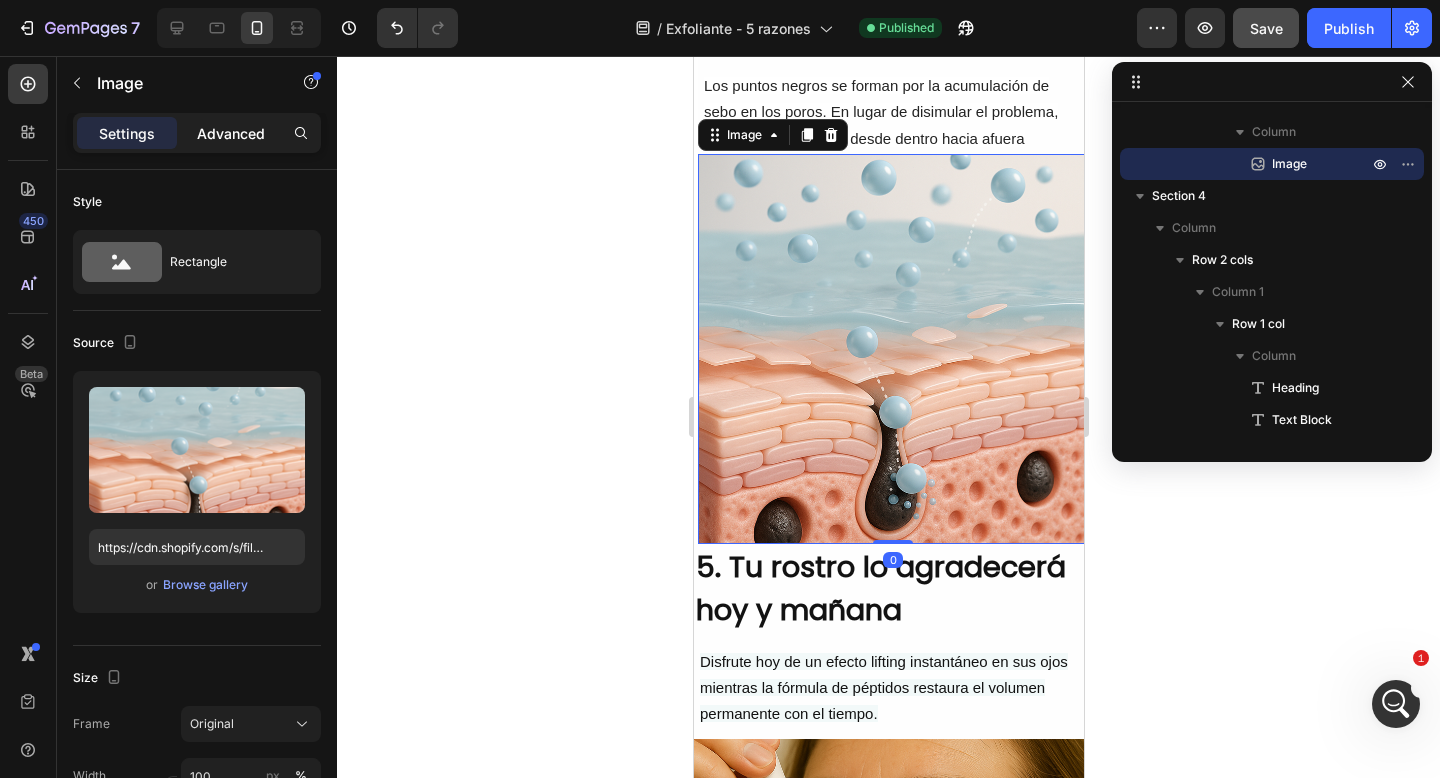 click on "Advanced" at bounding box center [231, 133] 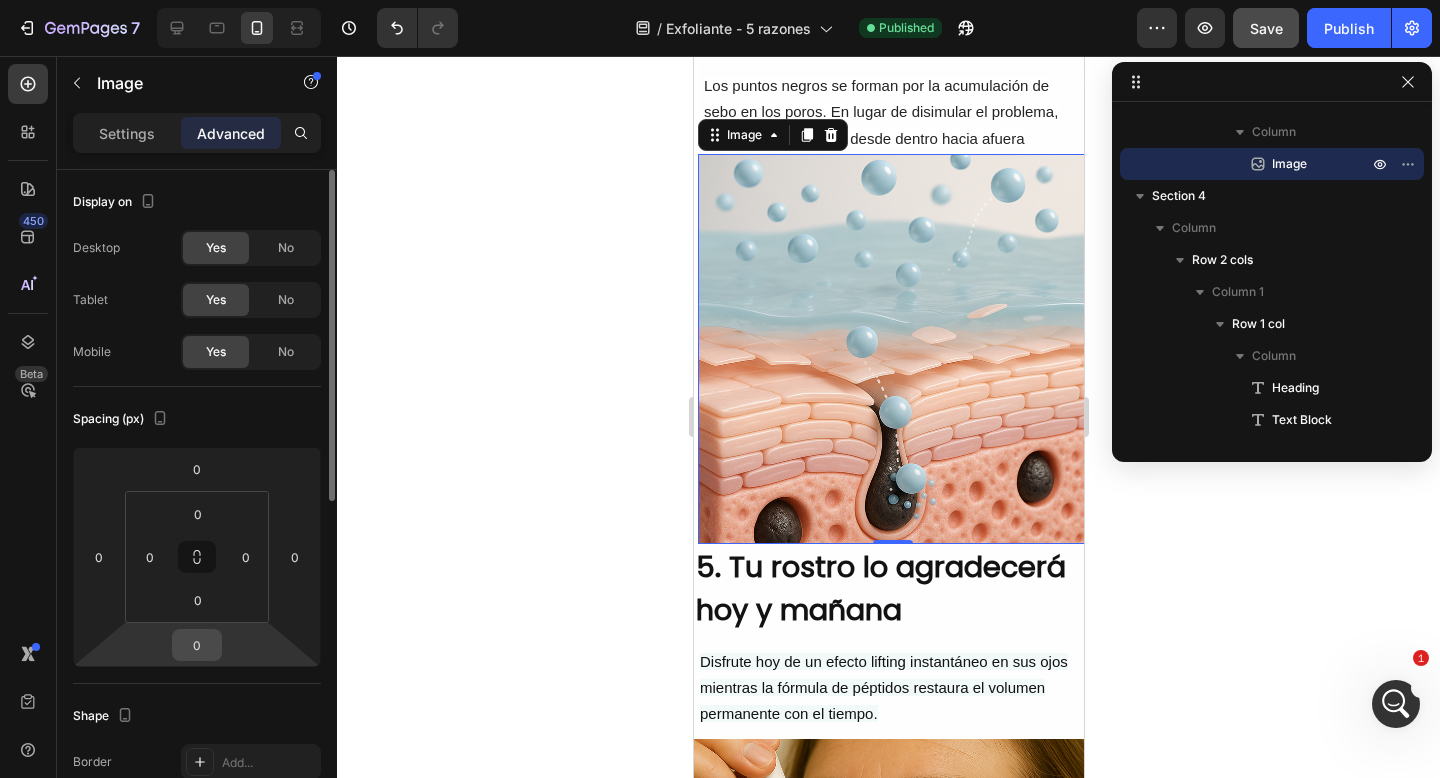 click on "0" at bounding box center [197, 645] 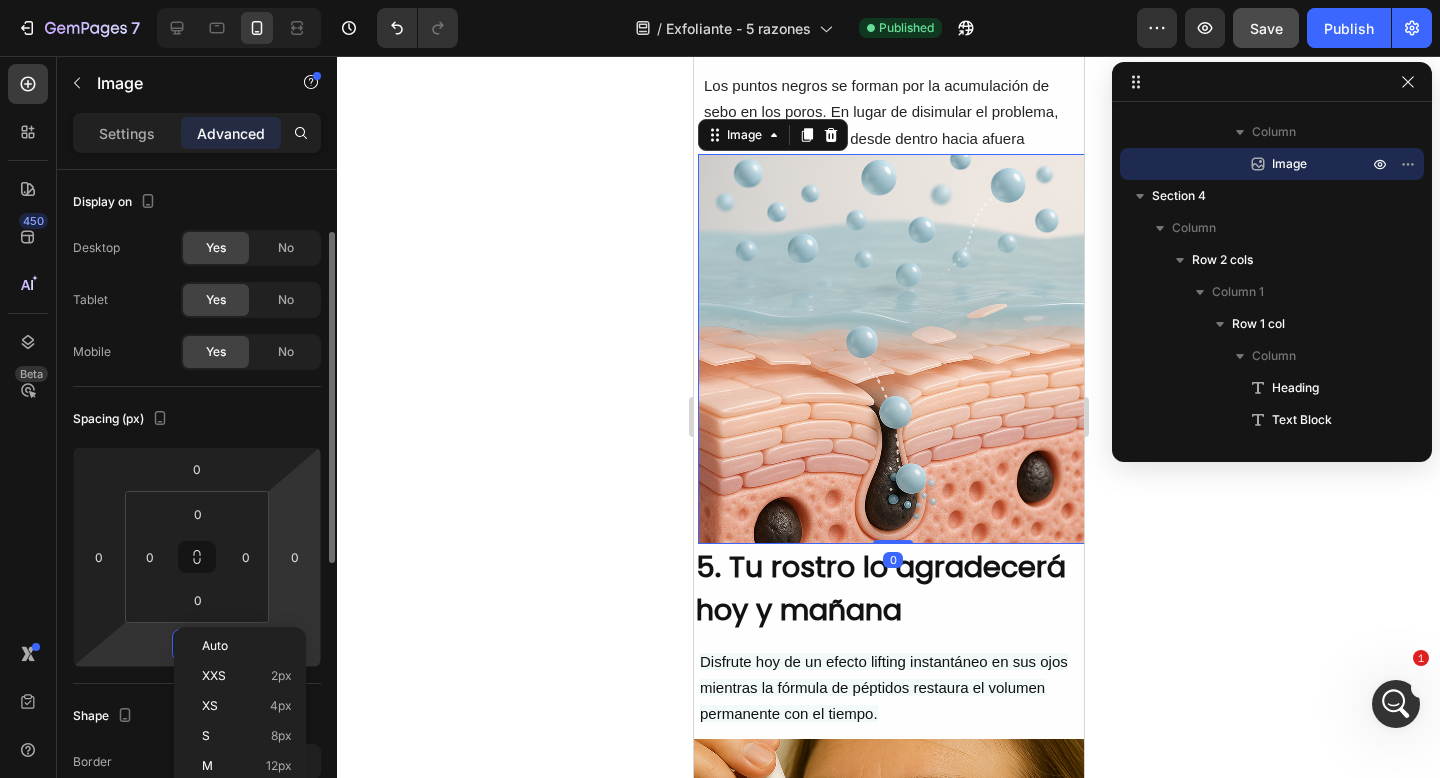 scroll, scrollTop: 127, scrollLeft: 0, axis: vertical 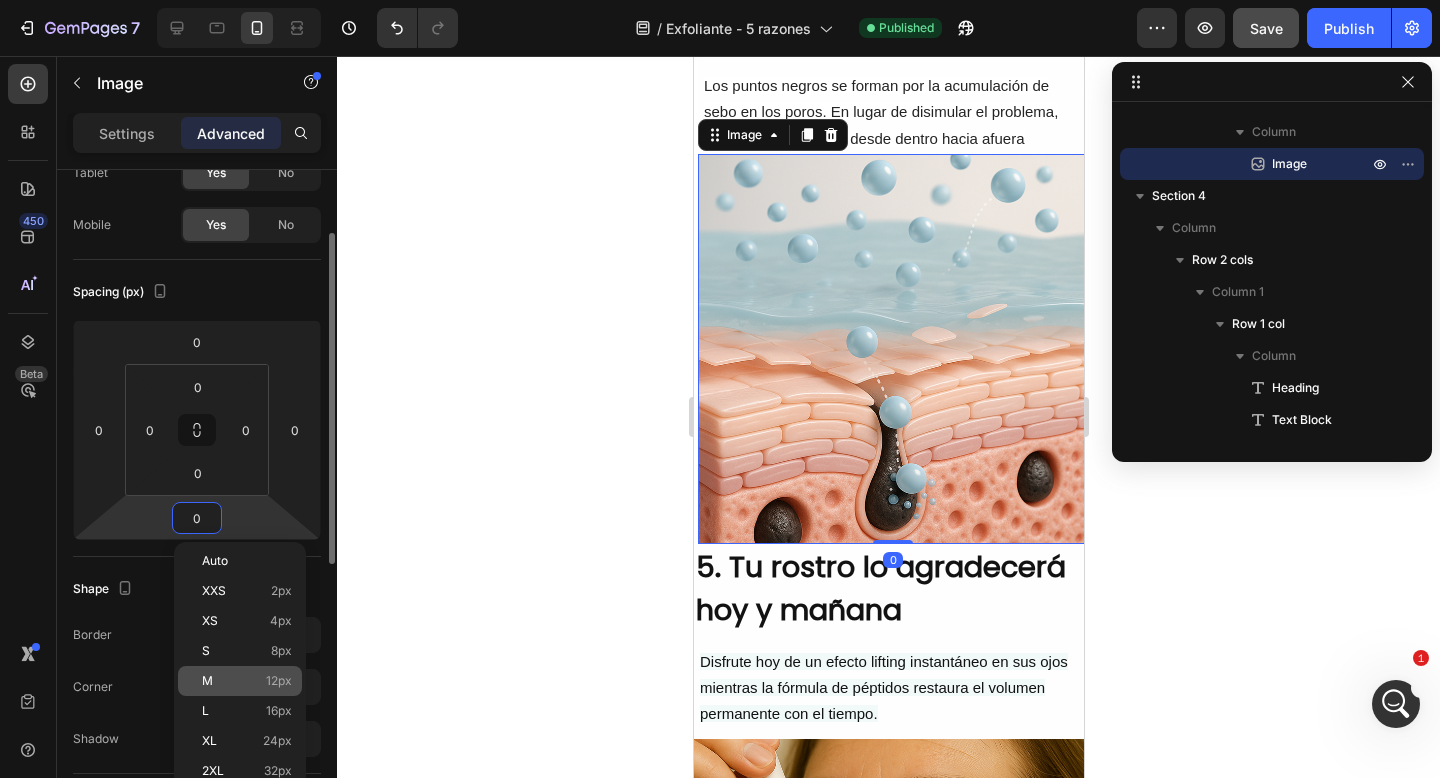 click on "M 12px" at bounding box center [247, 681] 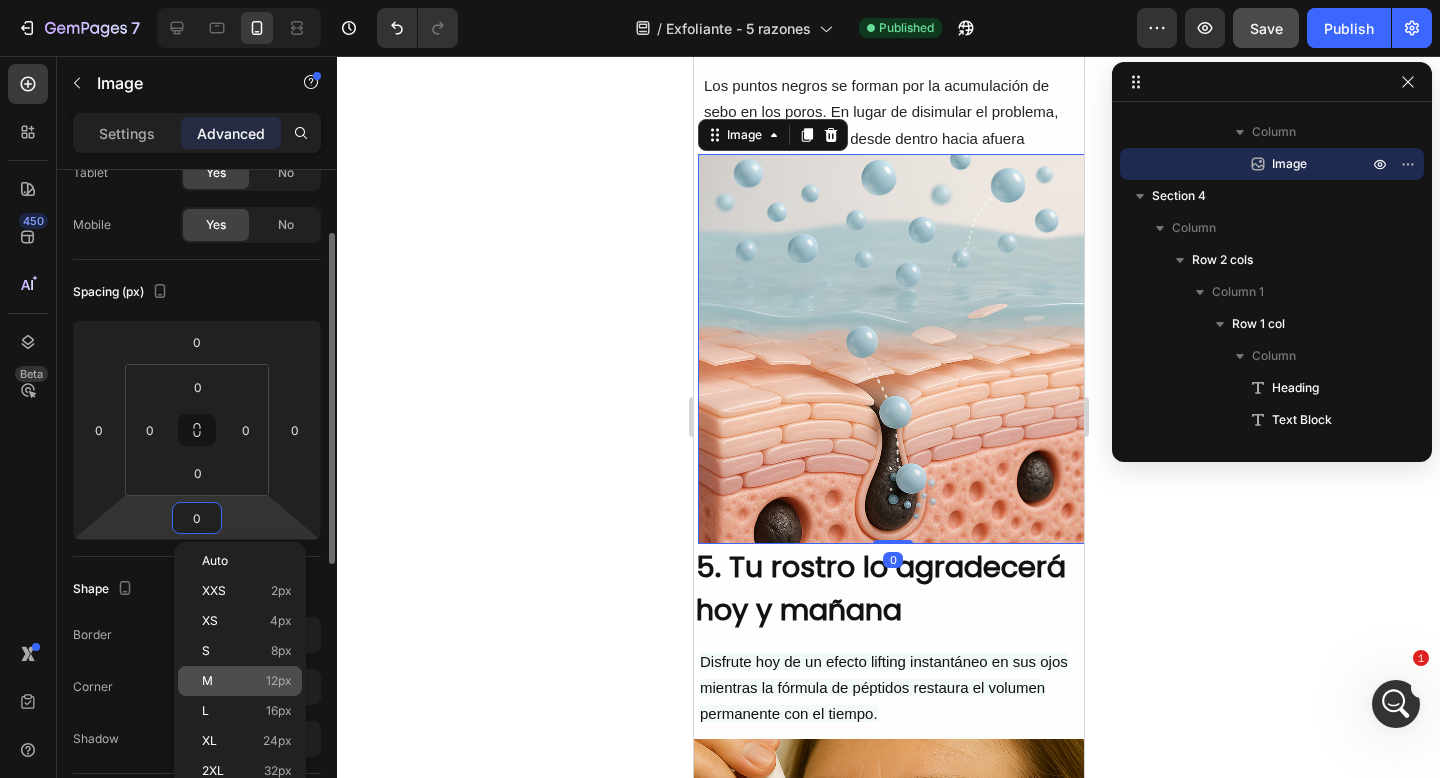 type on "12" 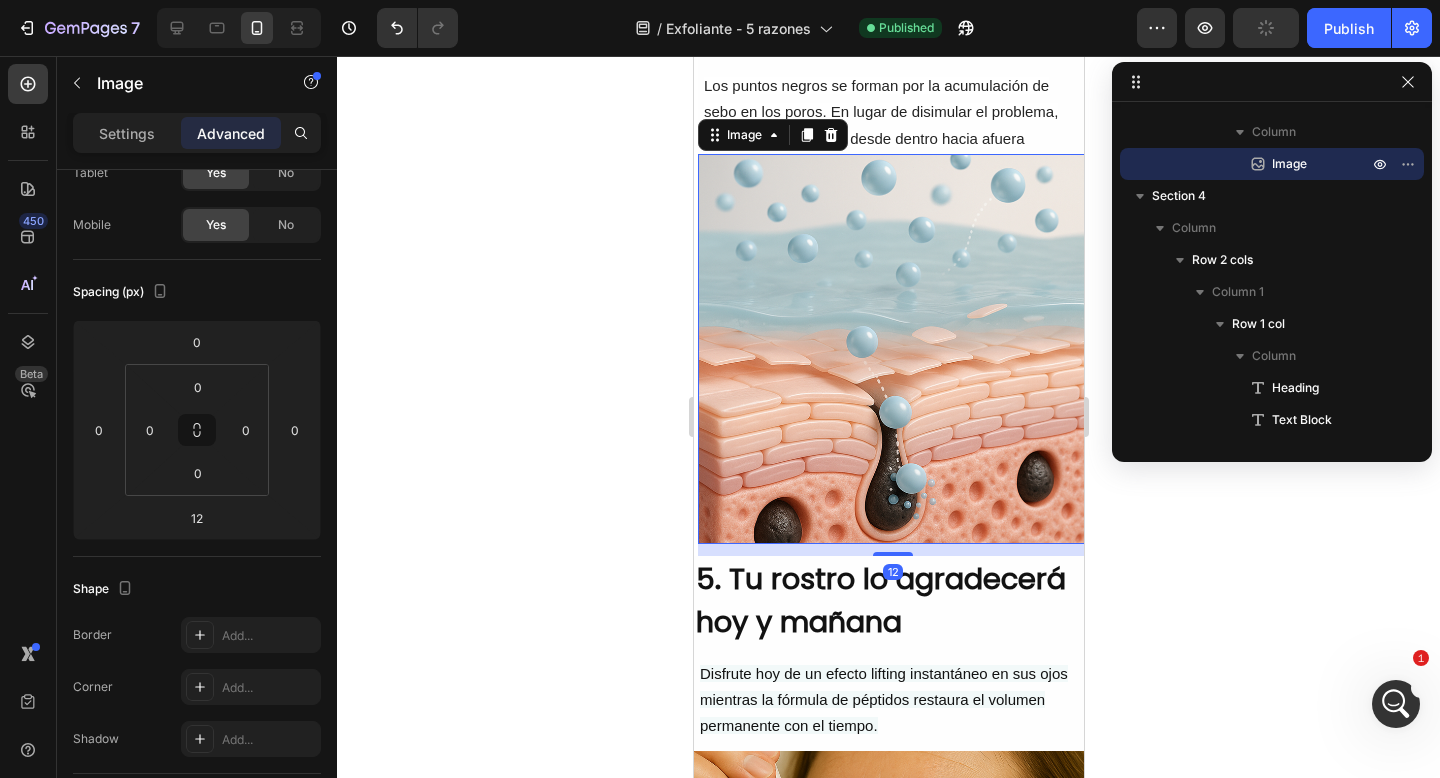 click 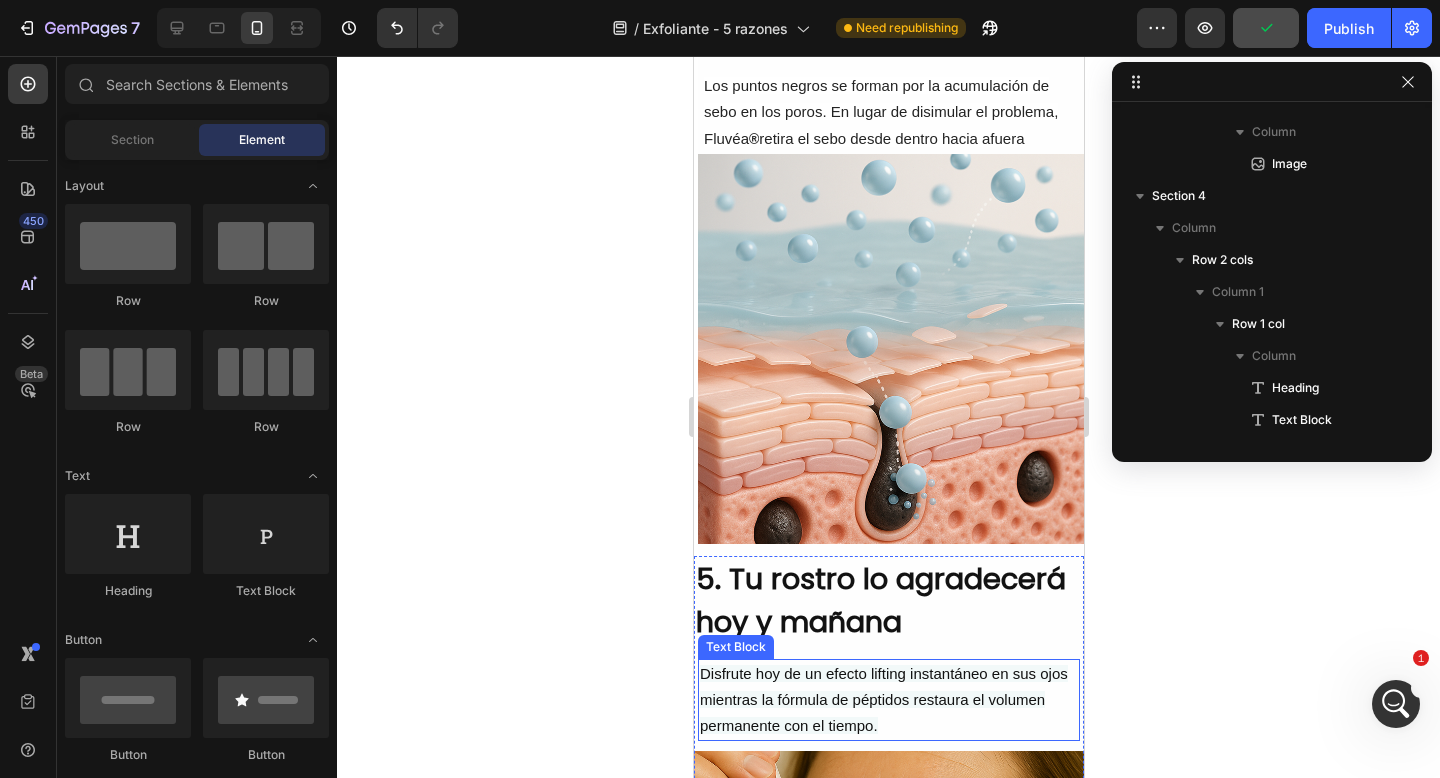 click on "Disfrute hoy de un efecto lifting instantáneo en sus ojos mientras la fórmula de péptidos restaura el volumen permanente con el tiempo." at bounding box center (883, 699) 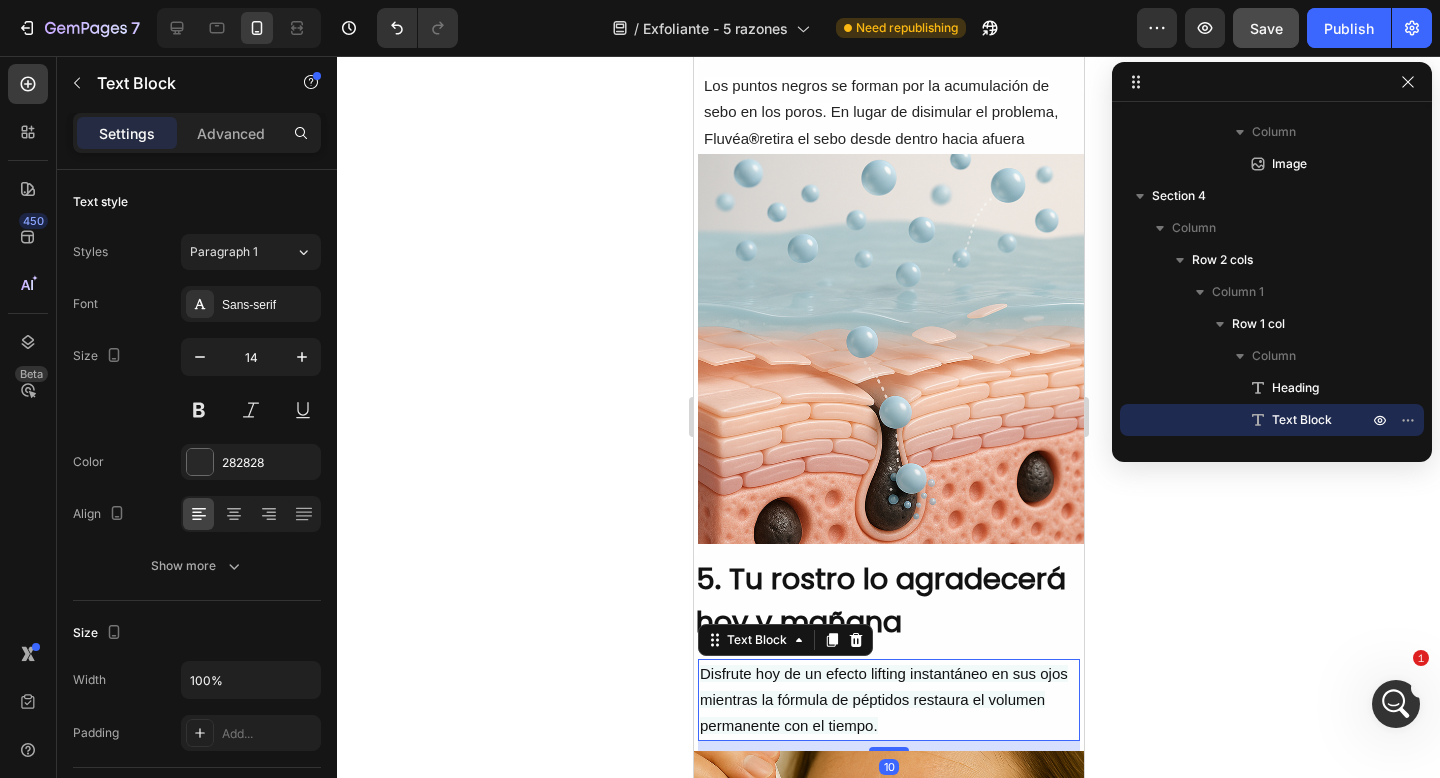 click 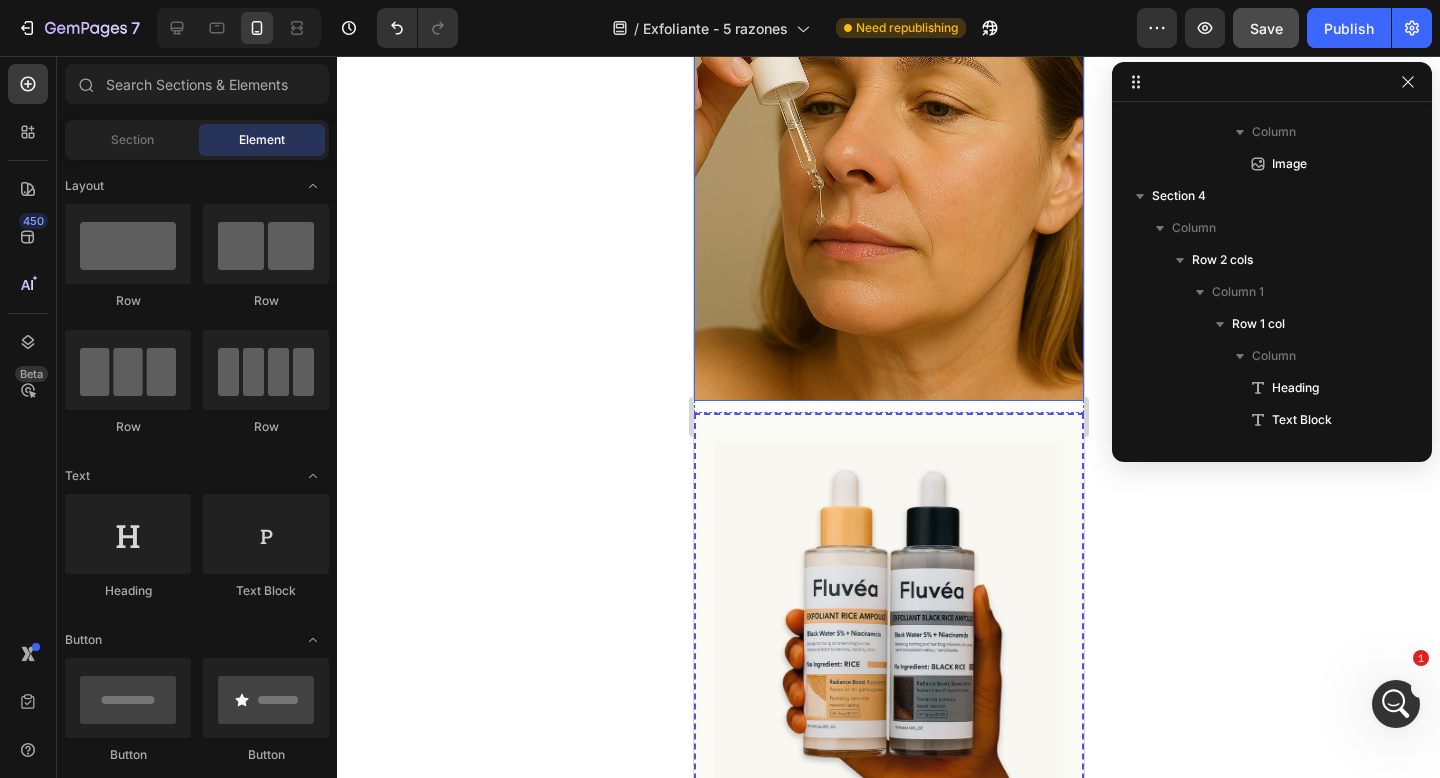 scroll, scrollTop: 3593, scrollLeft: 0, axis: vertical 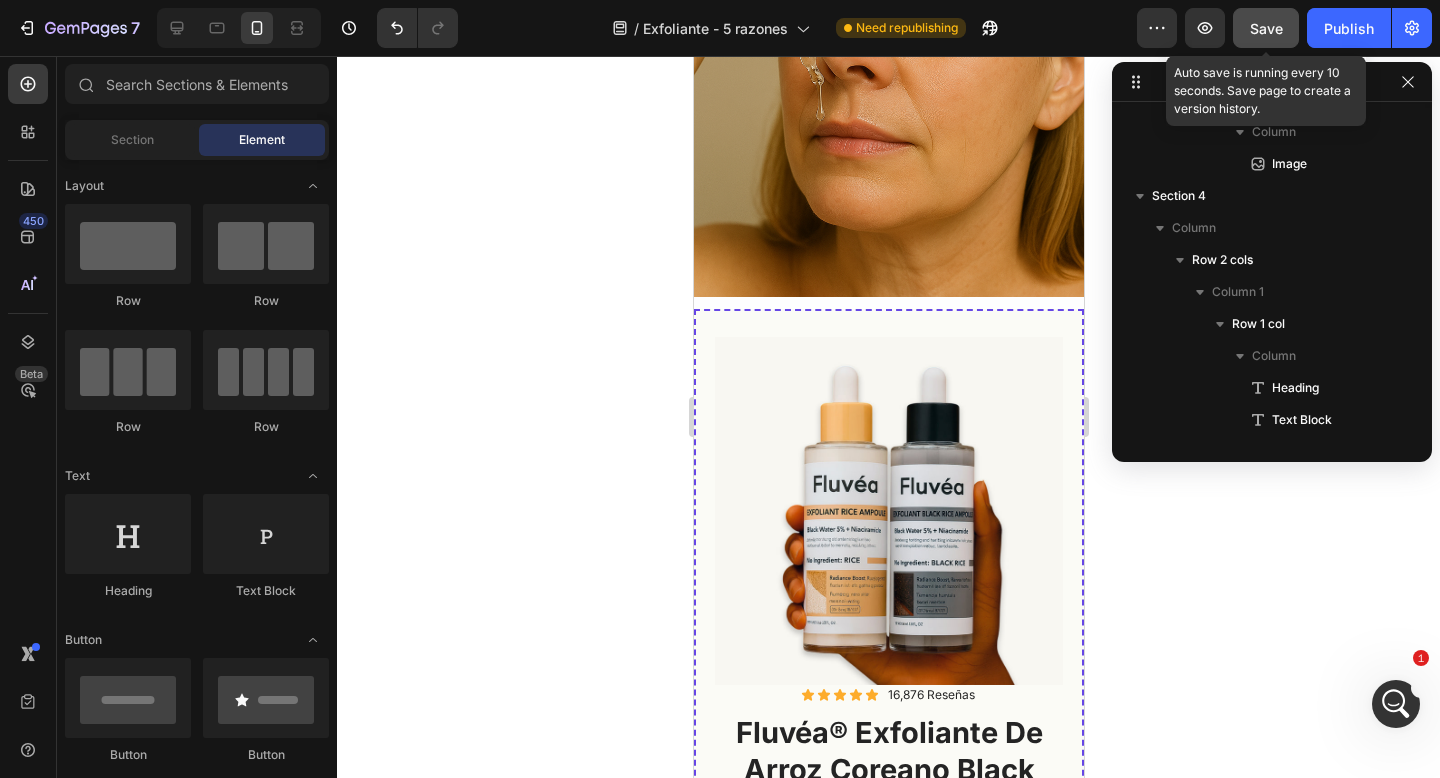 click on "Save" at bounding box center [1266, 28] 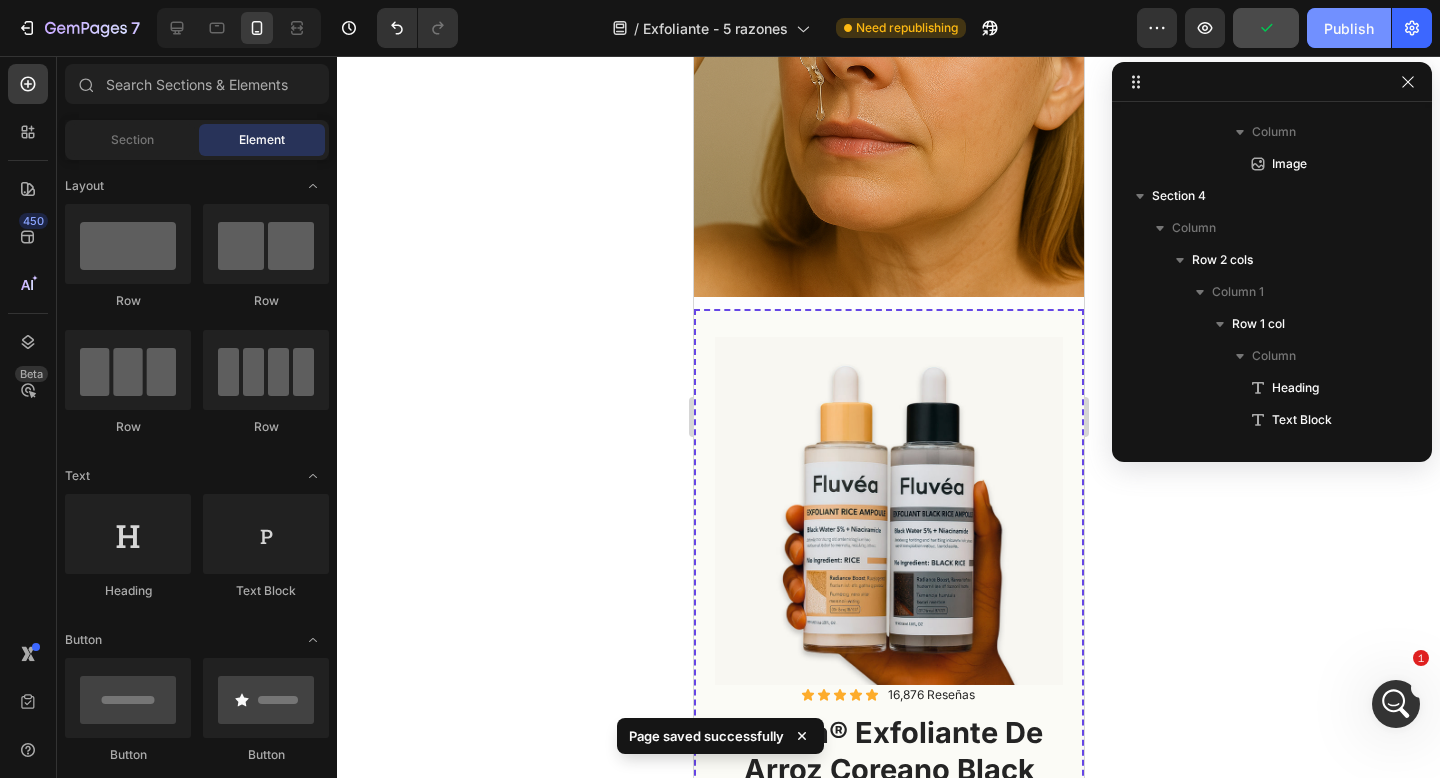 click on "Publish" at bounding box center (1349, 28) 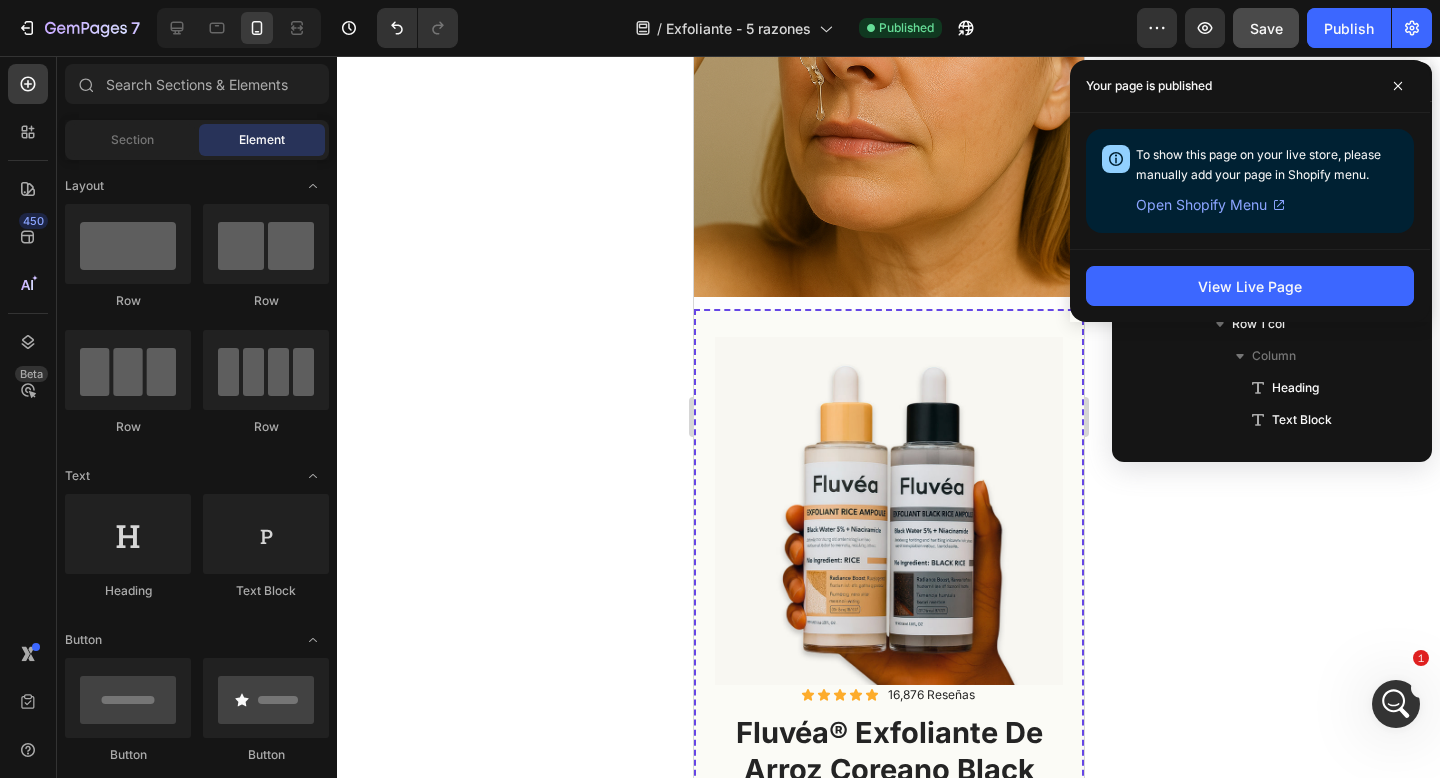 click 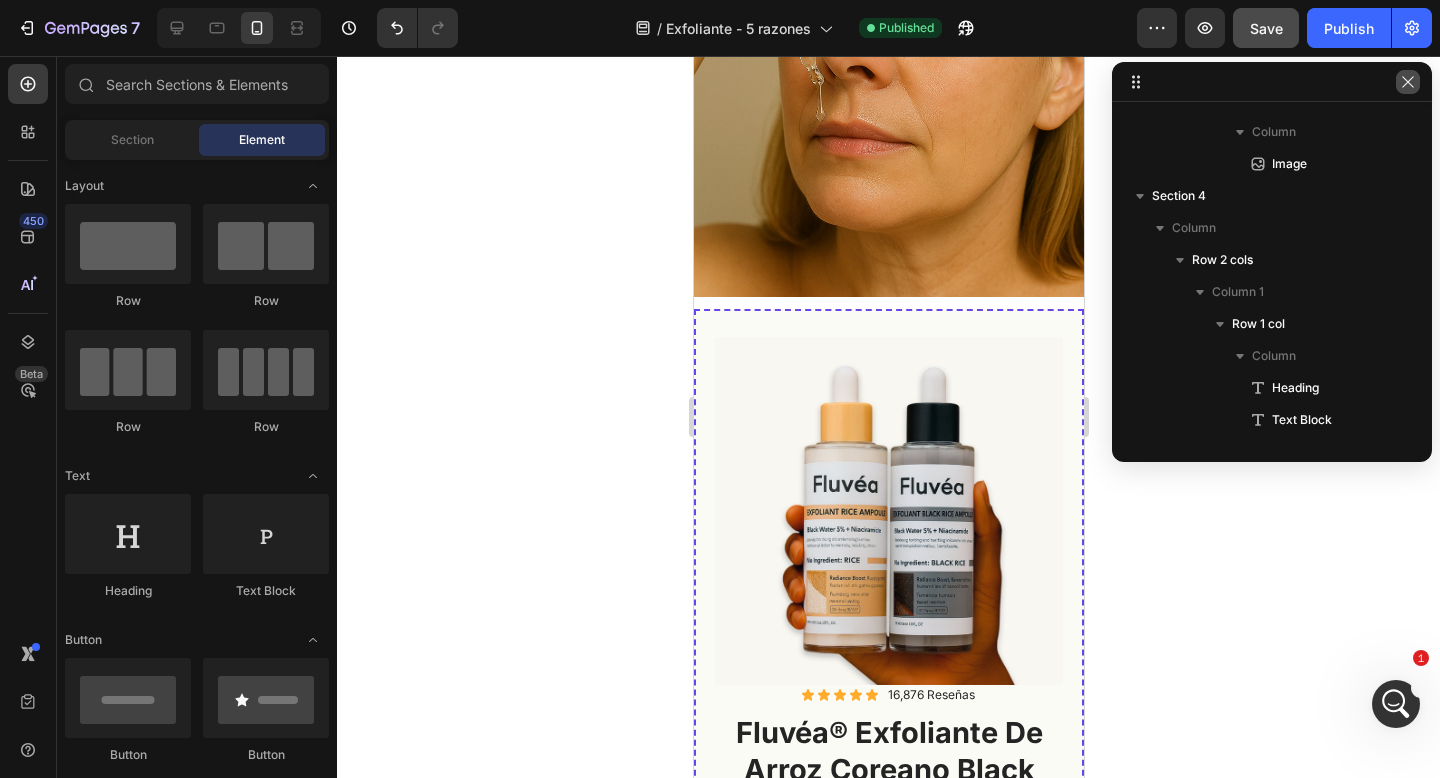 click at bounding box center [1408, 82] 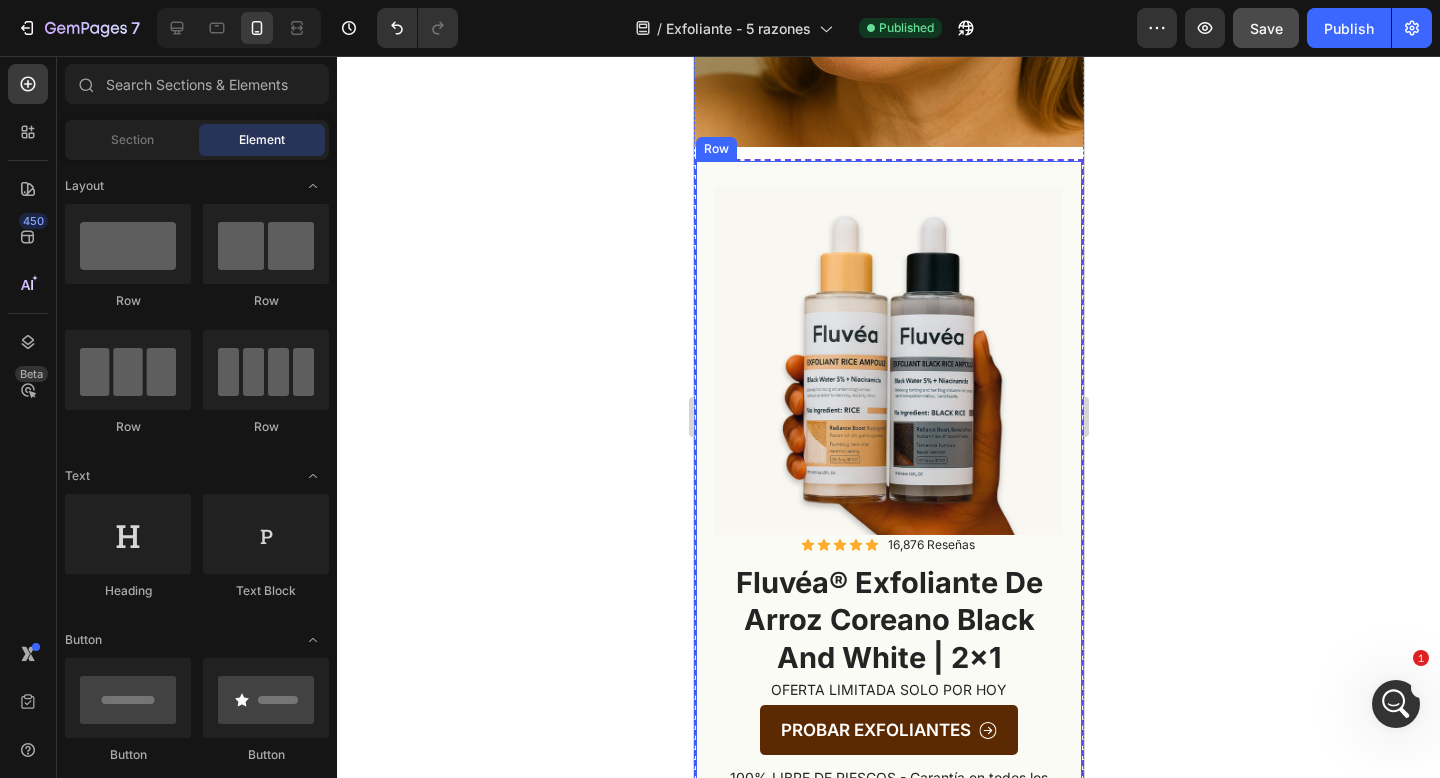 scroll, scrollTop: 3984, scrollLeft: 0, axis: vertical 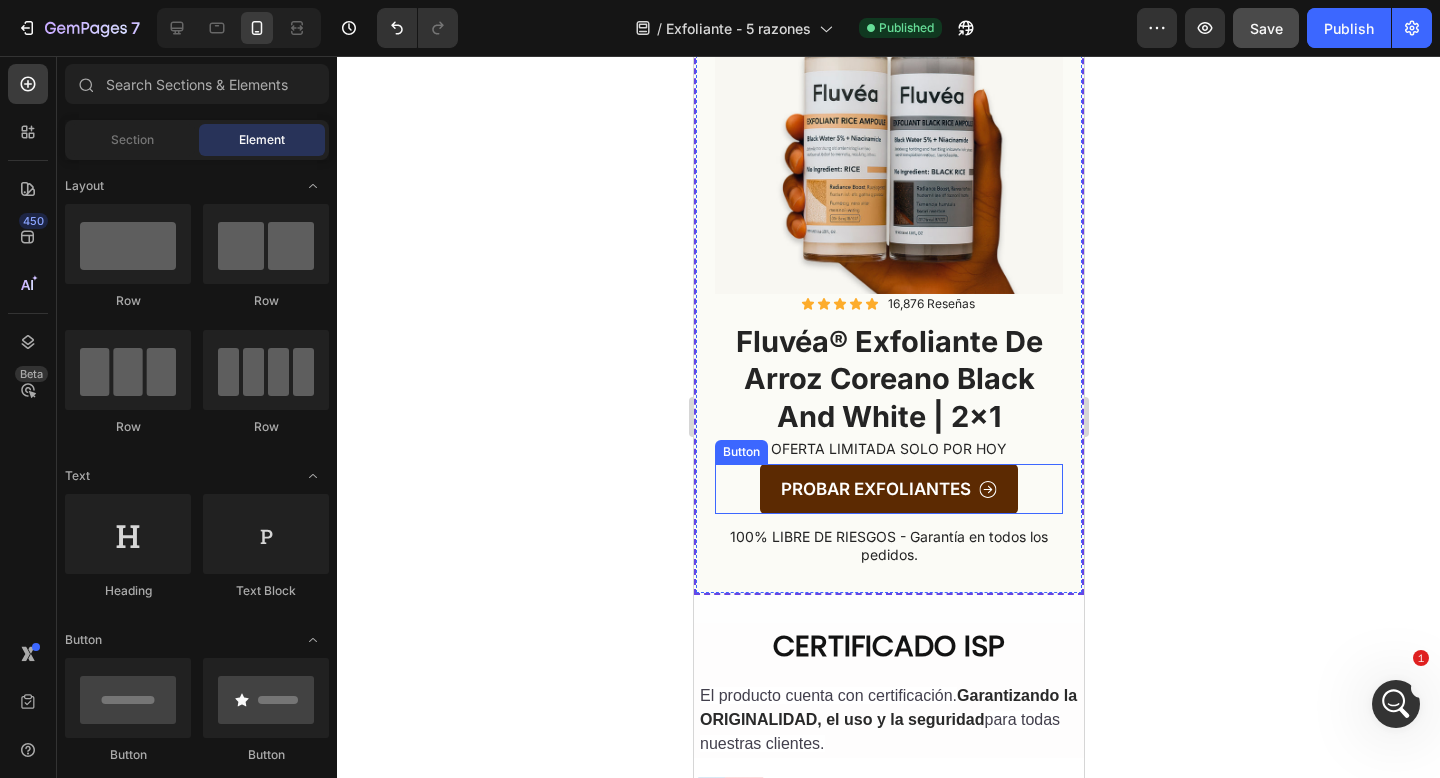 click on "PROBAR EXFOLIANTES Button" at bounding box center (888, 489) 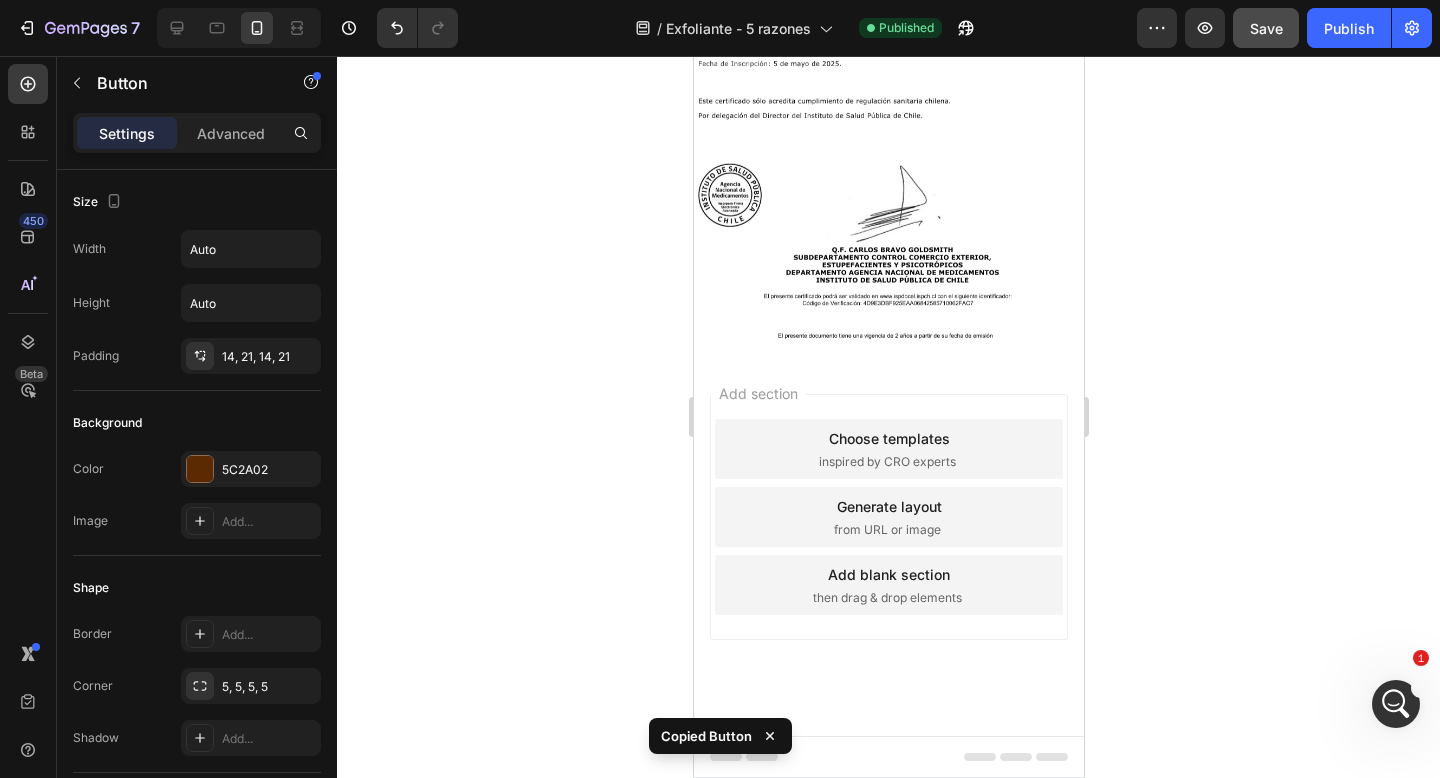 scroll, scrollTop: 4892, scrollLeft: 0, axis: vertical 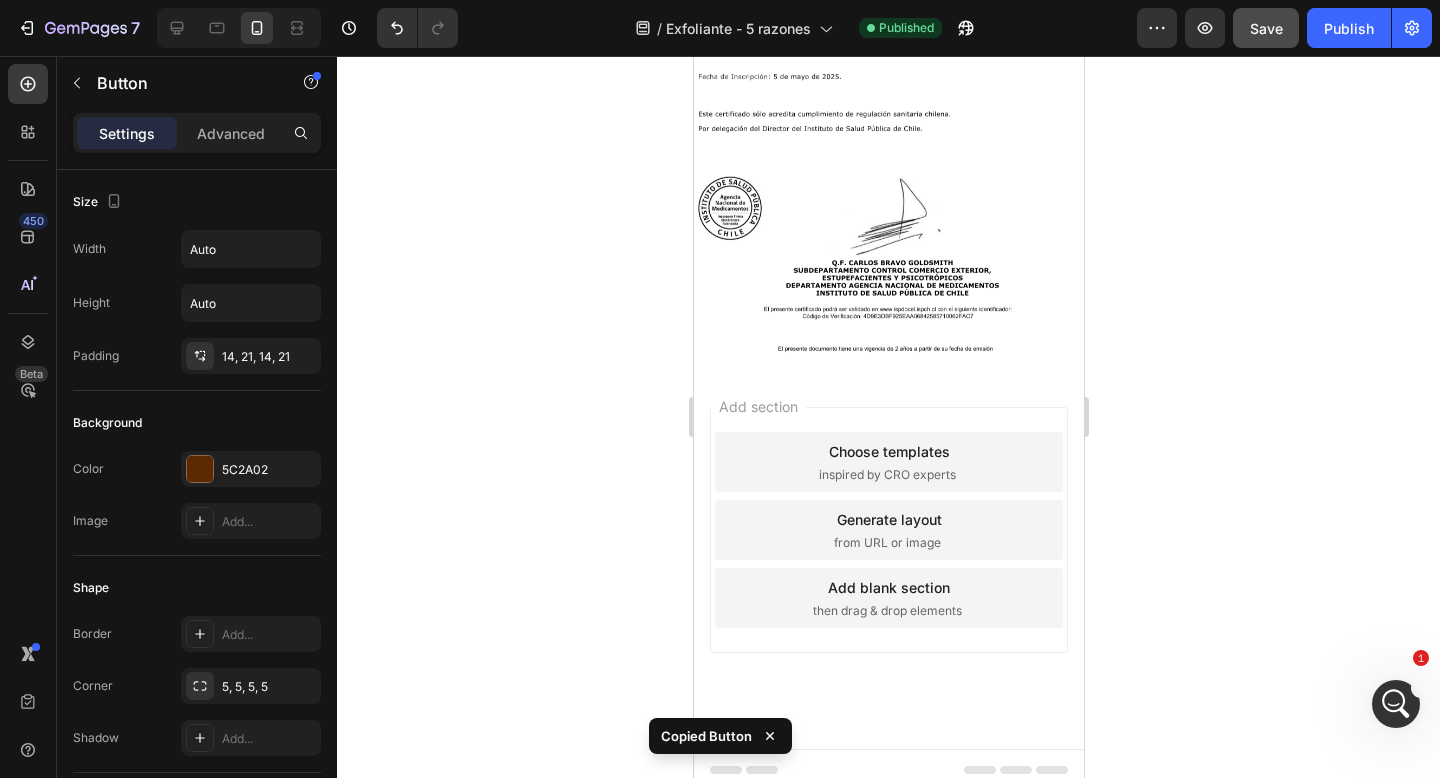 click on "Add section Choose templates inspired by CRO experts Generate layout from URL or image Add blank section then drag & drop elements" at bounding box center [888, 530] 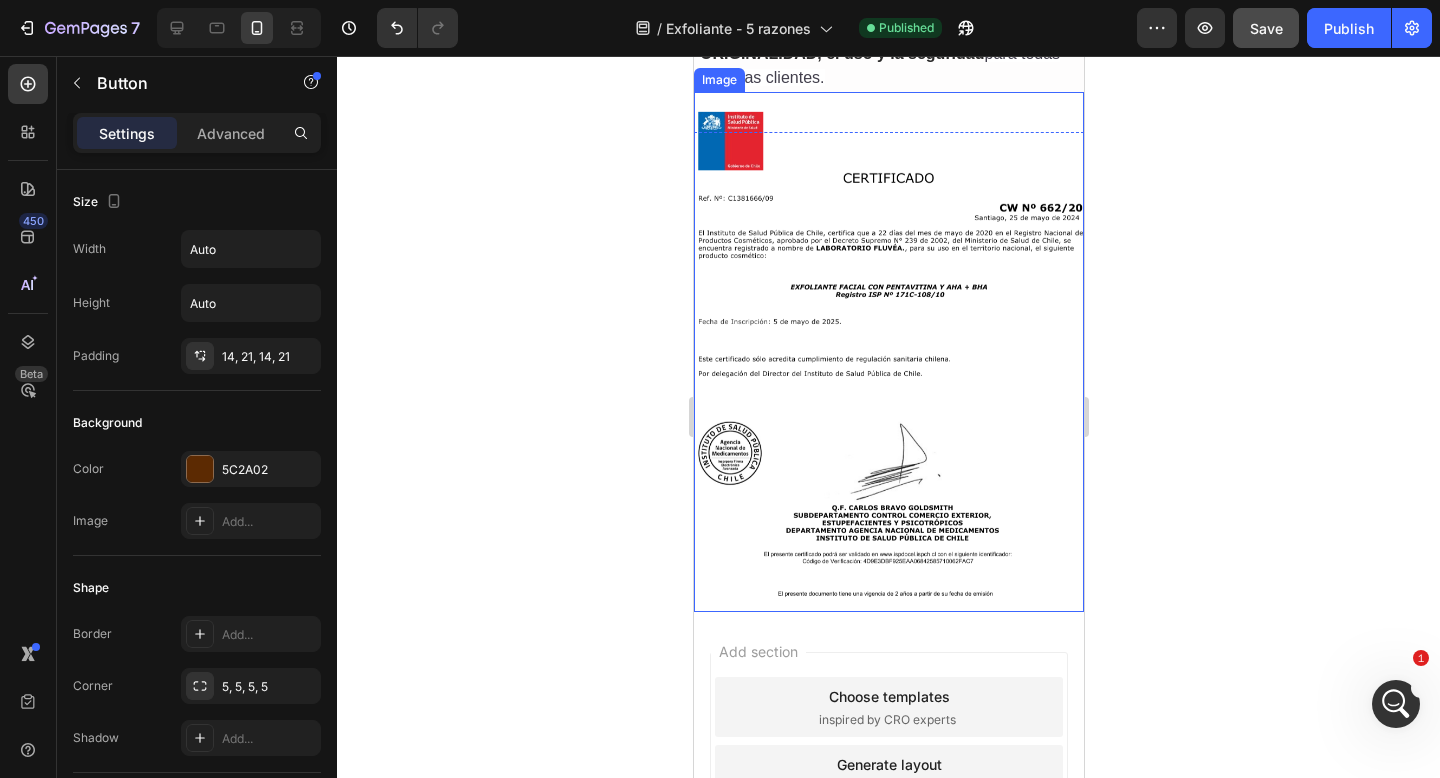 scroll, scrollTop: 4417, scrollLeft: 0, axis: vertical 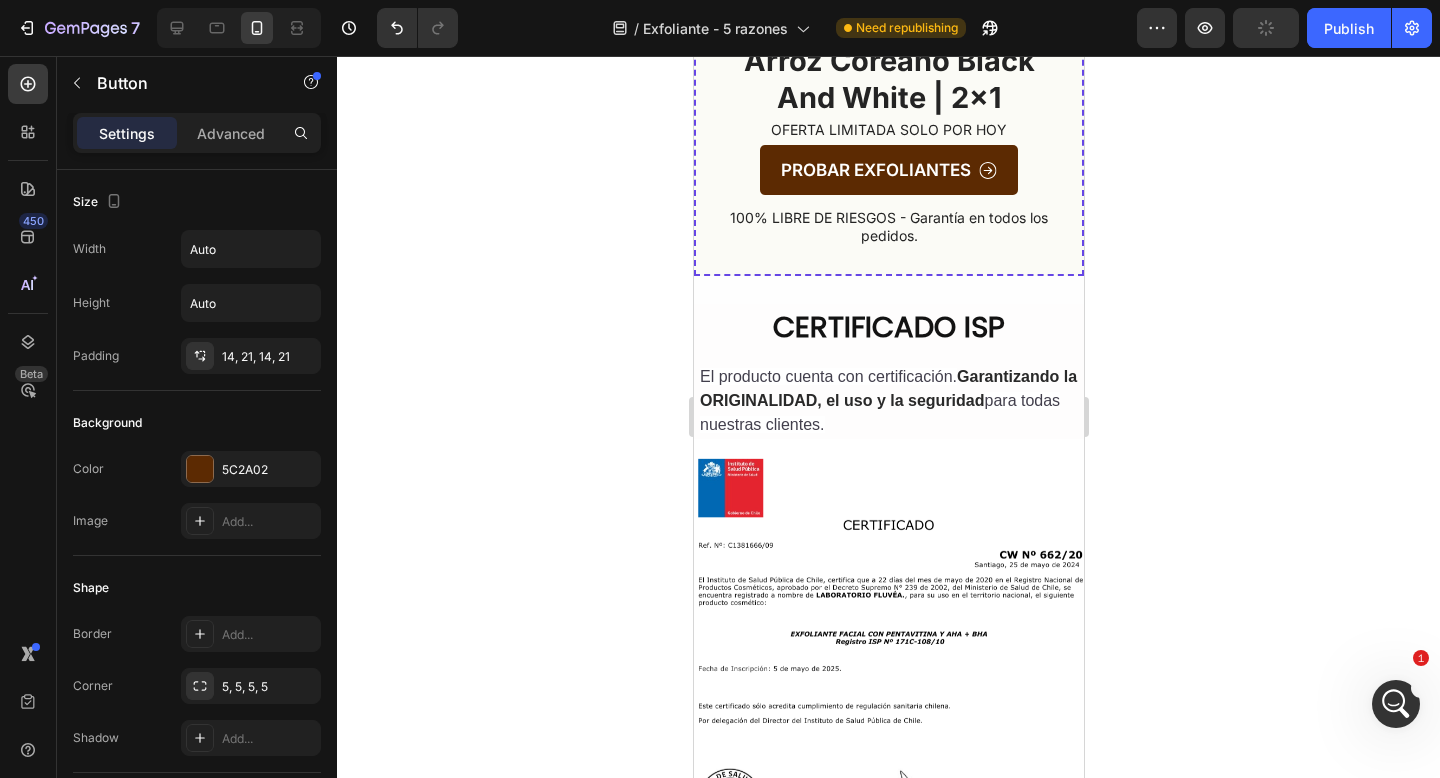 click 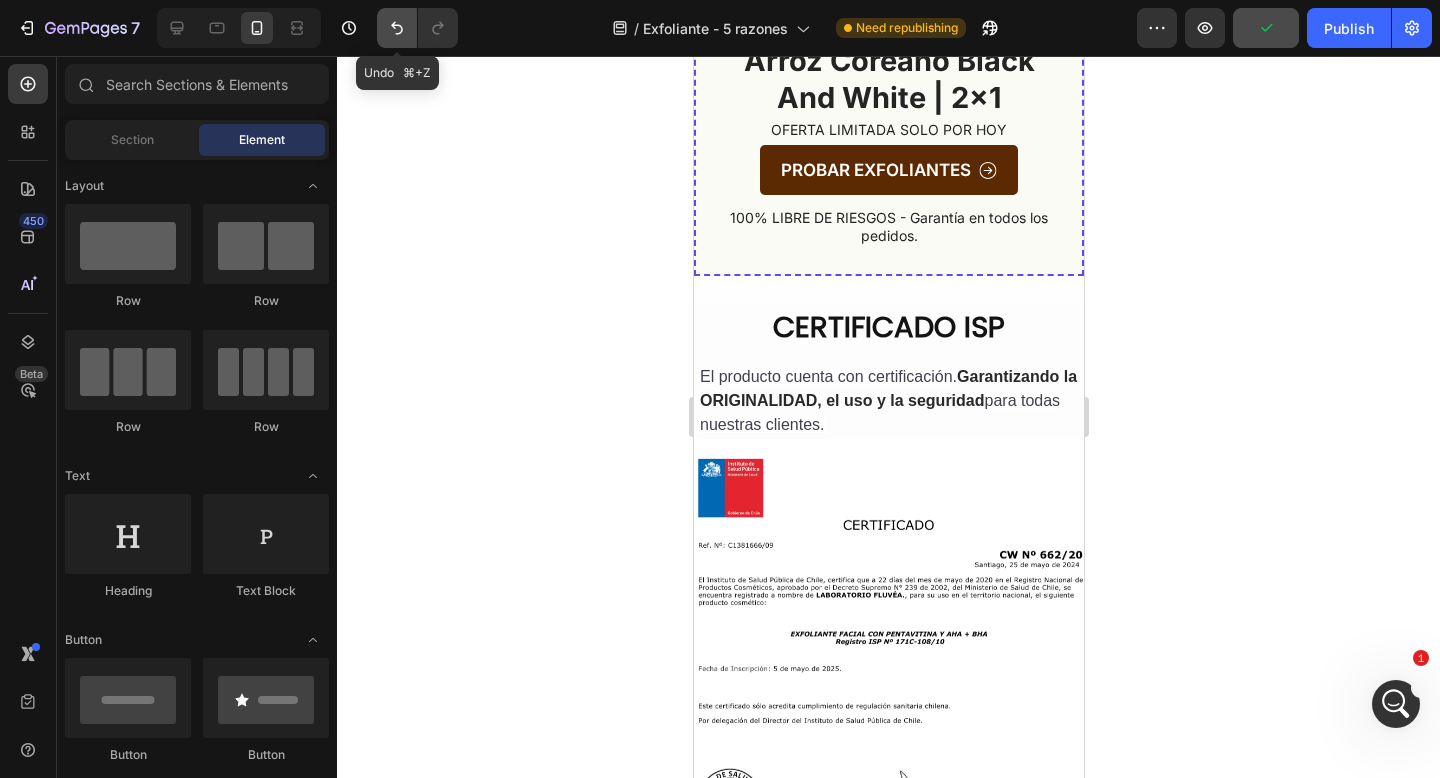 click 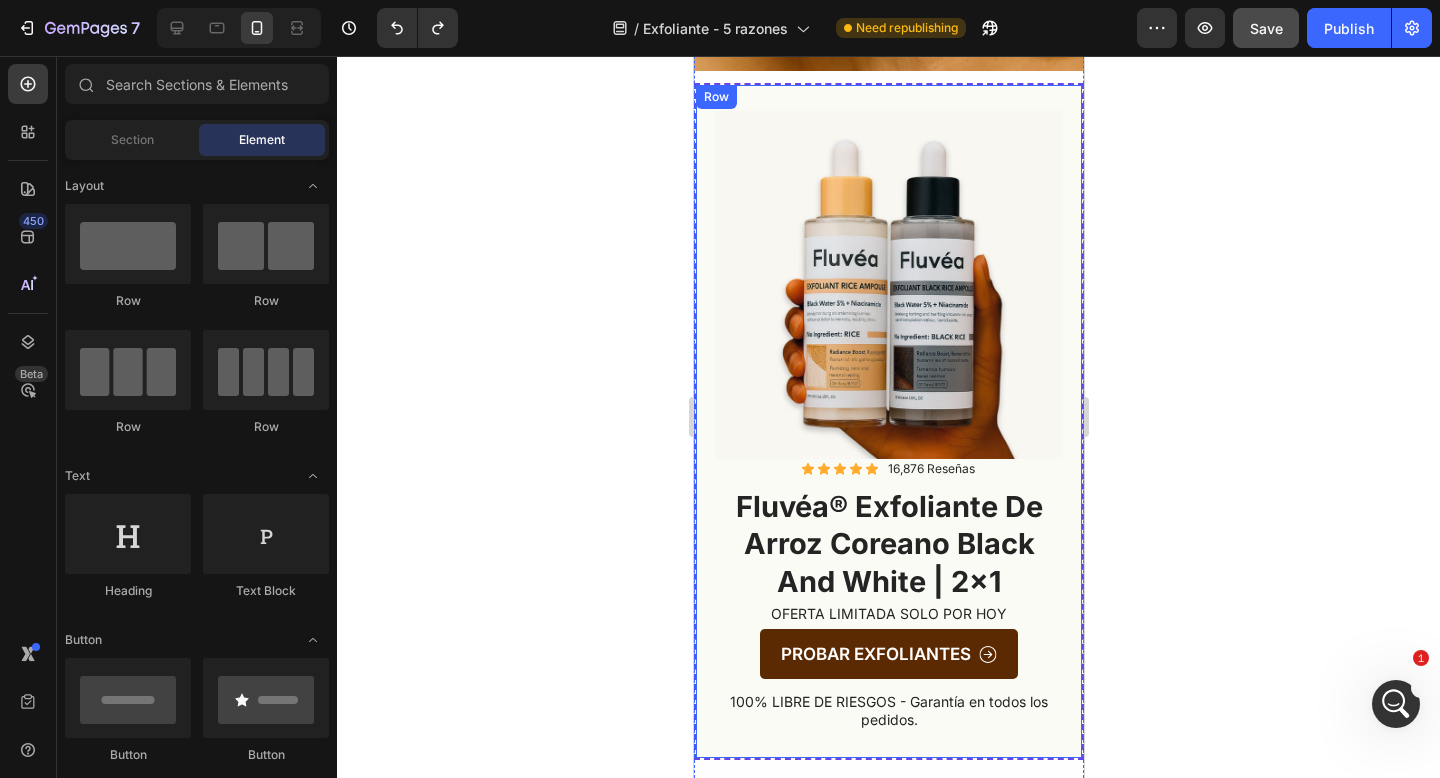 scroll, scrollTop: 3805, scrollLeft: 0, axis: vertical 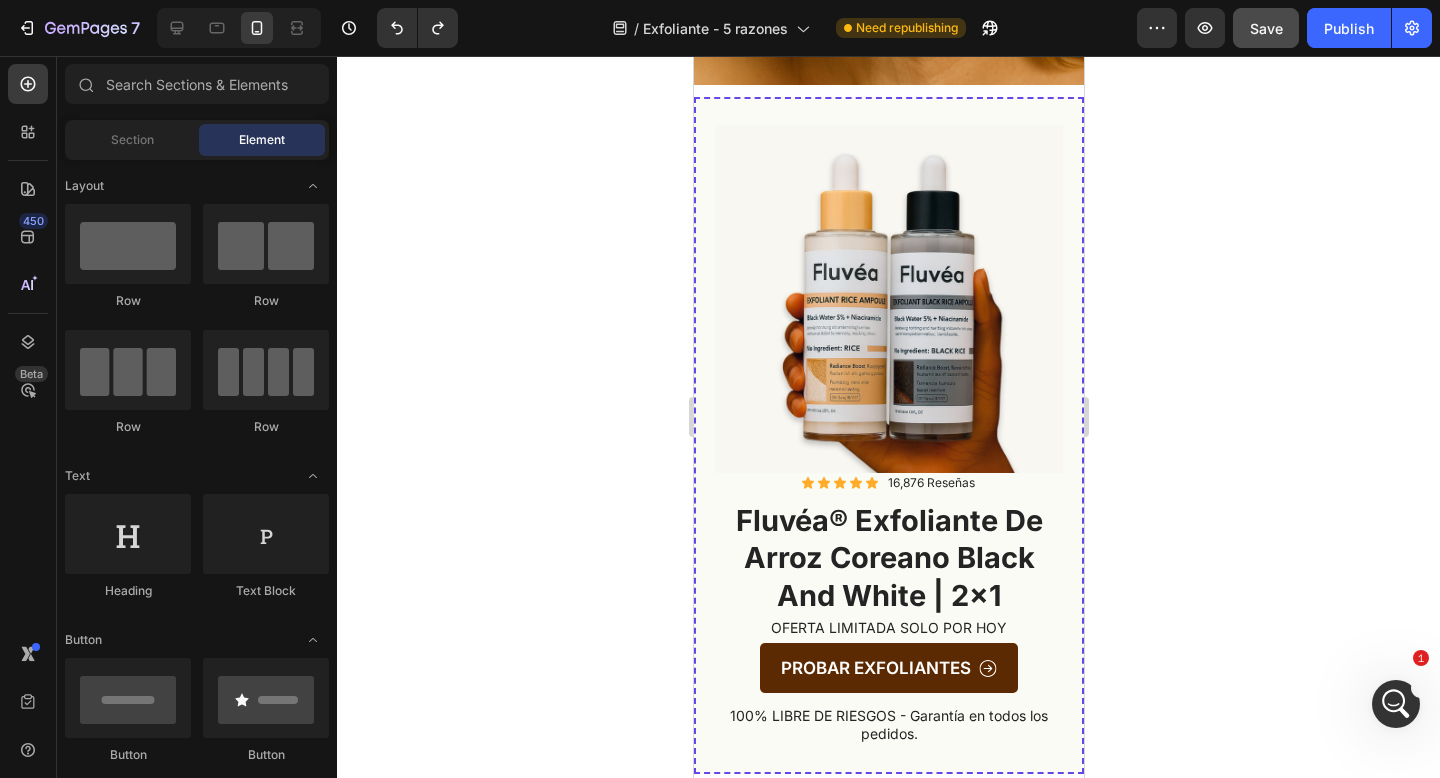 click on "Preview  Save   Publish" at bounding box center (1284, 28) 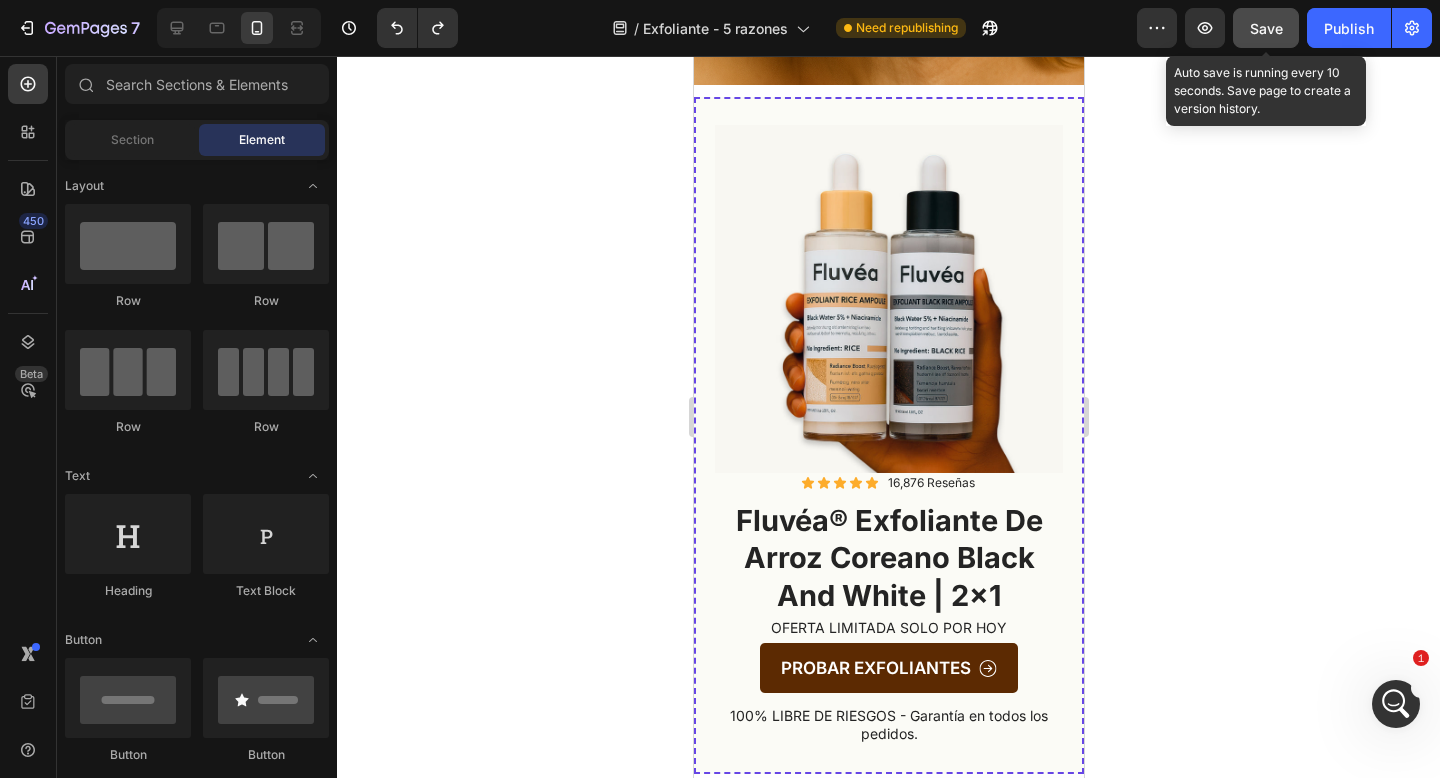 click on "Save" at bounding box center (1266, 28) 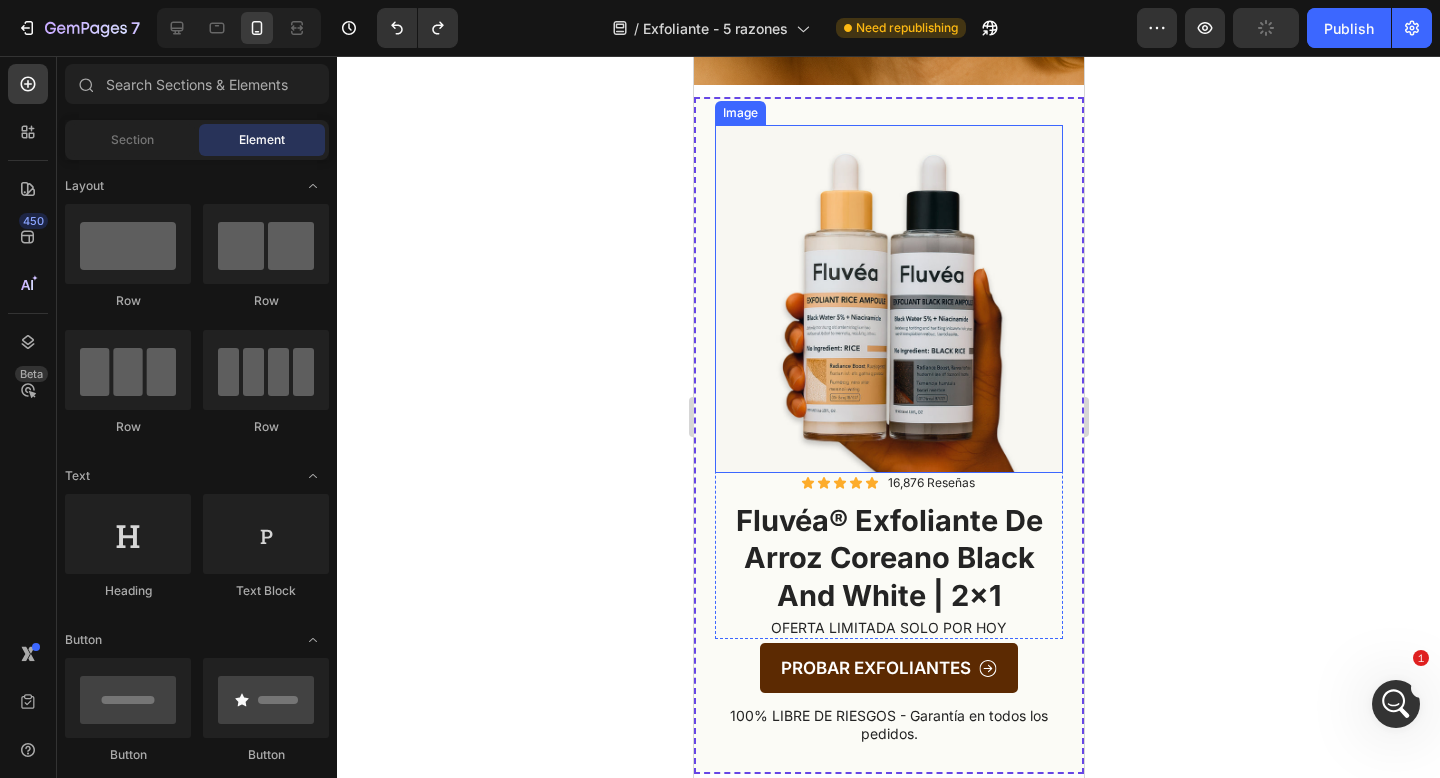 scroll, scrollTop: 4070, scrollLeft: 0, axis: vertical 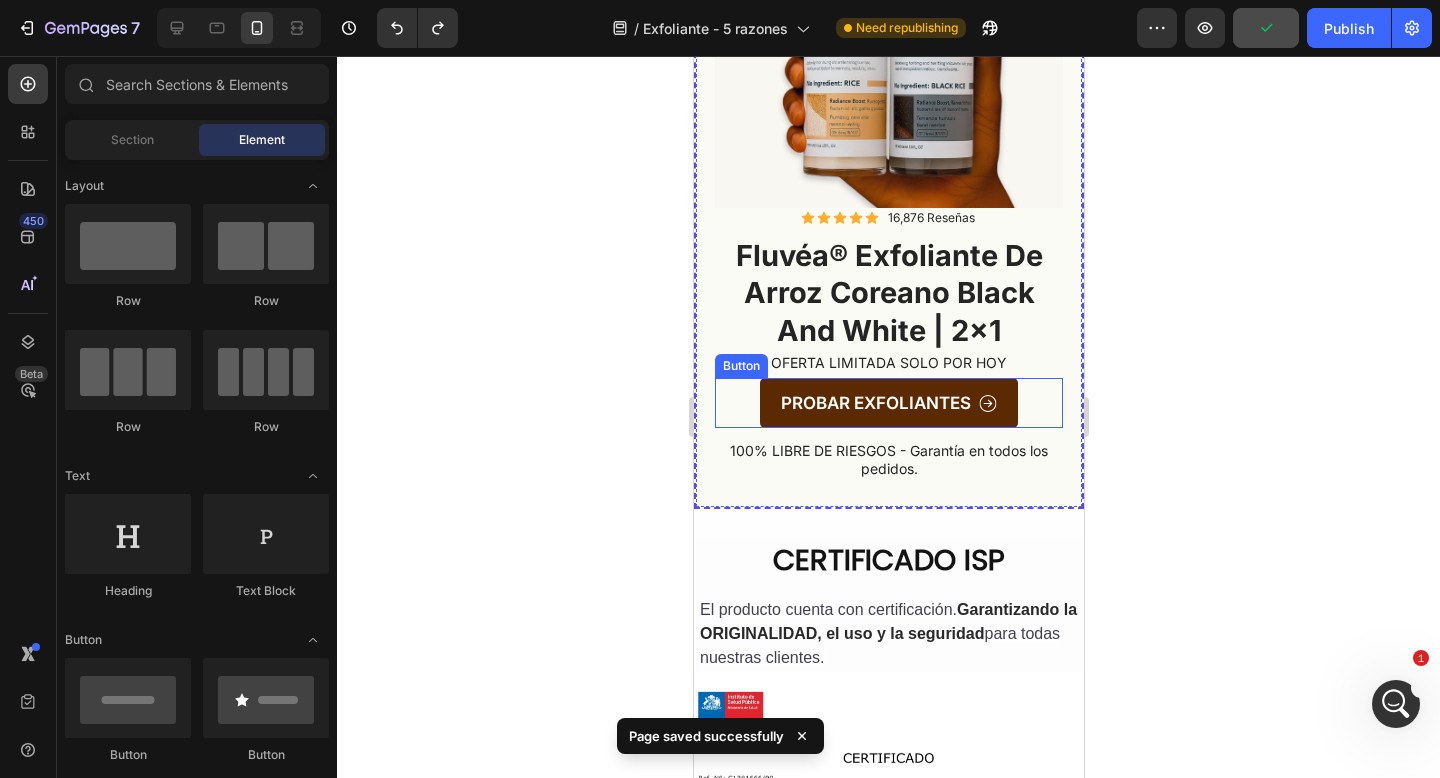 click on "PROBAR EXFOLIANTES Button" at bounding box center [888, 403] 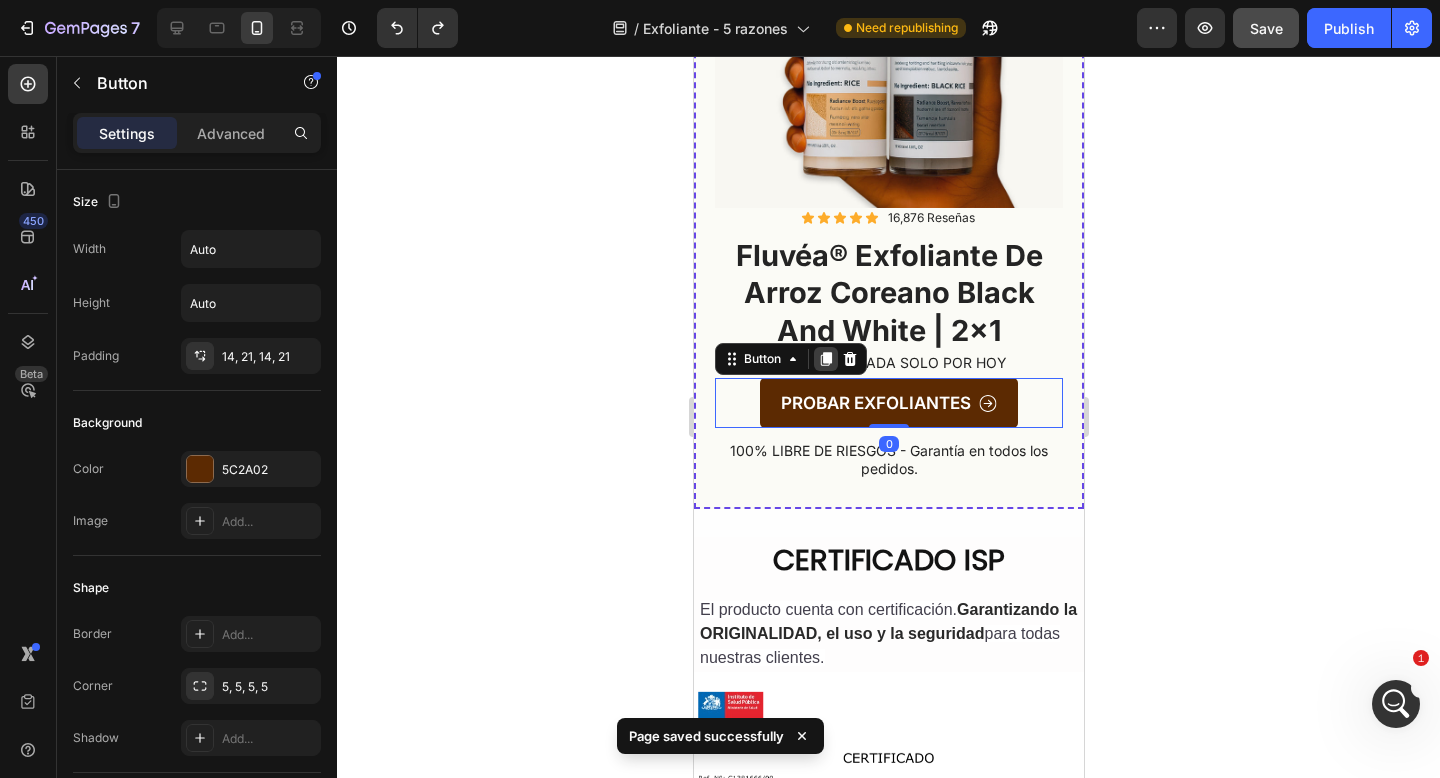 click 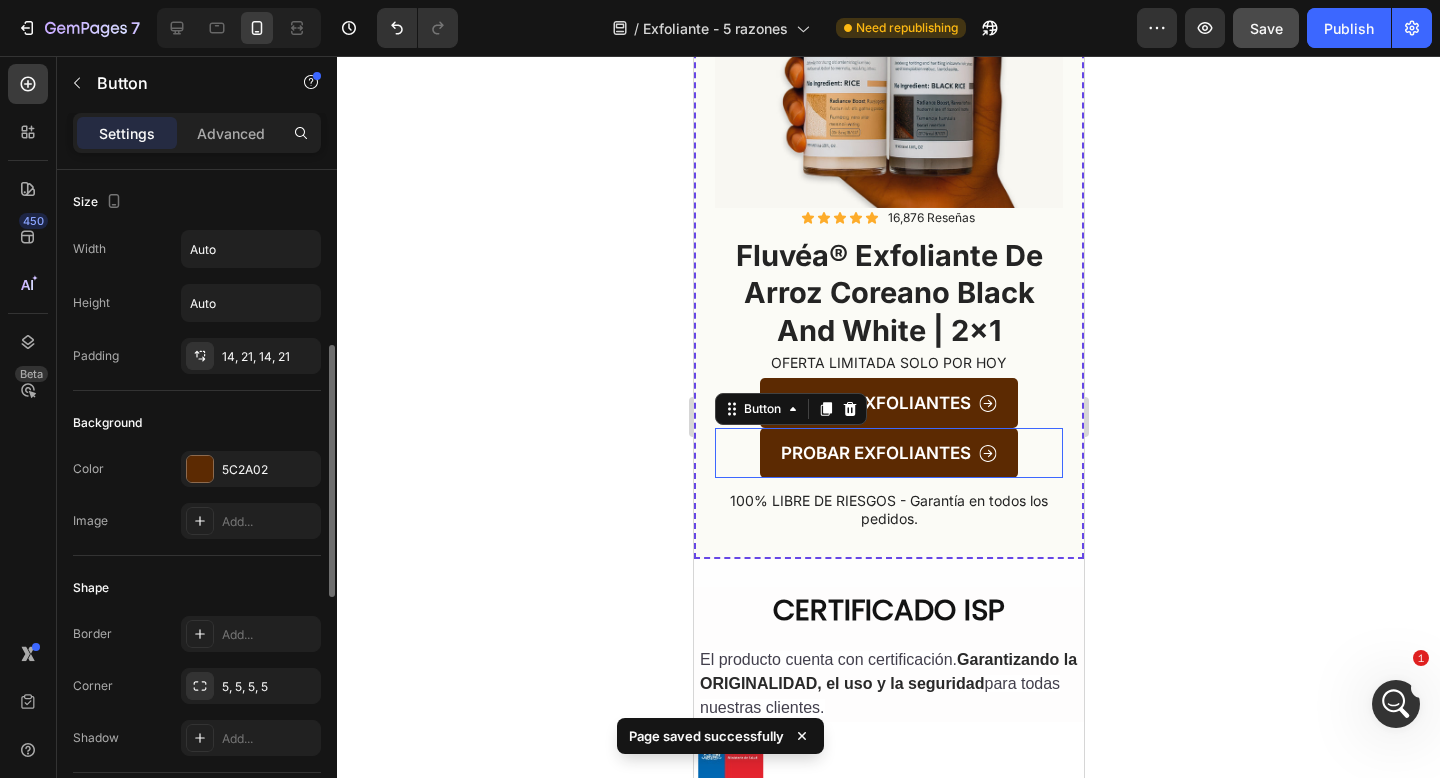 scroll, scrollTop: 127, scrollLeft: 0, axis: vertical 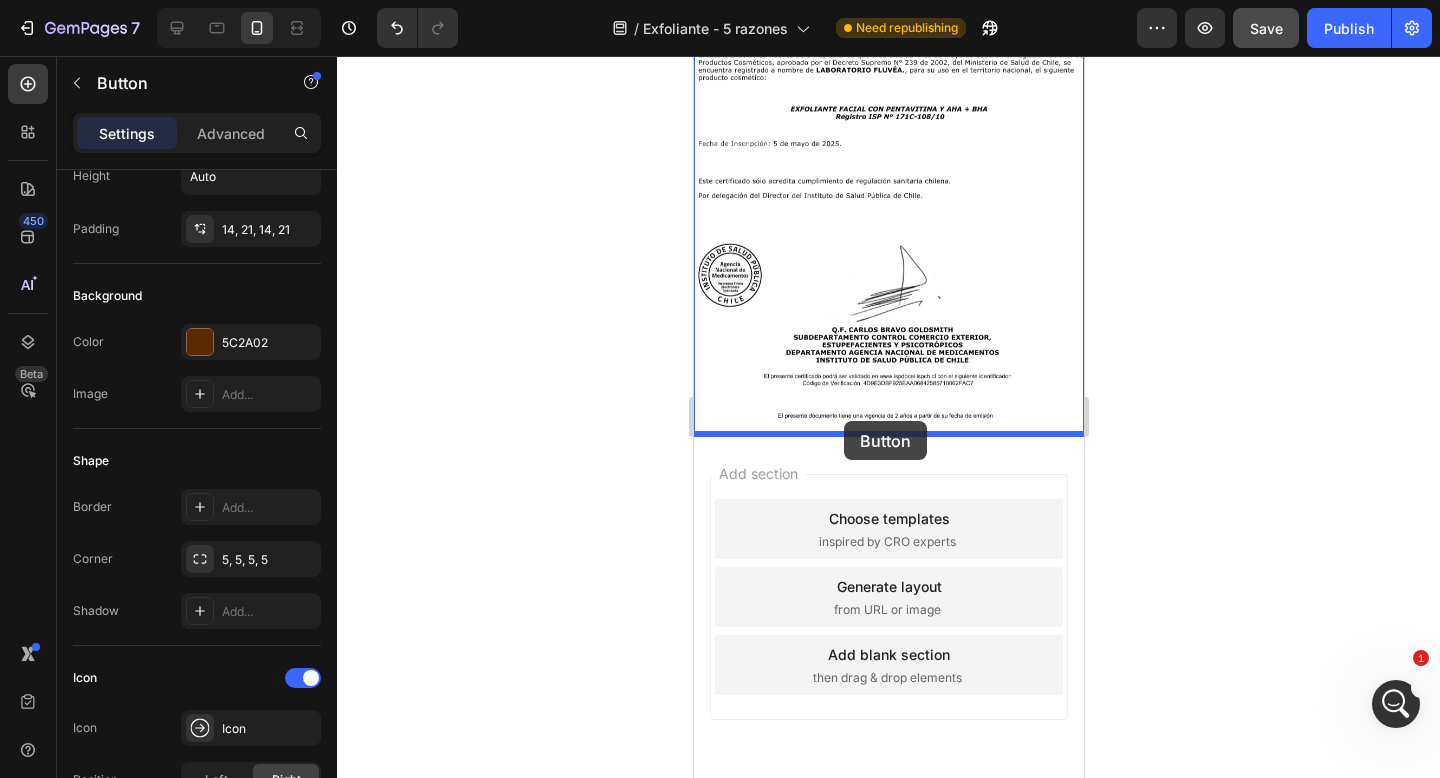 drag, startPoint x: 772, startPoint y: 407, endPoint x: 843, endPoint y: 424, distance: 73.00685 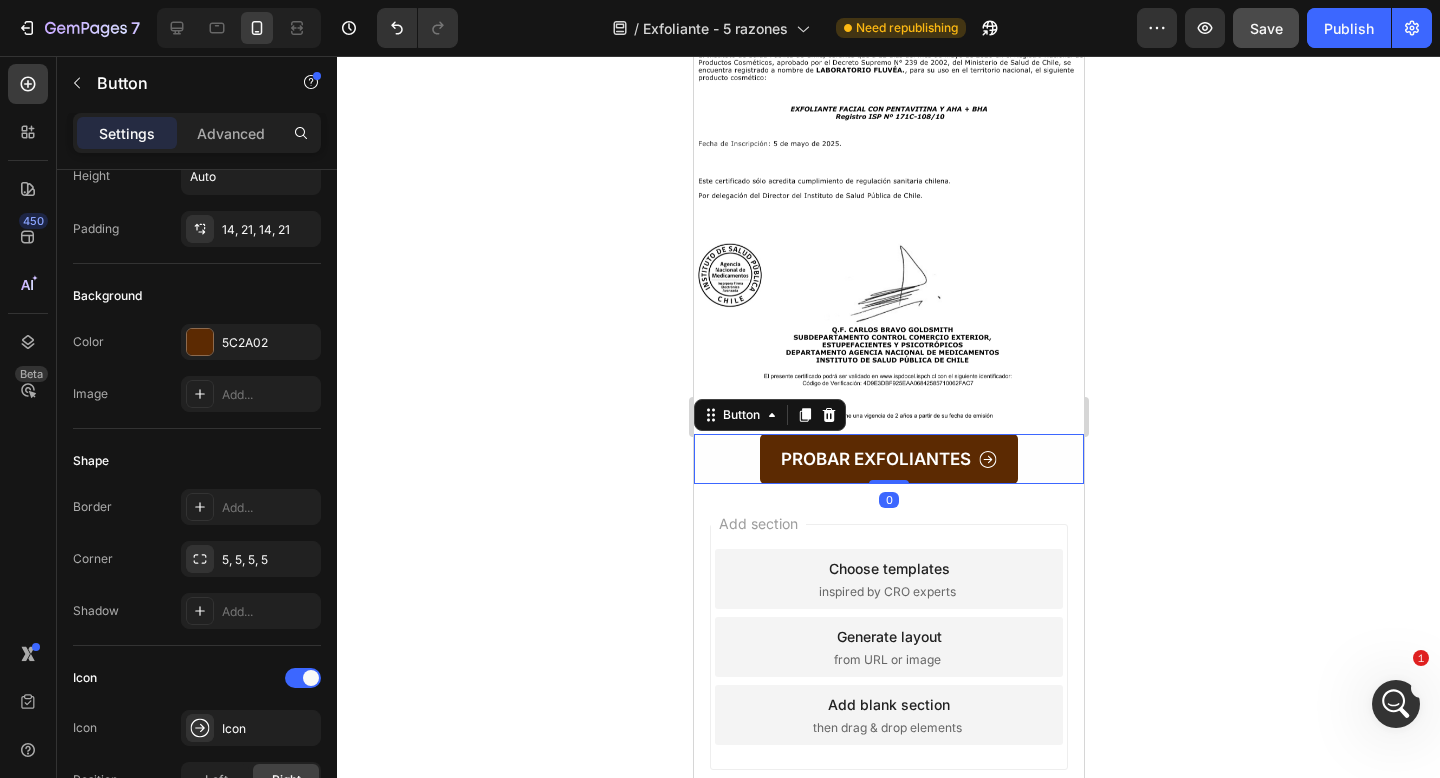 click 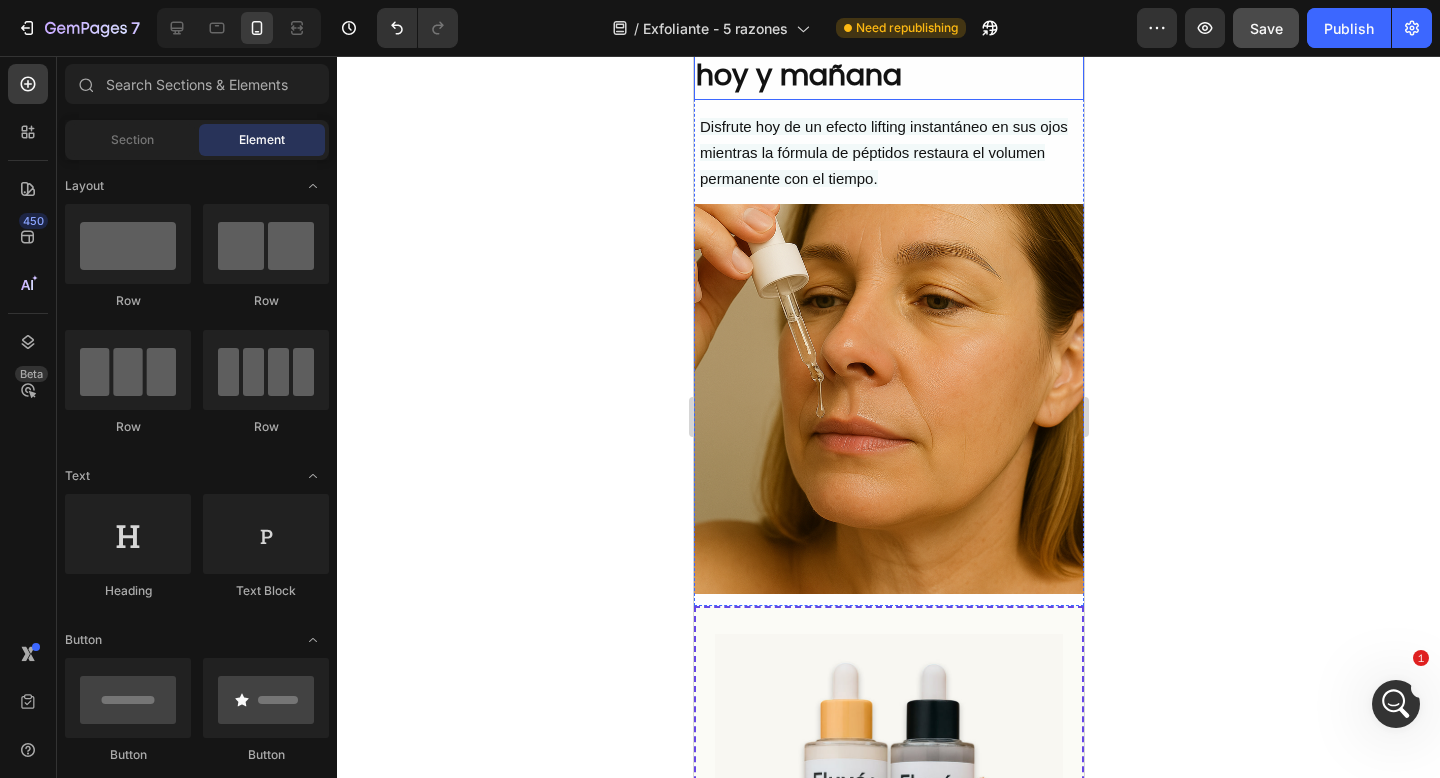 scroll, scrollTop: 3028, scrollLeft: 0, axis: vertical 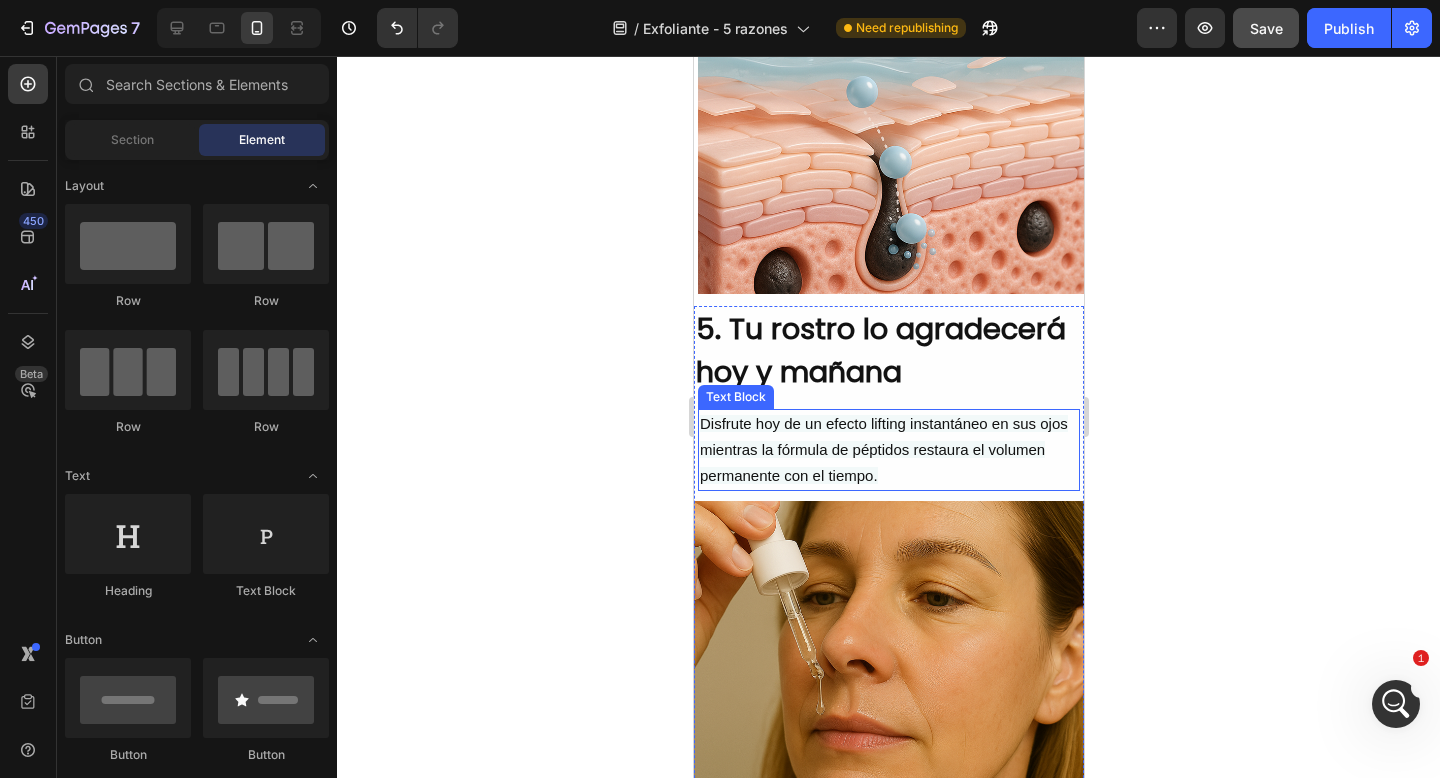 click on "Disfrute hoy de un efecto lifting instantáneo en sus ojos mientras la fórmula de péptidos restaura el volumen permanente con el tiempo." at bounding box center [883, 449] 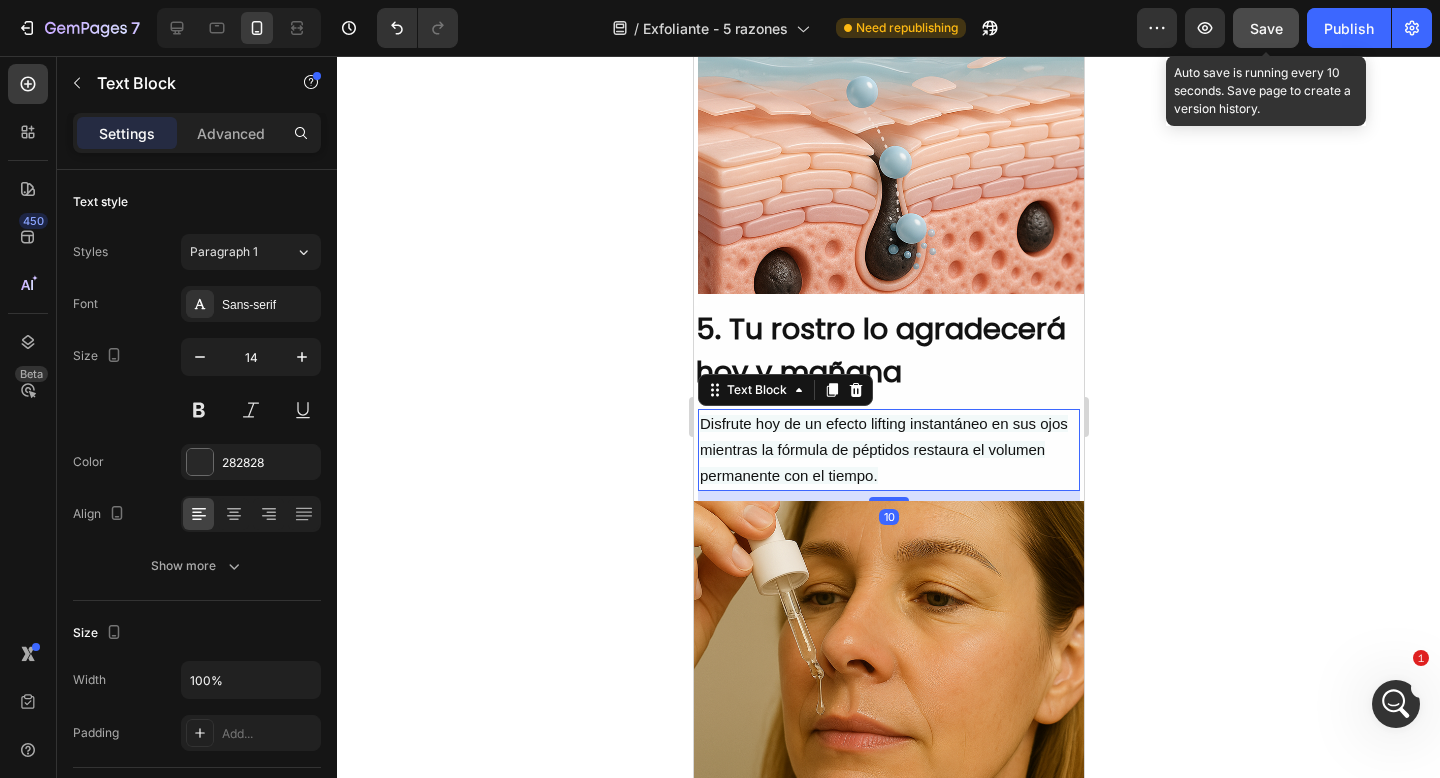 click on "Save" 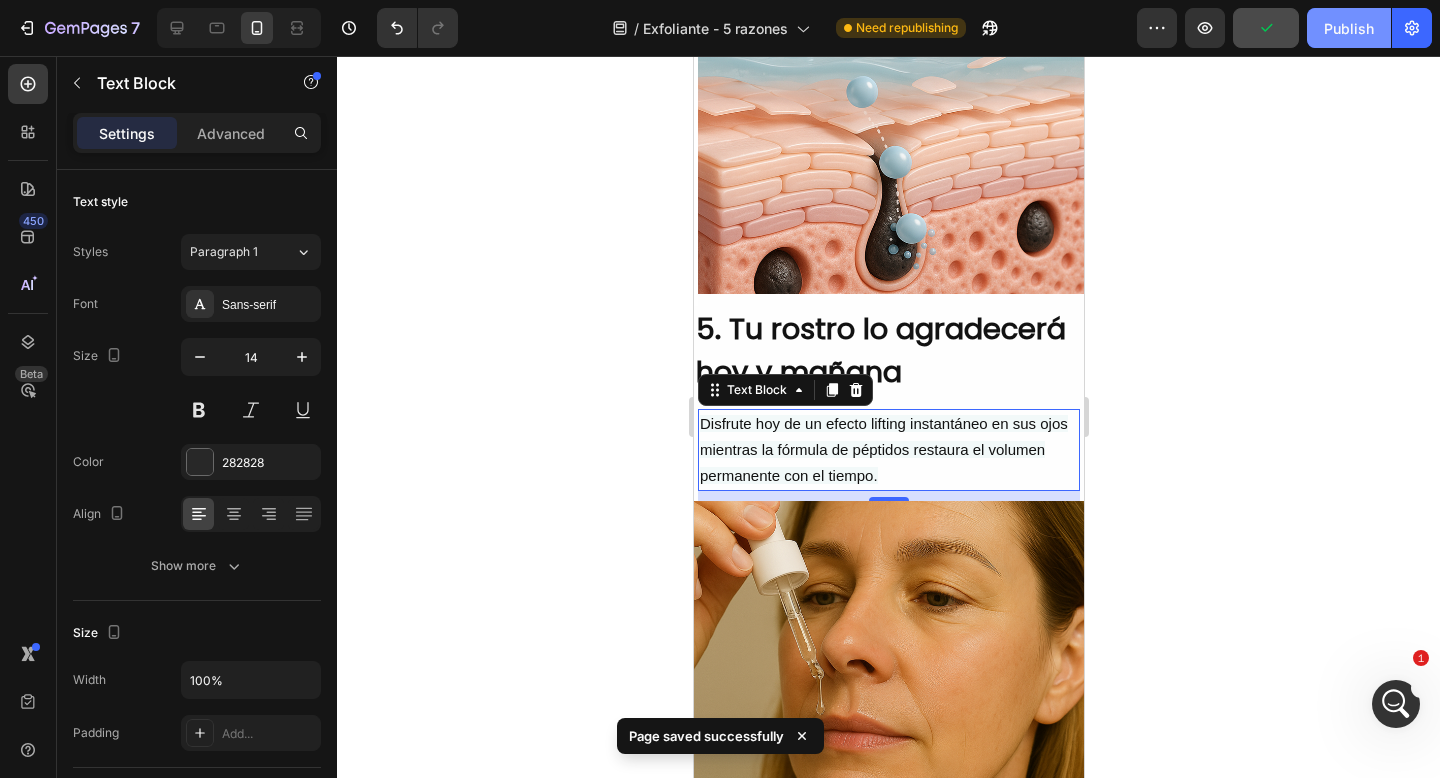 click on "Publish" at bounding box center (1349, 28) 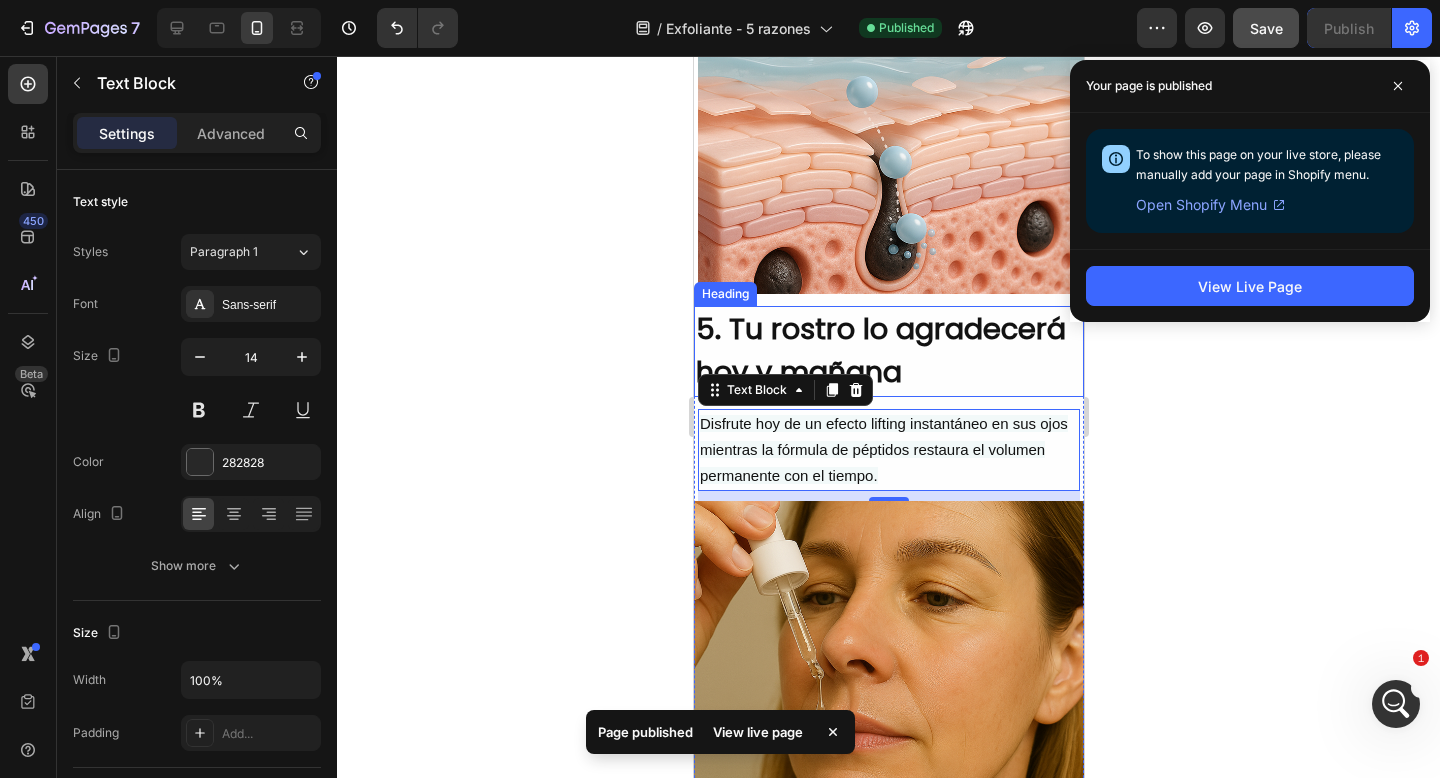 scroll, scrollTop: 128, scrollLeft: 0, axis: vertical 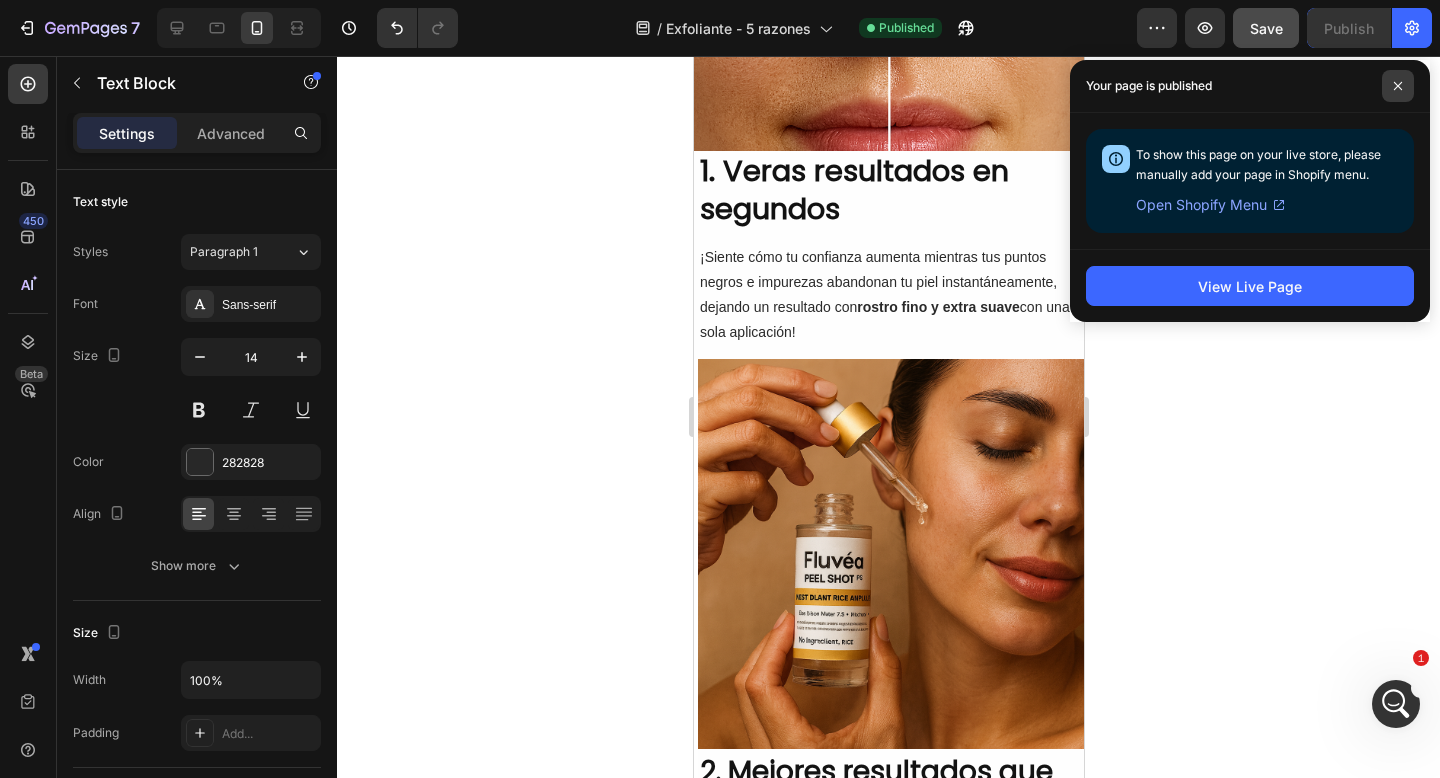 click at bounding box center (1398, 86) 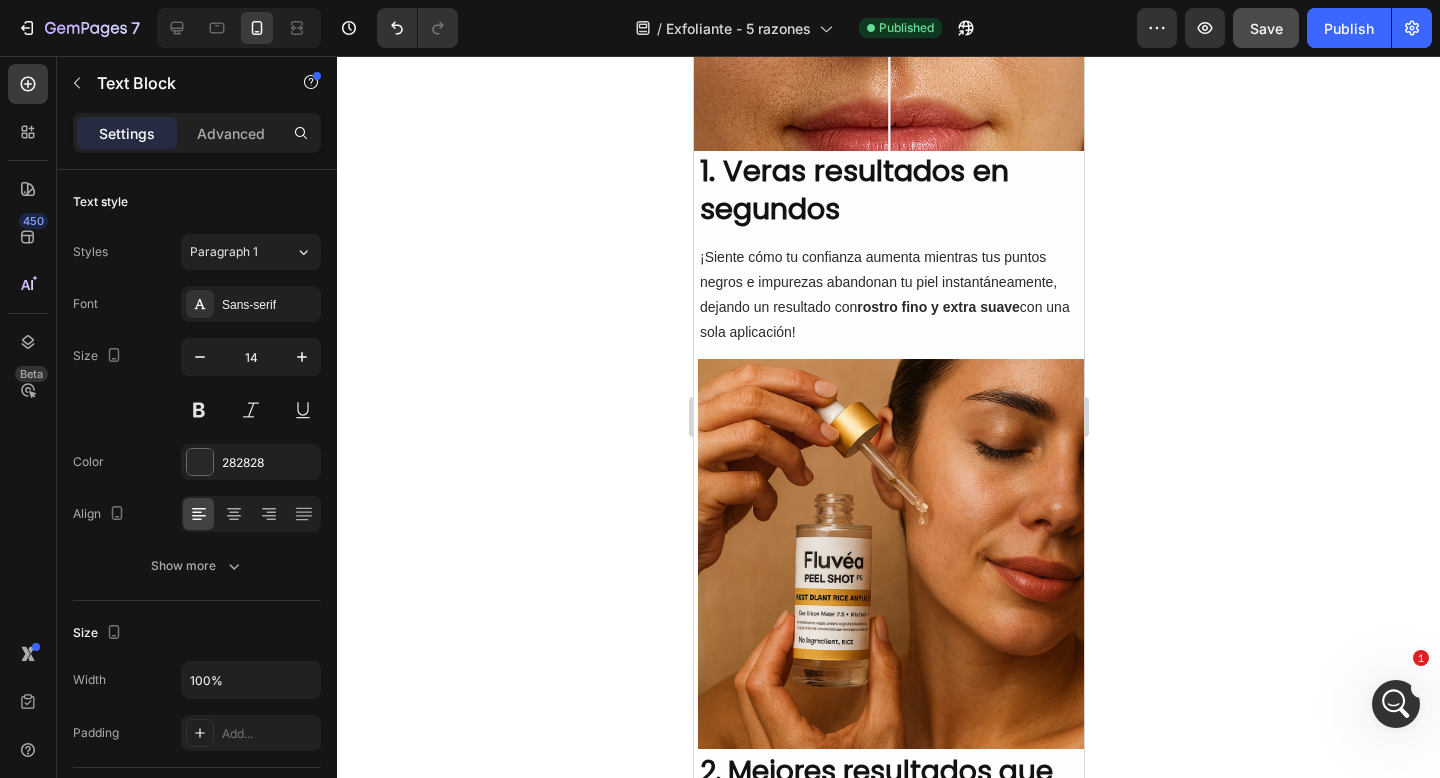click on "450 Beta" at bounding box center [28, 349] 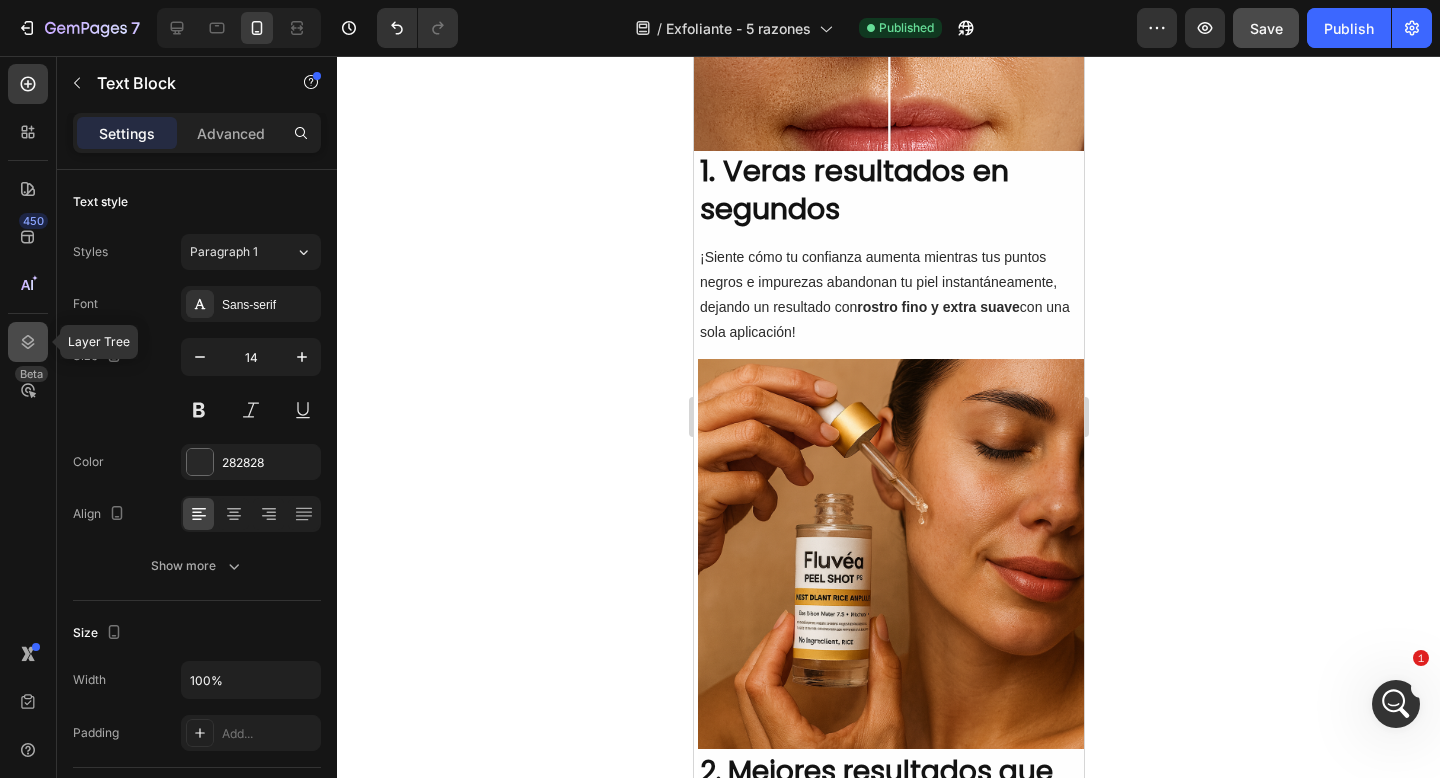 click 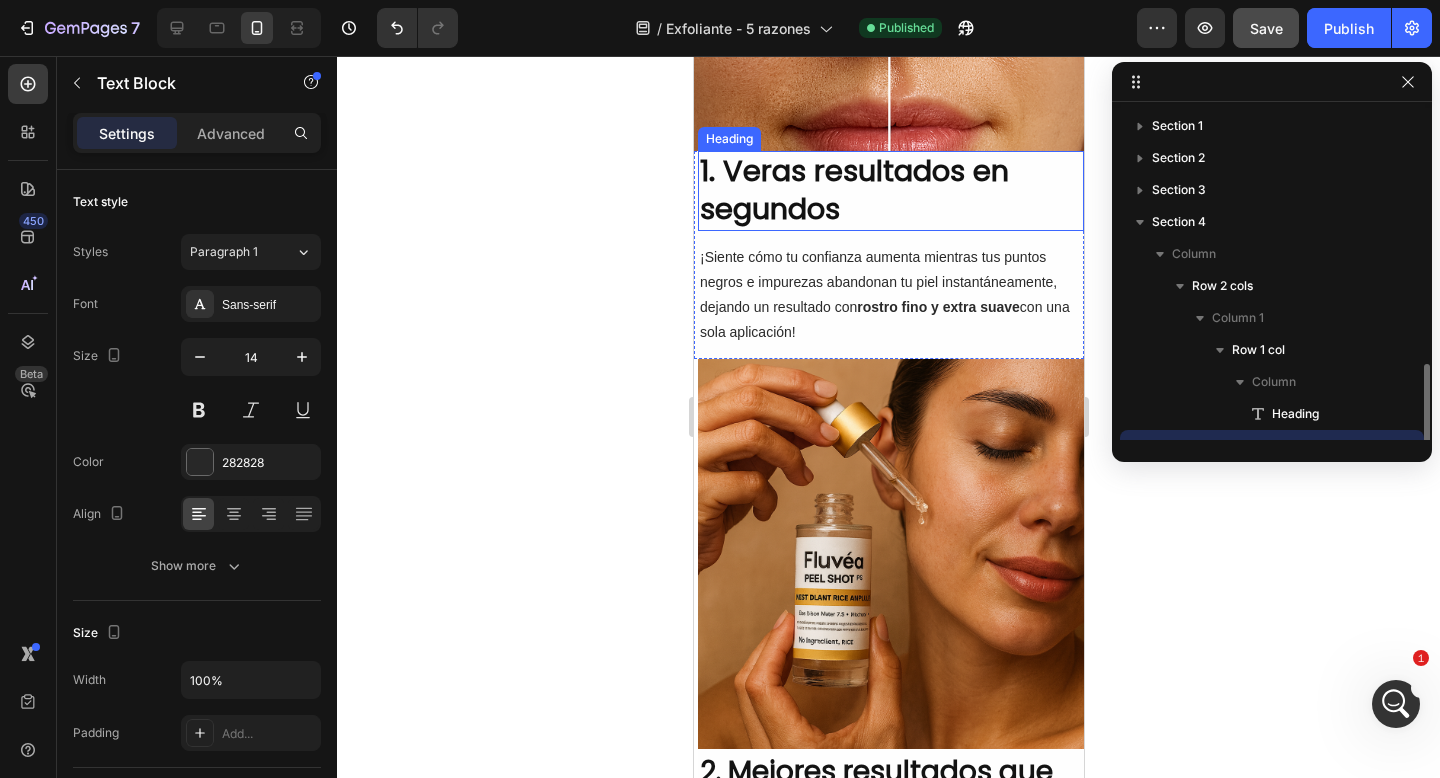 scroll, scrollTop: 150, scrollLeft: 0, axis: vertical 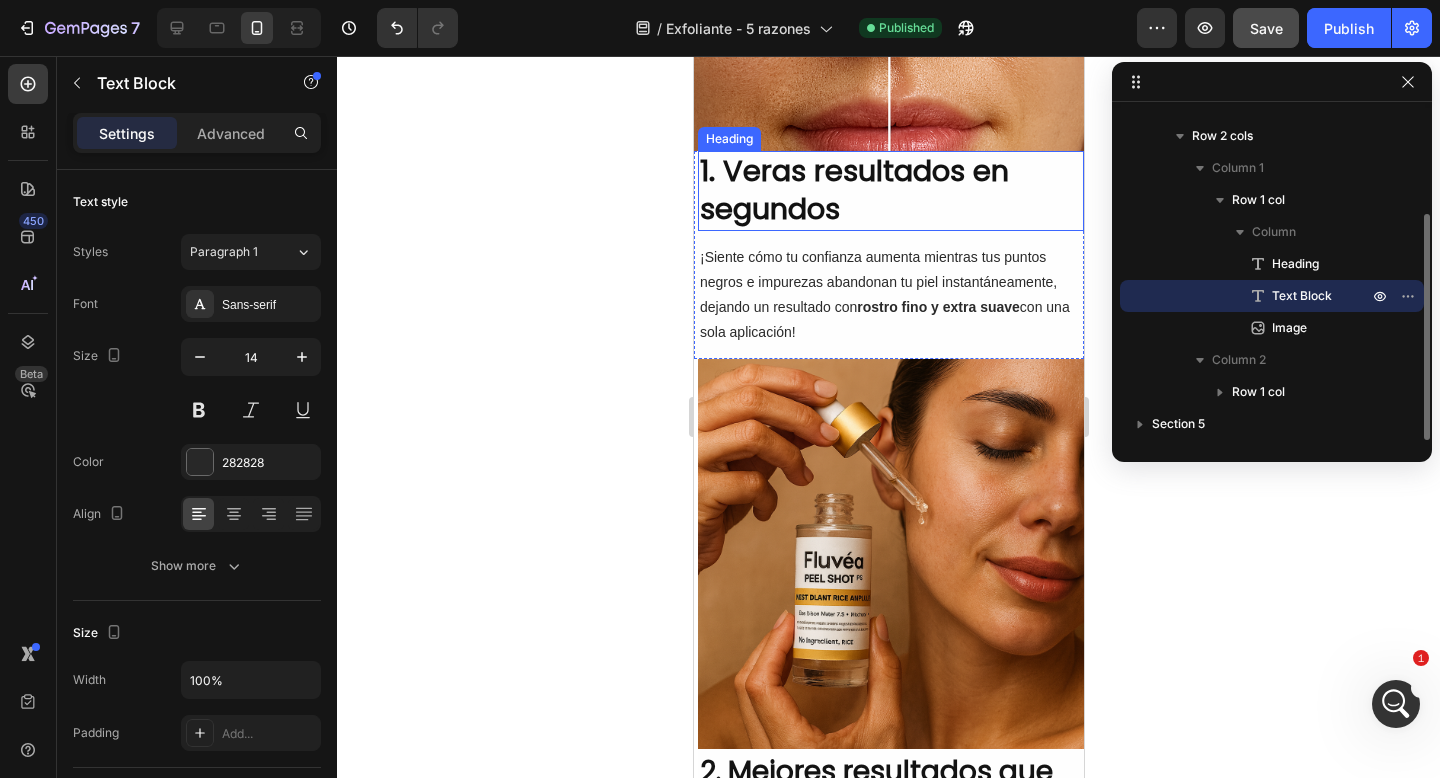 click on "1. Veras resultados en segundos" at bounding box center [890, 190] 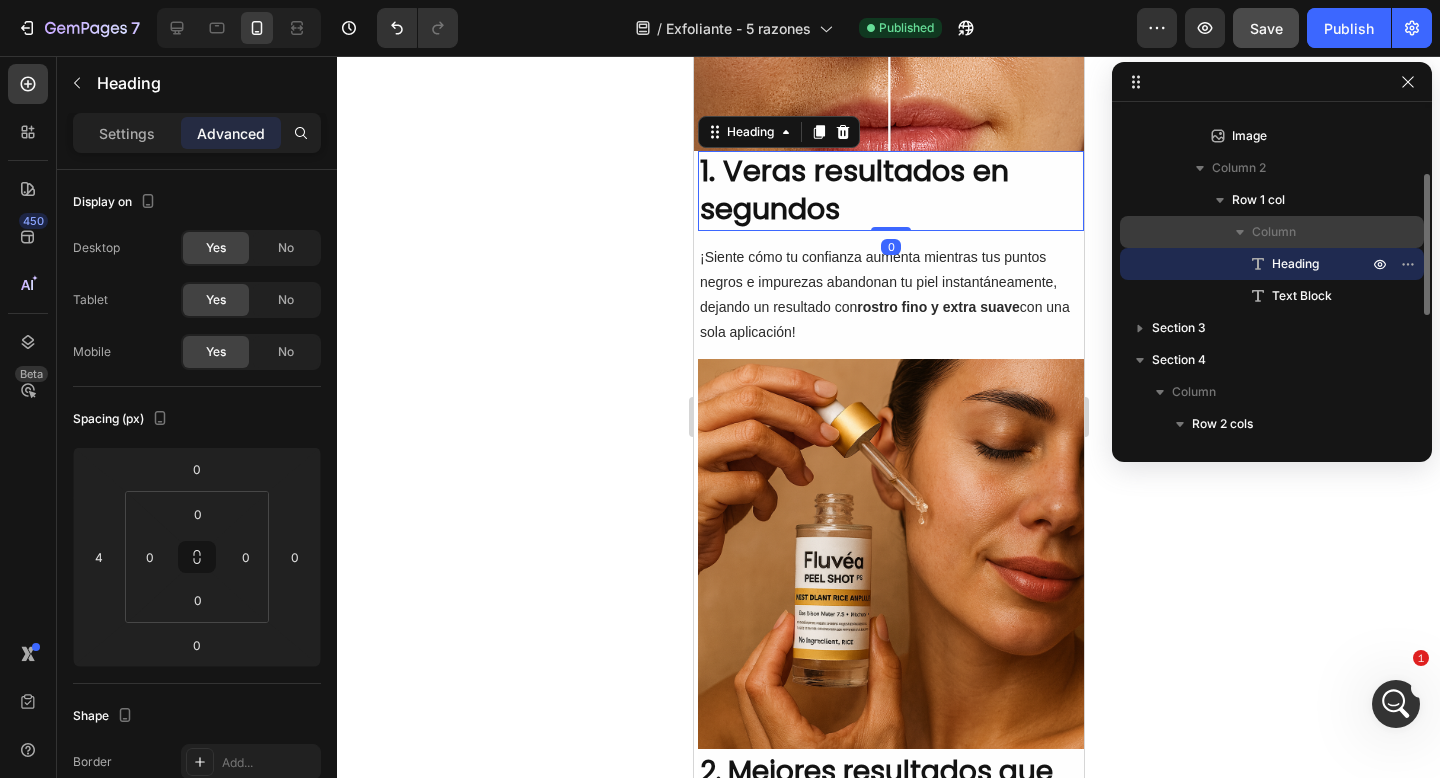 click 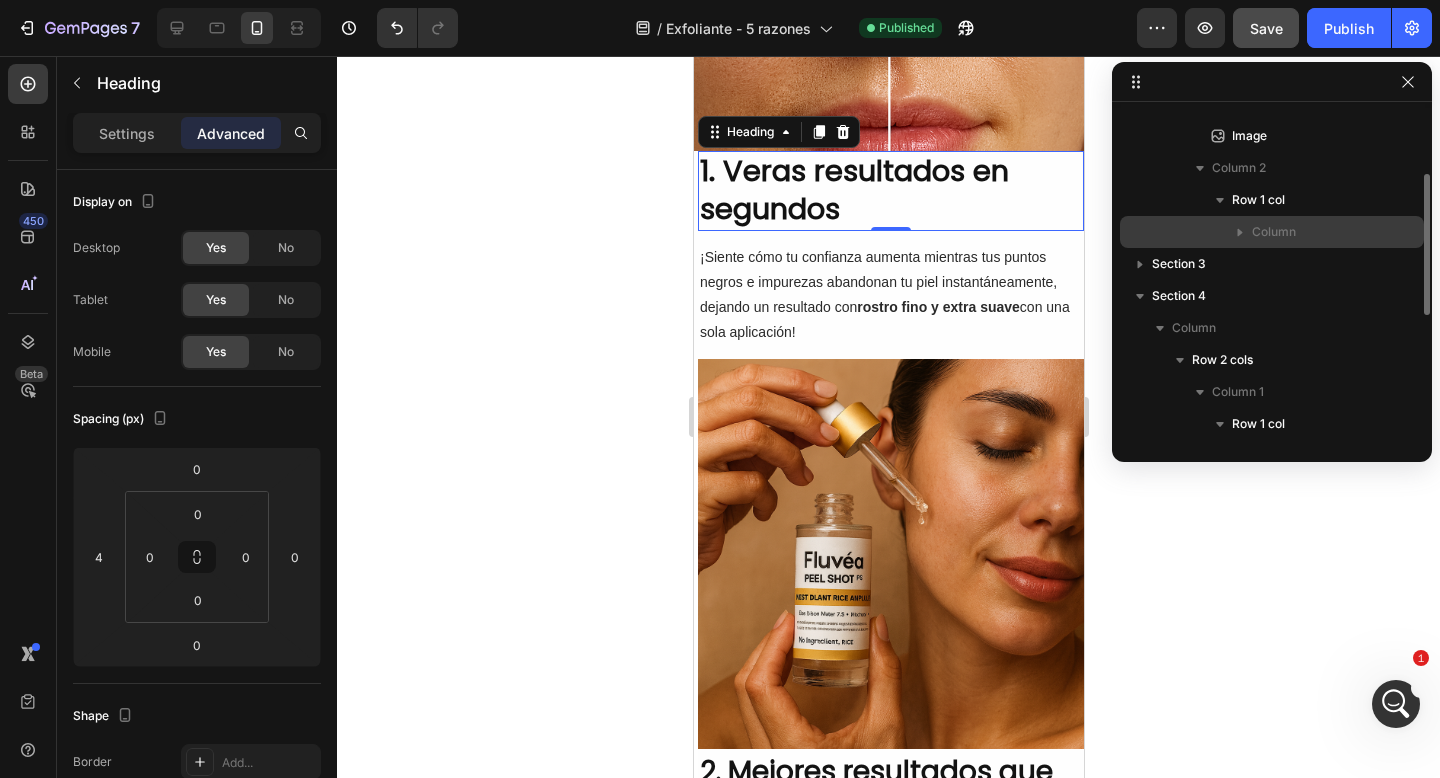 click on "Column" at bounding box center (1274, 232) 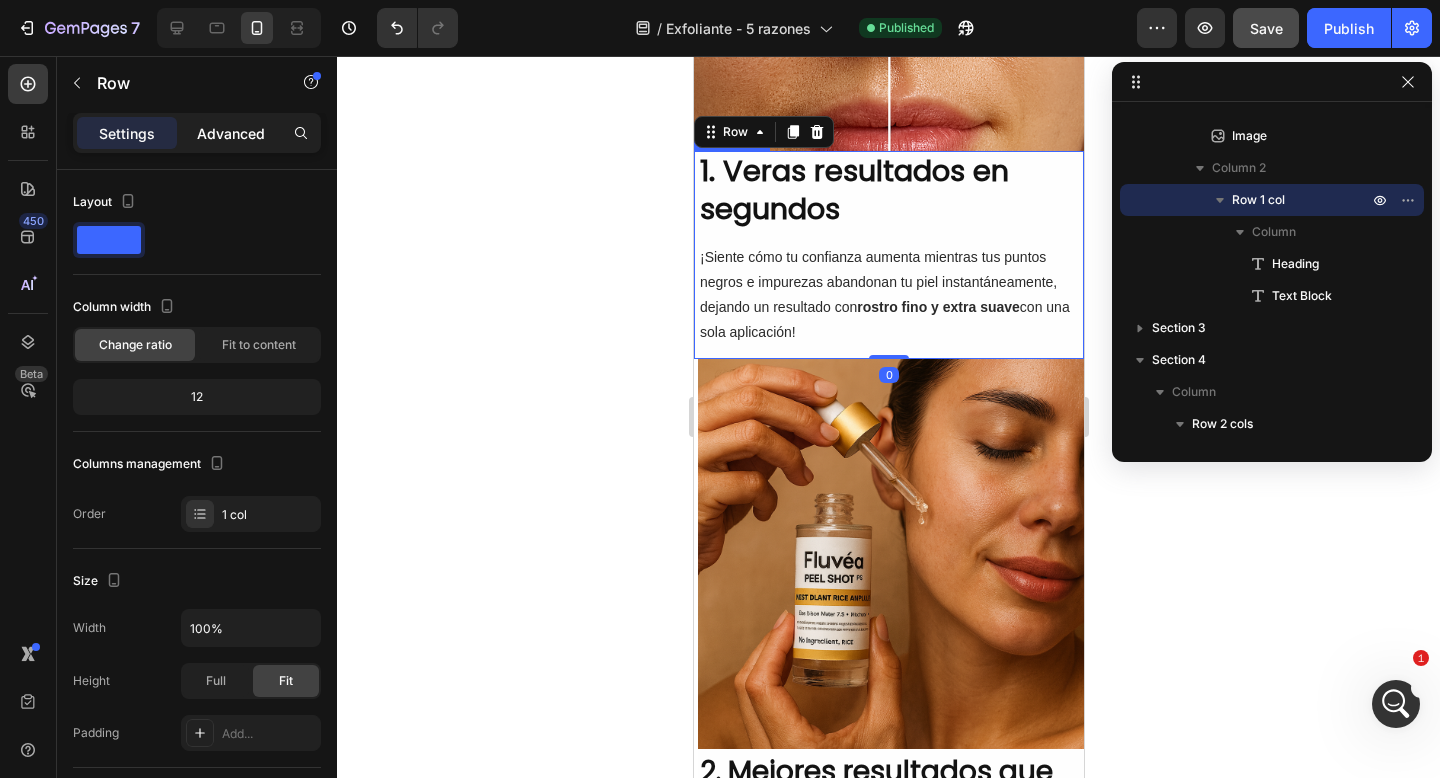 click on "Advanced" at bounding box center (231, 133) 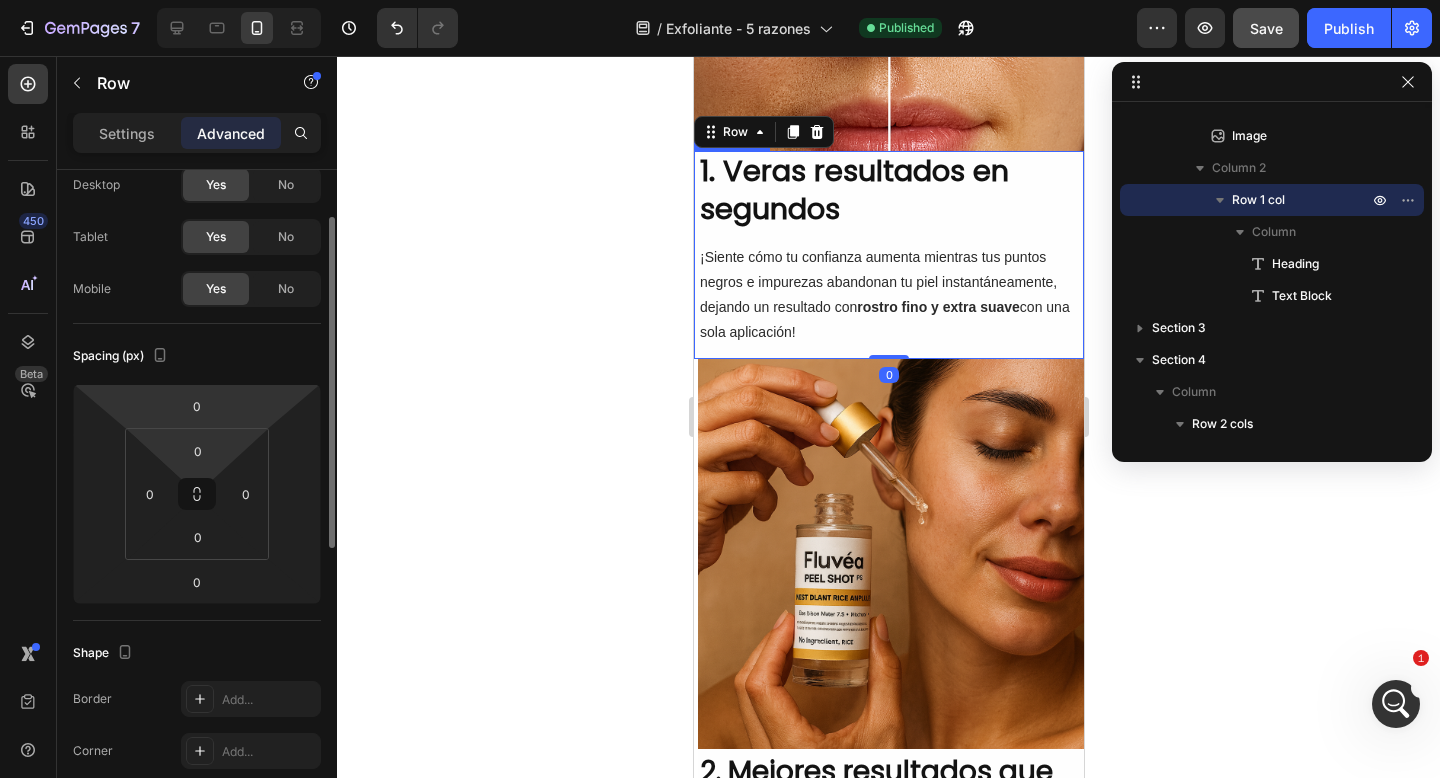 scroll, scrollTop: 74, scrollLeft: 0, axis: vertical 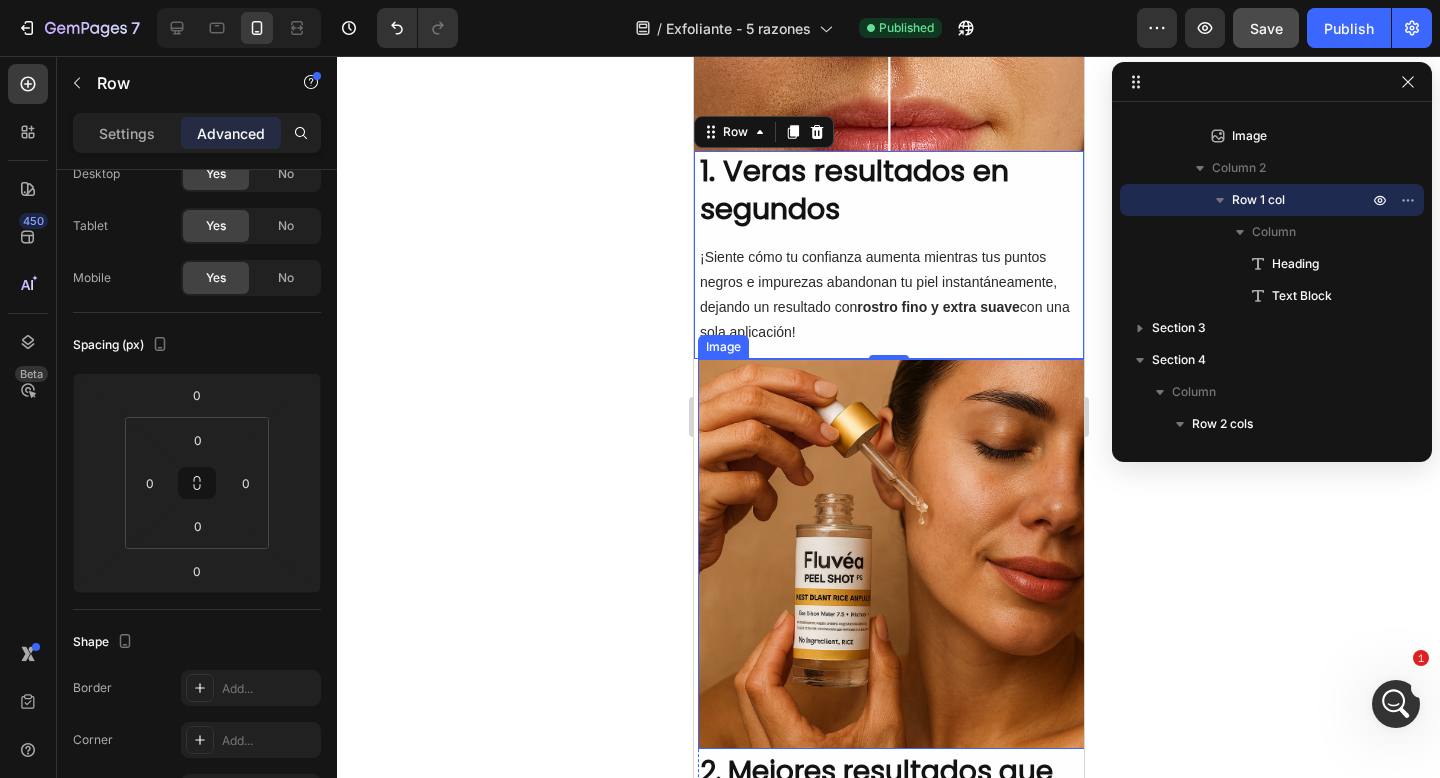 click at bounding box center [892, 554] 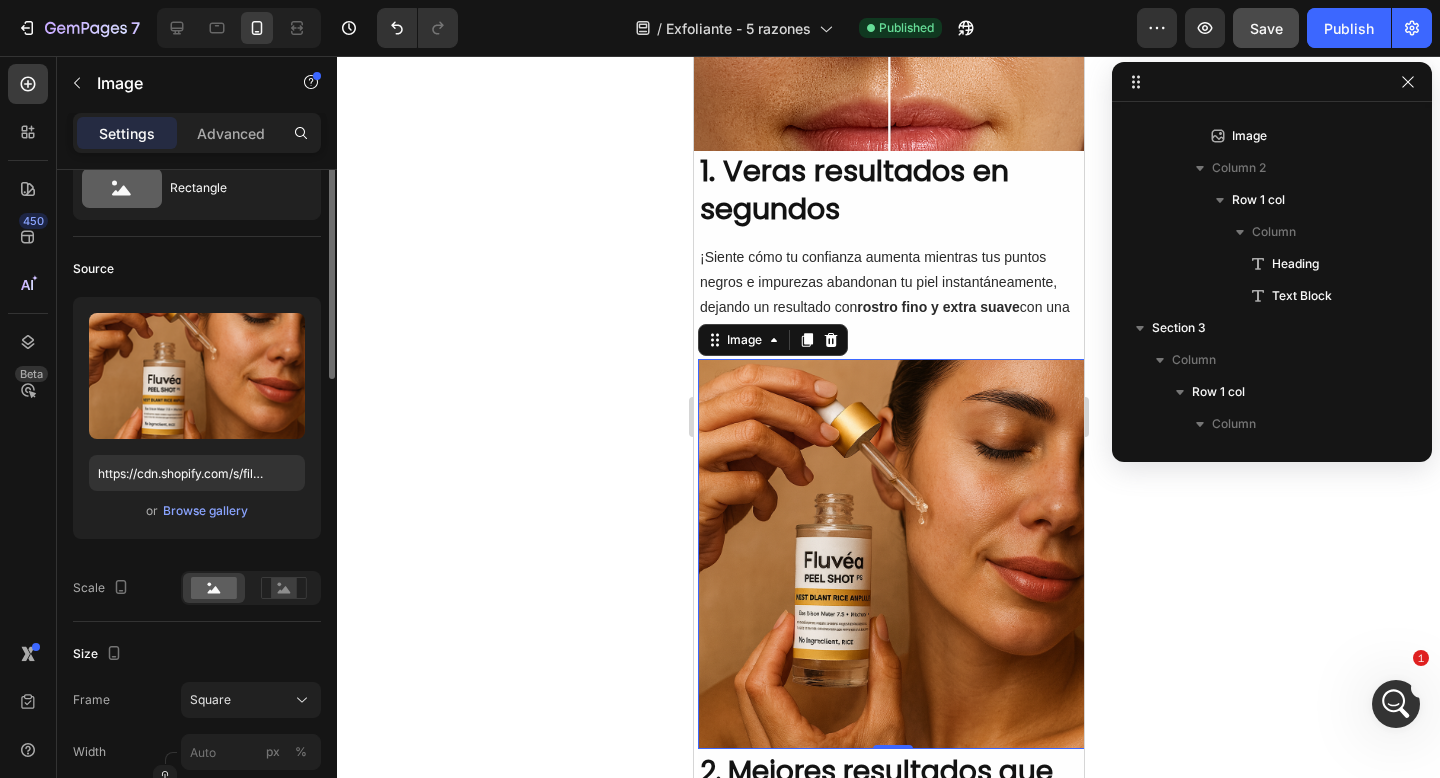 scroll, scrollTop: 0, scrollLeft: 0, axis: both 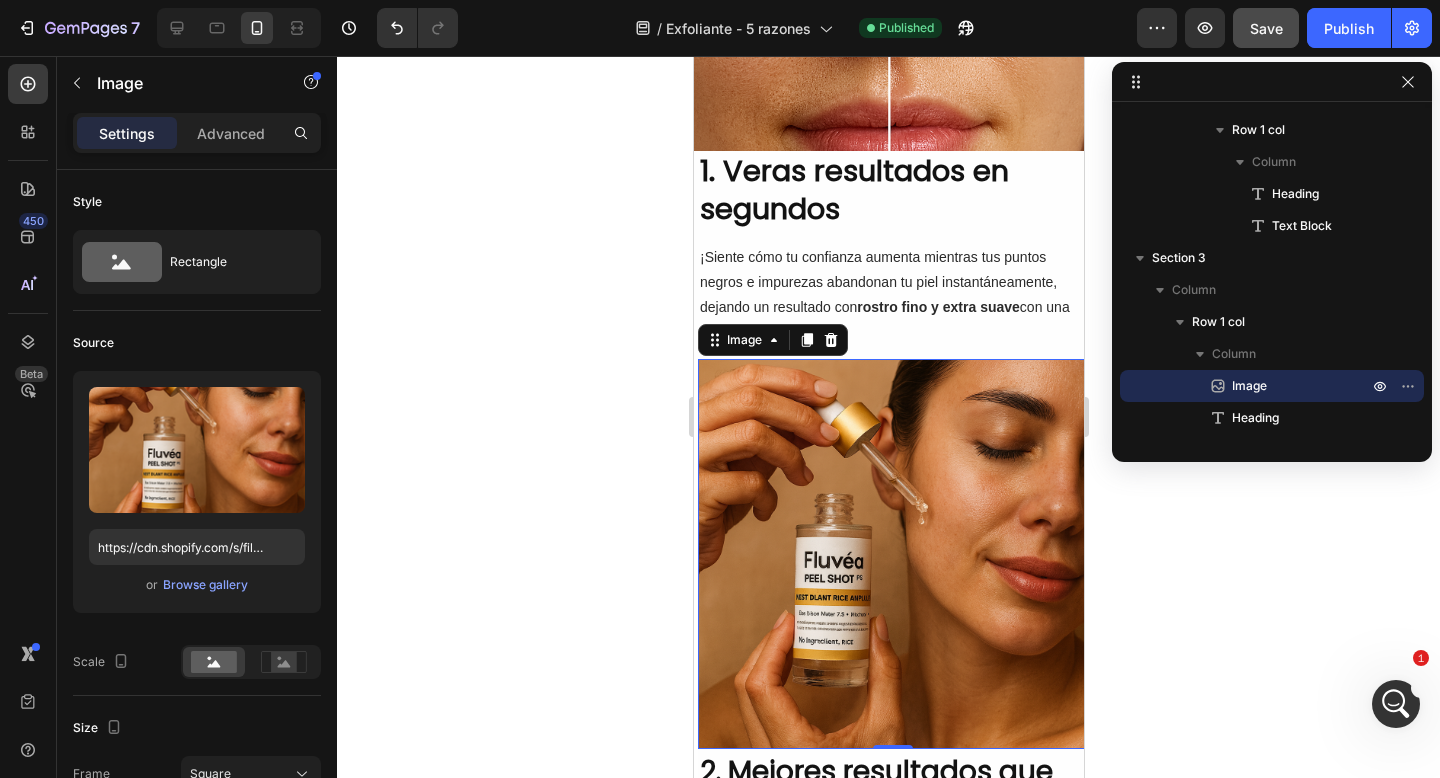 click at bounding box center (892, 554) 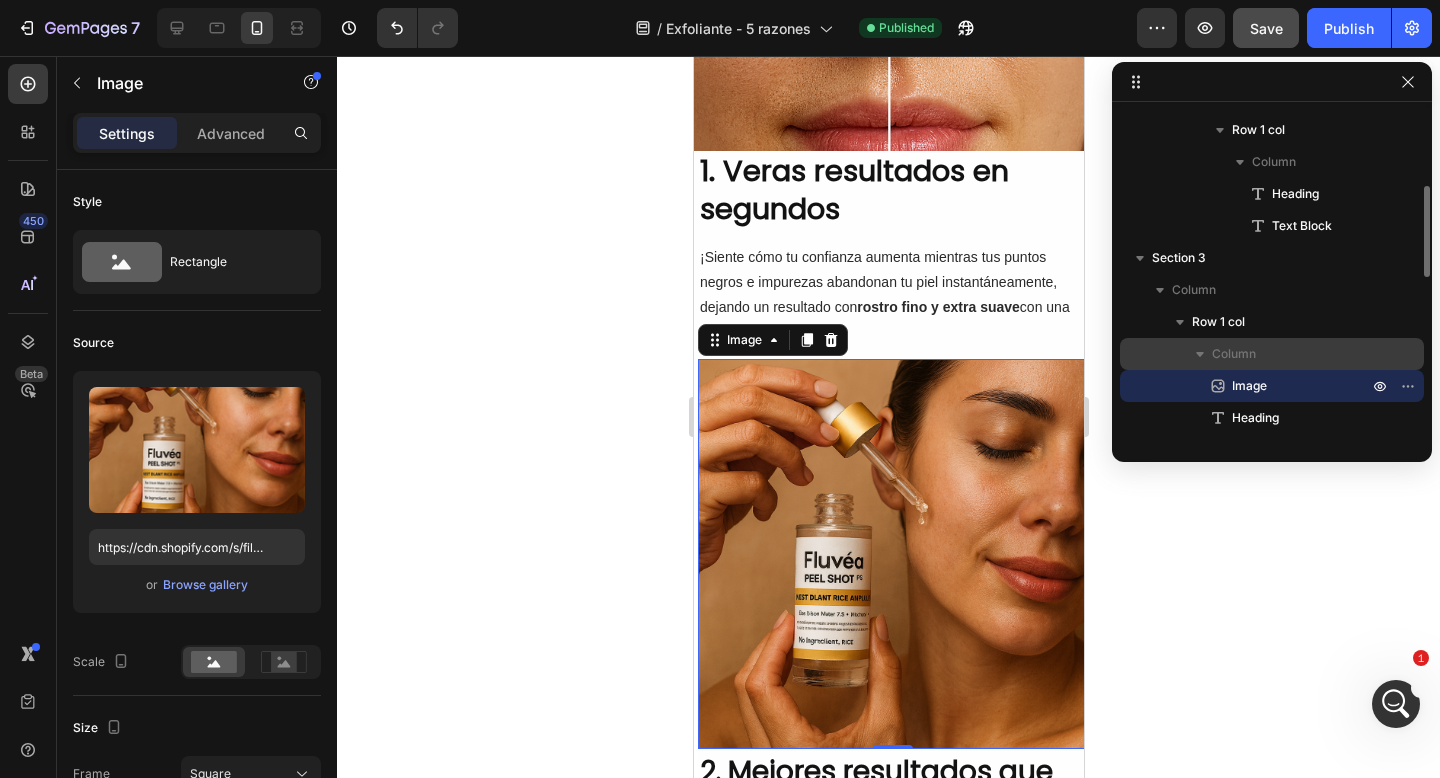 scroll, scrollTop: 355, scrollLeft: 0, axis: vertical 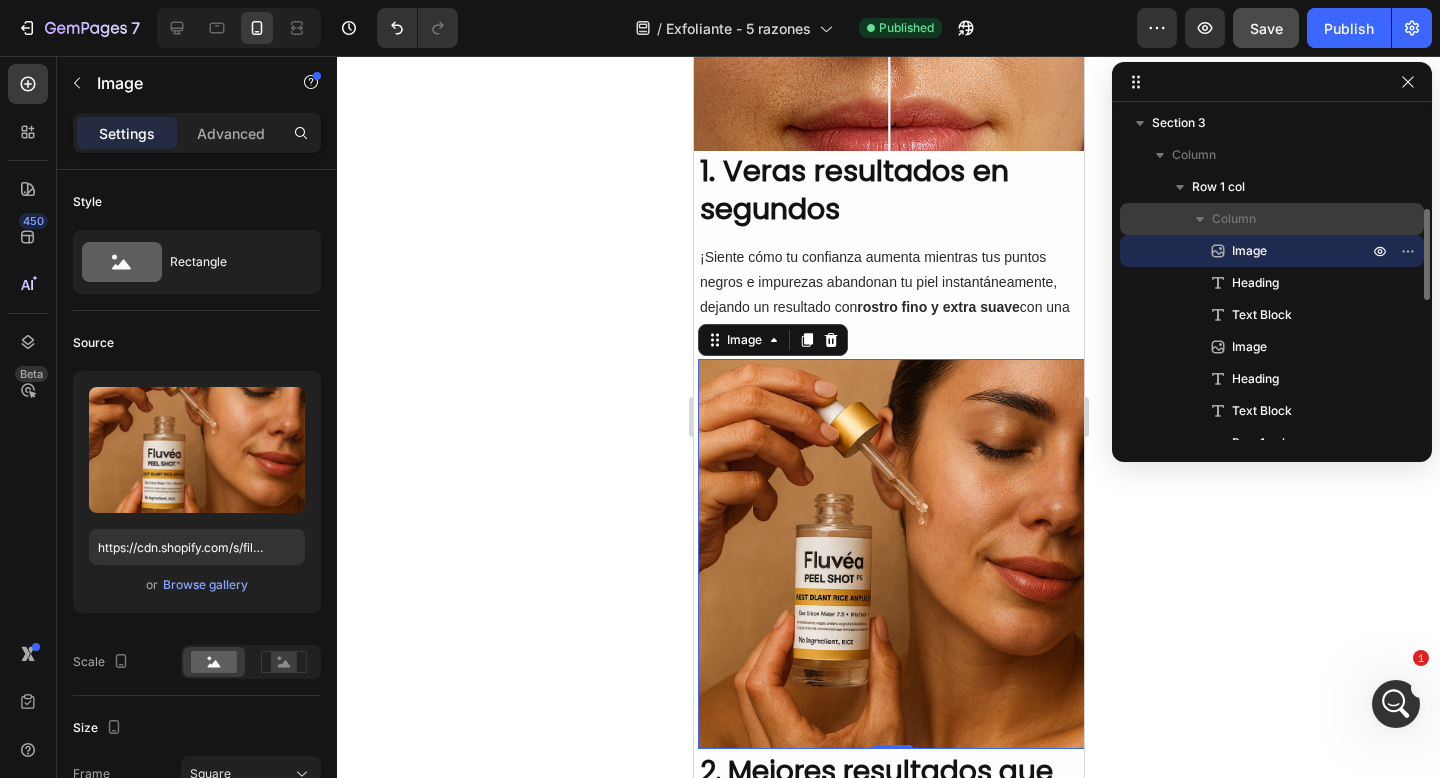 click on "Column" at bounding box center (1234, 219) 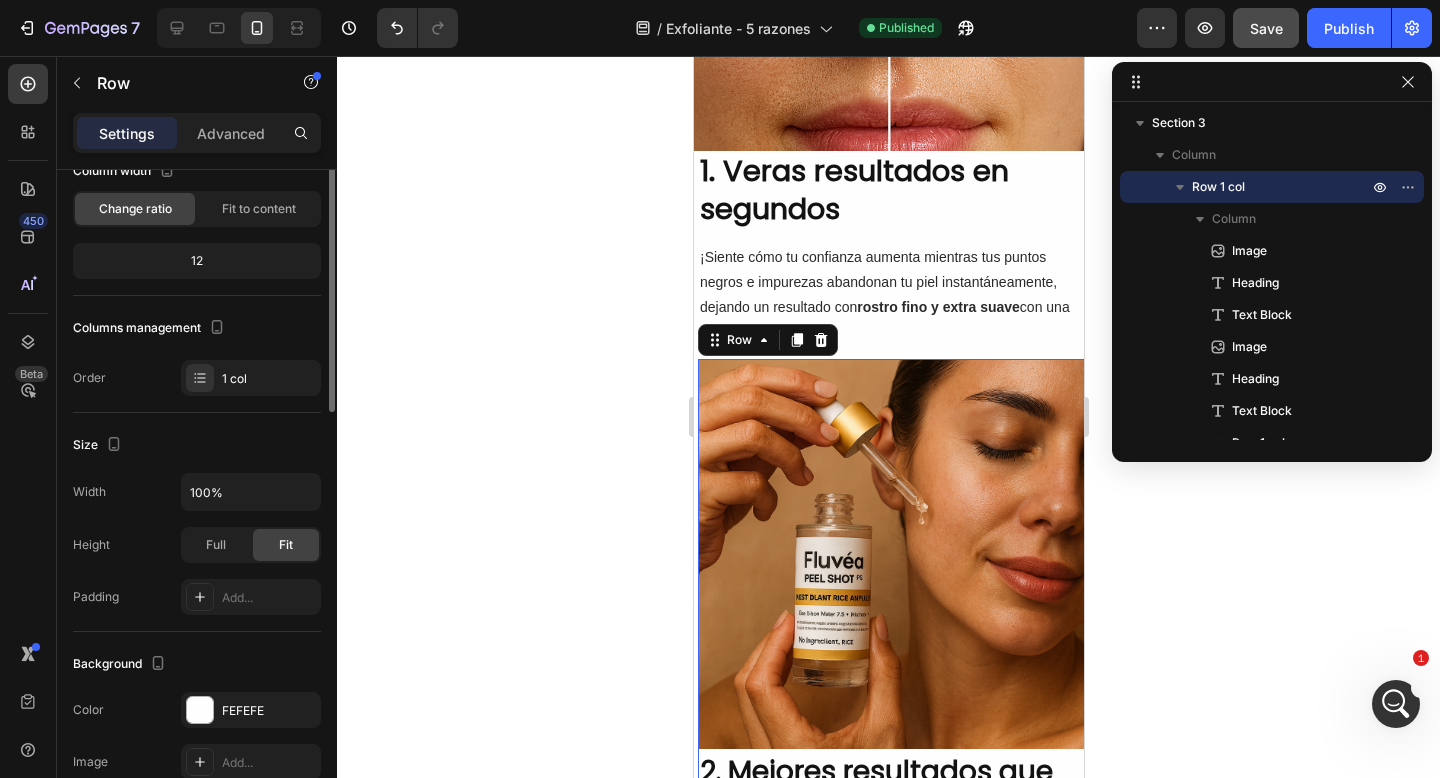 scroll, scrollTop: 0, scrollLeft: 0, axis: both 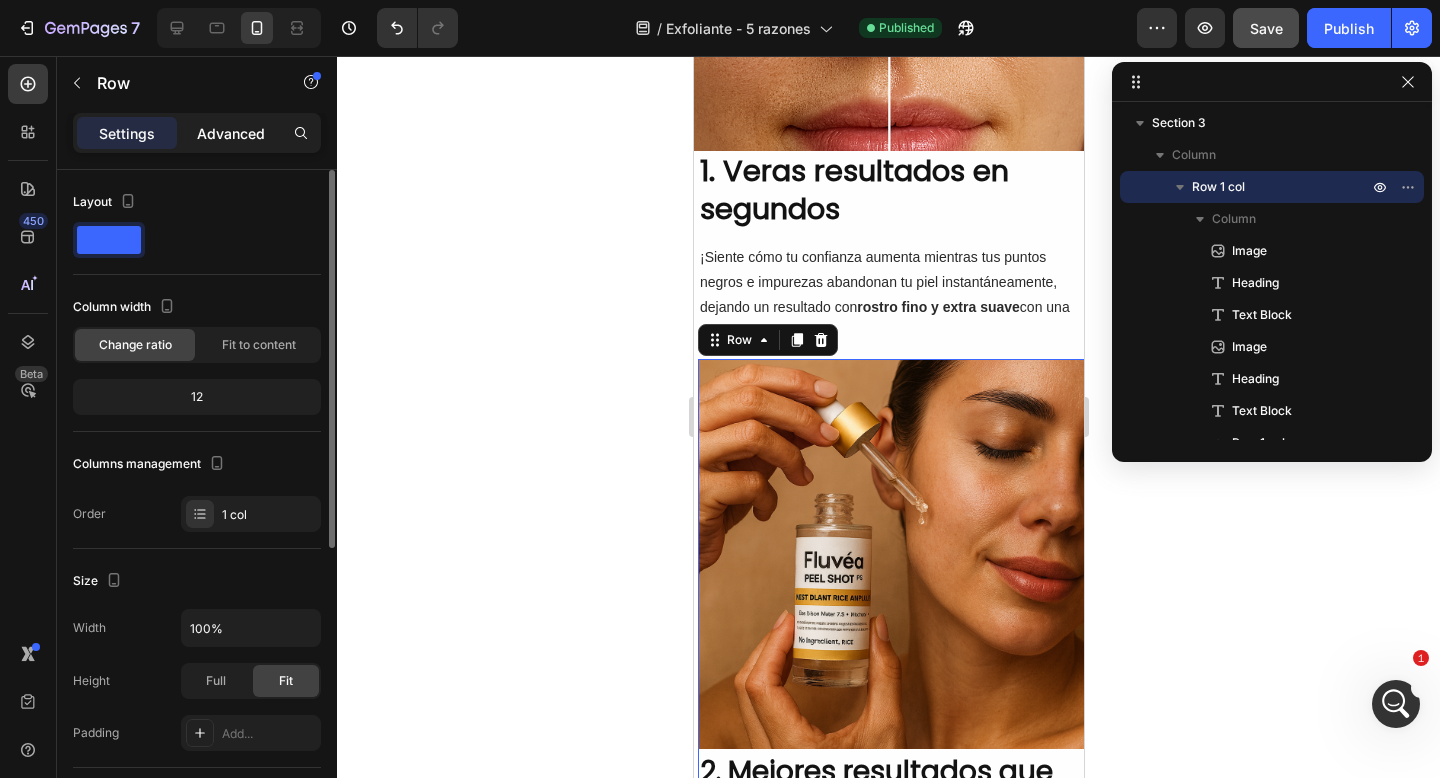 click on "Advanced" at bounding box center (231, 133) 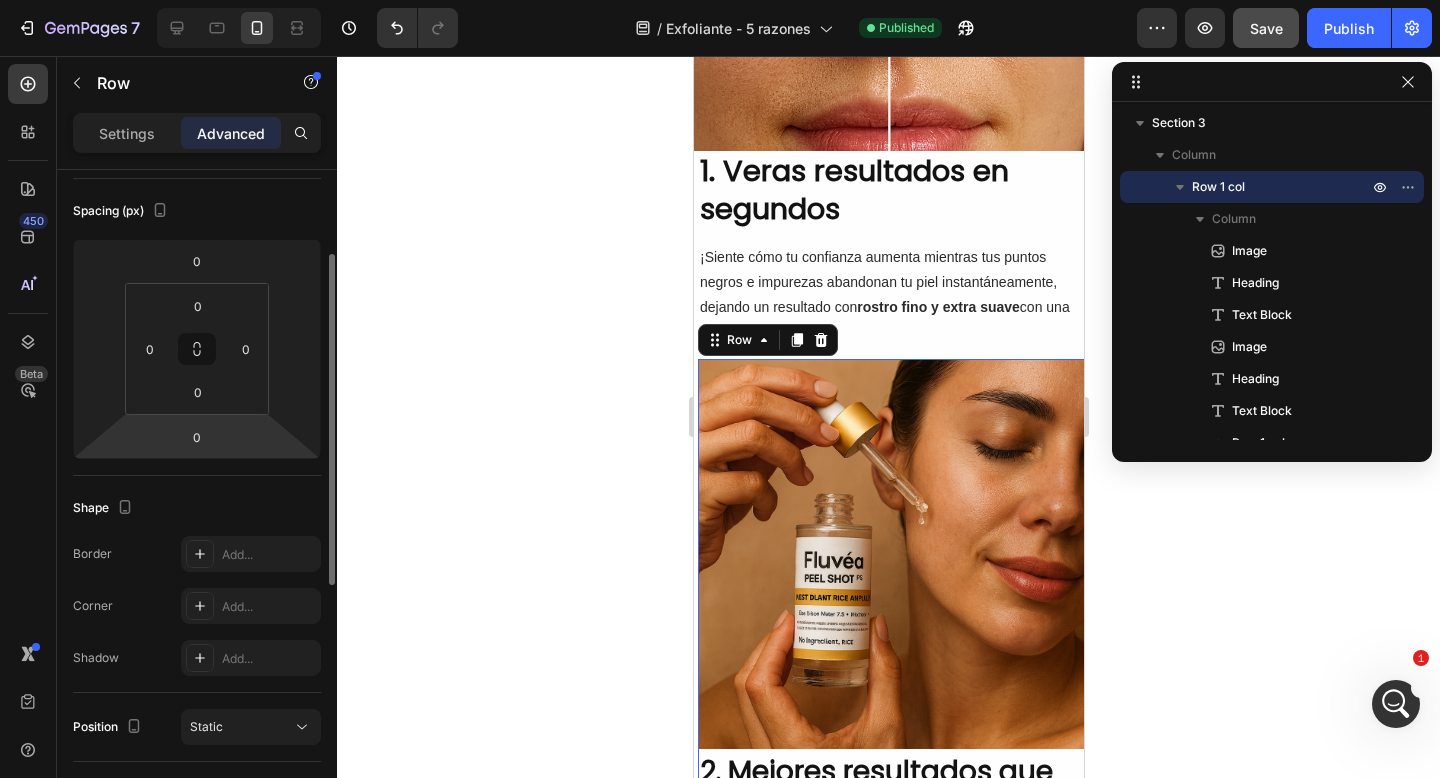 scroll, scrollTop: 122, scrollLeft: 0, axis: vertical 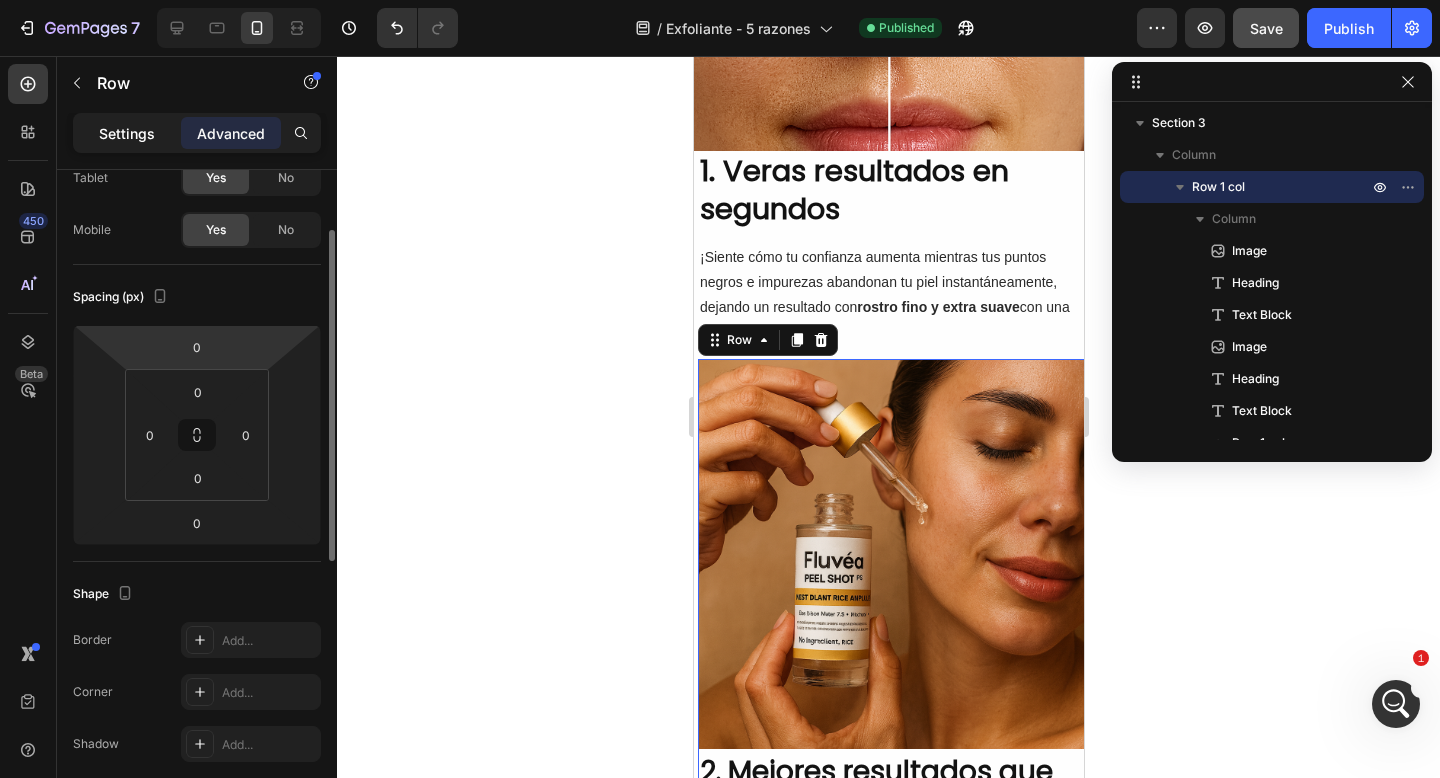 click on "Settings" at bounding box center (127, 133) 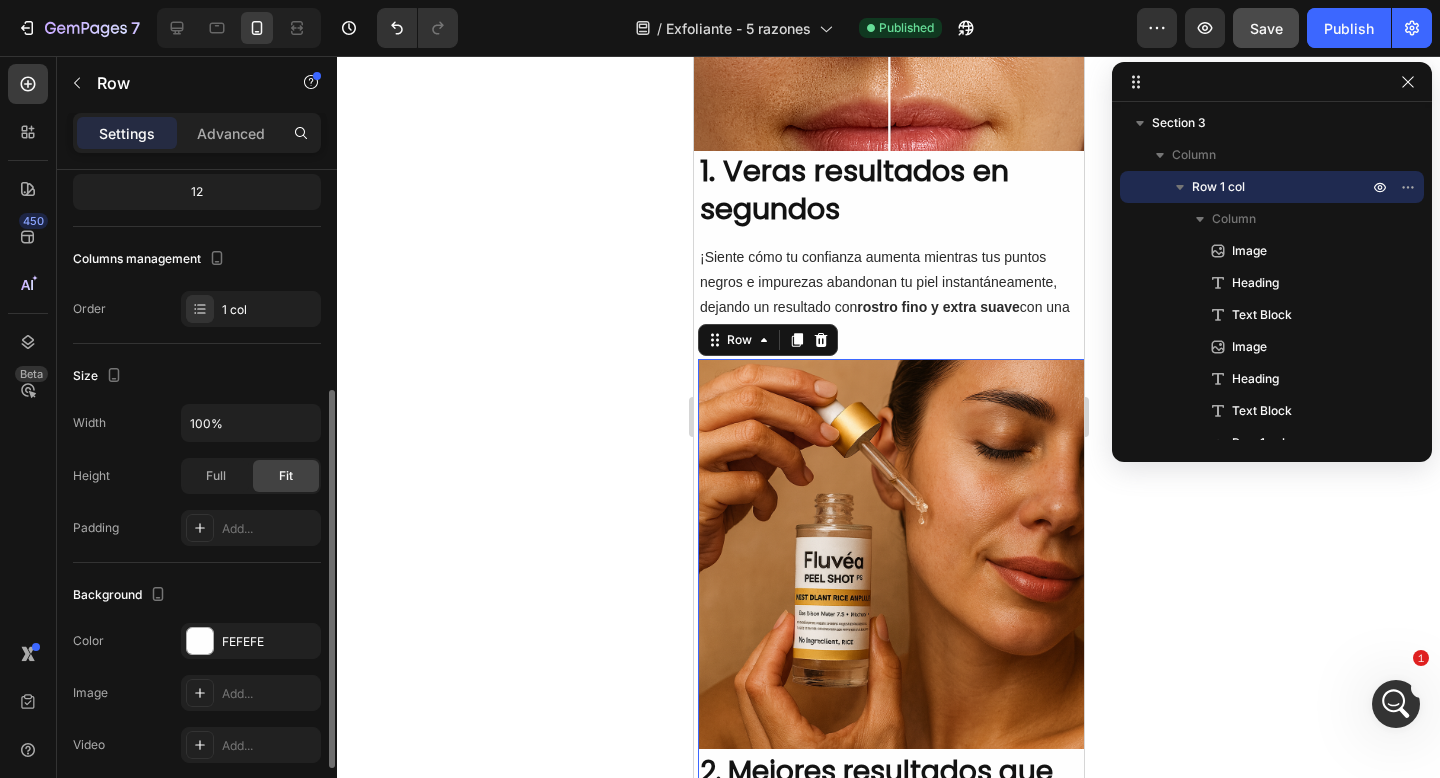 scroll, scrollTop: 336, scrollLeft: 0, axis: vertical 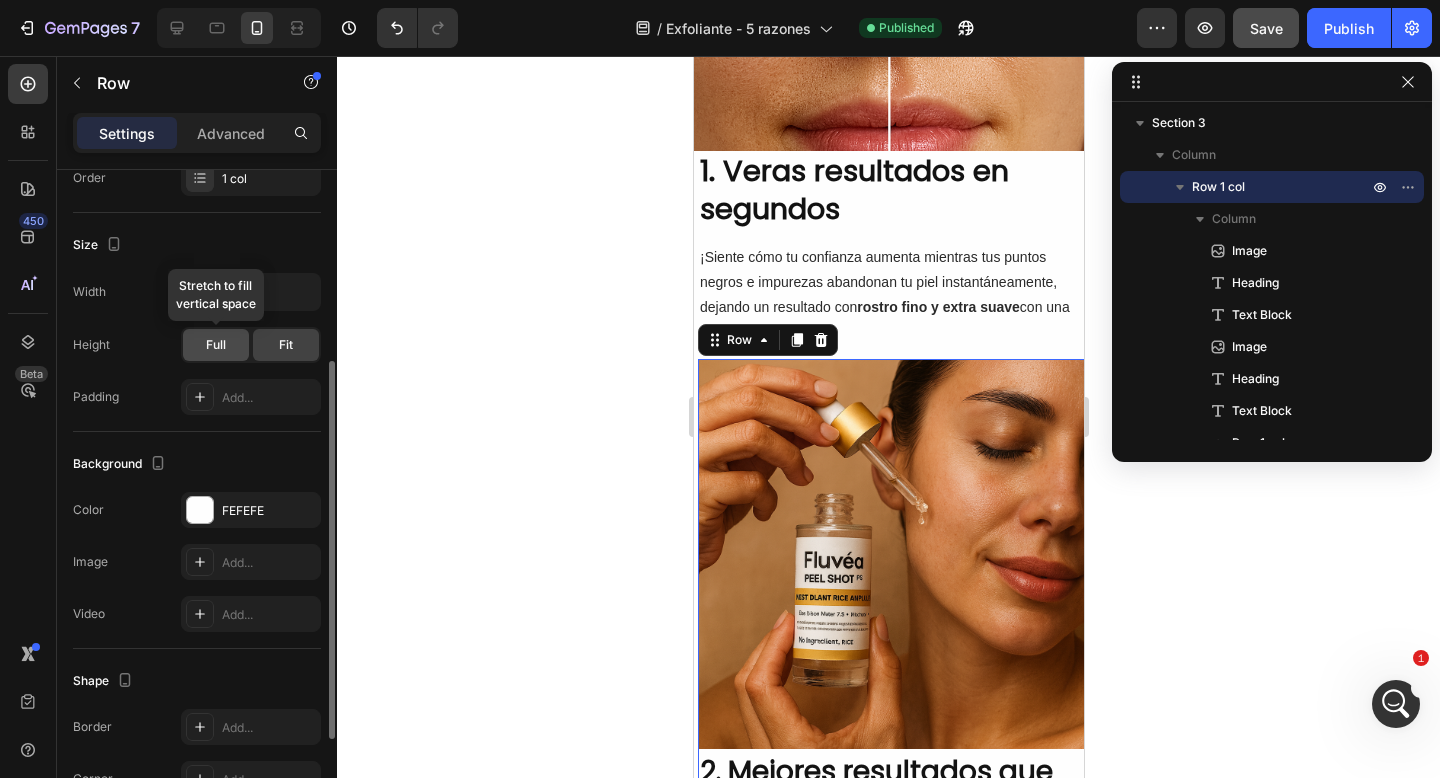 click on "Full" 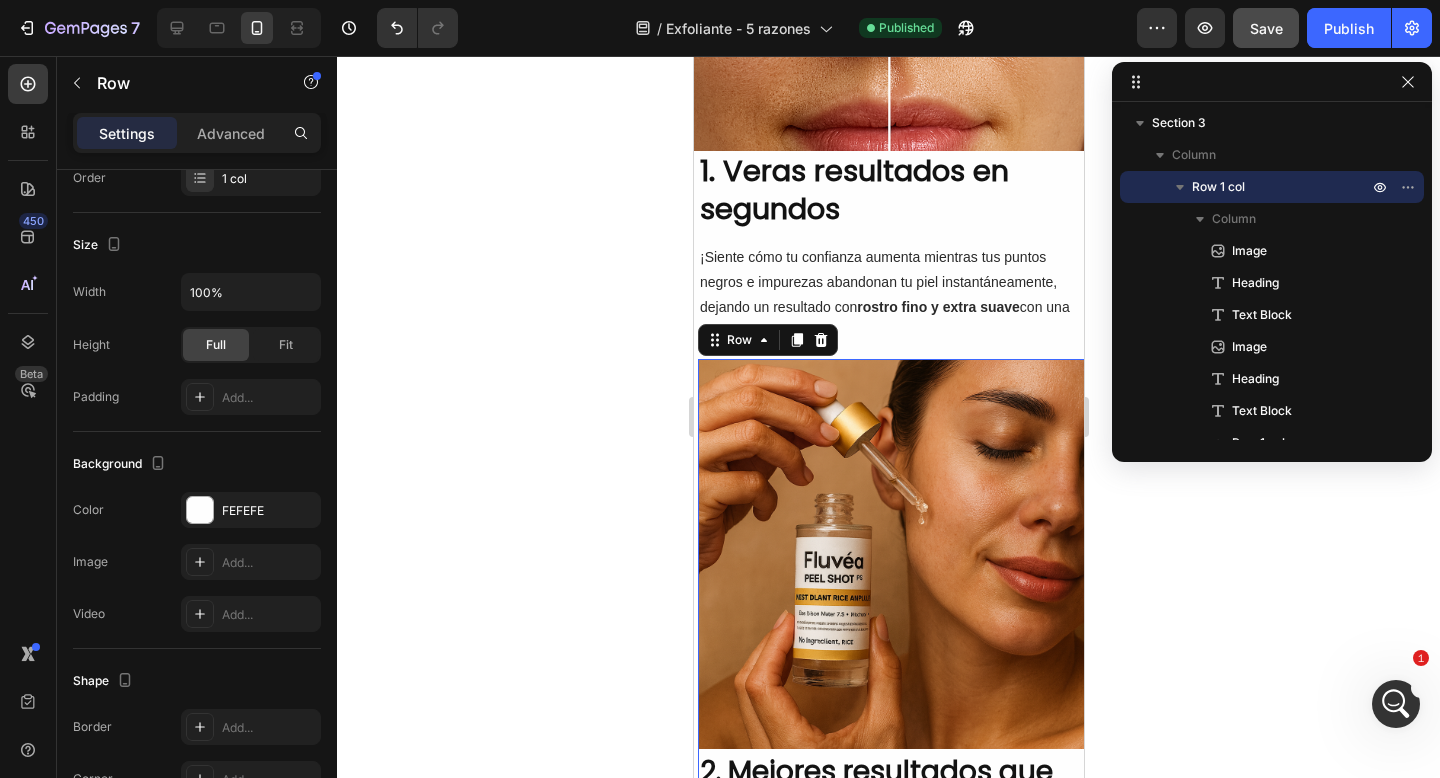 click 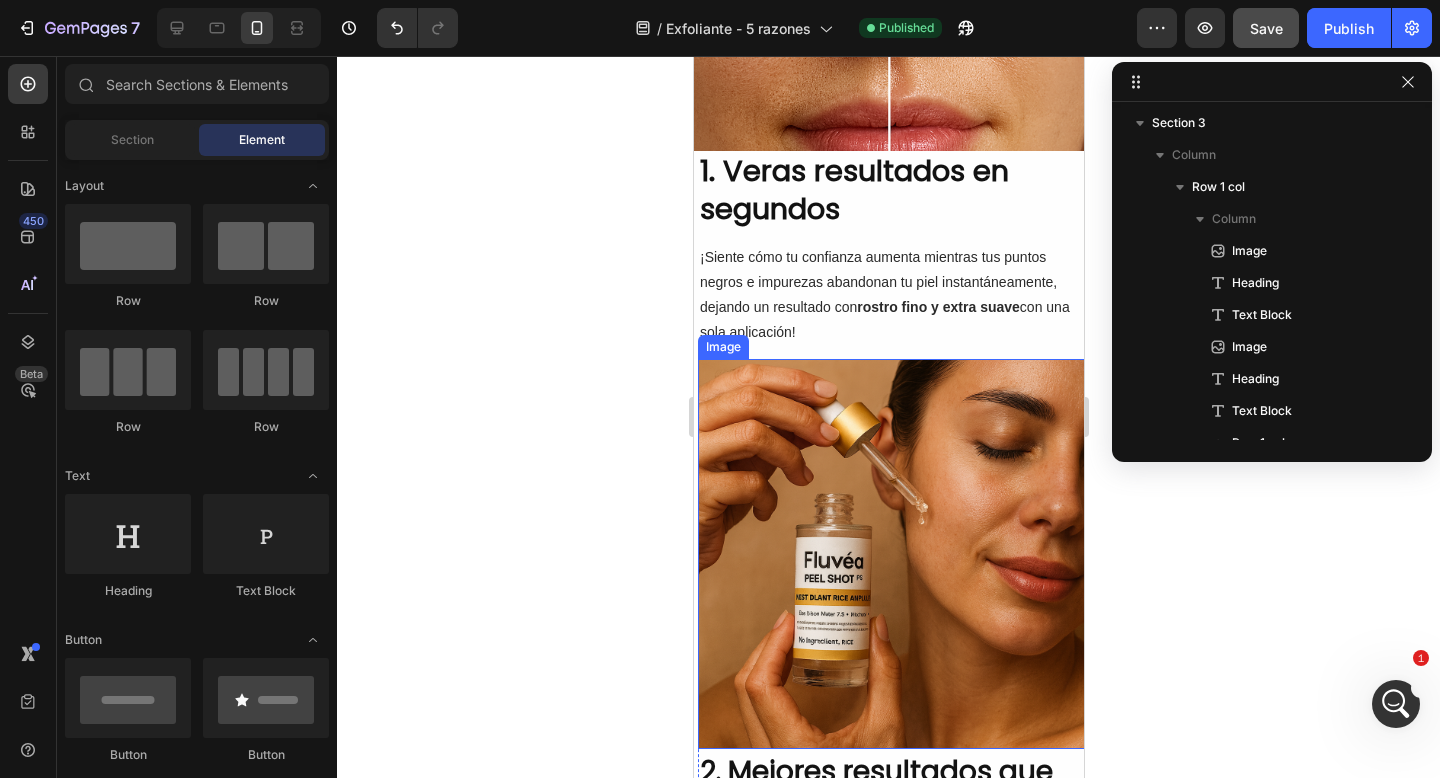 click at bounding box center (892, 554) 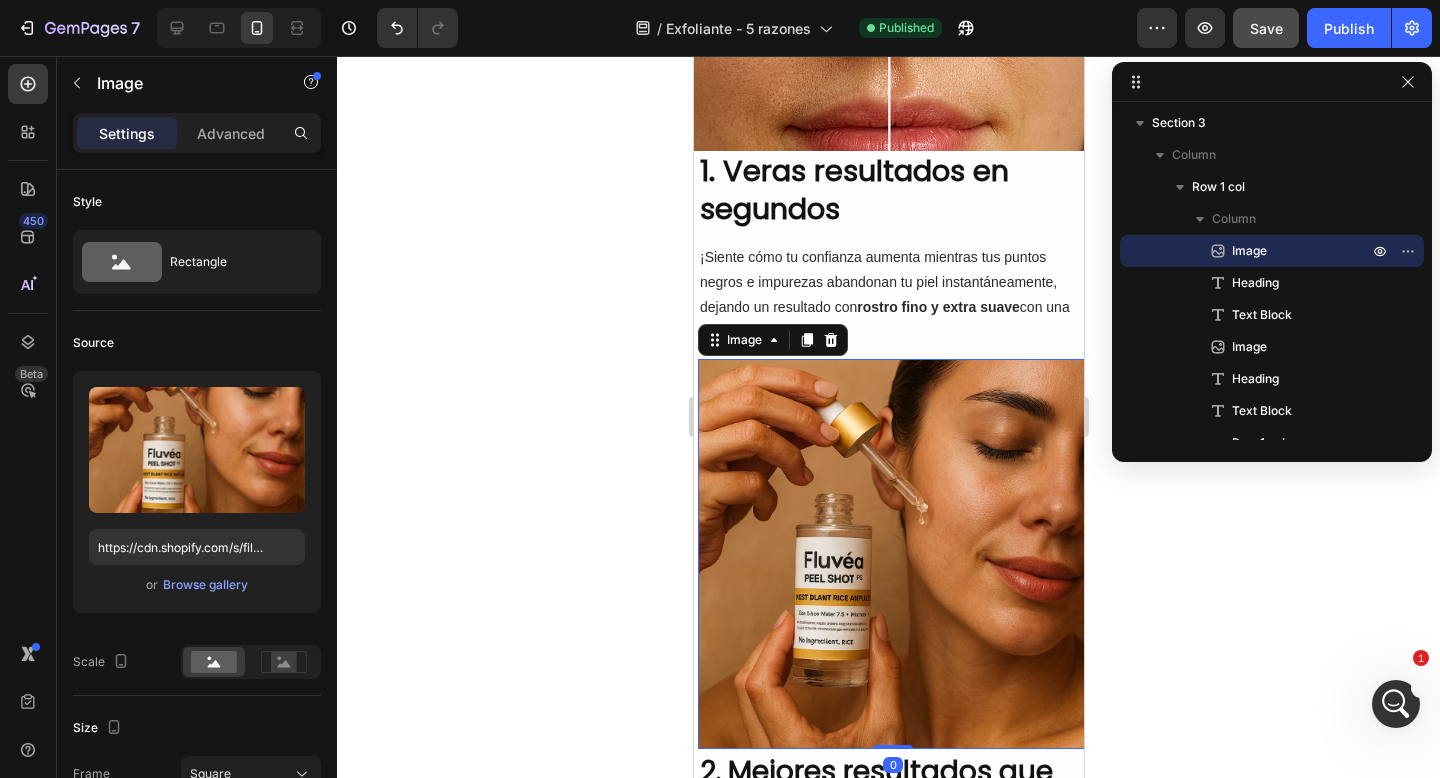 click 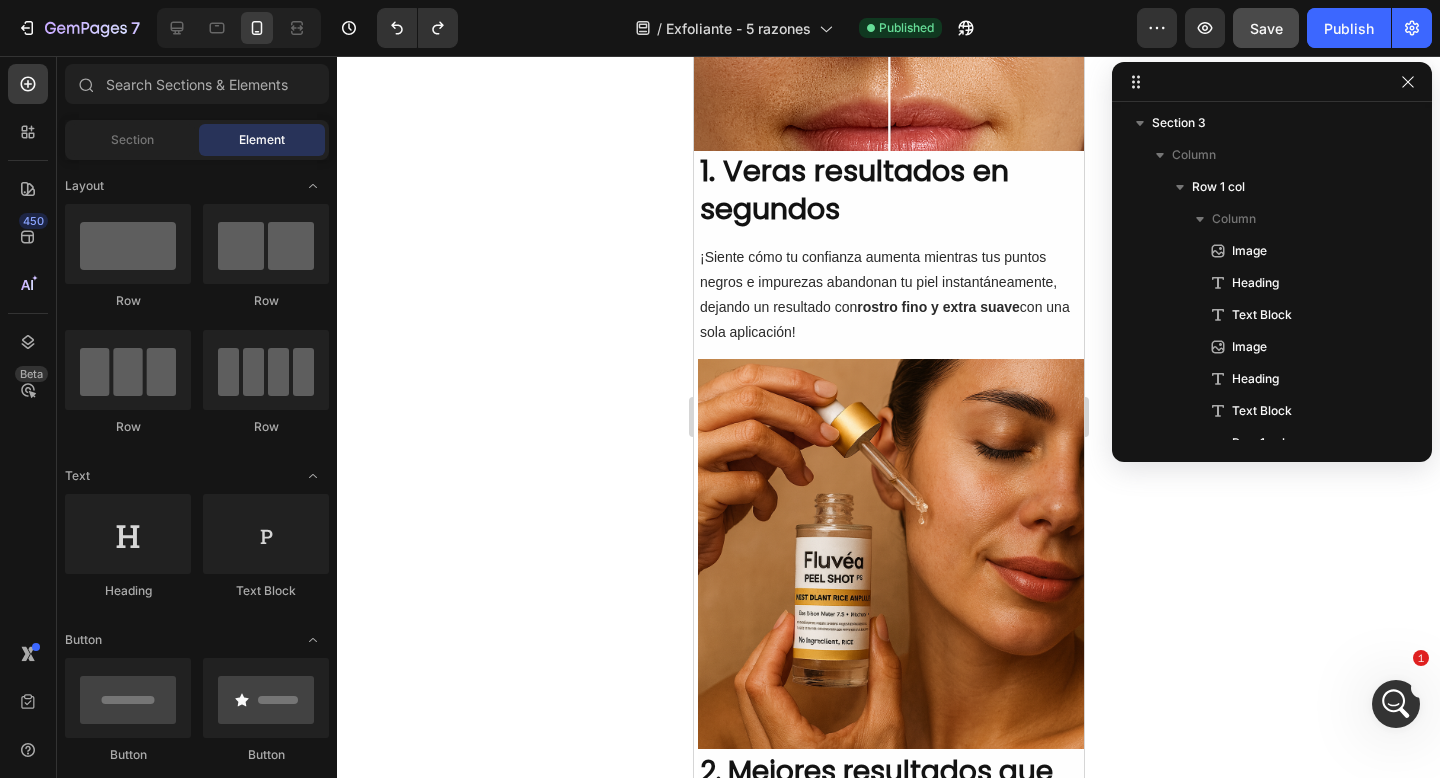 click 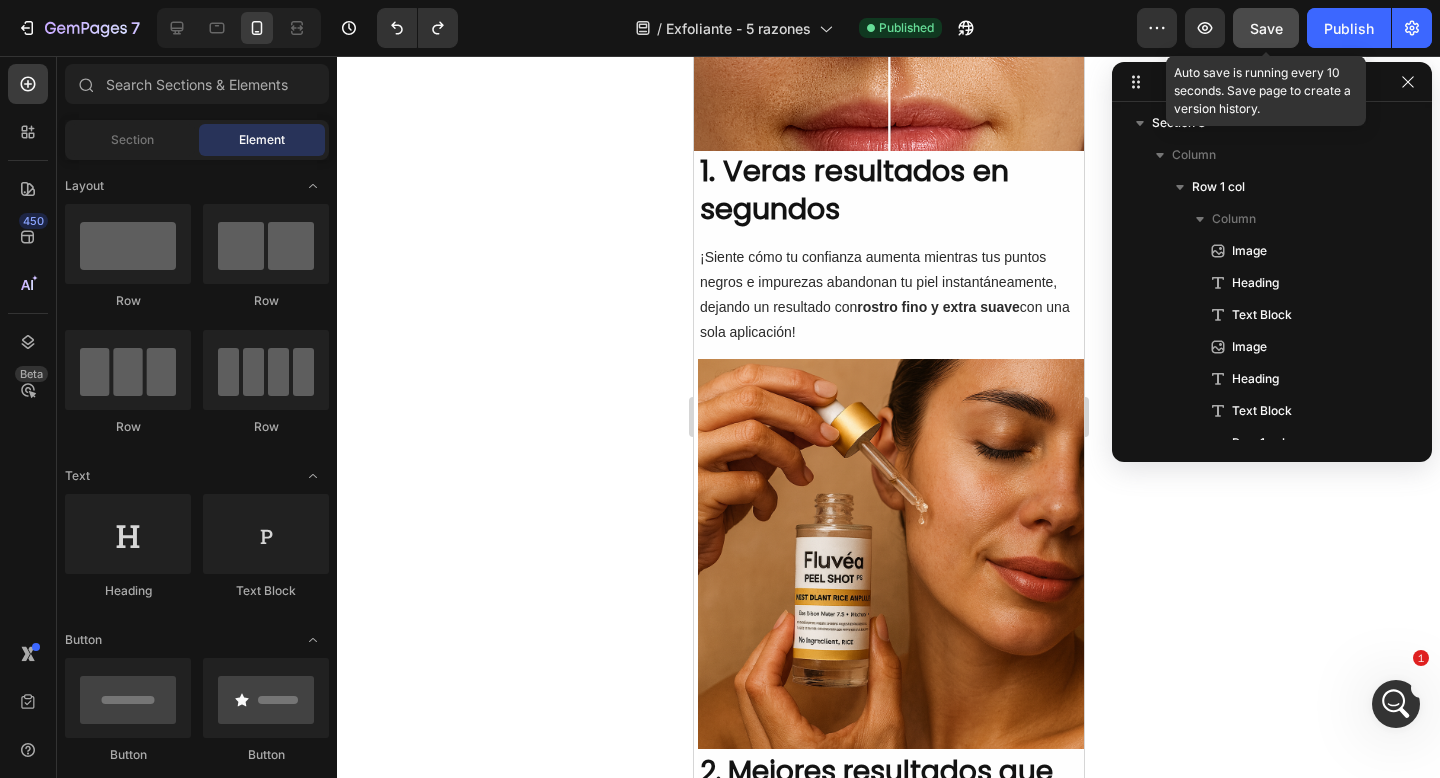 click on "Save" 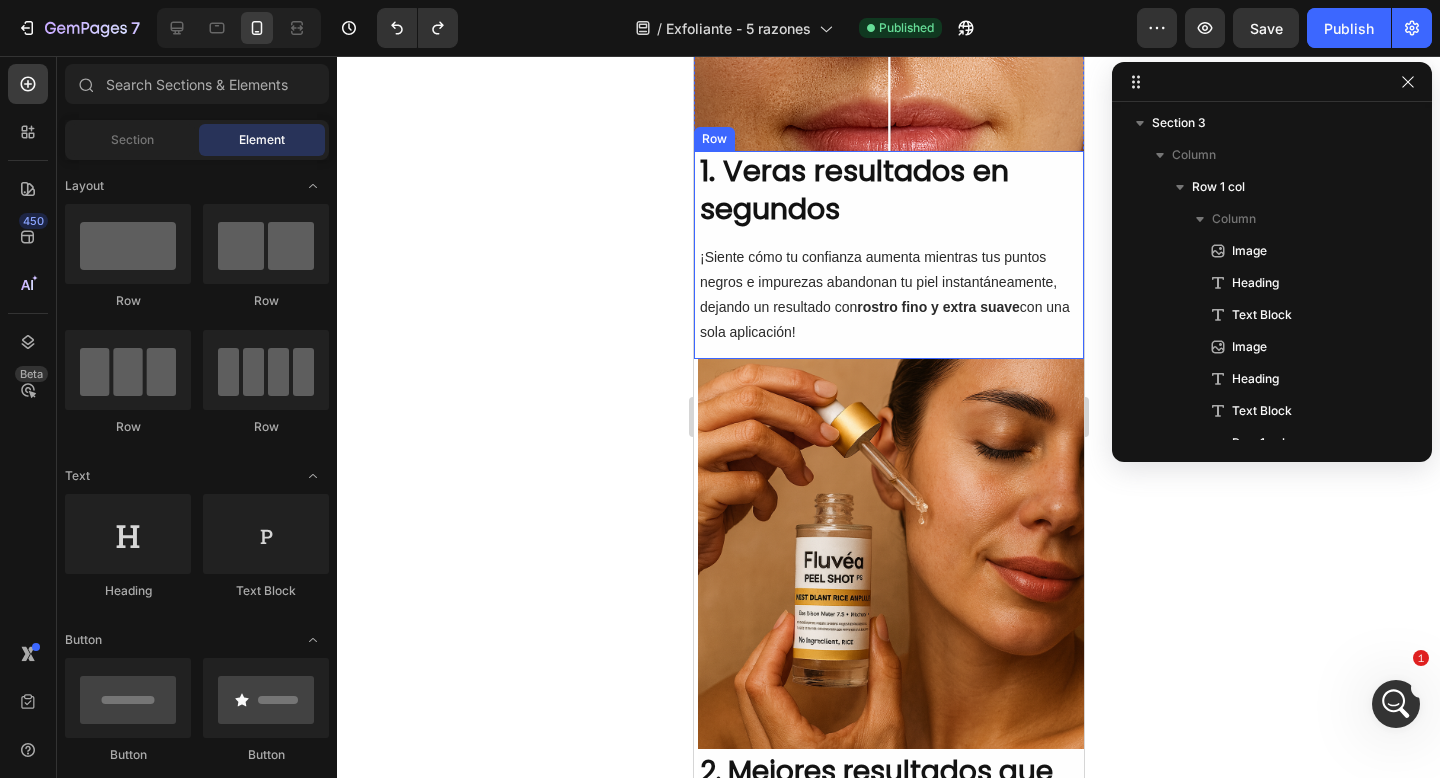 scroll, scrollTop: 530, scrollLeft: 0, axis: vertical 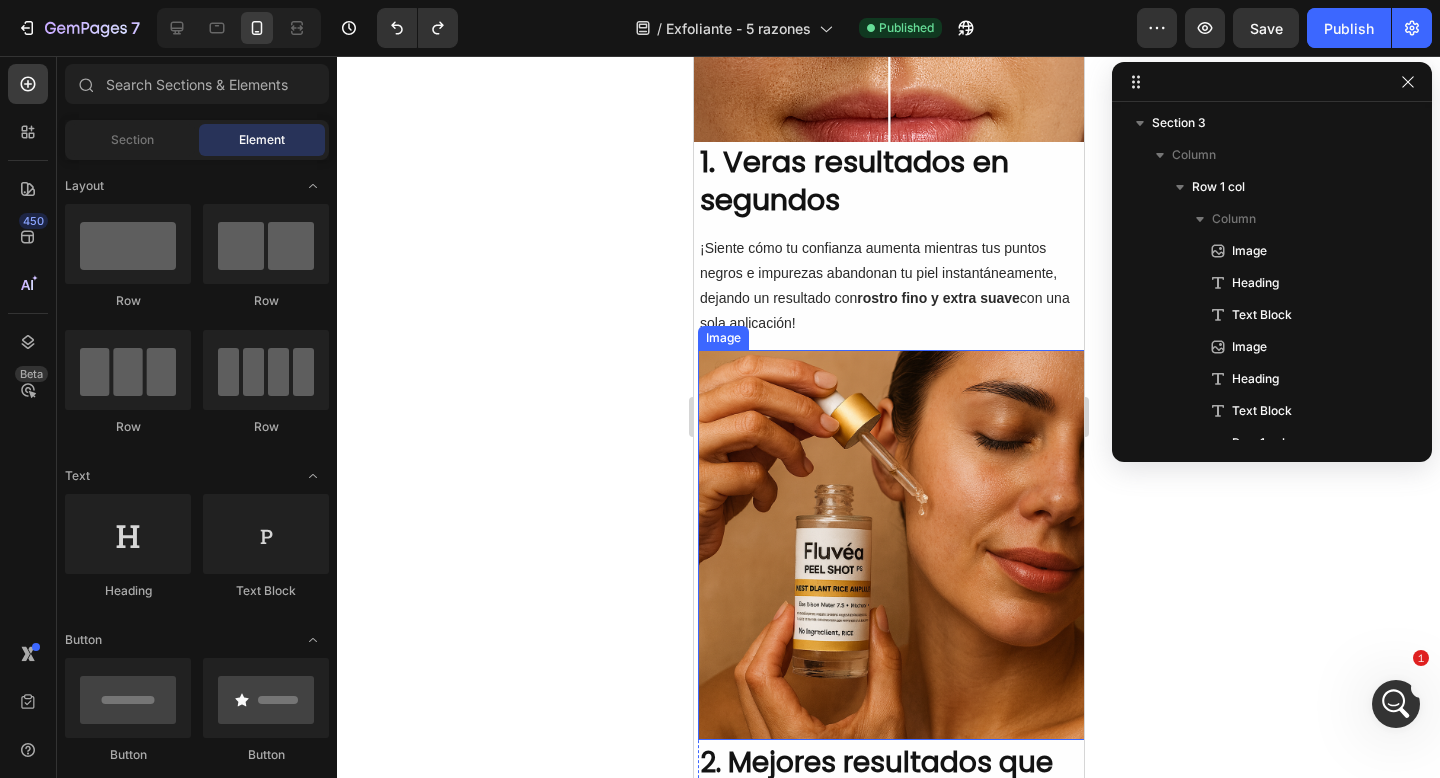 click at bounding box center [892, 545] 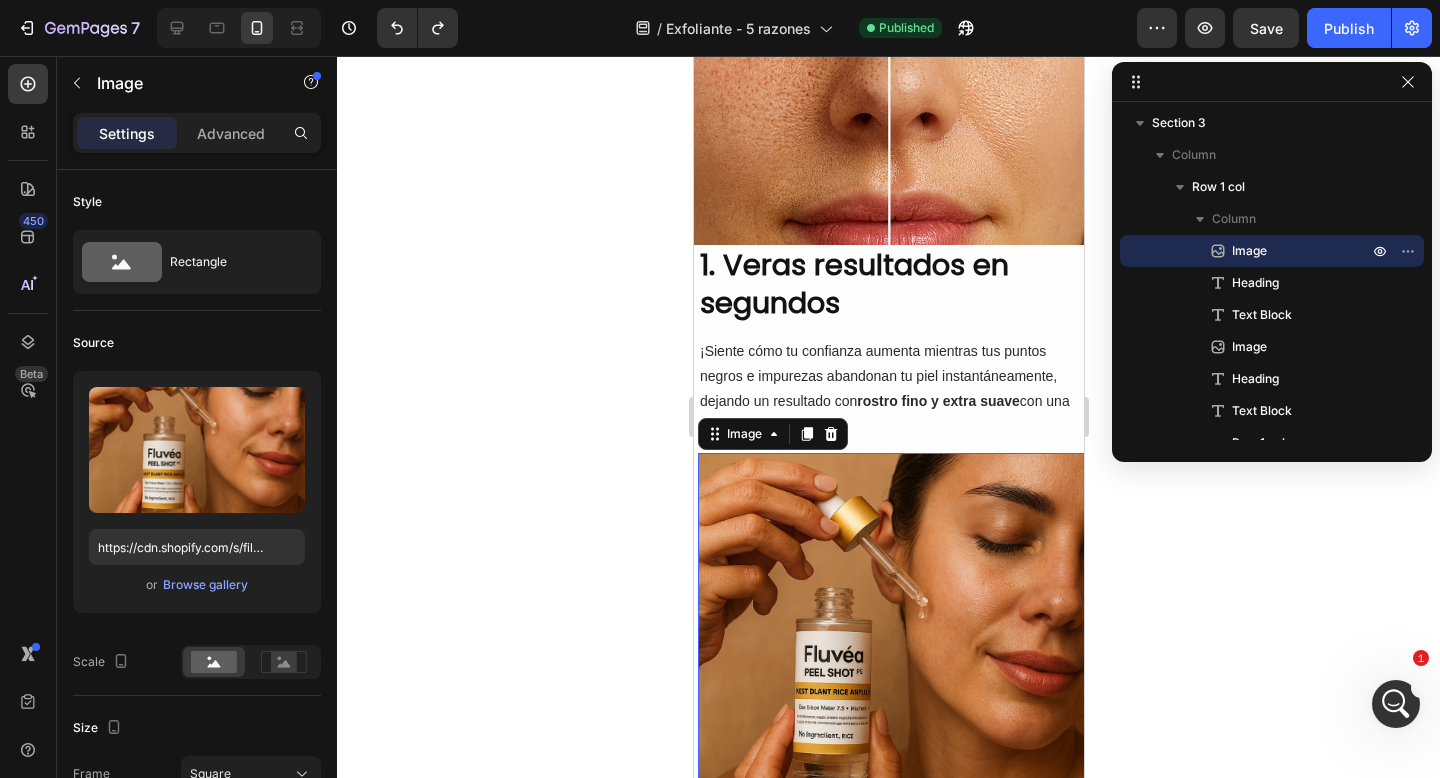 scroll, scrollTop: 398, scrollLeft: 0, axis: vertical 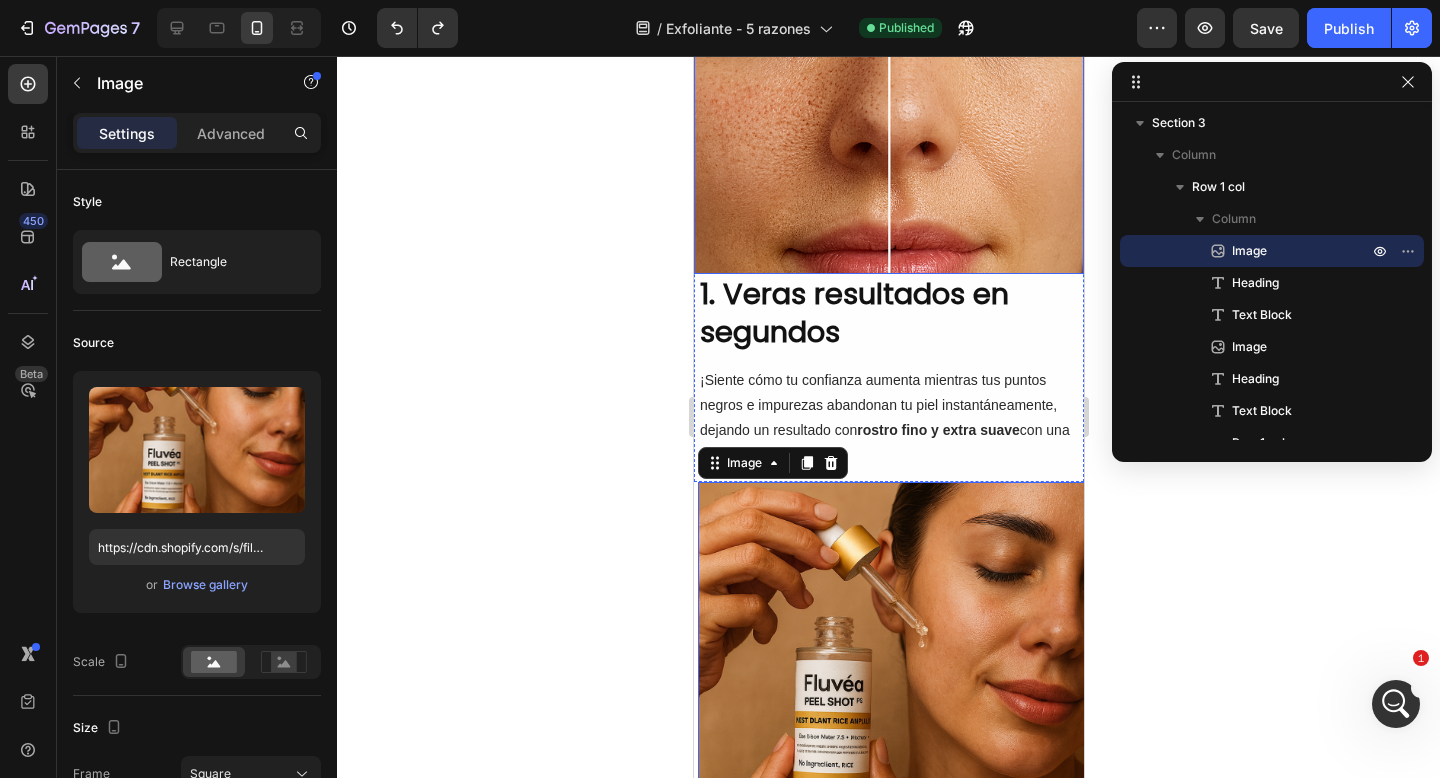 click at bounding box center (888, 79) 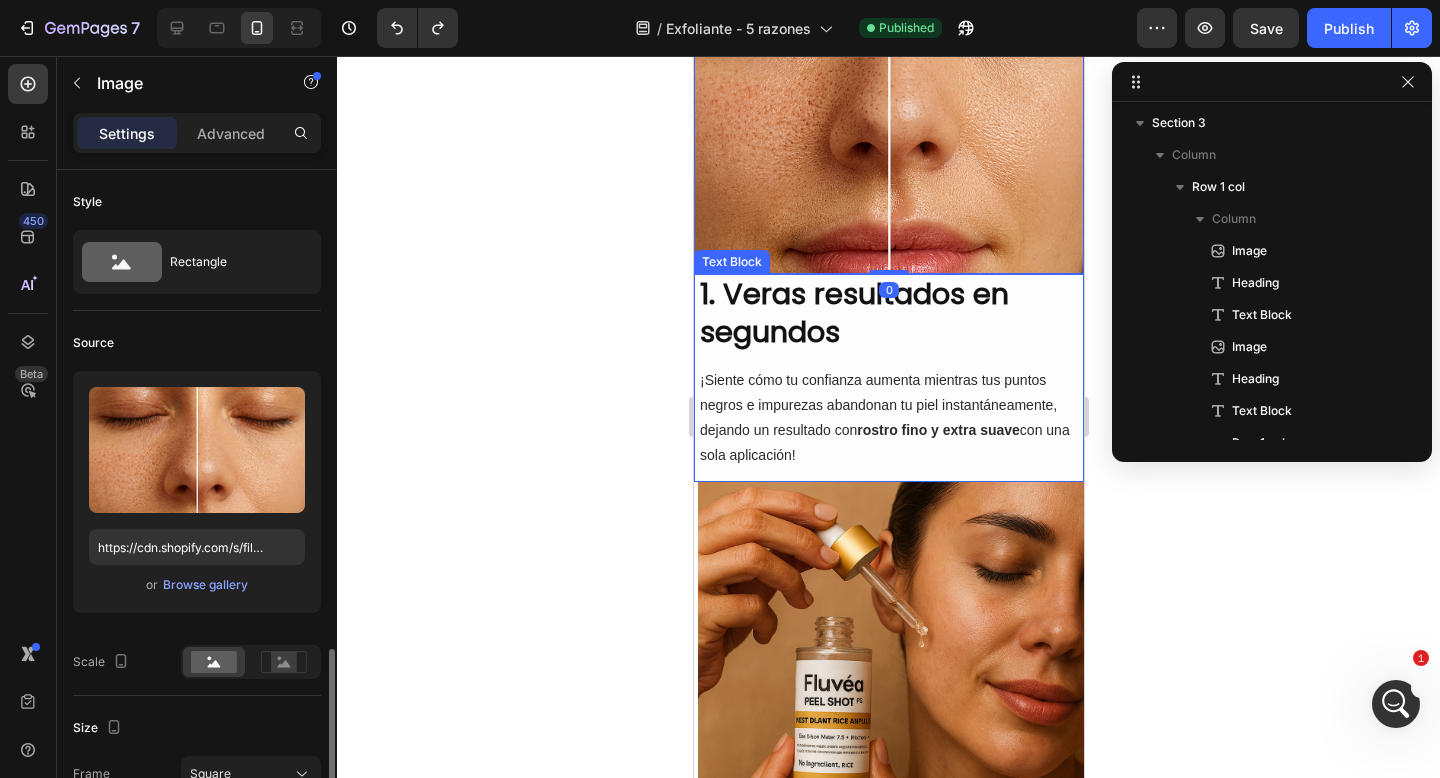 scroll, scrollTop: 336, scrollLeft: 0, axis: vertical 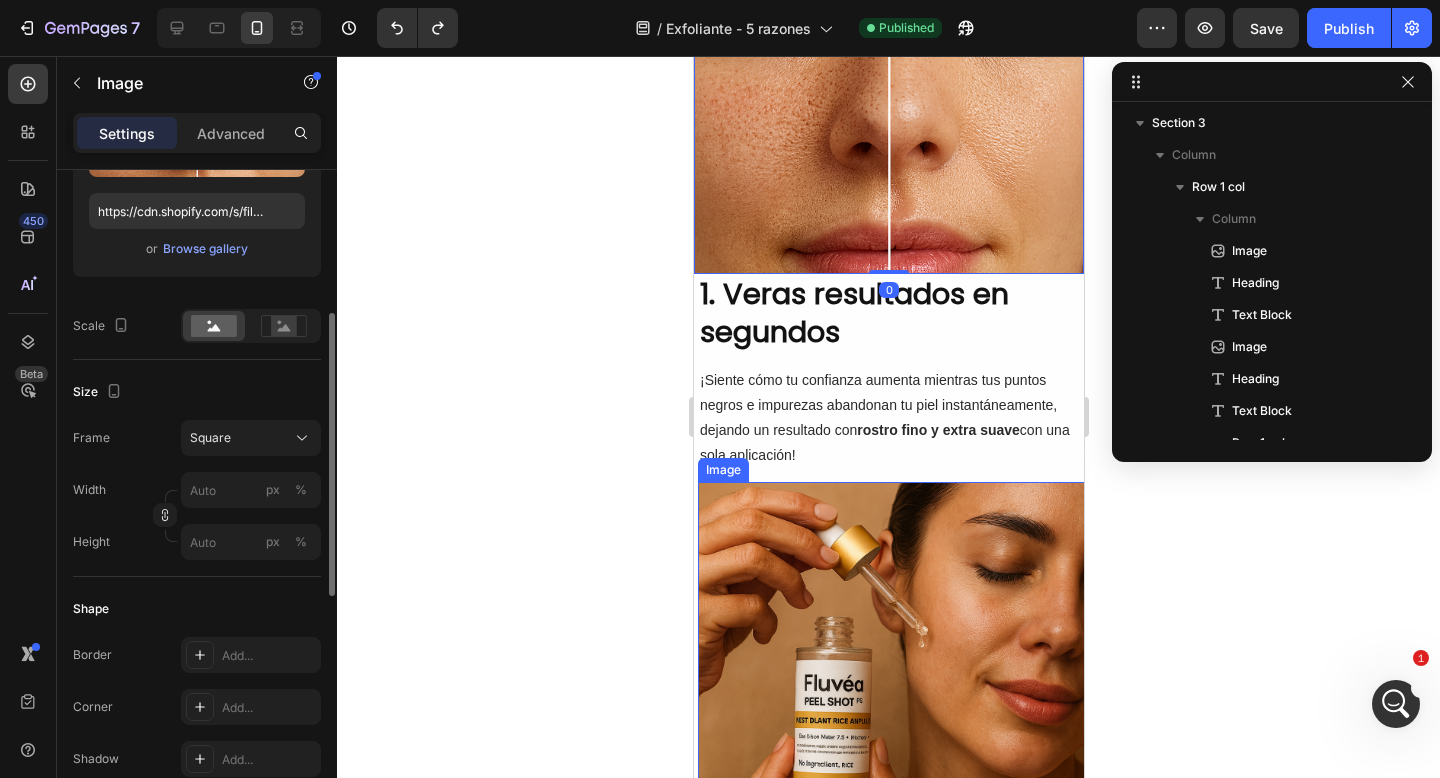 click at bounding box center (892, 677) 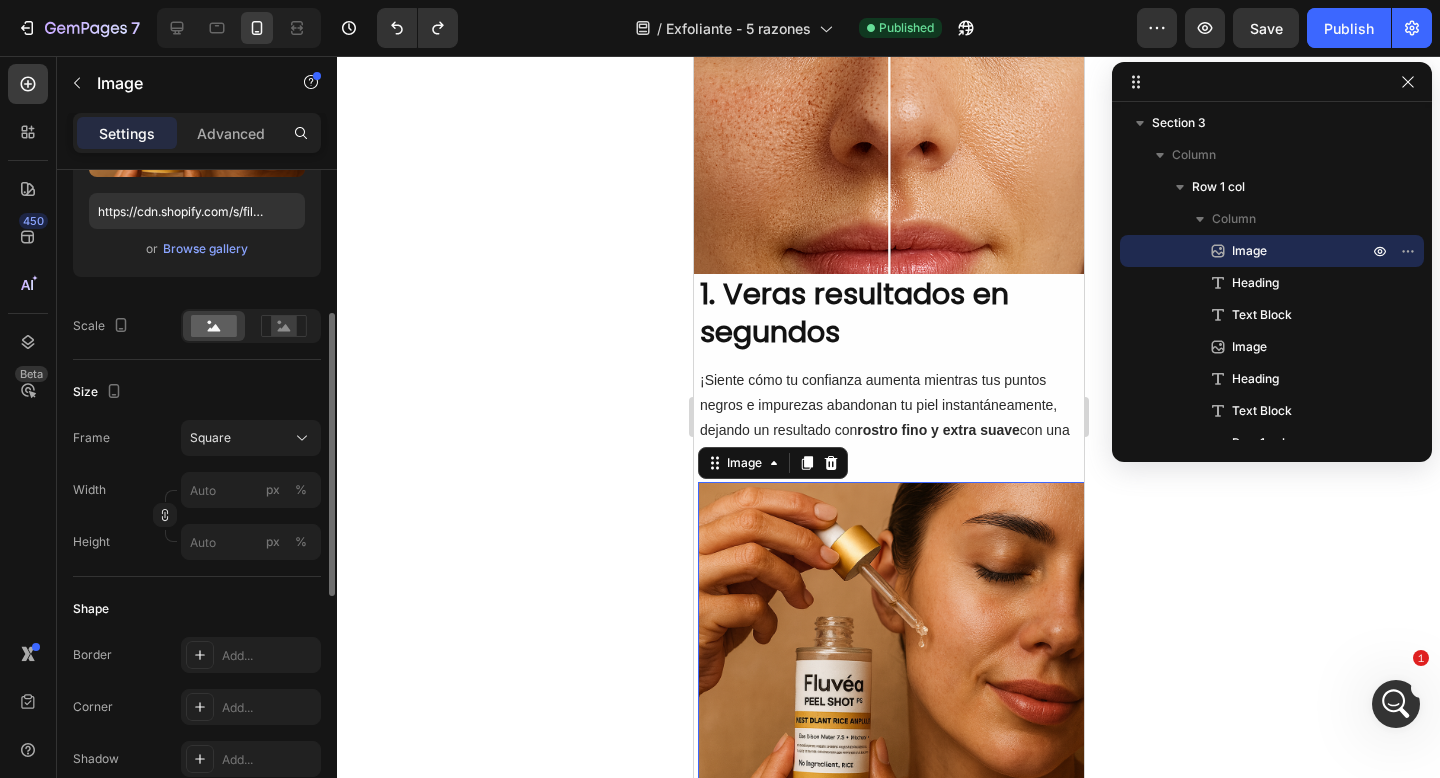 scroll, scrollTop: 385, scrollLeft: 0, axis: vertical 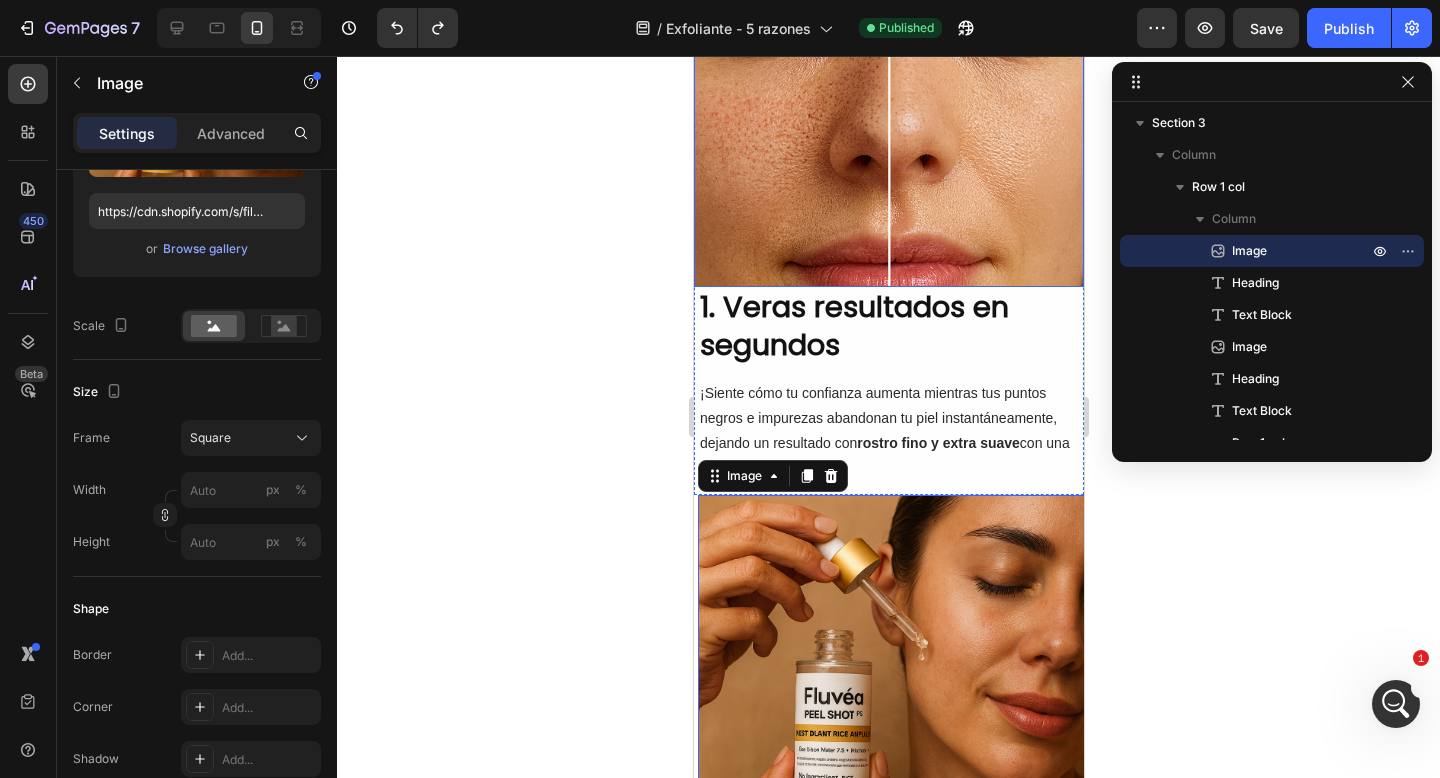 click at bounding box center (888, 92) 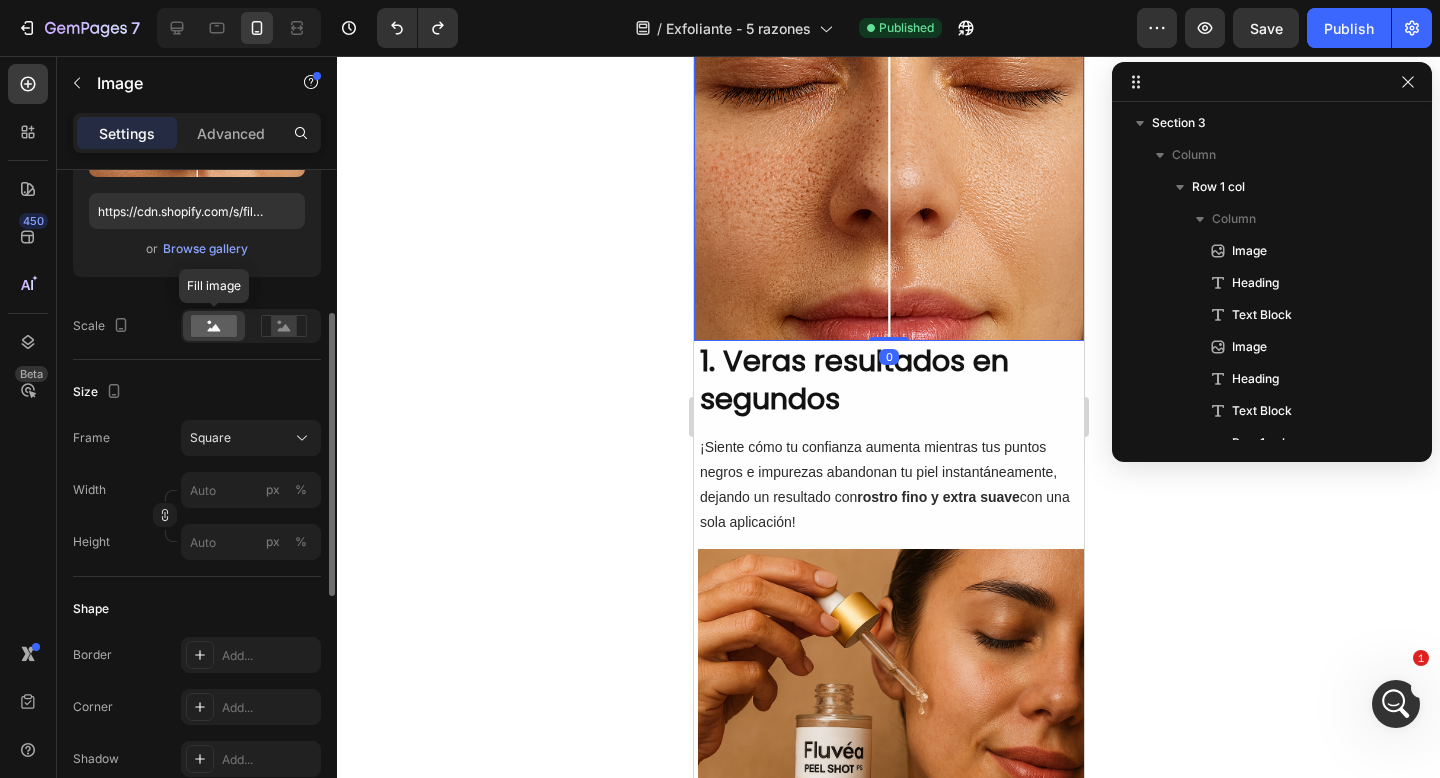 scroll, scrollTop: 84, scrollLeft: 0, axis: vertical 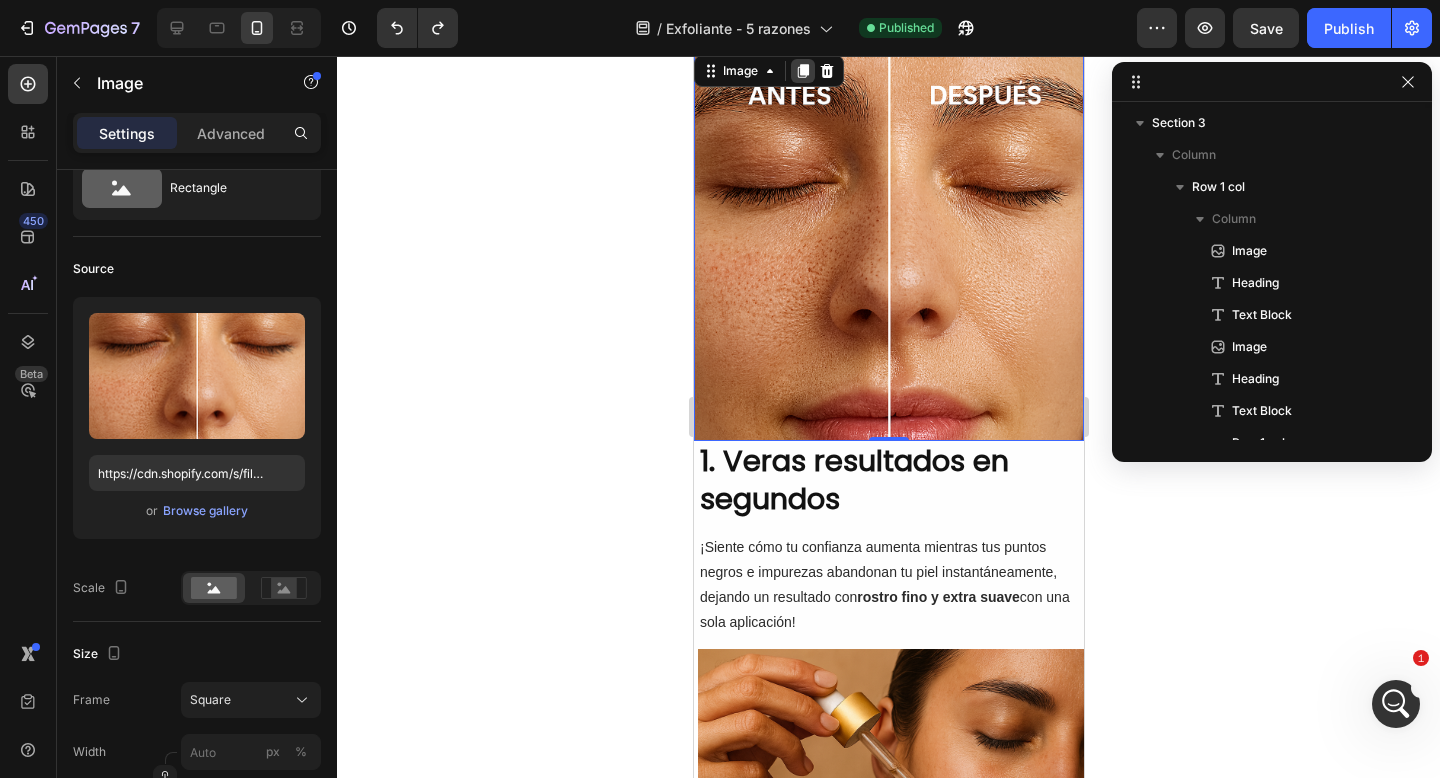 click 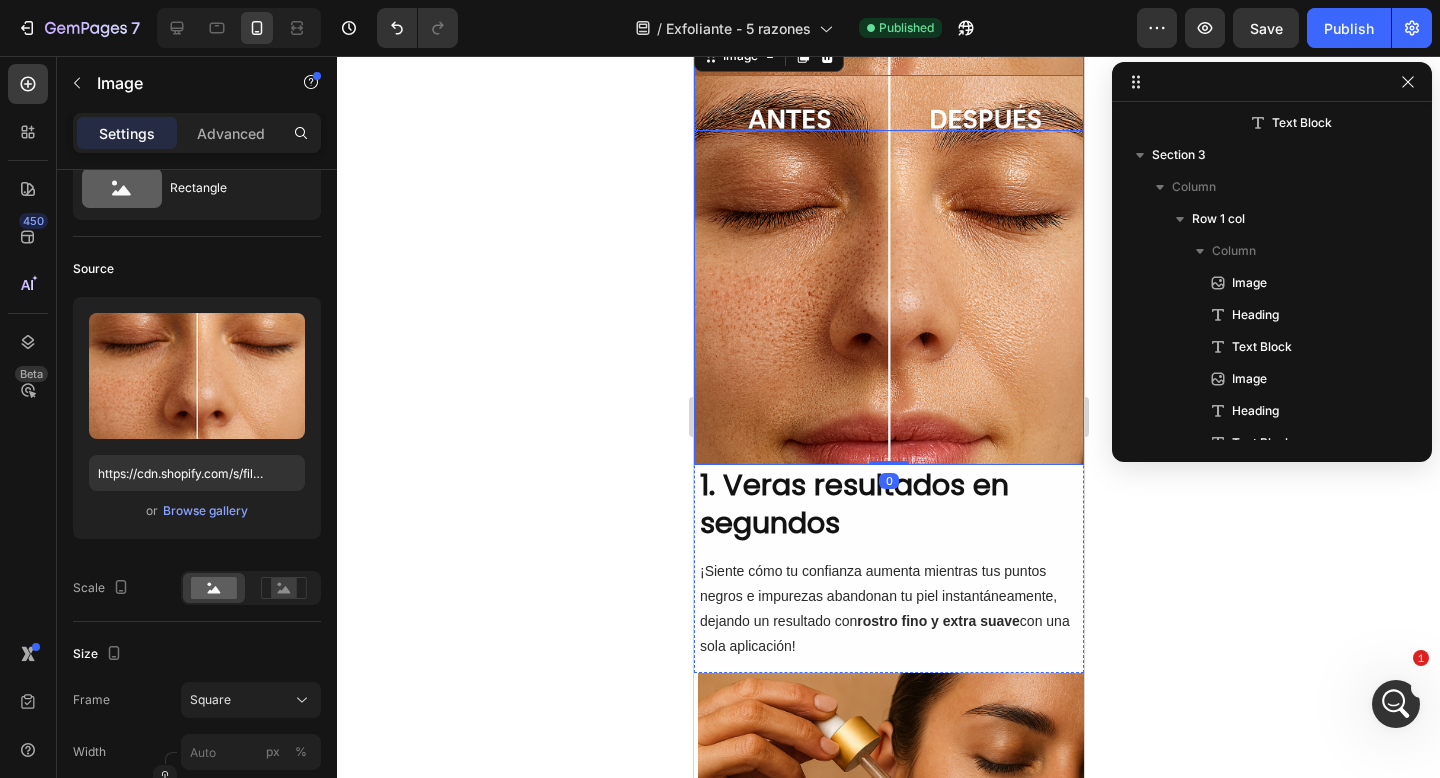 scroll, scrollTop: 483, scrollLeft: 0, axis: vertical 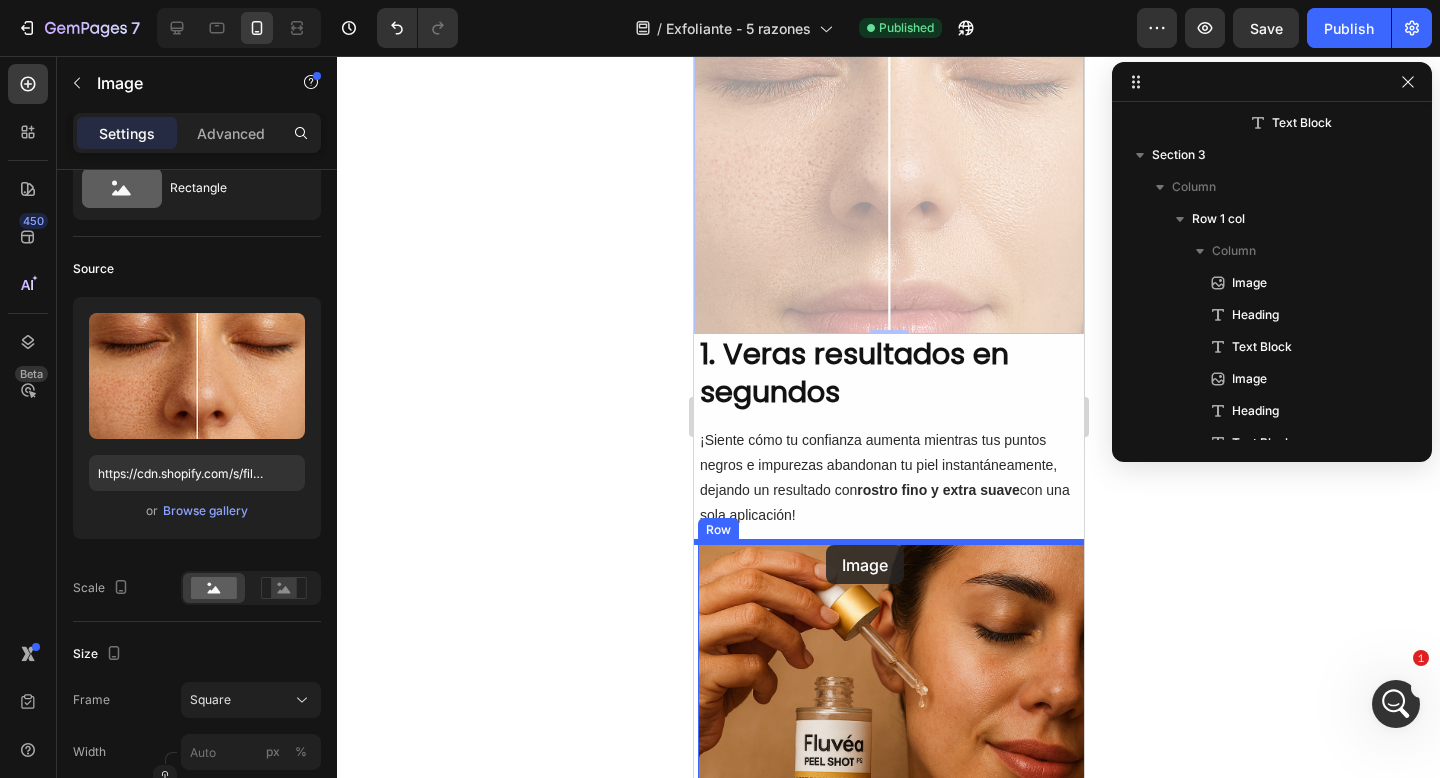 drag, startPoint x: 745, startPoint y: 111, endPoint x: 825, endPoint y: 545, distance: 441.31168 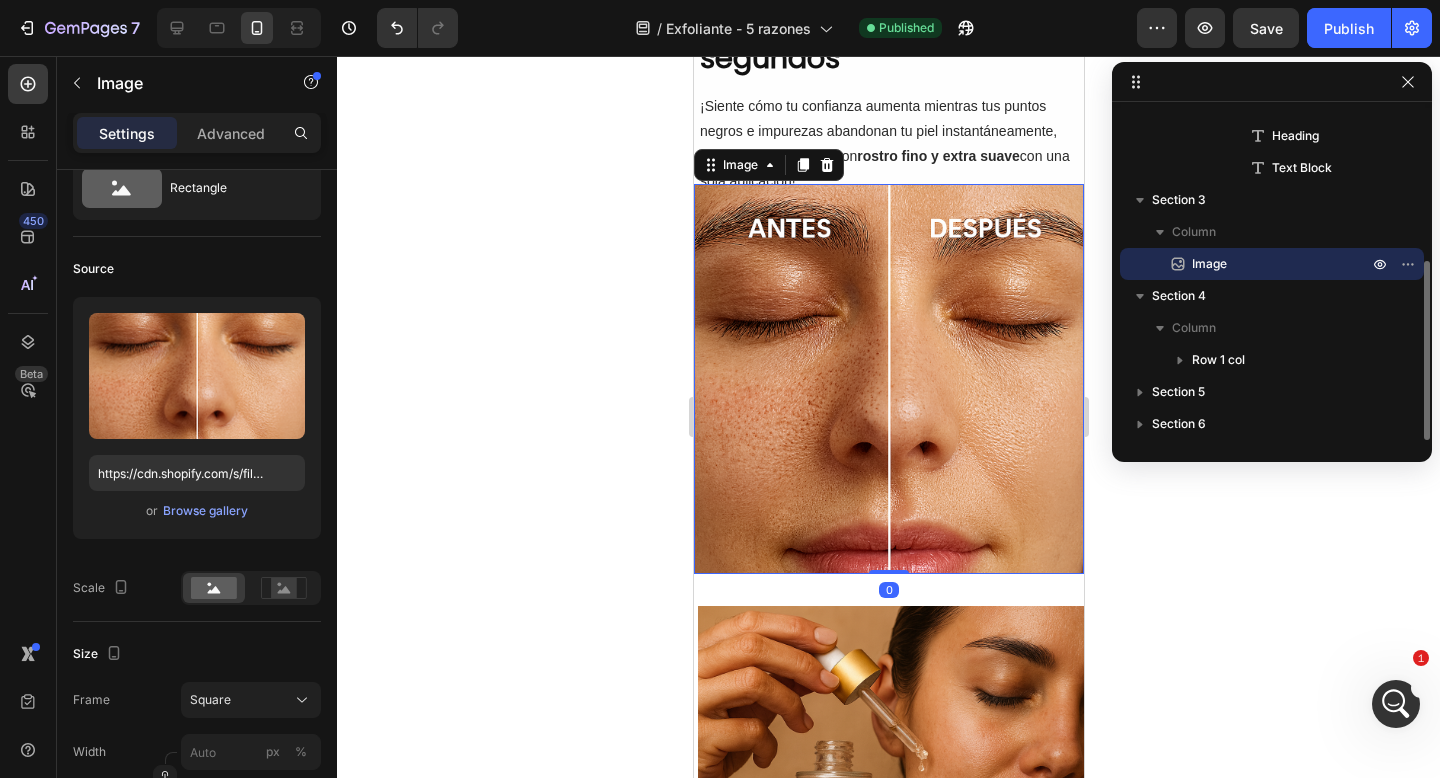 scroll, scrollTop: 278, scrollLeft: 0, axis: vertical 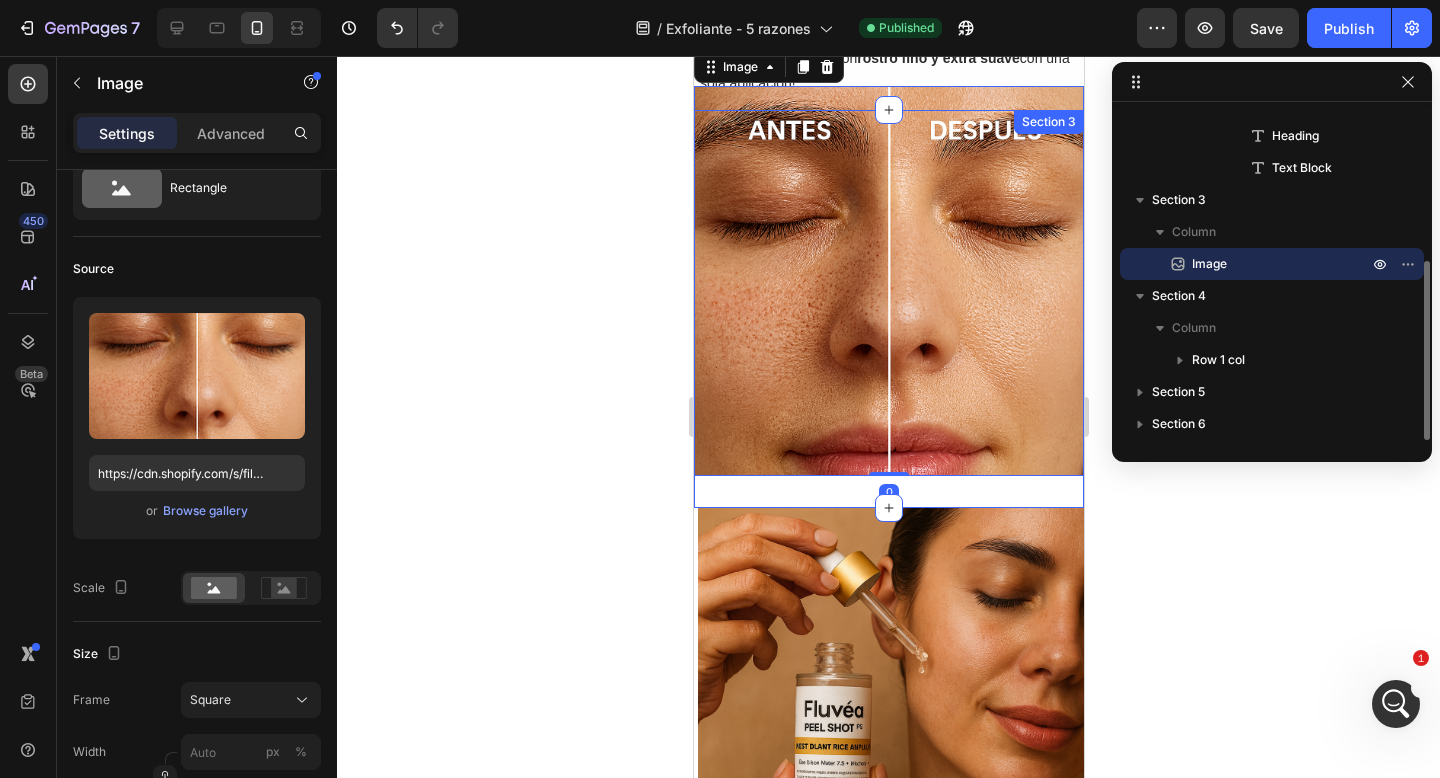 click at bounding box center (892, 703) 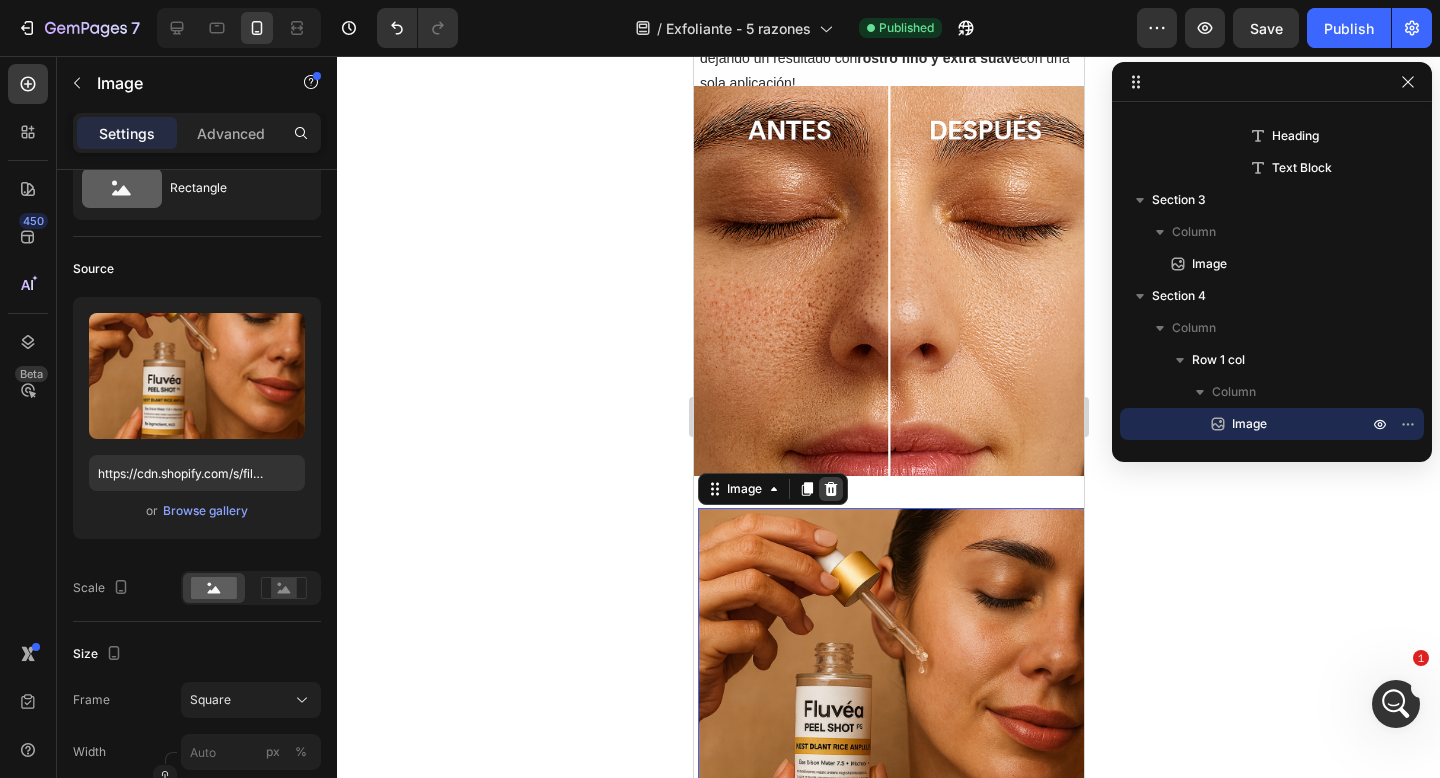 click 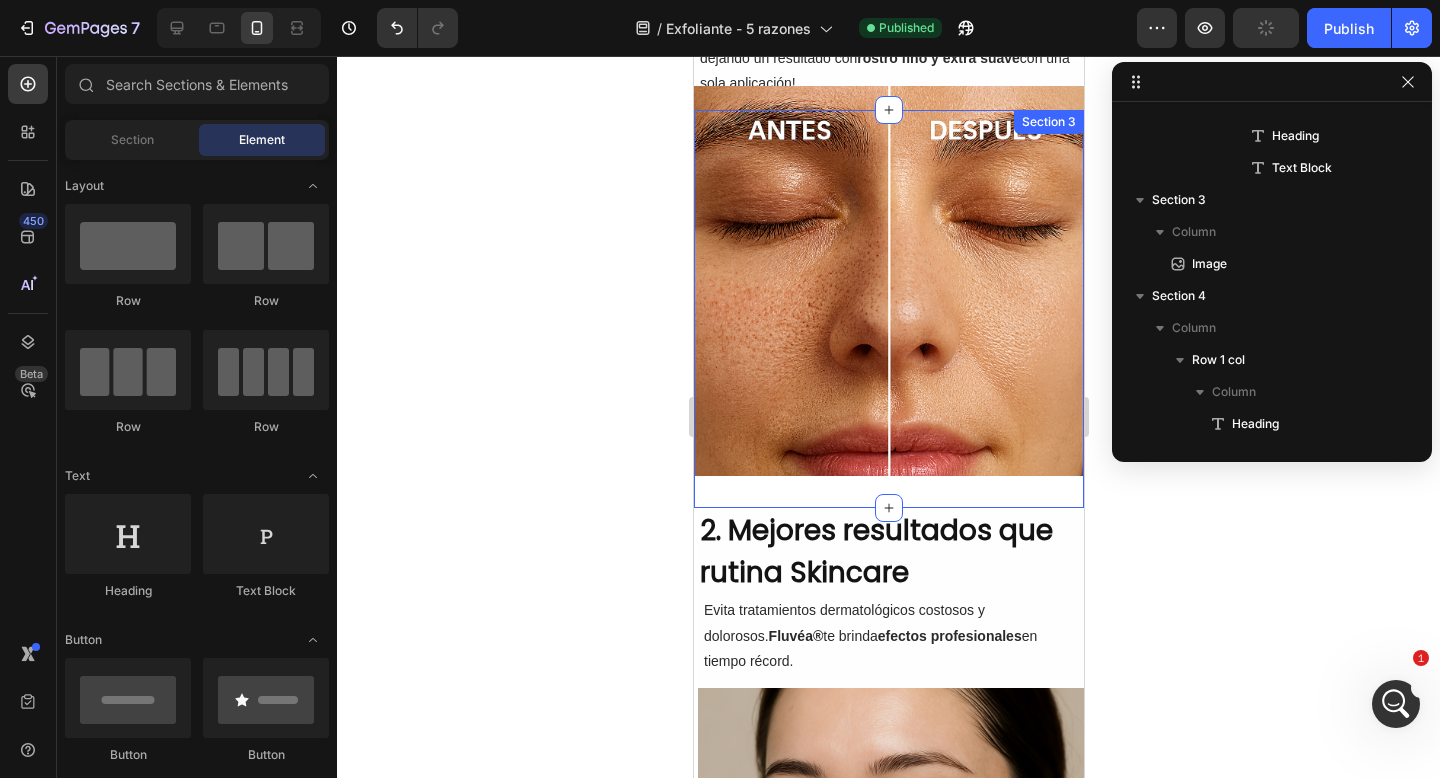 click at bounding box center [888, 281] 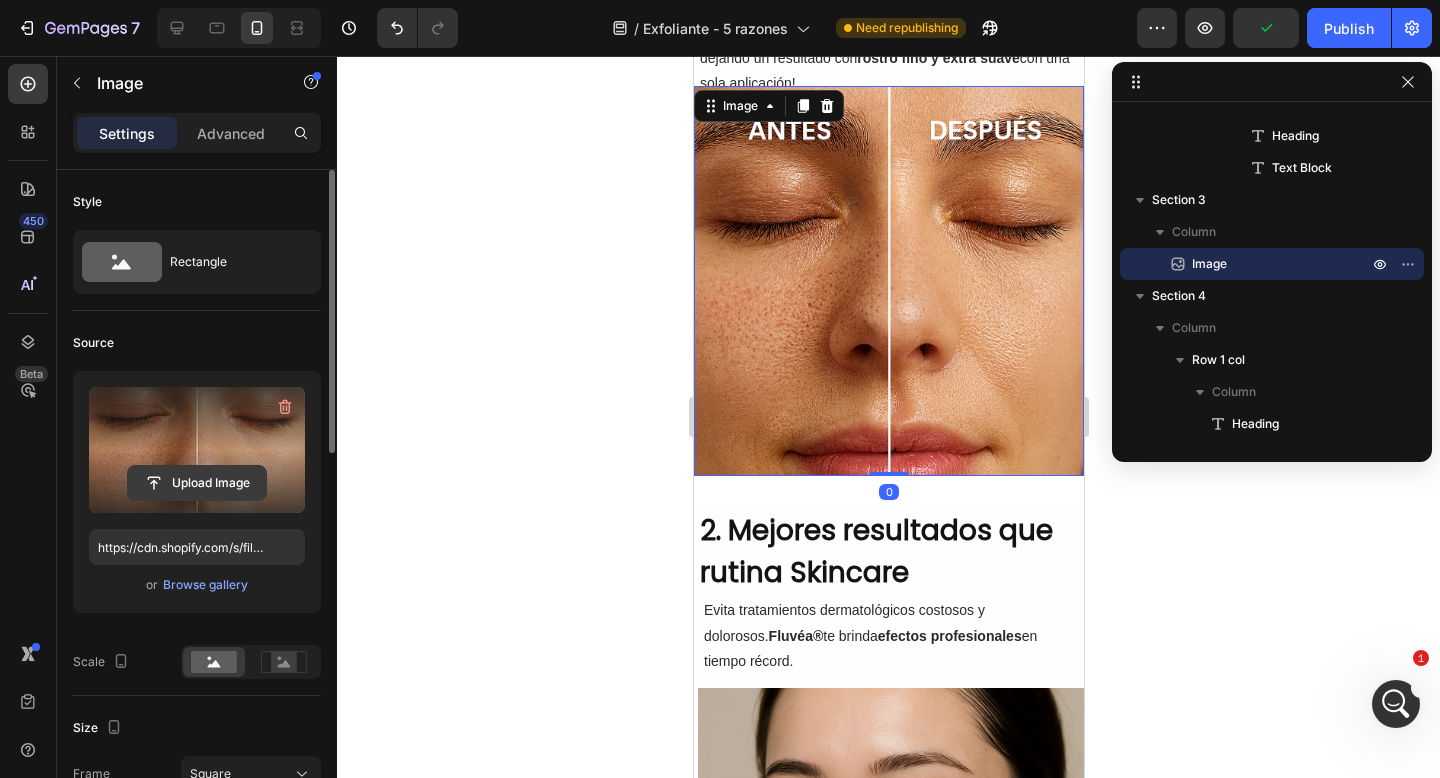 click 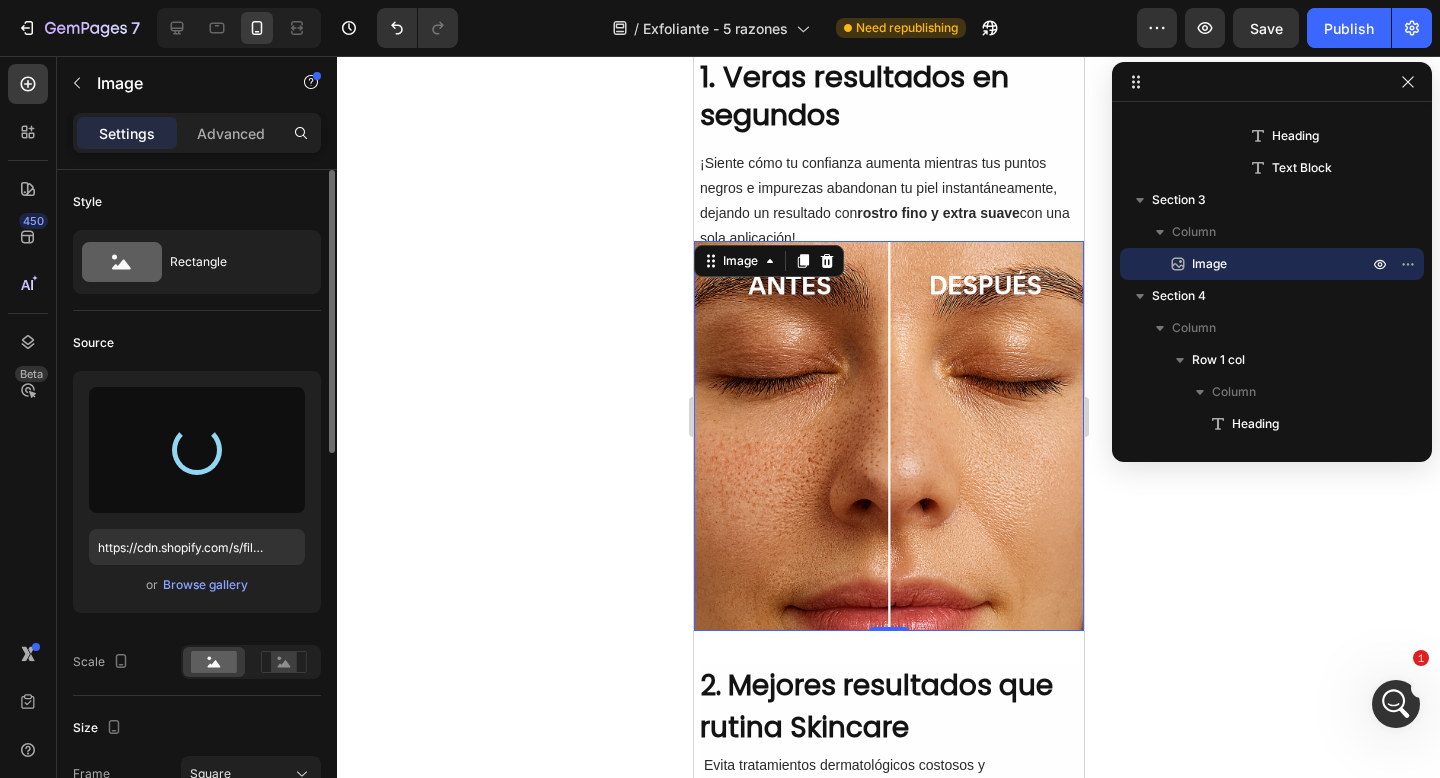 scroll, scrollTop: 511, scrollLeft: 0, axis: vertical 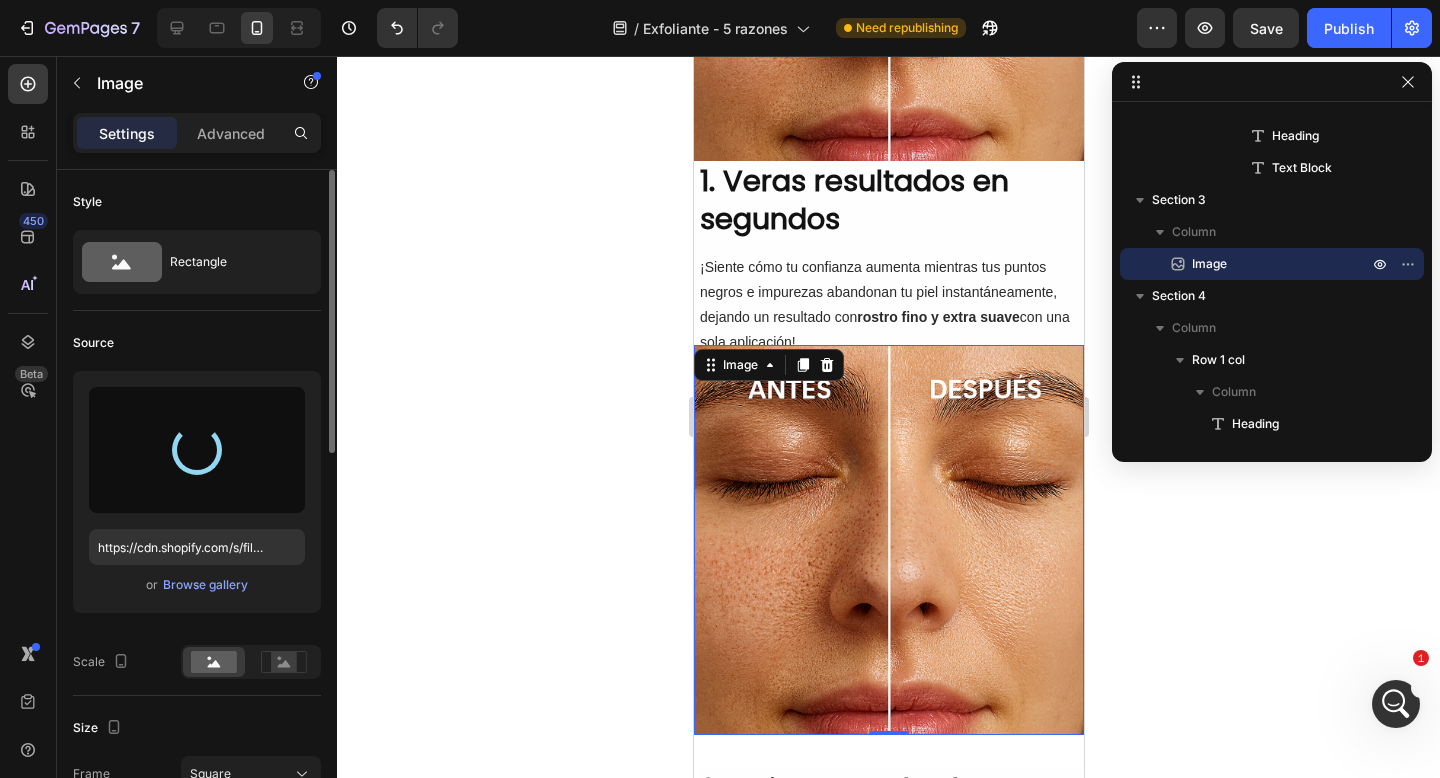 type on "https://cdn.shopify.com/s/files/1/0905/2212/4588/files/gempages_577672644518740668-3a2cce18-b07e-49f8-8bf6-c6192e2a7b1e.png" 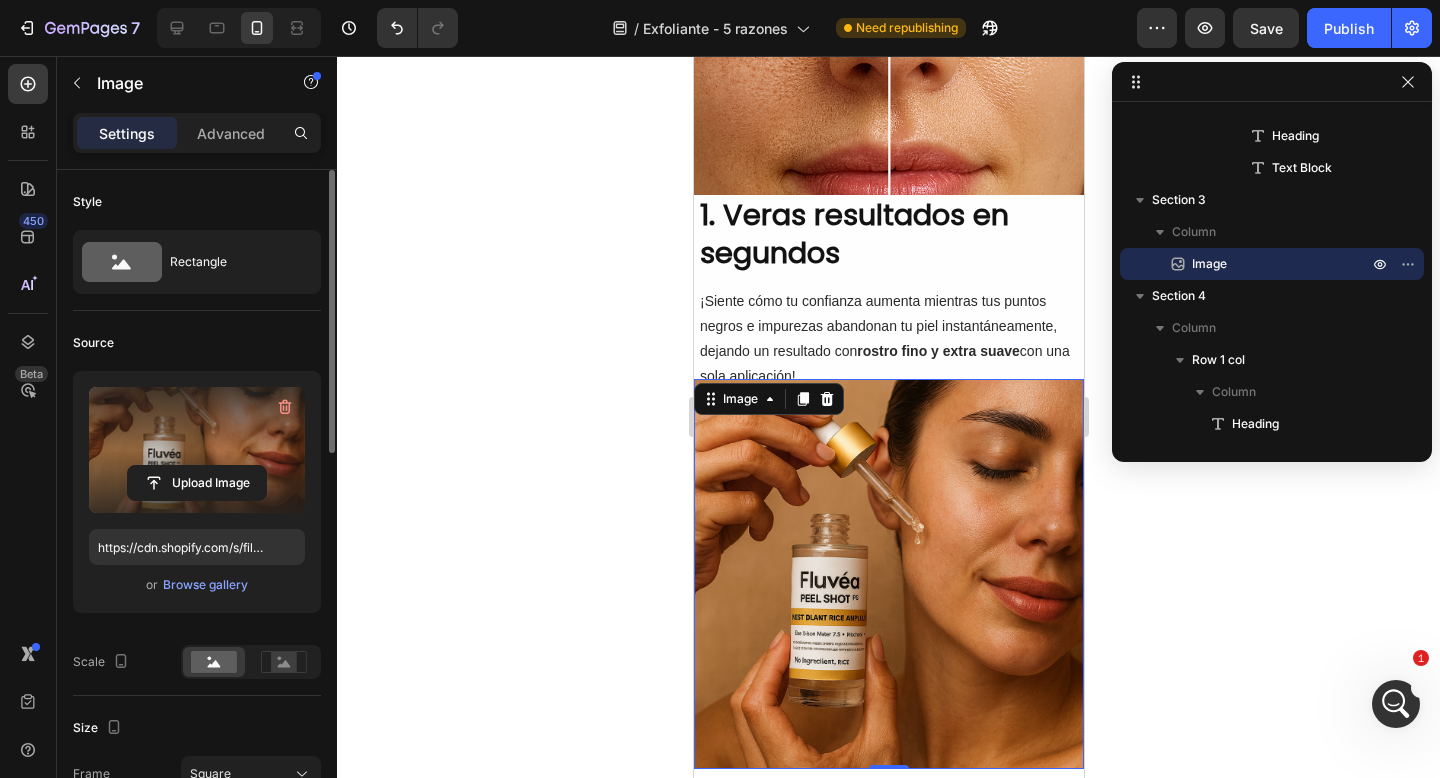 scroll, scrollTop: 613, scrollLeft: 0, axis: vertical 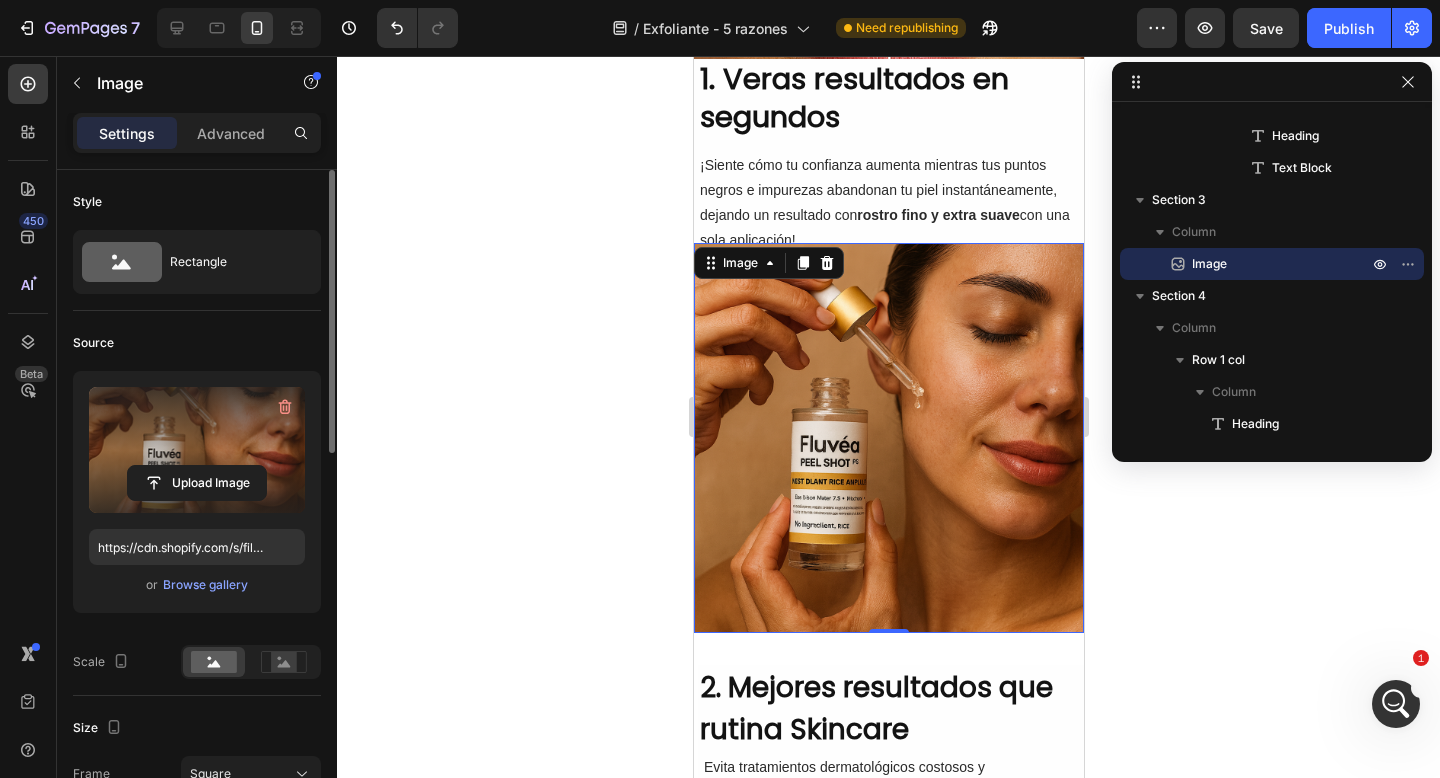 click 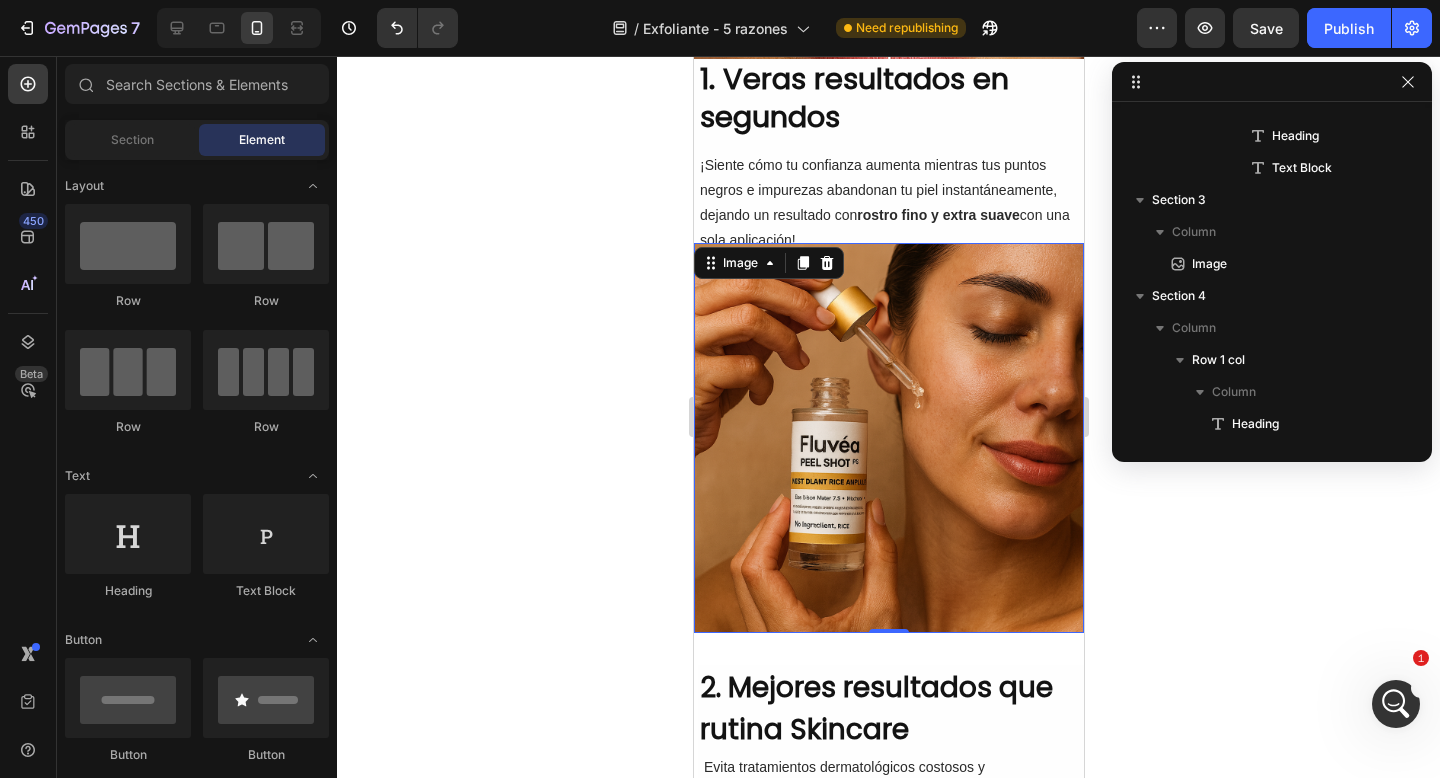 click 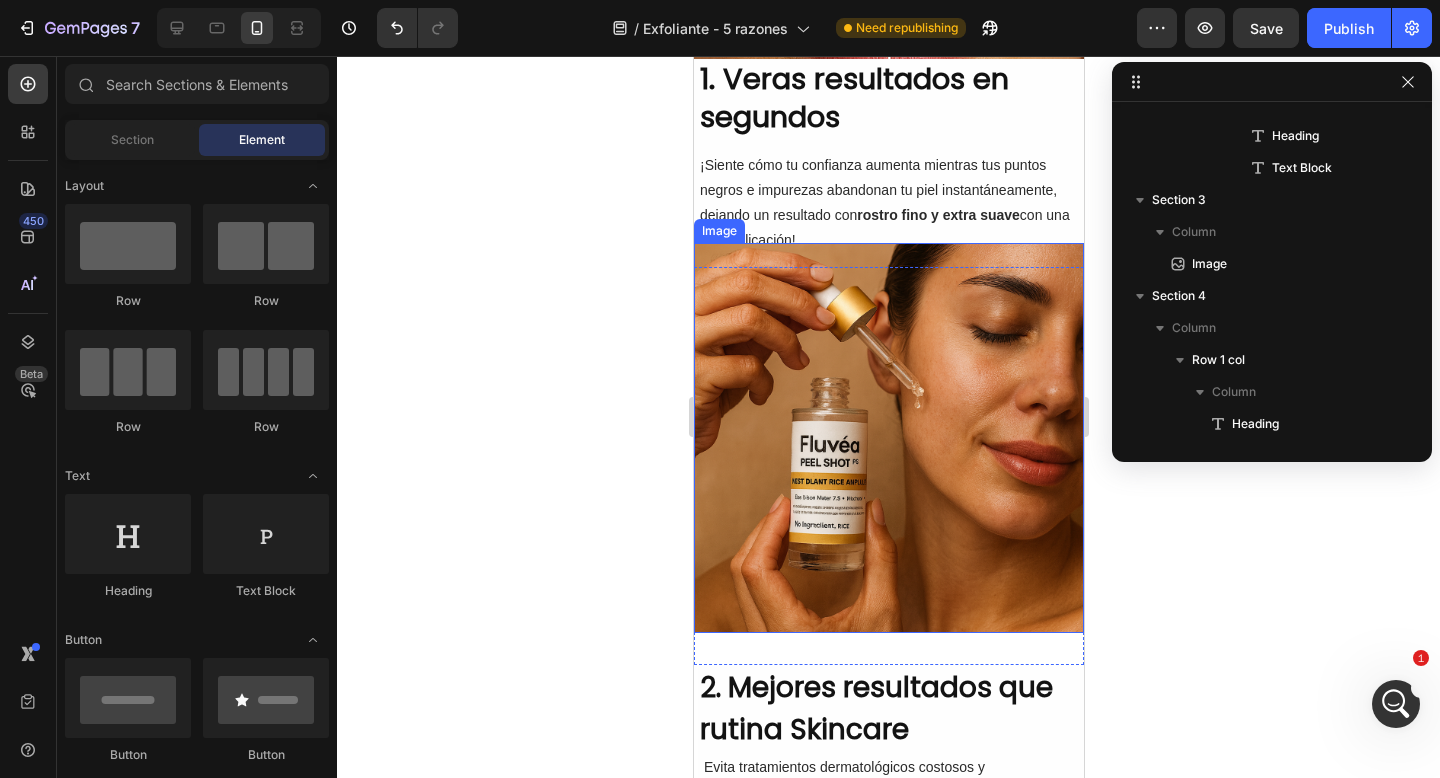scroll, scrollTop: 631, scrollLeft: 0, axis: vertical 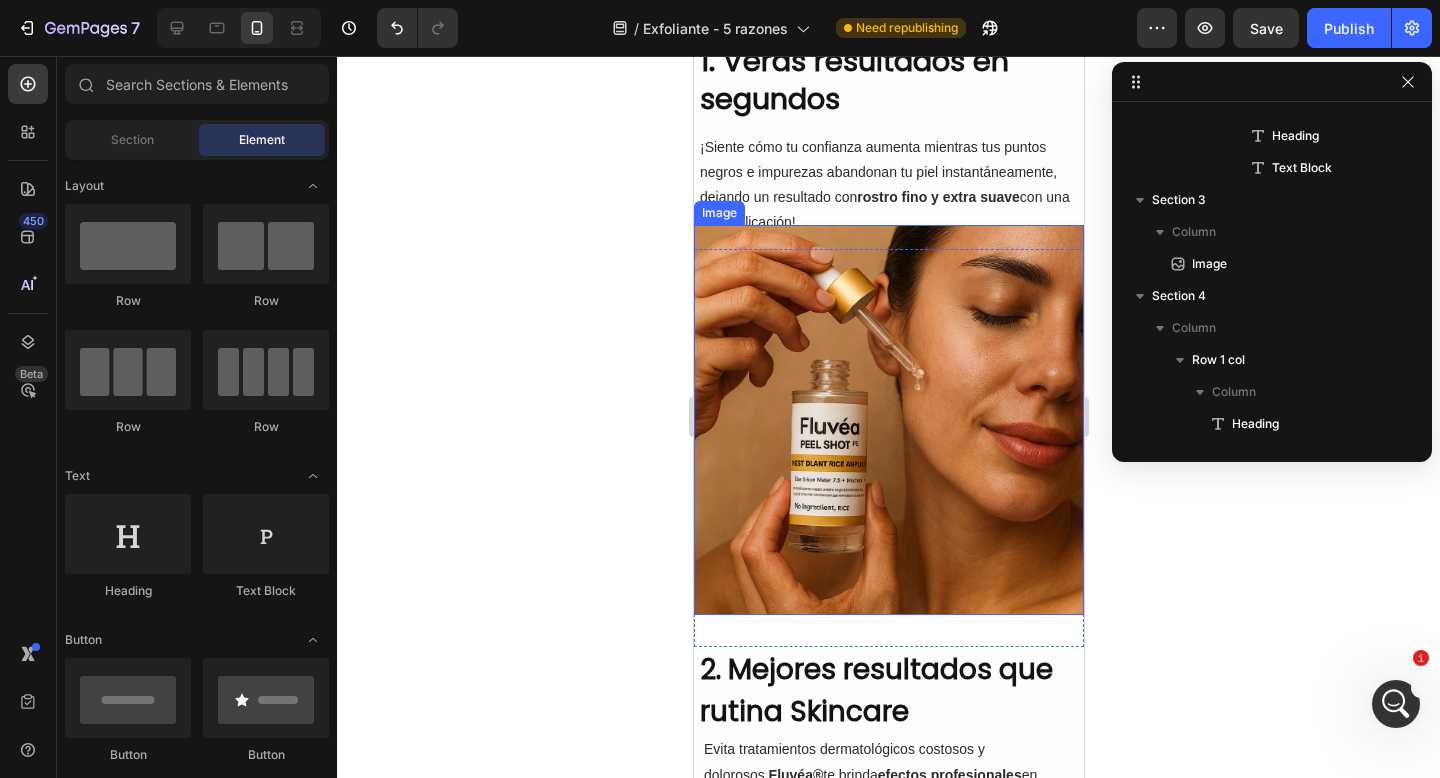 click at bounding box center [888, 420] 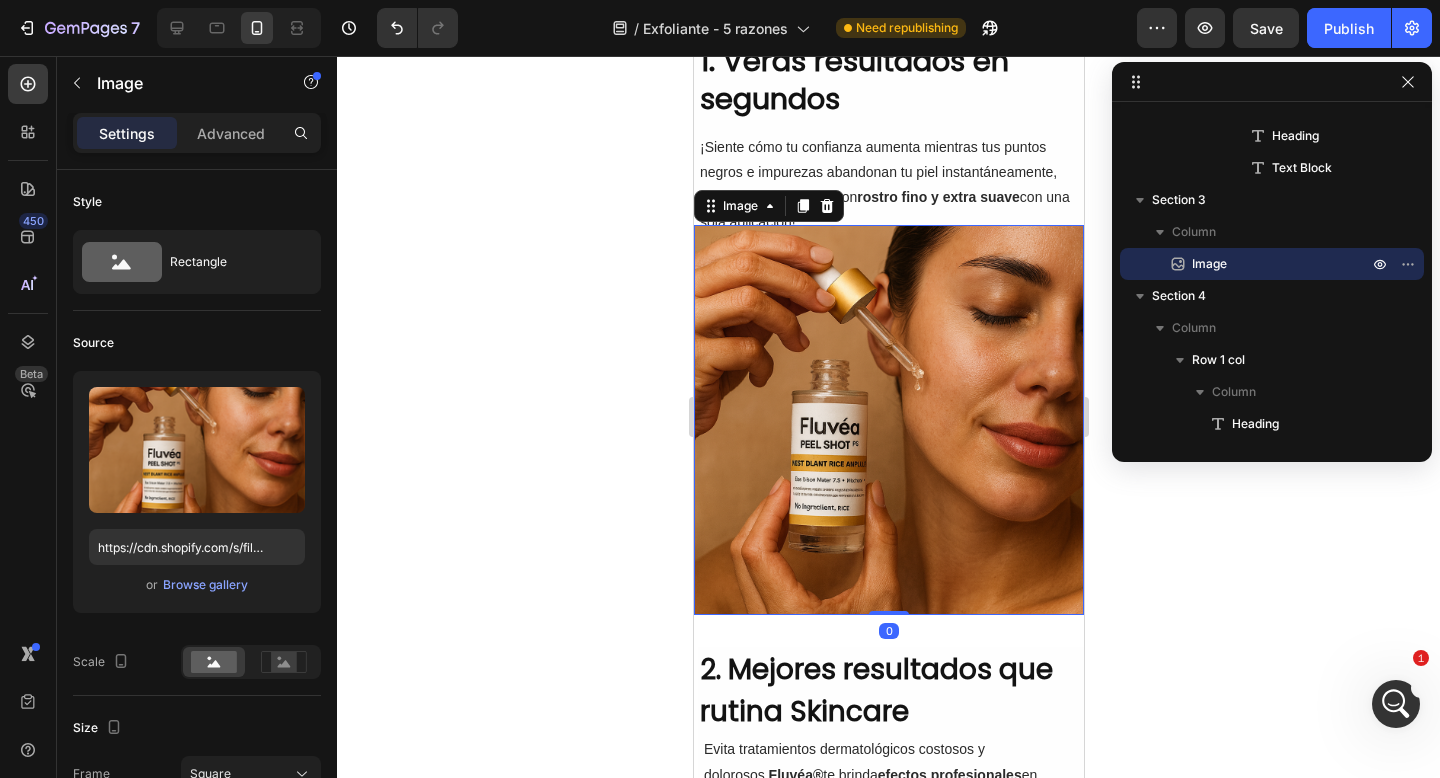 scroll, scrollTop: 490, scrollLeft: 0, axis: vertical 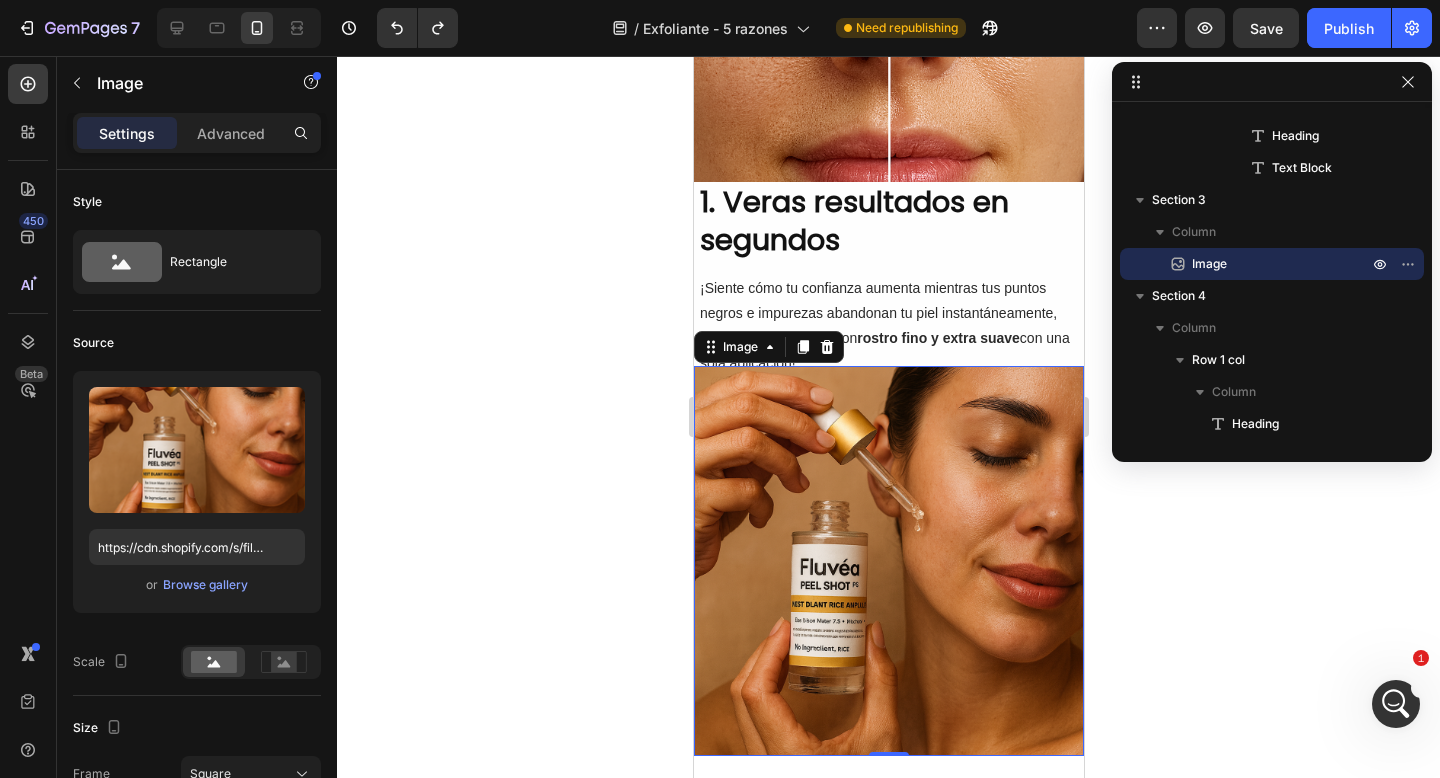 click 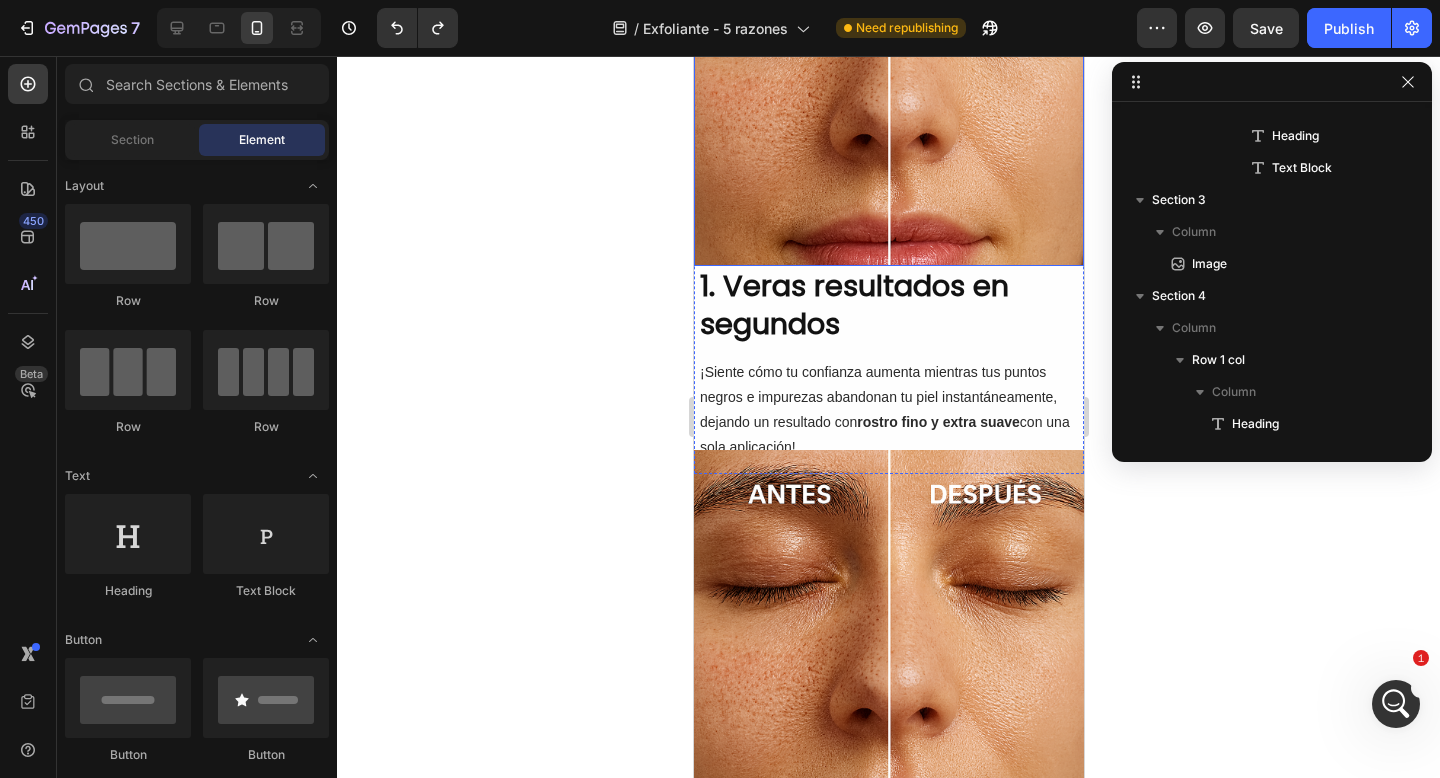 click at bounding box center [888, 71] 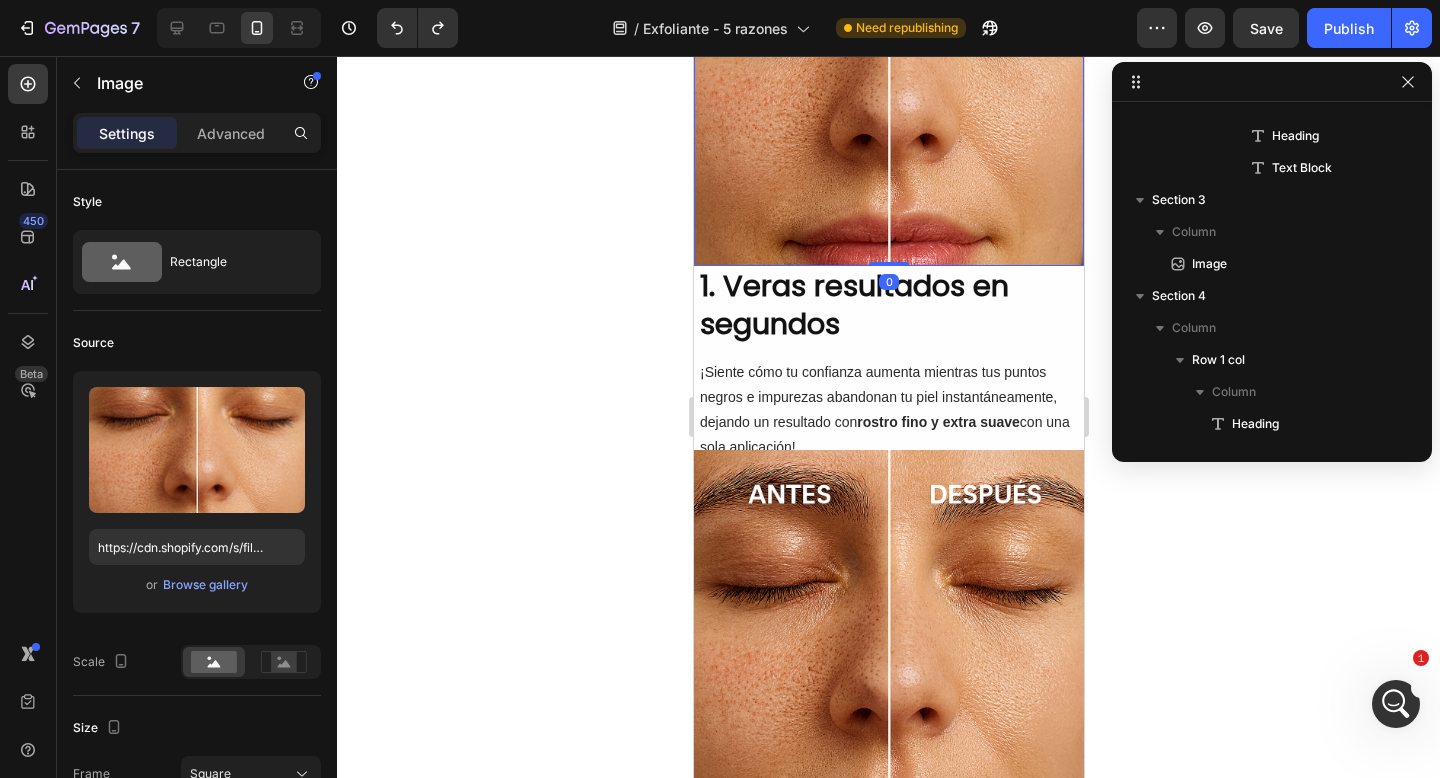 scroll, scrollTop: 141, scrollLeft: 0, axis: vertical 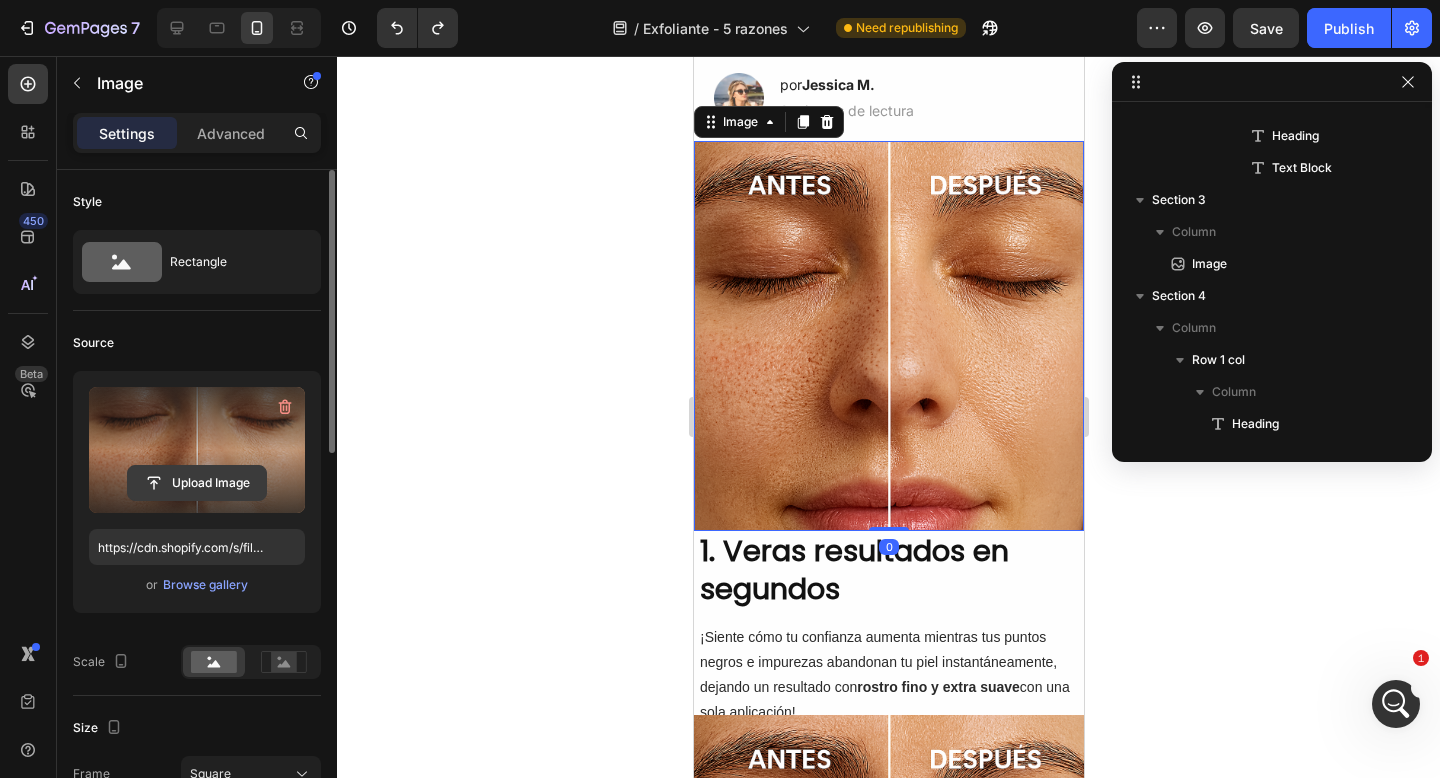 click 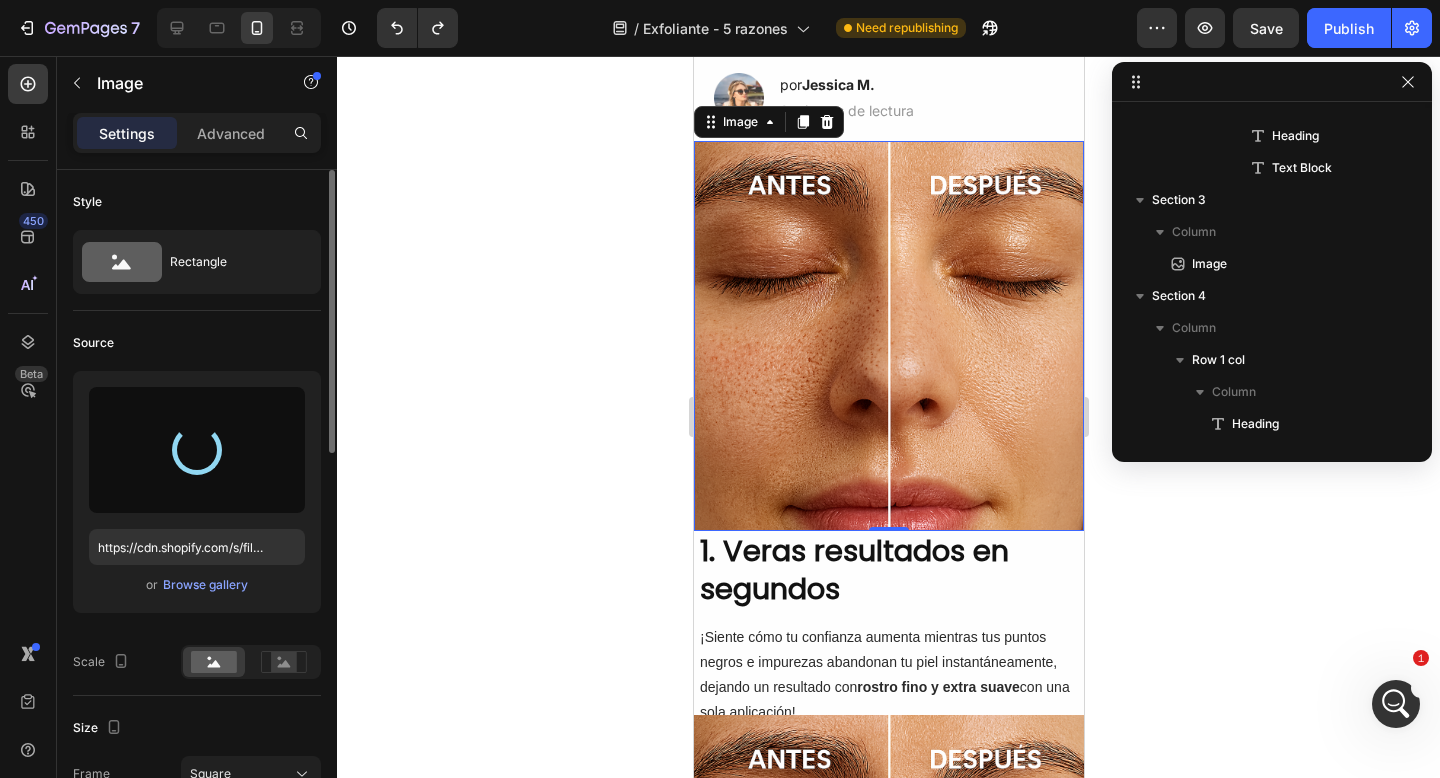 type on "https://cdn.shopify.com/s/files/1/0905/2212/4588/files/gempages_577672644518740668-3a2cce18-b07e-49f8-8bf6-c6192e2a7b1e.png" 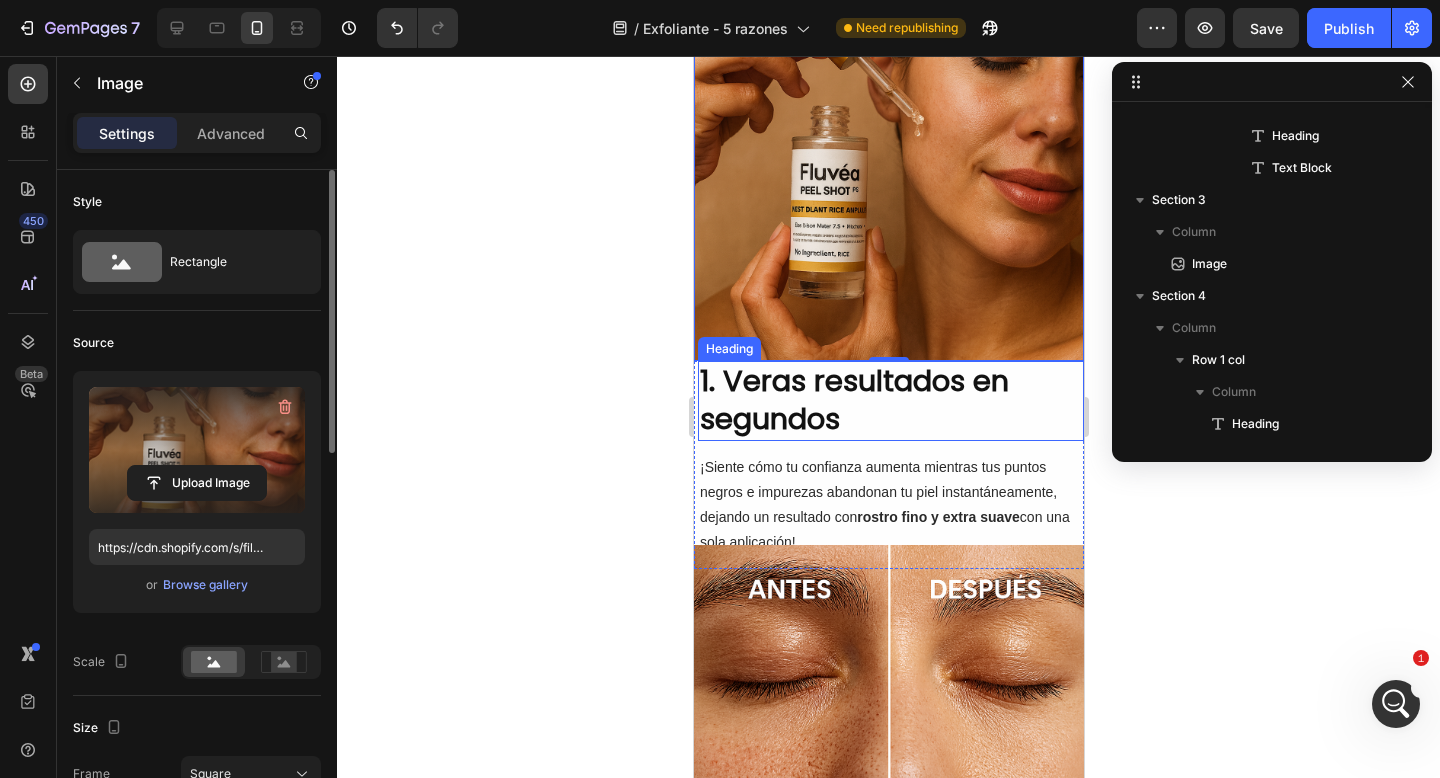 scroll, scrollTop: 441, scrollLeft: 0, axis: vertical 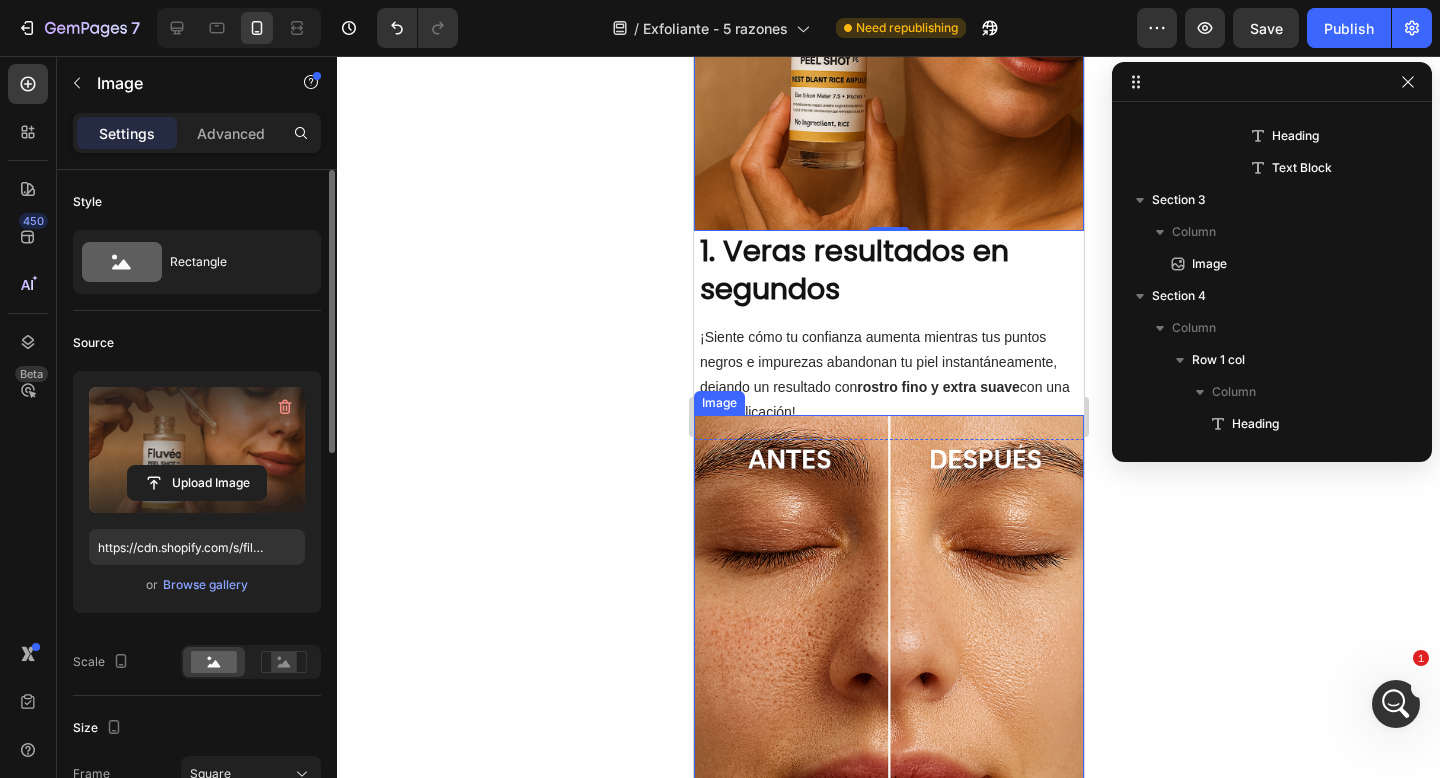 click at bounding box center (888, 610) 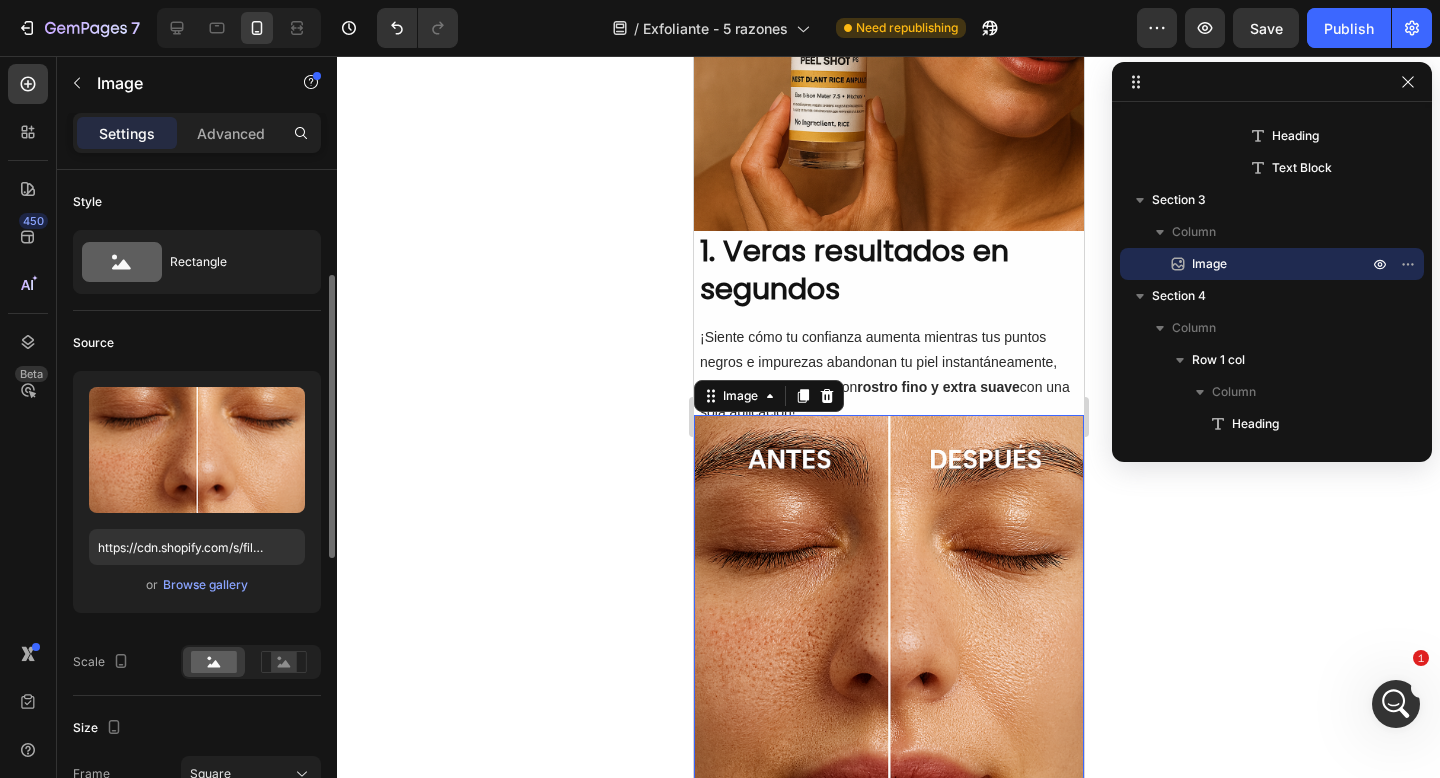 scroll, scrollTop: 74, scrollLeft: 0, axis: vertical 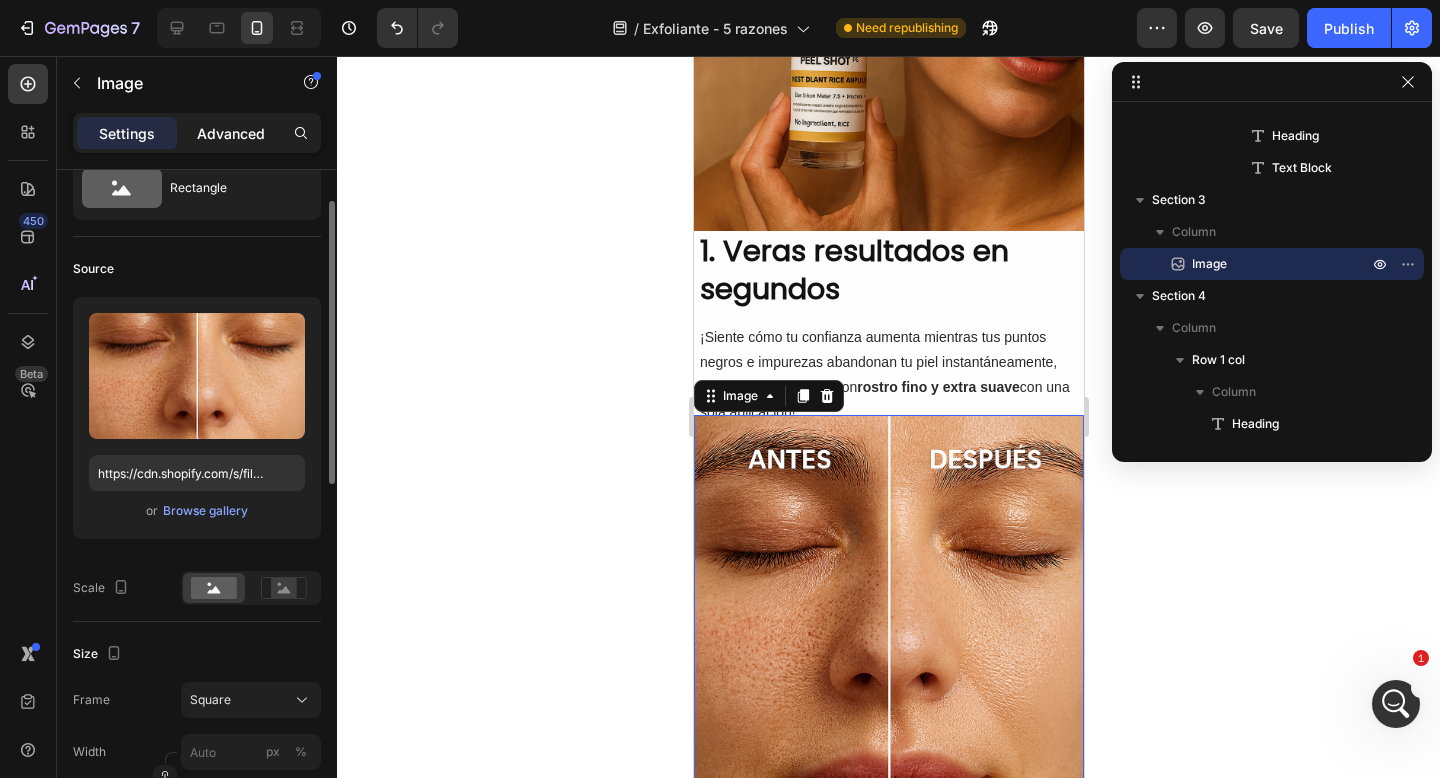 click on "Advanced" 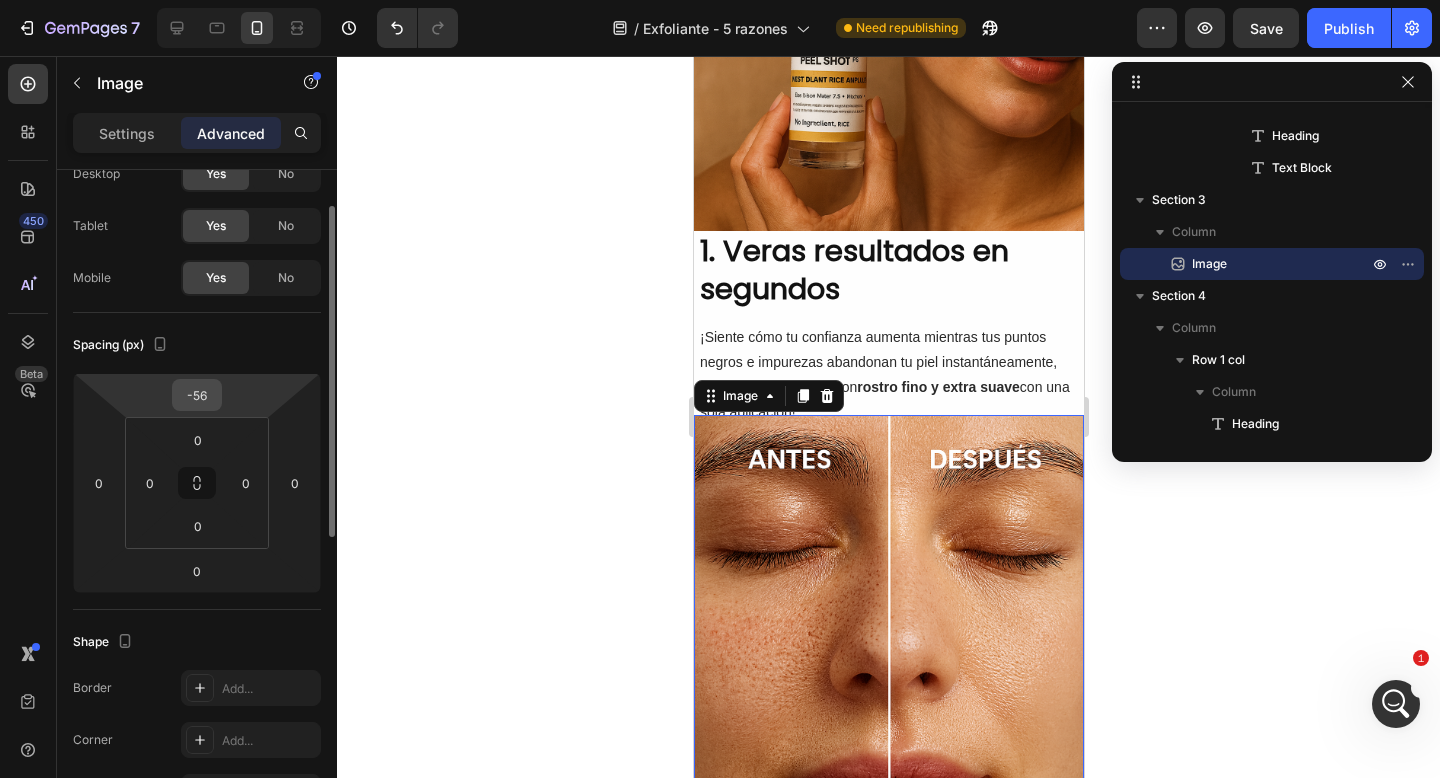 click on "-56" at bounding box center [197, 395] 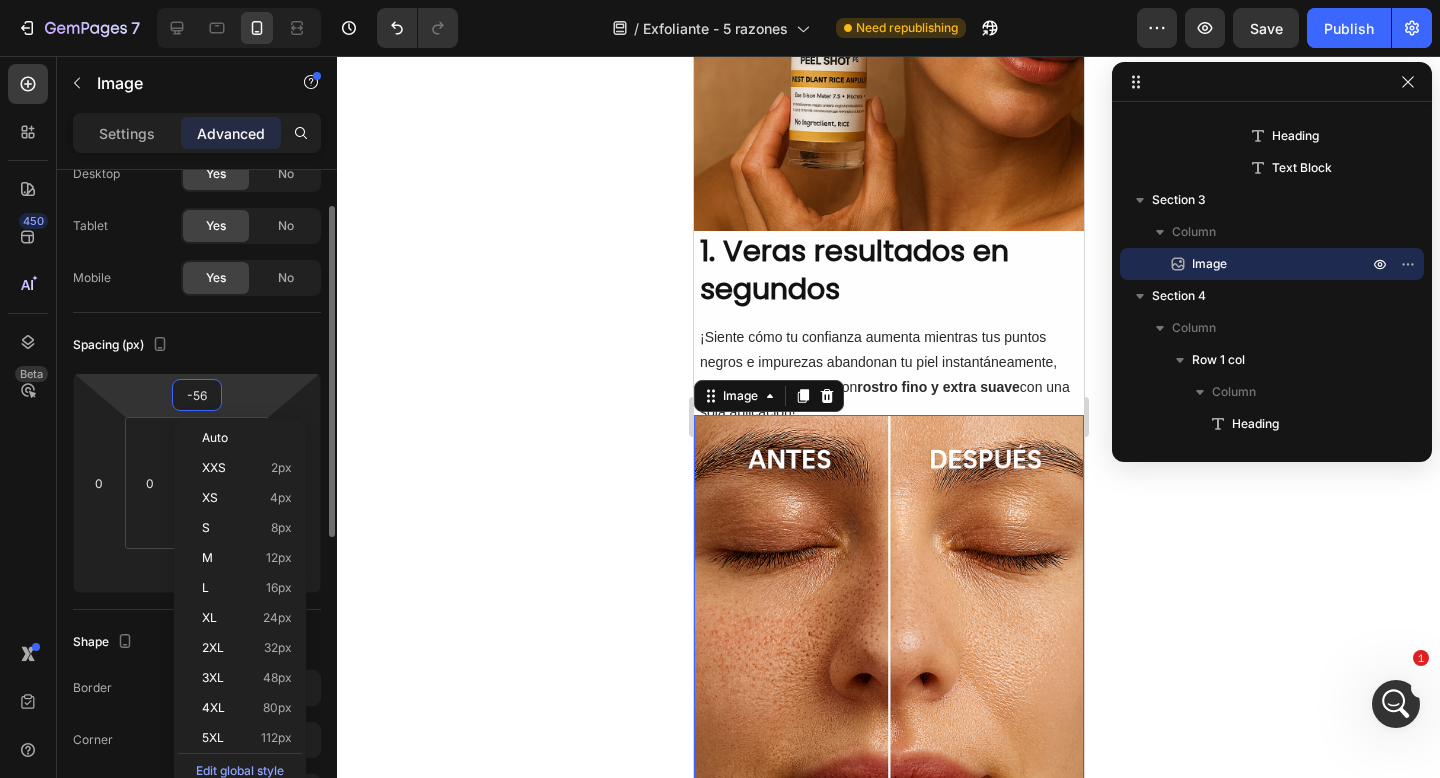 type on "0" 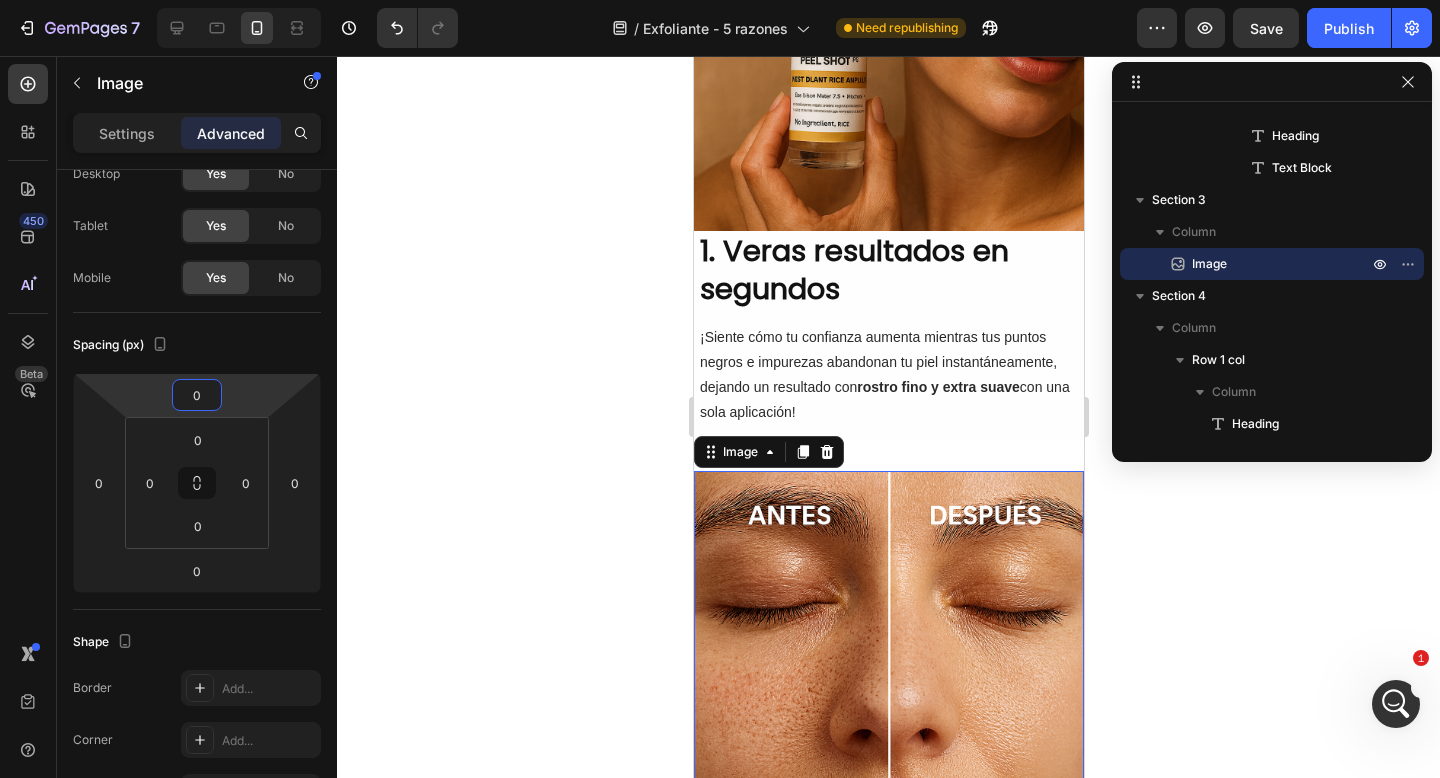 click 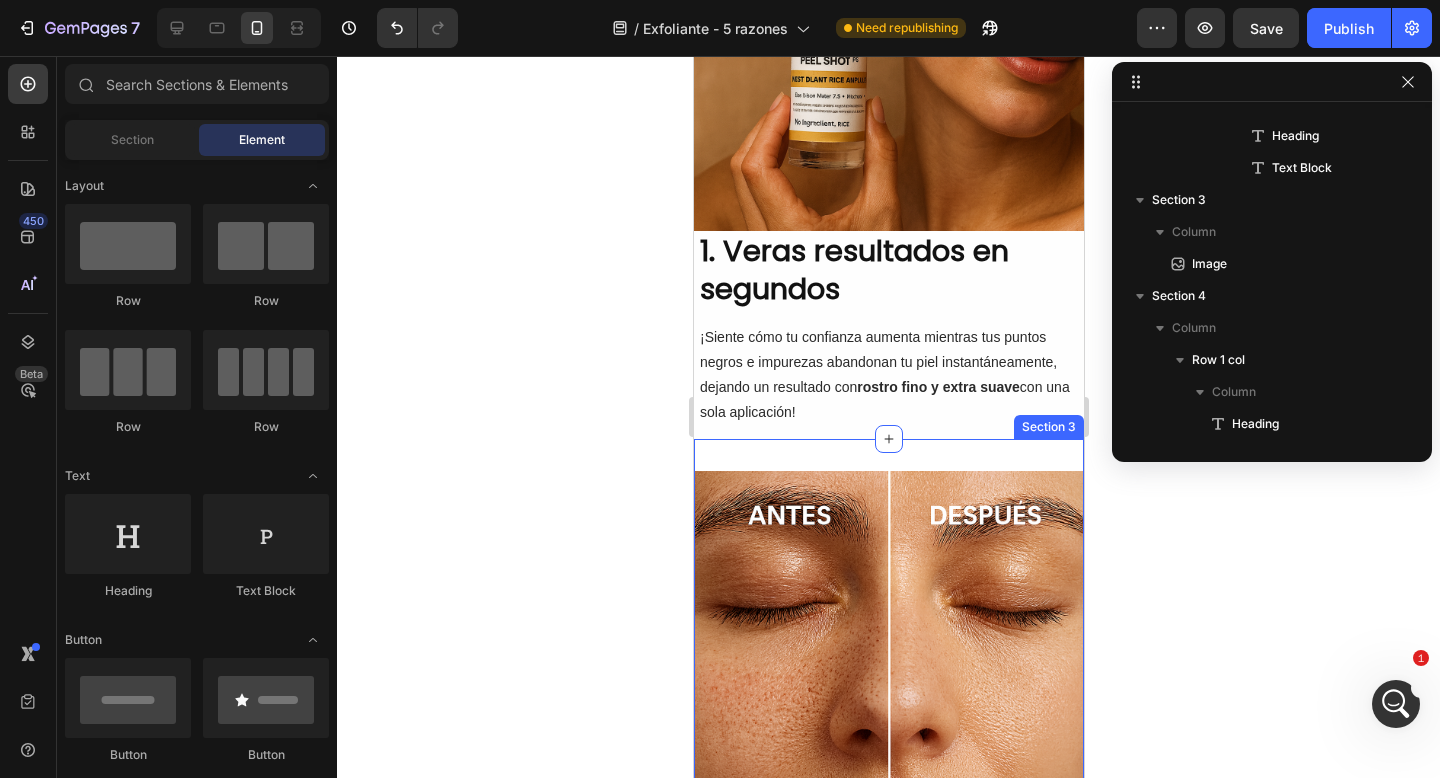 click on "Image Section 3" at bounding box center [888, 666] 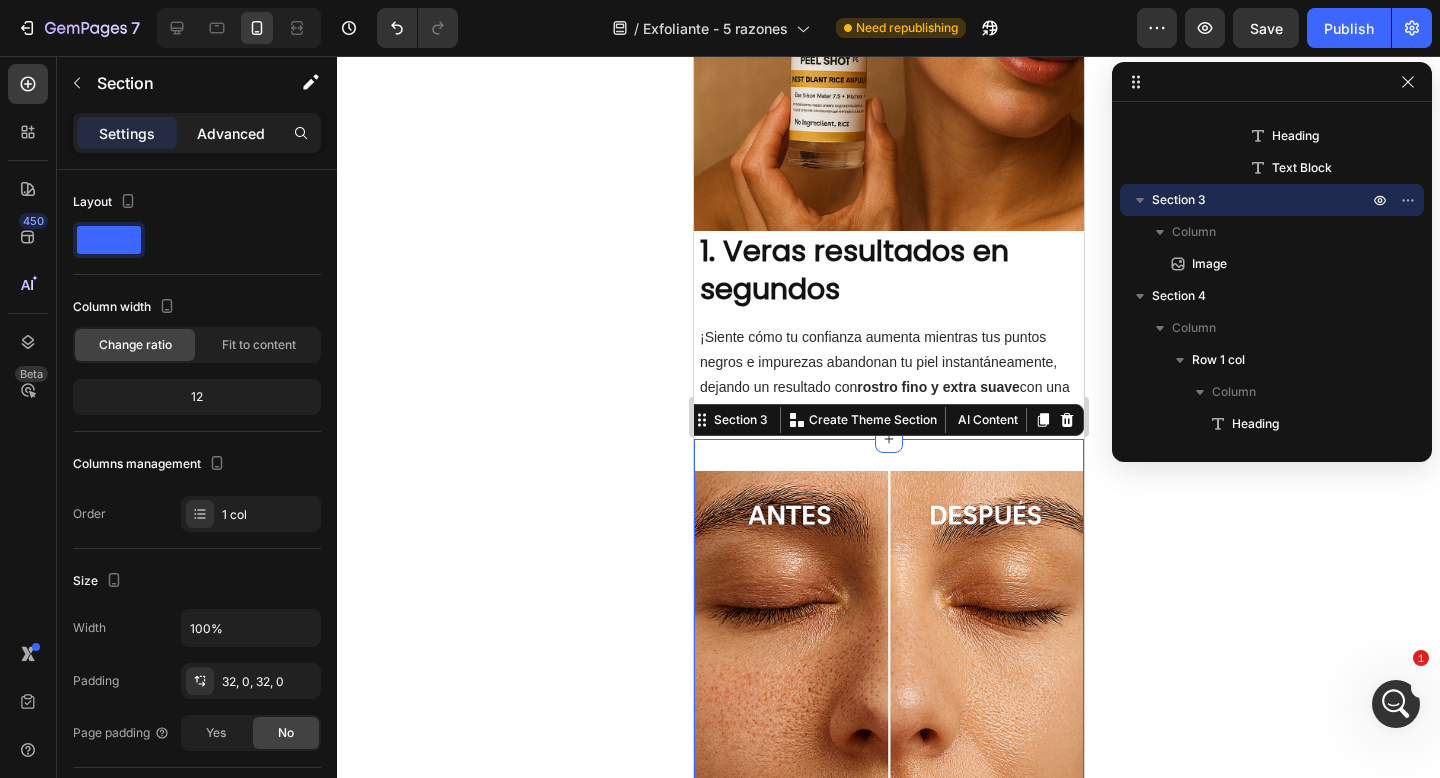 click on "Advanced" at bounding box center [231, 133] 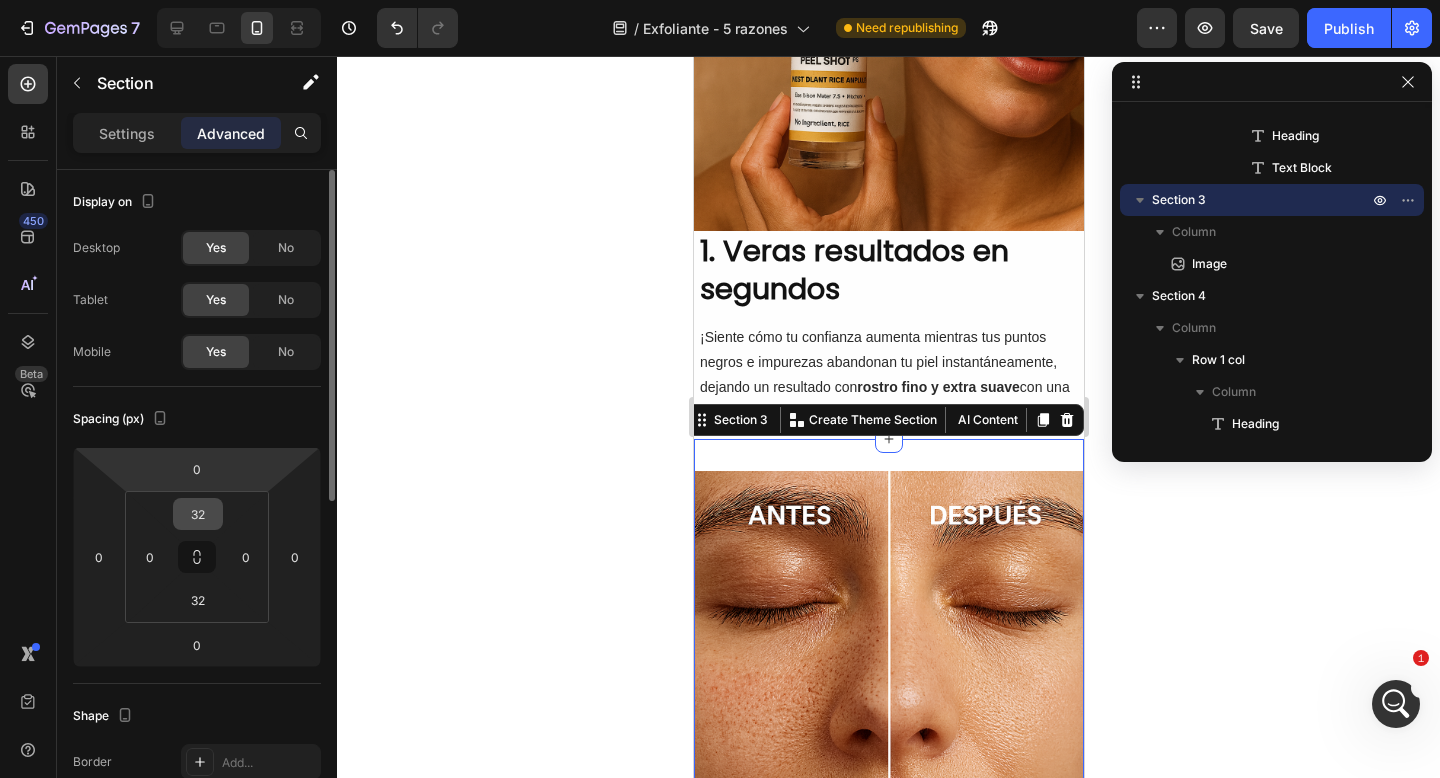 click on "32" at bounding box center (198, 514) 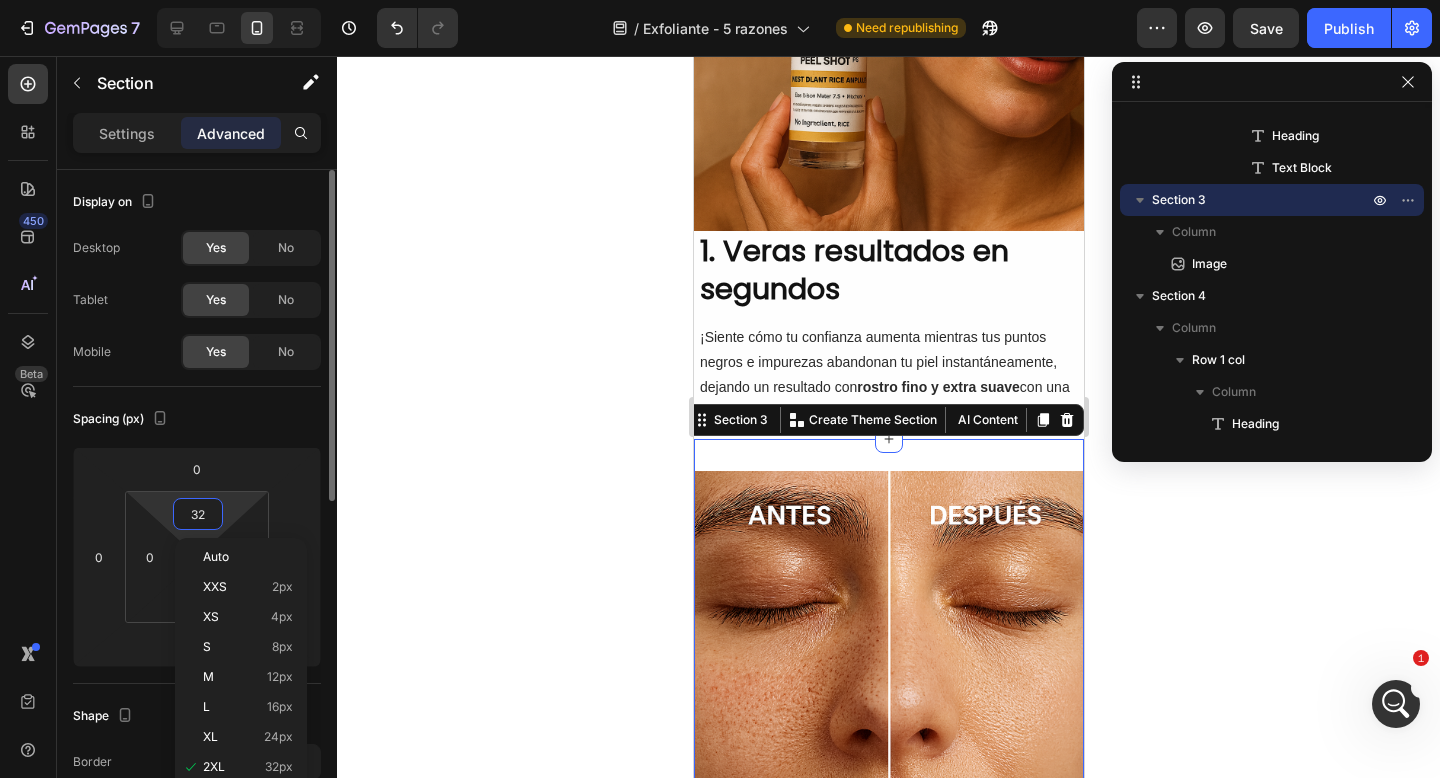 type on "0" 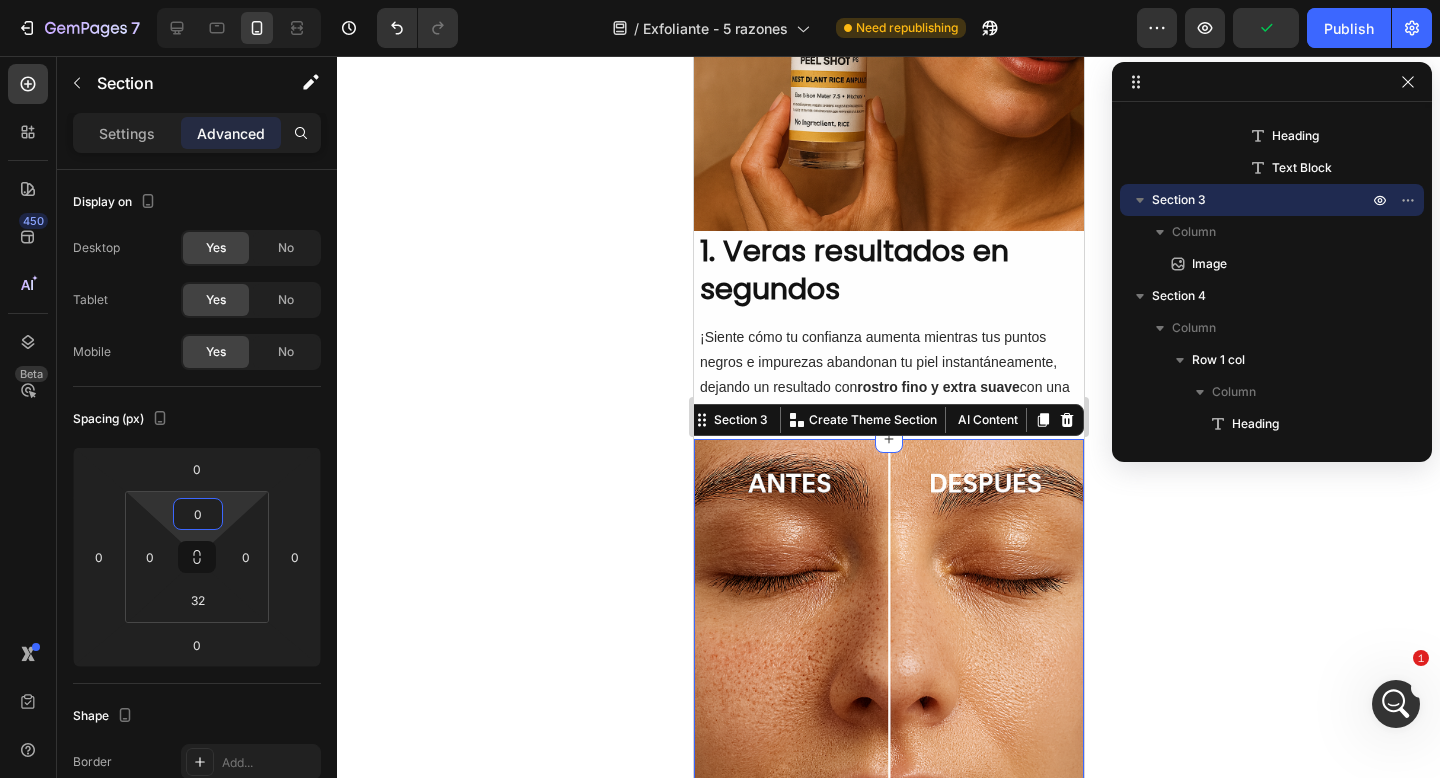 click 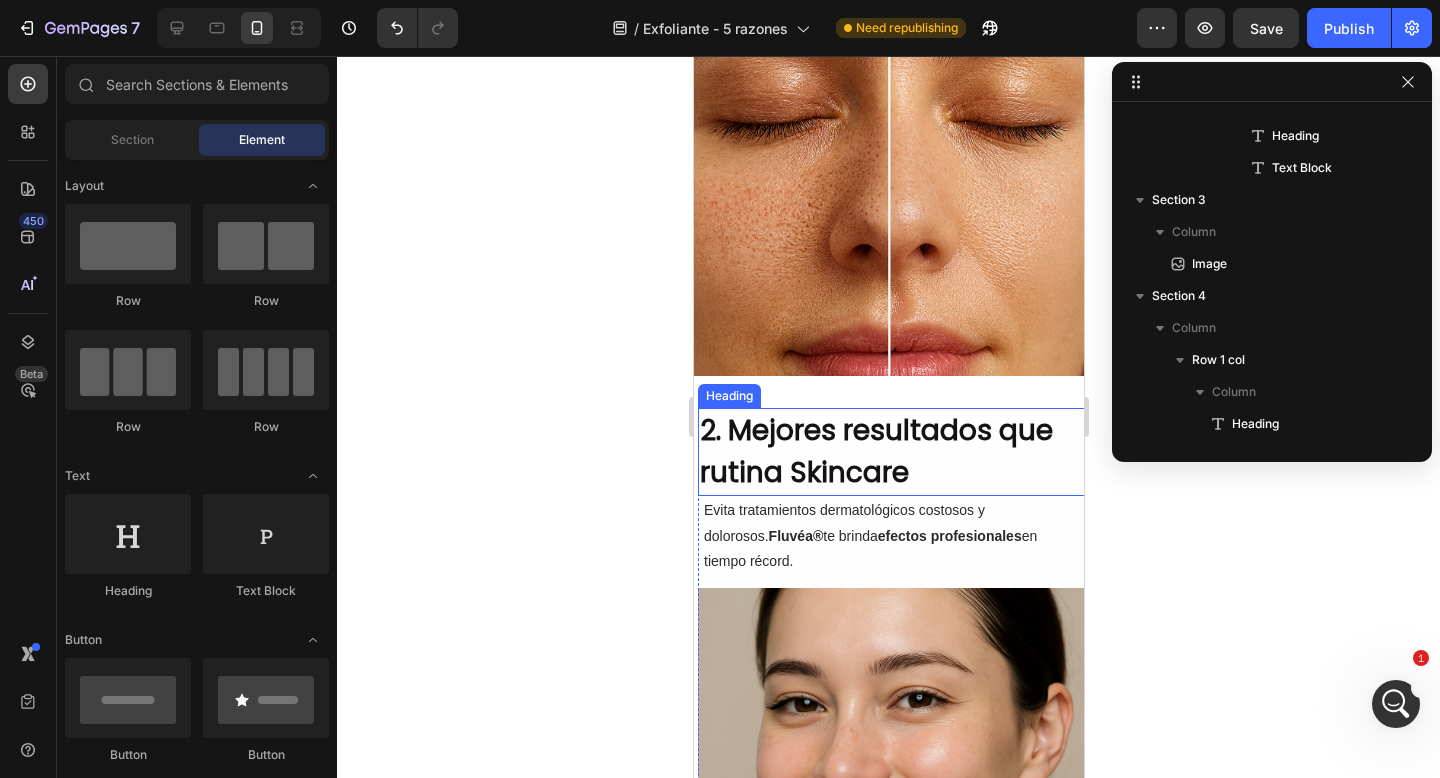 scroll, scrollTop: 899, scrollLeft: 0, axis: vertical 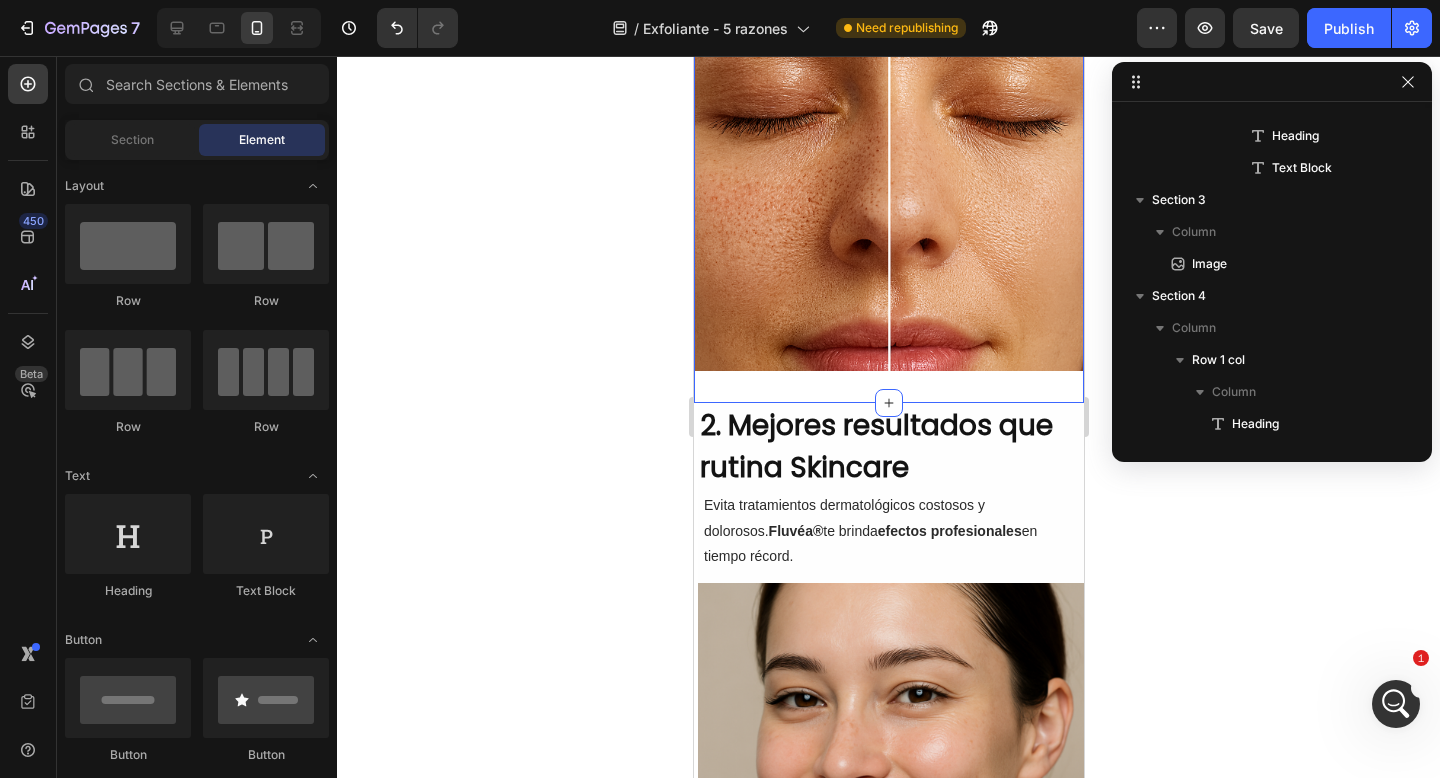 click on "Image Section 3" at bounding box center (888, 192) 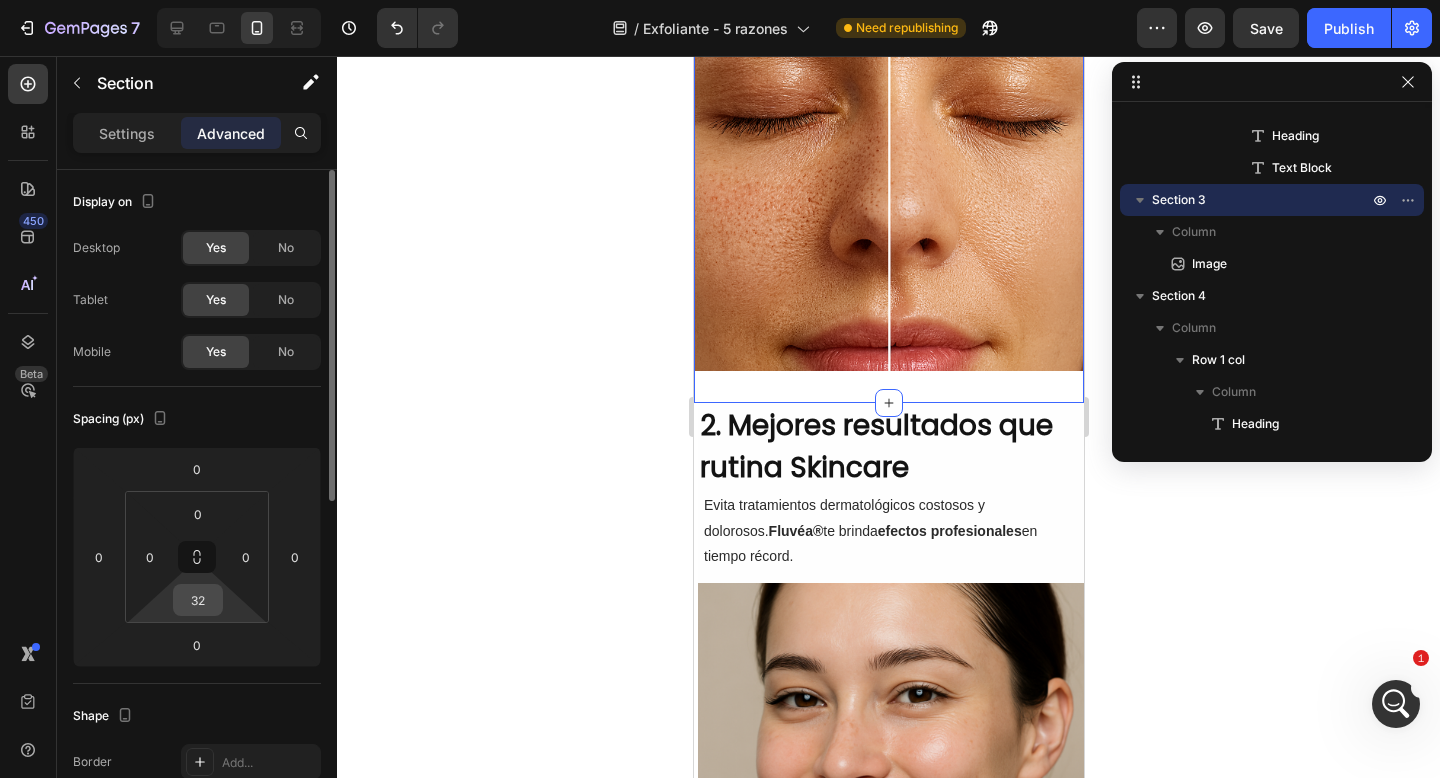 click on "32" at bounding box center (198, 600) 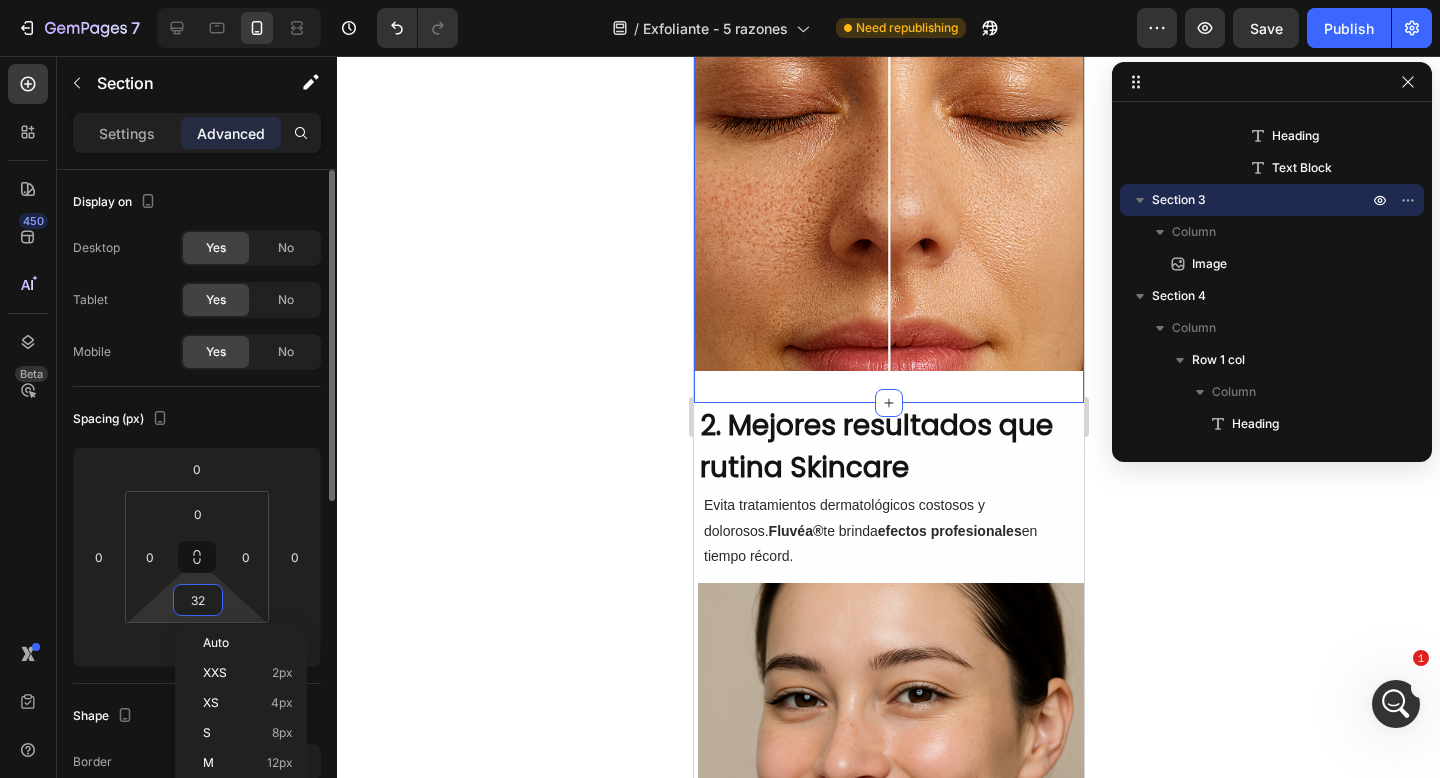 type on "0" 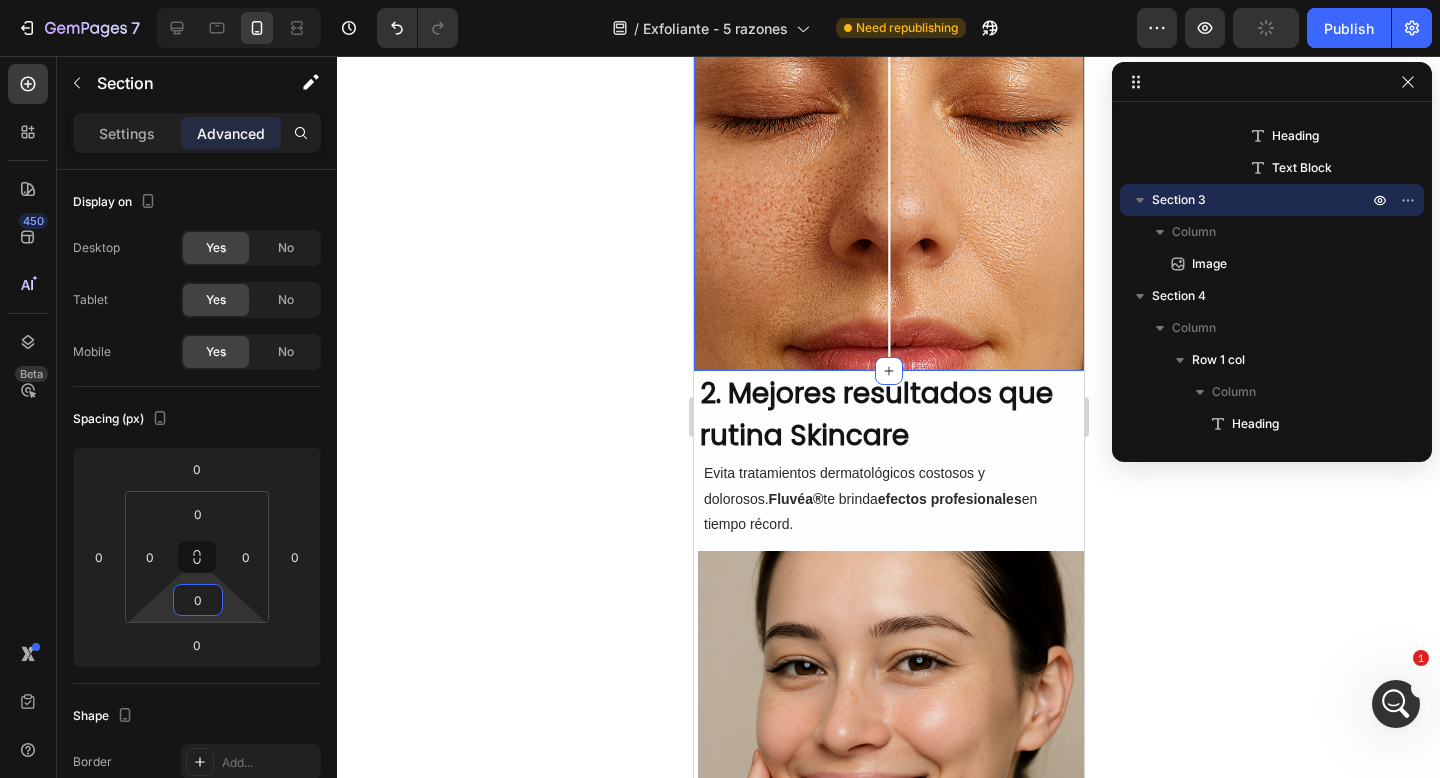 click 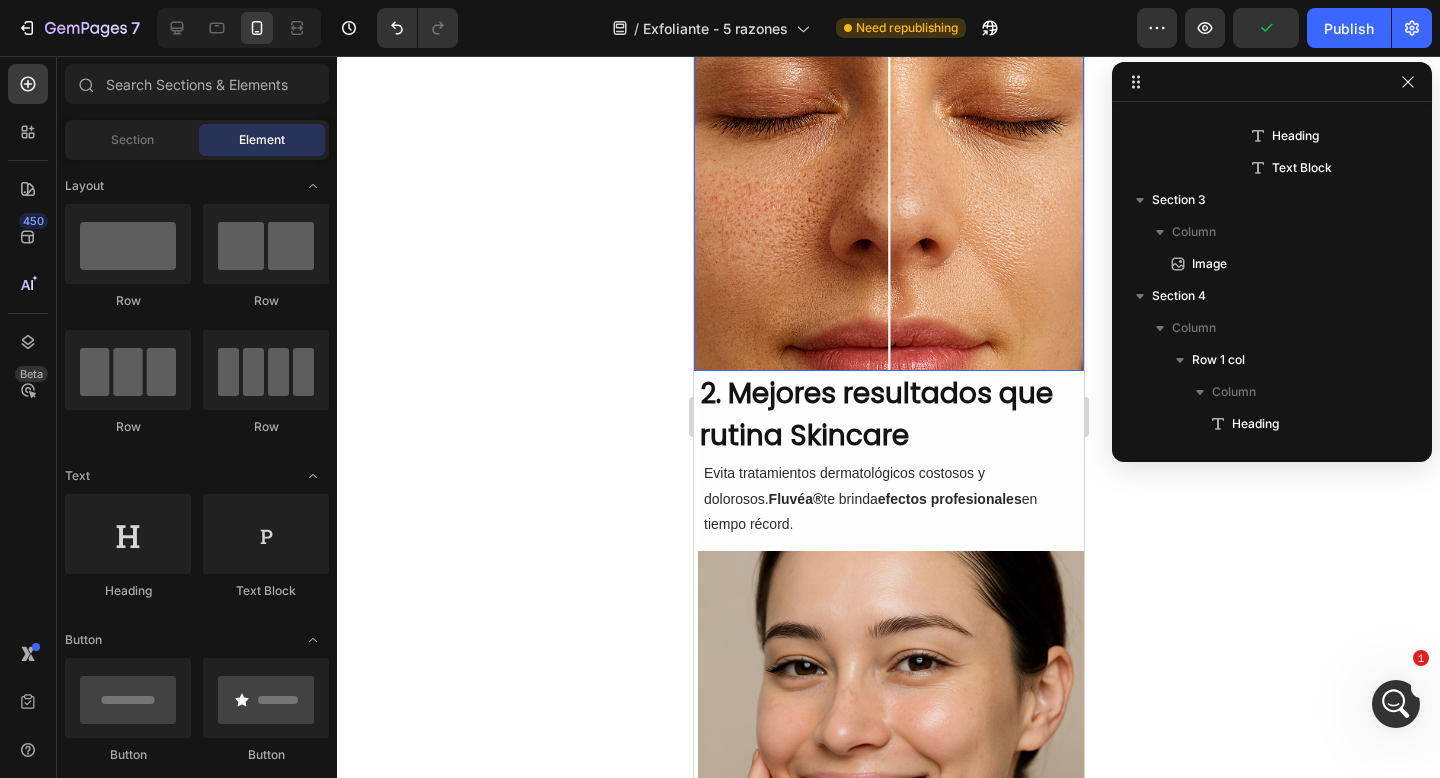 click at bounding box center [888, 176] 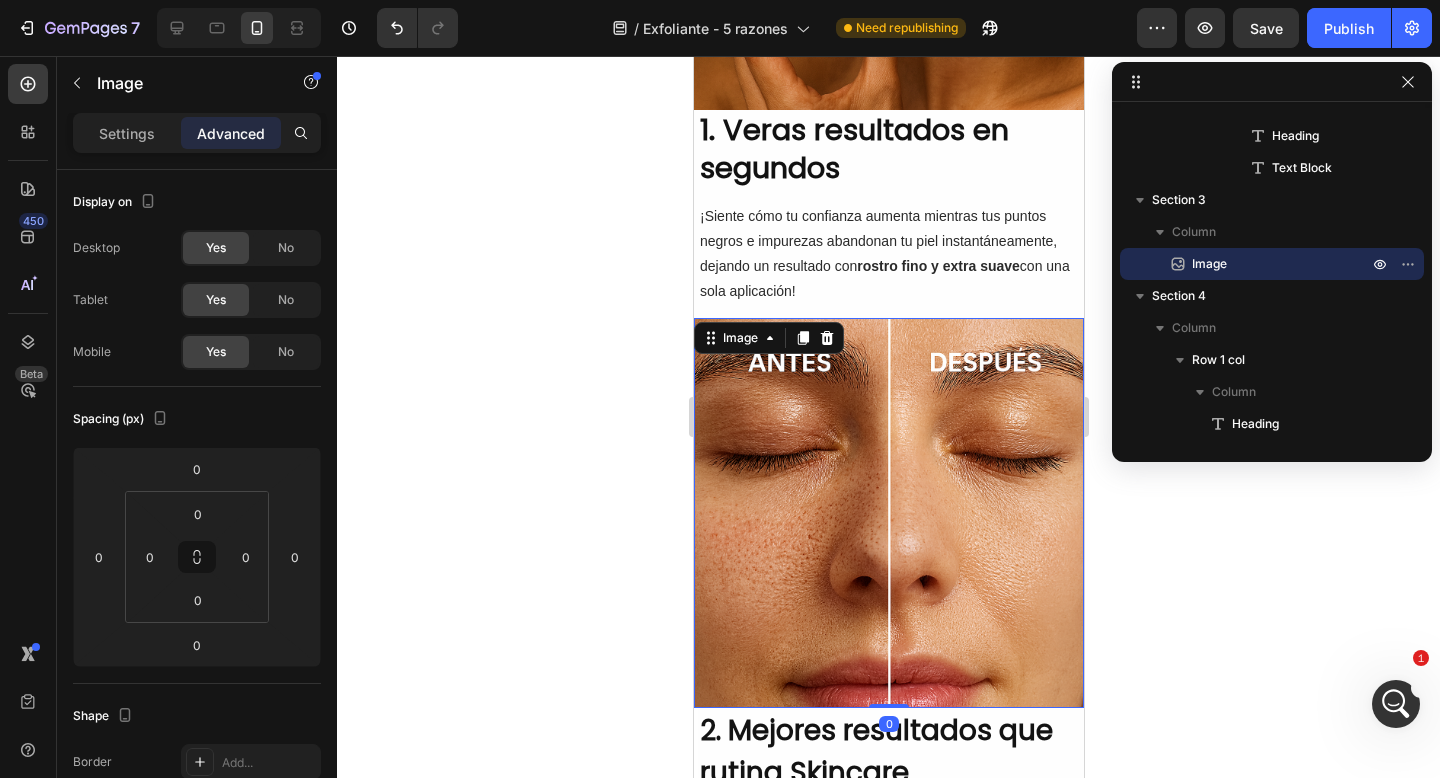 scroll, scrollTop: 558, scrollLeft: 0, axis: vertical 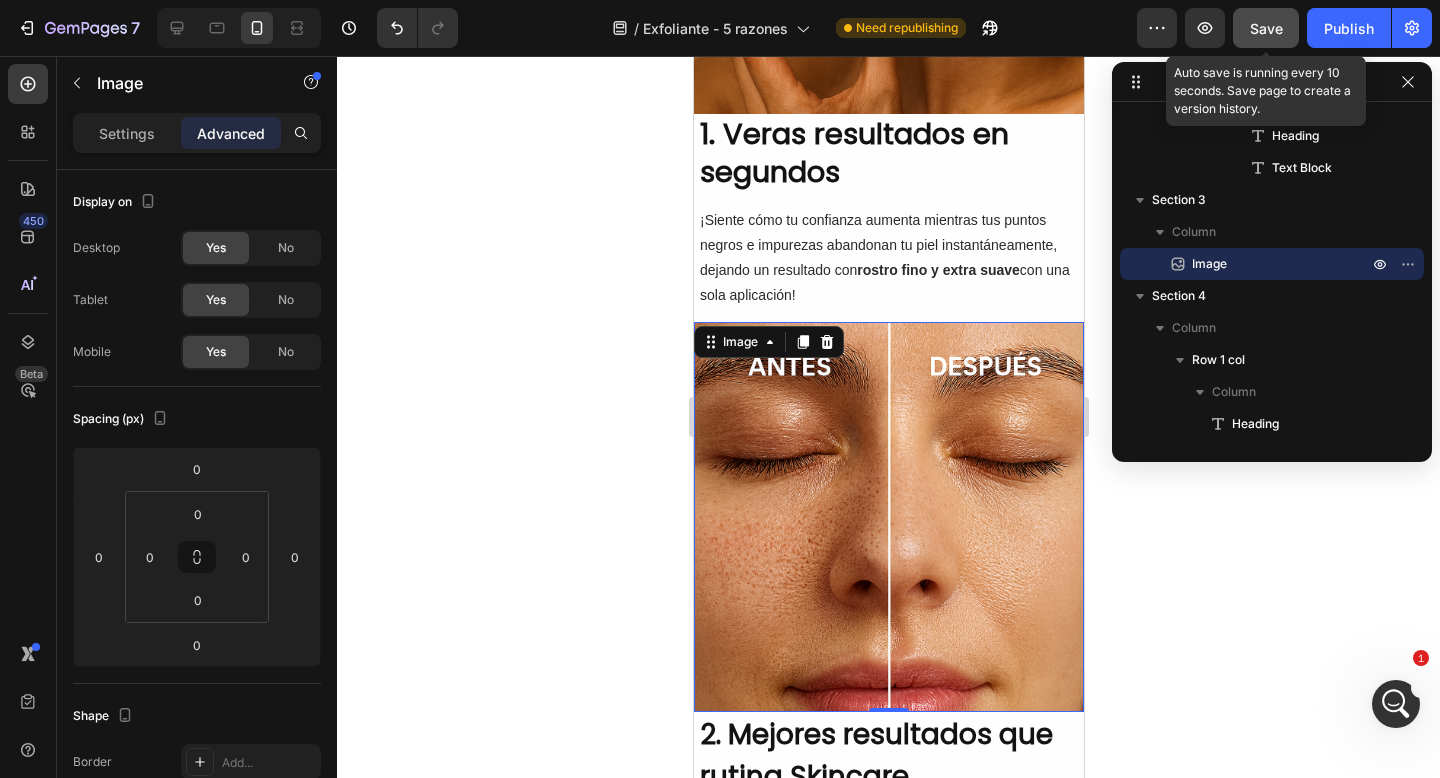 click on "Save" 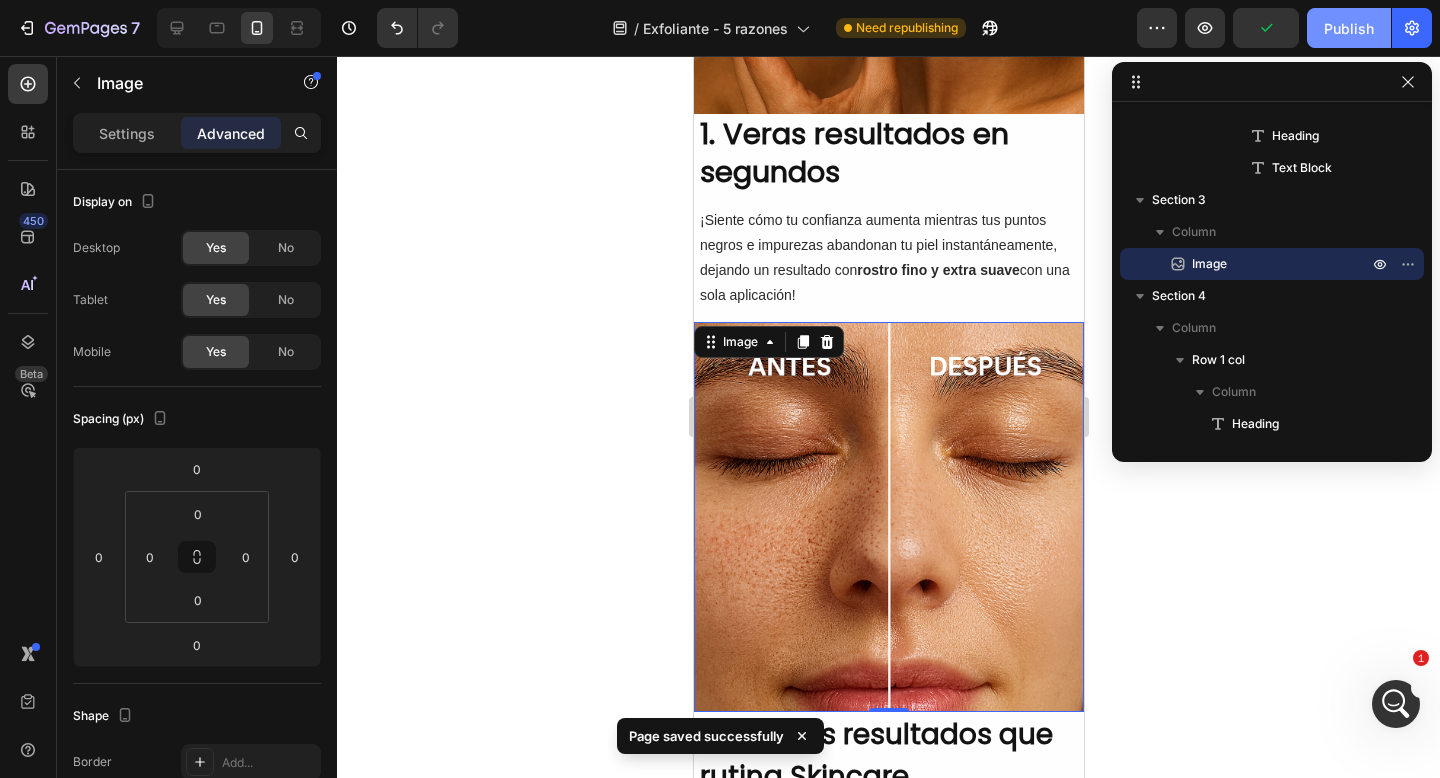 click on "Publish" at bounding box center (1349, 28) 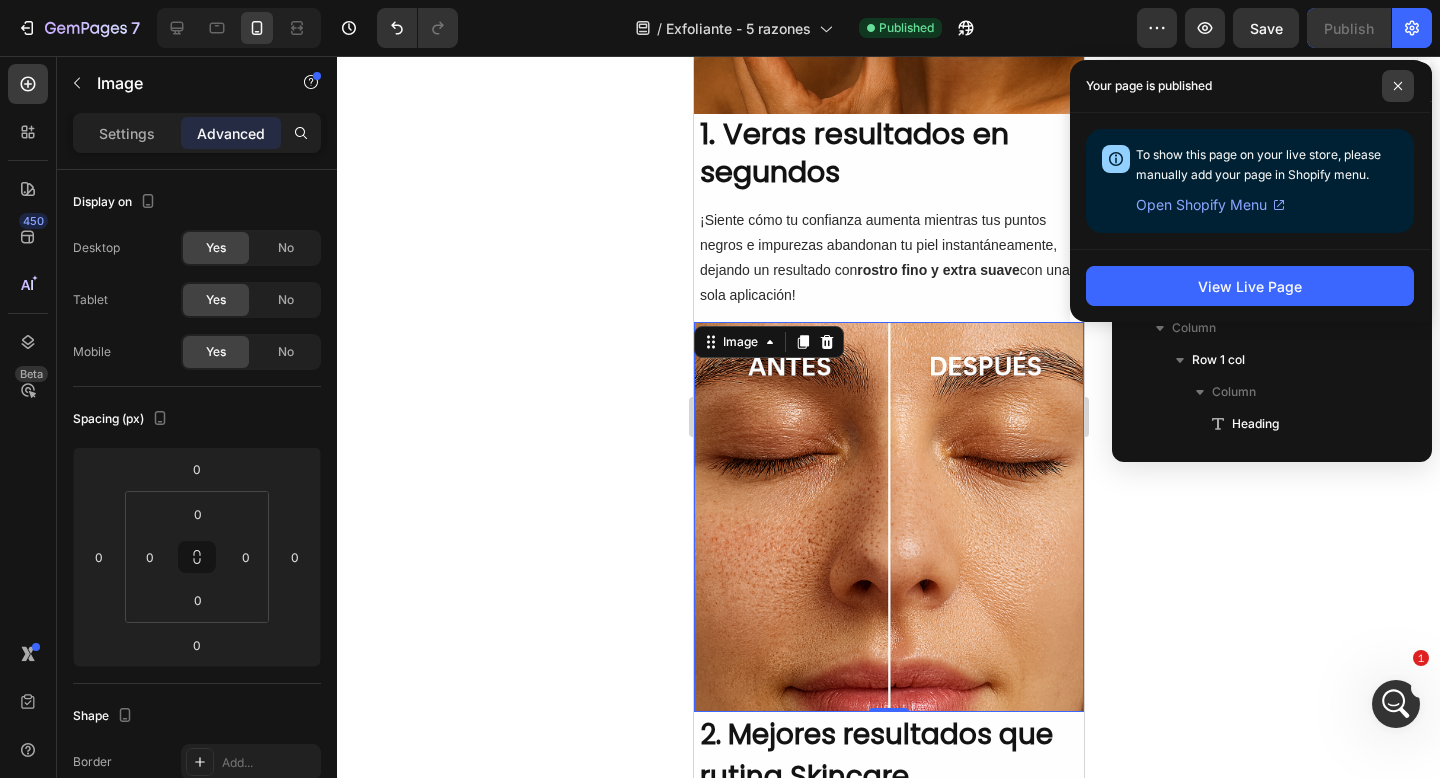 click at bounding box center (1398, 86) 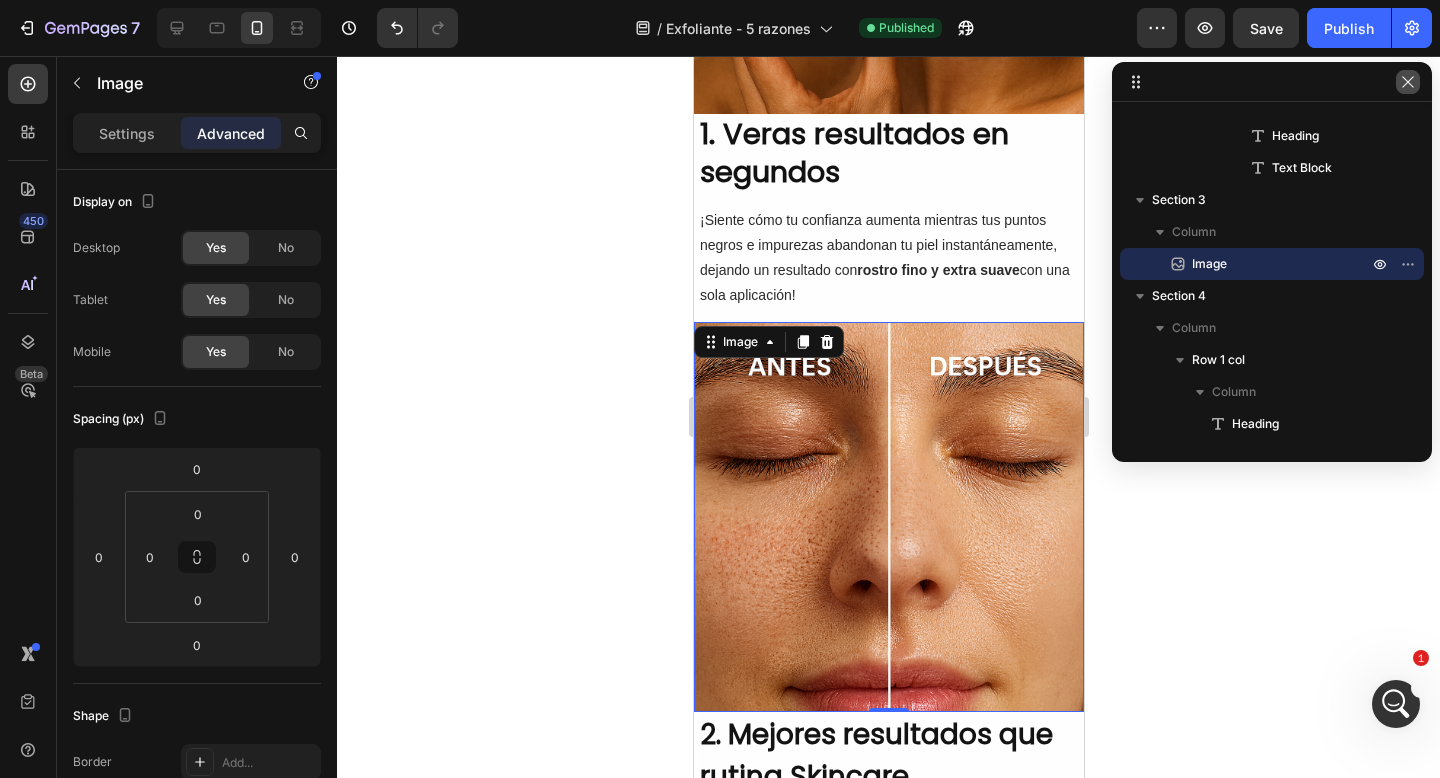 click 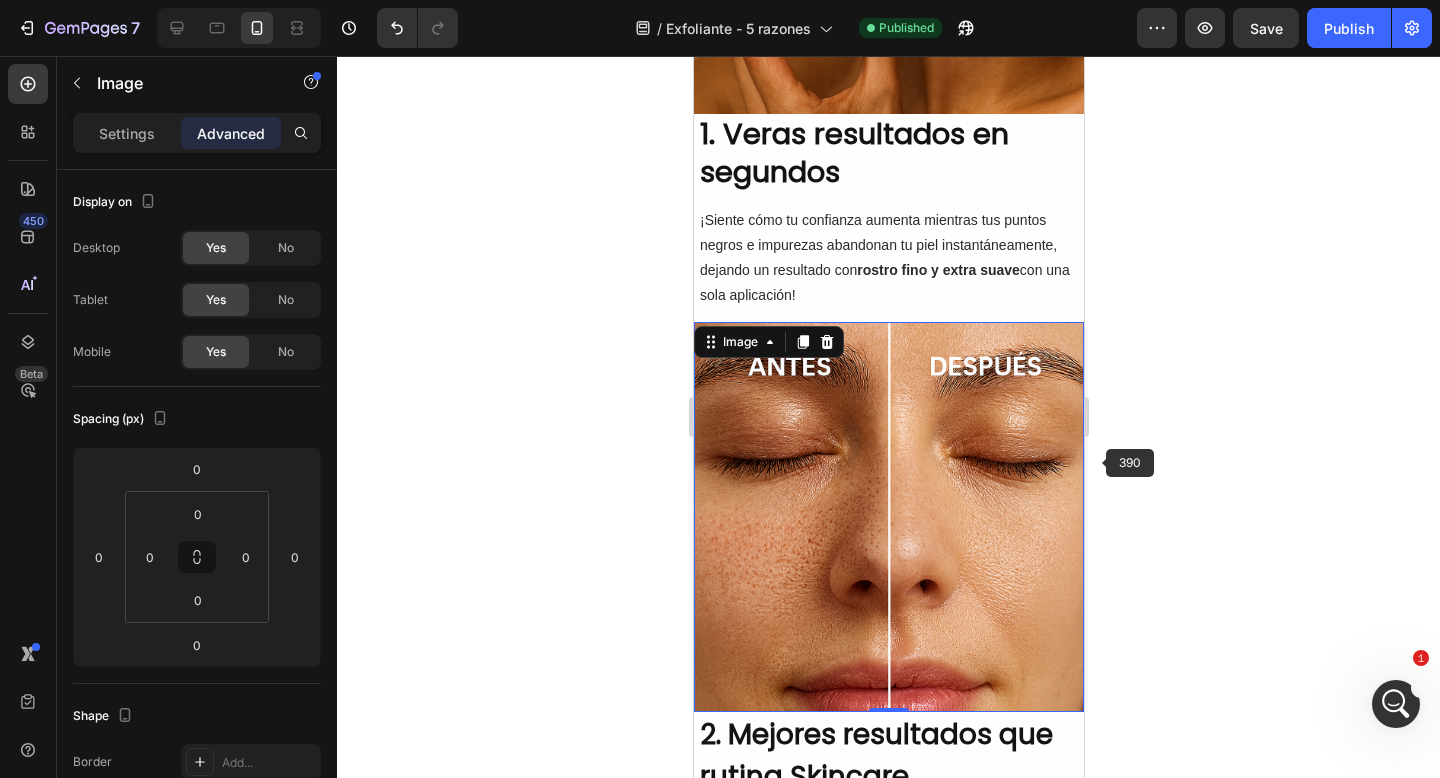click 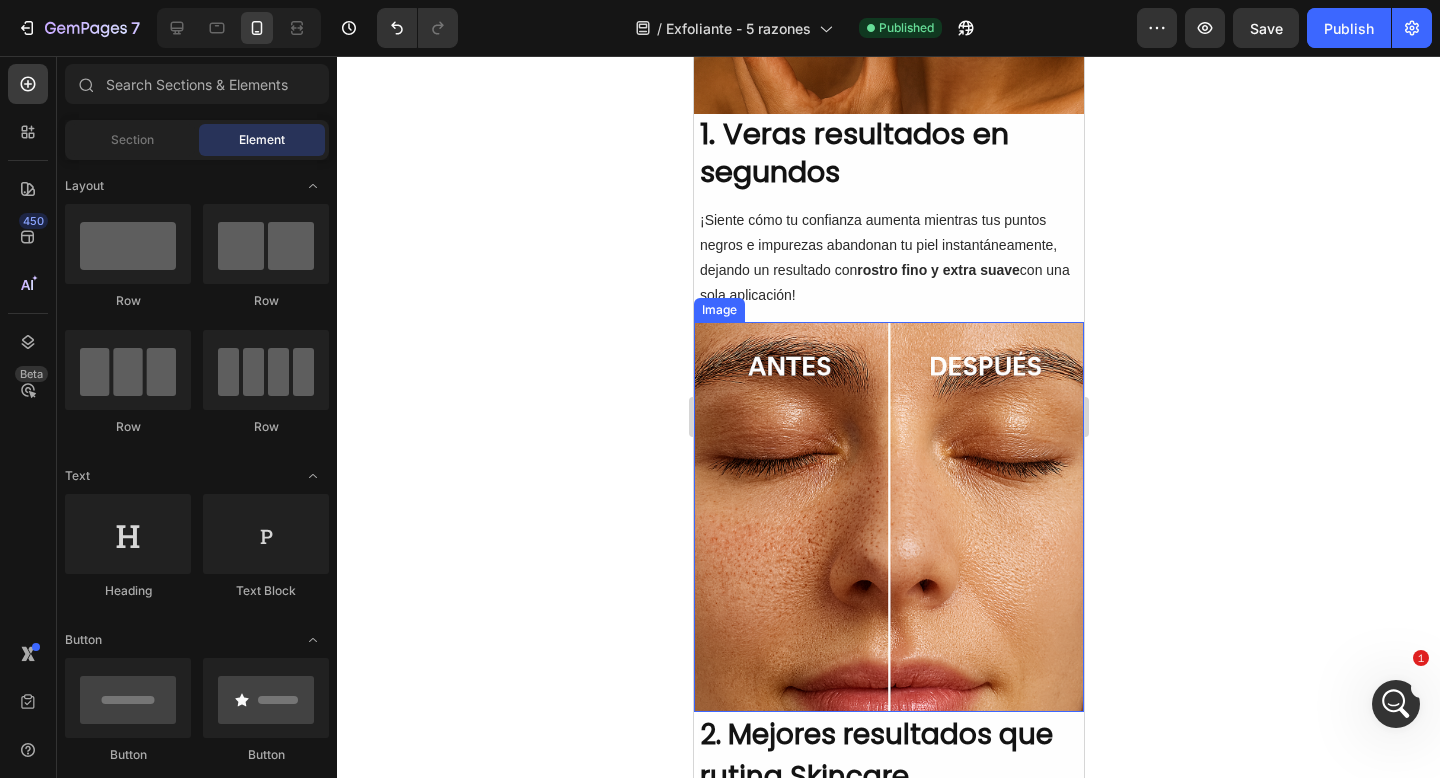 click at bounding box center [888, 517] 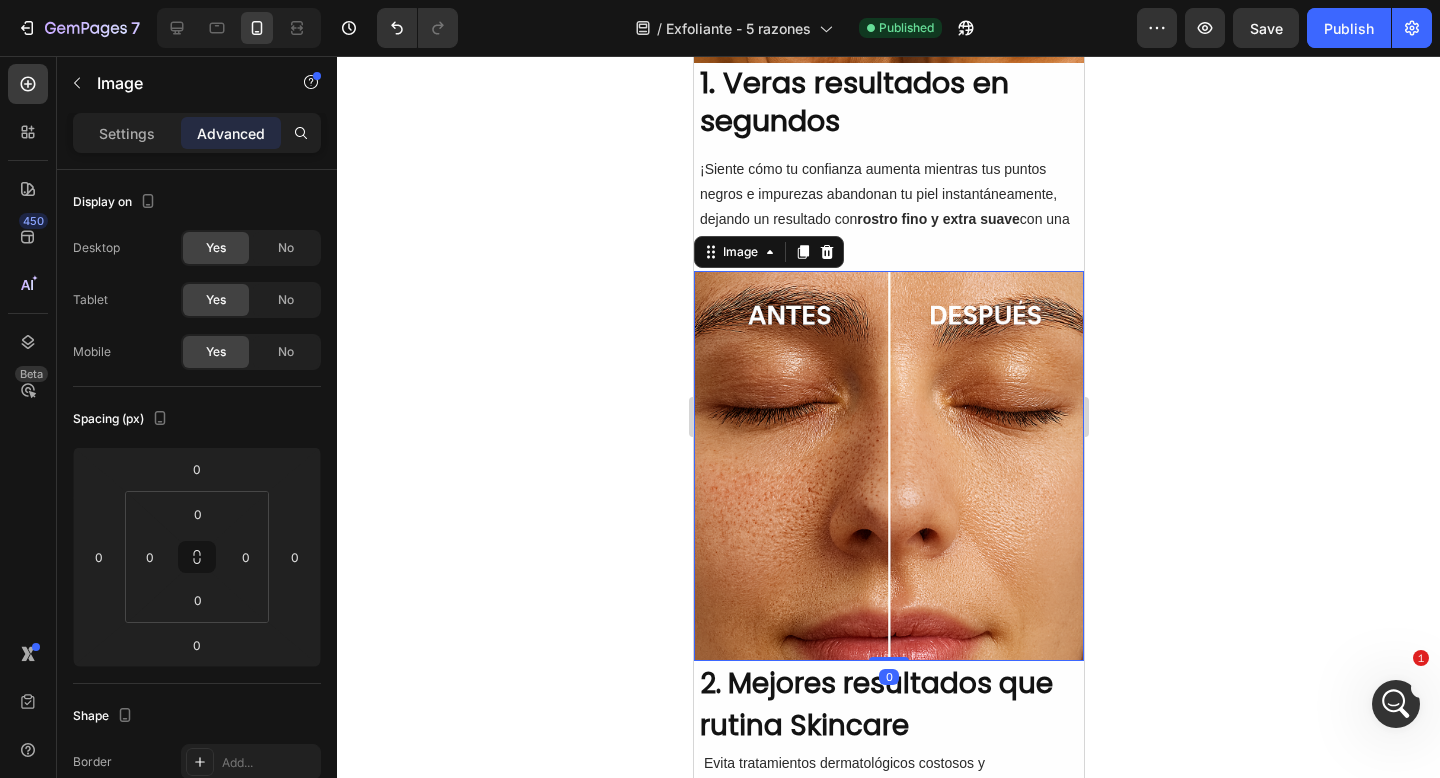 scroll, scrollTop: 652, scrollLeft: 0, axis: vertical 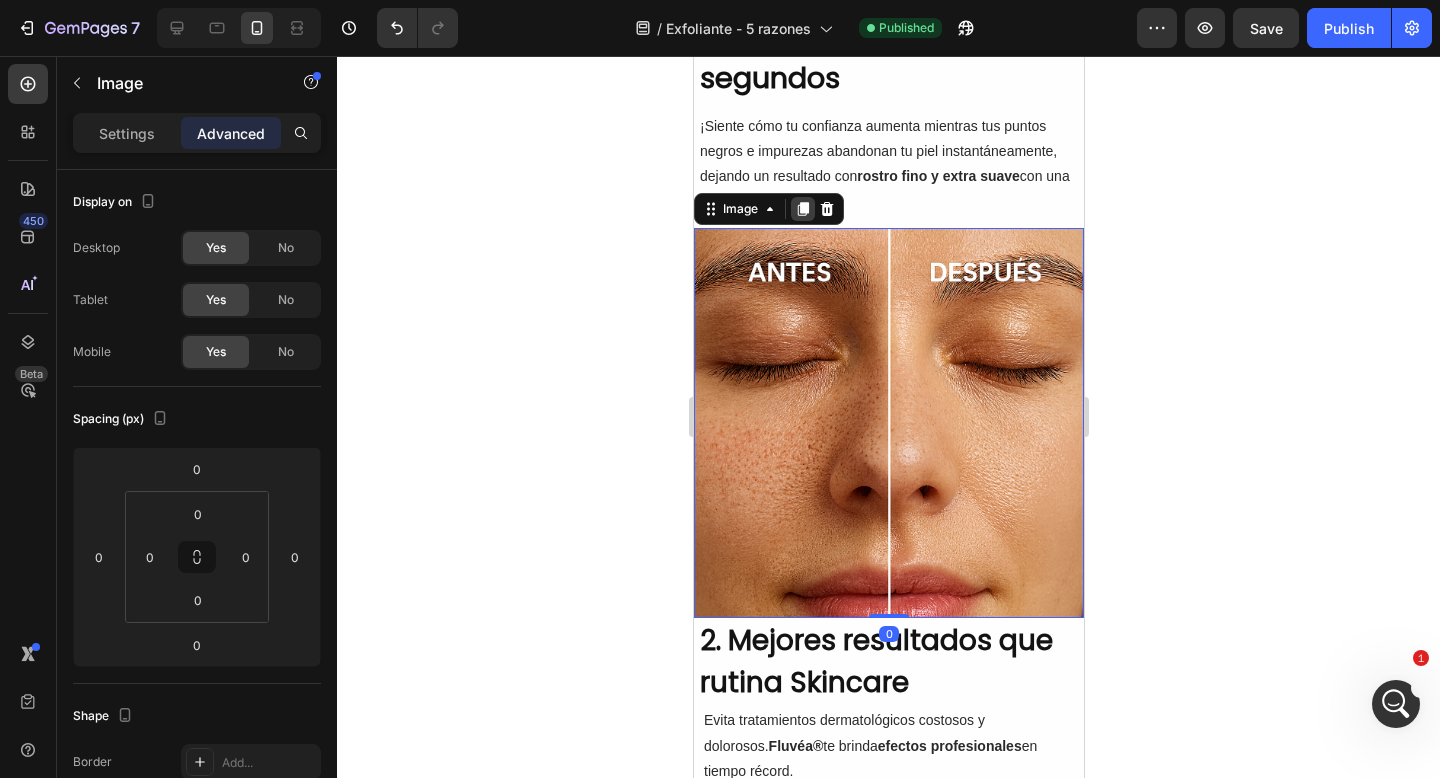 click 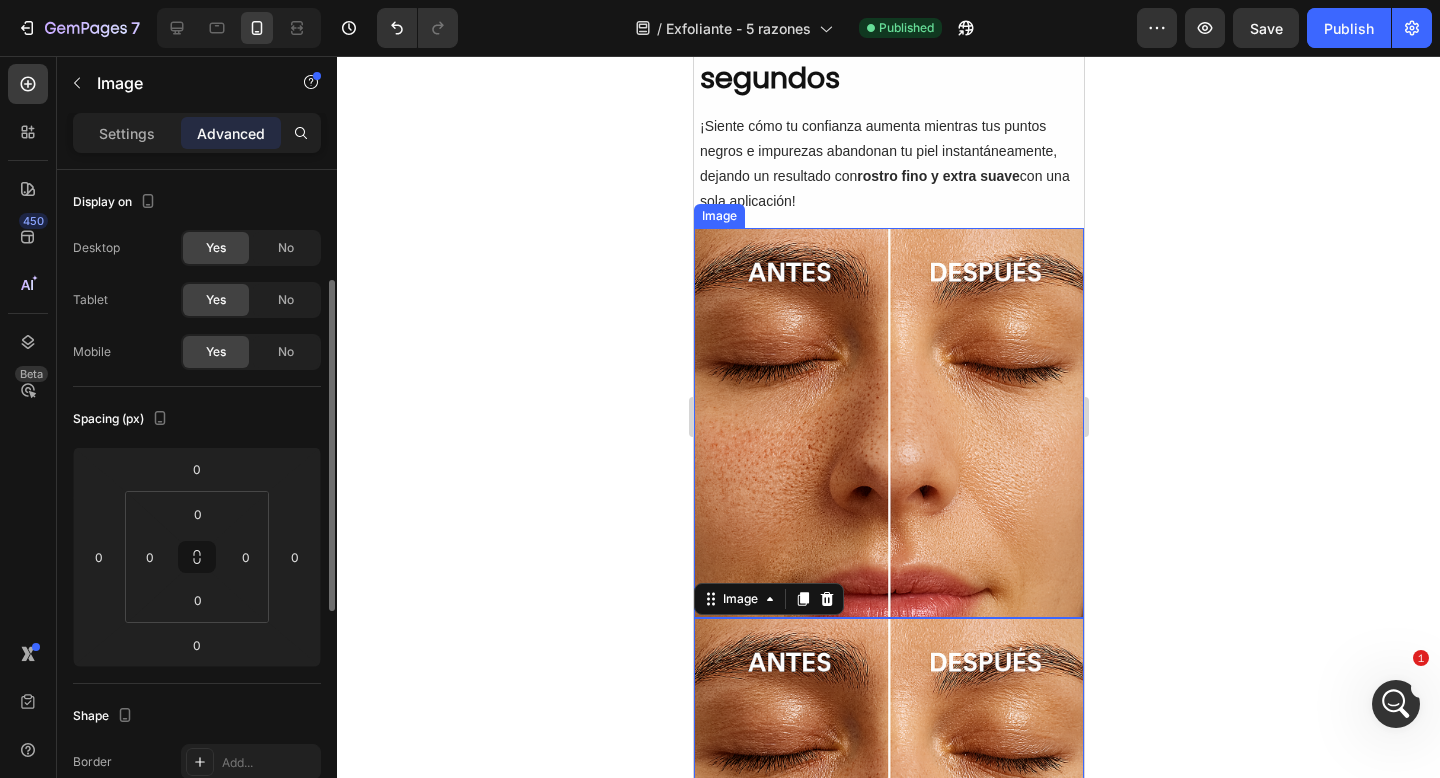 scroll, scrollTop: 1133, scrollLeft: 0, axis: vertical 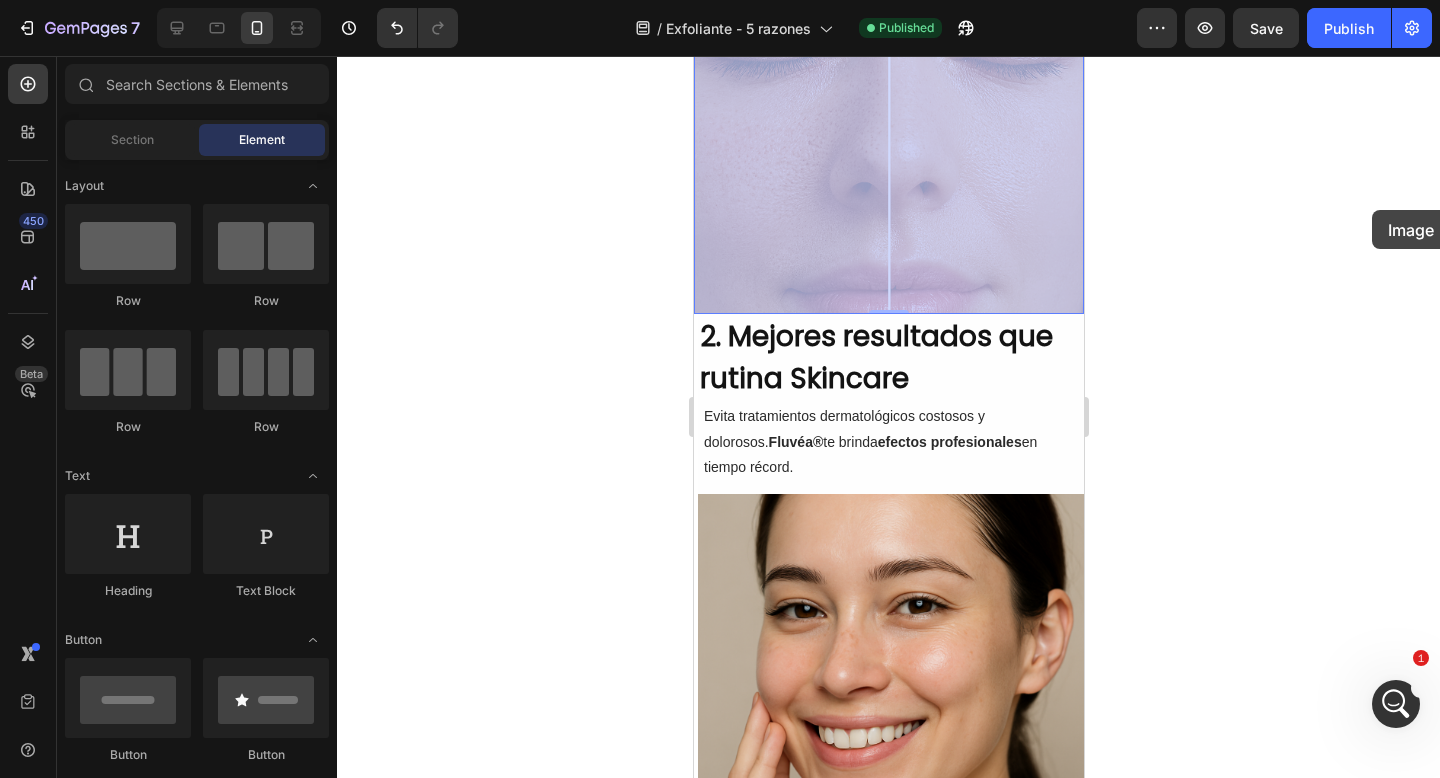 drag, startPoint x: 756, startPoint y: 111, endPoint x: 1952, endPoint y: 293, distance: 1209.7686 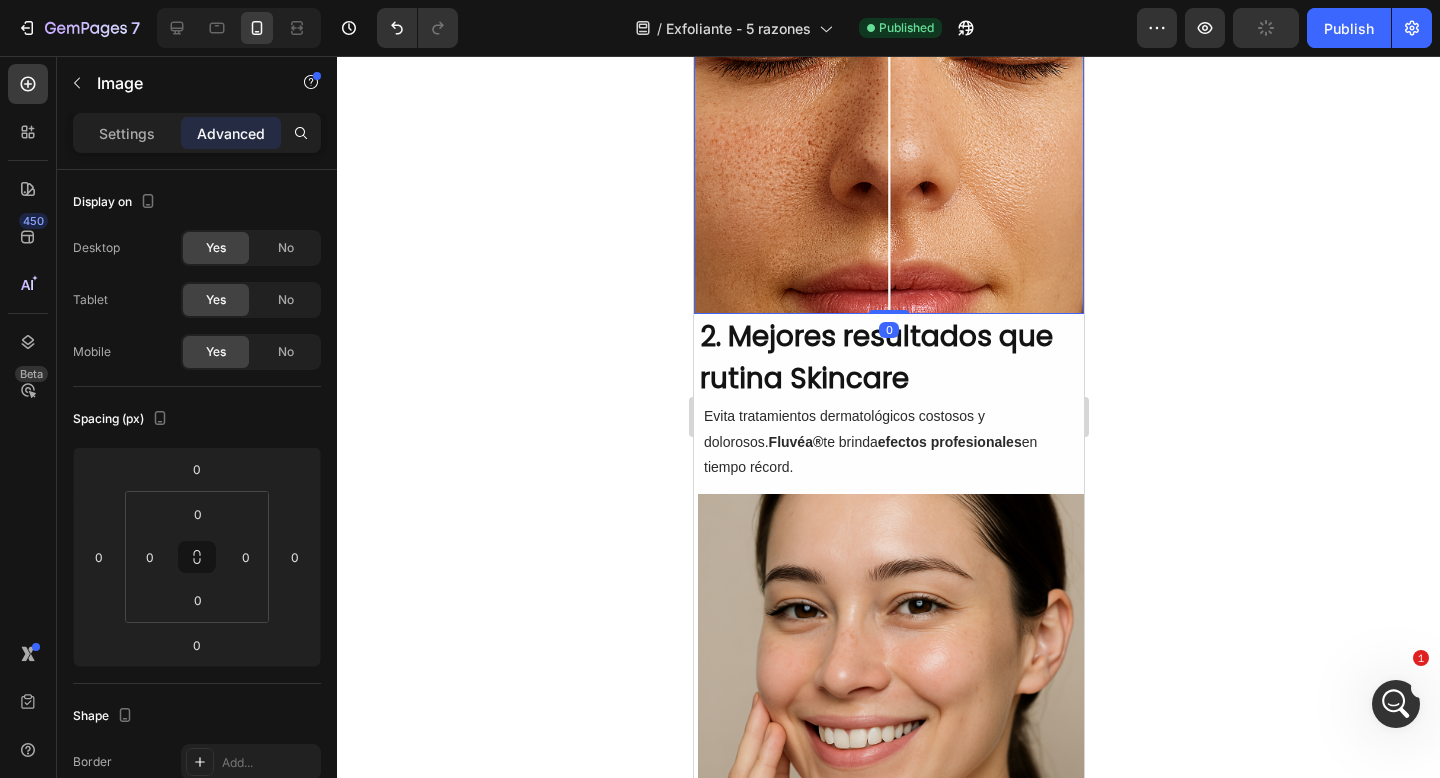 click 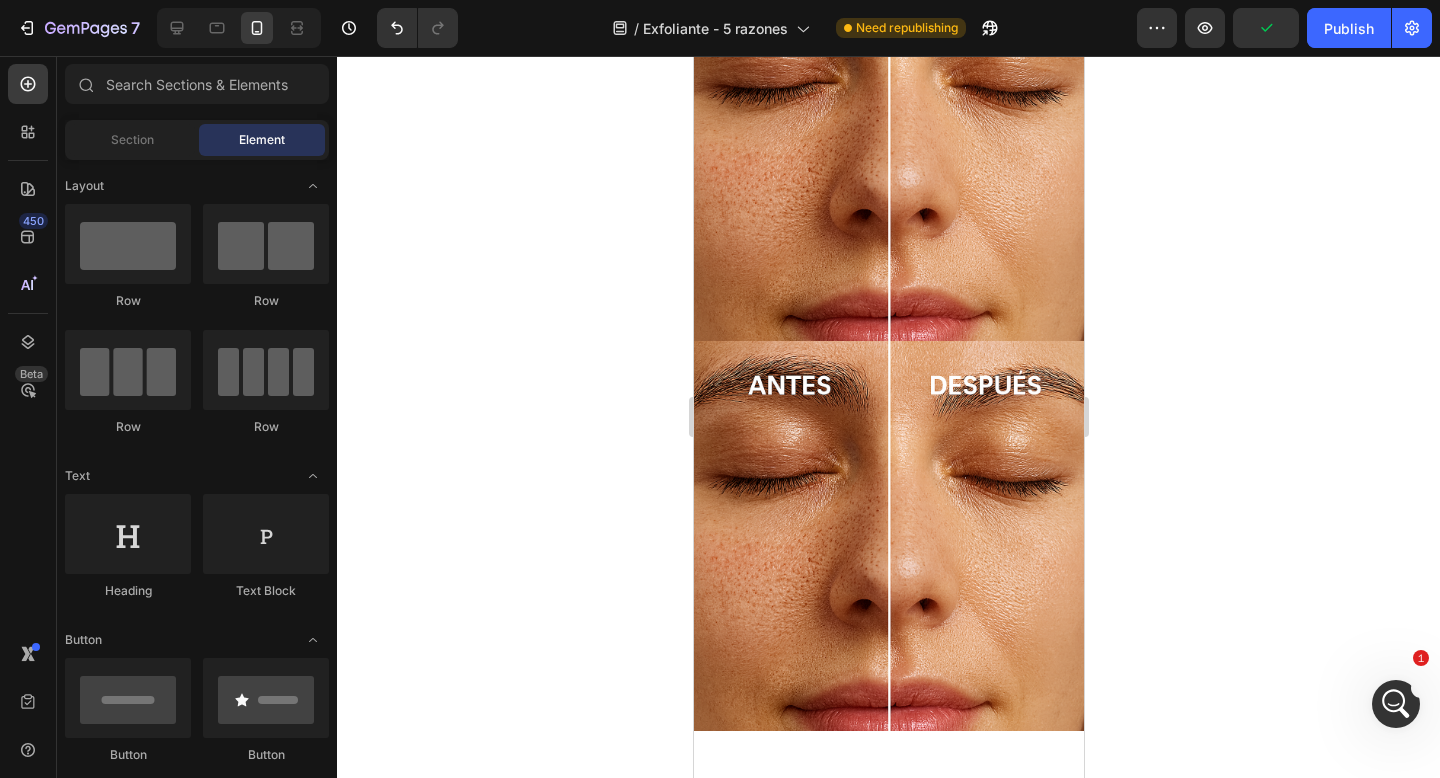 scroll, scrollTop: 777, scrollLeft: 0, axis: vertical 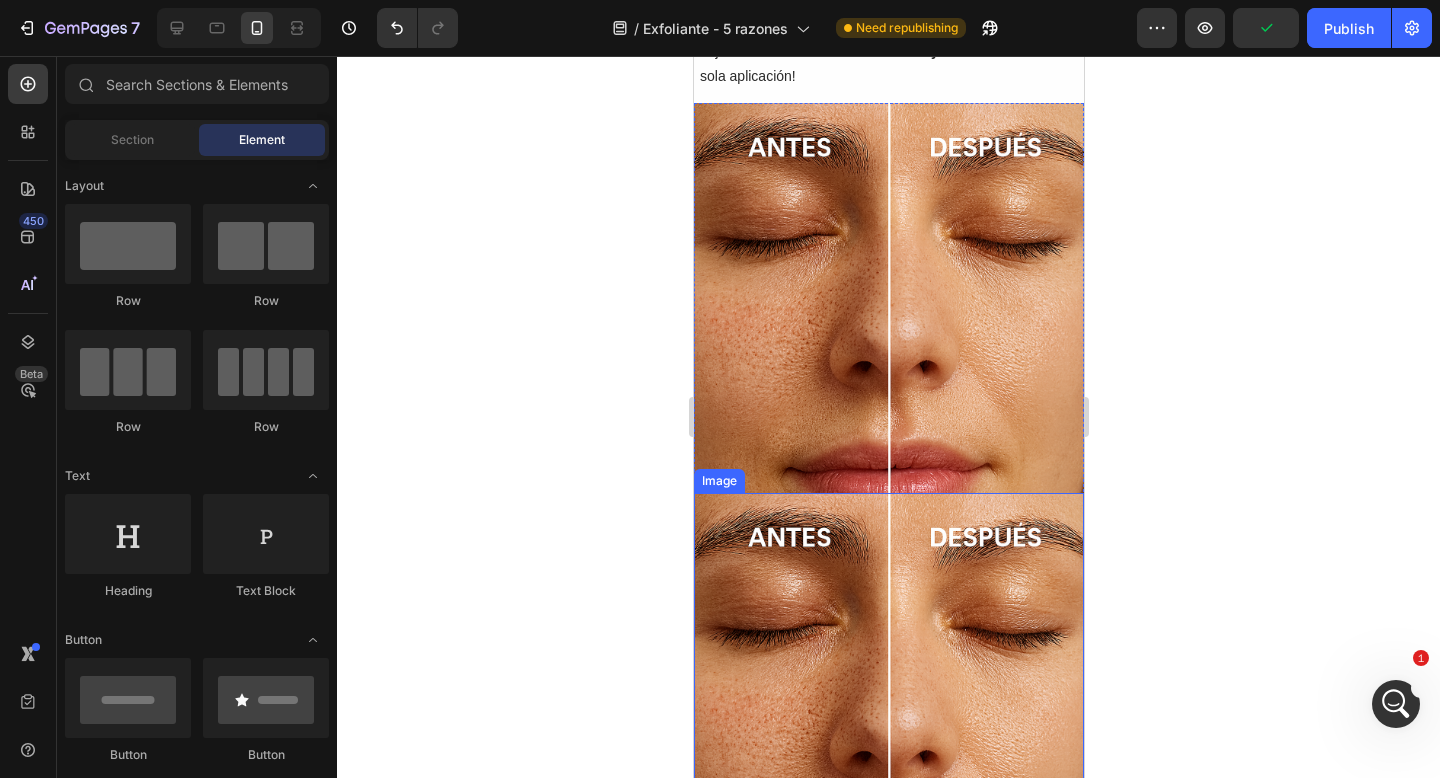 click at bounding box center (888, 688) 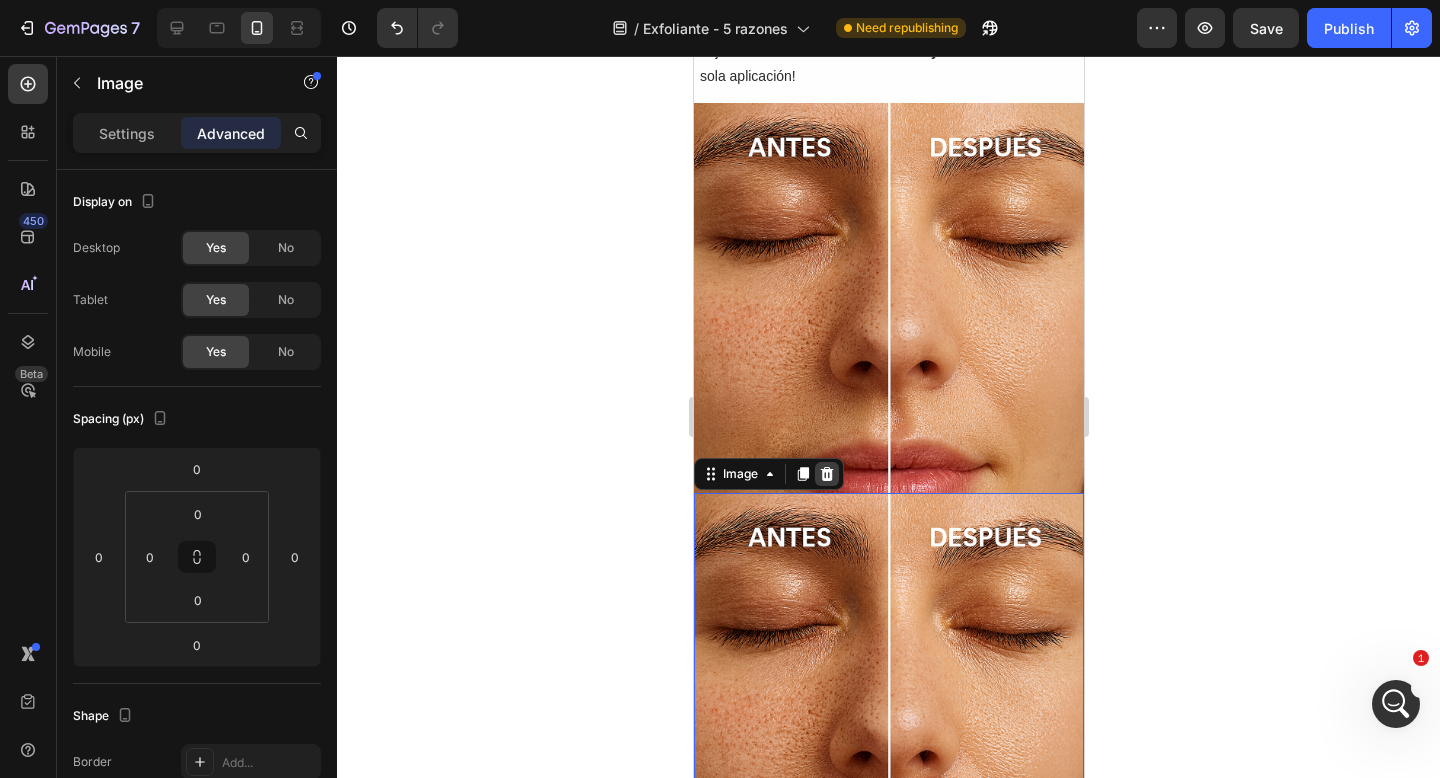 click 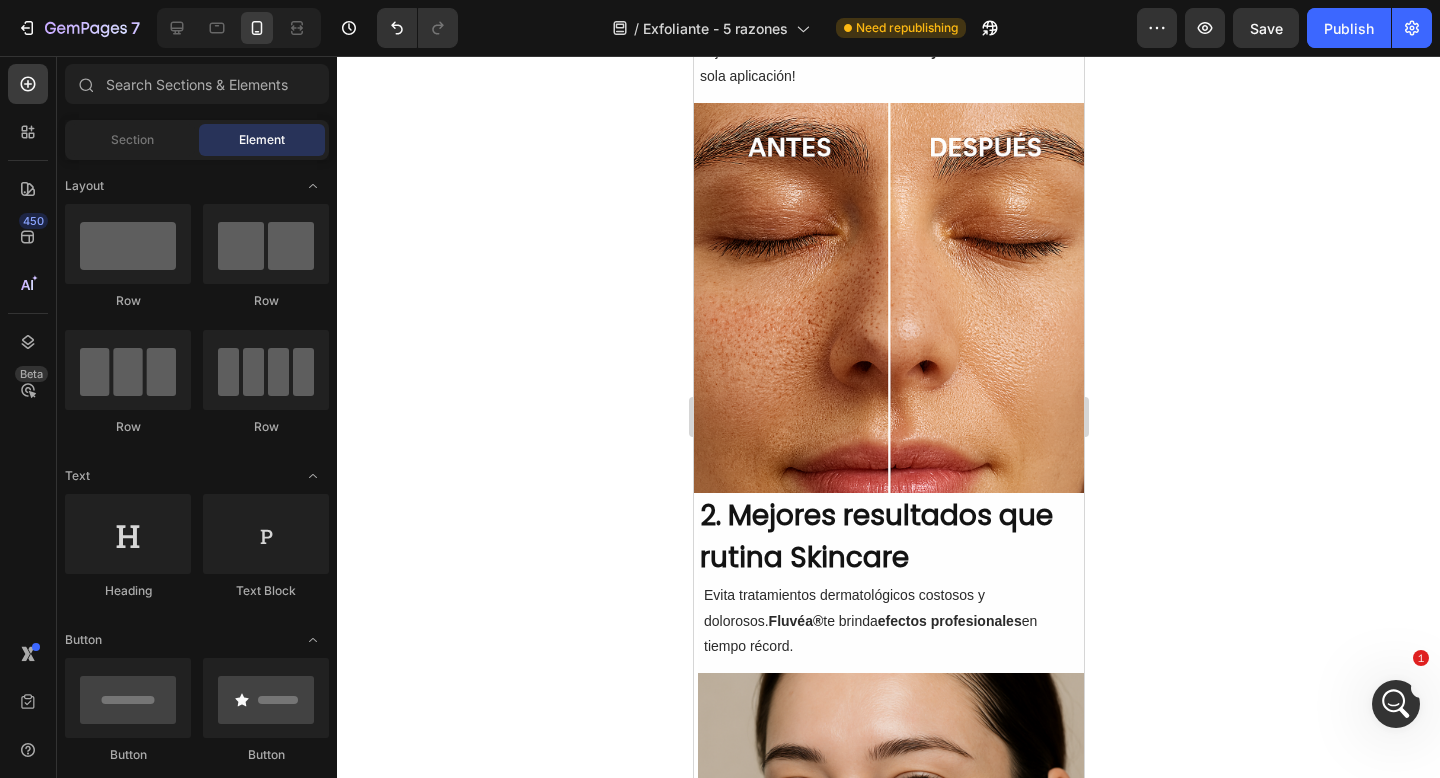 scroll, scrollTop: 981, scrollLeft: 0, axis: vertical 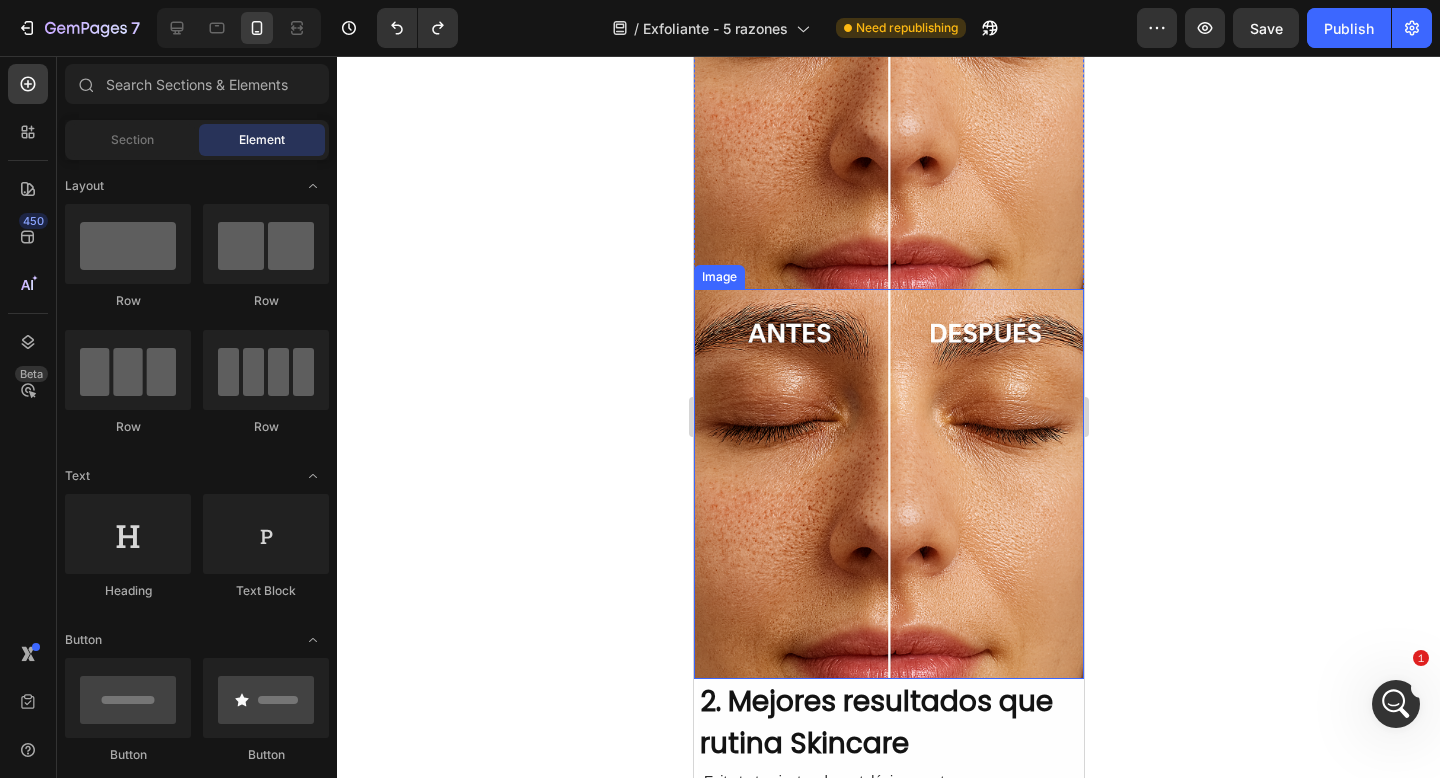 click at bounding box center [888, 484] 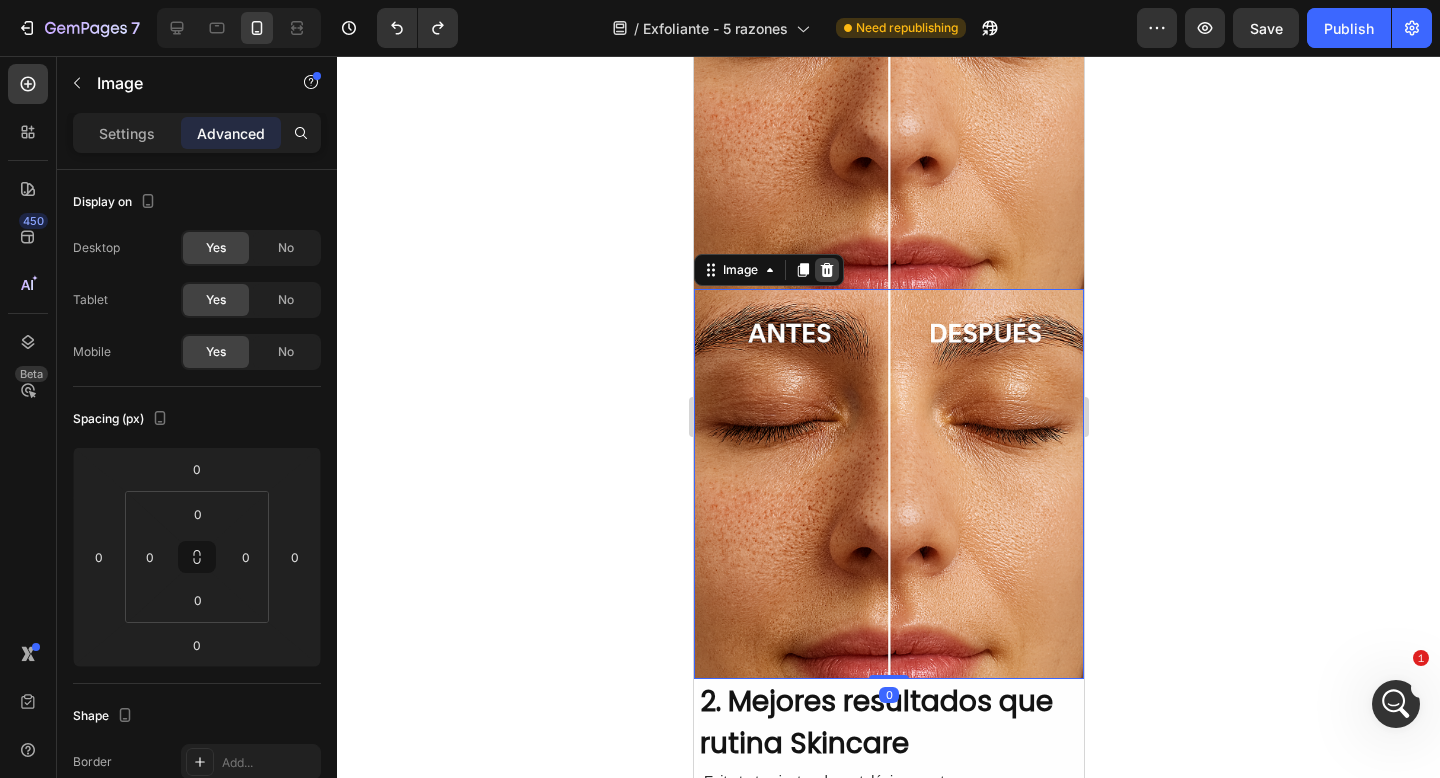 click 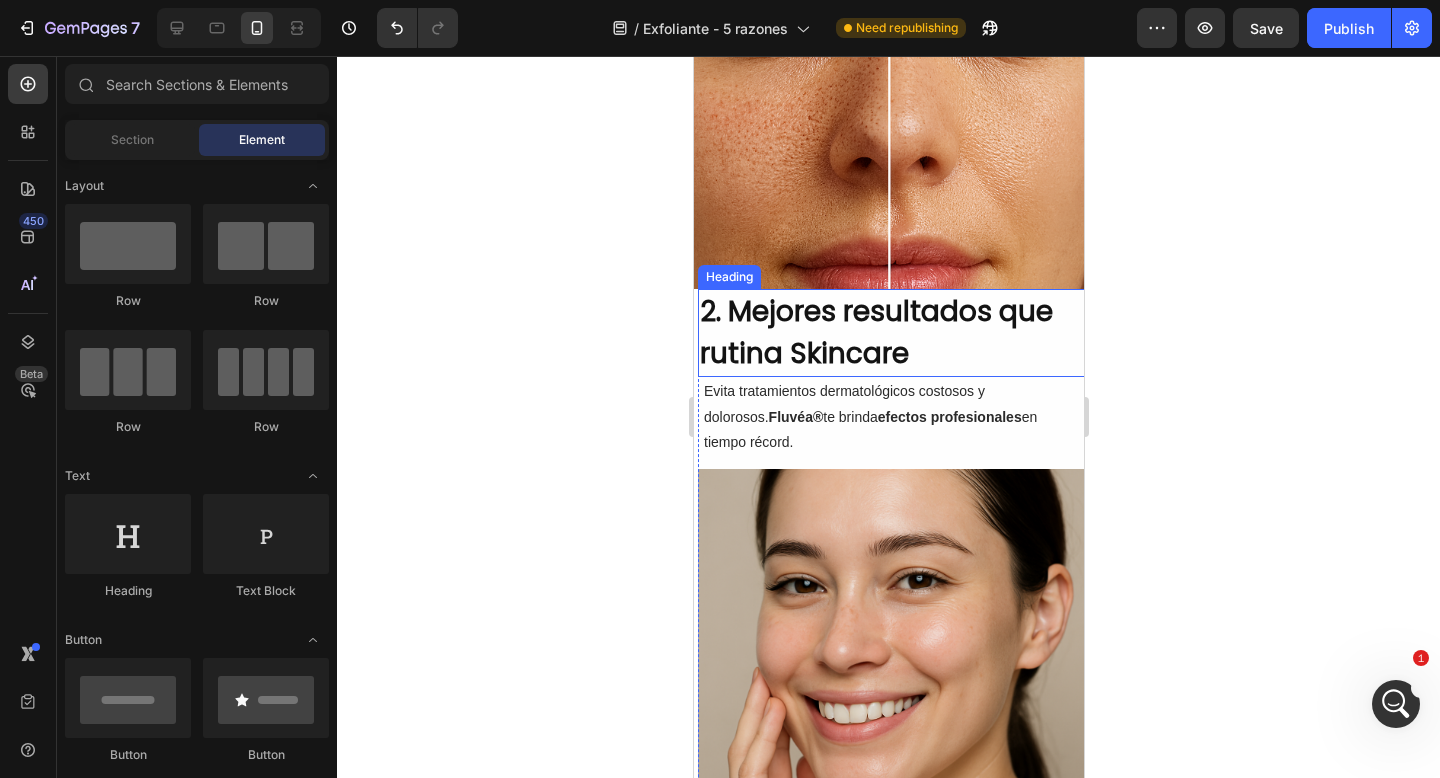 click 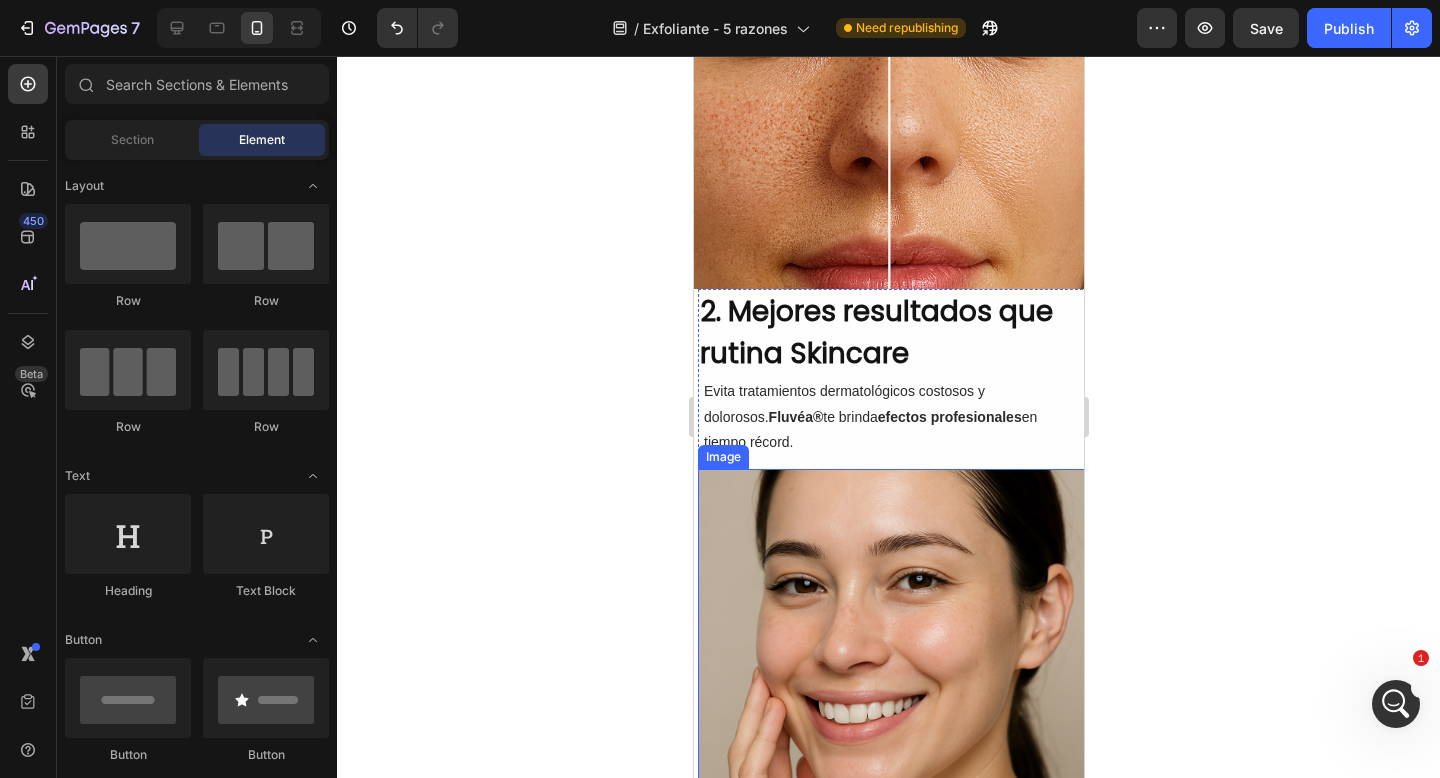 click at bounding box center (892, 664) 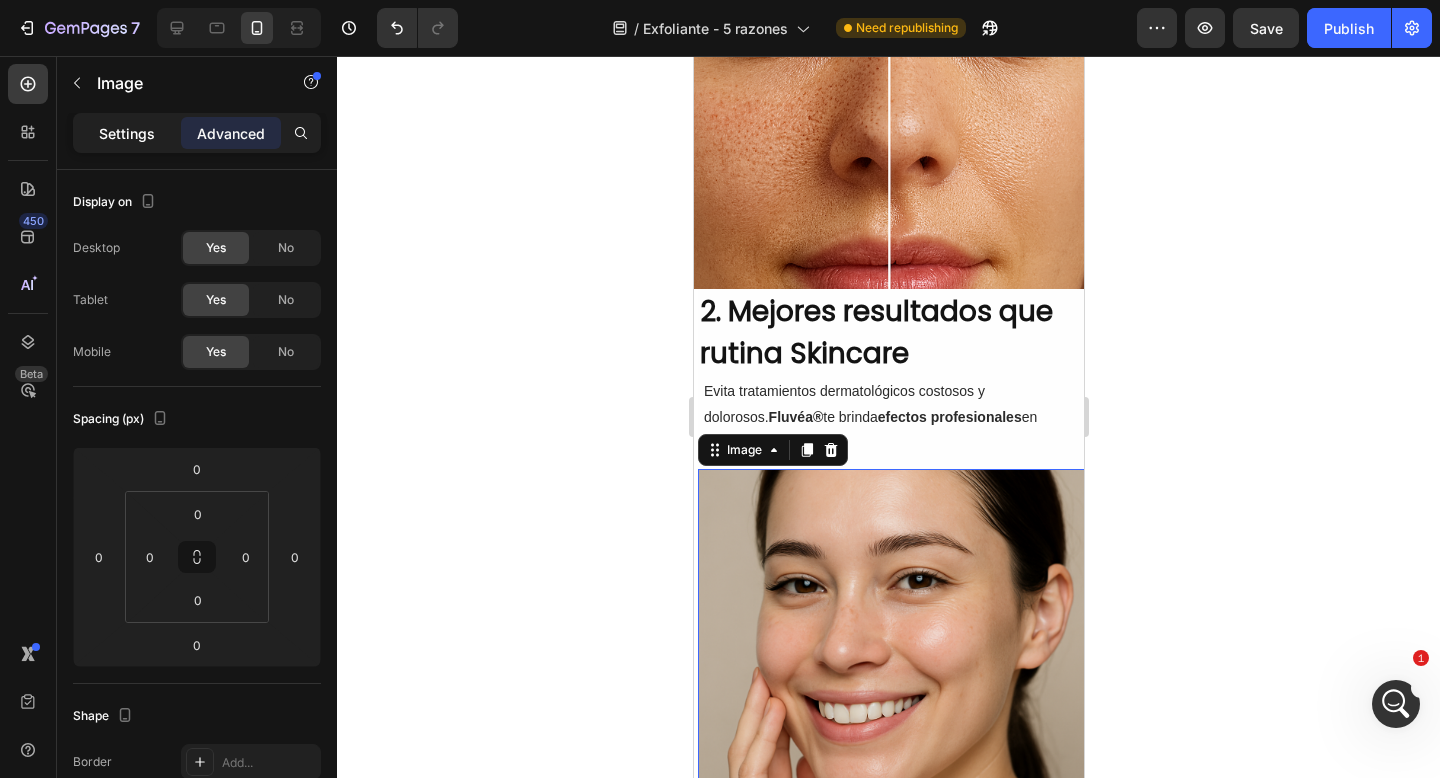 click on "Settings" at bounding box center (127, 133) 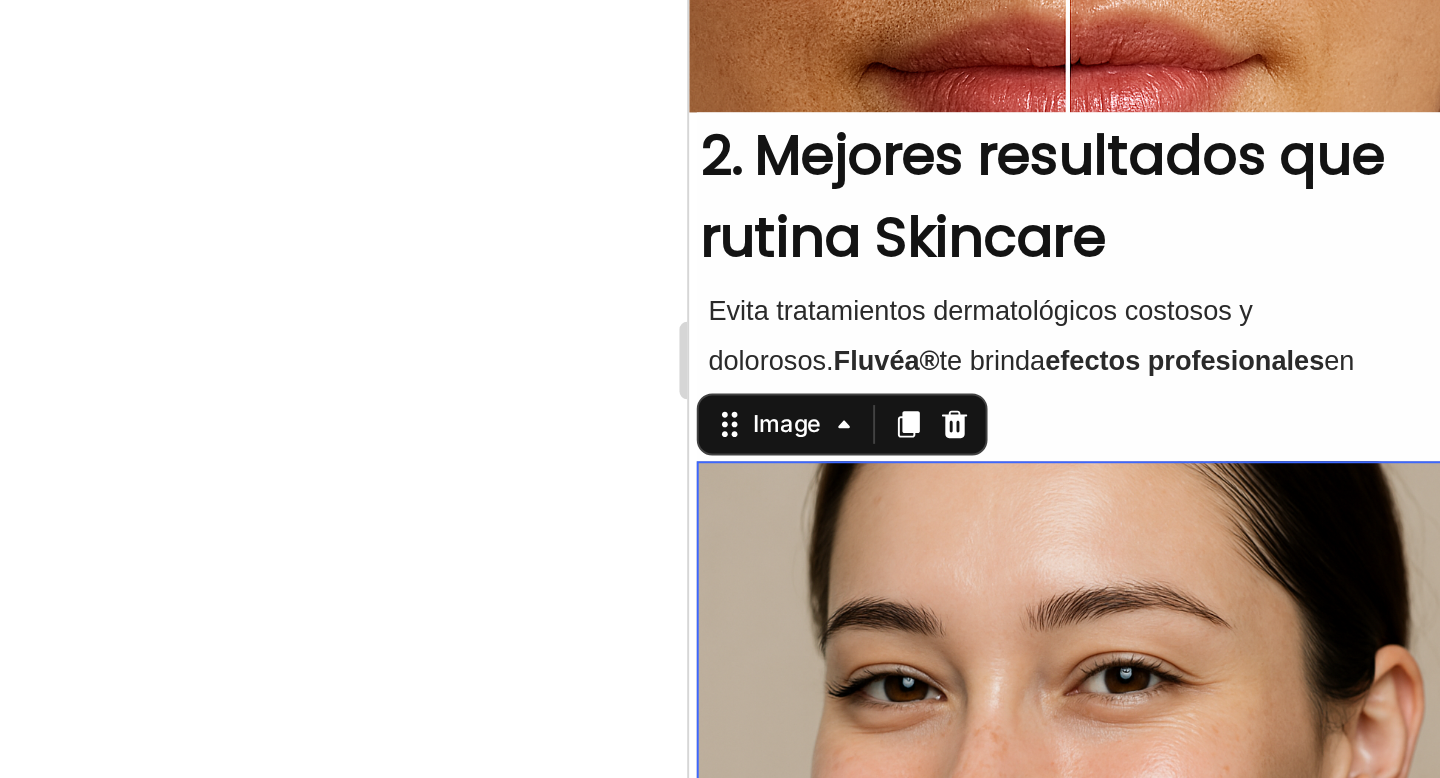 click on "2. Mejores resultados que rutina Skincare Heading Evita tratamientos dermatológicos costosos y dolorosos.  Fluvéa®  te brinda  efectos profesionales  en tiempo récord. Text Block Image   0 3. Apto para todo tipo de pieles Heading No  tendrás reacciones  alergicas, ni enrojecimiento:  - Formulado con  ingredientes Naturales -  Hecho  para pieles sensibles - Dermatológicamente  aprobado Text Block Image Icon Icon Icon Icon Icon Icon List 16,876 Reseñas Text Block Row fluvéa® exfoliante de arroz coreano black and white | 2x1 Heading OFERTA LIMITADA SOLO POR HOY Text Block Row
PROBAR EXFOLIANTES Button 100% LIBRE DE RIESGOS - Garantía en todos los pedidos. Text Block Row 4. Ataca el problema de raíz de inmediato. Heading Los puntos negros se forman por la acumulación de sebo en los poros. En lugar de disimular el problema, Fluvéa ®  retira el sebo desde dentro hacia afuera Text Block Image Row Row Section 4" at bounding box center [883, 925] 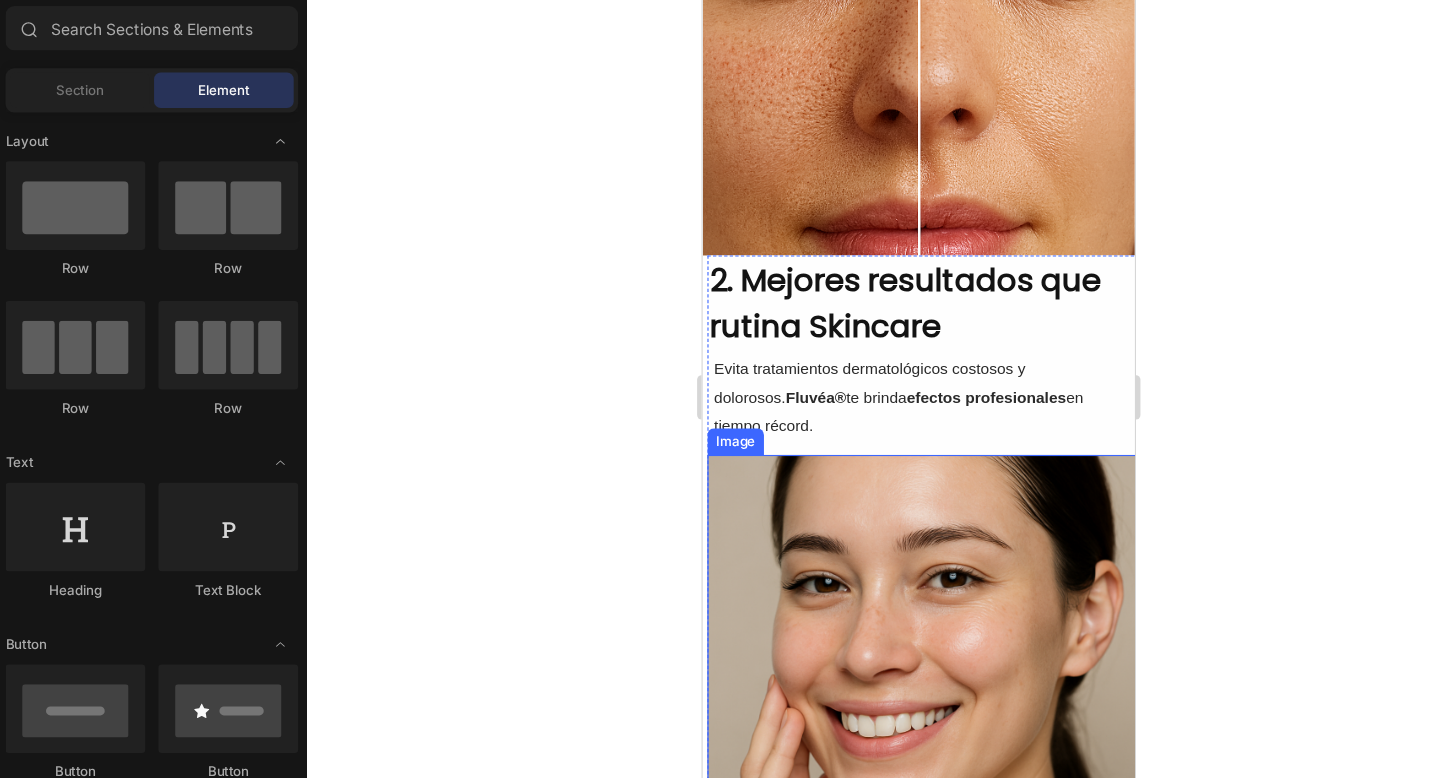 click at bounding box center (901, 606) 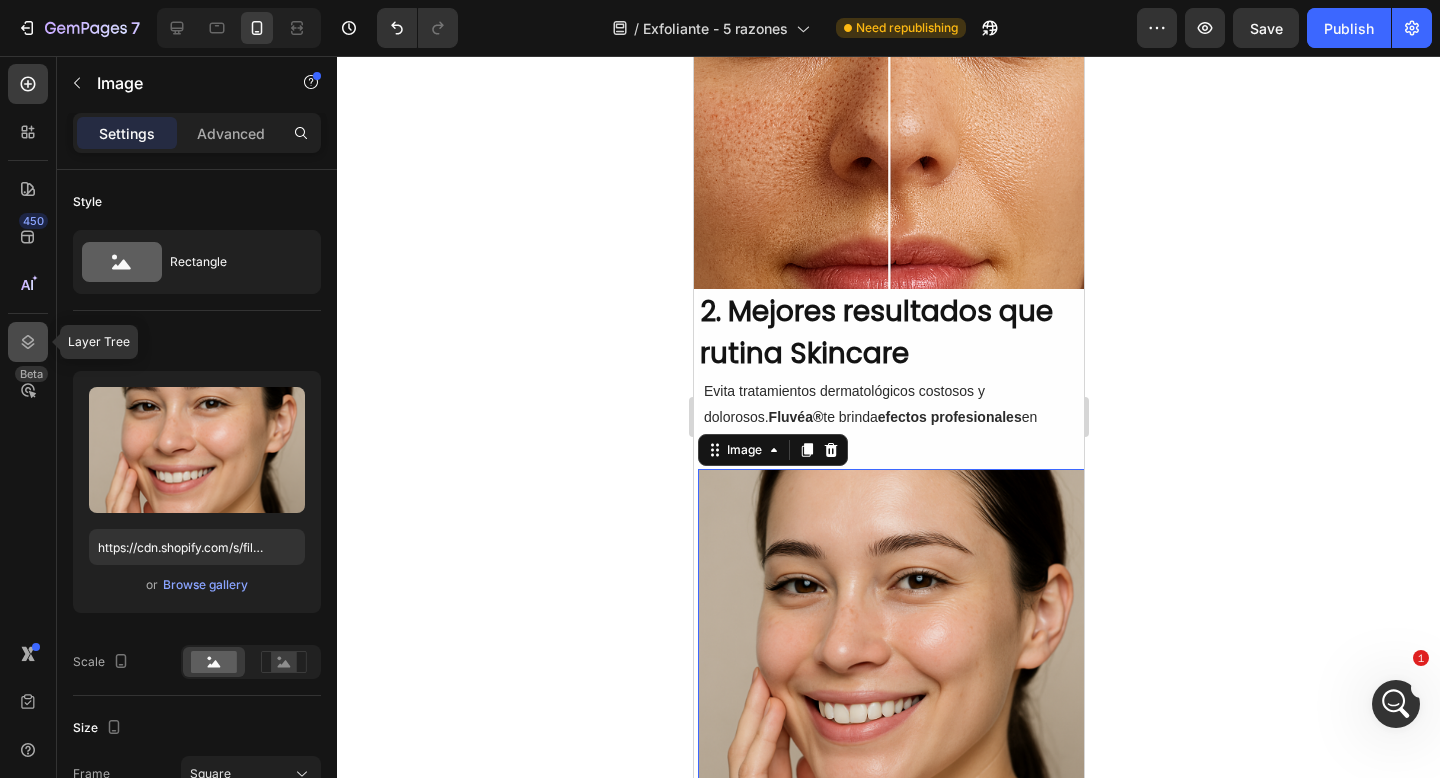 click 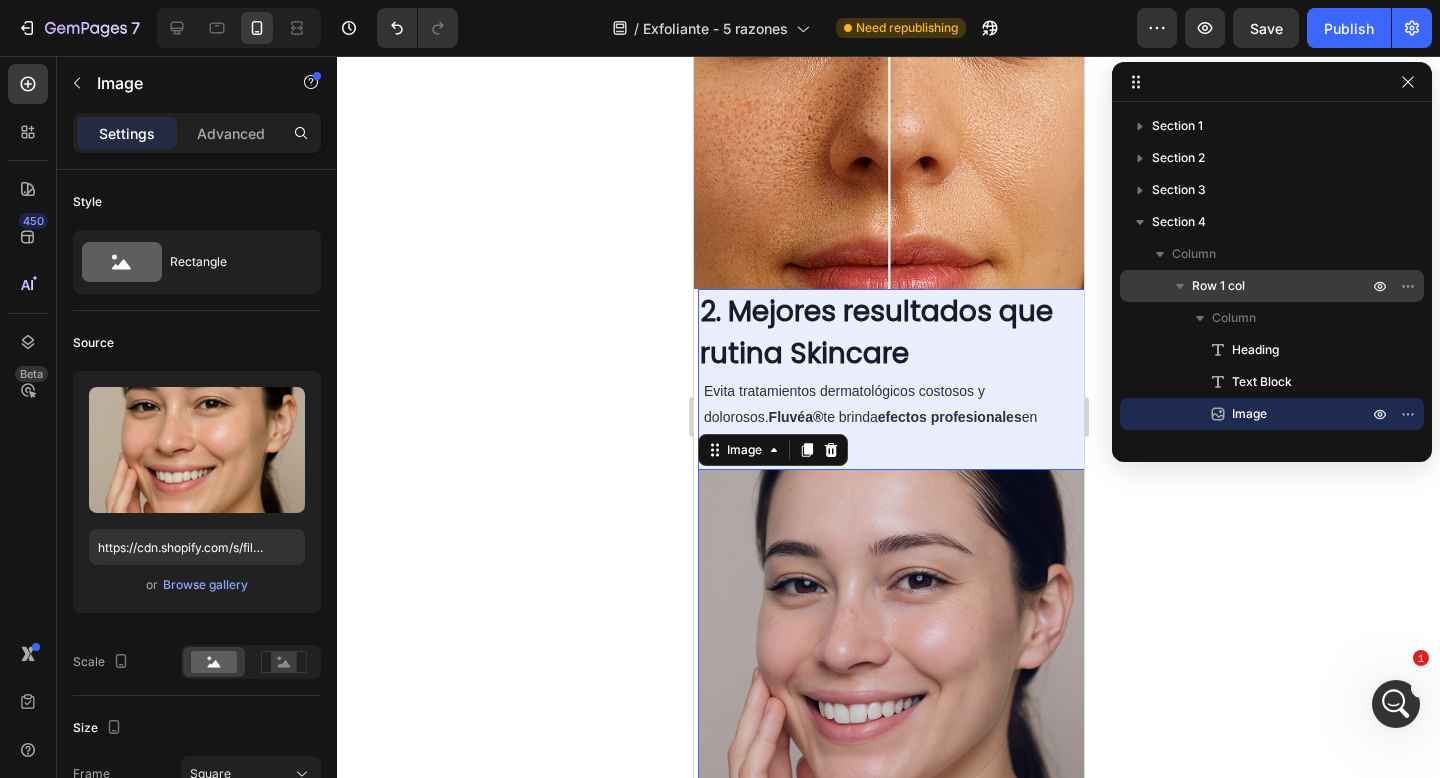 click on "Row 1 col" at bounding box center (1218, 286) 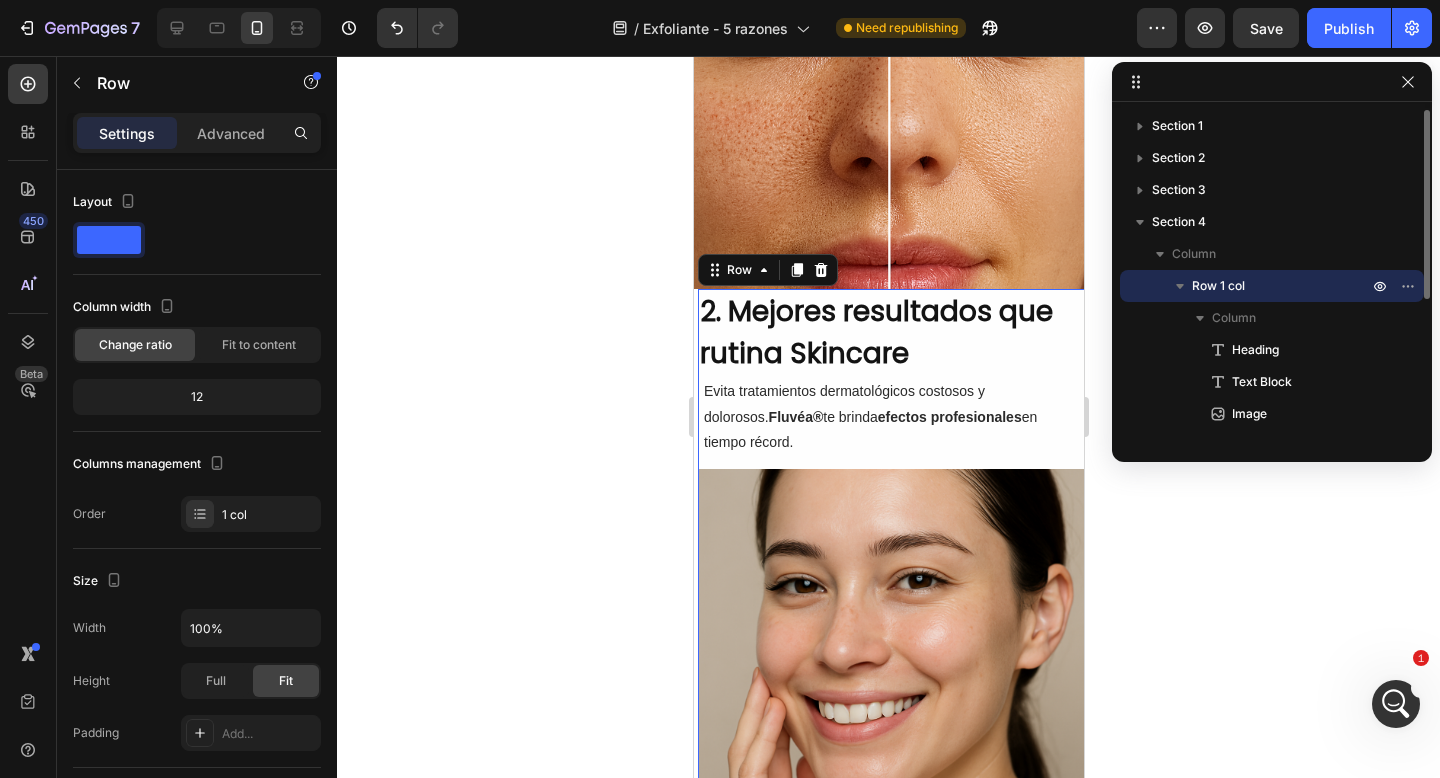 scroll, scrollTop: 1144, scrollLeft: 0, axis: vertical 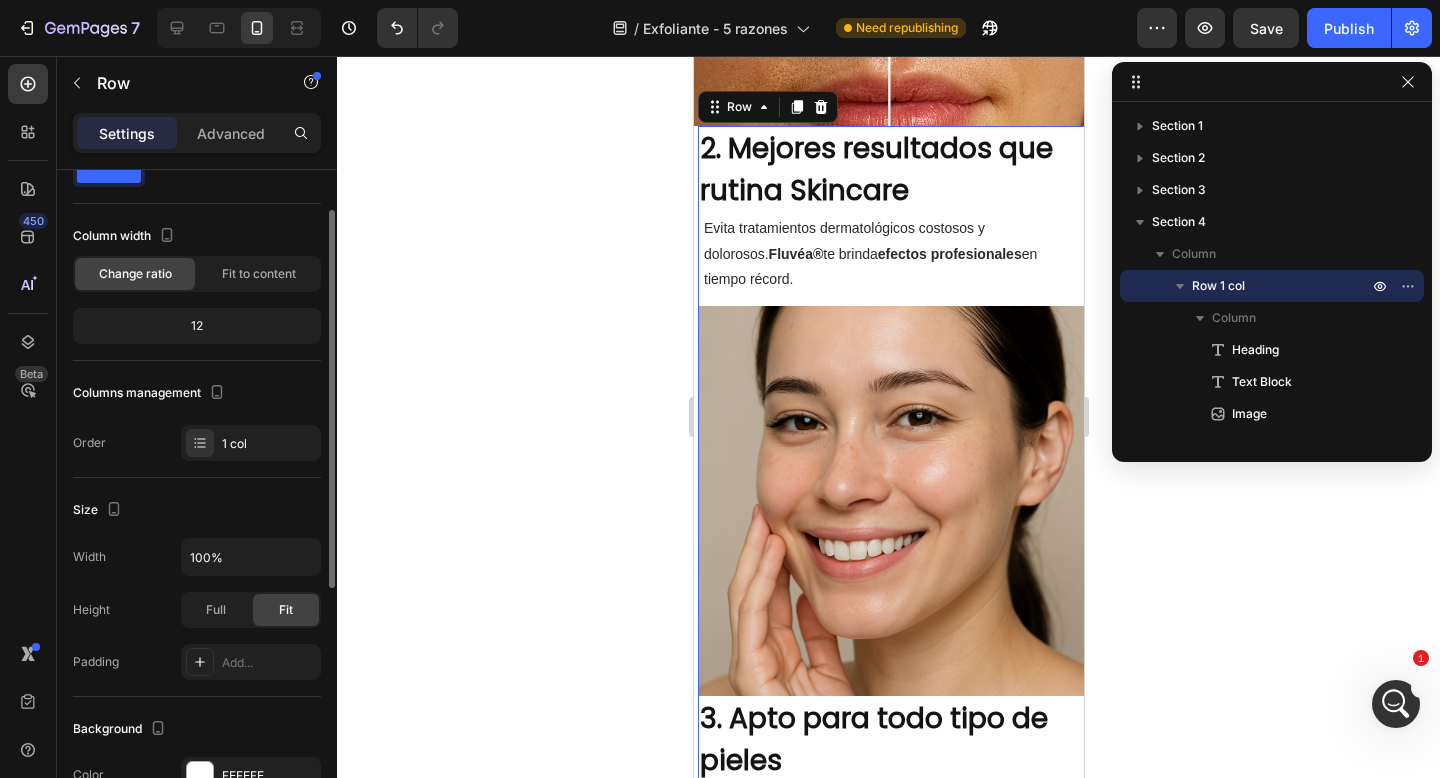 drag, startPoint x: 206, startPoint y: 327, endPoint x: 157, endPoint y: 323, distance: 49.162994 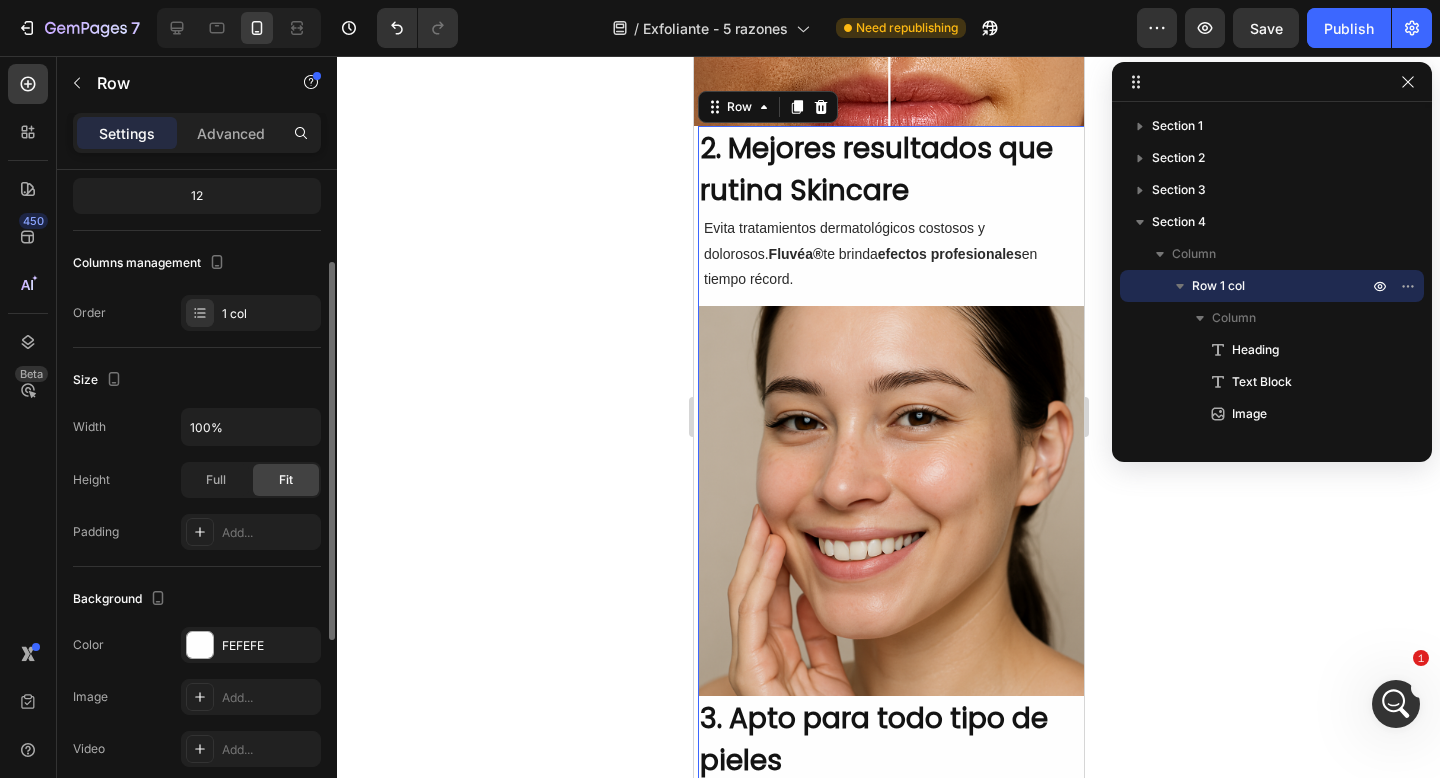 scroll, scrollTop: 223, scrollLeft: 0, axis: vertical 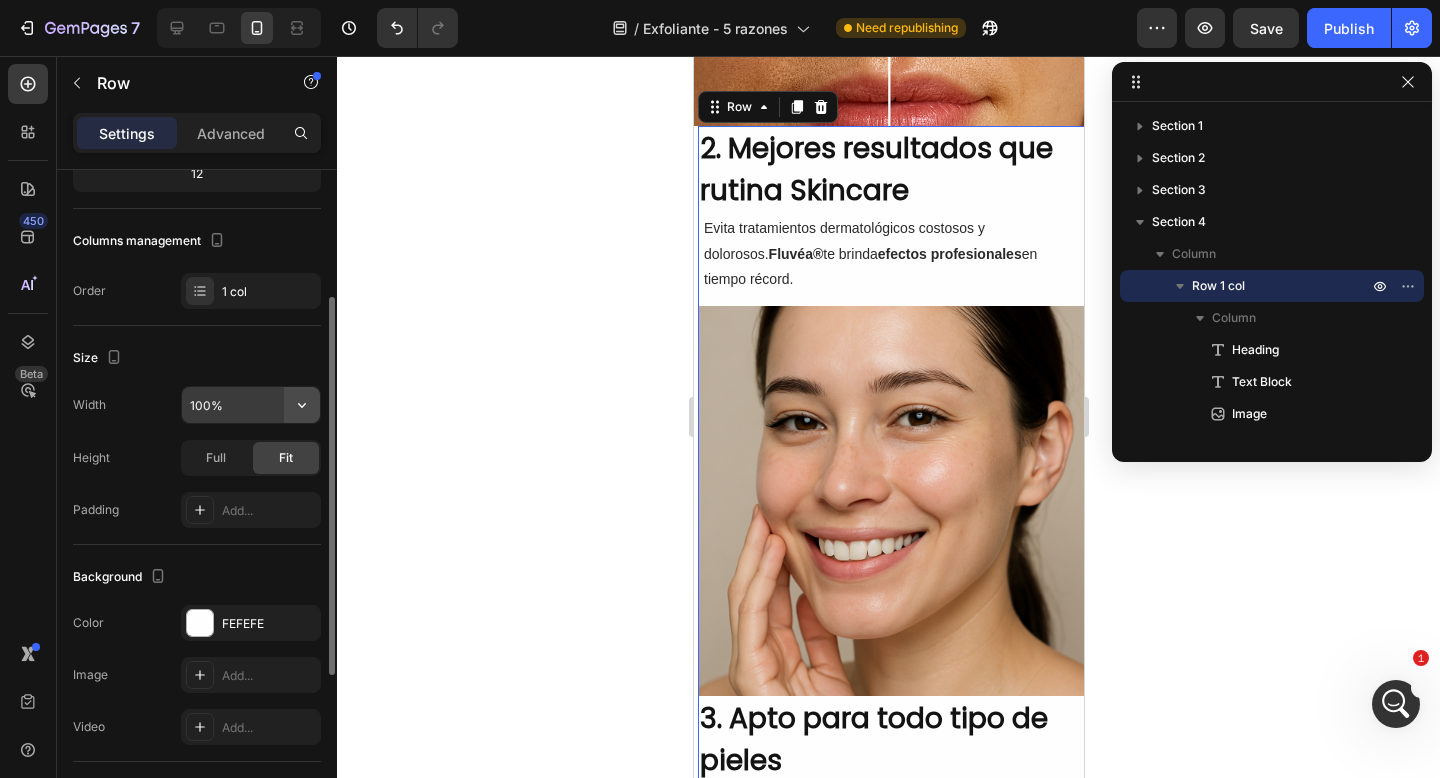 click 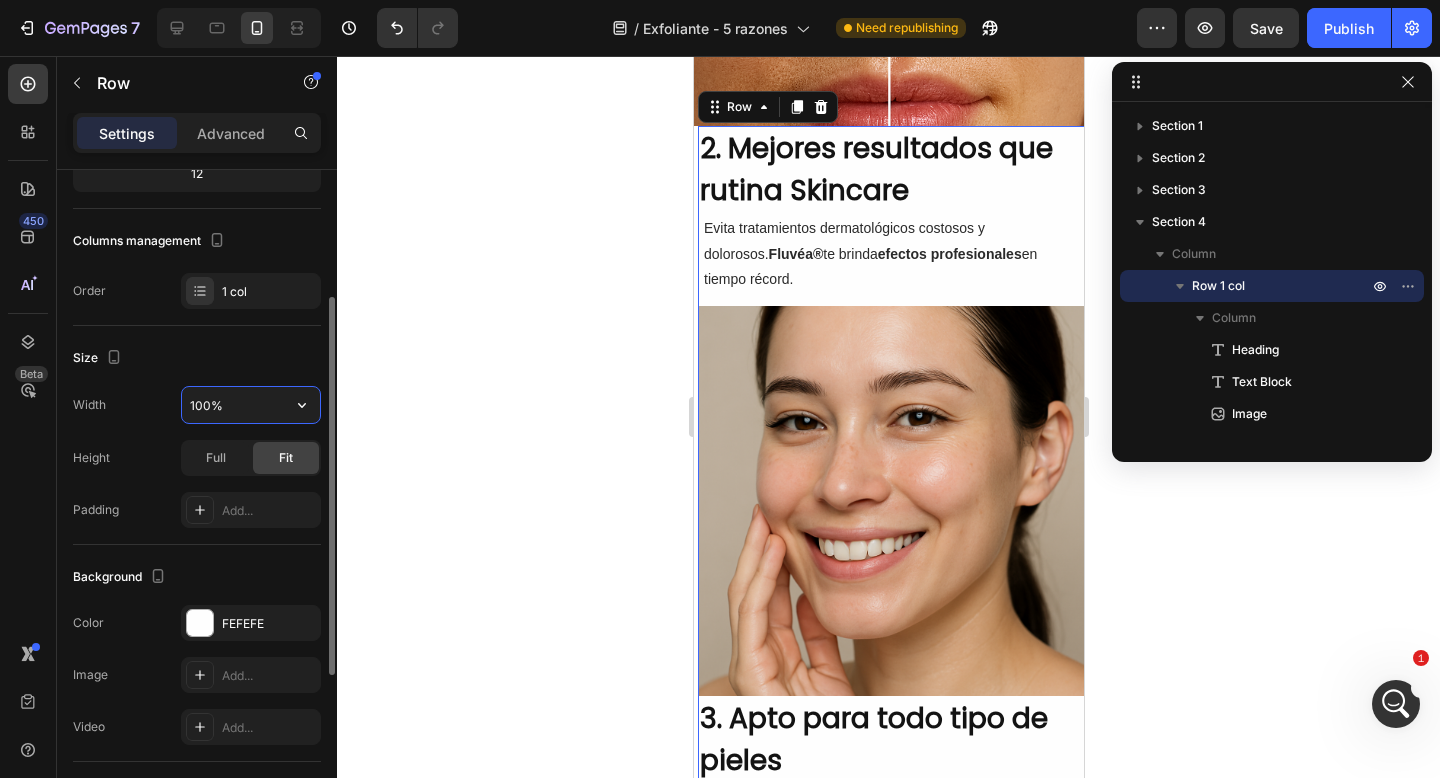 click on "100%" at bounding box center (251, 405) 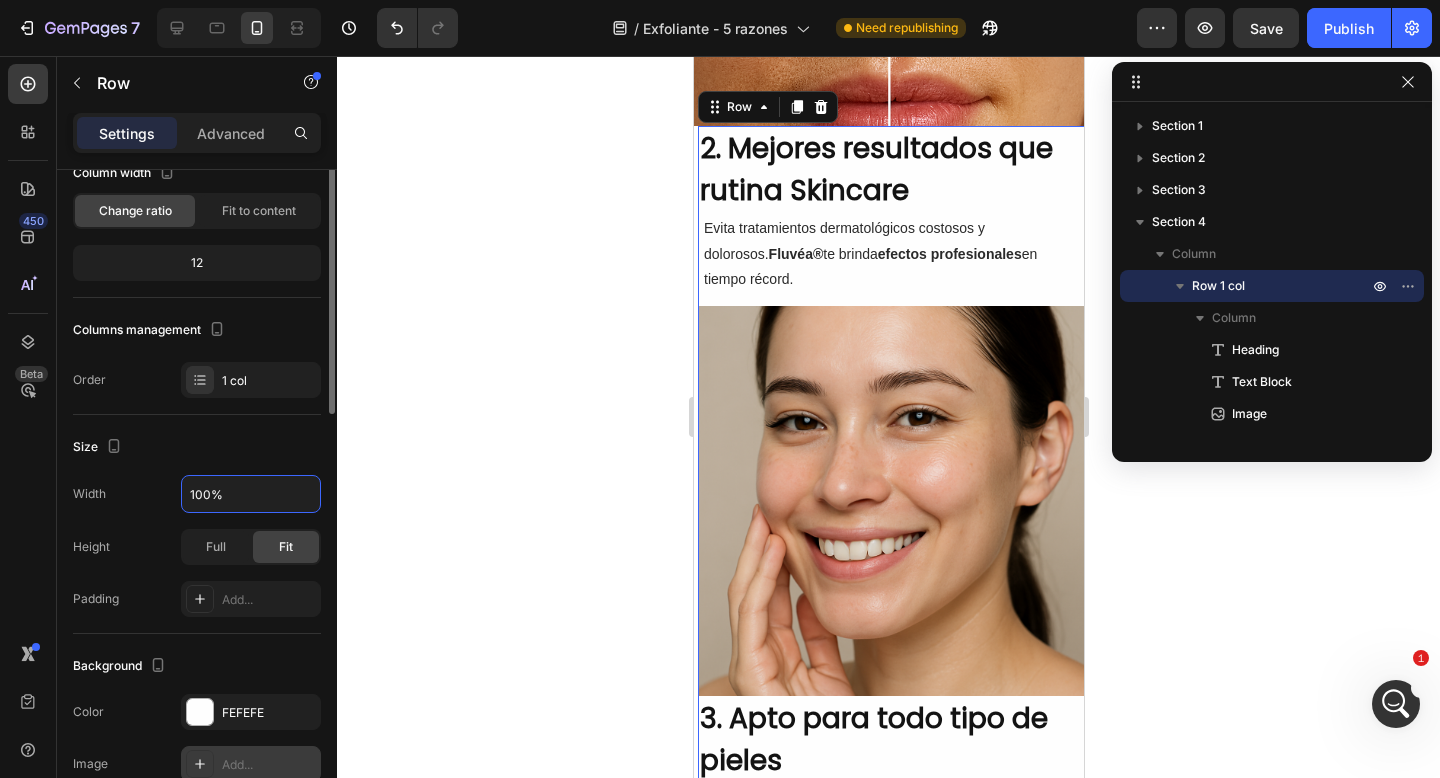 scroll, scrollTop: 0, scrollLeft: 0, axis: both 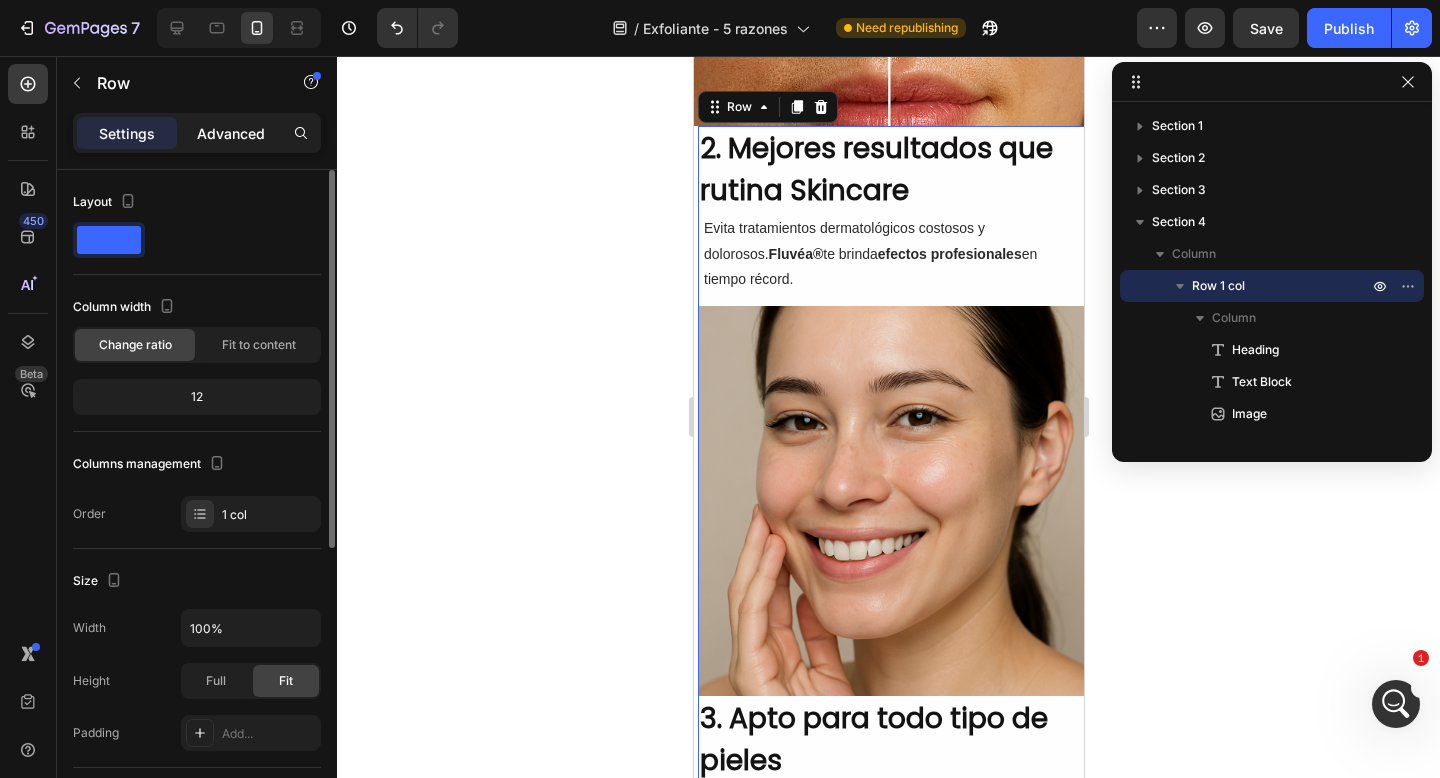 click on "Advanced" at bounding box center [231, 133] 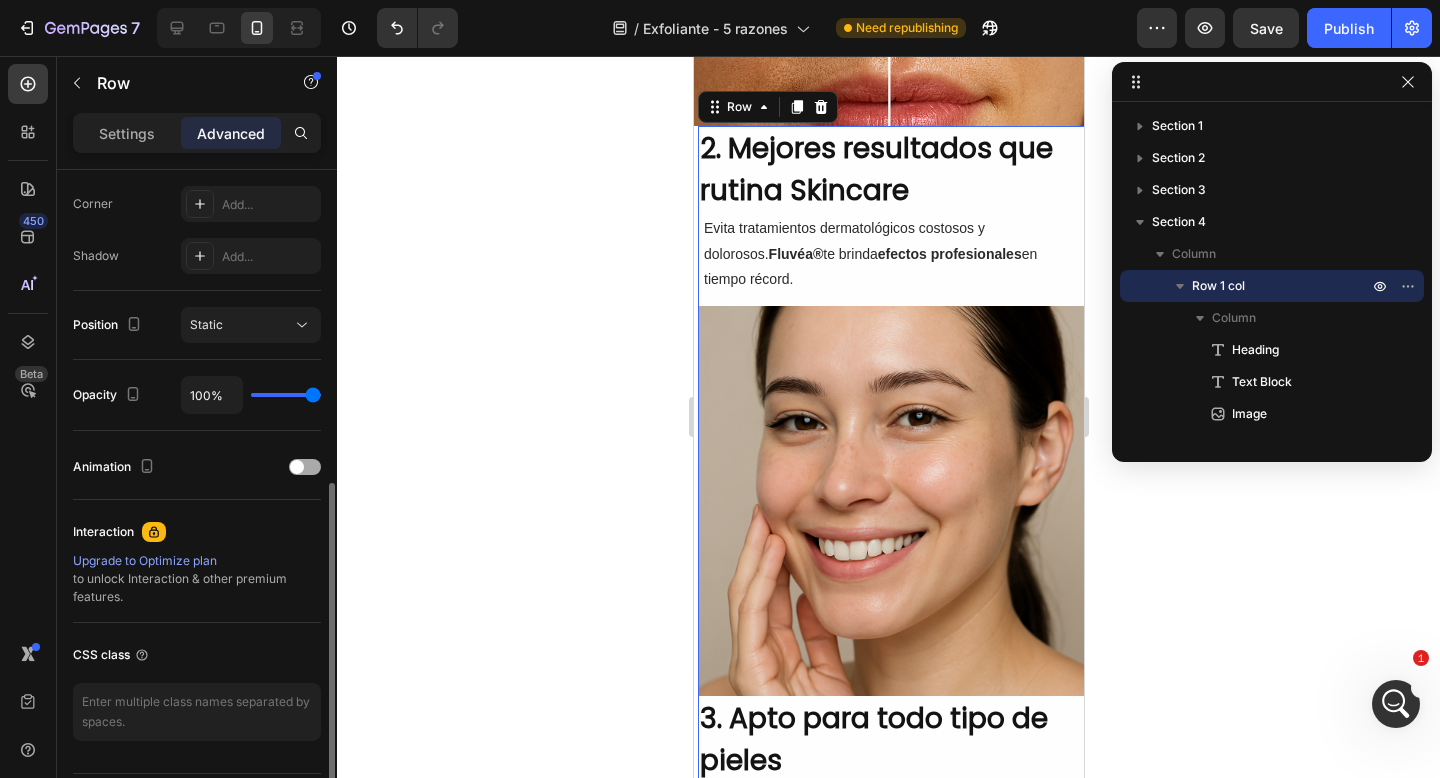scroll, scrollTop: 669, scrollLeft: 0, axis: vertical 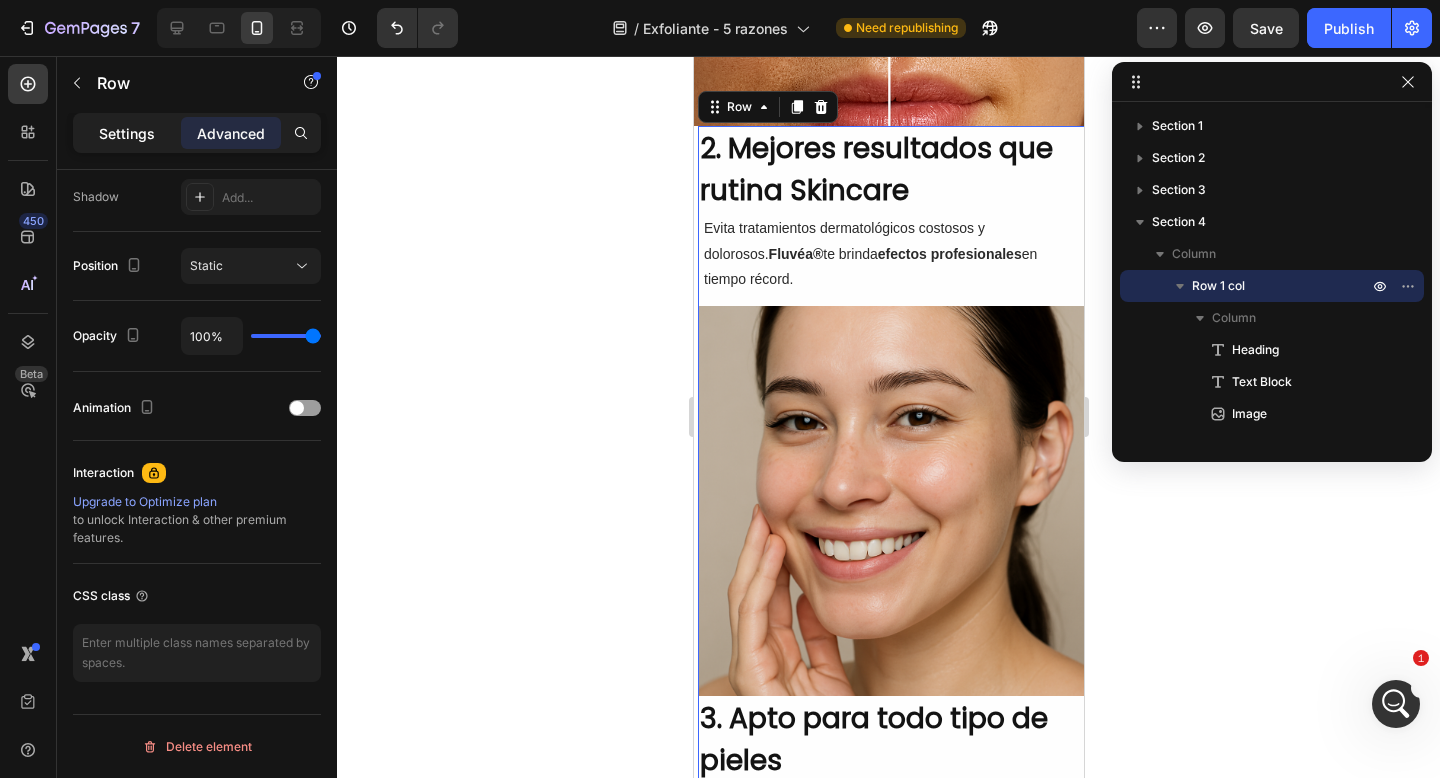 click on "Settings" 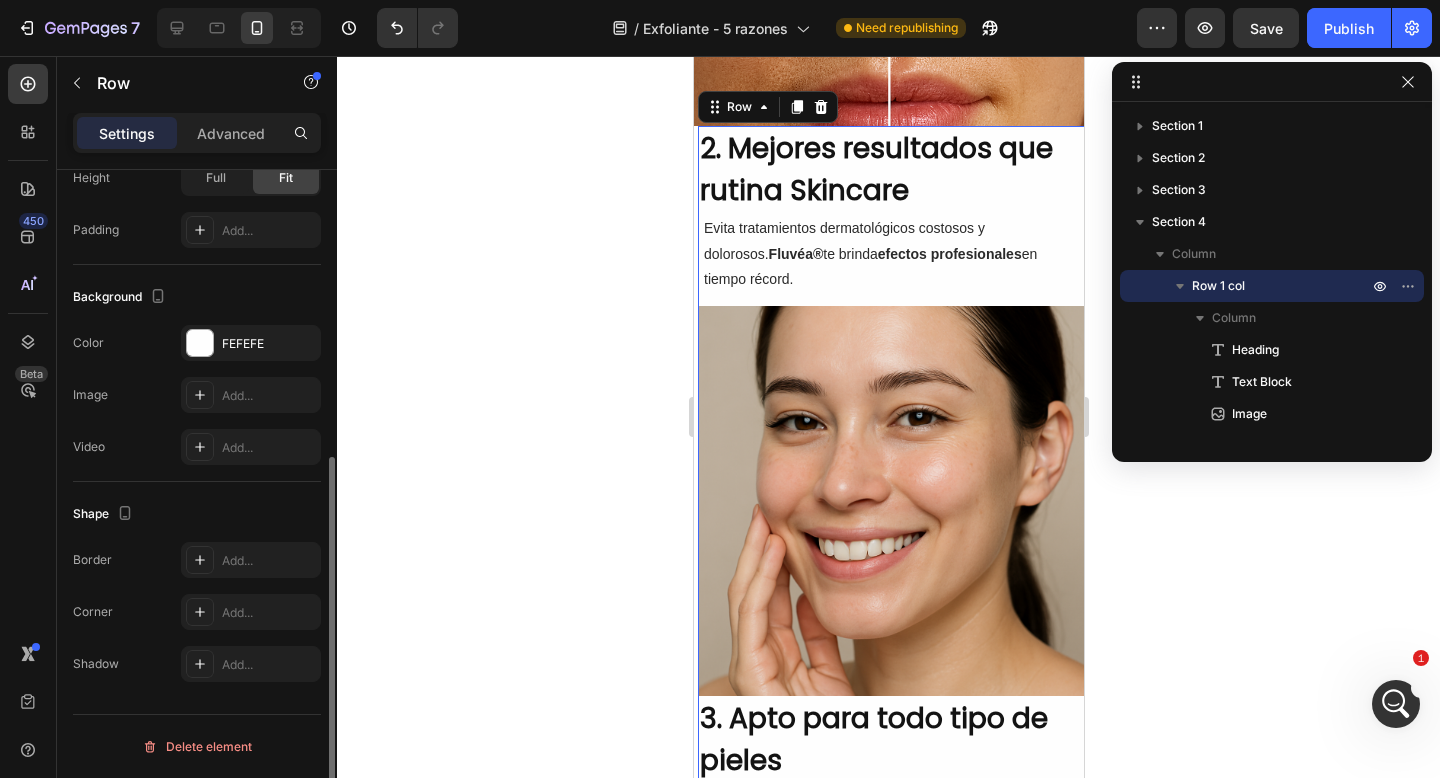 scroll, scrollTop: 503, scrollLeft: 0, axis: vertical 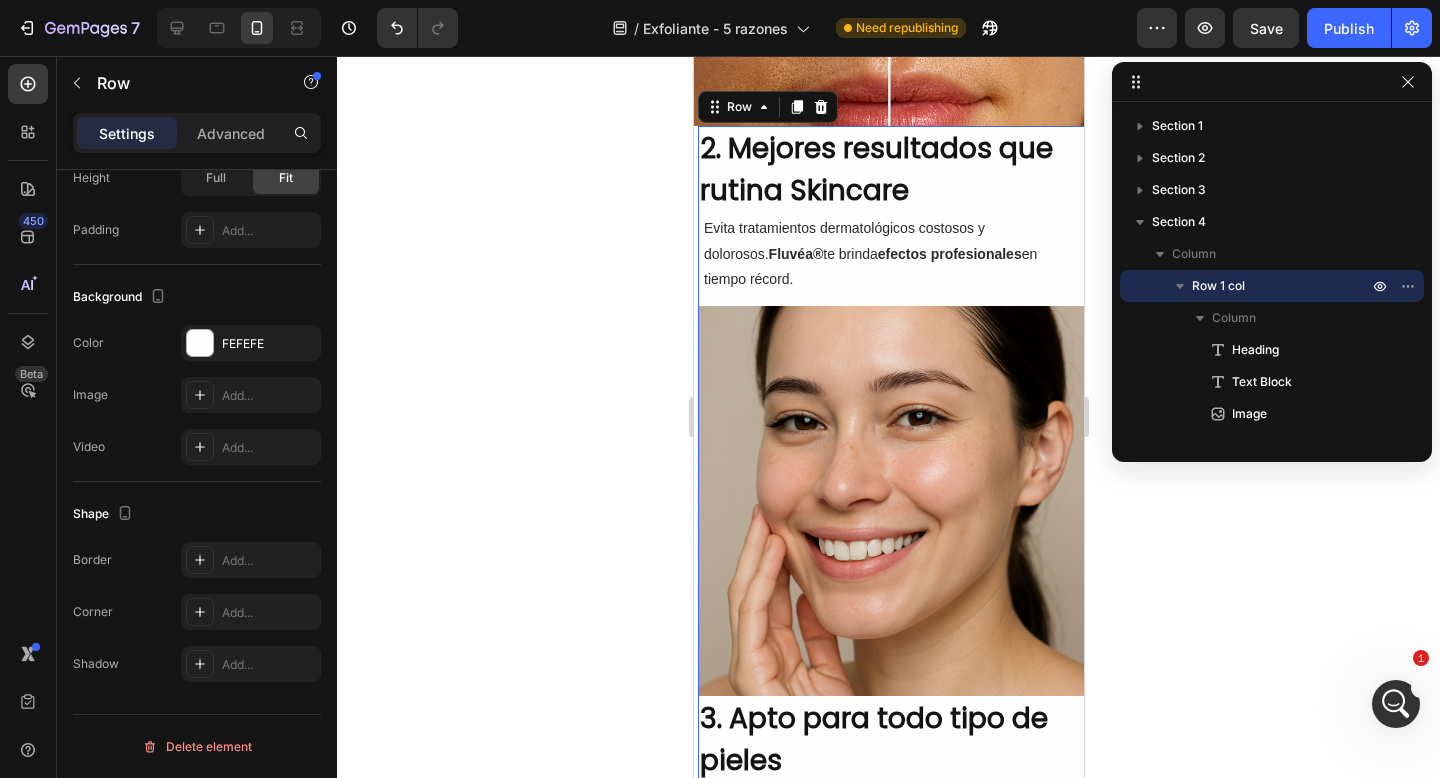click 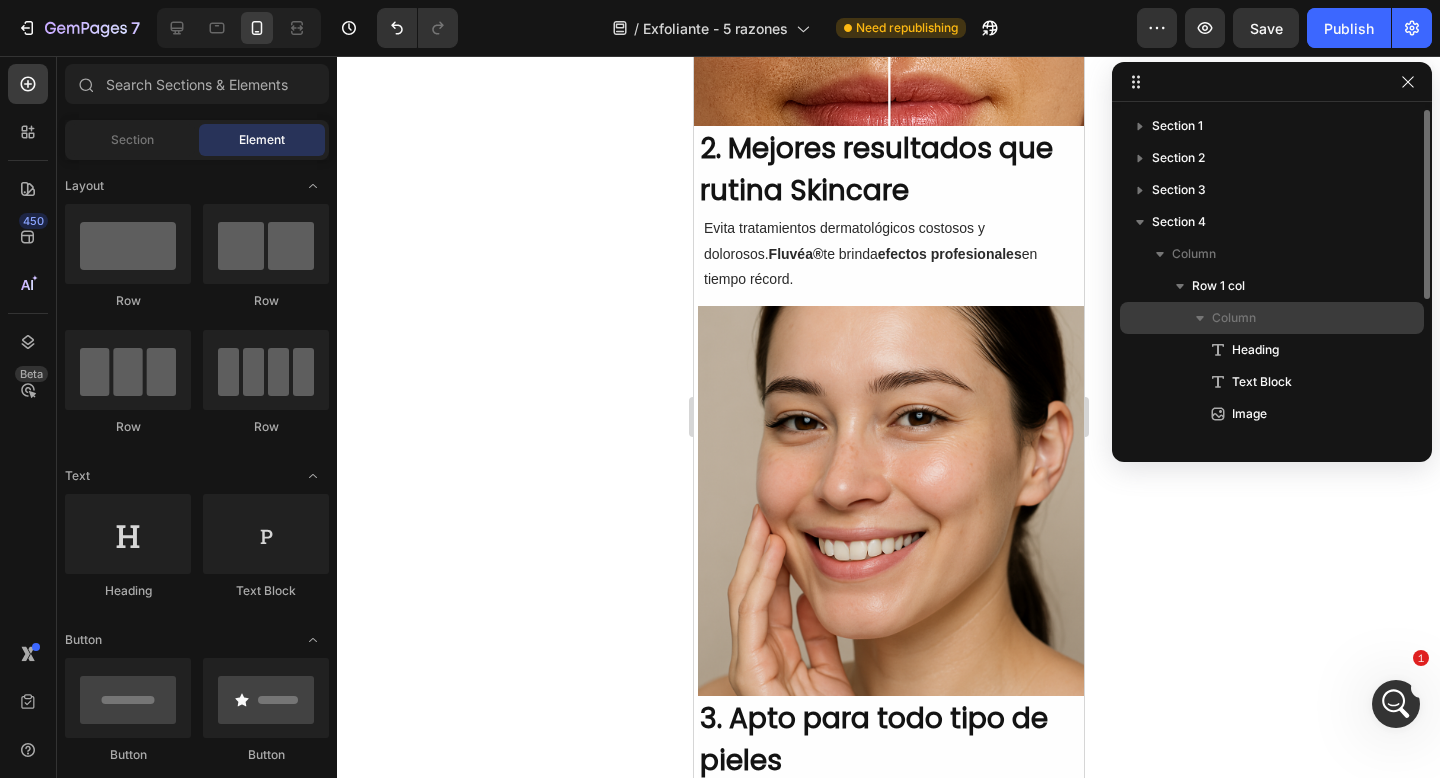 click 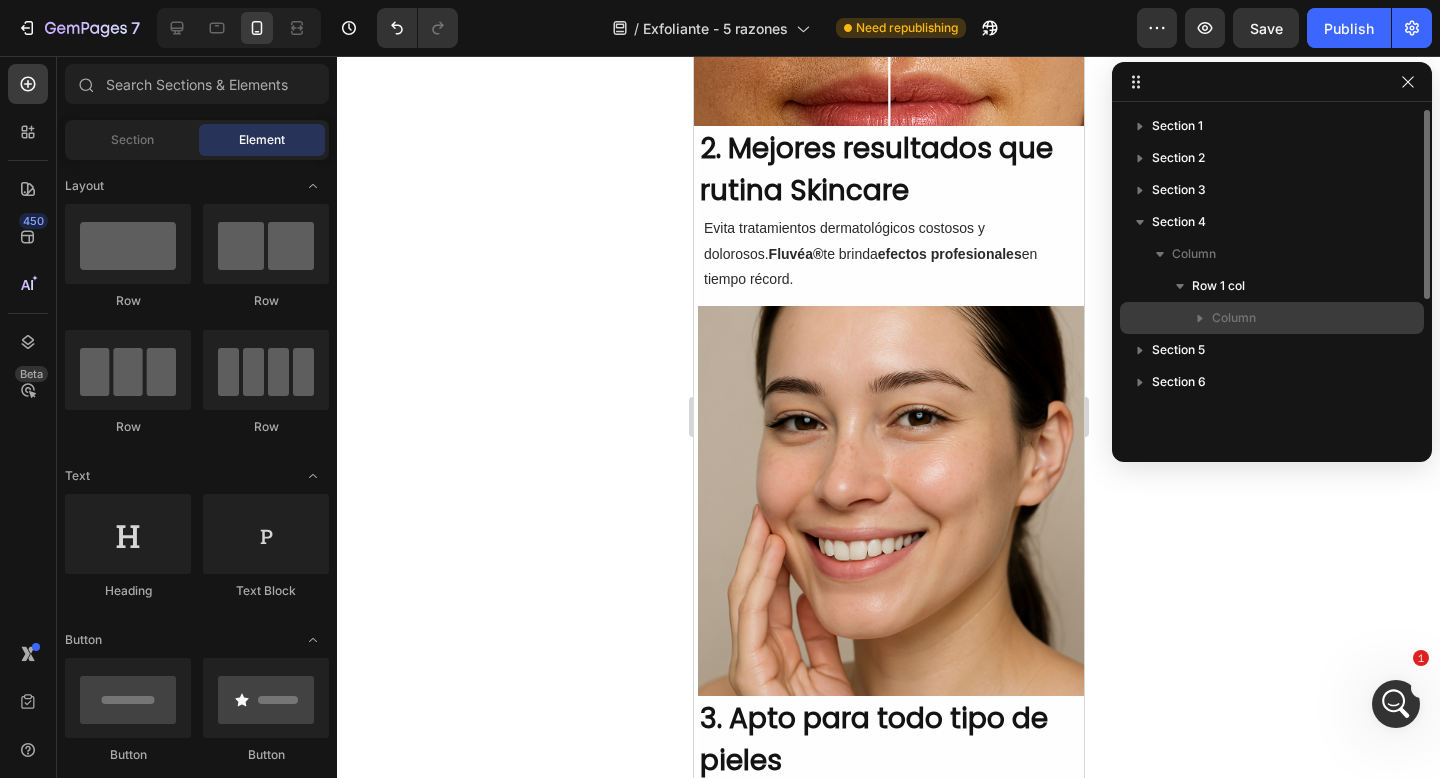 click 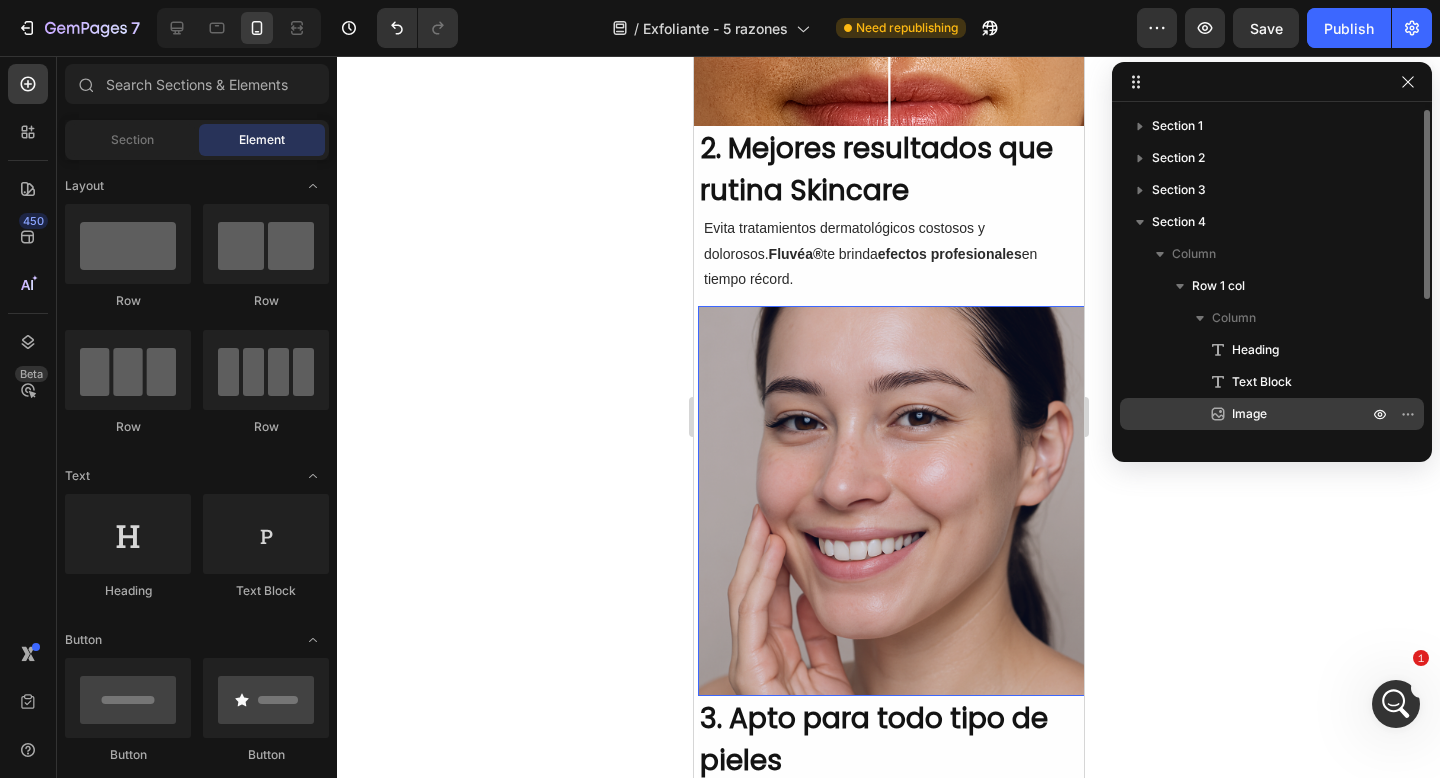 click on "Image" at bounding box center [1249, 414] 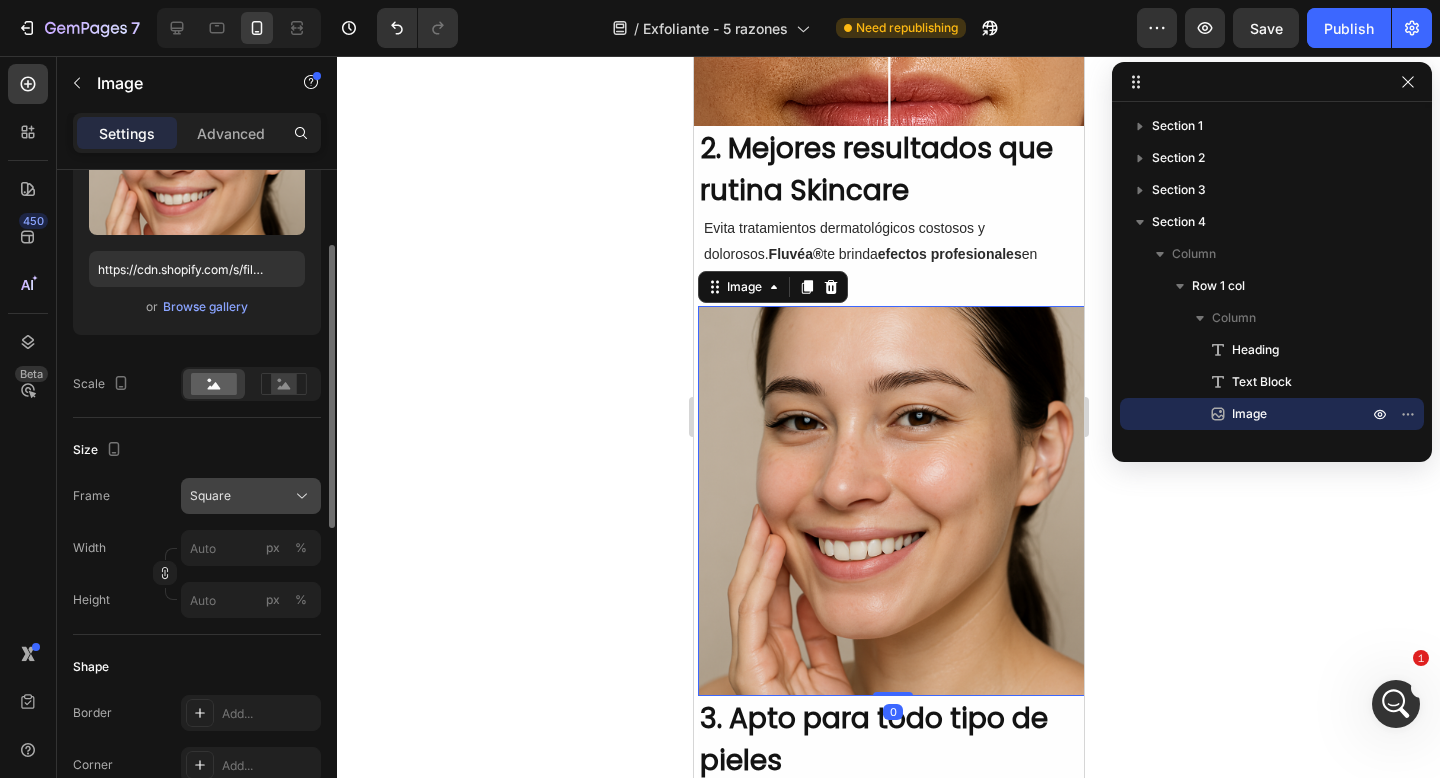 scroll, scrollTop: 308, scrollLeft: 0, axis: vertical 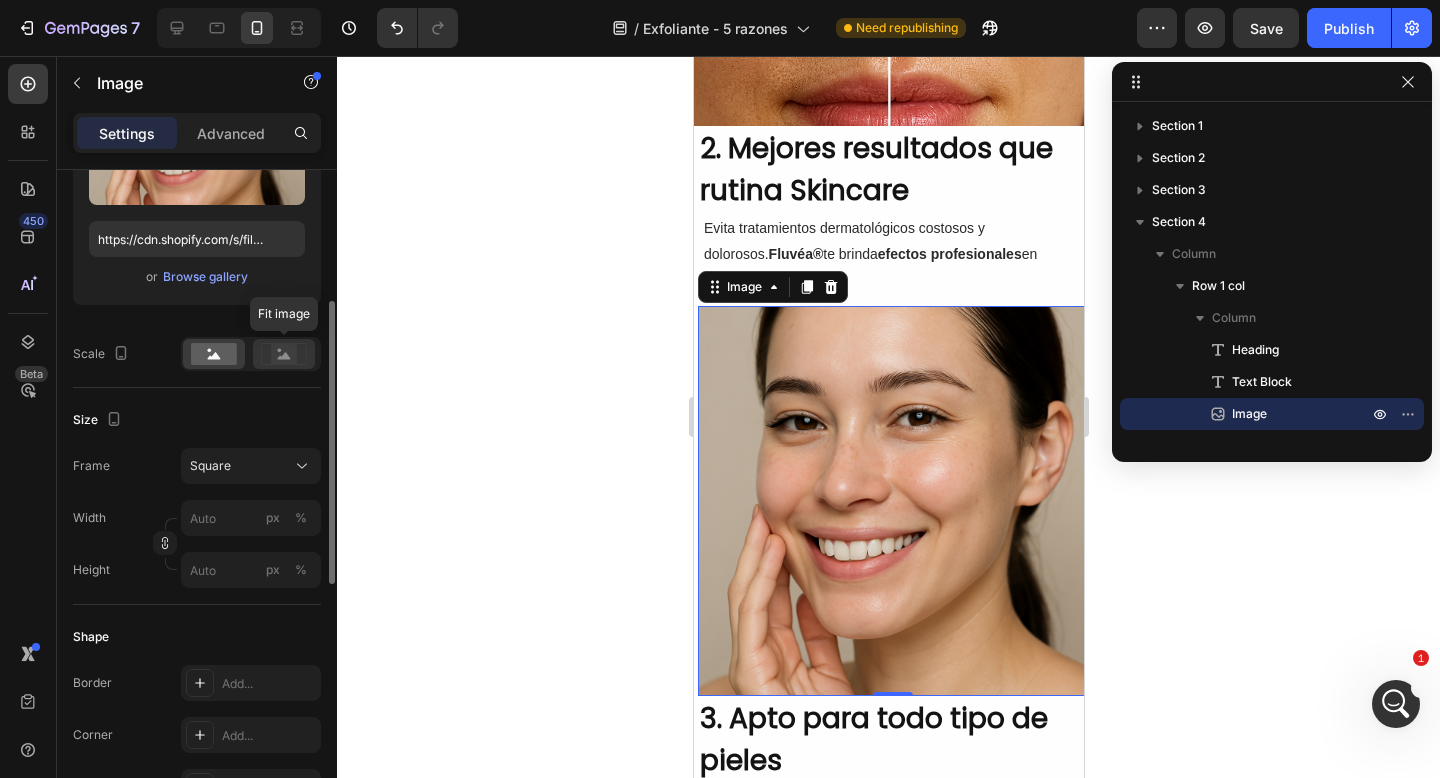 click 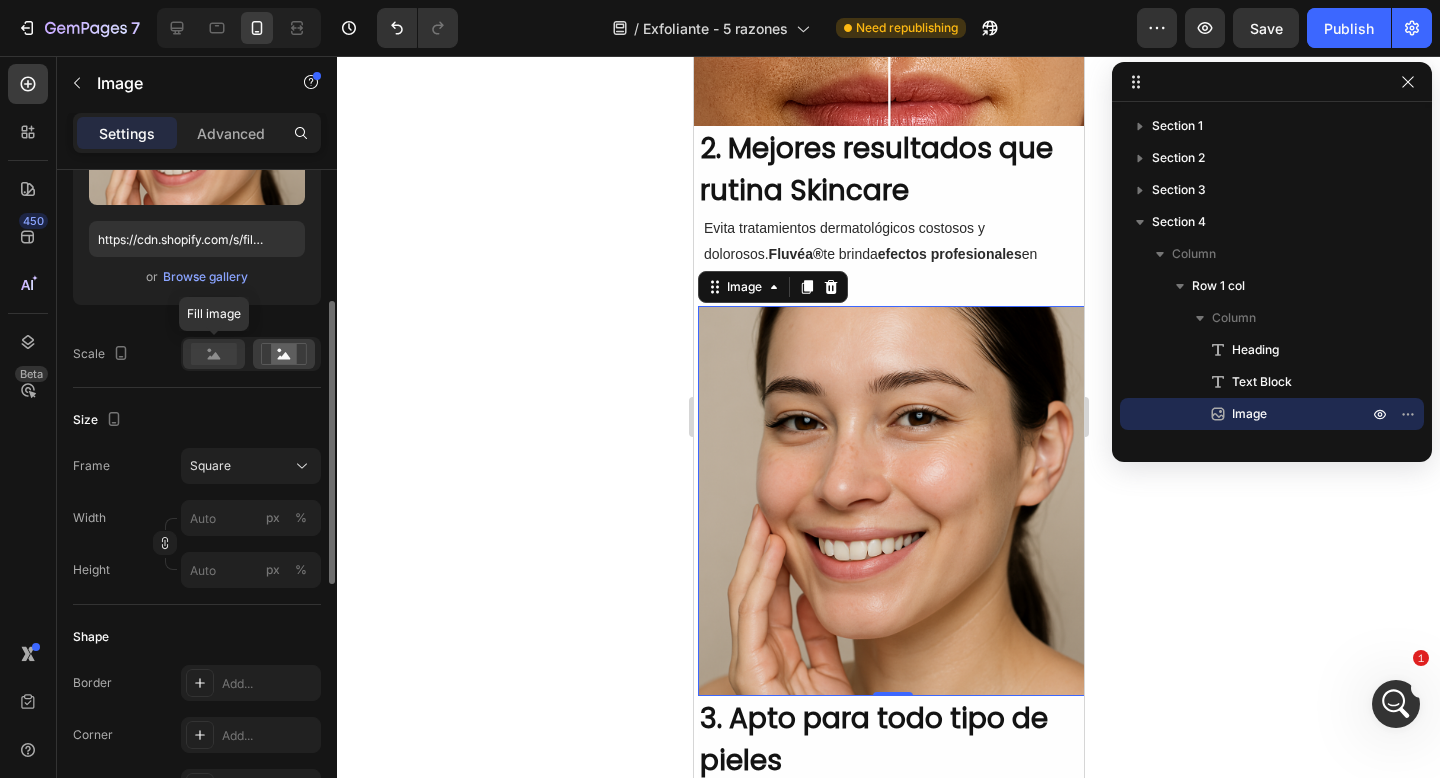 click 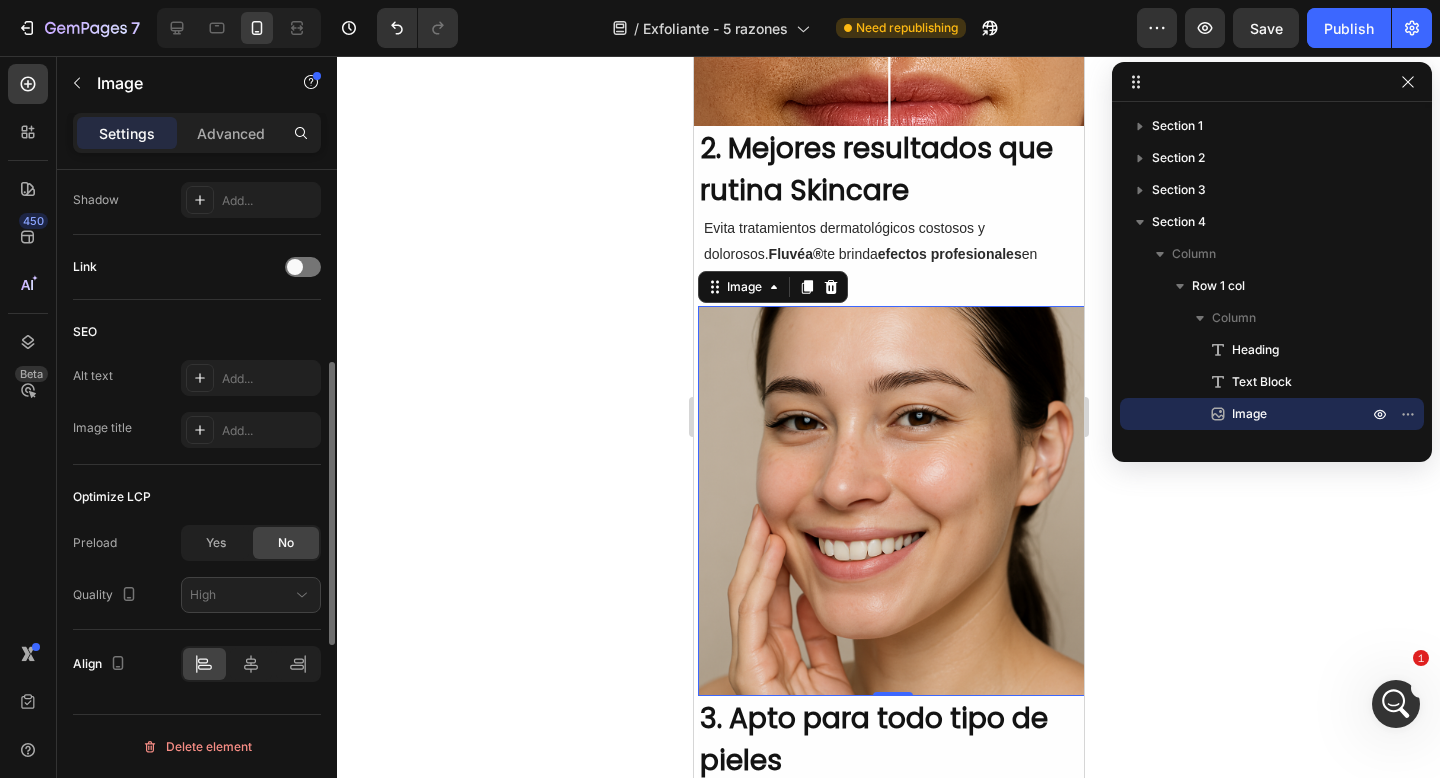 scroll, scrollTop: 0, scrollLeft: 0, axis: both 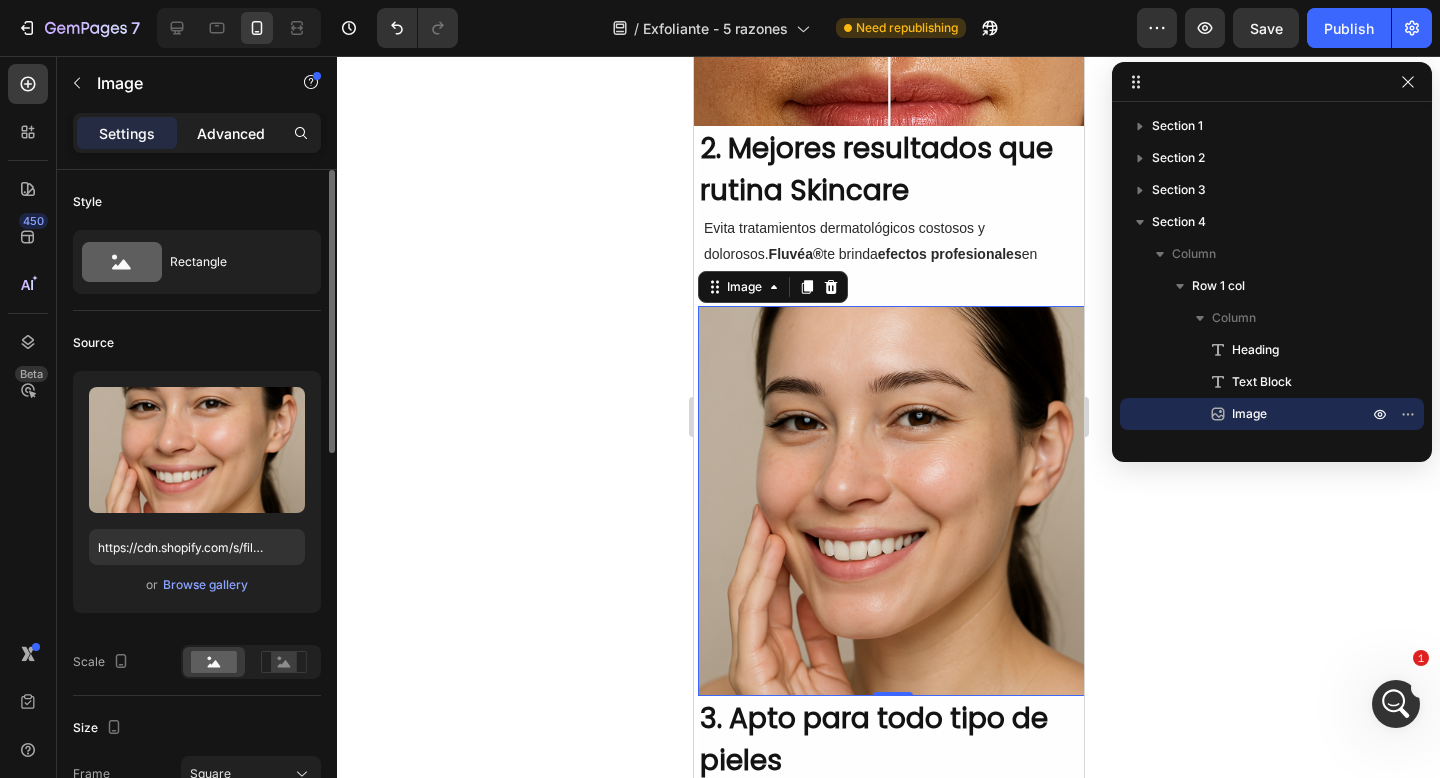 click on "Advanced" 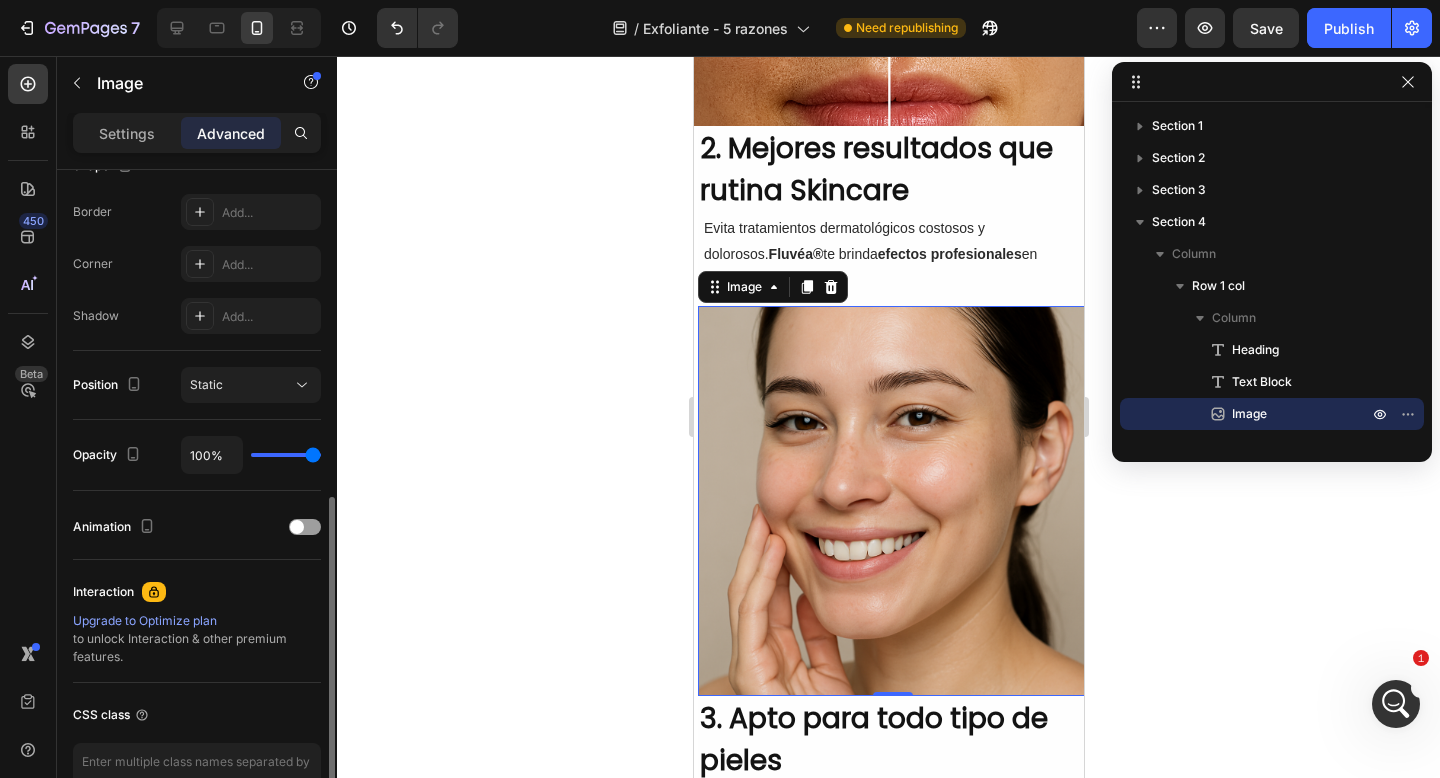 scroll, scrollTop: 669, scrollLeft: 0, axis: vertical 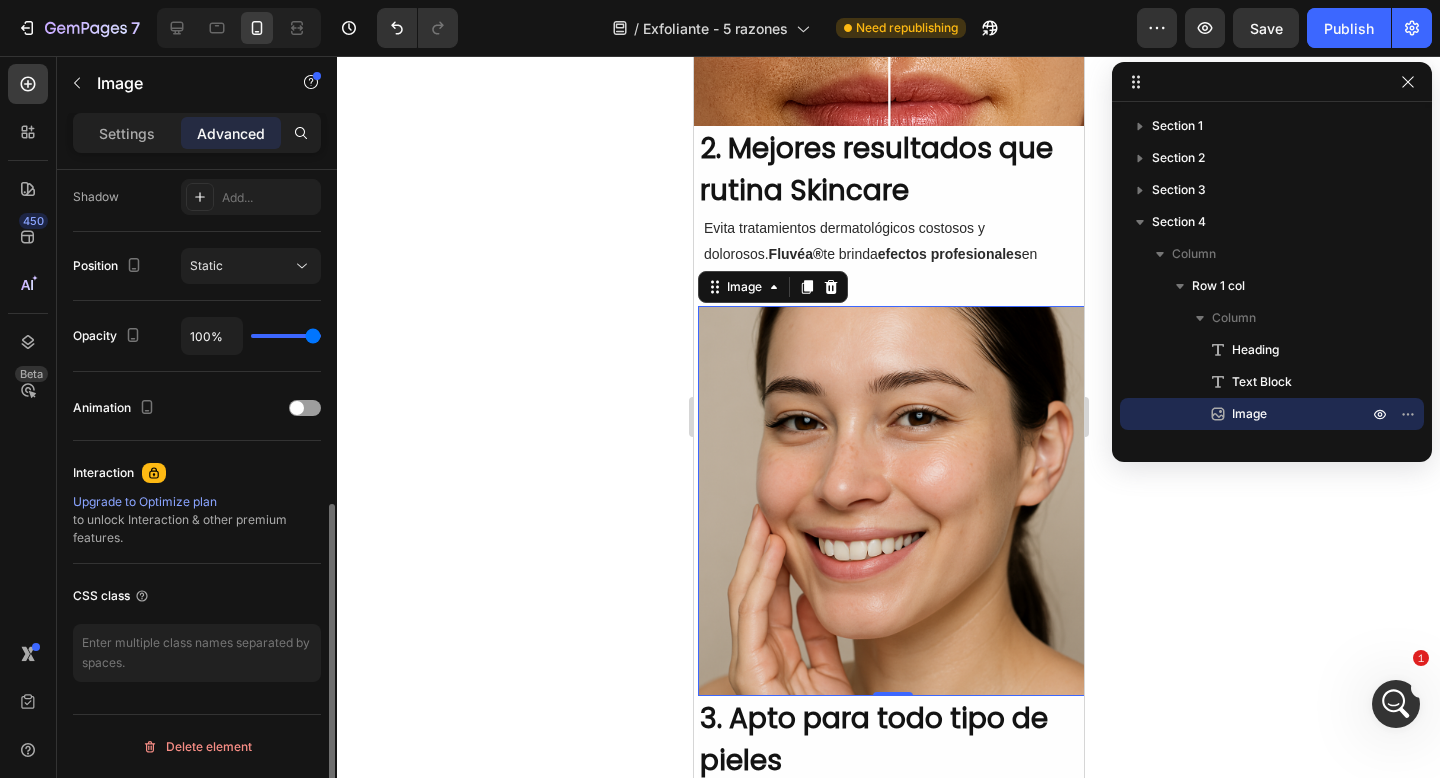 click 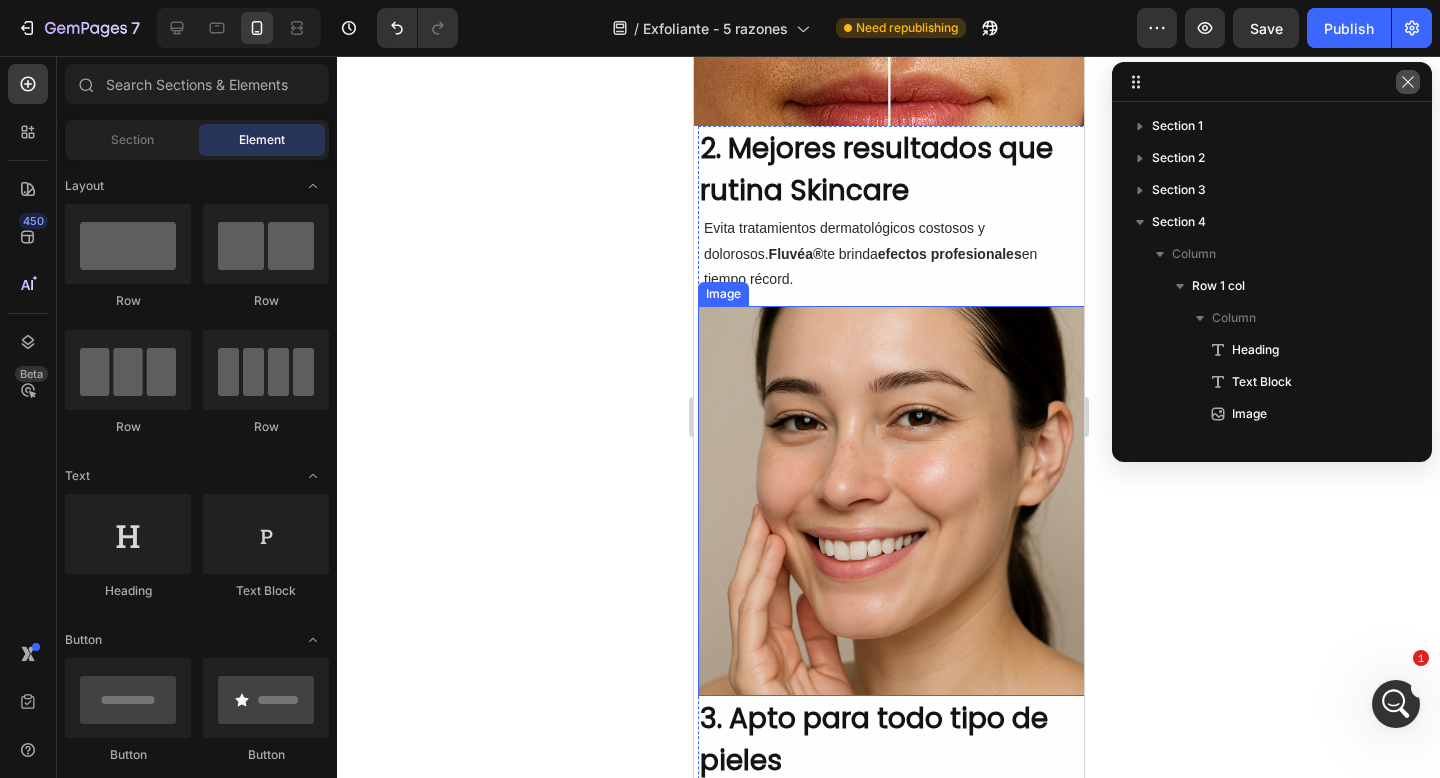 click 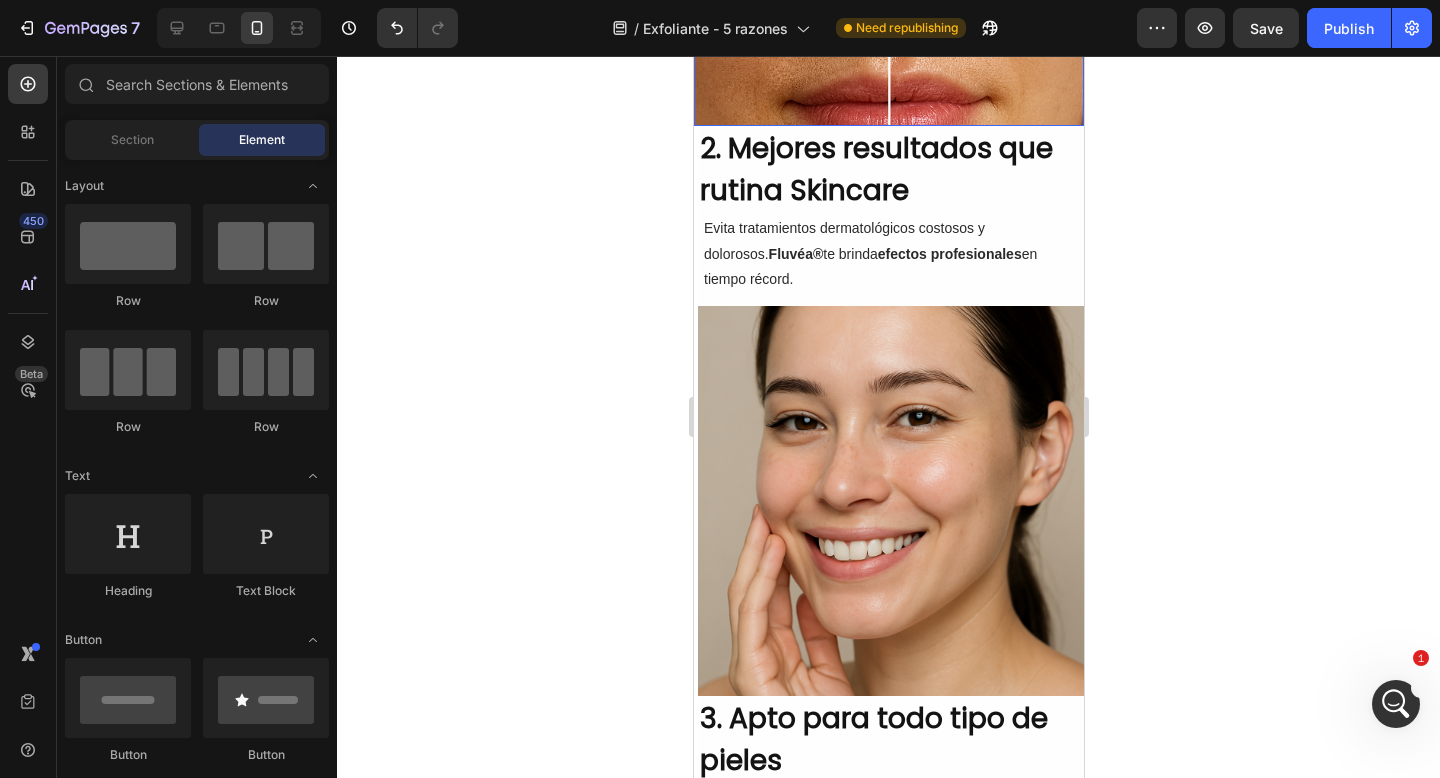 click at bounding box center [888, -69] 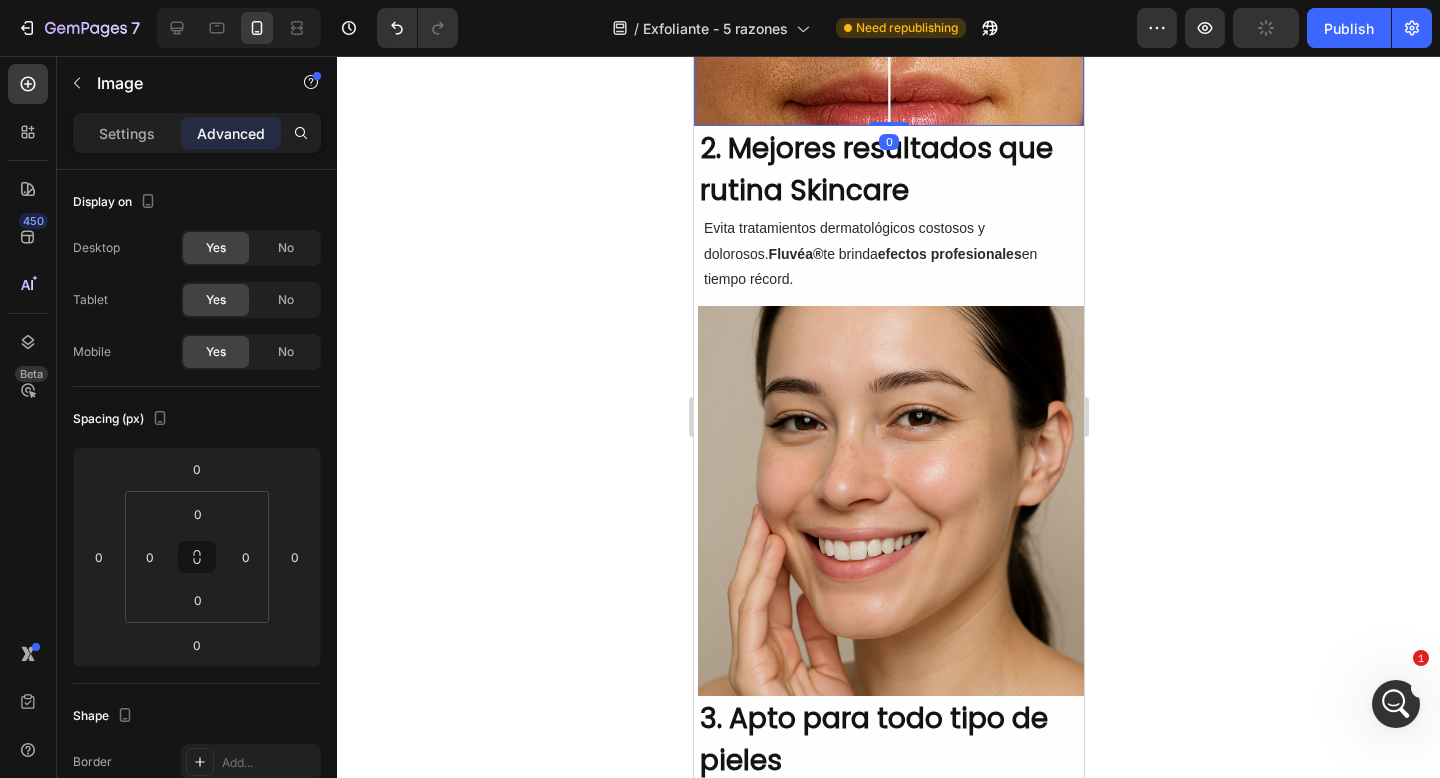 scroll, scrollTop: 584, scrollLeft: 0, axis: vertical 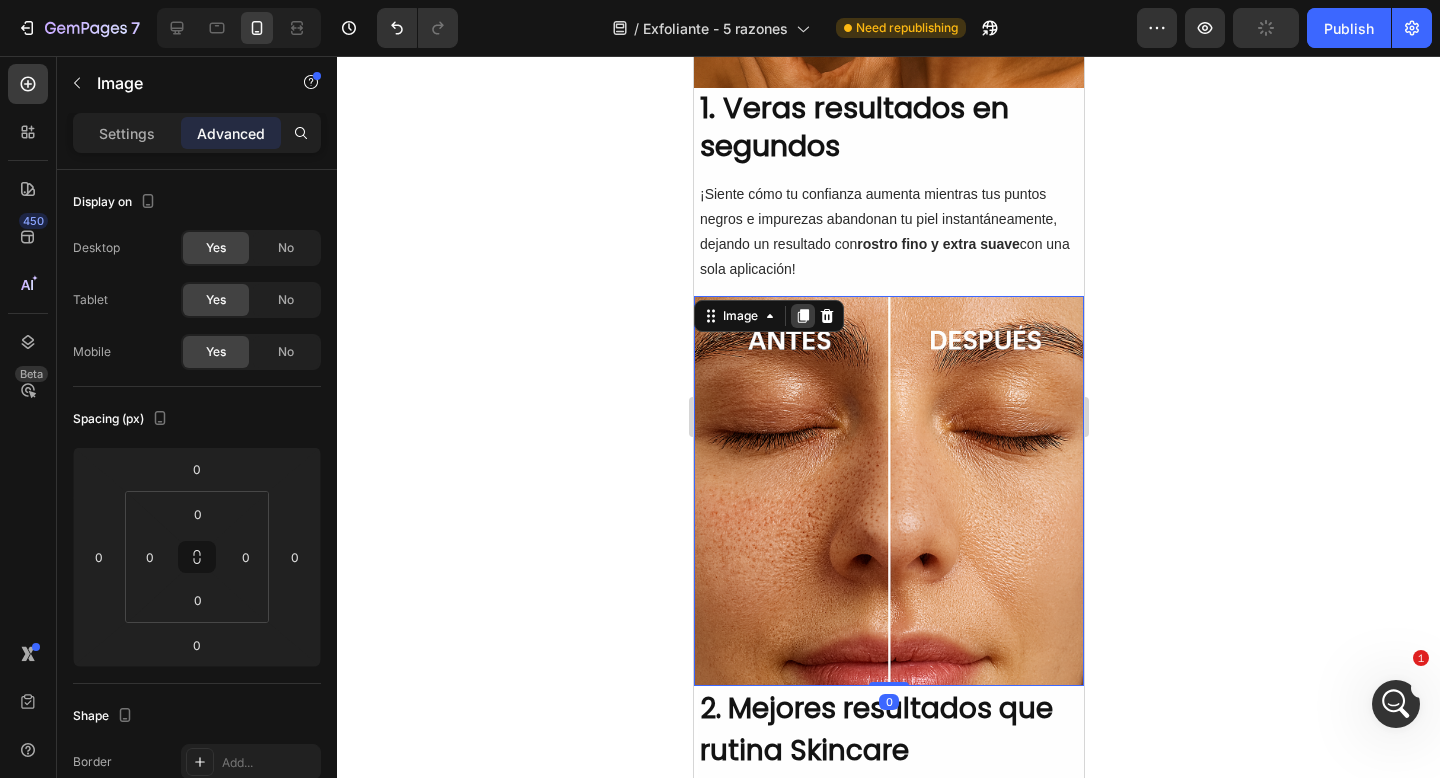 click 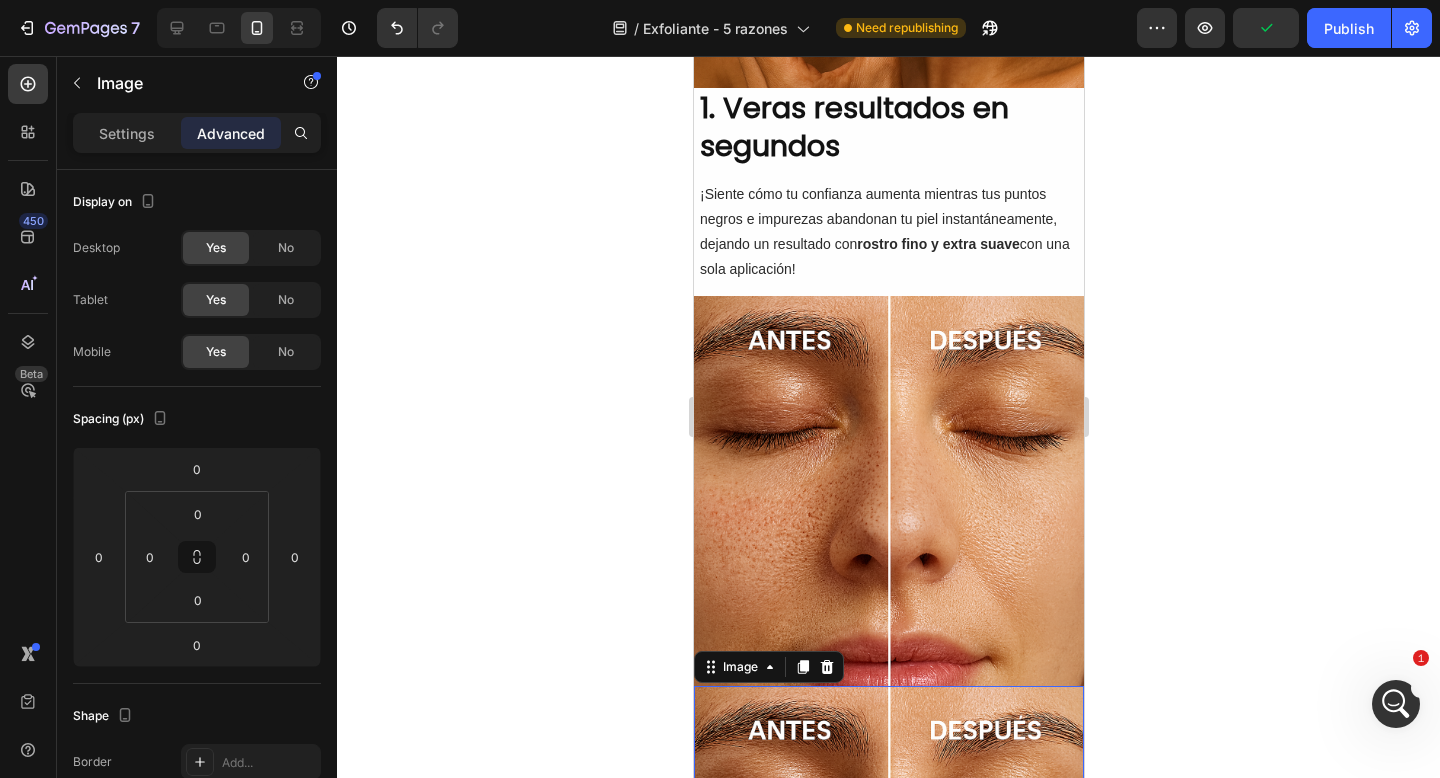 scroll, scrollTop: 1051, scrollLeft: 0, axis: vertical 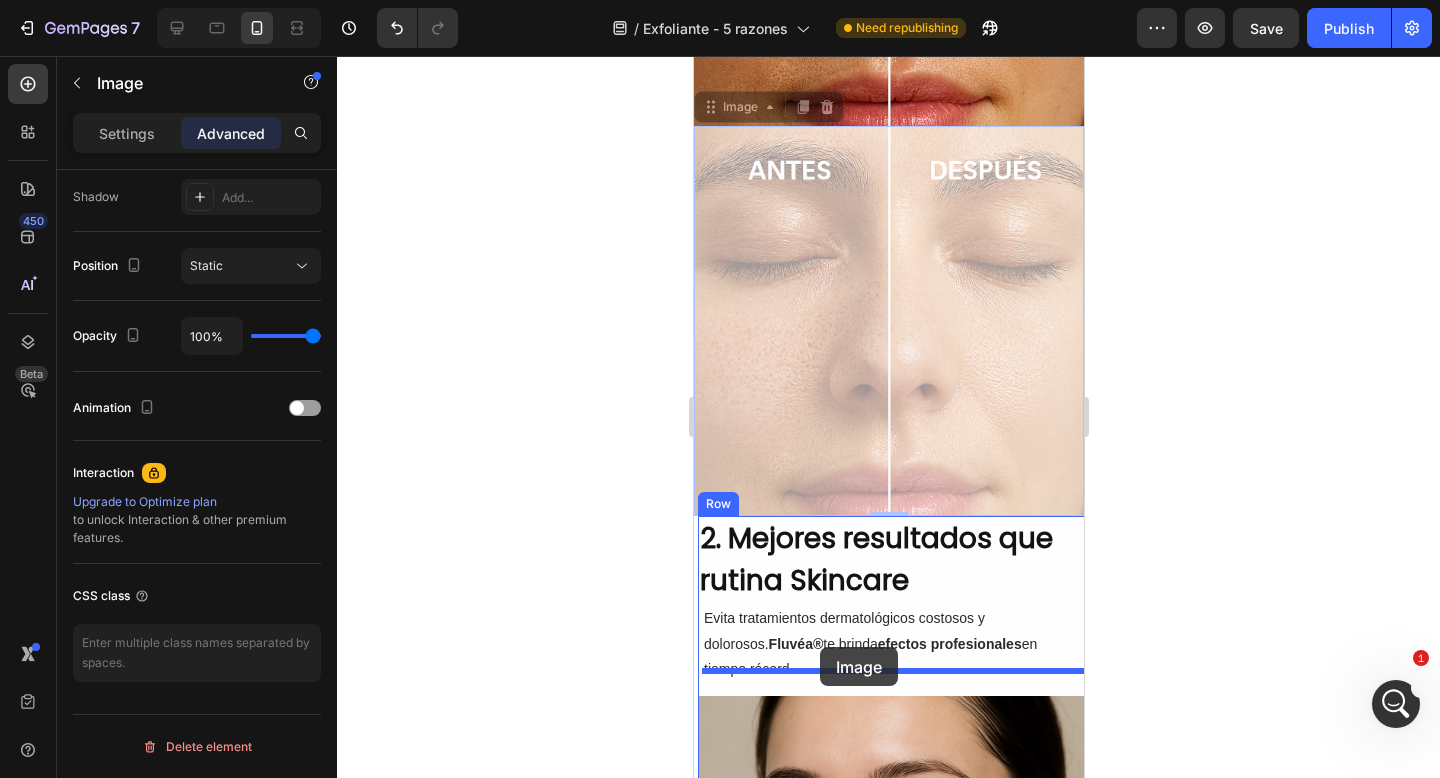 drag, startPoint x: 745, startPoint y: 94, endPoint x: 819, endPoint y: 647, distance: 557.9292 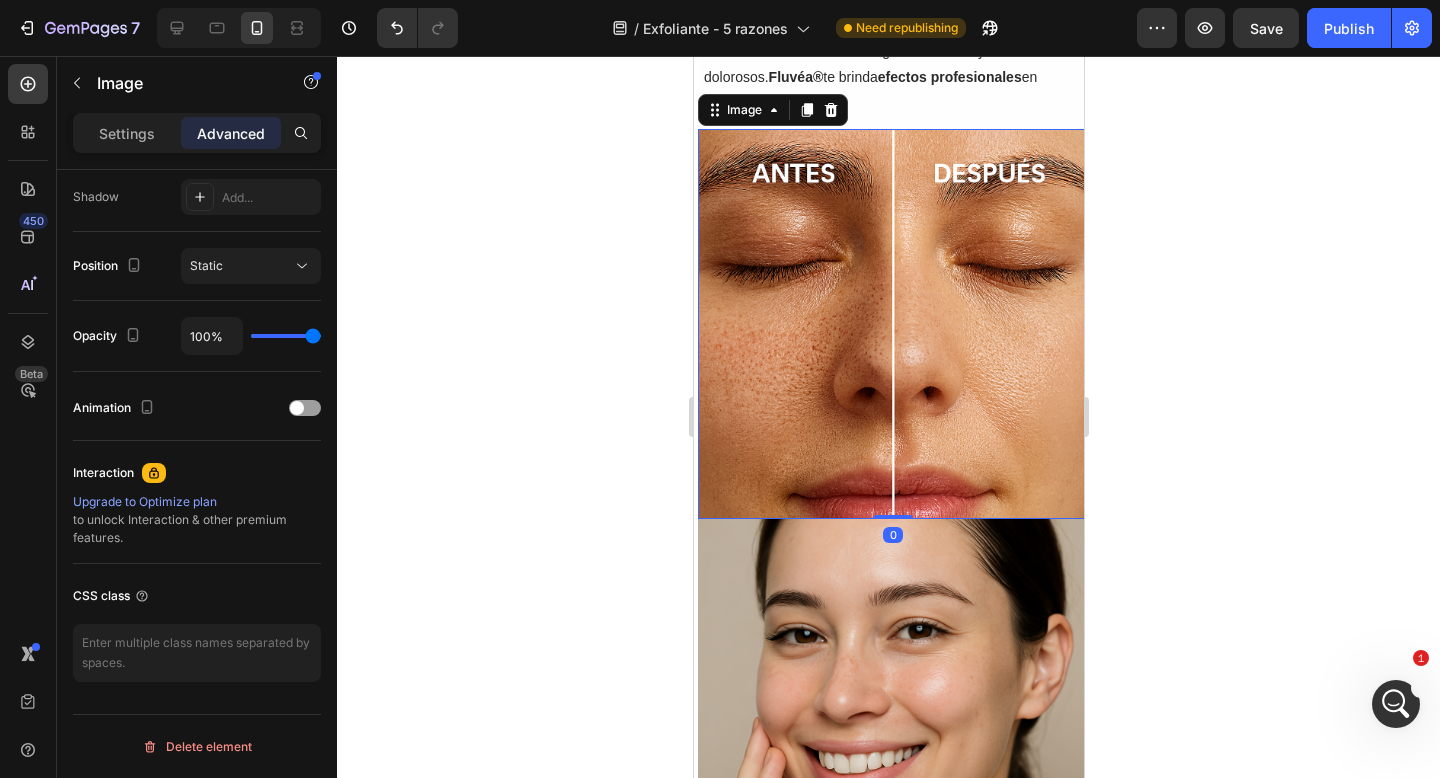 scroll, scrollTop: 1362, scrollLeft: 0, axis: vertical 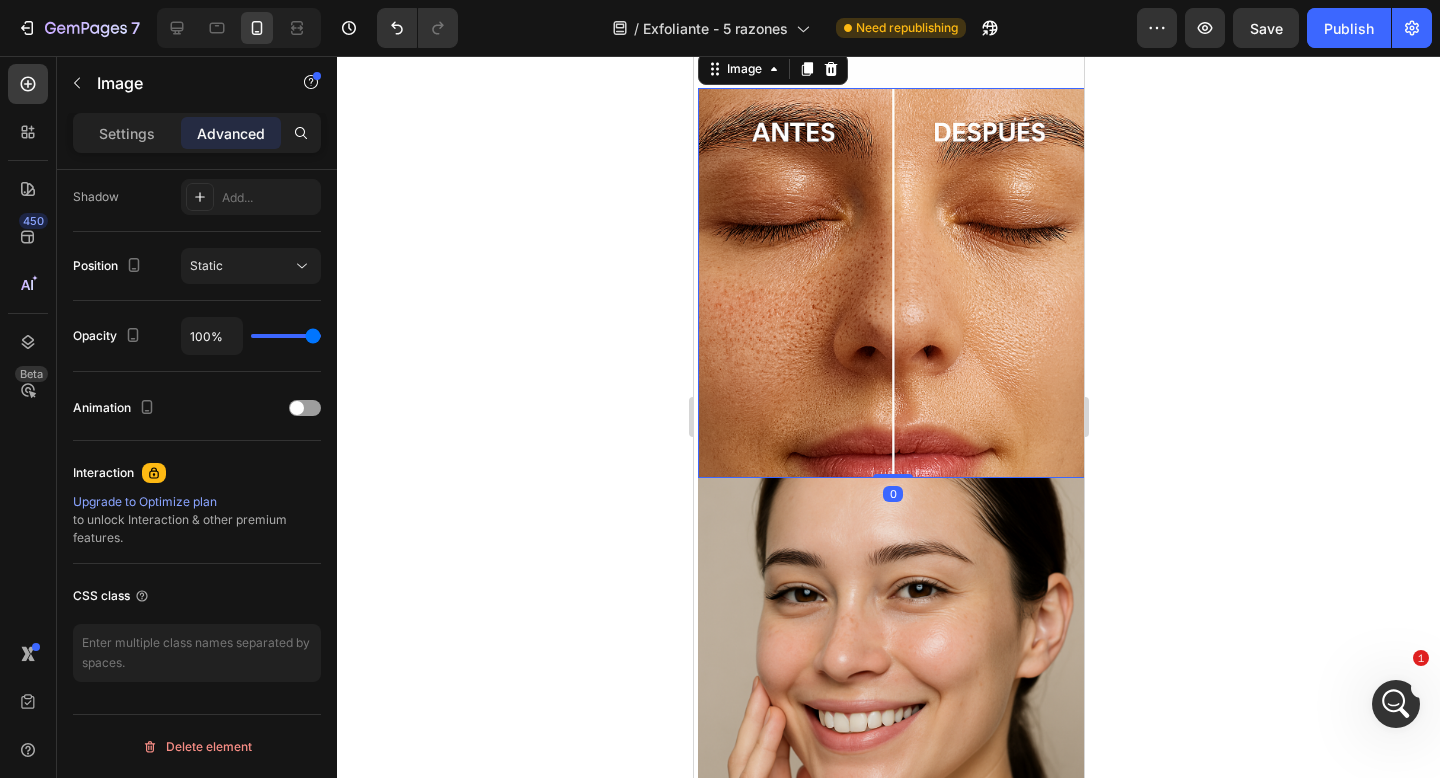 click at bounding box center [892, 673] 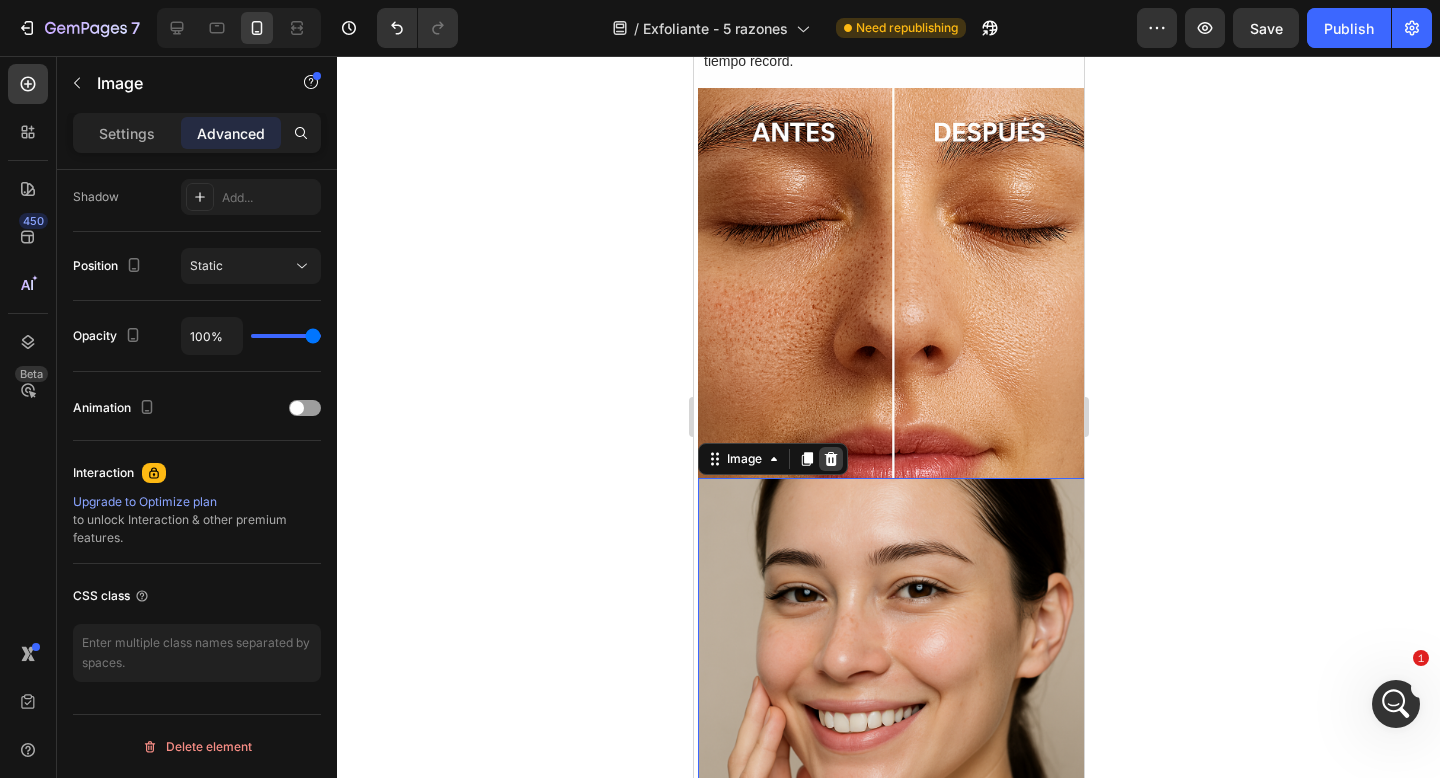 click 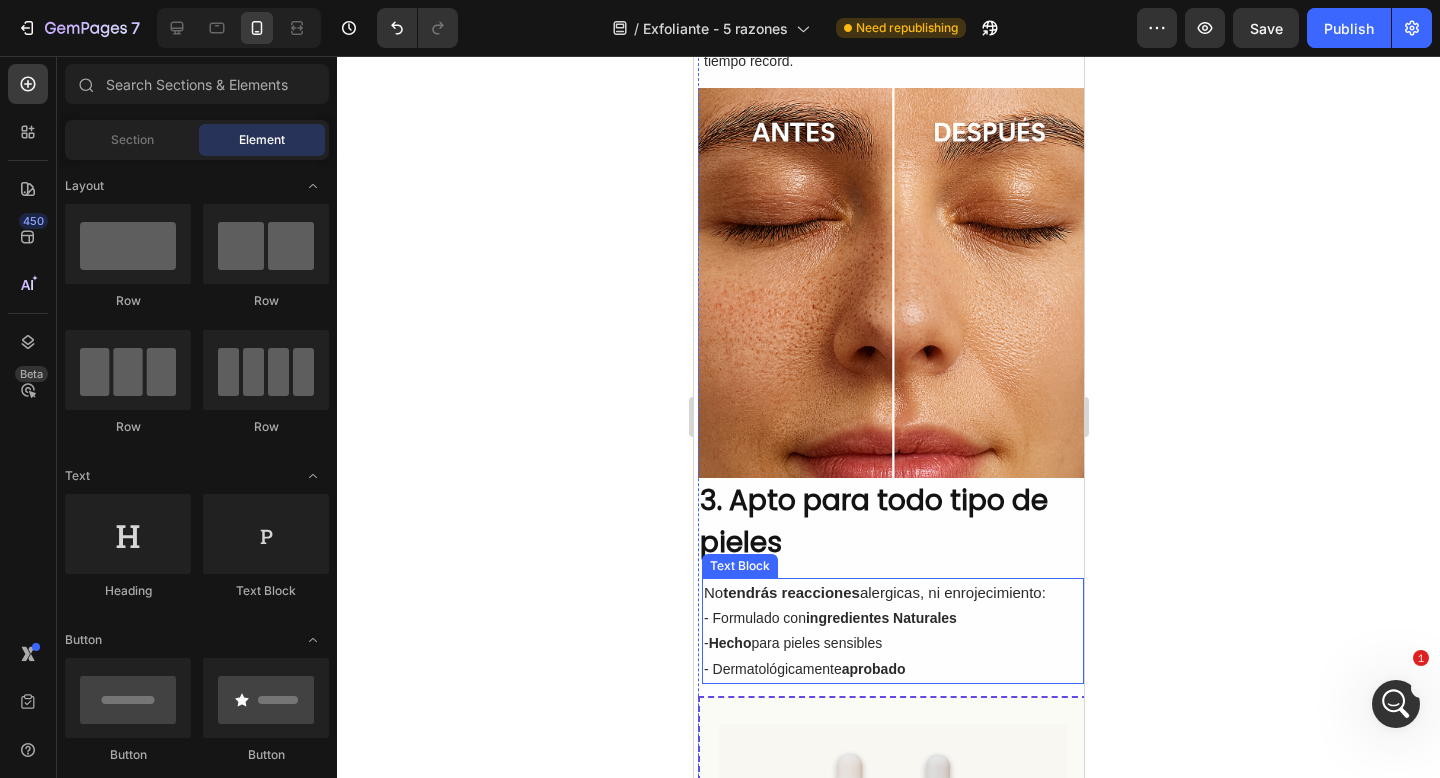 scroll, scrollTop: 1084, scrollLeft: 0, axis: vertical 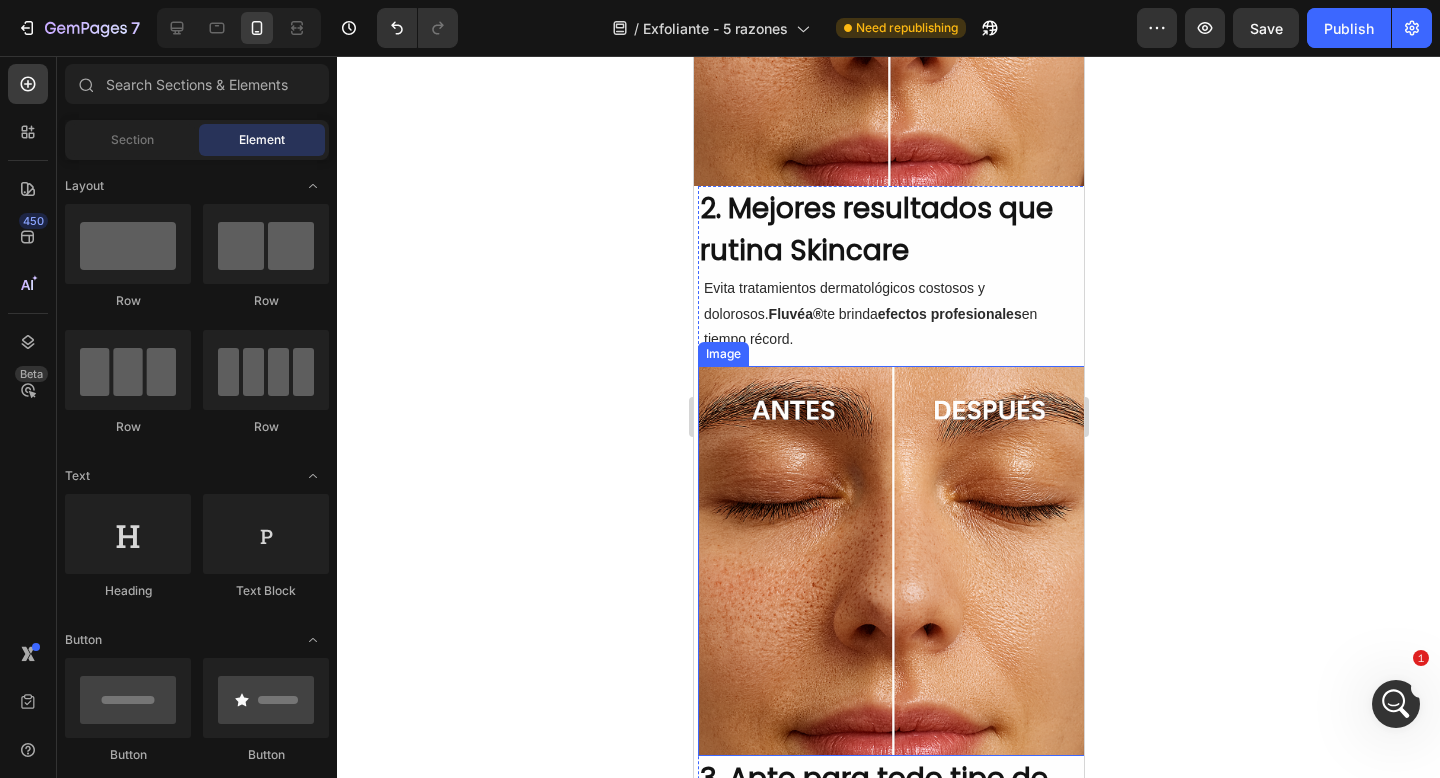 click at bounding box center (892, 561) 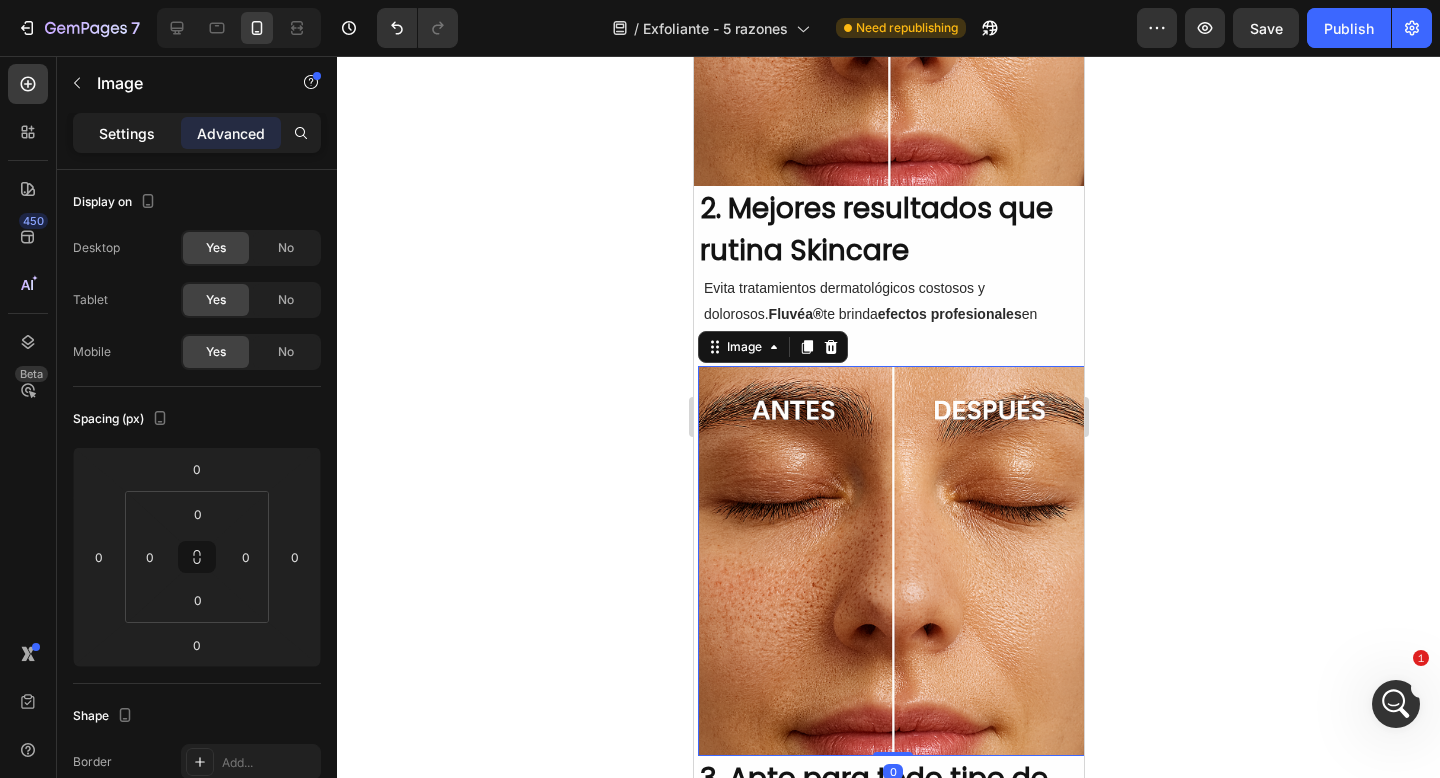 click on "Settings" at bounding box center [127, 133] 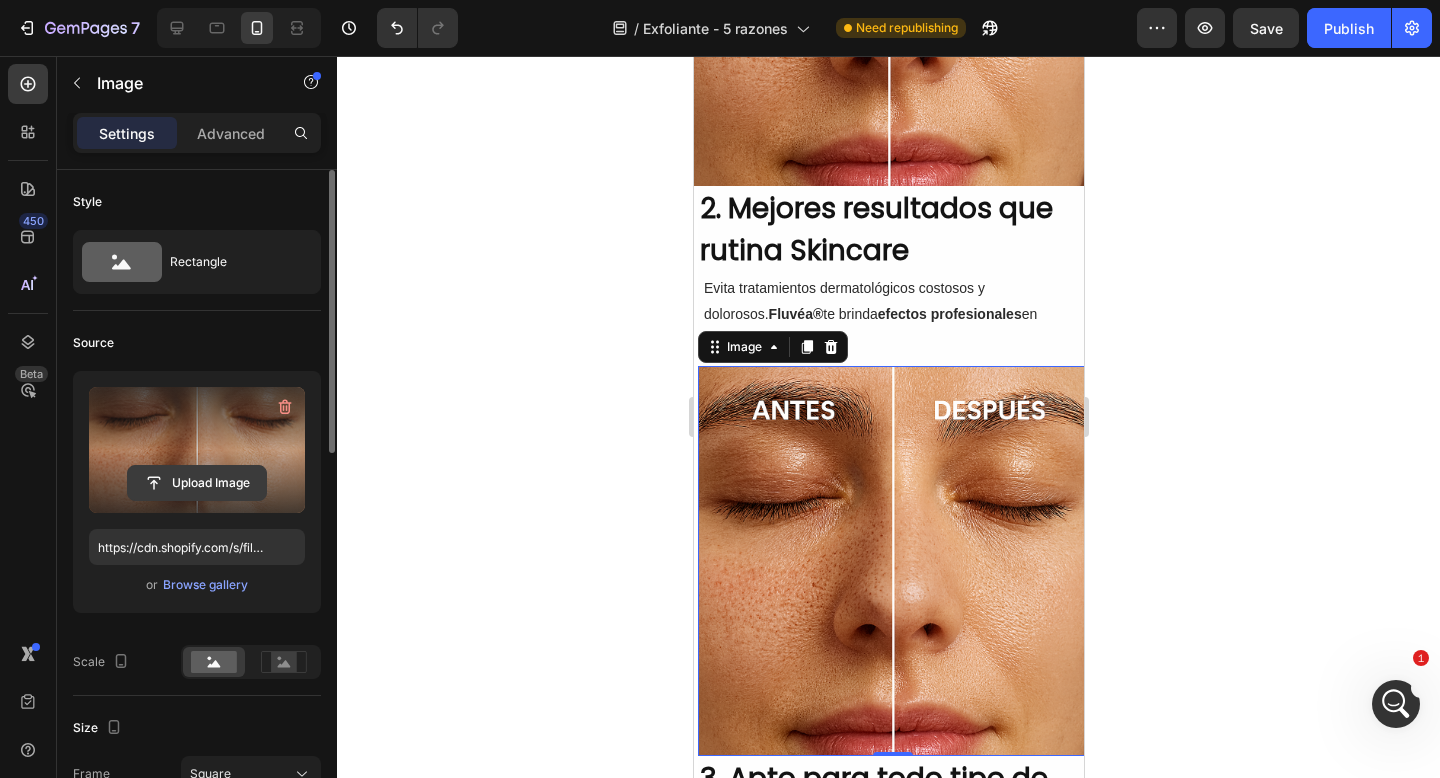 click 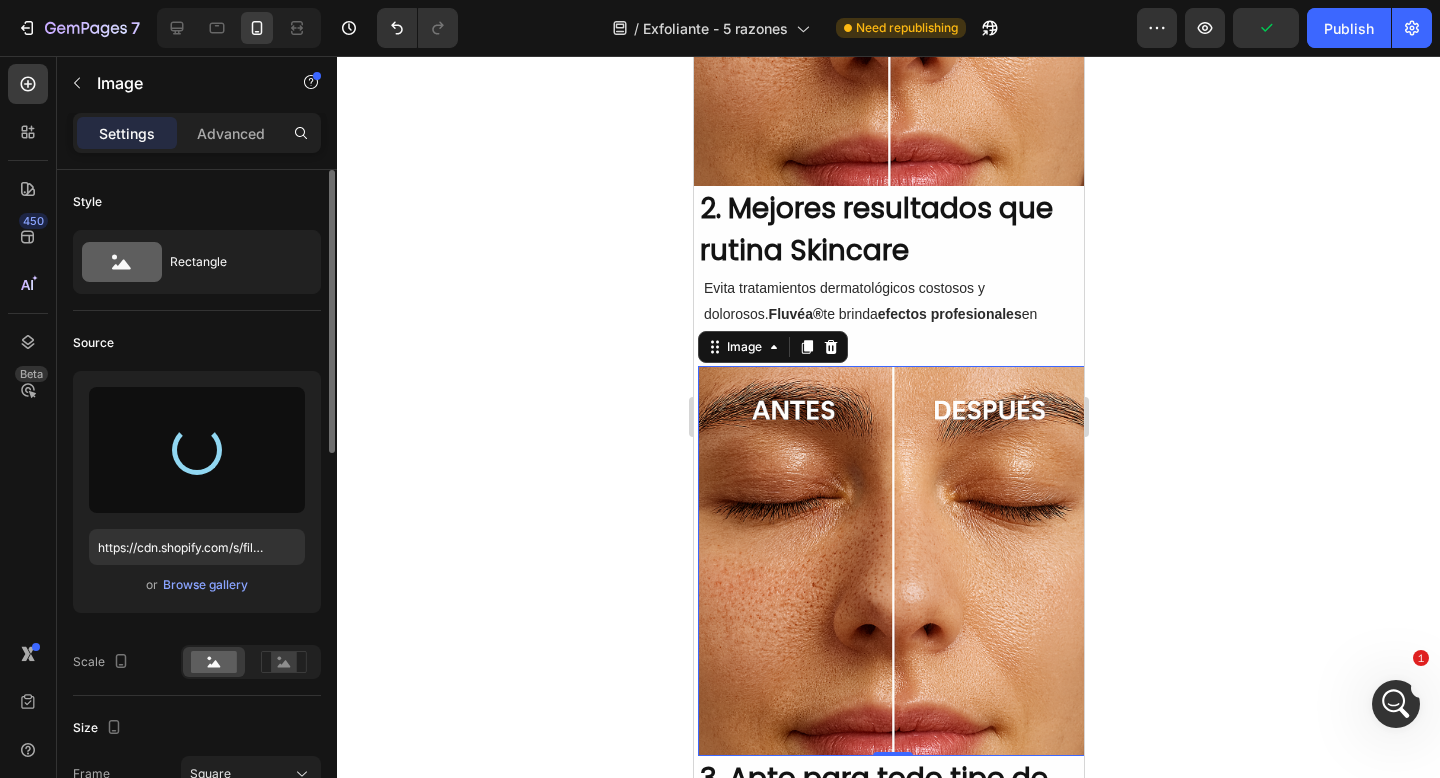 type on "https://cdn.shopify.com/s/files/1/0905/2212/4588/files/gempages_577672644518740668-4fa0cac9-3461-4b36-84ec-e17e72aa8031.png" 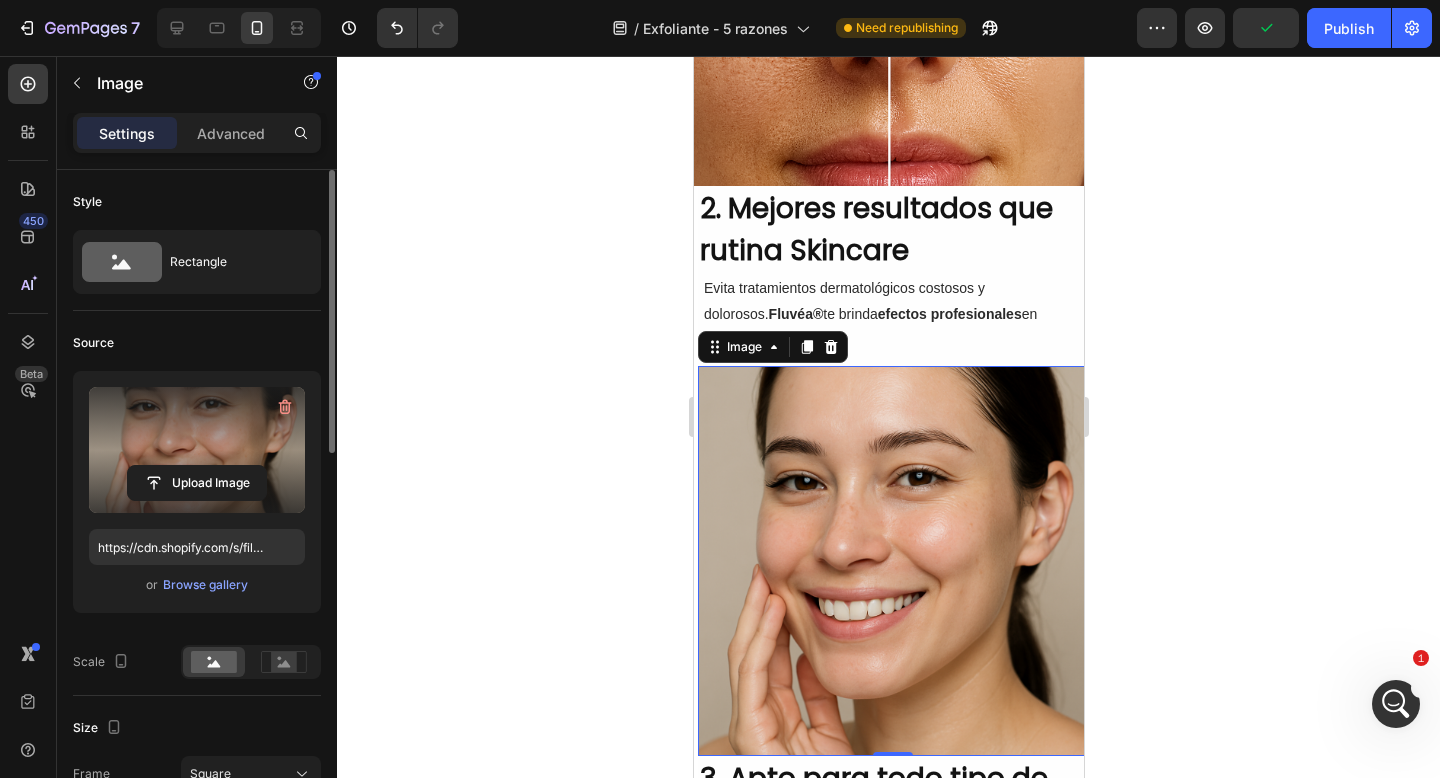 click 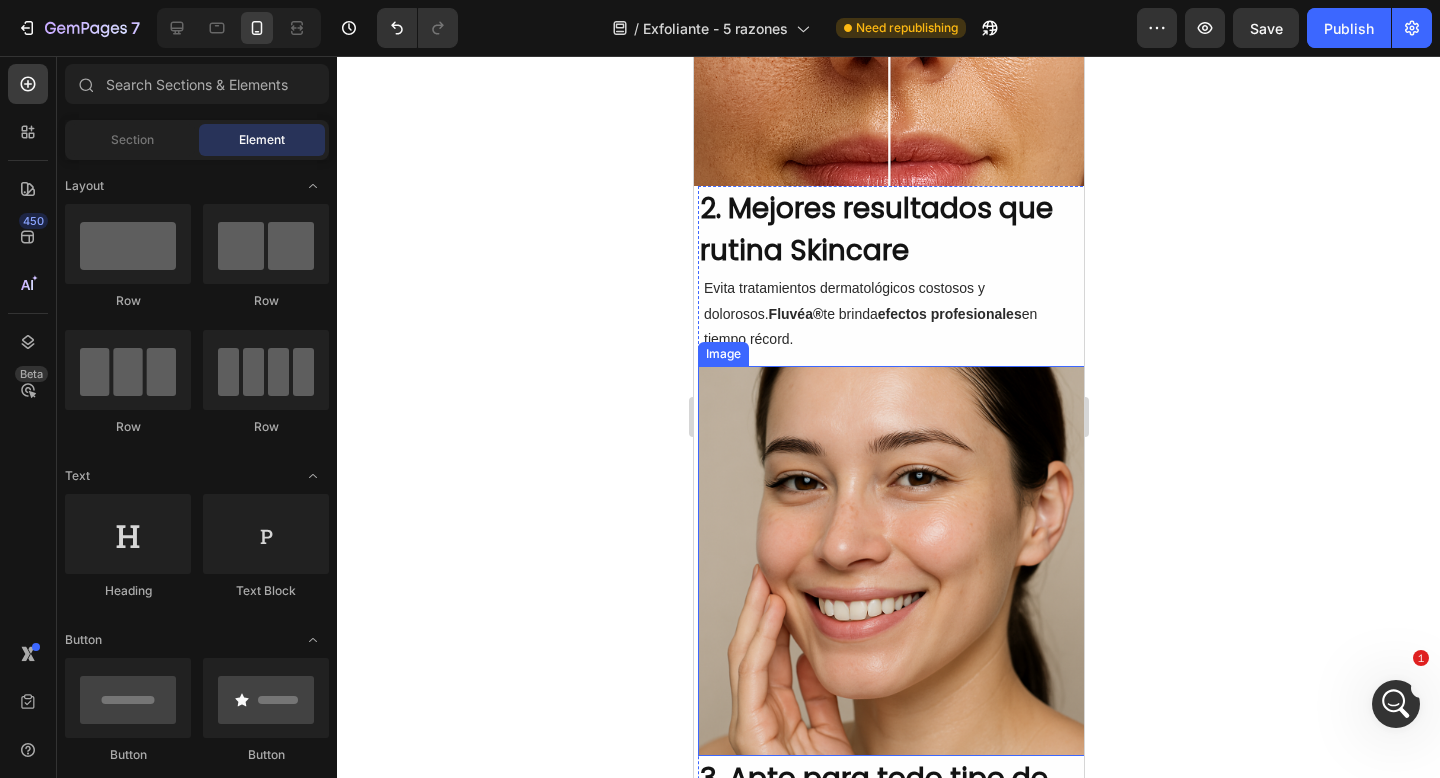 click on "Image" at bounding box center [722, 354] 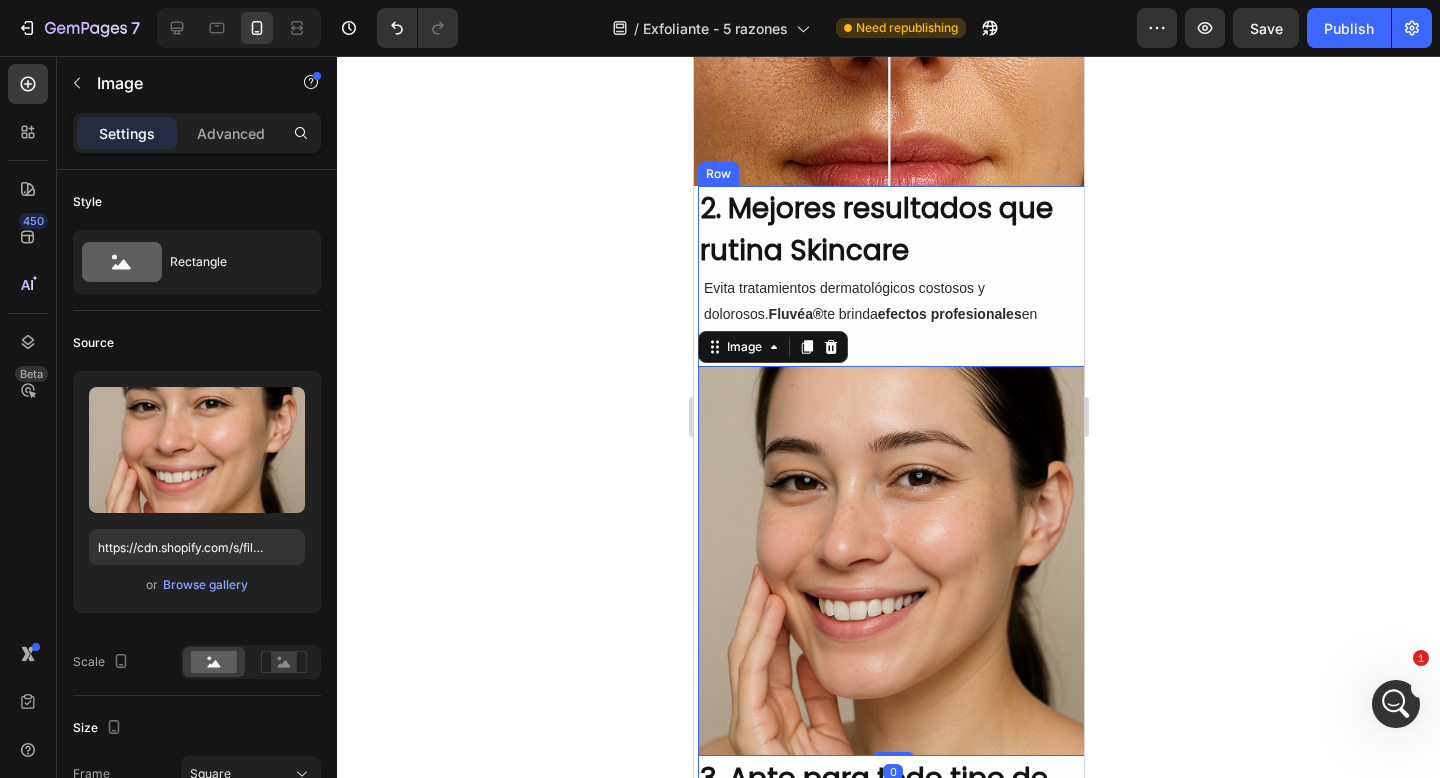 click on "2. Mejores resultados que rutina Skincare Heading Evita tratamientos dermatológicos costosos y dolorosos.  Fluvéa®  te brinda  efectos profesionales  en tiempo récord. Text Block Image   0 3. Apto para todo tipo de pieles Heading No  tendrás reacciones  alergicas, ni enrojecimiento:  - Formulado con  ingredientes Naturales -  Hecho  para pieles sensibles - Dermatológicamente  aprobado Text Block Image Icon Icon Icon Icon Icon Icon List 16,876 Reseñas Text Block Row fluvéa® exfoliante de arroz coreano black and white | 2x1 Heading OFERTA LIMITADA SOLO POR HOY Text Block Row
PROBAR EXFOLIANTES Button 100% LIBRE DE RIESGOS - Garantía en todos los pedidos. Text Block Row 4. Ataca el problema de raíz de inmediato. Heading Los puntos negros se forman por la acumulación de sebo en los poros. En lugar de disimular el problema, Fluvéa ®  retira el sebo desde dentro hacia afuera Text Block Image Row" at bounding box center (892, 1217) 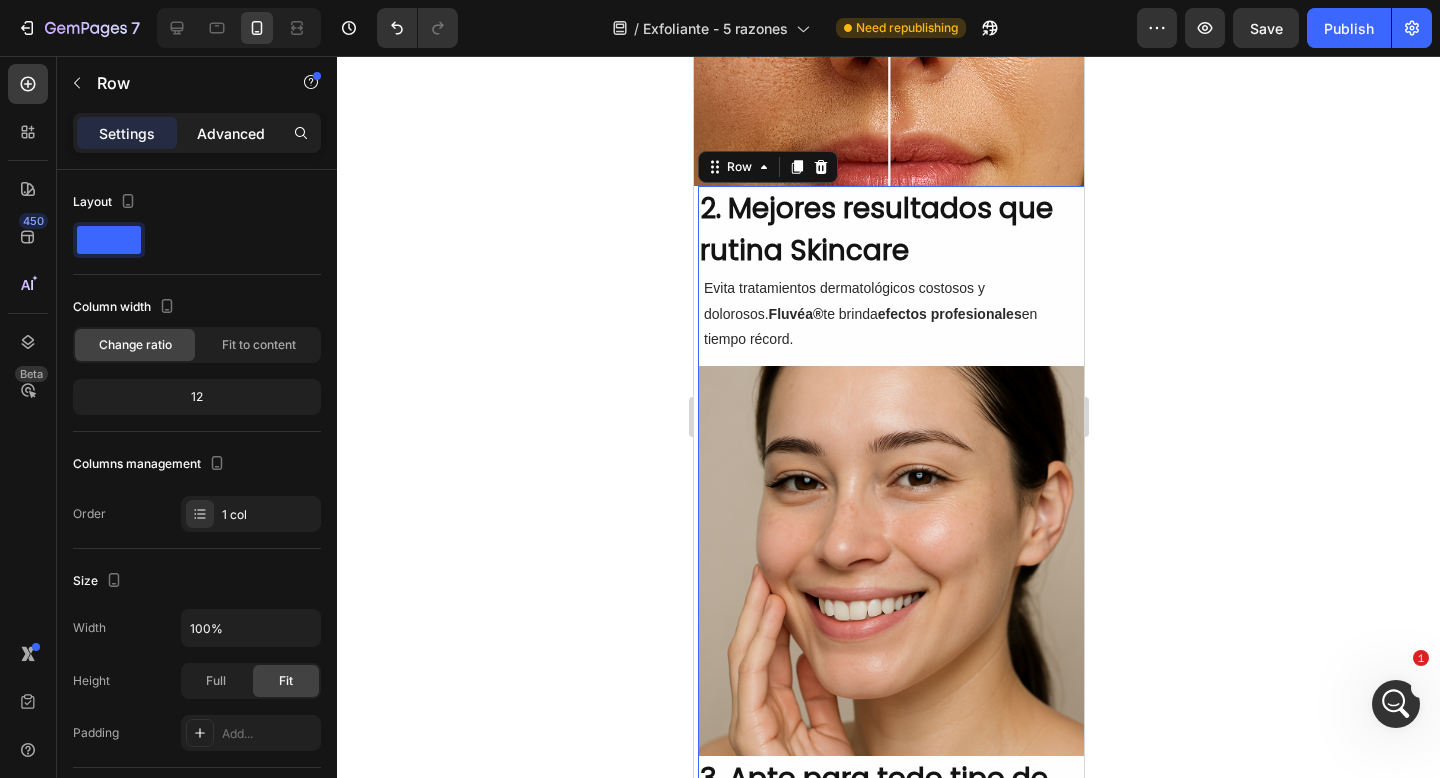 click on "Advanced" at bounding box center [231, 133] 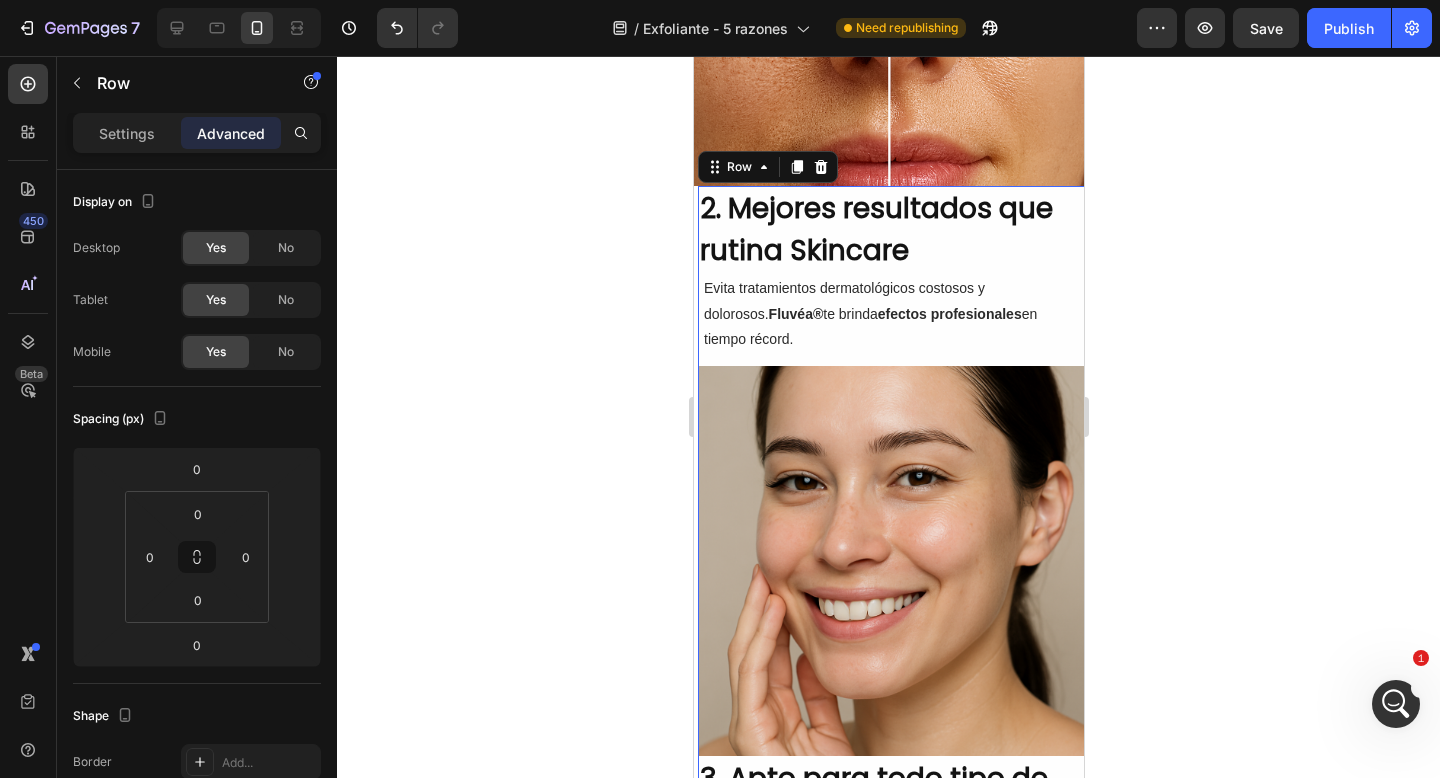 click on "2. Mejores resultados que rutina Skincare Heading Evita tratamientos dermatológicos costosos y dolorosos.  Fluvéa®  te brinda  efectos profesionales  en tiempo récord. Text Block Image 3. Apto para todo tipo de pieles Heading No  tendrás reacciones  alergicas, ni enrojecimiento:  - Formulado con  ingredientes Naturales -  Hecho  para pieles sensibles - Dermatológicamente  aprobado Text Block Image Icon Icon Icon Icon Icon Icon List 16,876 Reseñas Text Block Row fluvéa® exfoliante de arroz coreano black and white | 2x1 Heading OFERTA LIMITADA SOLO POR HOY Text Block Row
PROBAR EXFOLIANTES Button 100% LIBRE DE RIESGOS - Garantía en todos los pedidos. Text Block Row 4. Ataca el problema de raíz de inmediato. Heading Los puntos negros se forman por la acumulación de sebo en los poros. En lugar de disimular el problema, Fluvéa ®  retira el sebo desde dentro hacia afuera Text Block Image Row Row   0 Section 4" at bounding box center [888, 1217] 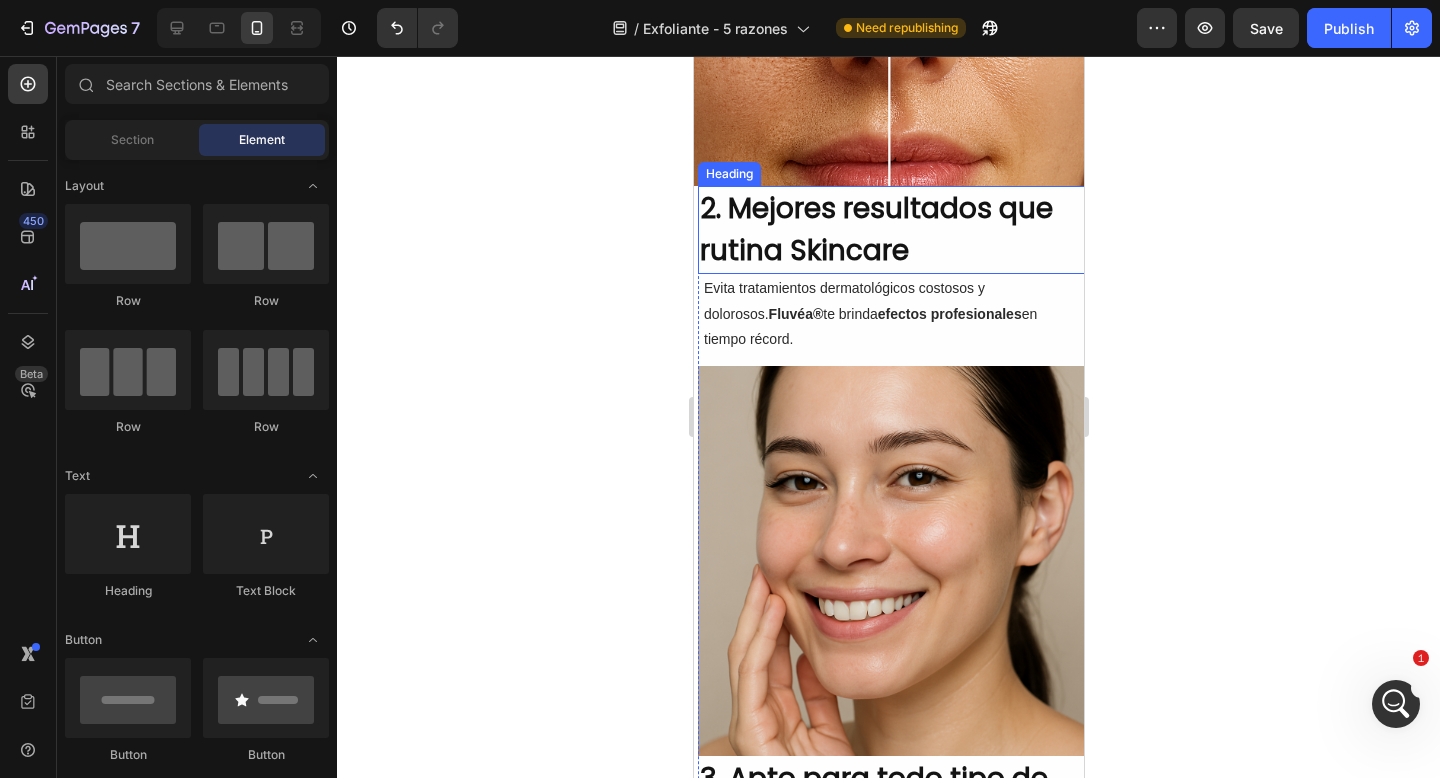click on "2. Mejores resultados que rutina Skincare" at bounding box center (892, 230) 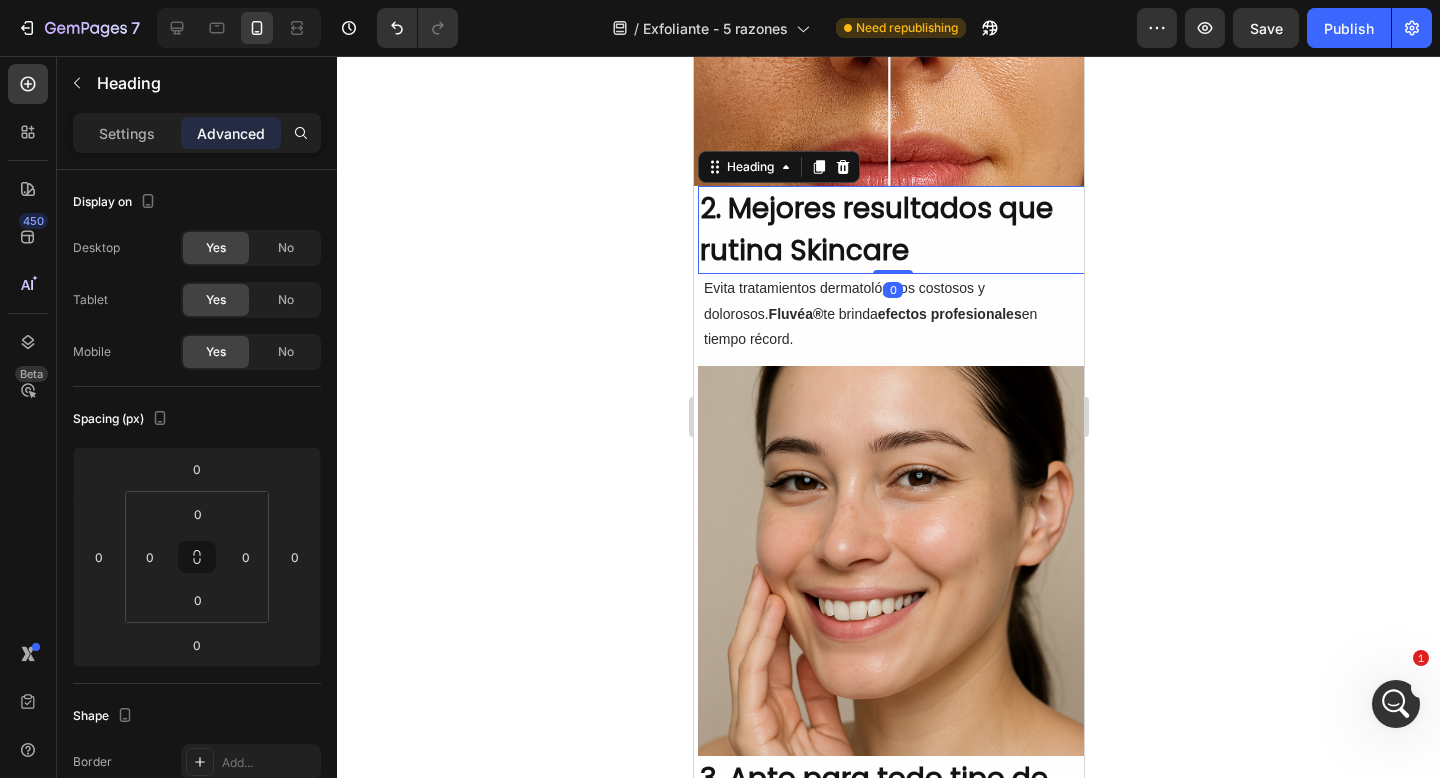 scroll, scrollTop: 51, scrollLeft: 0, axis: vertical 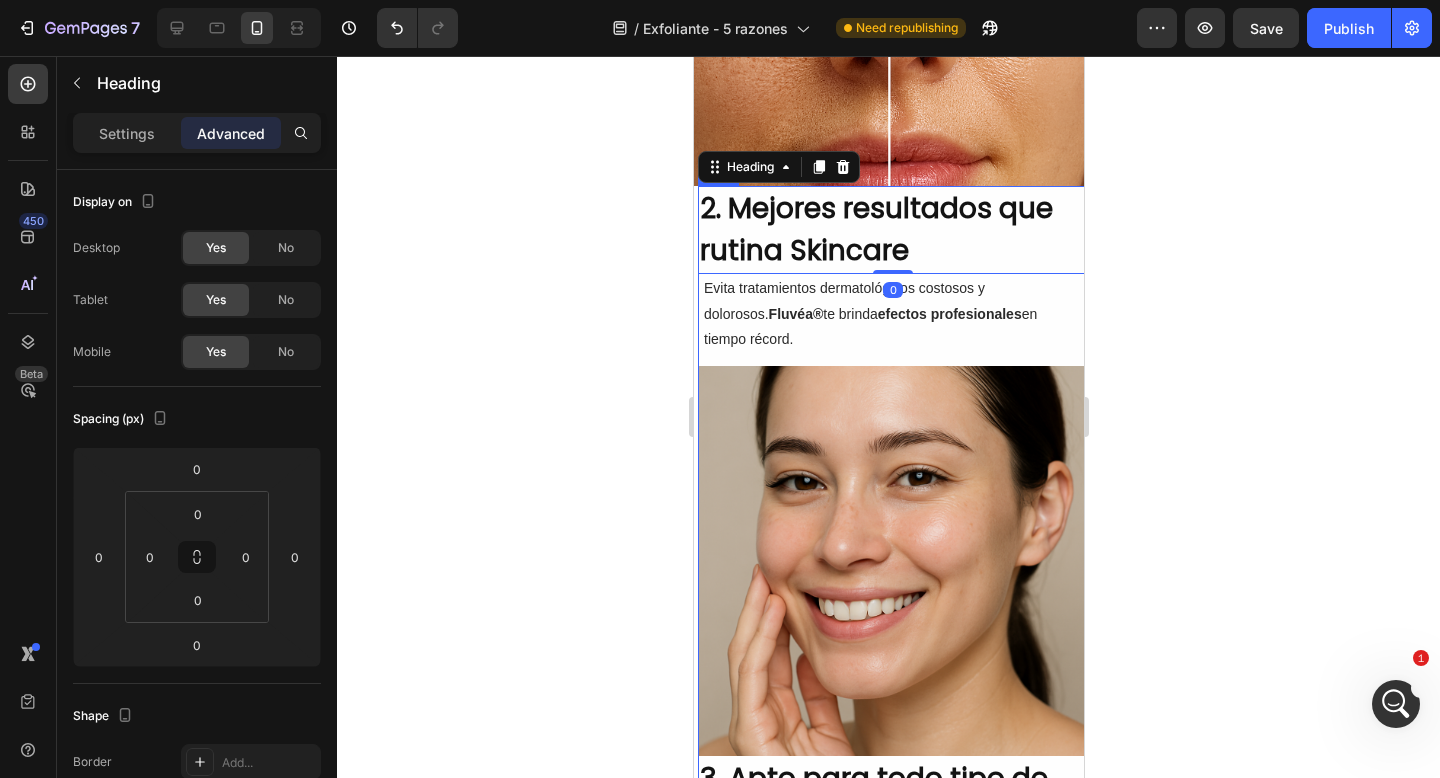 click on "Evita tratamientos dermatológicos costosos y dolorosos.  Fluvéa®  te brinda  efectos profesionales  en tiempo récord." at bounding box center [892, 314] 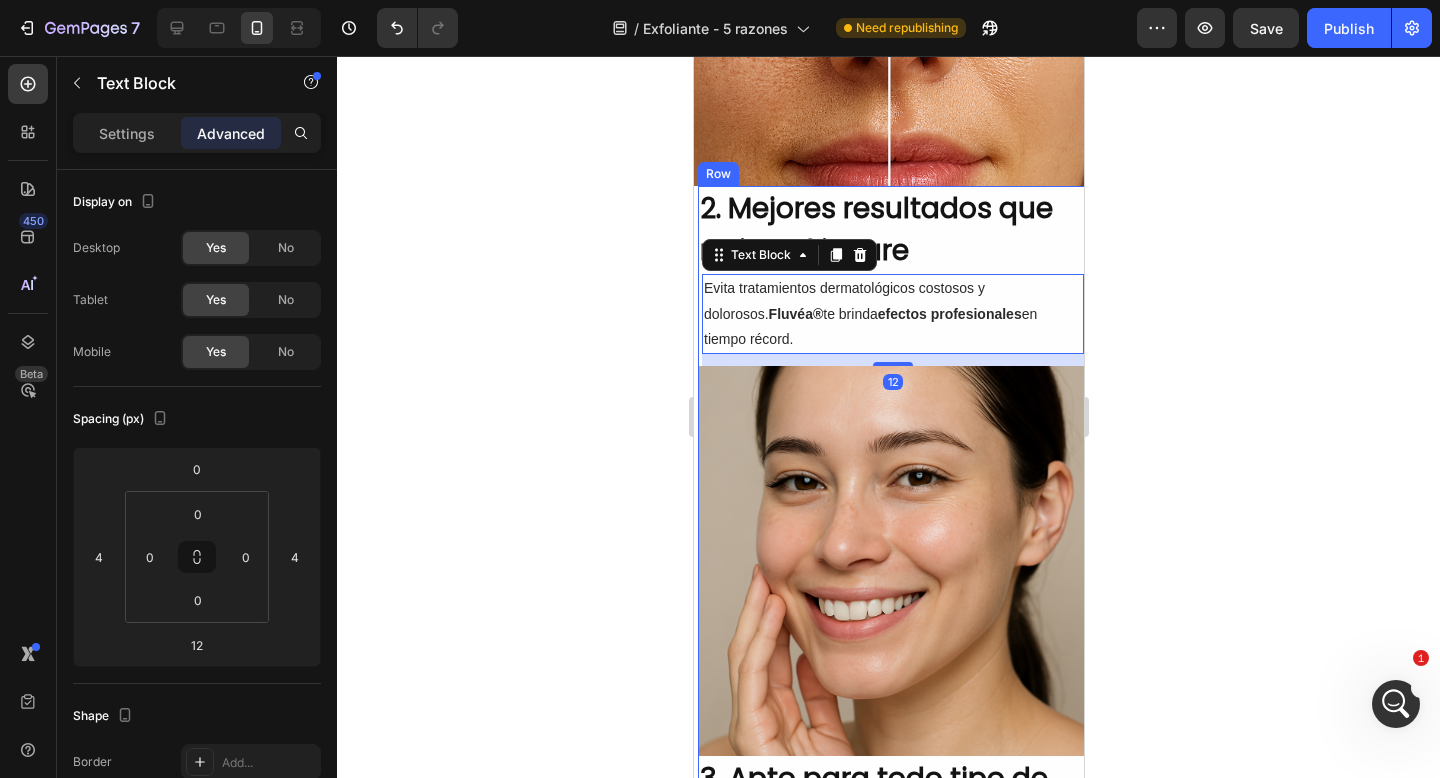 click on "2. Mejores resultados que rutina Skincare Heading Evita tratamientos dermatológicos costosos y dolorosos.  Fluvéa®  te brinda  efectos profesionales  en tiempo récord. Text Block   12 Image 3. Apto para todo tipo de pieles Heading No  tendrás reacciones  alergicas, ni enrojecimiento:  - Formulado con  ingredientes Naturales -  Hecho  para pieles sensibles - Dermatológicamente  aprobado Text Block Image Icon Icon Icon Icon Icon Icon List 16,876 Reseñas Text Block Row fluvéa® exfoliante de arroz coreano black and white | 2x1 Heading OFERTA LIMITADA SOLO POR HOY Text Block Row
PROBAR EXFOLIANTES Button 100% LIBRE DE RIESGOS - Garantía en todos los pedidos. Text Block Row 4. Ataca el problema de raíz de inmediato. Heading Los puntos negros se forman por la acumulación de sebo en los poros. En lugar de disimular el problema, Fluvéa ®  retira el sebo desde dentro hacia afuera Text Block Image Row" at bounding box center [892, 1217] 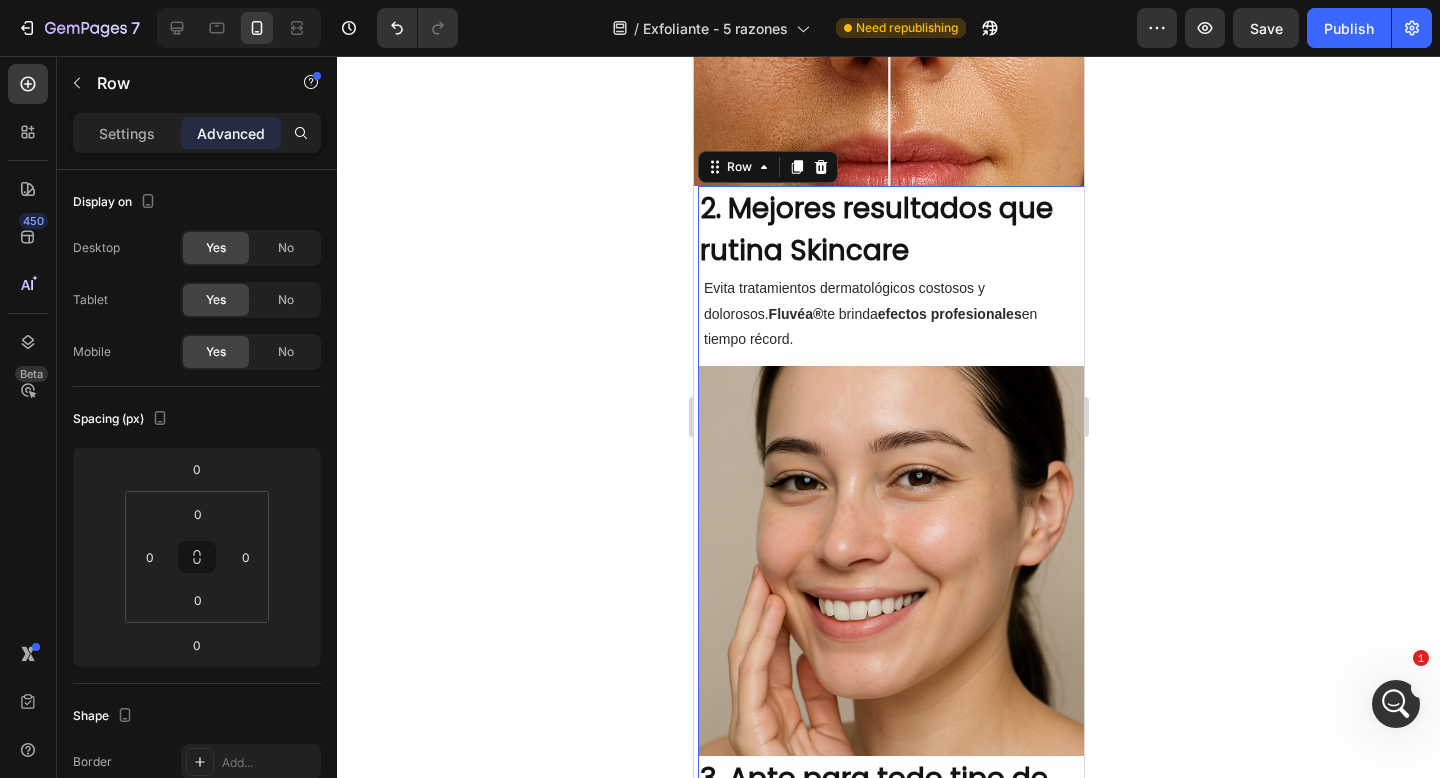 scroll, scrollTop: 128, scrollLeft: 0, axis: vertical 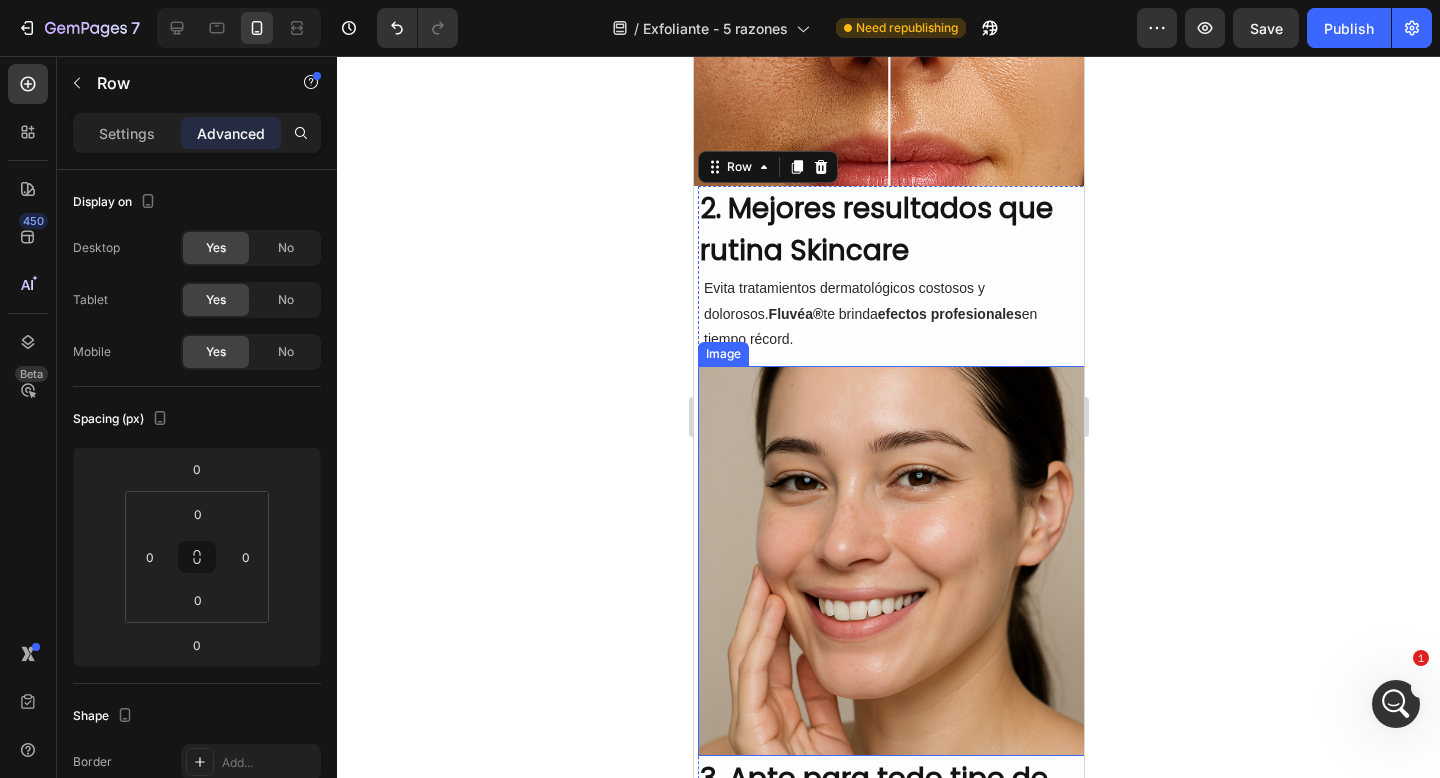 click at bounding box center (892, 561) 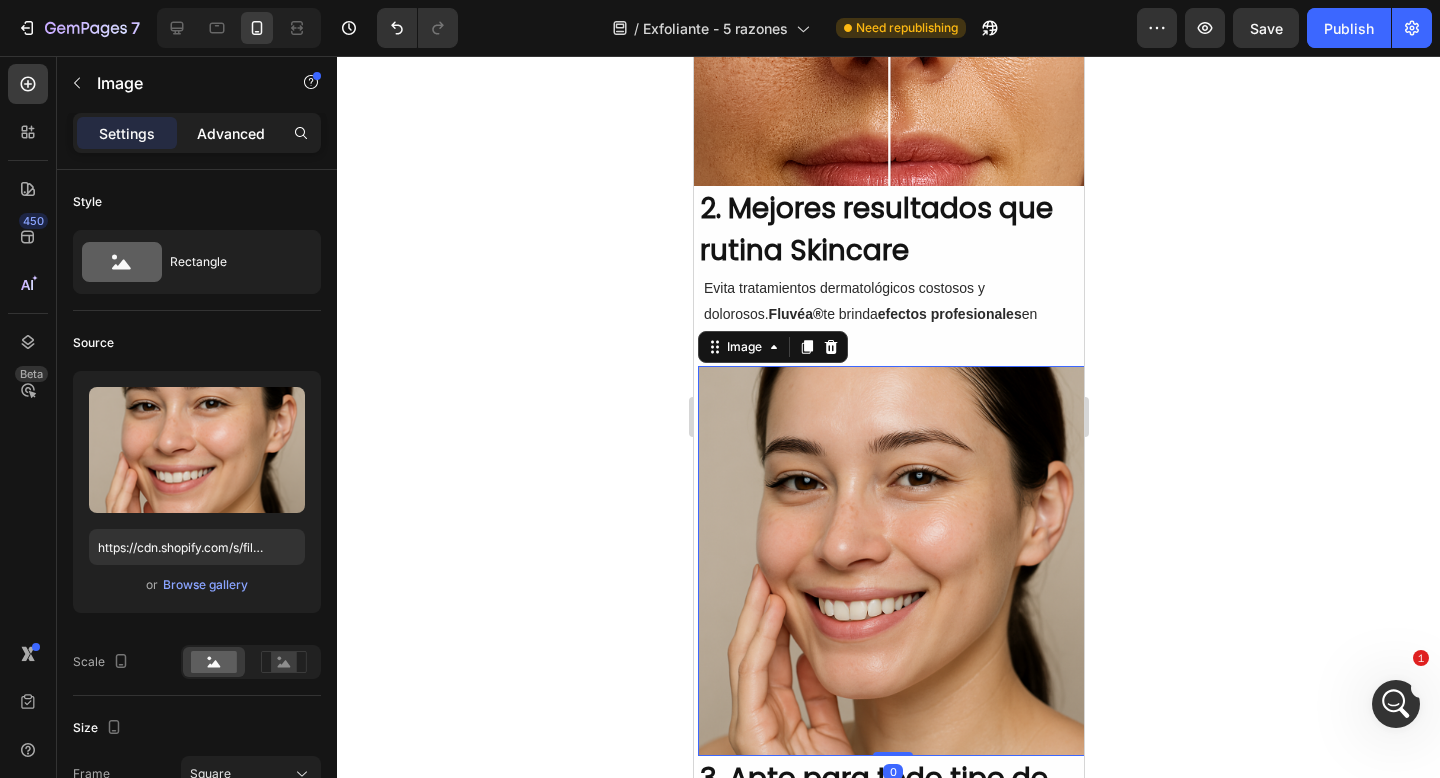 click on "Advanced" at bounding box center (231, 133) 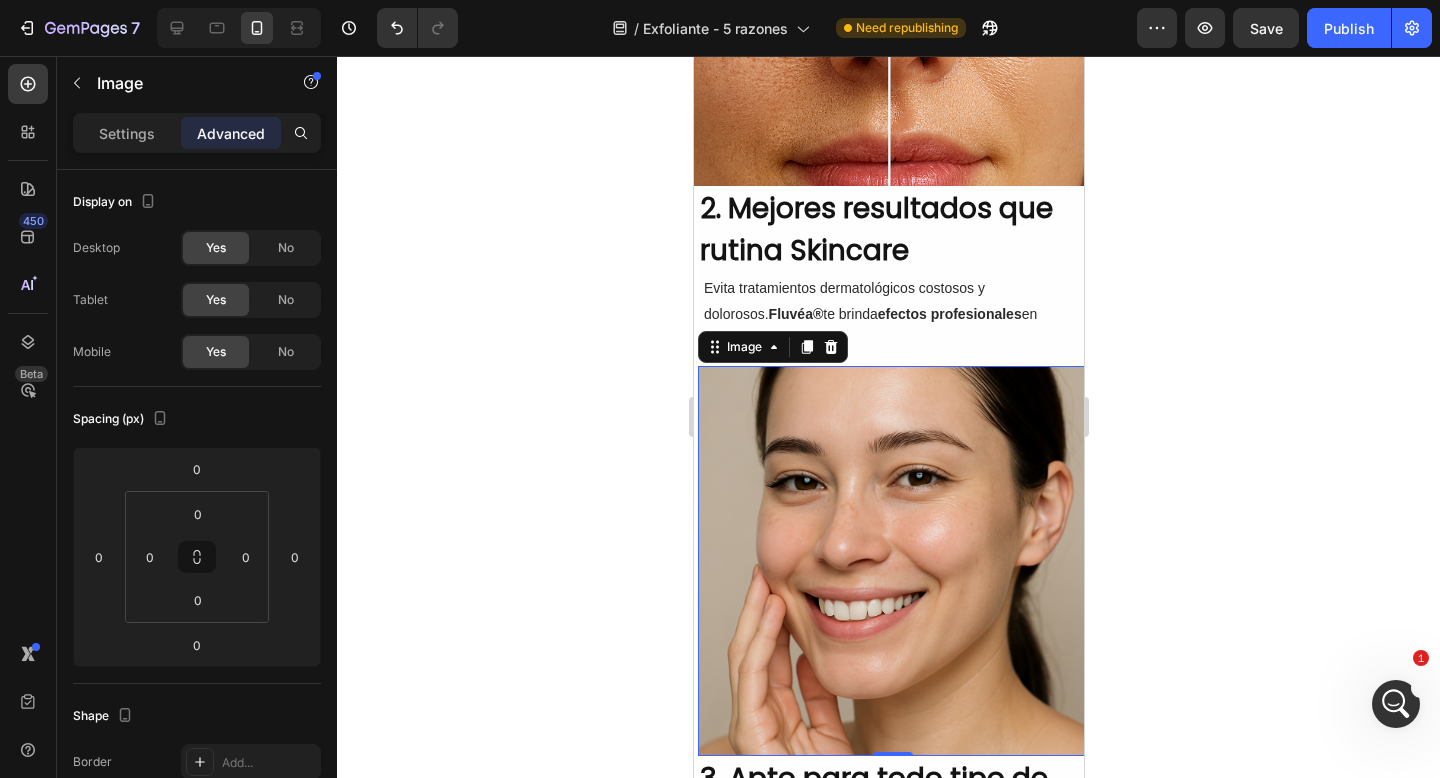 click 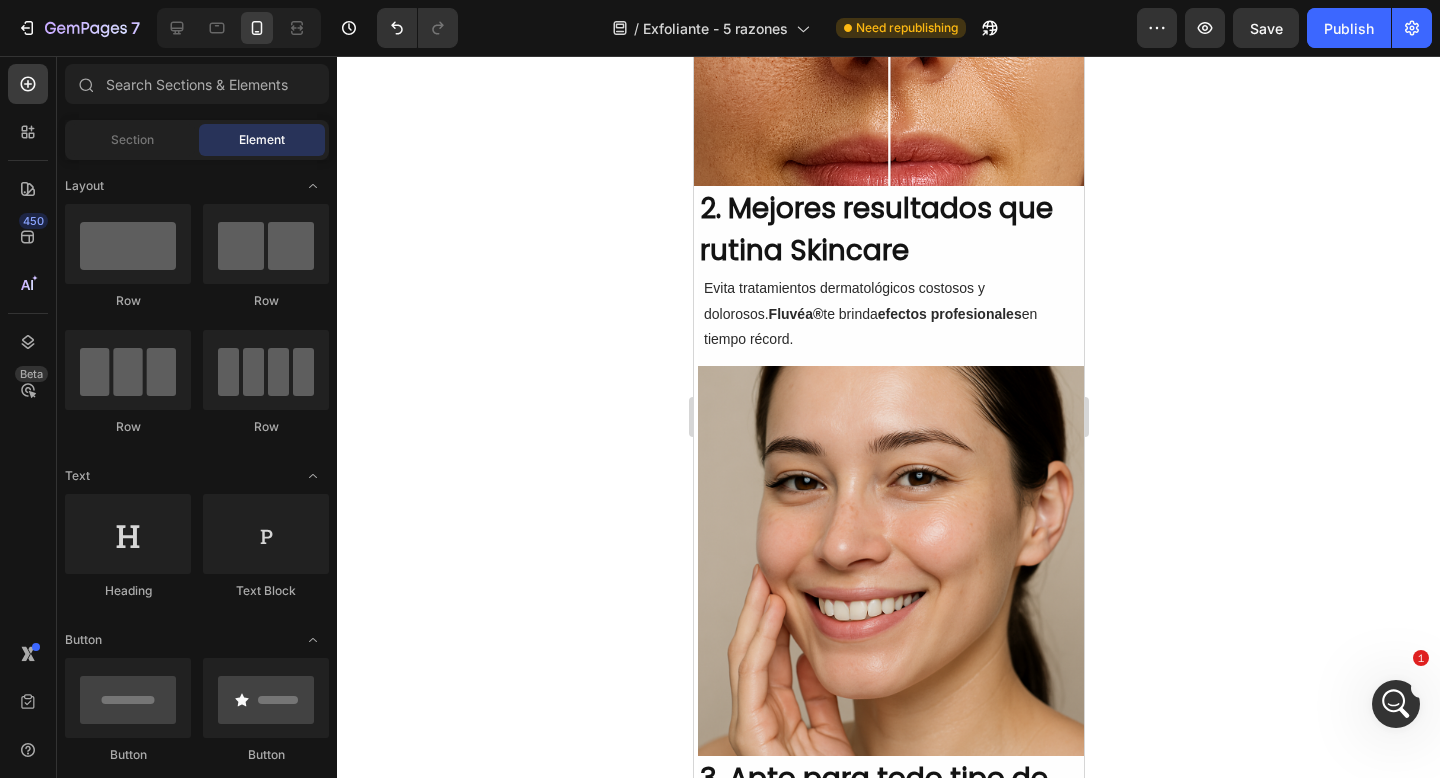 click 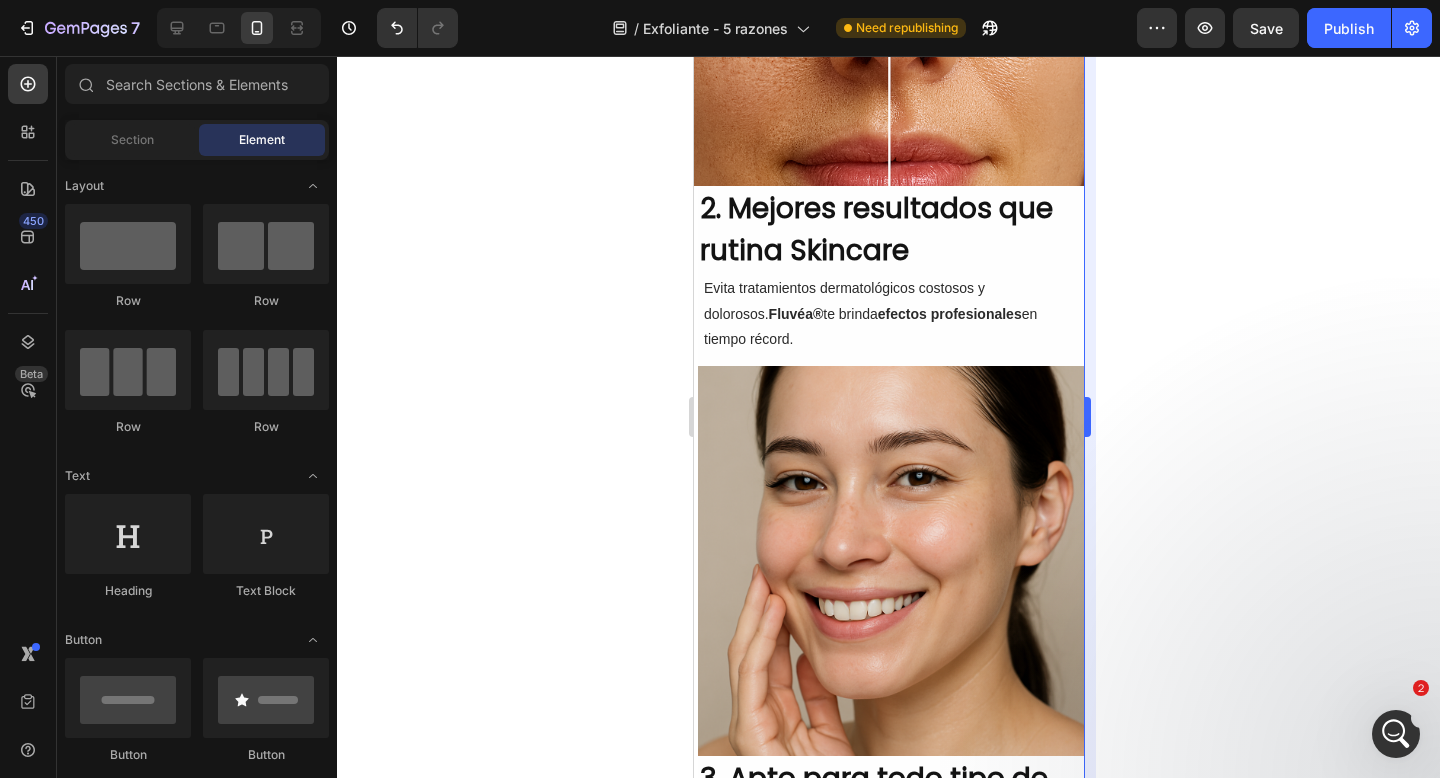 scroll, scrollTop: 281, scrollLeft: 0, axis: vertical 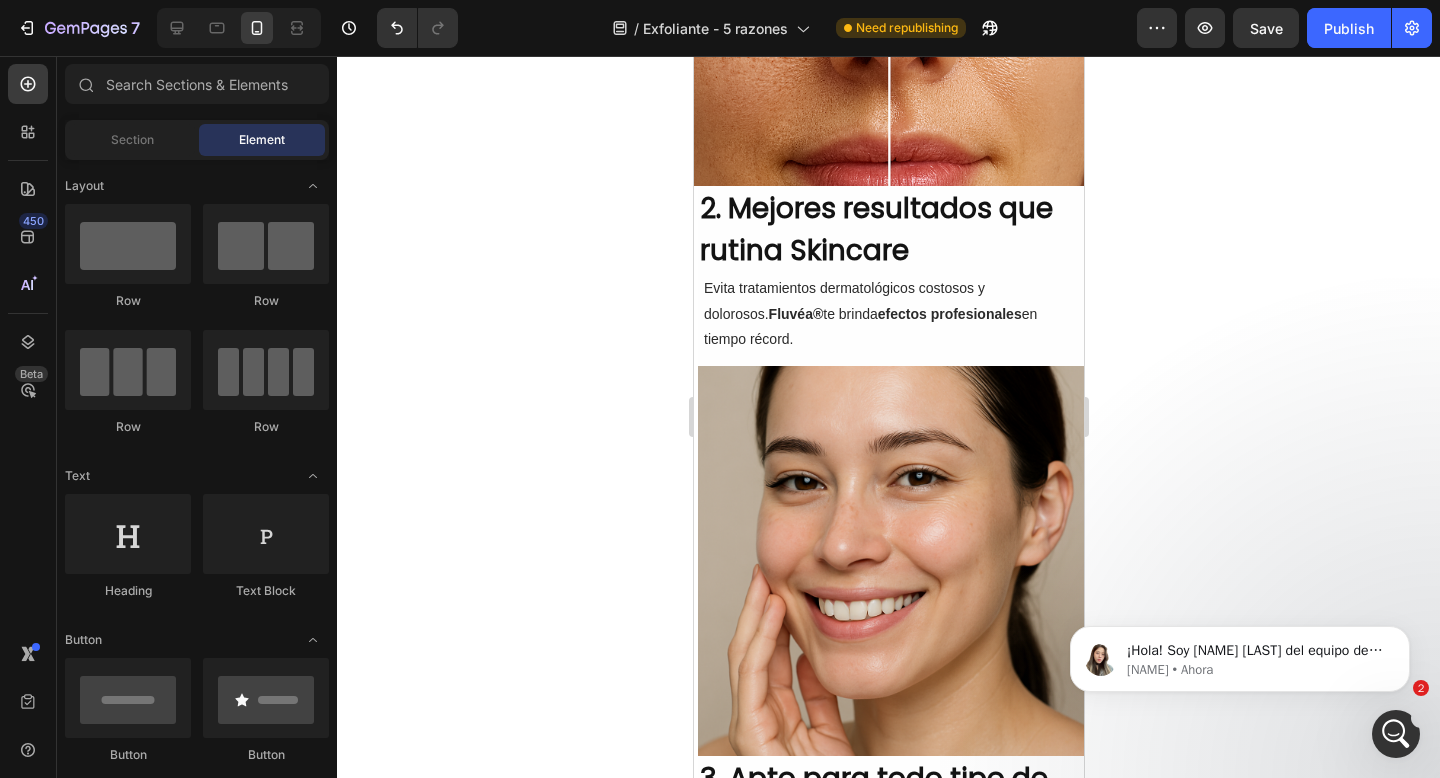 click at bounding box center (1396, 734) 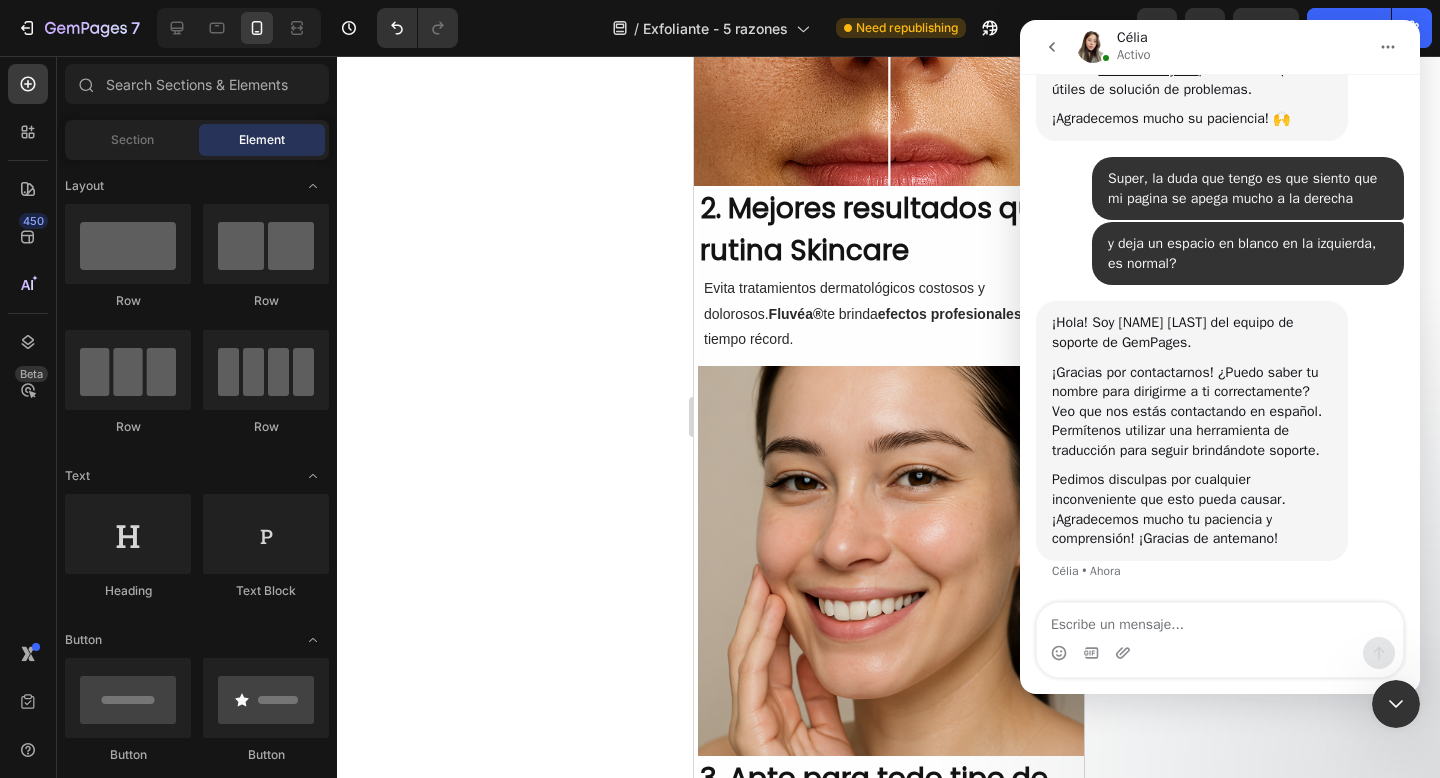 click at bounding box center [1220, 620] 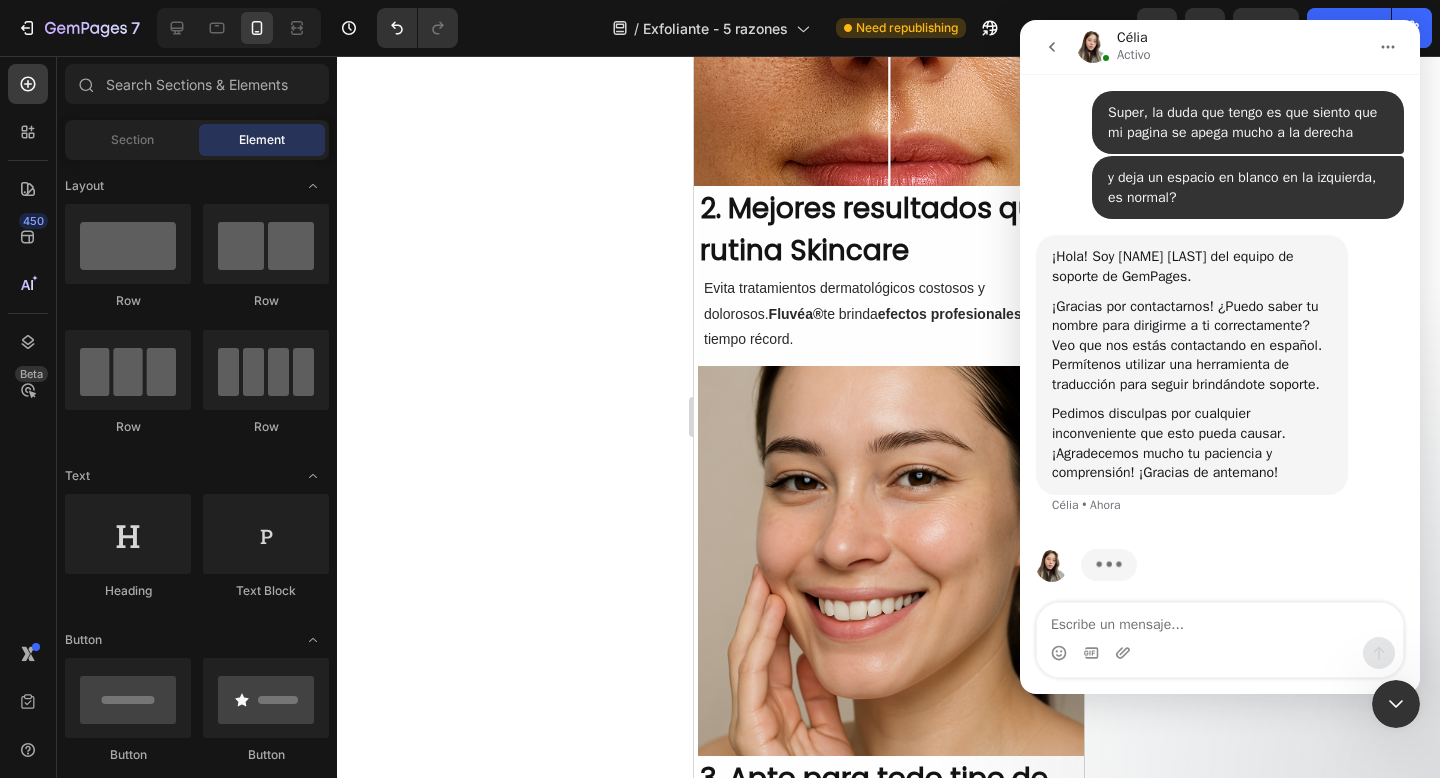 scroll, scrollTop: 423, scrollLeft: 0, axis: vertical 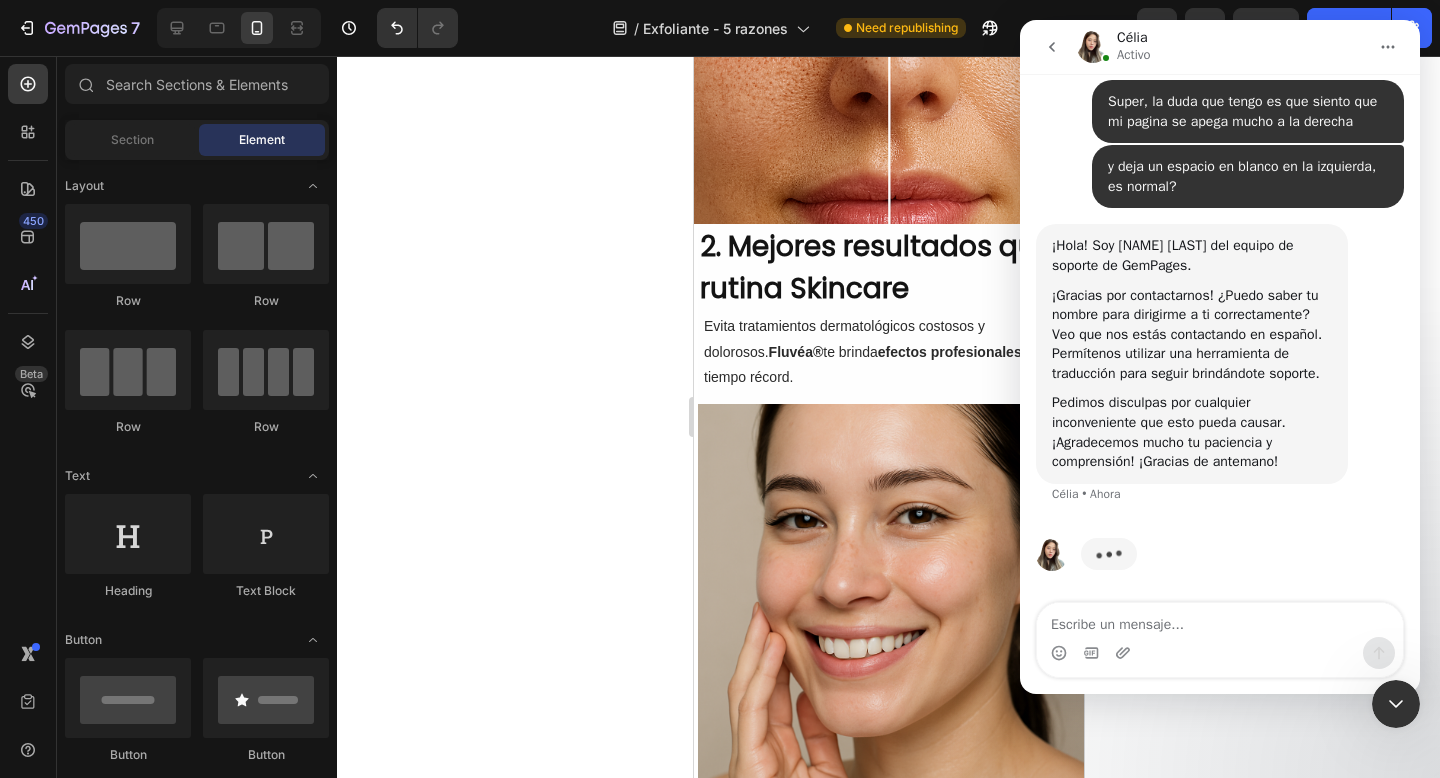 click 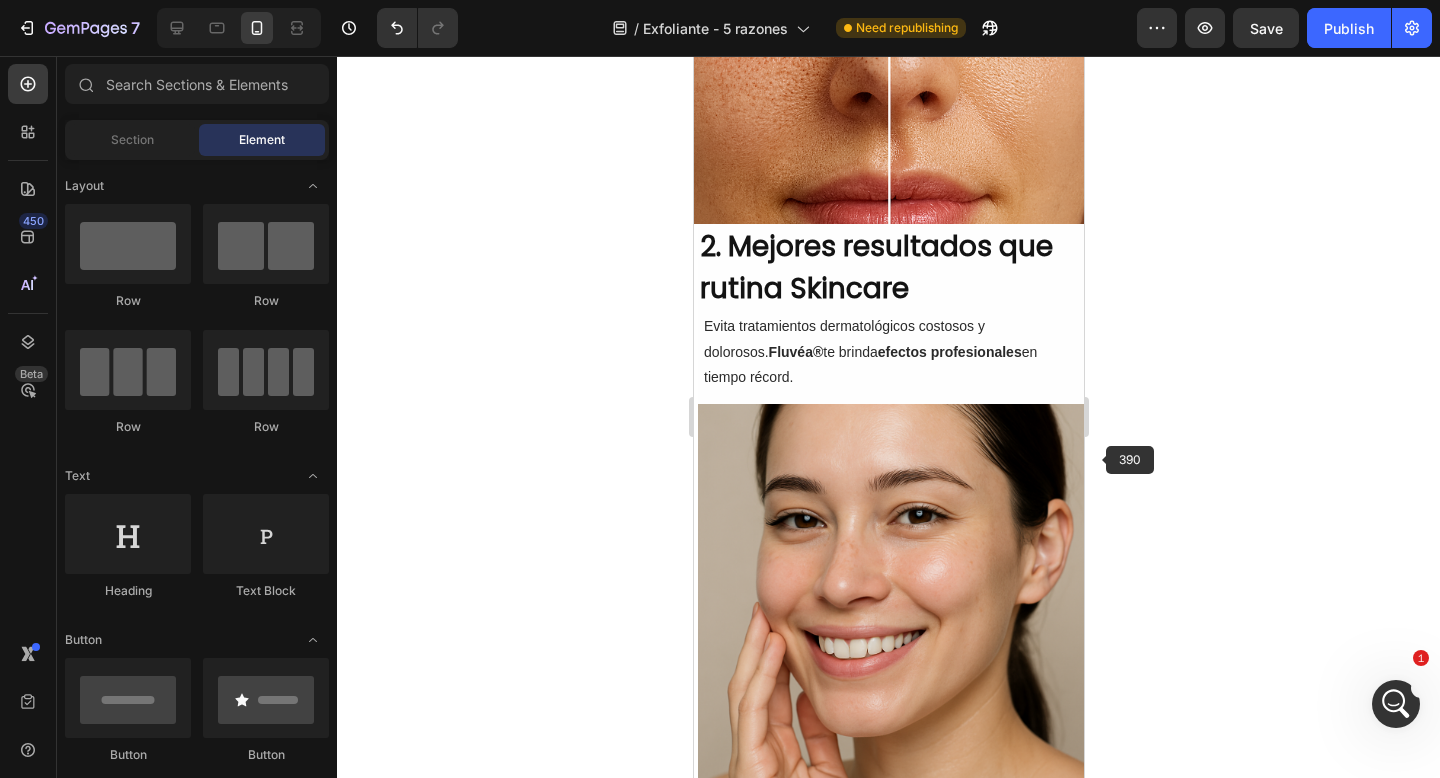 click 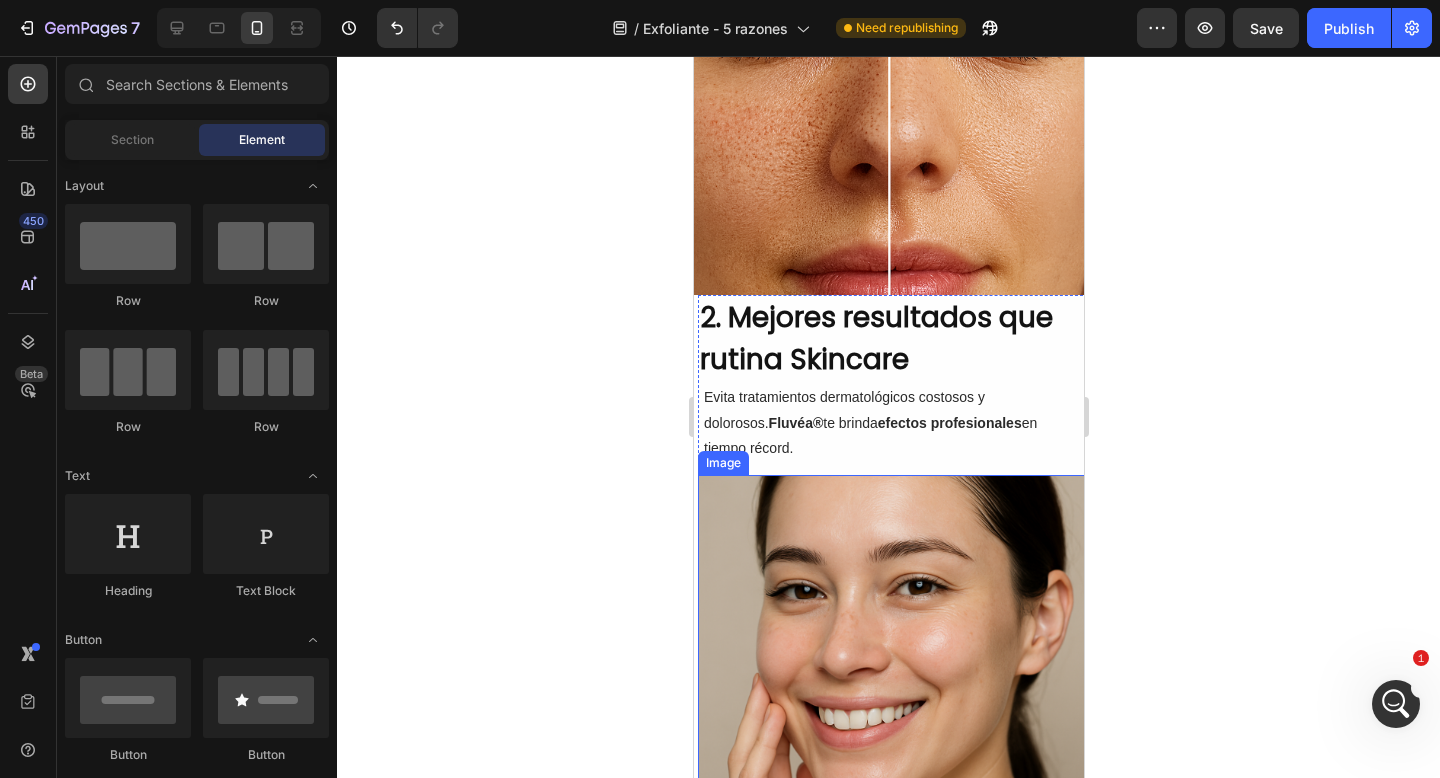 scroll, scrollTop: 959, scrollLeft: 0, axis: vertical 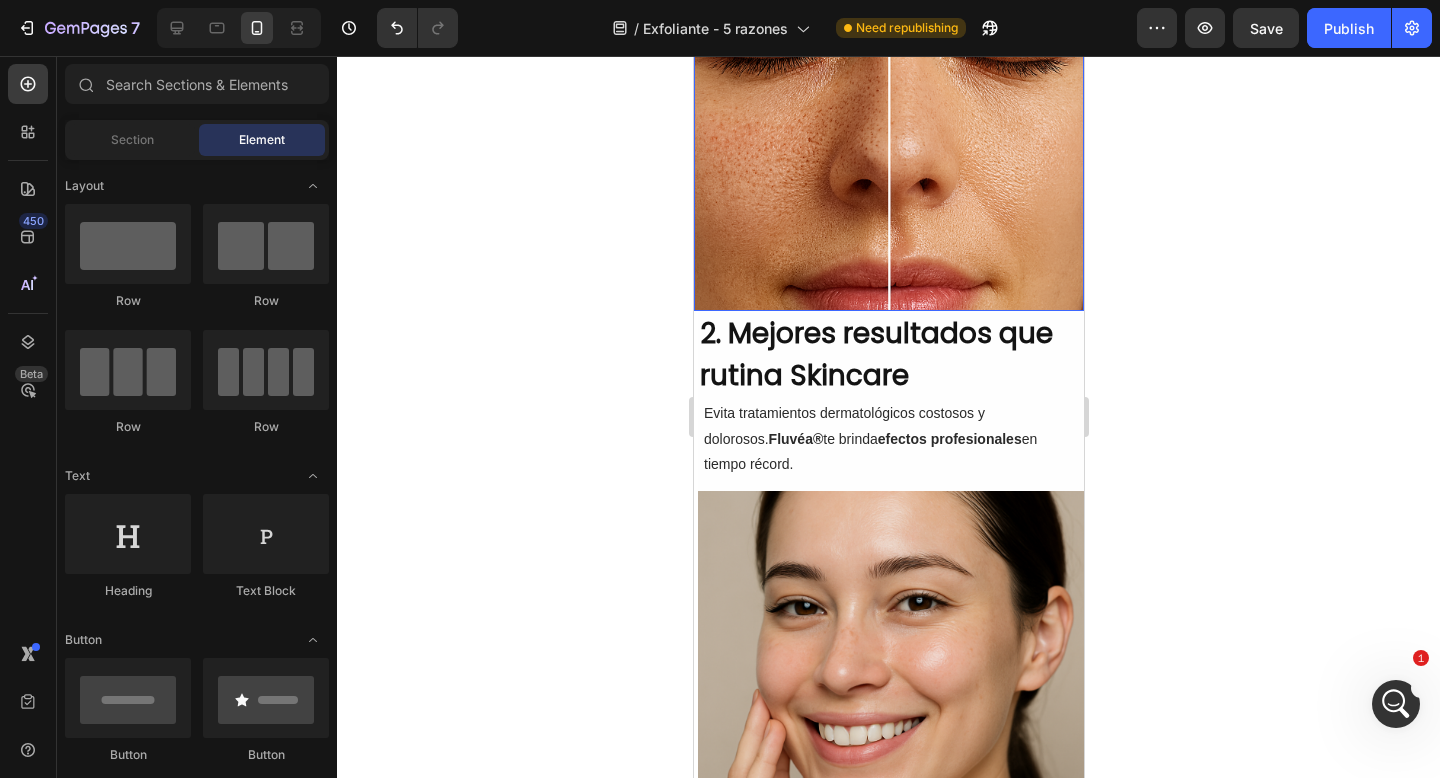 click at bounding box center (1396, 704) 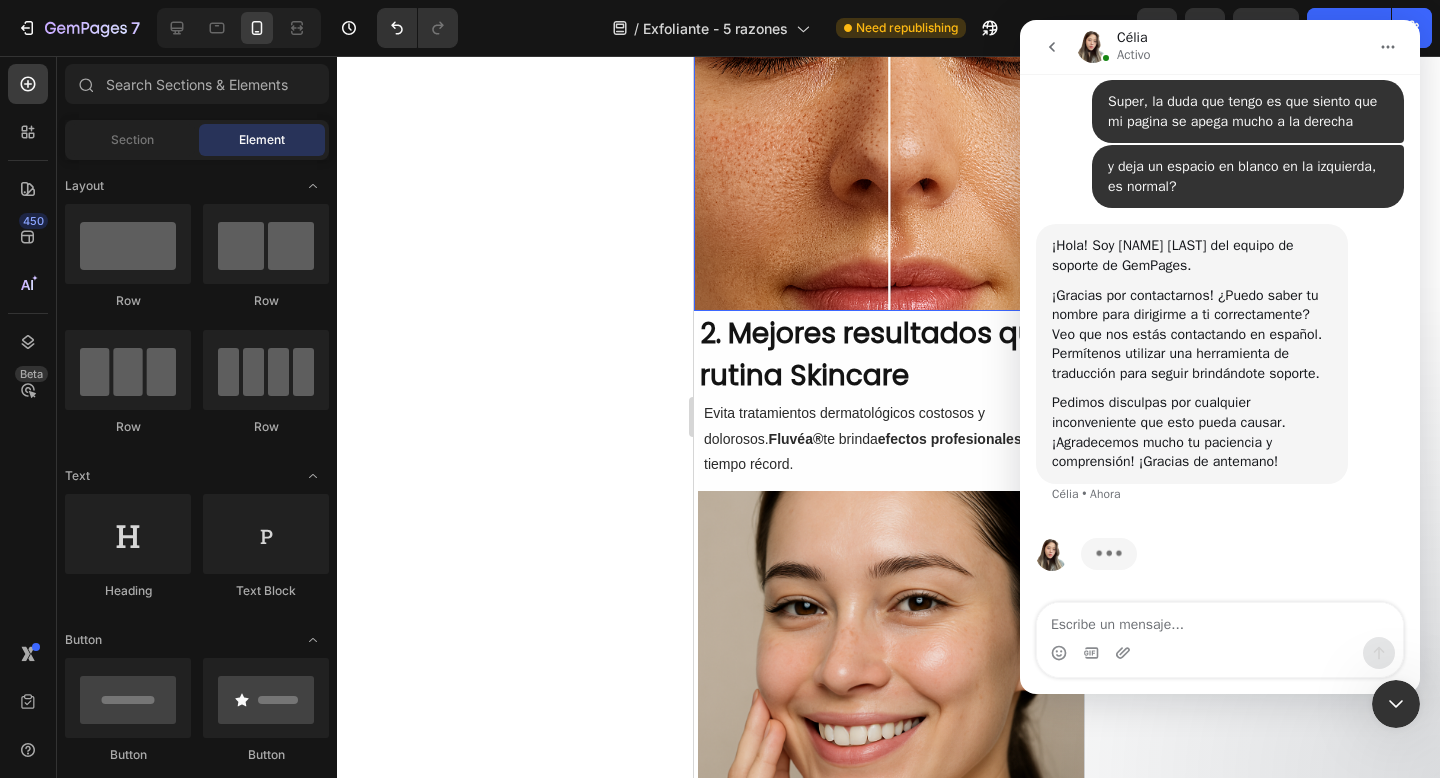 scroll, scrollTop: 423, scrollLeft: 0, axis: vertical 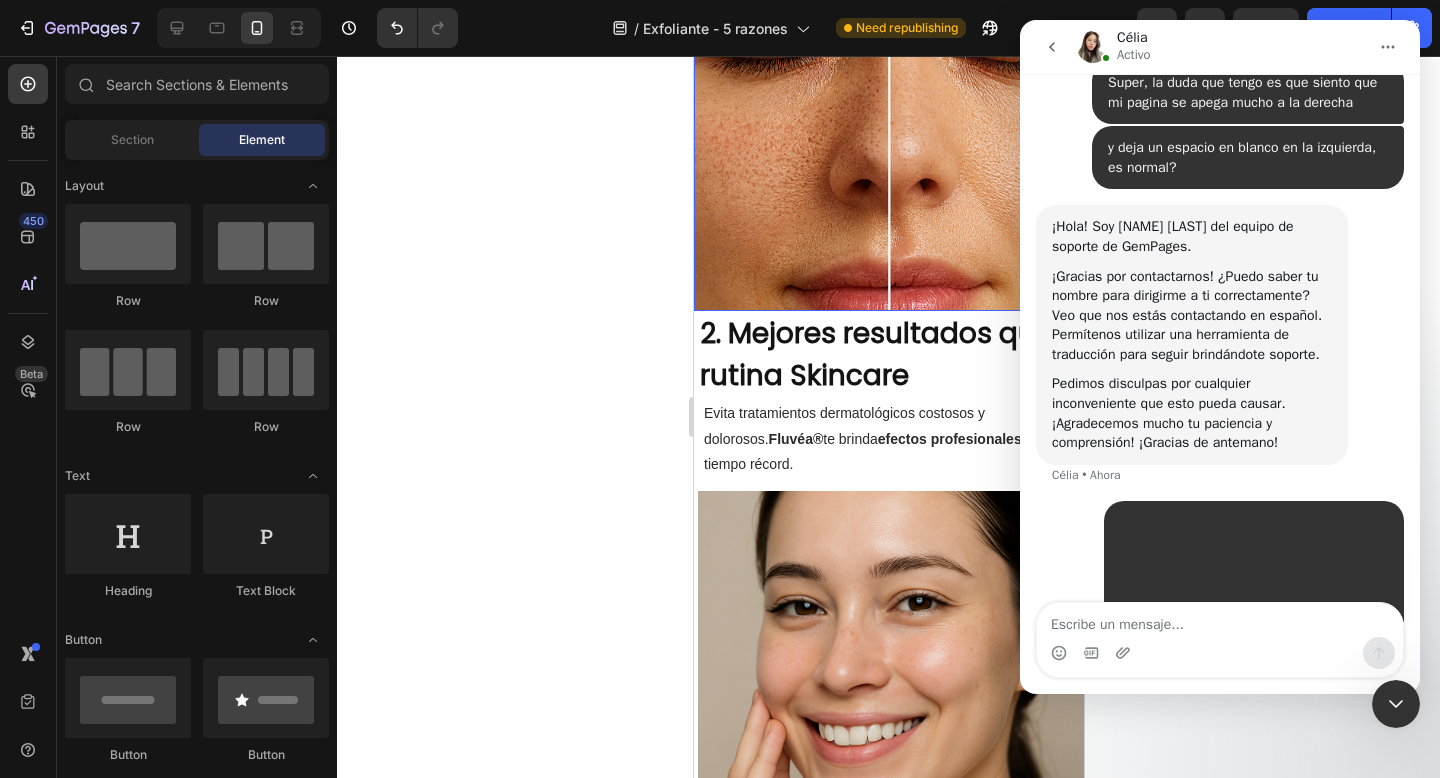 click at bounding box center [1220, 620] 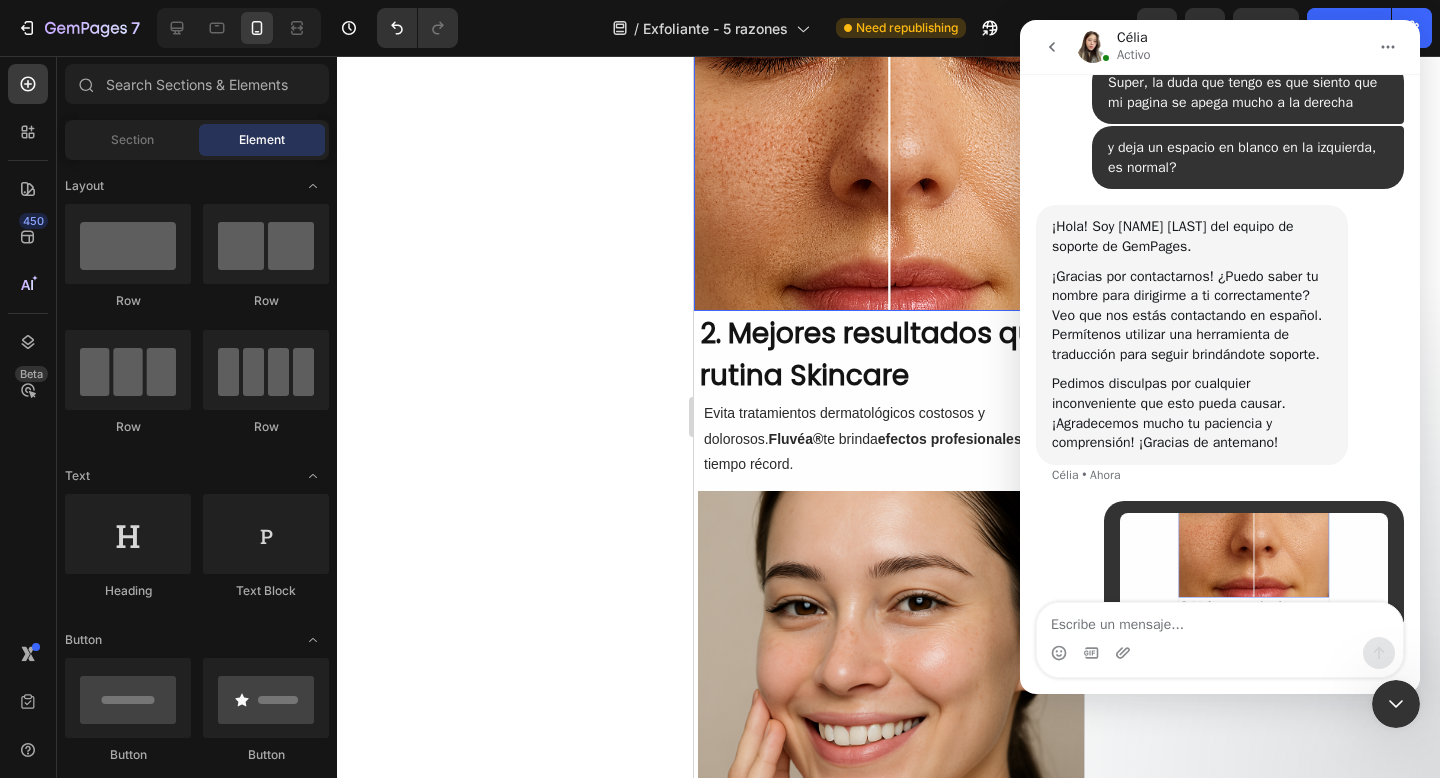 scroll, scrollTop: 721, scrollLeft: 0, axis: vertical 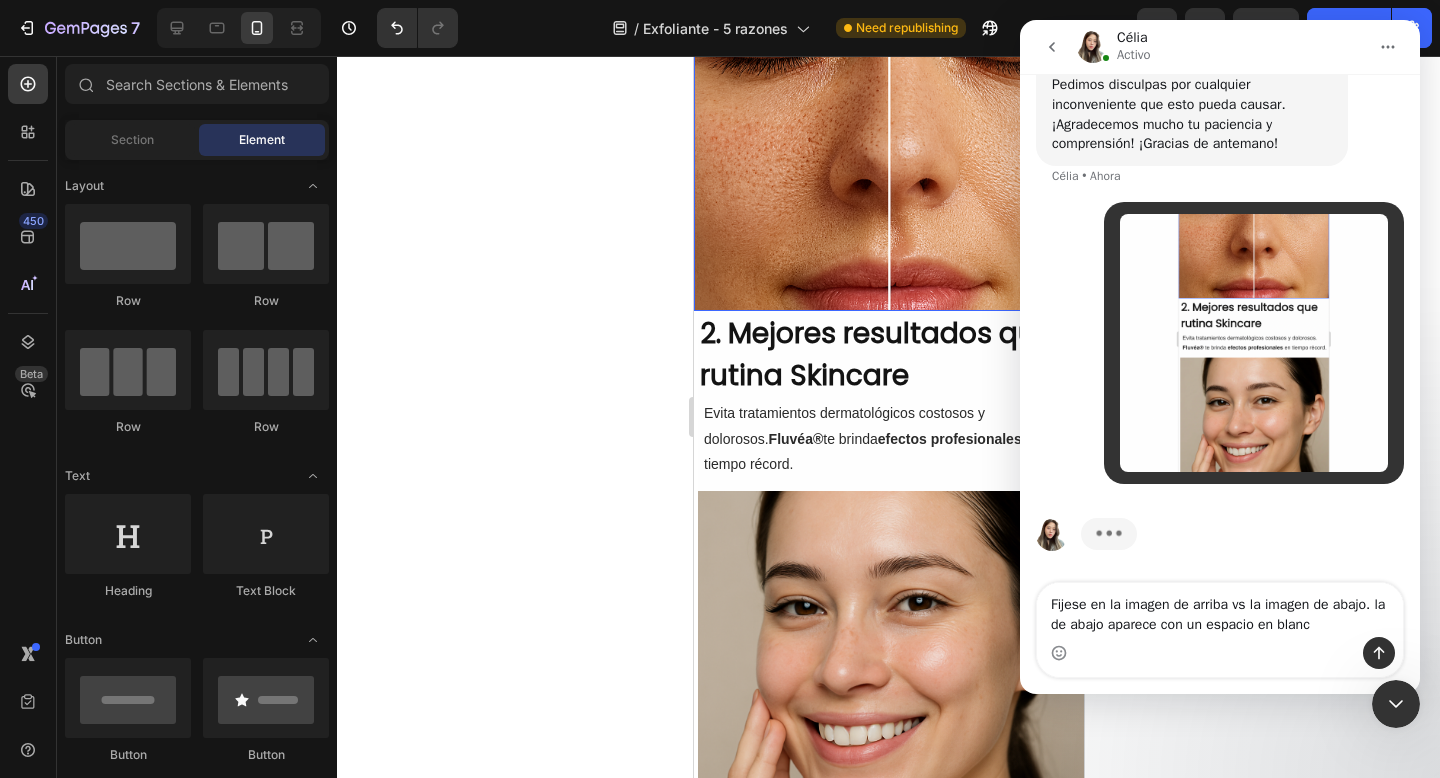type on "Fijese en la imagen de arriba vs la imagen de abajo. la de abajo aparece con un espacio en blanco" 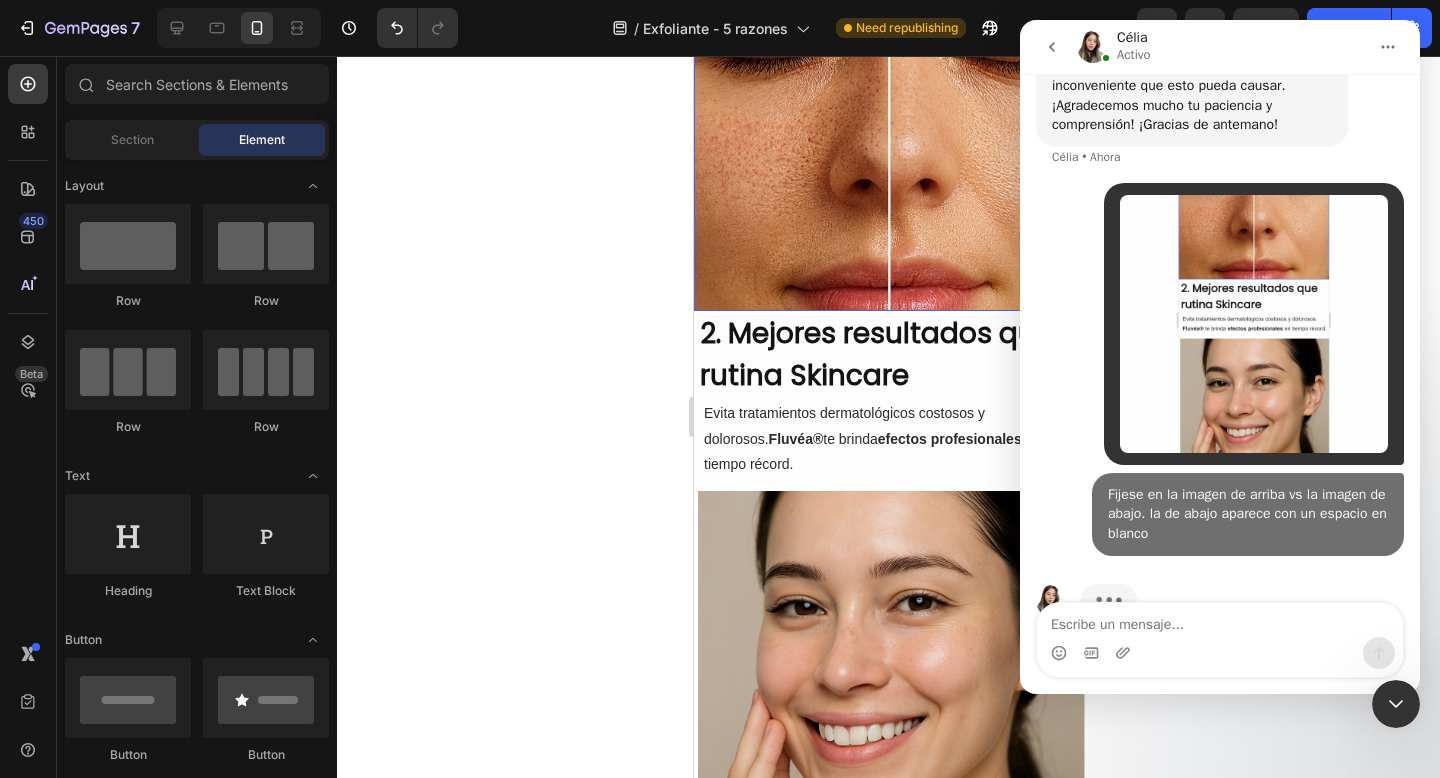 scroll, scrollTop: 806, scrollLeft: 0, axis: vertical 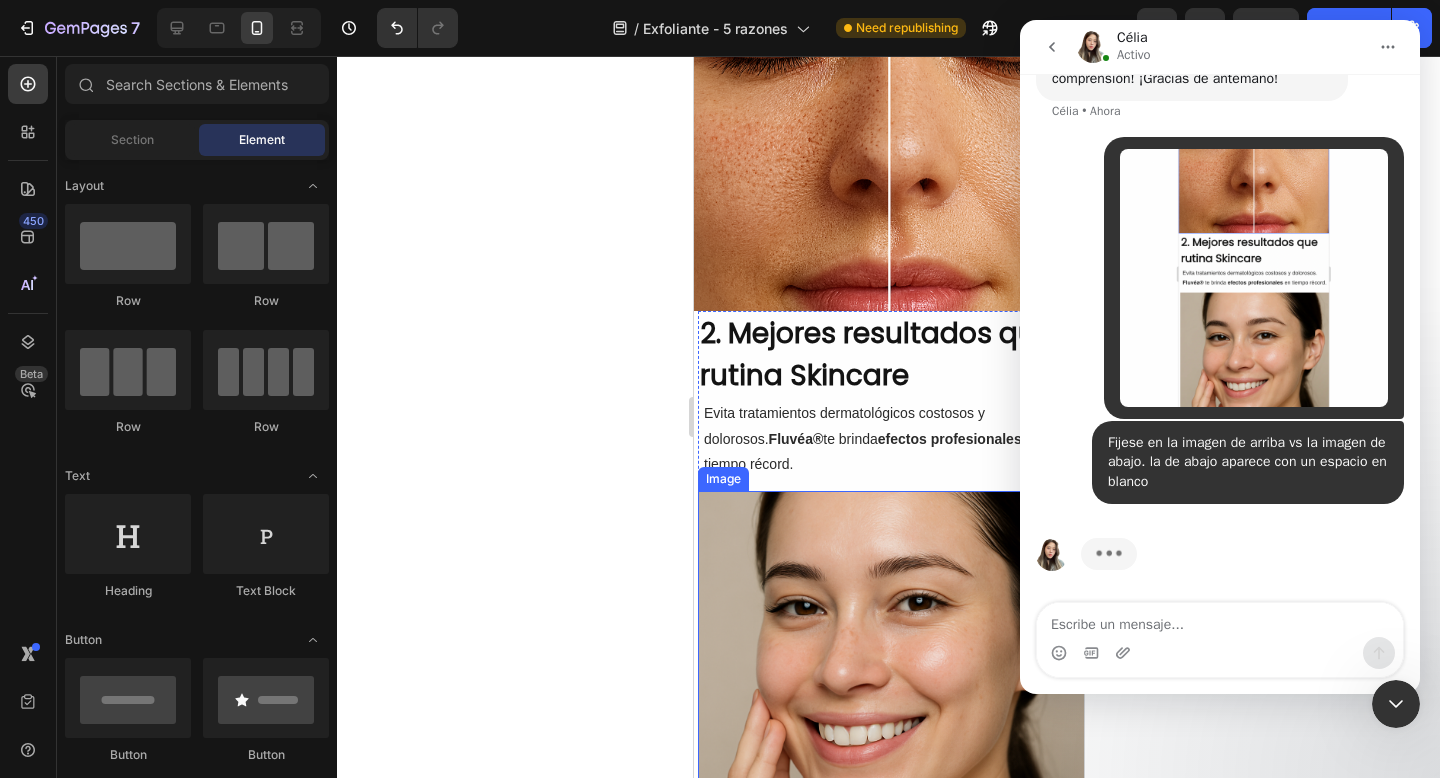 click at bounding box center [892, 686] 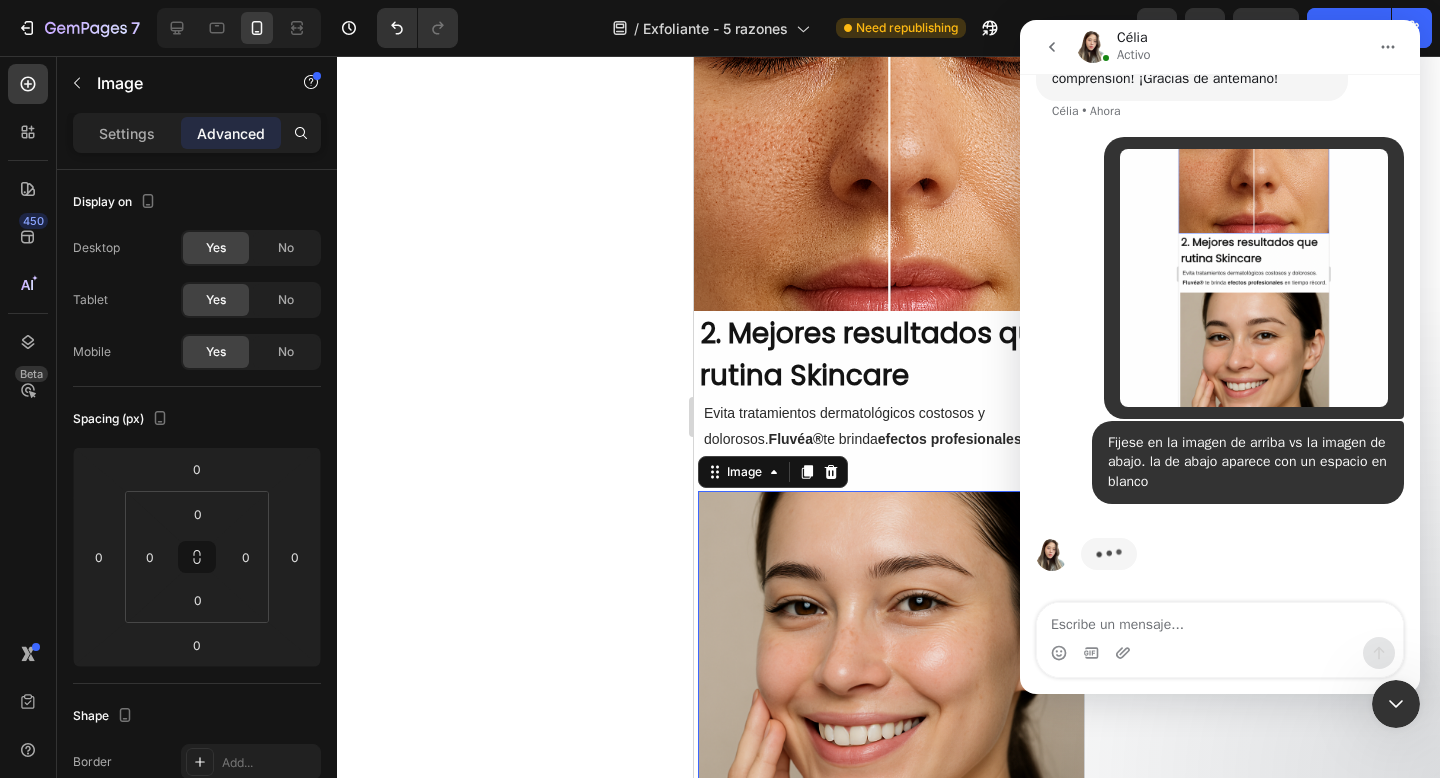 click 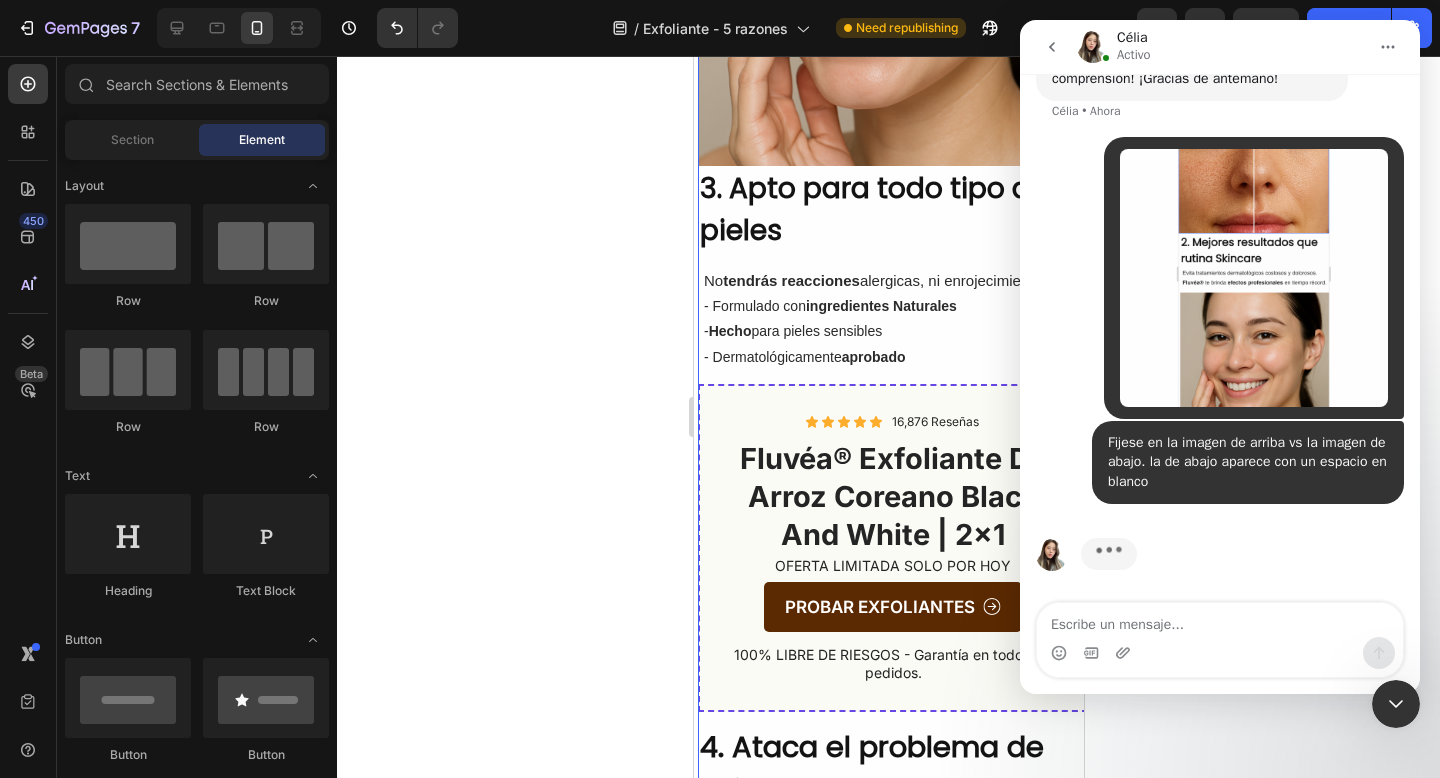 scroll, scrollTop: 1704, scrollLeft: 0, axis: vertical 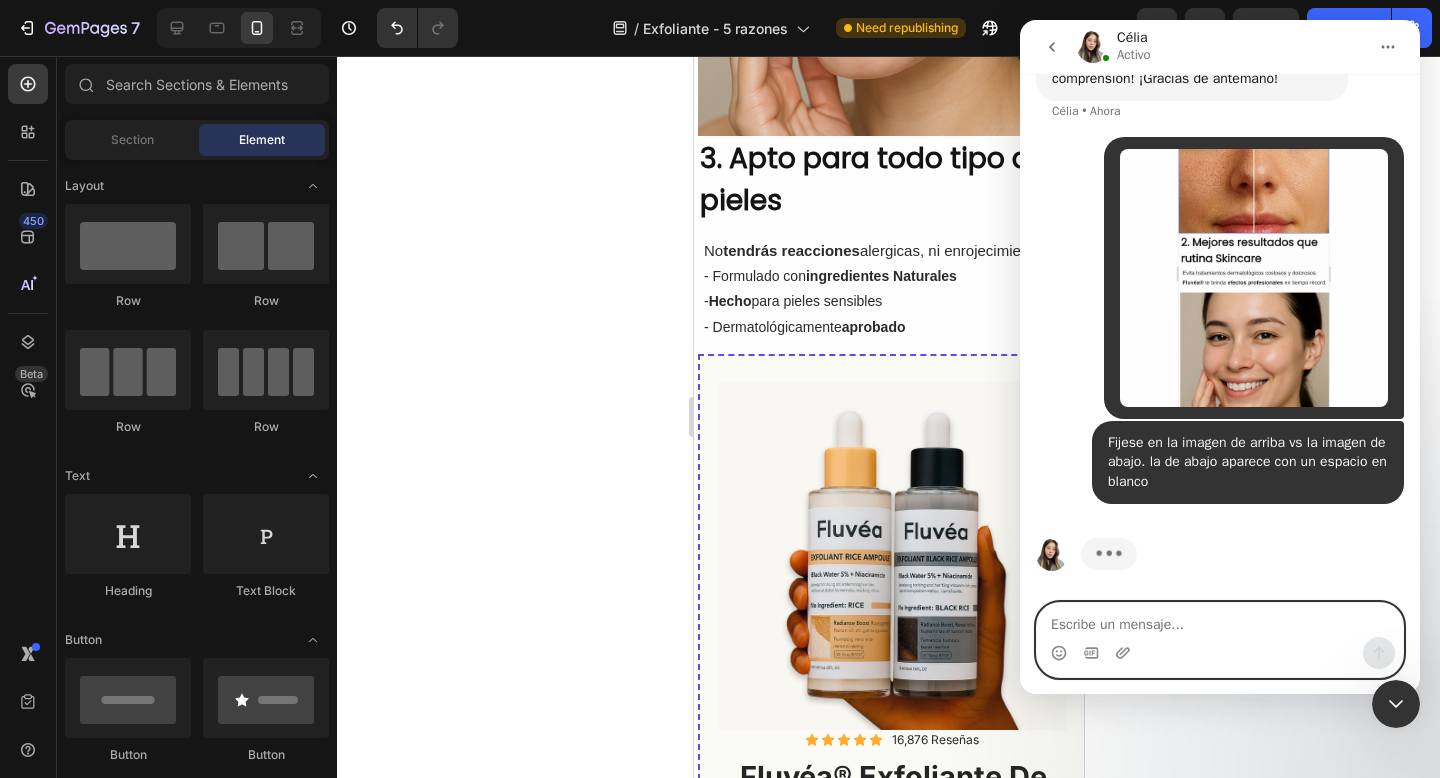 click at bounding box center [1220, 620] 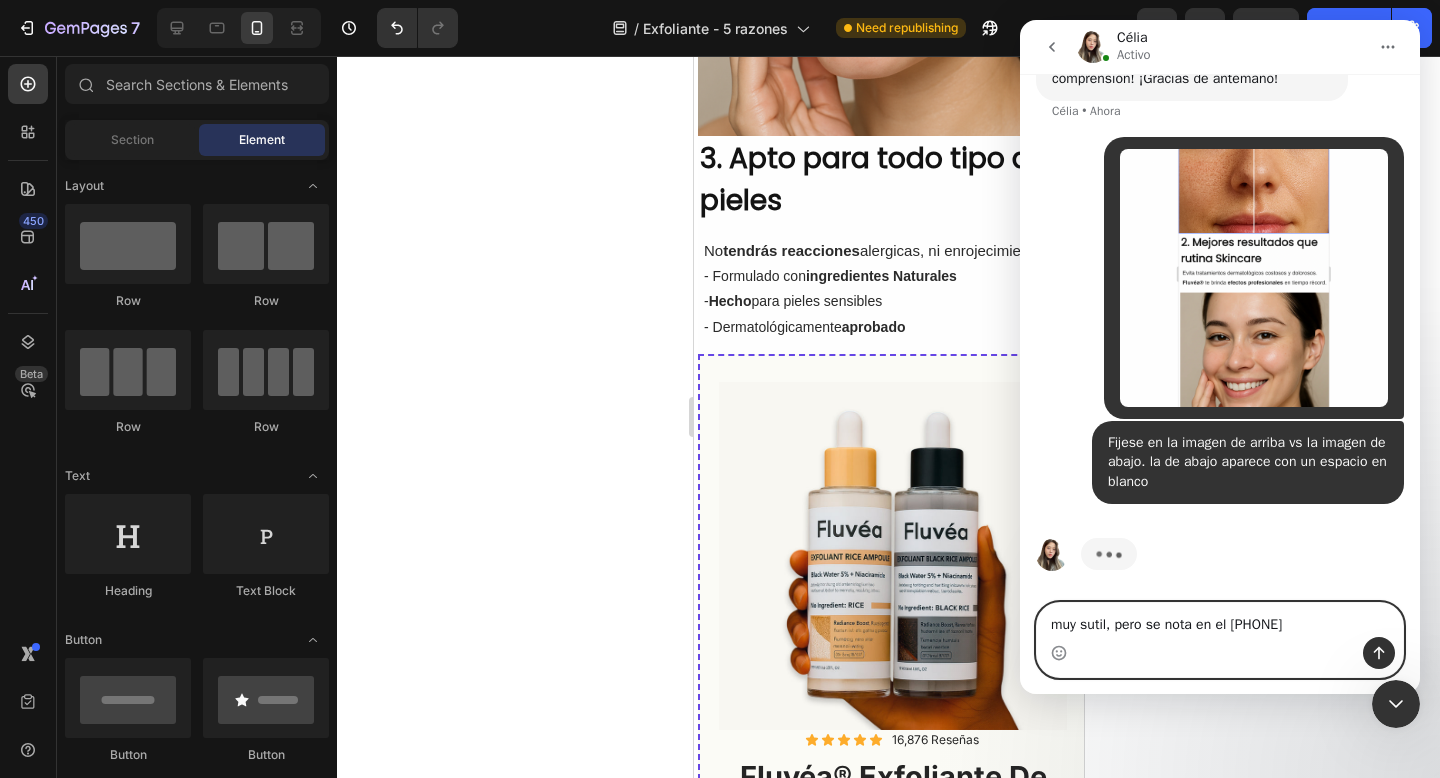 type on "muy sutil, pero se nota en el telefono" 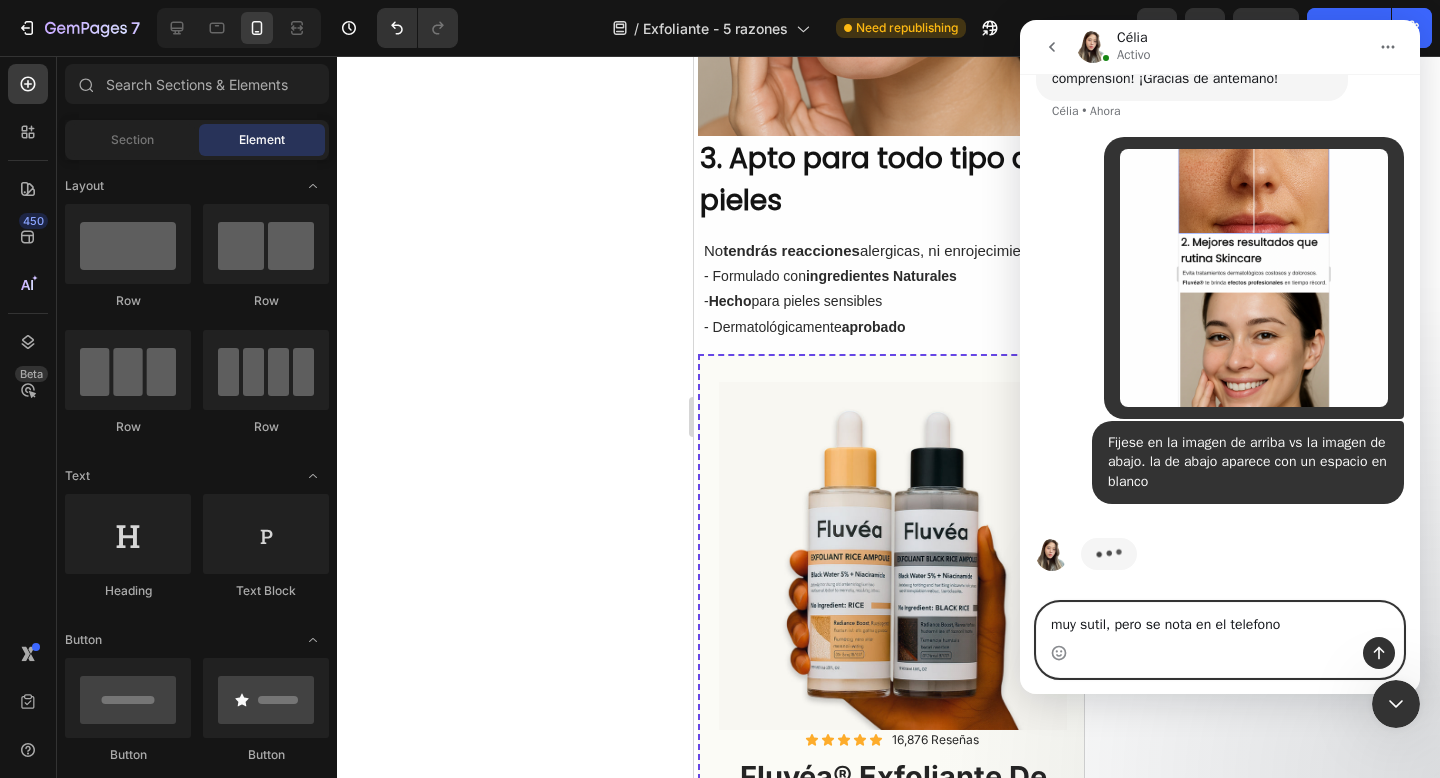 type 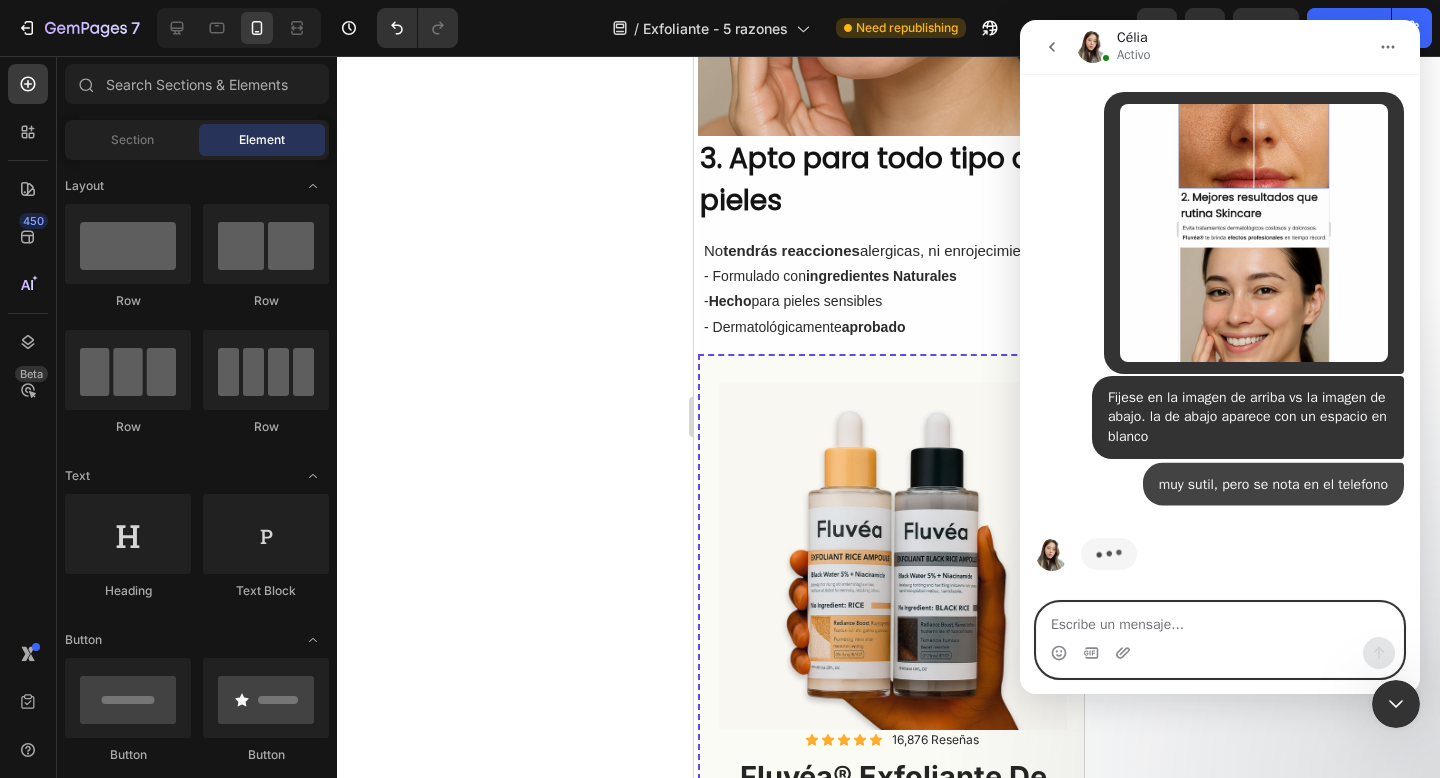 scroll, scrollTop: 852, scrollLeft: 0, axis: vertical 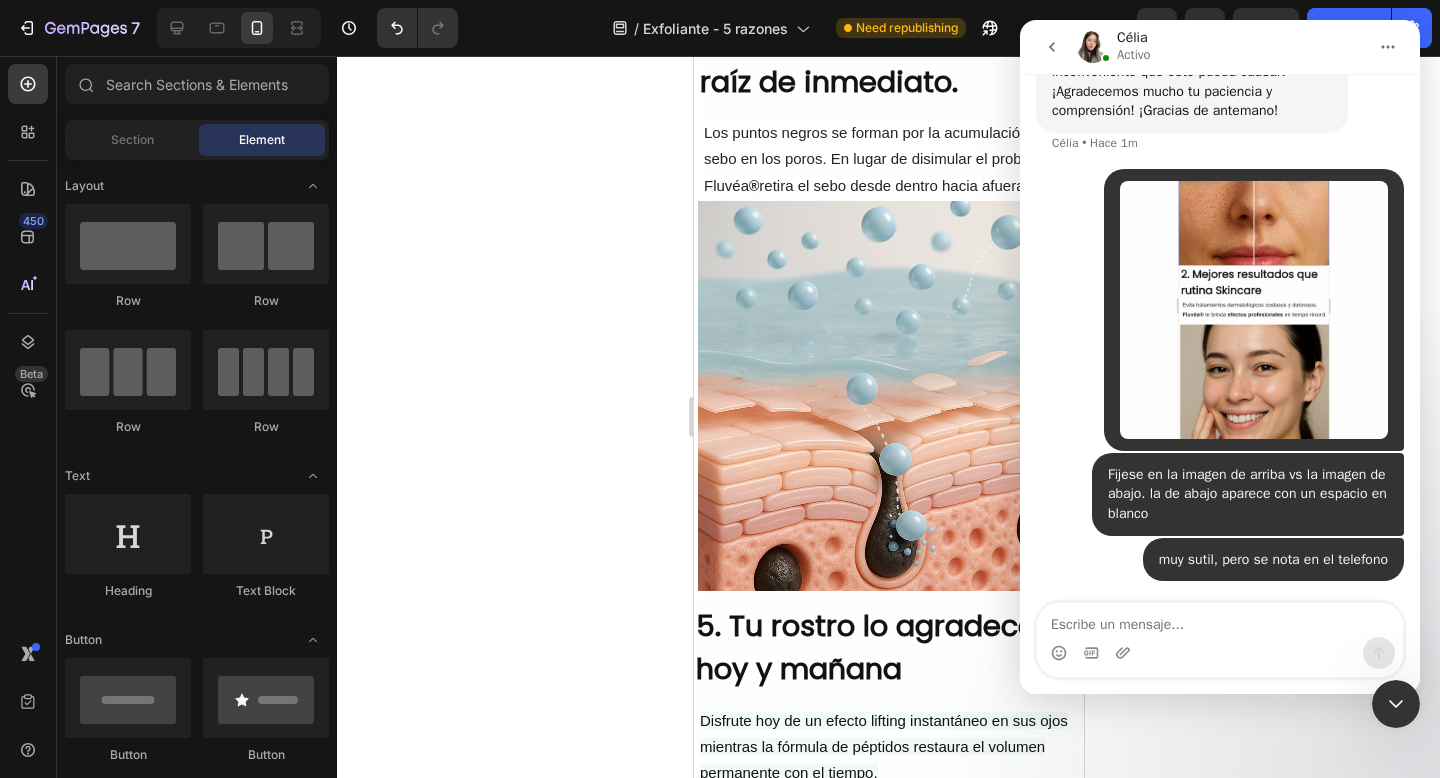 click at bounding box center (1254, 310) 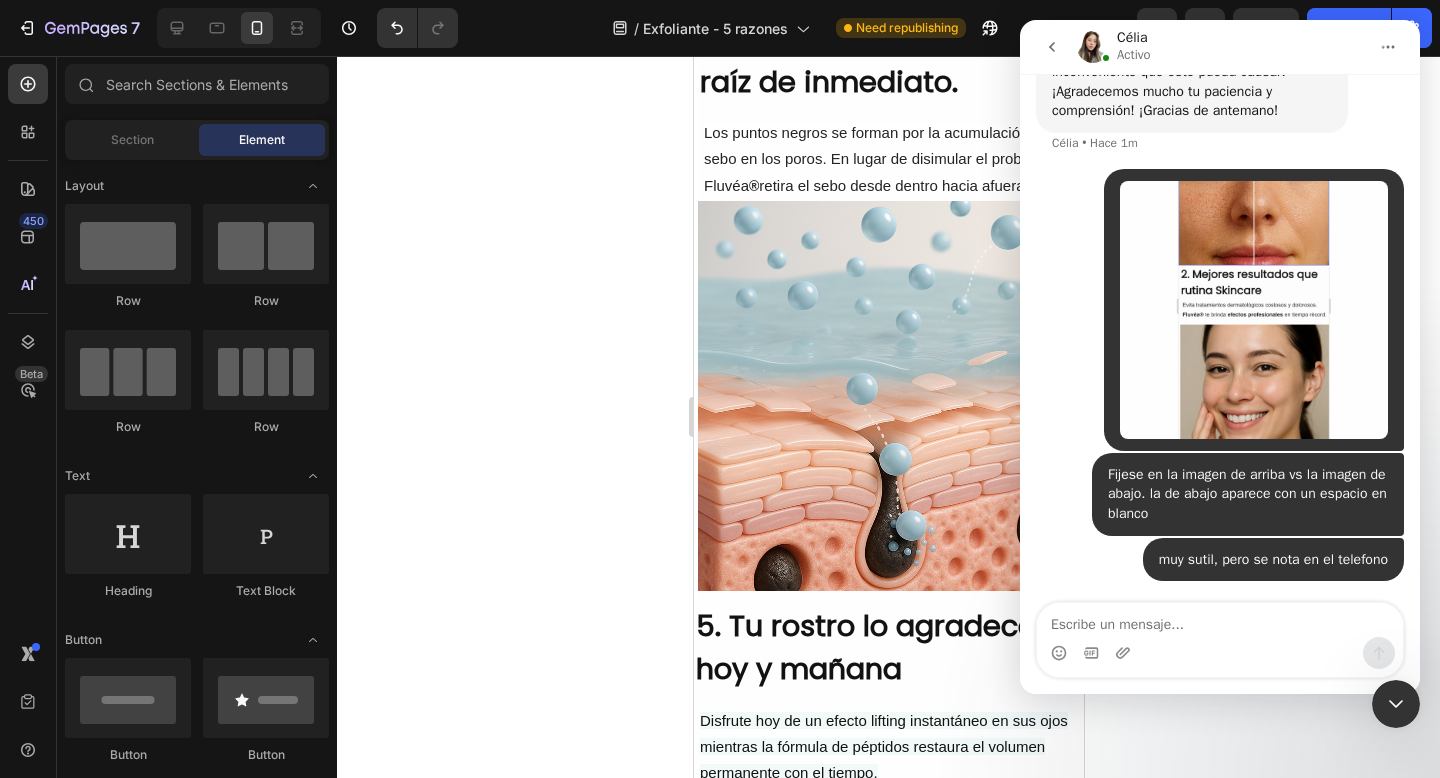 scroll, scrollTop: 0, scrollLeft: 0, axis: both 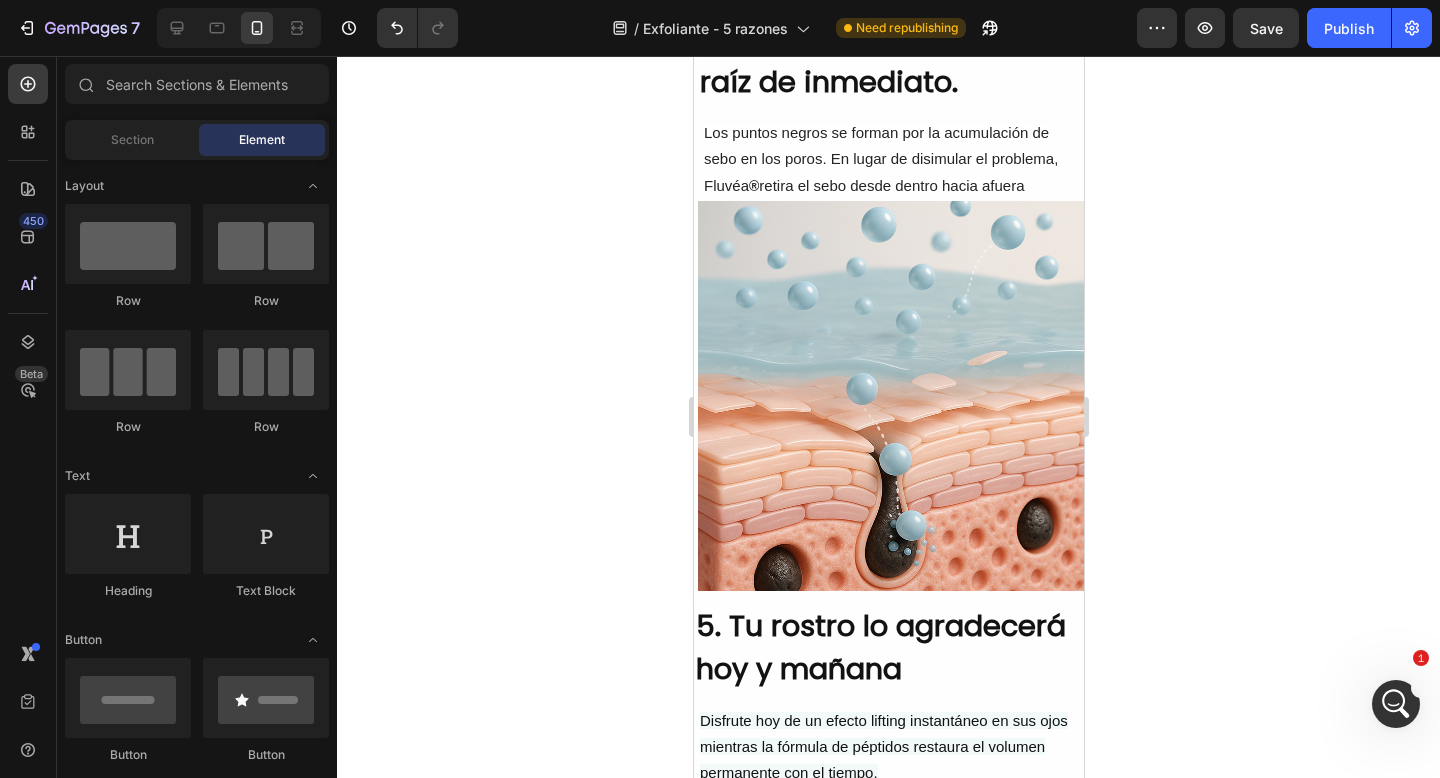 click 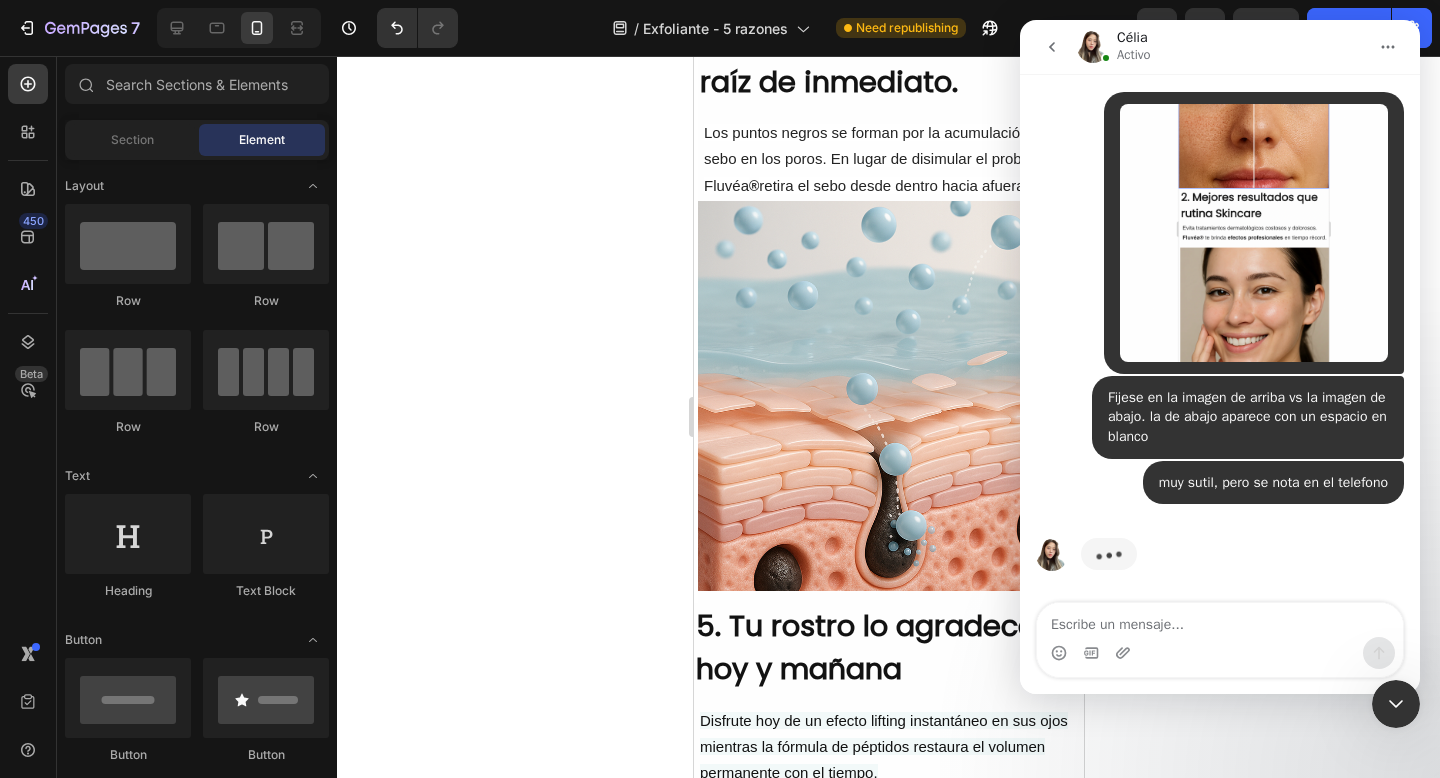 scroll, scrollTop: 852, scrollLeft: 0, axis: vertical 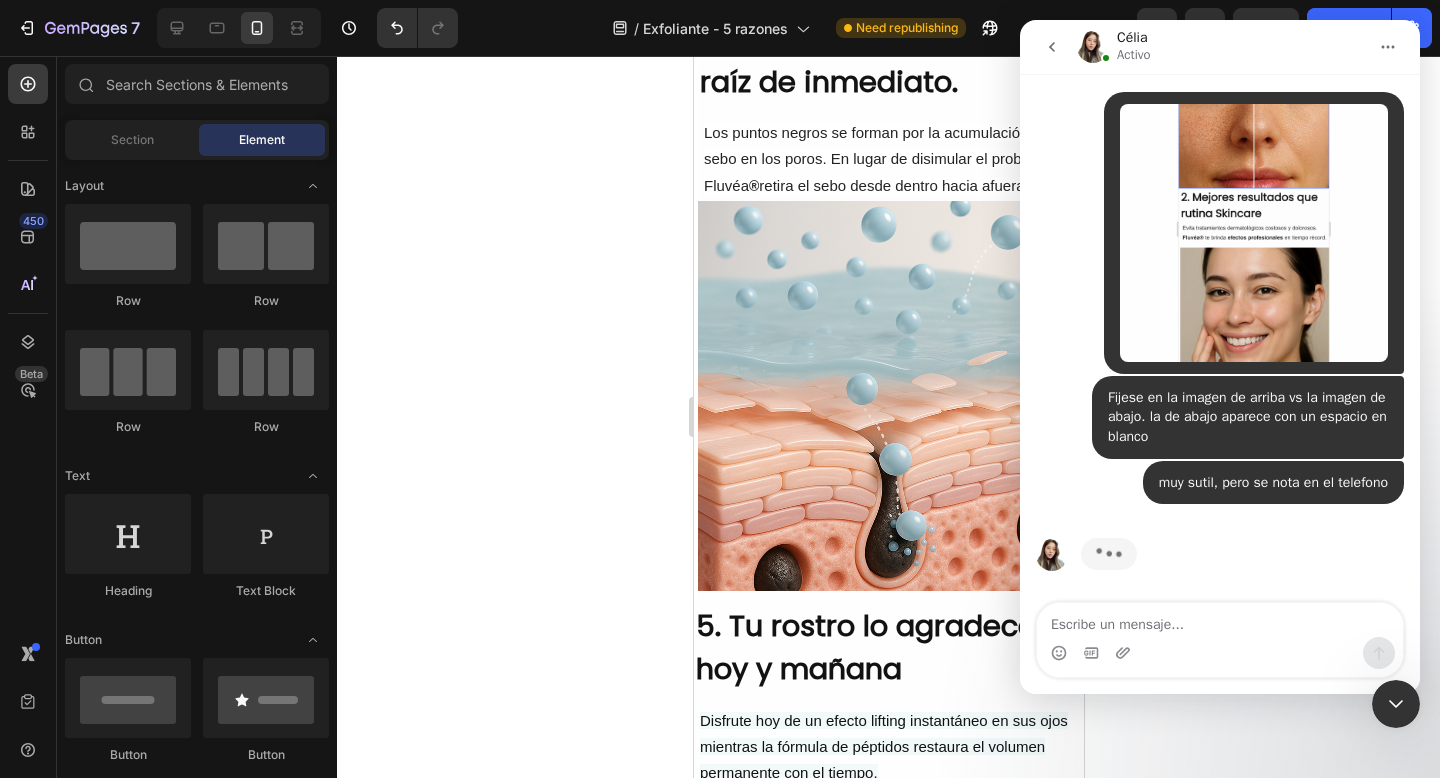 click 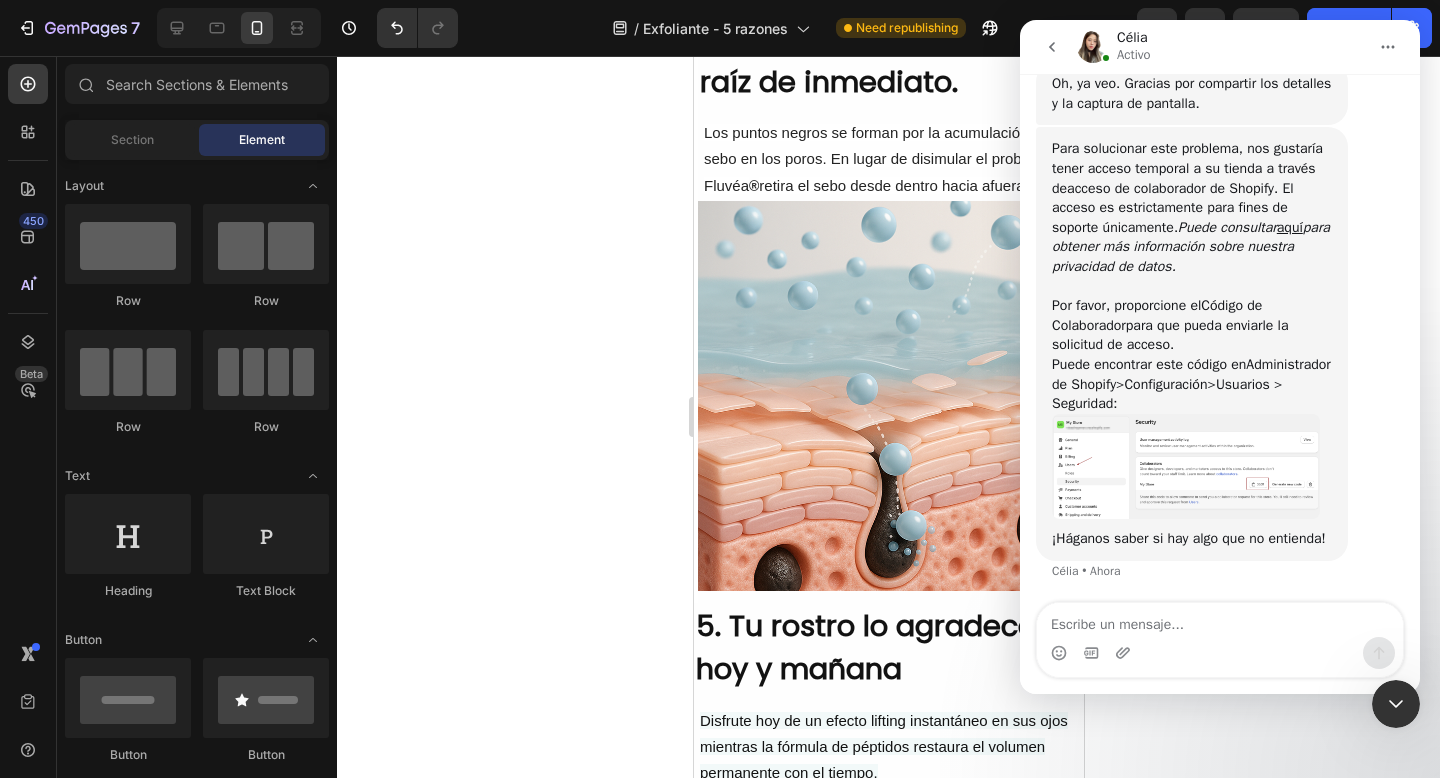 scroll, scrollTop: 1328, scrollLeft: 0, axis: vertical 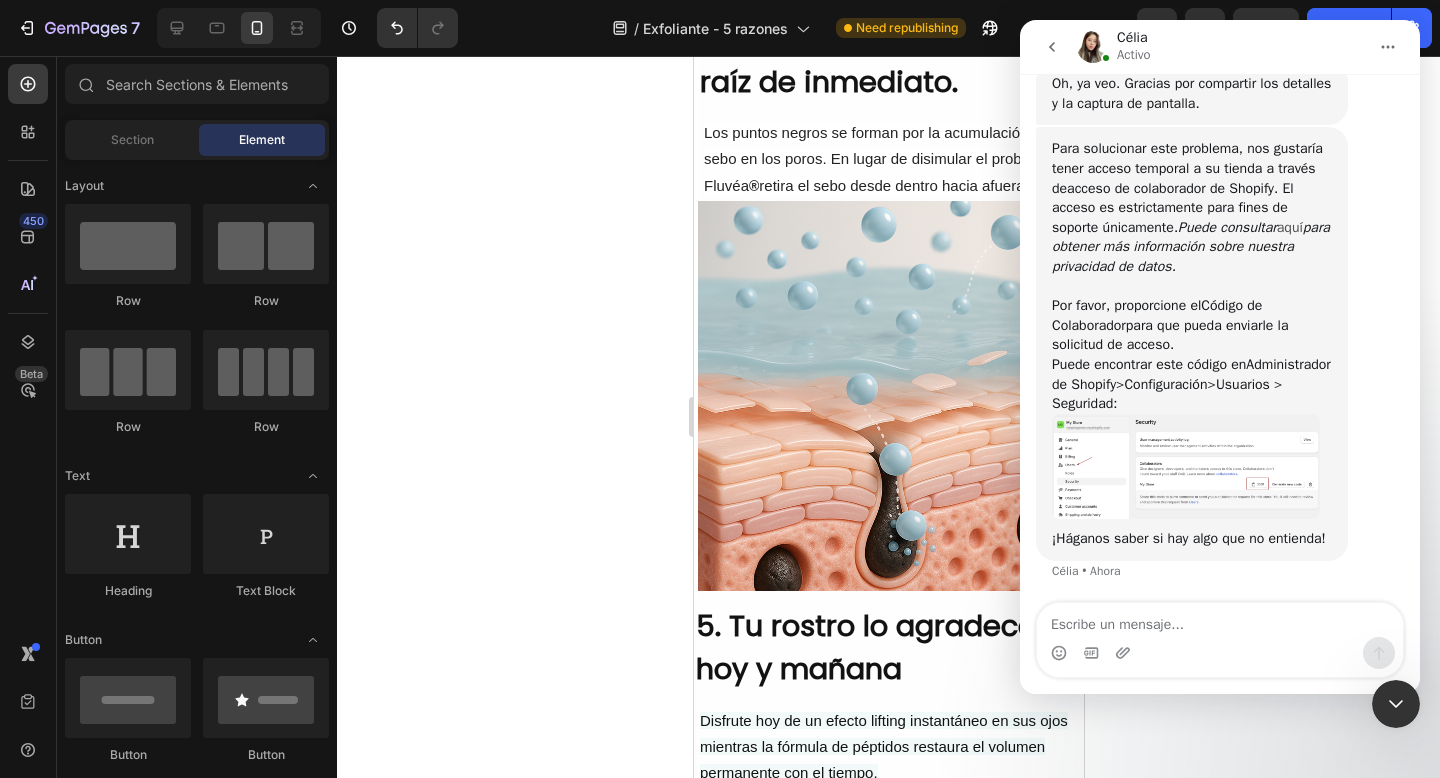 click on "aquí" at bounding box center [1290, 227] 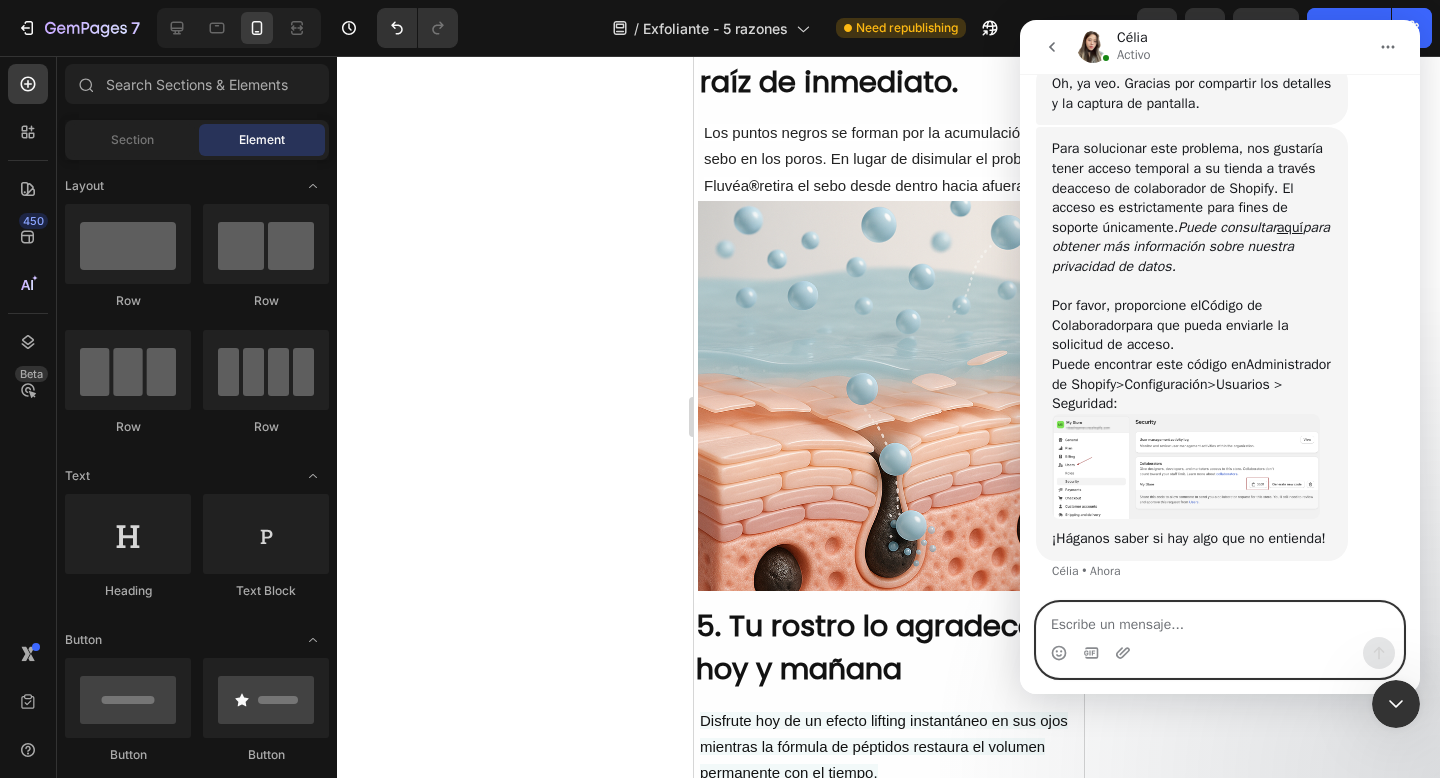 click at bounding box center (1220, 620) 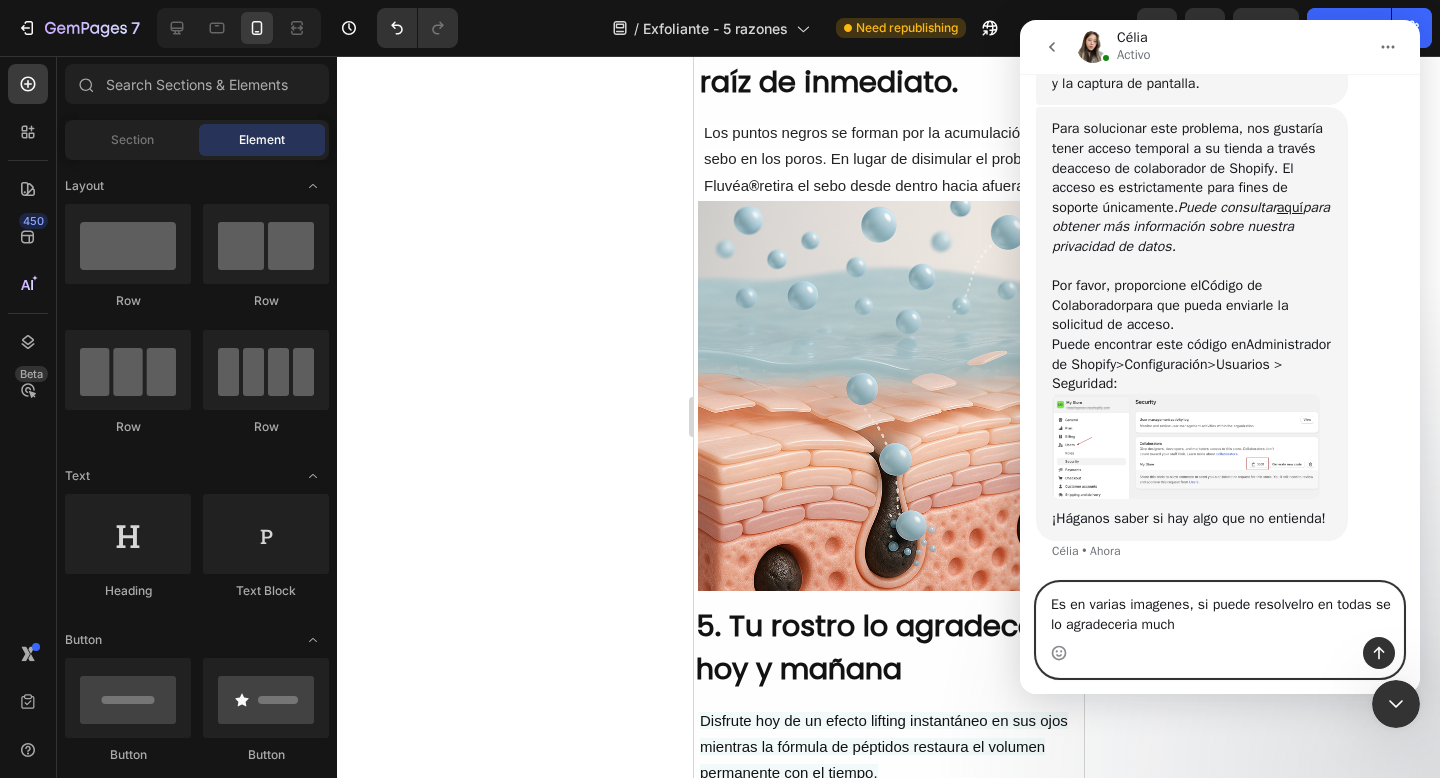 type on "Es en varias imagenes, si puede resolvelro en todas se lo agradeceria mucho" 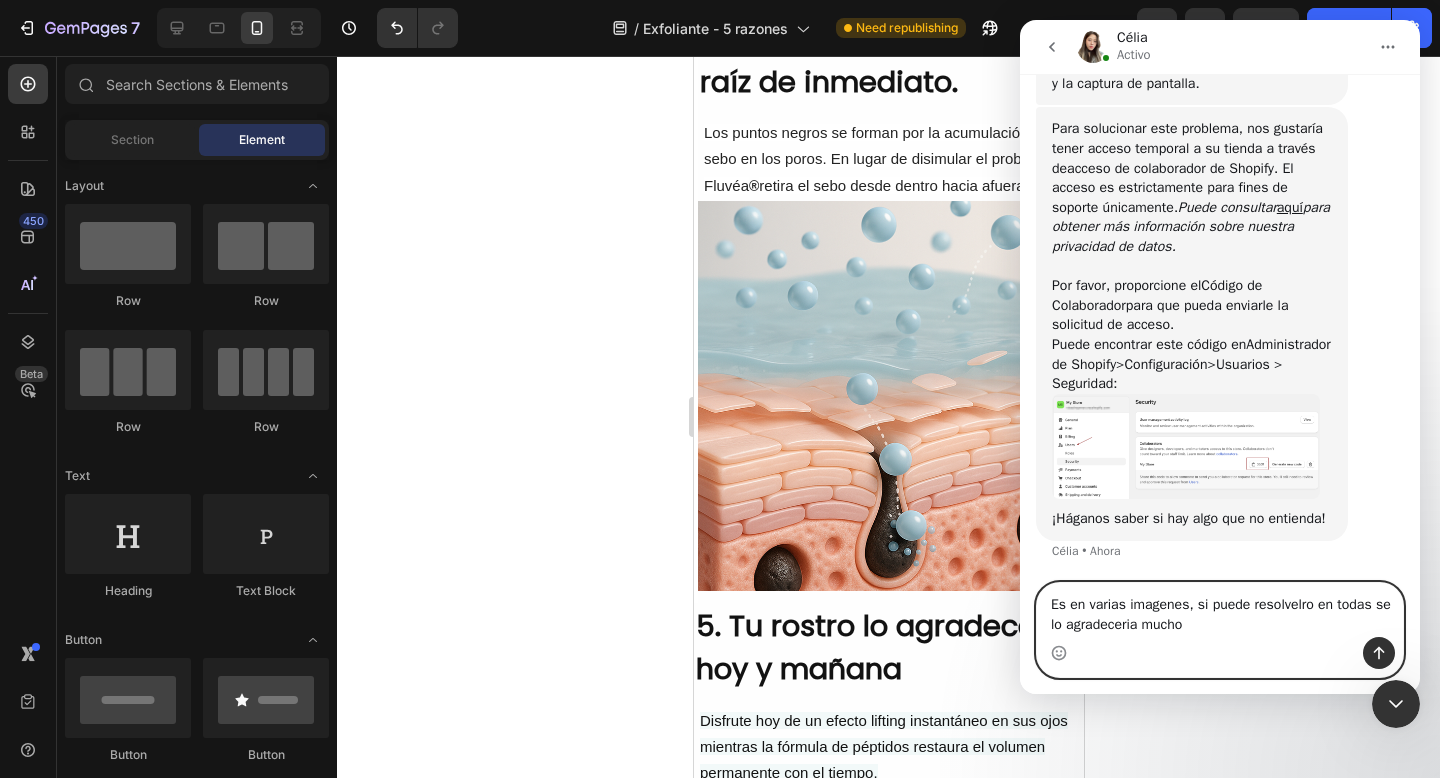 type 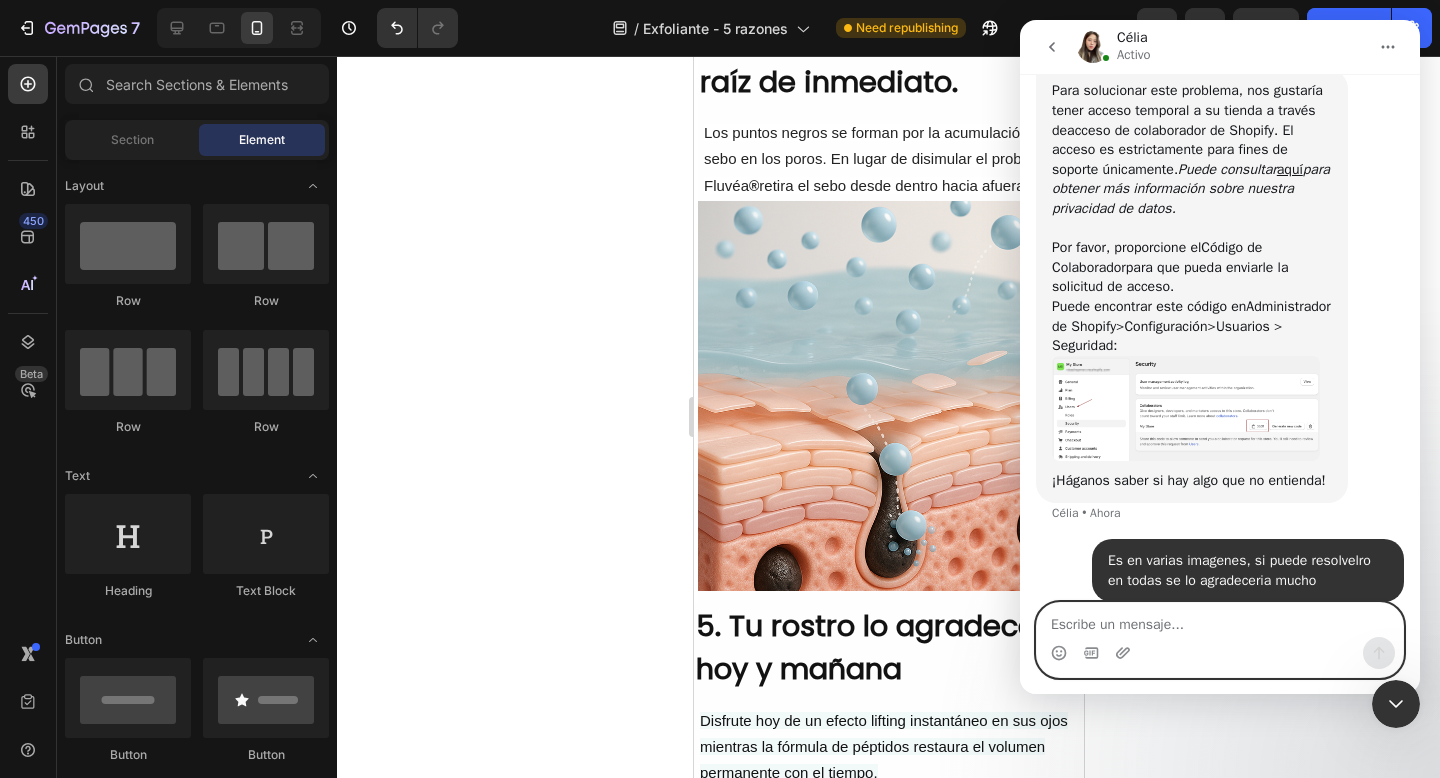 scroll, scrollTop: 1408, scrollLeft: 0, axis: vertical 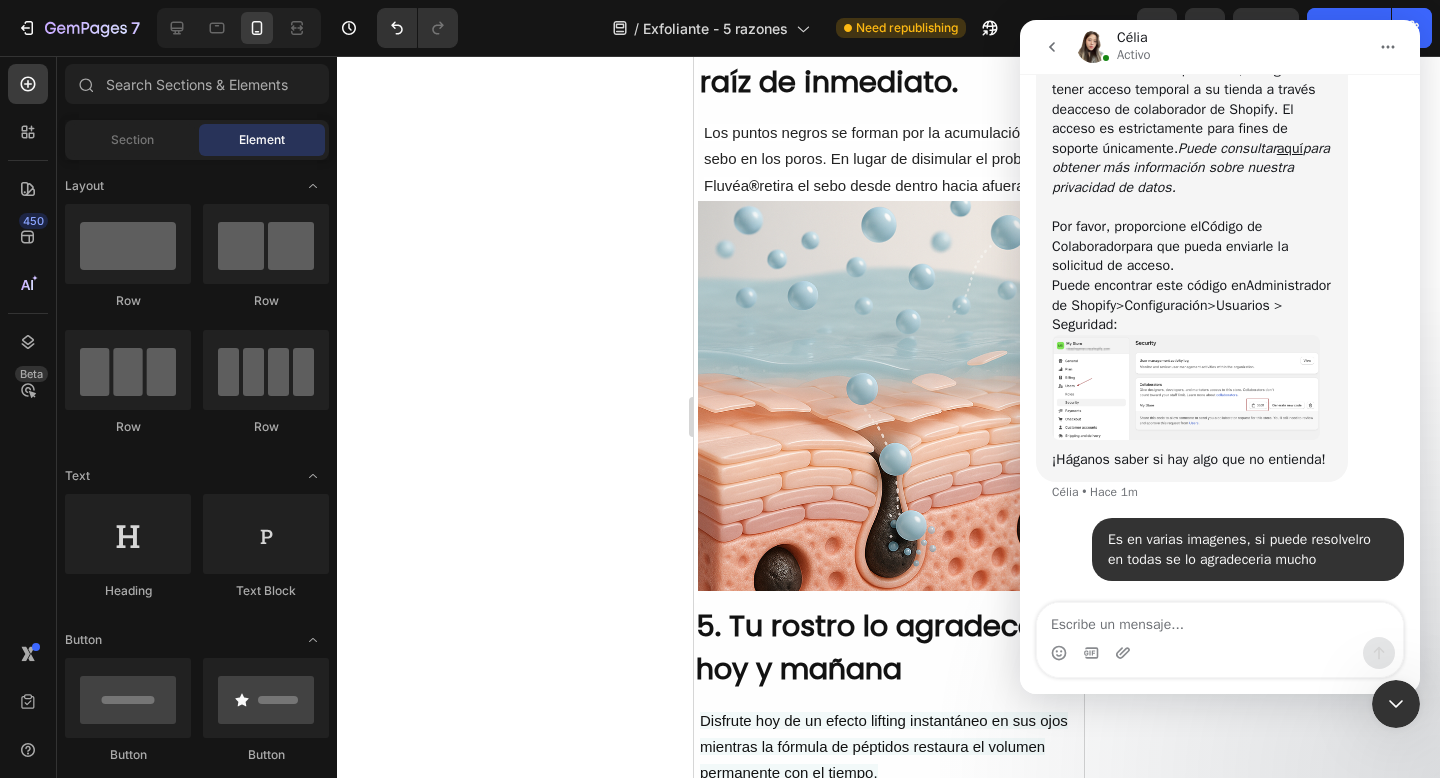 click at bounding box center (1186, 388) 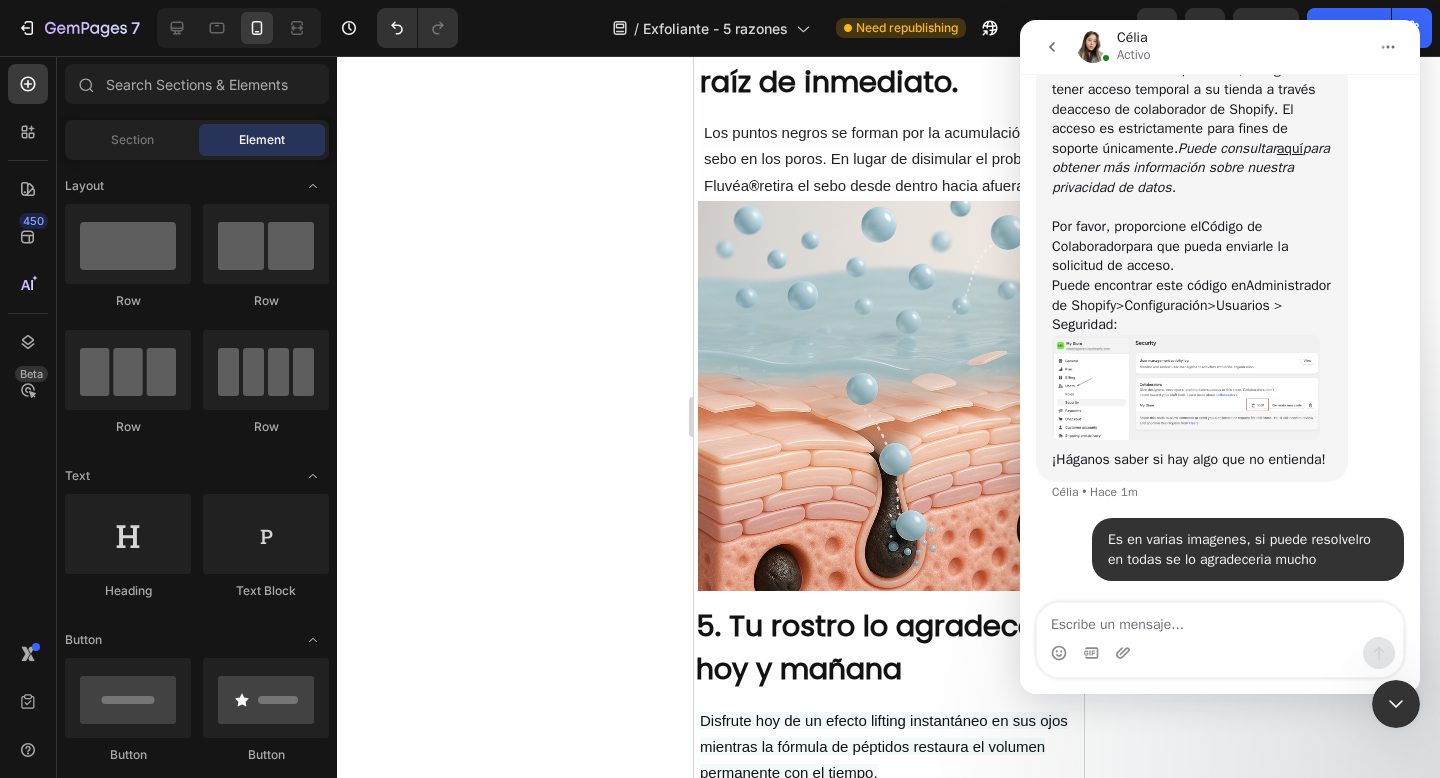 scroll, scrollTop: 0, scrollLeft: 0, axis: both 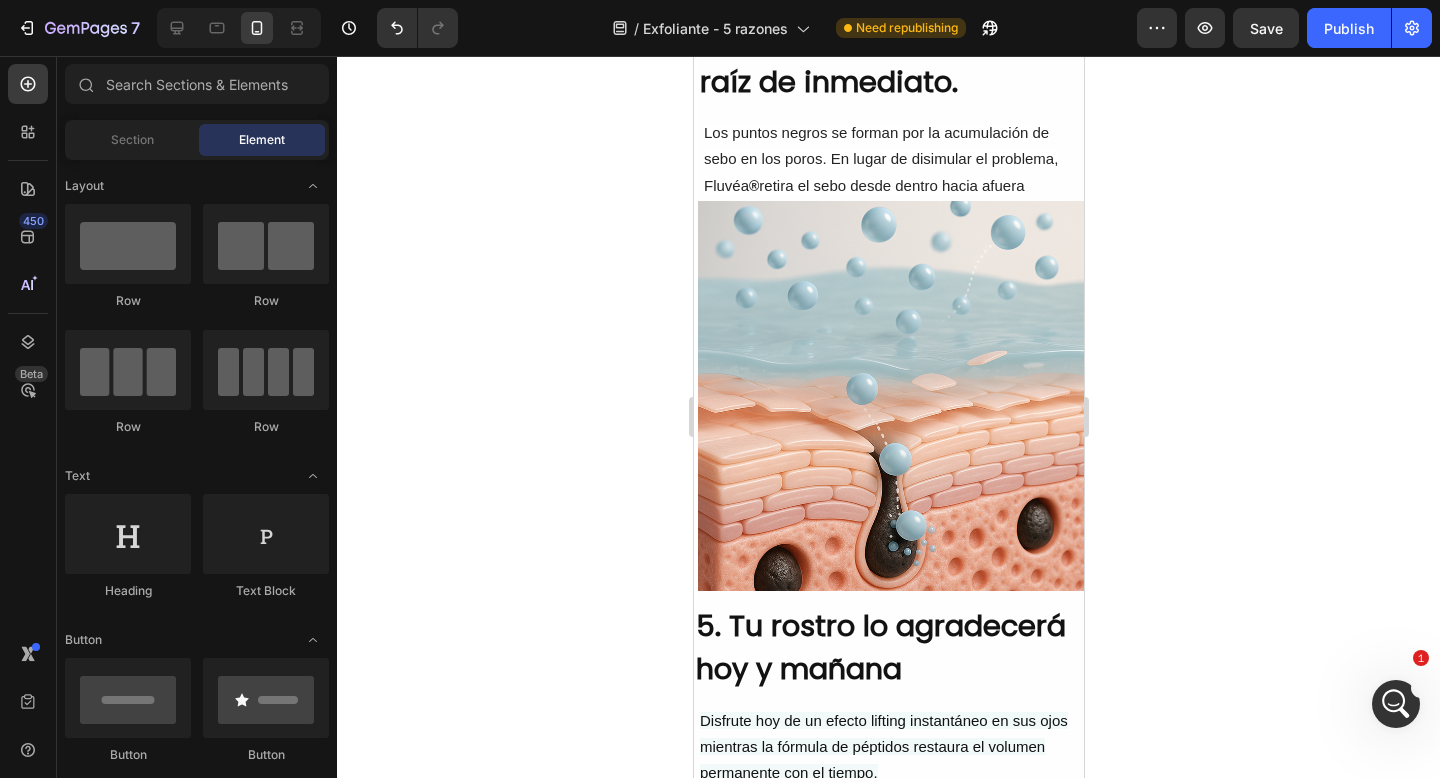 click 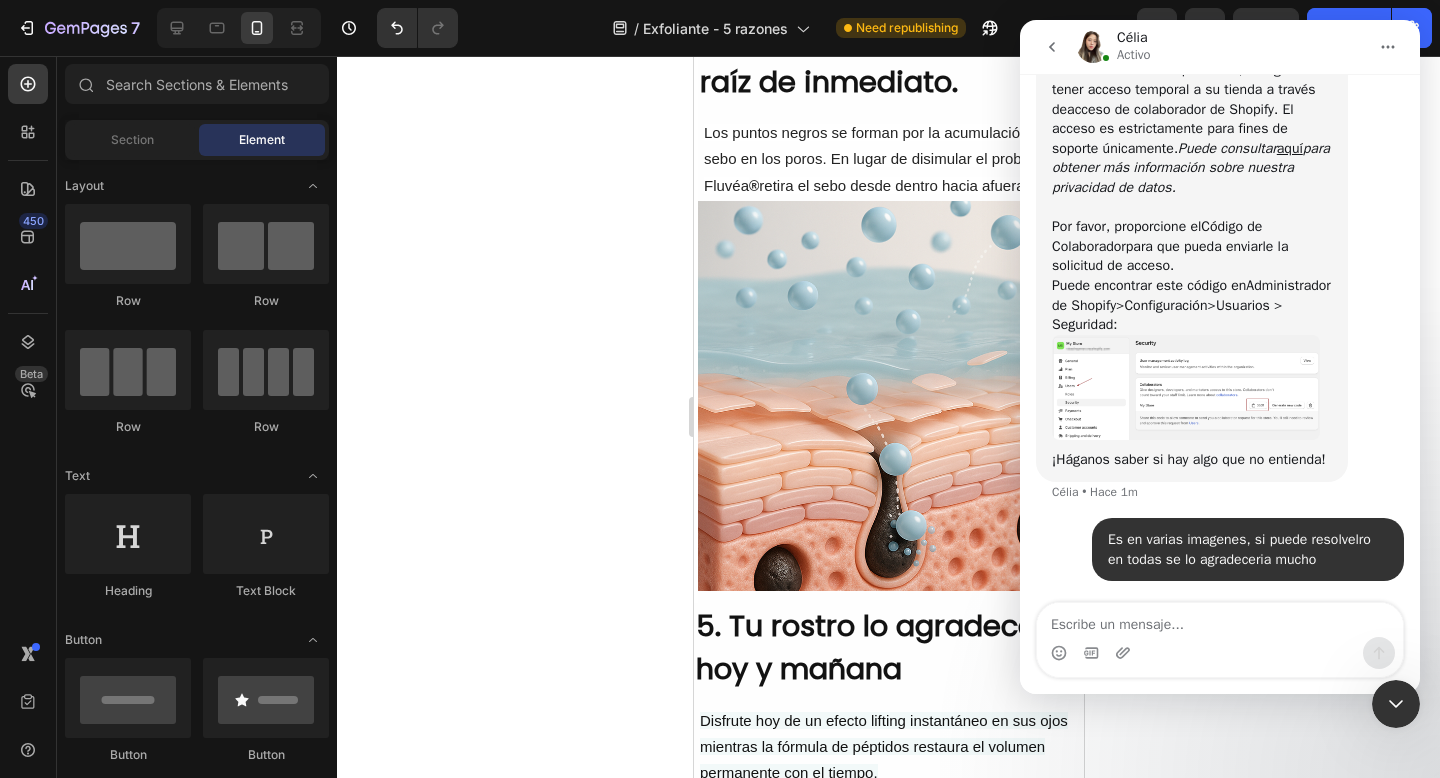 scroll, scrollTop: 1408, scrollLeft: 0, axis: vertical 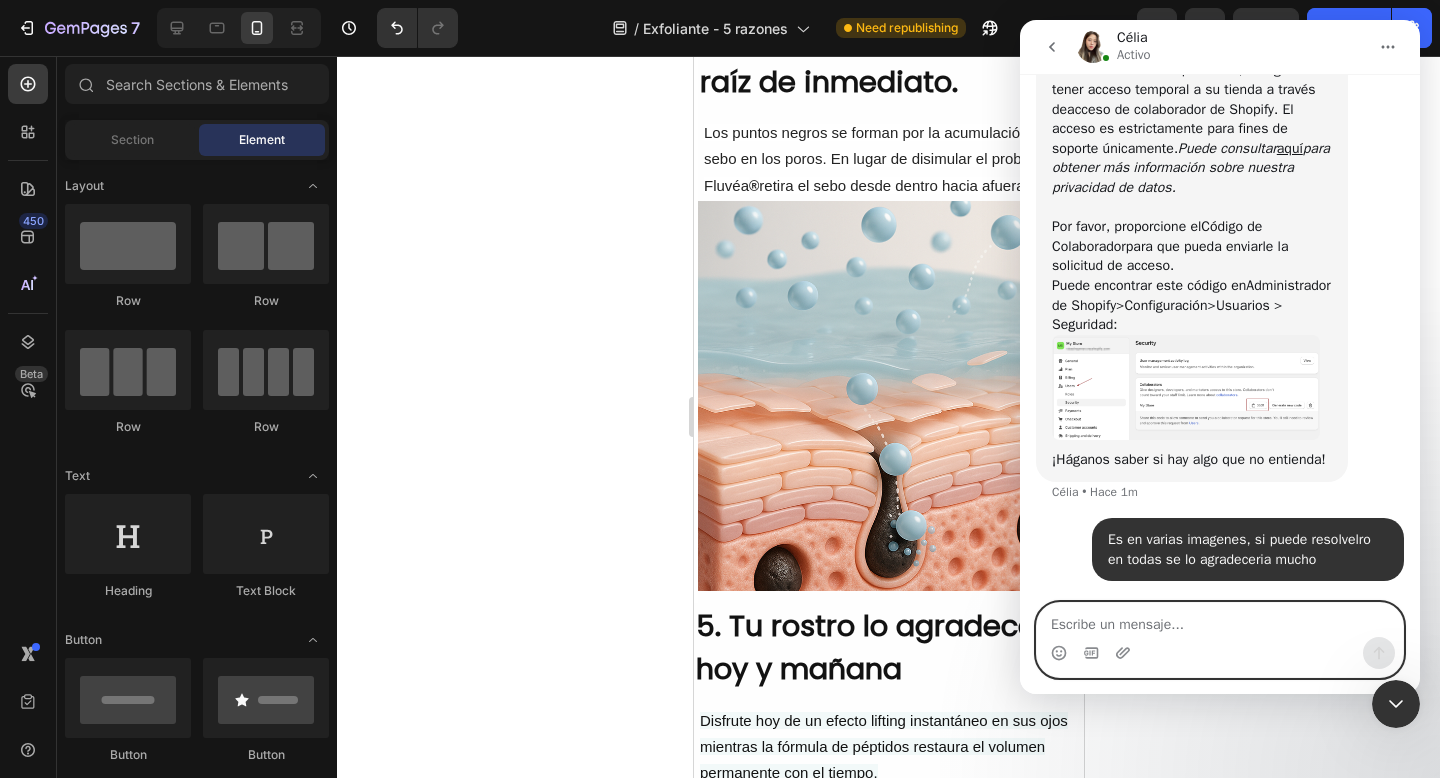 click at bounding box center [1220, 620] 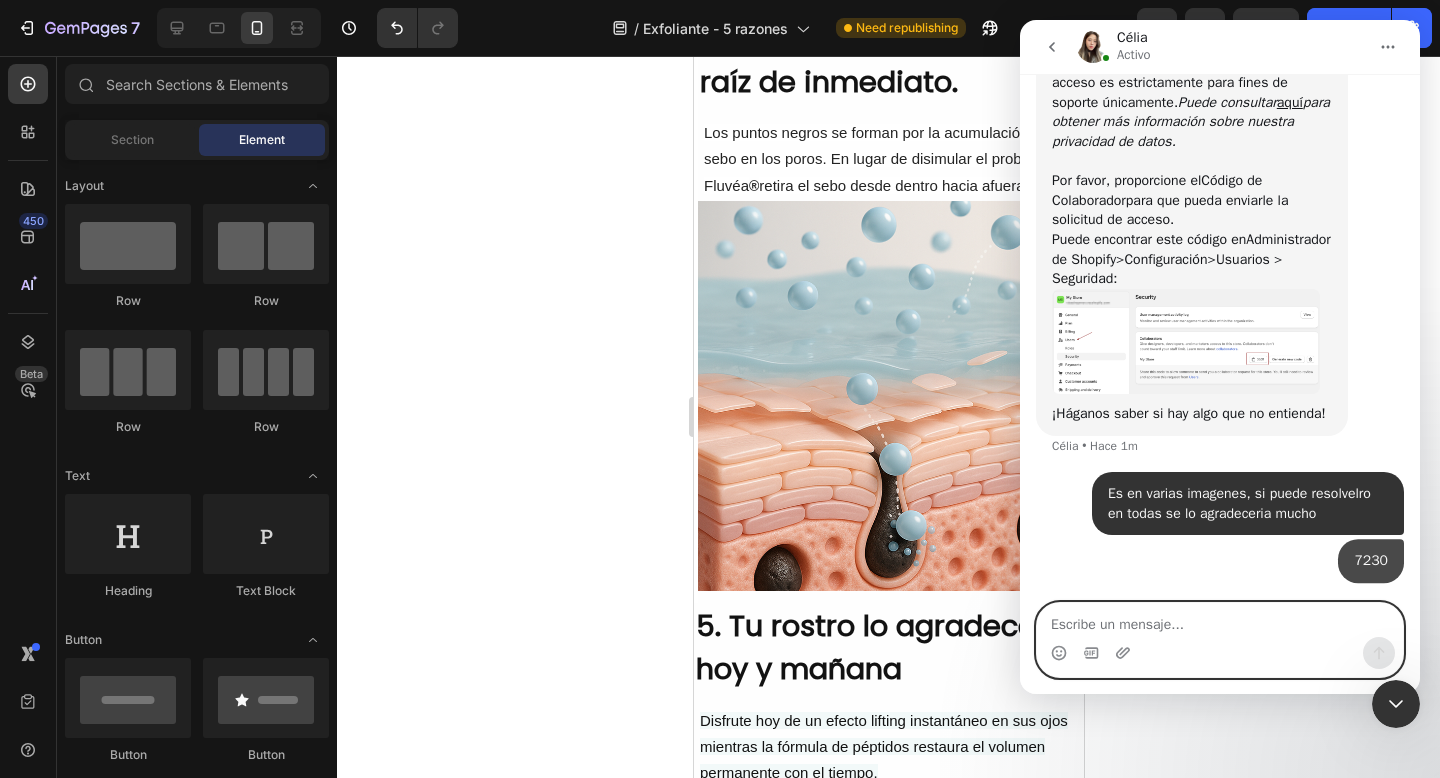scroll, scrollTop: 1453, scrollLeft: 0, axis: vertical 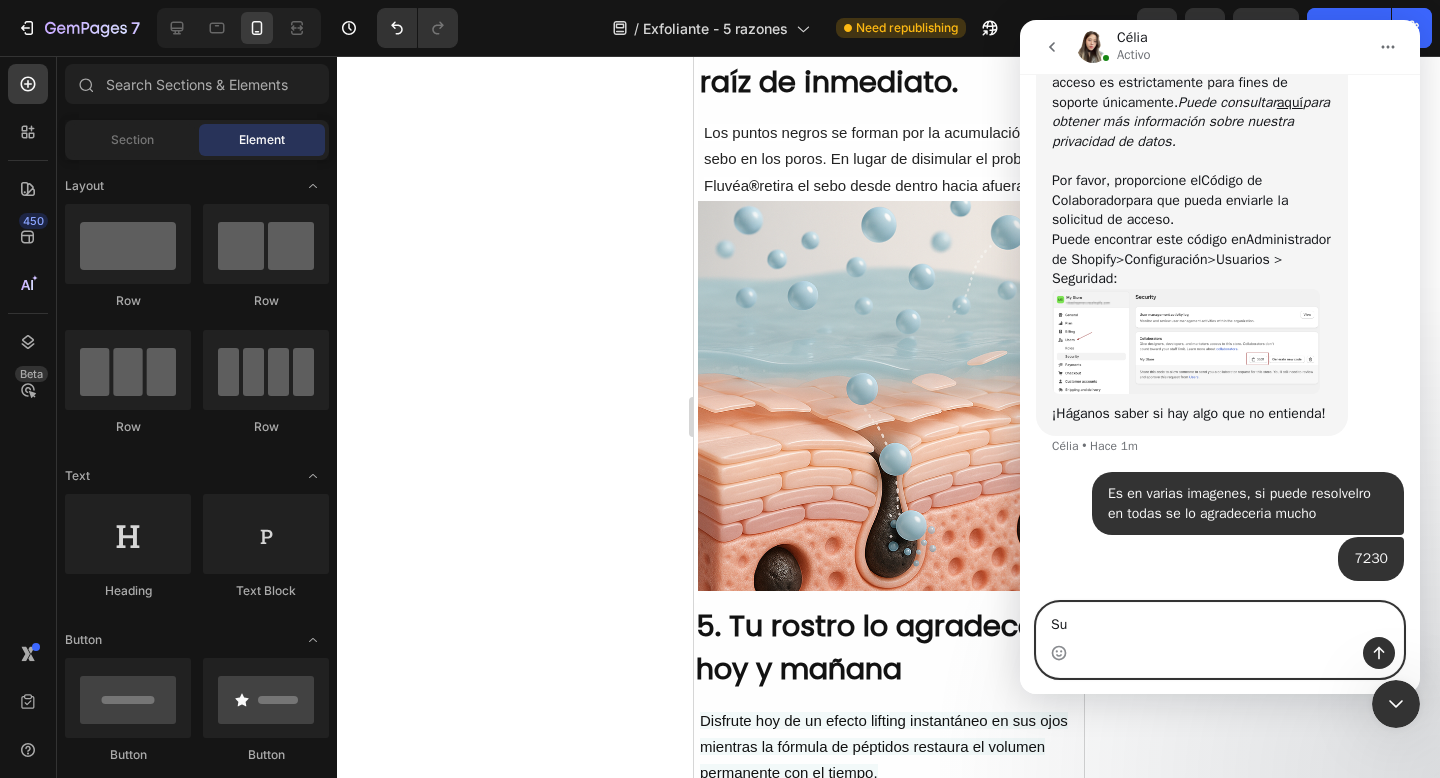 type on "S" 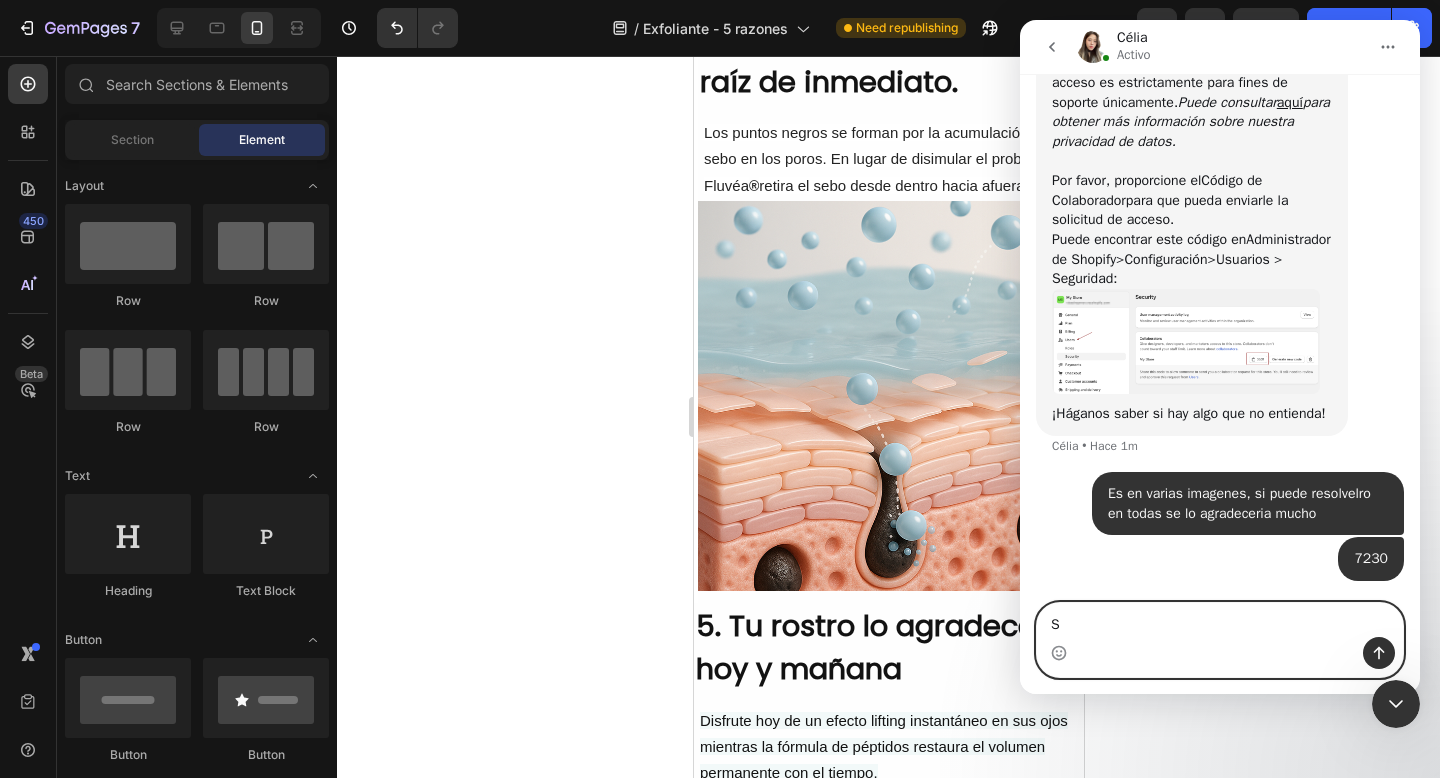 type 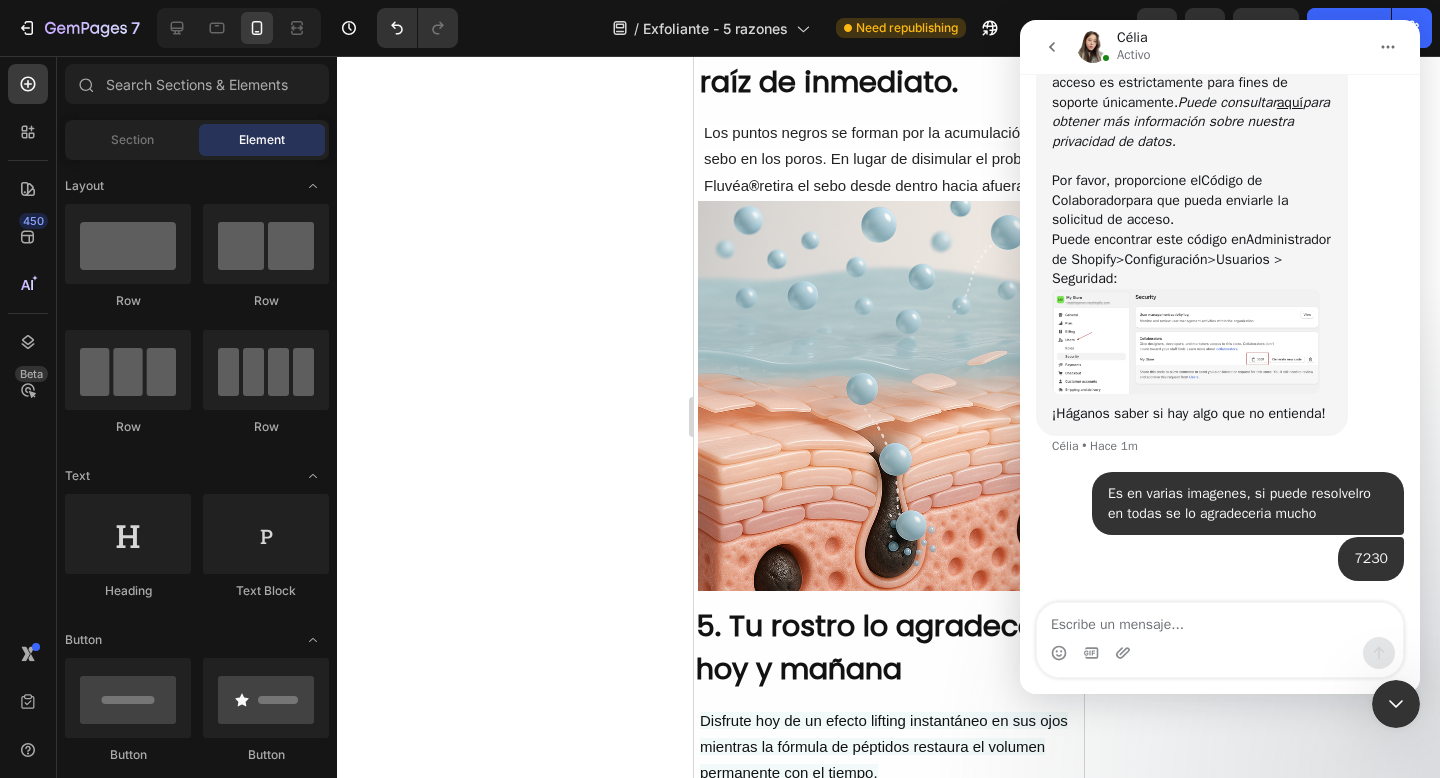 click at bounding box center [1052, 47] 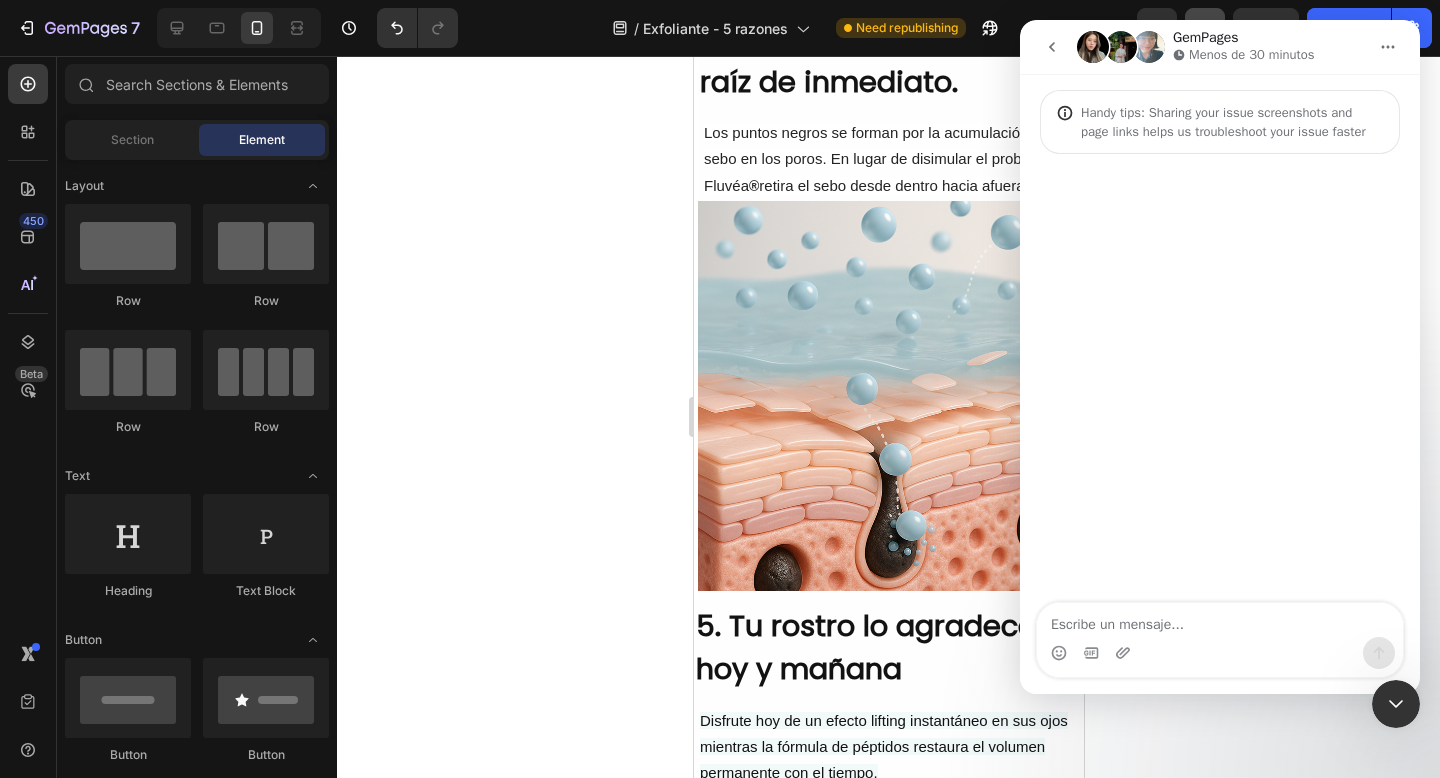 scroll, scrollTop: 0, scrollLeft: 0, axis: both 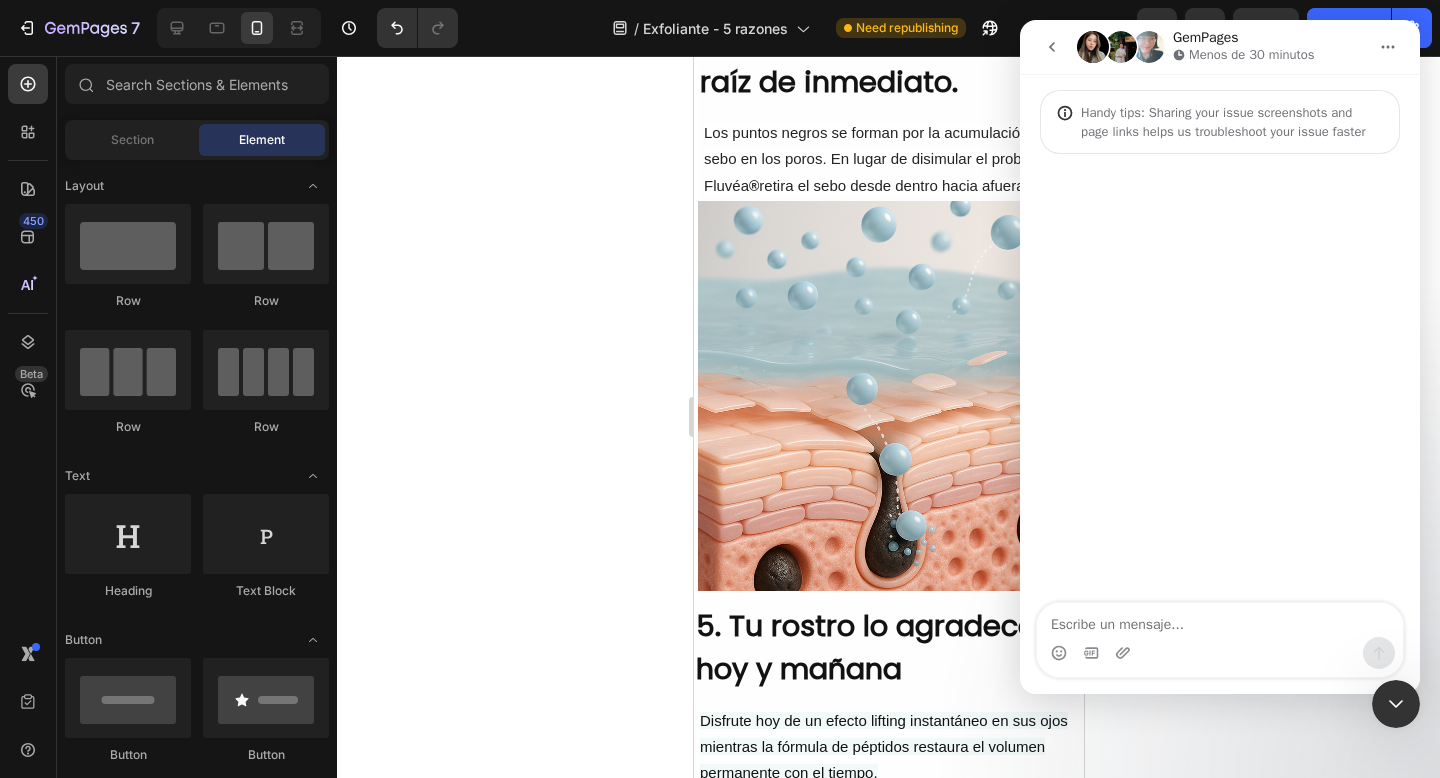 click 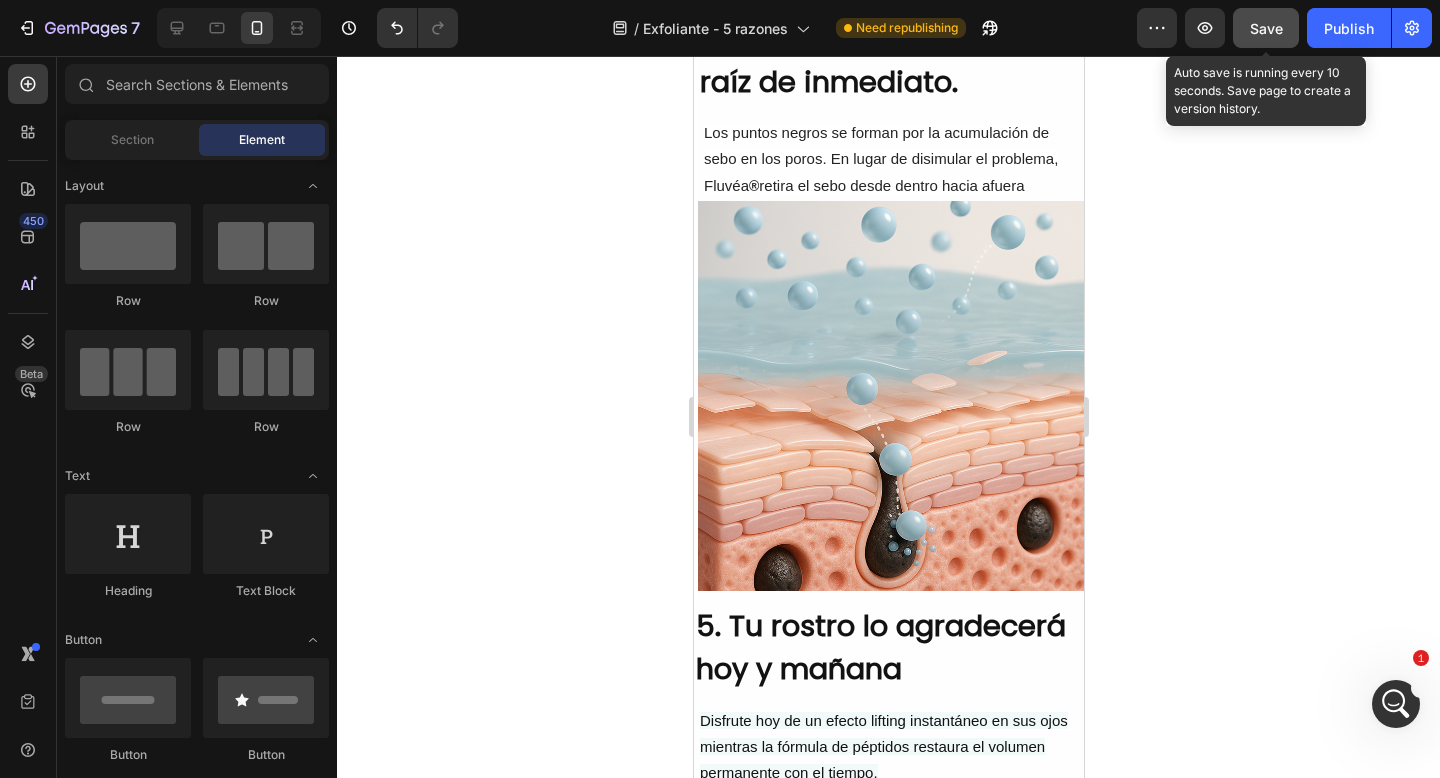 click on "Save" at bounding box center (1266, 28) 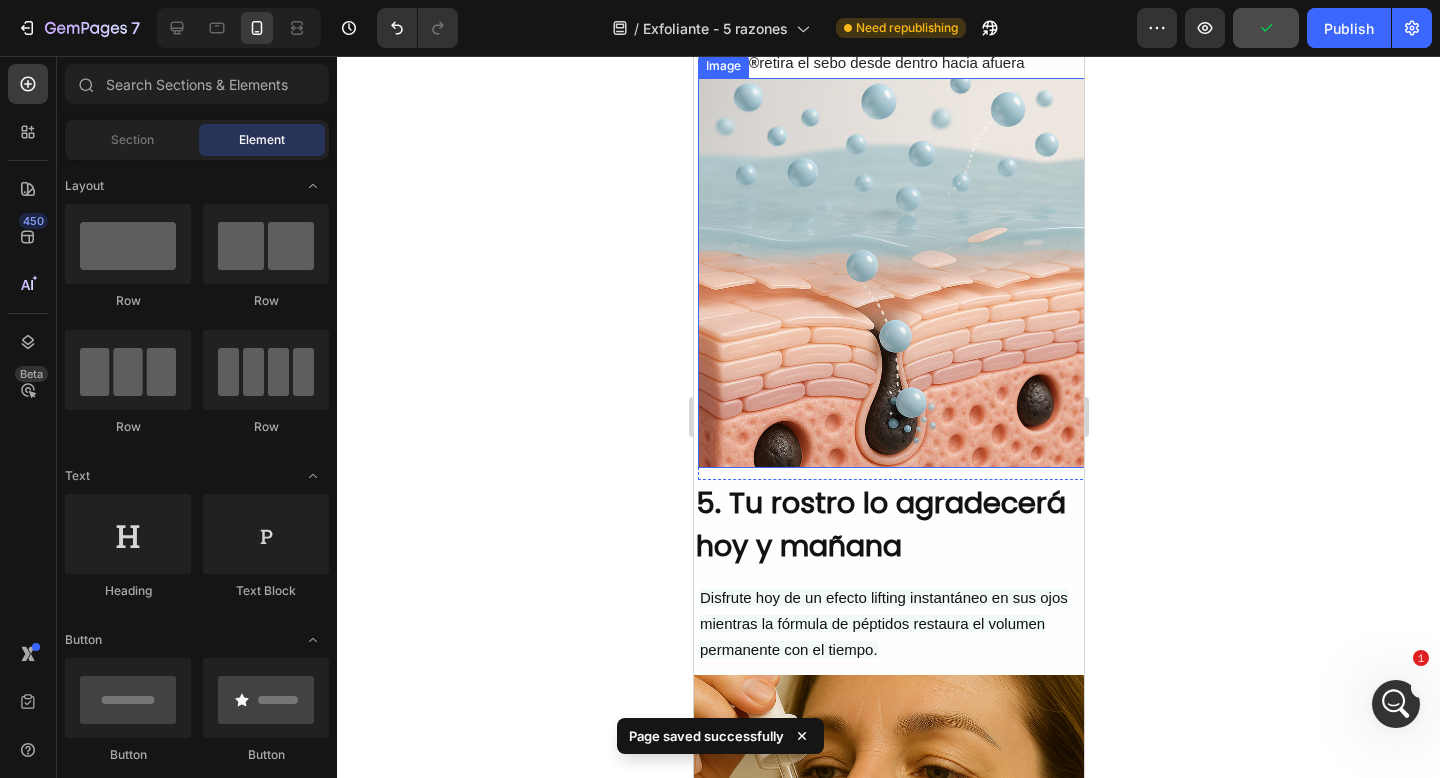 scroll, scrollTop: 2931, scrollLeft: 0, axis: vertical 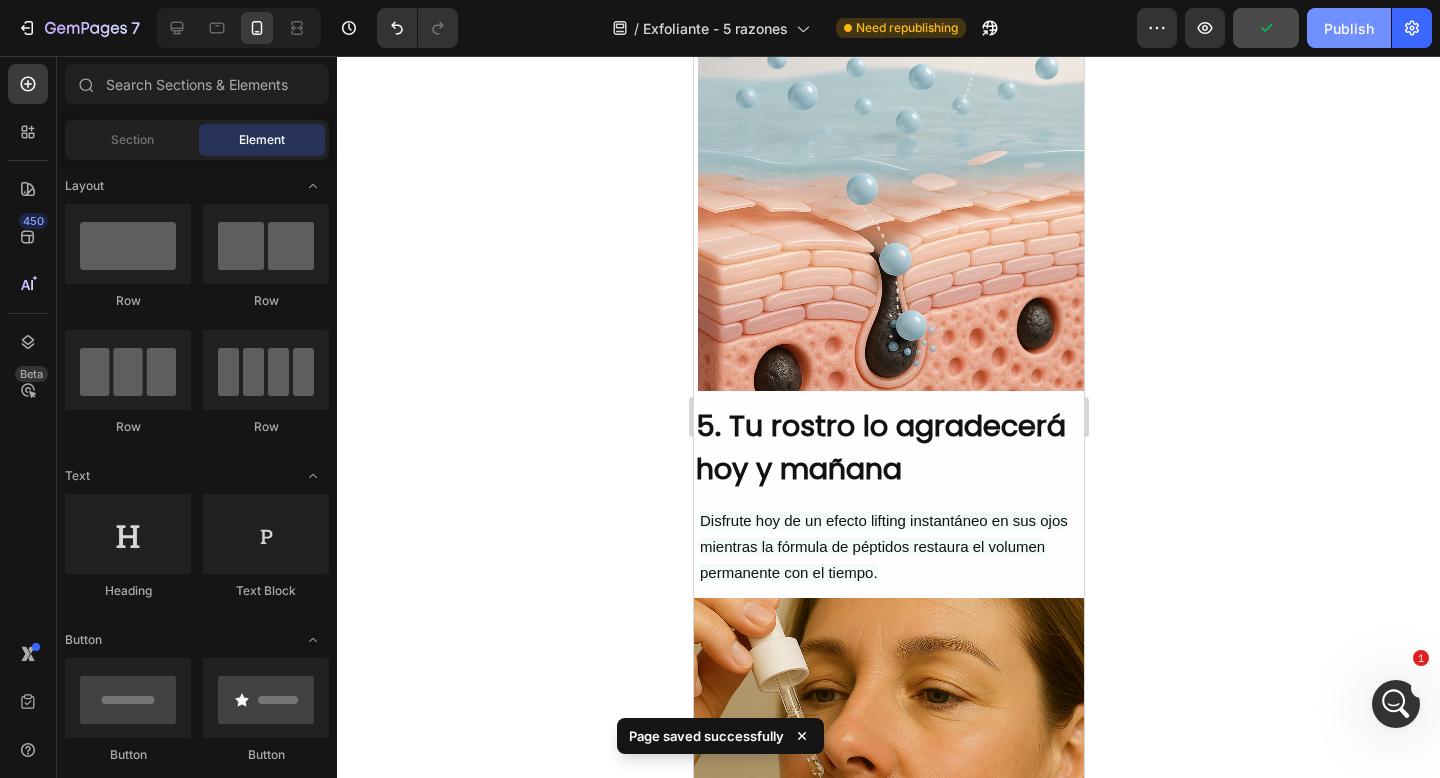 click on "Publish" at bounding box center (1349, 28) 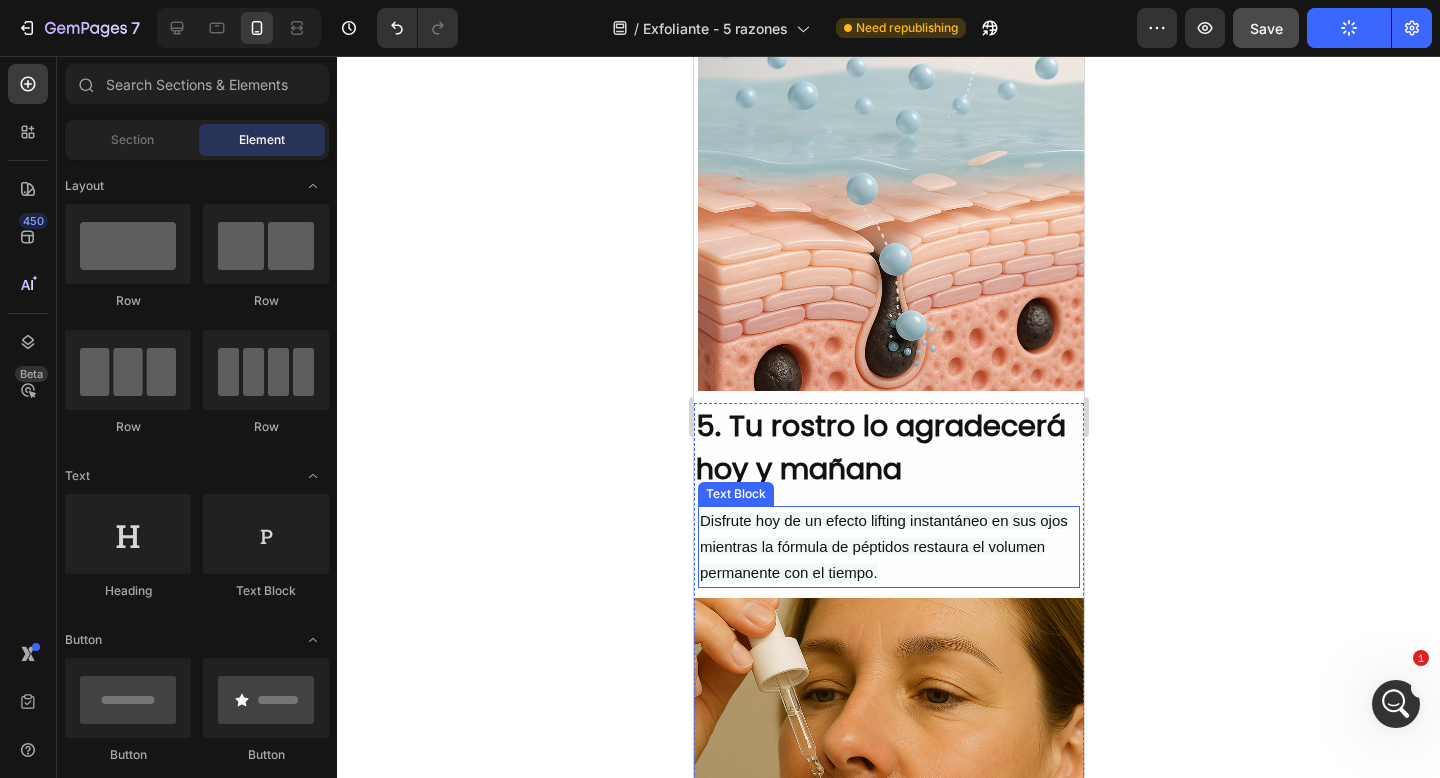 click on "Disfrute hoy de un efecto lifting instantáneo en sus ojos mientras la fórmula de péptidos restaura el volumen permanente con el tiempo." at bounding box center (883, 546) 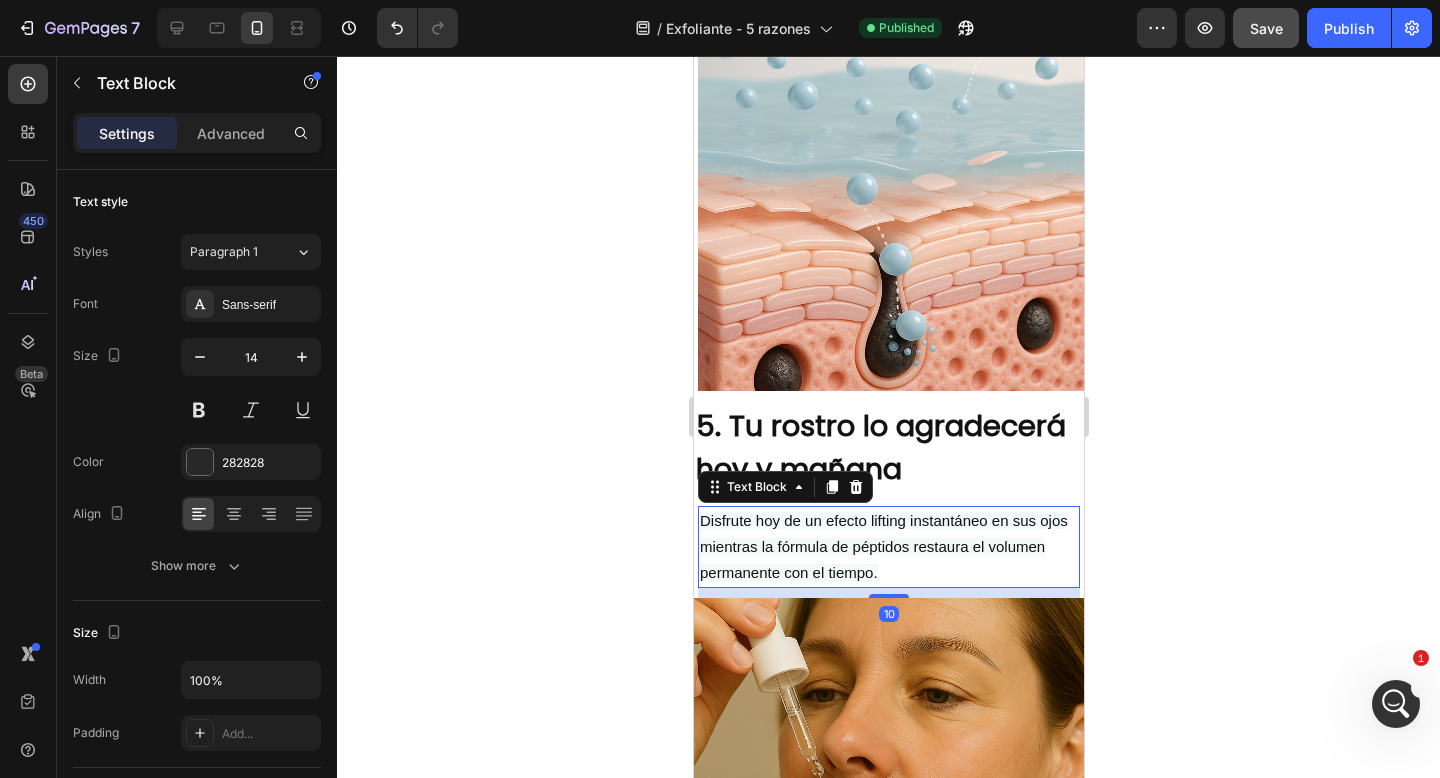 click on "Disfrute hoy de un efecto lifting instantáneo en sus ojos mientras la fórmula de péptidos restaura el volumen permanente con el tiempo." at bounding box center [888, 547] 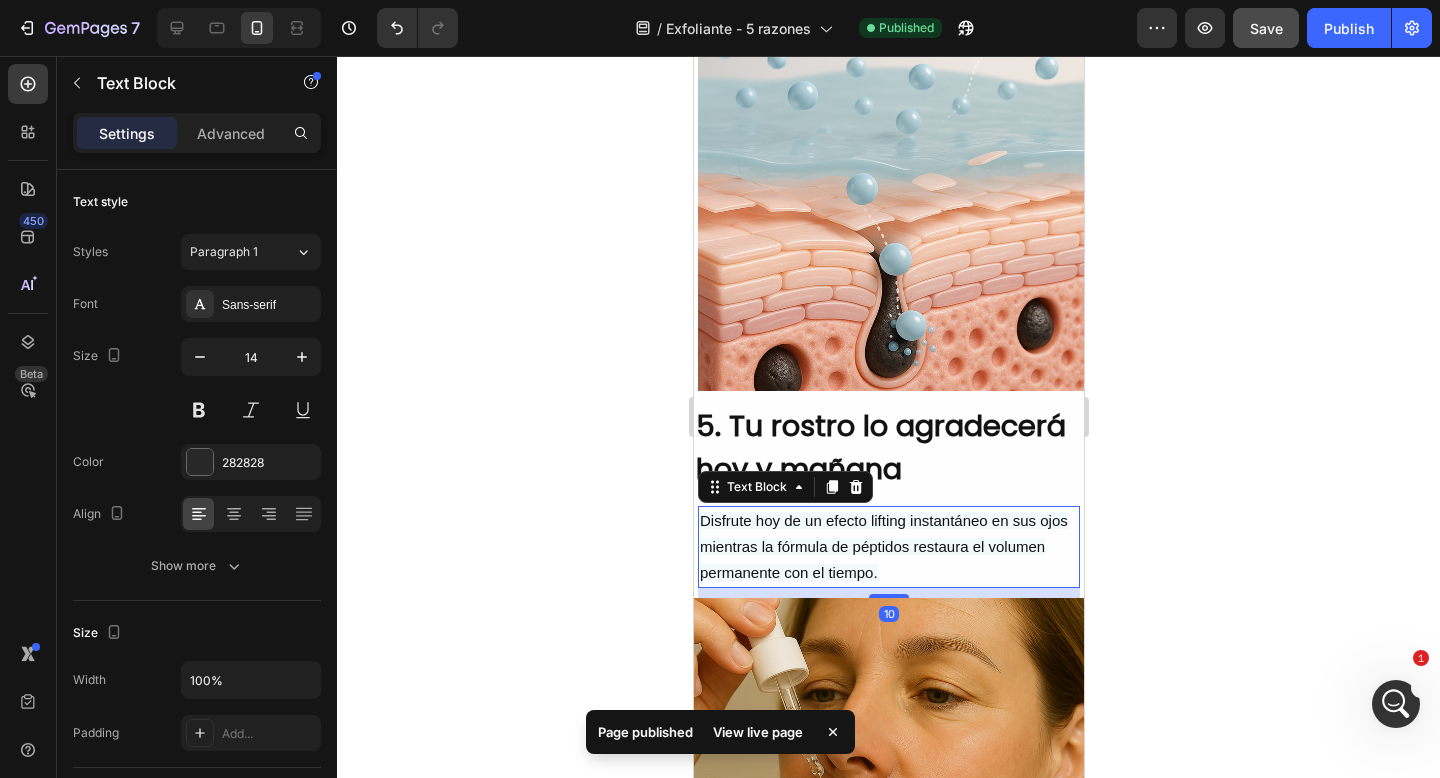 drag, startPoint x: 895, startPoint y: 542, endPoint x: 689, endPoint y: 486, distance: 213.476 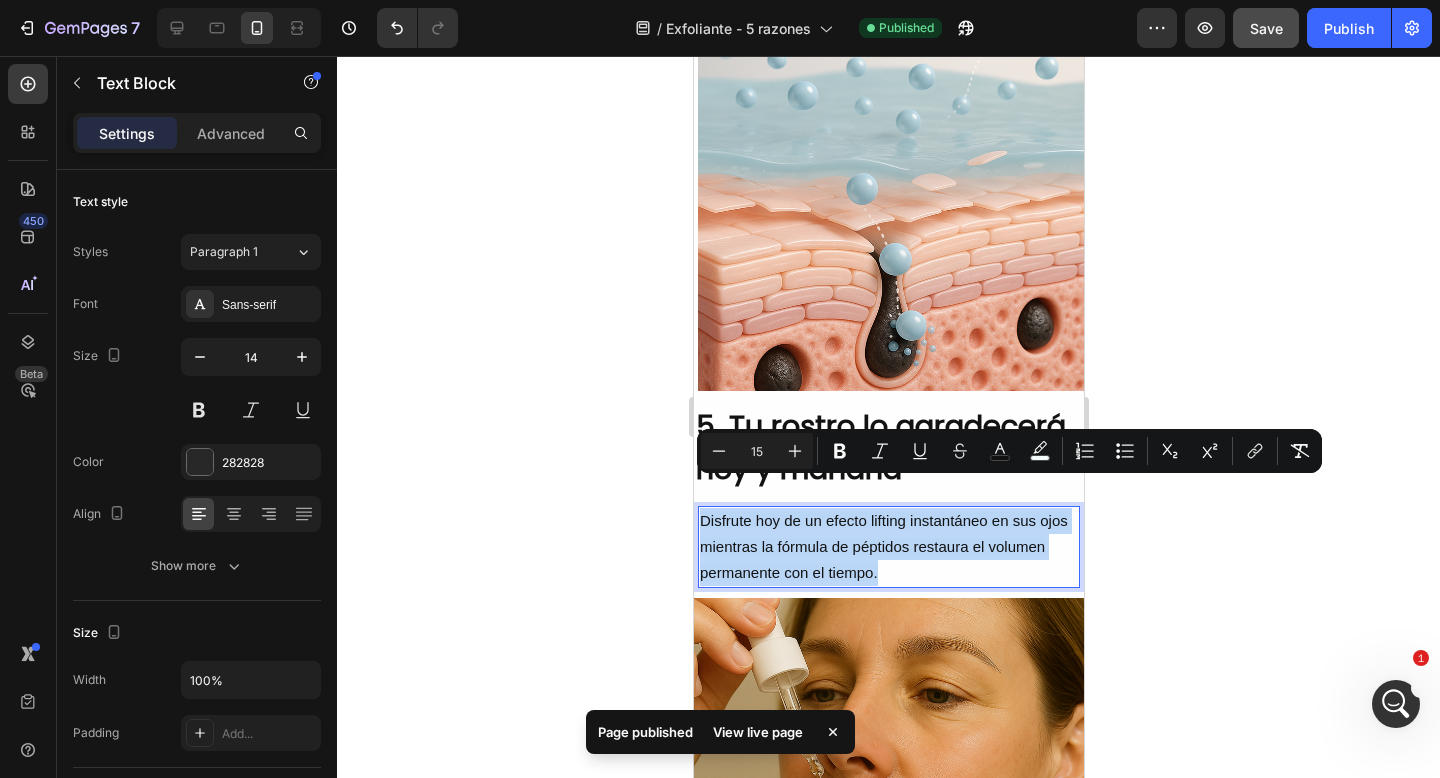 click on "Disfrute hoy de un efecto lifting instantáneo en sus ojos mientras la fórmula de péptidos restaura el volumen permanente con el tiempo." at bounding box center [883, 546] 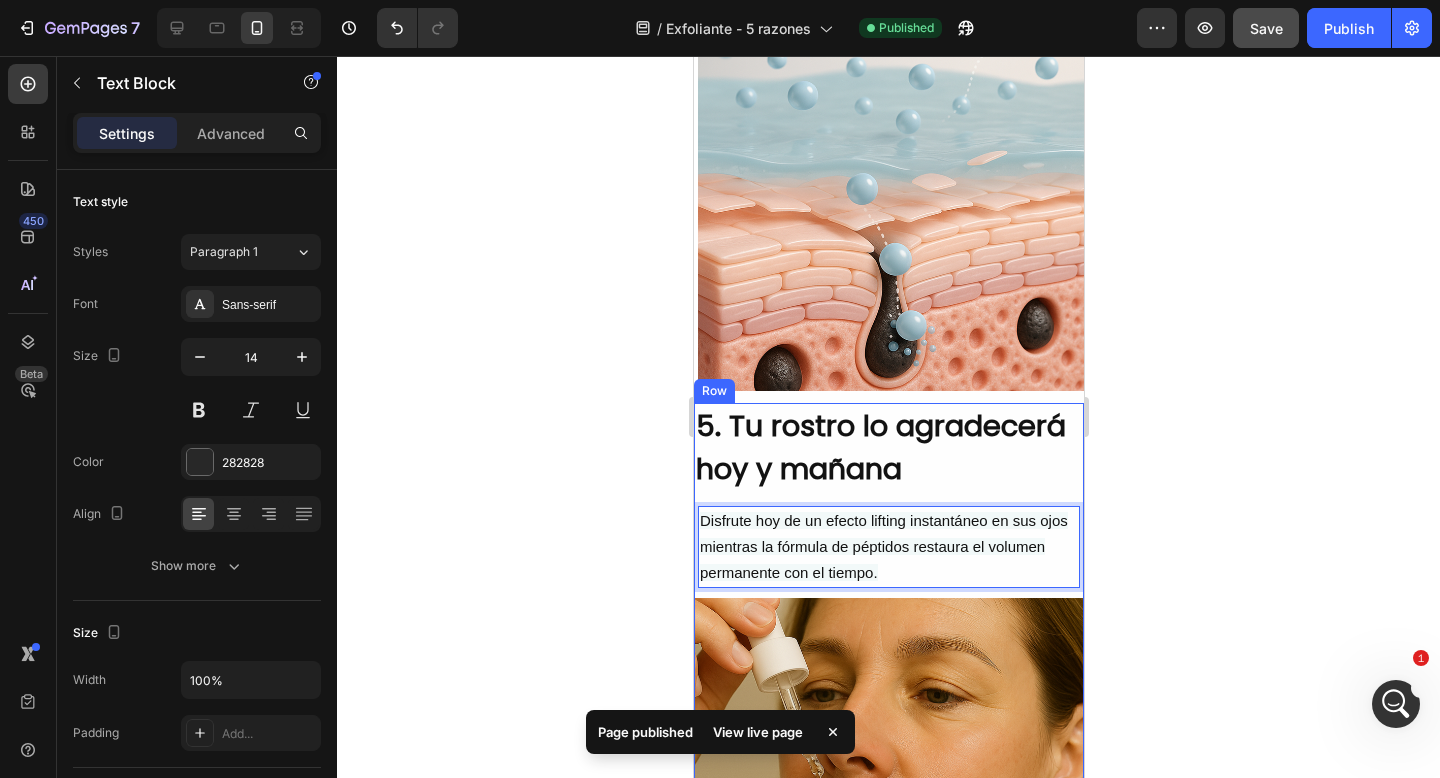 click on "5. Tu rostro lo agradecerá hoy y mañana Heading Disfrute hoy de un efecto lifting instantáneo en sus ojos mientras la fórmula de péptidos restaura el volumen permanente con el tiempo. Text Block 10 Image" at bounding box center (888, 702) 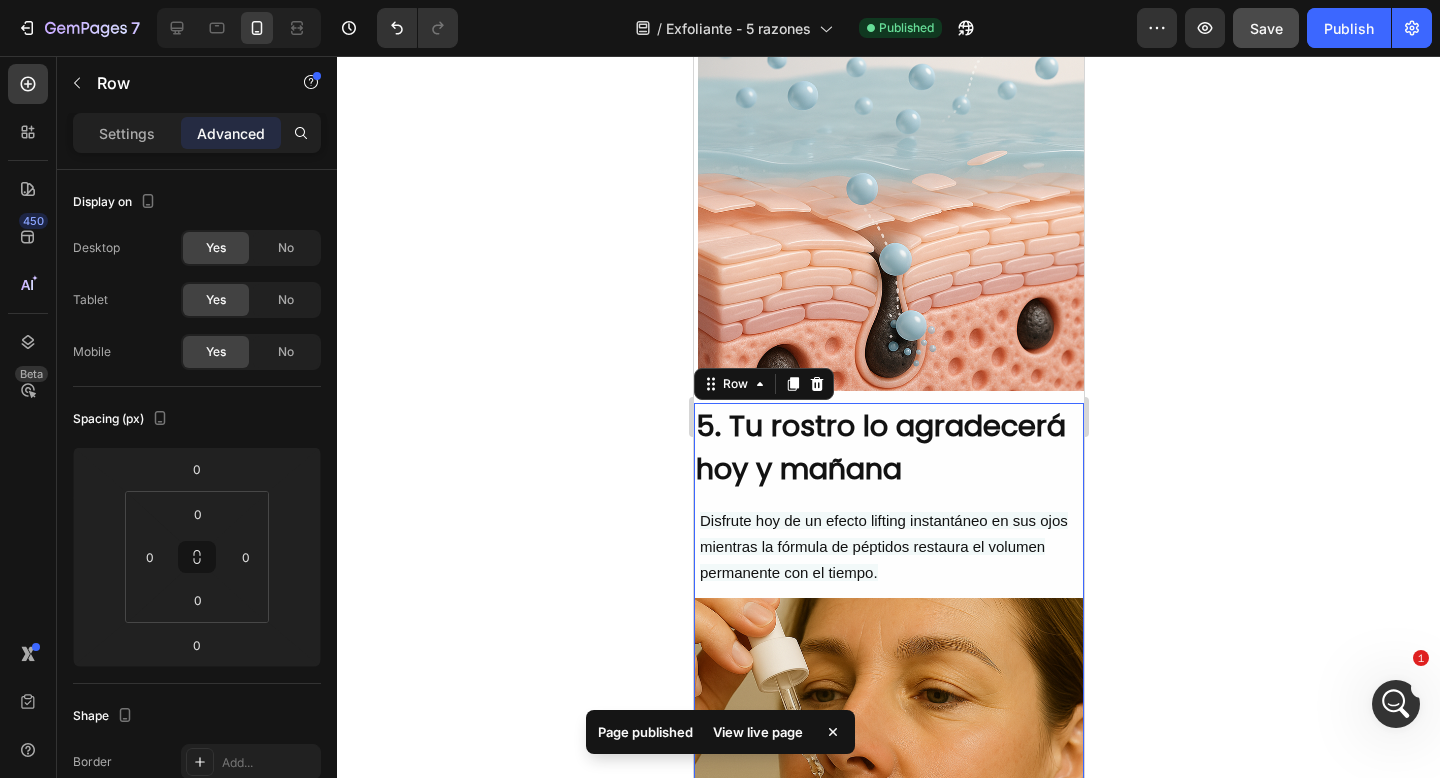click on "Disfrute hoy de un efecto lifting instantáneo en sus ojos mientras la fórmula de péptidos restaura el volumen permanente con el tiempo." at bounding box center (883, 546) 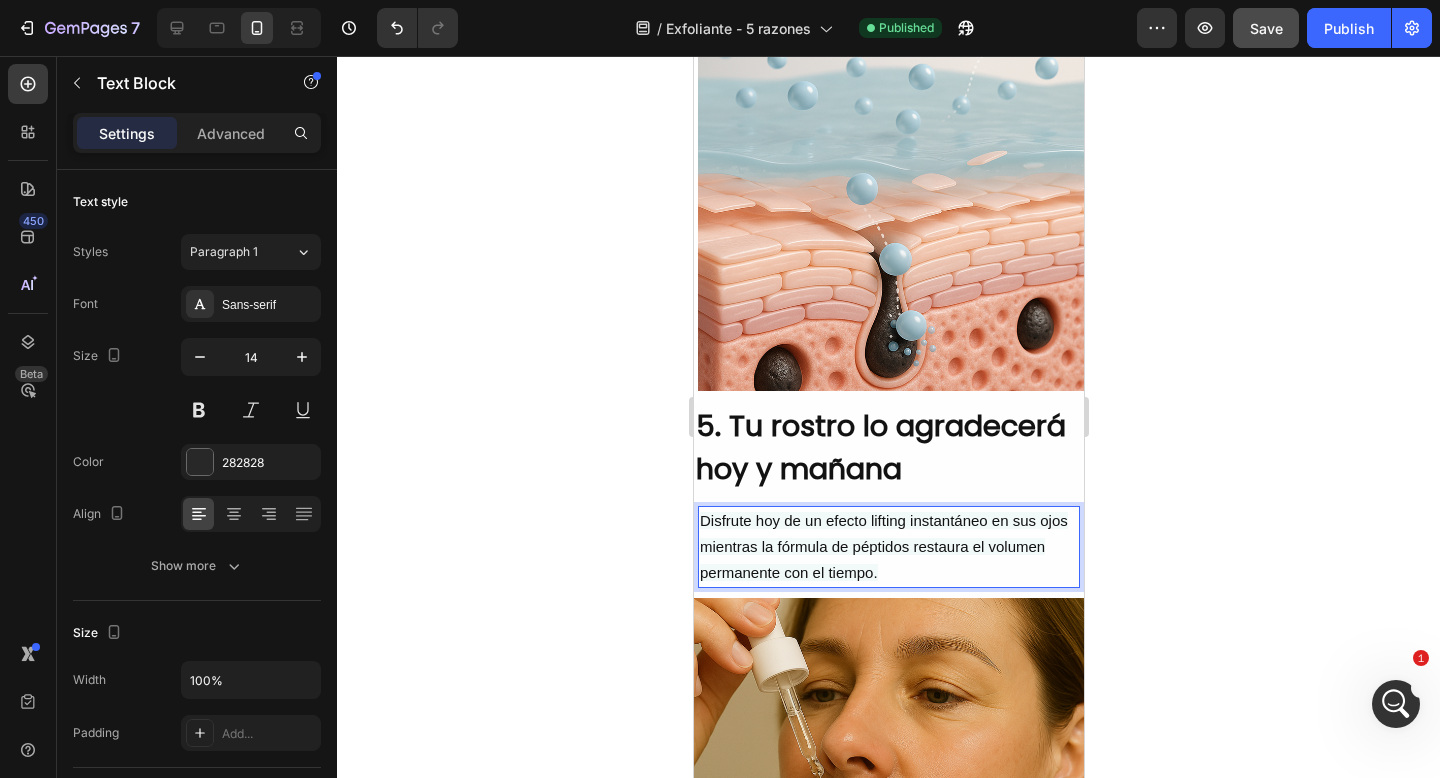 drag, startPoint x: 895, startPoint y: 540, endPoint x: 697, endPoint y: 489, distance: 204.4627 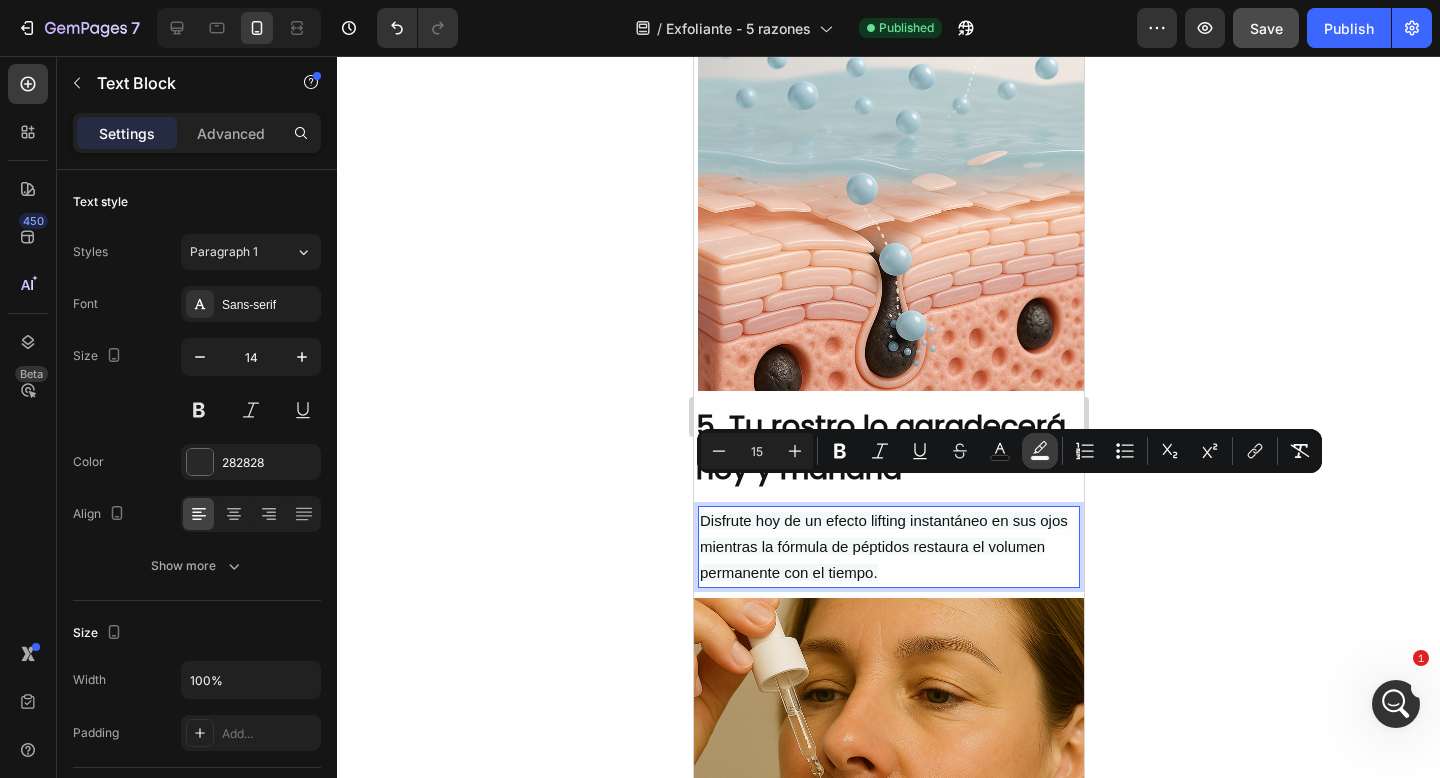 click 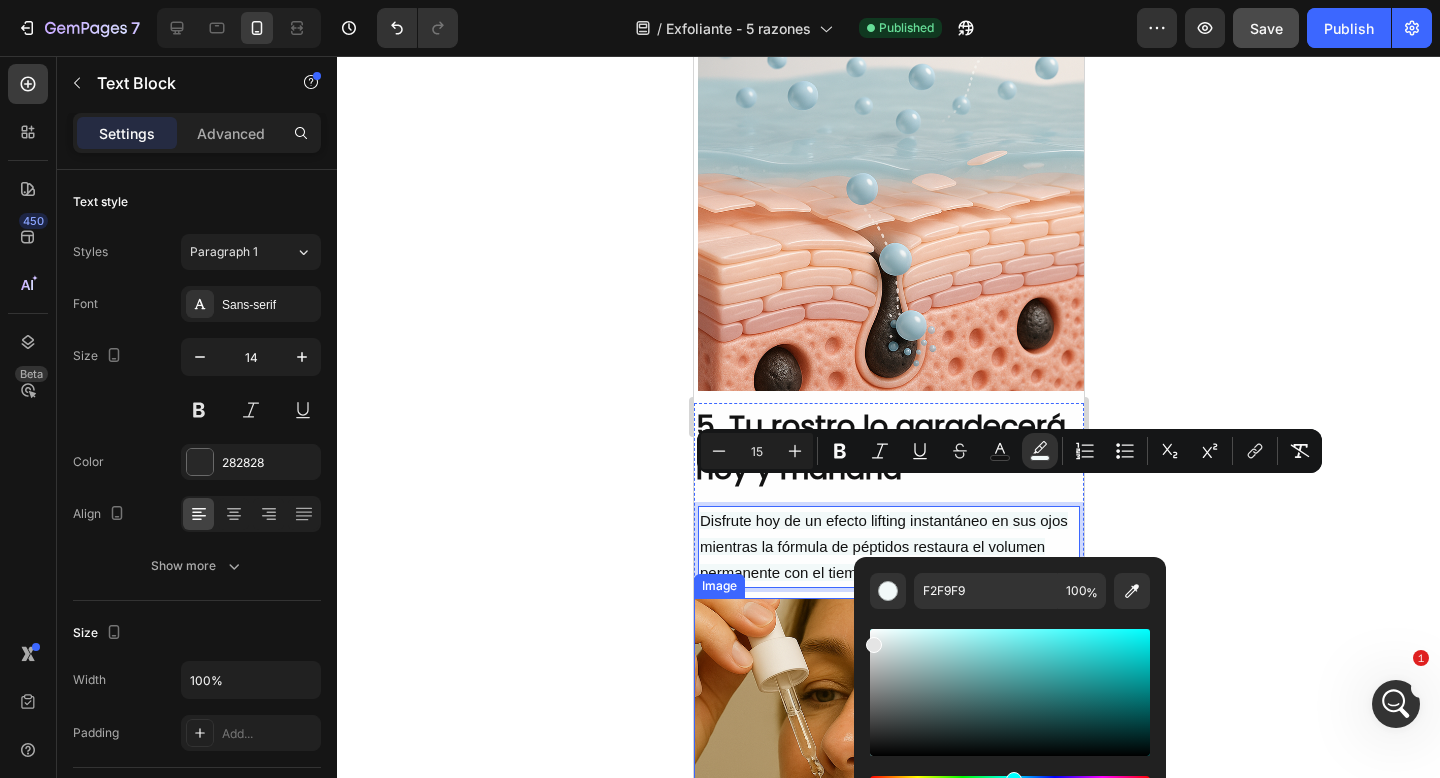 drag, startPoint x: 1612, startPoint y: 697, endPoint x: 763, endPoint y: 628, distance: 851.79926 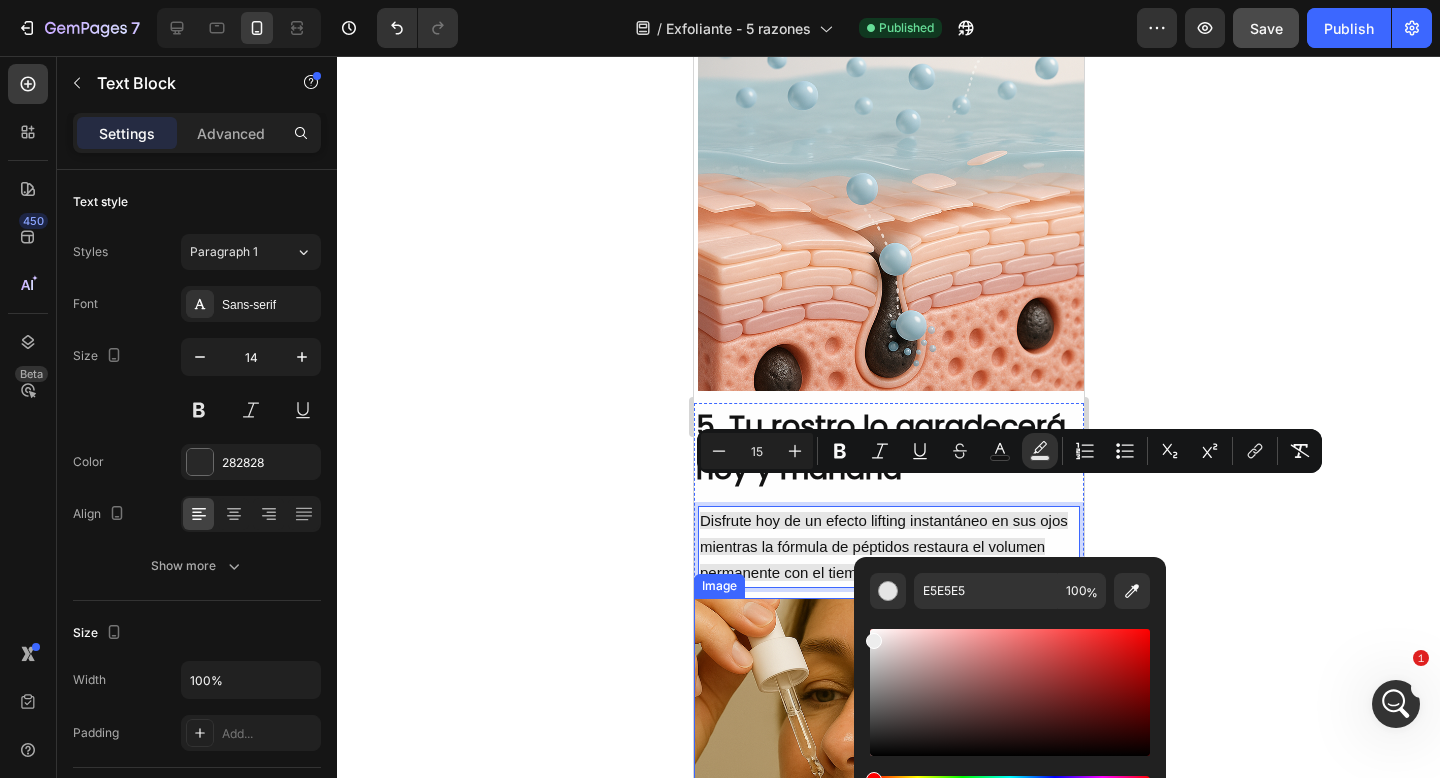 drag, startPoint x: 1580, startPoint y: 708, endPoint x: 804, endPoint y: 571, distance: 788.0006 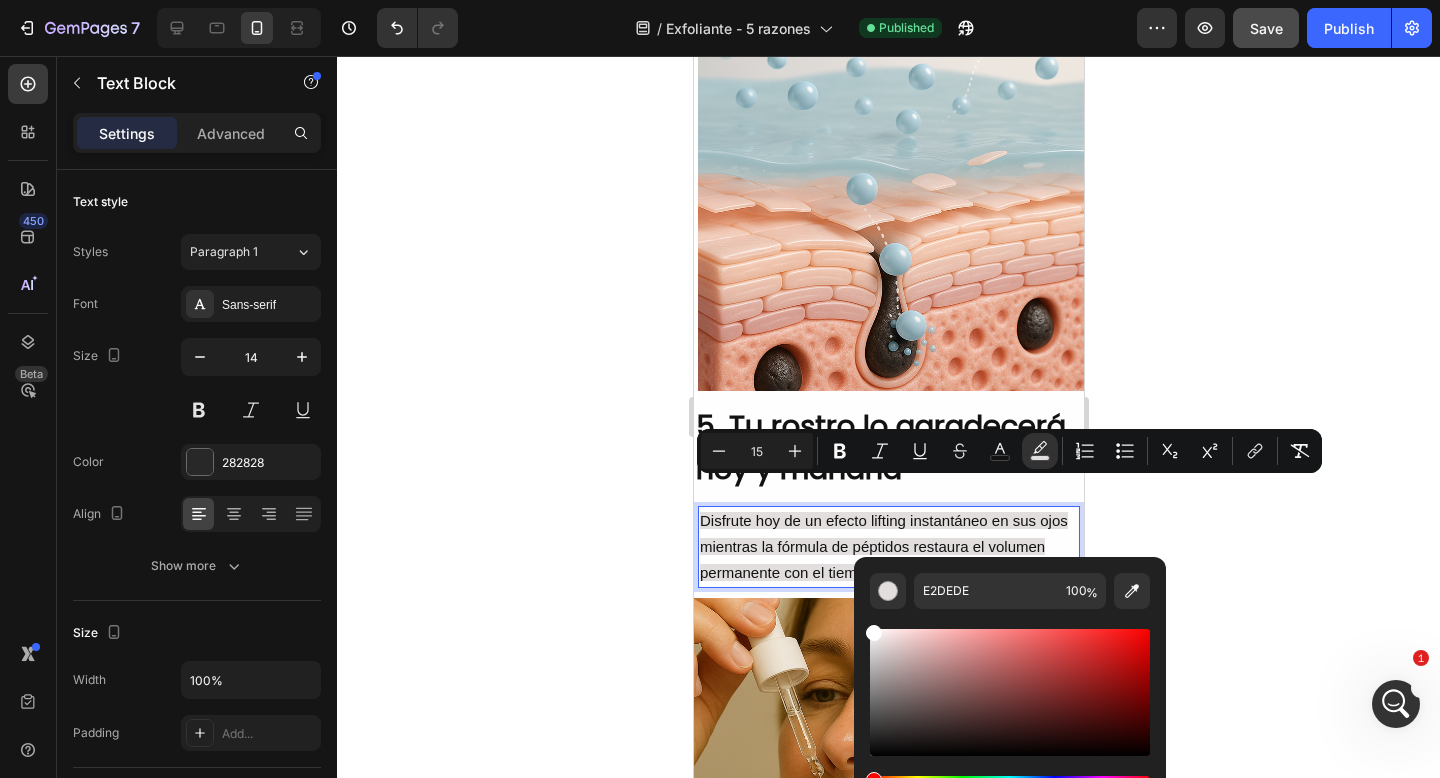 drag, startPoint x: 876, startPoint y: 642, endPoint x: 860, endPoint y: 594, distance: 50.596443 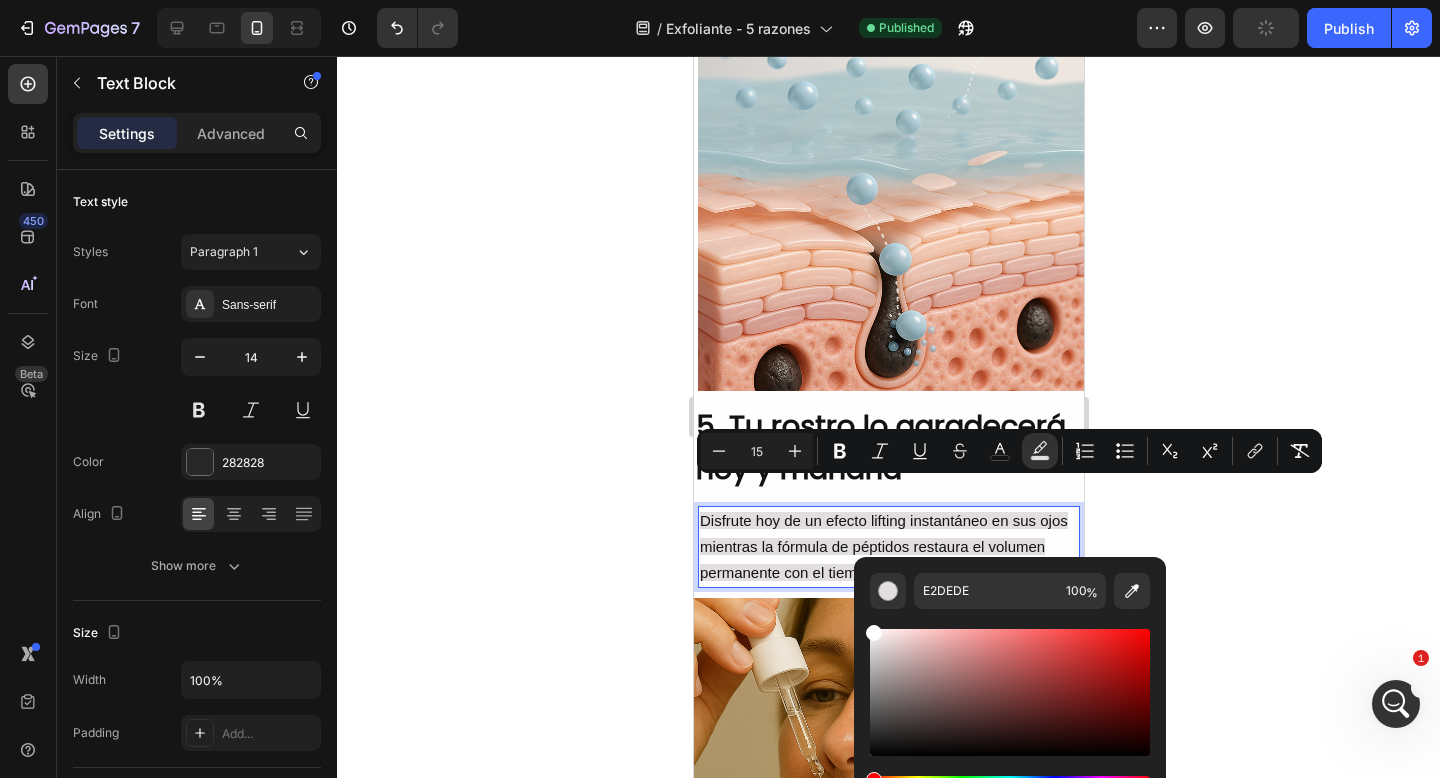 type on "FFFFFF" 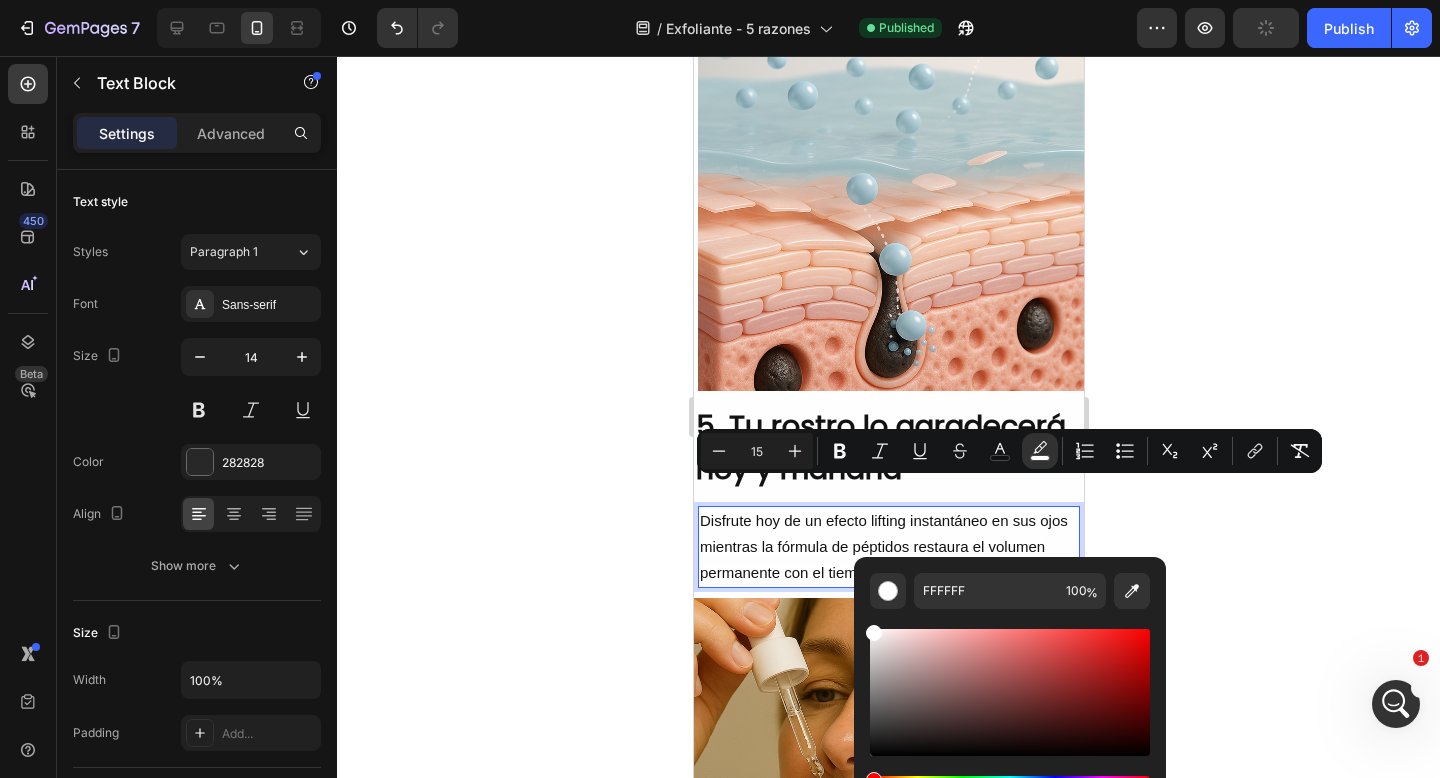 click on "Disfrute hoy de un efecto lifting instantáneo en sus ojos mientras la fórmula de péptidos restaura el volumen permanente con el tiempo." at bounding box center [888, 547] 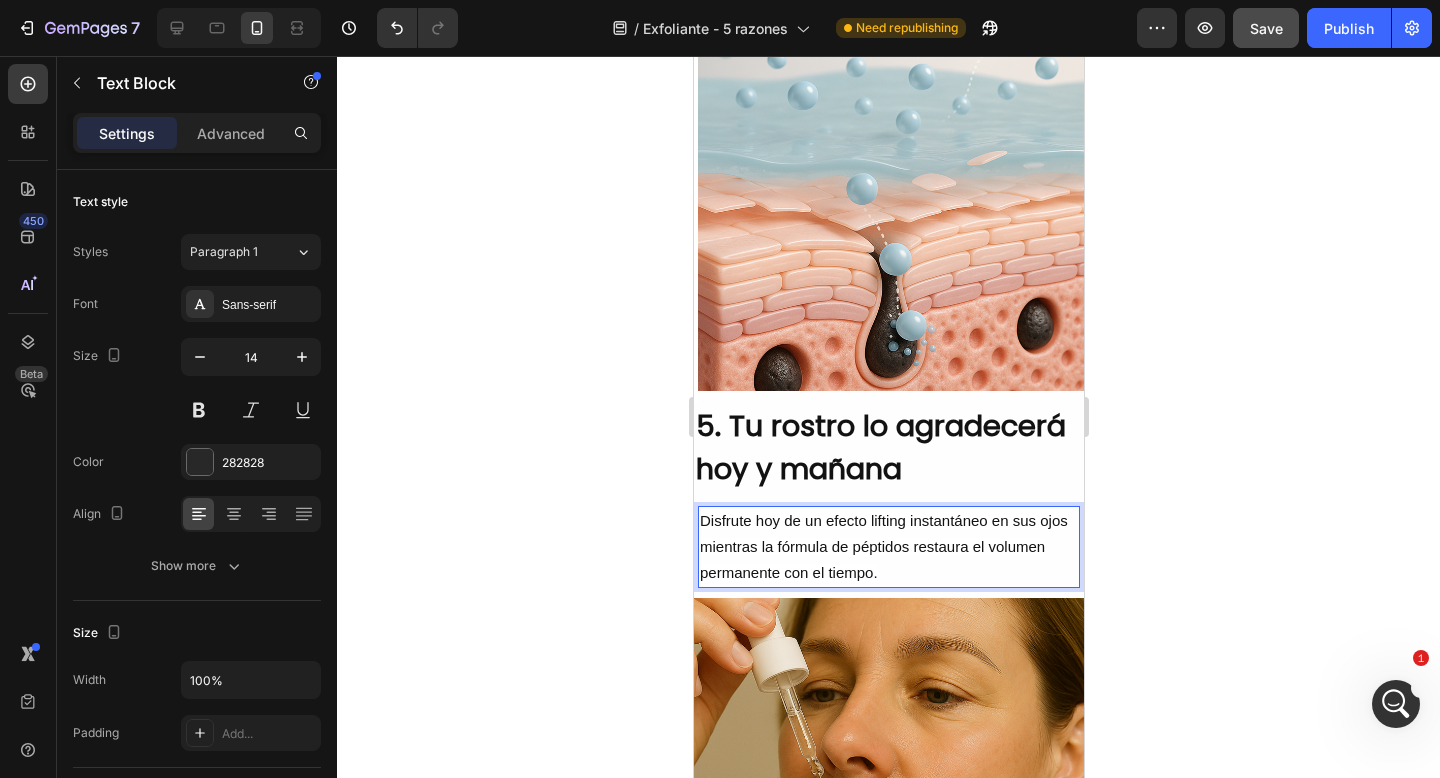 click on "Disfrute hoy de un efecto lifting instantáneo en sus ojos mientras la fórmula de péptidos restaura el volumen permanente con el tiempo." at bounding box center (883, 546) 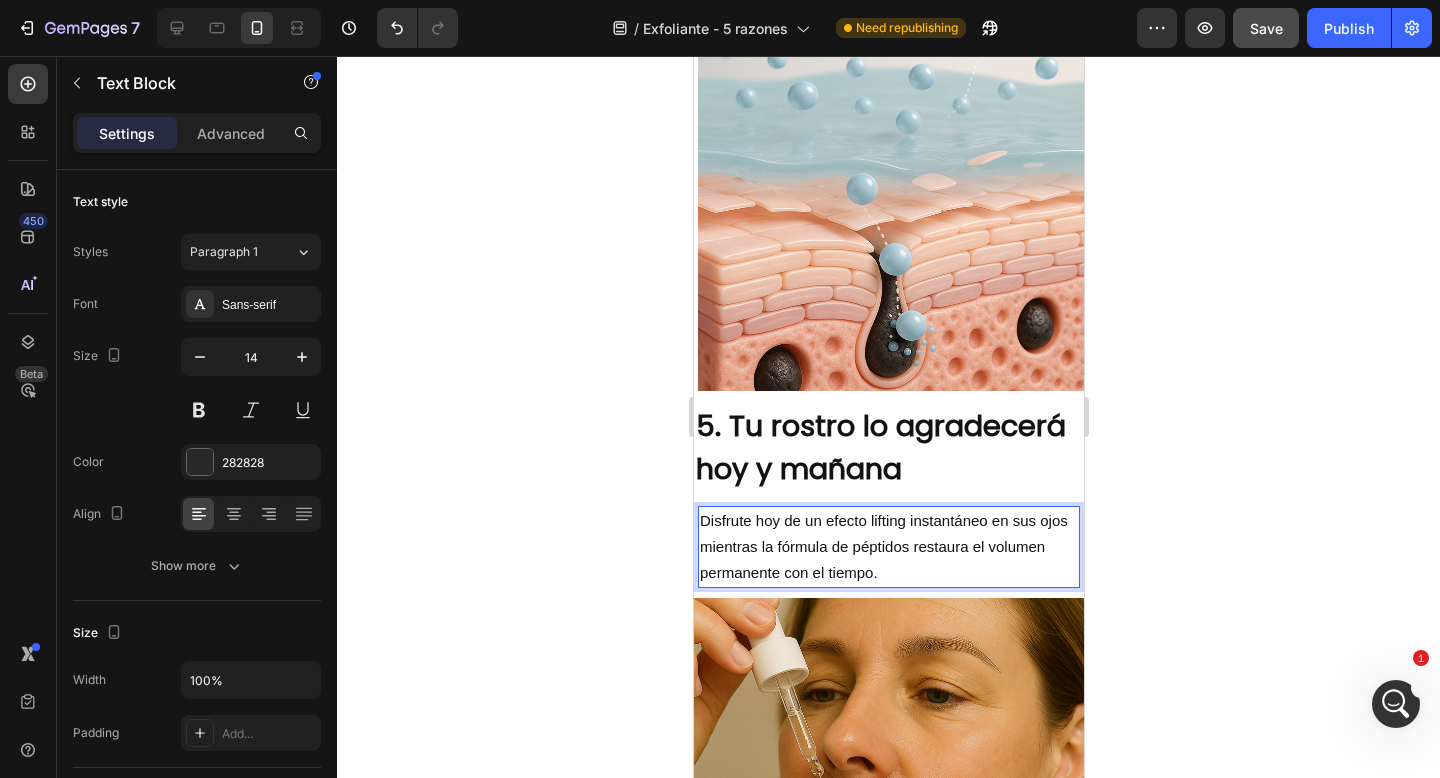 click on "Disfrute hoy de un efecto lifting instantáneo en sus ojos mientras la fórmula de péptidos restaura el volumen permanente con el tiempo." at bounding box center [883, 546] 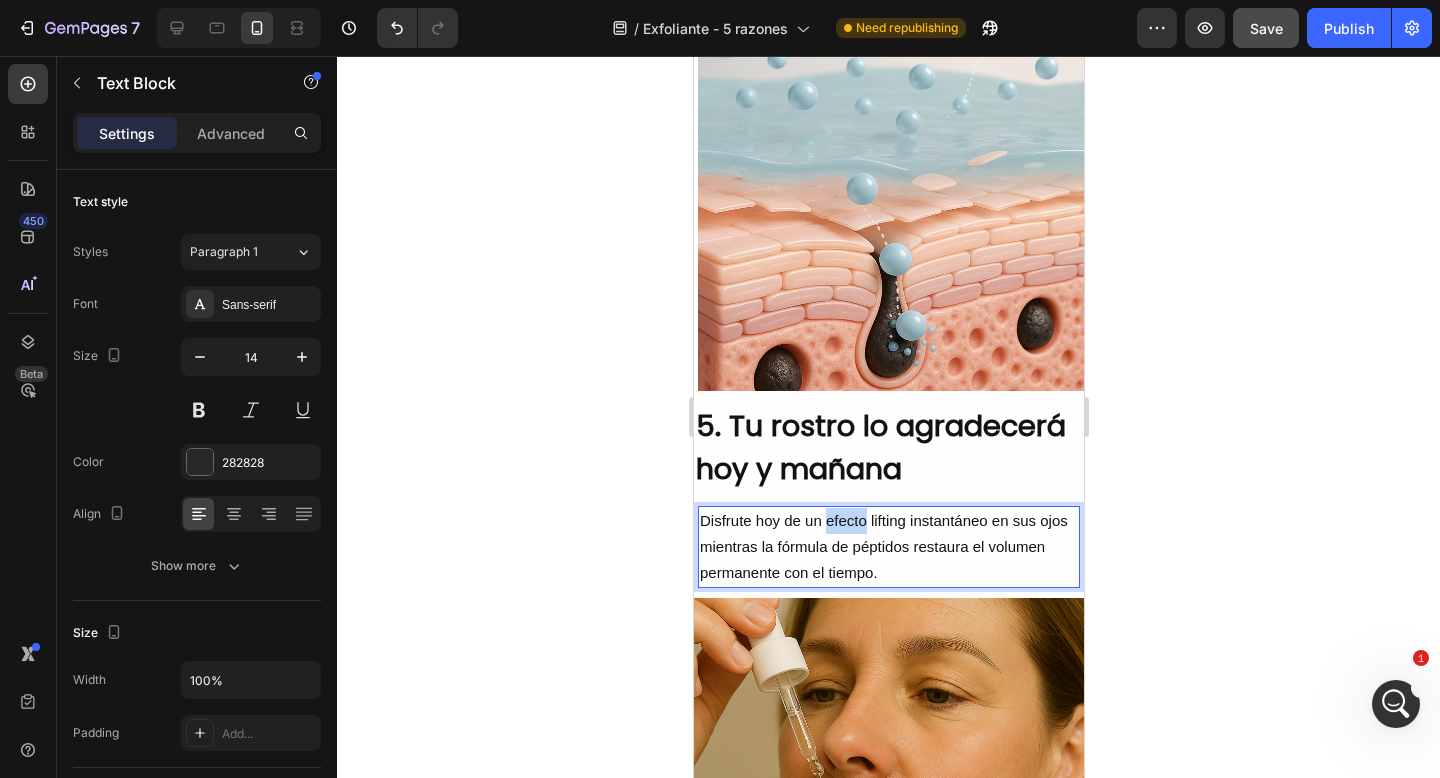 click on "Disfrute hoy de un efecto lifting instantáneo en sus ojos mientras la fórmula de péptidos restaura el volumen permanente con el tiempo." at bounding box center [883, 546] 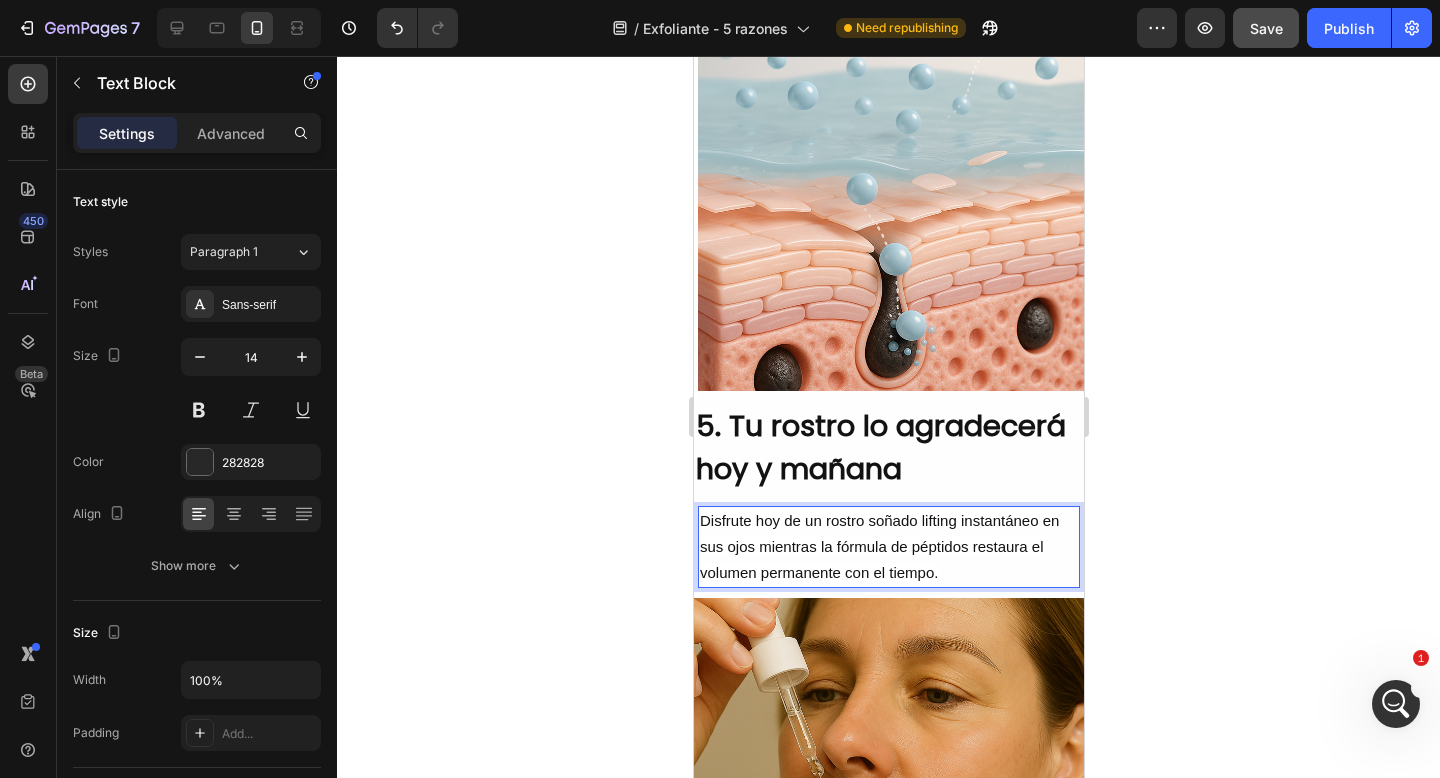 click on "Disfrute hoy de un rostro soñado lifting instantáneo en sus ojos mientras la fórmula de péptidos restaura el volumen permanente con el tiempo." at bounding box center [878, 546] 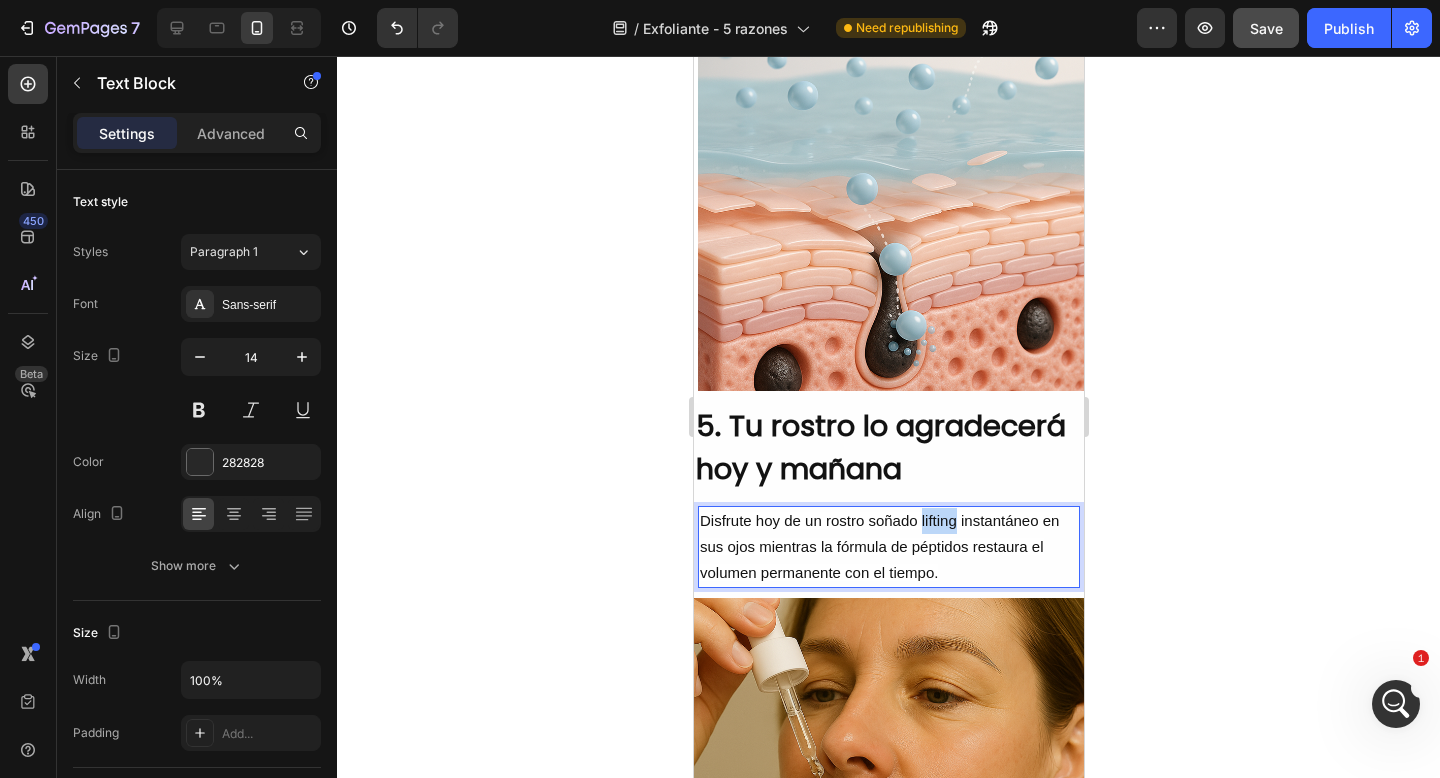 click on "Disfrute hoy de un rostro soñado lifting instantáneo en sus ojos mientras la fórmula de péptidos restaura el volumen permanente con el tiempo." at bounding box center (878, 546) 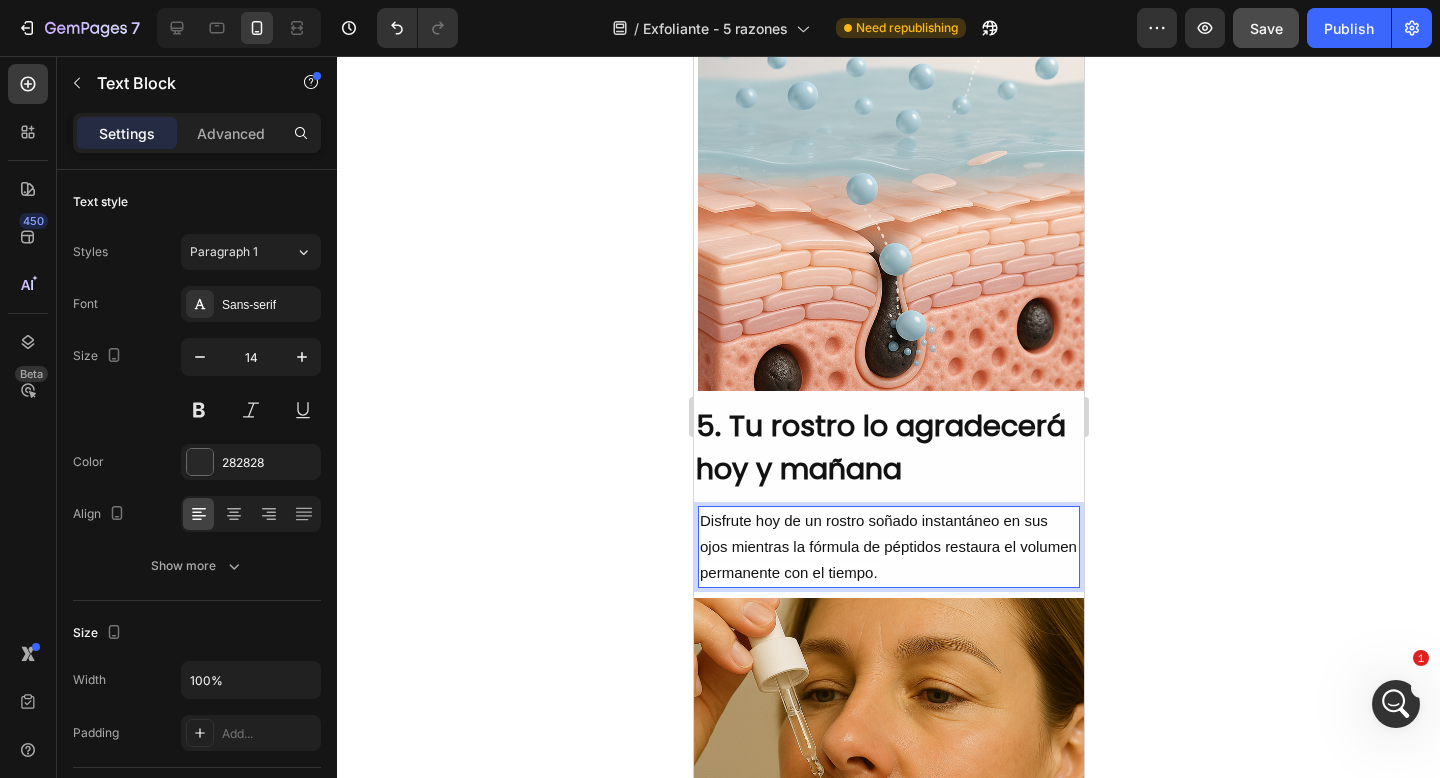click on "Disfrute hoy de un rostro soñado instantáneo en sus ojos mientras la fórmula de péptidos restaura el volumen permanente con el tiempo." at bounding box center (887, 546) 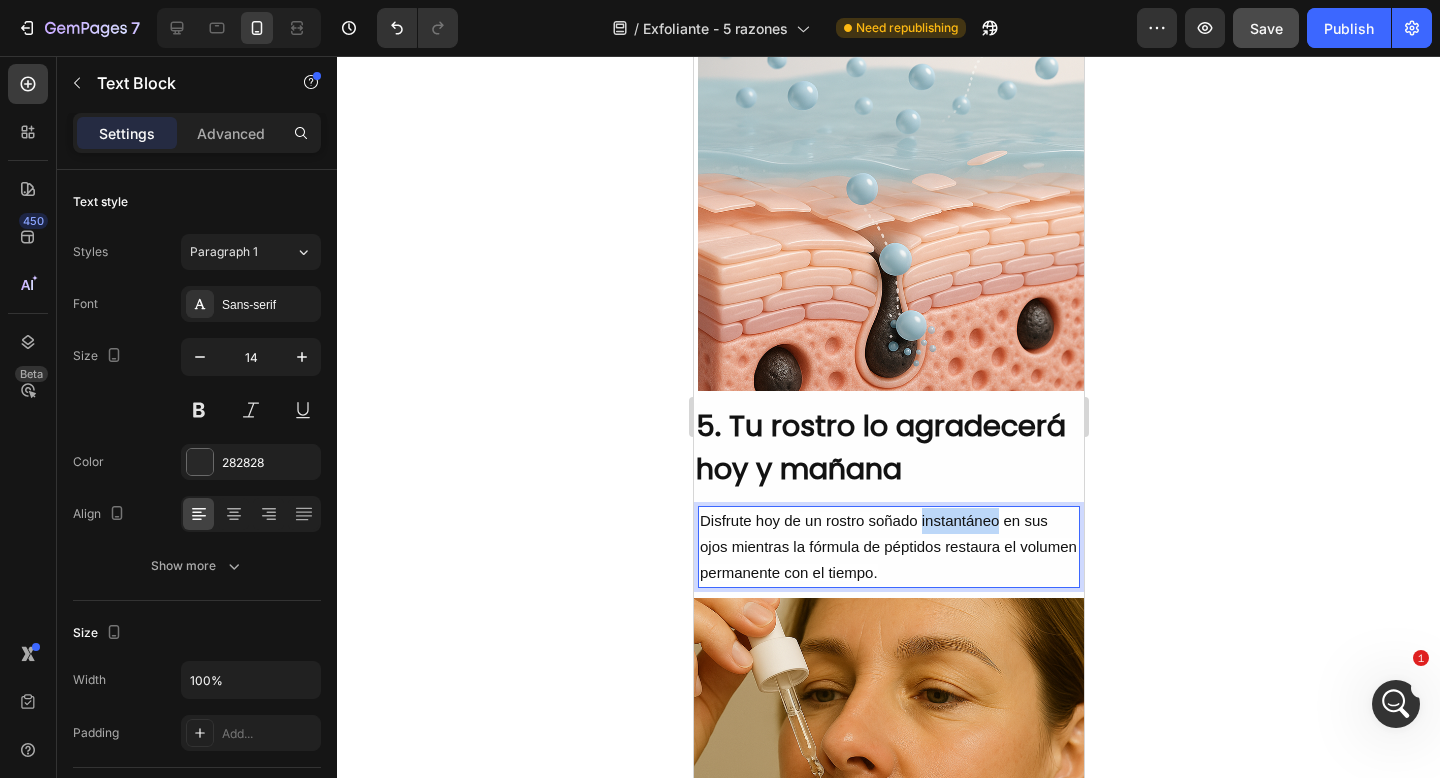 click on "Disfrute hoy de un rostro soñado instantáneo en sus ojos mientras la fórmula de péptidos restaura el volumen permanente con el tiempo." at bounding box center [887, 546] 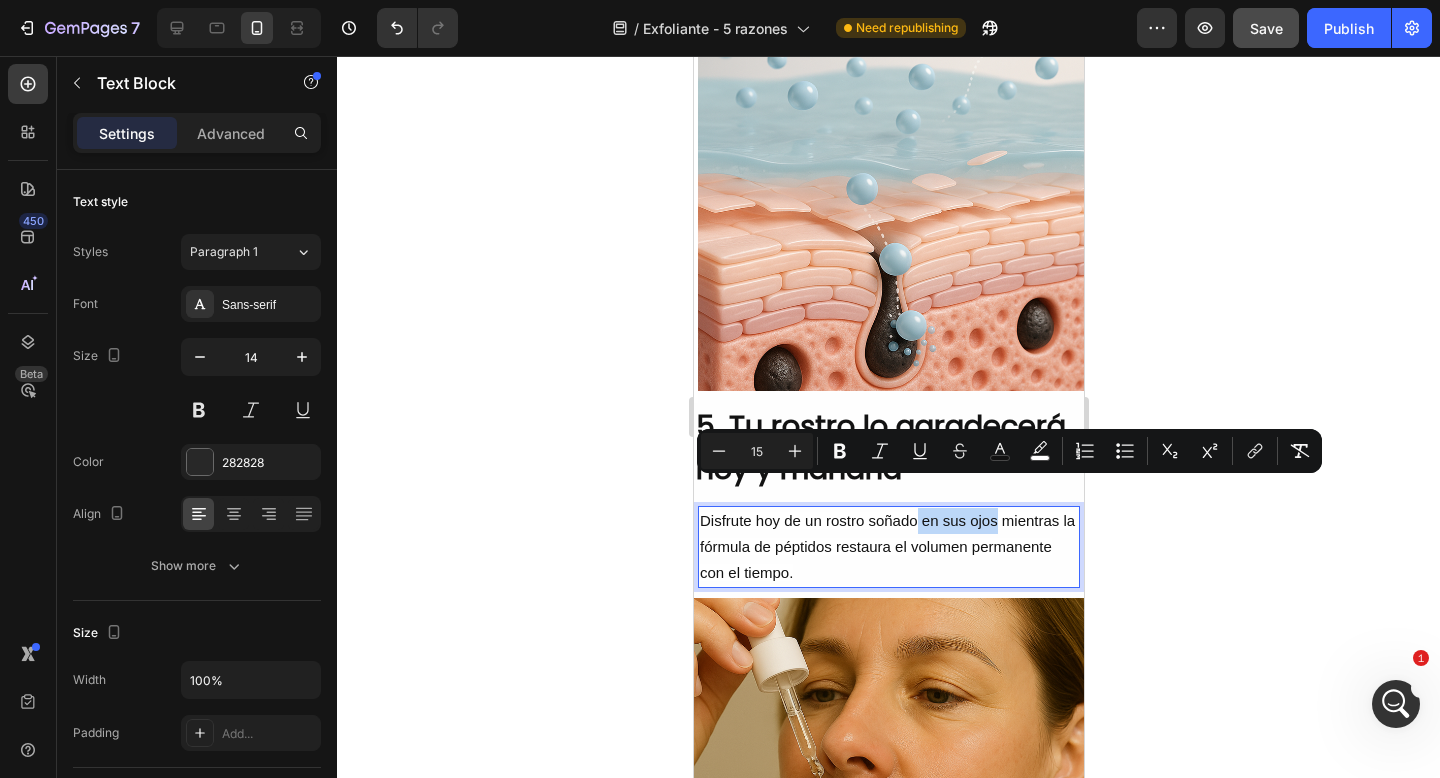 drag, startPoint x: 914, startPoint y: 487, endPoint x: 997, endPoint y: 493, distance: 83.21658 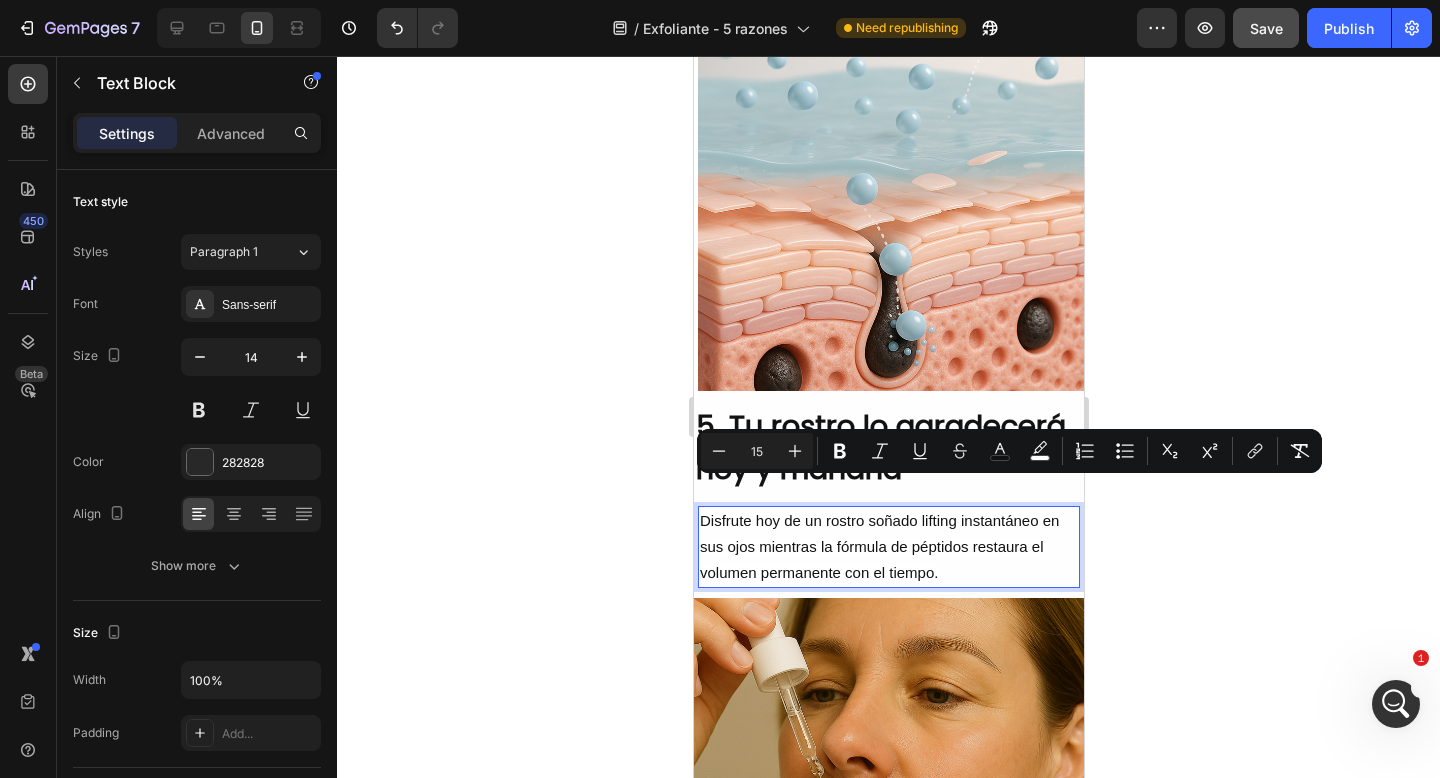 click on "Disfrute hoy de un rostro soñado lifting instantáneo en sus ojos mientras la fórmula de péptidos restaura el volumen permanente con el tiempo." at bounding box center [878, 546] 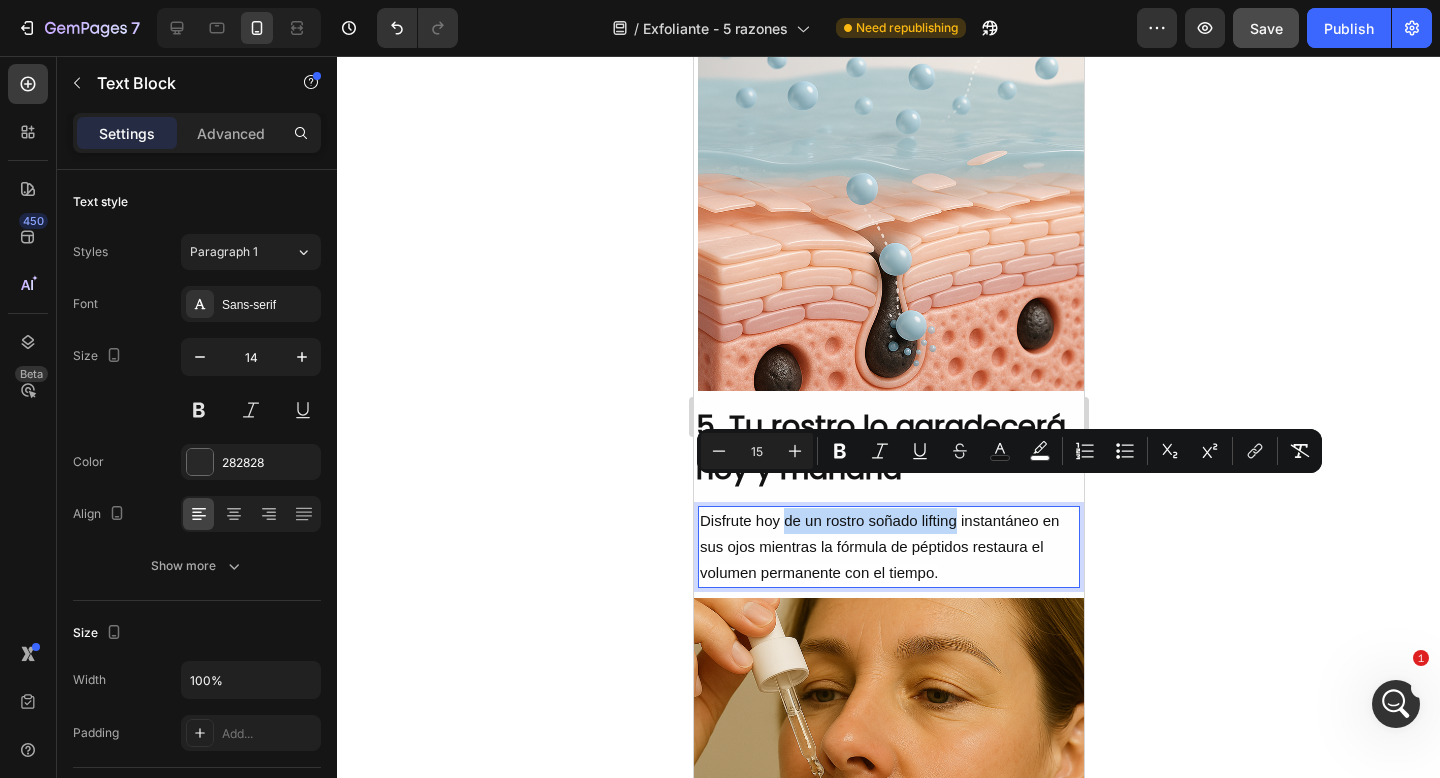 drag, startPoint x: 953, startPoint y: 488, endPoint x: 782, endPoint y: 491, distance: 171.0263 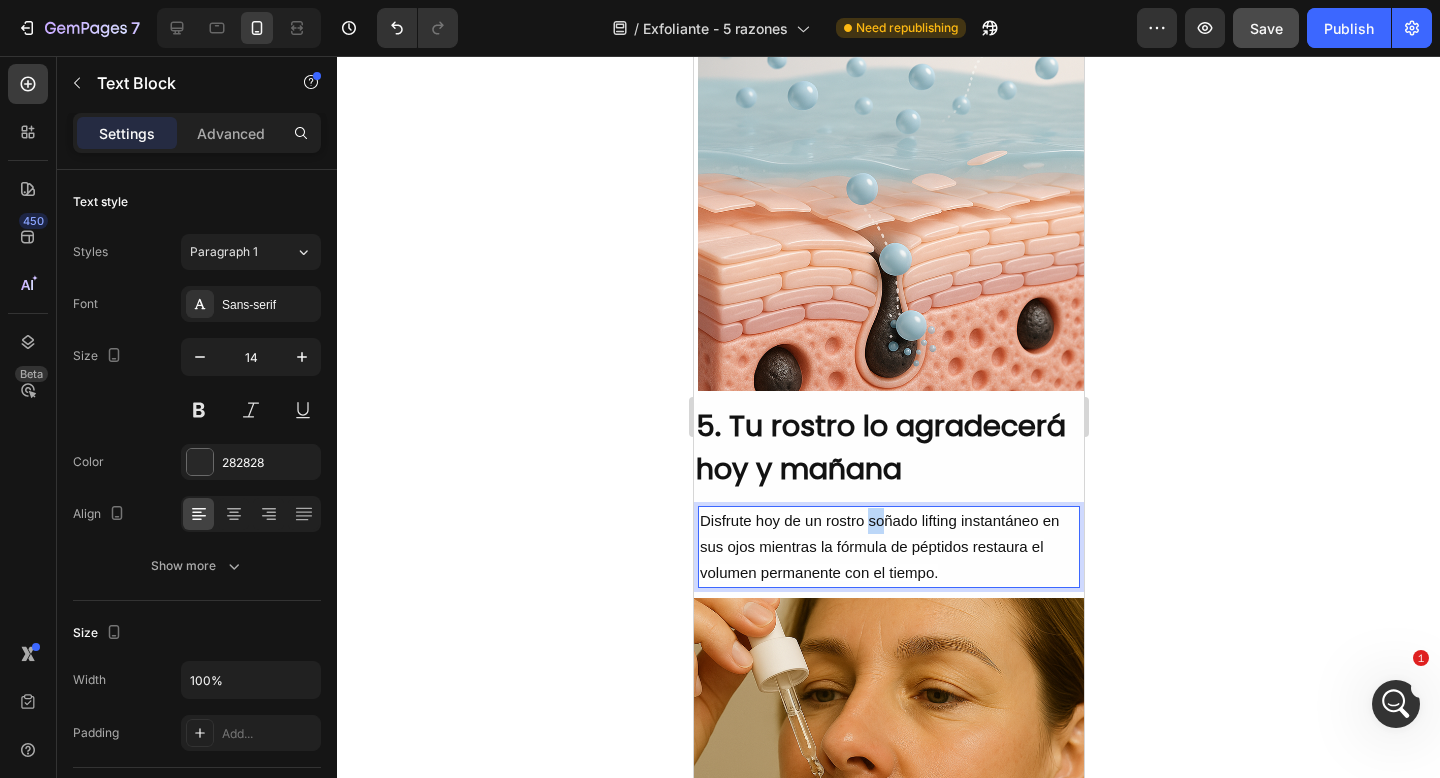 drag, startPoint x: 870, startPoint y: 493, endPoint x: 882, endPoint y: 493, distance: 12 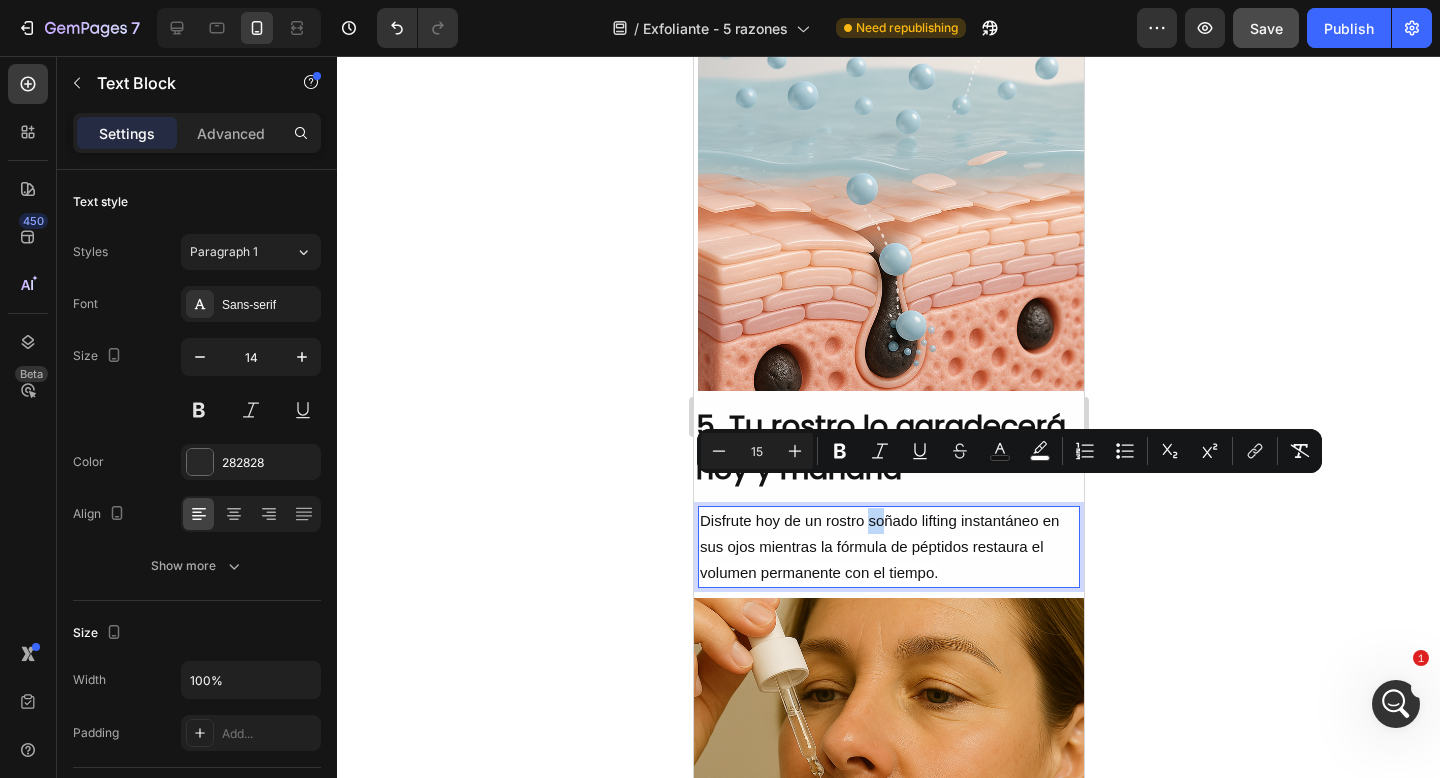 click on "Disfrute hoy de un rostro soñado lifting instantáneo en sus ojos mientras la fórmula de péptidos restaura el volumen permanente con el tiempo." at bounding box center [878, 546] 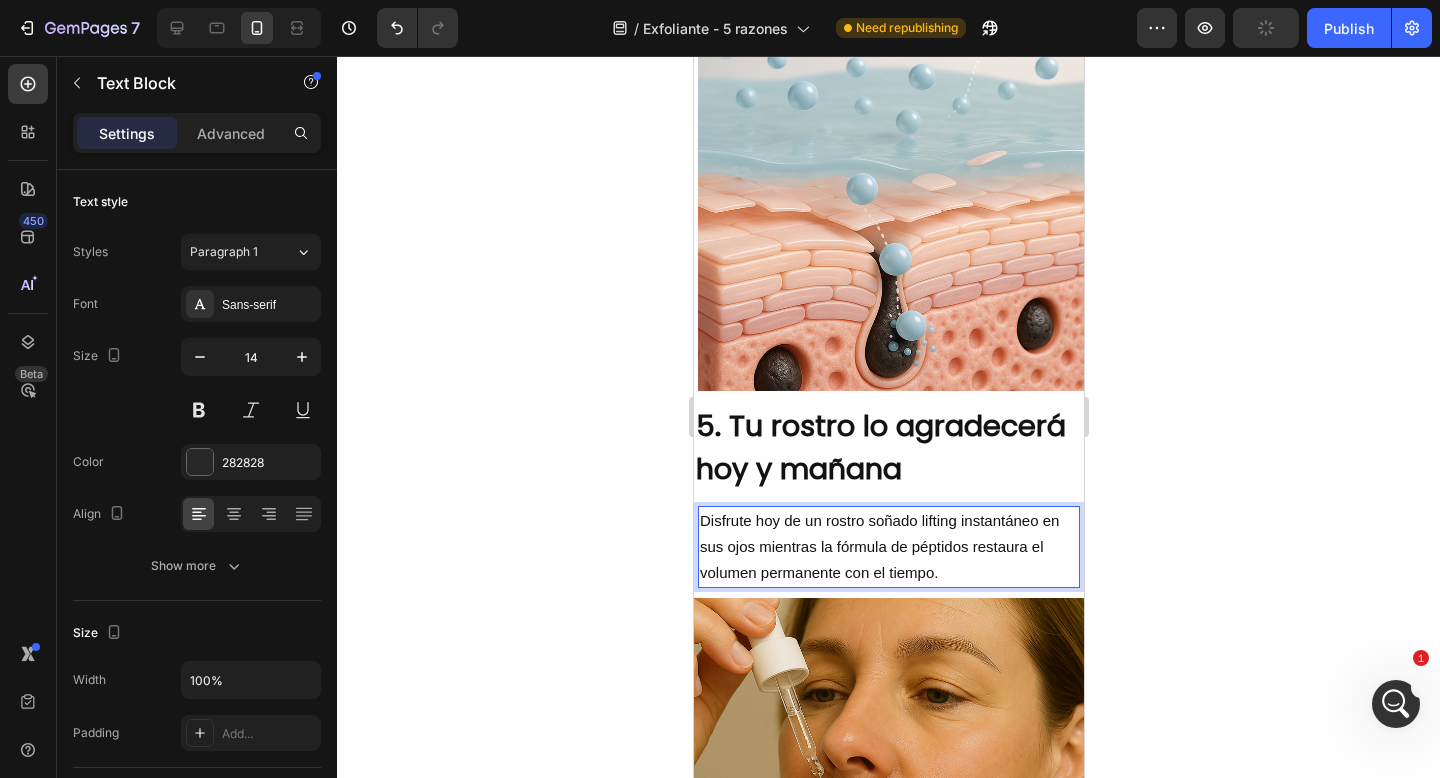 click on "Disfrute hoy de un rostro soñado lifting instantáneo en sus ojos mientras la fórmula de péptidos restaura el volumen permanente con el tiempo." at bounding box center (878, 546) 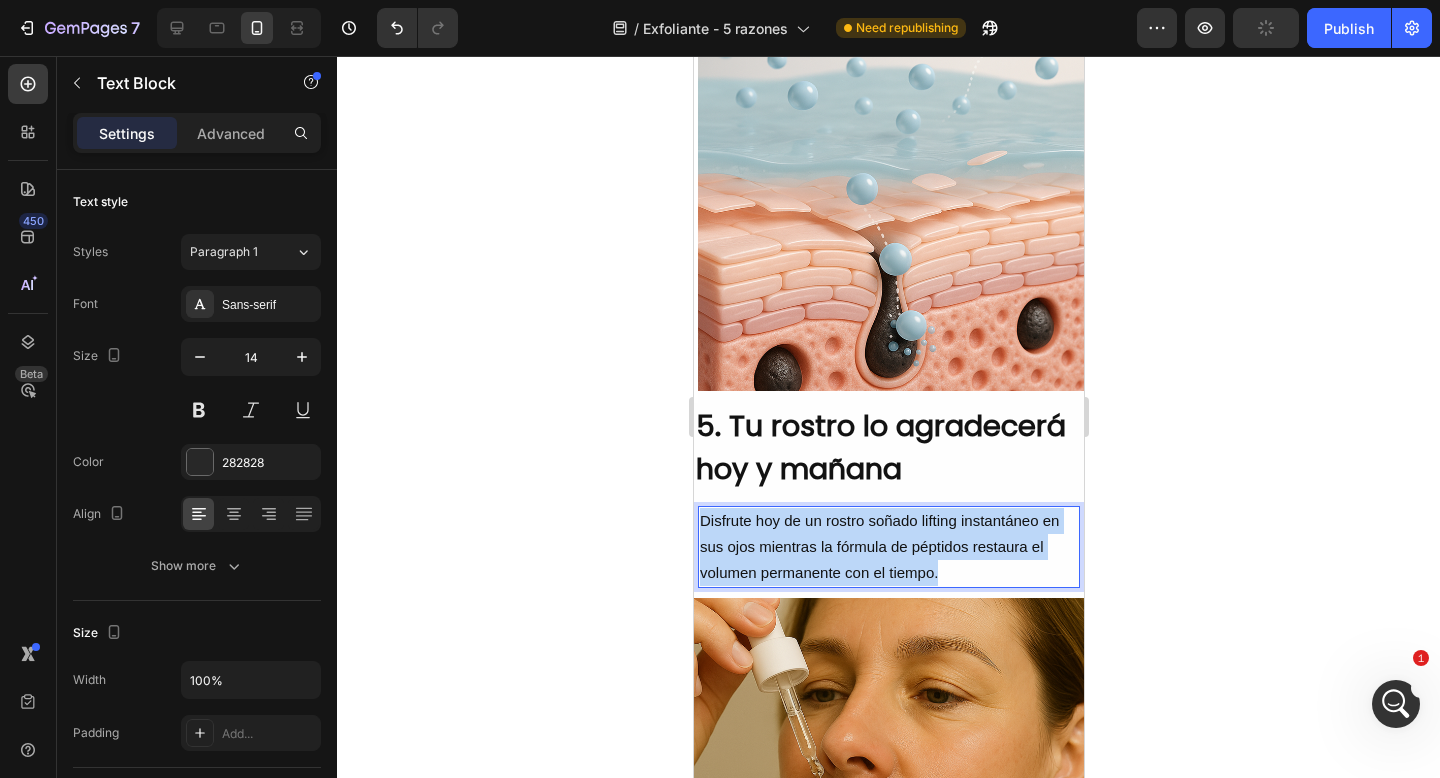 click on "Disfrute hoy de un rostro soñado lifting instantáneo en sus ojos mientras la fórmula de péptidos restaura el volumen permanente con el tiempo." at bounding box center (878, 546) 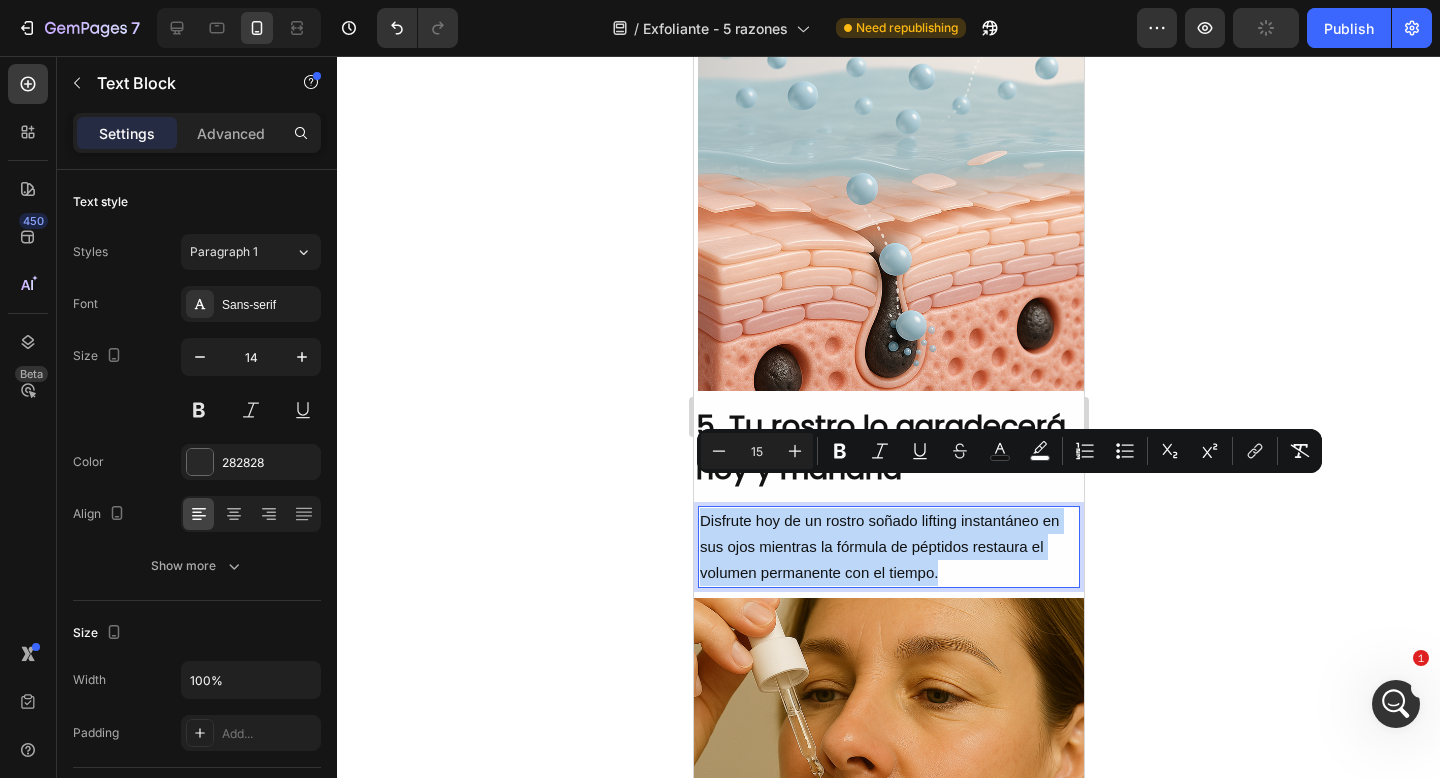 click on "Disfrute hoy de un rostro soñado lifting instantáneo en sus ojos mientras la fórmula de péptidos restaura el volumen permanente con el tiempo." at bounding box center [878, 546] 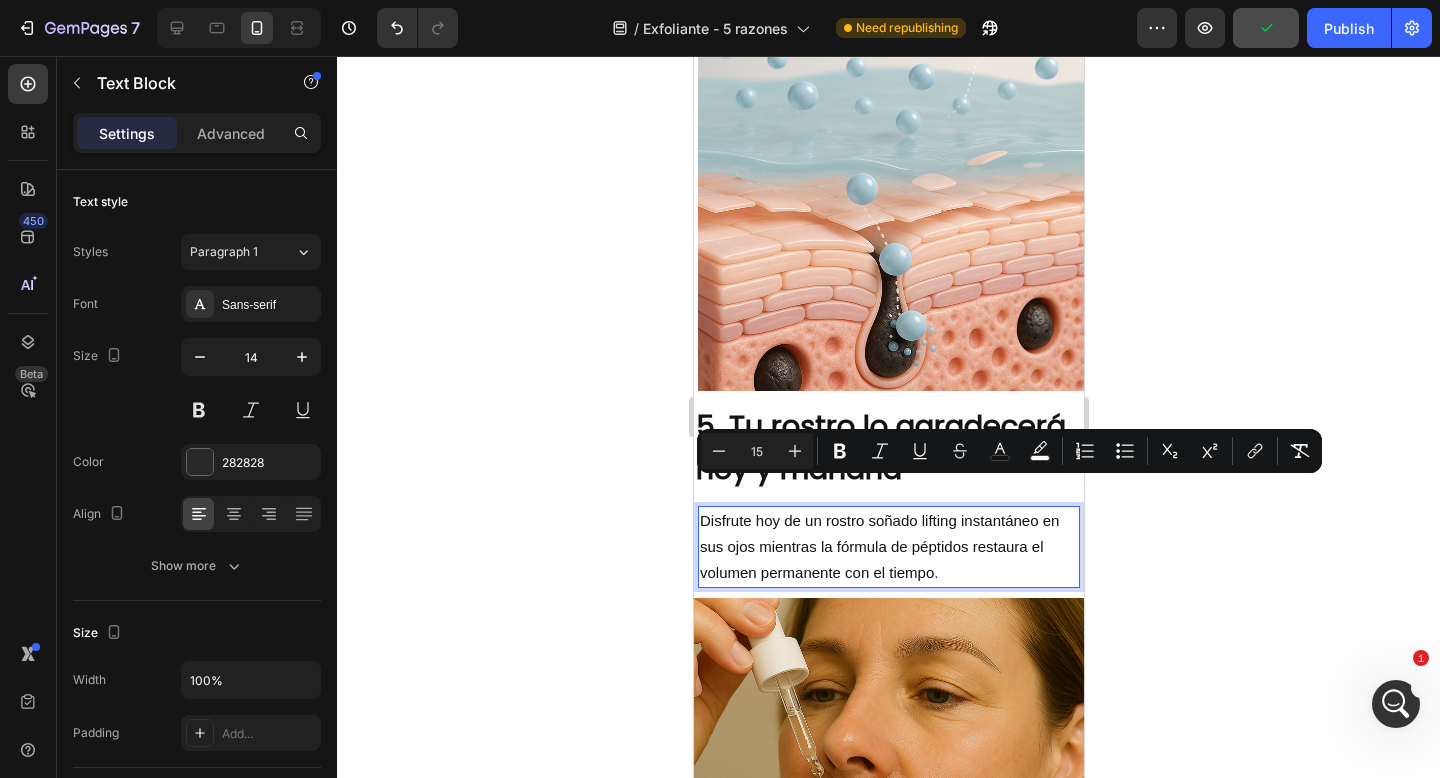click on "Disfrute hoy de un rostro soñado lifting instantáneo en sus ojos mientras la fórmula de péptidos restaura el volumen permanente con el tiempo." at bounding box center (878, 546) 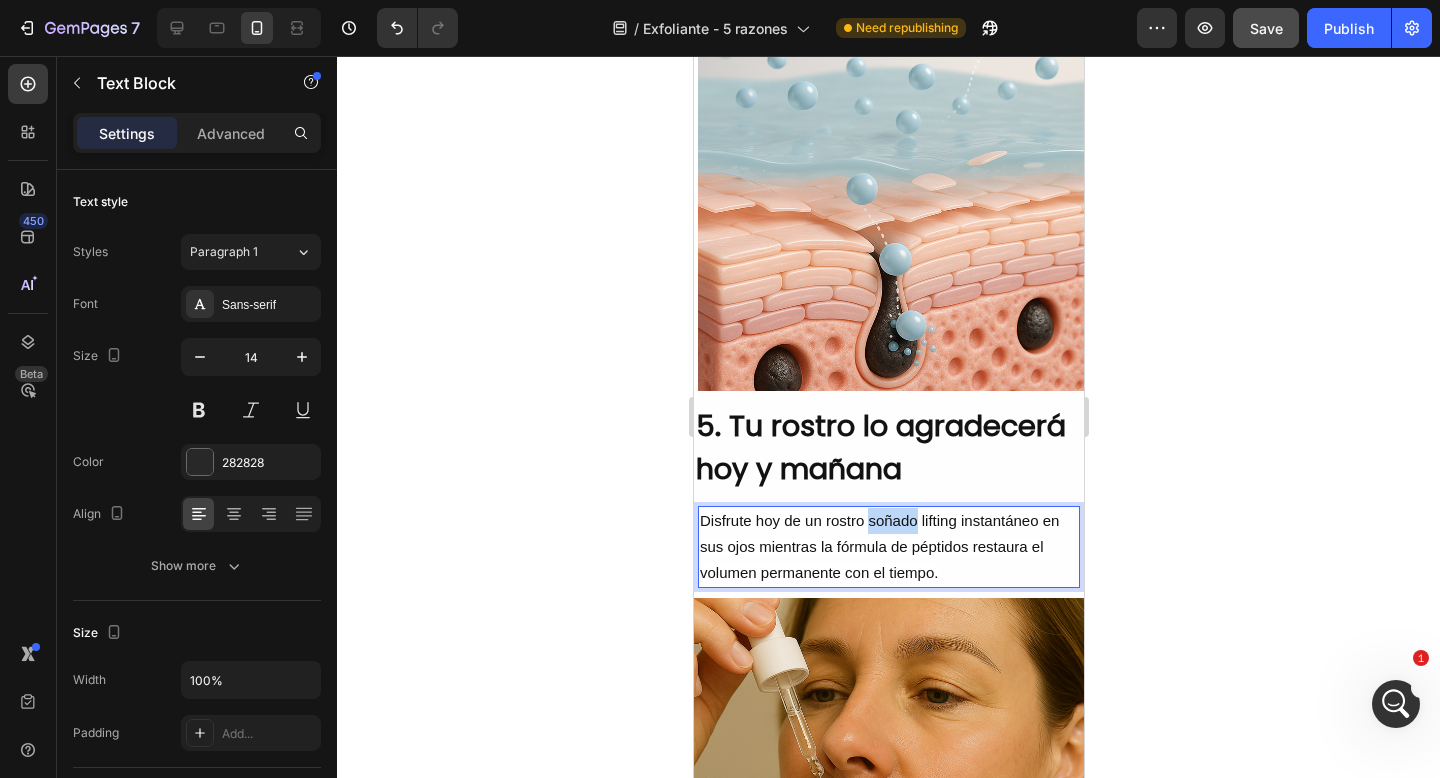 drag, startPoint x: 915, startPoint y: 487, endPoint x: 867, endPoint y: 487, distance: 48 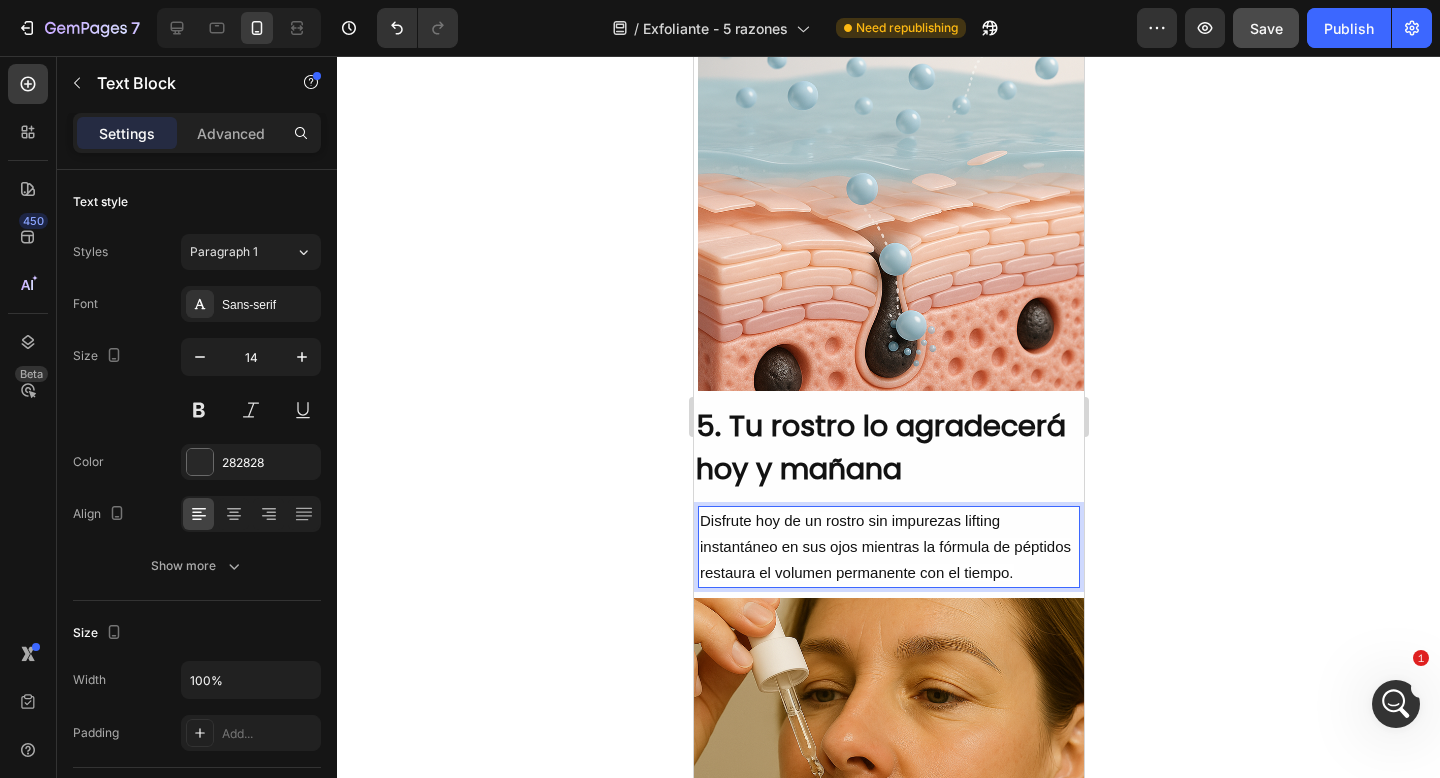 click on "Disfrute hoy de un rostro sin impurezas lifting instantáneo en sus ojos mientras la fórmula de péptidos restaura el volumen permanente con el tiempo." at bounding box center [884, 546] 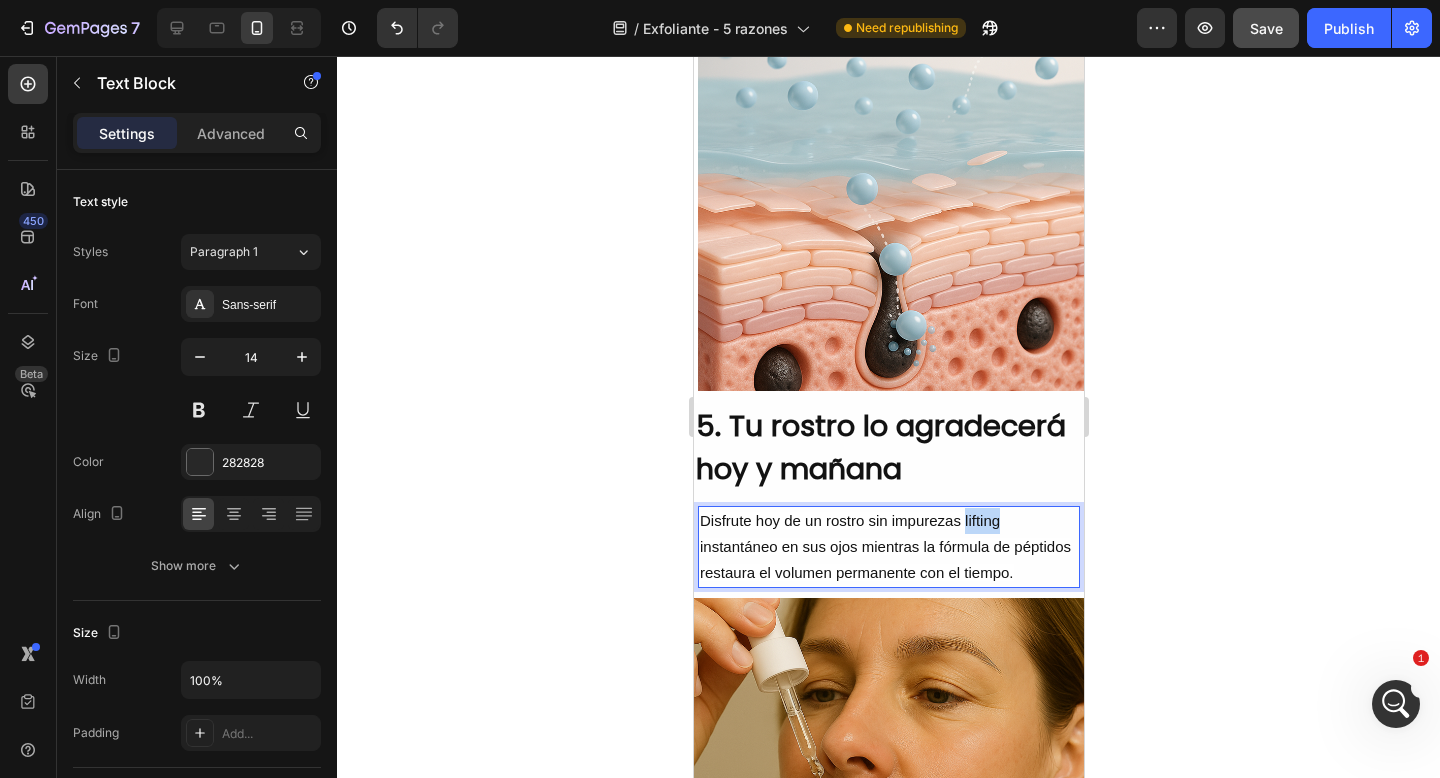 click on "Disfrute hoy de un rostro sin impurezas lifting instantáneo en sus ojos mientras la fórmula de péptidos restaura el volumen permanente con el tiempo." at bounding box center (884, 546) 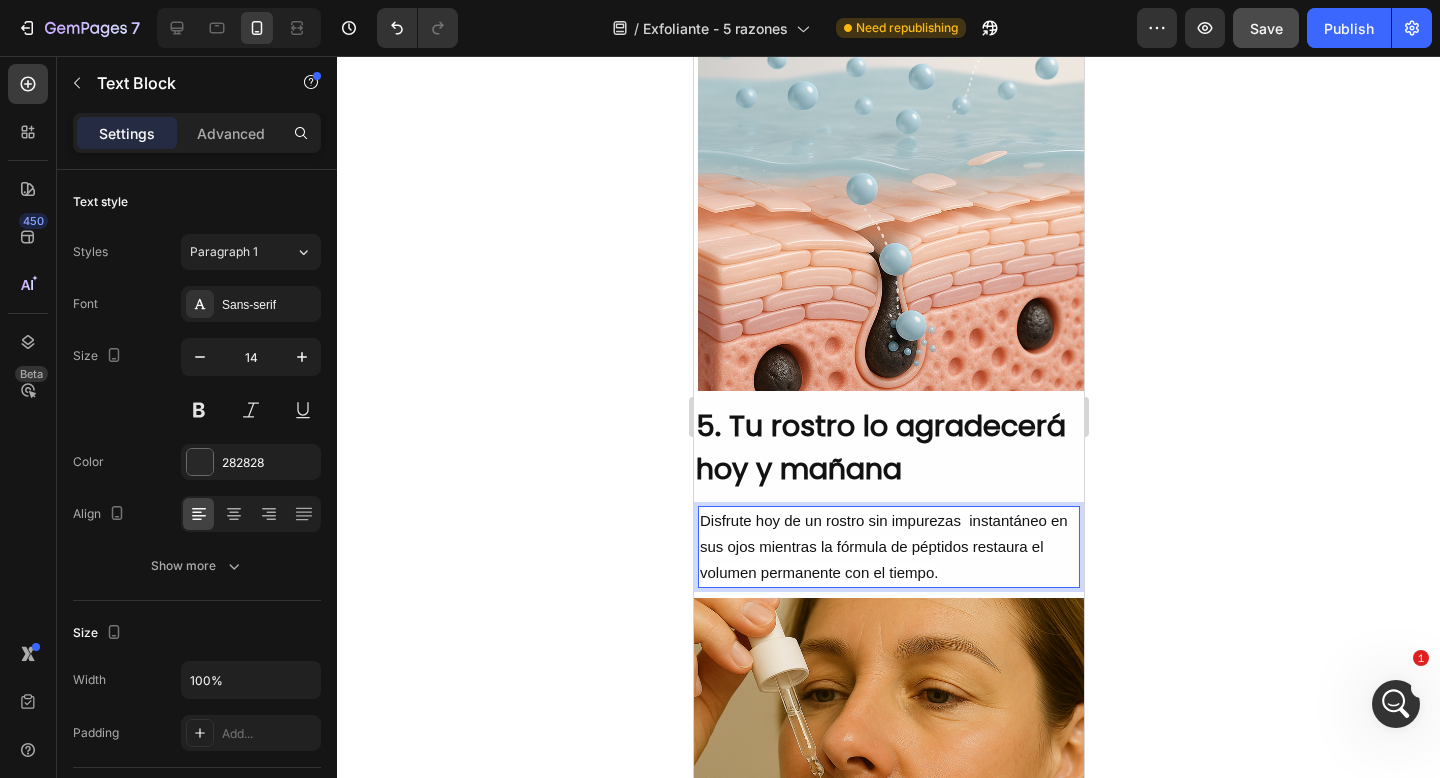 click on "Disfrute hoy de un rostro sin impurezas  instantáneo en sus ojos mientras la fórmula de péptidos restaura el volumen permanente con el tiempo." at bounding box center (883, 546) 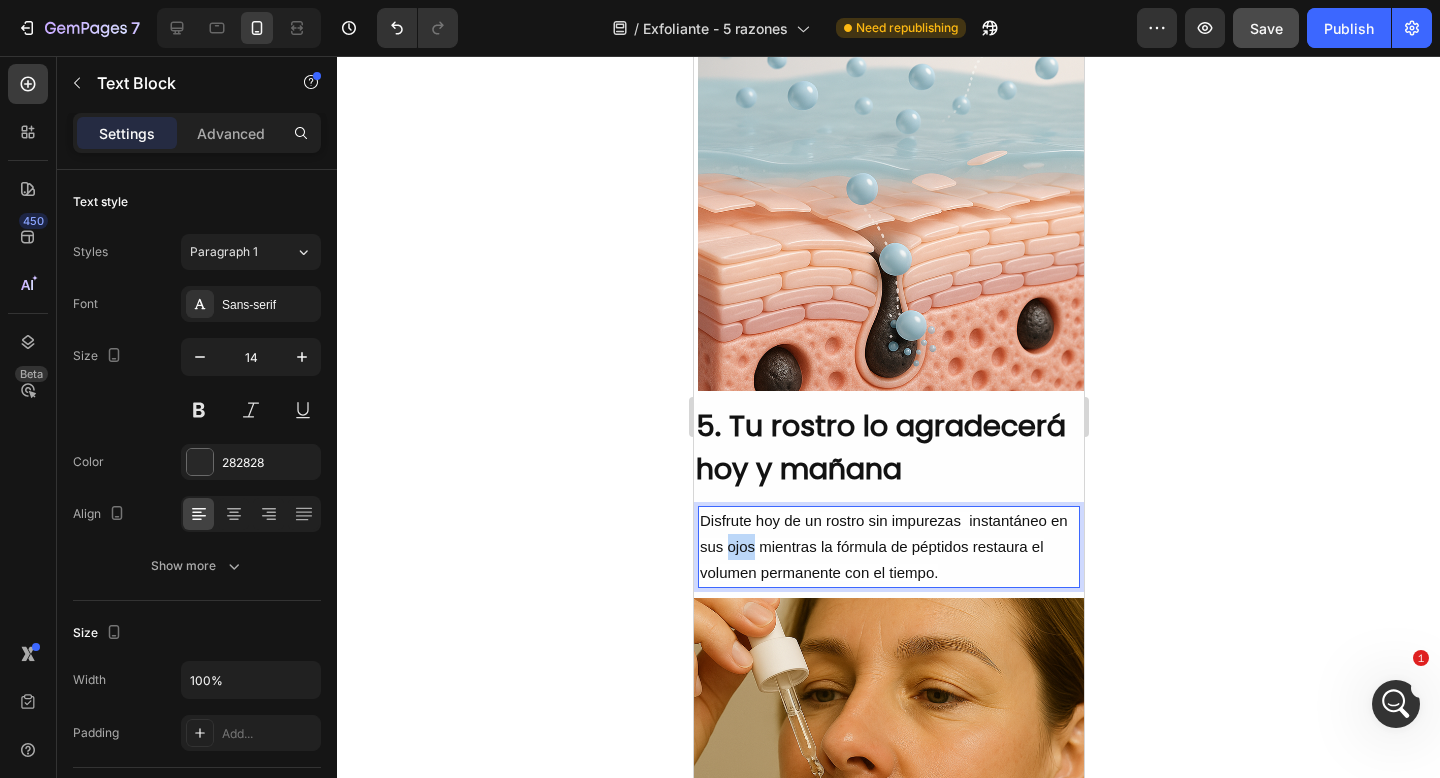 click on "Disfrute hoy de un rostro sin impurezas  instantáneo en sus ojos mientras la fórmula de péptidos restaura el volumen permanente con el tiempo." at bounding box center [883, 546] 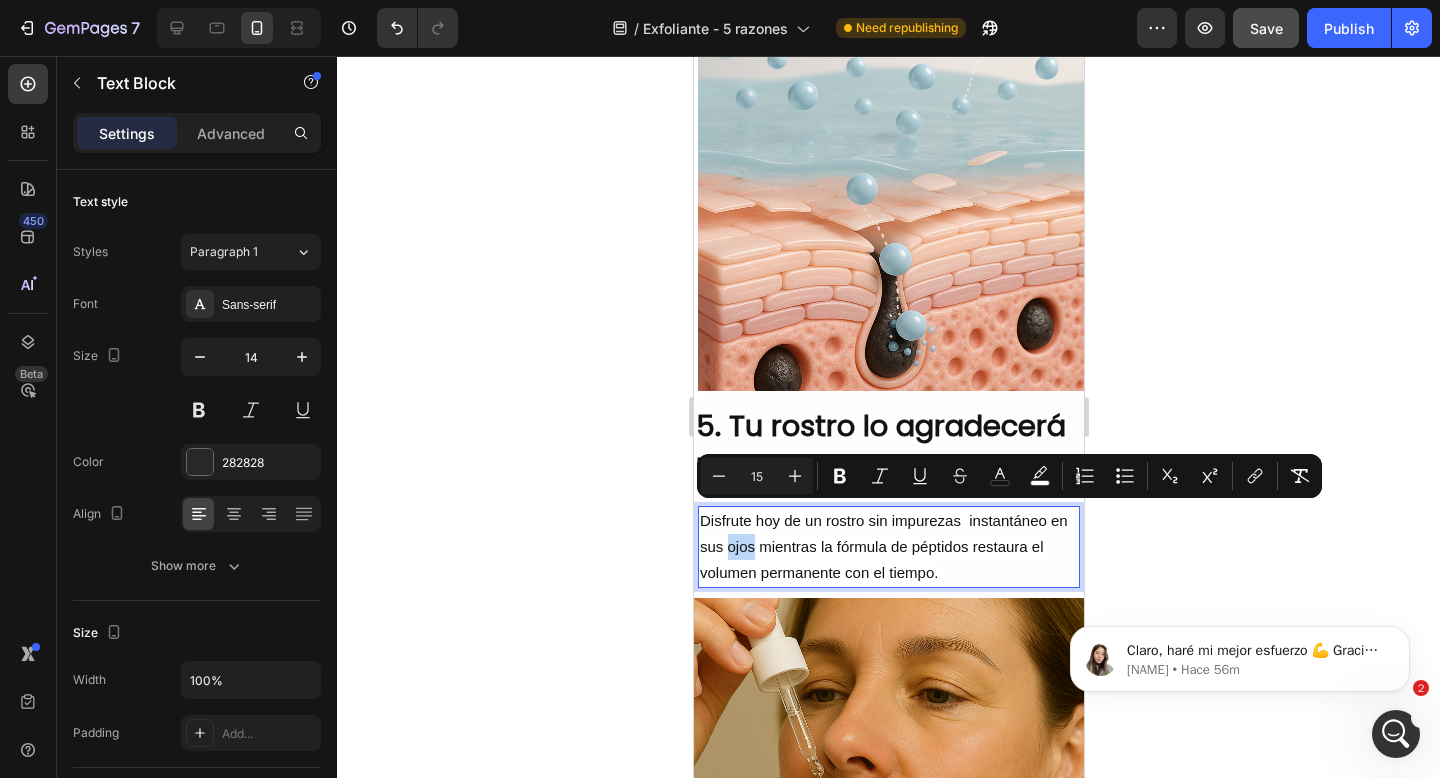 scroll, scrollTop: 0, scrollLeft: 0, axis: both 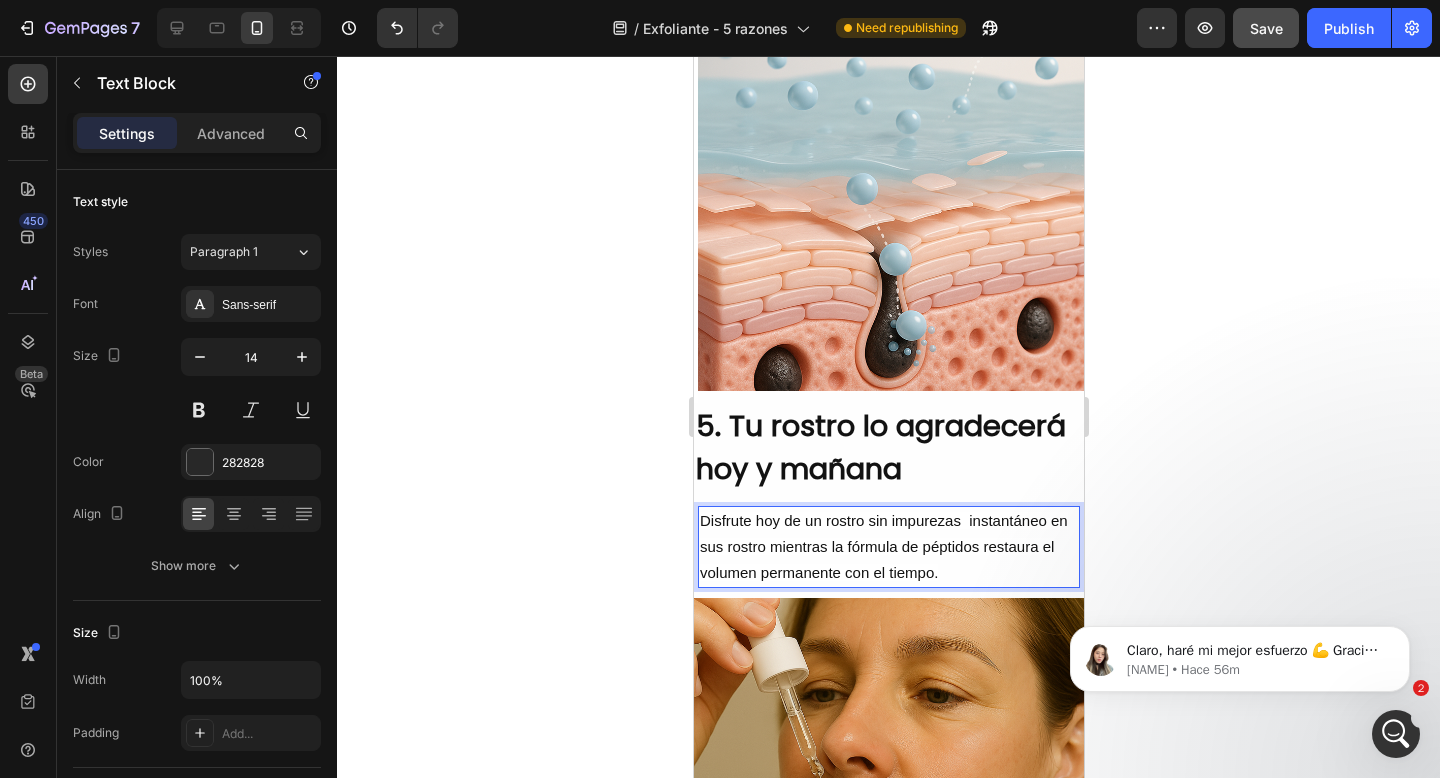 click on "Disfrute hoy de un rostro sin impurezas  instantáneo en sus rostro mientras la fórmula de péptidos restaura el volumen permanente con el tiempo." at bounding box center [883, 546] 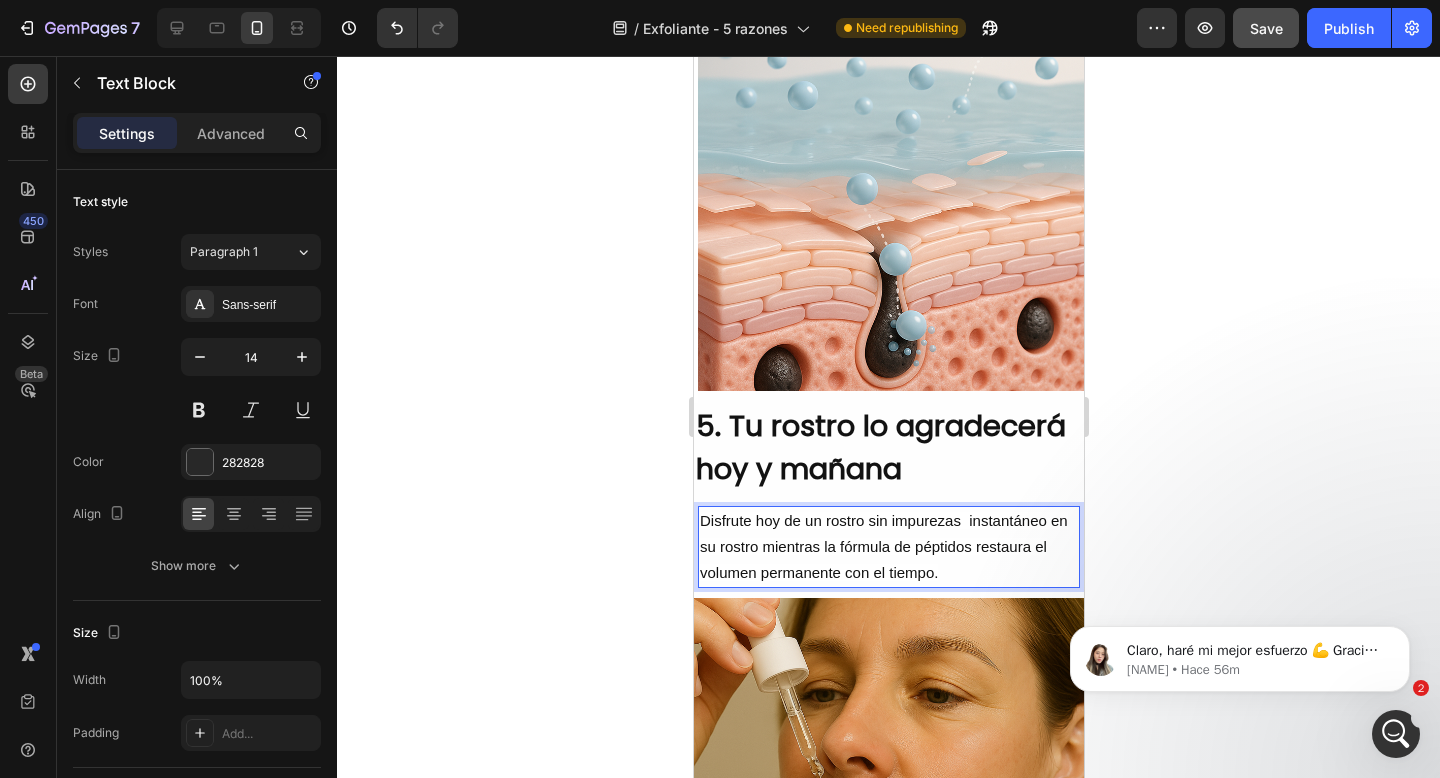 click on "Disfrute hoy de un rostro sin impurezas  instantáneo en su rostro mientras la fórmula de péptidos restaura el volumen permanente con el tiempo." at bounding box center (883, 546) 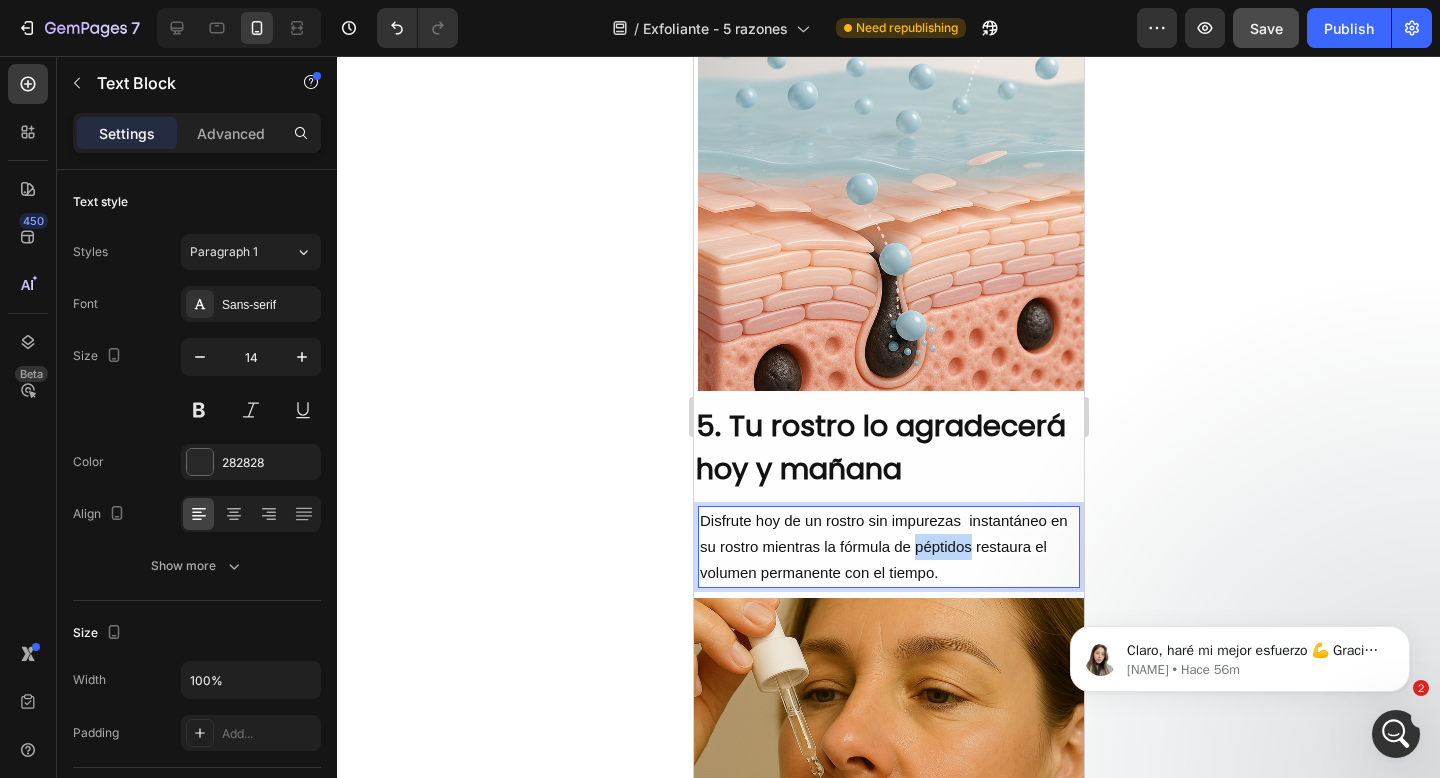 click on "Disfrute hoy de un rostro sin impurezas  instantáneo en su rostro mientras la fórmula de péptidos restaura el volumen permanente con el tiempo." at bounding box center (883, 546) 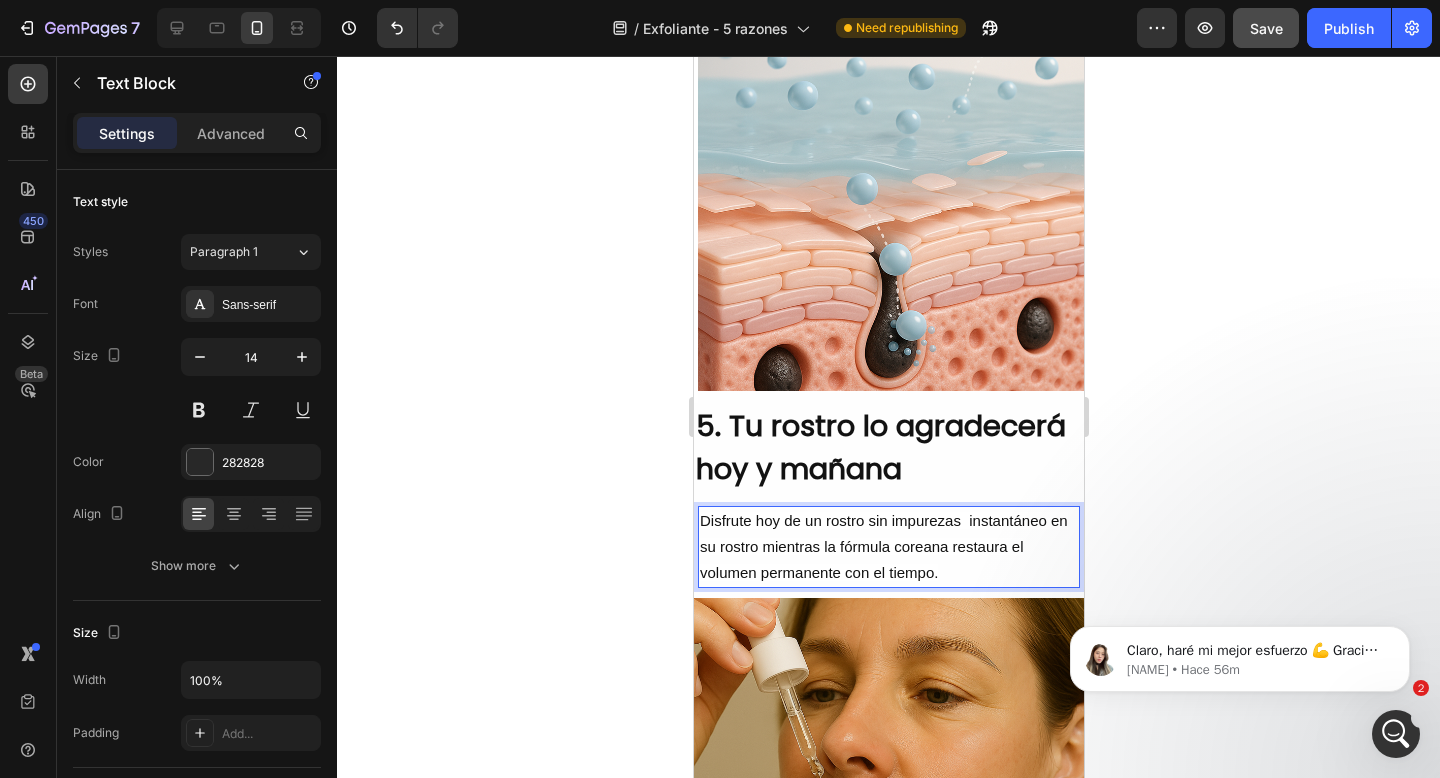 click on "Disfrute hoy de un rostro sin impurezas  instantáneo en su rostro mientras la fórmula coreana restaura el volumen permanente con el tiempo." at bounding box center [888, 547] 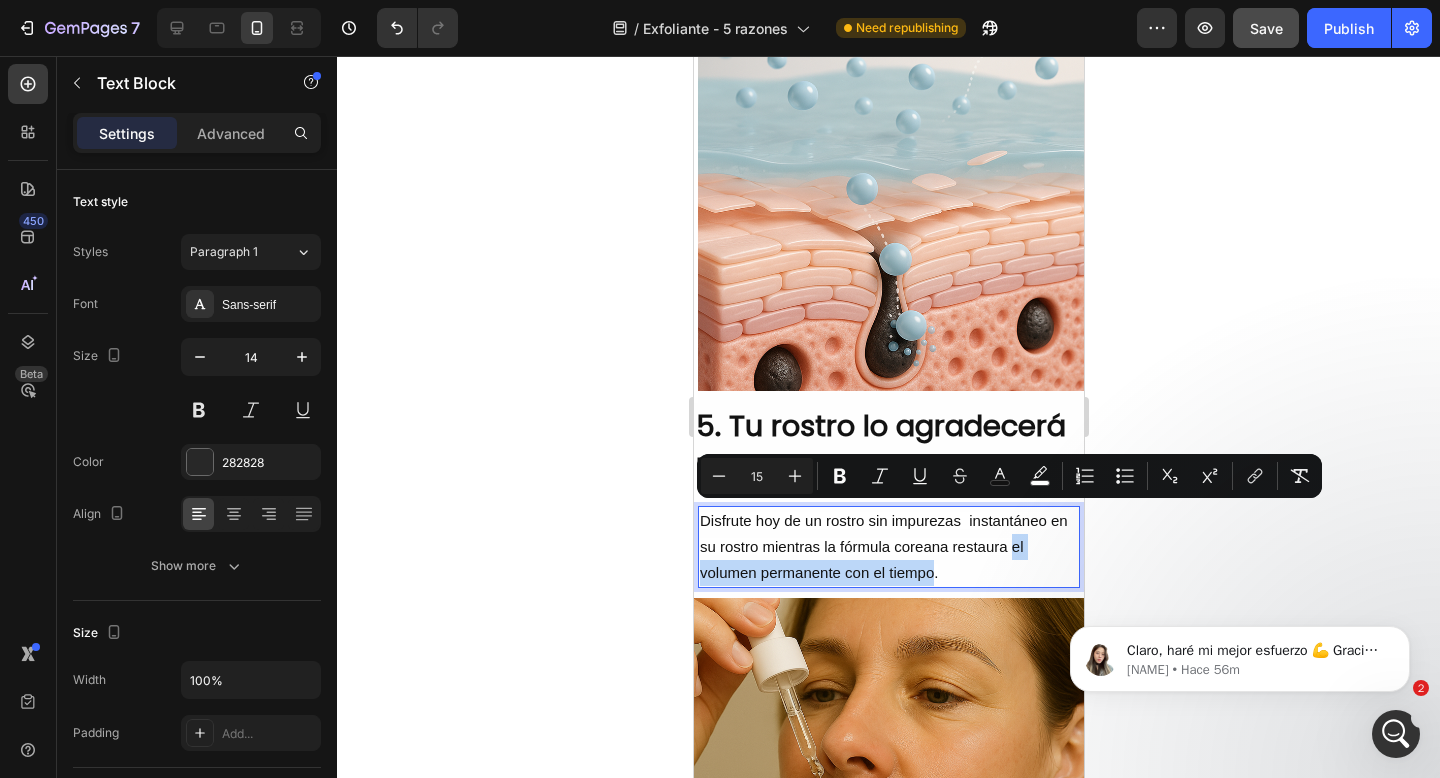 drag, startPoint x: 1010, startPoint y: 517, endPoint x: 931, endPoint y: 543, distance: 83.1685 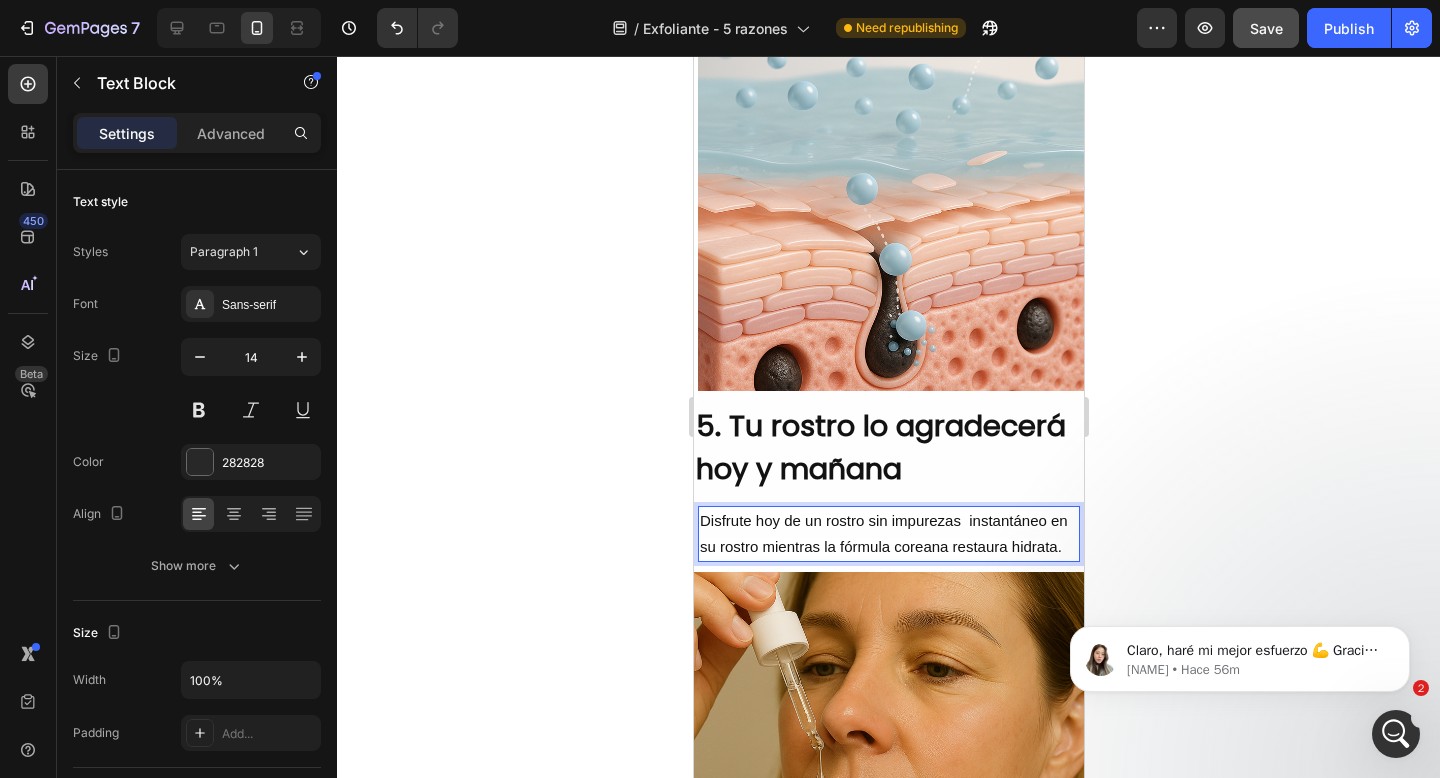 type 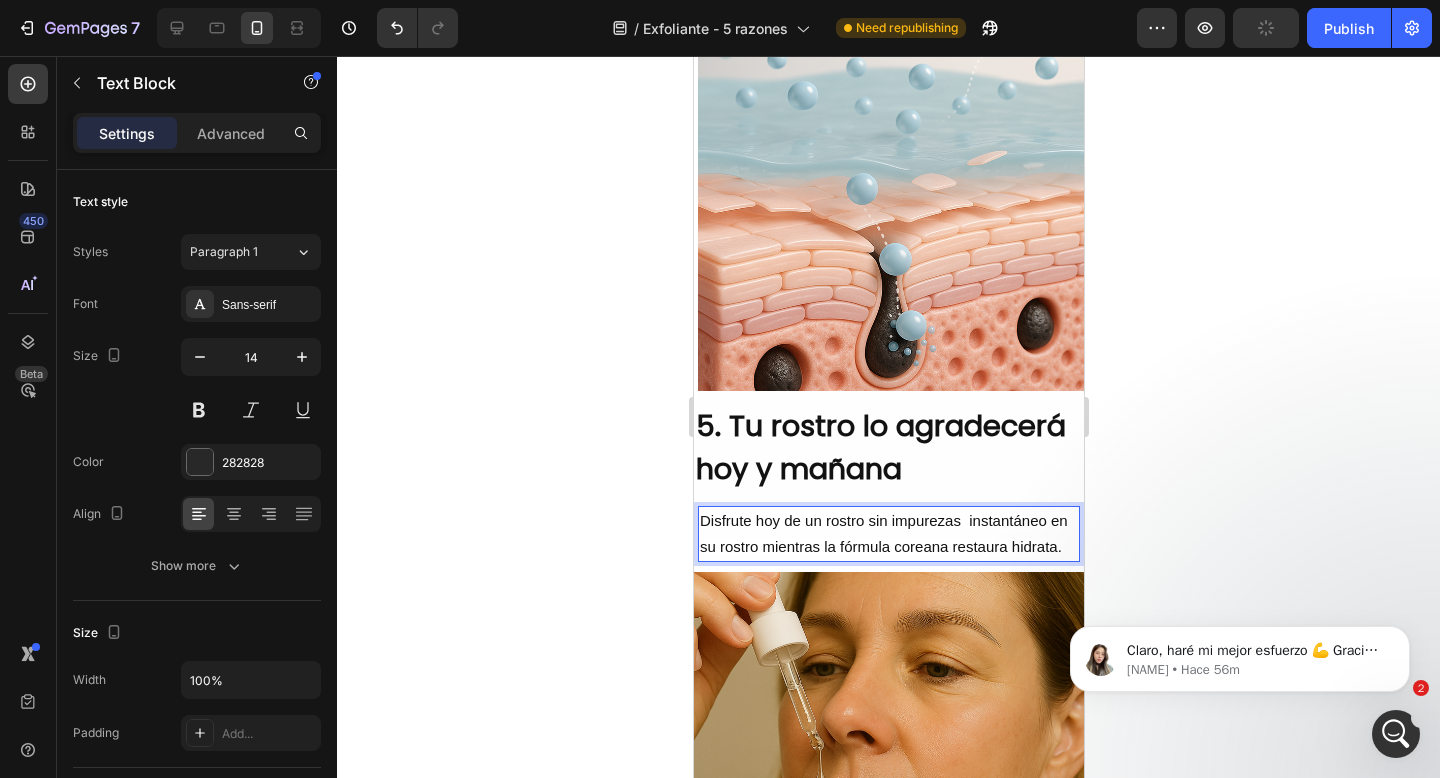 click 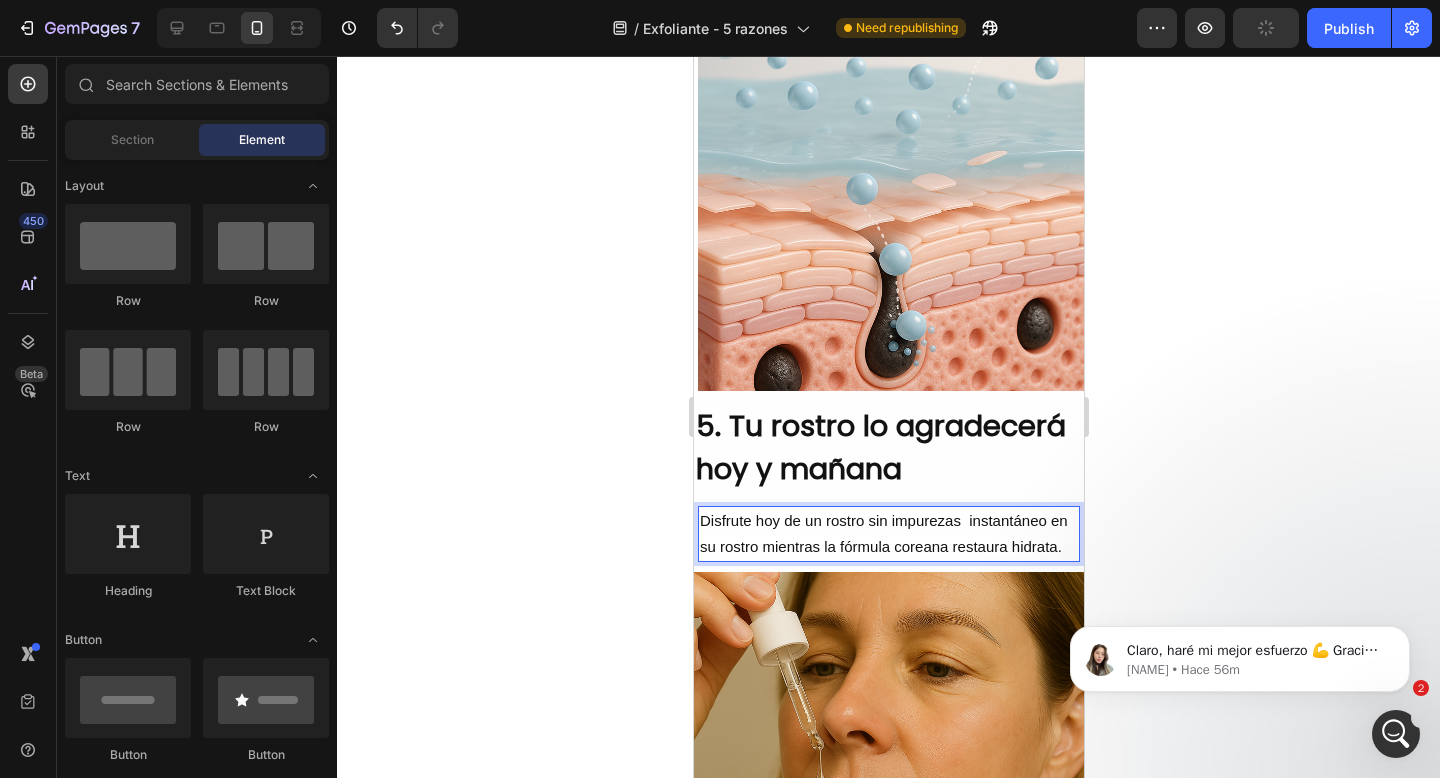 click 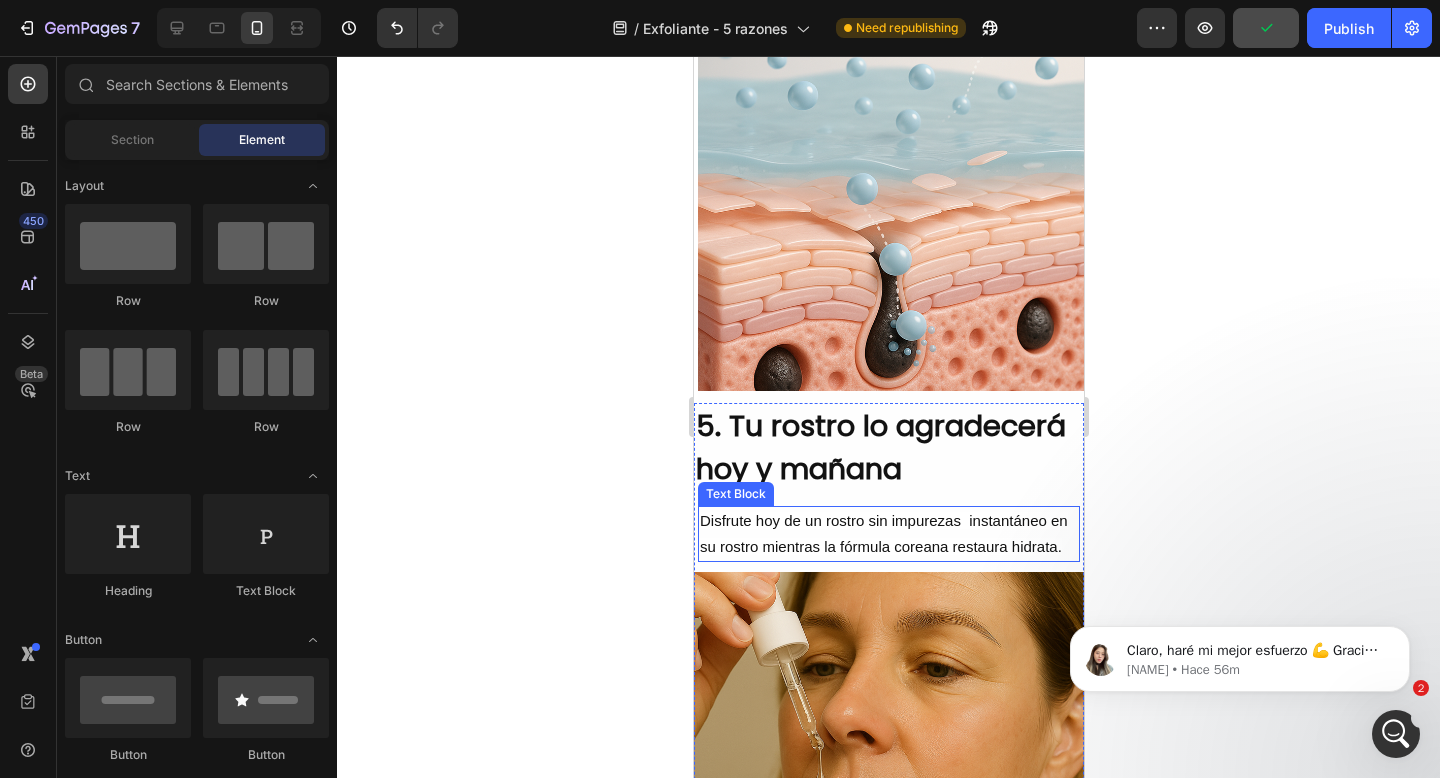 click on "Disfrute hoy de un rostro sin impurezas  instantáneo en su rostro mientras la fórmula coreana restaura hidrata." at bounding box center [888, 534] 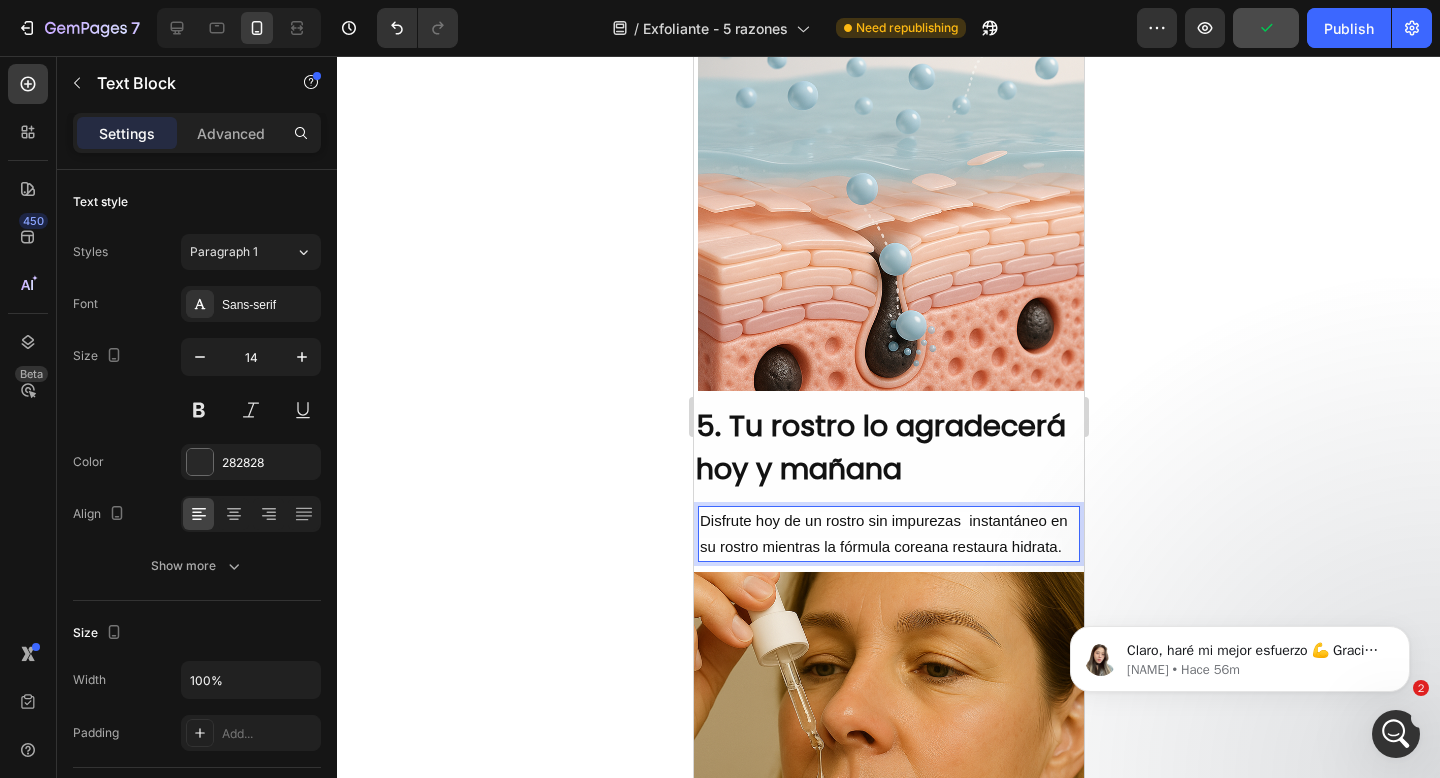 click 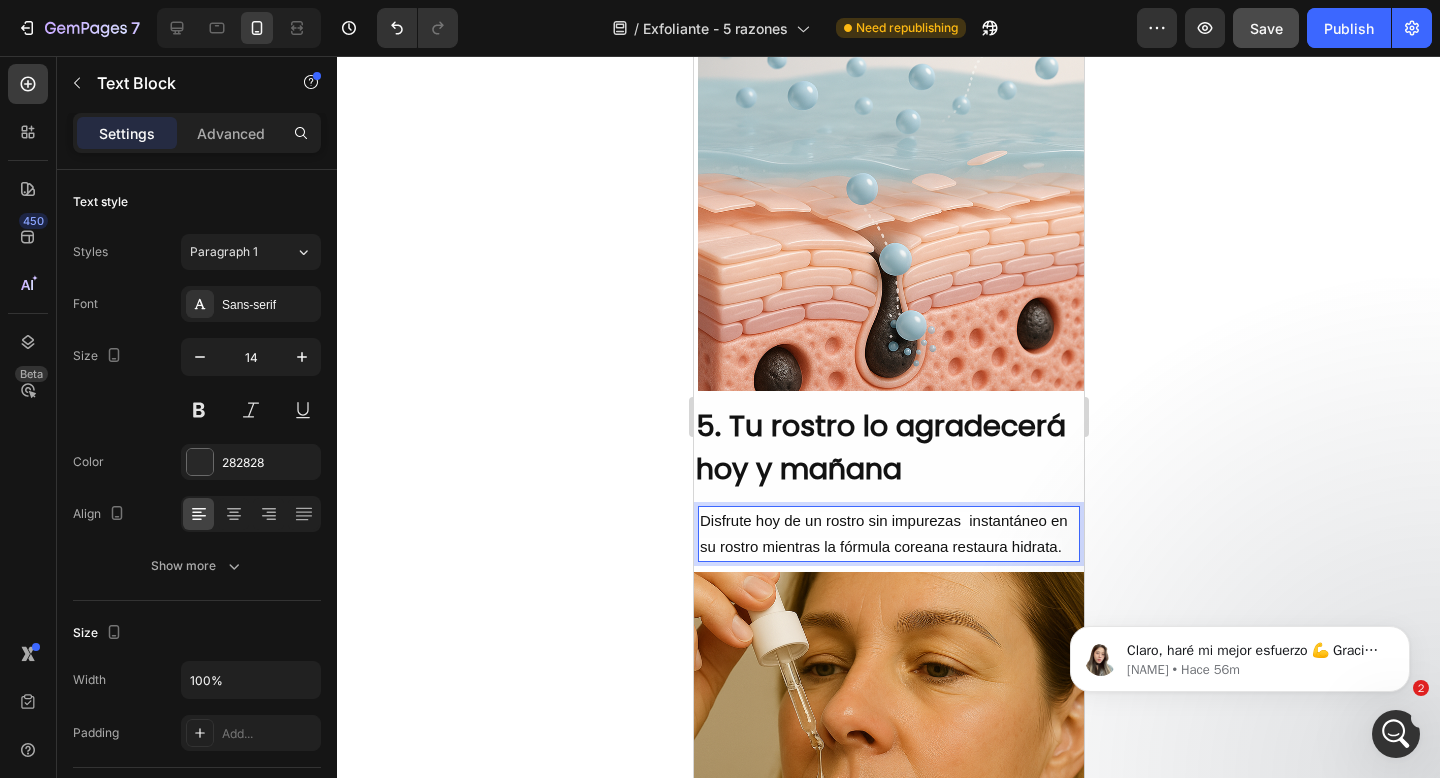 click on "Disfrute hoy de un rostro sin impurezas  instantáneo en su rostro mientras la fórmula coreana restaura hidrata." at bounding box center [883, 533] 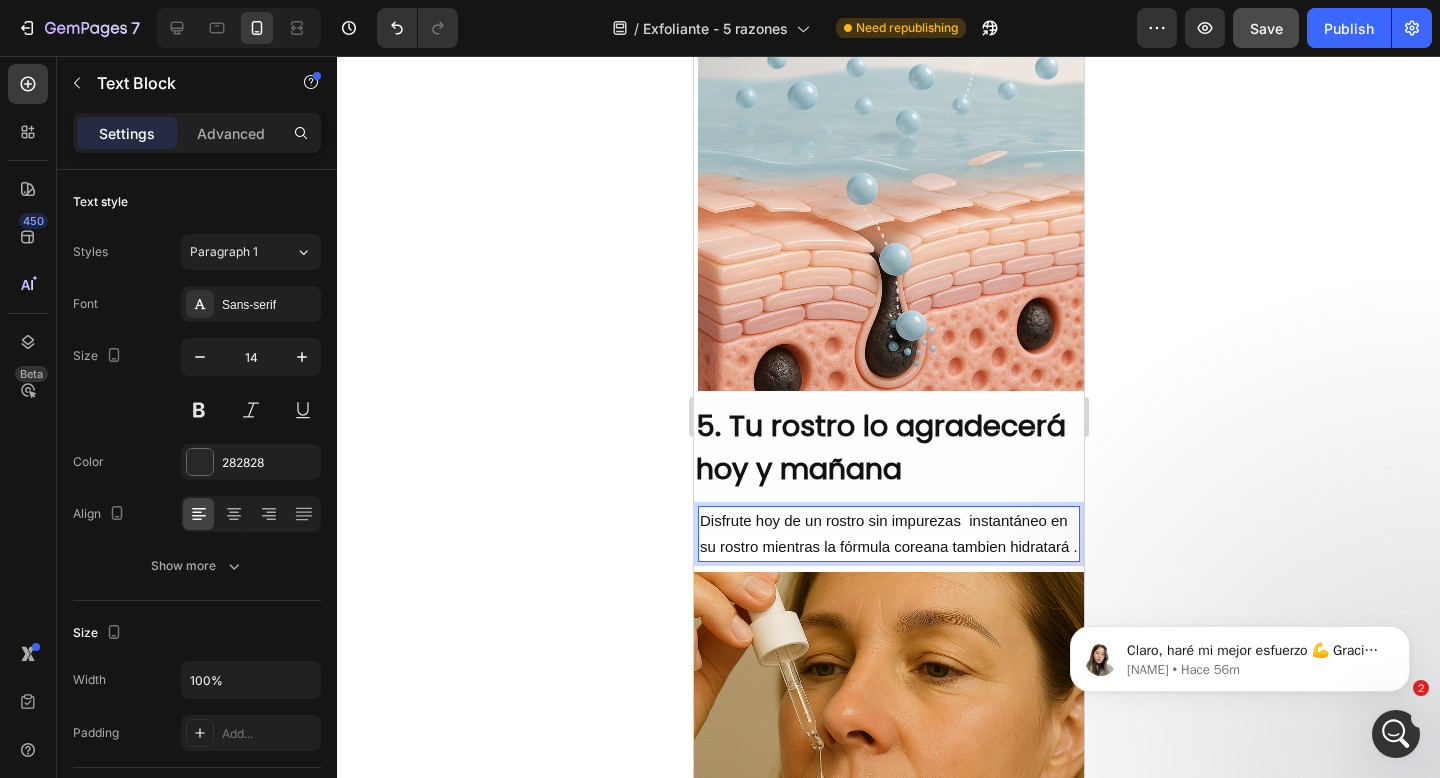 click on "Disfrute hoy de un rostro sin impurezas  instantáneo en su rostro mientras la fórmula coreana tambien hidratará ." at bounding box center [888, 533] 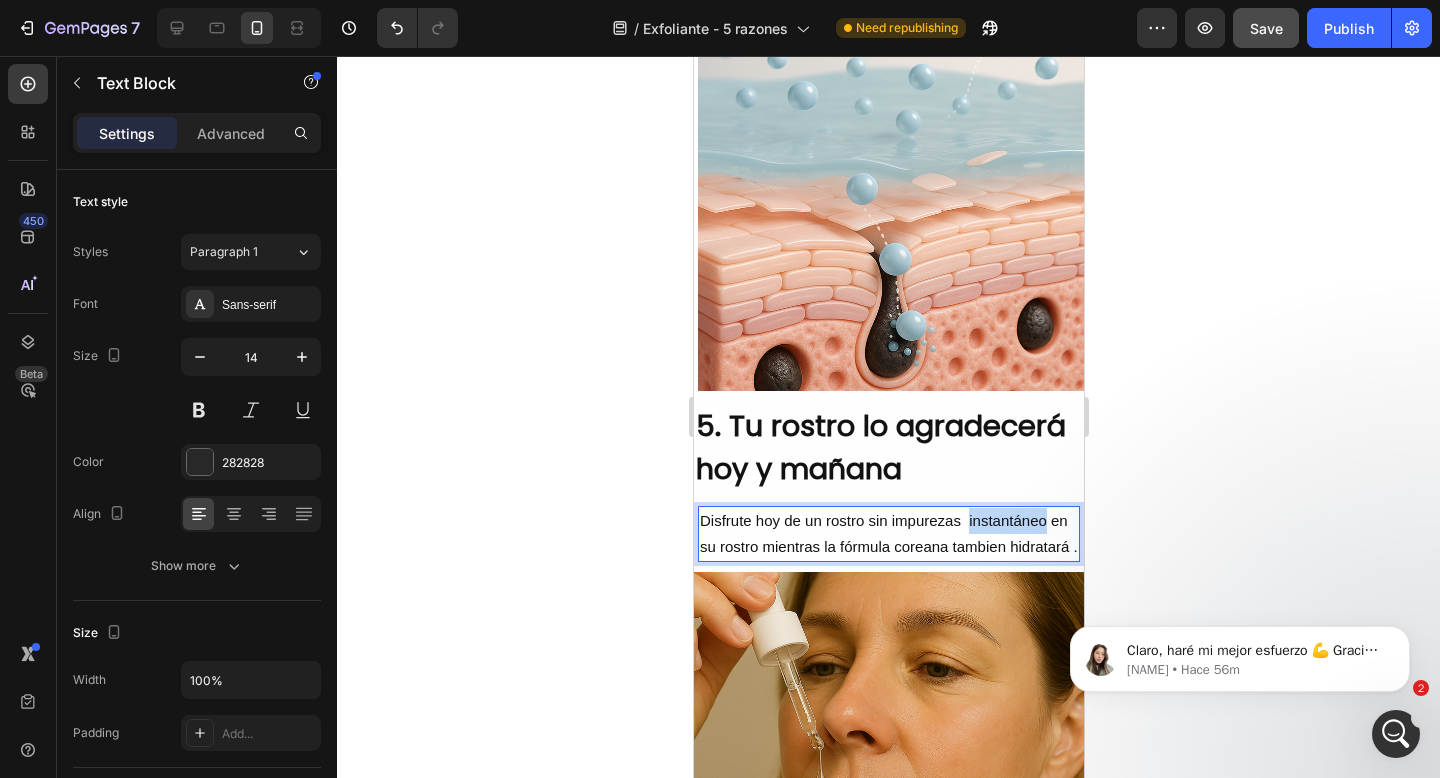 click on "Disfrute hoy de un rostro sin impurezas  instantáneo en su rostro mientras la fórmula coreana tambien hidratará ." at bounding box center (888, 533) 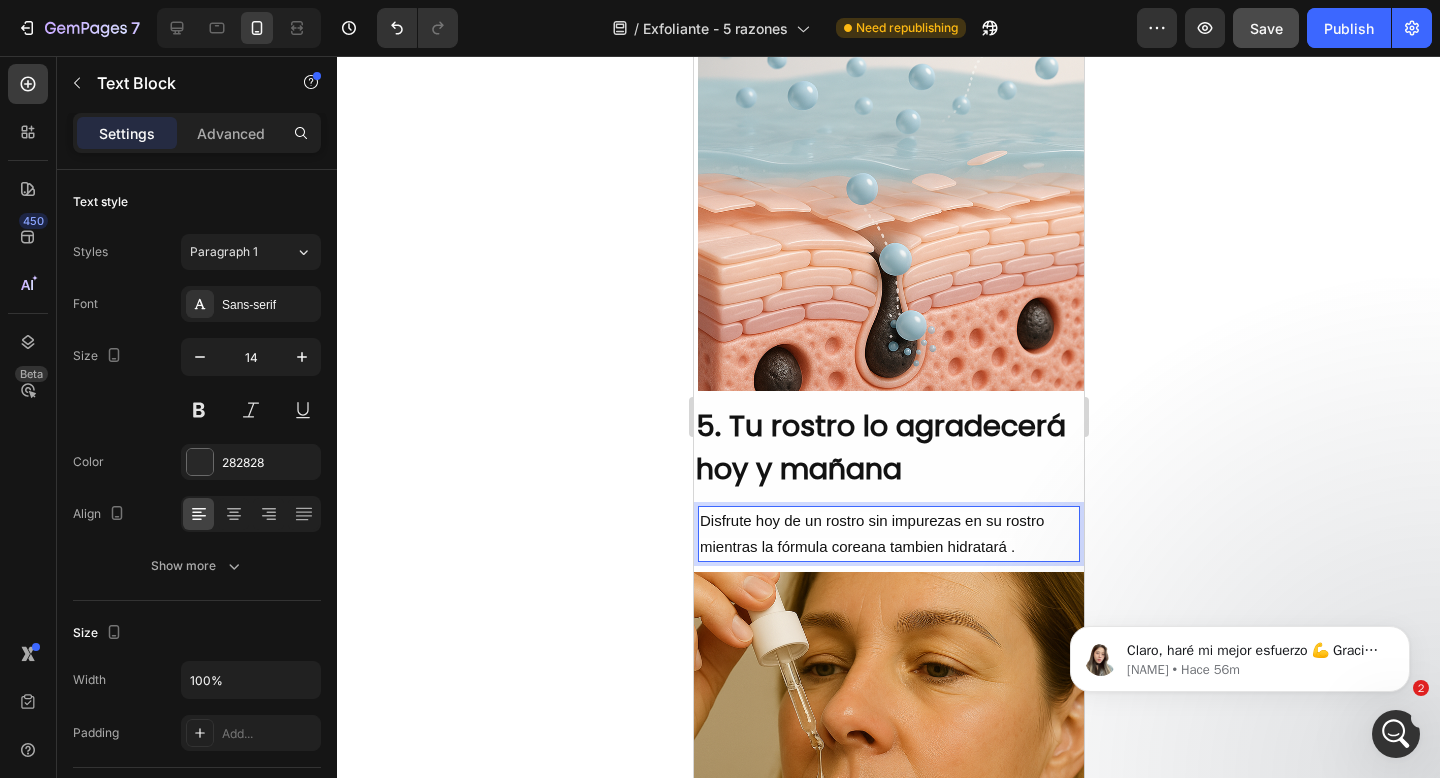 click on "Disfrute hoy de un rostro sin impurezas en su rostro mientras la fórmula coreana tambien hidratará ." at bounding box center [888, 534] 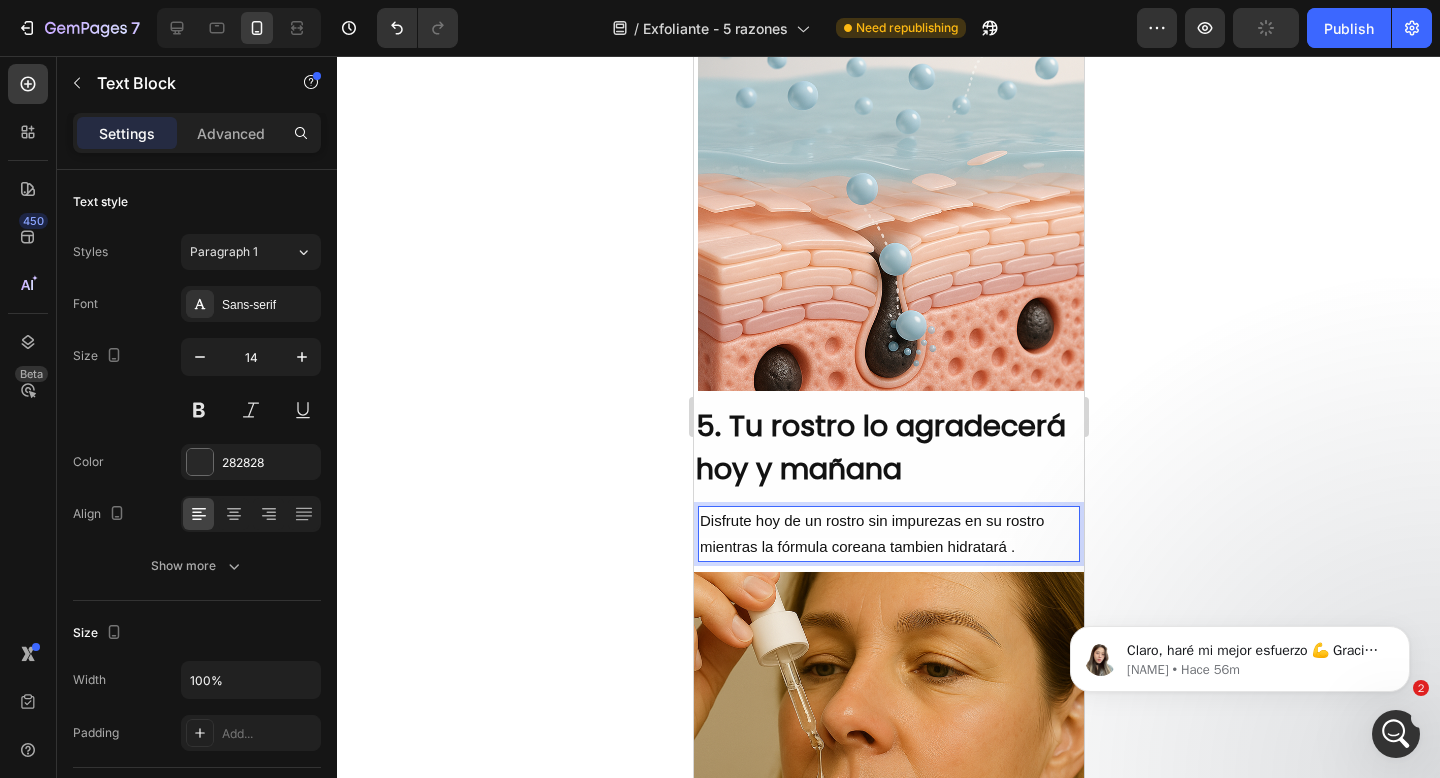 click on "é" 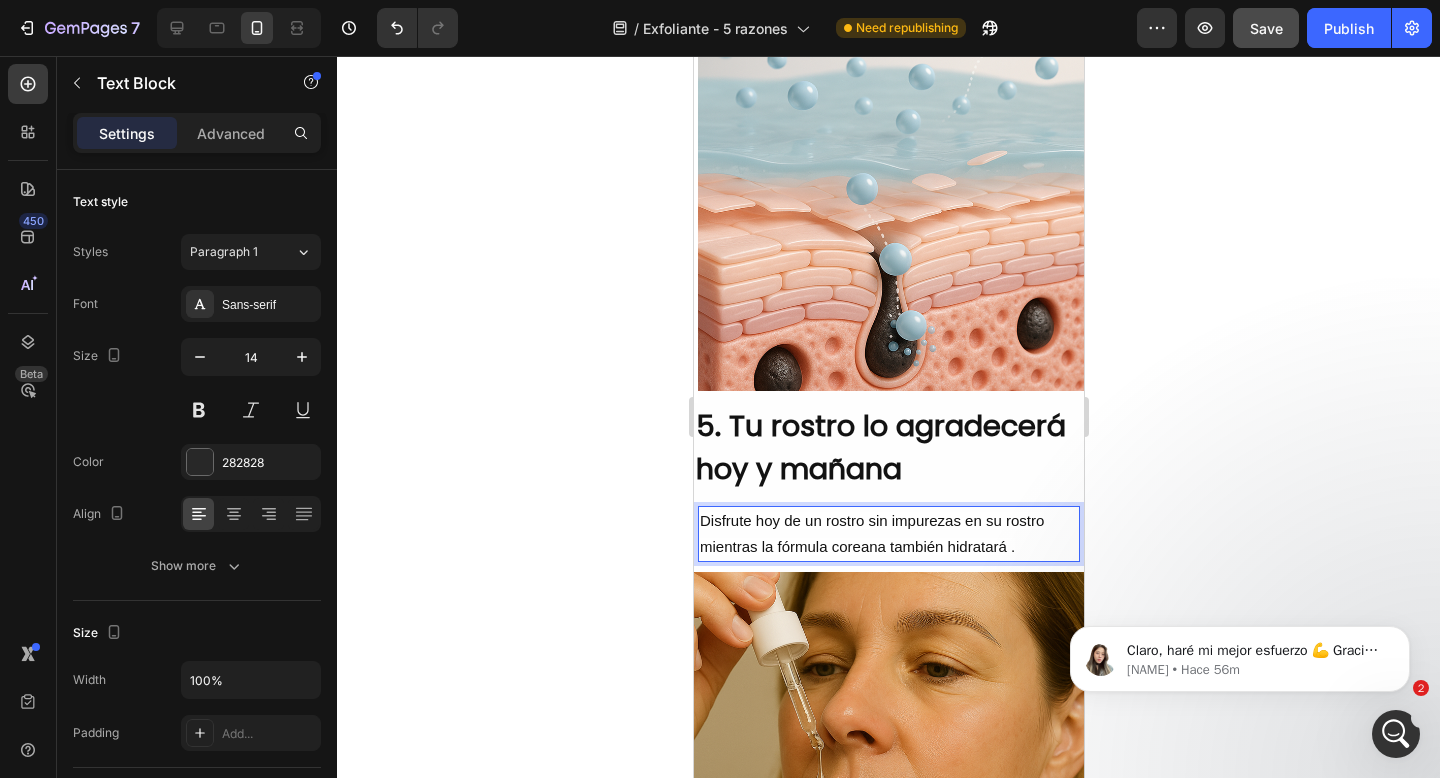 click on "Disfrute hoy de un rostro sin impurezas en su rostro mientras la fórmula coreana también hidratará ." at bounding box center [871, 533] 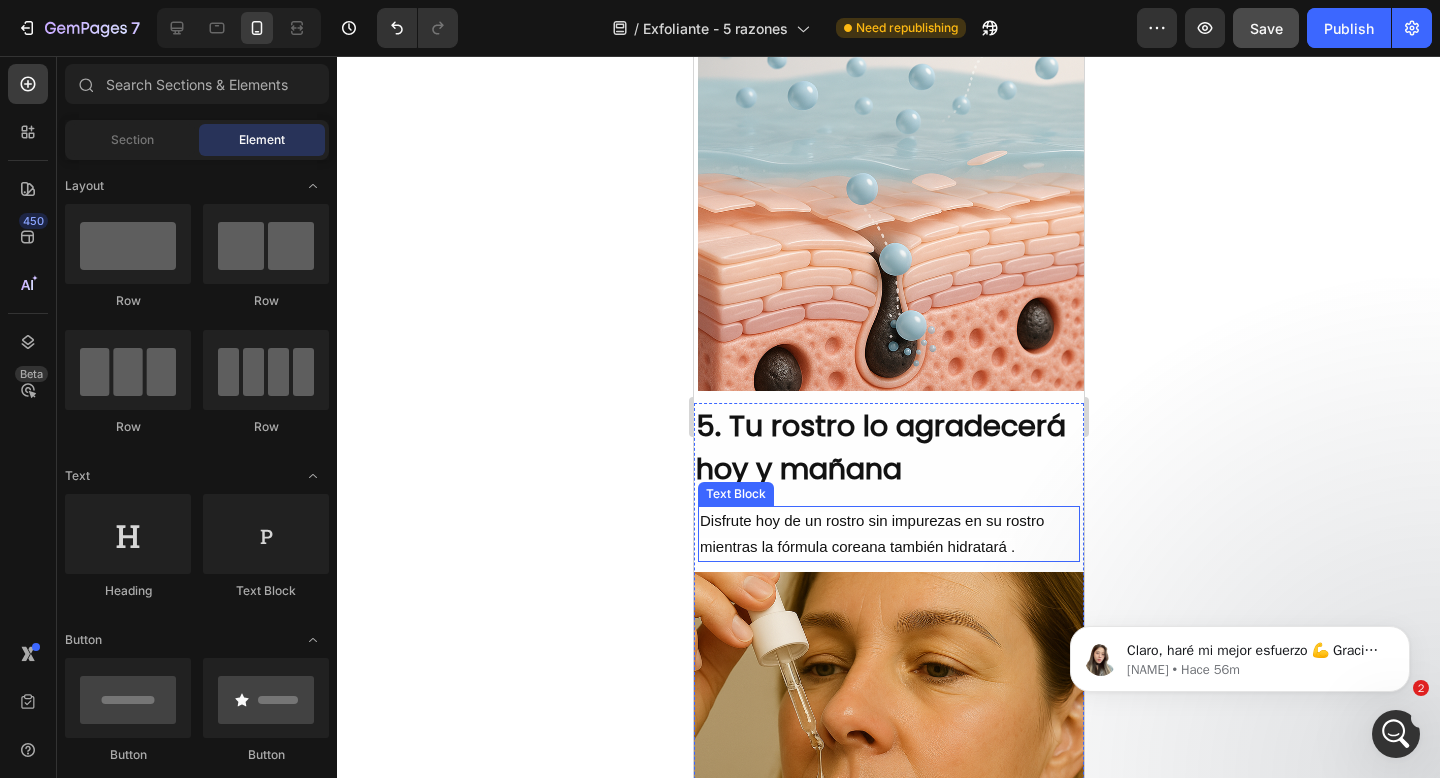 click on "Disfrute hoy de un rostro sin impurezas en su rostro mientras la fórmula coreana también hidratará ." at bounding box center (888, 534) 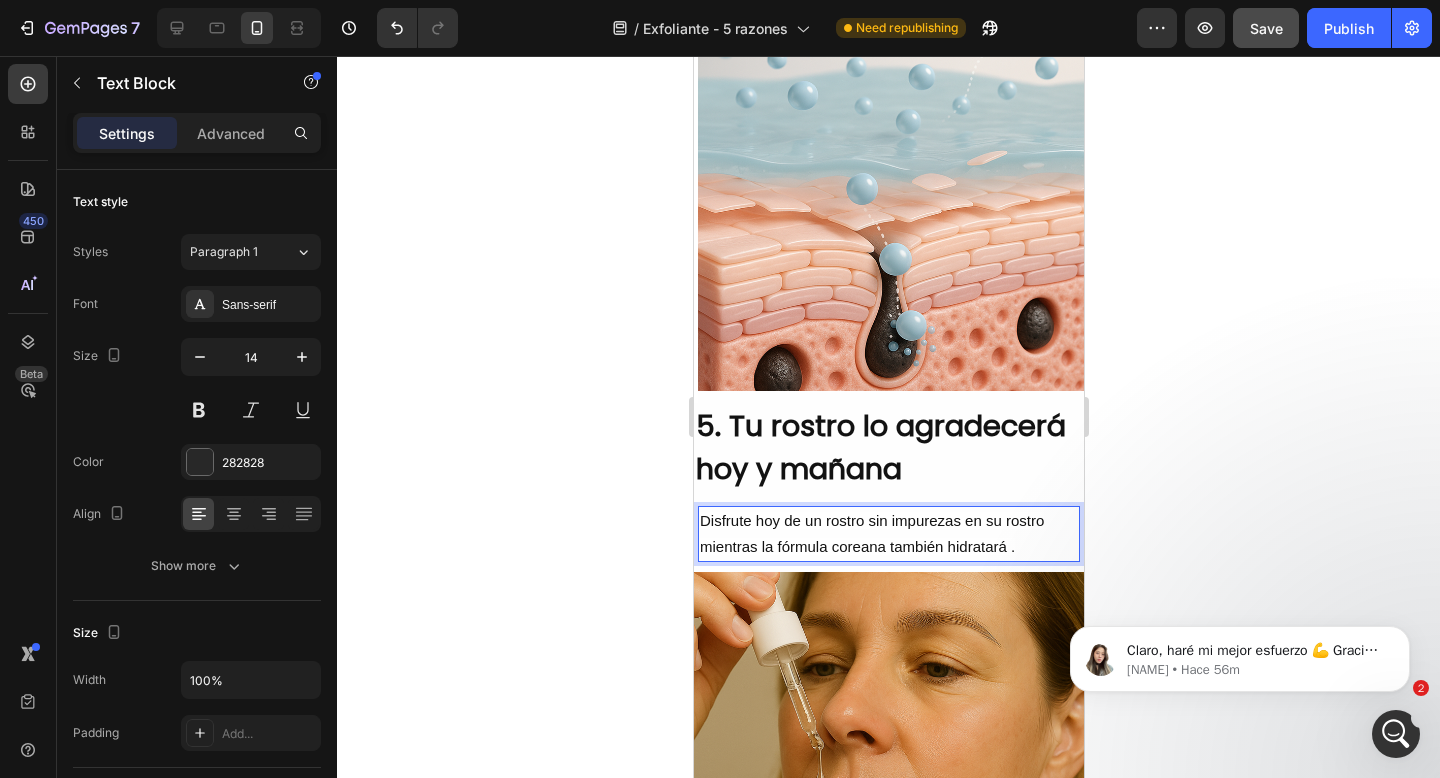 click on "Disfrute hoy de un rostro sin impurezas en su rostro mientras la fórmula coreana también hidratará ." at bounding box center [871, 533] 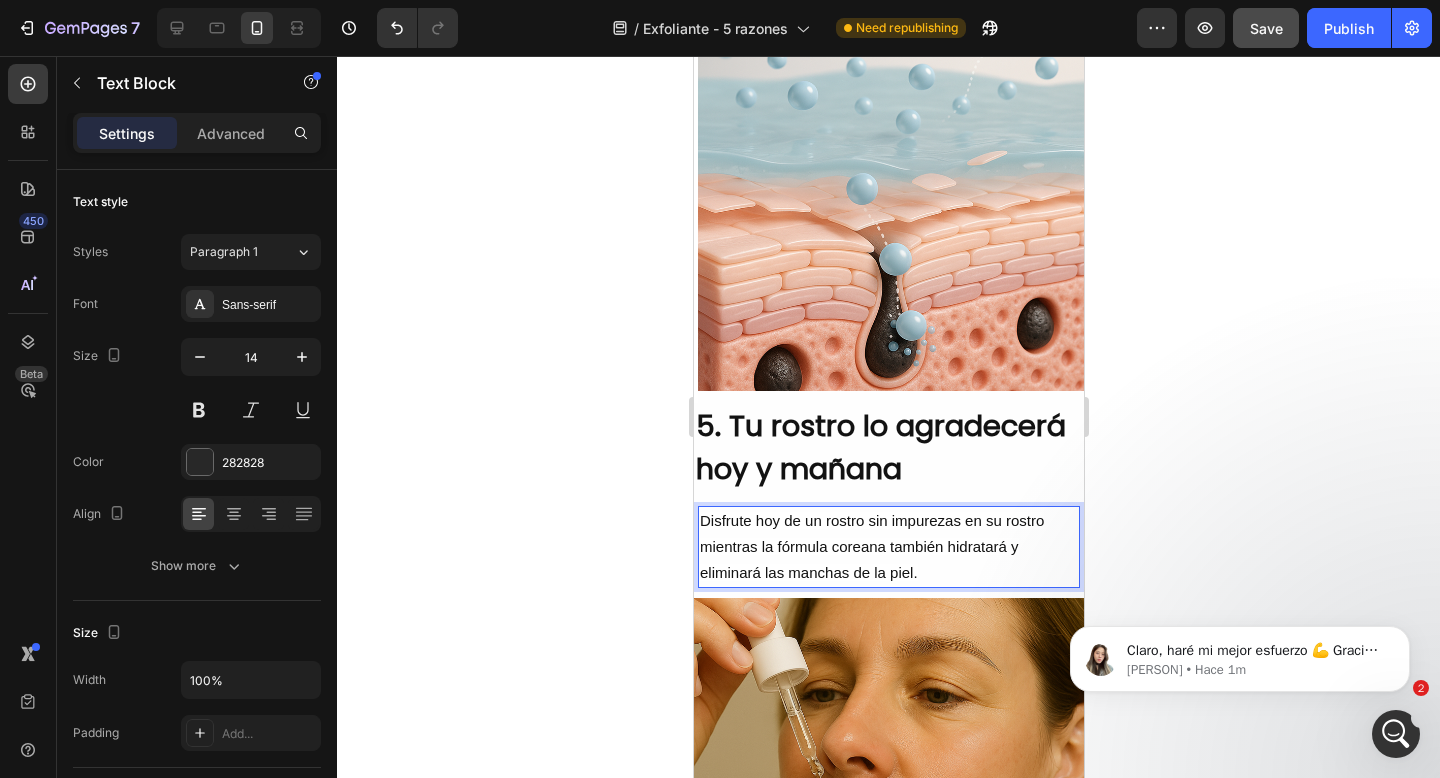 click 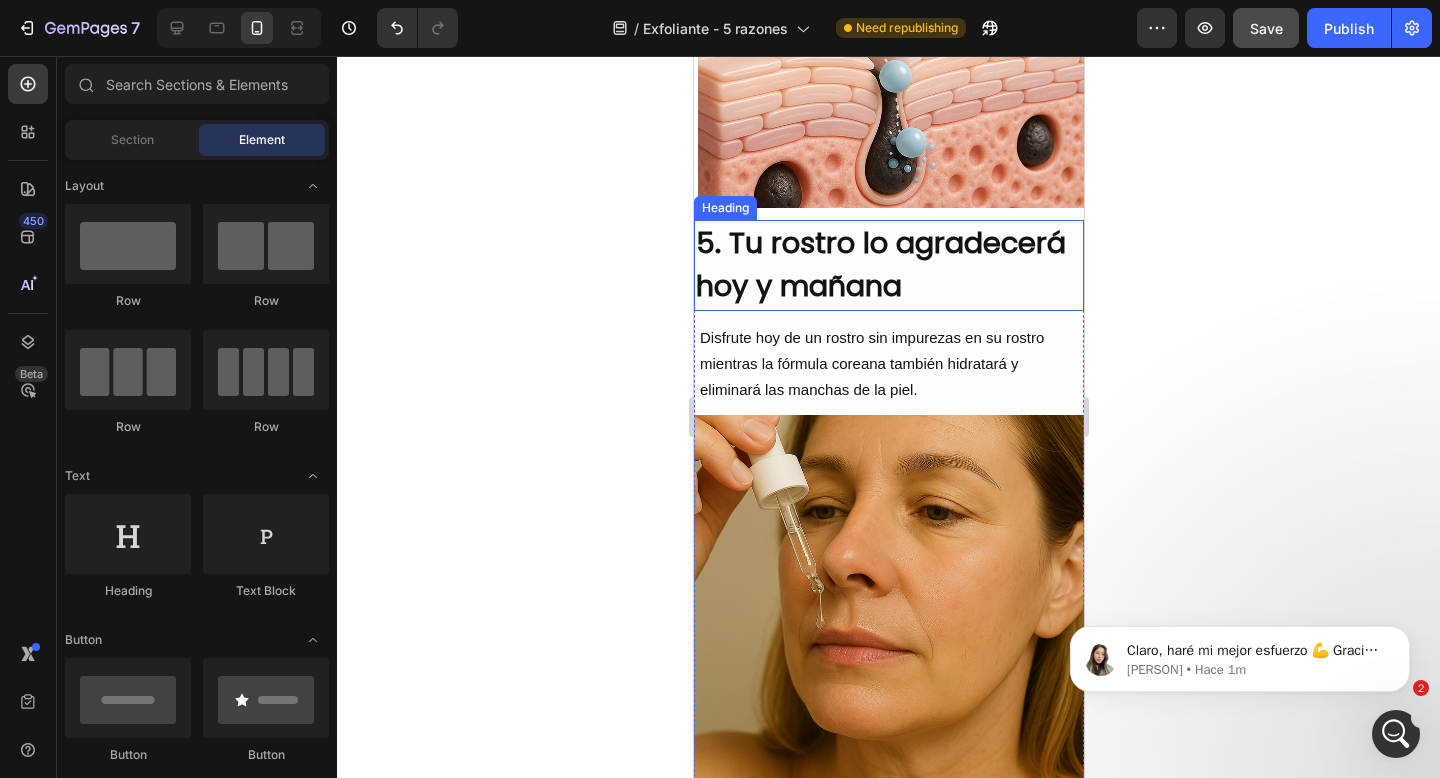 scroll, scrollTop: 3220, scrollLeft: 0, axis: vertical 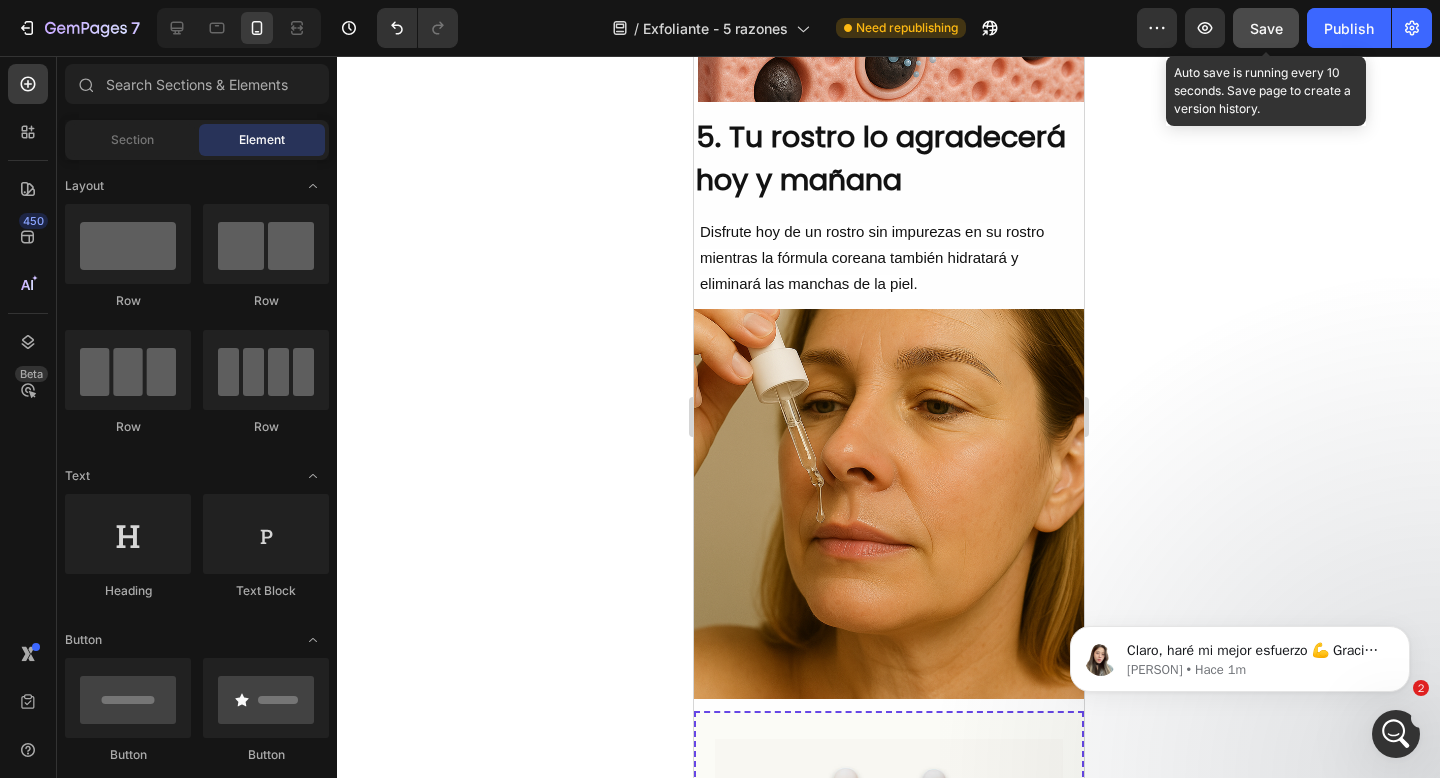 click on "Save" at bounding box center [1266, 28] 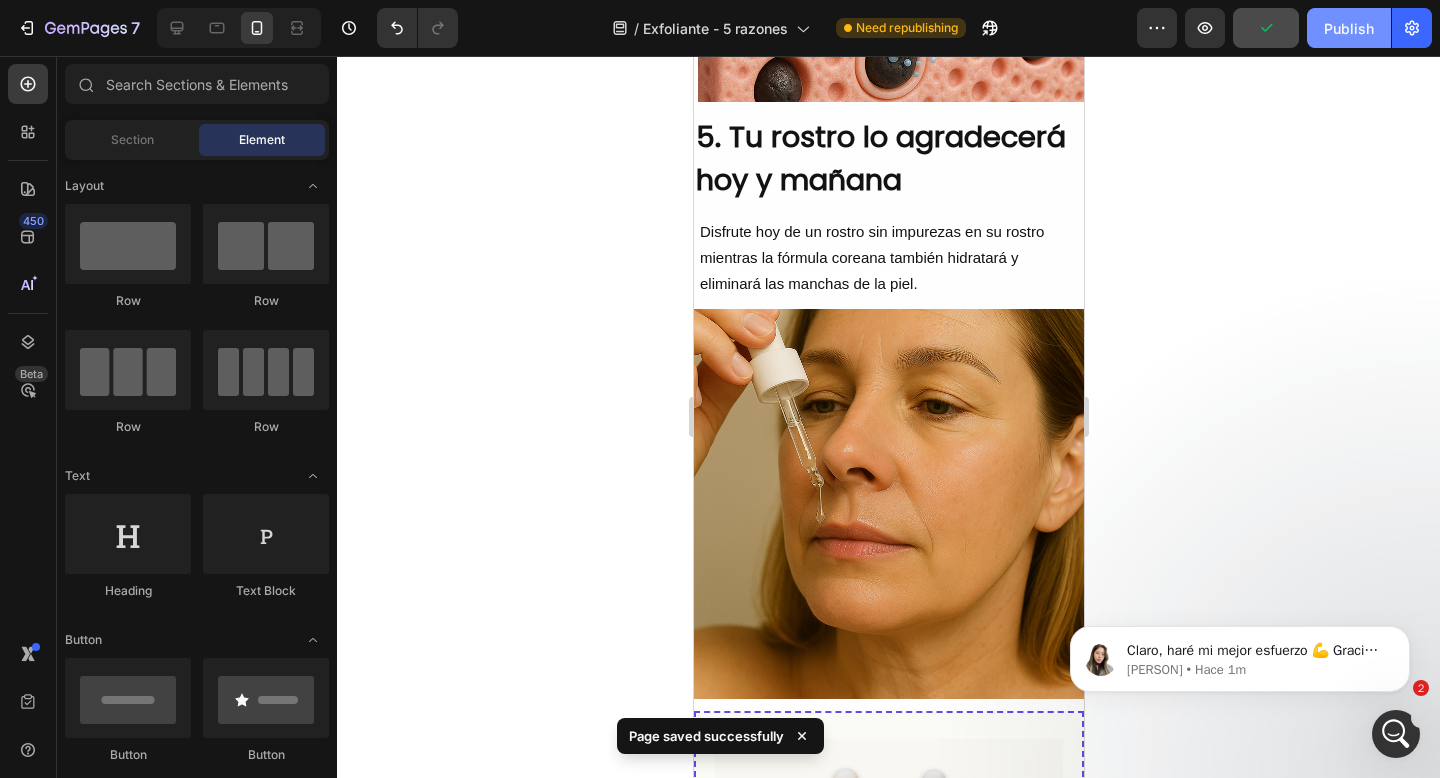 click on "Publish" at bounding box center (1349, 28) 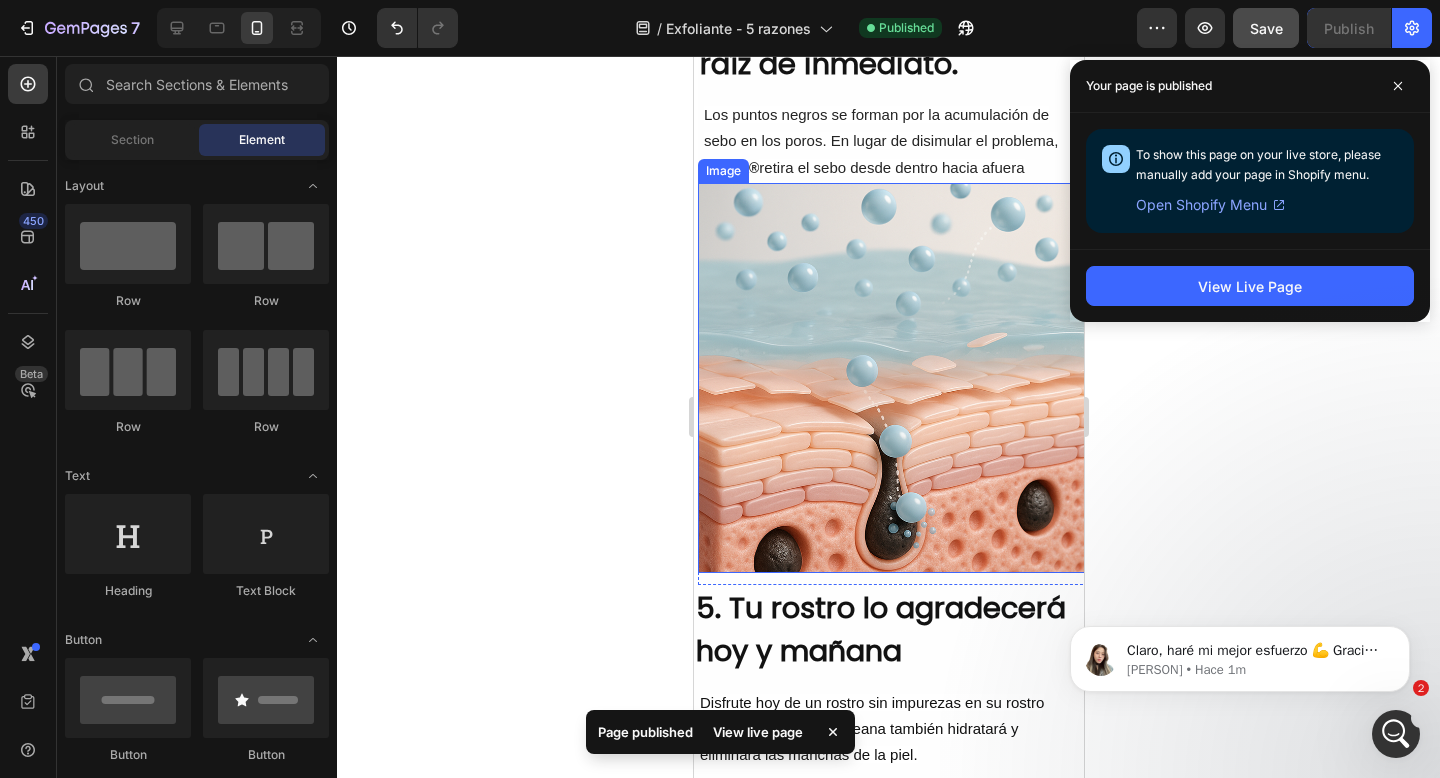 scroll, scrollTop: 2741, scrollLeft: 0, axis: vertical 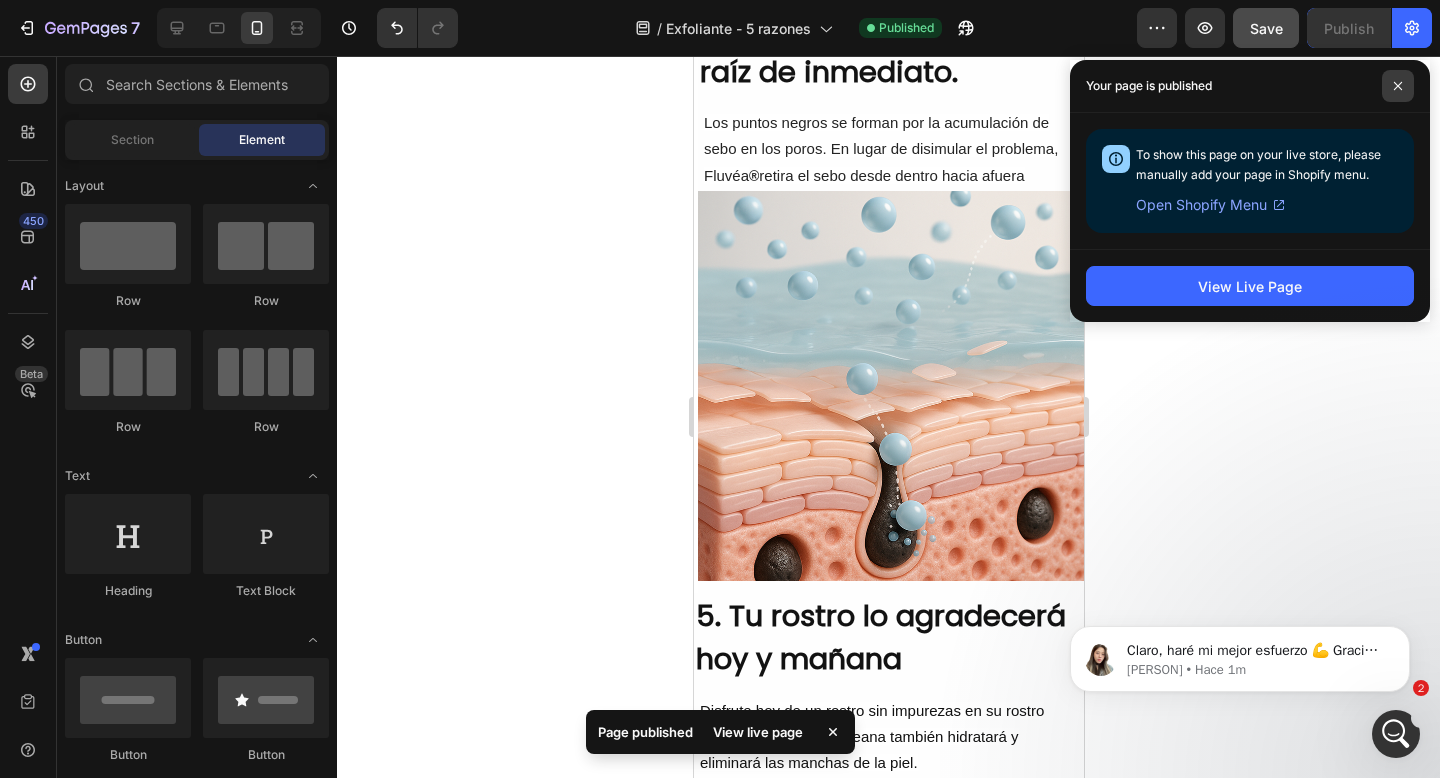 click at bounding box center [1398, 86] 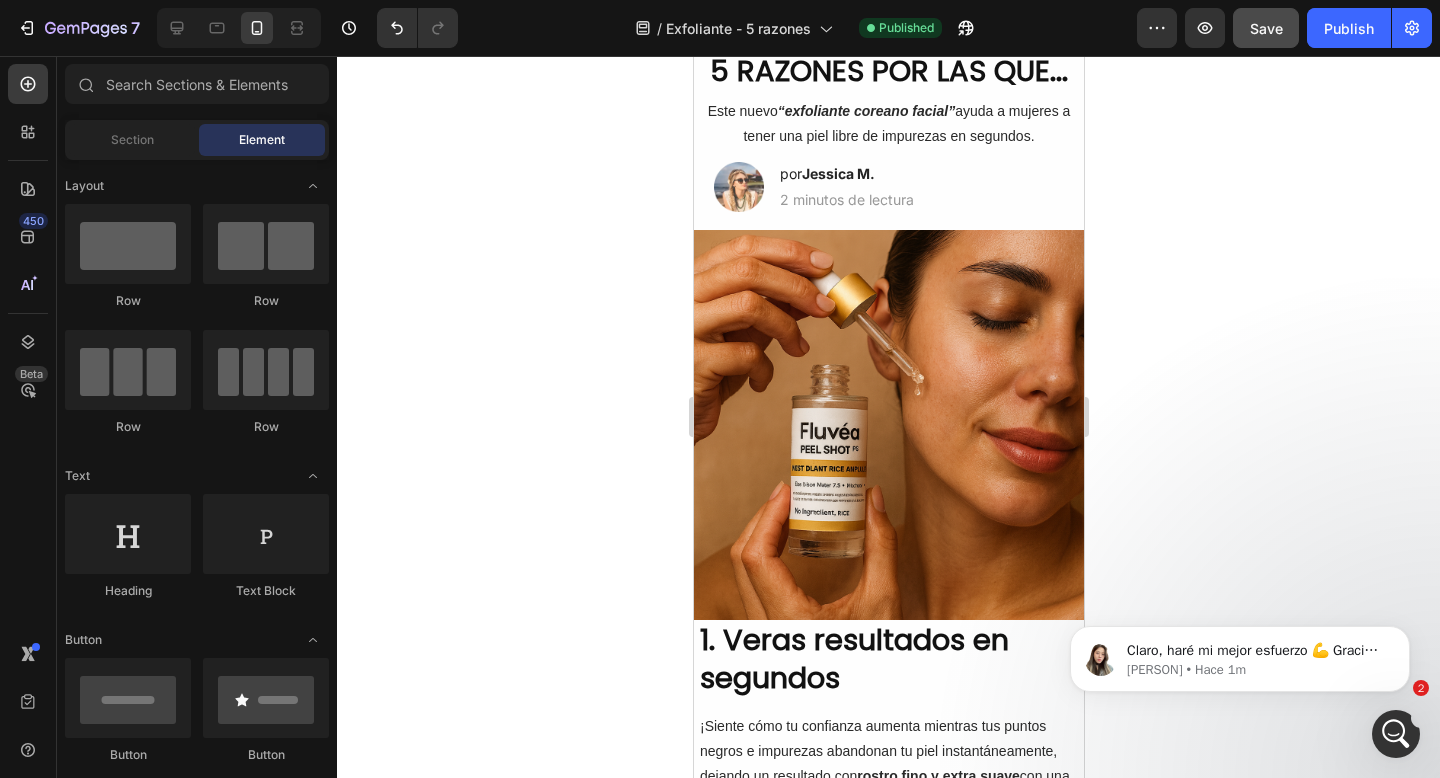 scroll, scrollTop: 0, scrollLeft: 0, axis: both 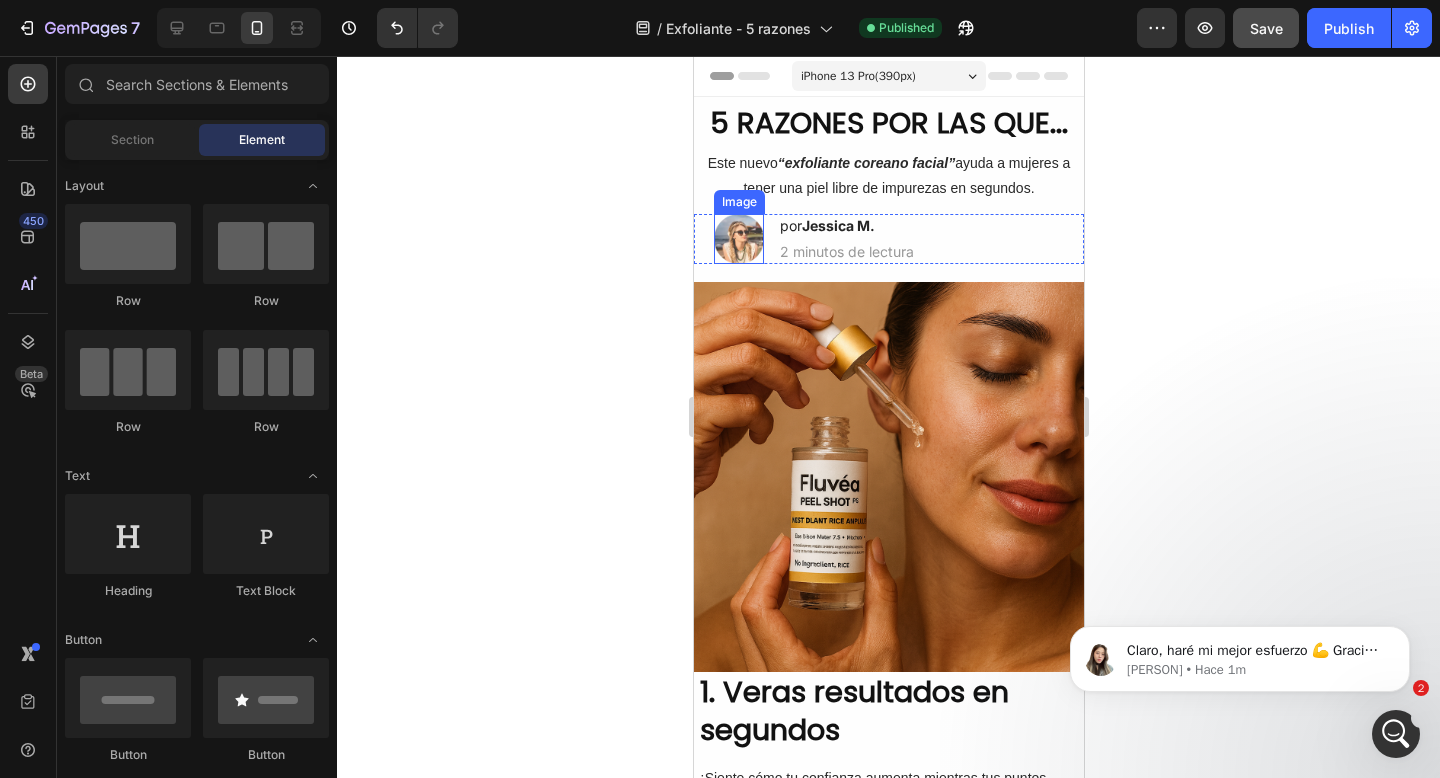 click at bounding box center (738, 239) 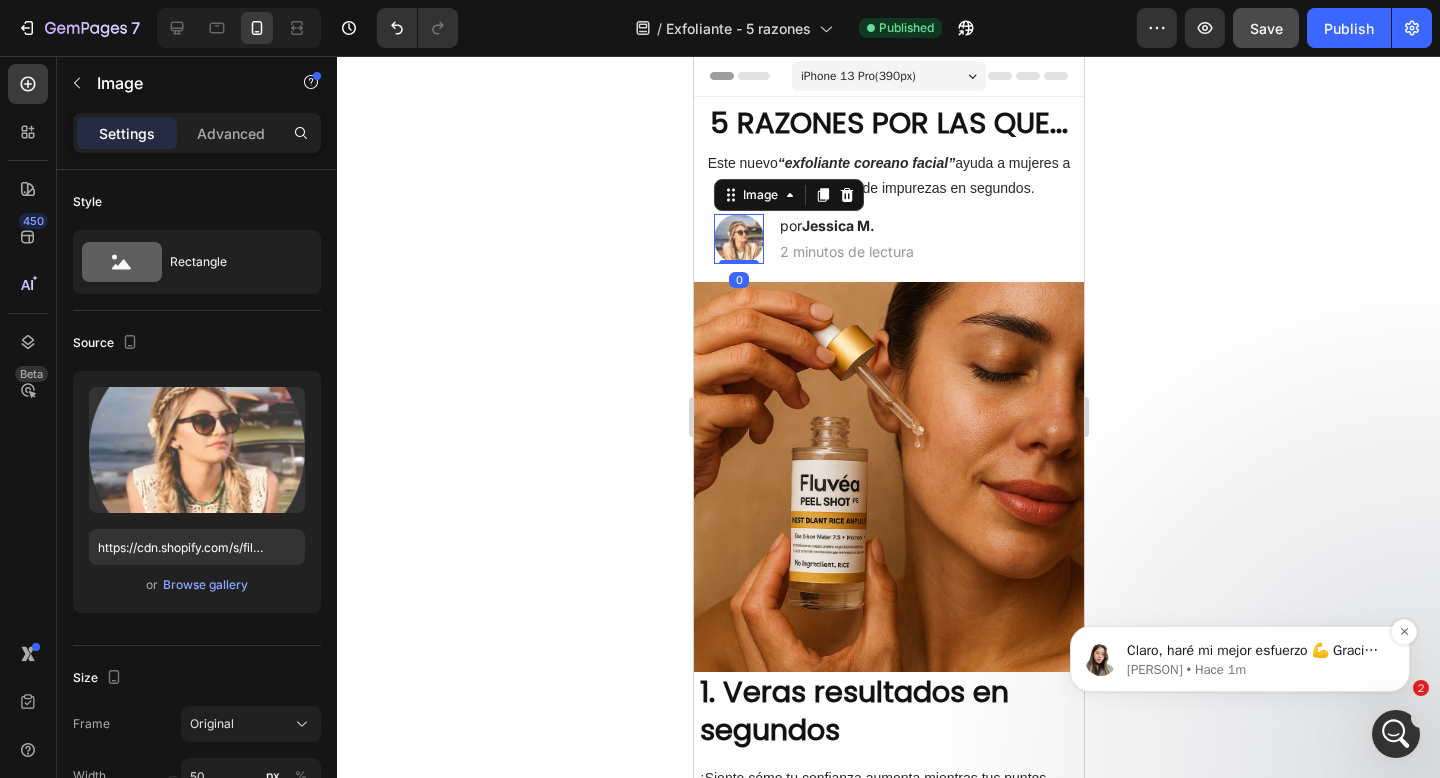click on "[PERSON] • Hace 1m" at bounding box center [1256, 670] 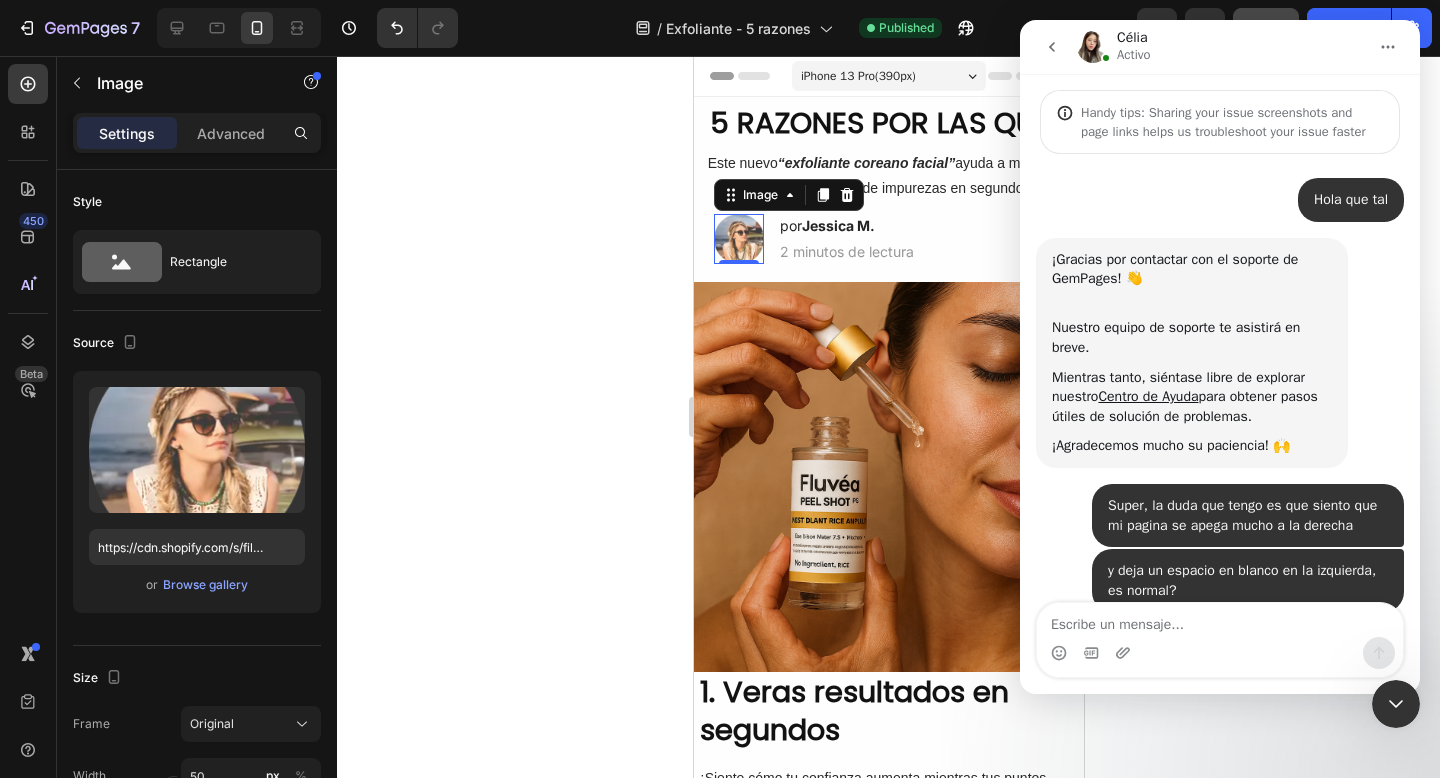 scroll, scrollTop: 394, scrollLeft: 0, axis: vertical 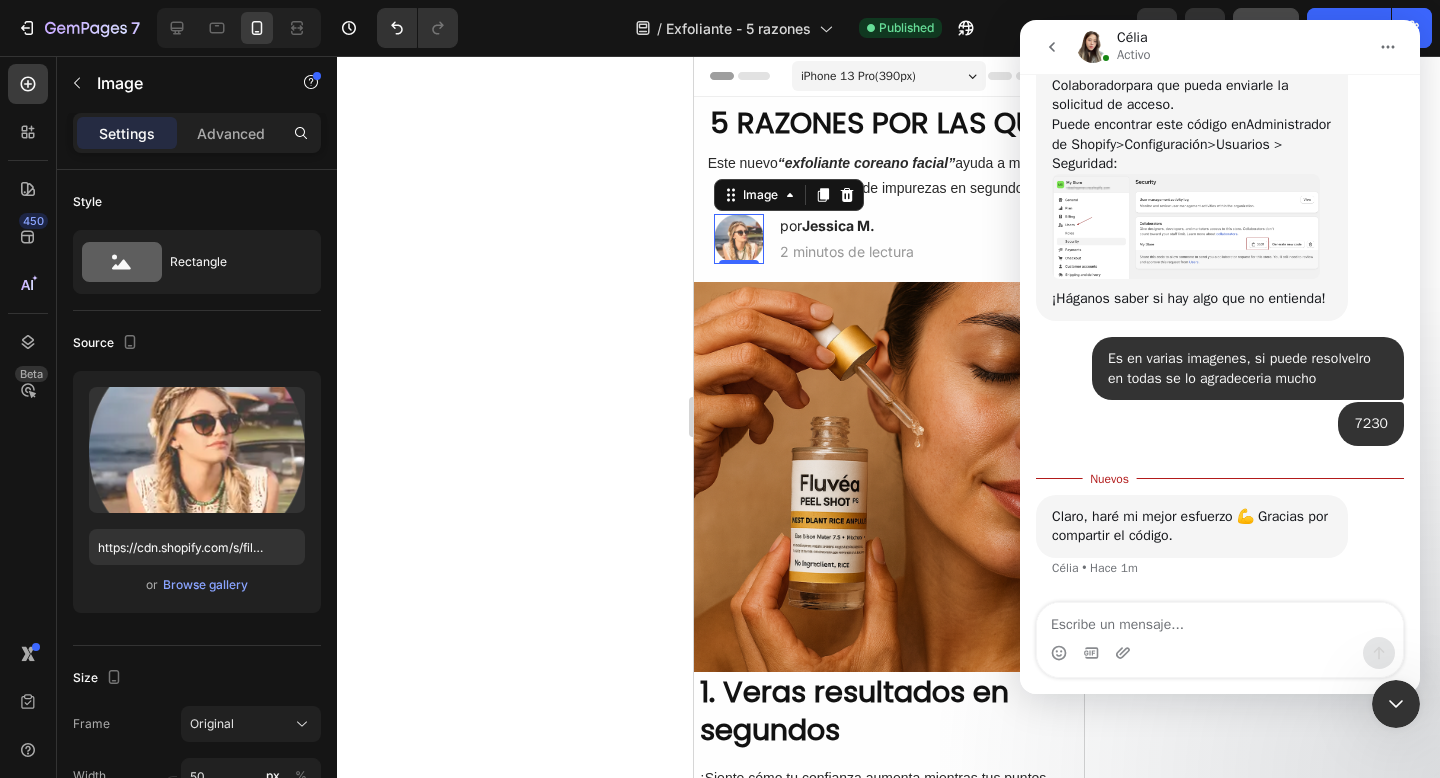 click at bounding box center (1220, 620) 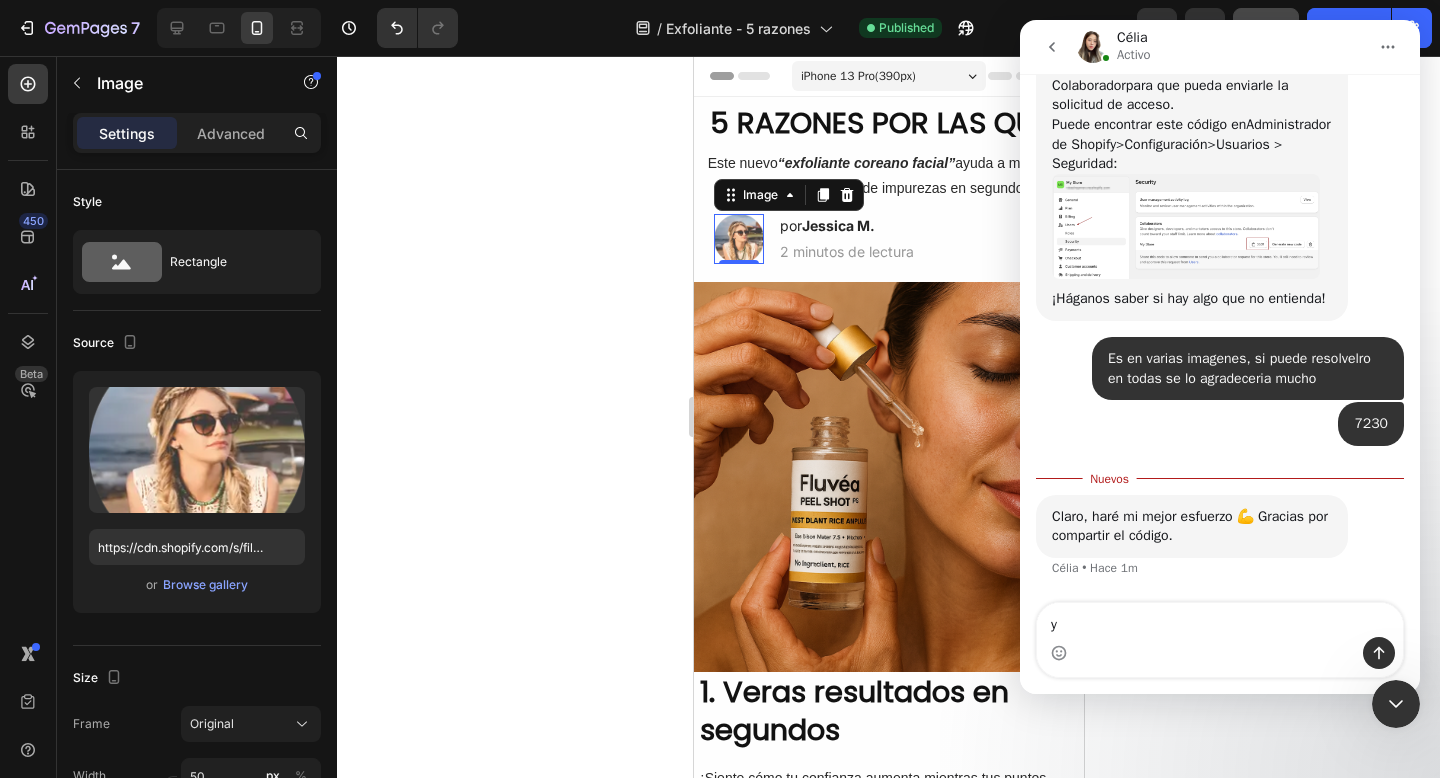 type on "y" 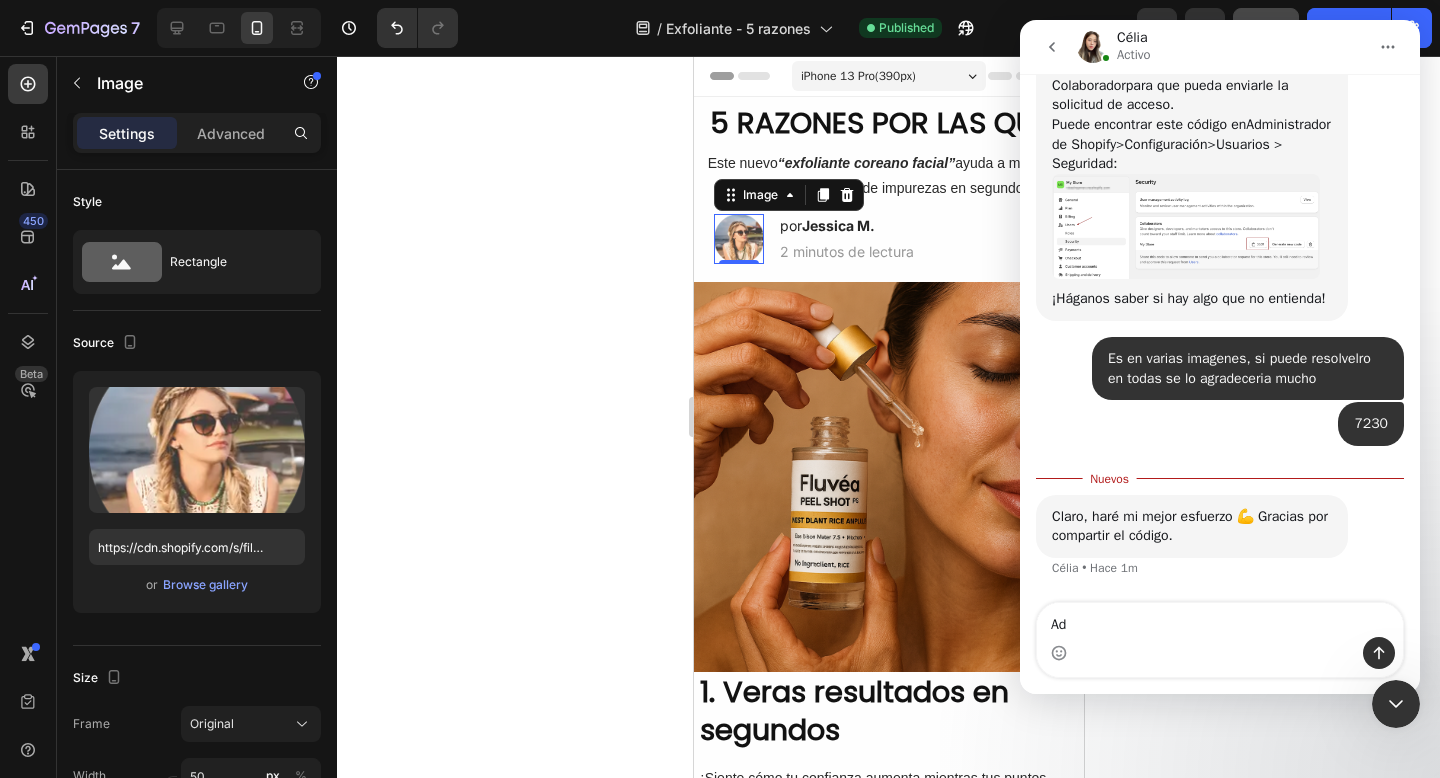 type on "A" 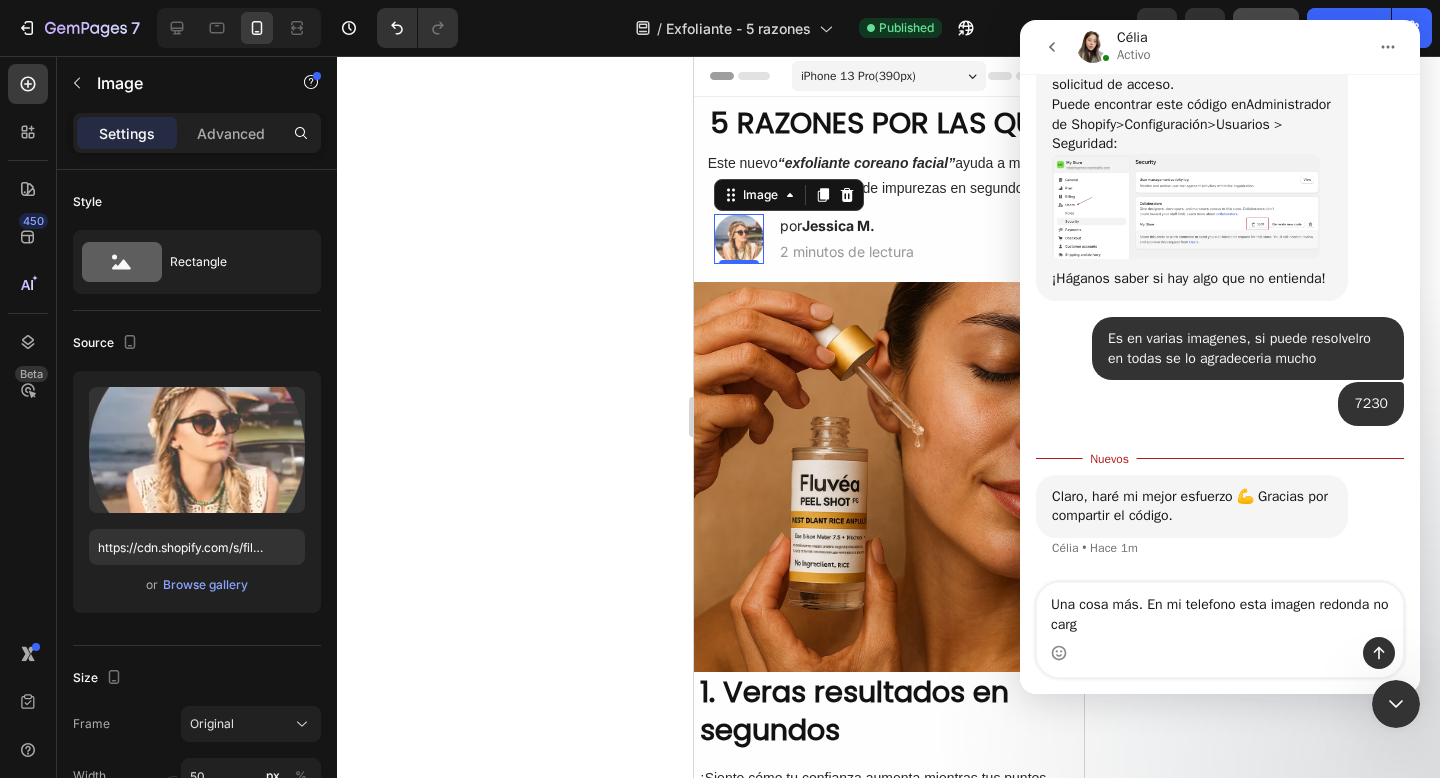 type on "Una cosa más. En mi telefono esta imagen redonda no carga" 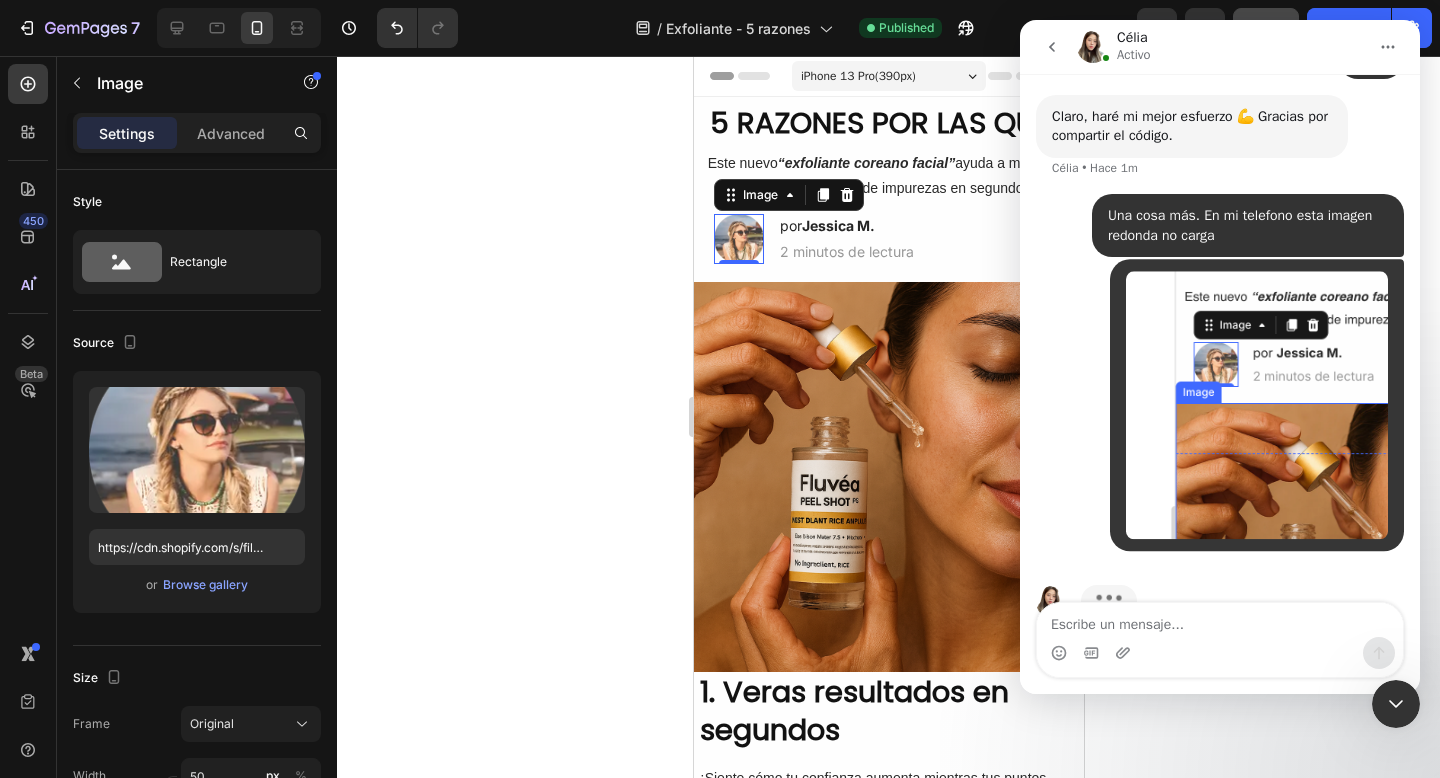 scroll, scrollTop: 1983, scrollLeft: 0, axis: vertical 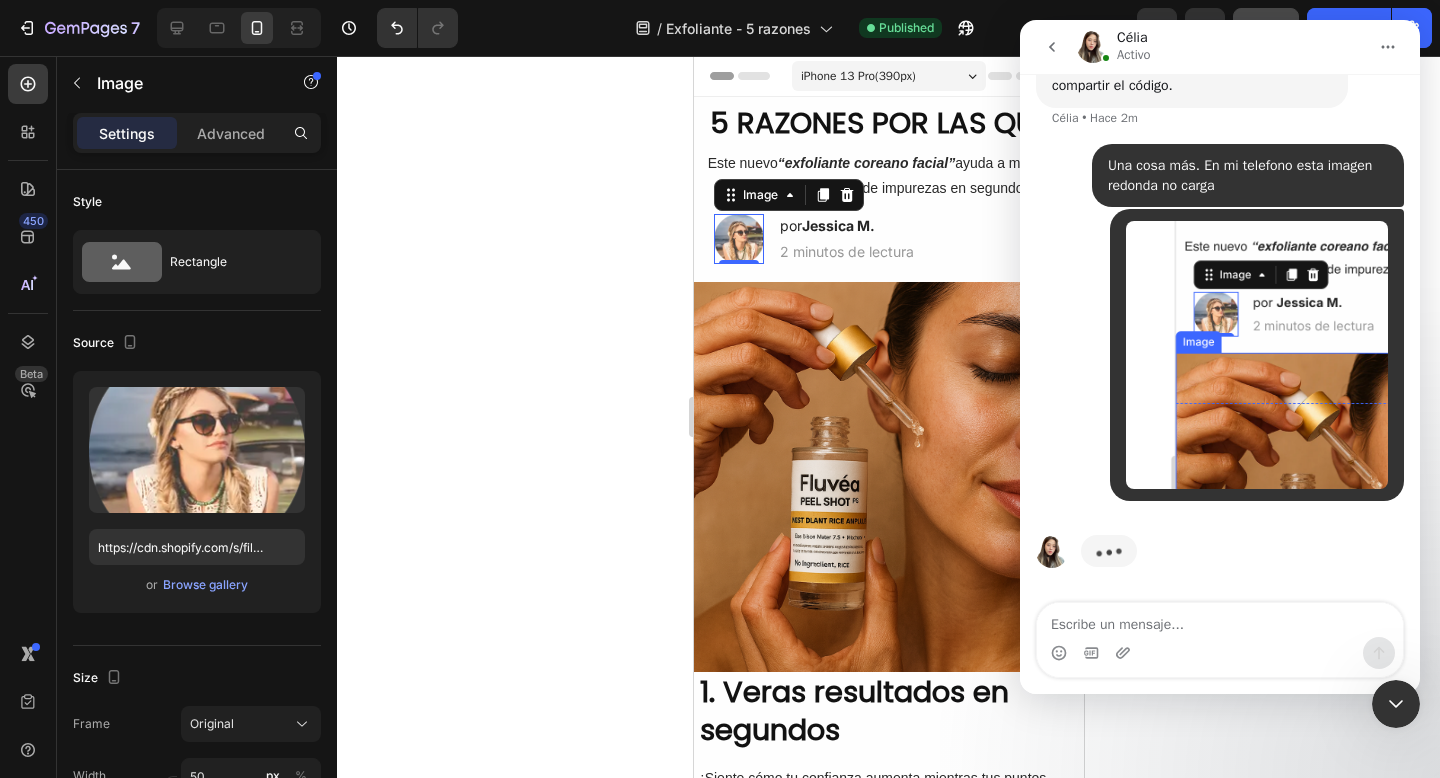 click at bounding box center (1220, 620) 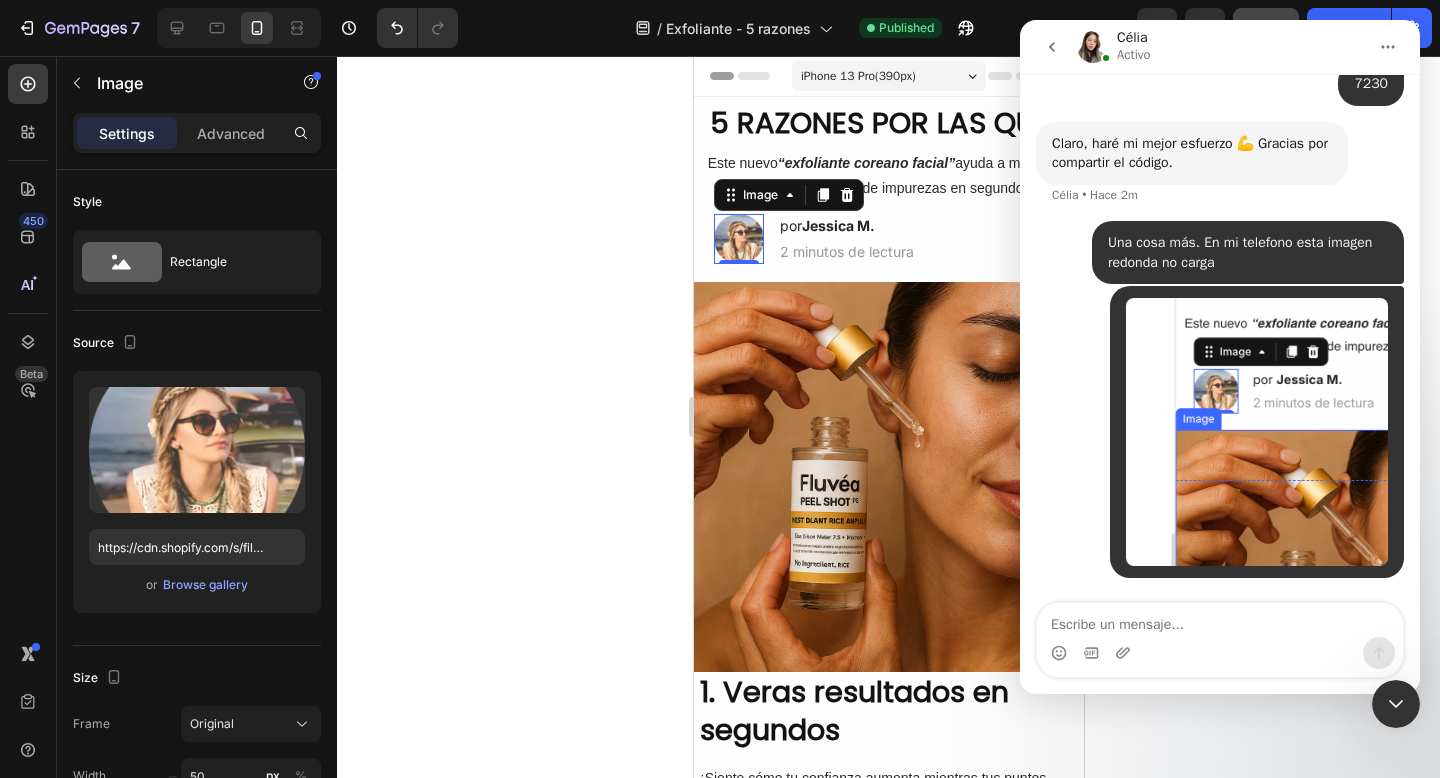 scroll, scrollTop: 1983, scrollLeft: 0, axis: vertical 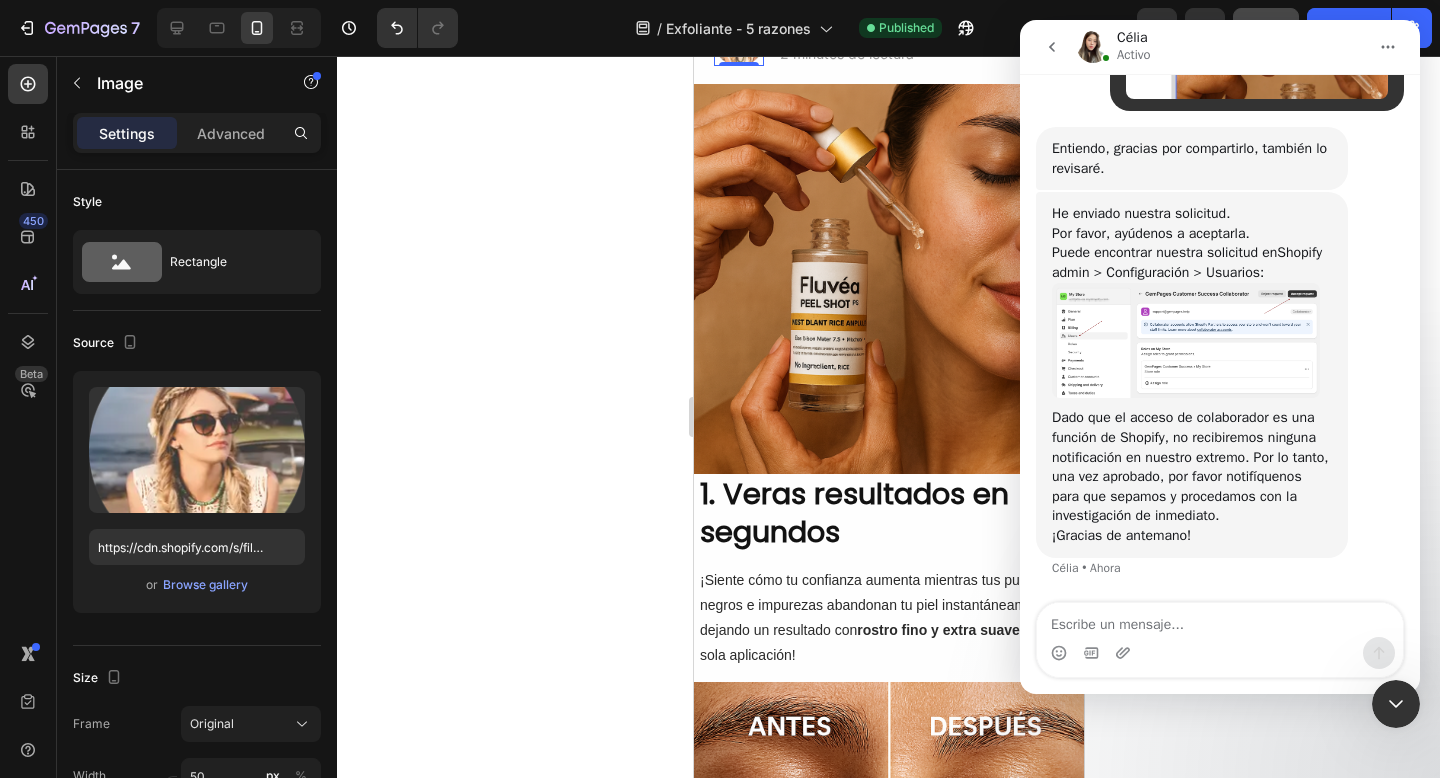 click at bounding box center (1220, 653) 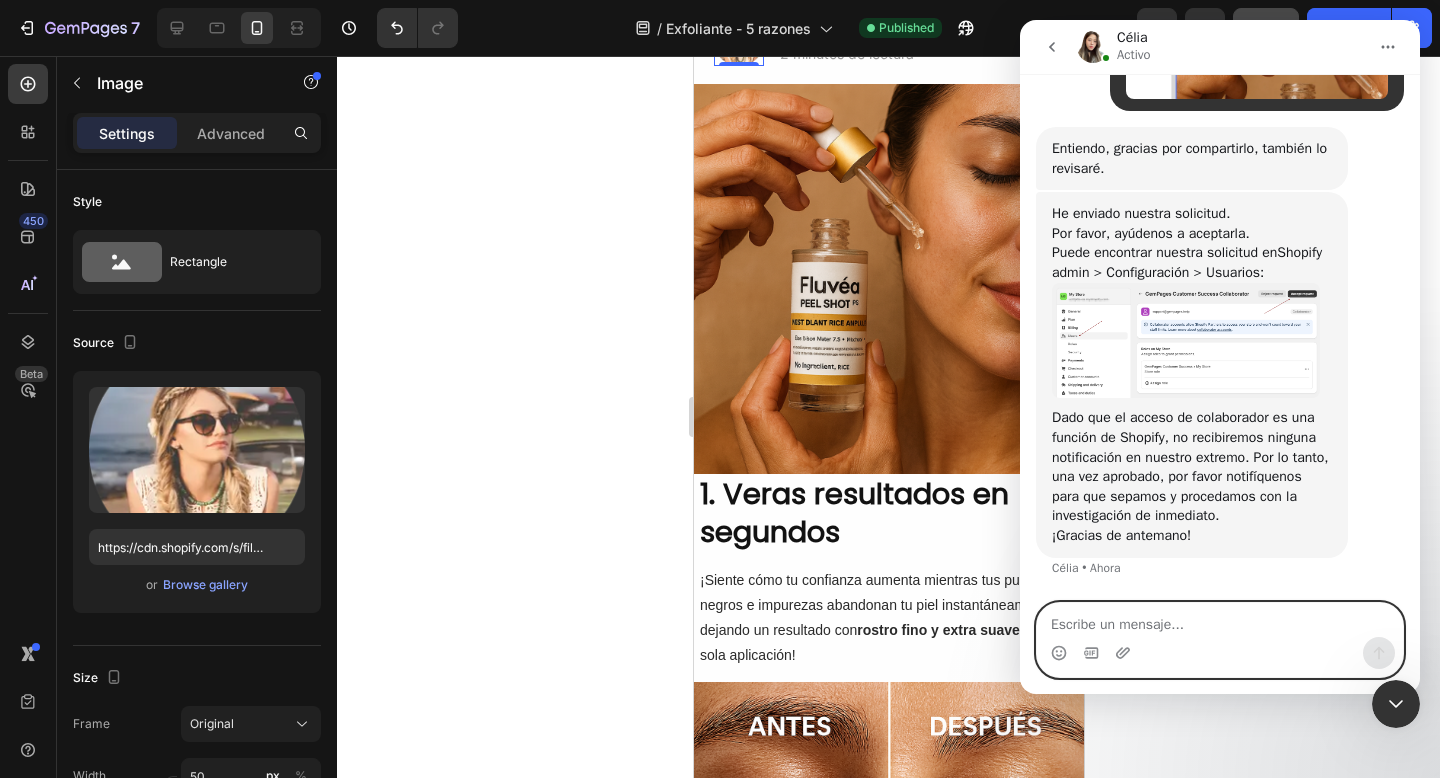 click at bounding box center [1220, 620] 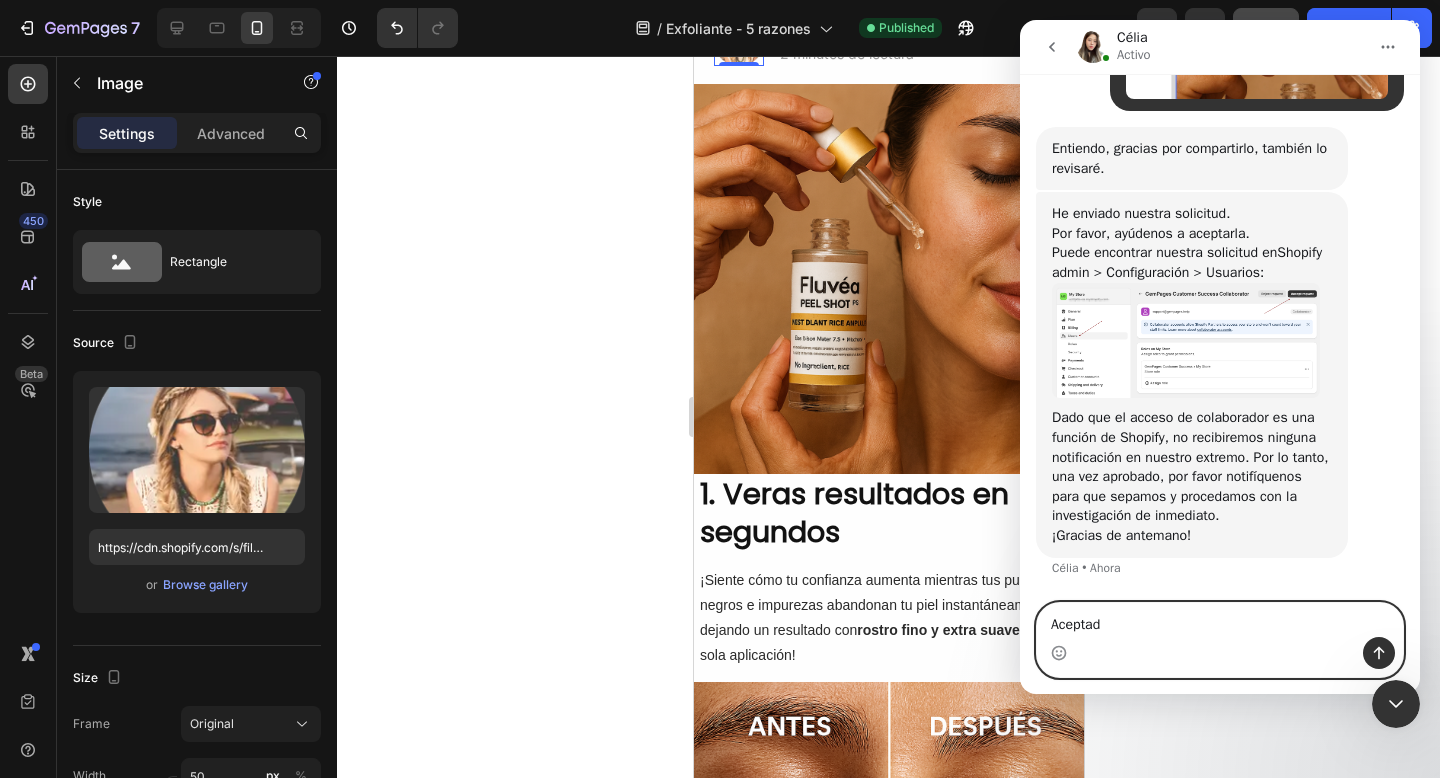 type on "Aceptado" 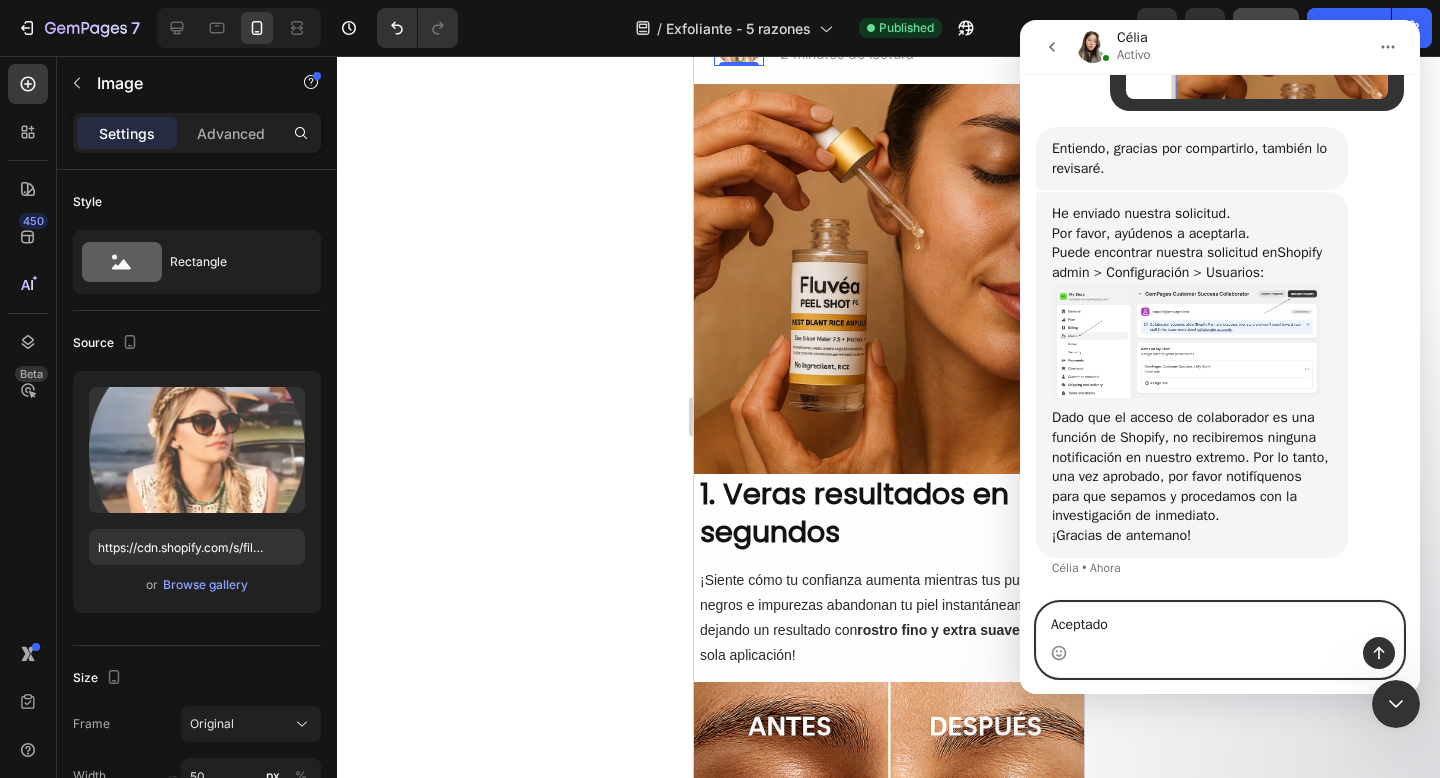 type 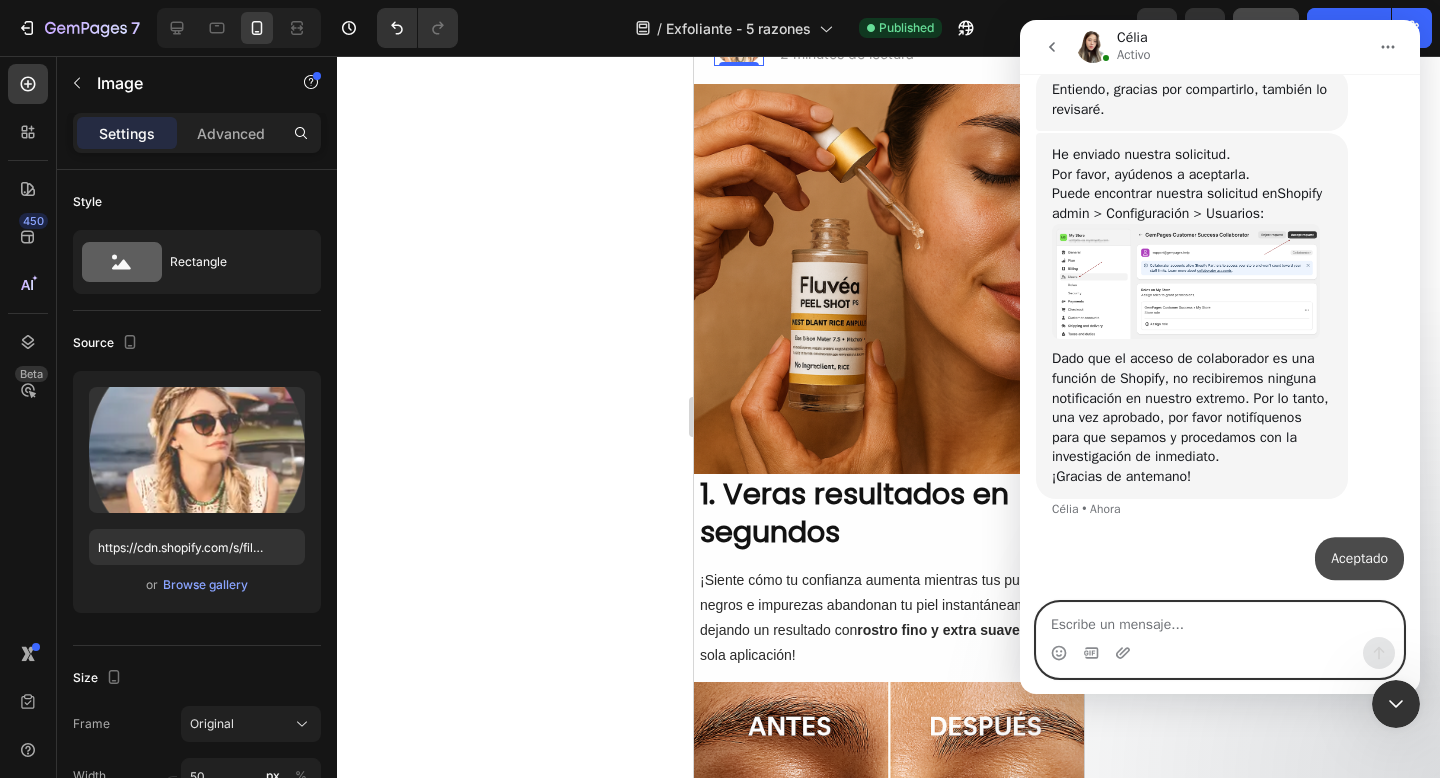 scroll, scrollTop: 2451, scrollLeft: 0, axis: vertical 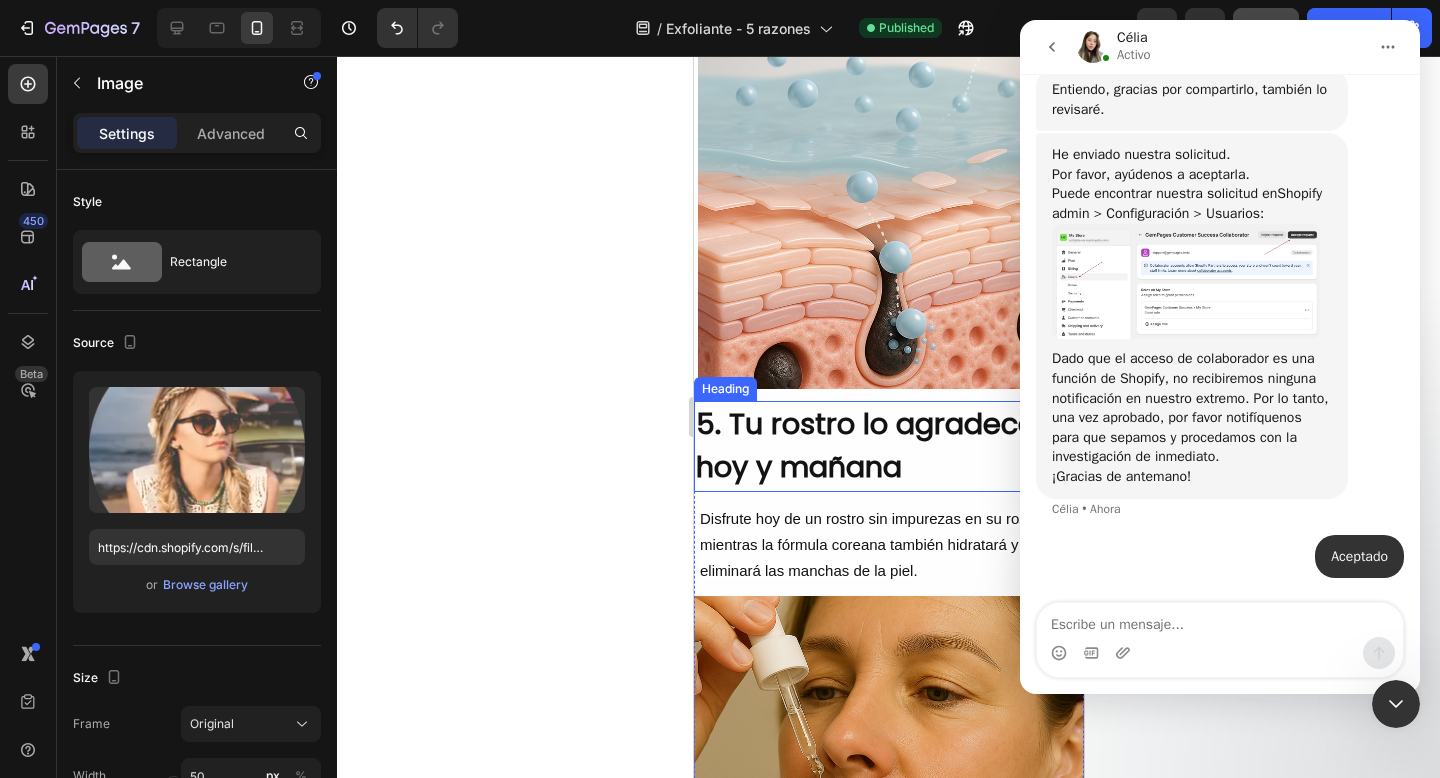 click on "5. Tu rostro lo agradecerá hoy y mañana" at bounding box center (888, 446) 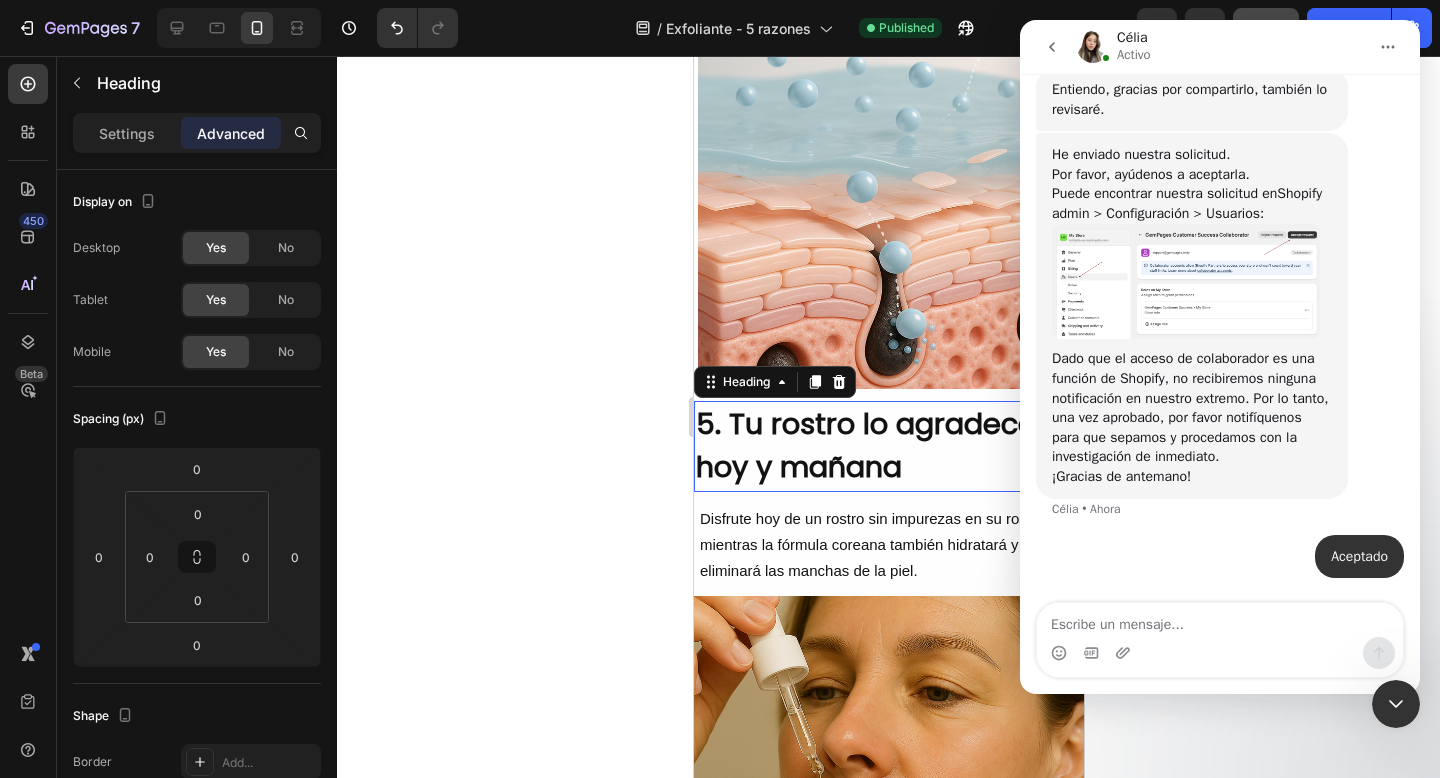 click on "5. Tu rostro lo agradecerá hoy y mañana" at bounding box center (888, 446) 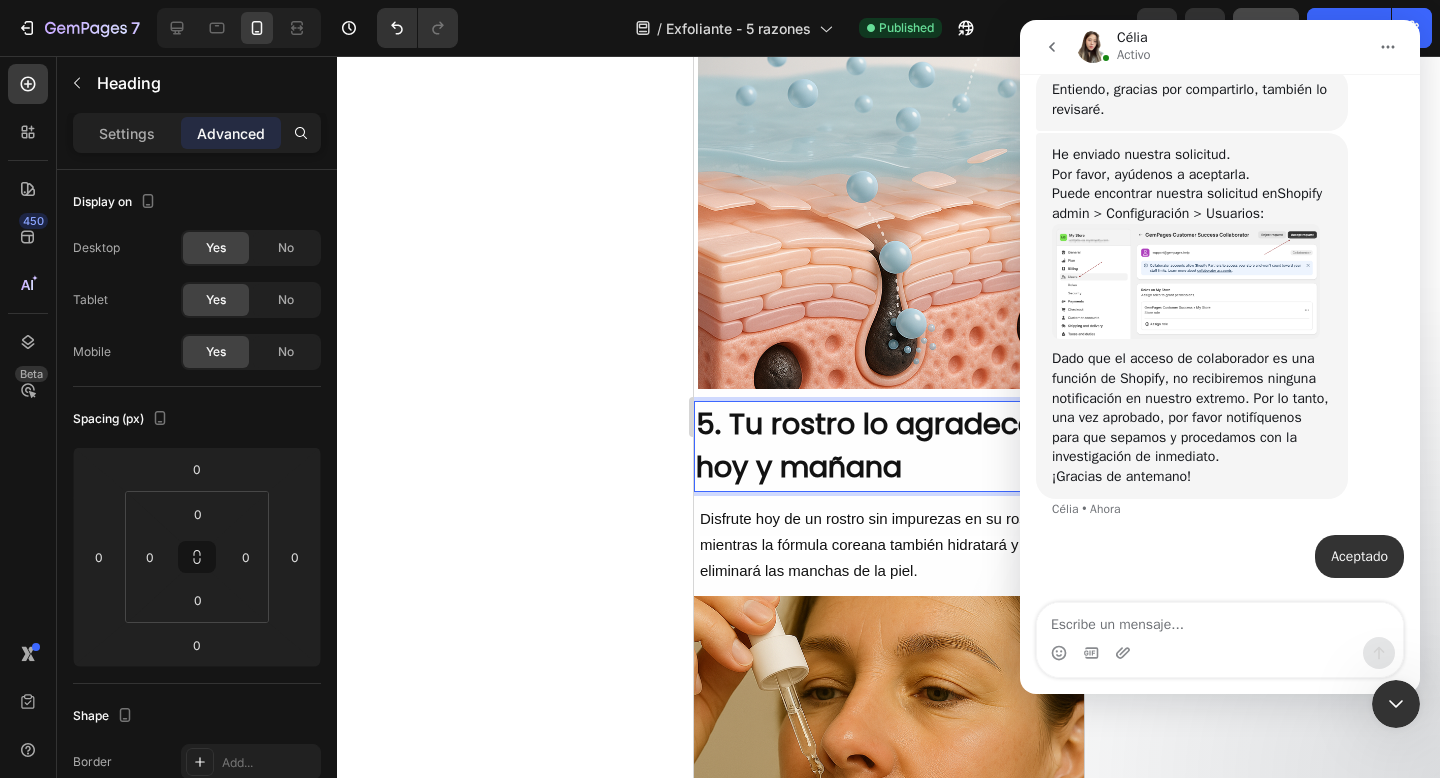 click on "5. Tu rostro lo agradecerá hoy y mañana" at bounding box center (888, 446) 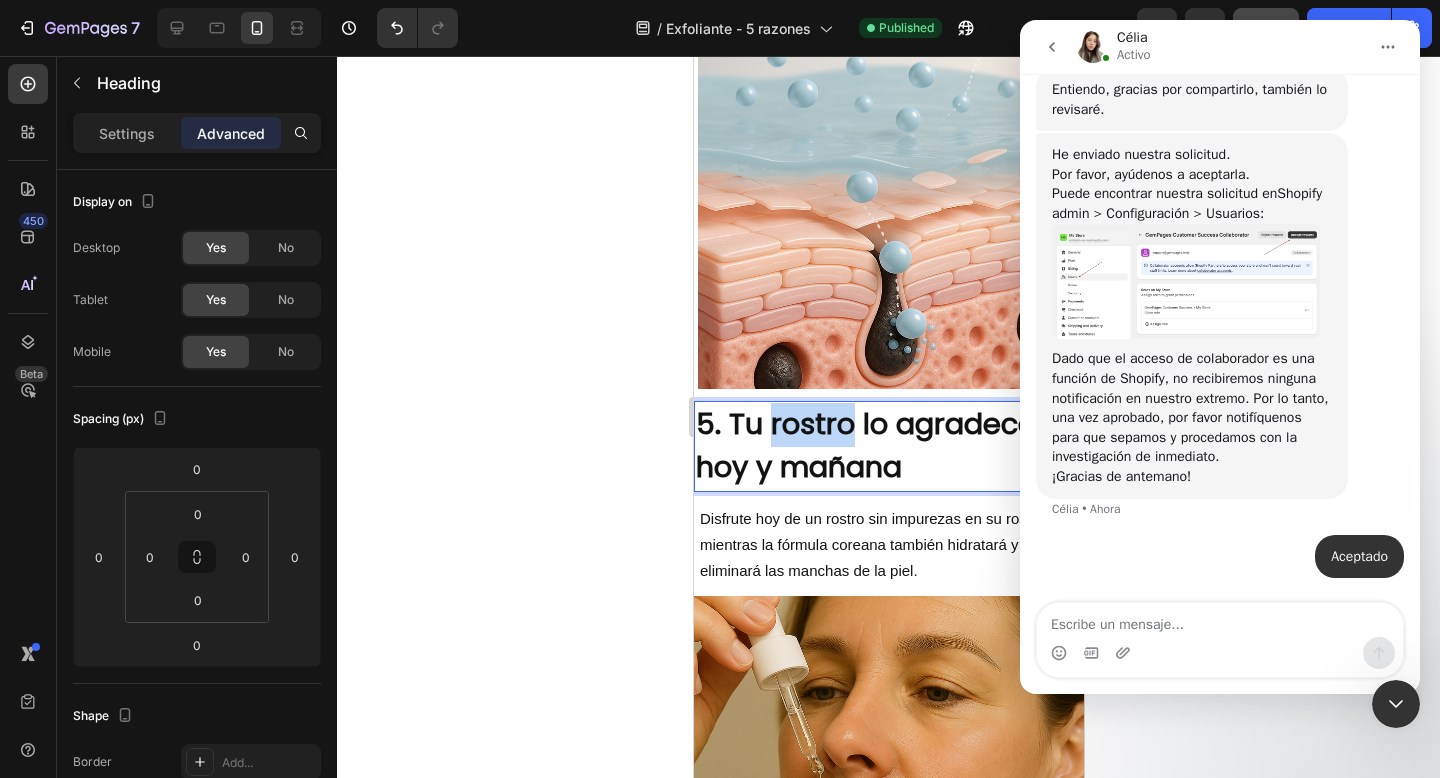click on "5. Tu rostro lo agradecerá hoy y mañana" at bounding box center (888, 446) 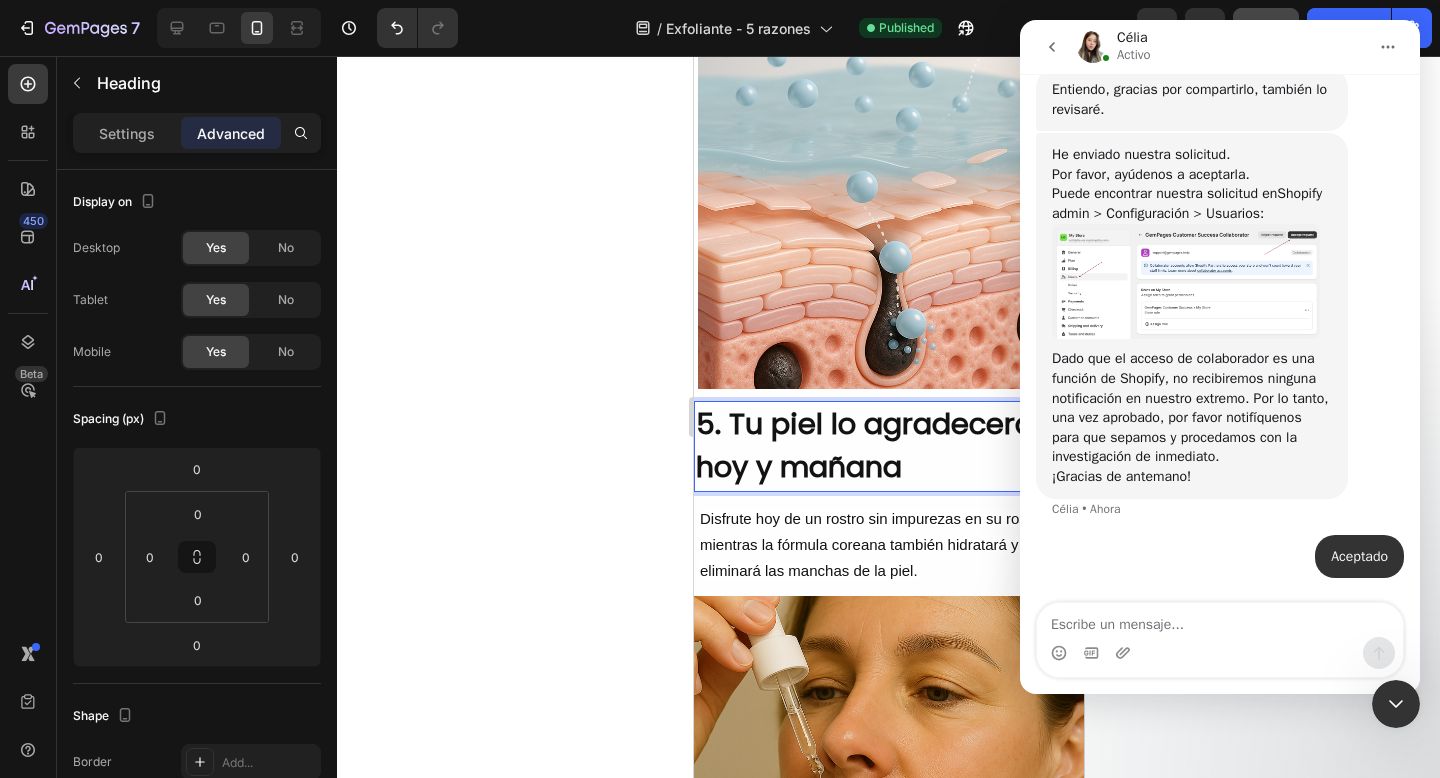 click 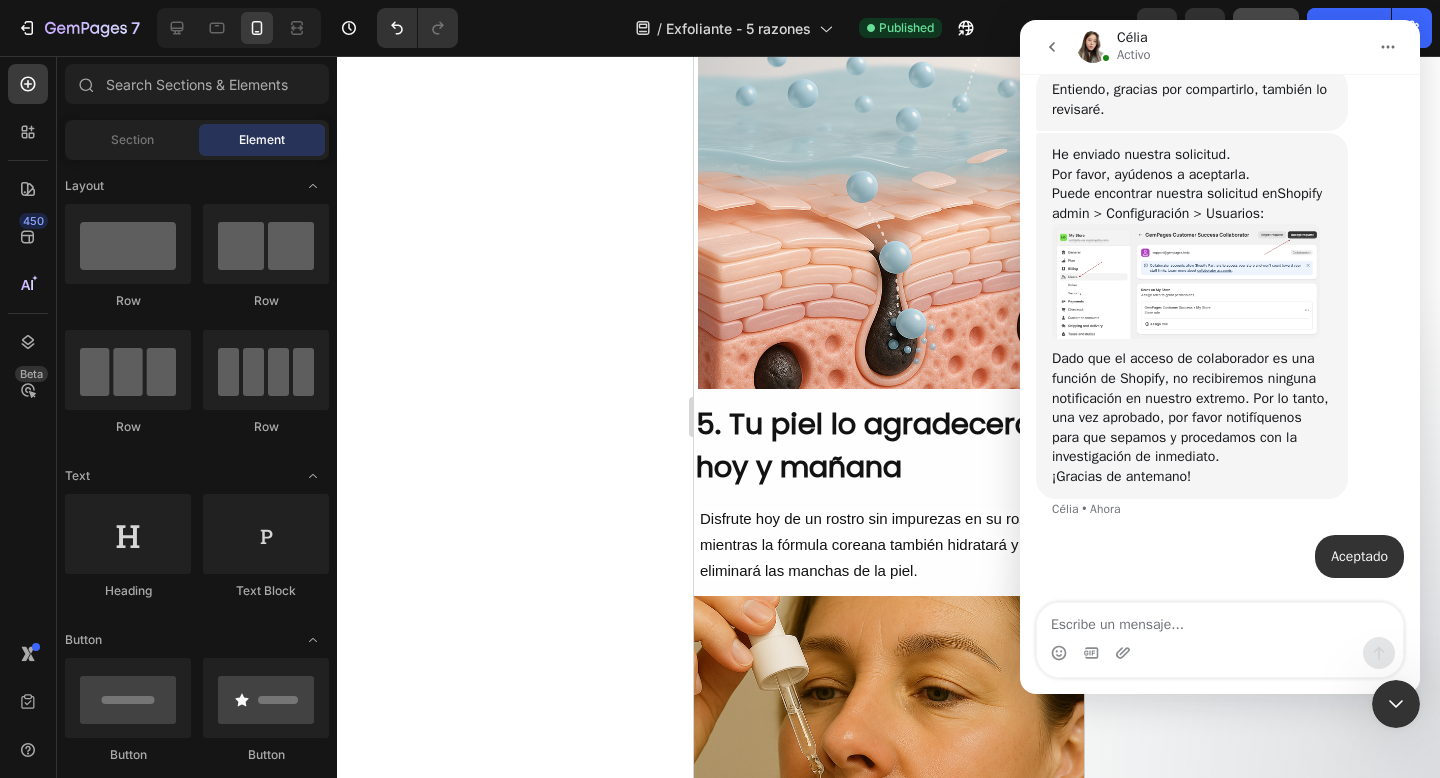 click at bounding box center (1396, 704) 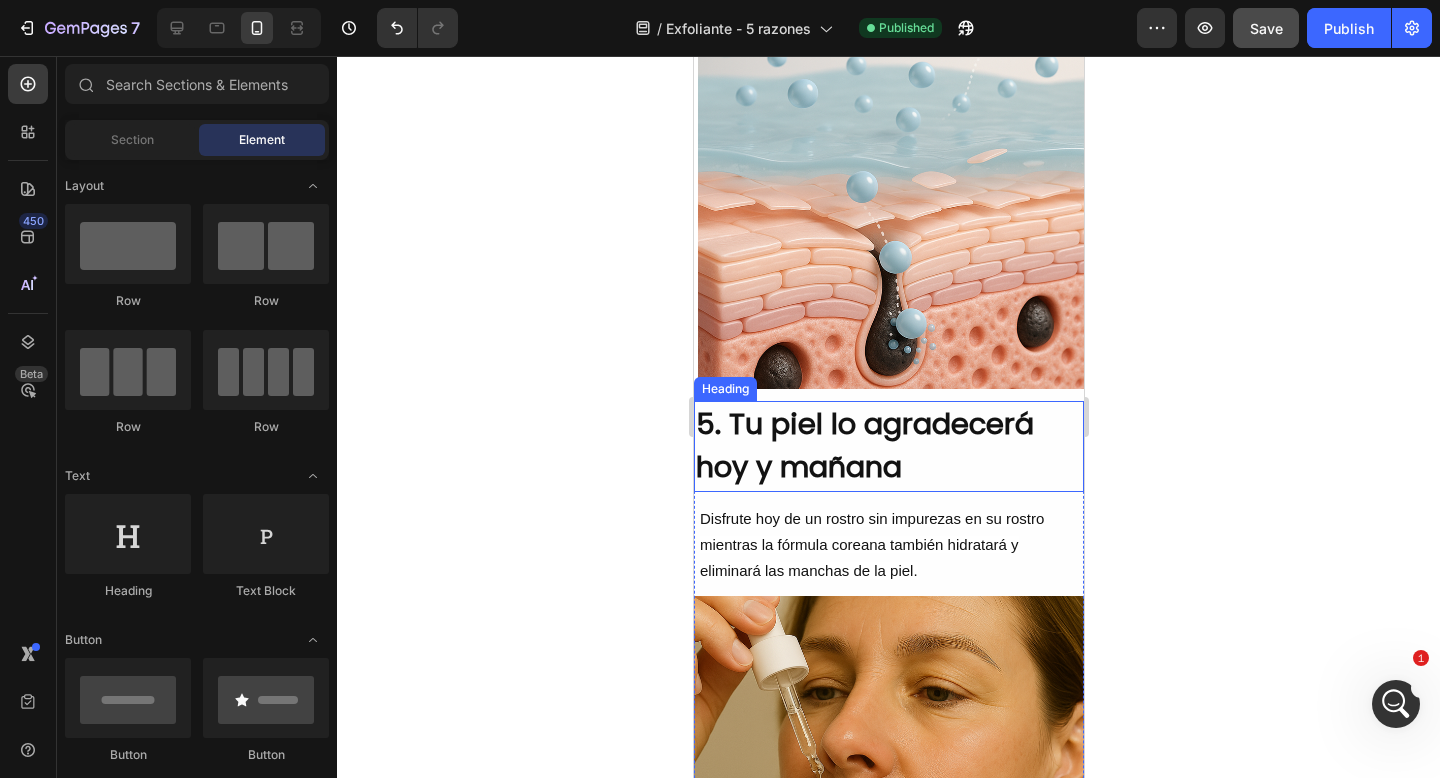 click on "5. Tu piel lo agradecerá hoy y mañana" at bounding box center (888, 446) 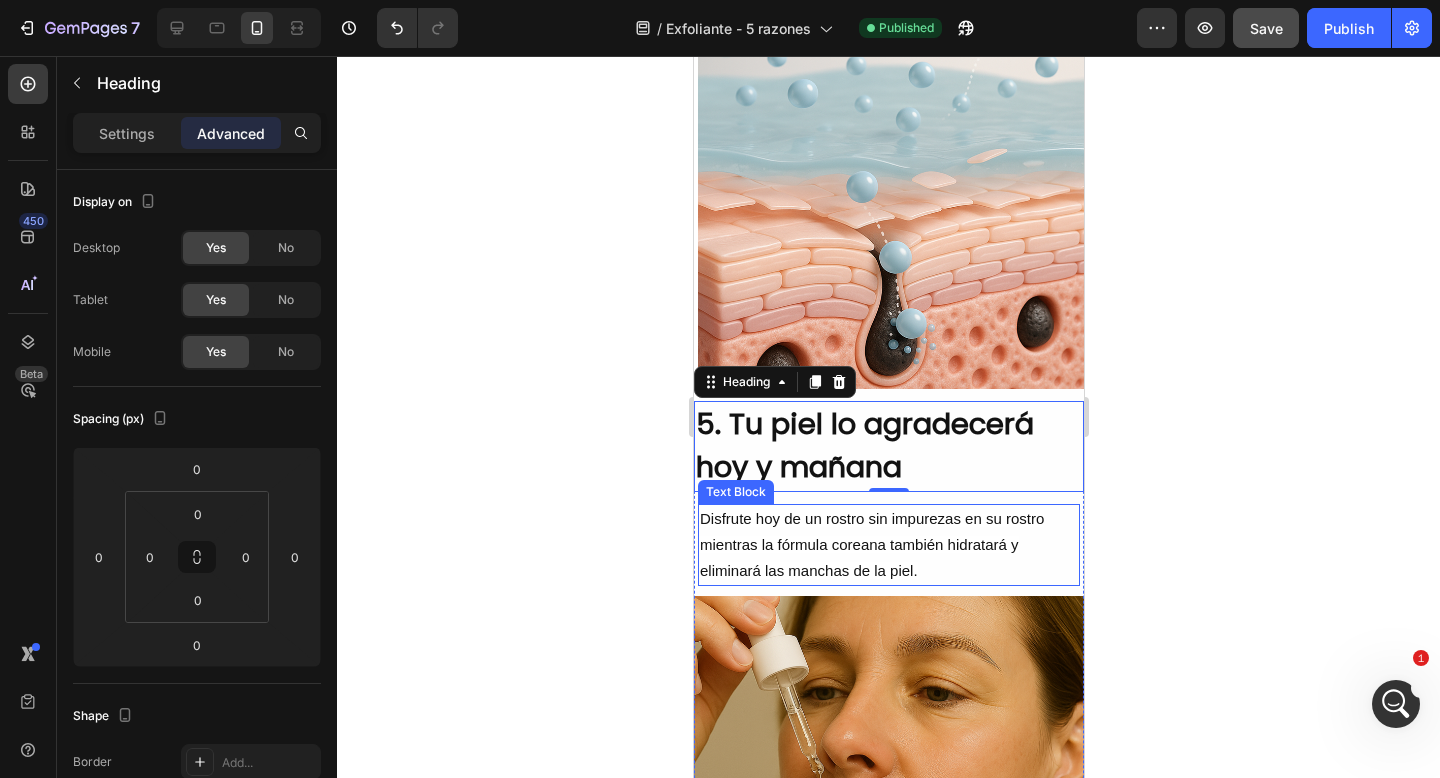 click on "Disfrute hoy de un rostro sin impurezas en su rostro mientras la fórmula coreana también hidratará y eliminará las manchas de la piel." at bounding box center (888, 545) 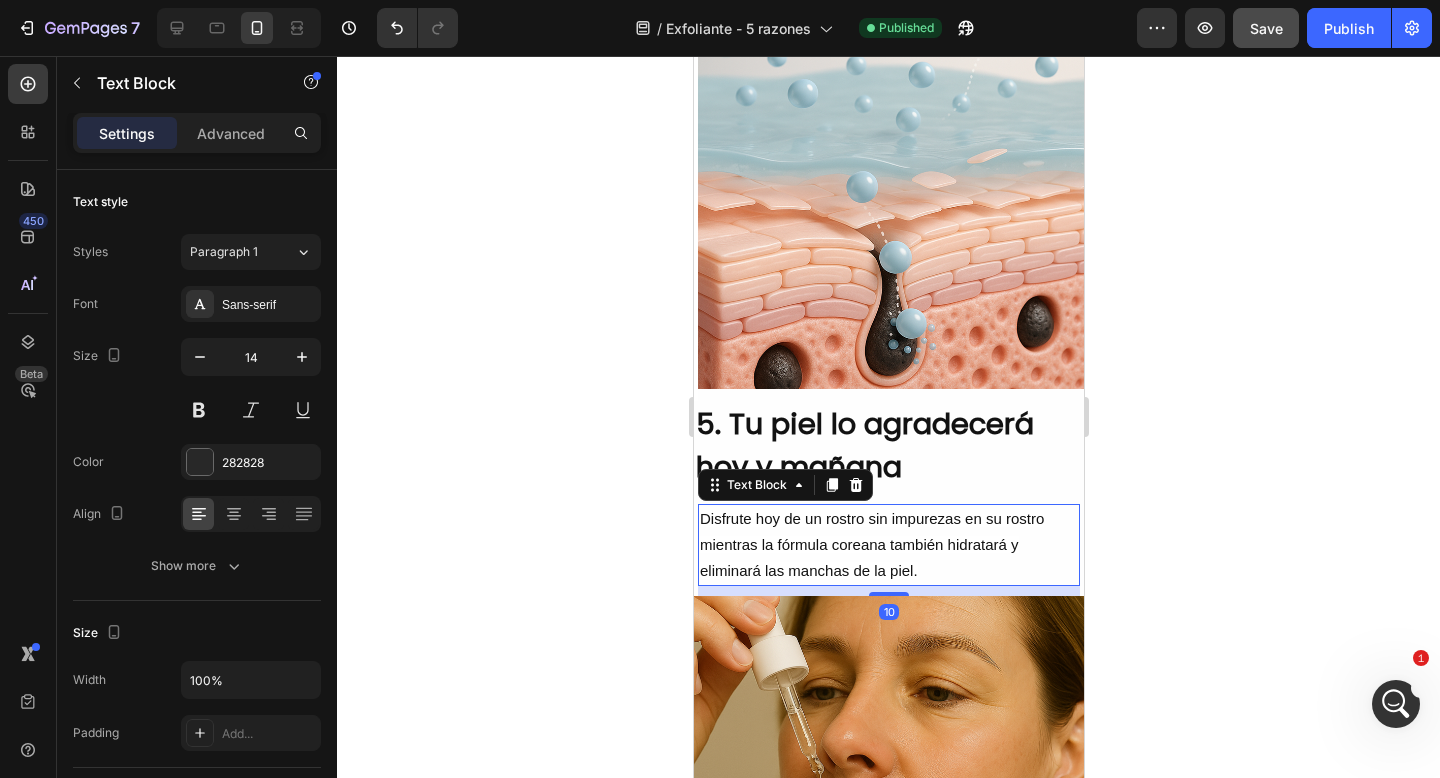 click on "Disfrute hoy de un rostro sin impurezas en su rostro mientras la fórmula coreana también hidratará y eliminará las manchas de la piel." at bounding box center [871, 544] 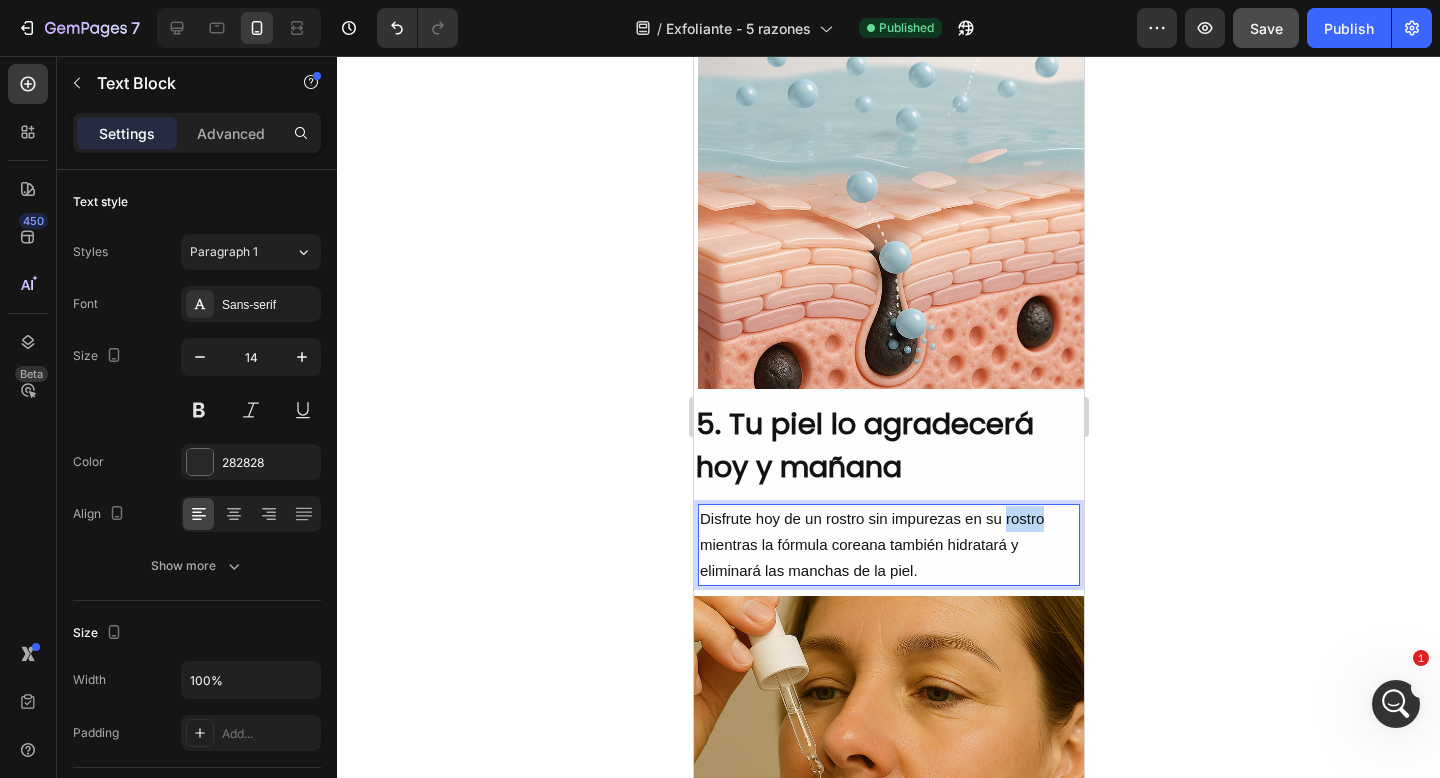 click on "Disfrute hoy de un rostro sin impurezas en su rostro mientras la fórmula coreana también hidratará y eliminará las manchas de la piel." at bounding box center (871, 544) 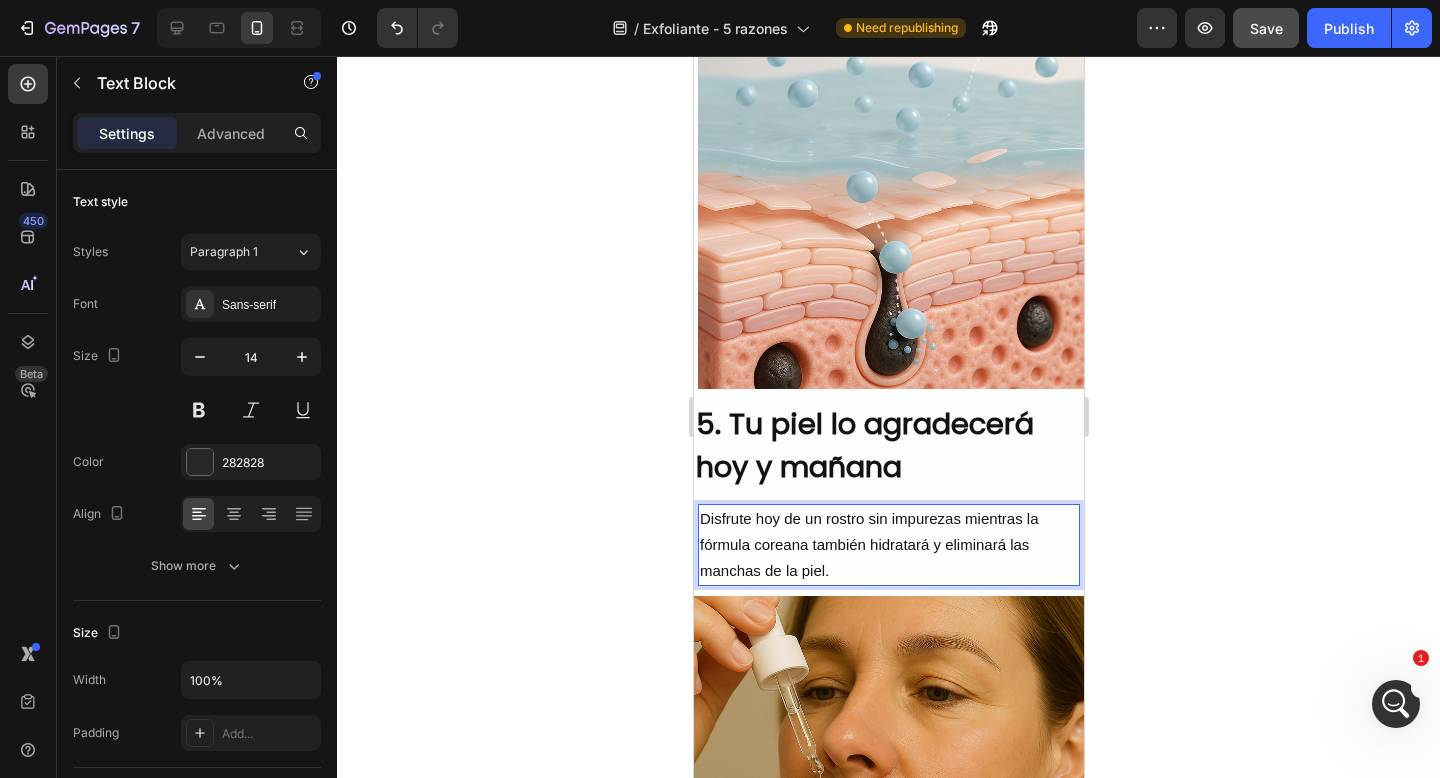 click on "Disfrute hoy de un rostro sin impurezas mientras la fórmula coreana también hidratará y eliminará las manchas de la piel." at bounding box center (868, 544) 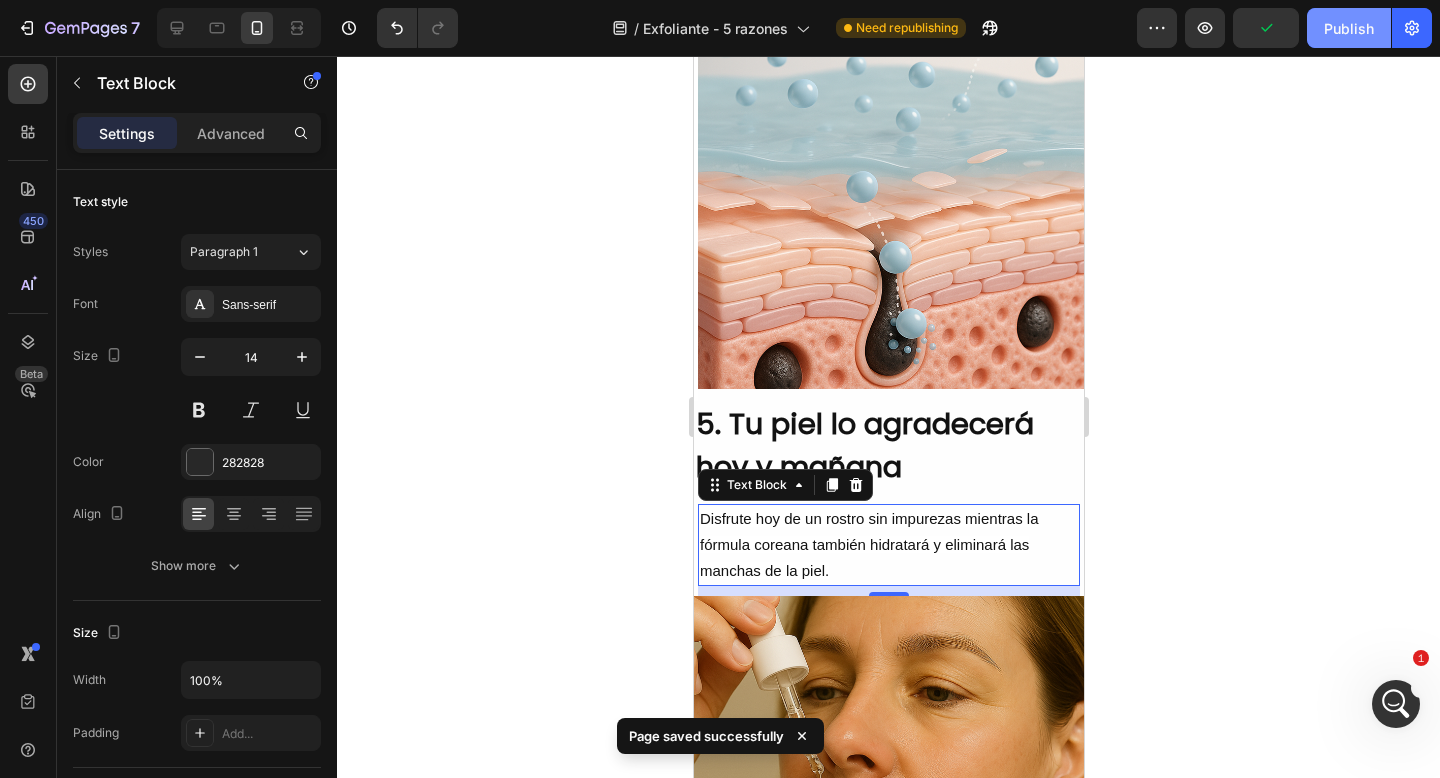 click on "Publish" at bounding box center [1349, 28] 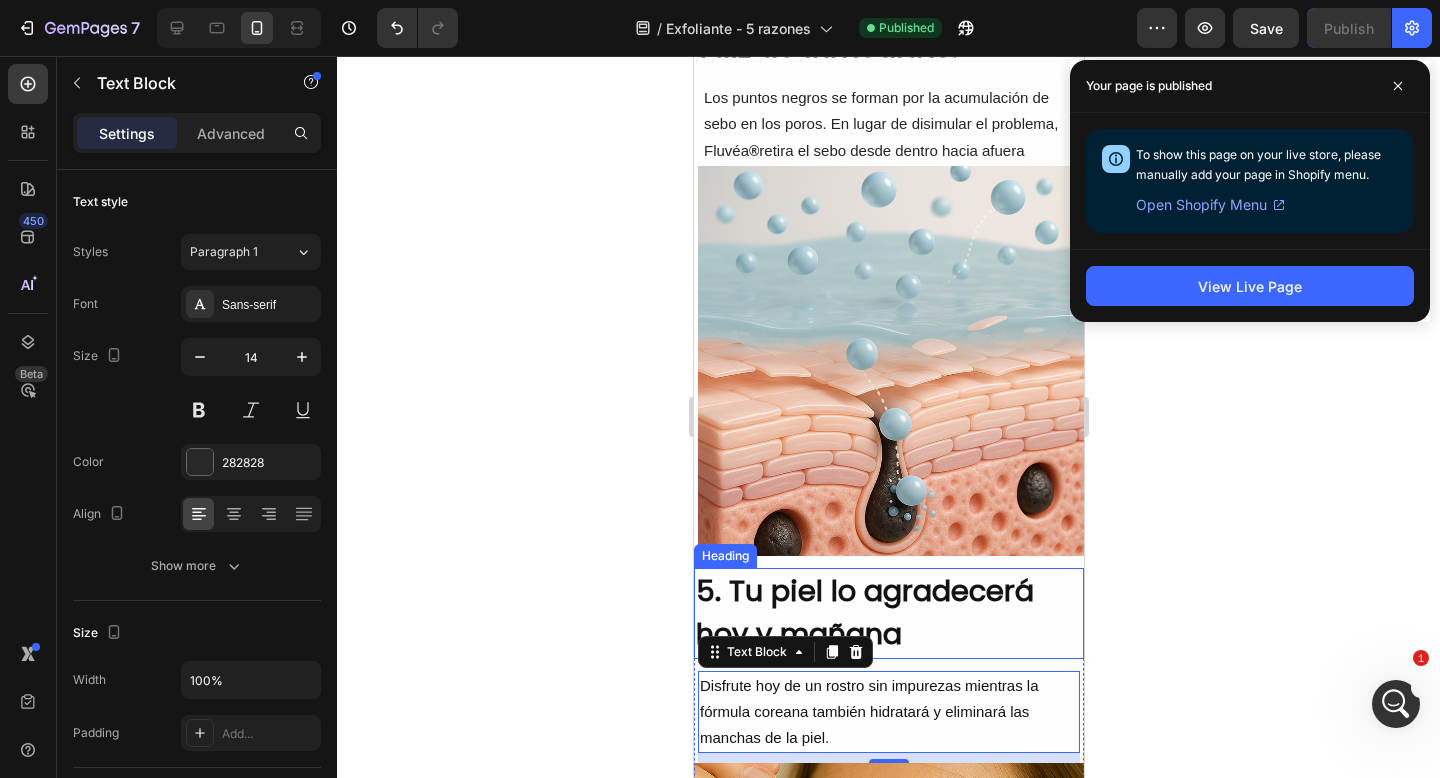 scroll, scrollTop: 2752, scrollLeft: 0, axis: vertical 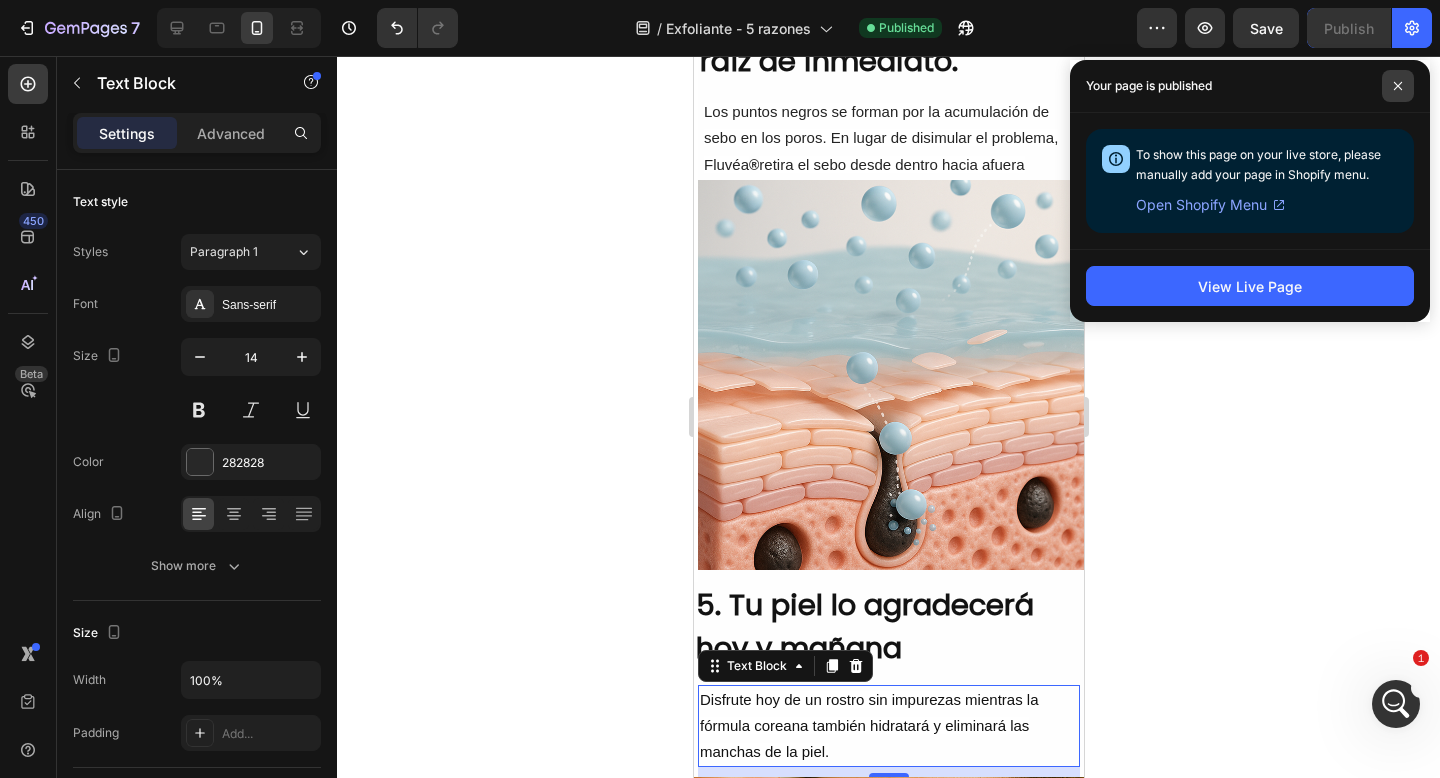 click at bounding box center (1398, 86) 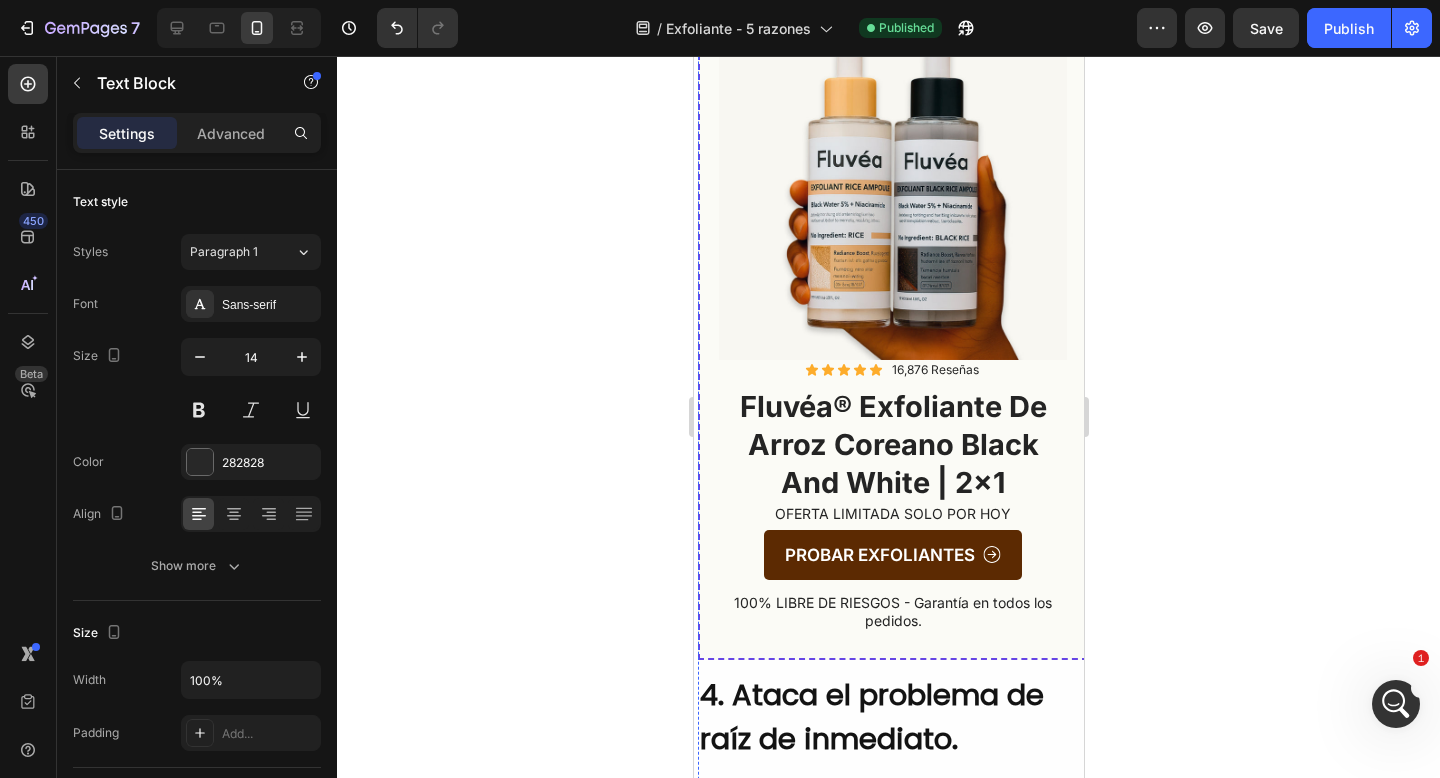scroll, scrollTop: 2433, scrollLeft: 0, axis: vertical 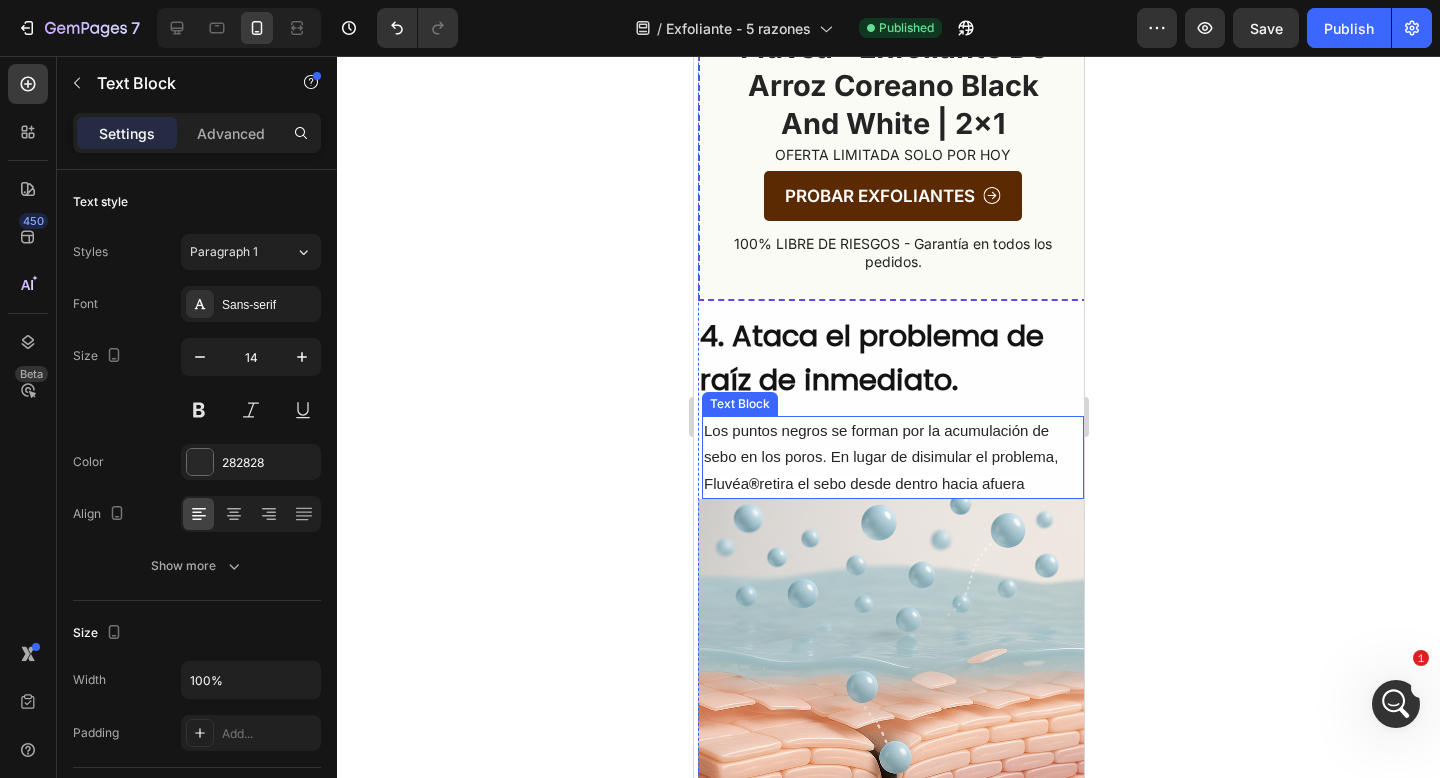 click on "Los puntos negros se forman por la acumulación de sebo en los poros. En lugar de disimular el problema, Fluvéa" at bounding box center (880, 456) 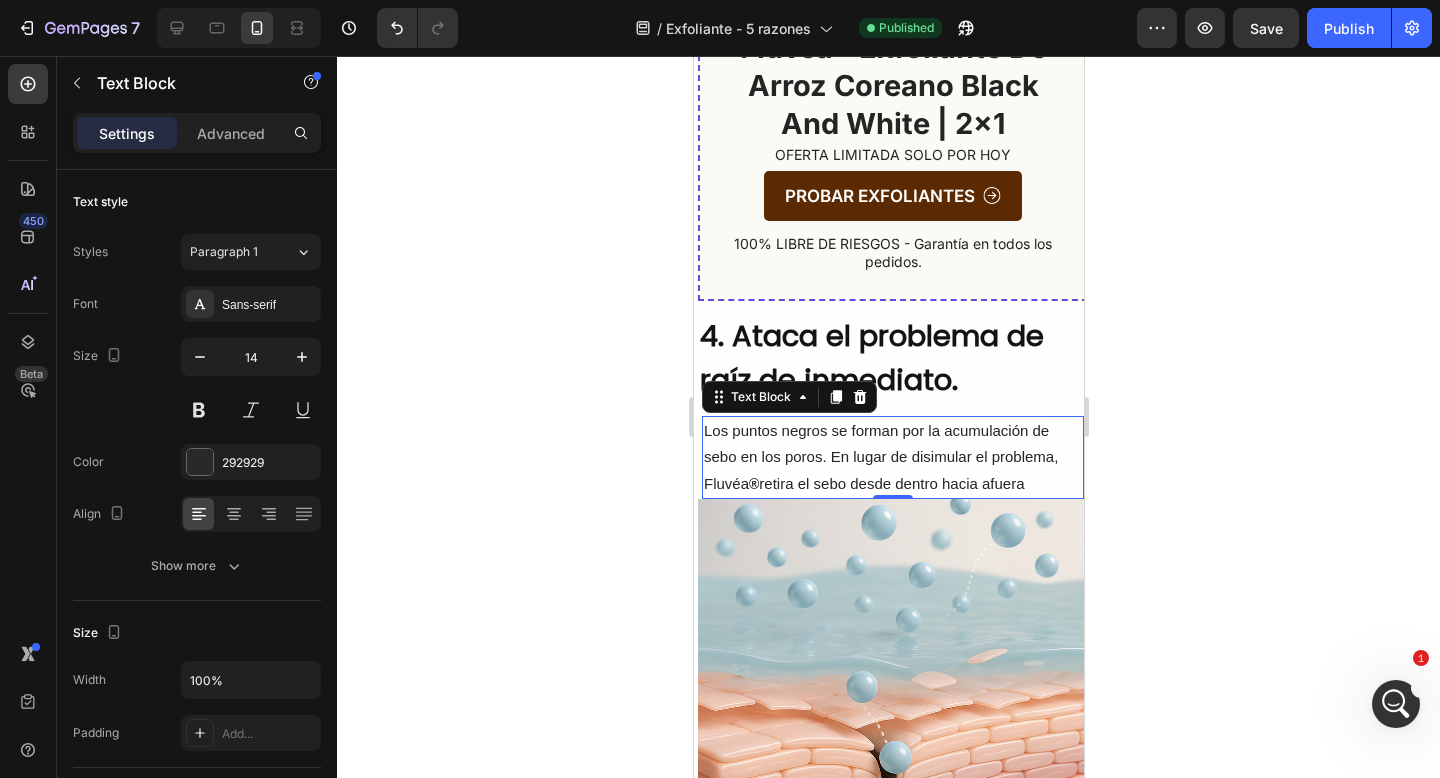 scroll, scrollTop: 520, scrollLeft: 0, axis: vertical 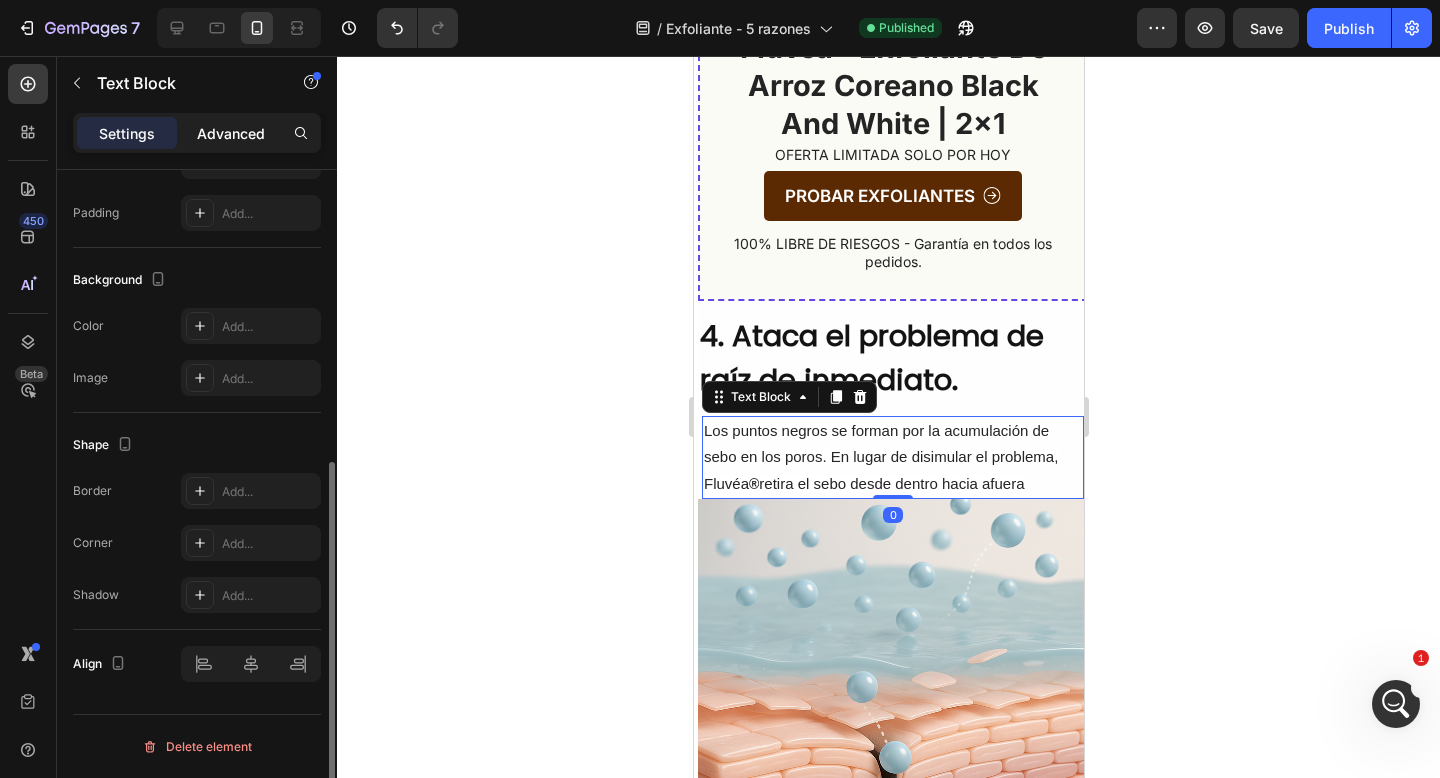 click on "Advanced" at bounding box center [231, 133] 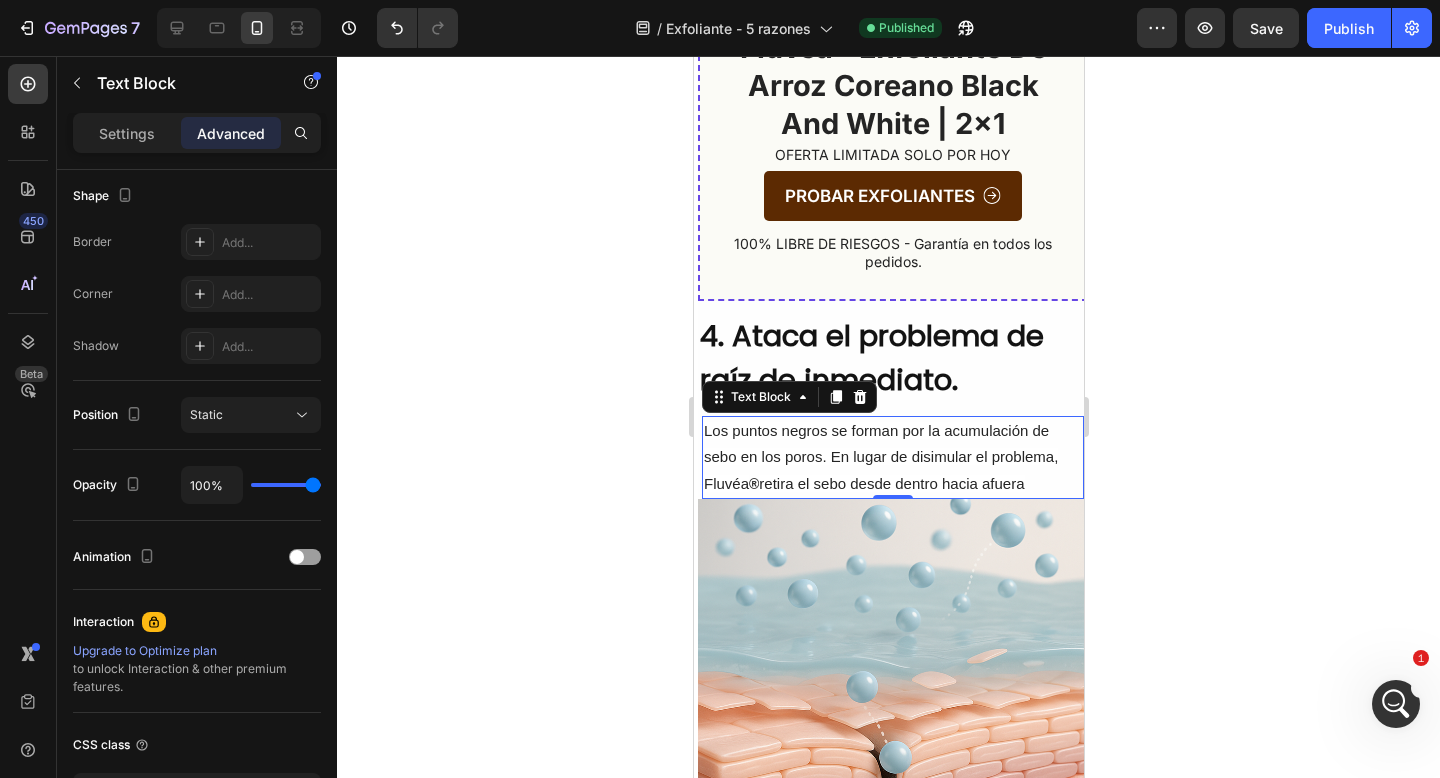 click on "Settings Advanced" at bounding box center (197, 141) 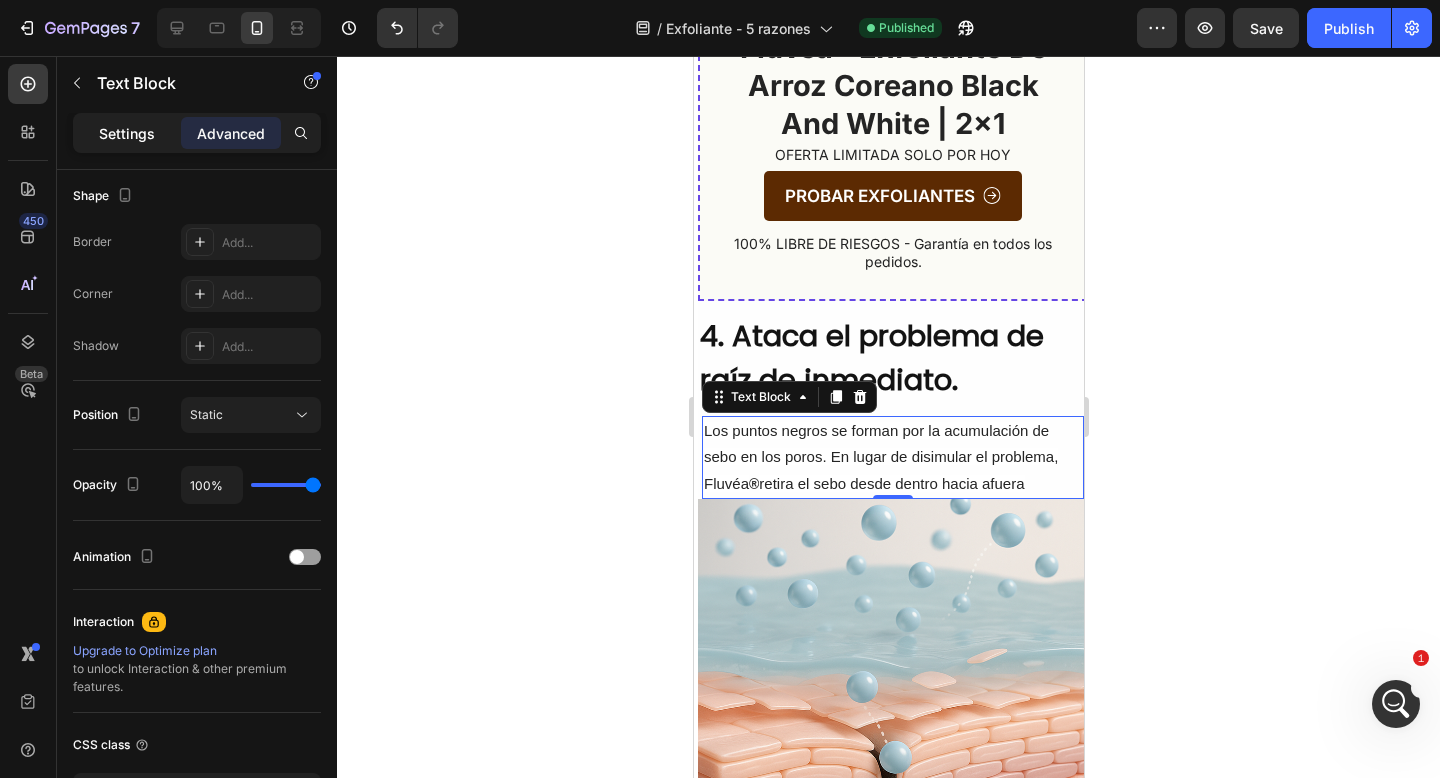 click on "Settings" at bounding box center [127, 133] 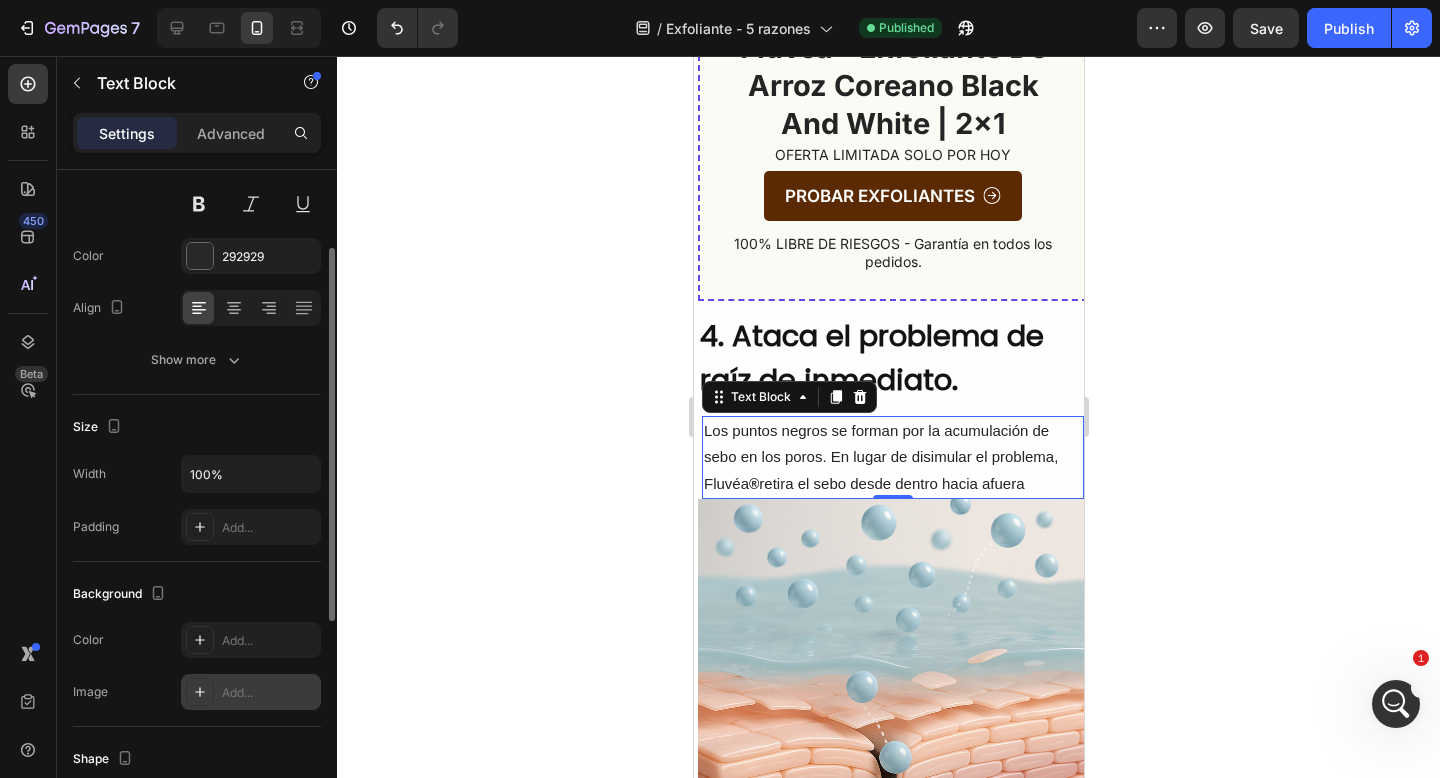 scroll, scrollTop: 0, scrollLeft: 0, axis: both 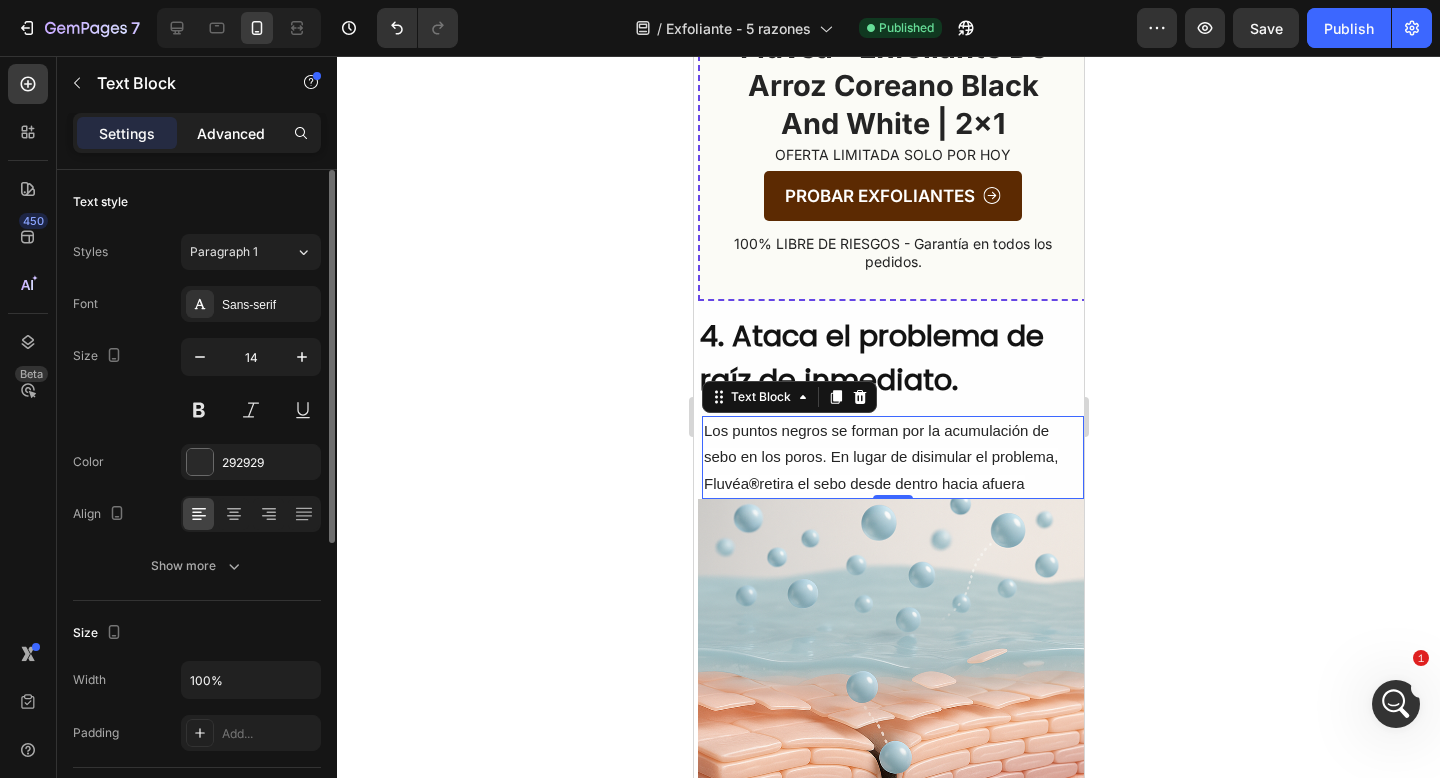 click on "Advanced" at bounding box center [231, 133] 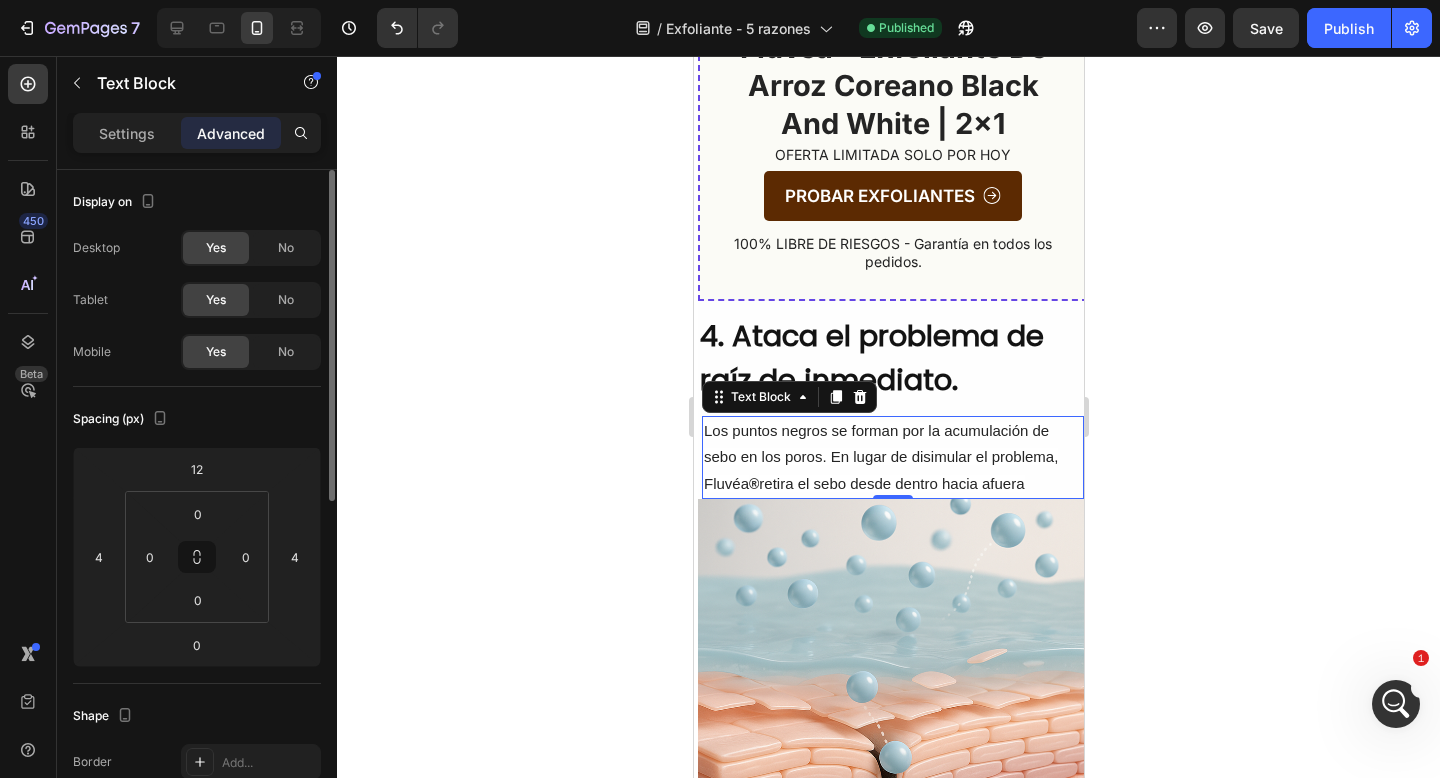 scroll, scrollTop: 271, scrollLeft: 0, axis: vertical 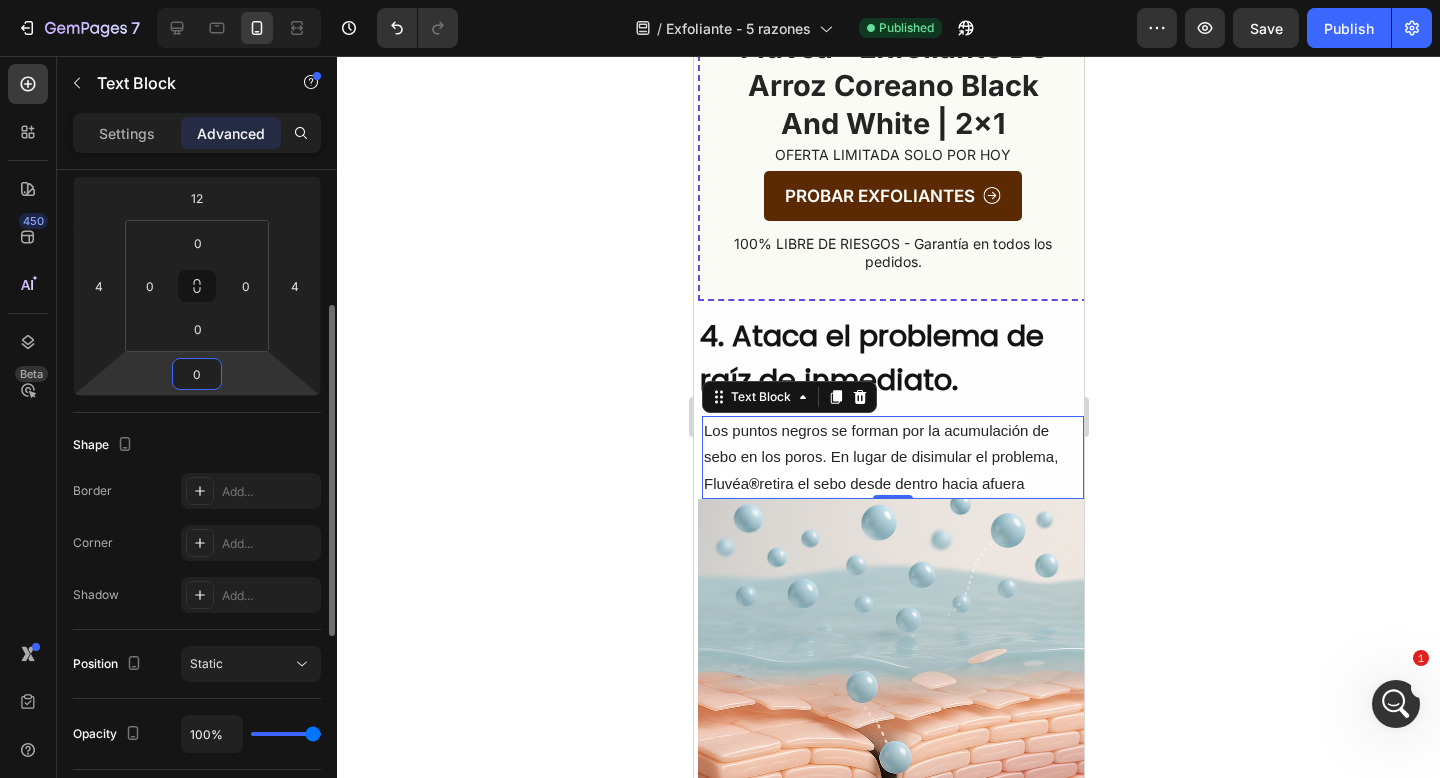 click on "0" at bounding box center [197, 374] 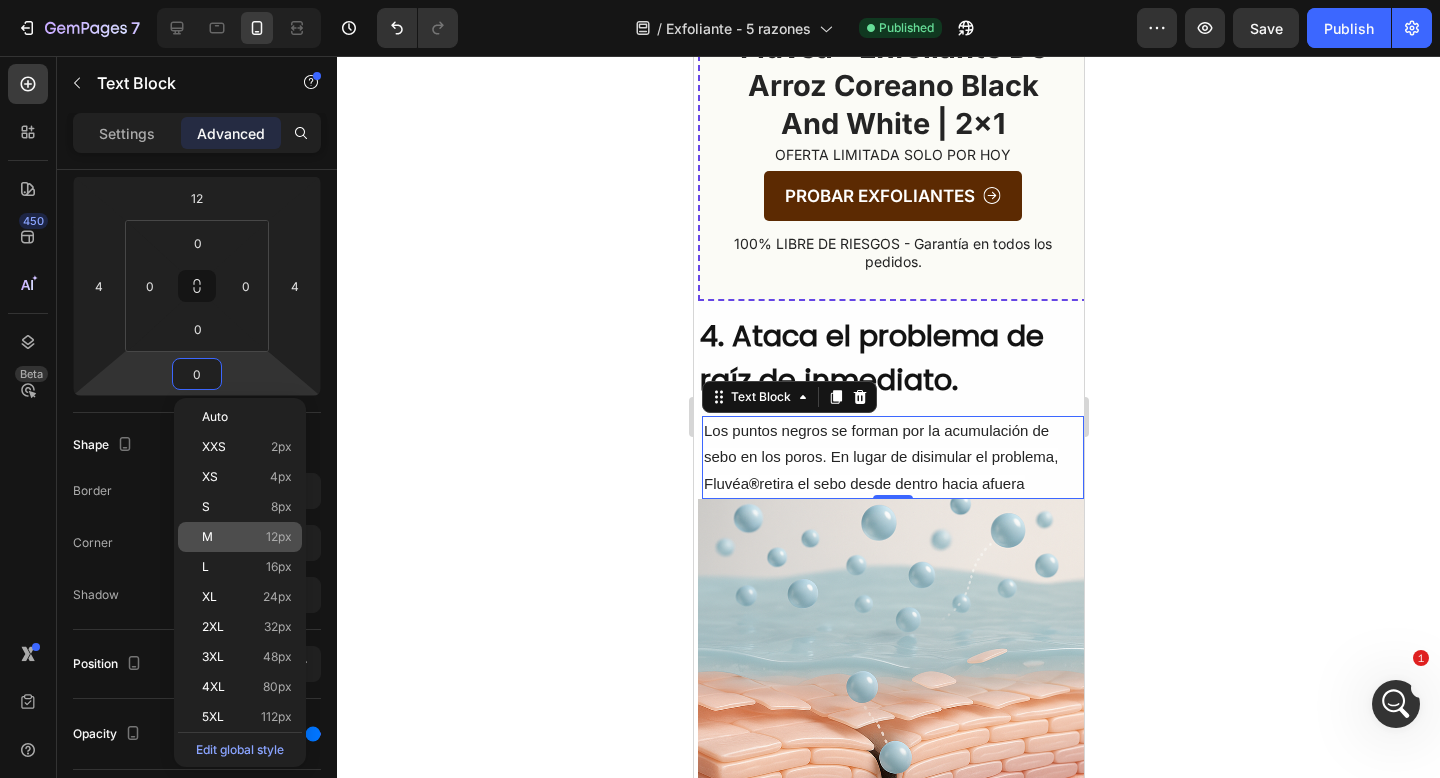 click on "M 12px" at bounding box center [247, 537] 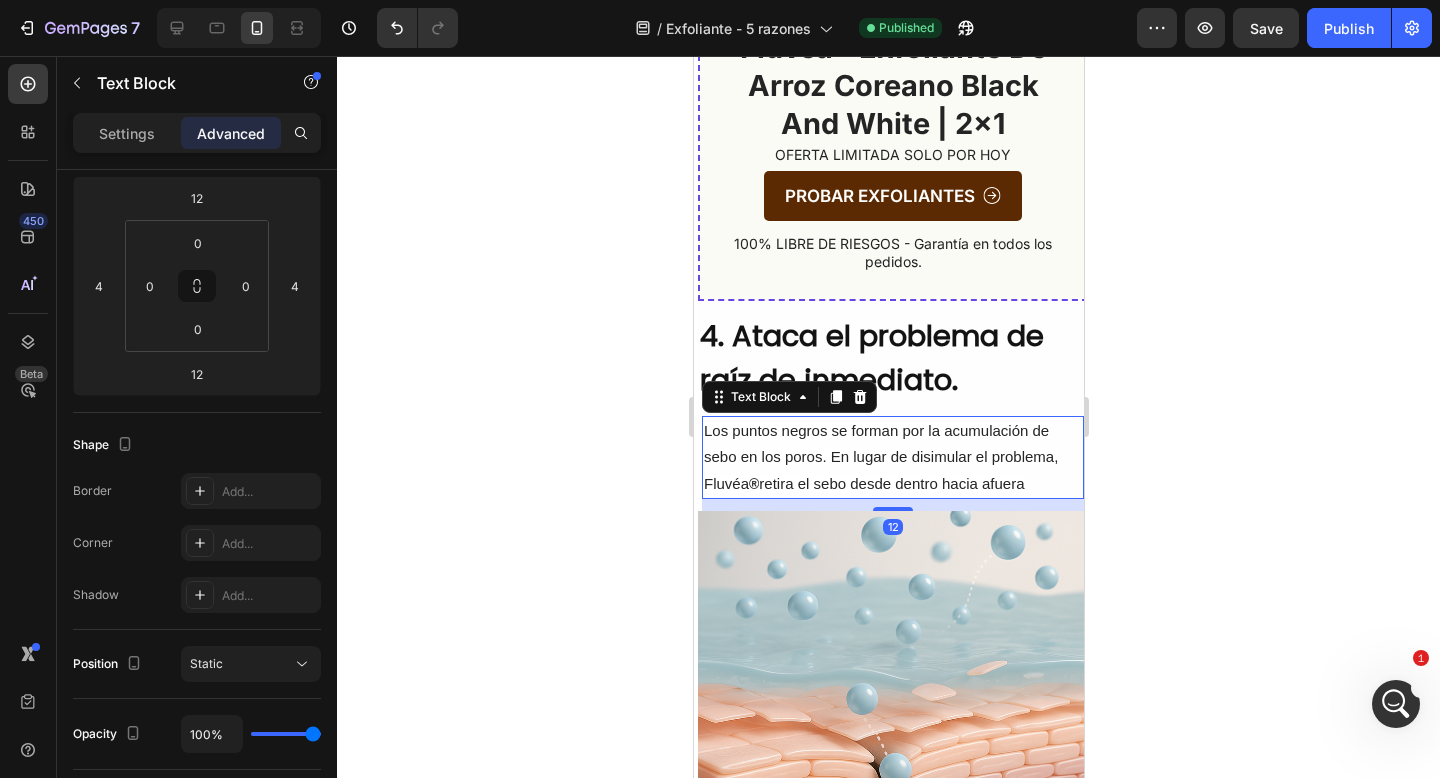 click 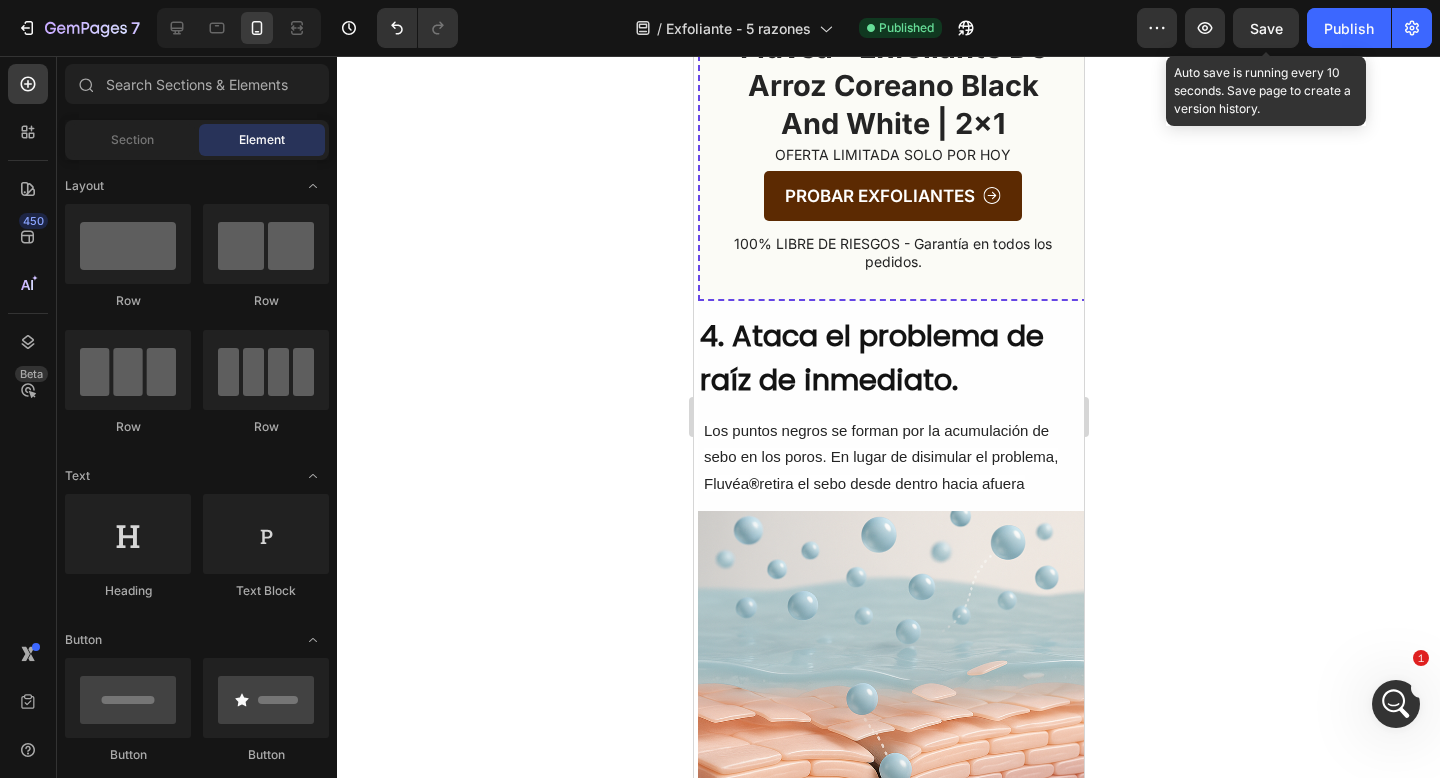 click on "Save" at bounding box center (1266, 28) 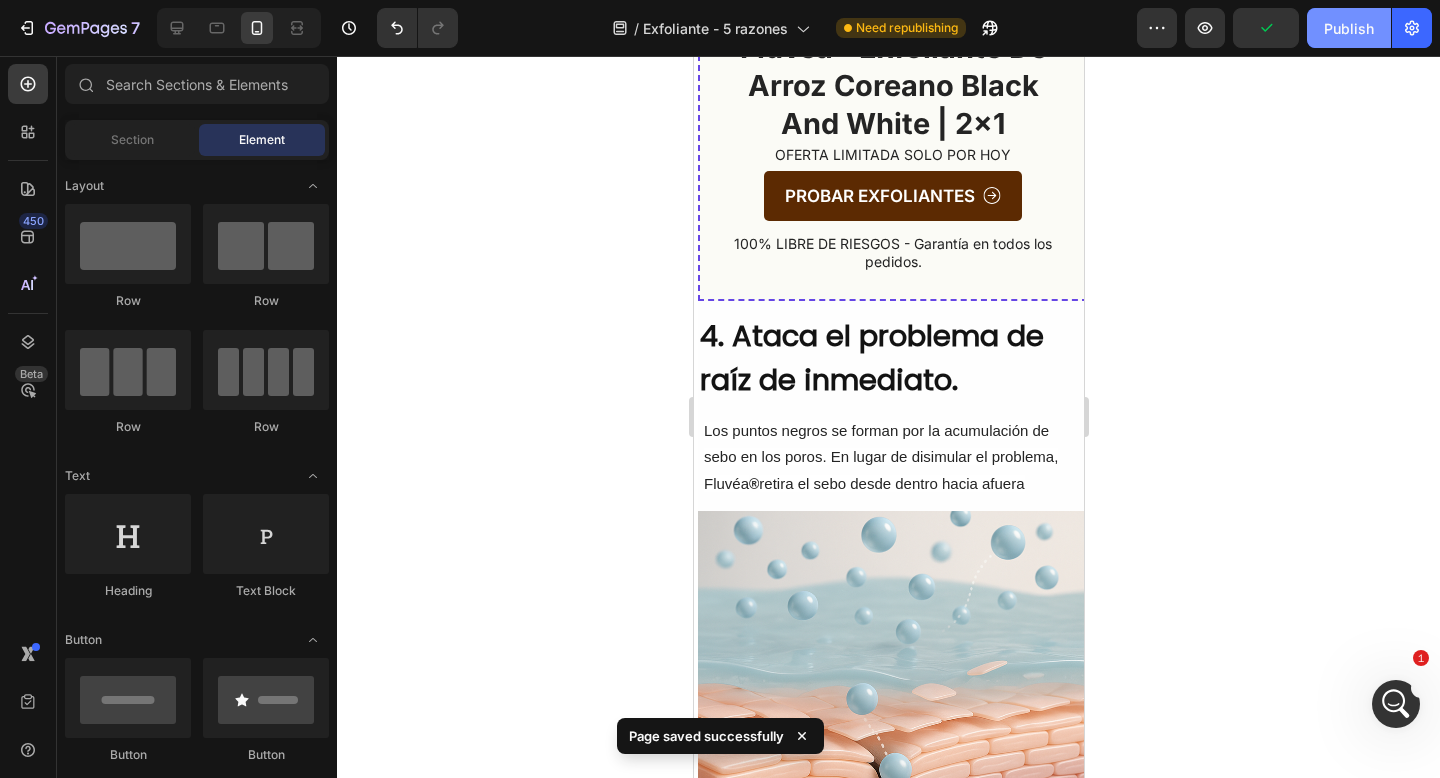click on "Publish" at bounding box center [1349, 28] 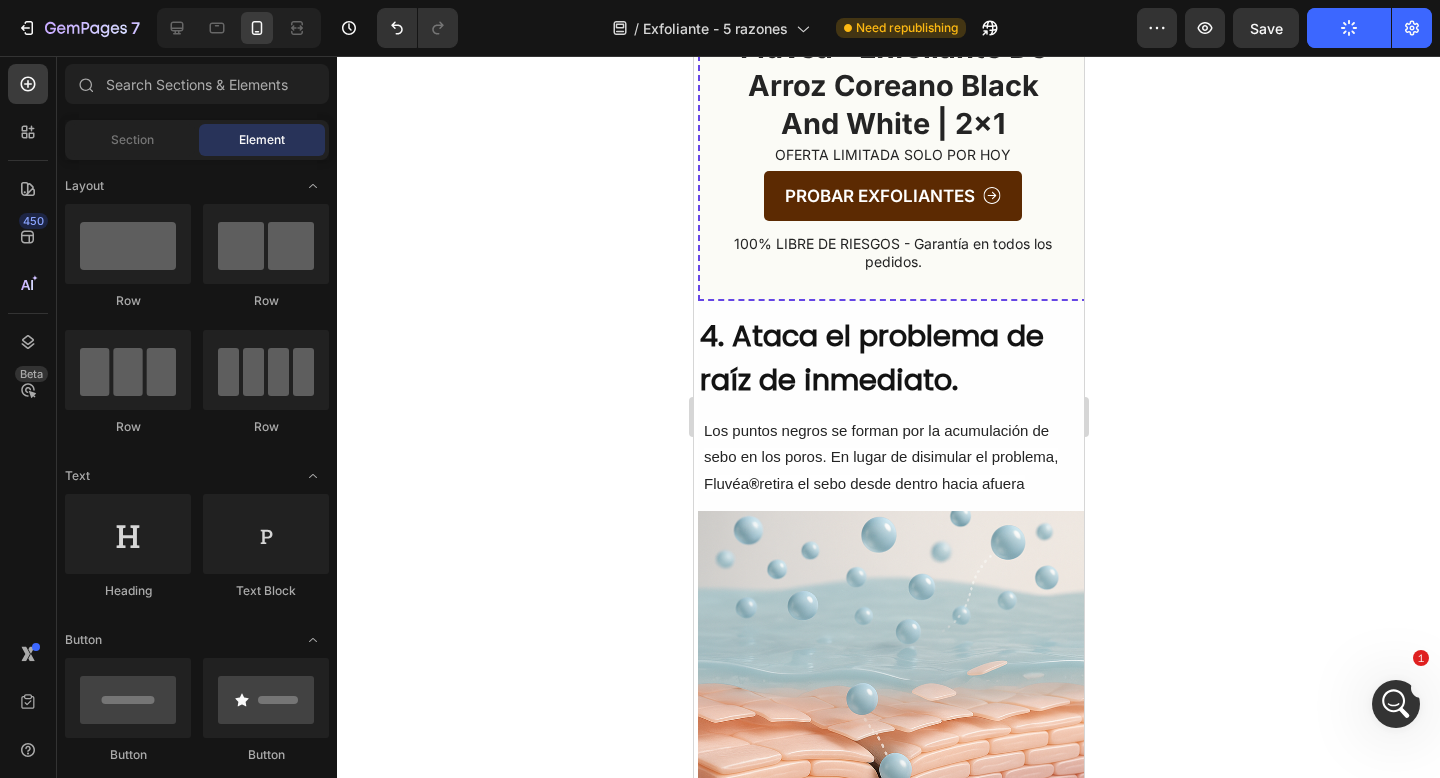 click 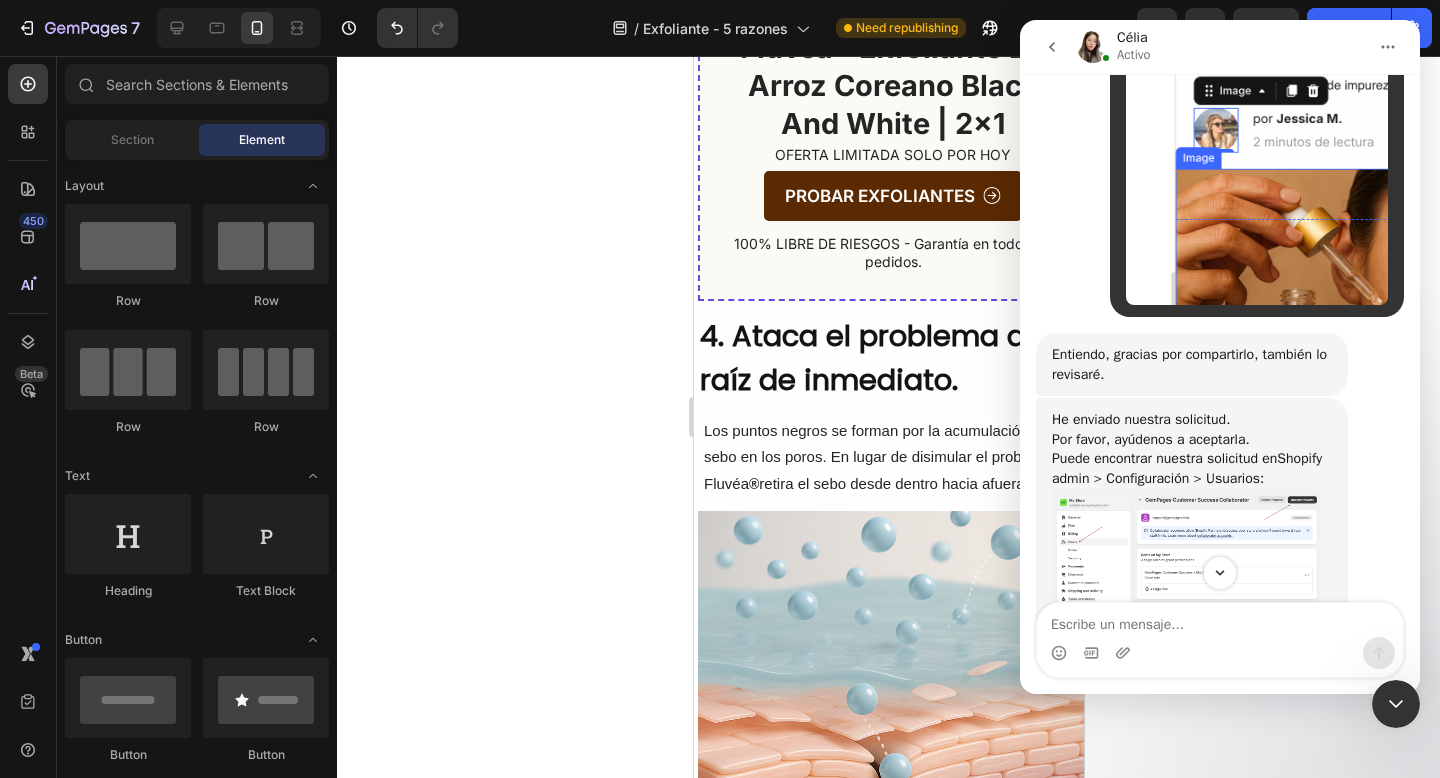 scroll, scrollTop: 2451, scrollLeft: 0, axis: vertical 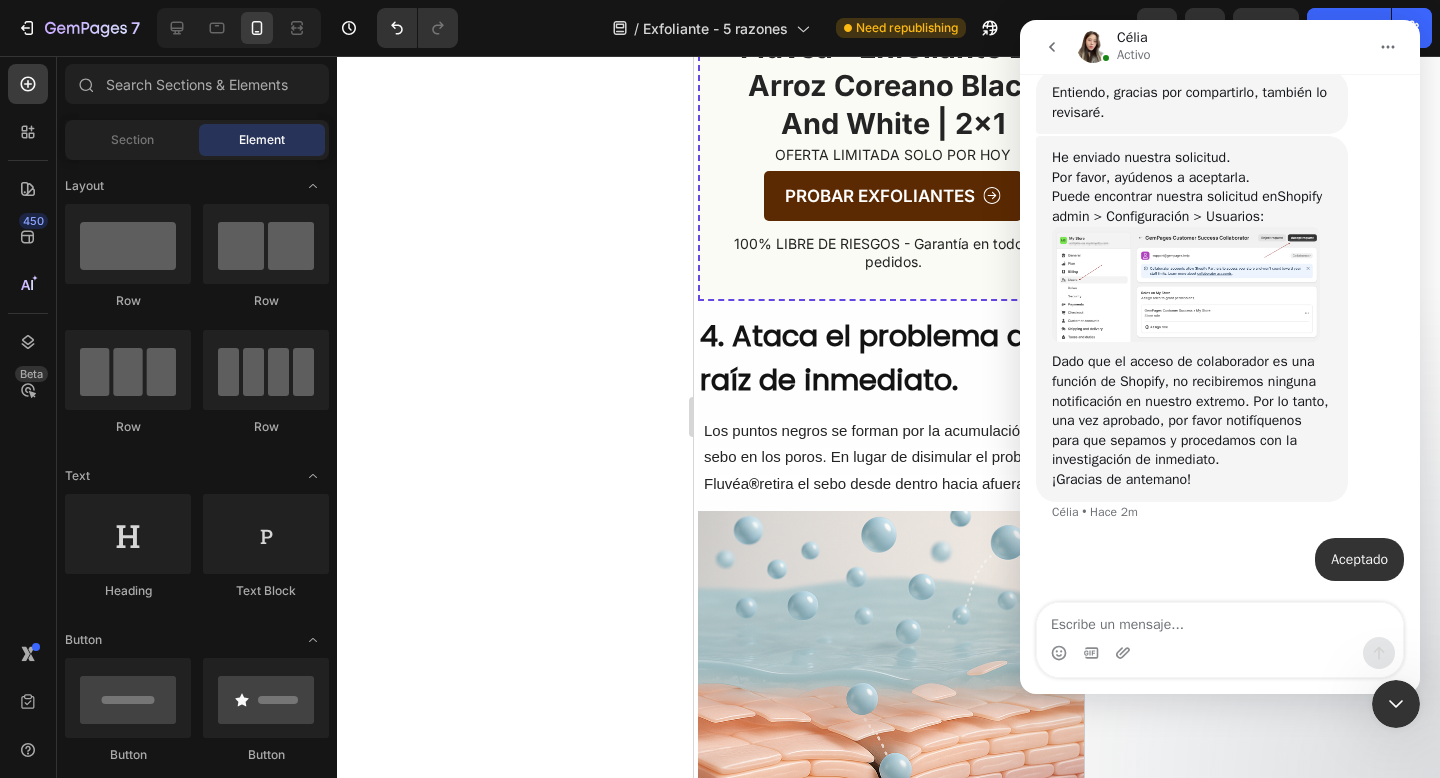 click 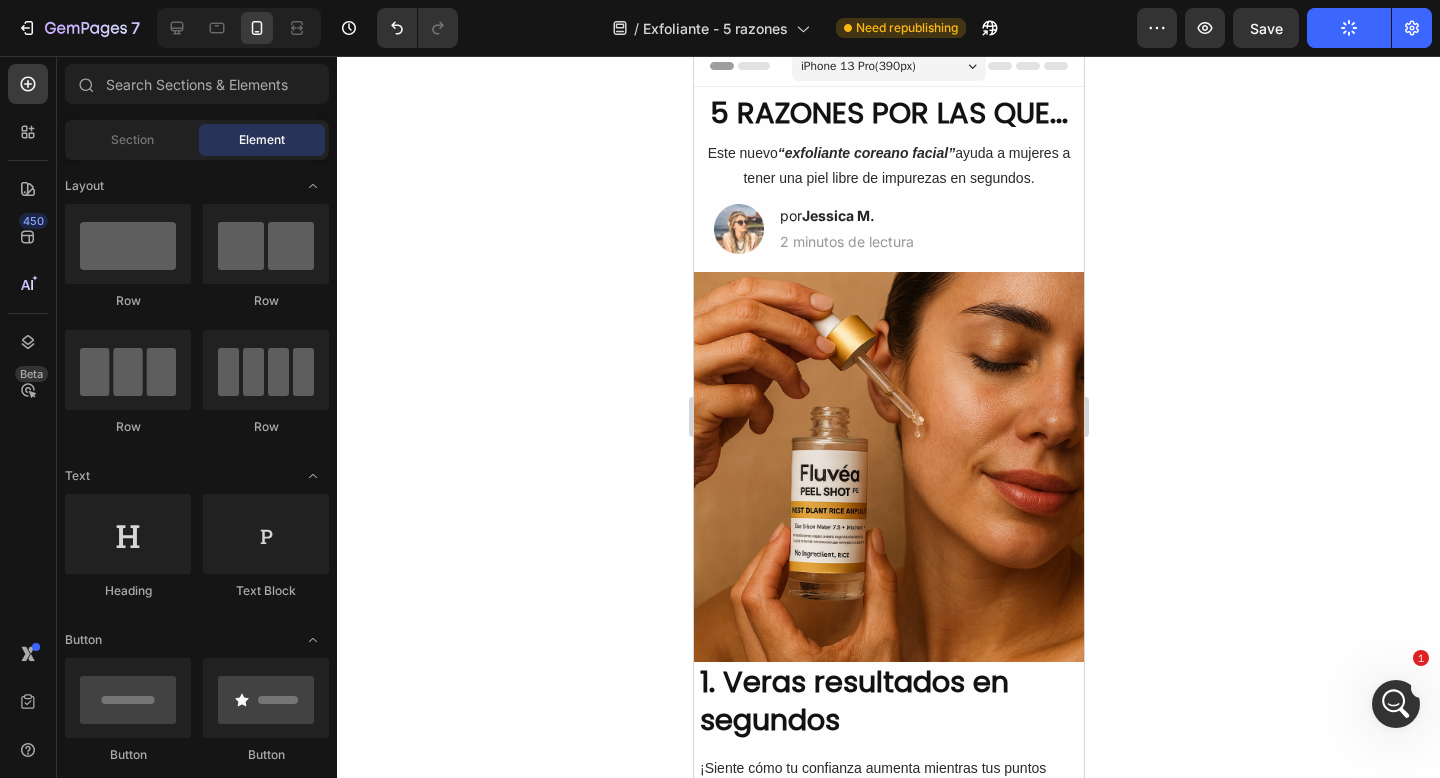 scroll, scrollTop: 0, scrollLeft: 0, axis: both 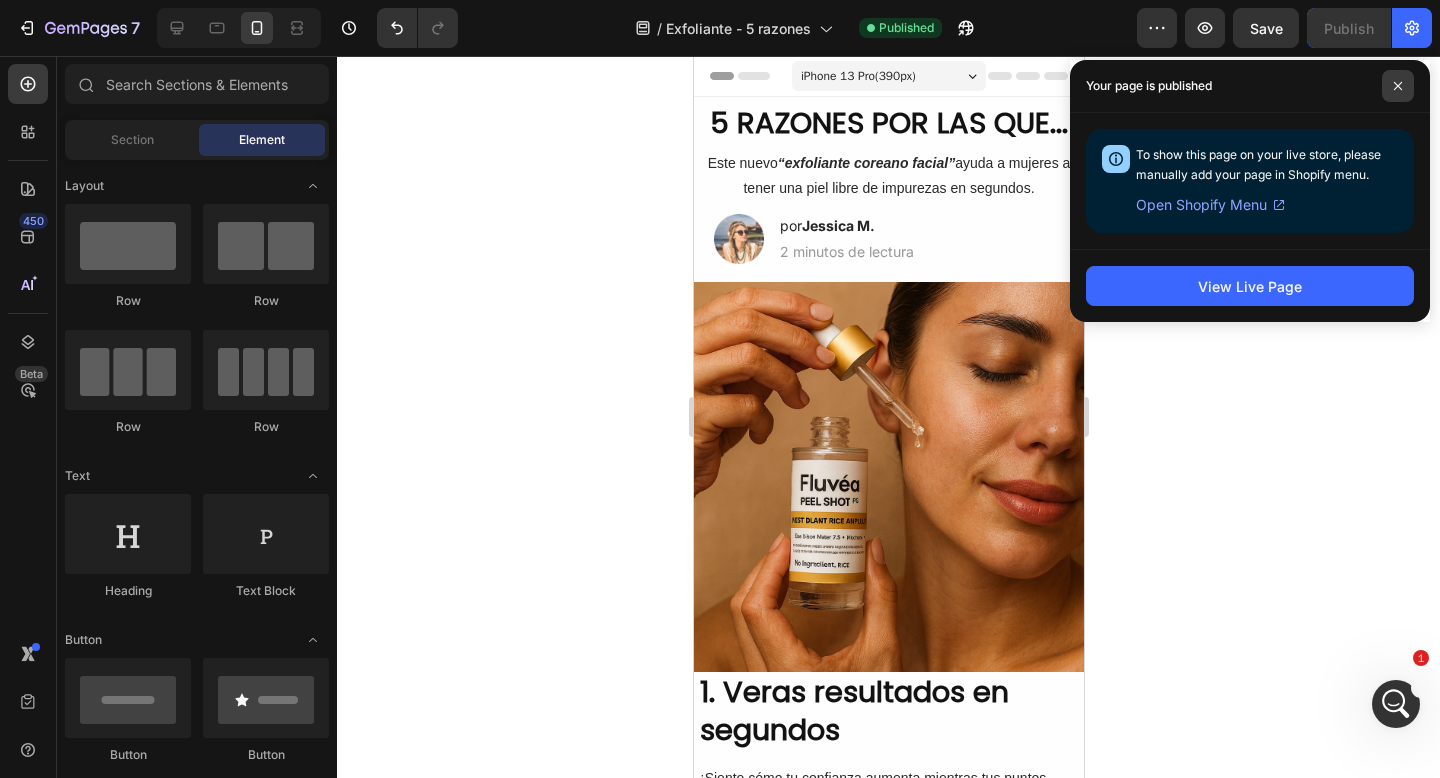 click at bounding box center [1398, 86] 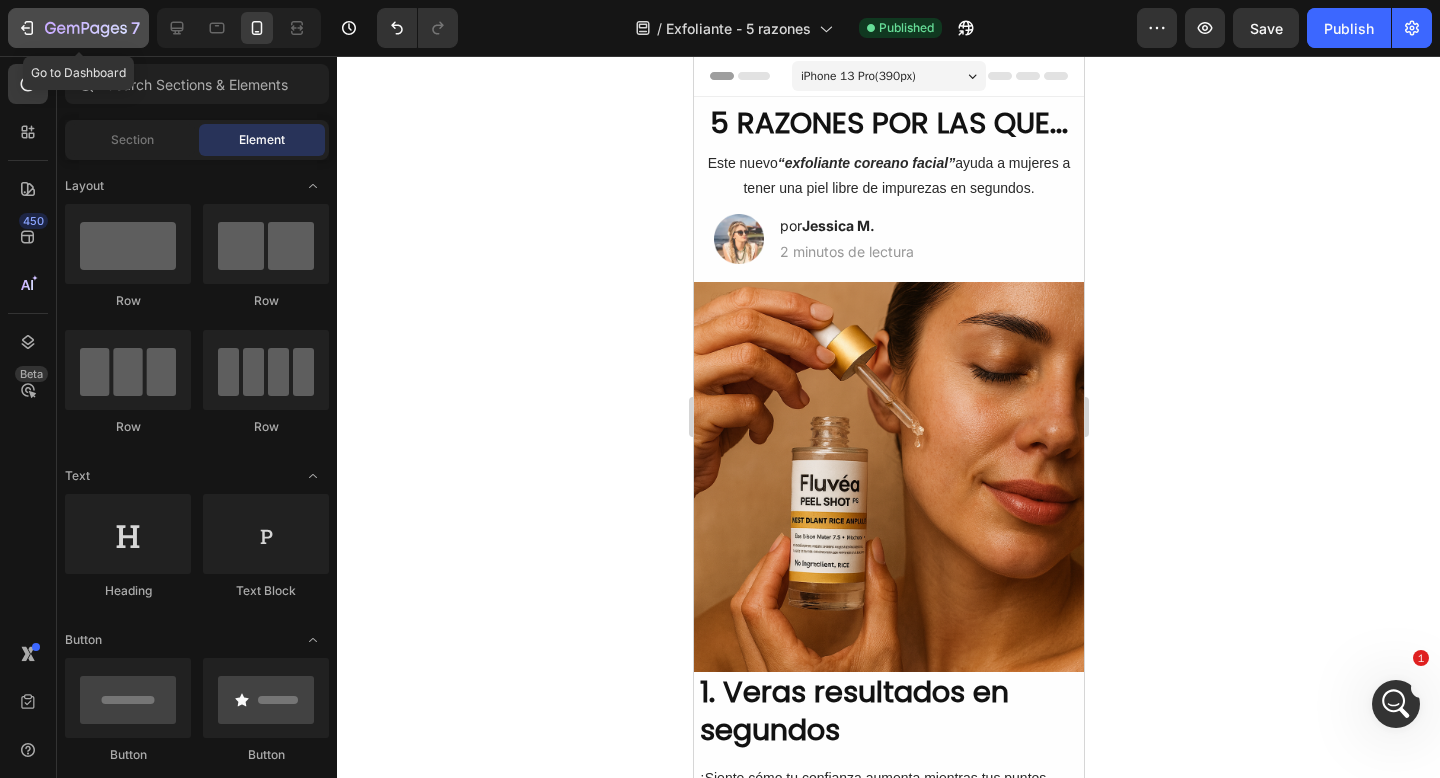 click 